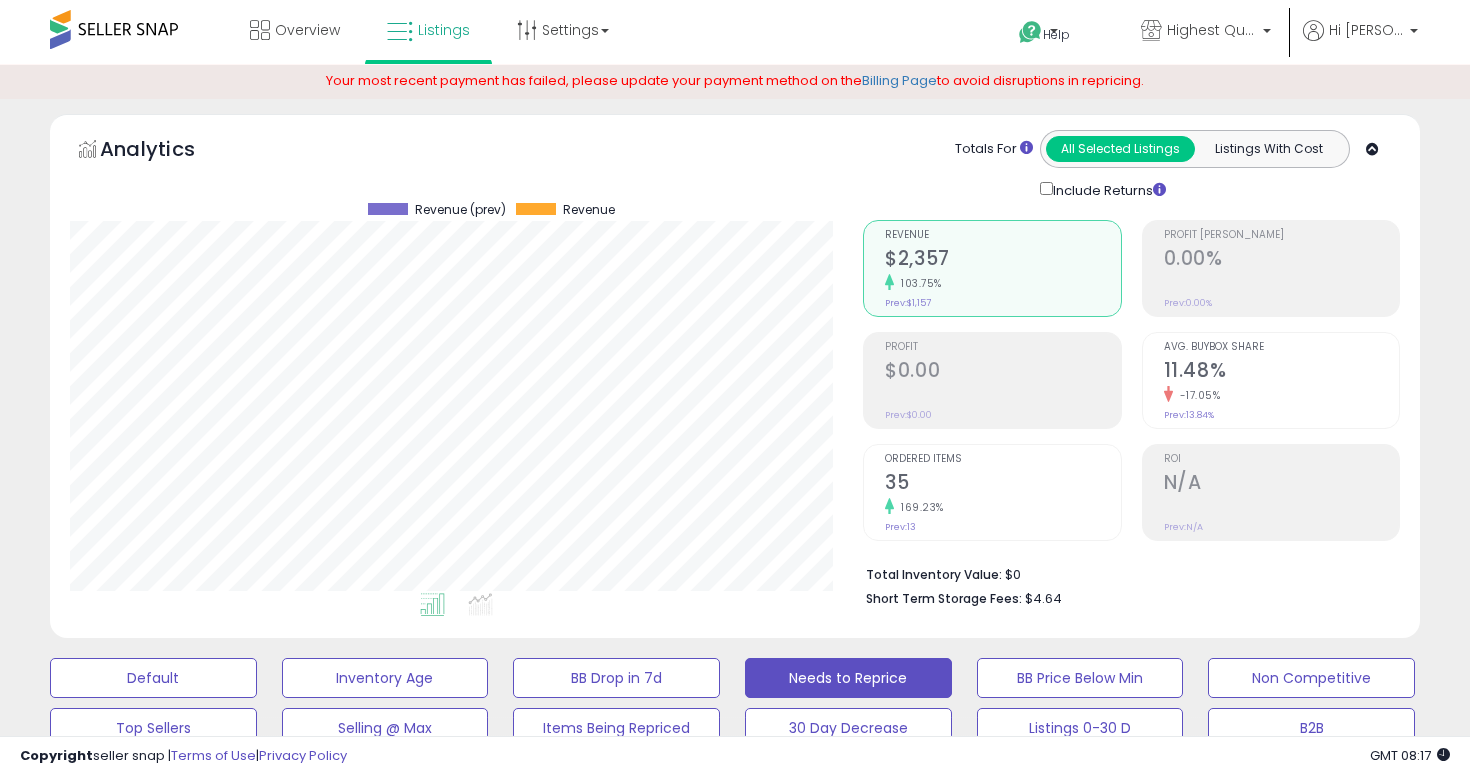 select on "**" 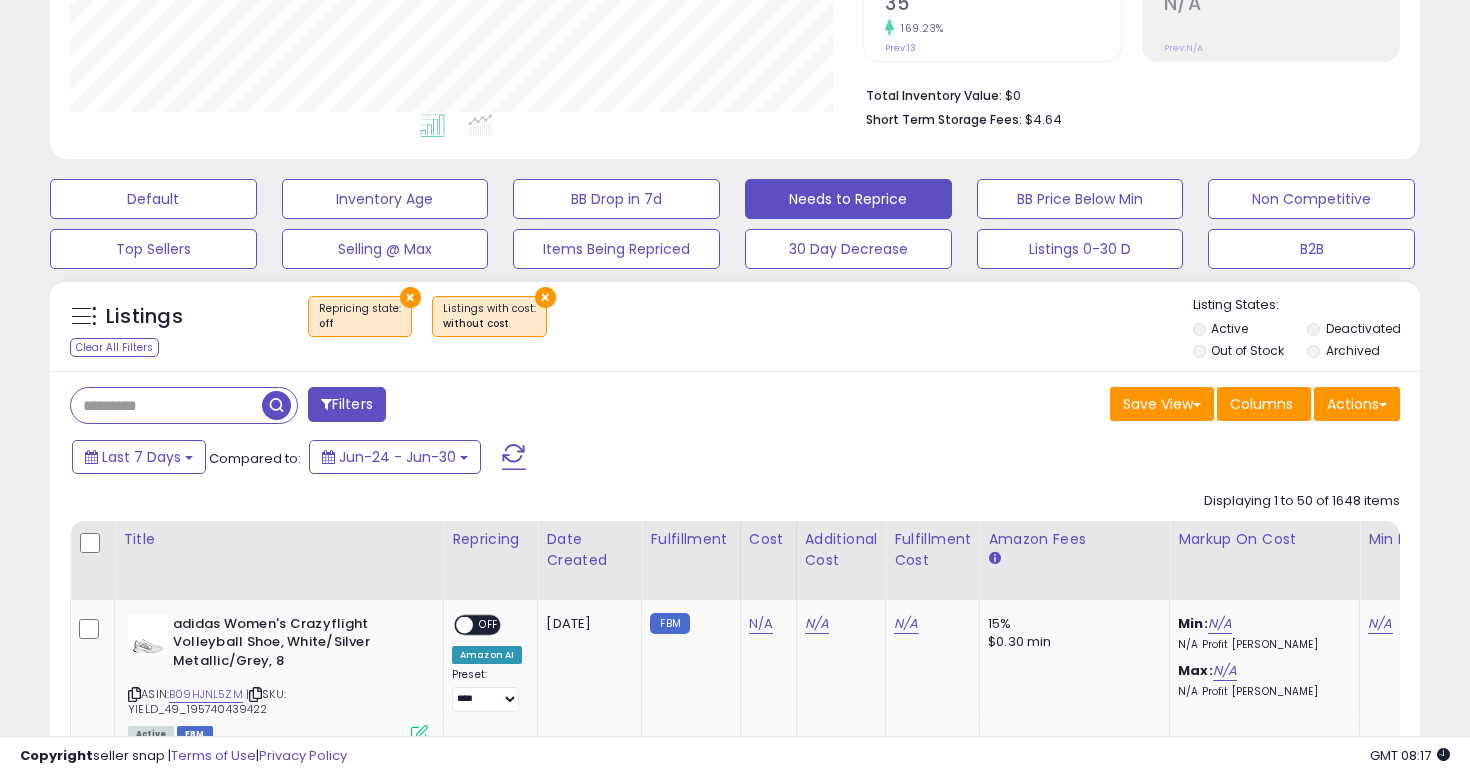 scroll, scrollTop: 999590, scrollLeft: 999206, axis: both 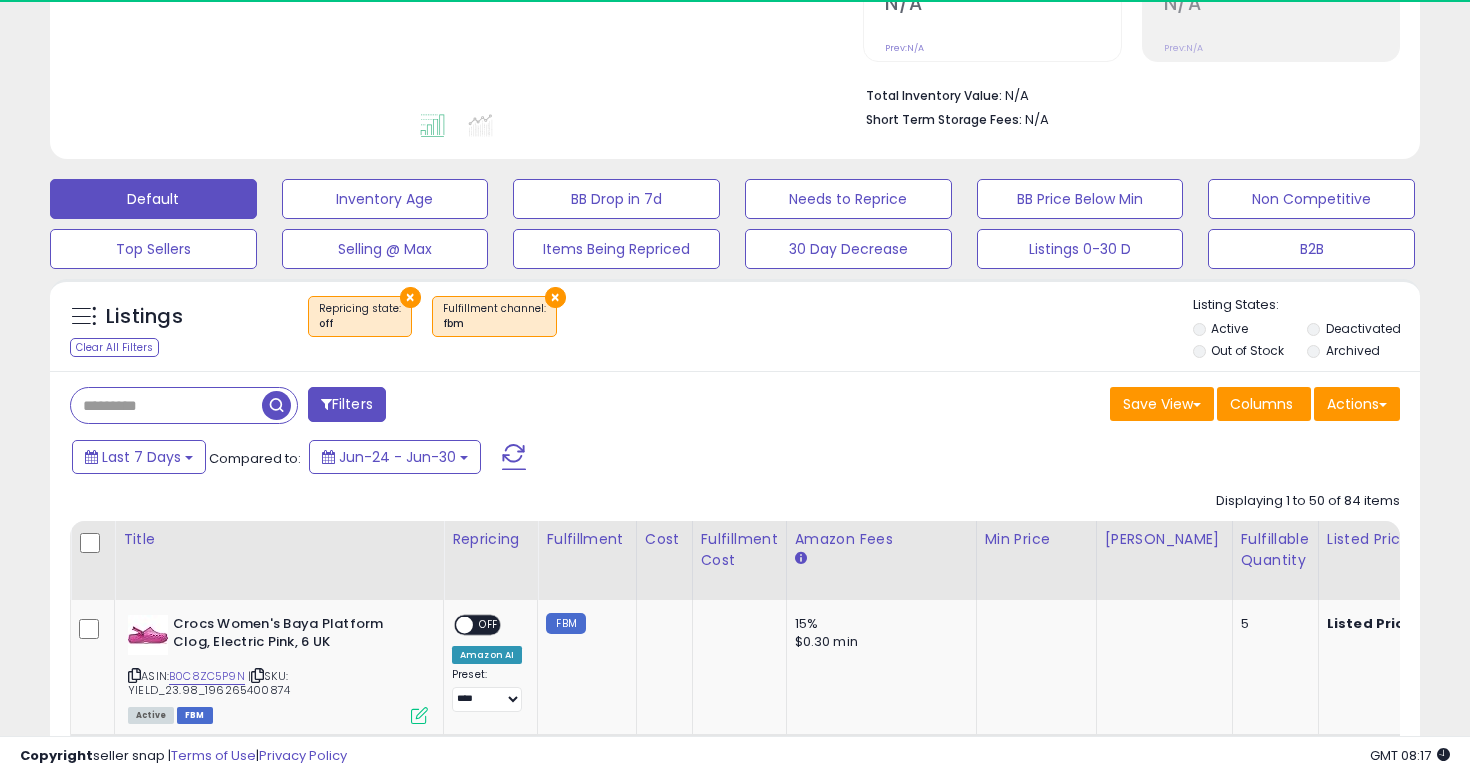 select on "**" 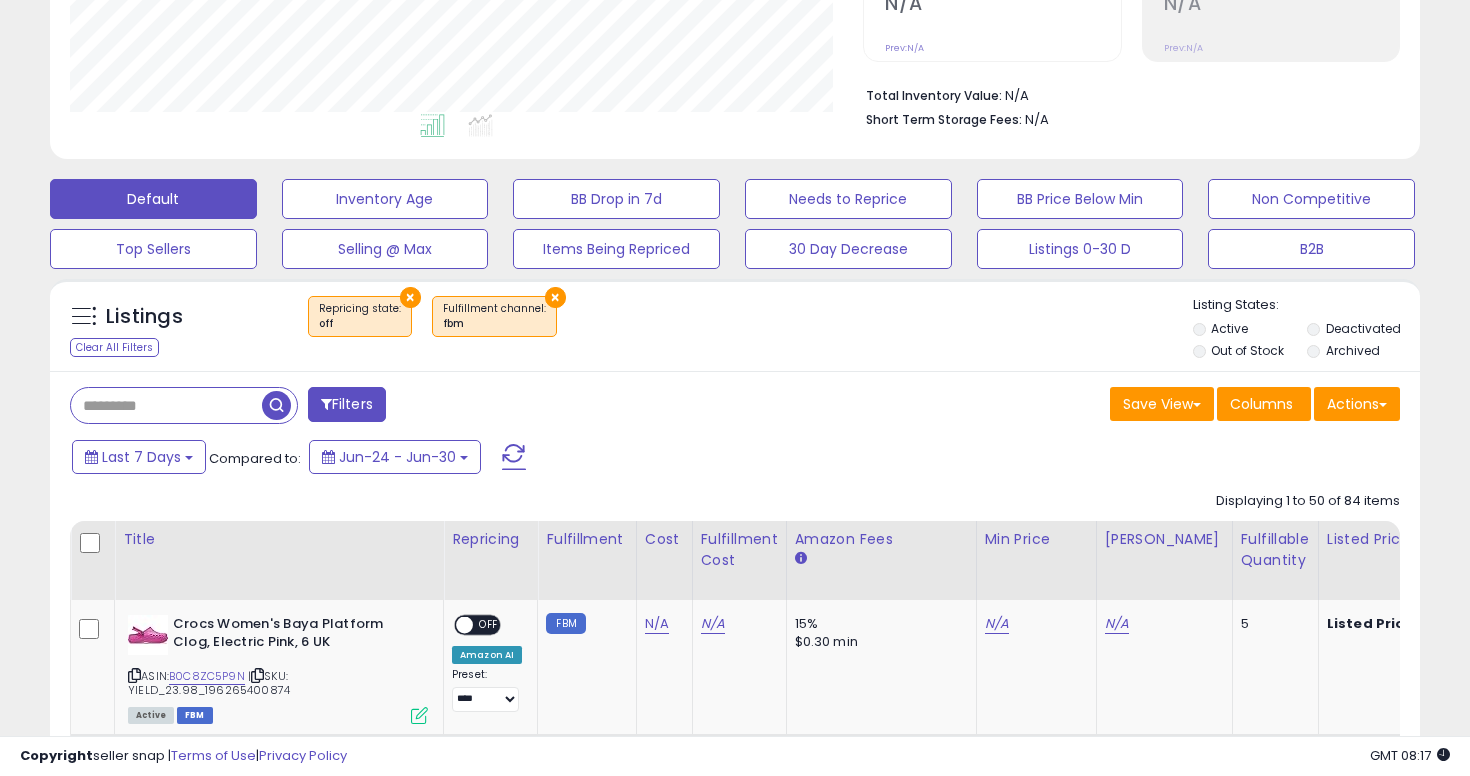 scroll, scrollTop: 999590, scrollLeft: 999206, axis: both 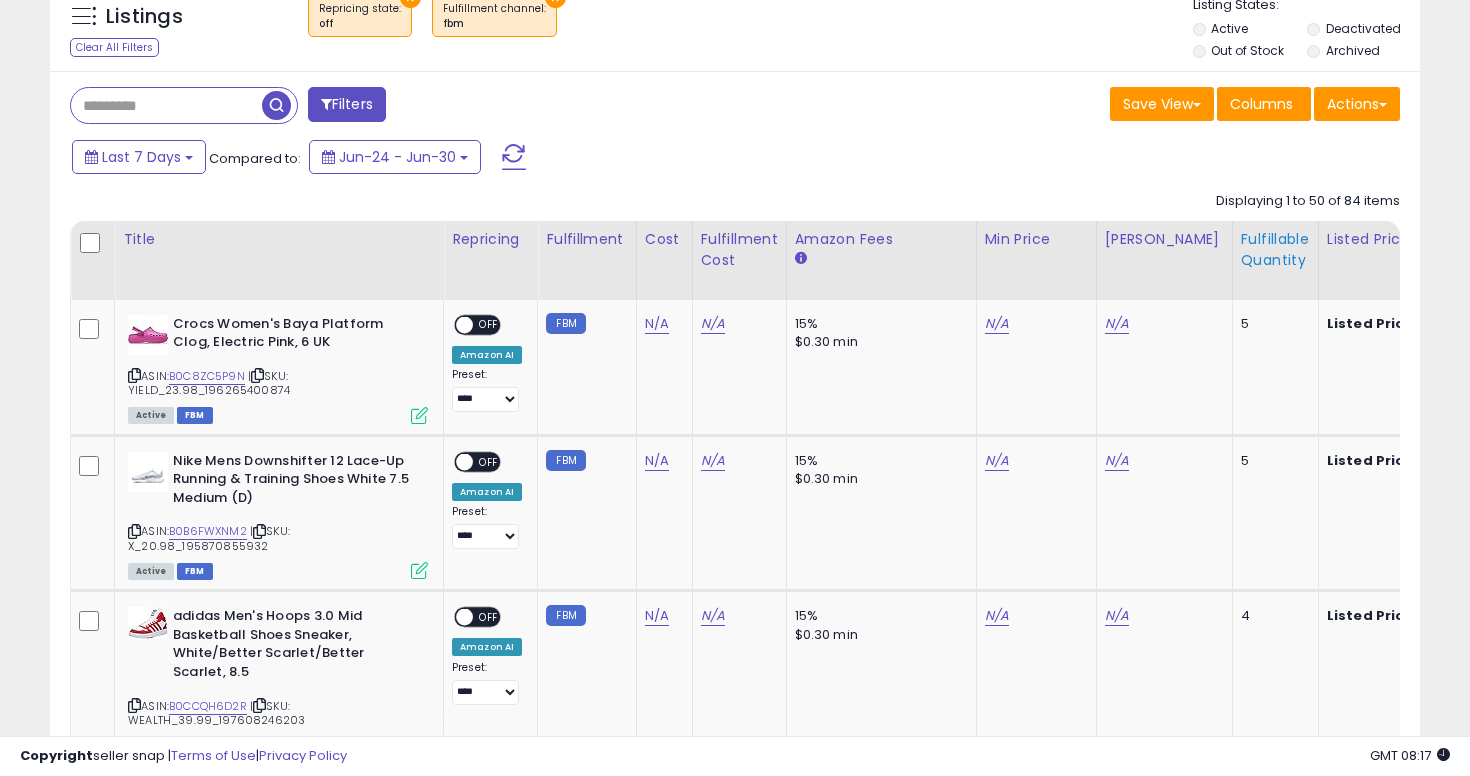click on "Fulfillable Quantity" at bounding box center (1275, 250) 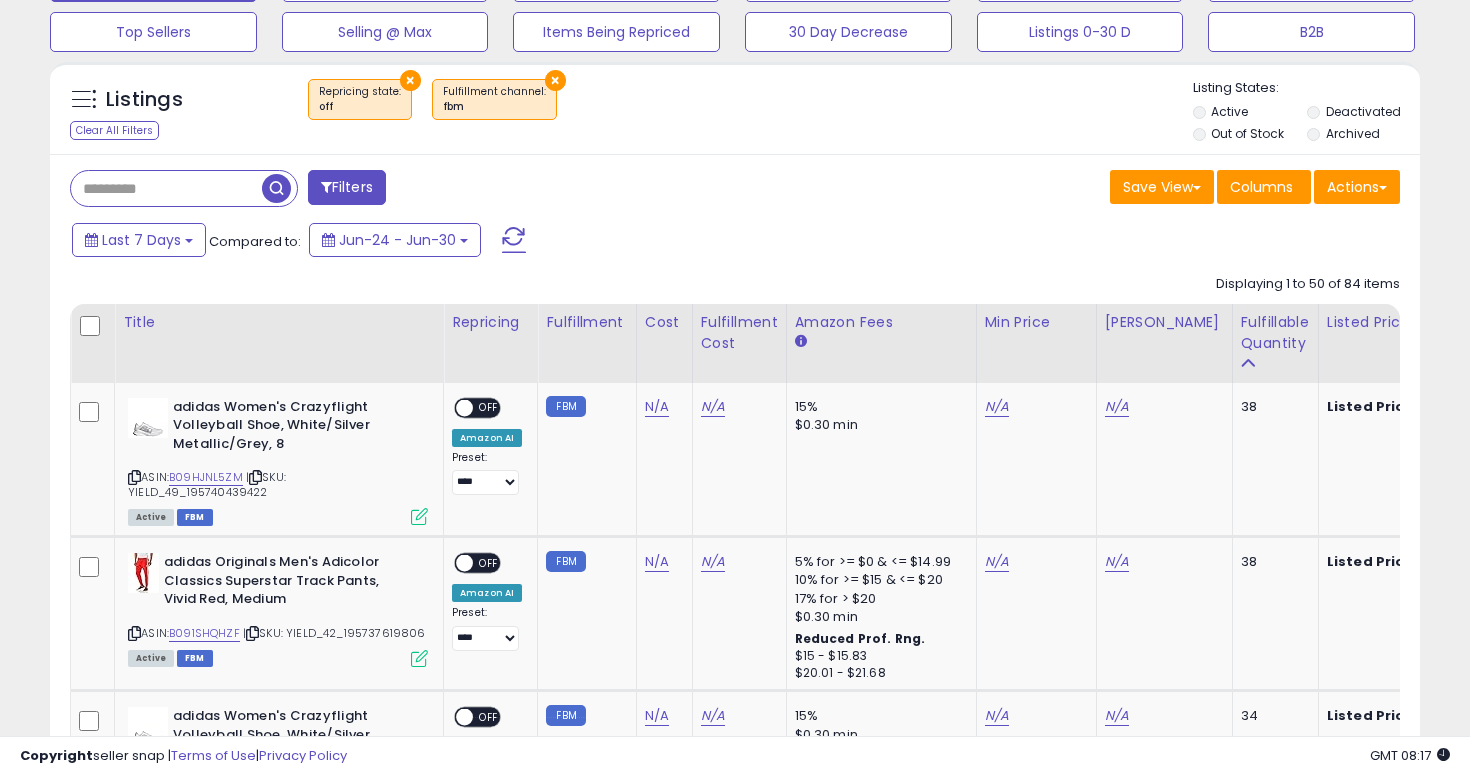 scroll, scrollTop: 786, scrollLeft: 0, axis: vertical 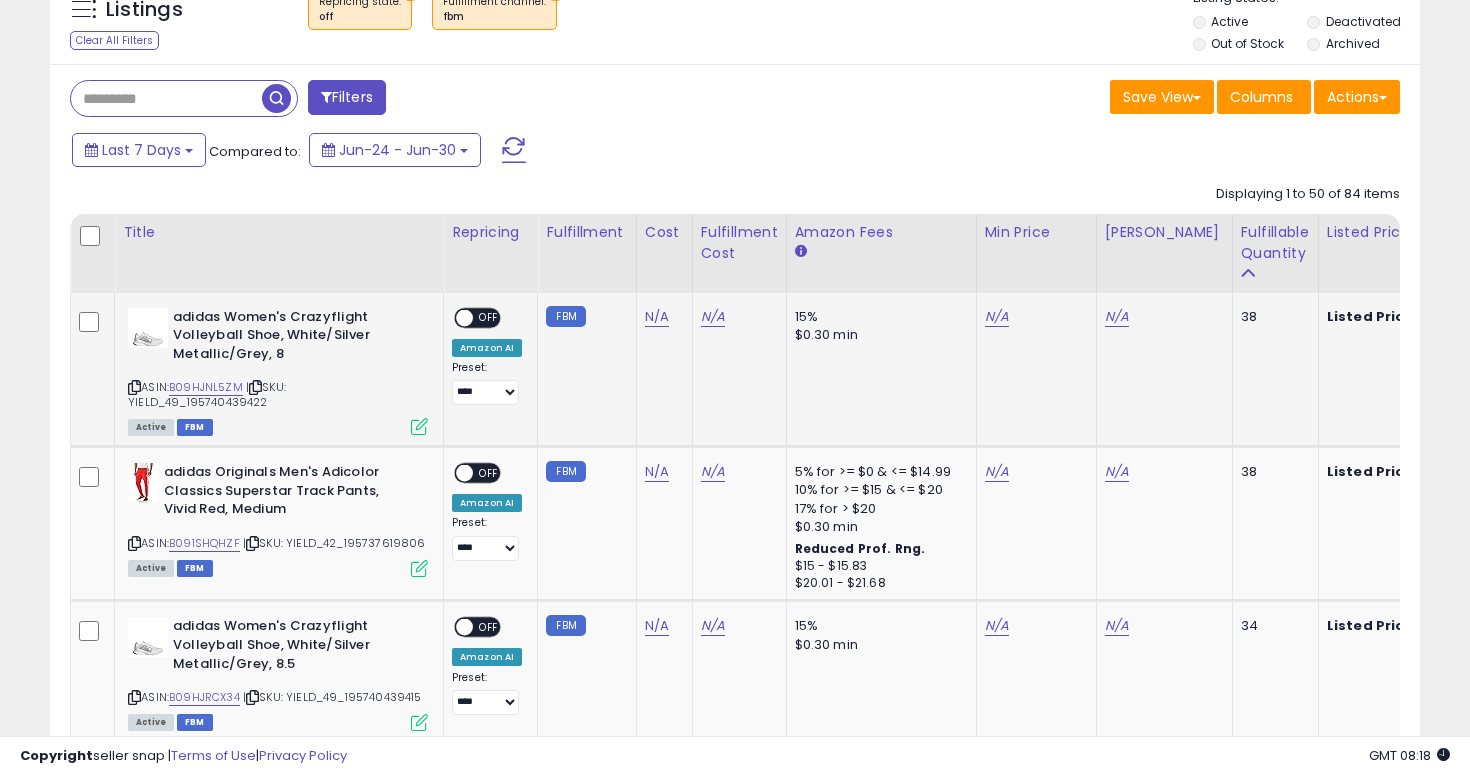 click at bounding box center (134, 387) 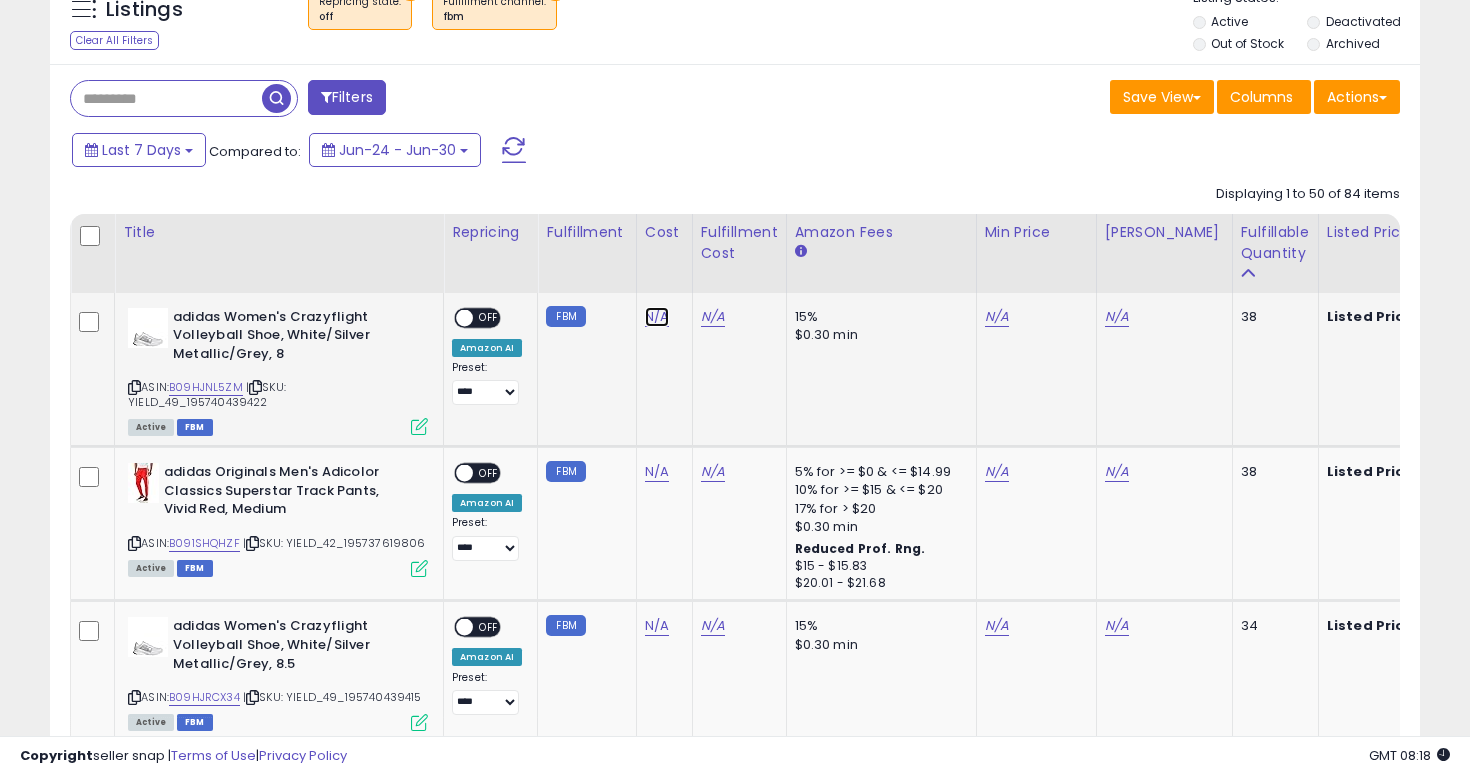click on "N/A" at bounding box center (657, 317) 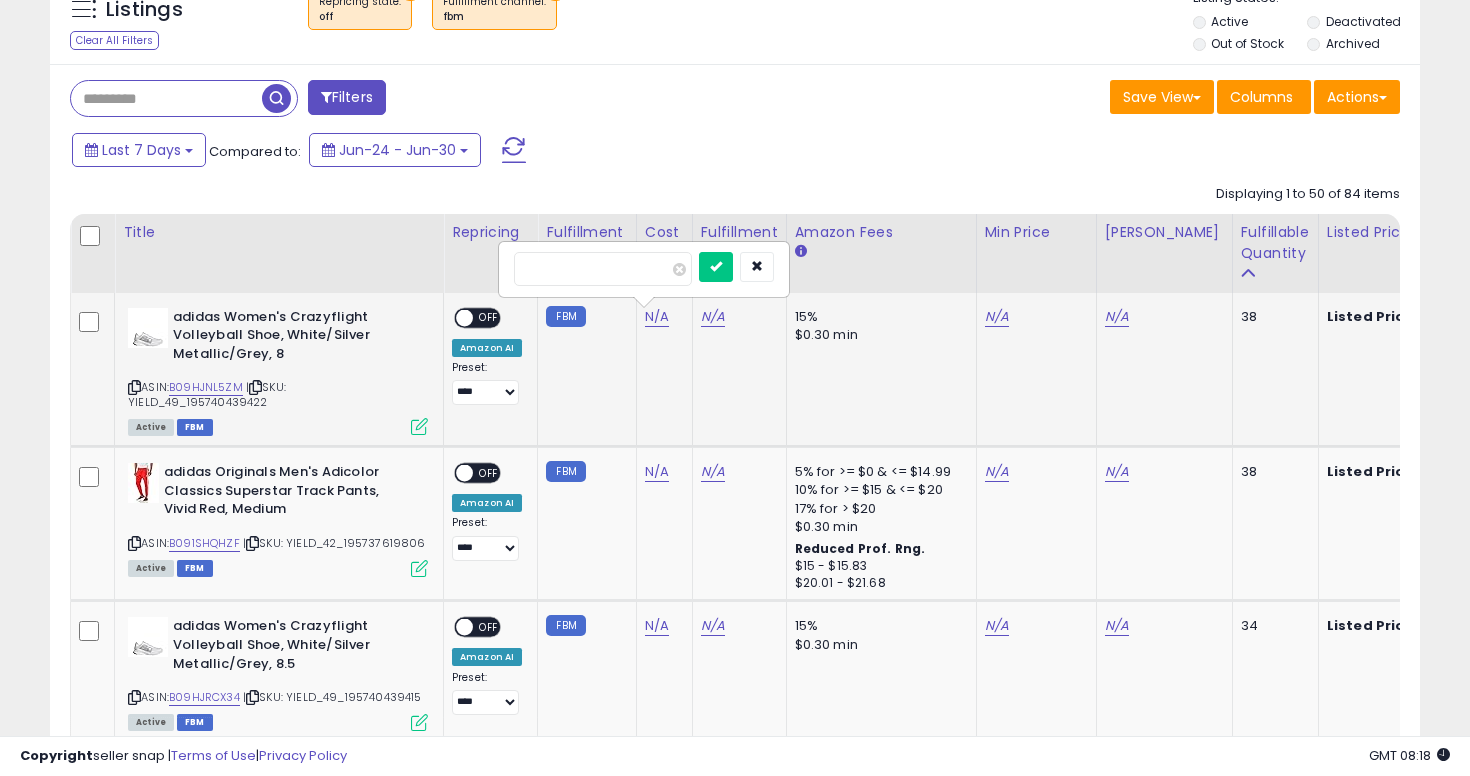 type on "**" 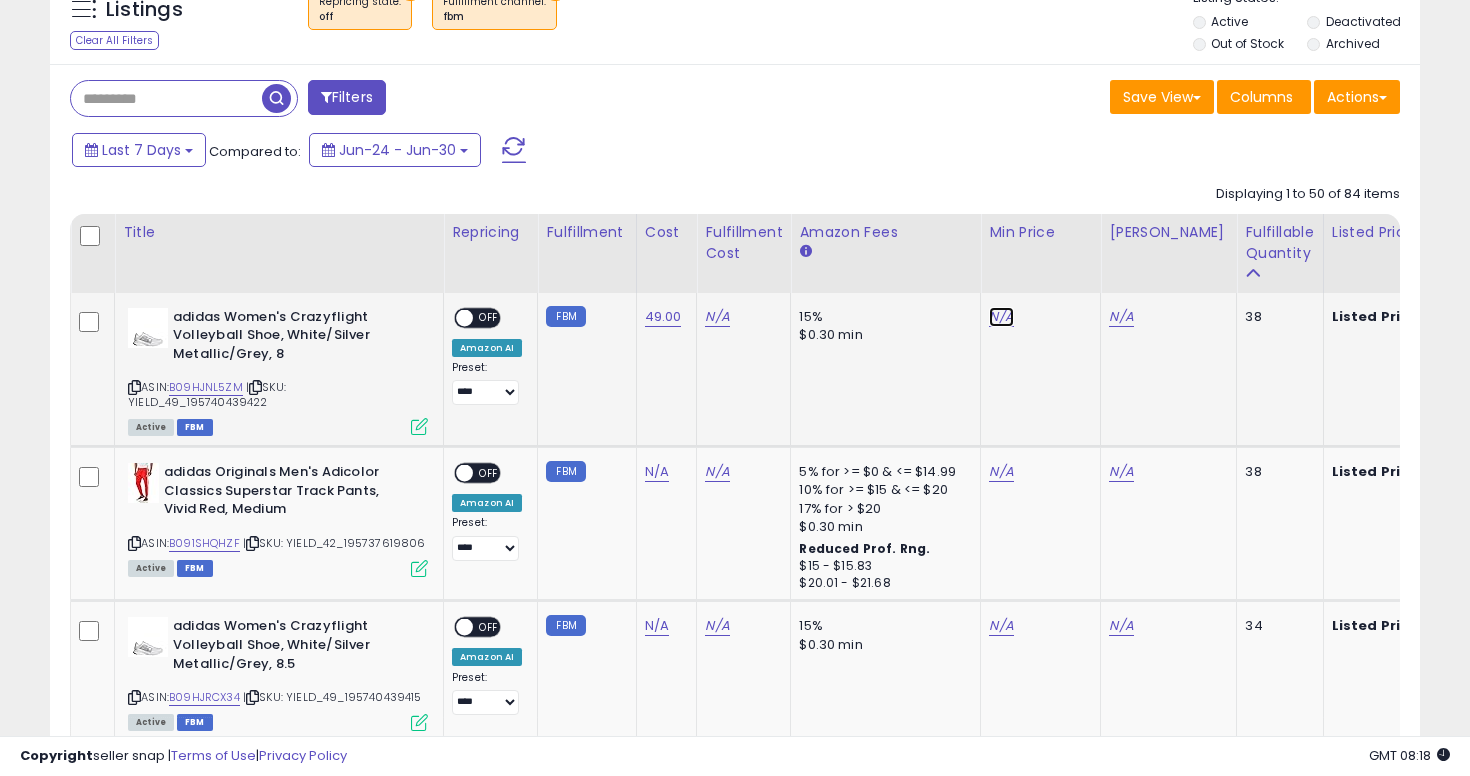 click on "N/A" at bounding box center [1001, 317] 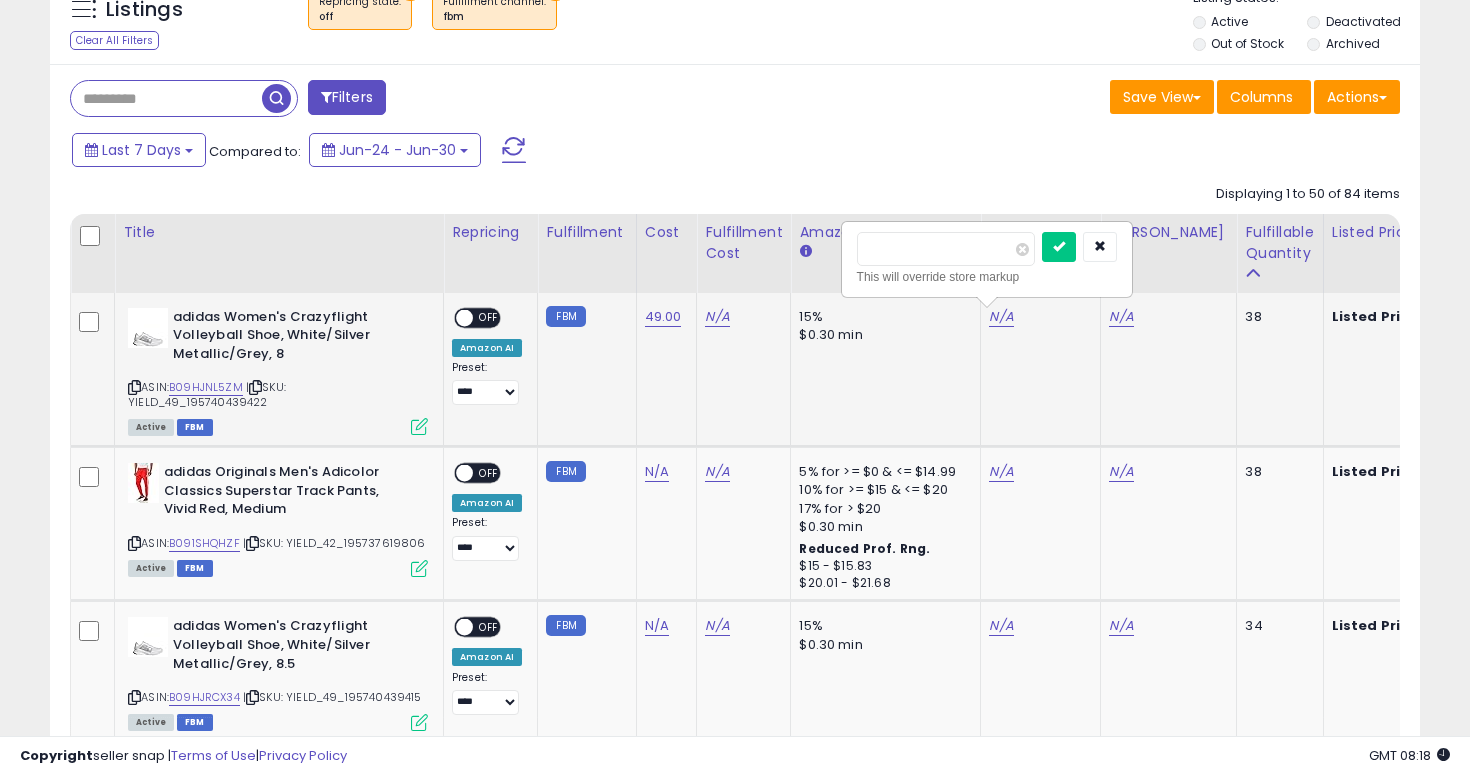 type on "**" 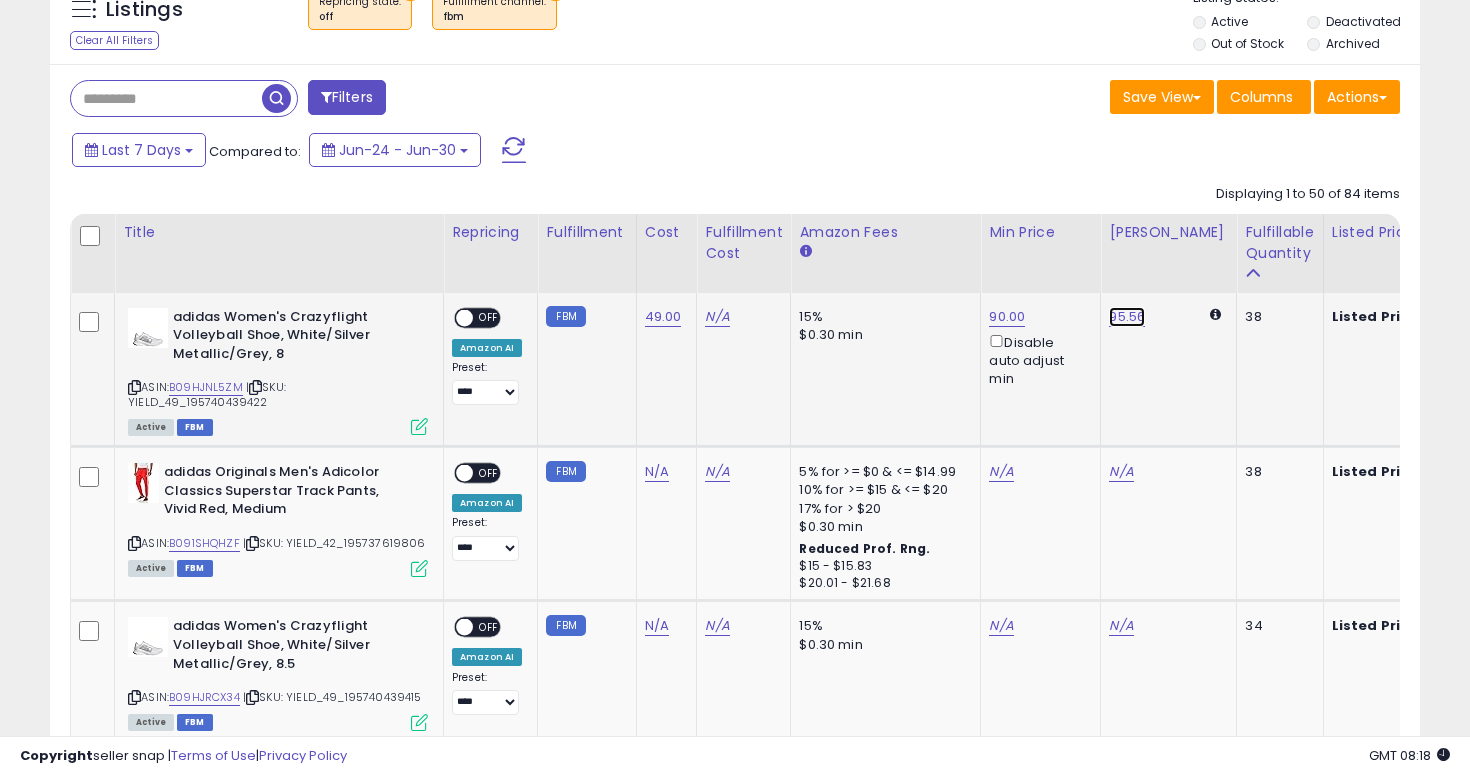 click on "95.56" at bounding box center [1127, 317] 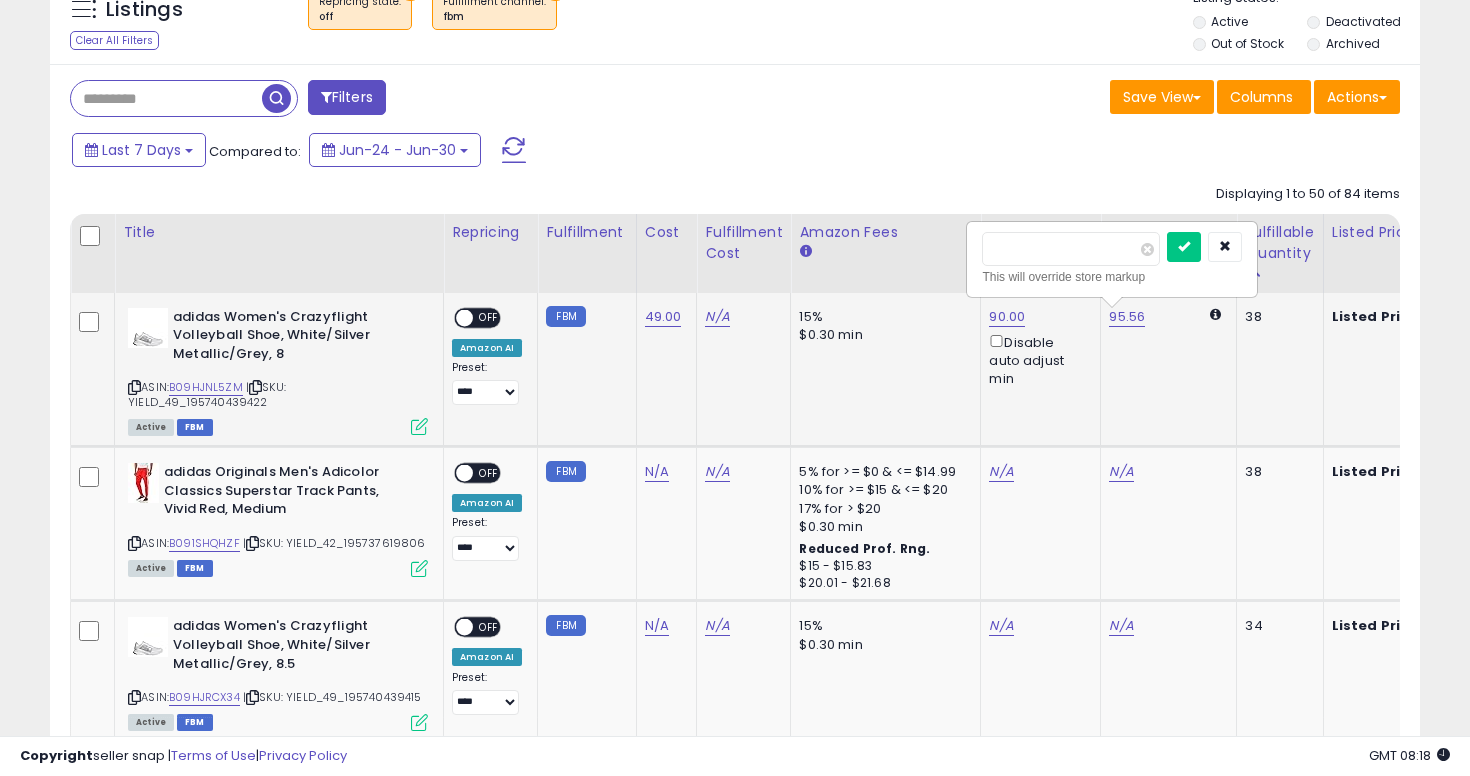 click on "*****" at bounding box center [1071, 249] 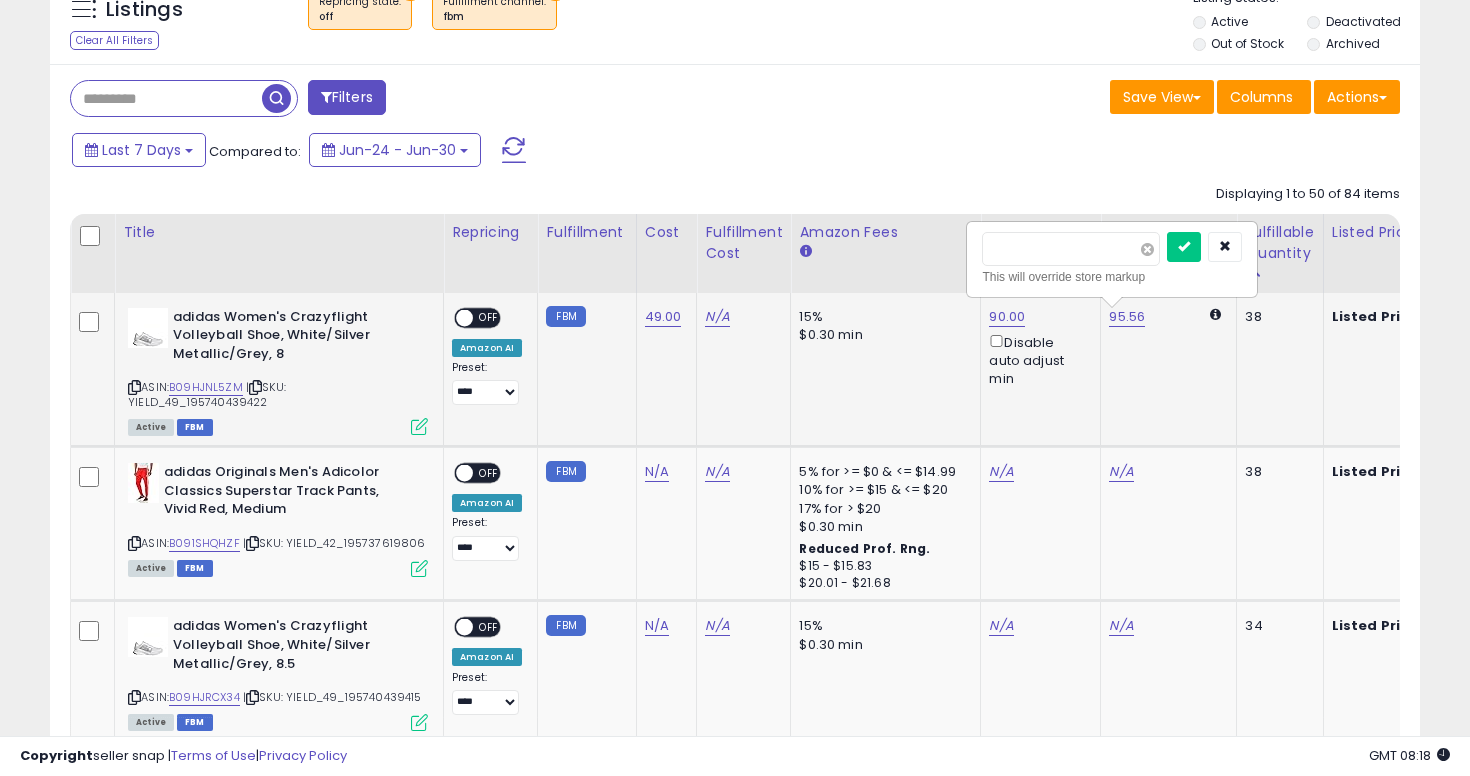 click at bounding box center (1147, 249) 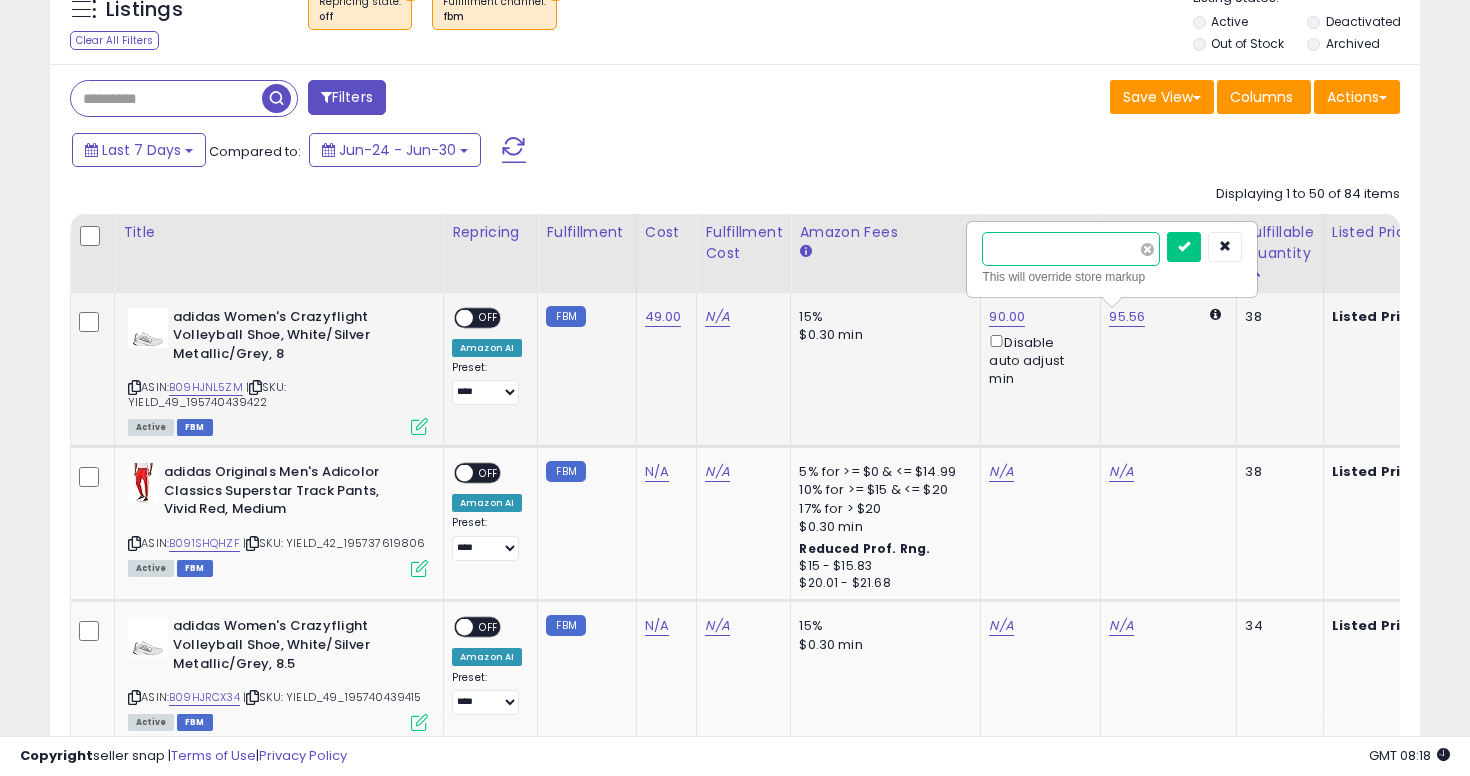 type on "*****" 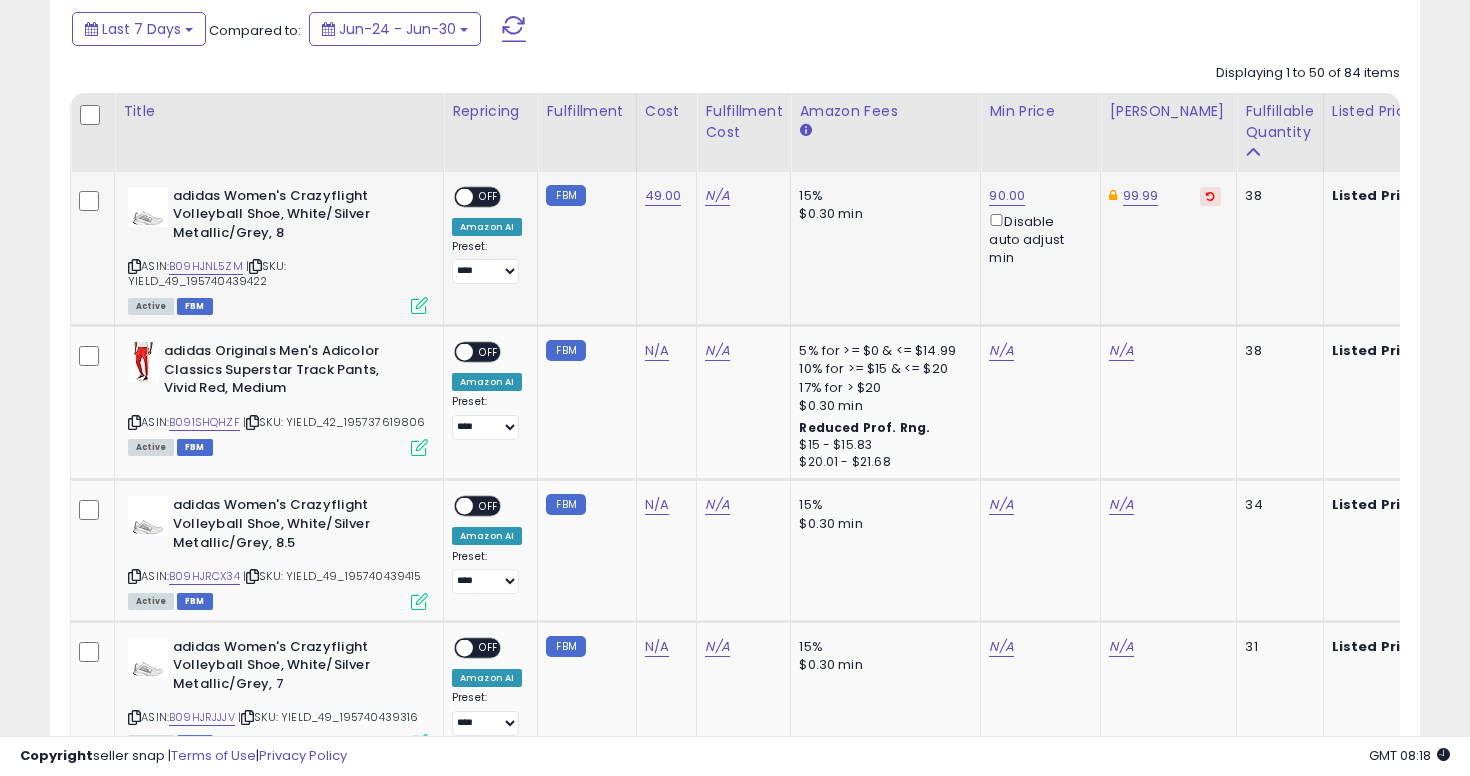 scroll, scrollTop: 912, scrollLeft: 0, axis: vertical 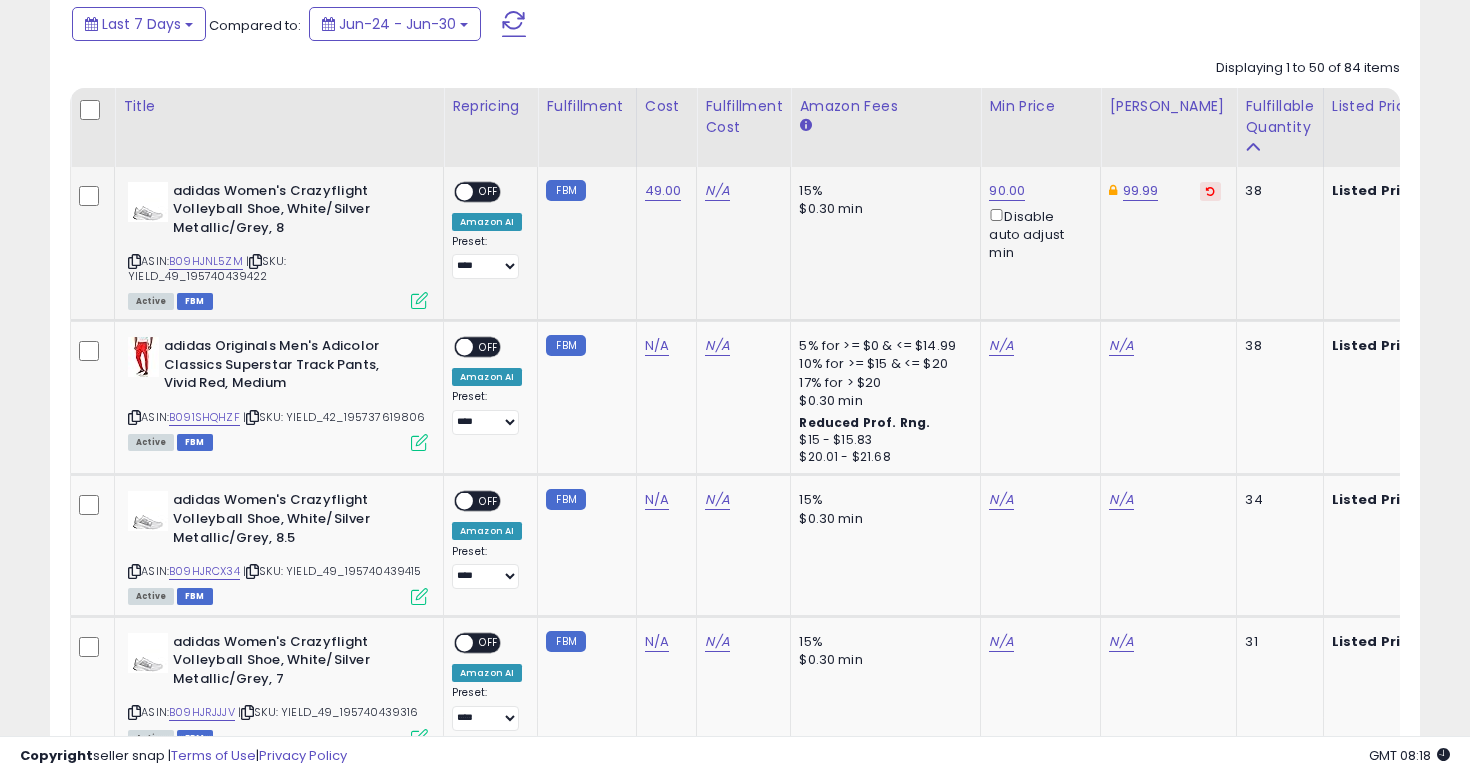 click on "OFF" at bounding box center [489, 191] 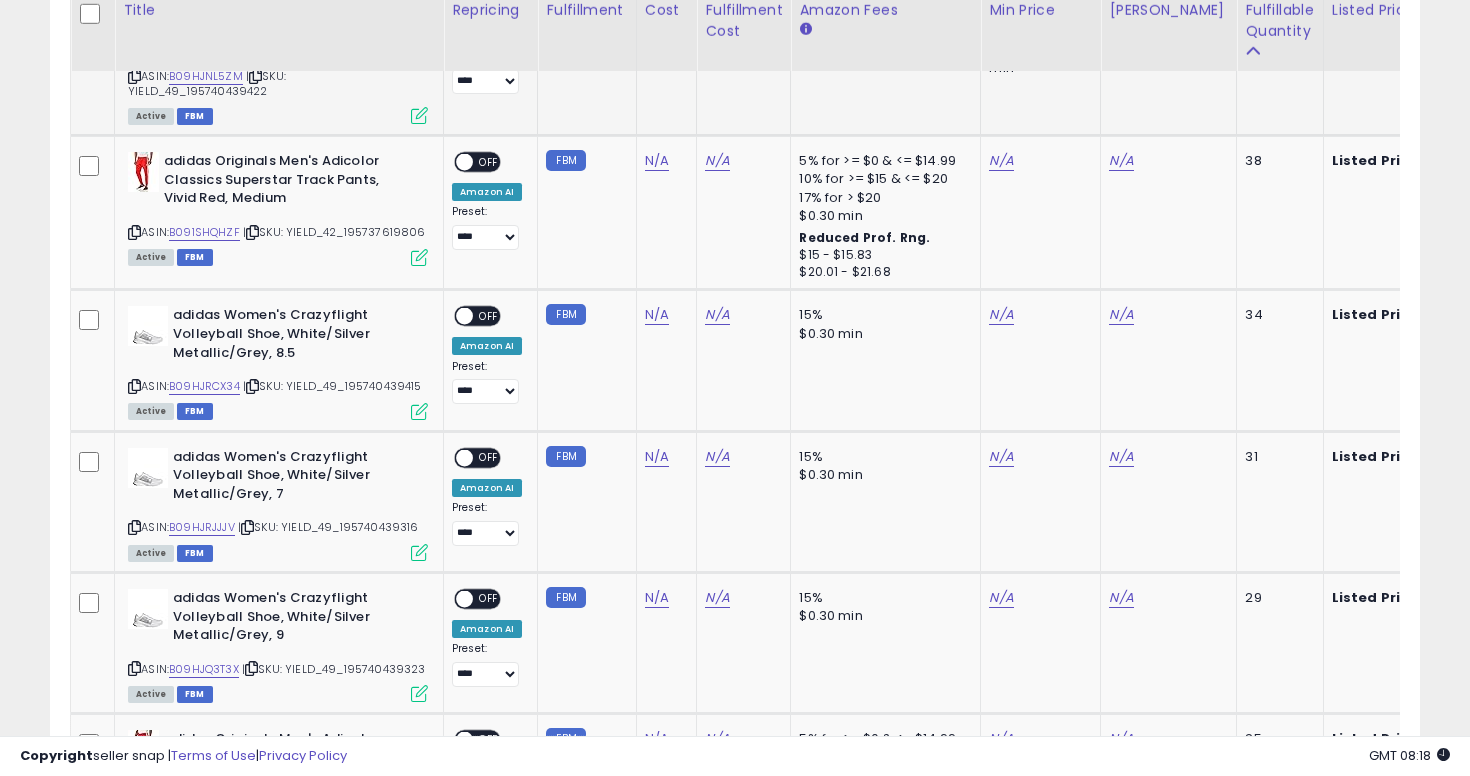 scroll, scrollTop: 1101, scrollLeft: 0, axis: vertical 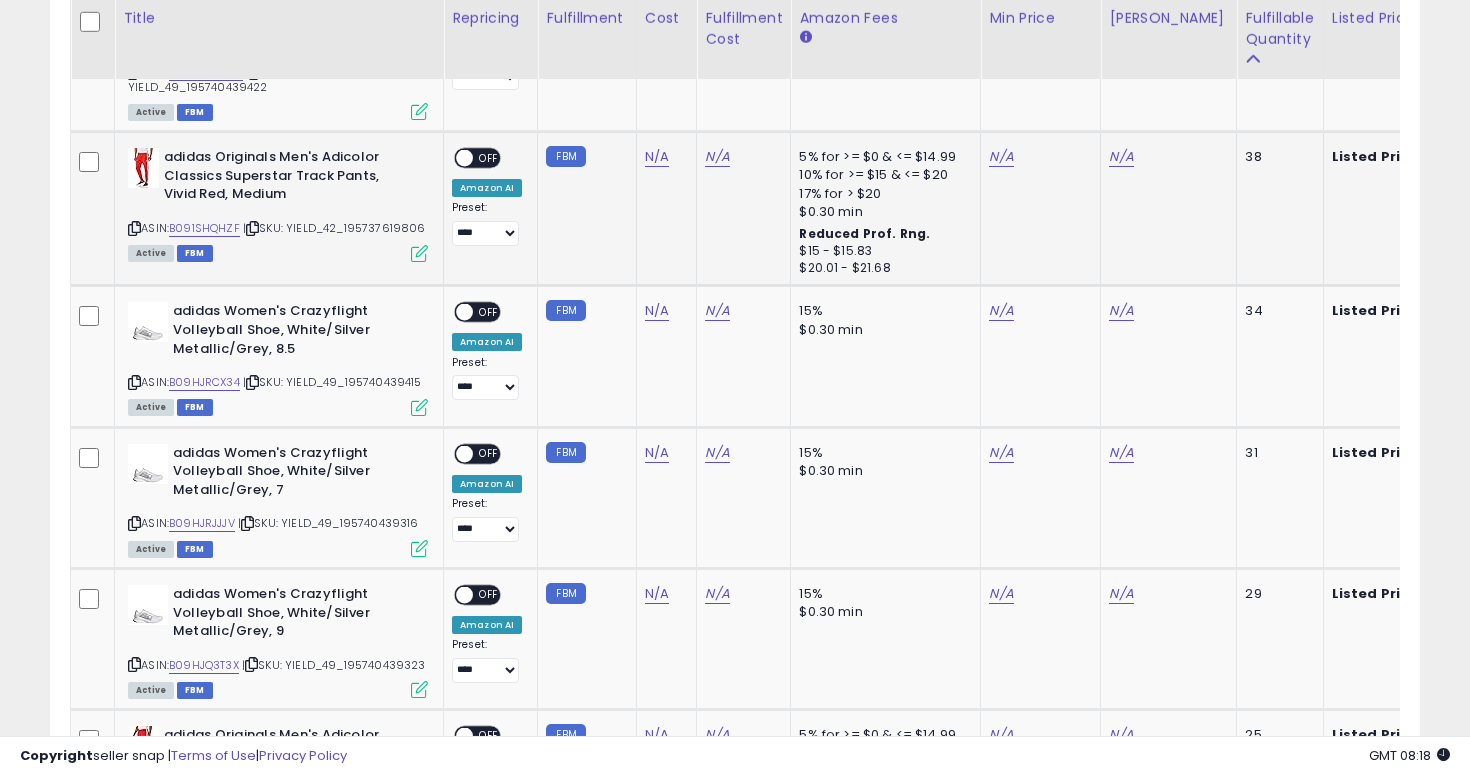 click at bounding box center [134, 228] 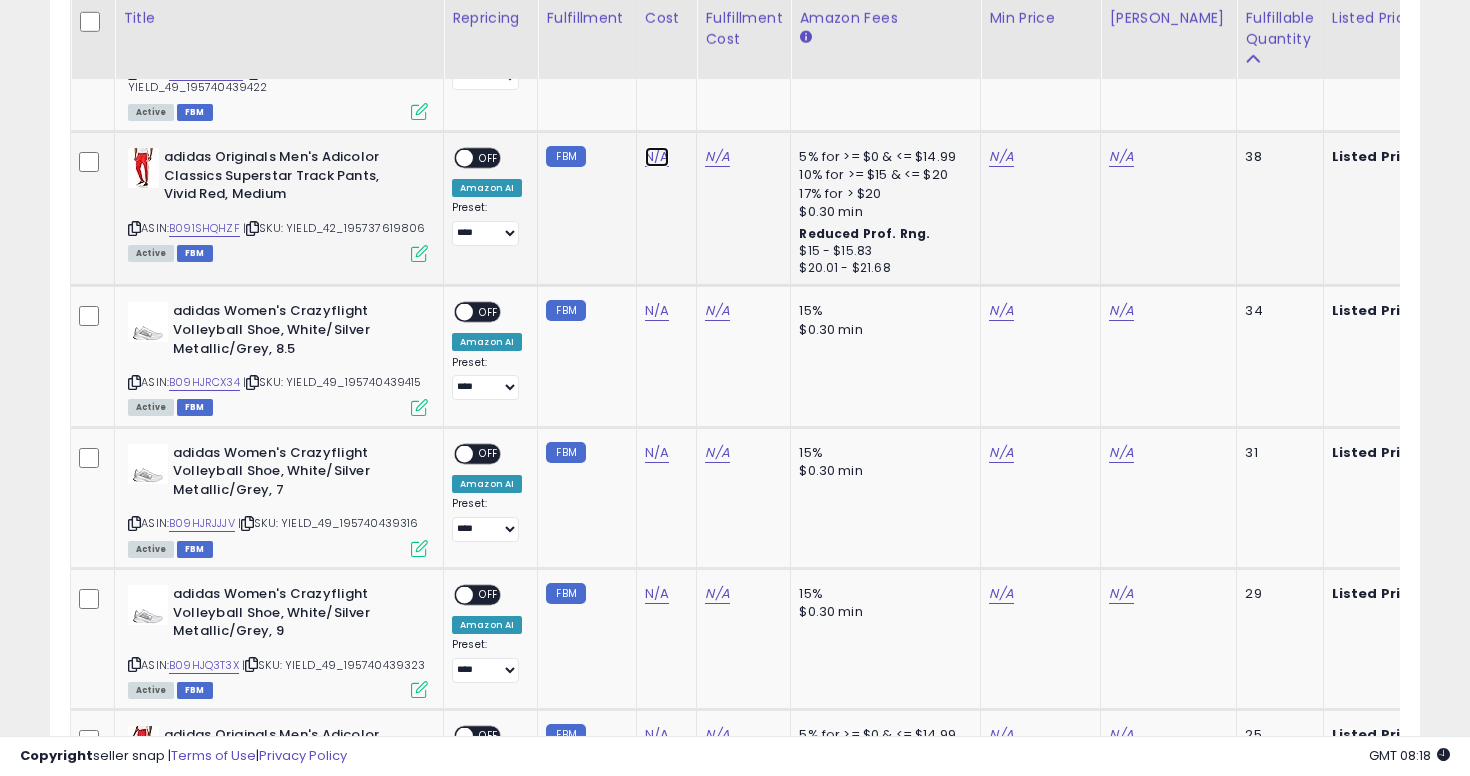 click on "N/A" at bounding box center [657, 157] 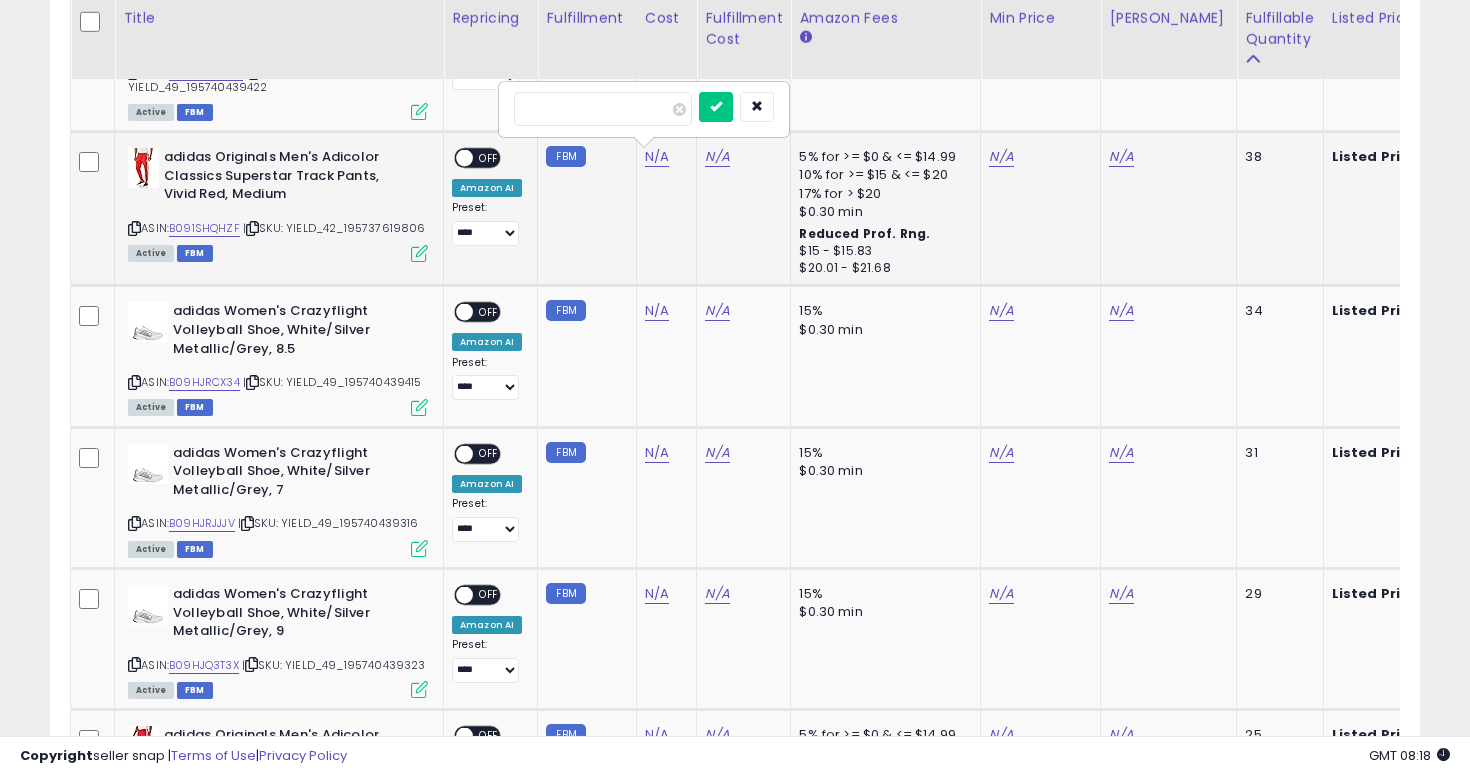 type on "*" 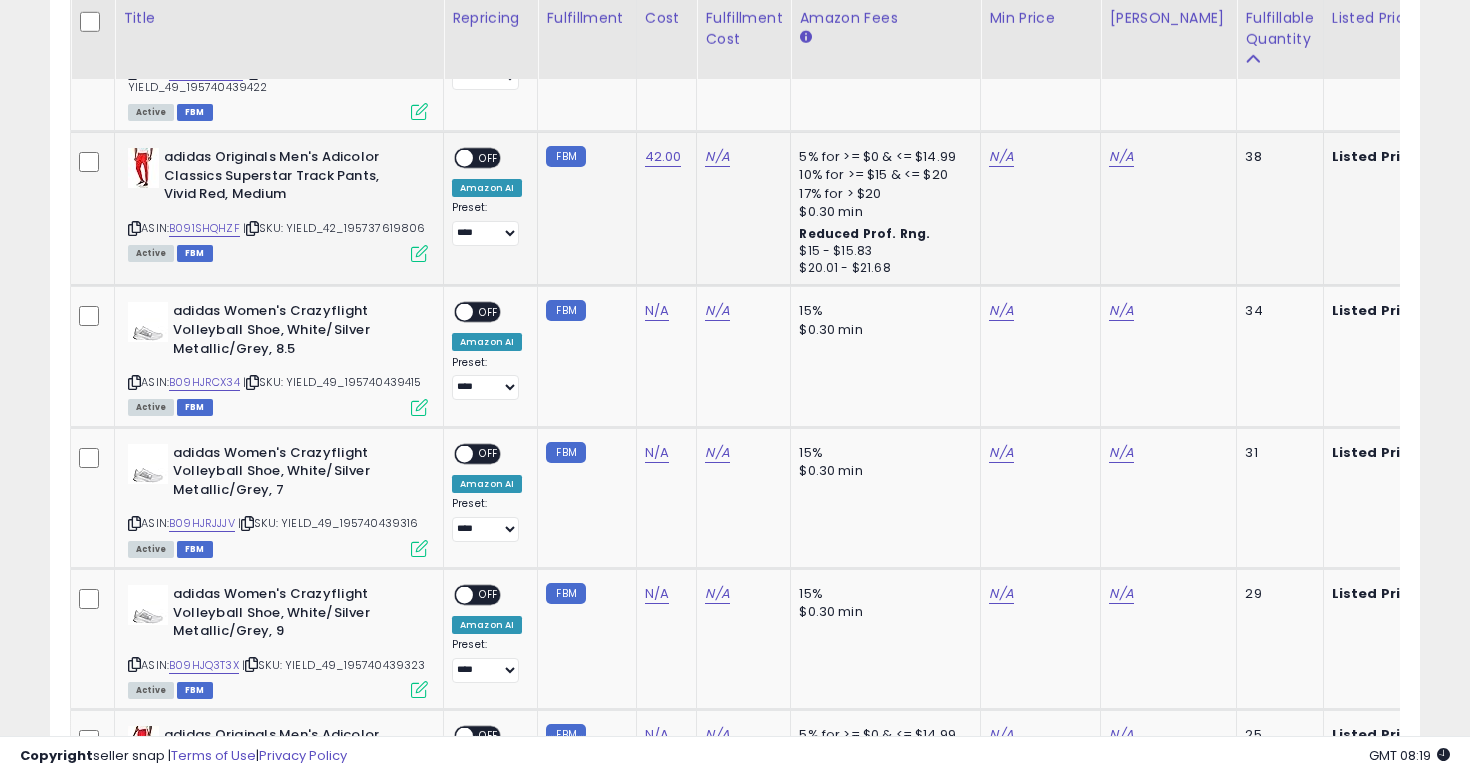 click on "N/A" 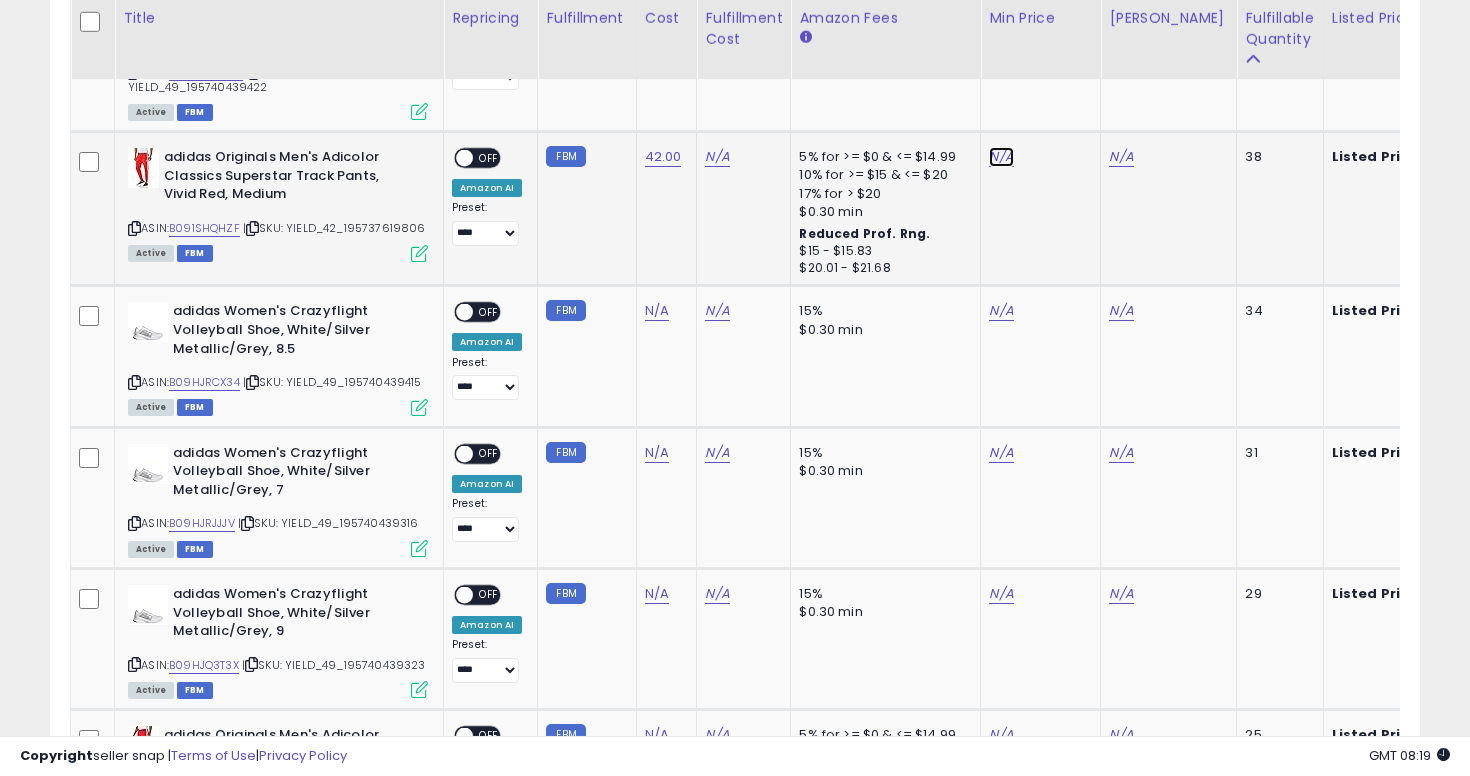 click on "N/A" at bounding box center [1001, 157] 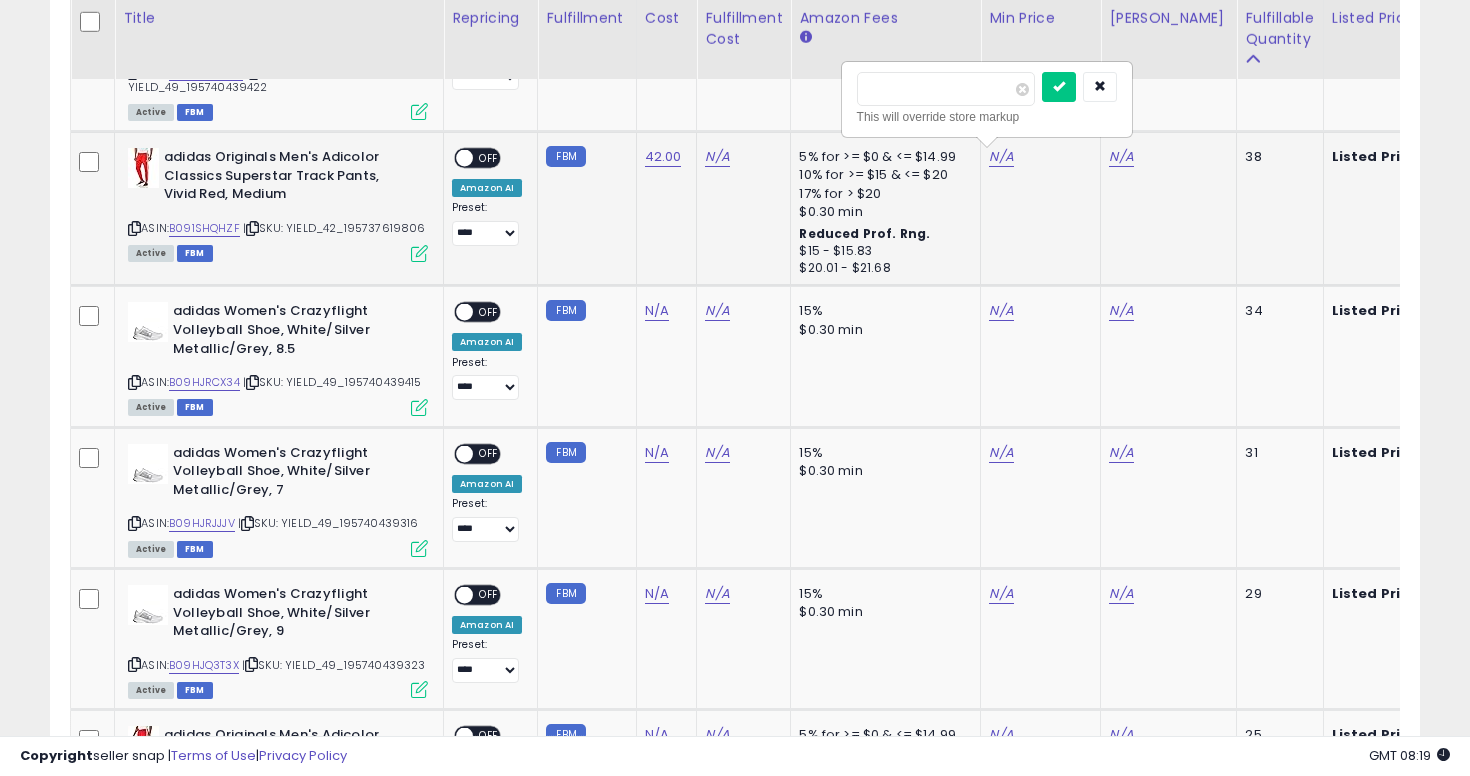 type on "**" 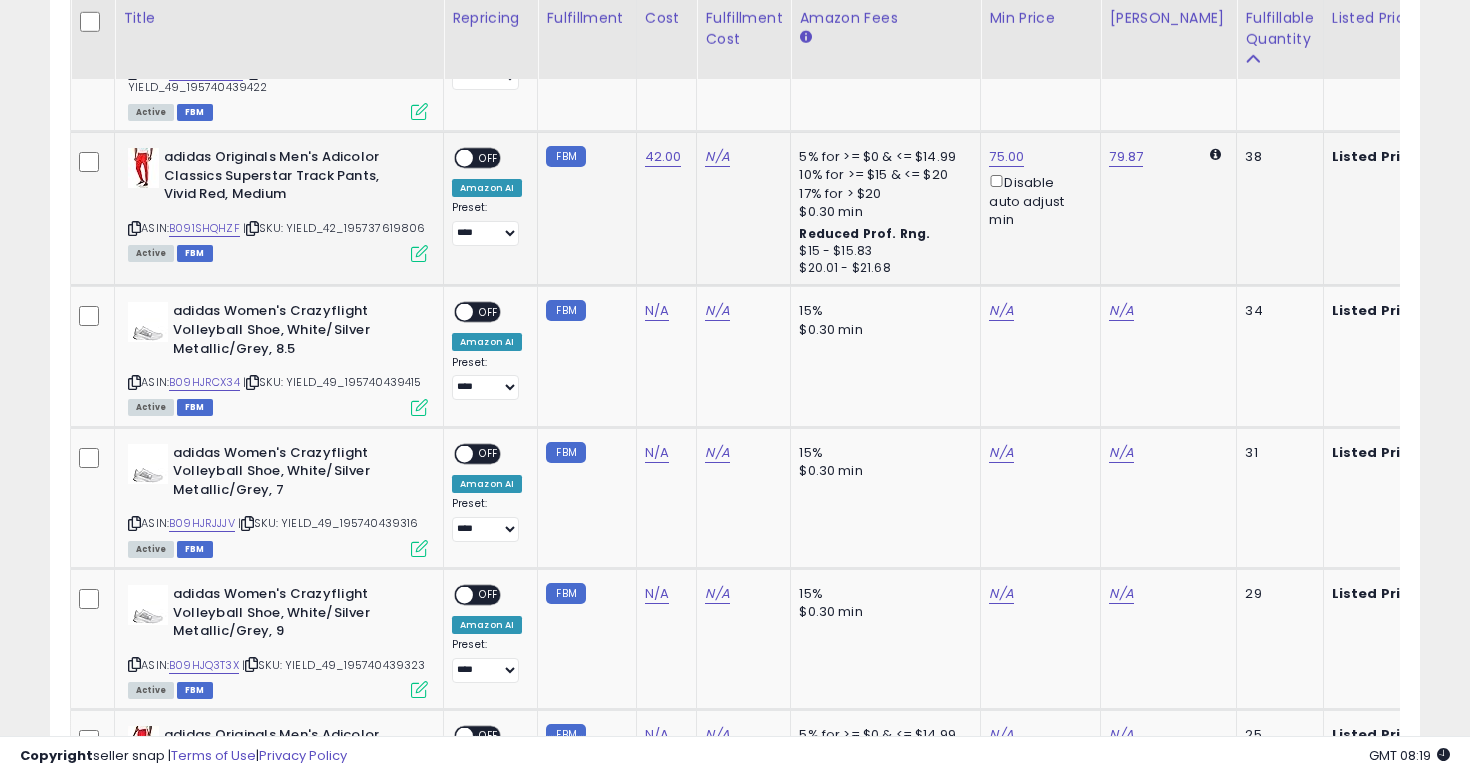 click on "**********" at bounding box center [487, 197] 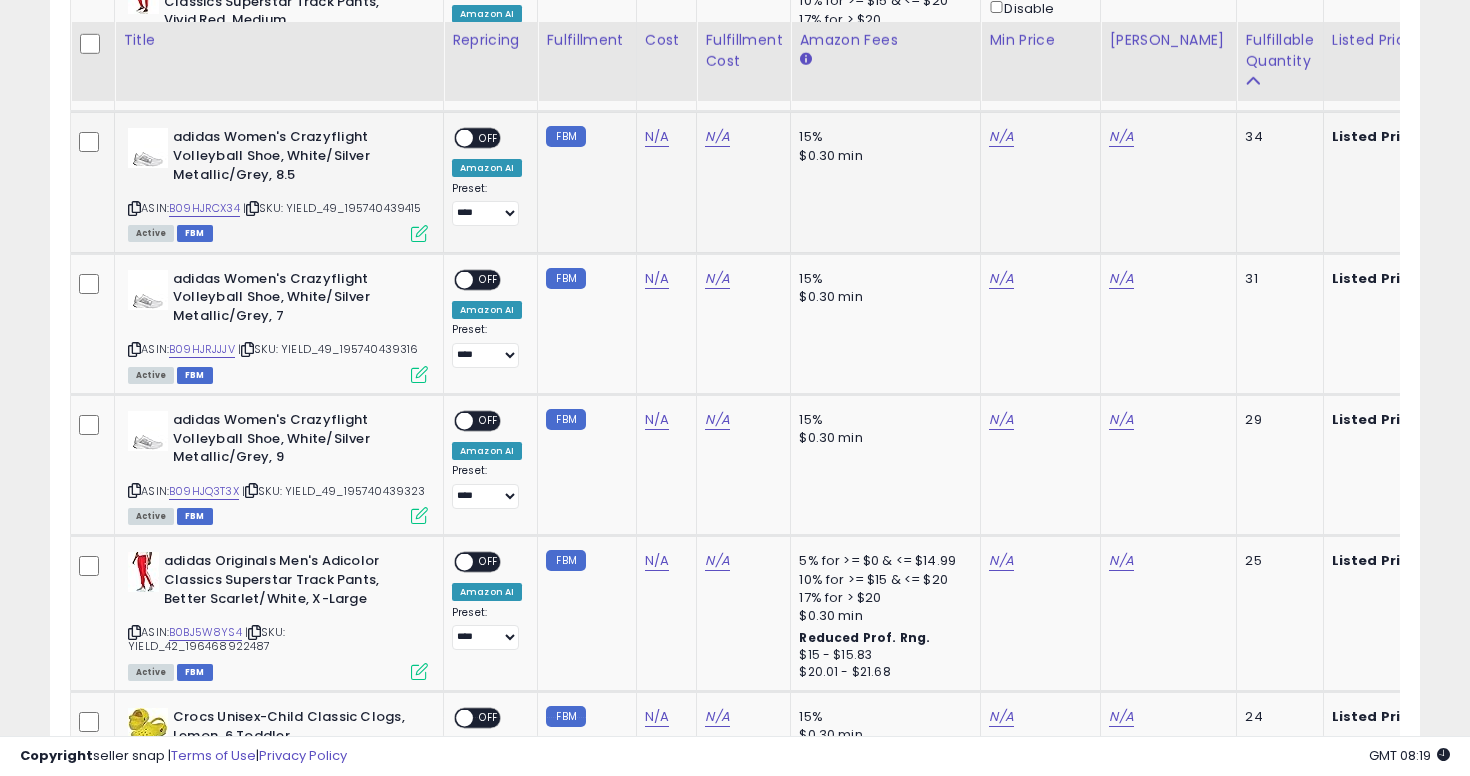 scroll, scrollTop: 1297, scrollLeft: 0, axis: vertical 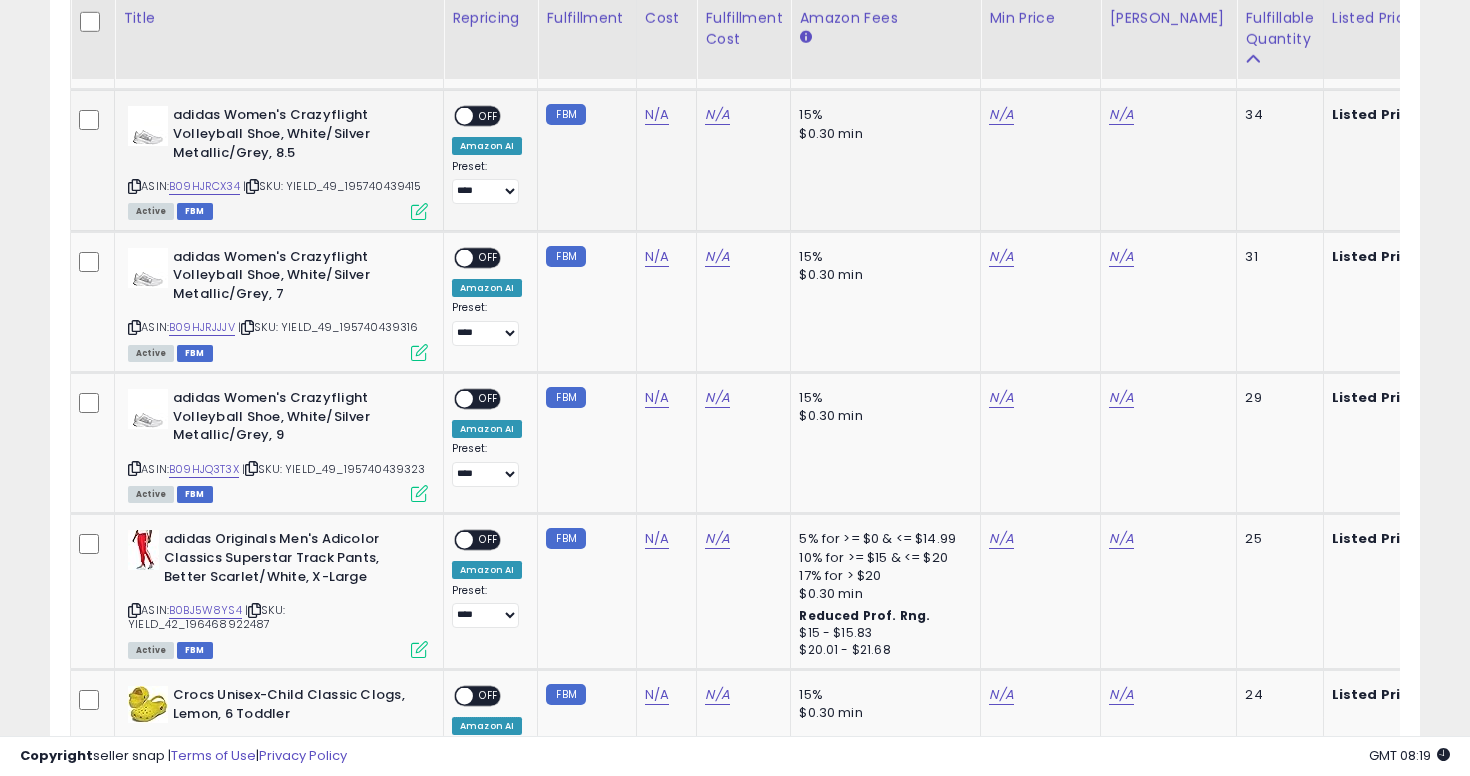 click at bounding box center [134, 186] 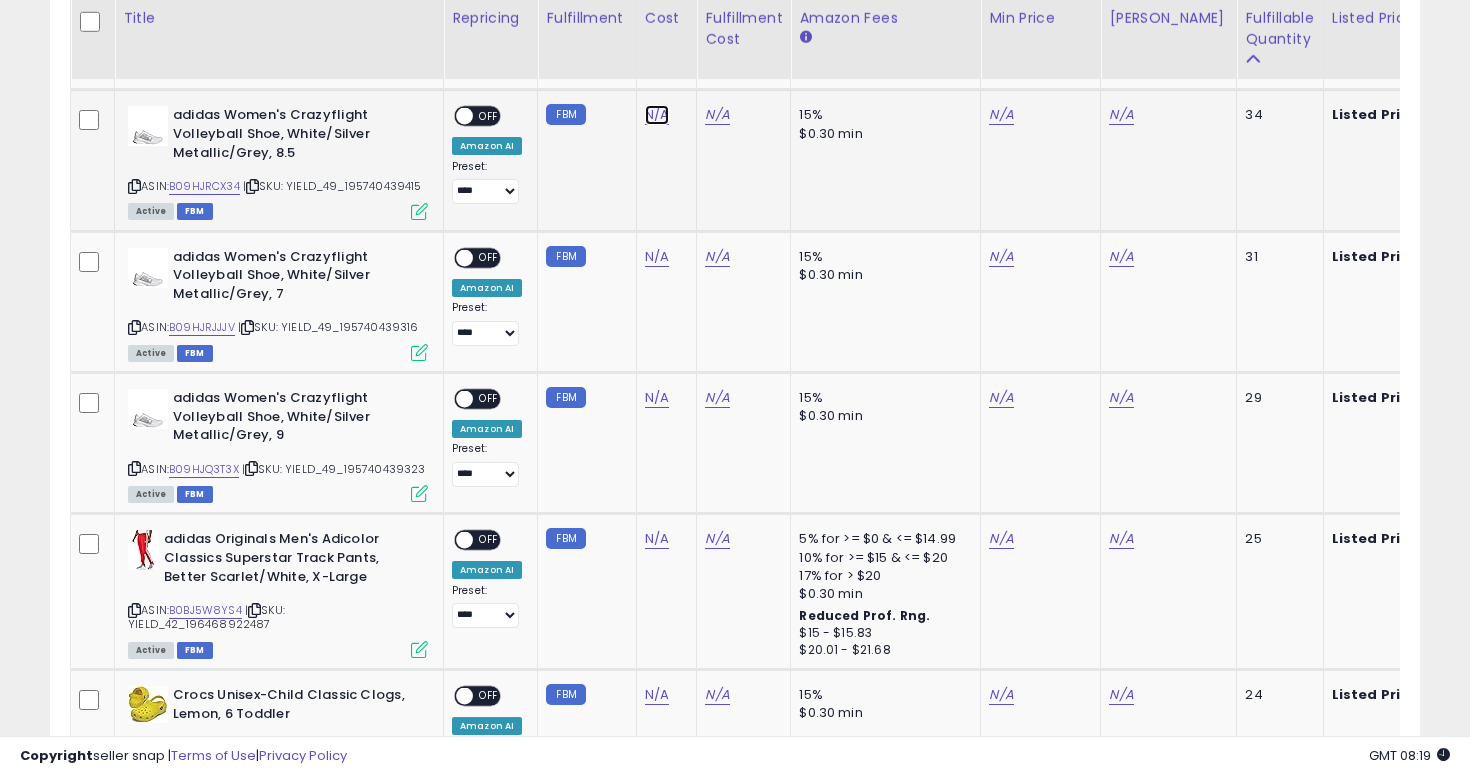 click on "N/A" at bounding box center [657, 115] 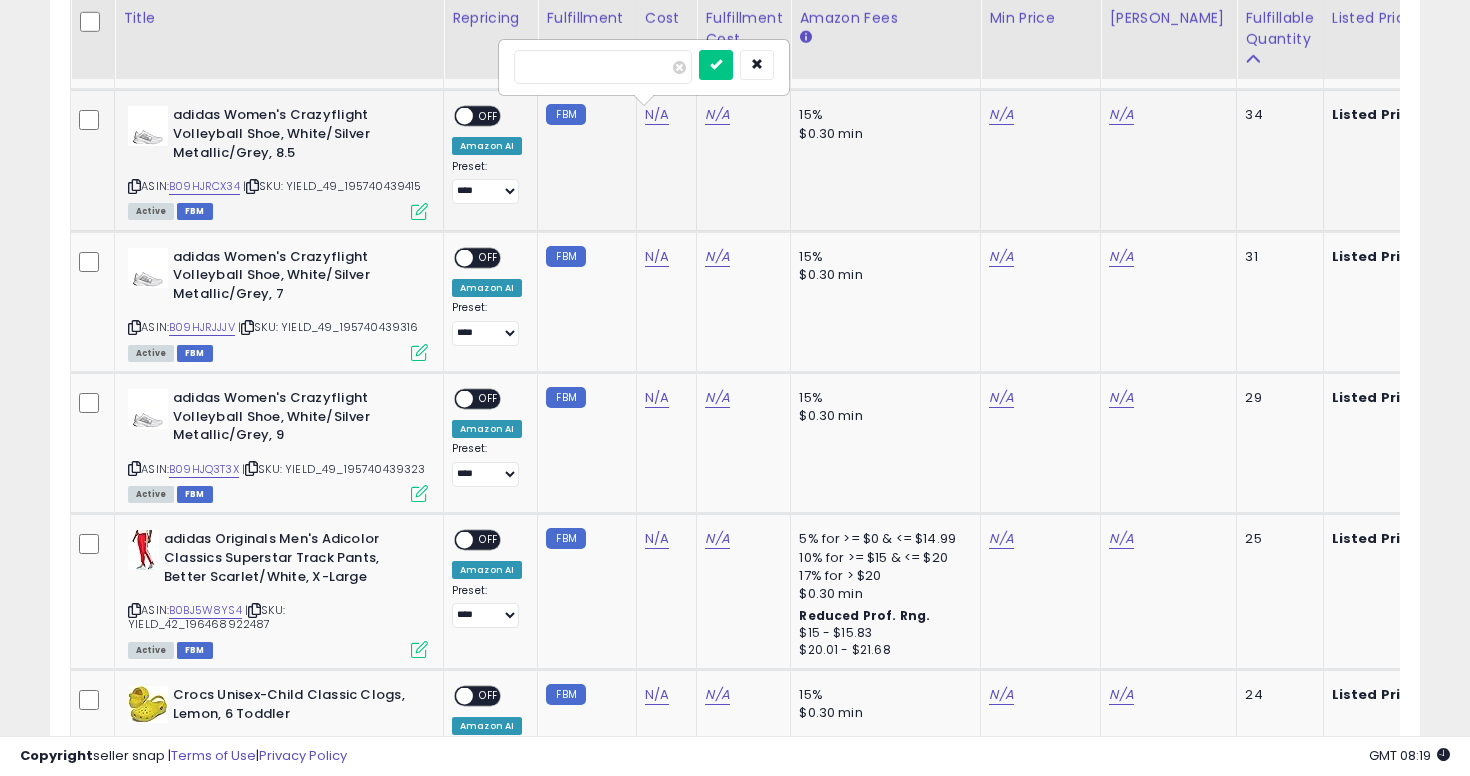 type on "**" 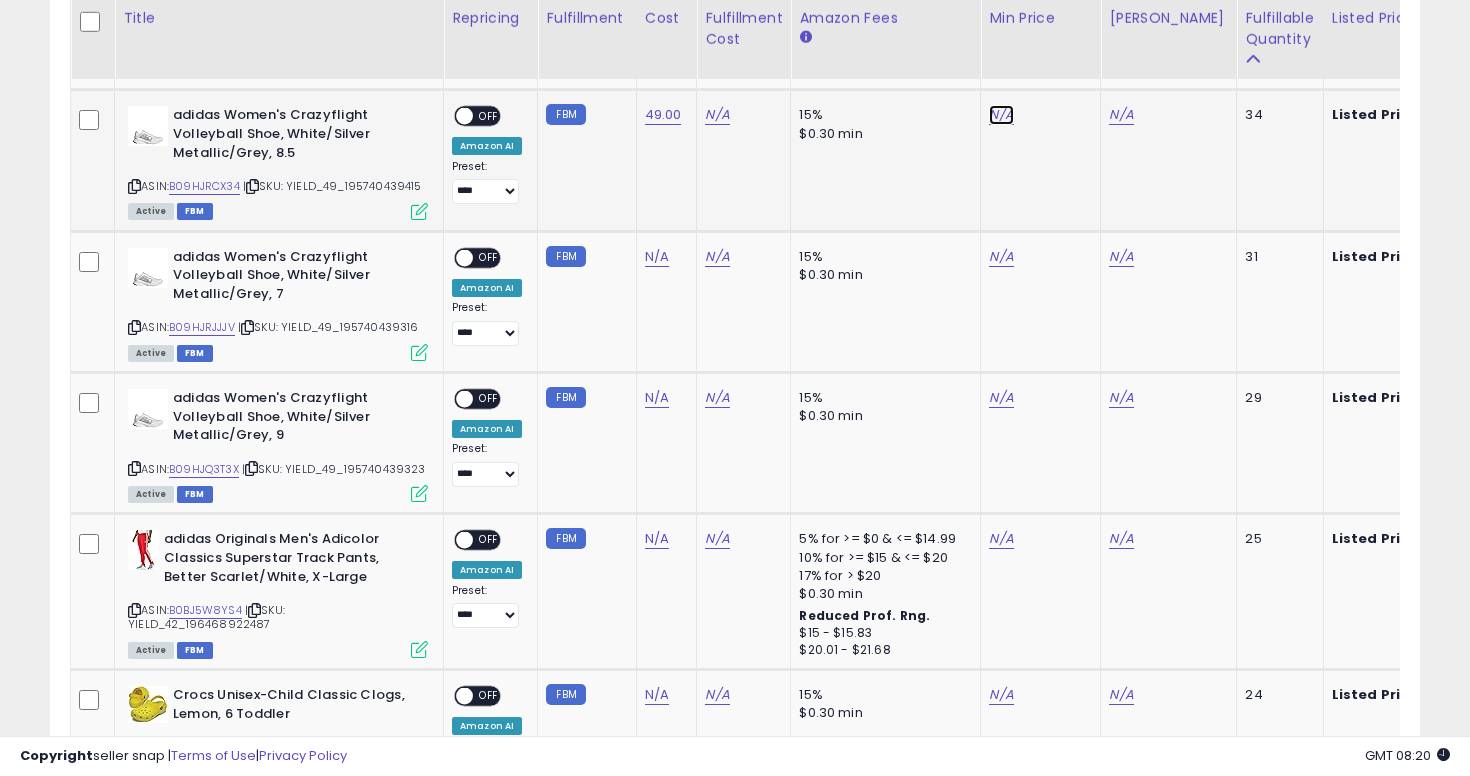 click on "N/A" at bounding box center [1001, 115] 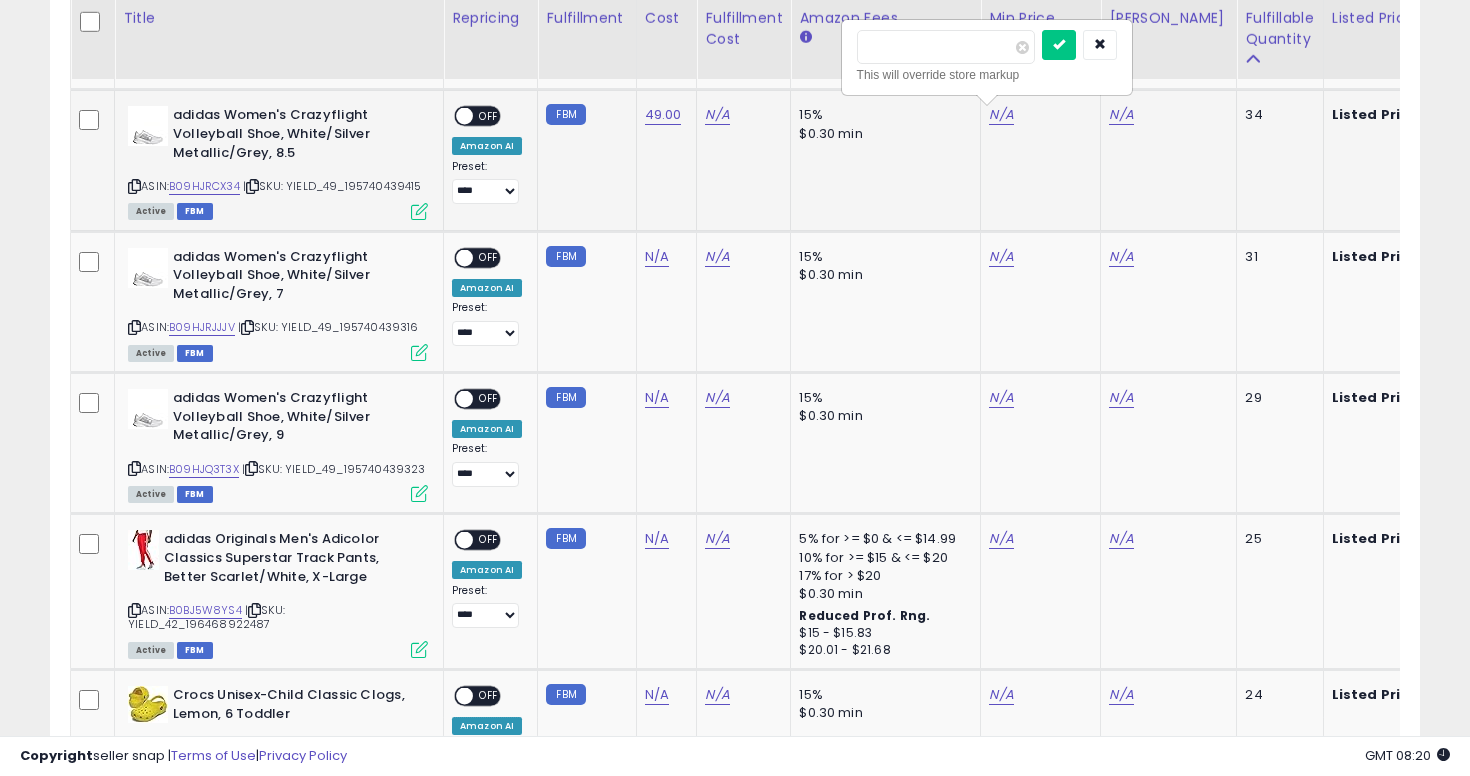 type on "**" 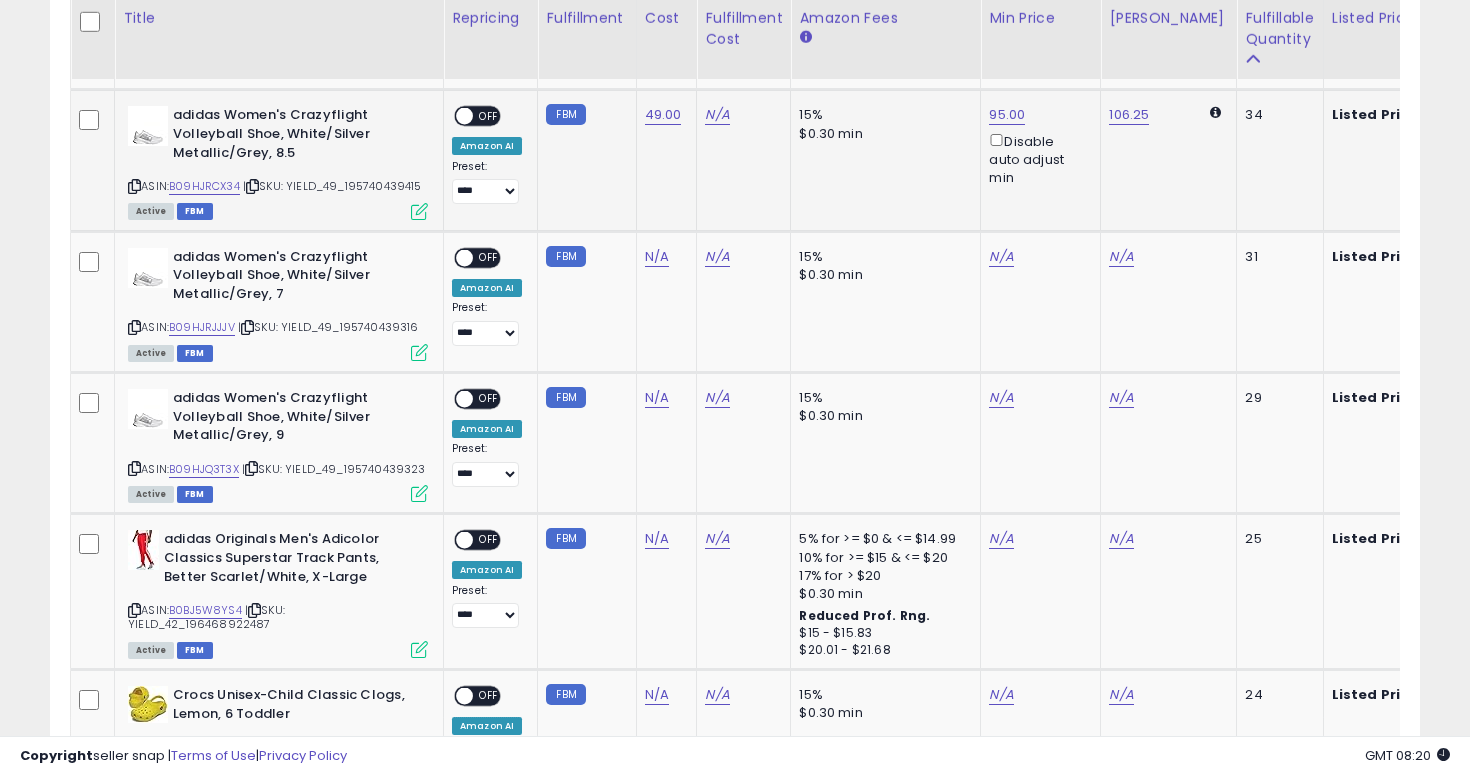 click at bounding box center [464, 116] 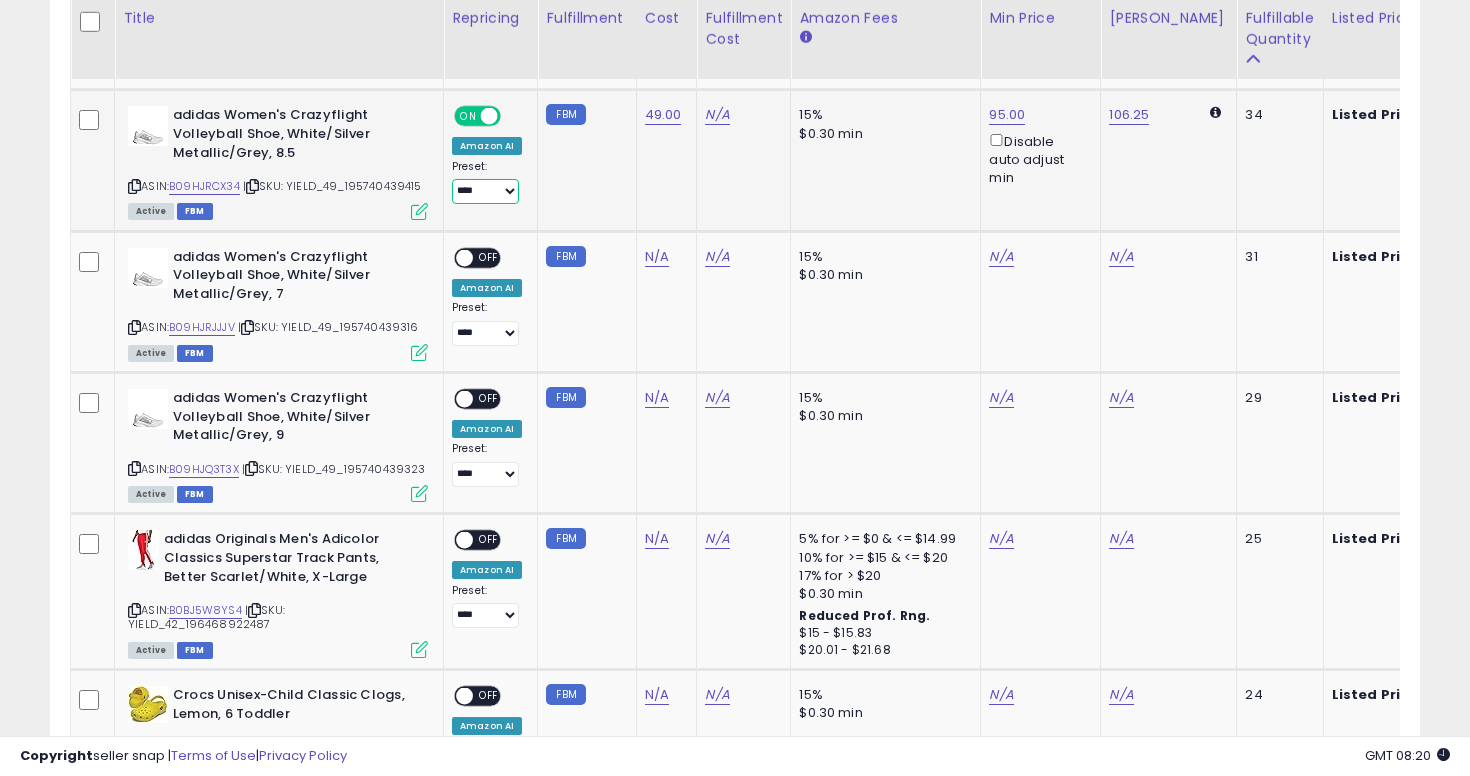 click on "**********" at bounding box center [485, 191] 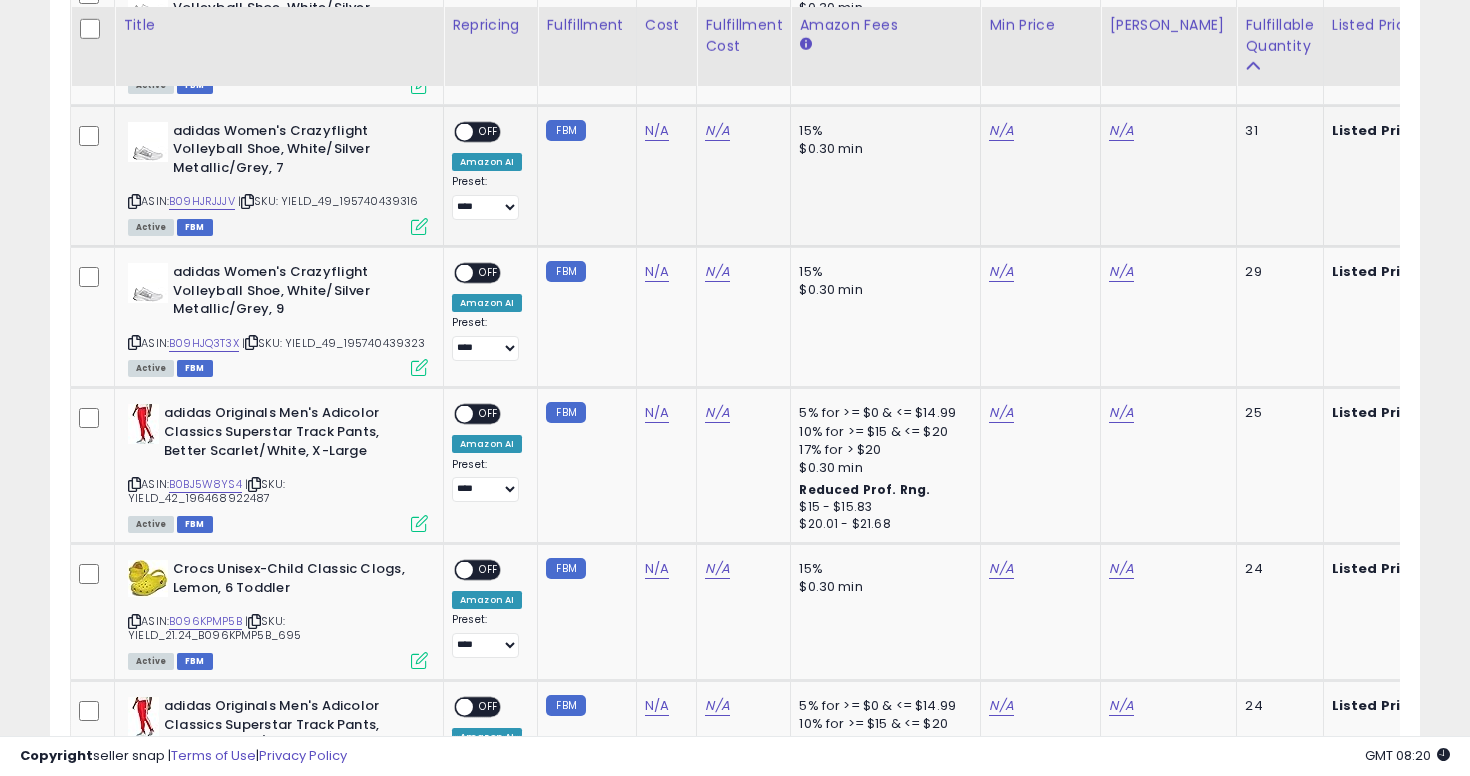 scroll, scrollTop: 1443, scrollLeft: 0, axis: vertical 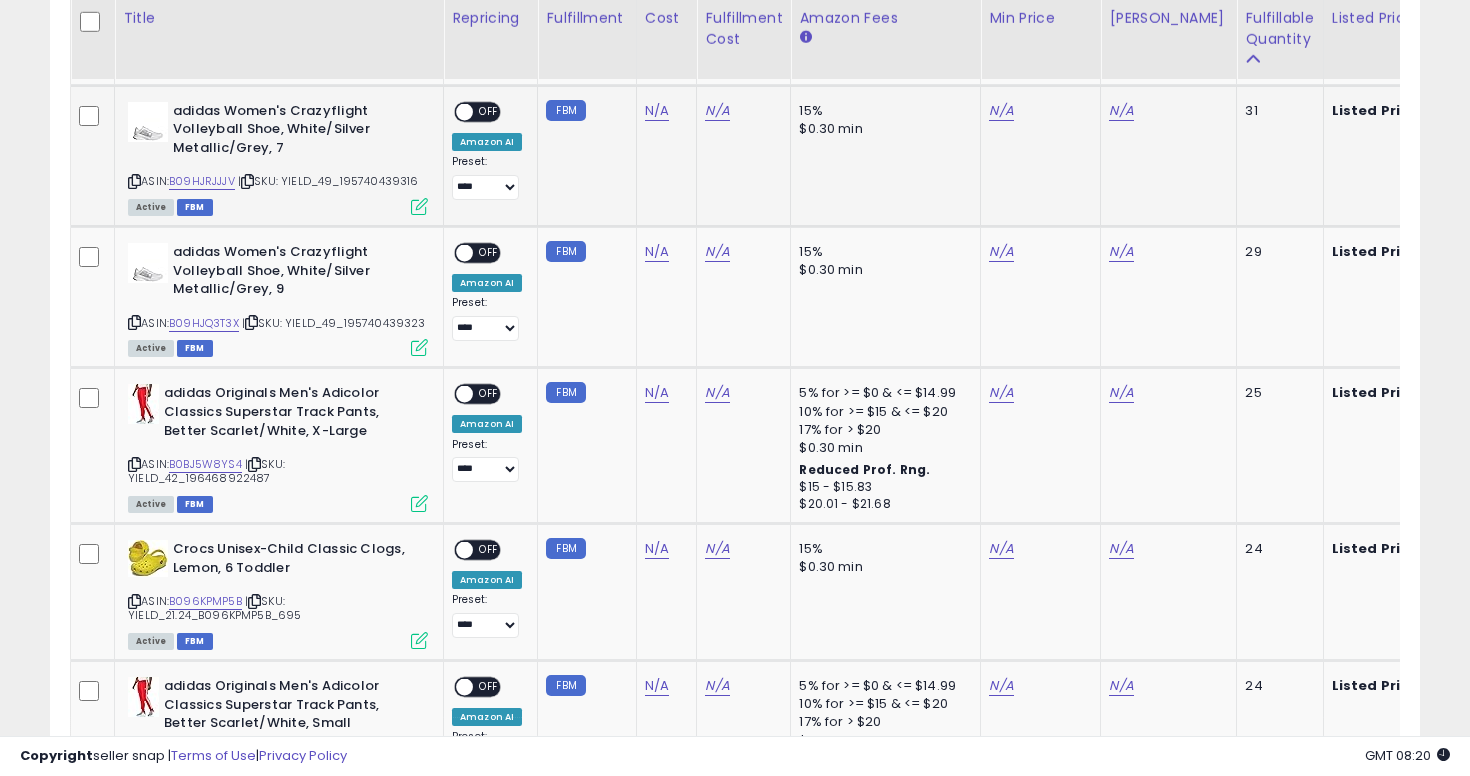 click at bounding box center (134, 181) 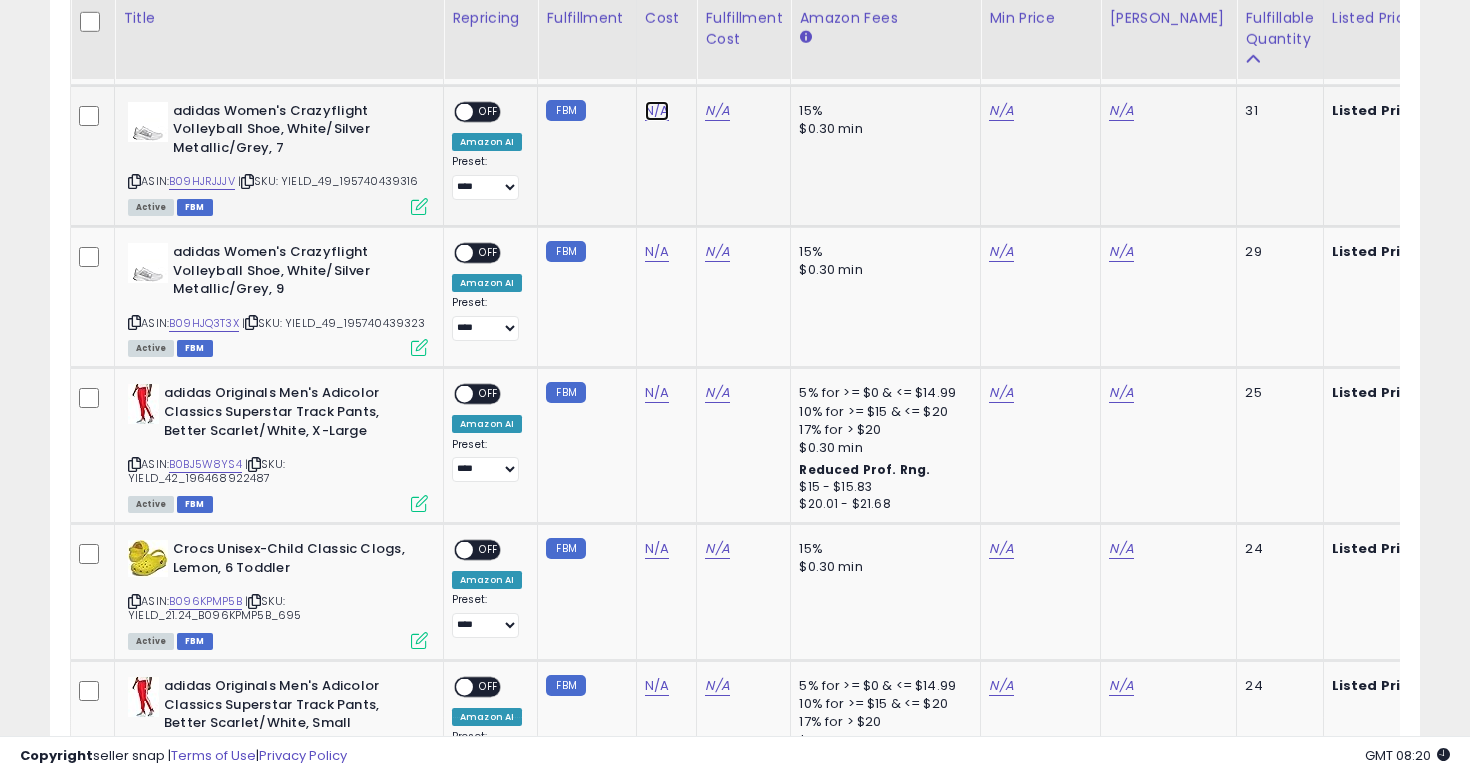click on "N/A" at bounding box center [657, 111] 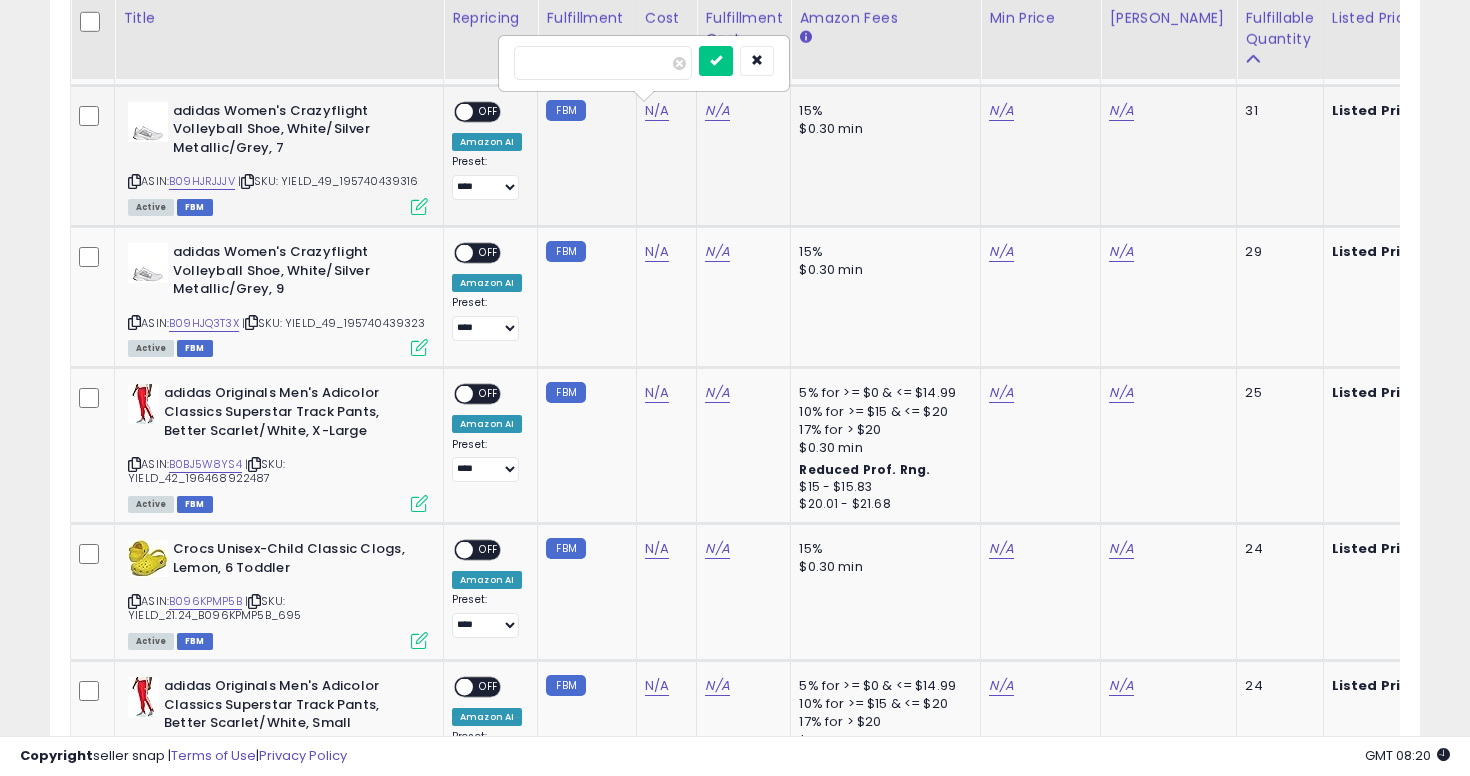type on "**" 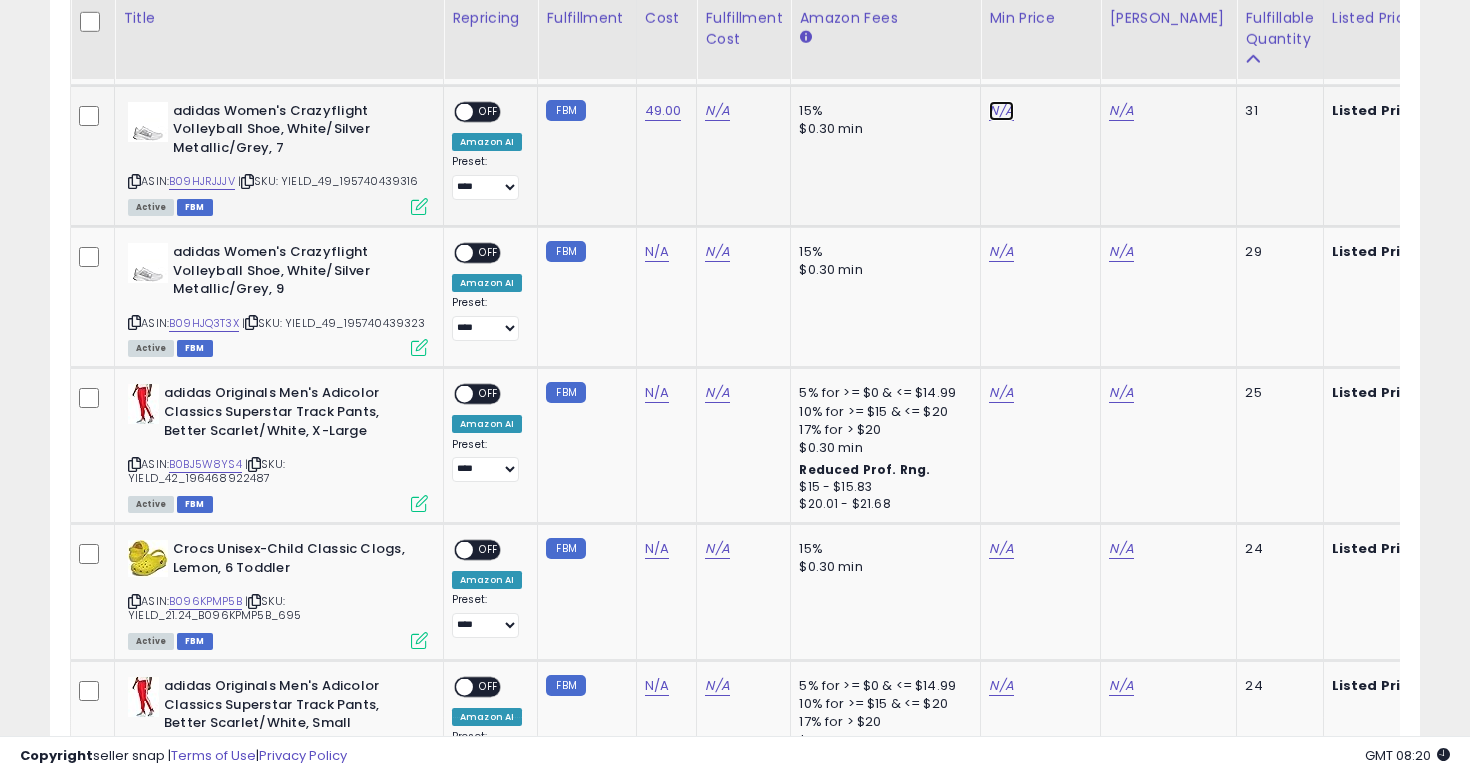 click on "N/A" at bounding box center [1001, 111] 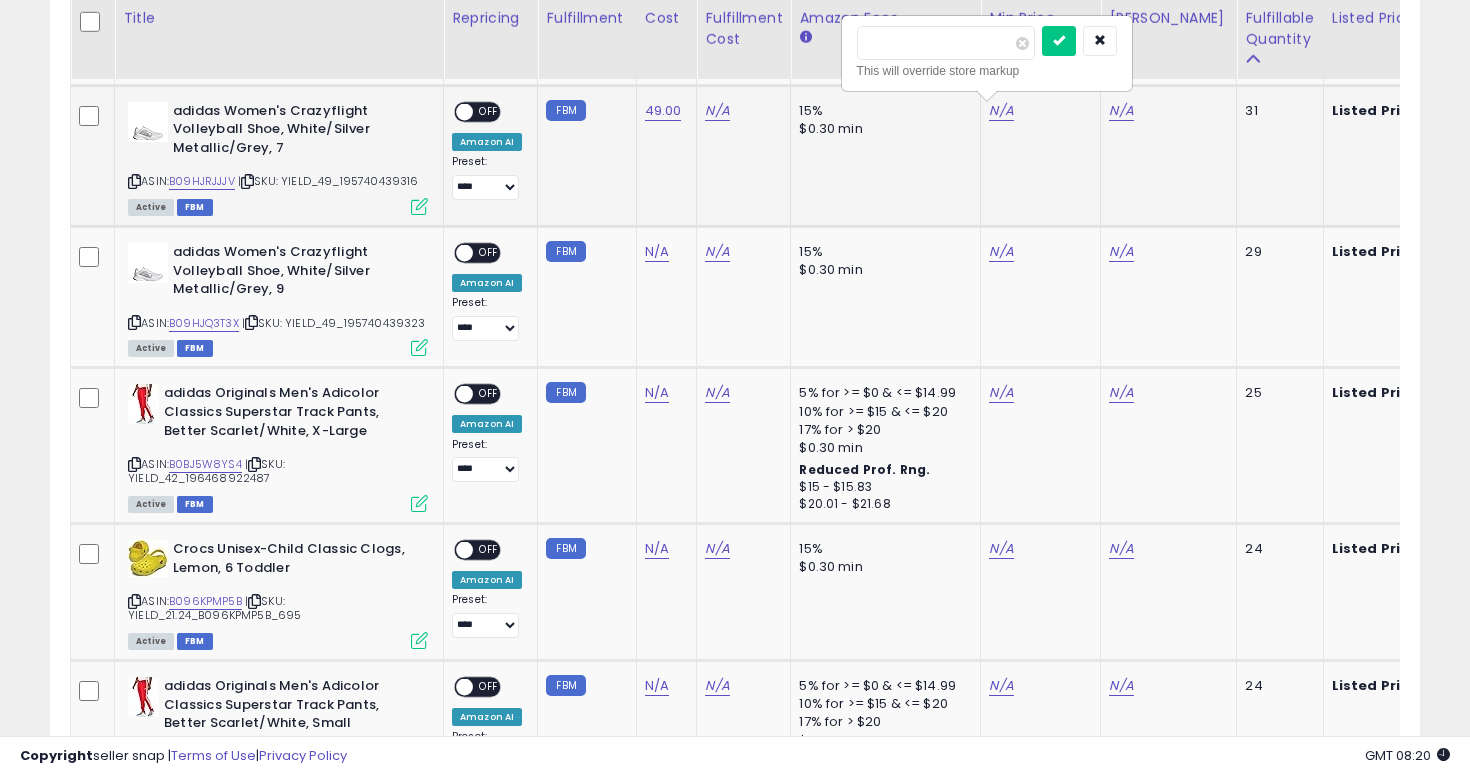 type on "**" 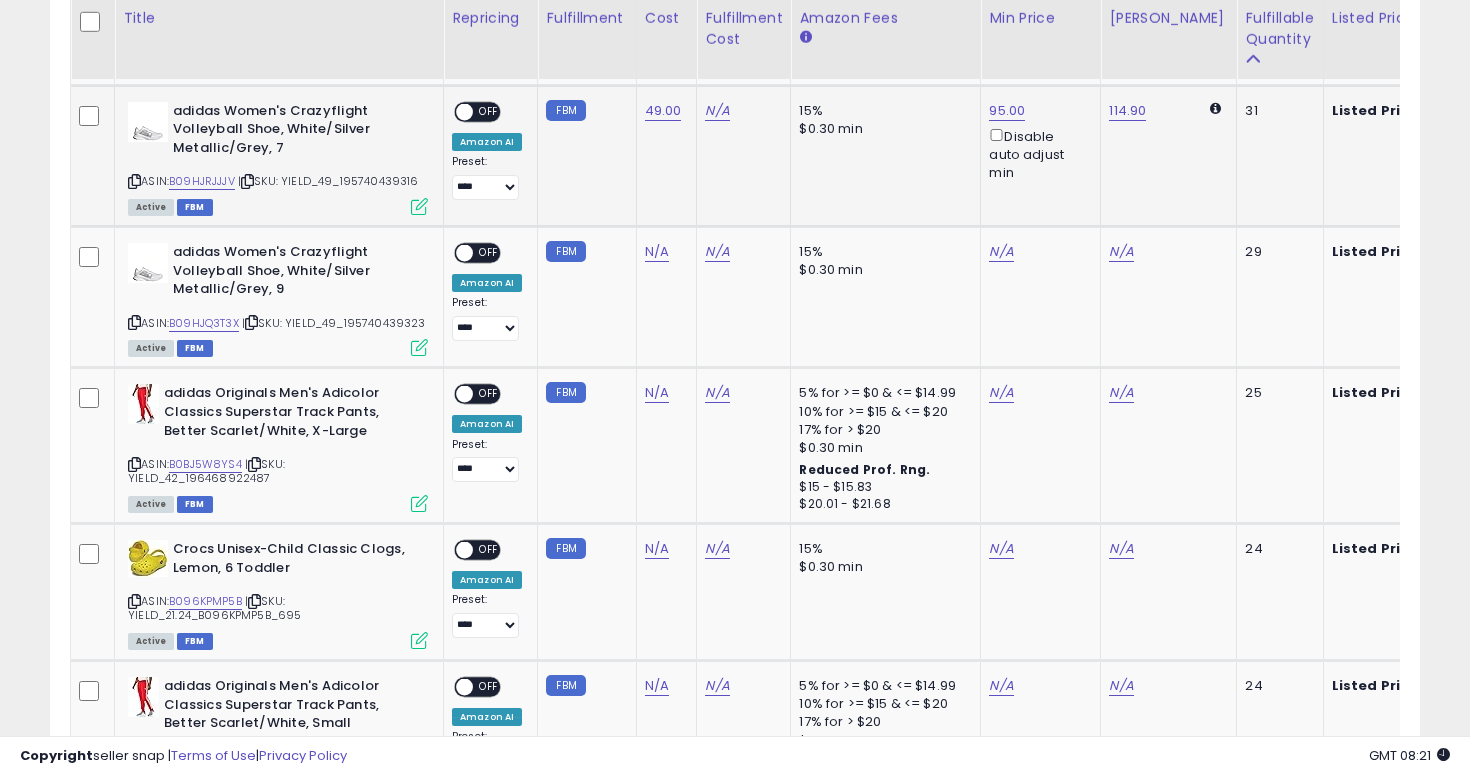 click at bounding box center [464, 111] 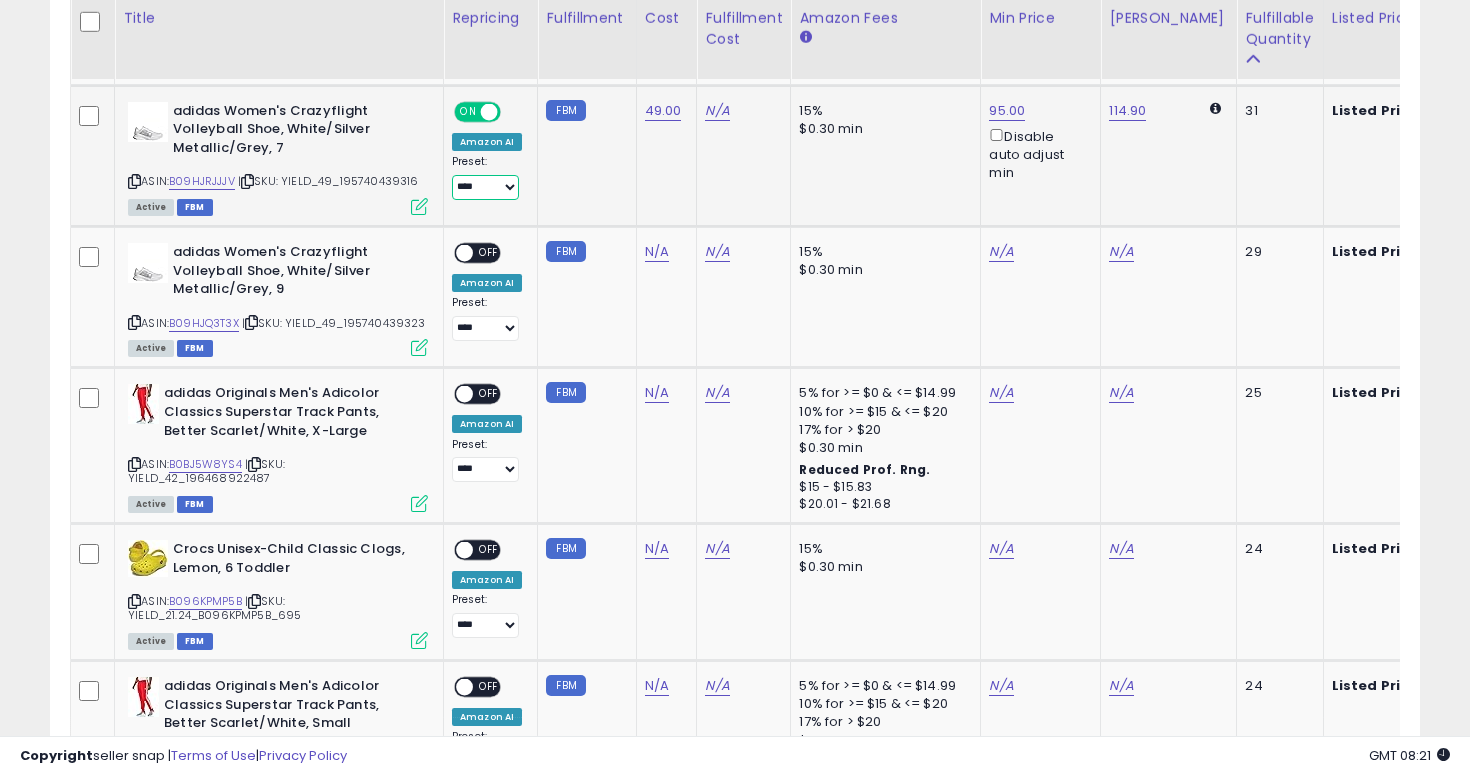 click on "**********" at bounding box center [485, 187] 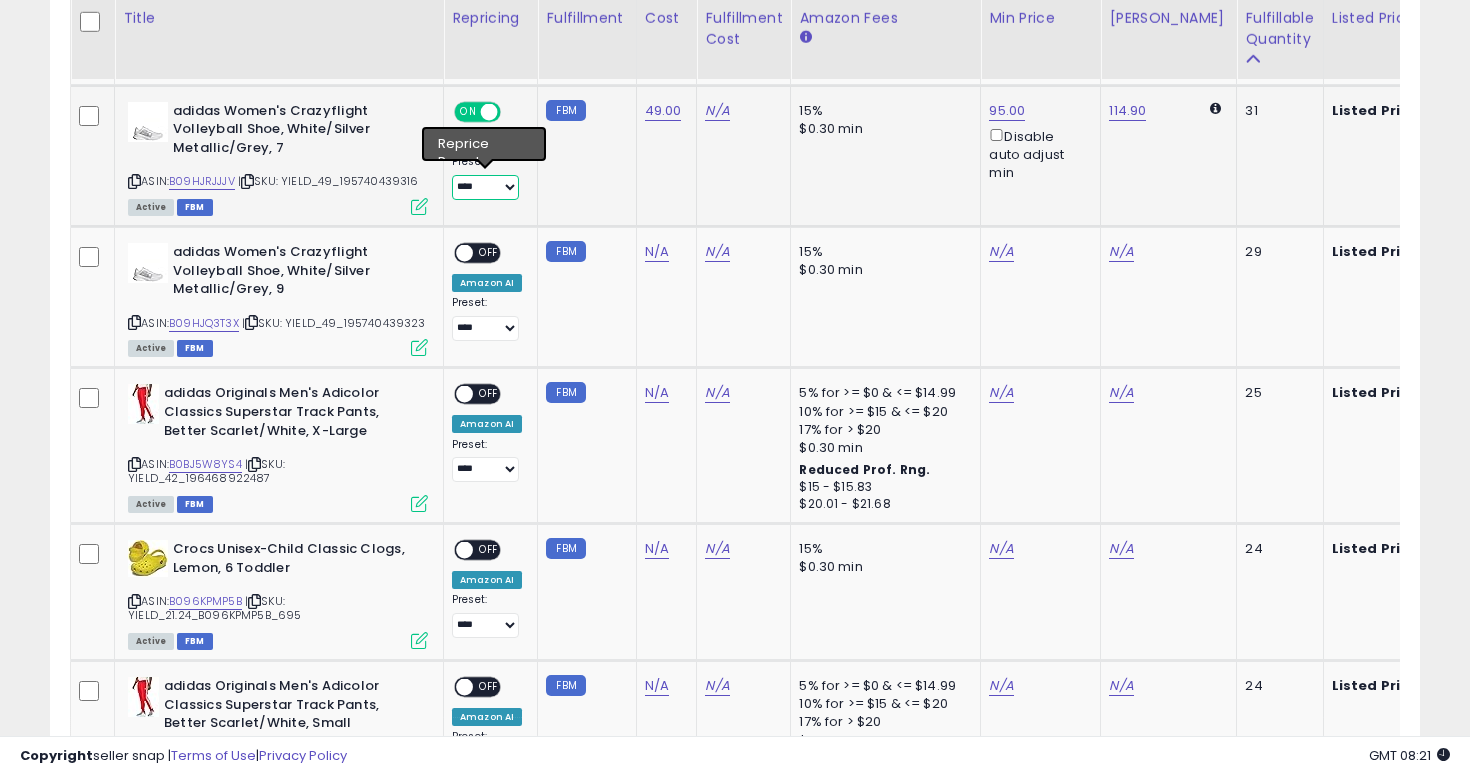 select on "**********" 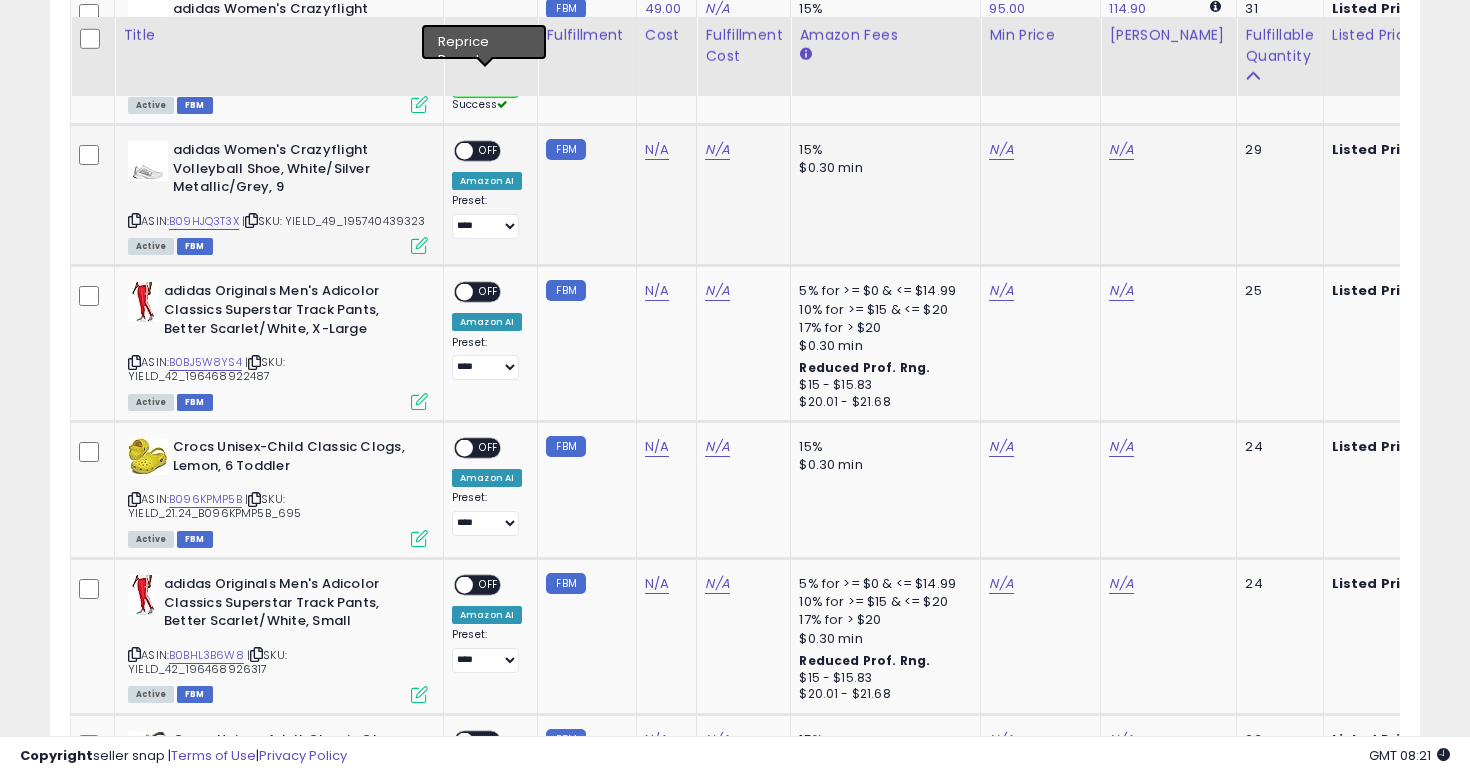 scroll, scrollTop: 1562, scrollLeft: 0, axis: vertical 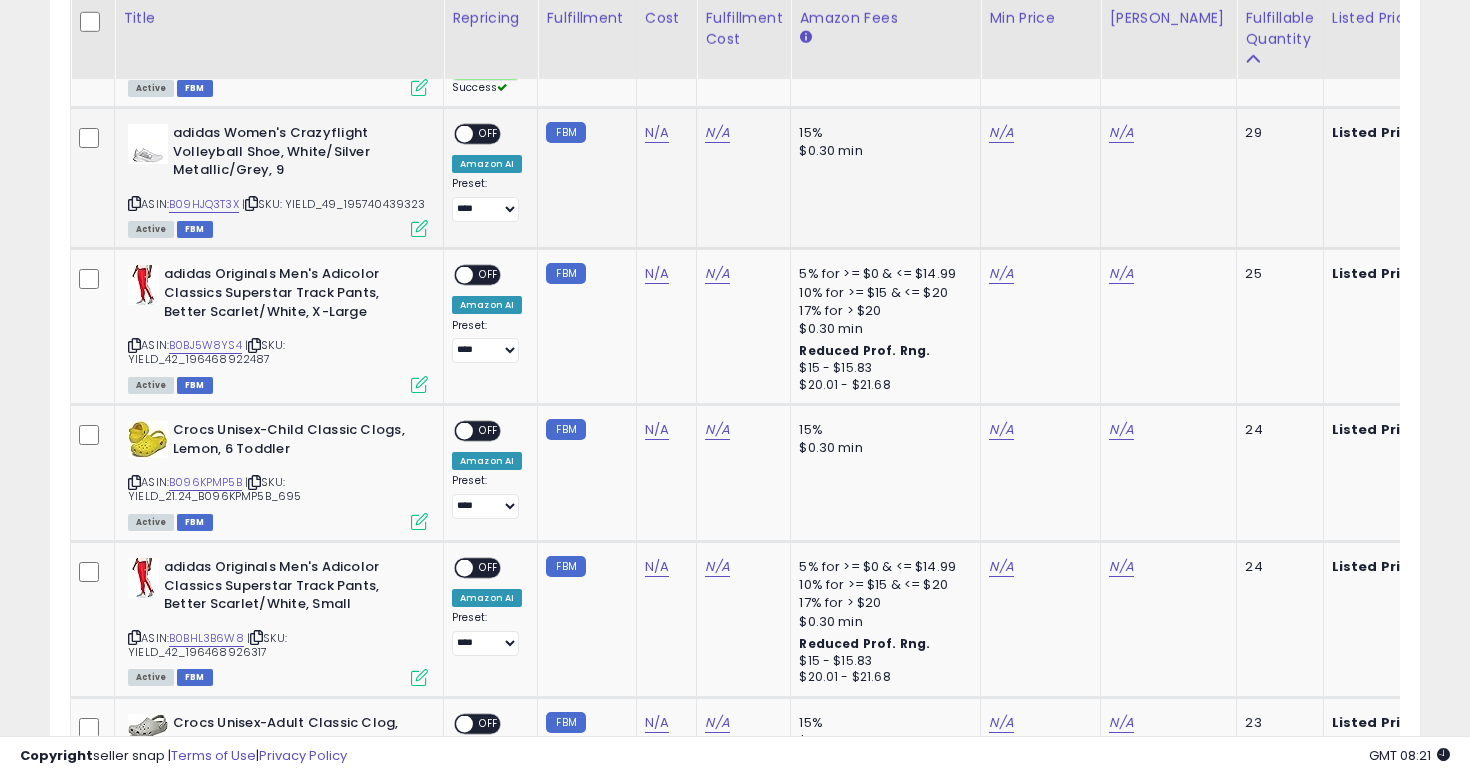 click at bounding box center (134, 203) 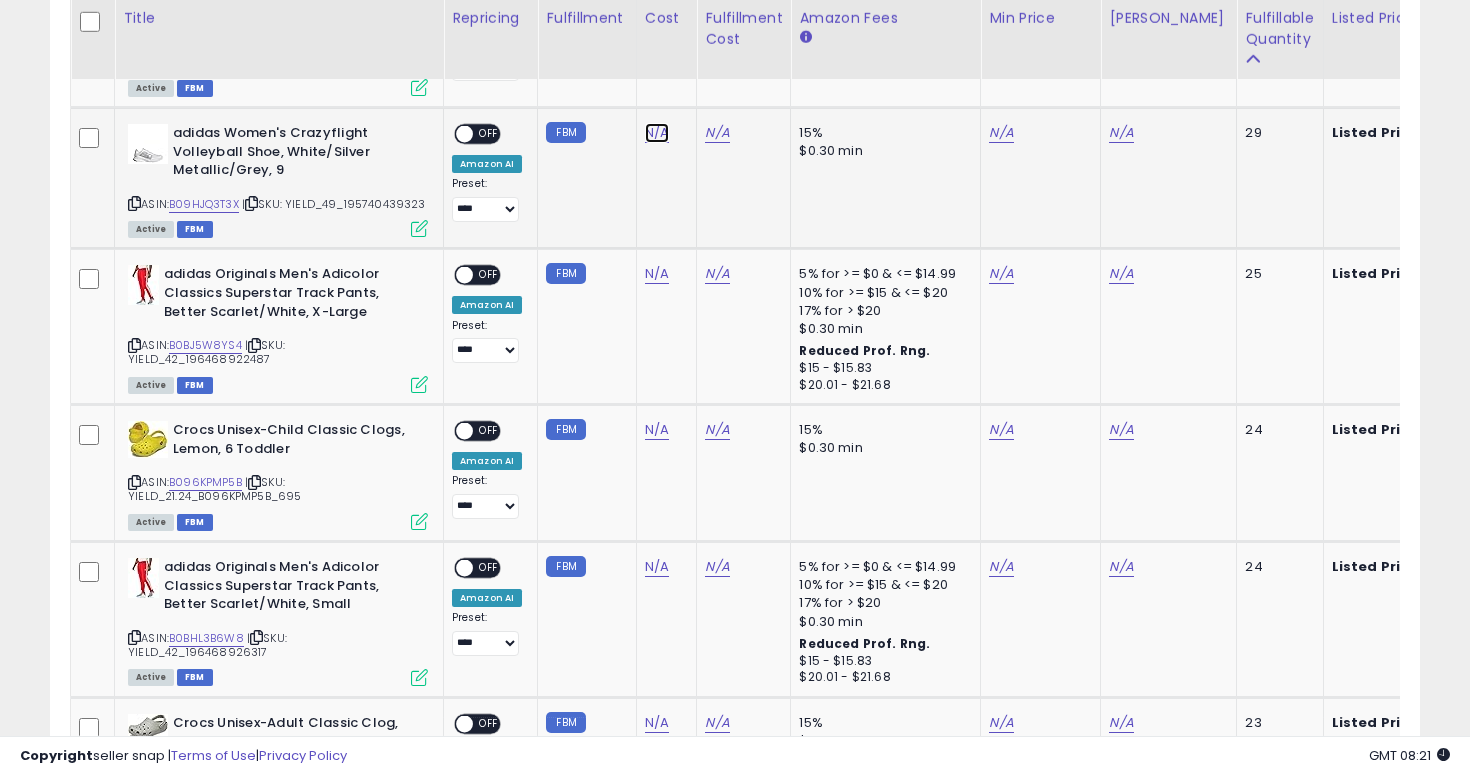 click on "N/A" at bounding box center (657, 133) 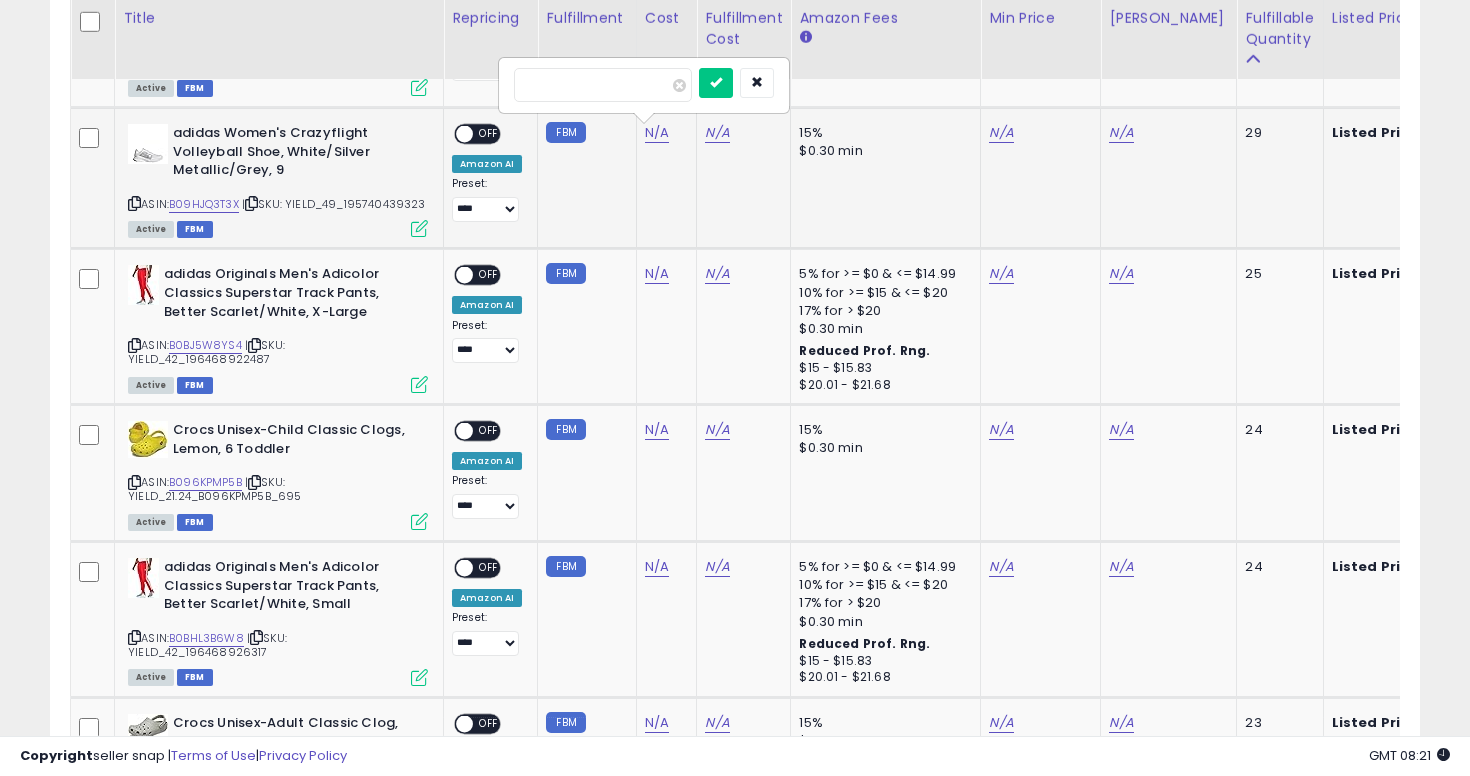 type on "**" 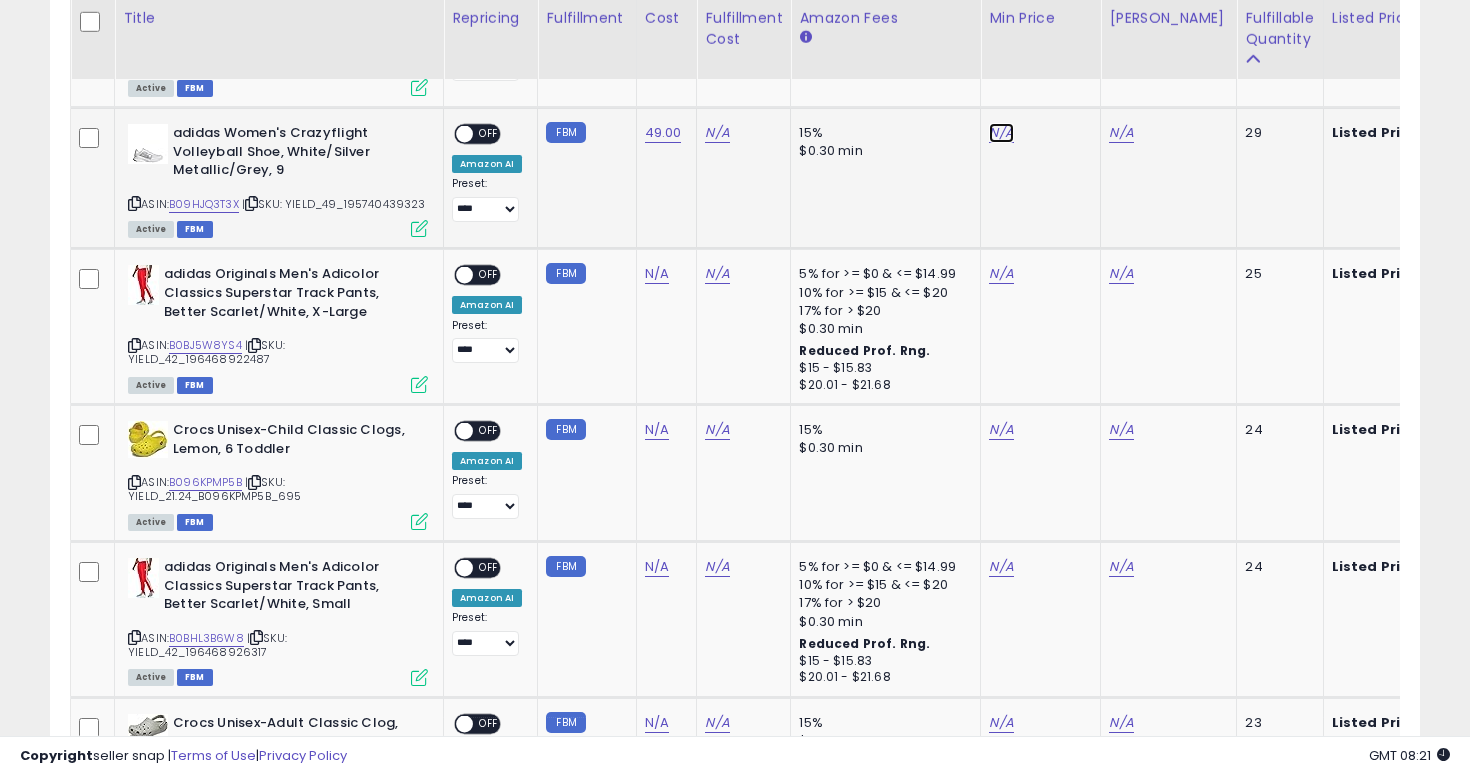 click on "N/A" at bounding box center (1001, 133) 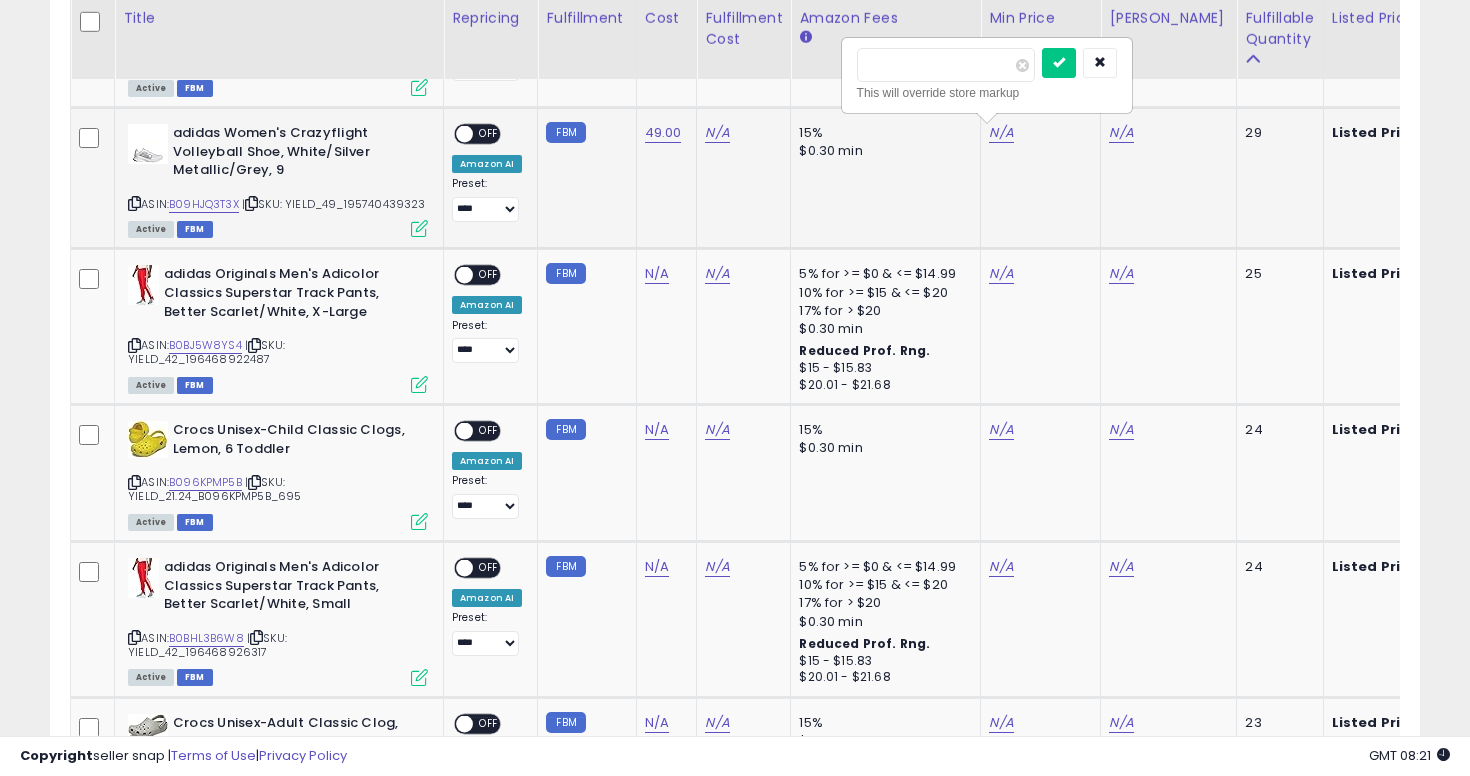 type on "**" 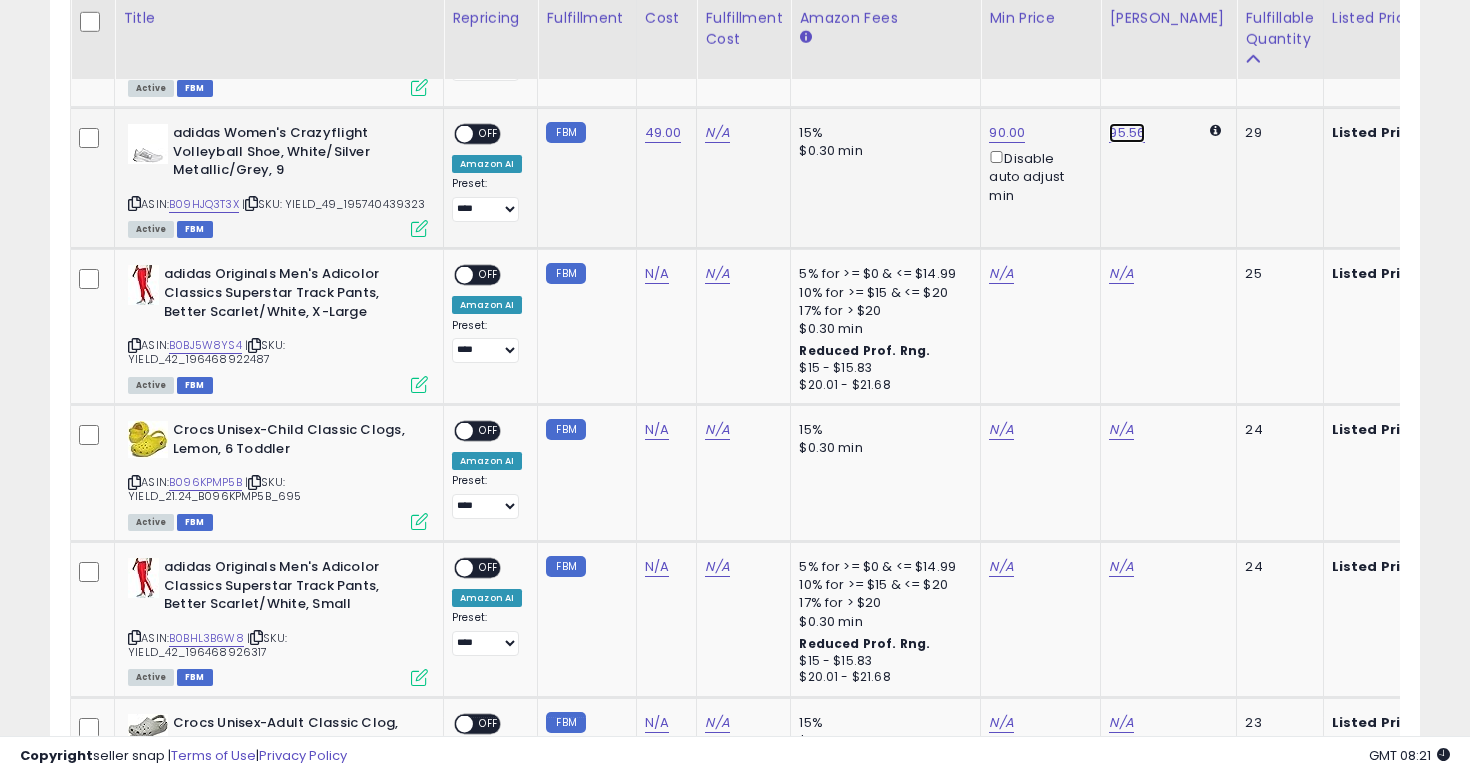 click on "95.56" at bounding box center (1126, -304) 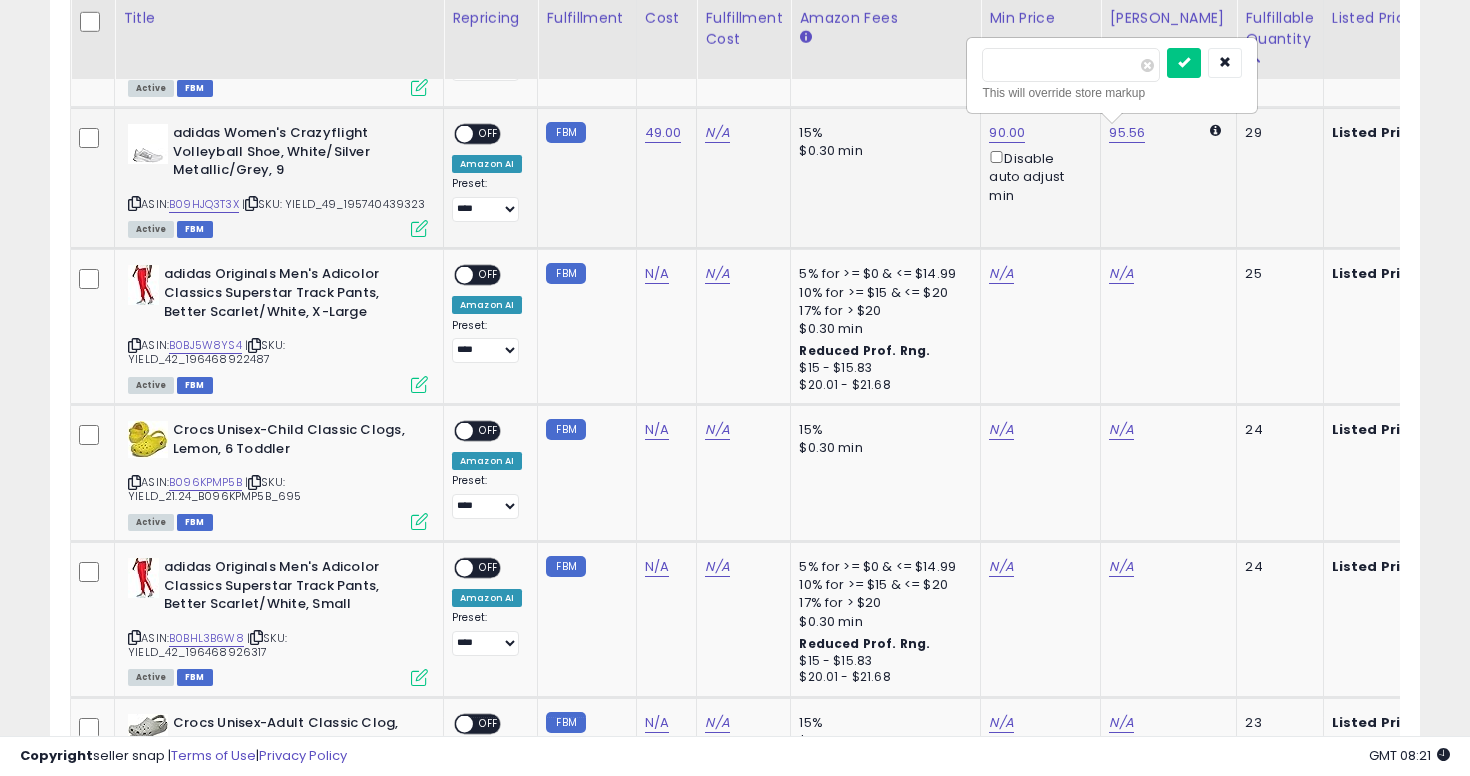 click on "*****" at bounding box center (1071, 65) 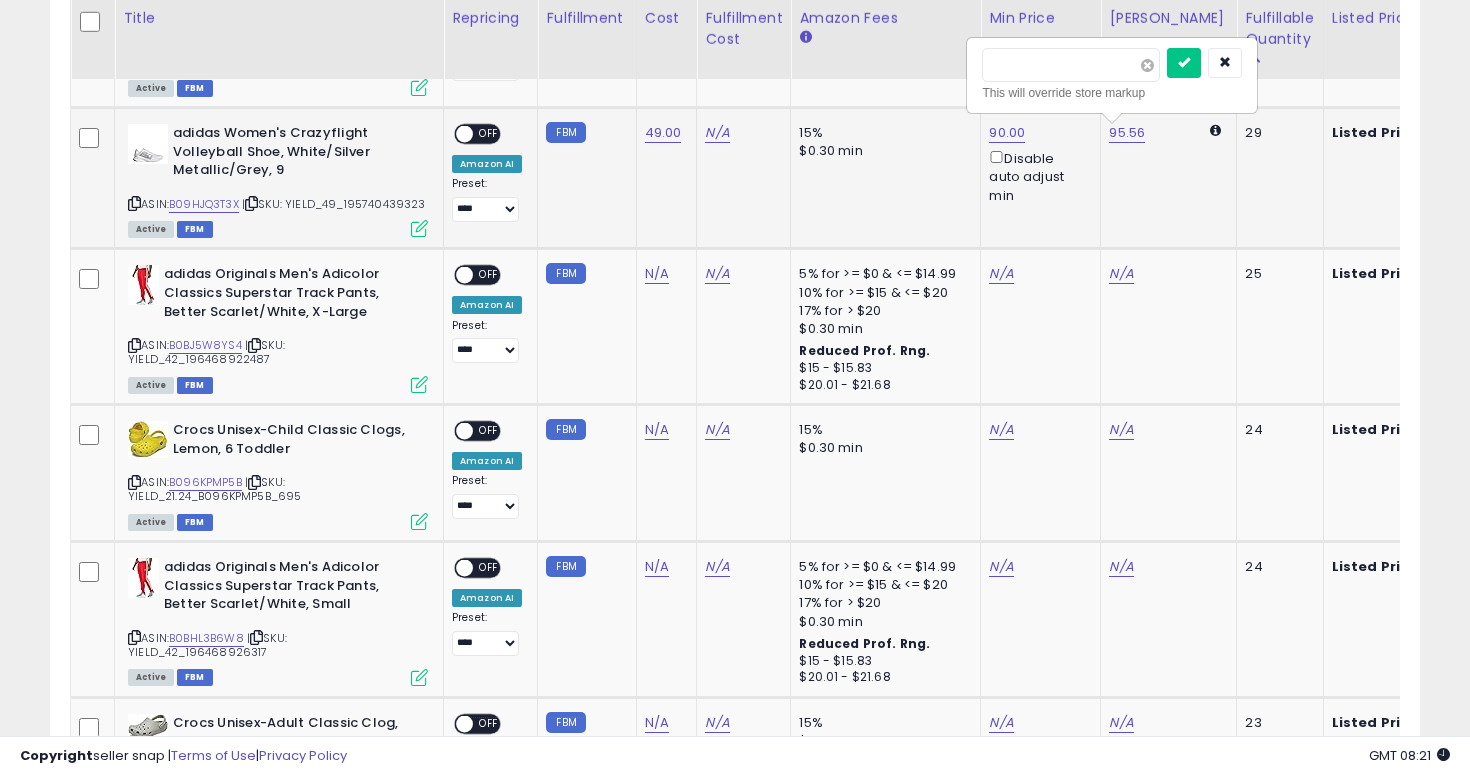 click at bounding box center (1147, 65) 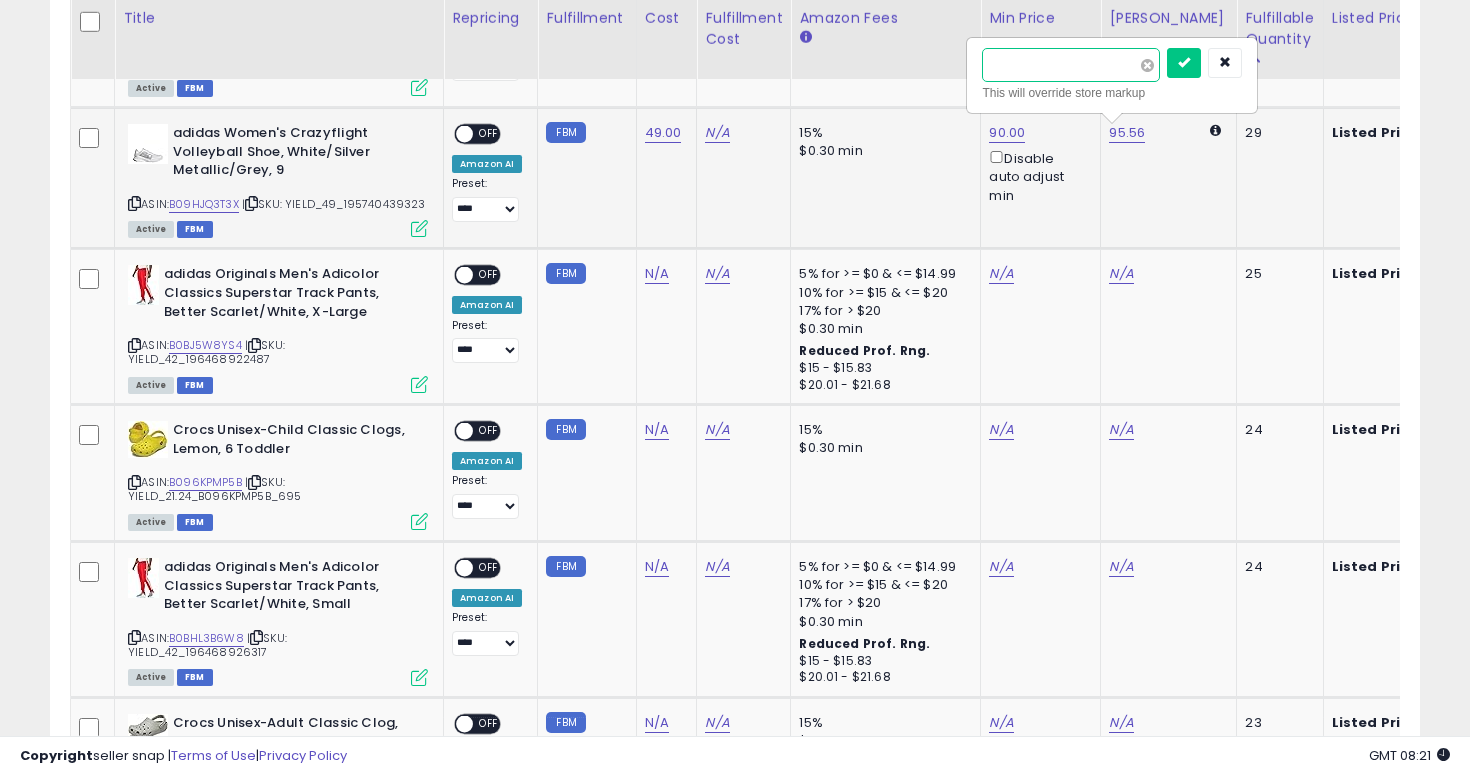 type on "***" 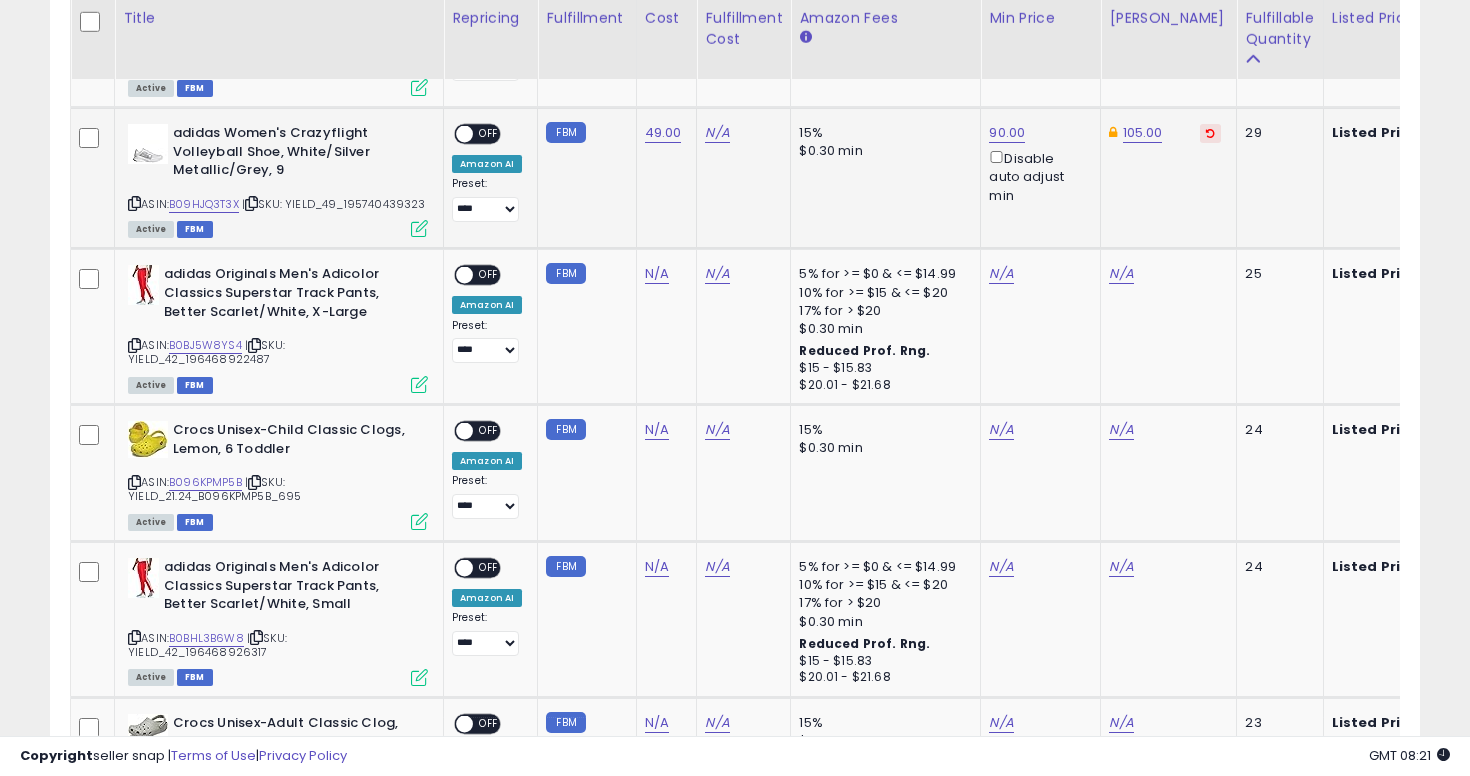 click on "**********" 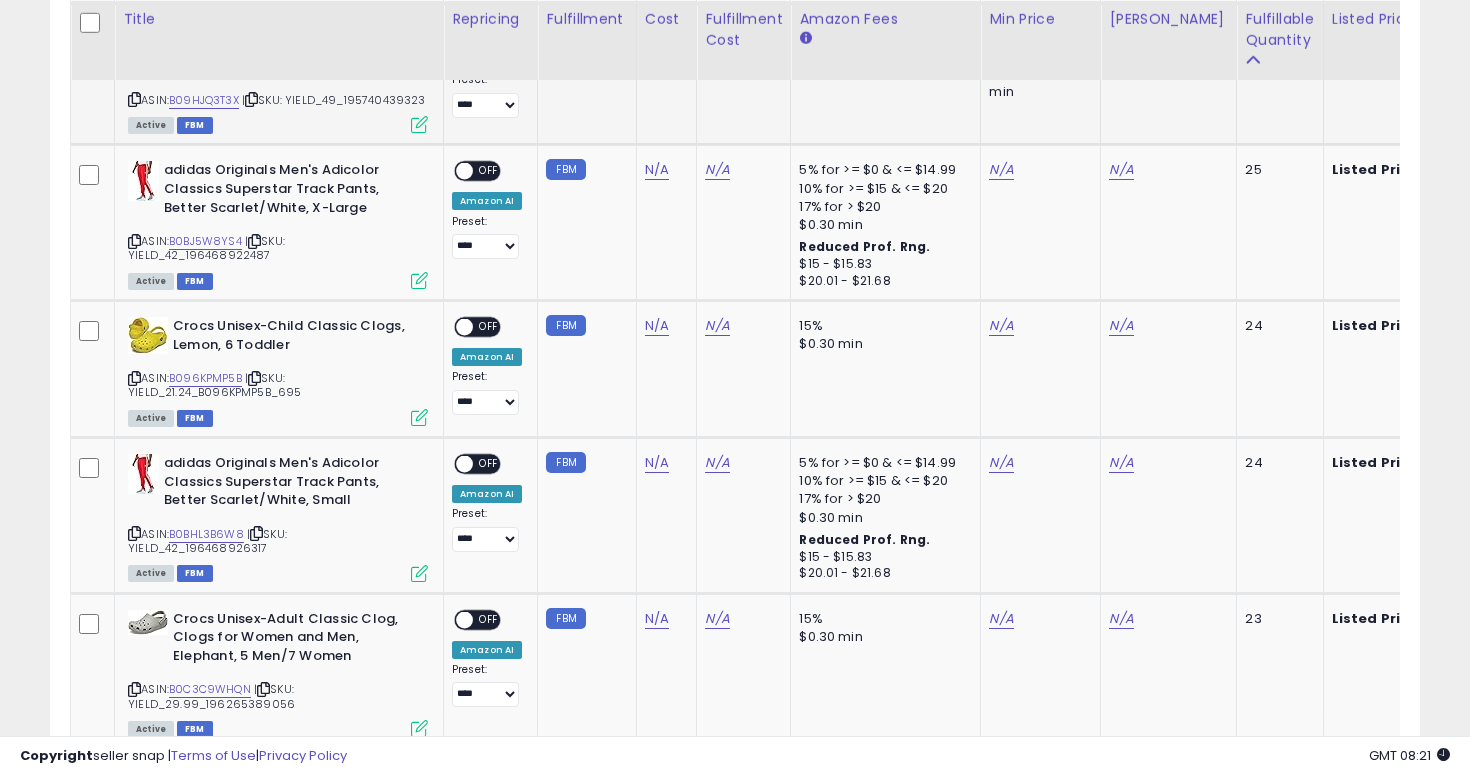 scroll, scrollTop: 1667, scrollLeft: 0, axis: vertical 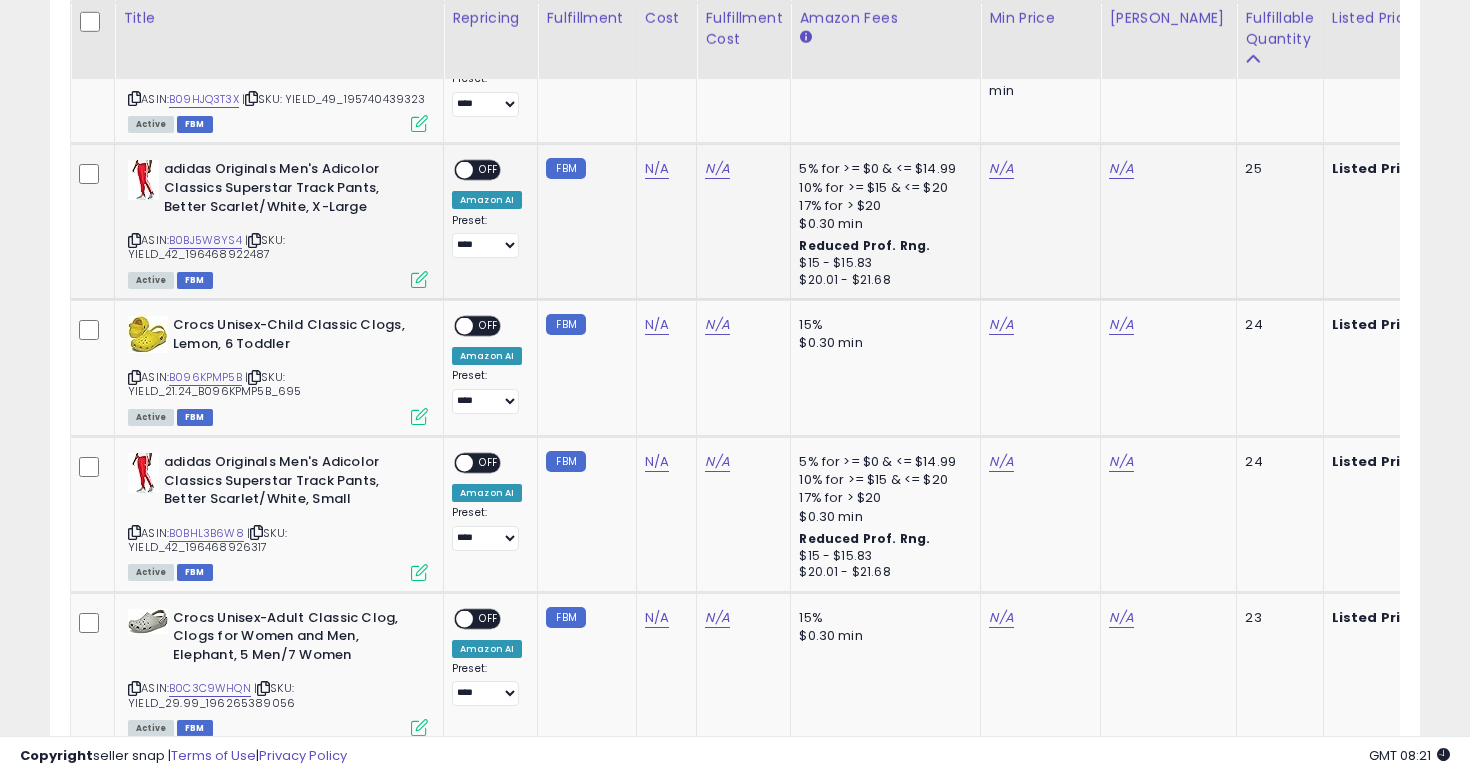 click at bounding box center (134, 240) 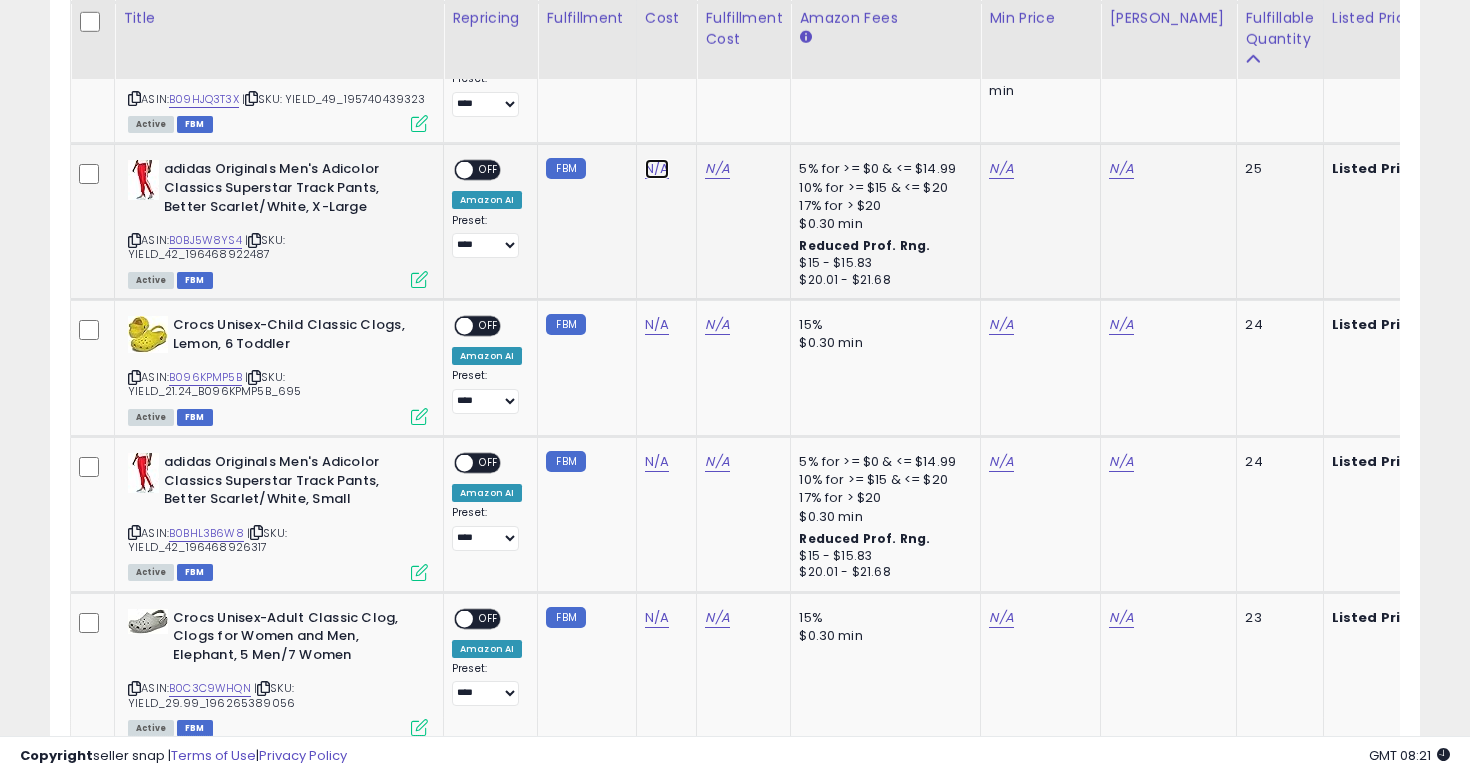 click on "N/A" at bounding box center (657, 169) 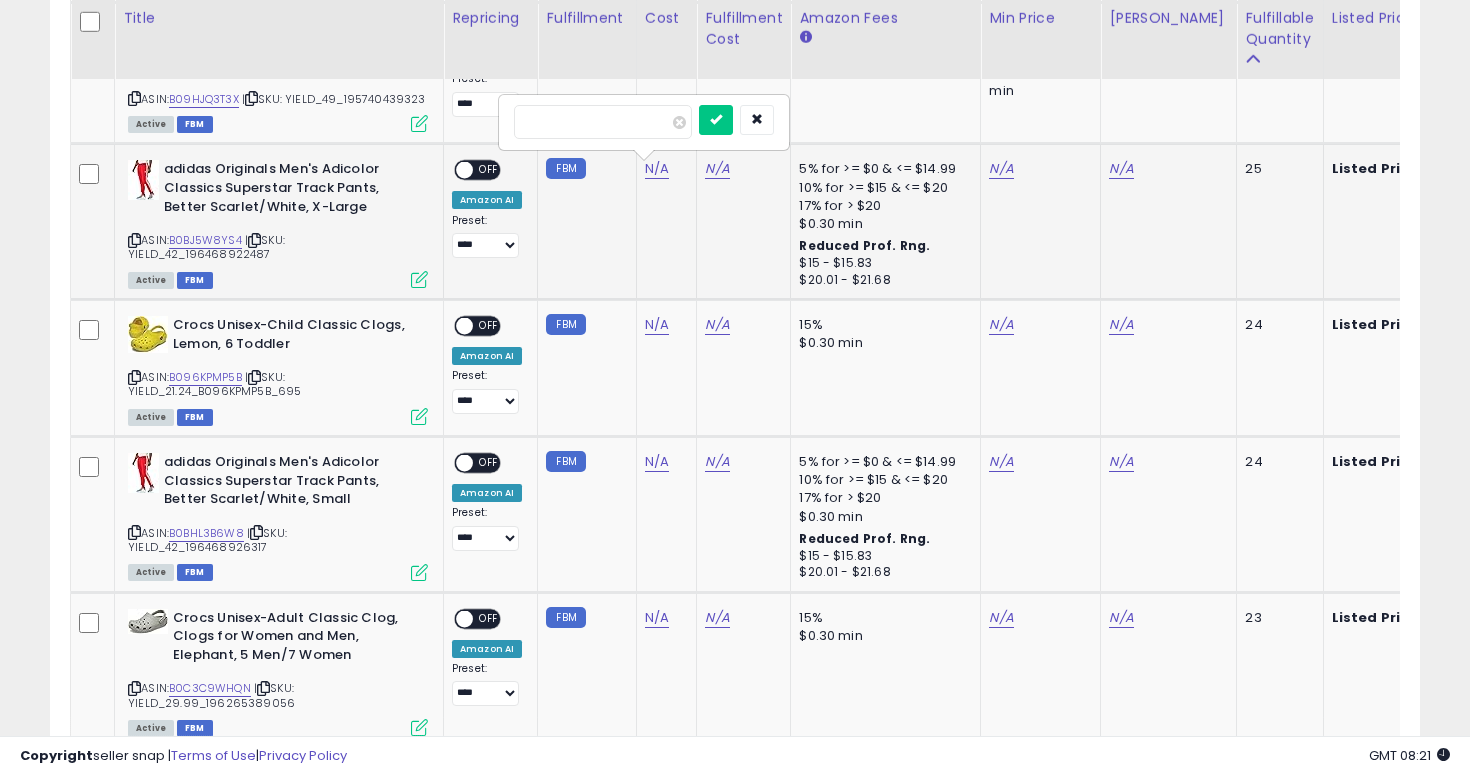 type on "**" 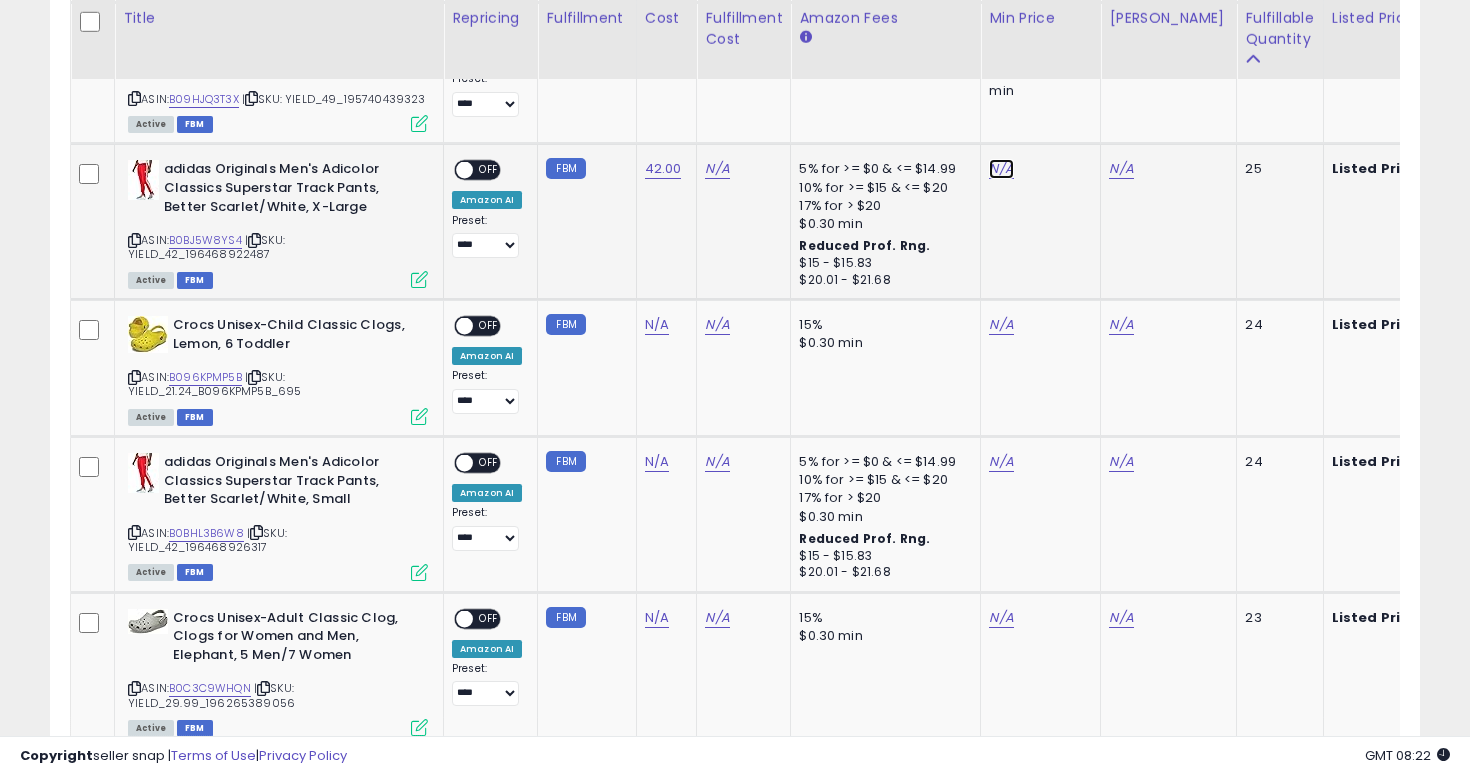 click on "N/A" at bounding box center (1001, 169) 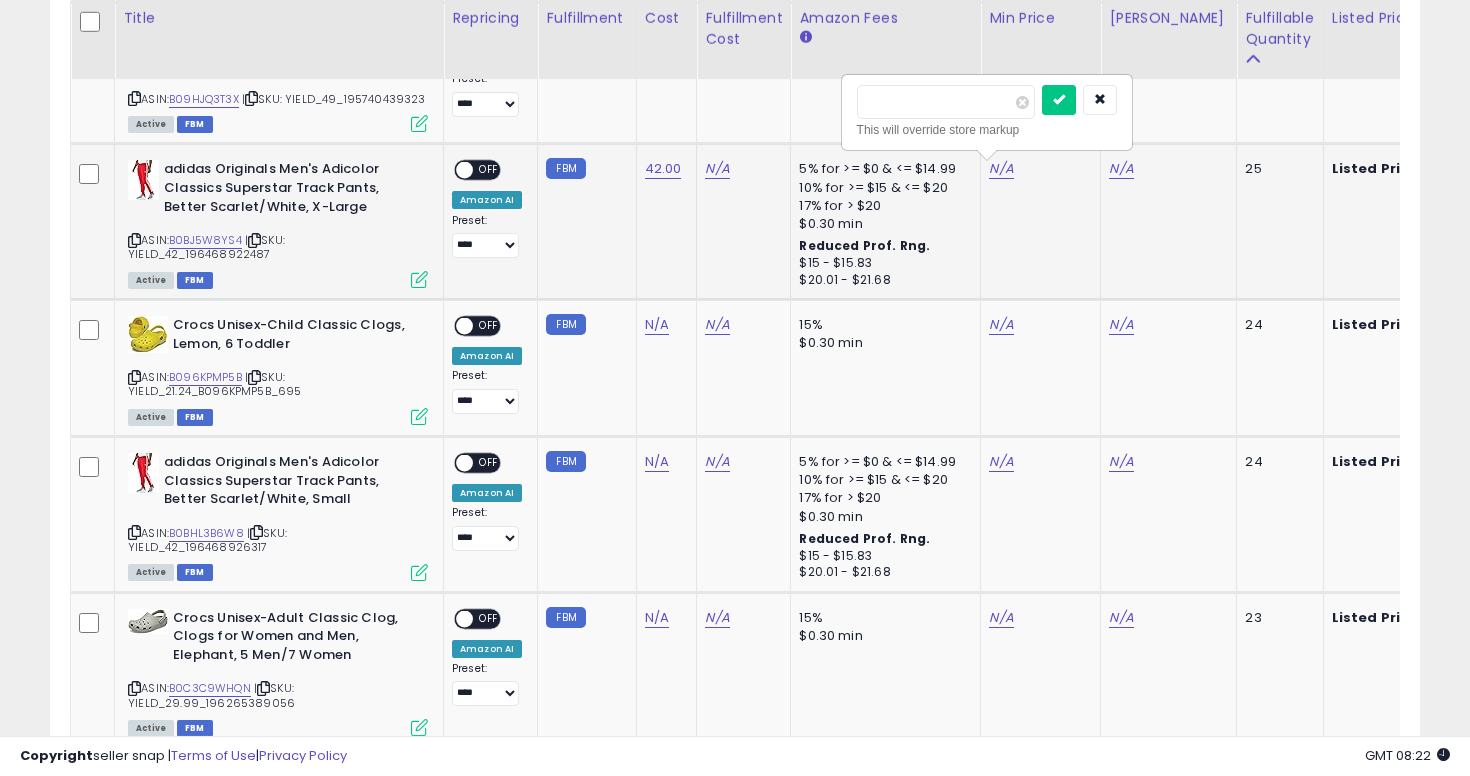 type on "**" 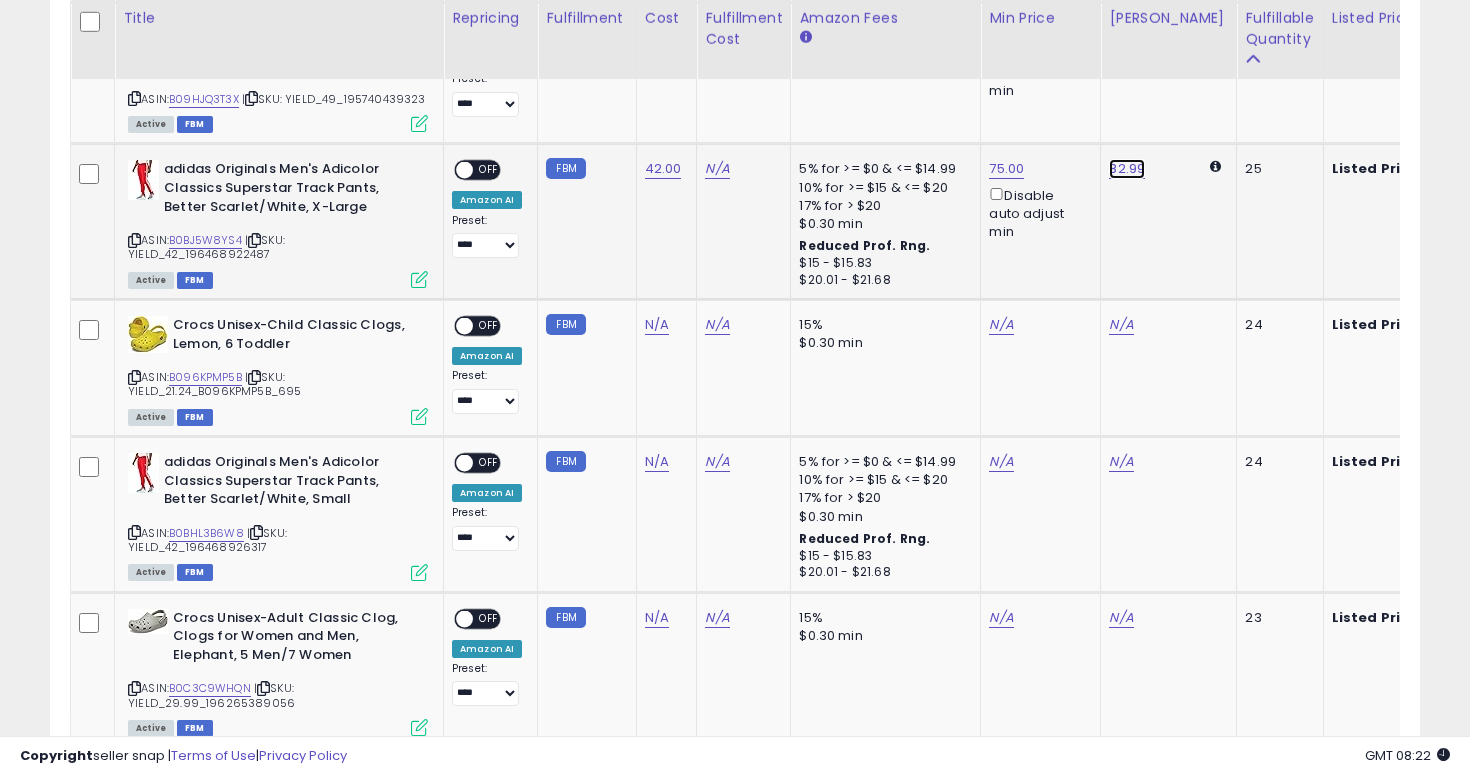 click on "82.99" at bounding box center [1126, -409] 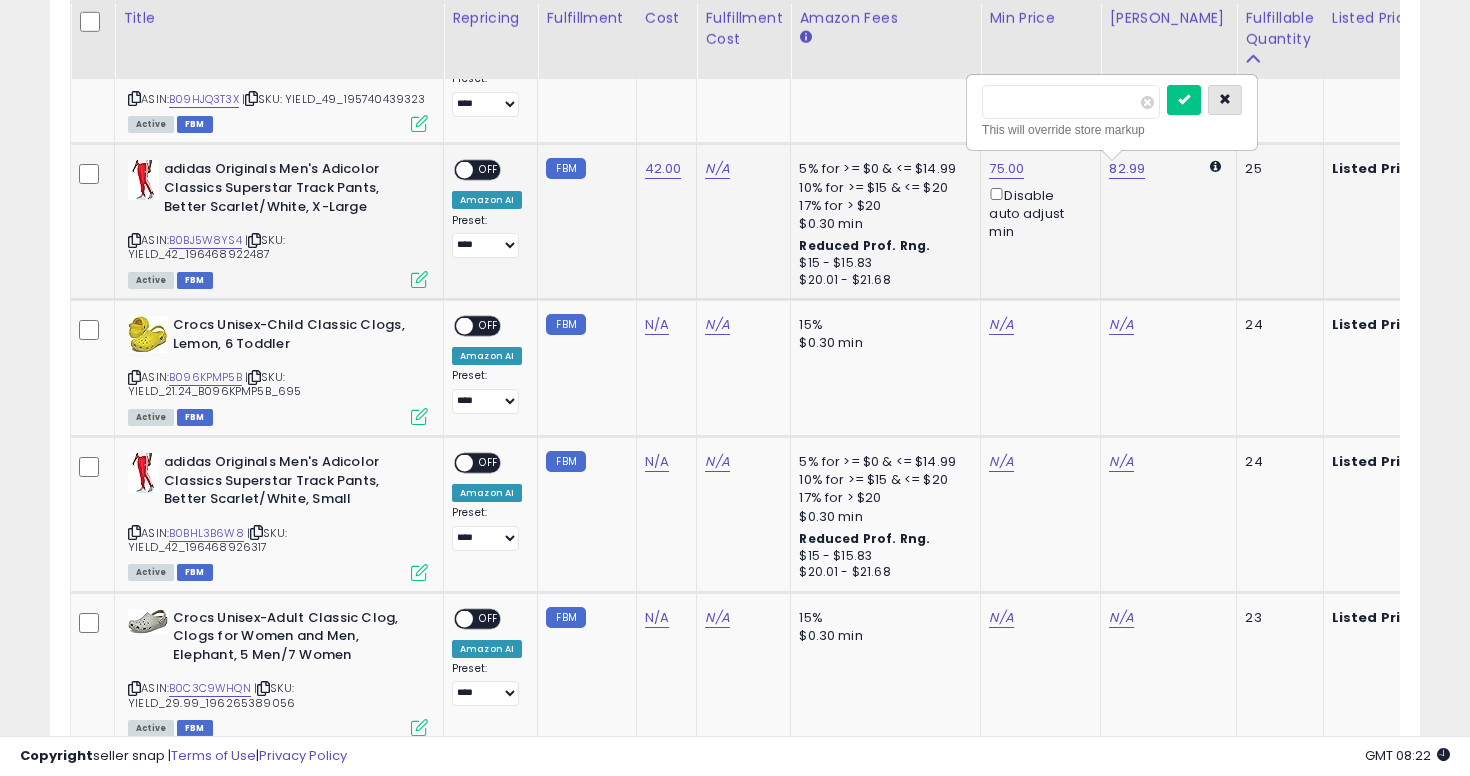 click at bounding box center [1225, 99] 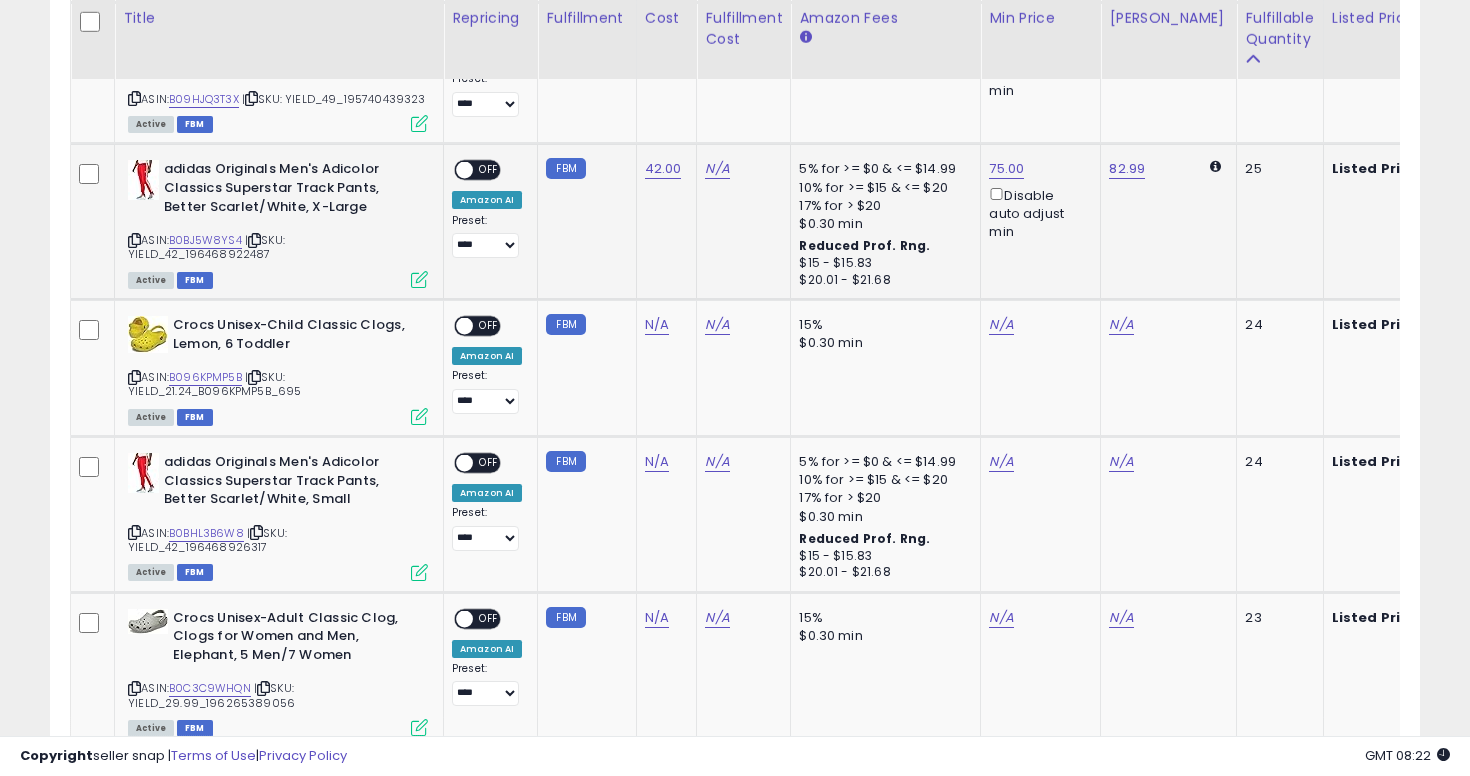click on "**********" 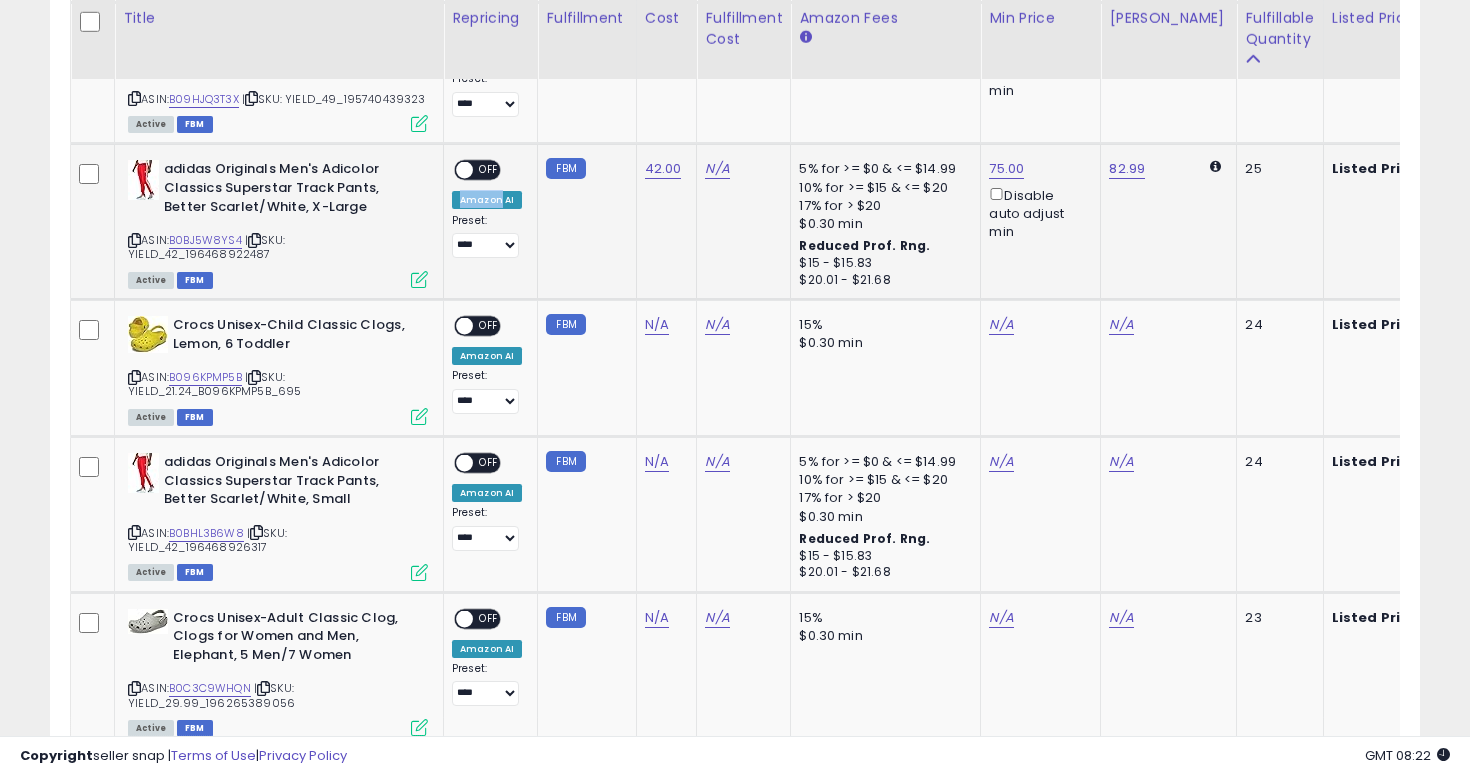 click on "**********" 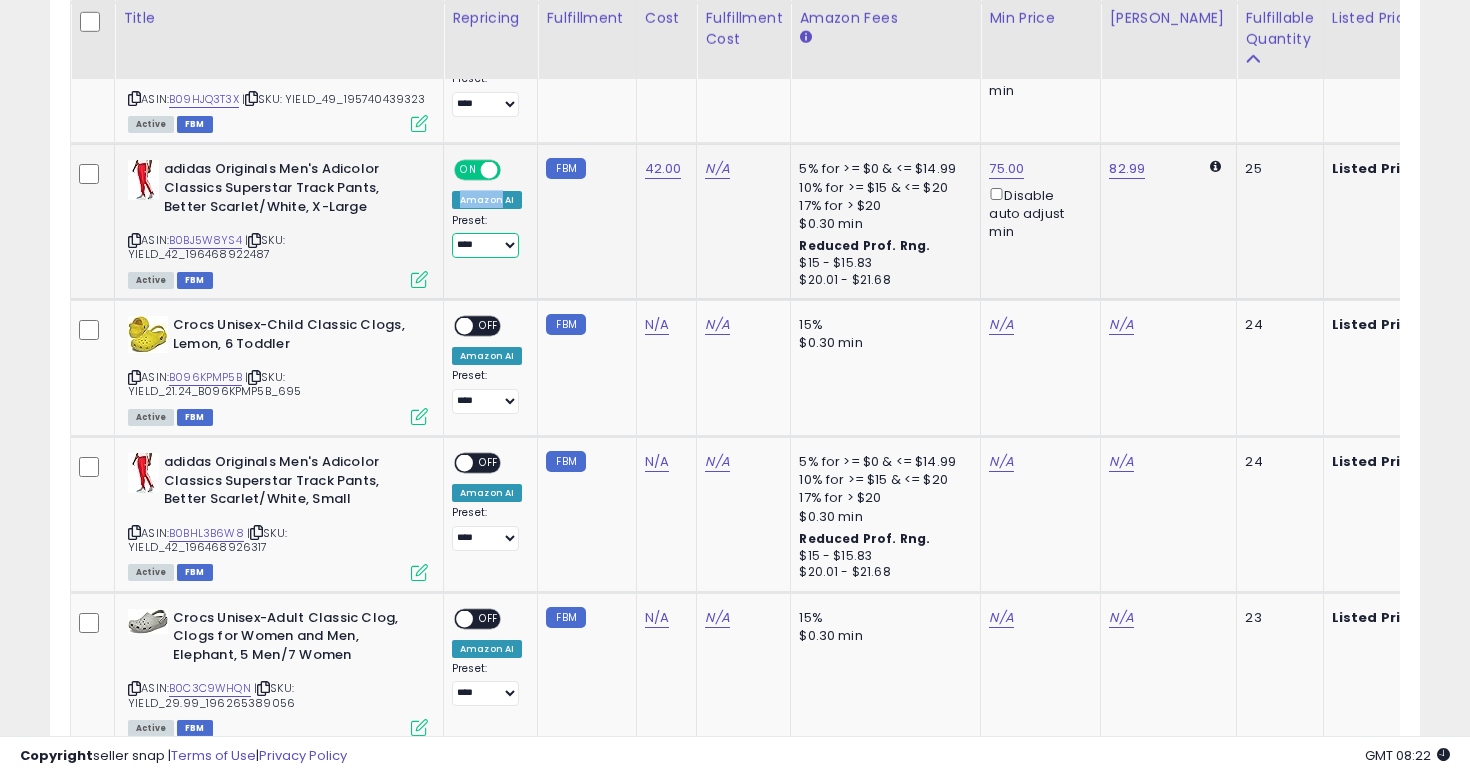 click on "**********" at bounding box center [485, 245] 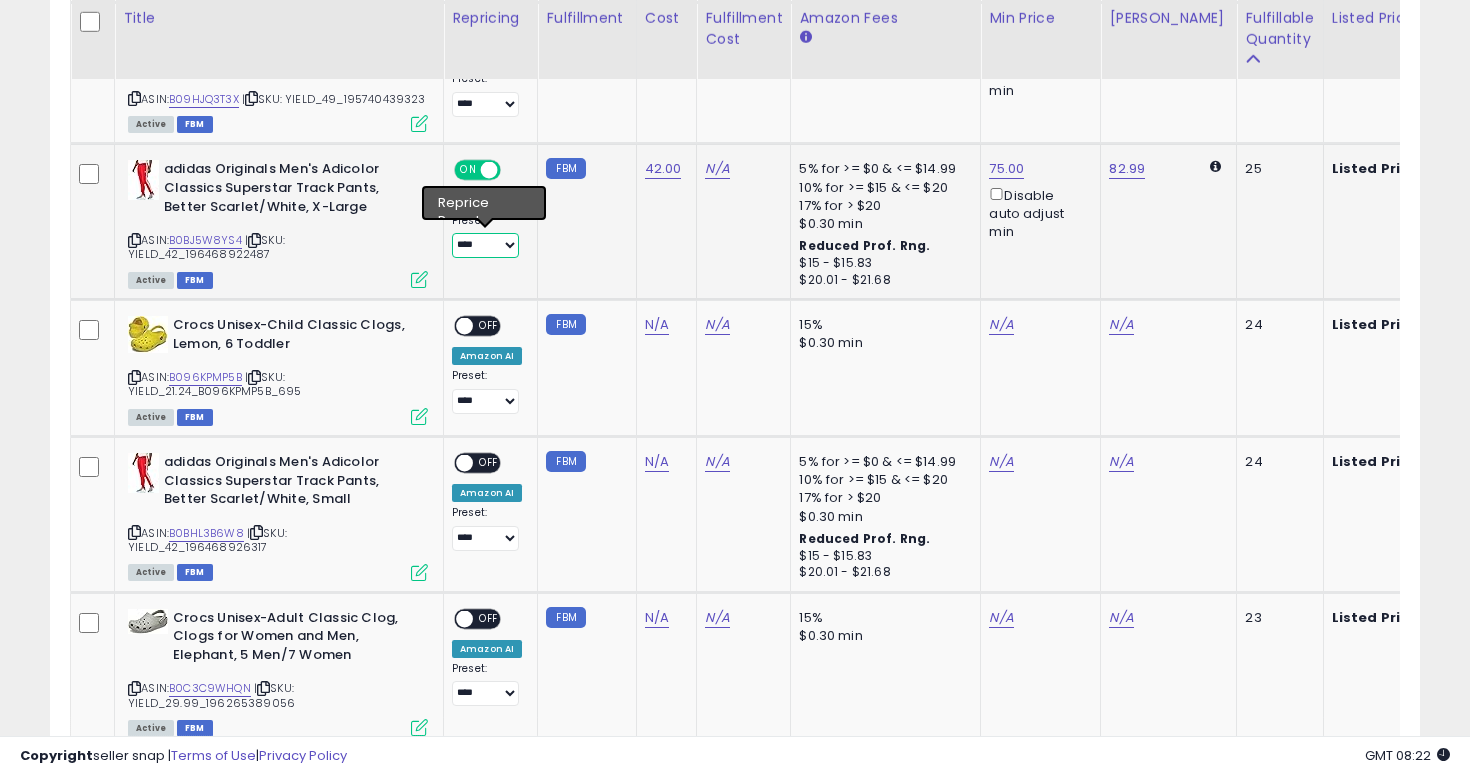 select on "**********" 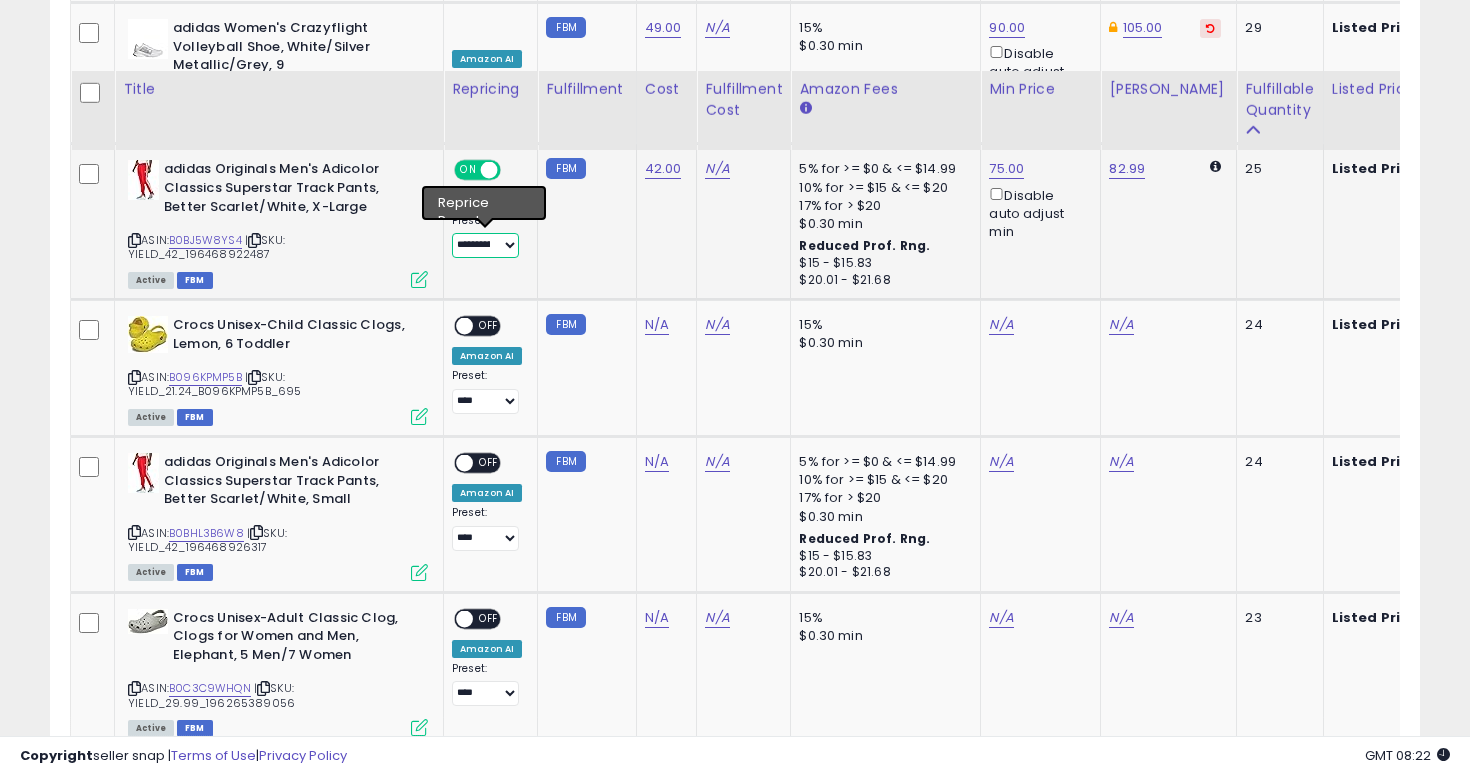 scroll, scrollTop: 1844, scrollLeft: 0, axis: vertical 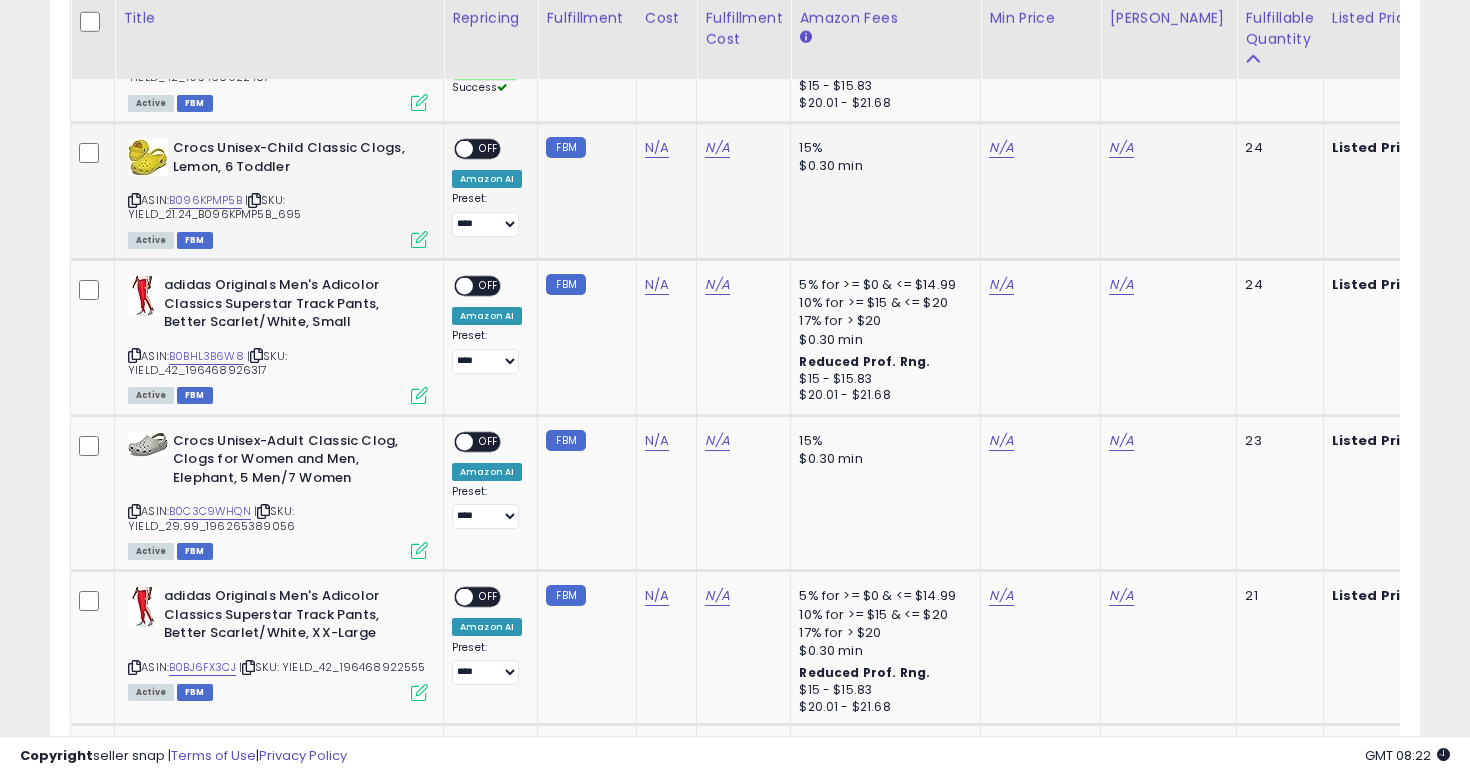 click at bounding box center (134, 200) 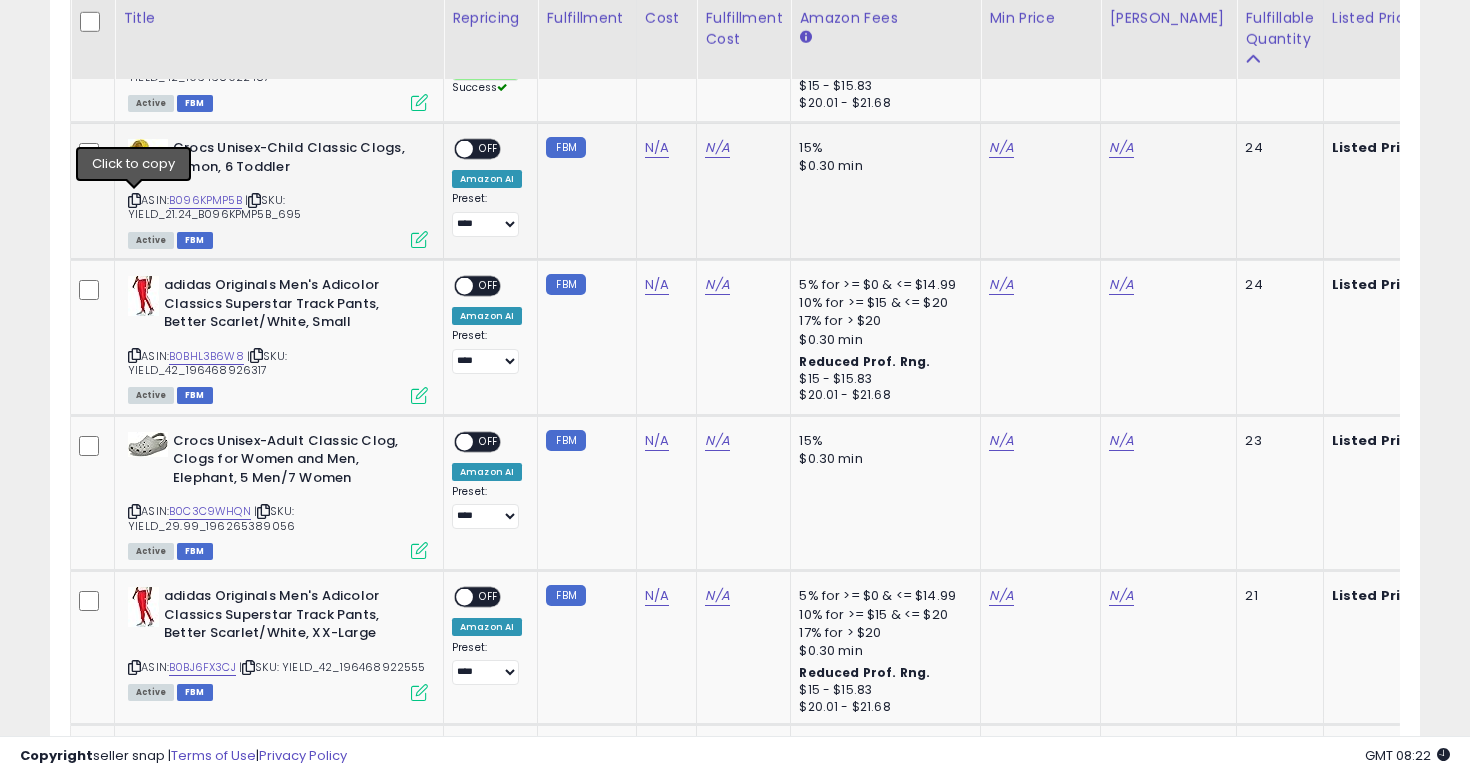click at bounding box center (134, 200) 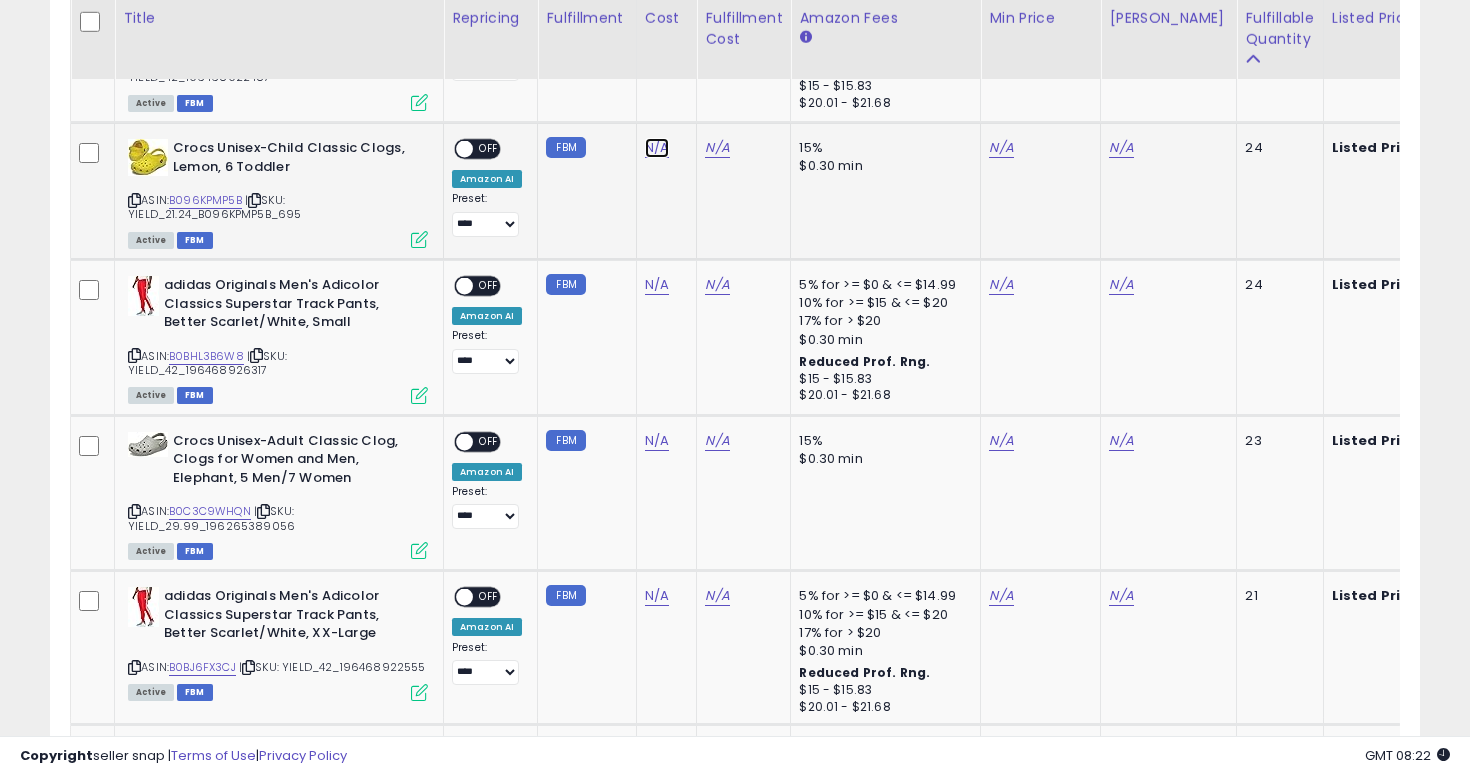 click on "N/A" at bounding box center (657, 148) 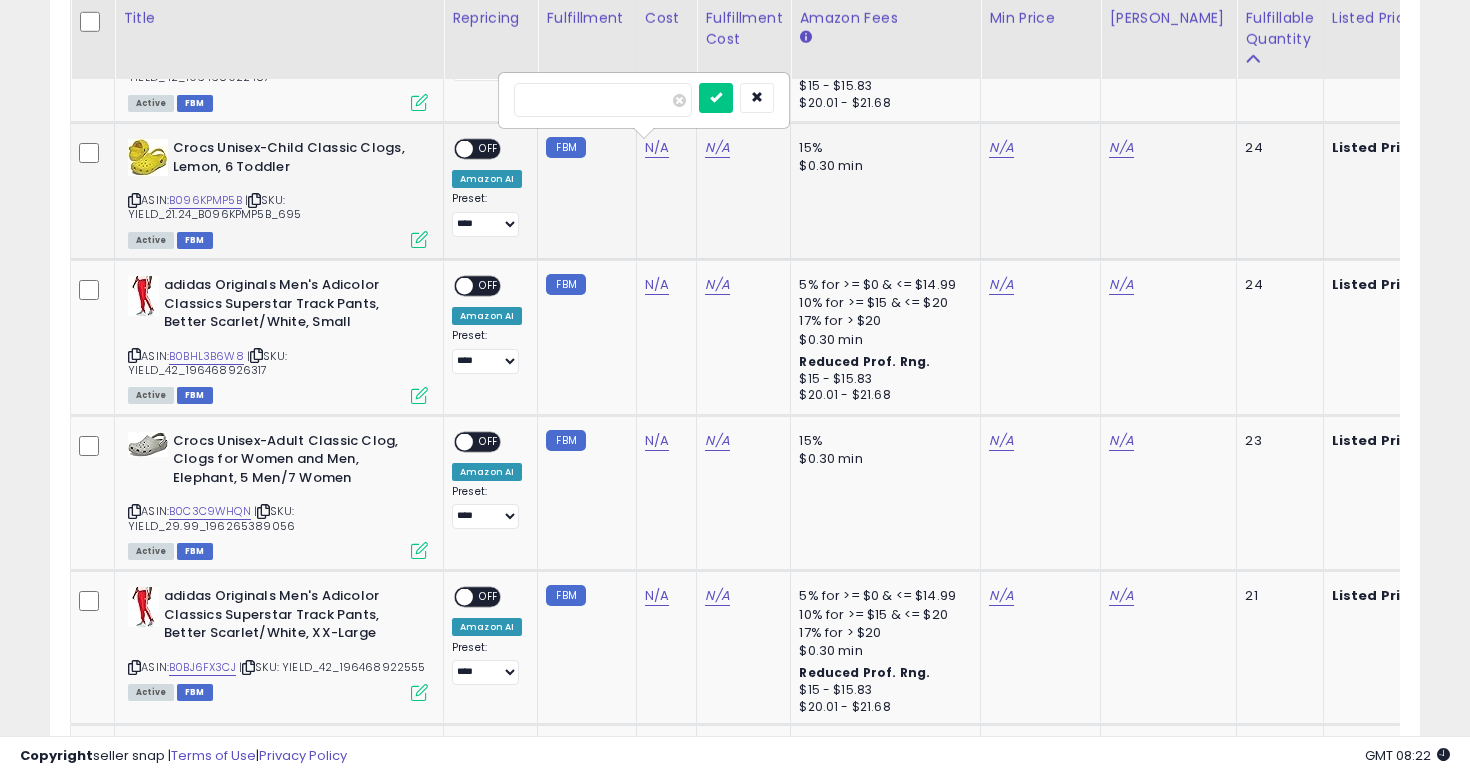 type on "*" 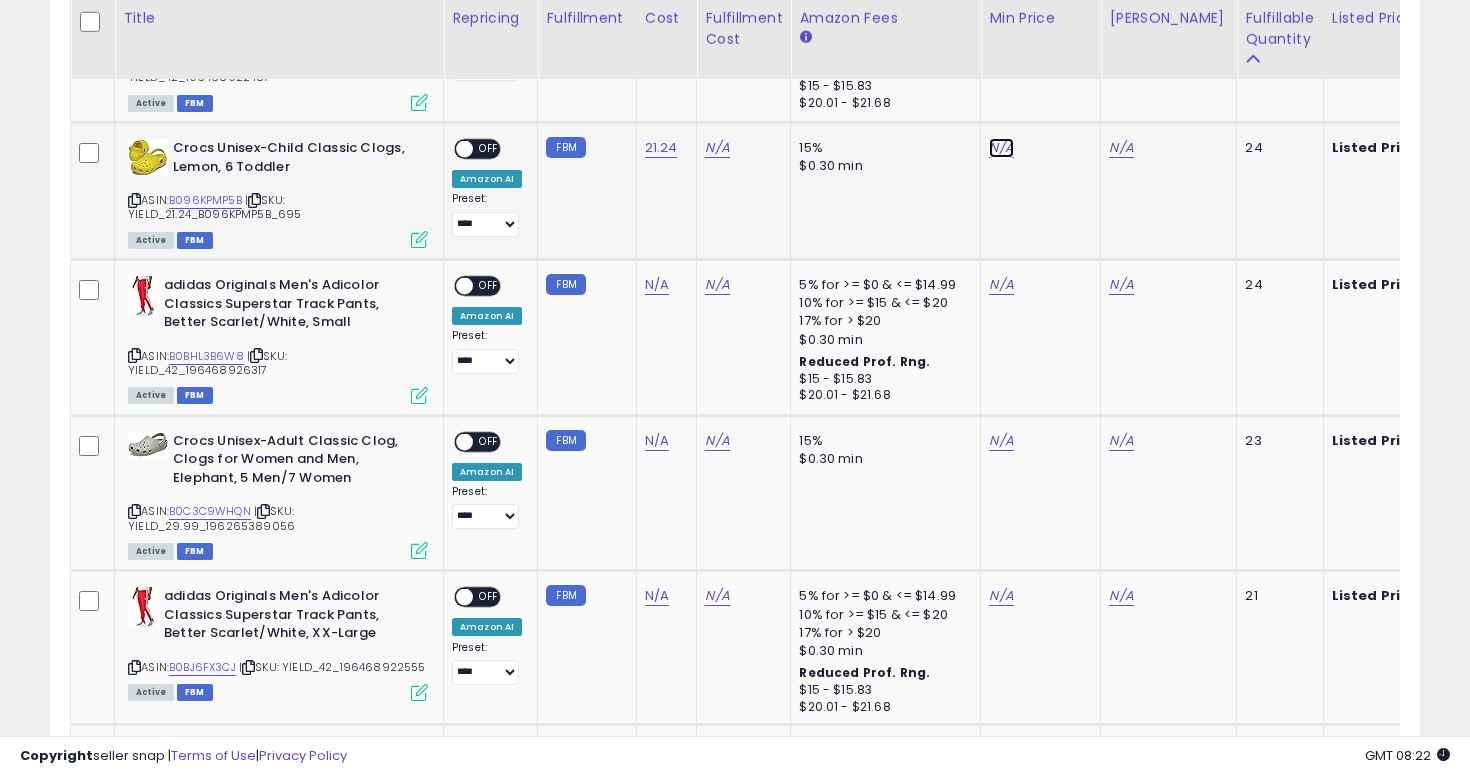 click on "N/A" at bounding box center (1001, 148) 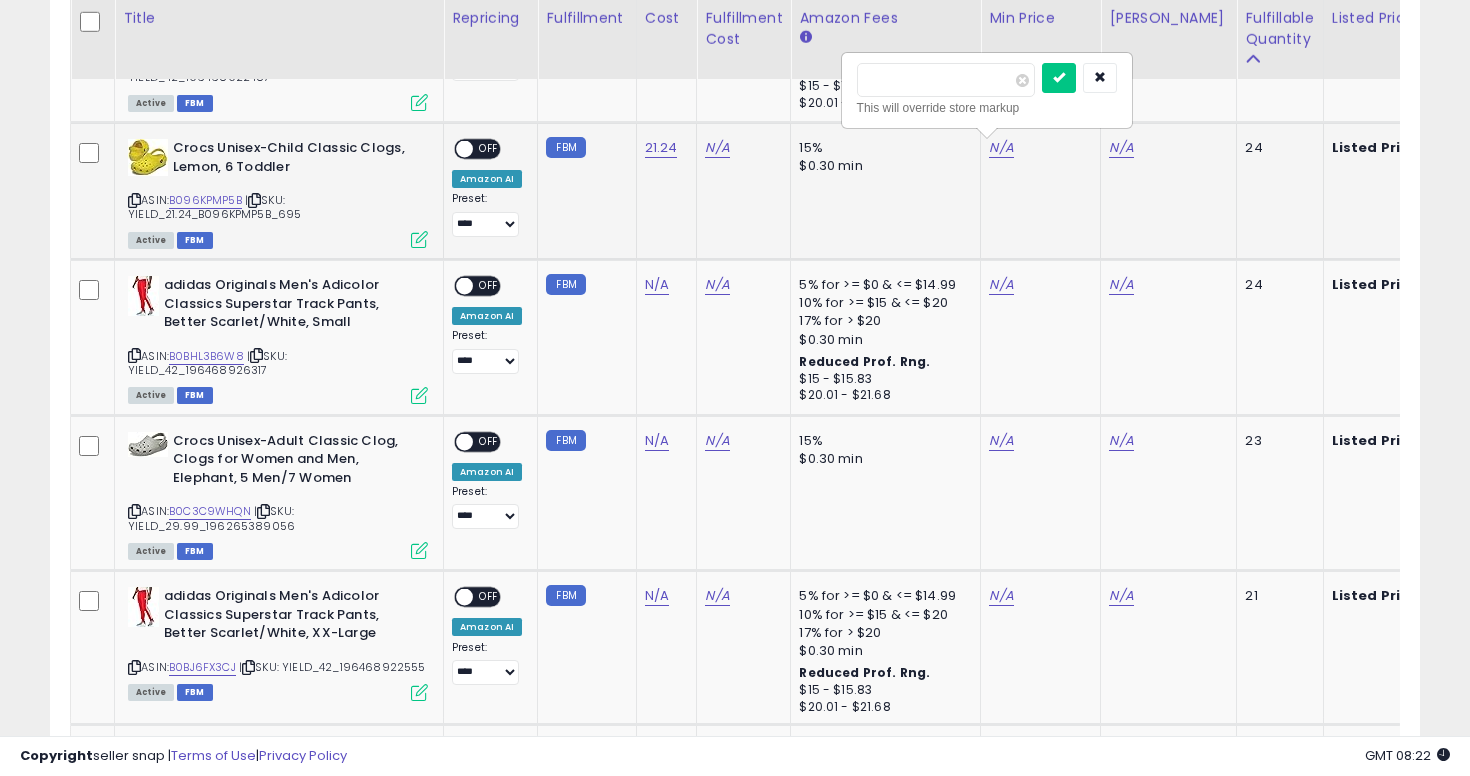 type on "**" 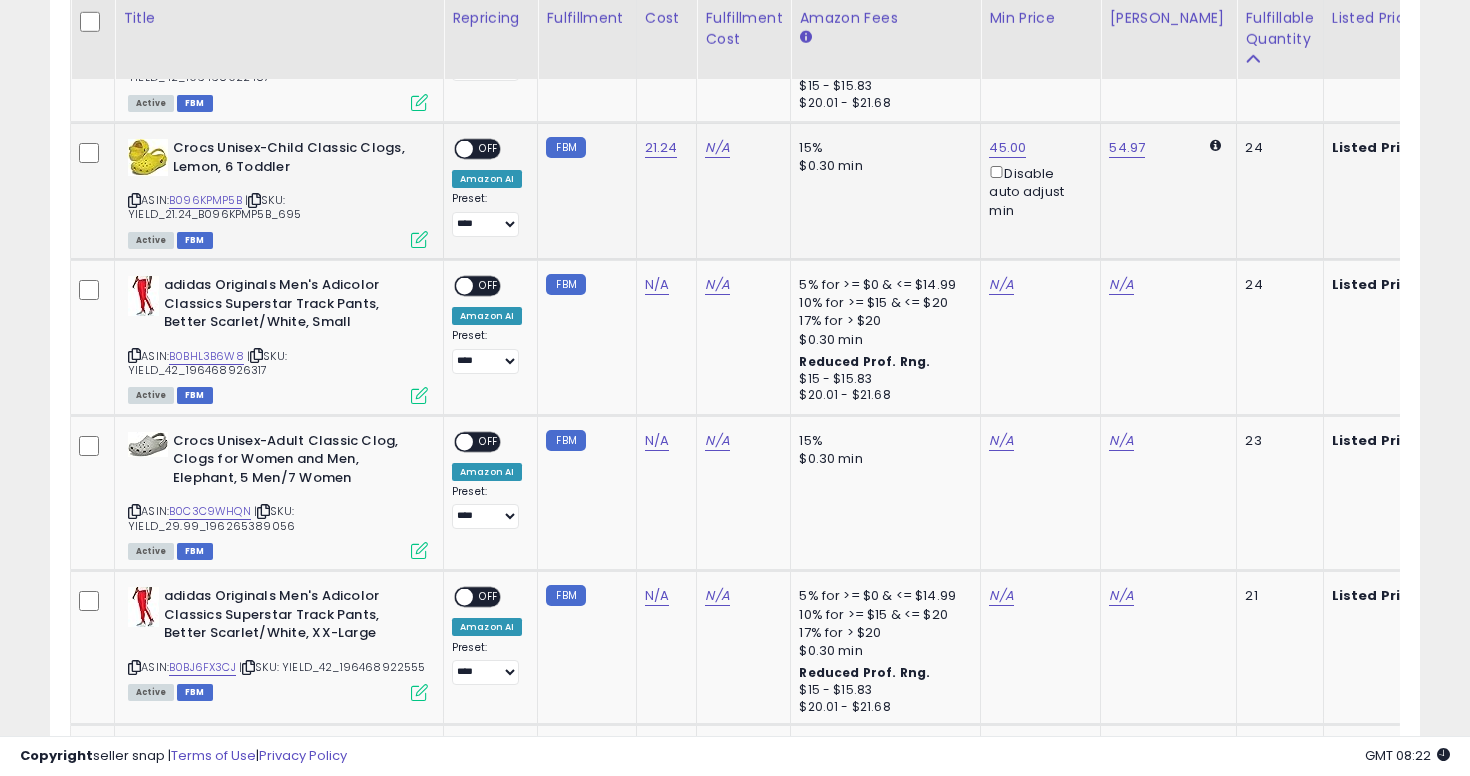 click on "**********" at bounding box center (487, 188) 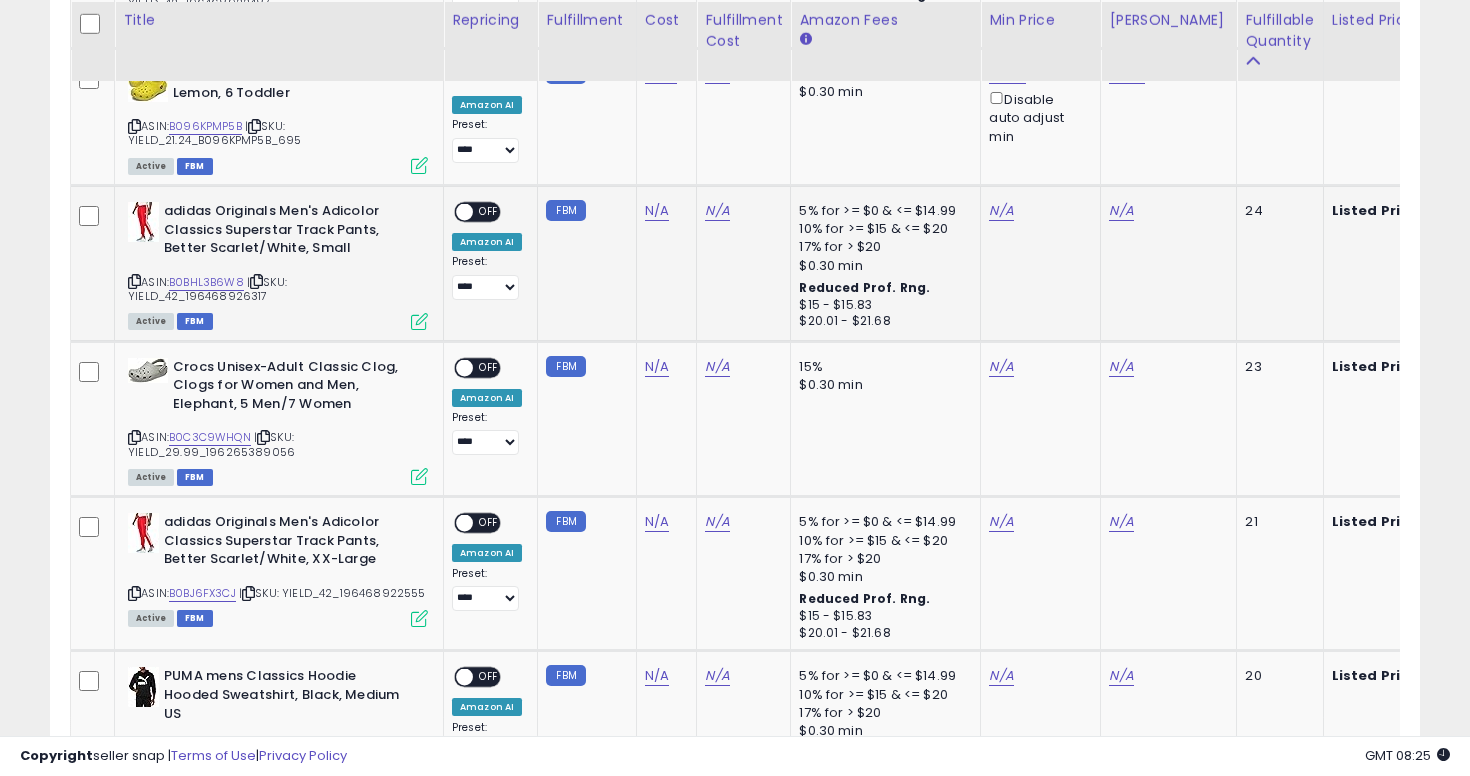 scroll, scrollTop: 1923, scrollLeft: 0, axis: vertical 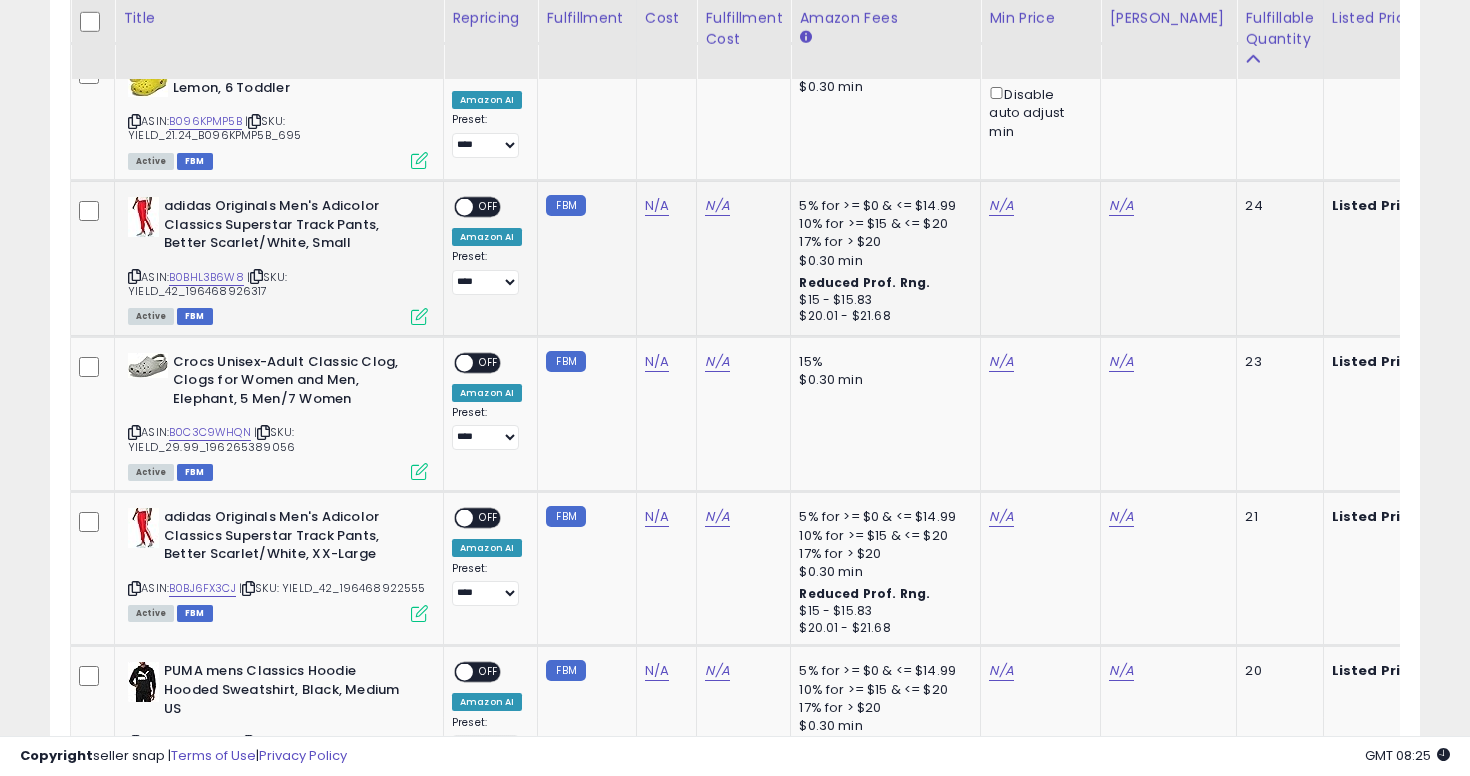 click on "adidas Originals Men's Adicolor Classics Superstar Track Pants, Better Scarlet/White, Small  ASIN:  B0BHL3B6W8    |   SKU: YIELD_42_196468926317 Active FBM" at bounding box center [275, 260] 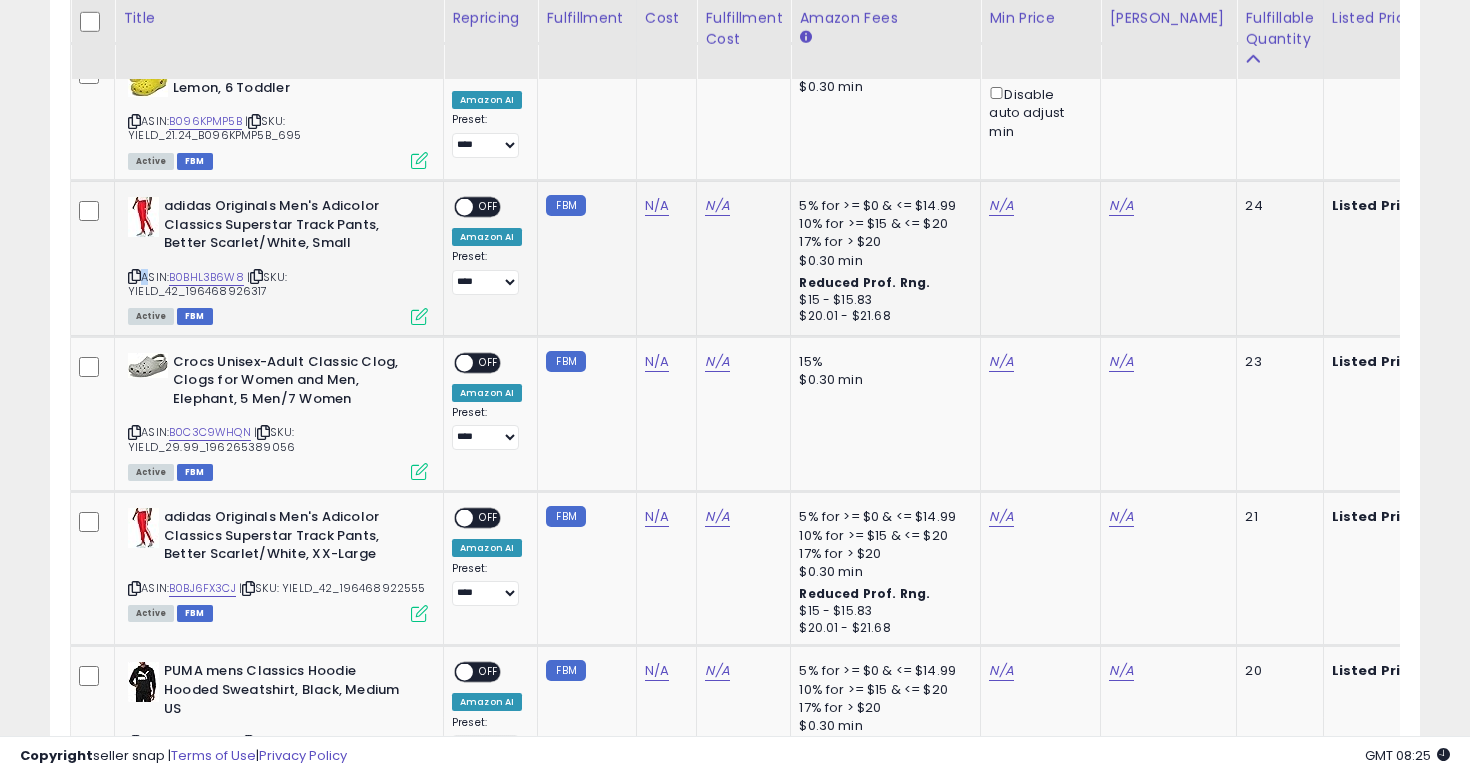 click on "adidas Originals Men's Adicolor Classics Superstar Track Pants, Better Scarlet/White, Small  ASIN:  B0BHL3B6W8    |   SKU: YIELD_42_196468926317 Active FBM" at bounding box center [275, 260] 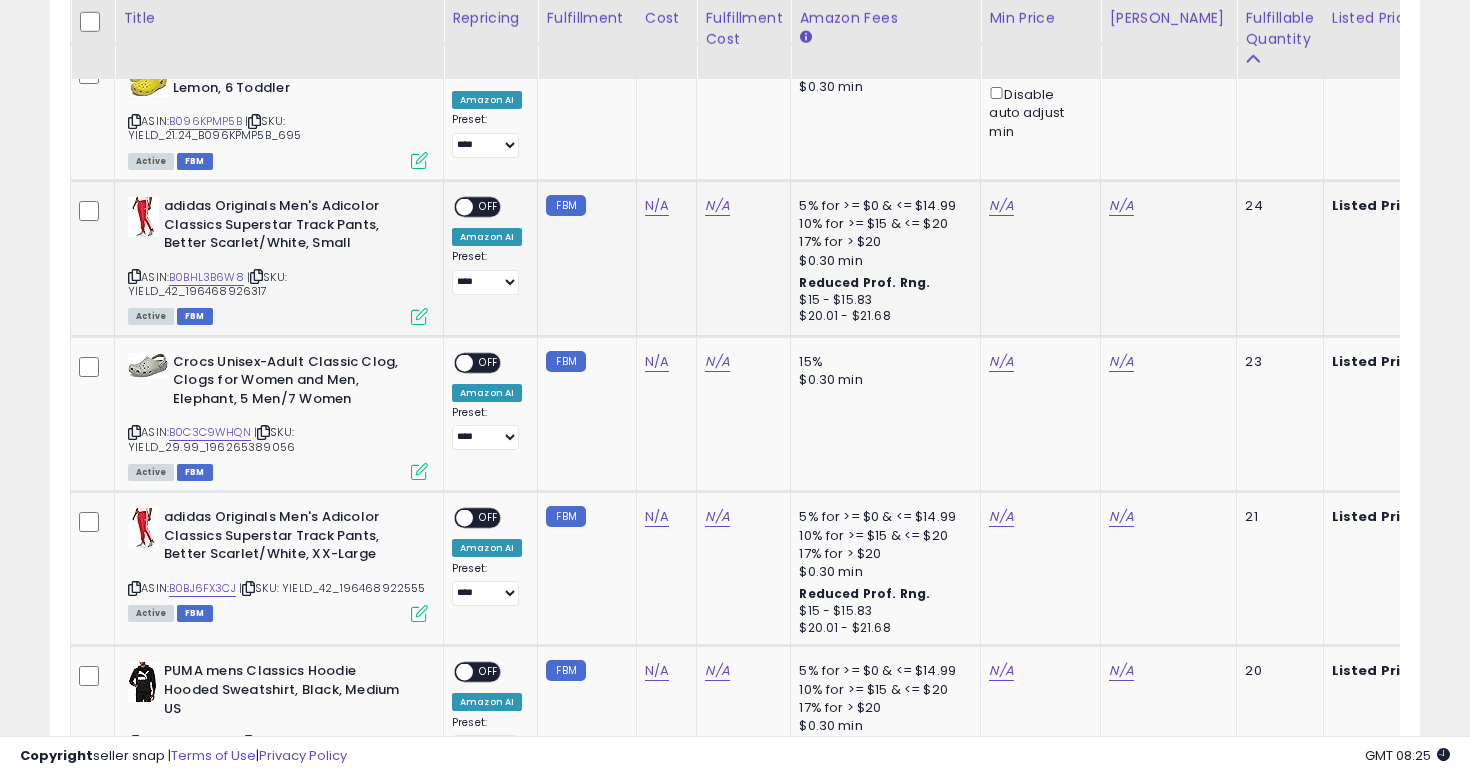 click at bounding box center (134, 276) 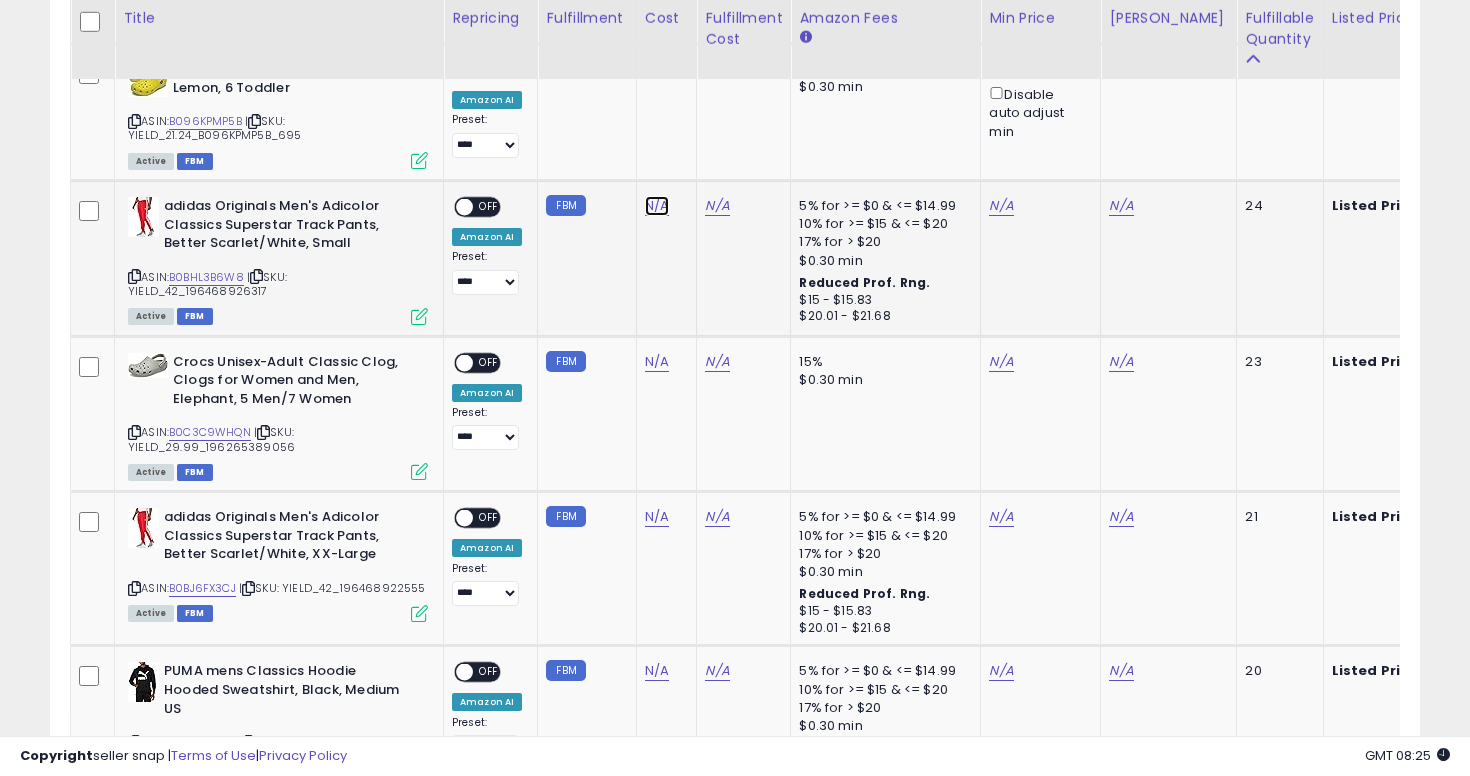 click on "N/A" at bounding box center [657, 206] 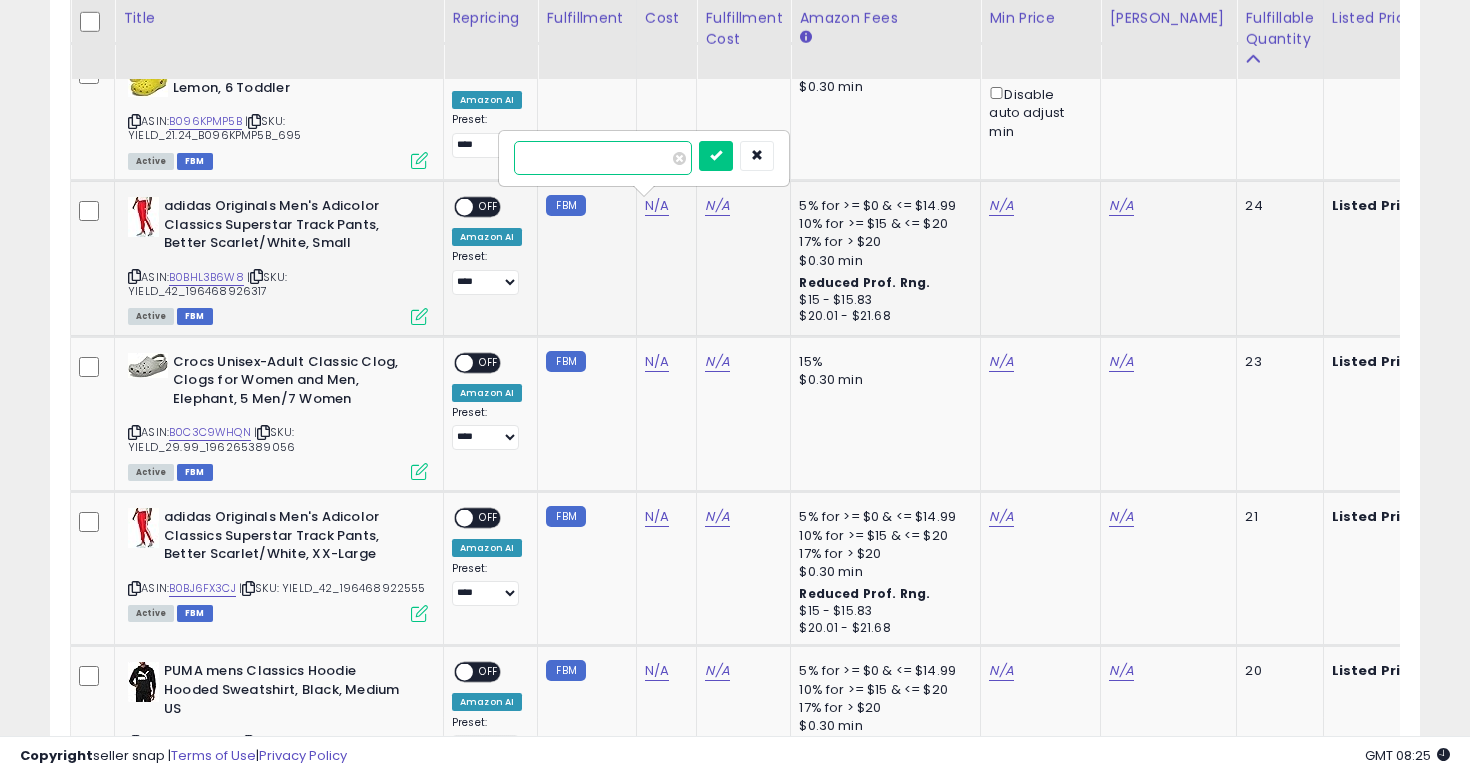 type on "**" 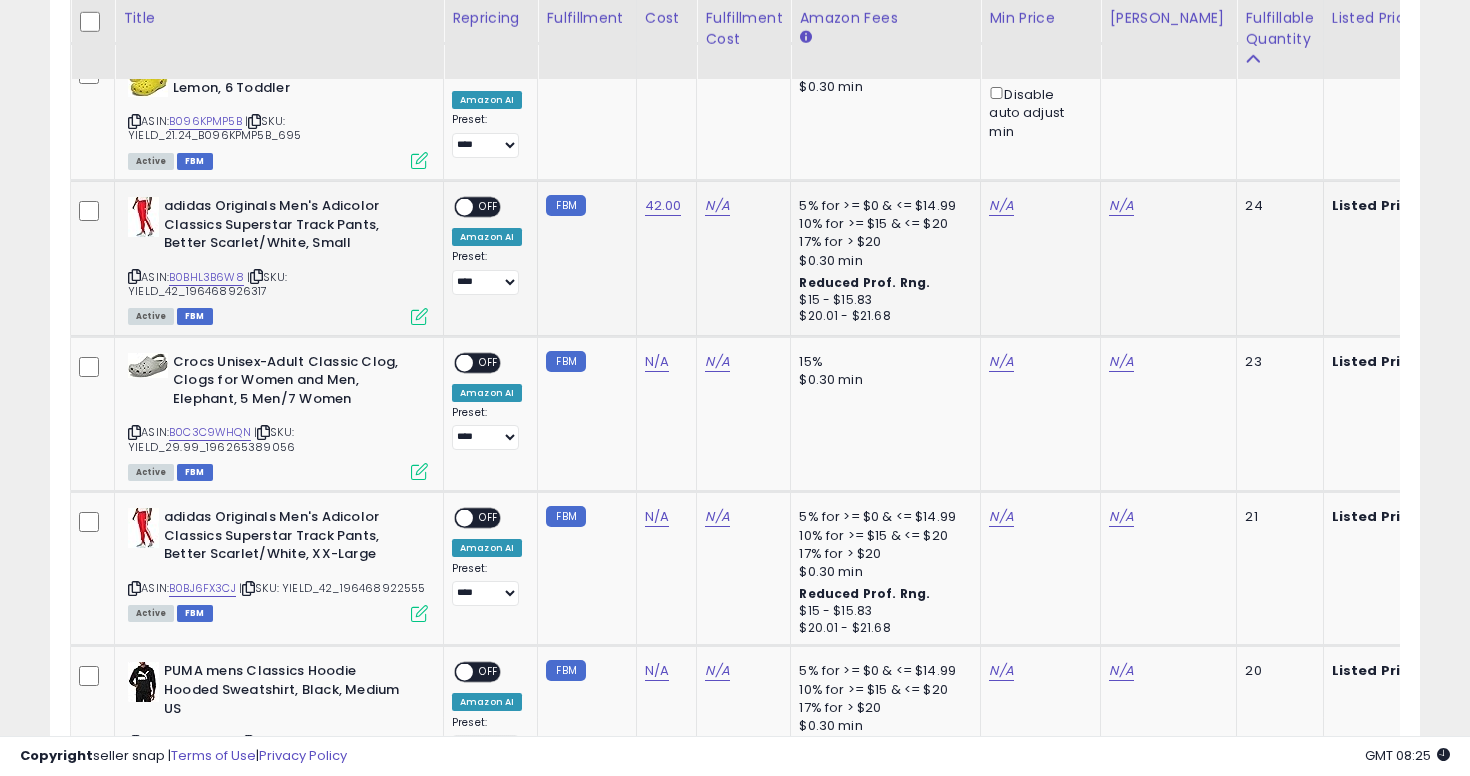 click on "N/A" at bounding box center (1037, 206) 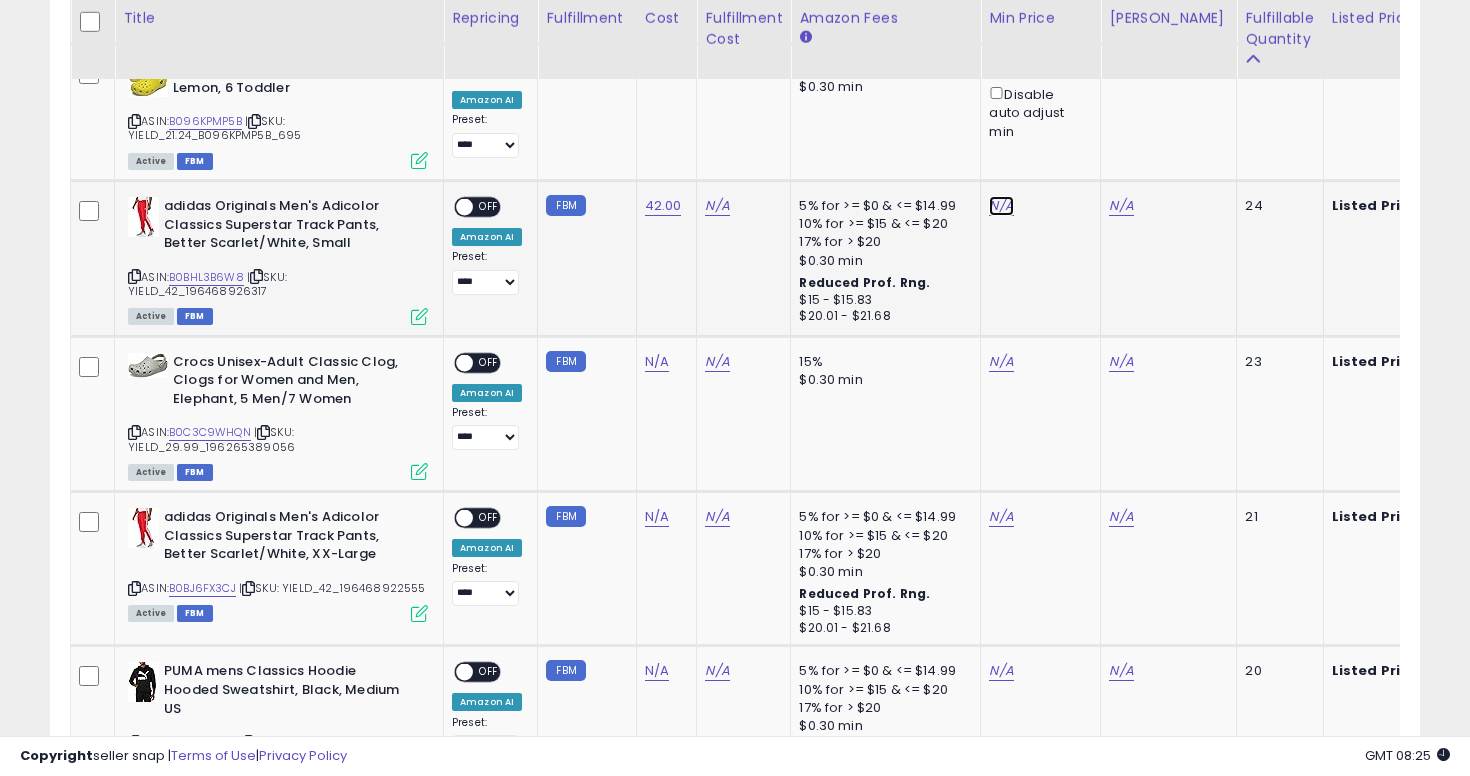 click on "N/A" at bounding box center (1001, 206) 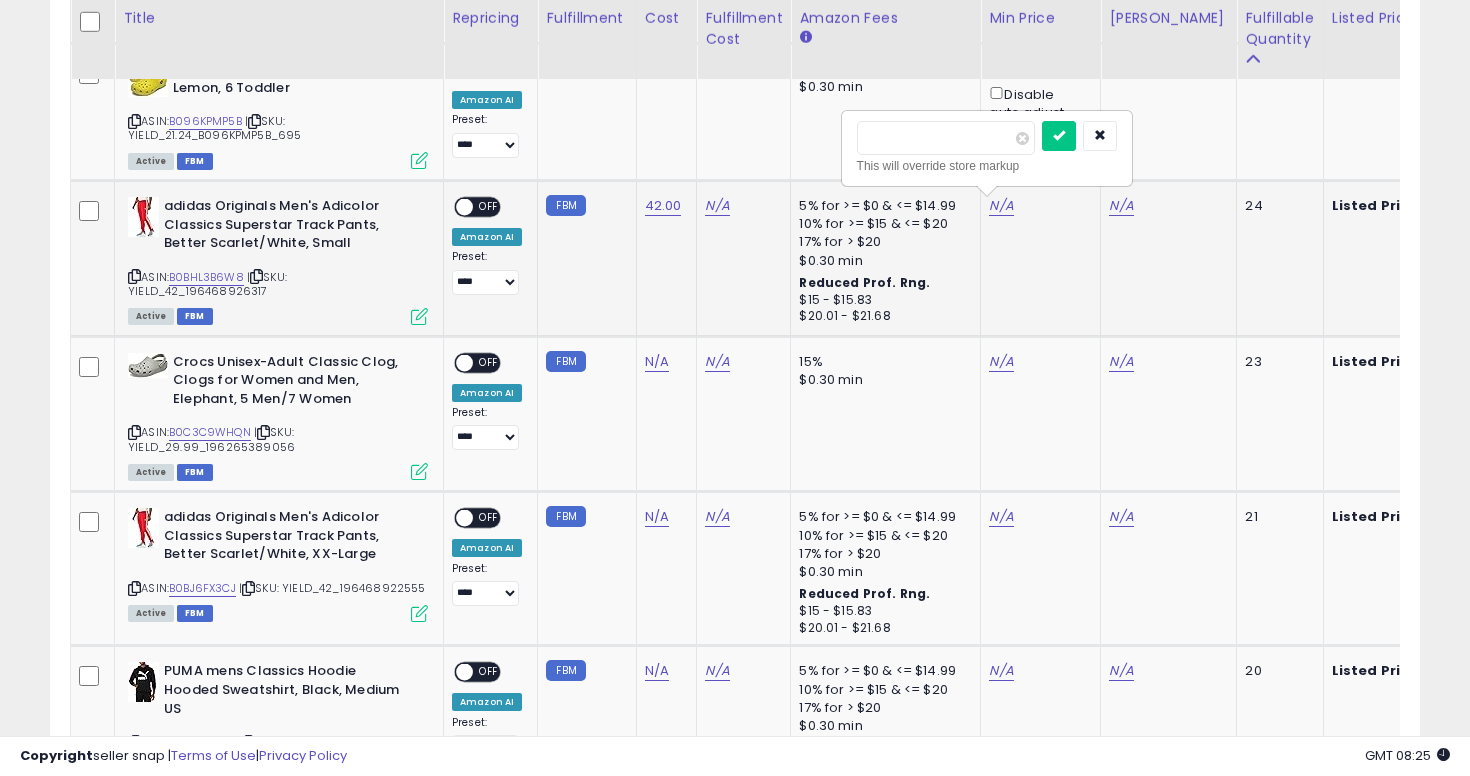 type on "**" 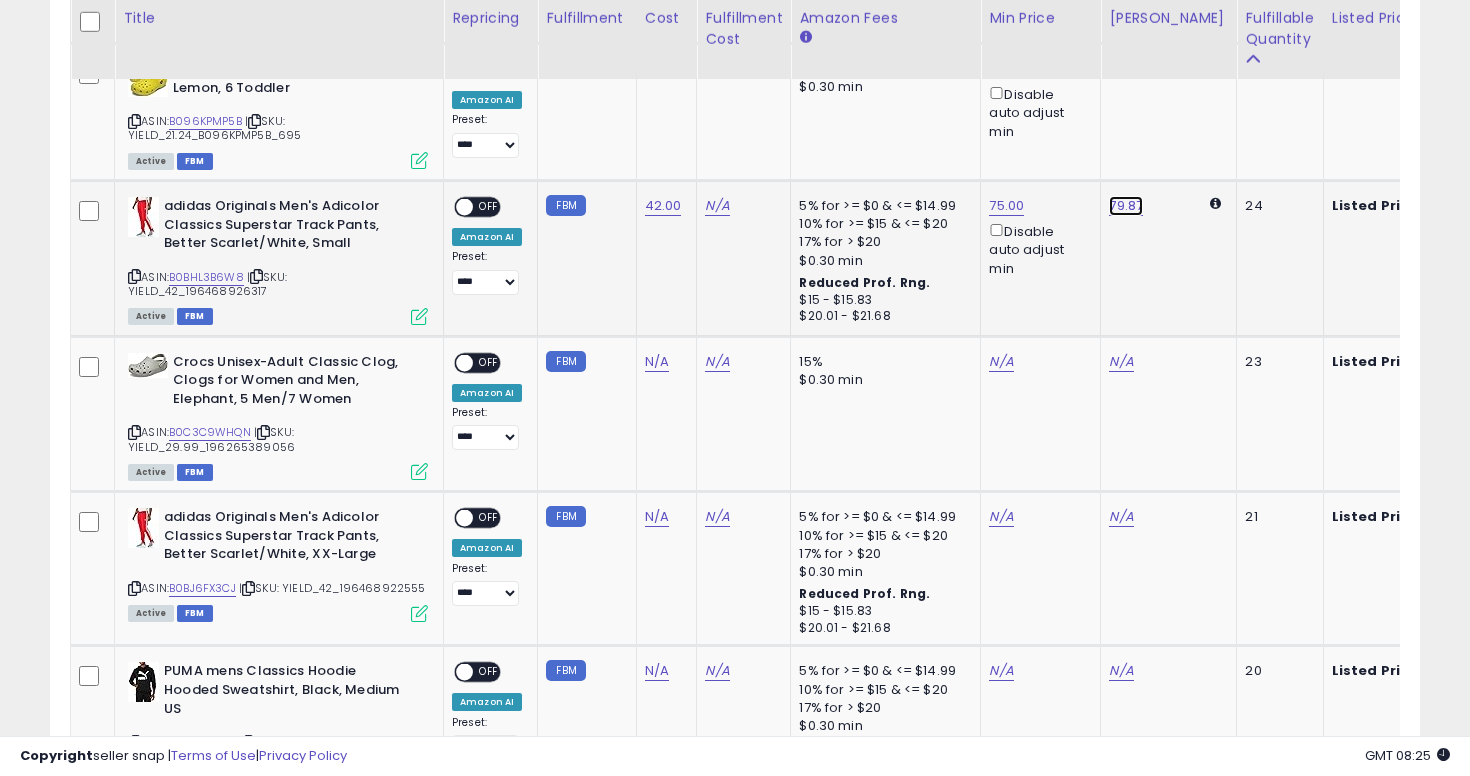 click on "79.87" at bounding box center [1126, -665] 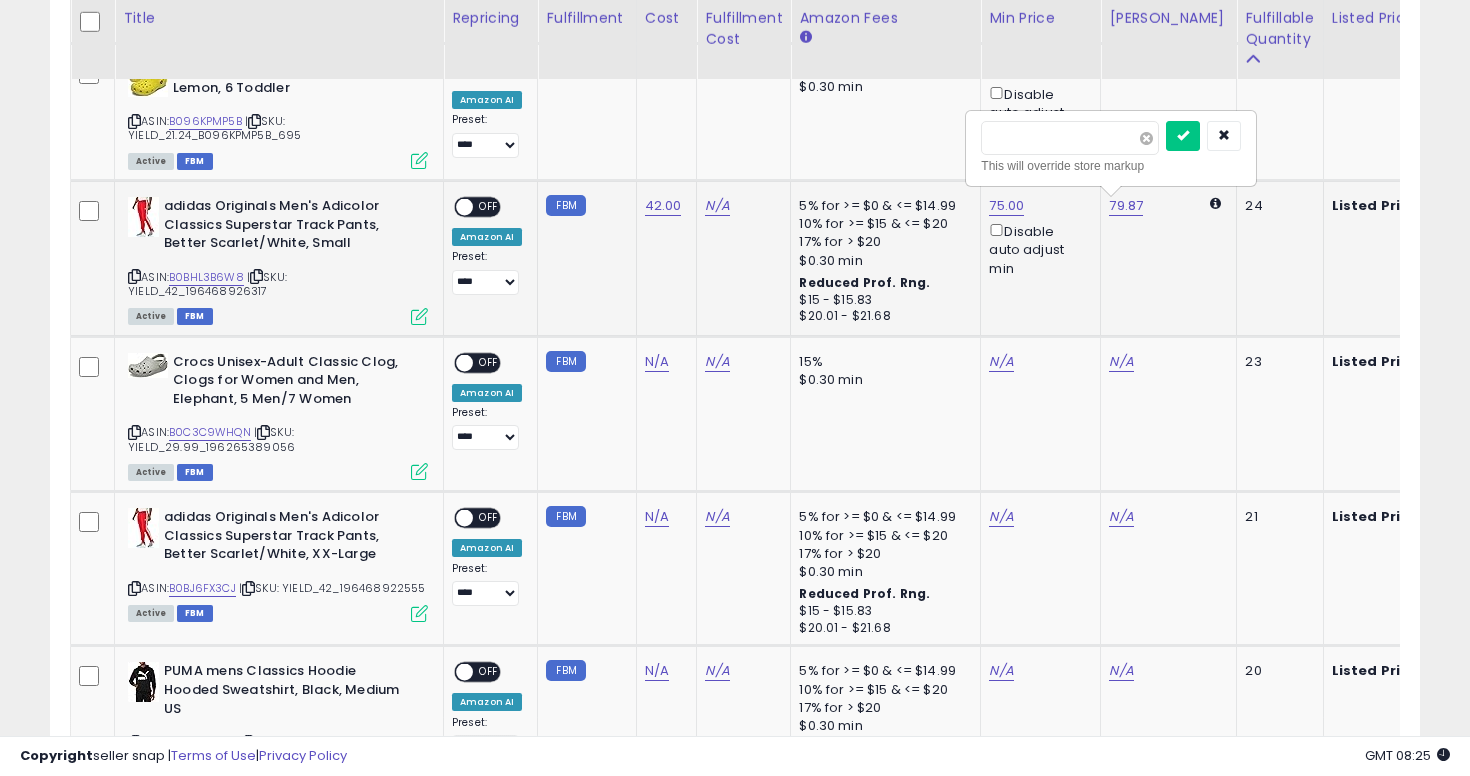 click at bounding box center [1146, 138] 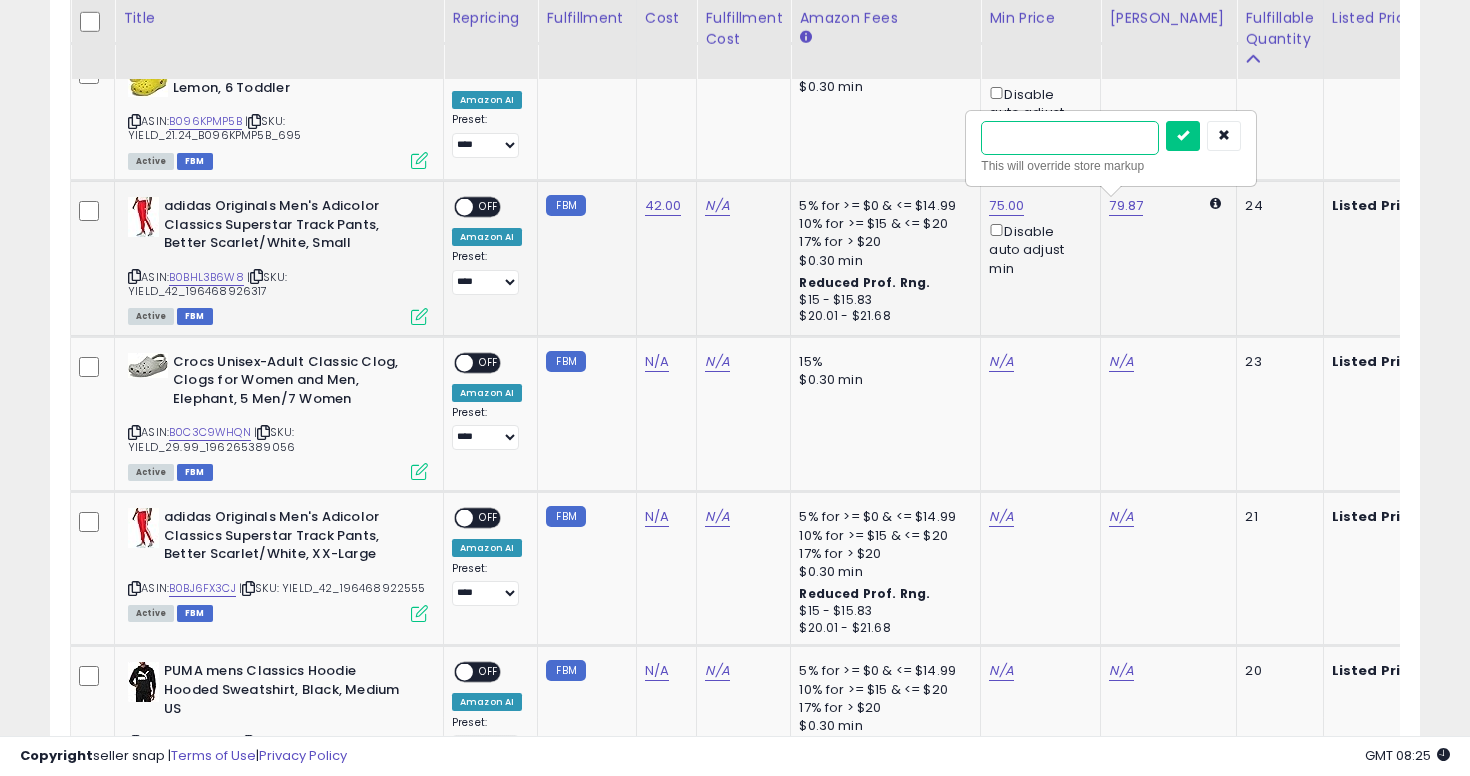type on "**" 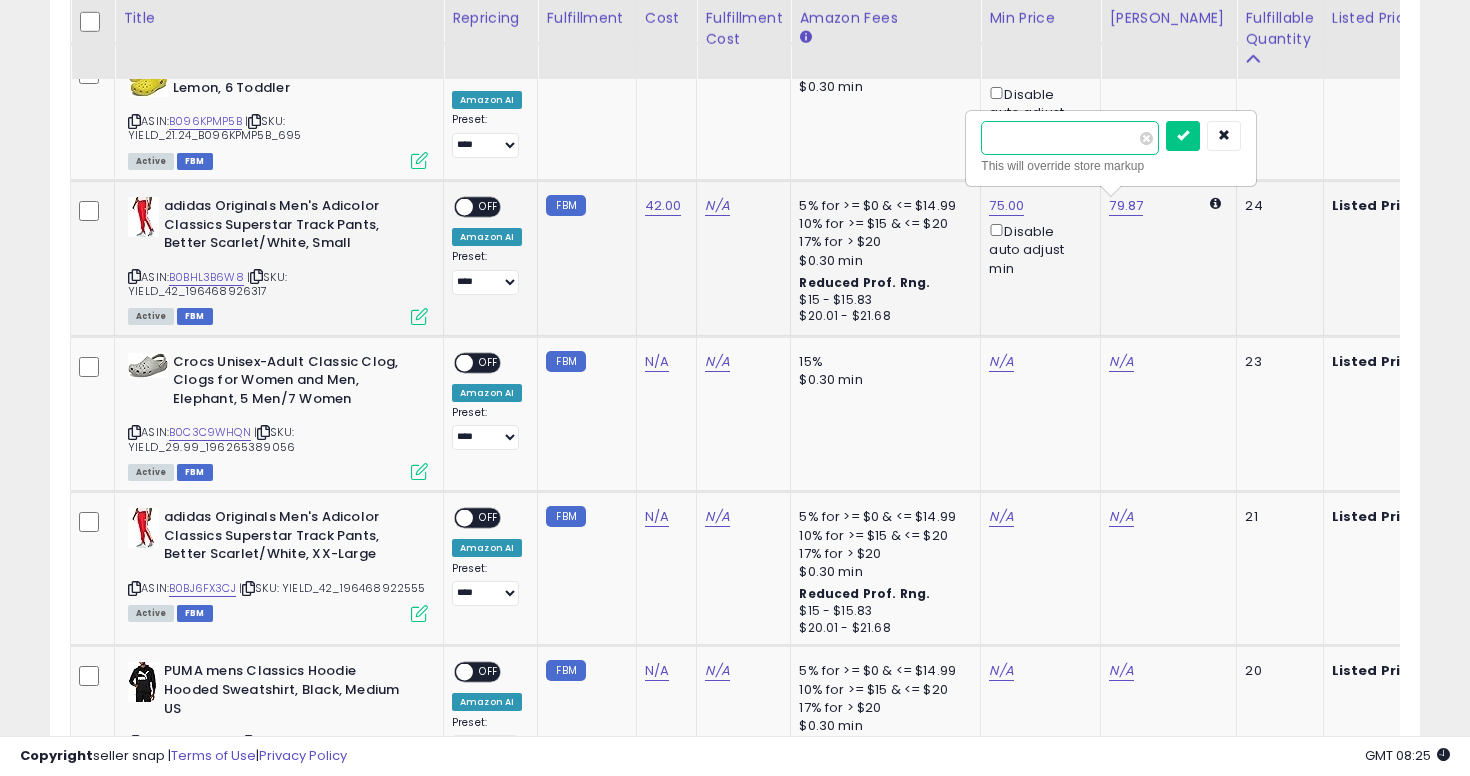 click at bounding box center (1183, 136) 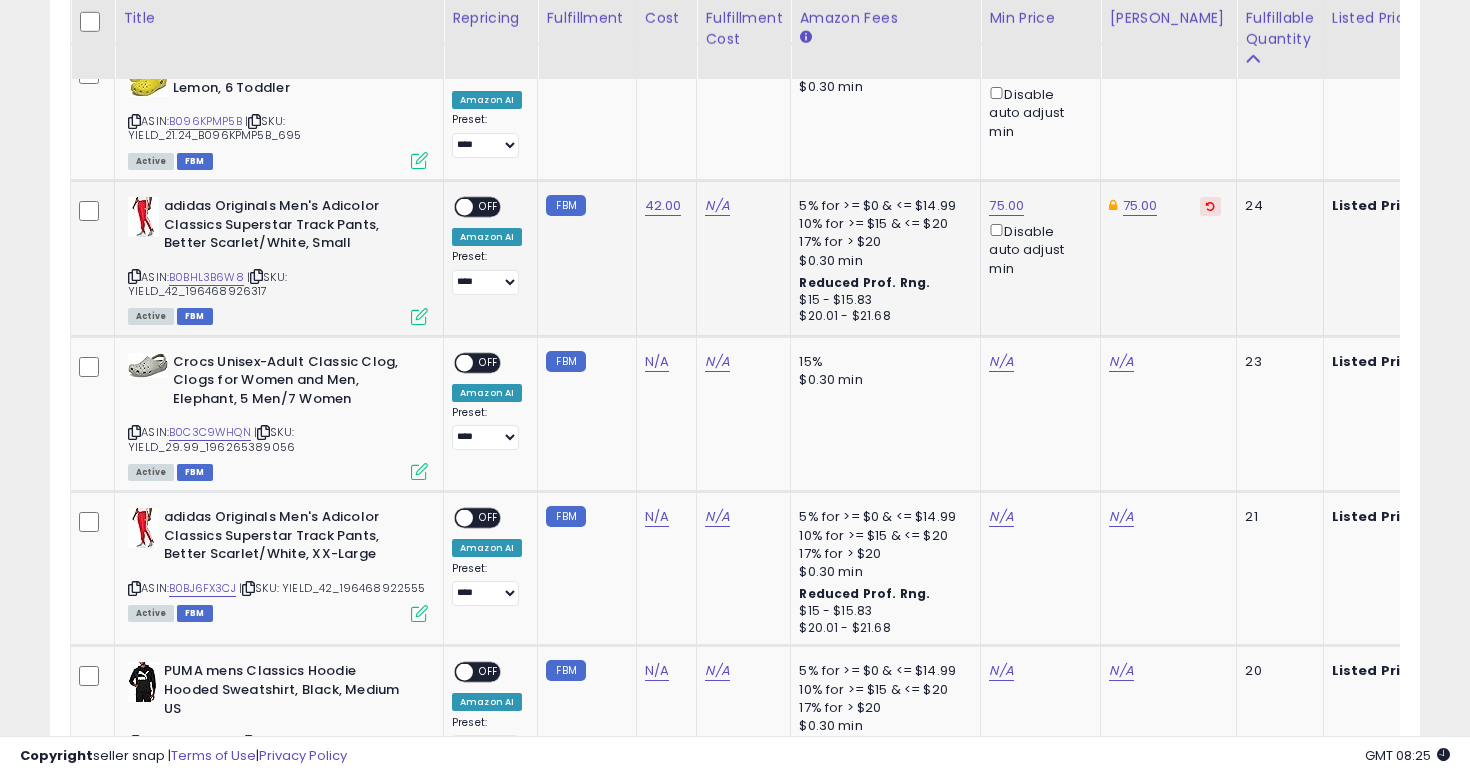 click on "OFF" at bounding box center [489, 207] 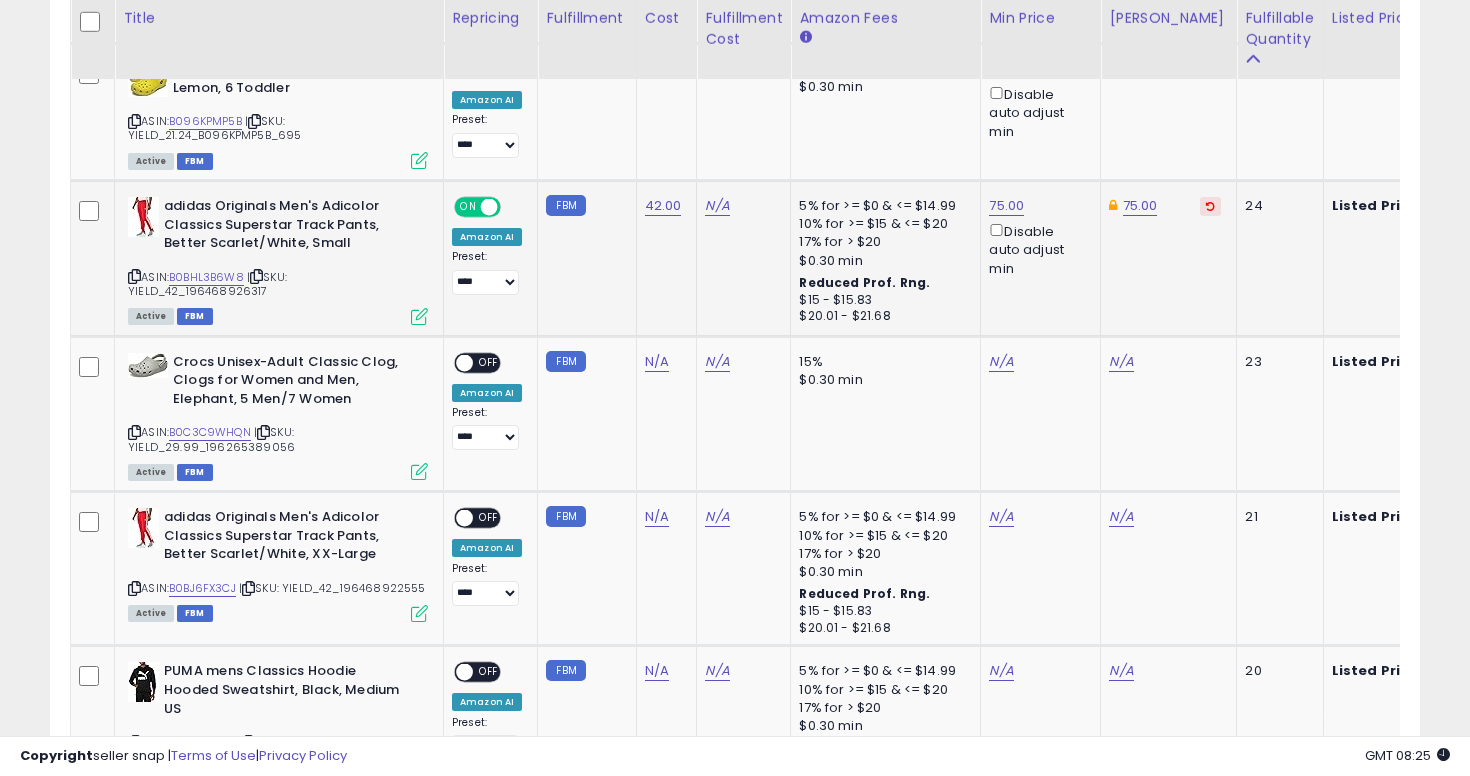 scroll, scrollTop: 2075, scrollLeft: 0, axis: vertical 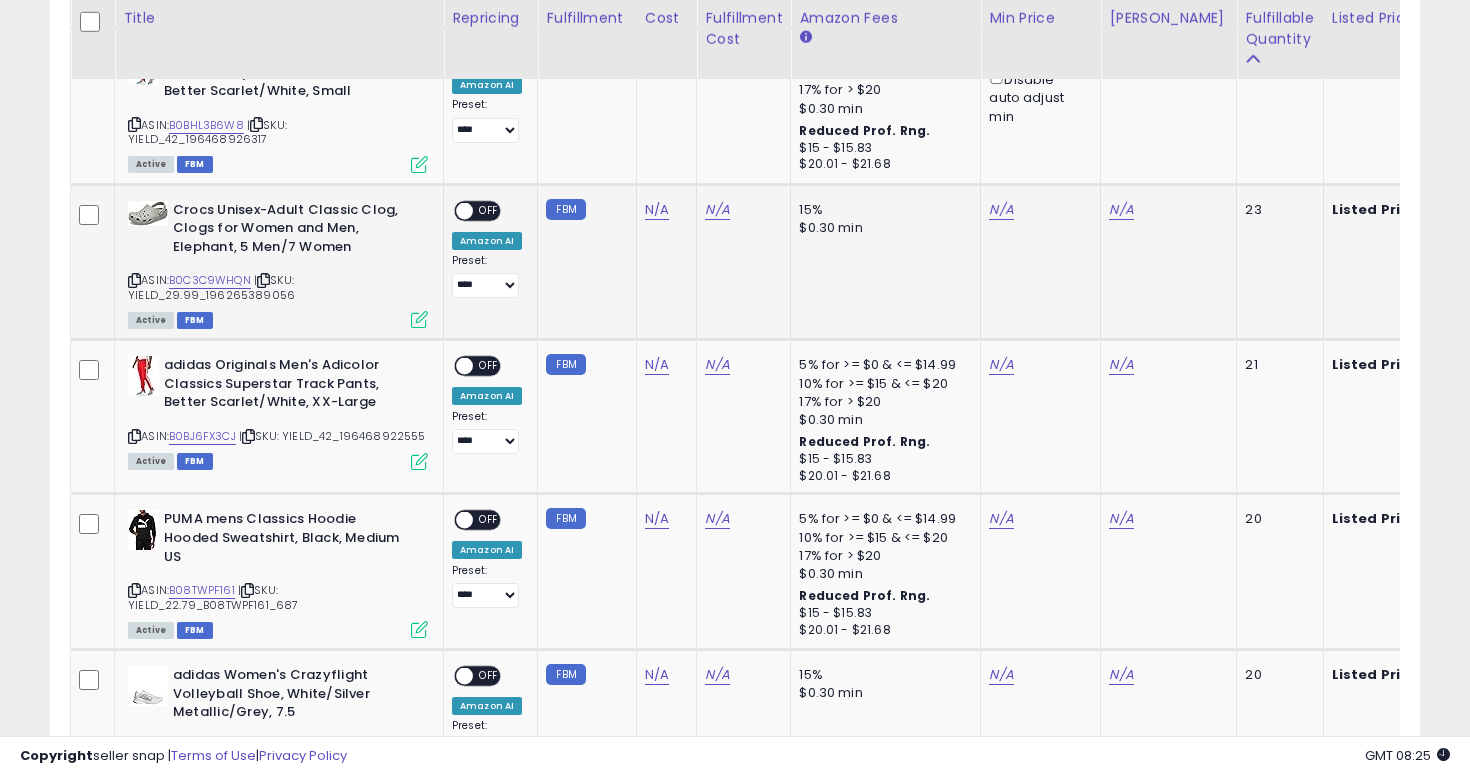 click at bounding box center (134, 280) 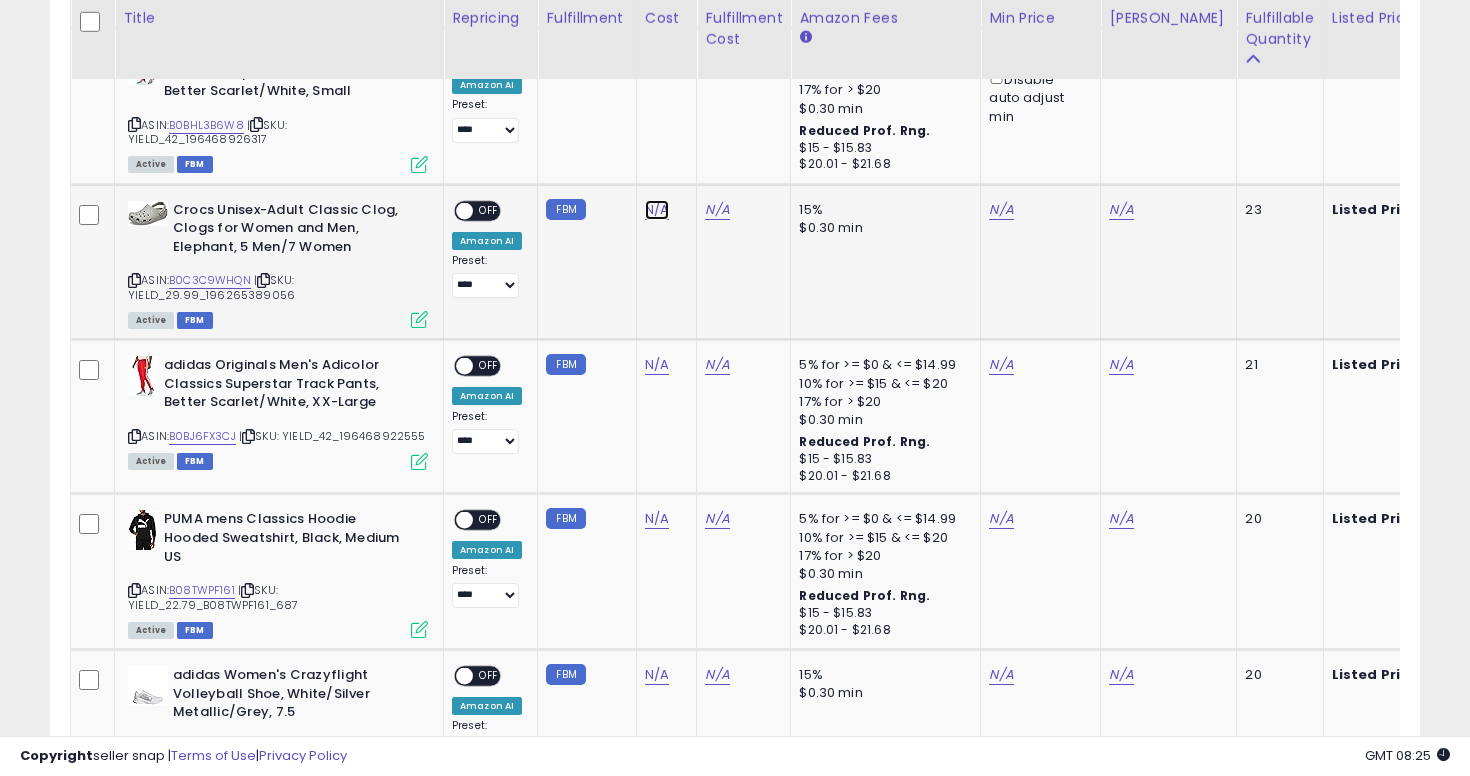 click on "N/A" at bounding box center (657, 210) 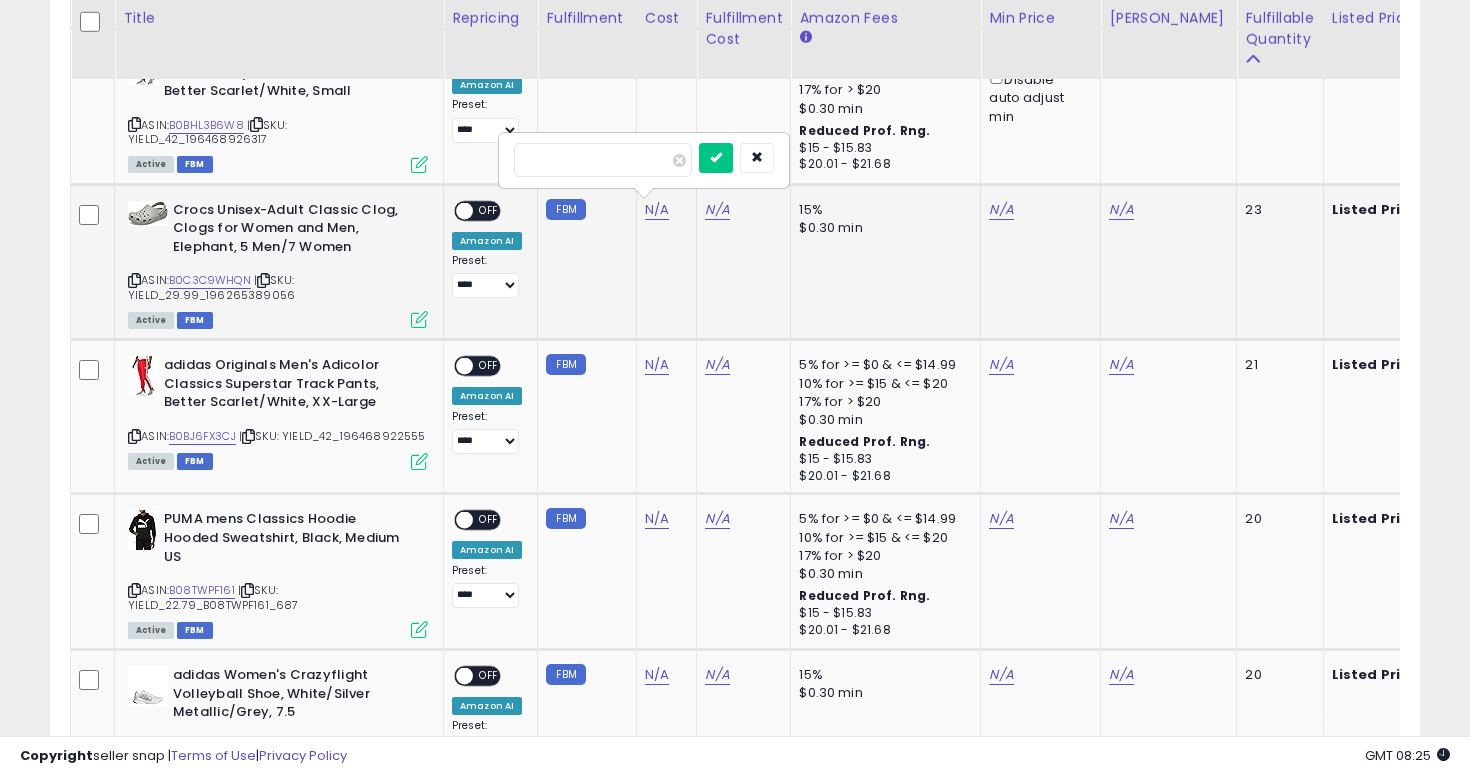 type on "**" 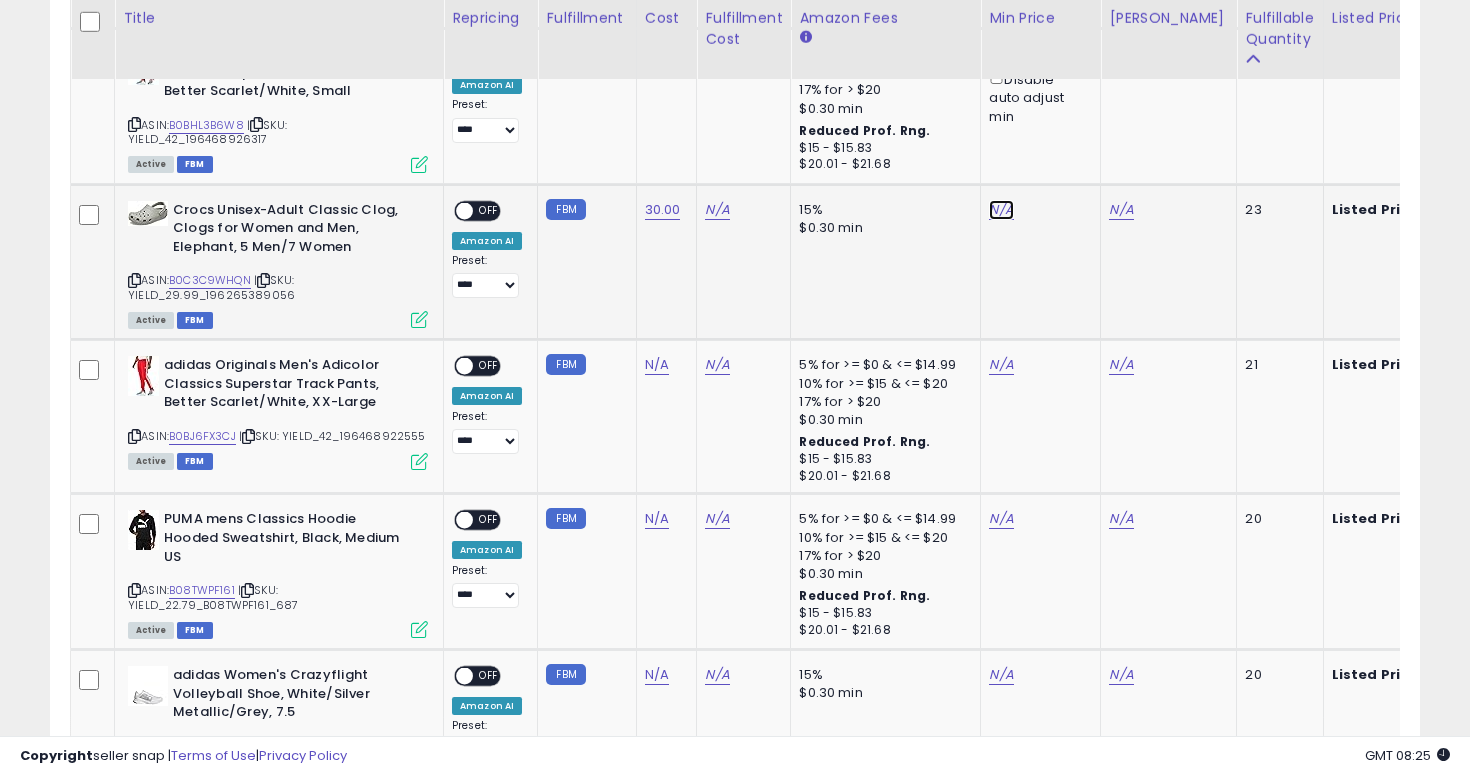 click on "N/A" at bounding box center [1001, 210] 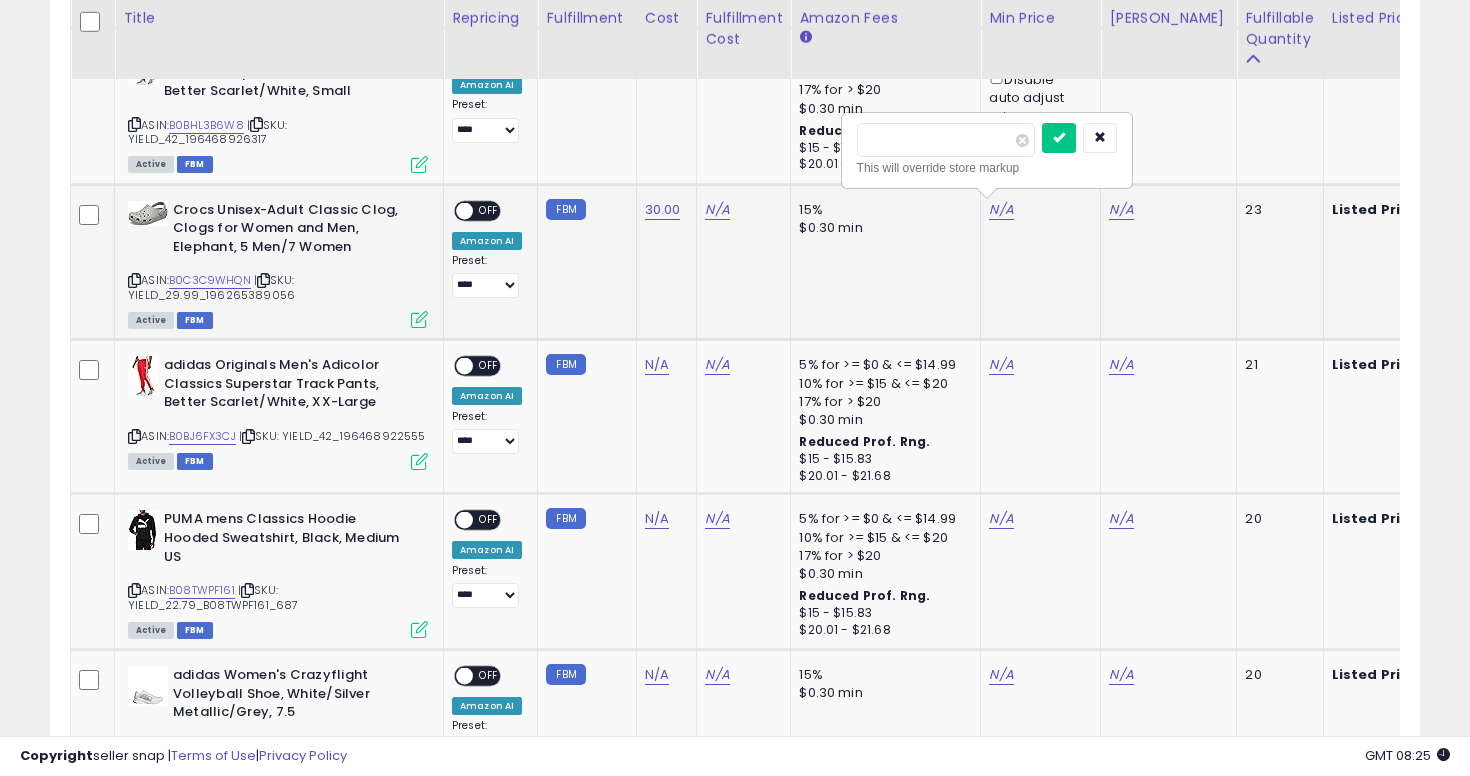 type on "****" 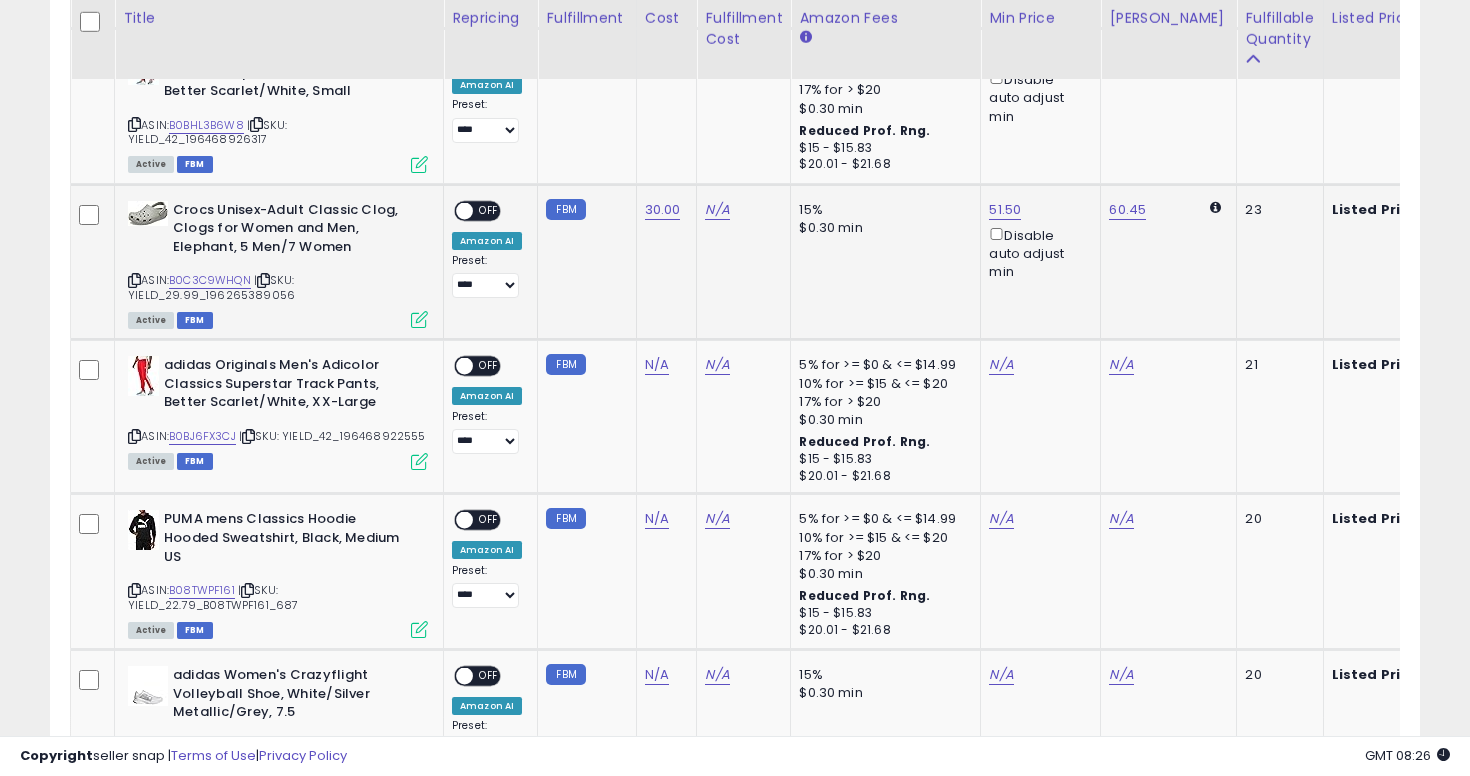 click on "OFF" at bounding box center (489, 210) 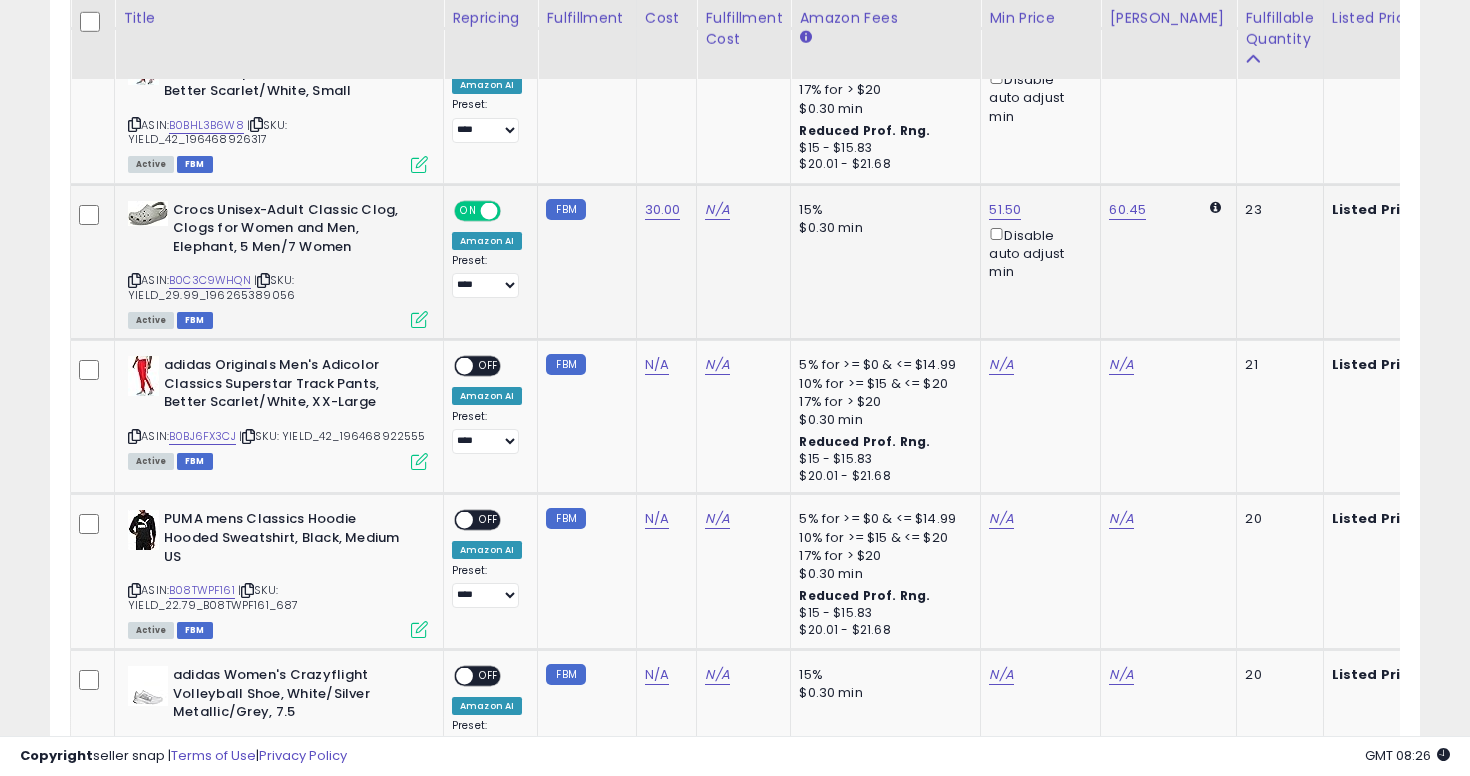 click on "**********" 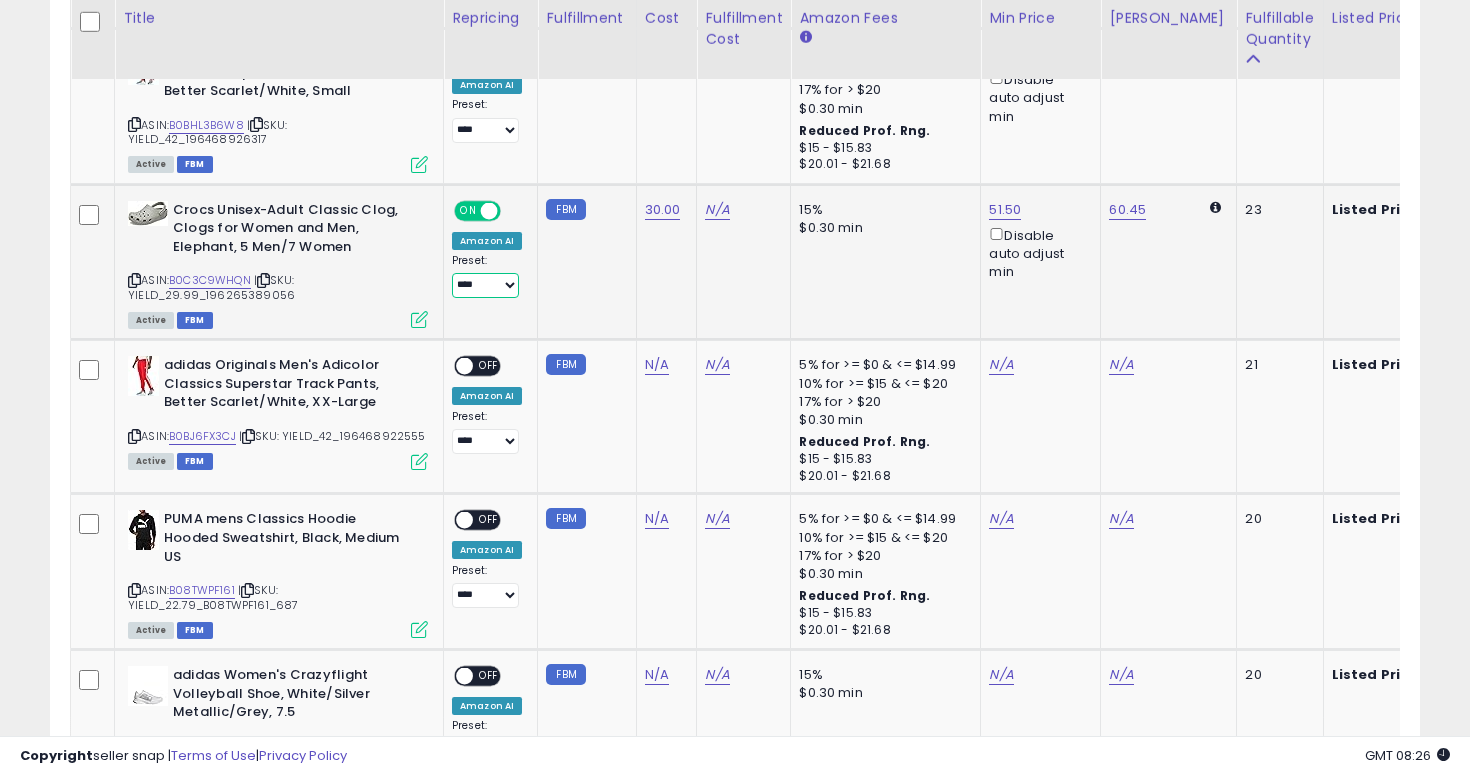 click on "**********" at bounding box center (485, 285) 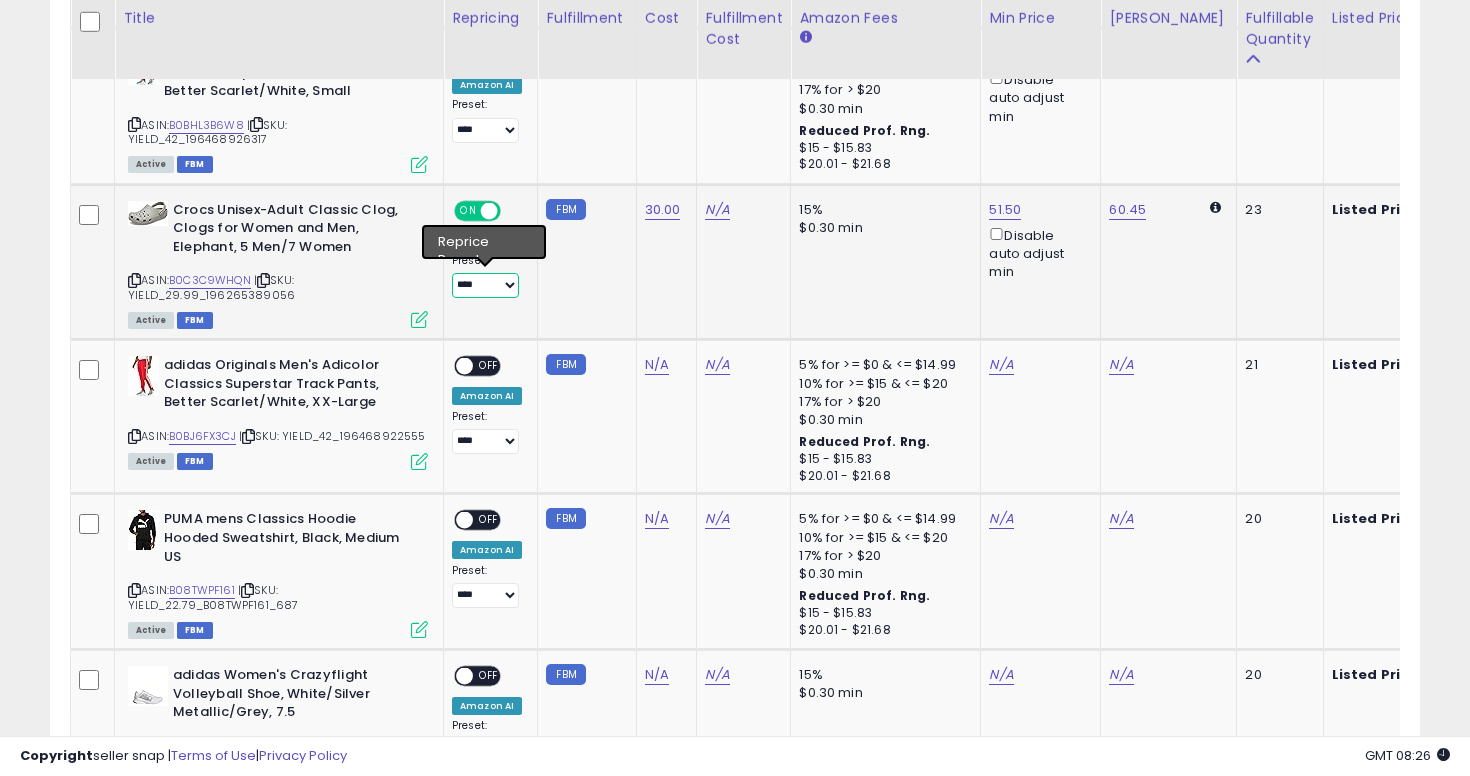 select on "**********" 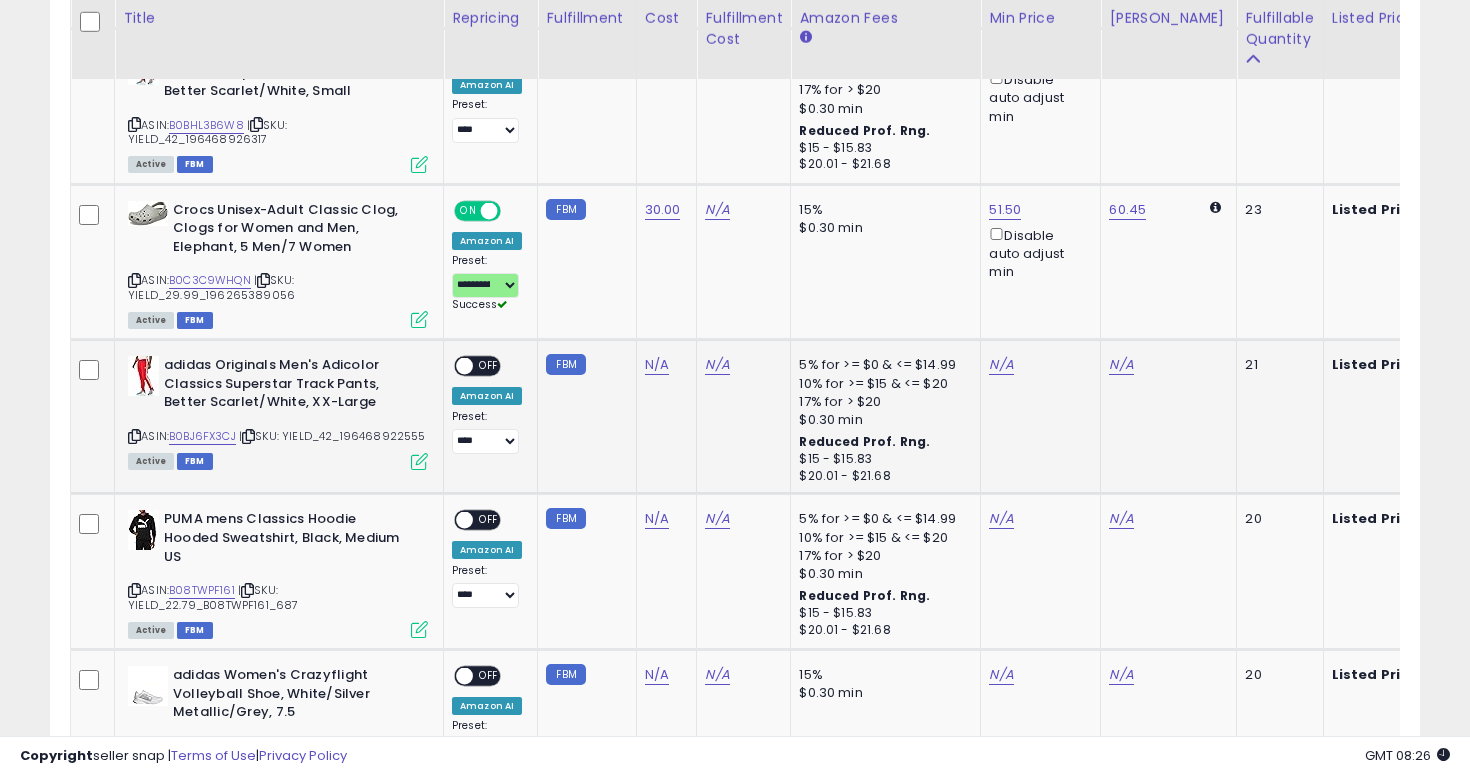 click at bounding box center (134, 436) 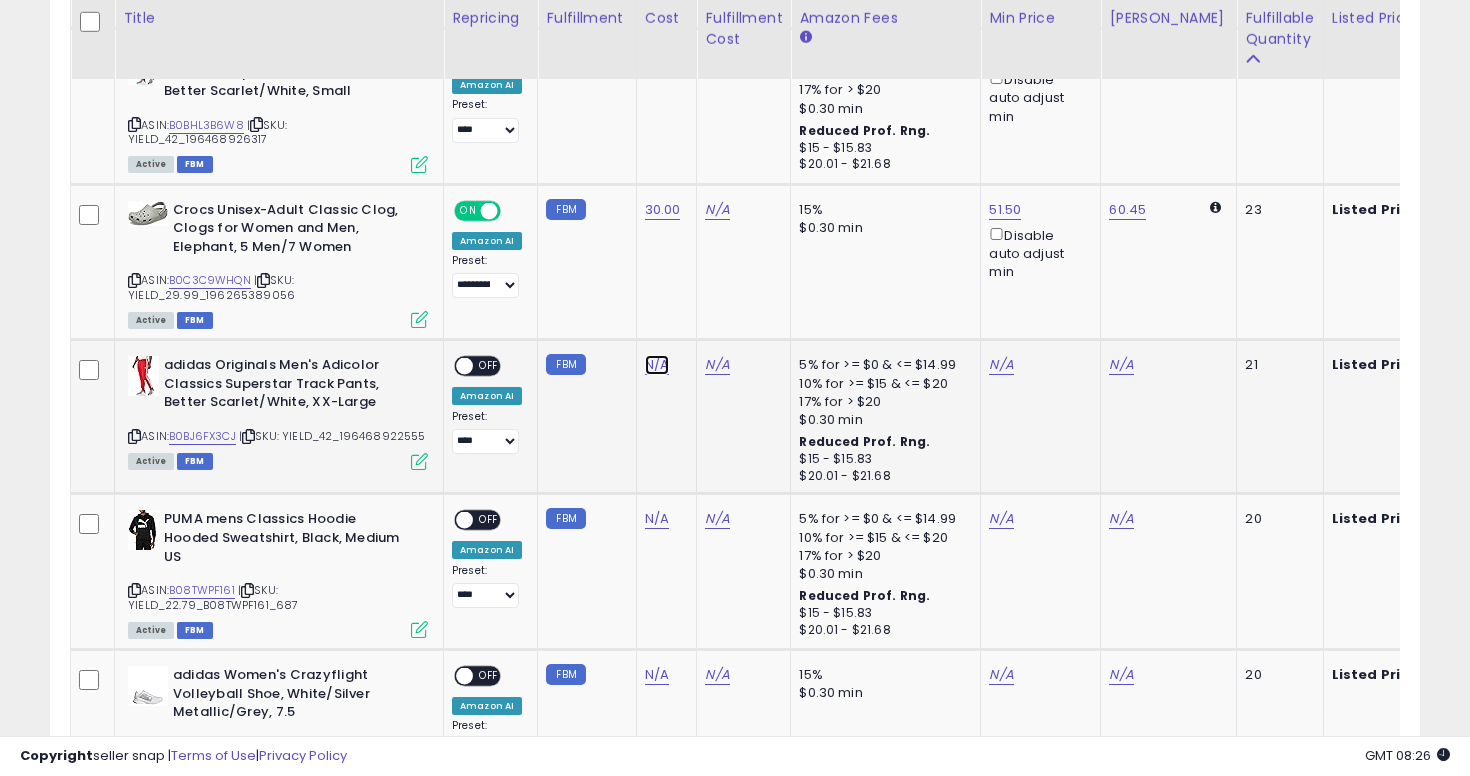 click on "N/A" at bounding box center (657, 365) 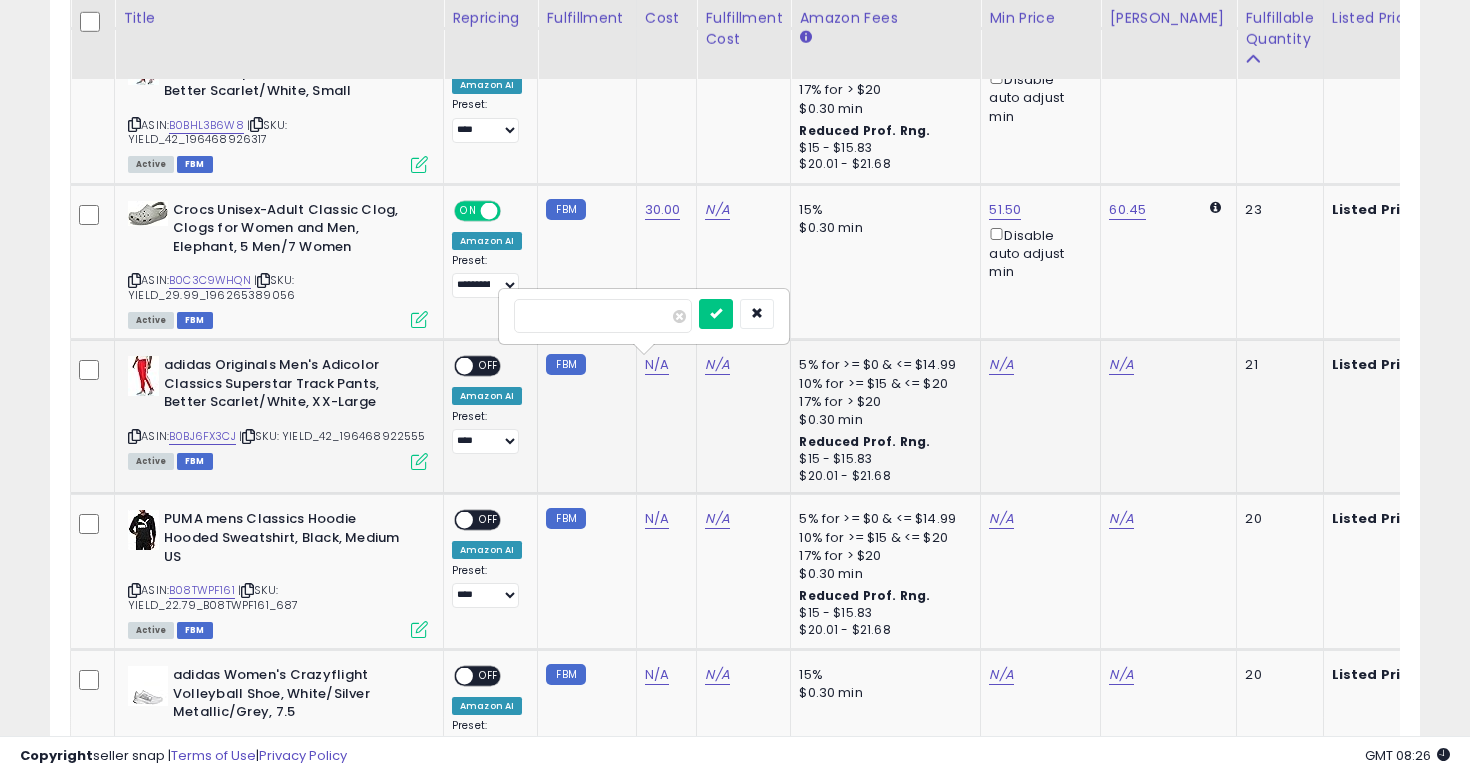 type on "**" 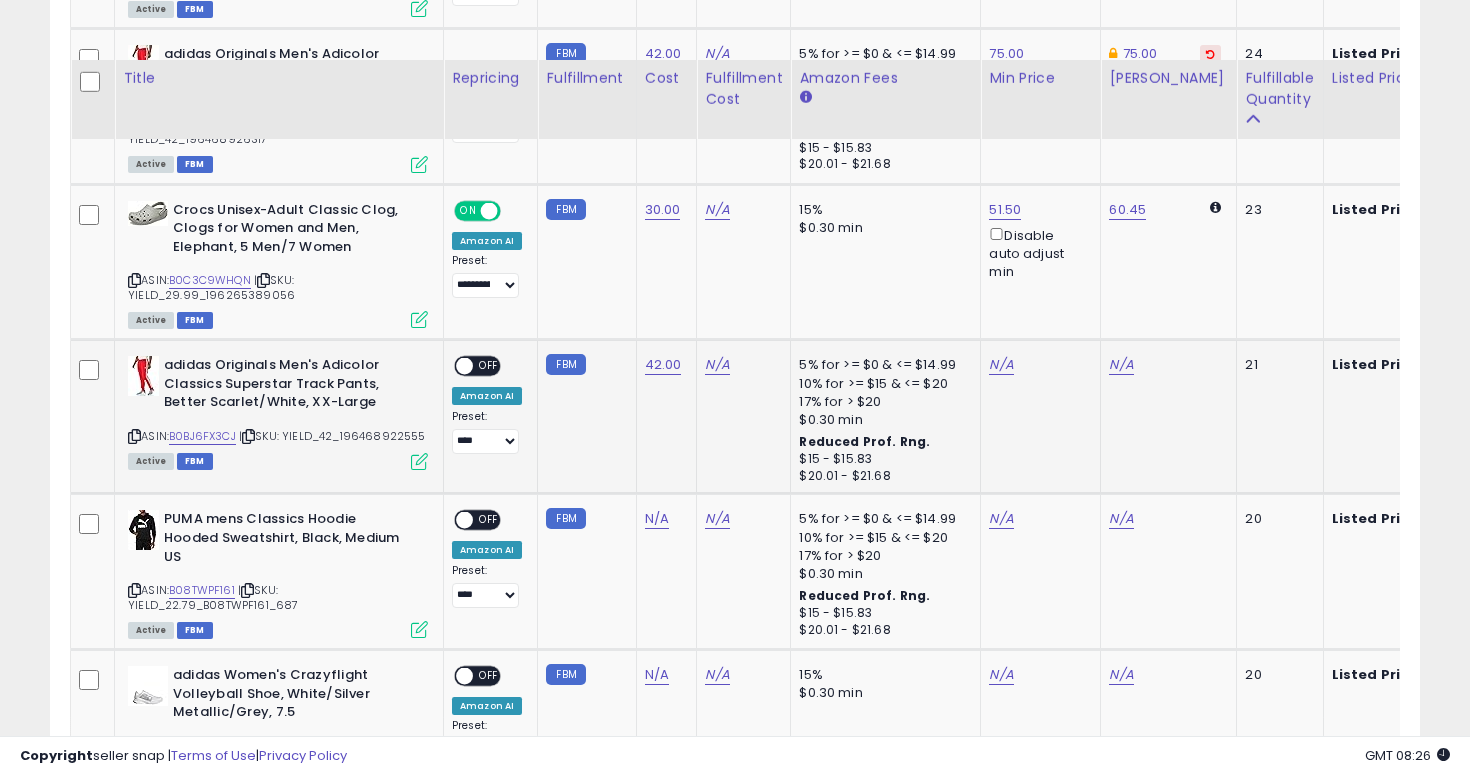 scroll, scrollTop: 2263, scrollLeft: 0, axis: vertical 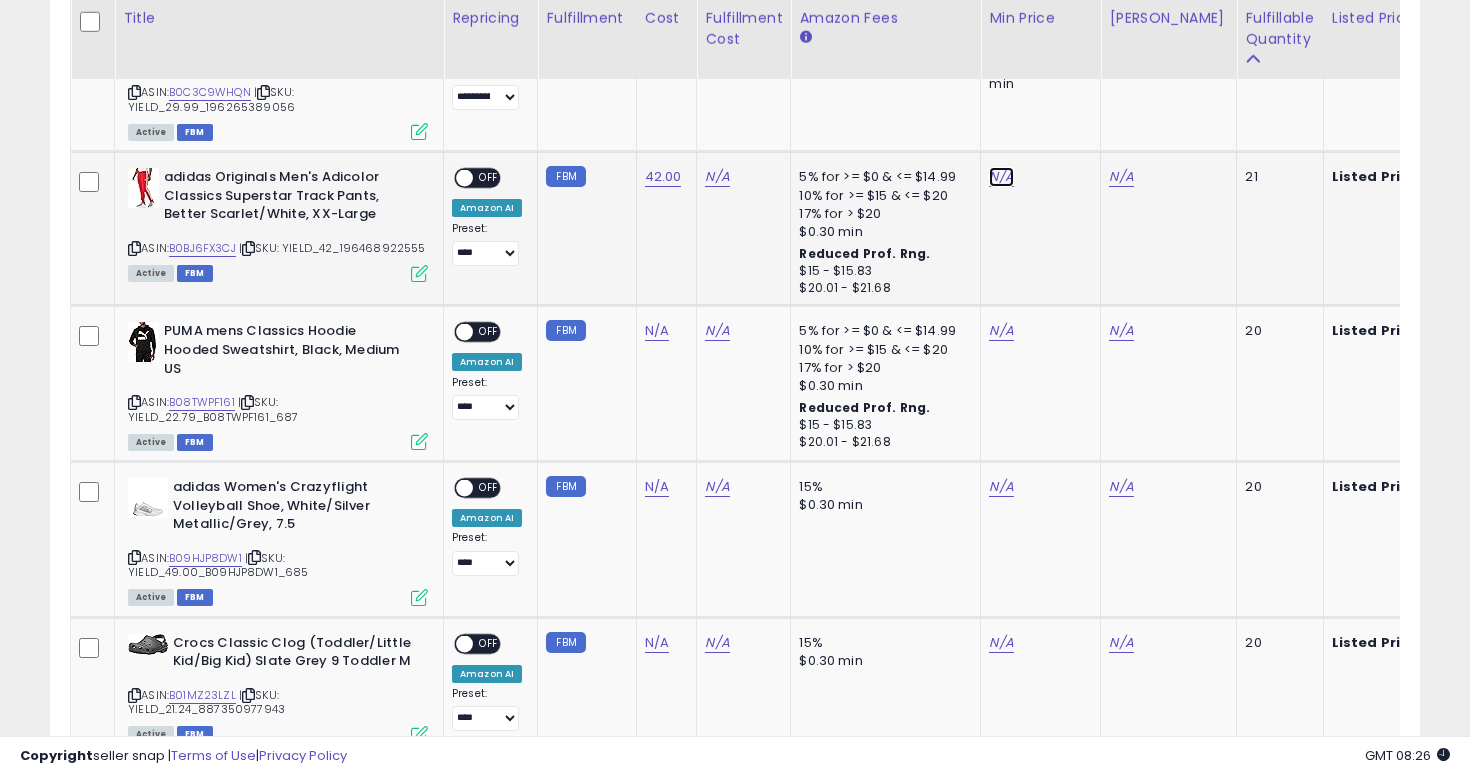 click on "N/A" at bounding box center (1001, 177) 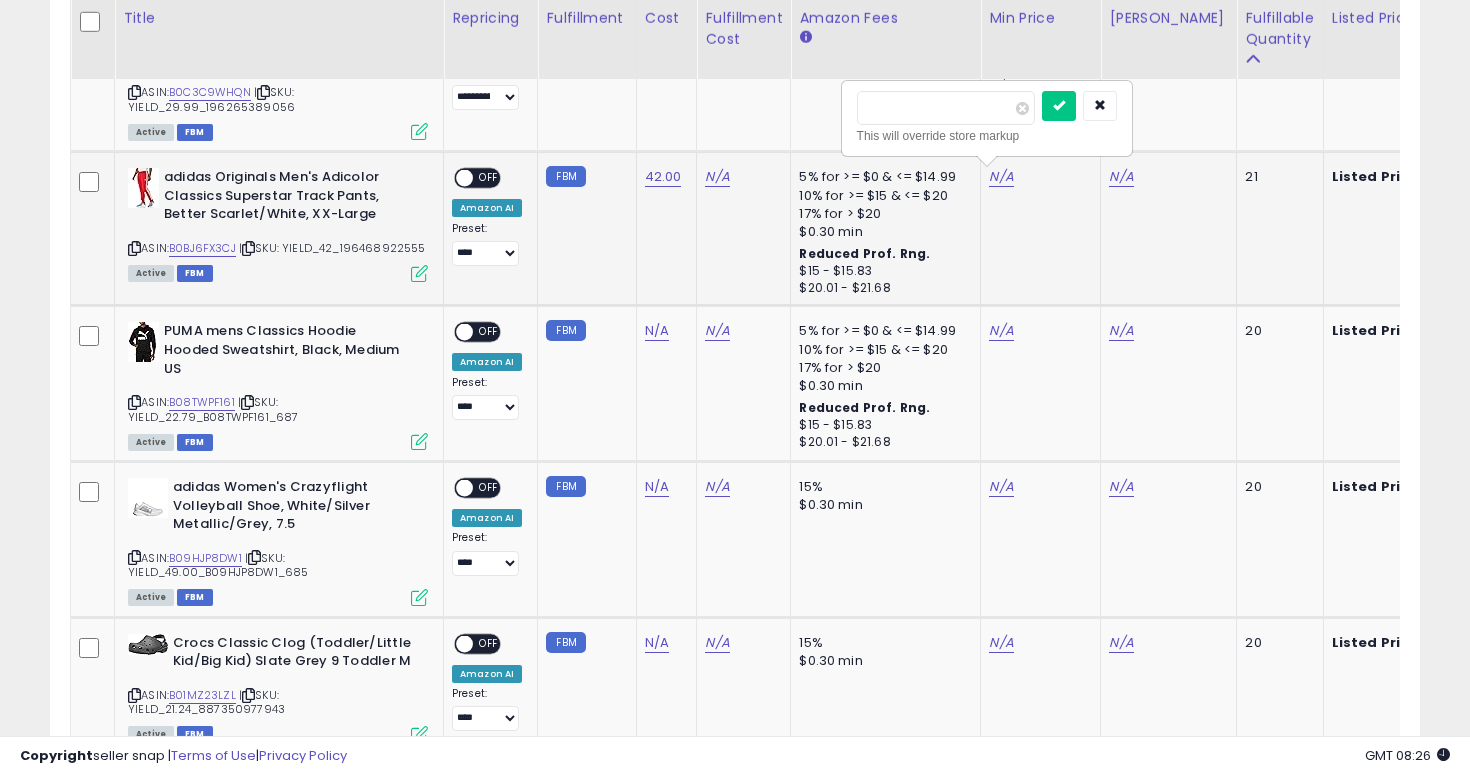 type on "**" 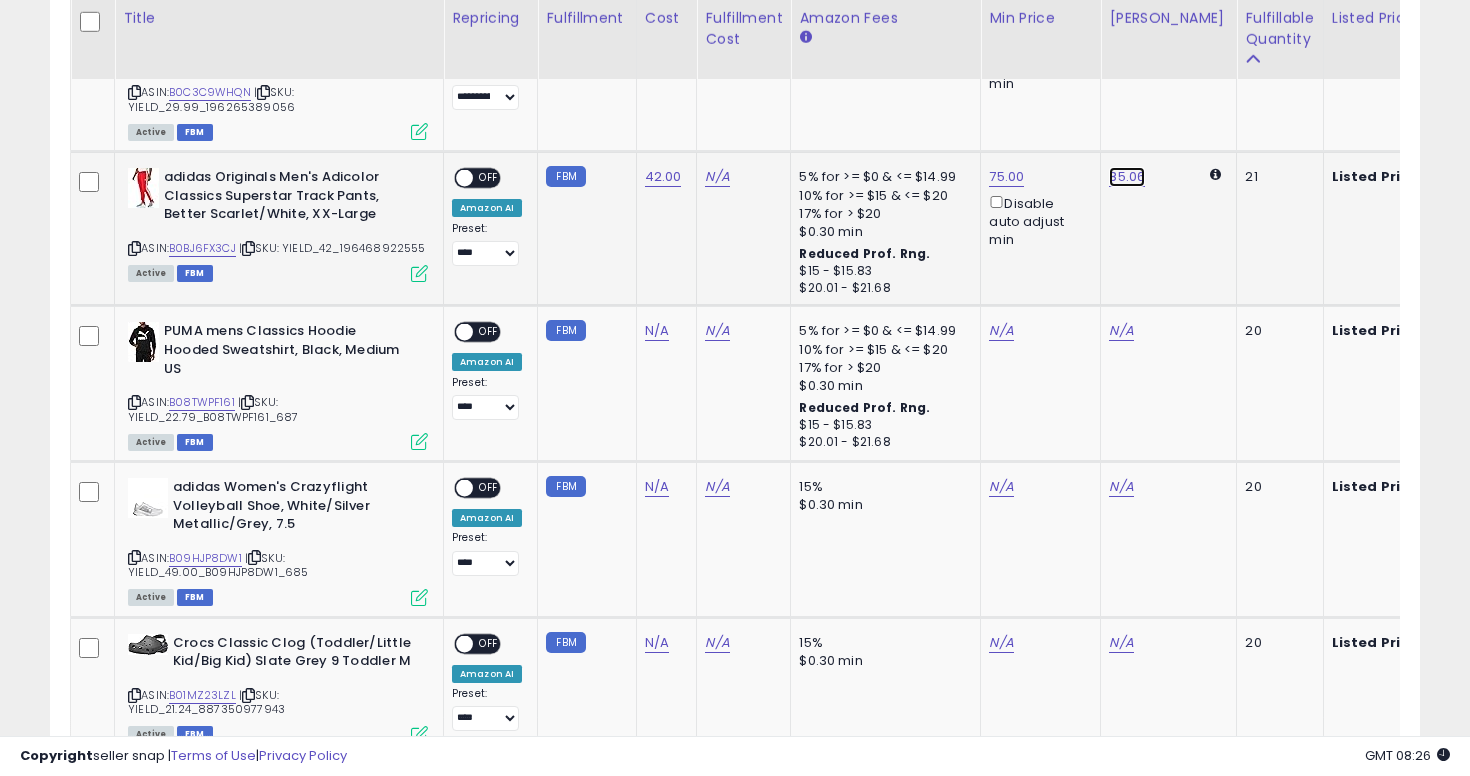 click on "85.06" at bounding box center [1126, -1005] 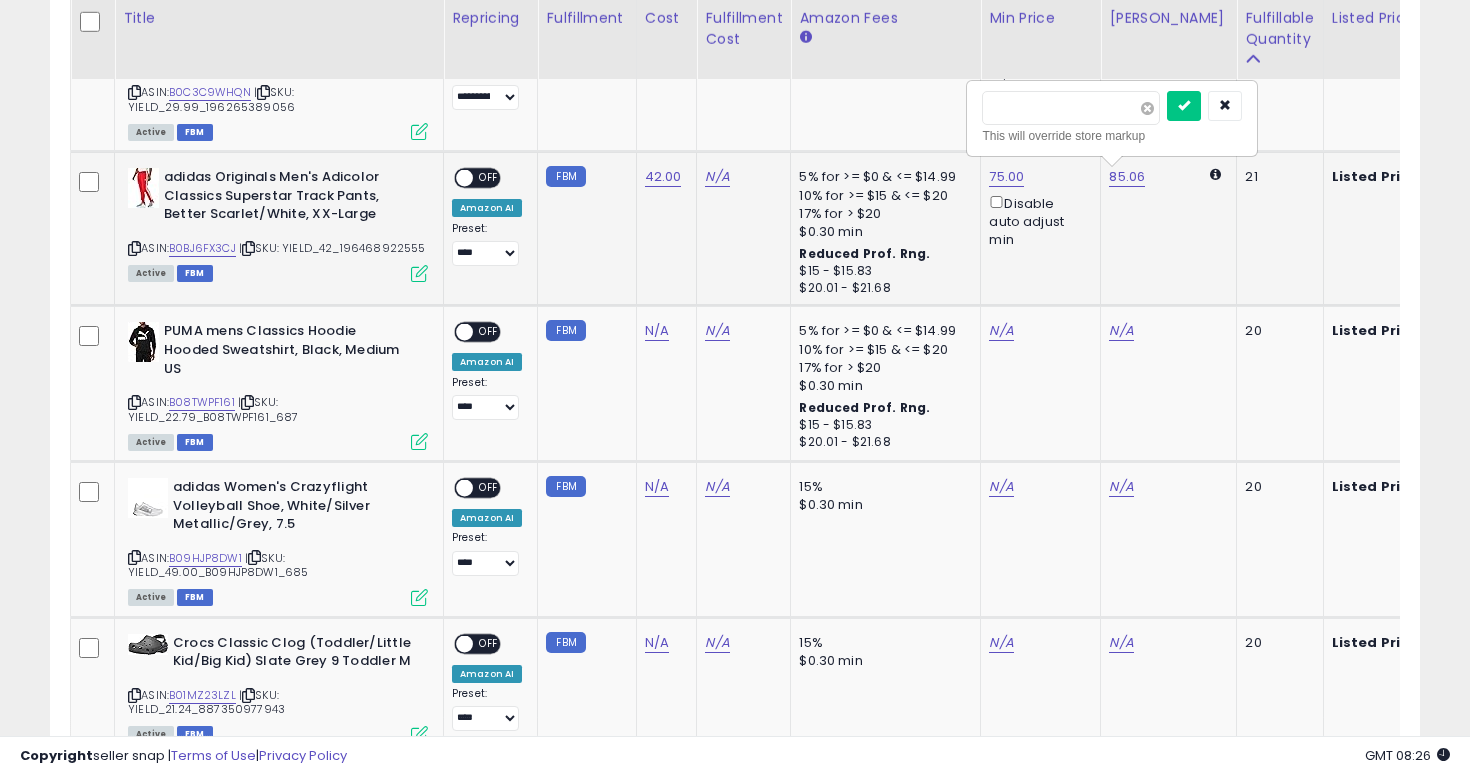 click at bounding box center (1147, 108) 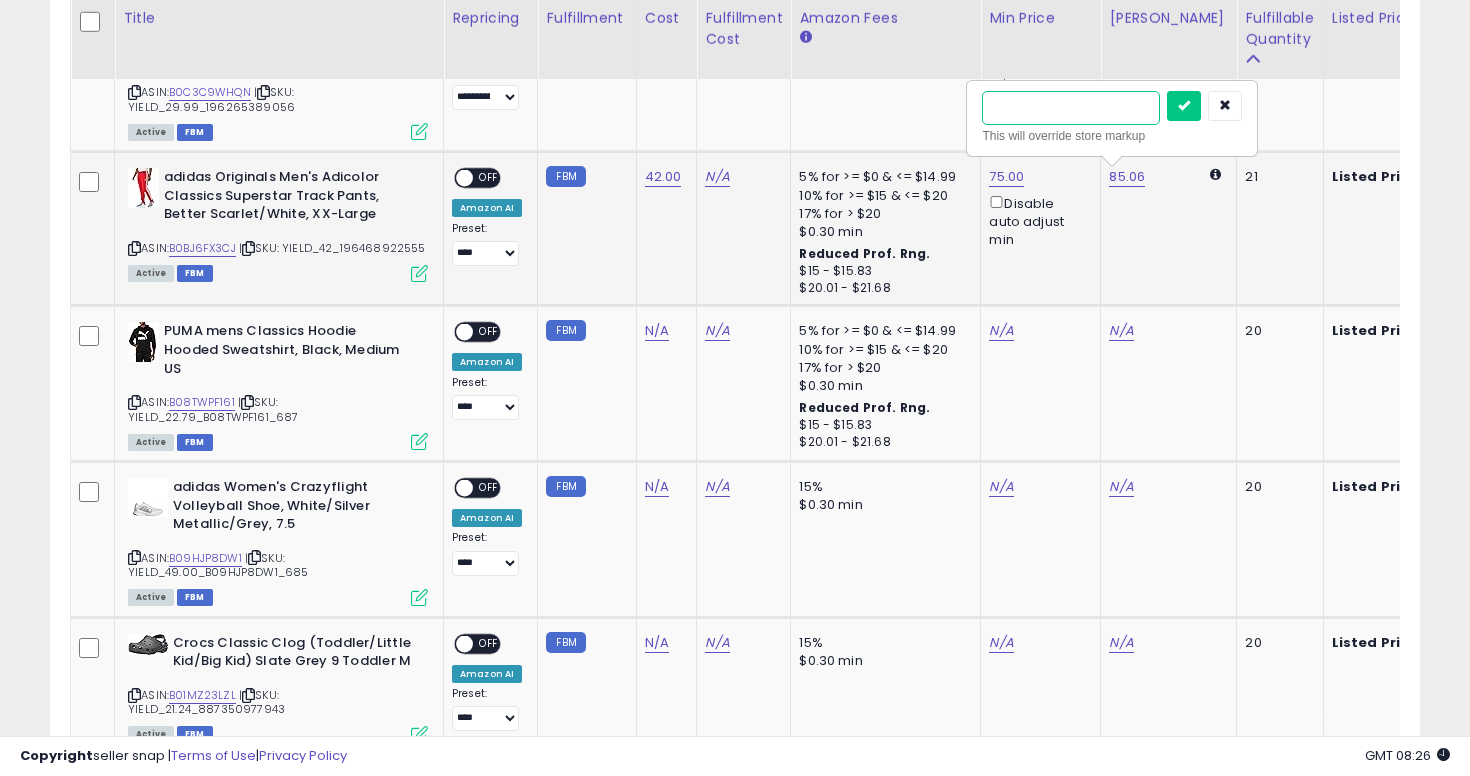 type on "**" 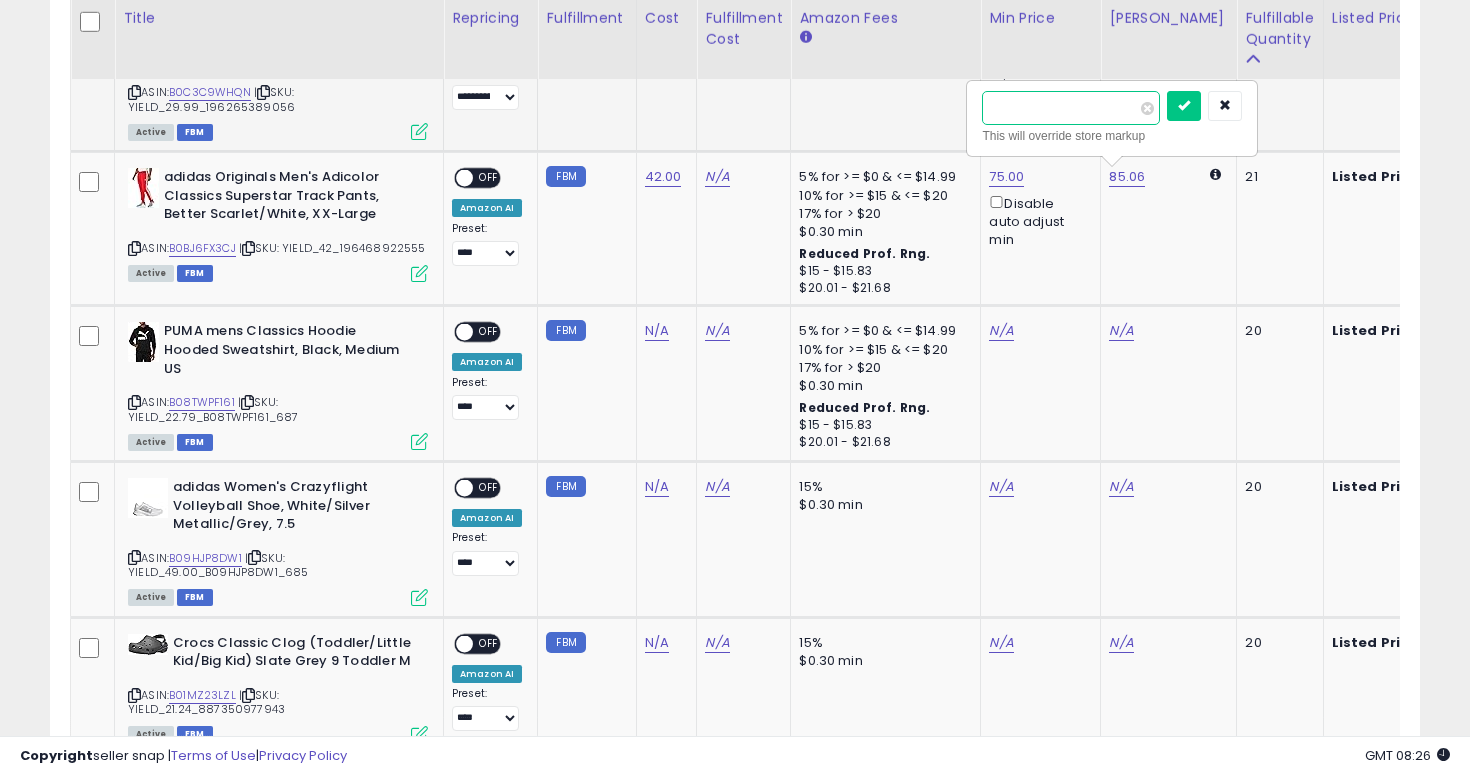 click at bounding box center [1184, 106] 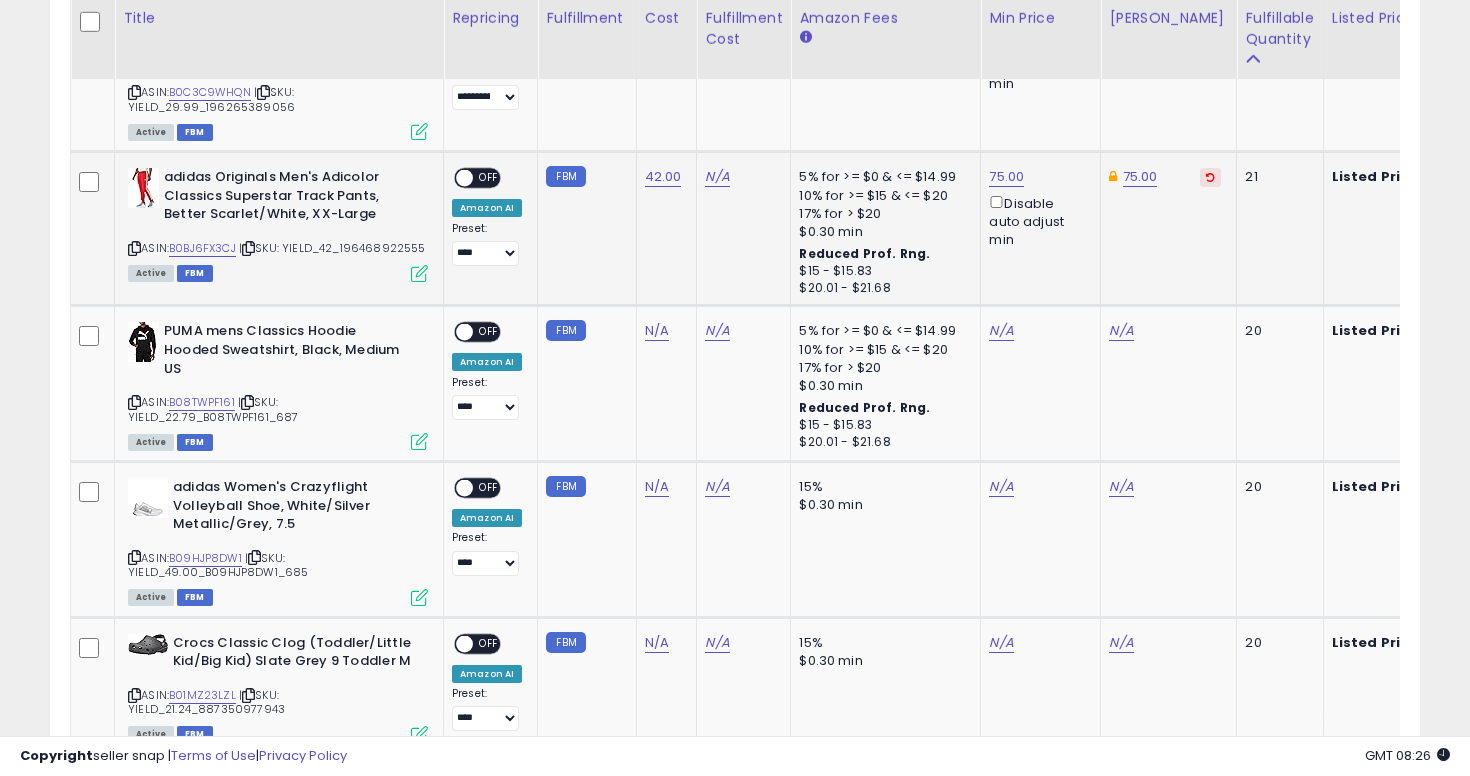 click at bounding box center (464, 178) 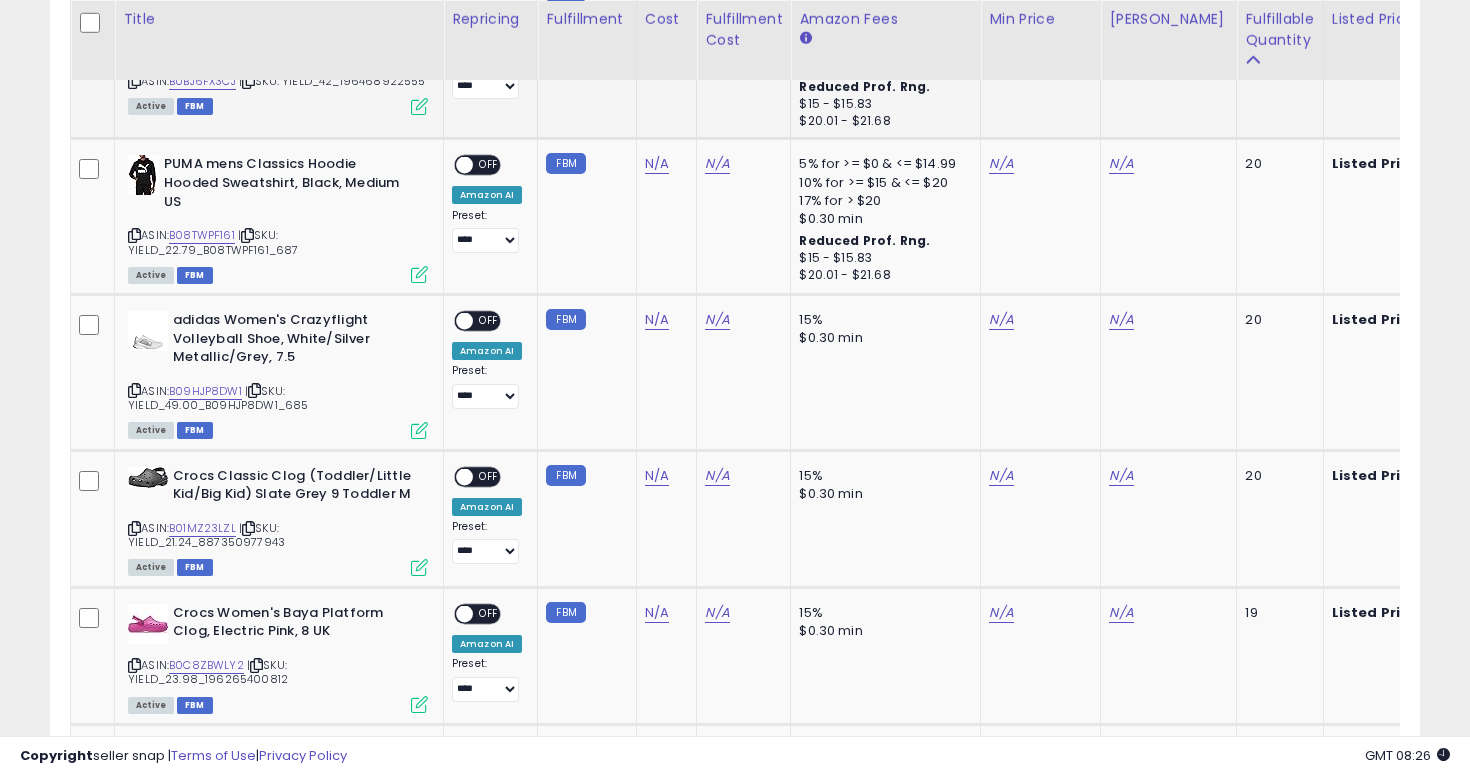 scroll, scrollTop: 2431, scrollLeft: 0, axis: vertical 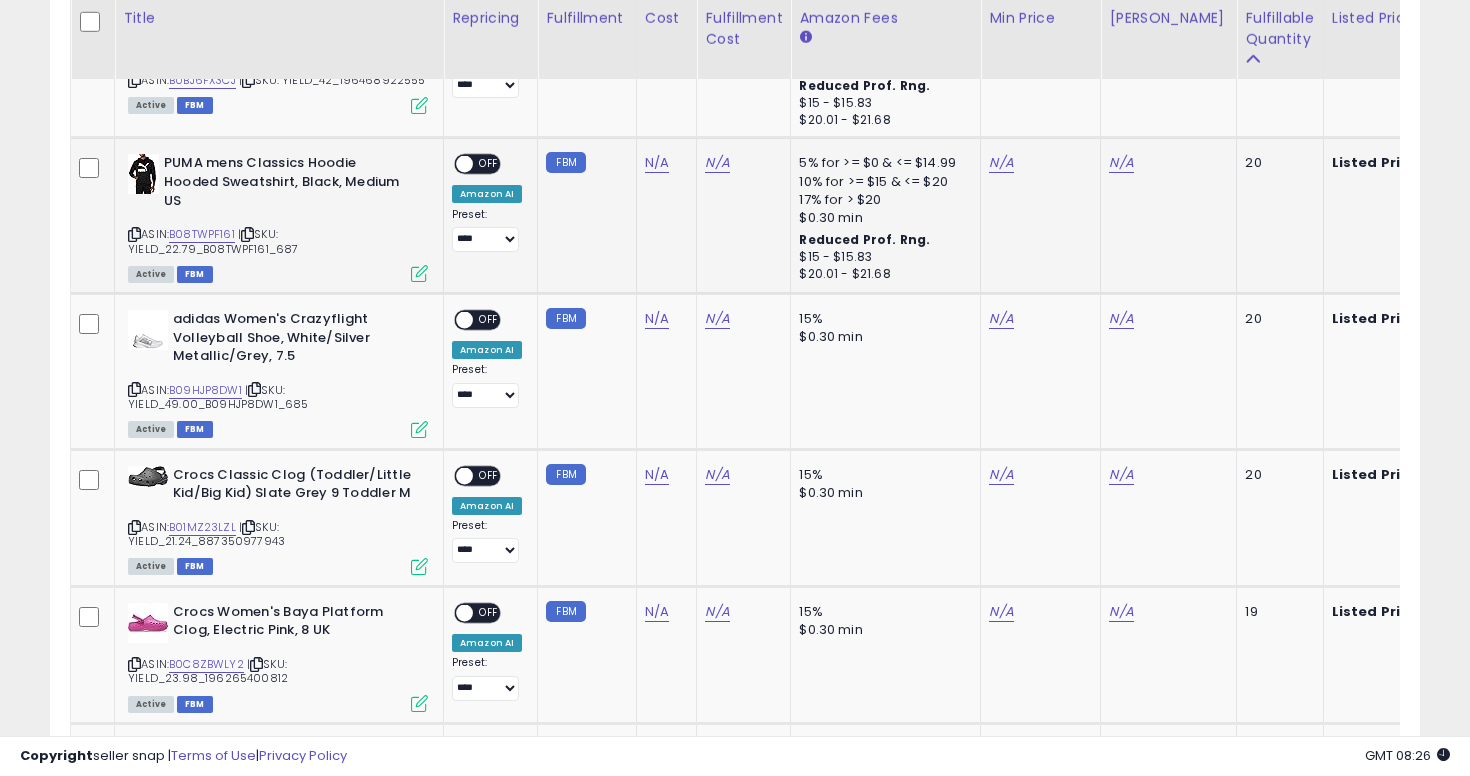 click at bounding box center [134, 234] 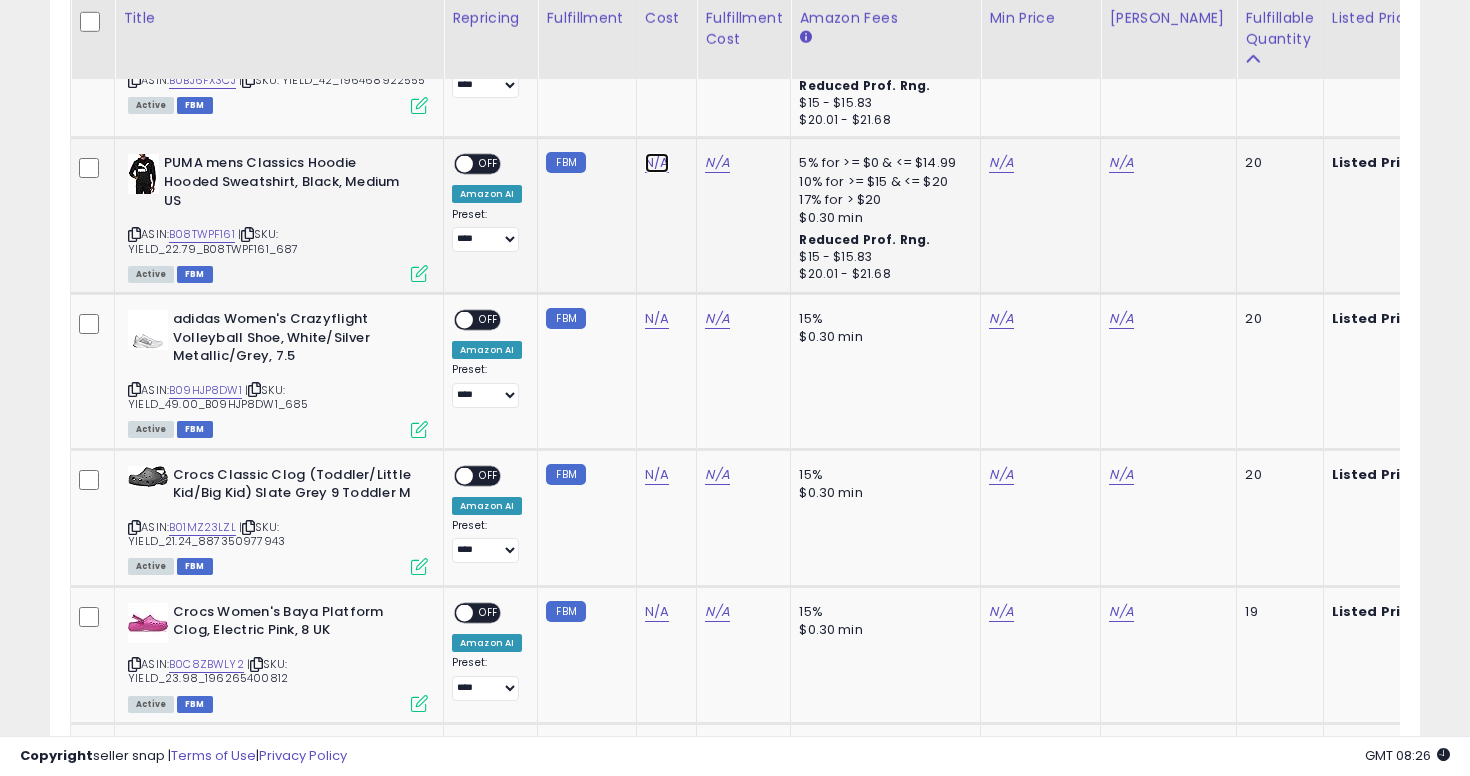 click on "N/A" at bounding box center (657, 163) 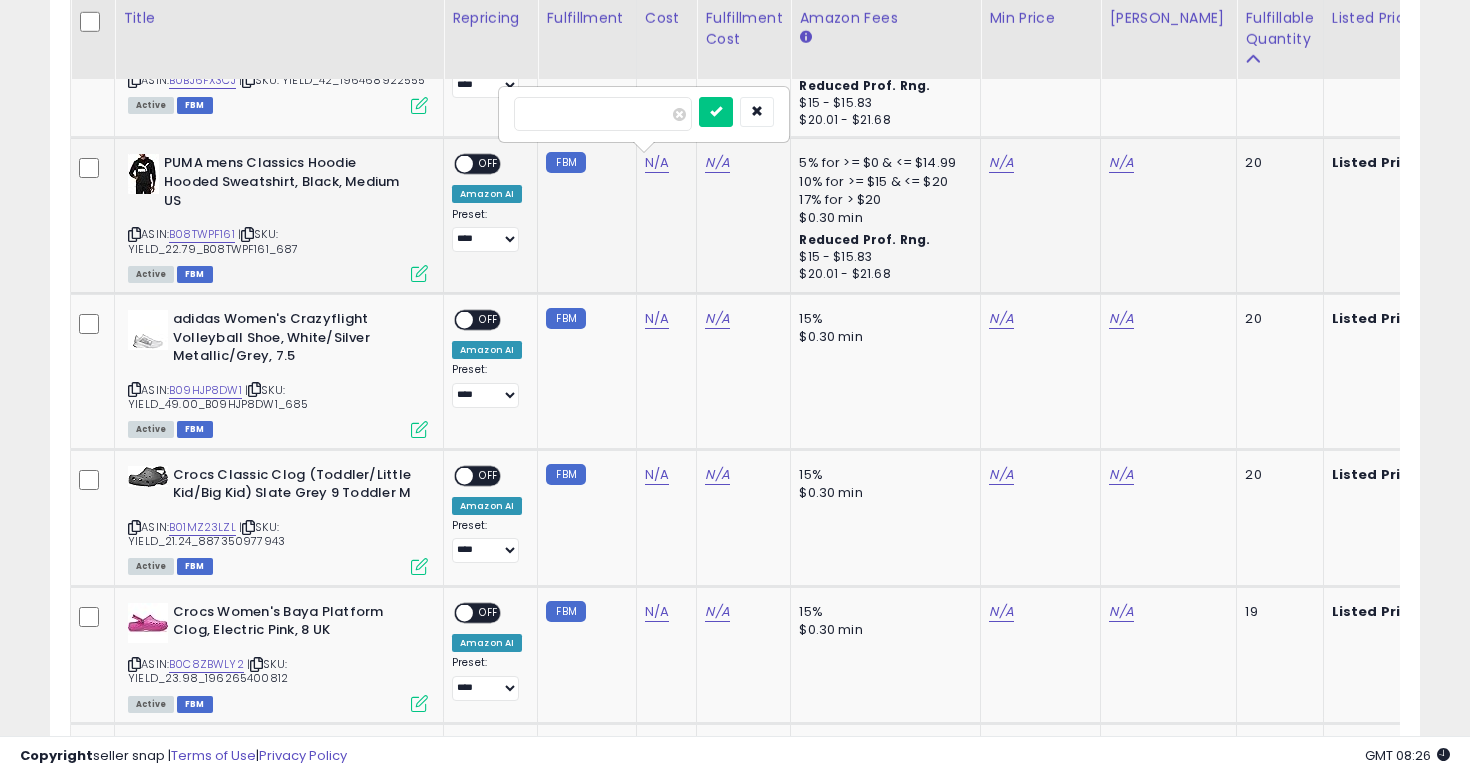 type on "****" 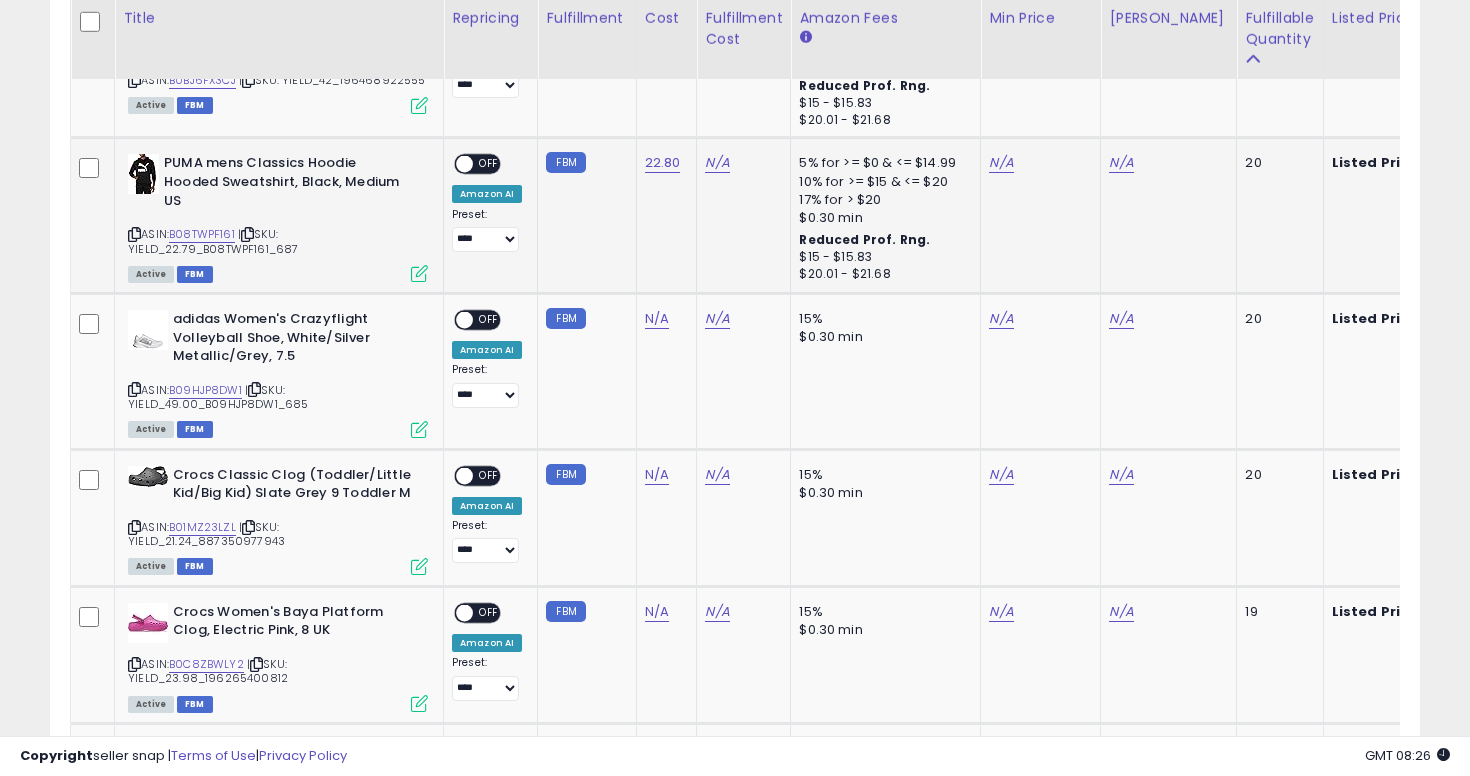 click on "N/A" 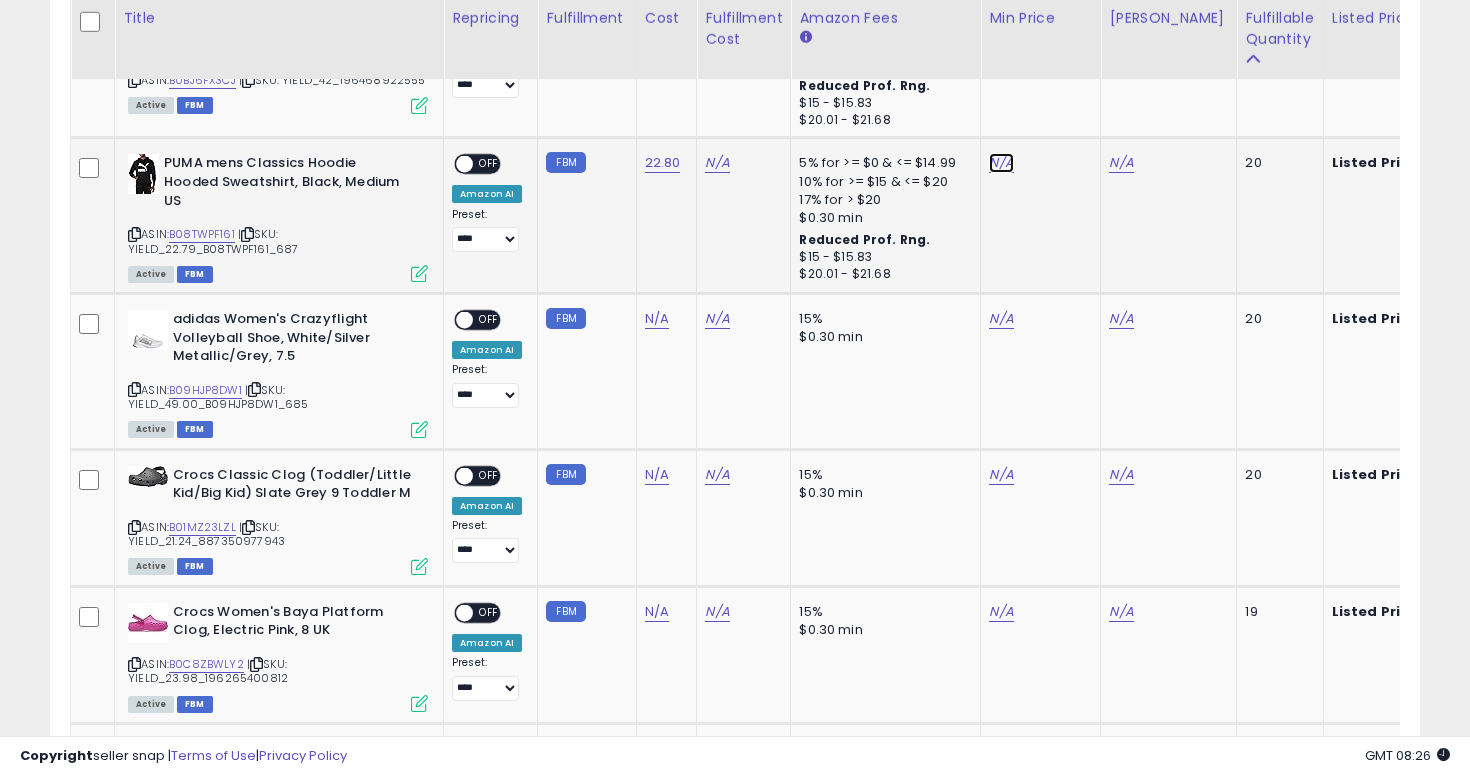click on "N/A" at bounding box center [1001, 163] 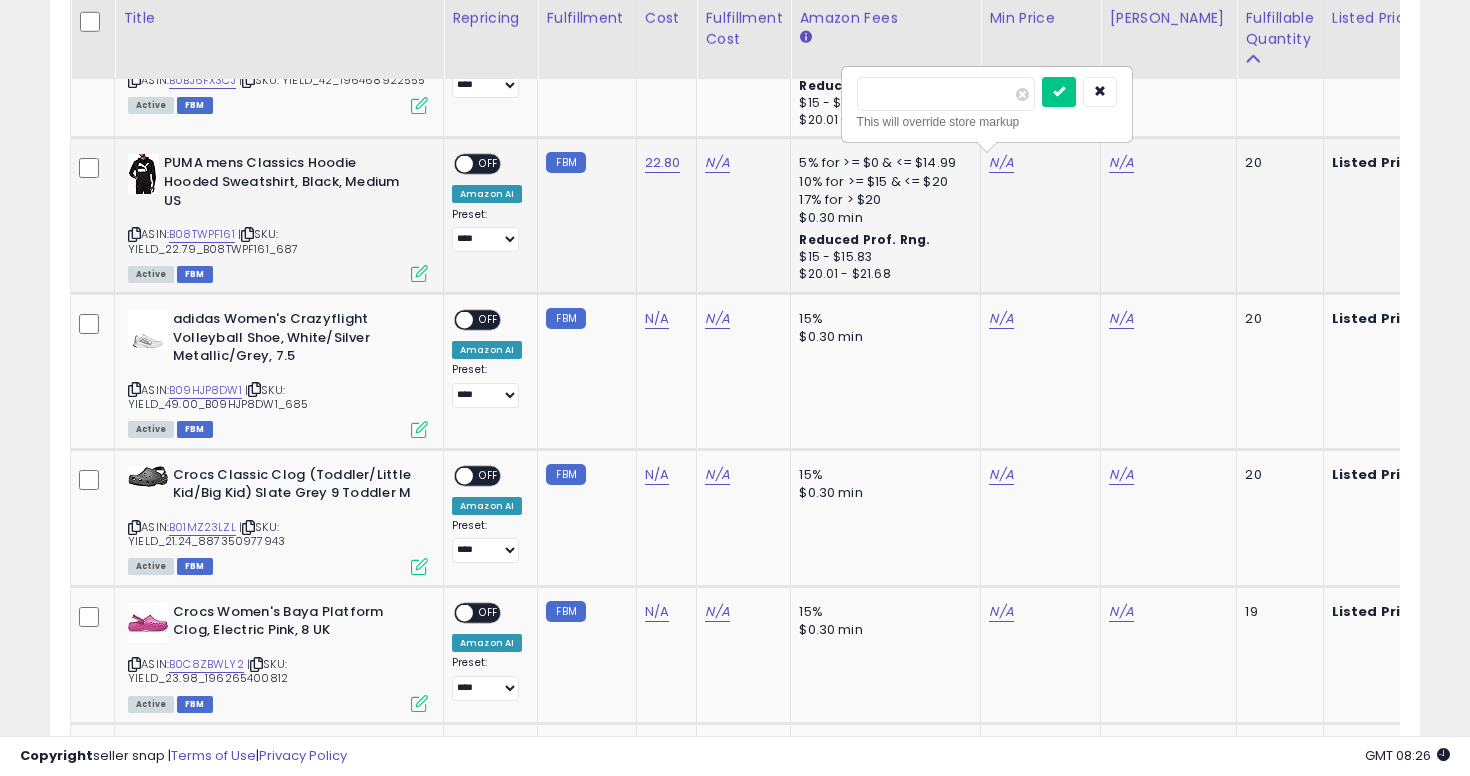 type on "**" 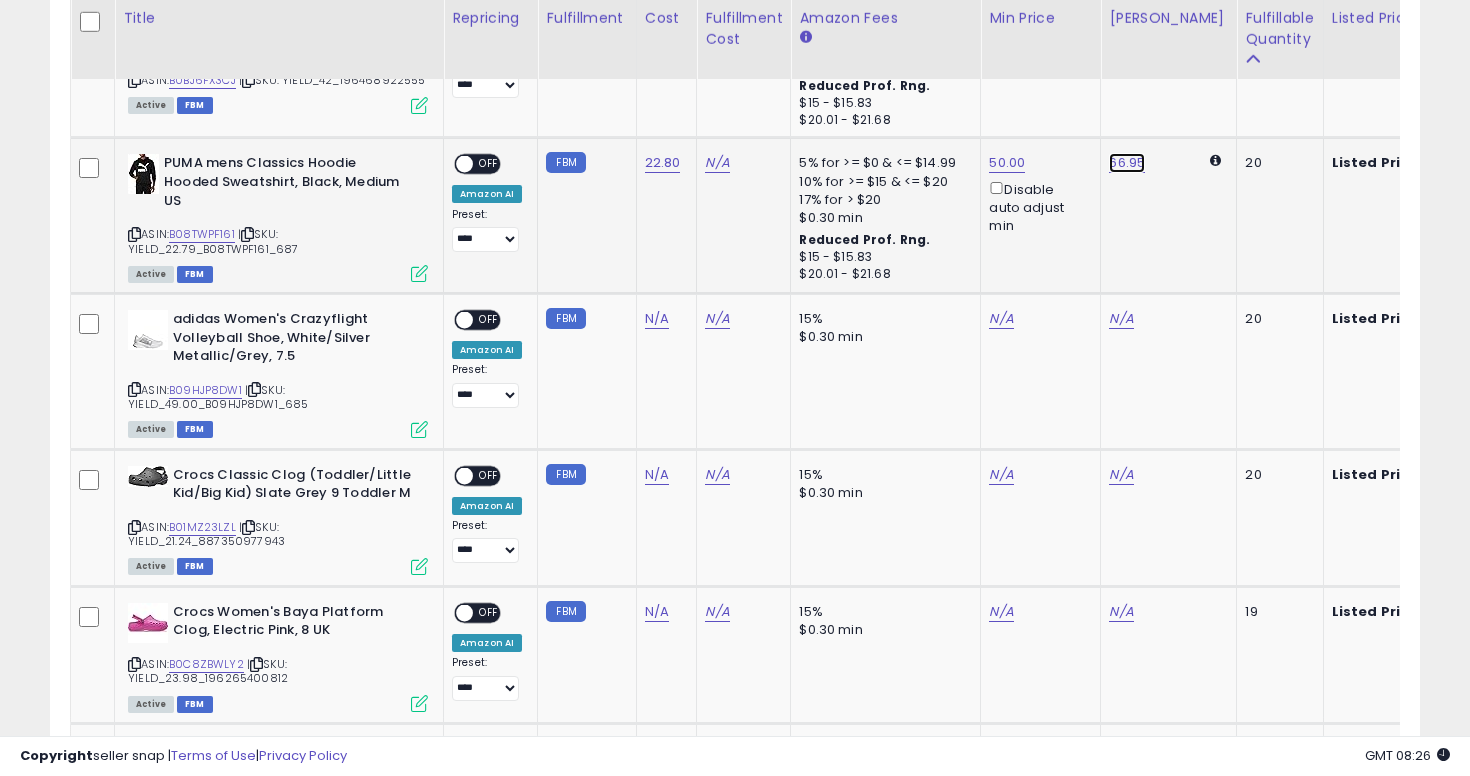 click on "66.95" at bounding box center (1126, -1173) 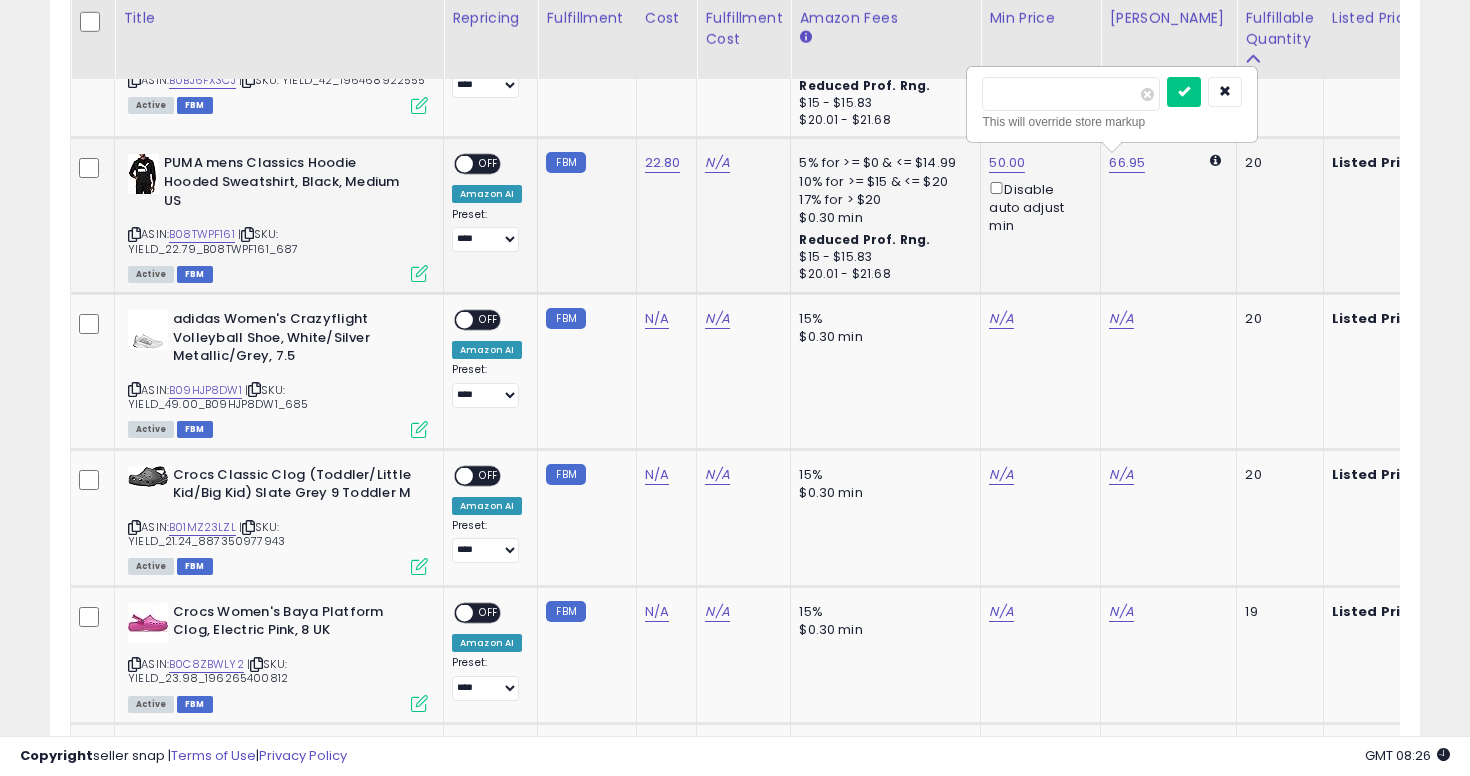 click on "*****" at bounding box center (1071, 94) 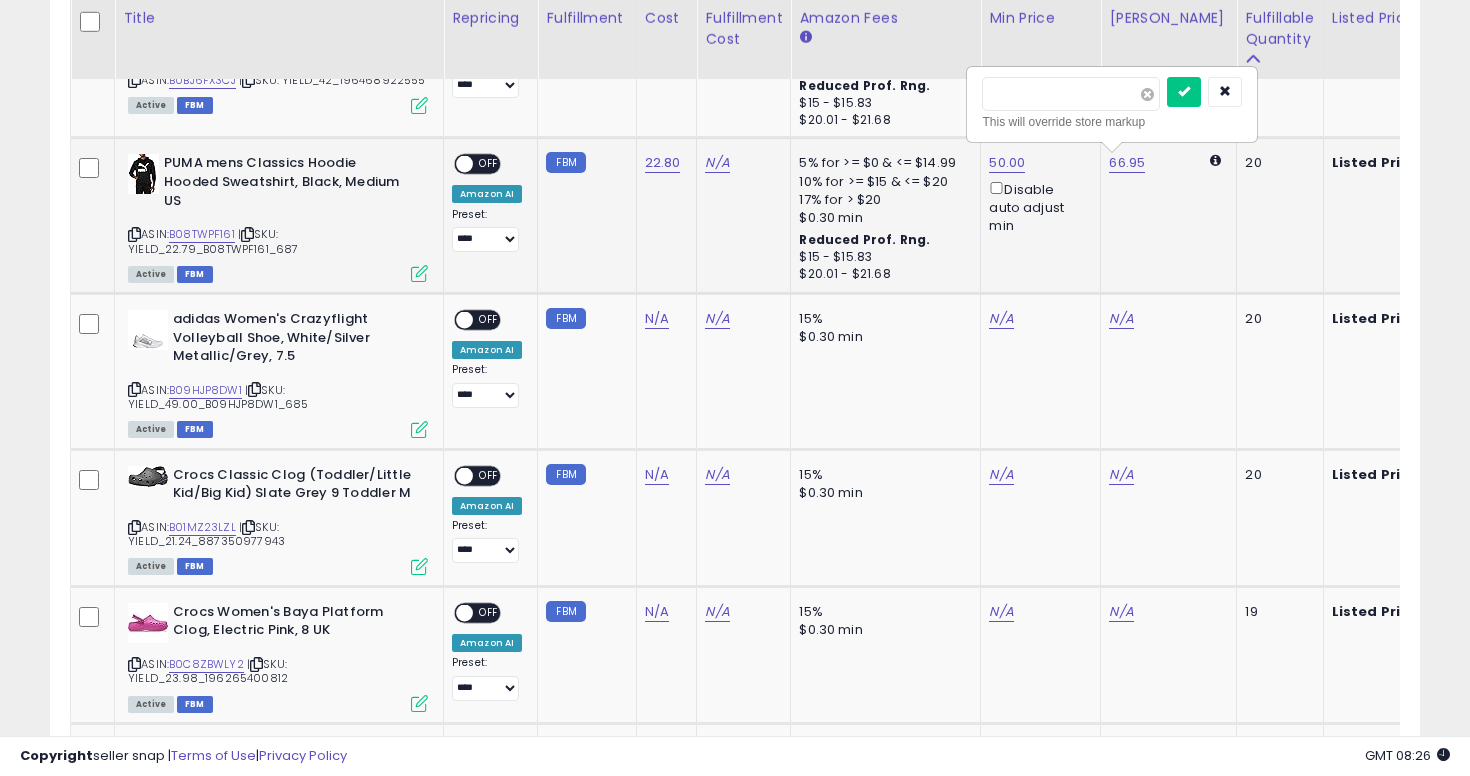 click at bounding box center [1147, 94] 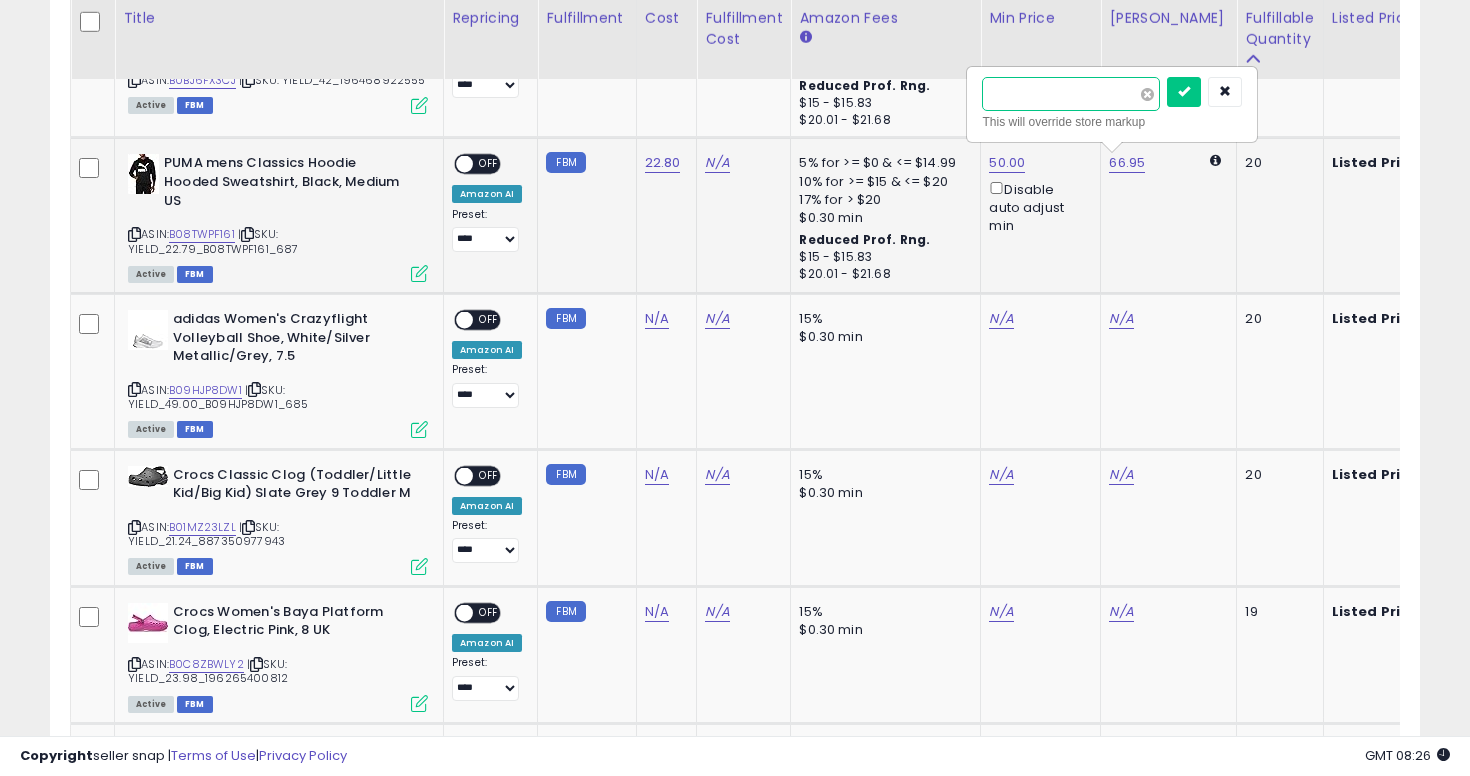 type on "**" 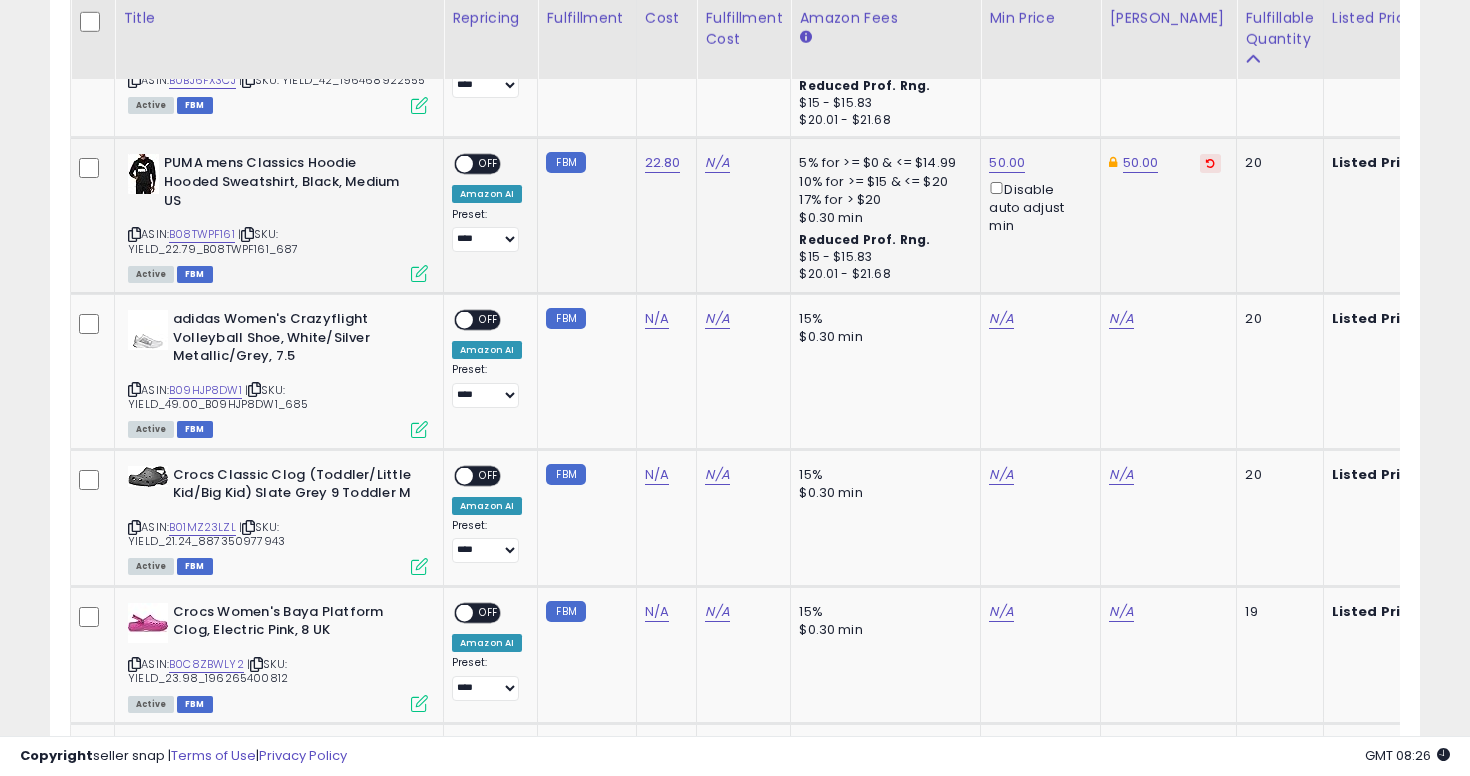 click at bounding box center (464, 164) 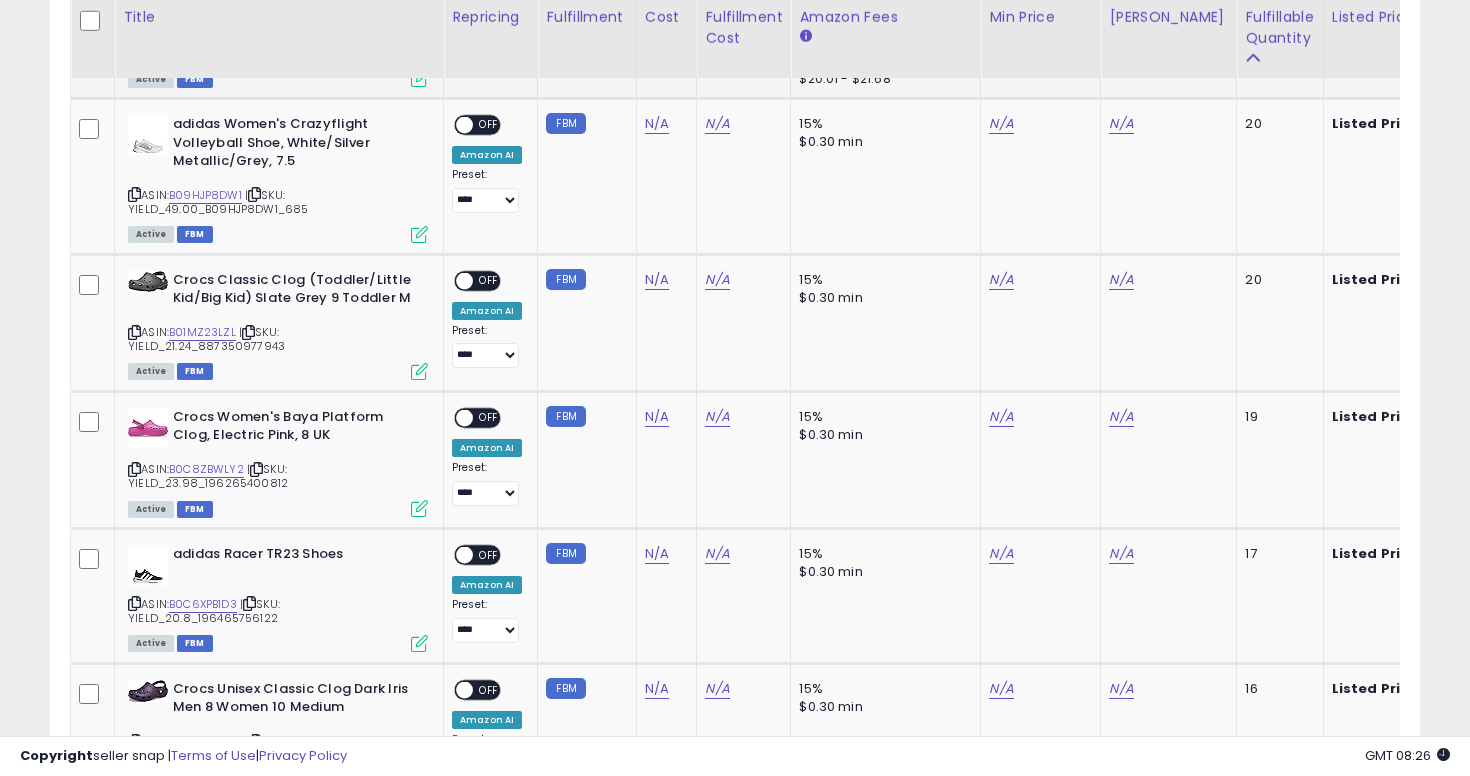 scroll, scrollTop: 2627, scrollLeft: 0, axis: vertical 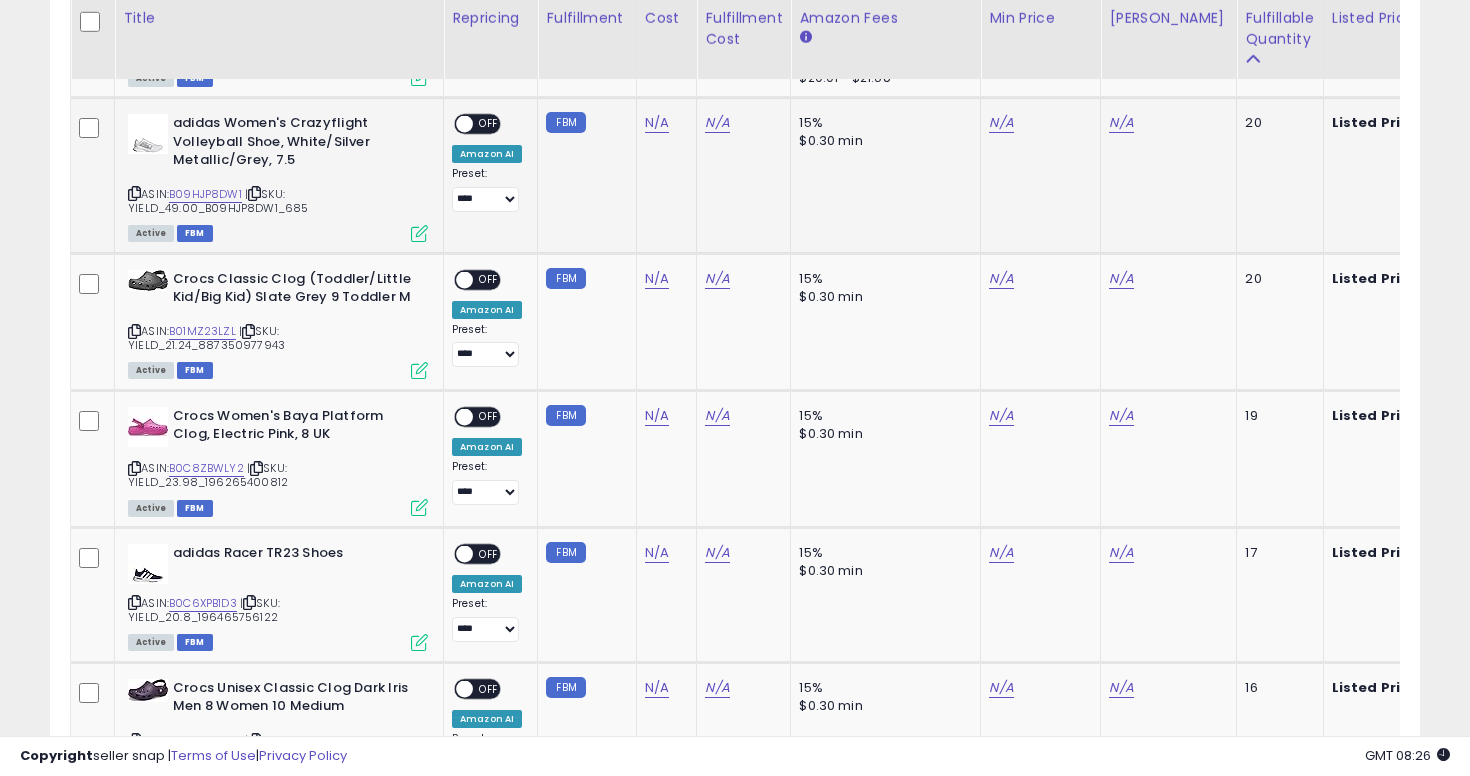click at bounding box center (134, 193) 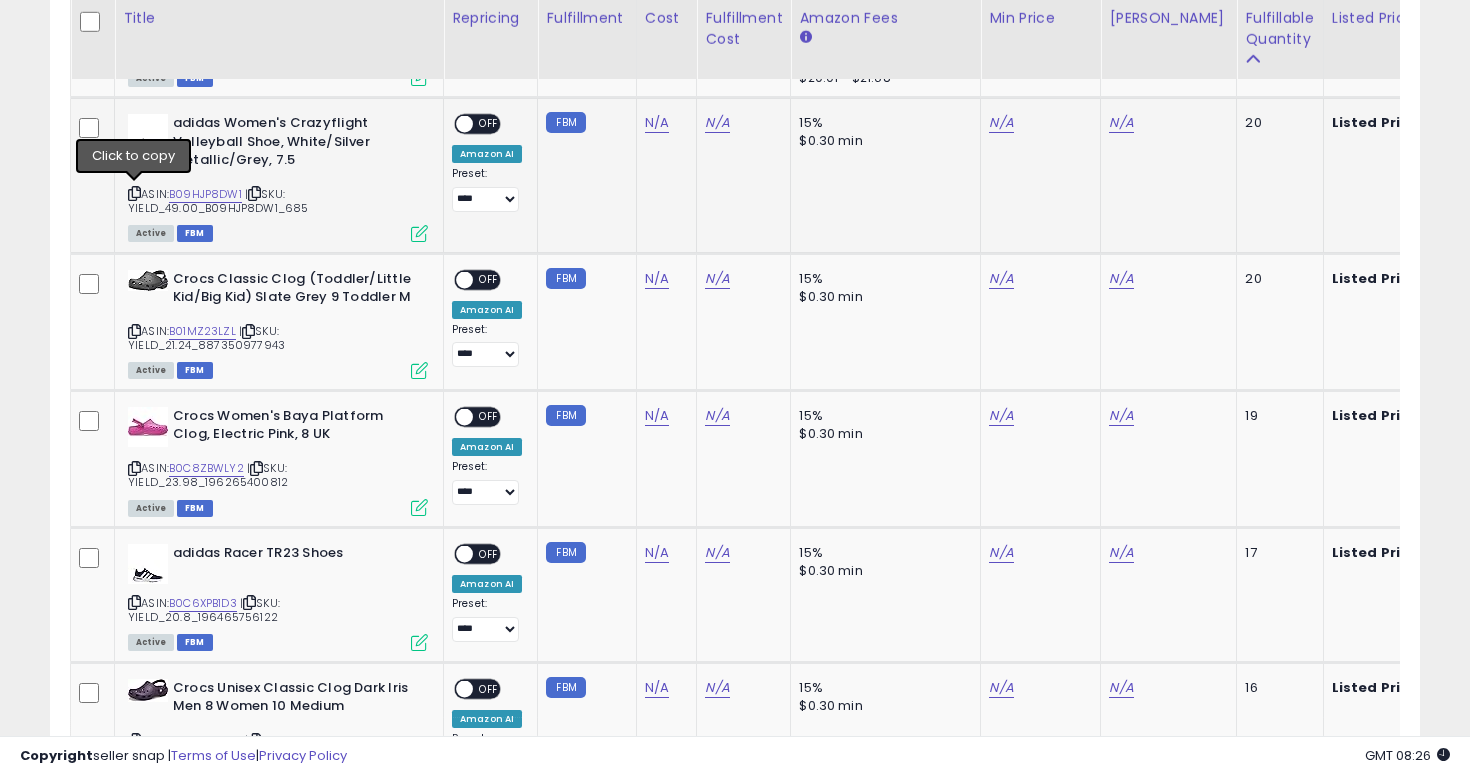 click at bounding box center (134, 193) 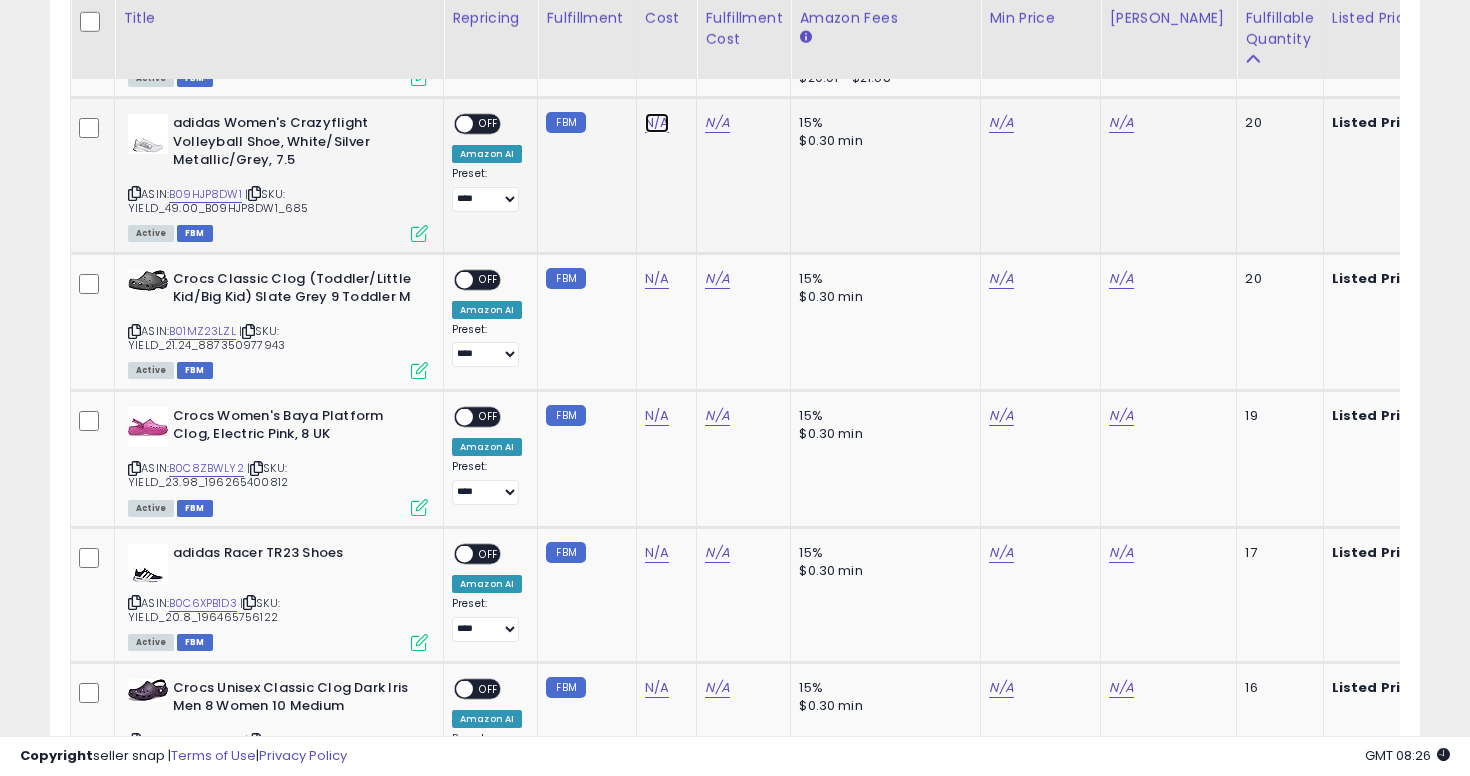 click on "N/A" at bounding box center [657, 123] 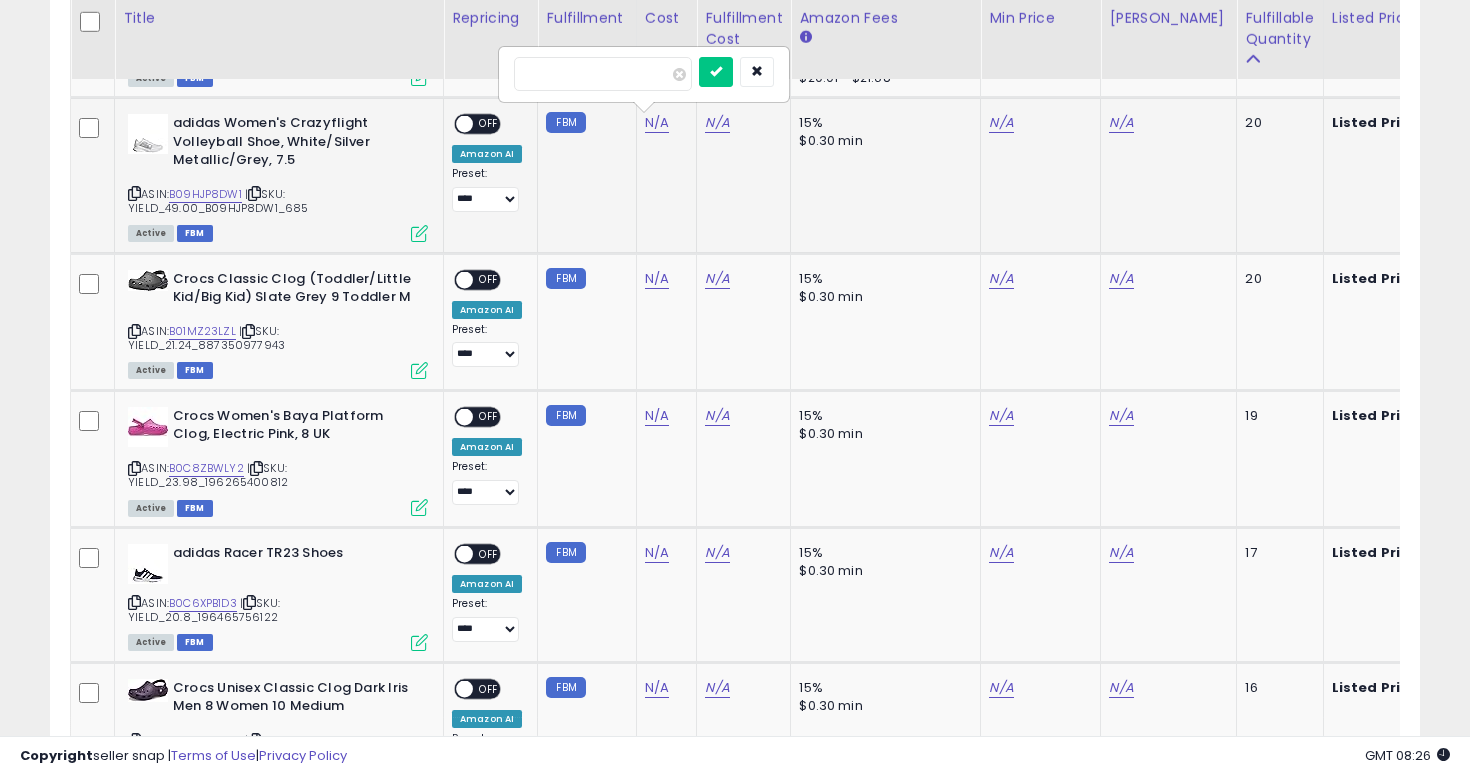 type on "**" 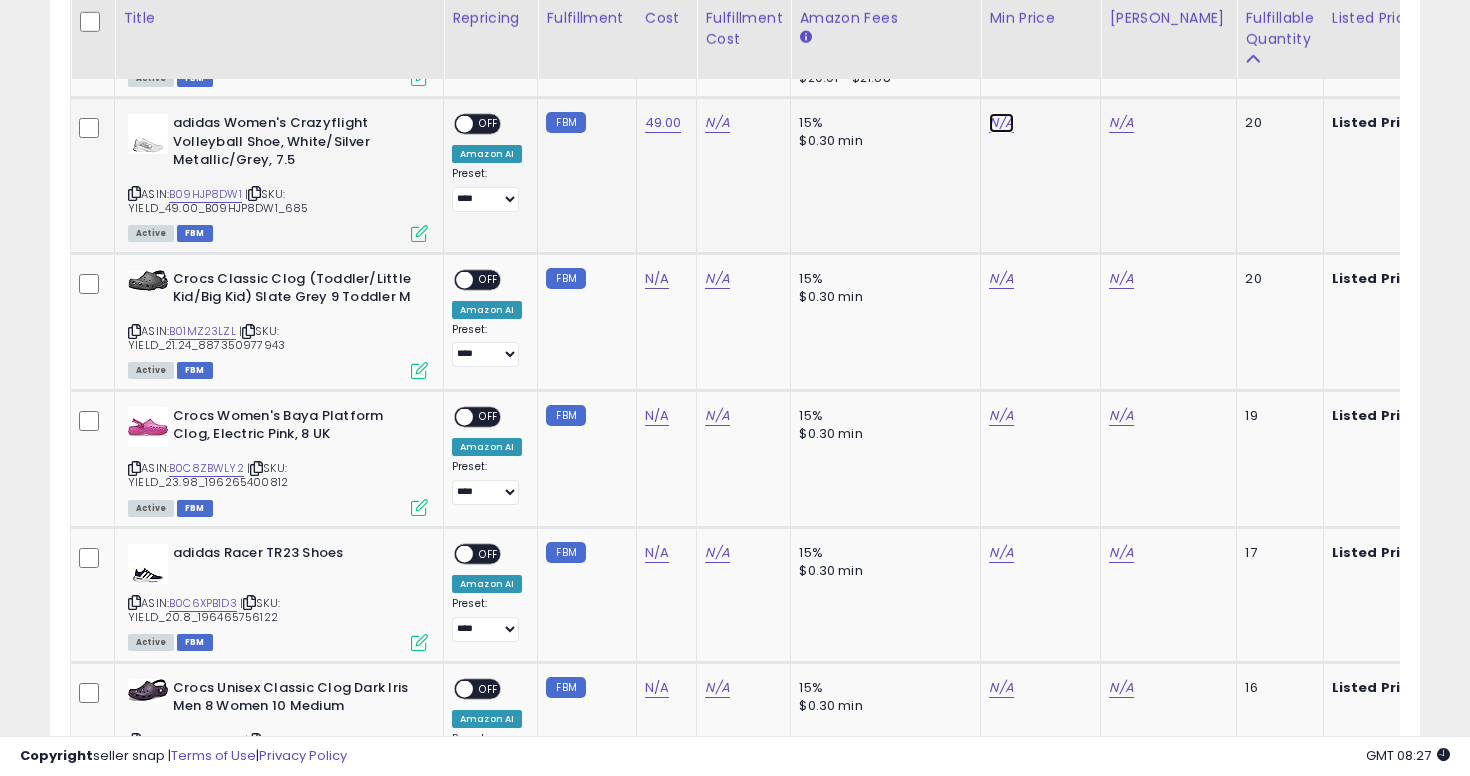 click on "N/A" at bounding box center [1001, 123] 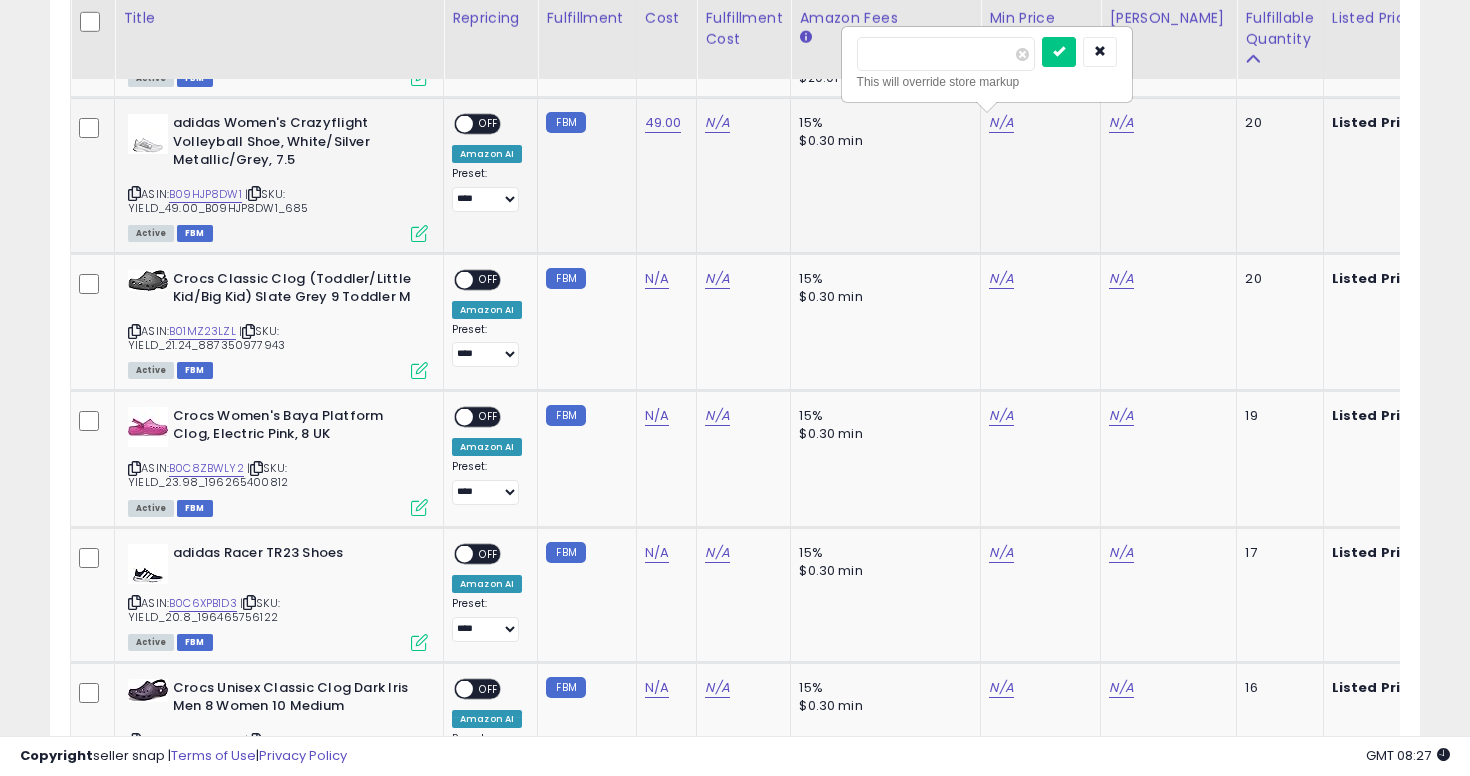 type on "**" 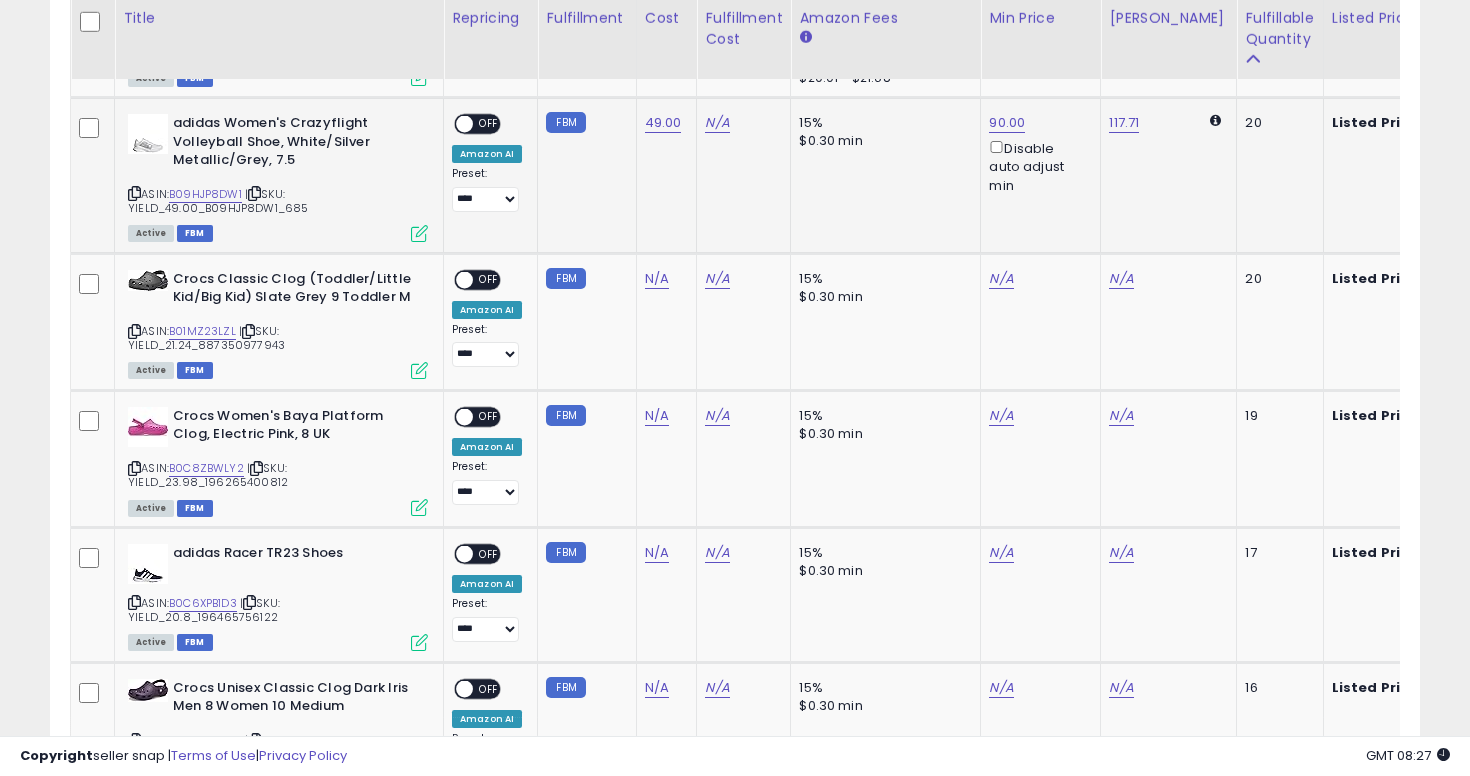 click on "OFF" at bounding box center [489, 124] 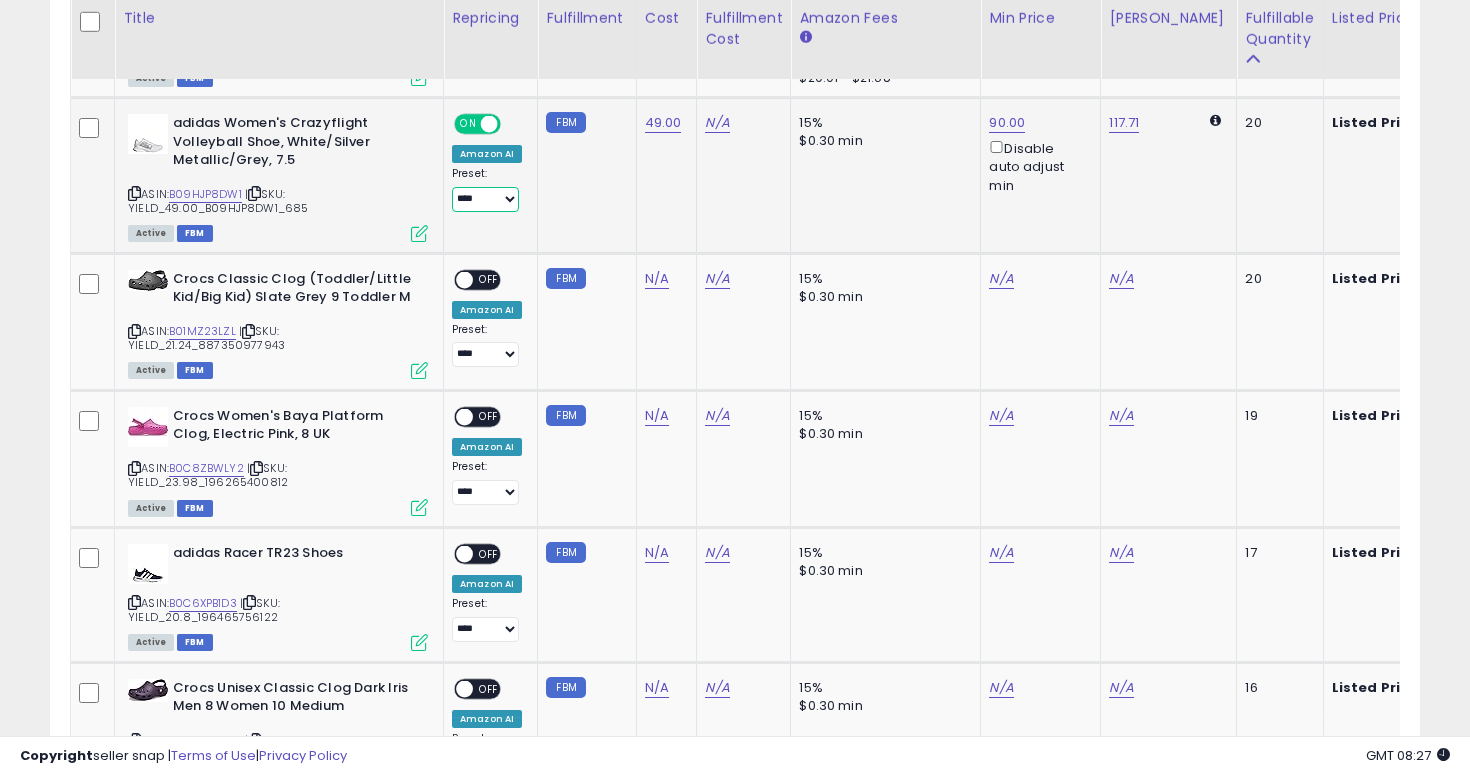 click on "**********" at bounding box center [485, 199] 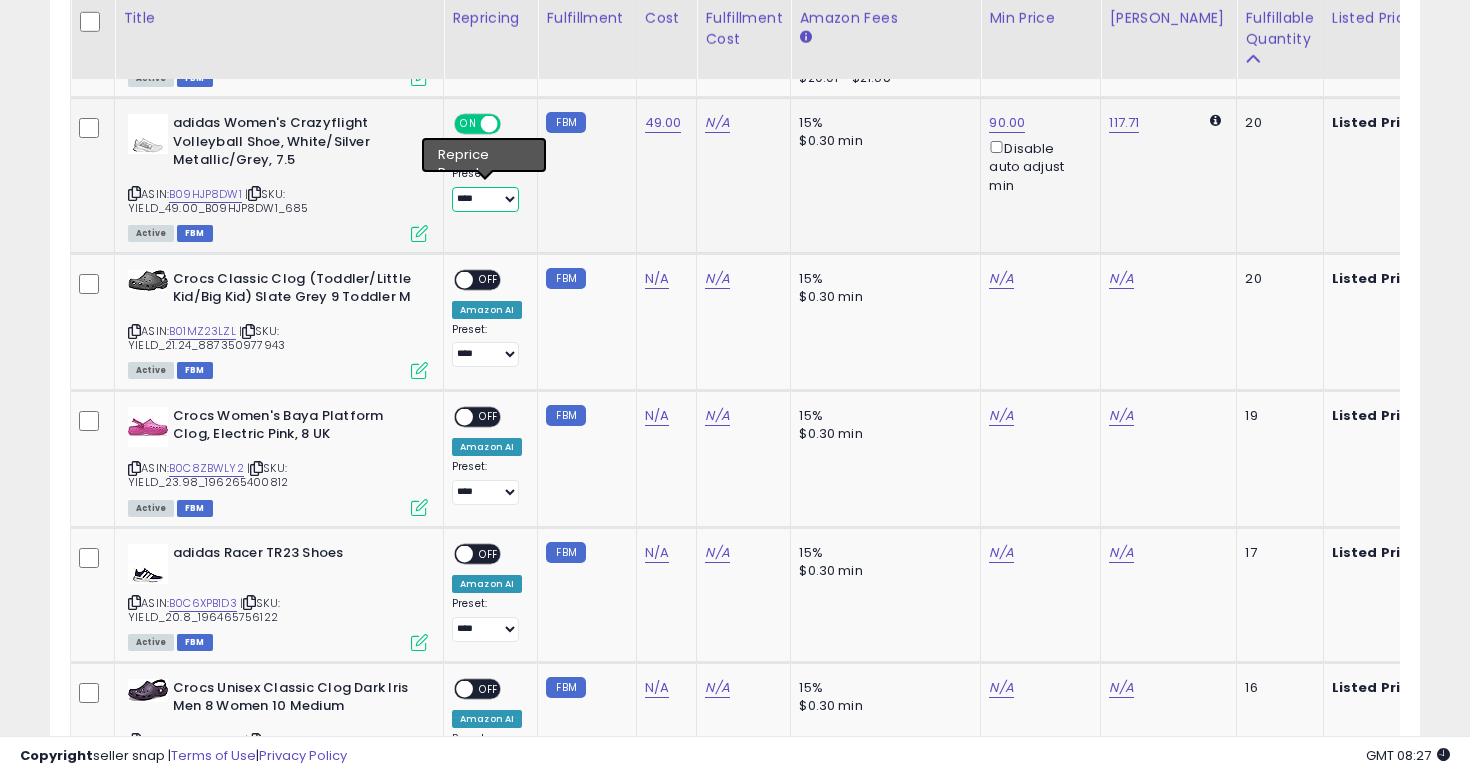select on "**********" 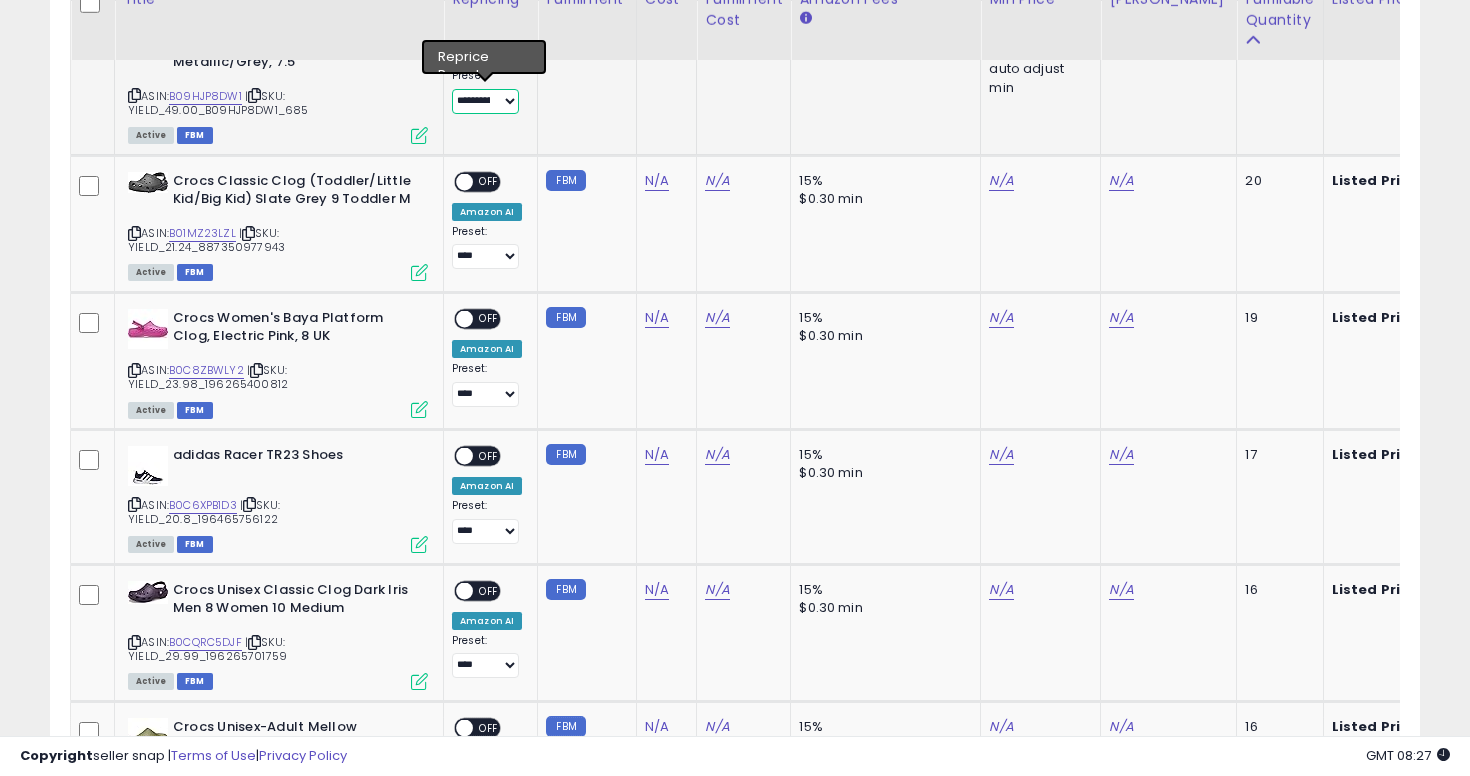 scroll, scrollTop: 2739, scrollLeft: 0, axis: vertical 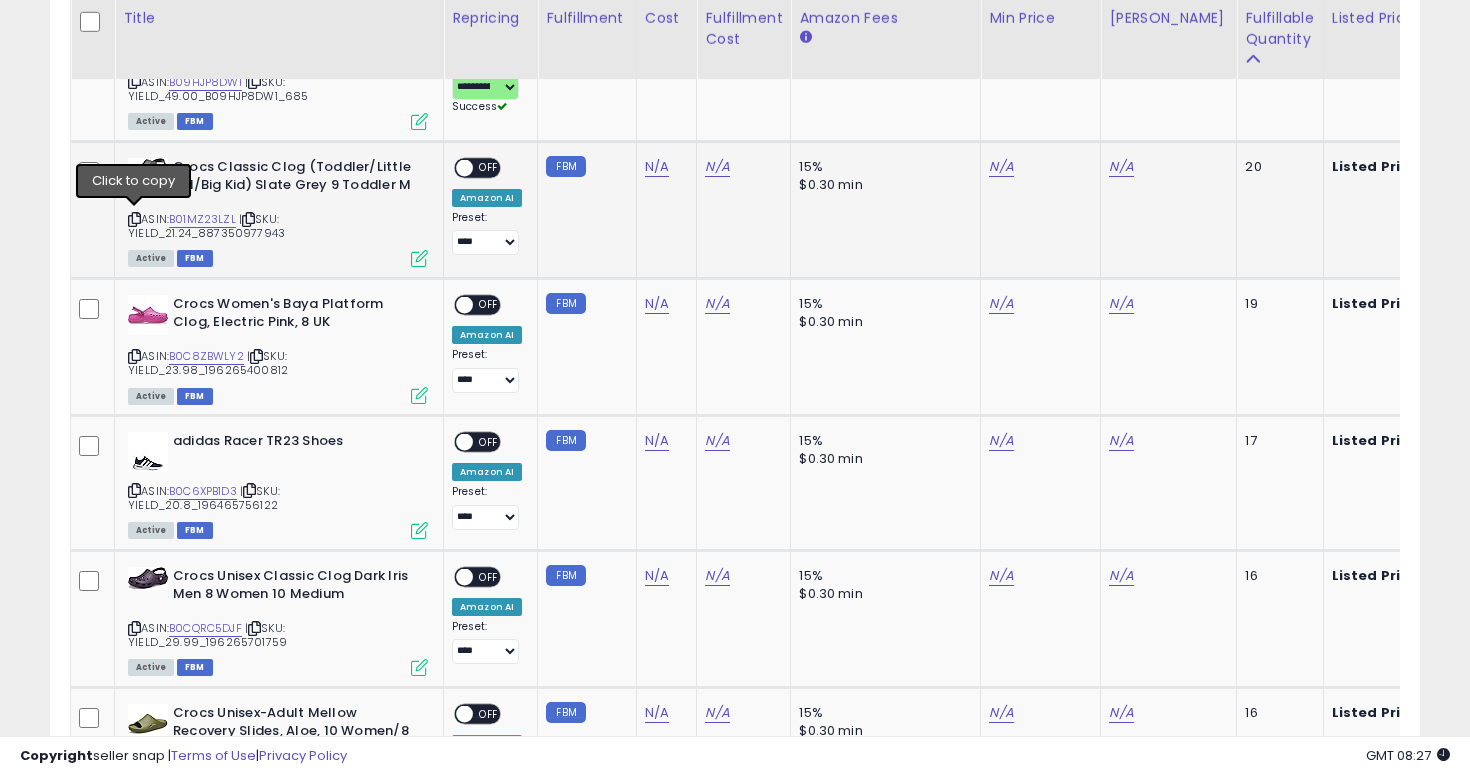 click at bounding box center [134, 219] 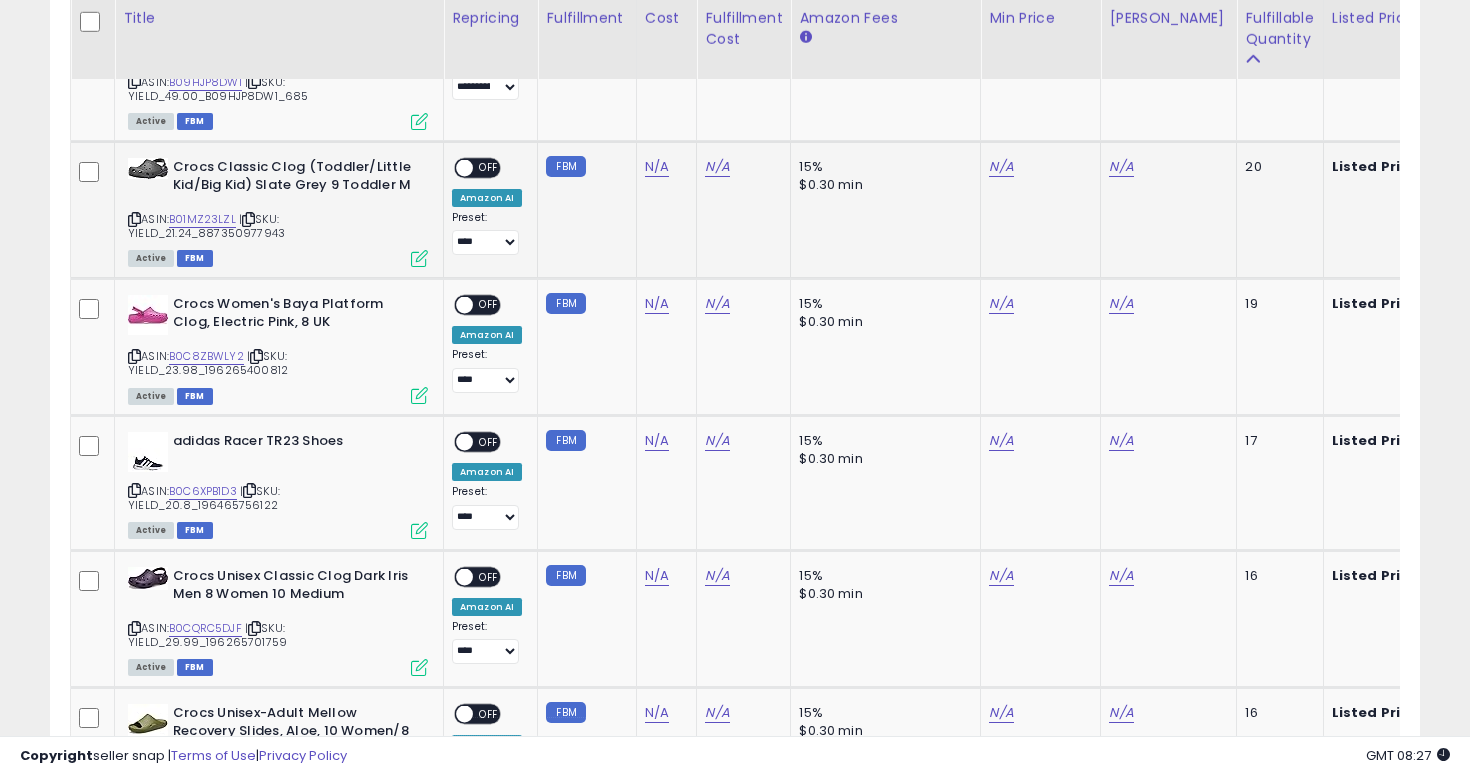 click on "FBM" 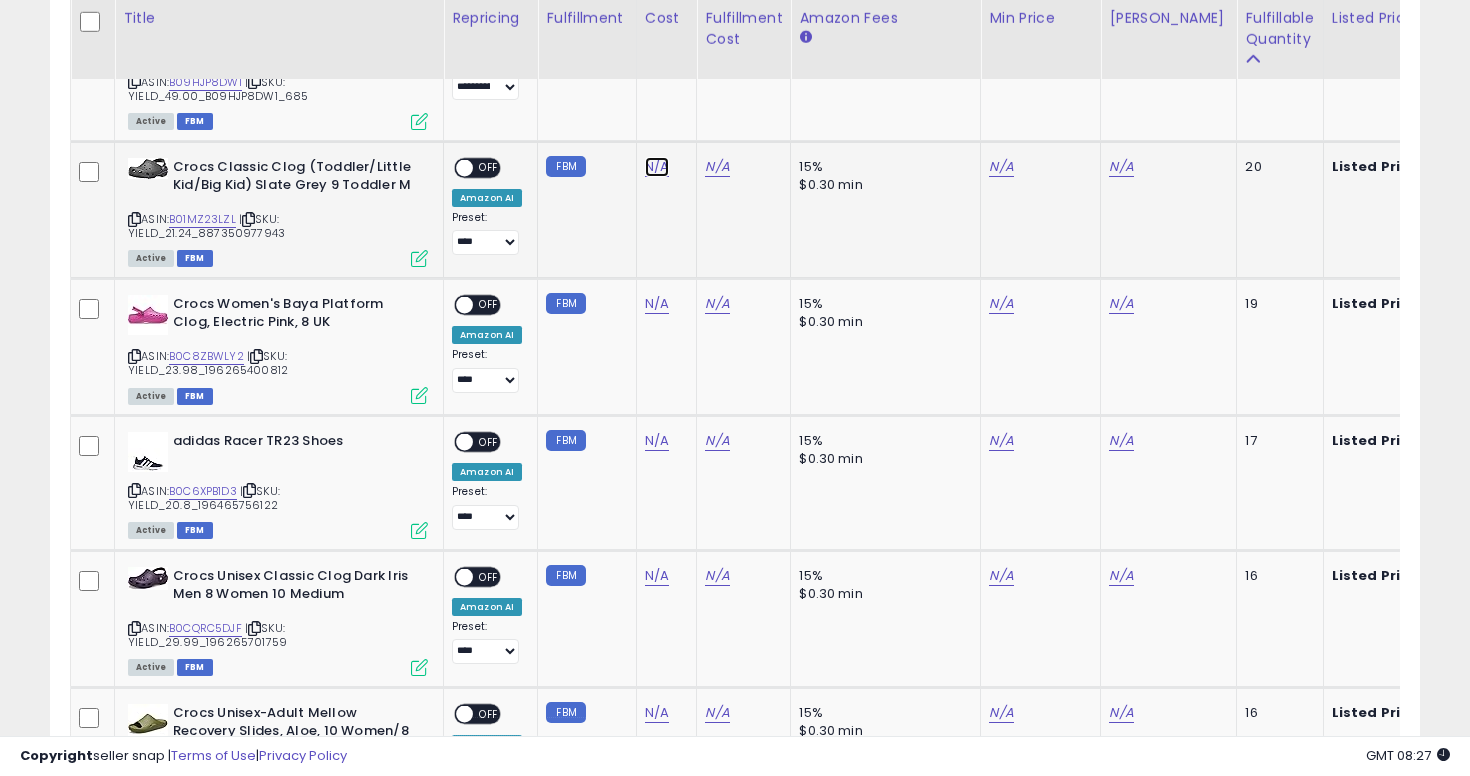 click on "N/A" at bounding box center [657, 167] 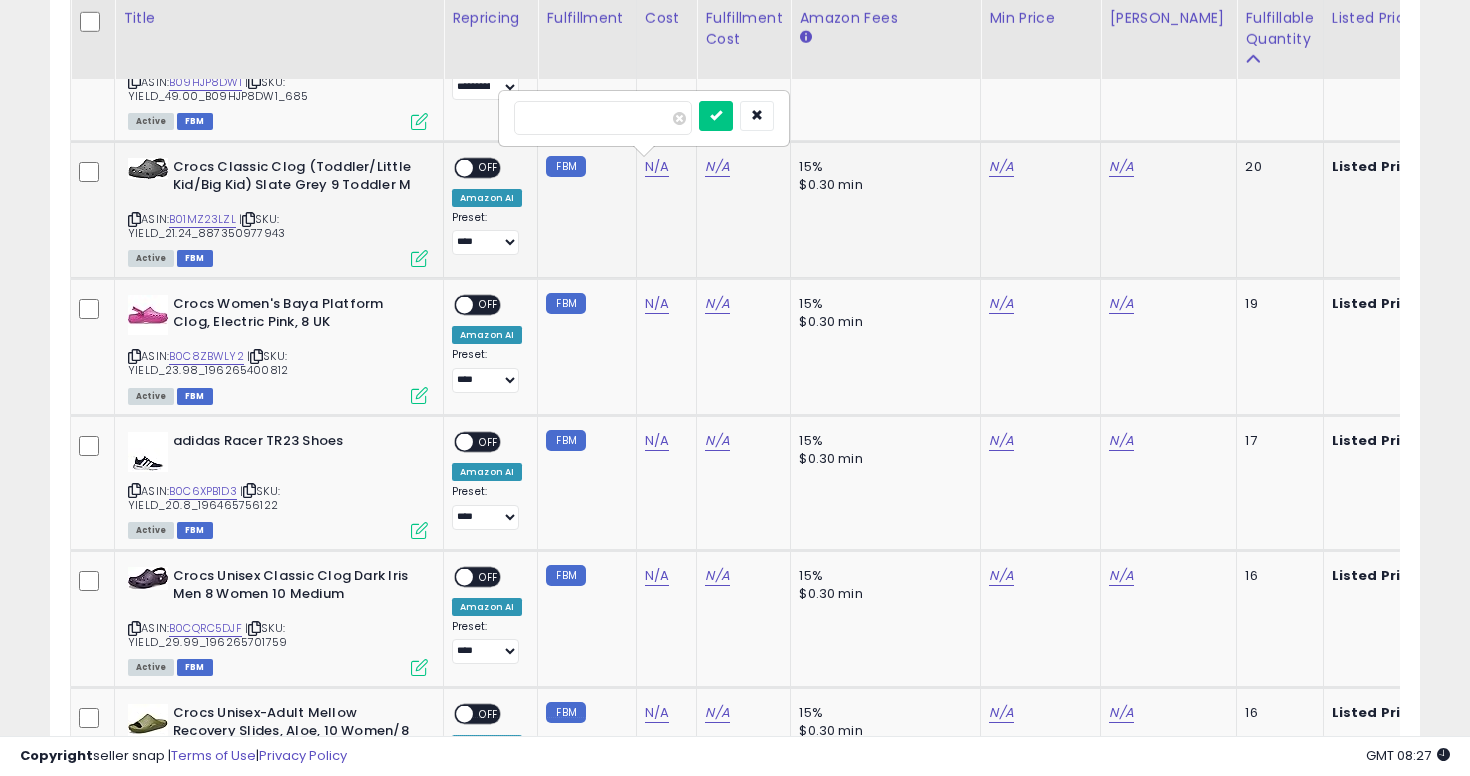 type on "*****" 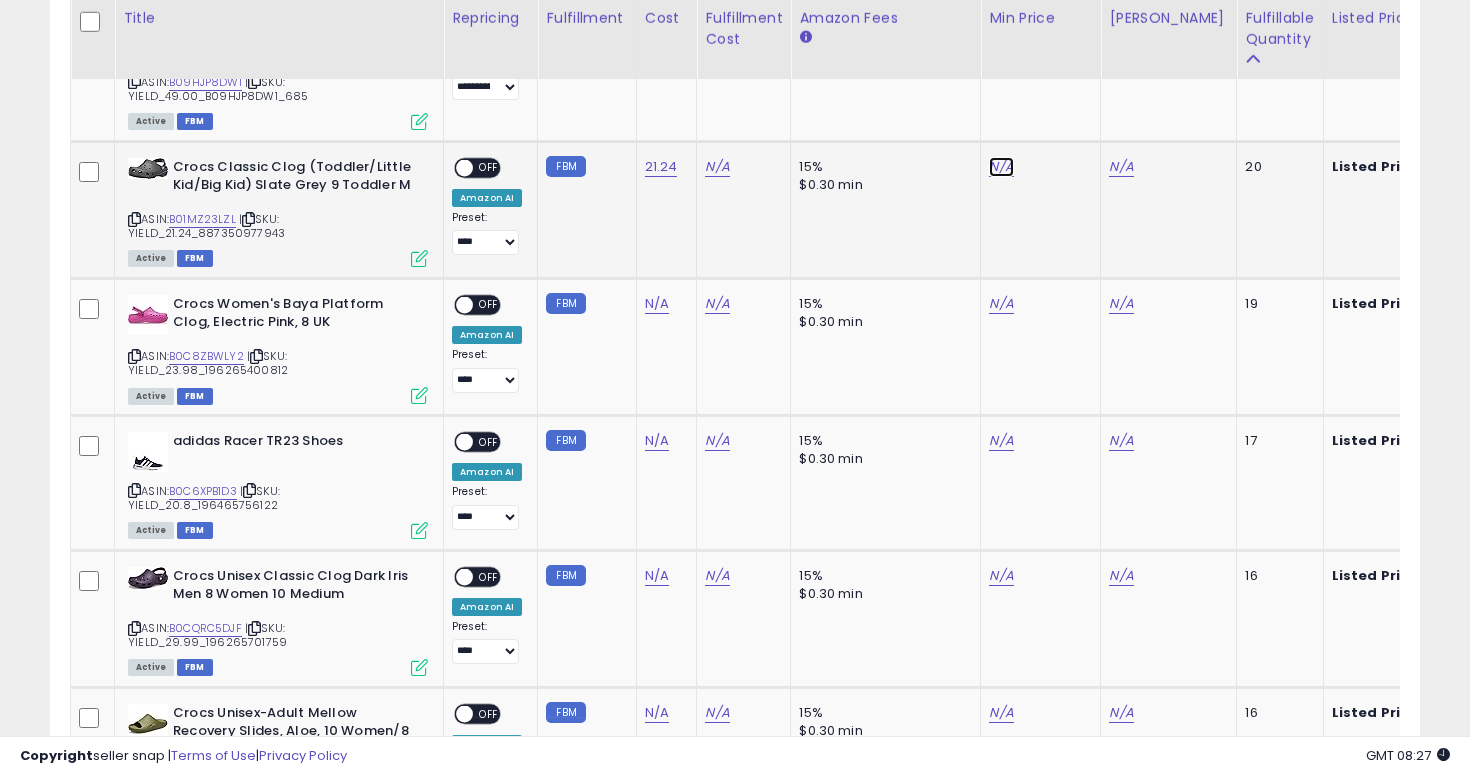 click on "N/A" at bounding box center (1001, 167) 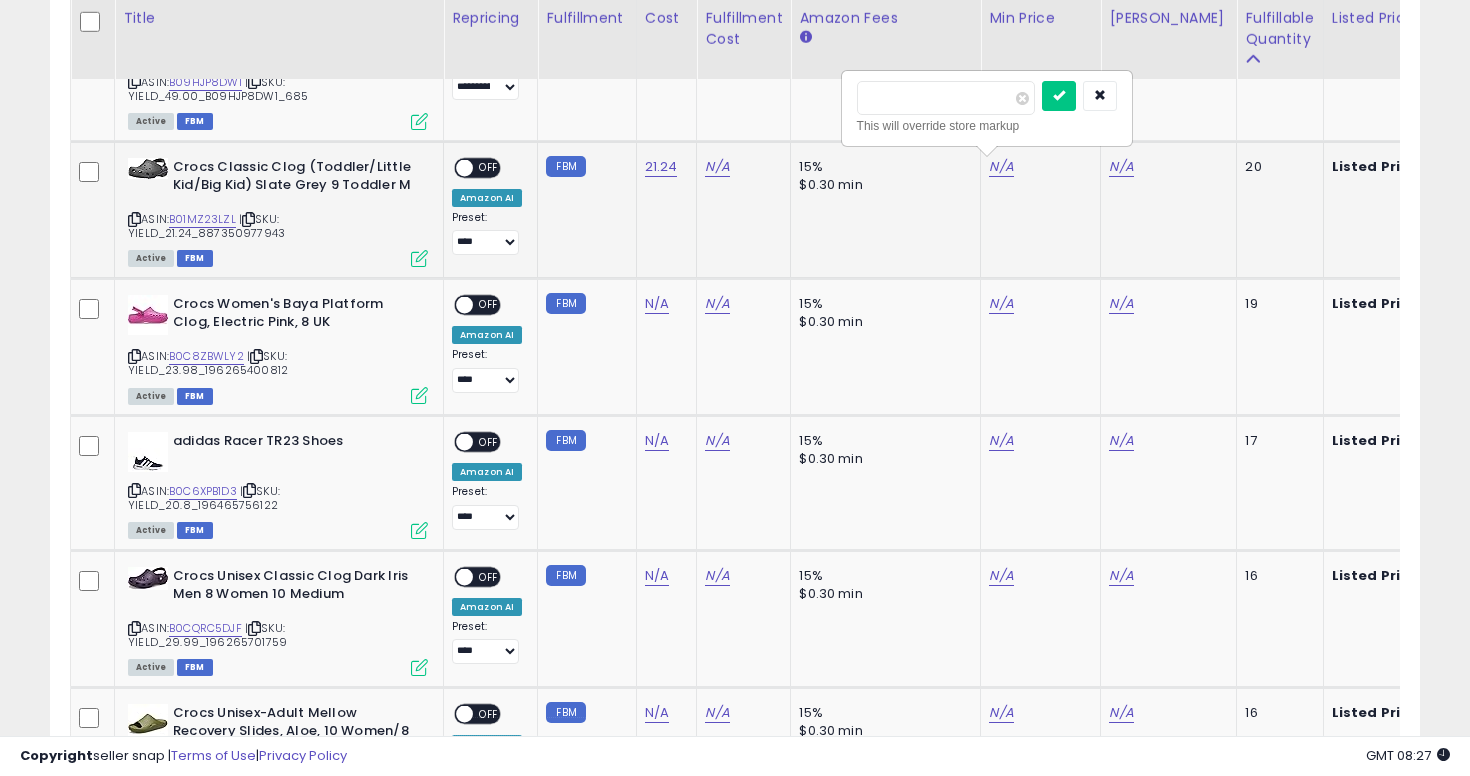type on "*****" 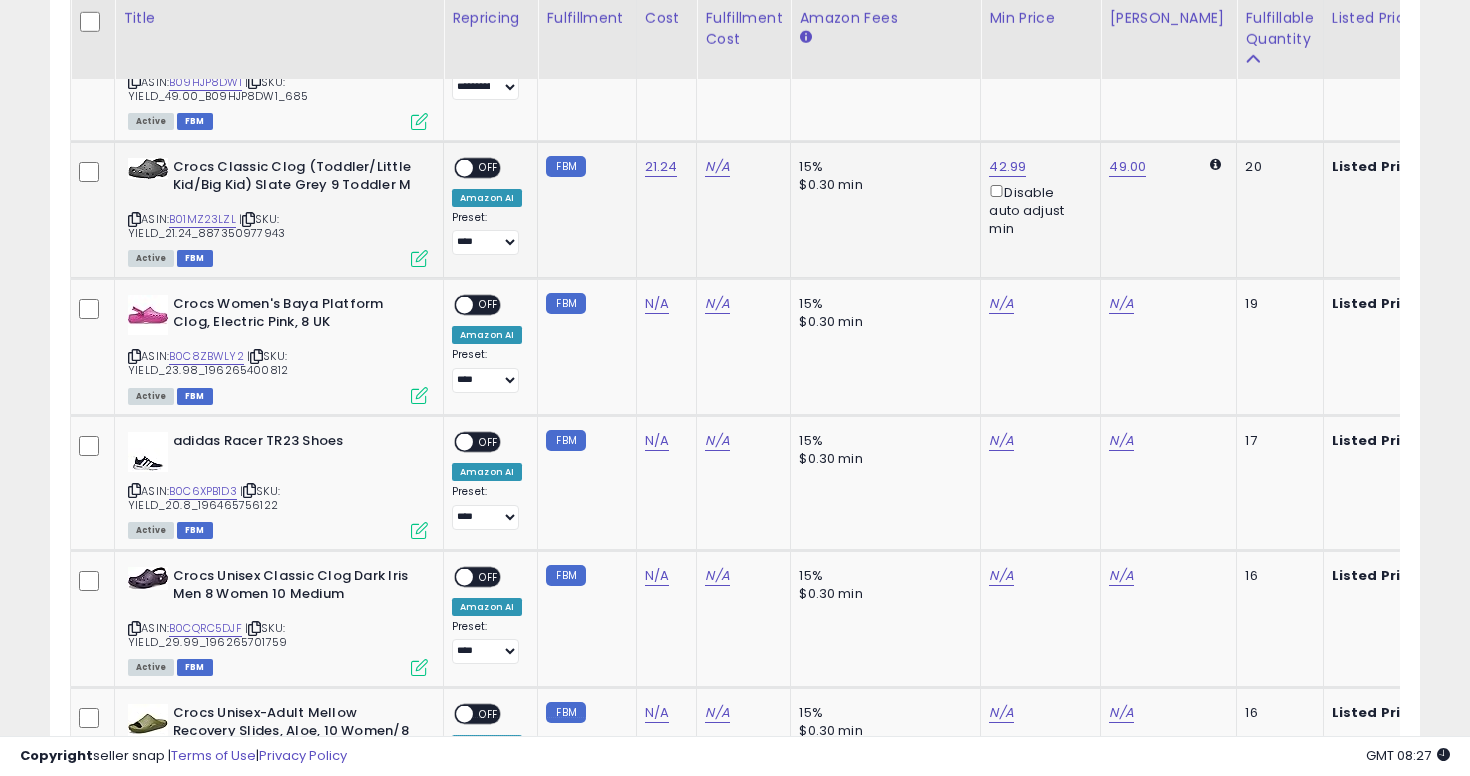 click on "OFF" at bounding box center [489, 167] 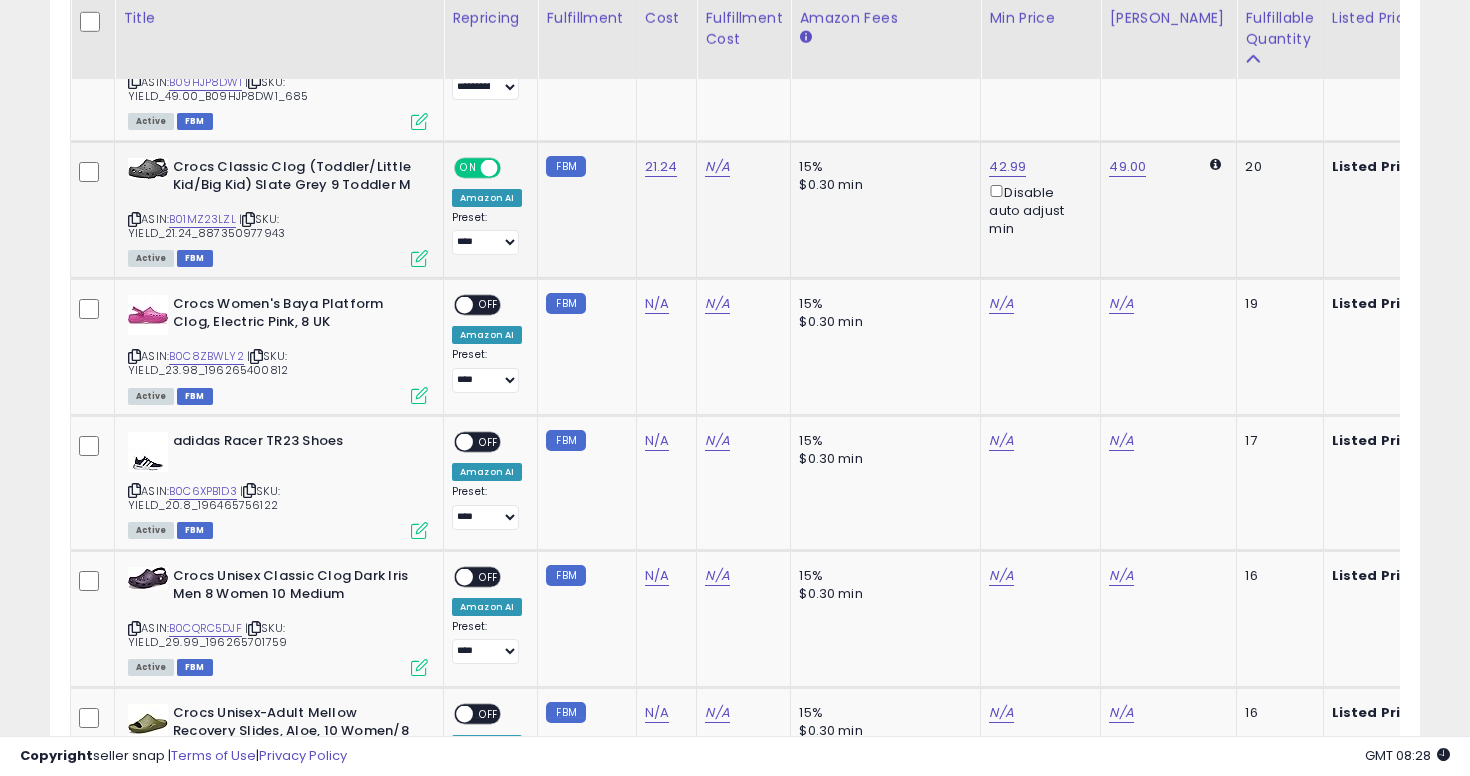 scroll, scrollTop: 2861, scrollLeft: 0, axis: vertical 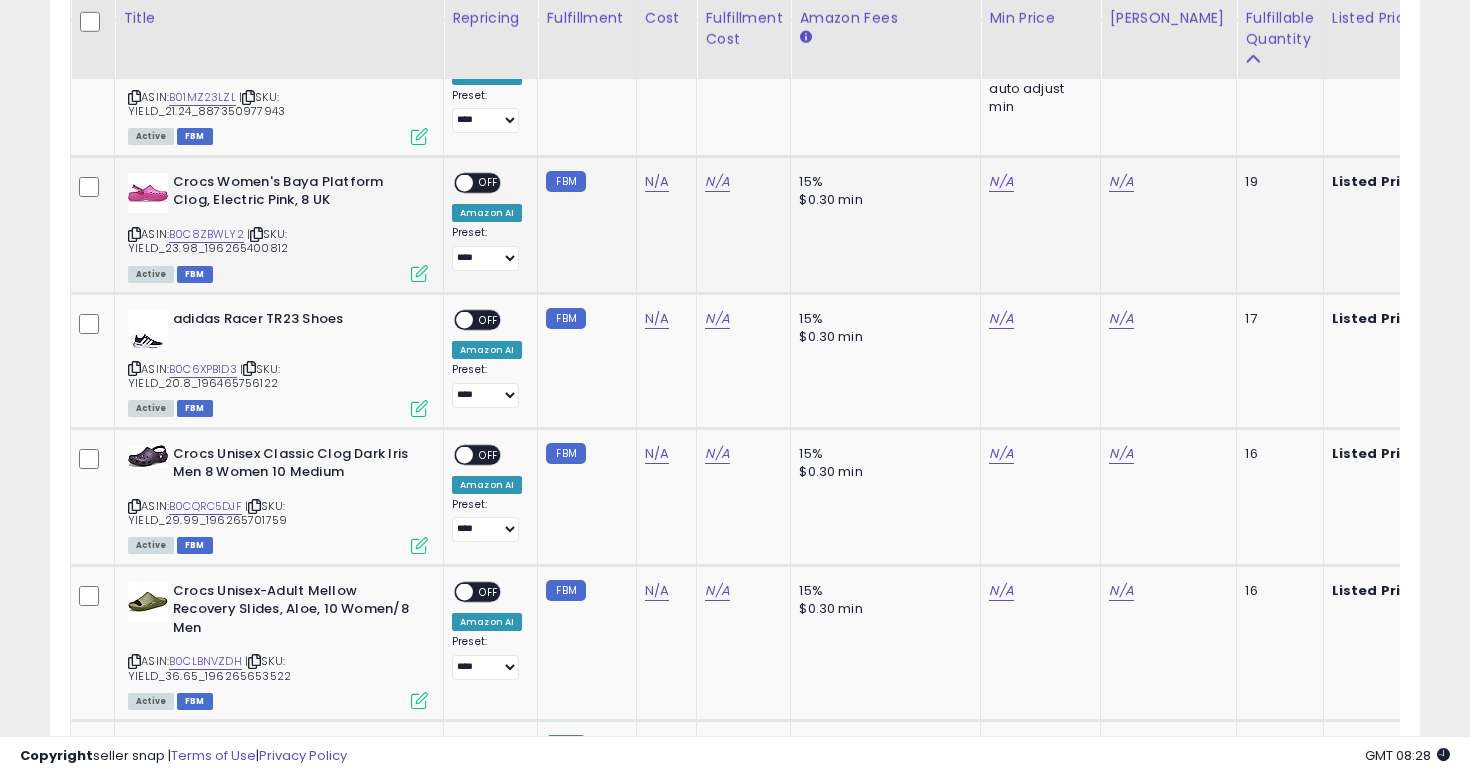 click at bounding box center (134, 234) 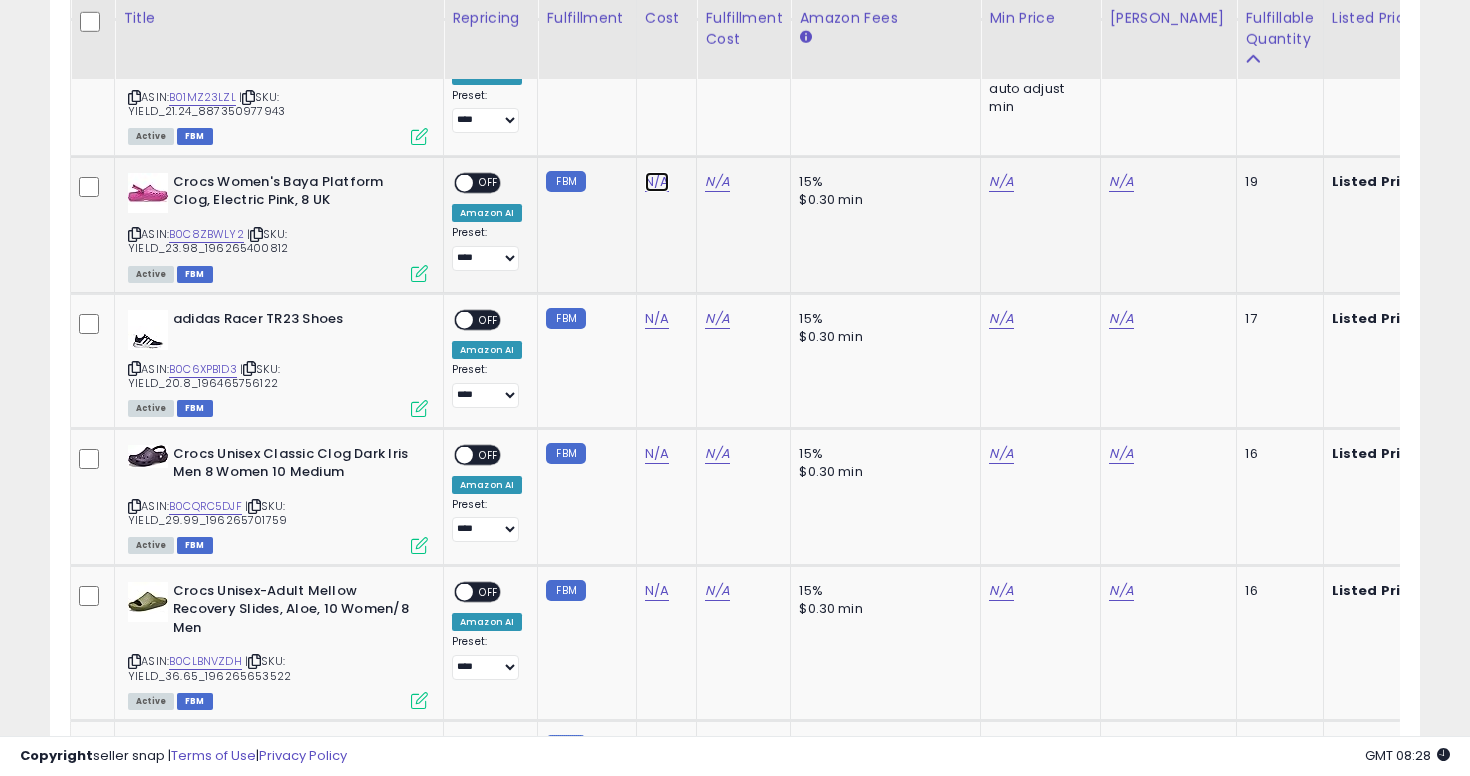 click on "N/A" at bounding box center (657, 182) 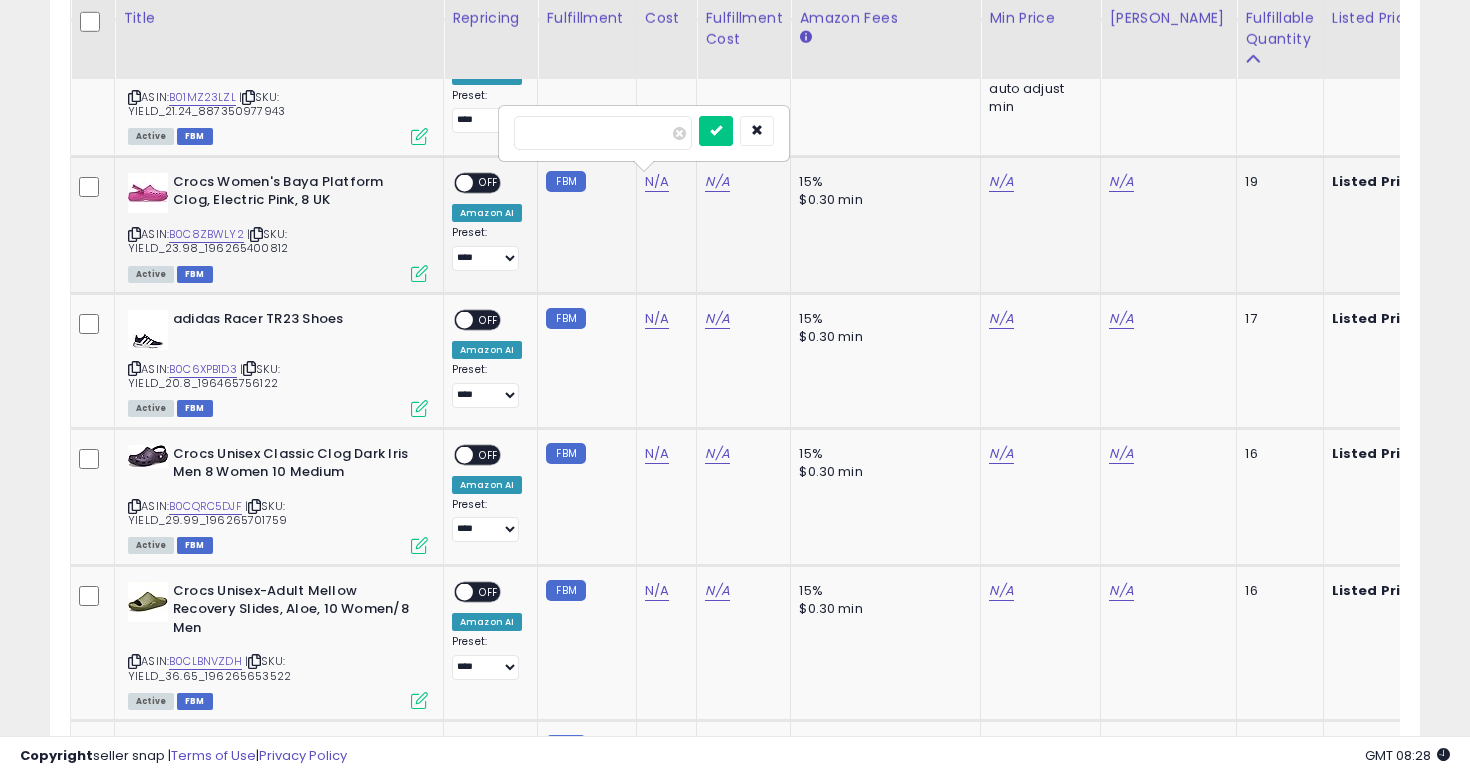 type on "**" 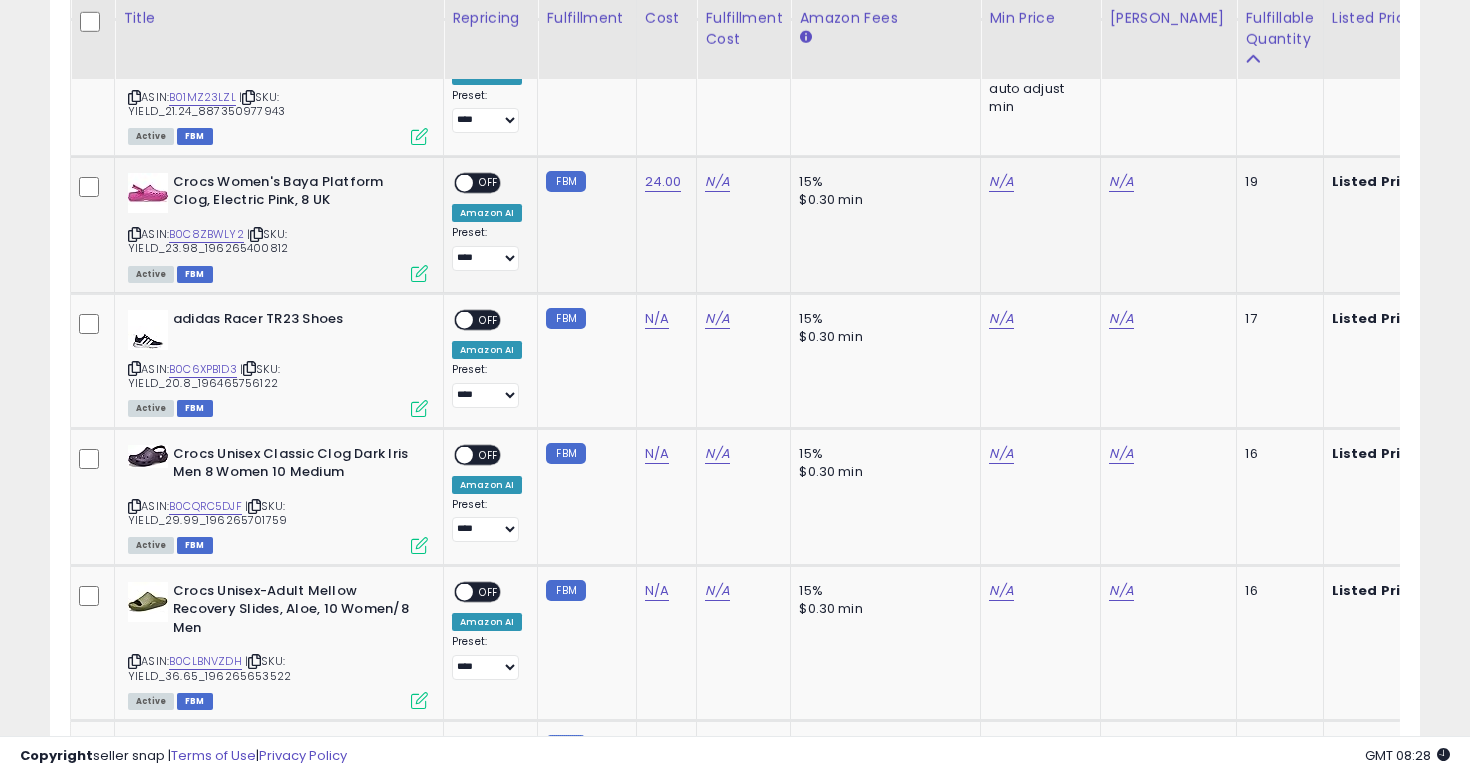 click on "N/A" 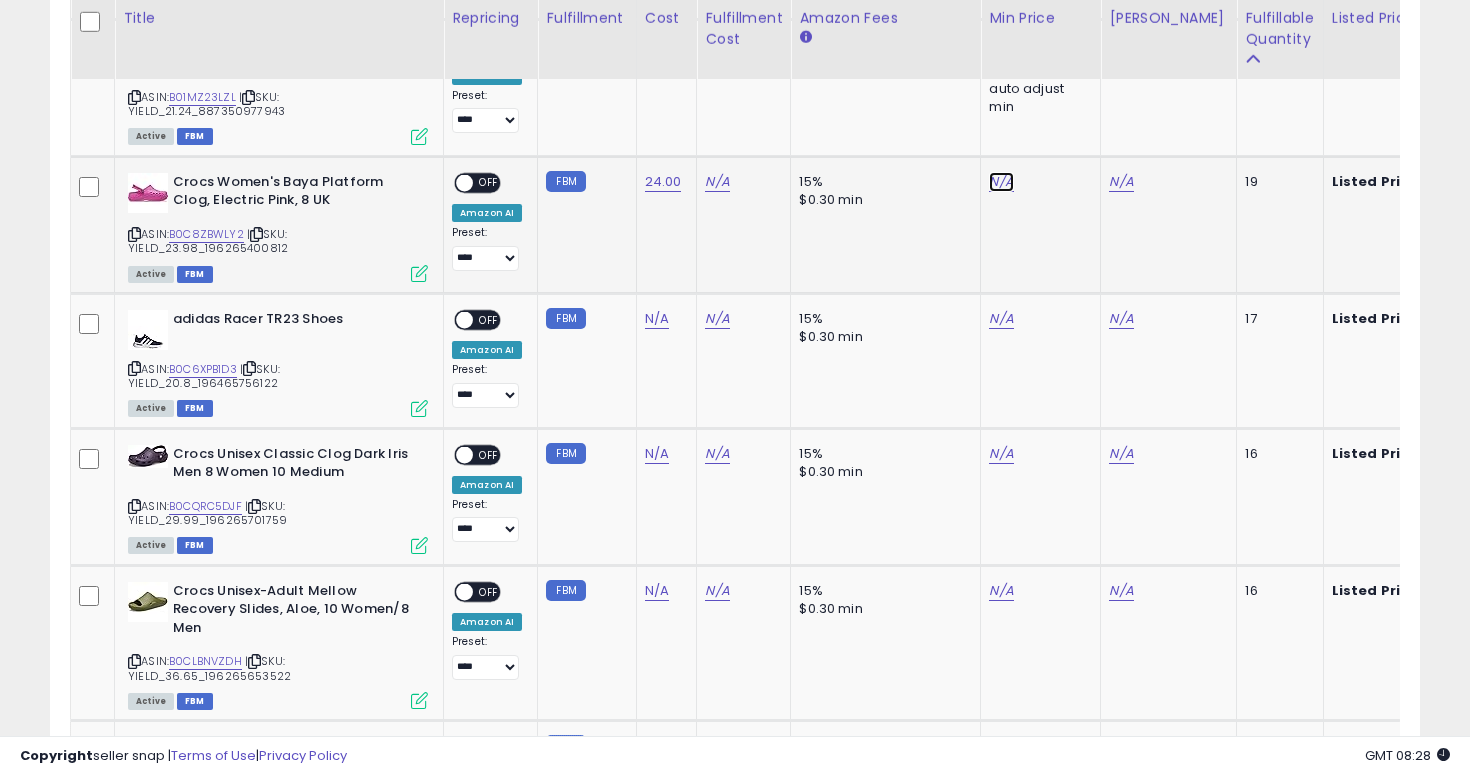 click on "N/A" at bounding box center [1001, 182] 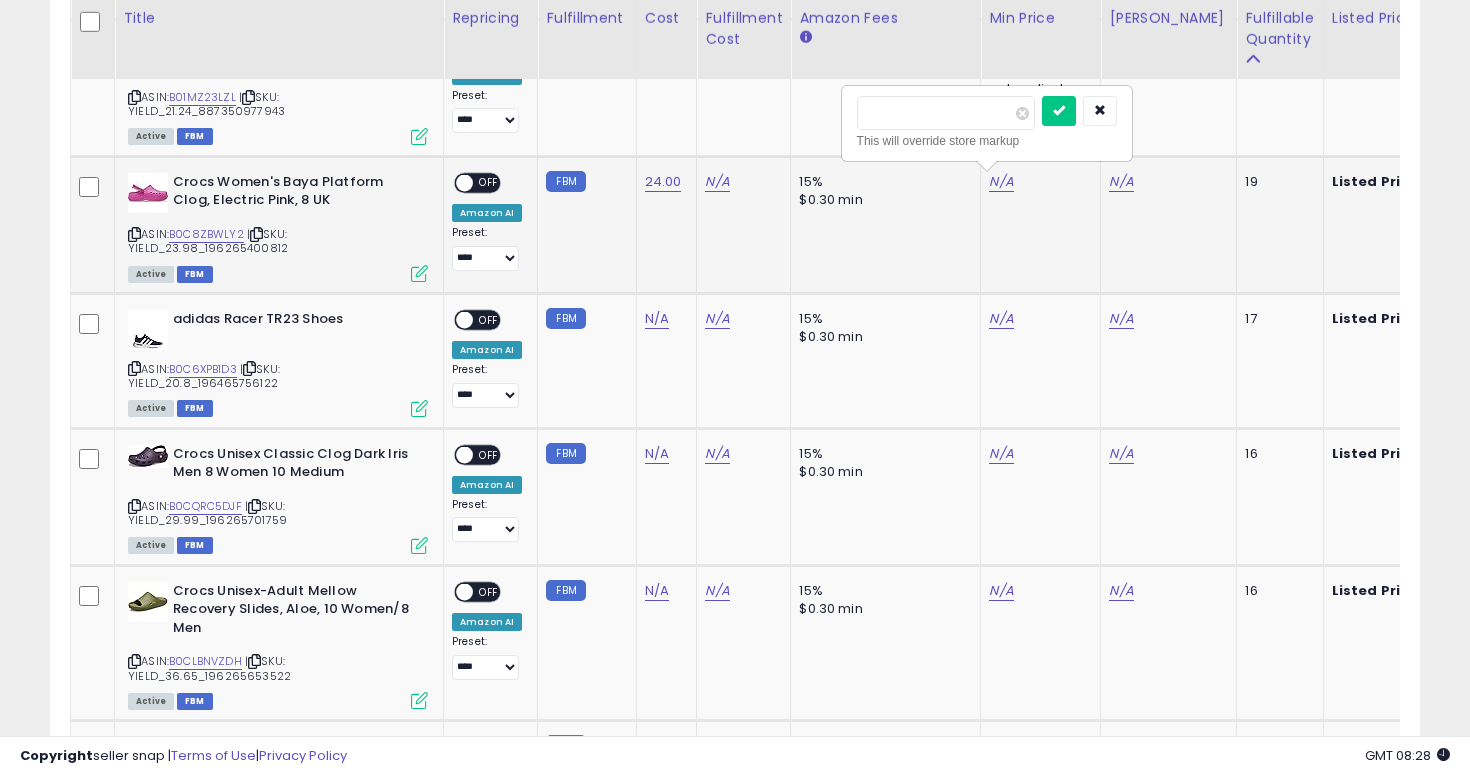 click at bounding box center [1059, 111] 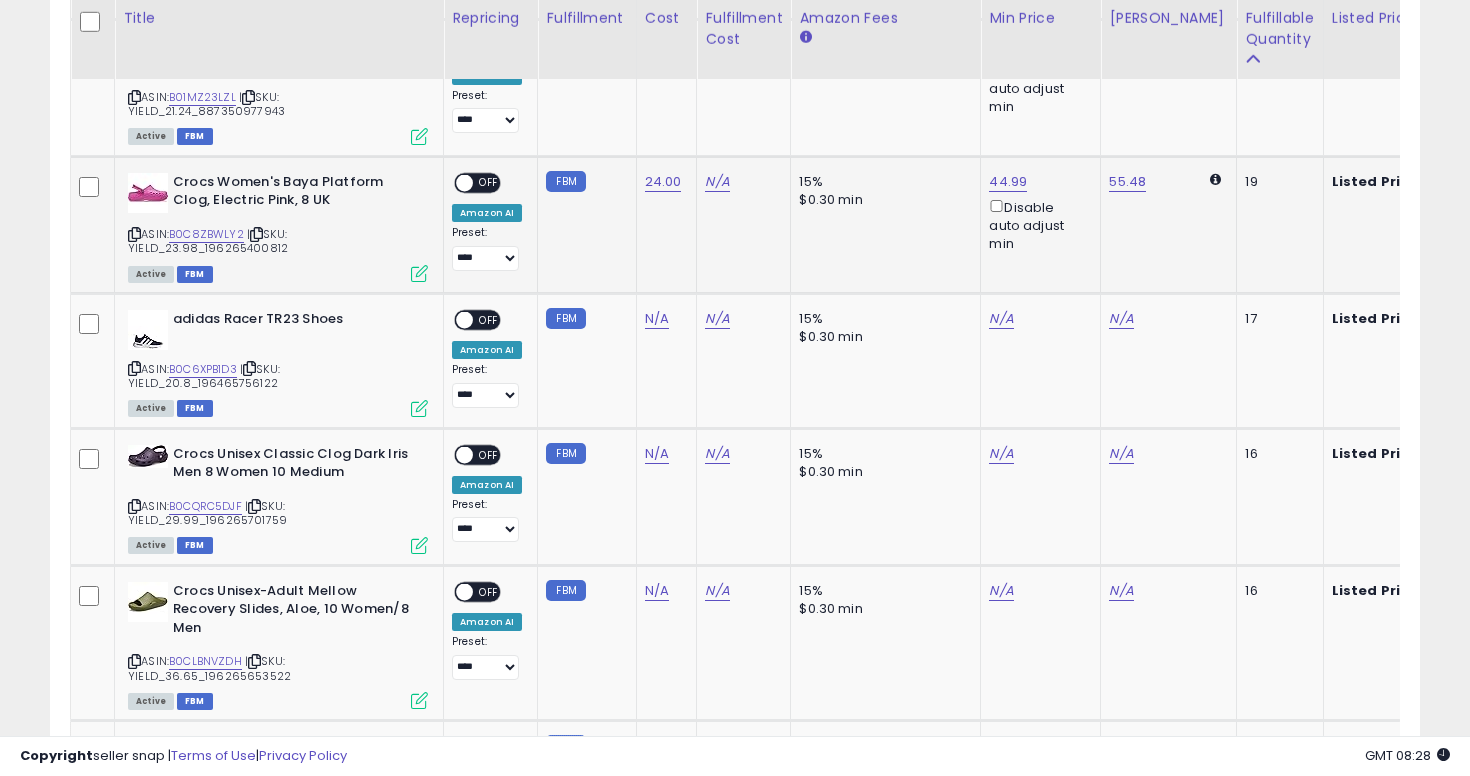 click on "ON   OFF" at bounding box center (477, 182) 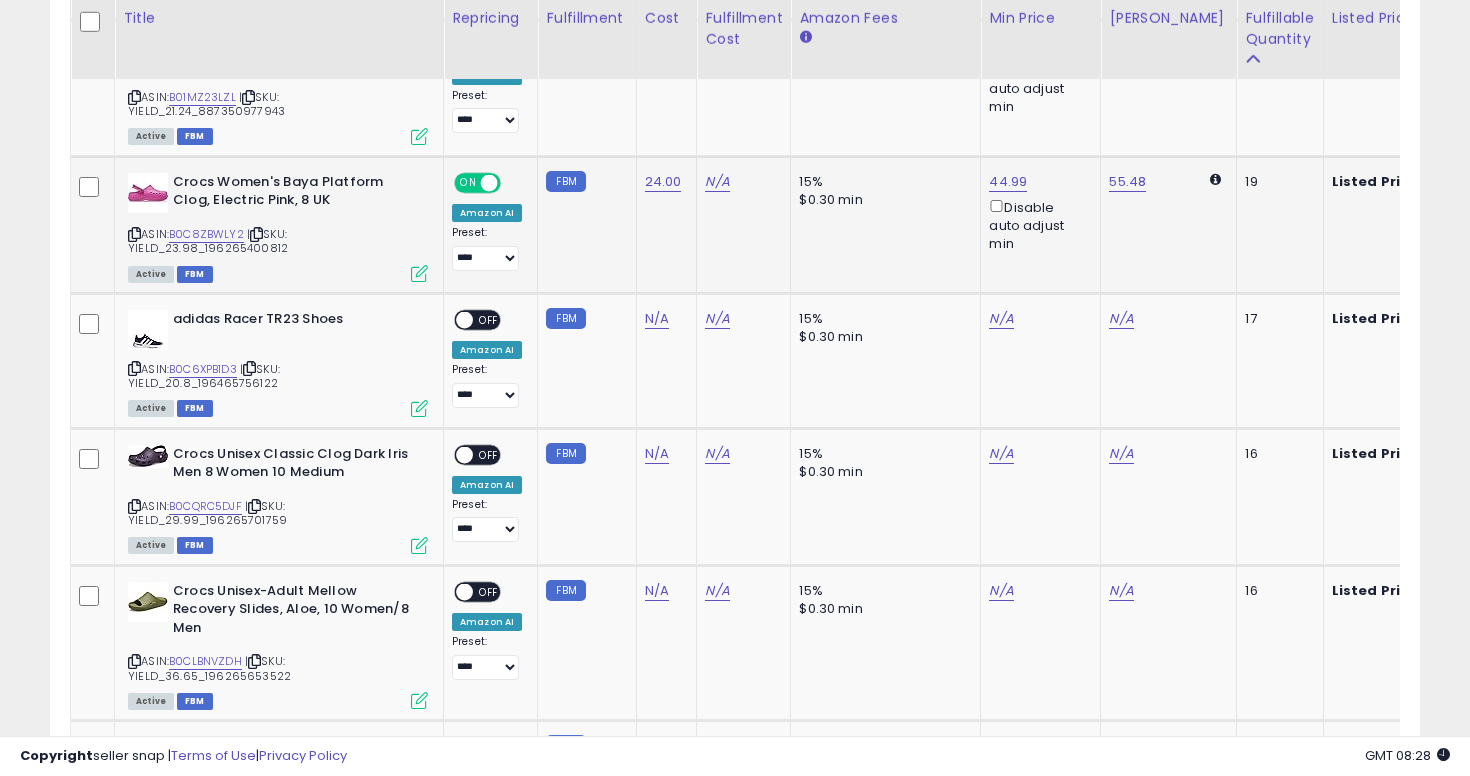 click on "**********" 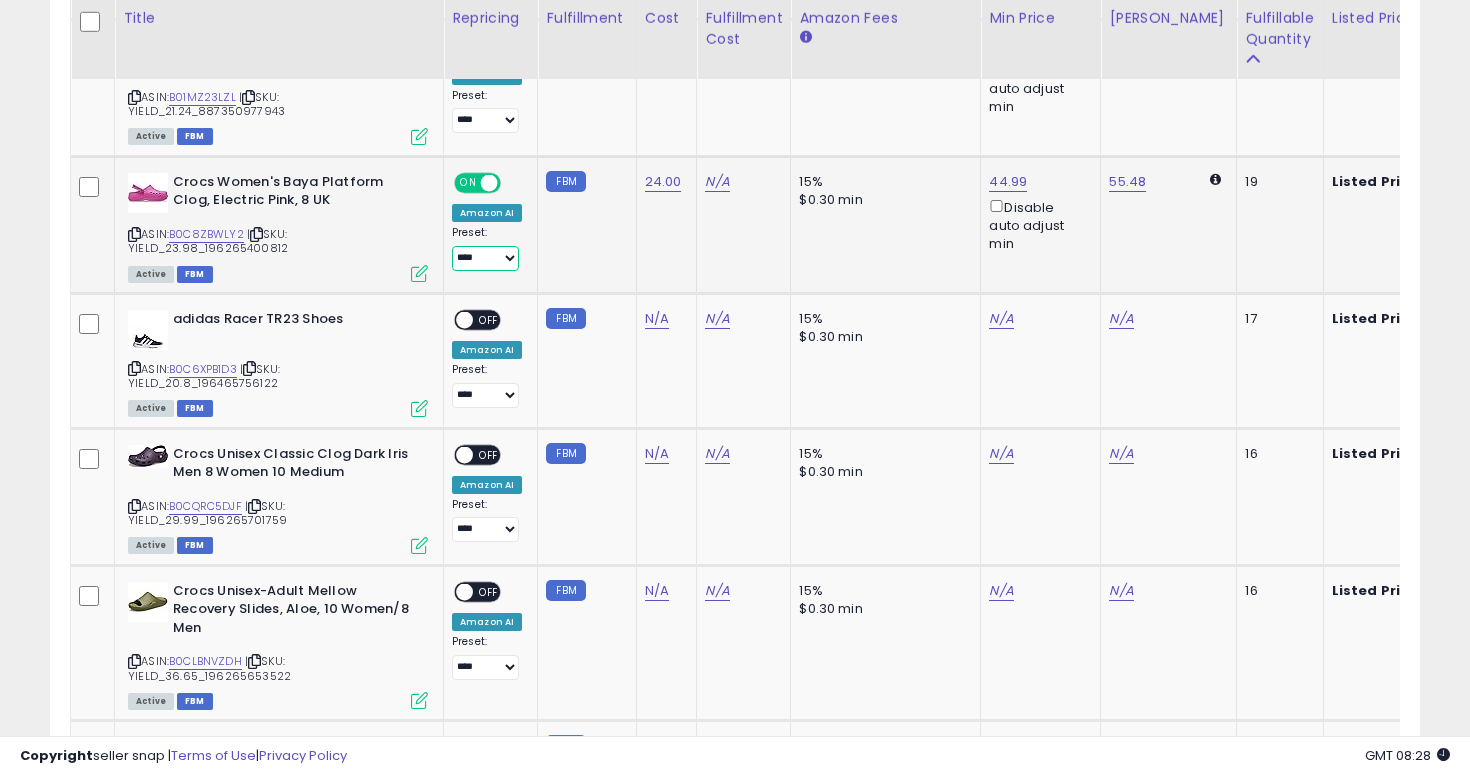 click on "**********" at bounding box center (485, 258) 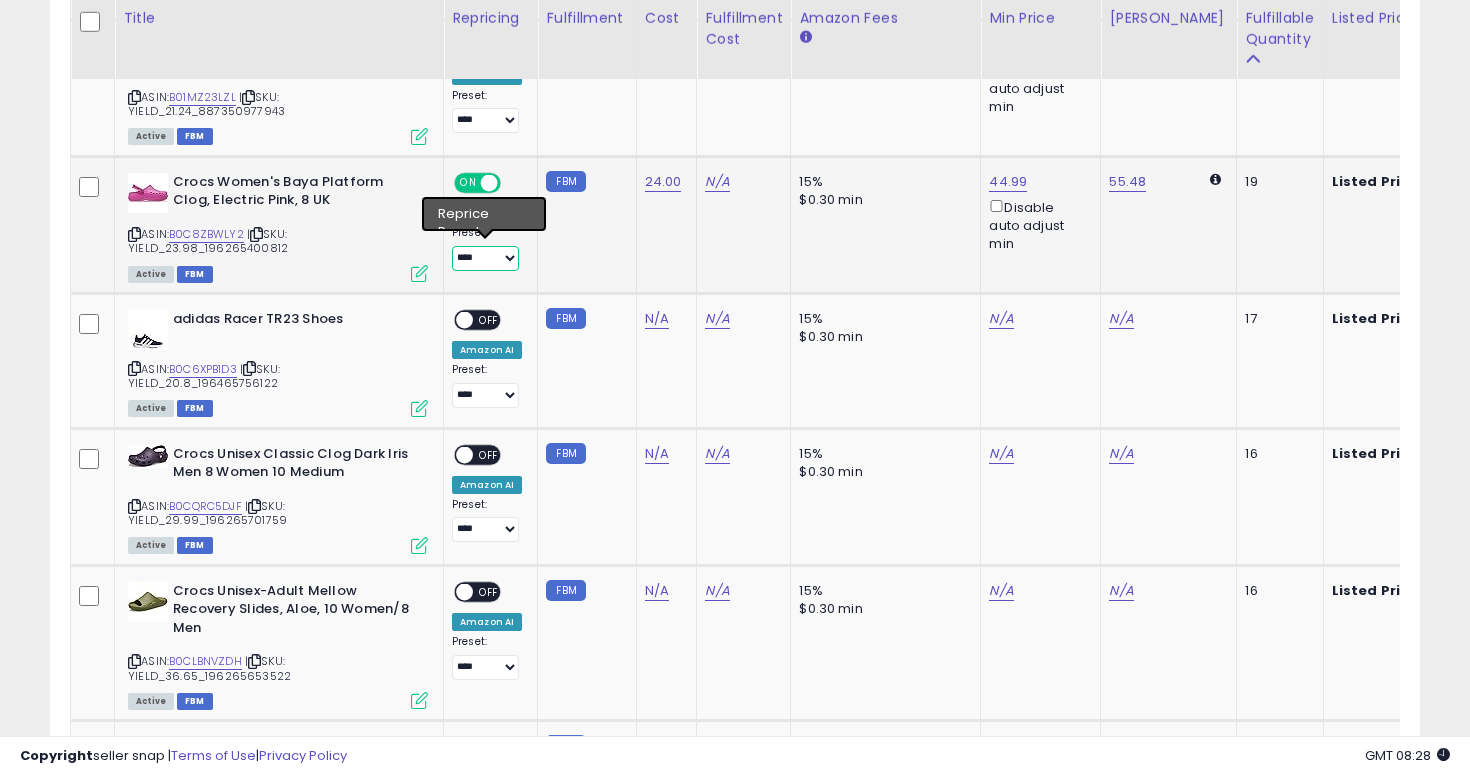 select on "****" 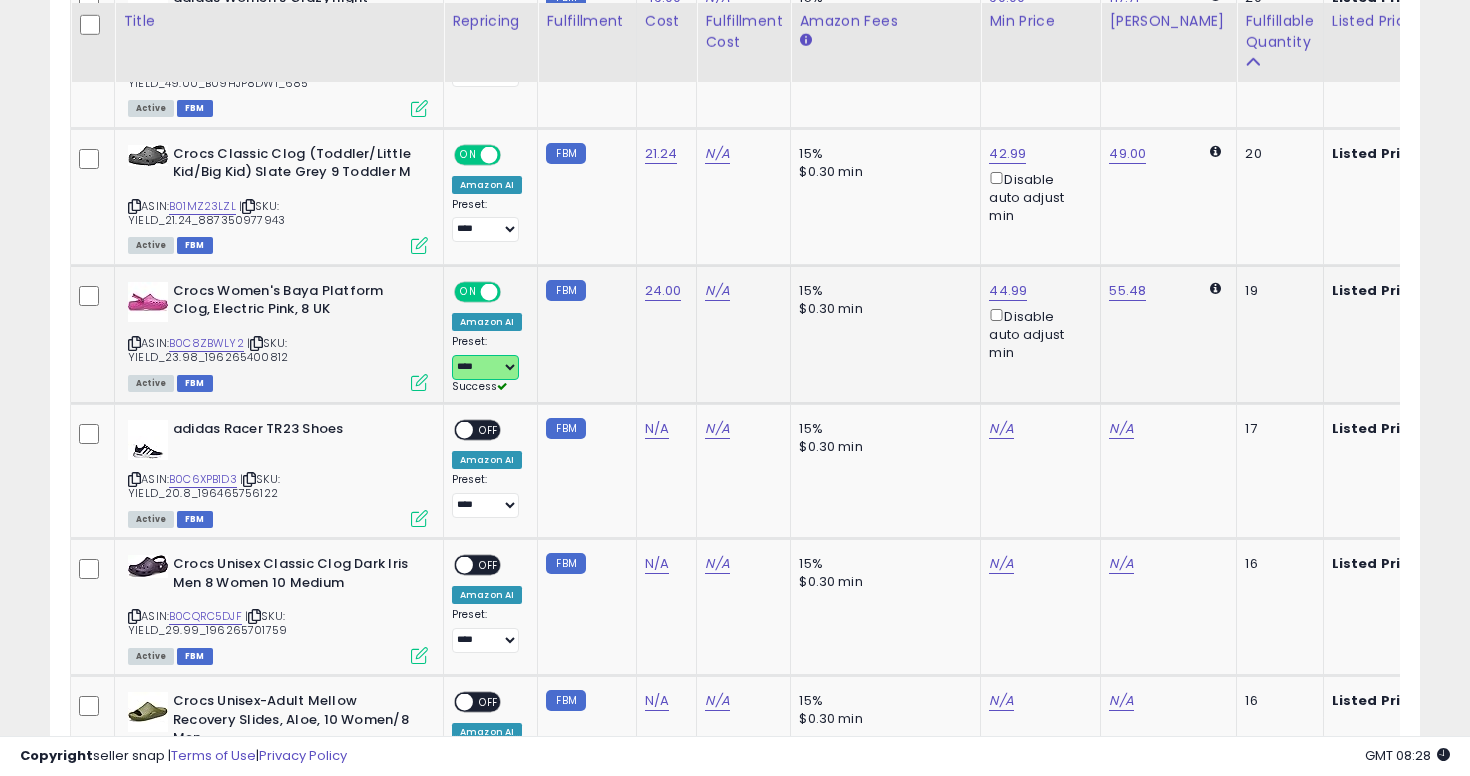 scroll, scrollTop: 2751, scrollLeft: 0, axis: vertical 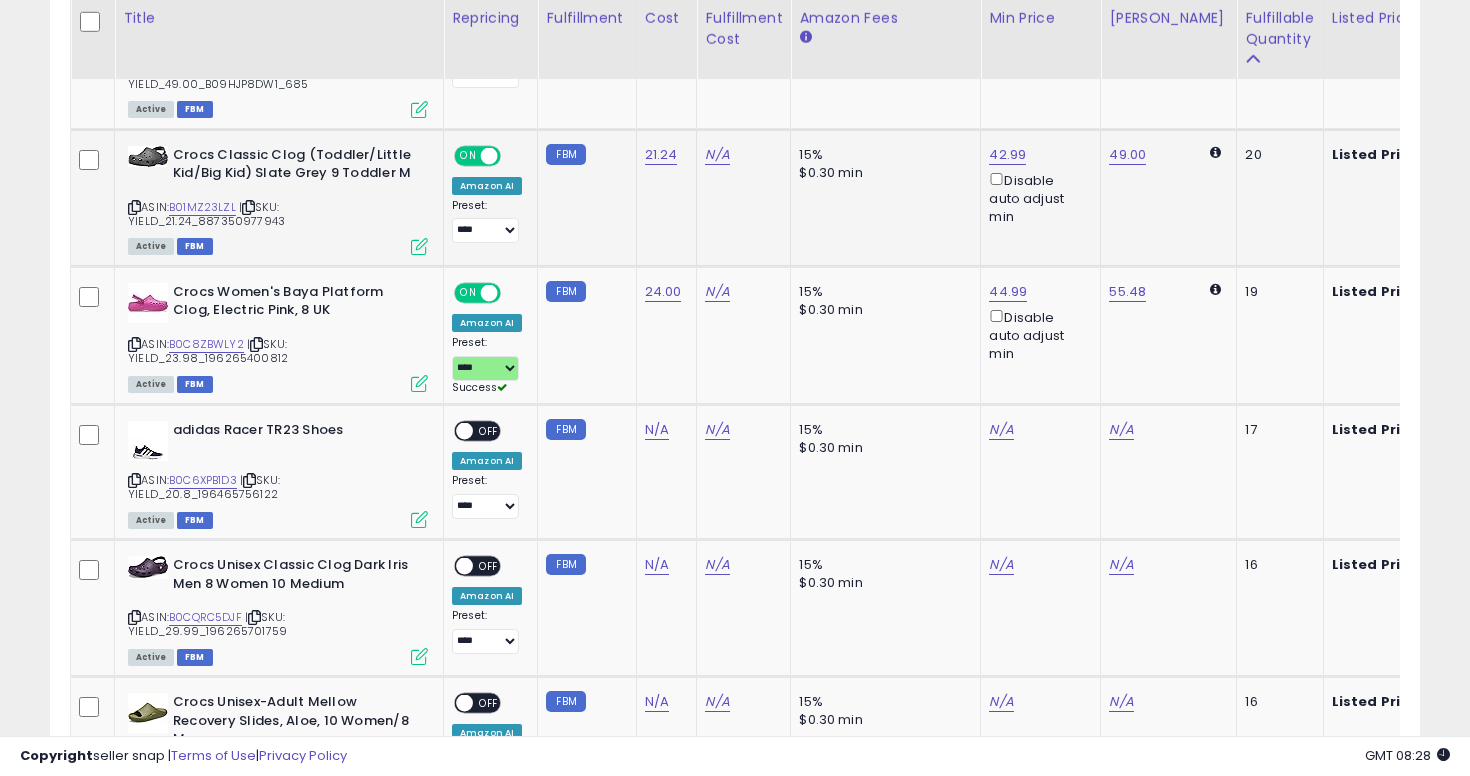click at bounding box center (134, 207) 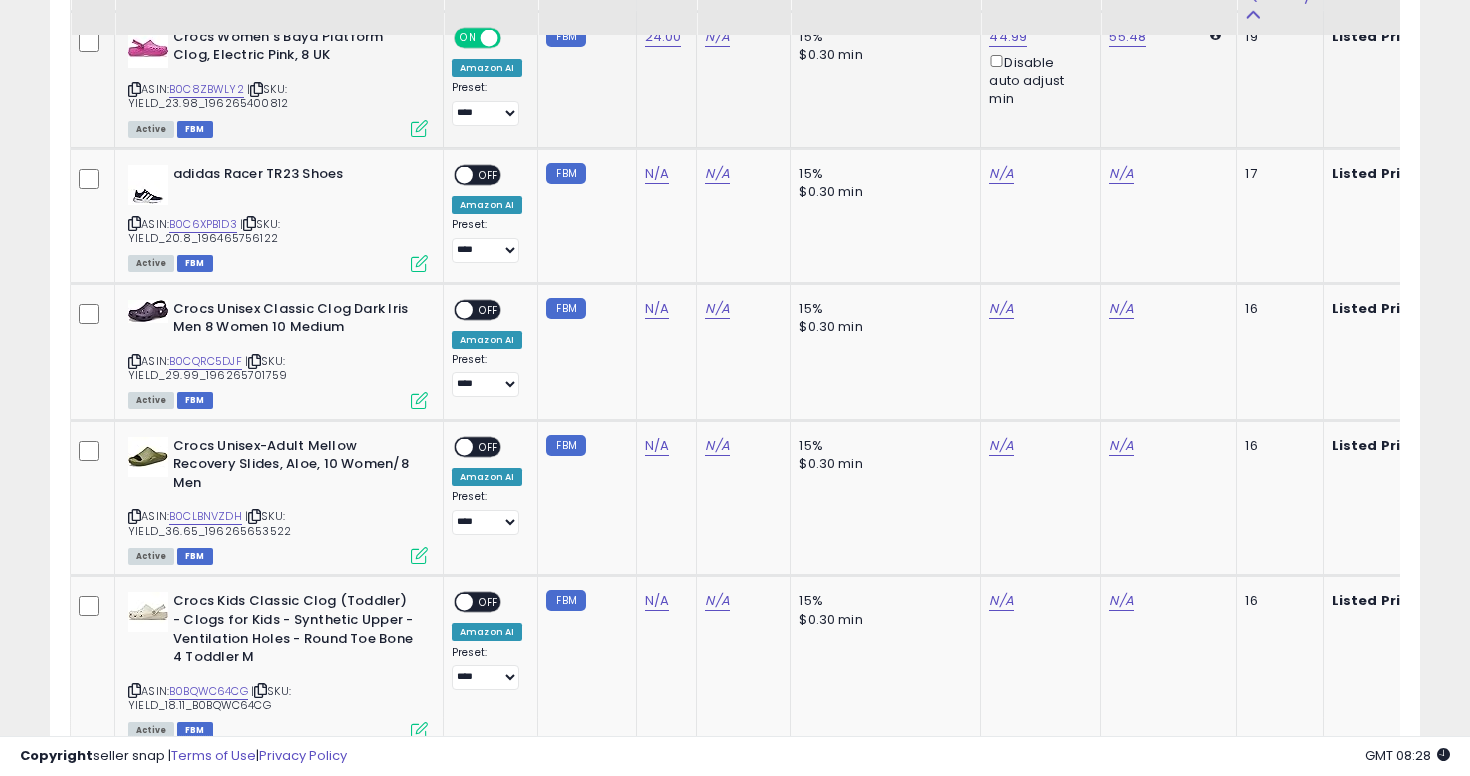 scroll, scrollTop: 3008, scrollLeft: 0, axis: vertical 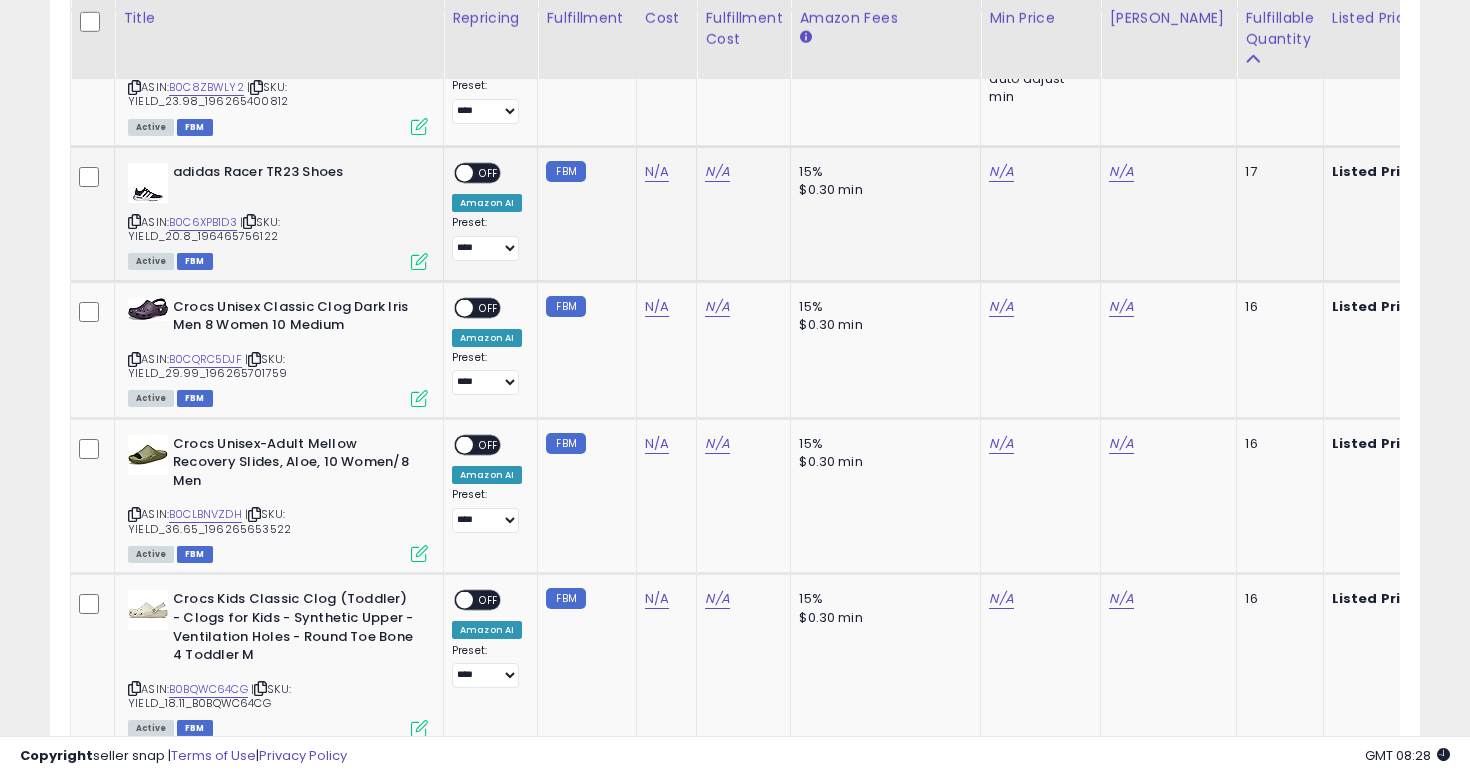 click at bounding box center [134, 221] 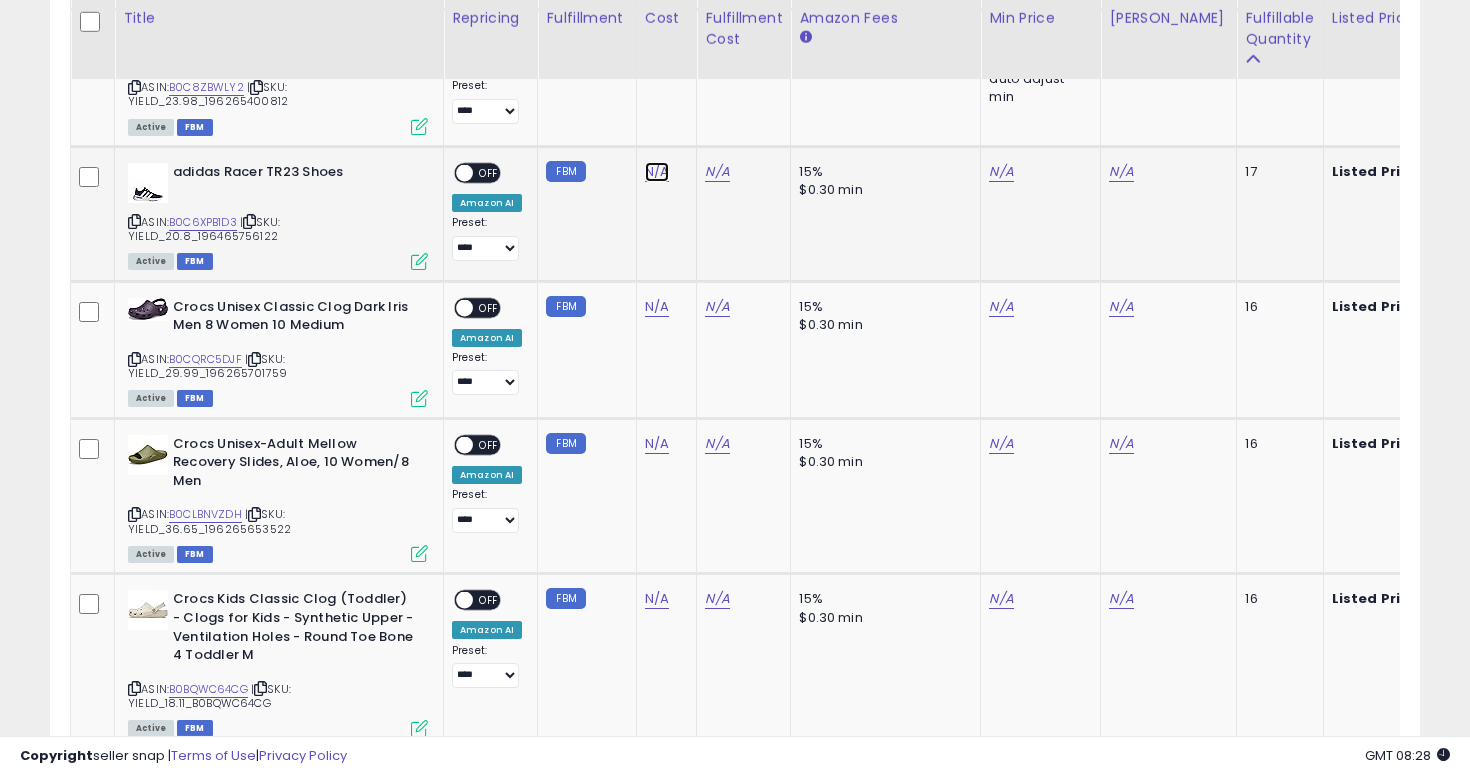click on "N/A" at bounding box center [657, 172] 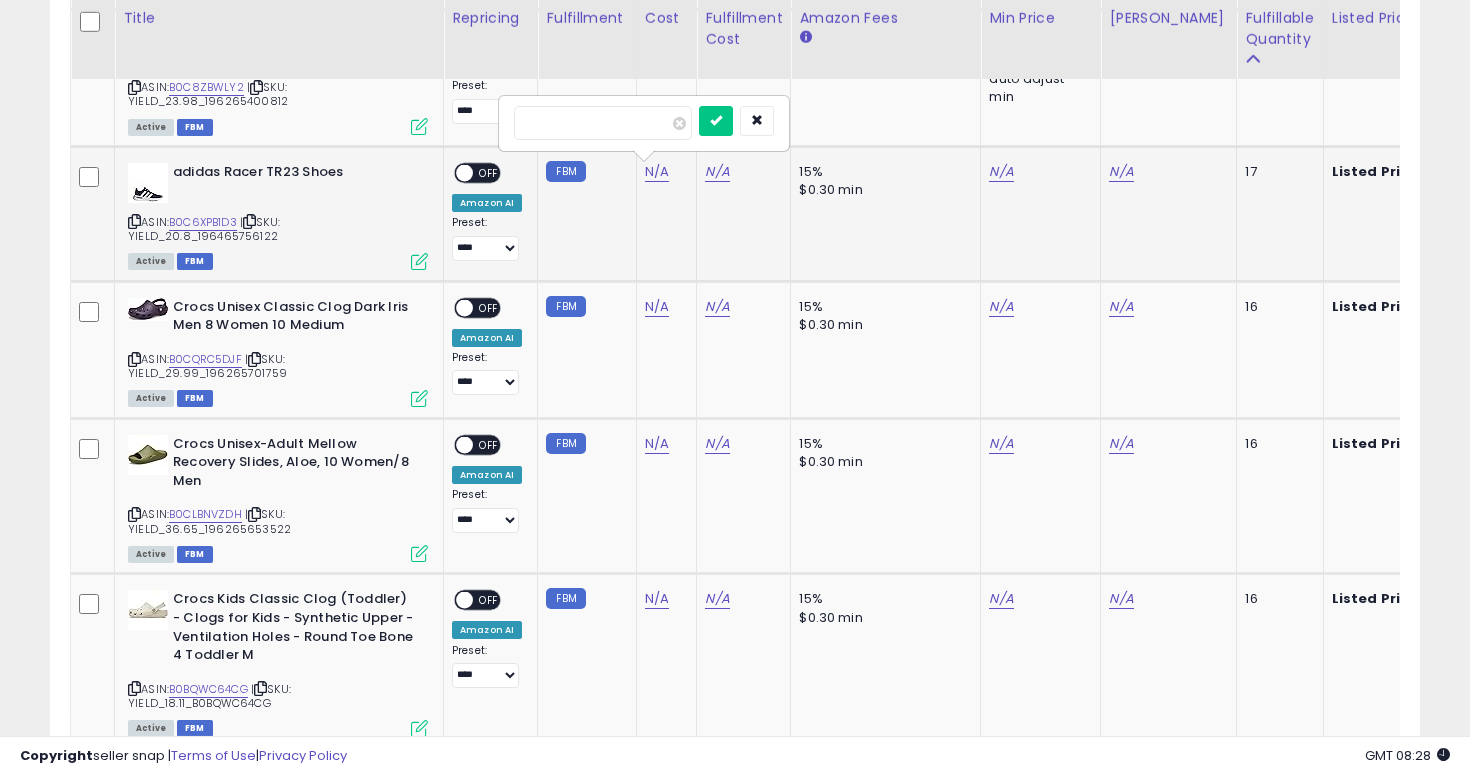 type on "****" 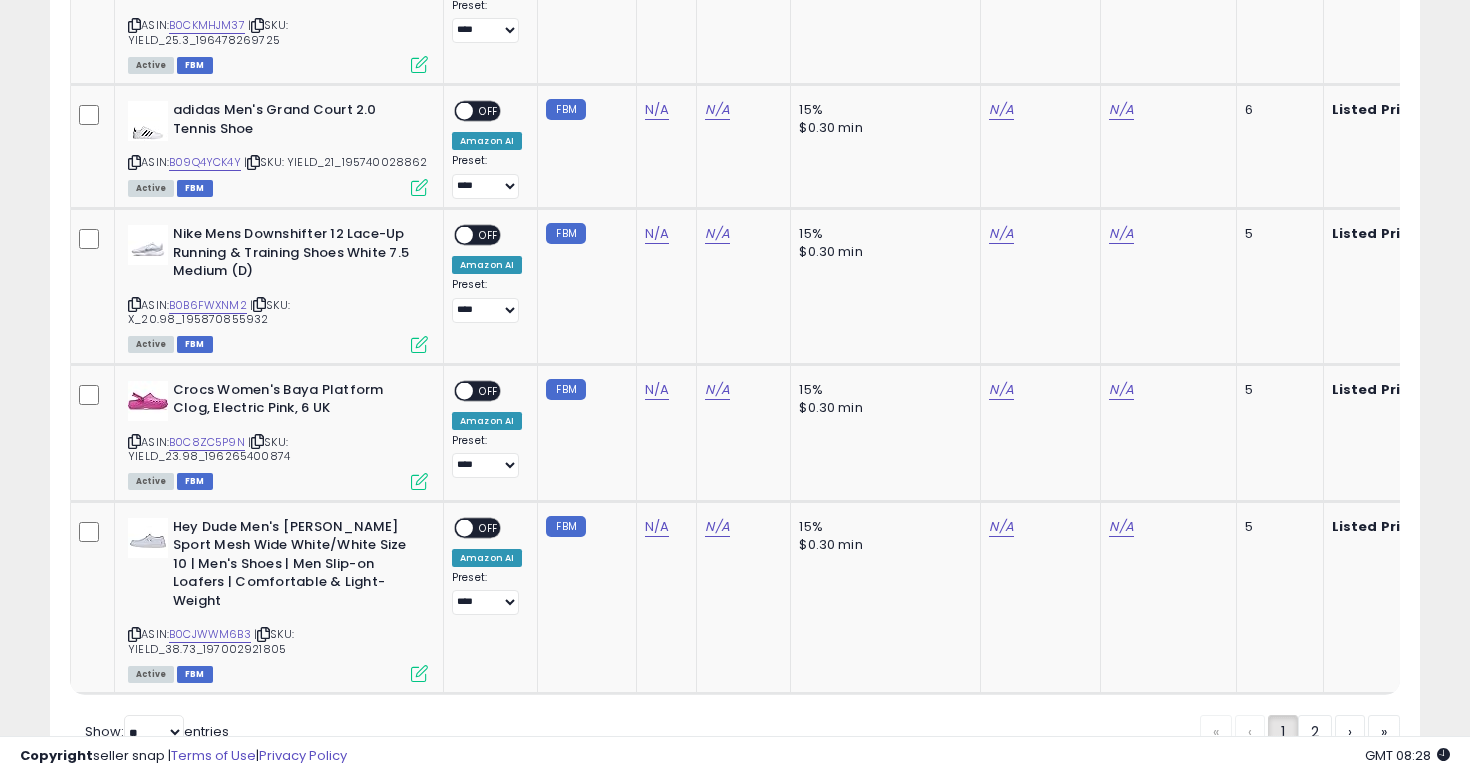 scroll, scrollTop: 6687, scrollLeft: 0, axis: vertical 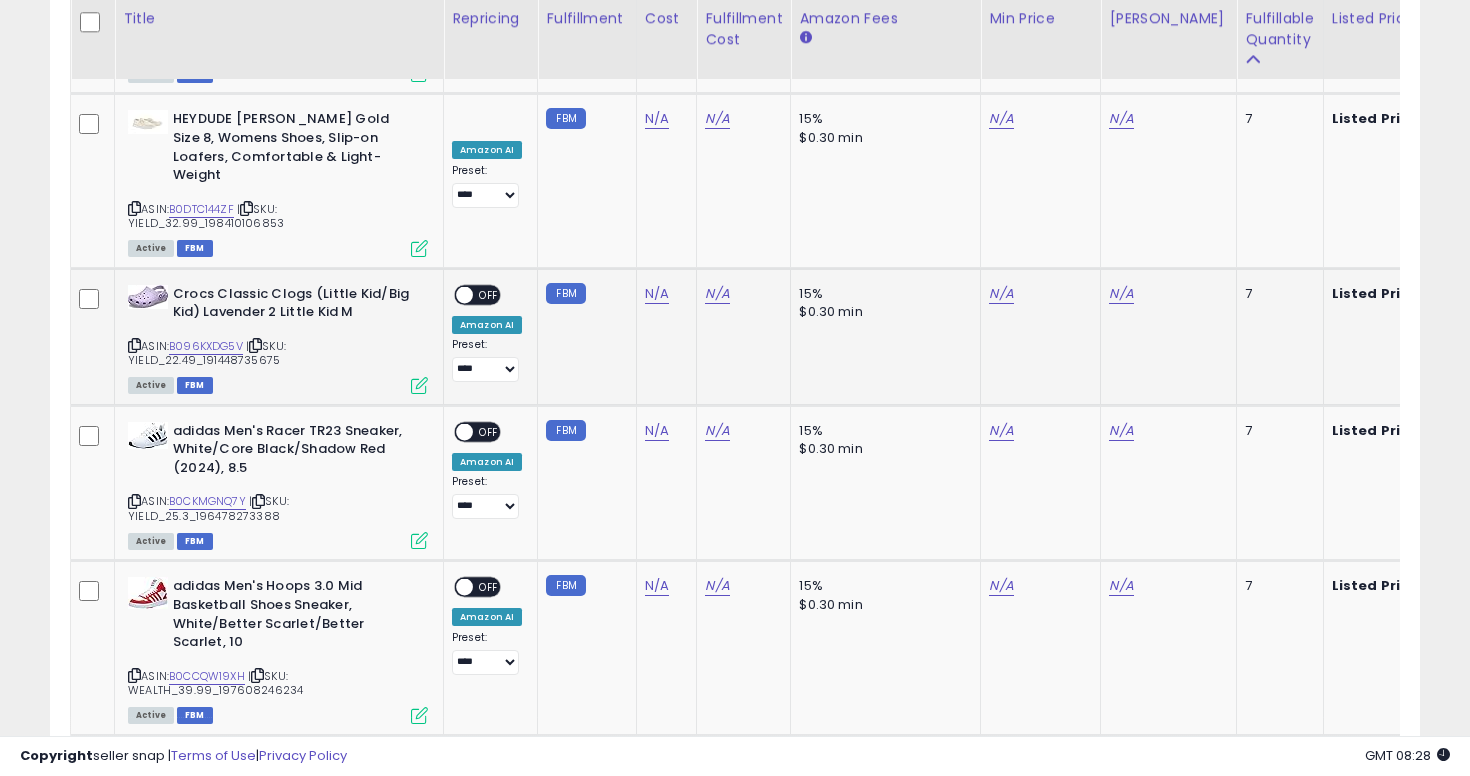 click on "N/A" 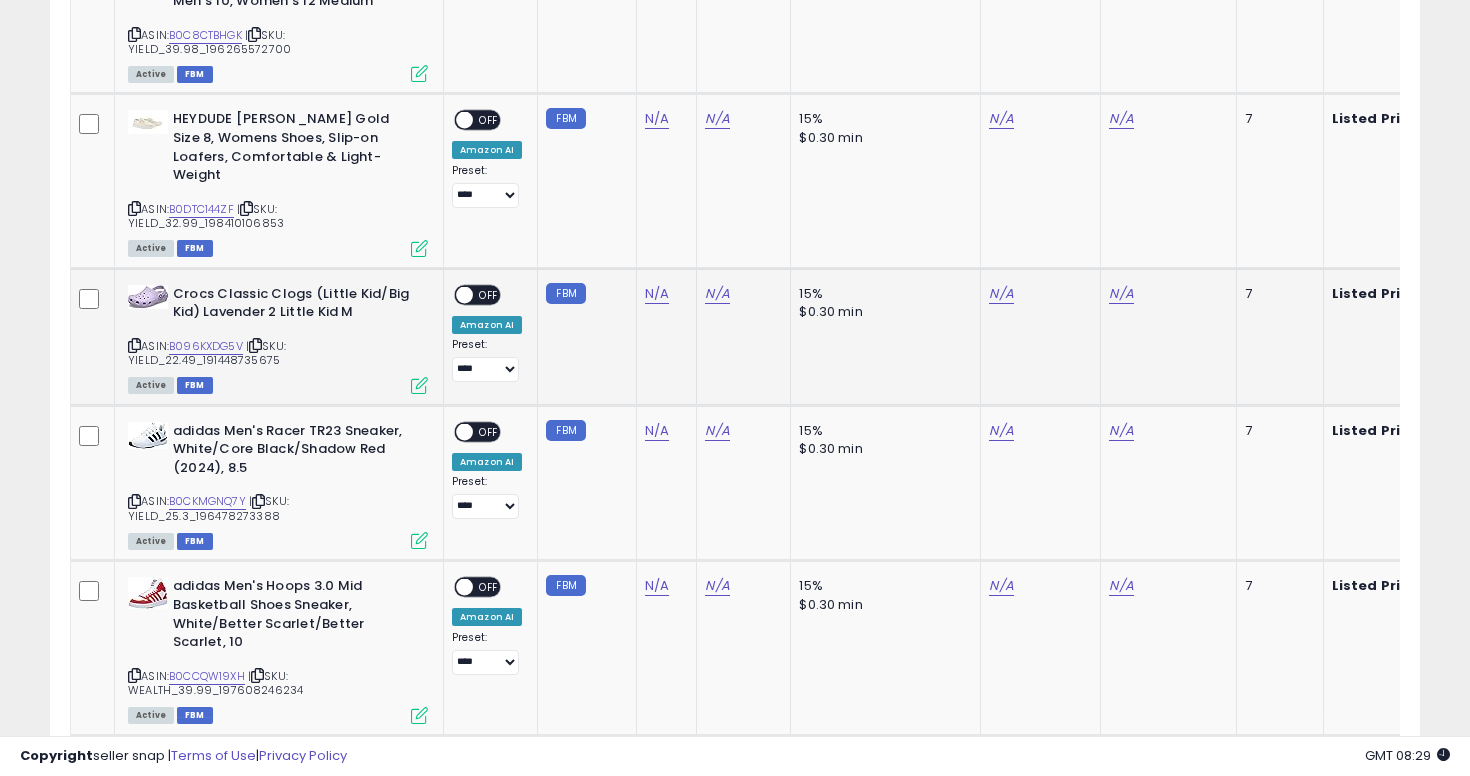 scroll, scrollTop: 2841, scrollLeft: 0, axis: vertical 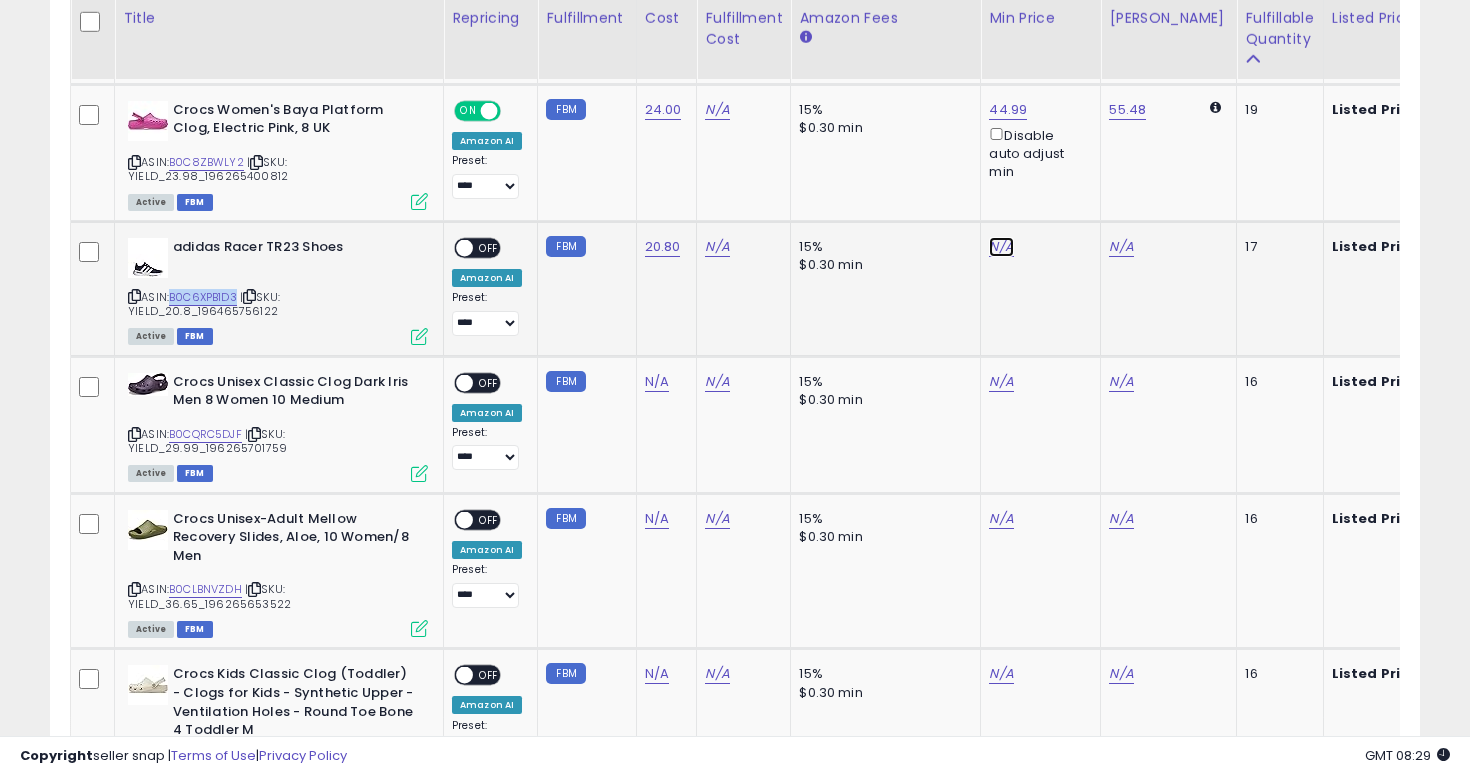 click on "N/A" at bounding box center (1001, 247) 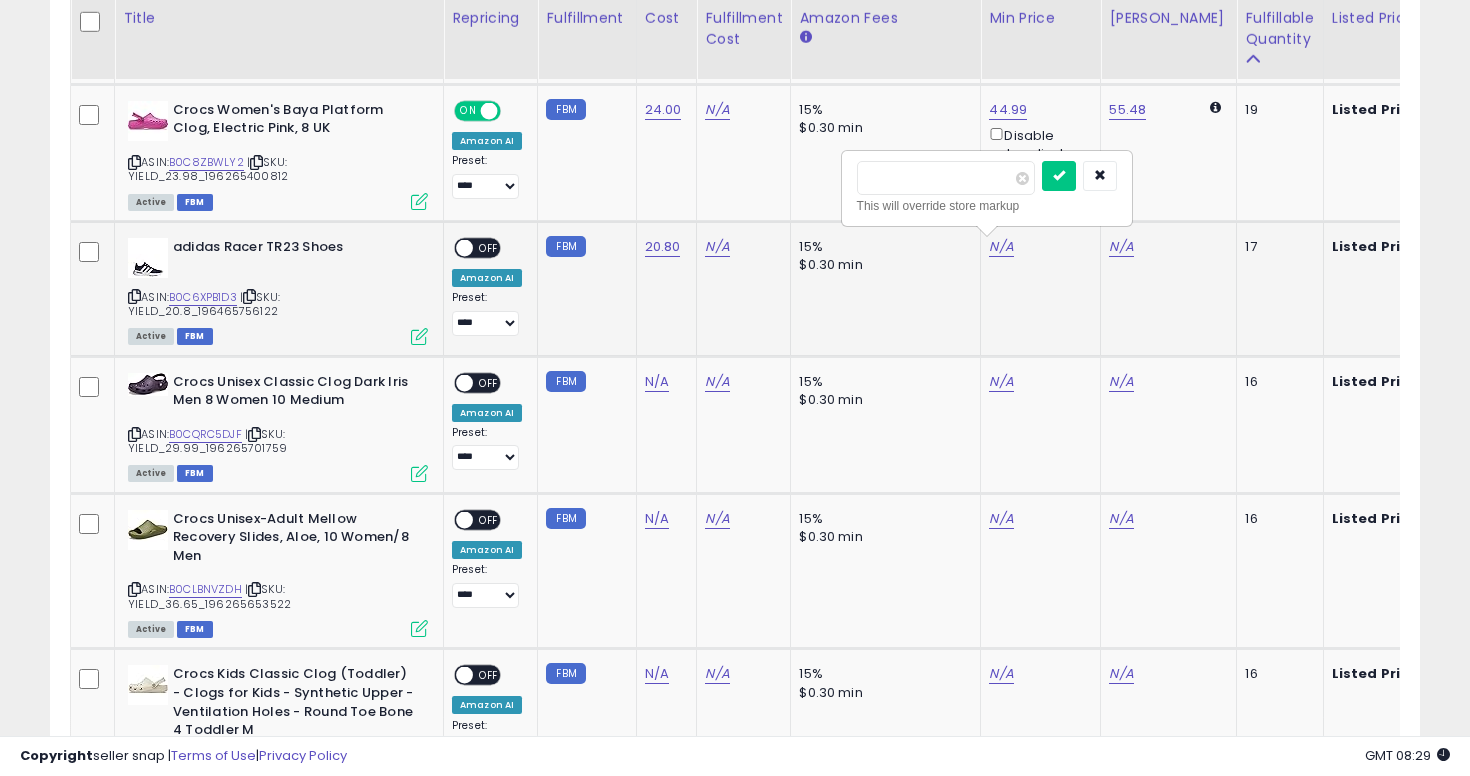 type on "****" 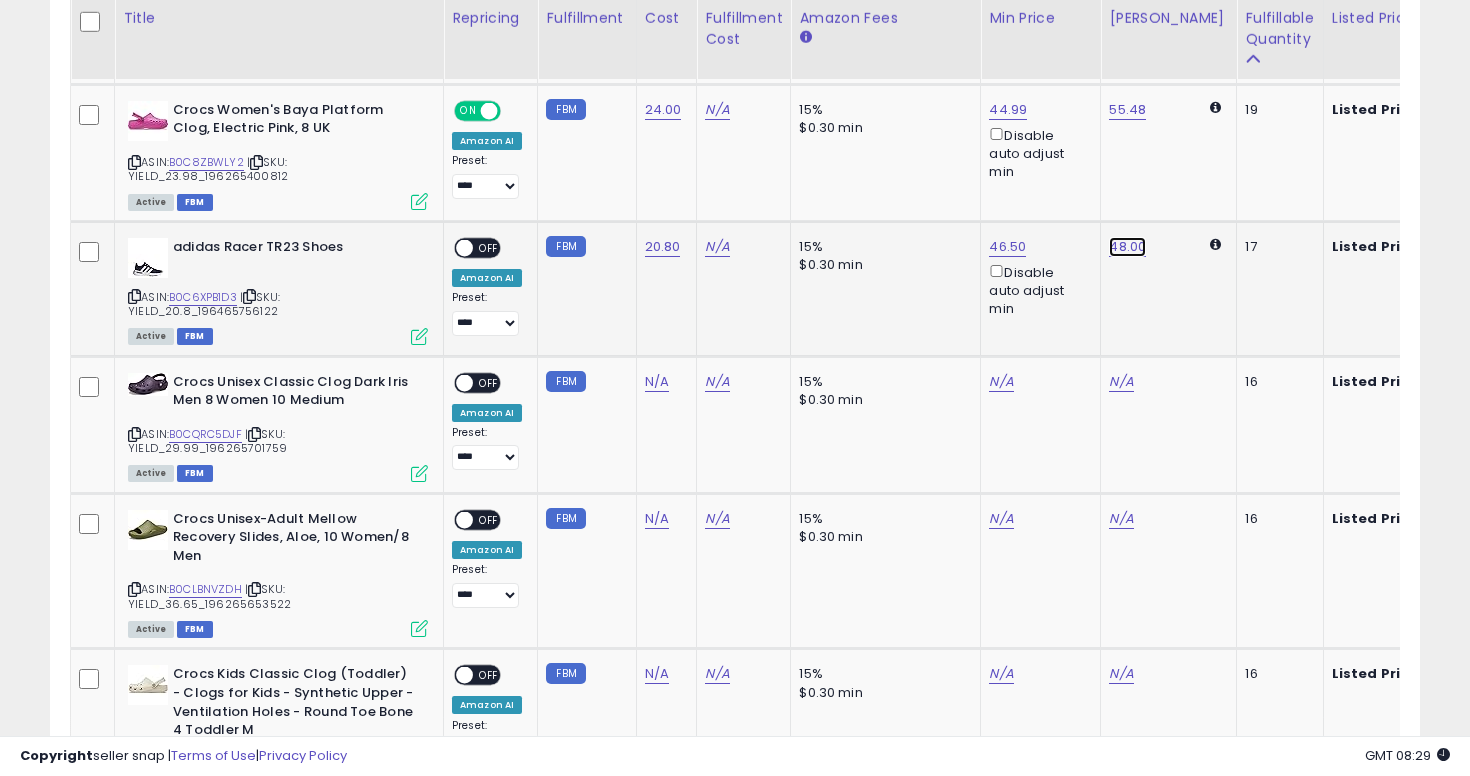 click on "48.00" at bounding box center [1126, -1675] 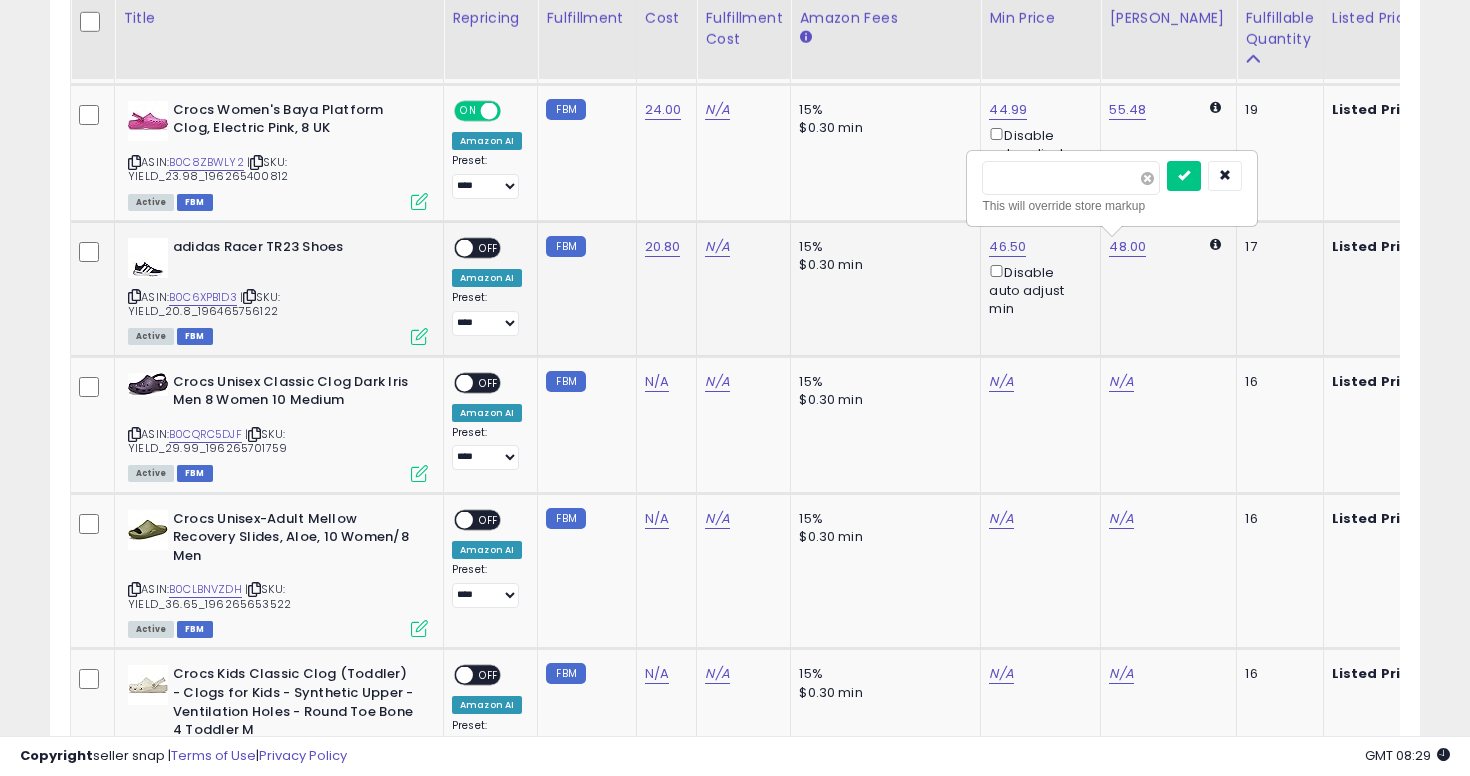 click at bounding box center [1147, 178] 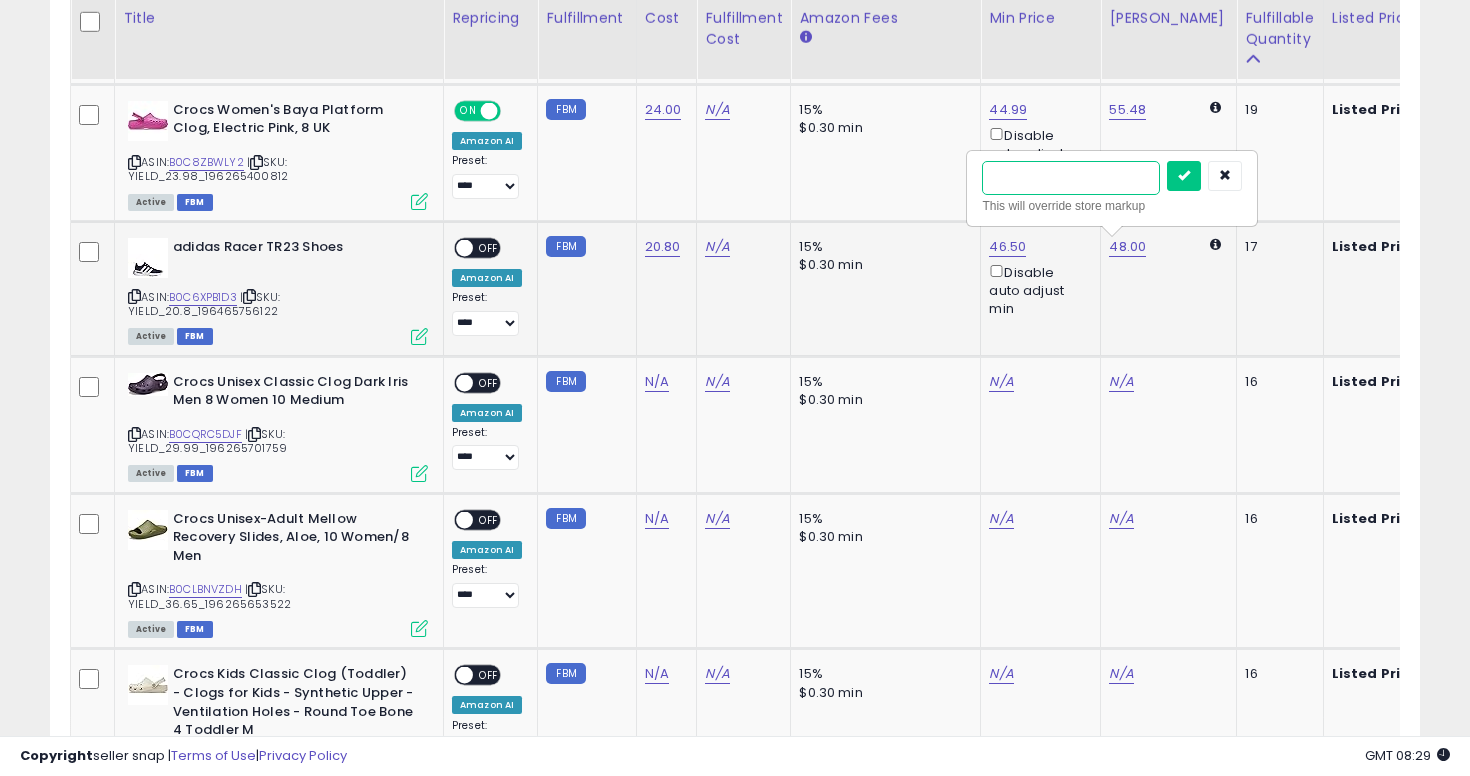 type on "**" 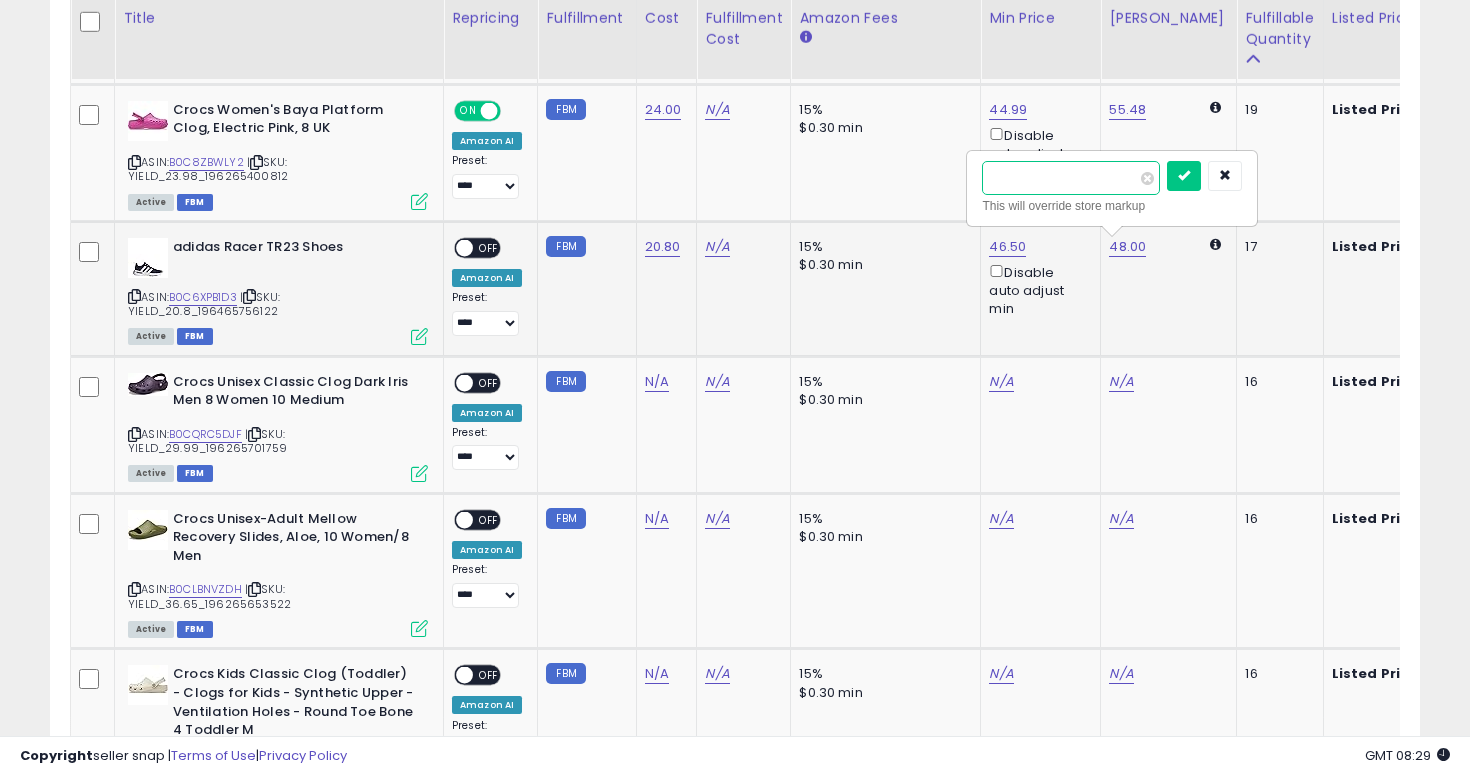 click at bounding box center (1184, 176) 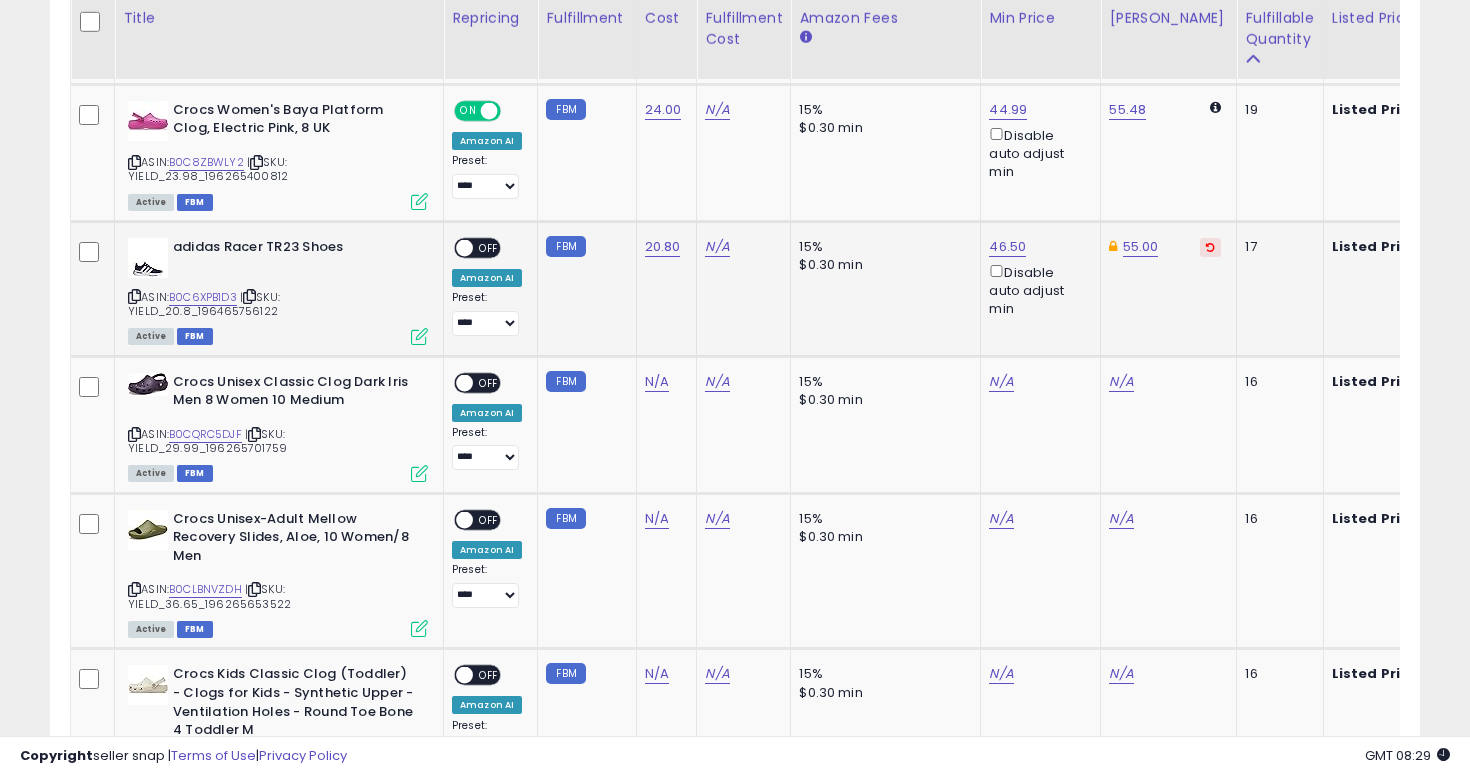 click on "OFF" at bounding box center [489, 247] 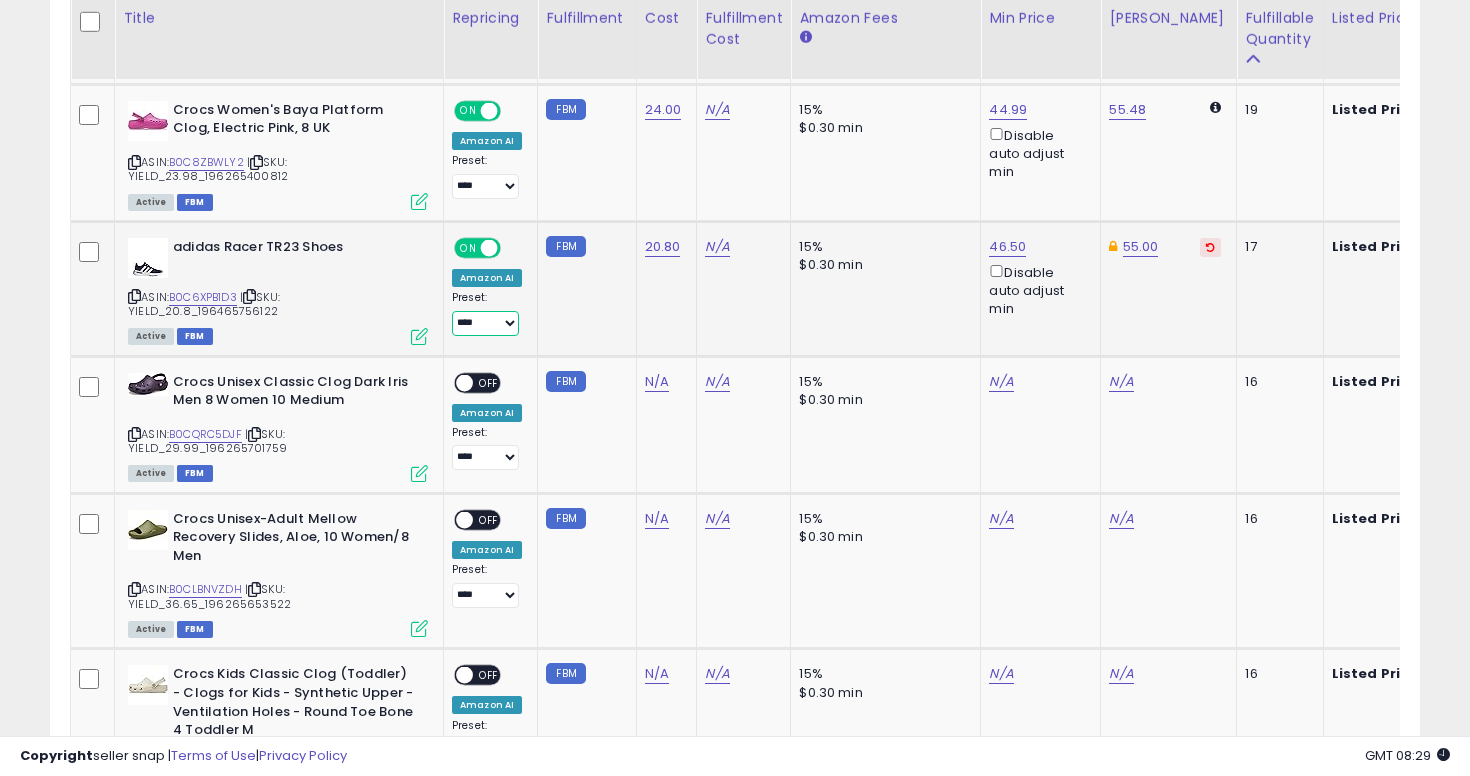 click on "**********" at bounding box center [485, 323] 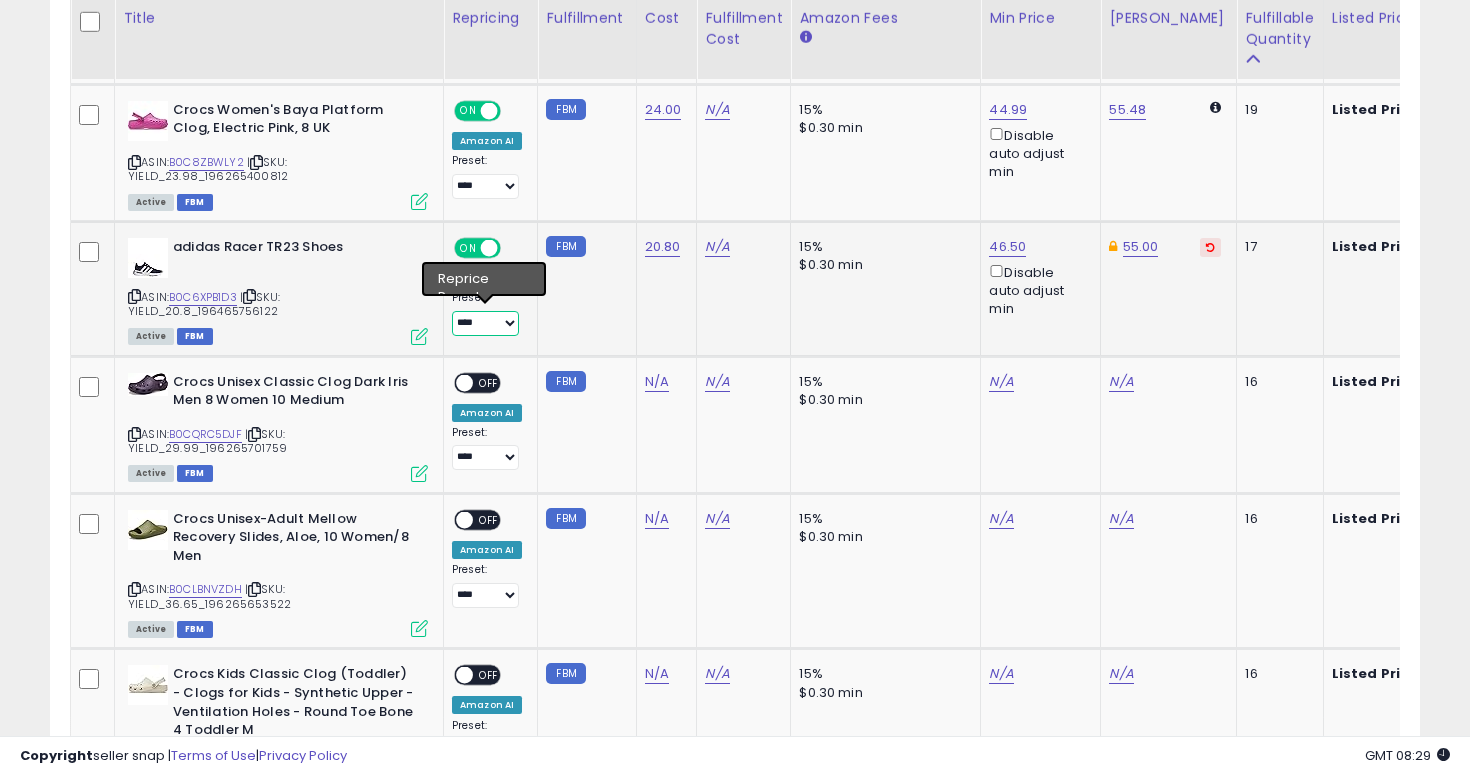 select on "**********" 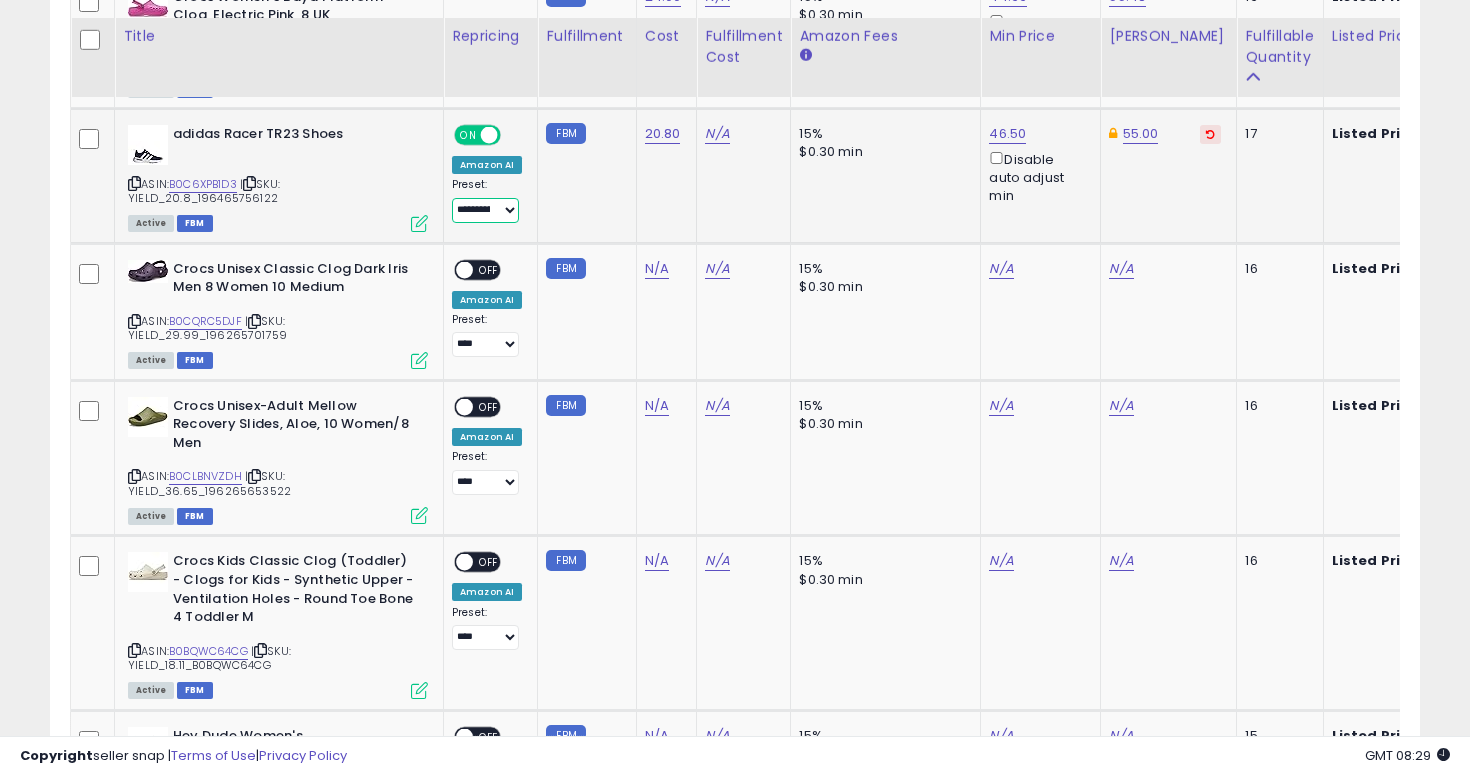 scroll, scrollTop: 3064, scrollLeft: 0, axis: vertical 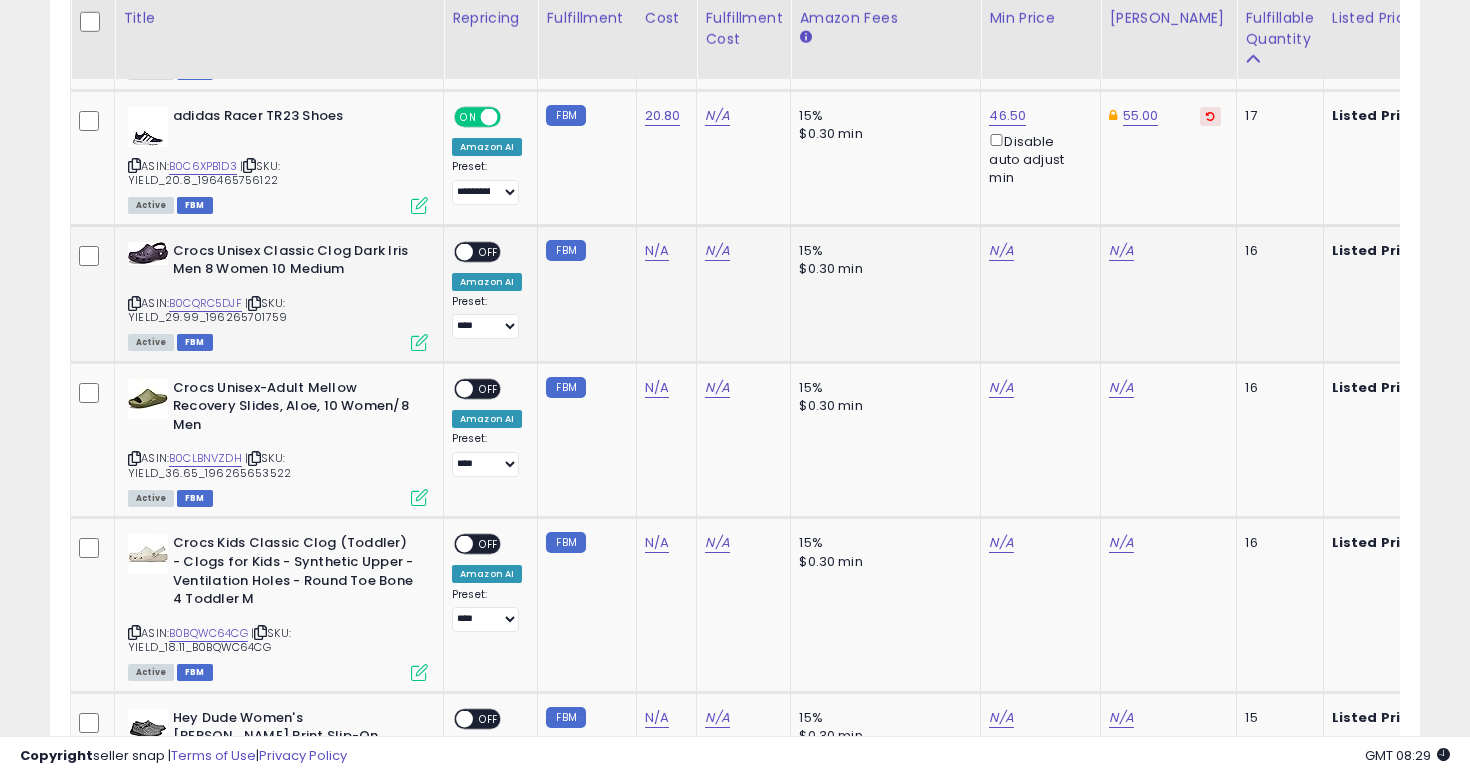 click at bounding box center [134, 303] 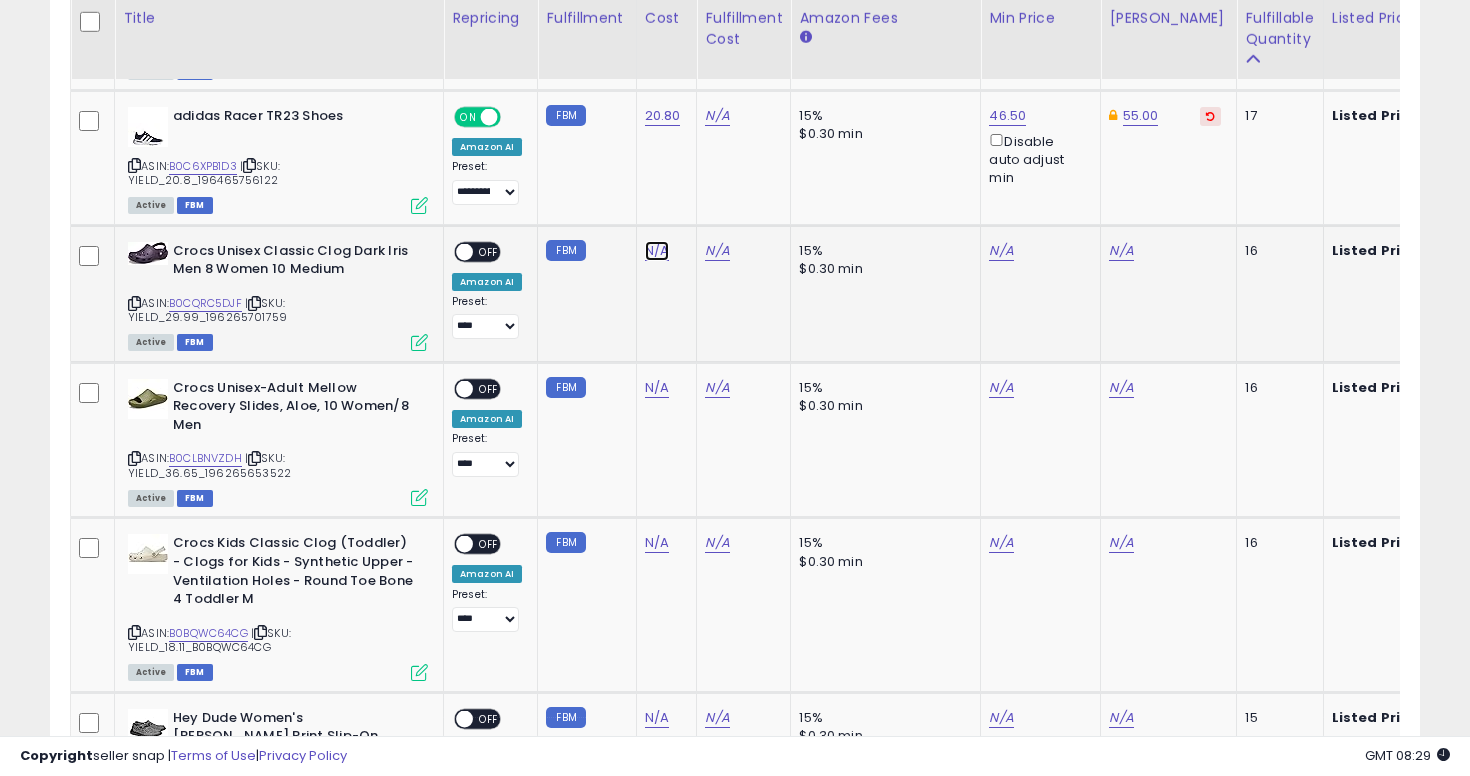 click on "N/A" at bounding box center [657, 251] 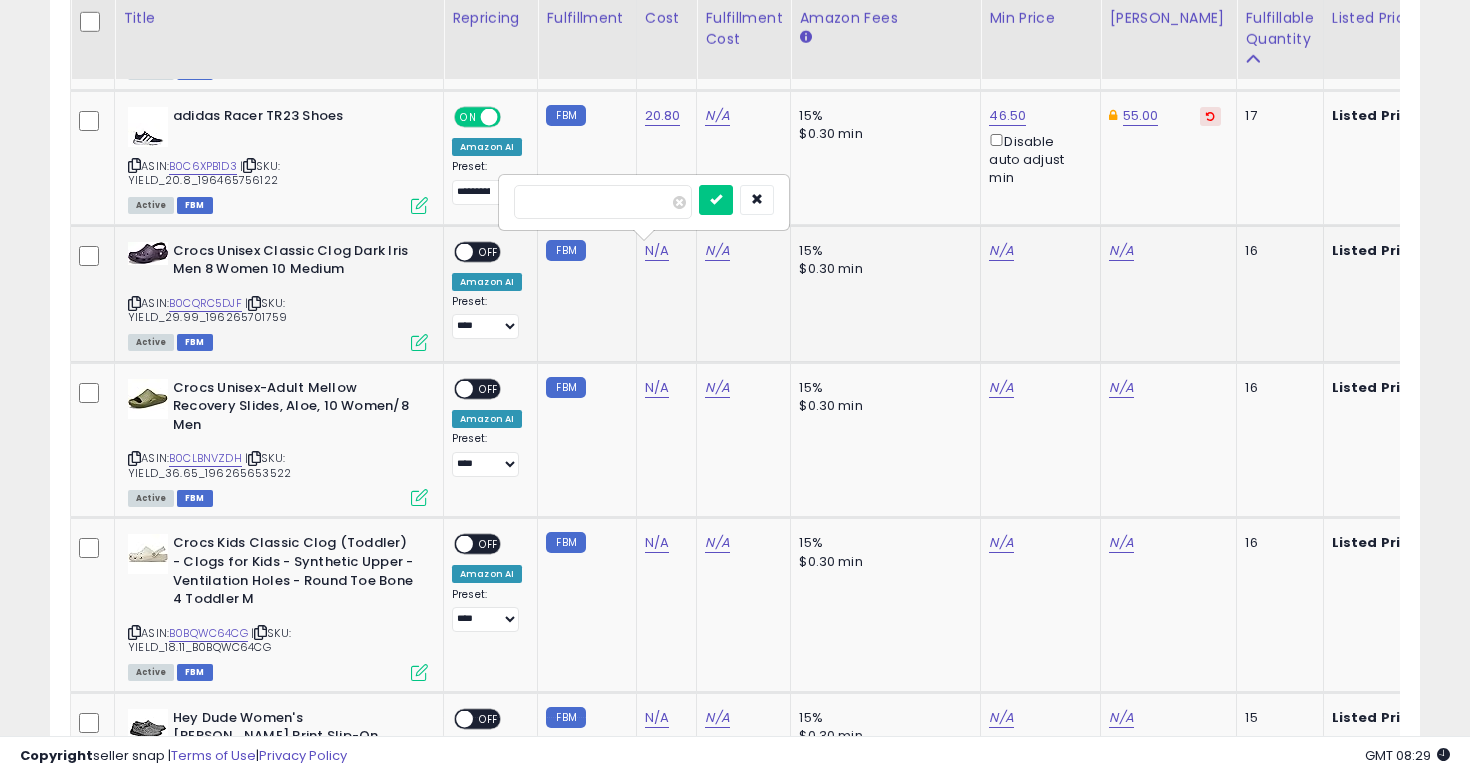 type on "**" 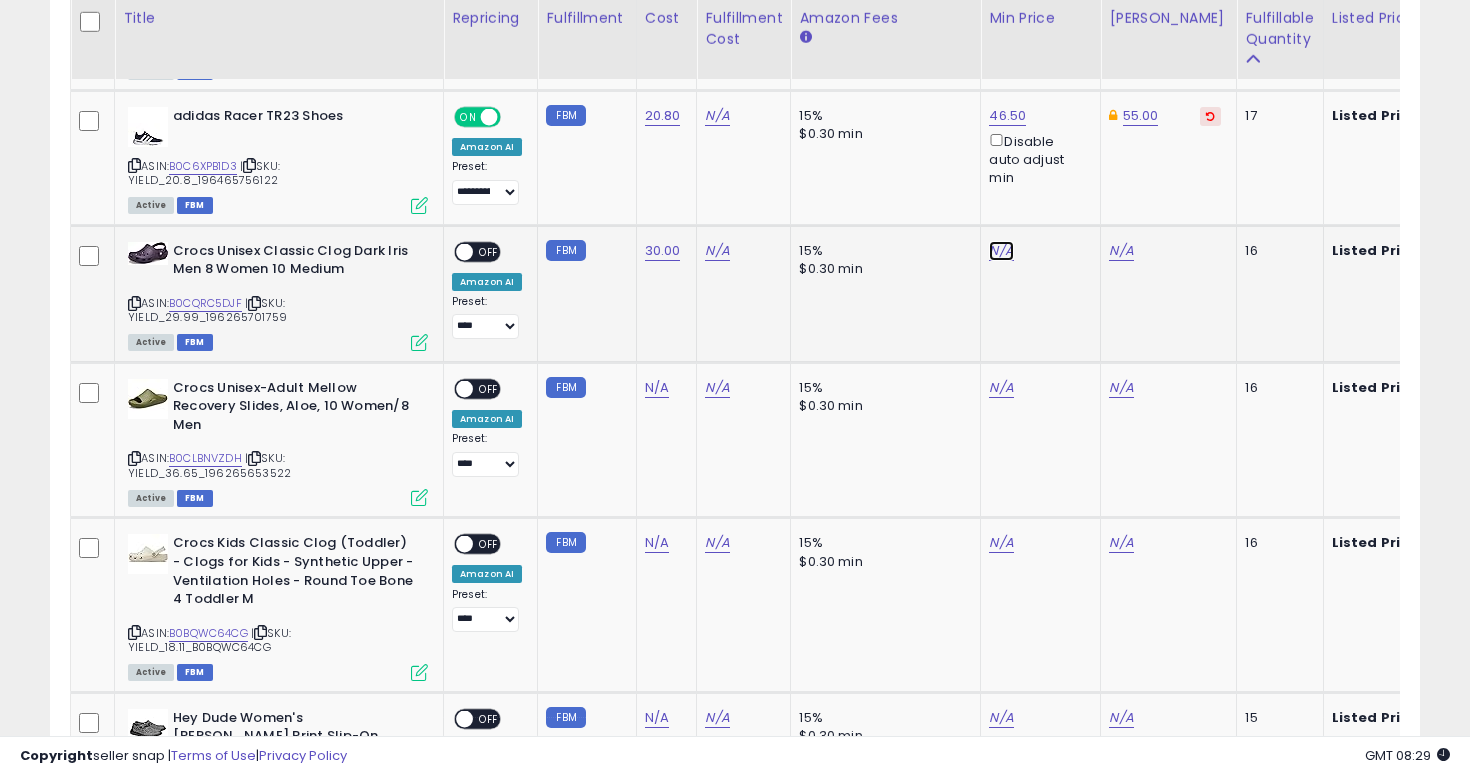 click on "N/A" at bounding box center (1001, 251) 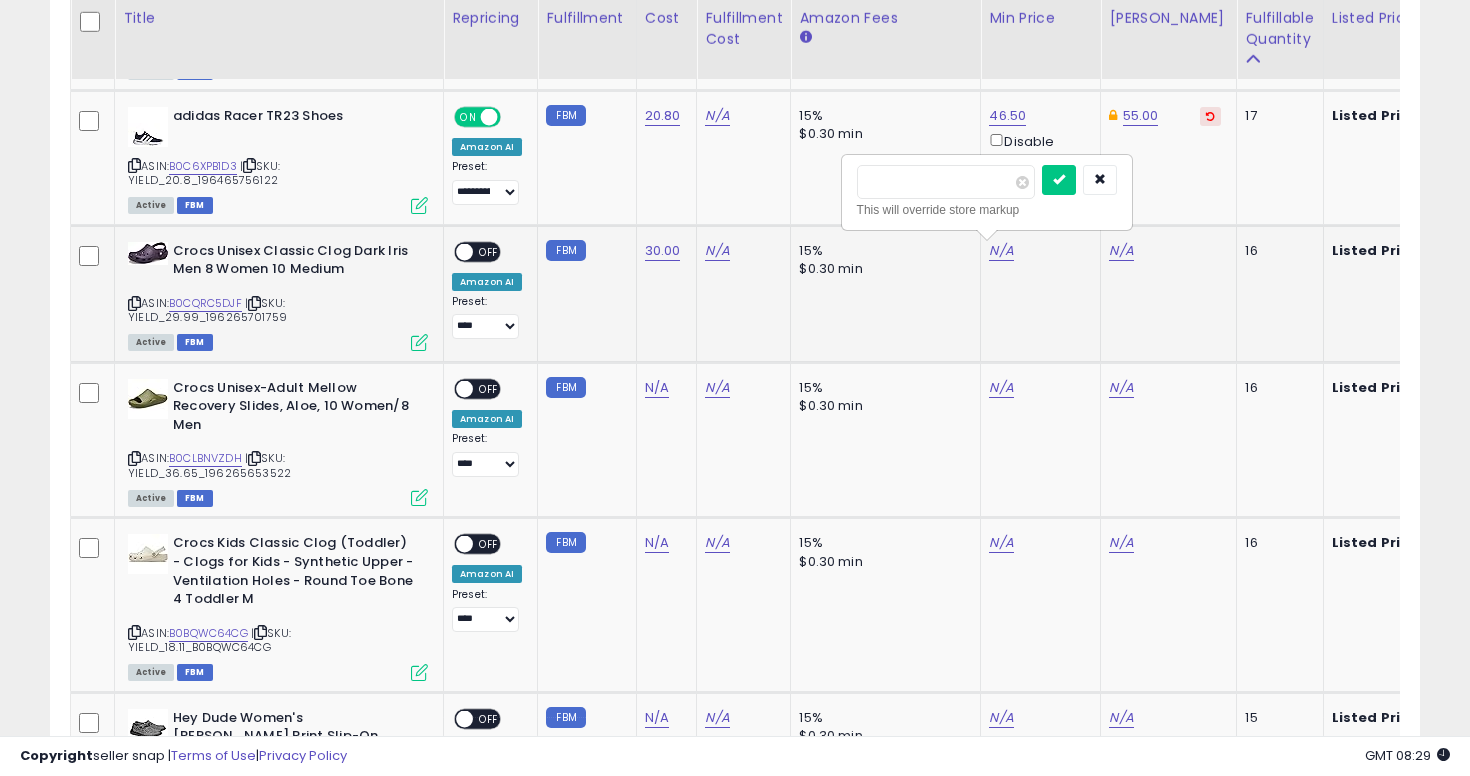 type on "****" 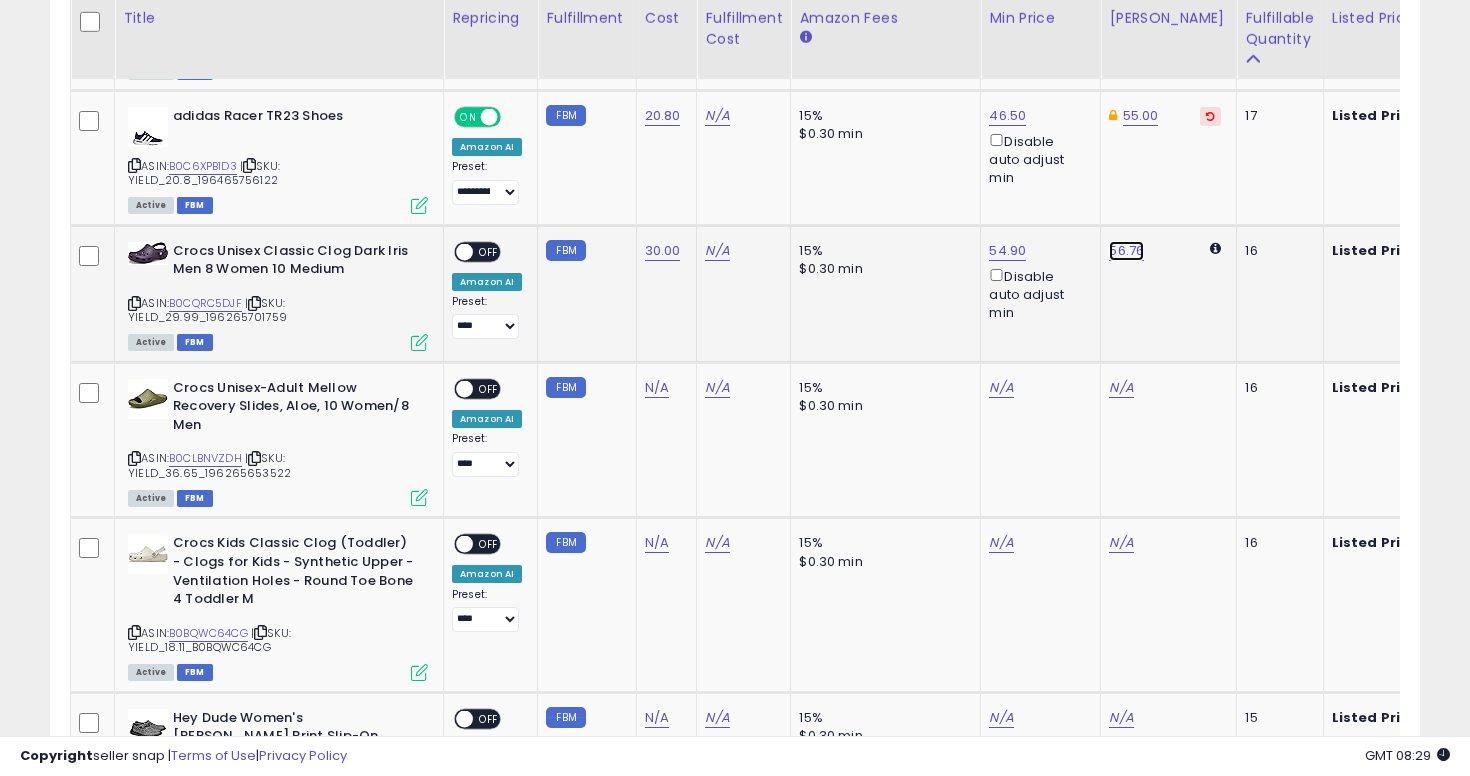 click on "56.76" at bounding box center [1126, -1806] 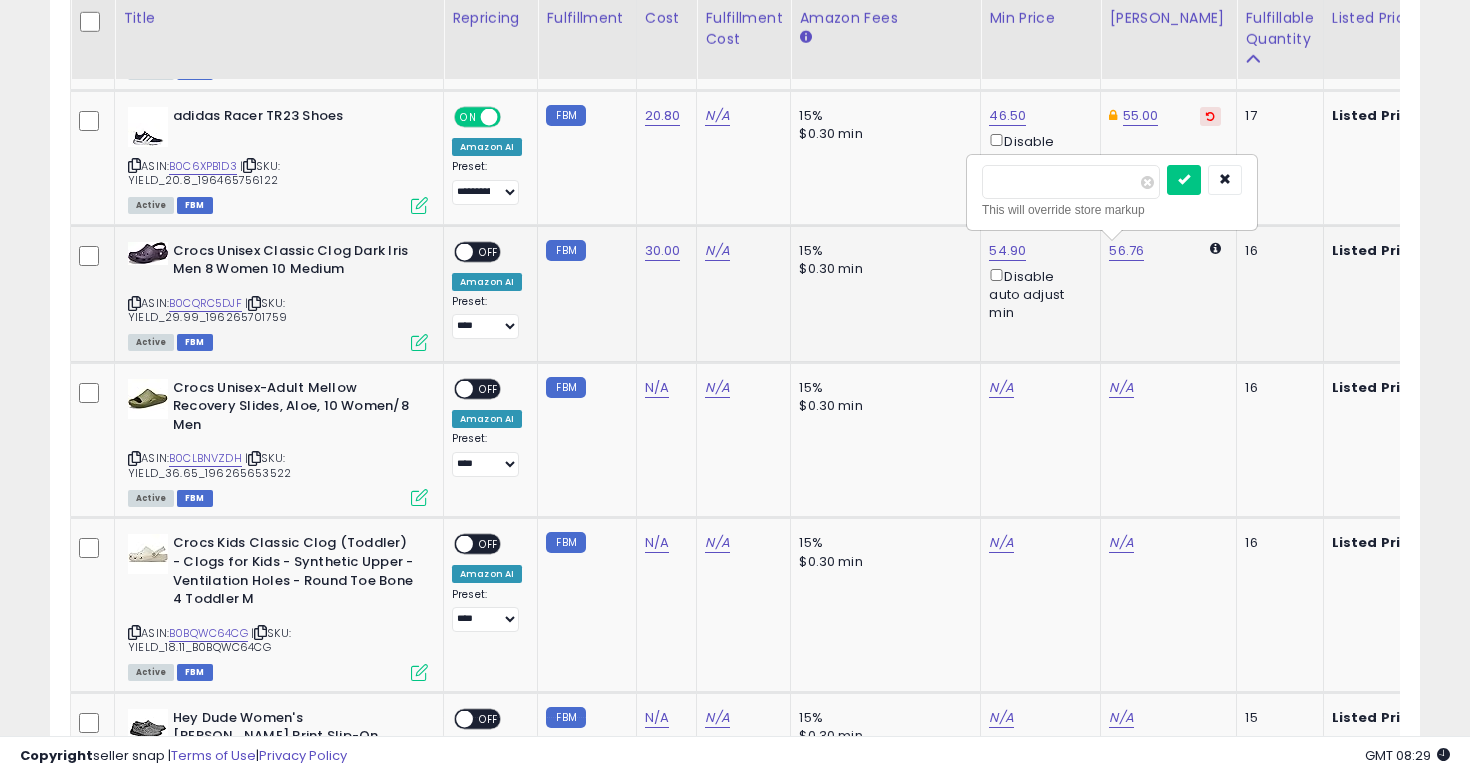 click on "*****" at bounding box center [1071, 182] 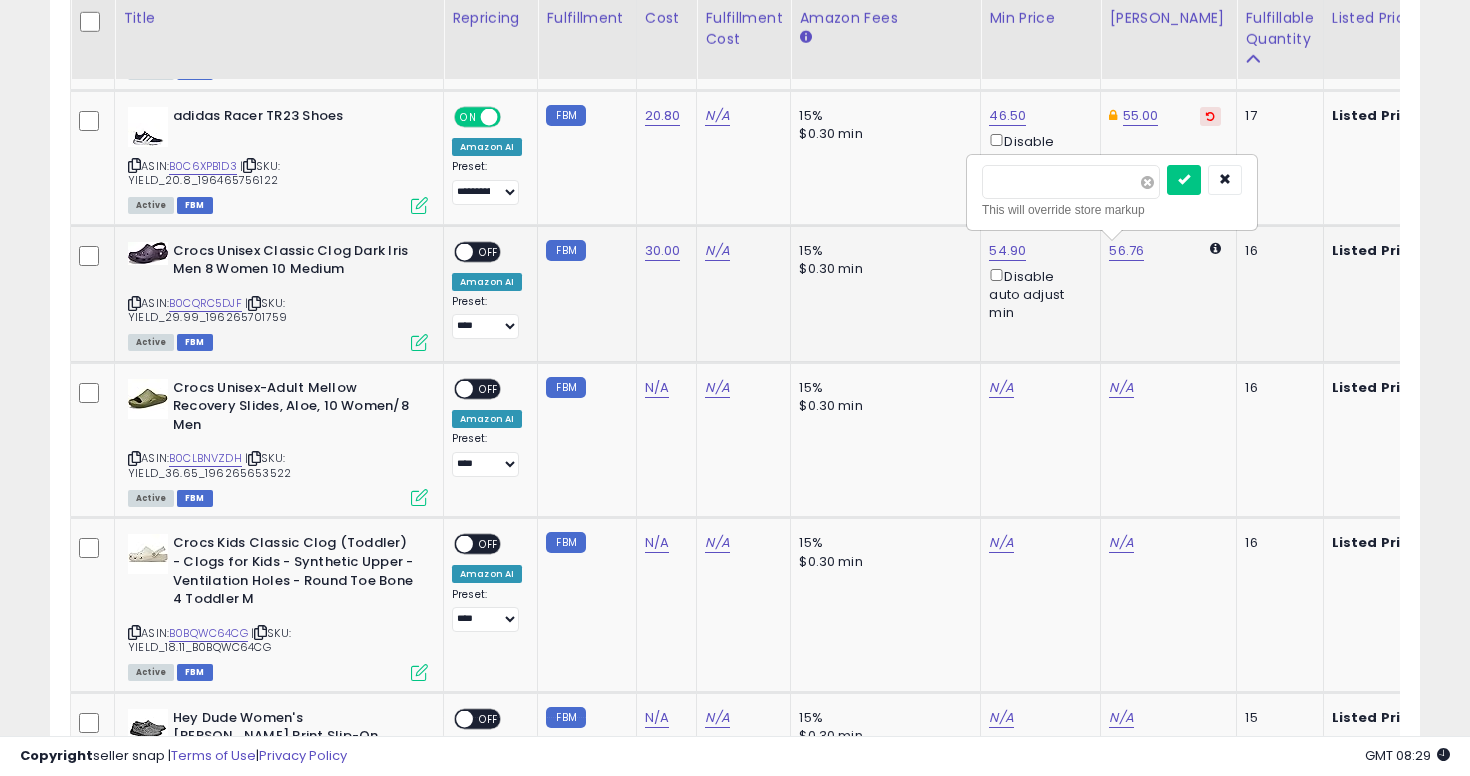 click at bounding box center (1147, 182) 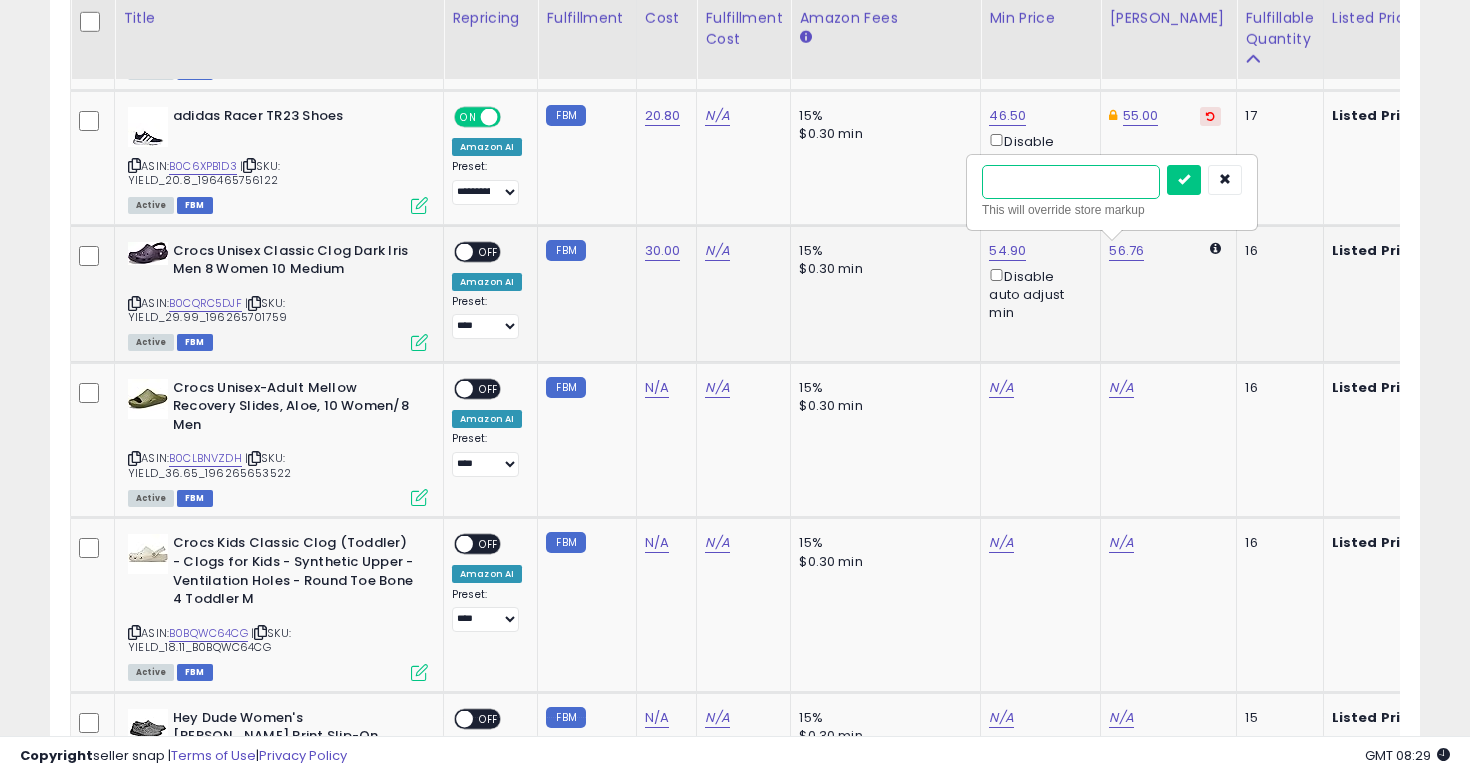 type on "**" 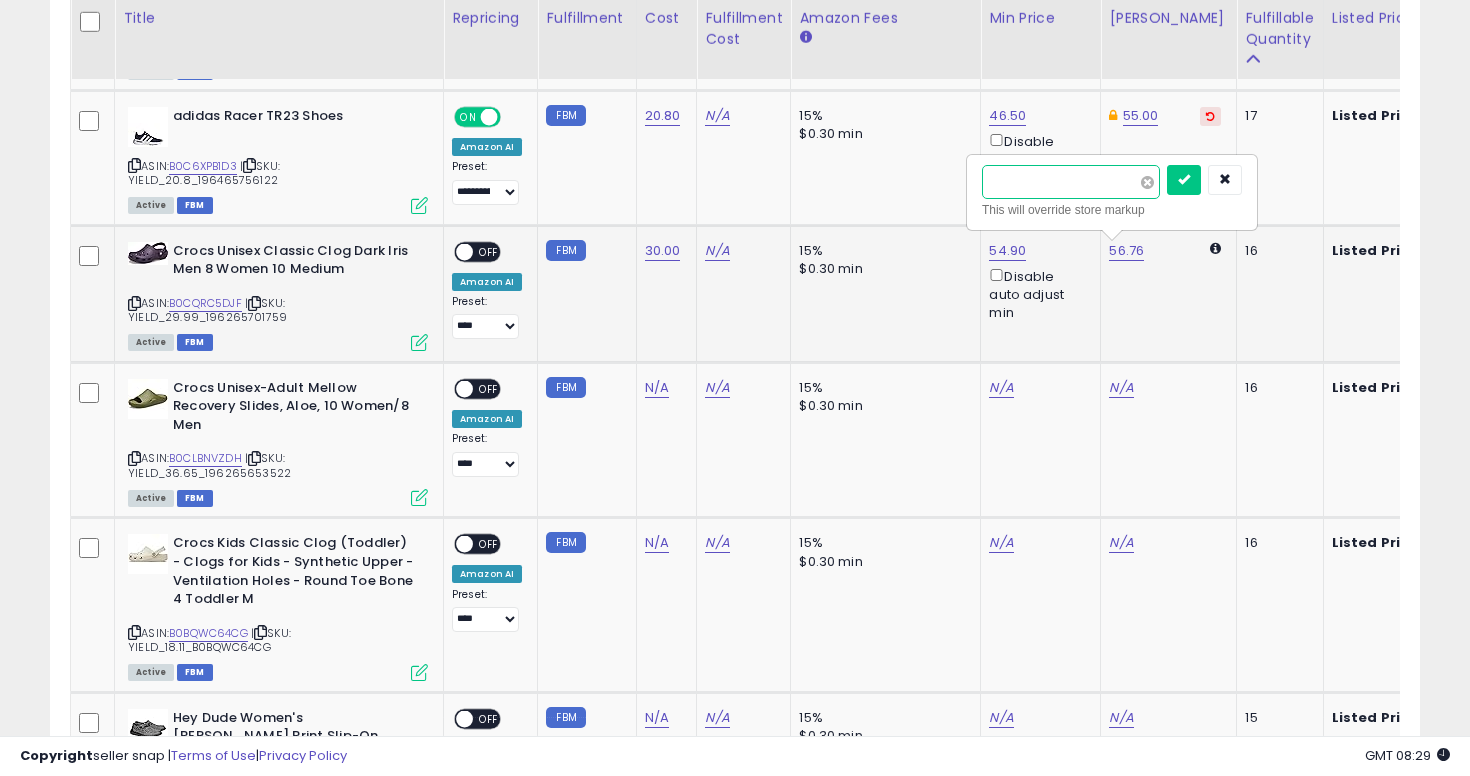 click at bounding box center (1184, 180) 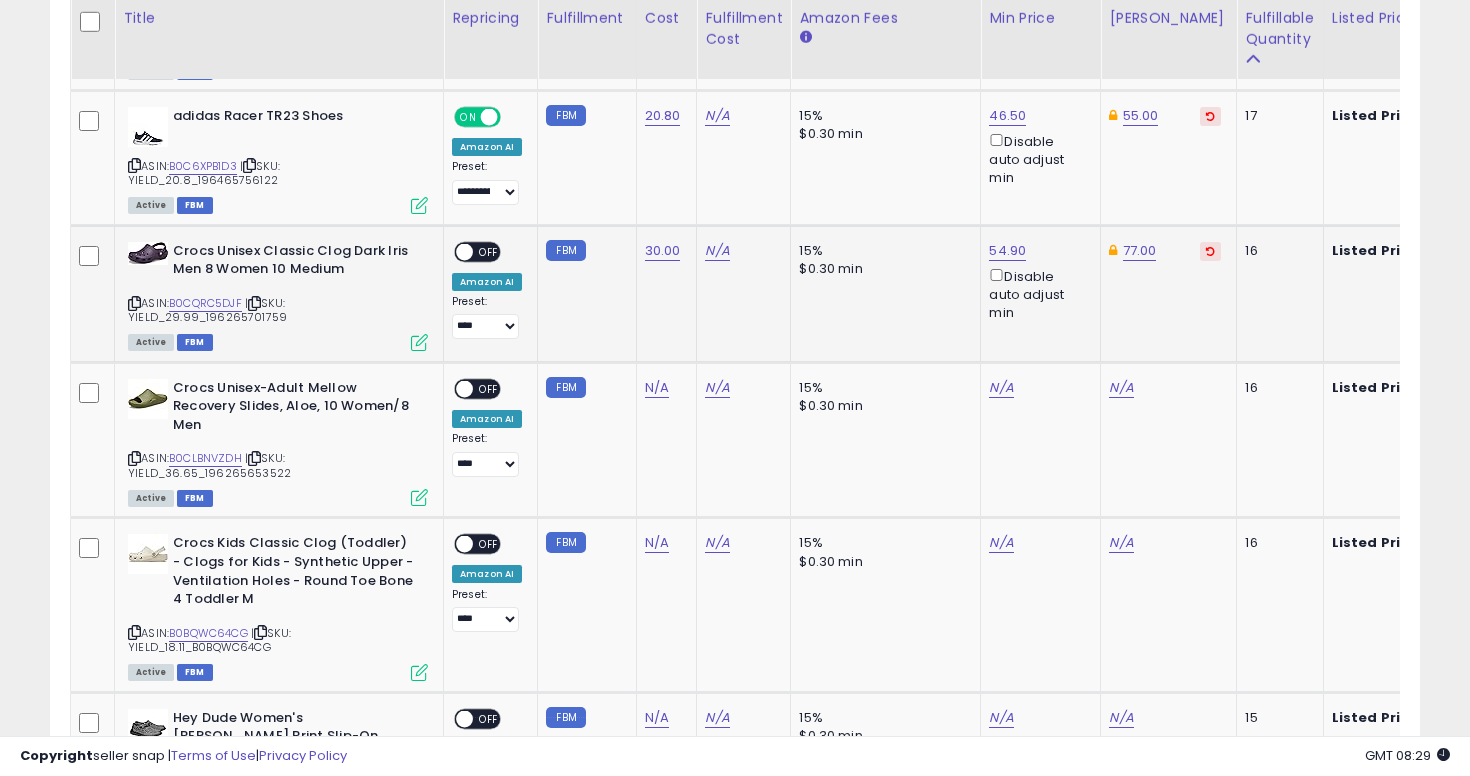 click at bounding box center (464, 251) 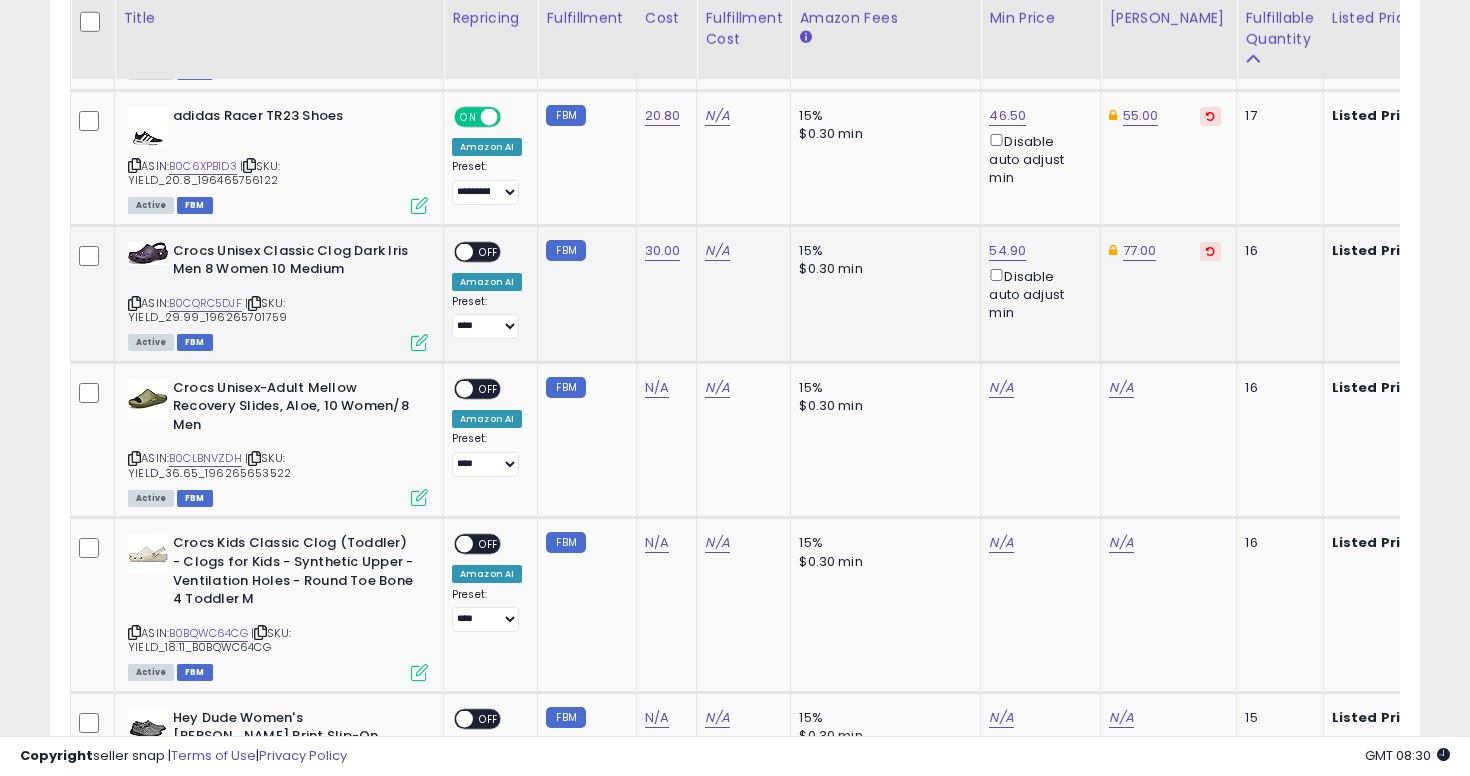 click on "OFF" at bounding box center (489, 251) 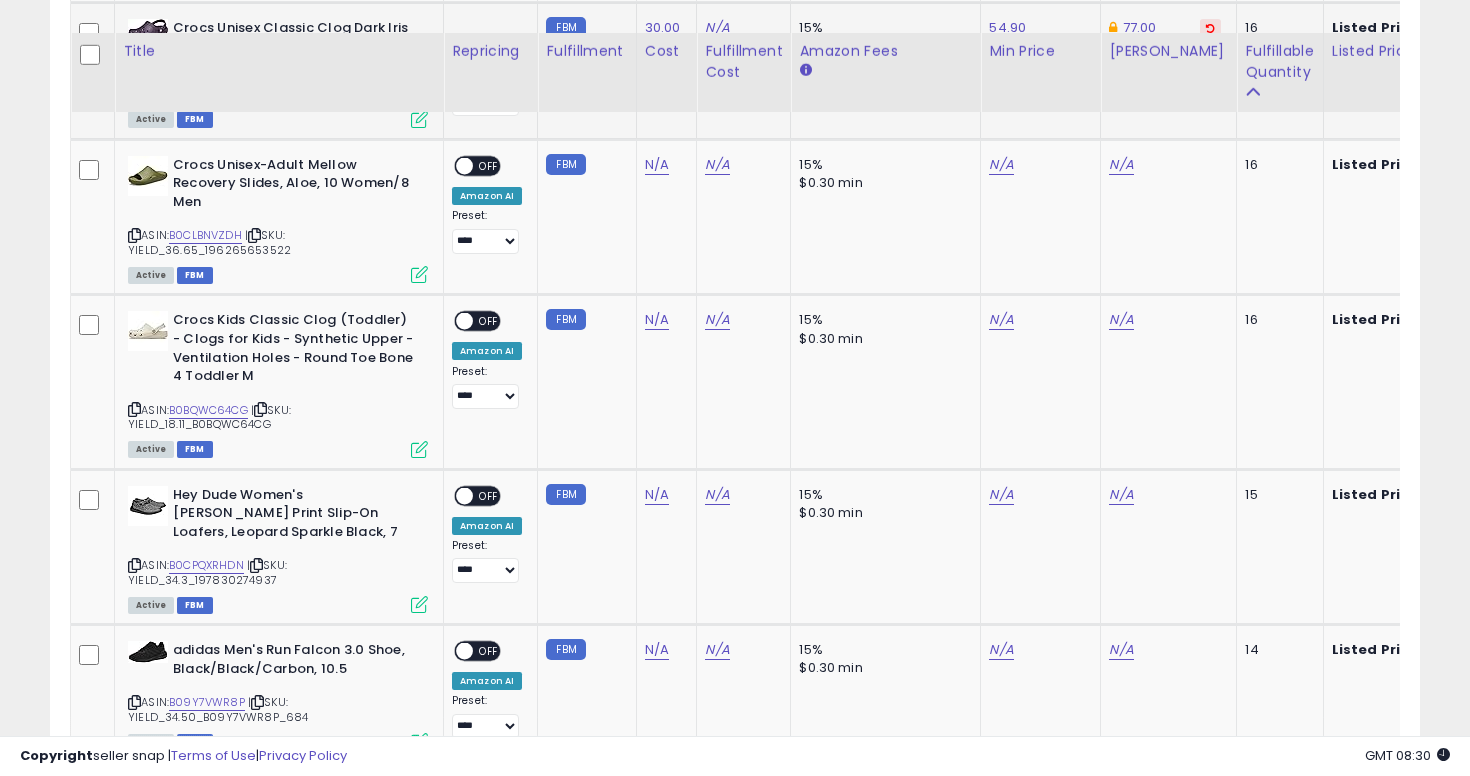 scroll, scrollTop: 3374, scrollLeft: 0, axis: vertical 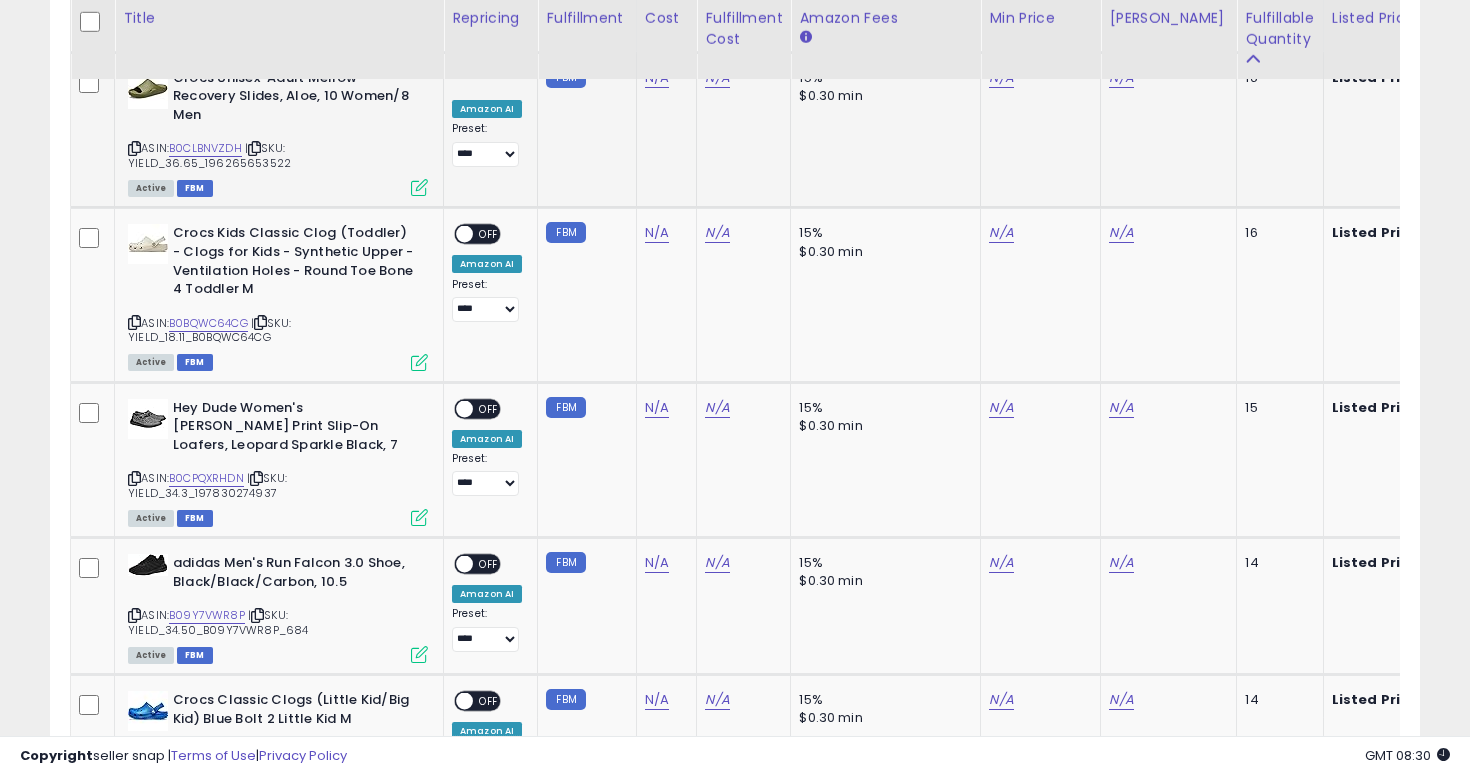 click at bounding box center (134, 148) 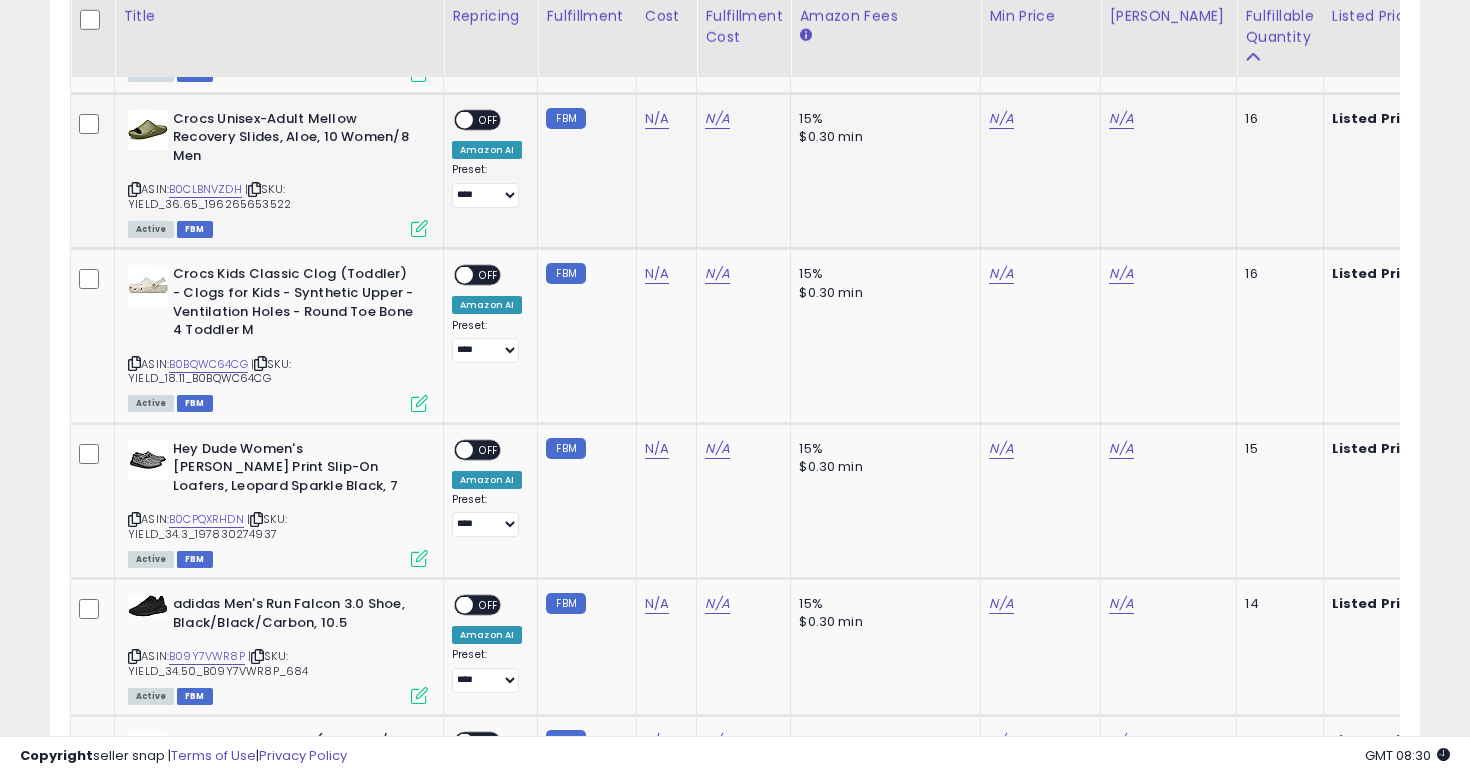 scroll, scrollTop: 3331, scrollLeft: 0, axis: vertical 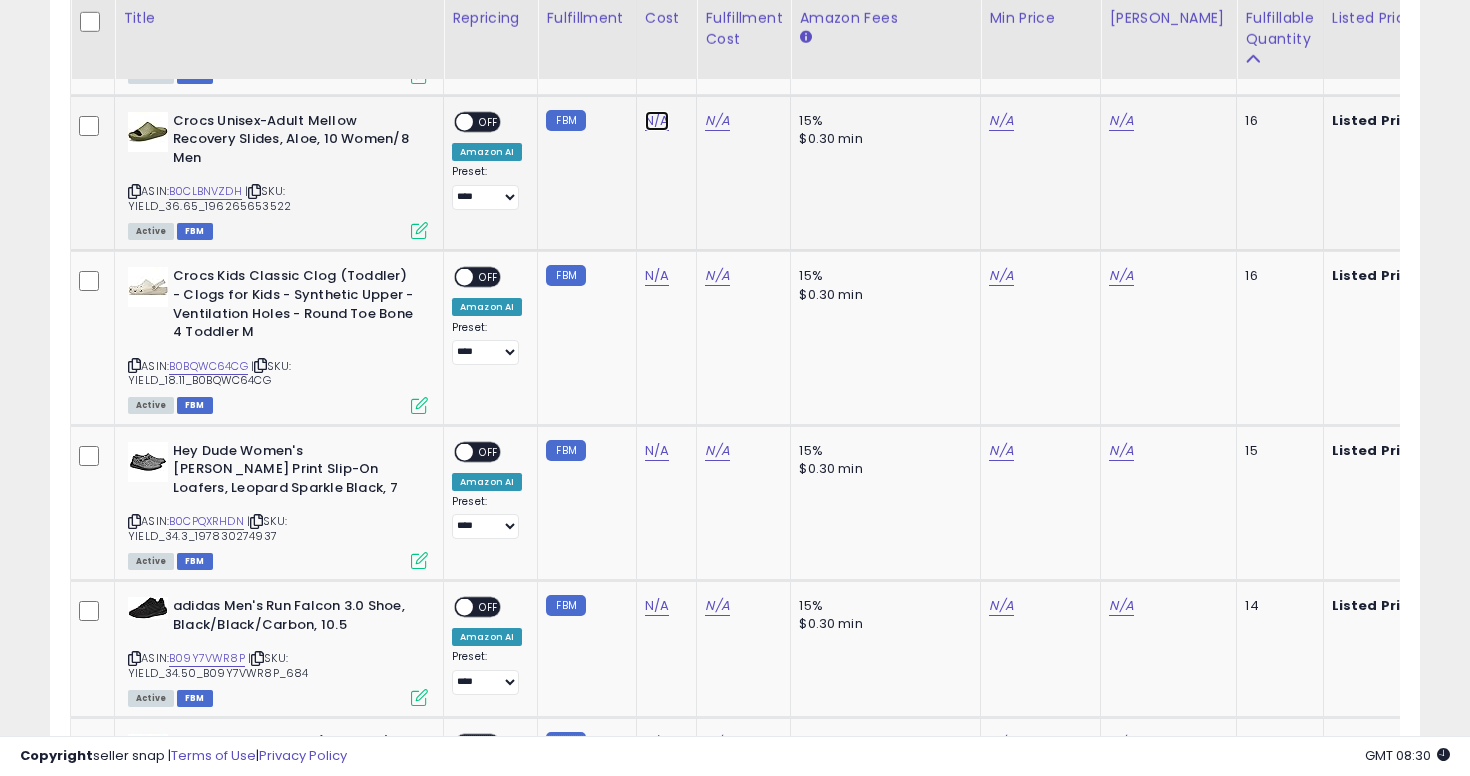 click on "N/A" at bounding box center [657, 121] 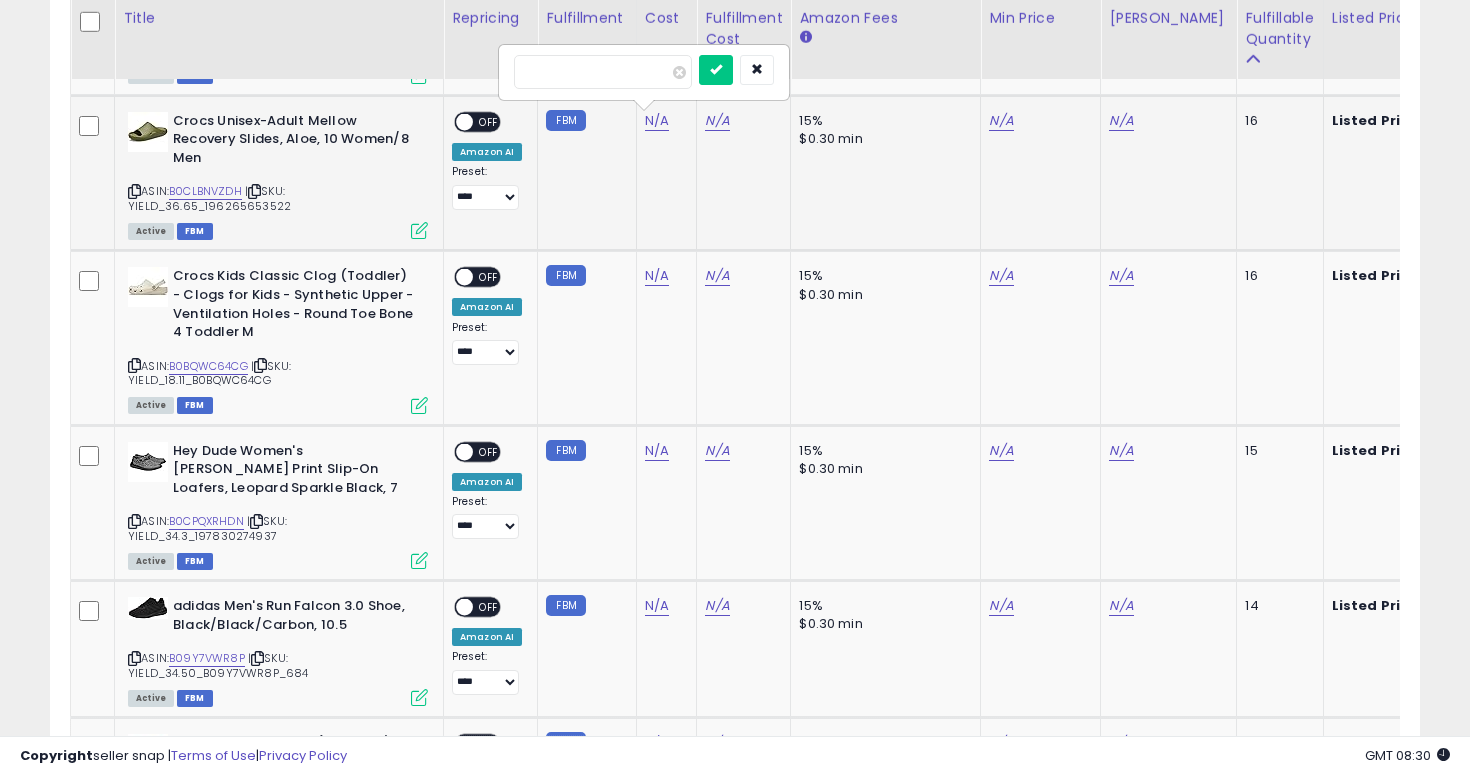 type on "*****" 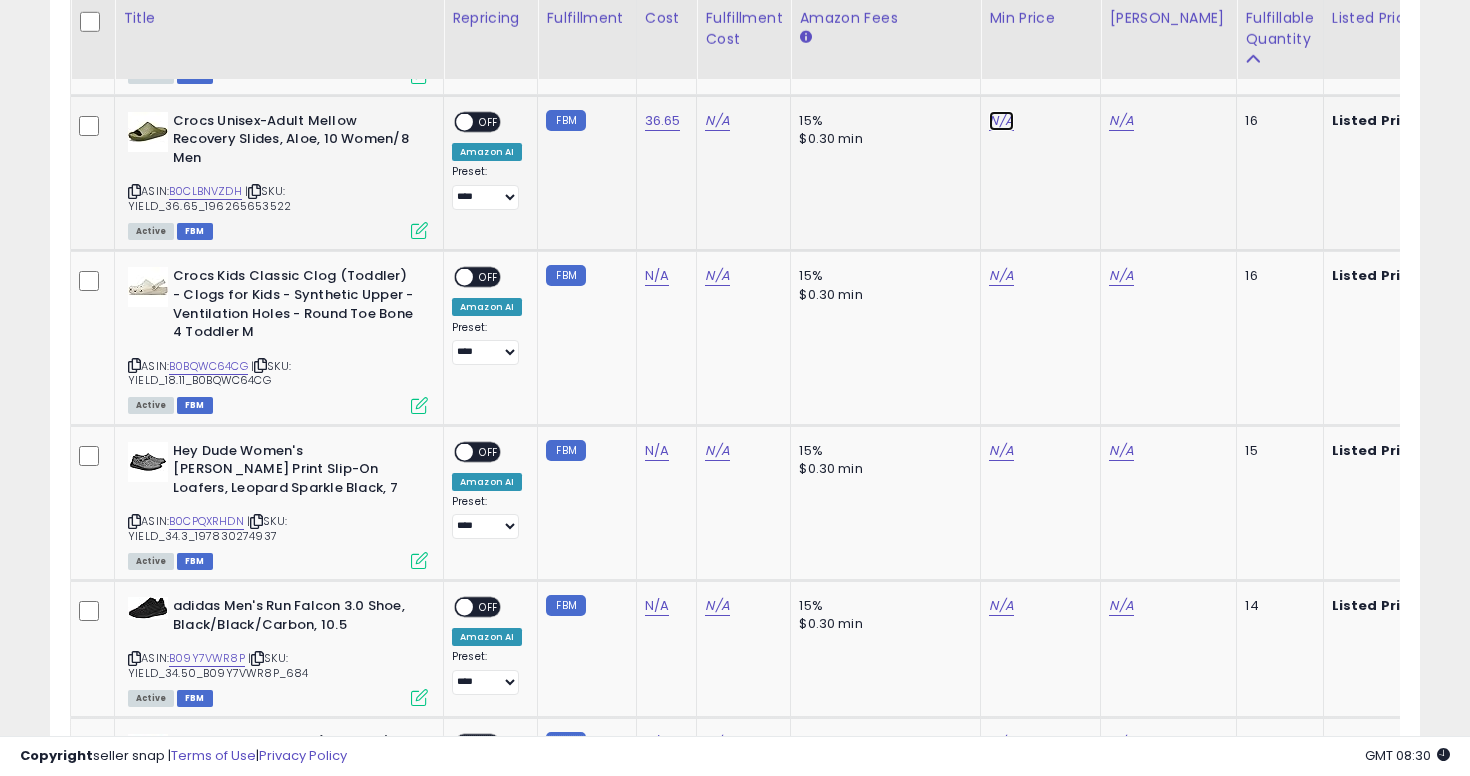 click on "N/A" at bounding box center (1001, 121) 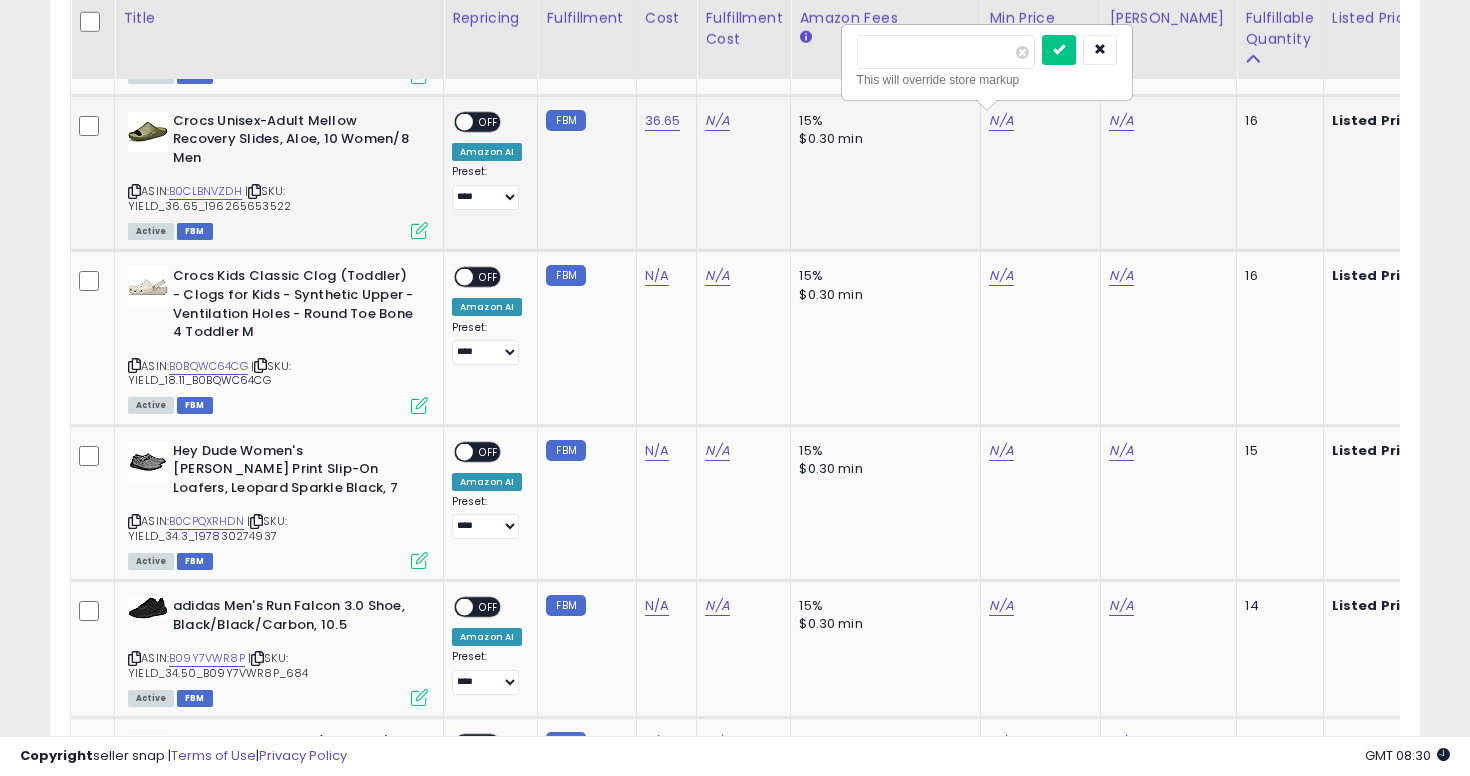 type on "**" 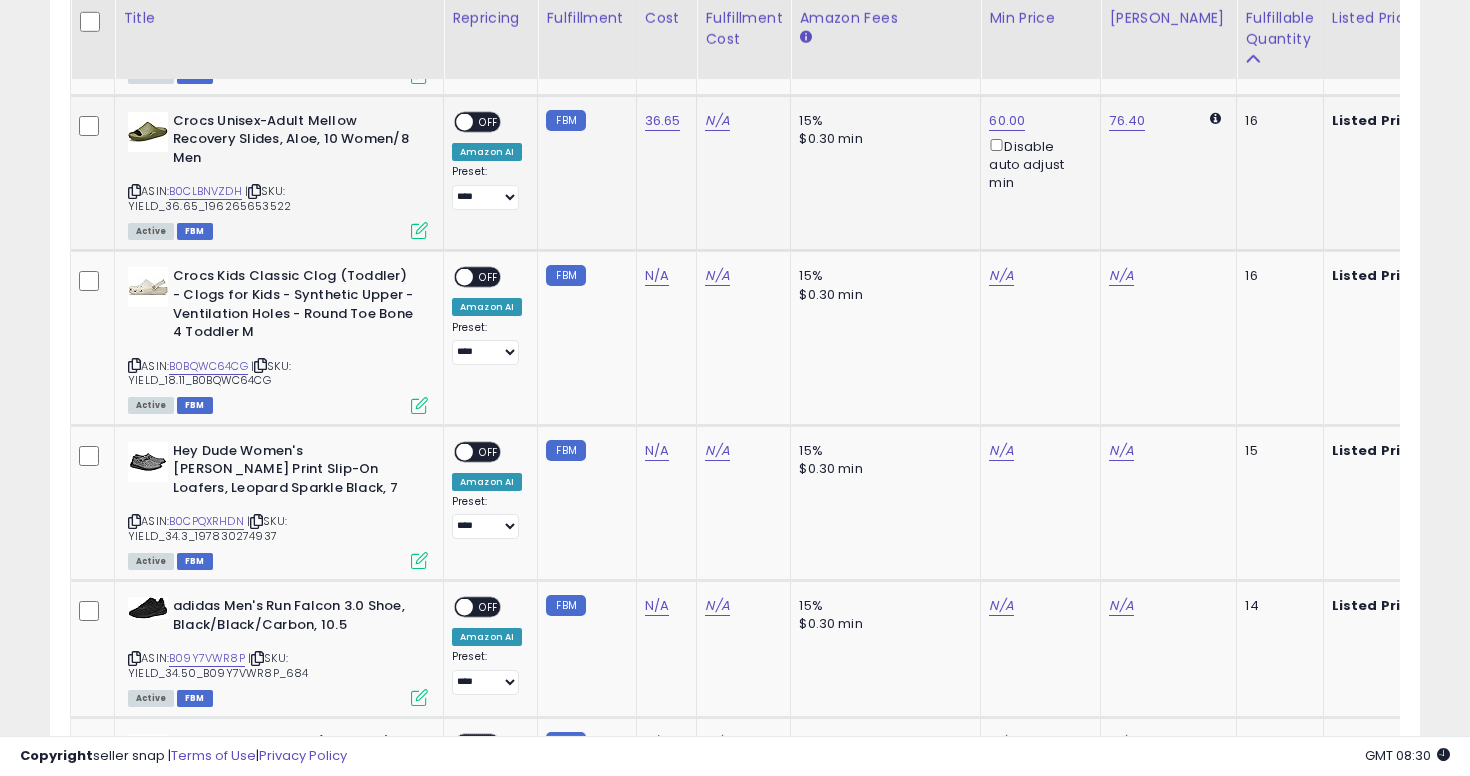 click on "OFF" at bounding box center (489, 121) 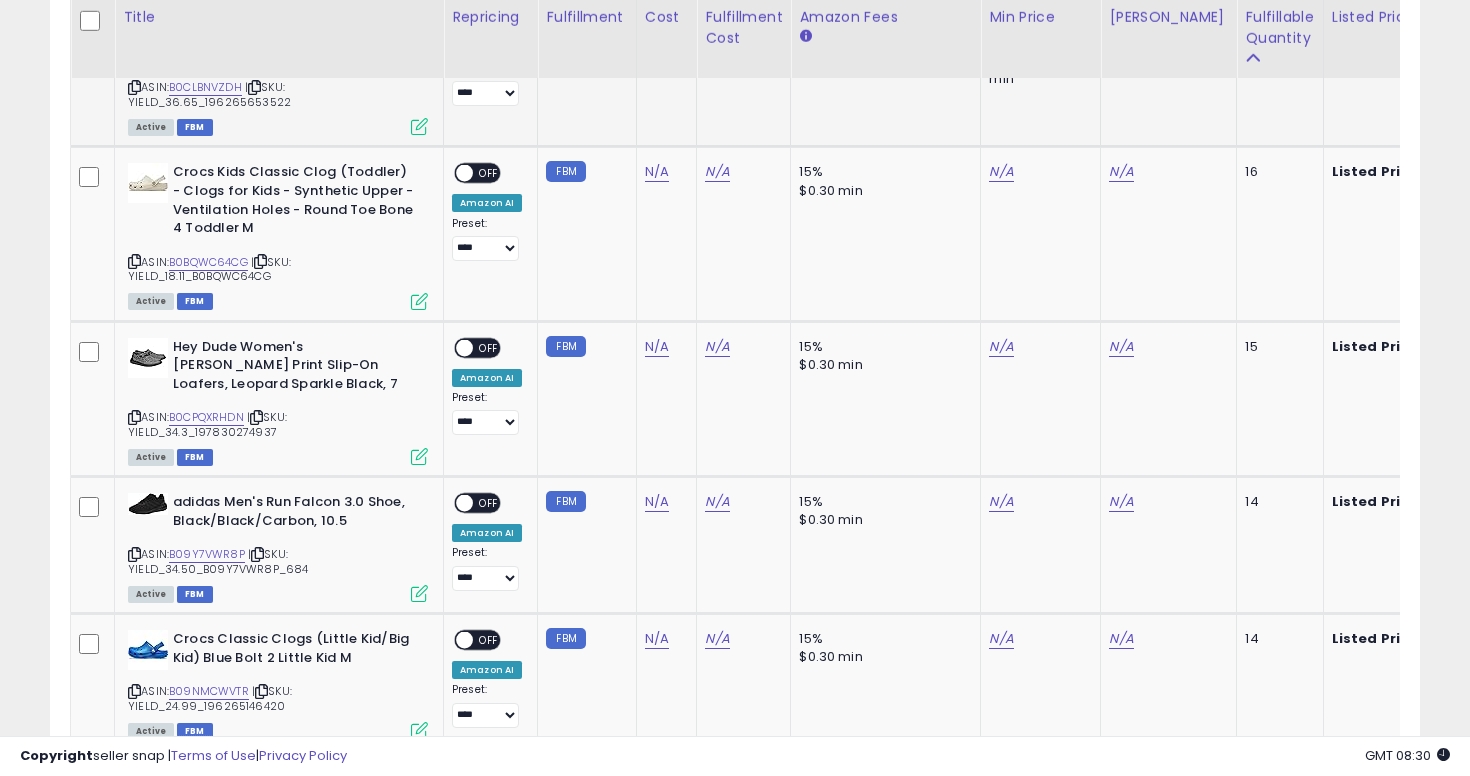 scroll, scrollTop: 3437, scrollLeft: 0, axis: vertical 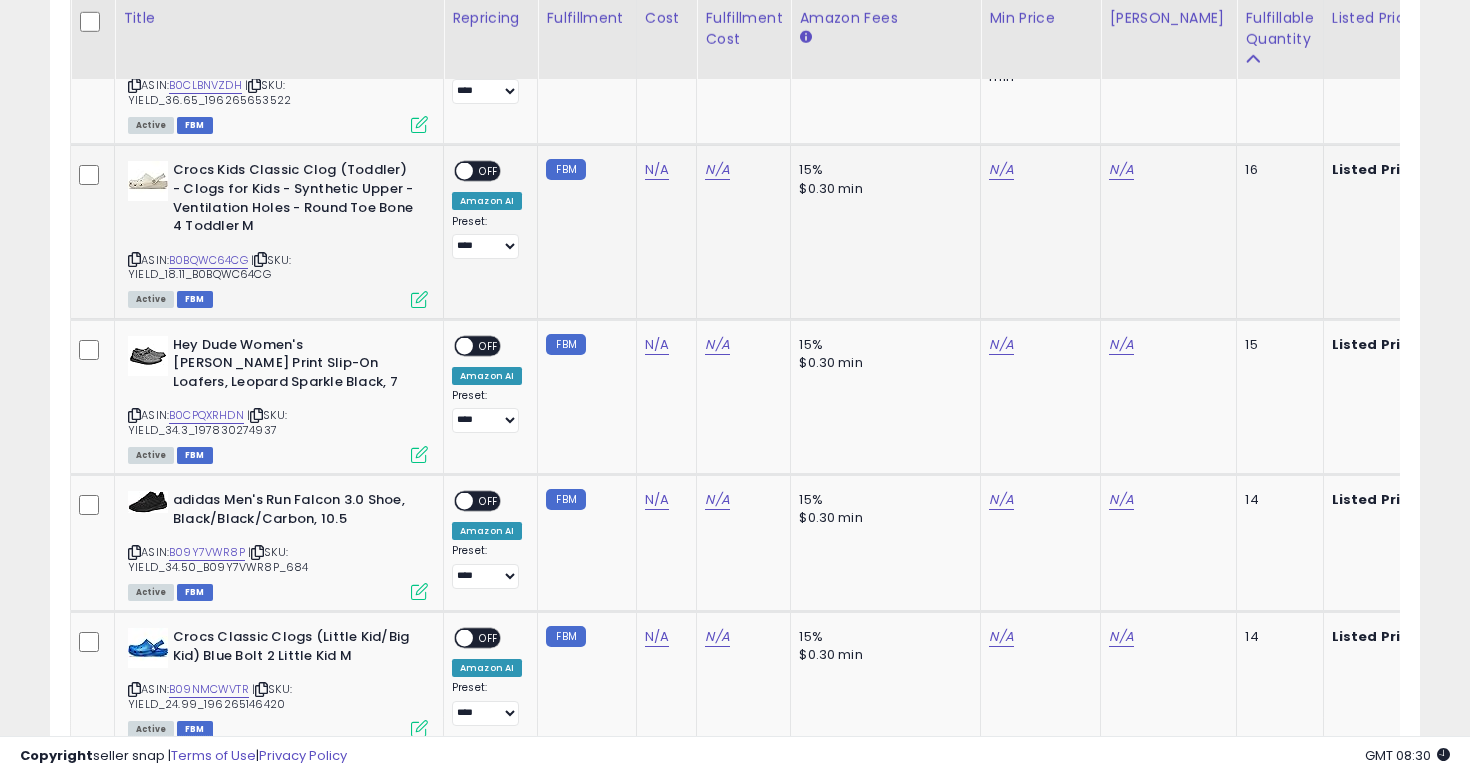 click at bounding box center [134, 259] 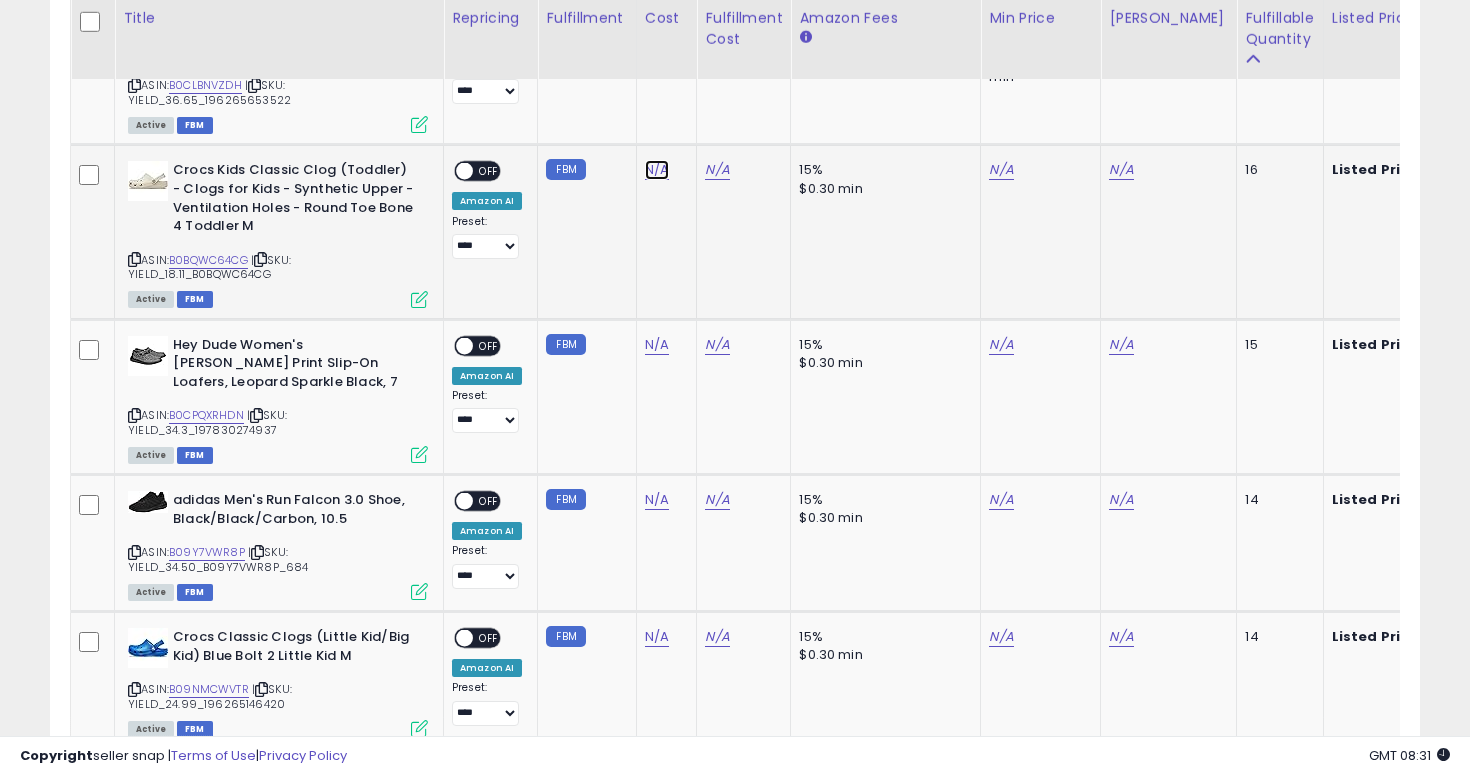 click on "N/A" at bounding box center (657, 170) 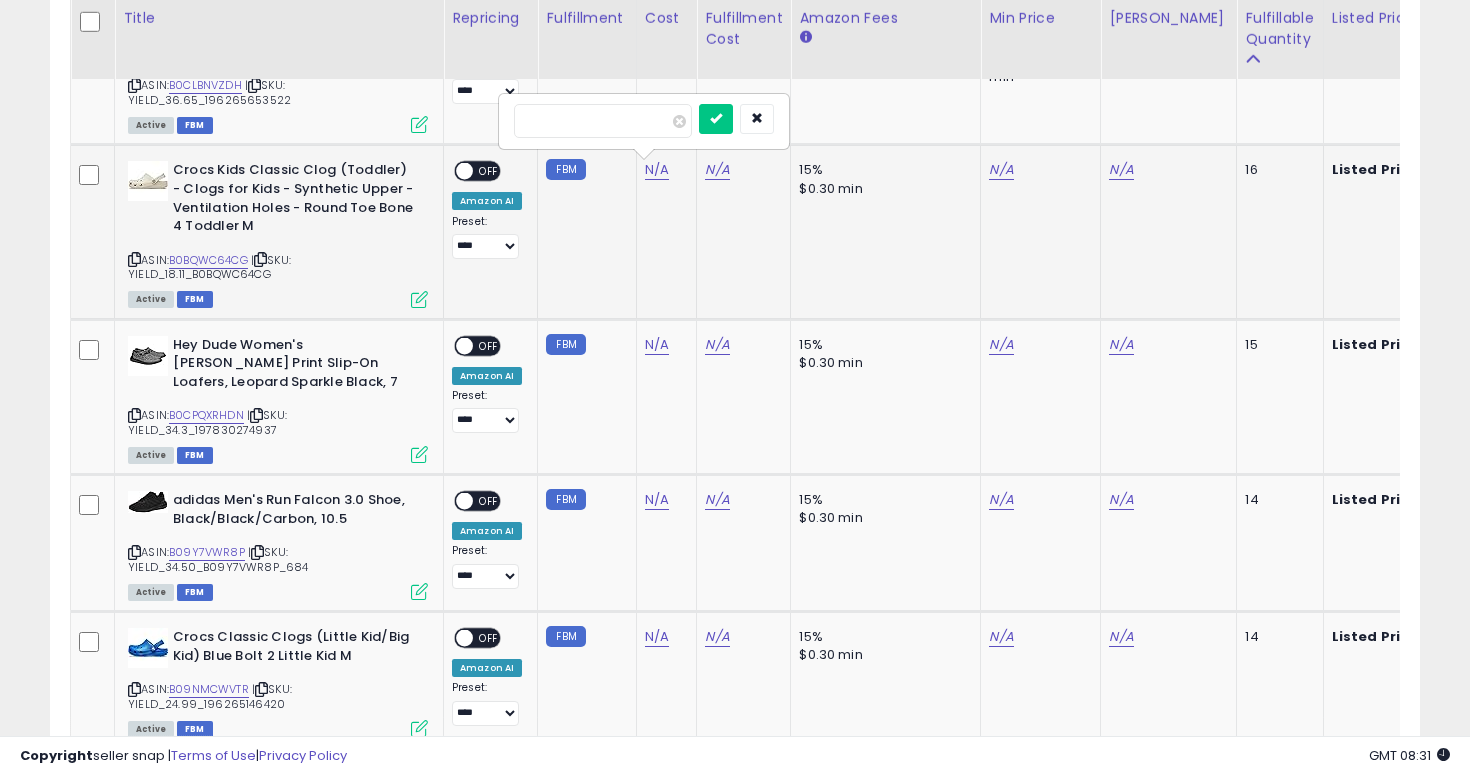 type on "*****" 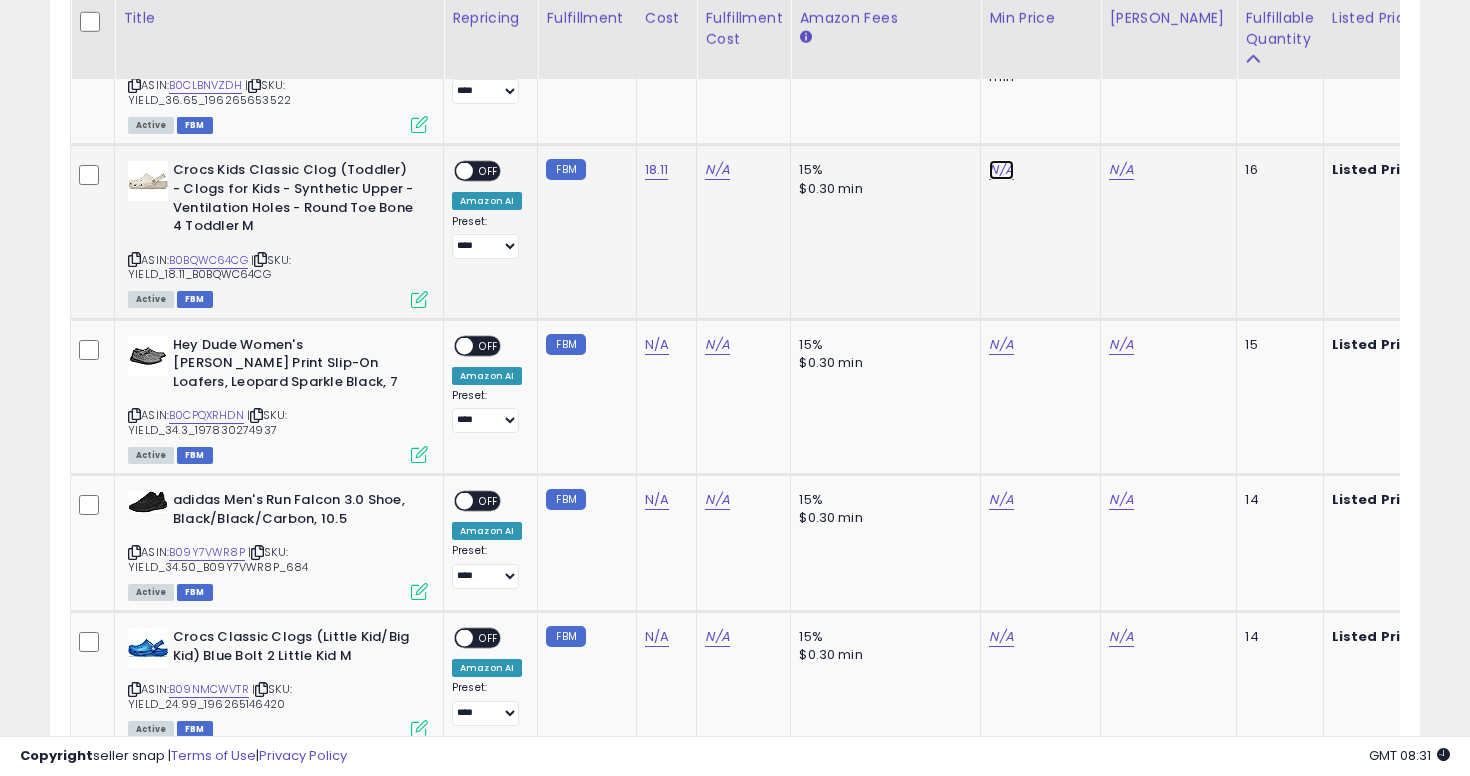 click on "N/A" at bounding box center [1001, 170] 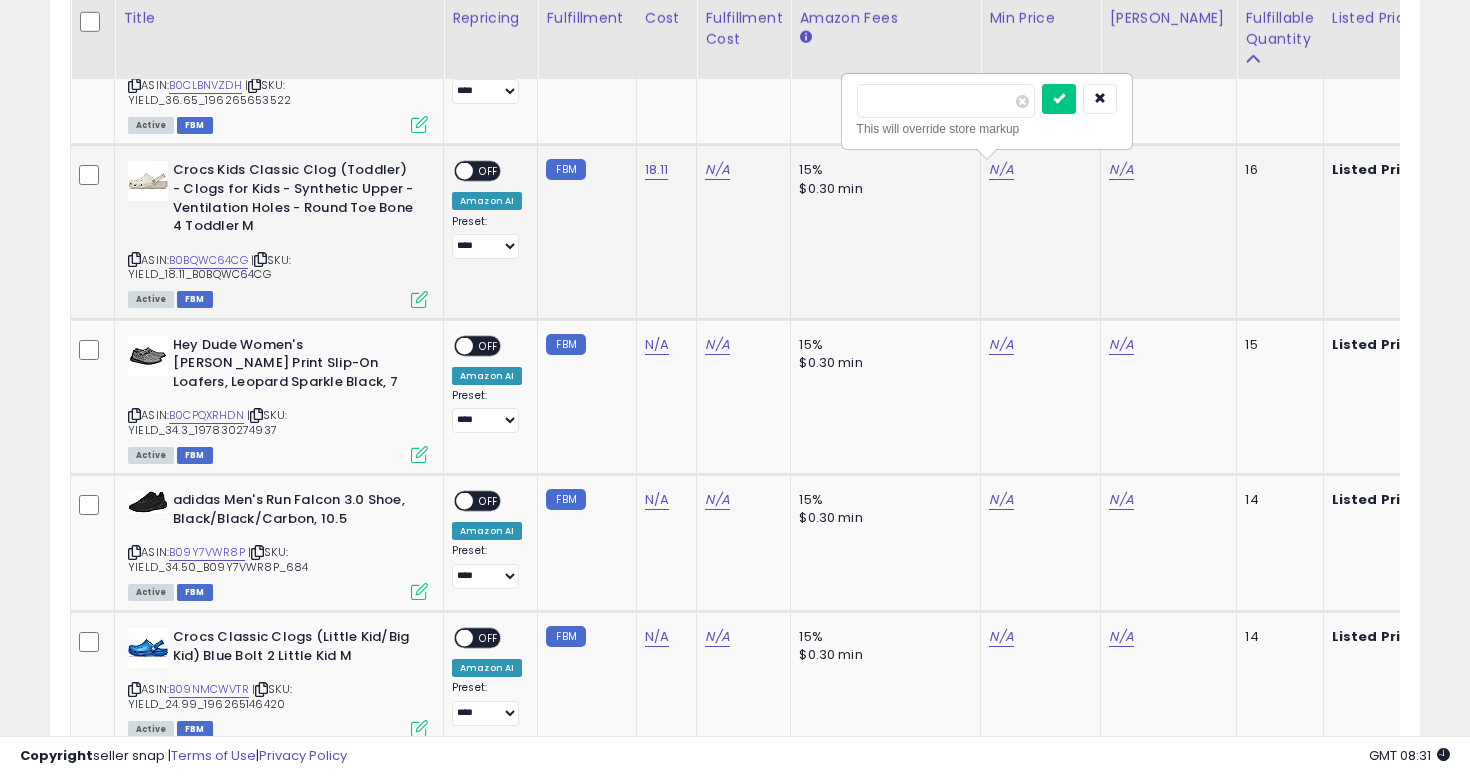 type on "****" 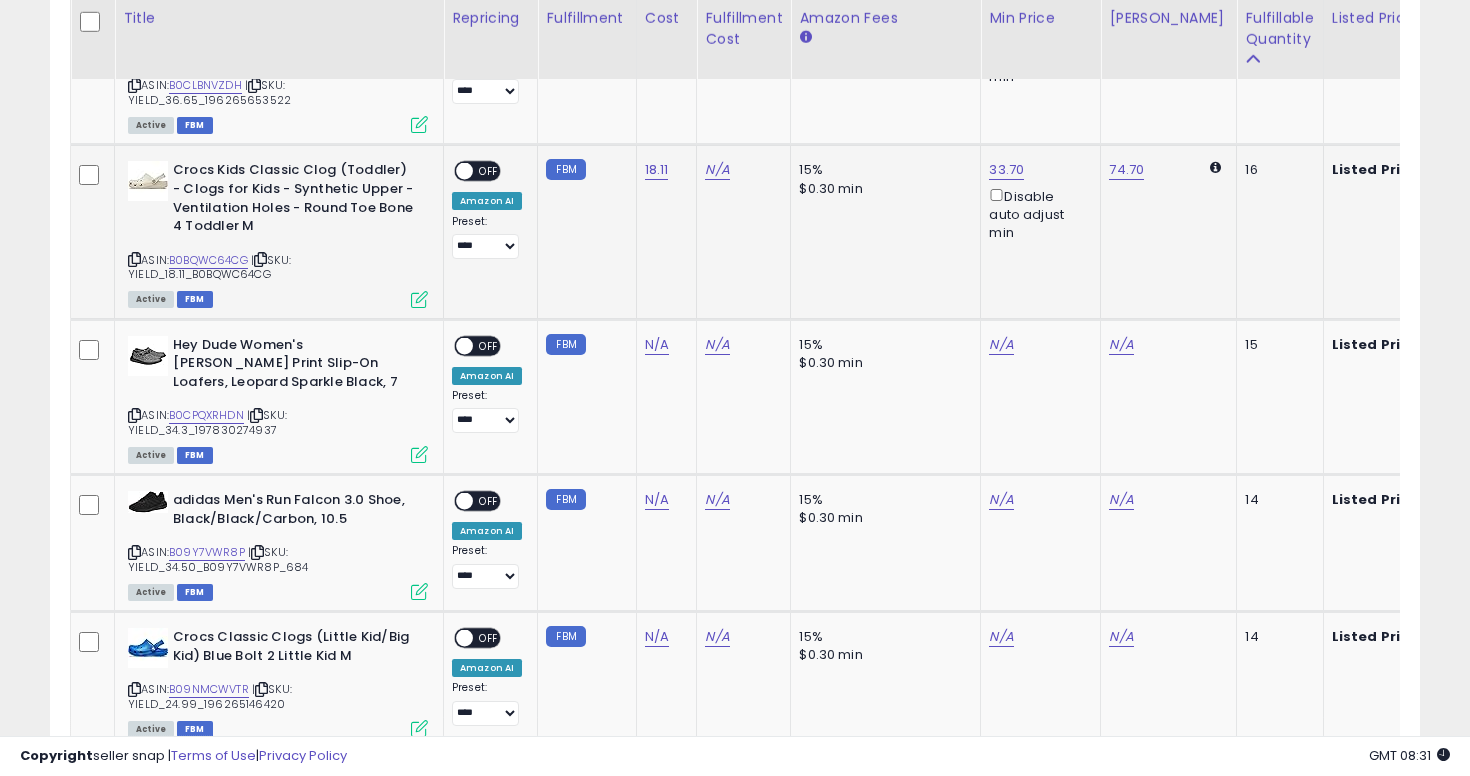 click on "OFF" at bounding box center [489, 171] 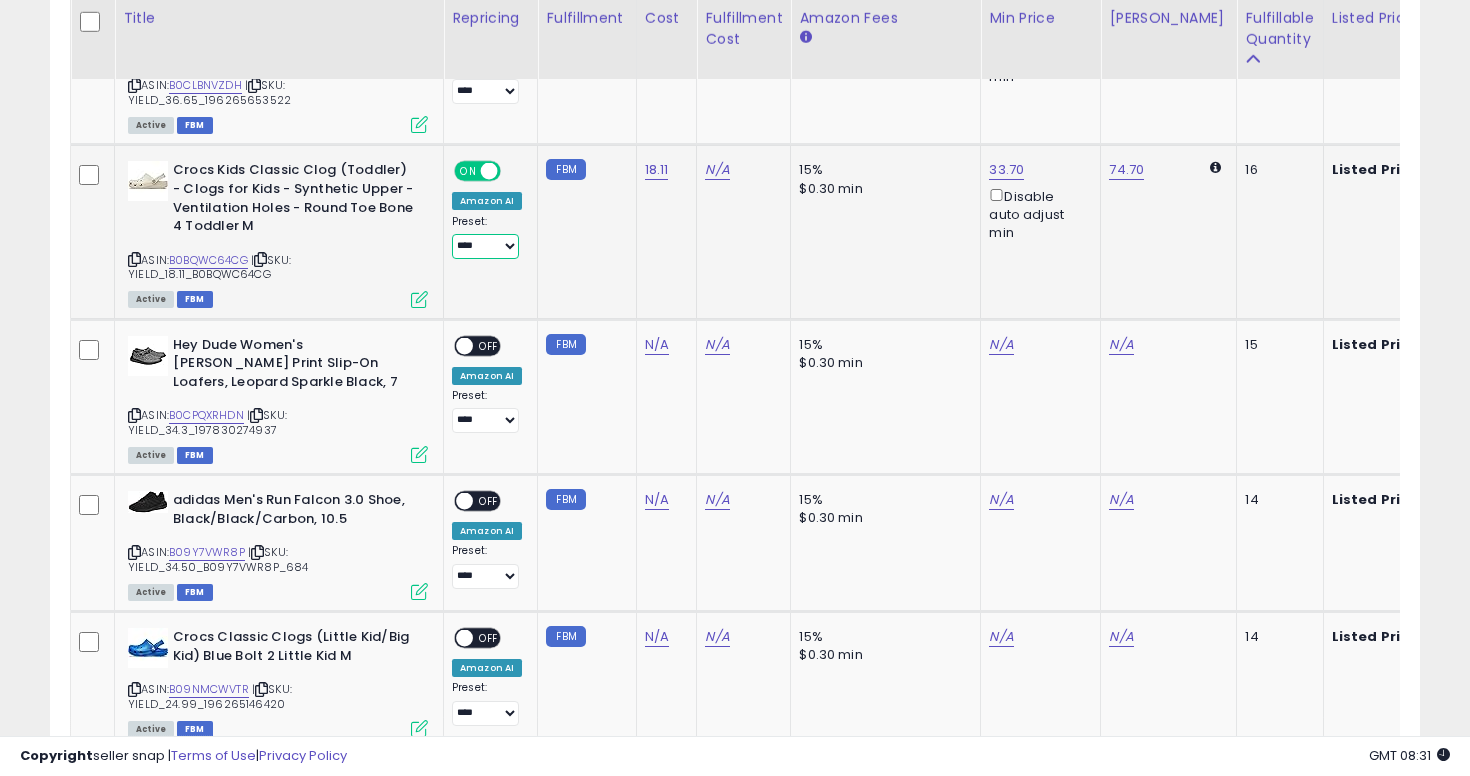 click on "**********" at bounding box center (485, 246) 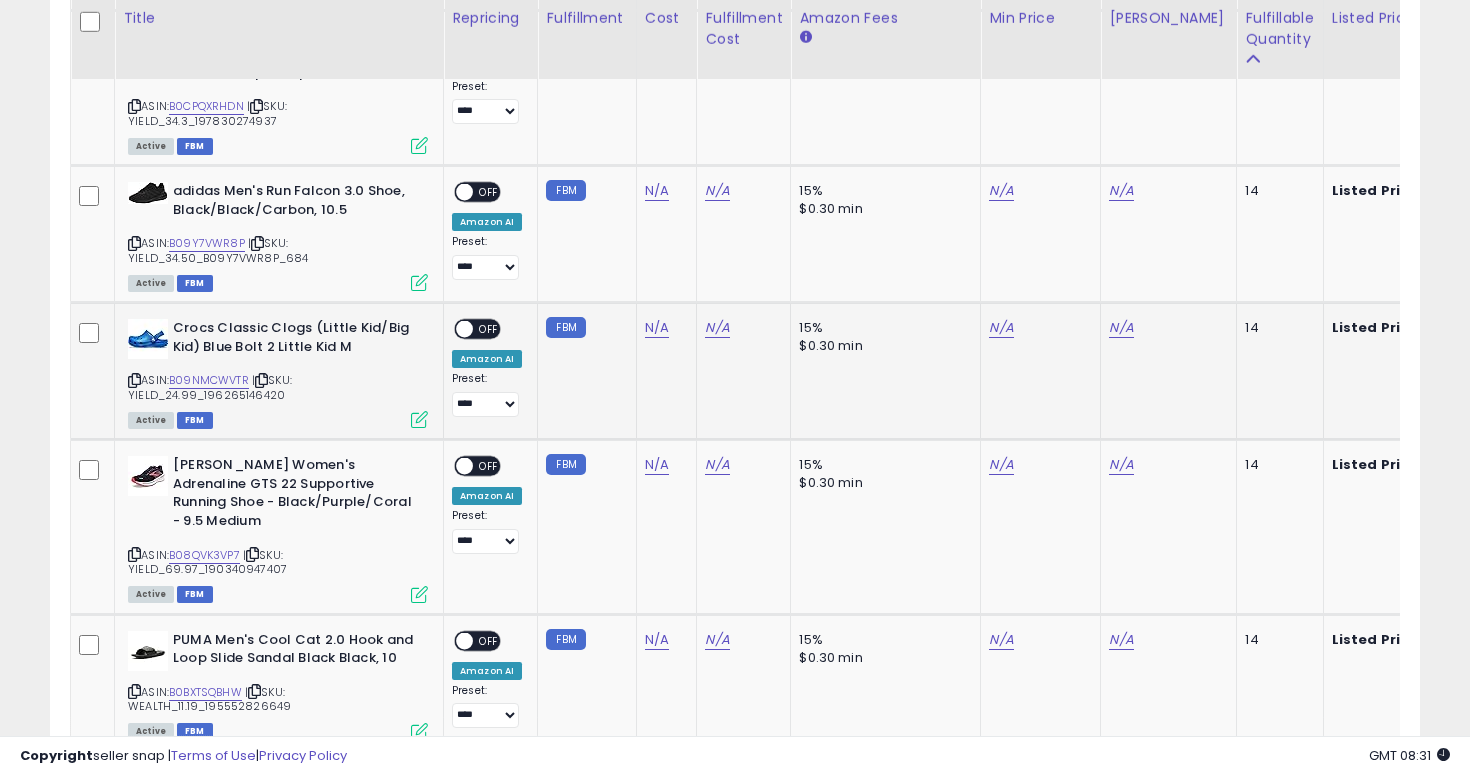 scroll, scrollTop: 3657, scrollLeft: 0, axis: vertical 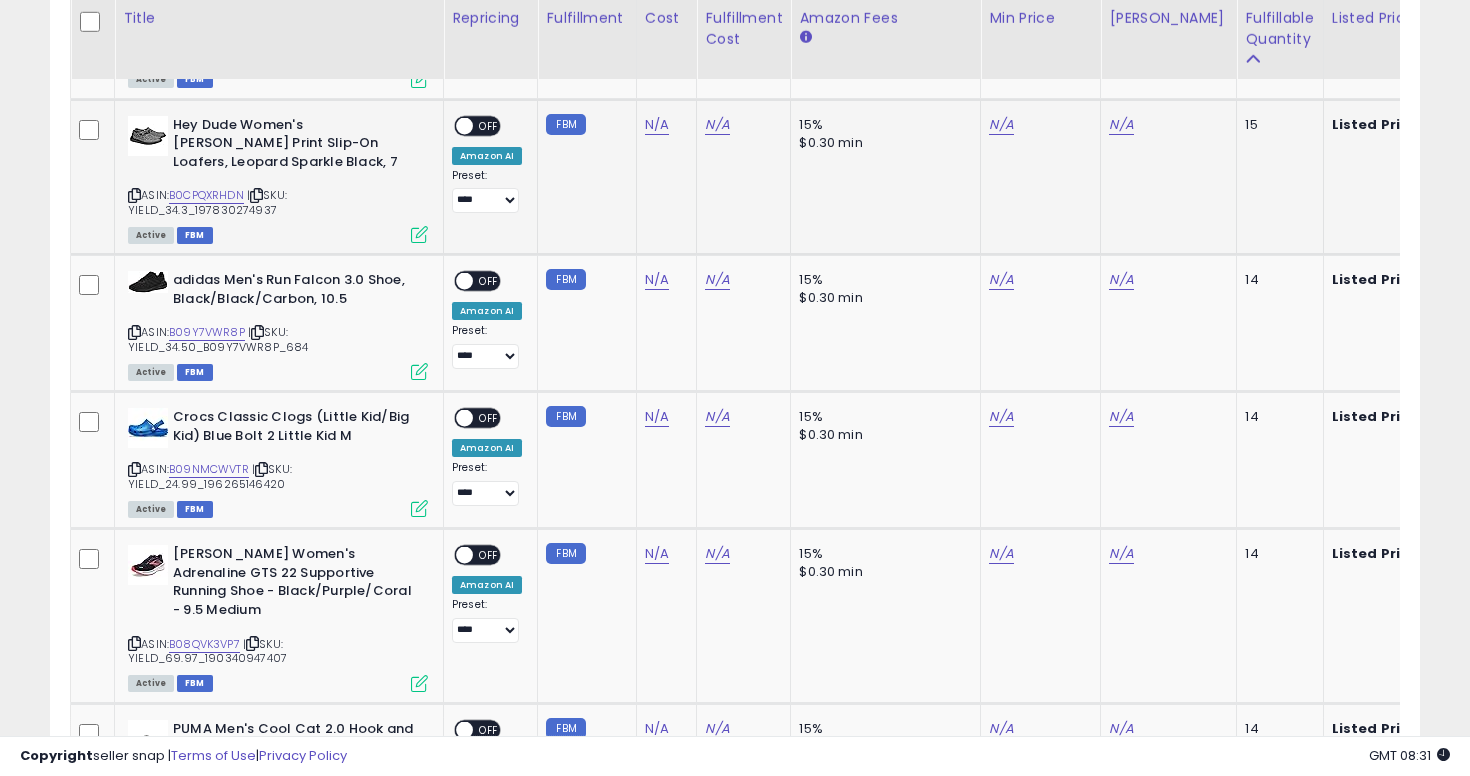 click on "Hey Dude Women's [PERSON_NAME] Print Slip-On Loafers, Leopard Sparkle Black, 7" at bounding box center [294, 146] 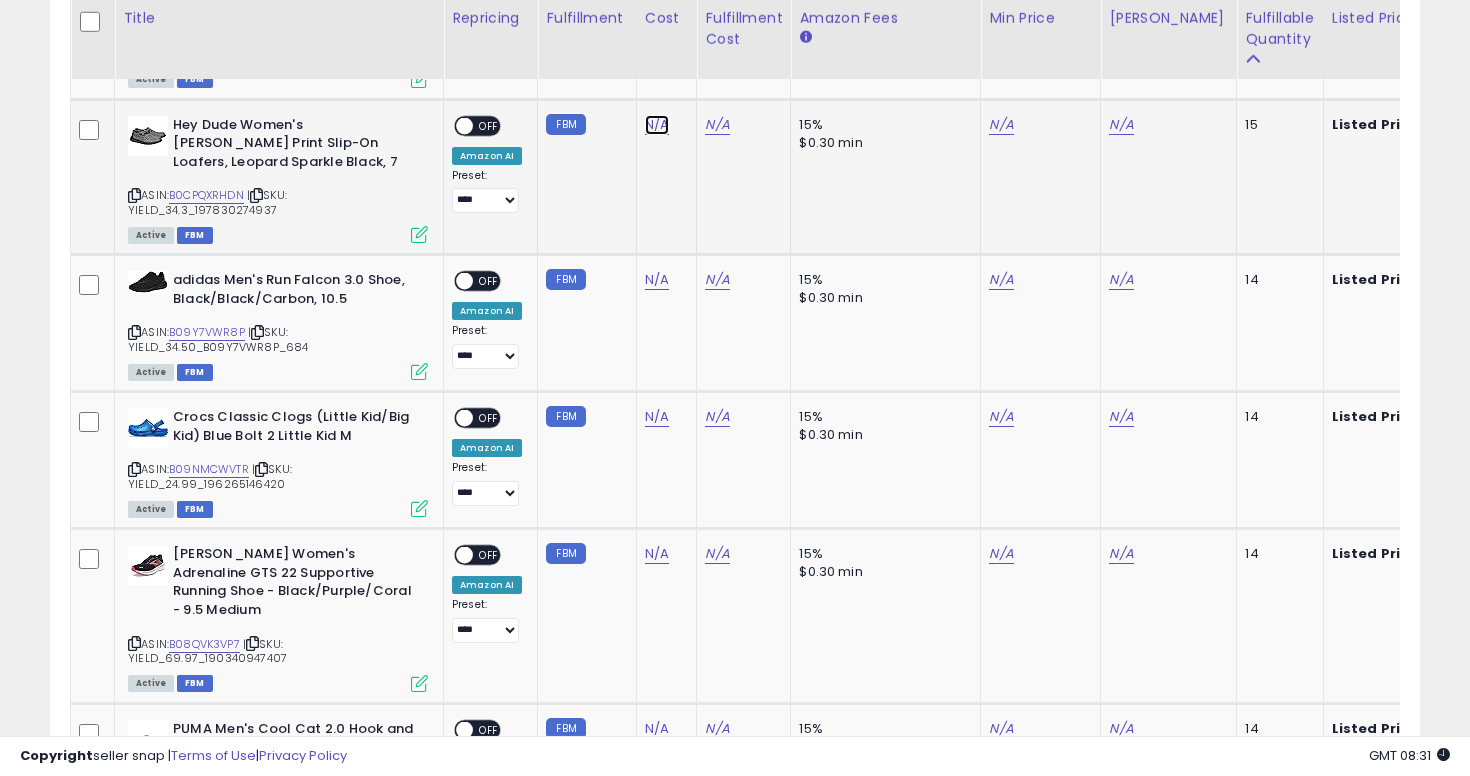 click on "N/A" at bounding box center [657, 125] 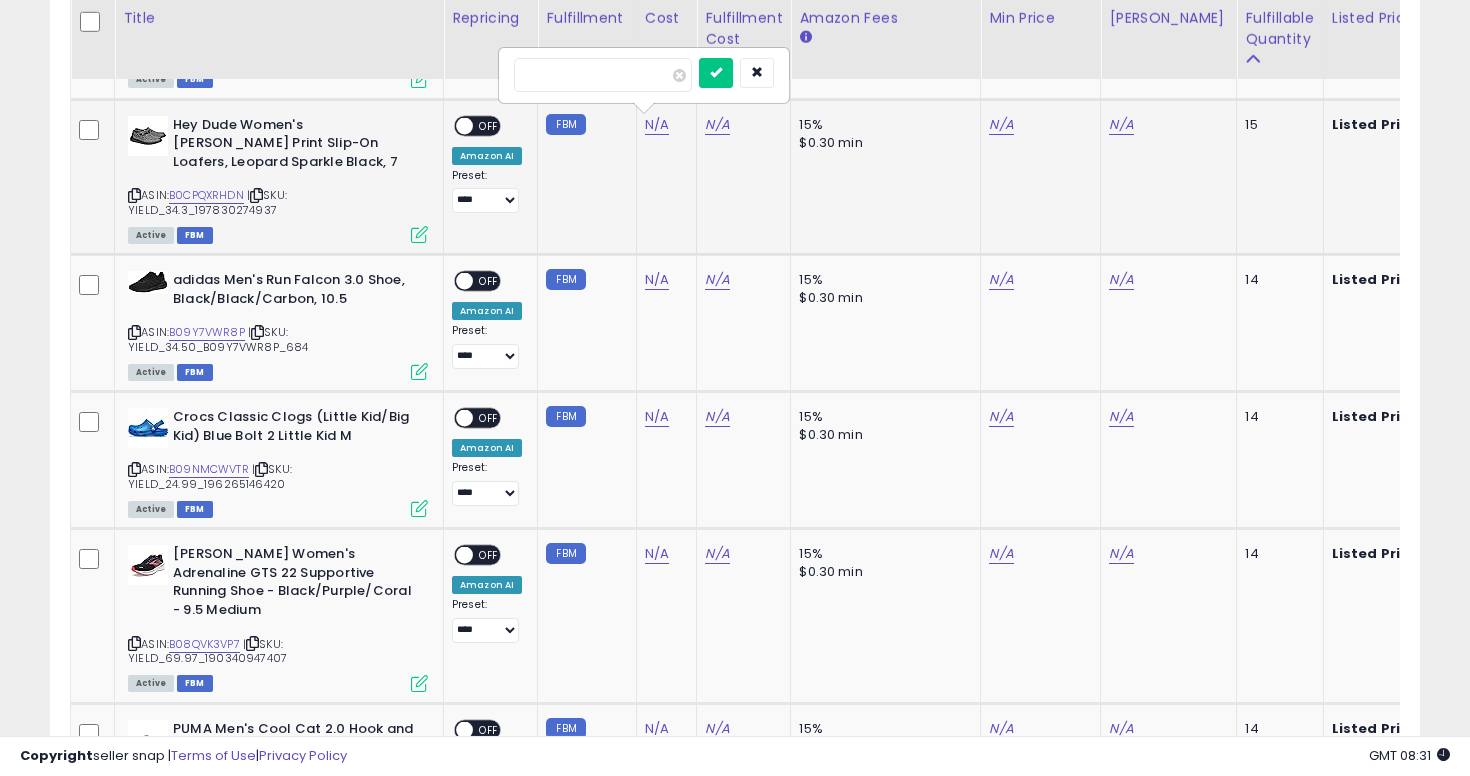 type on "****" 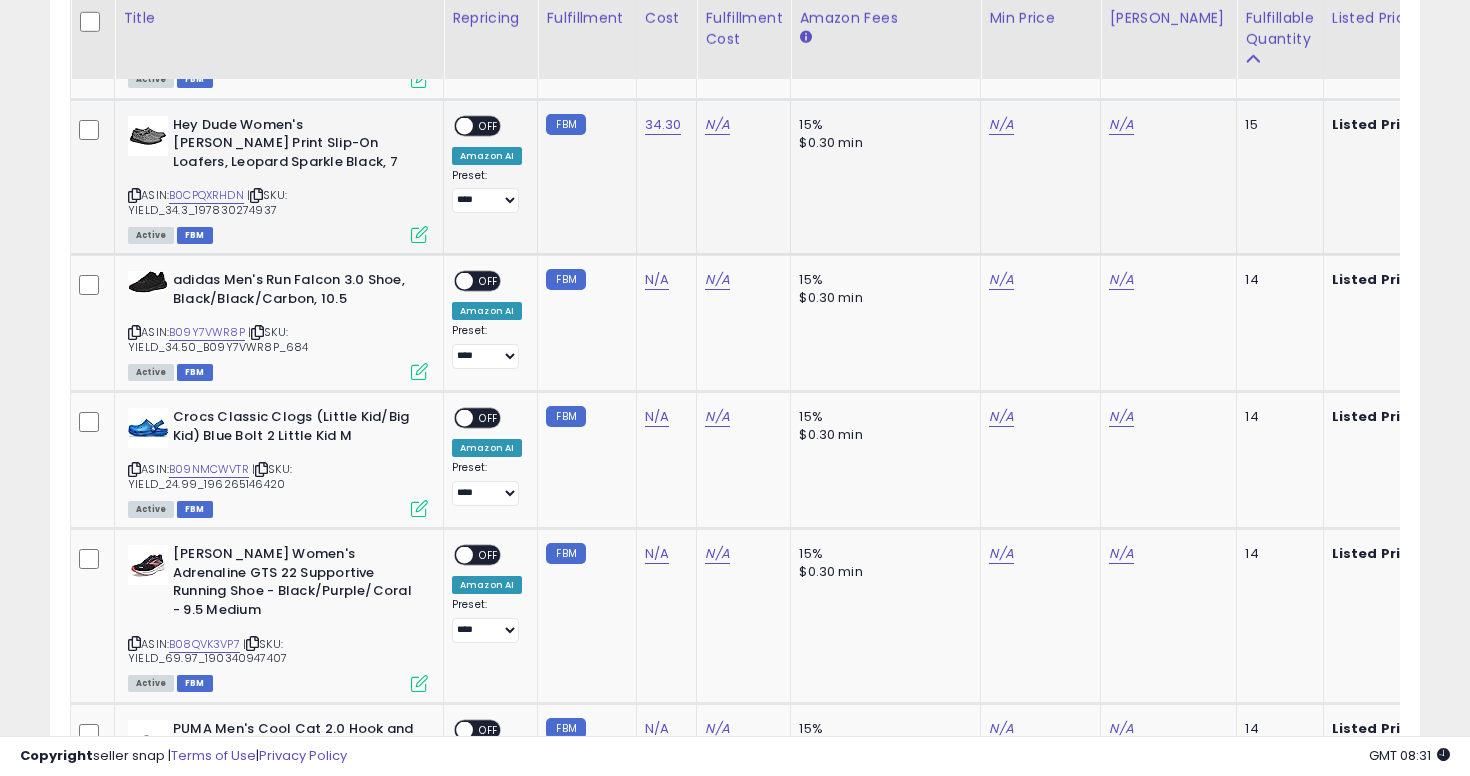 click on "N/A" 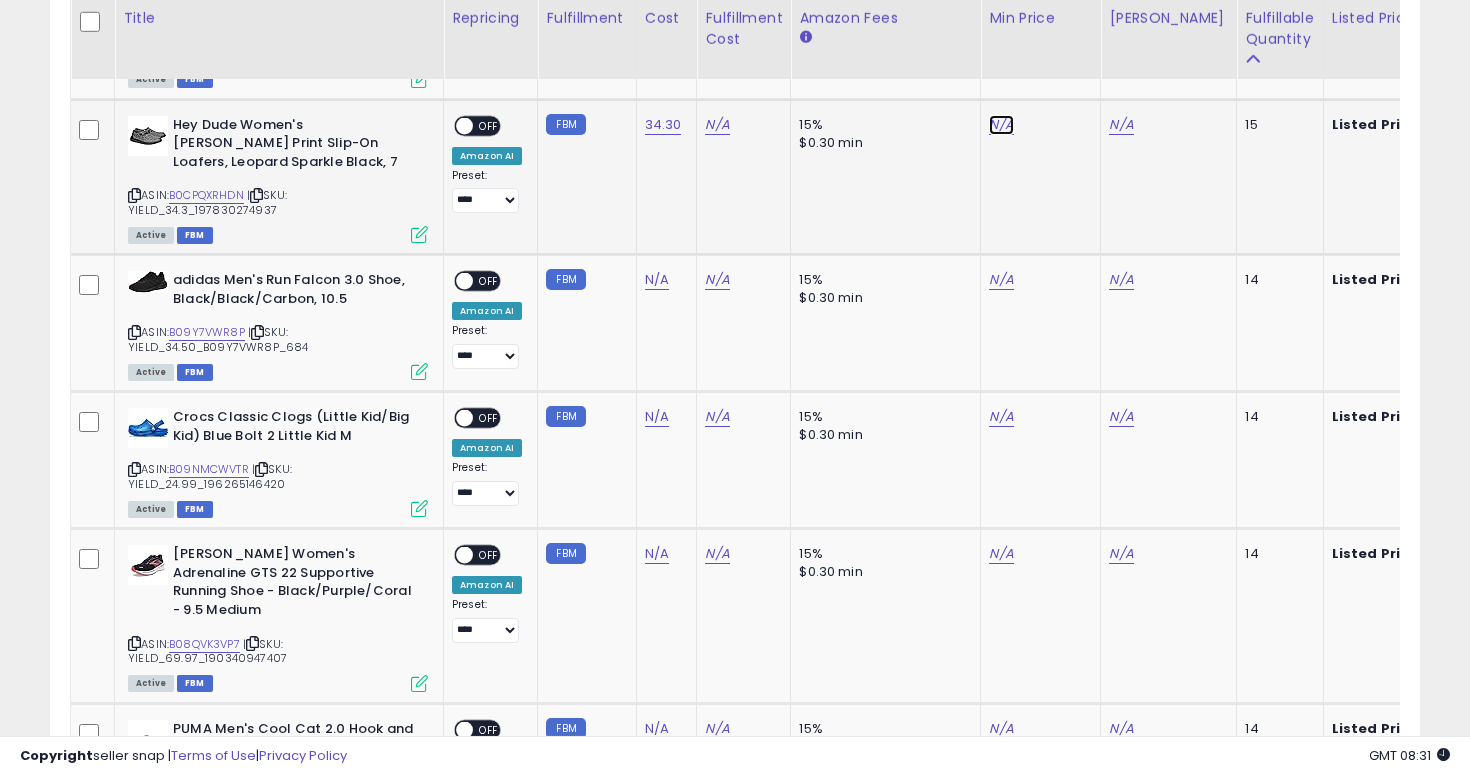 click on "N/A" at bounding box center [1001, 125] 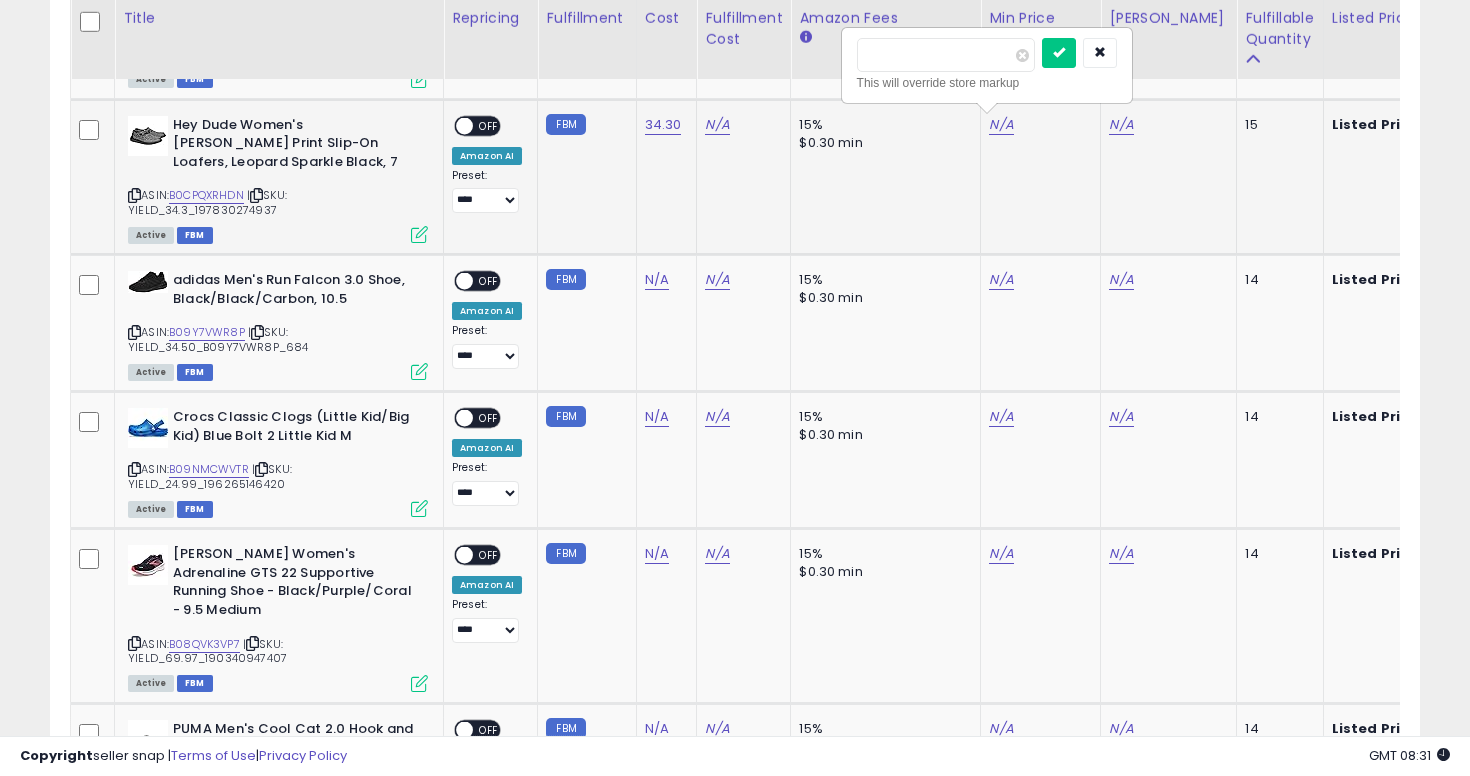 type on "**" 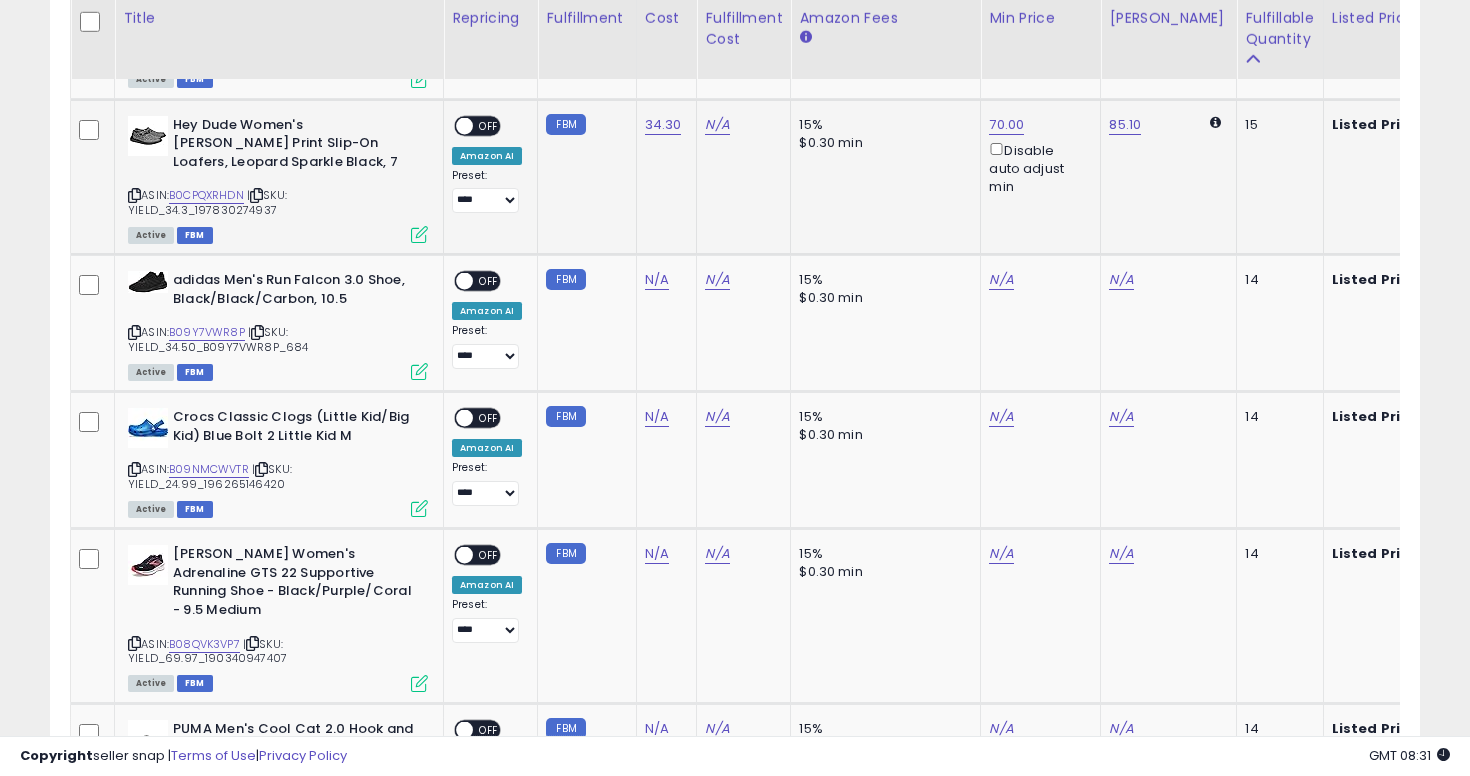 click on "OFF" at bounding box center (489, 125) 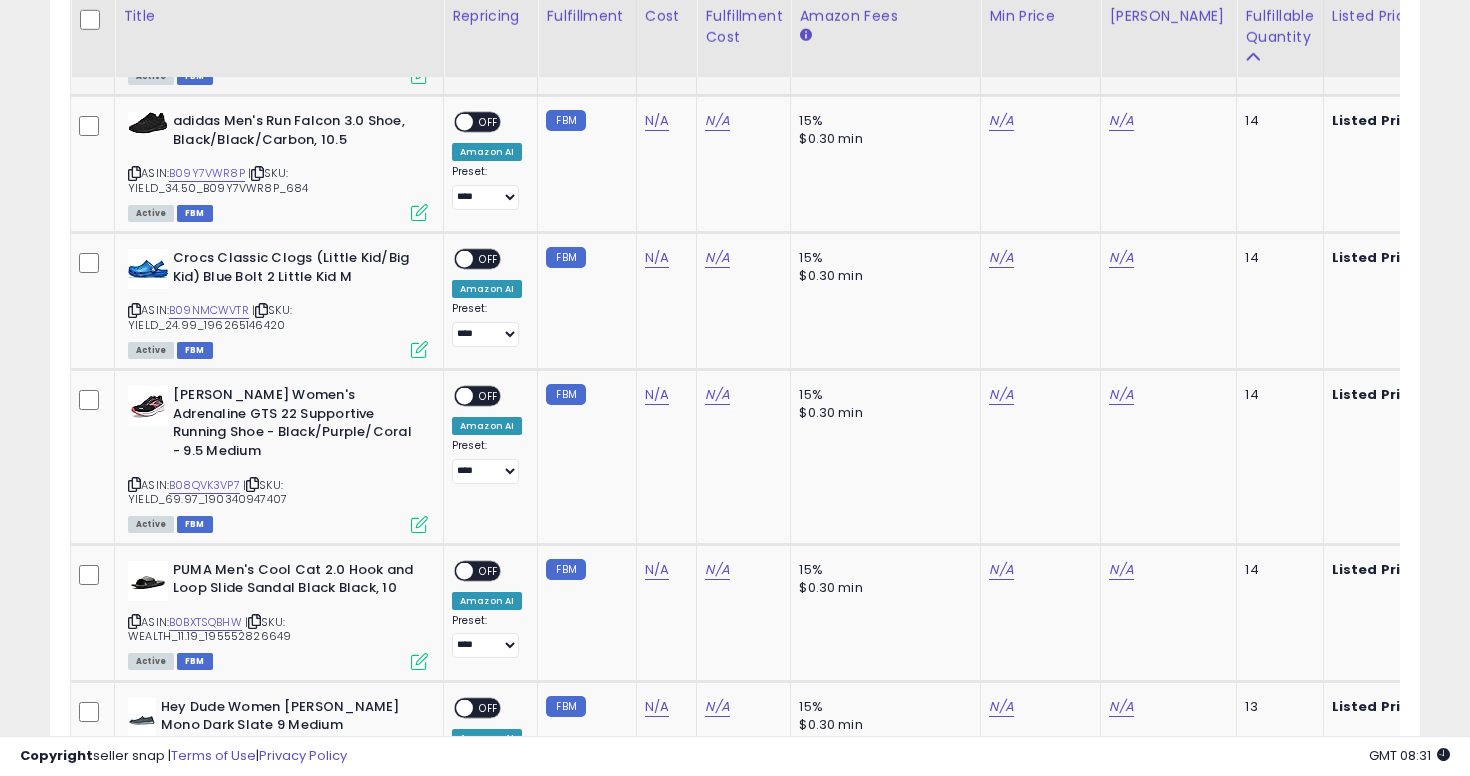 scroll, scrollTop: 3814, scrollLeft: 0, axis: vertical 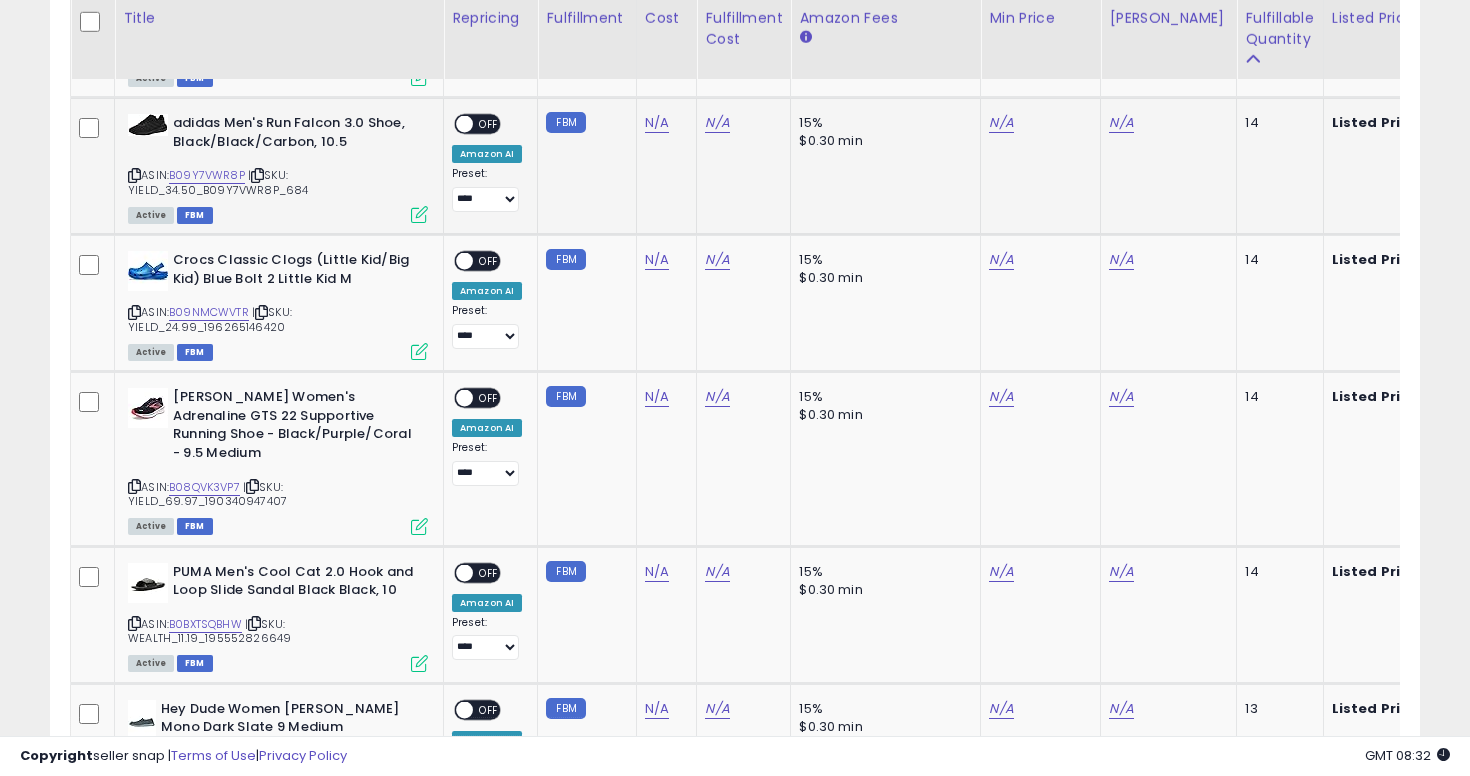 click at bounding box center [134, 175] 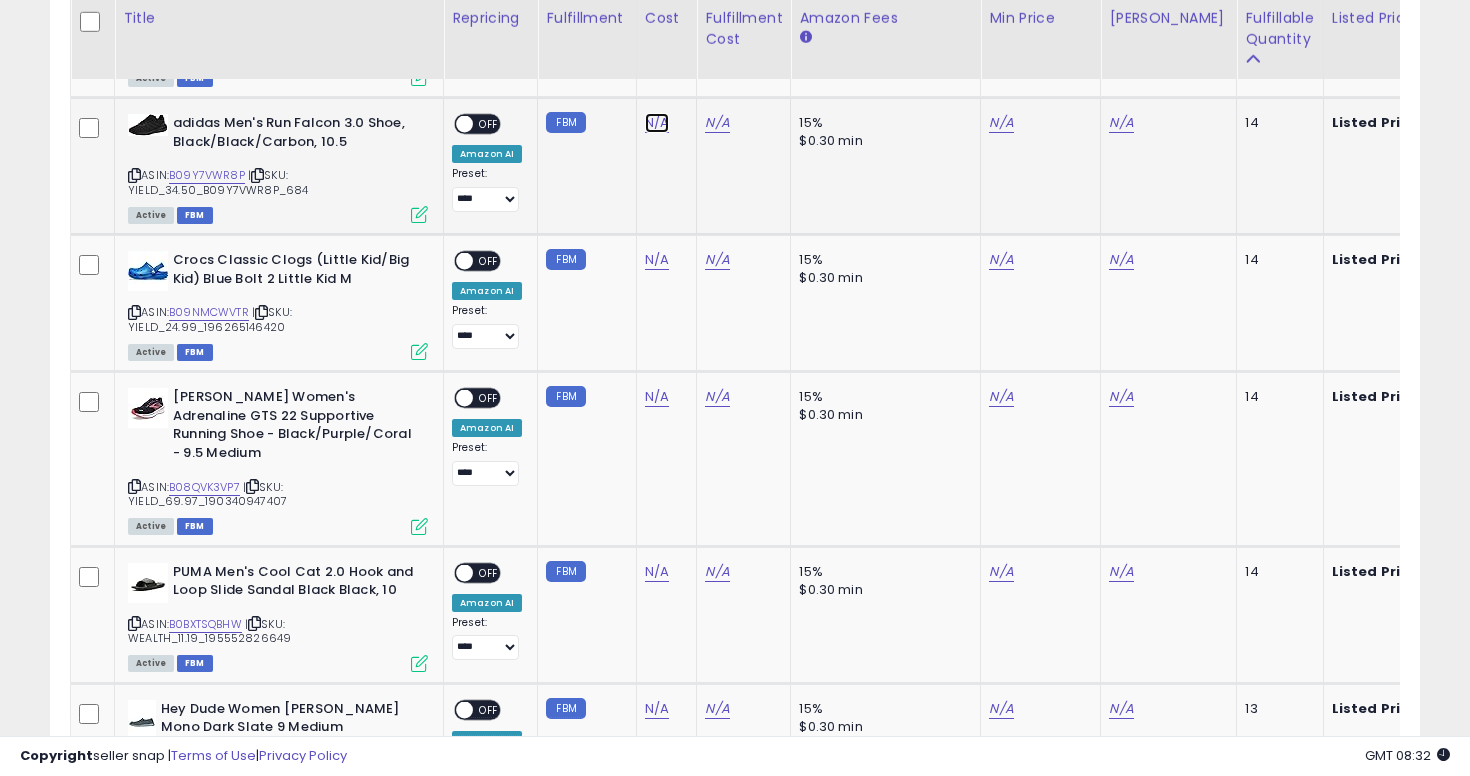 click on "N/A" at bounding box center [657, 123] 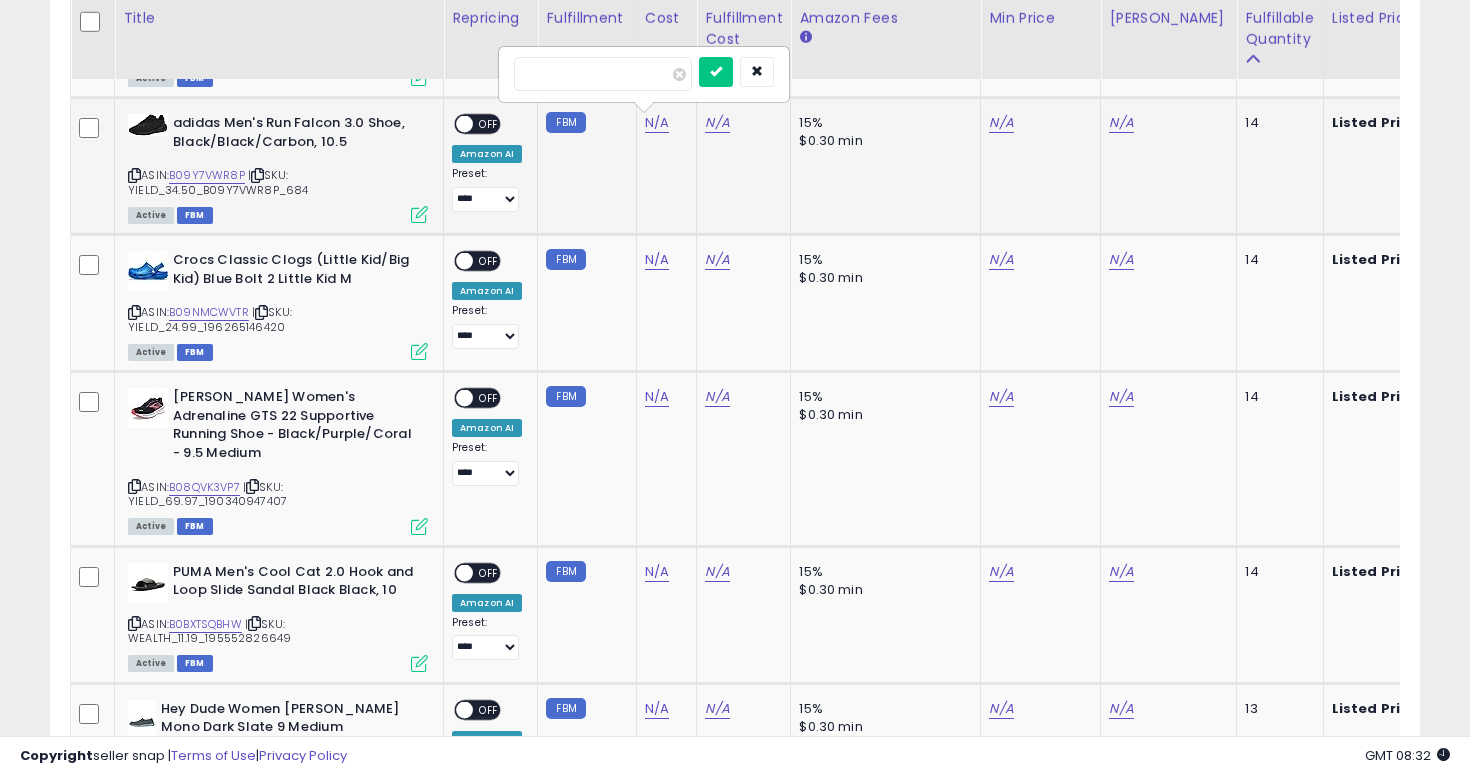 type on "****" 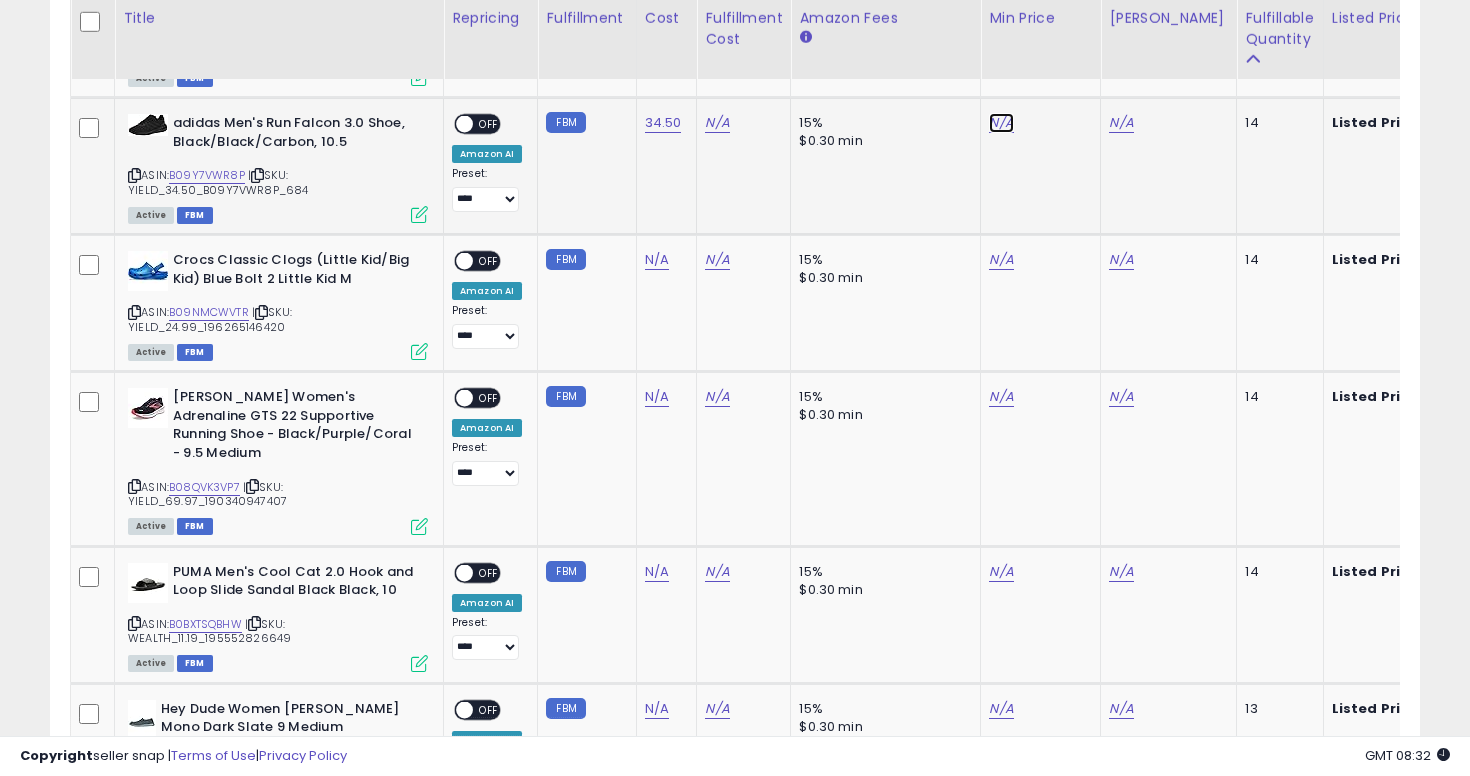 click on "N/A" at bounding box center [1001, 123] 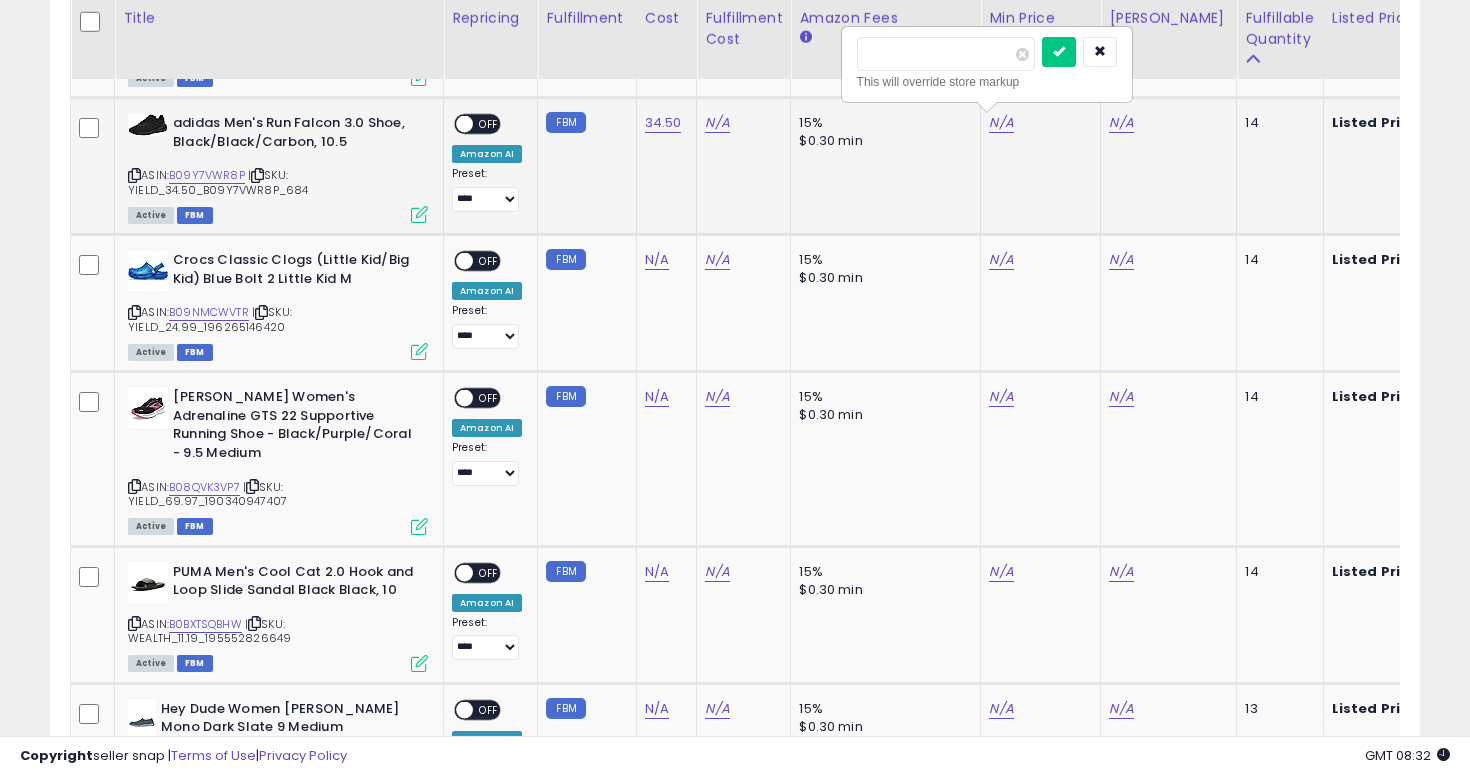 type on "*****" 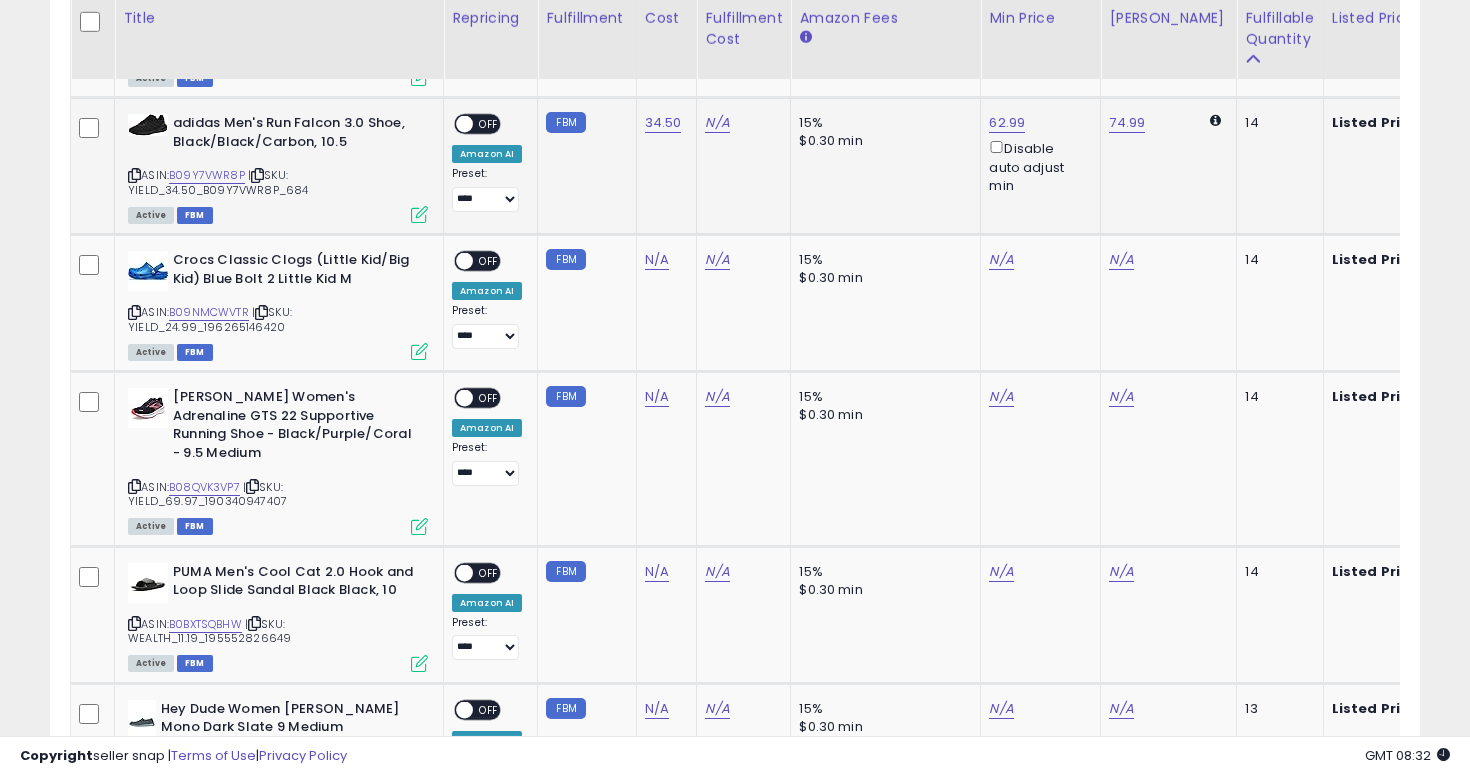 click at bounding box center (464, 124) 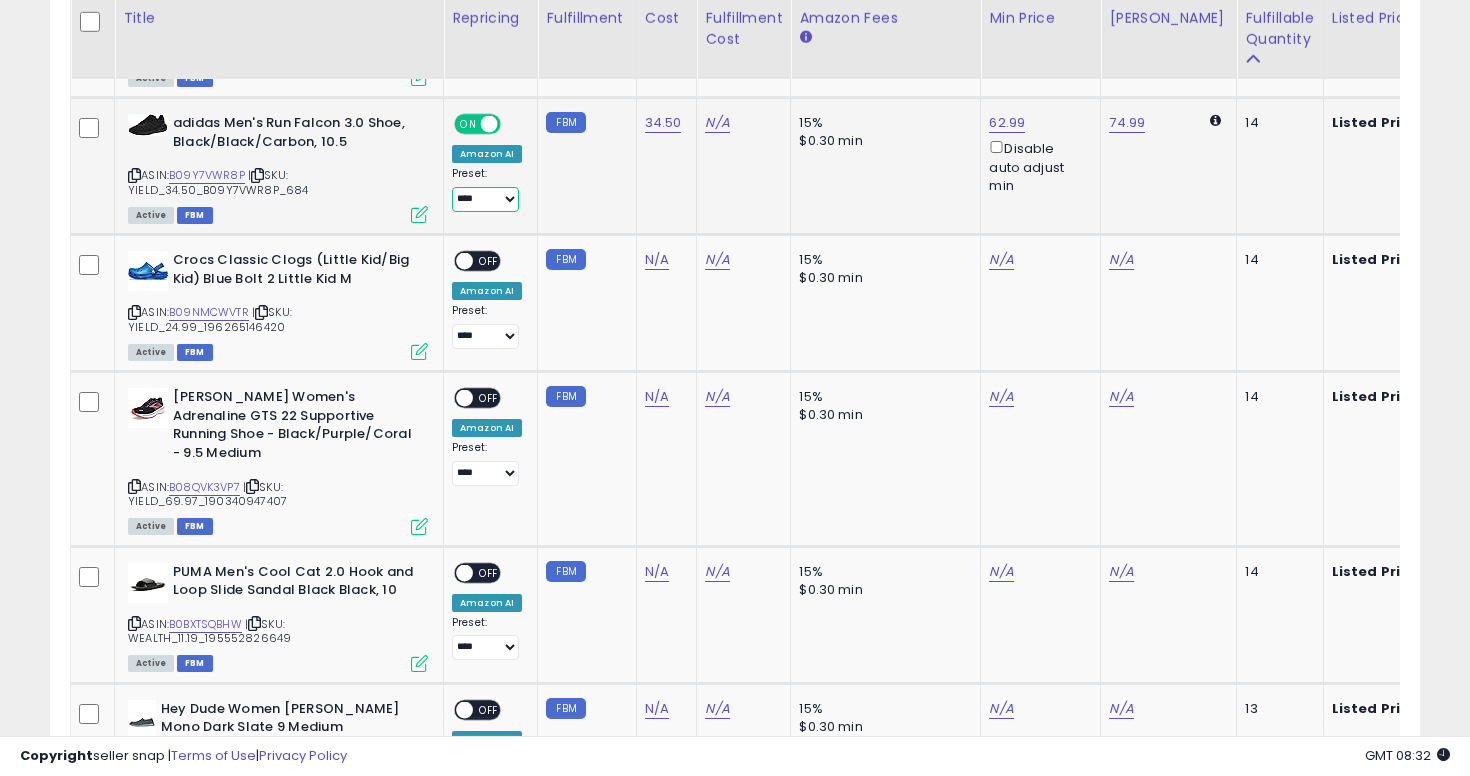 click on "**********" at bounding box center (485, 199) 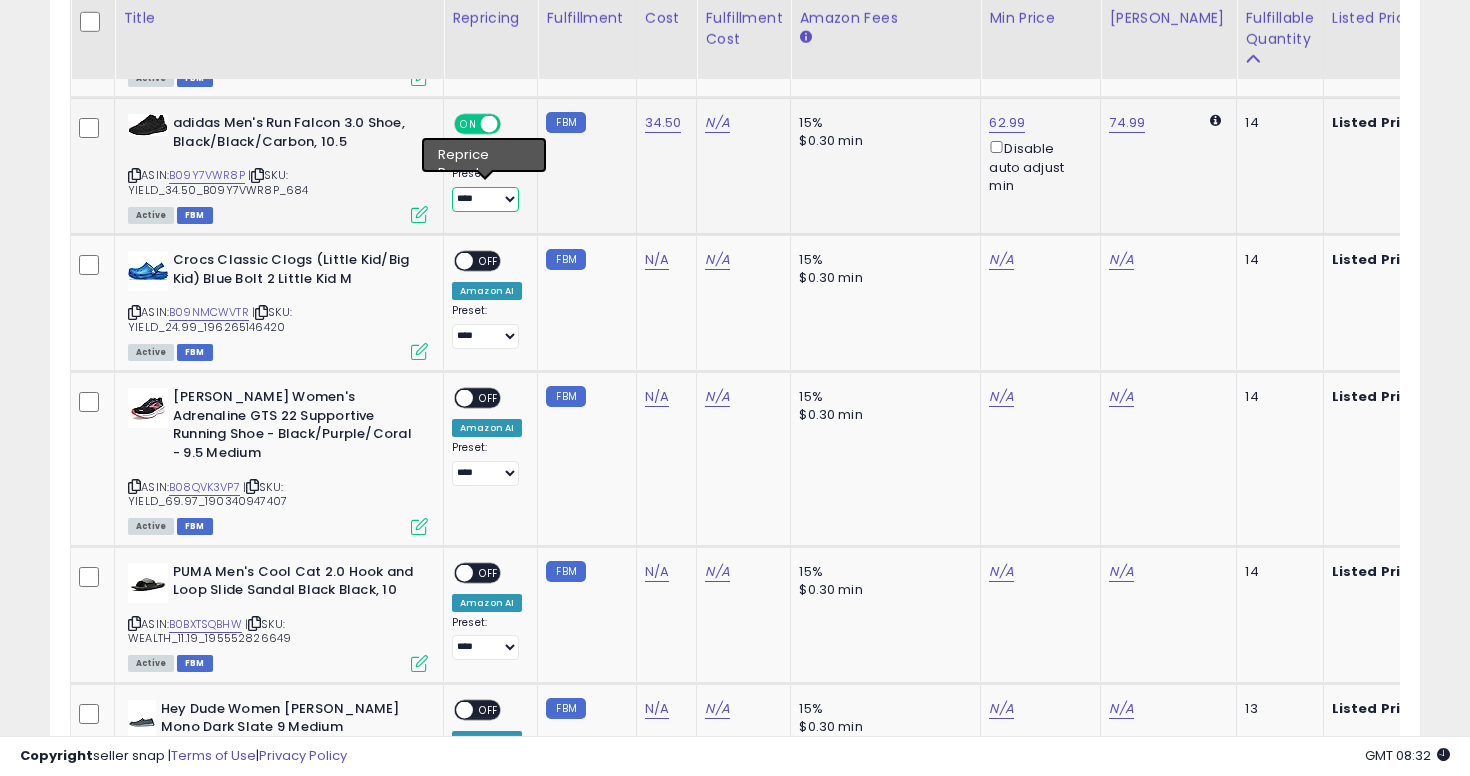 select on "**********" 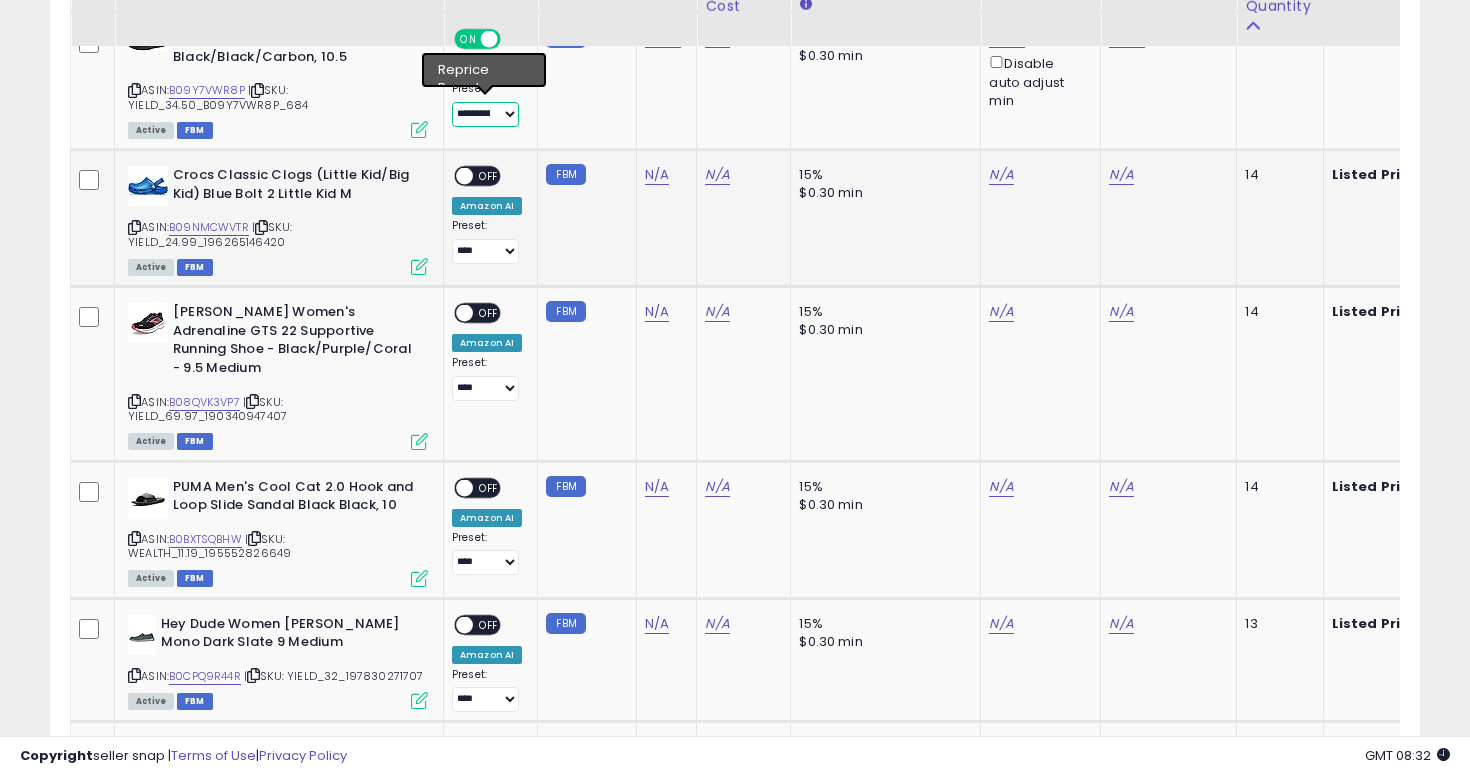scroll, scrollTop: 3934, scrollLeft: 0, axis: vertical 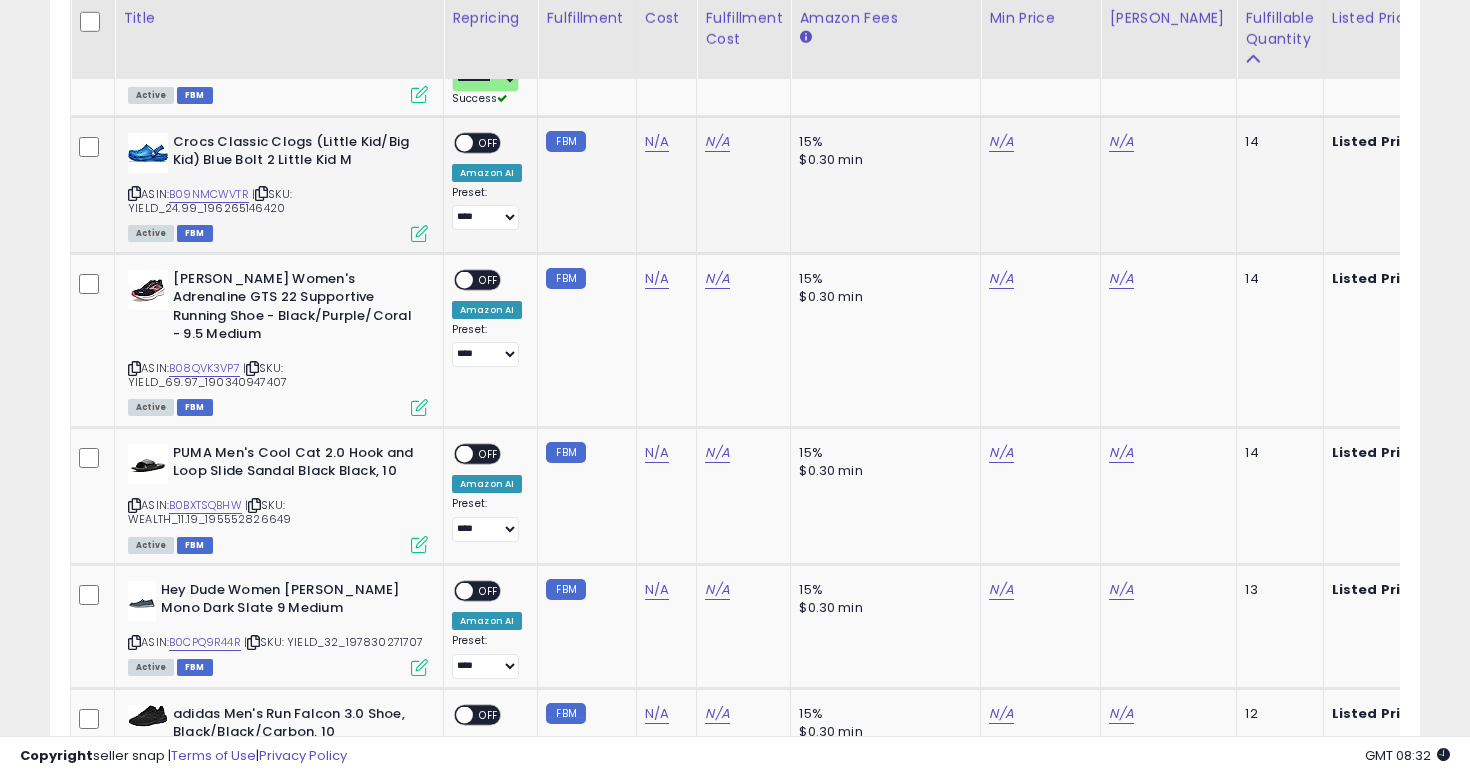click at bounding box center (134, 193) 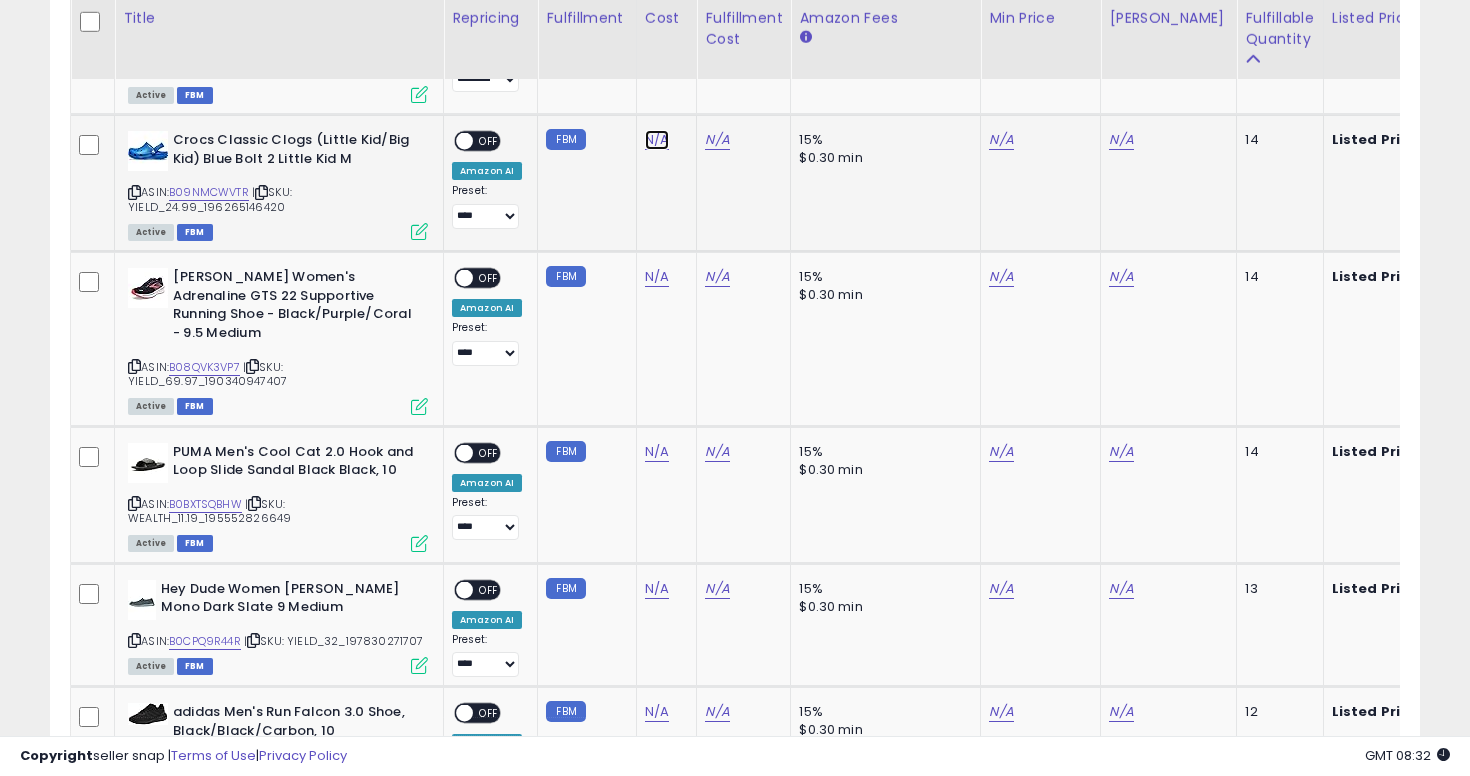 click on "N/A" at bounding box center [657, 140] 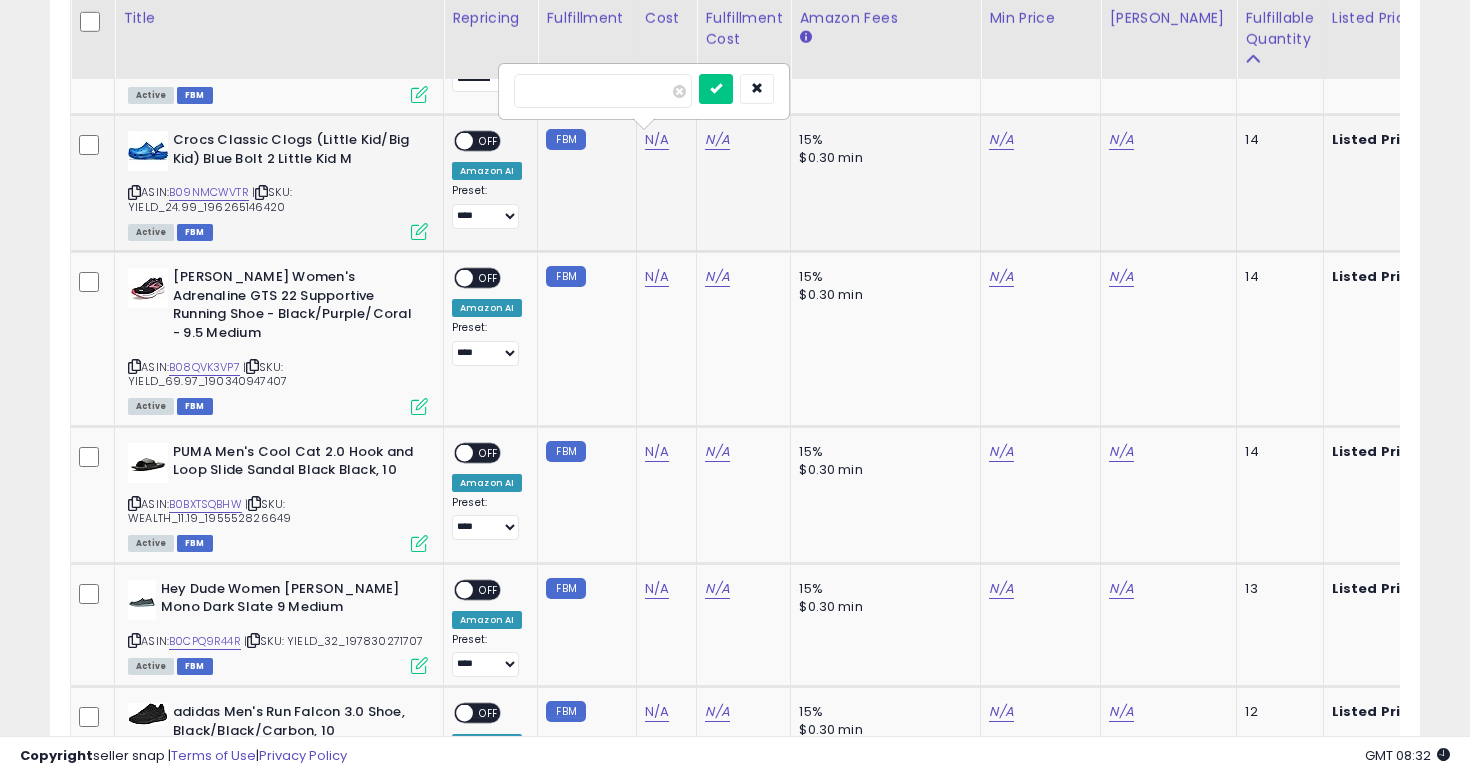 type on "**" 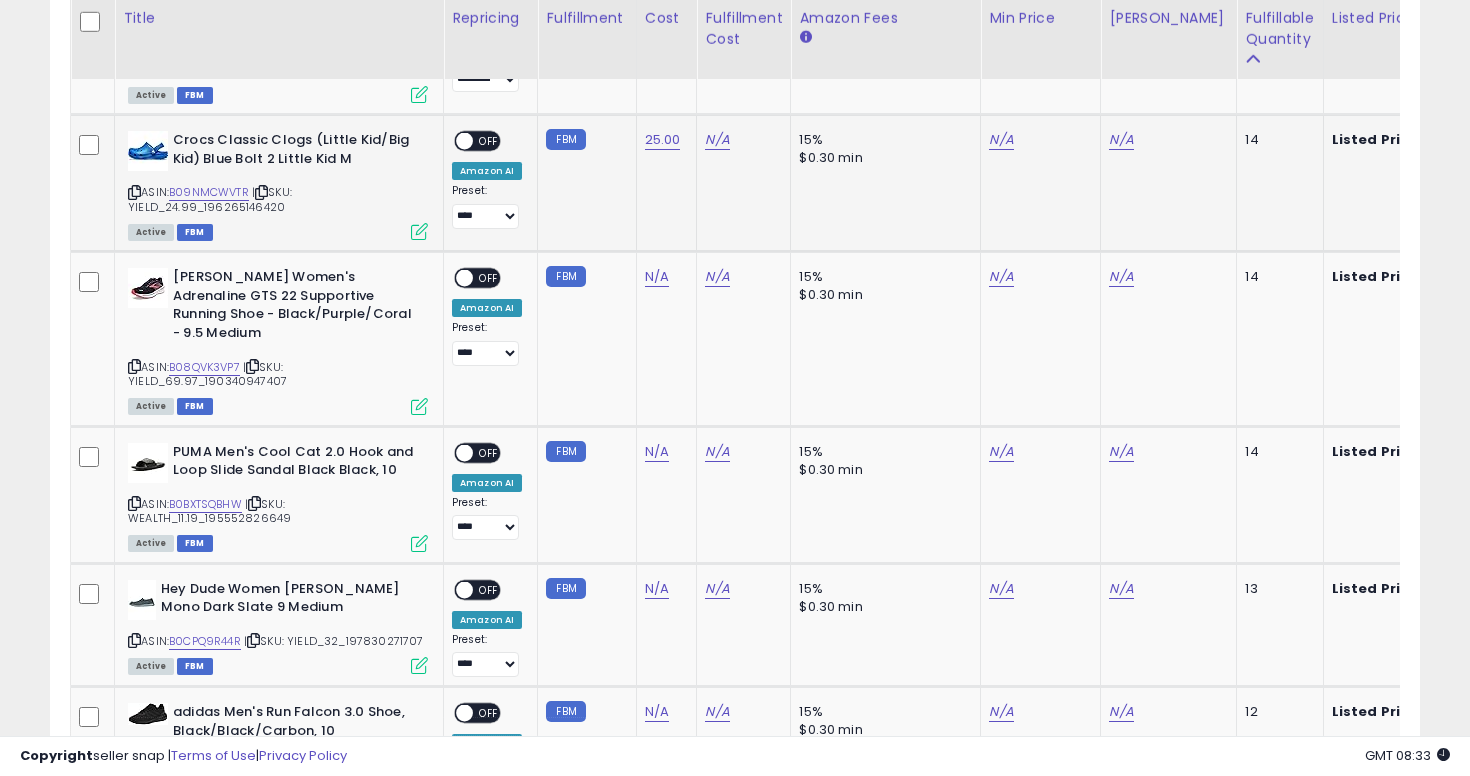 click on "N/A" at bounding box center (1037, 140) 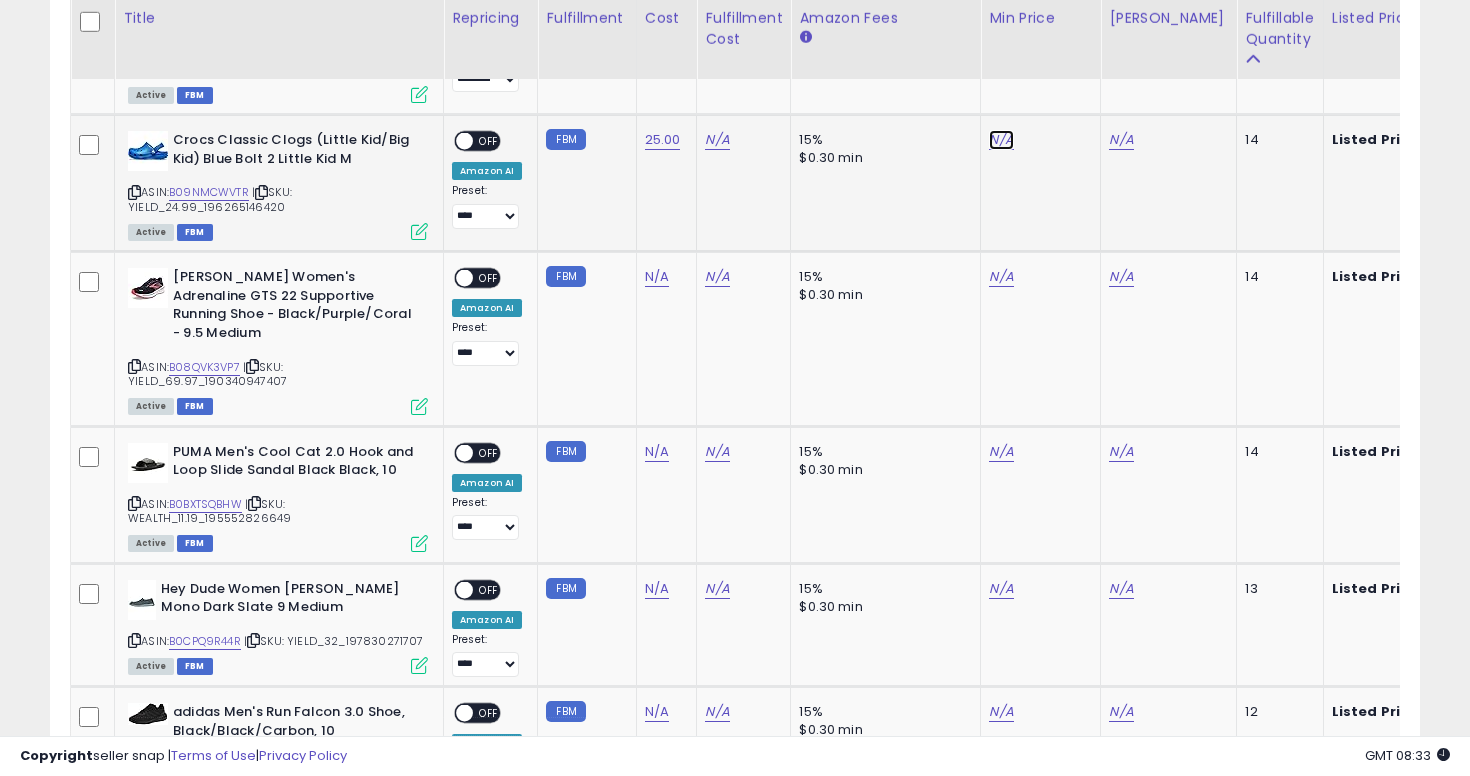 click on "N/A" at bounding box center [1001, 140] 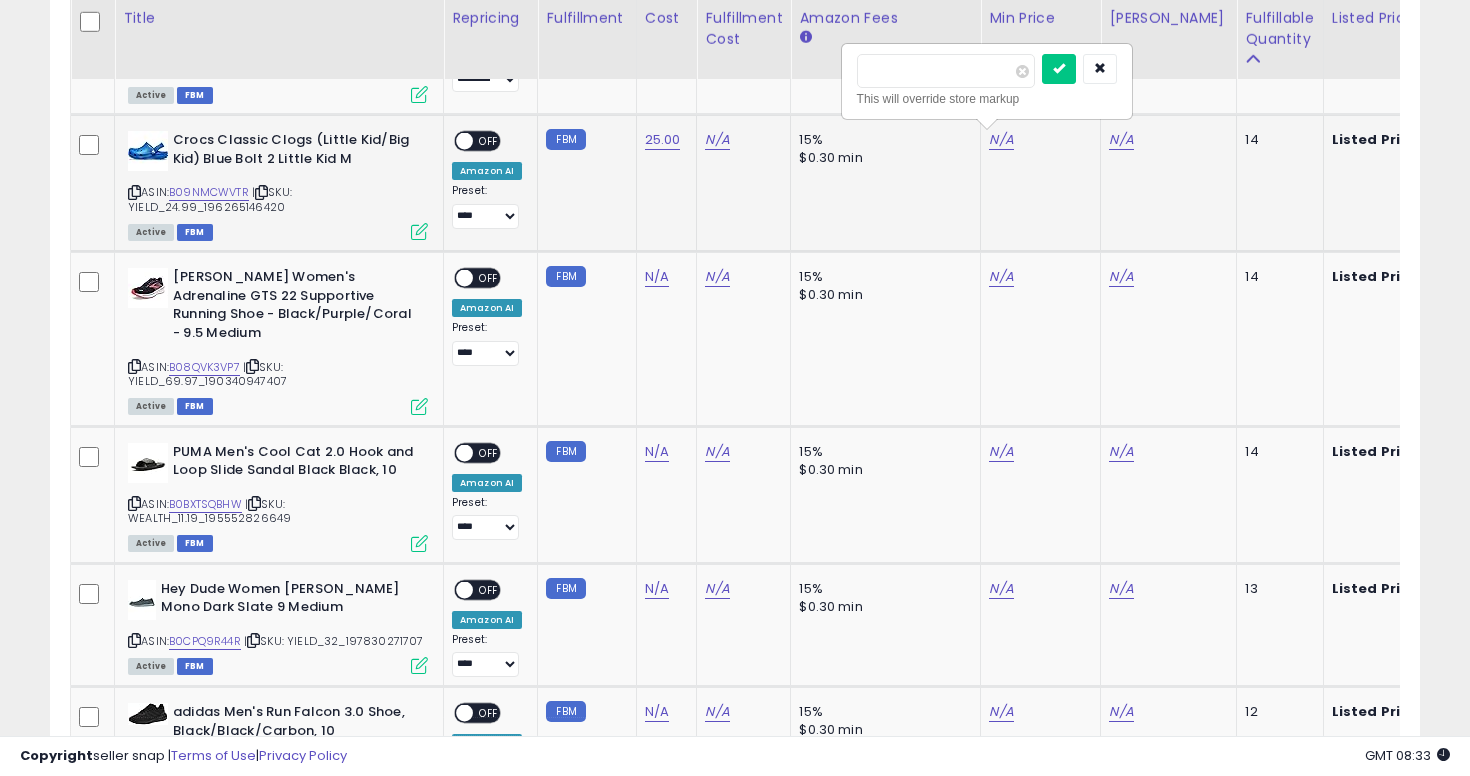 type on "****" 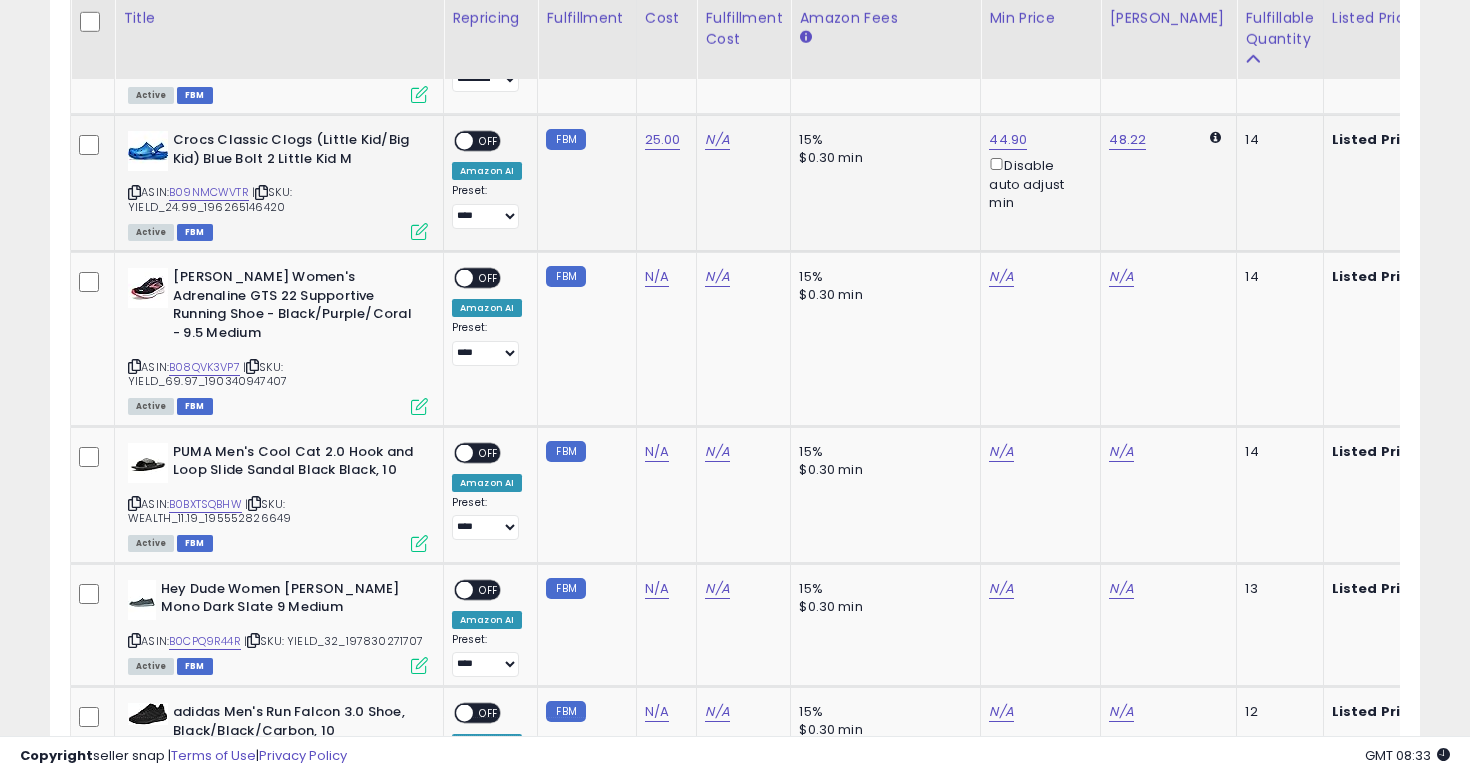 click on "48.22" 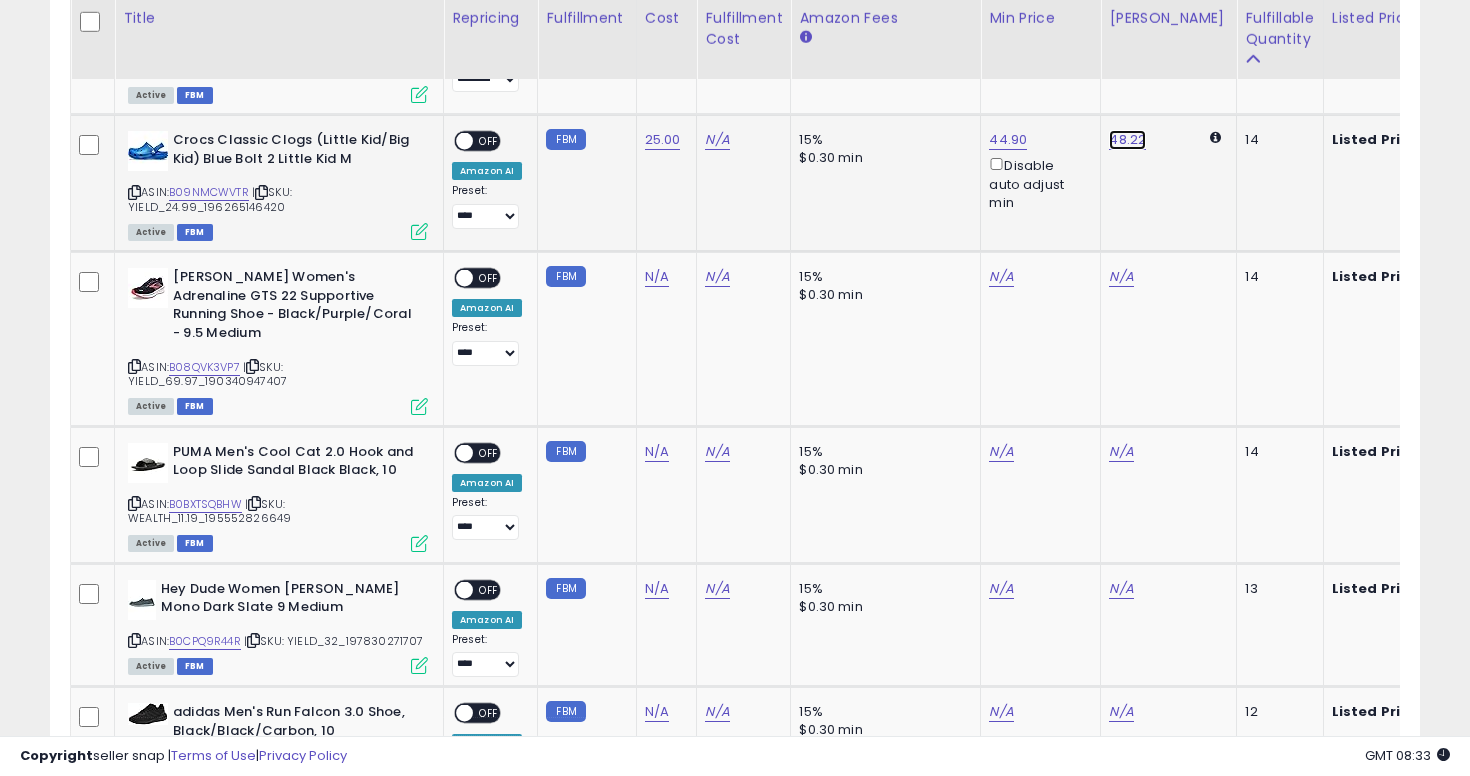 click on "48.22" at bounding box center (1126, -2676) 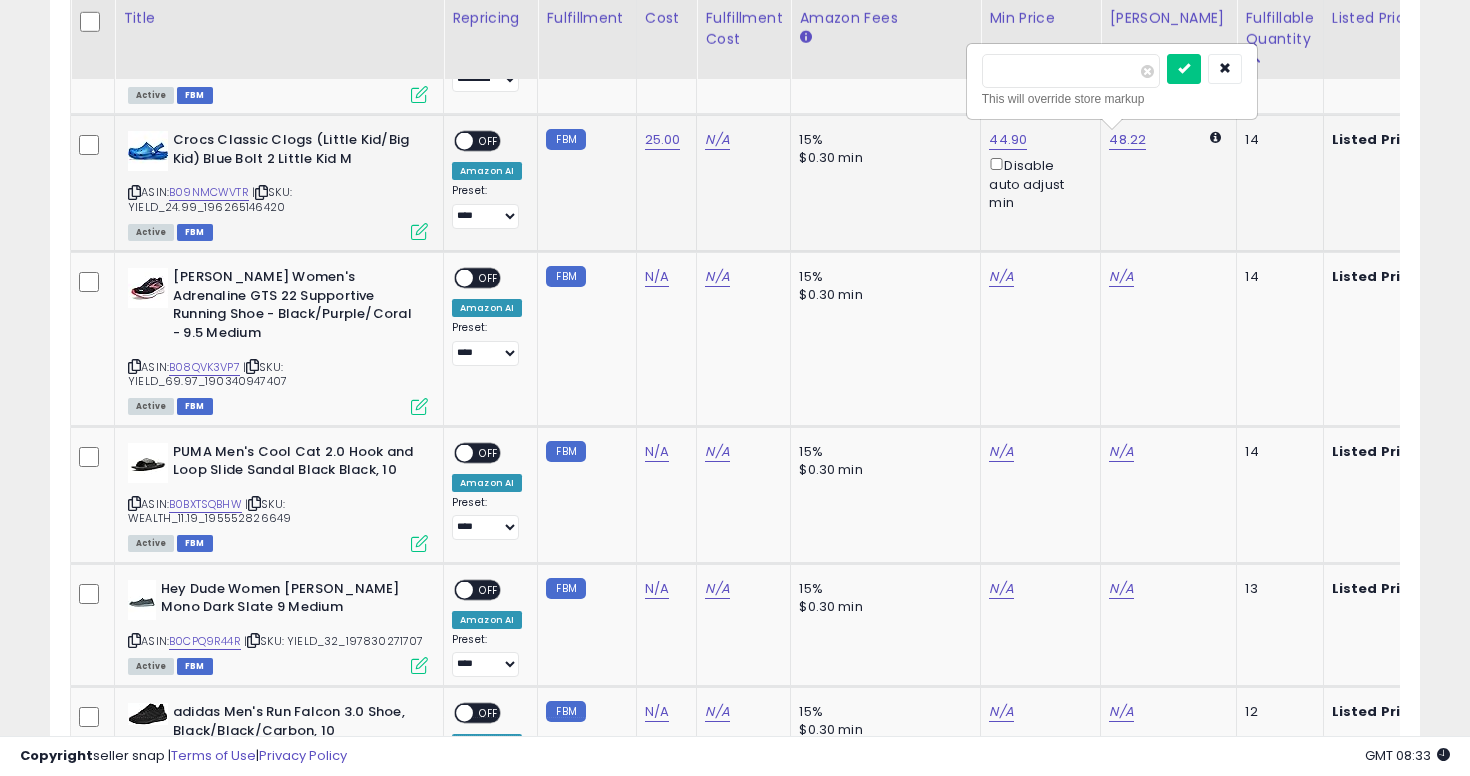 type on "*" 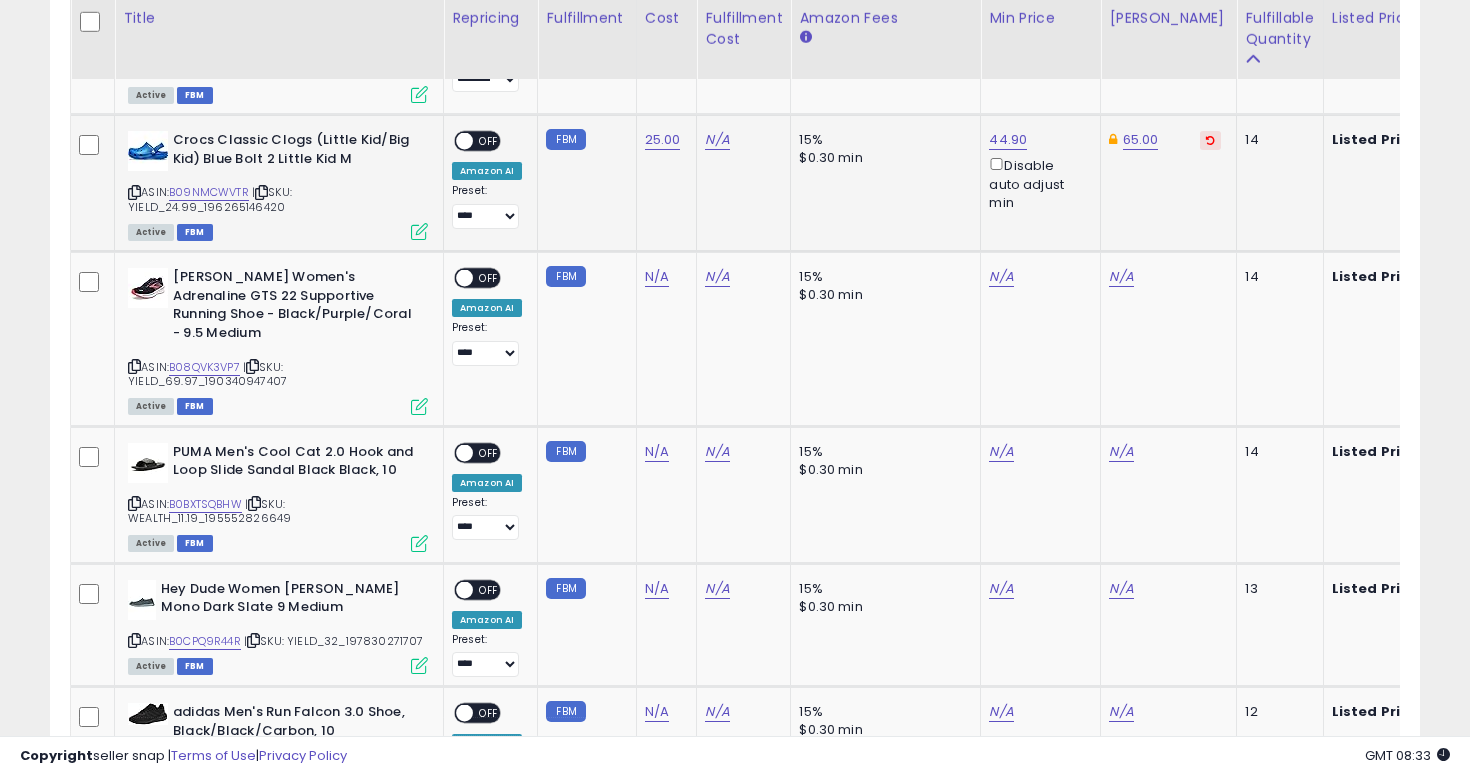 click on "ON   OFF" at bounding box center (455, 141) 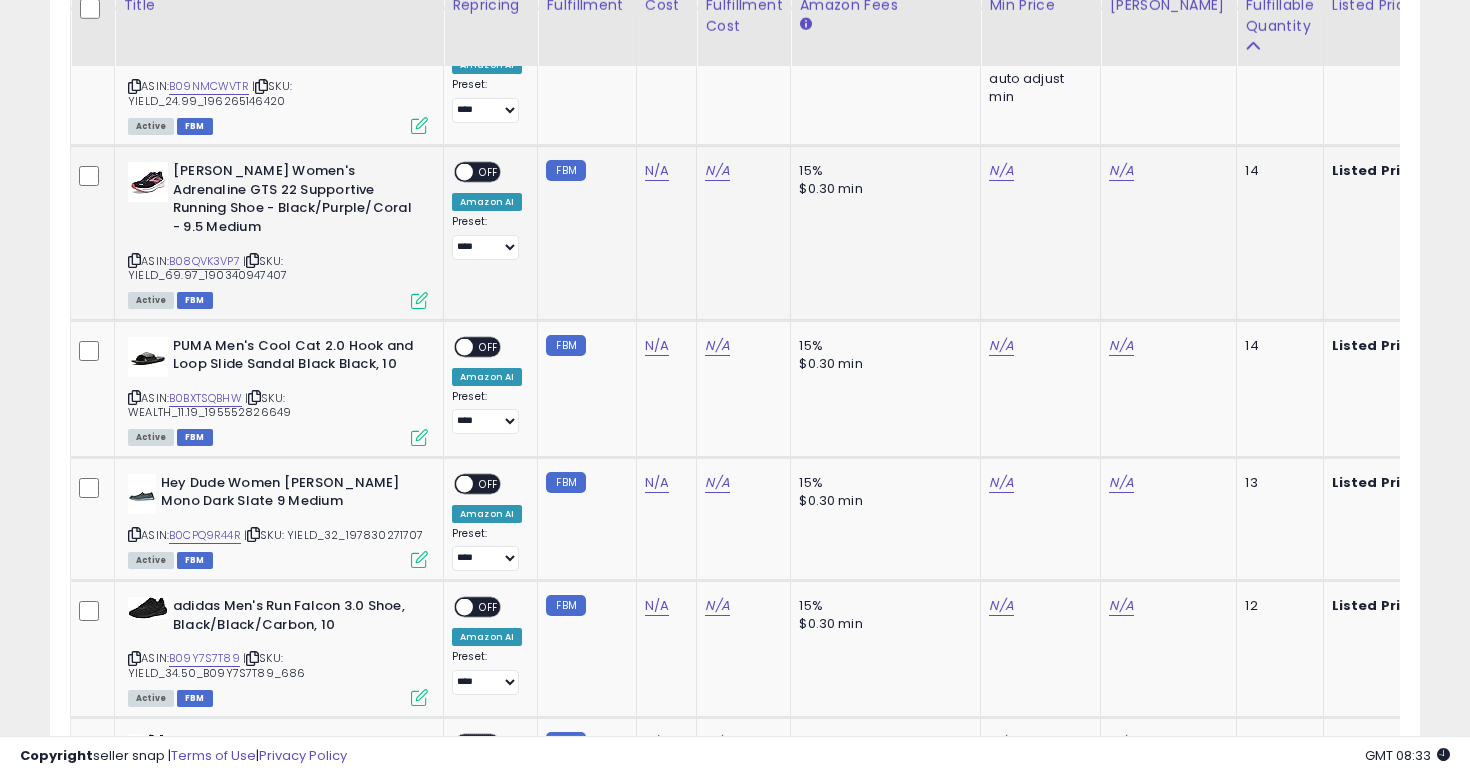 scroll, scrollTop: 4027, scrollLeft: 0, axis: vertical 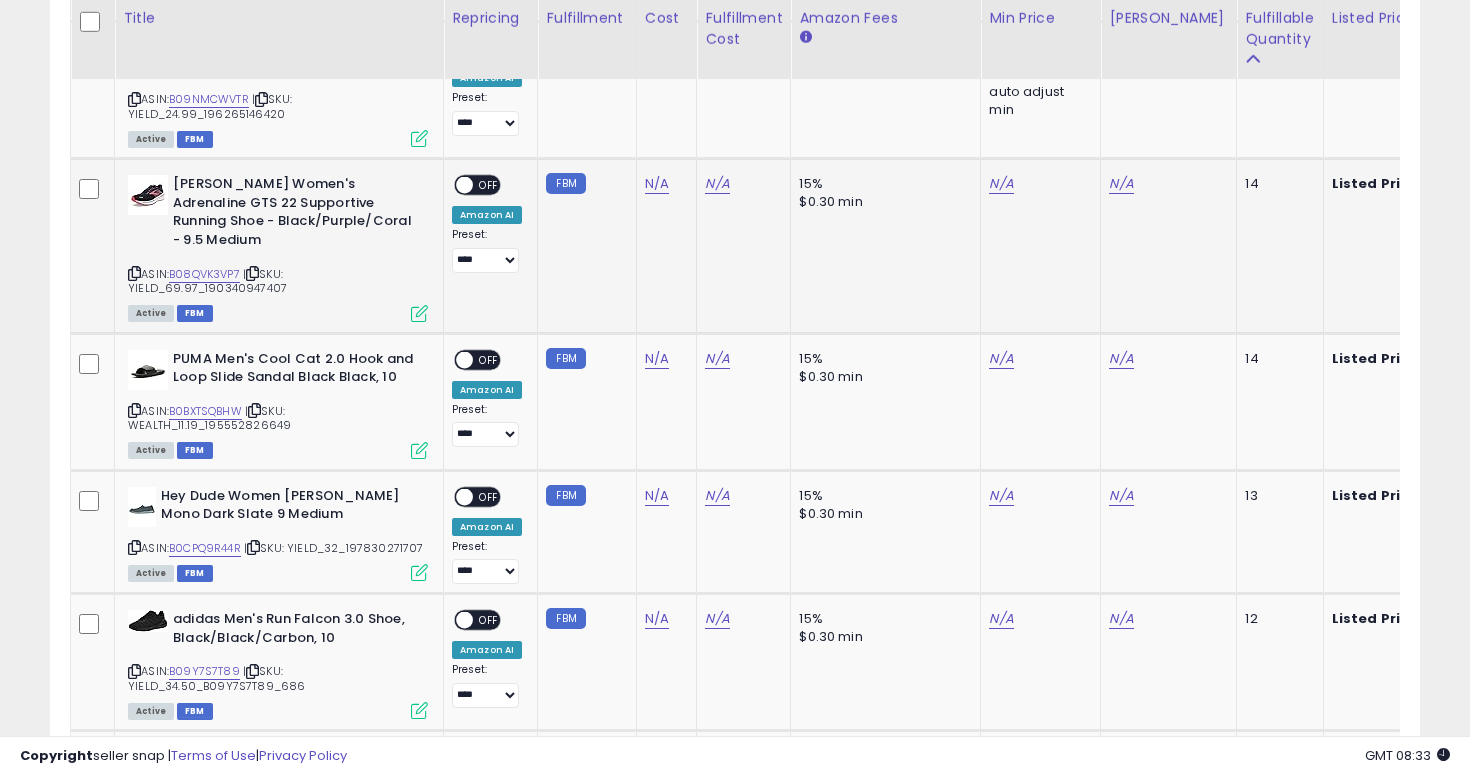 click at bounding box center (134, 273) 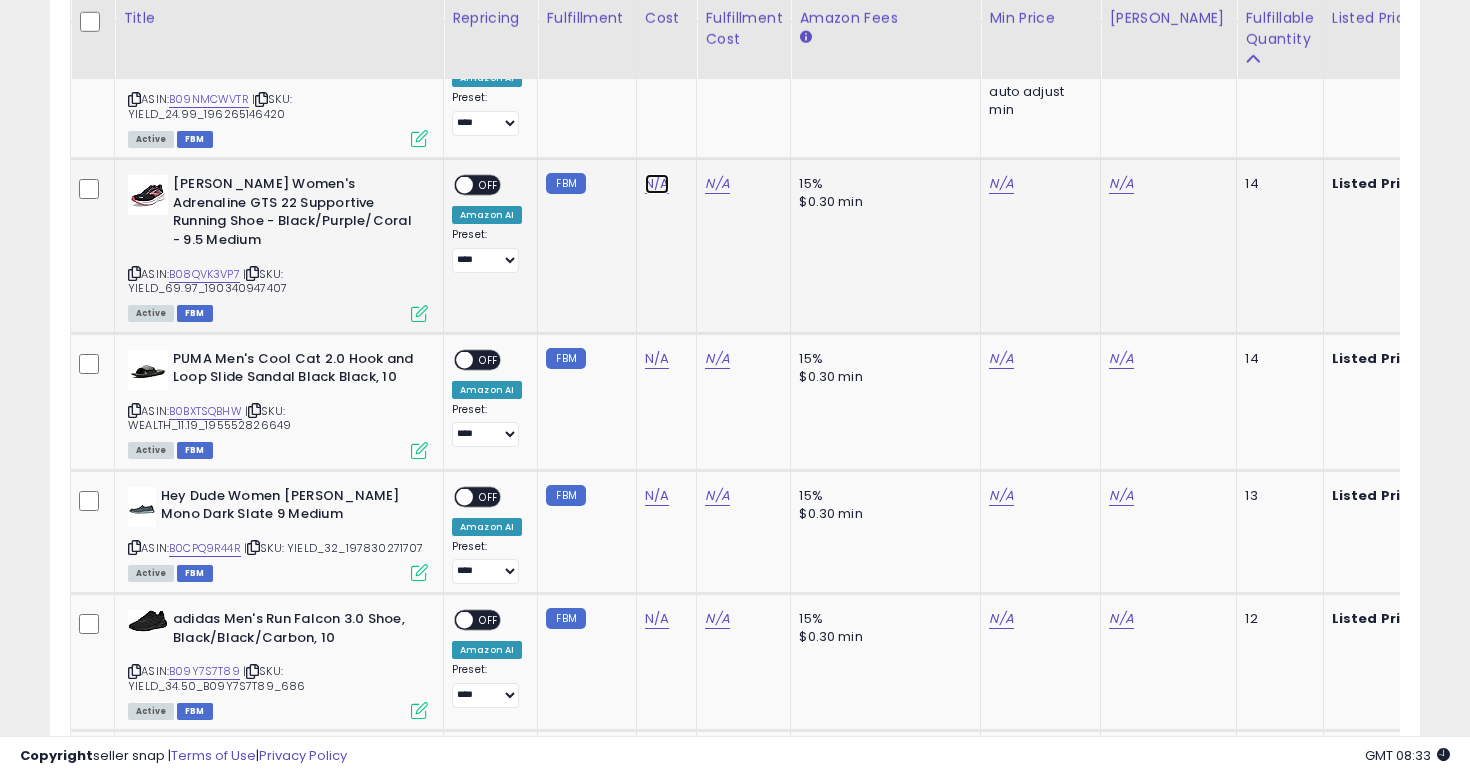 click on "N/A" at bounding box center (657, 184) 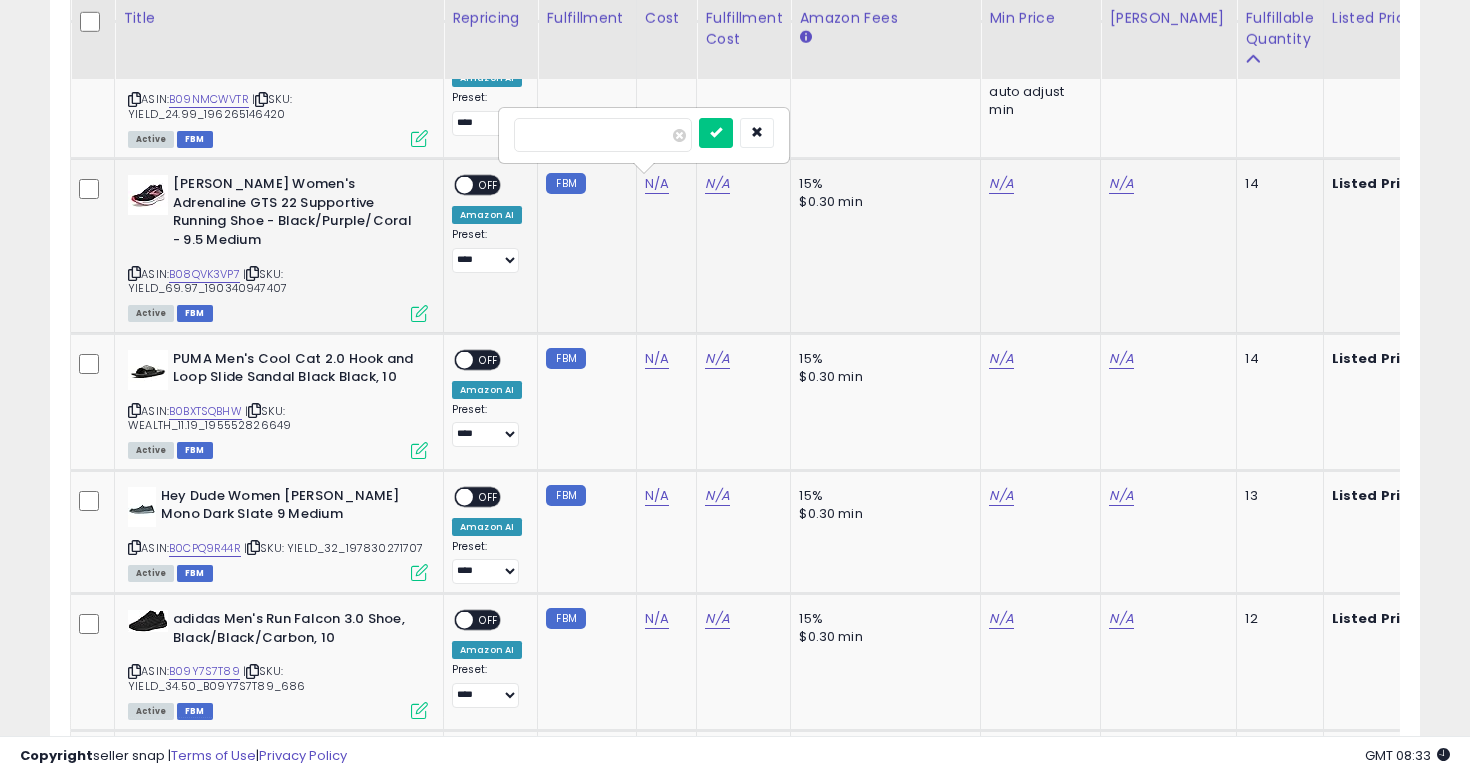 type on "**" 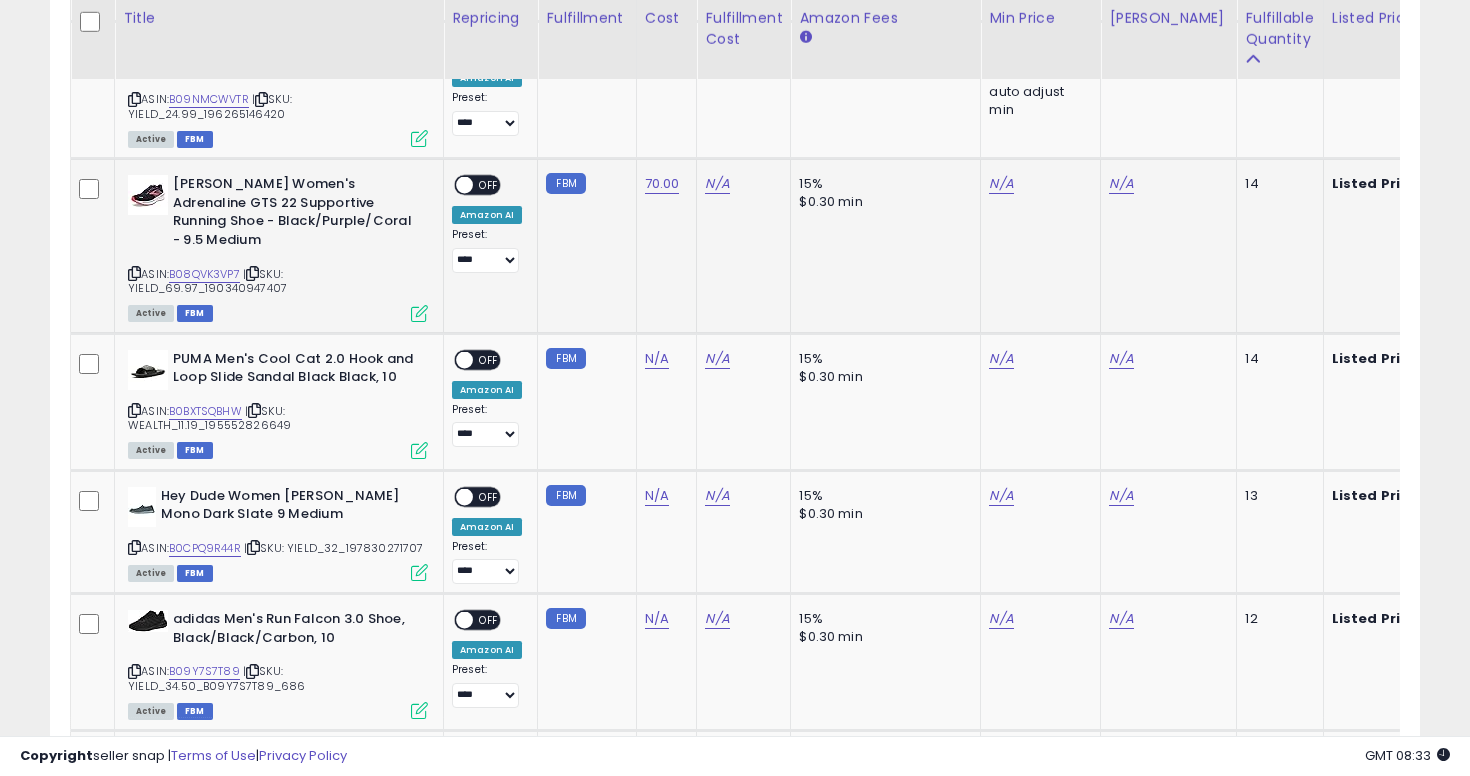 click on "N/A" 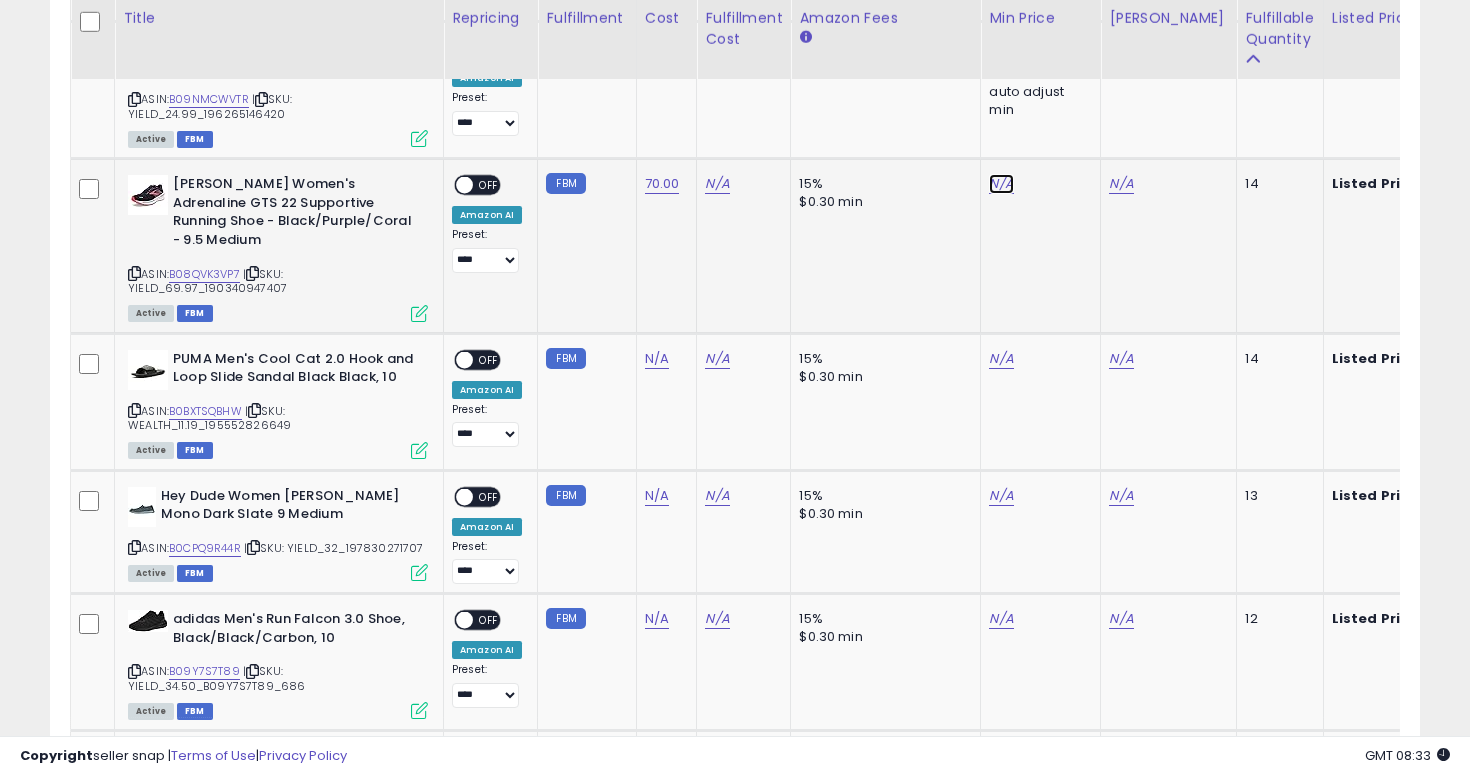 click on "N/A" at bounding box center [1001, 184] 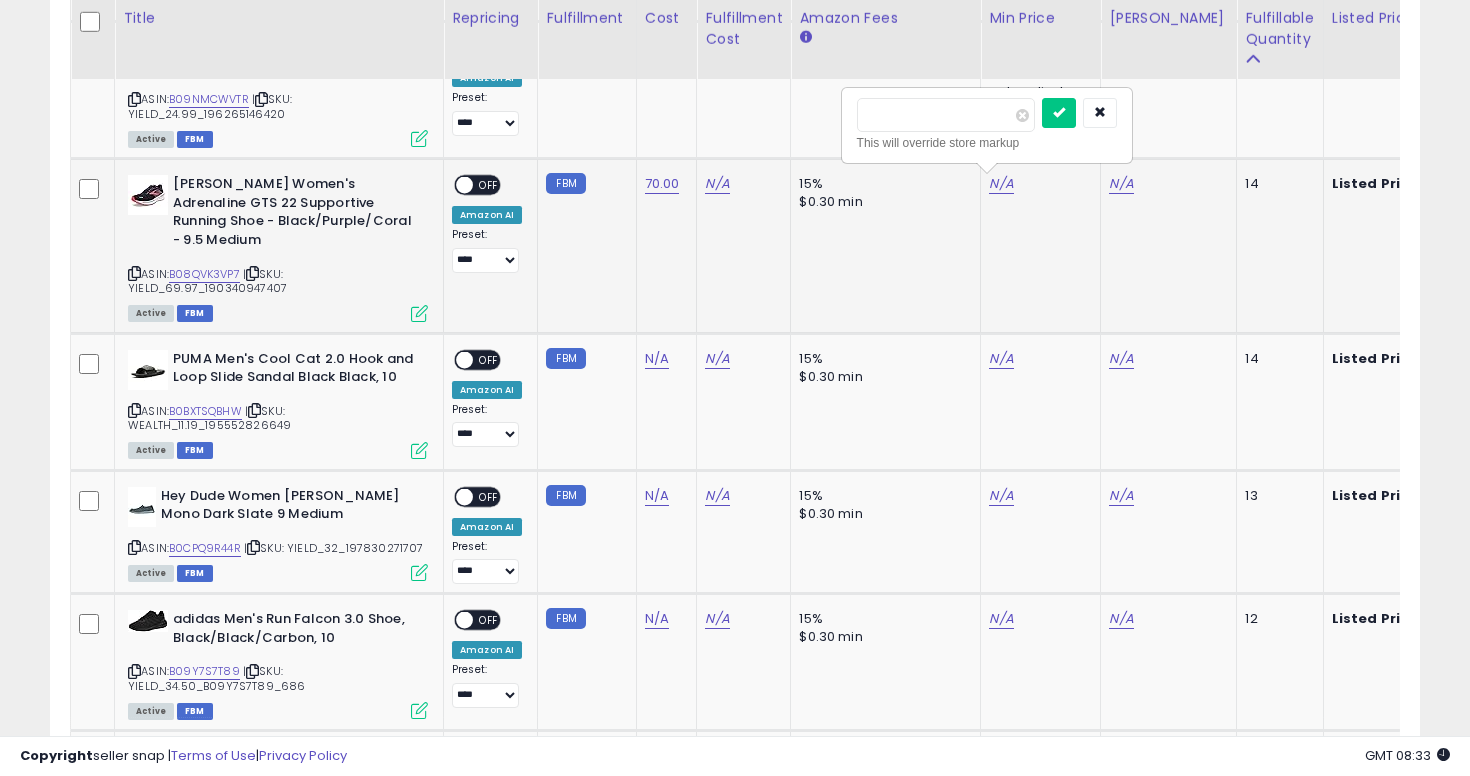 type on "***" 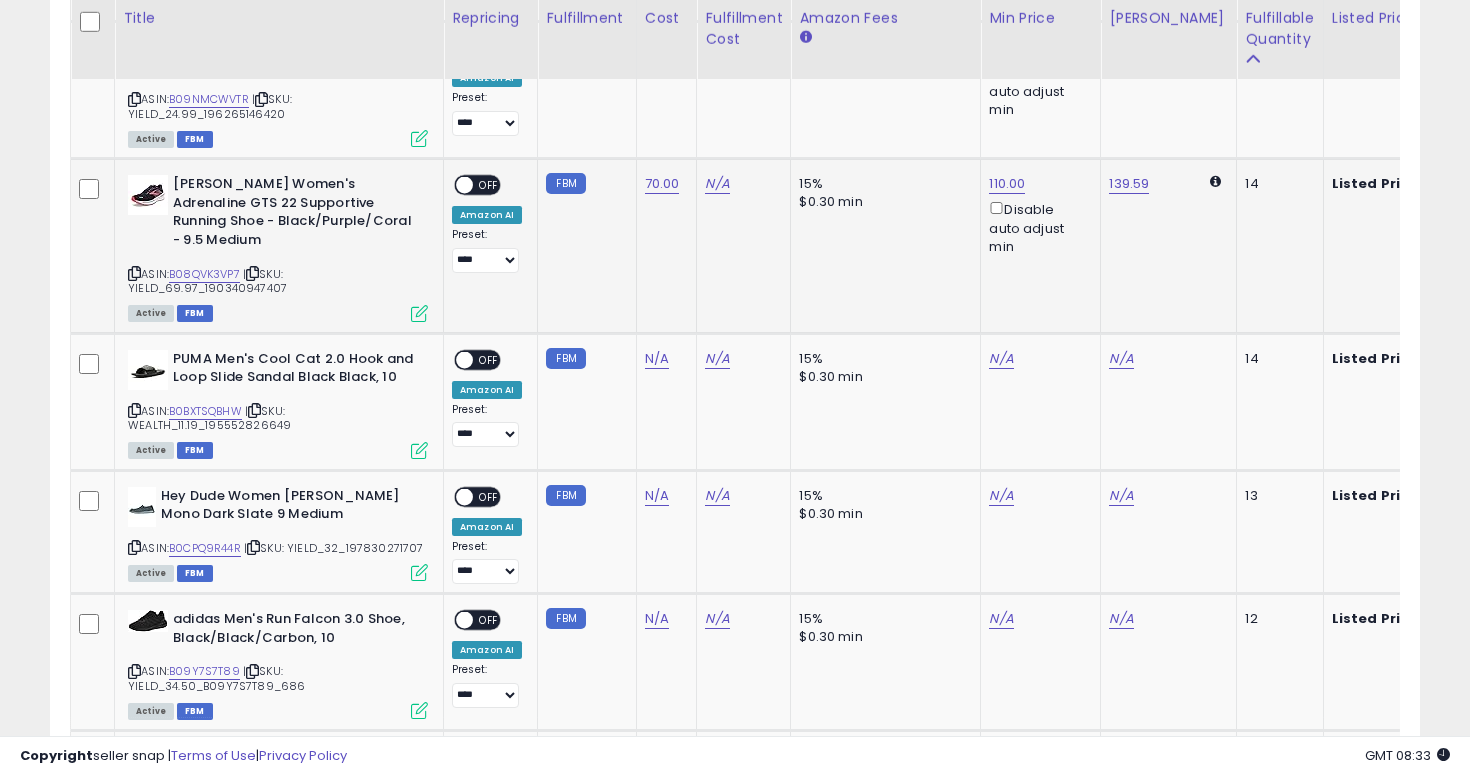 click on "OFF" at bounding box center [489, 185] 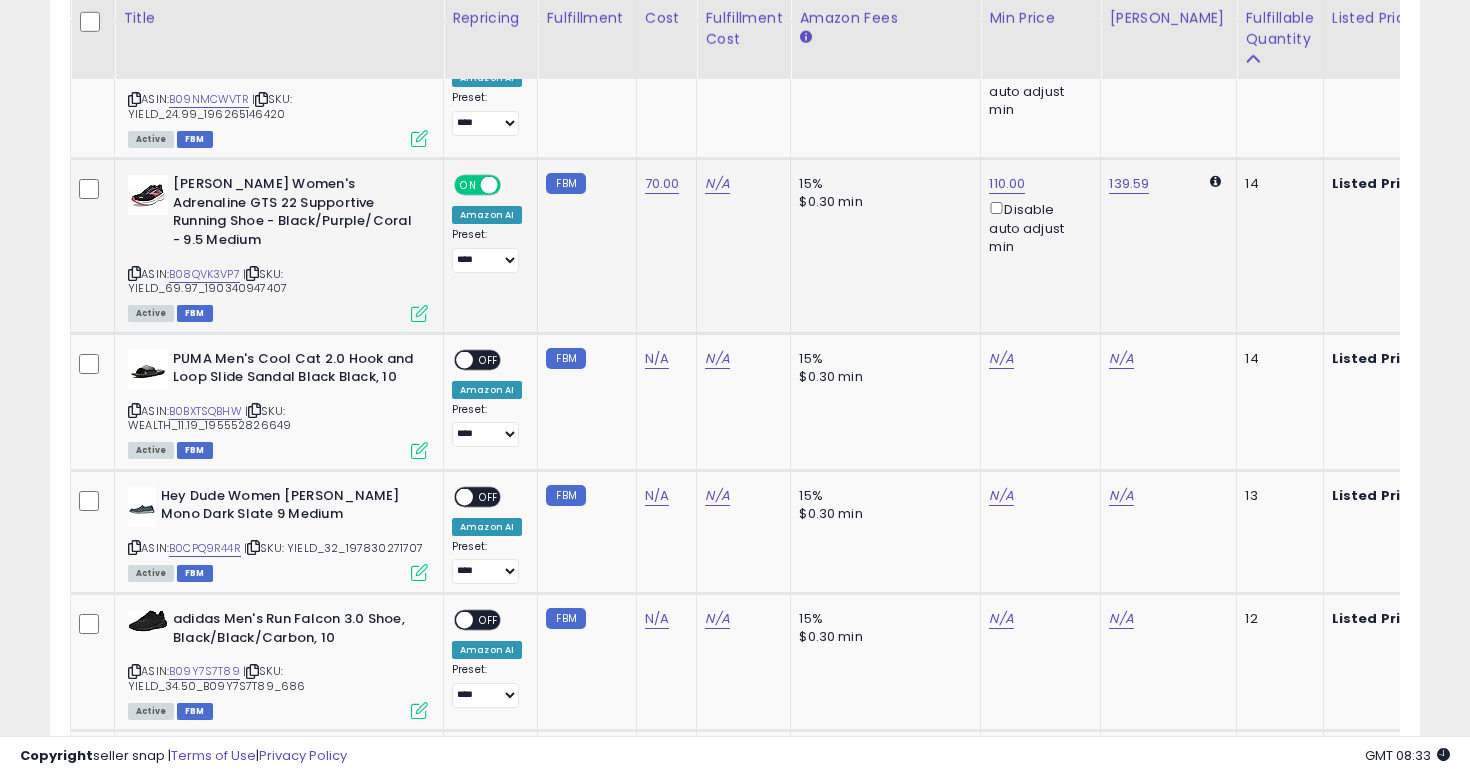 click on "**********" 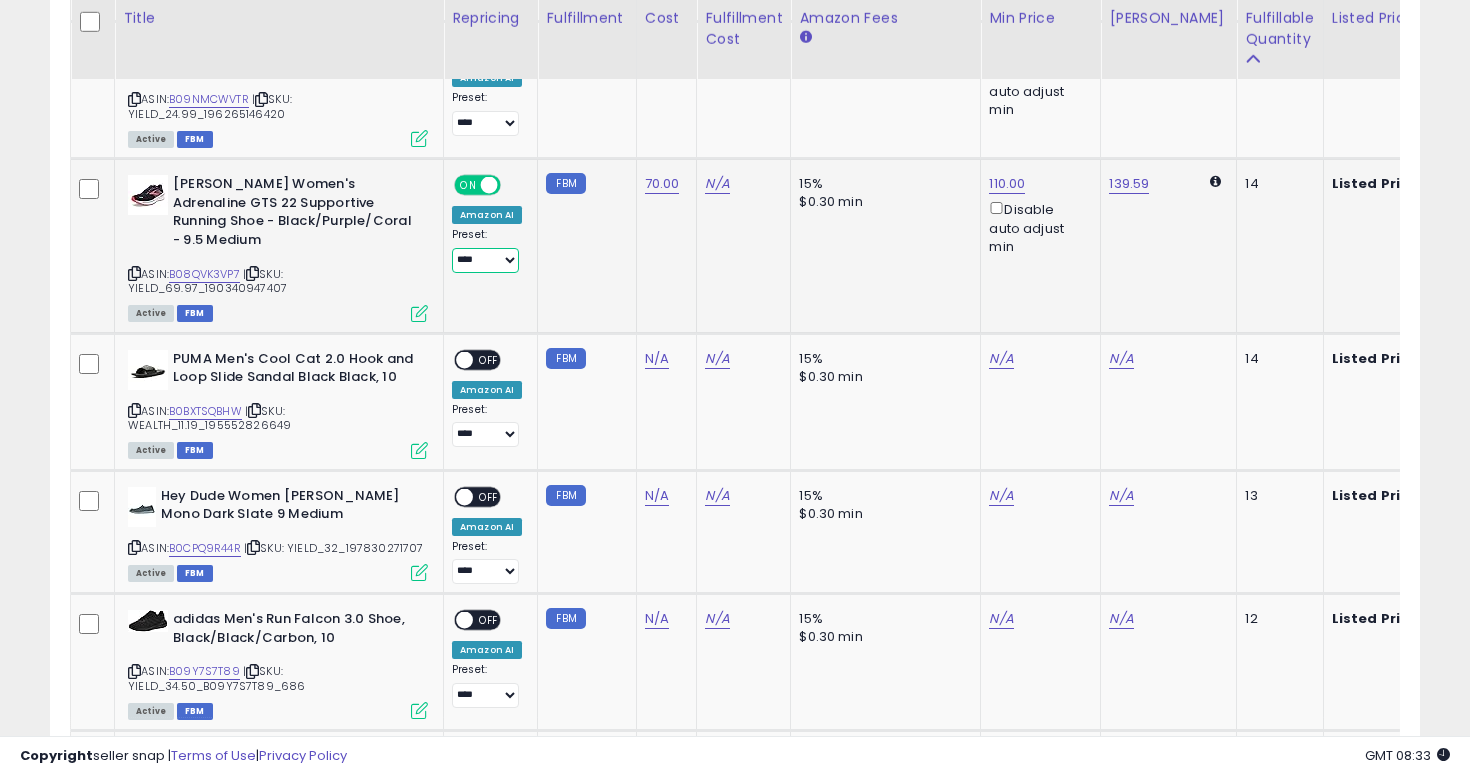 click on "**********" at bounding box center [485, 260] 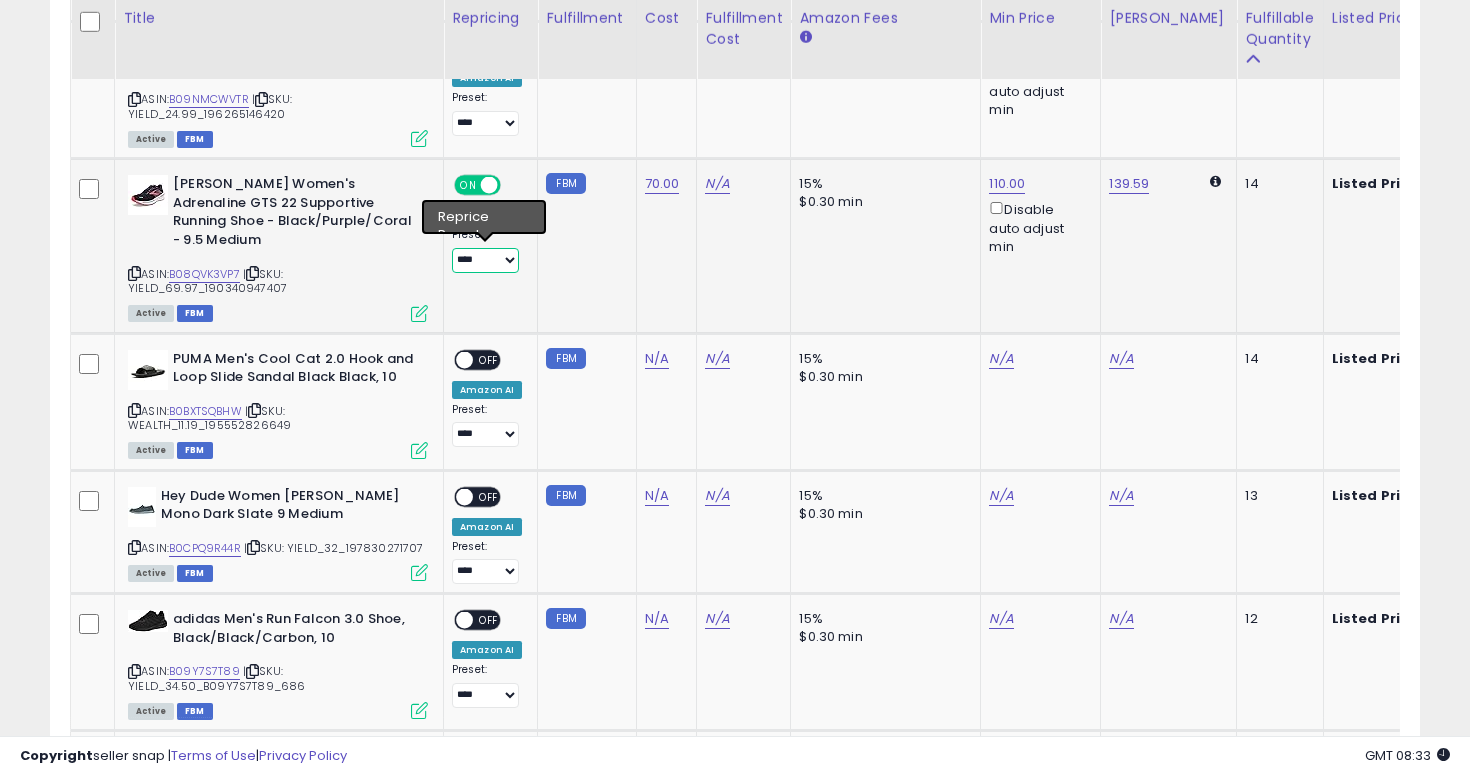 select on "**********" 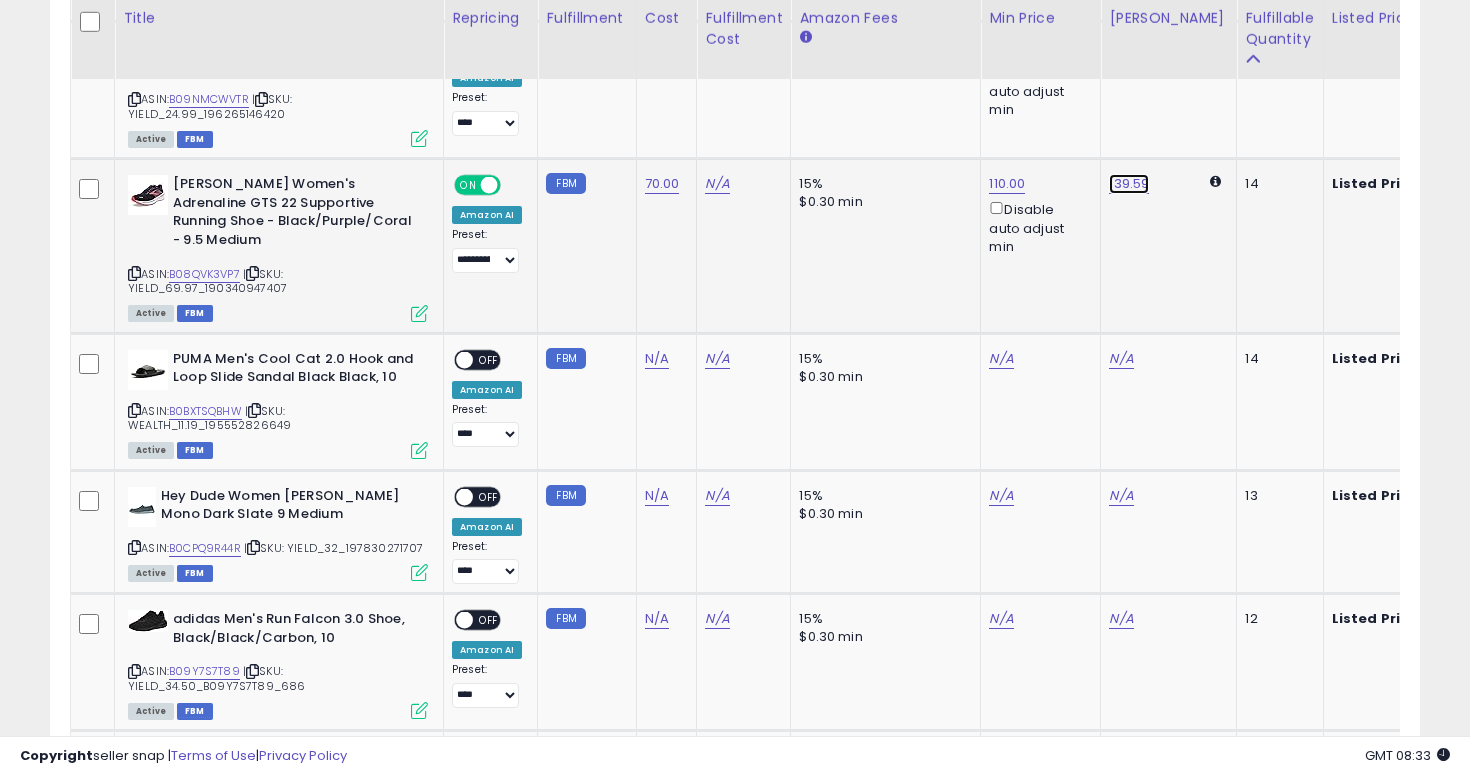 click on "139.59" at bounding box center [1126, -2769] 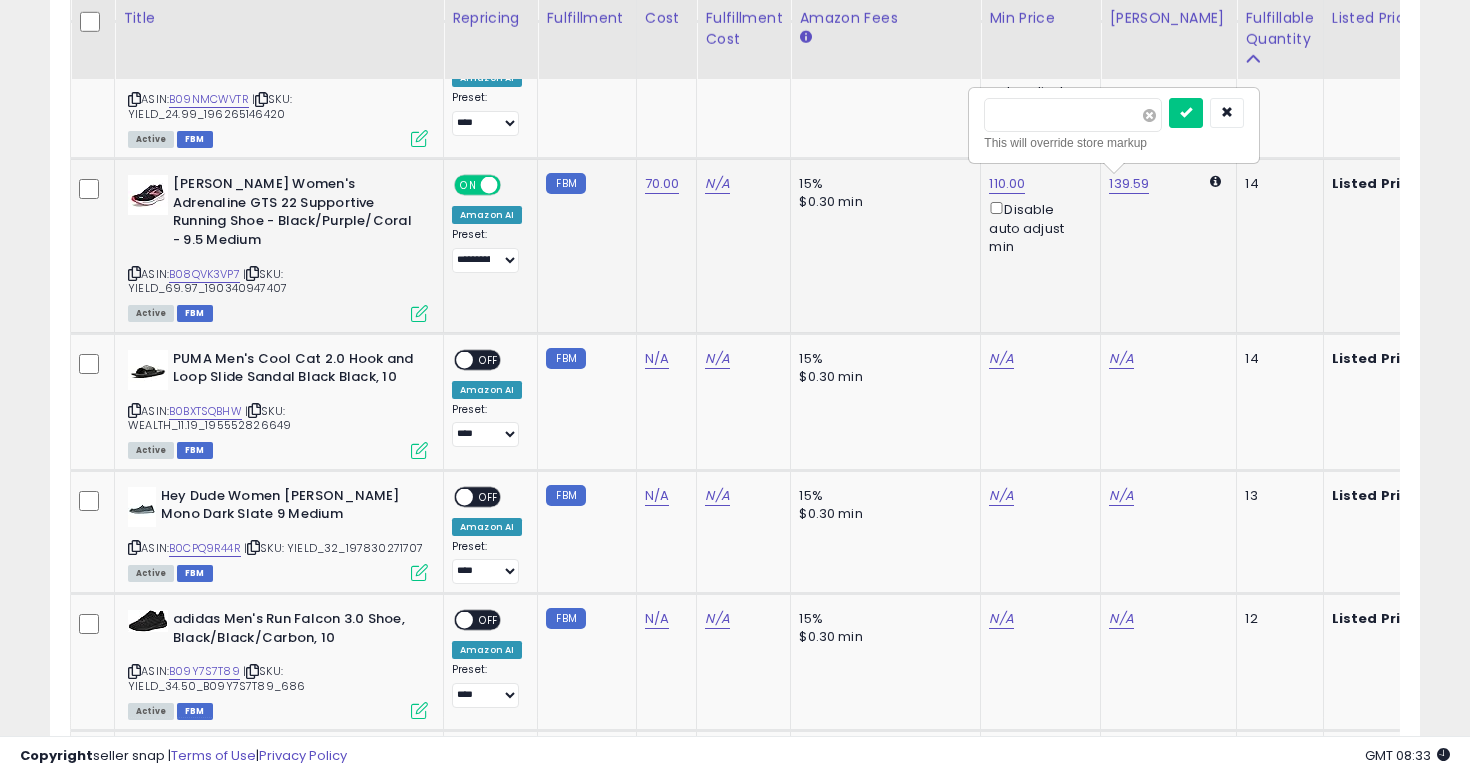 click at bounding box center (1149, 115) 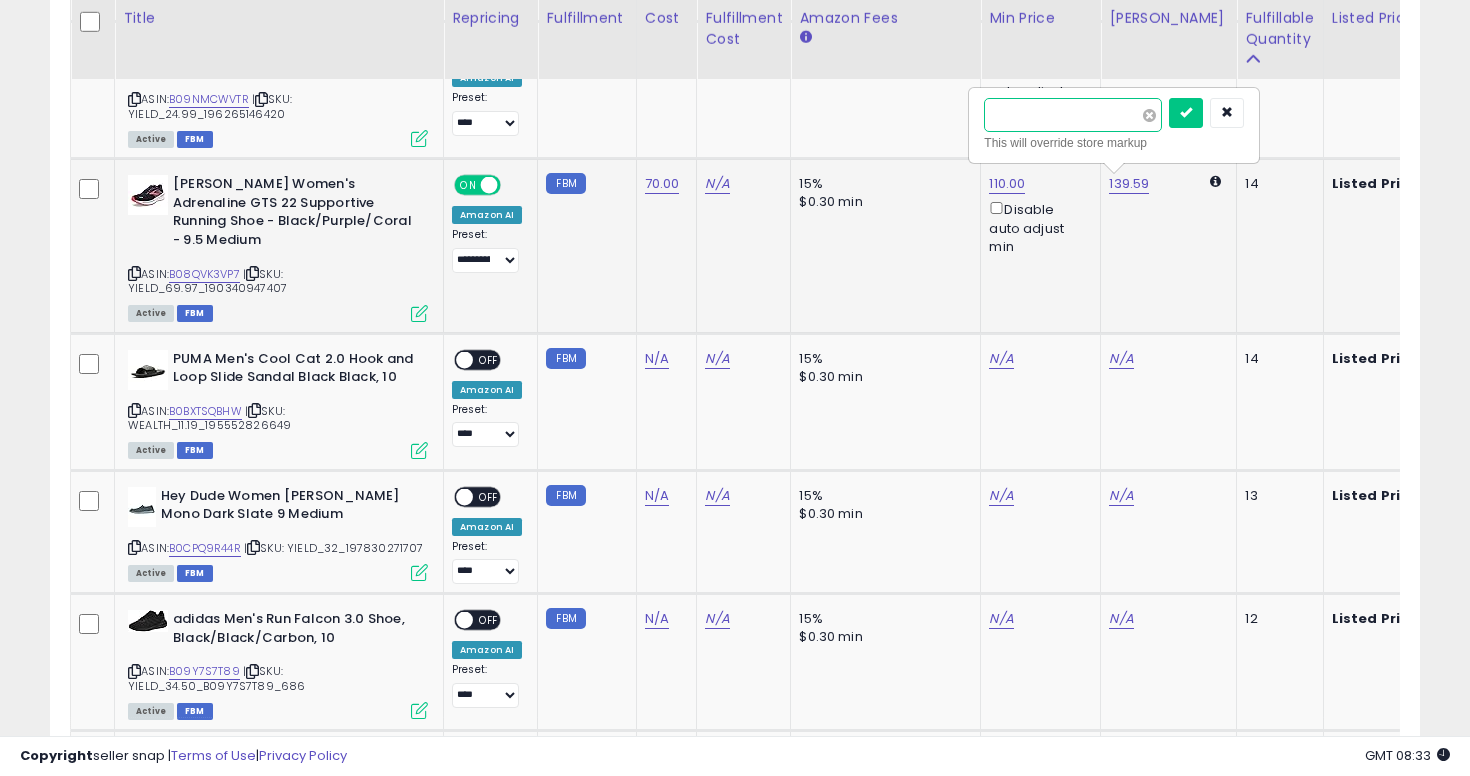 type on "***" 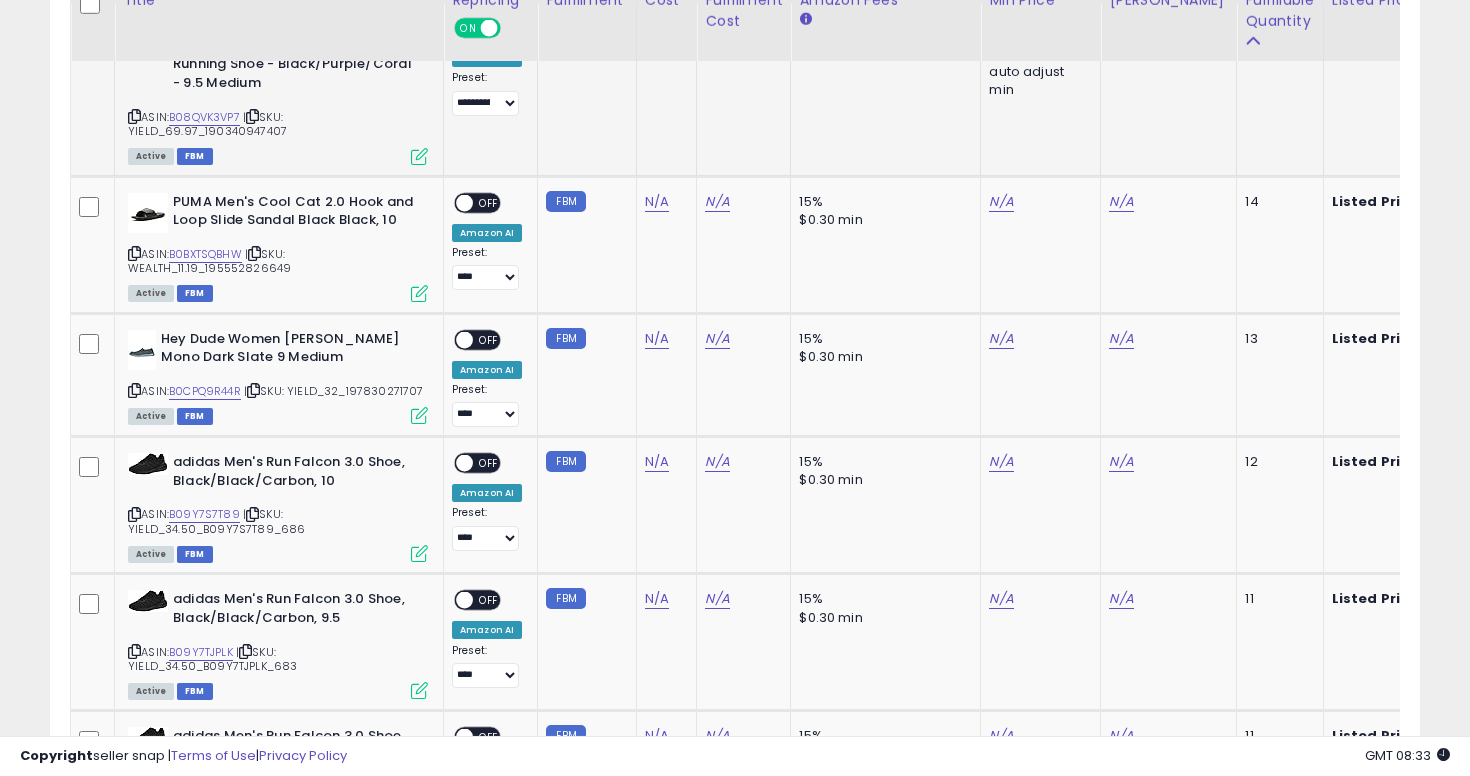 scroll, scrollTop: 4185, scrollLeft: 0, axis: vertical 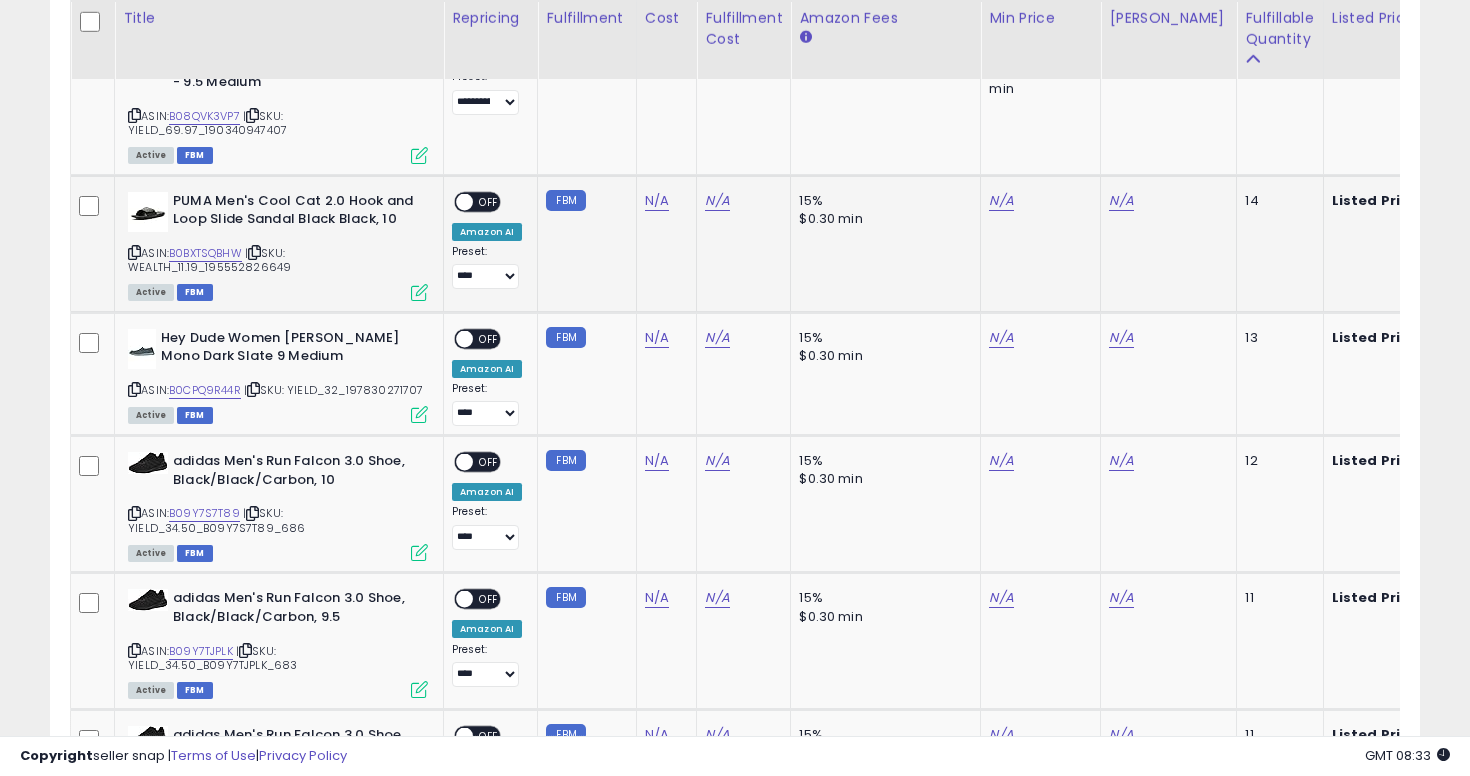 click at bounding box center [134, 252] 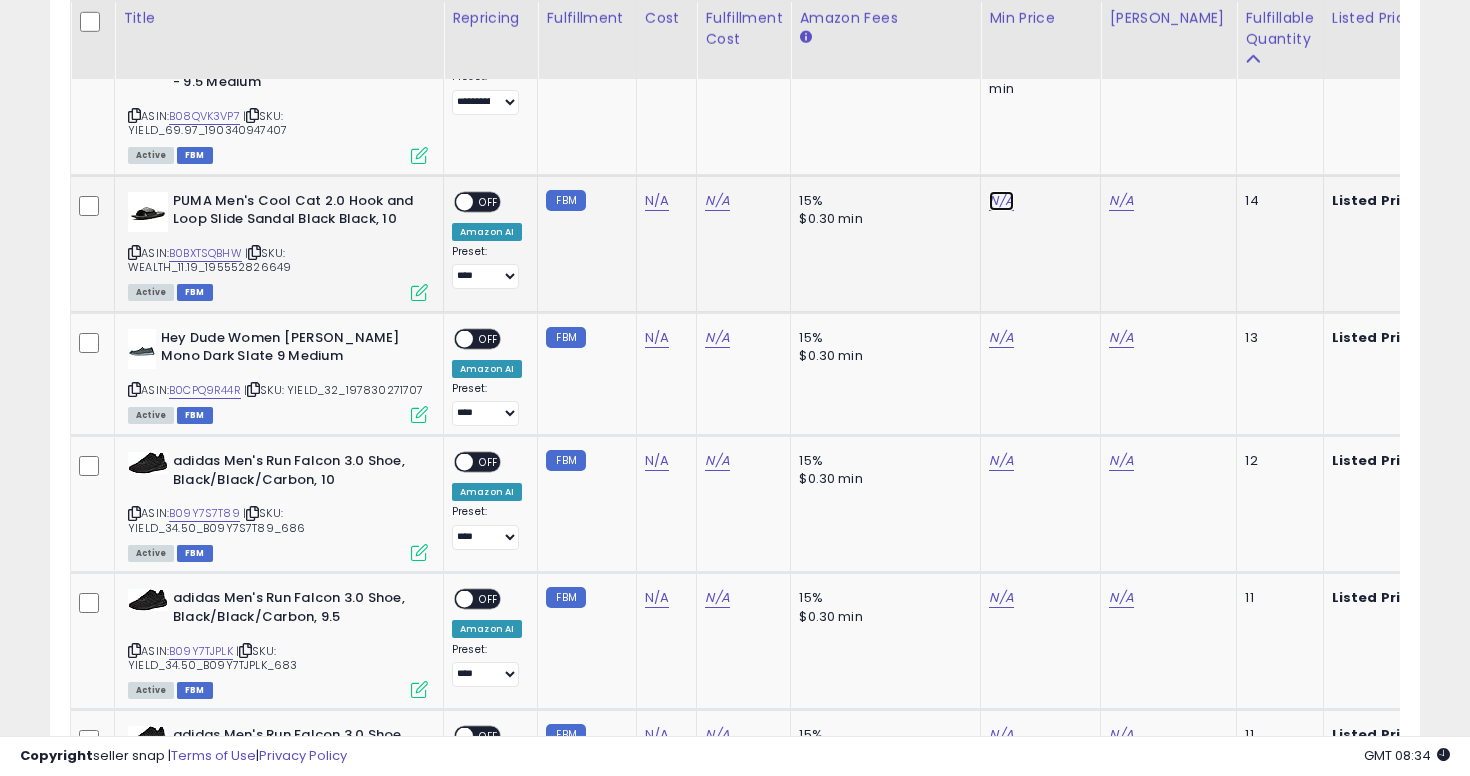 click on "N/A" at bounding box center [1001, 201] 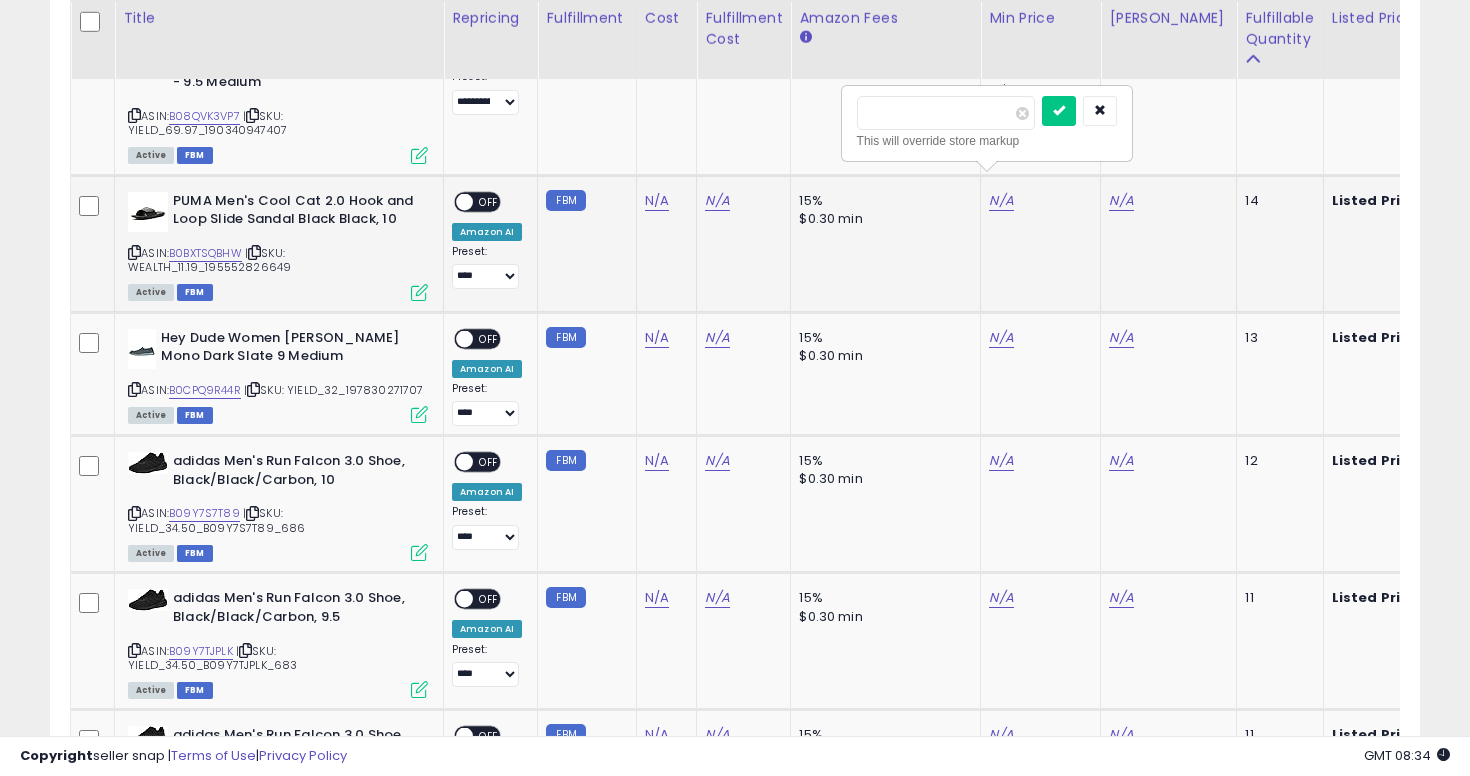 type on "**" 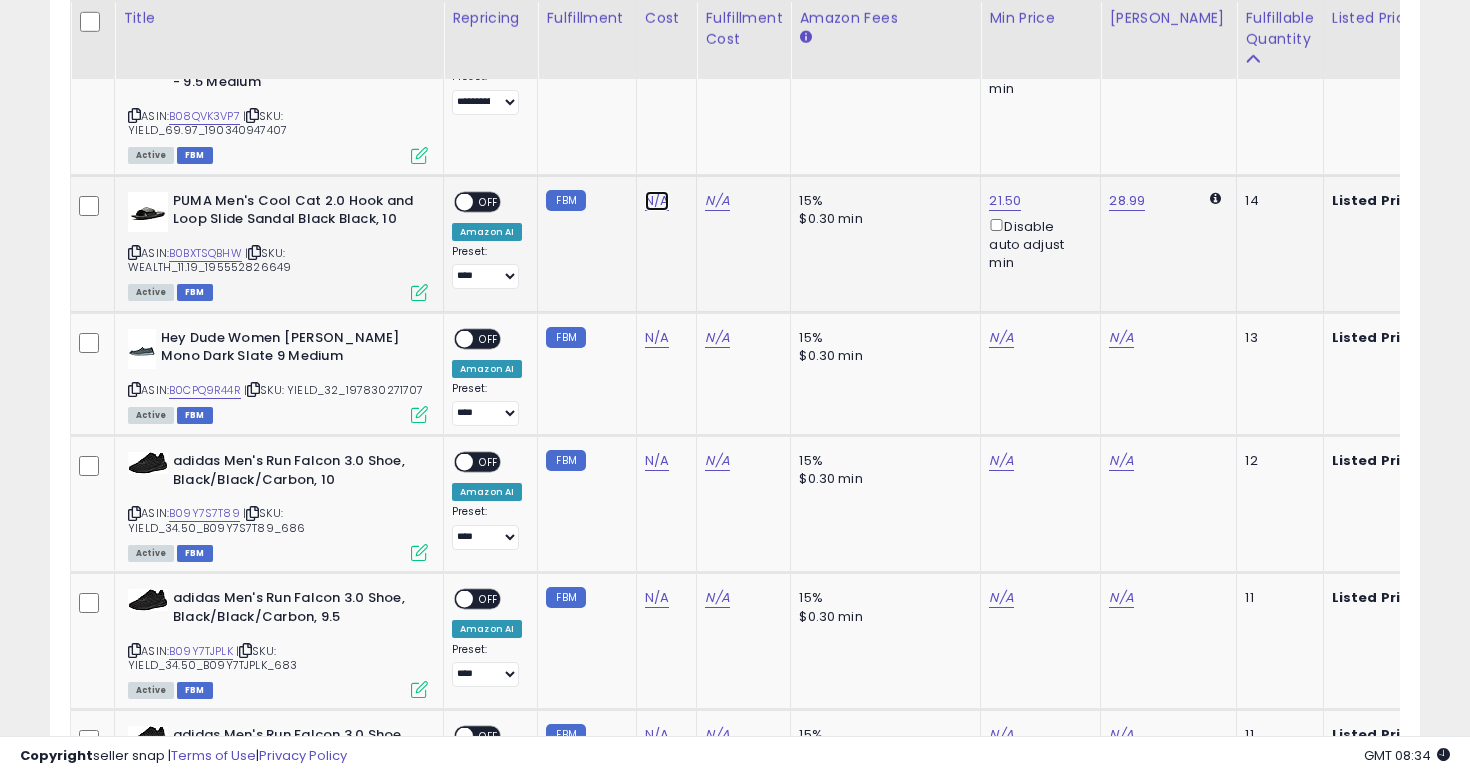 click on "N/A" at bounding box center [657, 201] 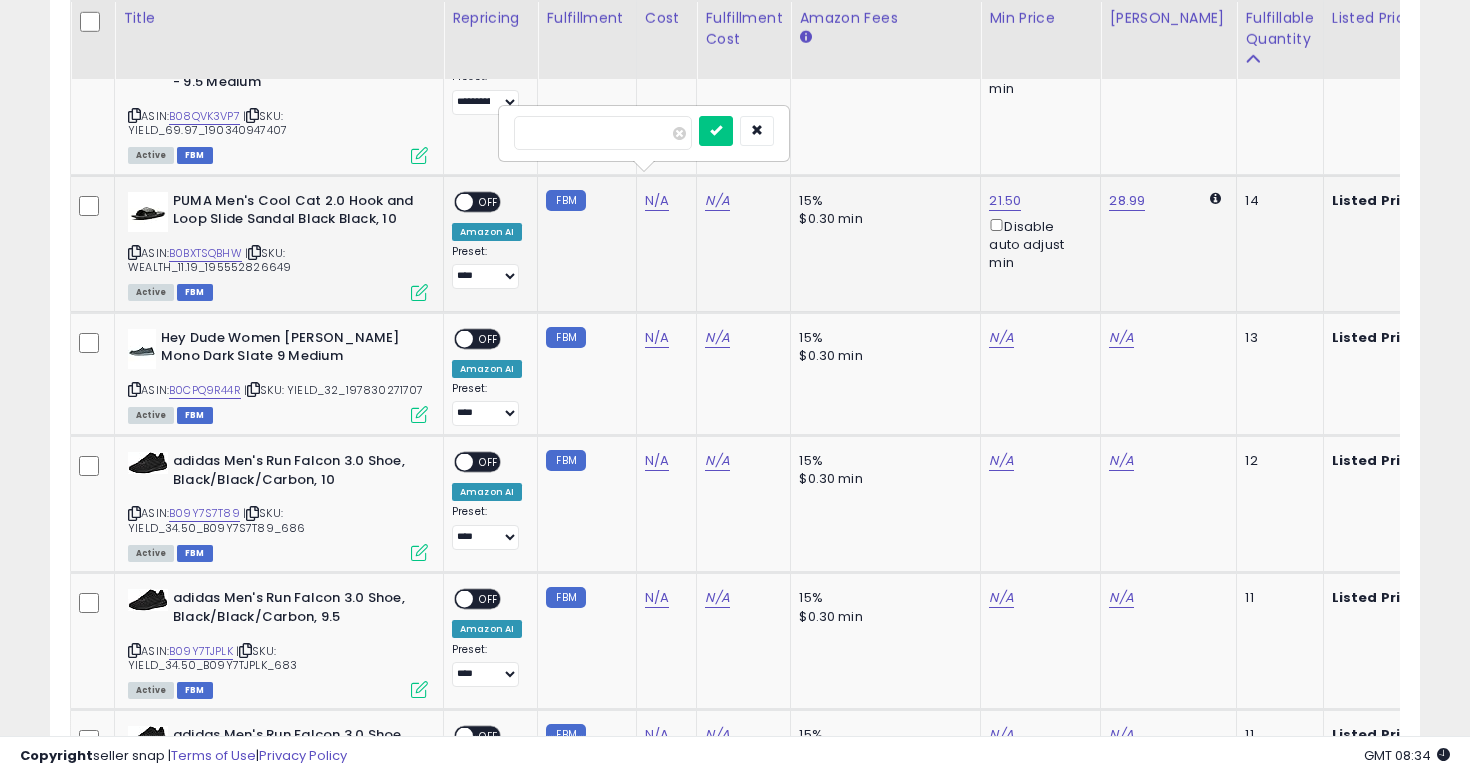 type on "*****" 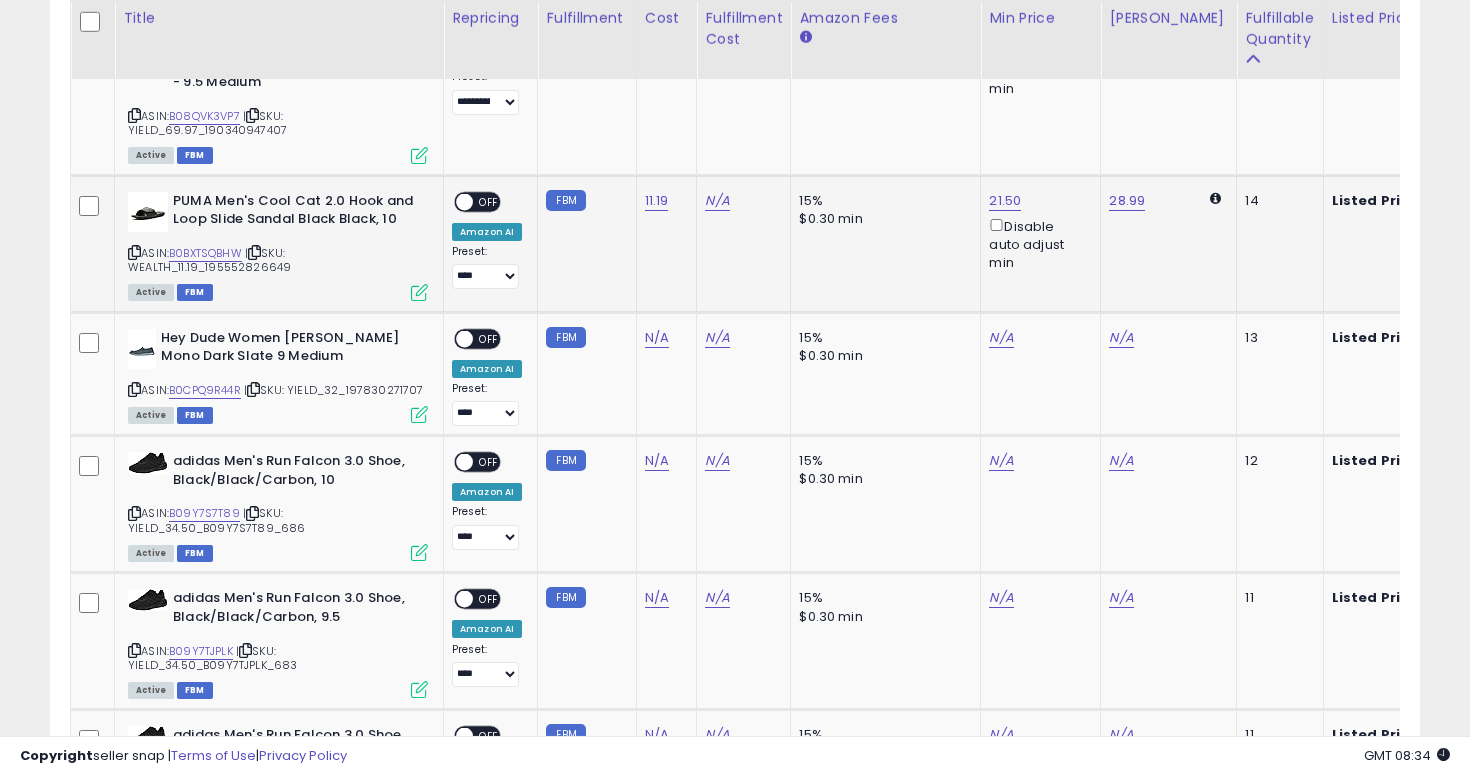 click on "OFF" at bounding box center [489, 201] 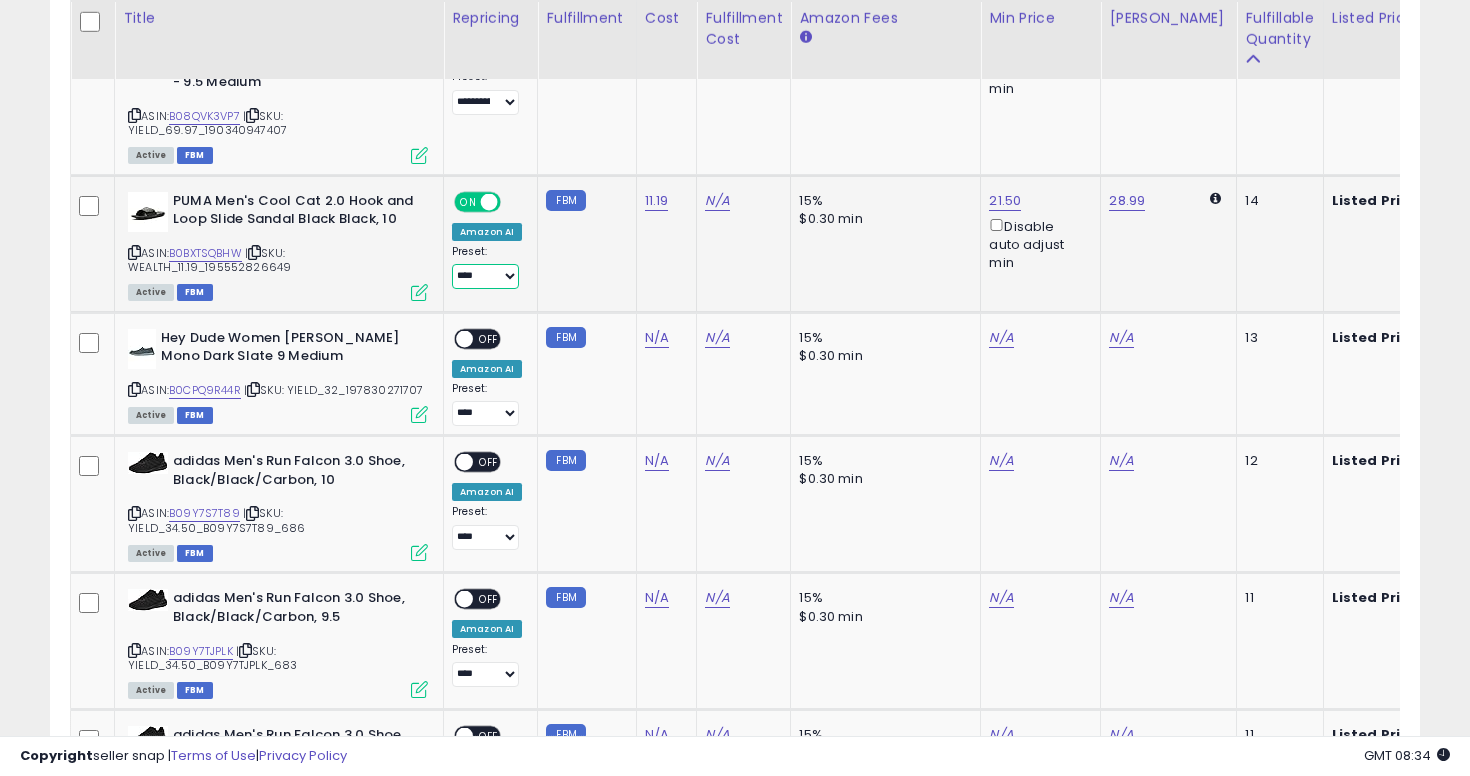 click on "**********" at bounding box center [485, 276] 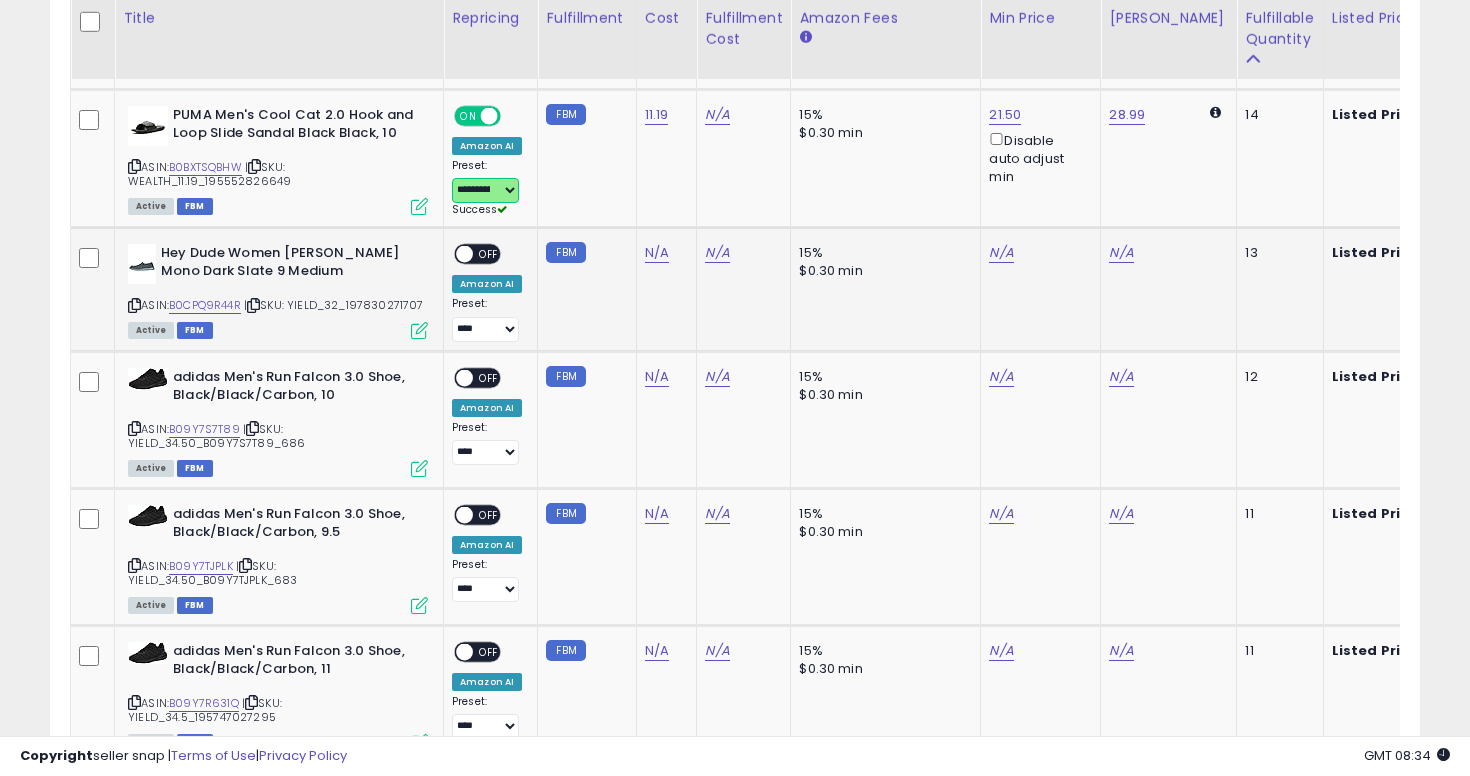 scroll, scrollTop: 4308, scrollLeft: 0, axis: vertical 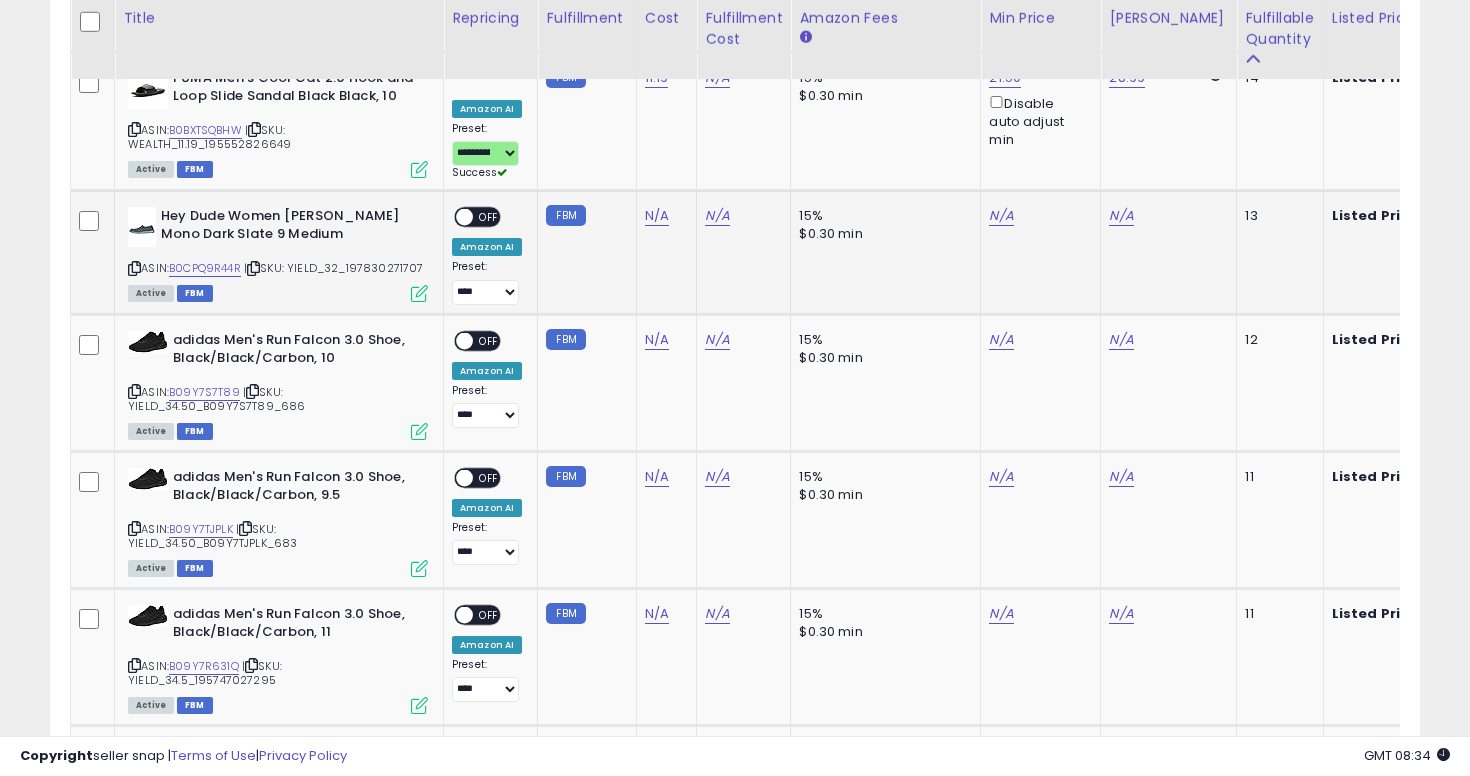 click on "Hey Dude Women Wendy Funk Mono Dark Slate 9 Medium  ASIN:  B0CPQ9R44R    |   SKU: YIELD_32_197830271707 Active FBM" at bounding box center [275, 253] 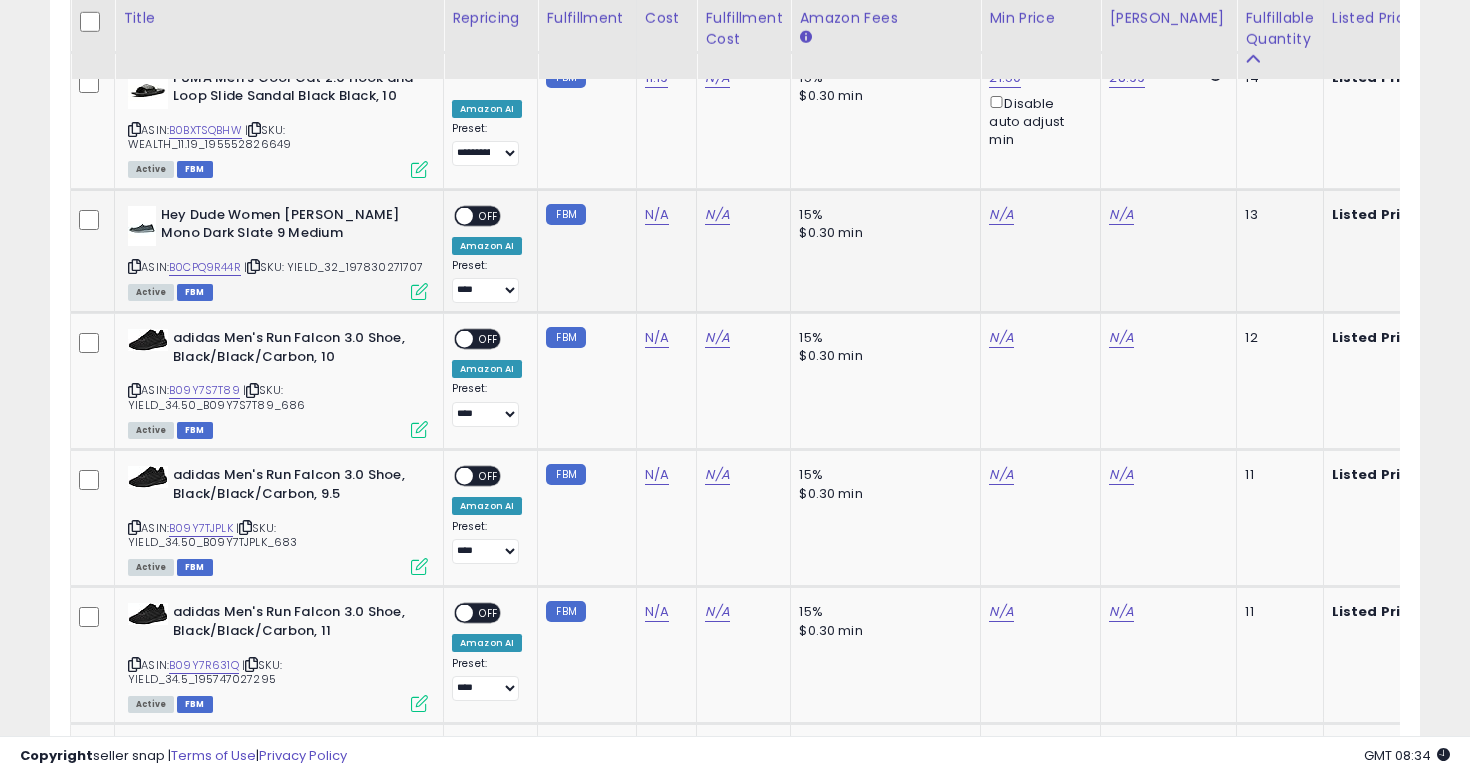 click on "N/A" 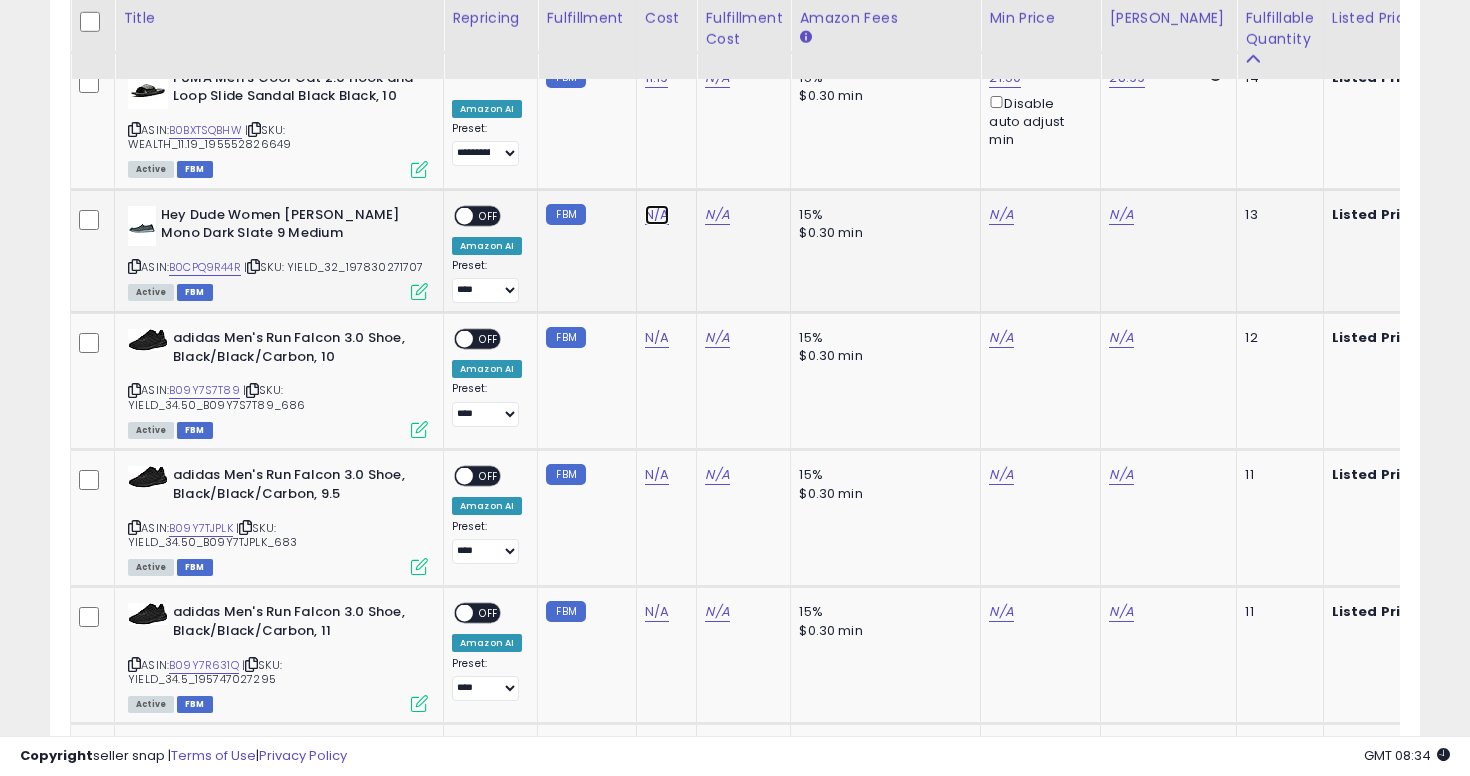 click on "N/A" at bounding box center [657, 215] 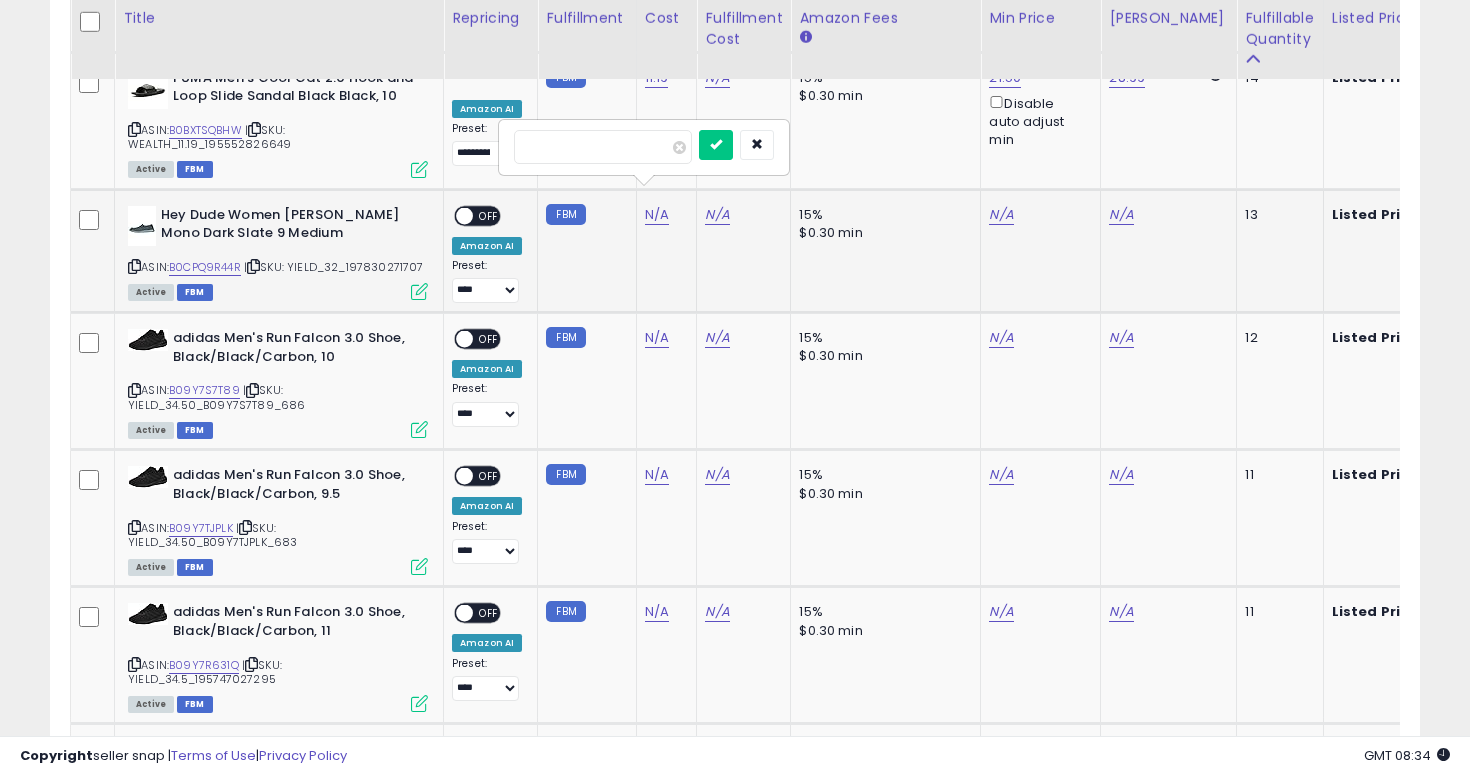 type on "**" 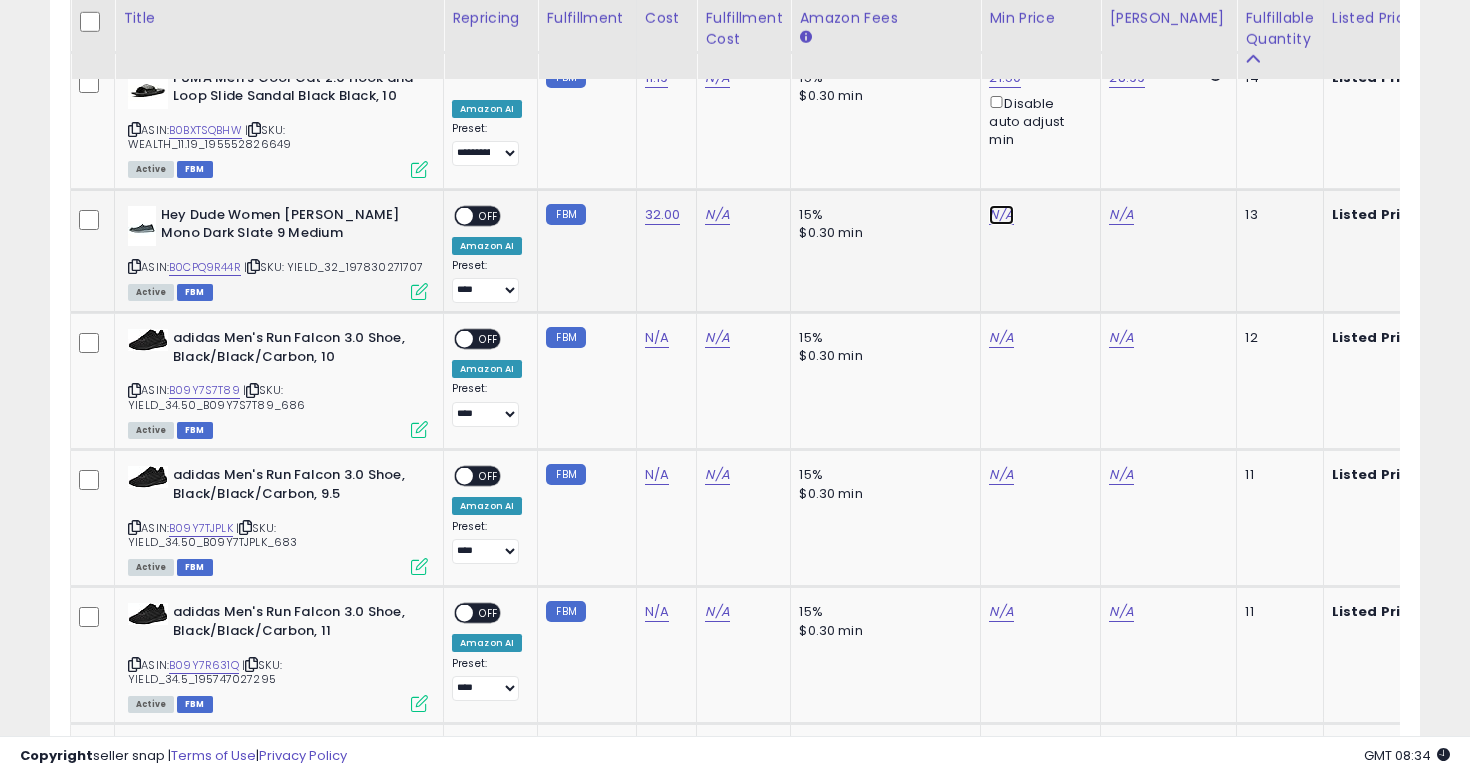 click on "N/A" at bounding box center (1001, 215) 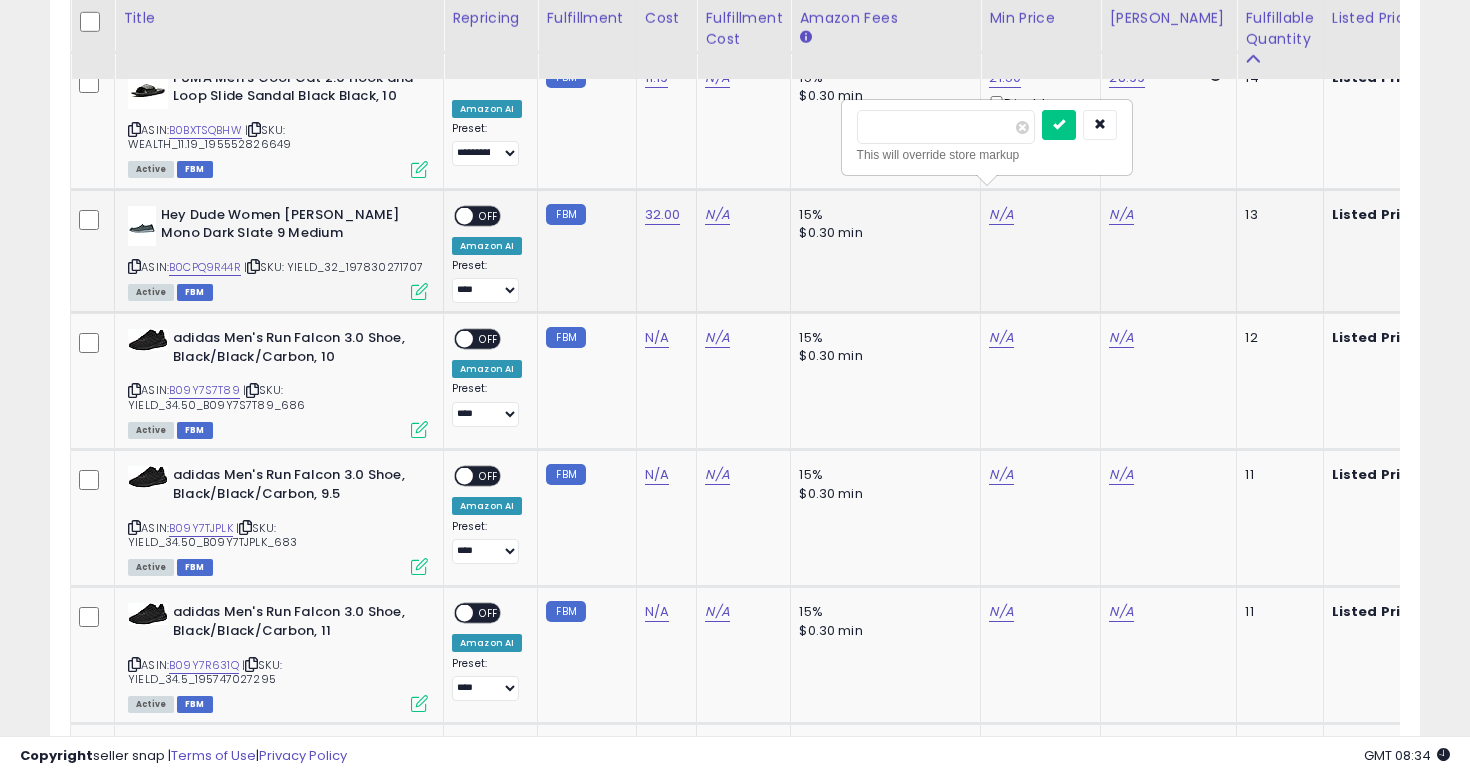 type on "**" 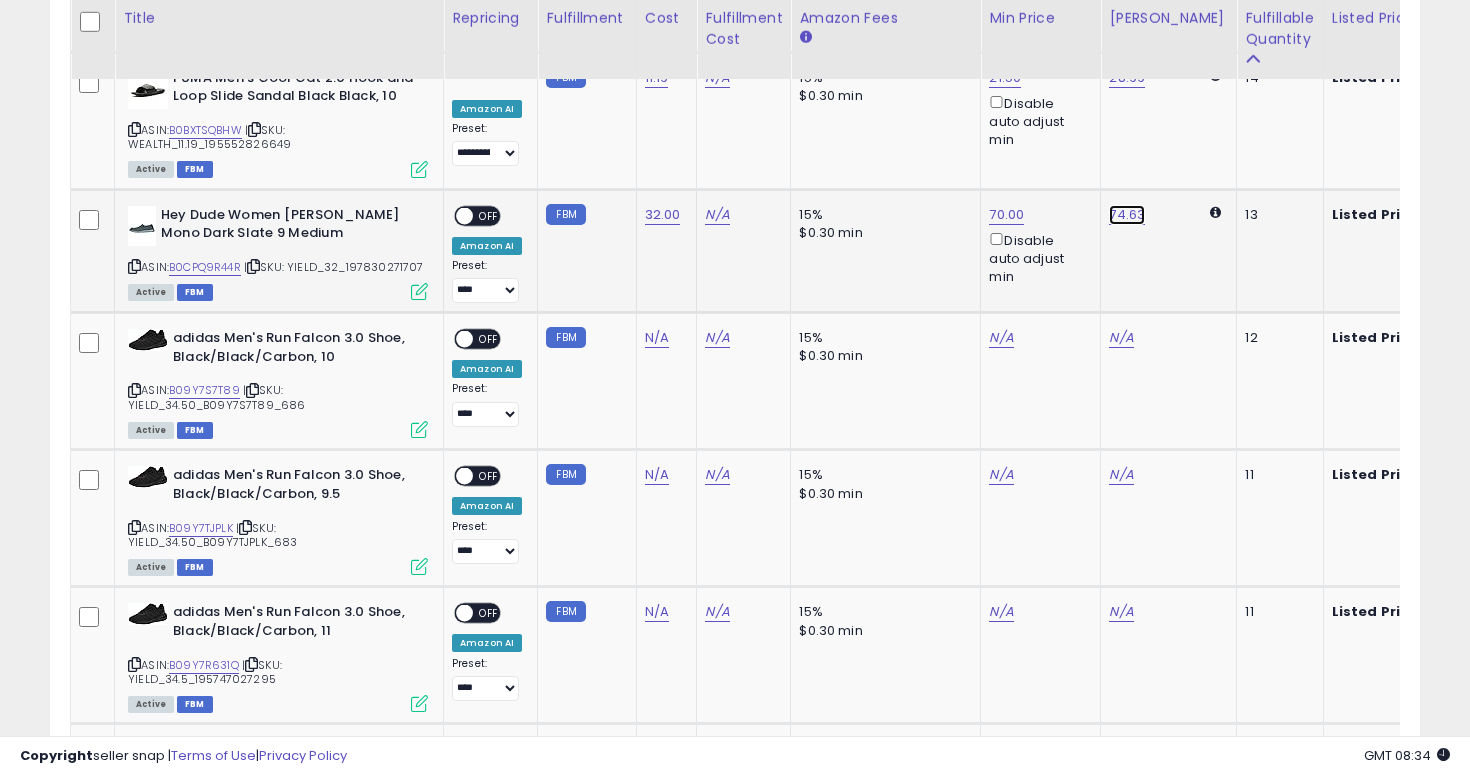 click on "74.63" at bounding box center (1126, -3050) 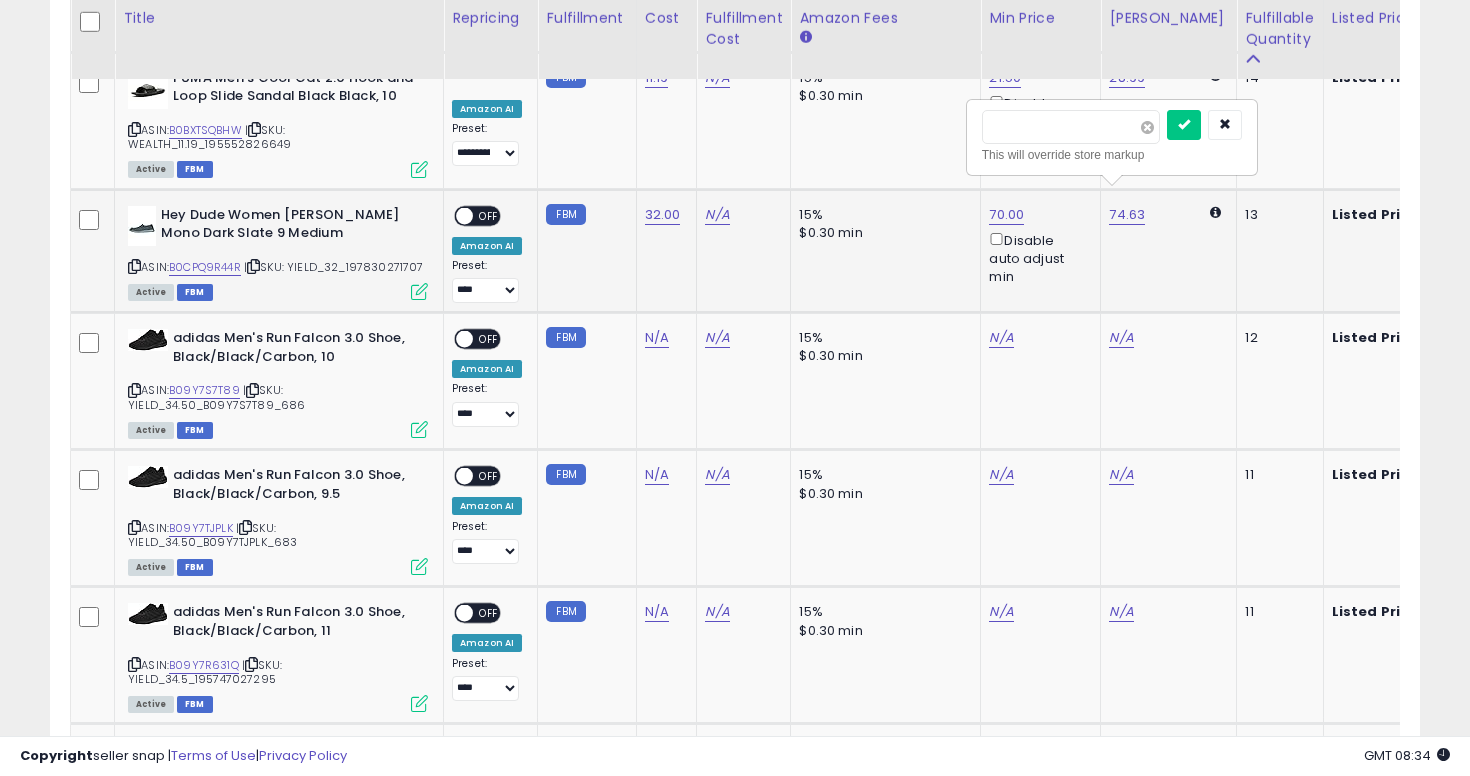 click at bounding box center (1147, 127) 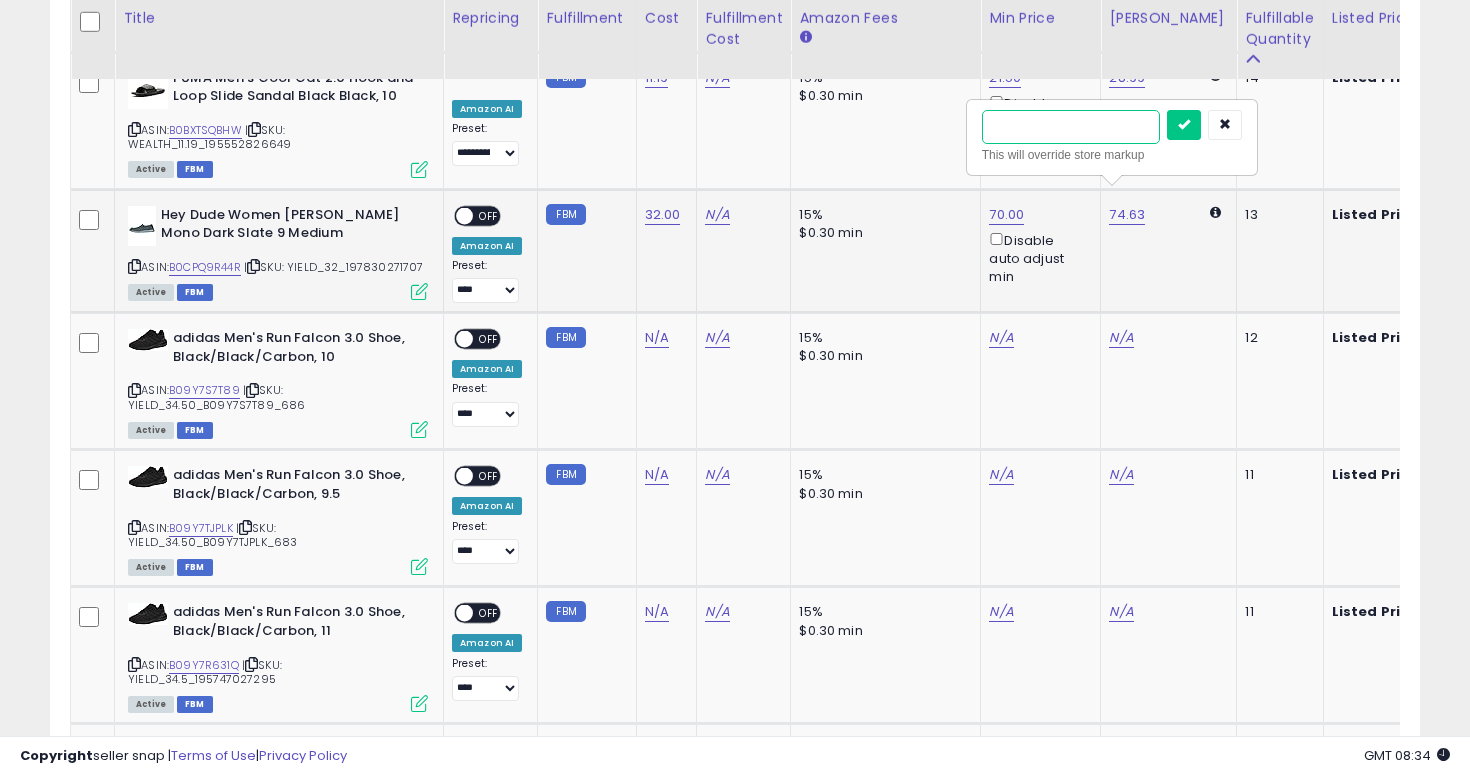 type on "**" 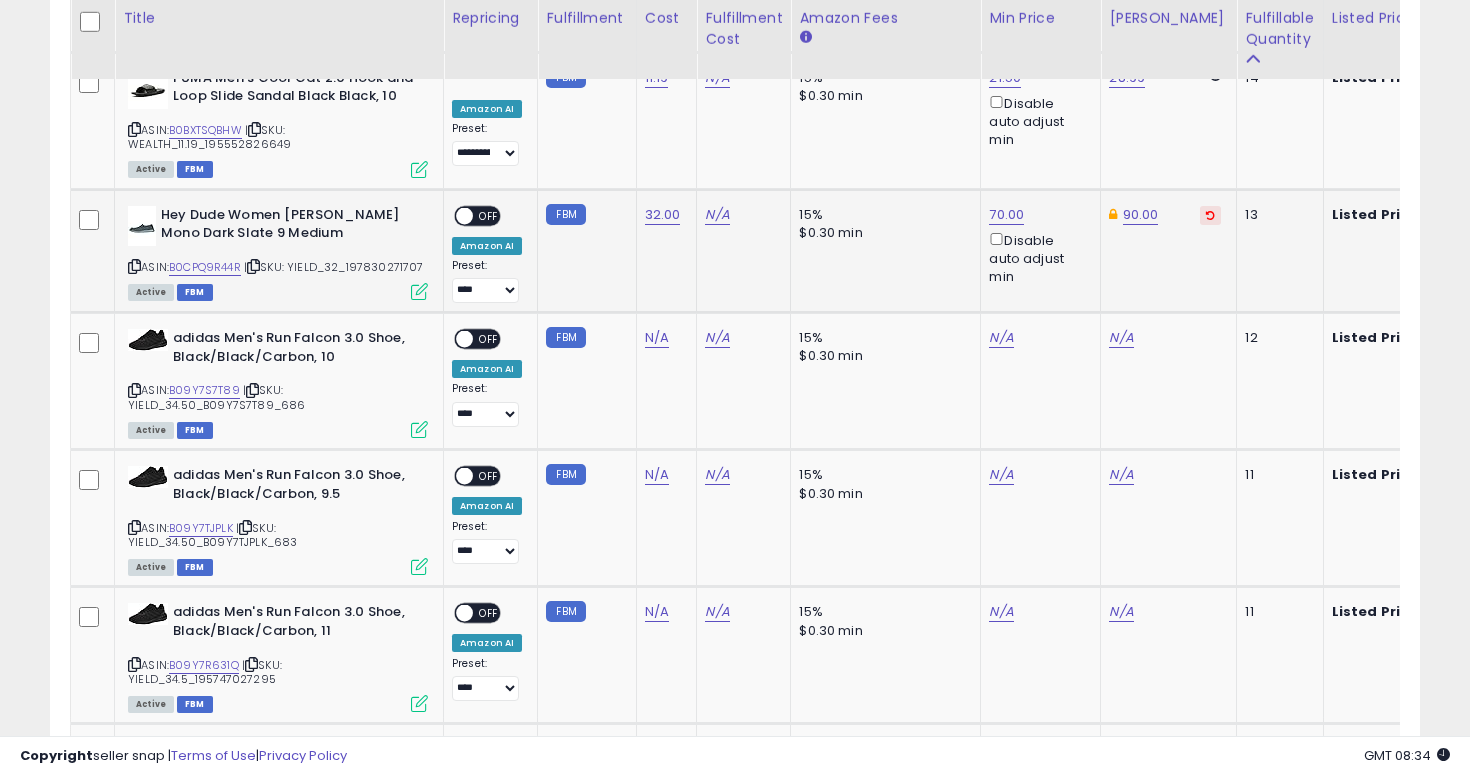 click on "OFF" at bounding box center [489, 215] 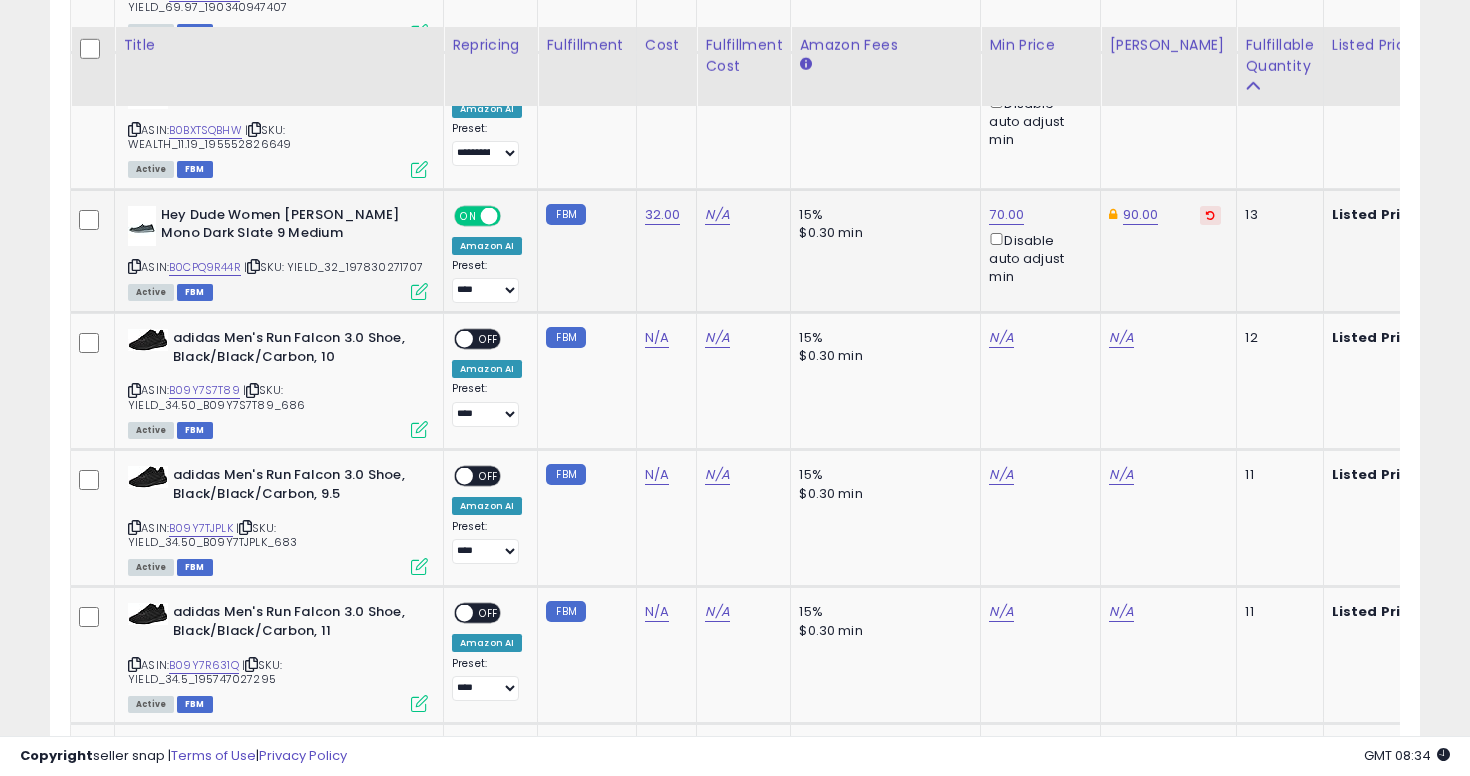 scroll, scrollTop: 4464, scrollLeft: 0, axis: vertical 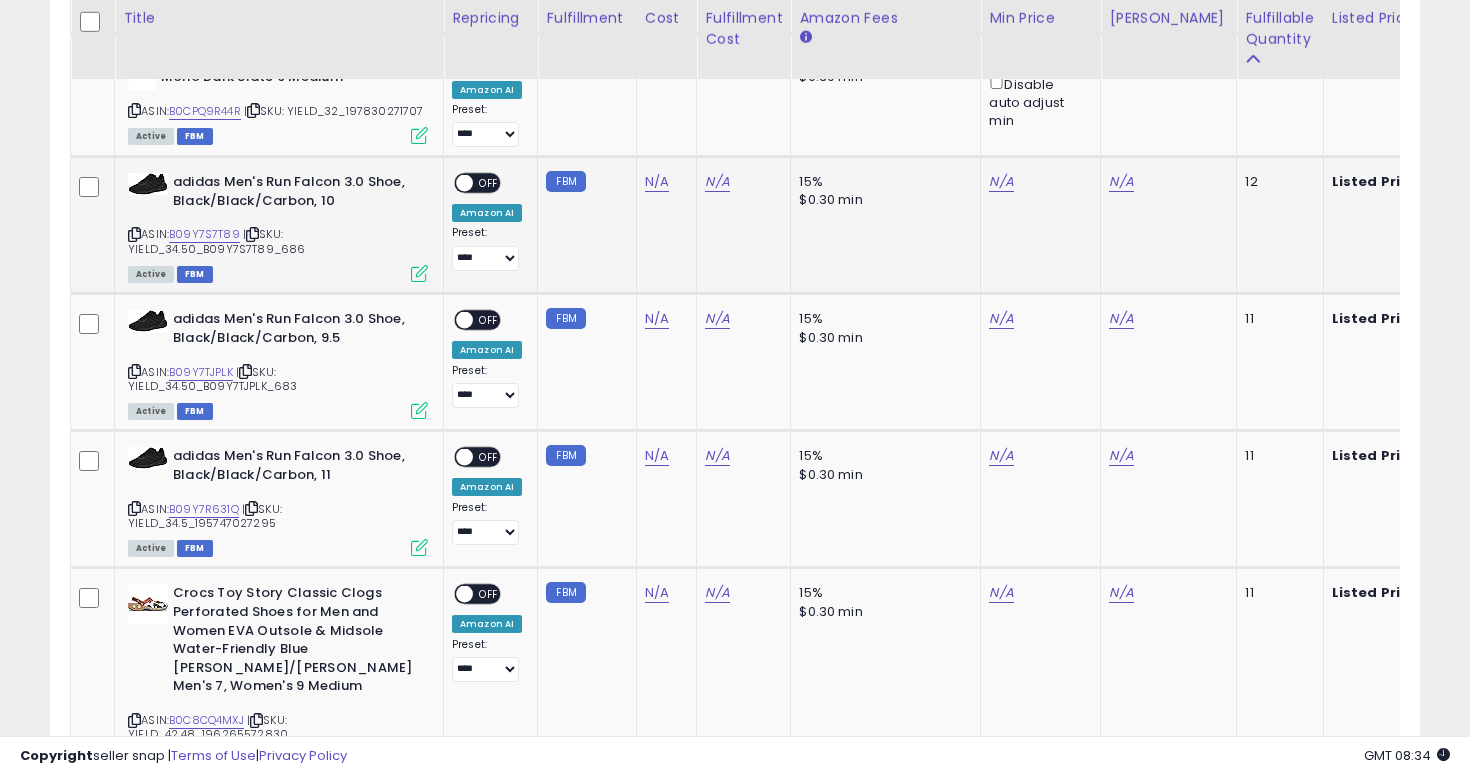 click at bounding box center (134, 234) 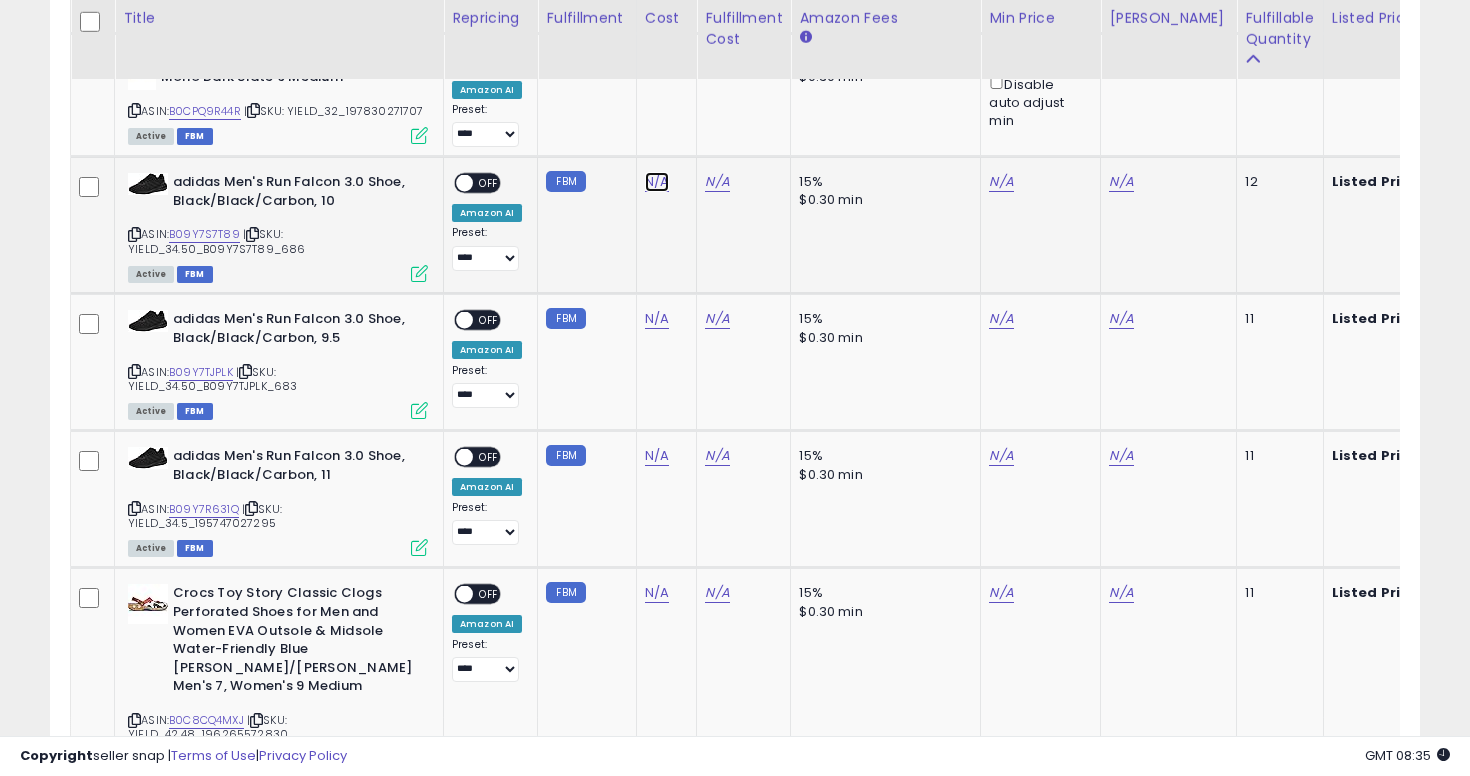 click on "N/A" at bounding box center [657, 182] 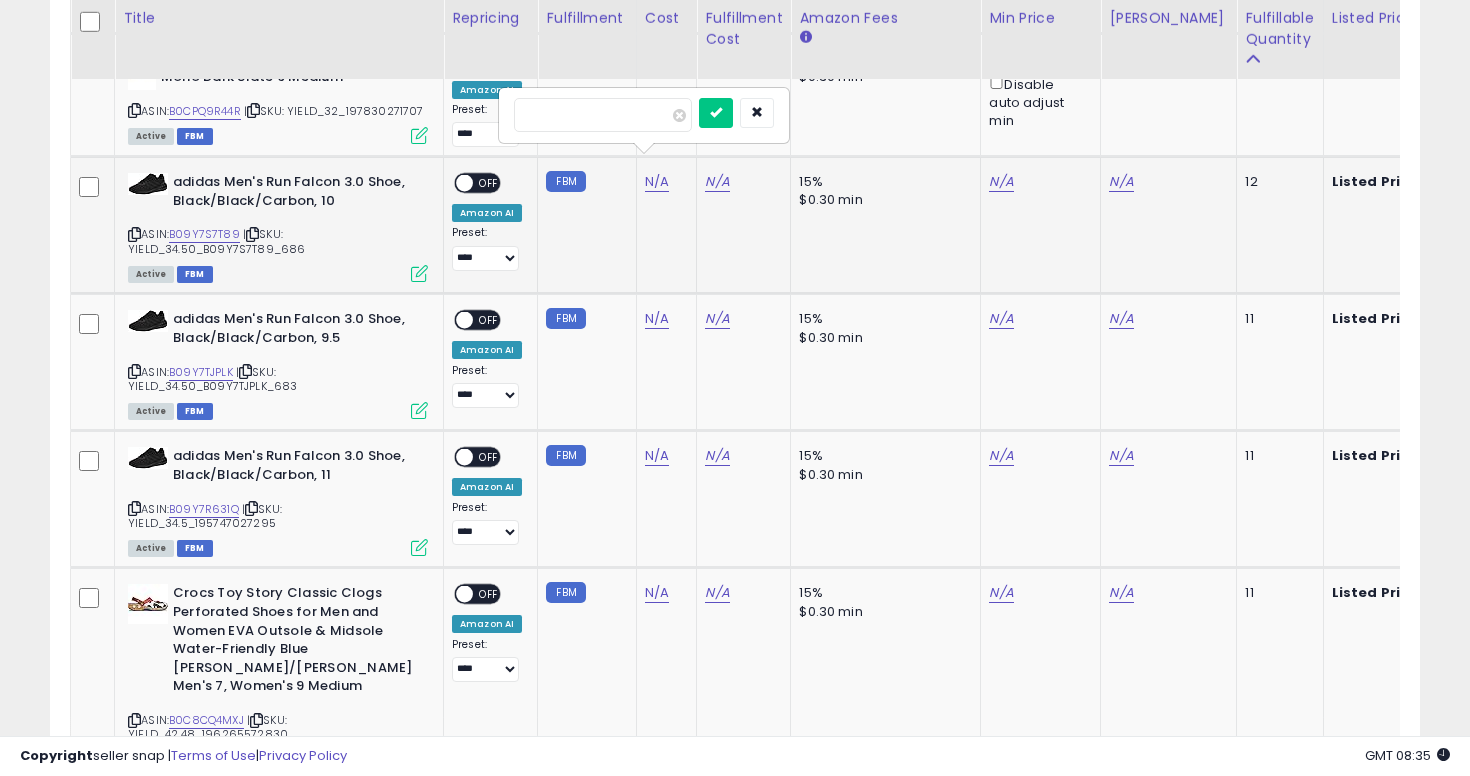 type on "****" 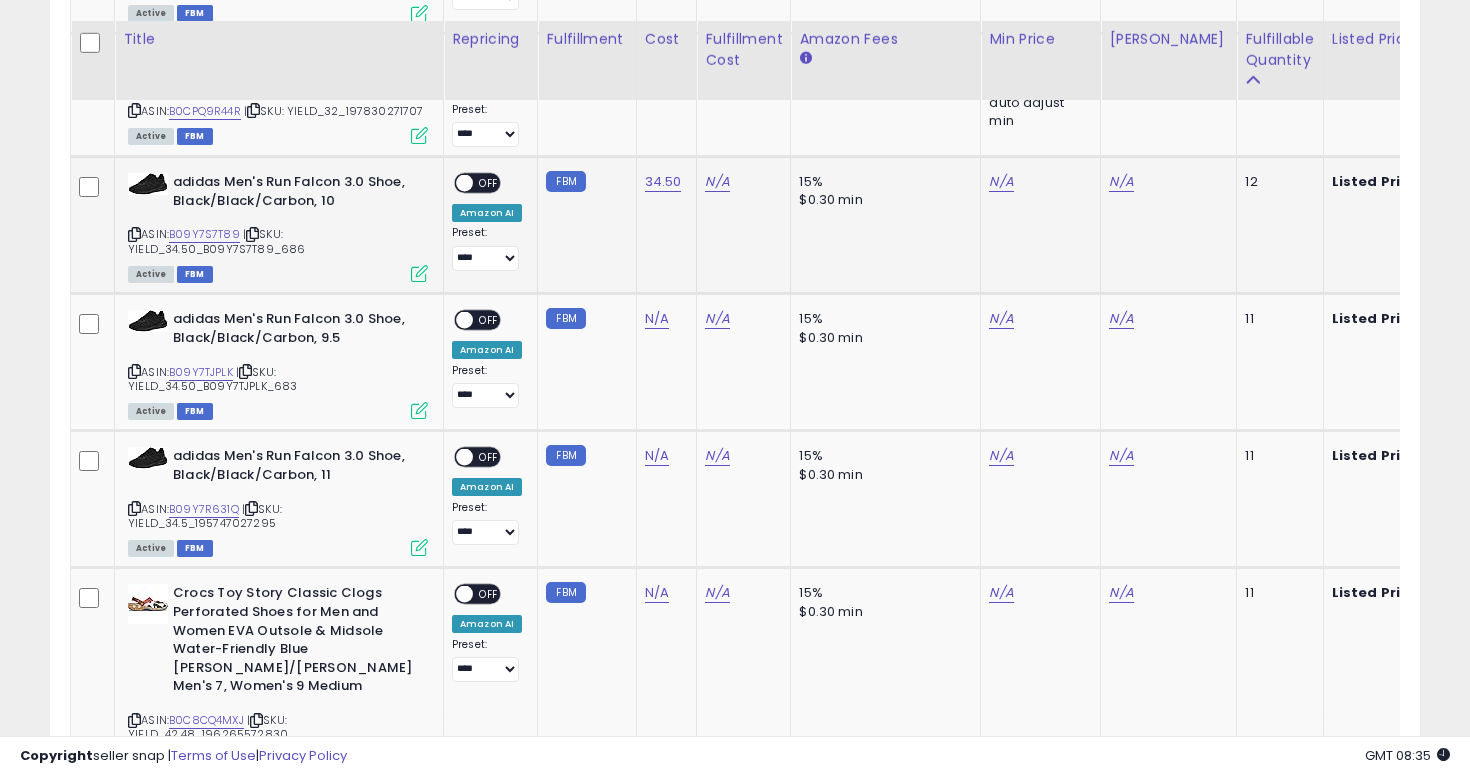 scroll, scrollTop: 4485, scrollLeft: 0, axis: vertical 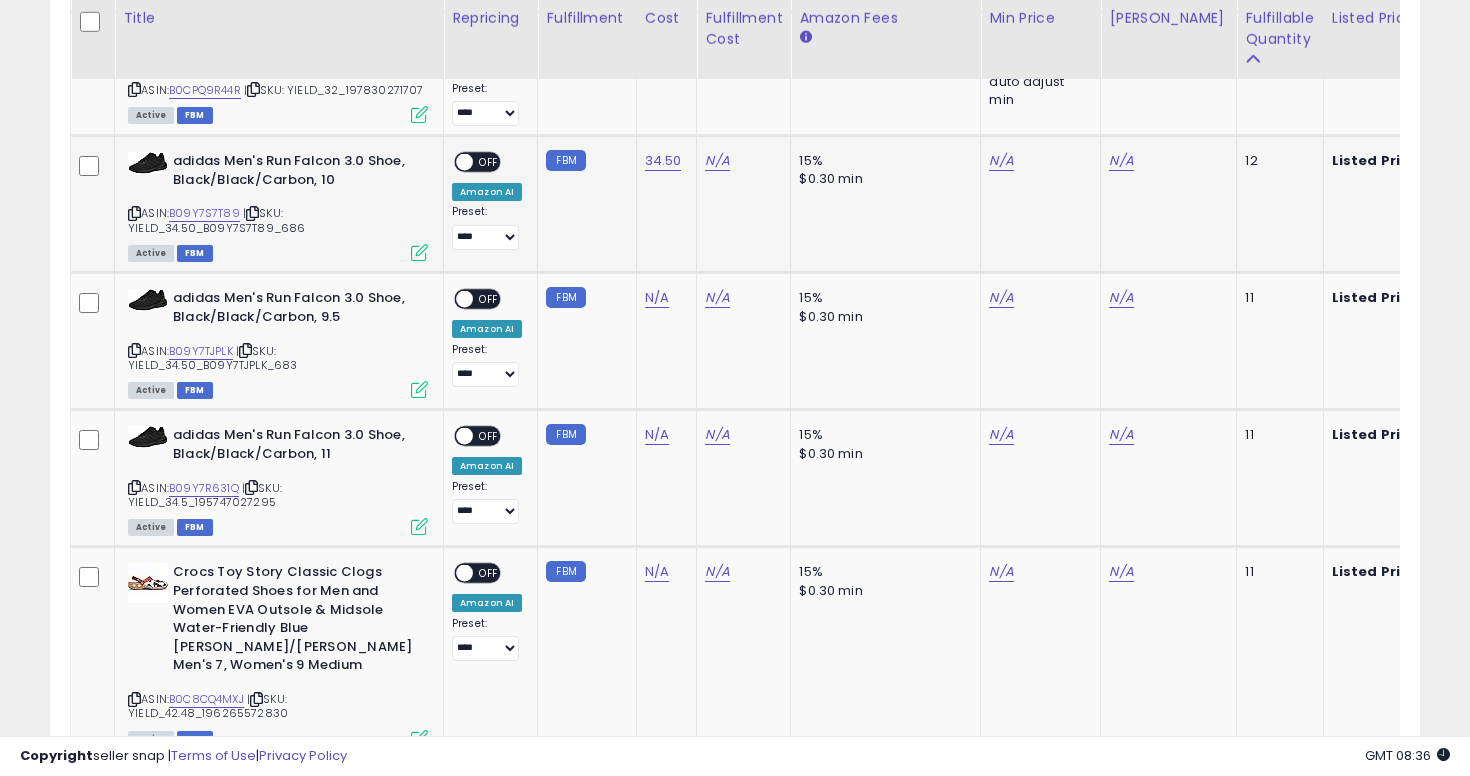 click at bounding box center [134, 213] 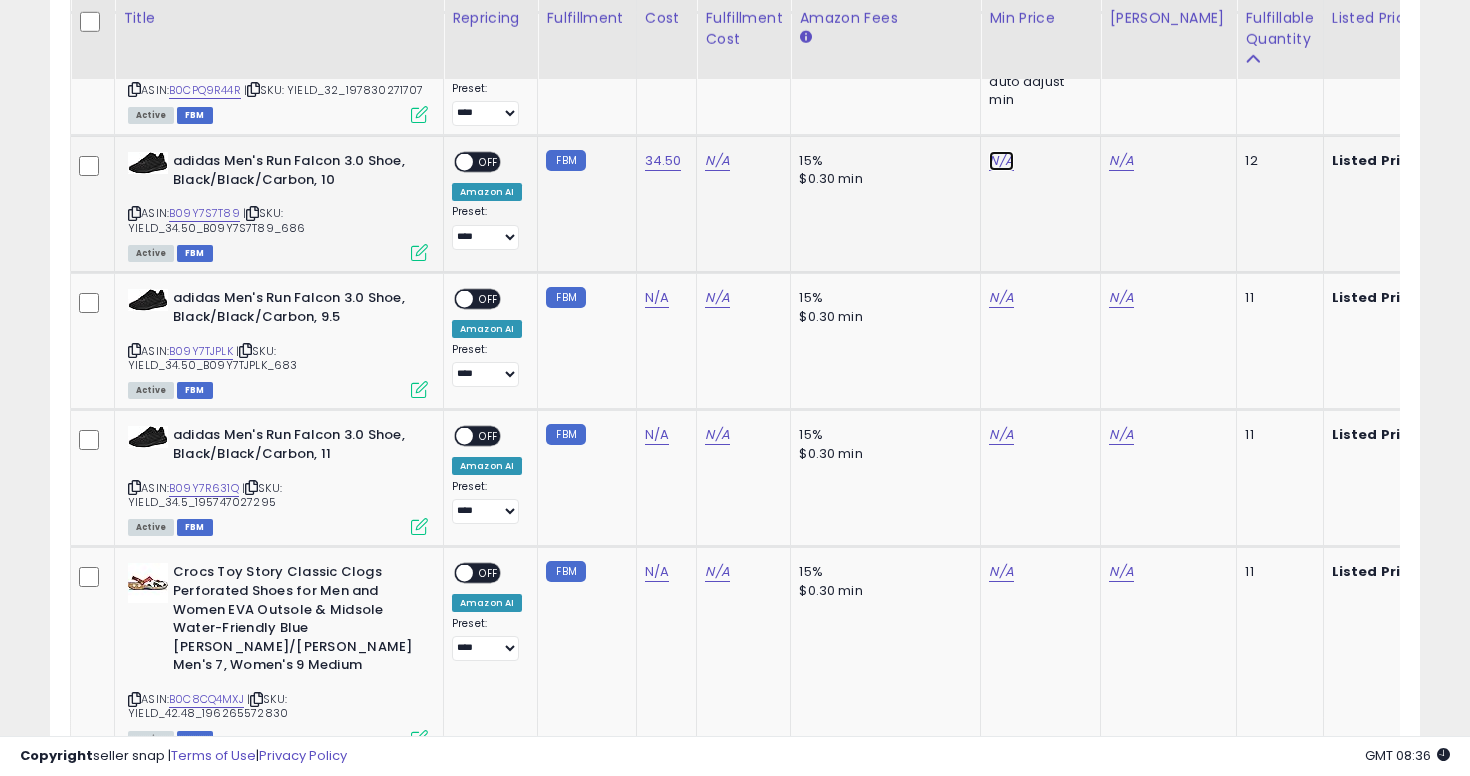 click on "N/A" at bounding box center [1001, 161] 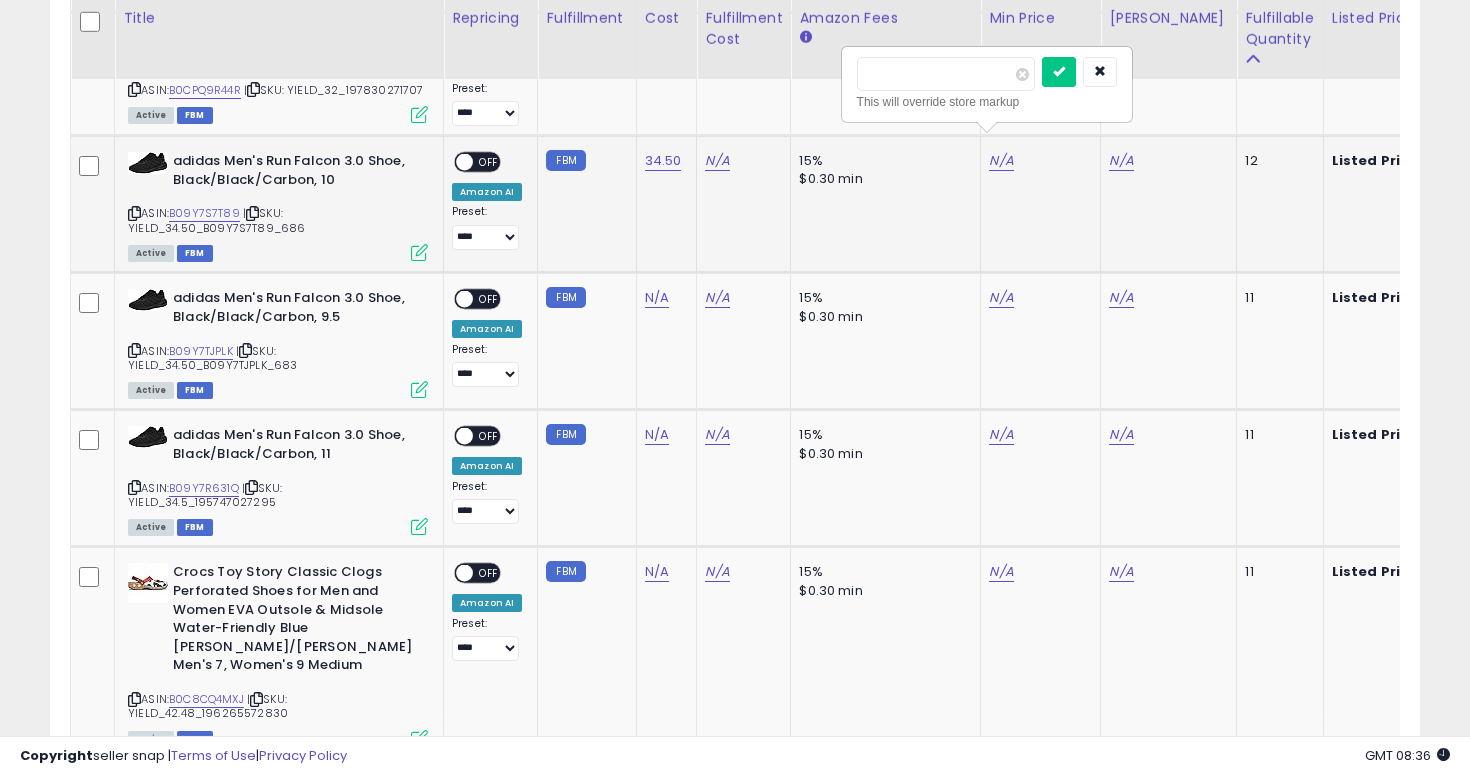 type on "*****" 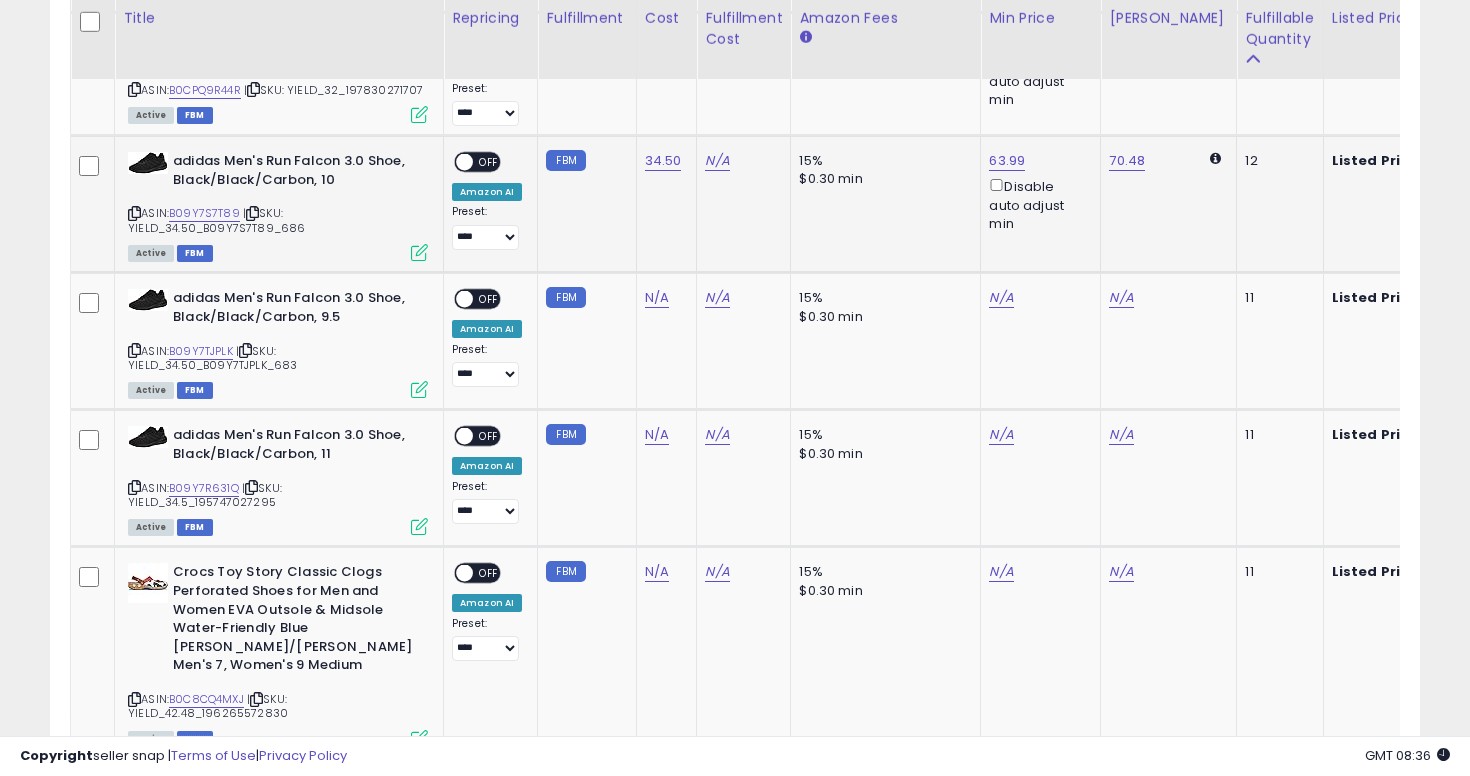 click on "OFF" at bounding box center (489, 162) 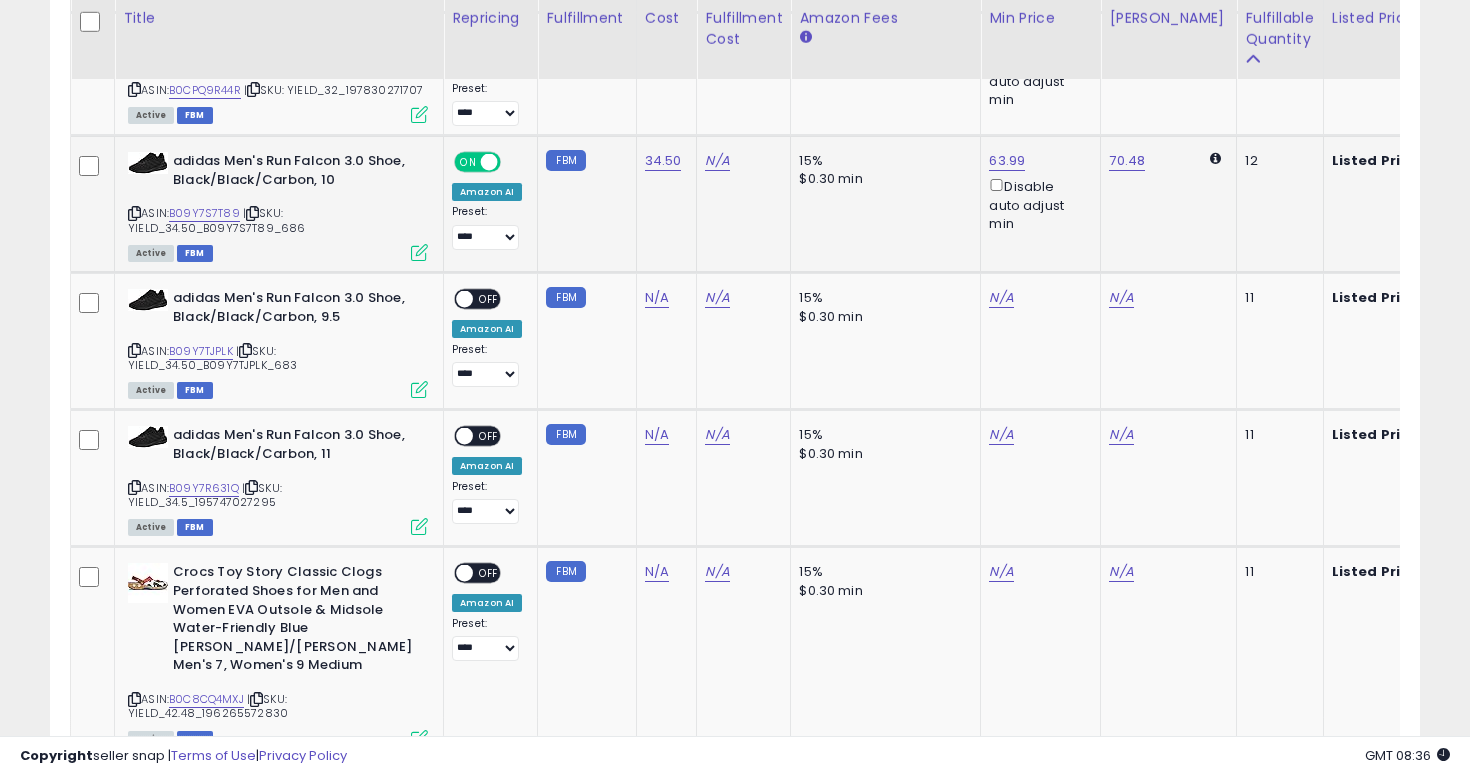 click on "**********" 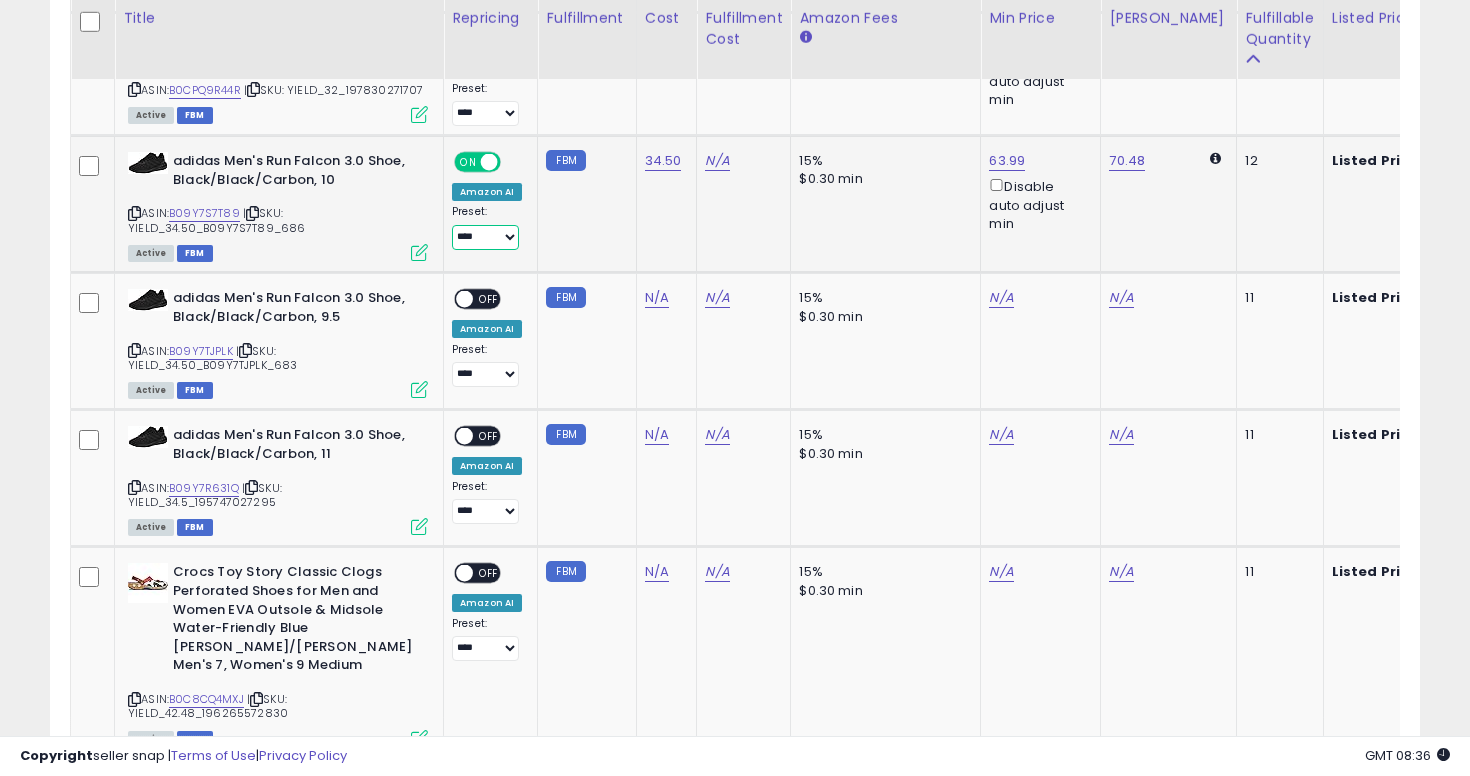click on "**********" at bounding box center (485, 237) 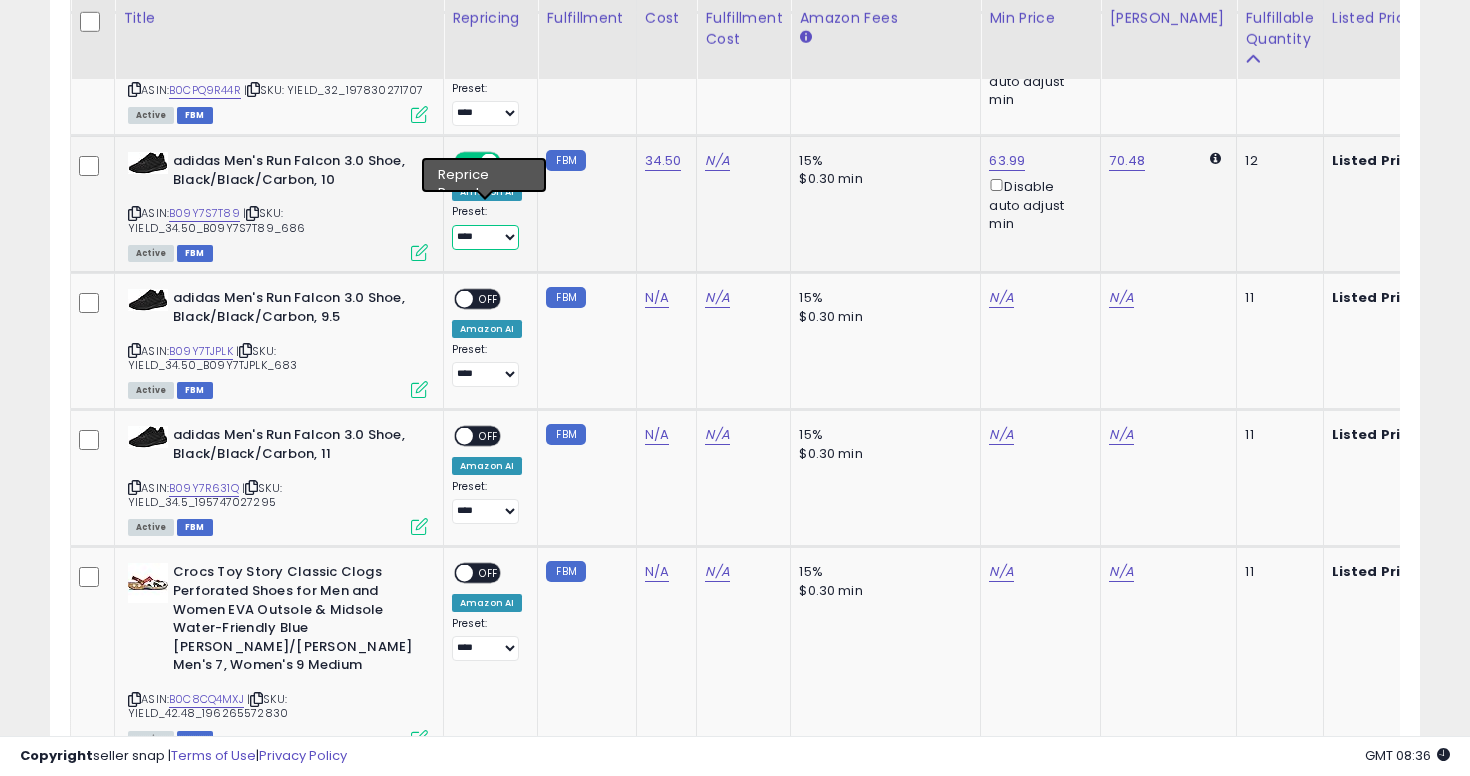 select on "**********" 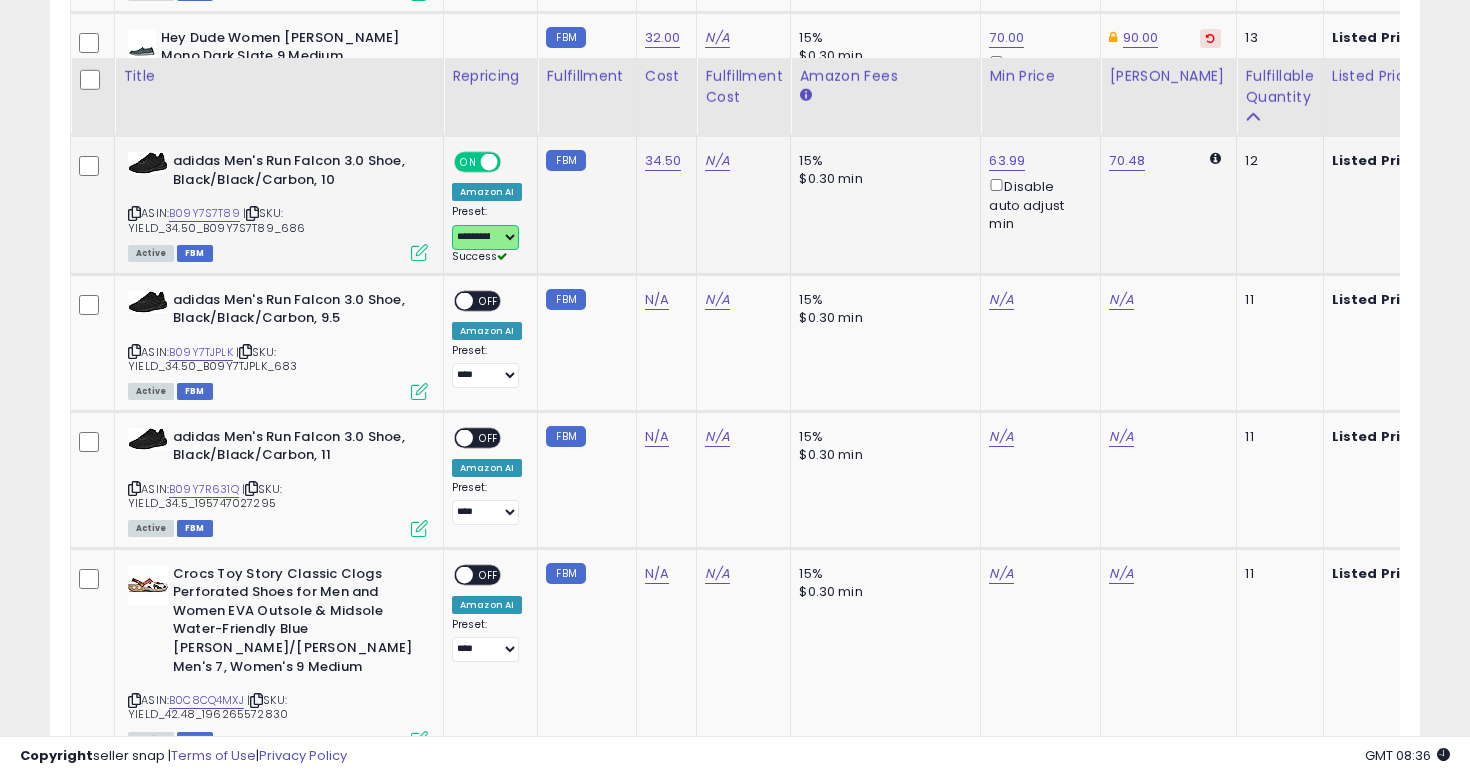 scroll, scrollTop: 4565, scrollLeft: 0, axis: vertical 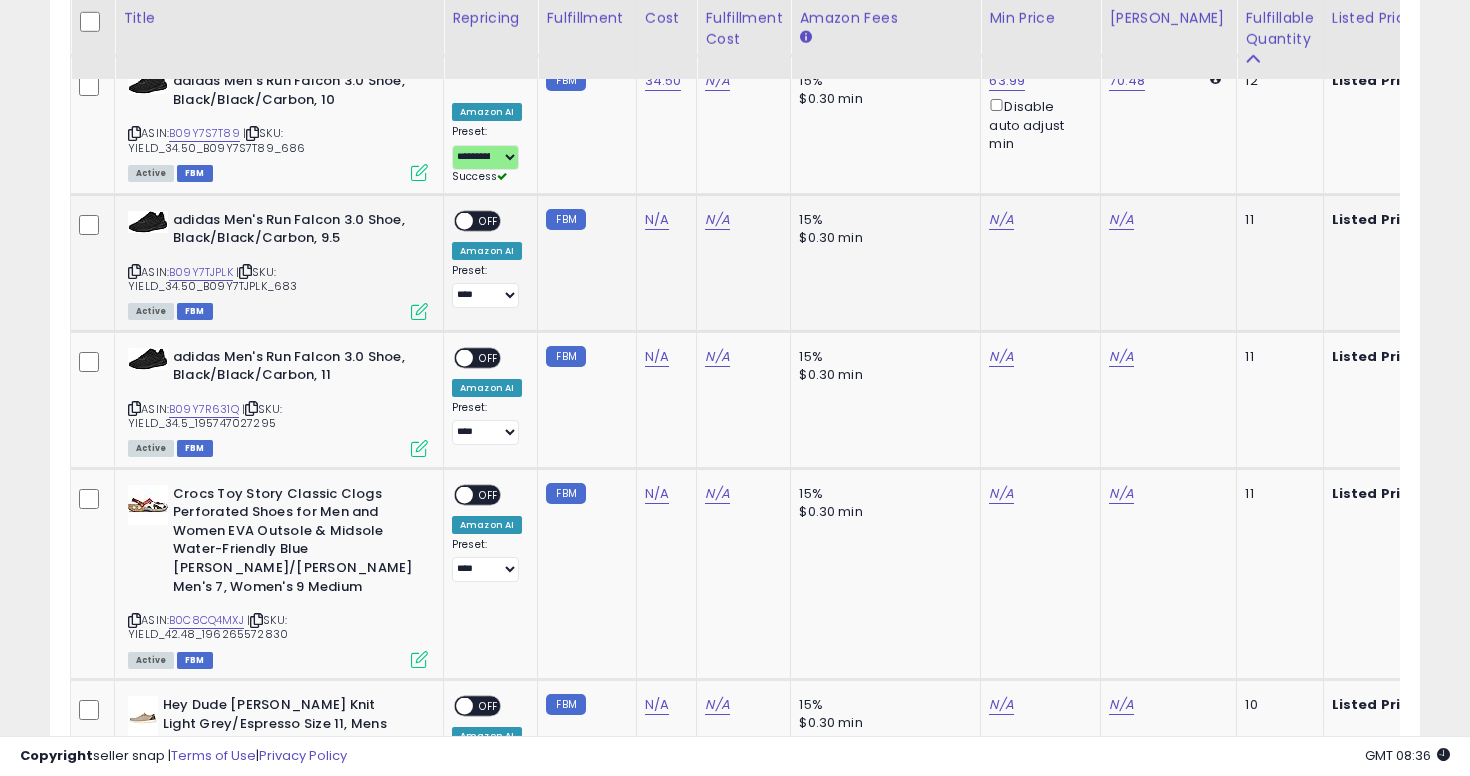 click at bounding box center [134, 271] 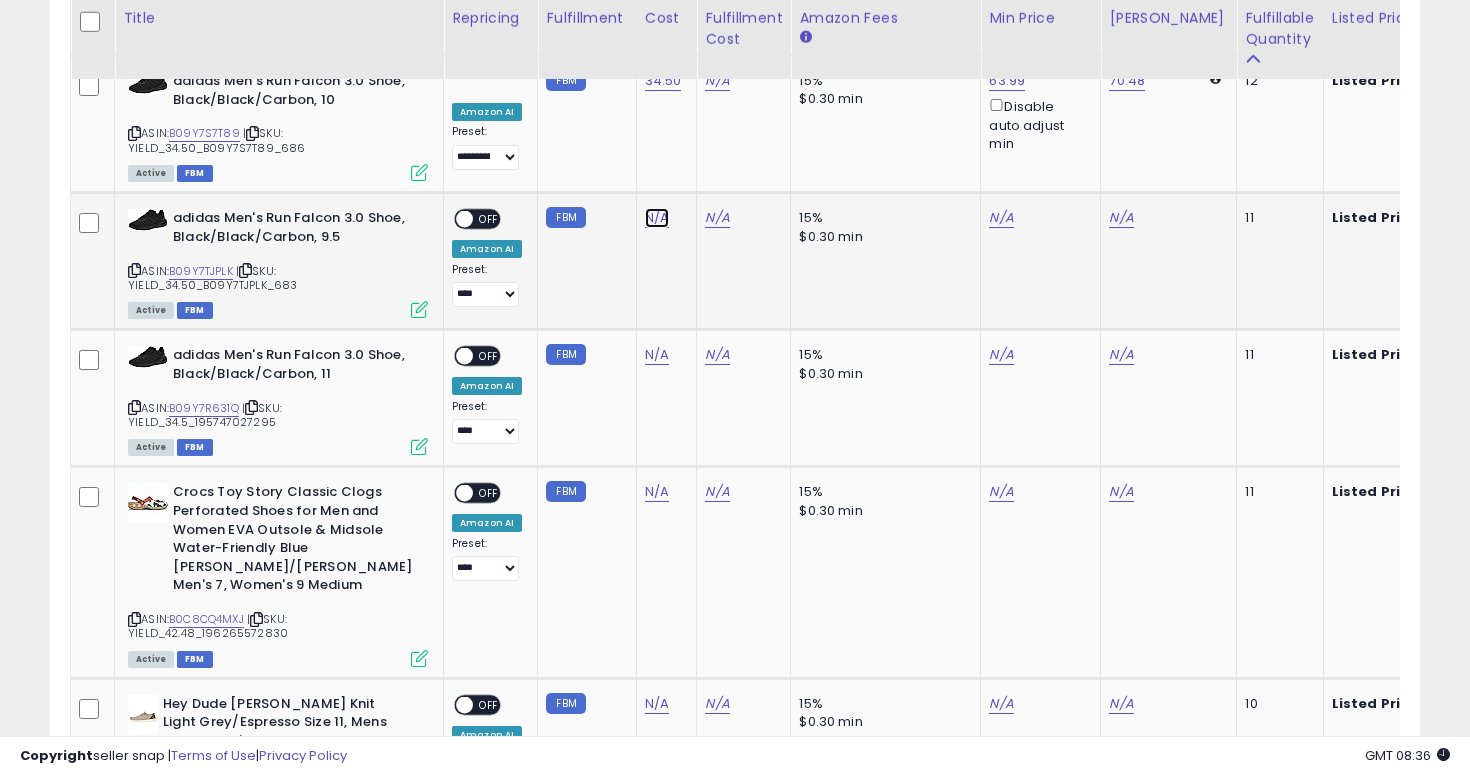 click on "N/A" at bounding box center [657, 218] 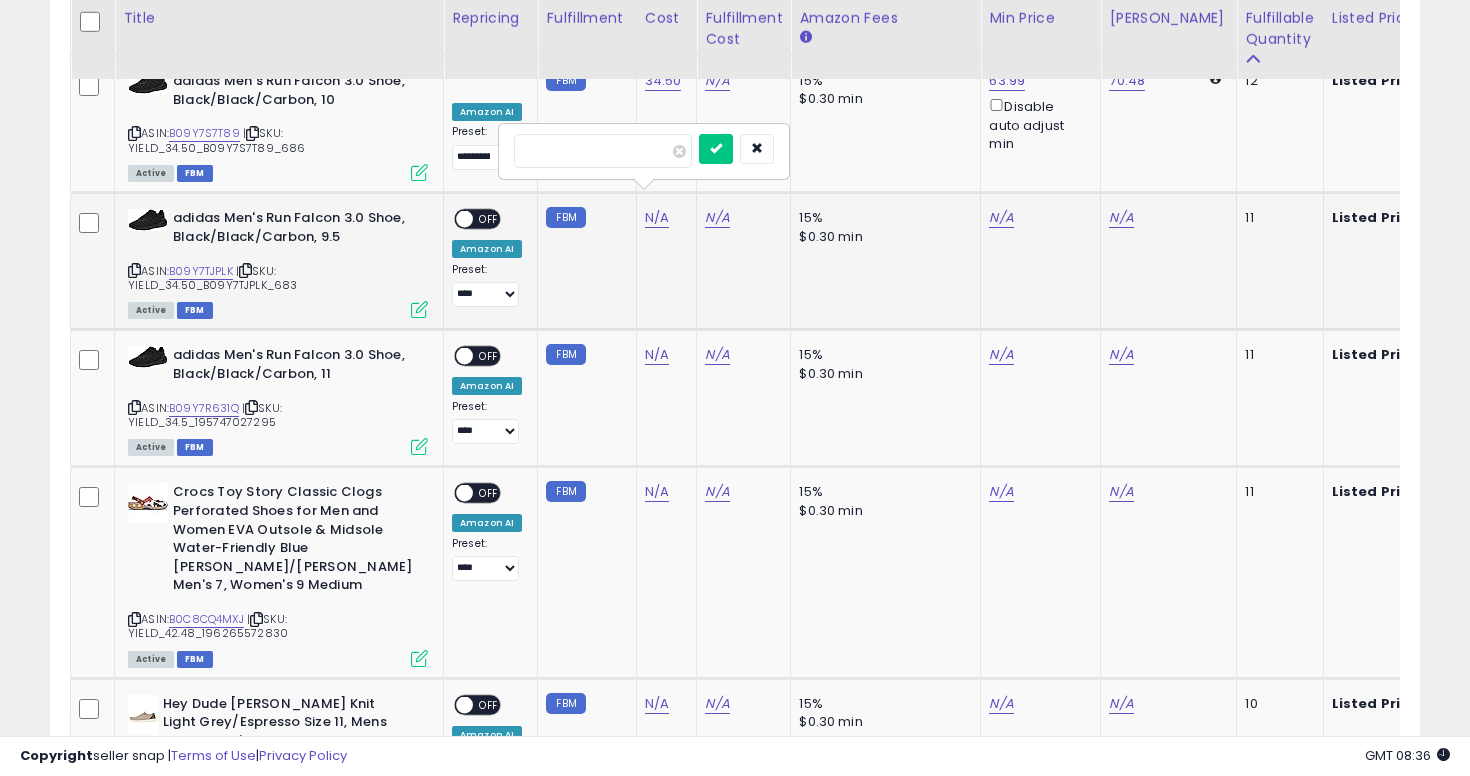 type on "****" 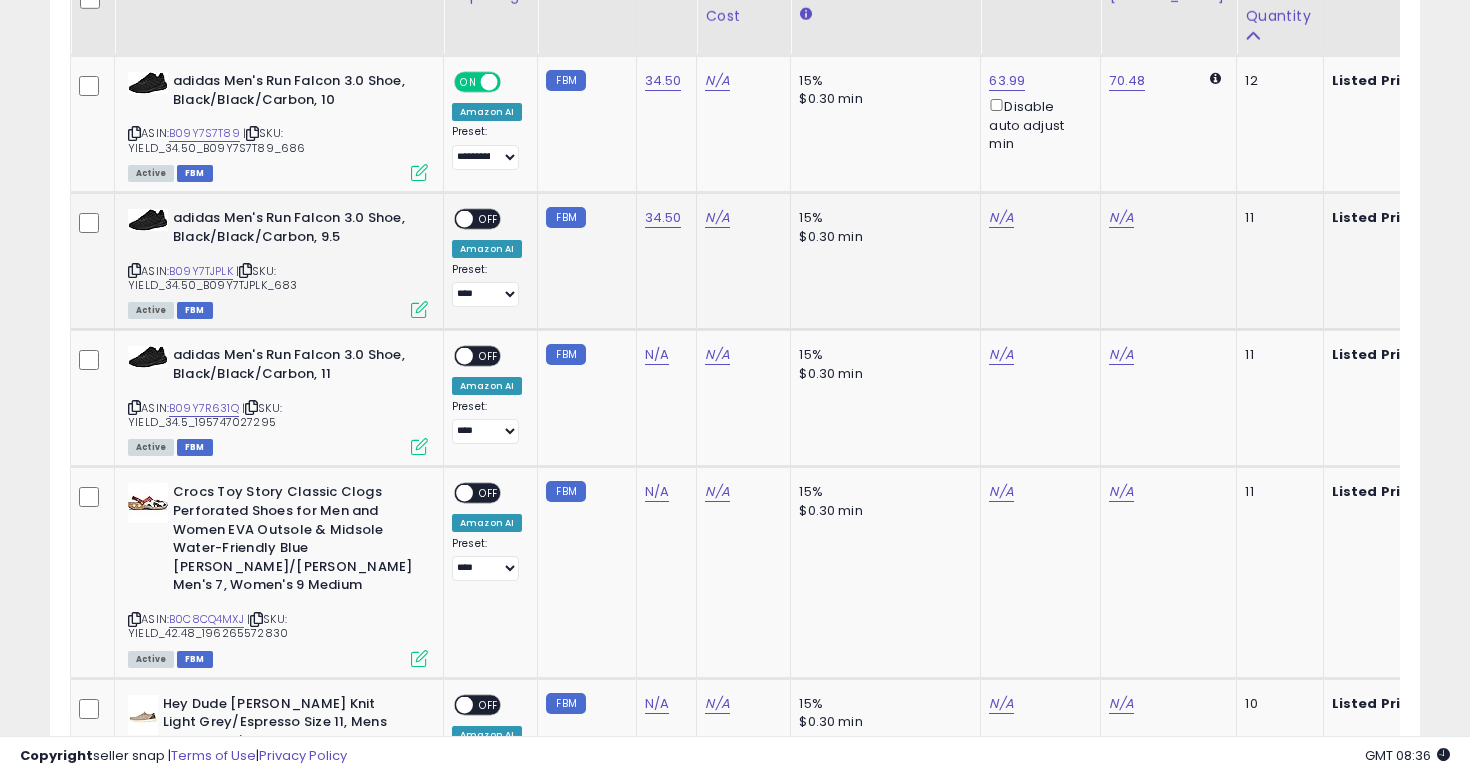 scroll, scrollTop: 4514, scrollLeft: 0, axis: vertical 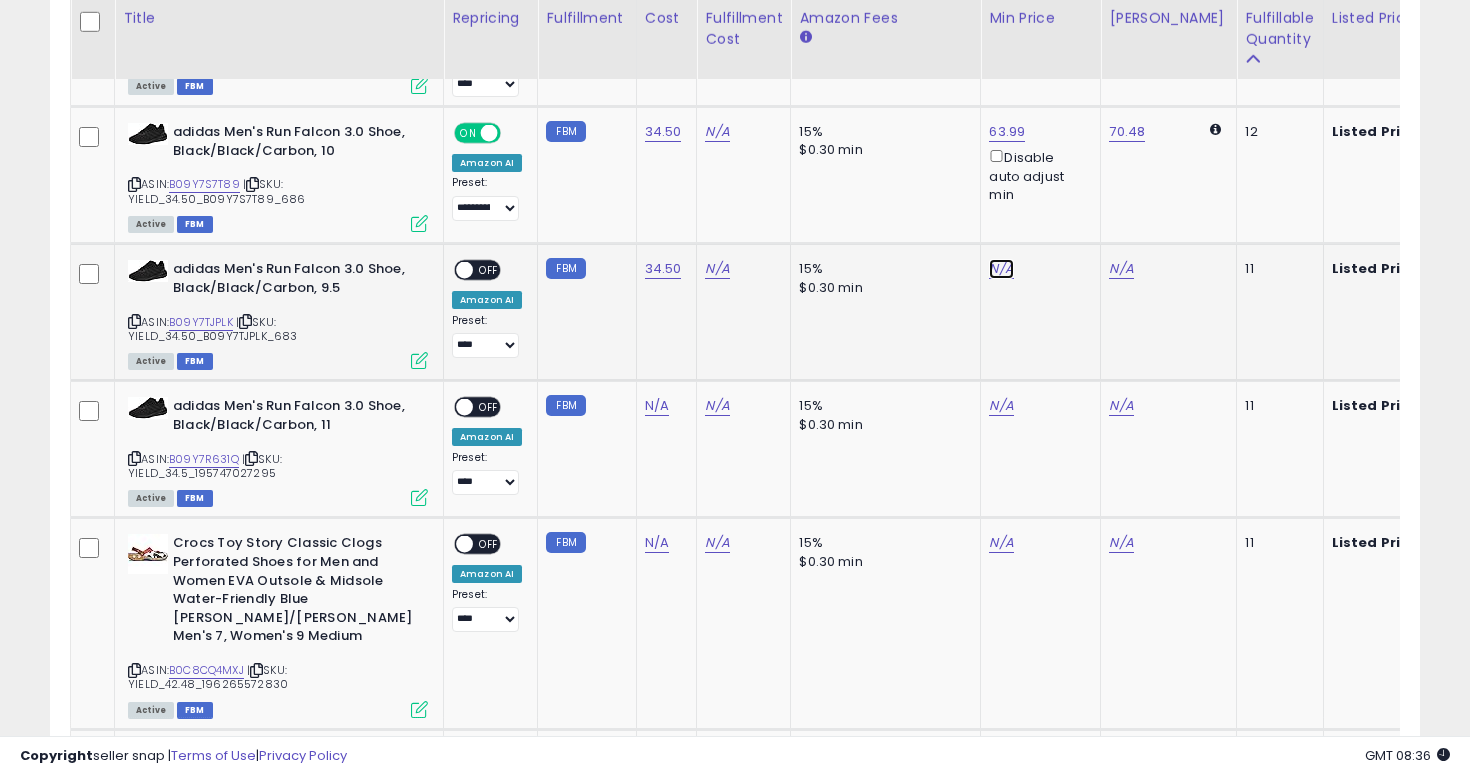 click on "N/A" at bounding box center [1001, 269] 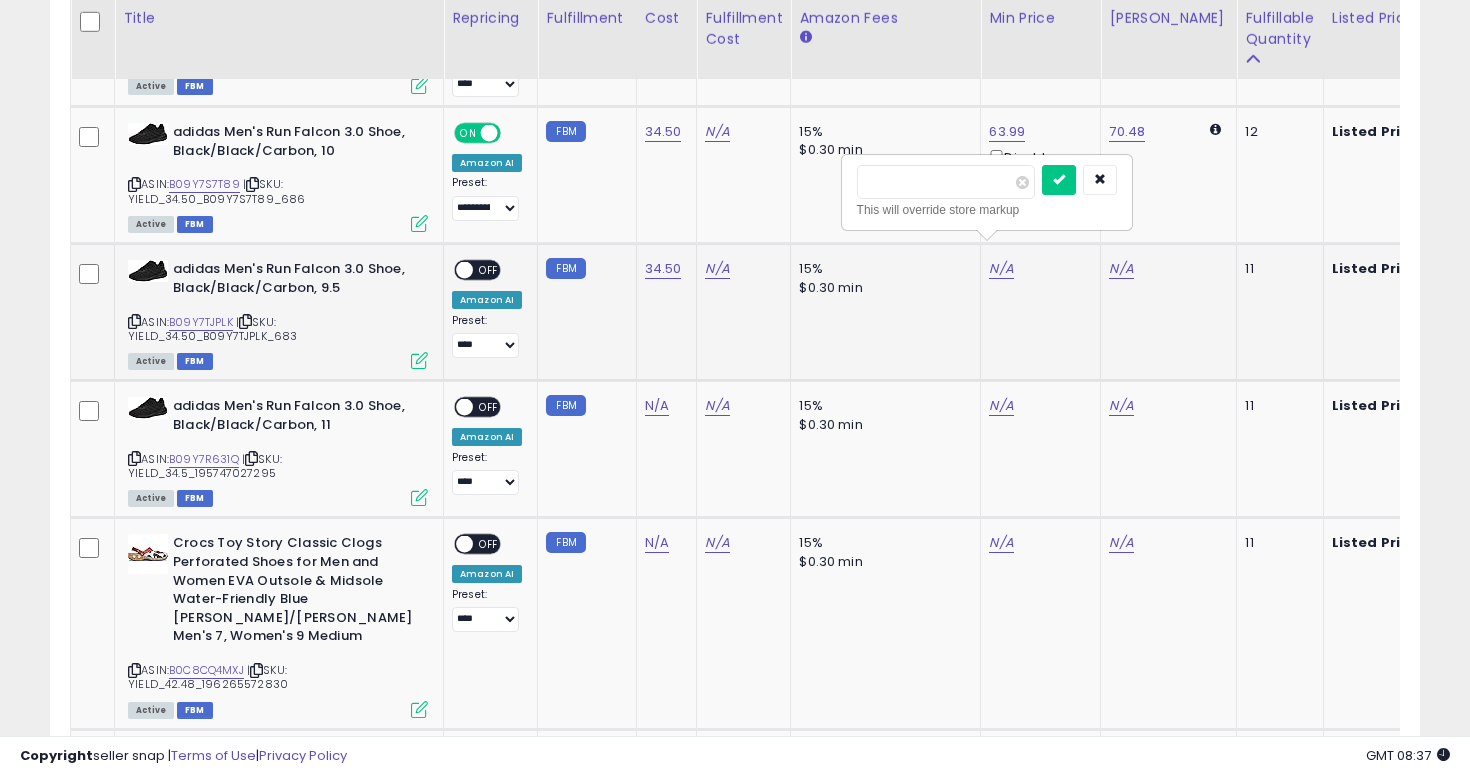 type on "*****" 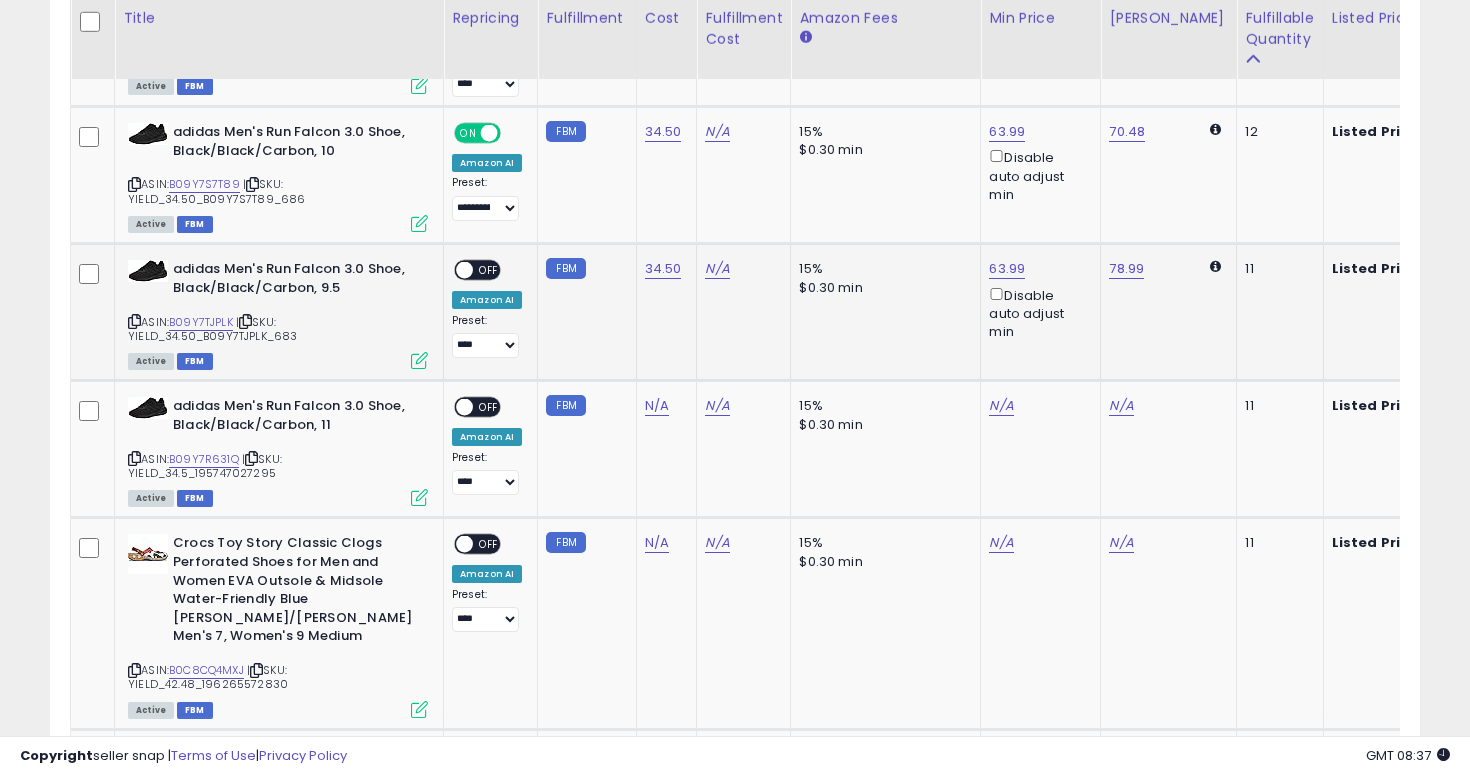 click on "OFF" at bounding box center [489, 270] 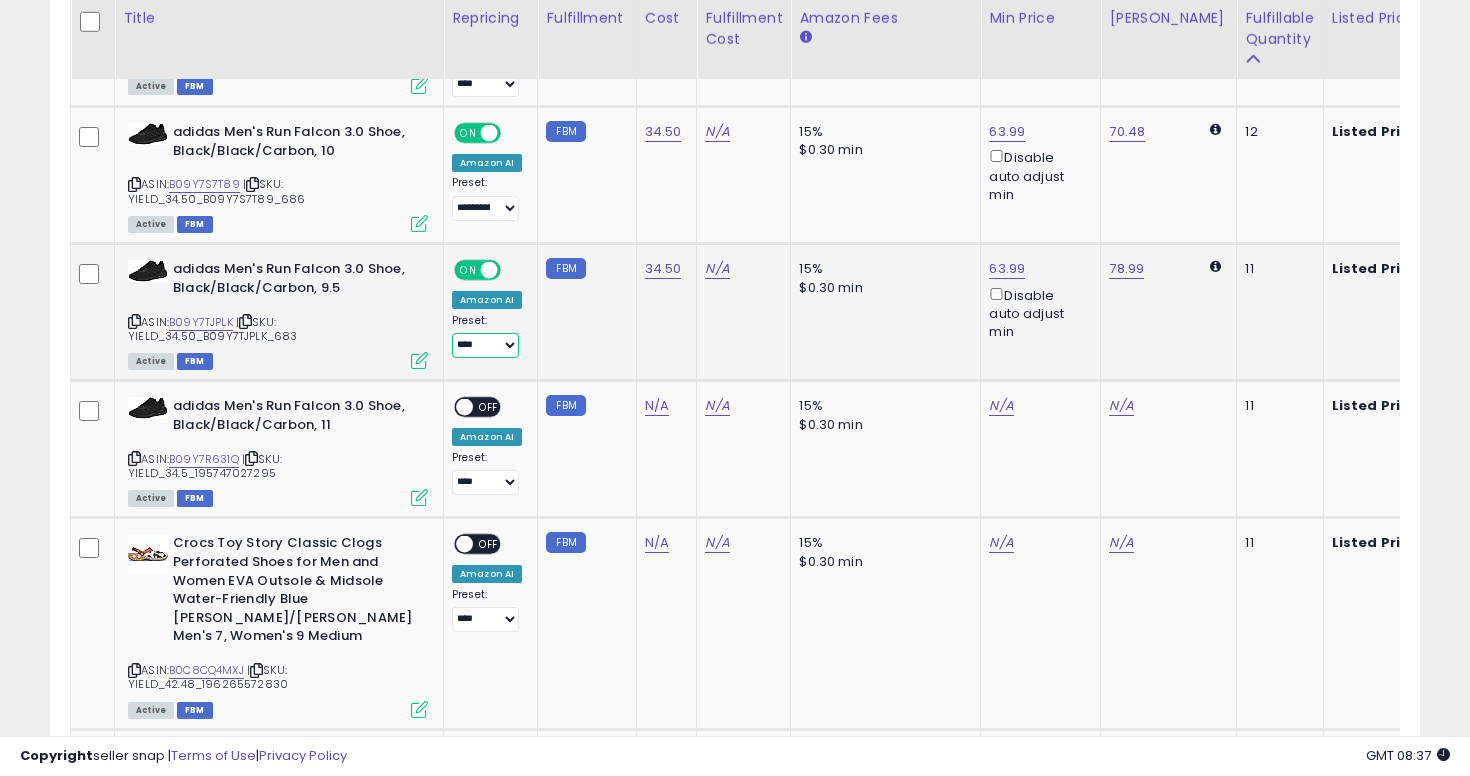 click on "**********" at bounding box center (485, 345) 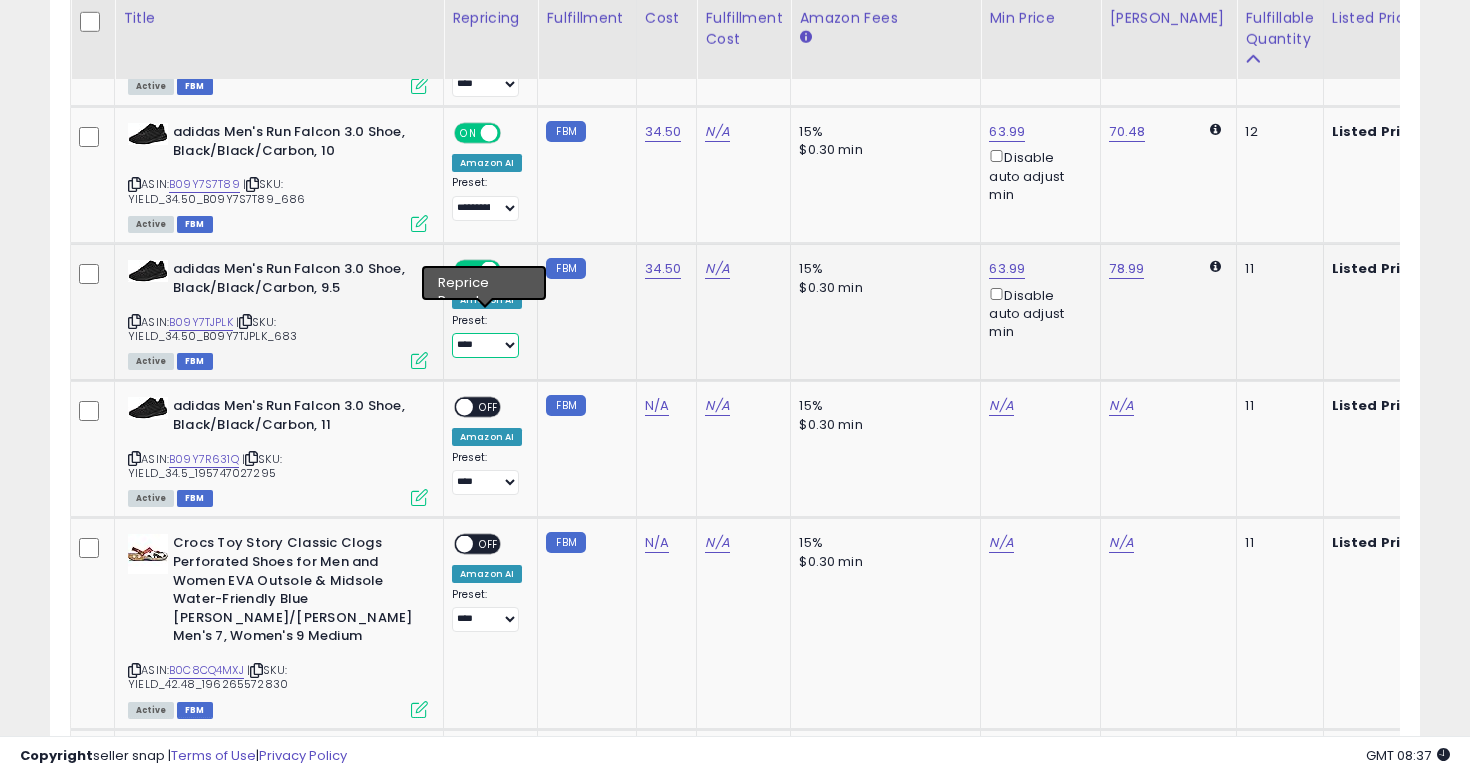 select on "**********" 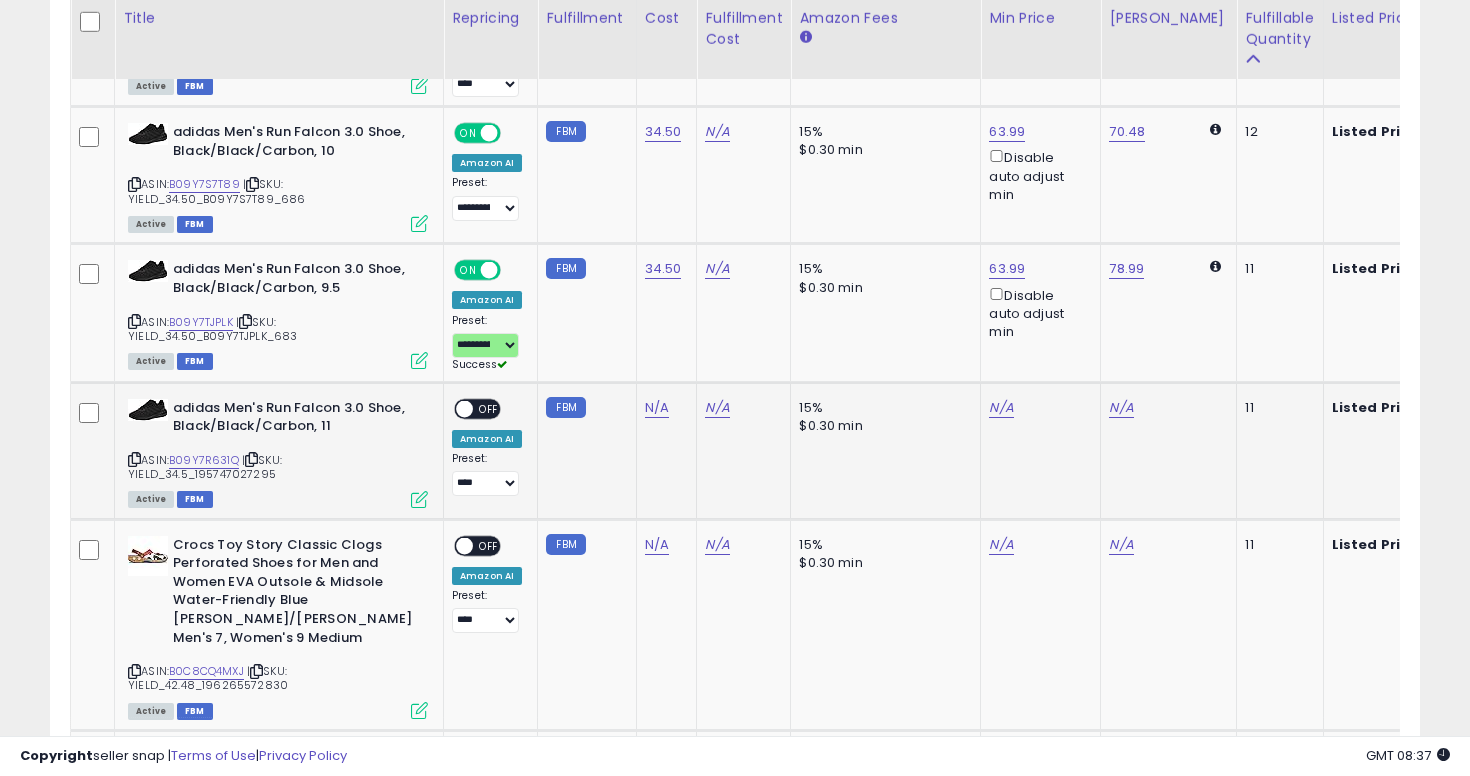 click on "N/A" at bounding box center (1037, 408) 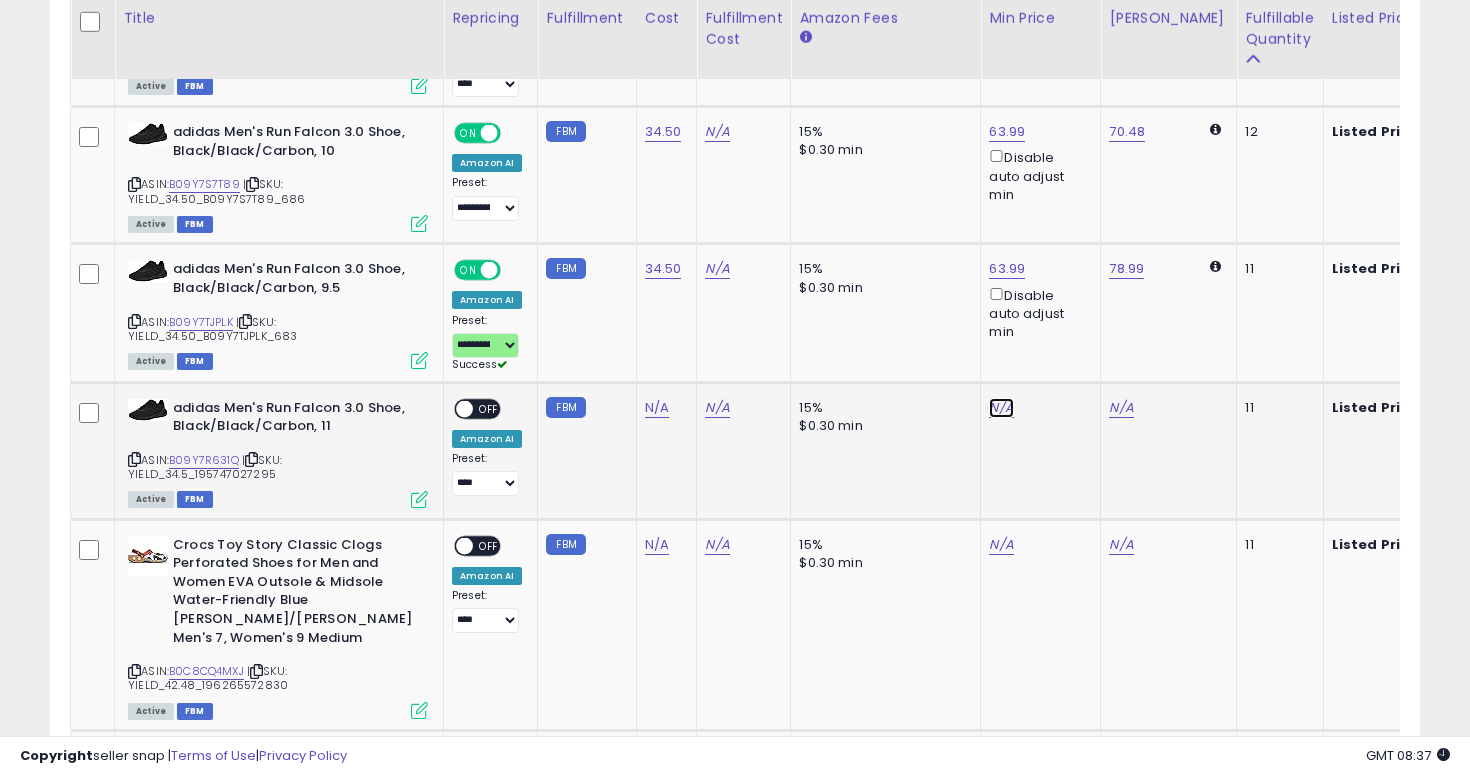 click on "N/A" at bounding box center (1001, 408) 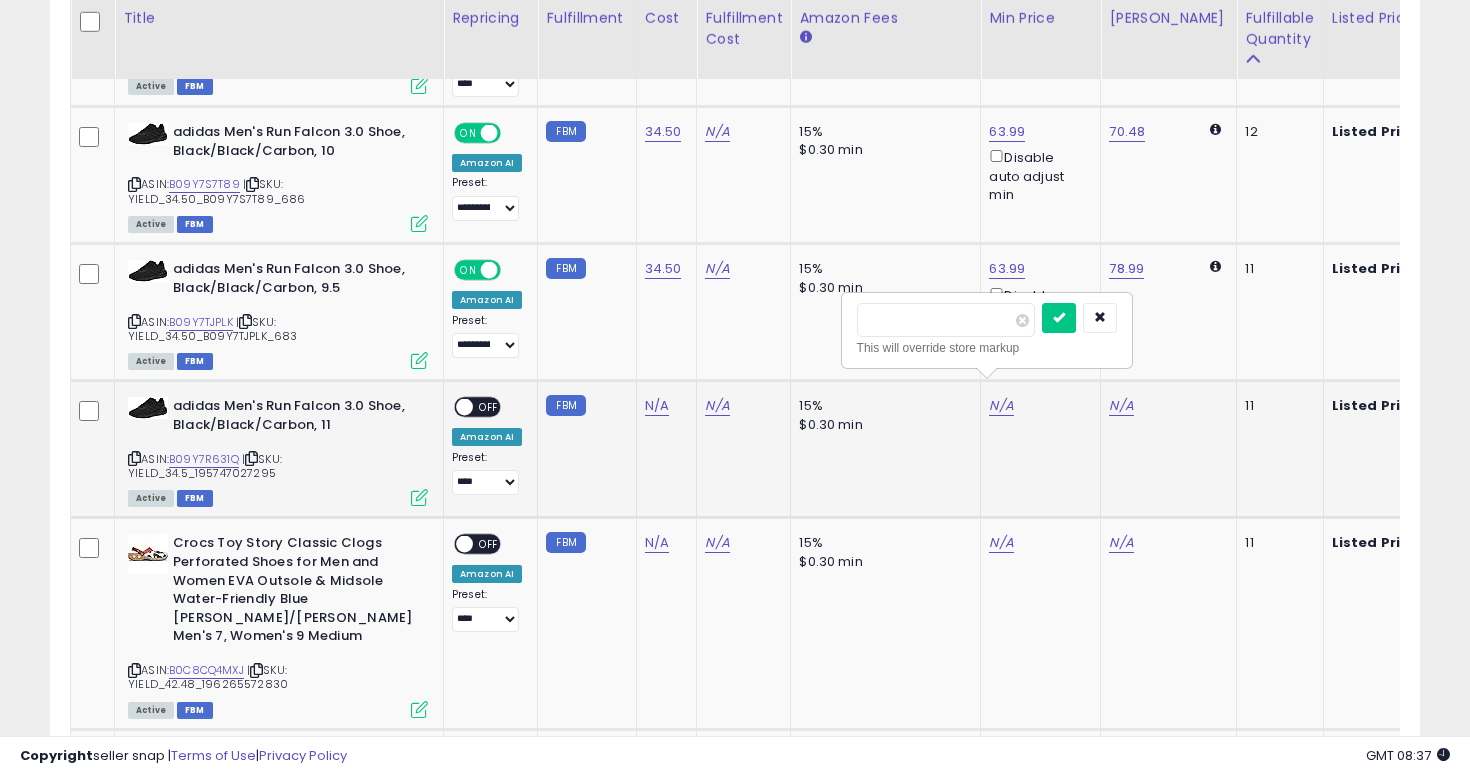 type on "*****" 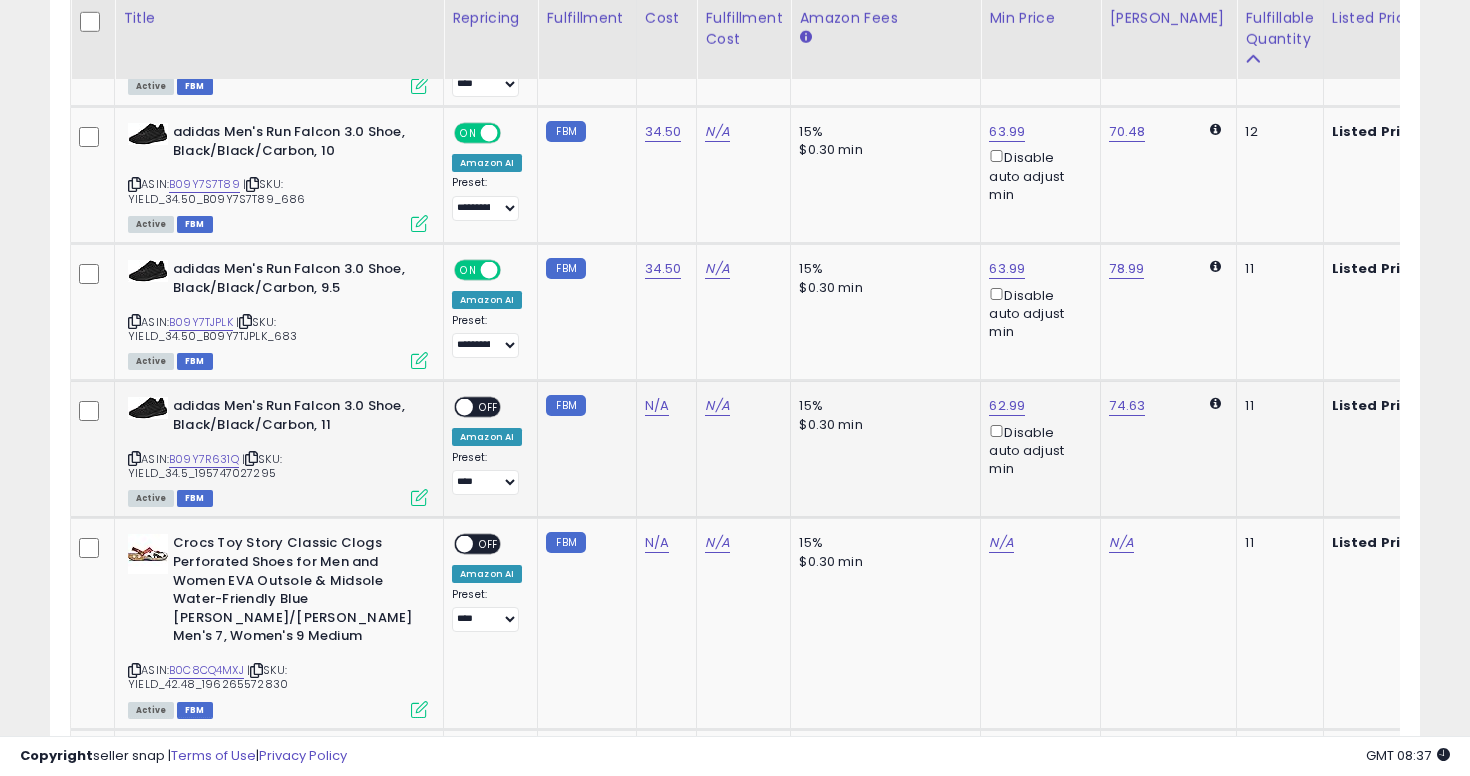 click on "OFF" at bounding box center (489, 407) 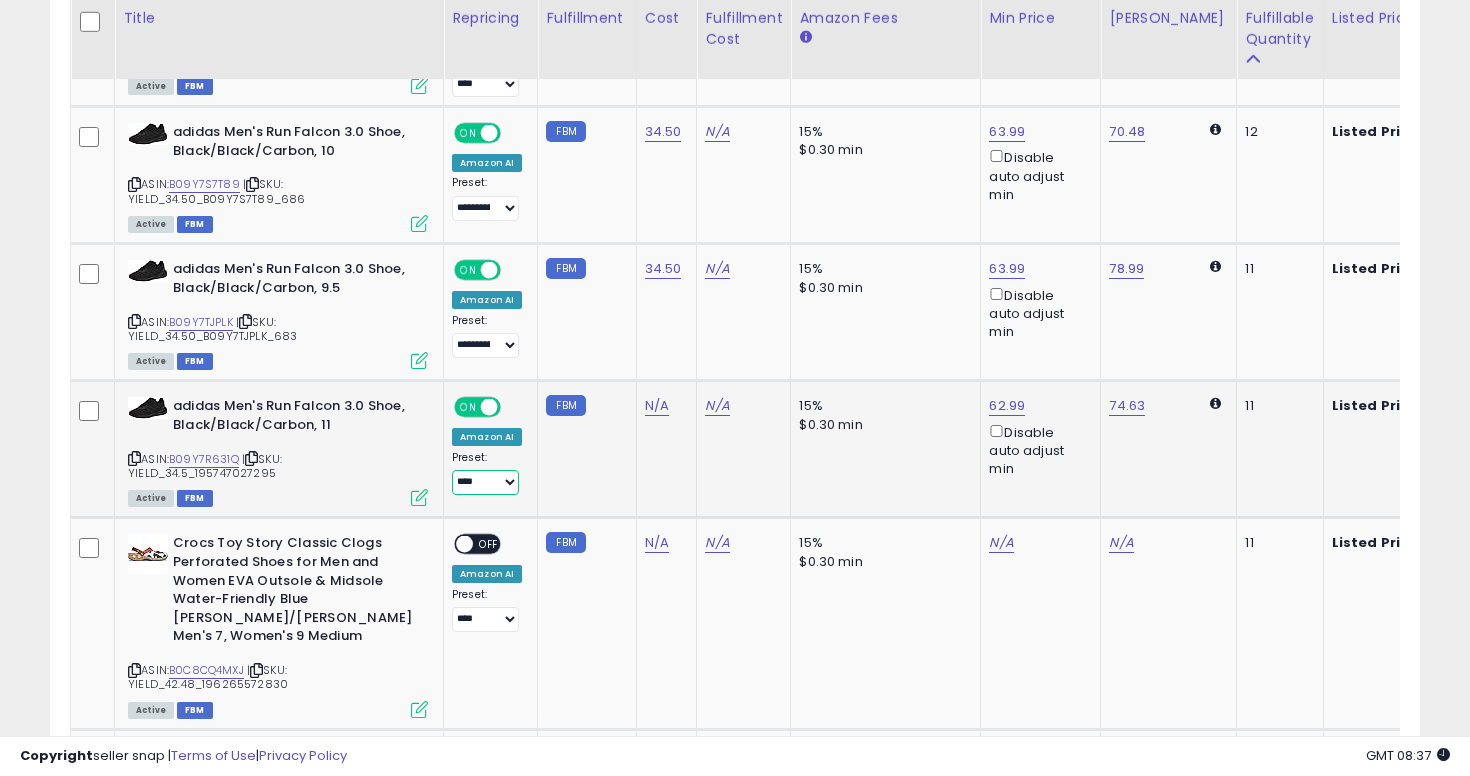 click on "**********" at bounding box center (485, 482) 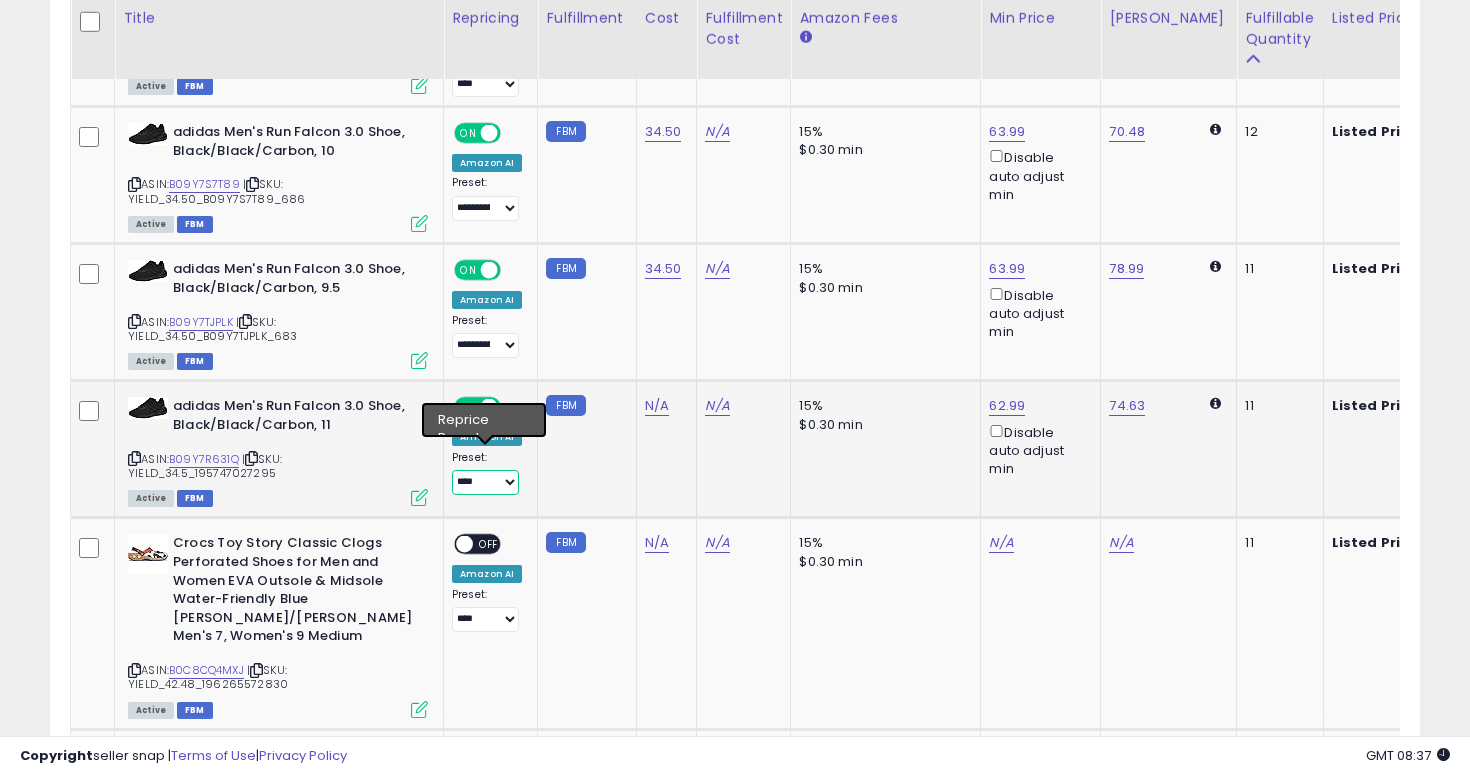 select on "**********" 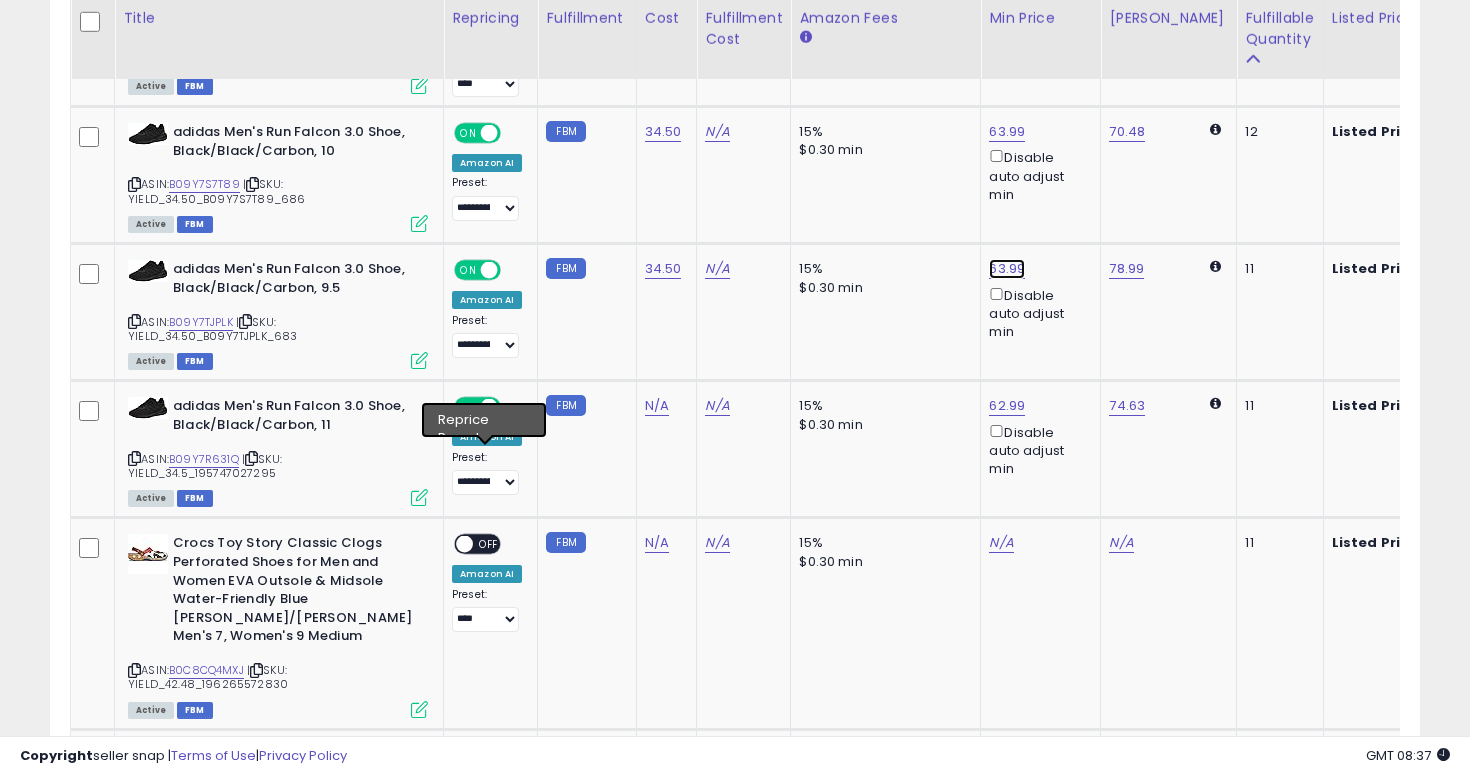 click on "63.99" at bounding box center [1007, -3411] 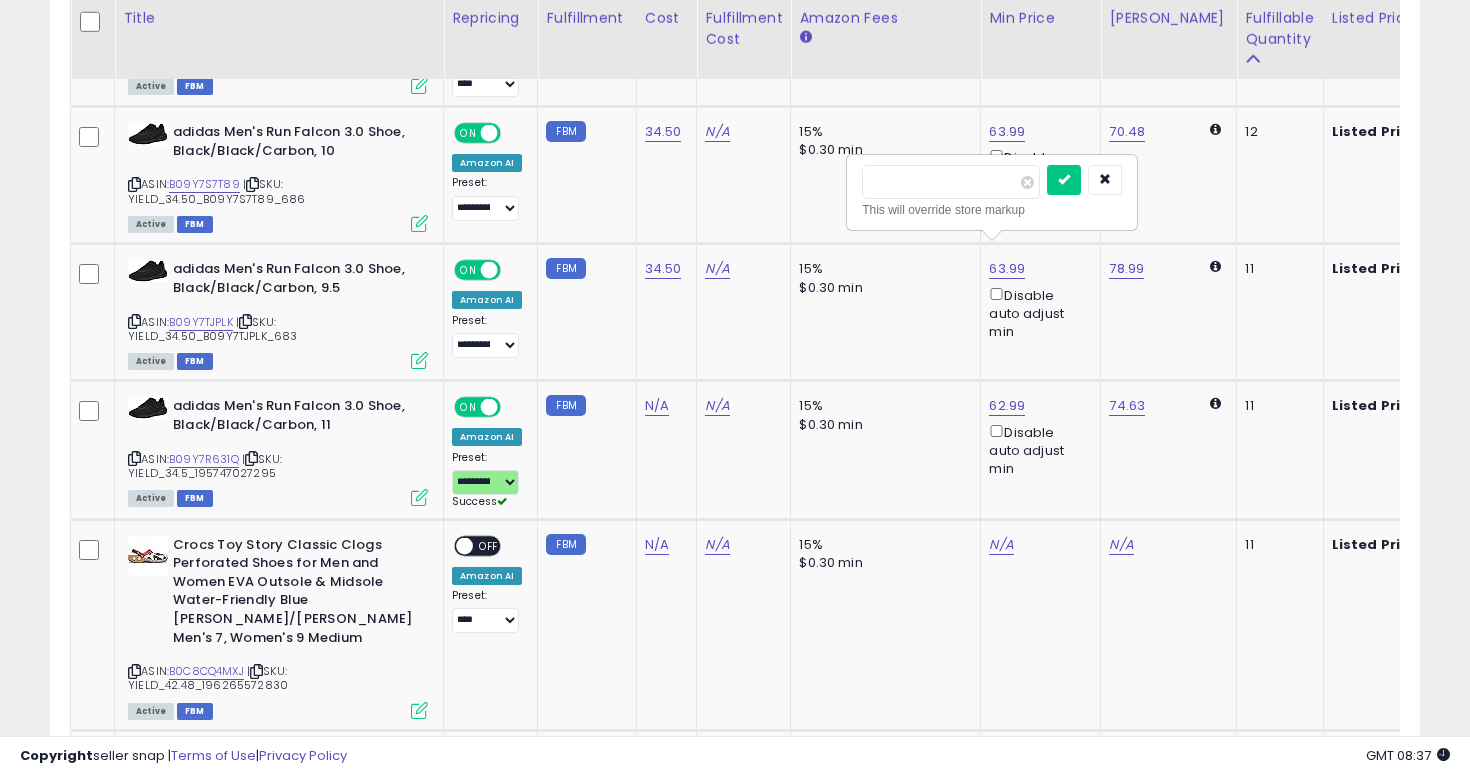 click on "*****" at bounding box center [951, 182] 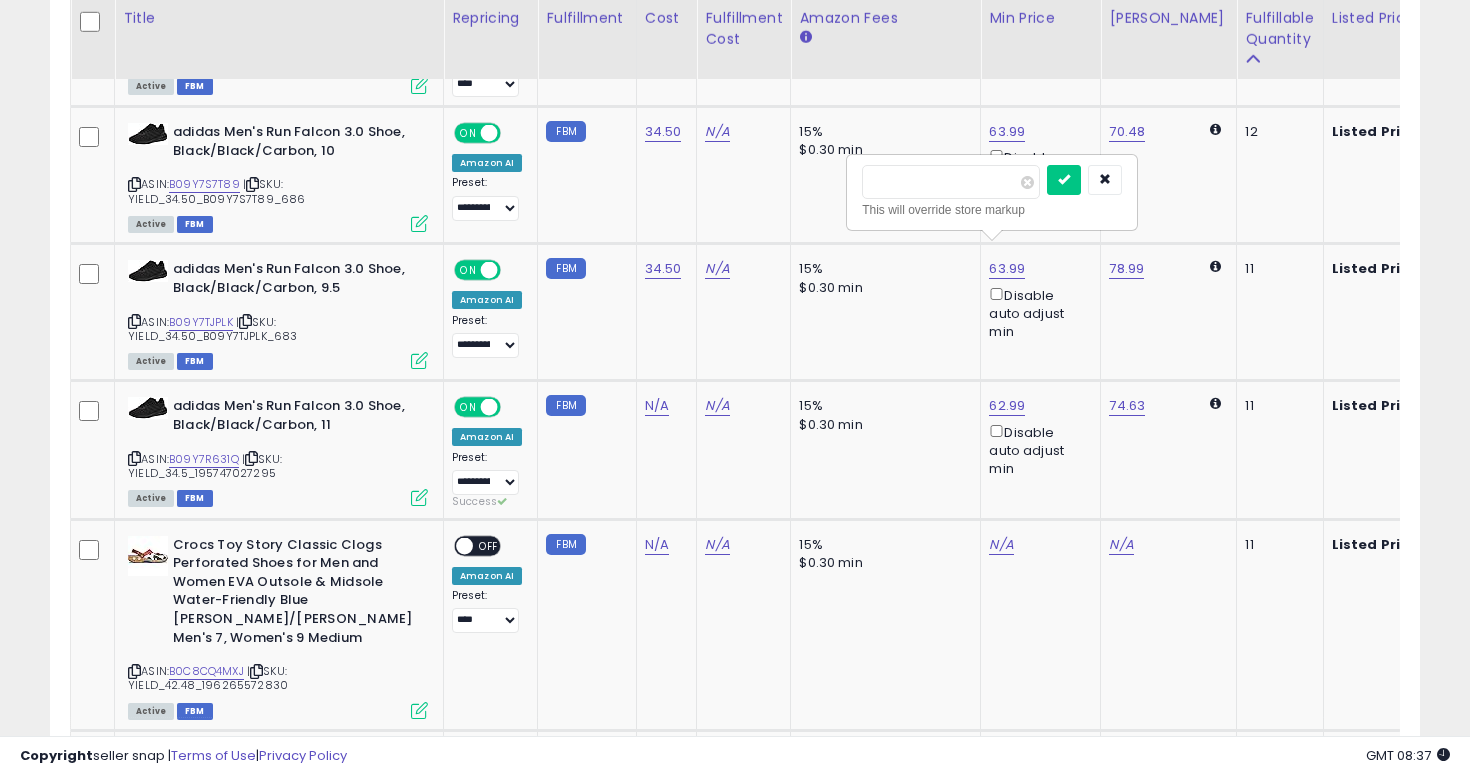 click at bounding box center (1064, 180) 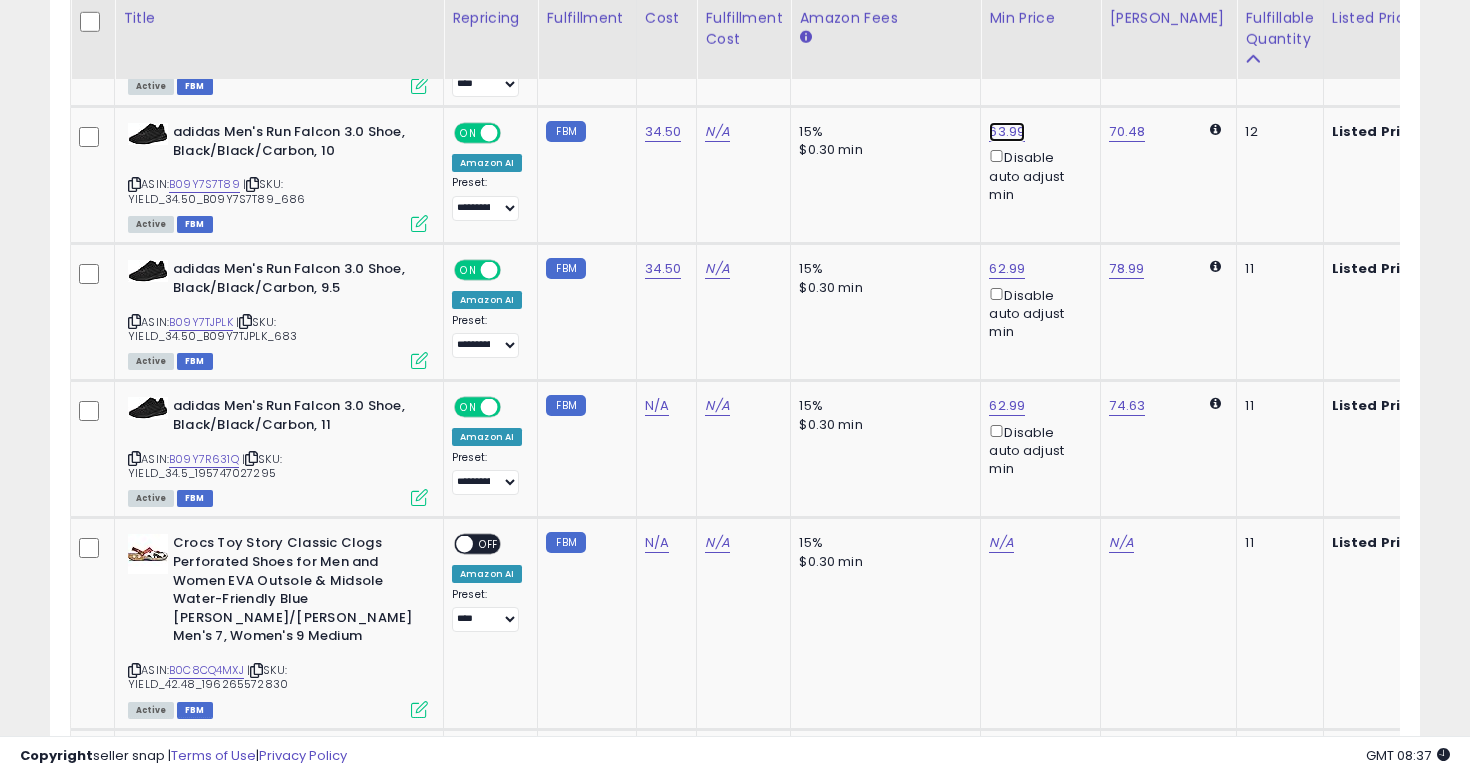 click on "63.99" at bounding box center (1007, -3411) 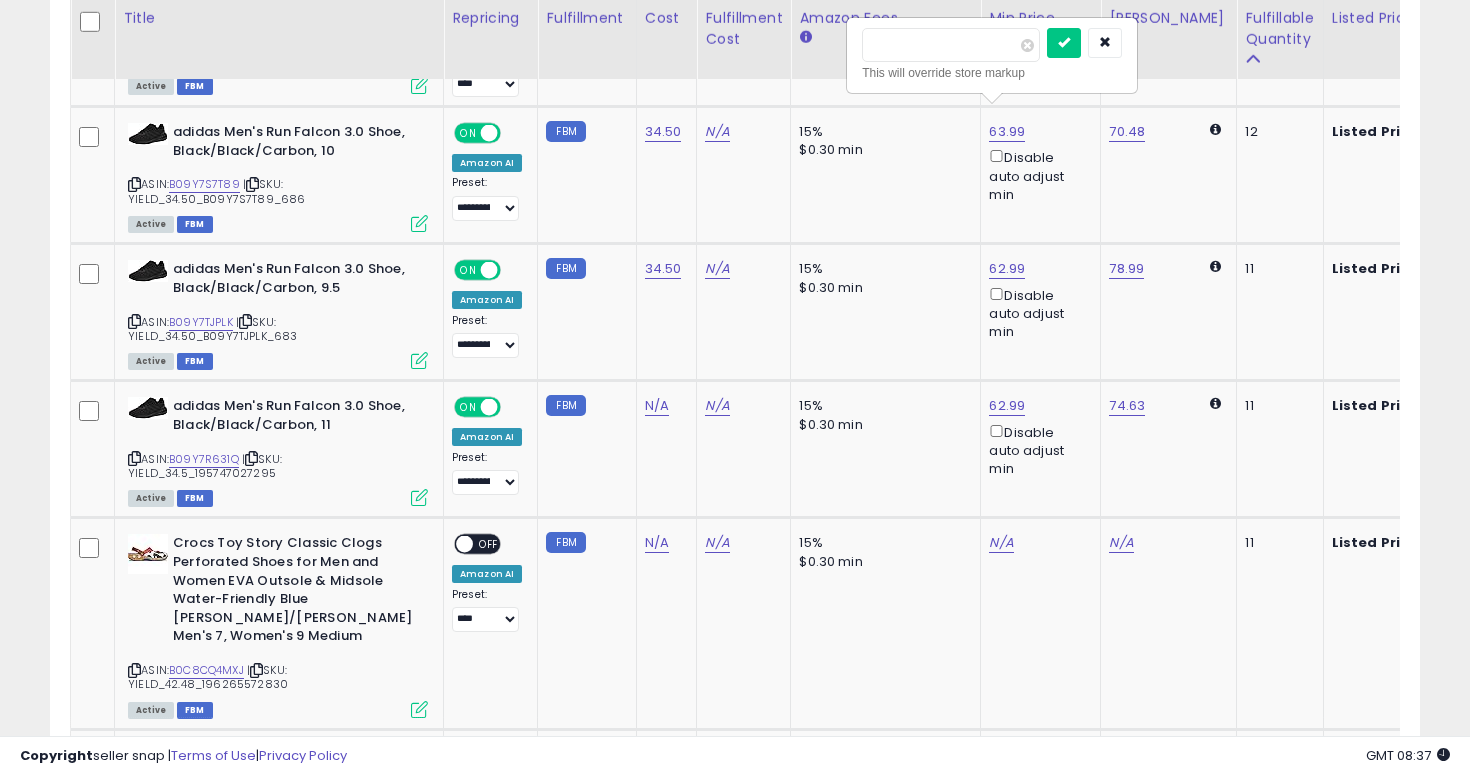 click on "*****" at bounding box center (951, 45) 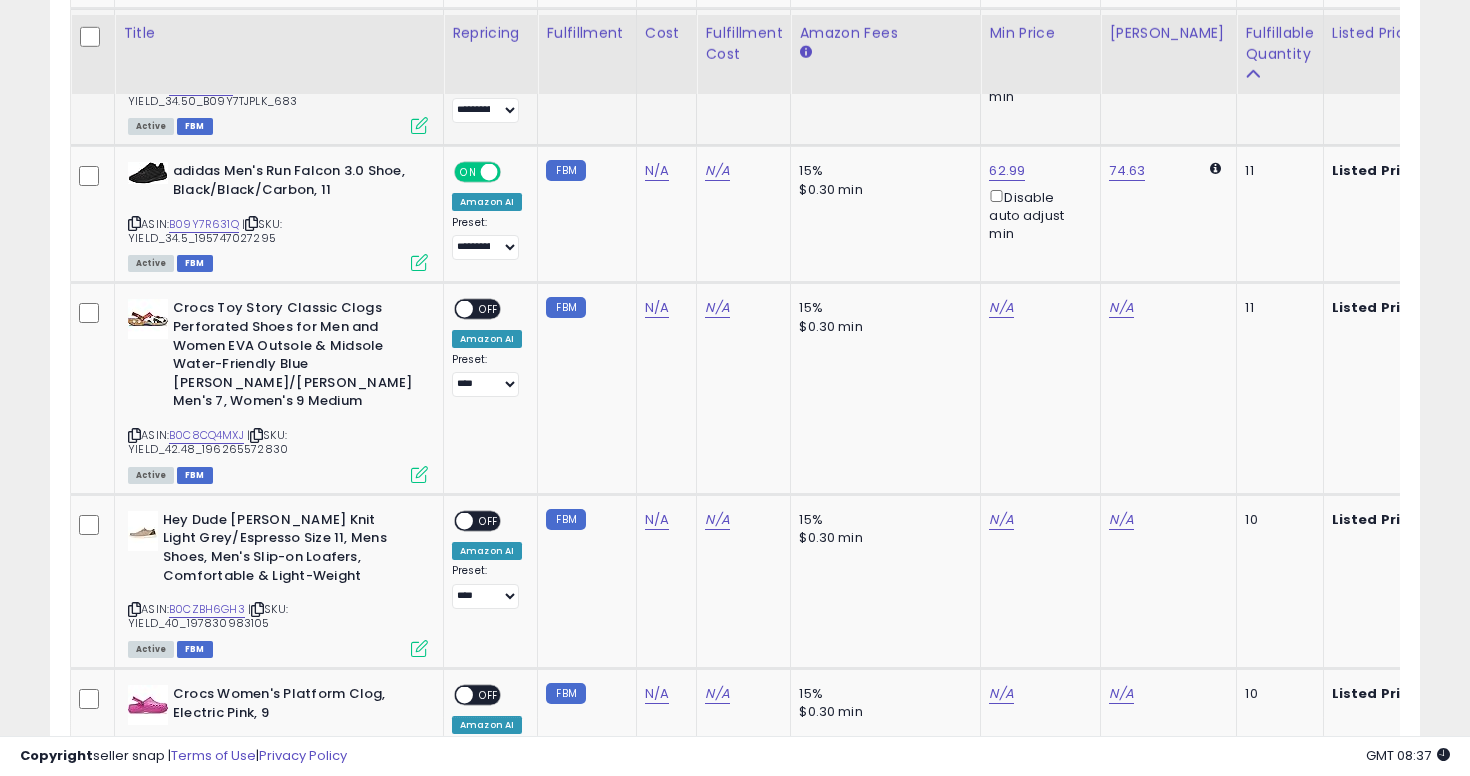 scroll, scrollTop: 4769, scrollLeft: 0, axis: vertical 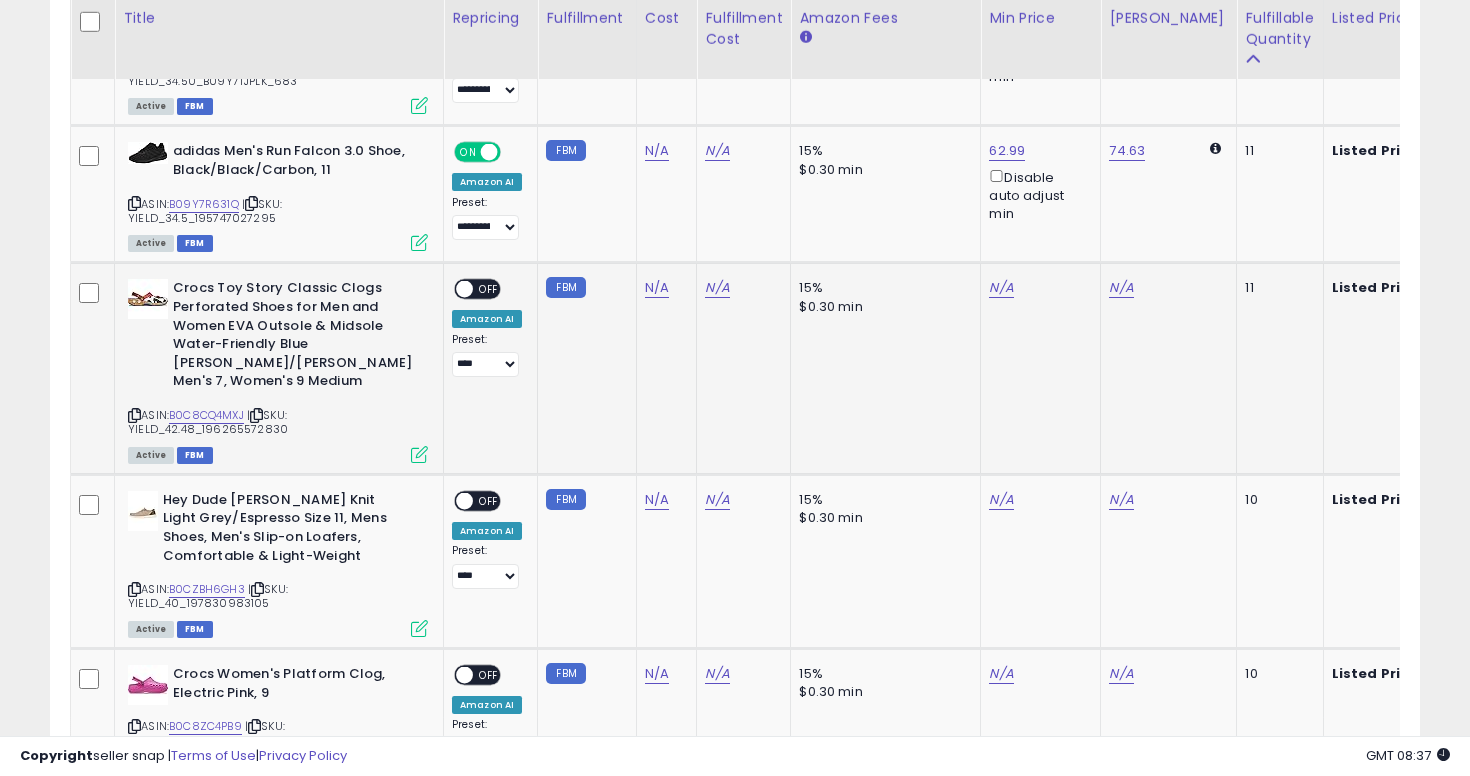 click at bounding box center (134, 415) 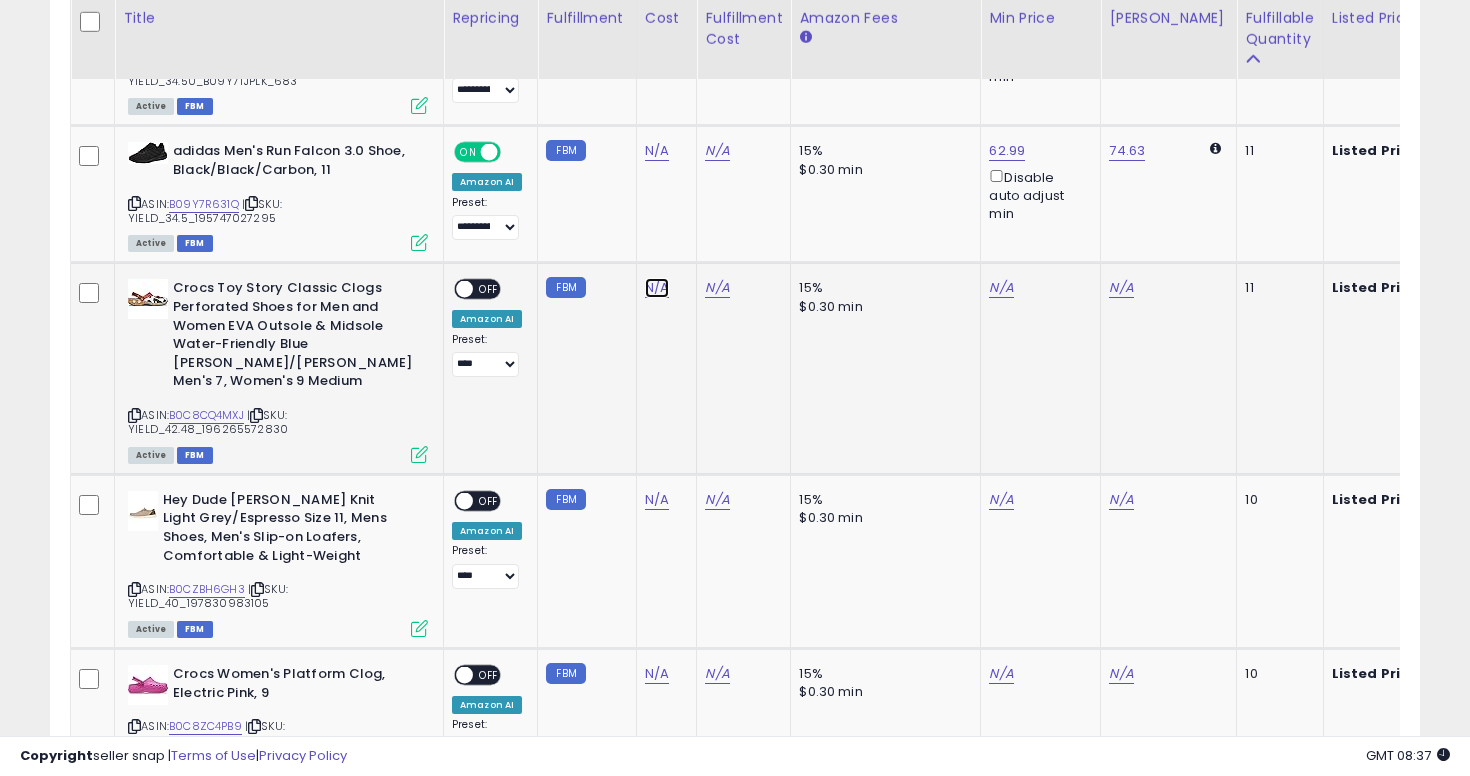 click on "N/A" at bounding box center (657, 151) 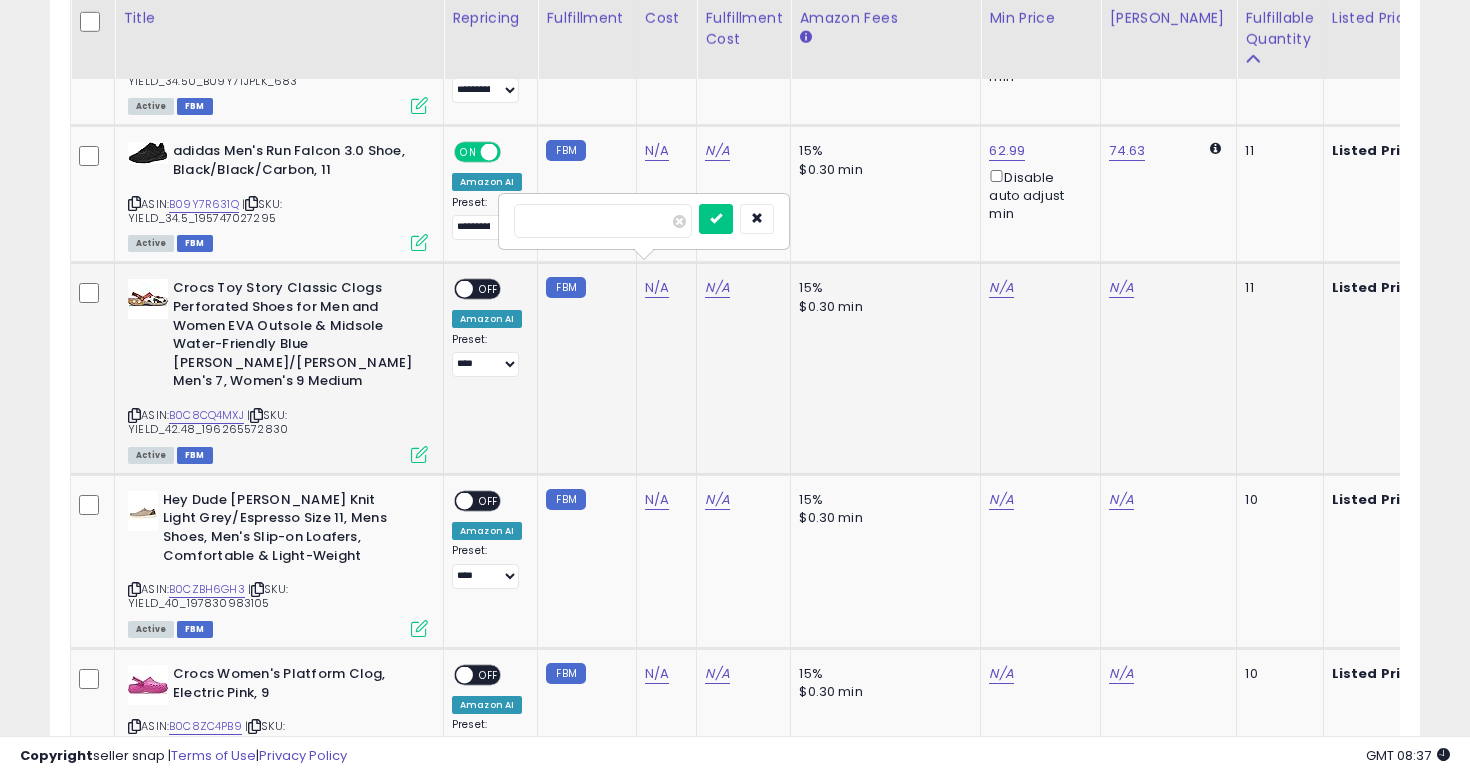 type on "*****" 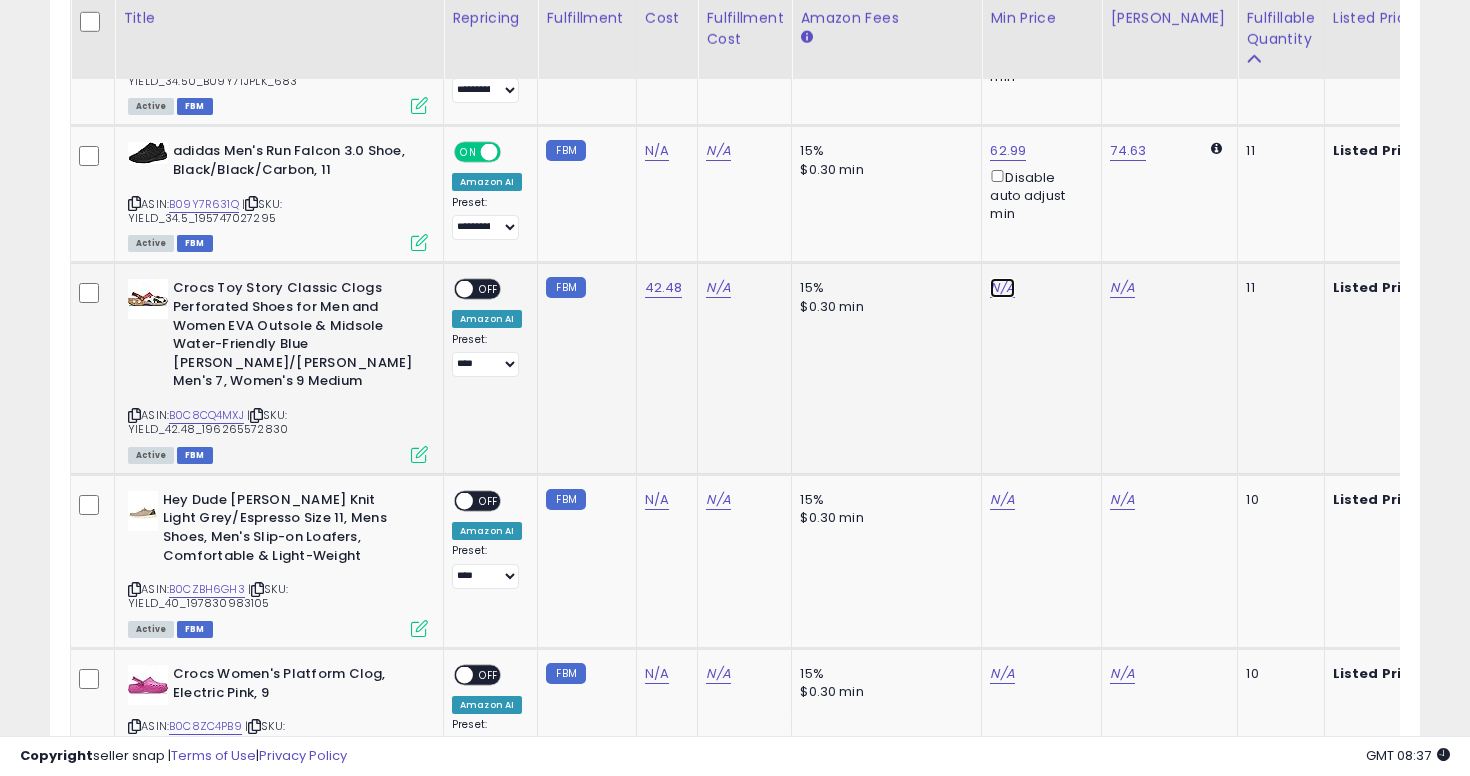 click on "N/A" at bounding box center (1002, 288) 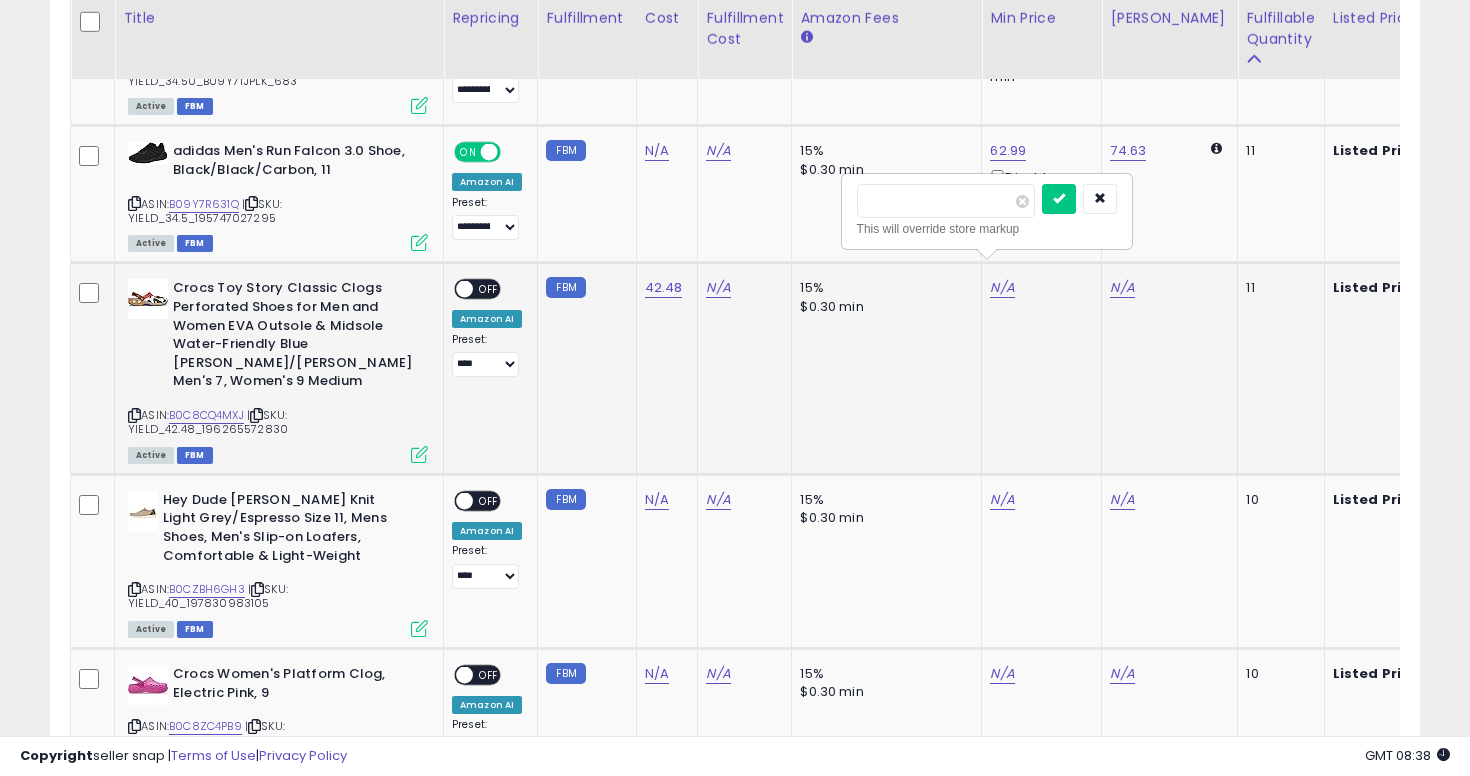 type on "*****" 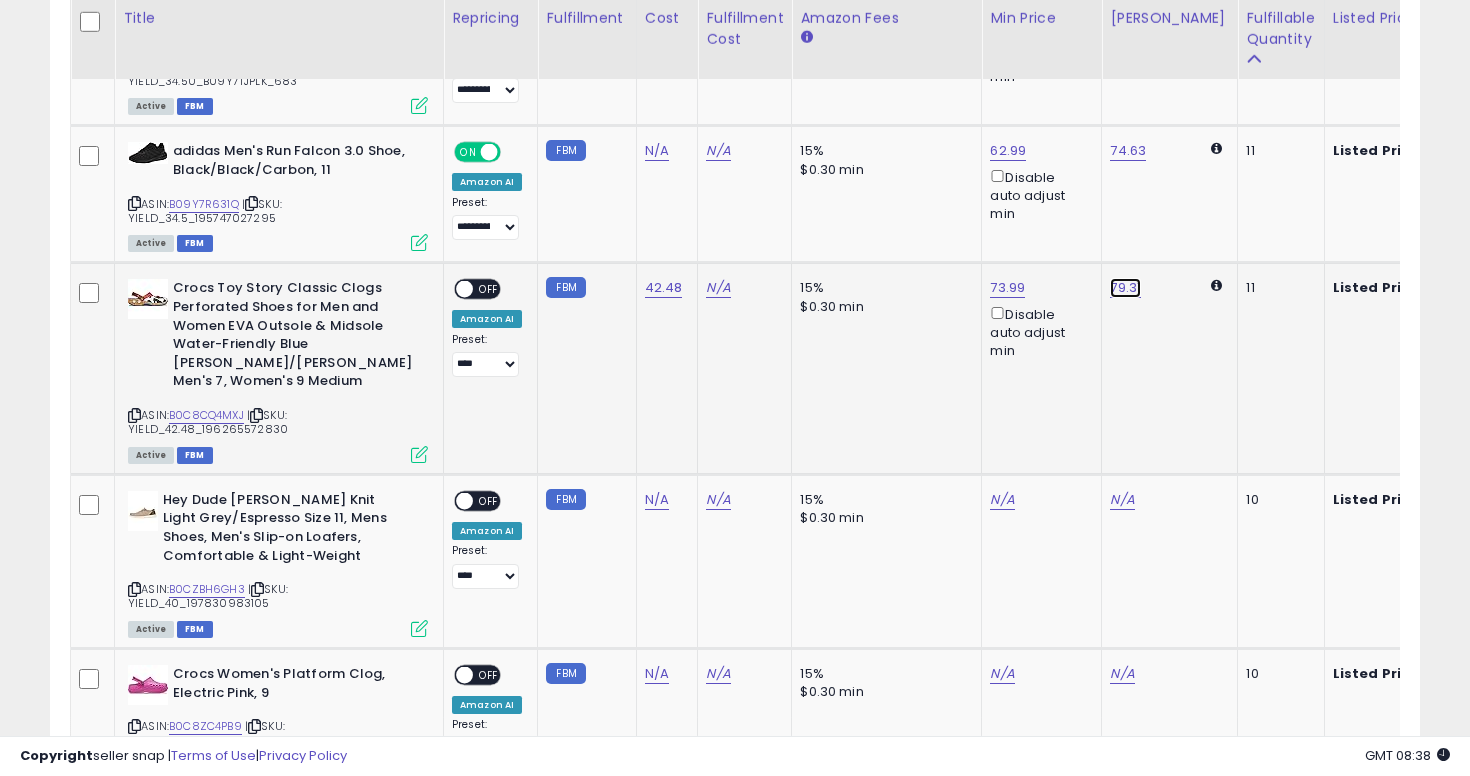 click on "79.31" at bounding box center [1127, -3511] 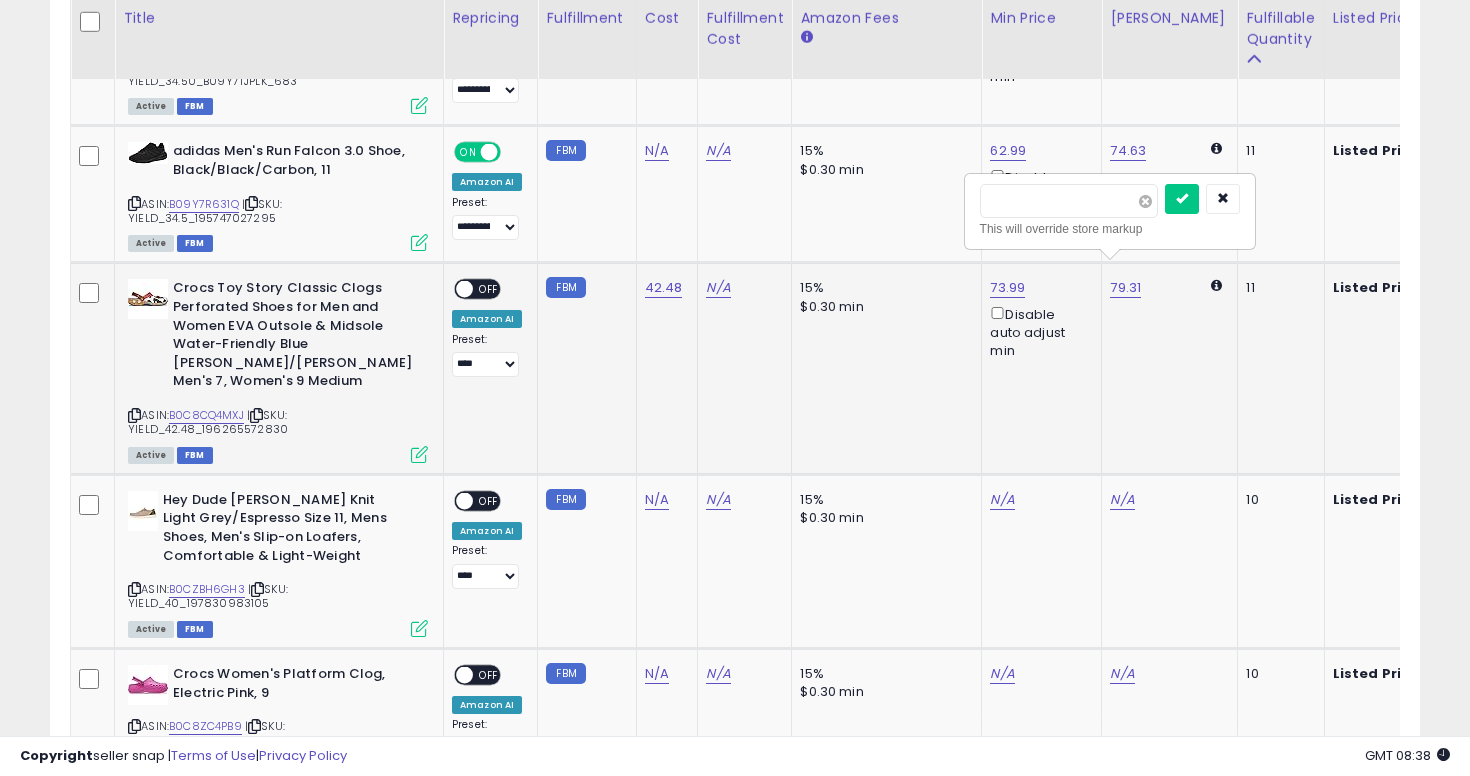 click at bounding box center [1145, 201] 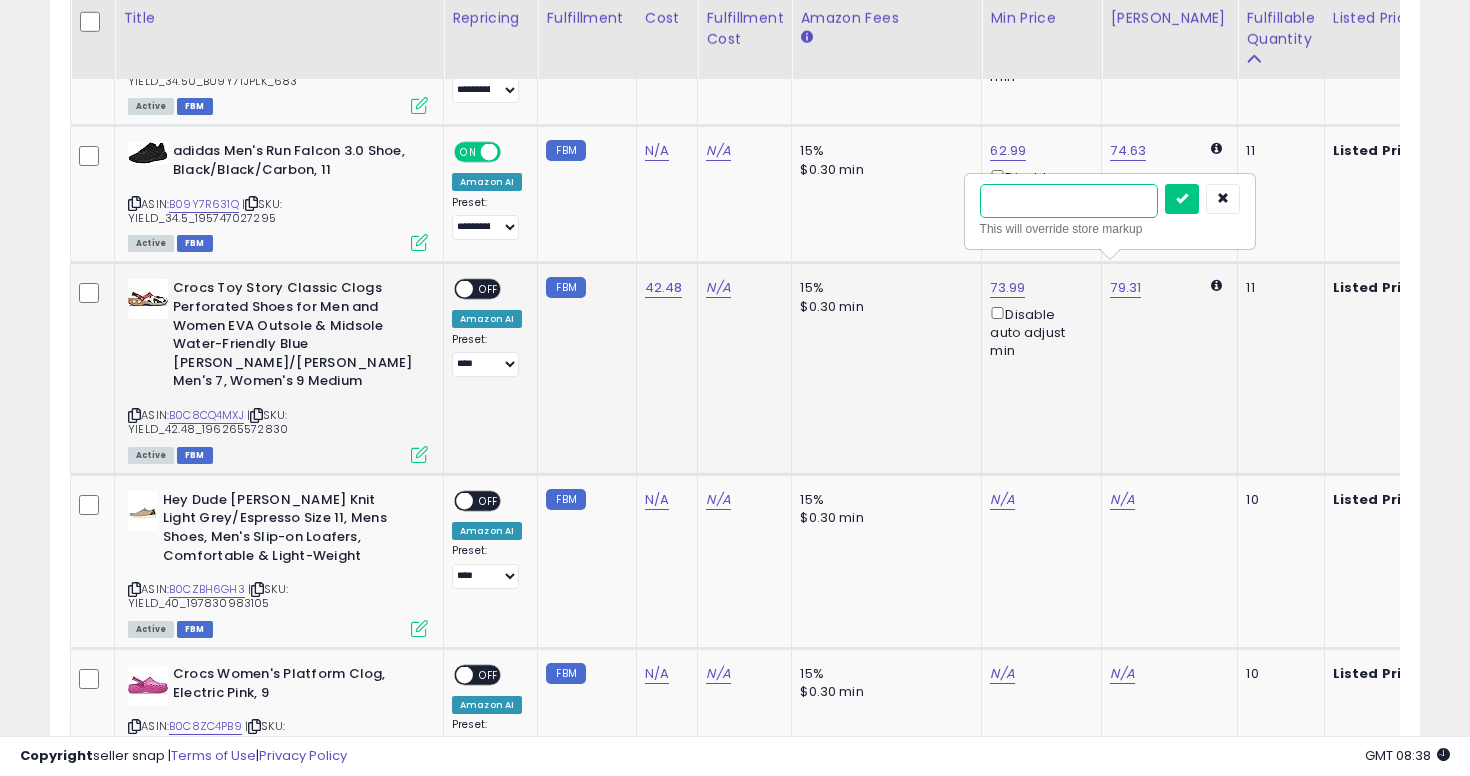 type on "**" 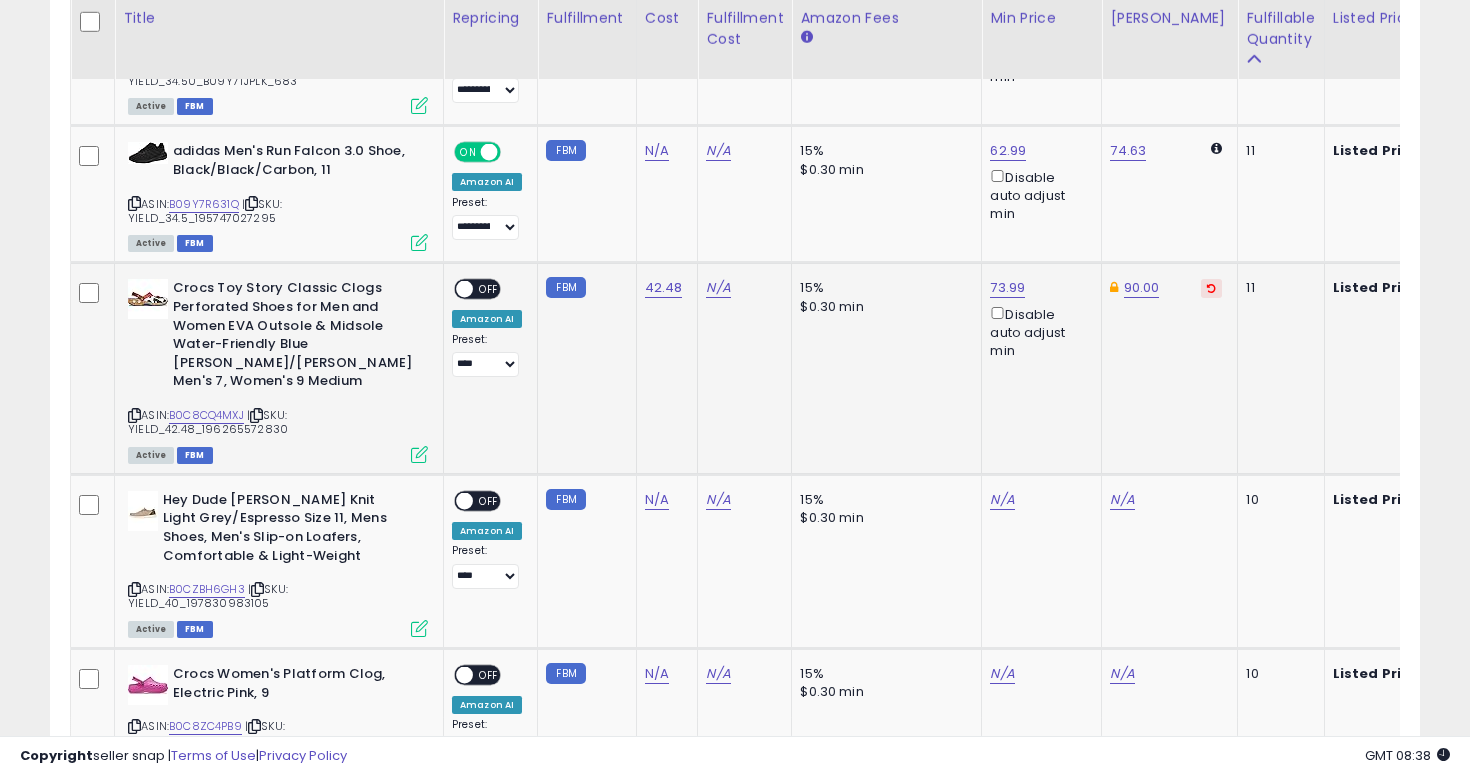 click at bounding box center (464, 289) 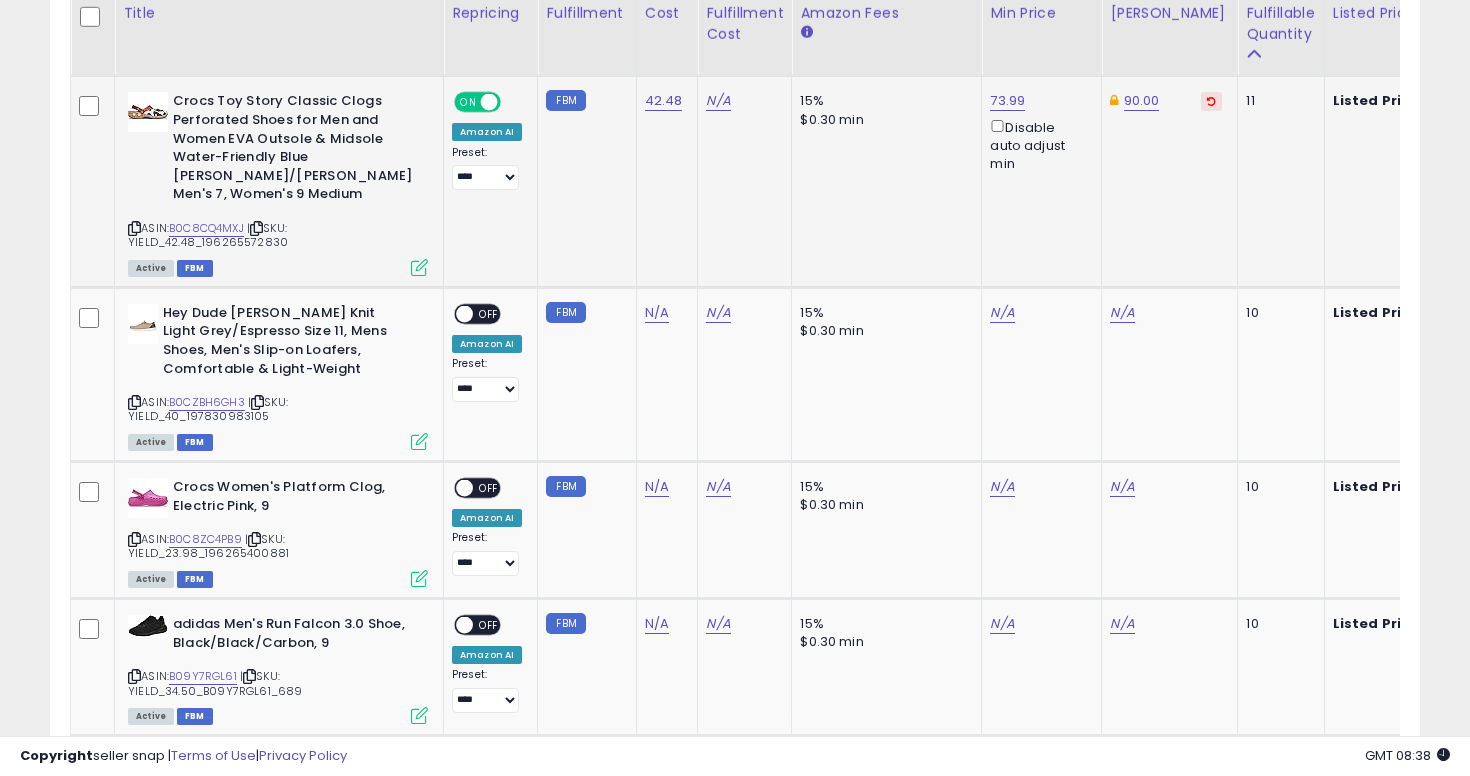 scroll, scrollTop: 4957, scrollLeft: 0, axis: vertical 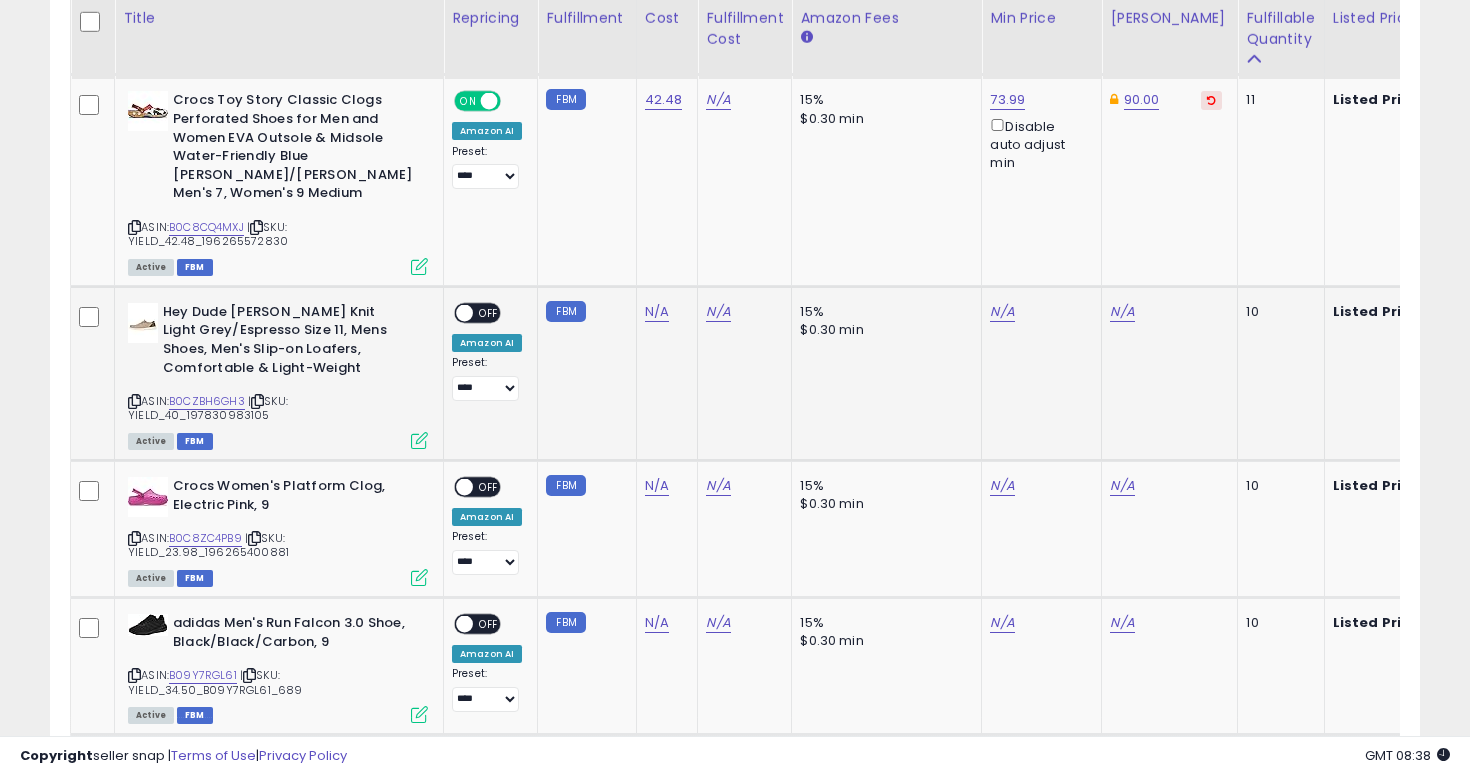 click at bounding box center [134, 401] 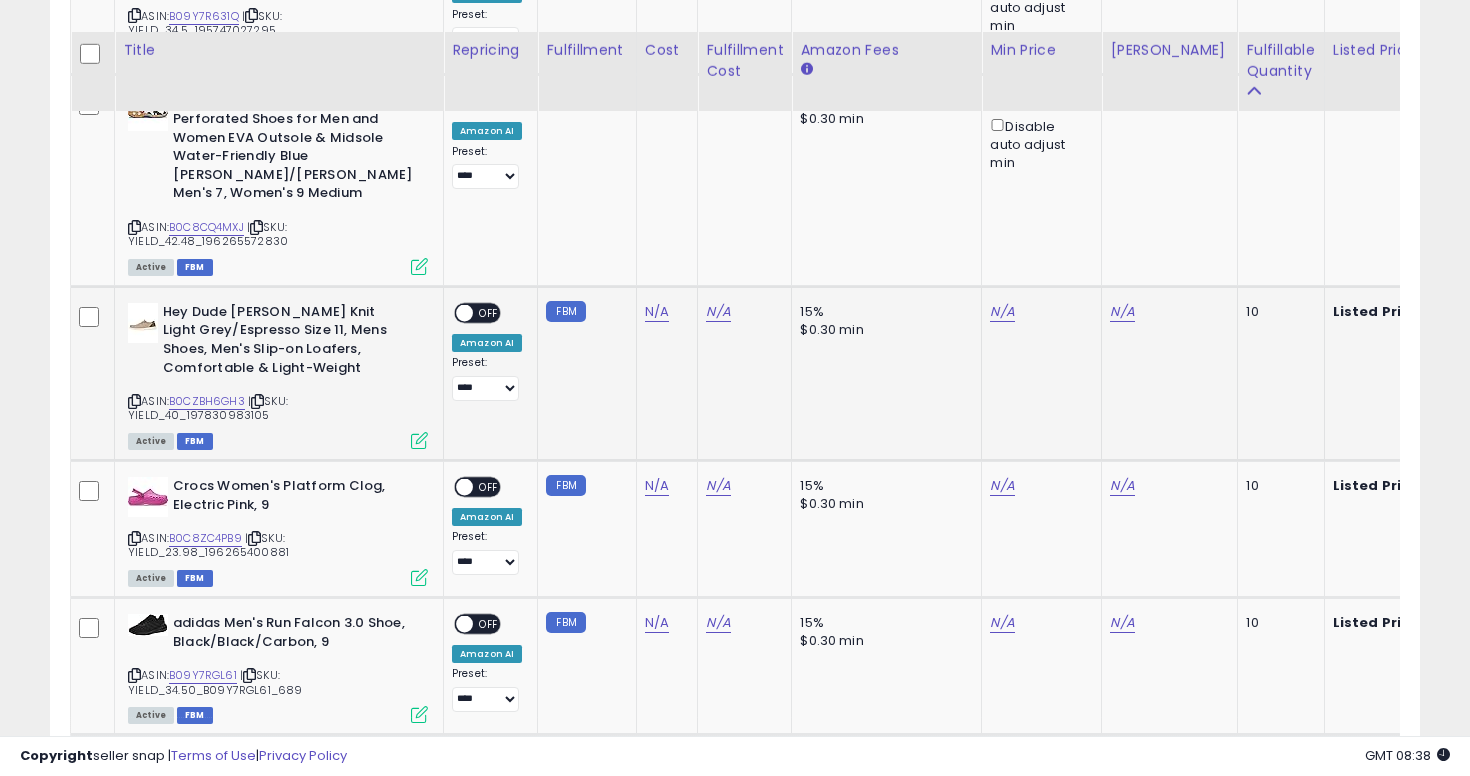 scroll, scrollTop: 5094, scrollLeft: 0, axis: vertical 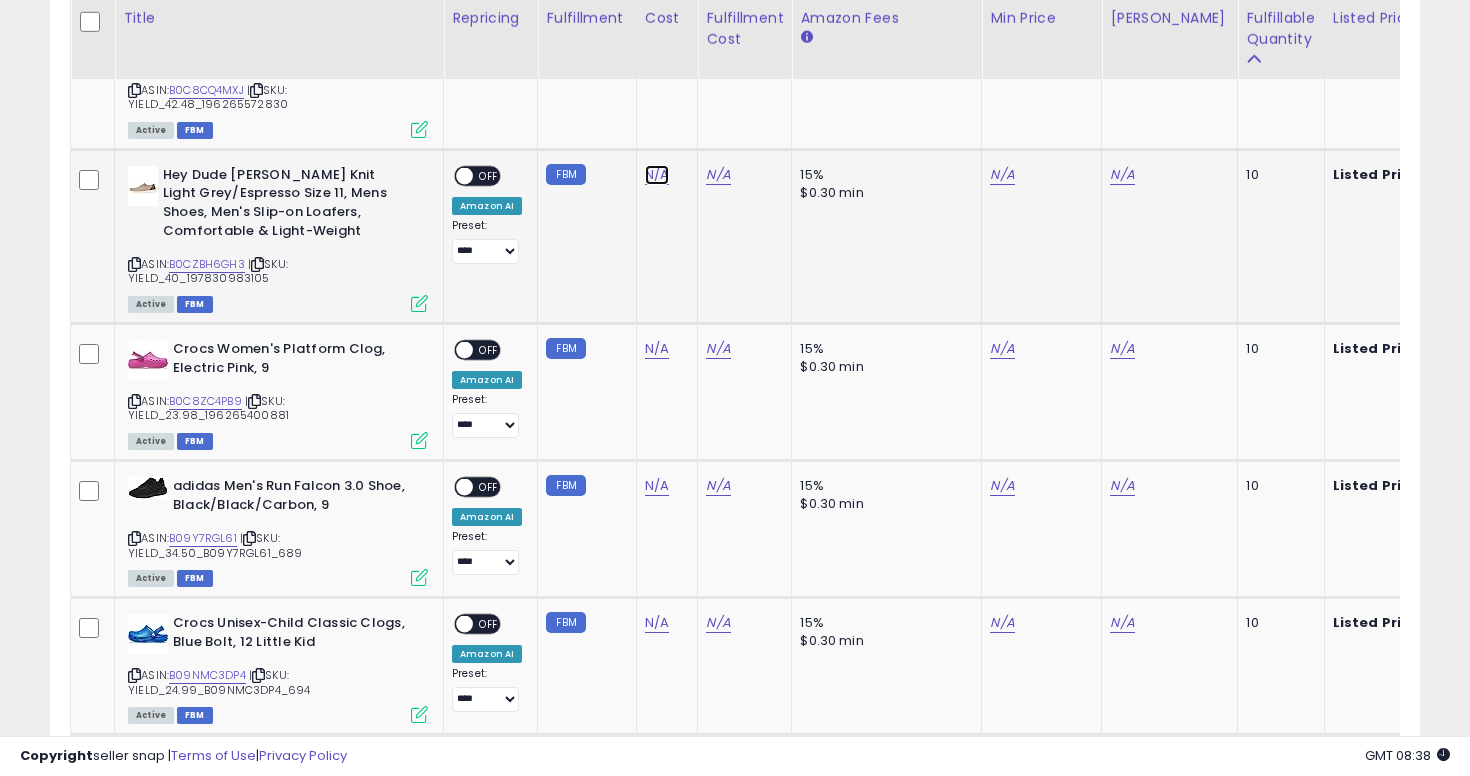 click on "N/A" at bounding box center (657, -174) 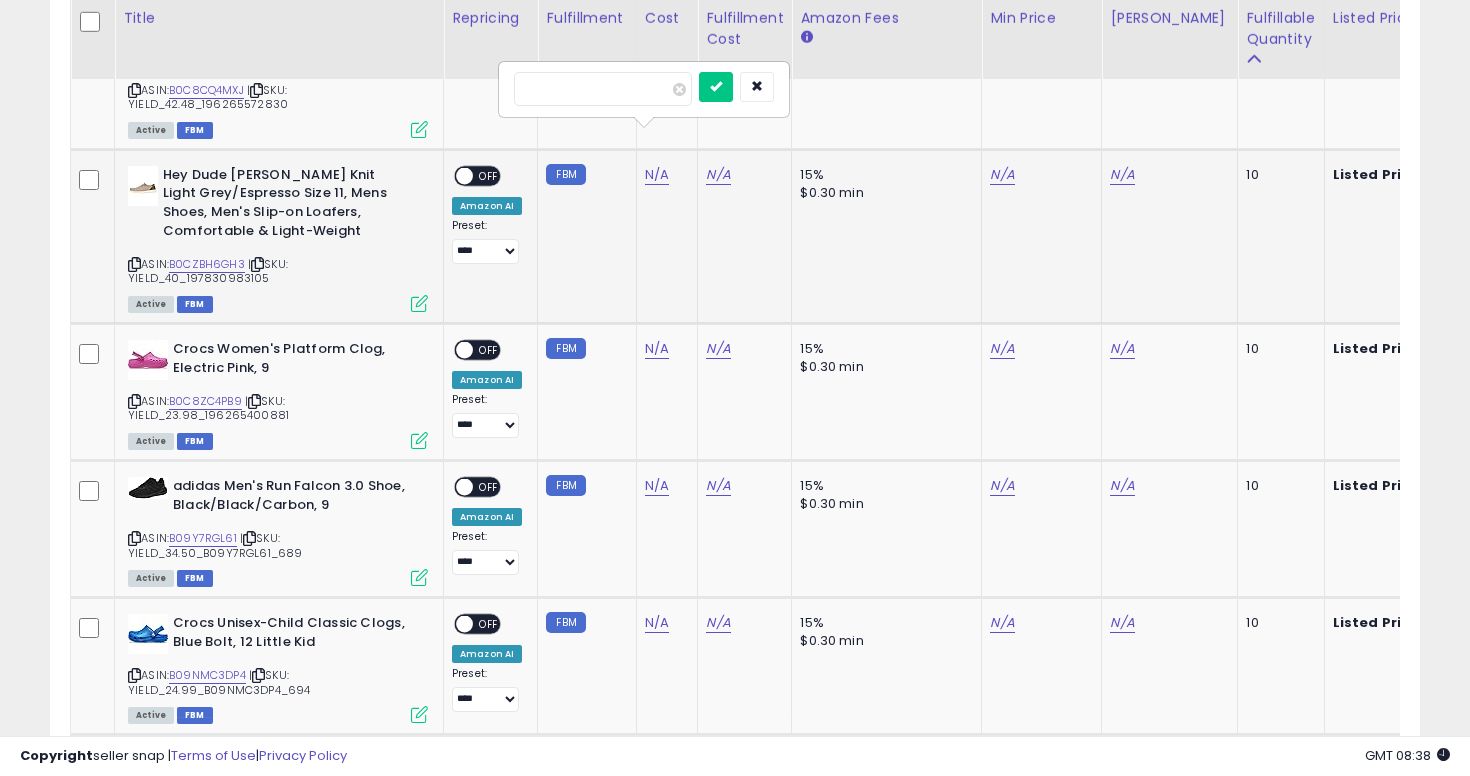 type on "**" 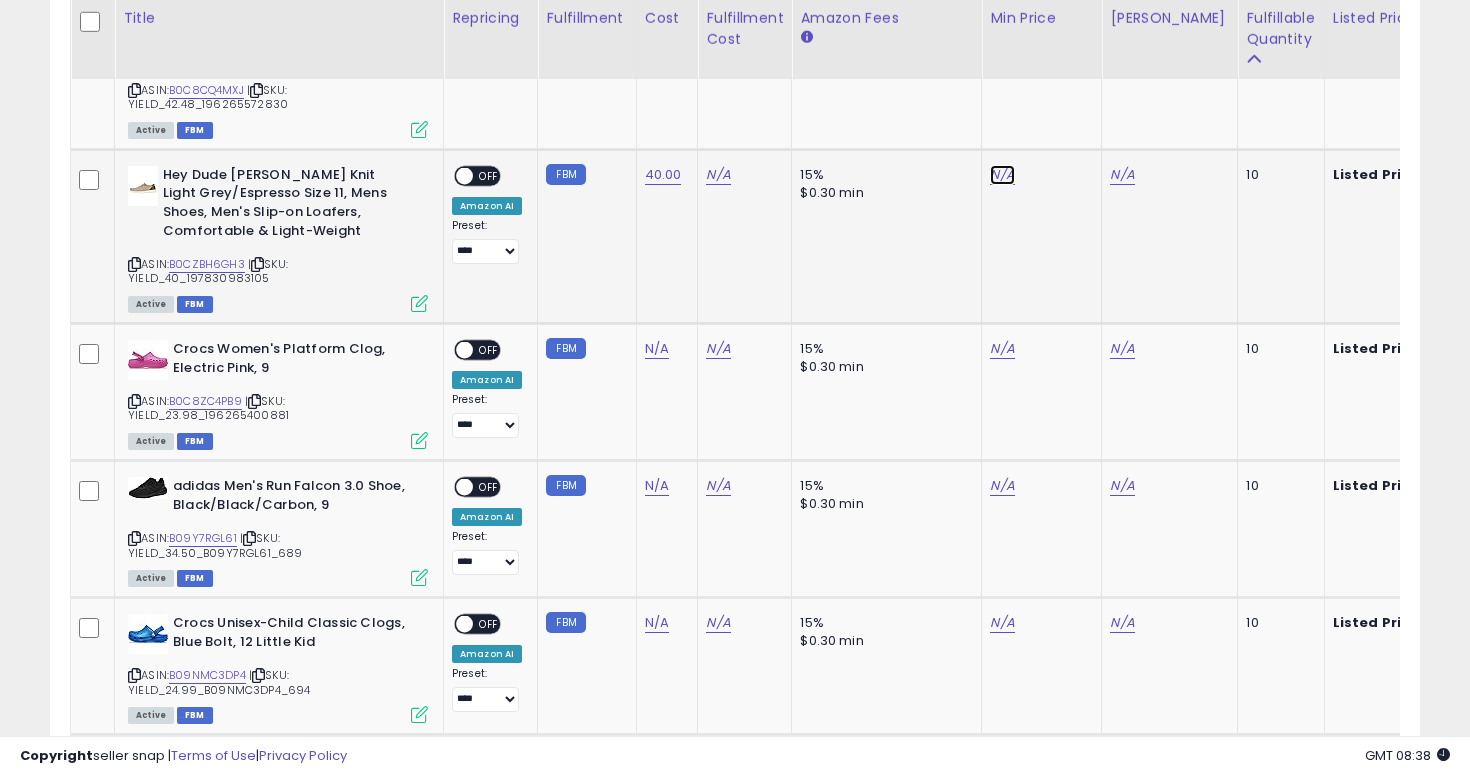 click on "N/A" at bounding box center [1002, 175] 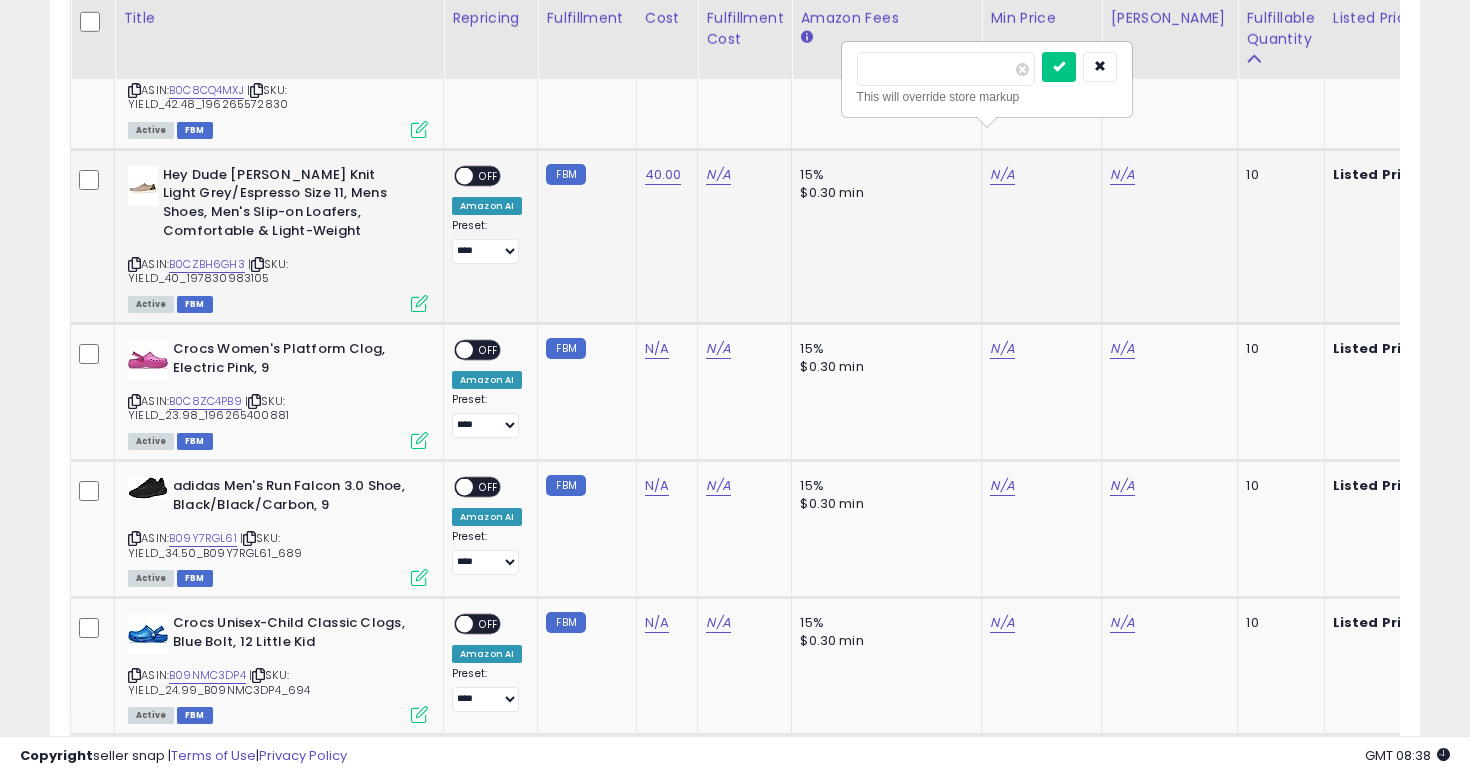 type on "**" 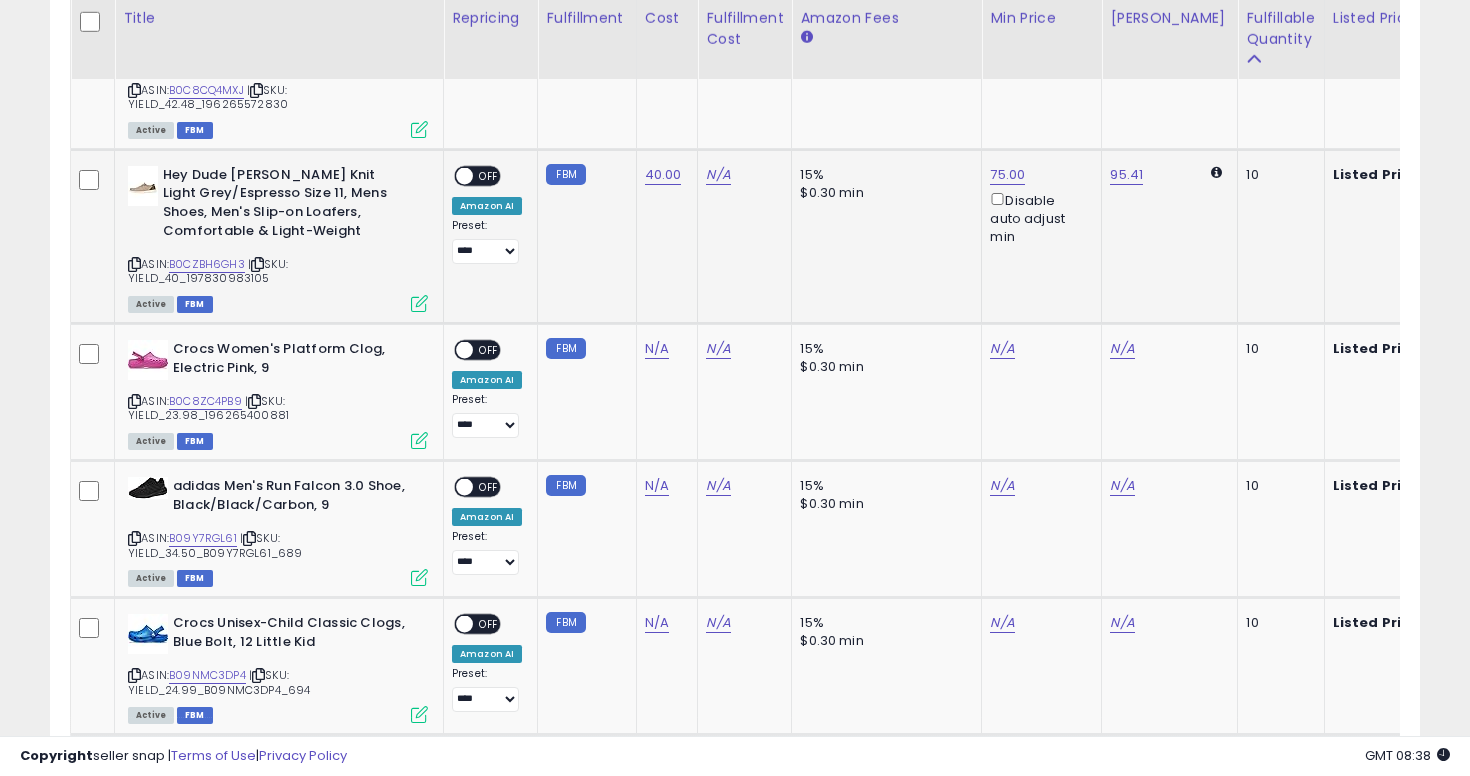 click on "OFF" at bounding box center (489, 175) 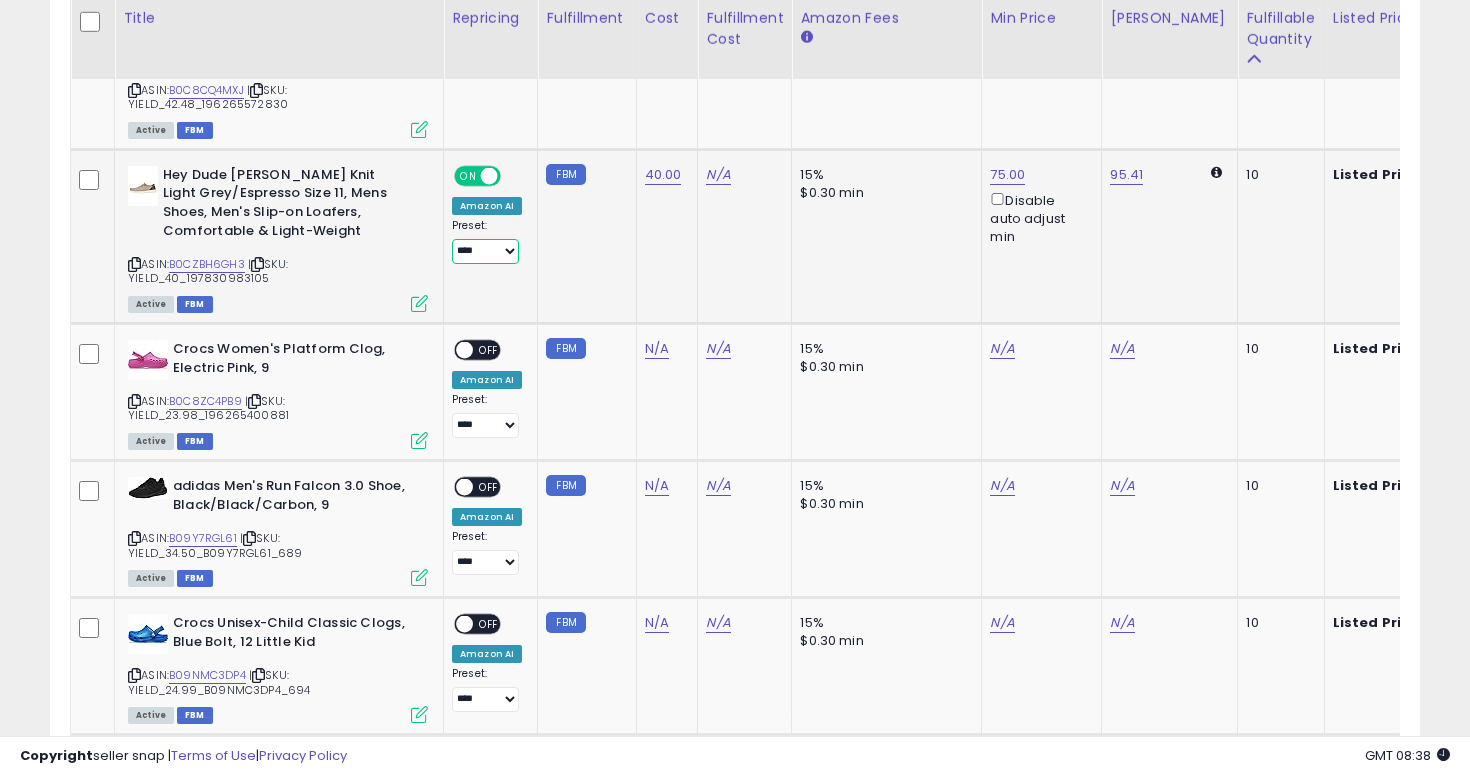 click on "**********" at bounding box center (485, 251) 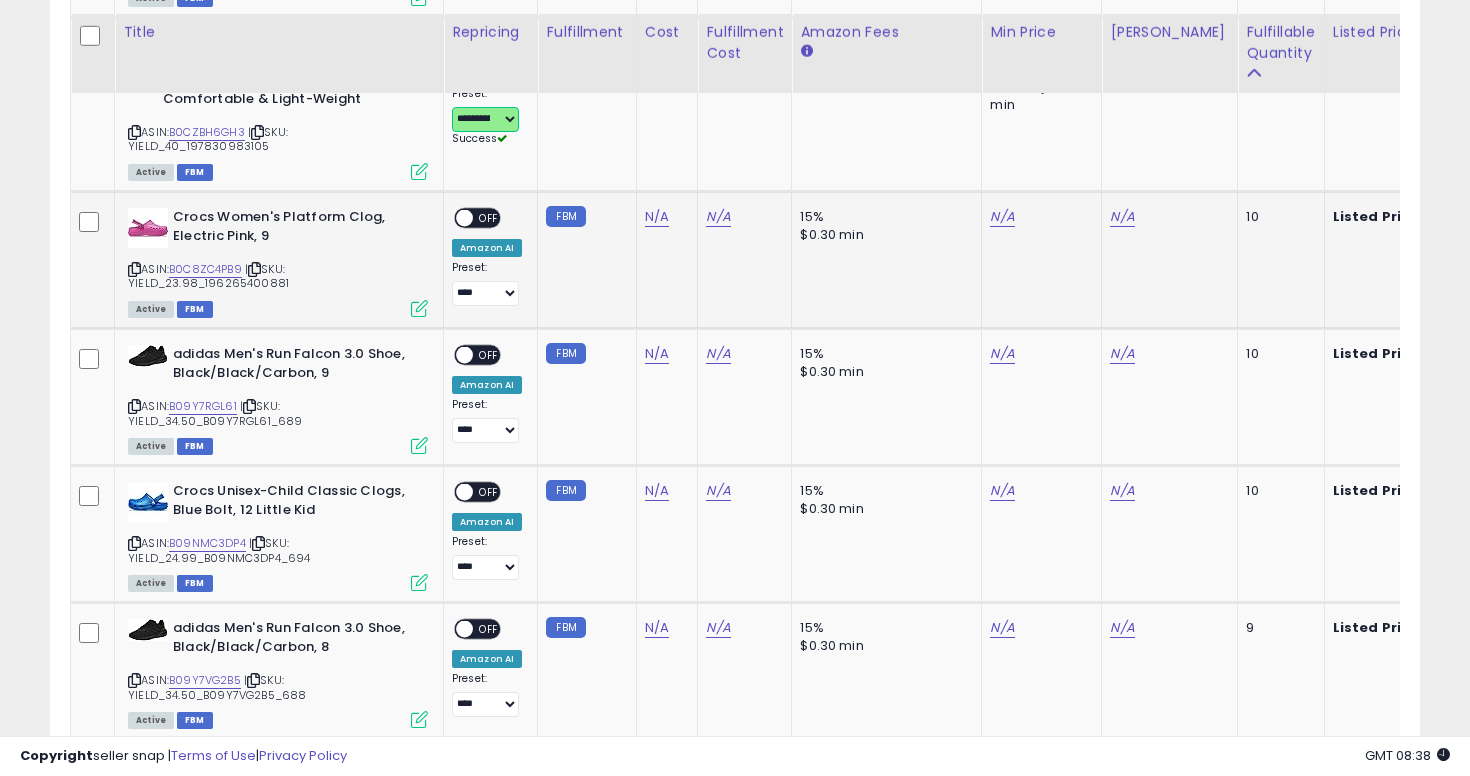 scroll, scrollTop: 5240, scrollLeft: 0, axis: vertical 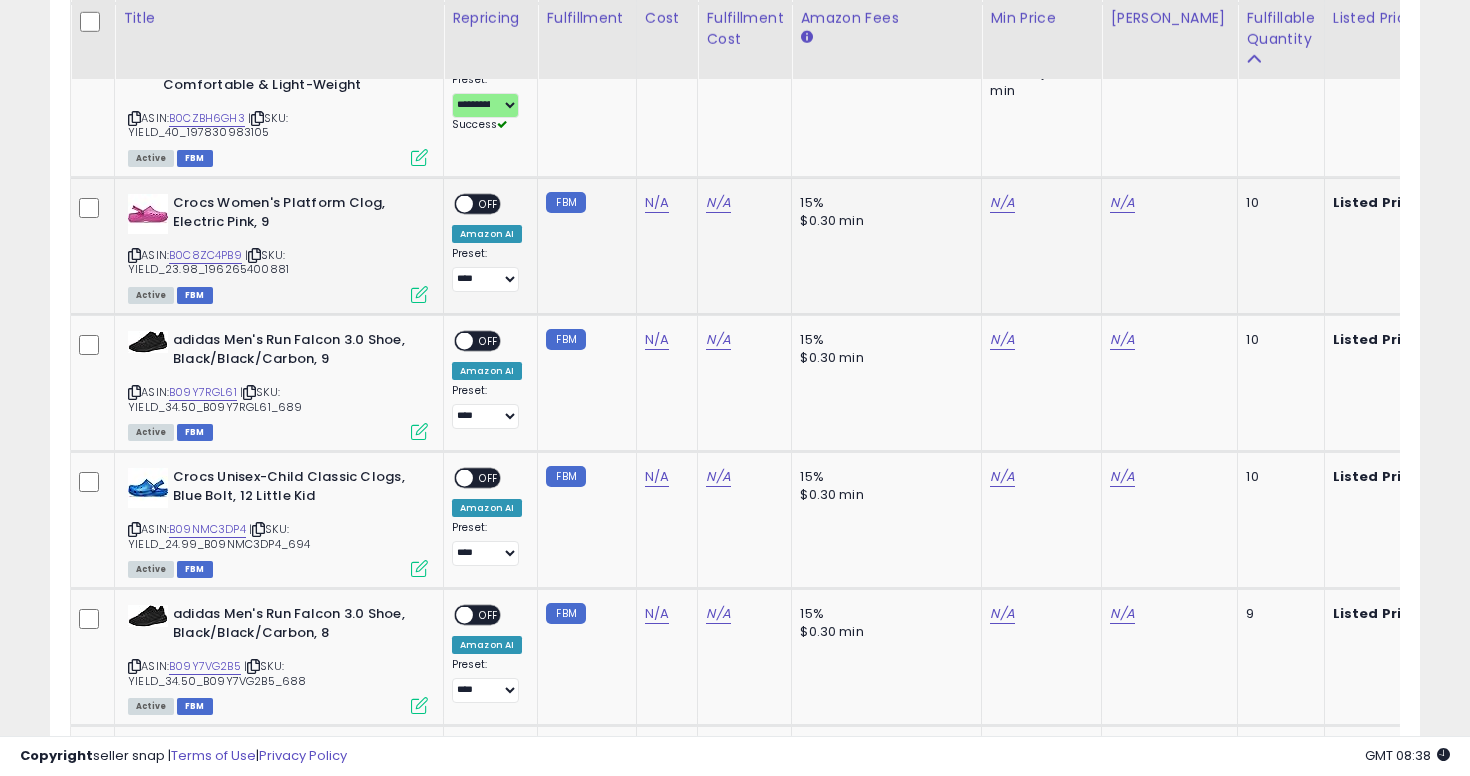 click at bounding box center [134, 255] 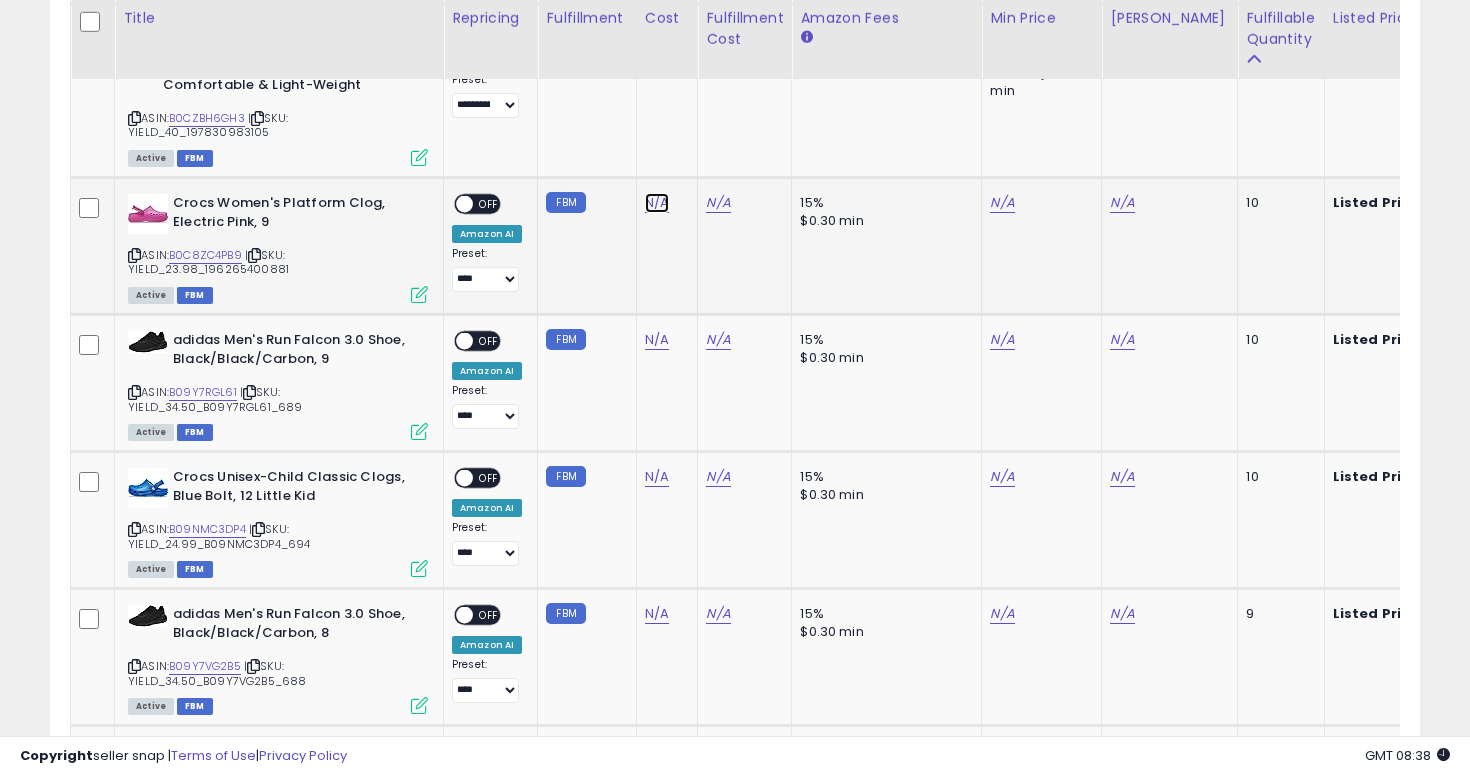 click on "N/A" at bounding box center (657, -320) 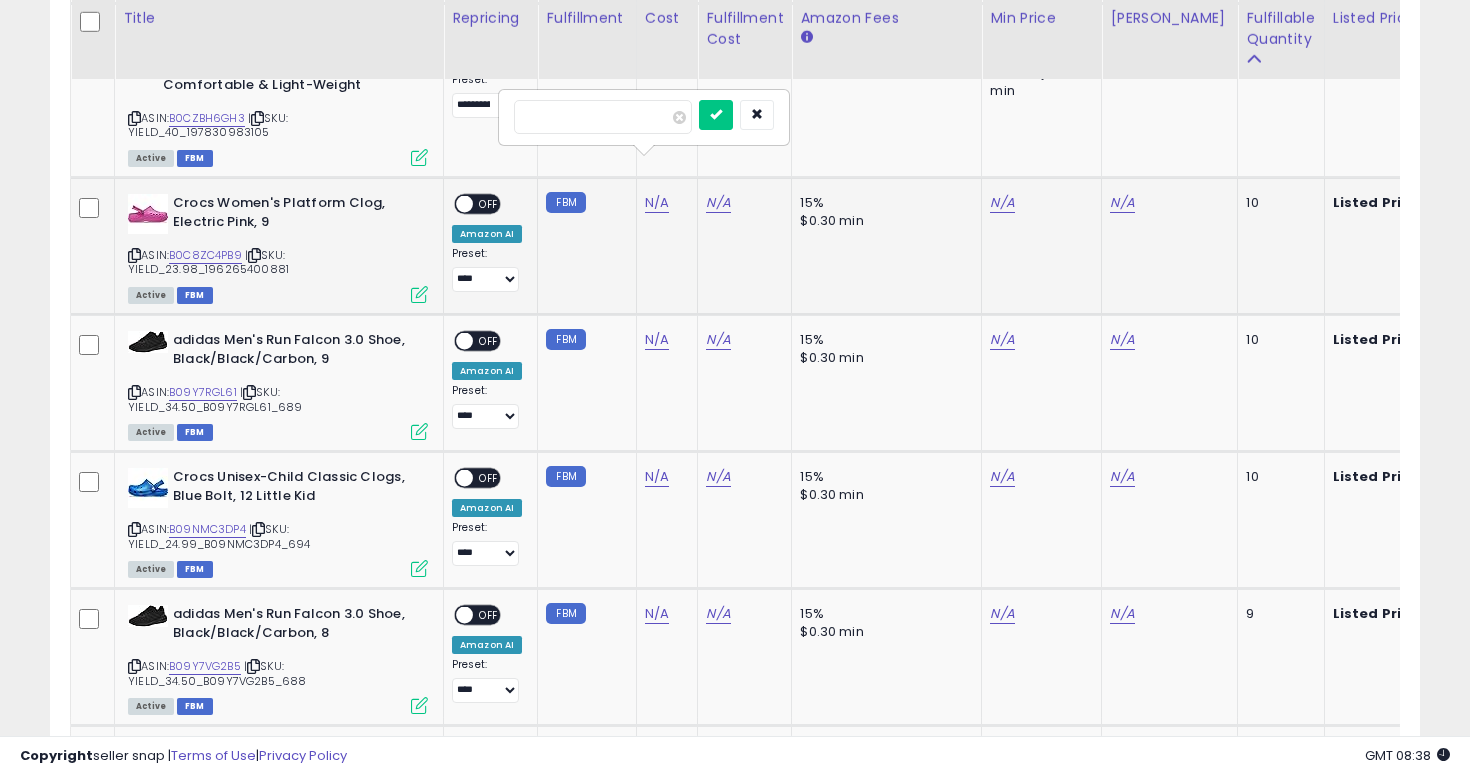 type on "**" 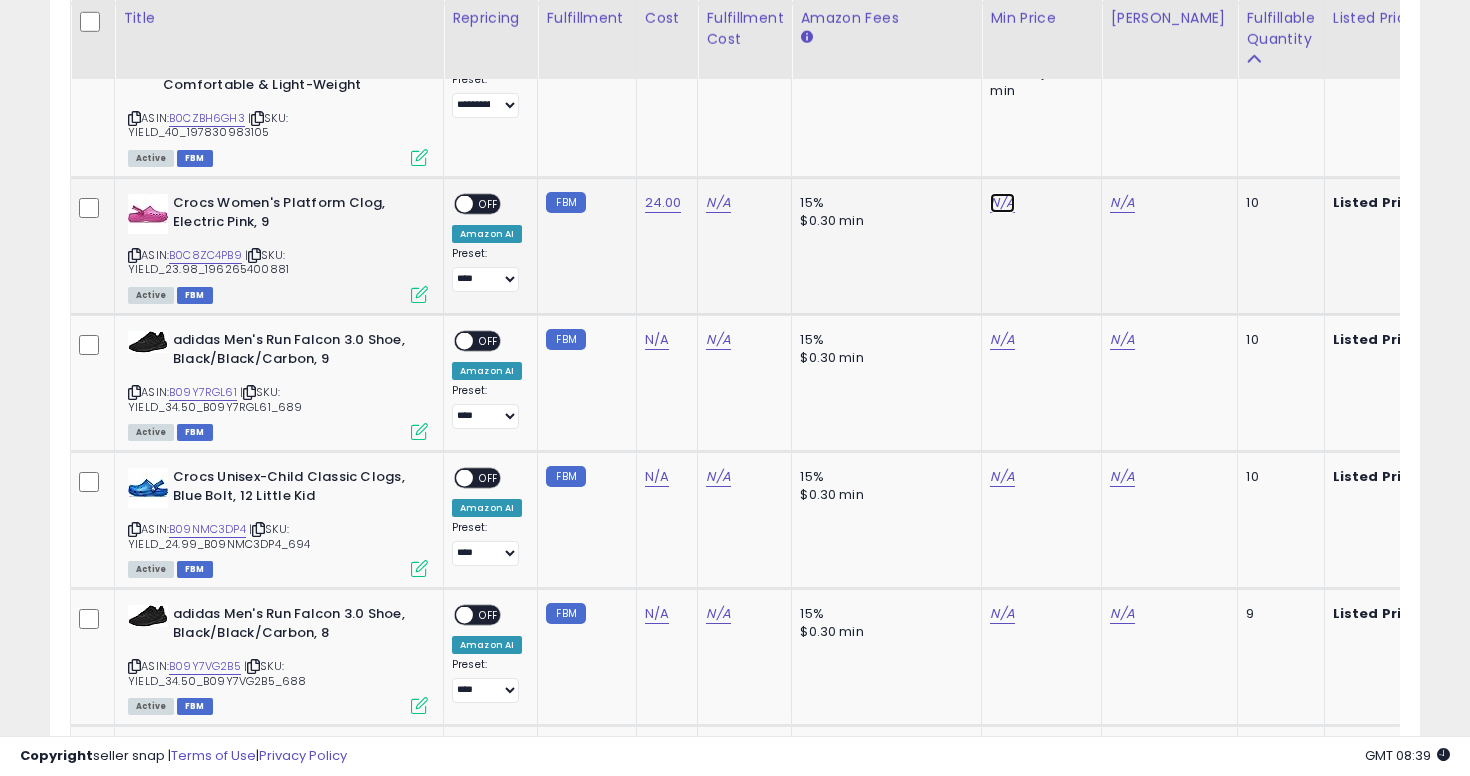 click on "N/A" at bounding box center (1002, 203) 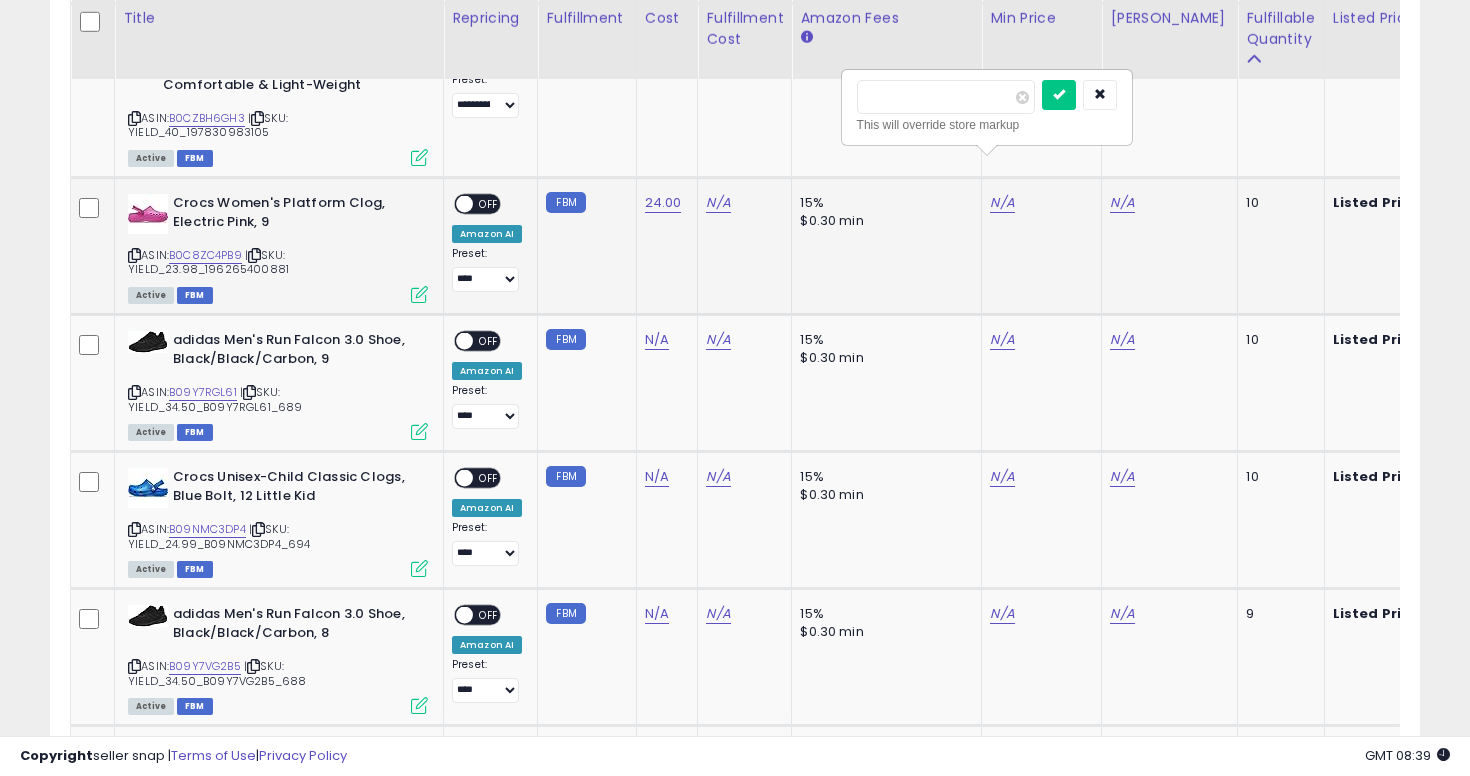 type on "**" 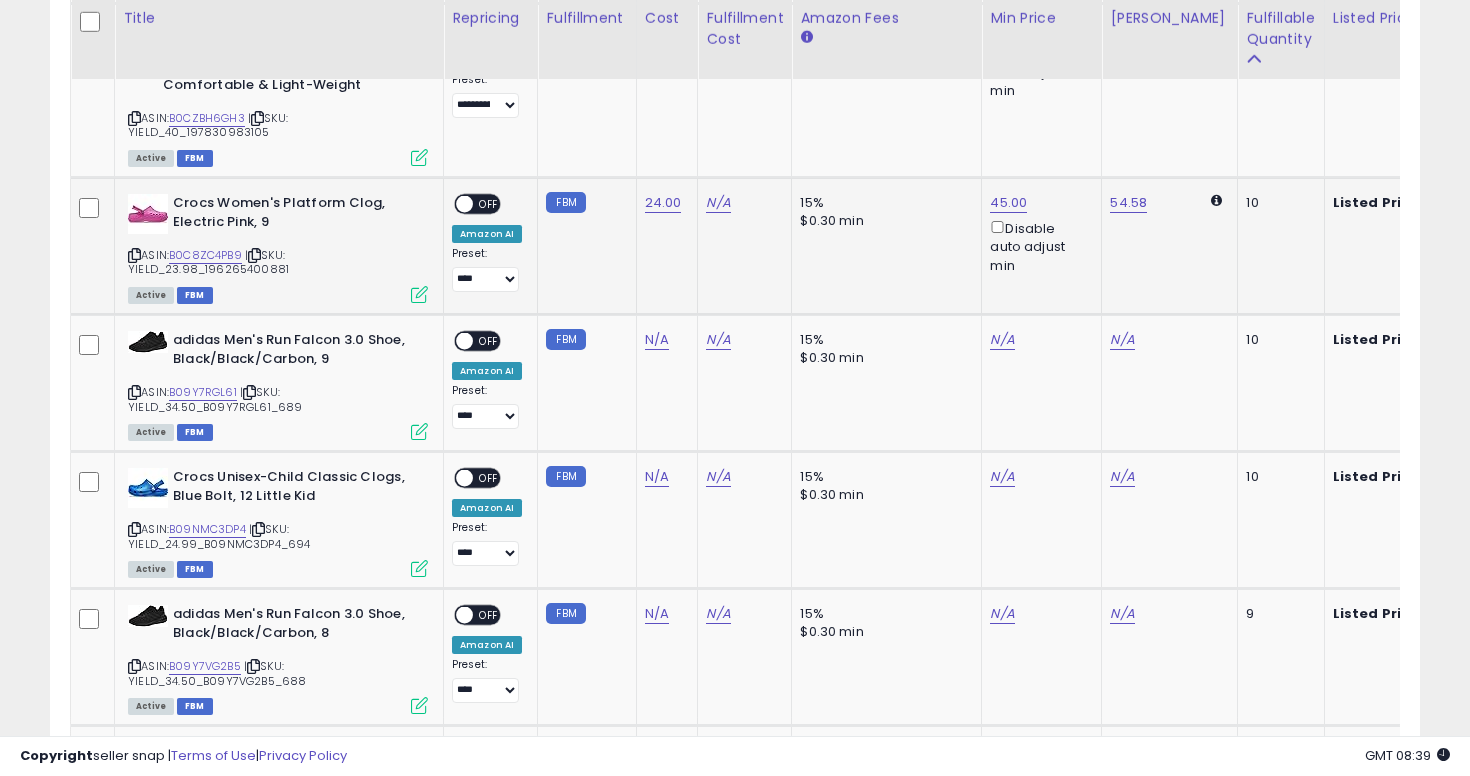 click on "**********" 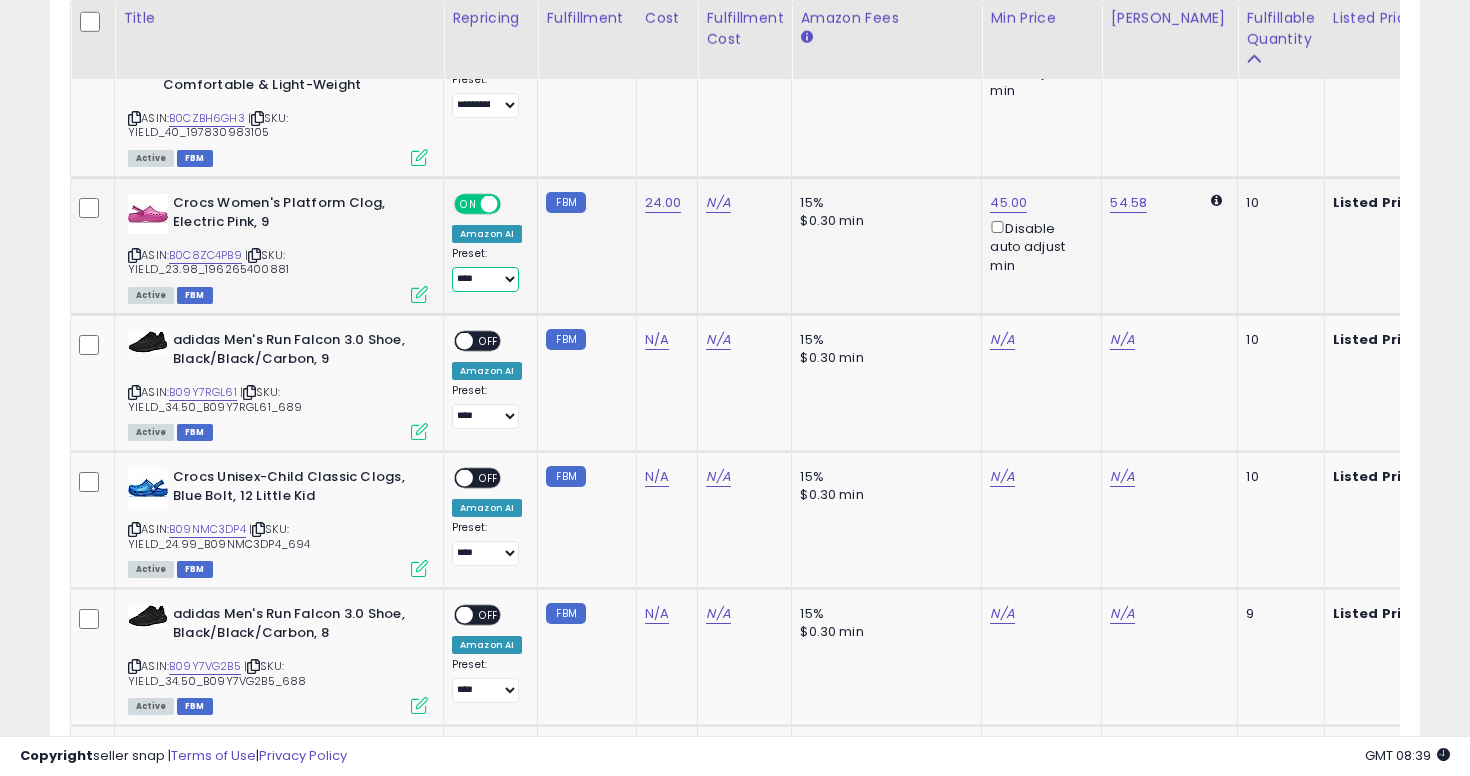 click on "**********" at bounding box center [485, 279] 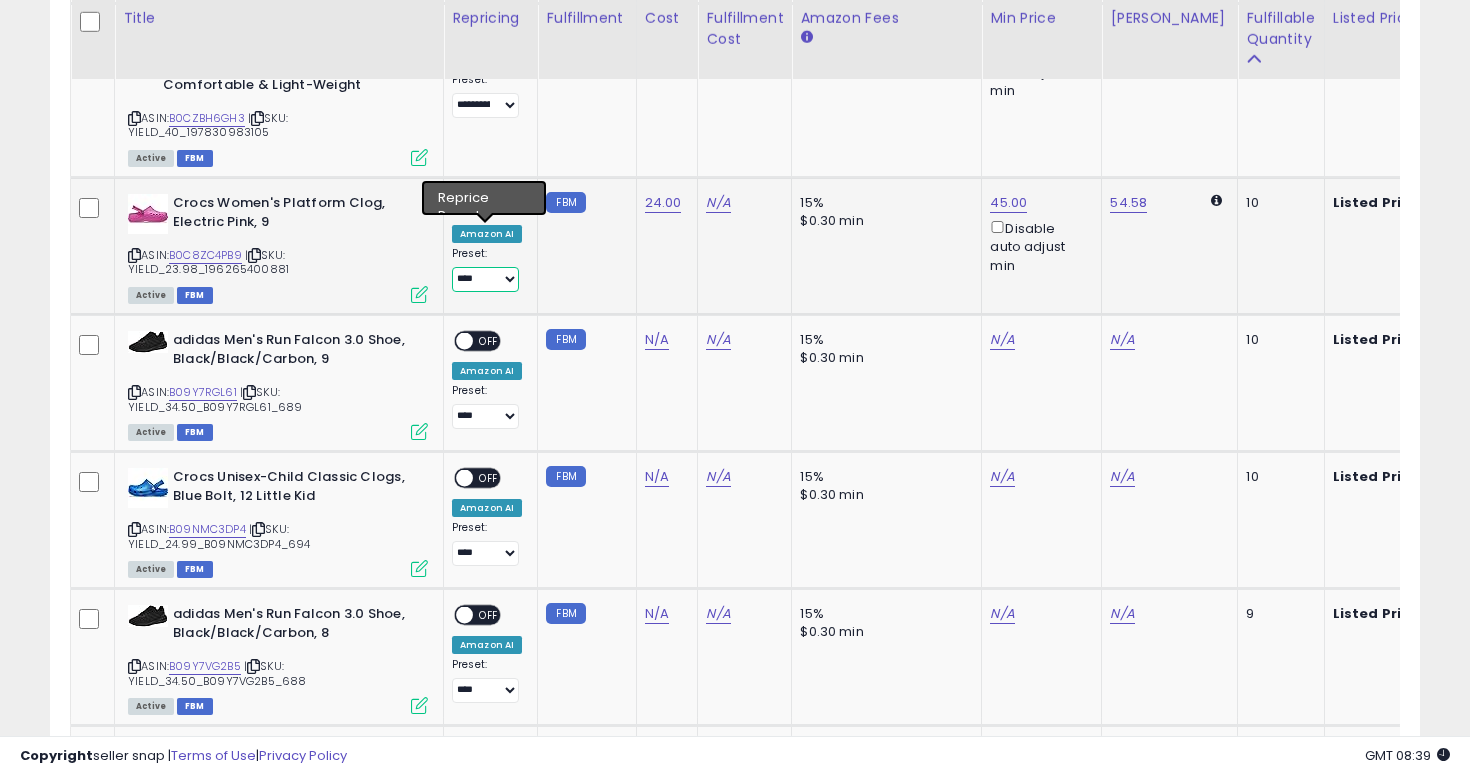 select on "**********" 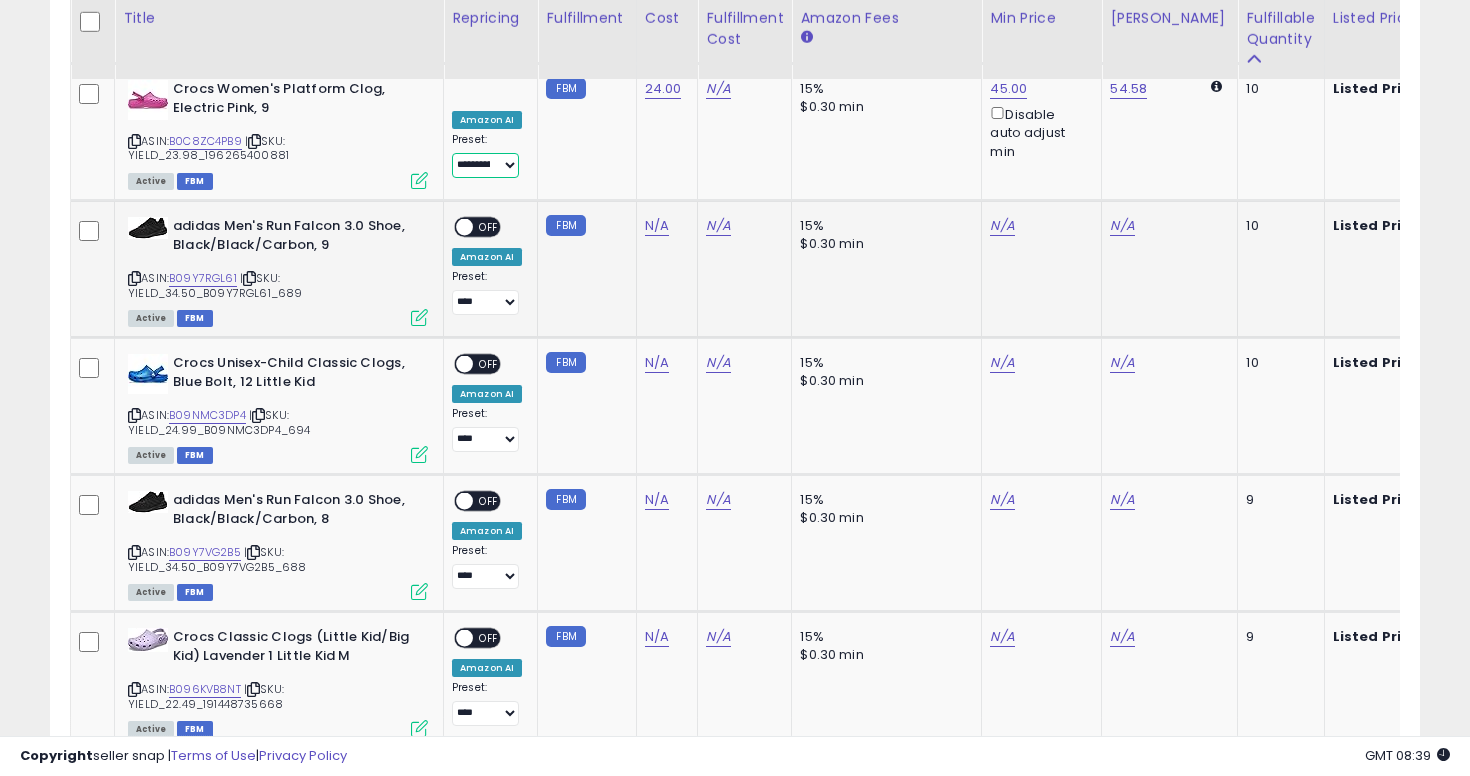 scroll, scrollTop: 5361, scrollLeft: 0, axis: vertical 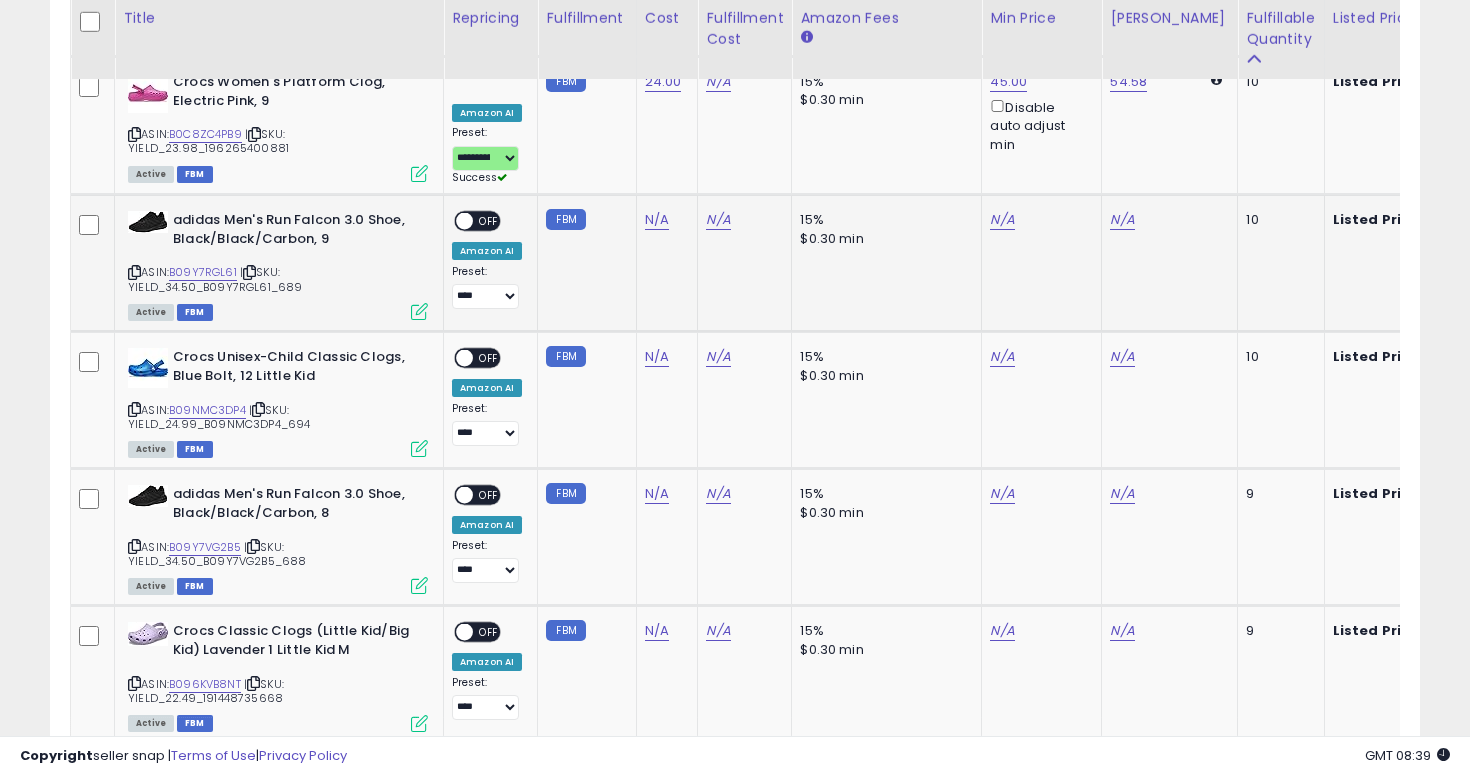 click at bounding box center [134, 272] 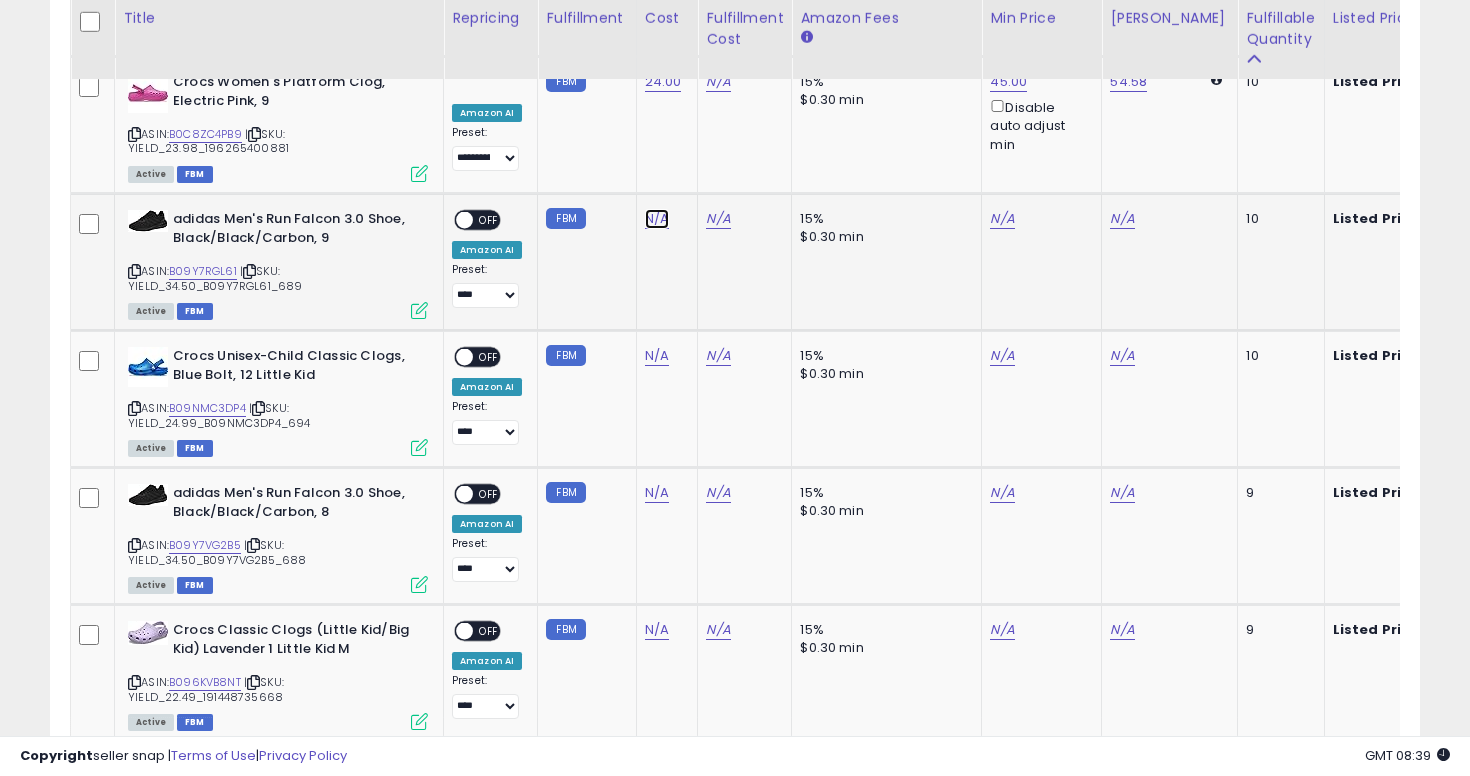click on "N/A" at bounding box center (657, -441) 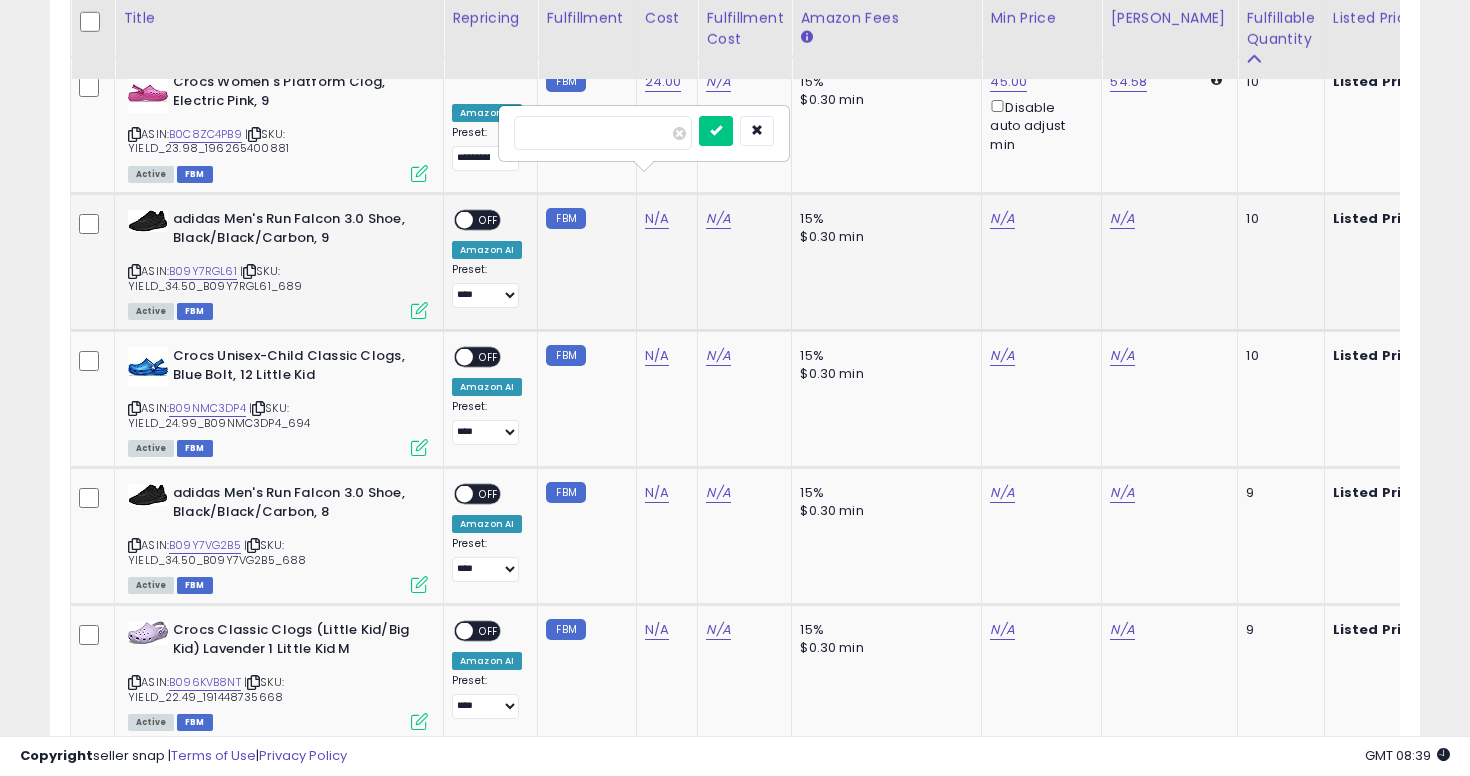 type on "**" 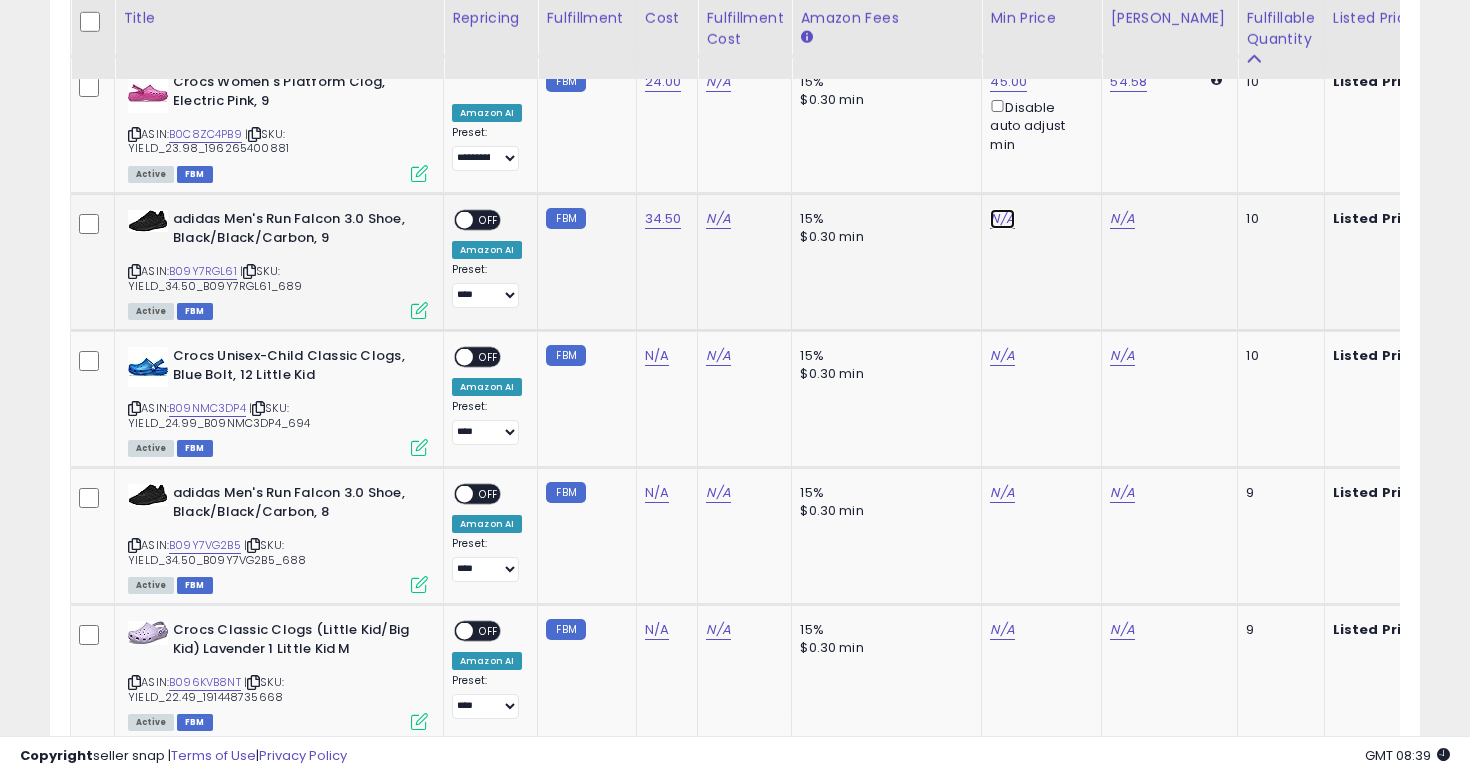 click on "N/A" at bounding box center (1002, 219) 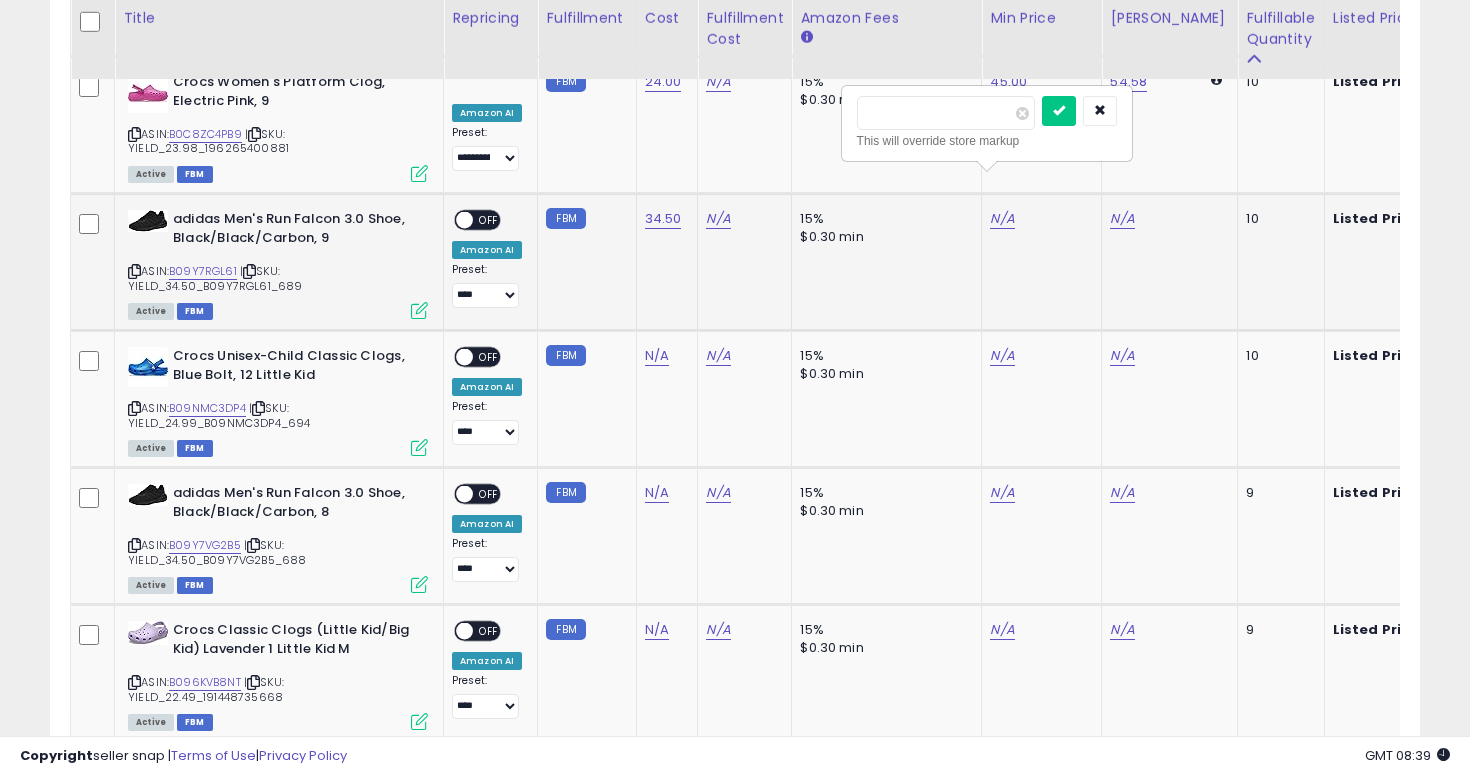 type on "*****" 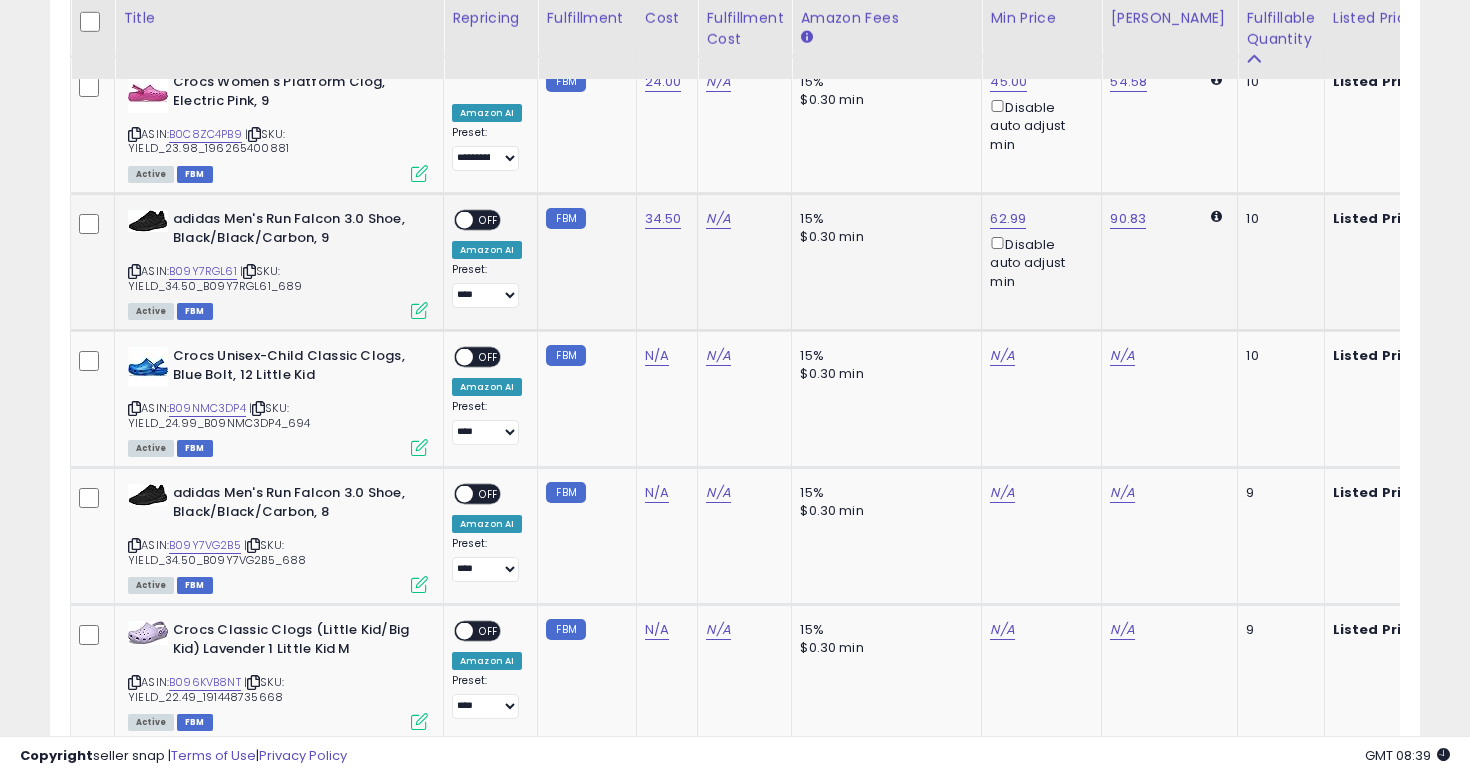 click on "**********" at bounding box center (487, 259) 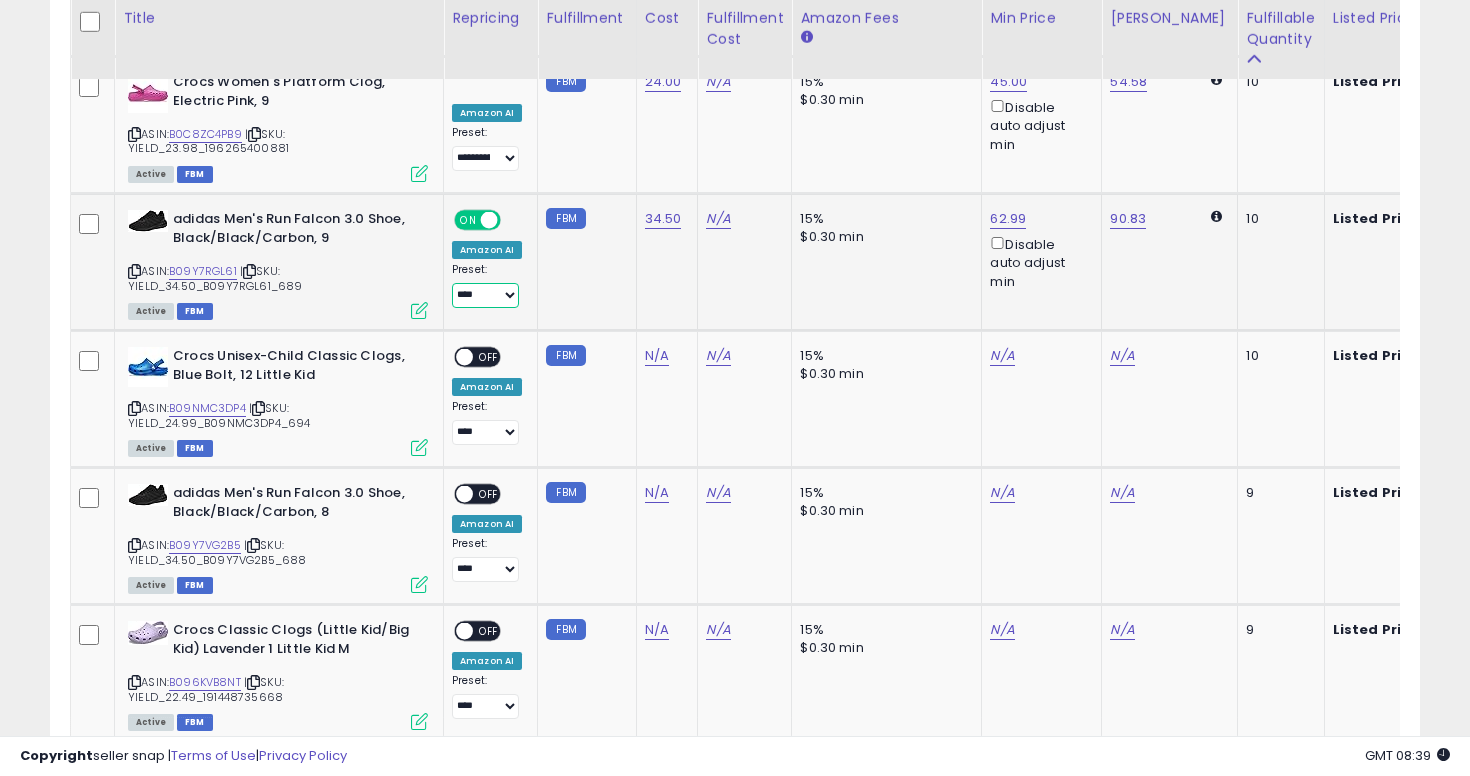 click on "**********" at bounding box center (485, 295) 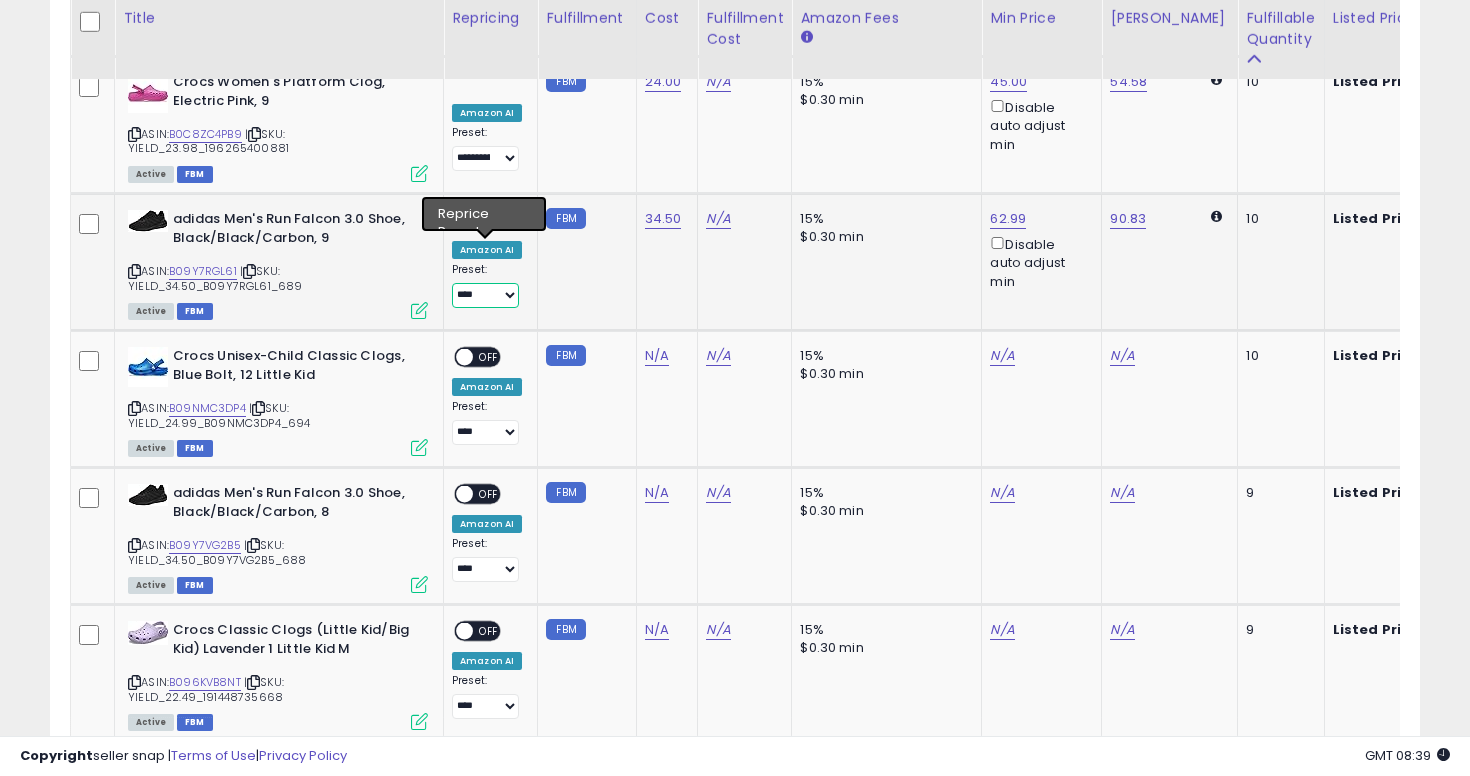 select on "**********" 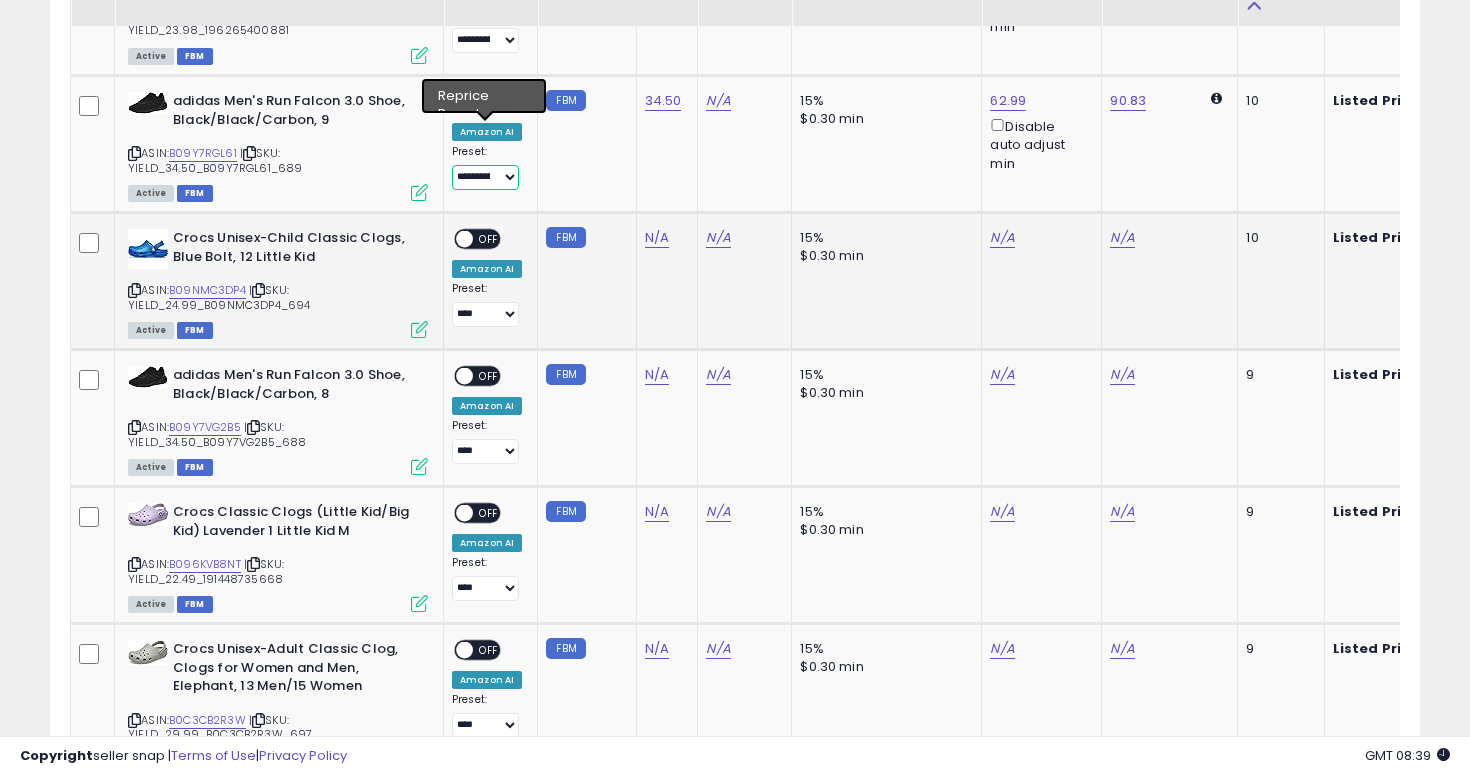 scroll, scrollTop: 5533, scrollLeft: 0, axis: vertical 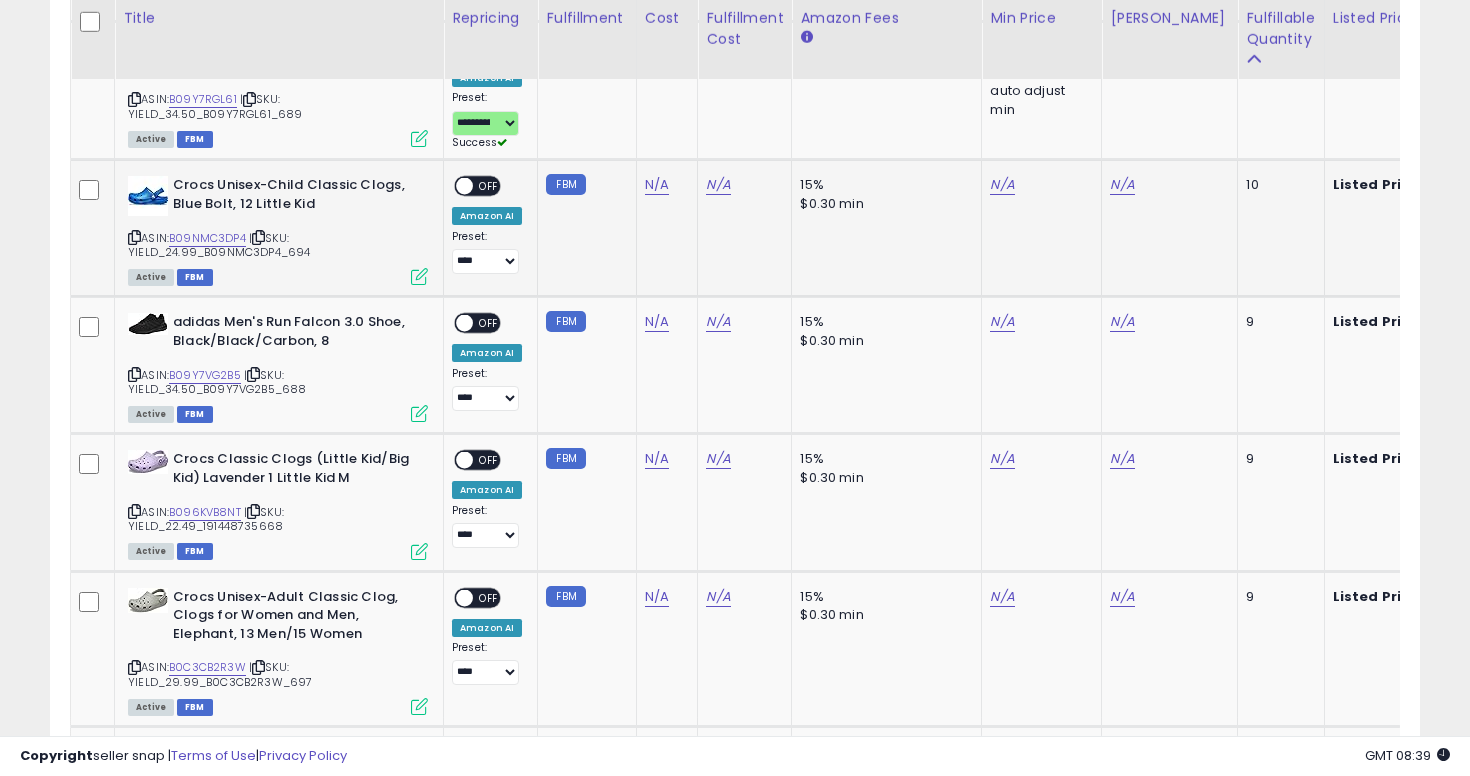 click on "ASIN:  B09NMC3DP4    |   SKU: YIELD_24.99_B09NMC3DP4_694 Active FBM" at bounding box center (278, 229) 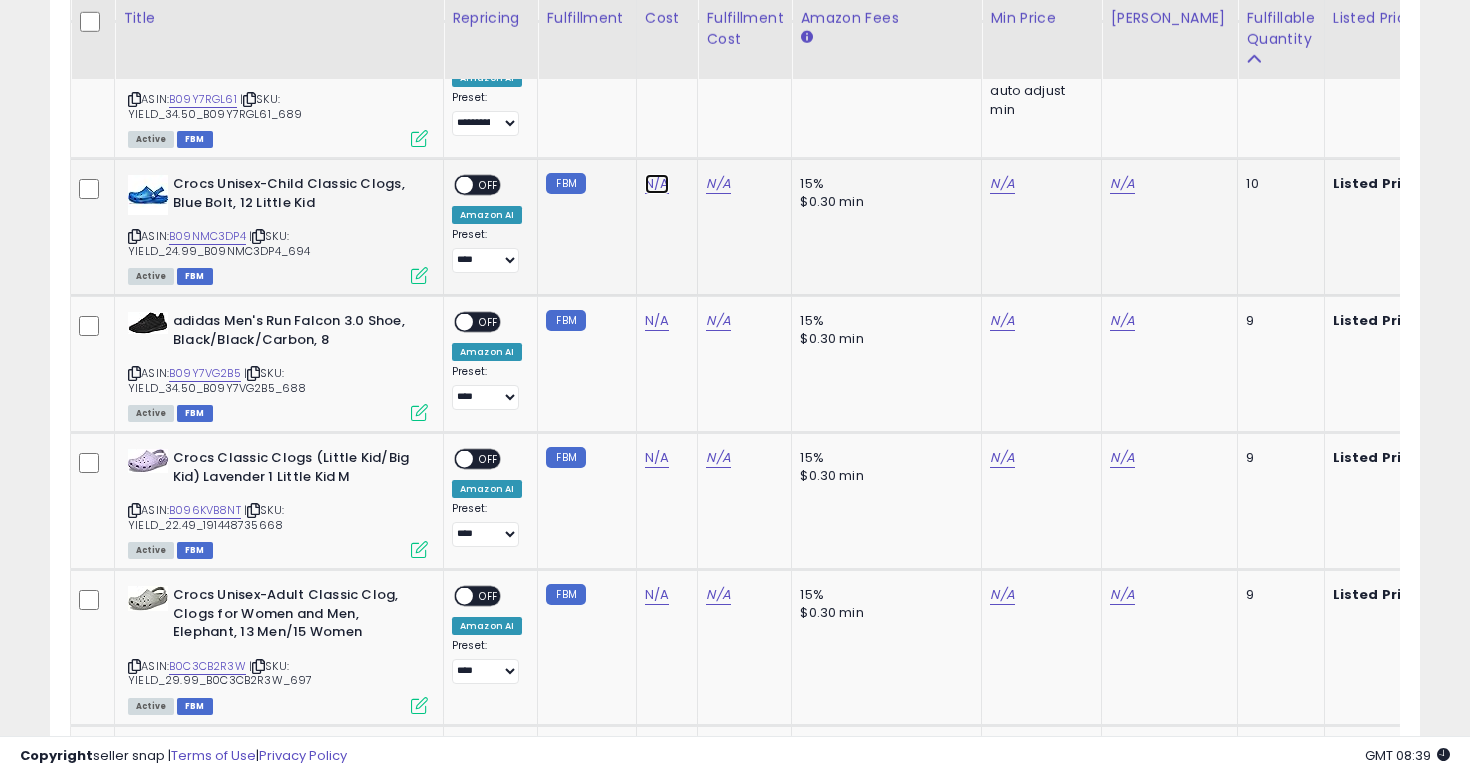 click on "N/A" at bounding box center (657, -613) 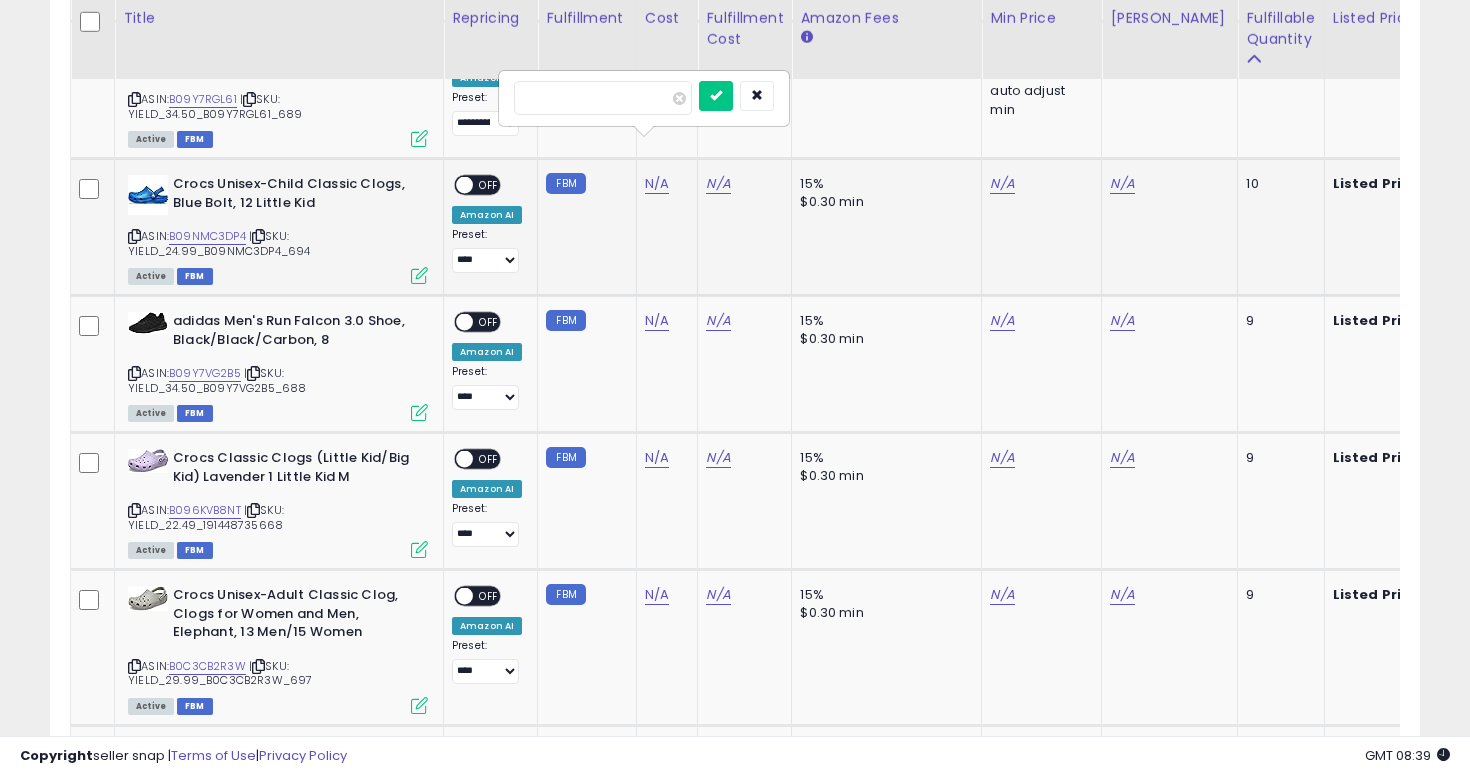 type on "**" 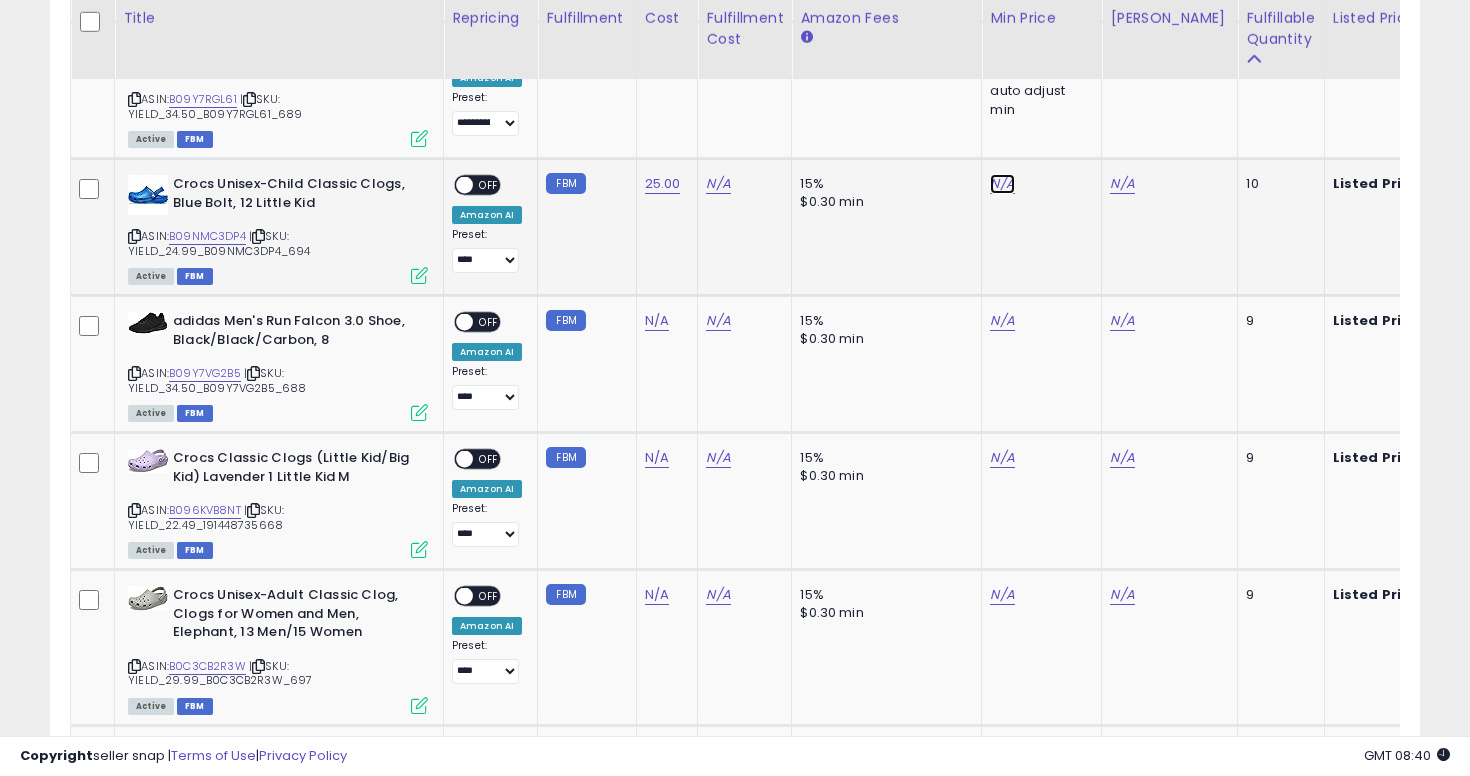 click on "N/A" at bounding box center (1002, 184) 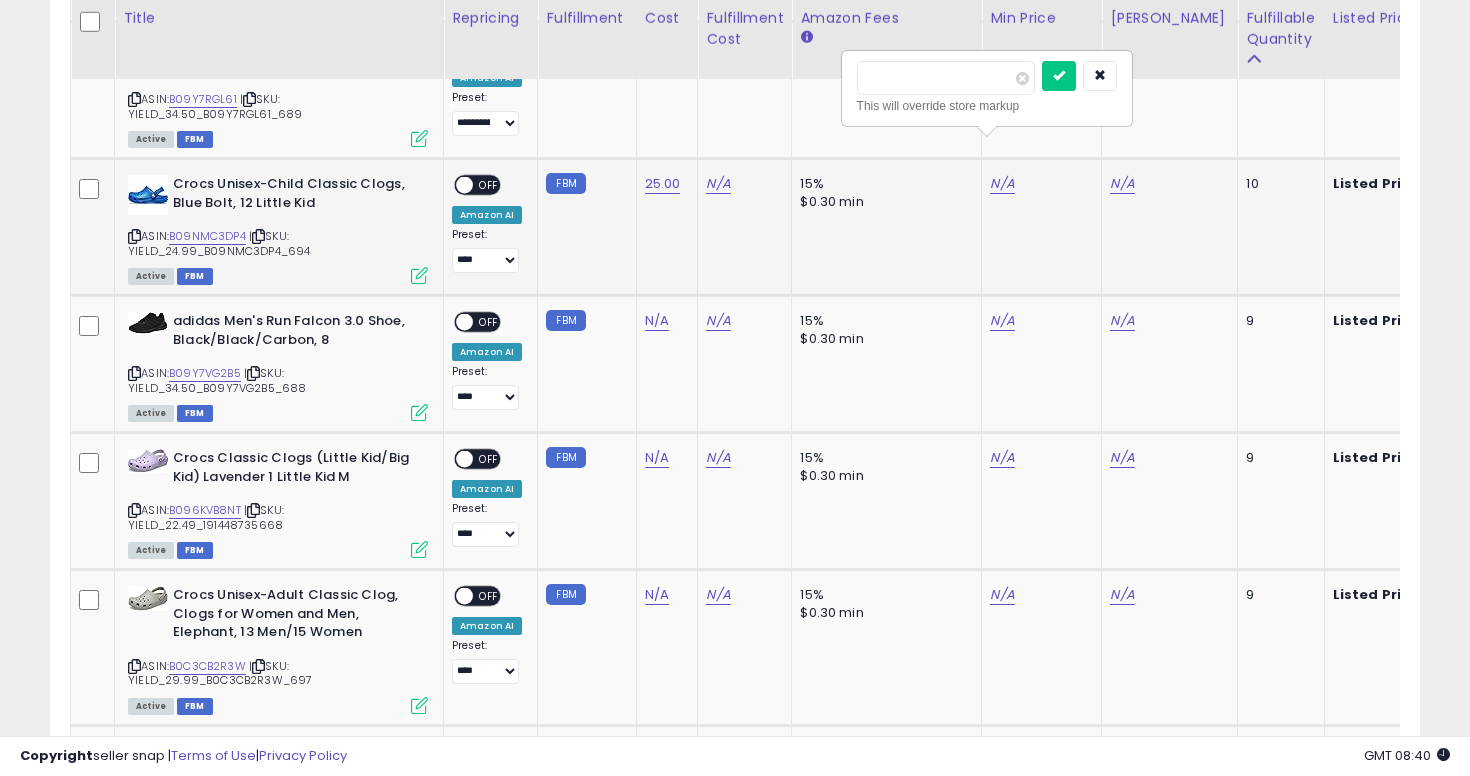 type on "*****" 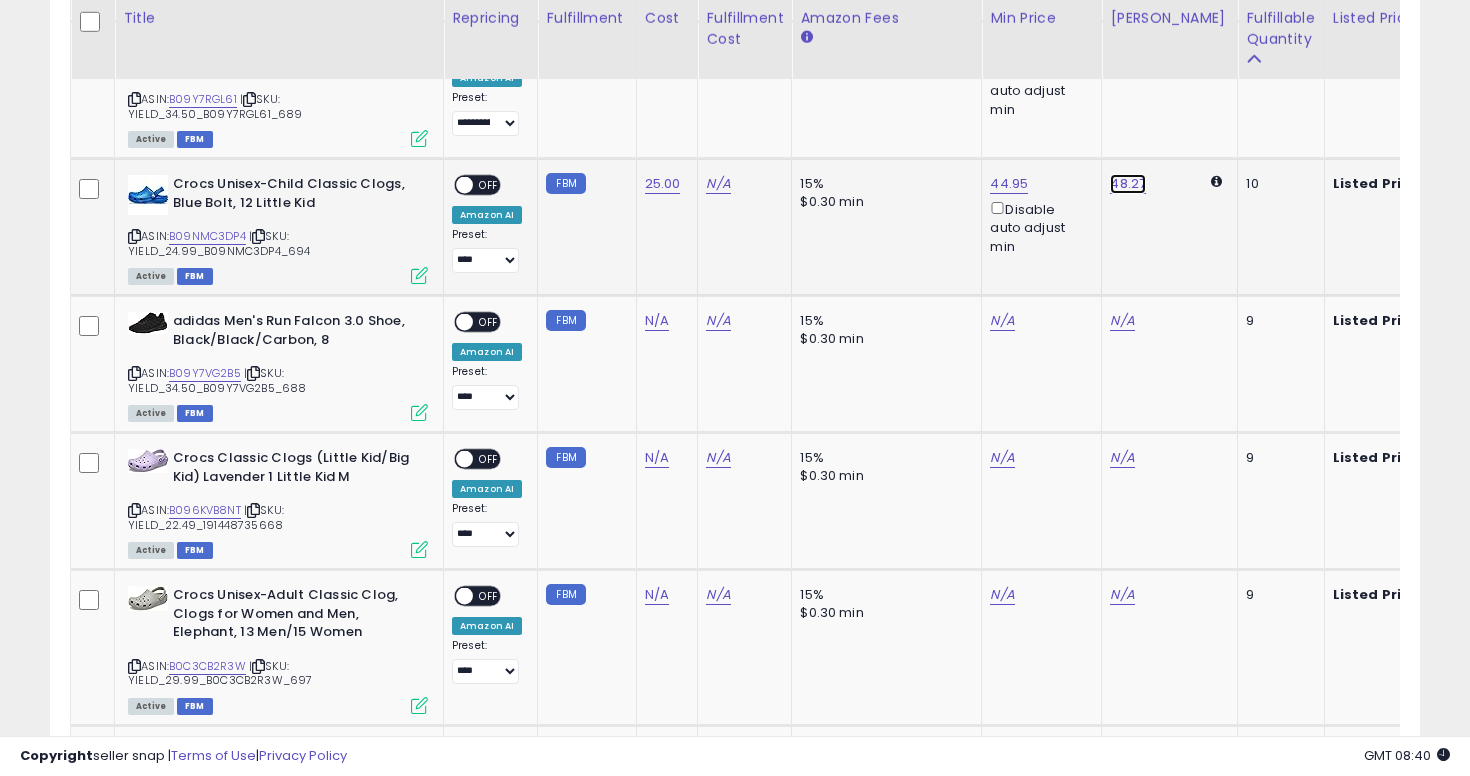 click on "48.27" at bounding box center [1127, -4275] 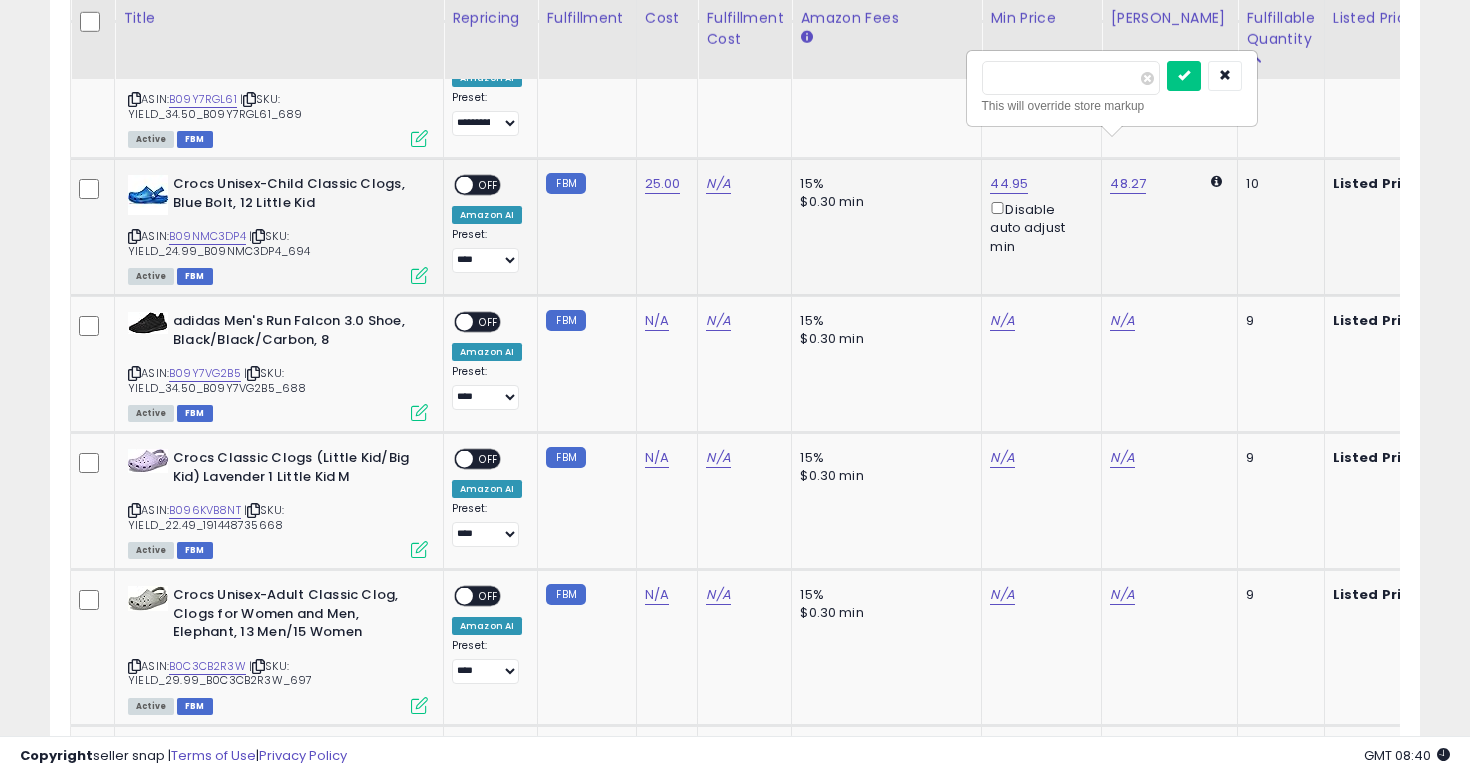 type on "*" 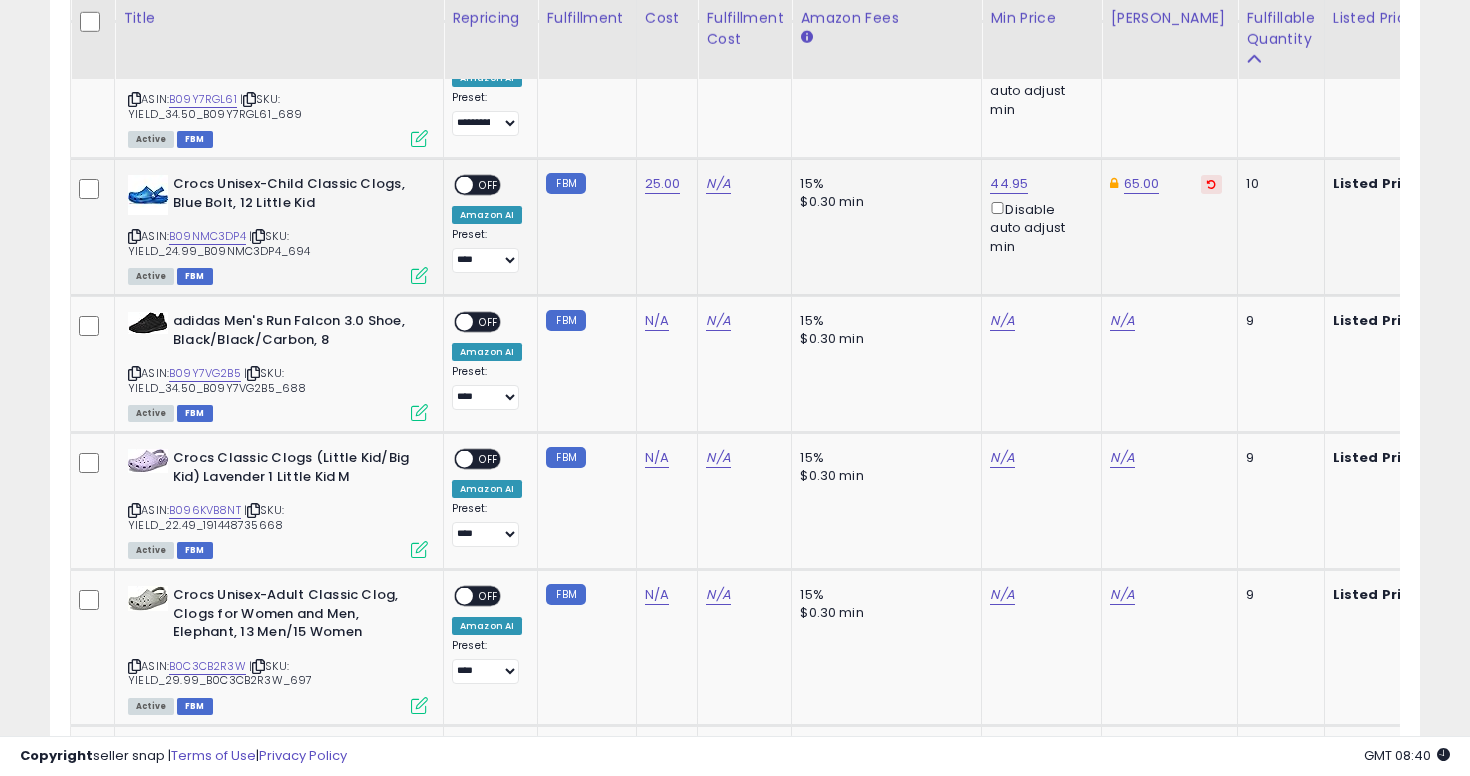 click on "OFF" at bounding box center [489, 185] 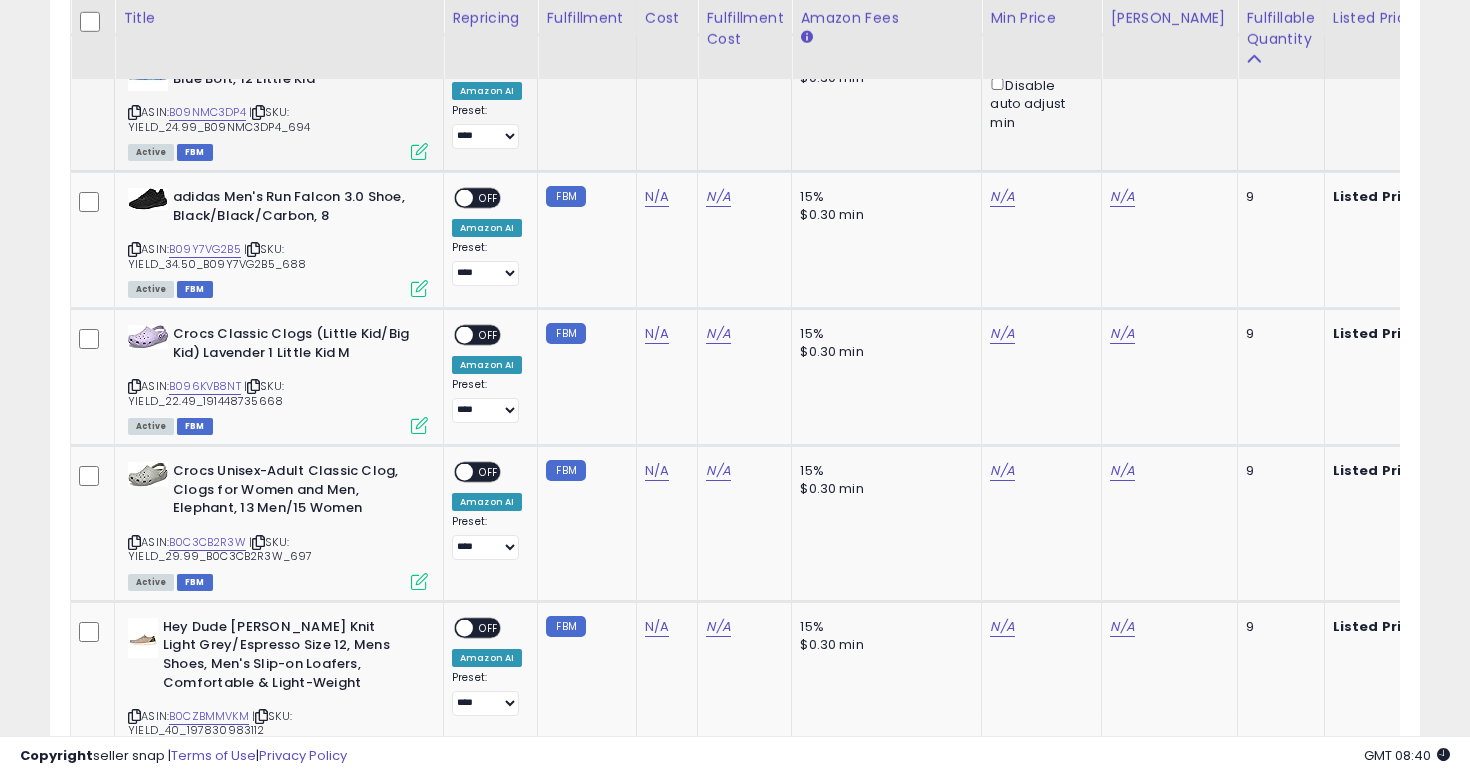 scroll, scrollTop: 5661, scrollLeft: 0, axis: vertical 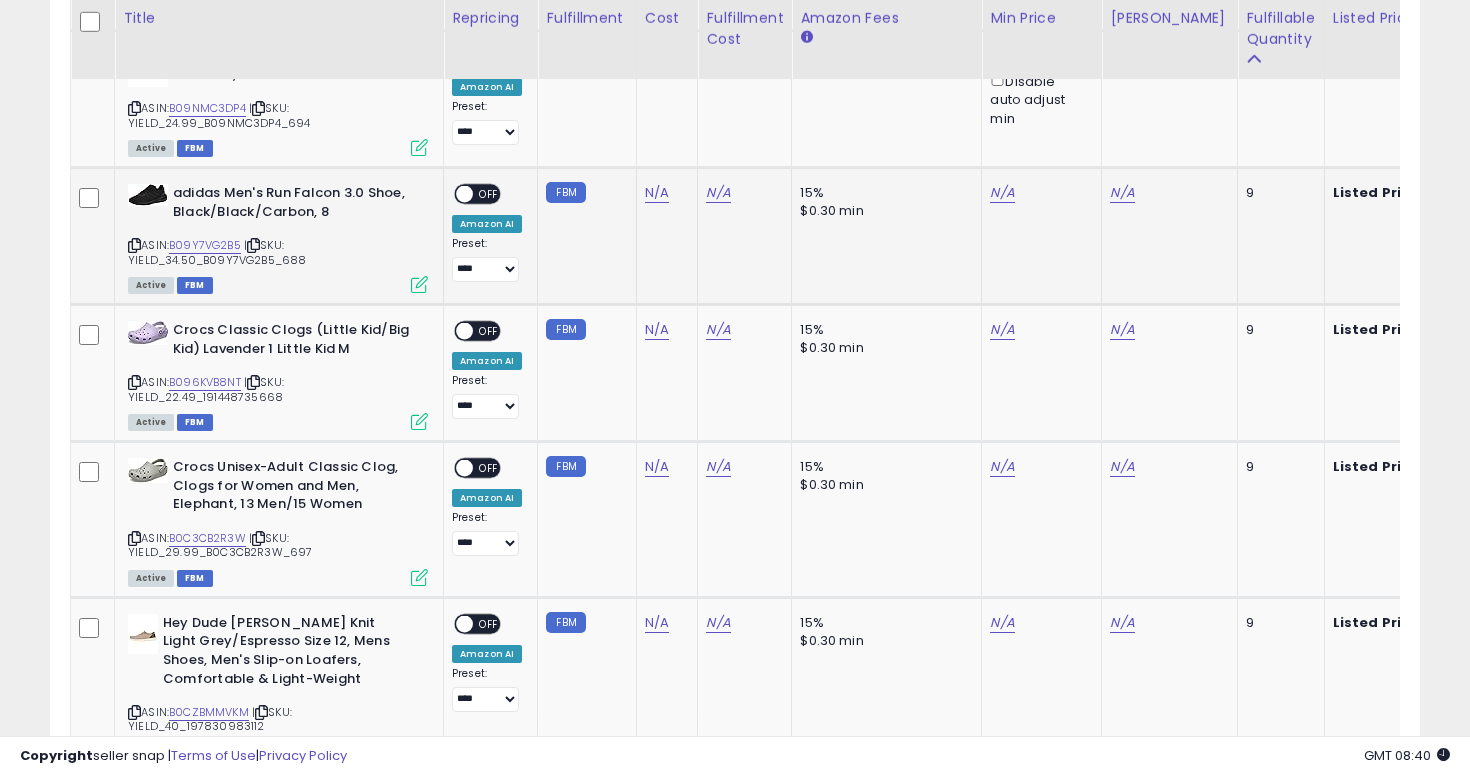 click on "ASIN:  B09Y7VG2B5    |   SKU: YIELD_34.50_B09Y7VG2B5_688 Active FBM" at bounding box center [278, 237] 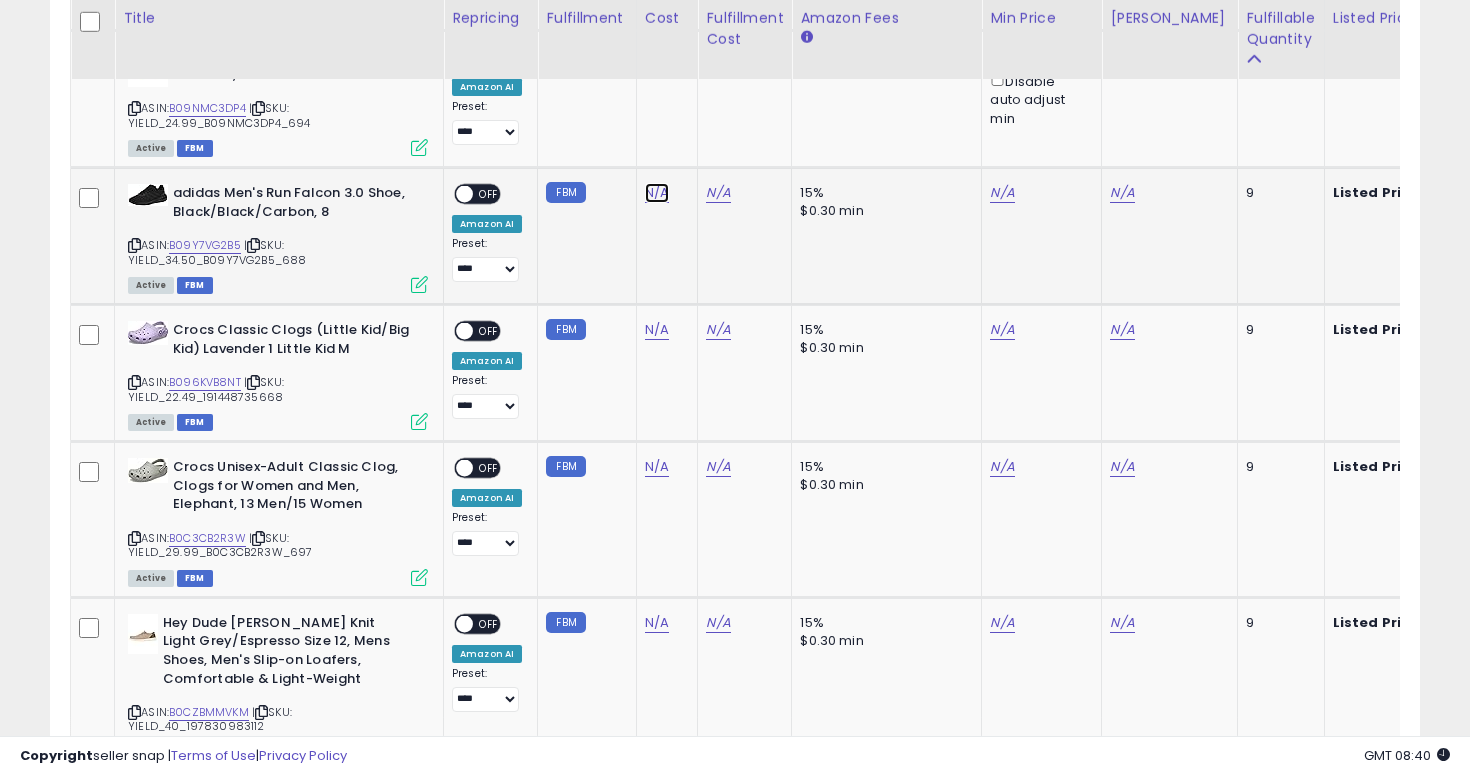 click on "N/A" at bounding box center [657, -741] 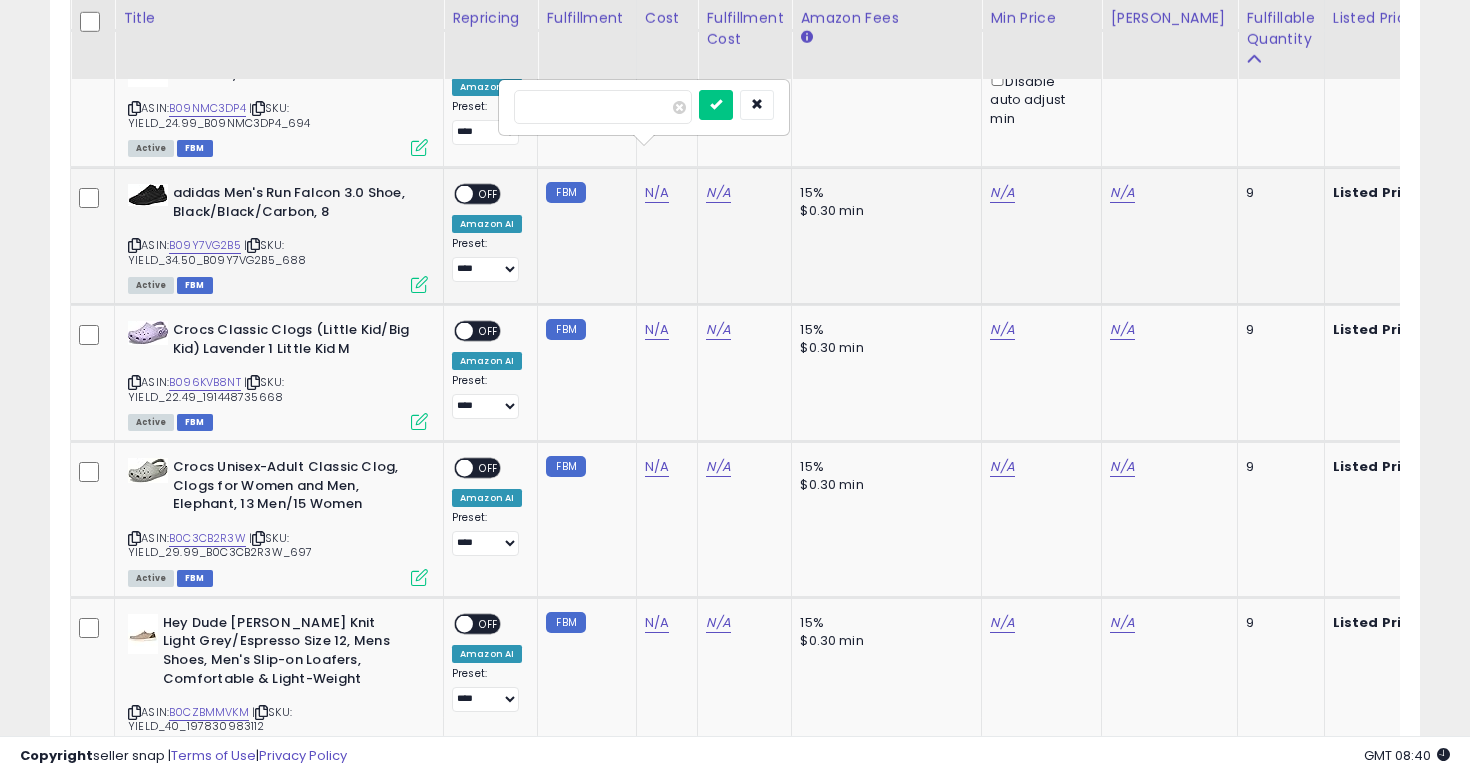 type on "****" 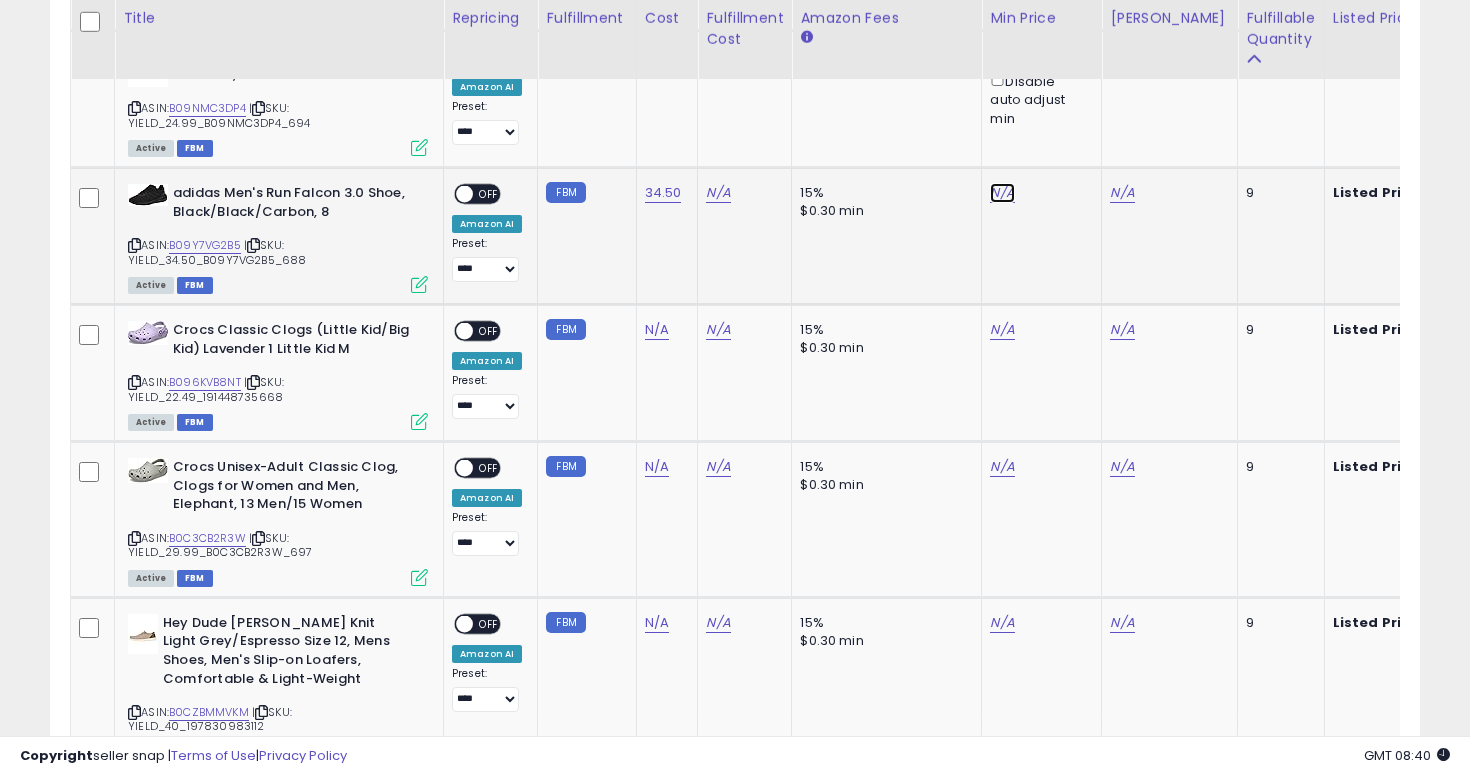 click on "N/A" at bounding box center [1002, 193] 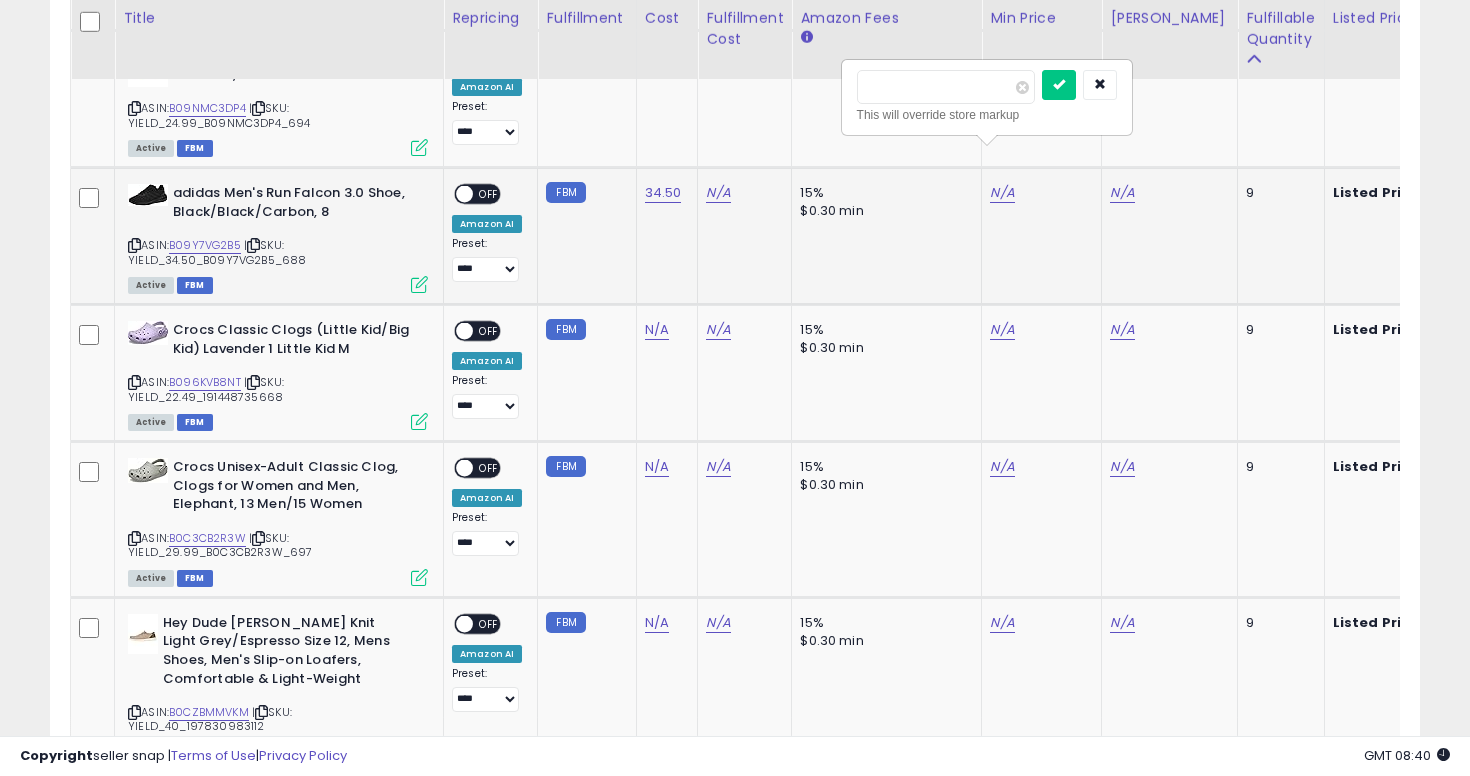 type on "**" 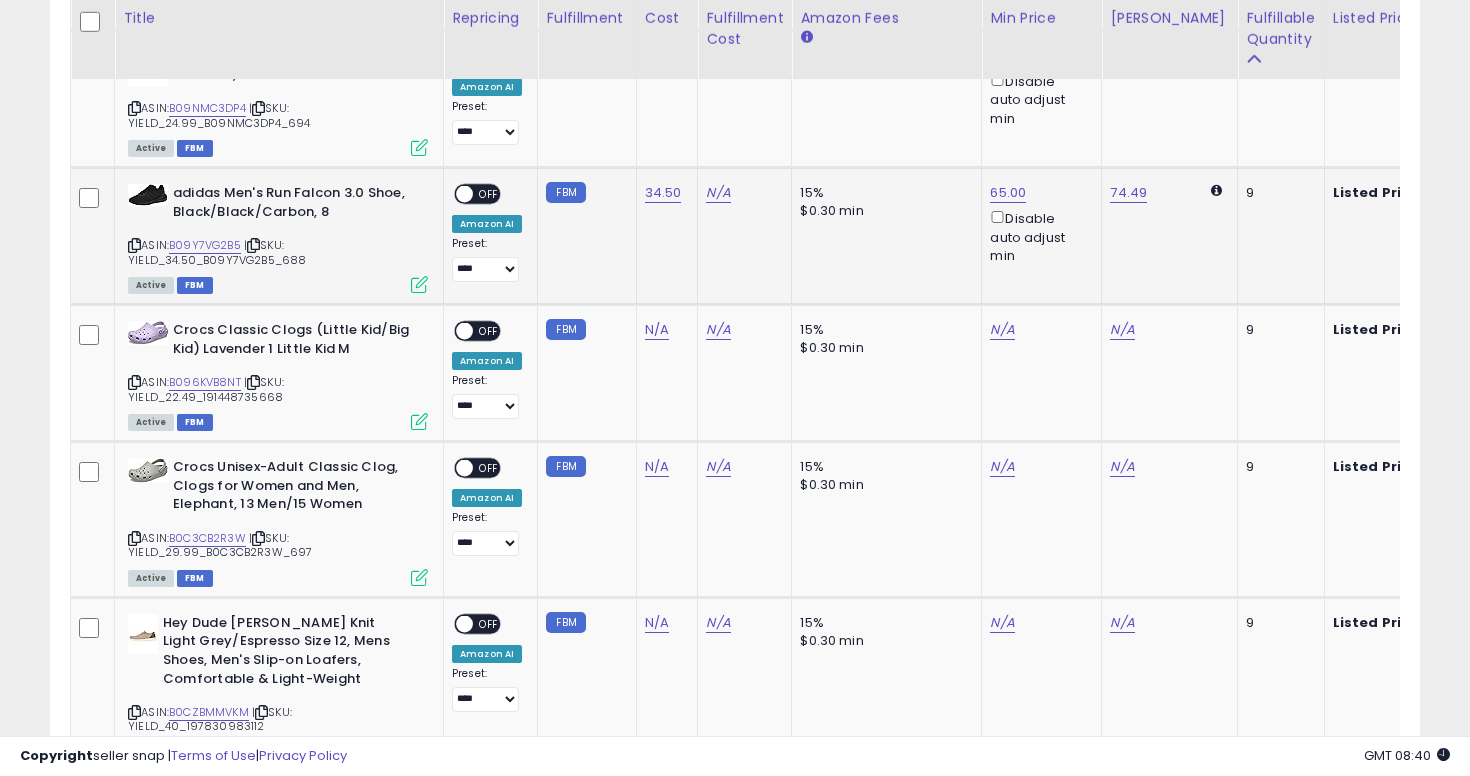 click on "OFF" at bounding box center [489, 194] 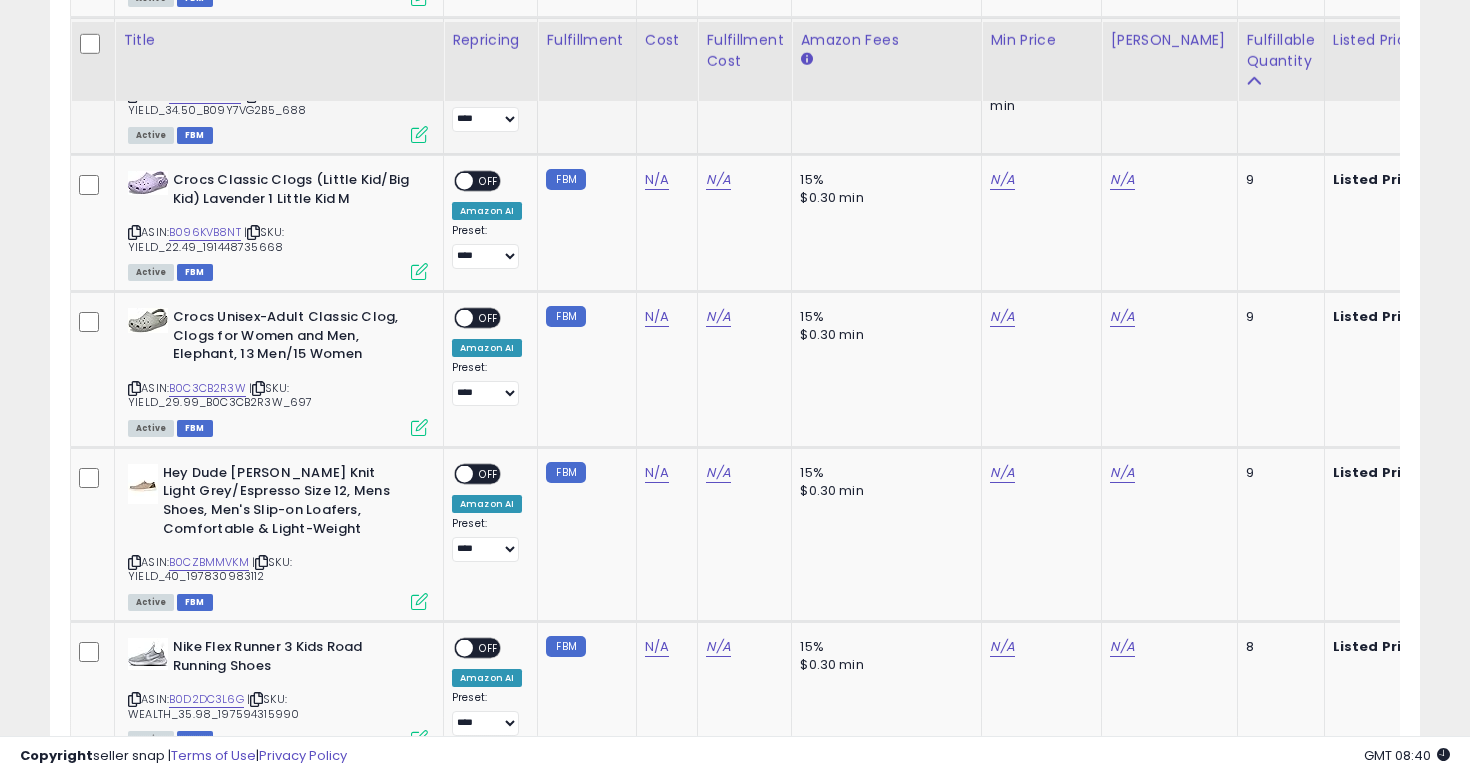 scroll, scrollTop: 5836, scrollLeft: 0, axis: vertical 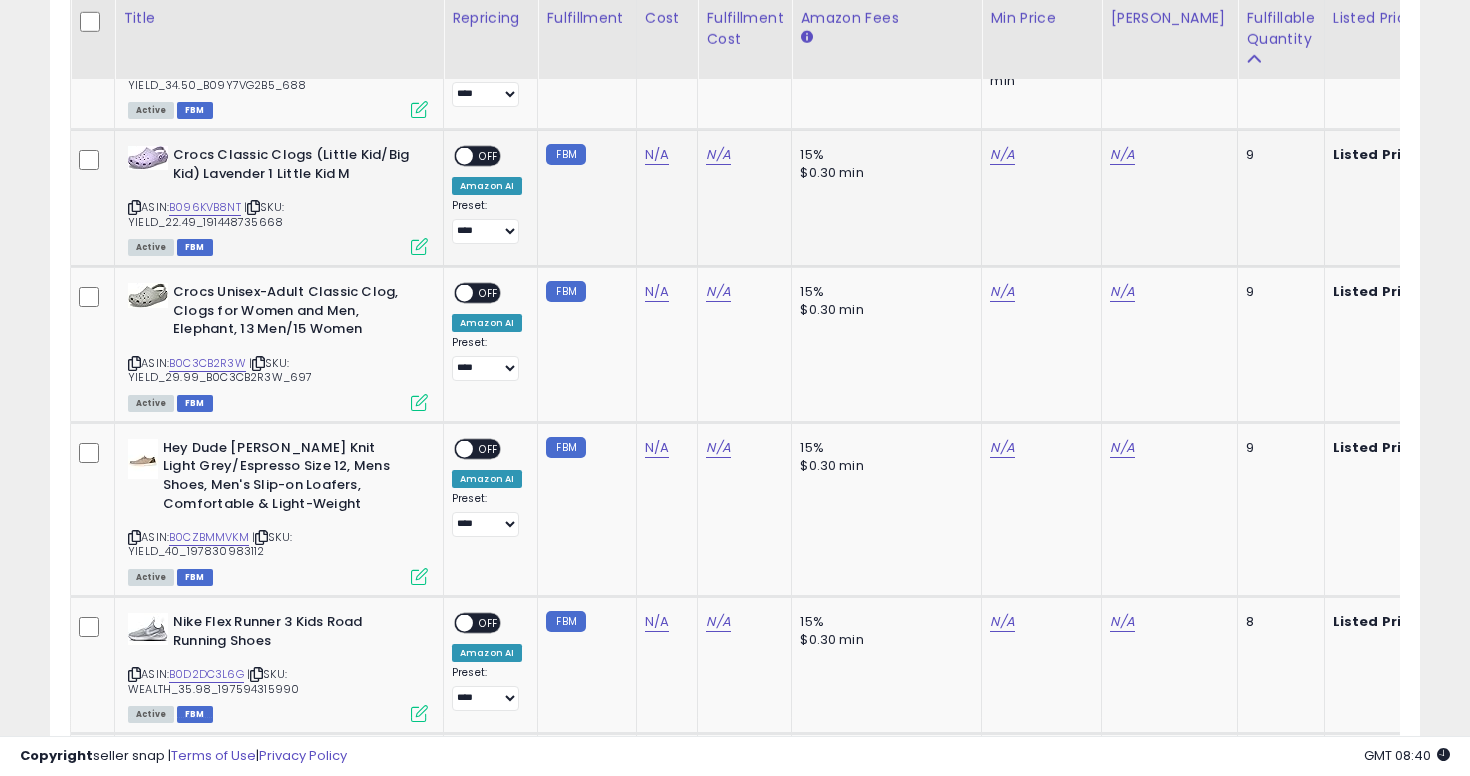 click at bounding box center (134, 207) 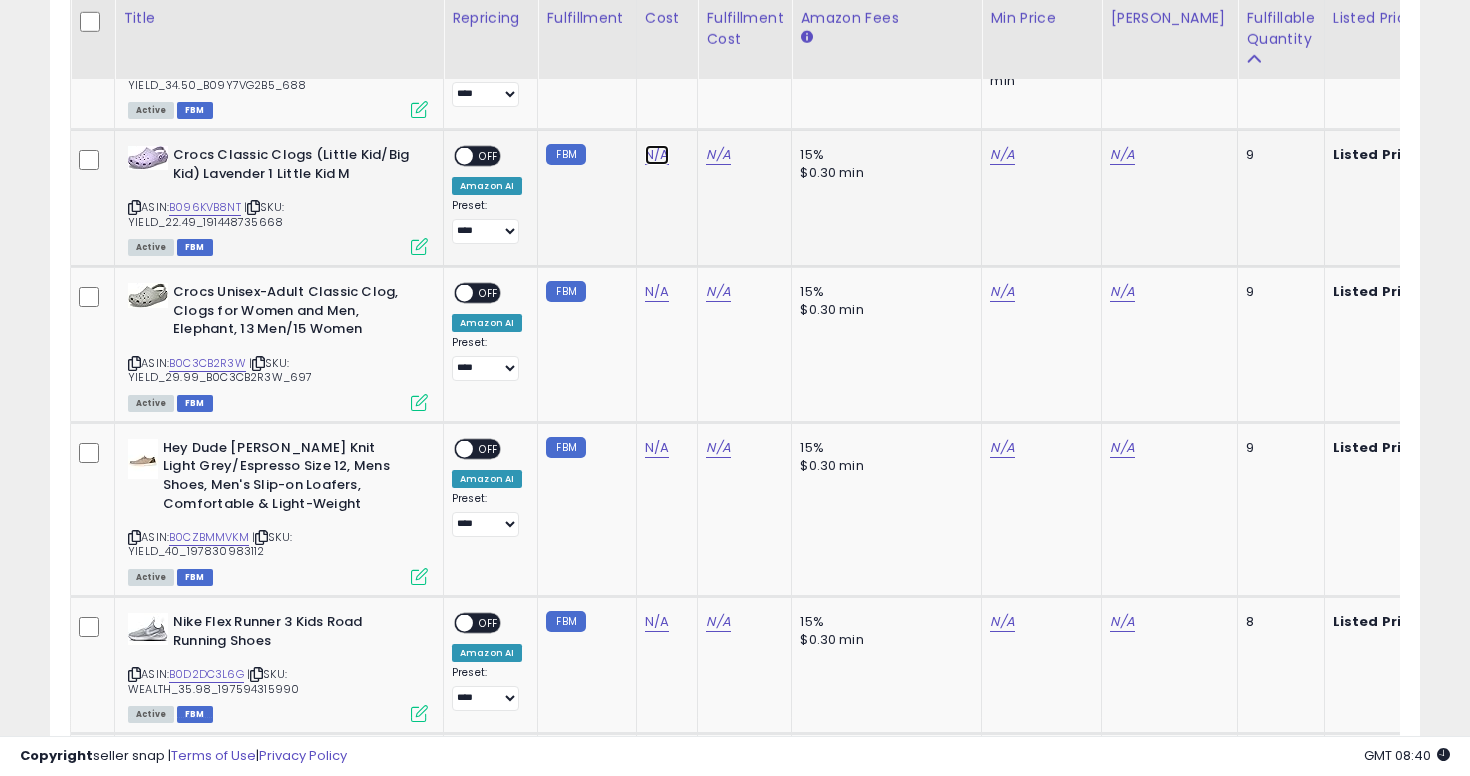 click on "N/A" at bounding box center [657, -916] 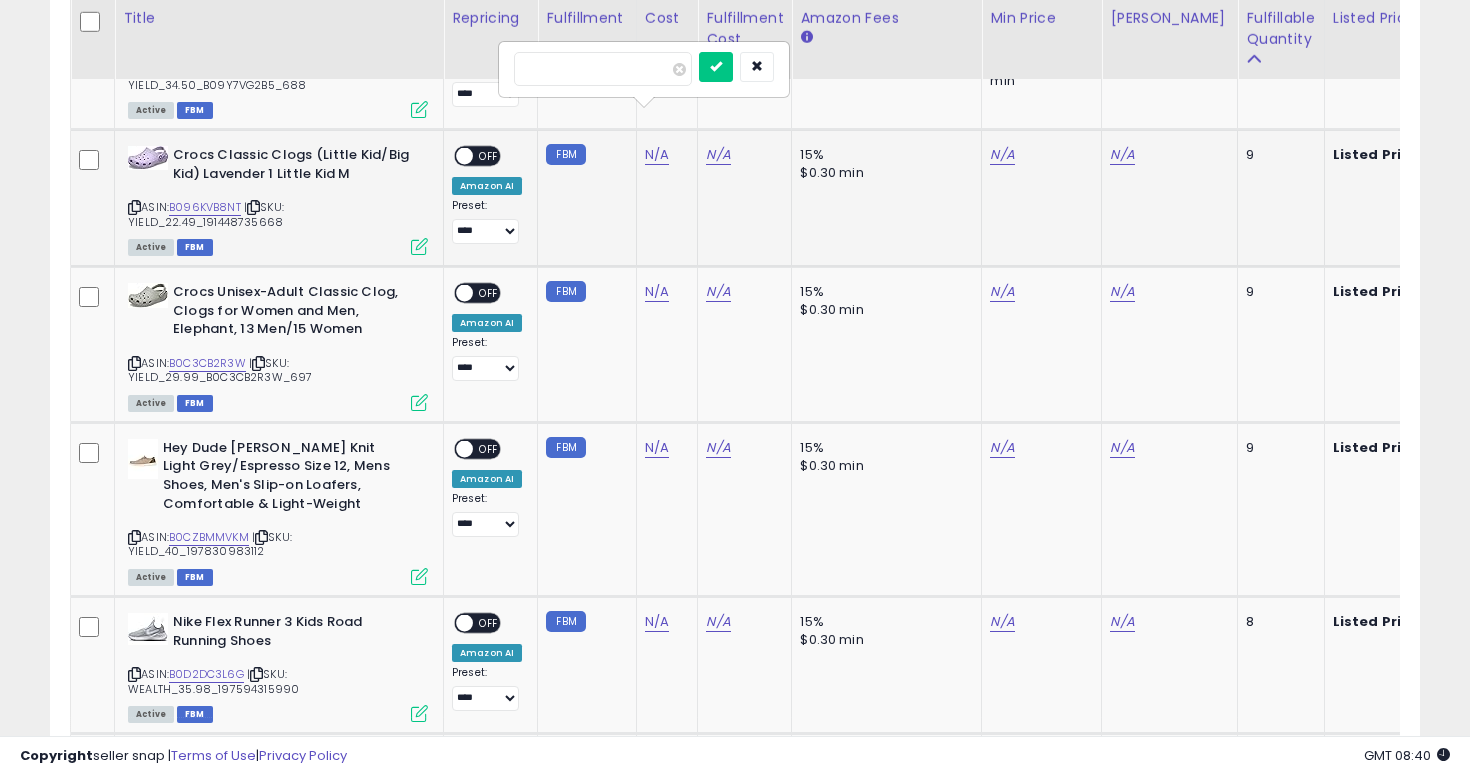 type on "****" 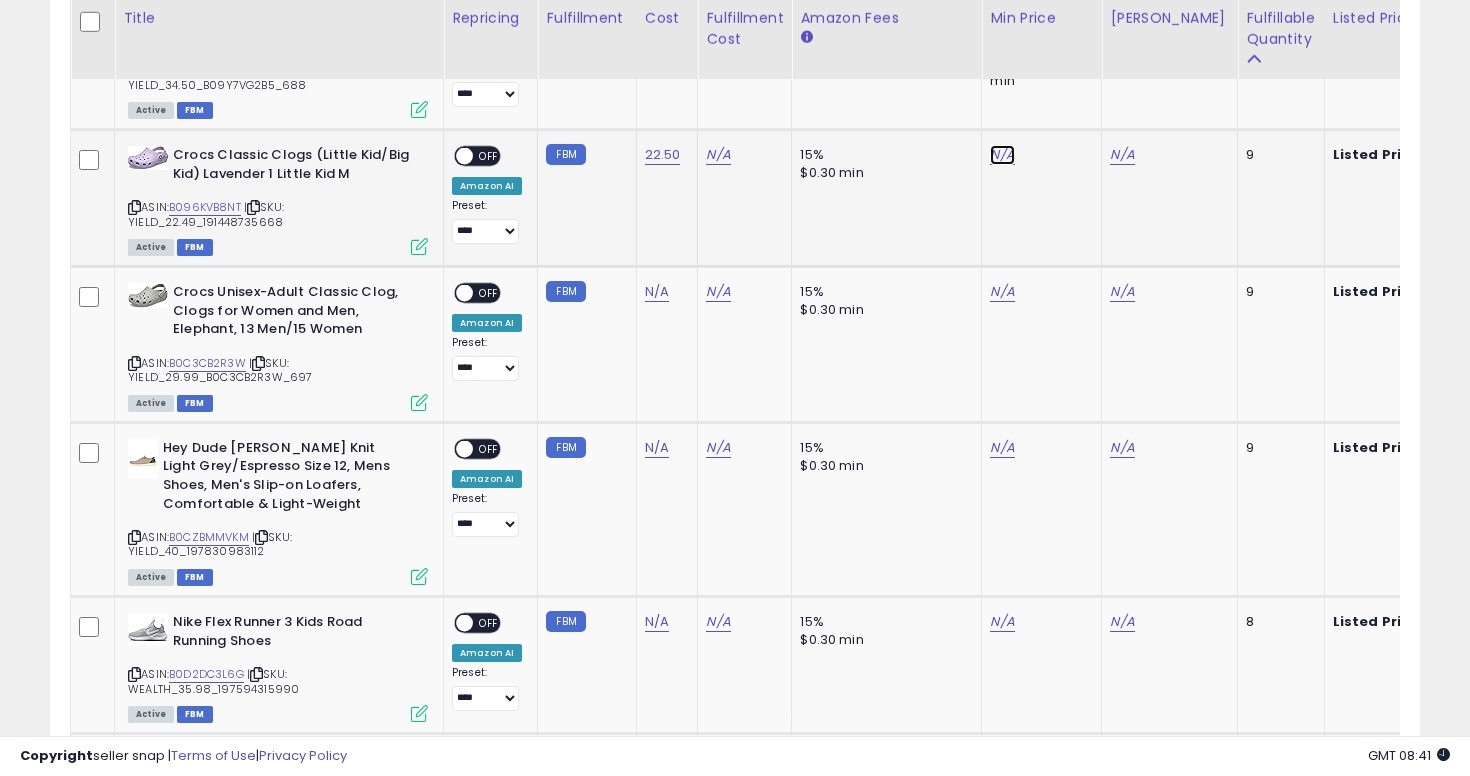 click on "N/A" at bounding box center [1002, 155] 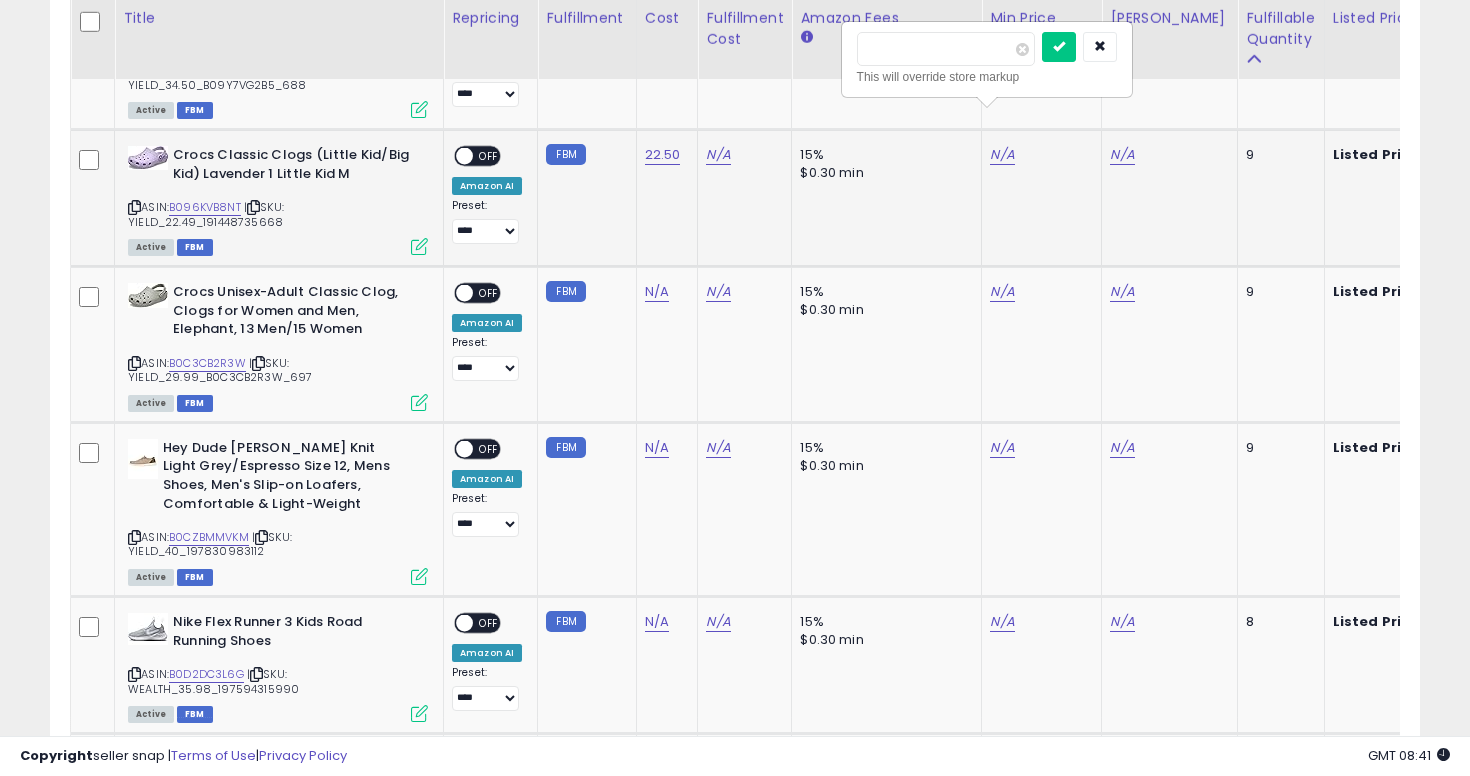 type on "****" 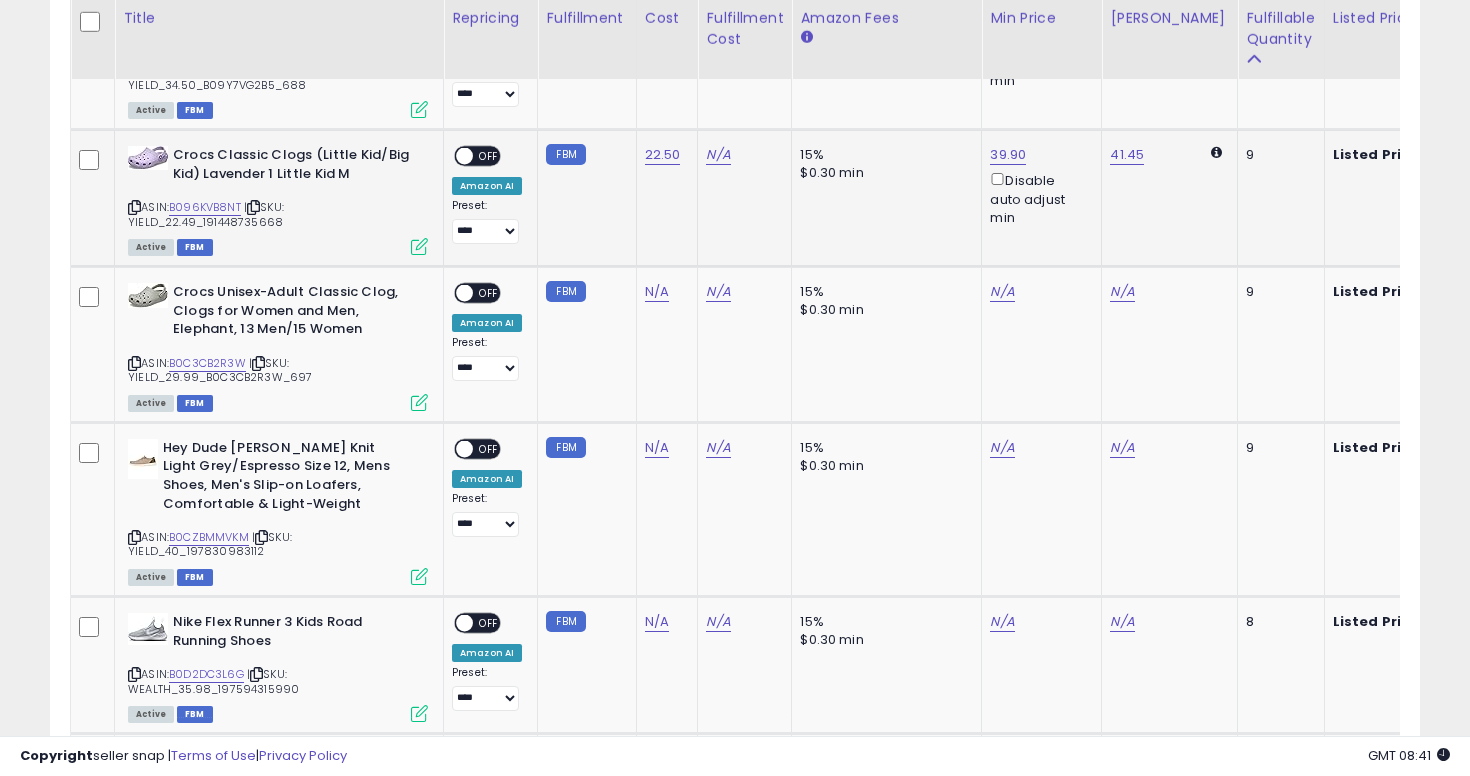 click on "OFF" at bounding box center (489, 156) 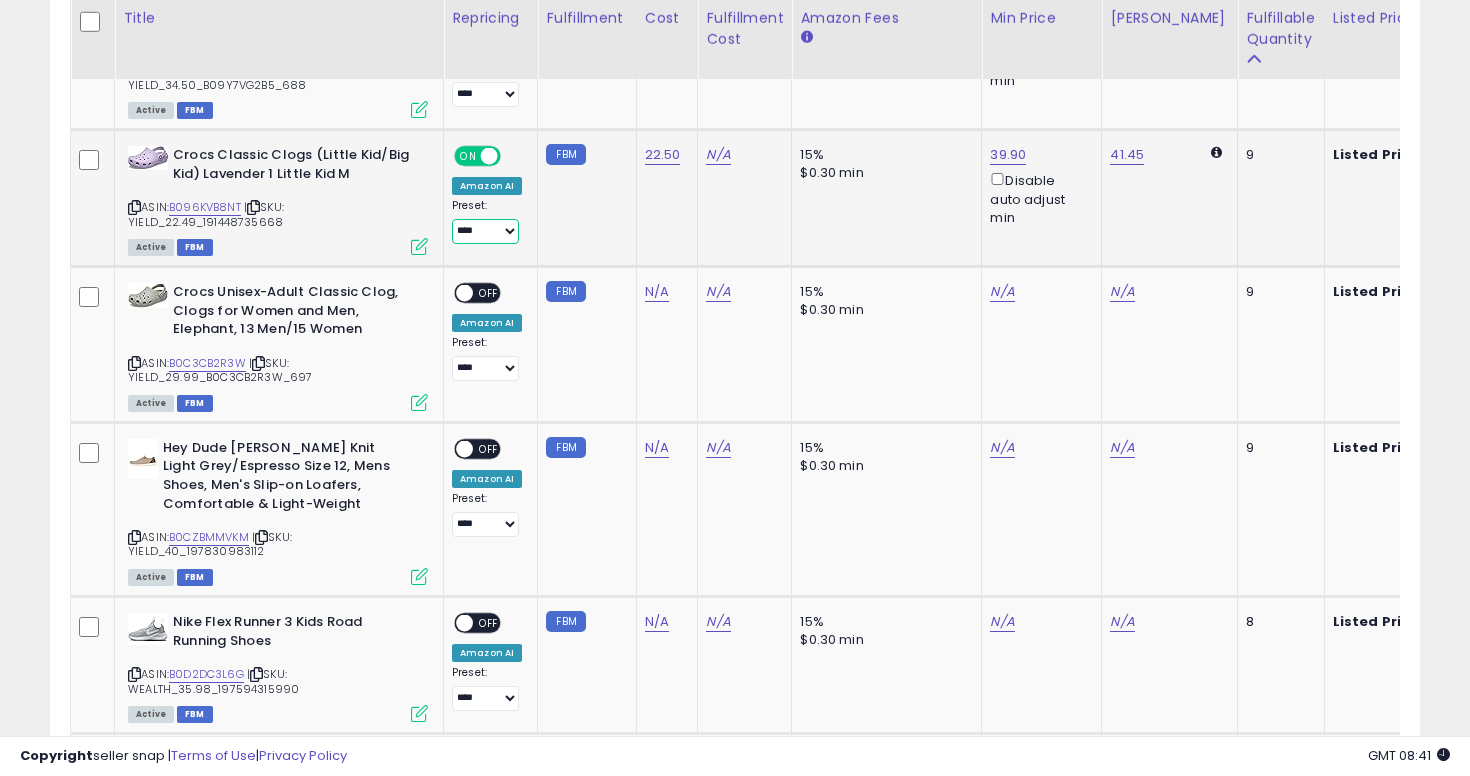 click on "**********" at bounding box center [485, 231] 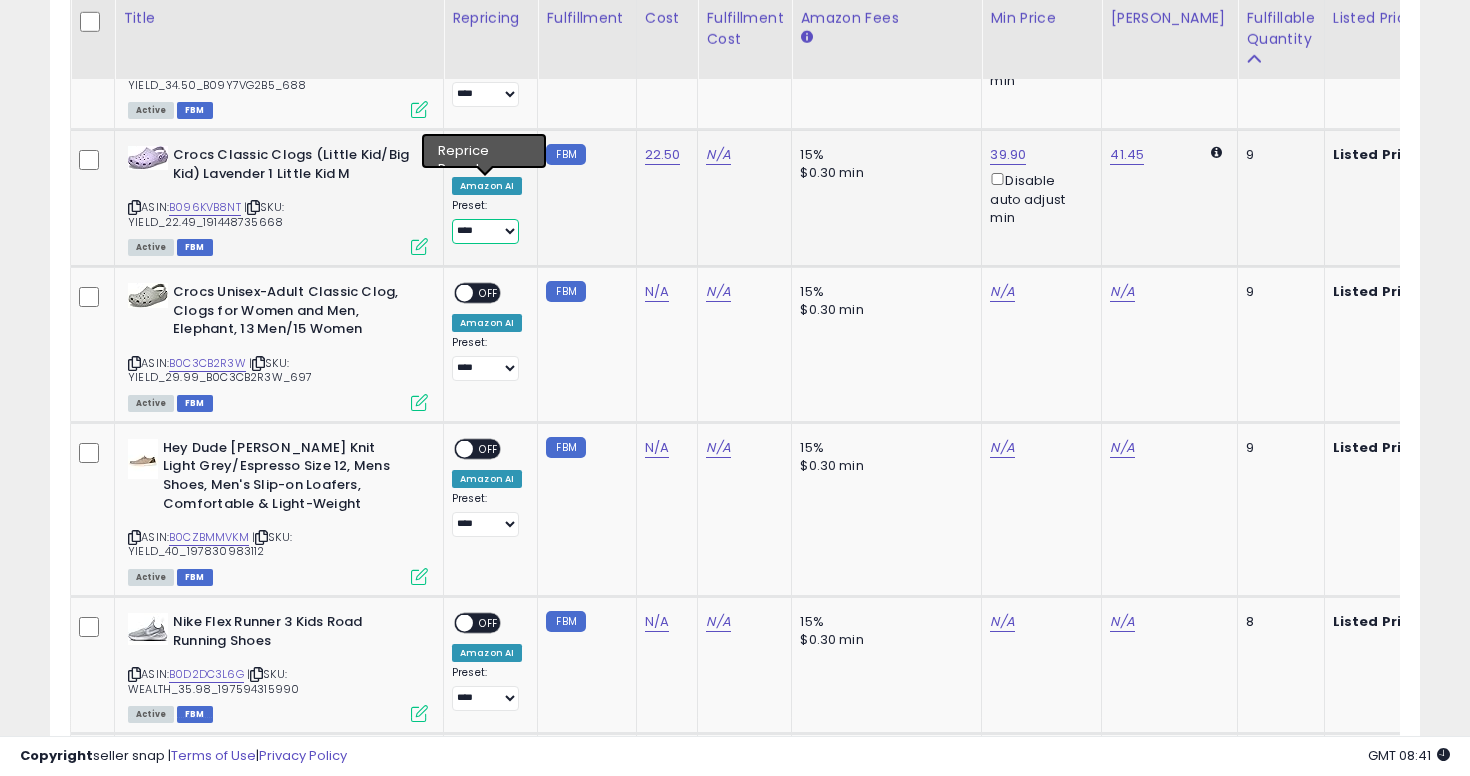 select on "**********" 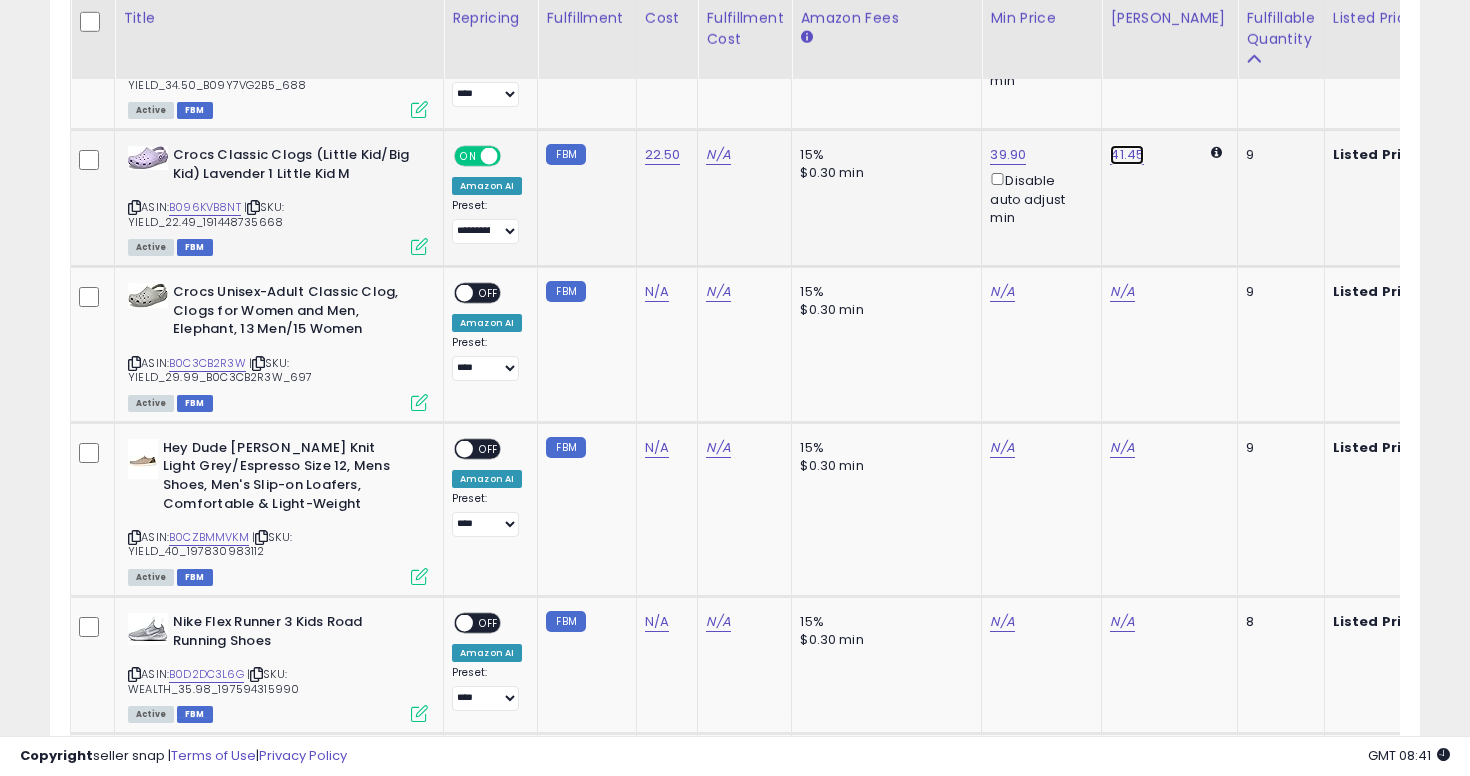 click on "41.45" at bounding box center [1127, -4578] 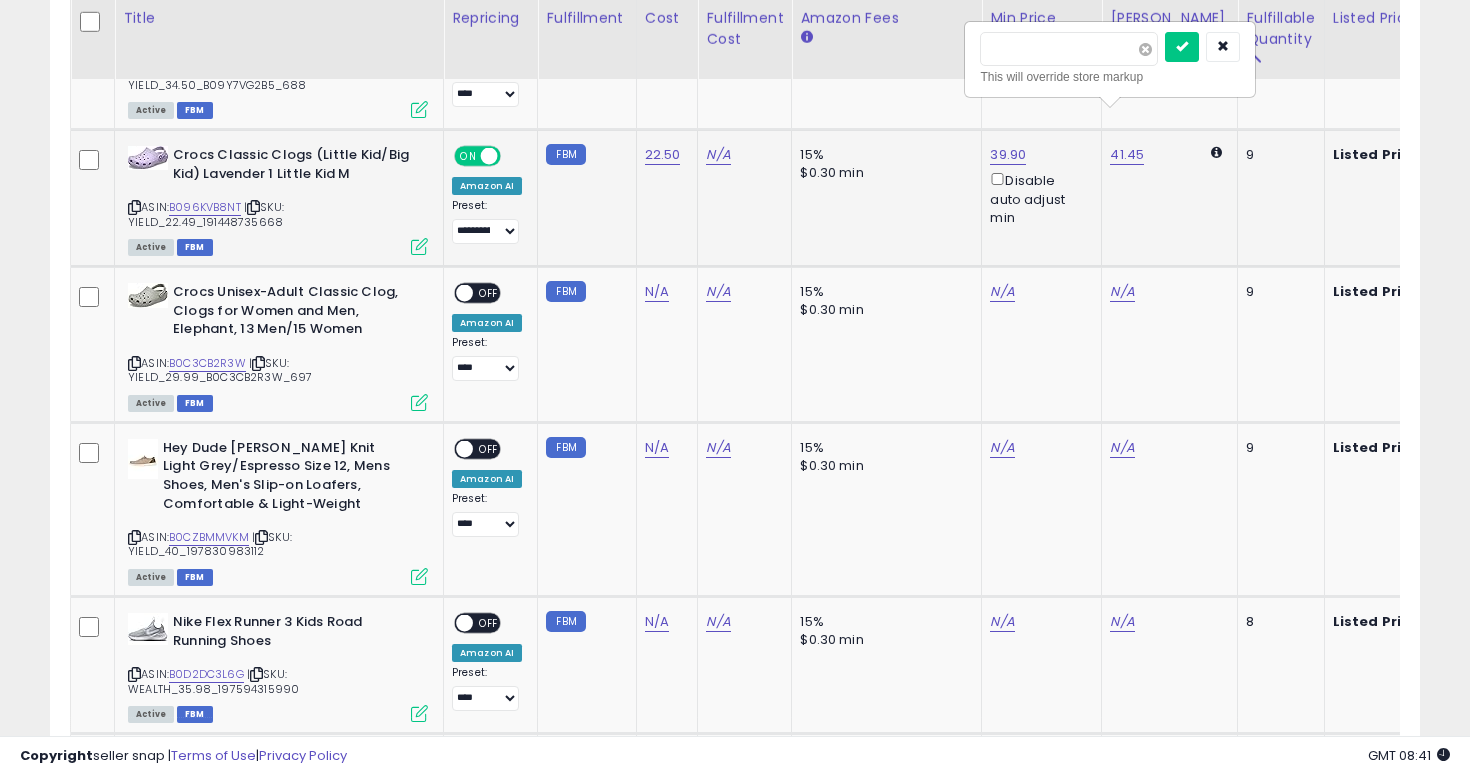 click at bounding box center [1145, 49] 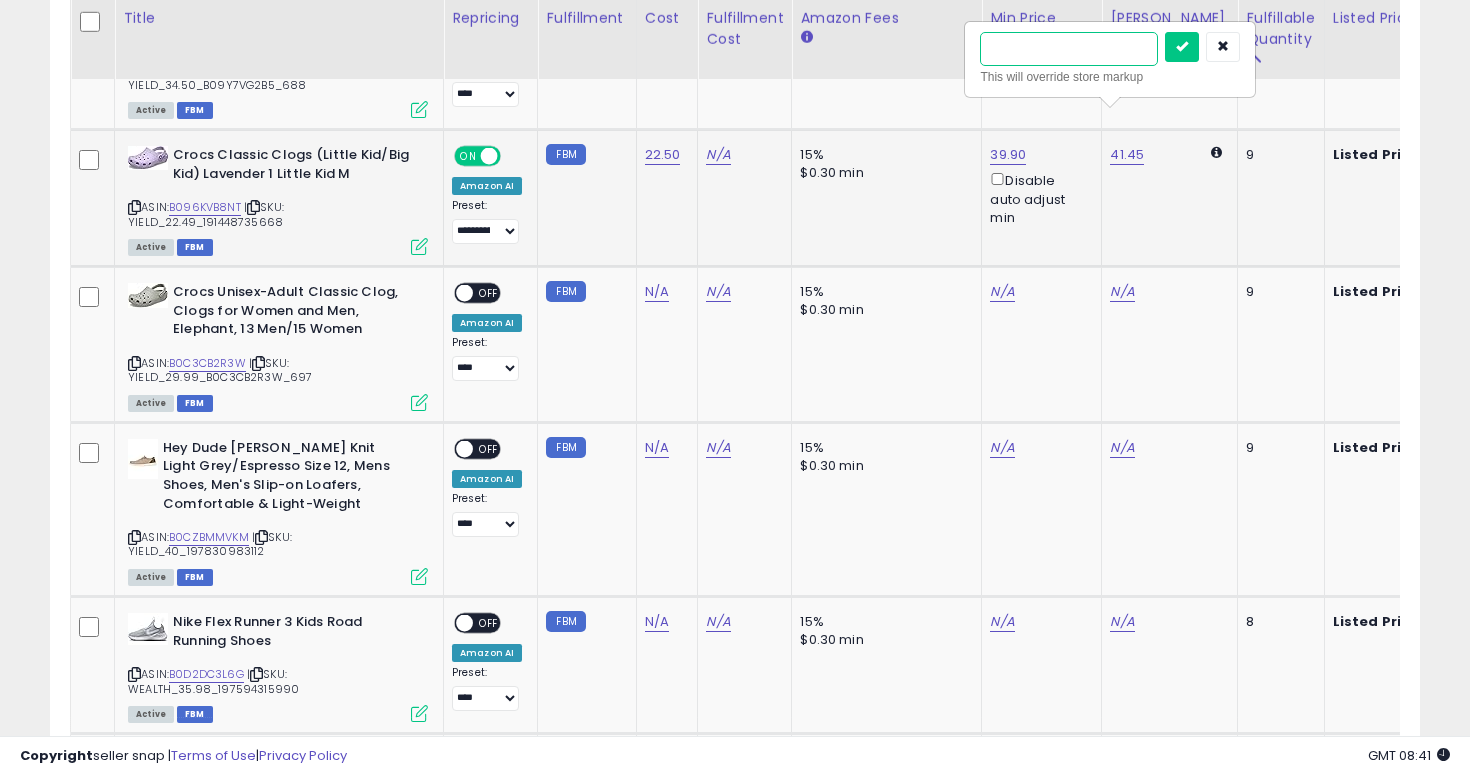 type on "**" 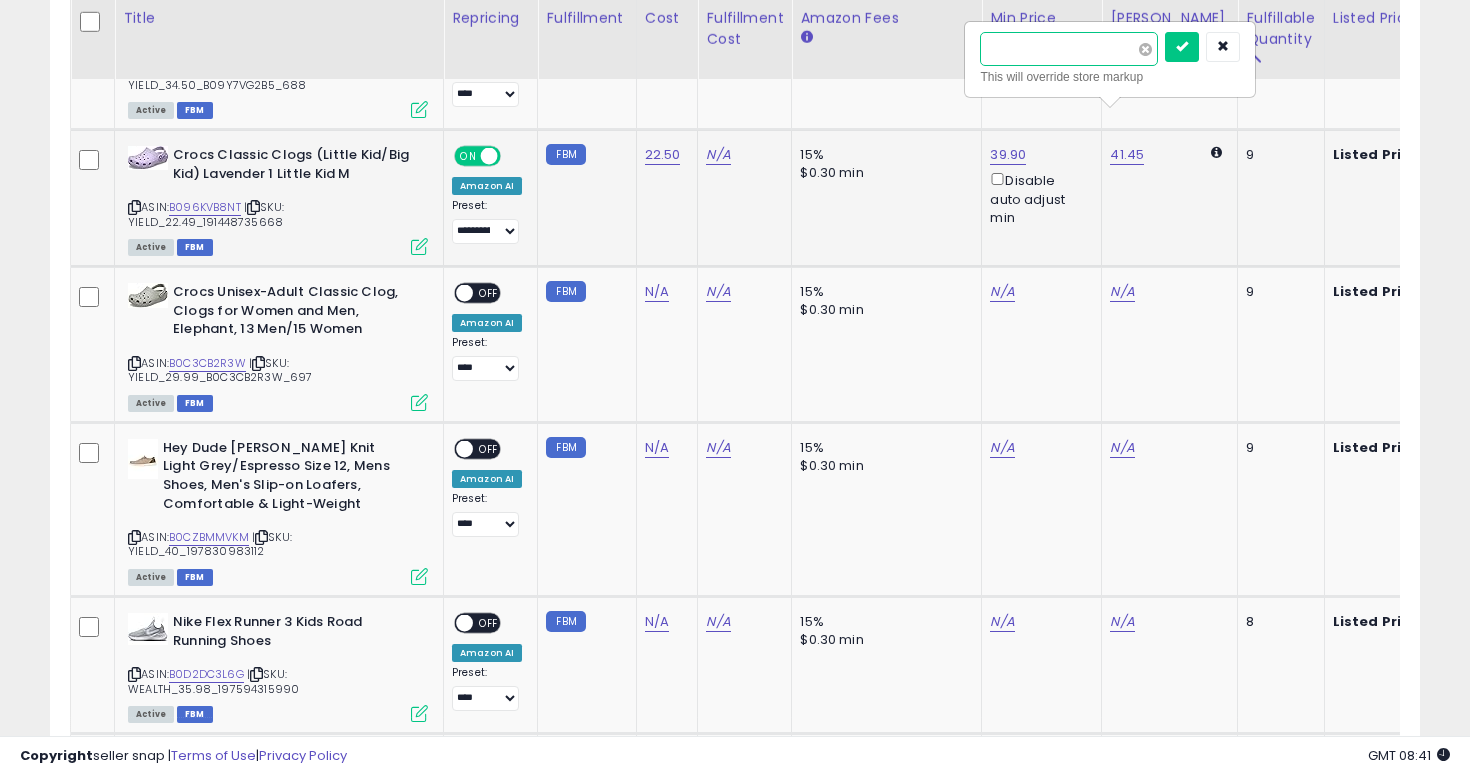 click at bounding box center (1182, 47) 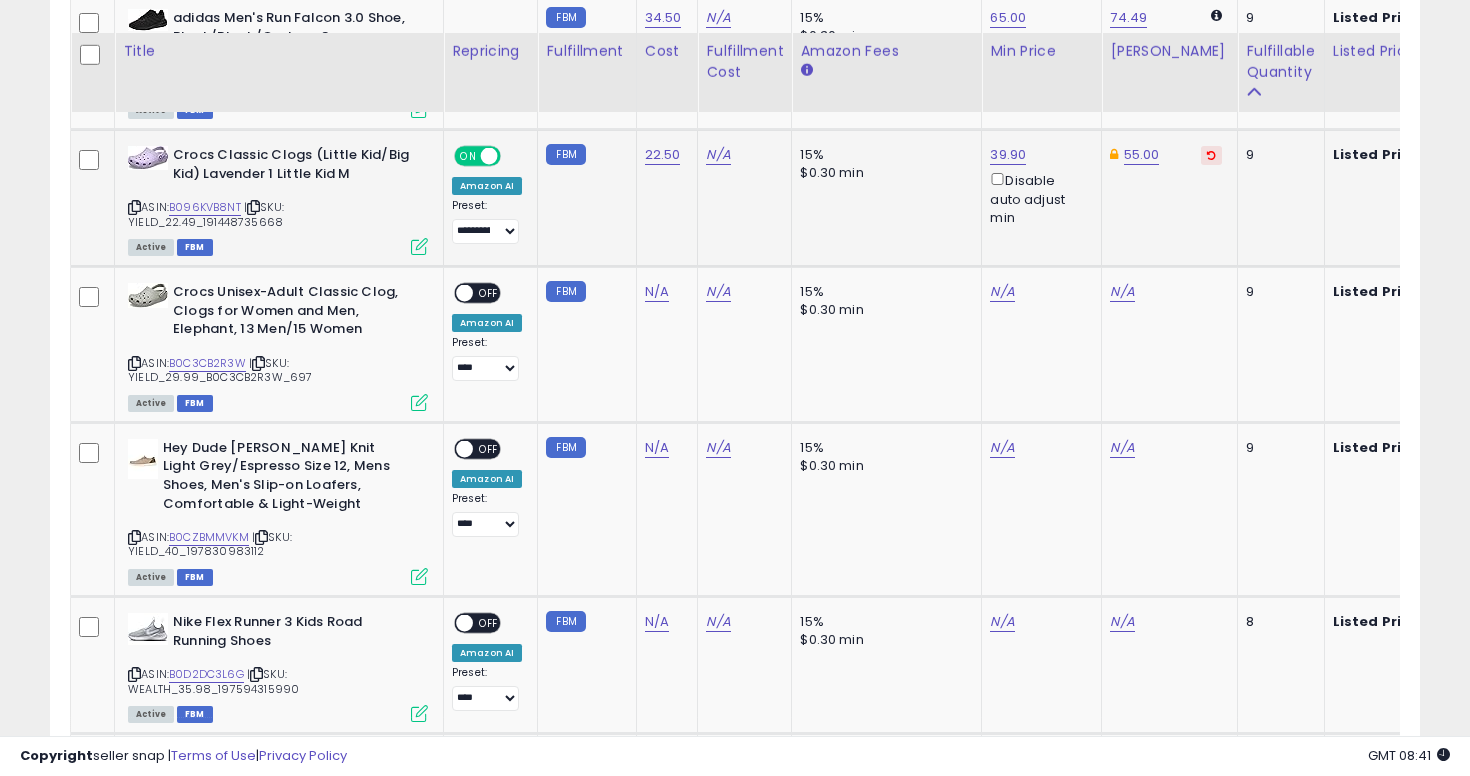 scroll, scrollTop: 5936, scrollLeft: 0, axis: vertical 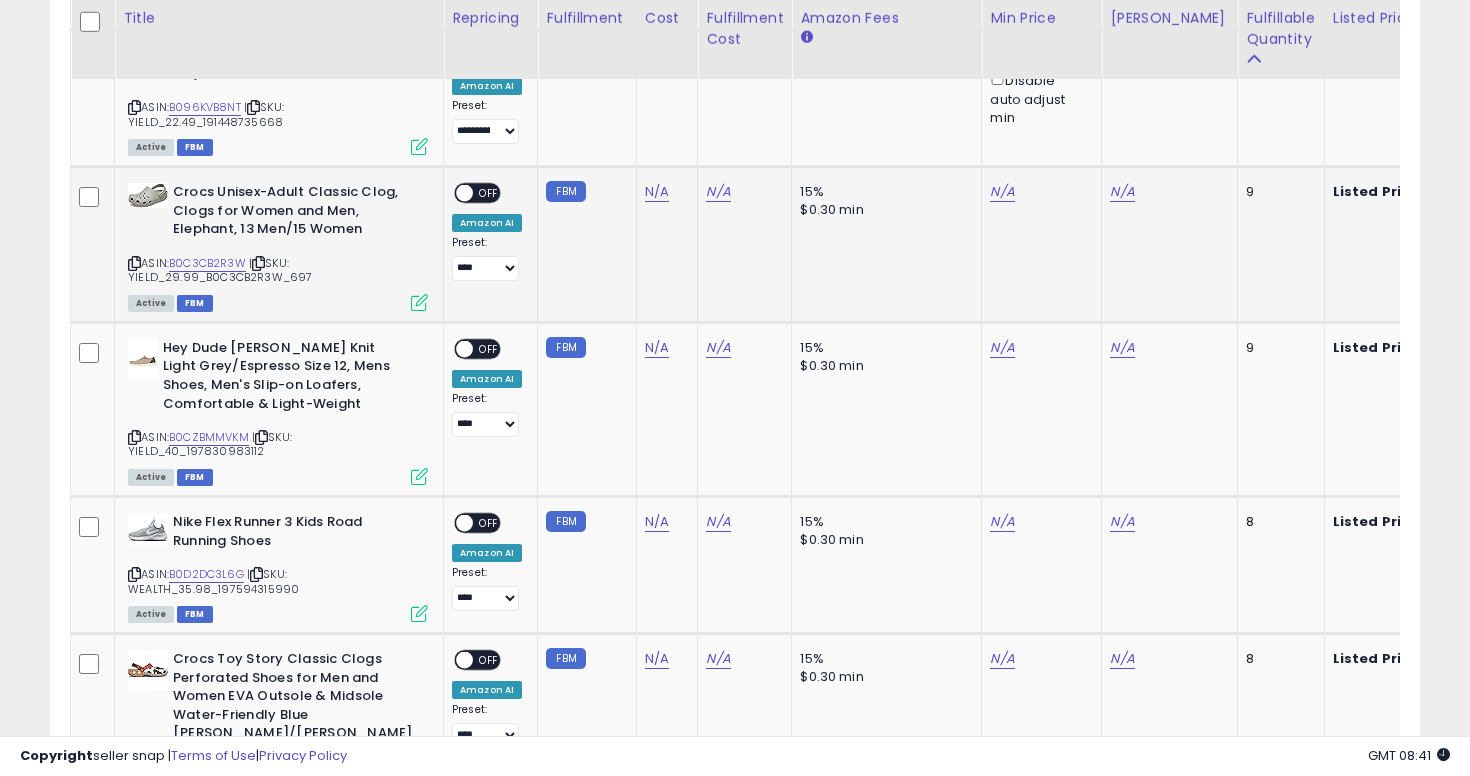 click at bounding box center [134, 263] 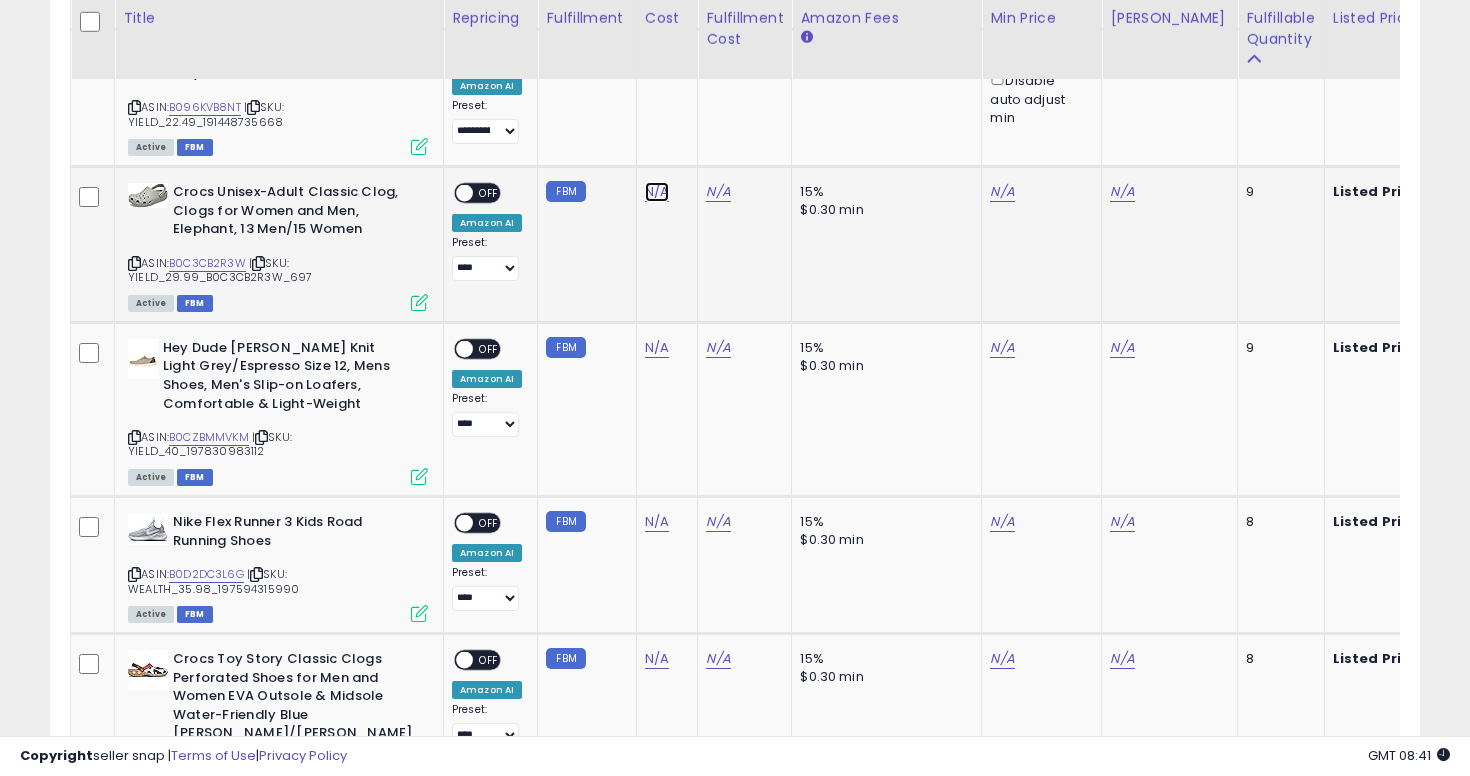 click on "N/A" at bounding box center [657, -1016] 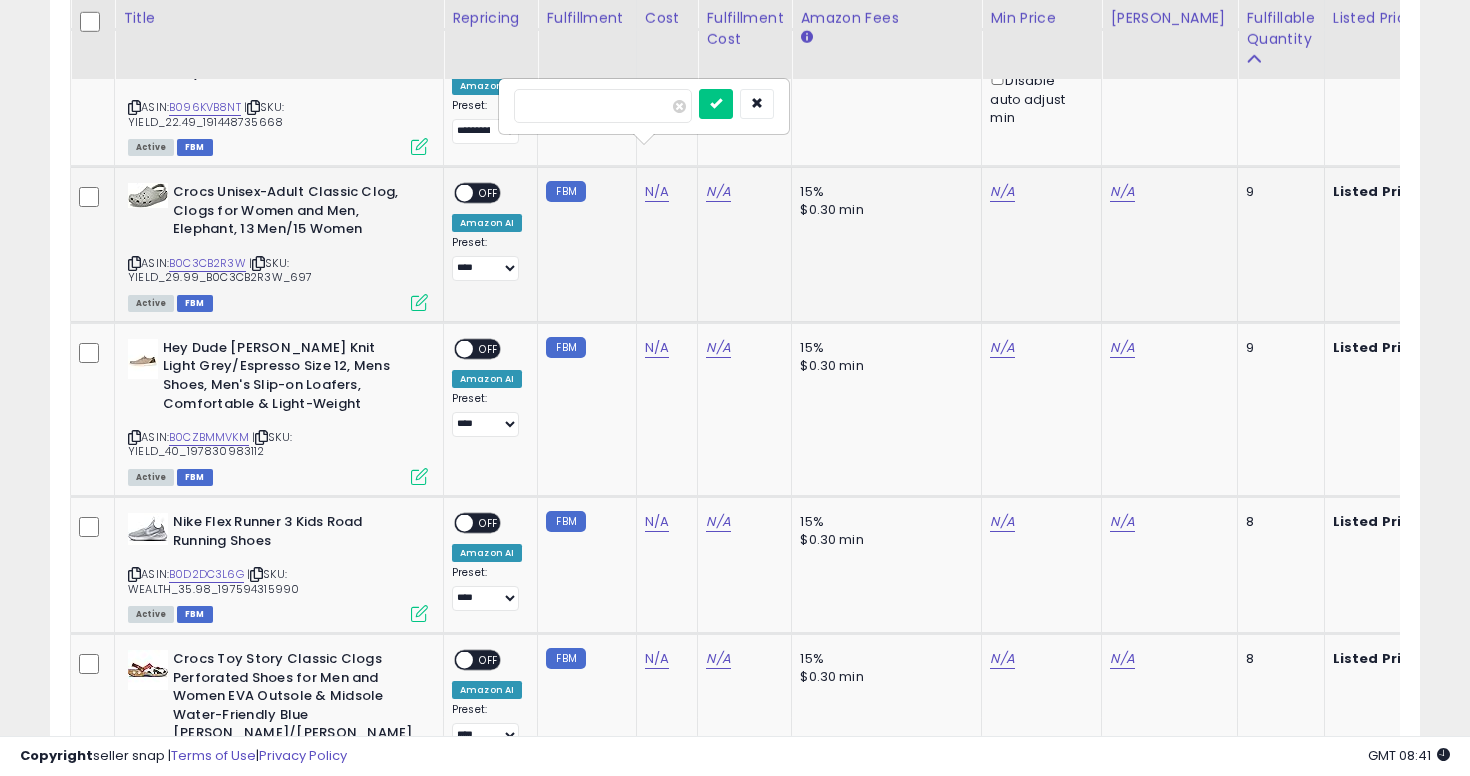 type on "**" 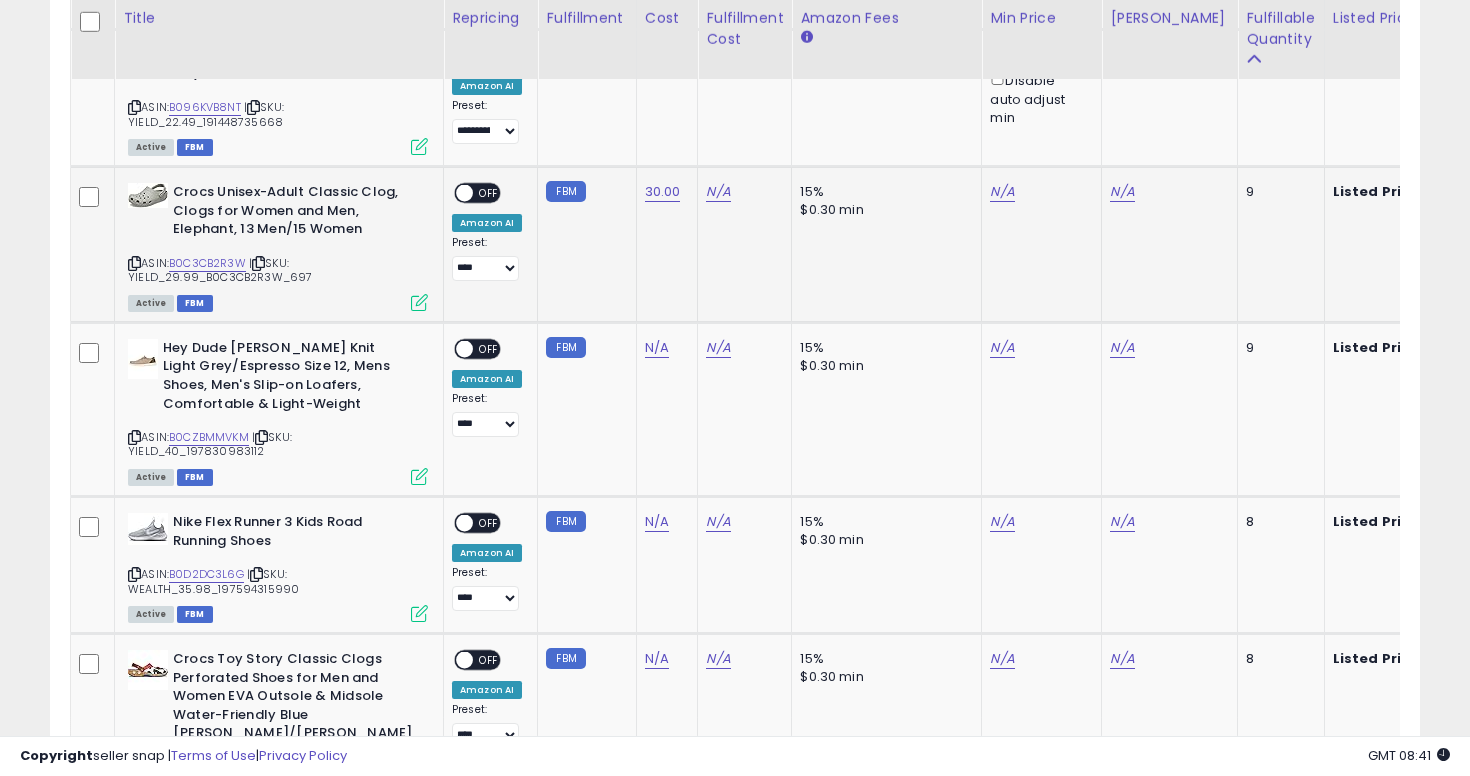 click on "N/A" 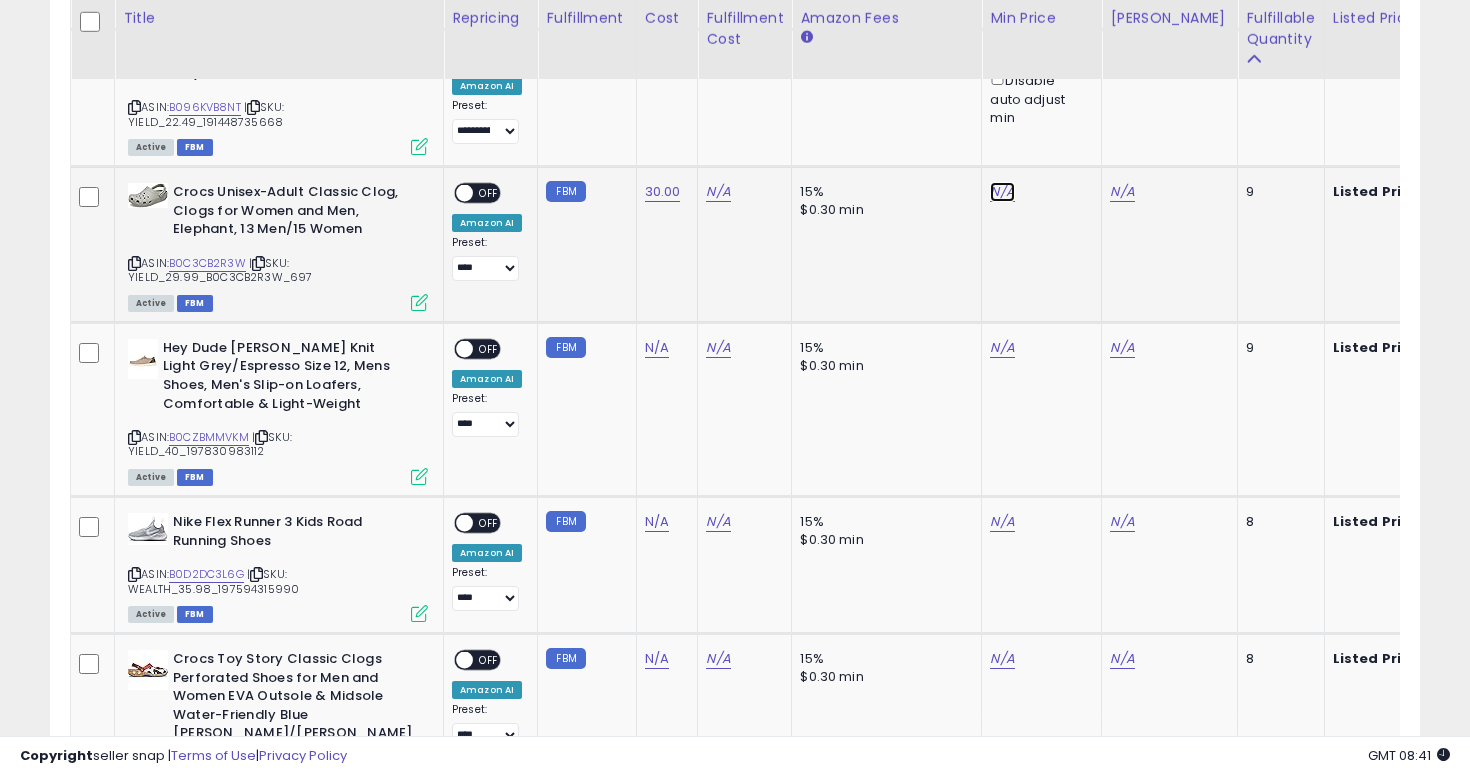click on "N/A" at bounding box center [1002, 192] 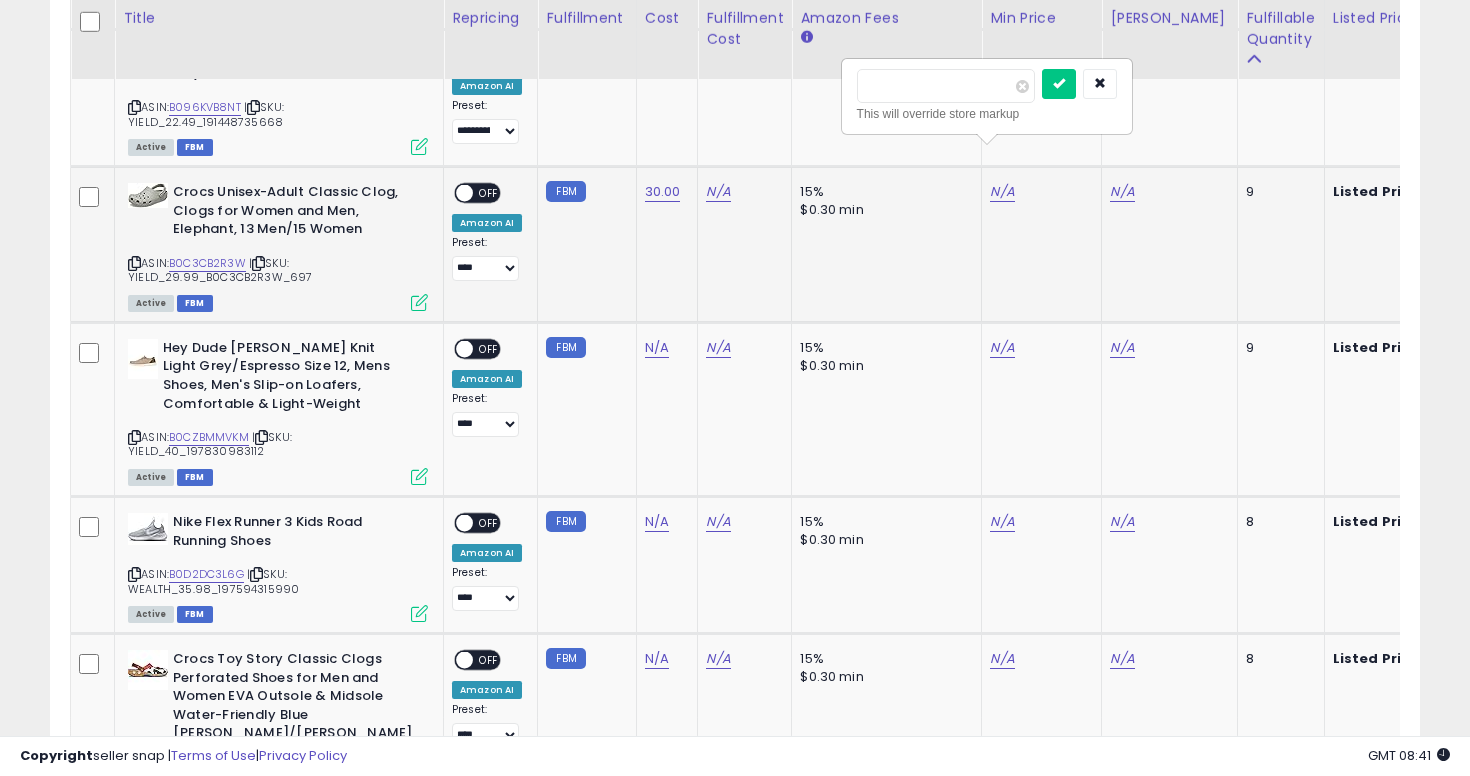 type on "**" 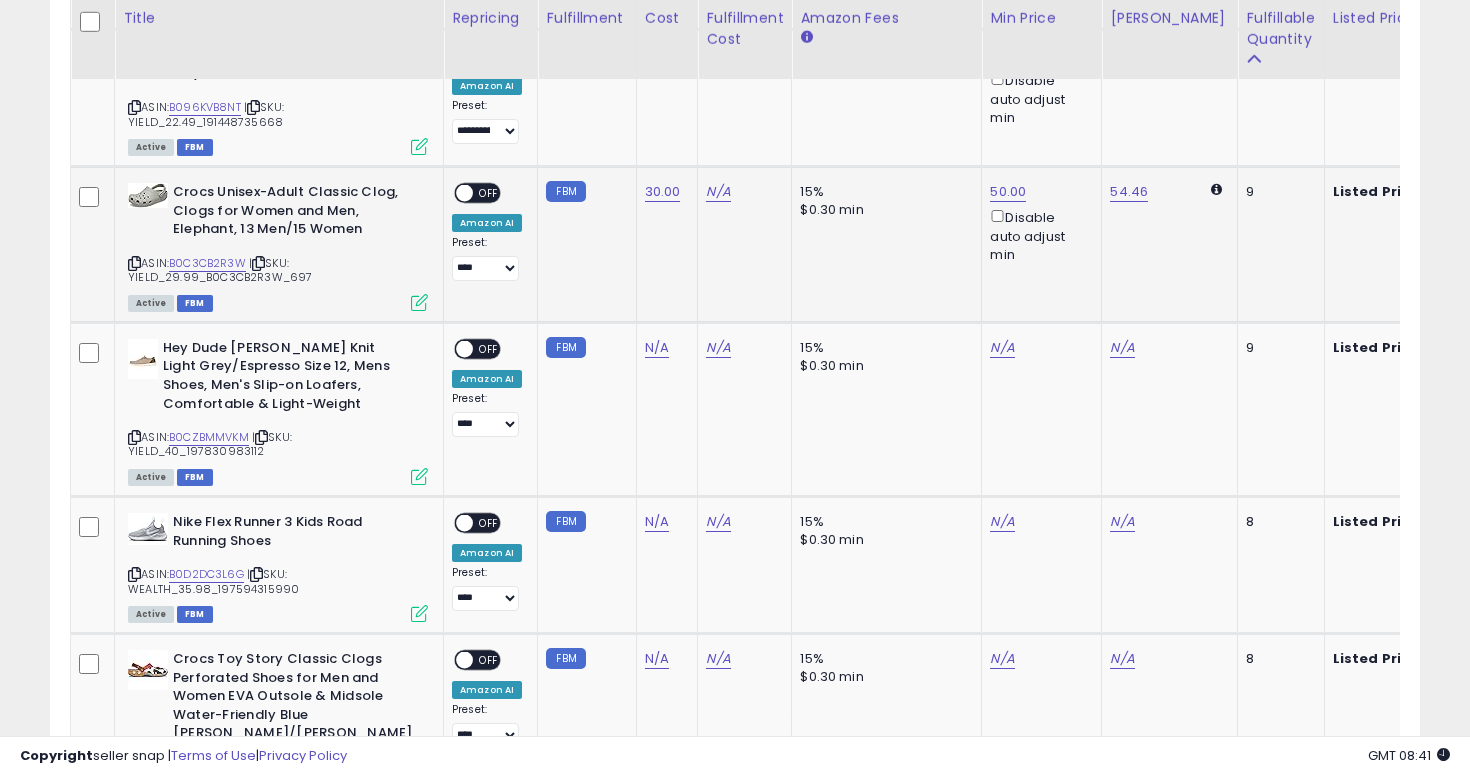 click on "54.46" 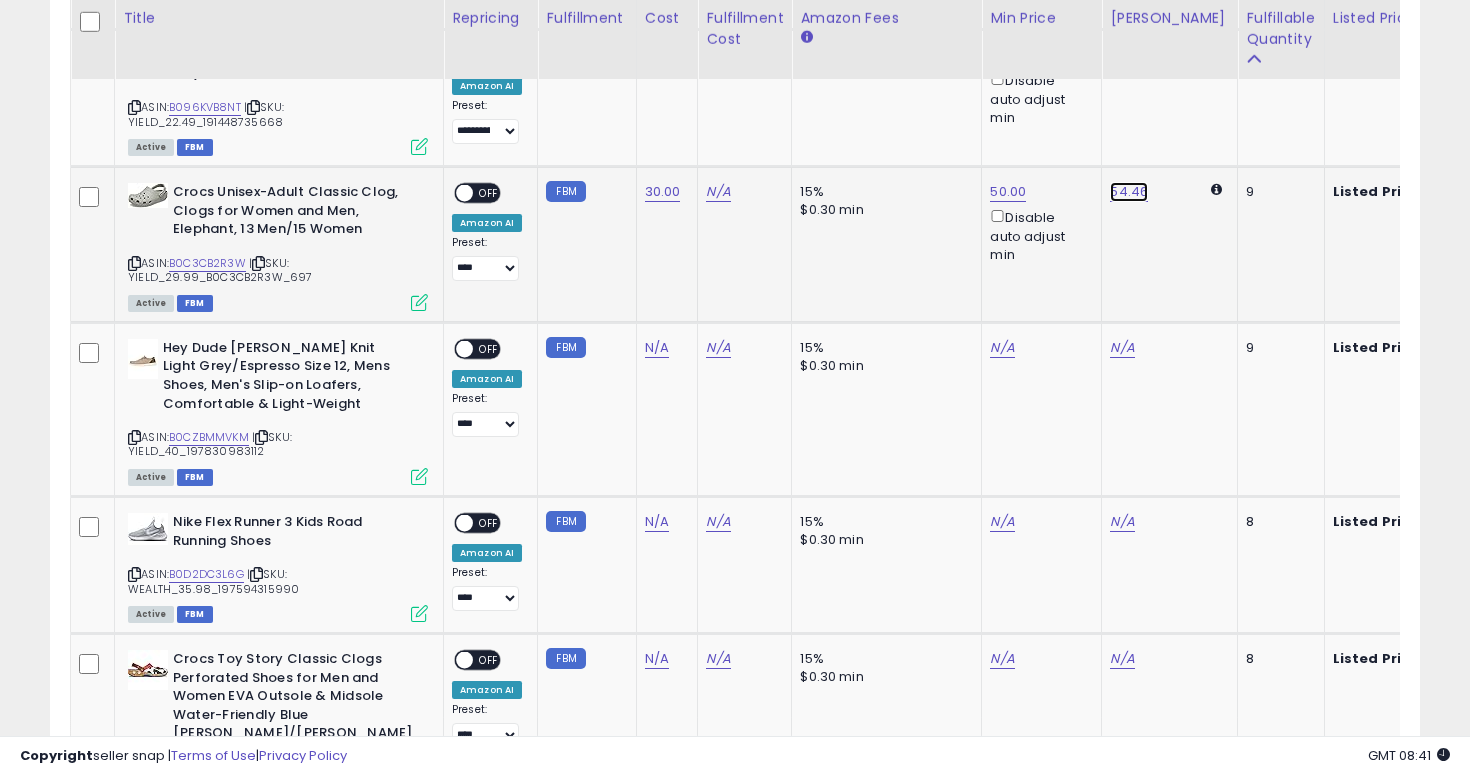 click on "54.46" at bounding box center (1127, -4678) 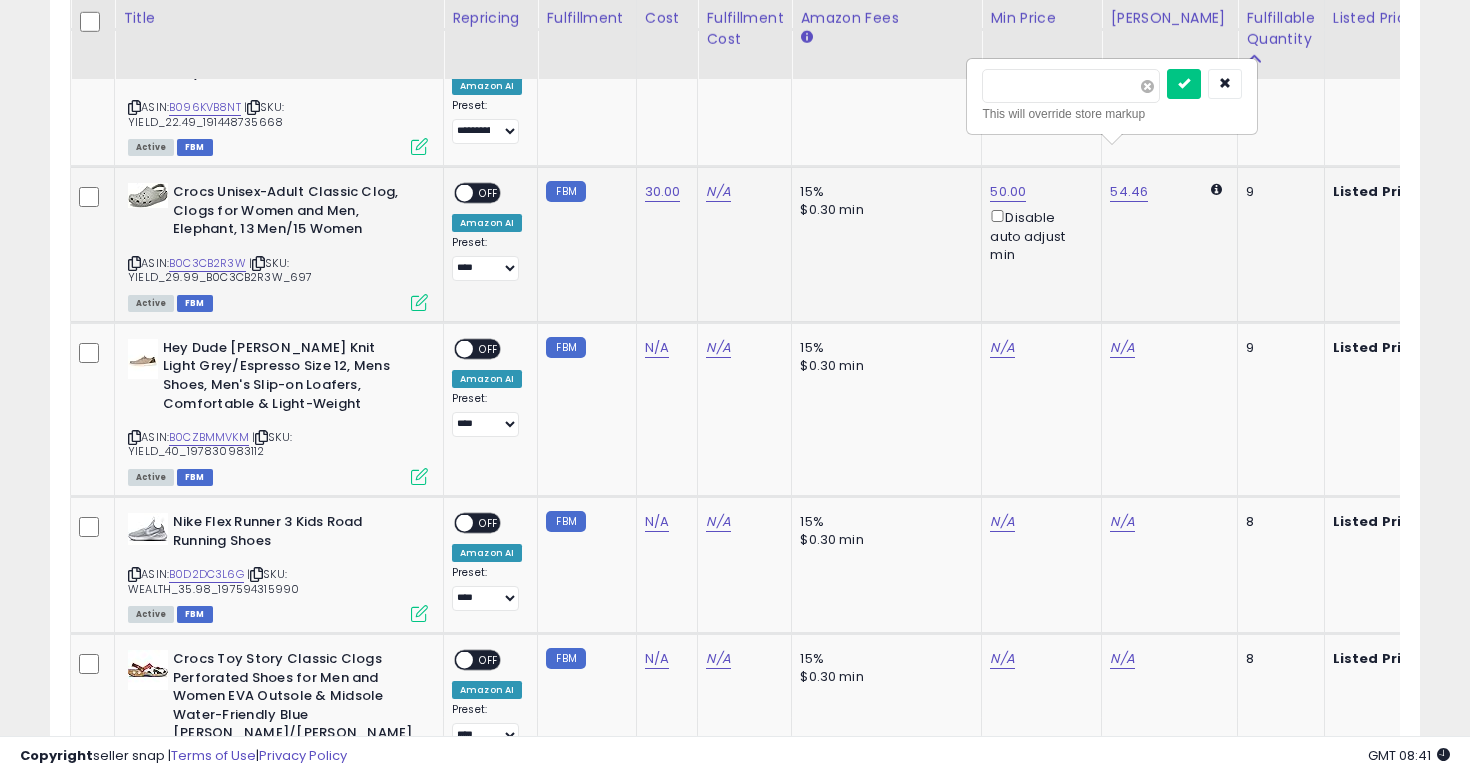 click at bounding box center [1147, 86] 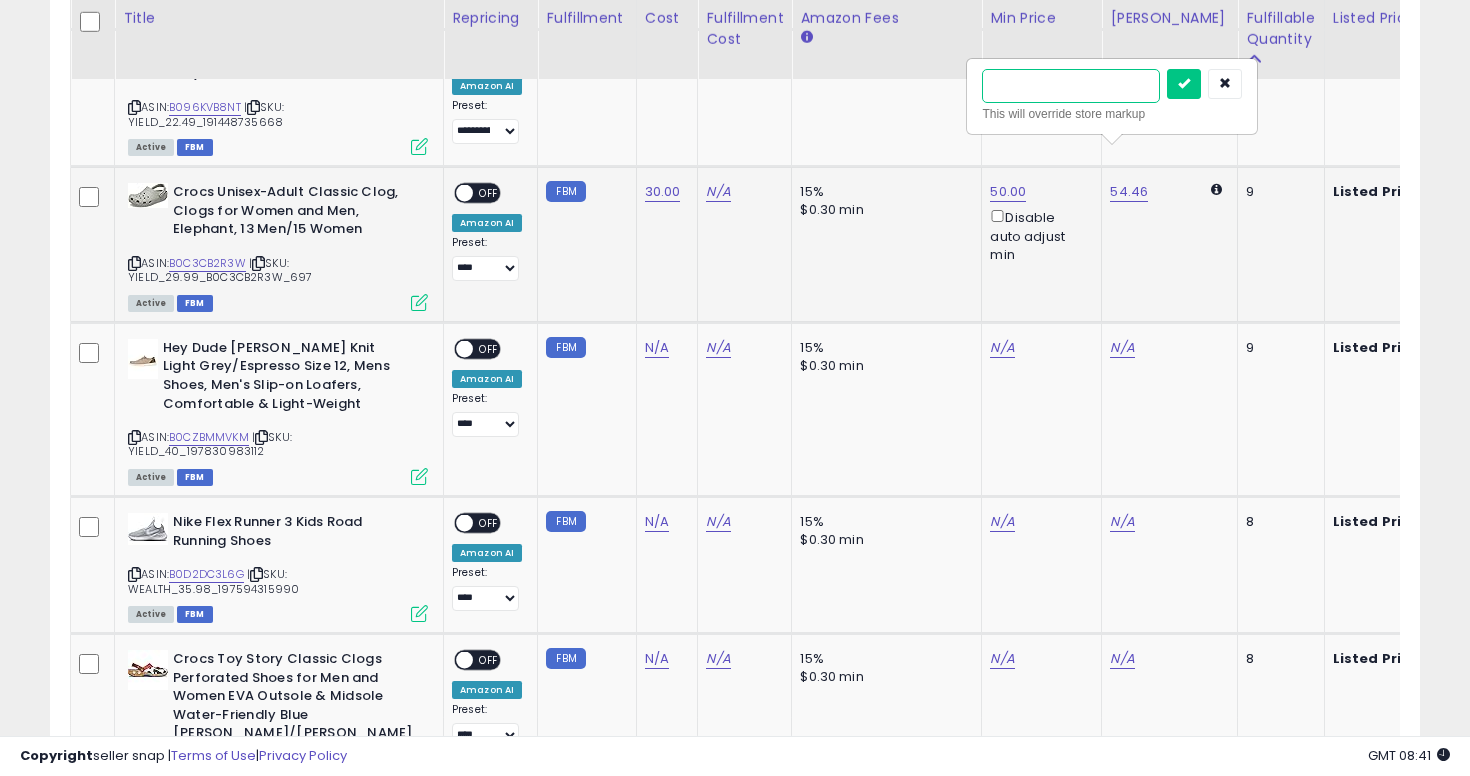 type on "**" 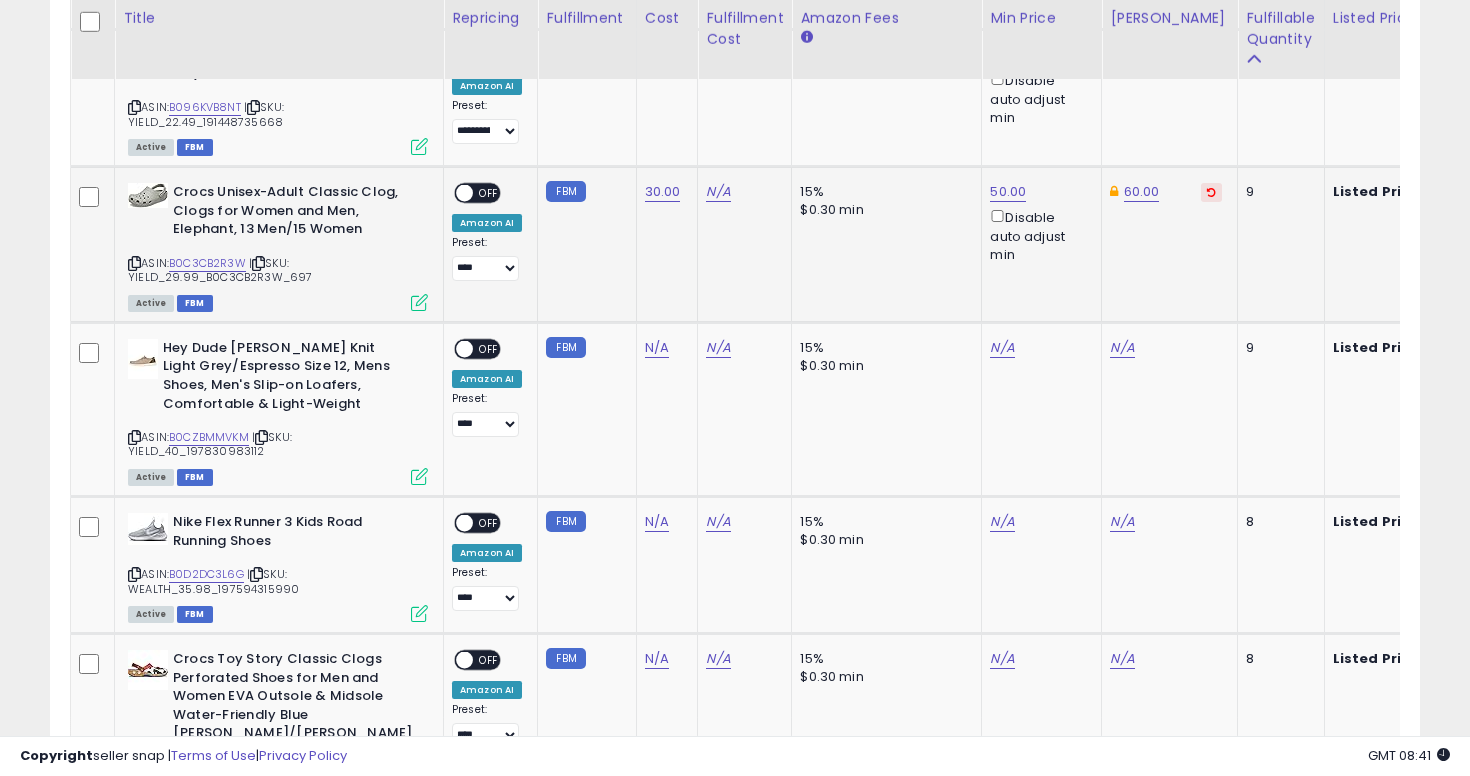click on "OFF" at bounding box center (489, 193) 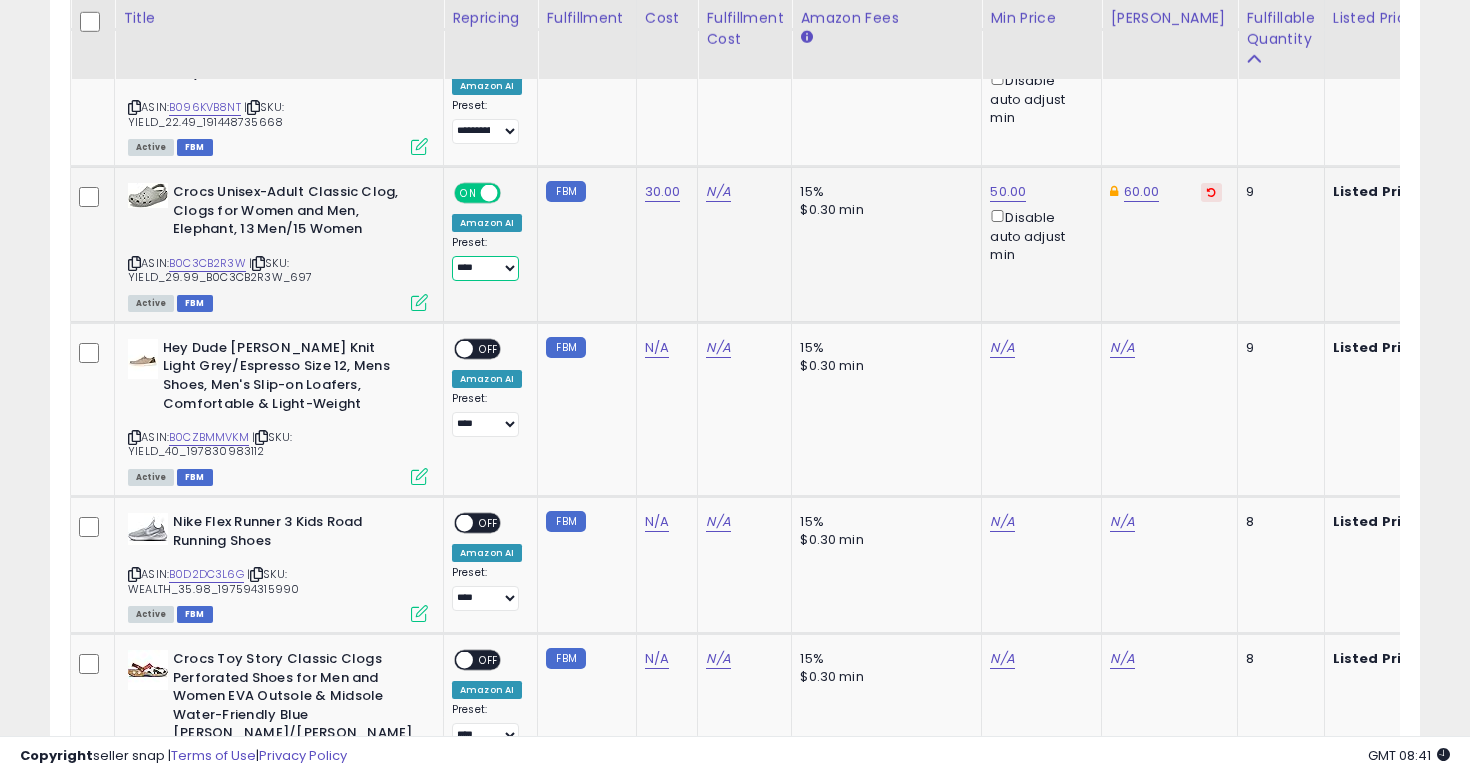 click on "**********" at bounding box center [485, 268] 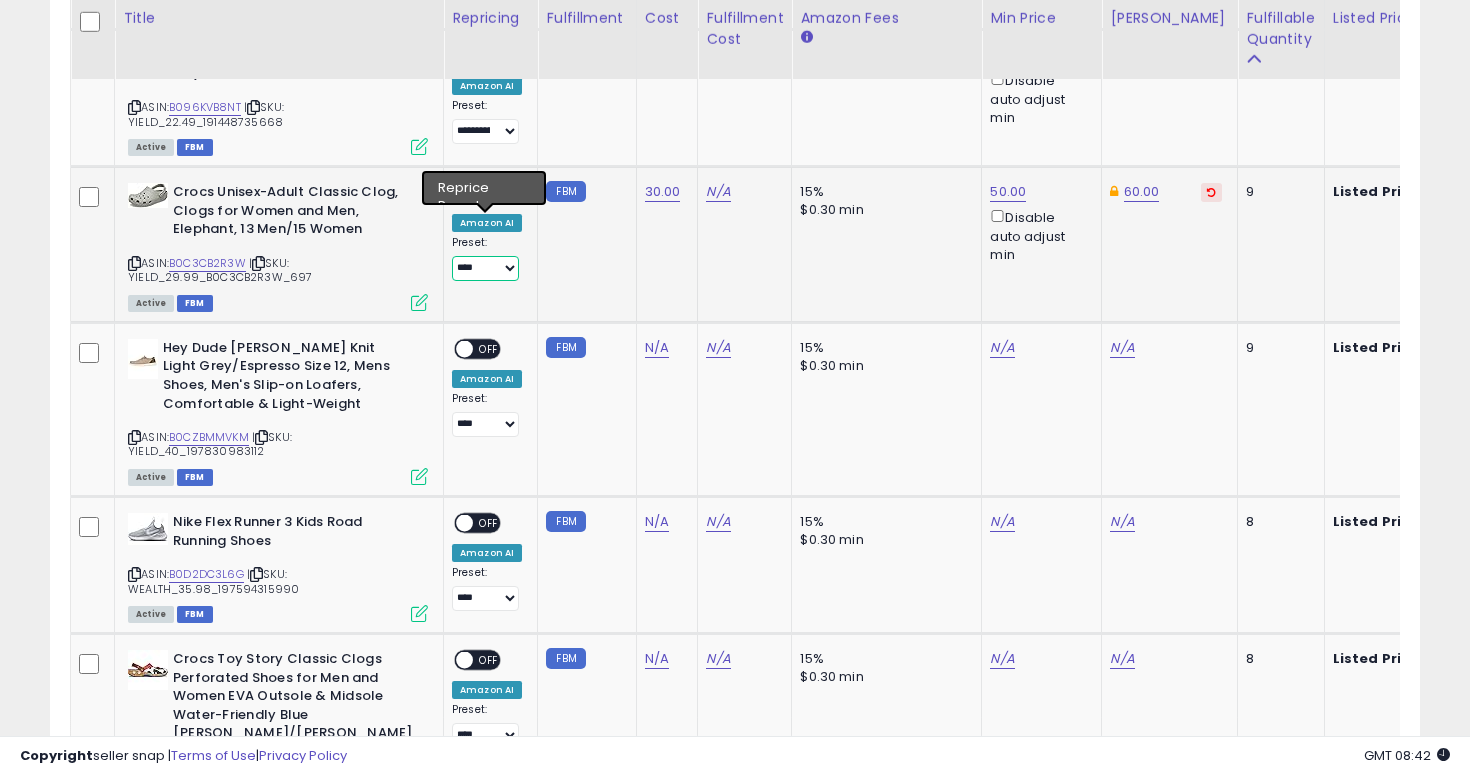 select on "**********" 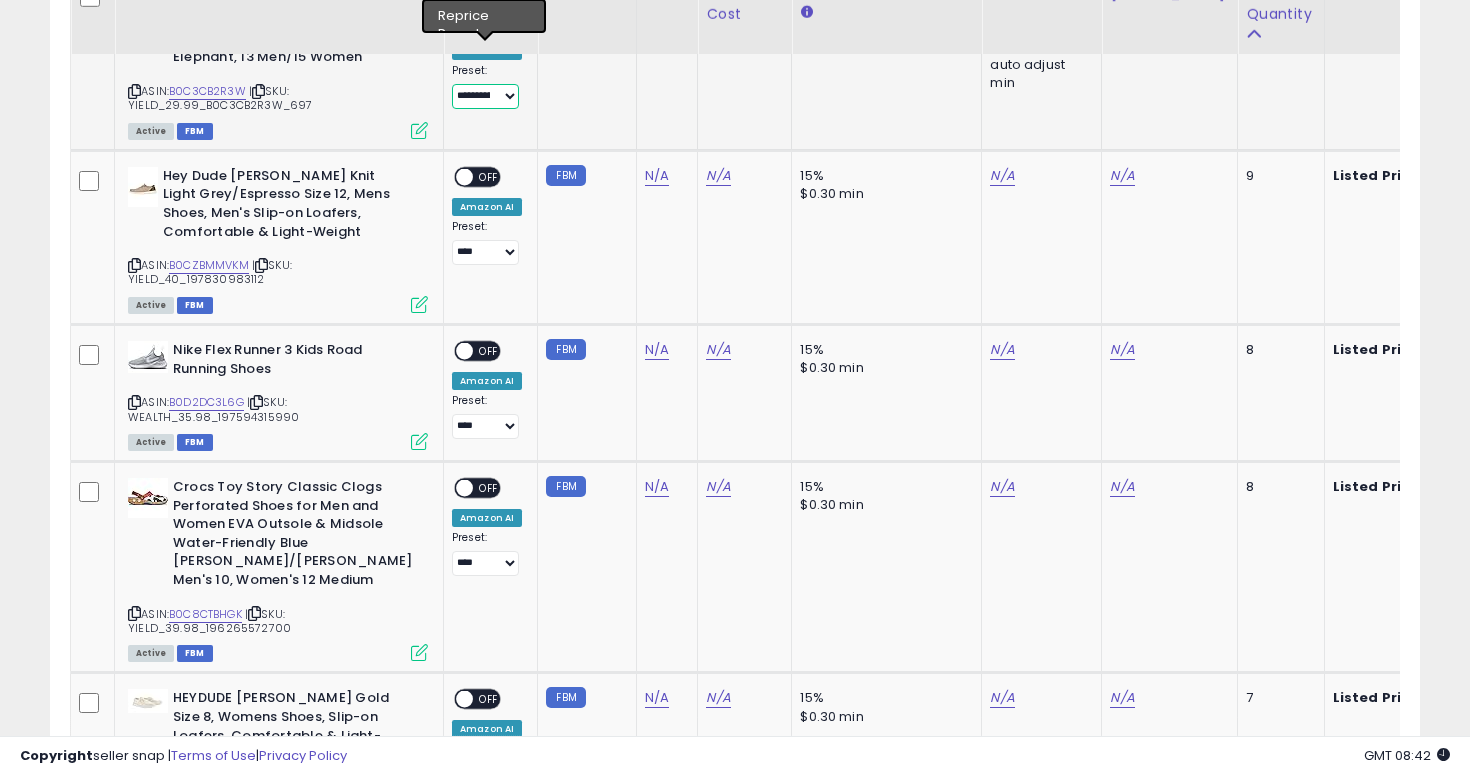 scroll, scrollTop: 6110, scrollLeft: 0, axis: vertical 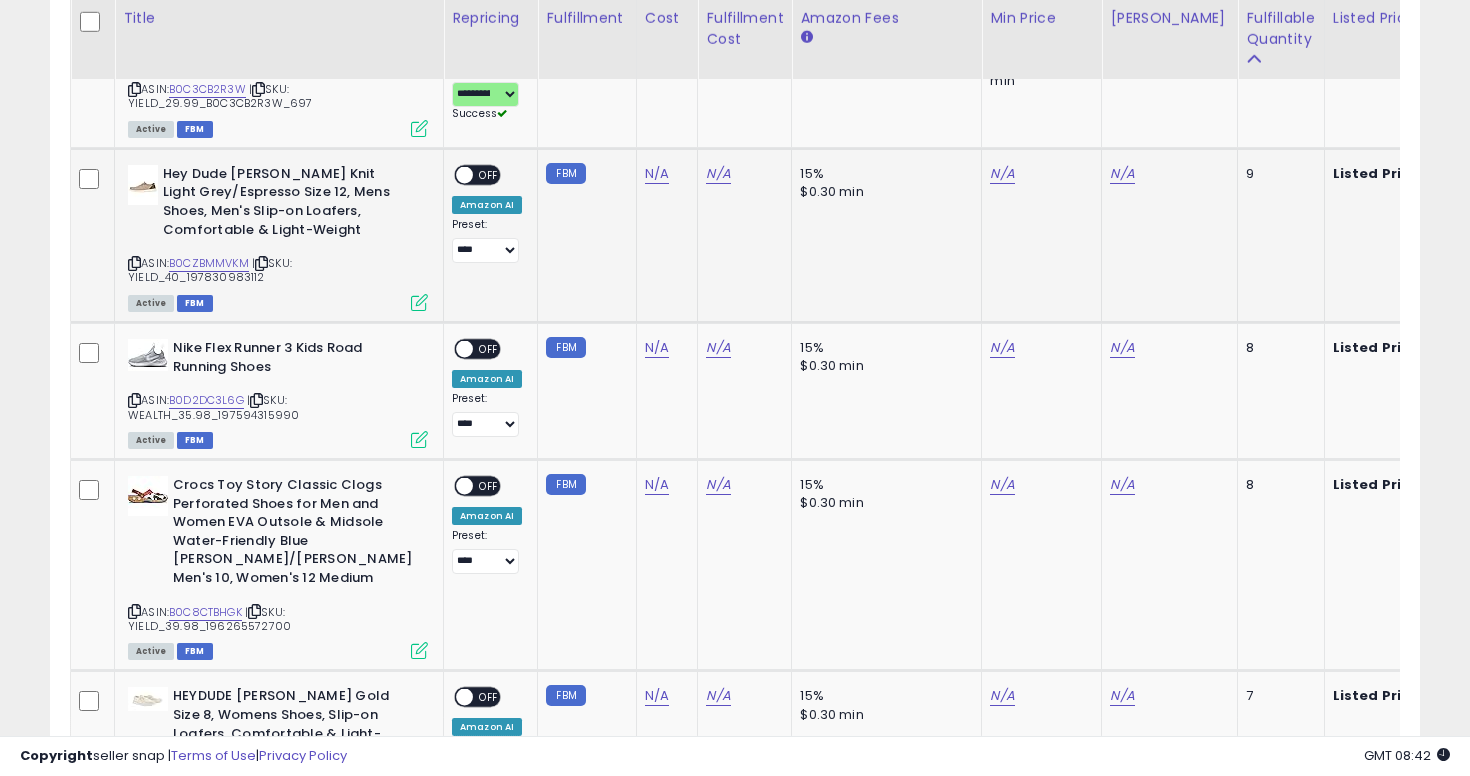 click at bounding box center (134, 263) 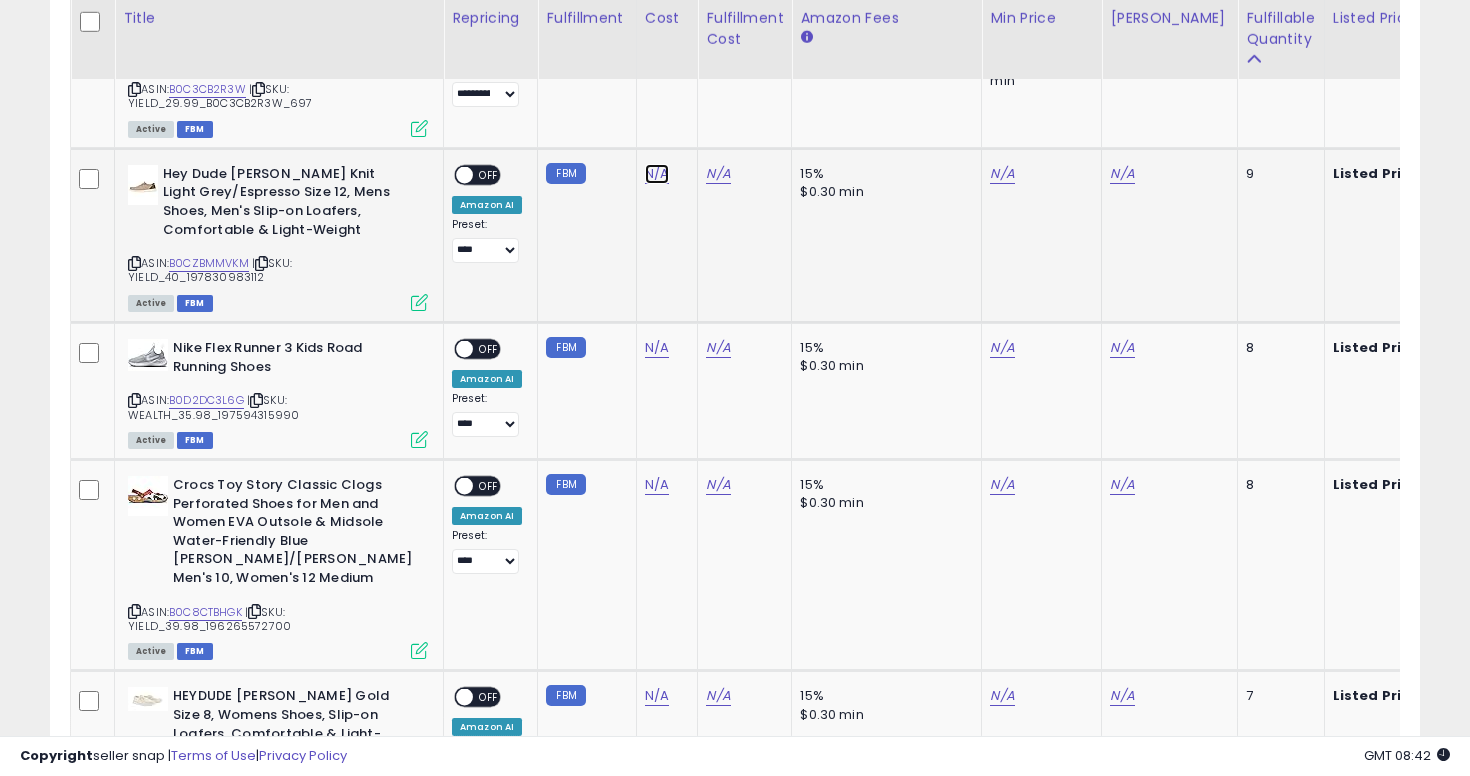 click on "N/A" at bounding box center (657, -1190) 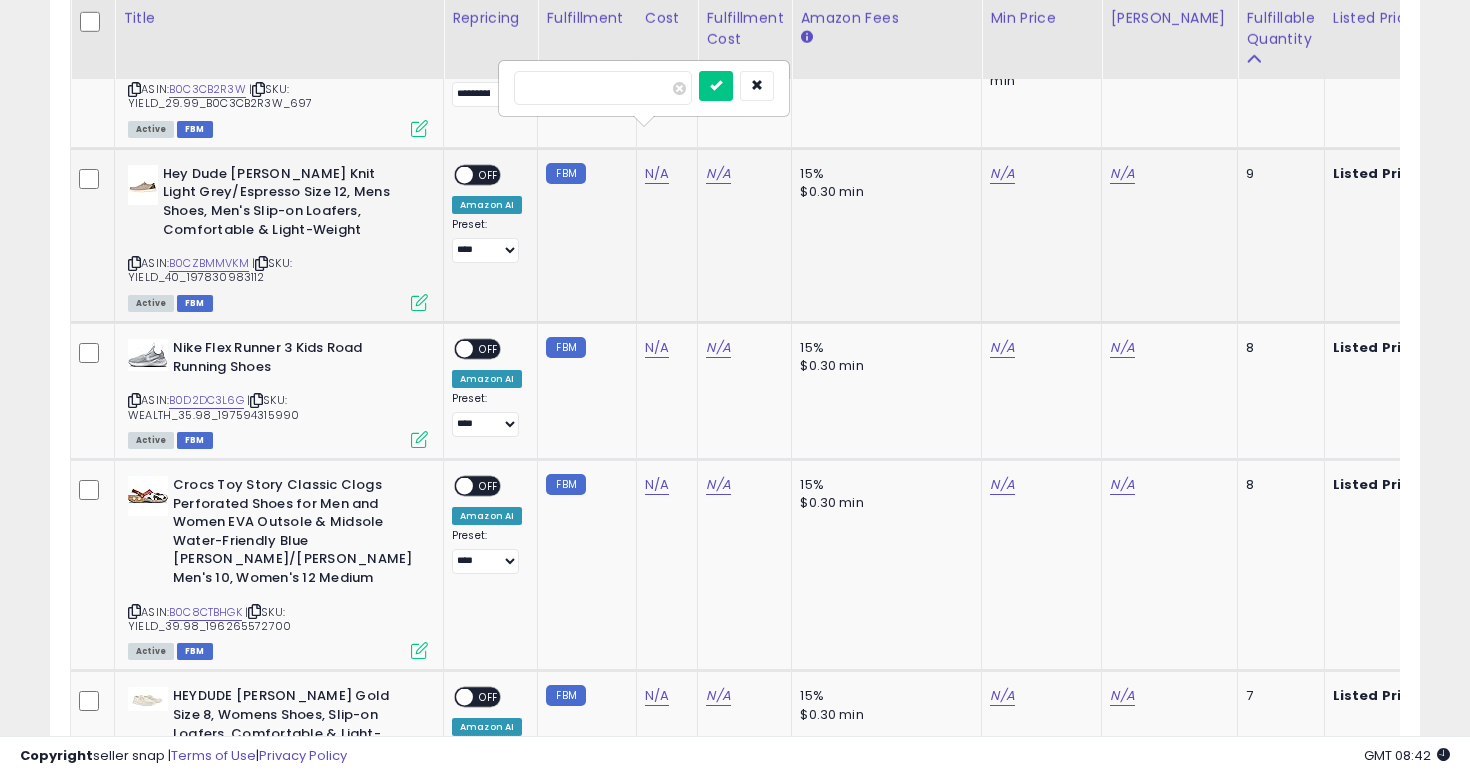 type on "**" 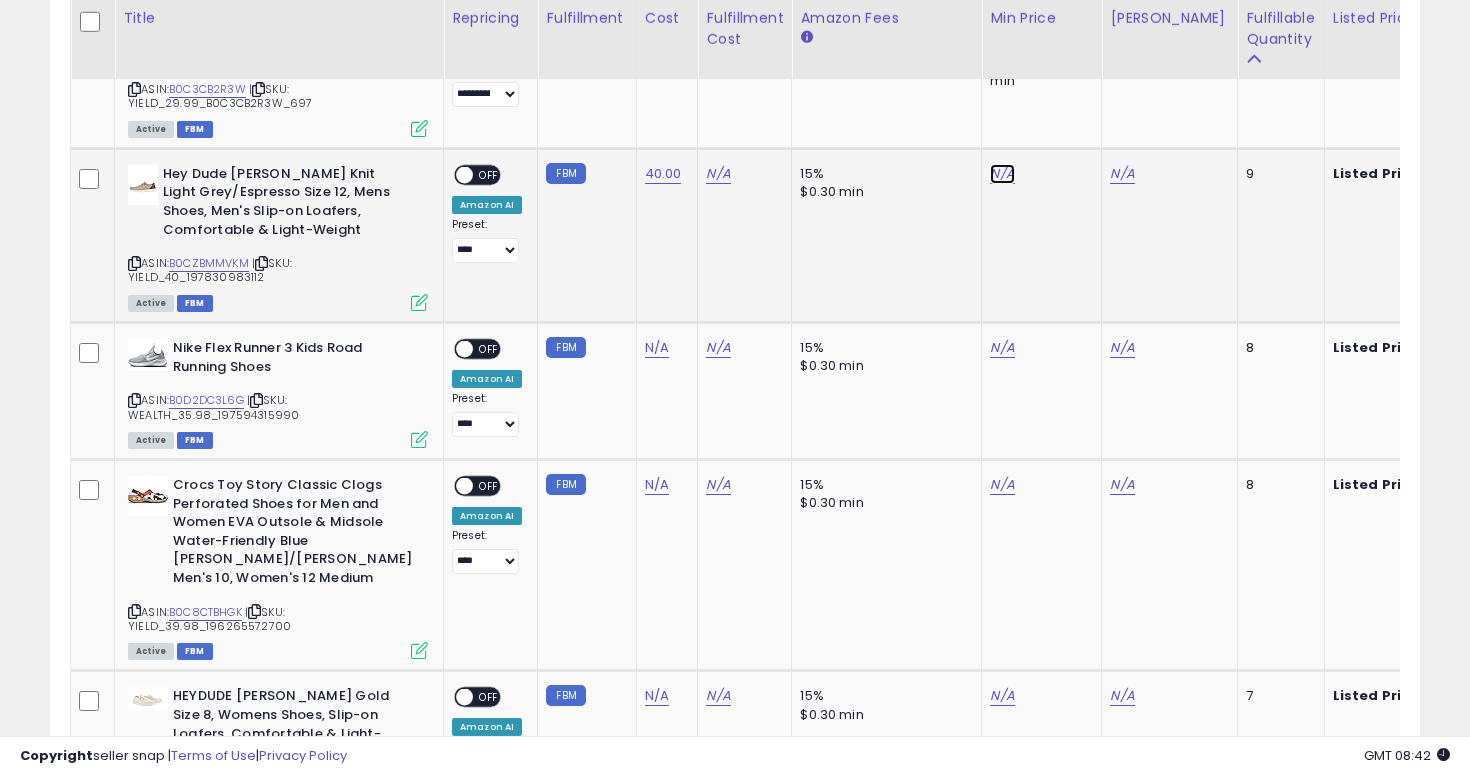 click on "N/A" at bounding box center [1002, 174] 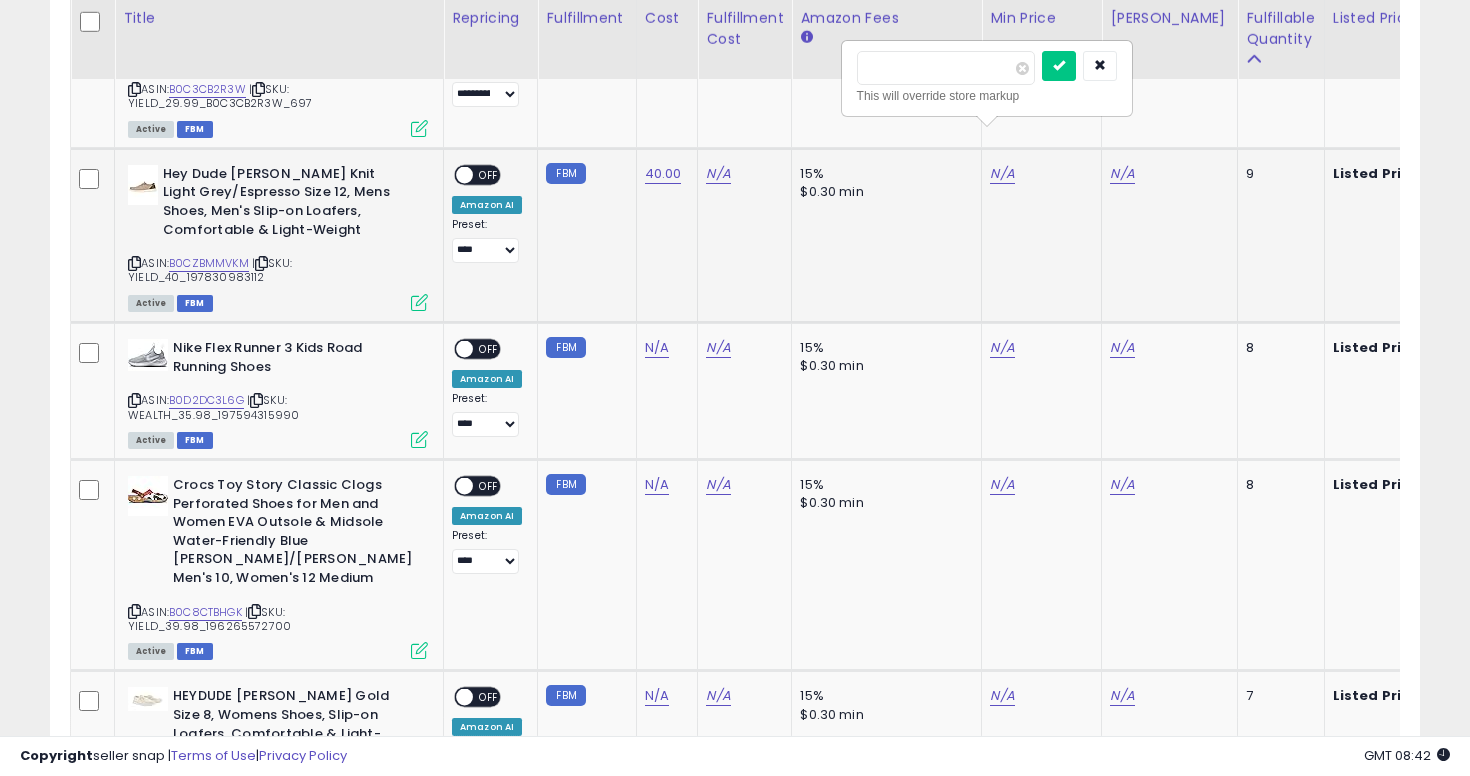 type on "**" 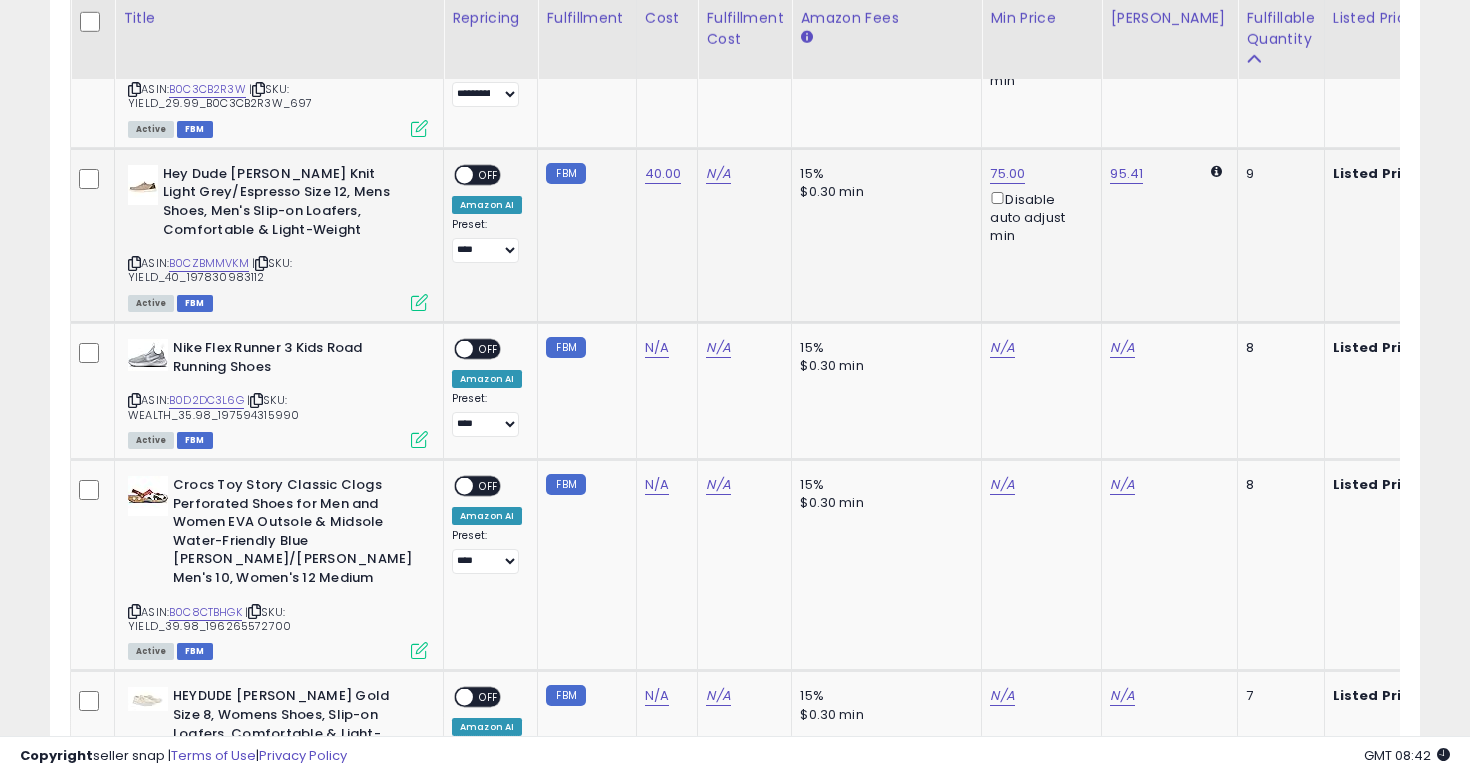 click on "95.41" 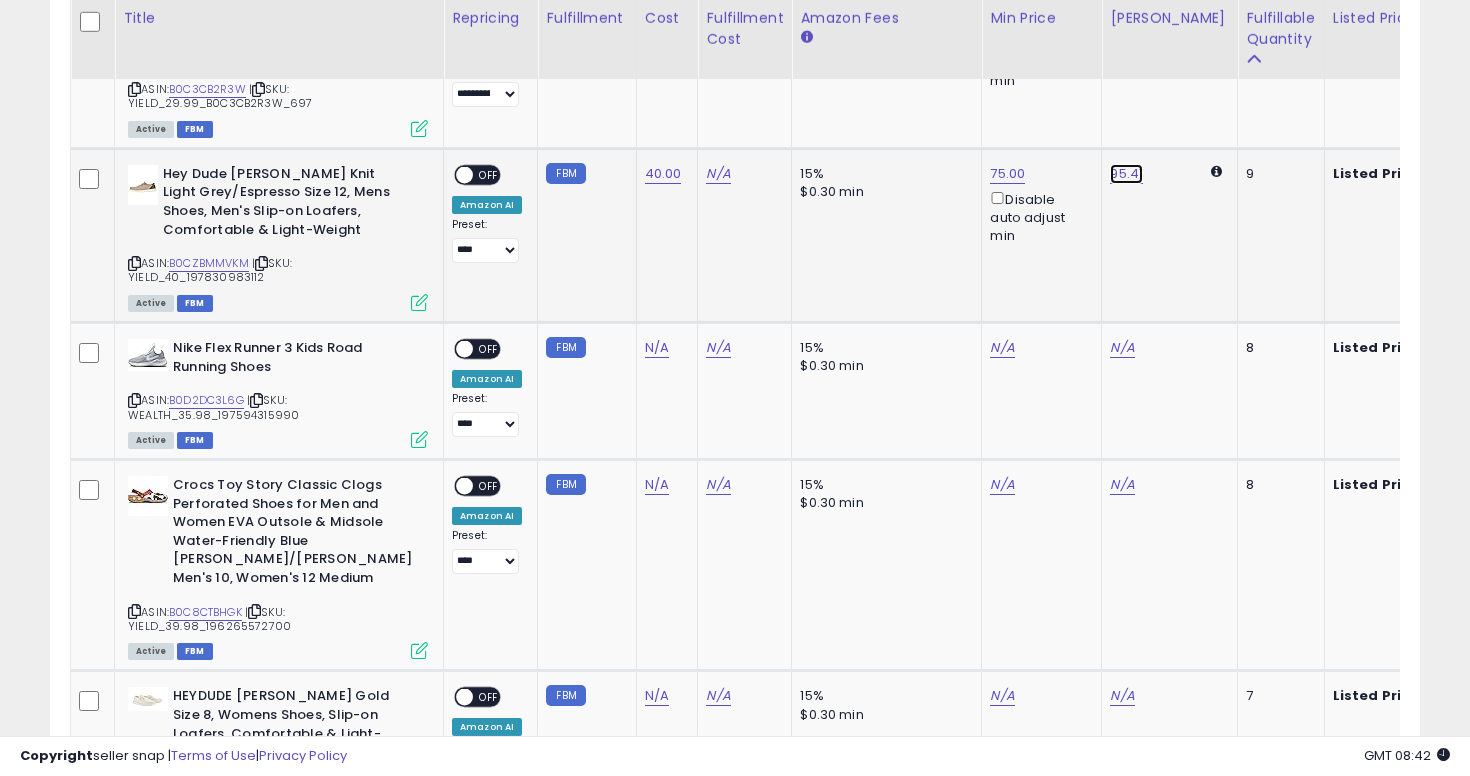 click on "95.41" at bounding box center (1127, -4852) 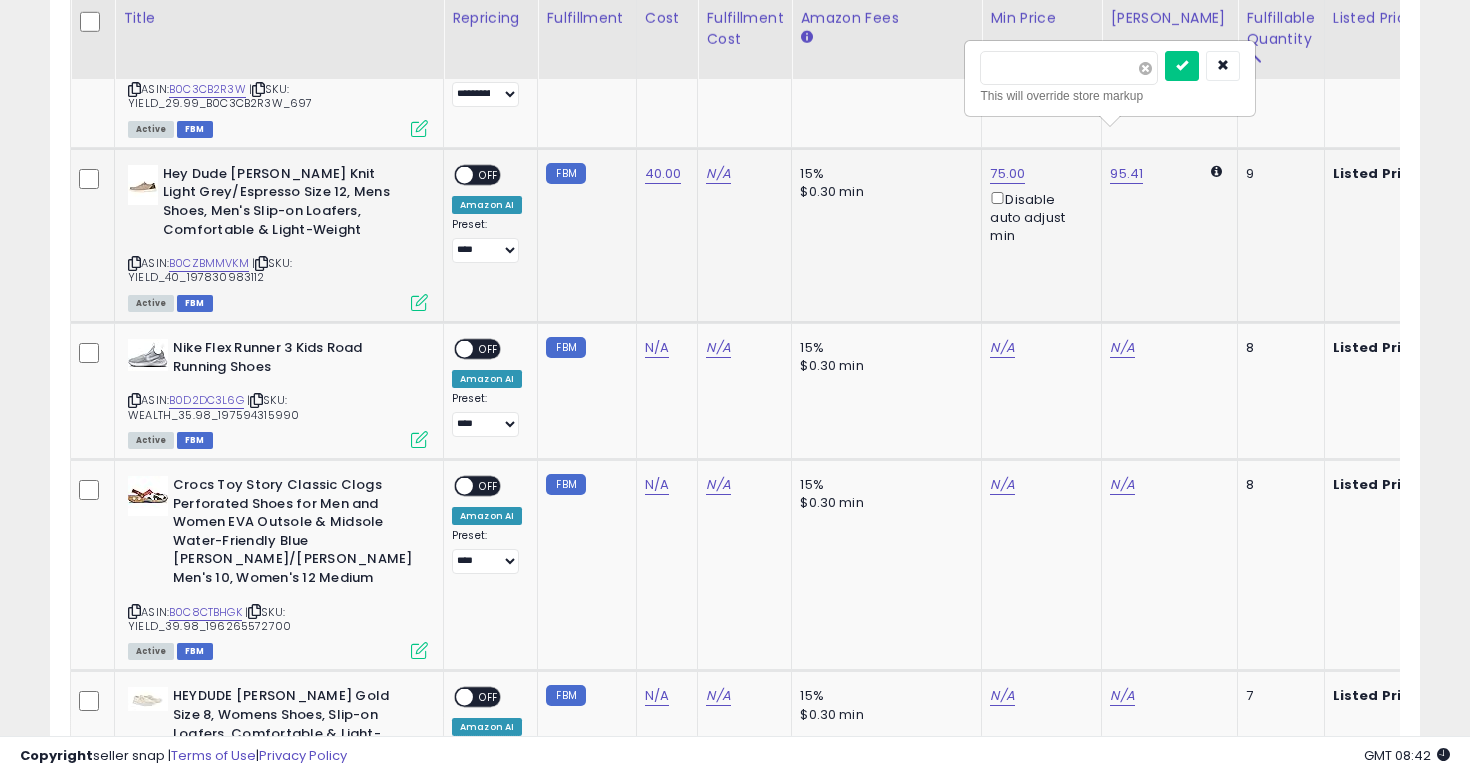 click at bounding box center [1145, 68] 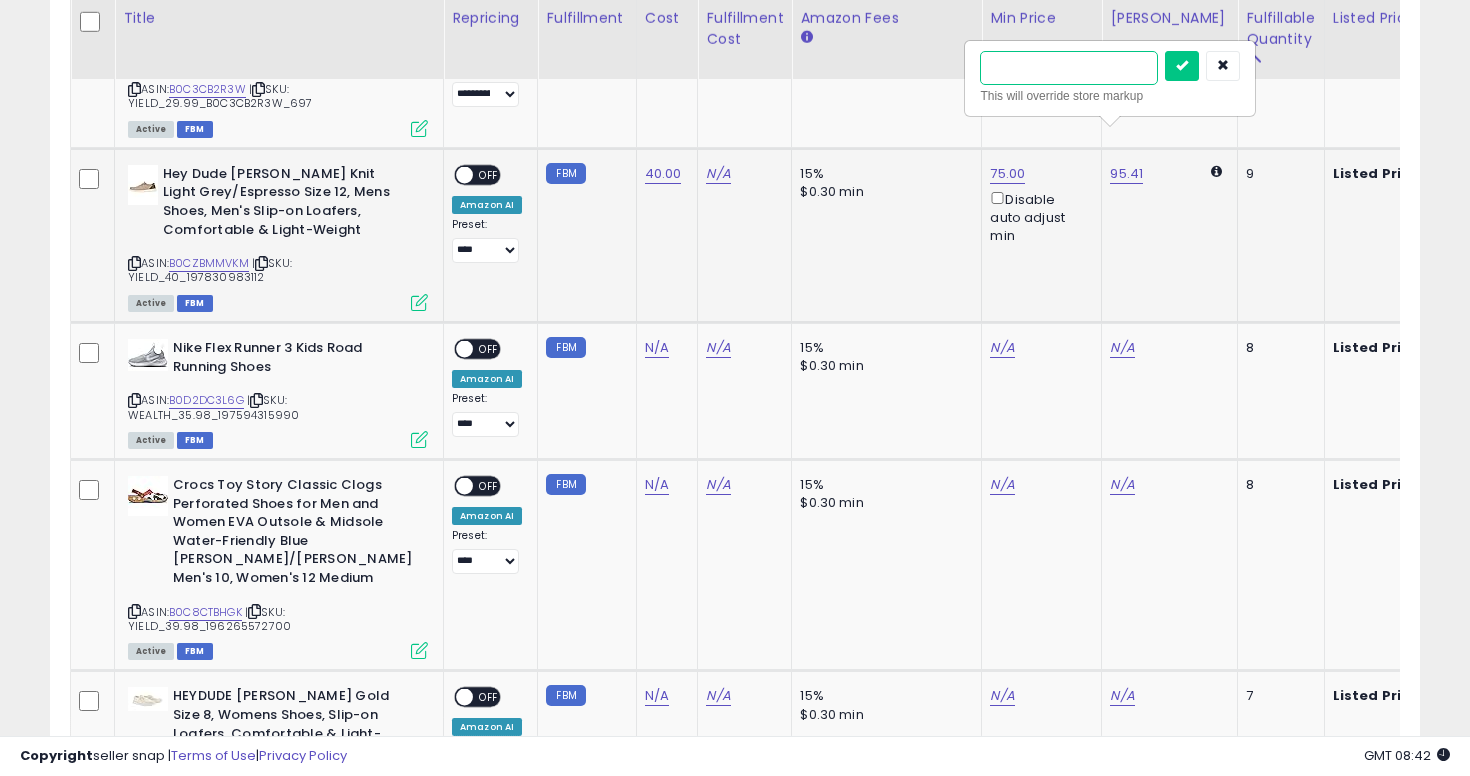 type on "**" 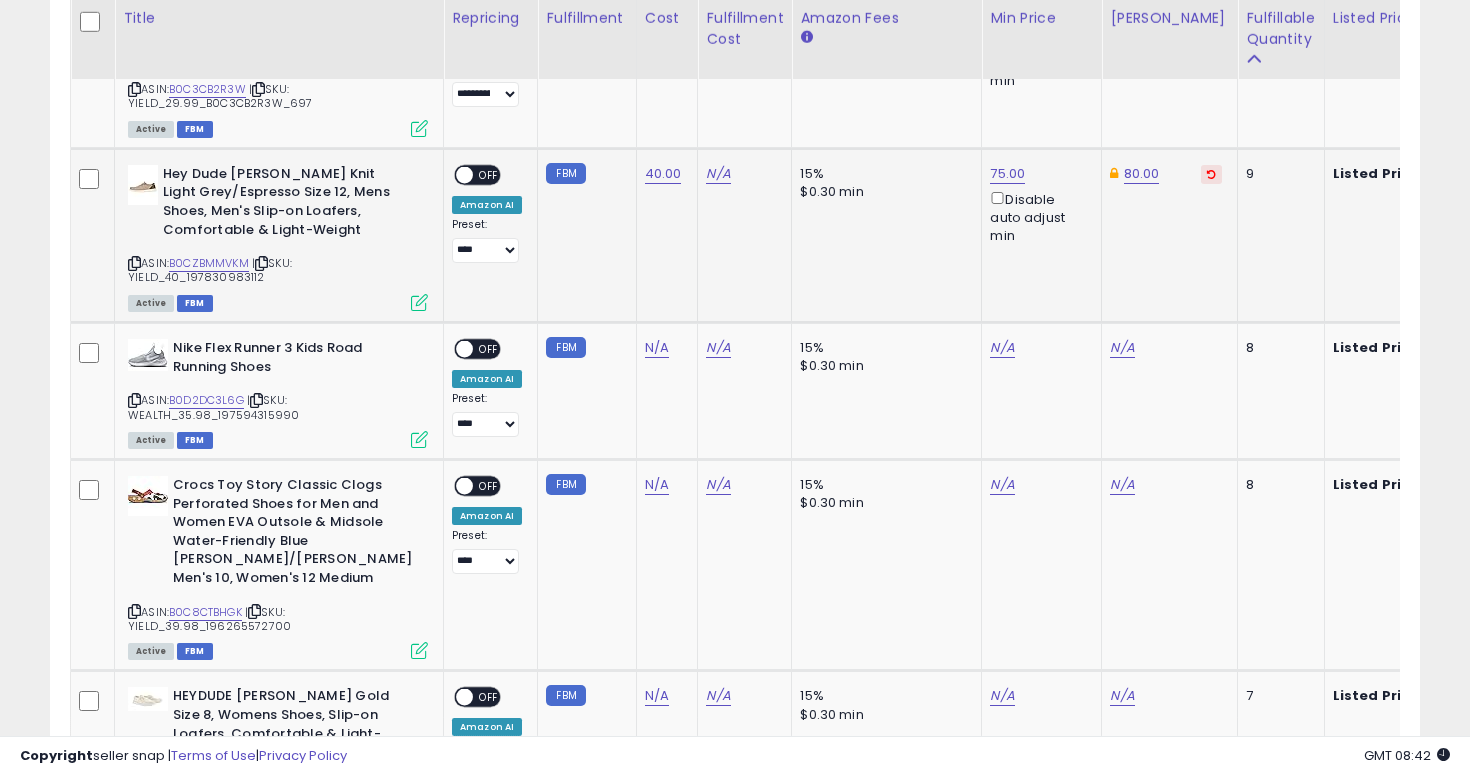 click on "OFF" at bounding box center (489, 174) 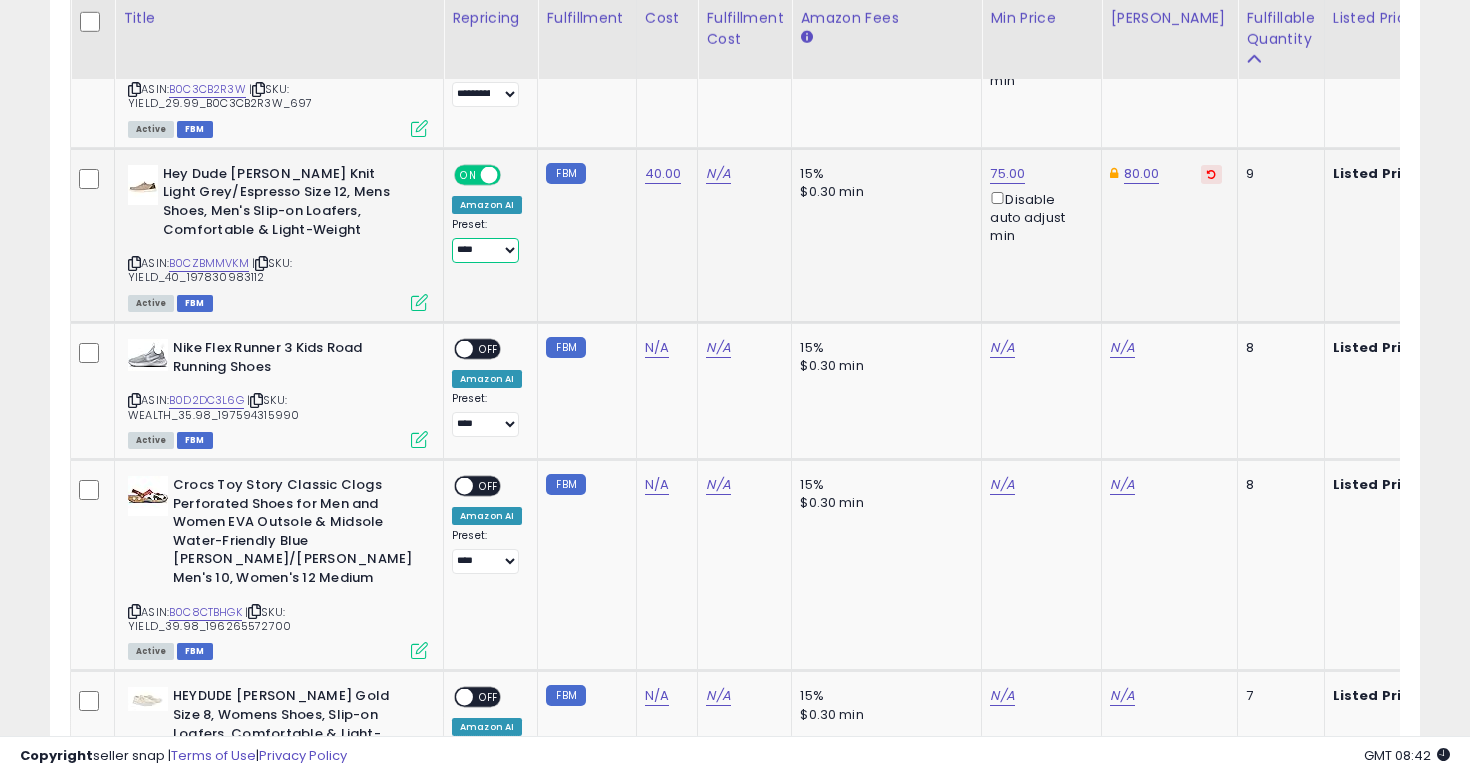 click on "**********" at bounding box center [485, 250] 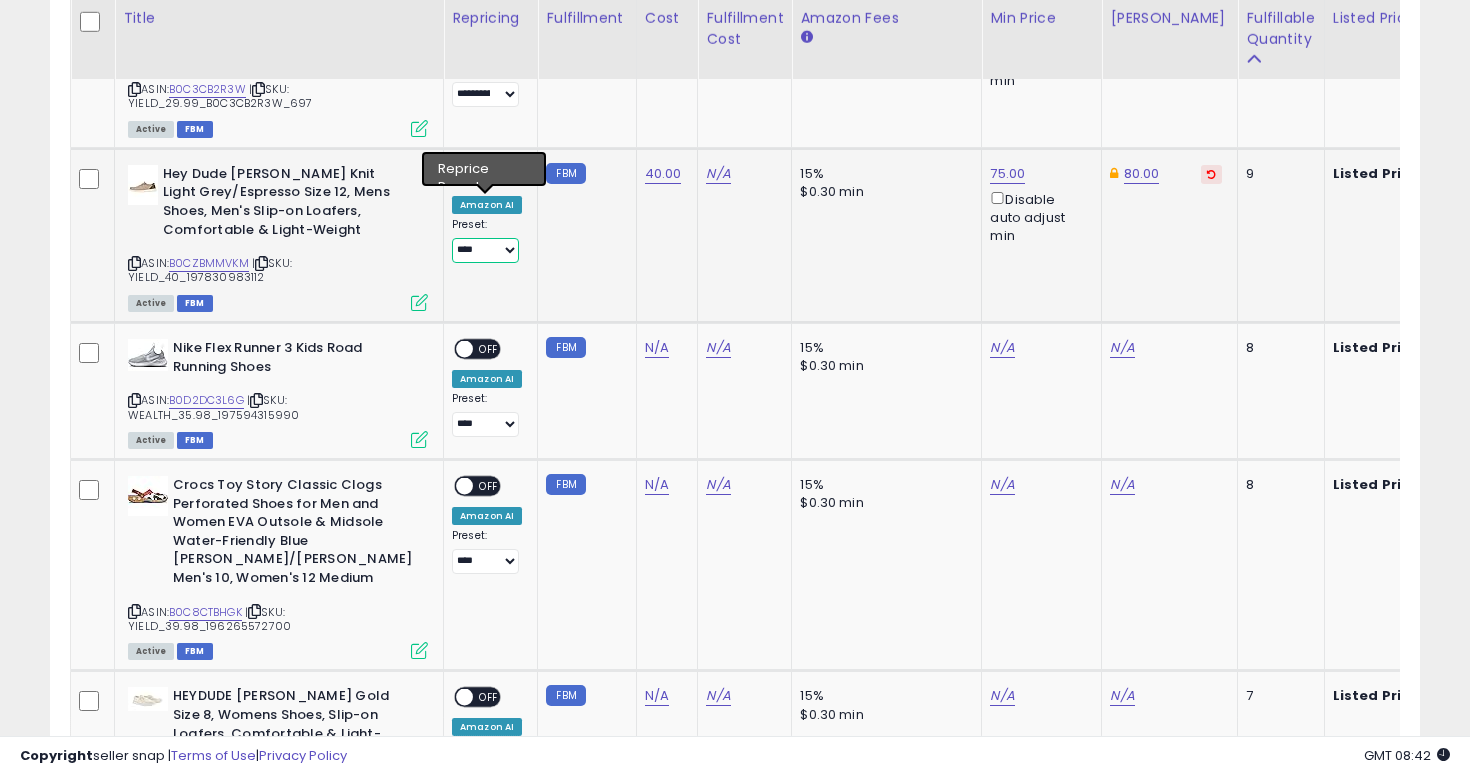 select on "**********" 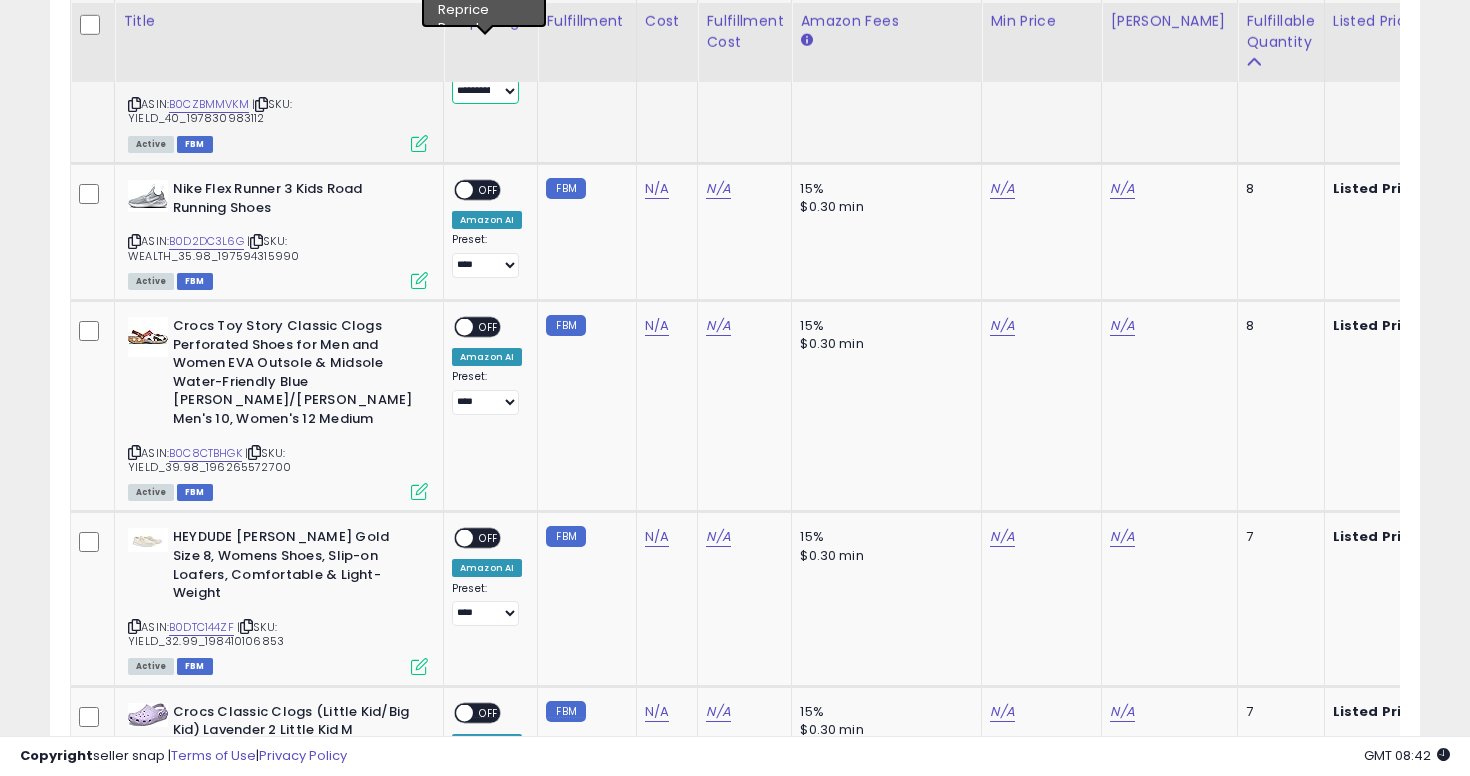 scroll, scrollTop: 6272, scrollLeft: 0, axis: vertical 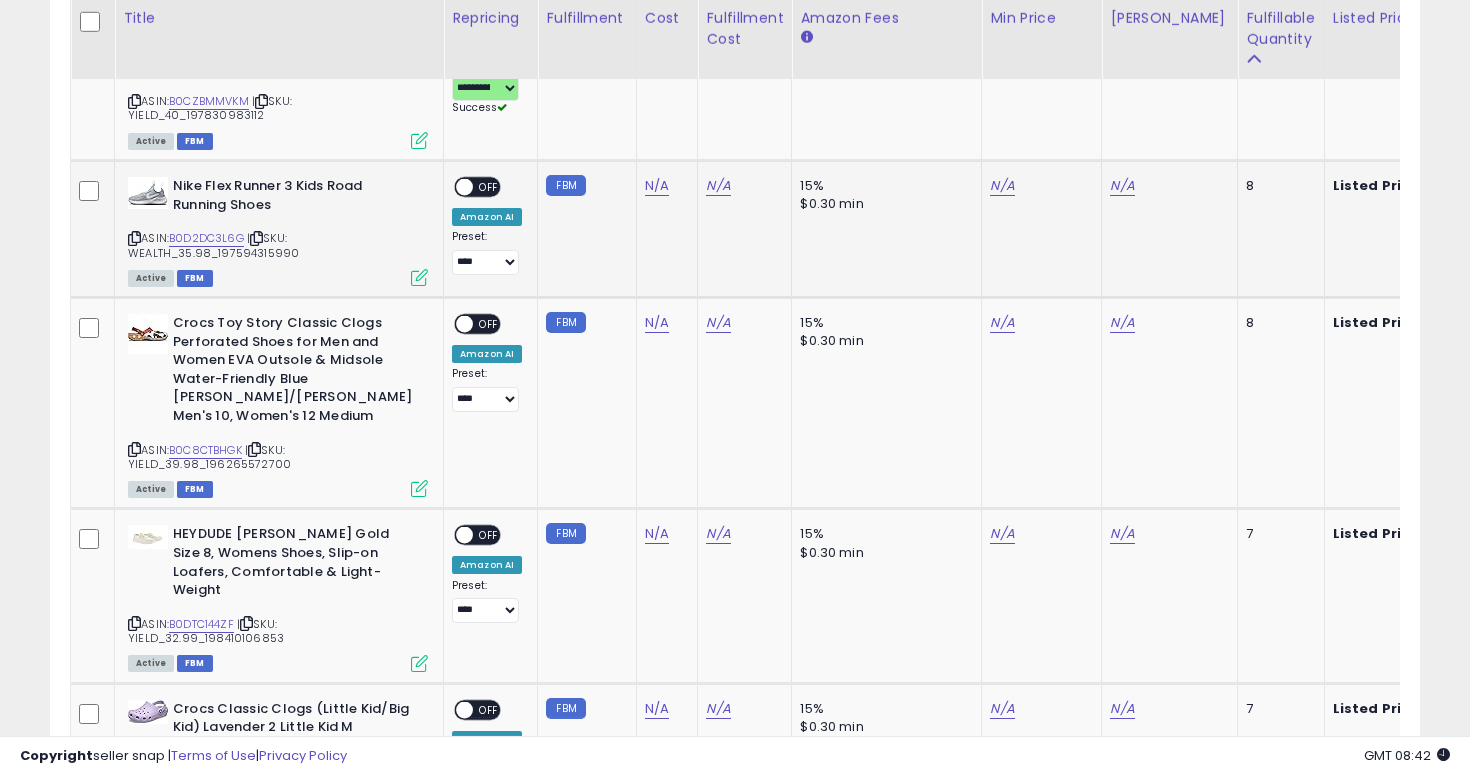 click at bounding box center [134, 238] 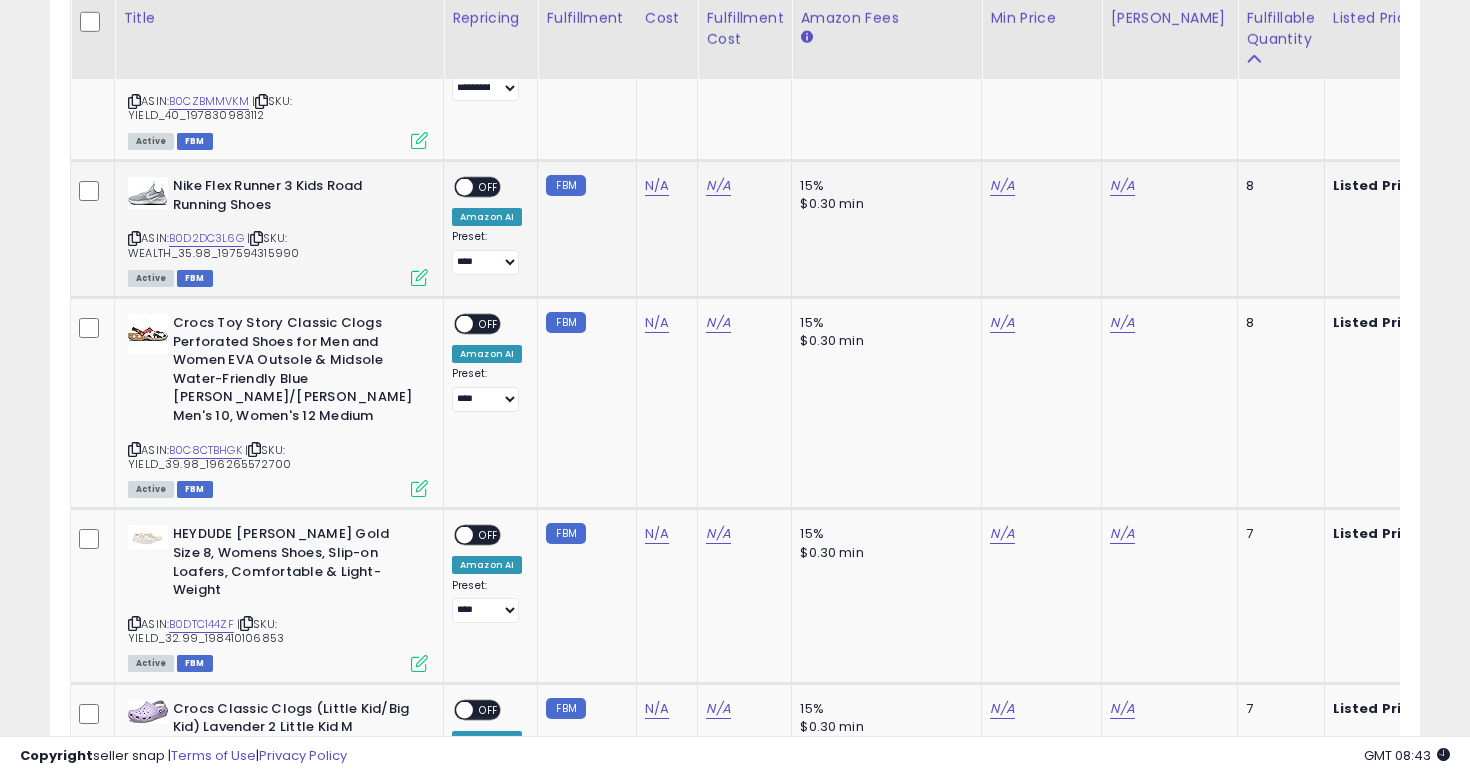 click on "N/A" 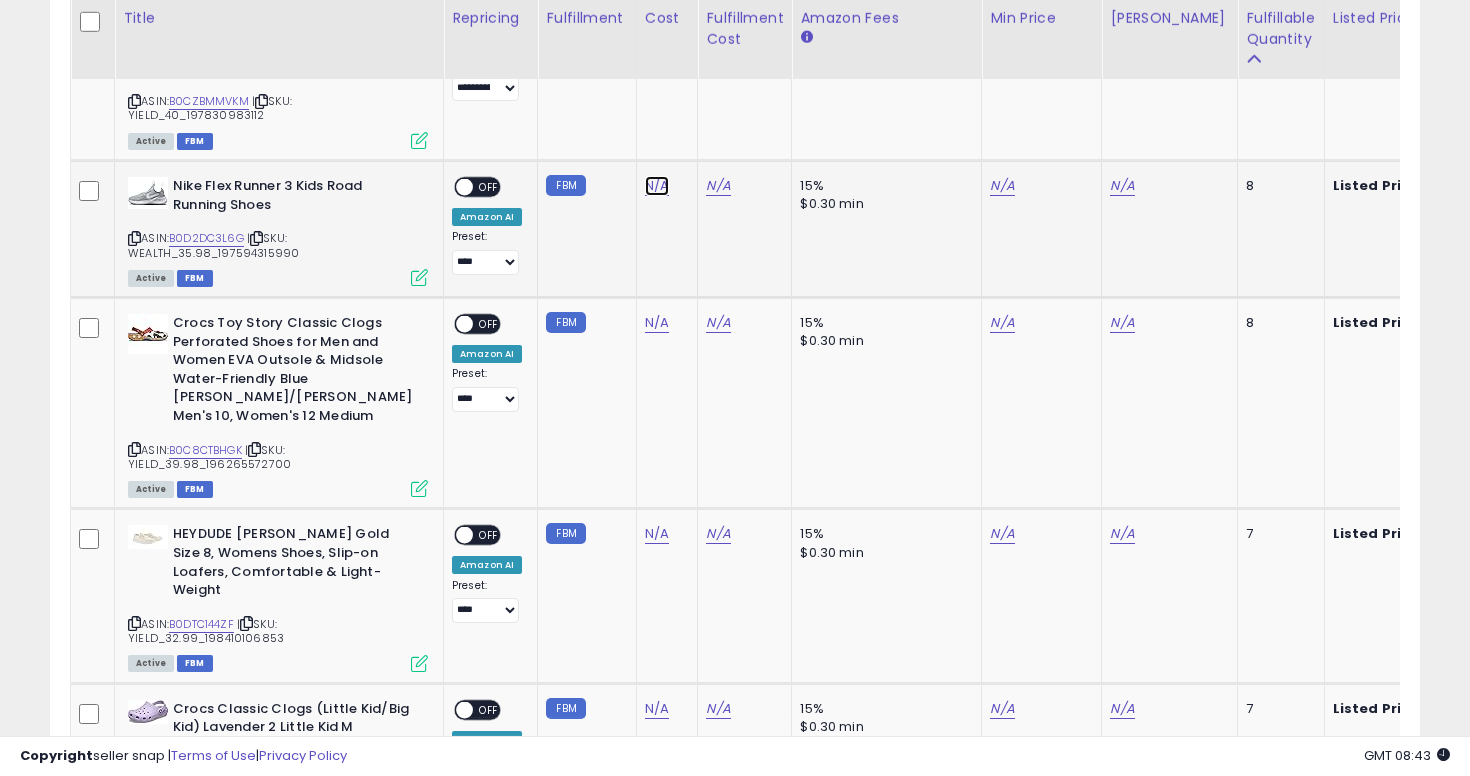 click on "N/A" at bounding box center [657, -1352] 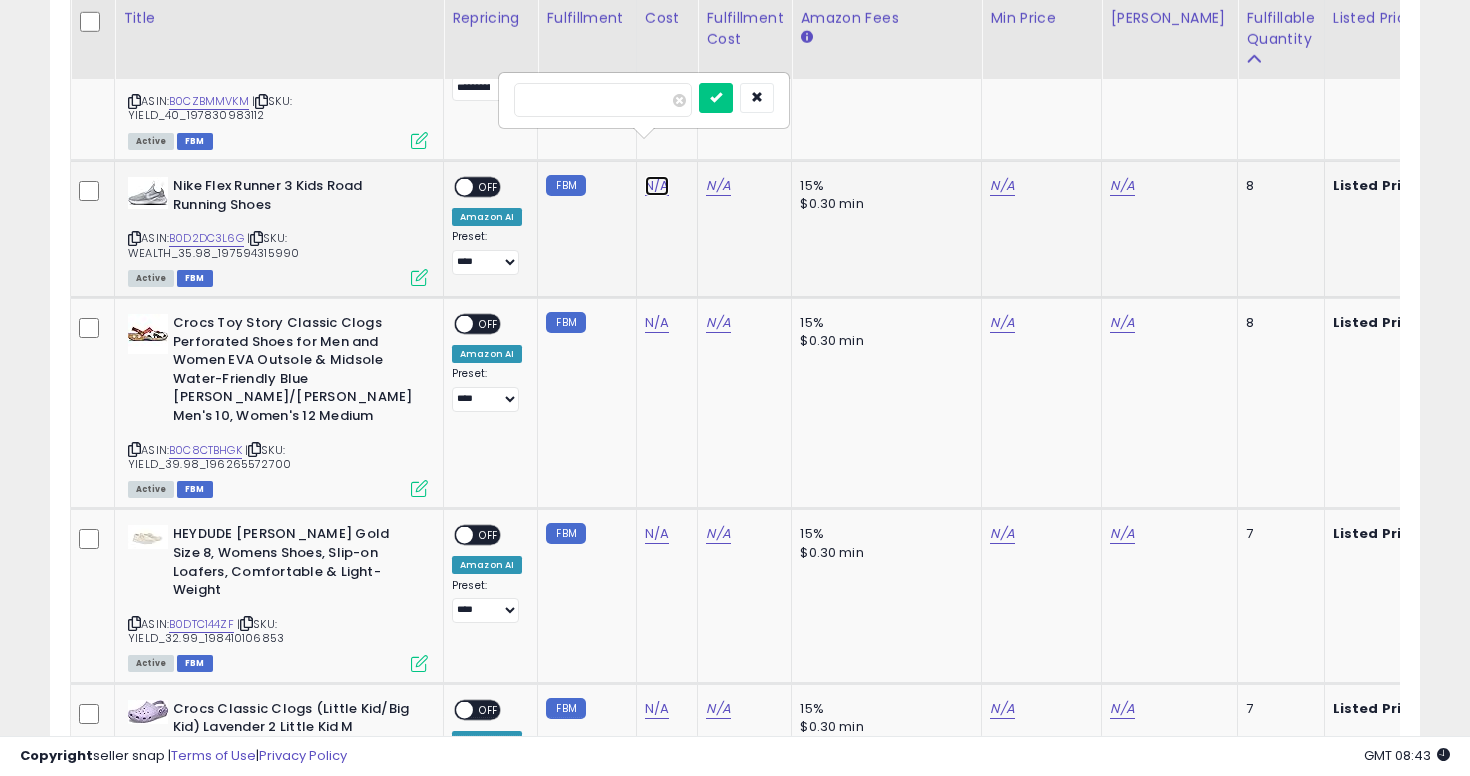 click on "N/A" at bounding box center [657, 186] 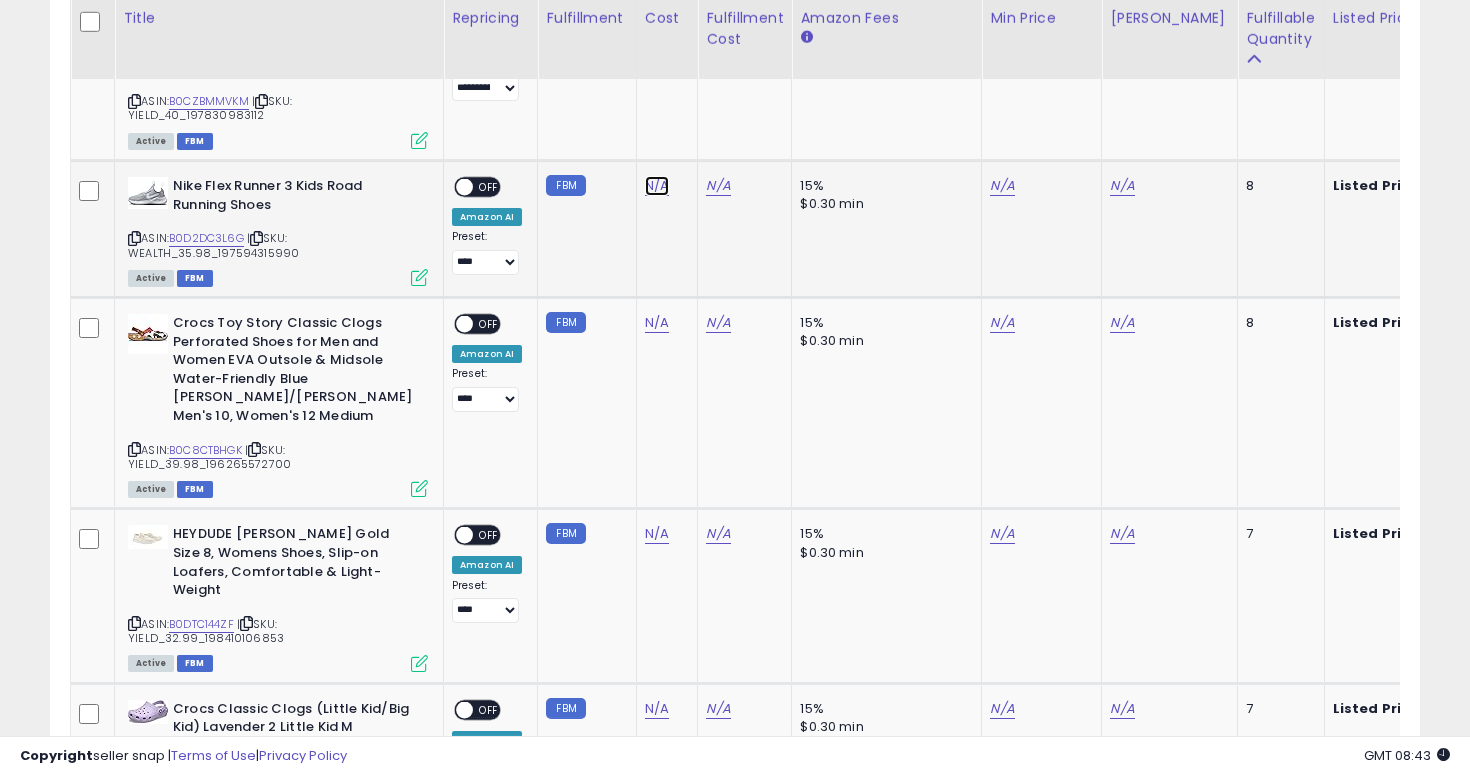 click on "N/A" at bounding box center [657, -1352] 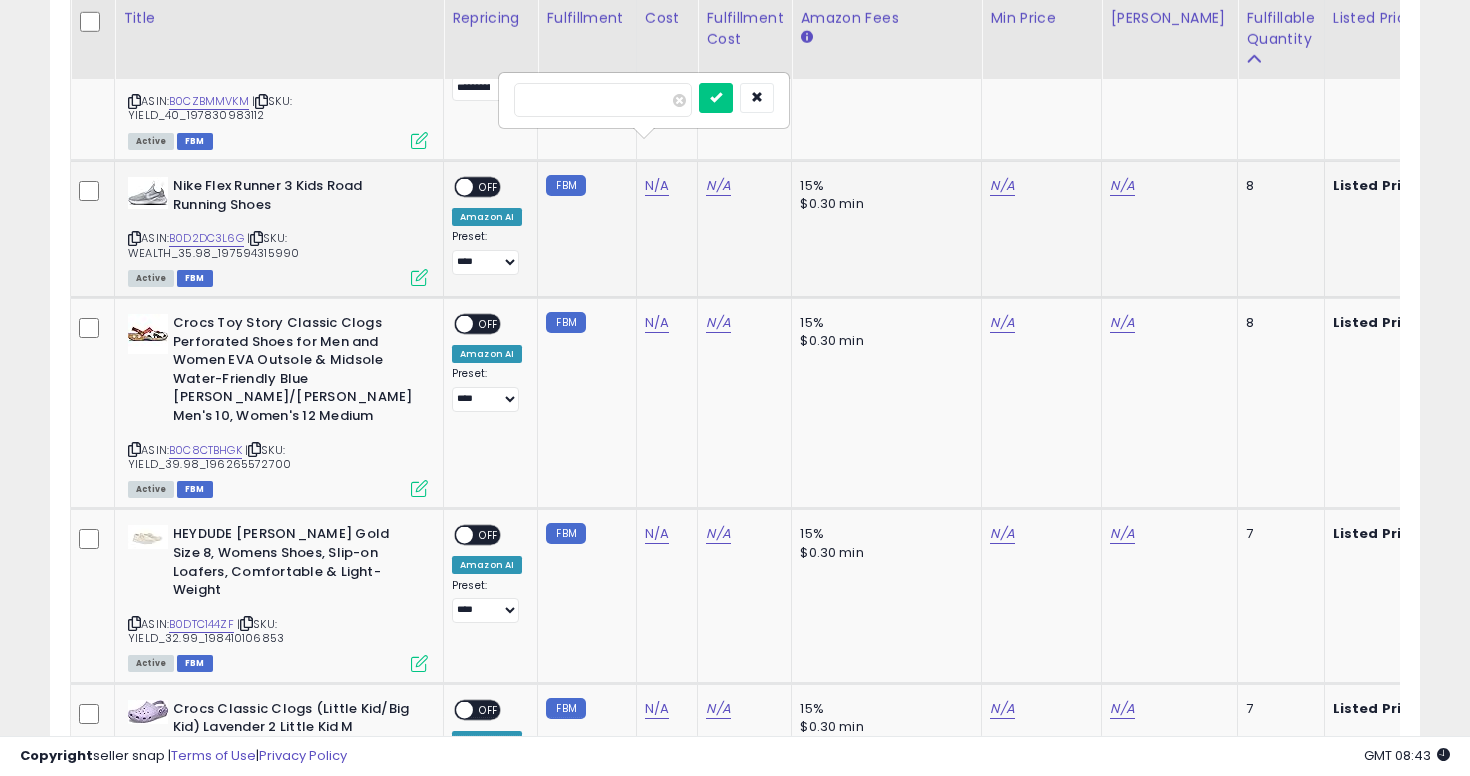 type on "**" 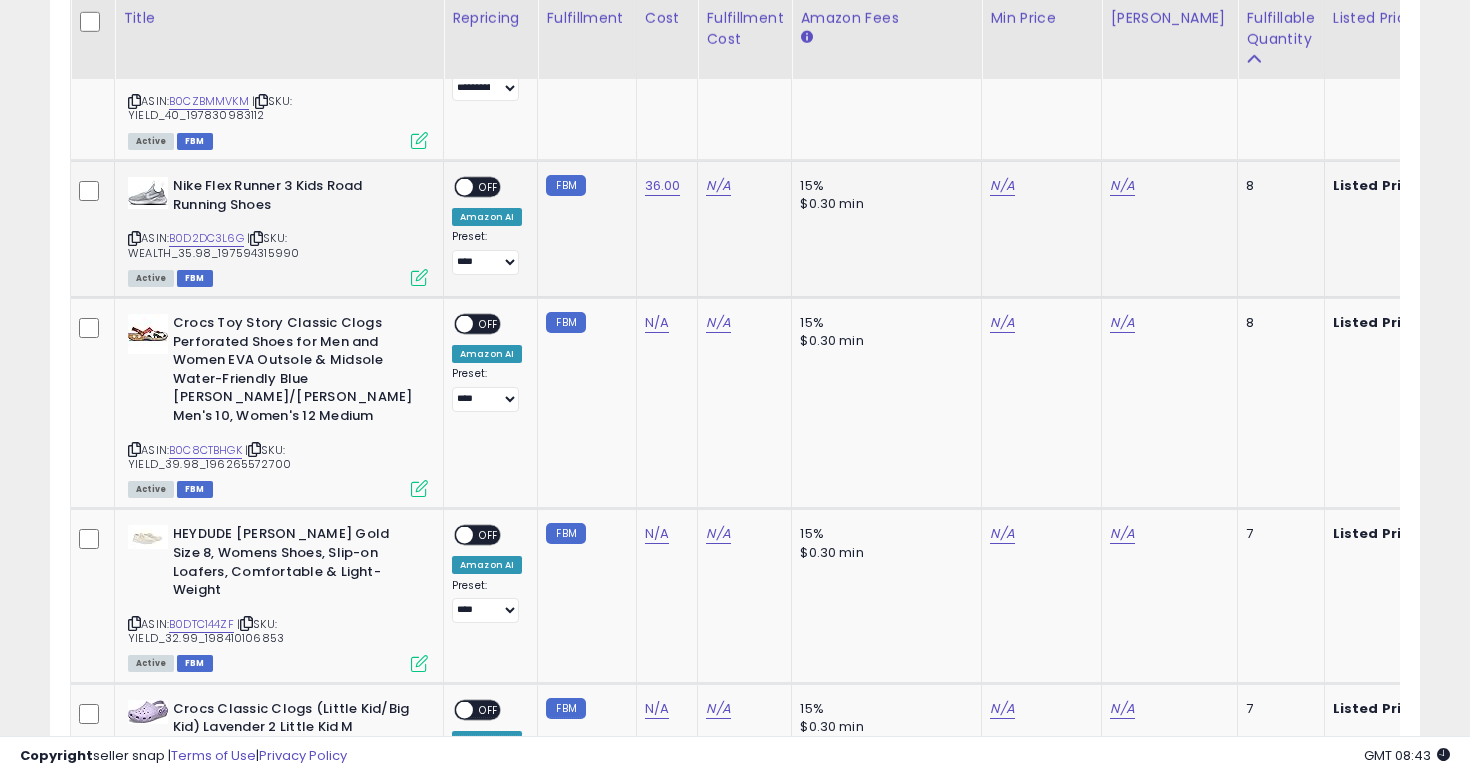 click on "N/A" 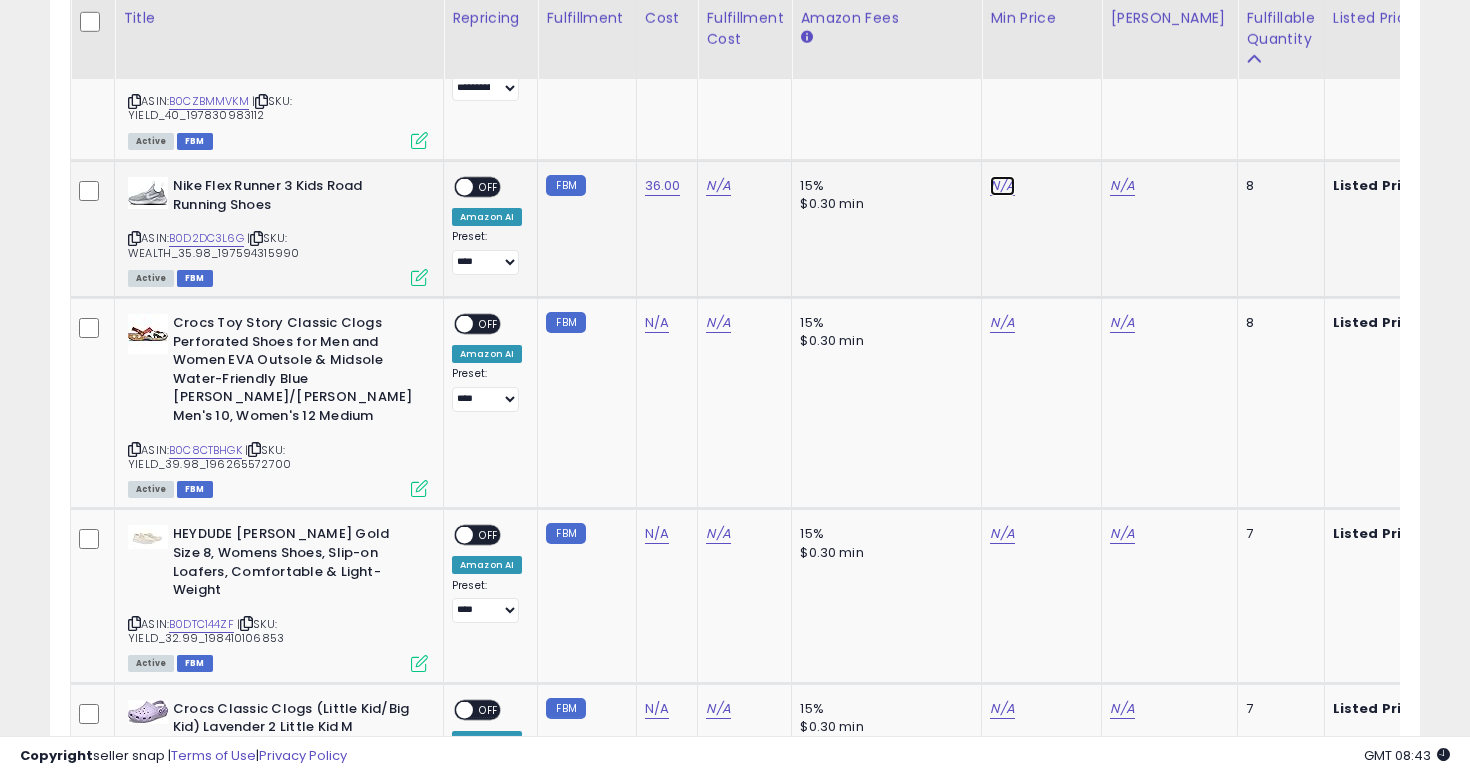 click on "N/A" at bounding box center [1002, 186] 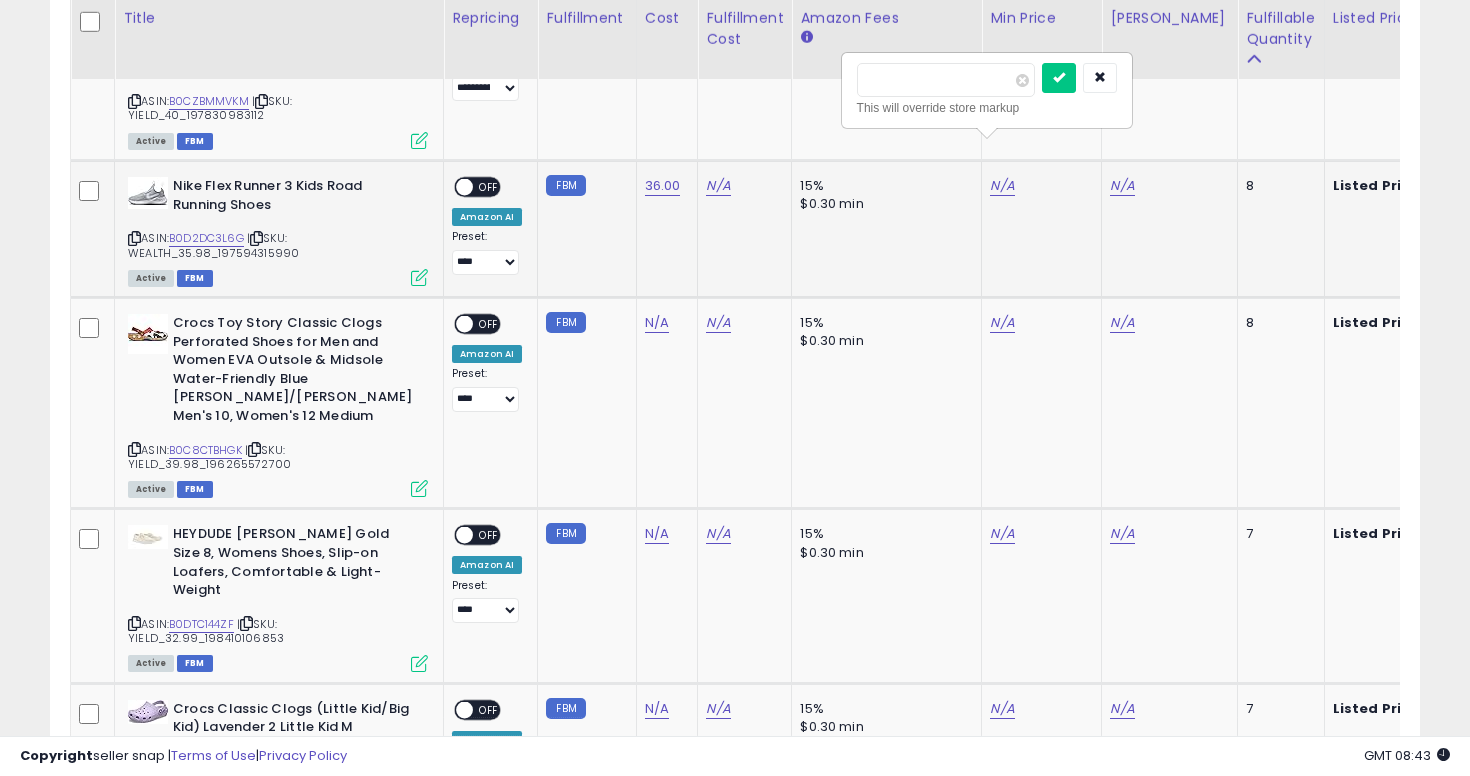 click at bounding box center [1059, 78] 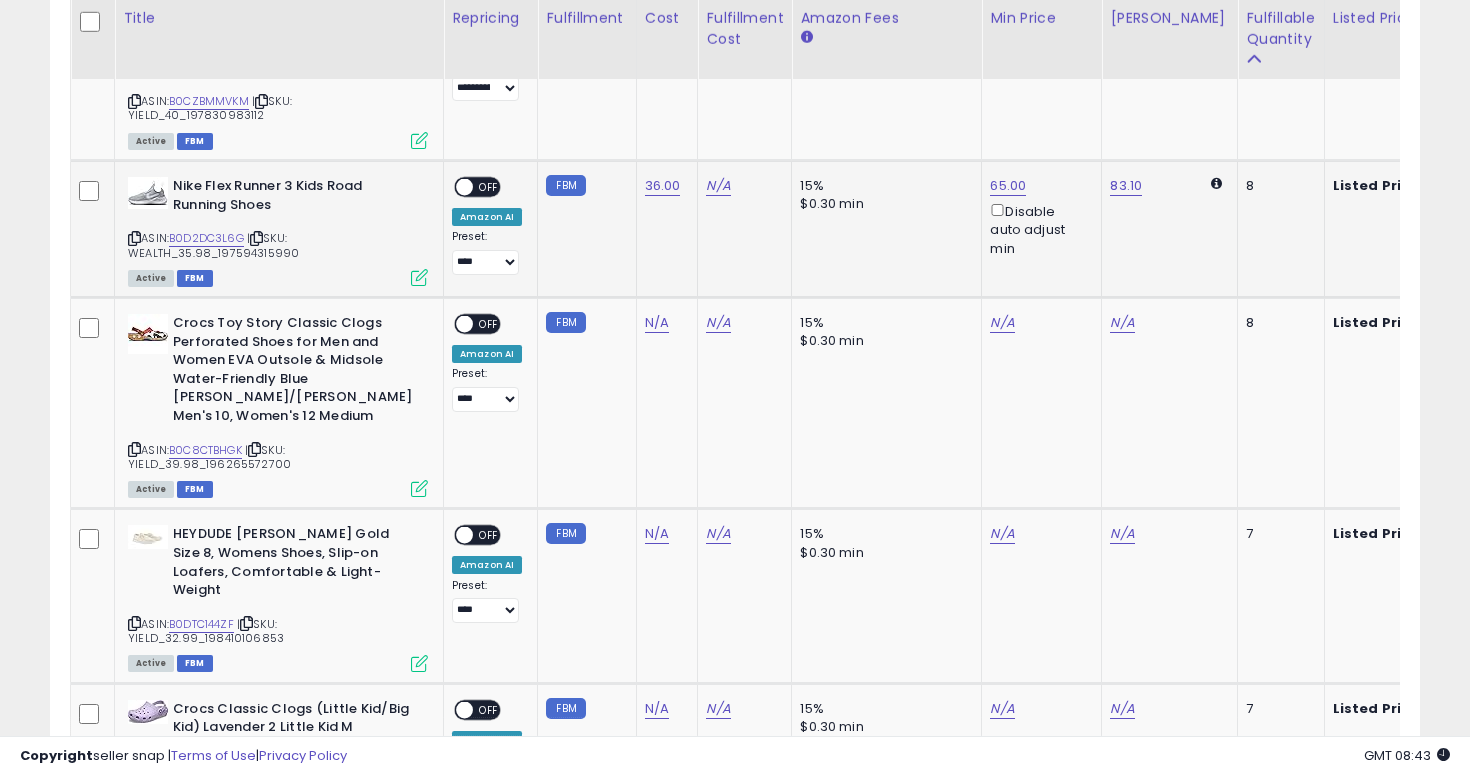 click on "OFF" at bounding box center [489, 187] 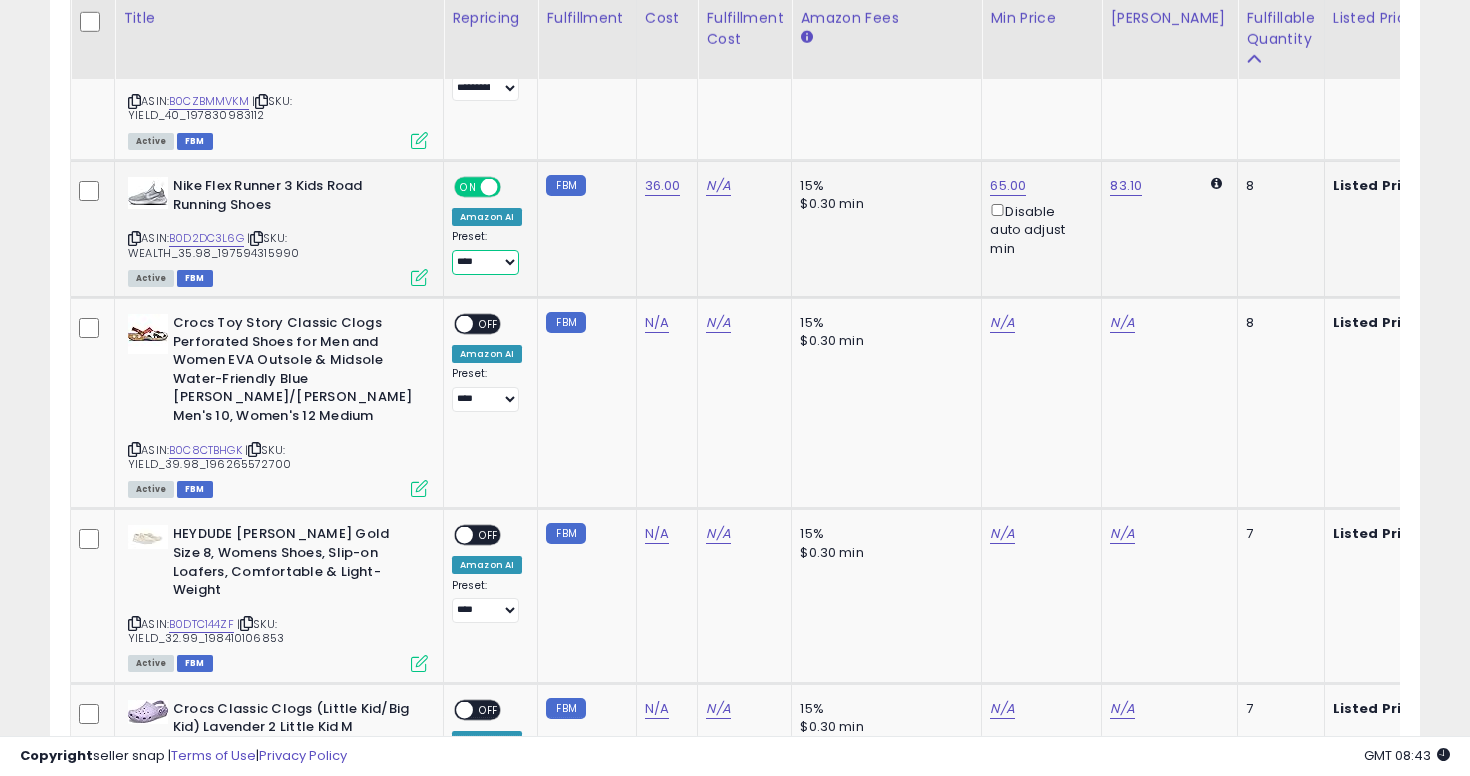 click on "**********" at bounding box center (485, 262) 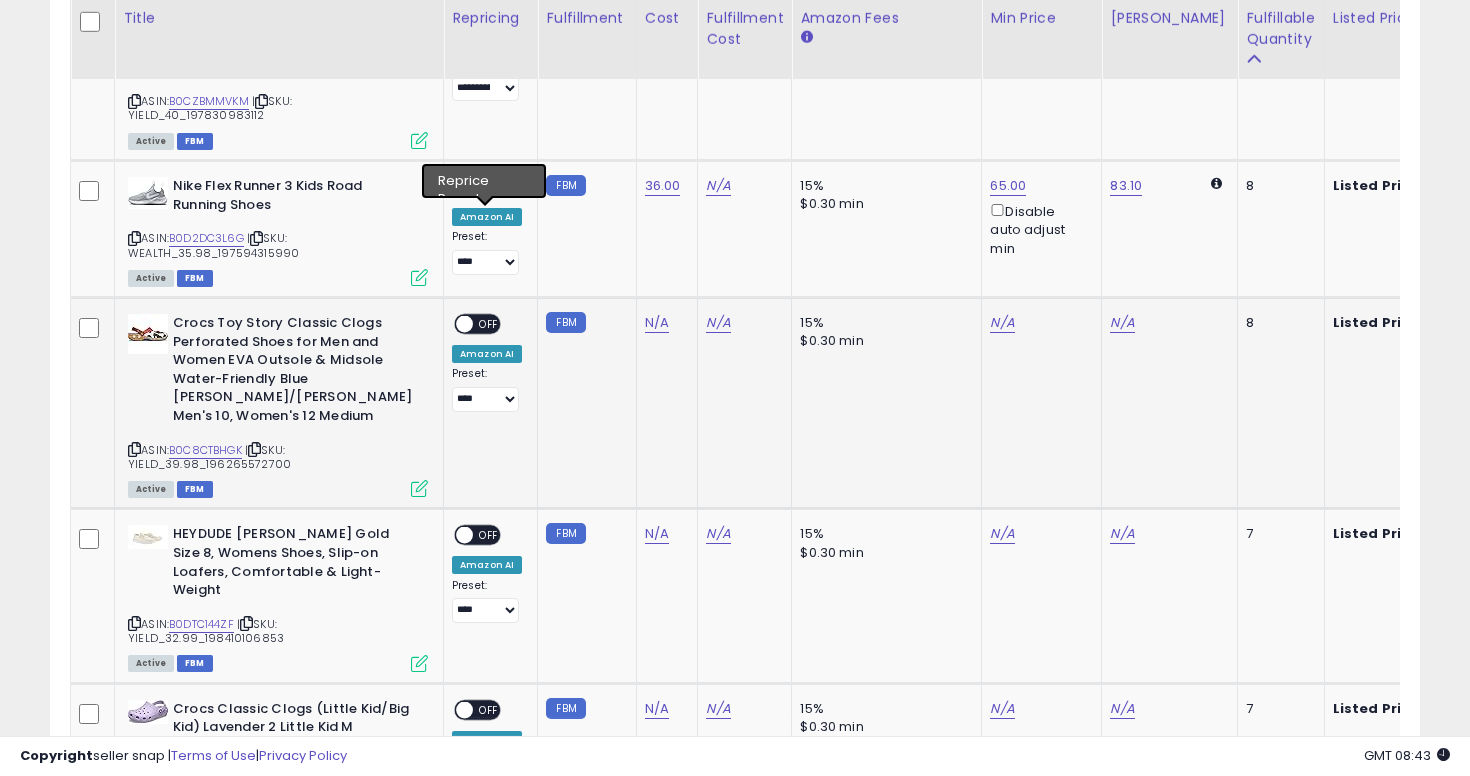 click on "OFF" at bounding box center (489, 324) 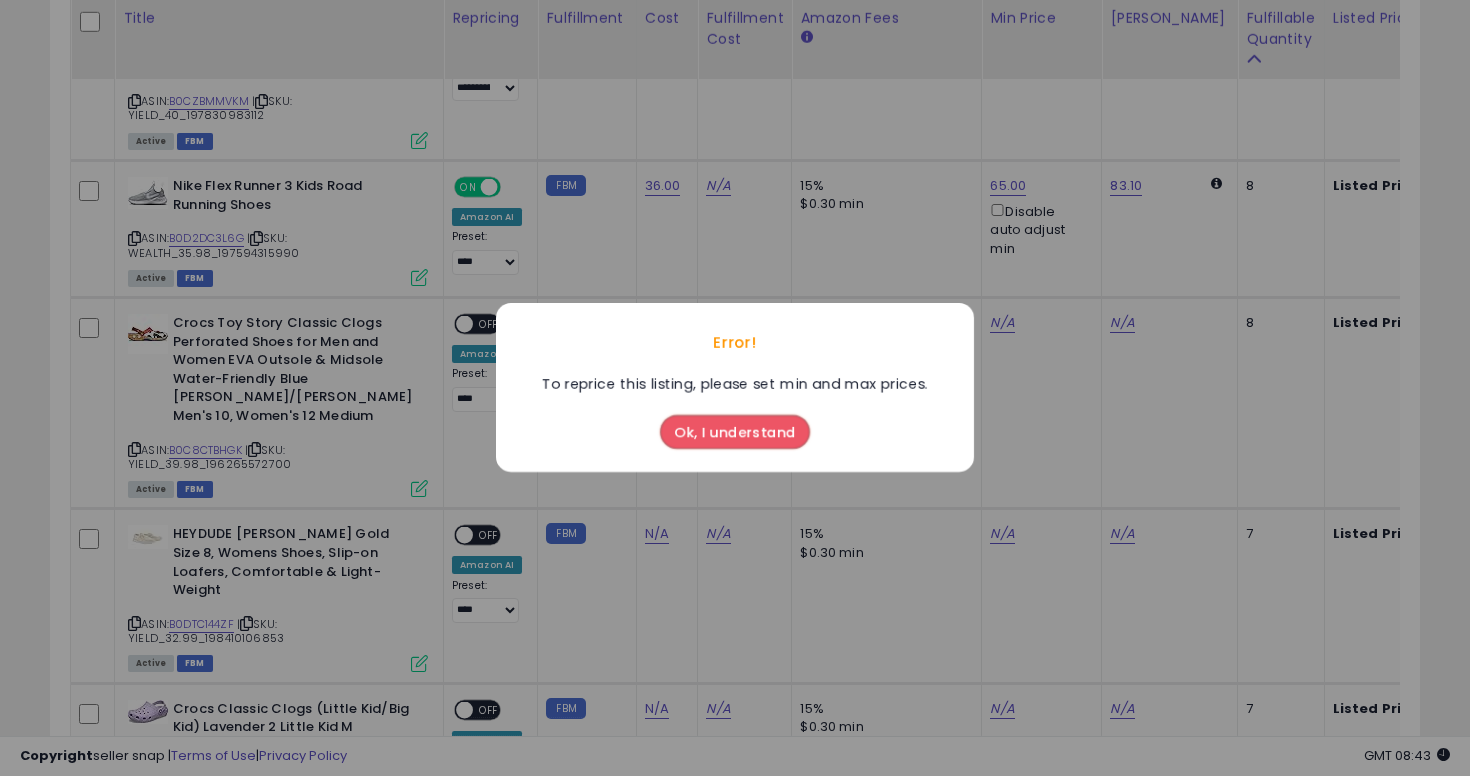 click on "Ok, I understand" at bounding box center (735, 433) 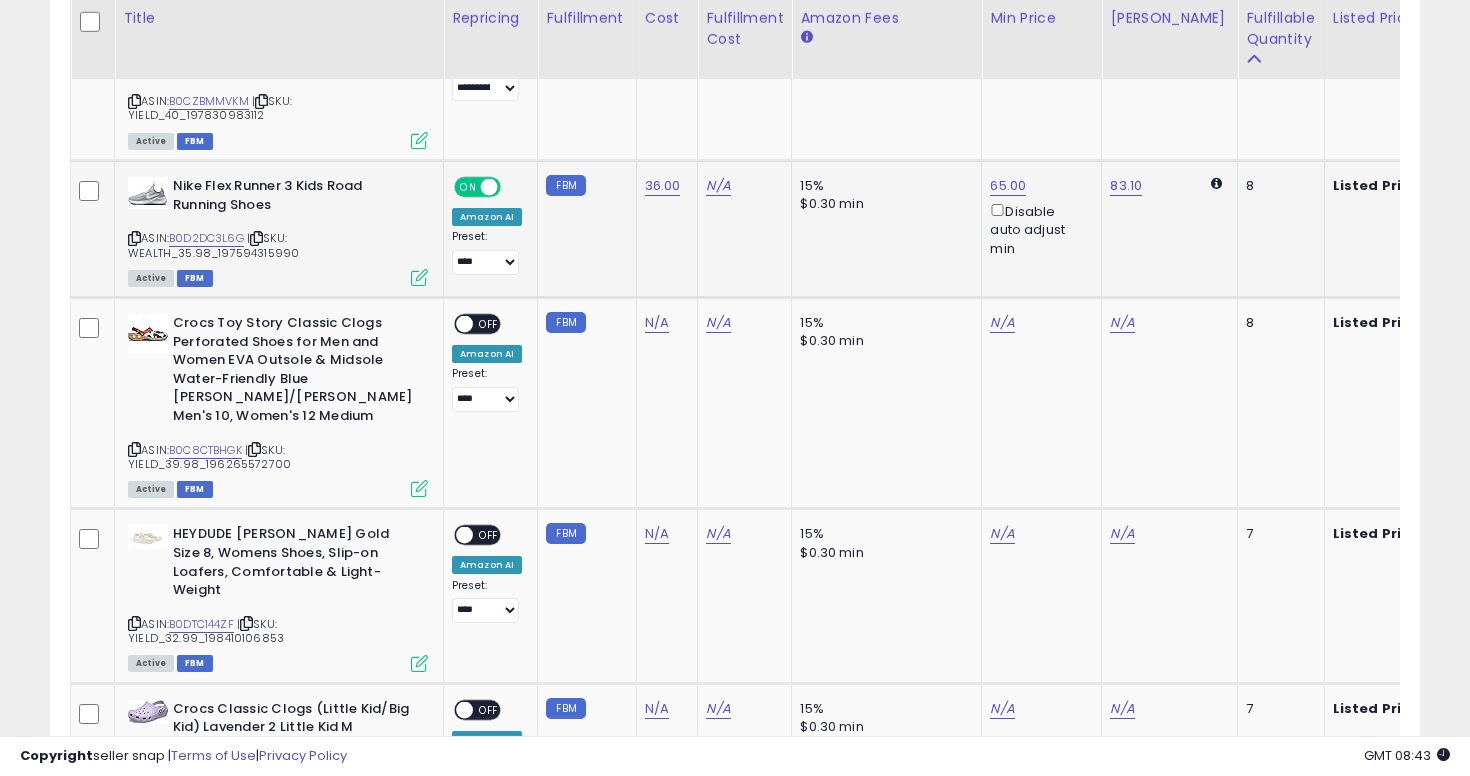click on "**********" 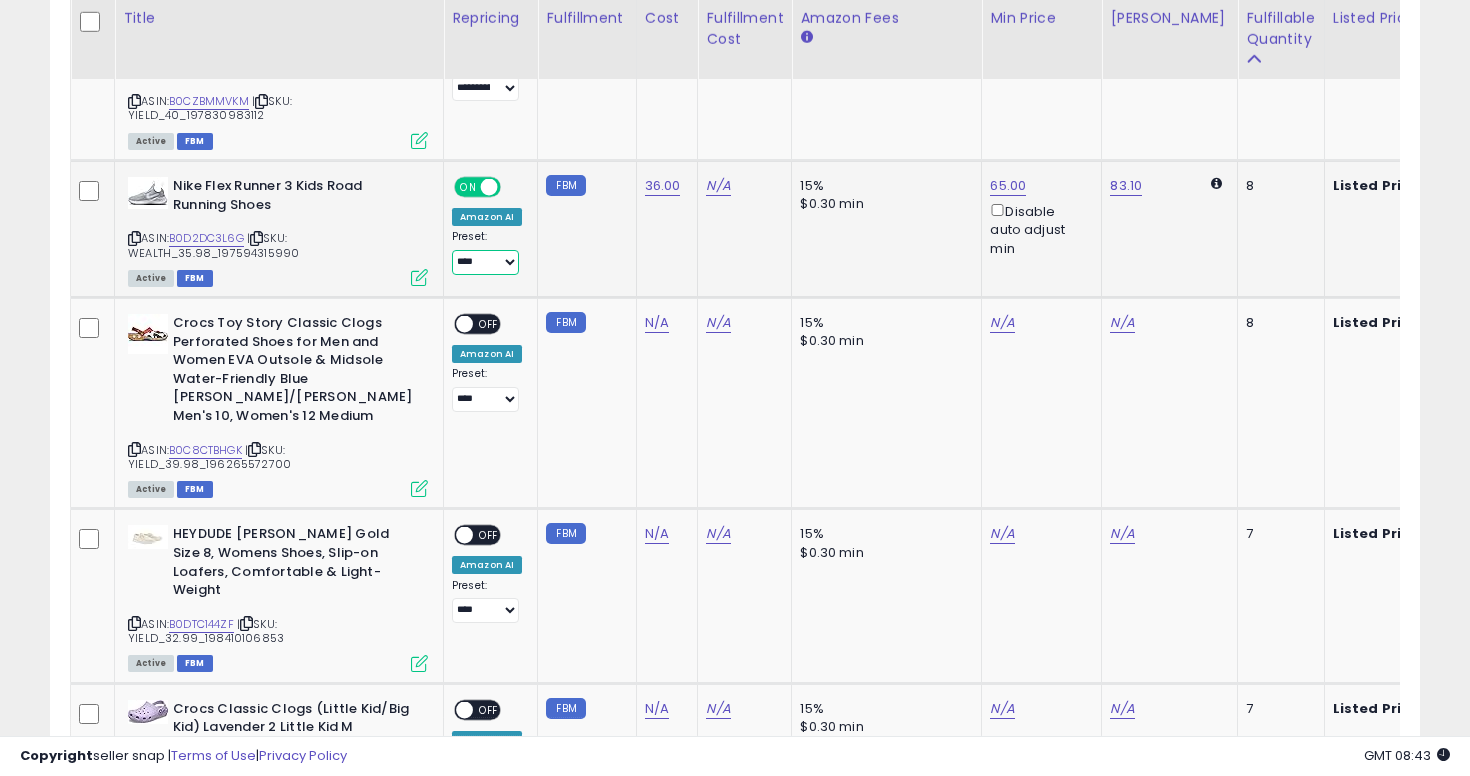 click on "**********" at bounding box center (485, 262) 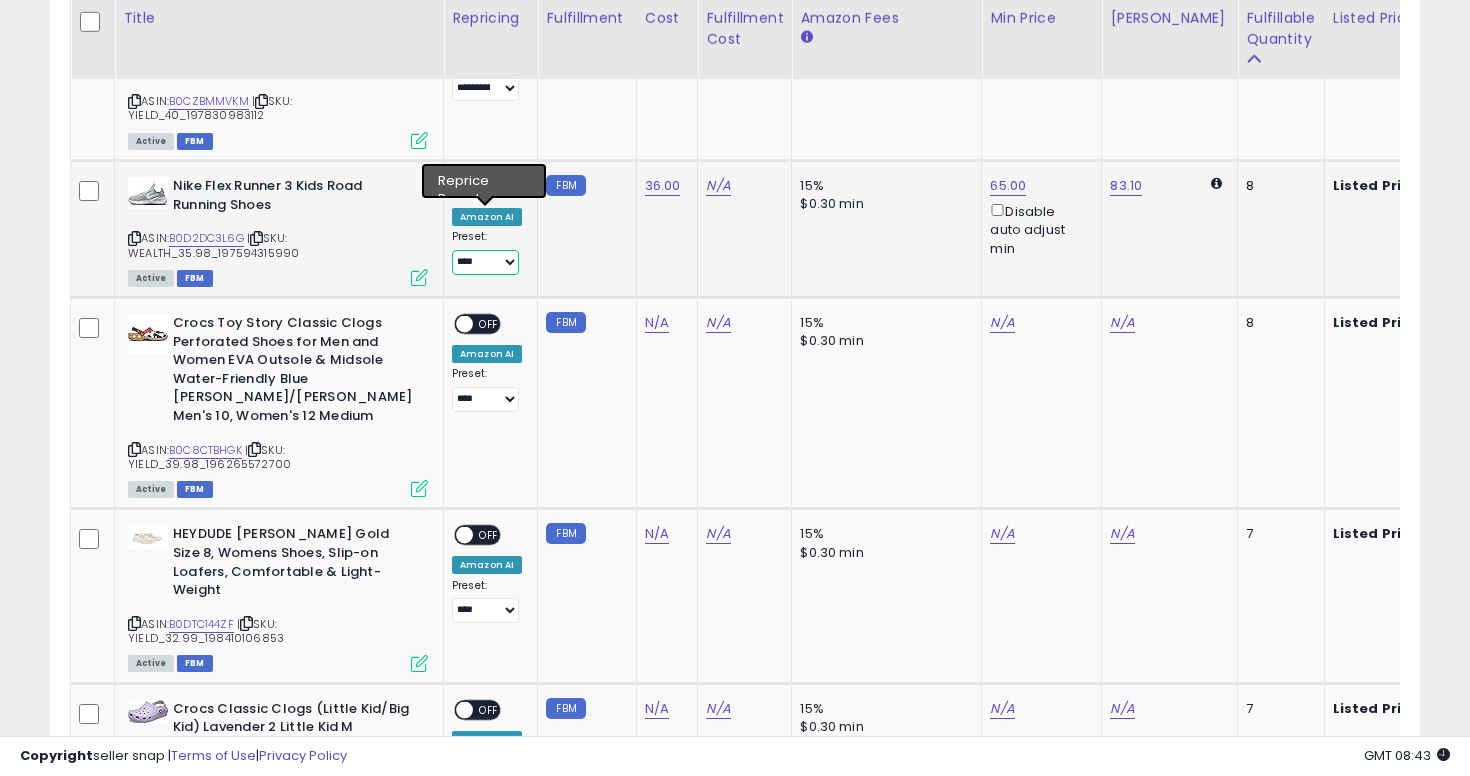 select on "**********" 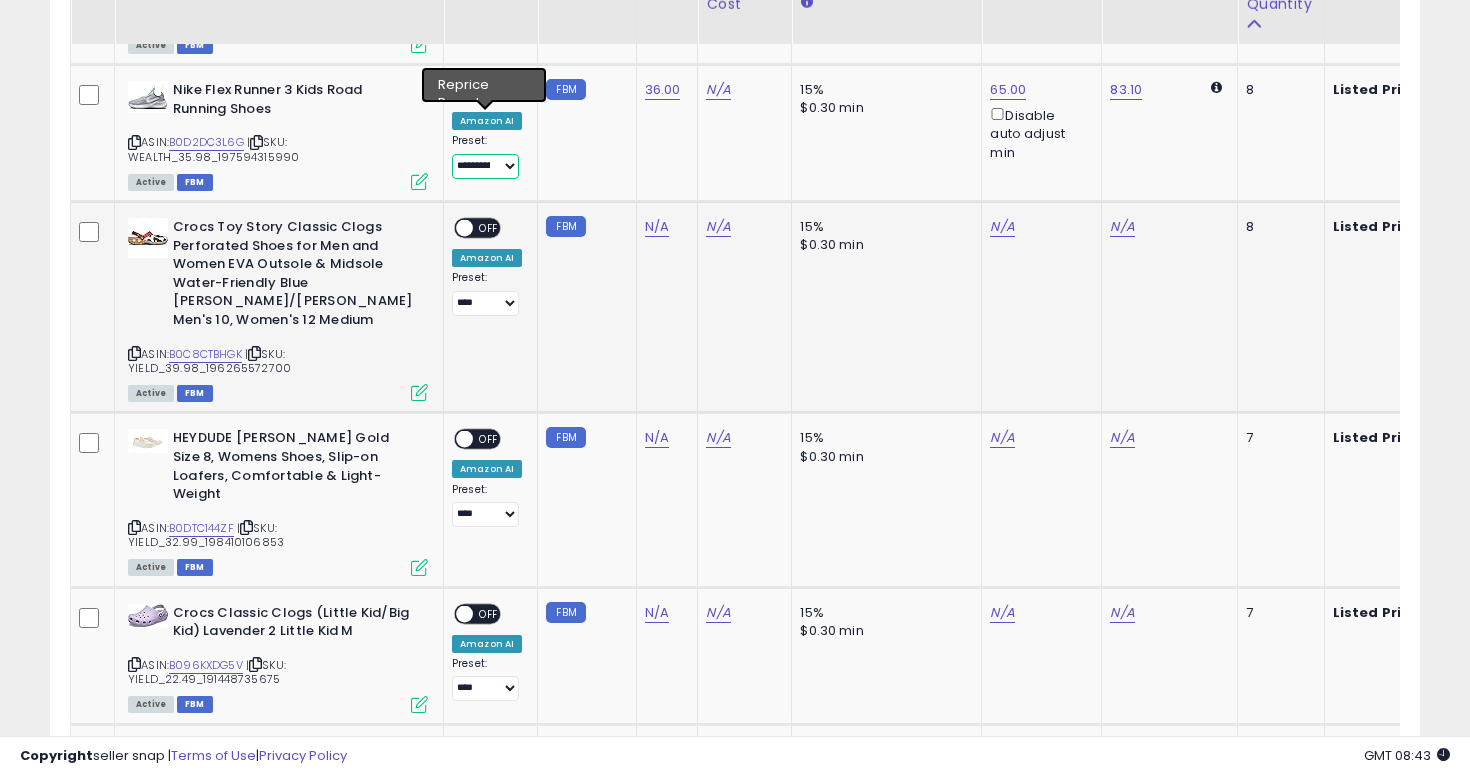 scroll, scrollTop: 6379, scrollLeft: 0, axis: vertical 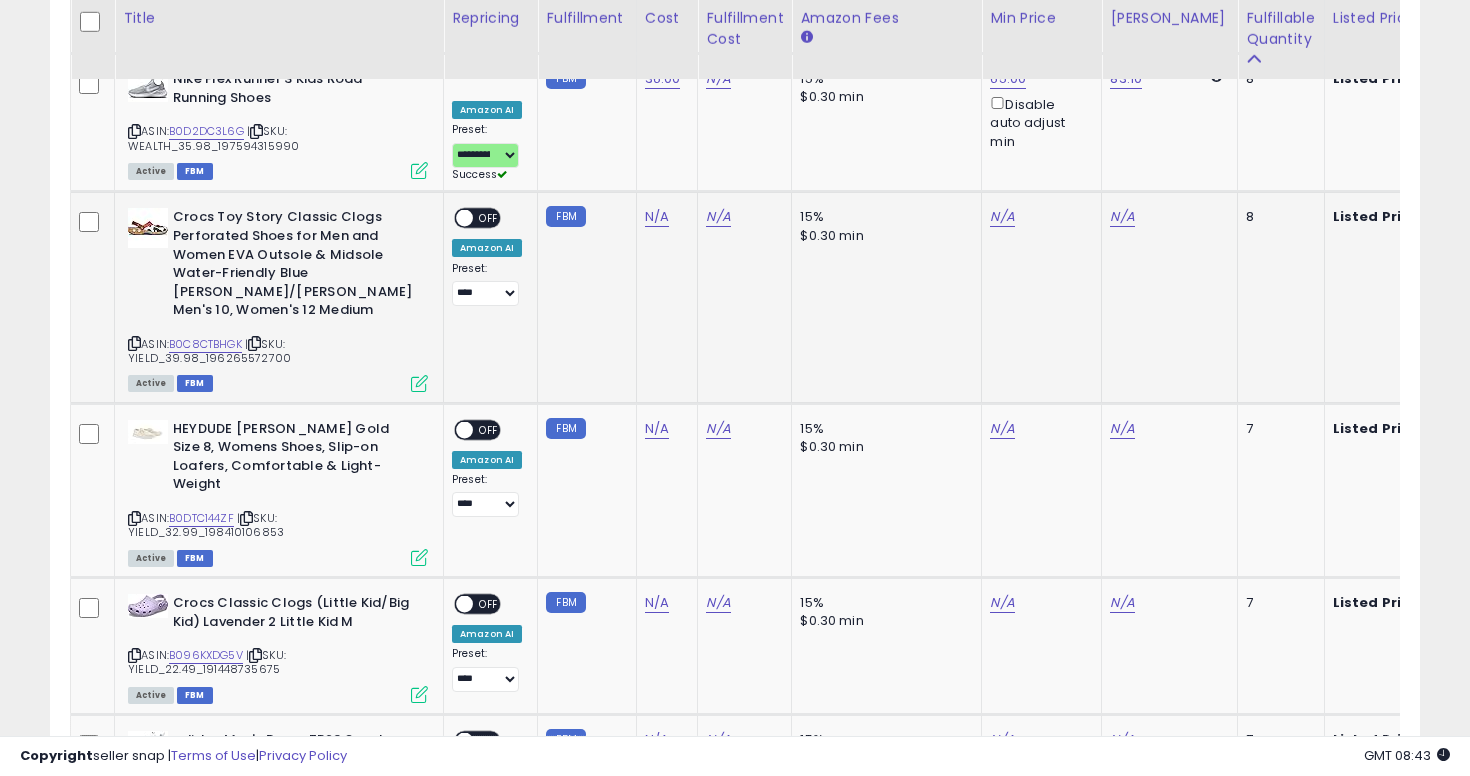 click at bounding box center [134, 343] 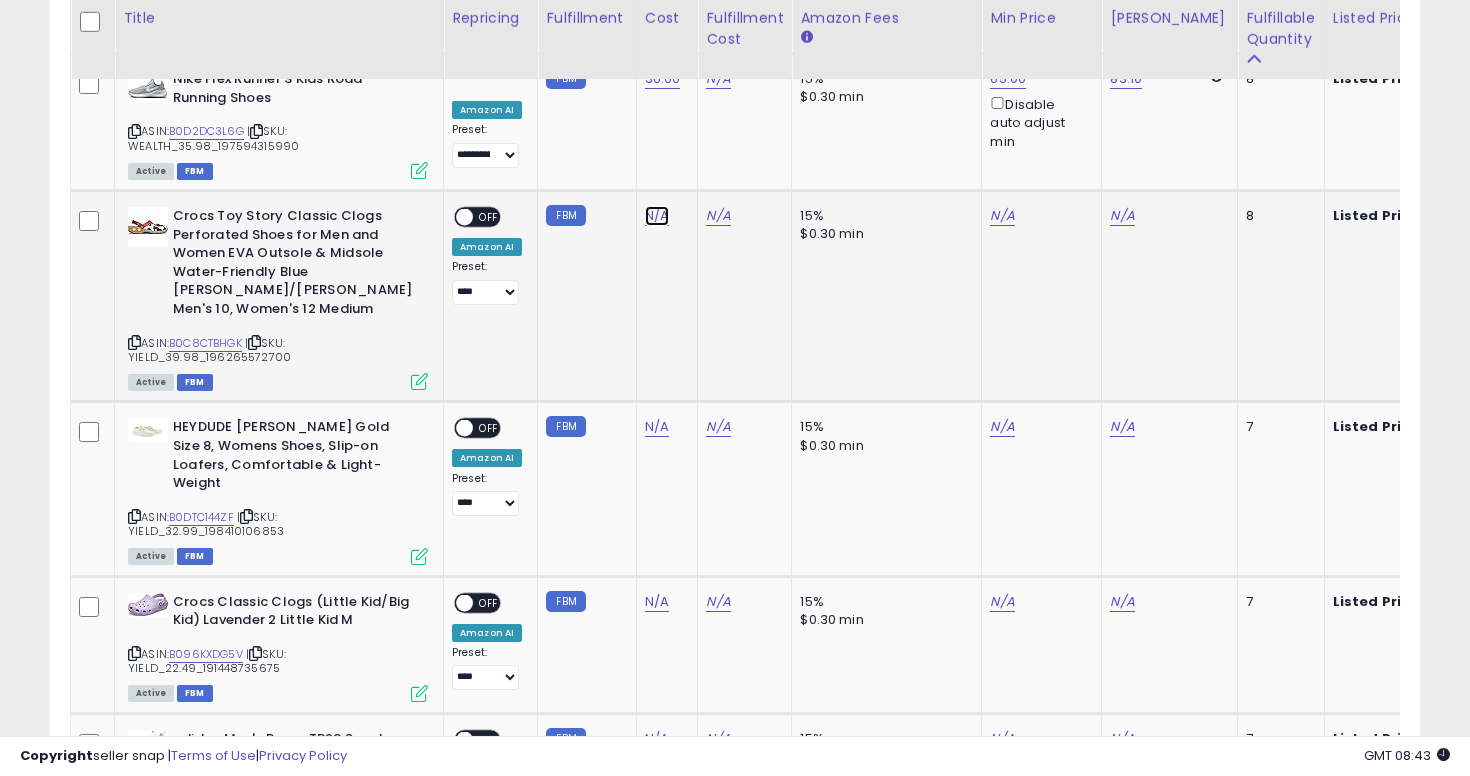 click on "N/A" at bounding box center (657, -1459) 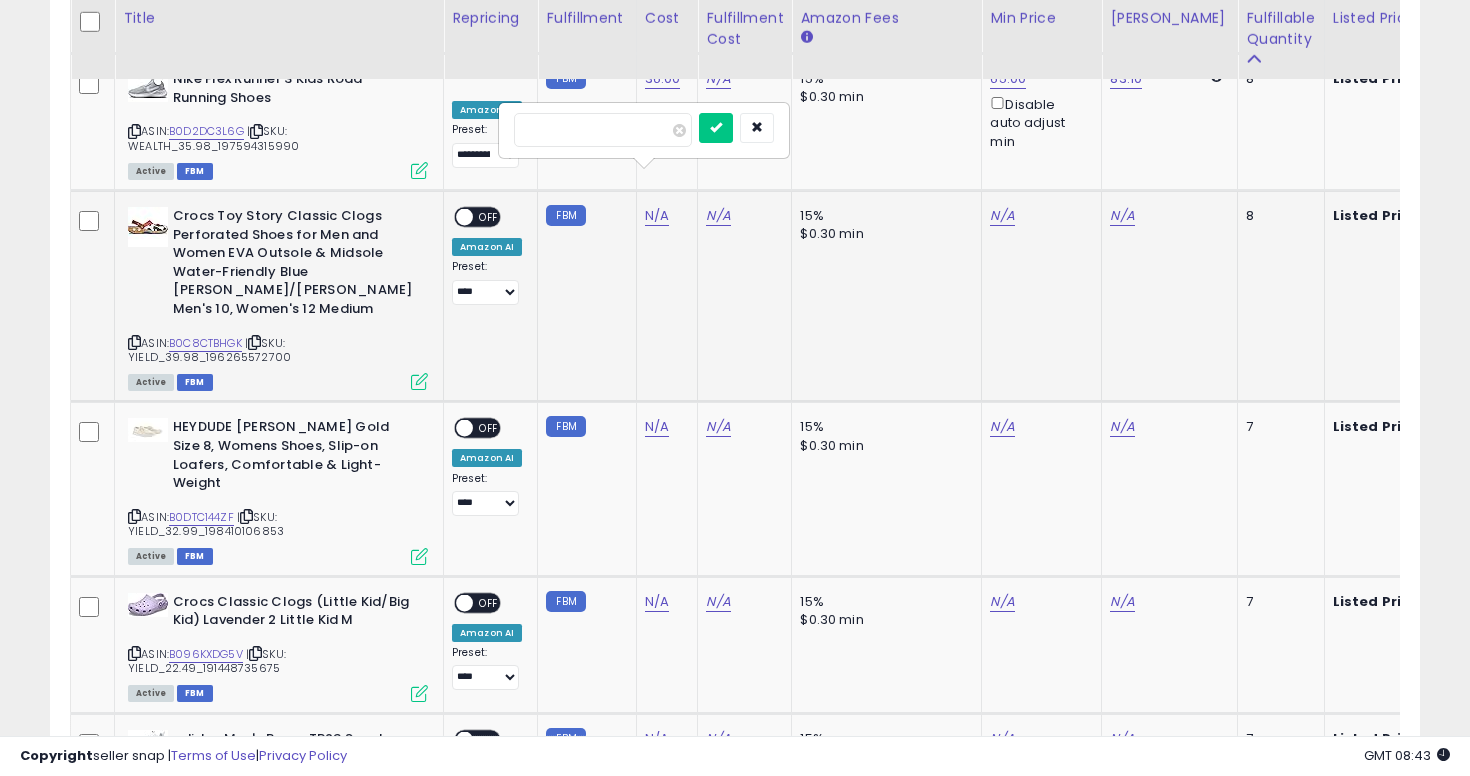 type on "**" 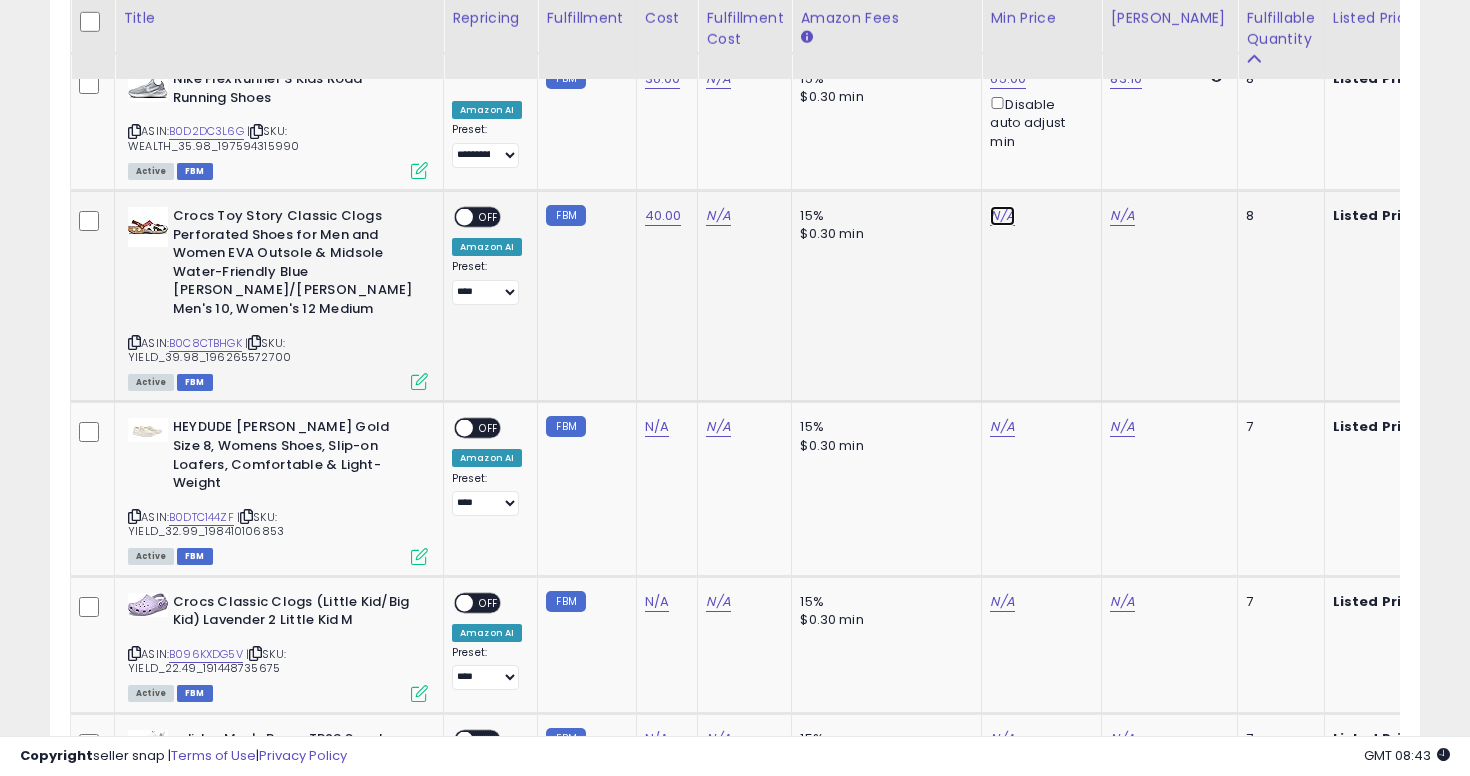 click on "N/A" at bounding box center (1002, 216) 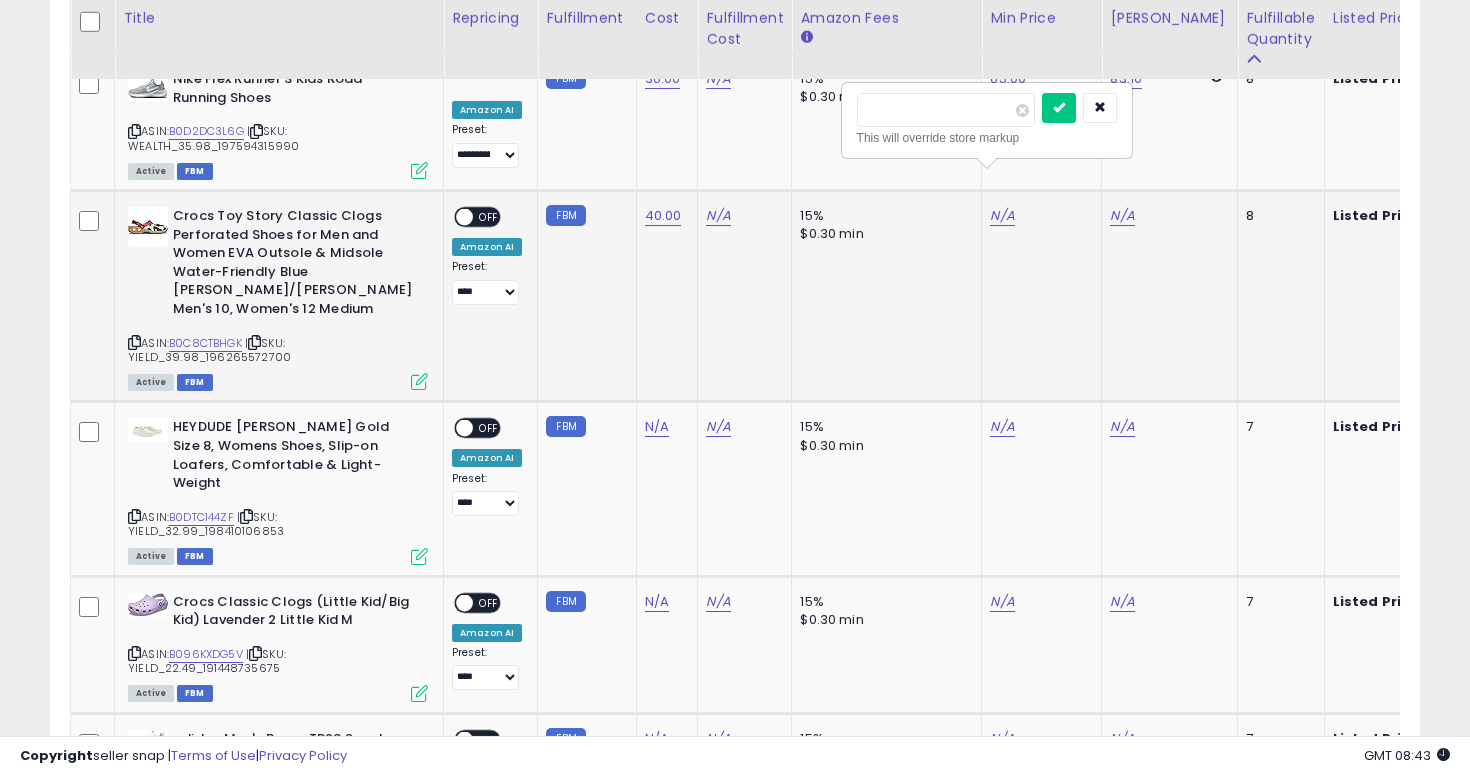 type on "****" 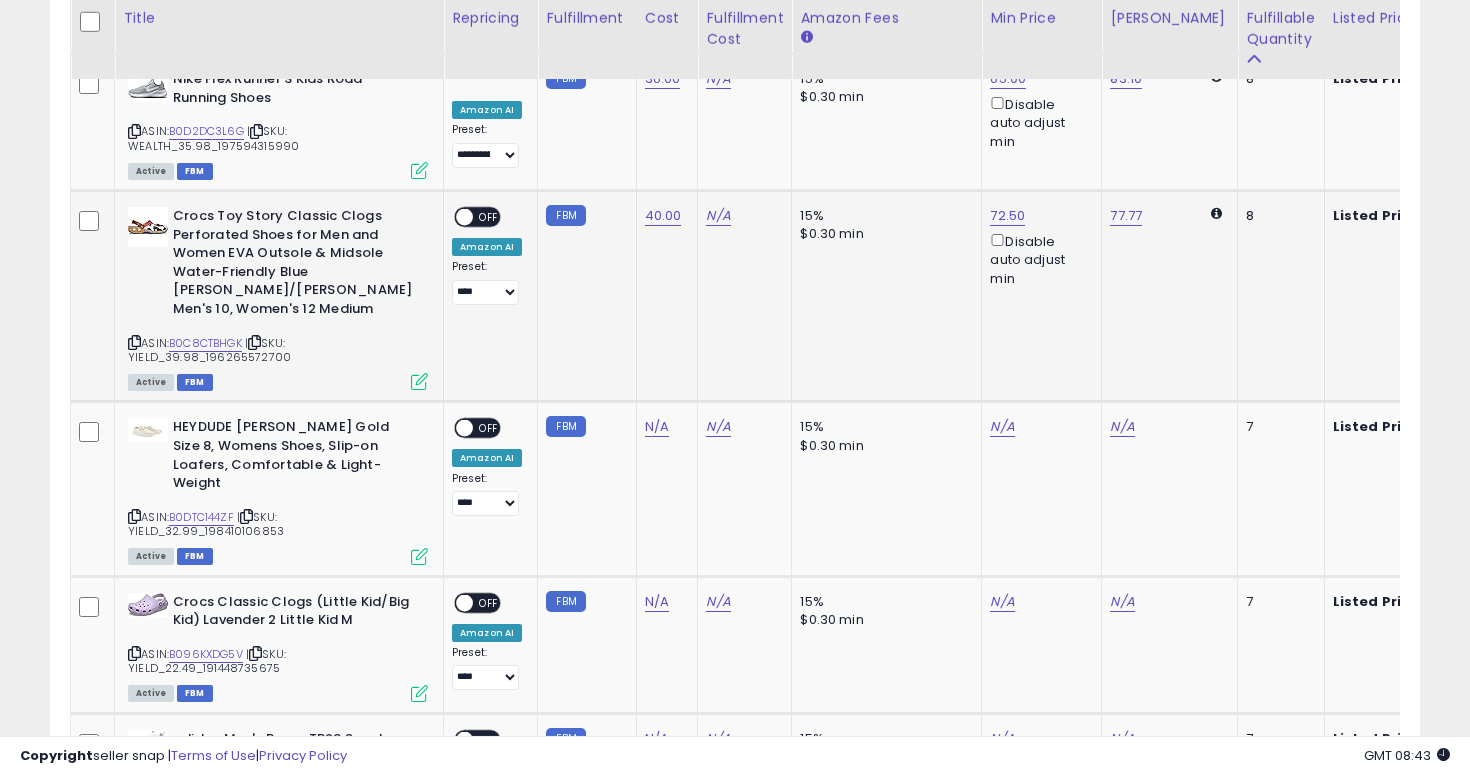 click on "77.77" 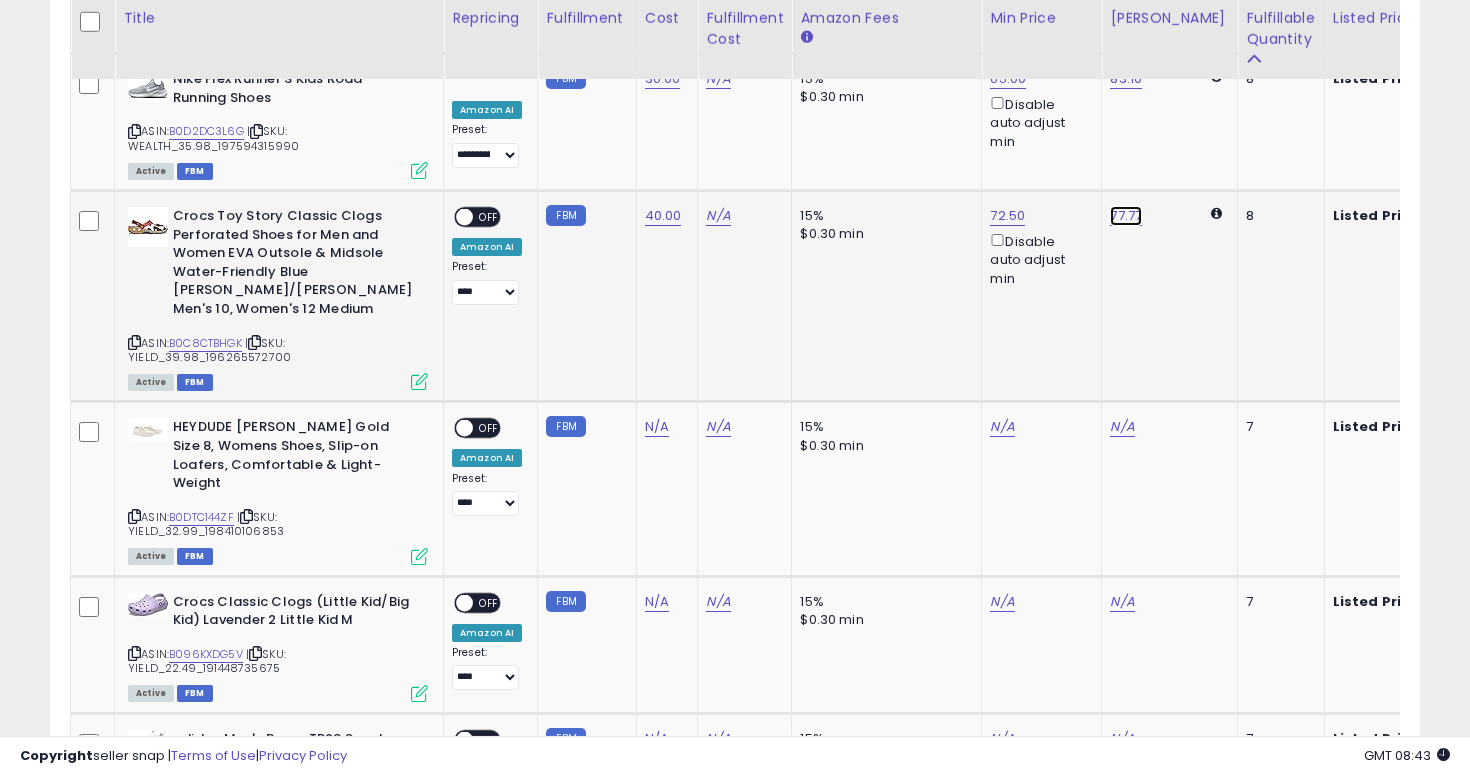 click on "77.77" at bounding box center [1127, -5121] 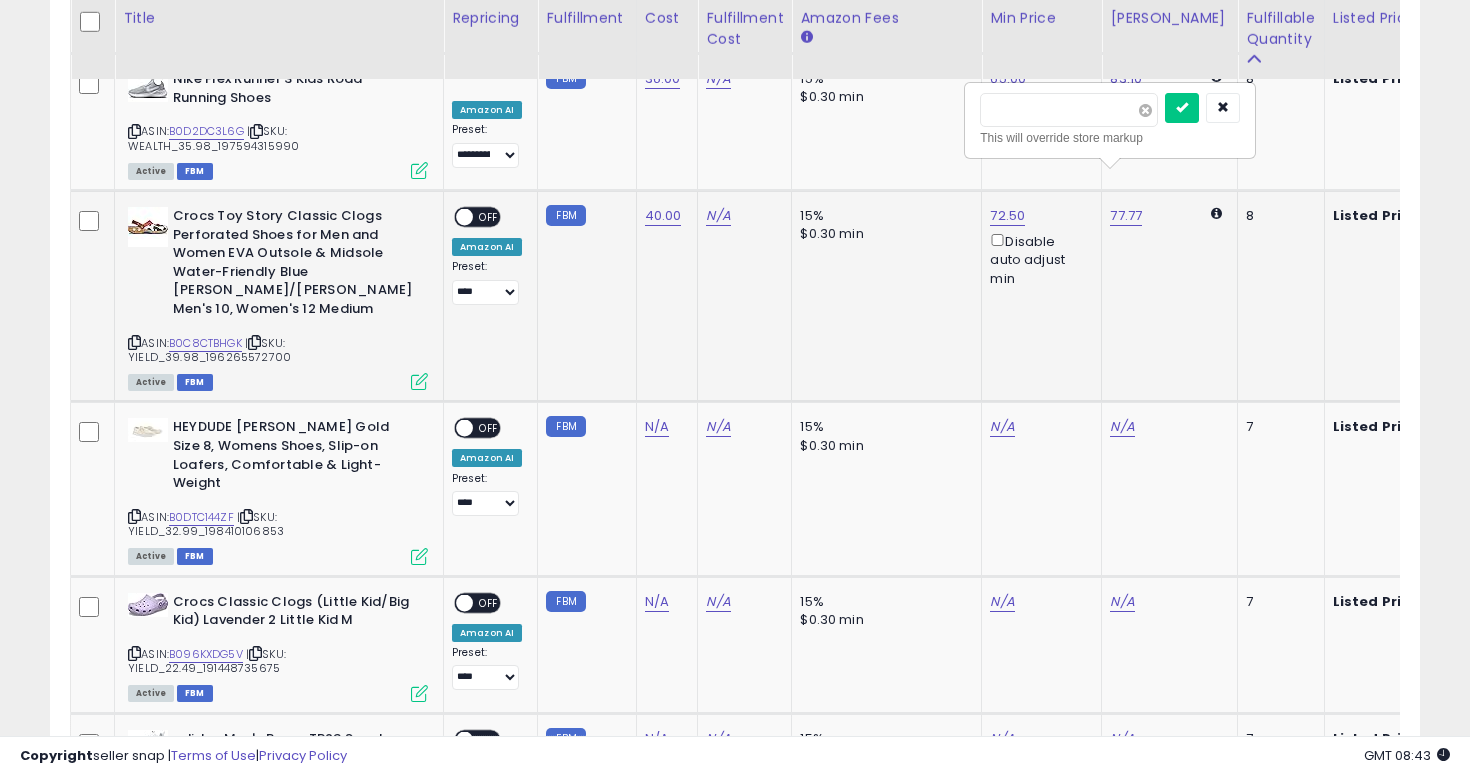 click at bounding box center [1145, 110] 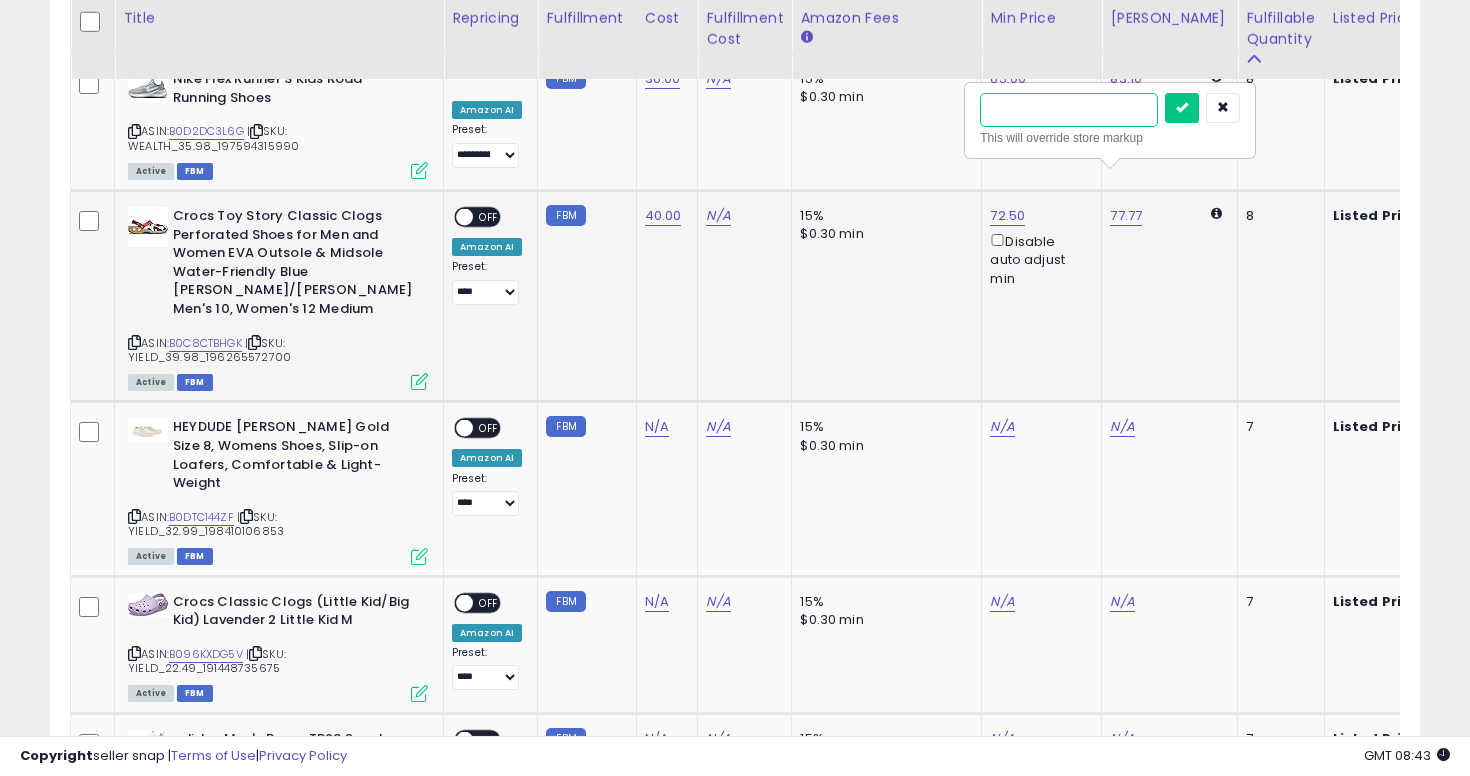 type on "**" 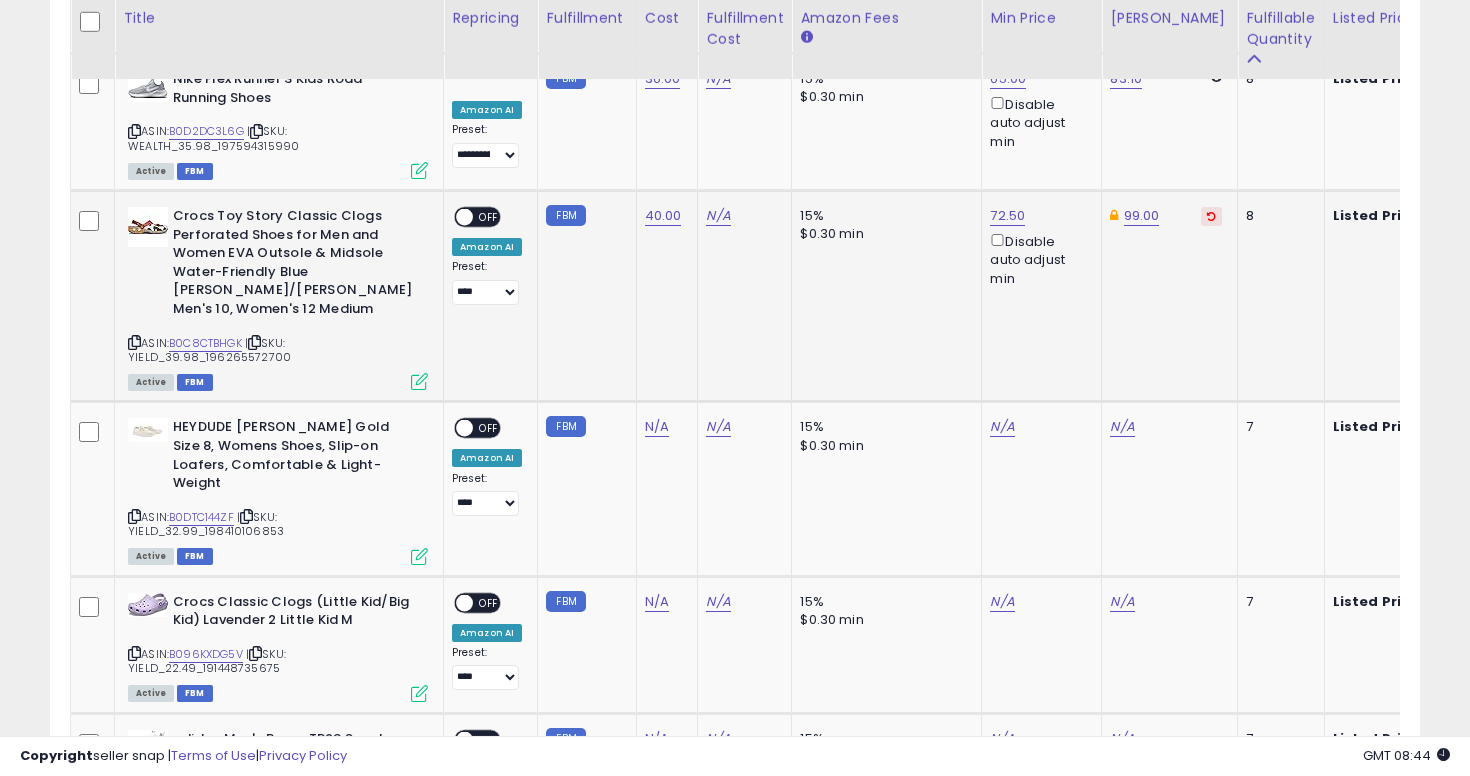 click on "OFF" at bounding box center (489, 217) 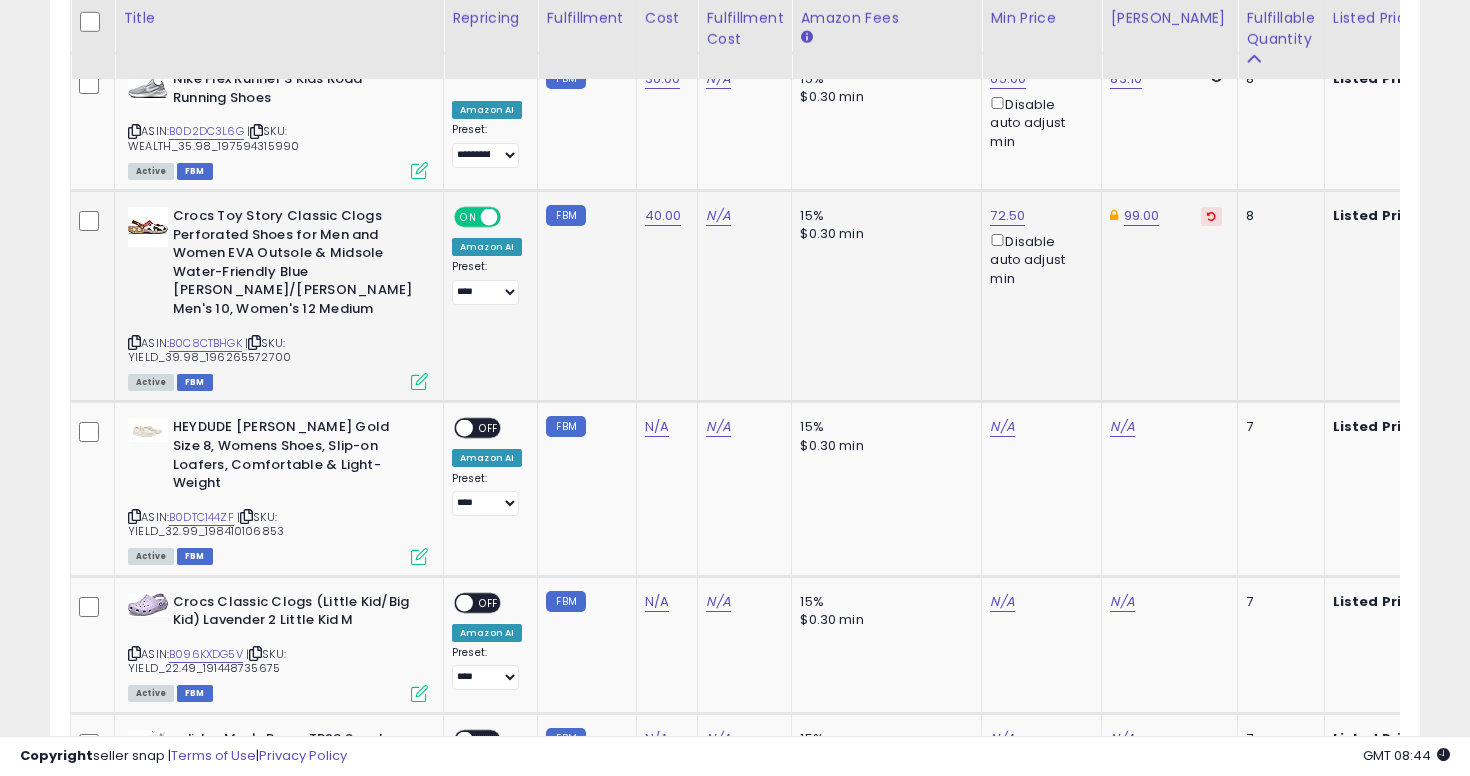 click on "**********" at bounding box center (487, 282) 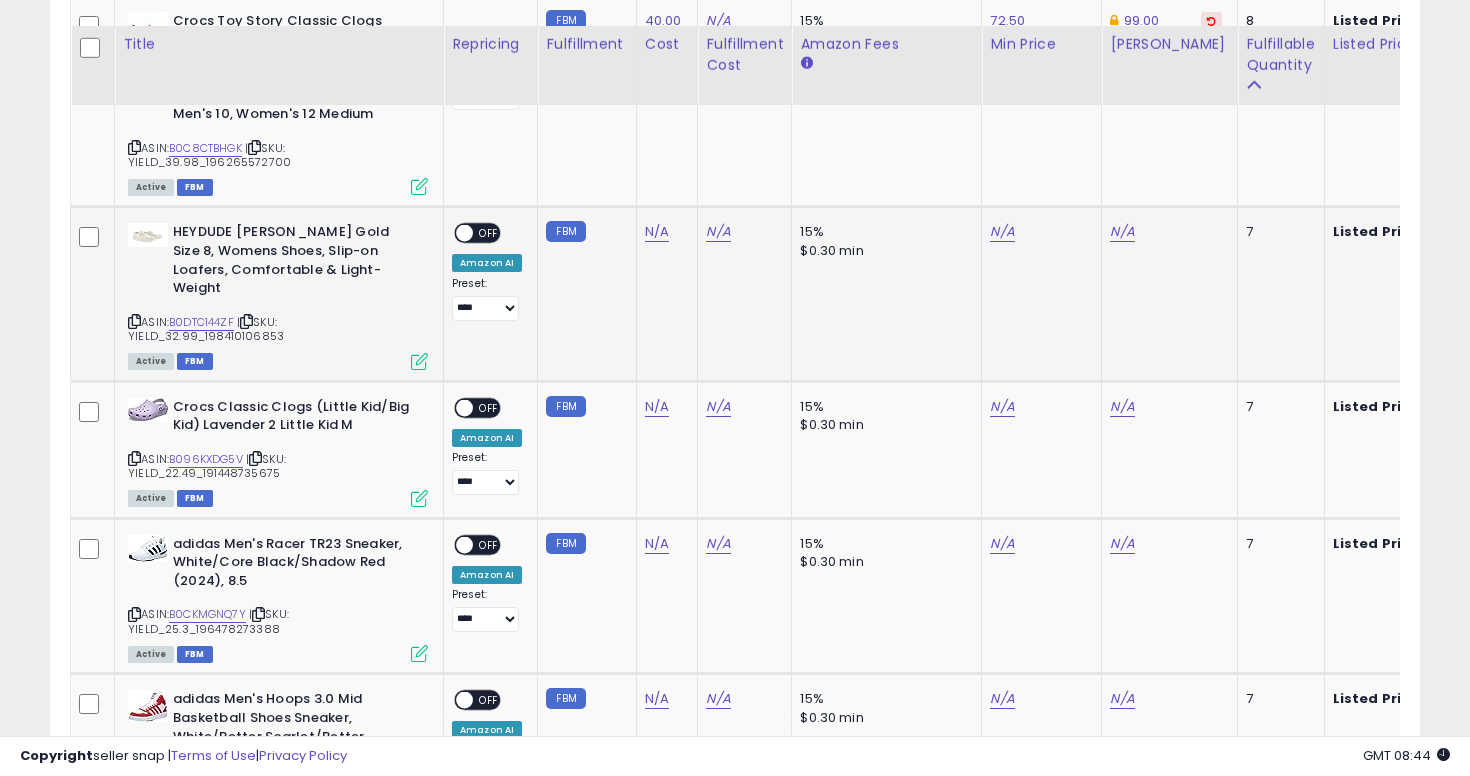 scroll, scrollTop: 6602, scrollLeft: 0, axis: vertical 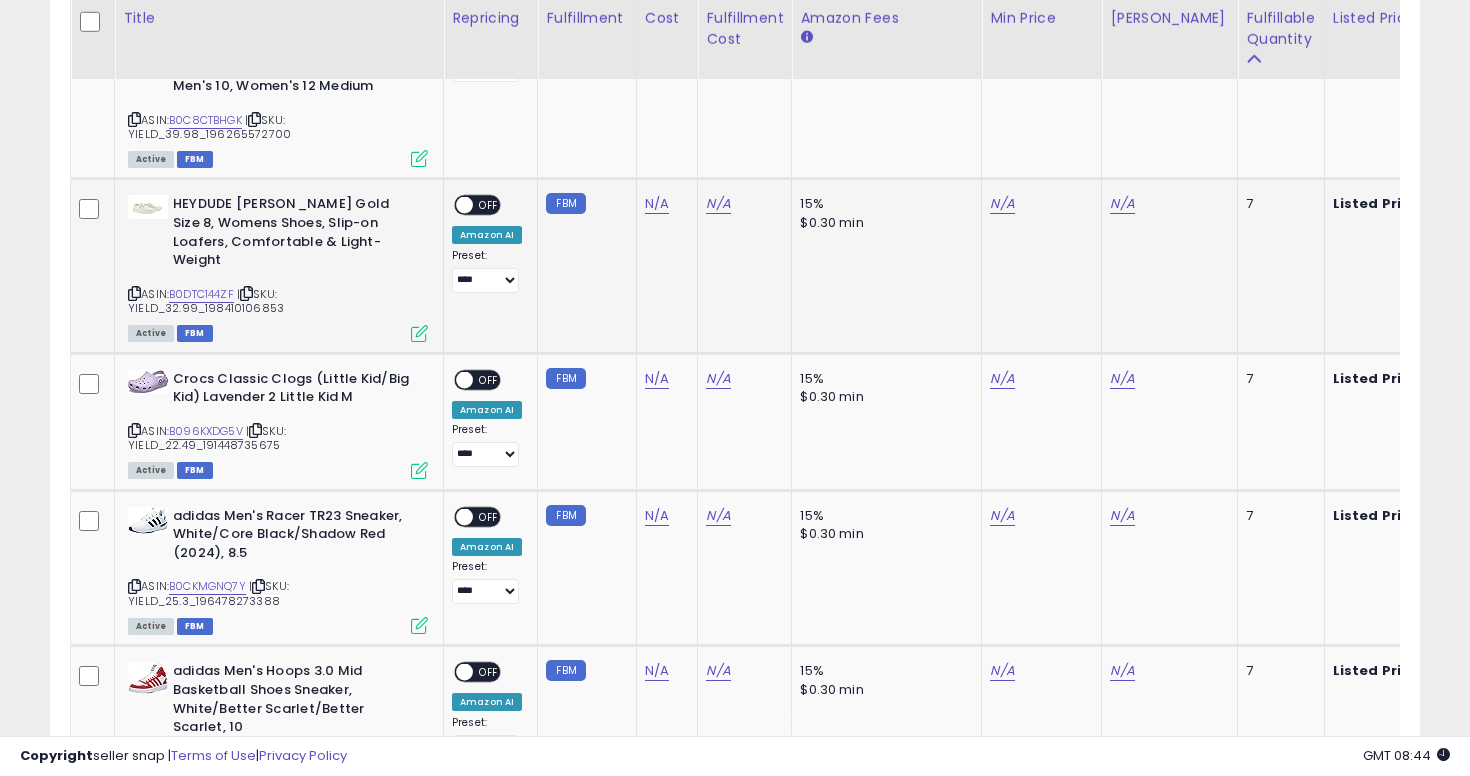 click on "HEYDUDE Wendy Stardust Gold Size 8, Womens Shoes, Slip-on Loafers, Comfortable & Light-Weight  ASIN:  B0DTC144ZF    |   SKU: YIELD_32.99_198410106853 Active FBM" at bounding box center (275, 267) 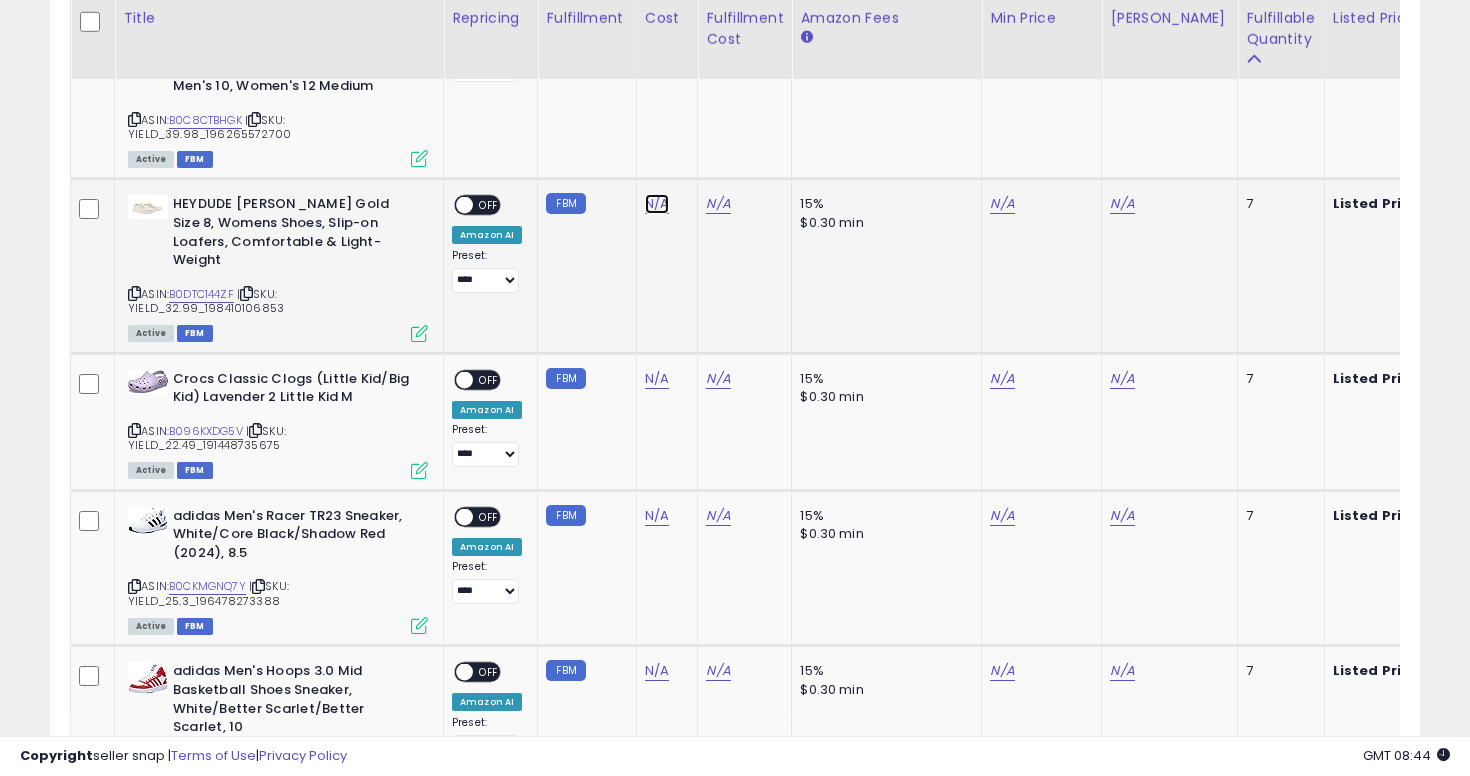 click on "N/A" at bounding box center (657, -1682) 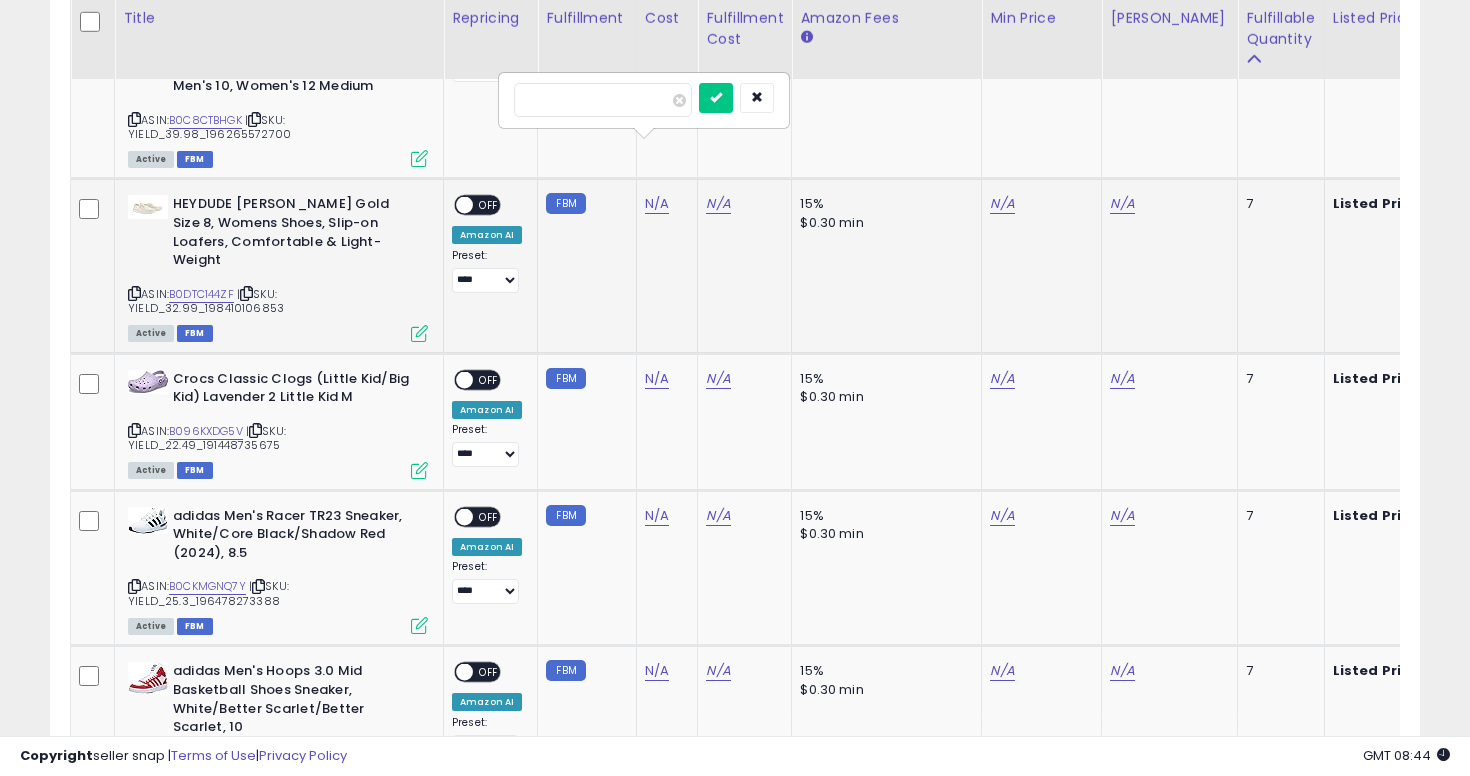 type on "**" 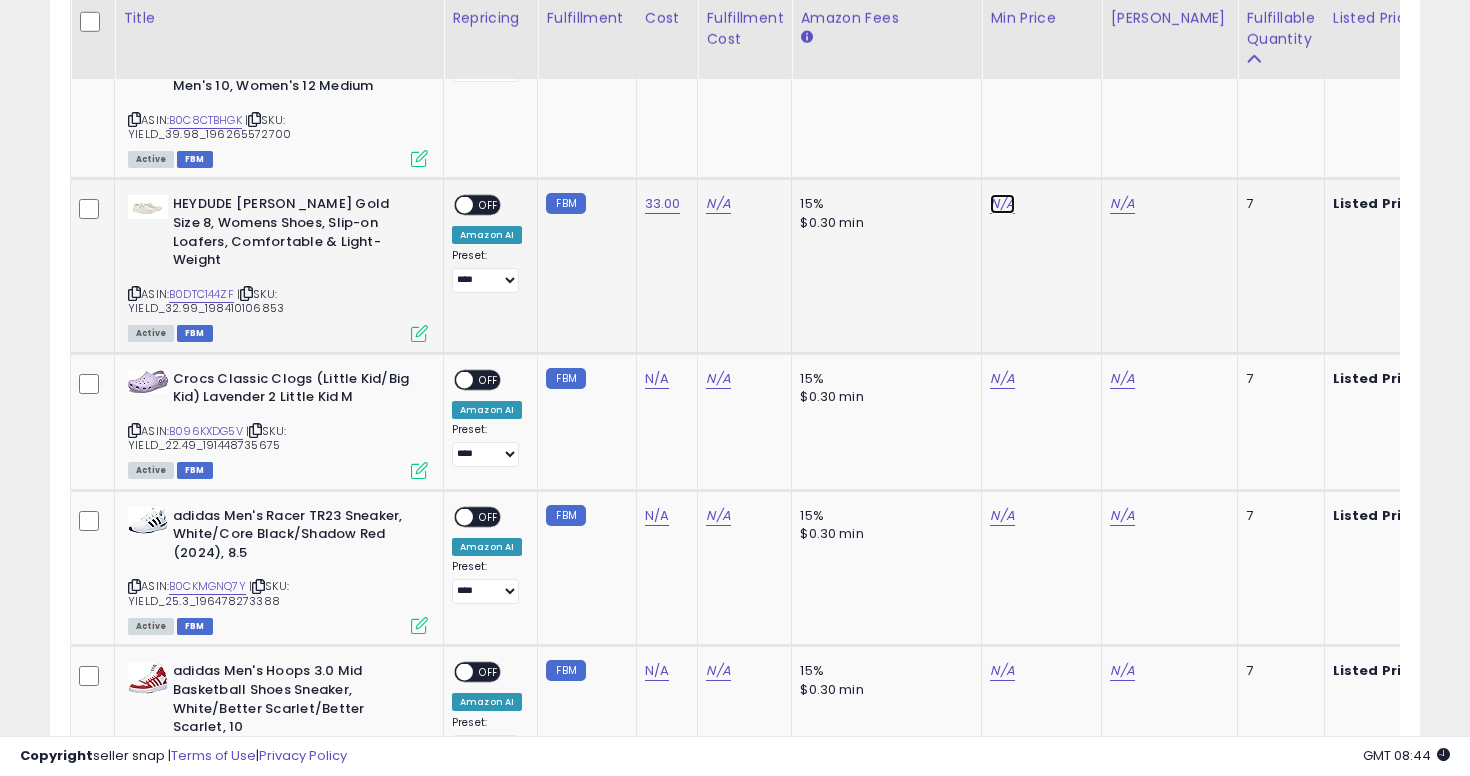 click on "N/A" at bounding box center [1002, 204] 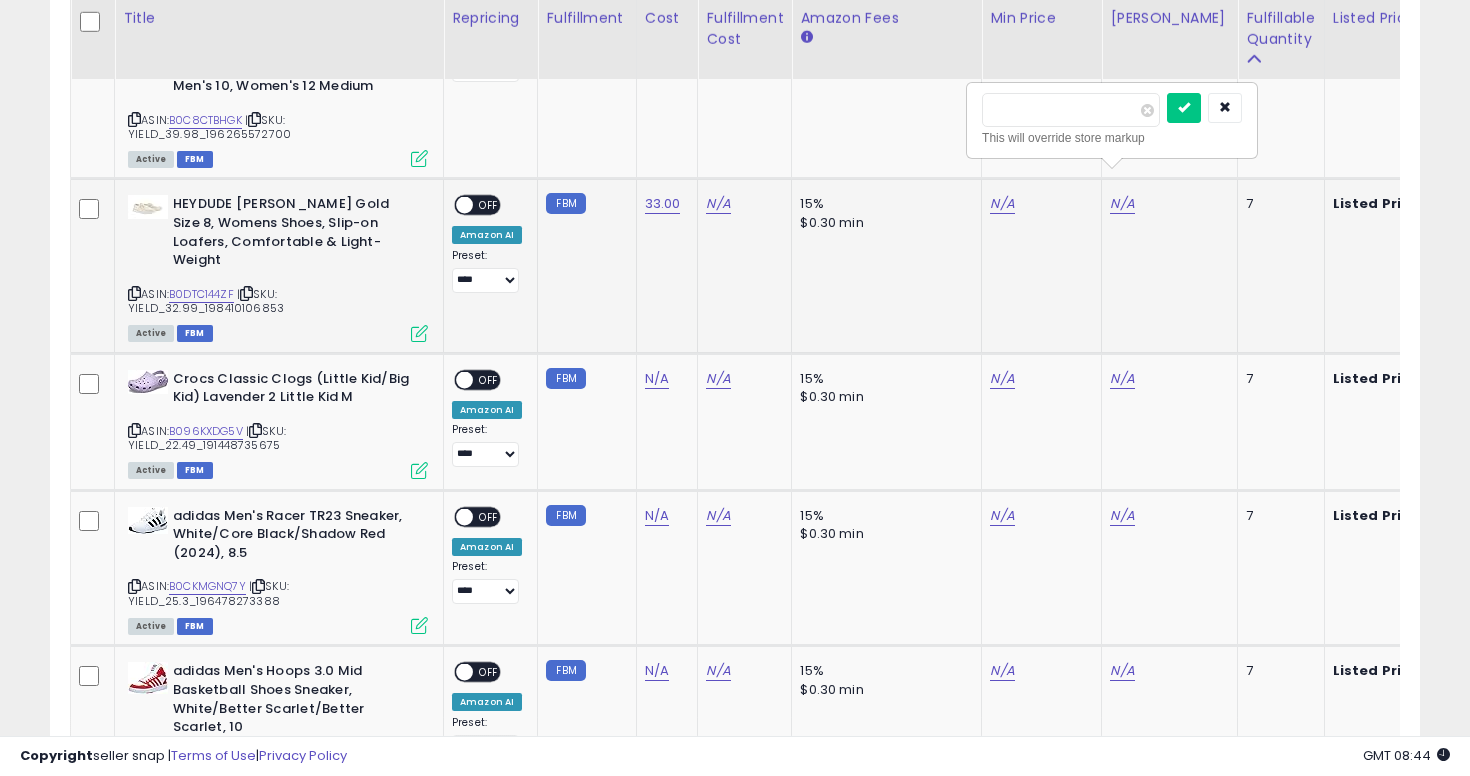 type on "**" 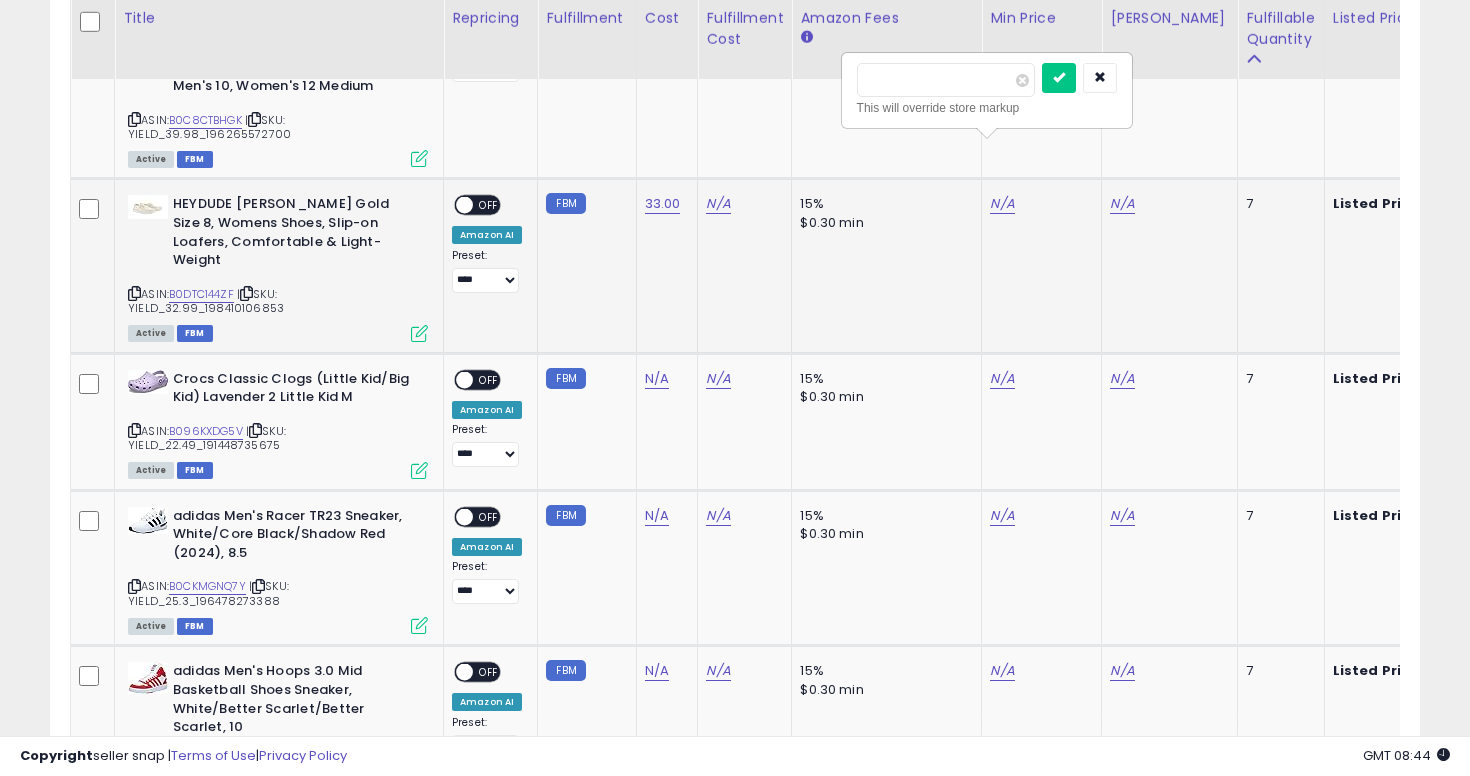 click at bounding box center [1059, 78] 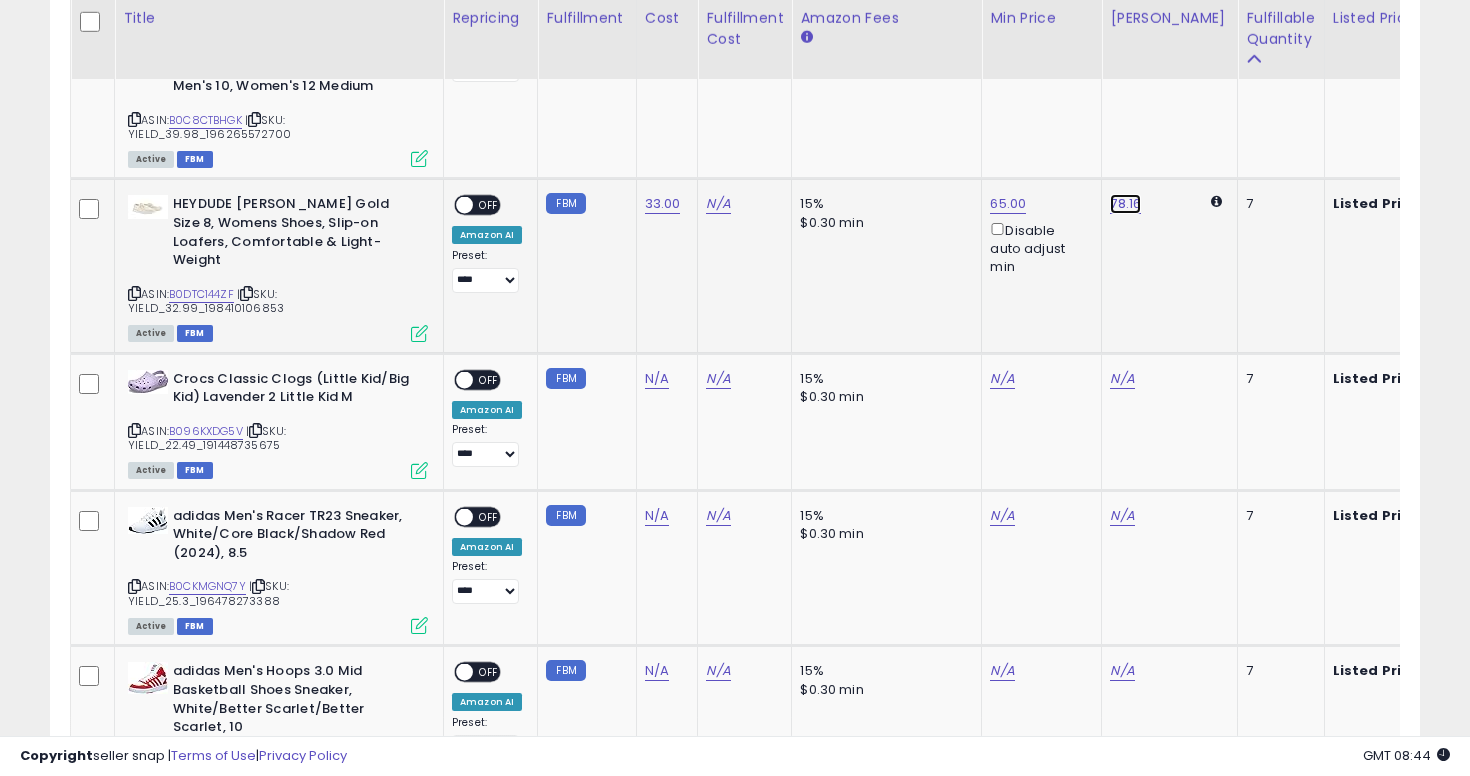 click on "78.16" at bounding box center (1127, -5344) 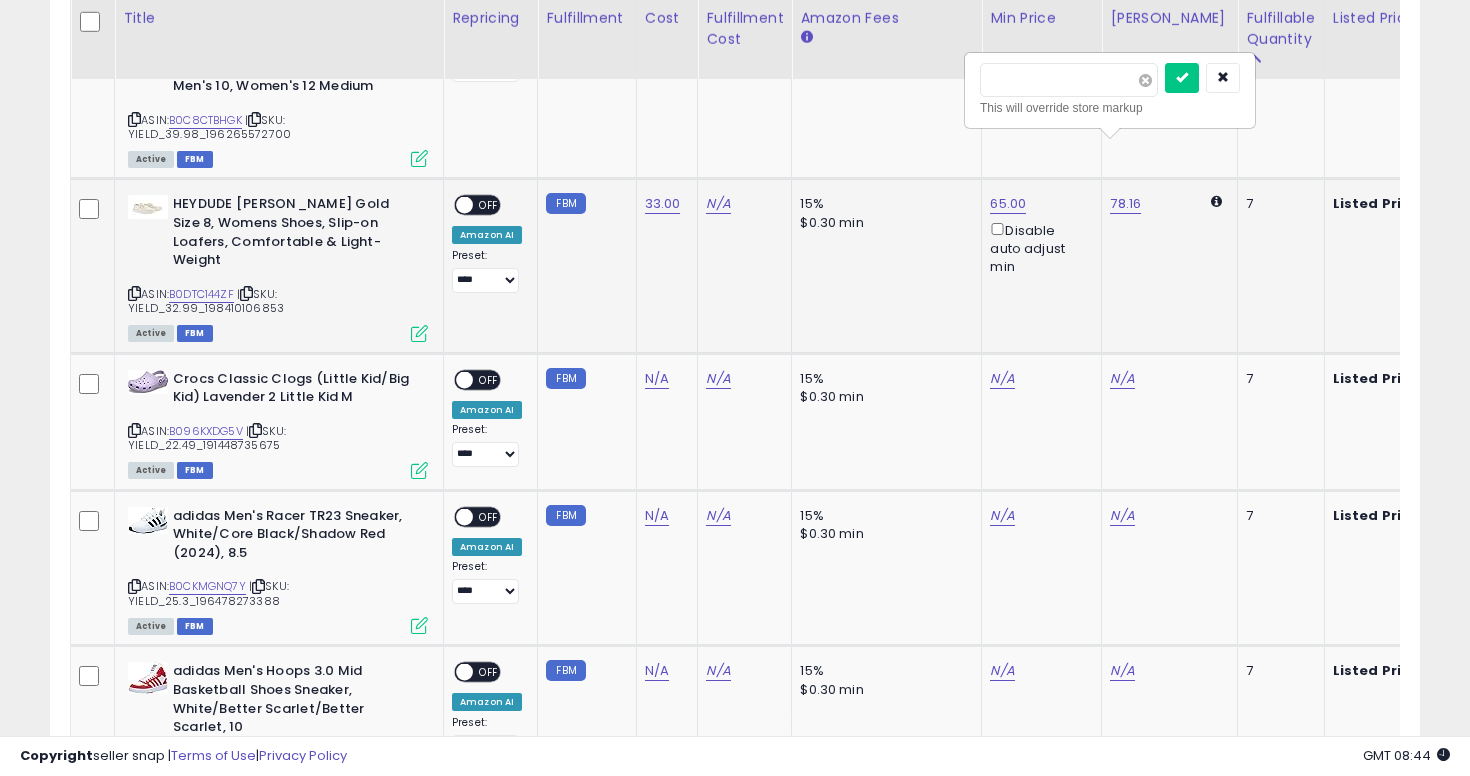click at bounding box center (1145, 80) 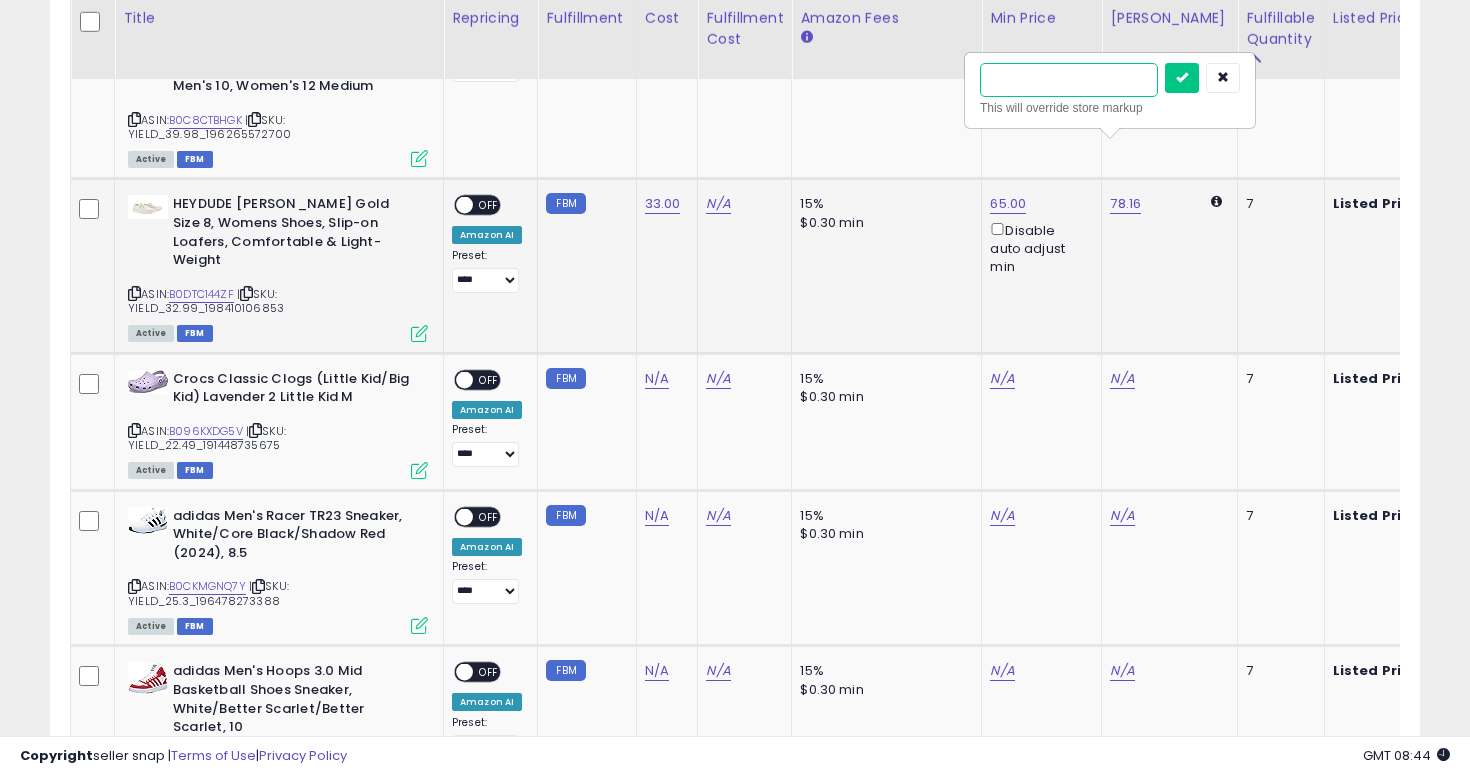 click at bounding box center (1069, 80) 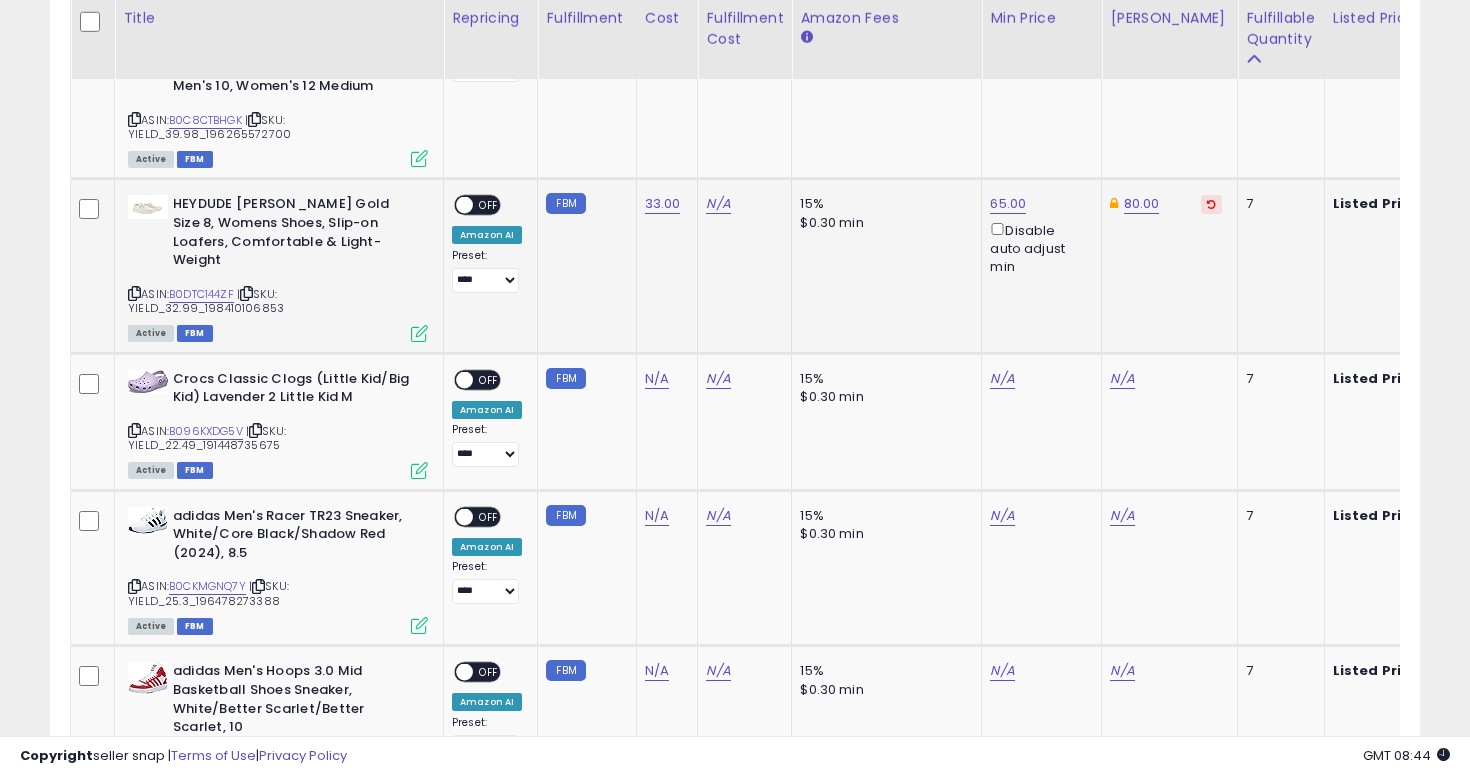 click on "OFF" at bounding box center (489, 205) 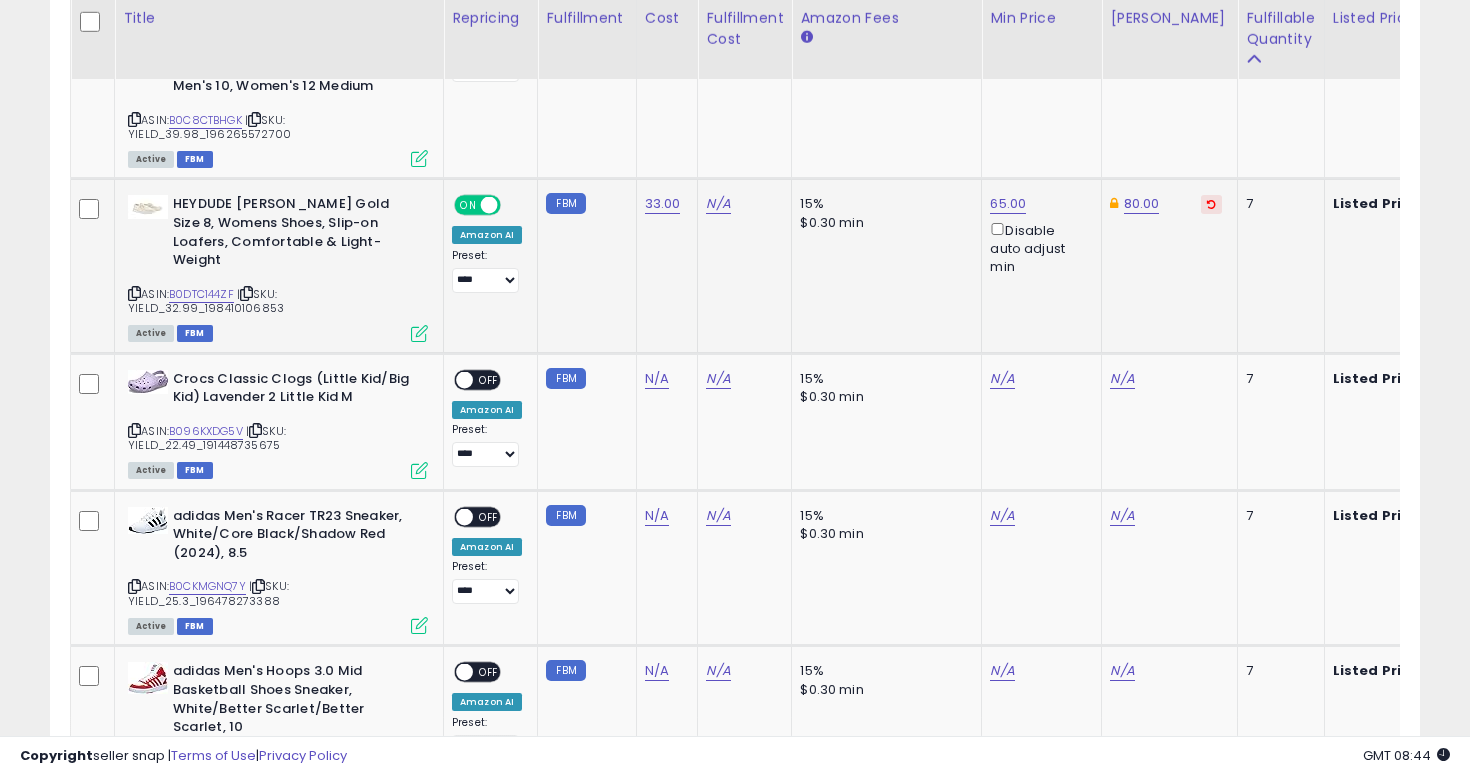 click on "**********" at bounding box center [487, 271] 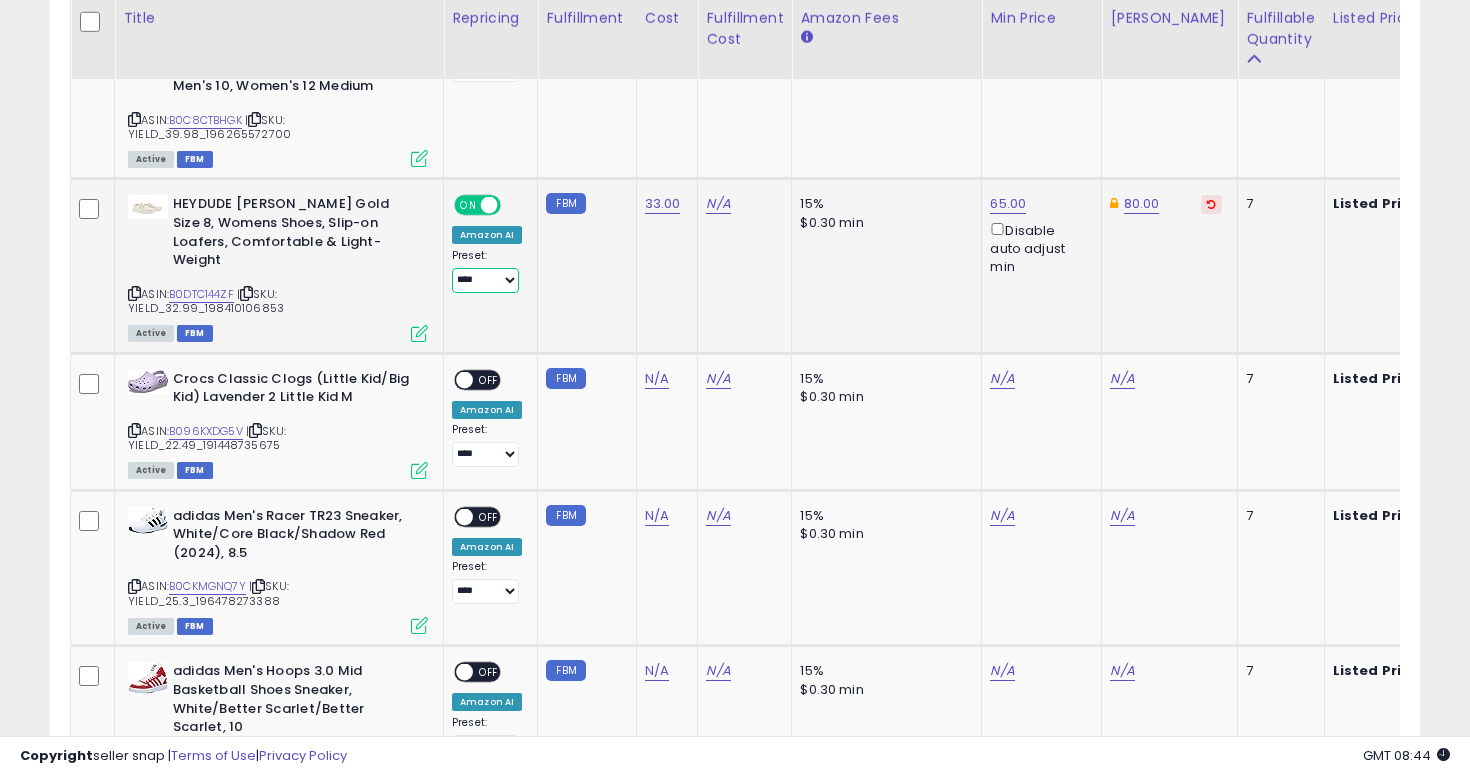 click on "**********" at bounding box center (485, 280) 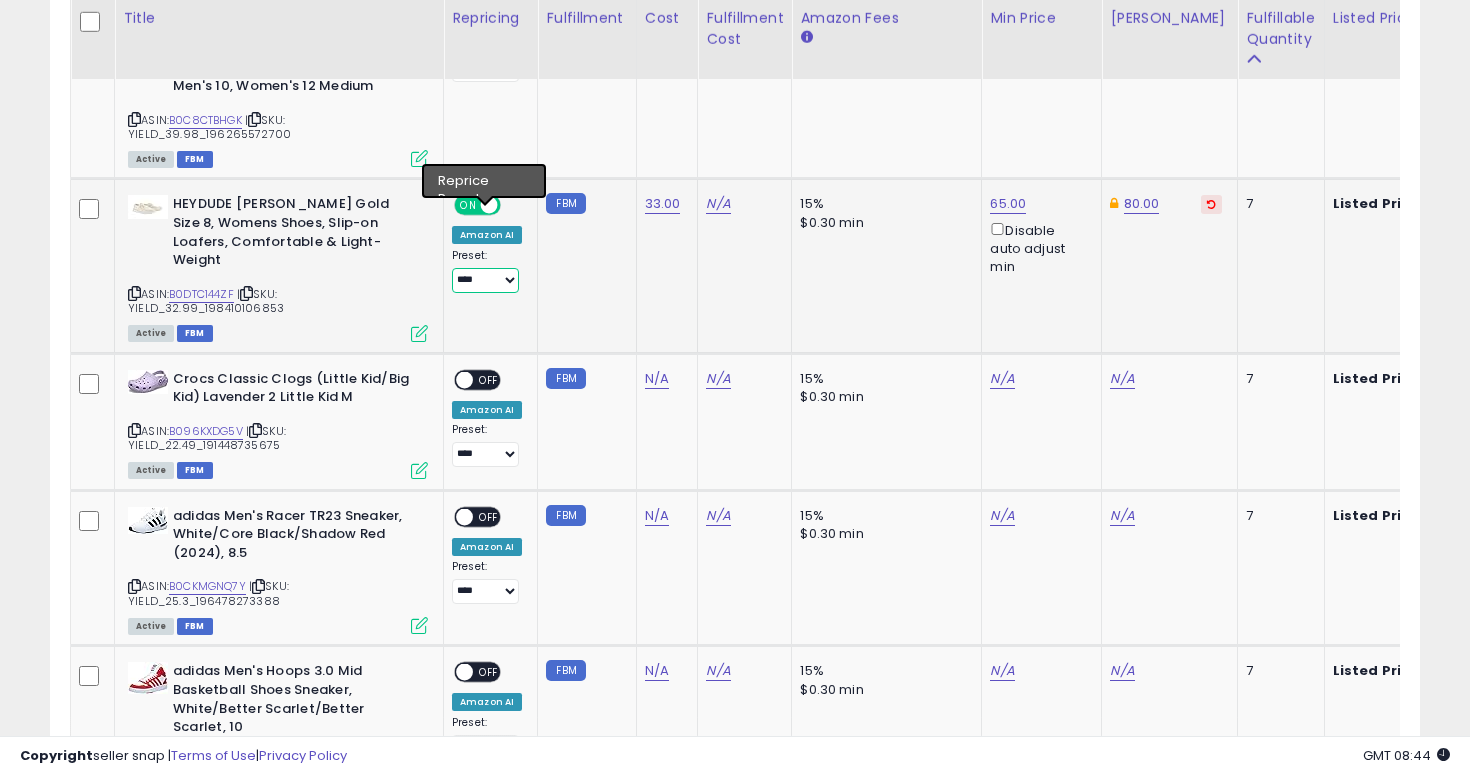 select on "**********" 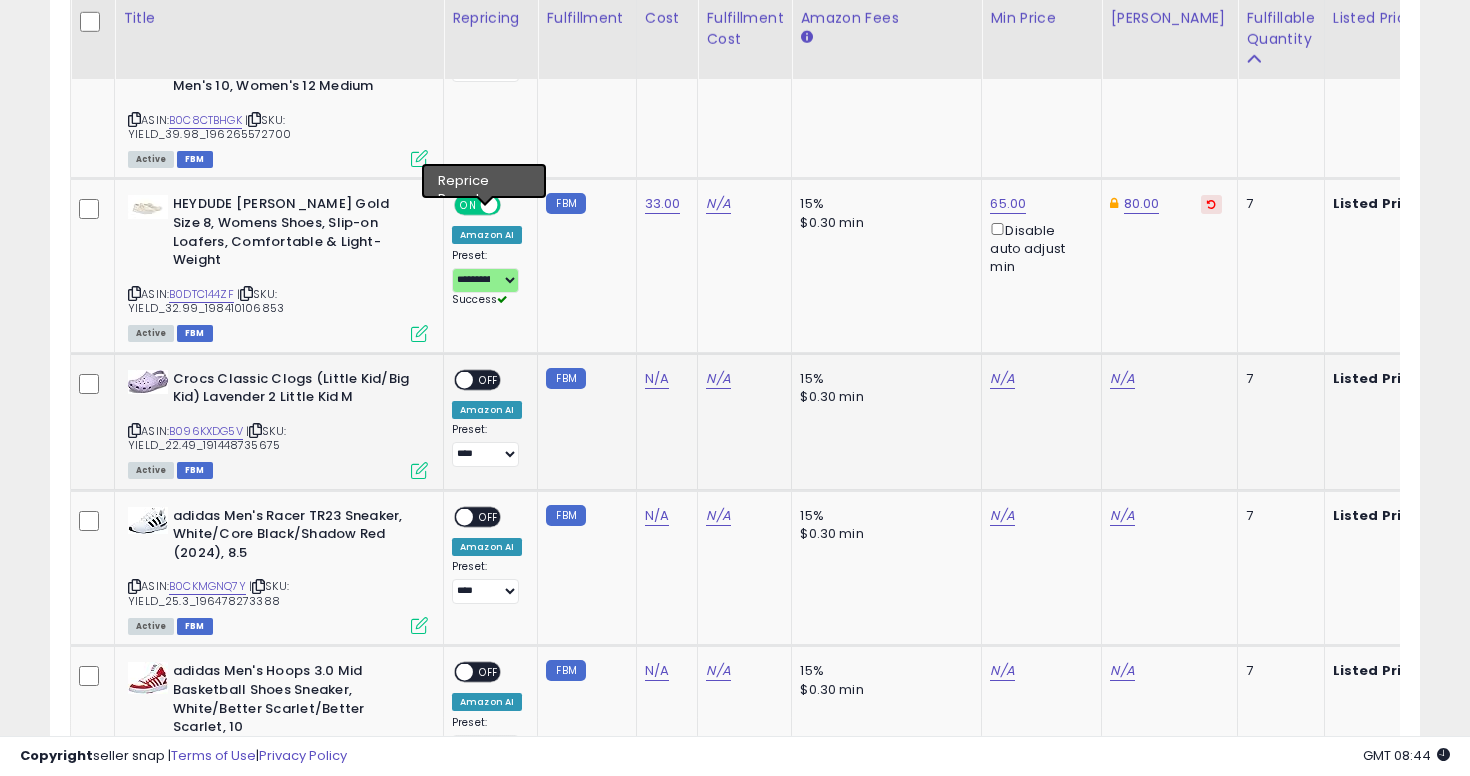 click on "|   SKU: YIELD_22.49_191448735675" at bounding box center (207, 438) 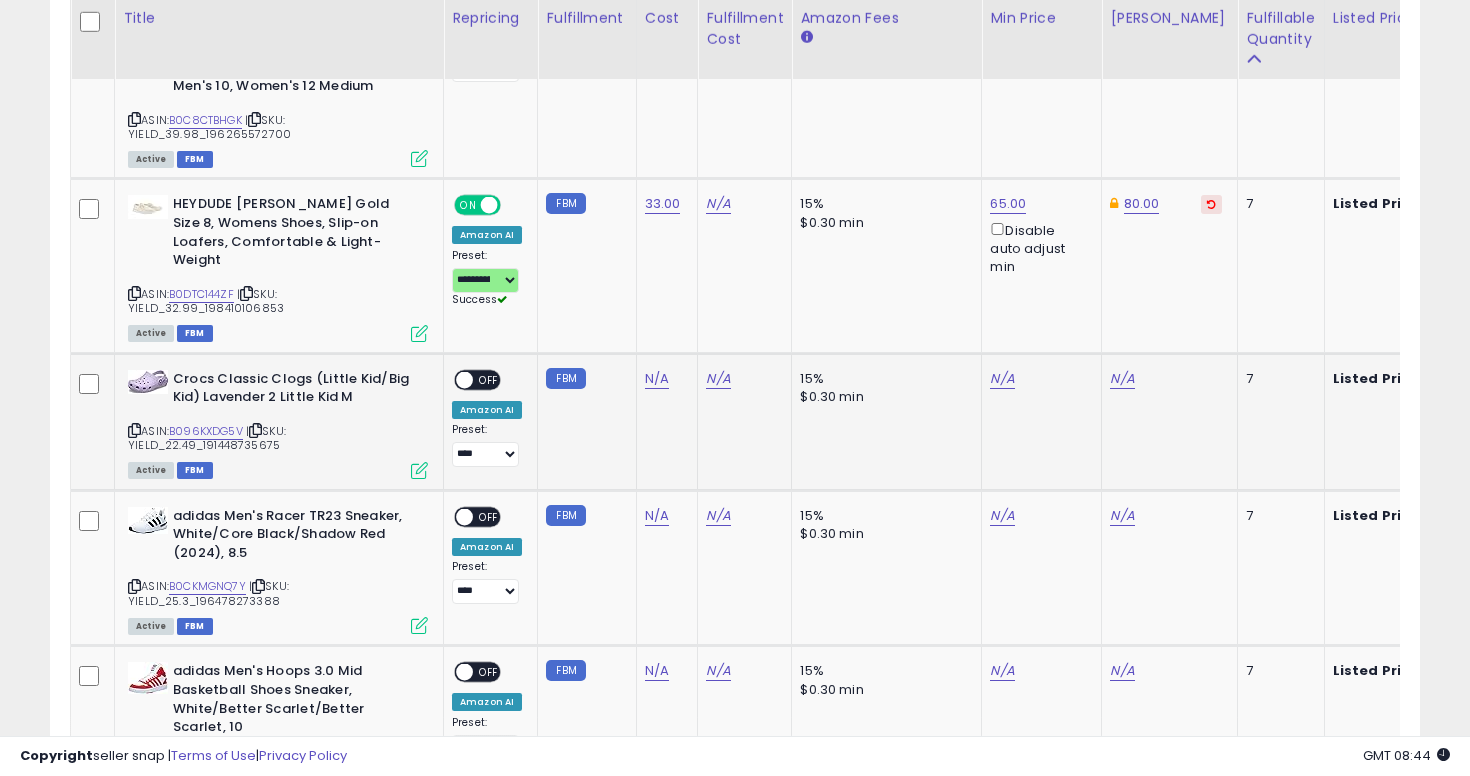 click at bounding box center (134, 430) 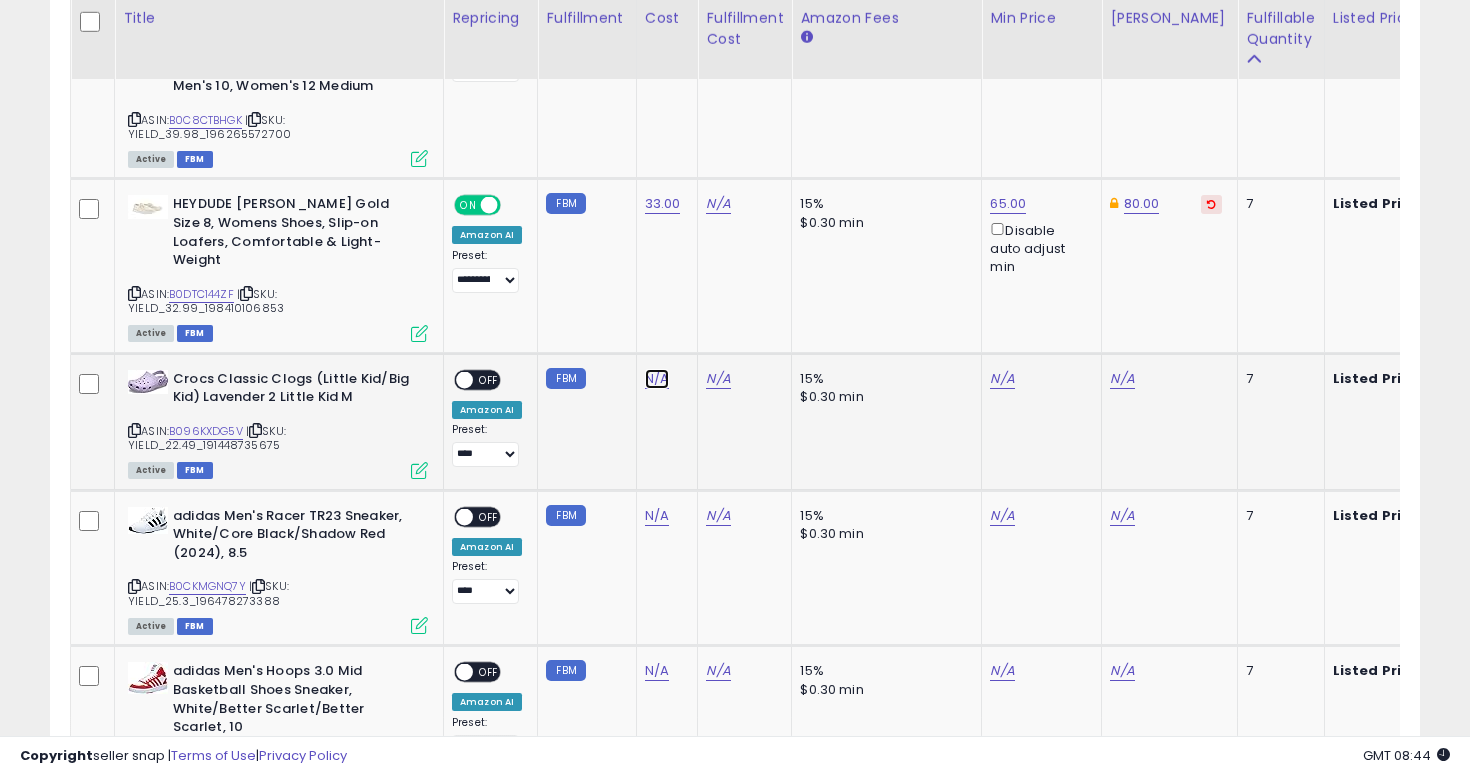 click on "N/A" at bounding box center (657, -1682) 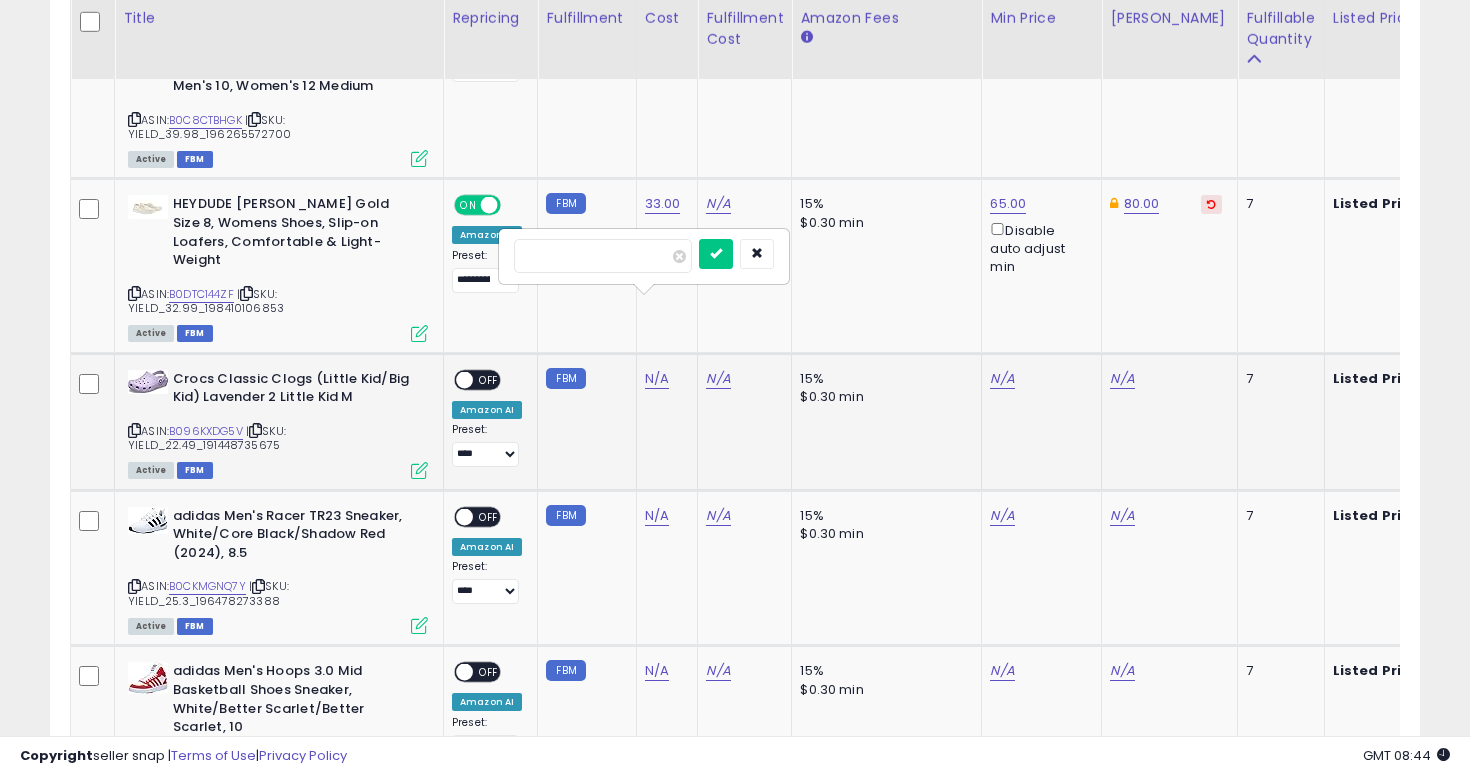 type on "****" 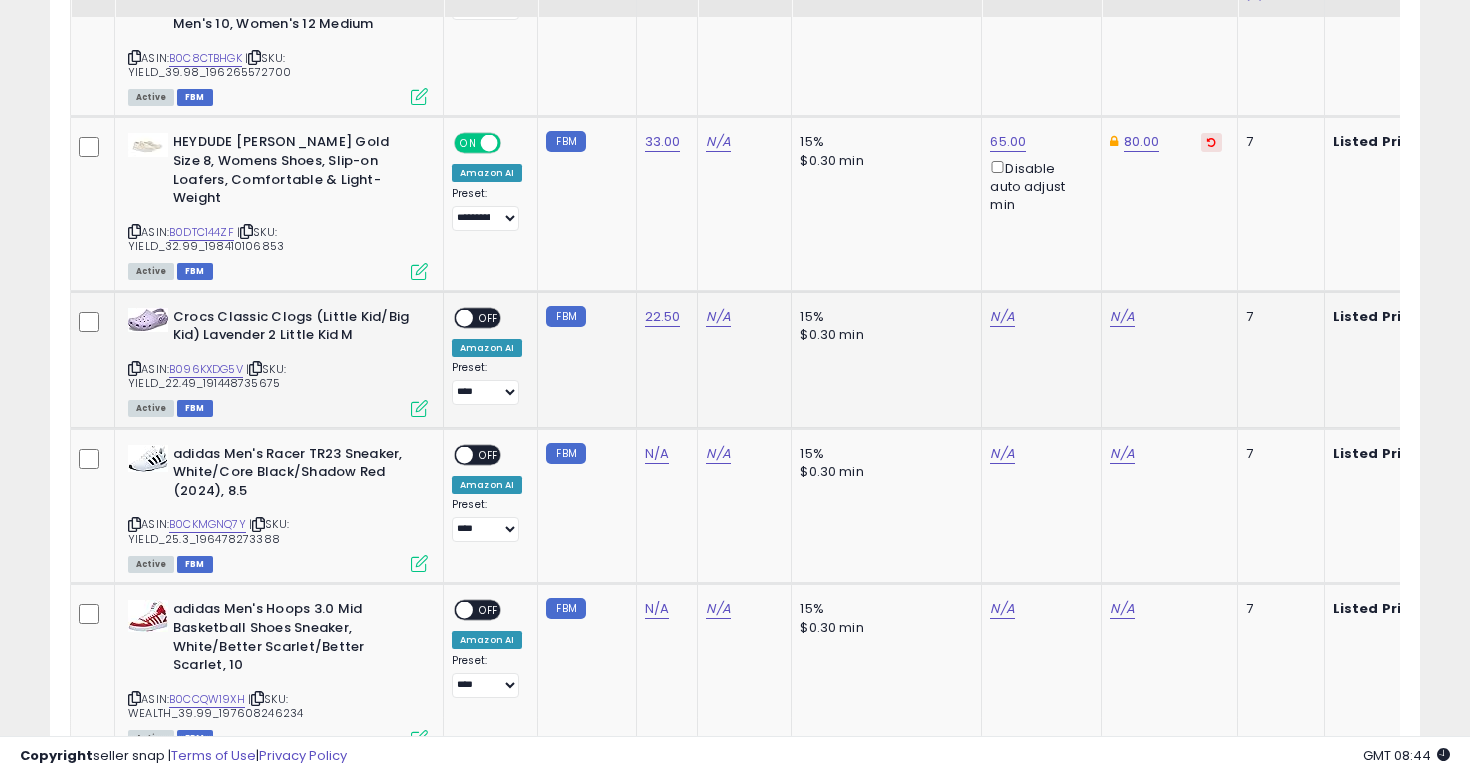scroll, scrollTop: 6776, scrollLeft: 0, axis: vertical 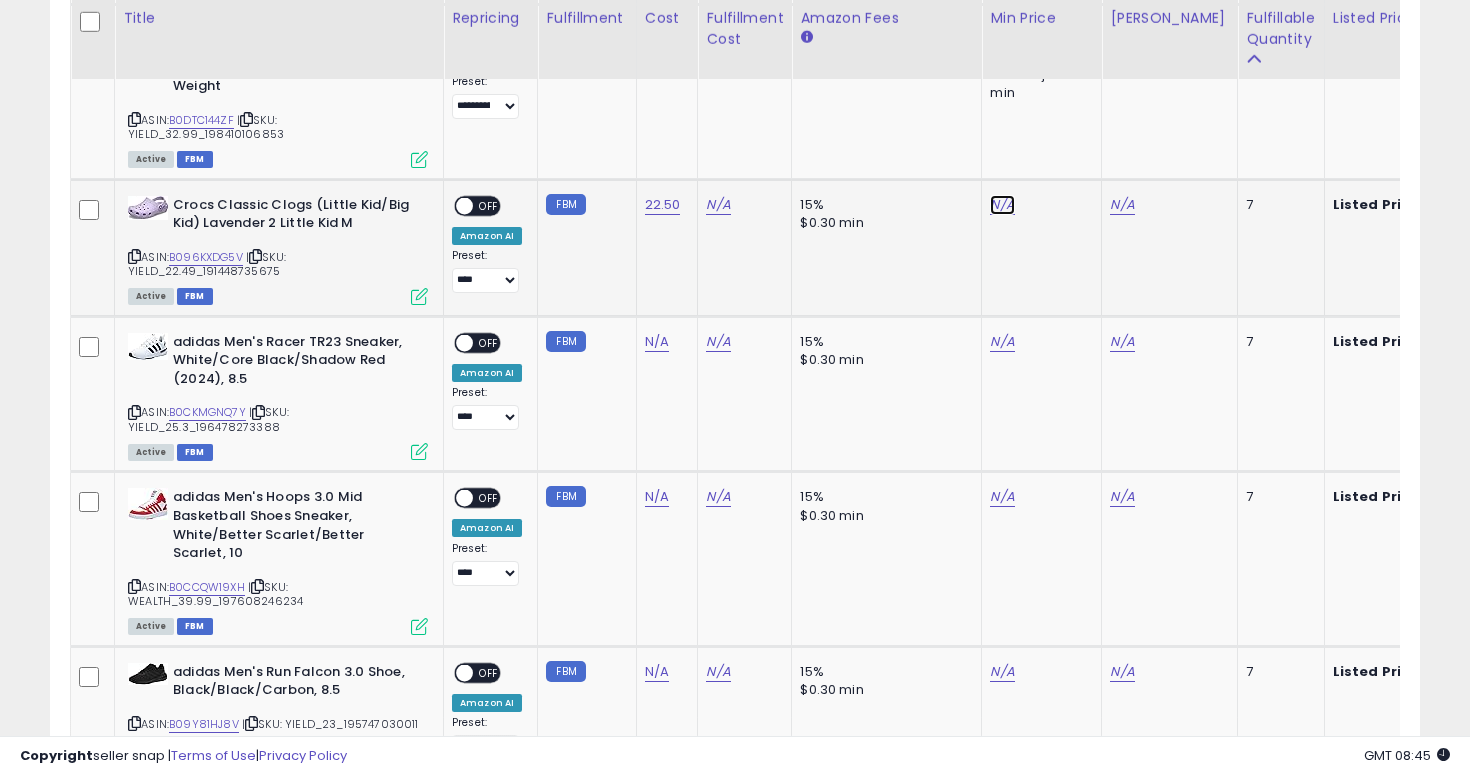 click on "N/A" at bounding box center [1002, 205] 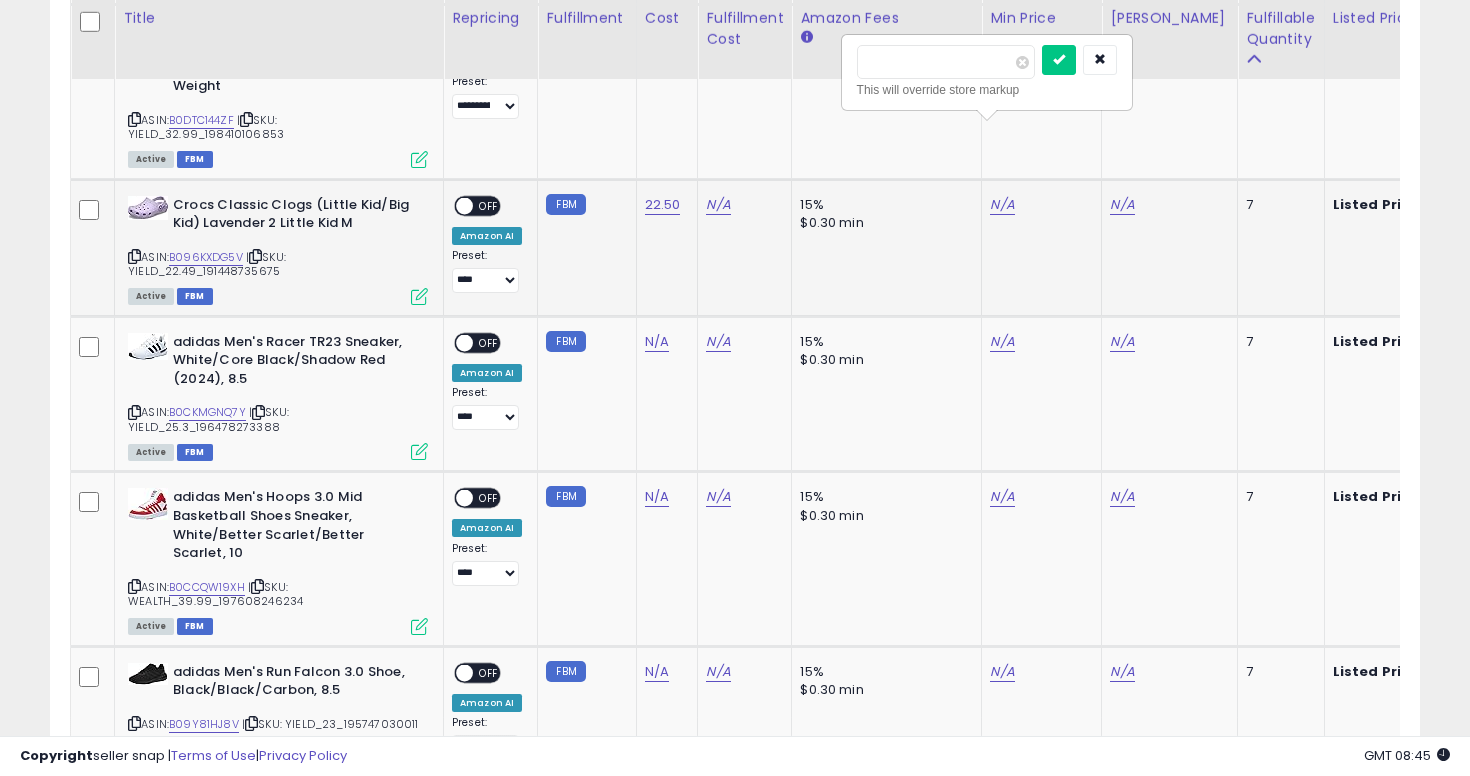 type on "*****" 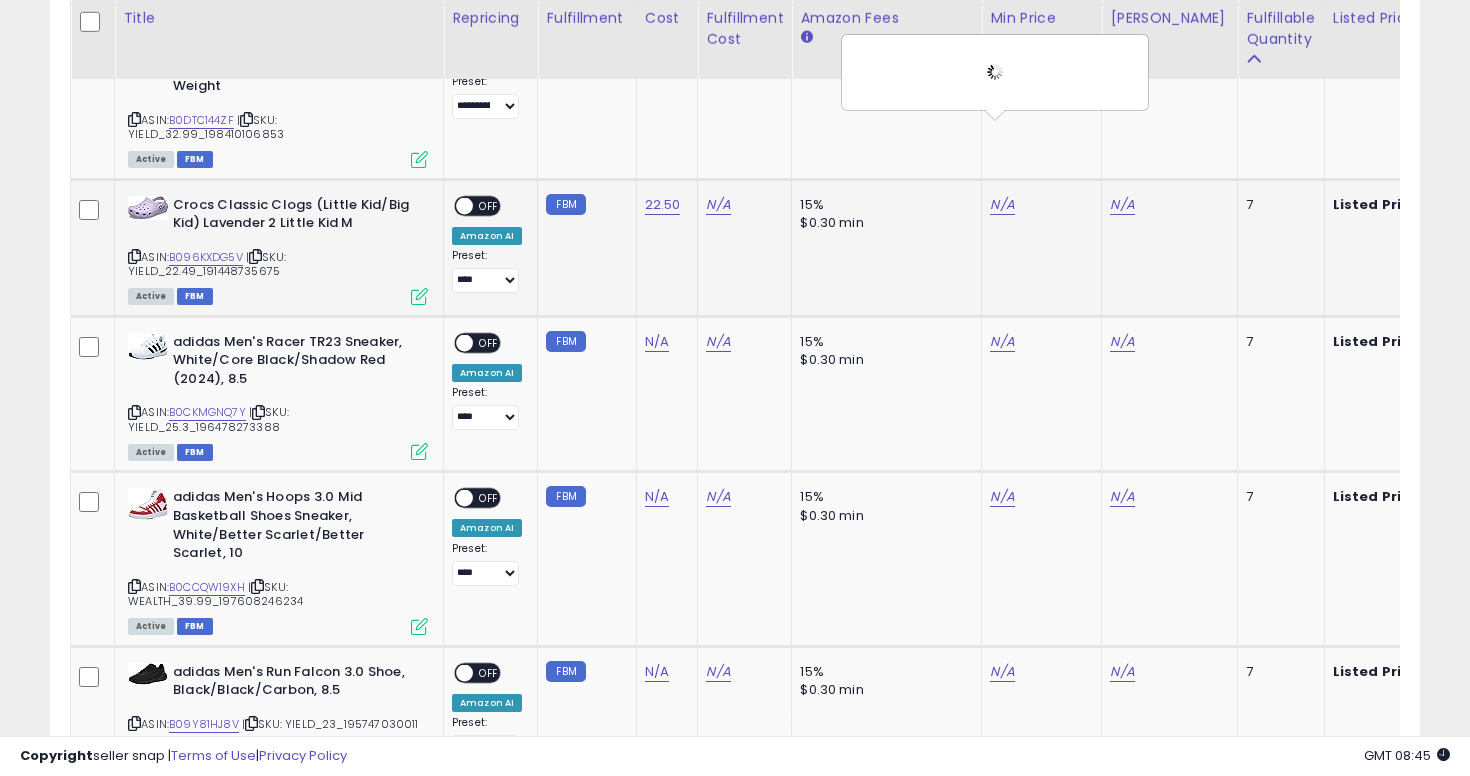 click on "OFF" at bounding box center [489, 205] 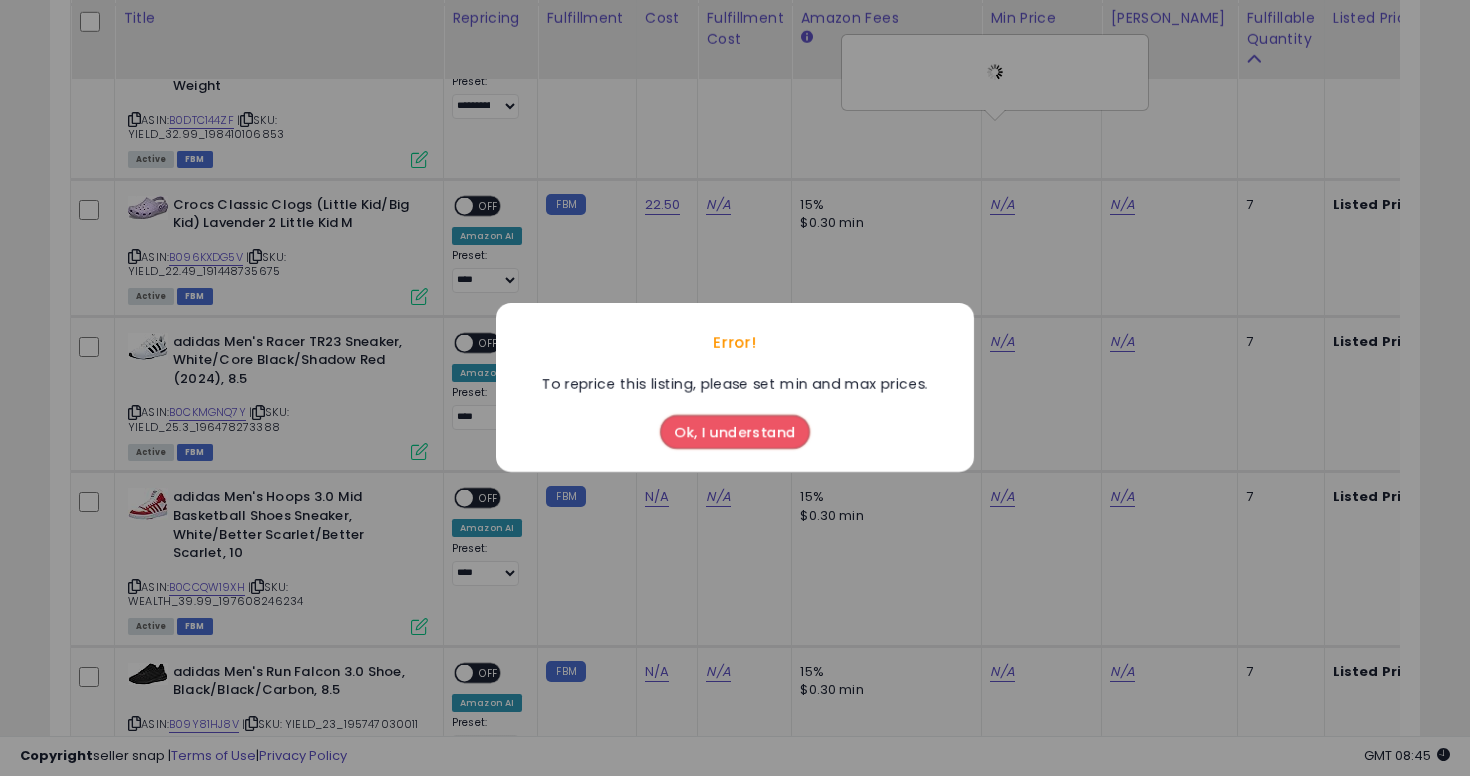 click on "Ok, I understand" at bounding box center (735, 433) 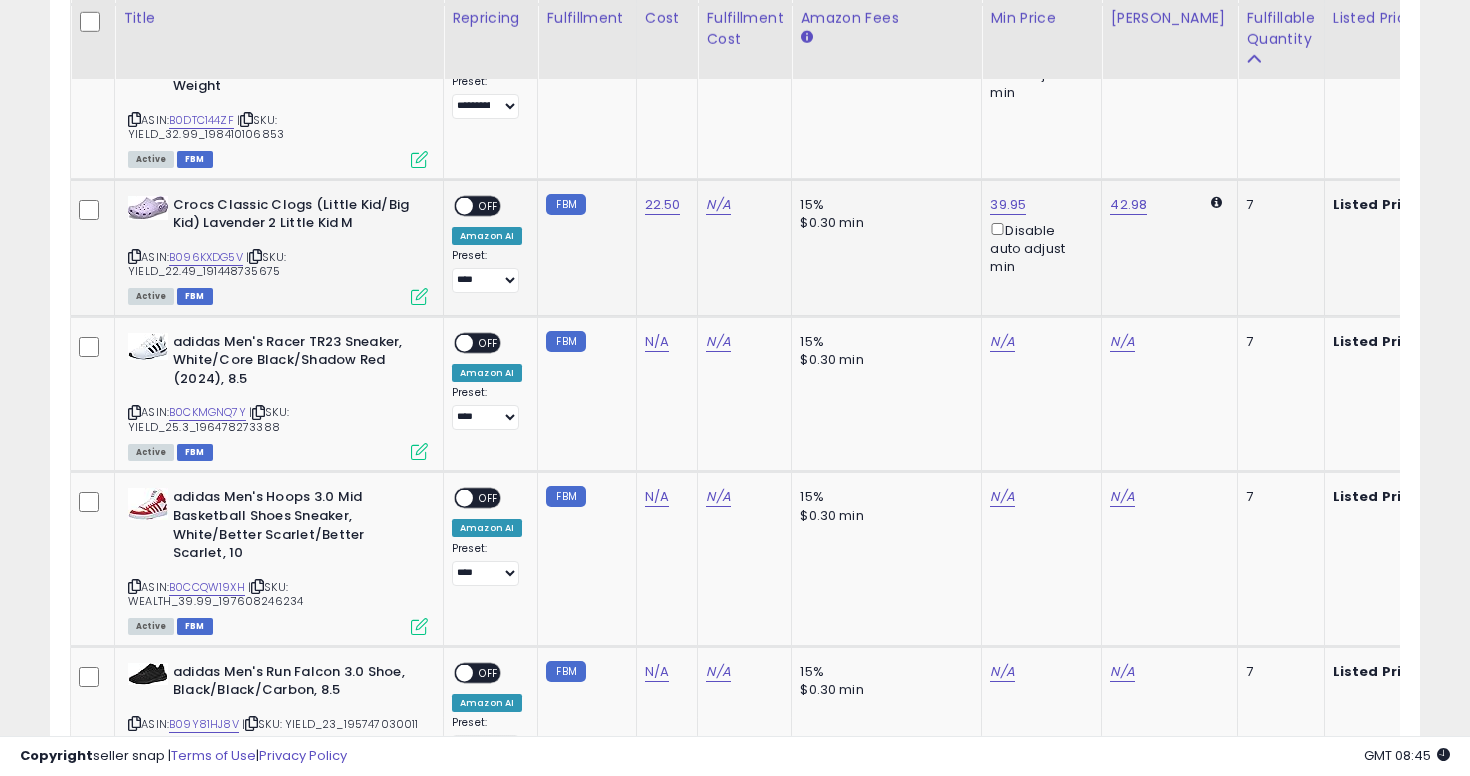 click on "**********" 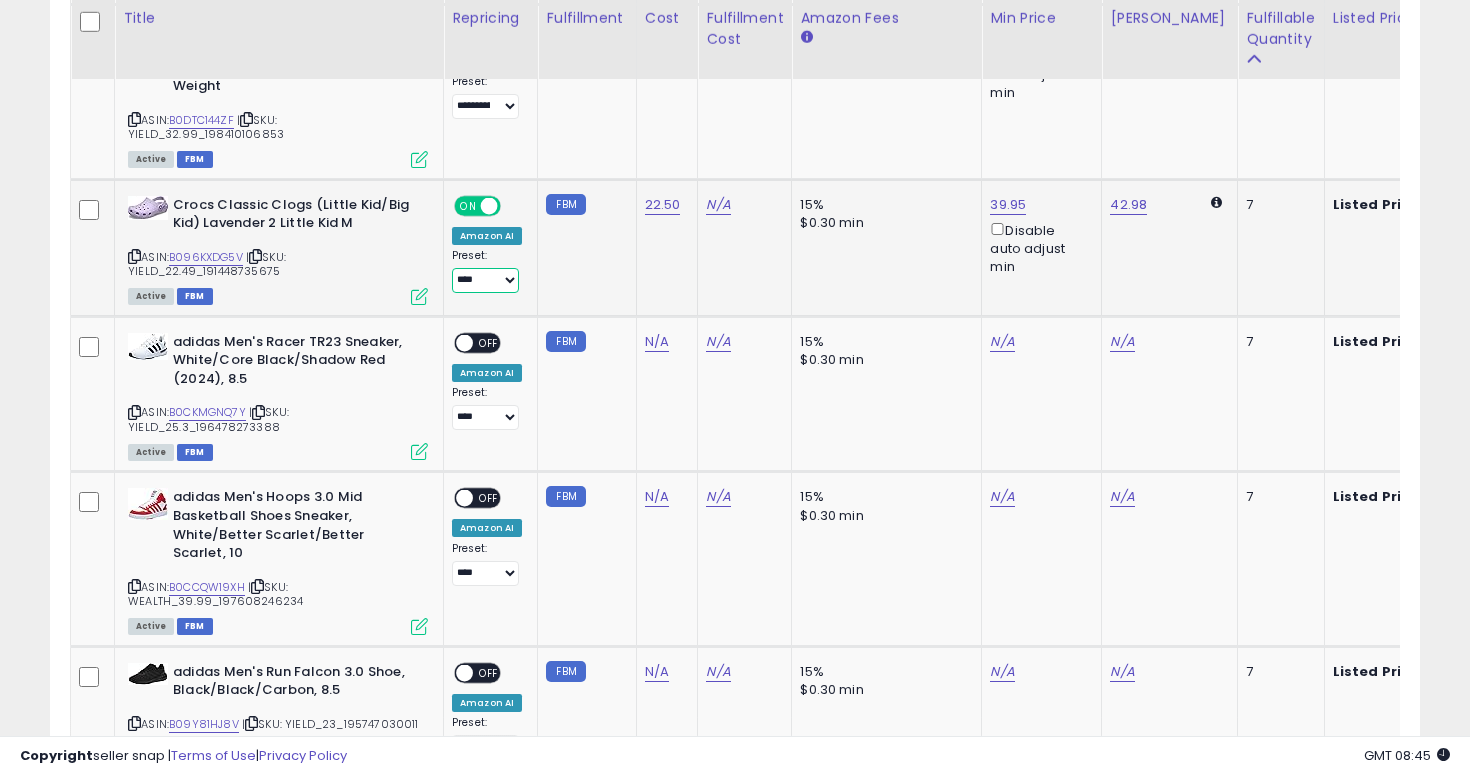 click on "**********" at bounding box center [485, 280] 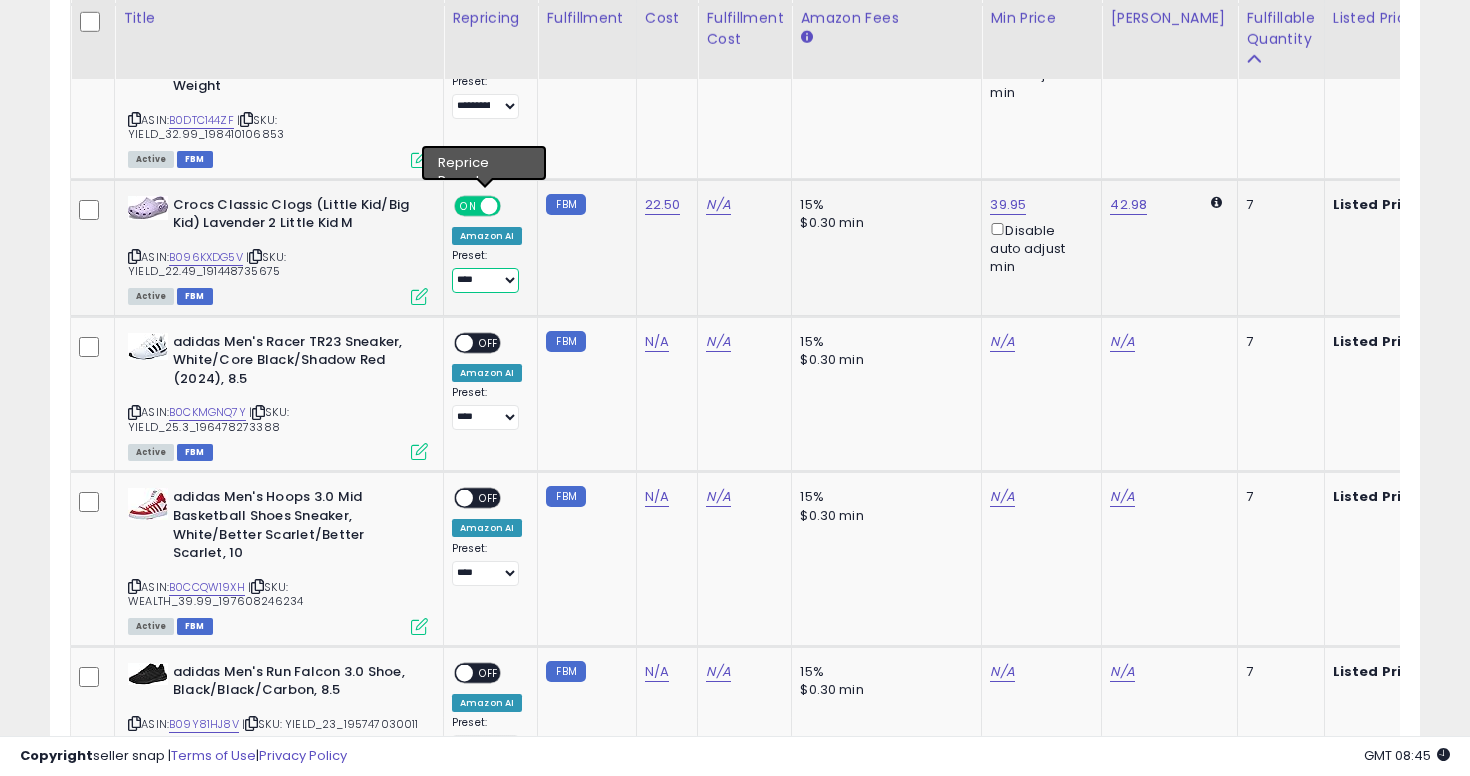 select on "**********" 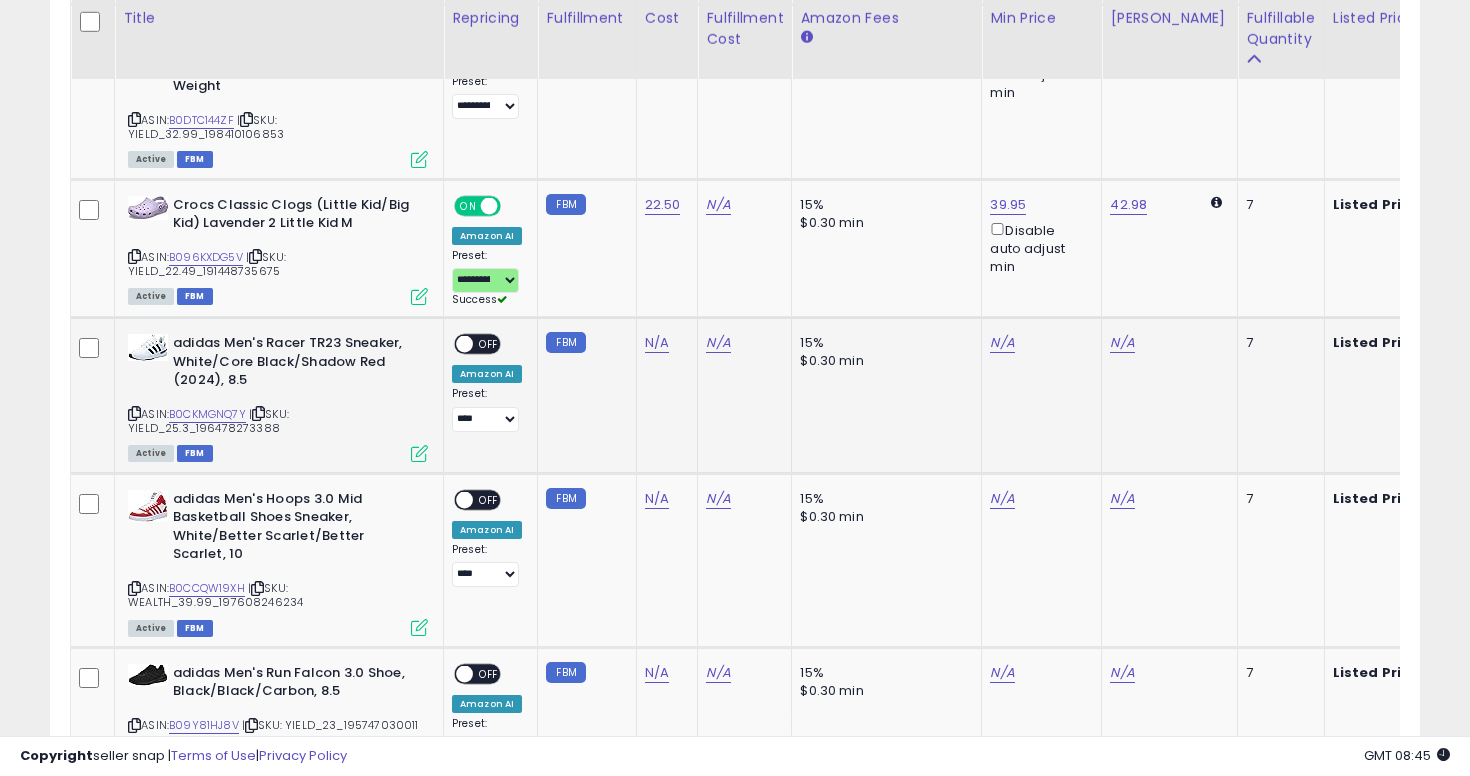 click at bounding box center [134, 413] 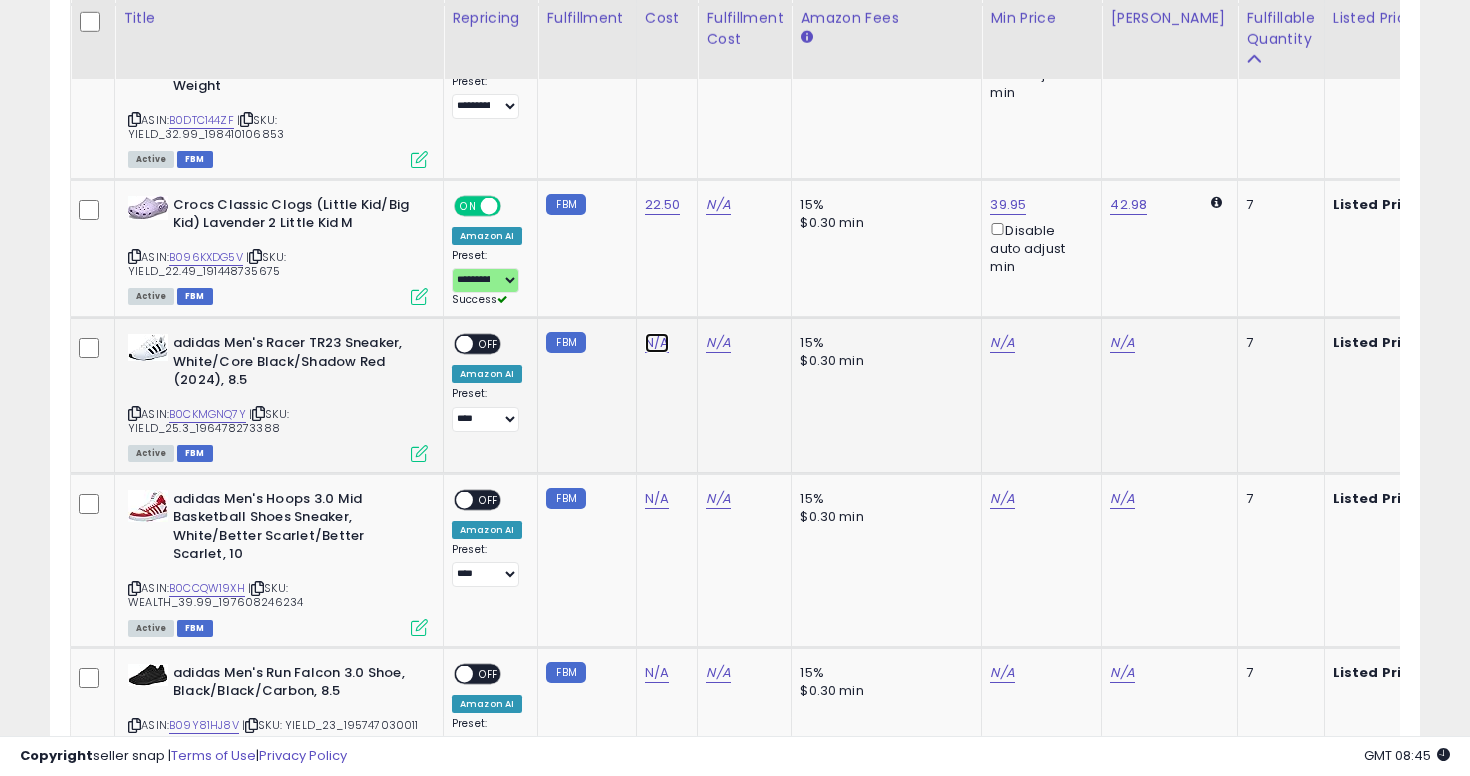 click on "N/A" at bounding box center [657, -1856] 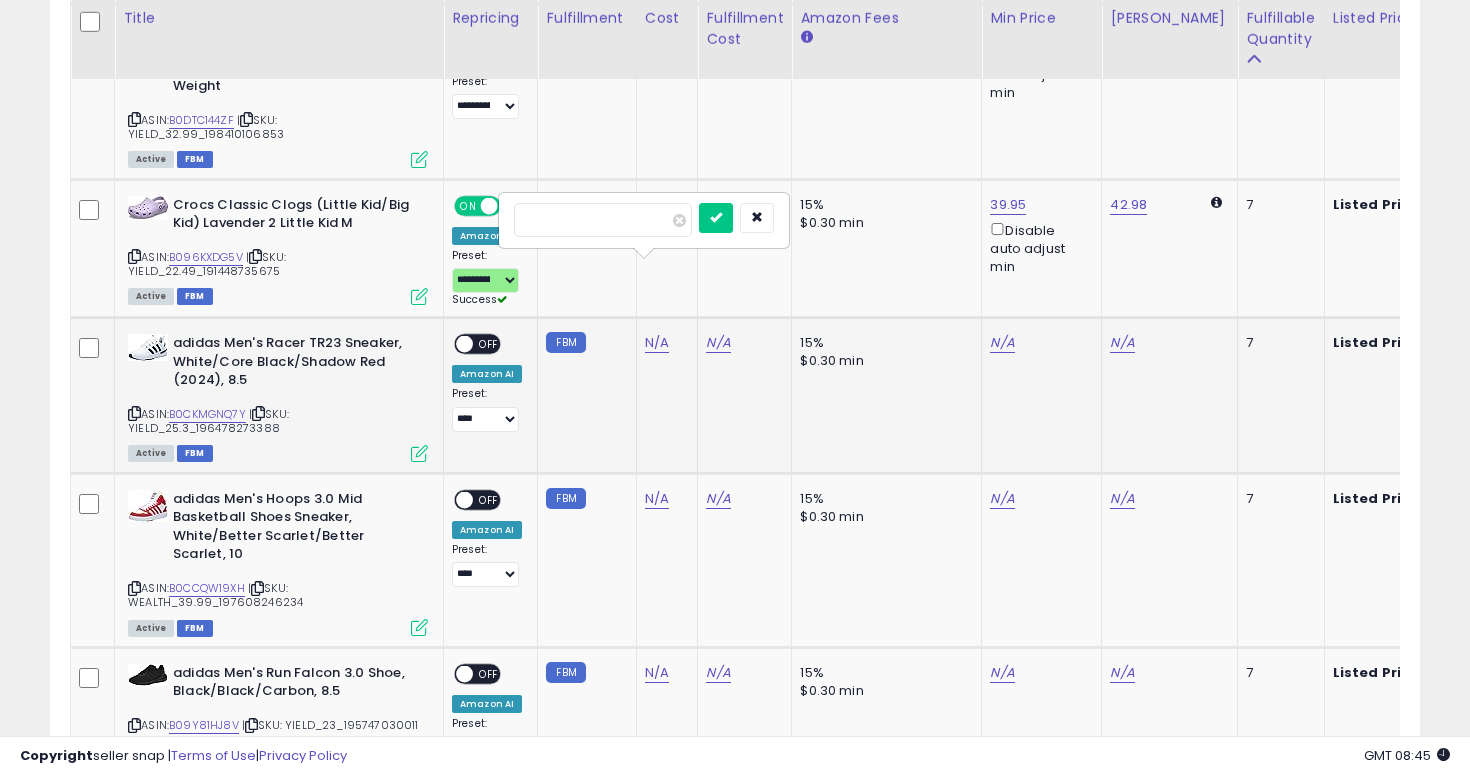 type on "****" 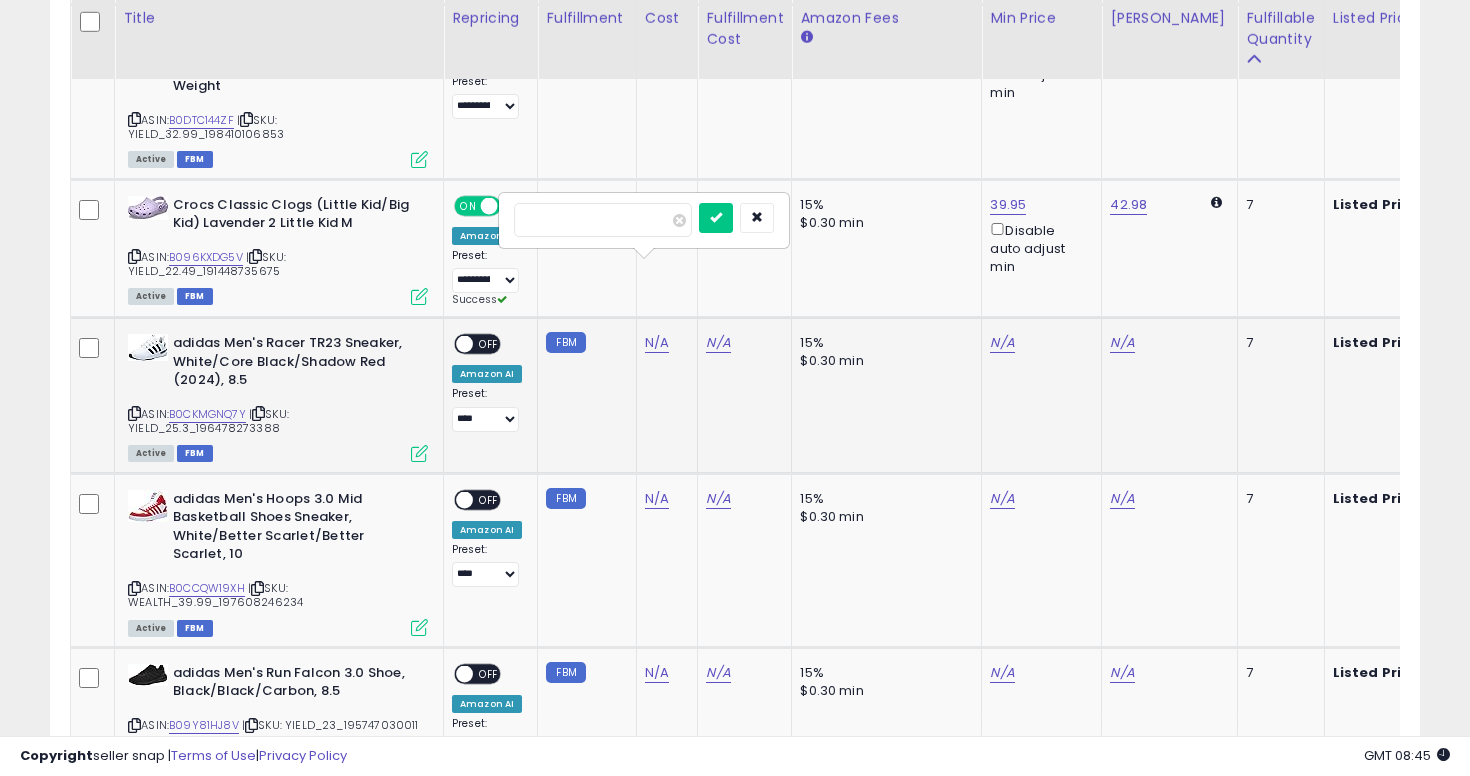 click at bounding box center (716, 218) 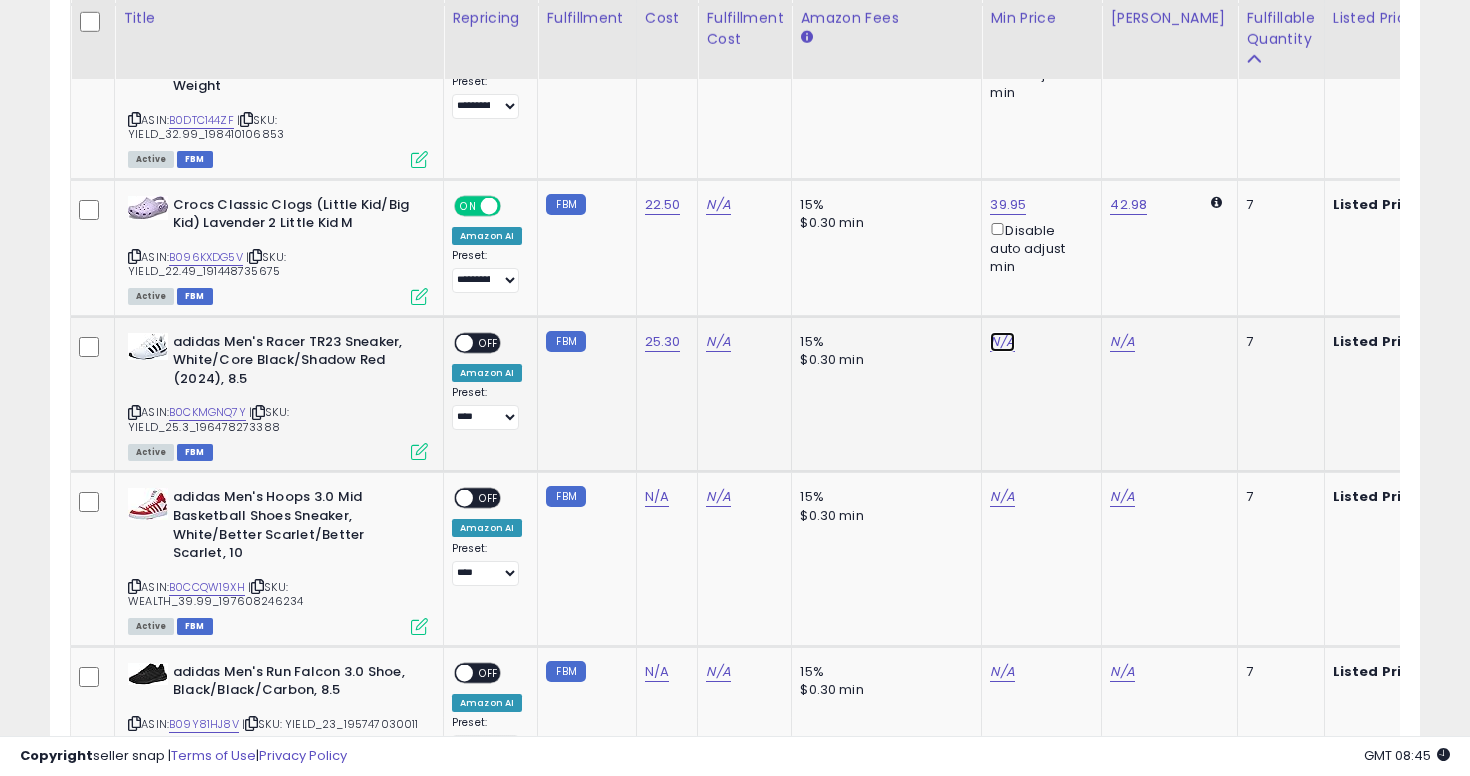 click on "N/A" at bounding box center (1002, 342) 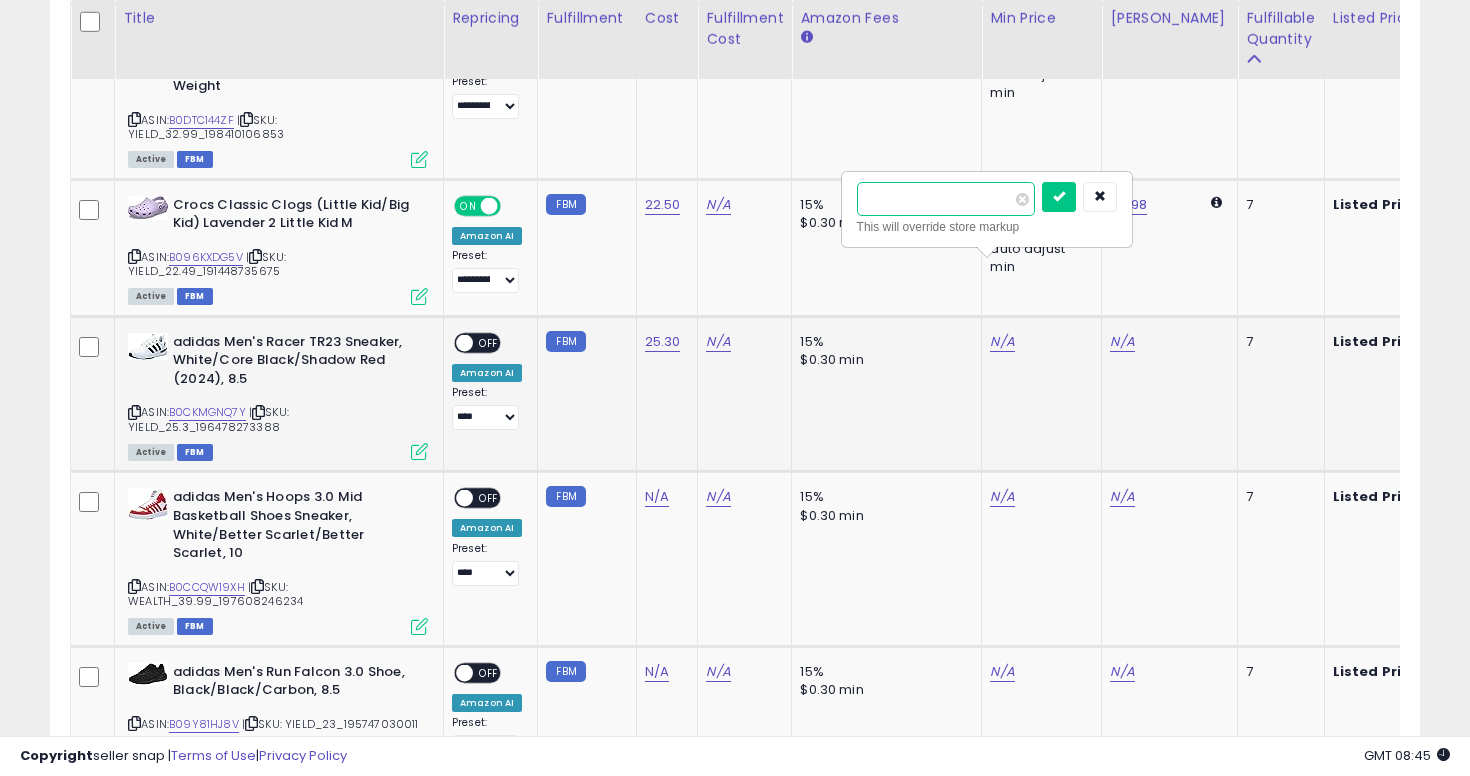 type on "**" 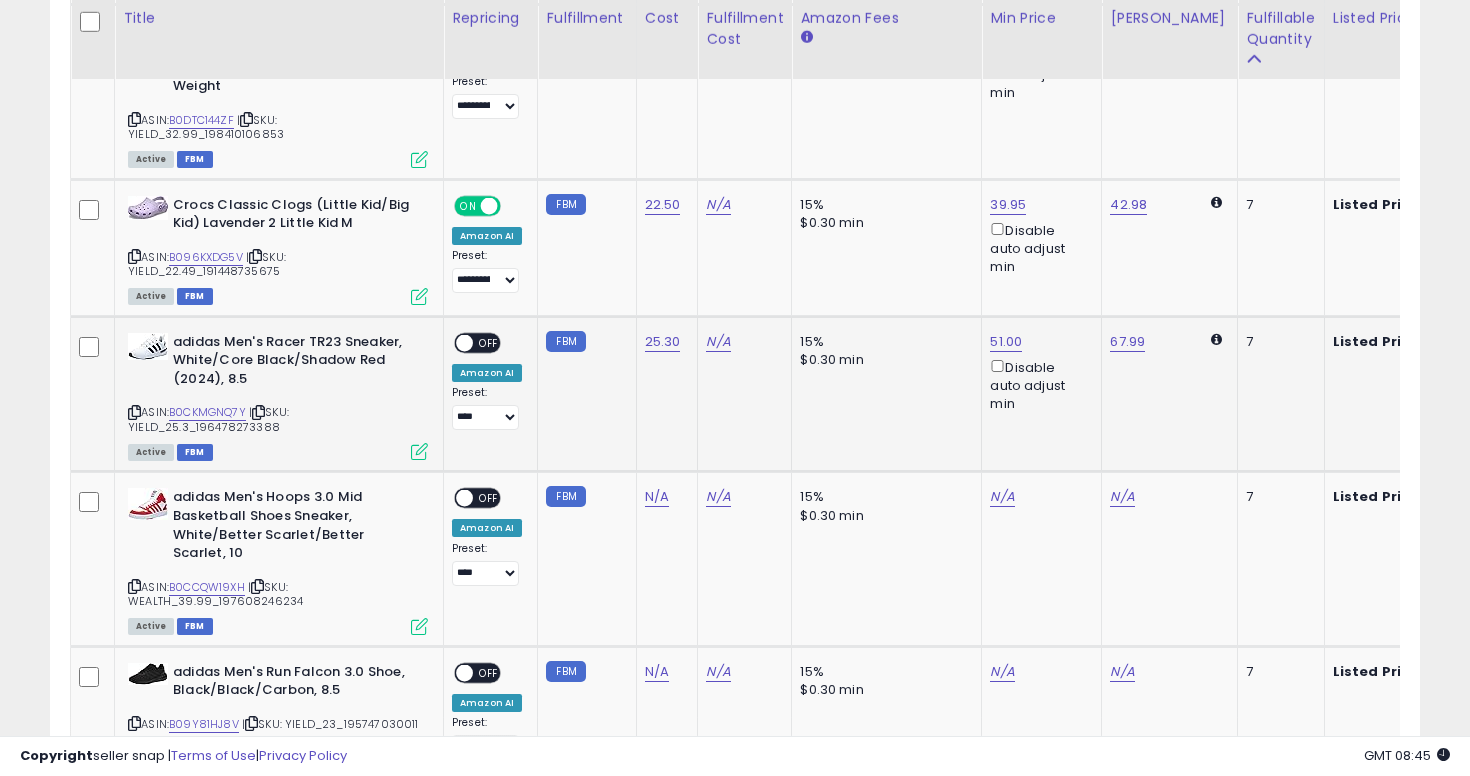 click on "OFF" at bounding box center [489, 342] 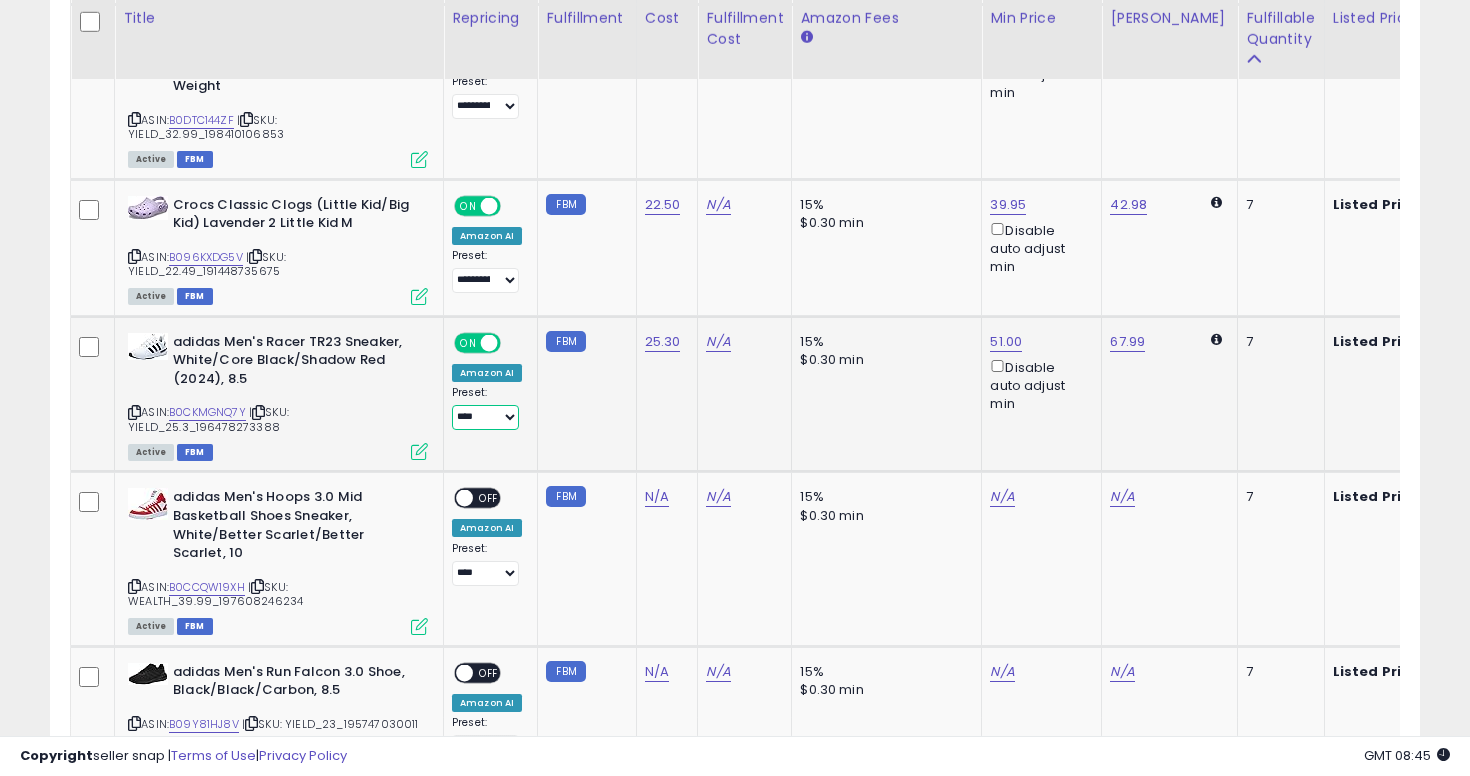 click on "**********" at bounding box center [485, 417] 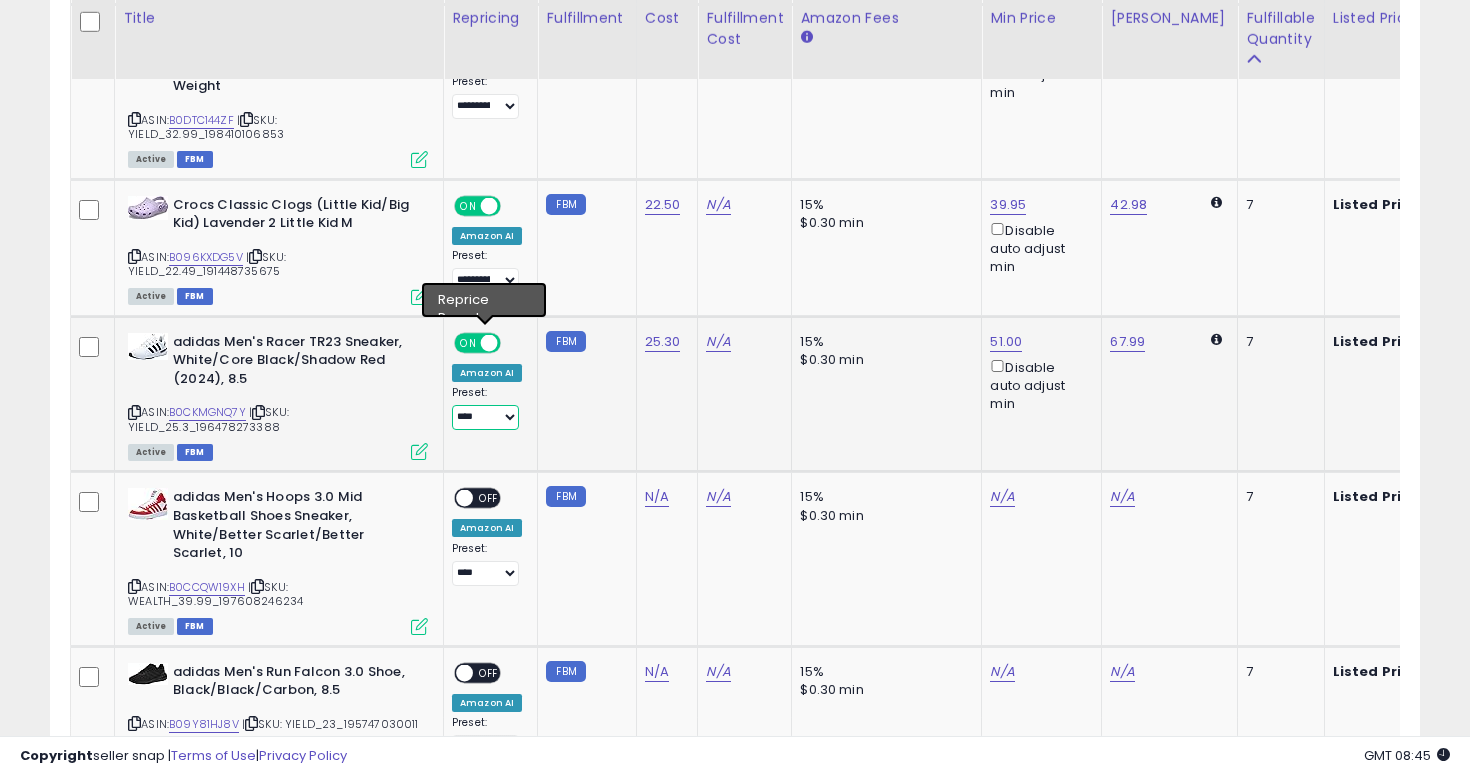 select on "**********" 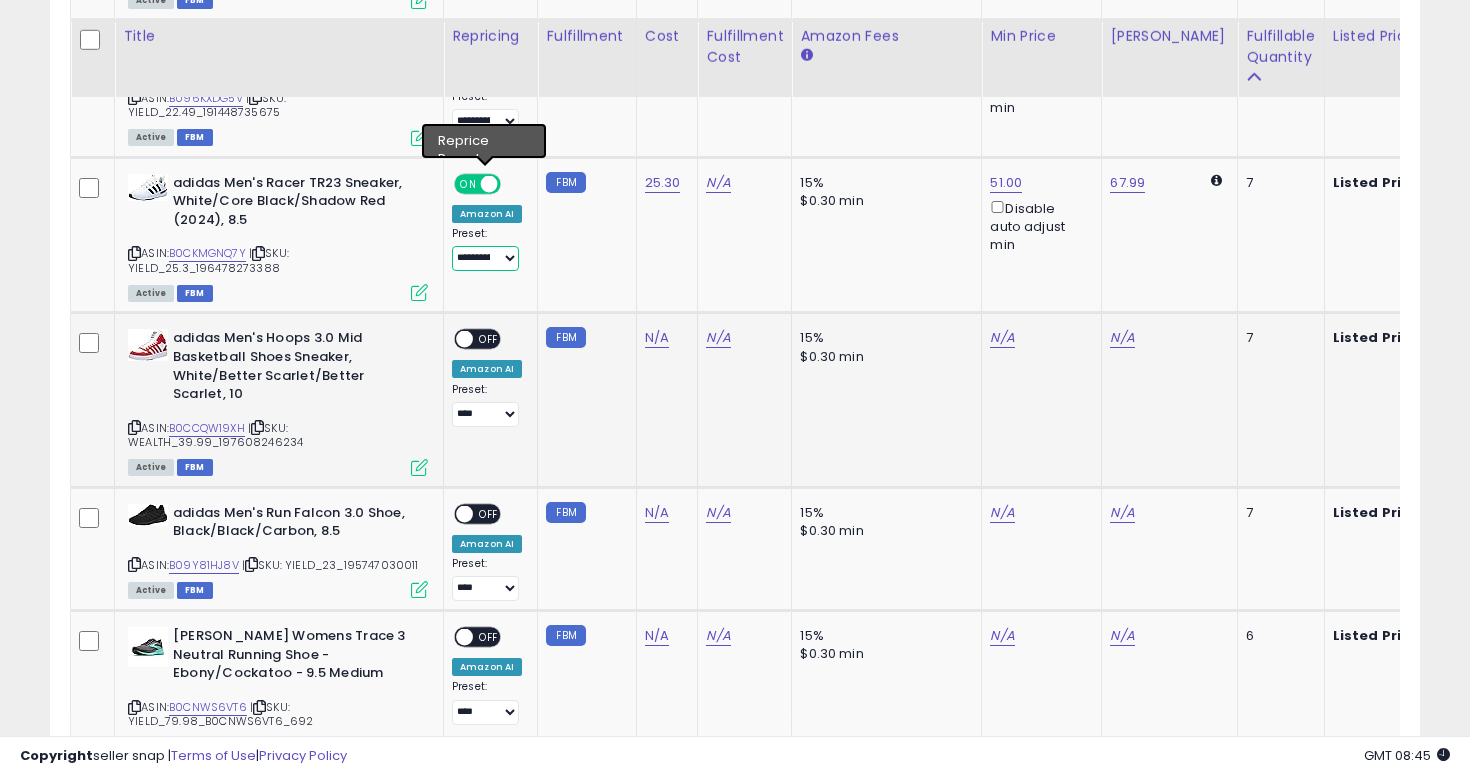 scroll, scrollTop: 6961, scrollLeft: 0, axis: vertical 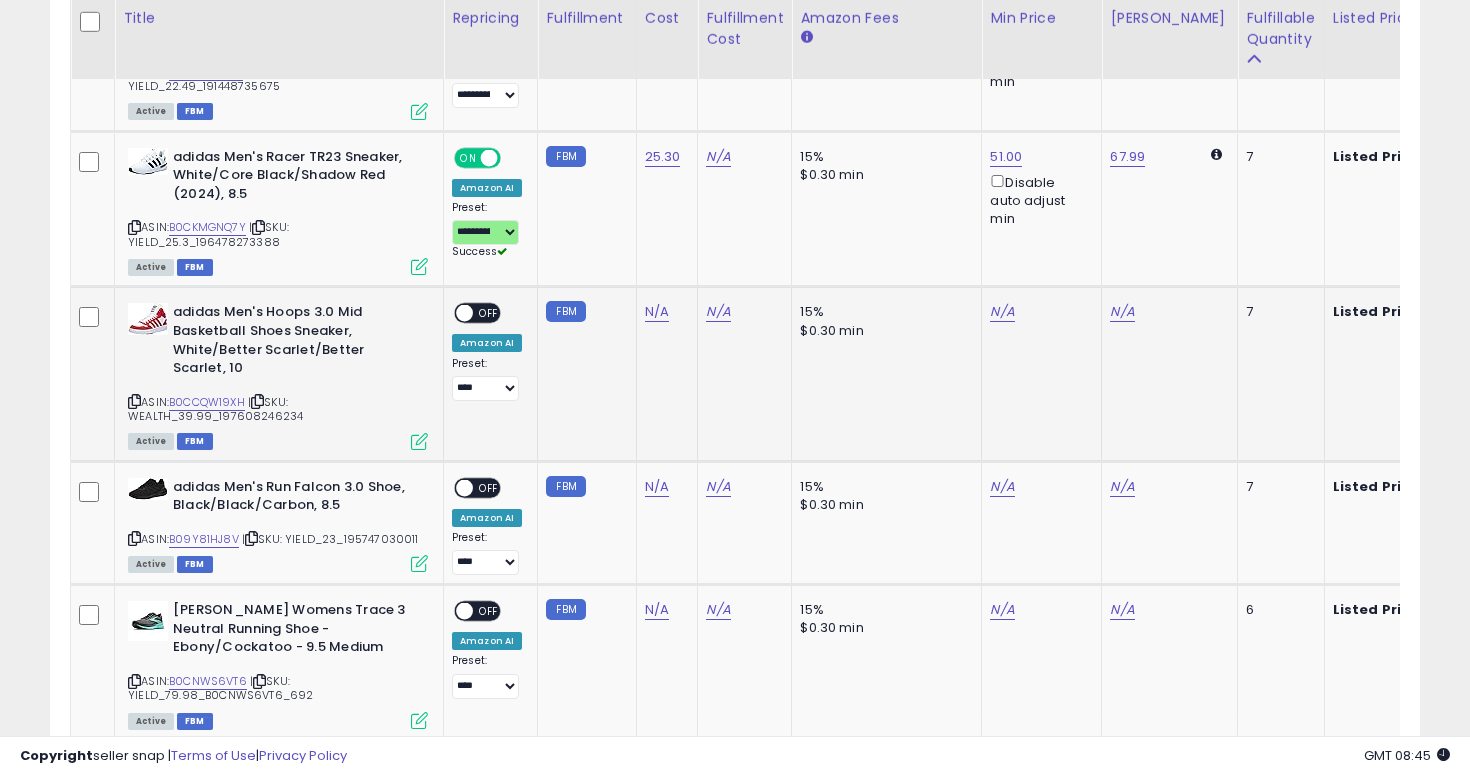 click at bounding box center (134, 401) 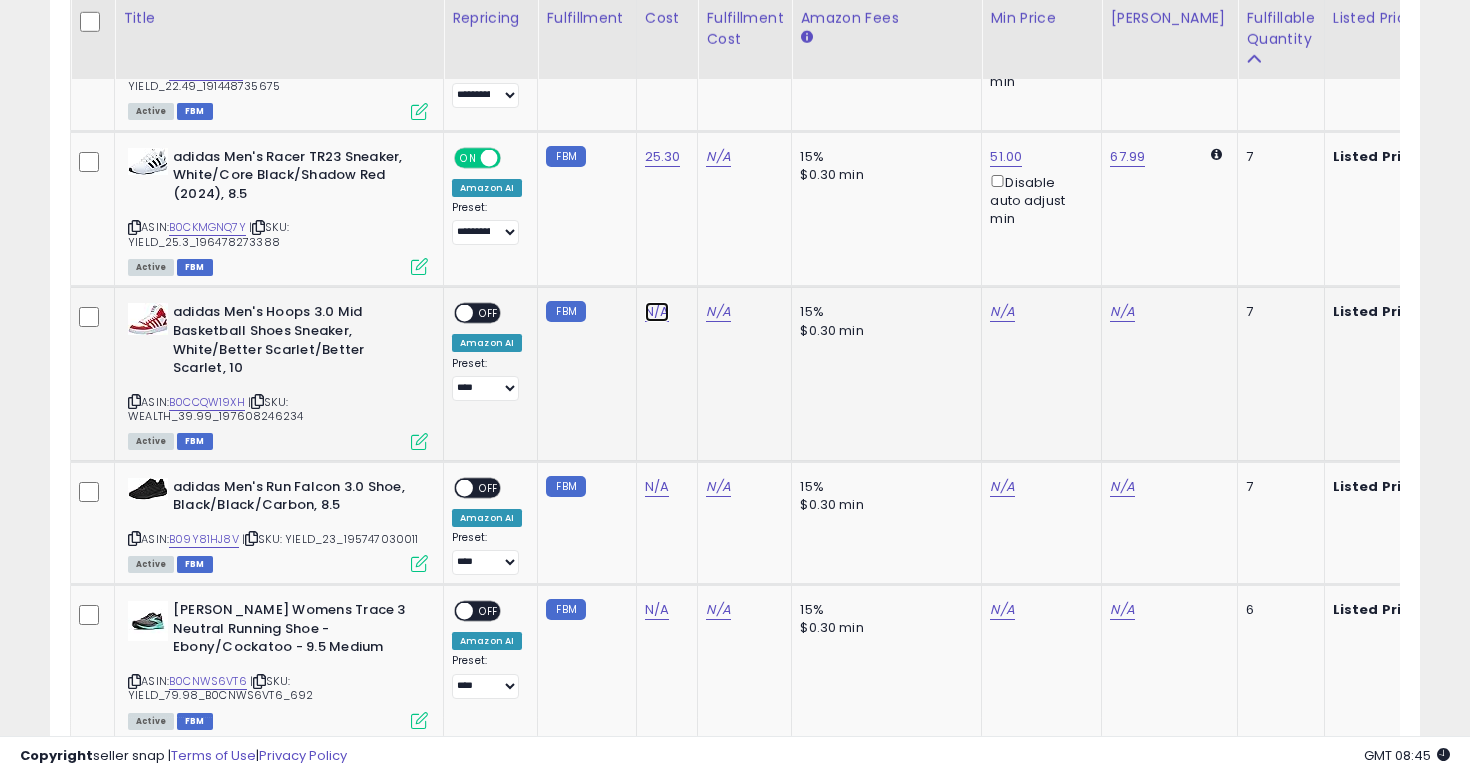 click on "N/A" at bounding box center (657, -2041) 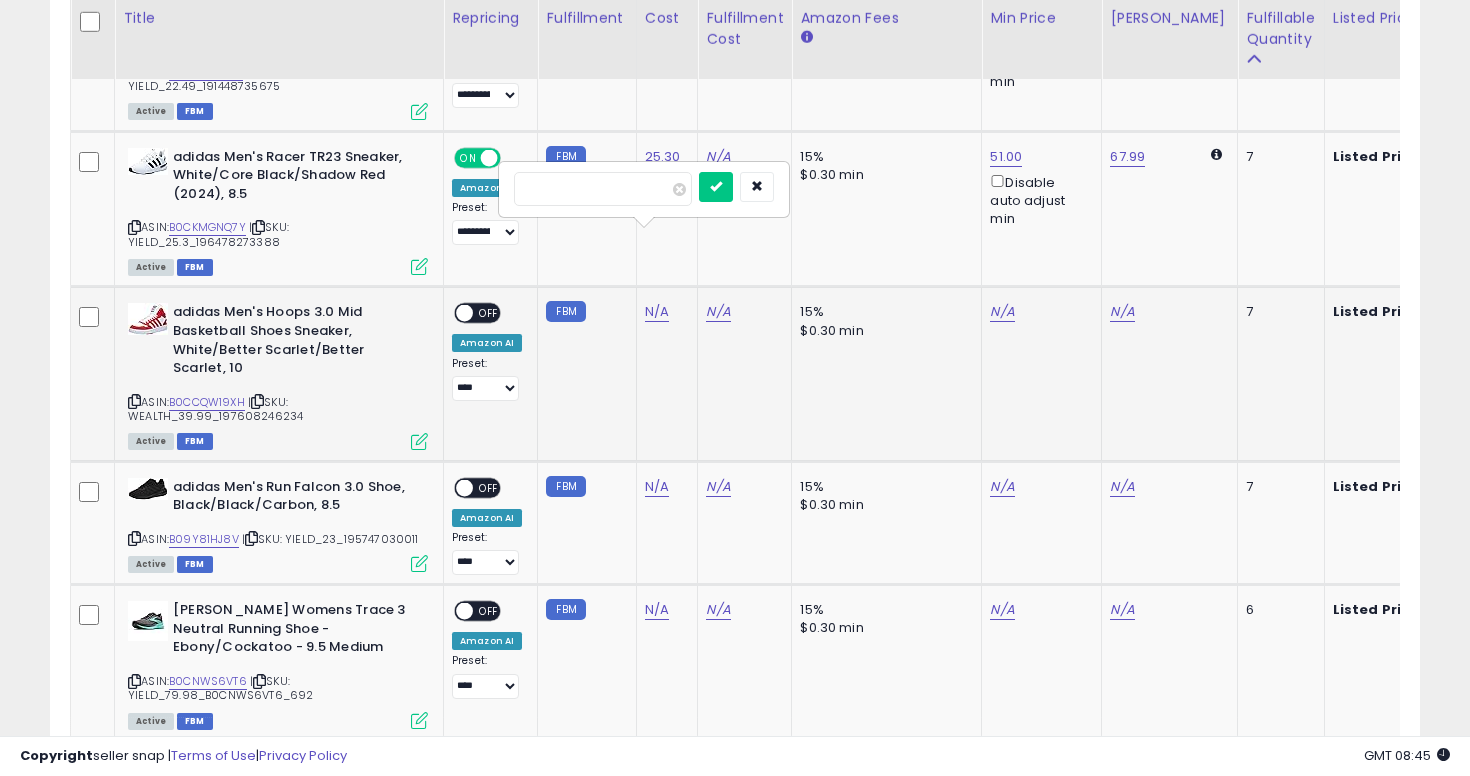 type on "**" 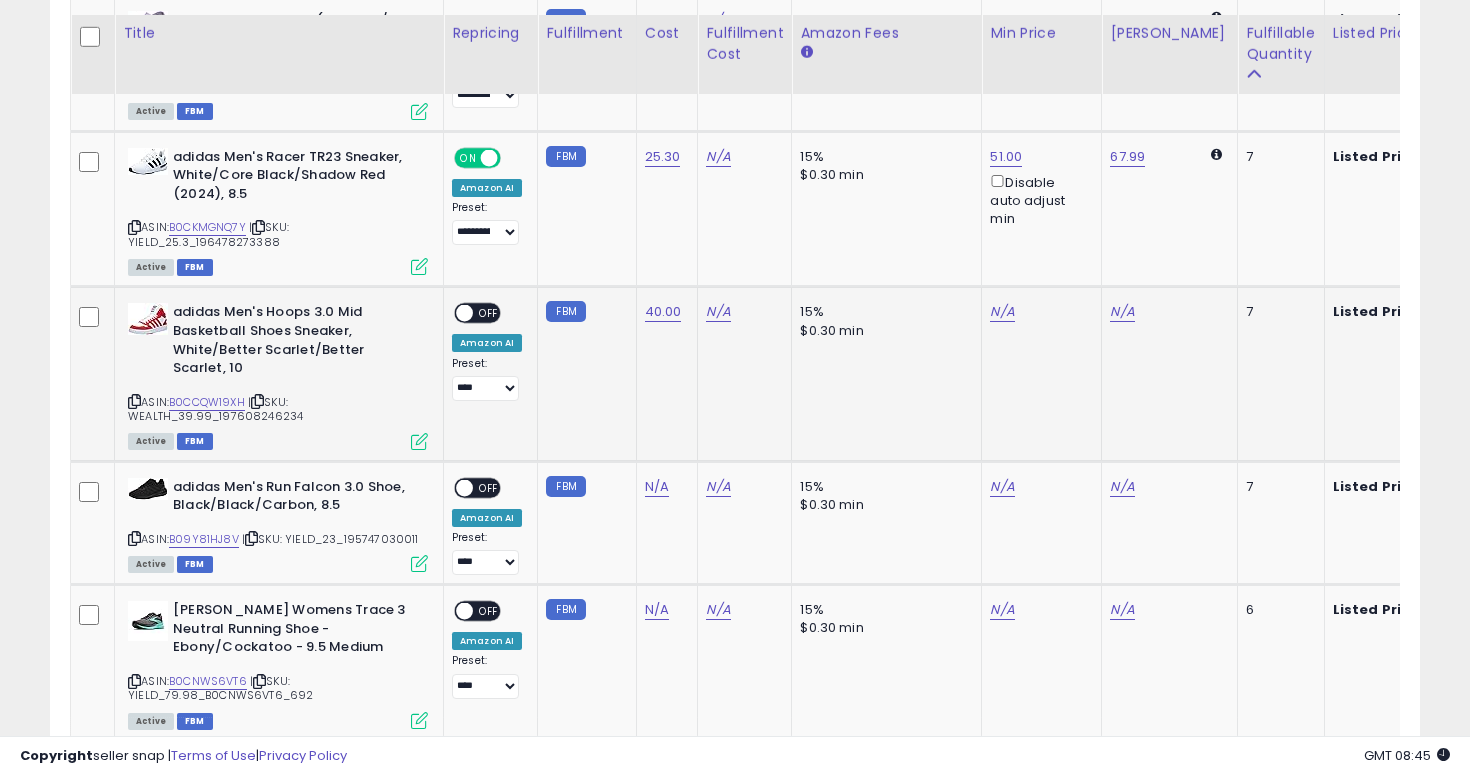 scroll, scrollTop: 7010, scrollLeft: 0, axis: vertical 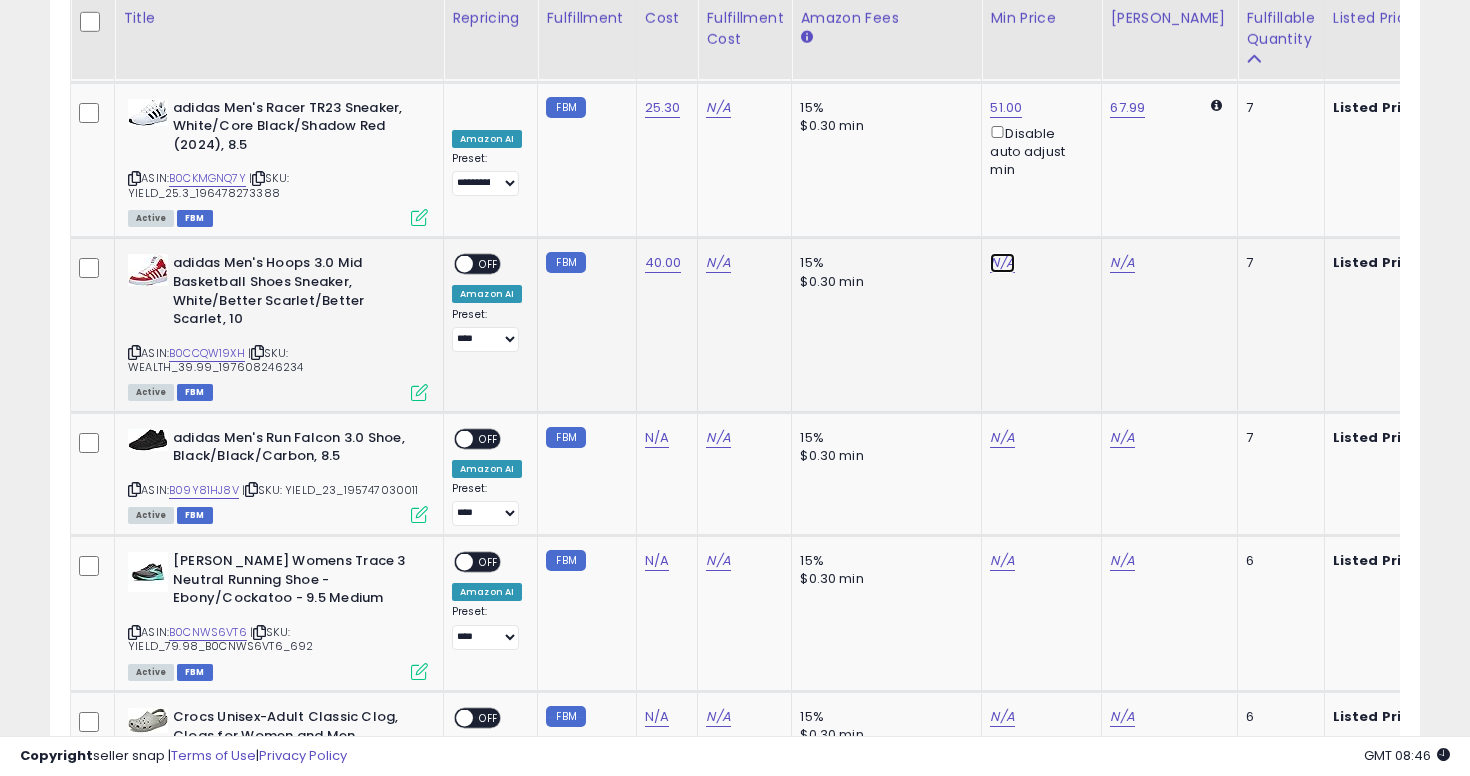 click on "N/A" at bounding box center (1002, 263) 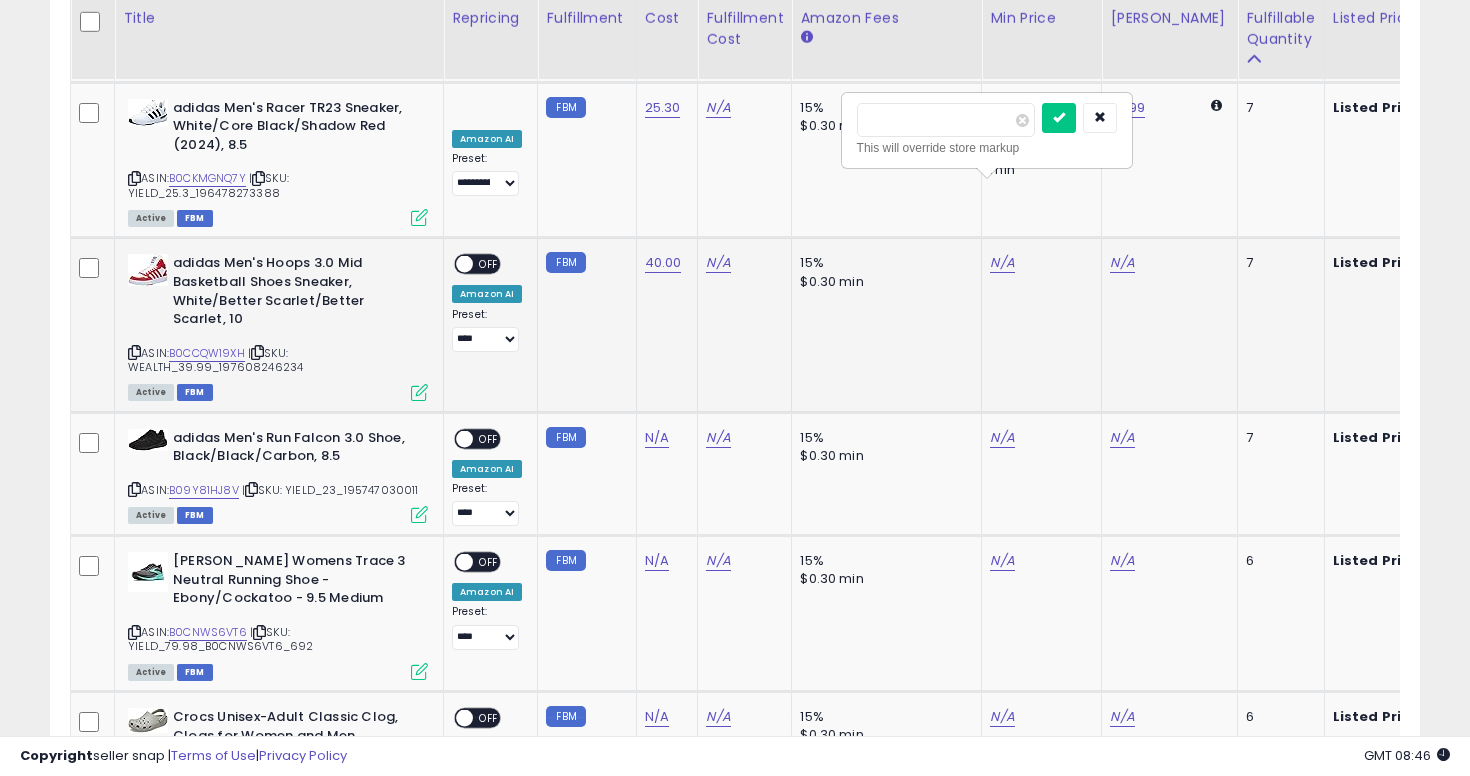 type on "**" 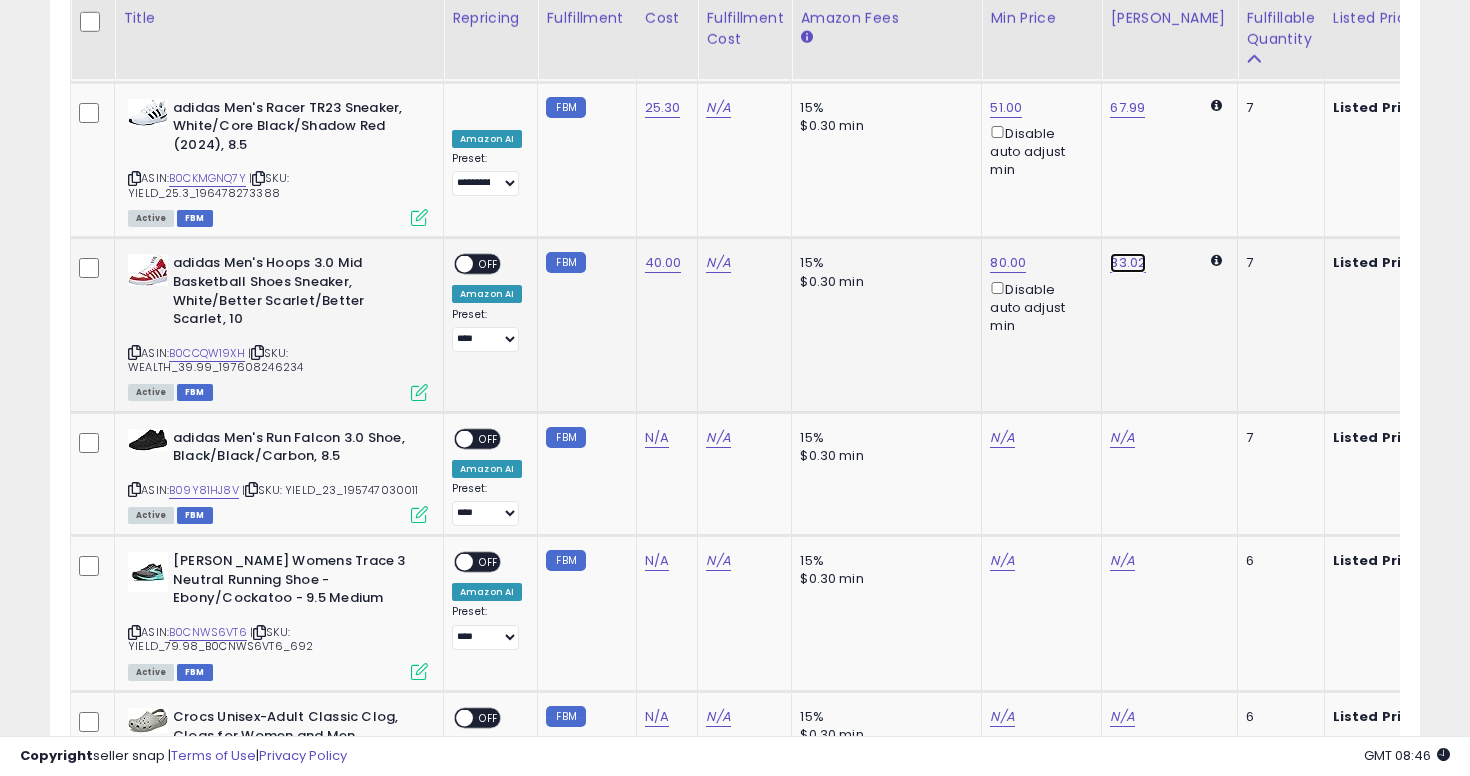 click on "83.02" at bounding box center [1127, -5752] 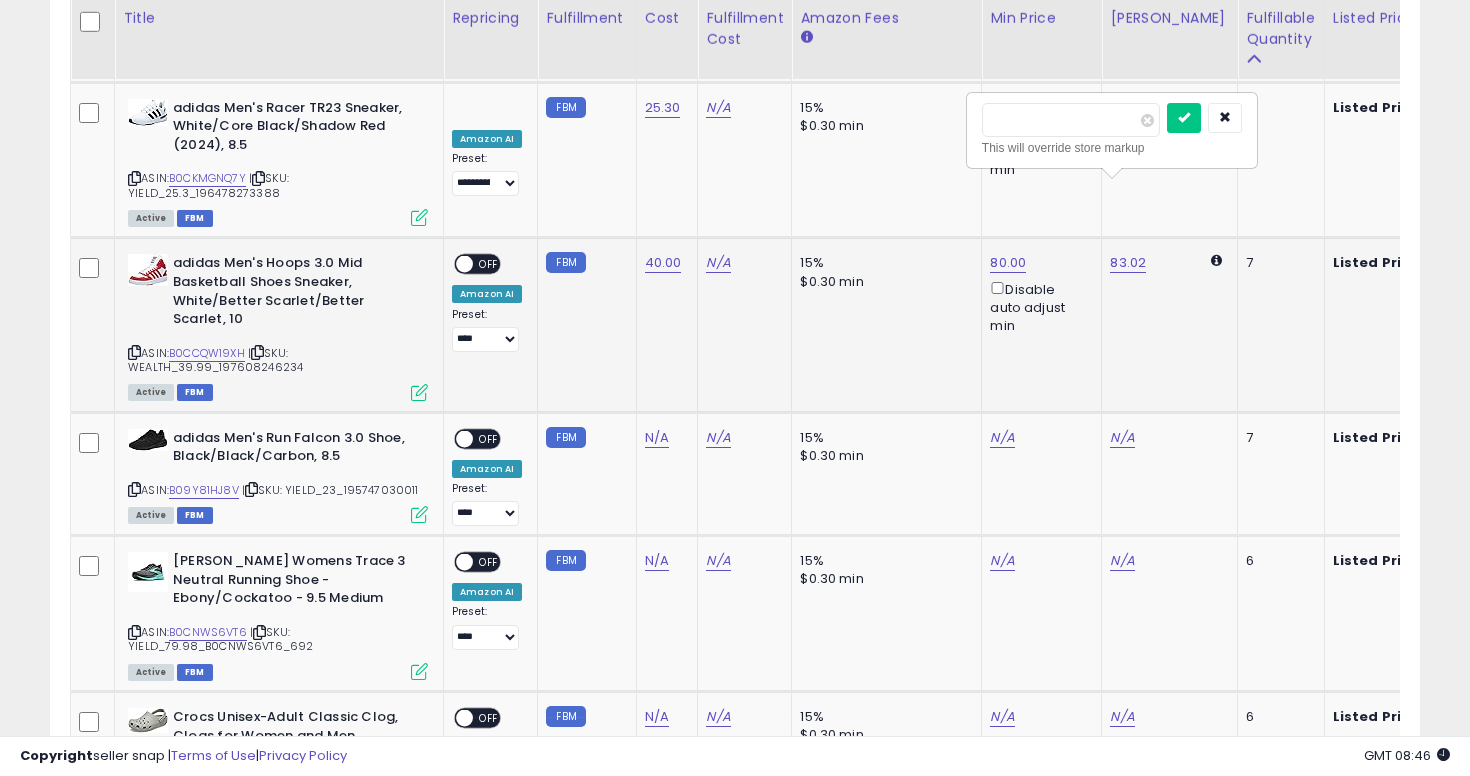 click on "*****" at bounding box center [1071, 120] 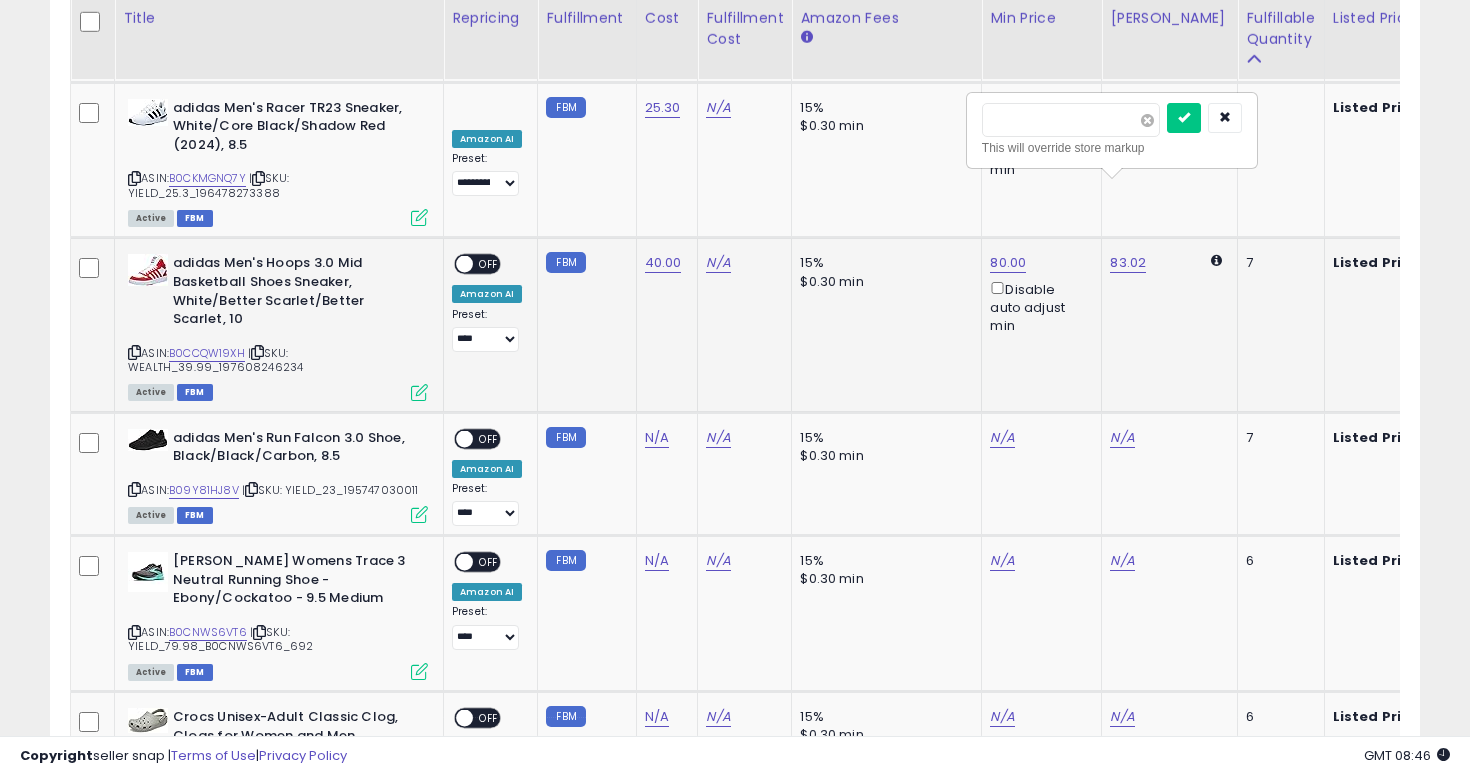 click at bounding box center (1147, 120) 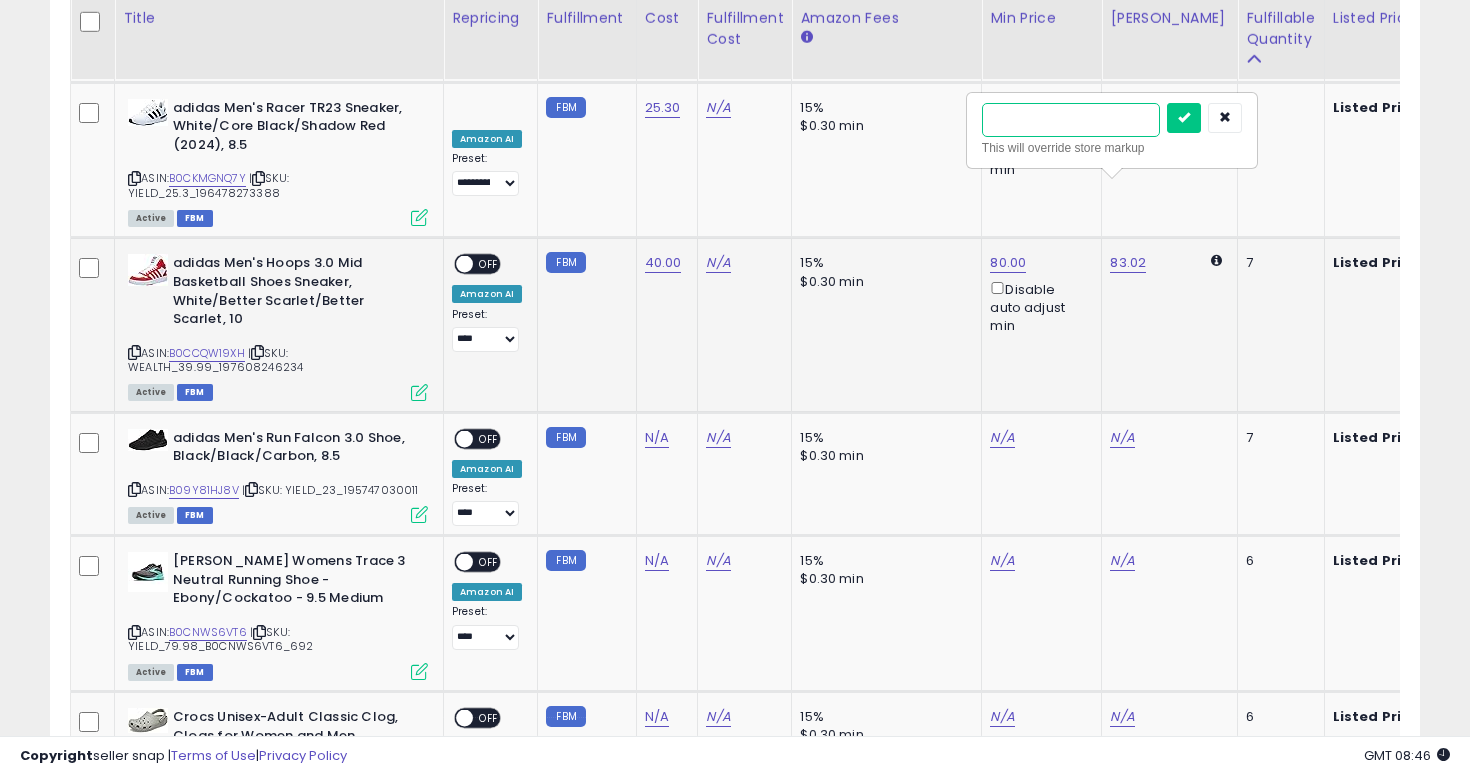 type on "**" 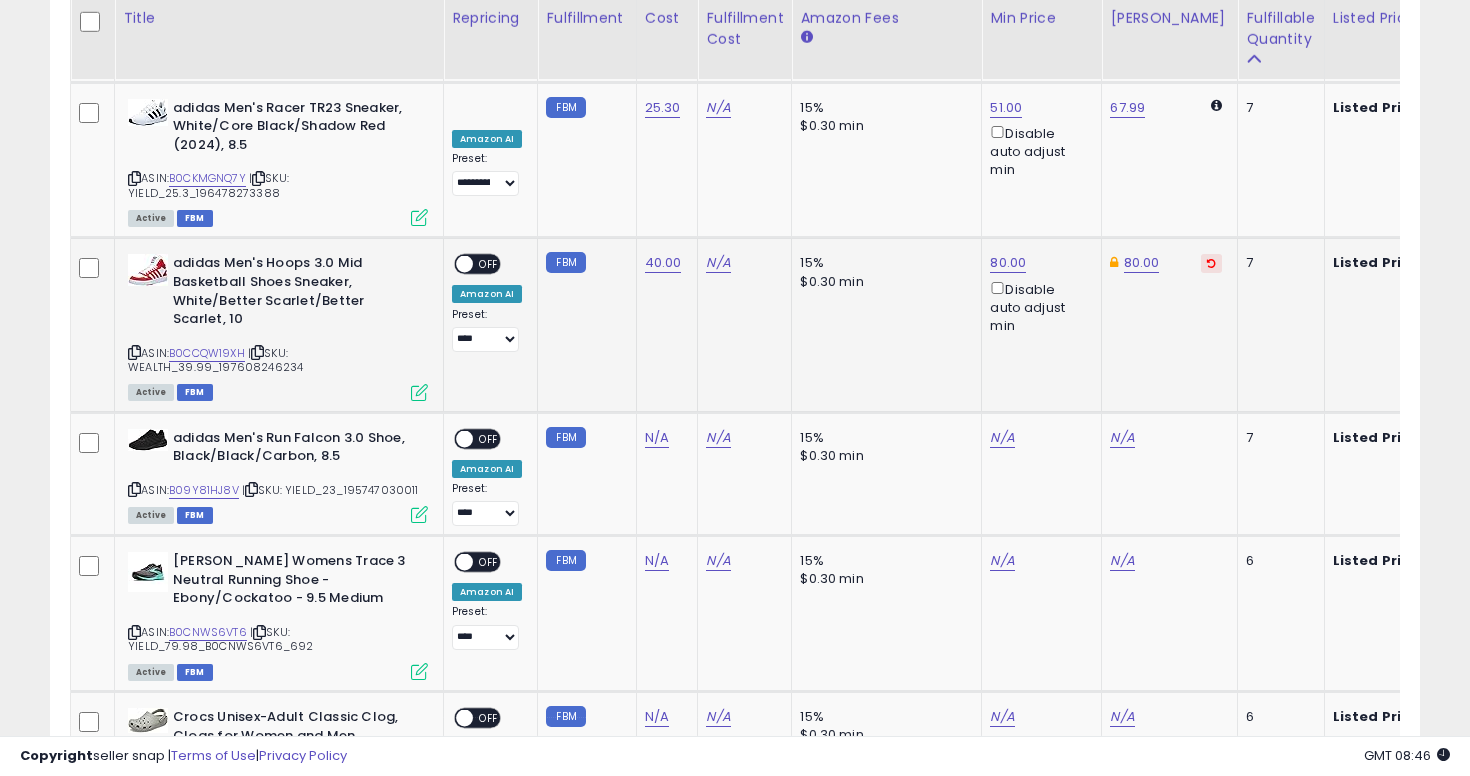 click on "OFF" at bounding box center (489, 264) 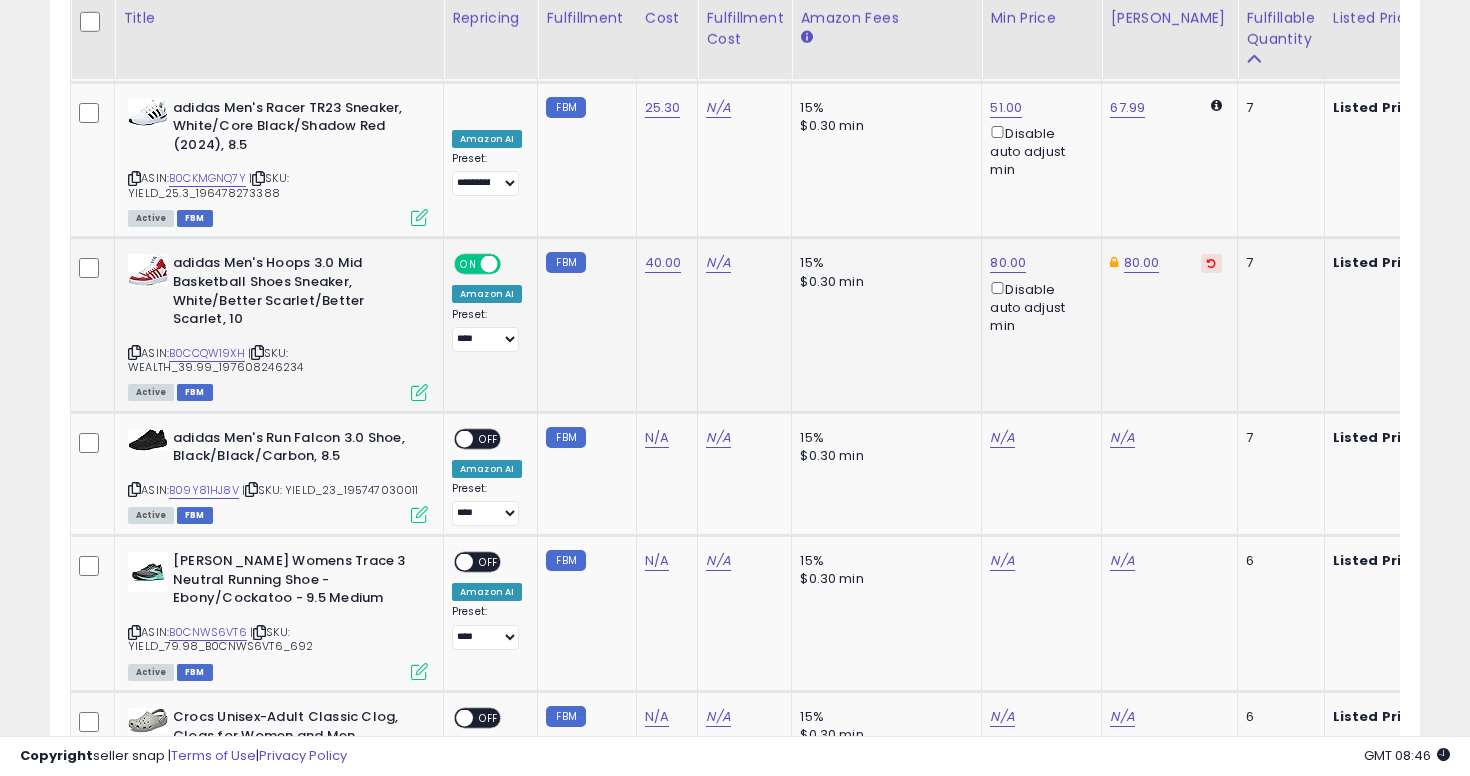 scroll, scrollTop: 7198, scrollLeft: 0, axis: vertical 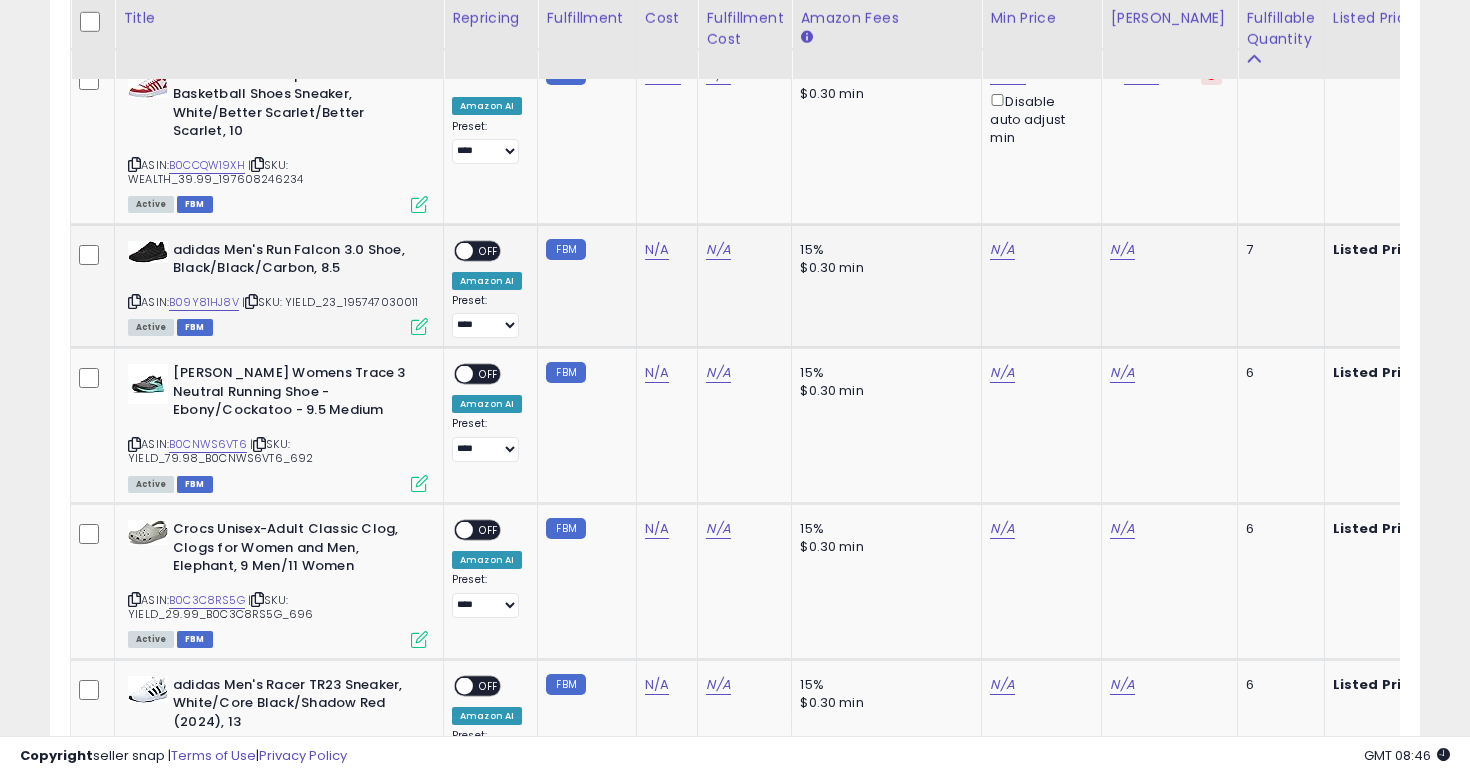 click at bounding box center (134, 301) 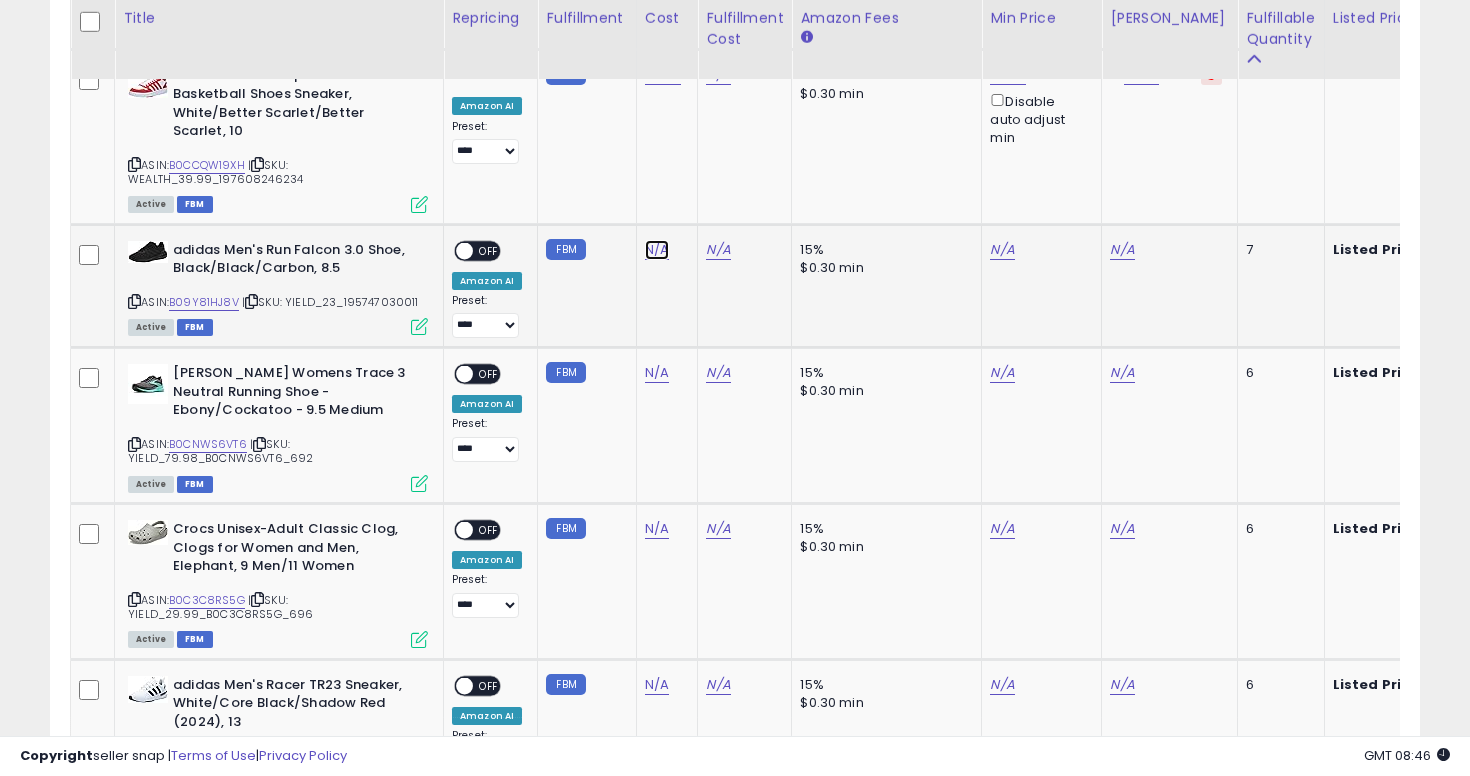 click on "N/A" at bounding box center [657, -2278] 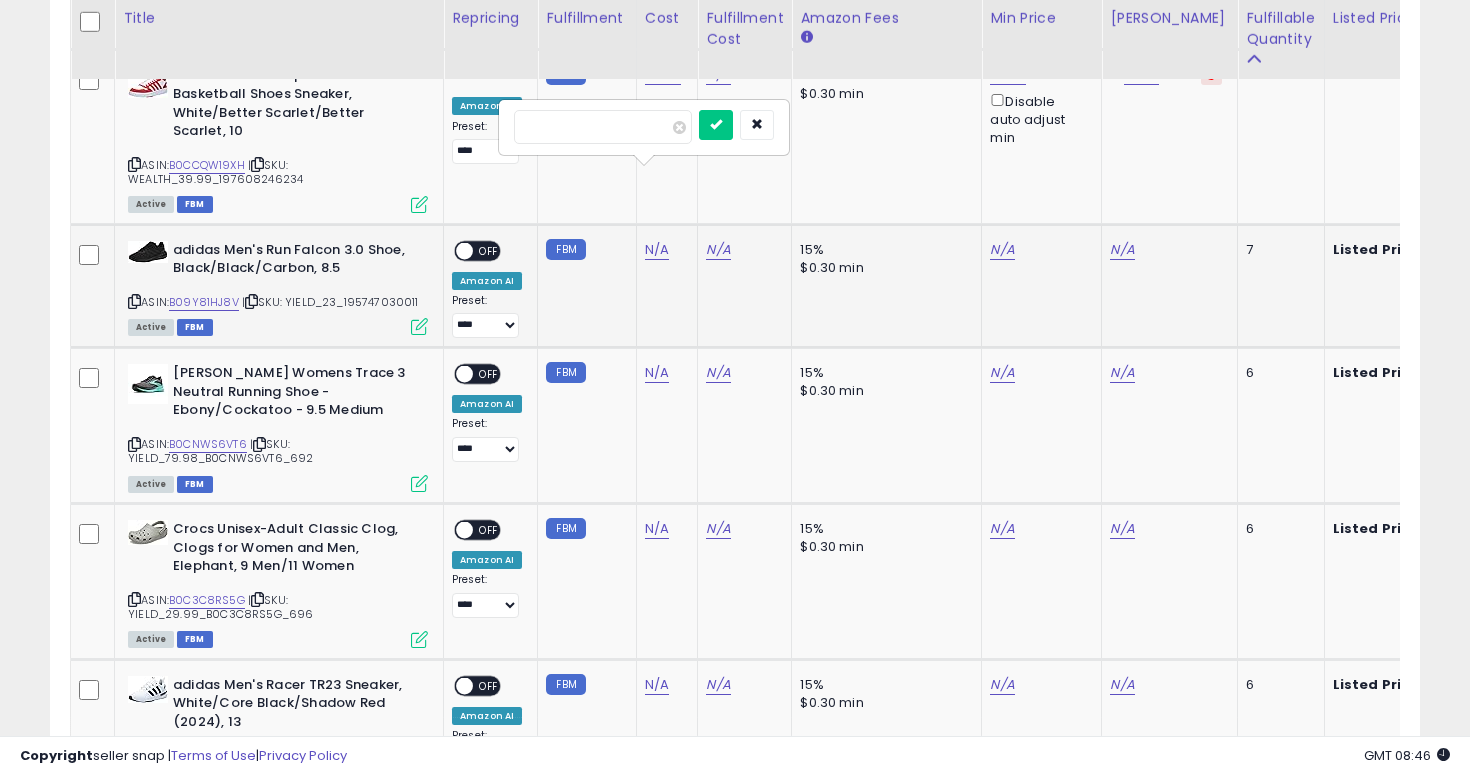 type on "**" 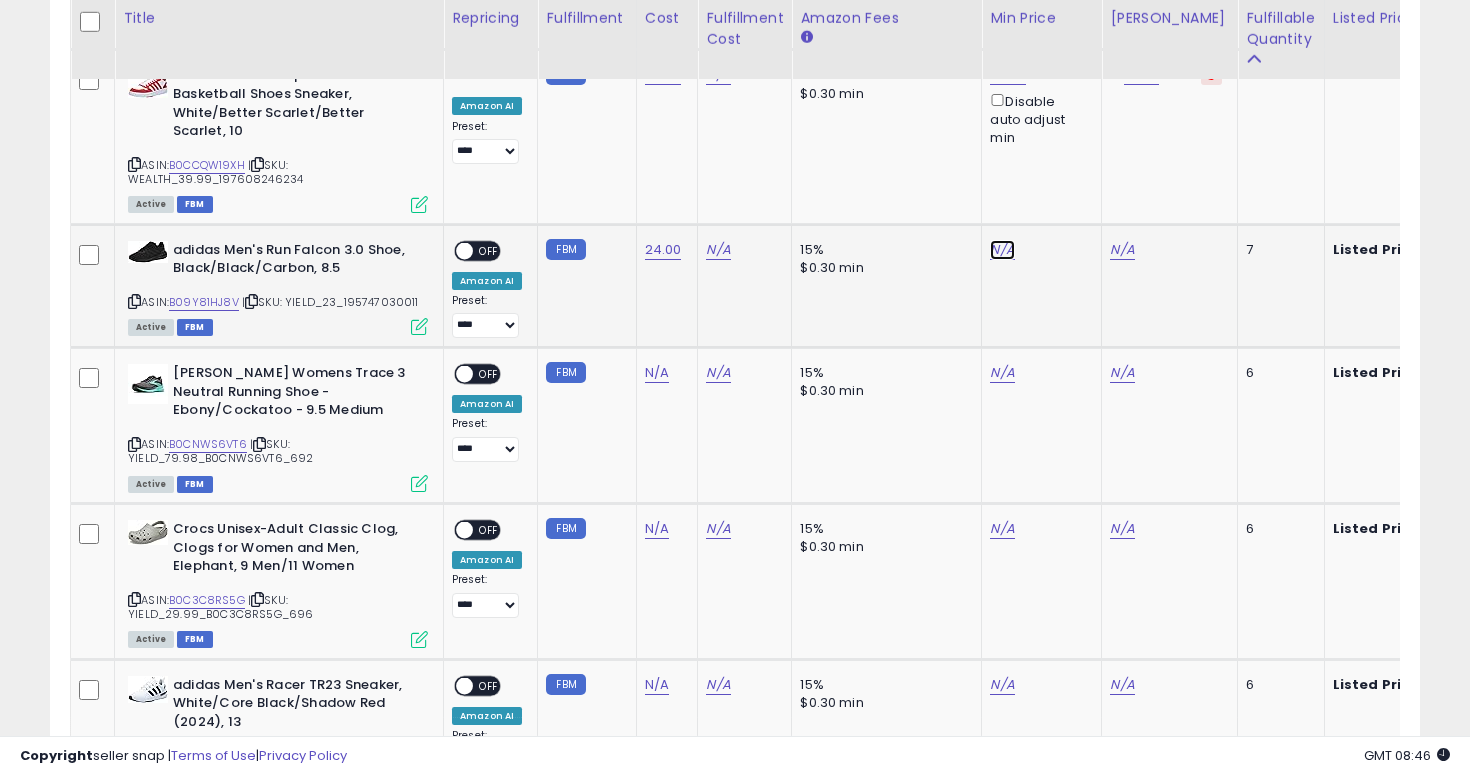 click on "N/A" at bounding box center [1002, 250] 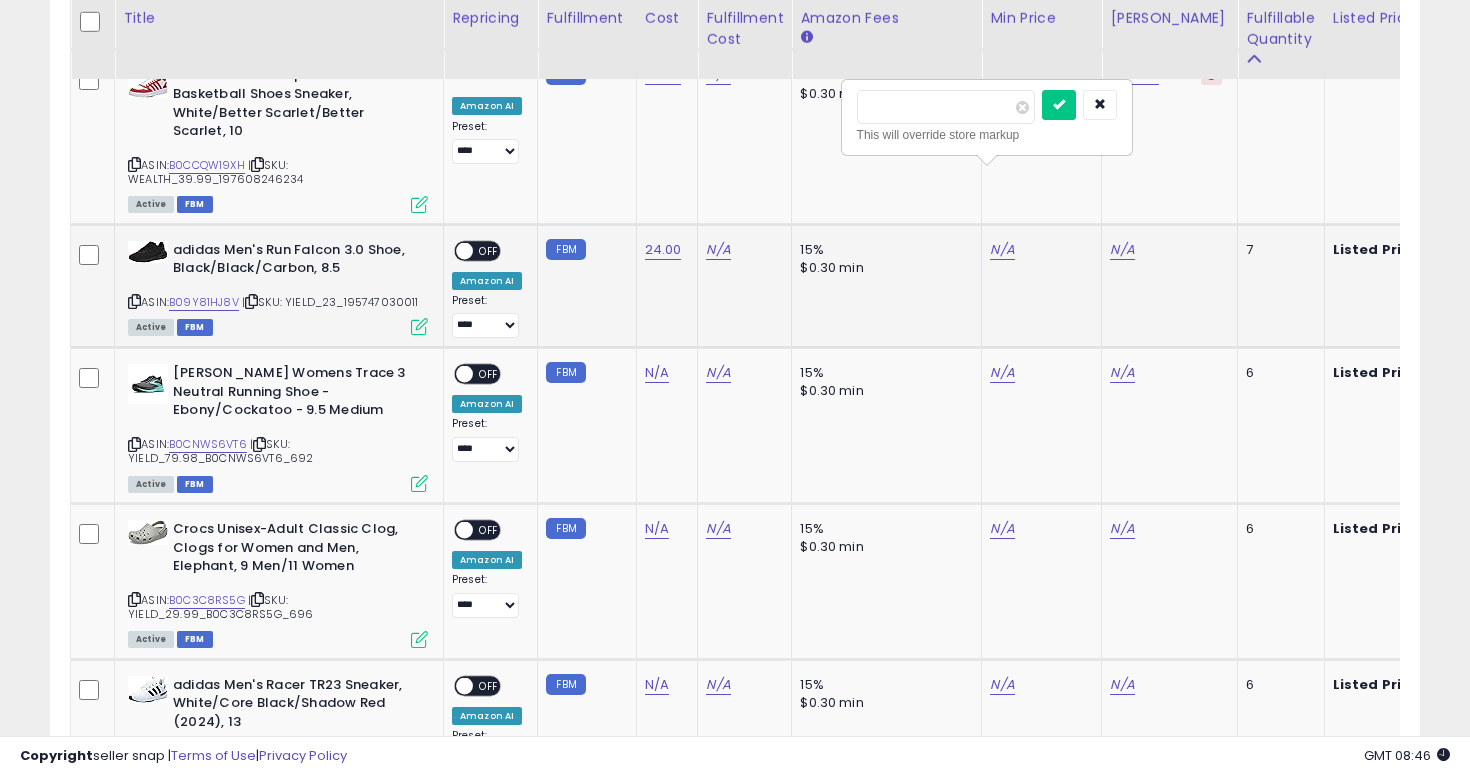 type on "*****" 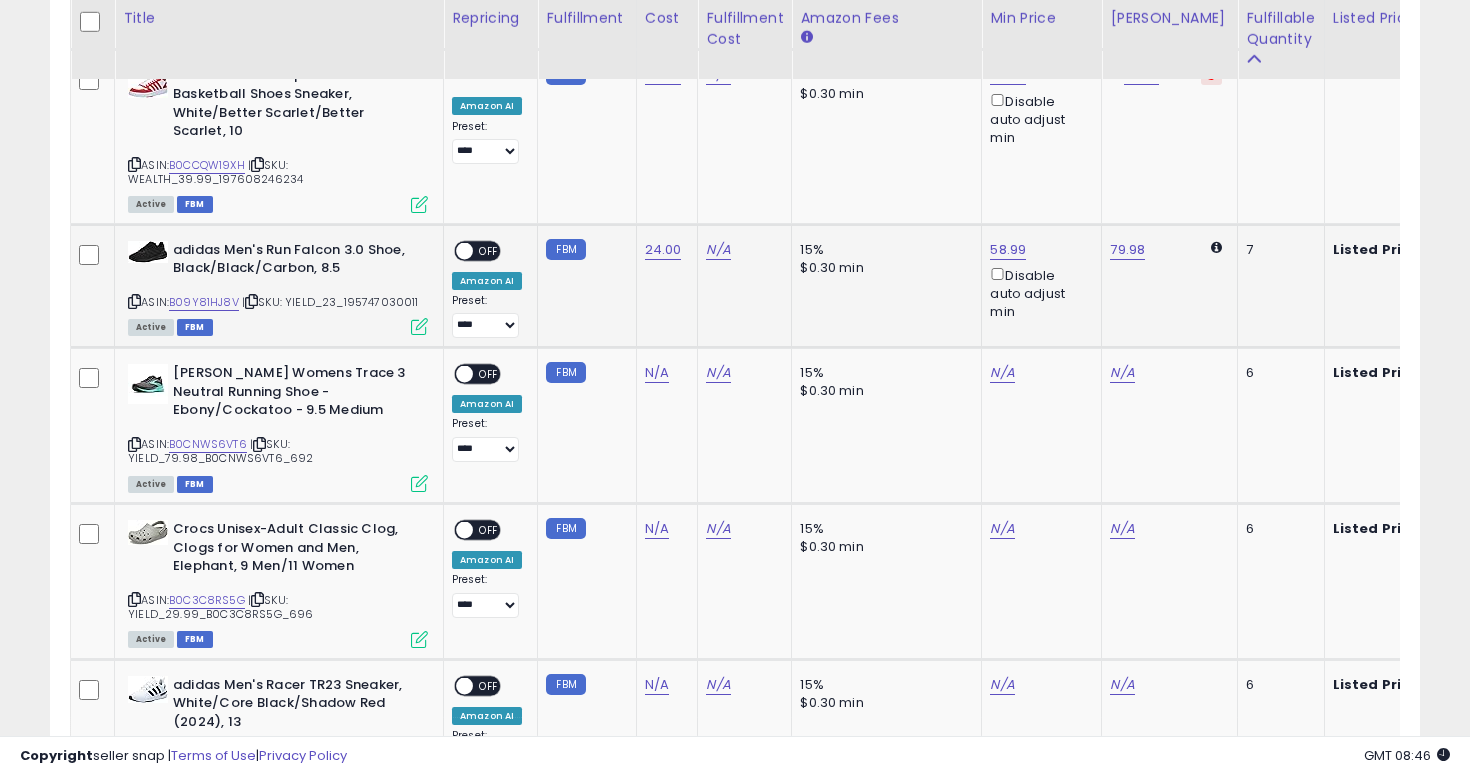 click on "ON   OFF" at bounding box center (477, 250) 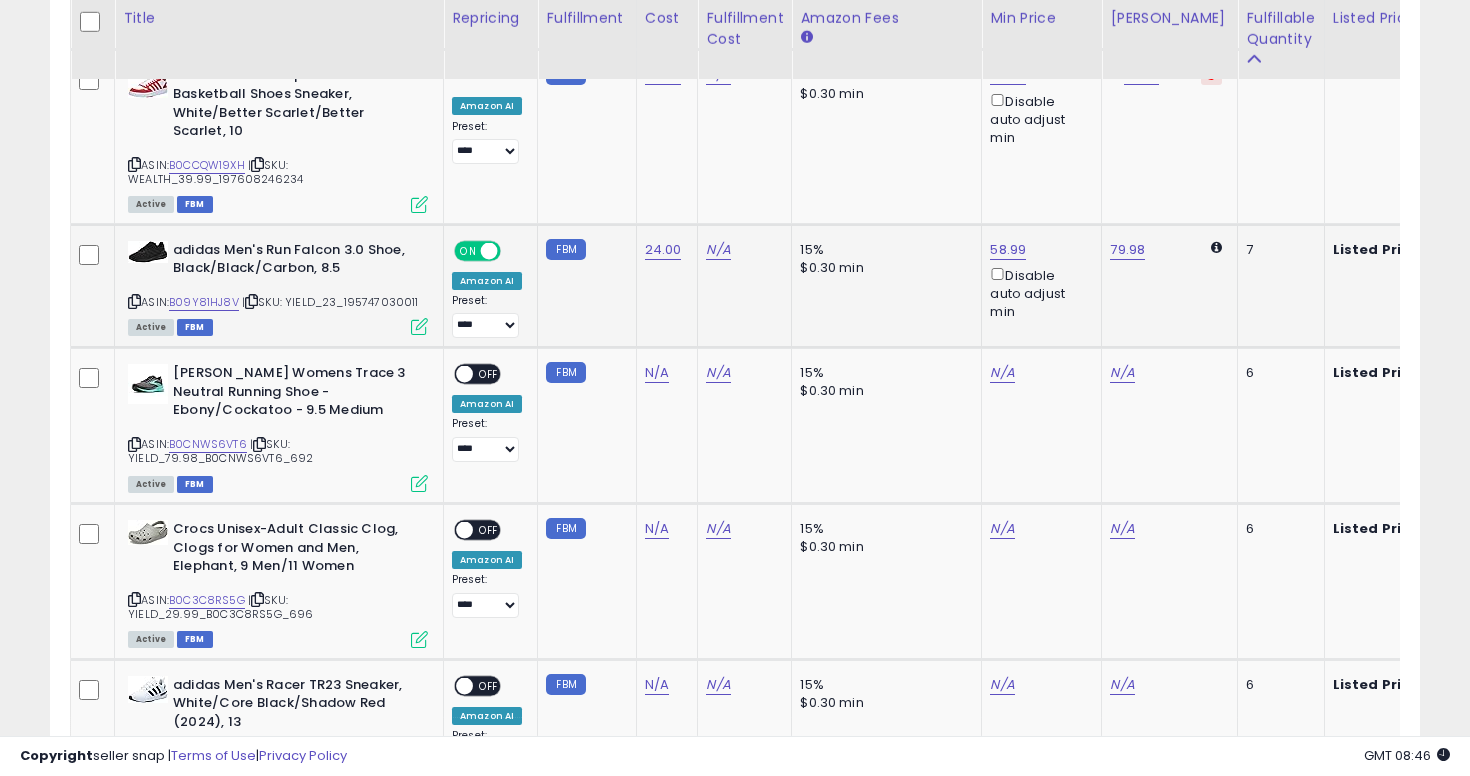 click on "**********" 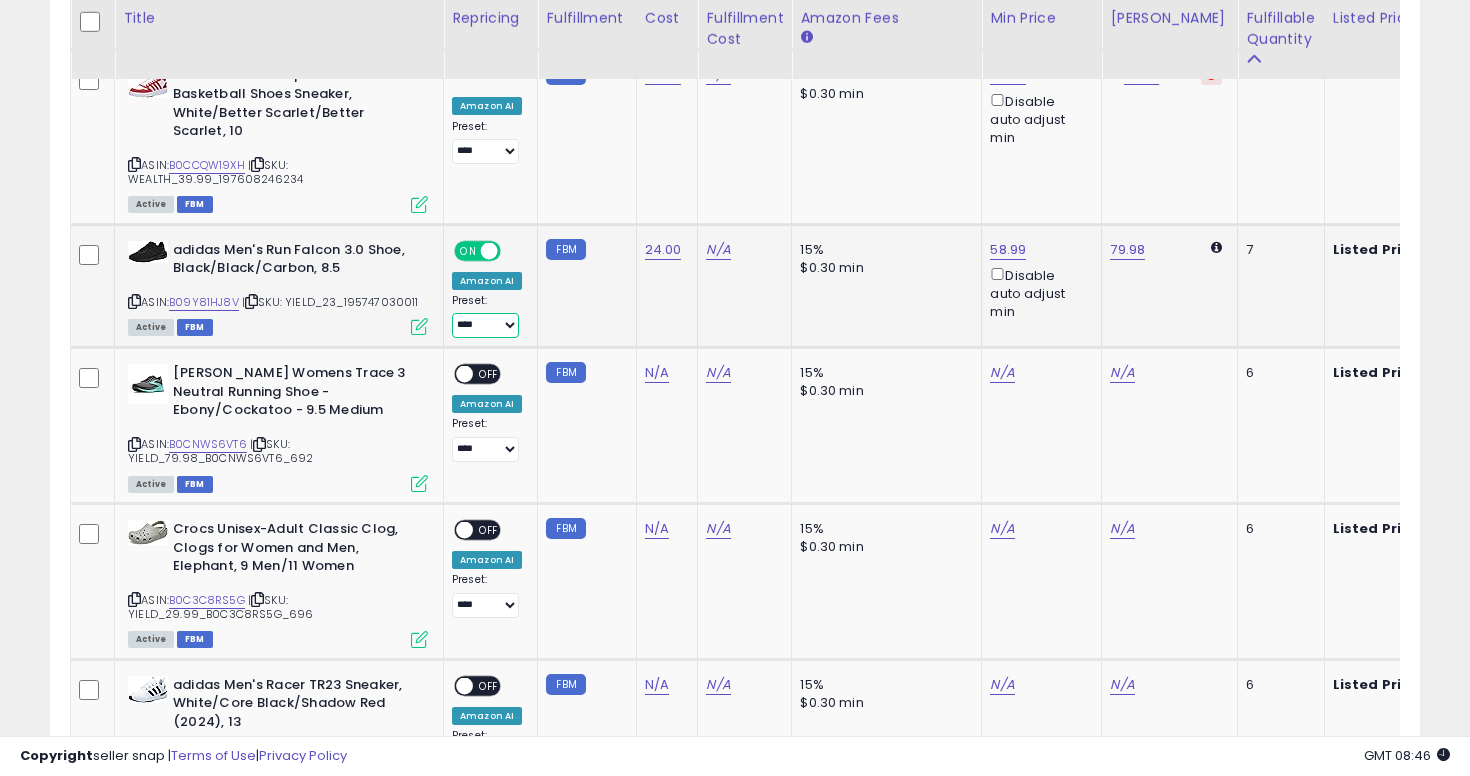 click on "**********" at bounding box center [485, 325] 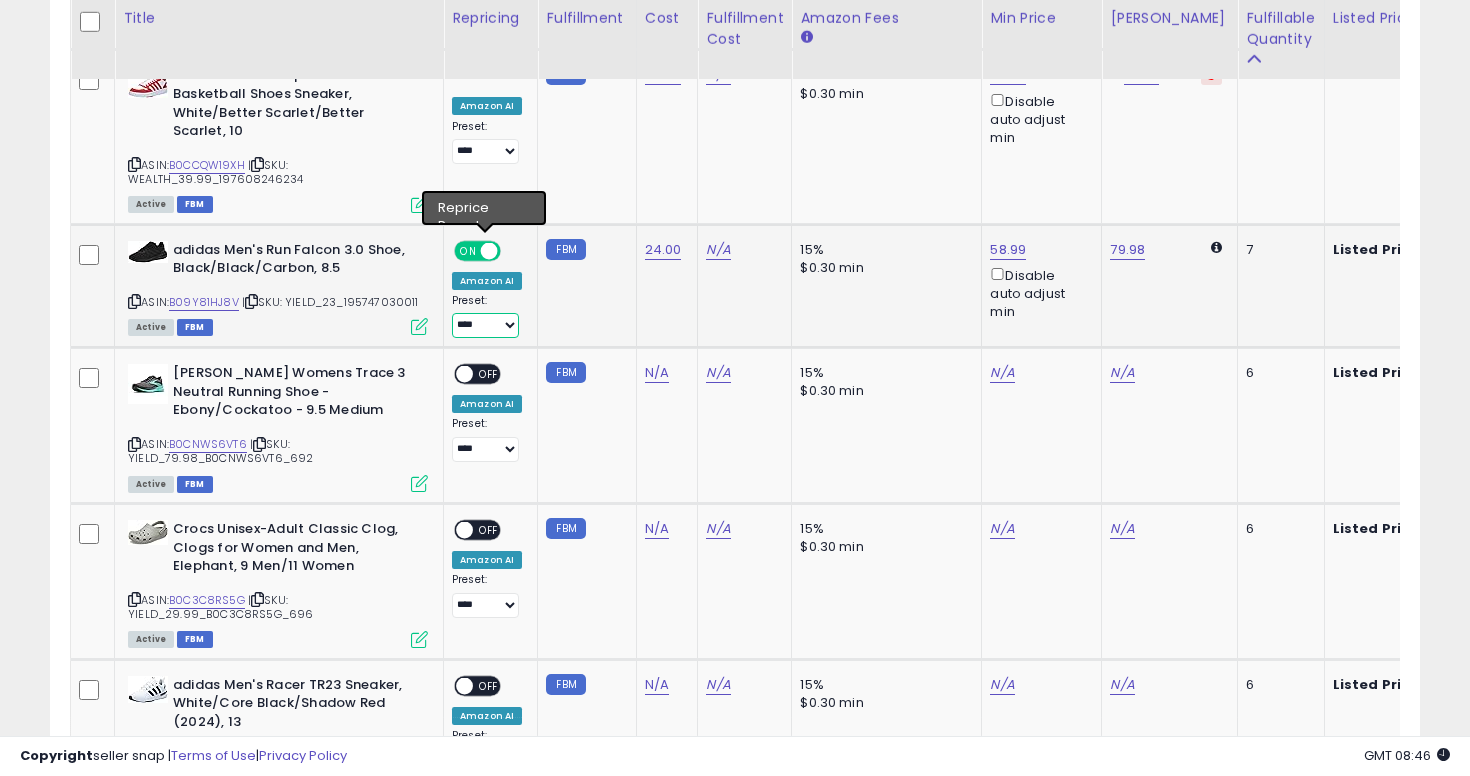 select on "**********" 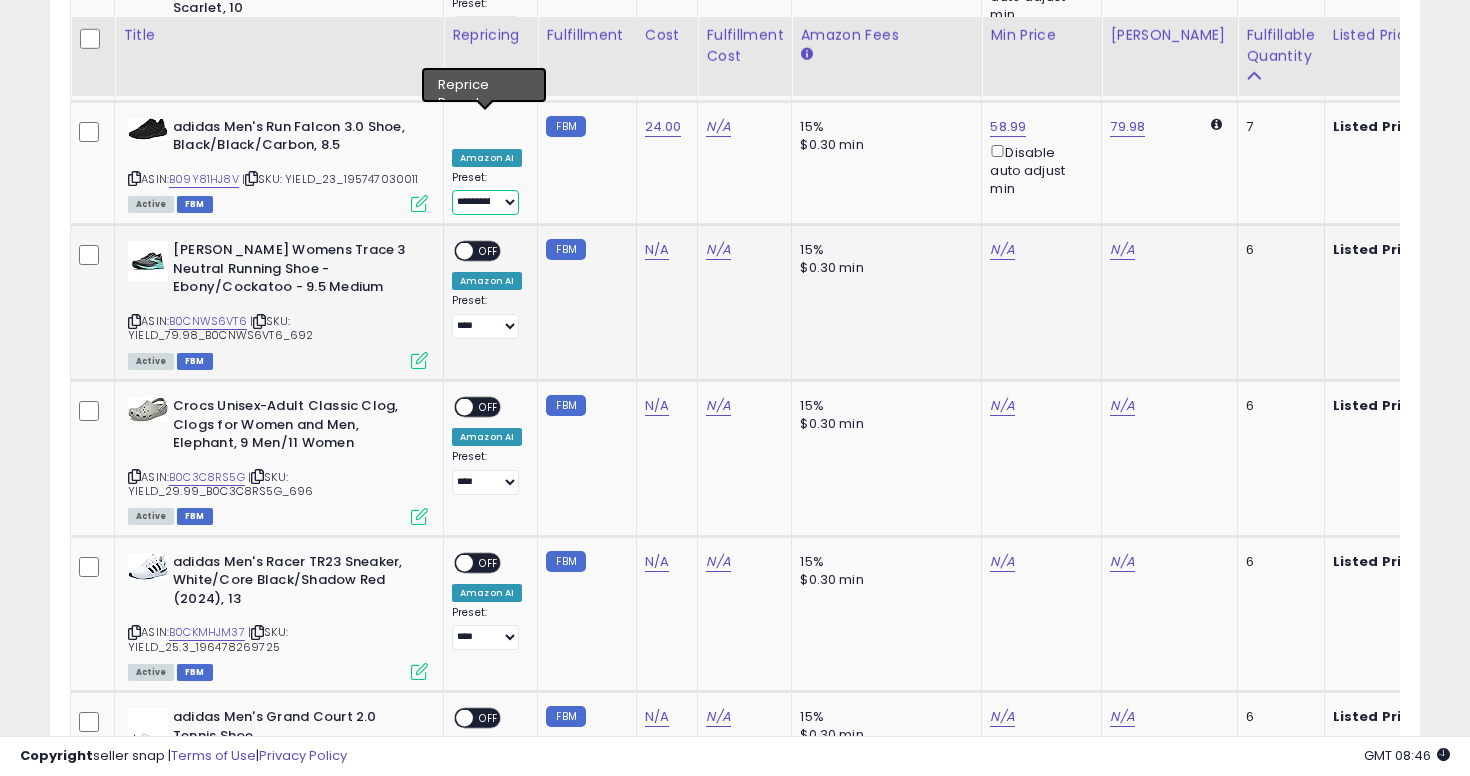 scroll, scrollTop: 7341, scrollLeft: 0, axis: vertical 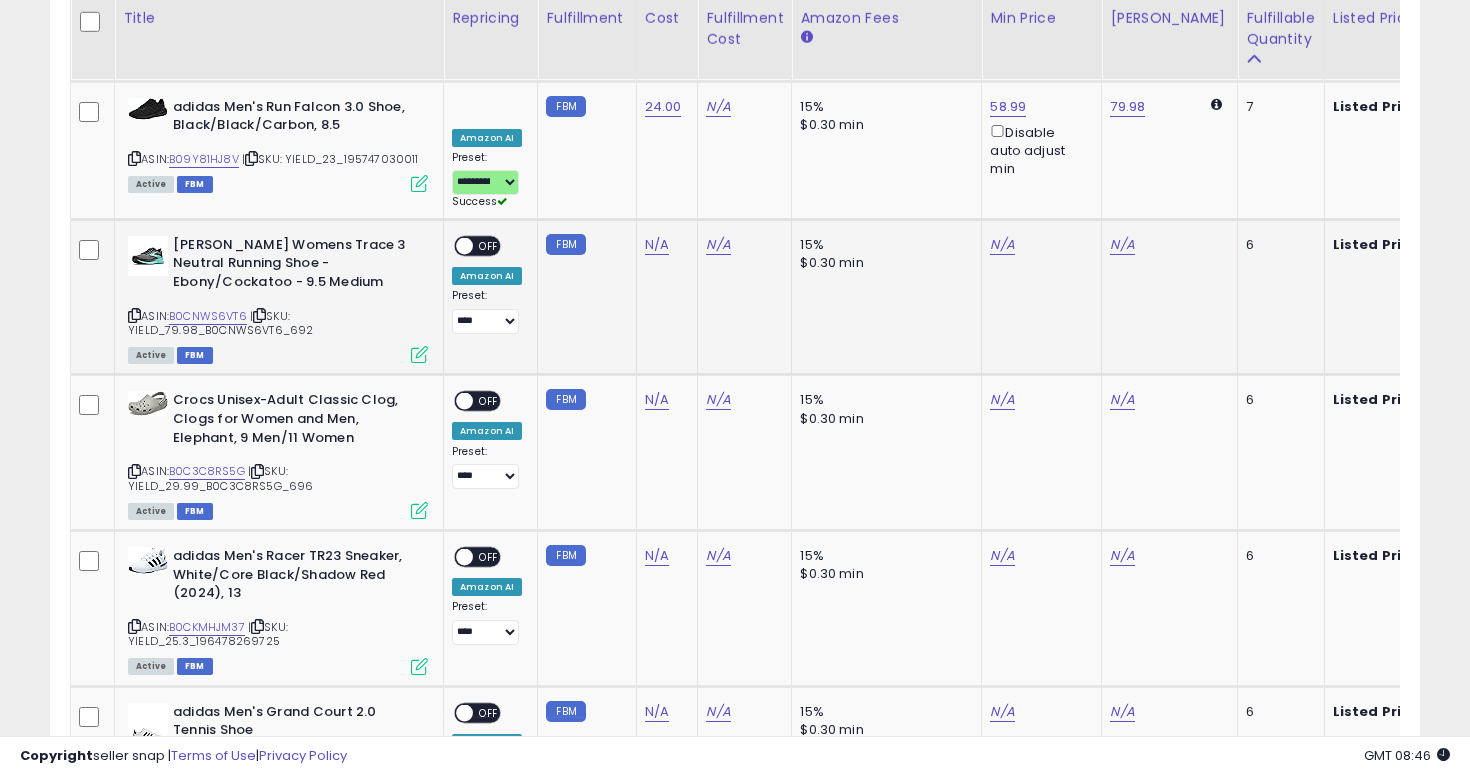 click at bounding box center [134, 315] 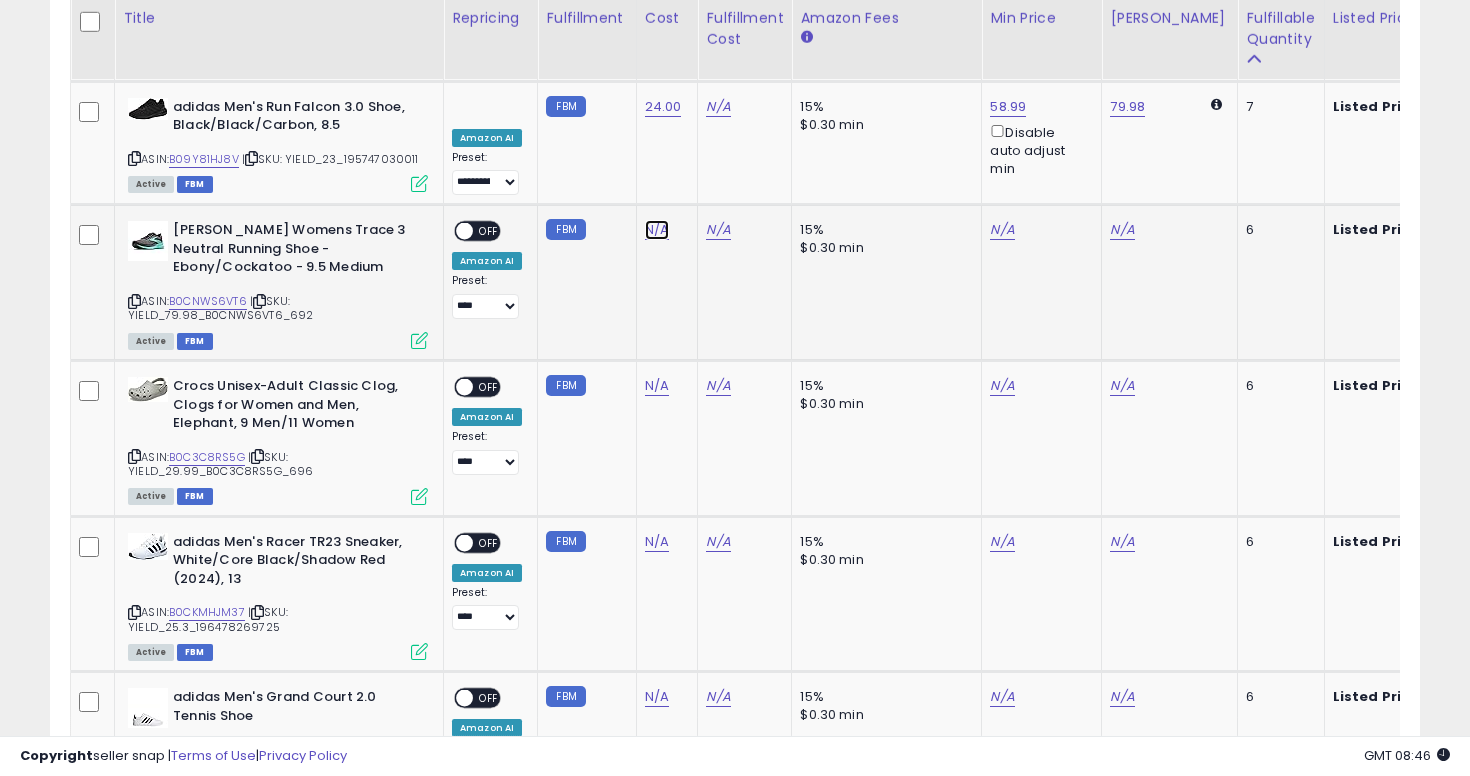 click on "N/A" at bounding box center [657, -2421] 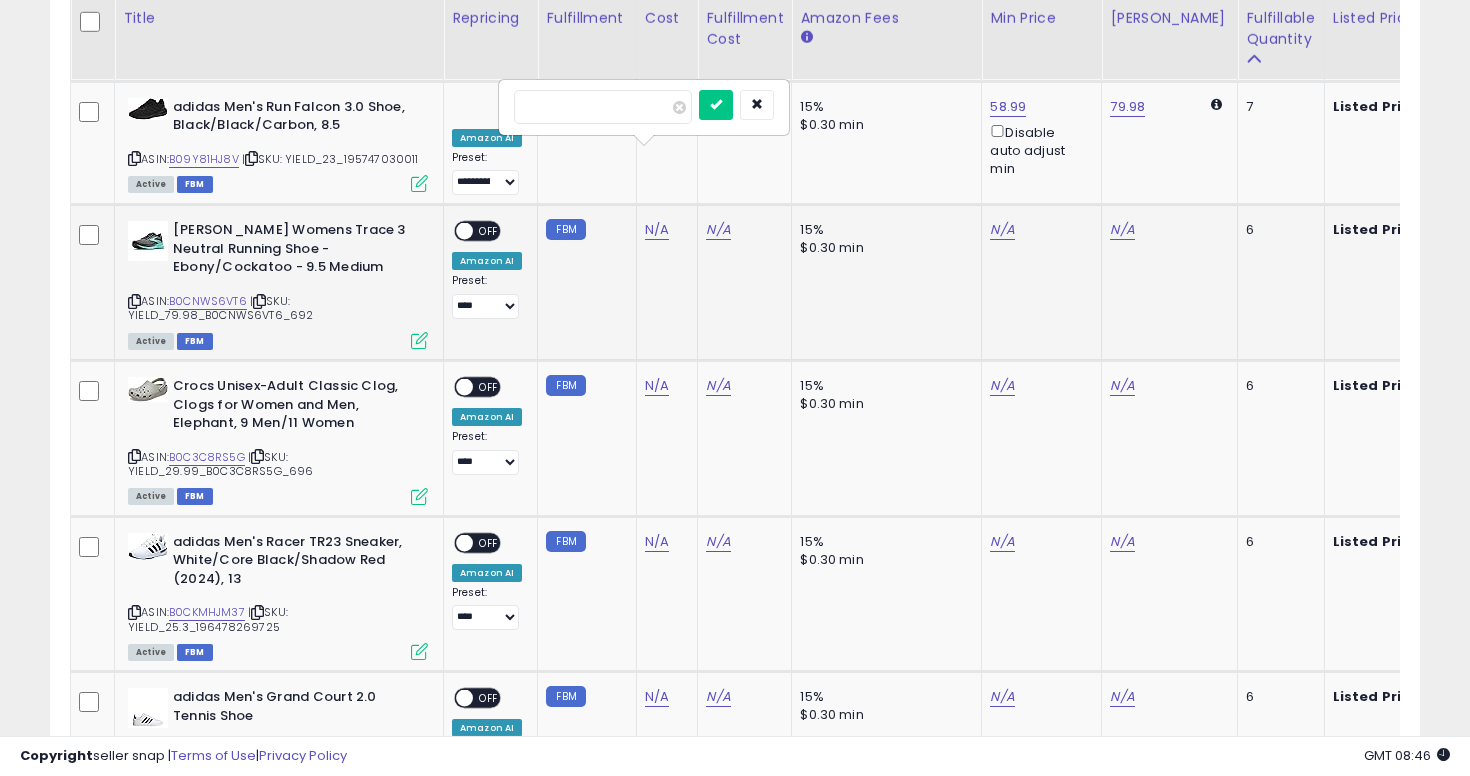 type on "**" 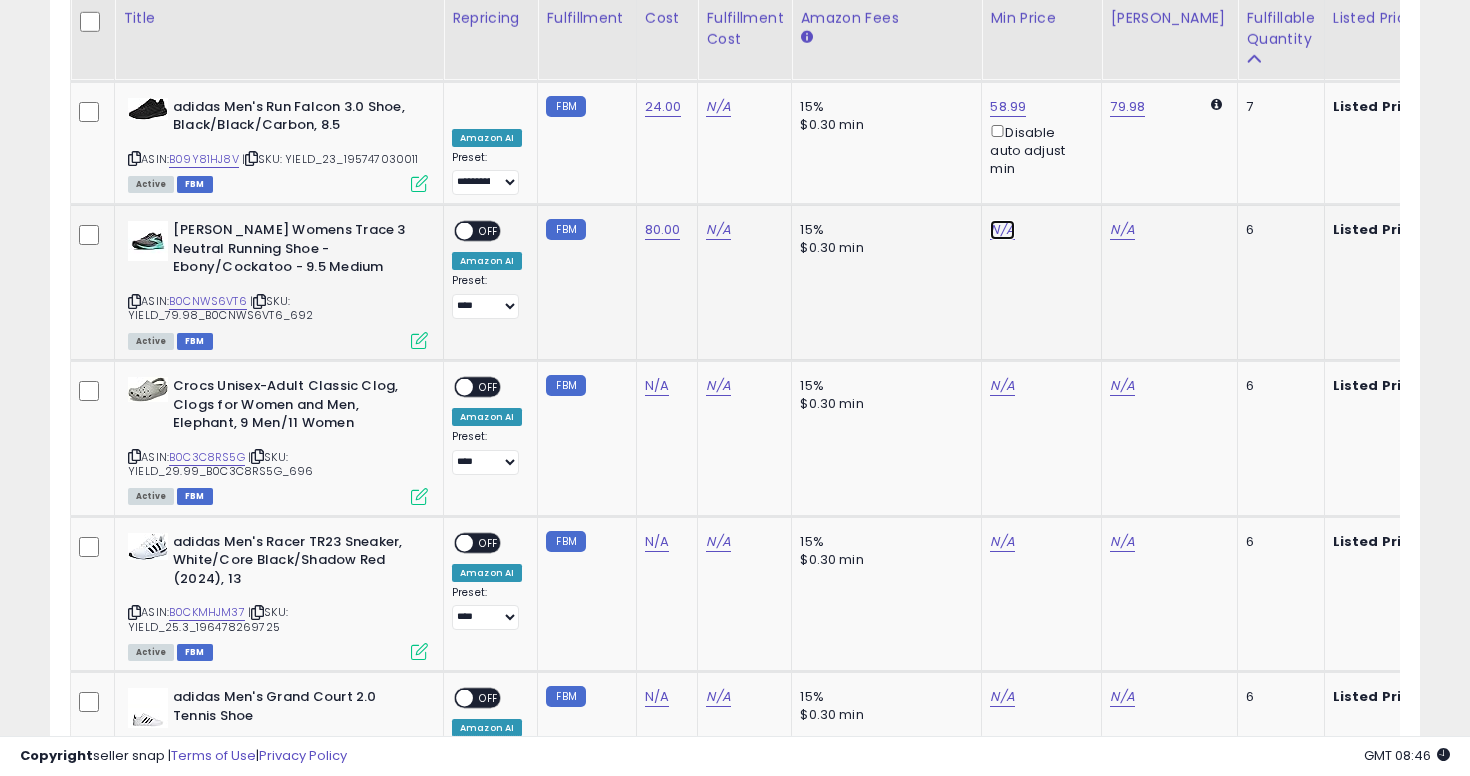 click on "N/A" at bounding box center (1002, 230) 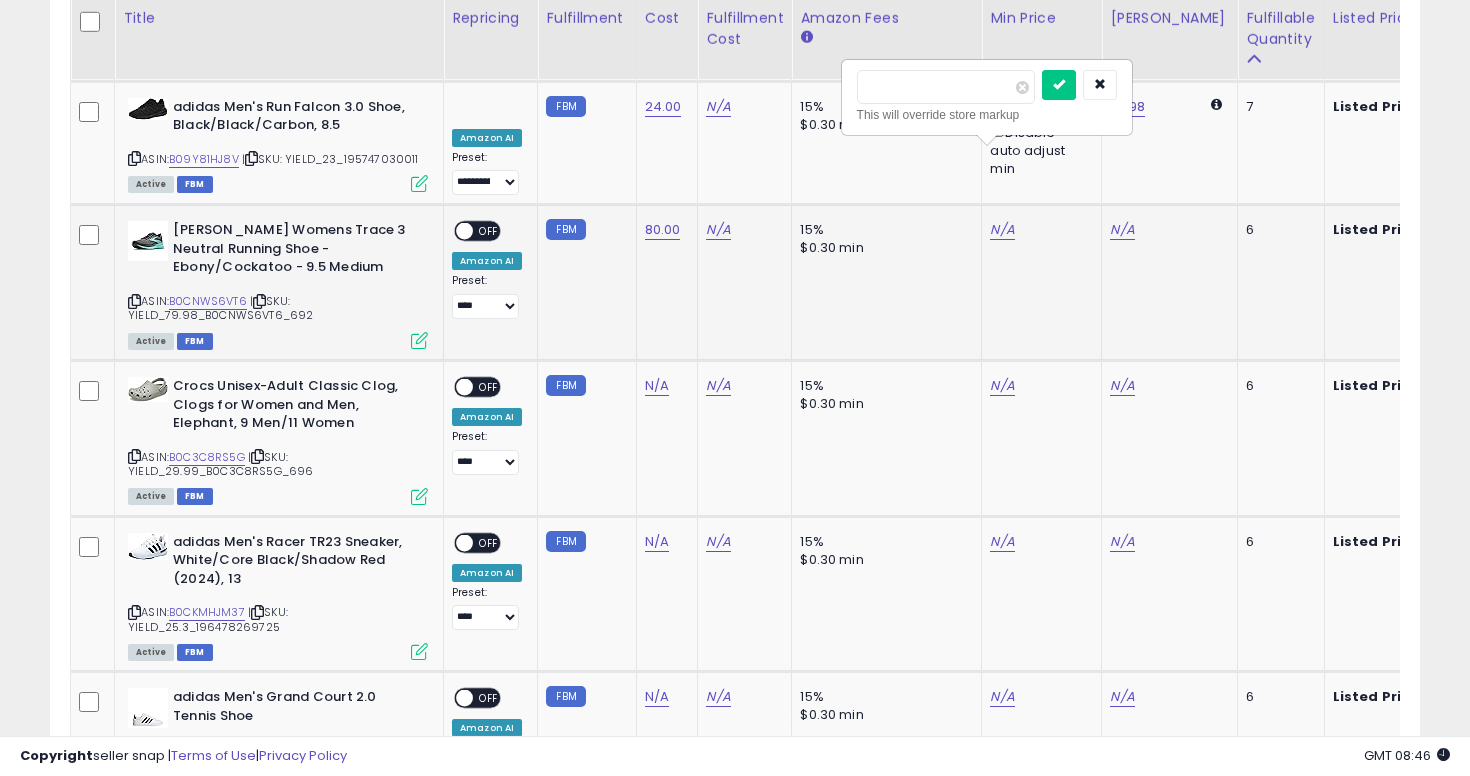 type on "******" 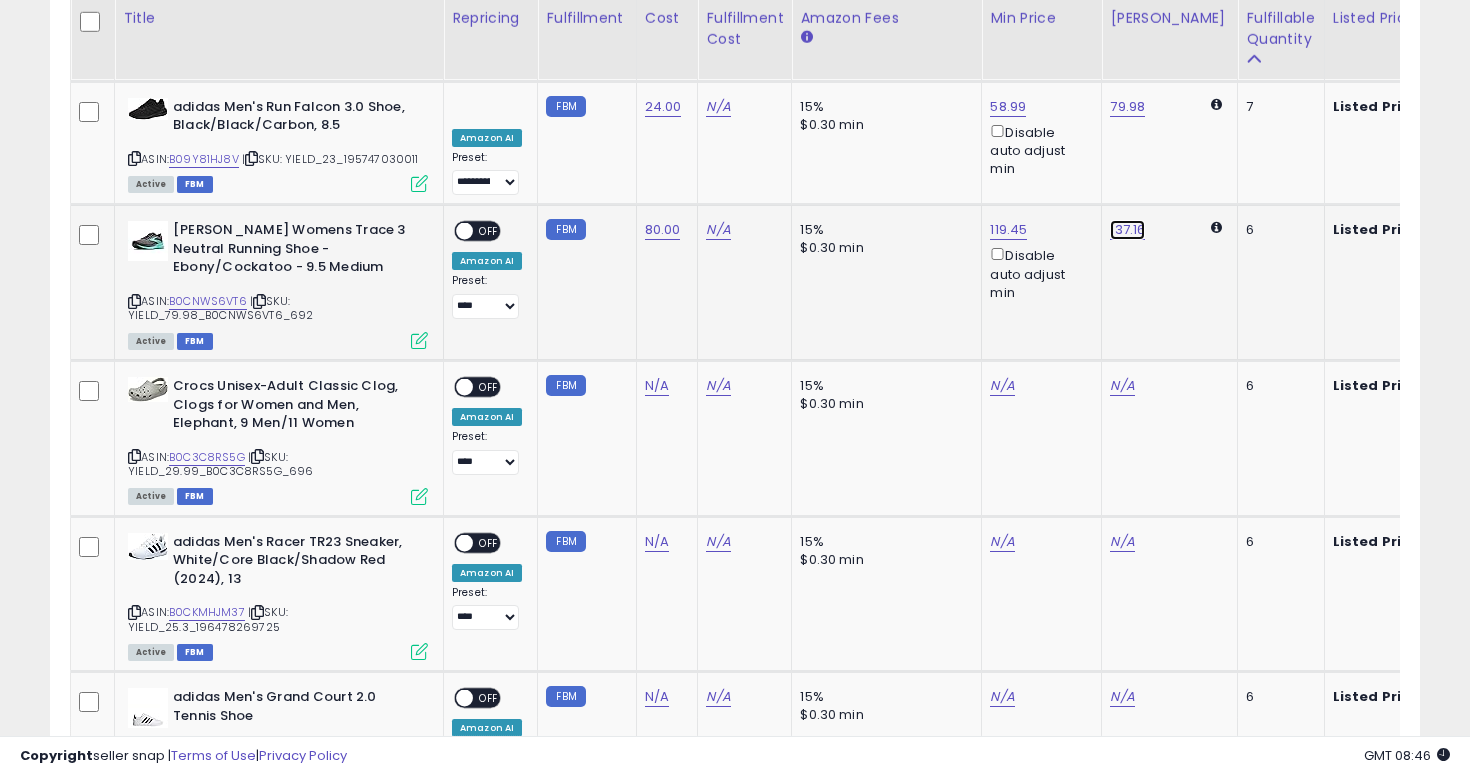click on "137.16" at bounding box center [1127, -6083] 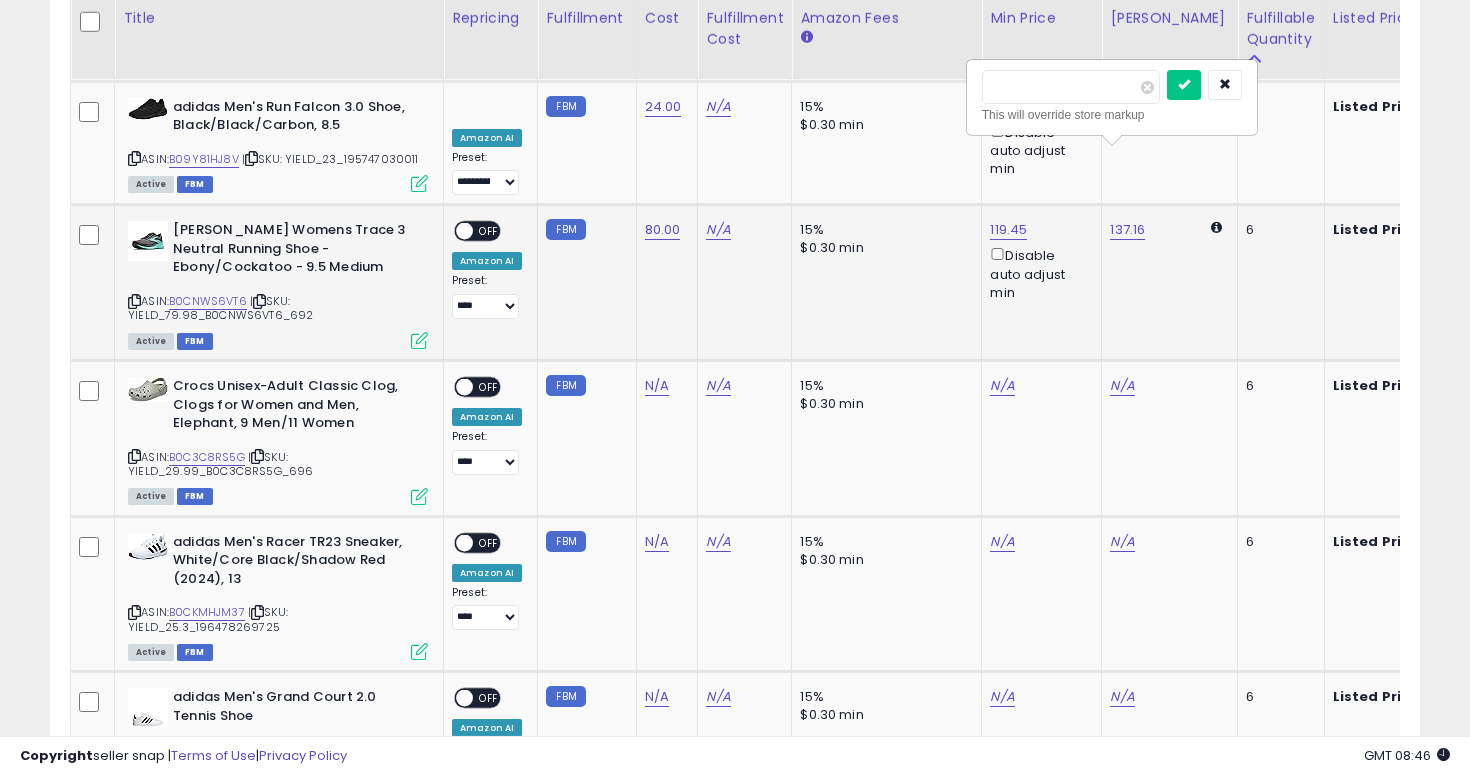 type on "***" 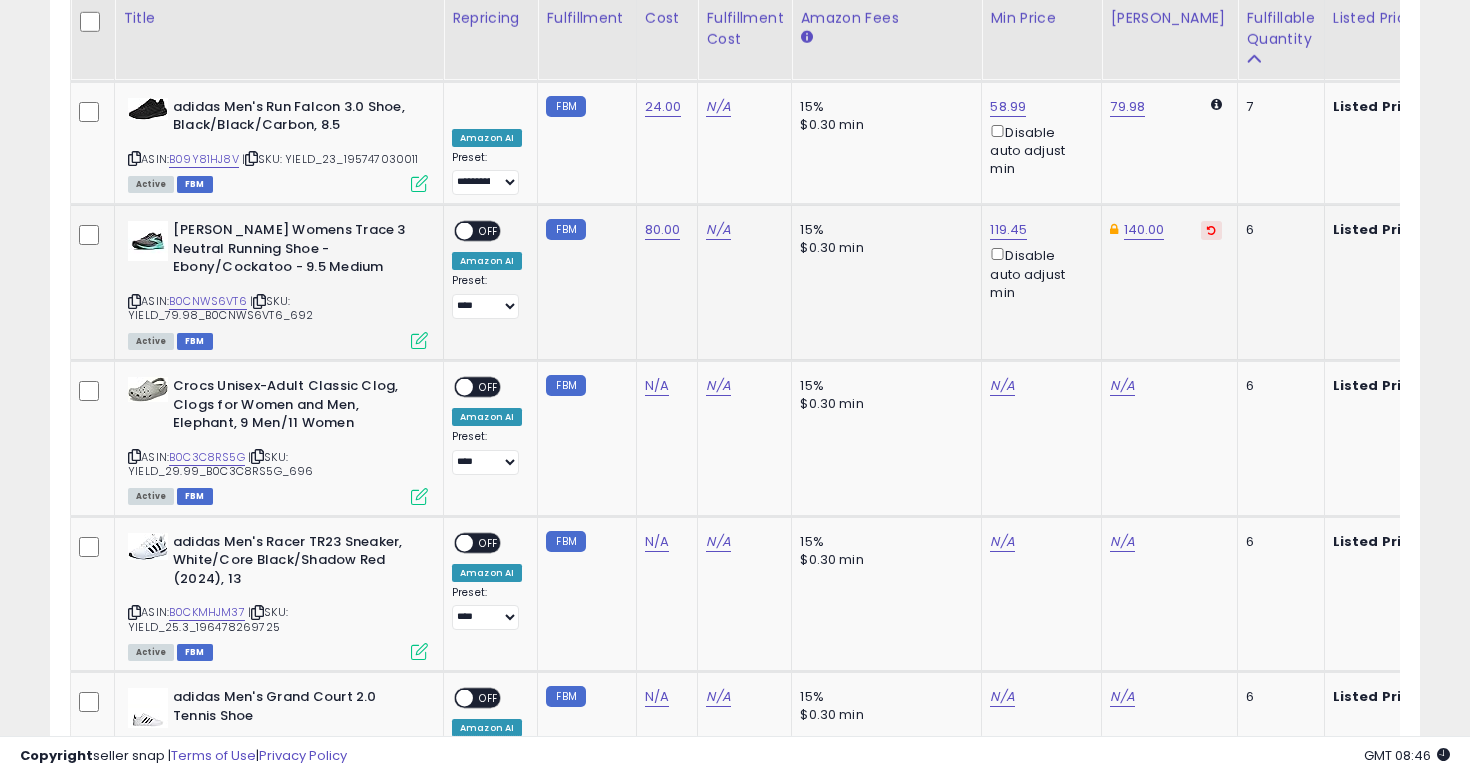 click on "OFF" at bounding box center (489, 231) 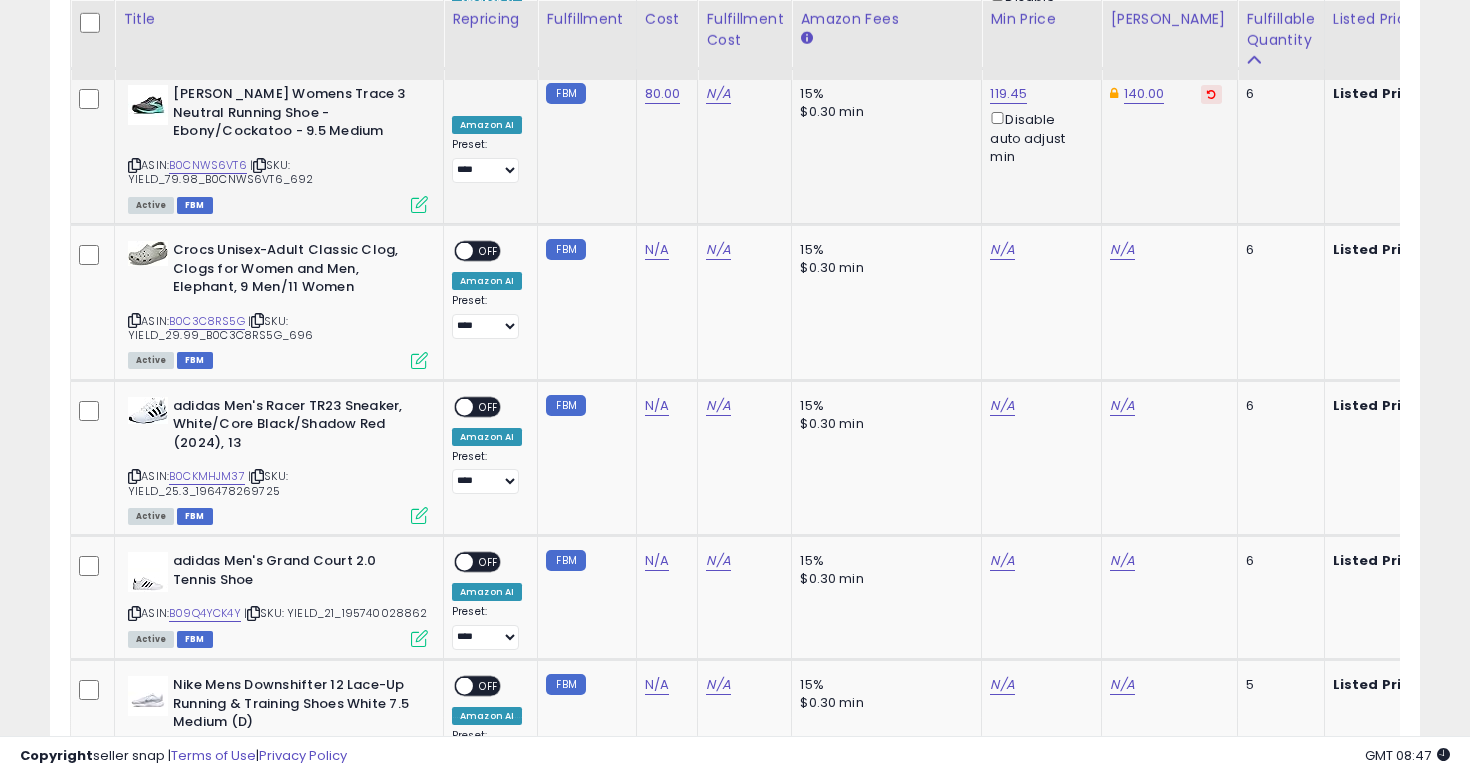scroll, scrollTop: 7479, scrollLeft: 0, axis: vertical 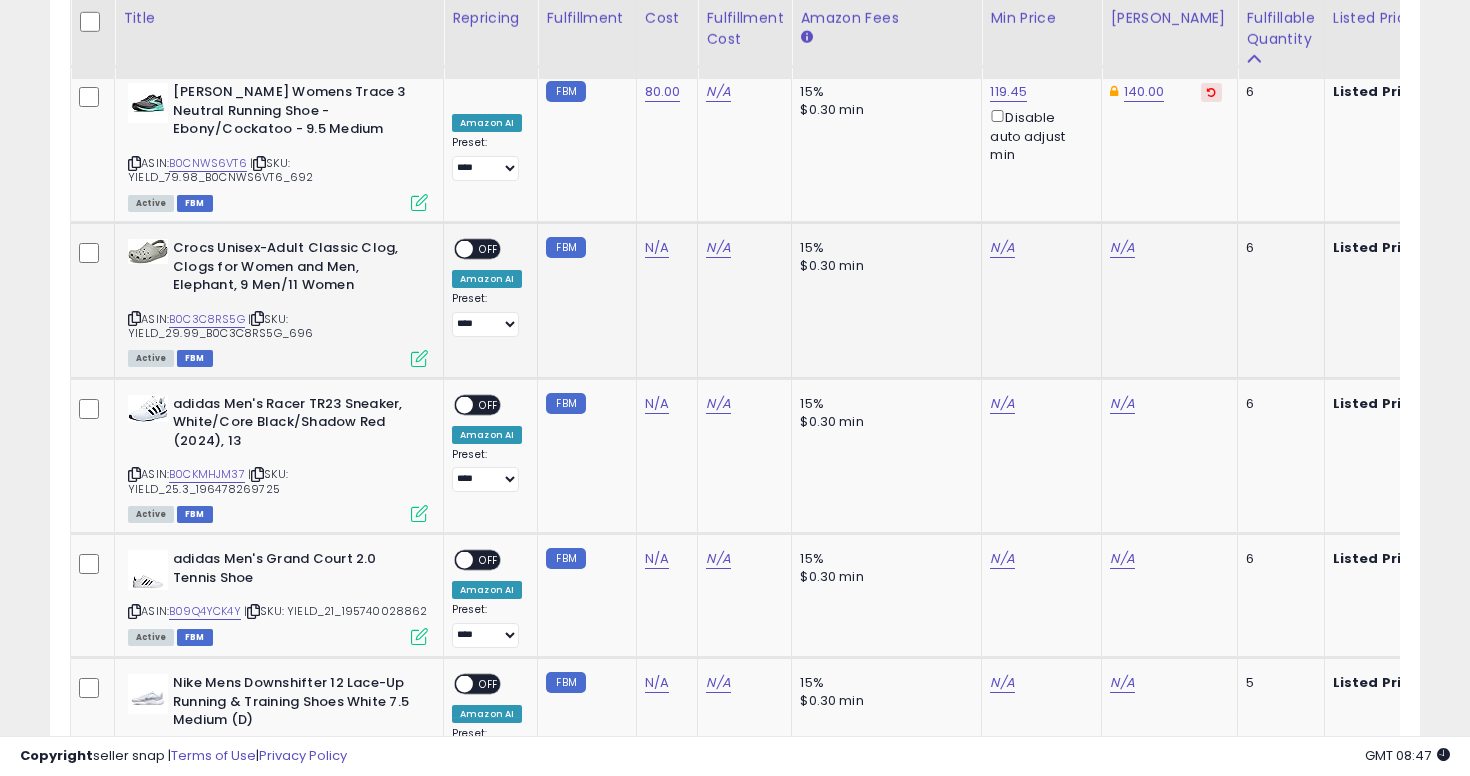click at bounding box center (134, 318) 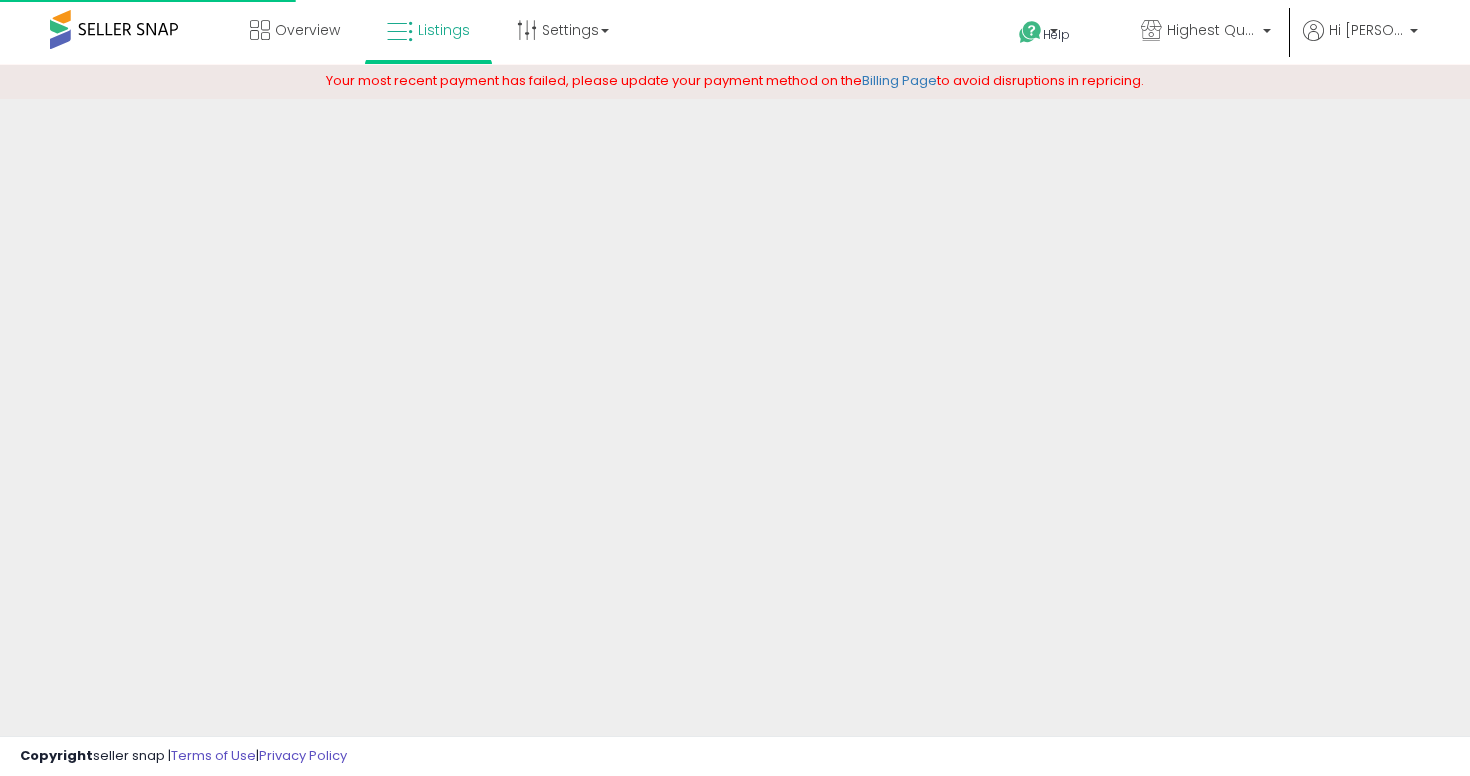 scroll, scrollTop: 0, scrollLeft: 0, axis: both 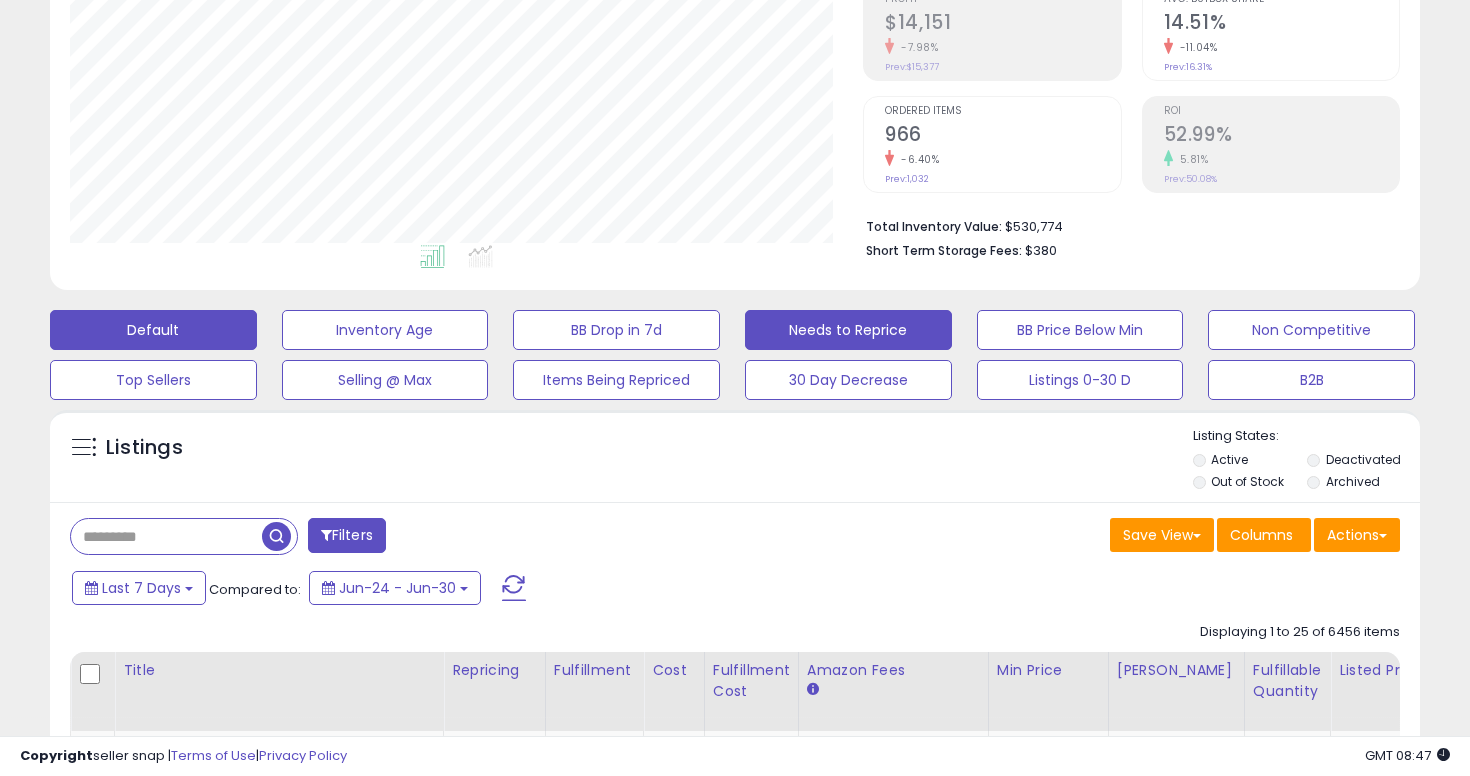 click on "Needs to Reprice" at bounding box center (385, 330) 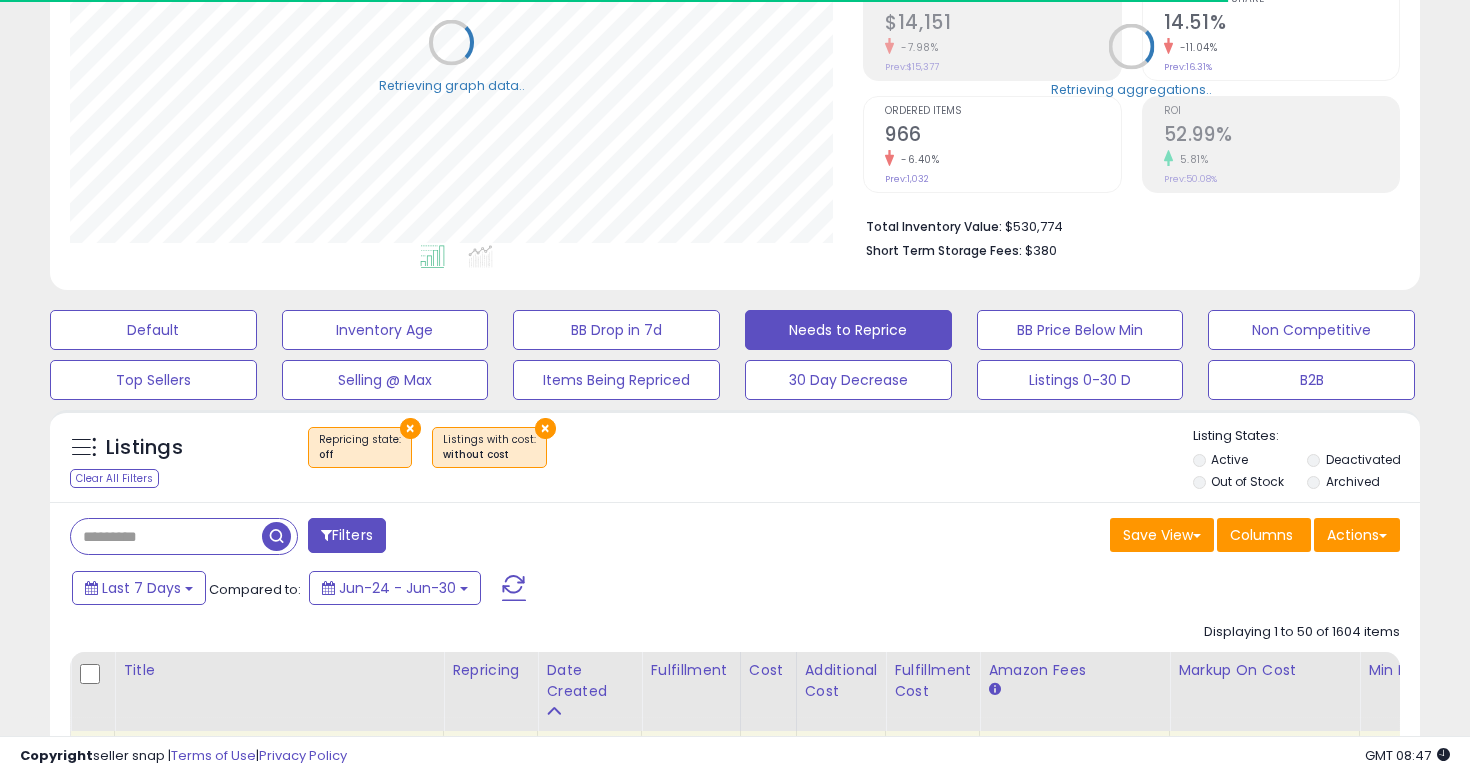 select on "**" 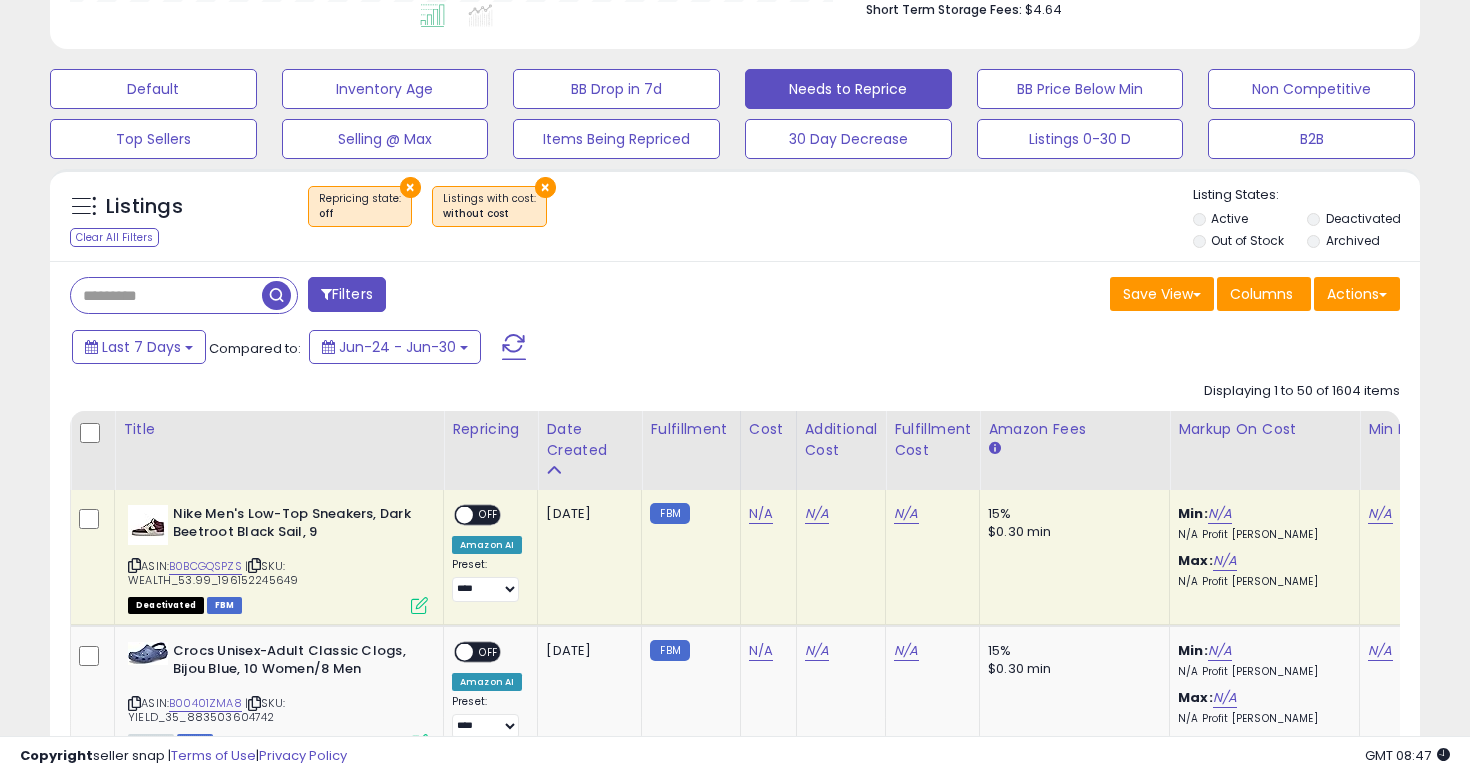 scroll, scrollTop: 947, scrollLeft: 0, axis: vertical 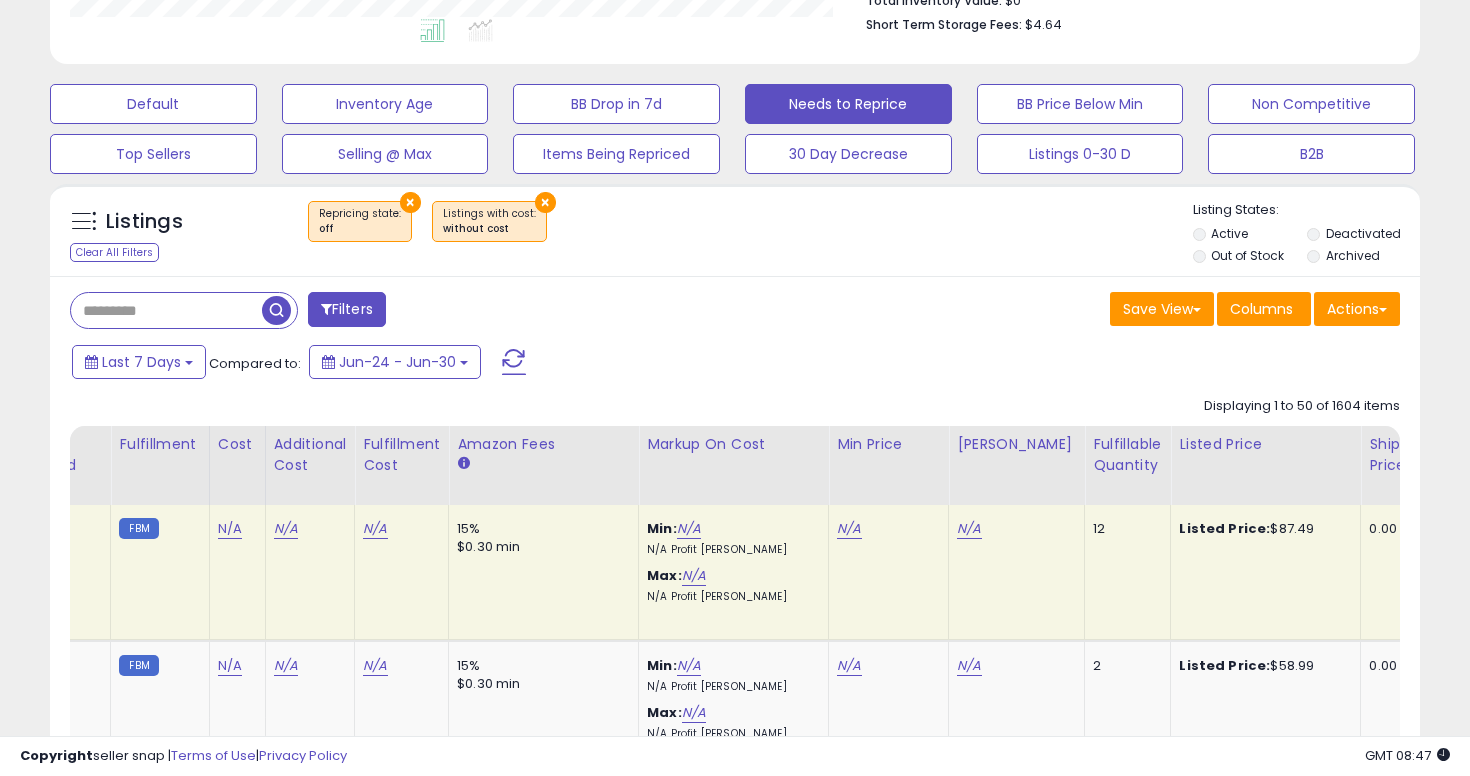 click on "Deactivated" at bounding box center [1363, 233] 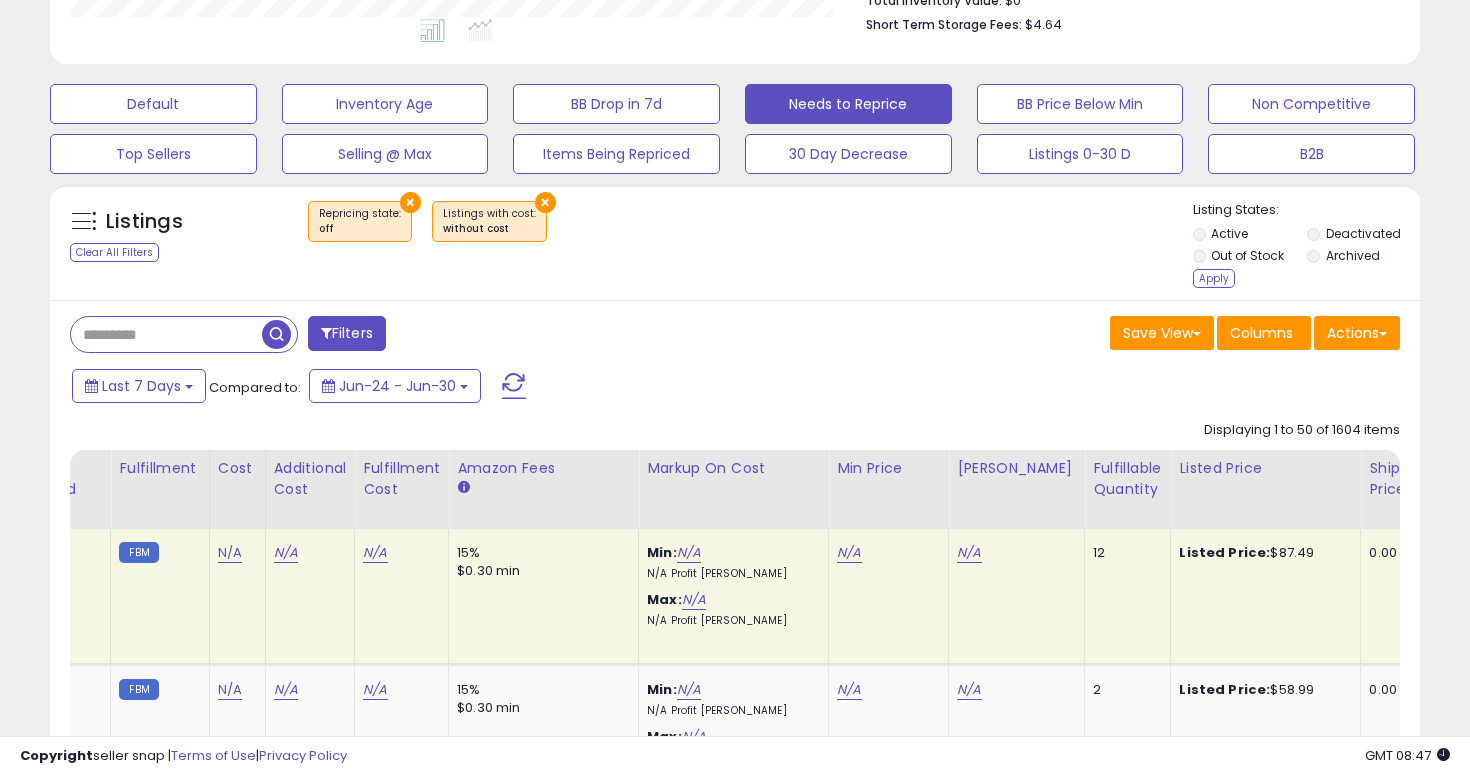 click on "Archived" at bounding box center [1353, 255] 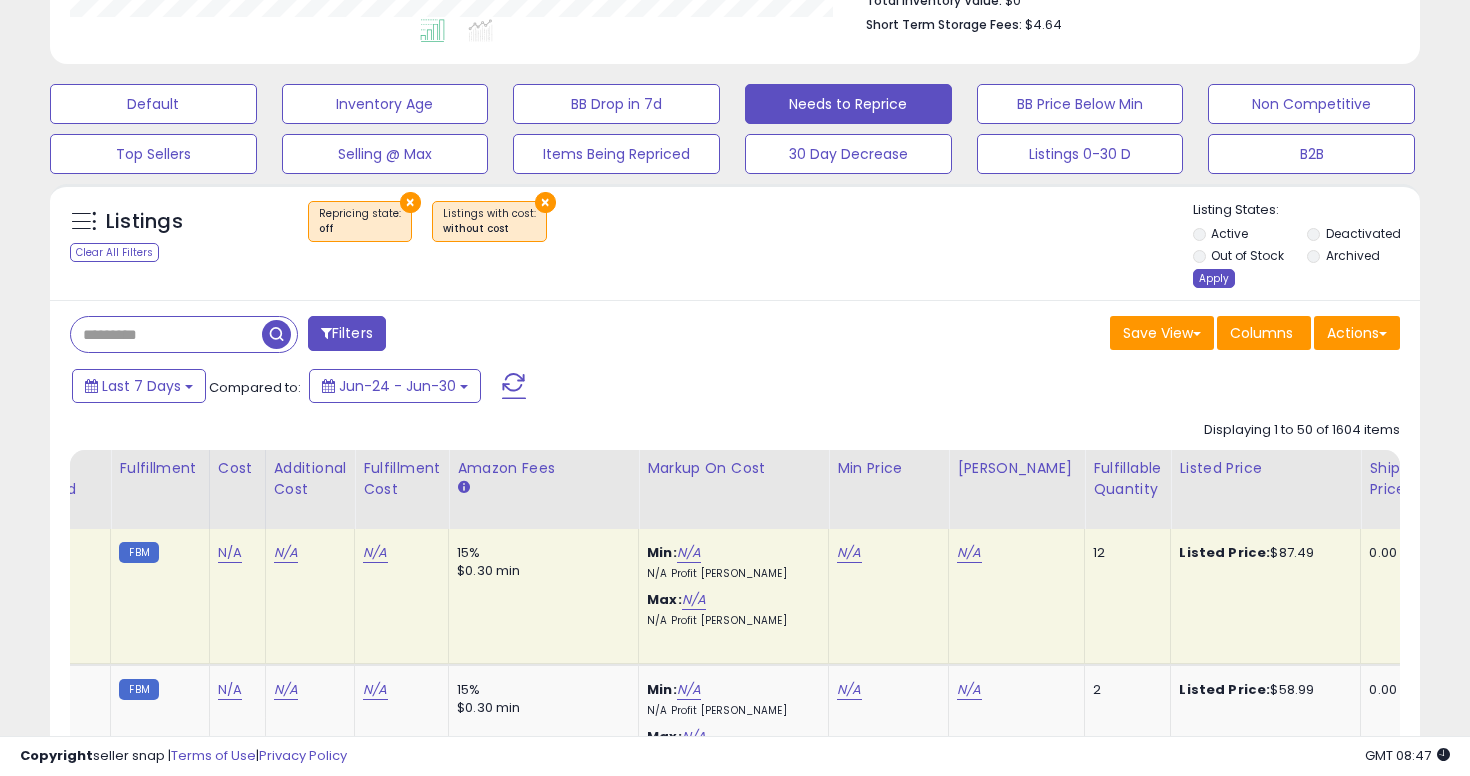 click on "Apply" at bounding box center [1214, 278] 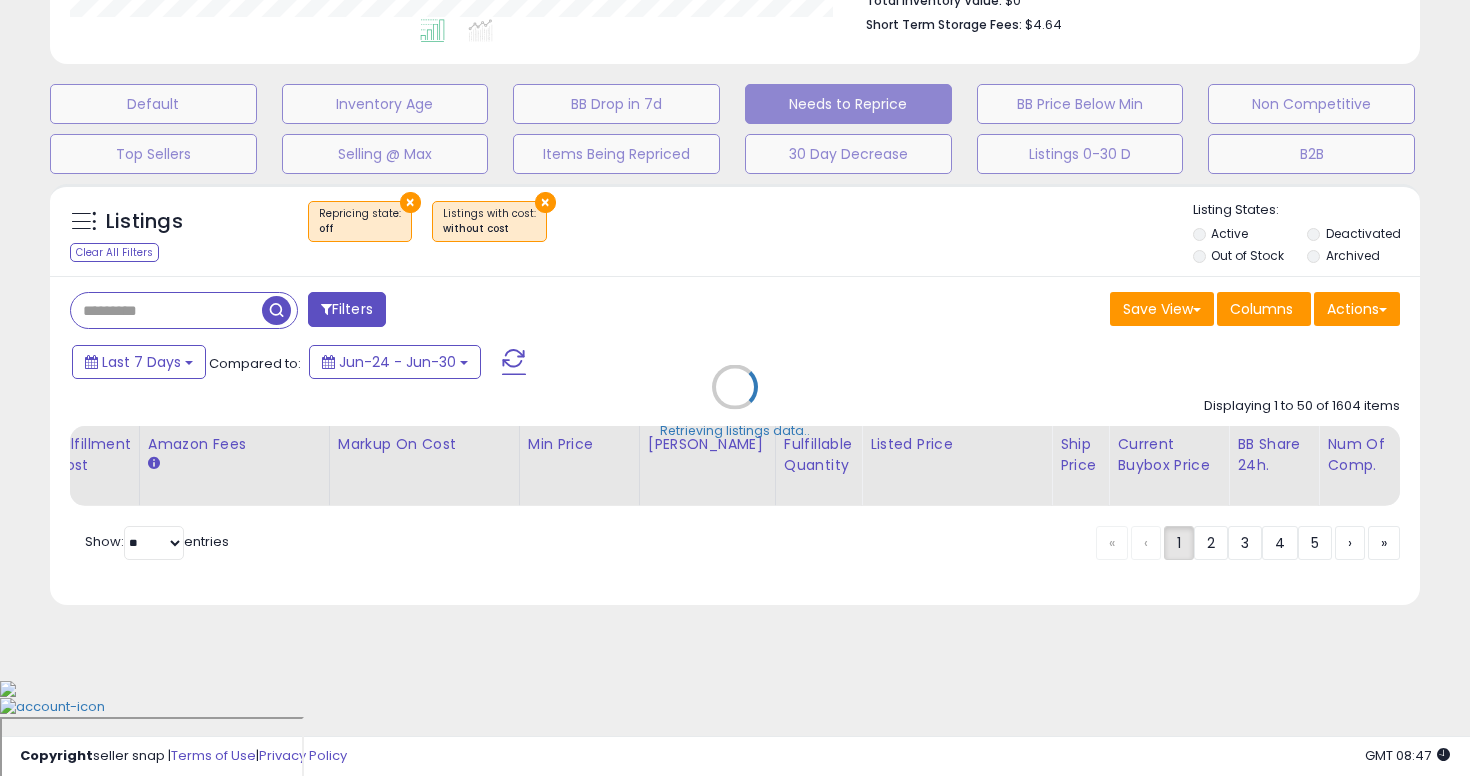 scroll, scrollTop: 478, scrollLeft: 0, axis: vertical 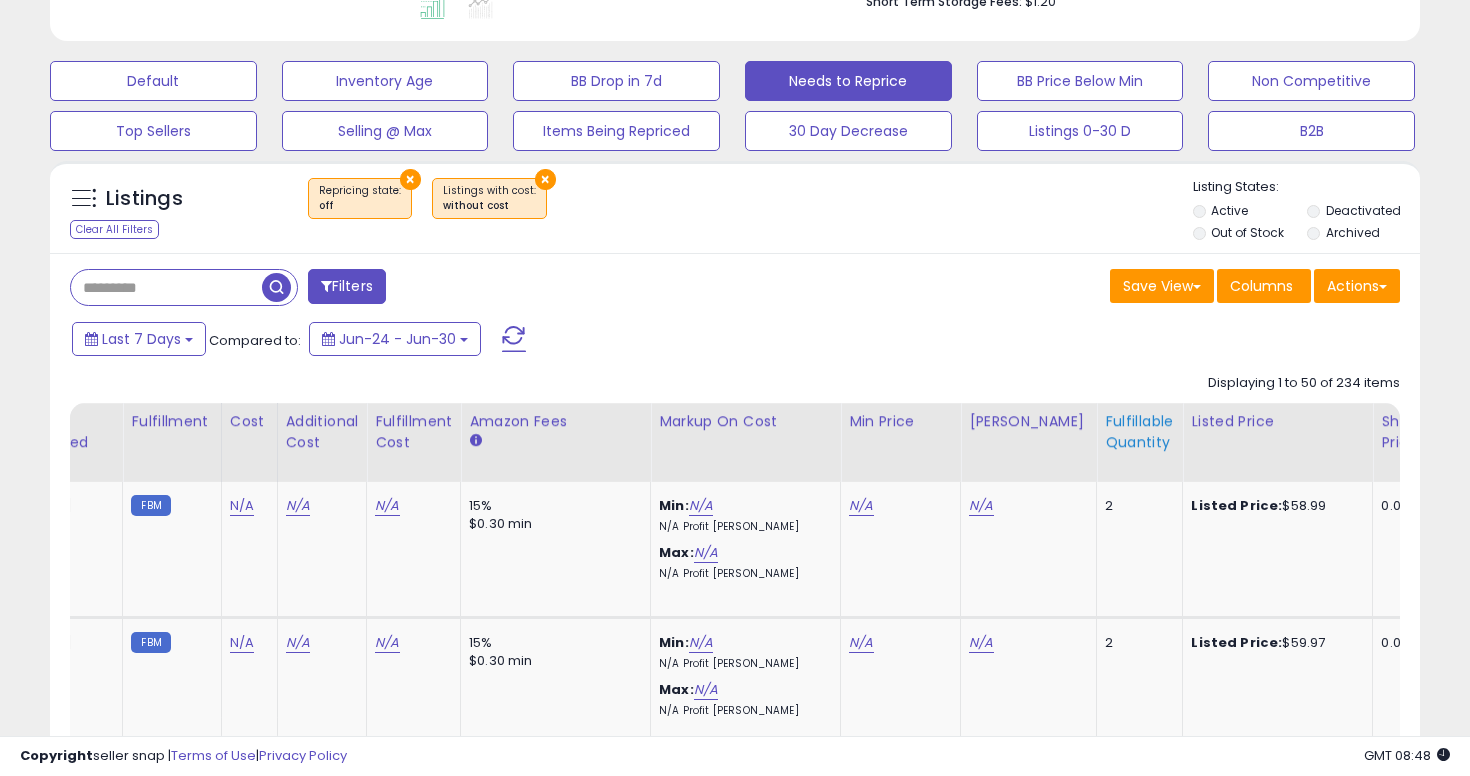 click on "Fulfillable Quantity" at bounding box center [1139, 432] 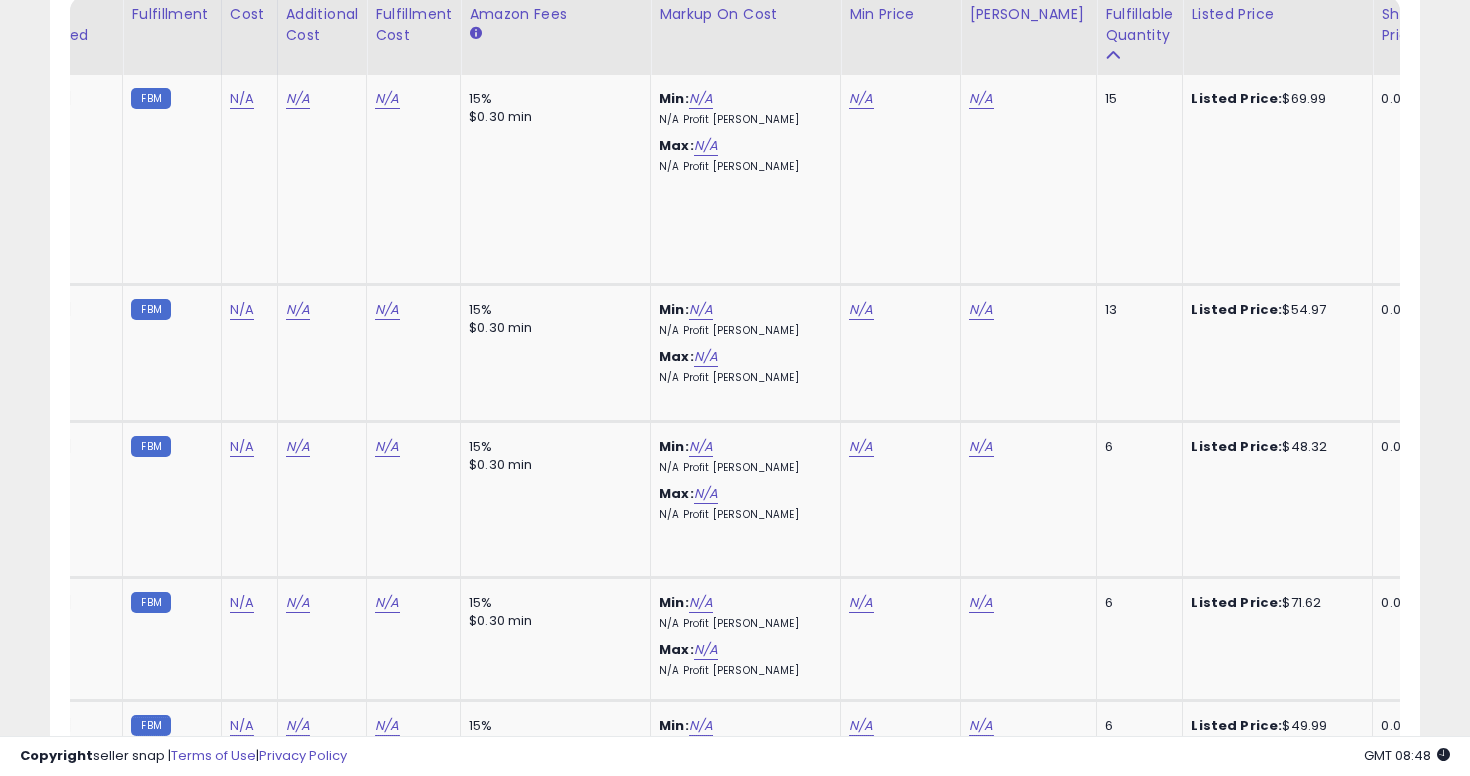 scroll, scrollTop: 714, scrollLeft: 0, axis: vertical 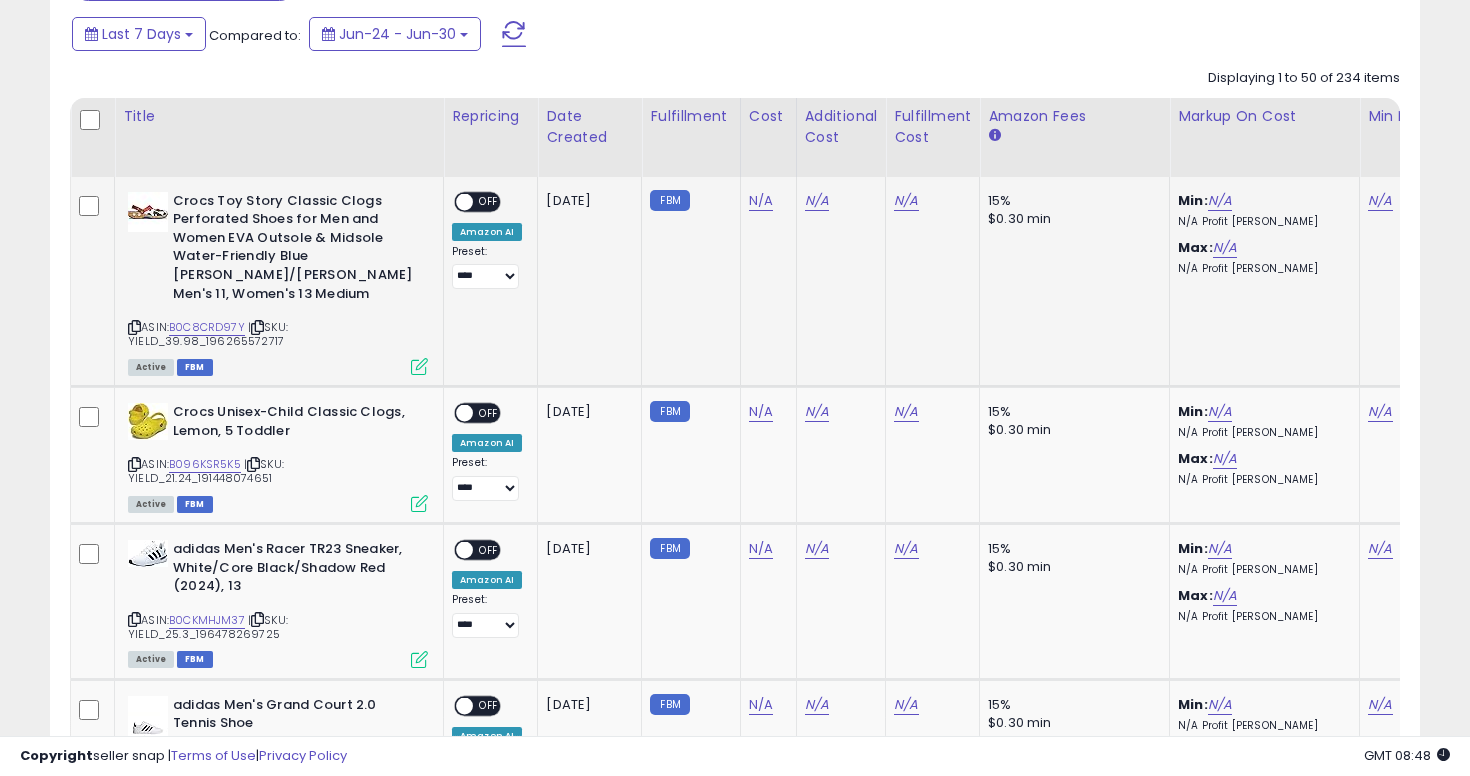 click on "Crocs Toy Story Classic Clogs  Perforated Shoes for Men and Women  EVA Outsole & Midsole  Water-Friendly Blue [PERSON_NAME]/[PERSON_NAME] Men's 11, Women's 13 Medium" at bounding box center [294, 250] 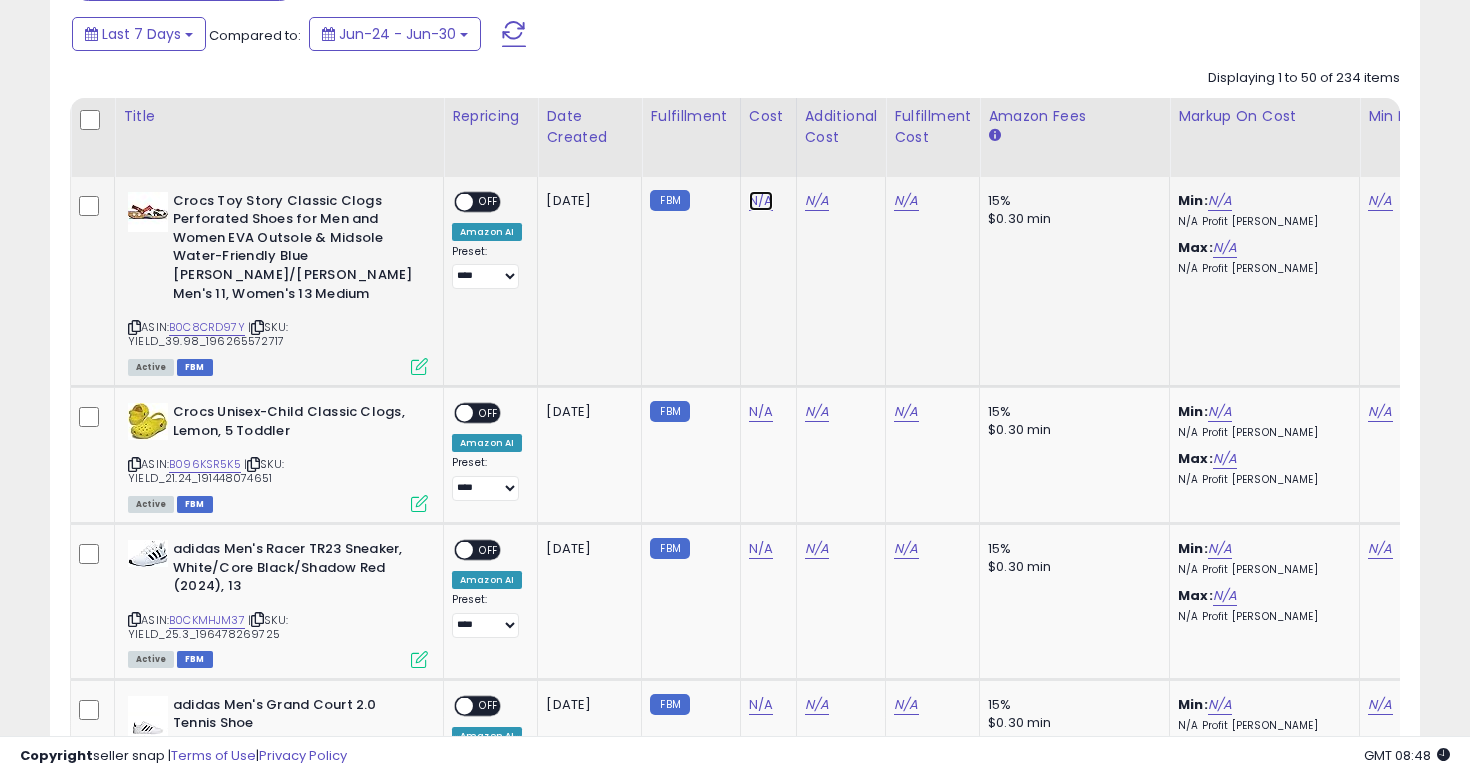 click on "N/A" at bounding box center [761, 201] 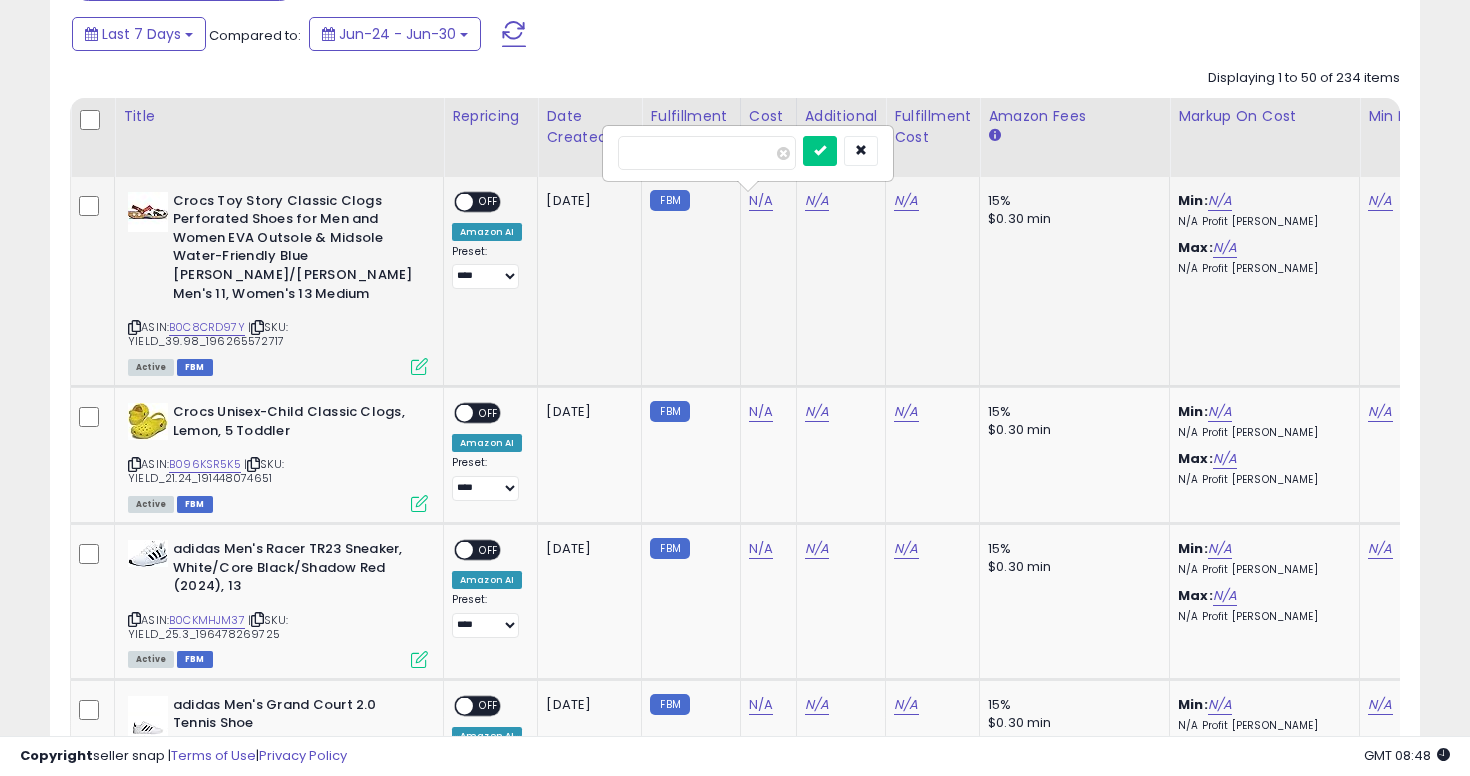 type on "**" 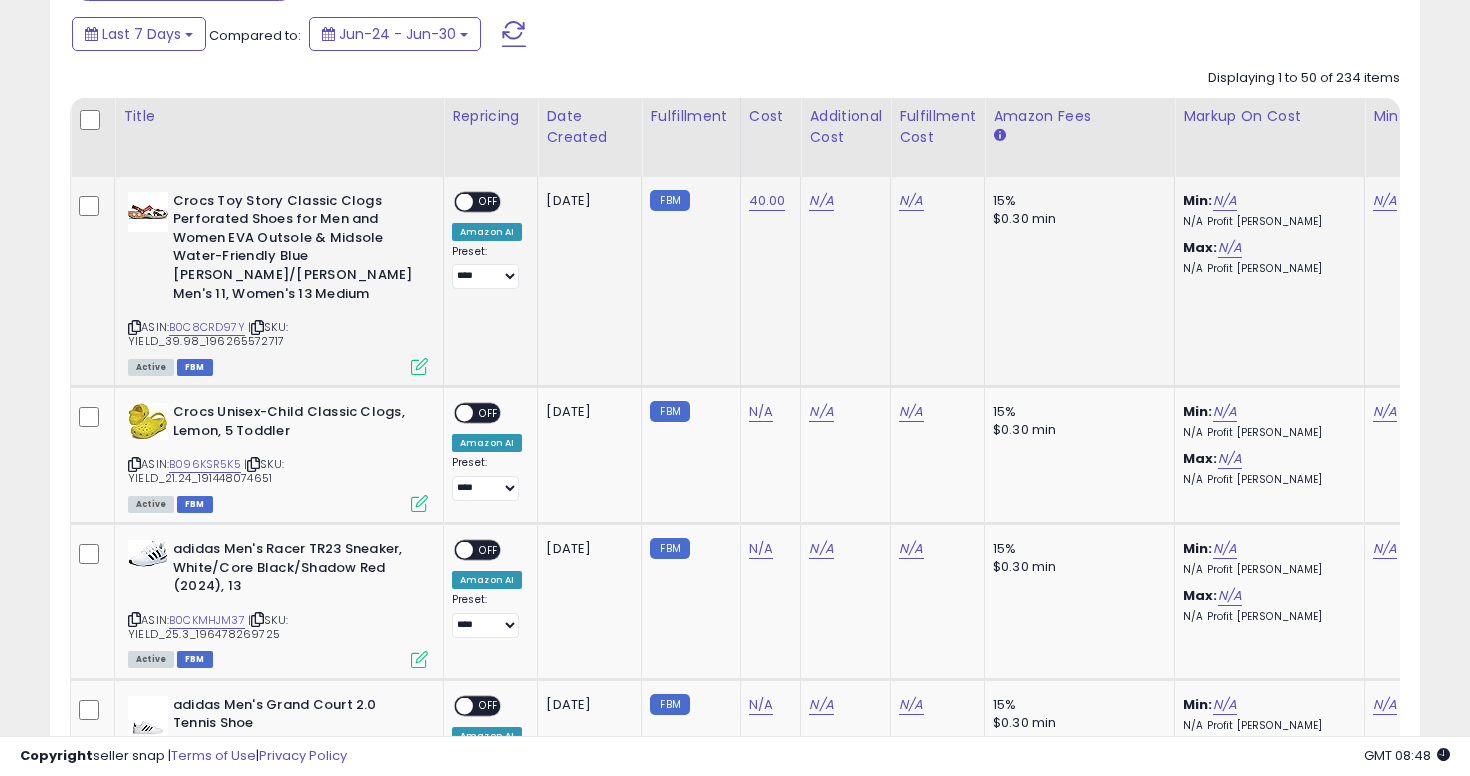 scroll, scrollTop: 0, scrollLeft: 299, axis: horizontal 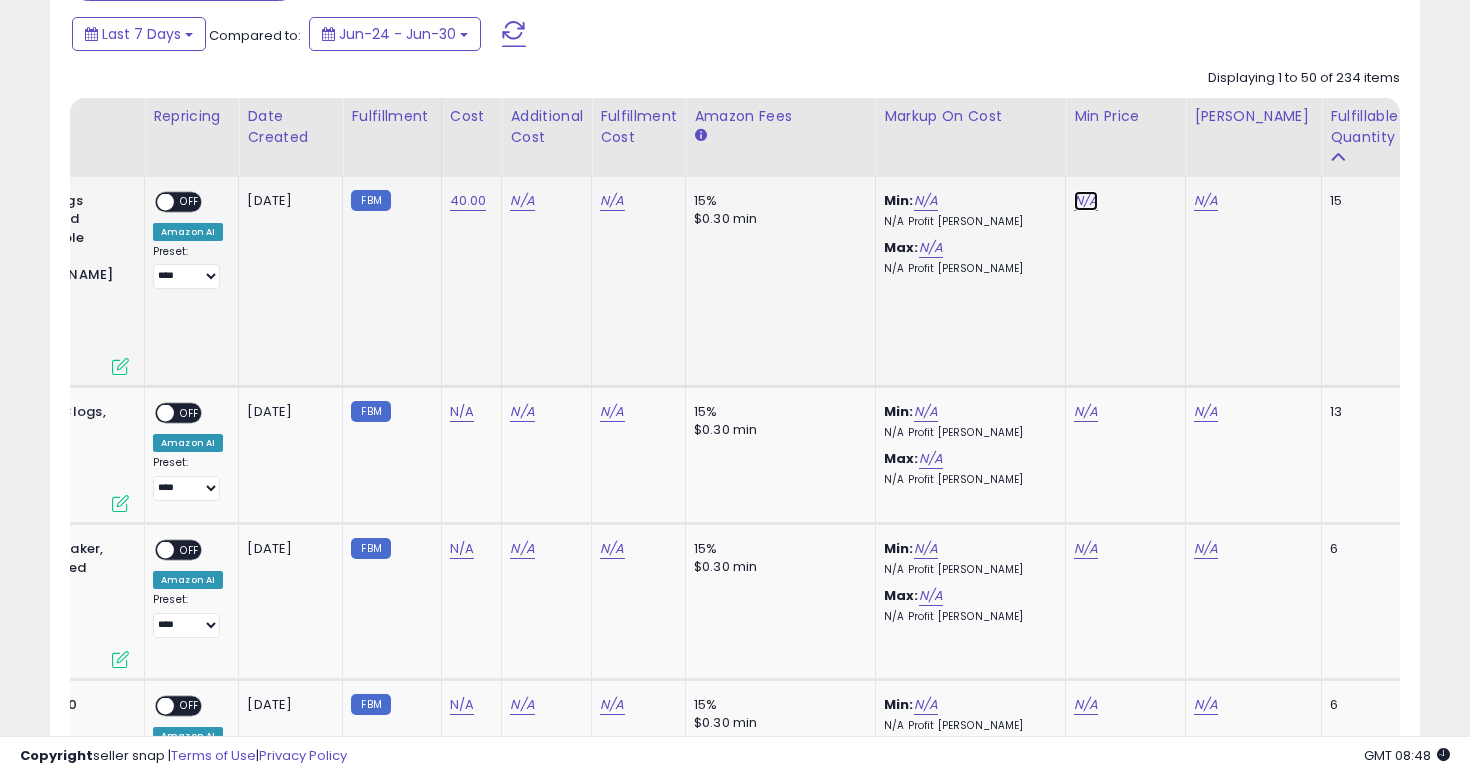 click on "N/A" at bounding box center (1086, 201) 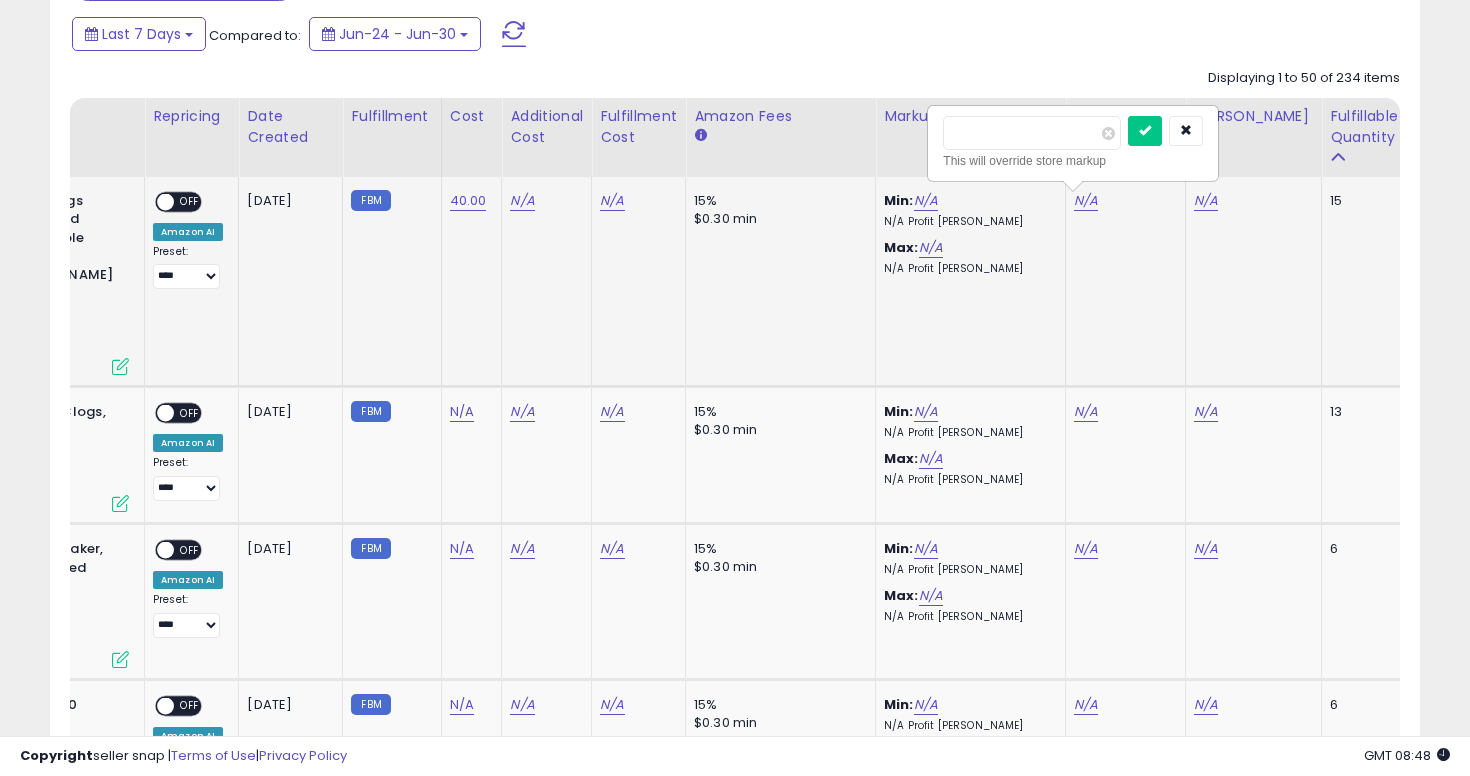 type on "**" 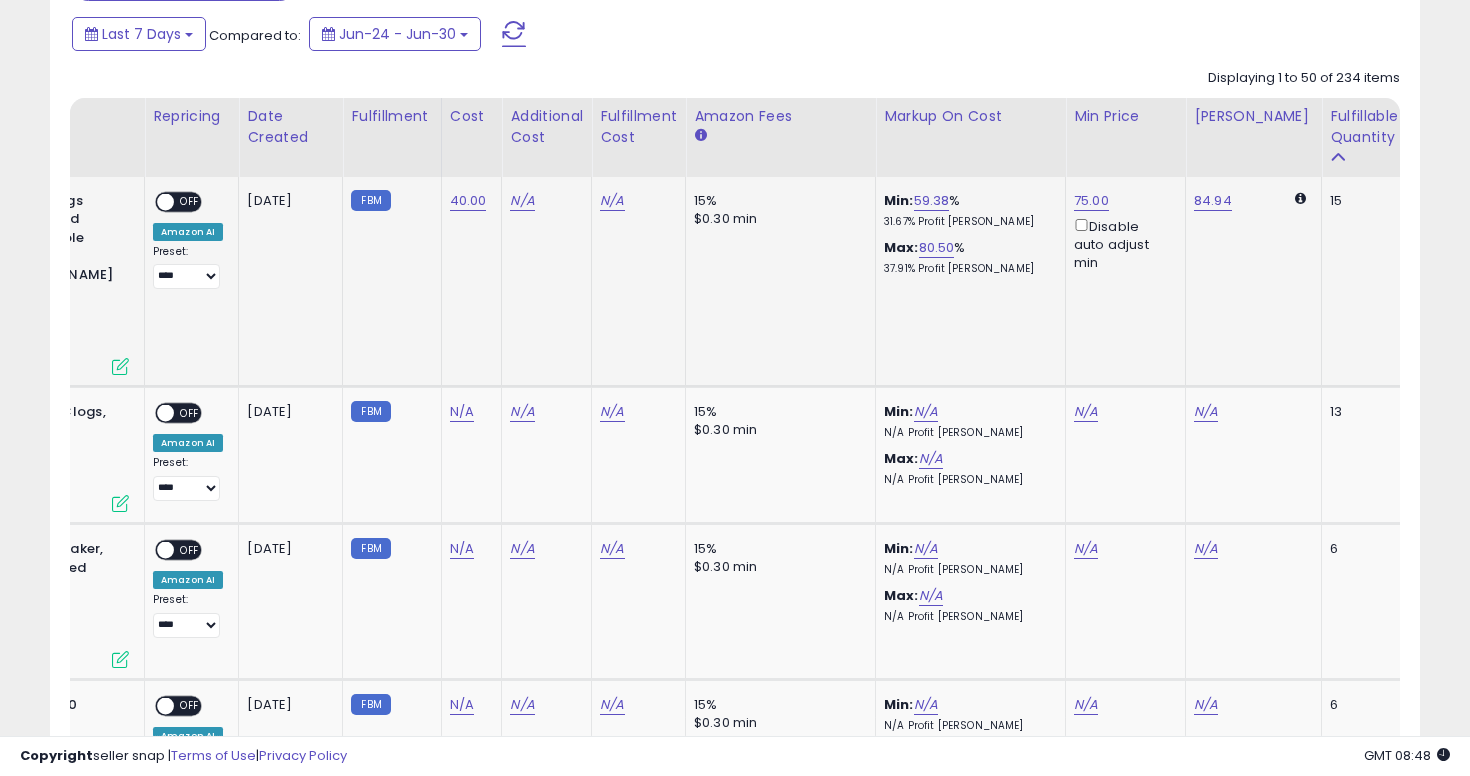 scroll, scrollTop: 901, scrollLeft: 0, axis: vertical 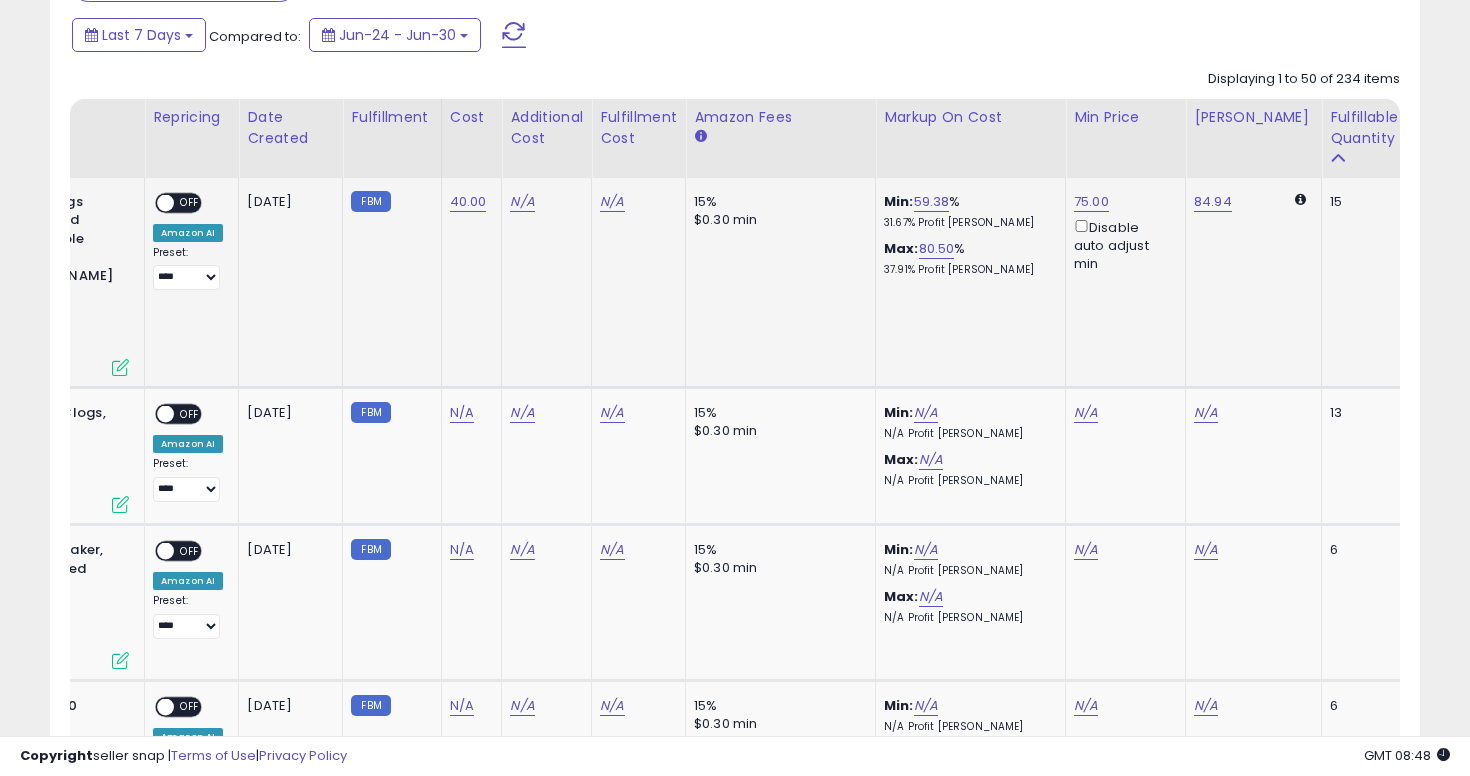 click at bounding box center [165, 202] 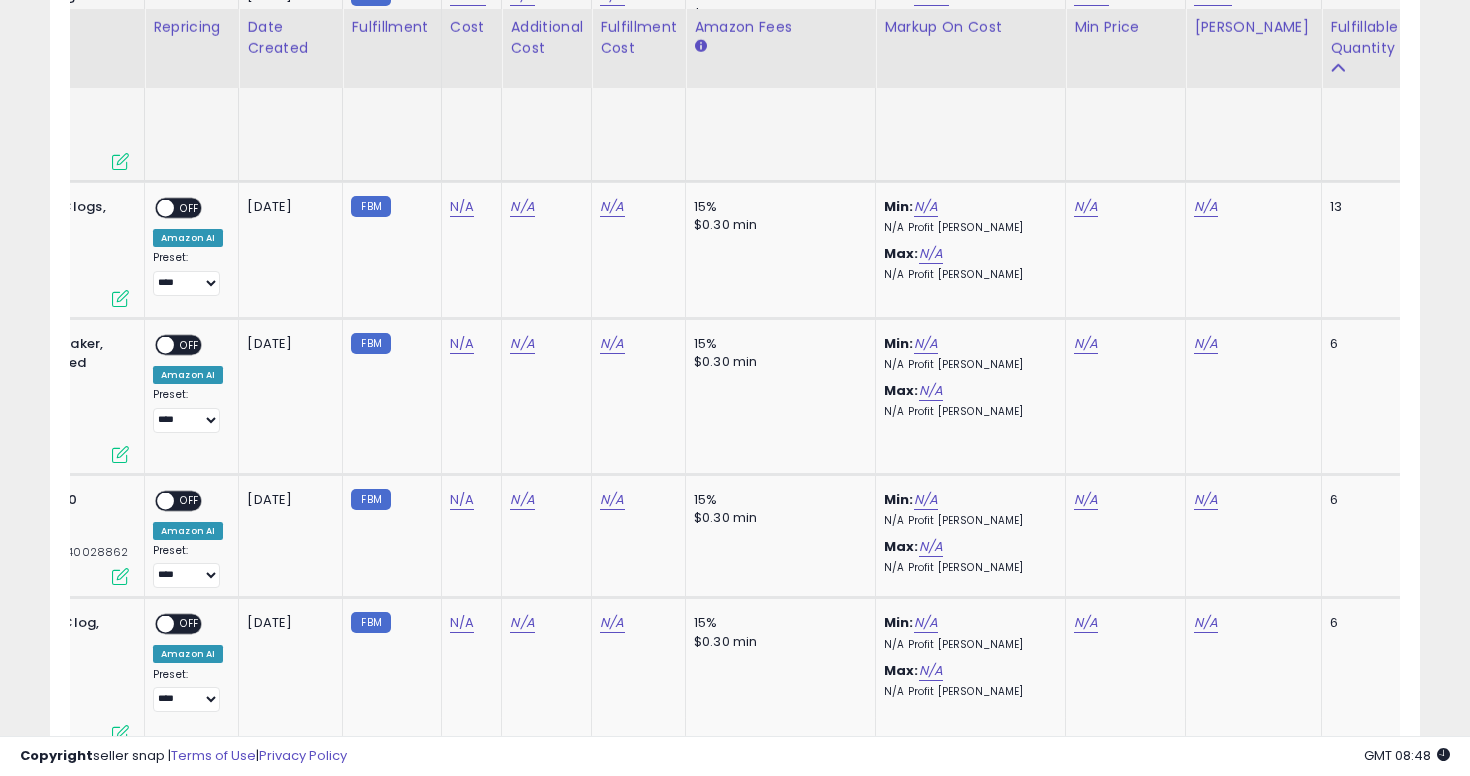 scroll, scrollTop: 1116, scrollLeft: 0, axis: vertical 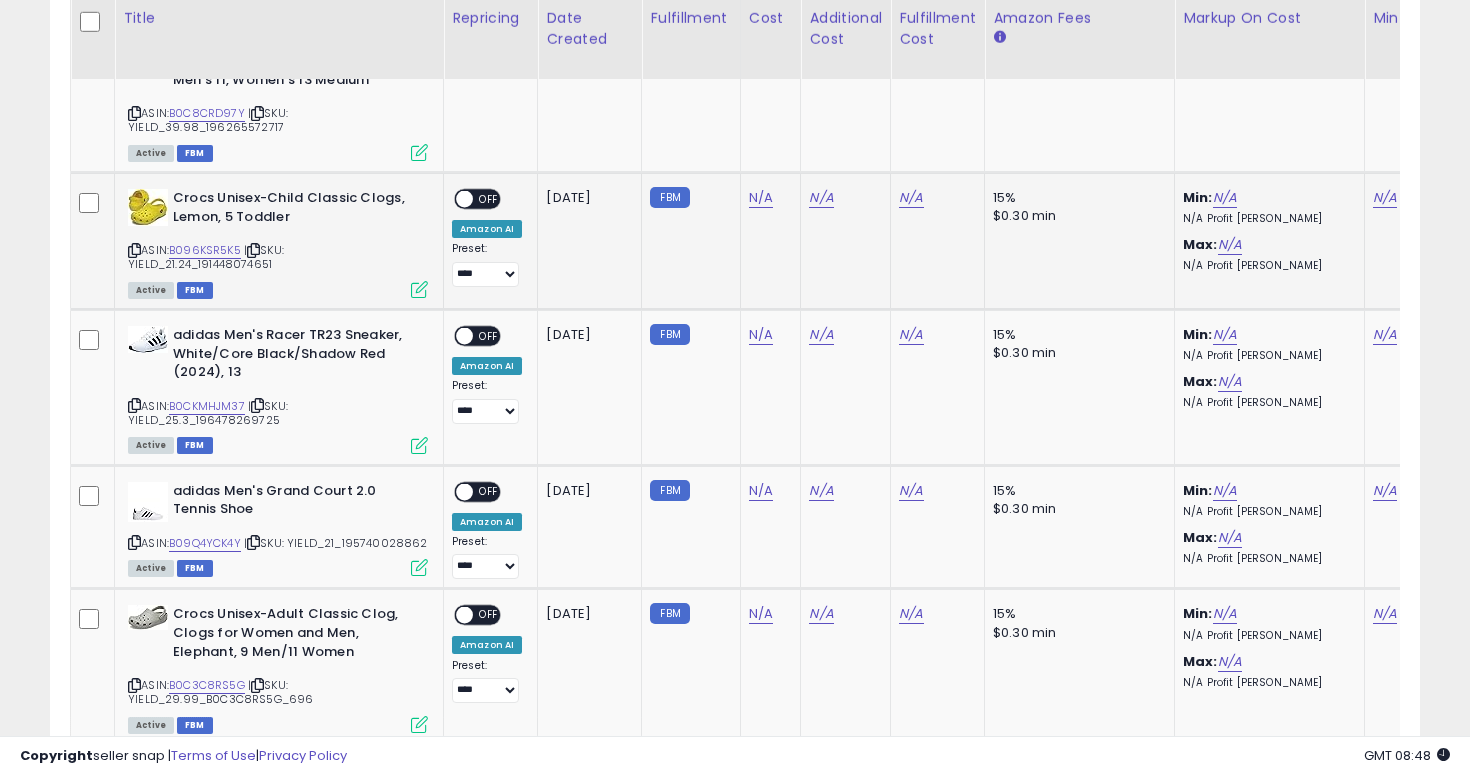 click at bounding box center [134, 250] 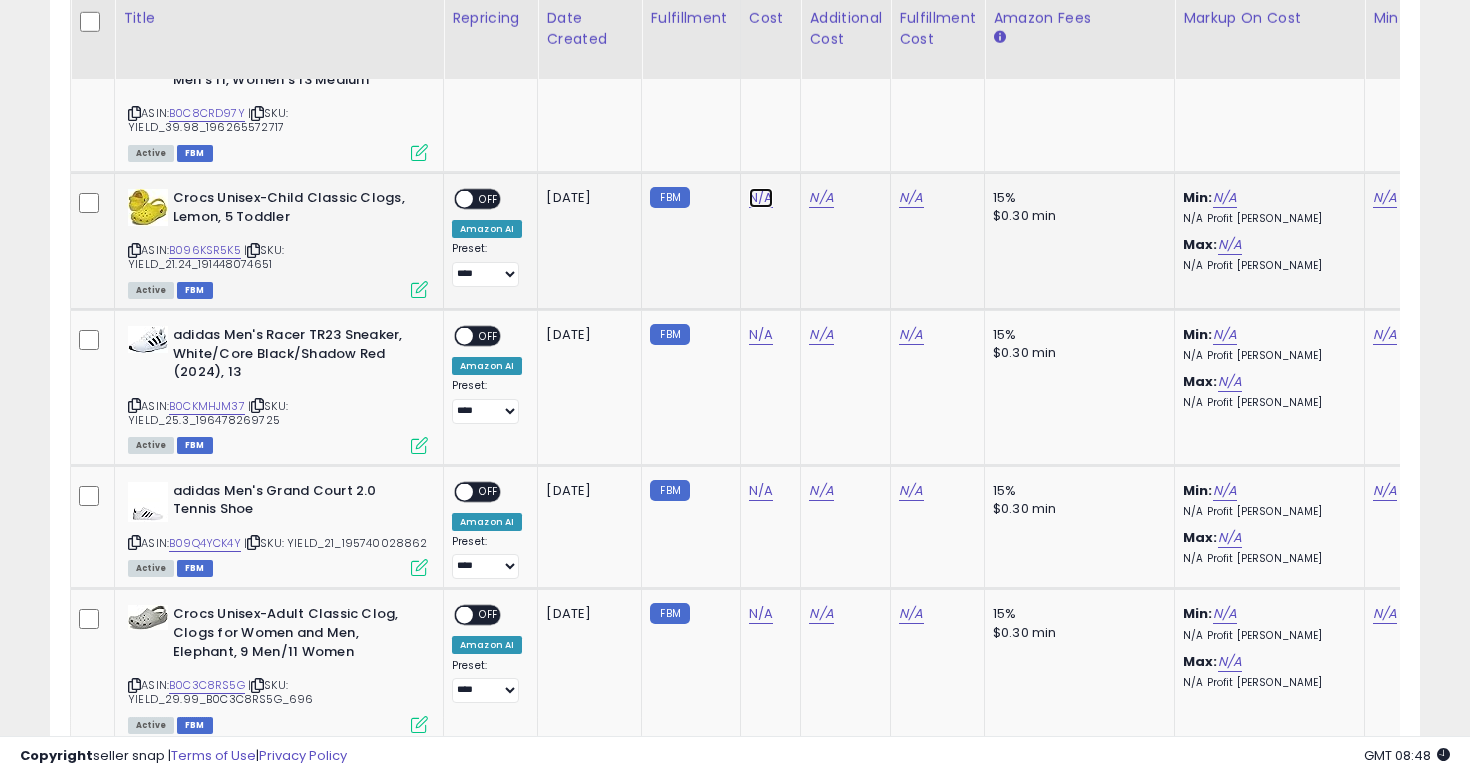click on "N/A" at bounding box center [761, 198] 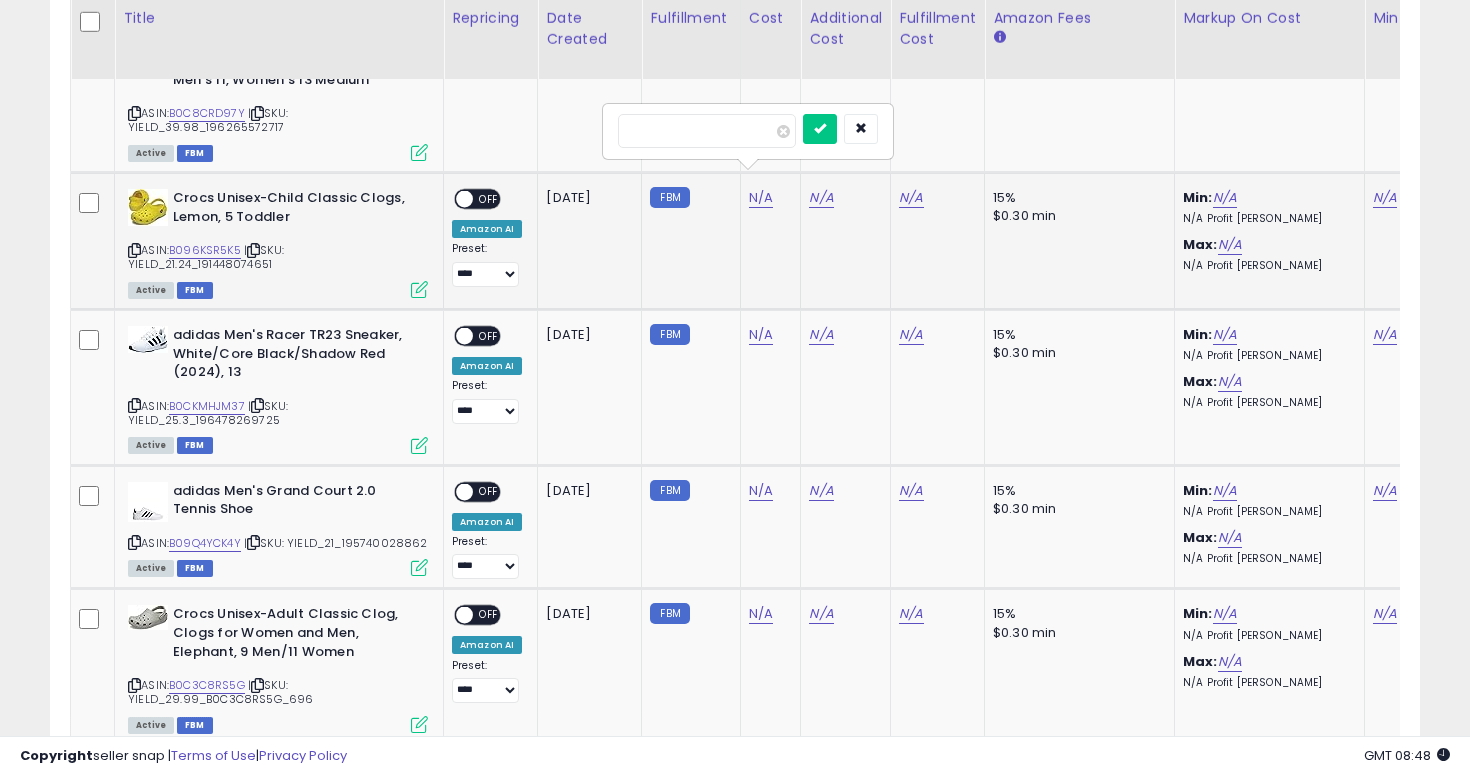 type on "*" 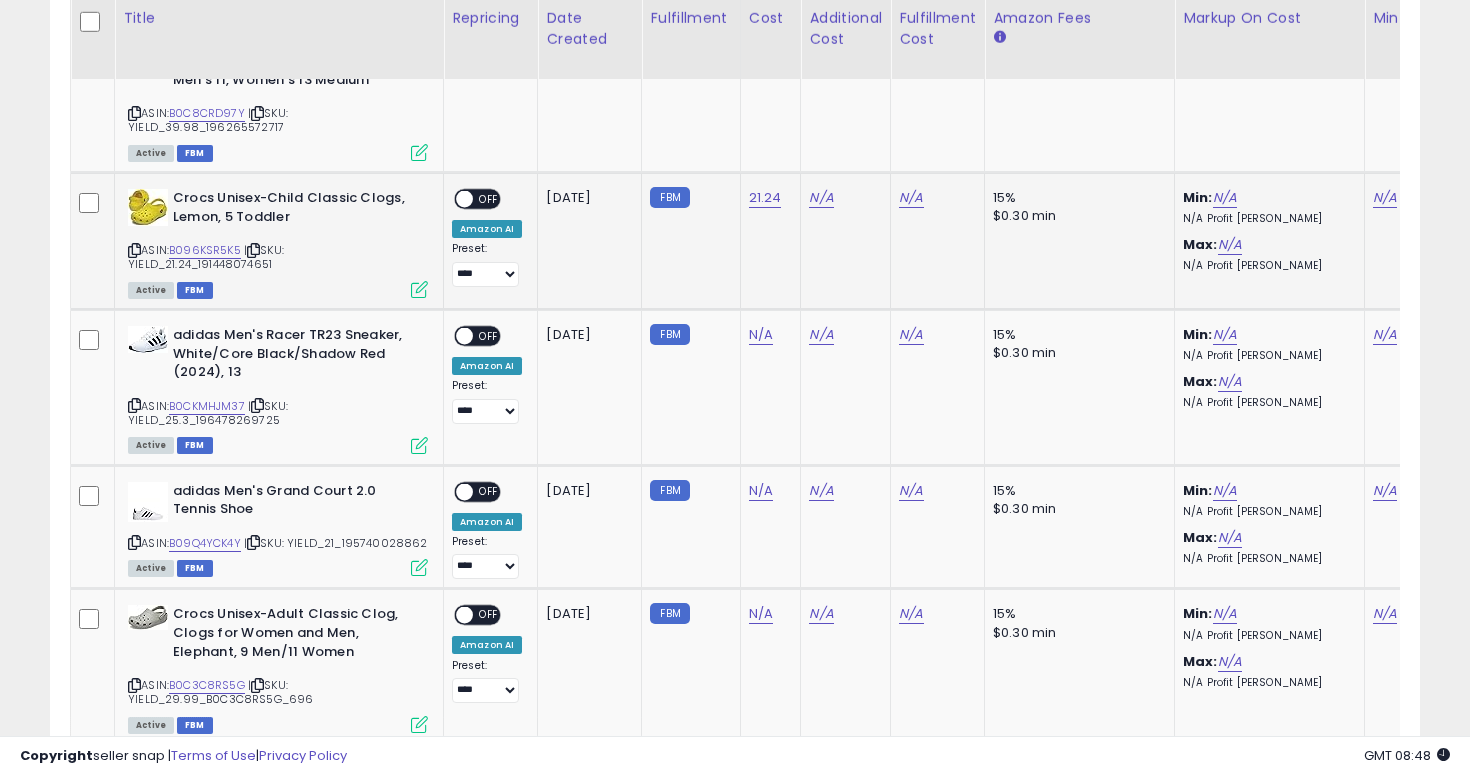 scroll, scrollTop: 0, scrollLeft: 201, axis: horizontal 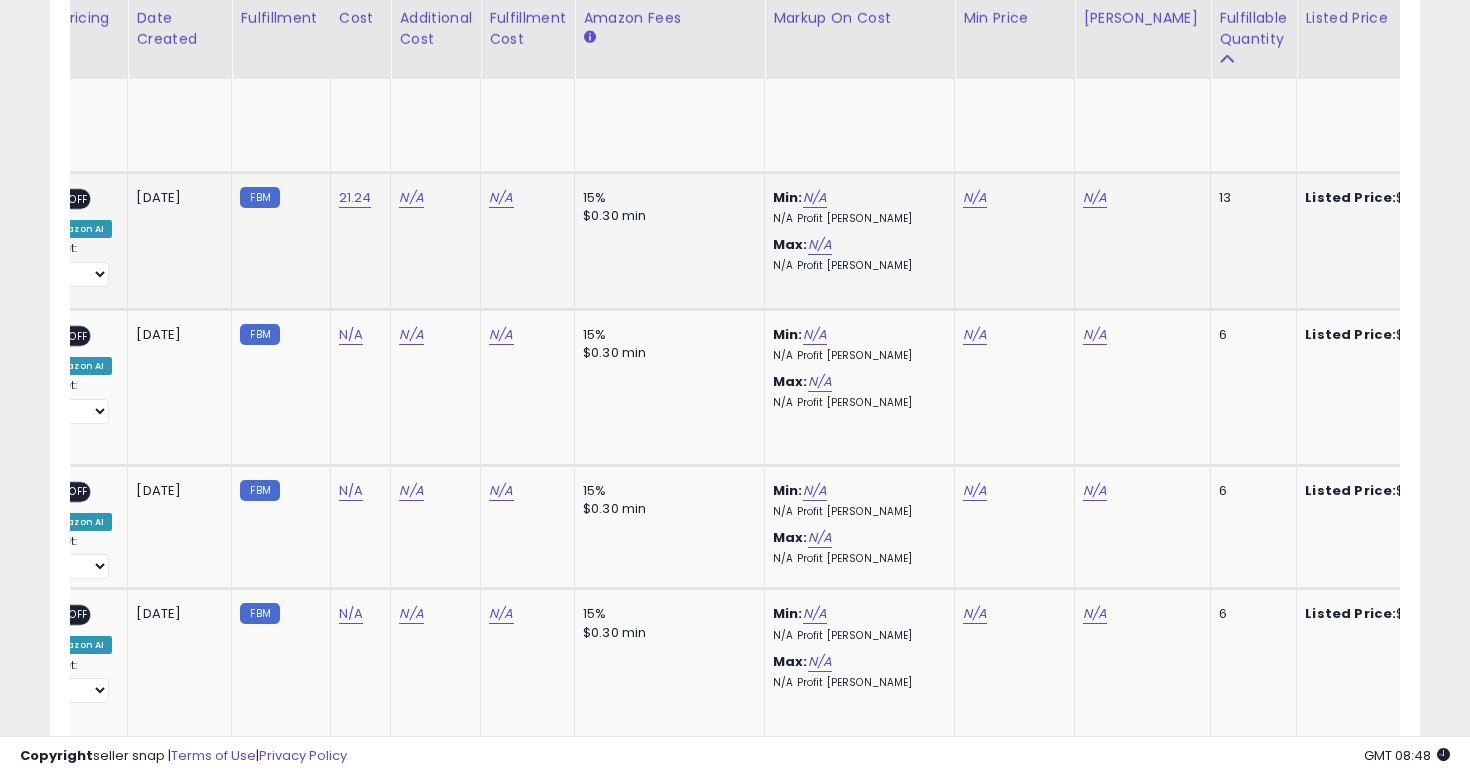 click on "N/A" 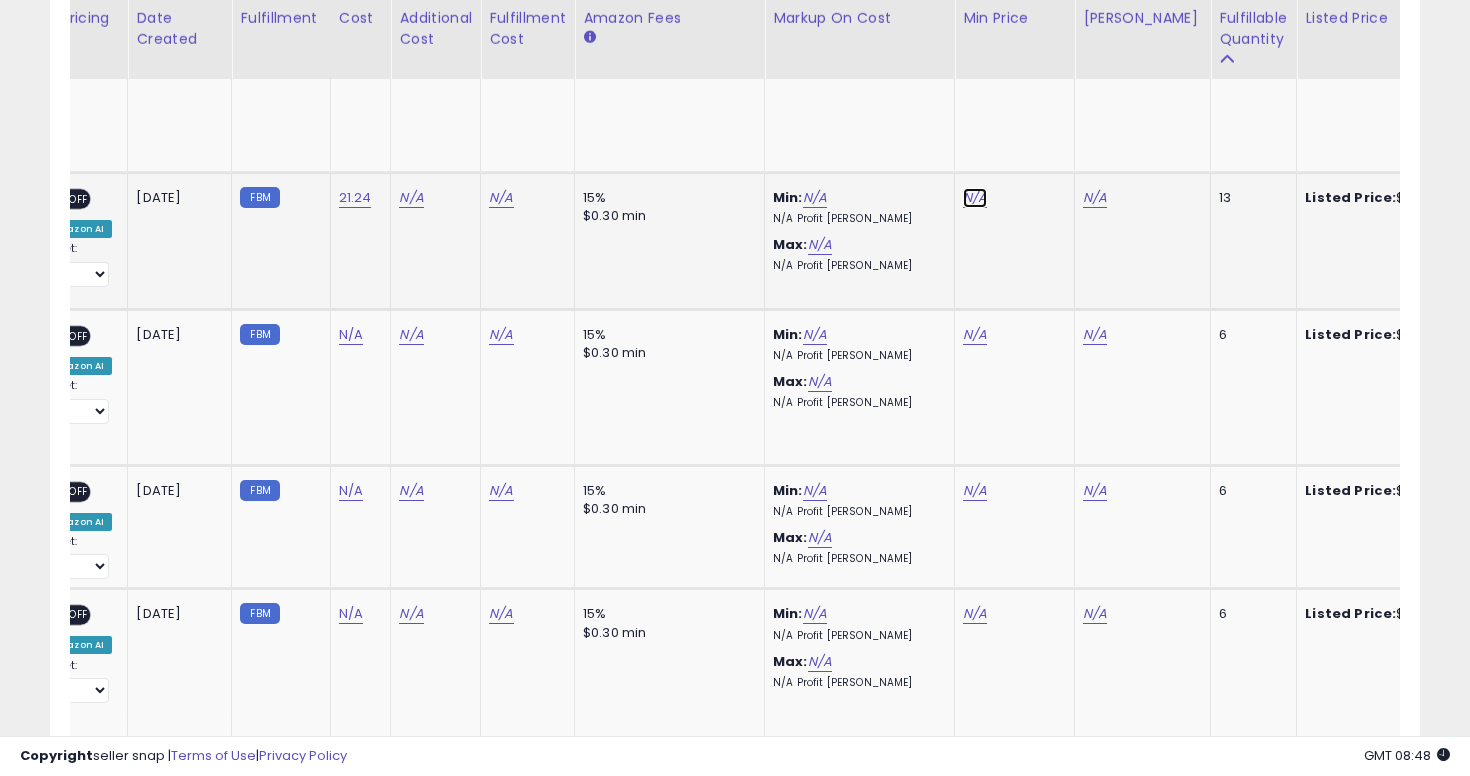 click on "N/A" at bounding box center [975, 198] 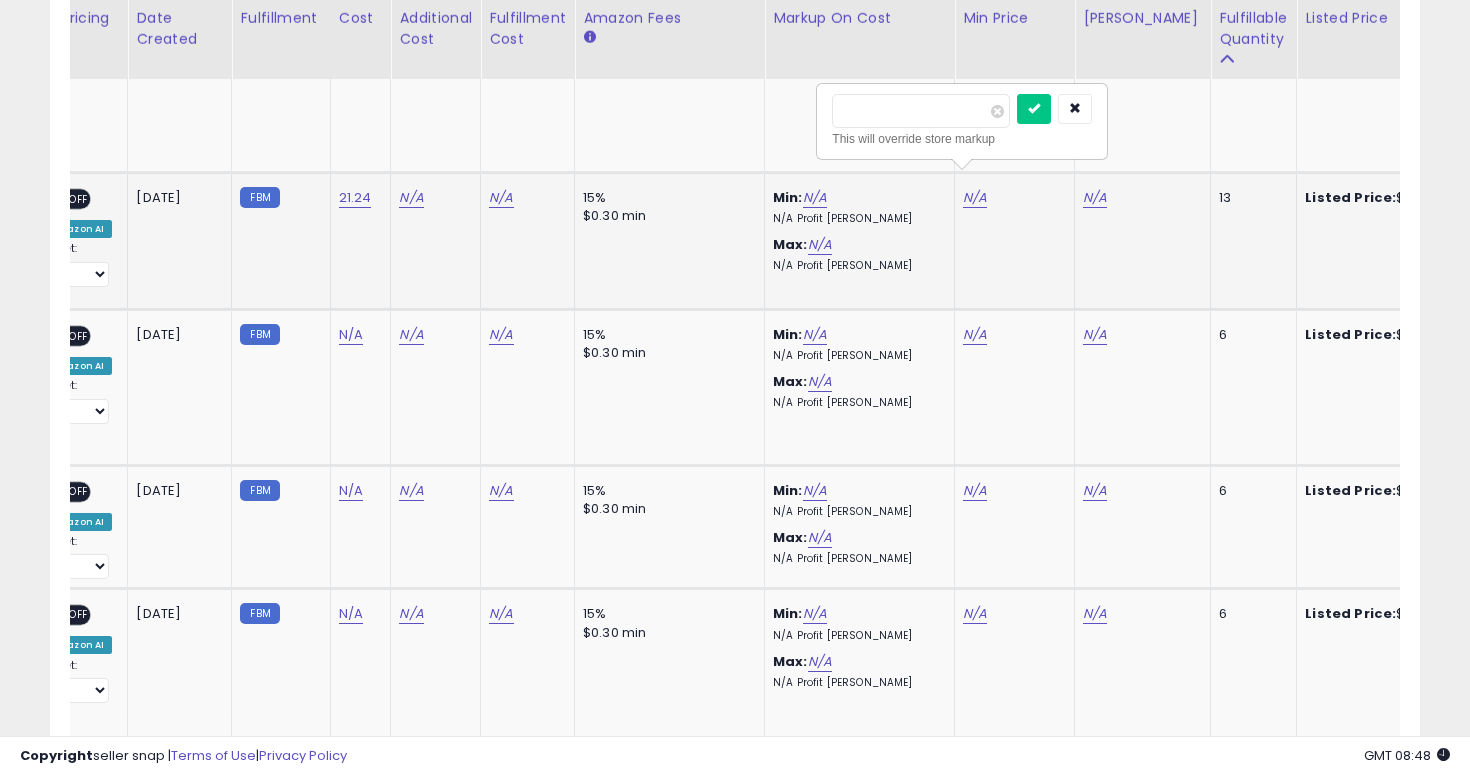 type on "**" 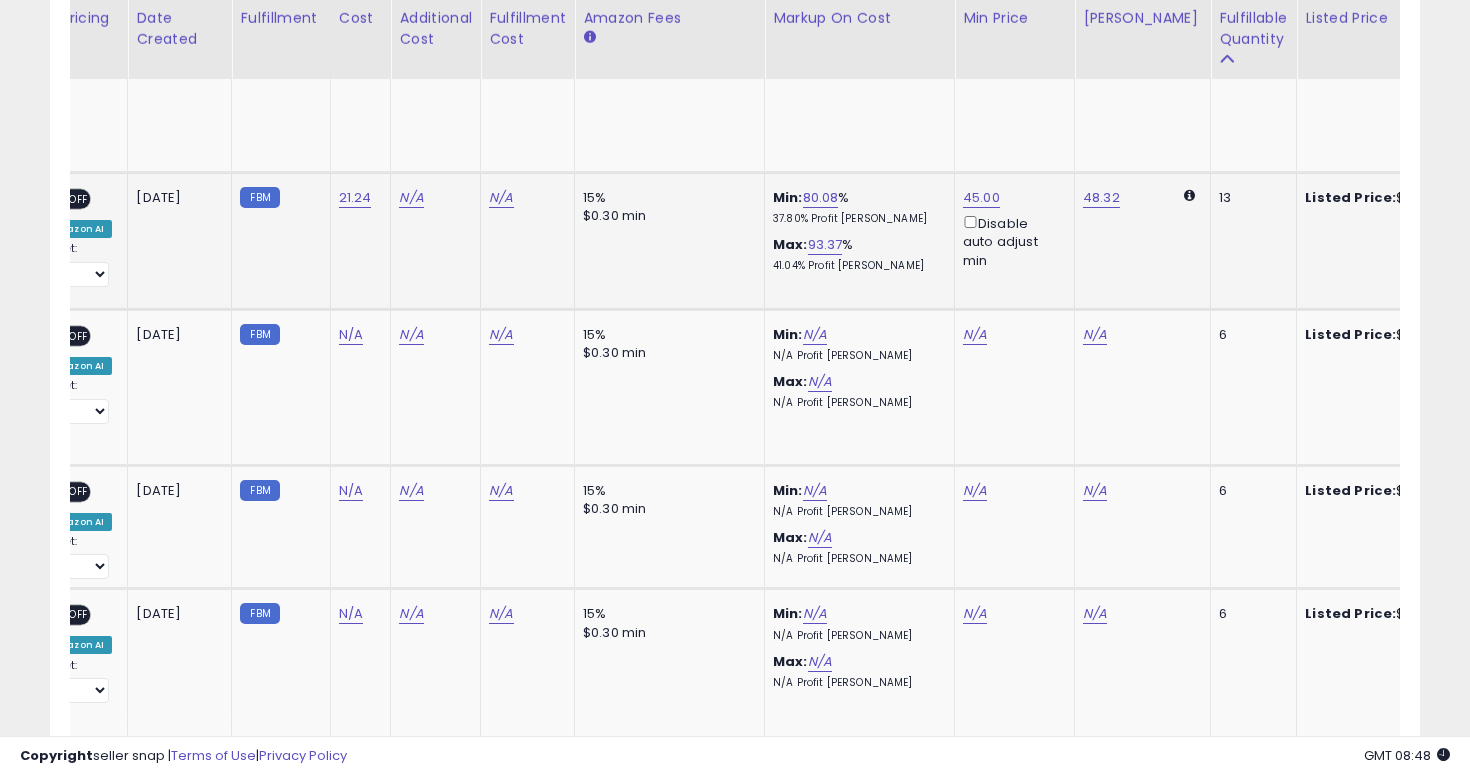 scroll, scrollTop: 0, scrollLeft: 292, axis: horizontal 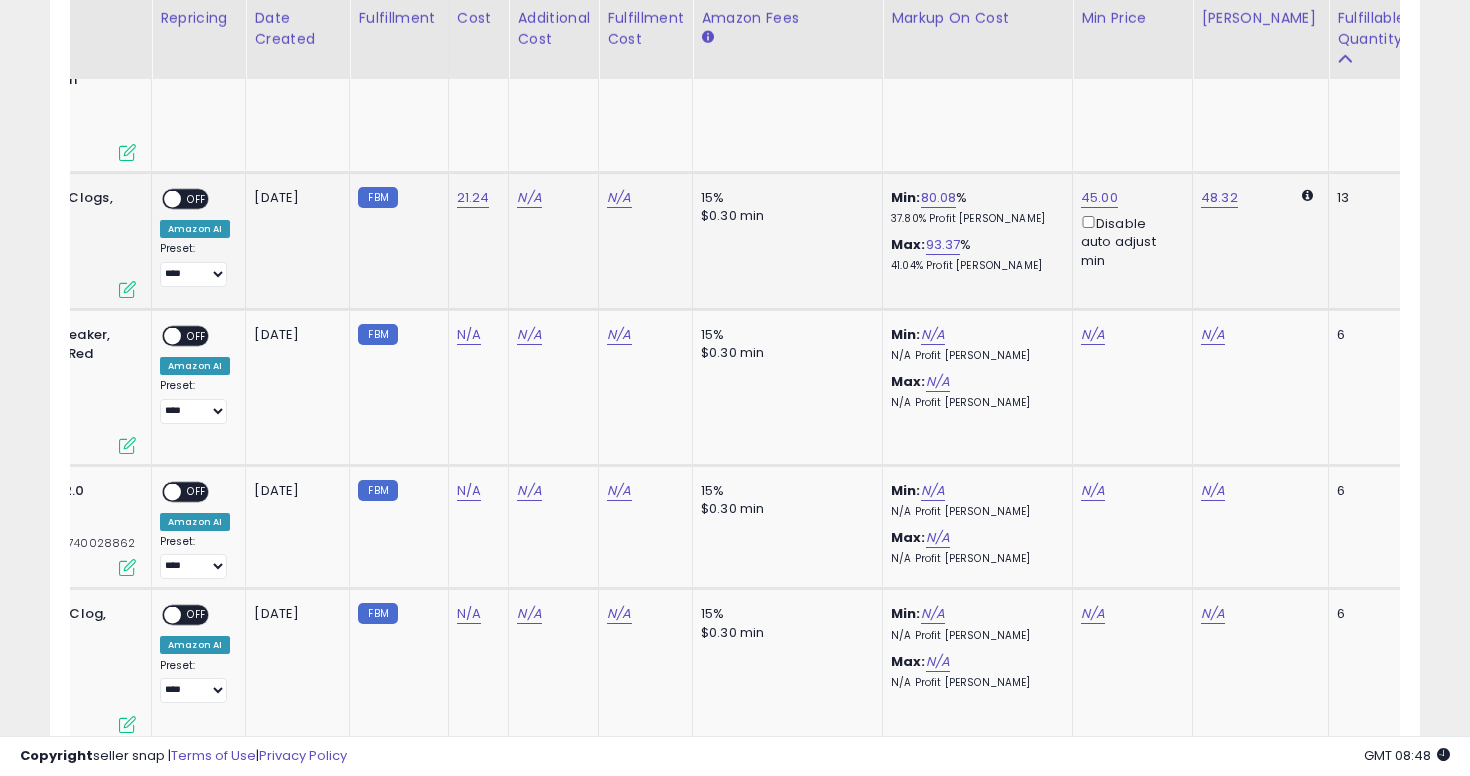 click on "48.32" 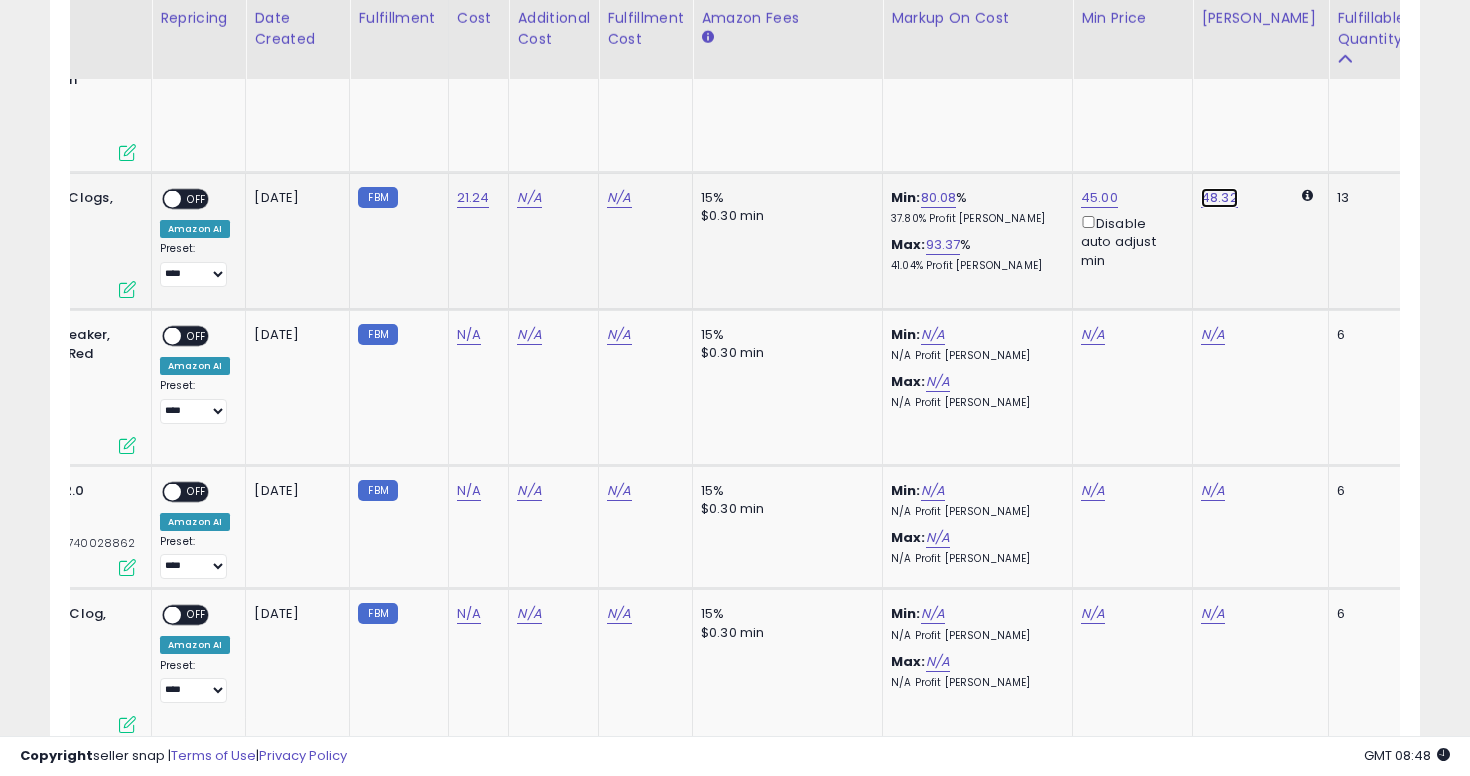 click on "48.32" at bounding box center (1220, -13) 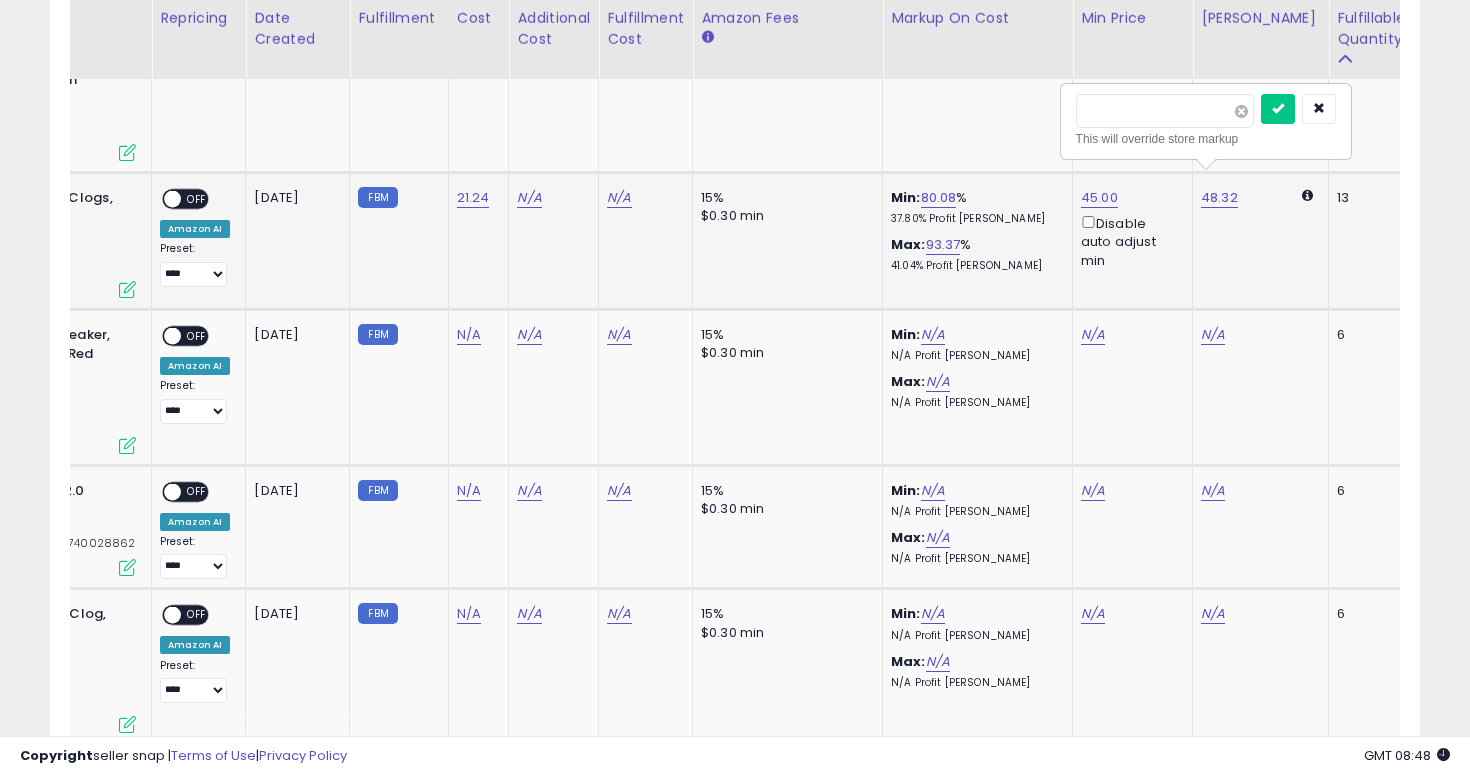 click at bounding box center [1241, 111] 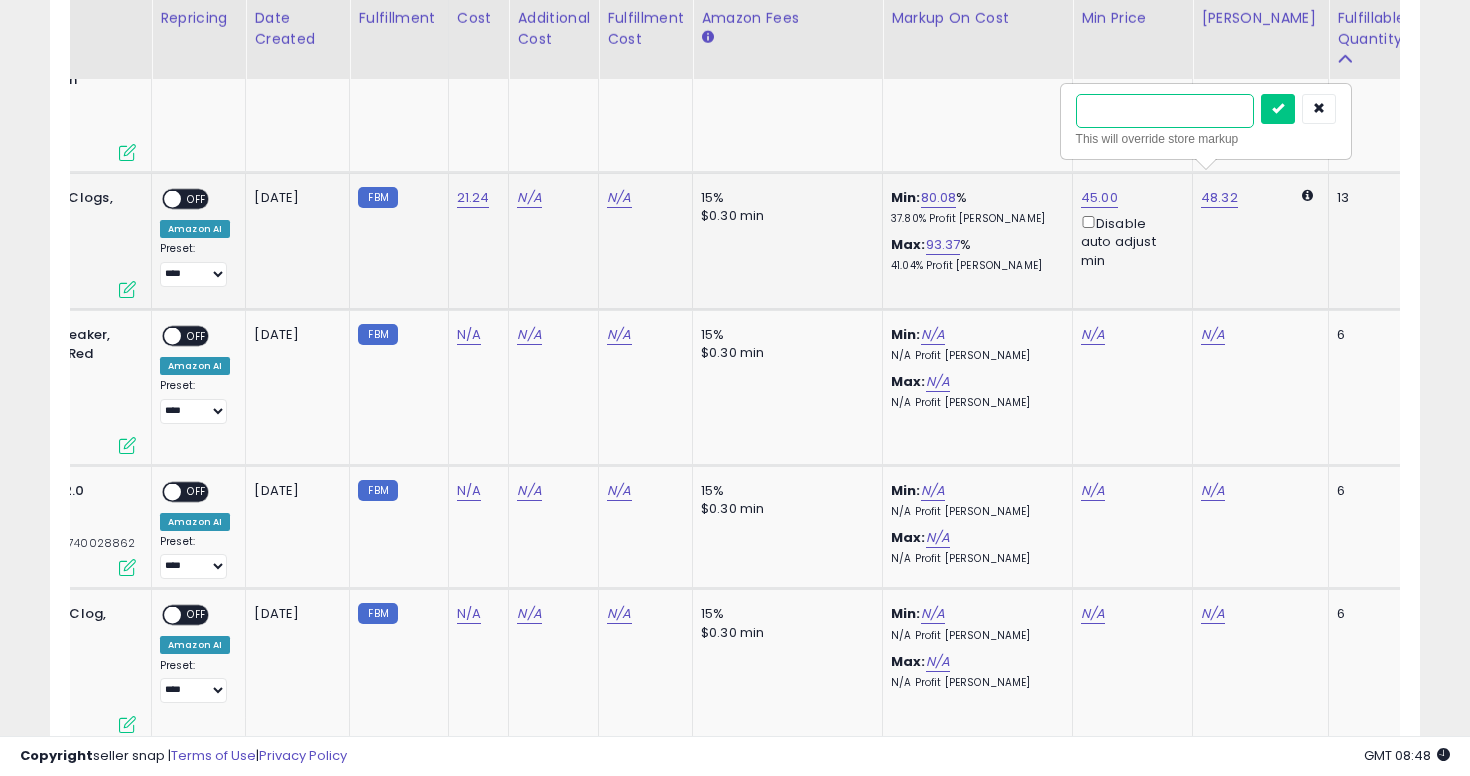 type on "**" 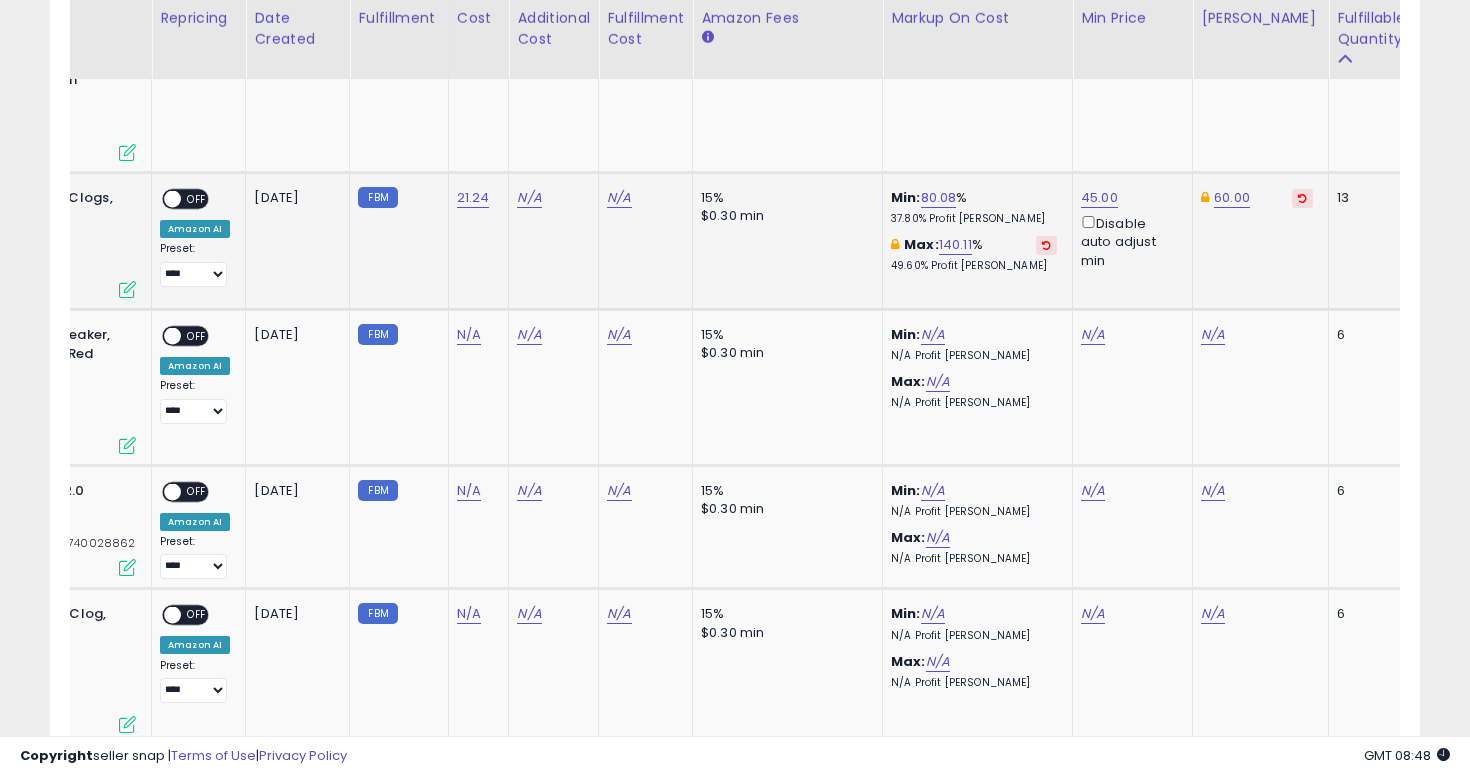 scroll, scrollTop: 0, scrollLeft: 0, axis: both 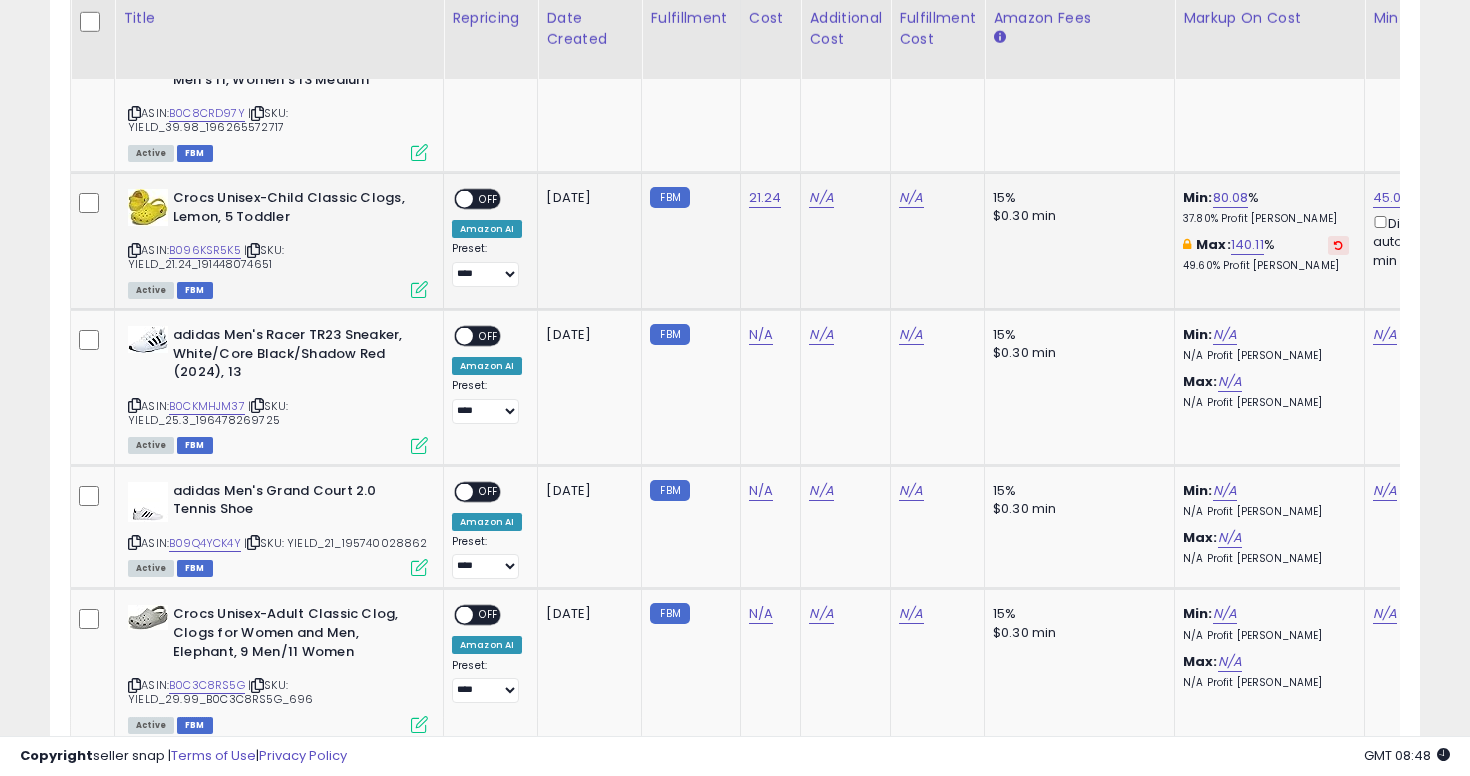 click on "OFF" at bounding box center (489, 199) 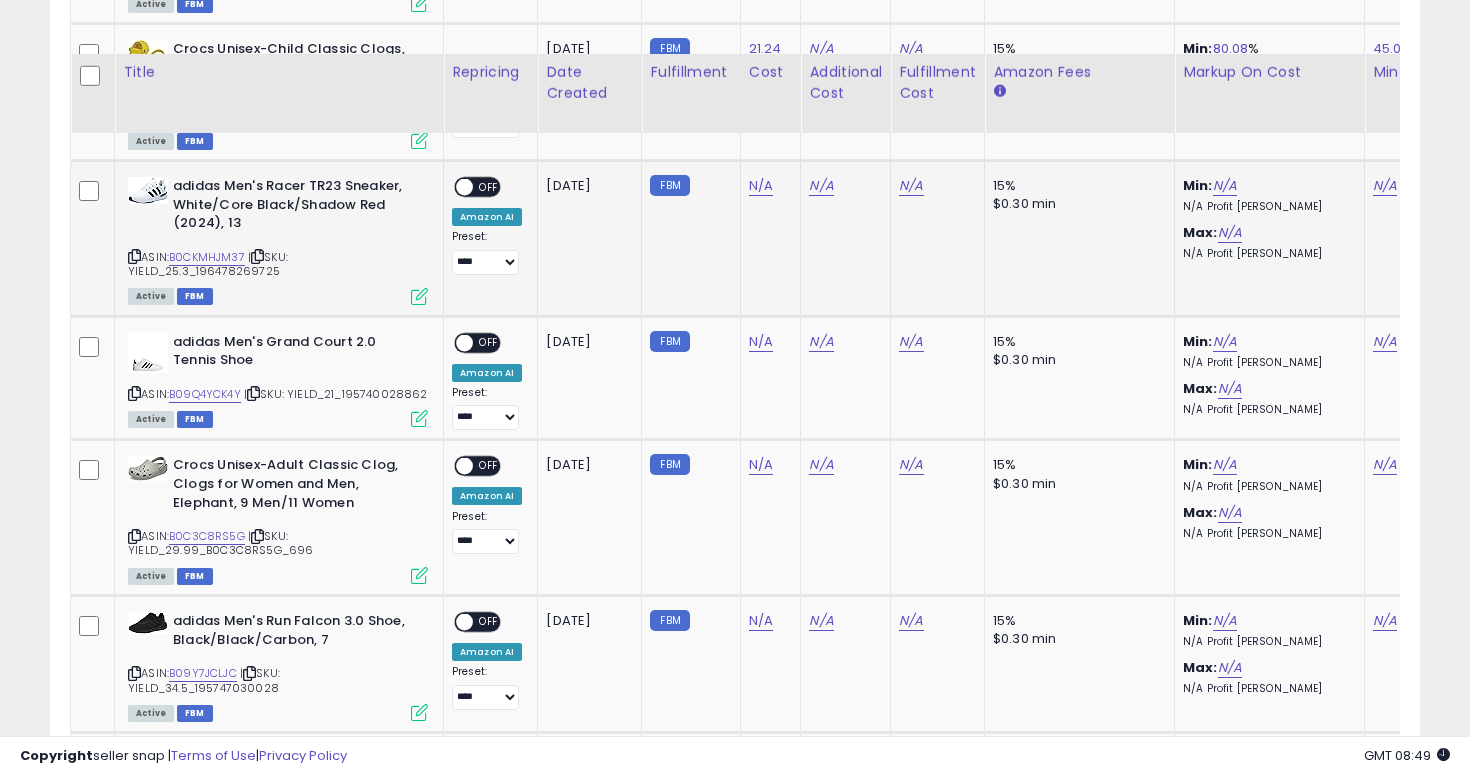 scroll, scrollTop: 1240, scrollLeft: 0, axis: vertical 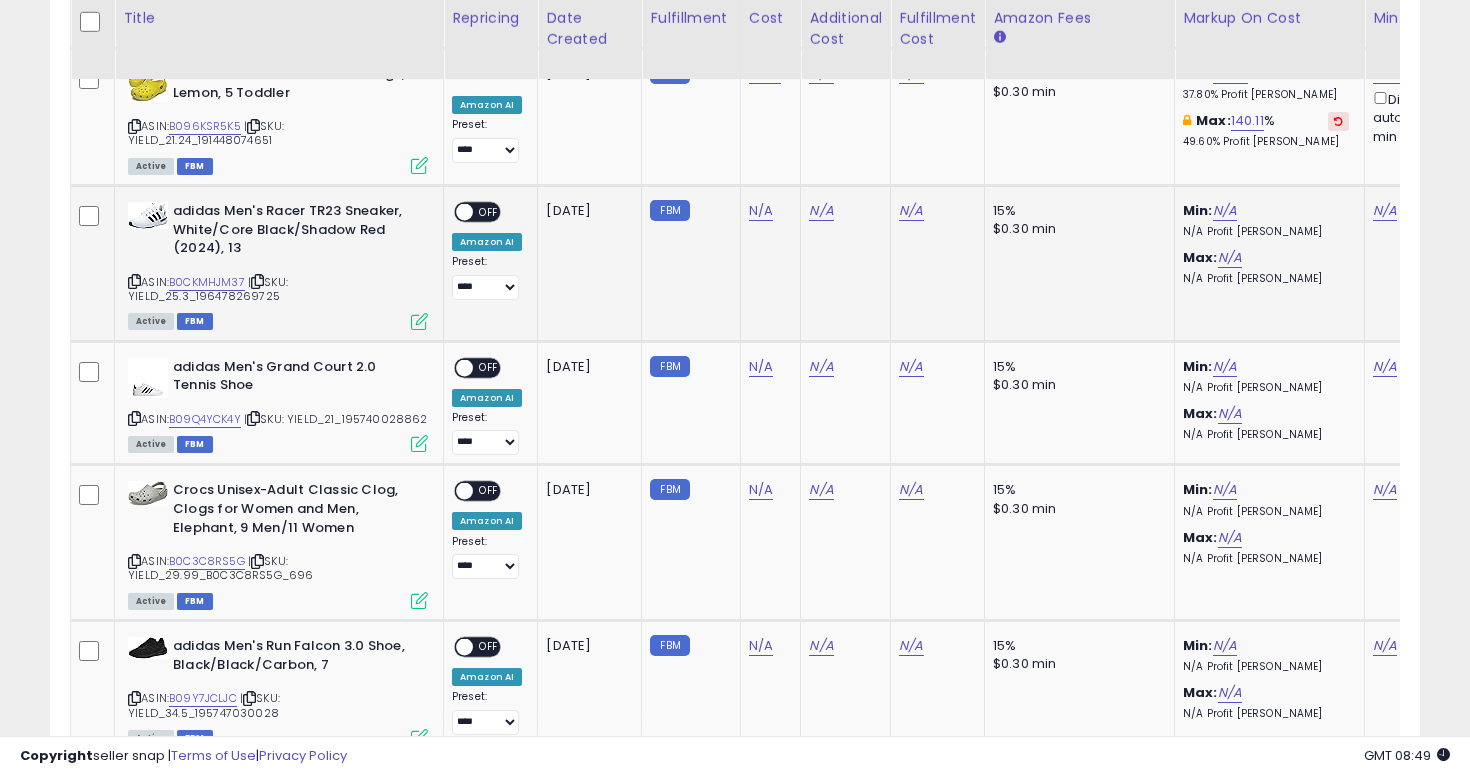 click at bounding box center (134, 281) 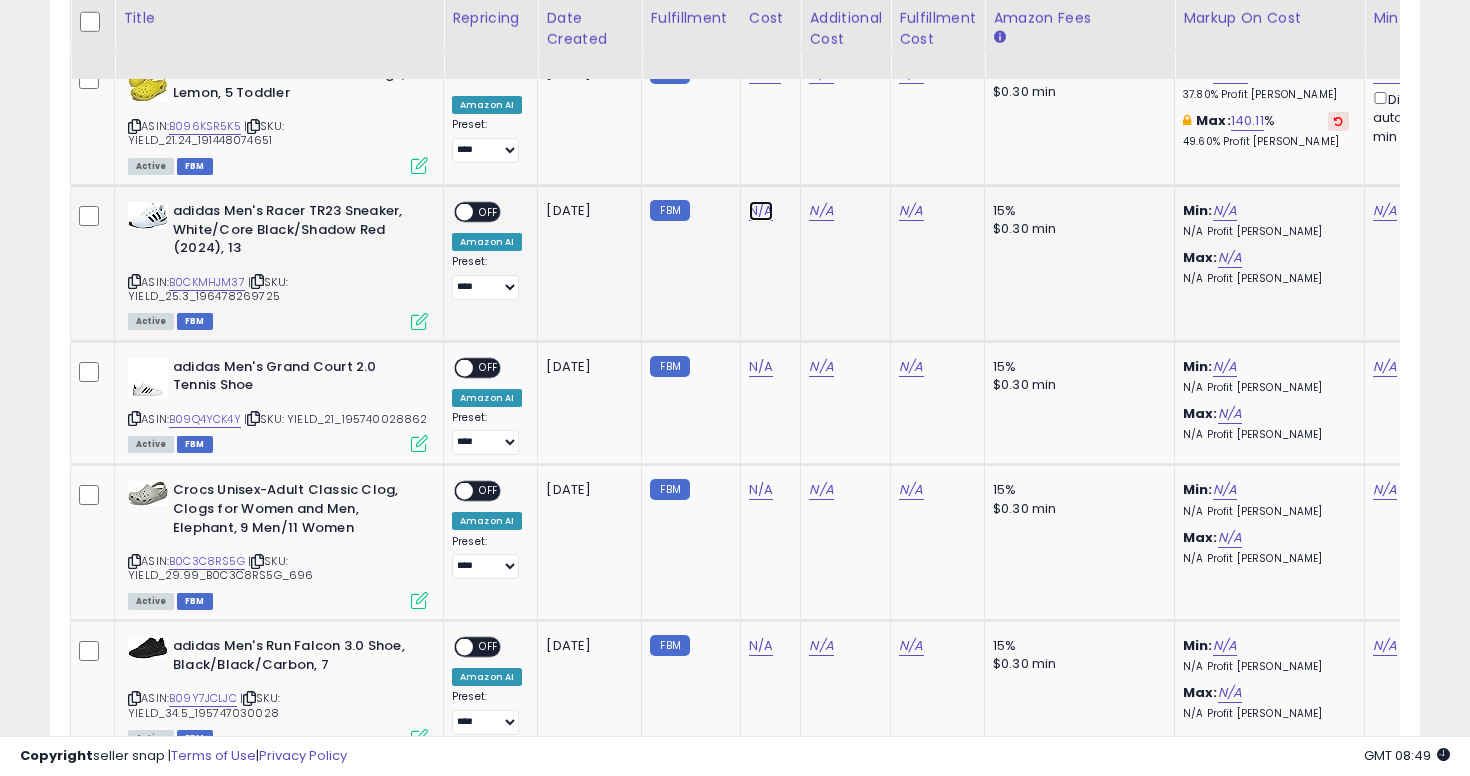 click on "N/A" at bounding box center [761, 211] 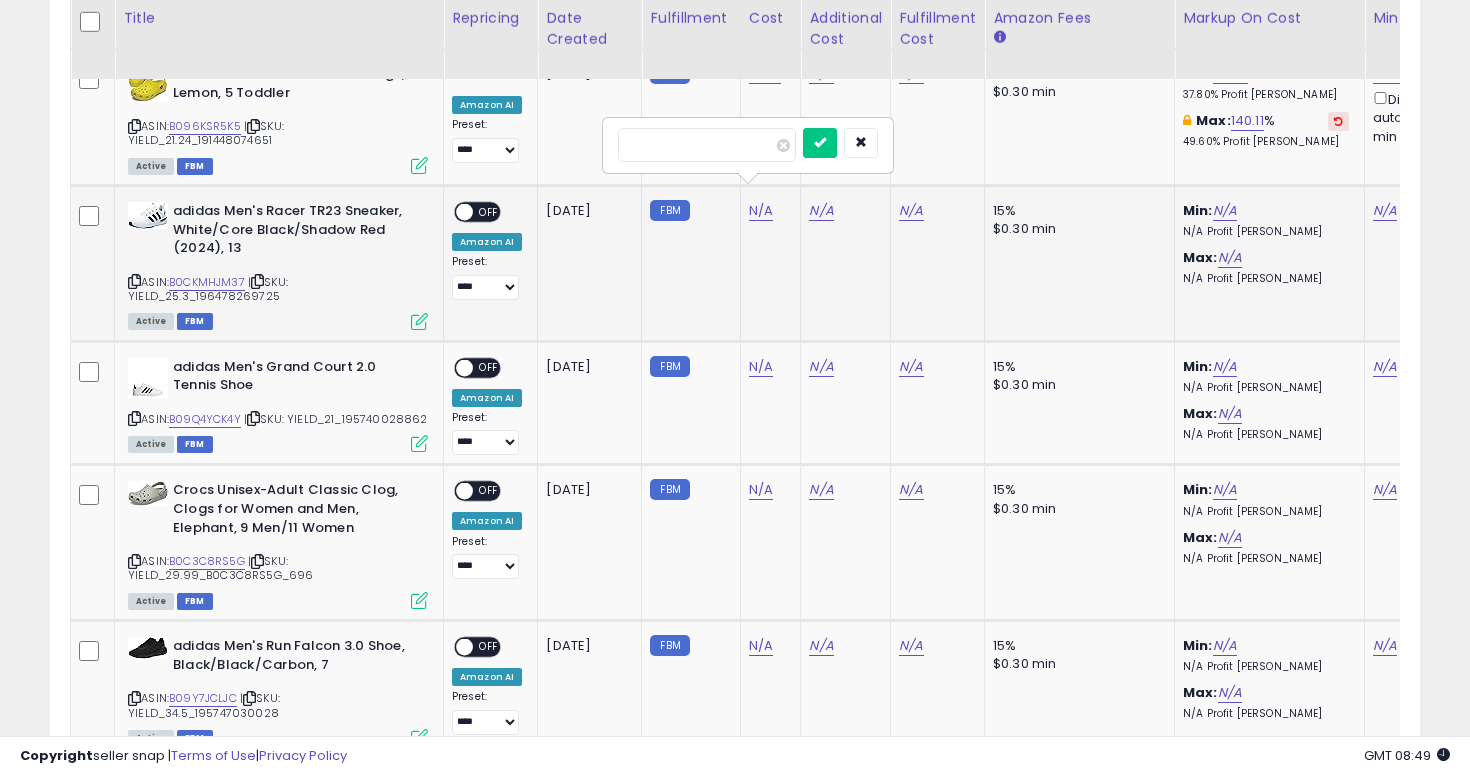 type on "****" 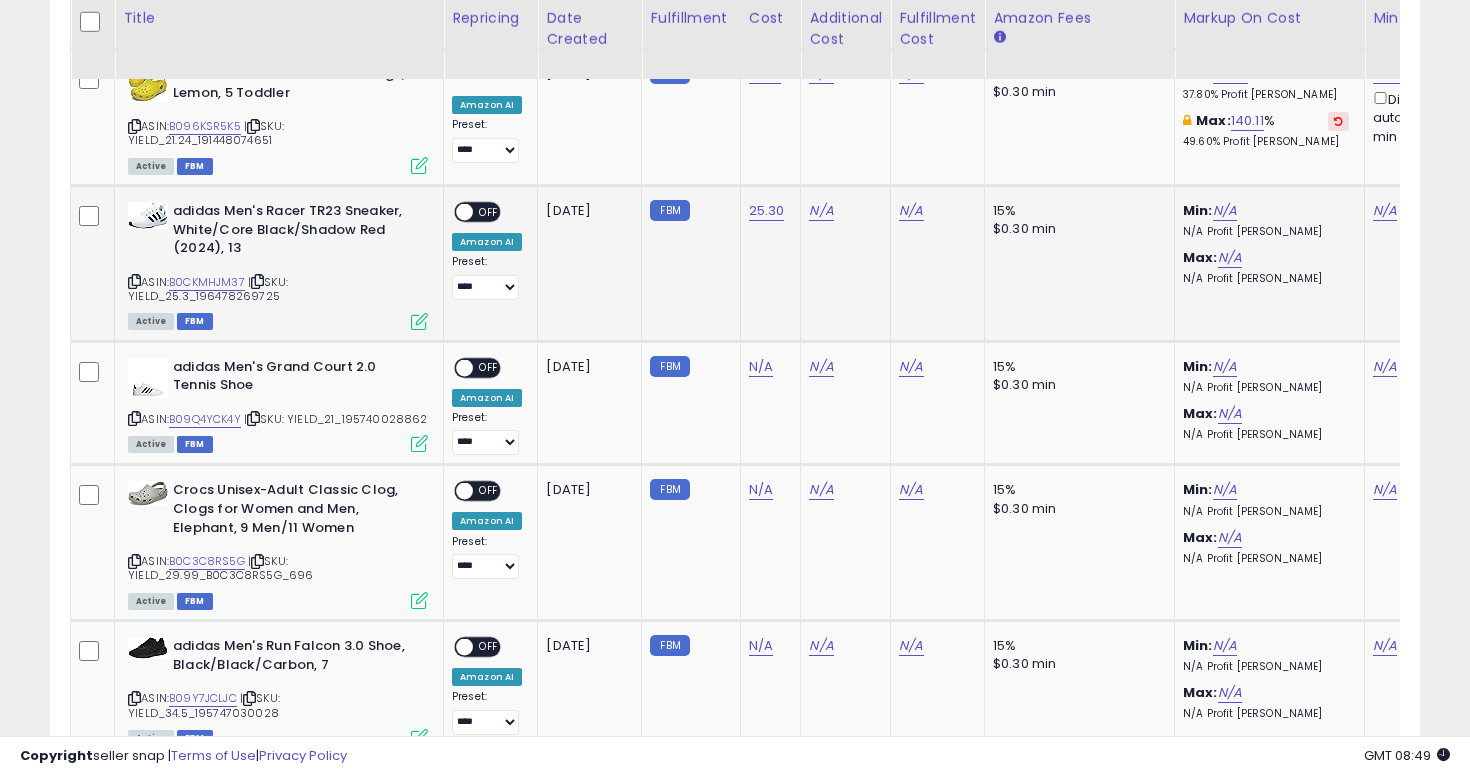 scroll, scrollTop: 0, scrollLeft: 165, axis: horizontal 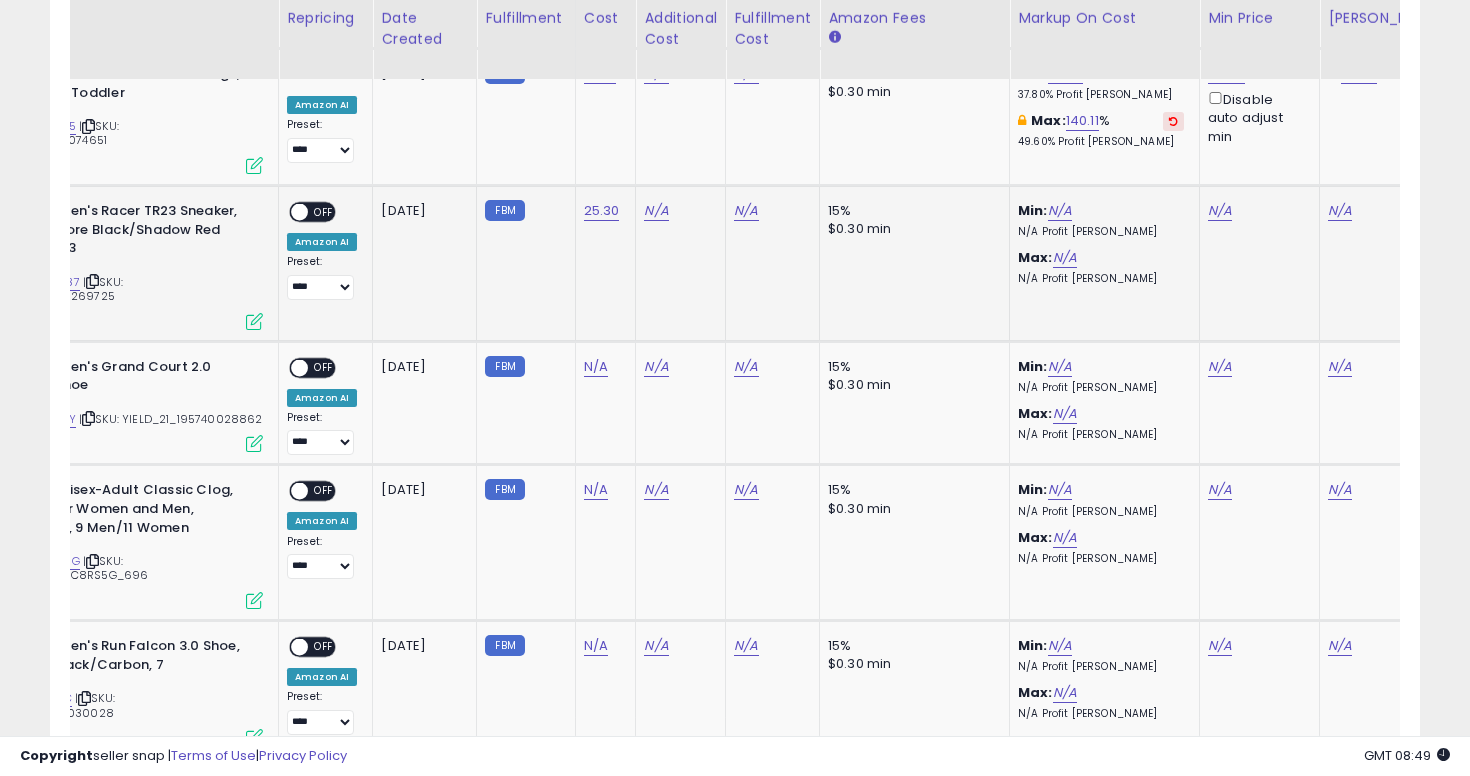 click on "Min:  N/A    N/A  Profit Margin" at bounding box center (1101, 220) 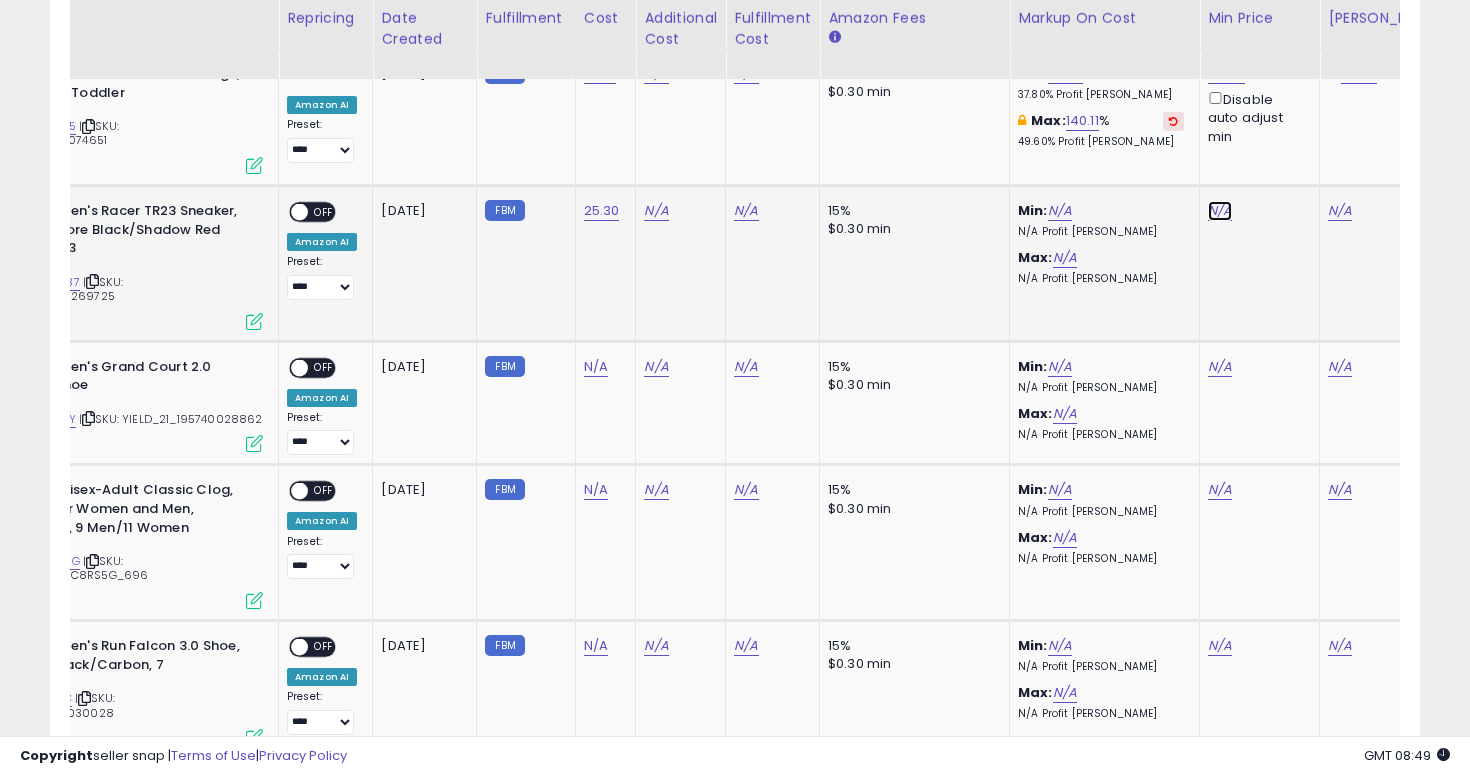 click on "N/A" at bounding box center (1220, 211) 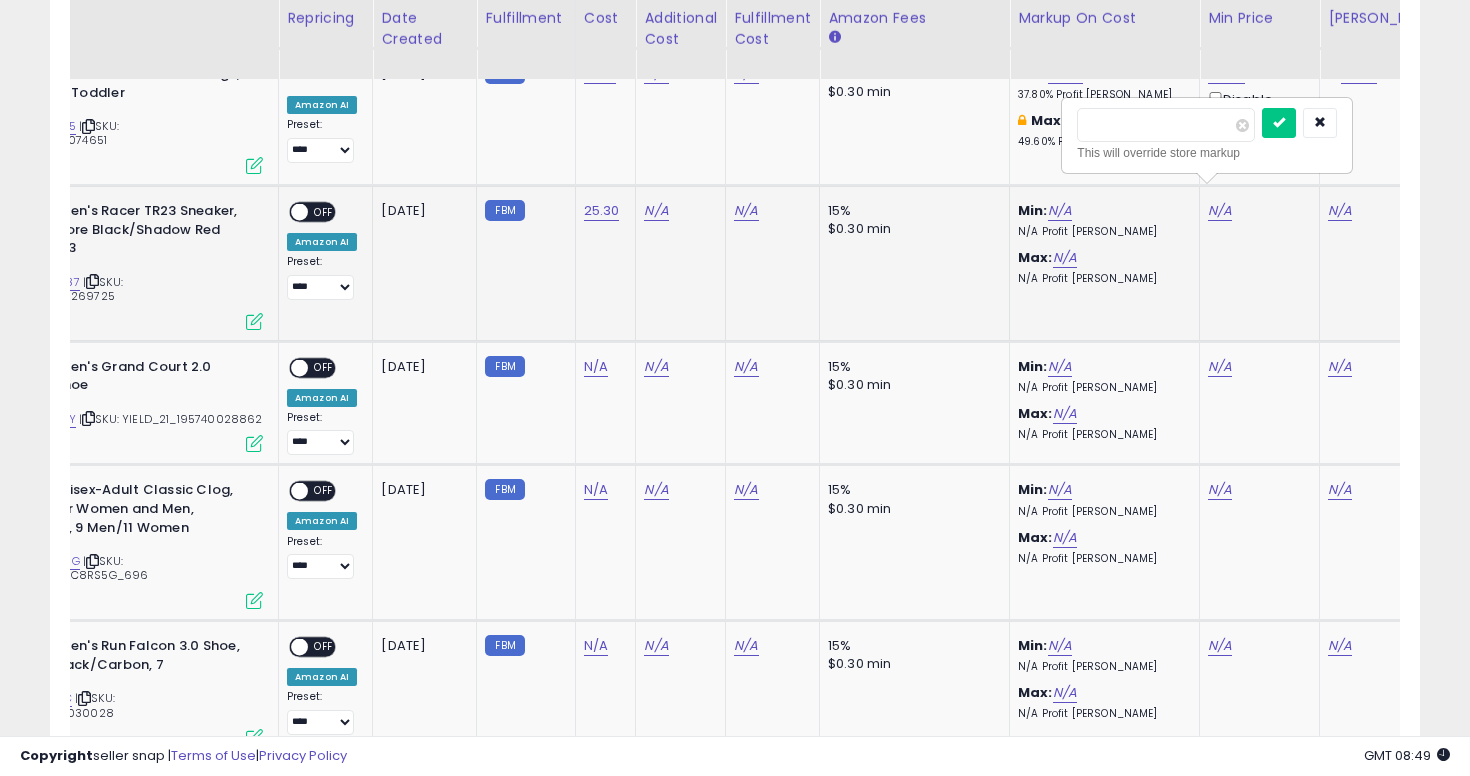 type on "*****" 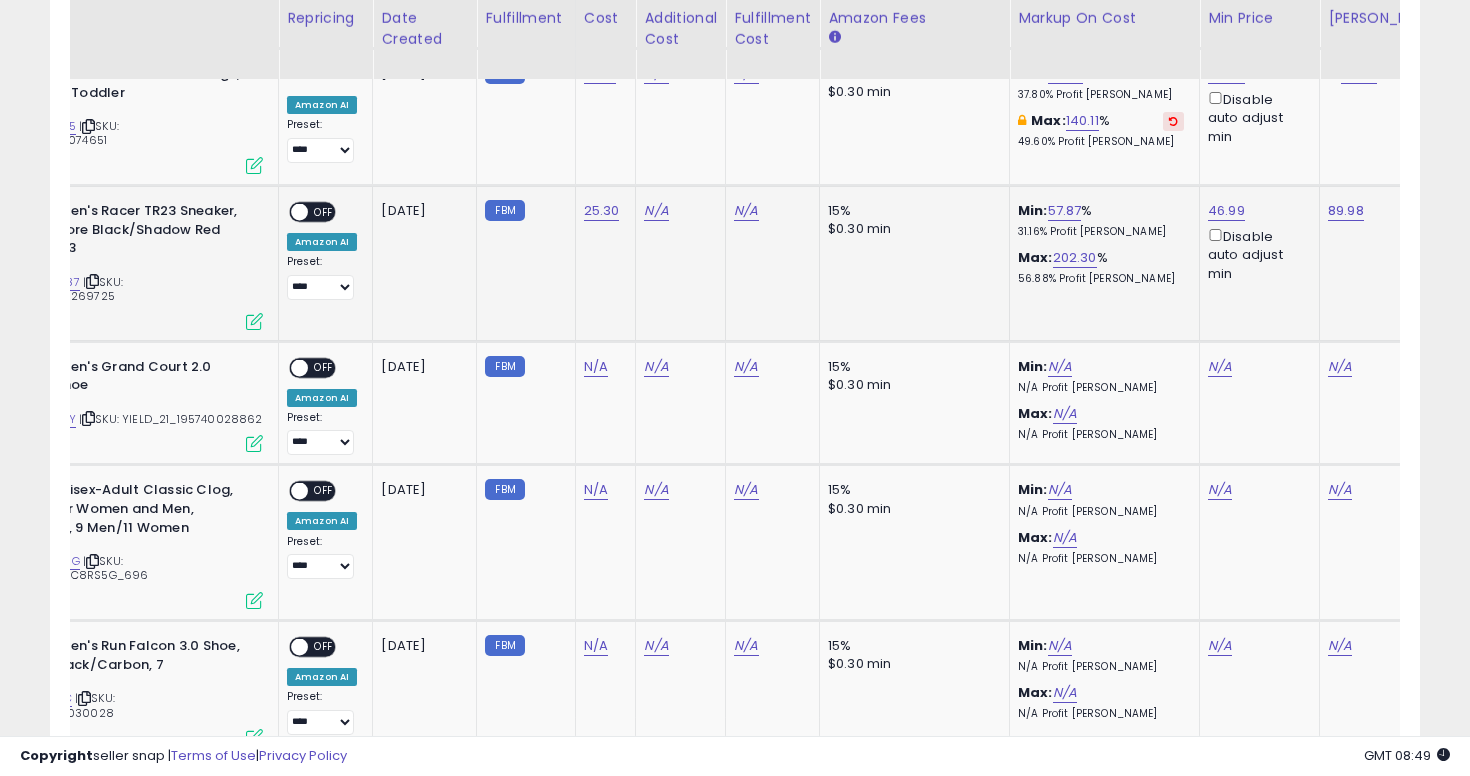 scroll, scrollTop: 0, scrollLeft: 0, axis: both 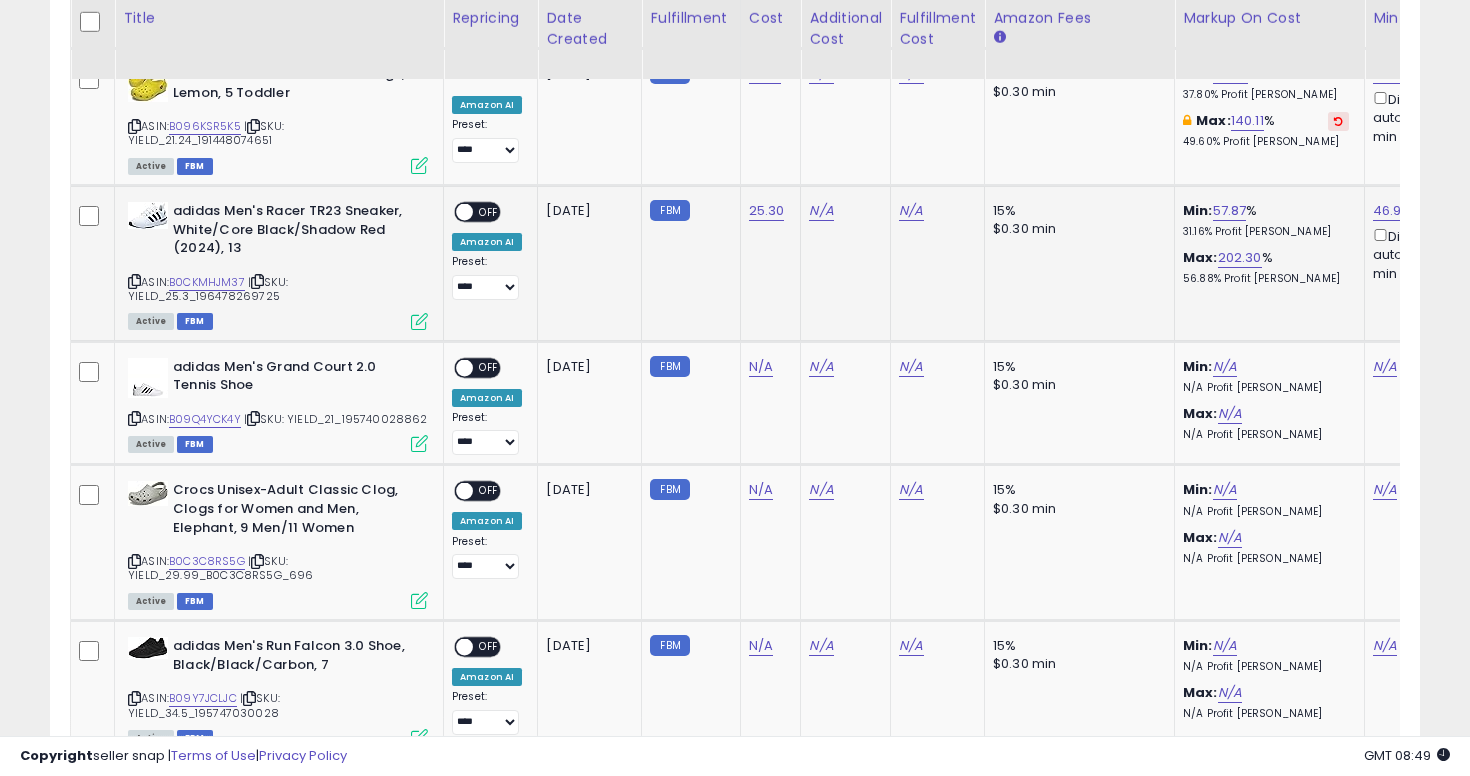 click on "OFF" at bounding box center [489, 212] 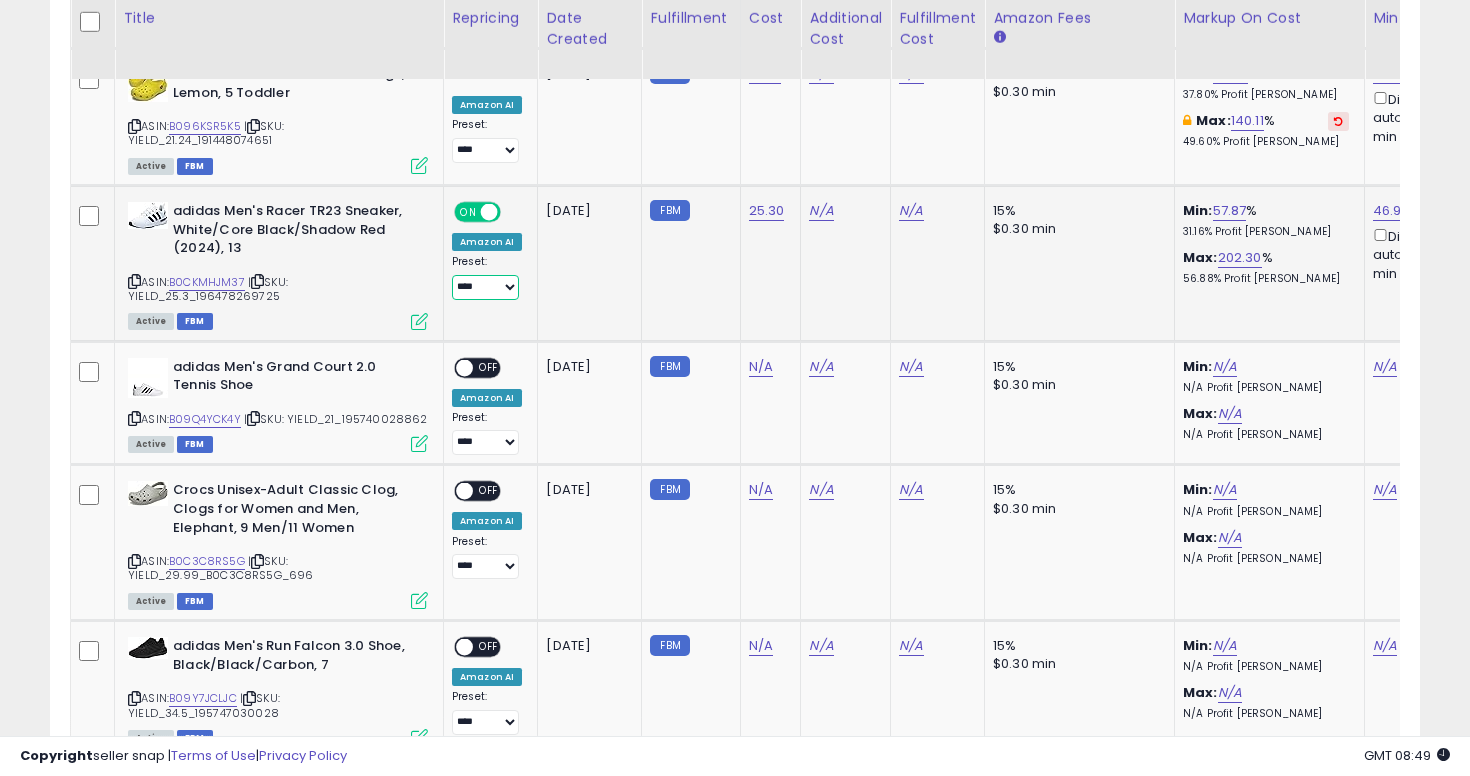 click on "**********" at bounding box center (485, 287) 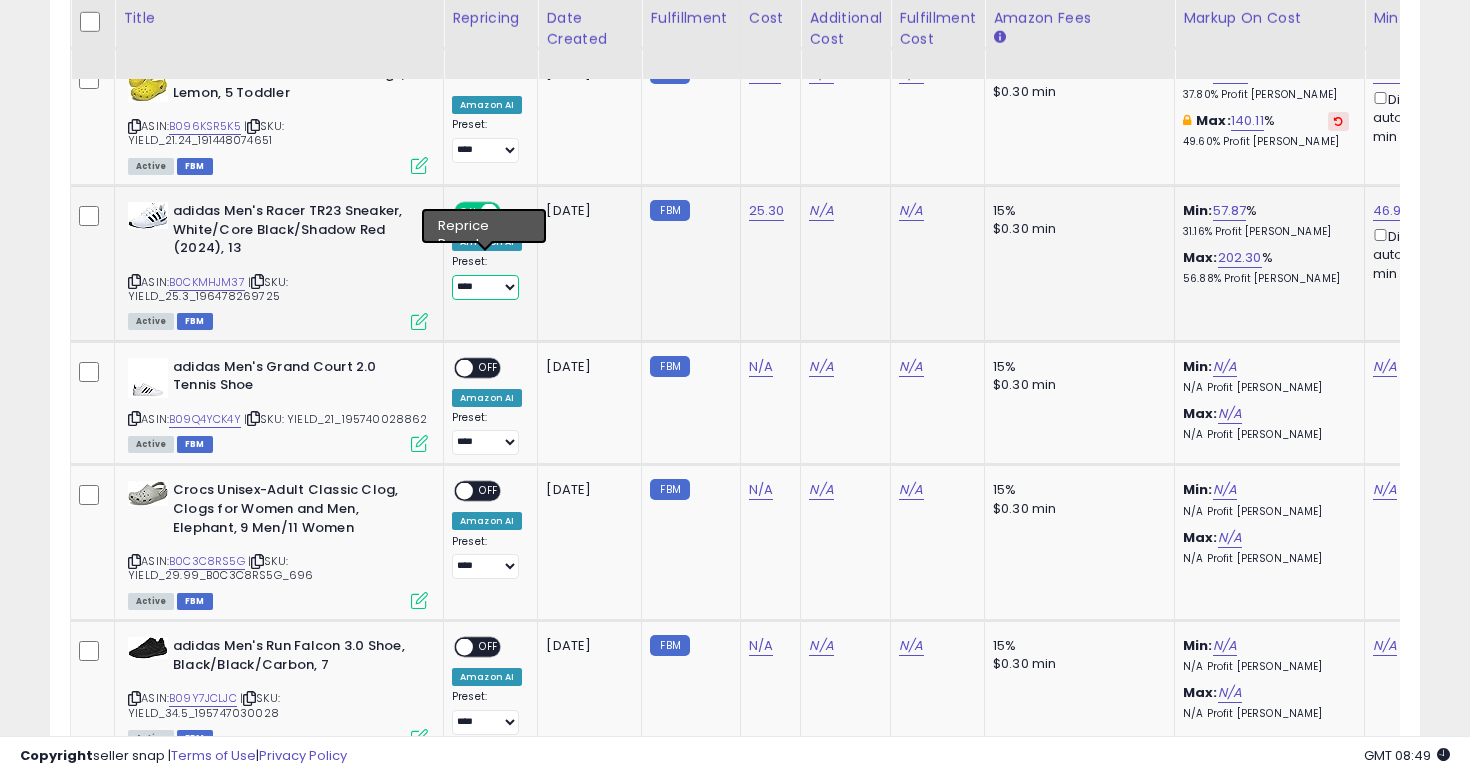 select on "**********" 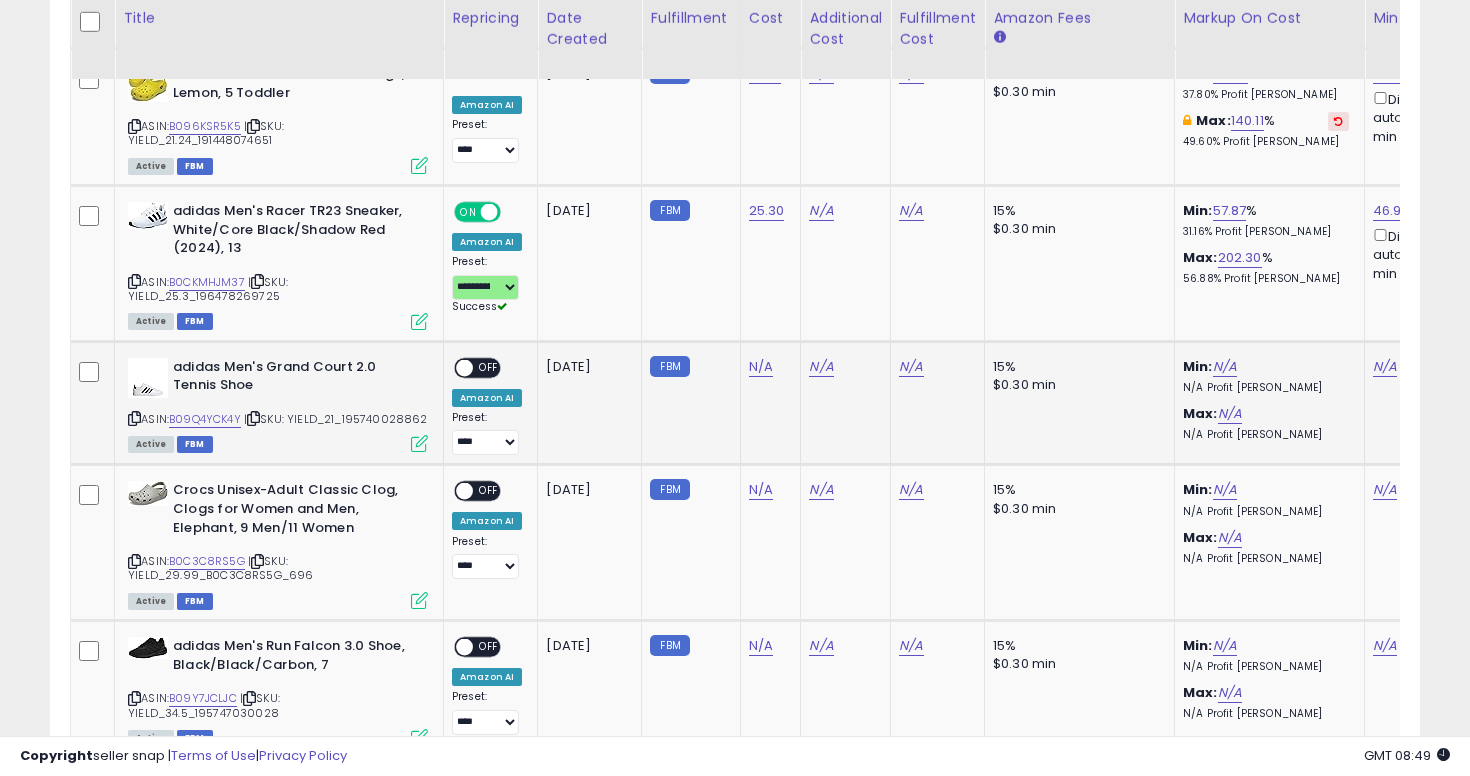 click at bounding box center [134, 418] 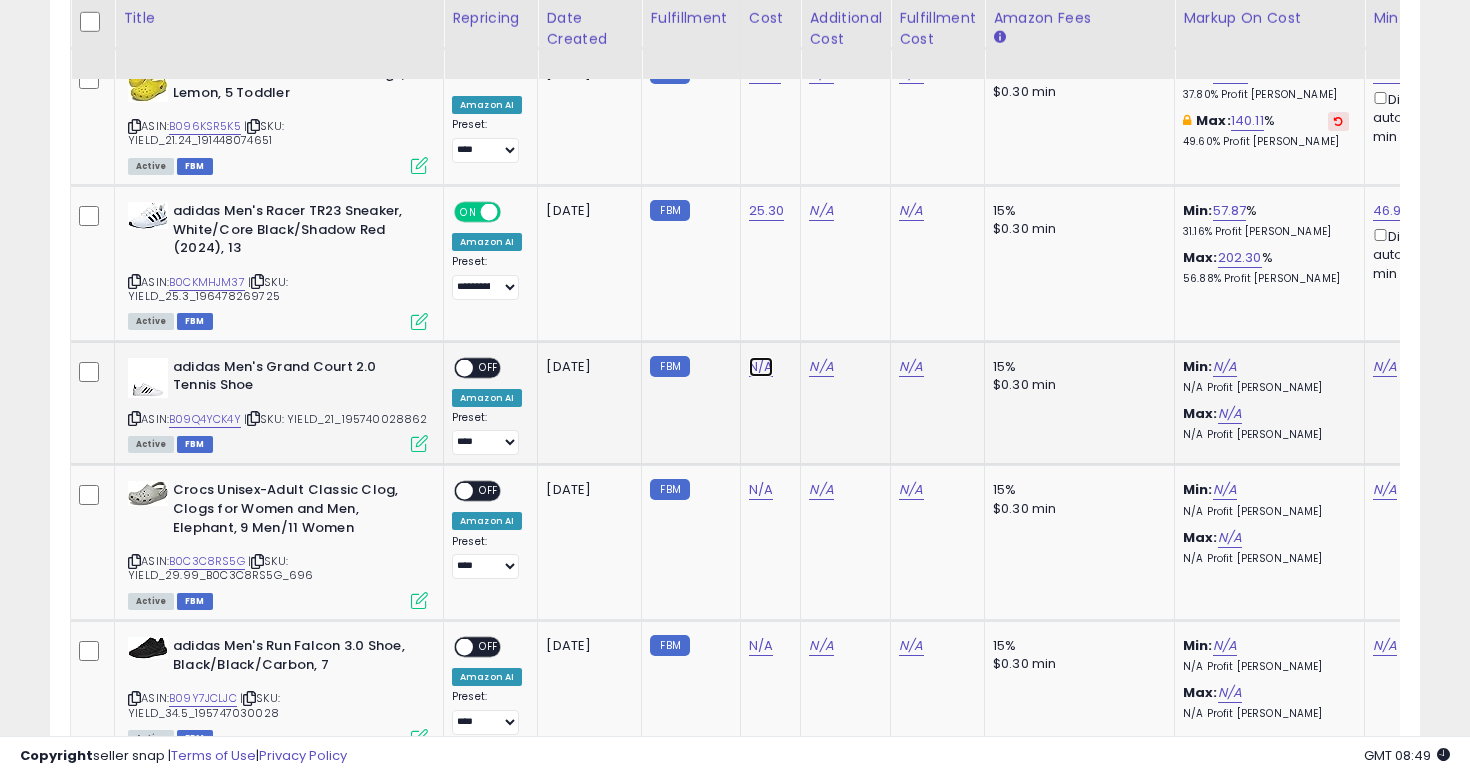 click on "N/A" at bounding box center [761, 367] 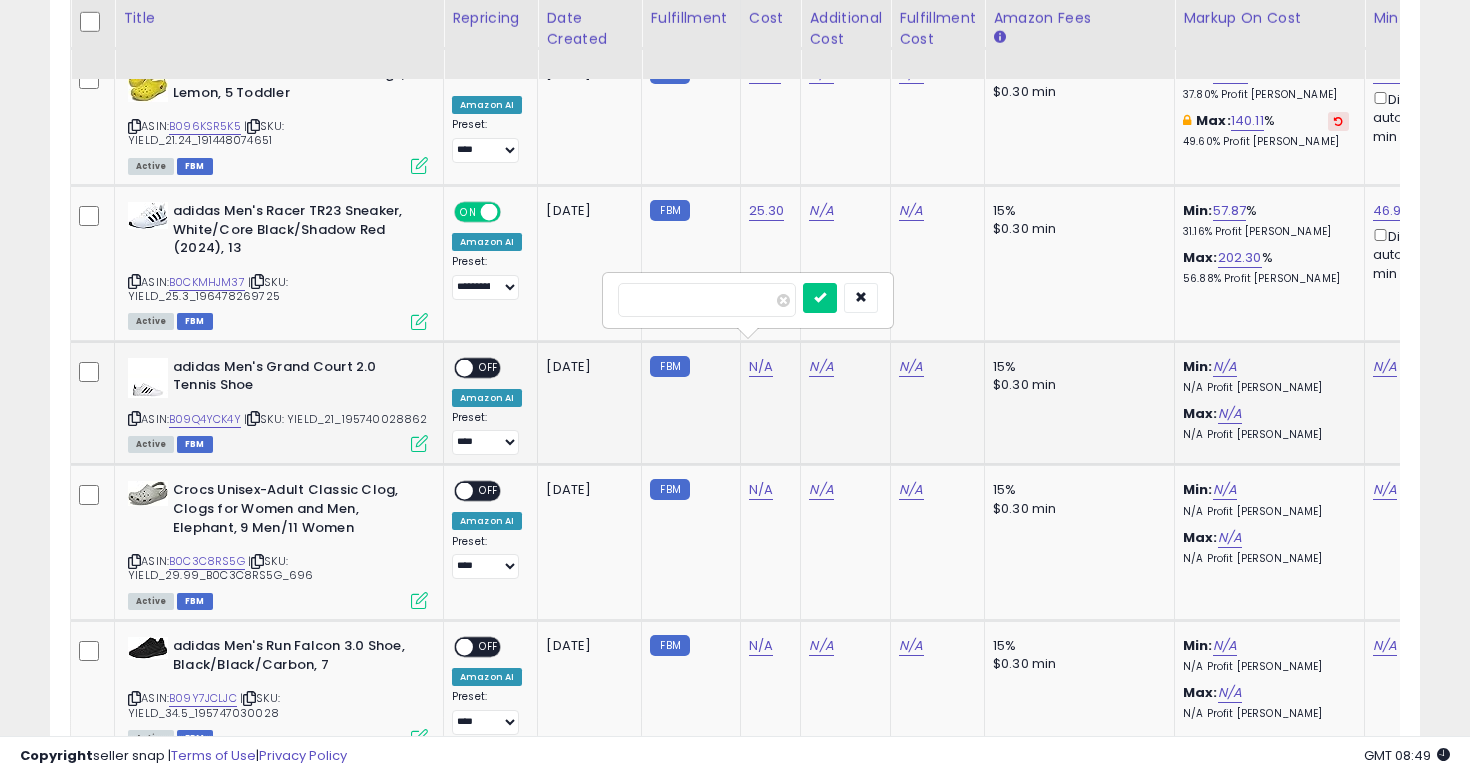 type on "**" 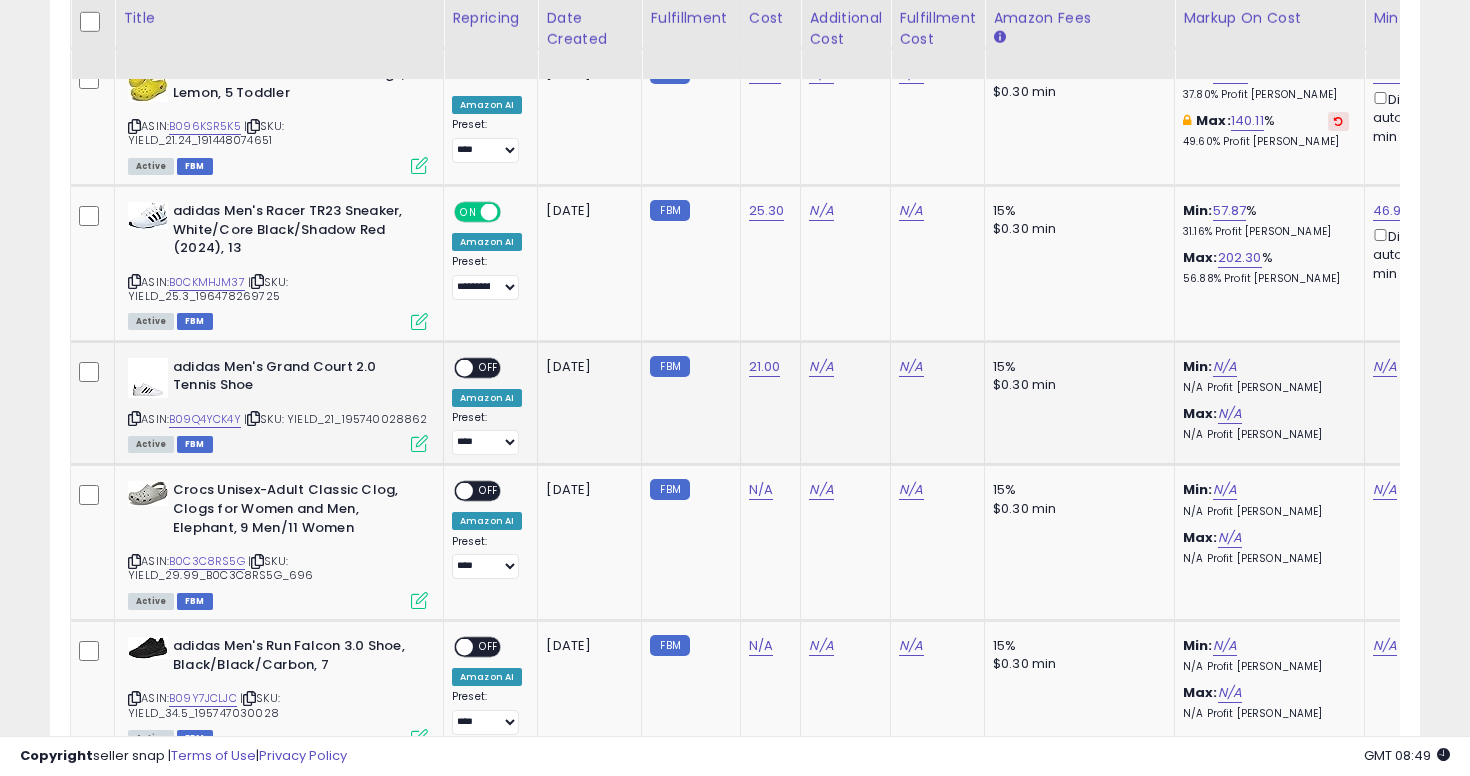 scroll, scrollTop: 0, scrollLeft: 115, axis: horizontal 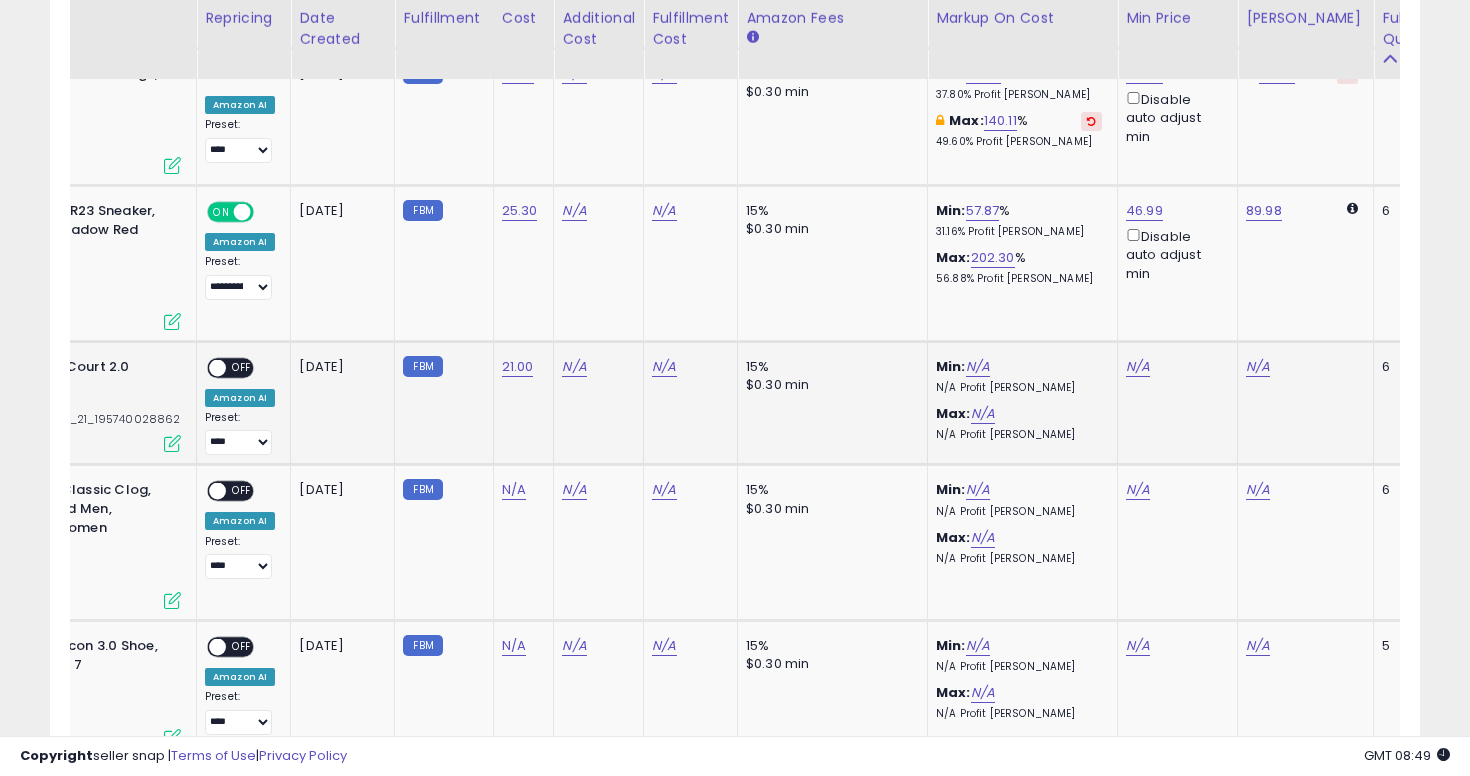 click on "N/A" 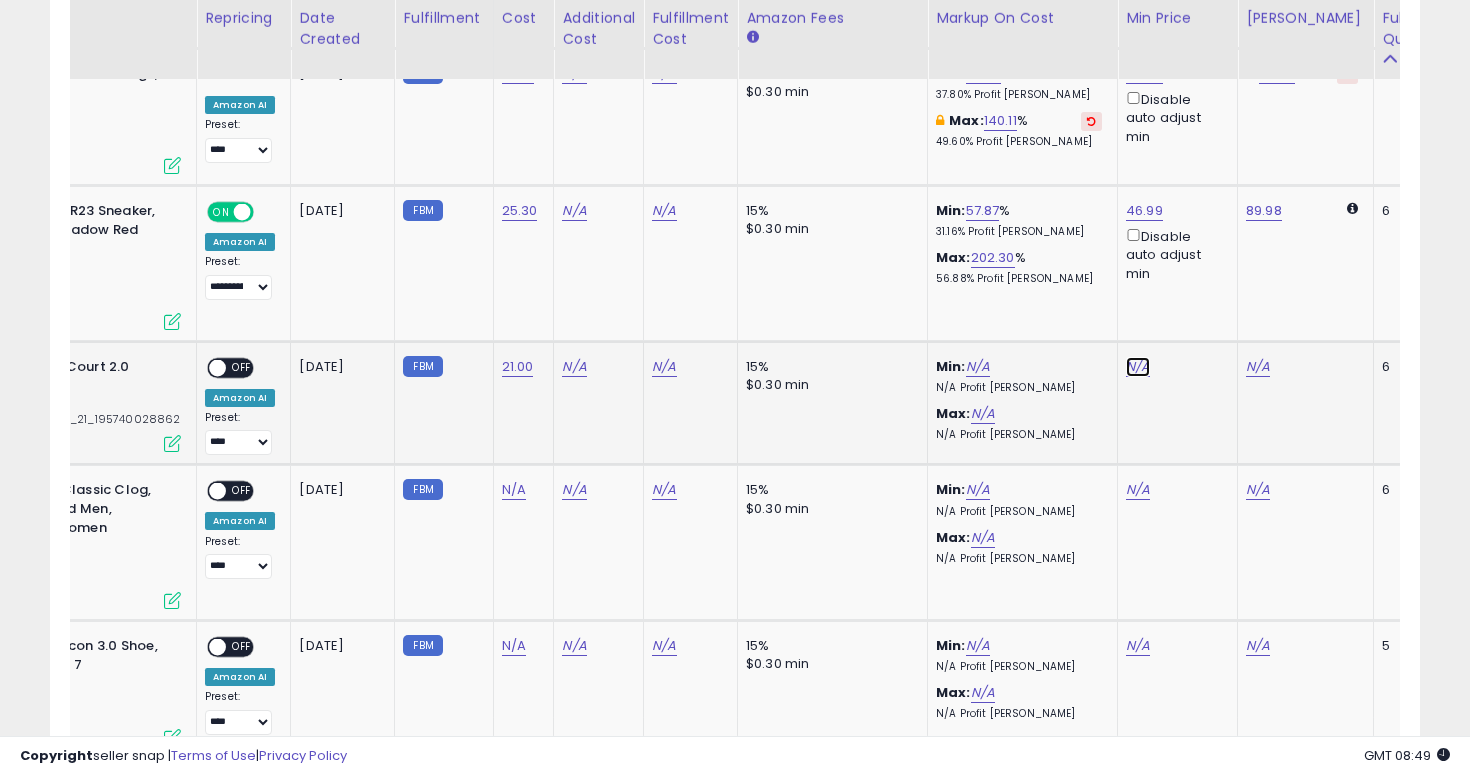 click on "N/A" at bounding box center (1138, 367) 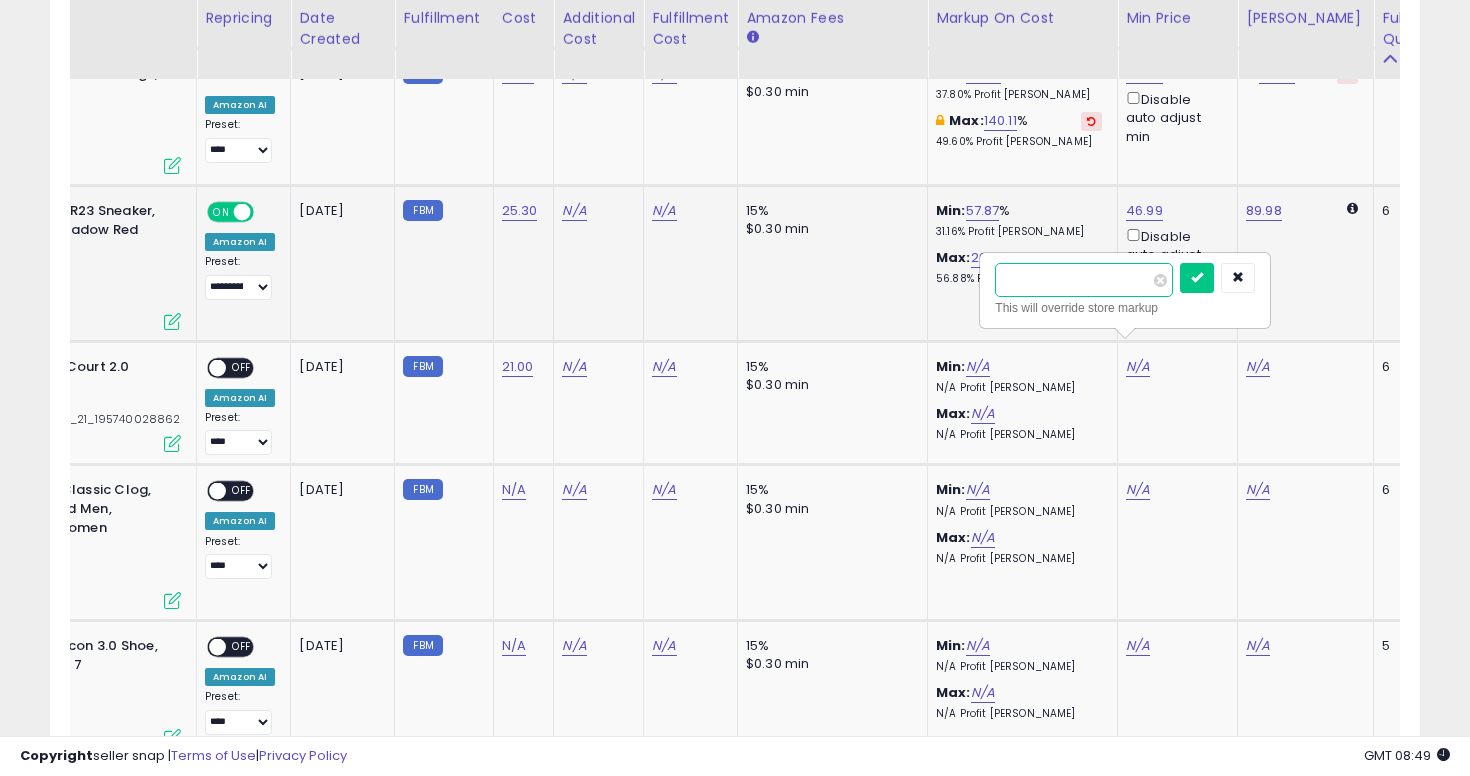 type on "**" 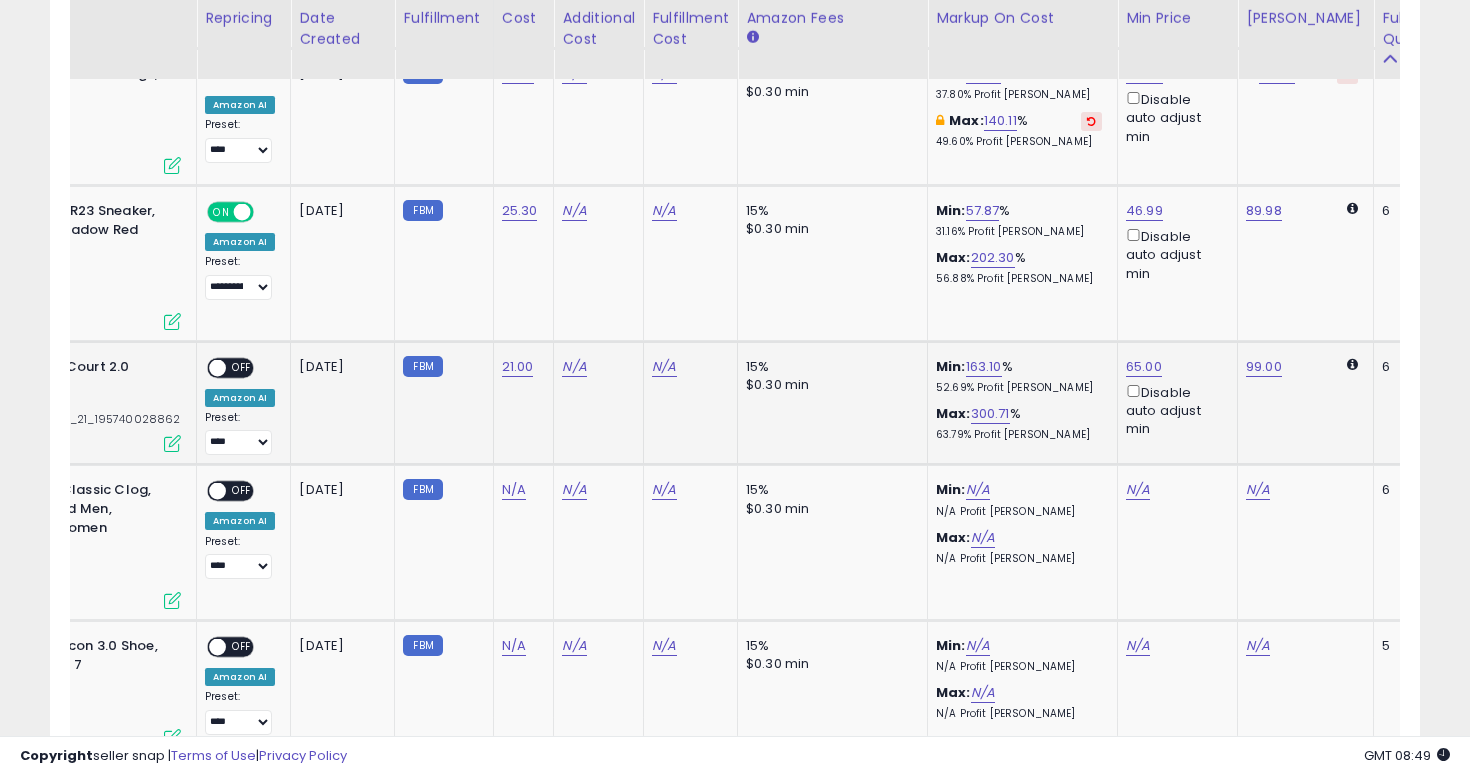 scroll, scrollTop: 0, scrollLeft: 0, axis: both 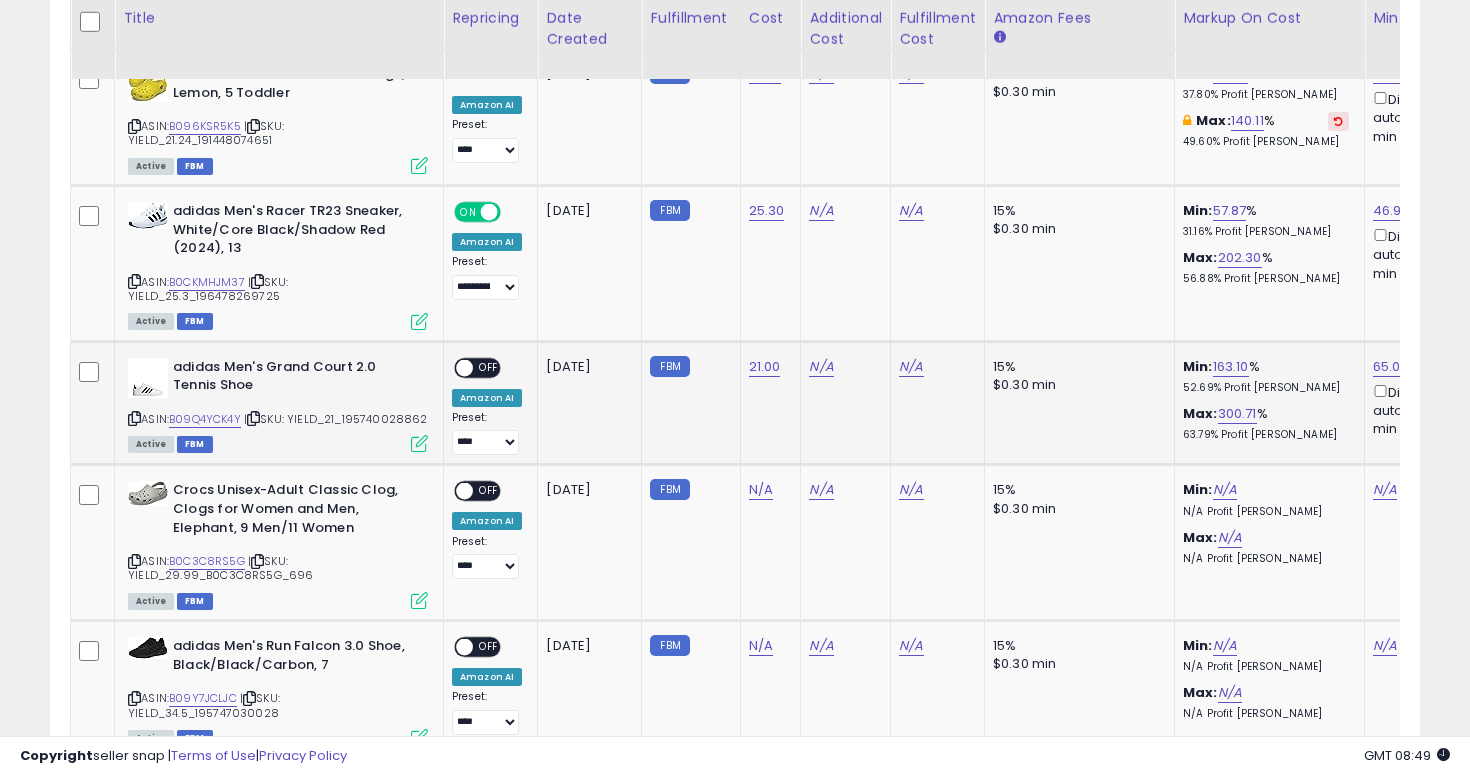 click on "**********" at bounding box center [487, 407] 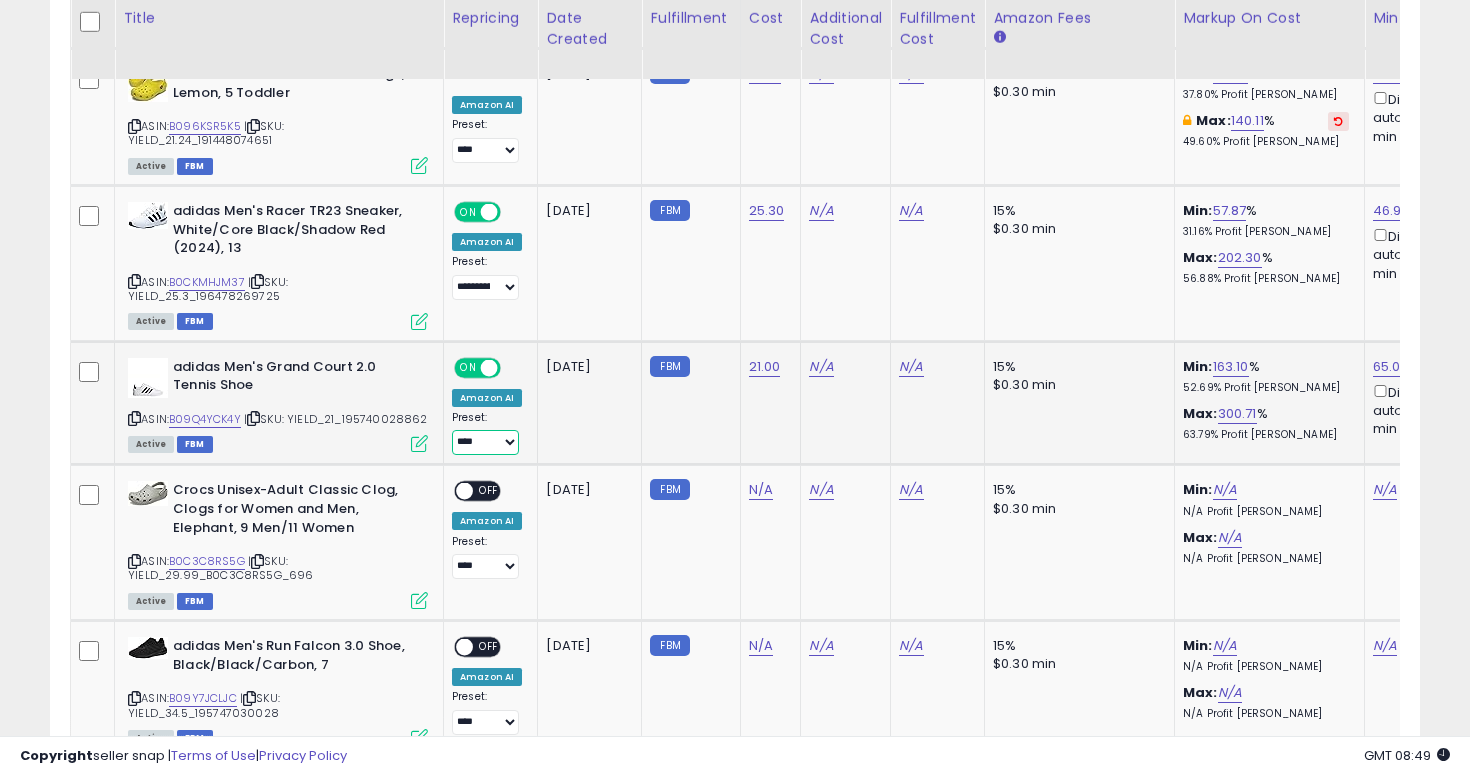 click on "**********" at bounding box center (485, 442) 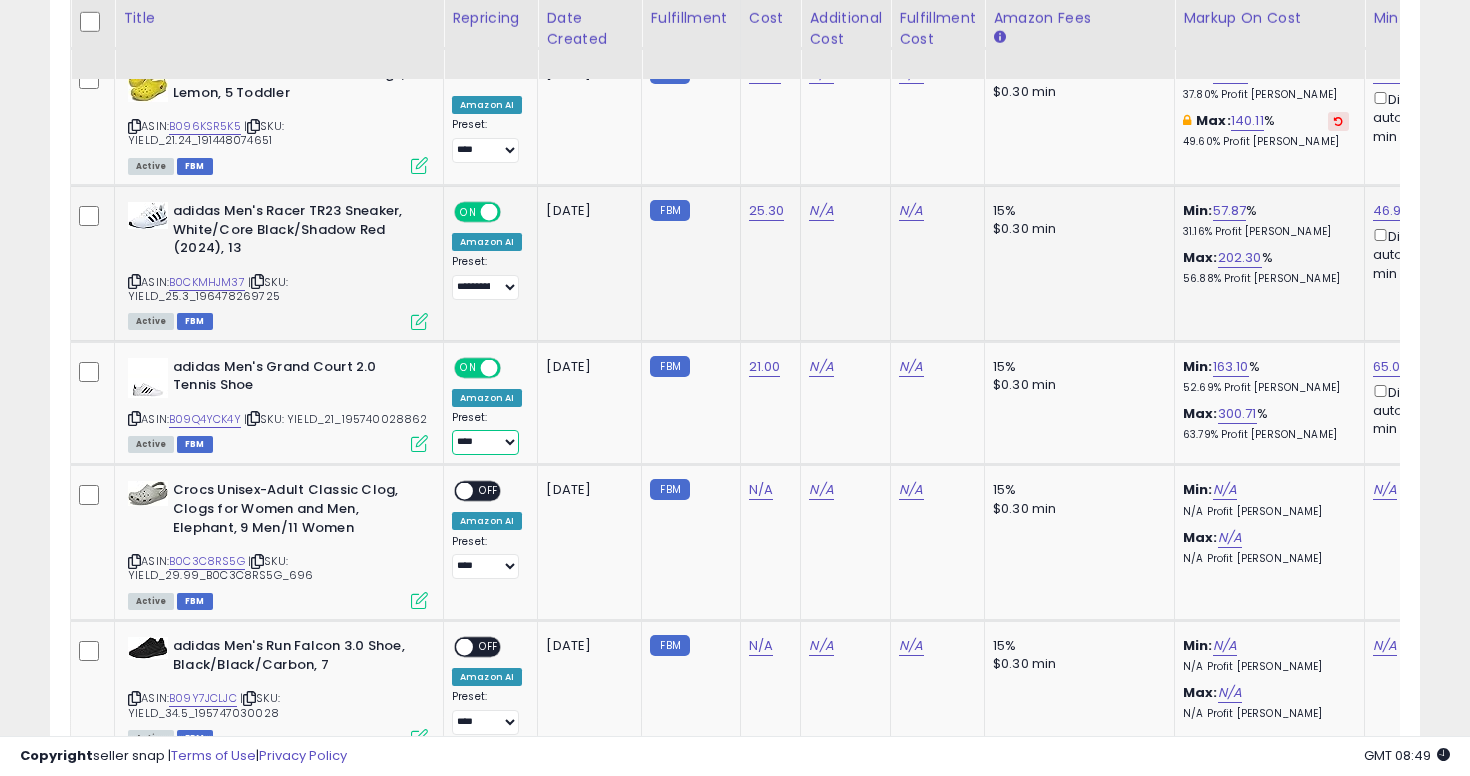 scroll, scrollTop: 0, scrollLeft: 59, axis: horizontal 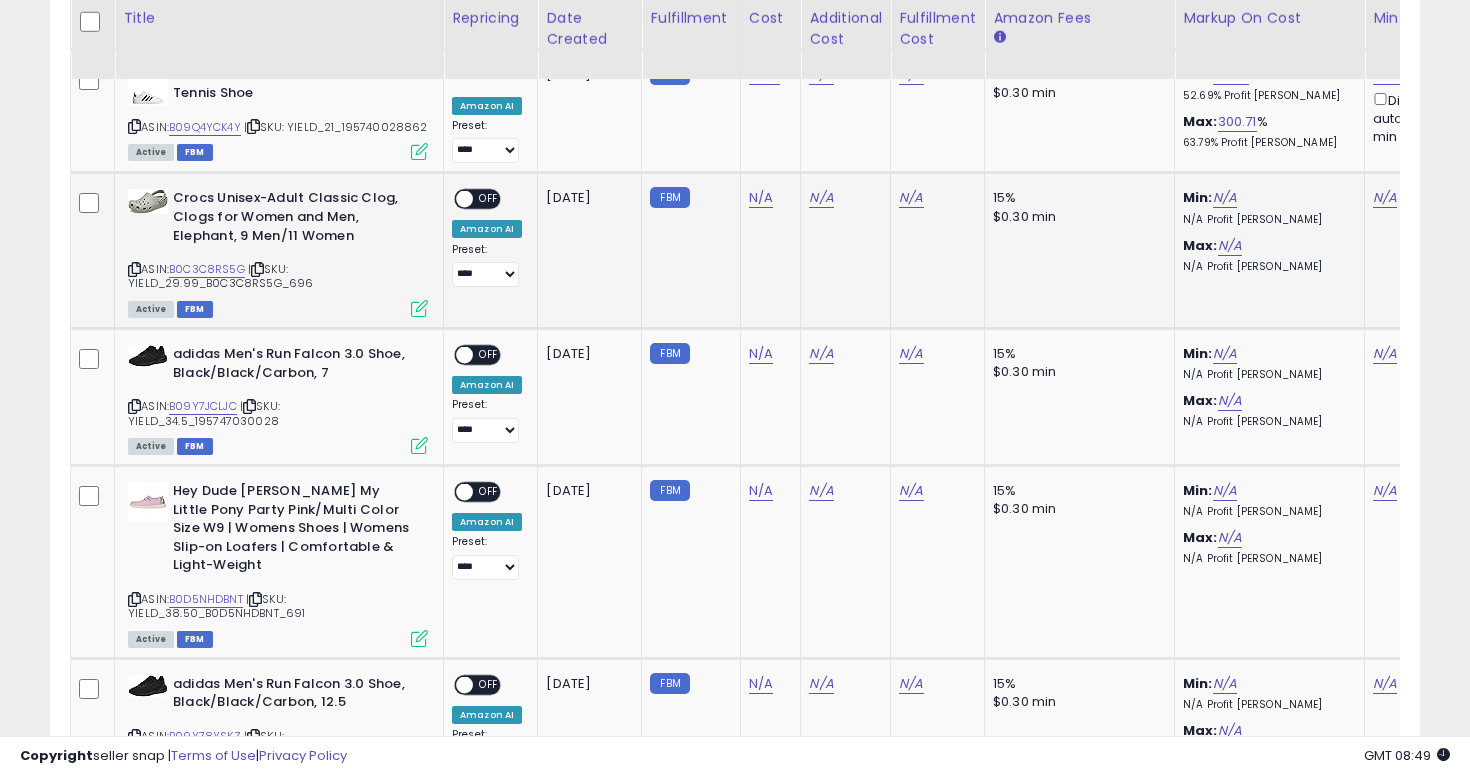 click on "|   SKU: YIELD_29.99_B0C3C8RS5G_696" at bounding box center (220, 276) 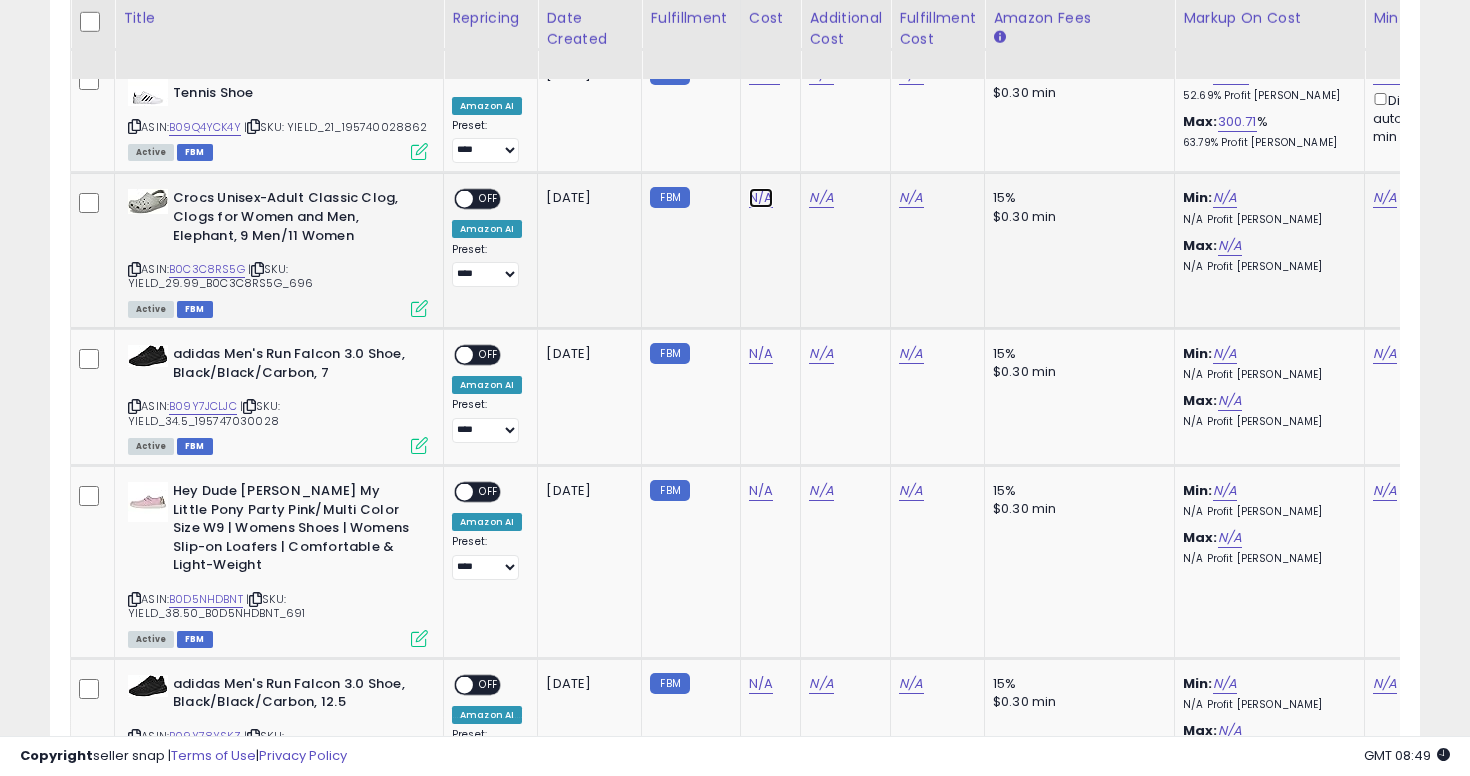 click on "N/A" at bounding box center [761, 198] 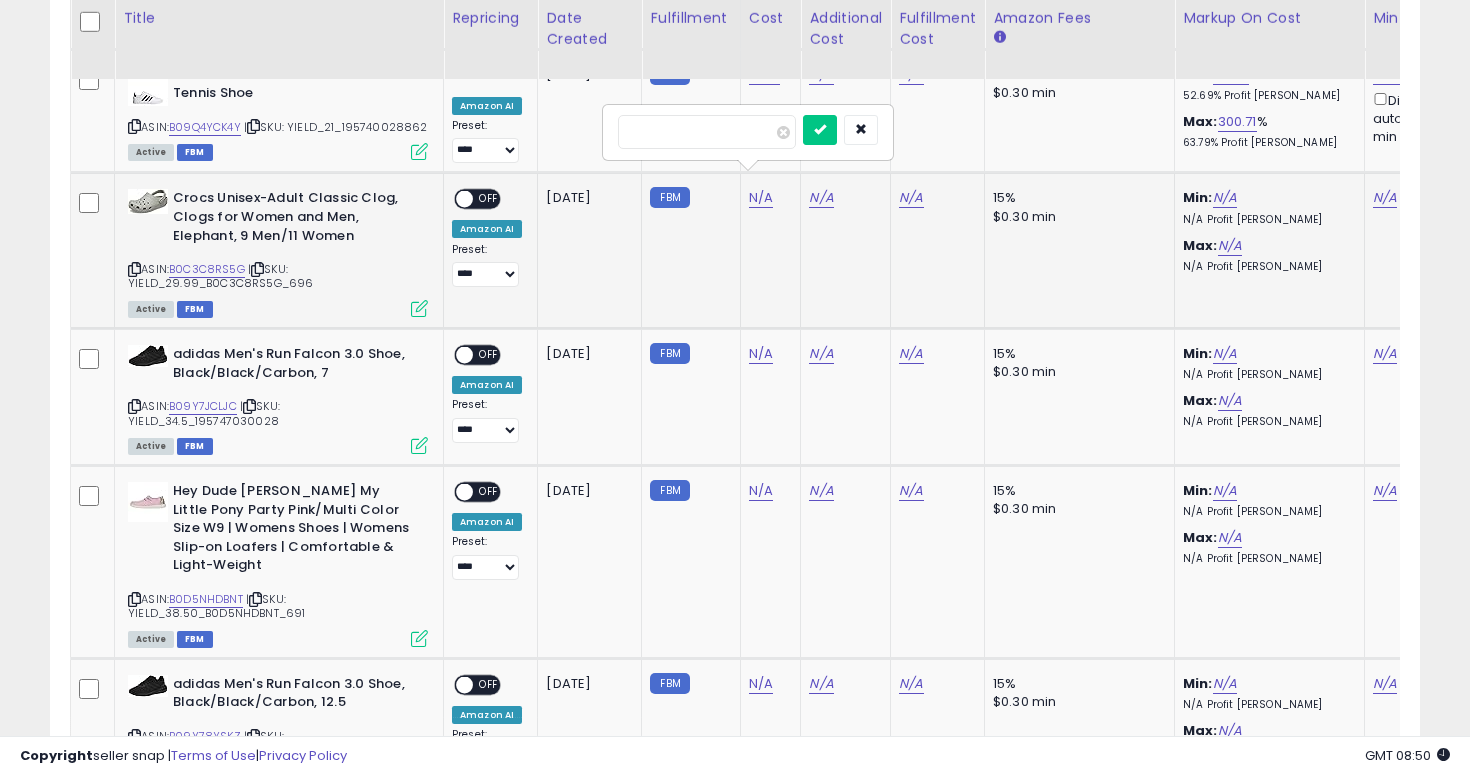 type on "**" 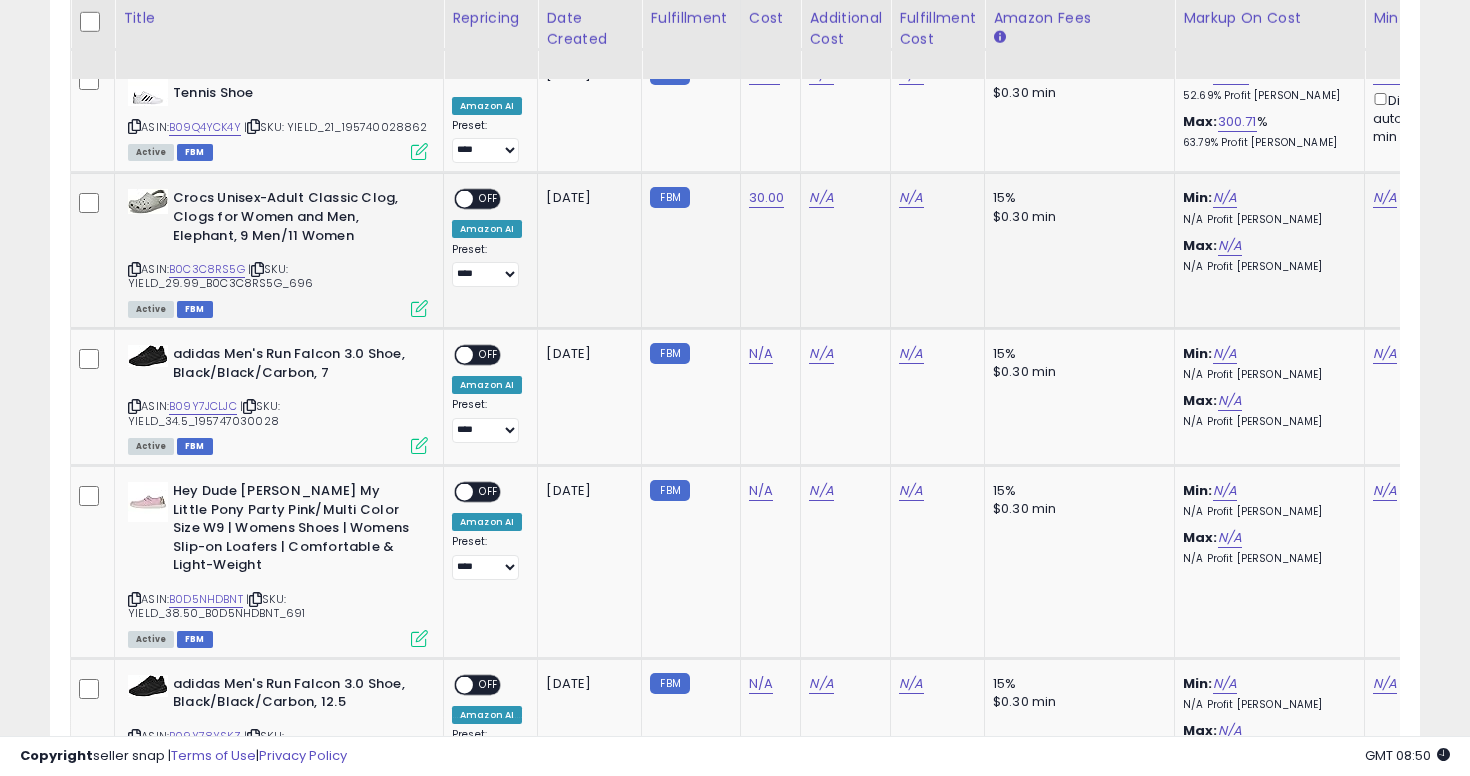 scroll, scrollTop: 0, scrollLeft: 93, axis: horizontal 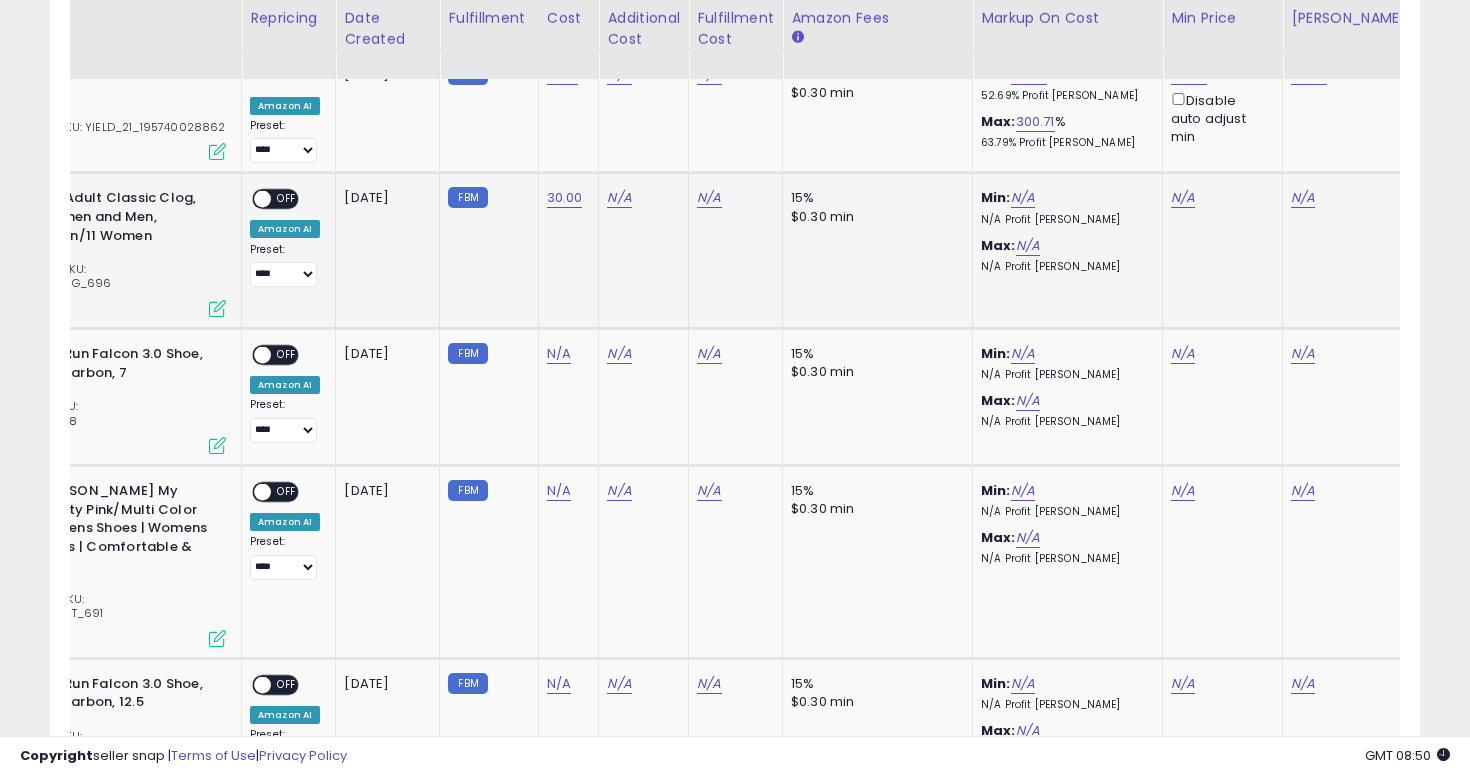 click on "Min:  N/A    N/A  Profit Margin Max:  N/A    N/A  Profit Margin" 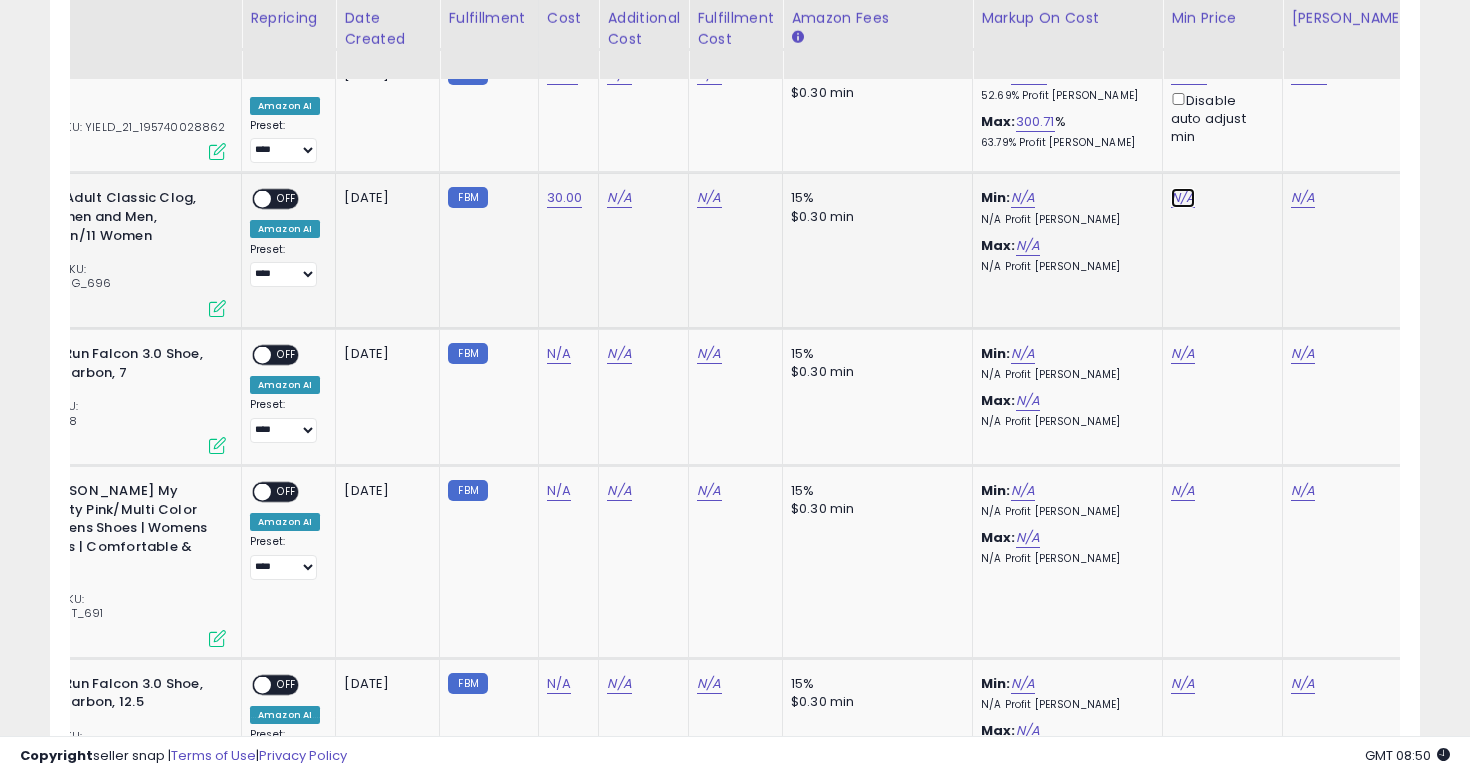 click on "N/A" at bounding box center (1183, 198) 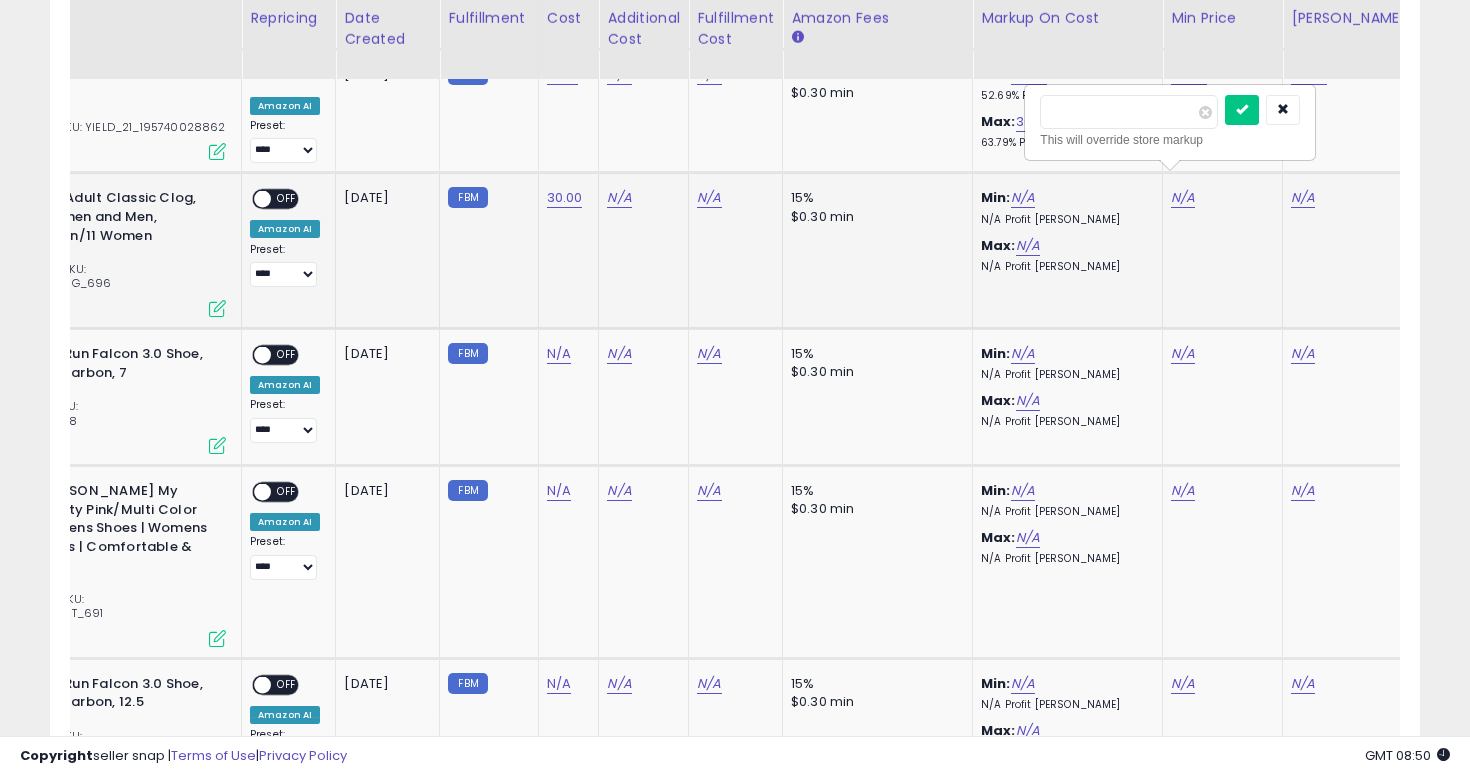 type on "**" 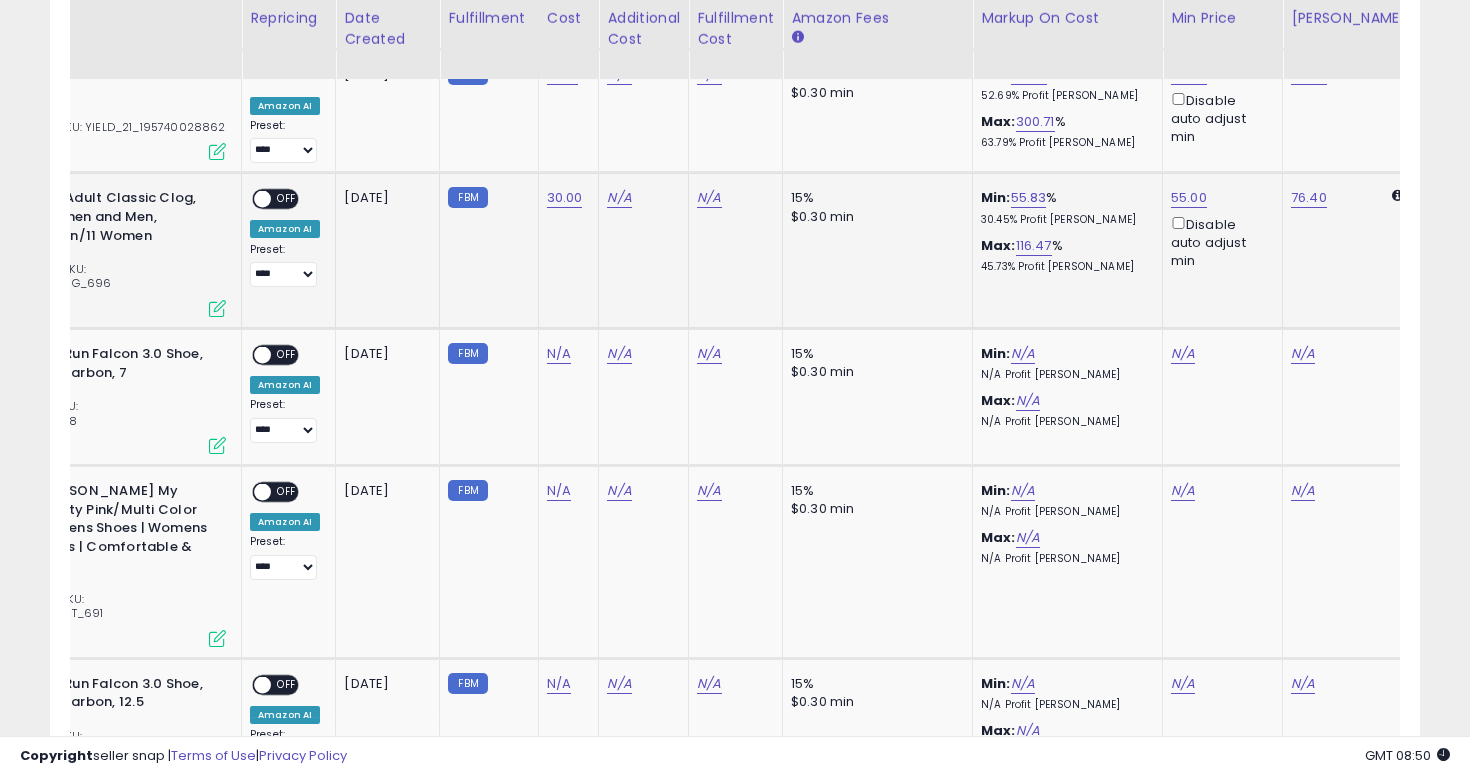 scroll, scrollTop: 0, scrollLeft: 0, axis: both 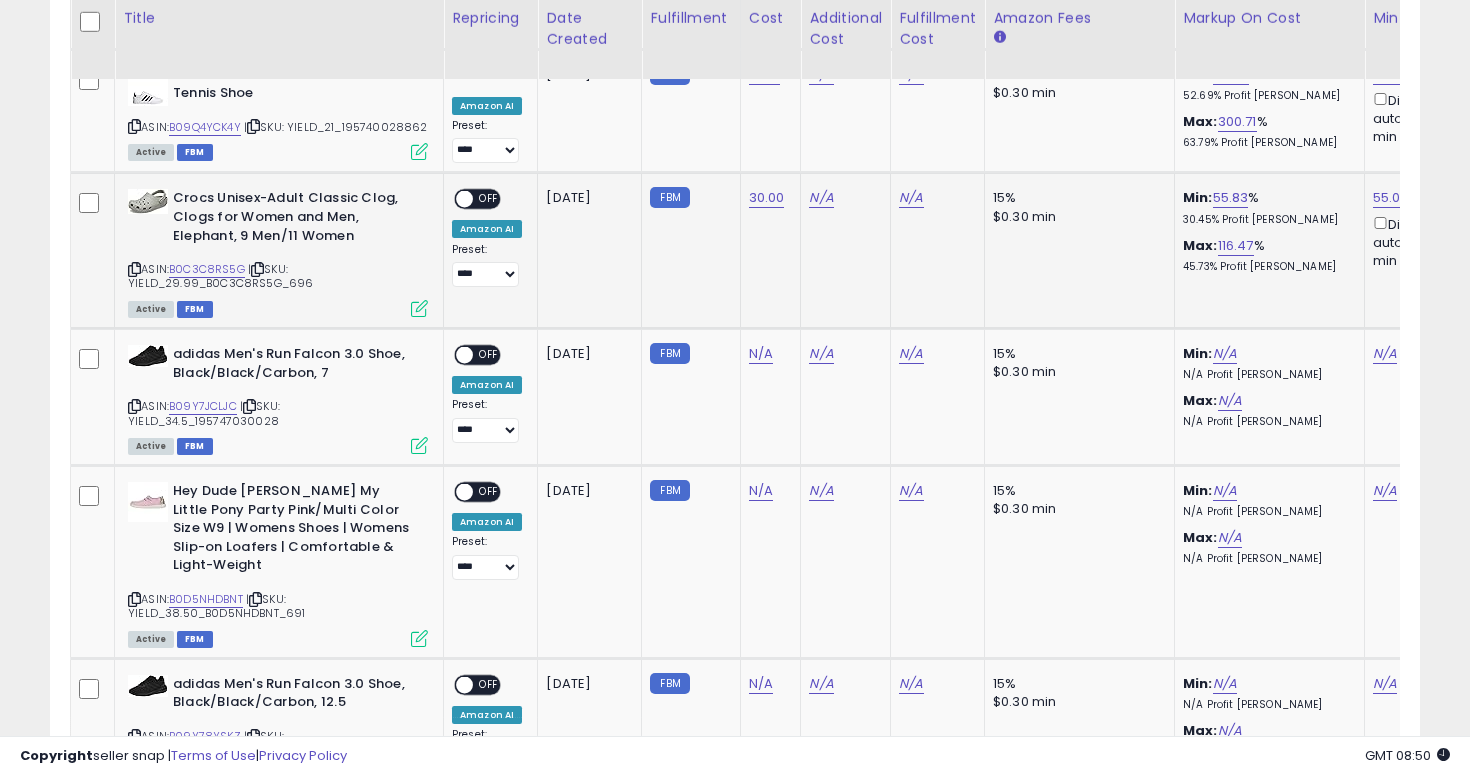 click on "OFF" at bounding box center [489, 199] 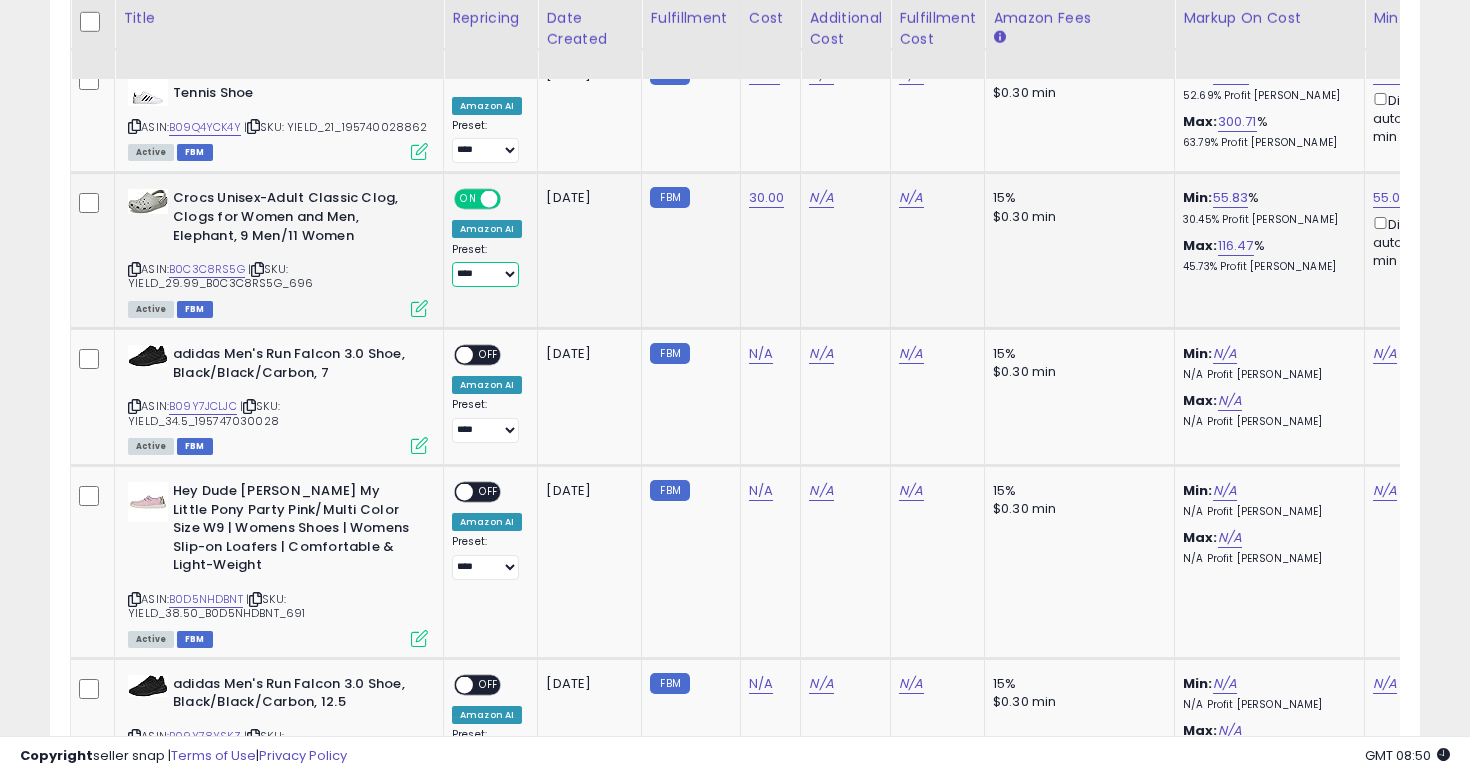 click on "**********" at bounding box center (485, 274) 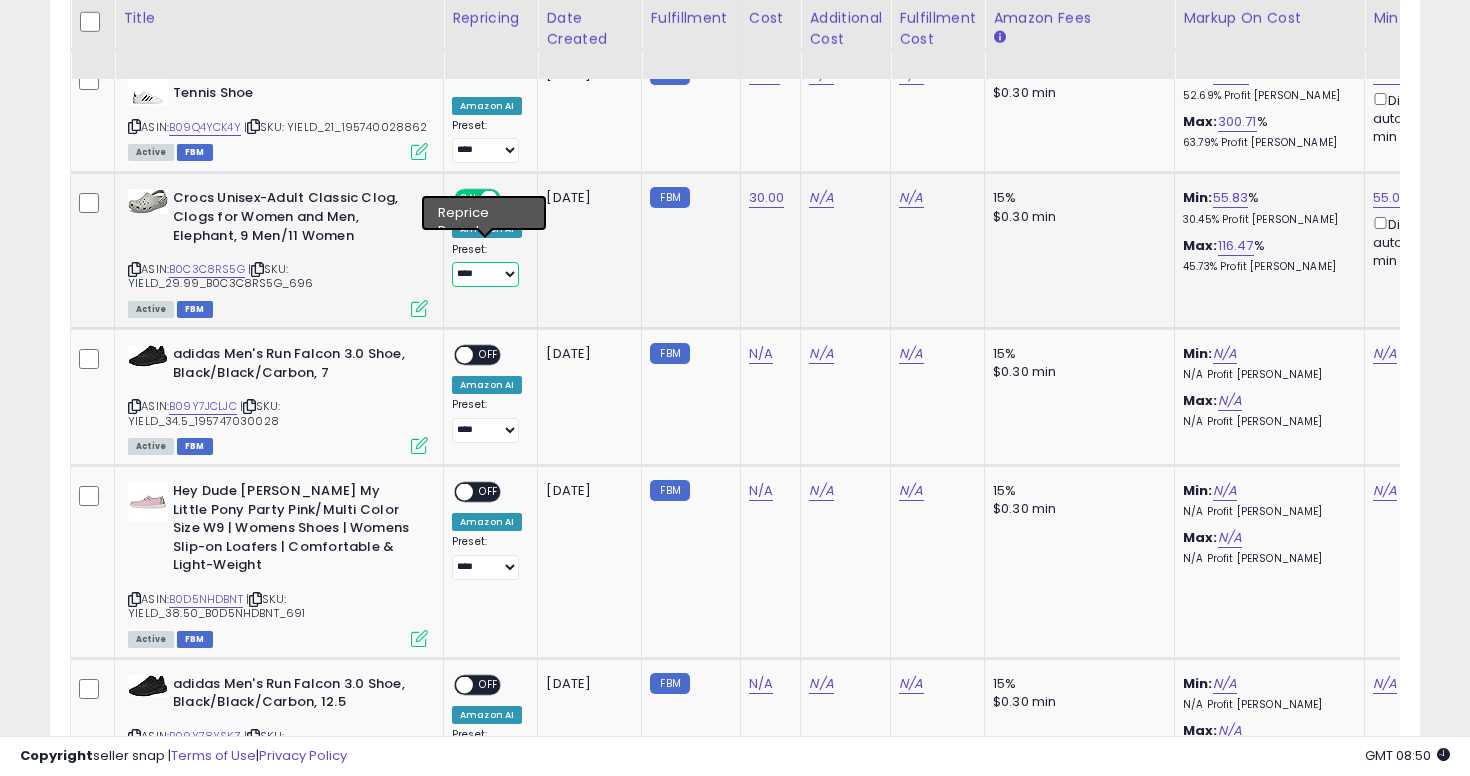 select on "**********" 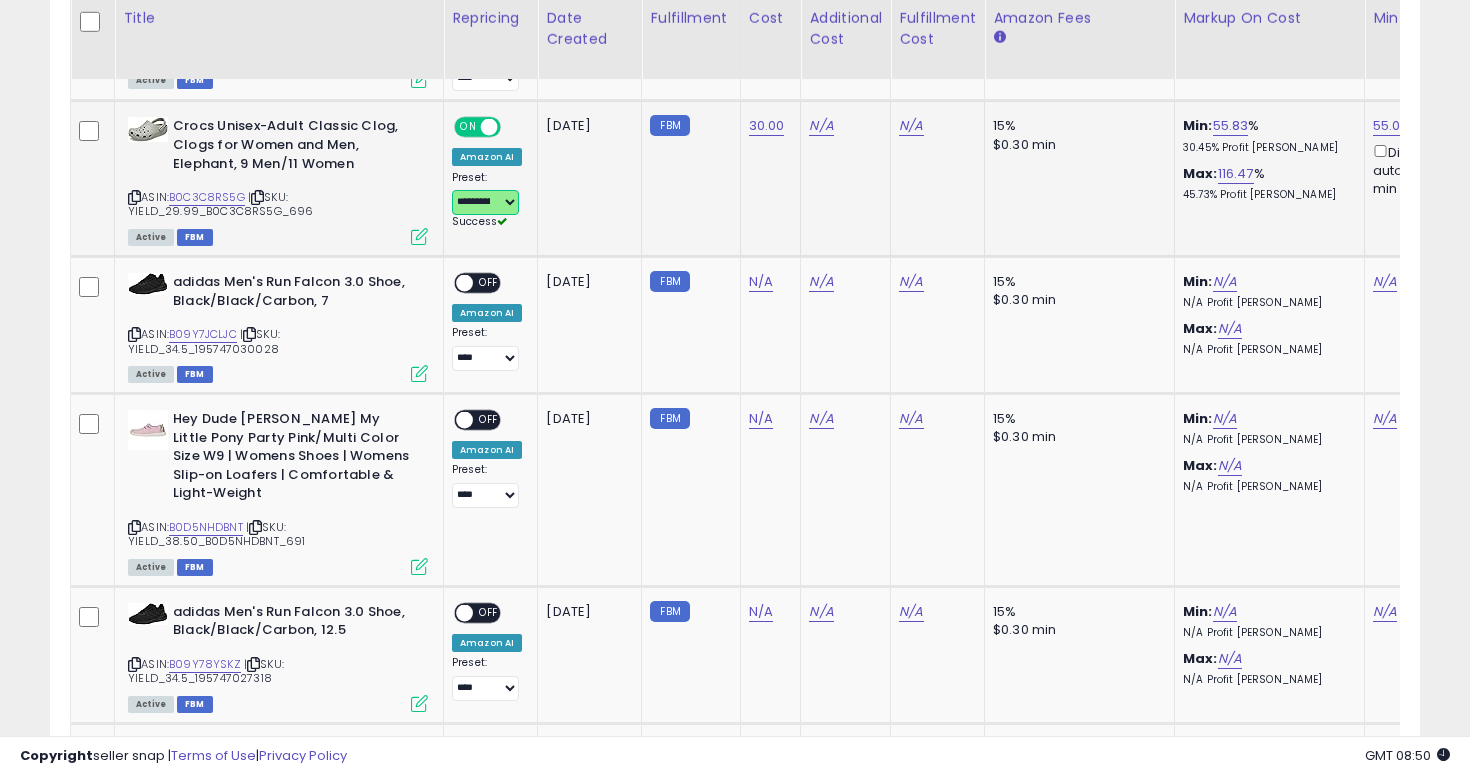 scroll, scrollTop: 1637, scrollLeft: 0, axis: vertical 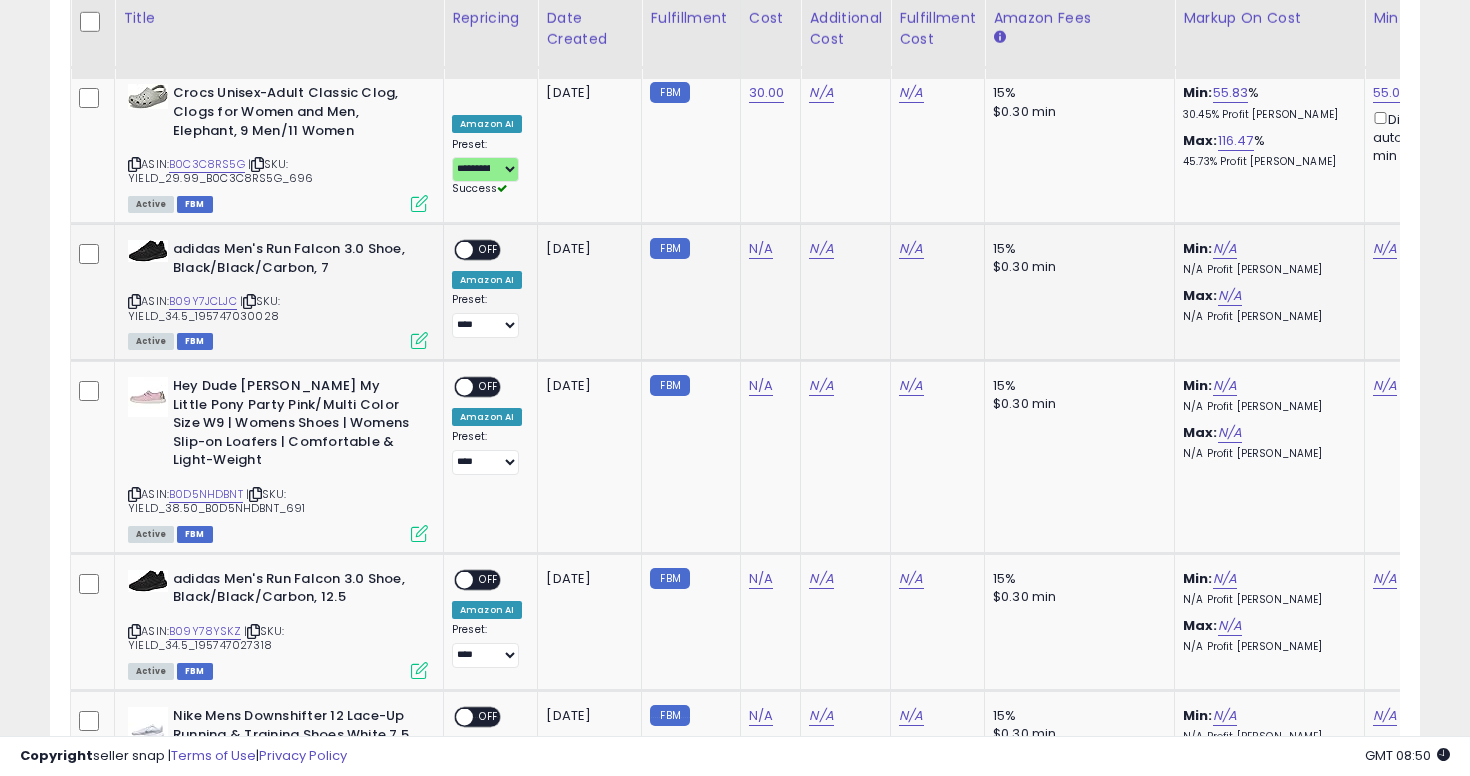 click at bounding box center [134, 301] 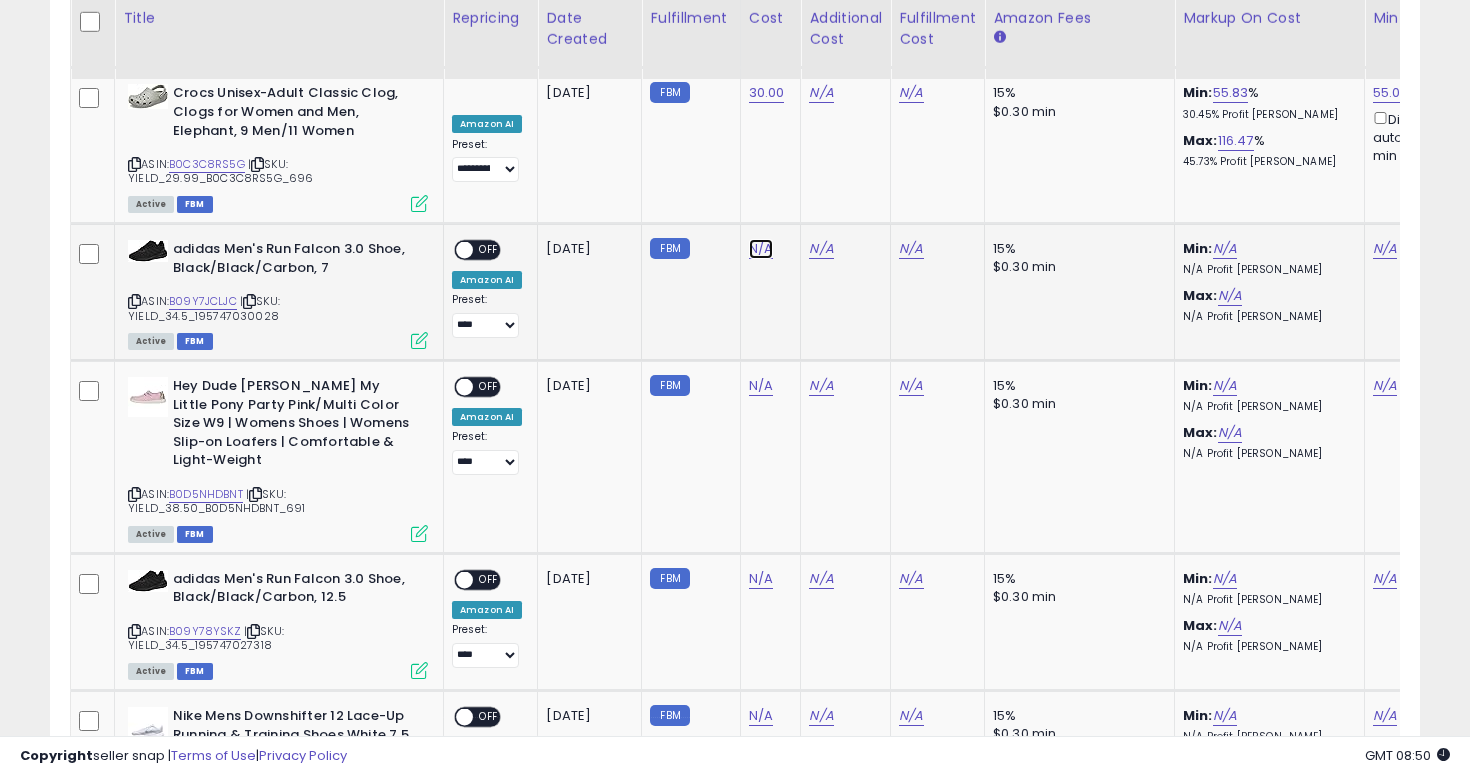 click on "N/A" at bounding box center (761, 249) 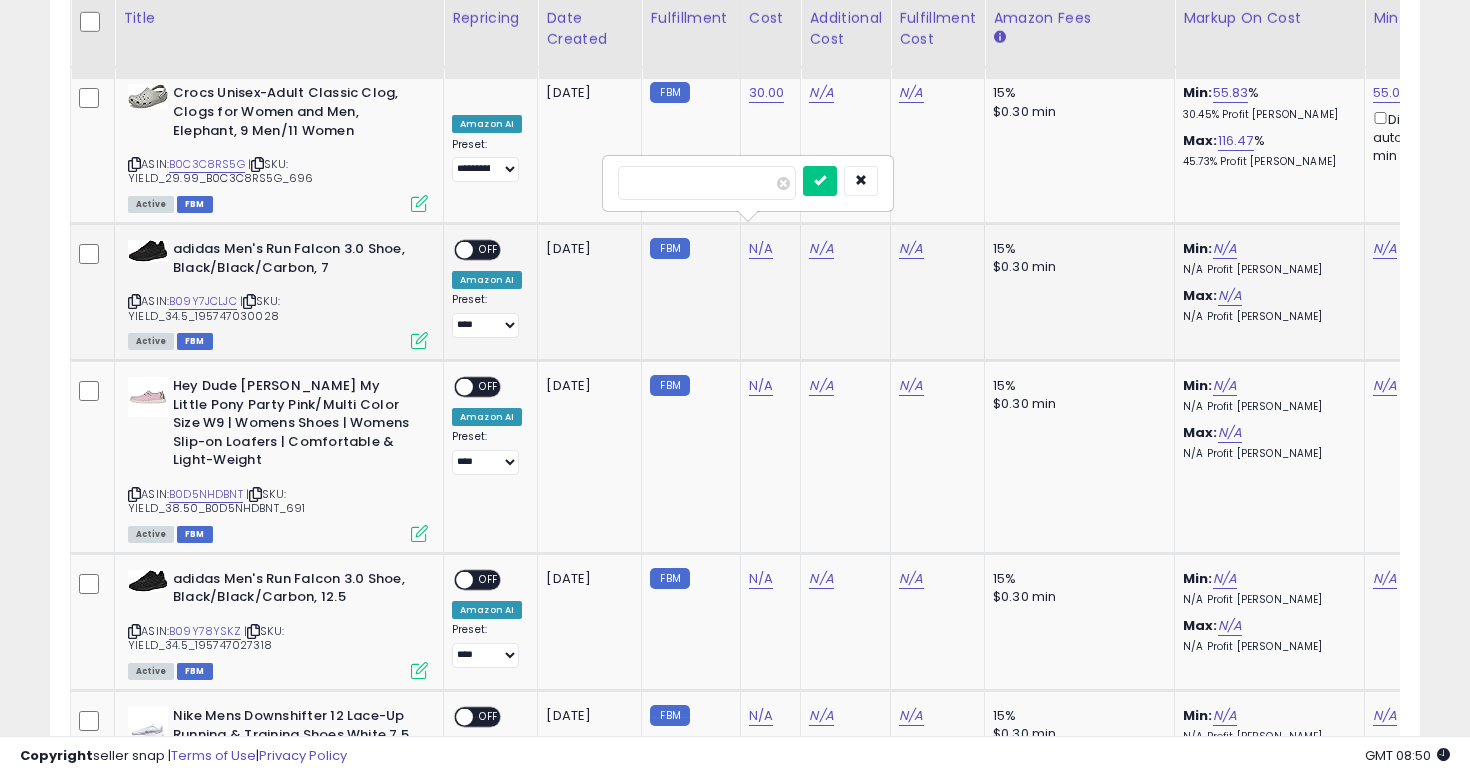 type on "****" 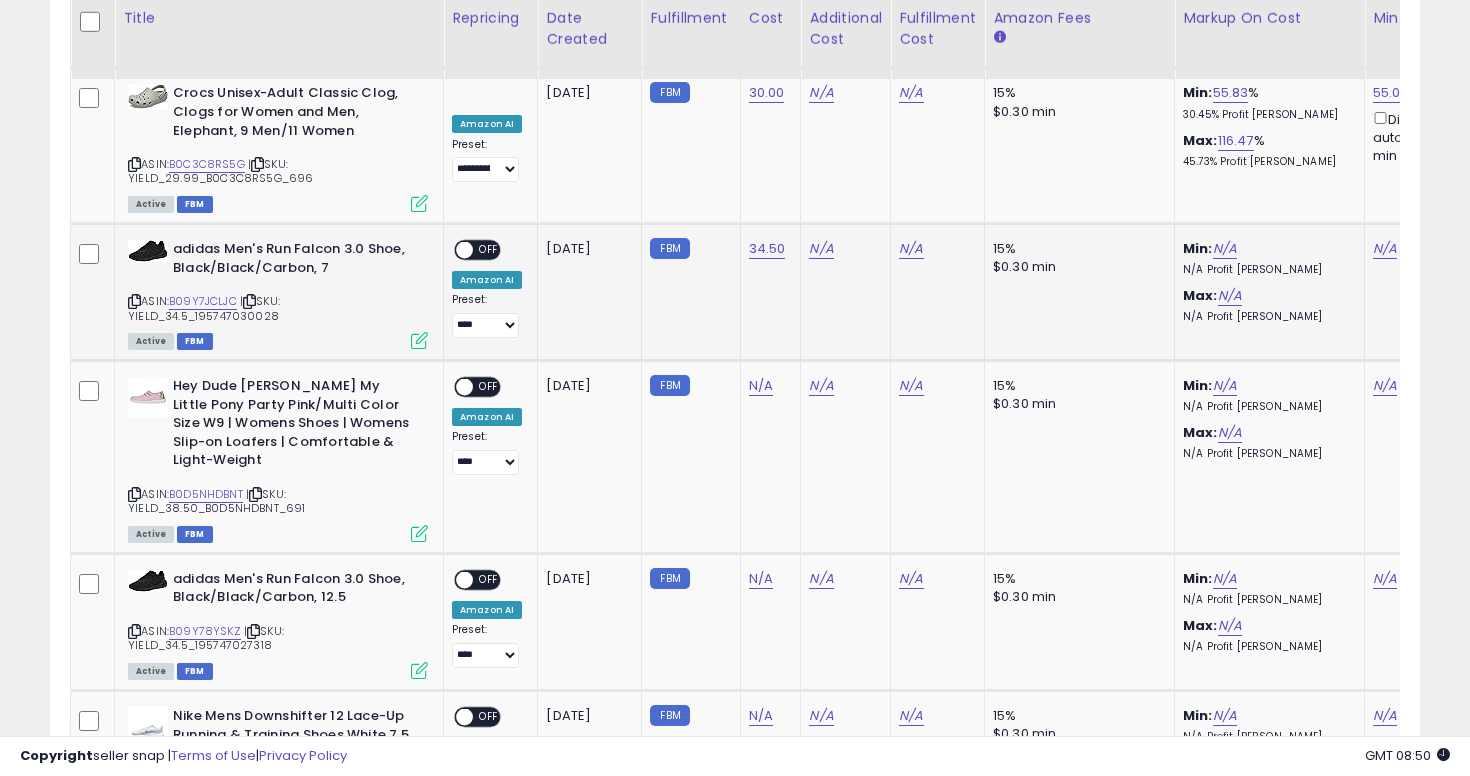 scroll, scrollTop: 0, scrollLeft: 196, axis: horizontal 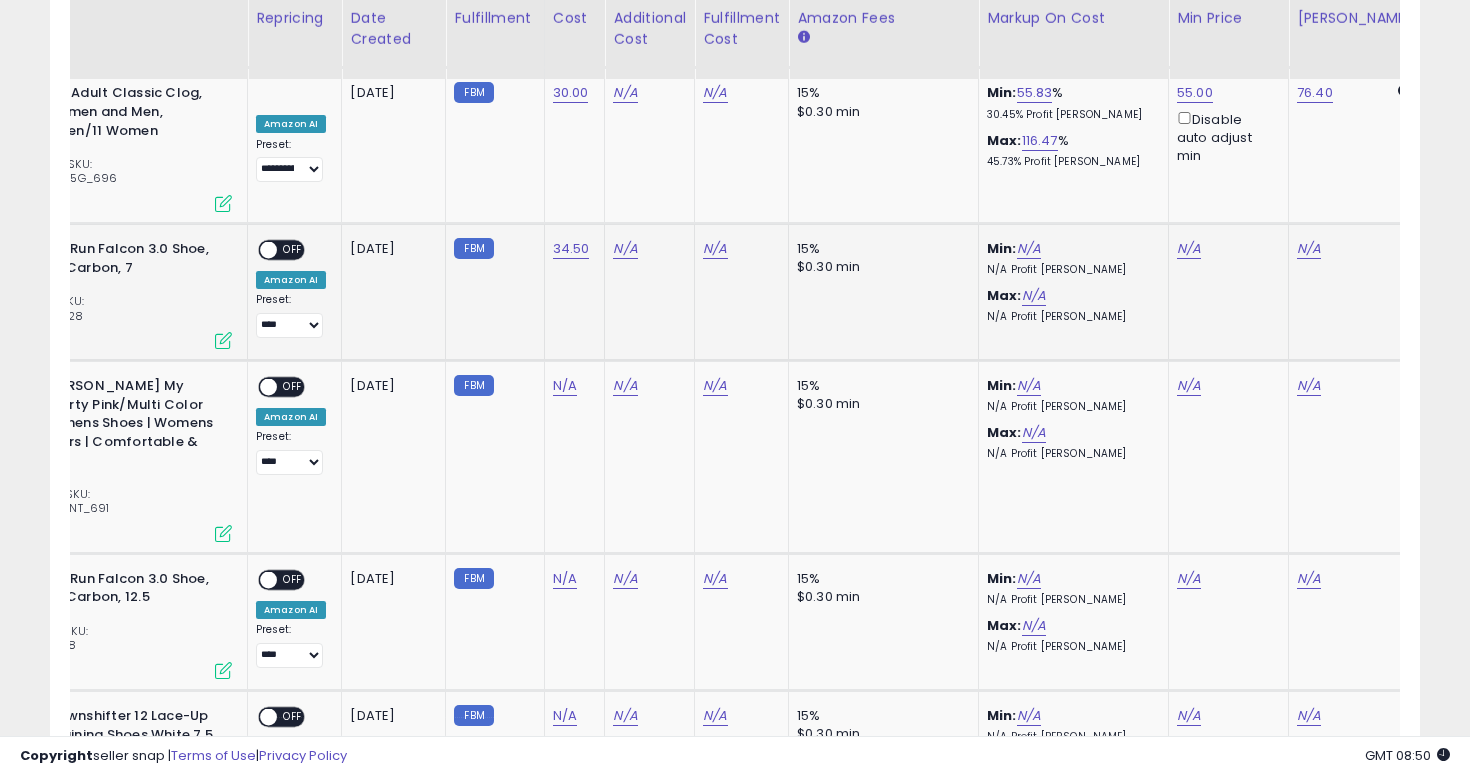 click on "N/A" 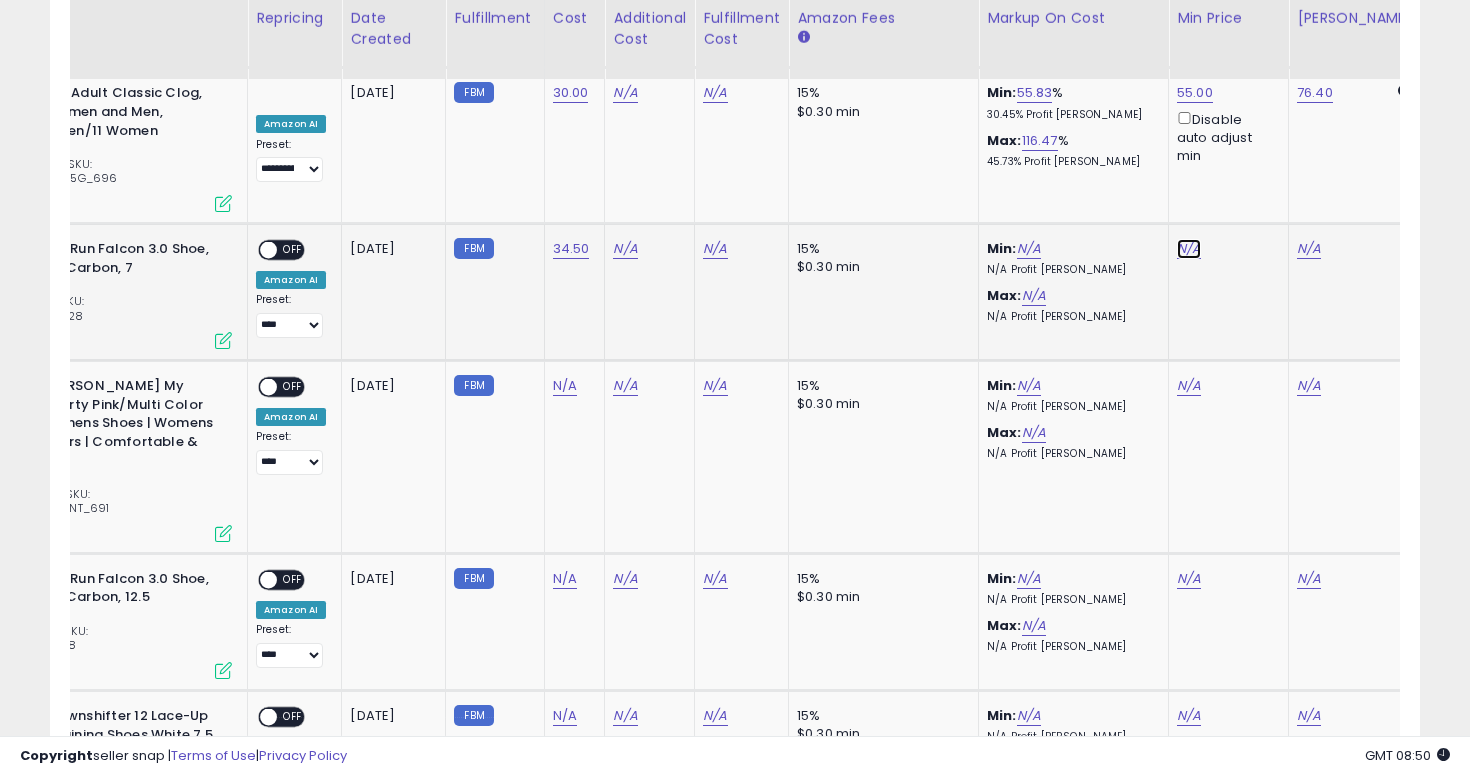 click on "N/A" at bounding box center (1189, 249) 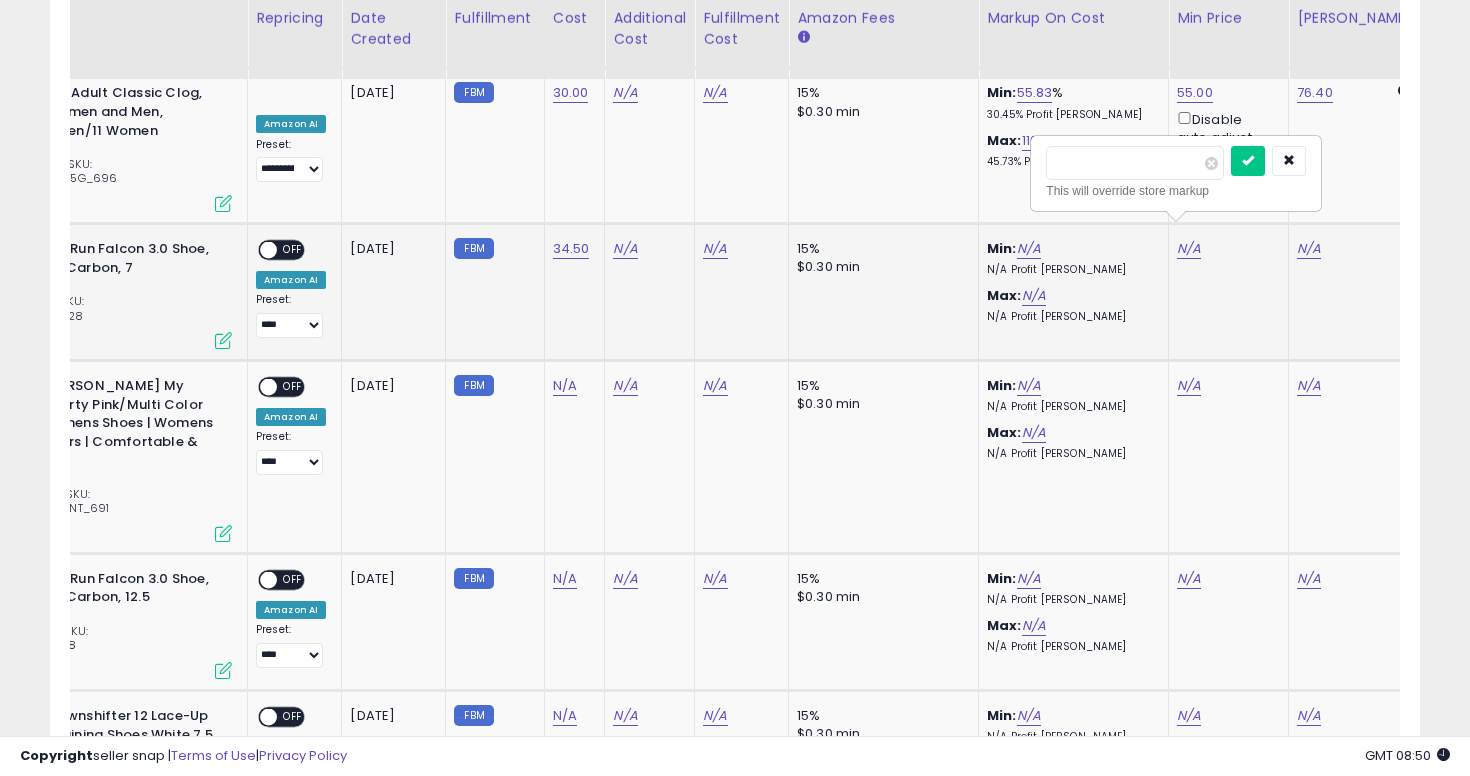 type on "**" 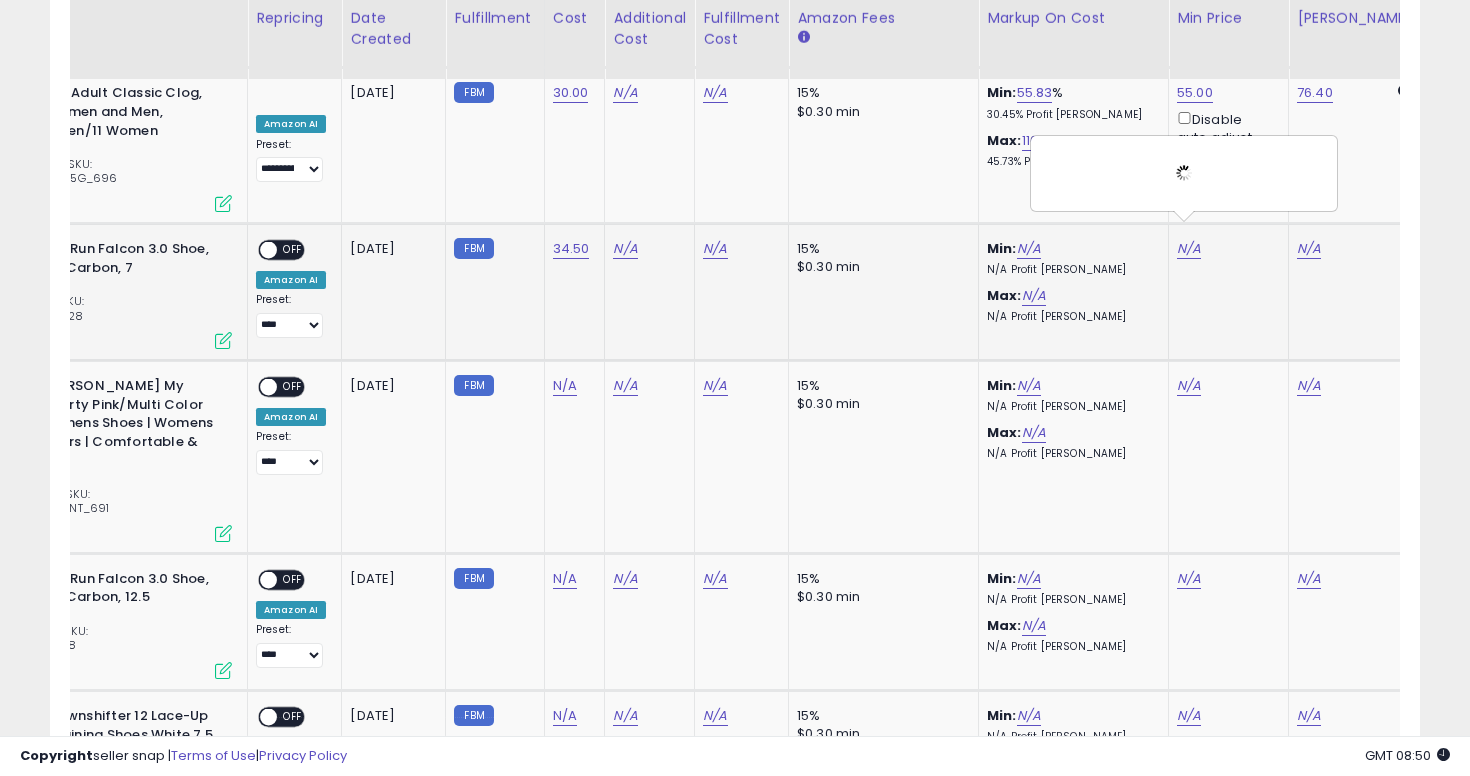 click on "N/A   ** This will override store markup" 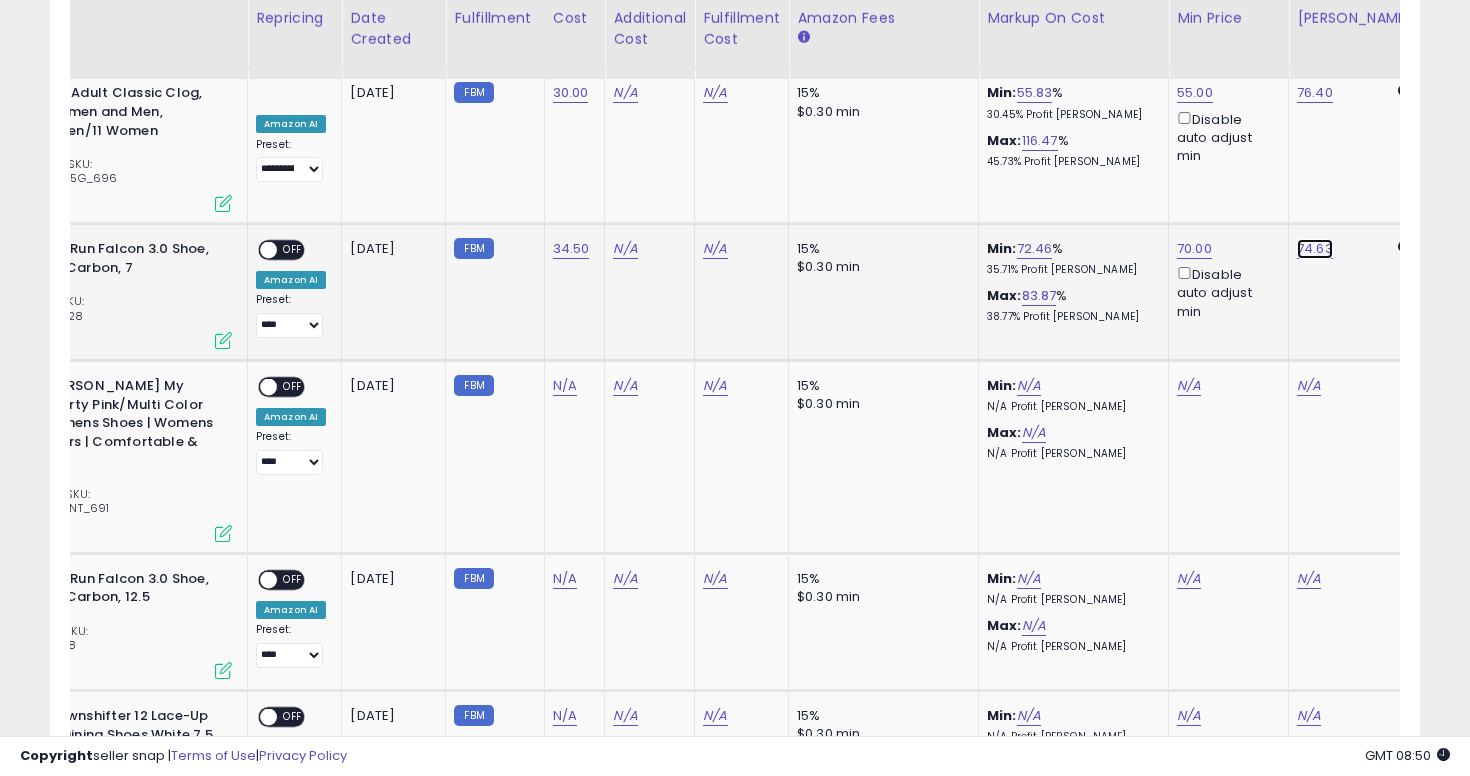 click on "74.63" at bounding box center (1316, -534) 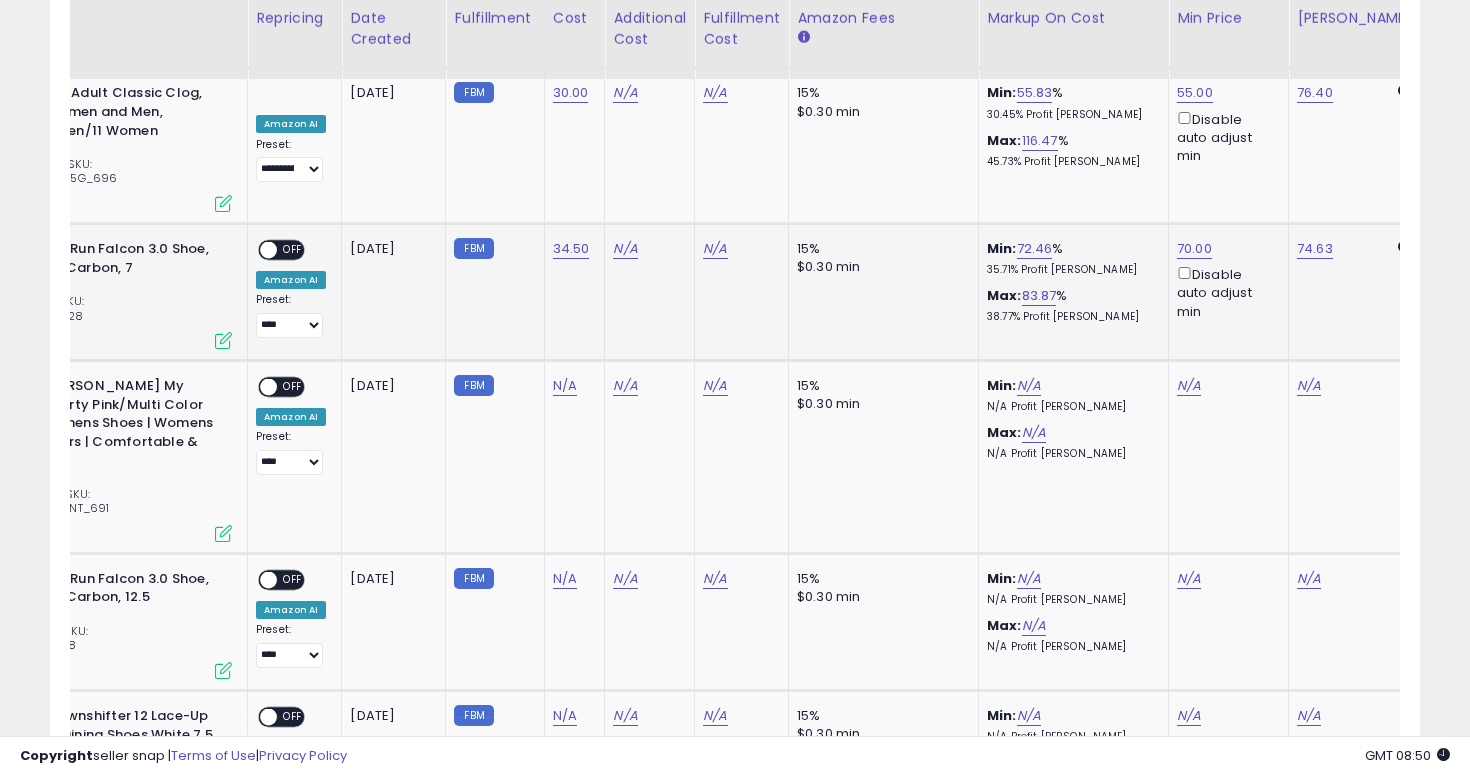 scroll, scrollTop: 0, scrollLeft: 287, axis: horizontal 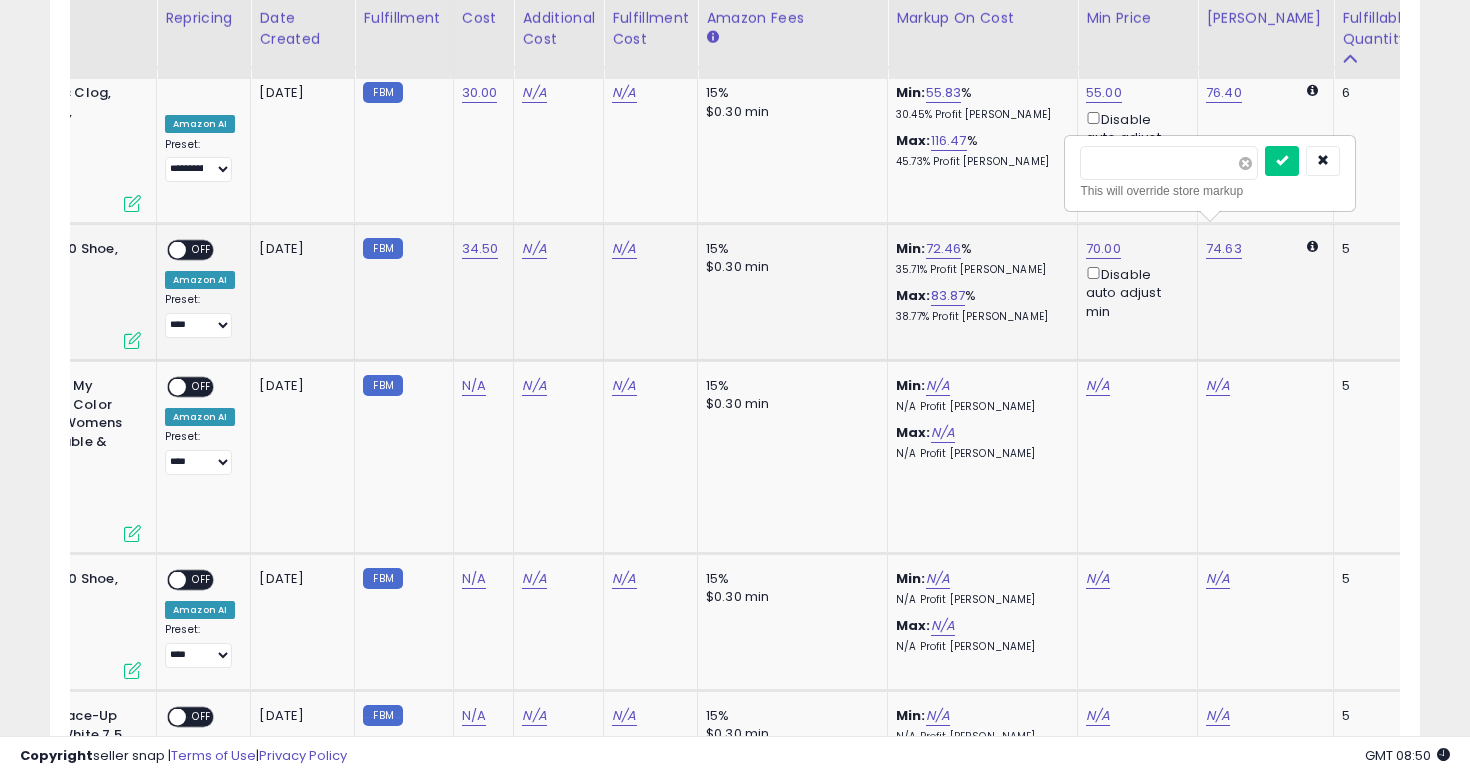 click at bounding box center [1245, 163] 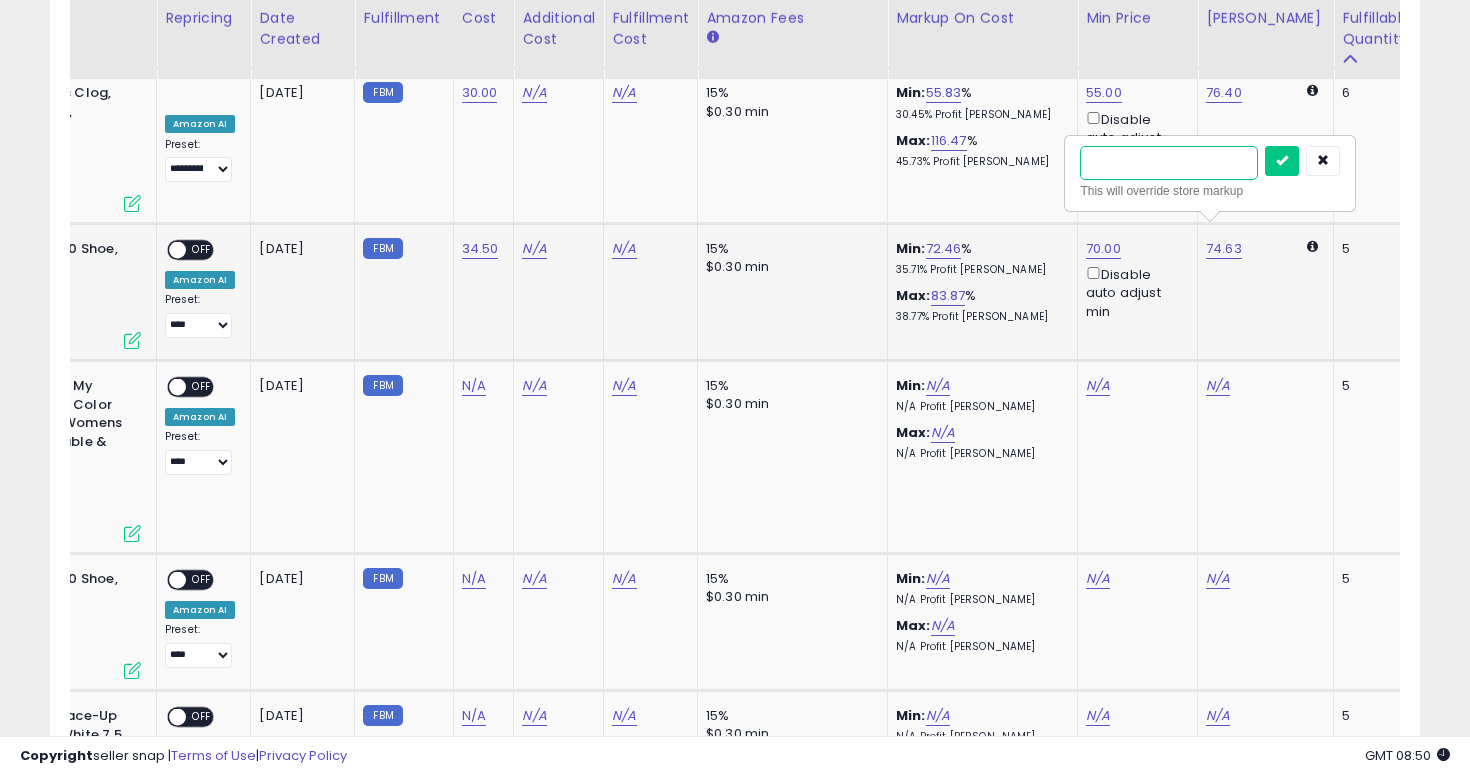 type on "*" 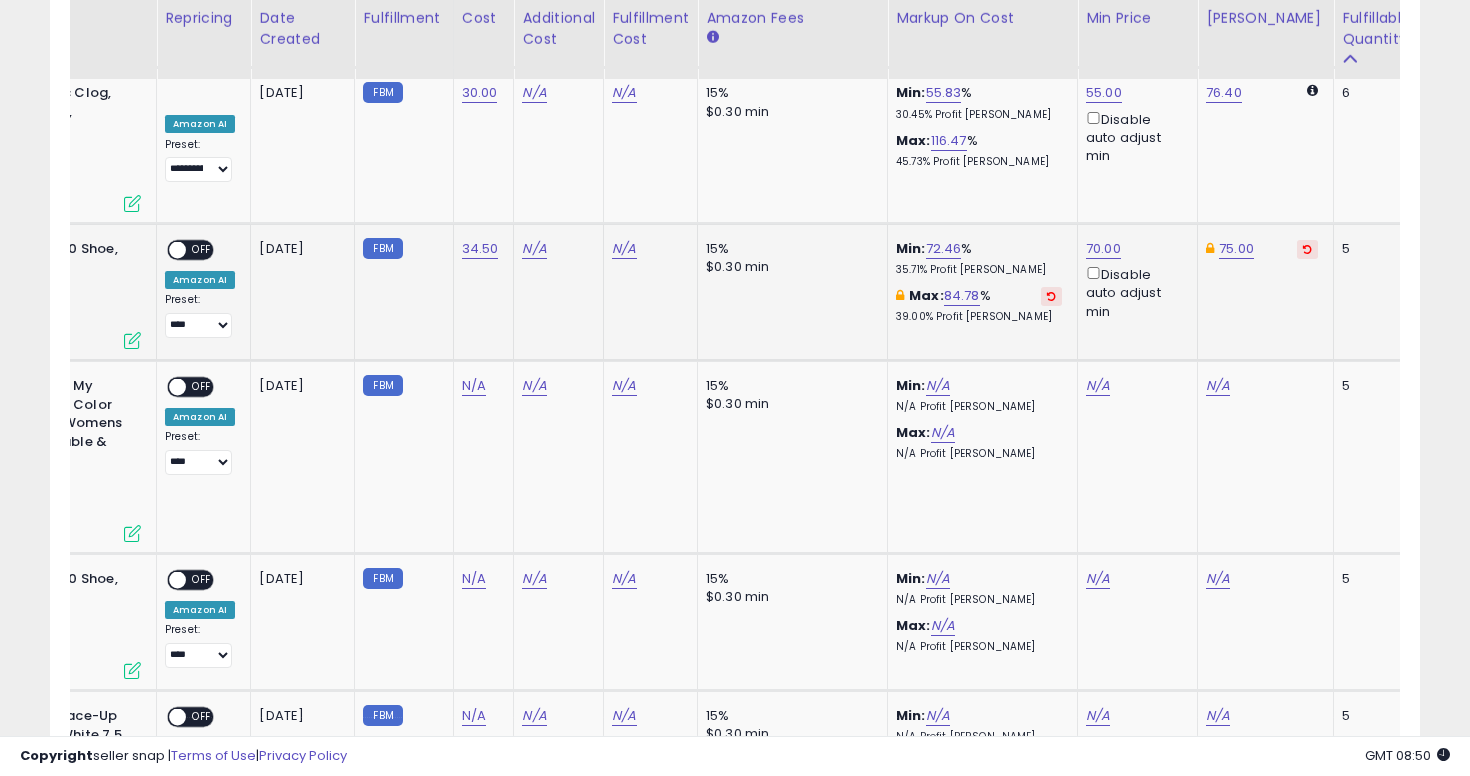 scroll, scrollTop: 0, scrollLeft: 0, axis: both 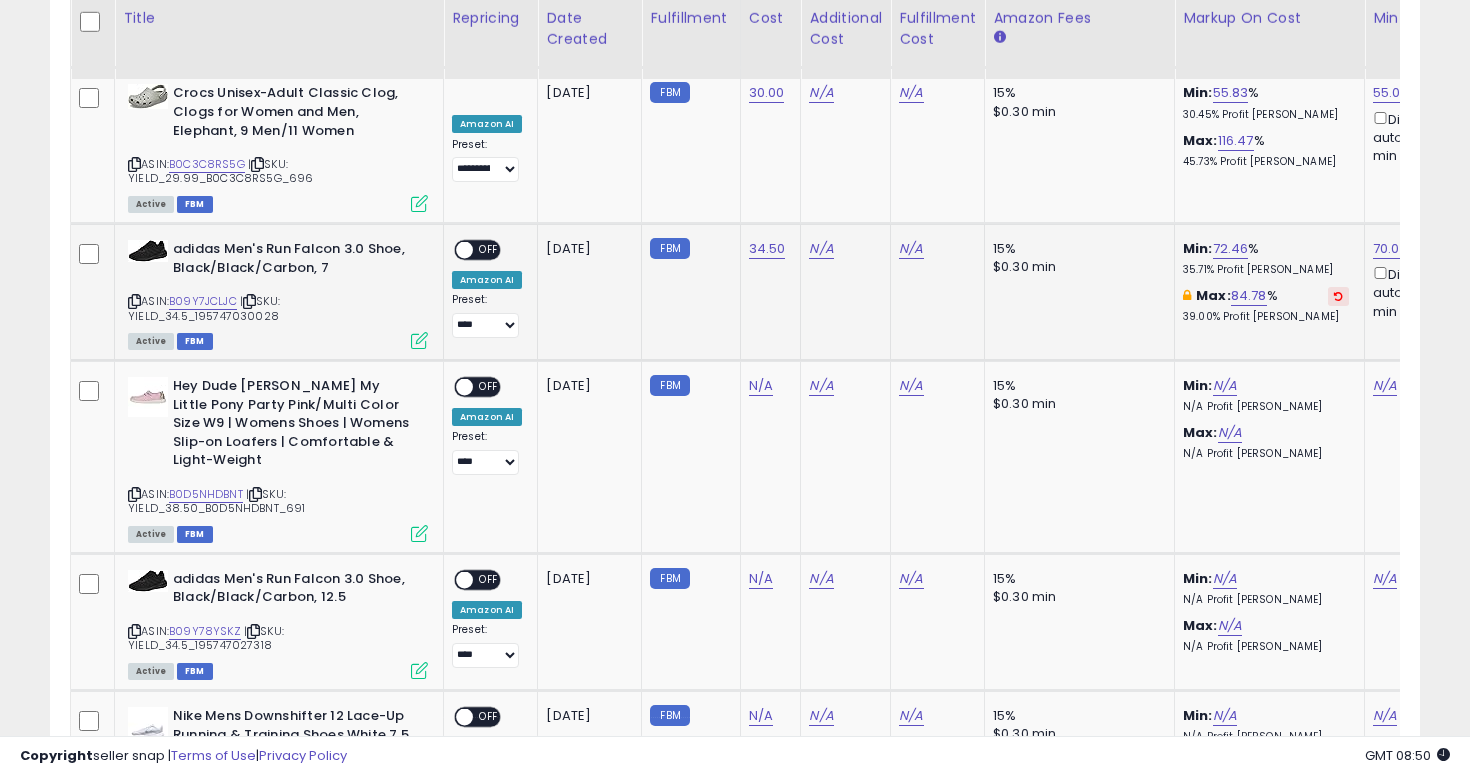 click on "**********" 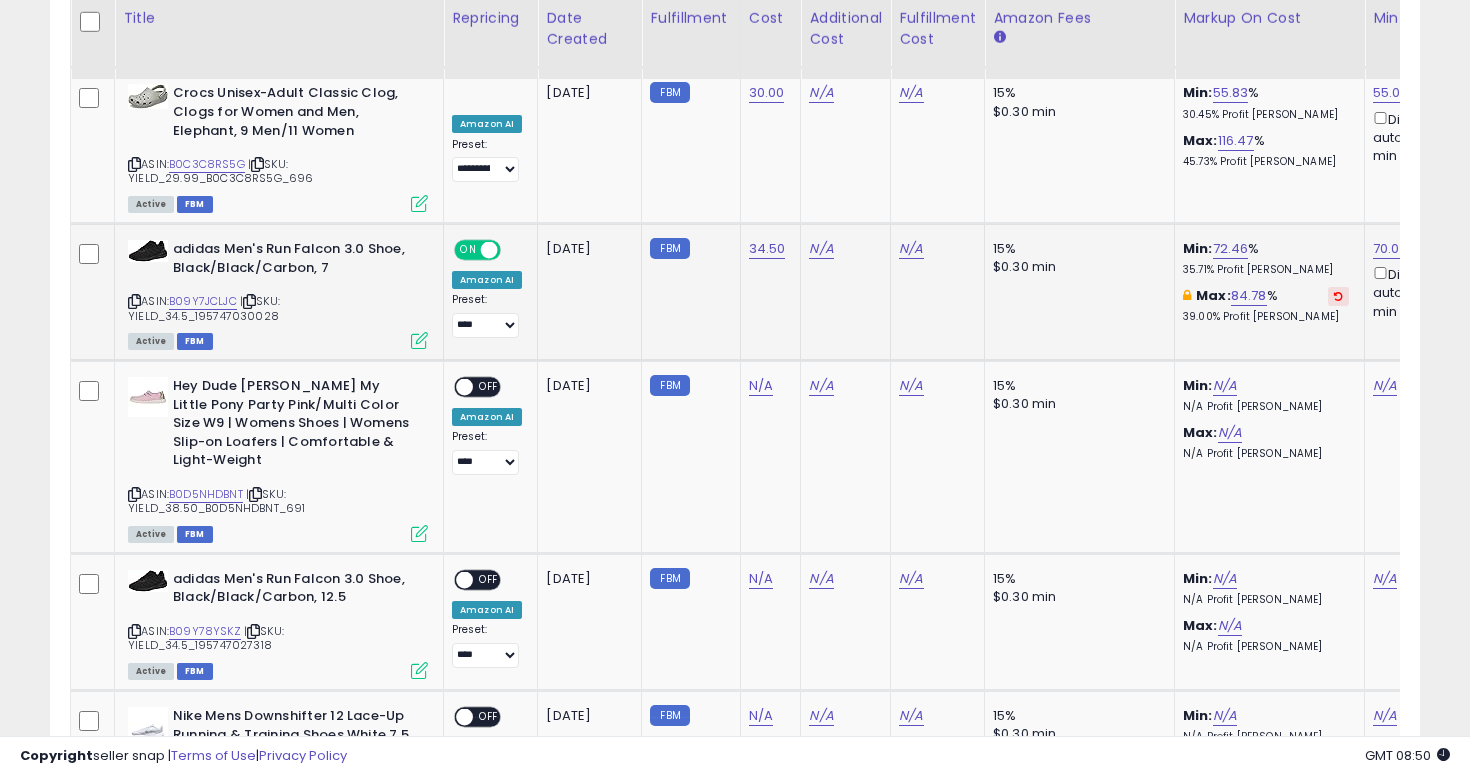 click on "ON   OFF" at bounding box center [479, 250] 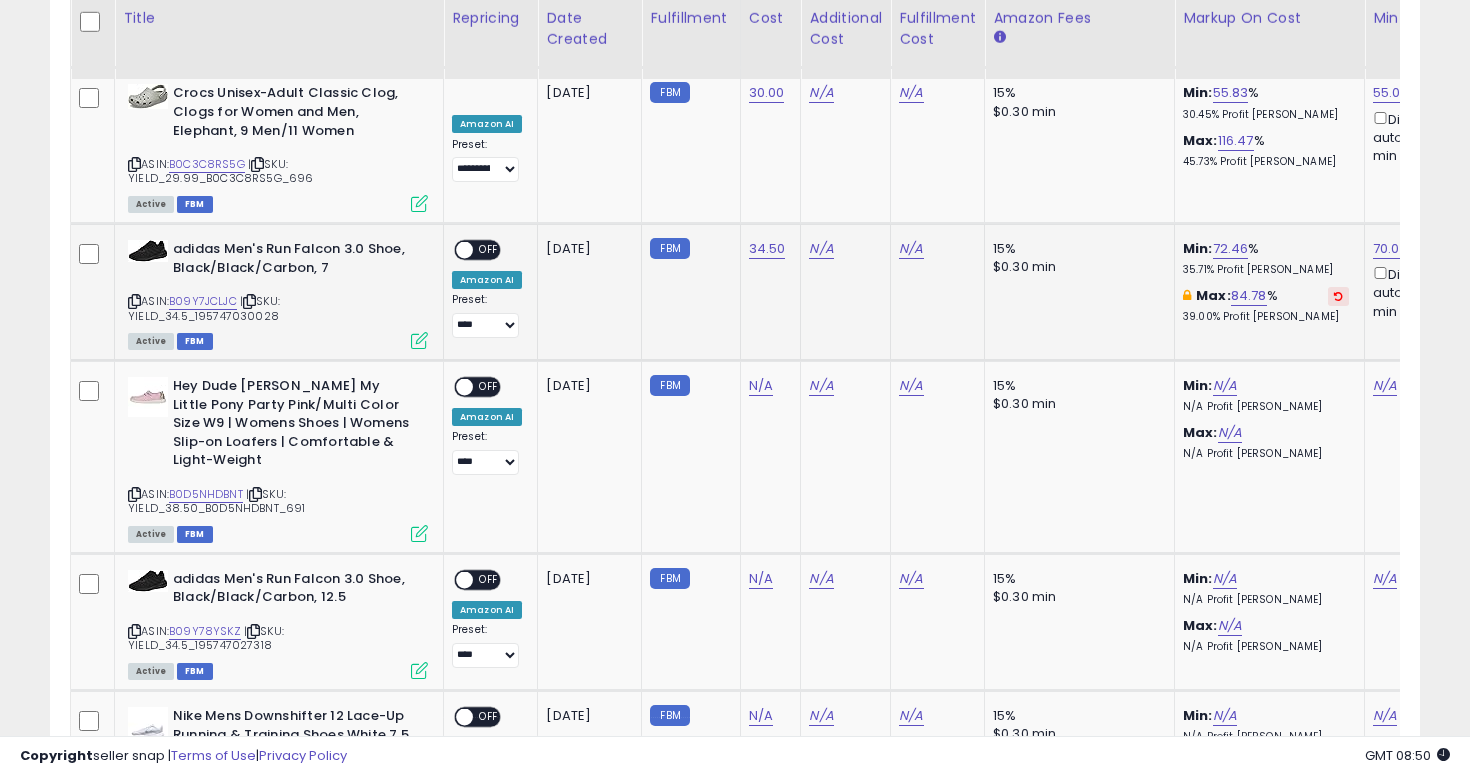 click at bounding box center (464, 250) 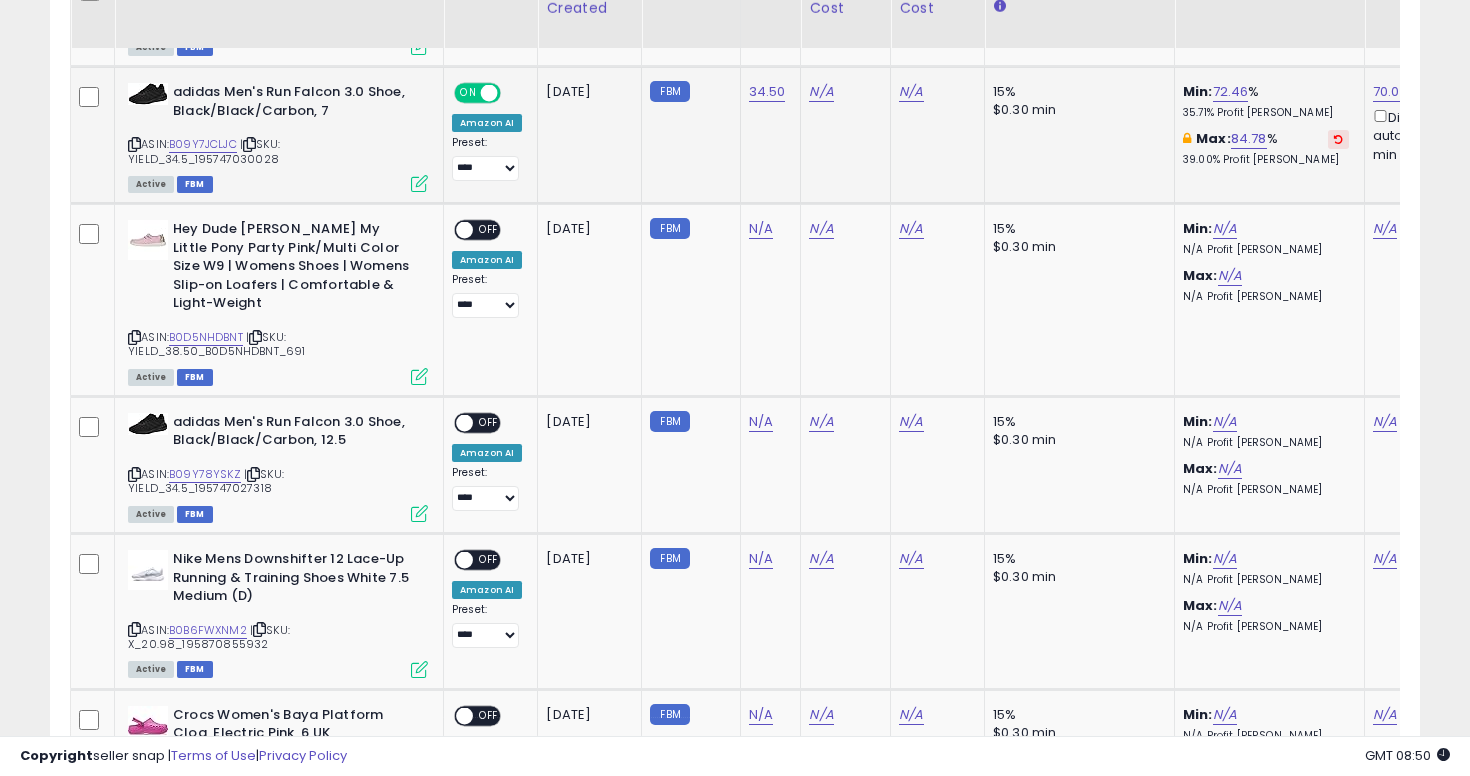 scroll, scrollTop: 1795, scrollLeft: 0, axis: vertical 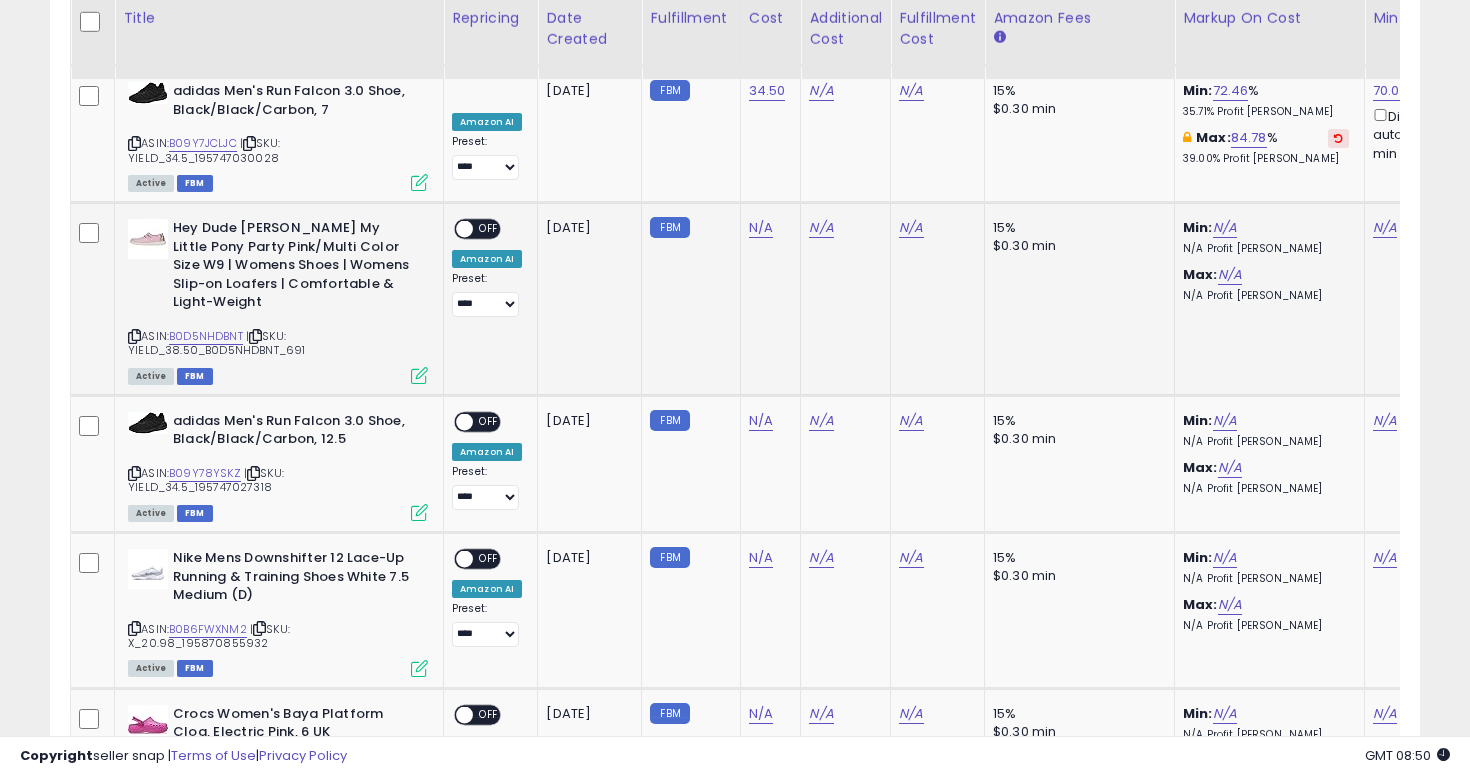 click on "|   SKU: YIELD_38.50_B0D5NHDBNT_691" at bounding box center [216, 343] 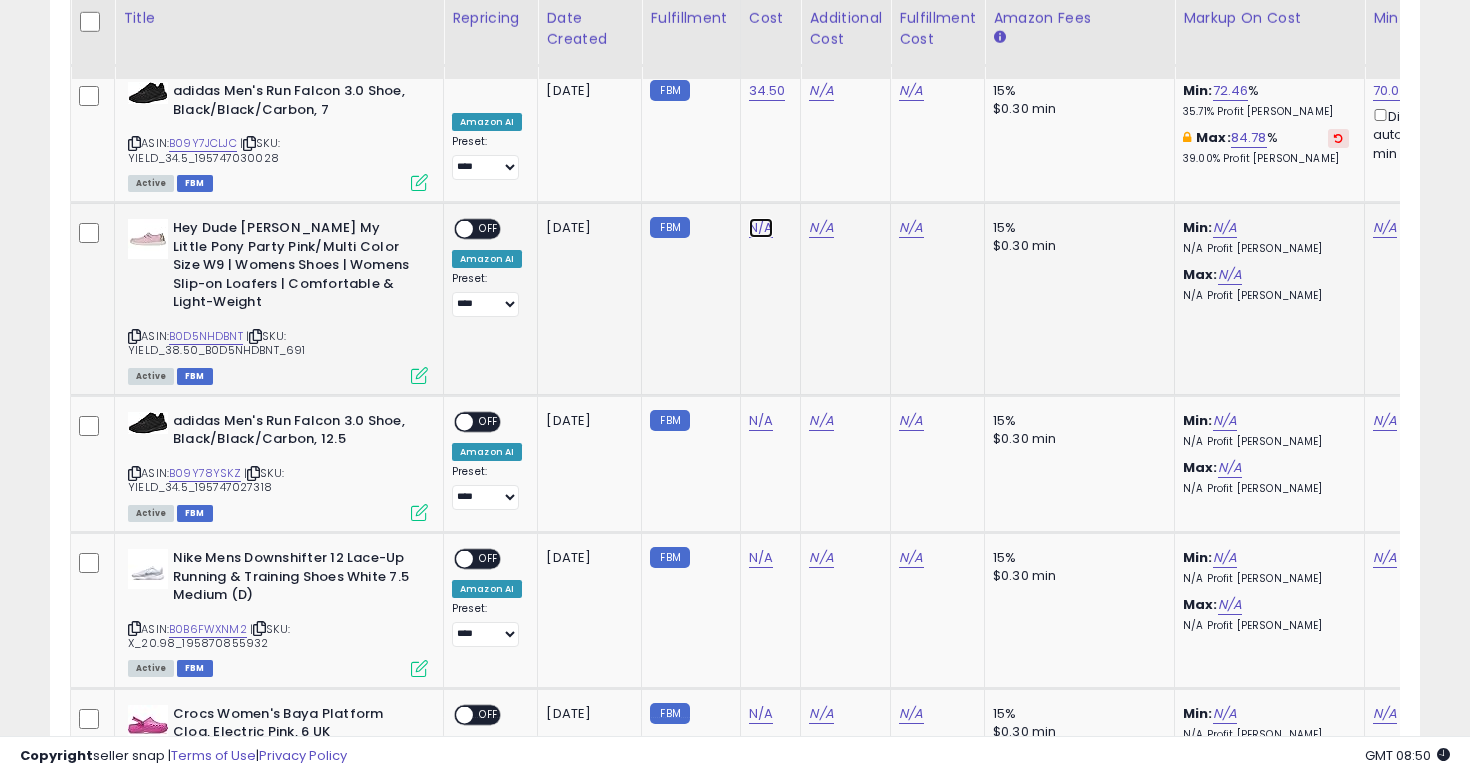 click on "N/A" at bounding box center [761, 228] 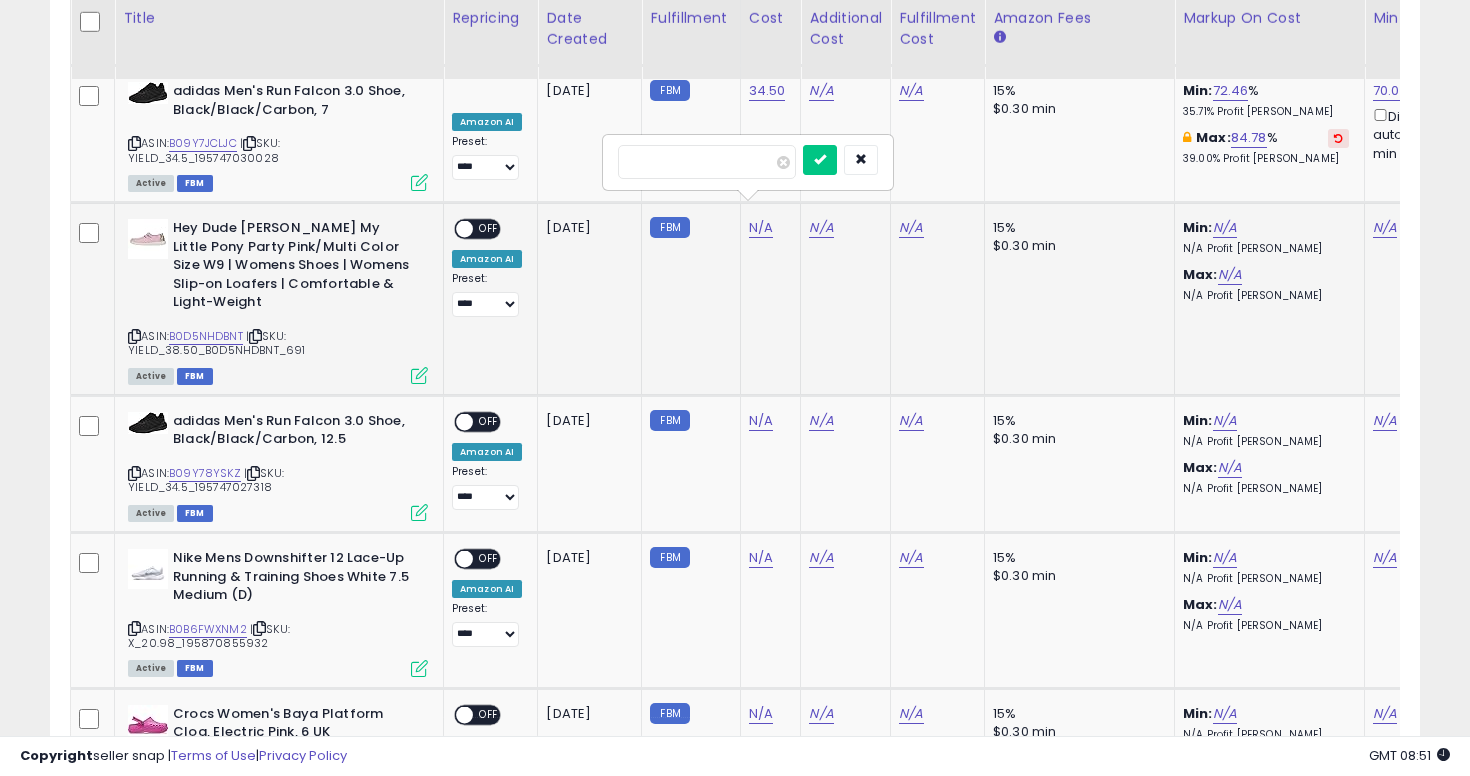 type on "****" 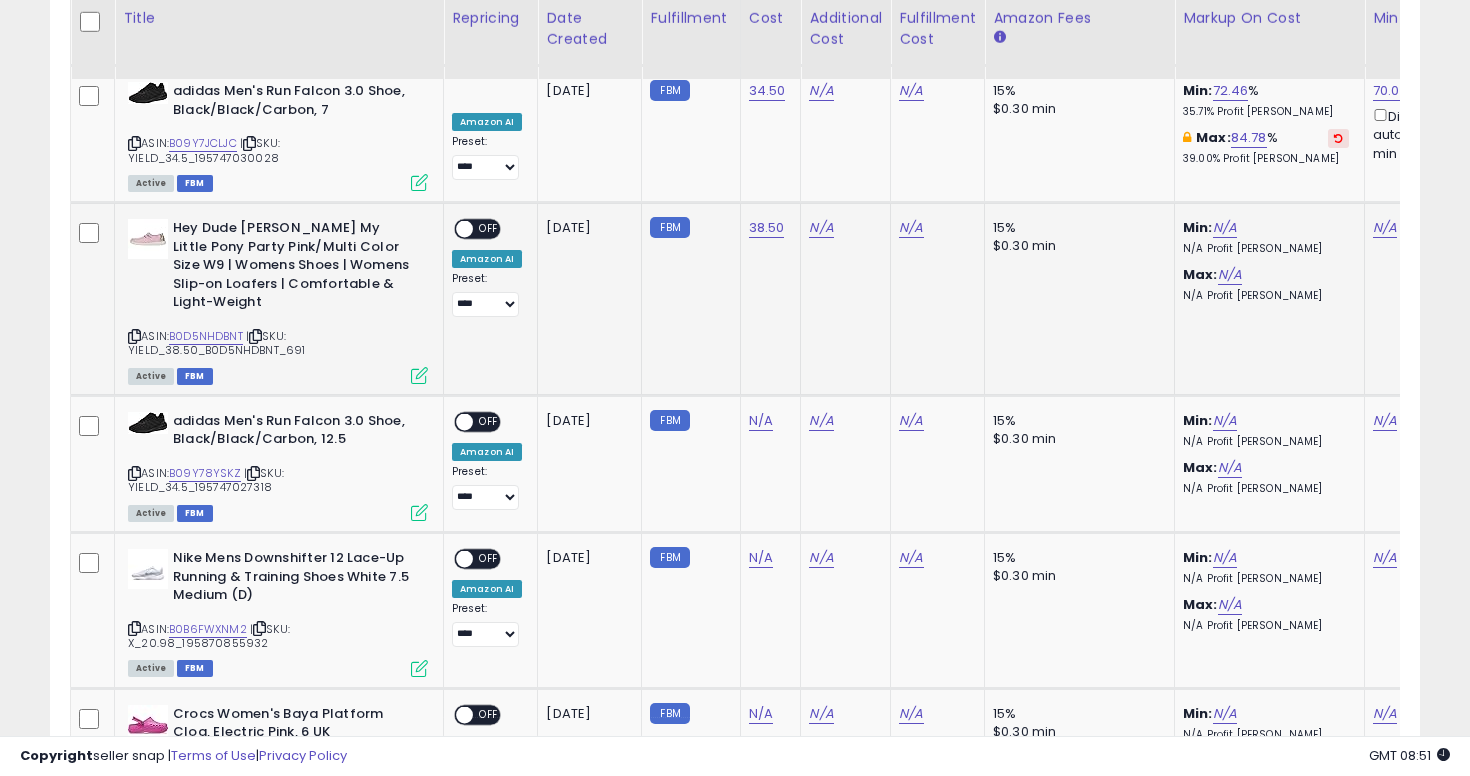 scroll, scrollTop: 0, scrollLeft: 178, axis: horizontal 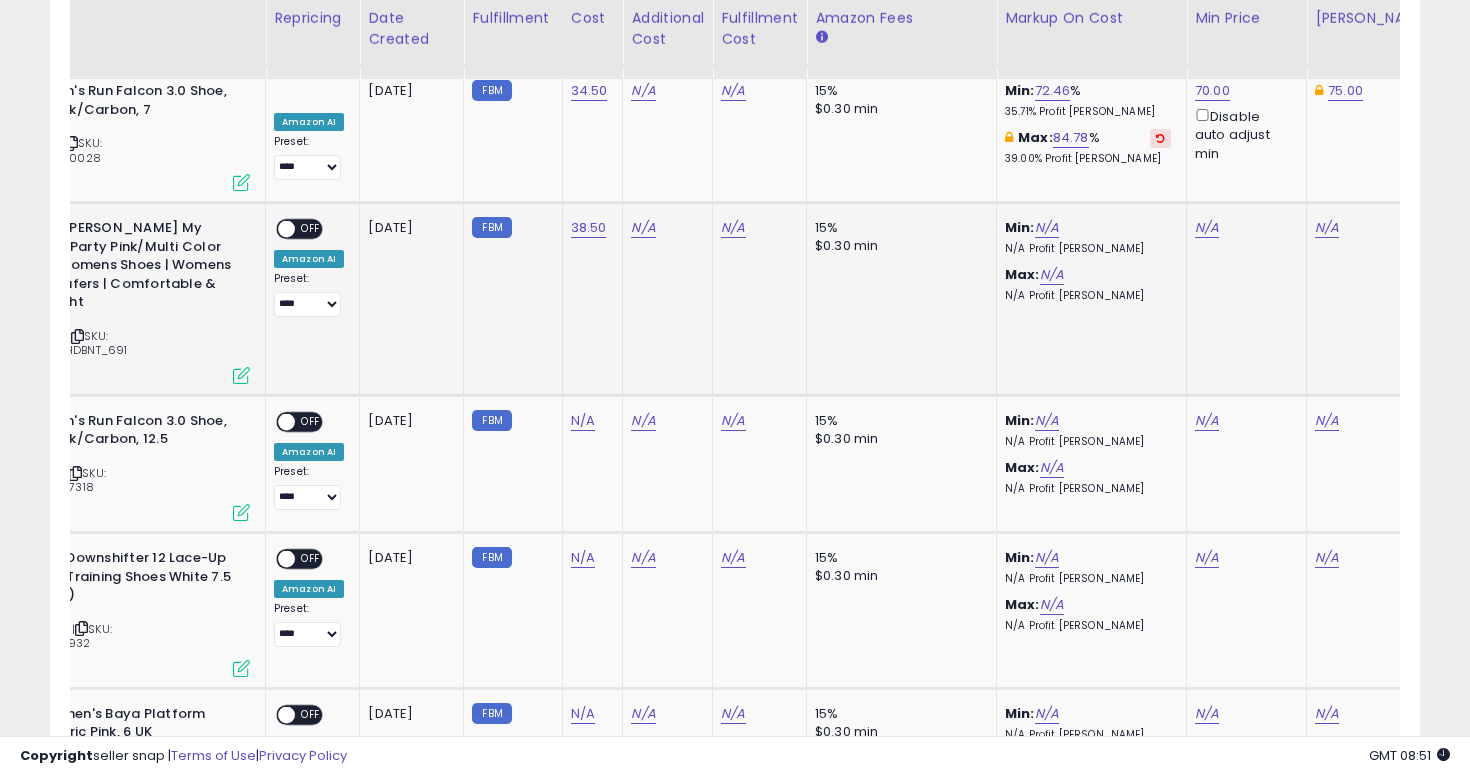 click on "N/A" 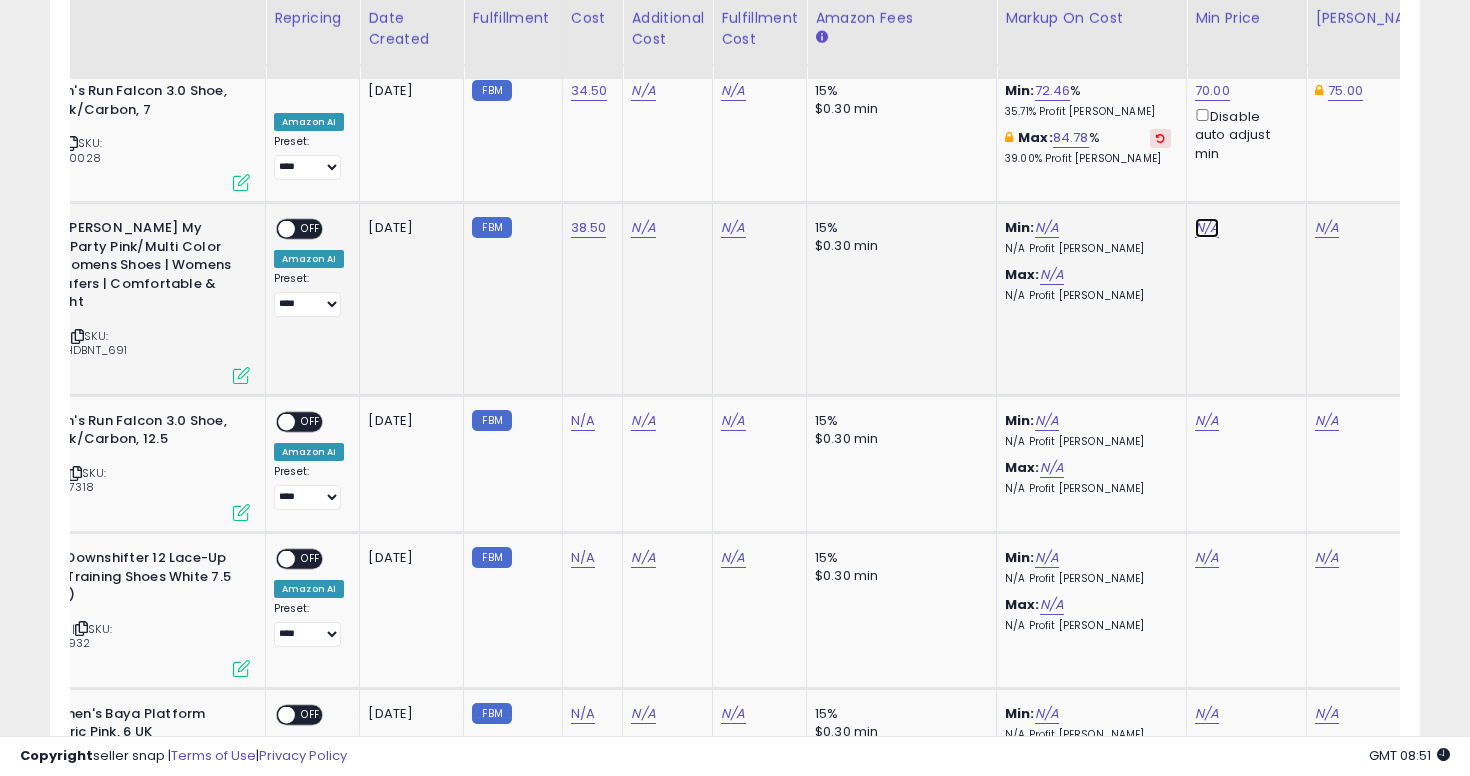 click on "N/A" at bounding box center (1207, 228) 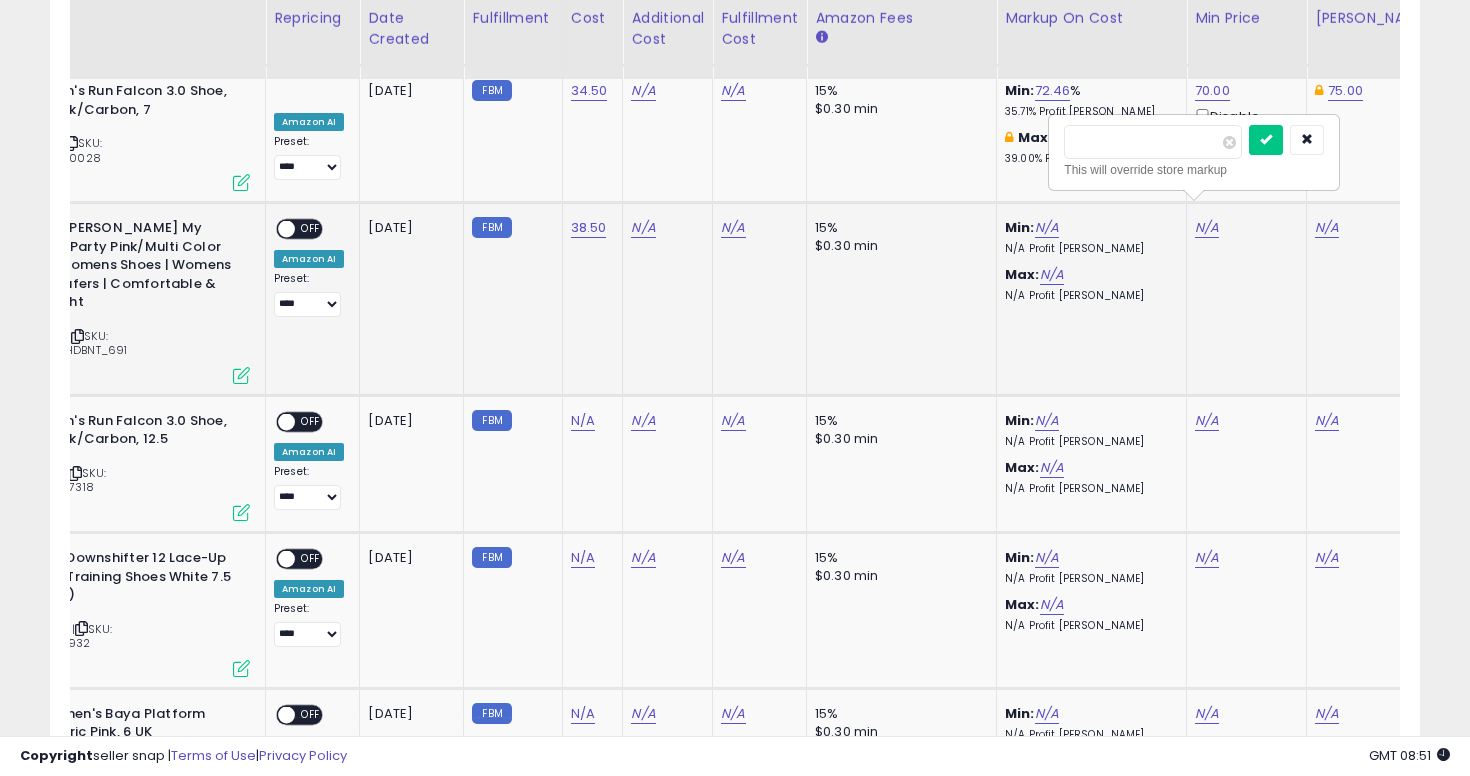 type on "*****" 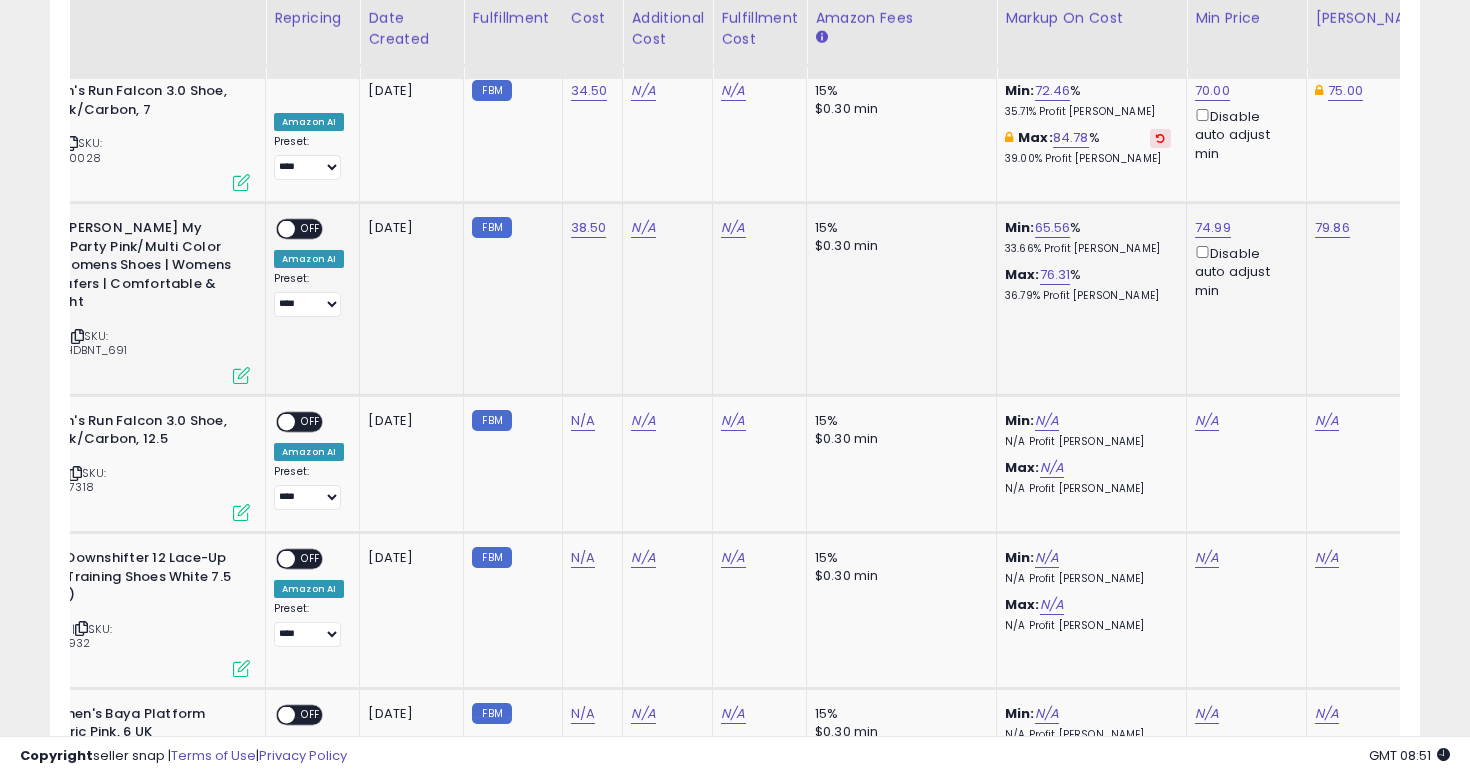 scroll, scrollTop: 0, scrollLeft: 0, axis: both 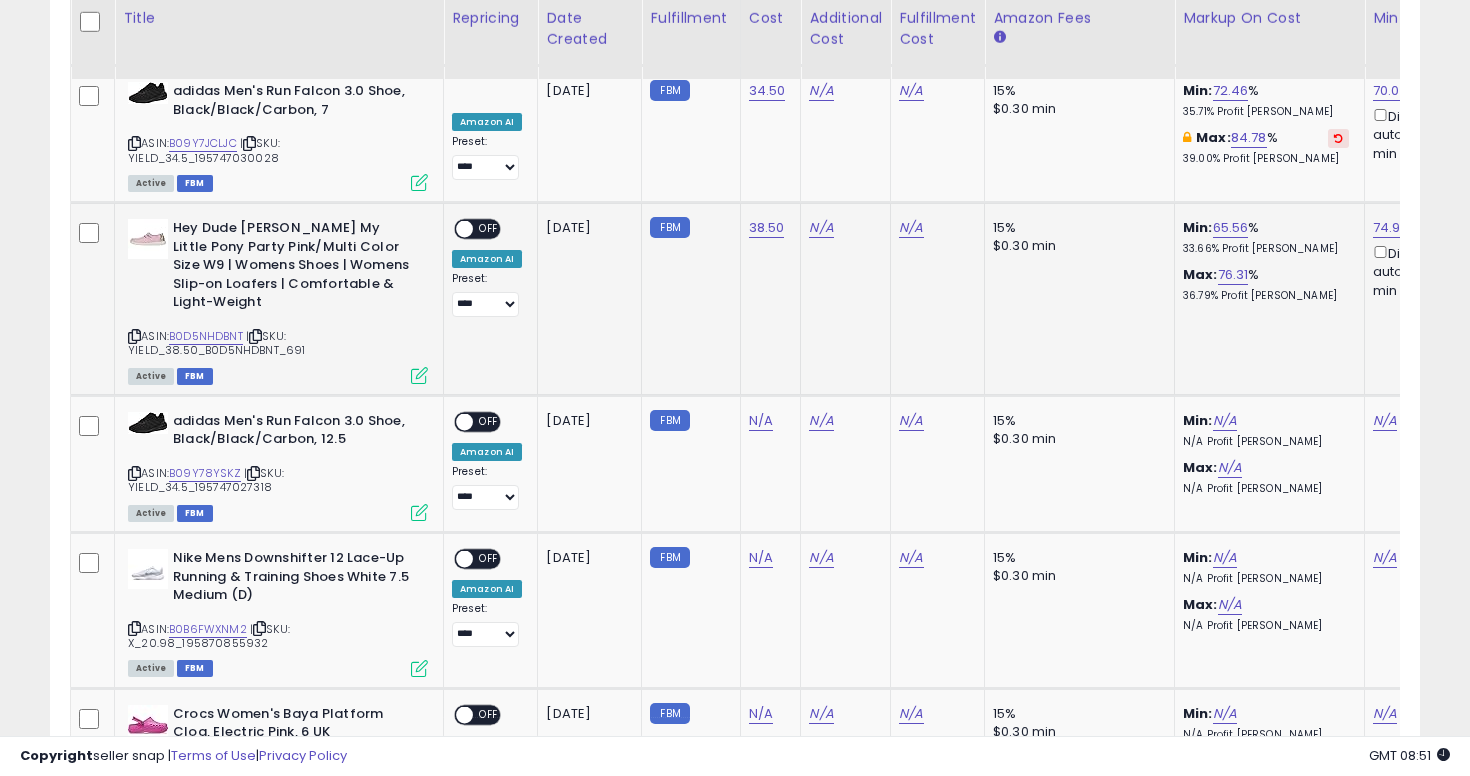 click on "ON   OFF" at bounding box center (477, 229) 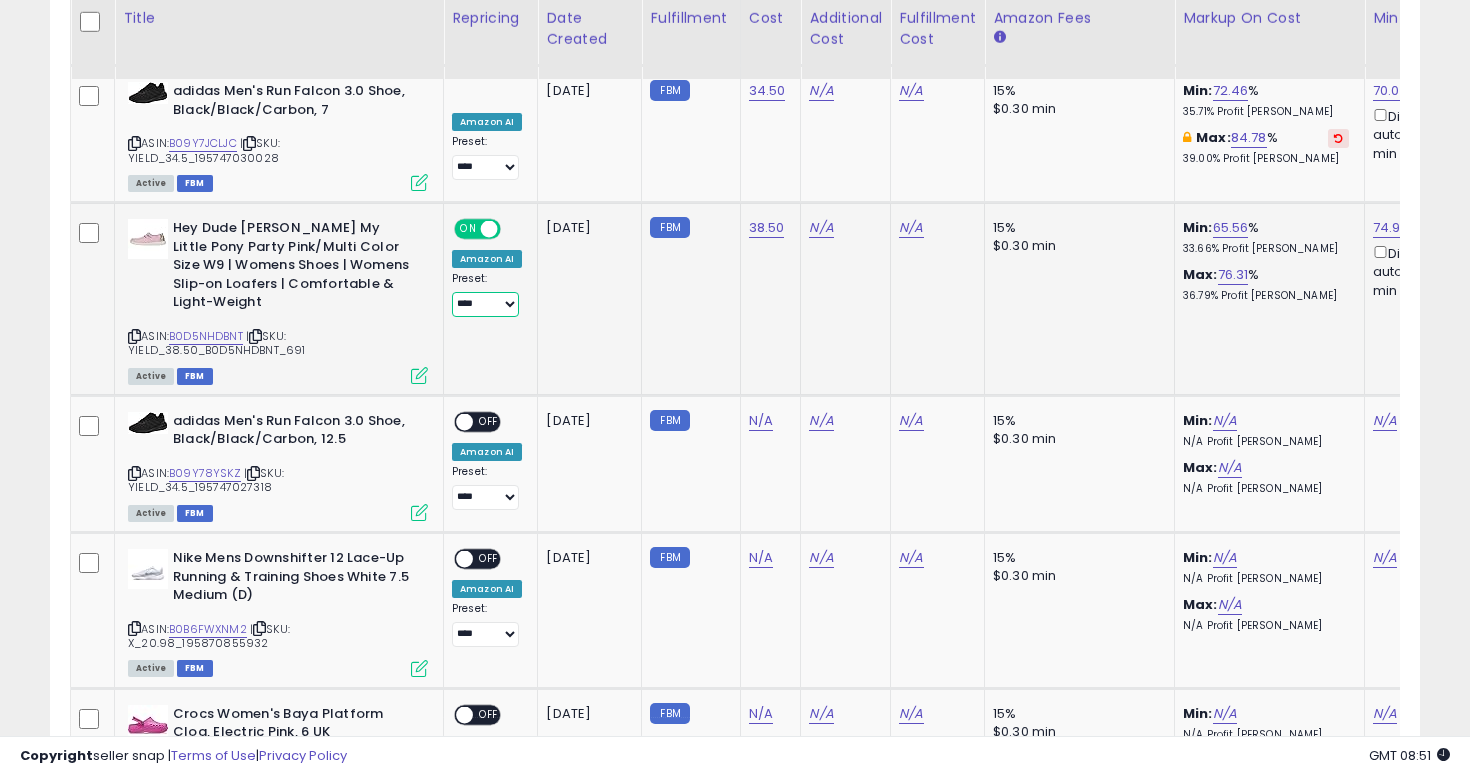 click on "**********" at bounding box center [485, 304] 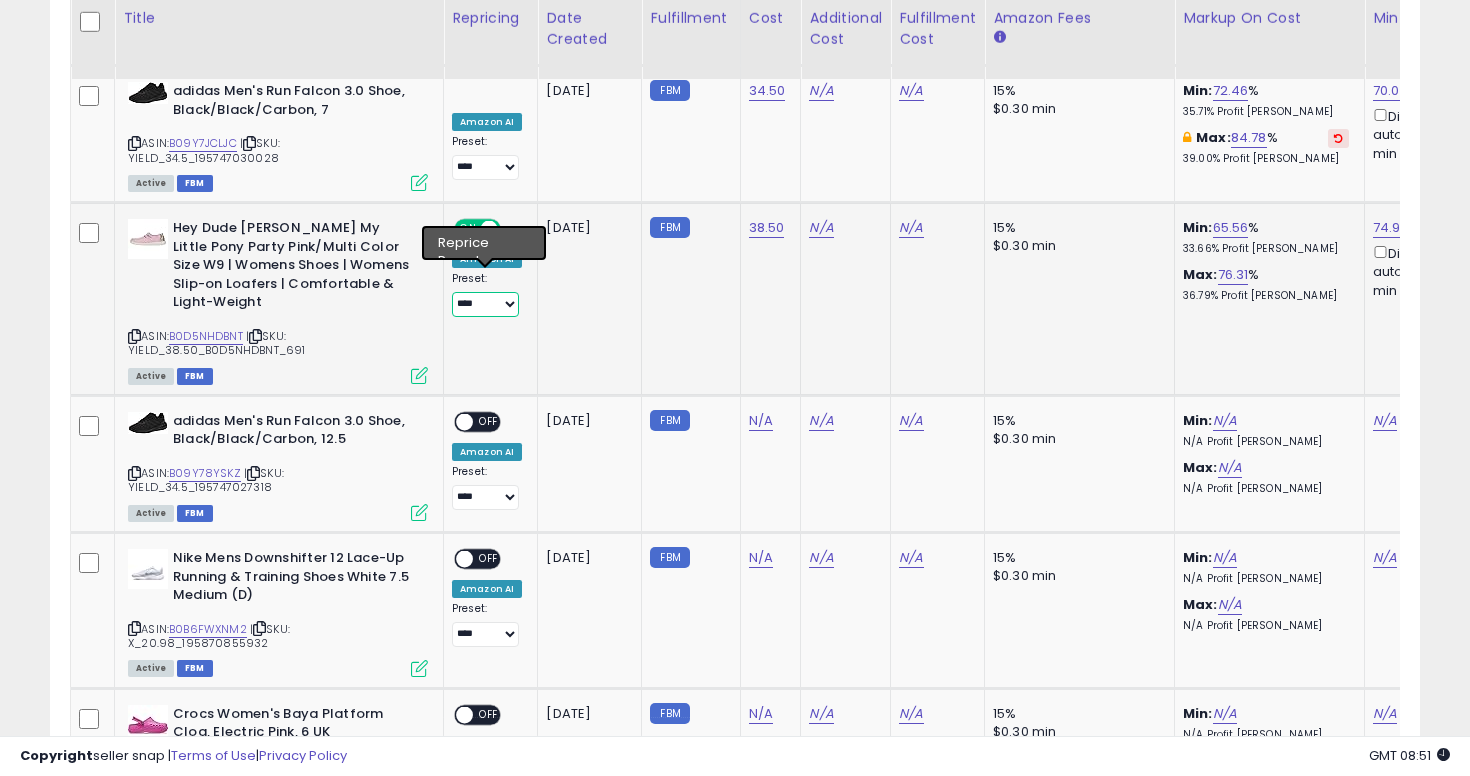 select on "**********" 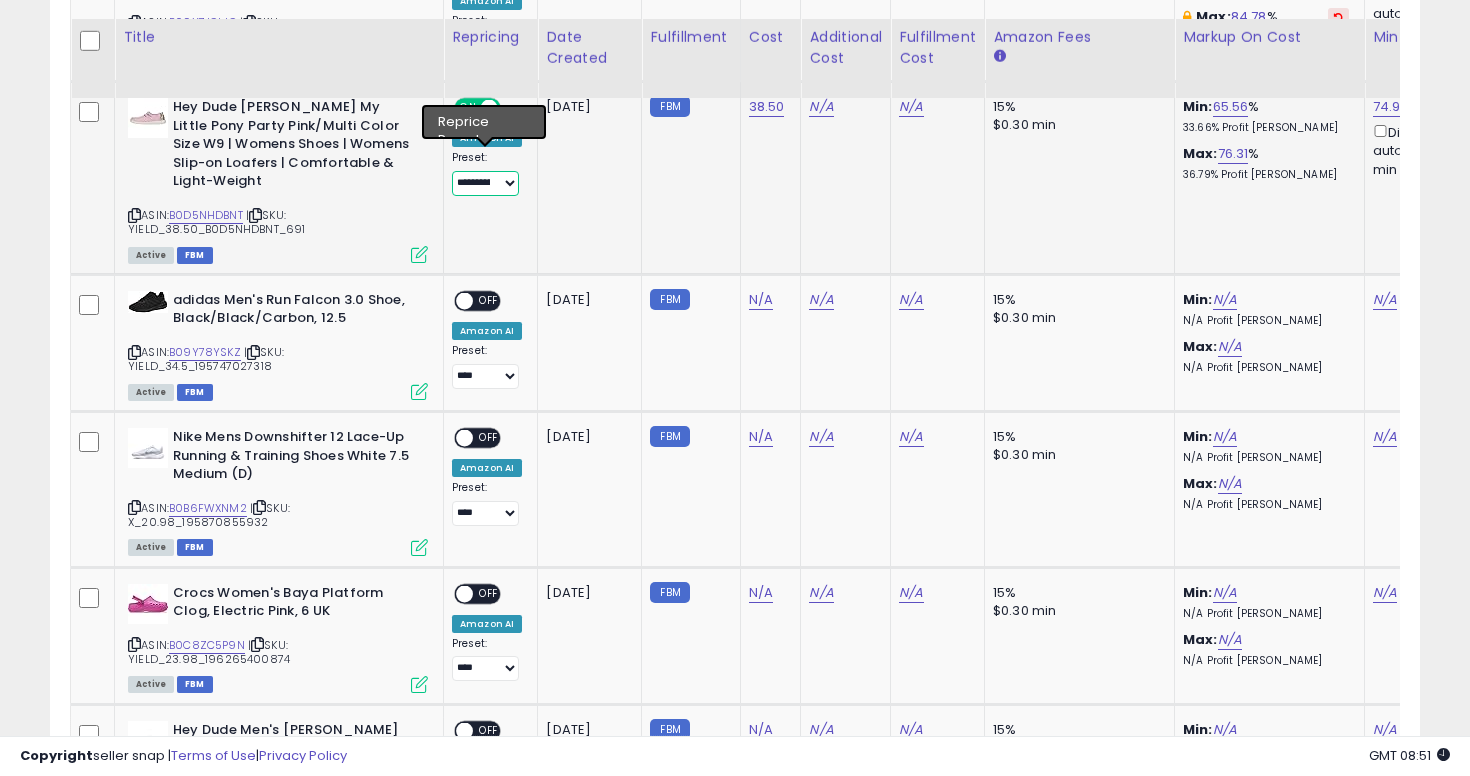 scroll, scrollTop: 1970, scrollLeft: 0, axis: vertical 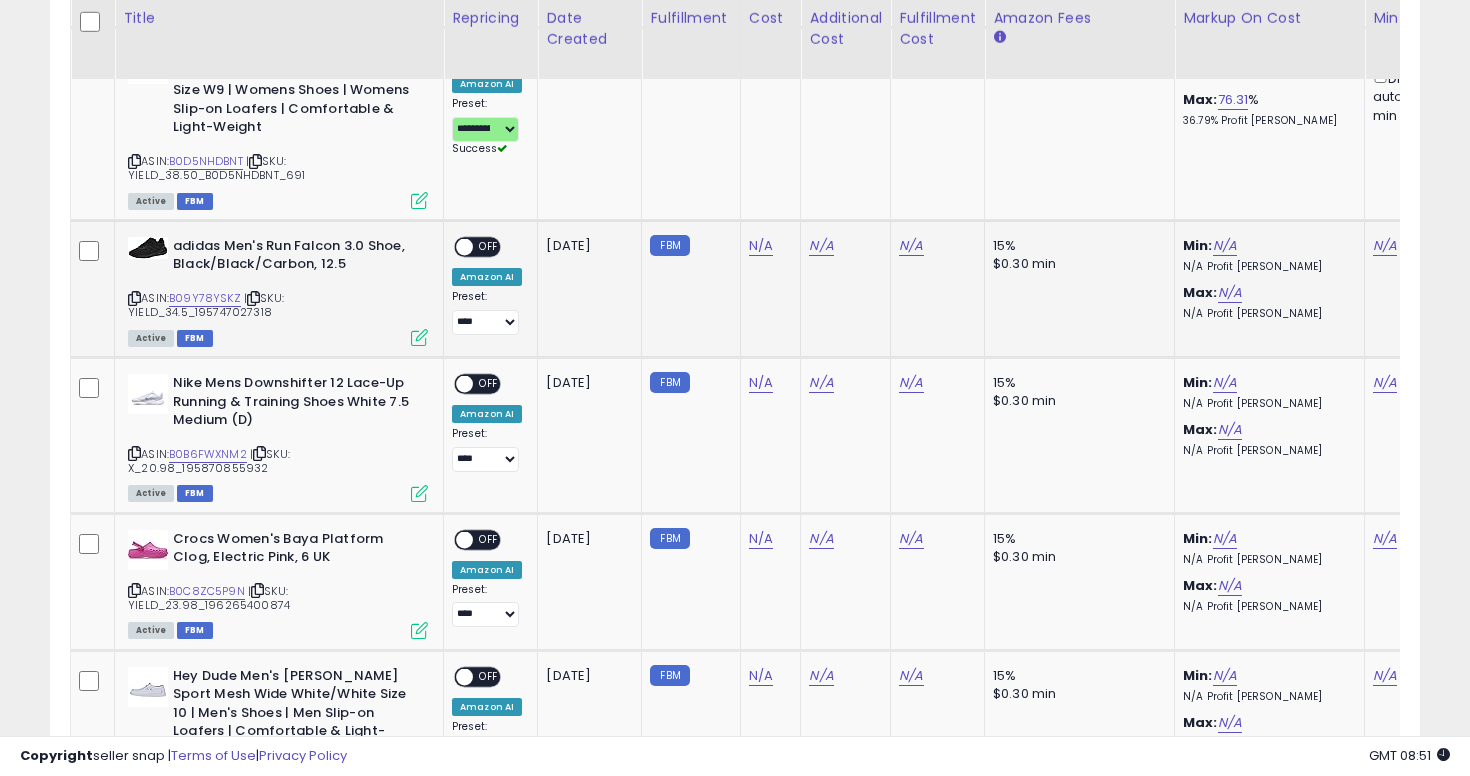 click at bounding box center [134, 298] 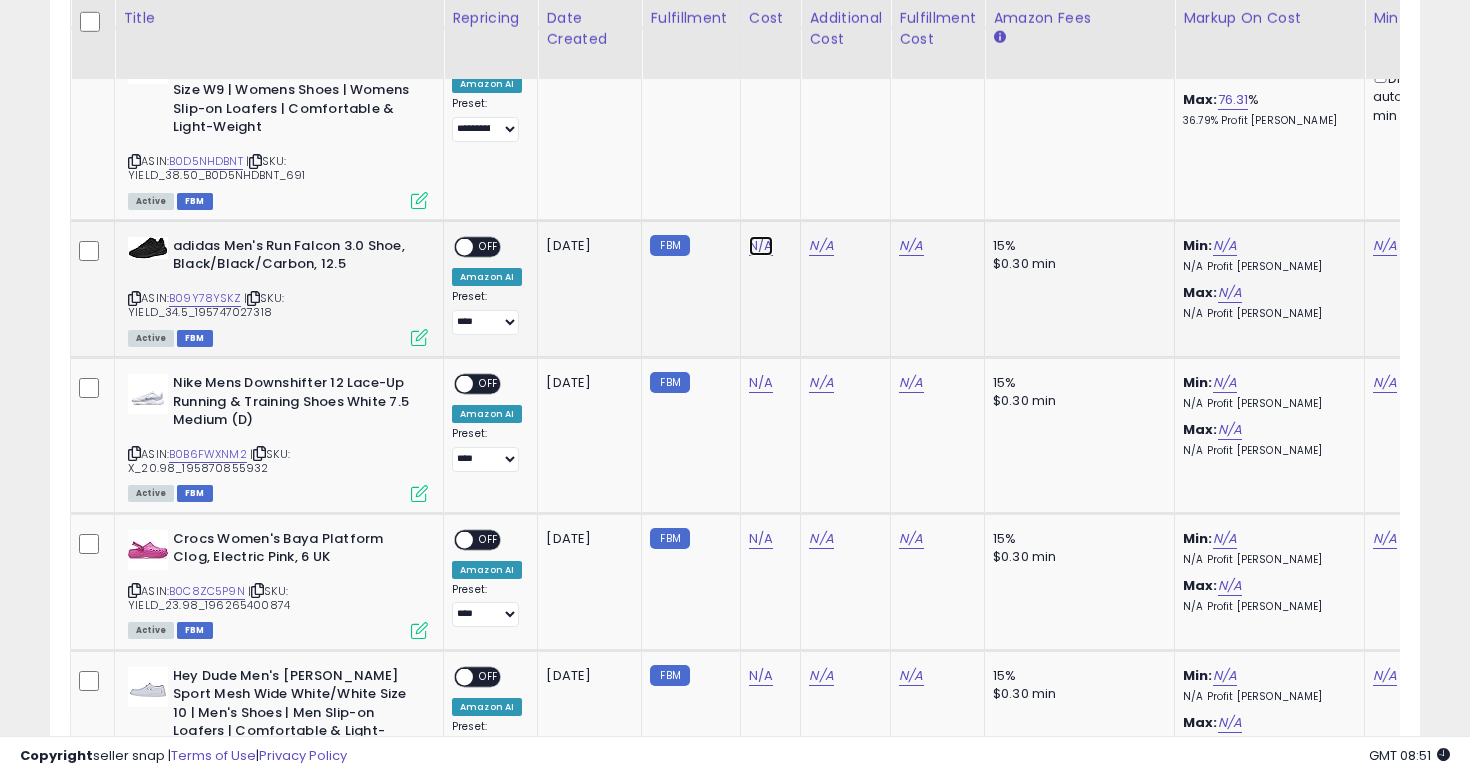 click on "N/A" at bounding box center [761, 246] 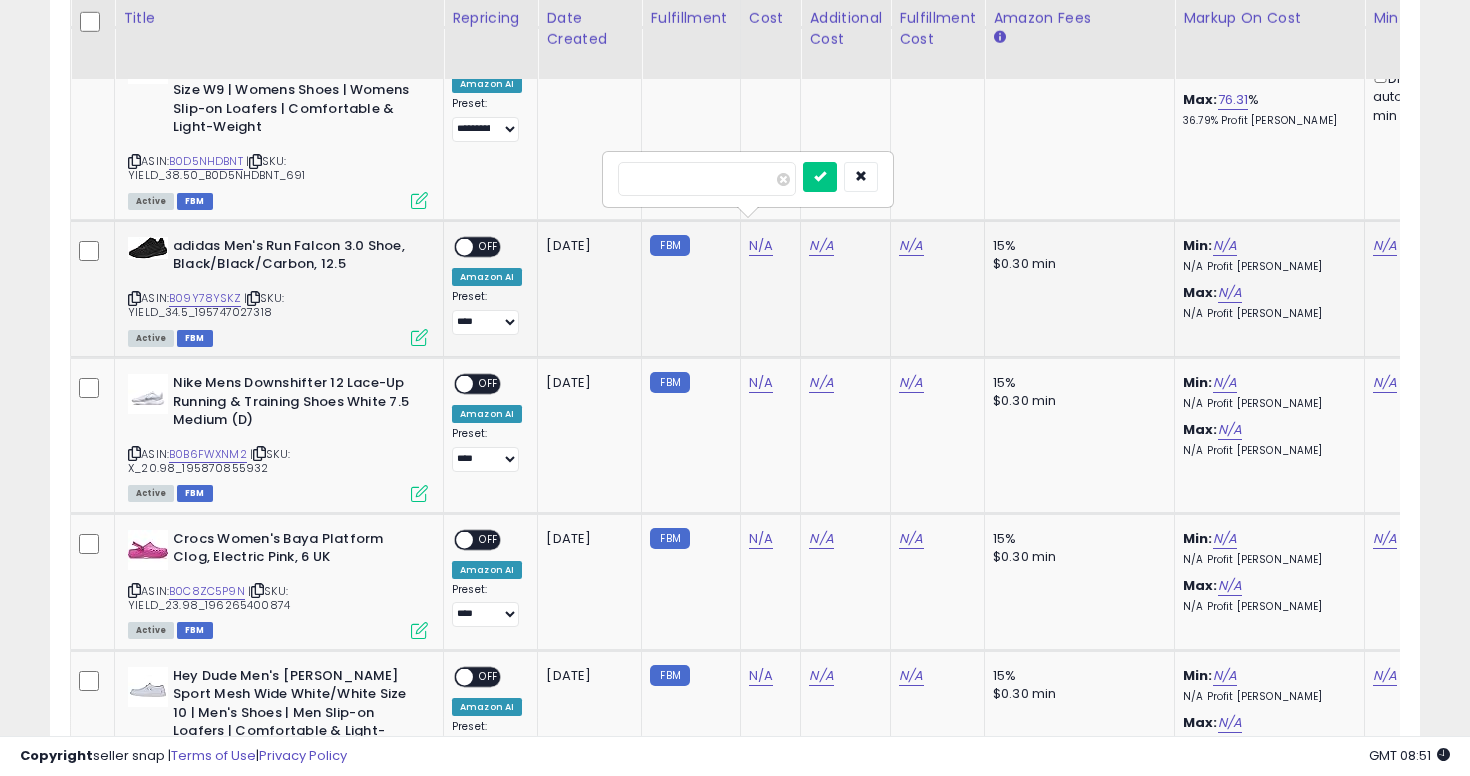 type on "****" 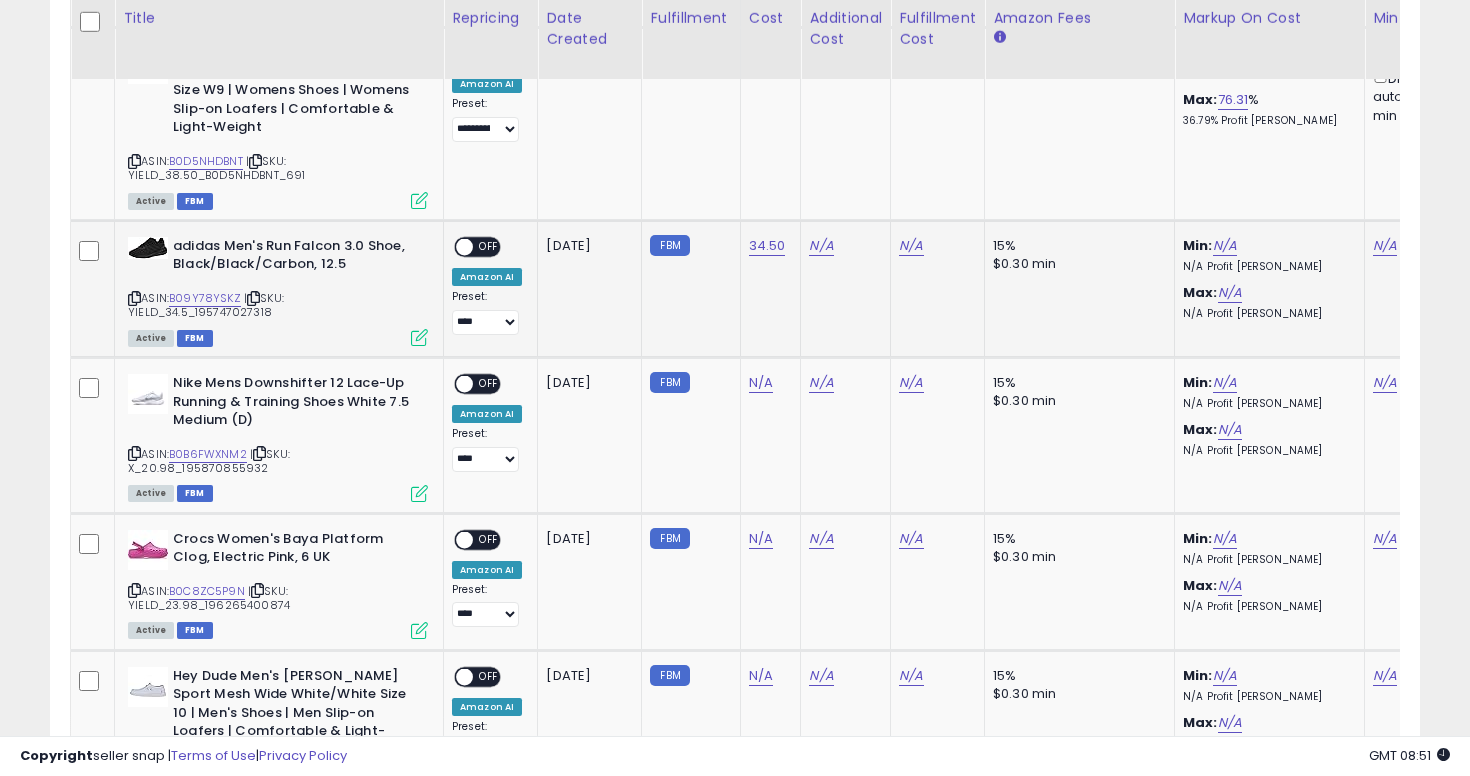 scroll, scrollTop: 0, scrollLeft: 408, axis: horizontal 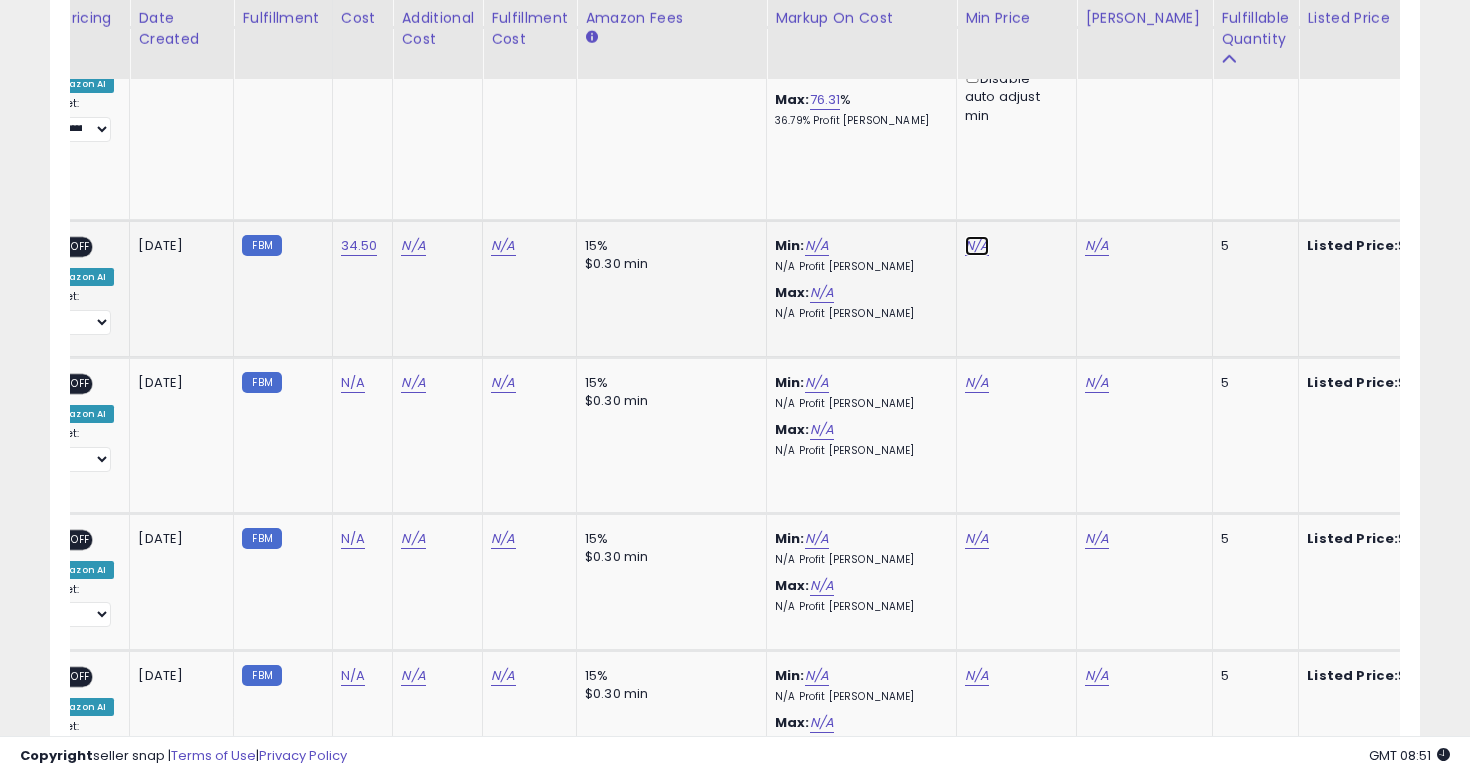 click on "N/A" at bounding box center [977, 246] 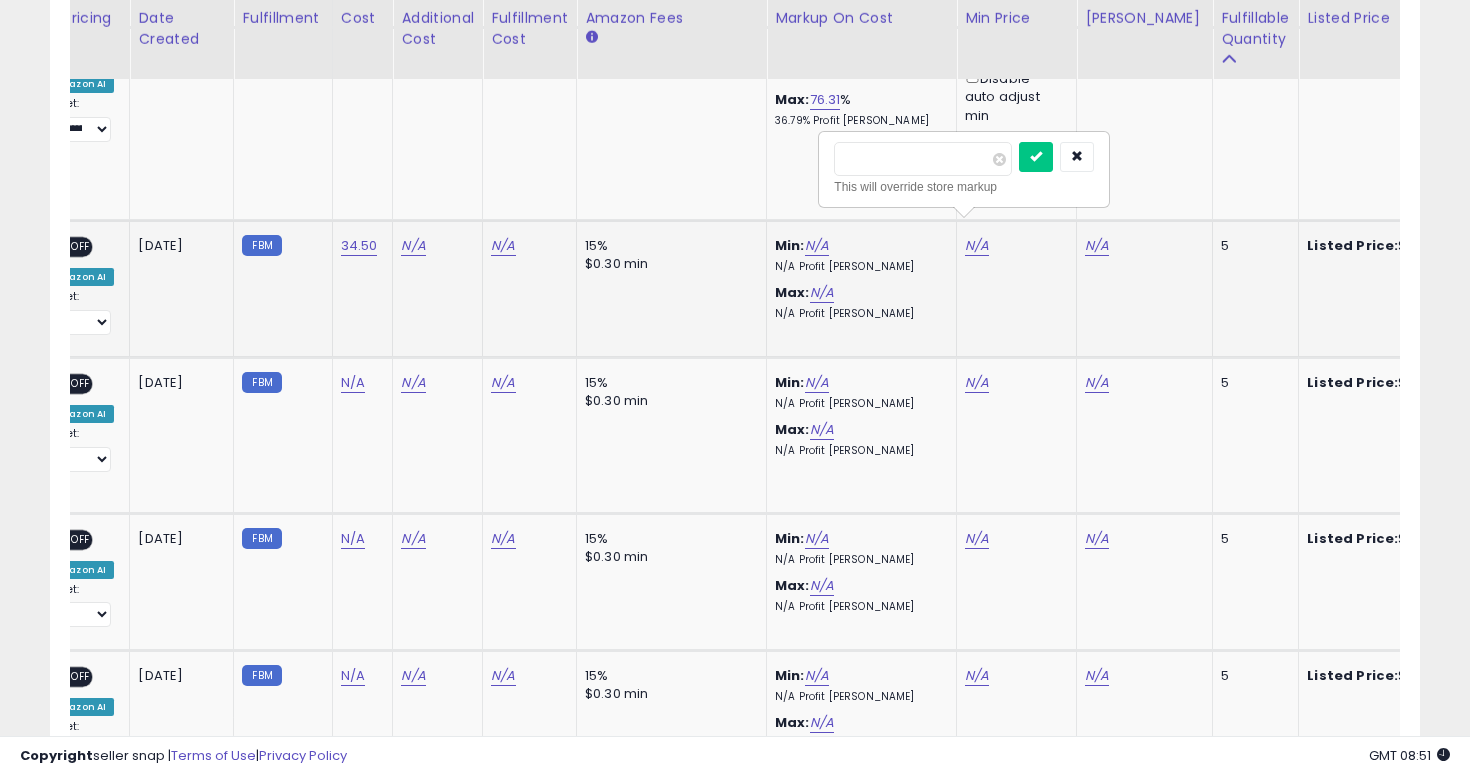 type on "**" 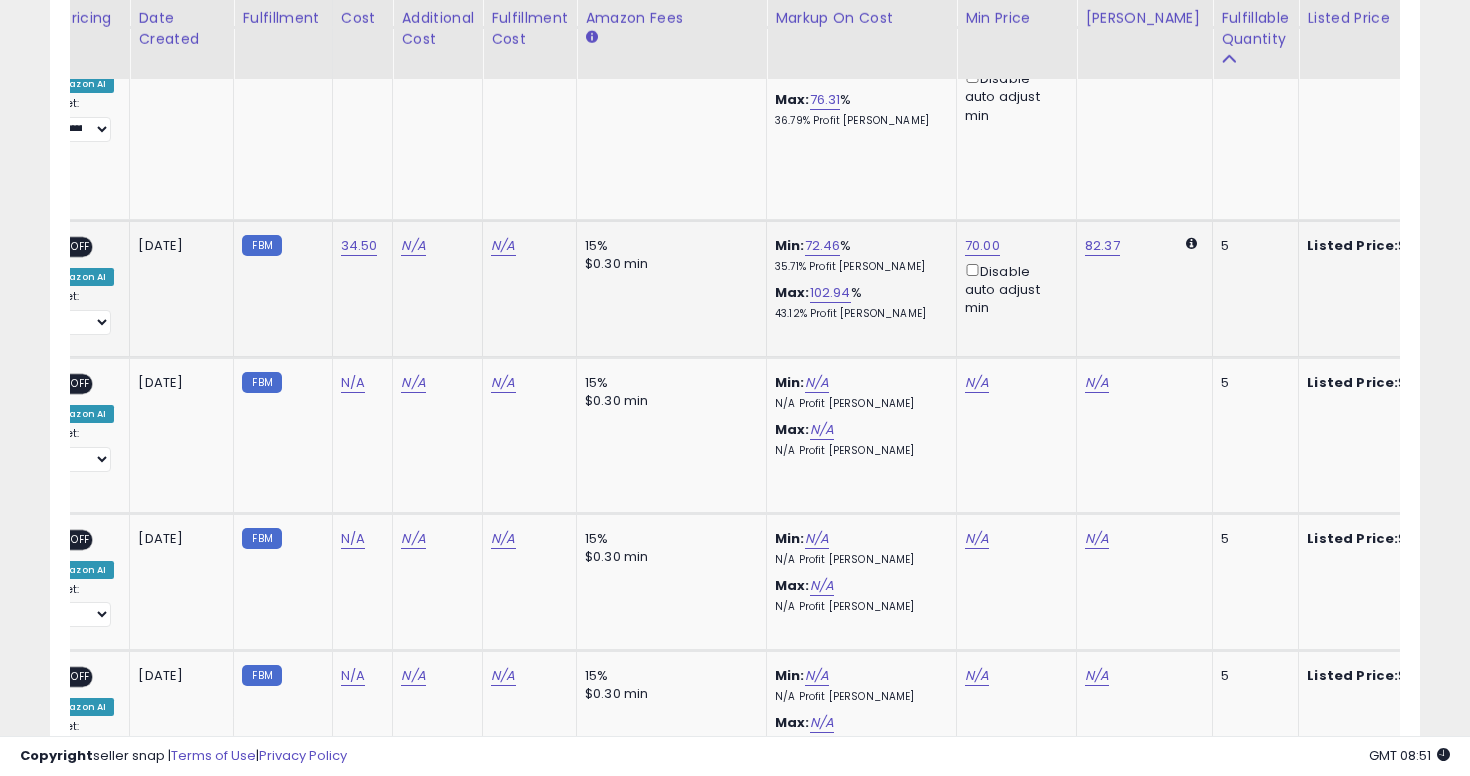 scroll, scrollTop: 0, scrollLeft: 0, axis: both 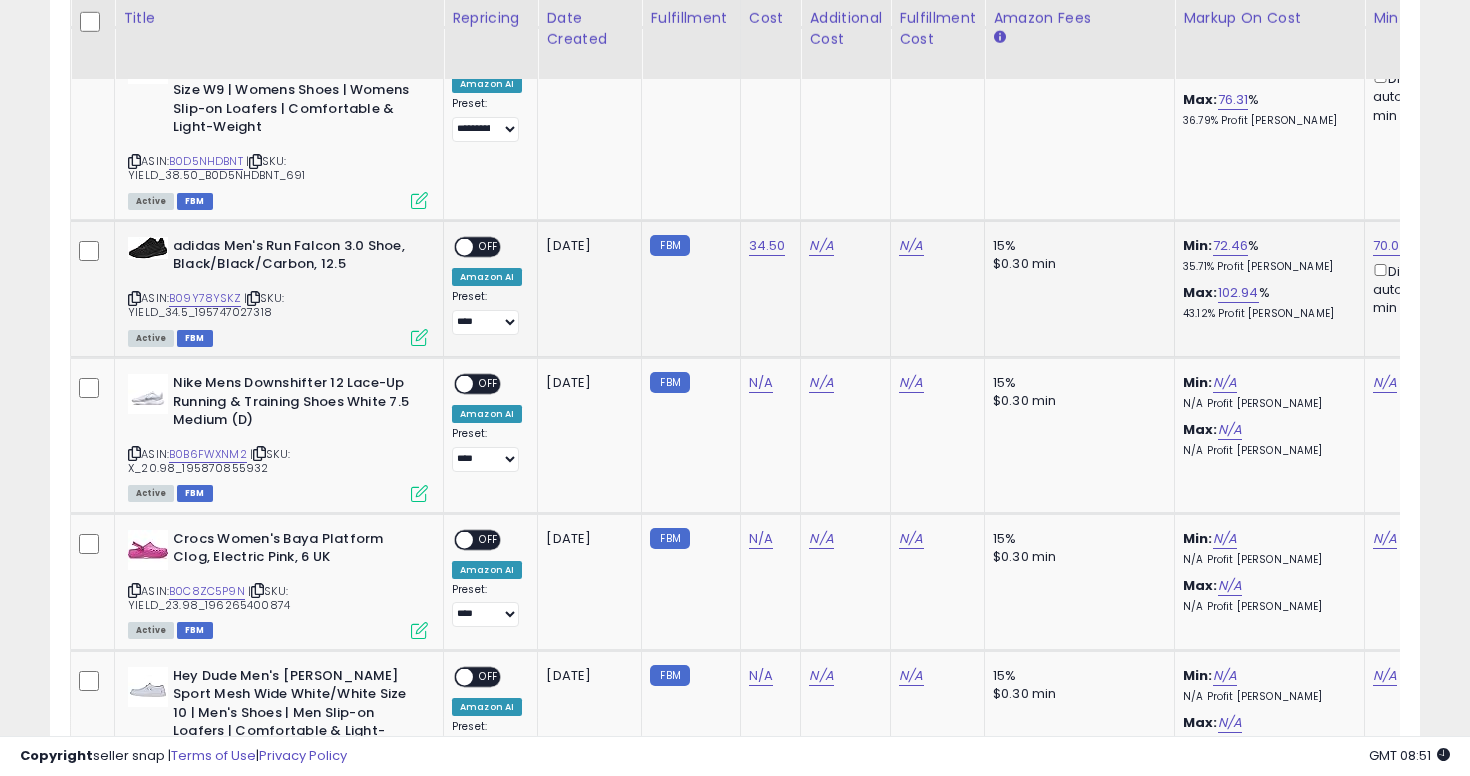 click on "OFF" at bounding box center (489, 246) 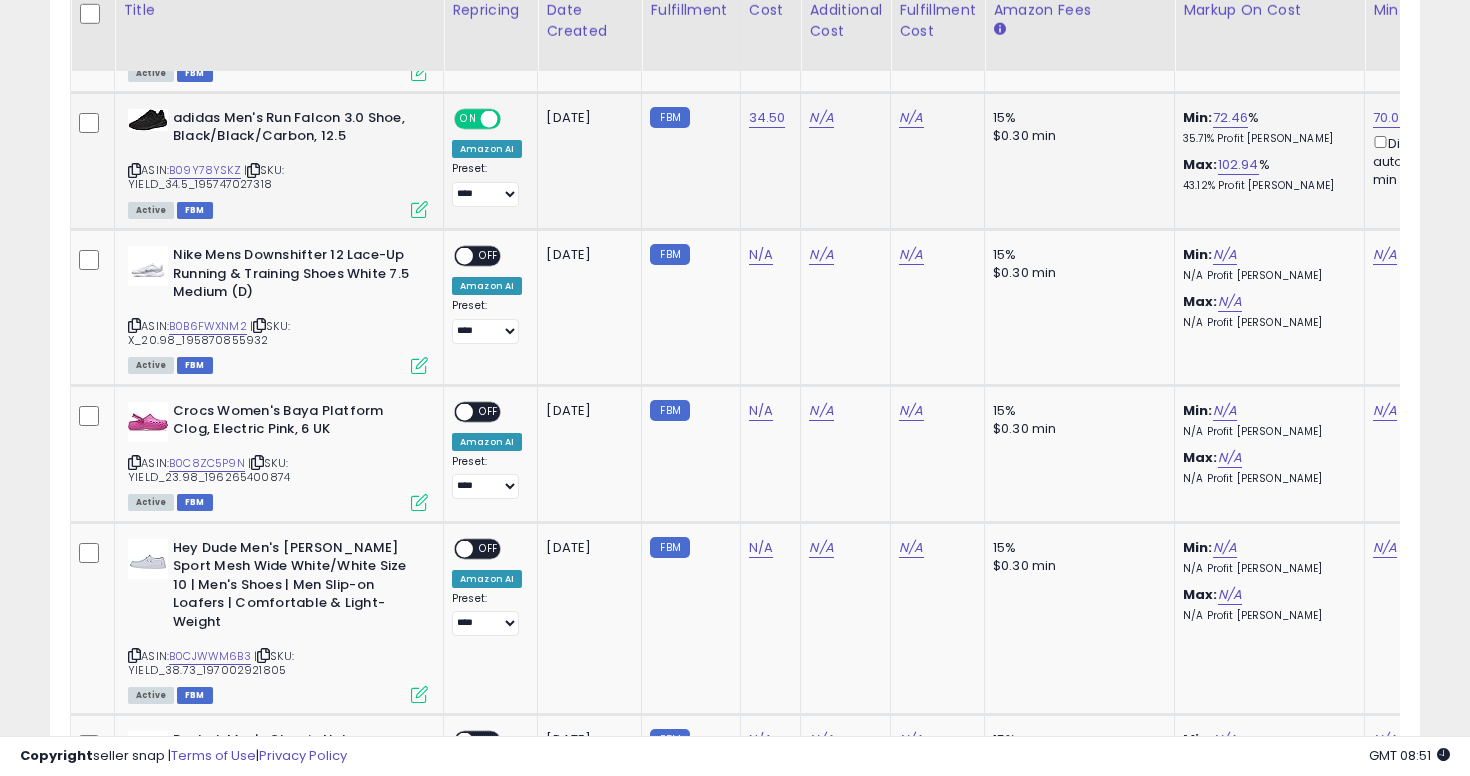 scroll, scrollTop: 2124, scrollLeft: 0, axis: vertical 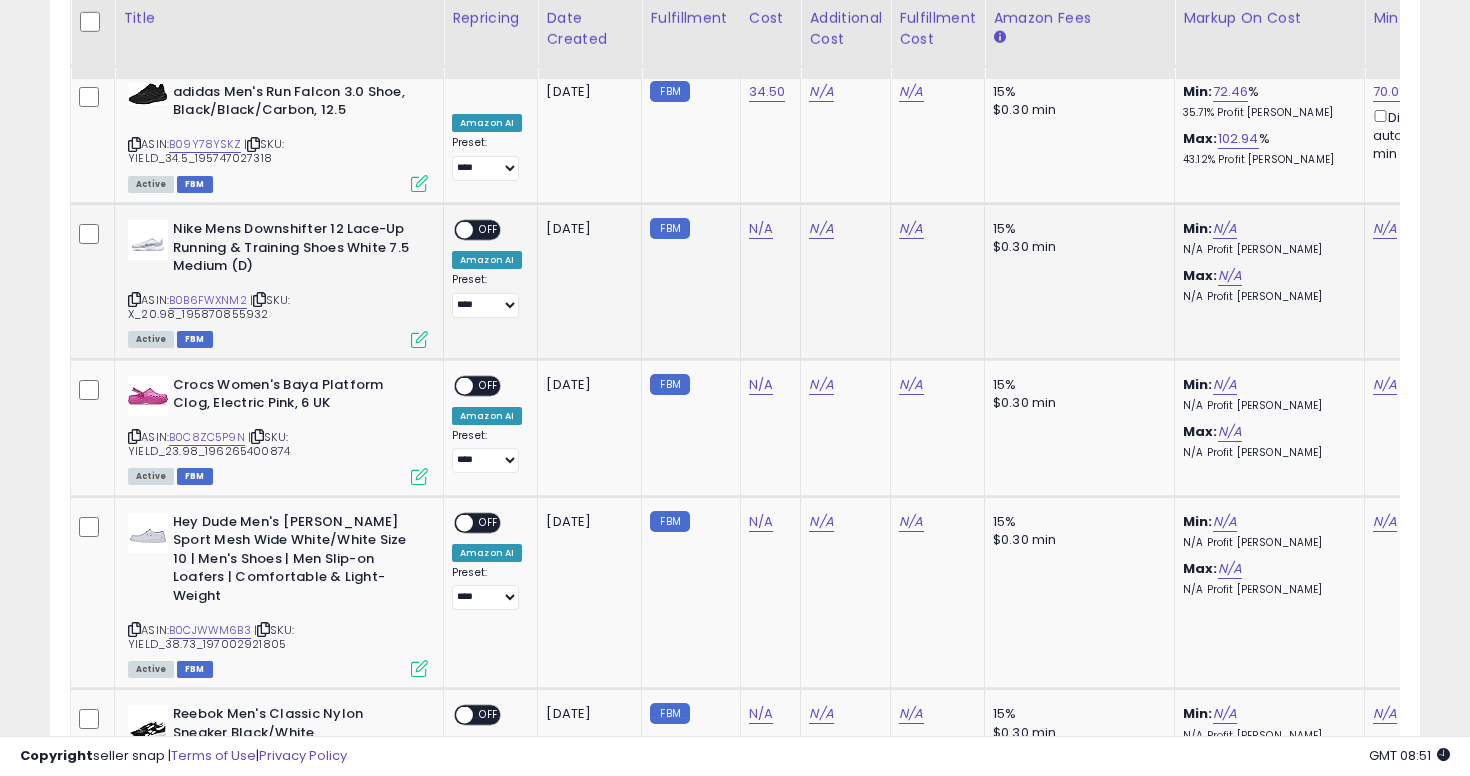 click at bounding box center (134, 299) 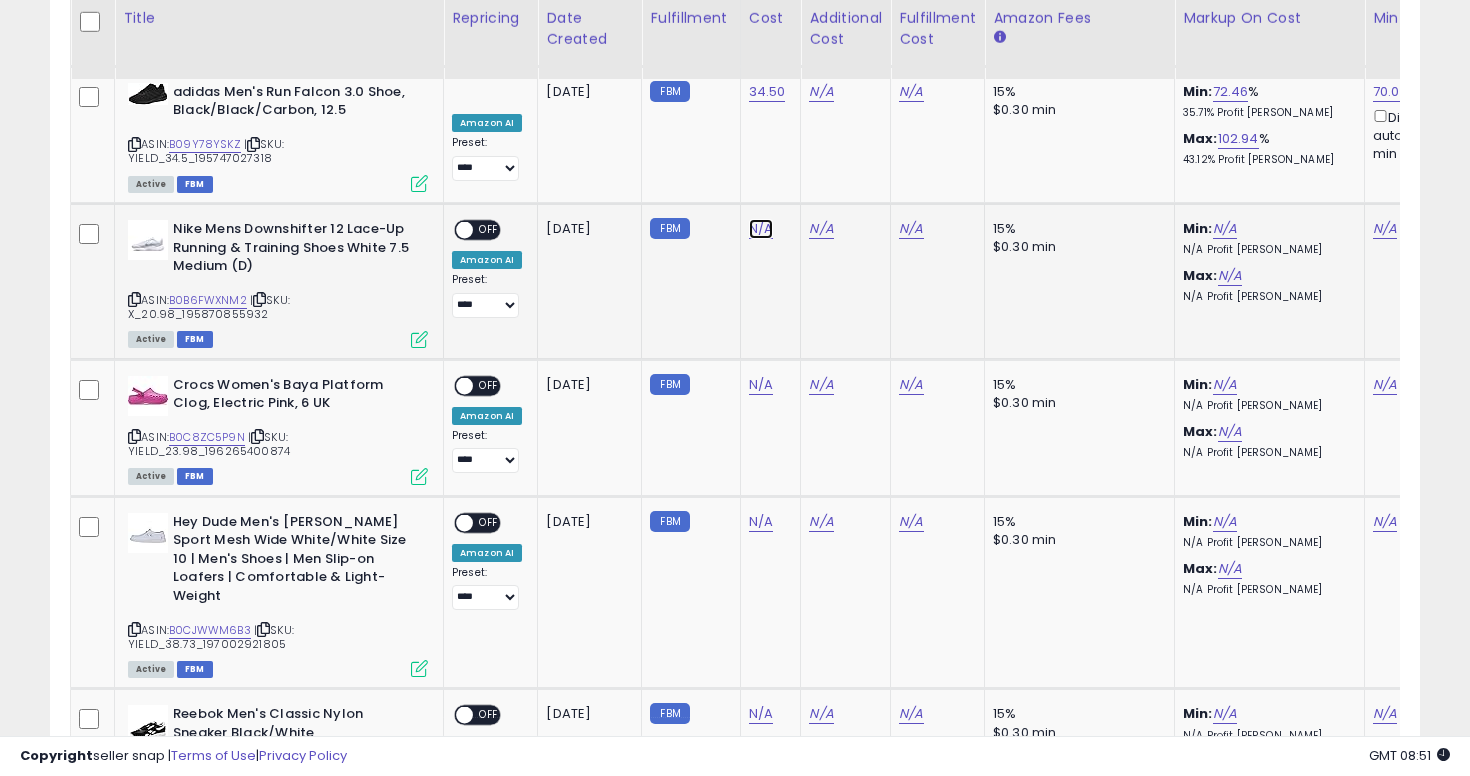 click on "N/A" at bounding box center (761, 229) 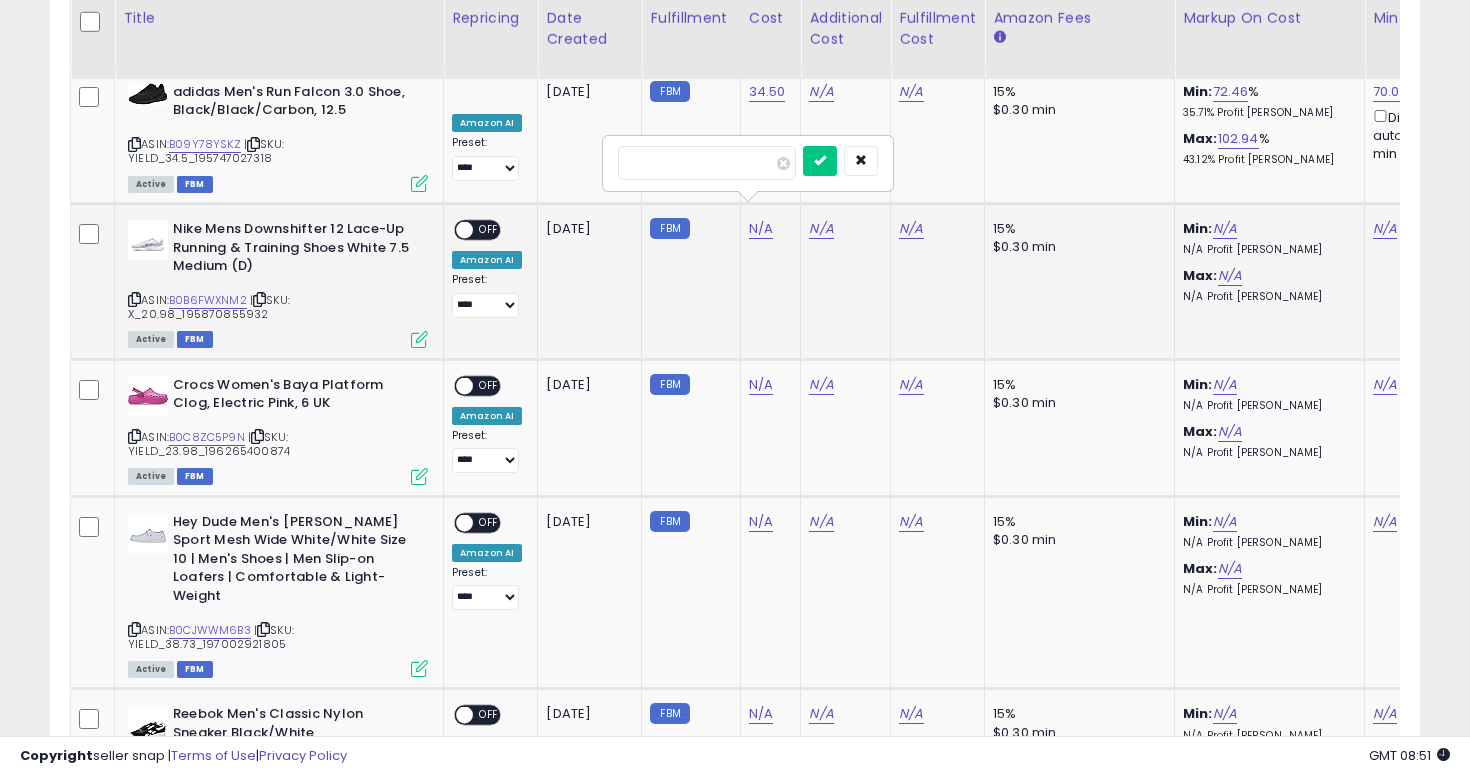 type on "*" 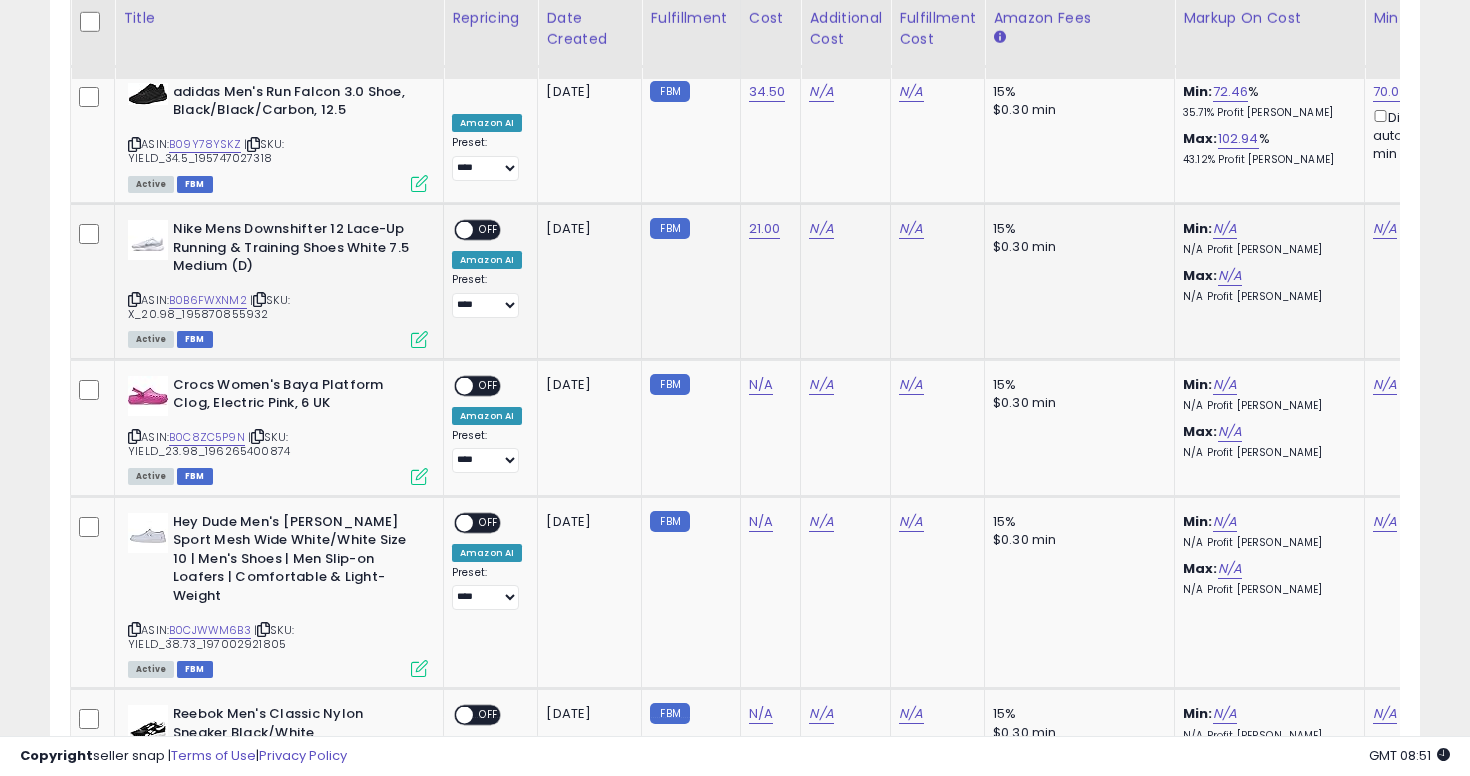 scroll, scrollTop: 0, scrollLeft: 62, axis: horizontal 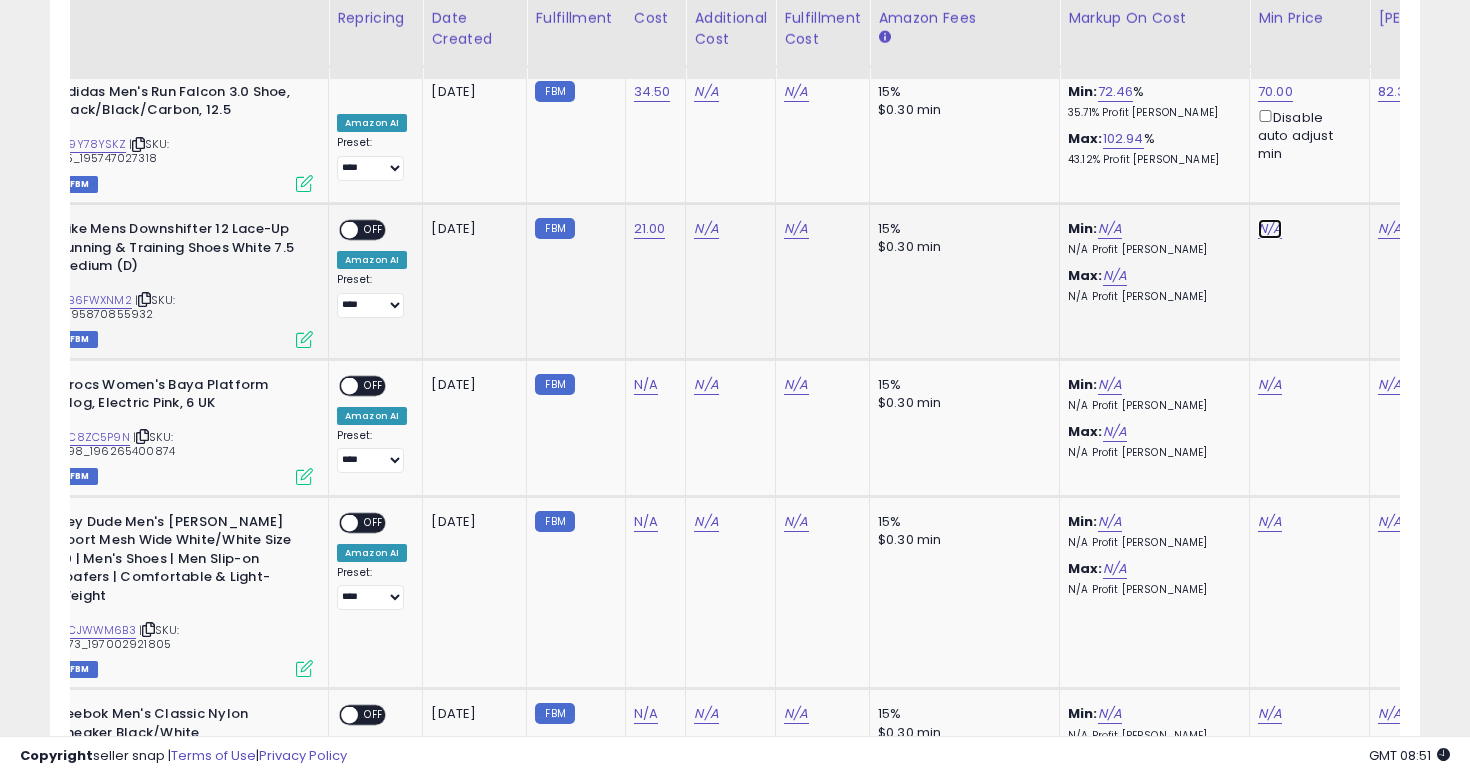 click on "N/A" at bounding box center [1270, 229] 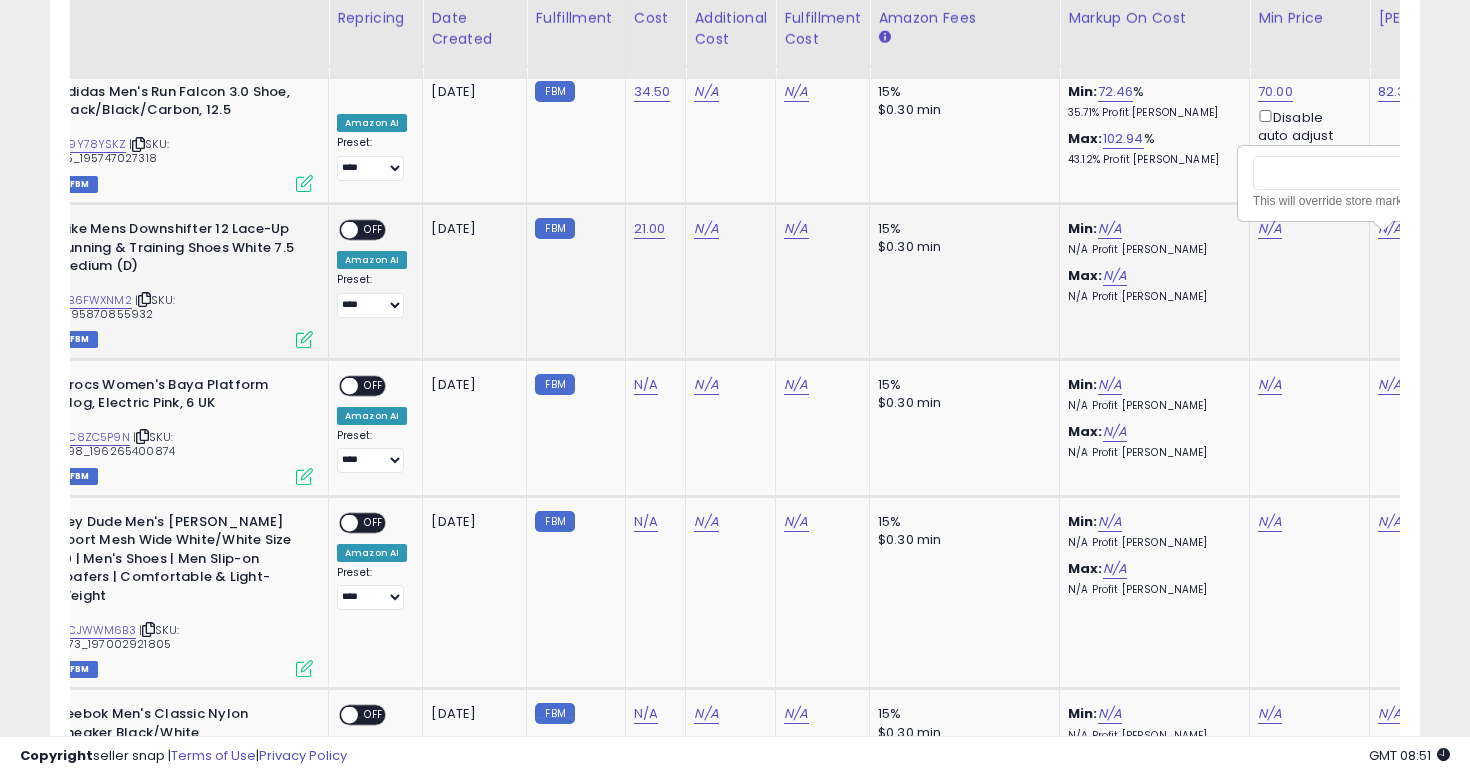 scroll, scrollTop: 0, scrollLeft: 162, axis: horizontal 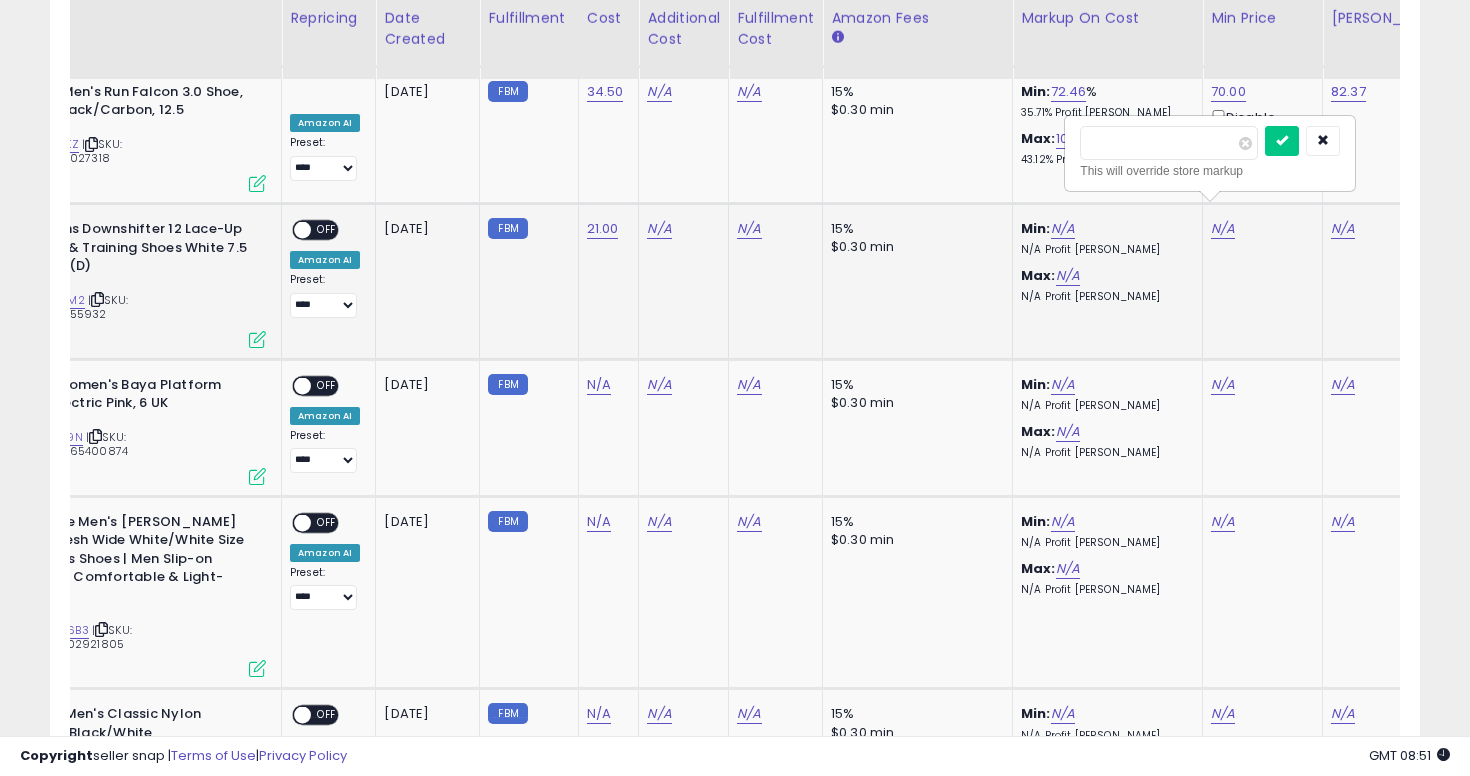 type on "*****" 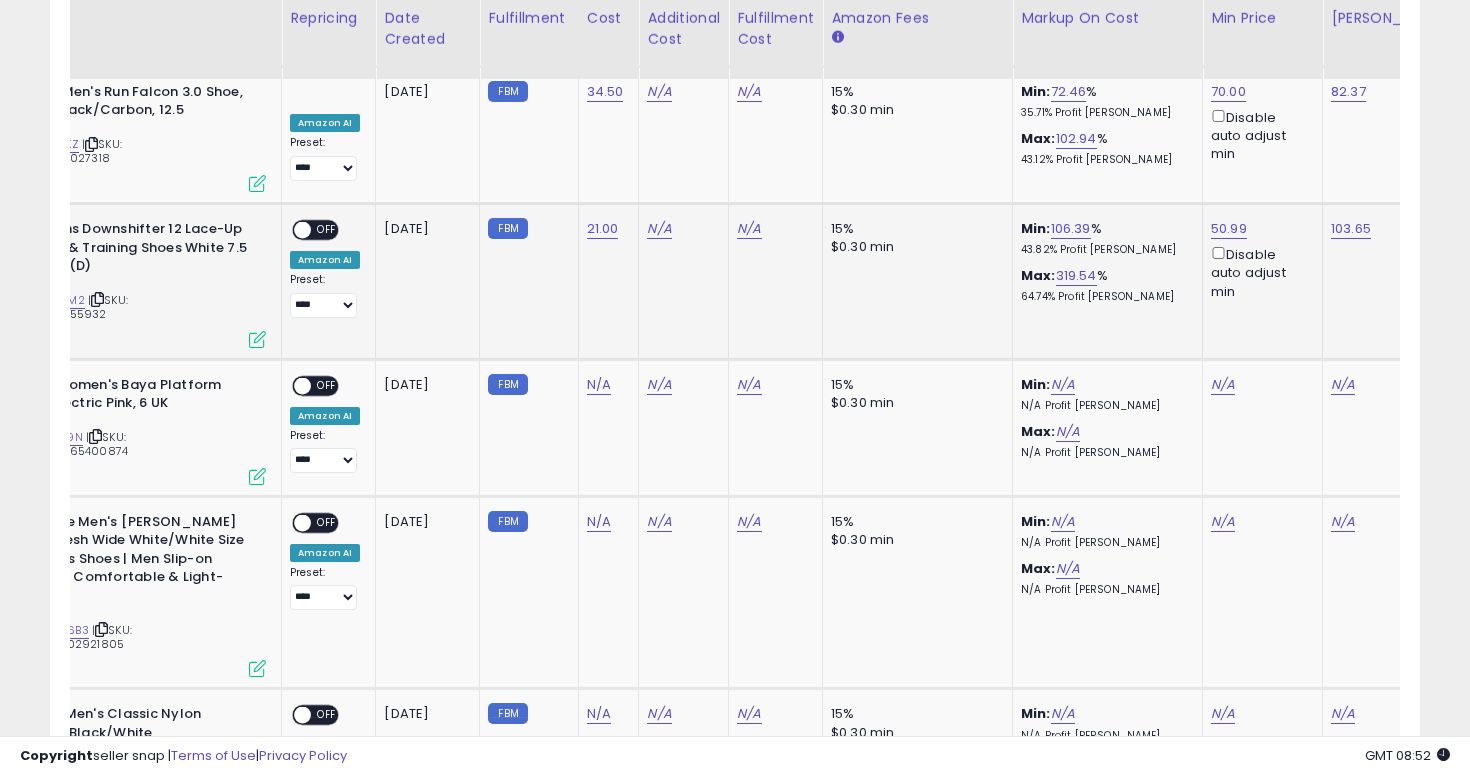 scroll, scrollTop: 0, scrollLeft: 0, axis: both 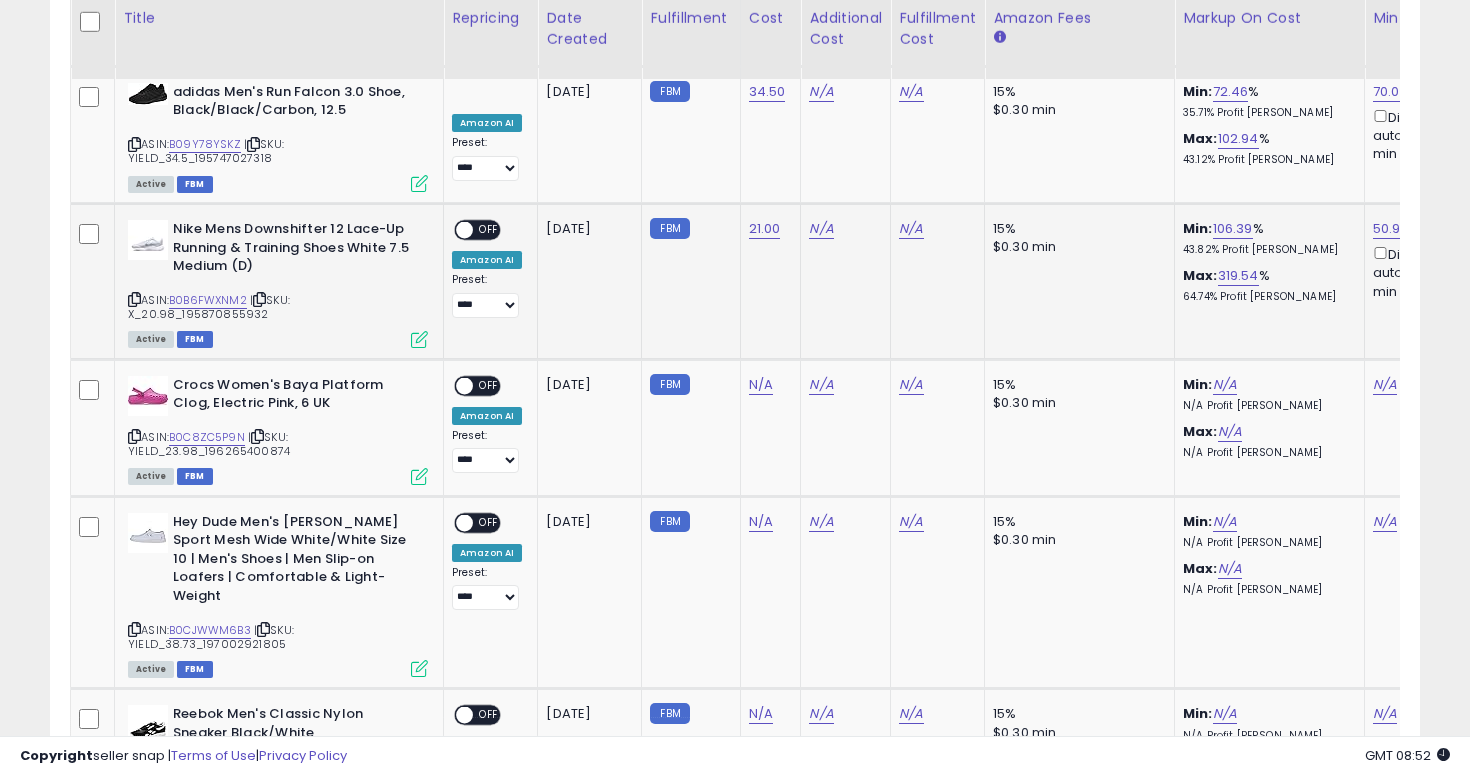 click on "OFF" at bounding box center [489, 230] 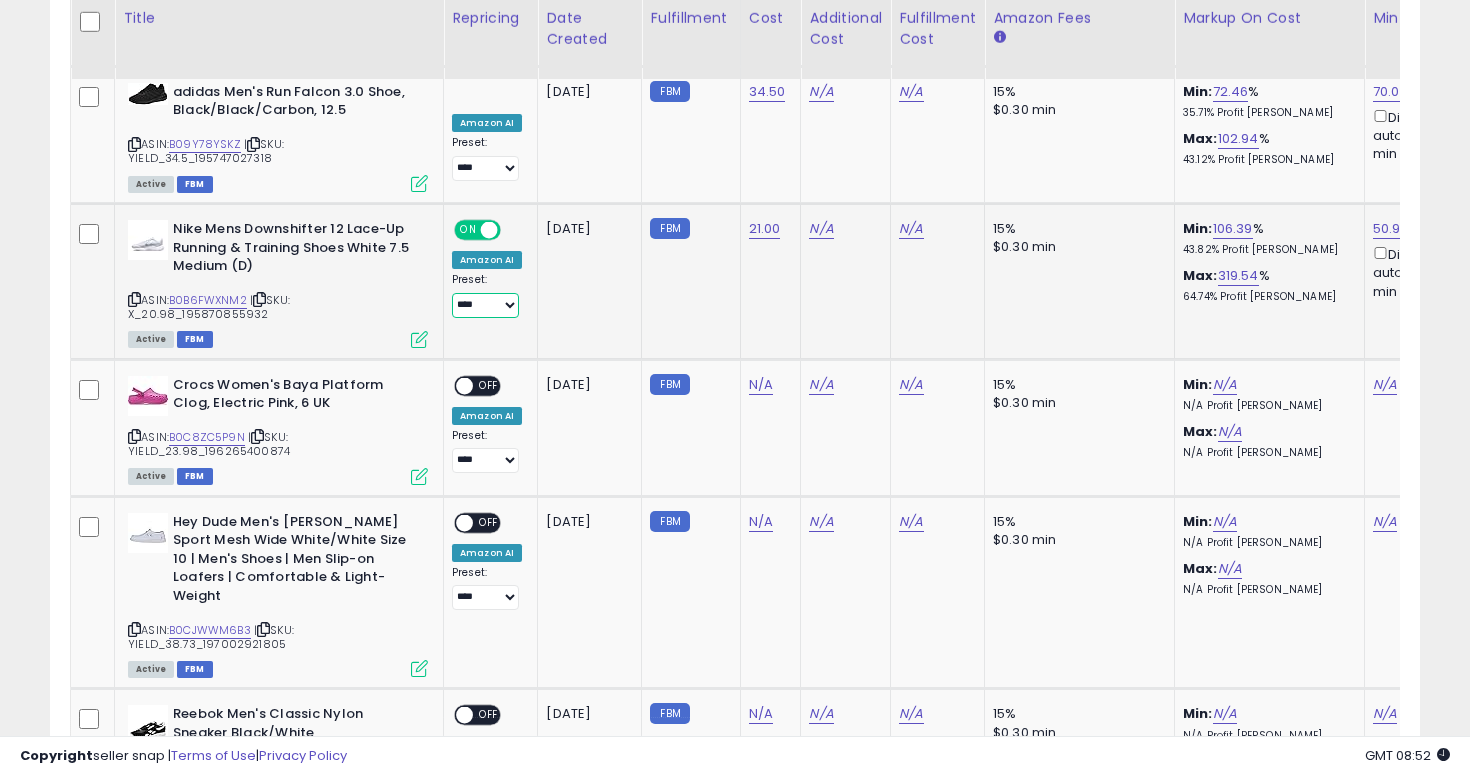 click on "**********" at bounding box center (485, 305) 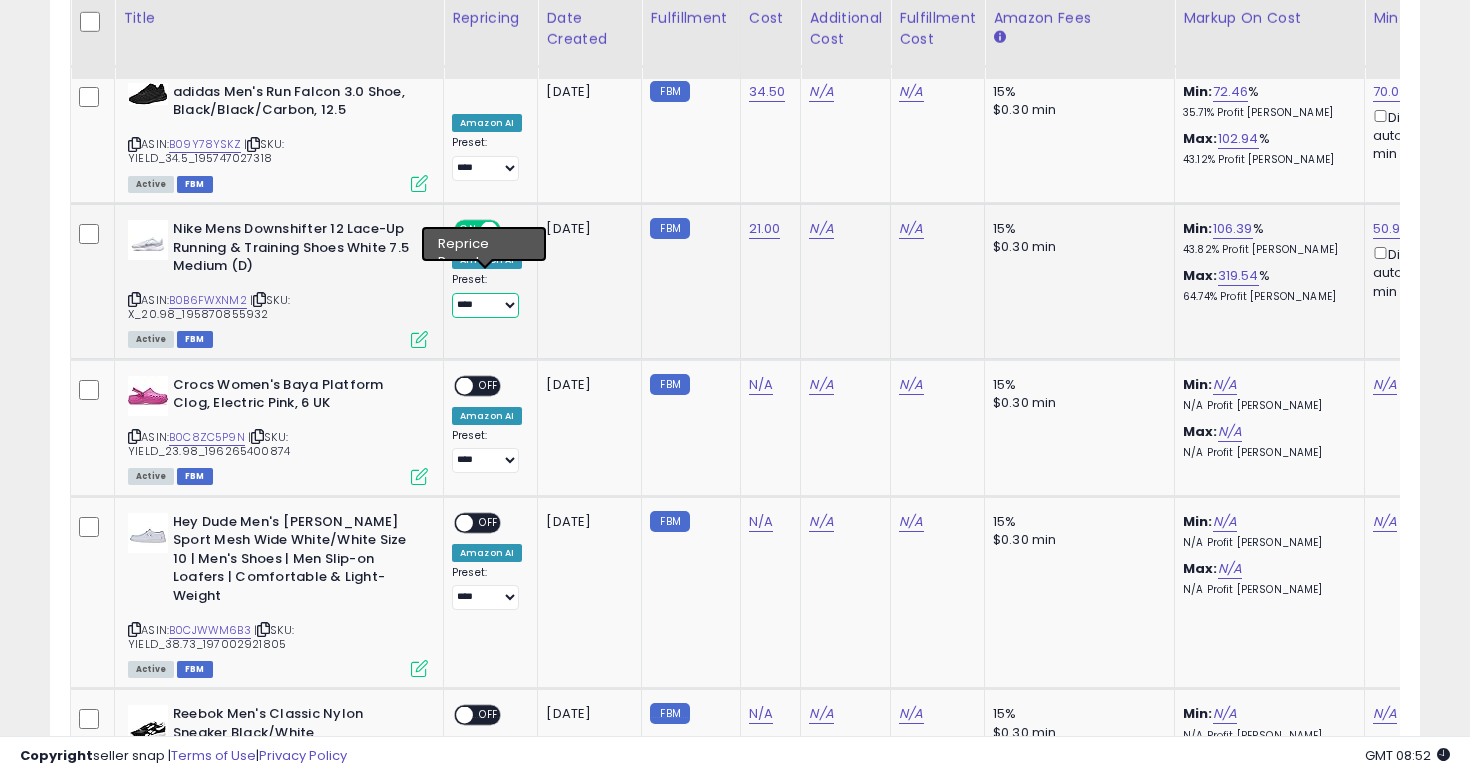 select on "**********" 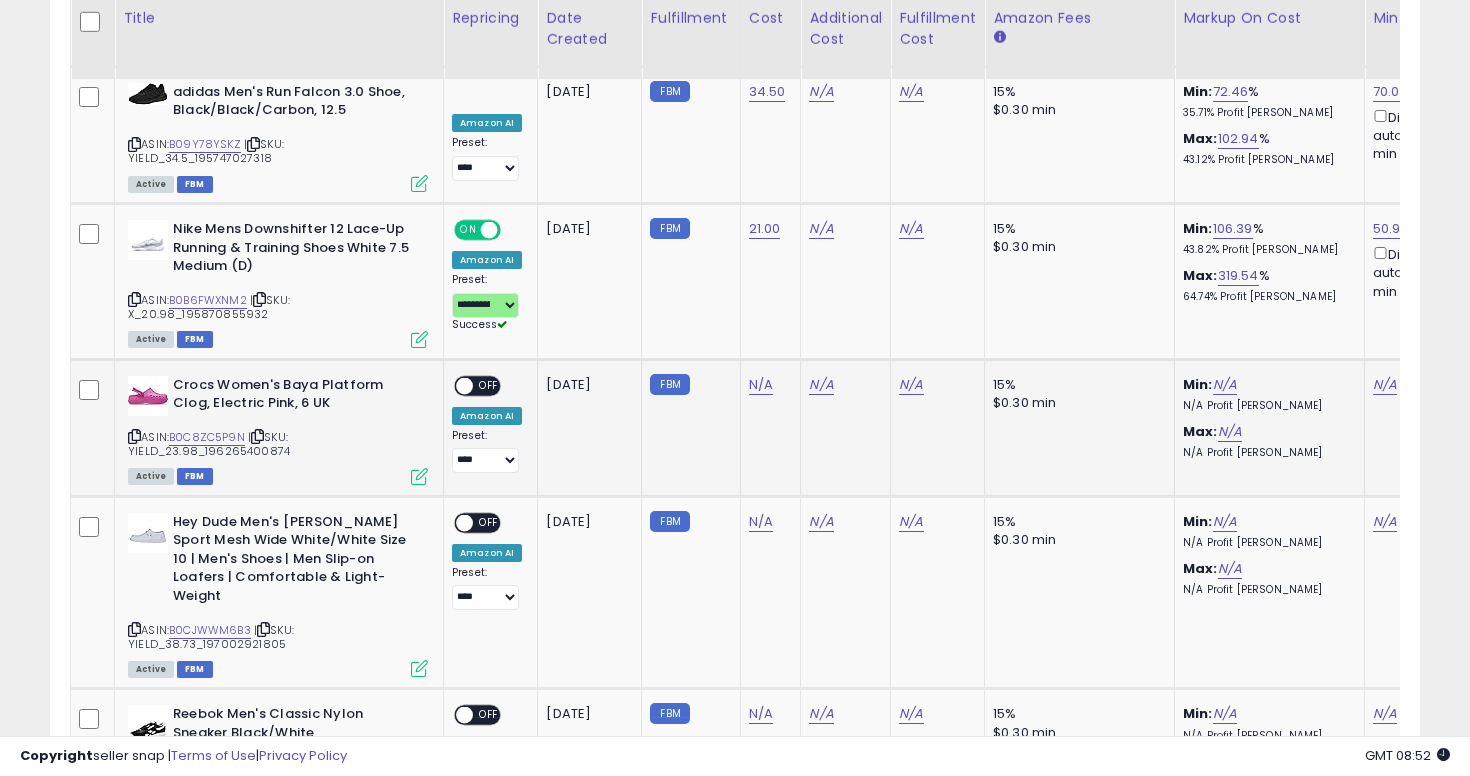 click at bounding box center [134, 436] 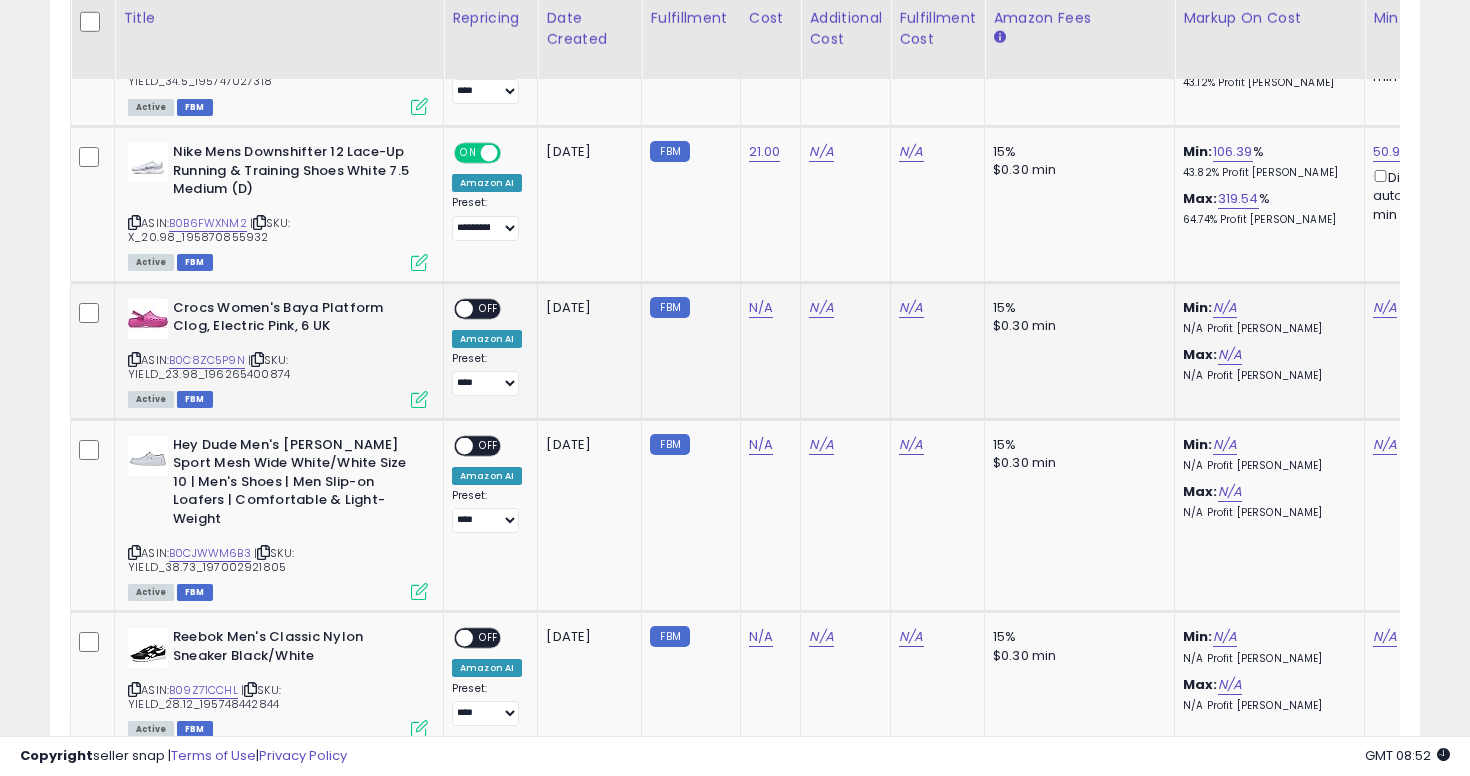 scroll, scrollTop: 2215, scrollLeft: 0, axis: vertical 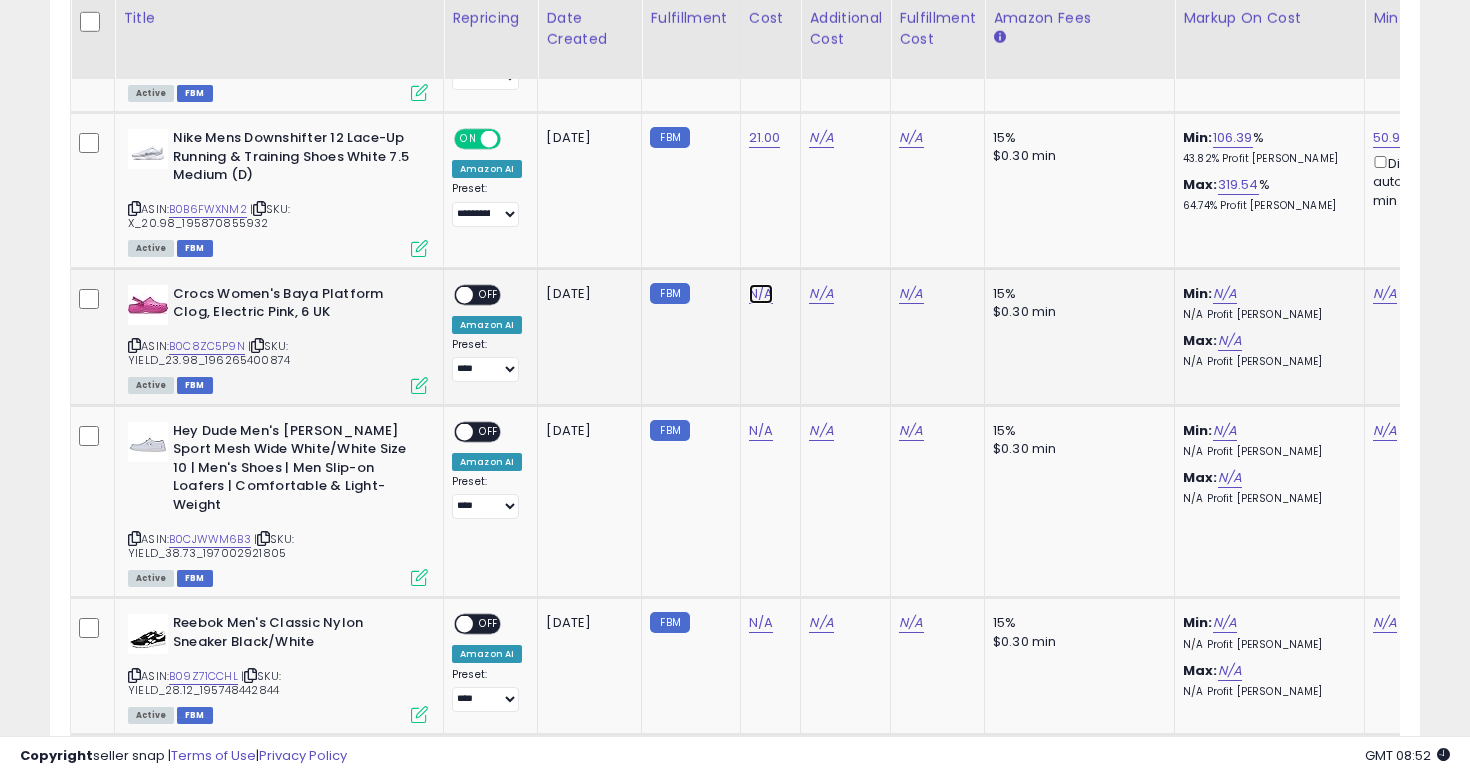 click on "N/A" at bounding box center [761, 294] 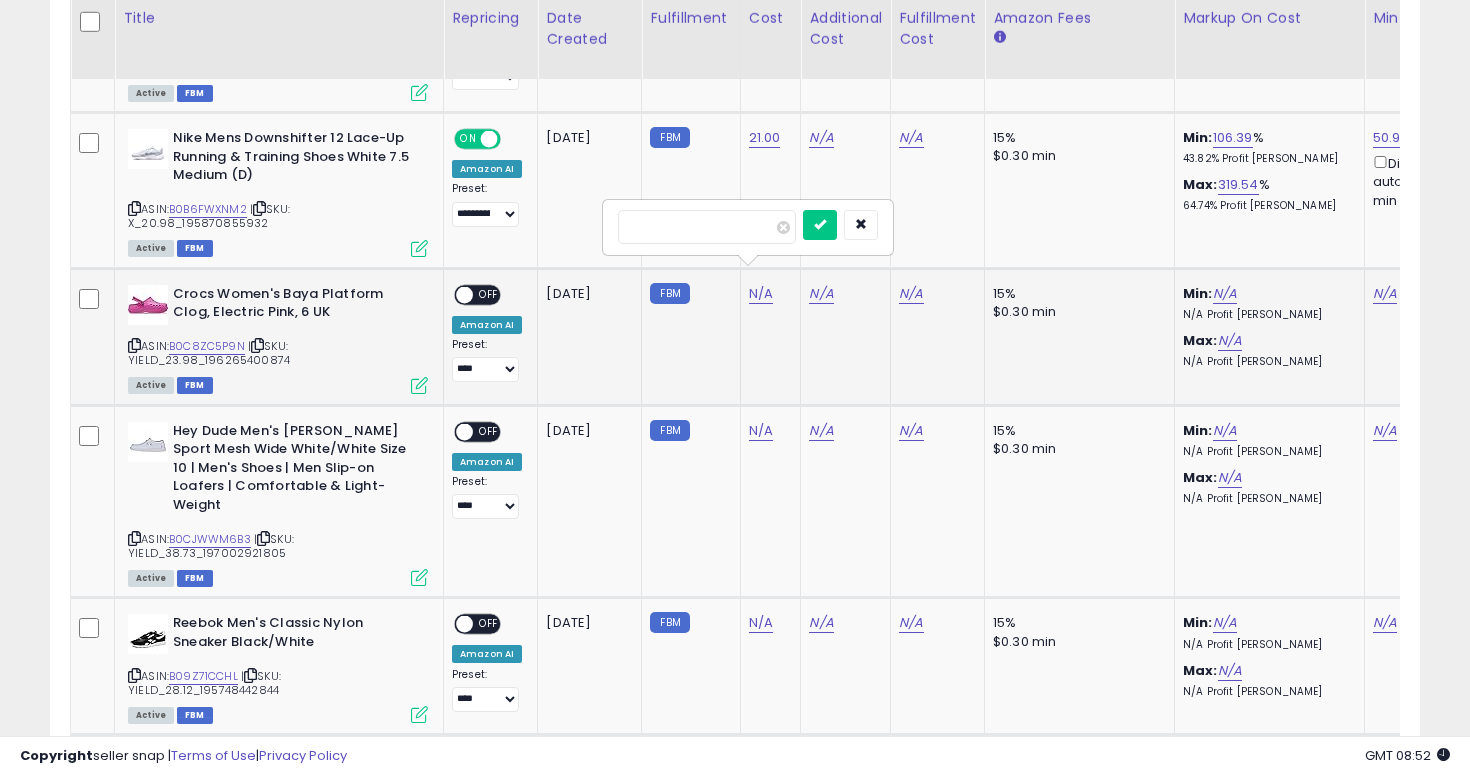 type on "**" 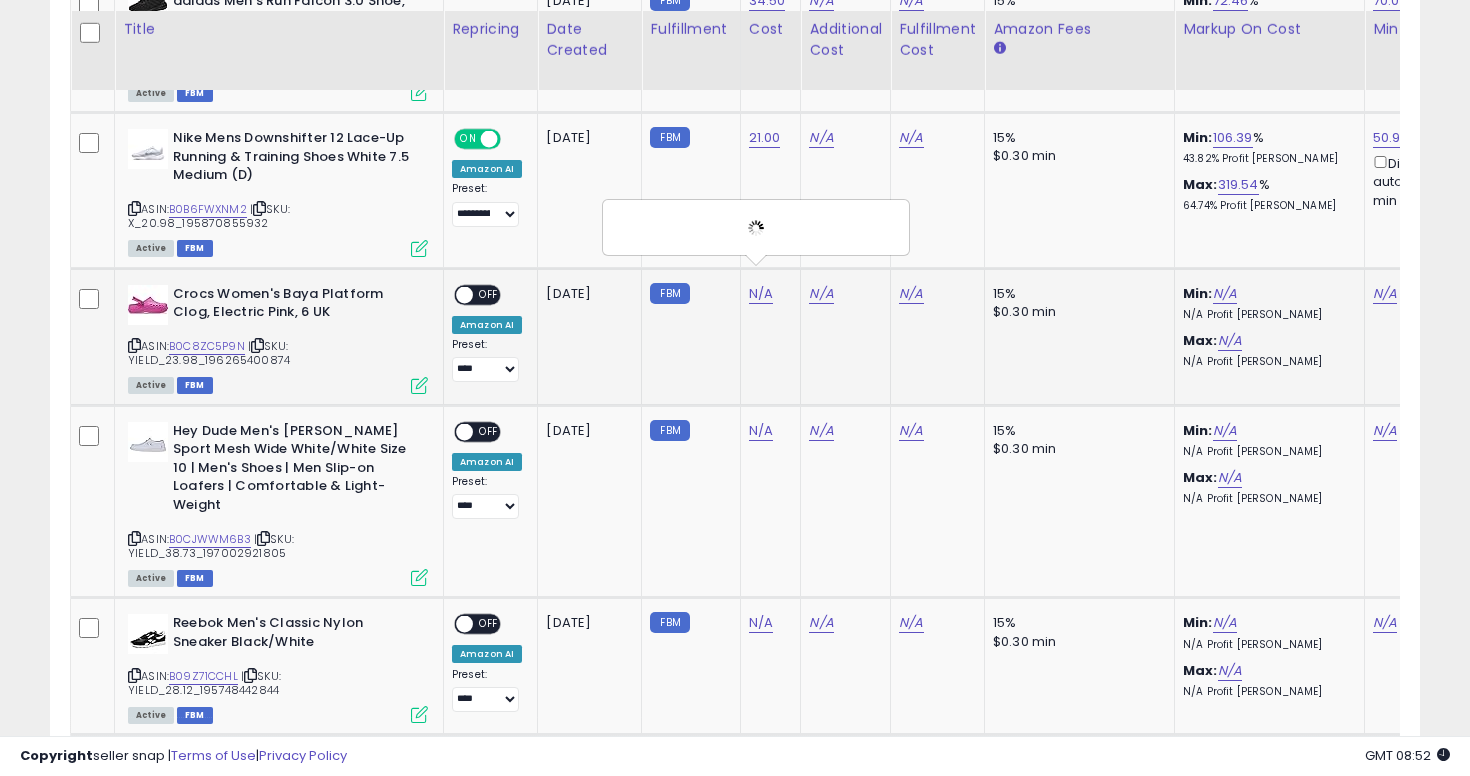 scroll, scrollTop: 2307, scrollLeft: 0, axis: vertical 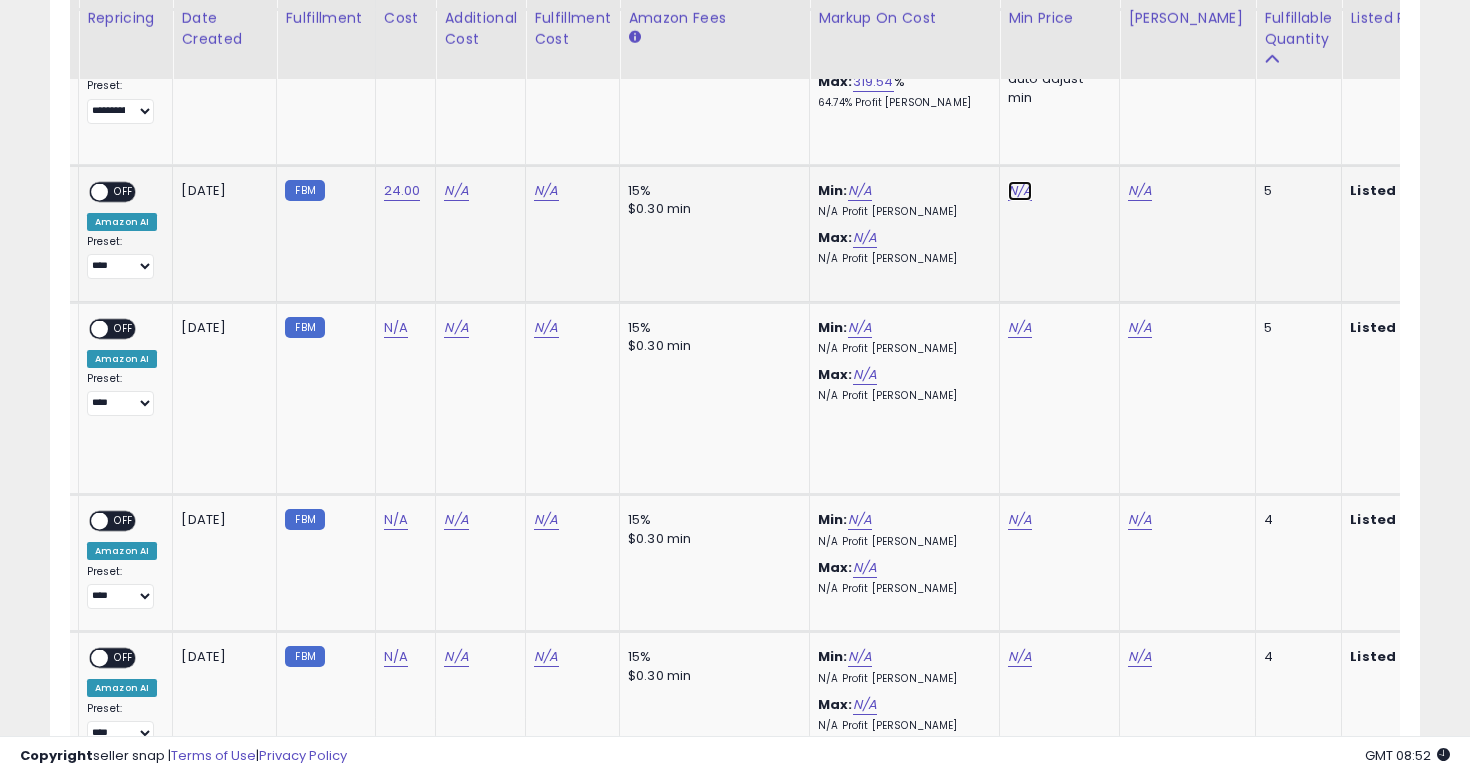 click on "N/A" at bounding box center (1020, 191) 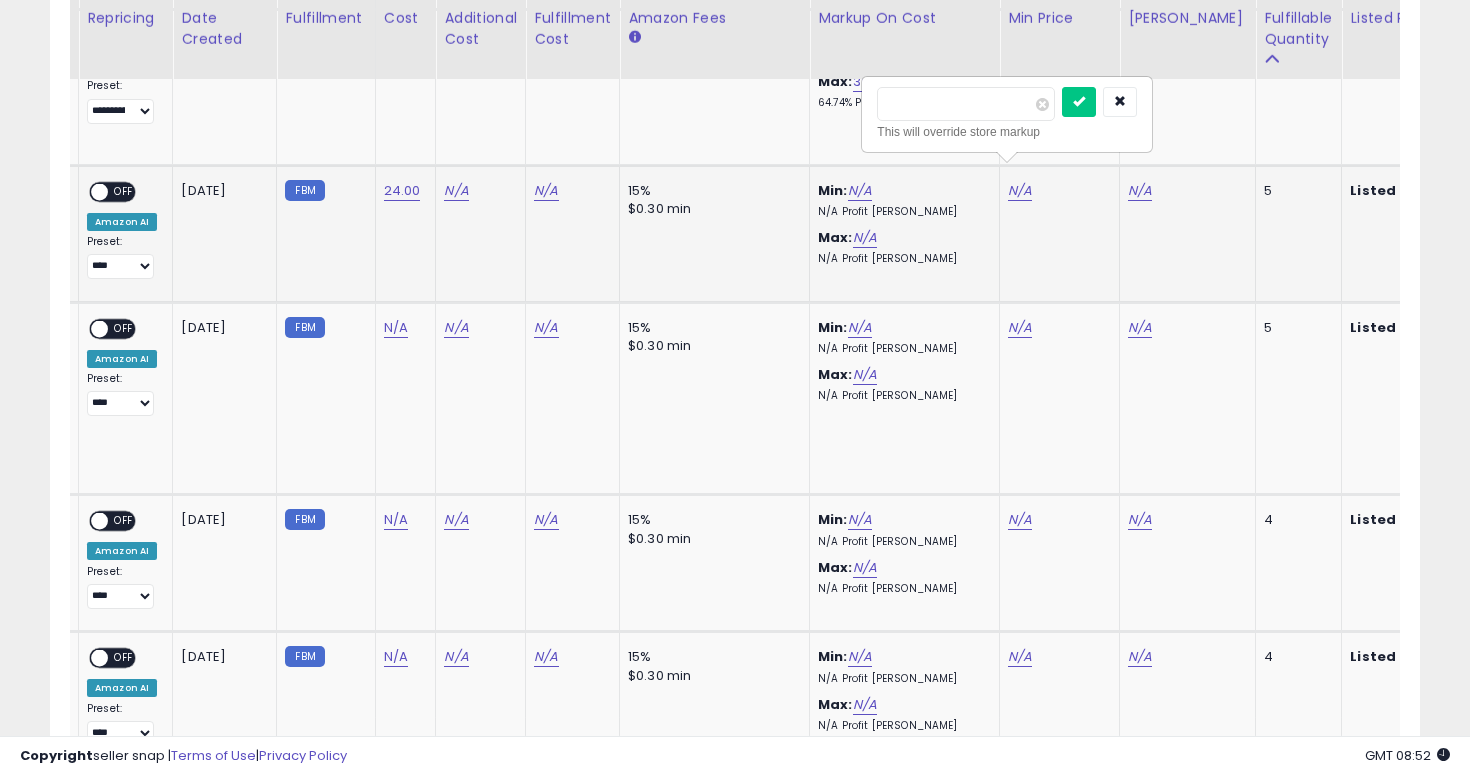 type on "**" 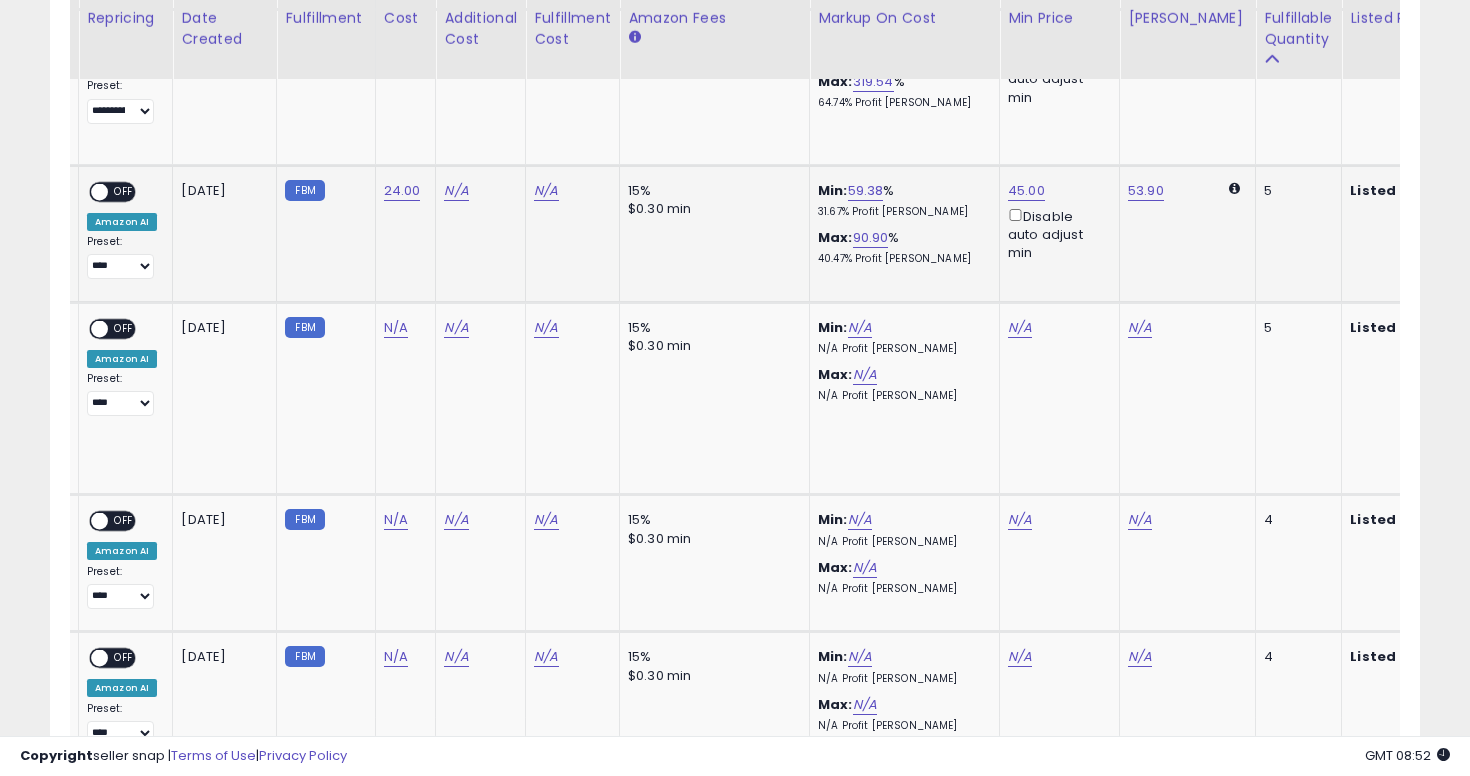 scroll, scrollTop: 0, scrollLeft: 0, axis: both 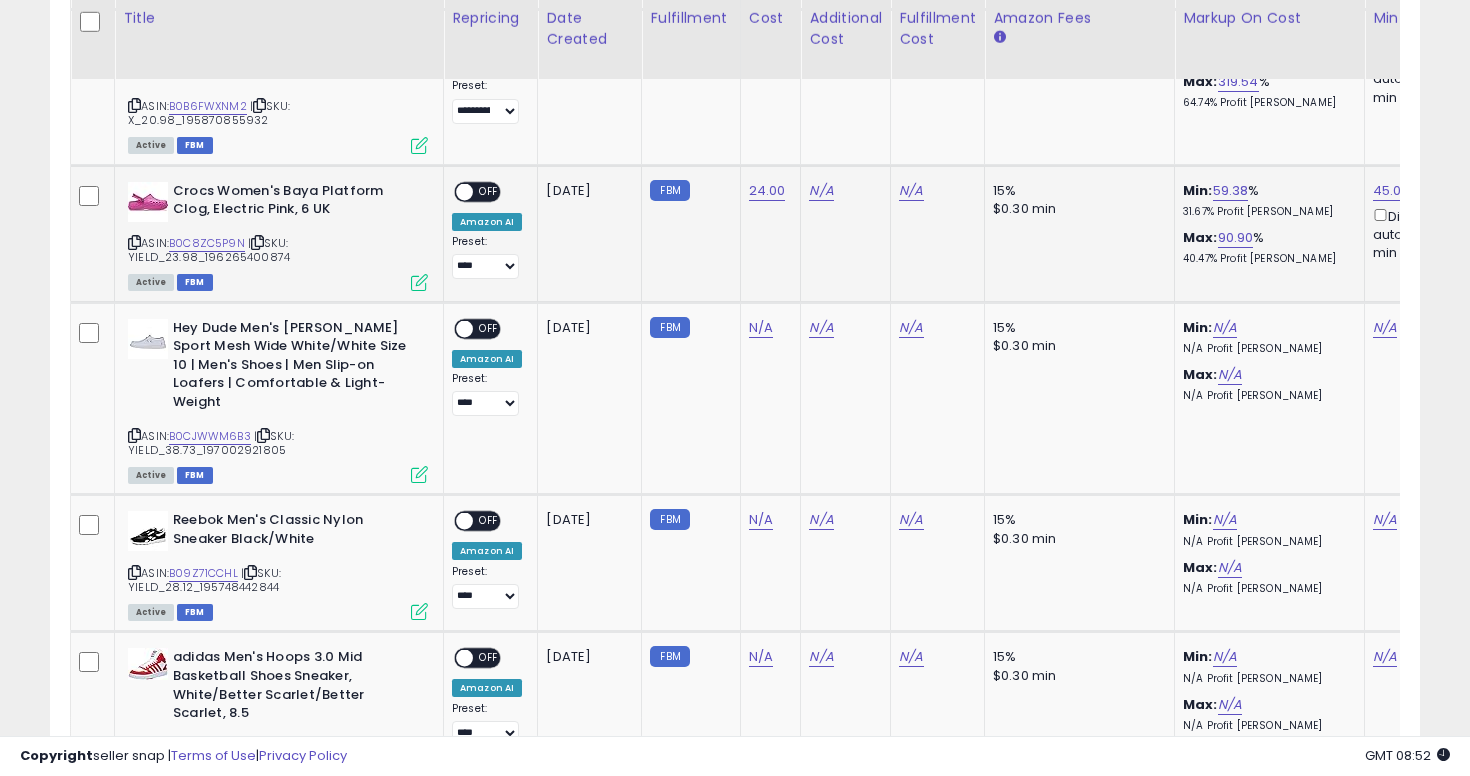click at bounding box center (464, 191) 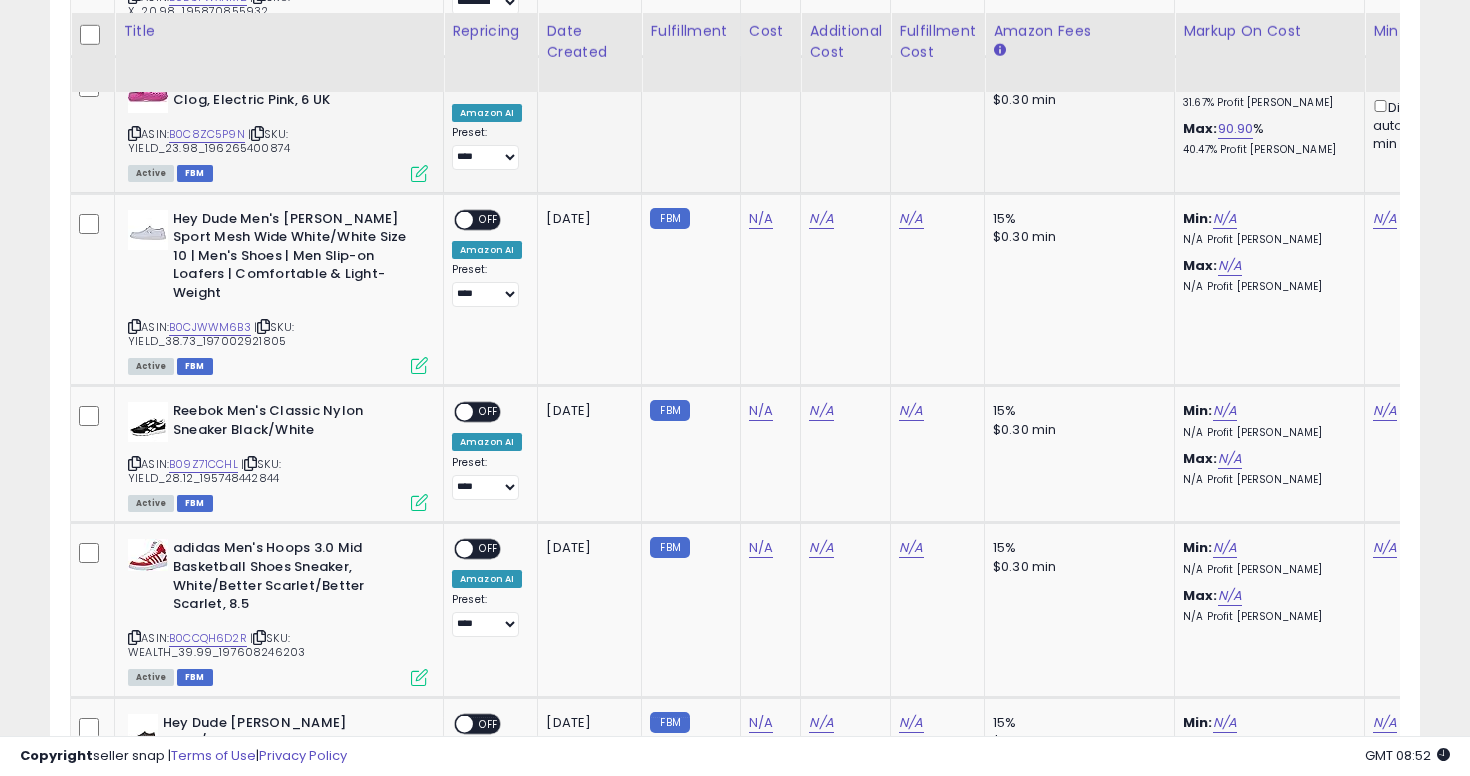 scroll, scrollTop: 2460, scrollLeft: 0, axis: vertical 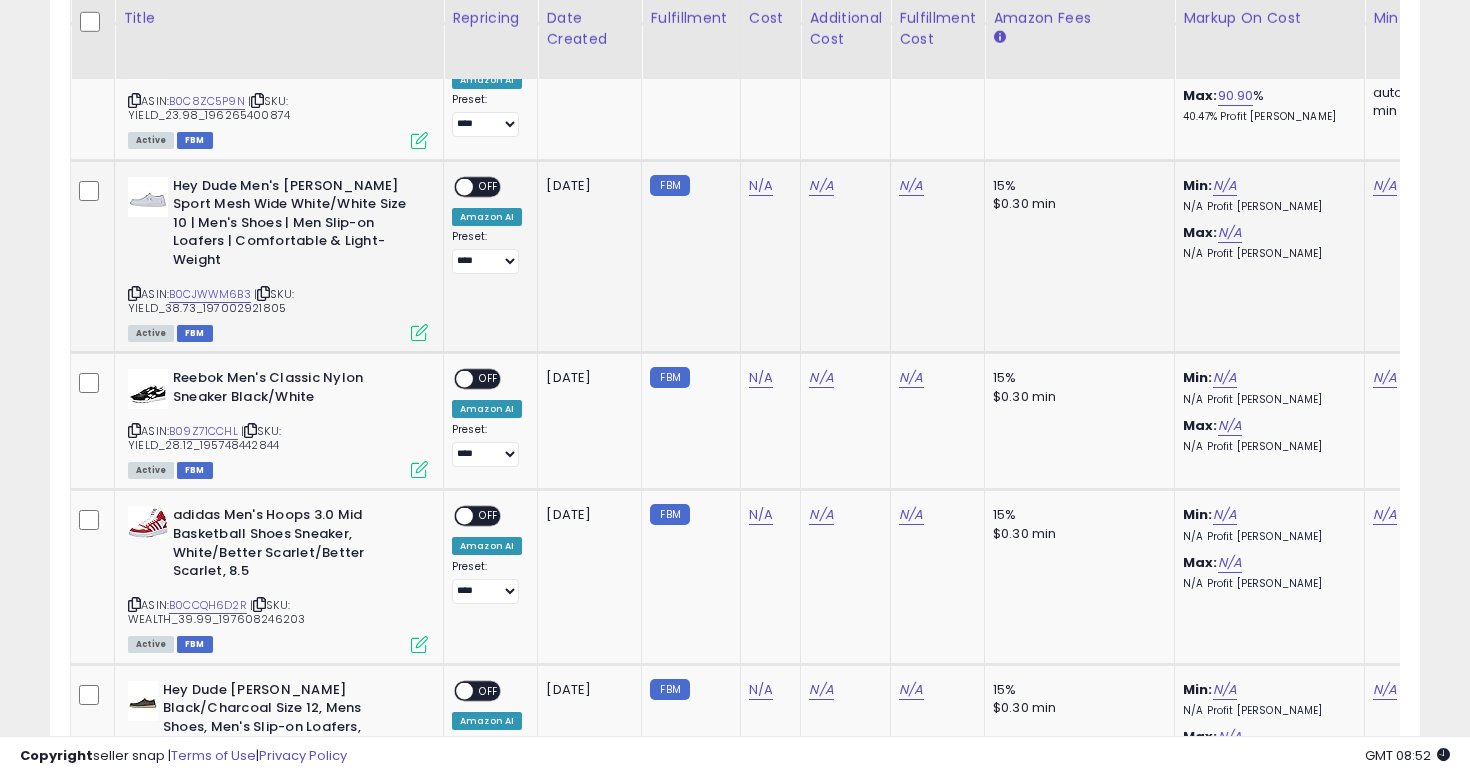 click at bounding box center [134, 293] 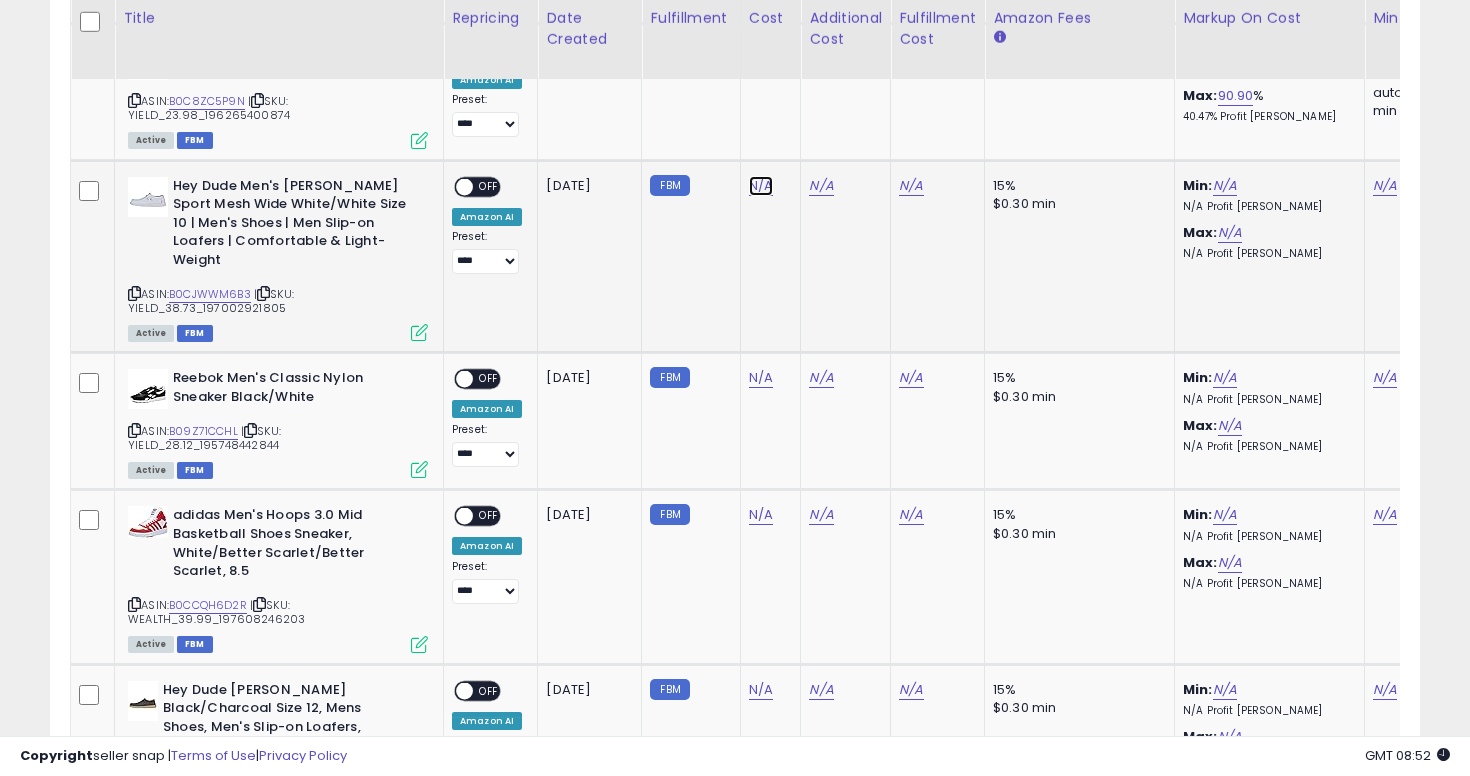 click on "N/A" at bounding box center (761, 186) 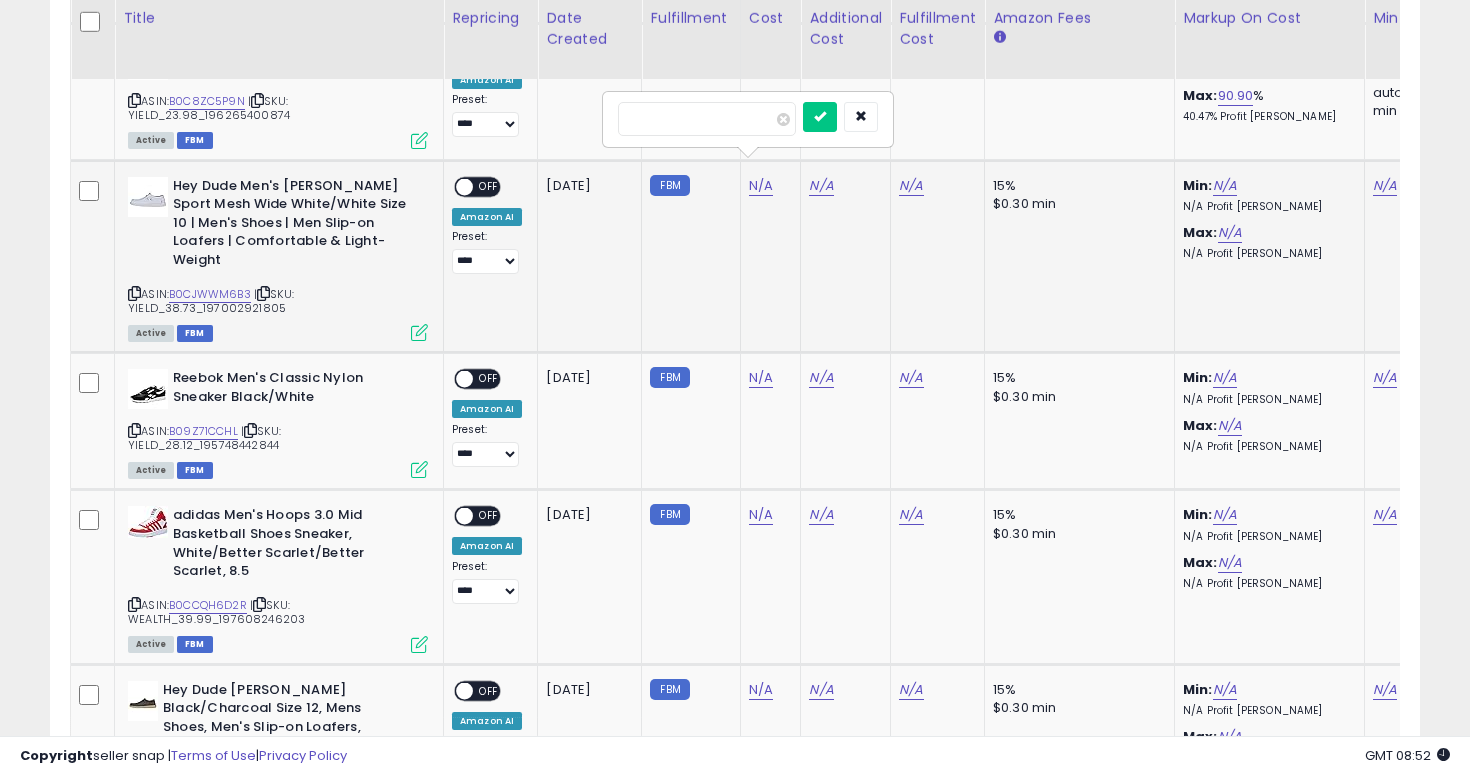 type on "*****" 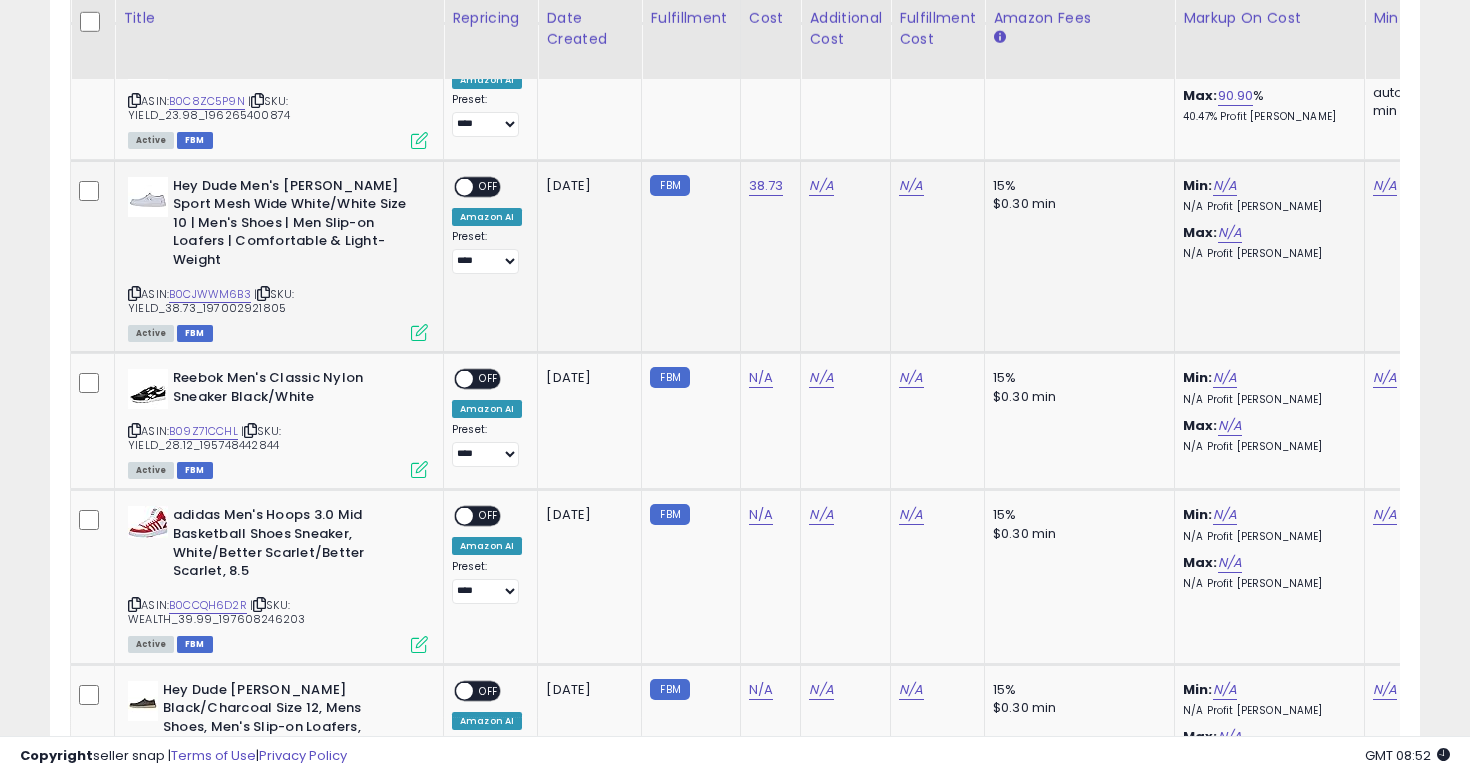 scroll, scrollTop: 0, scrollLeft: 129, axis: horizontal 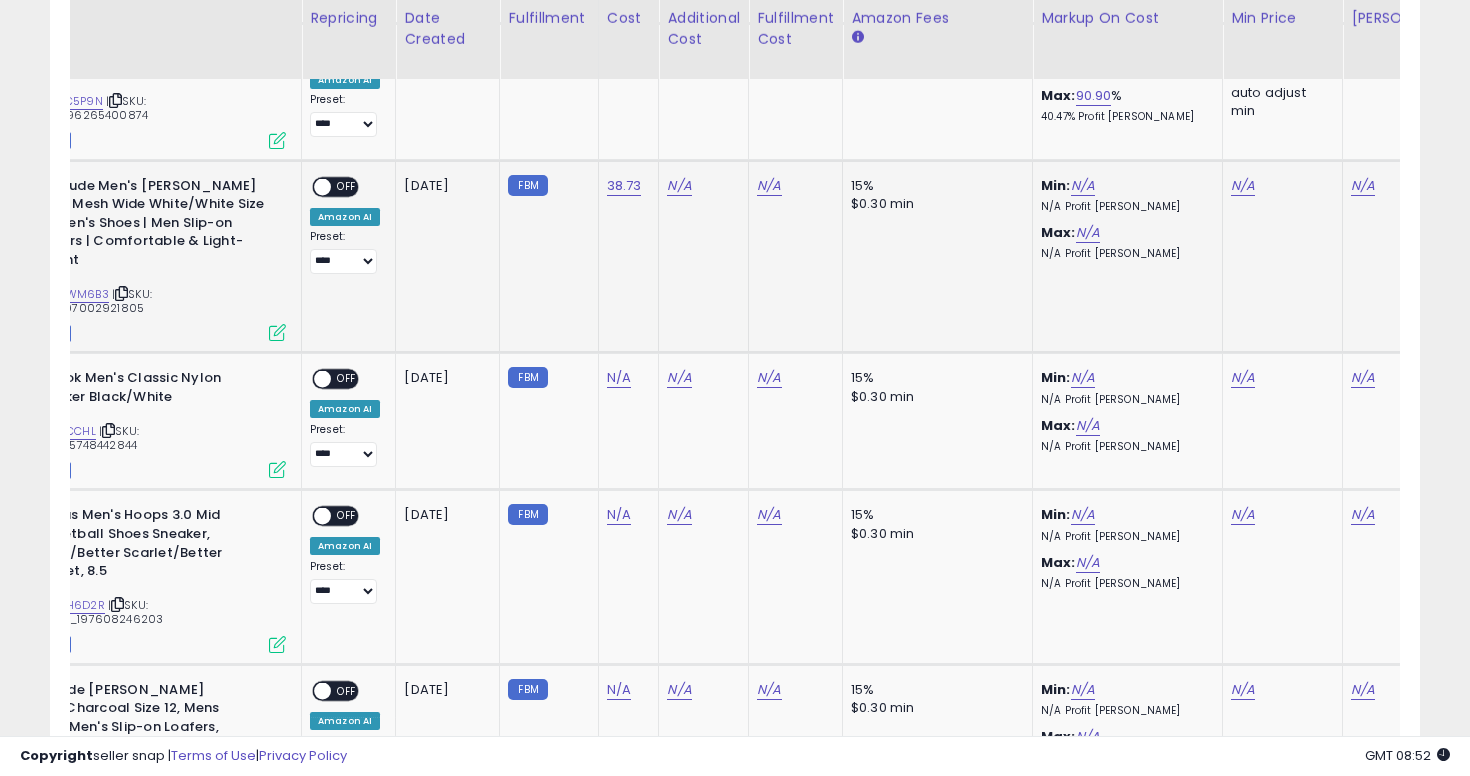 click on "N/A" 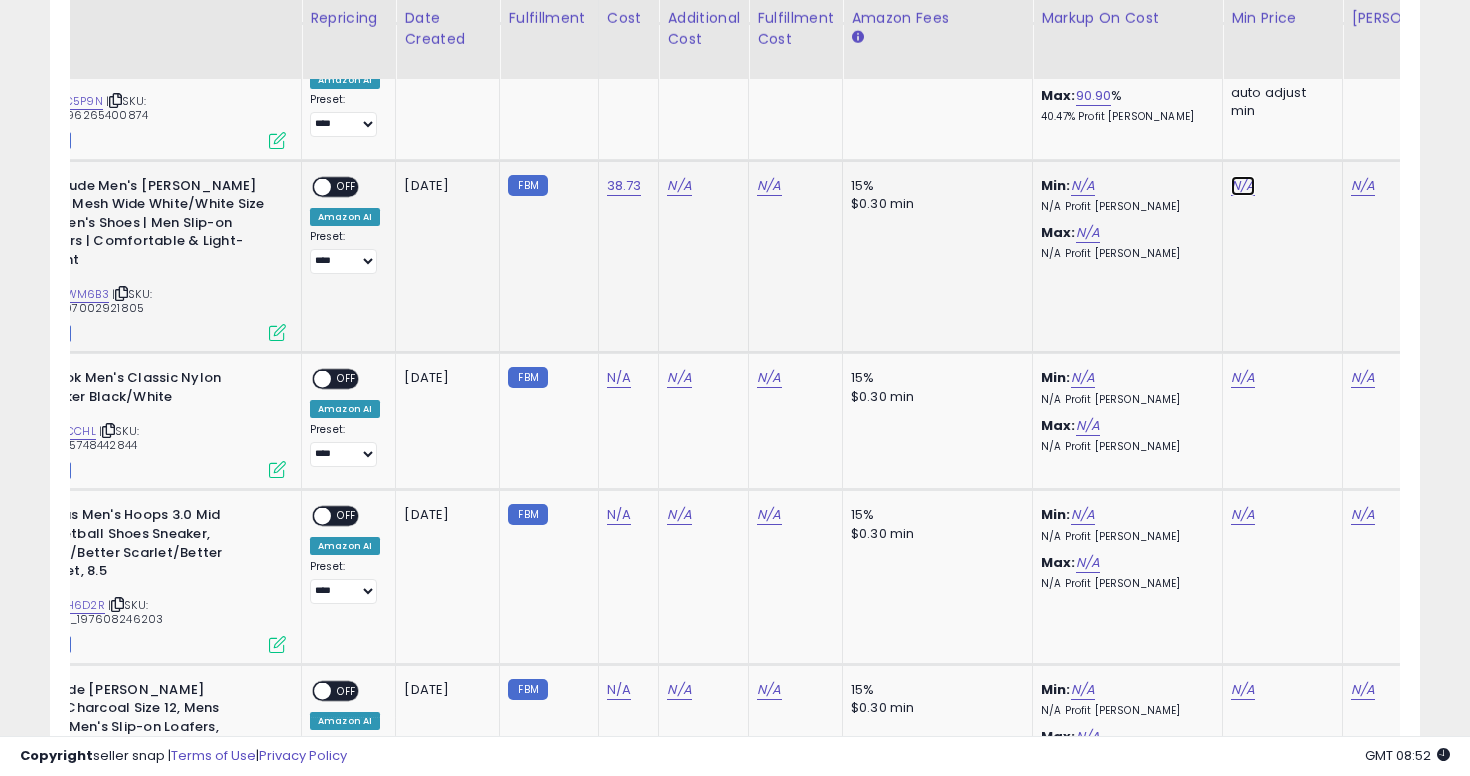 click on "N/A" at bounding box center [1243, 186] 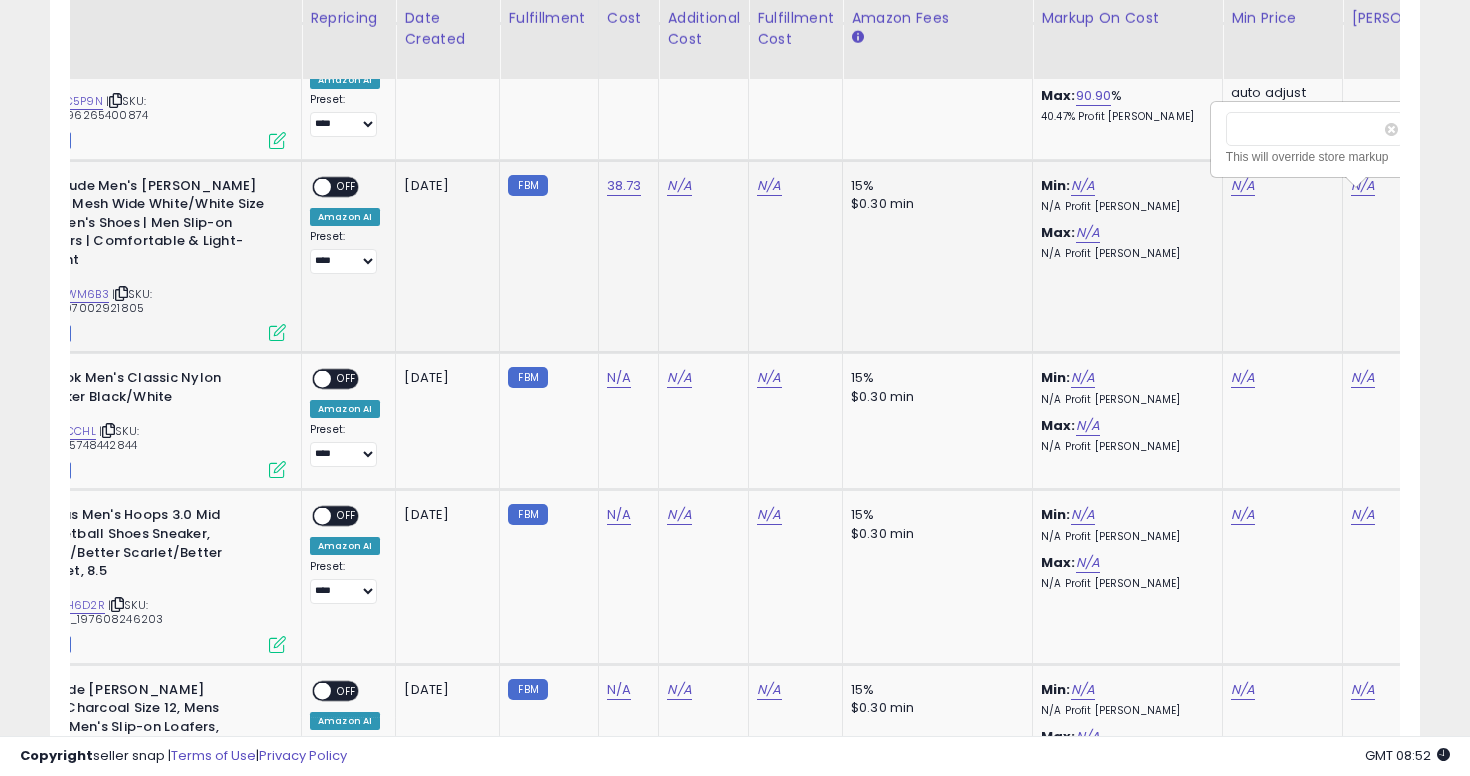 scroll, scrollTop: 0, scrollLeft: 162, axis: horizontal 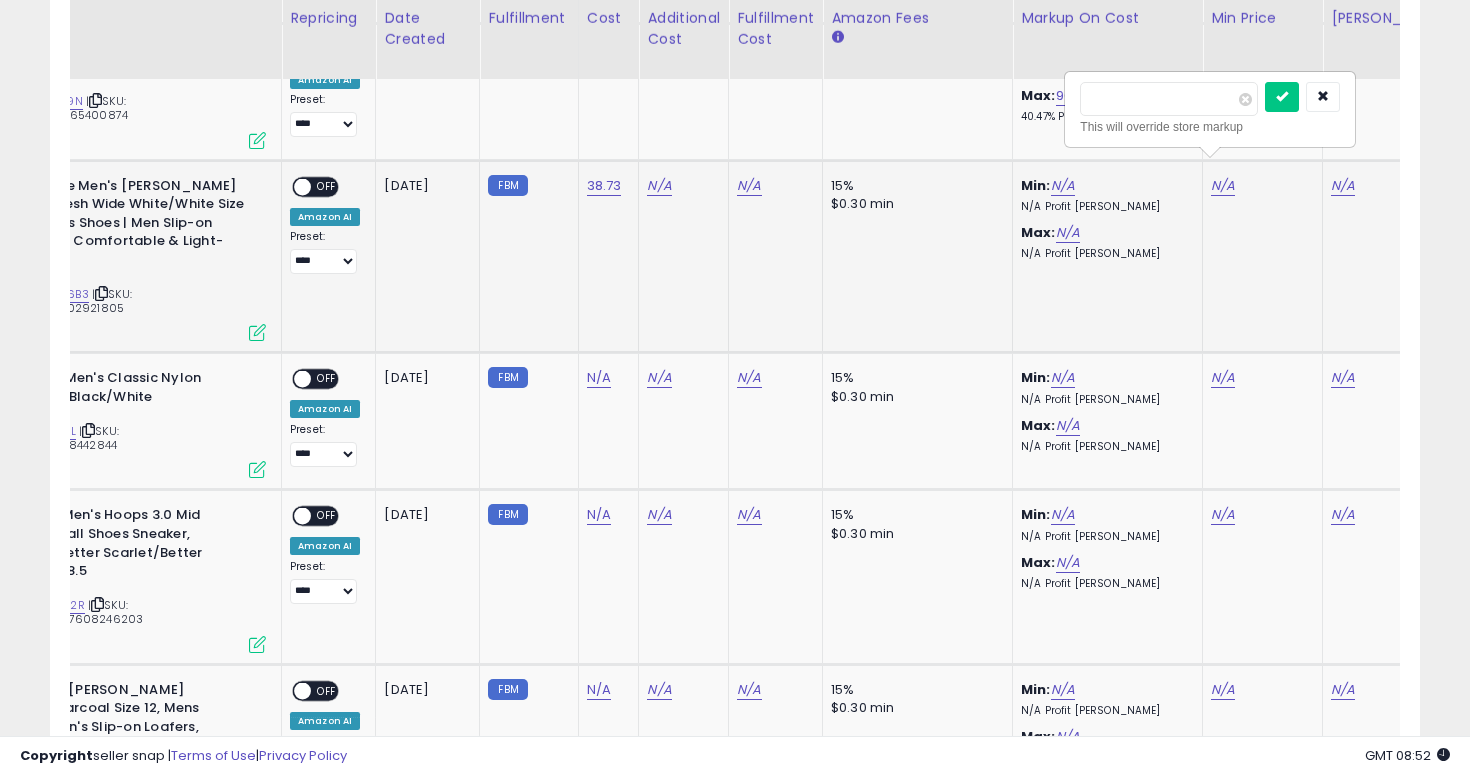 type on "**" 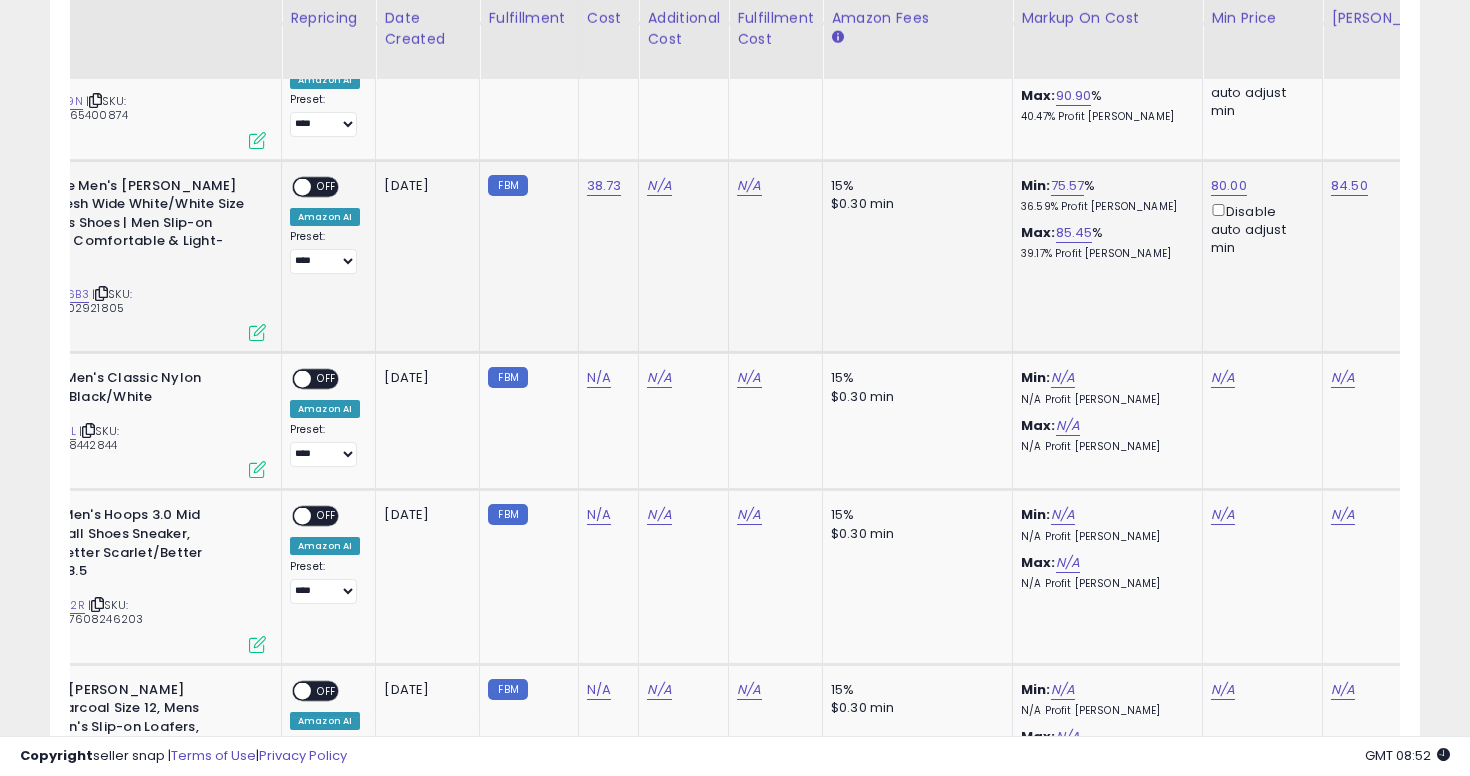 scroll, scrollTop: 0, scrollLeft: 0, axis: both 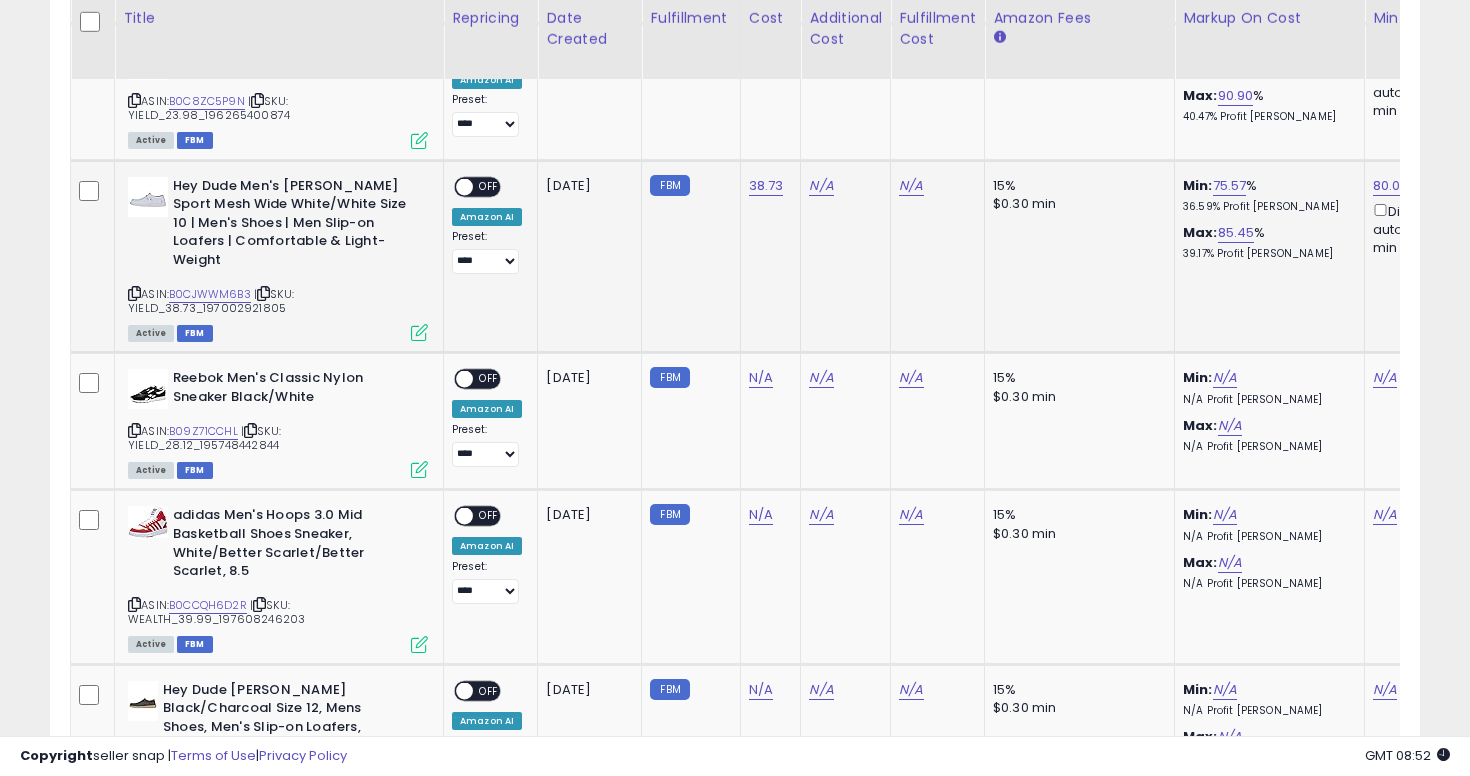 click on "OFF" at bounding box center (489, 186) 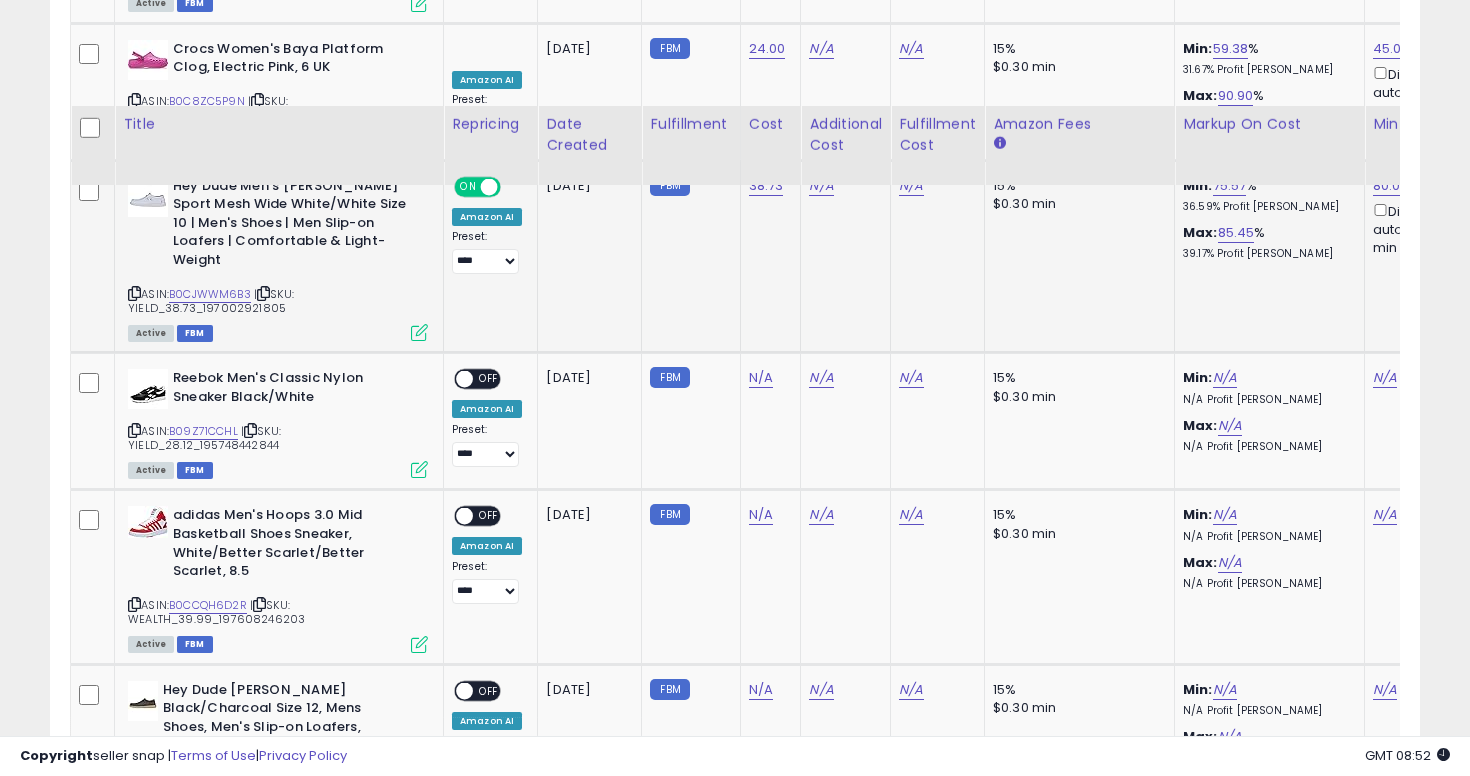scroll, scrollTop: 2635, scrollLeft: 0, axis: vertical 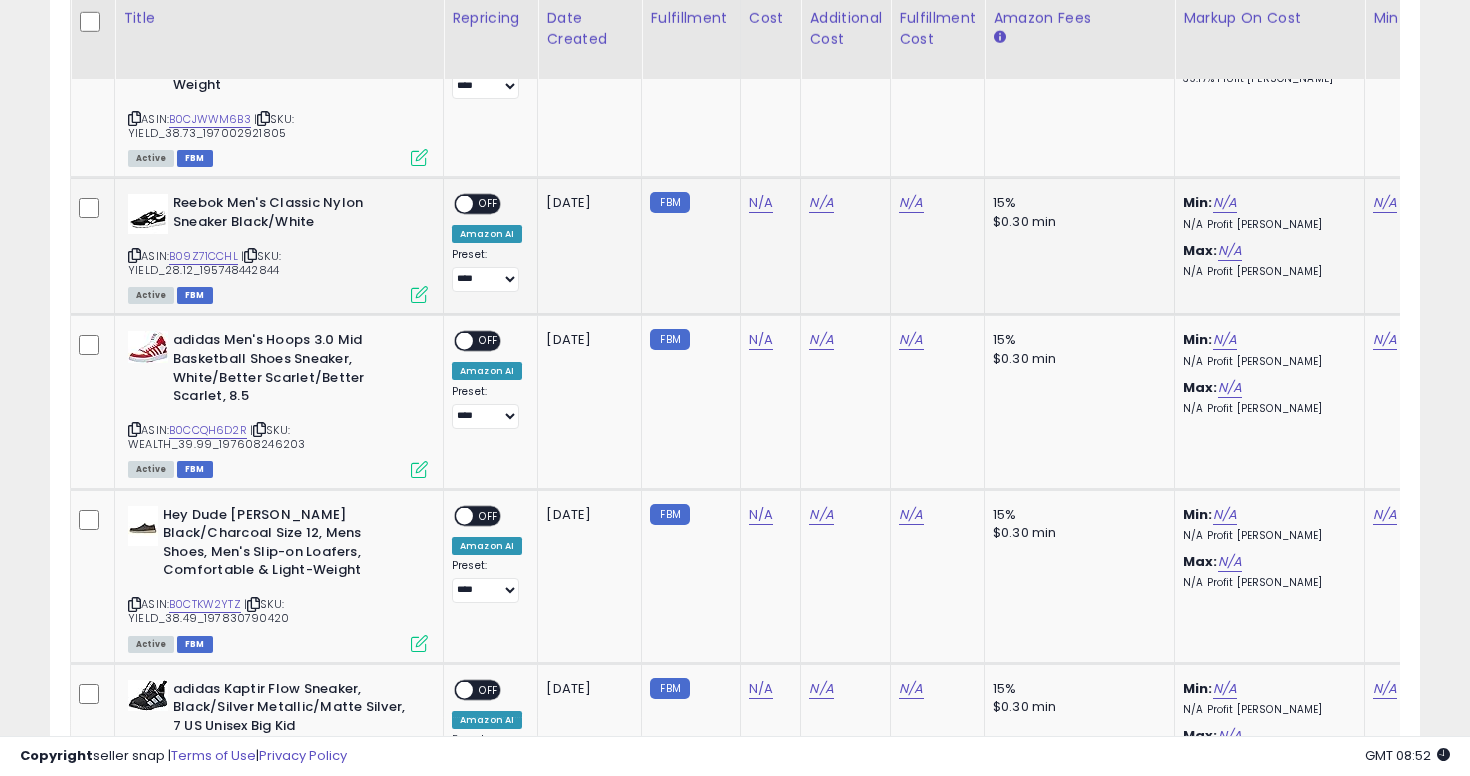 click at bounding box center [134, 255] 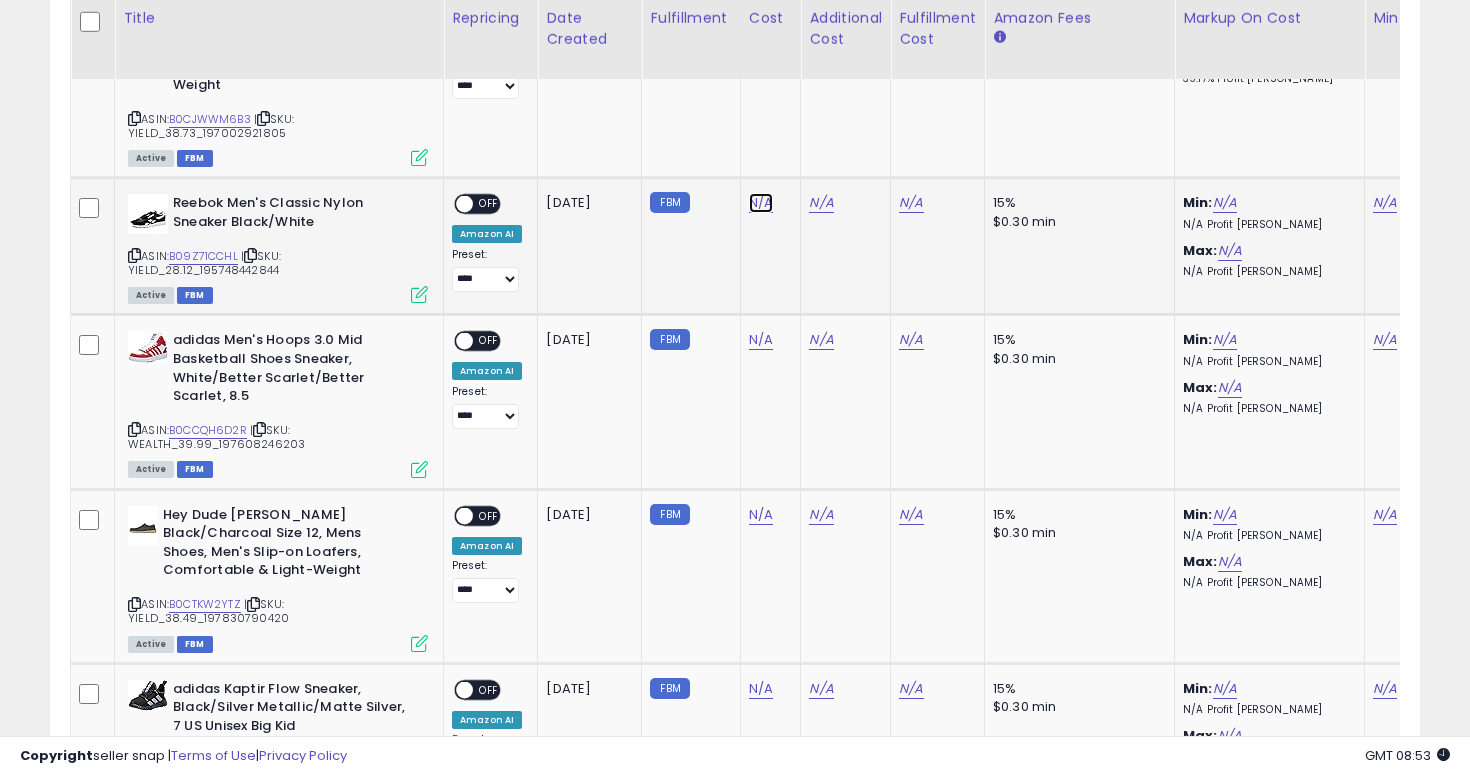 click on "N/A" at bounding box center [761, 203] 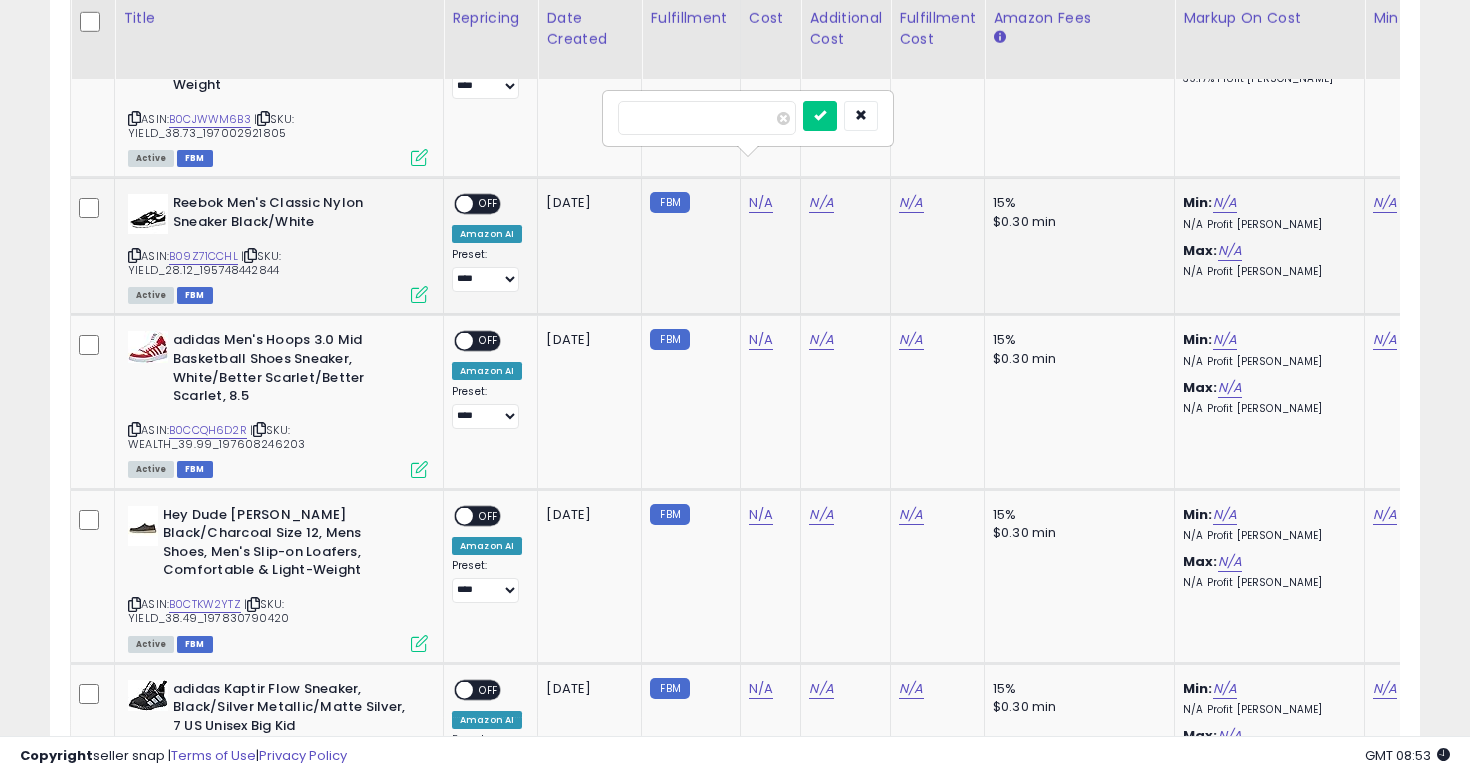type on "*****" 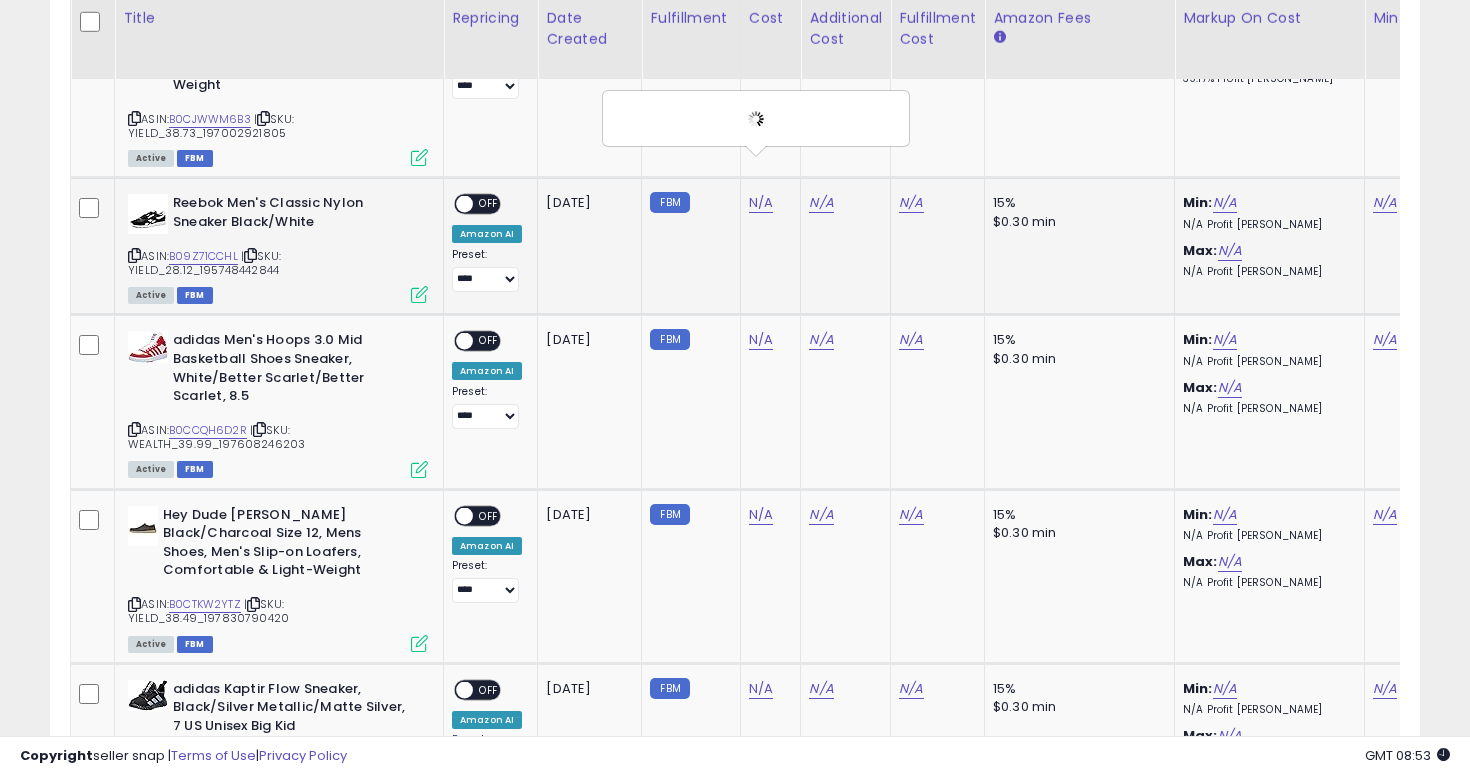 scroll, scrollTop: 0, scrollLeft: 194, axis: horizontal 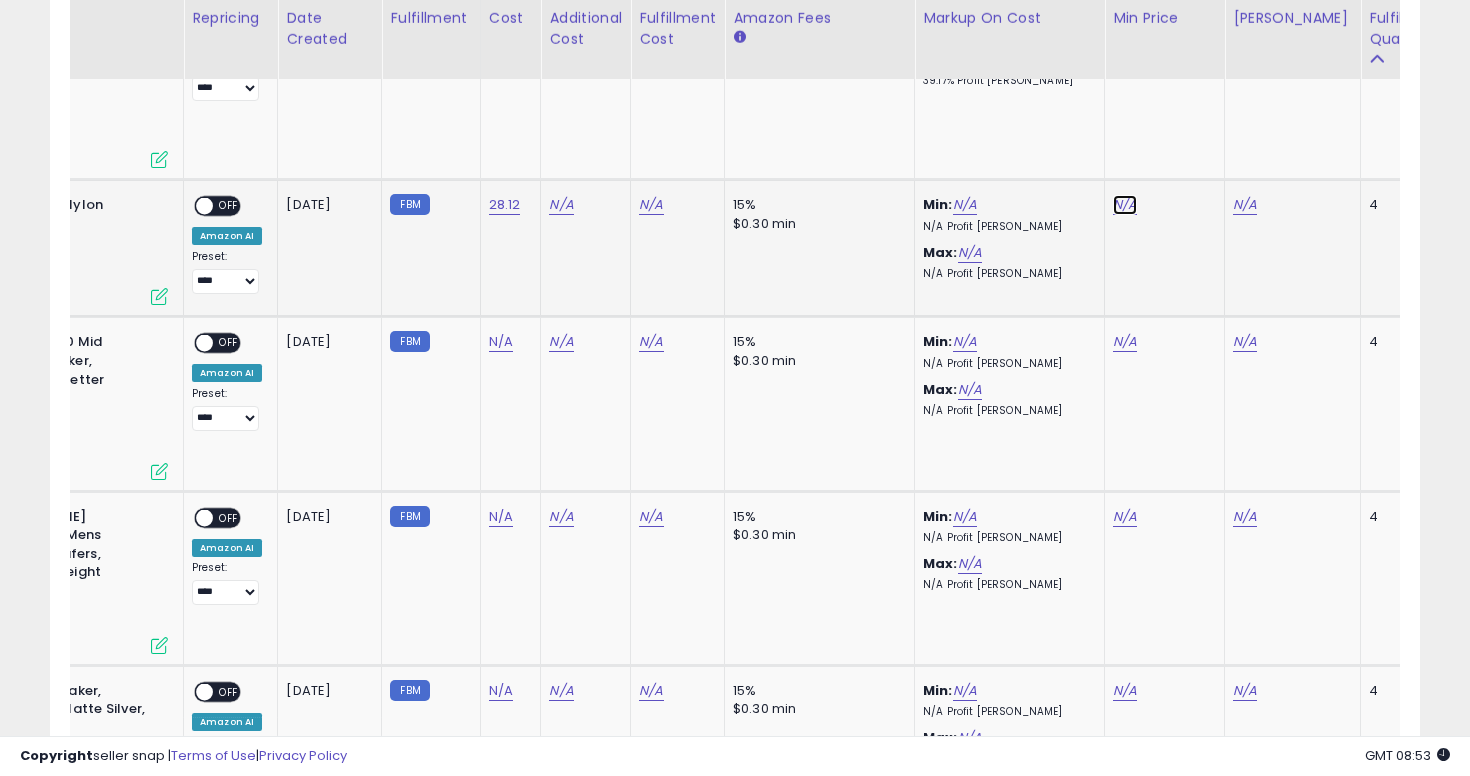 click on "N/A" at bounding box center (1125, 205) 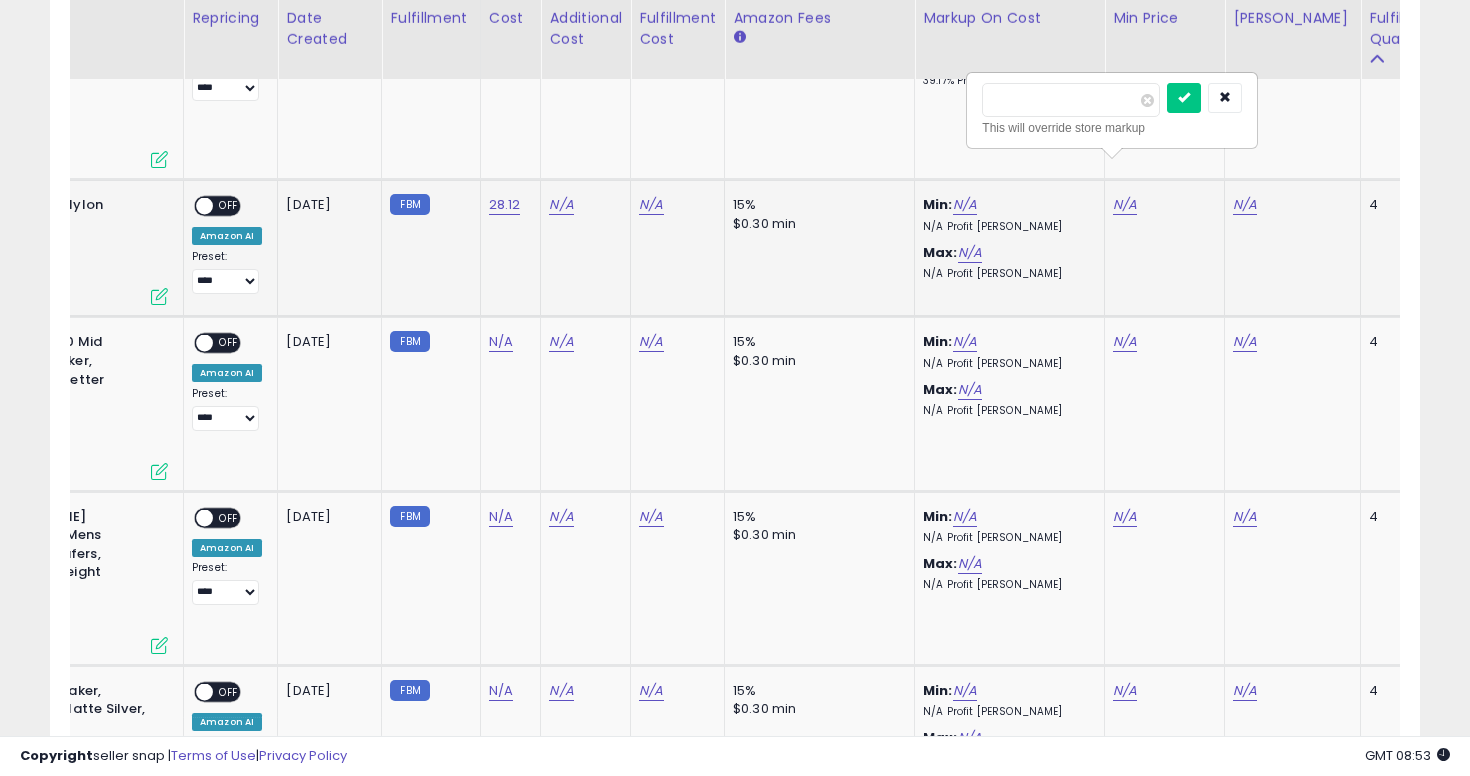 type on "**" 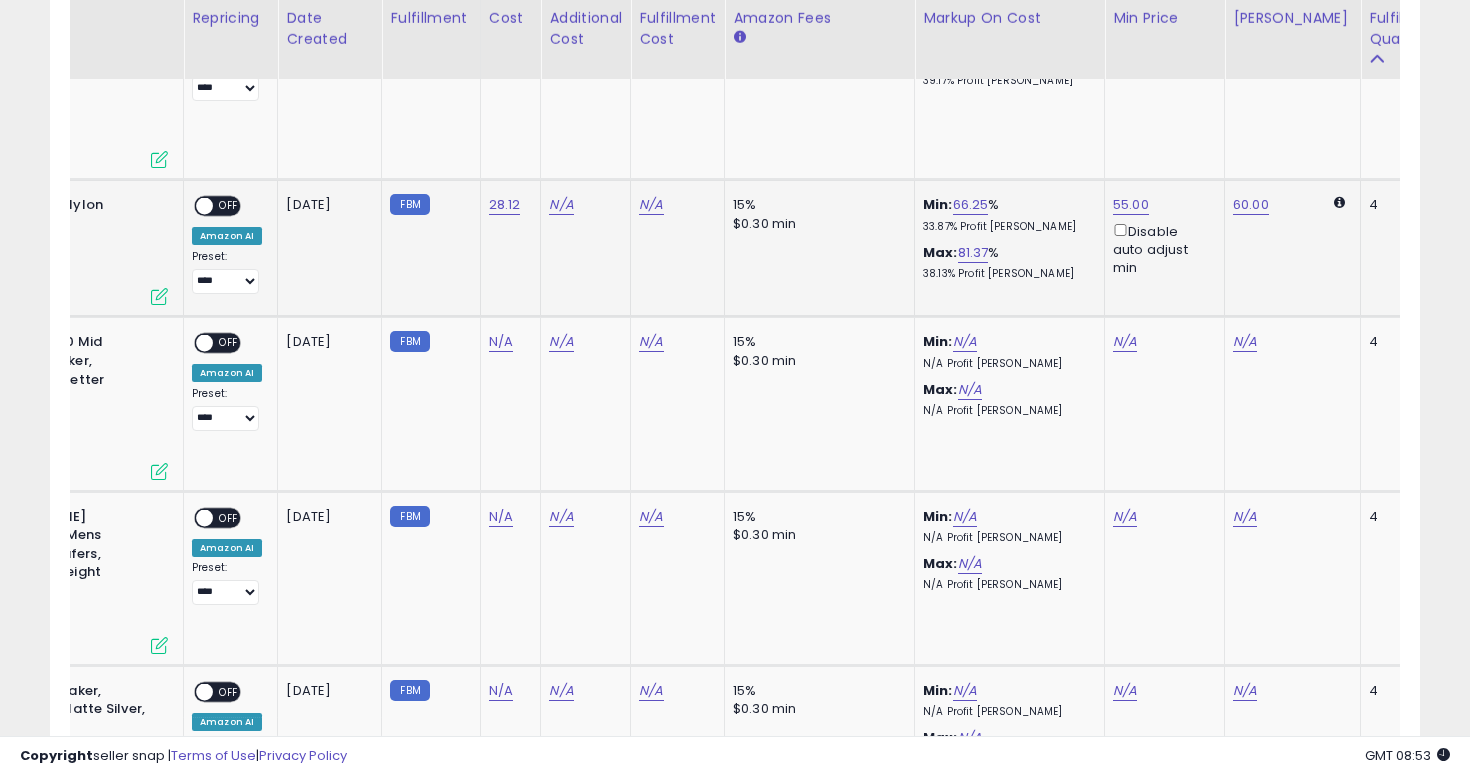 scroll, scrollTop: 0, scrollLeft: 0, axis: both 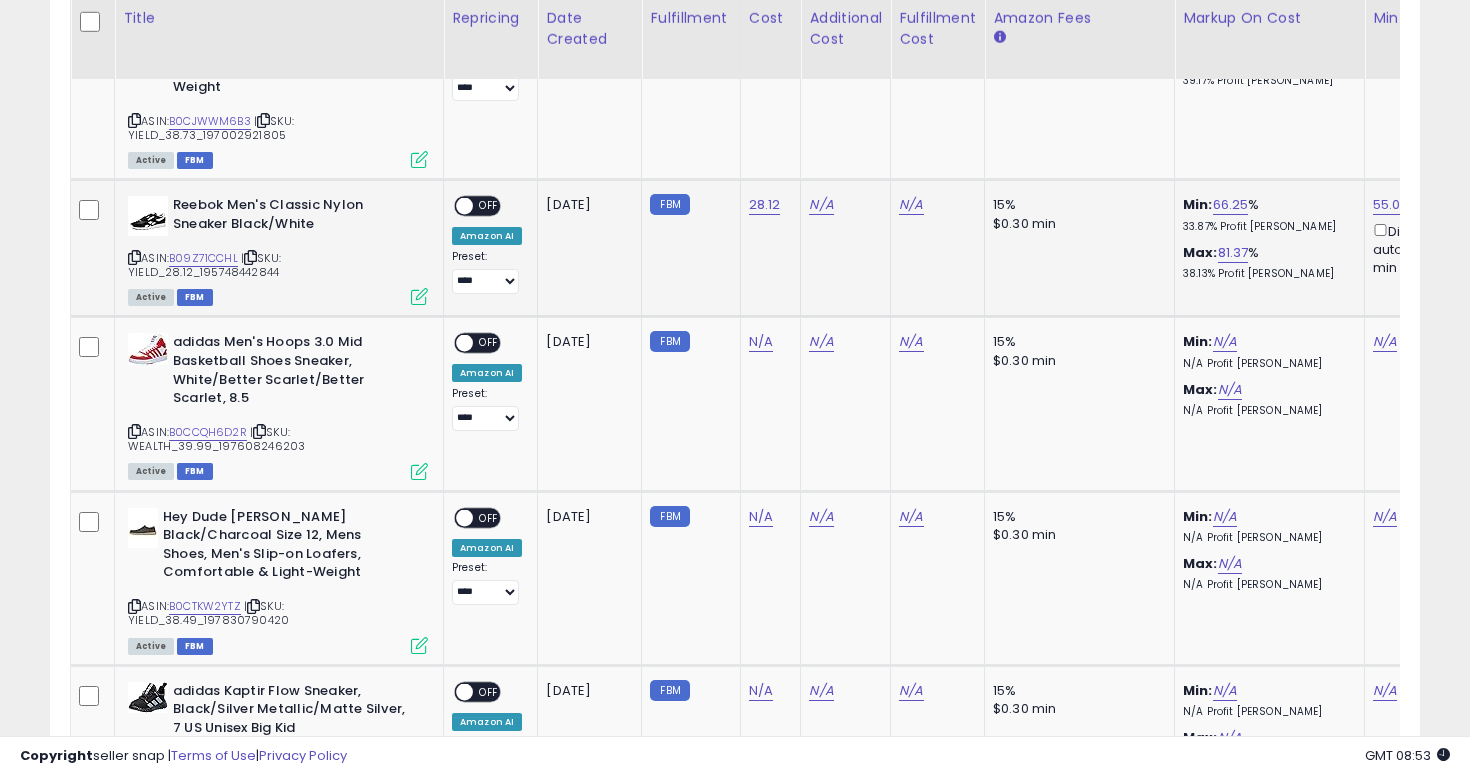 click on "OFF" at bounding box center (489, 206) 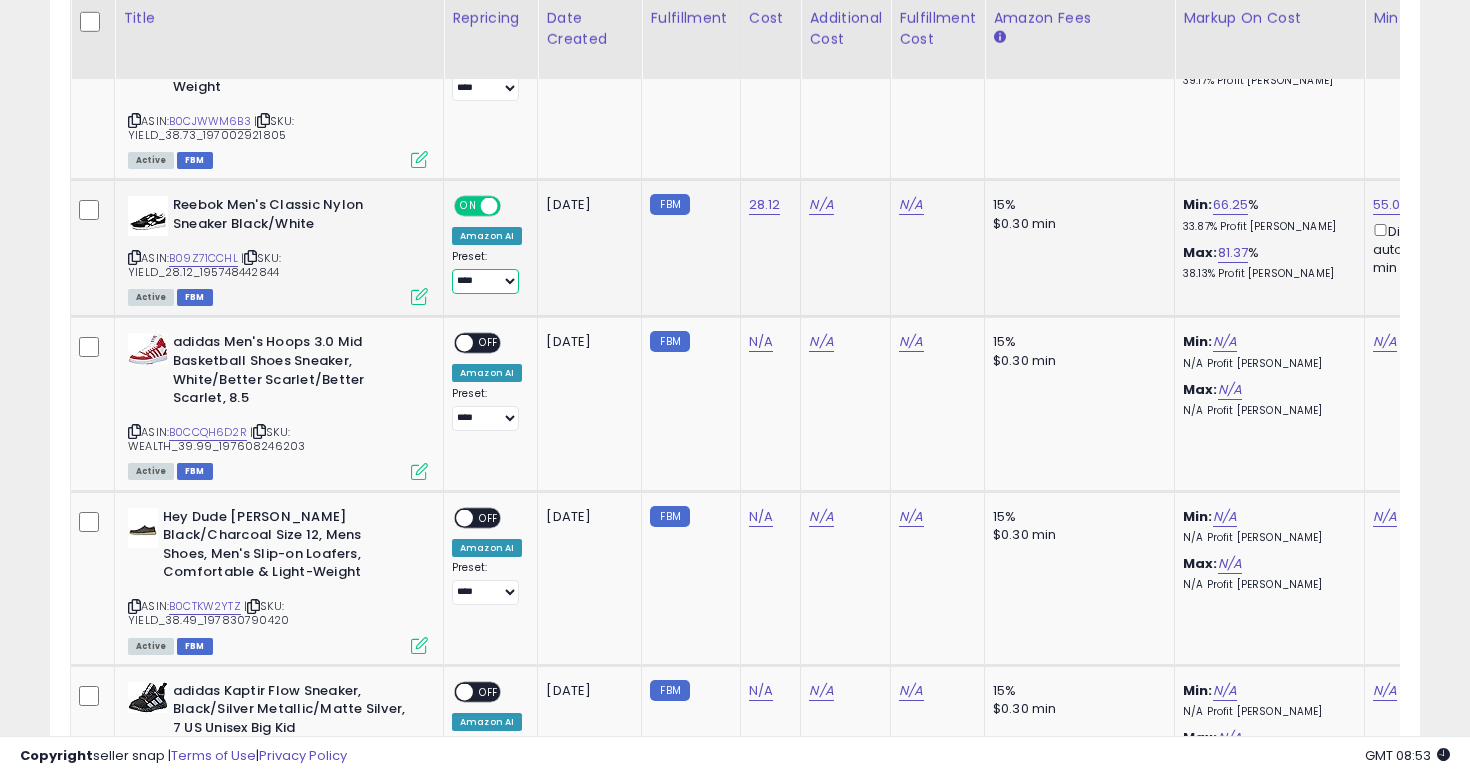 click on "**********" at bounding box center [485, 281] 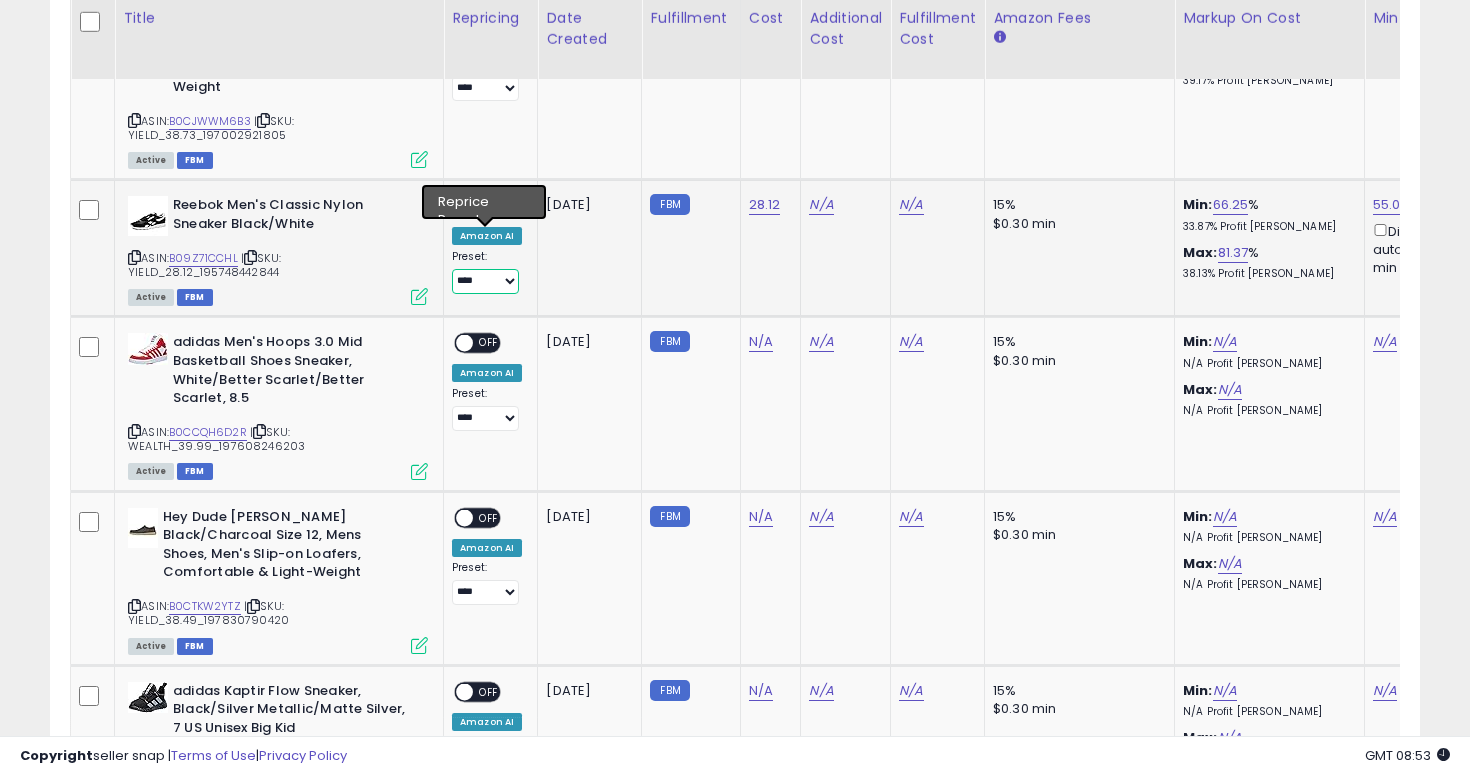 select on "**********" 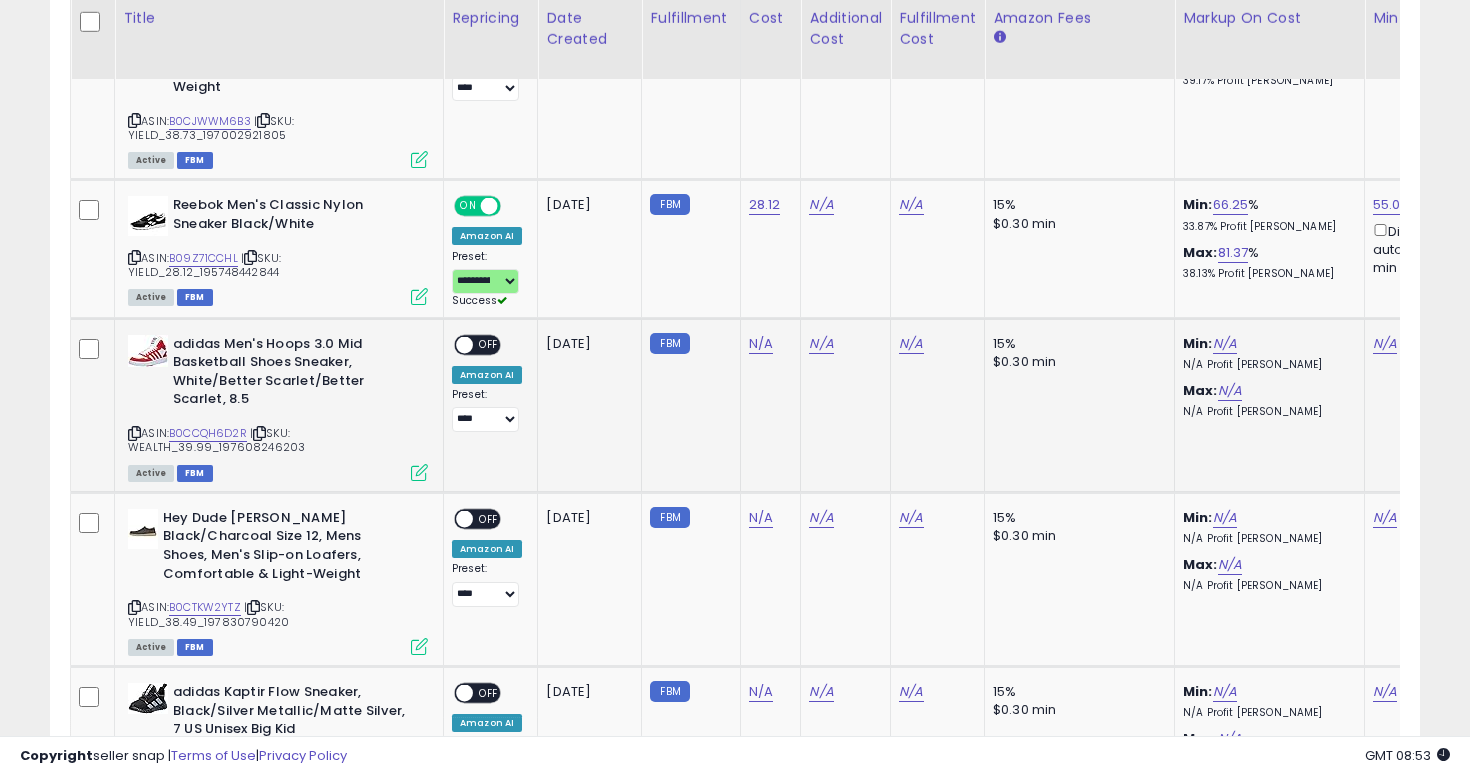 click at bounding box center (134, 433) 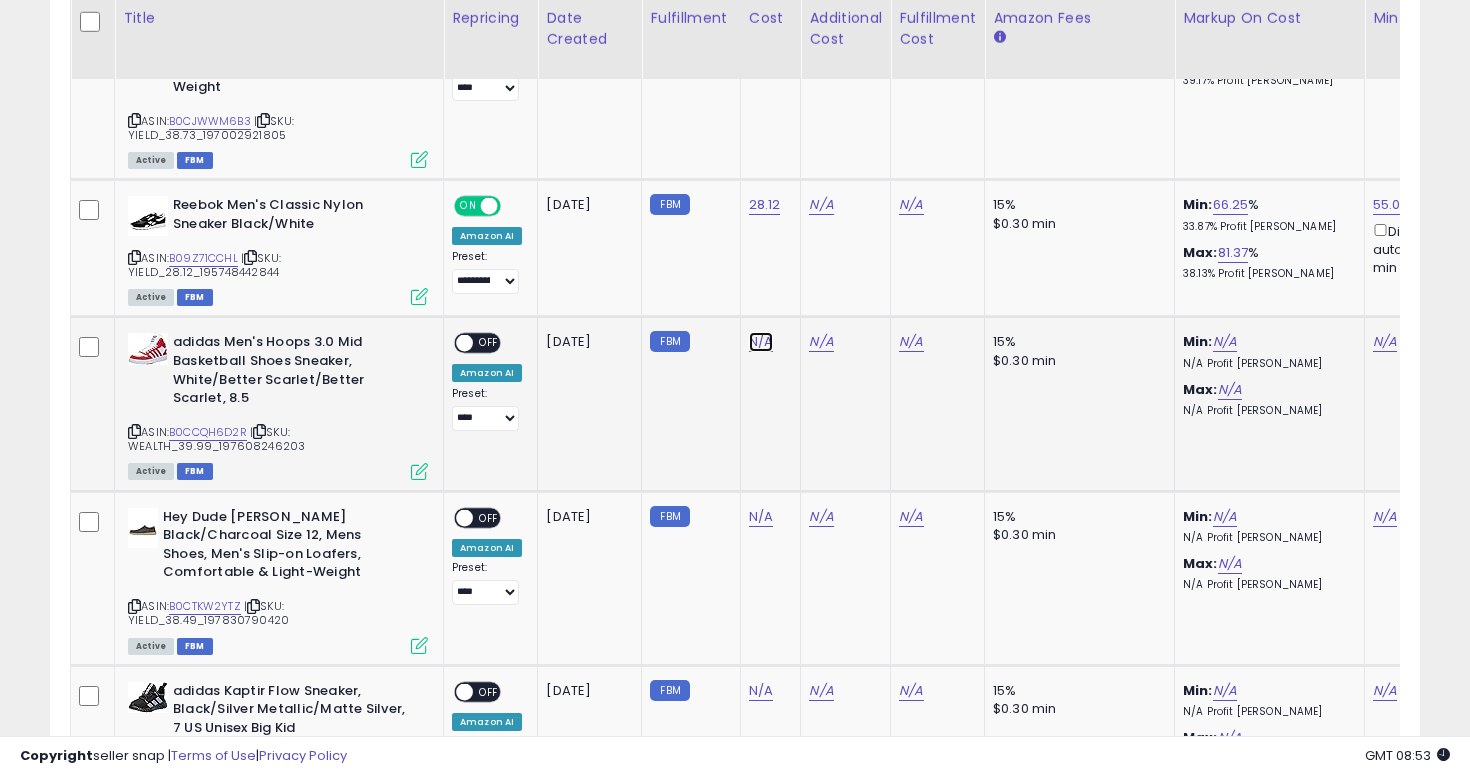 click on "N/A" at bounding box center (761, 342) 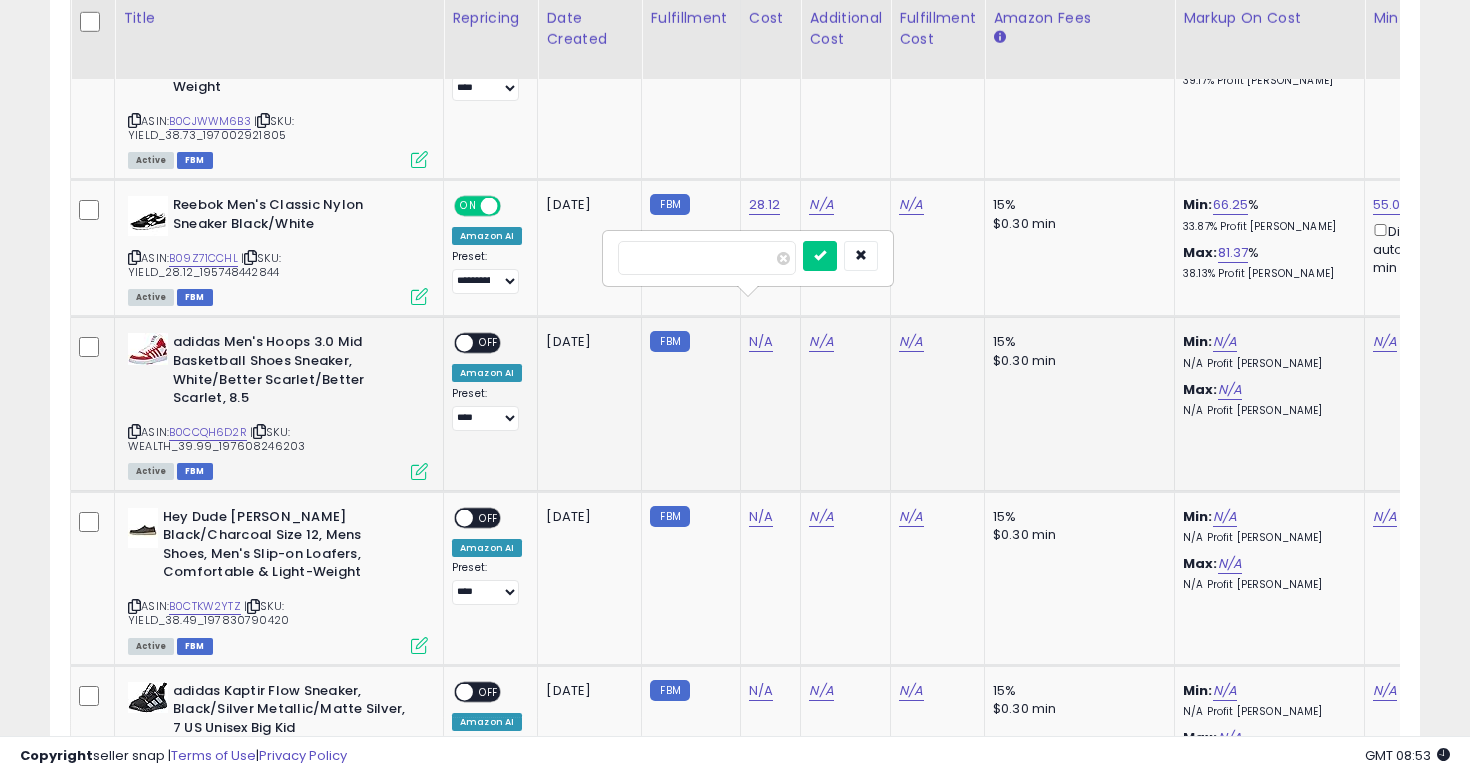 type on "**" 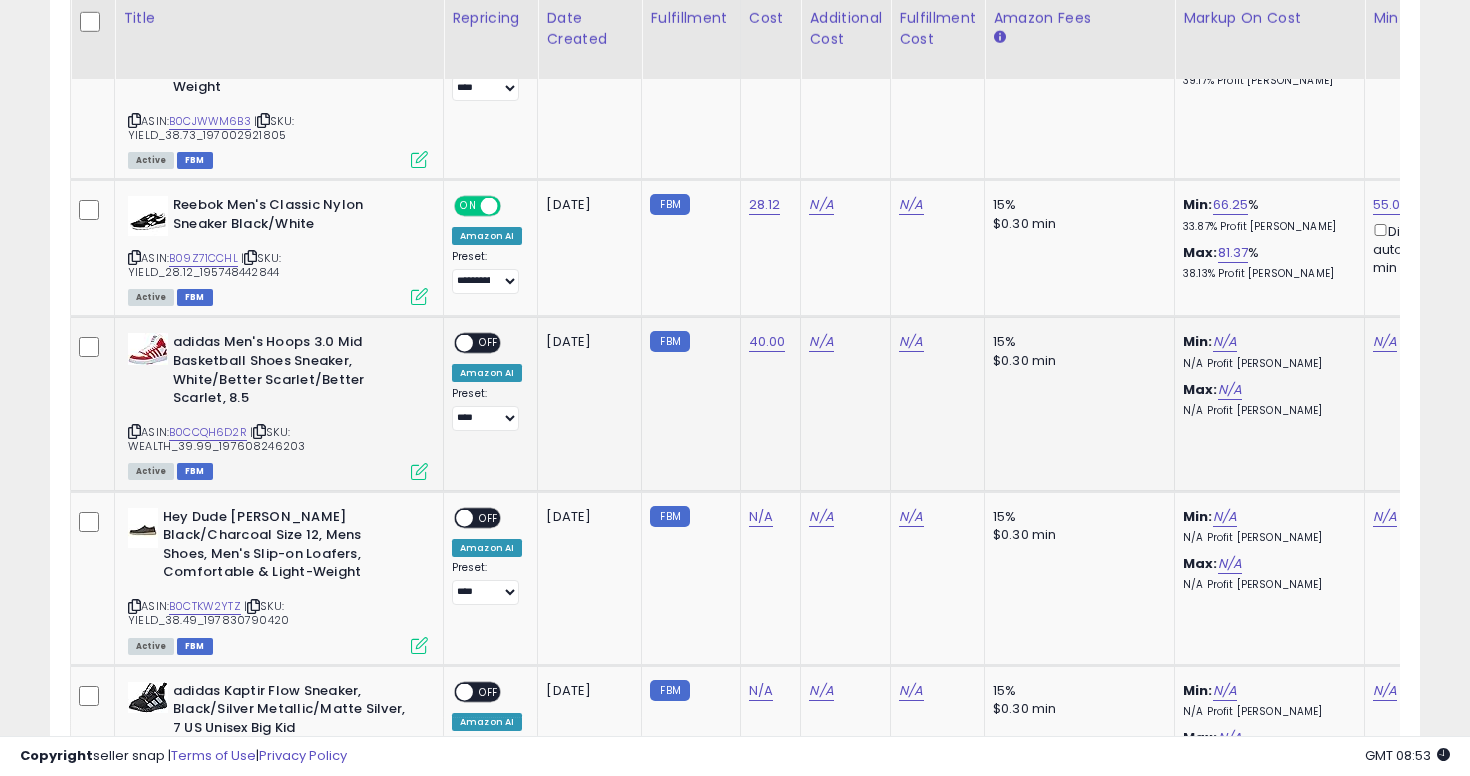 scroll, scrollTop: 0, scrollLeft: 112, axis: horizontal 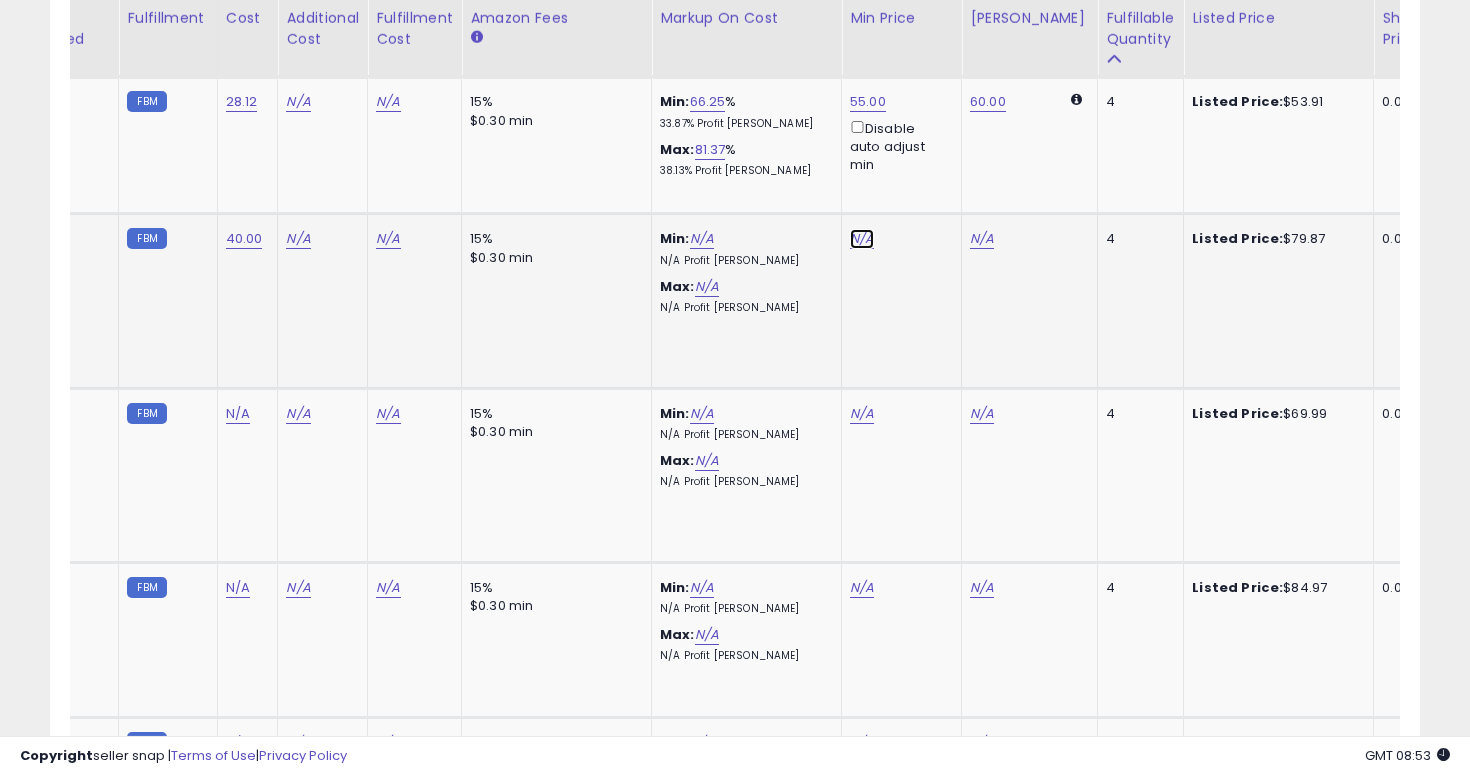 click on "N/A" at bounding box center (862, 239) 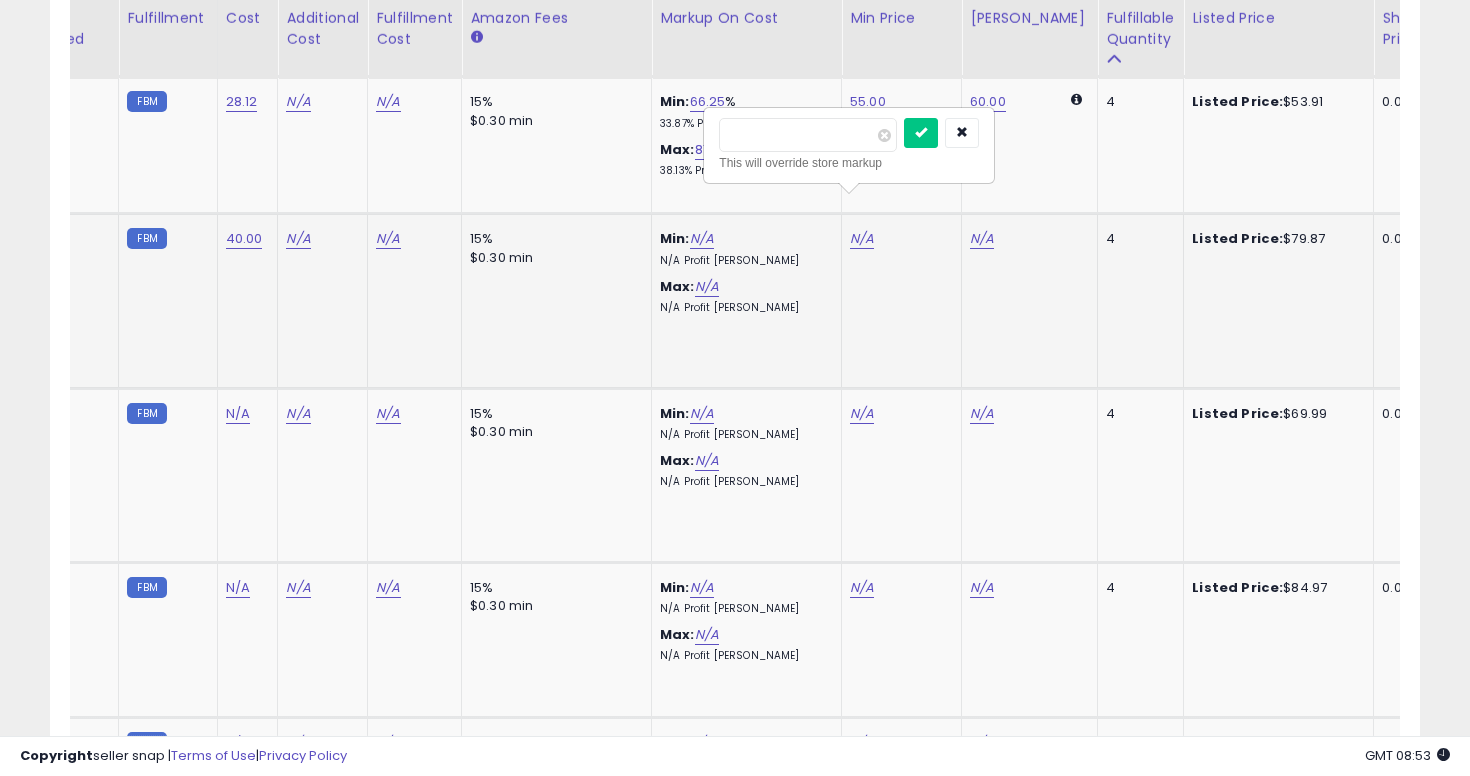 type on "**" 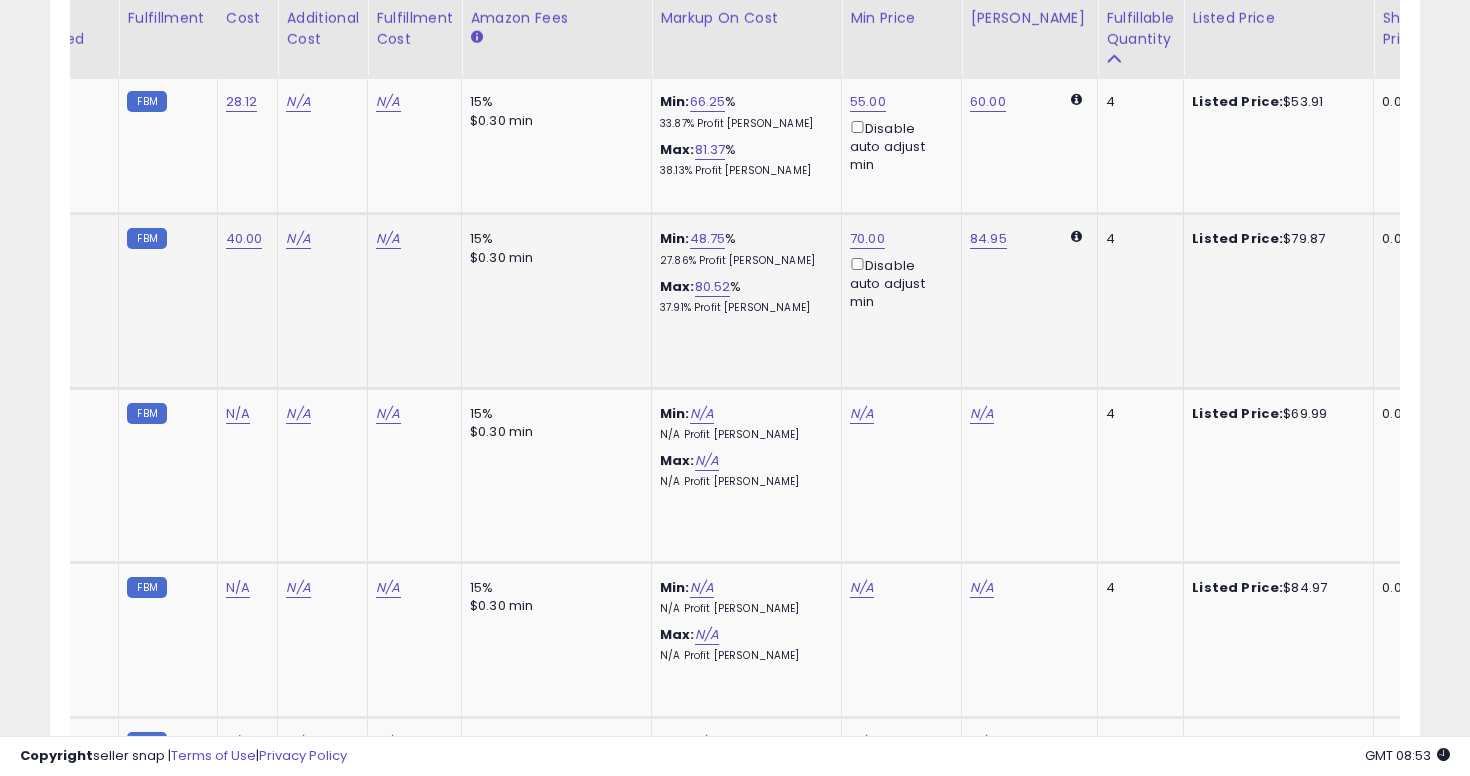 scroll, scrollTop: 0, scrollLeft: 0, axis: both 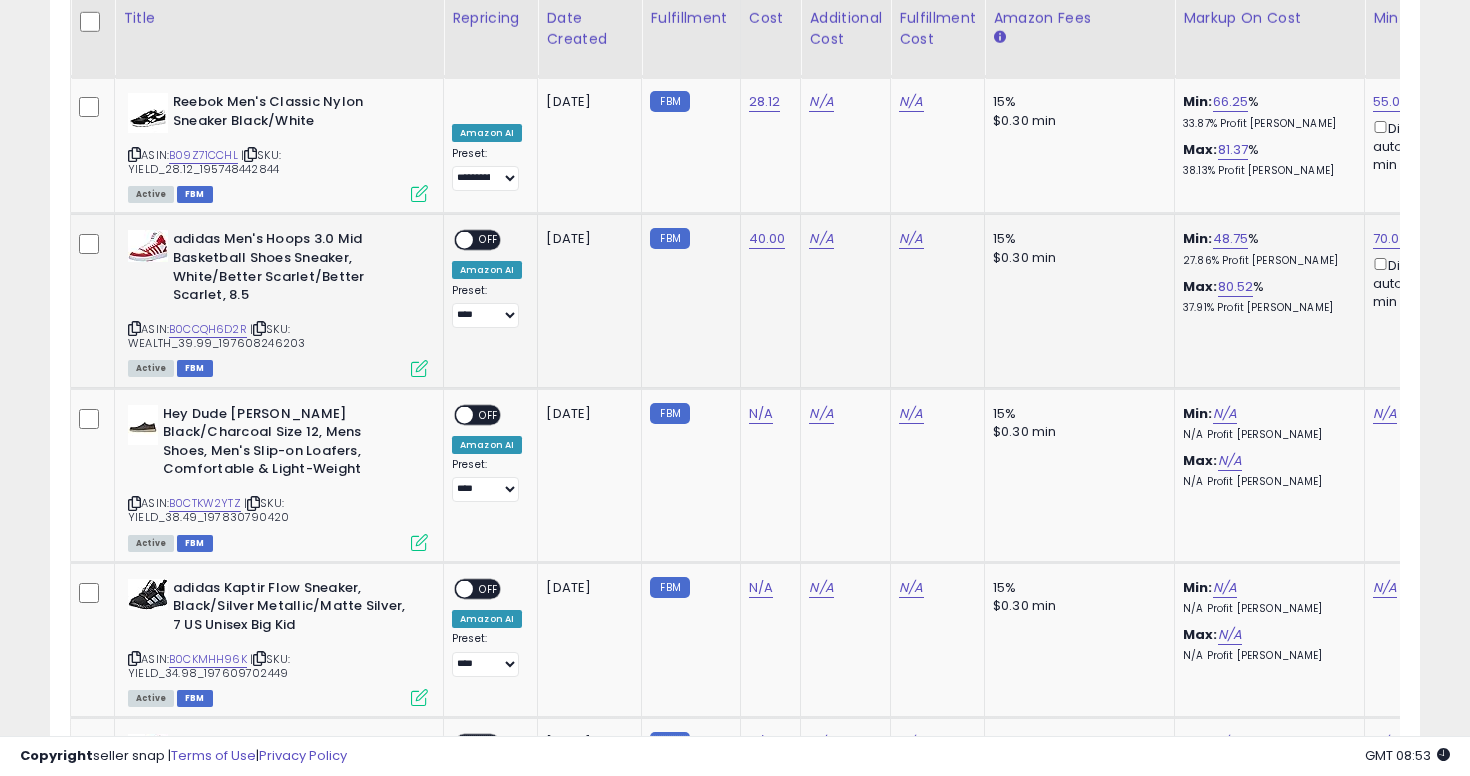 click on "OFF" at bounding box center (489, 240) 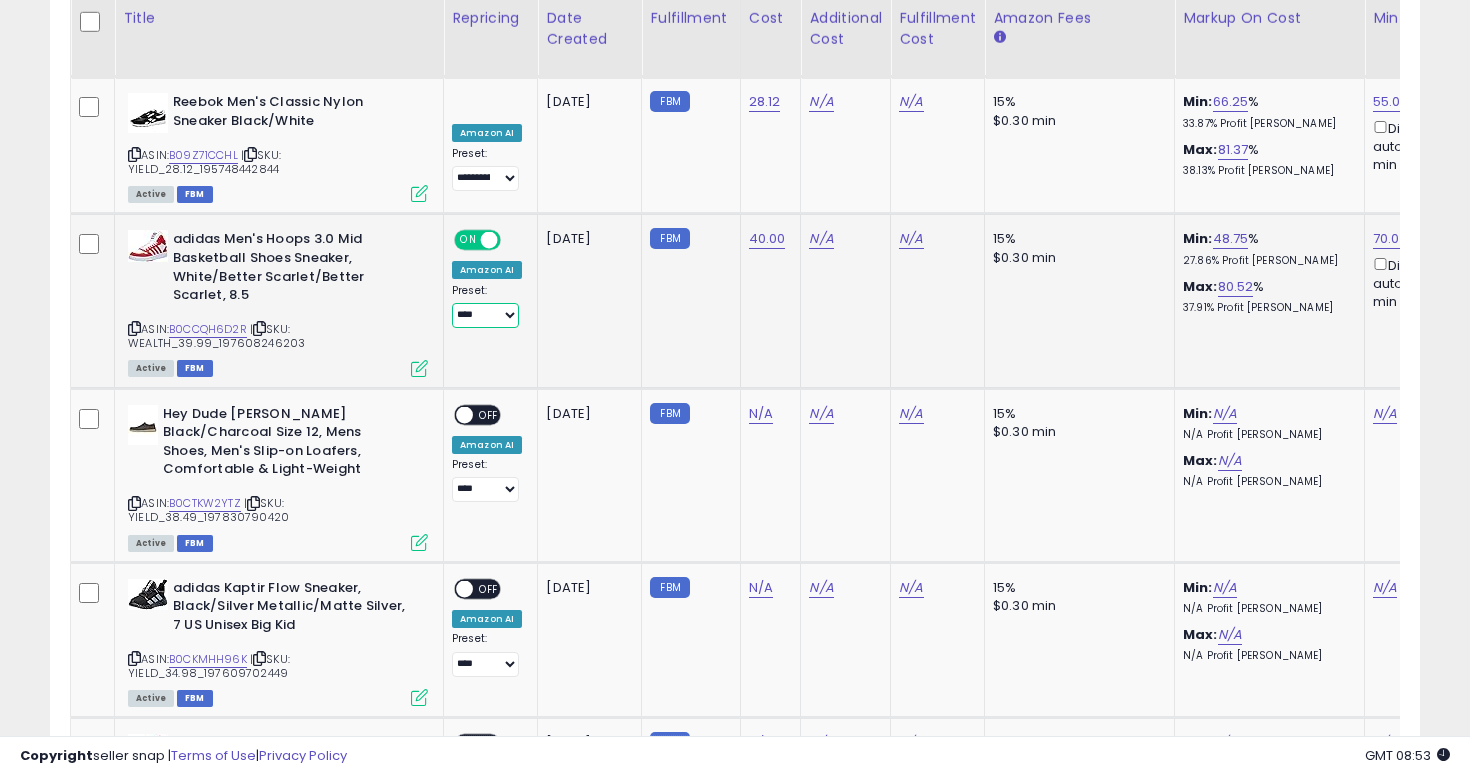 click on "**********" at bounding box center [485, 315] 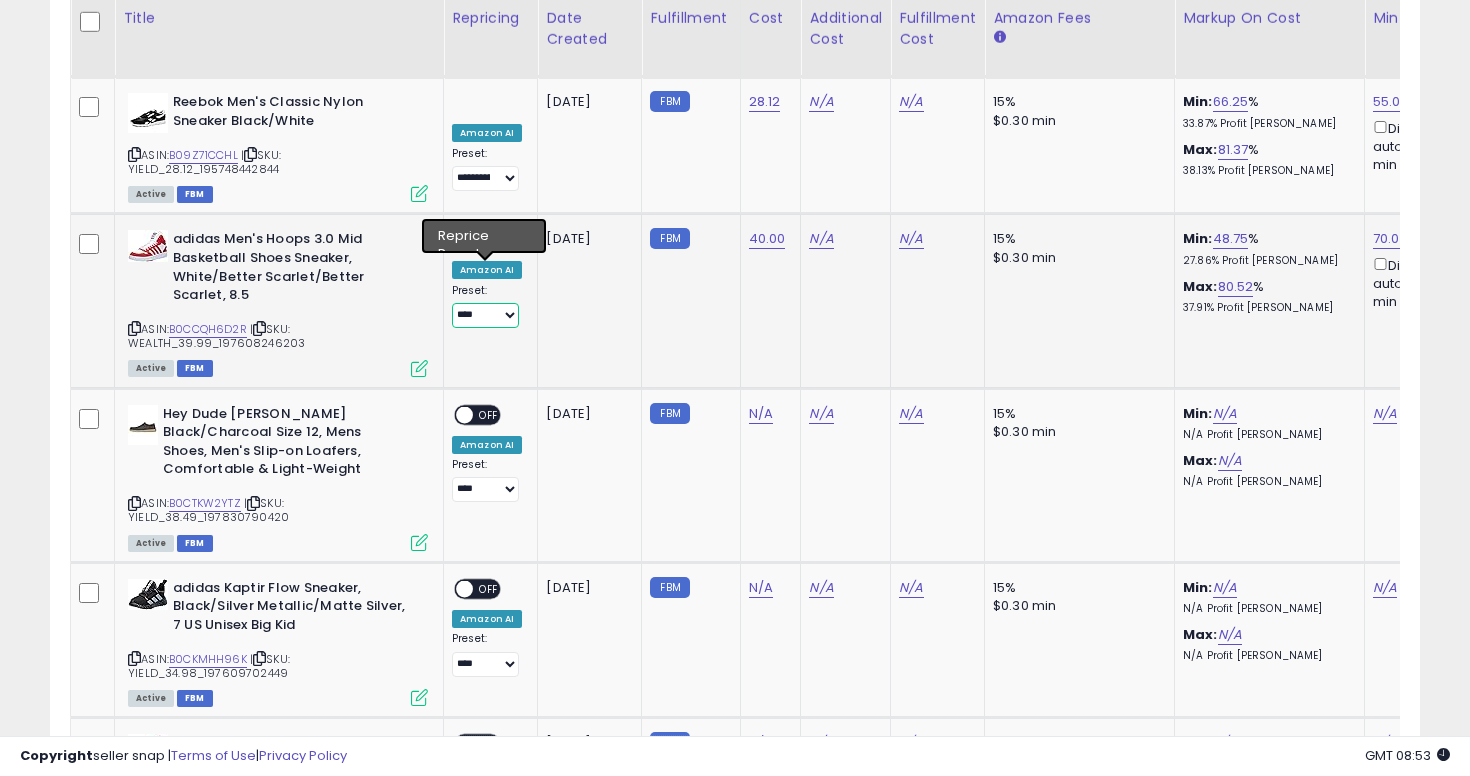 select on "**********" 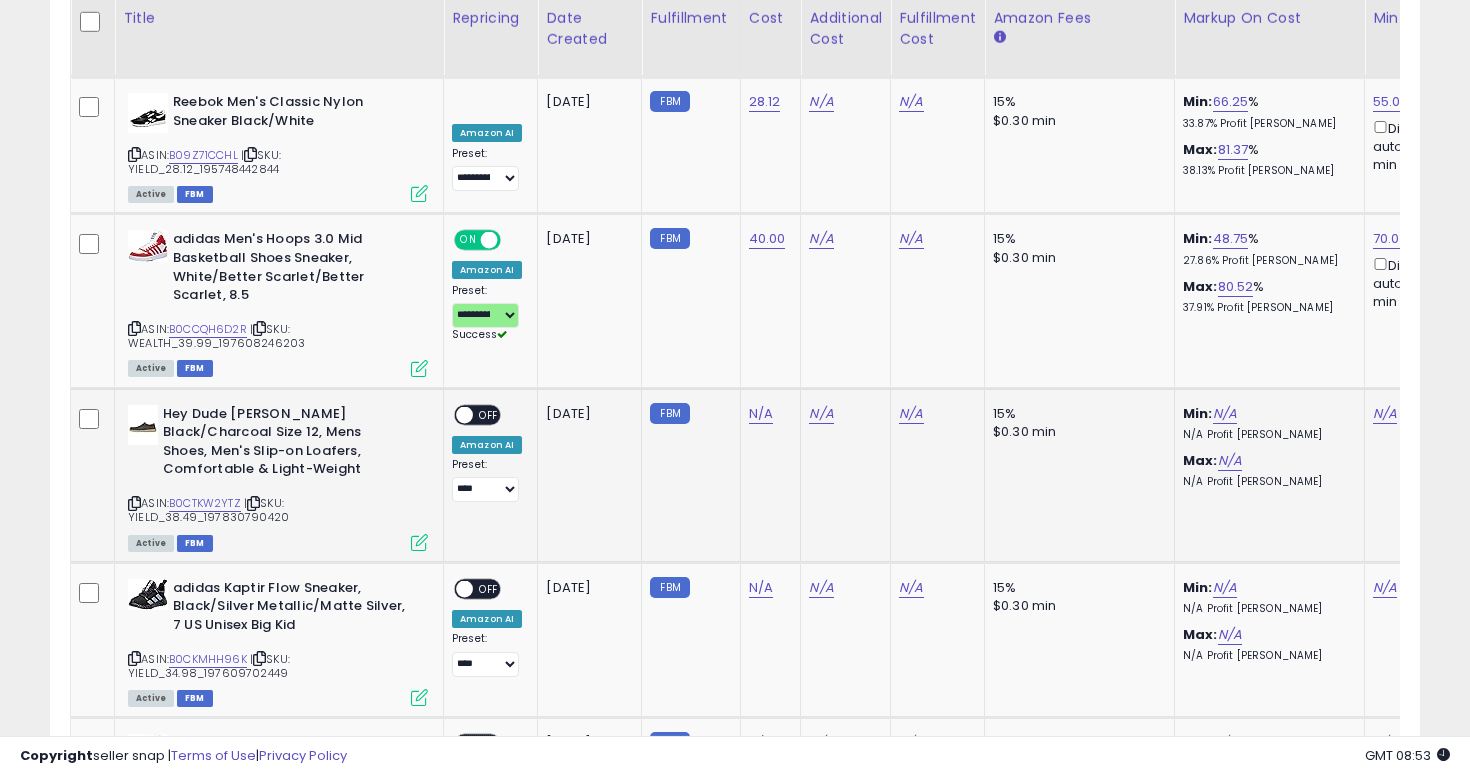 click at bounding box center (134, 503) 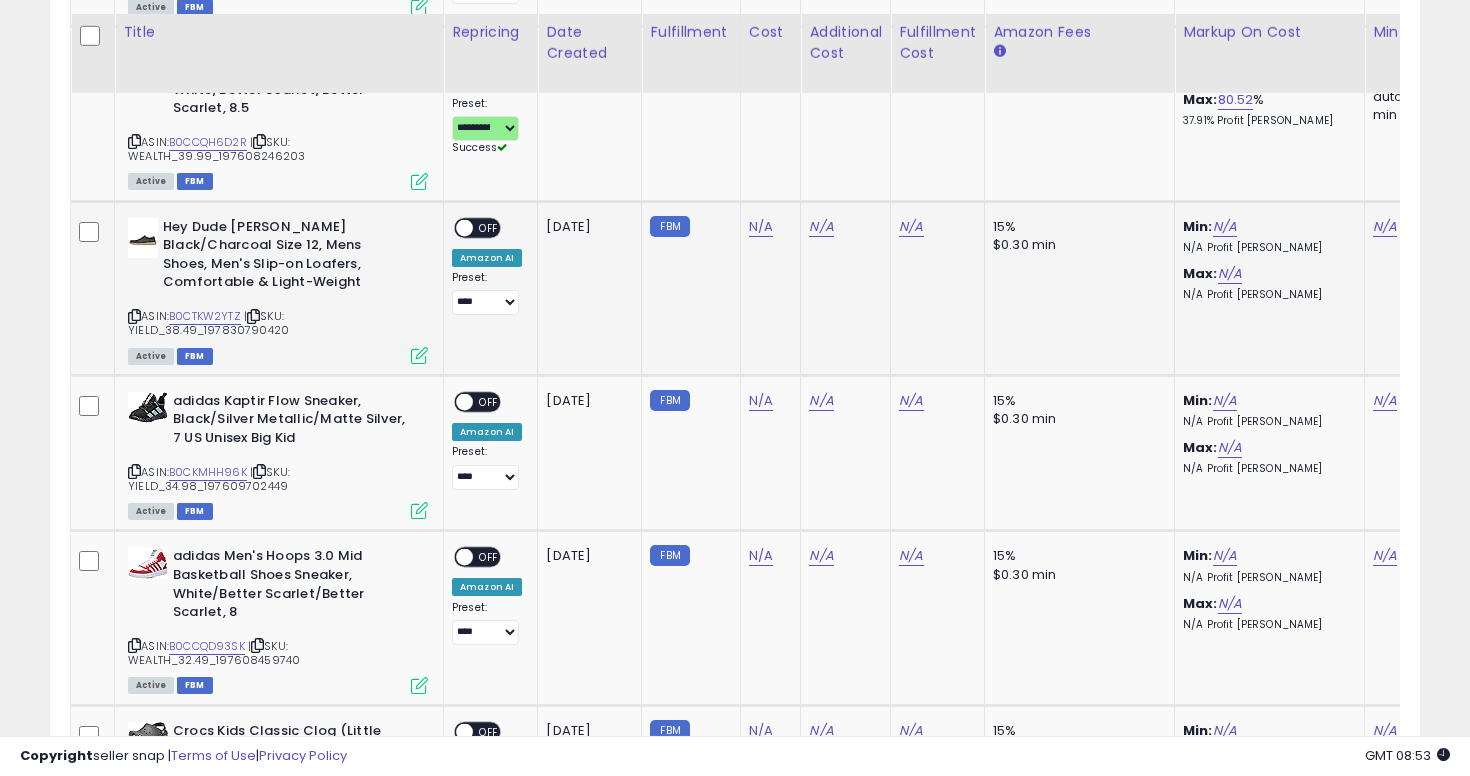 scroll, scrollTop: 2940, scrollLeft: 0, axis: vertical 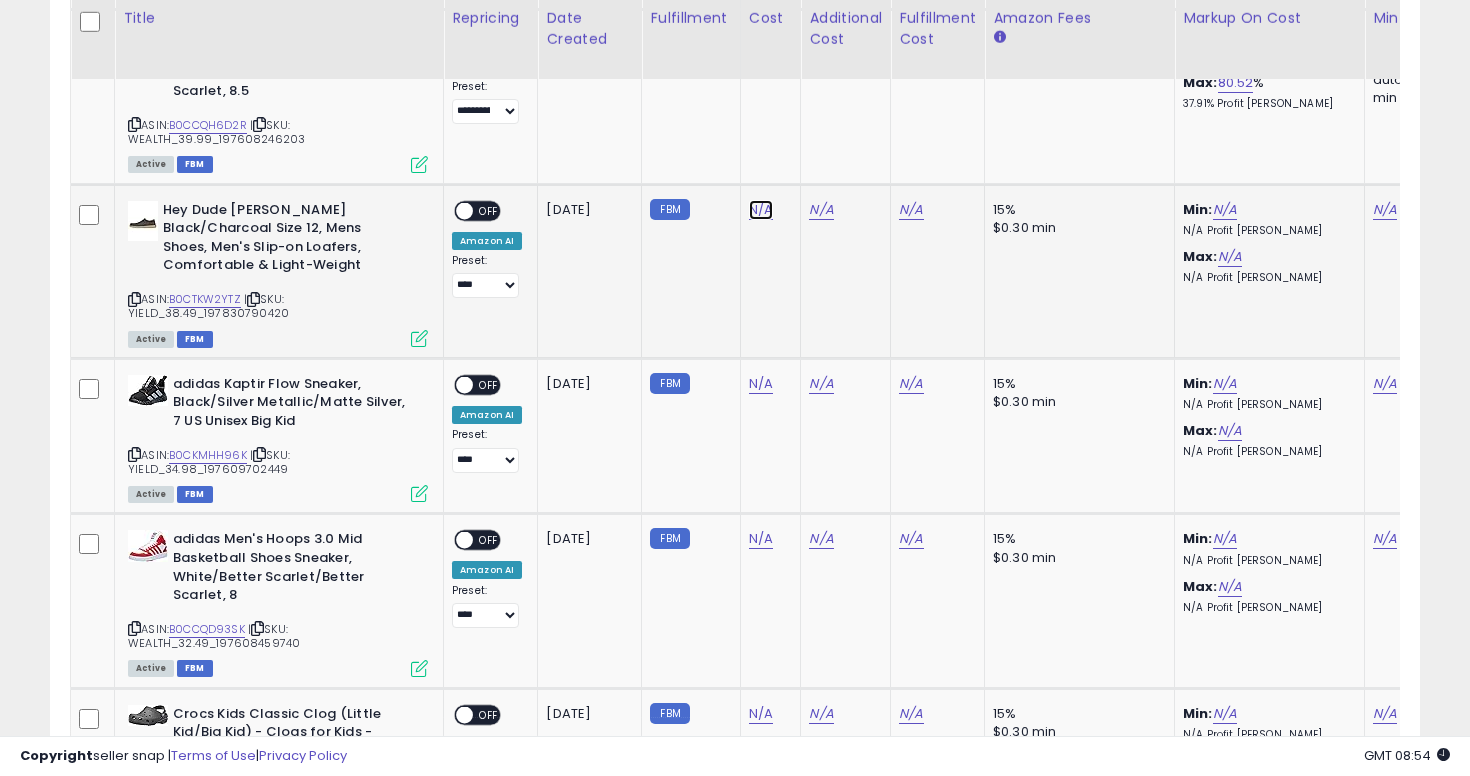 click on "N/A" at bounding box center (761, 210) 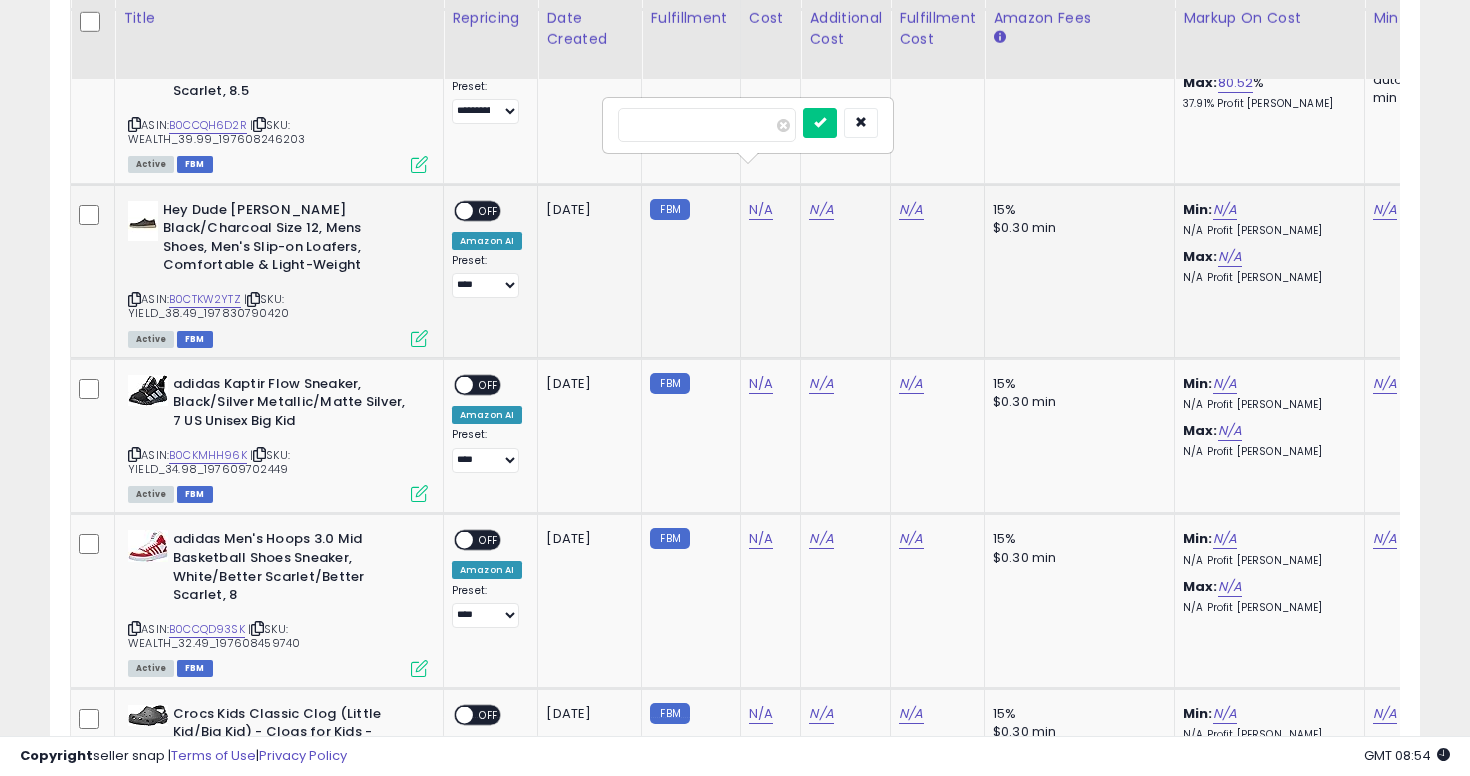 type on "****" 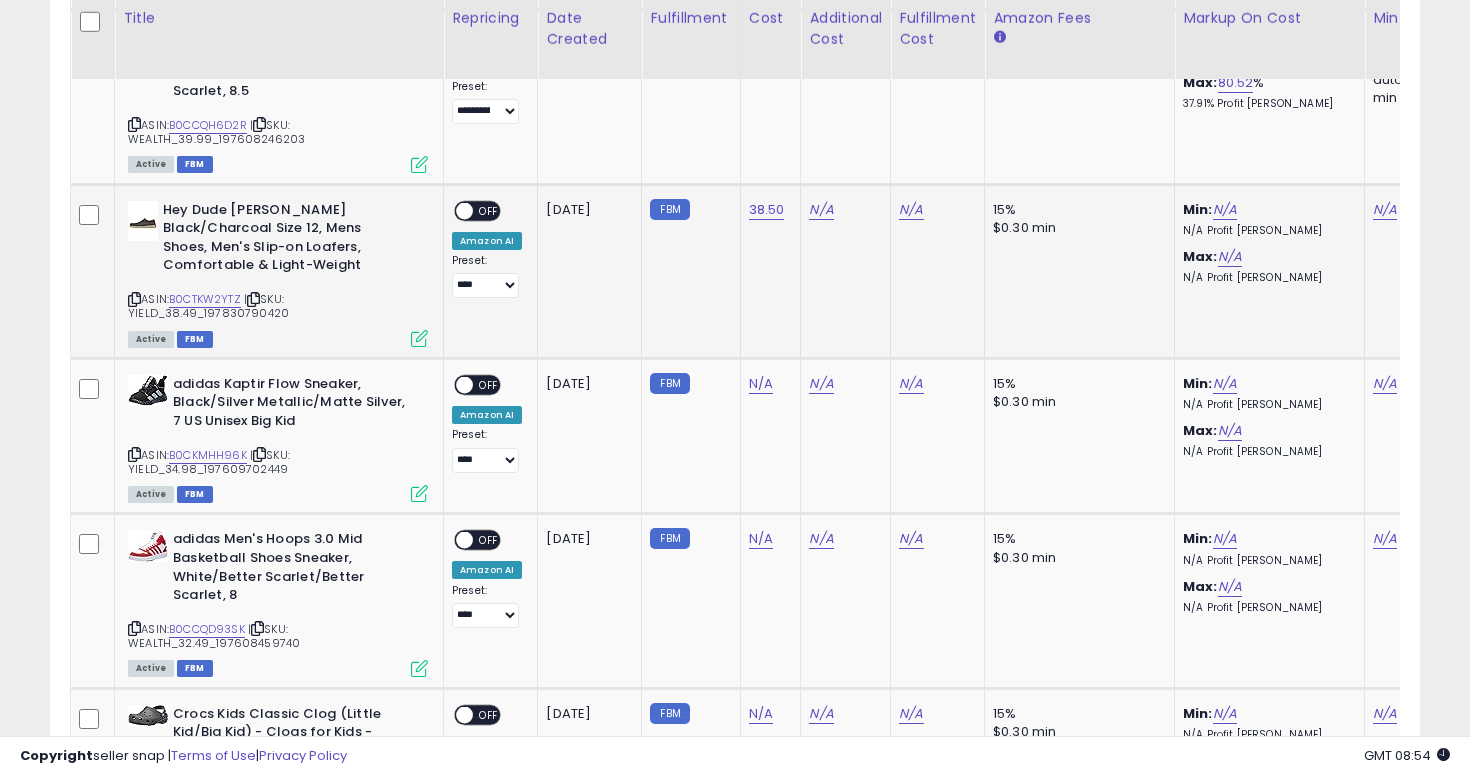 scroll, scrollTop: 0, scrollLeft: 407, axis: horizontal 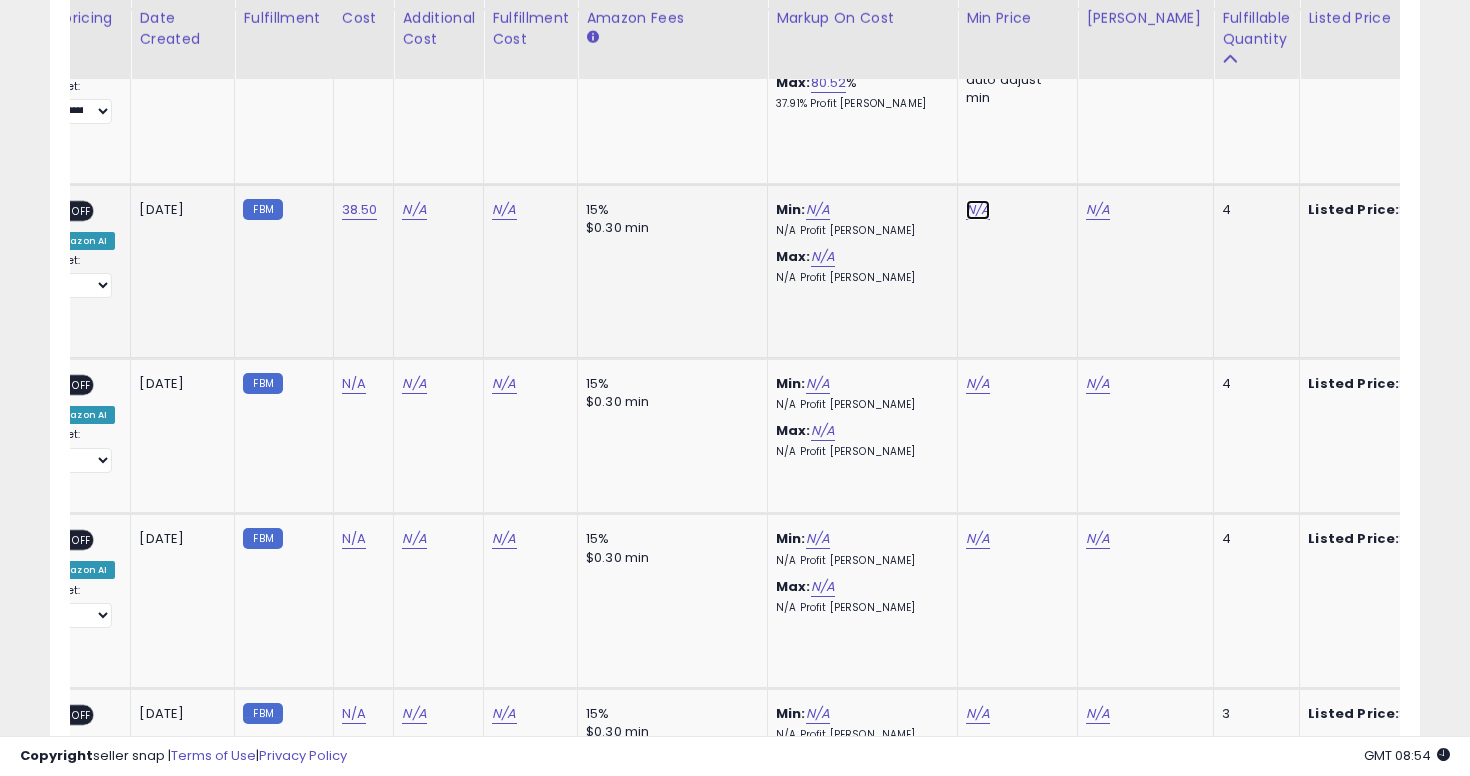 click on "N/A" at bounding box center (978, 210) 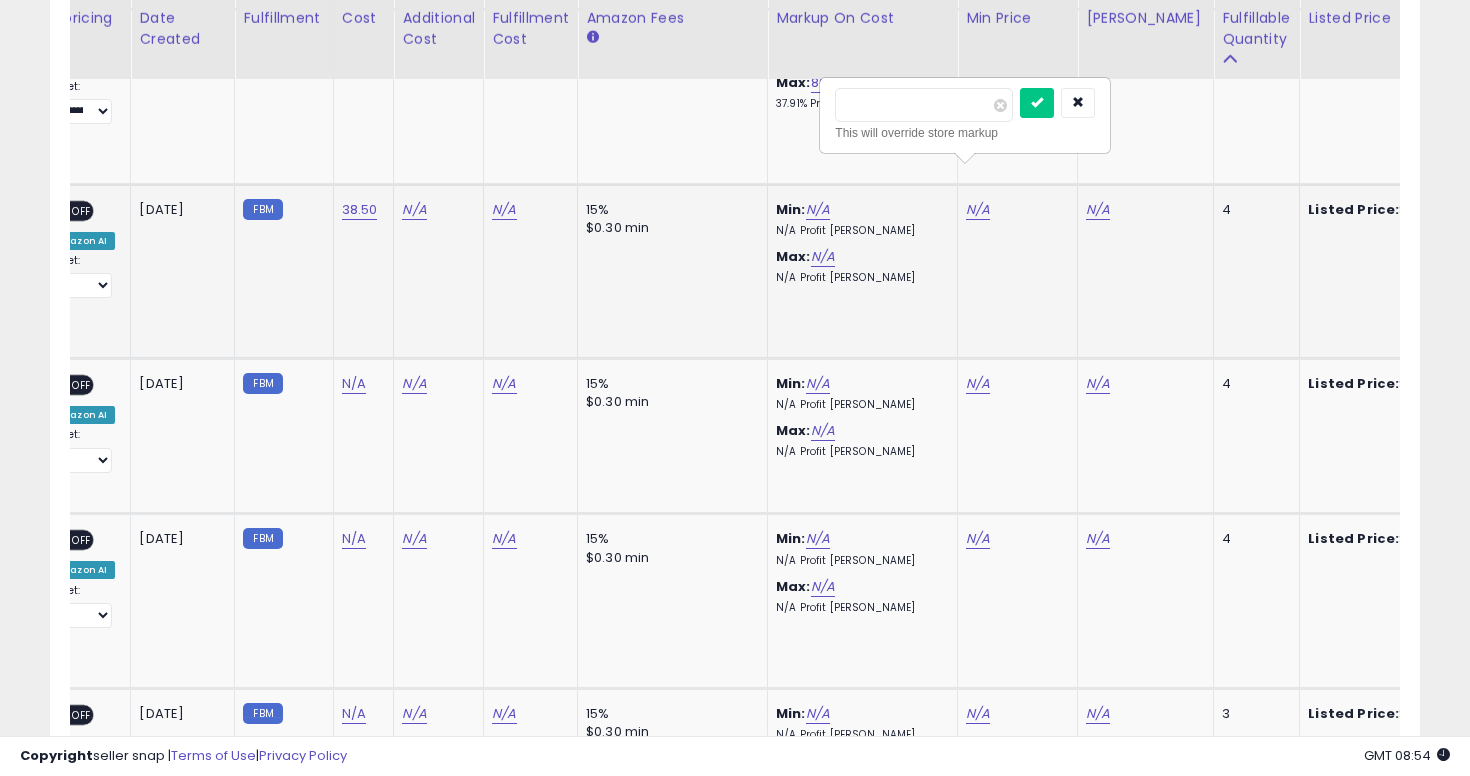 type on "****" 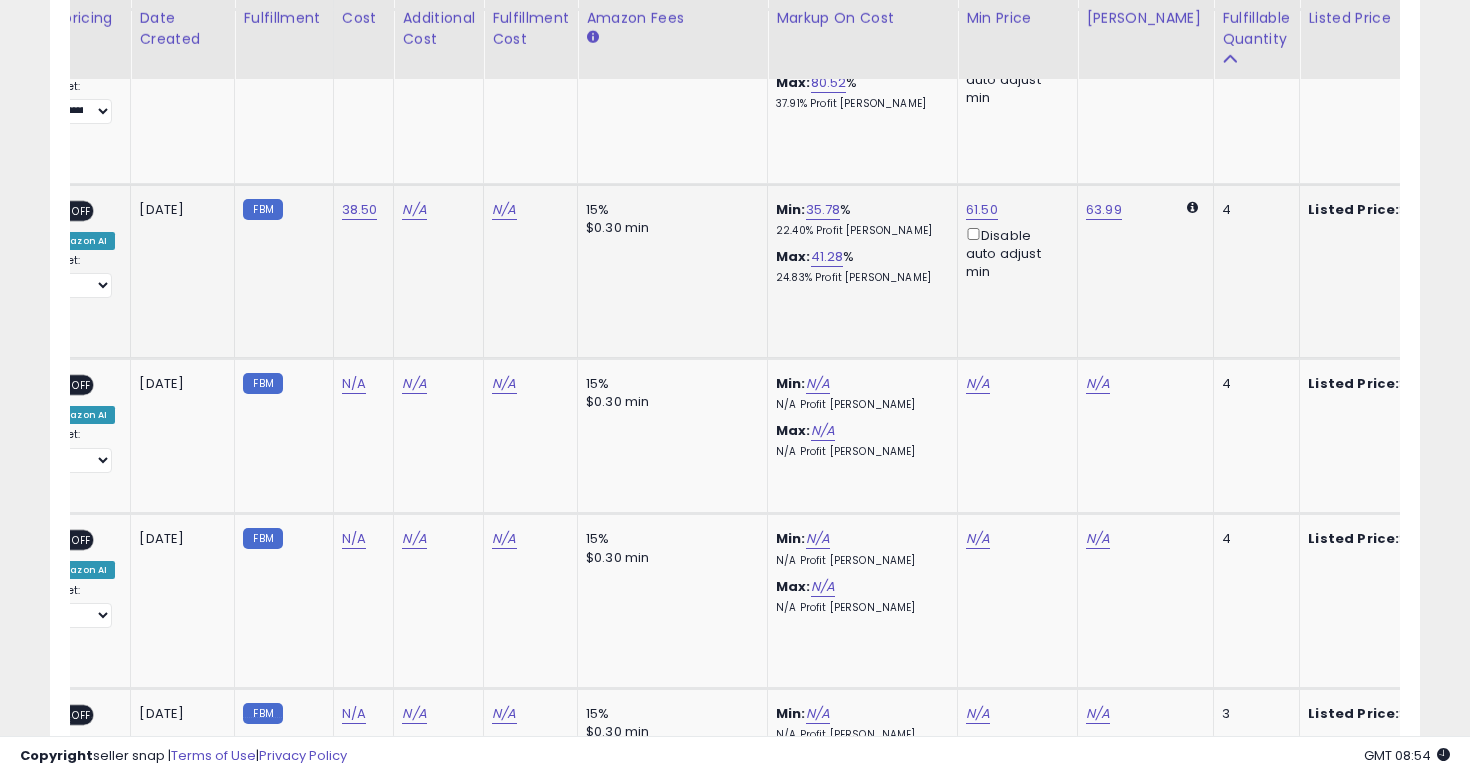scroll, scrollTop: 0, scrollLeft: 398, axis: horizontal 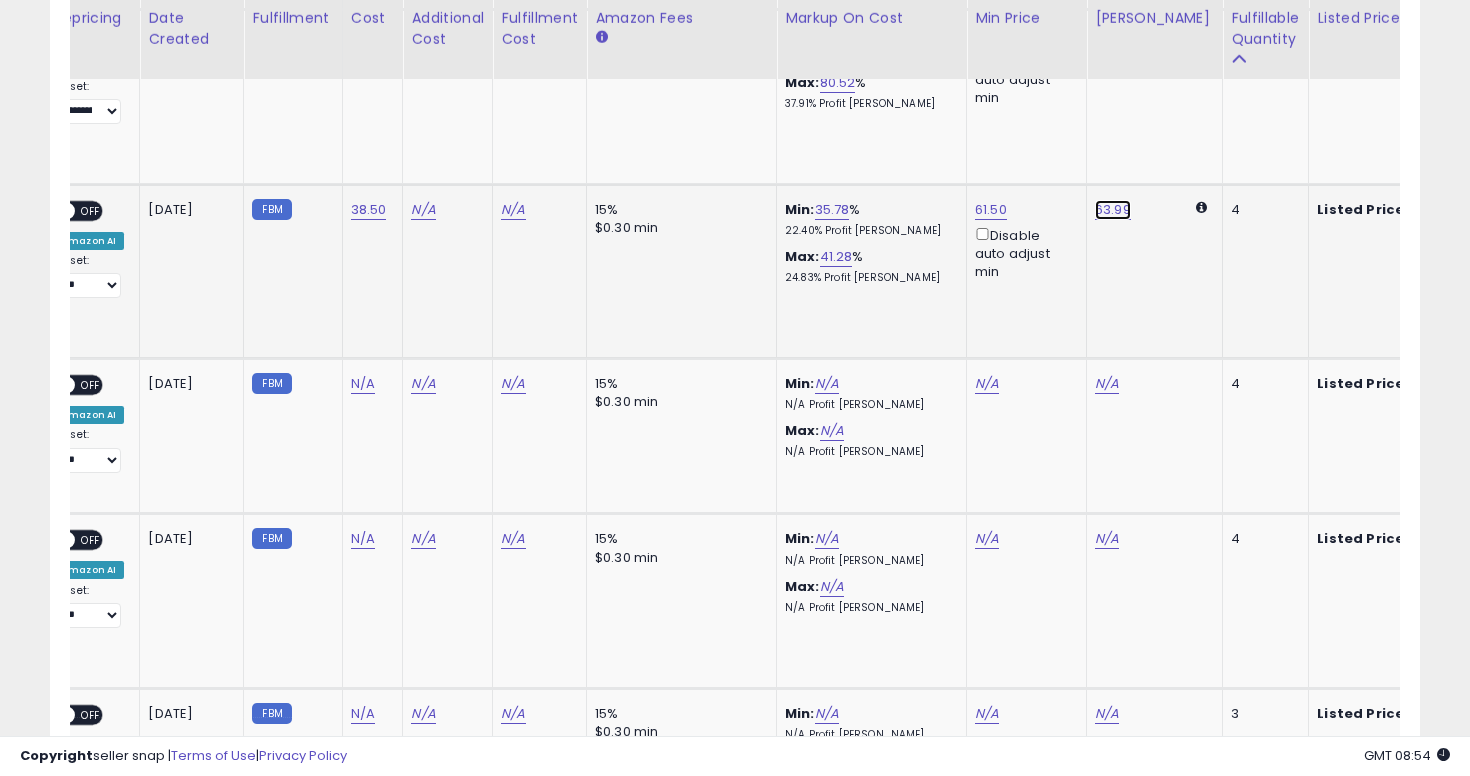click on "63.99" at bounding box center (1114, -1837) 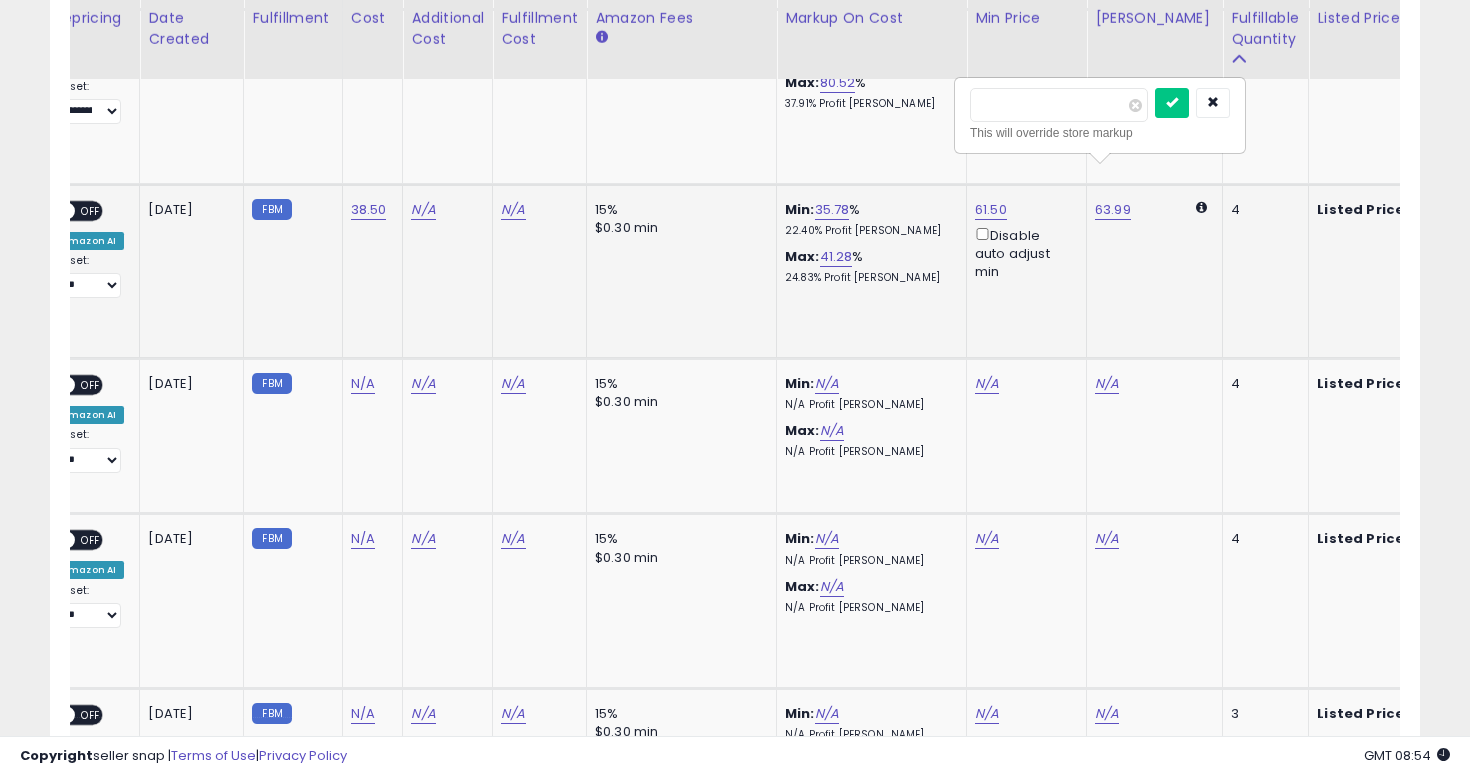 click on "*****" at bounding box center [1059, 105] 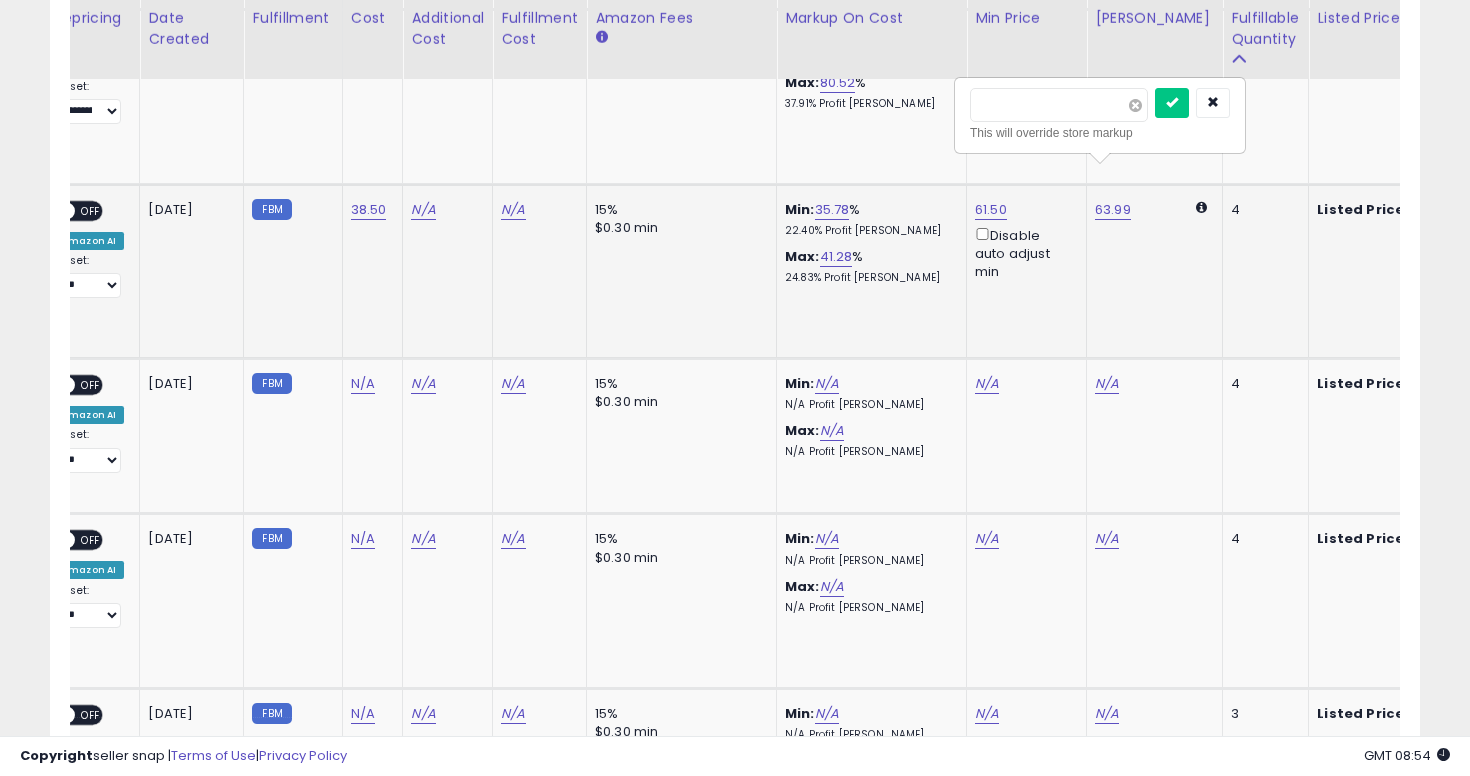 click at bounding box center [1135, 105] 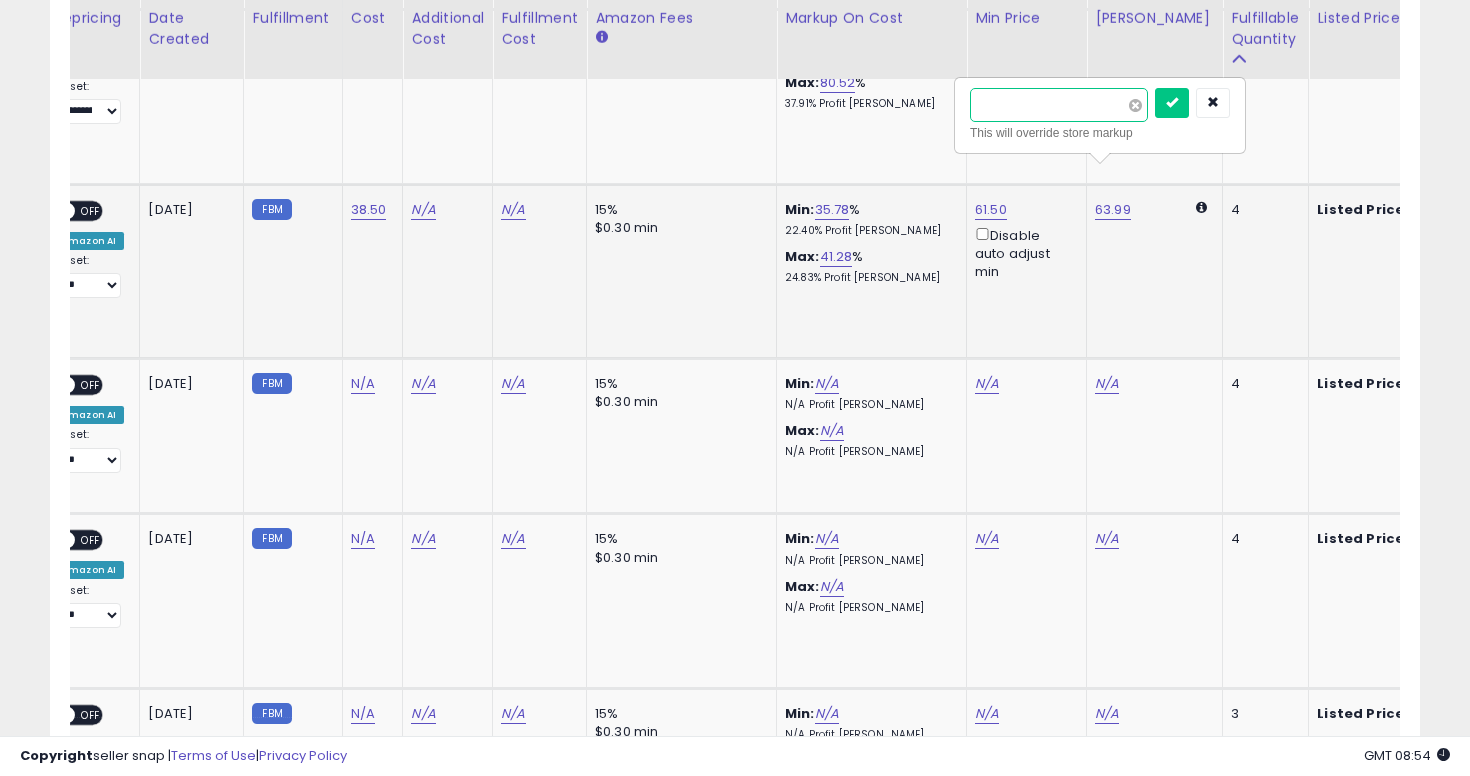 type on "*" 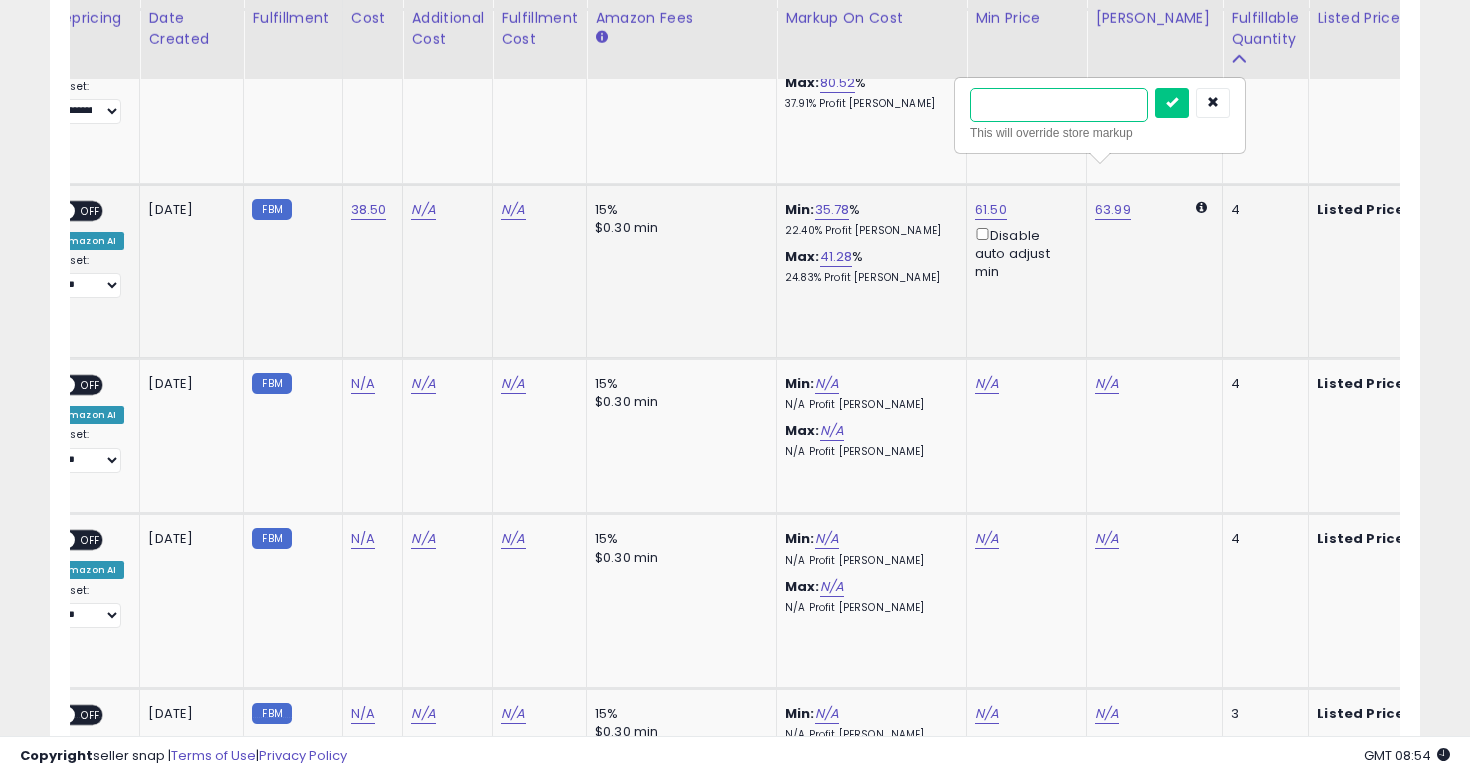 type on "**" 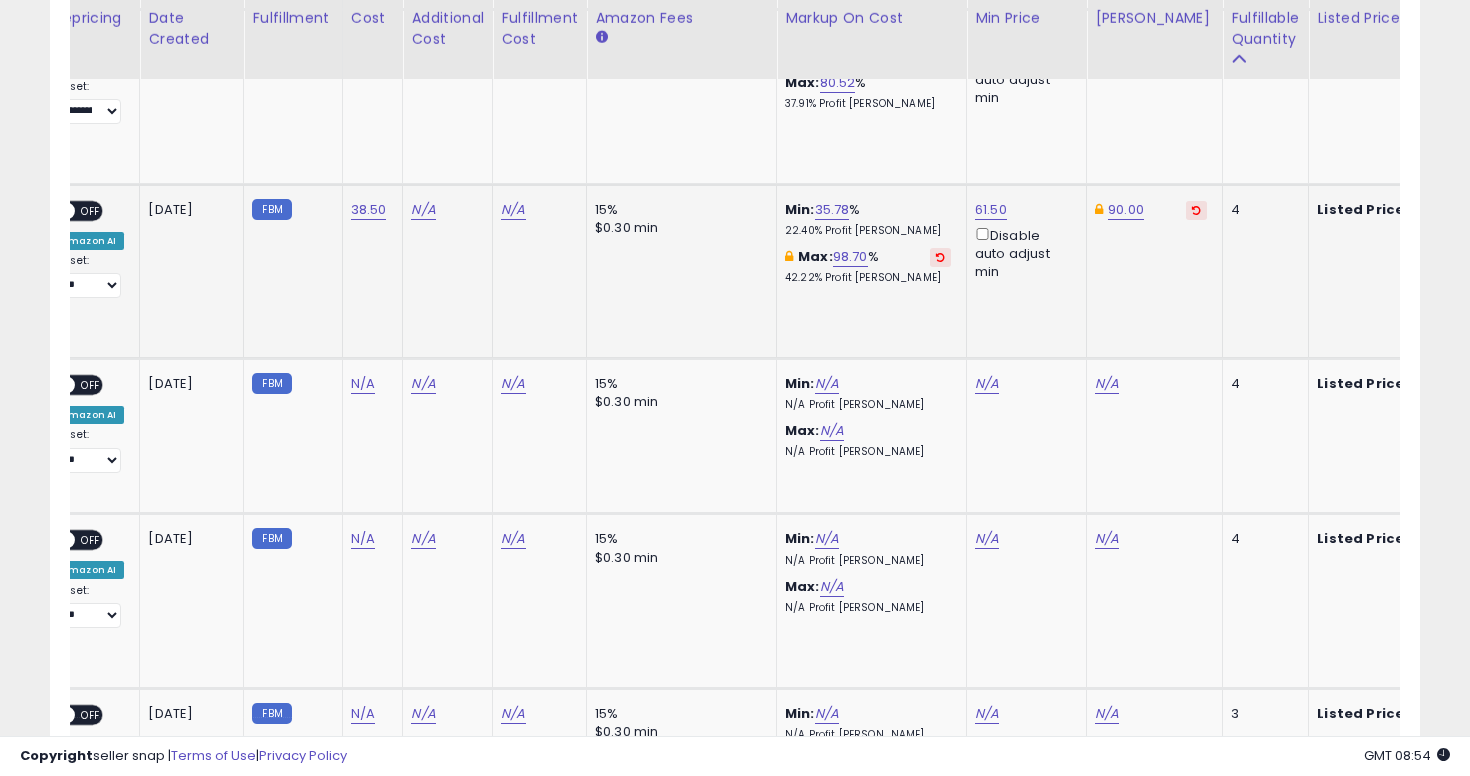 scroll, scrollTop: 0, scrollLeft: 0, axis: both 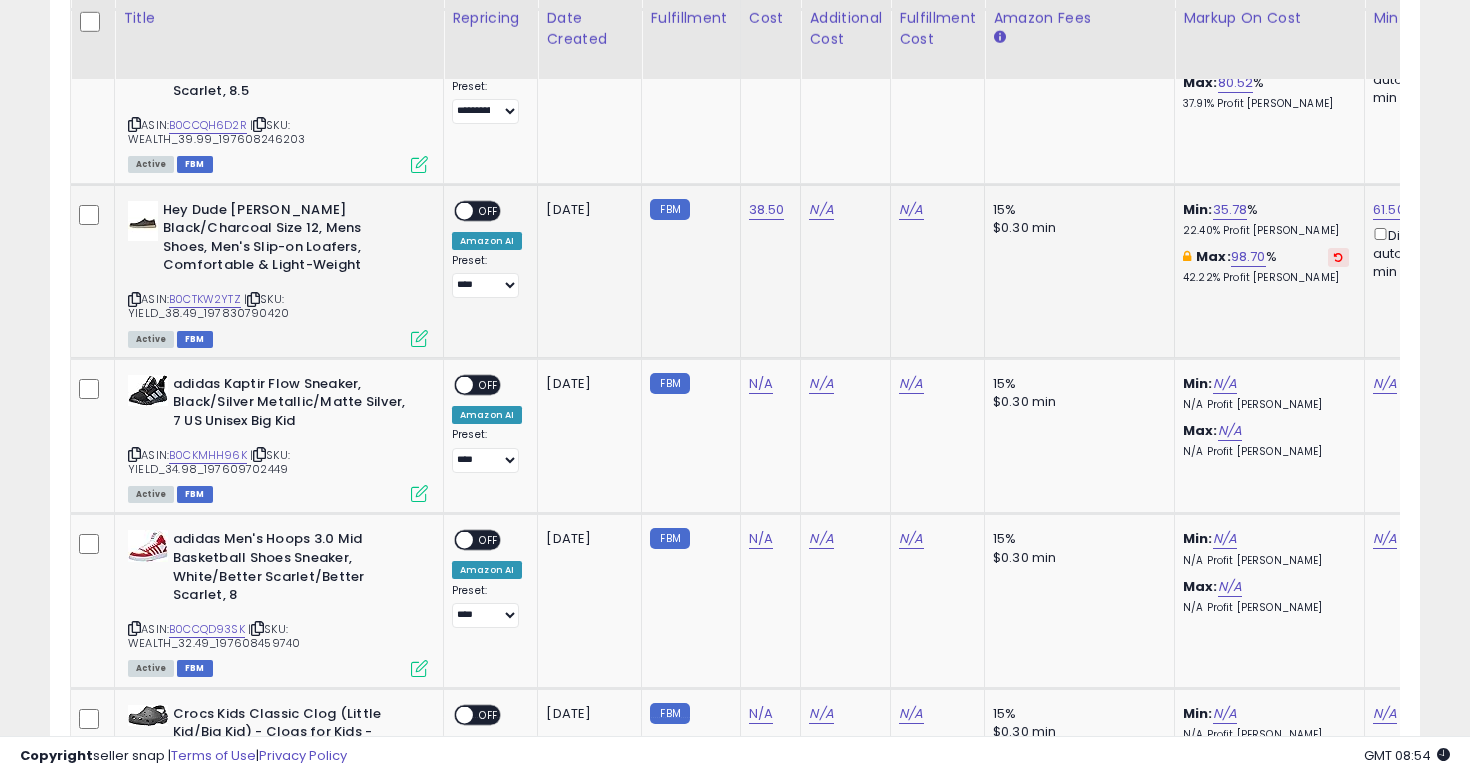 click on "OFF" at bounding box center [489, 210] 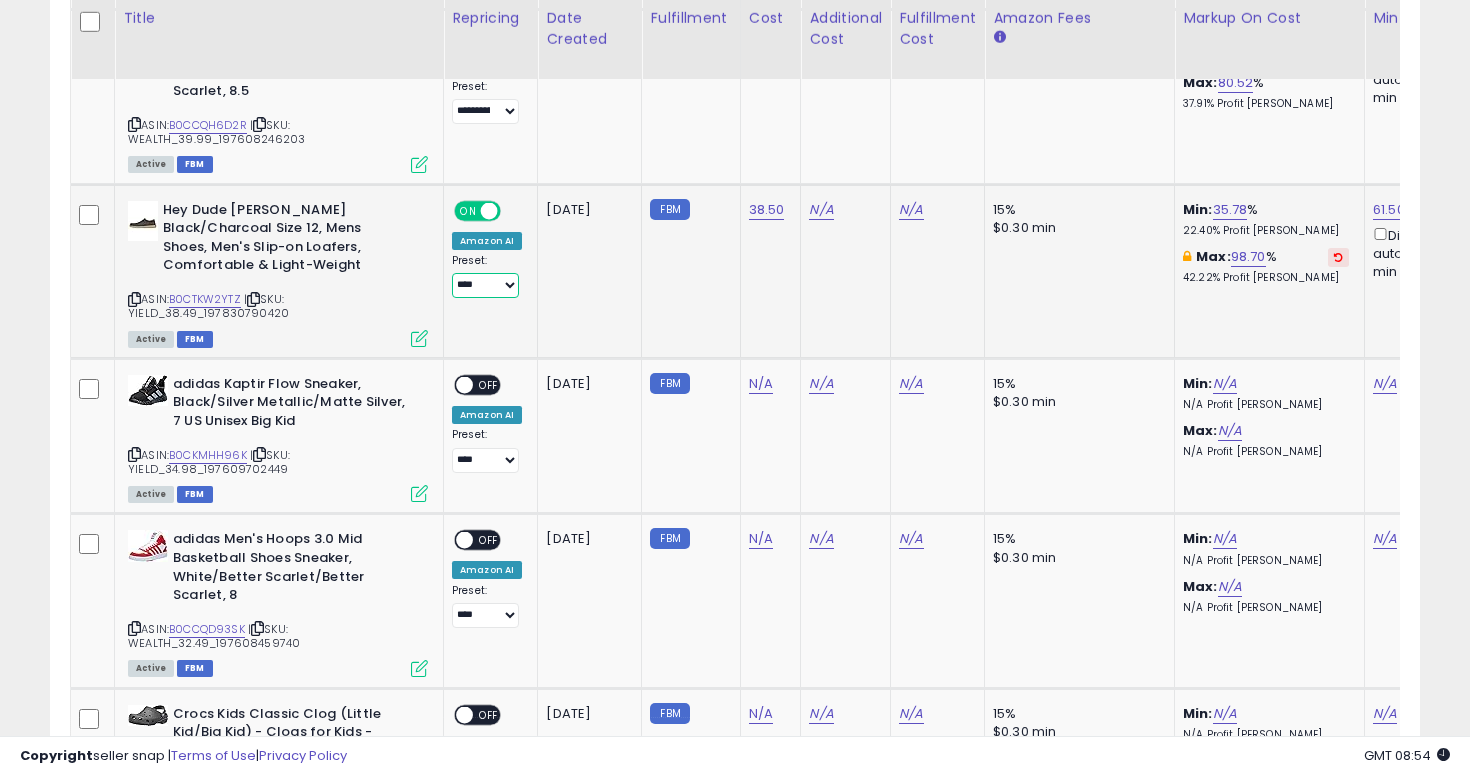 click on "**********" at bounding box center (485, 285) 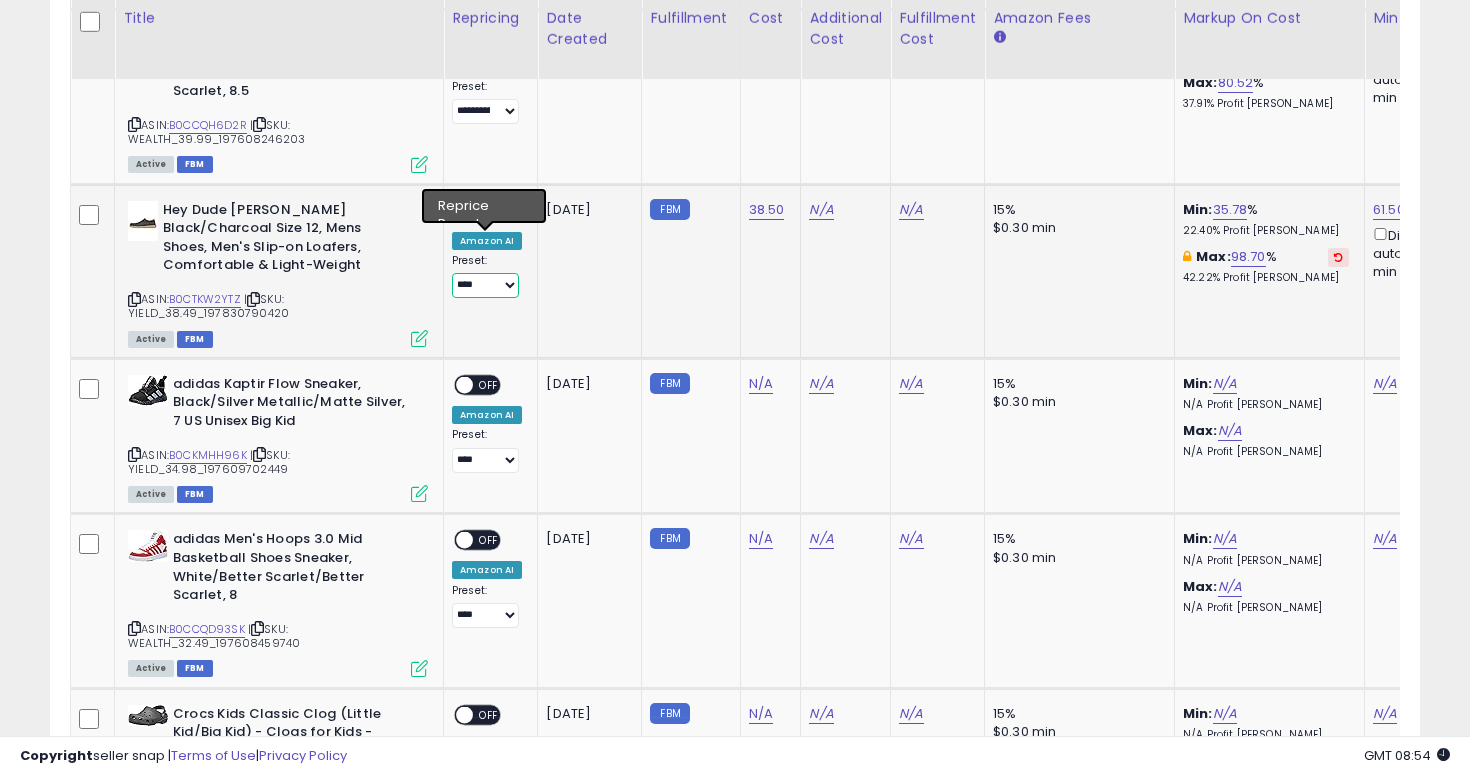 select on "**********" 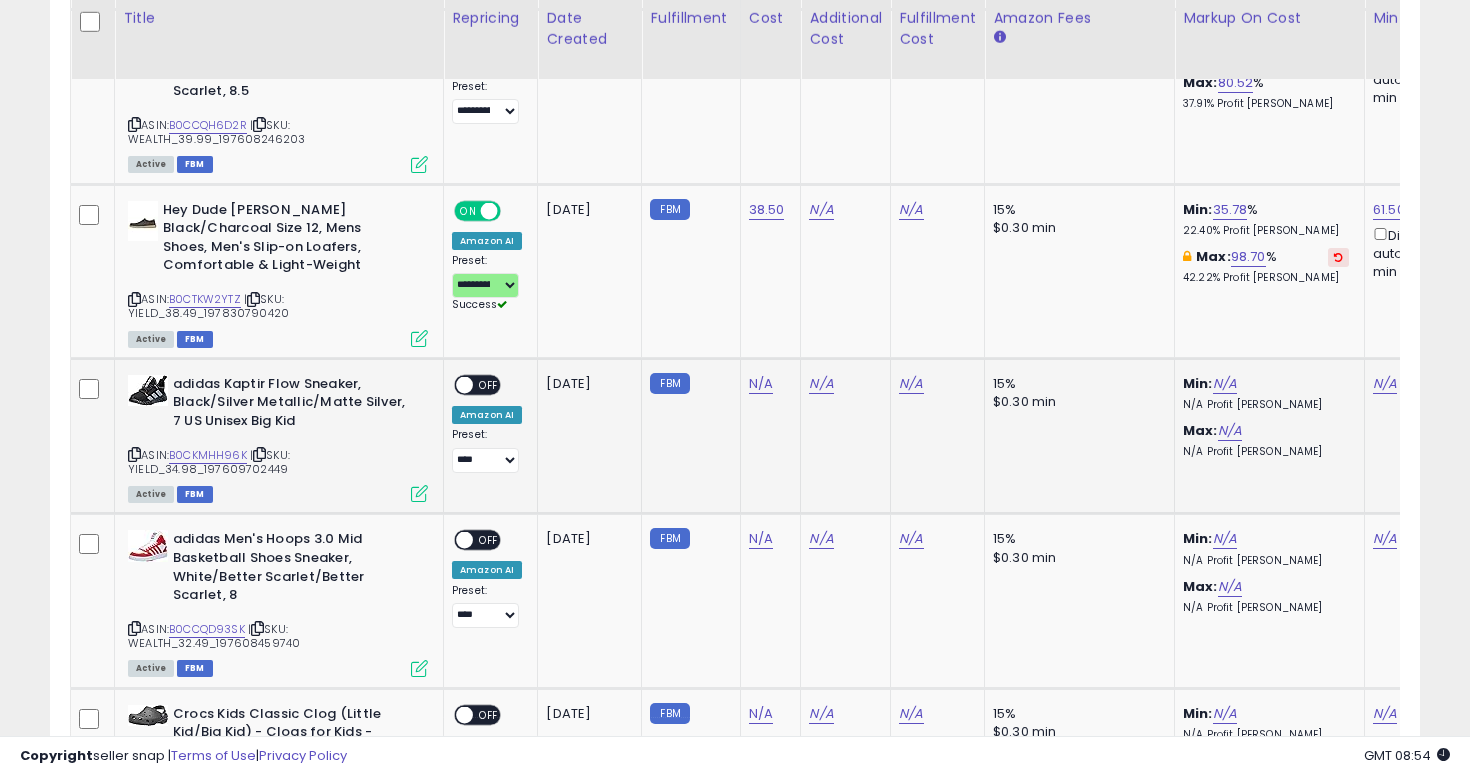 click at bounding box center [134, 454] 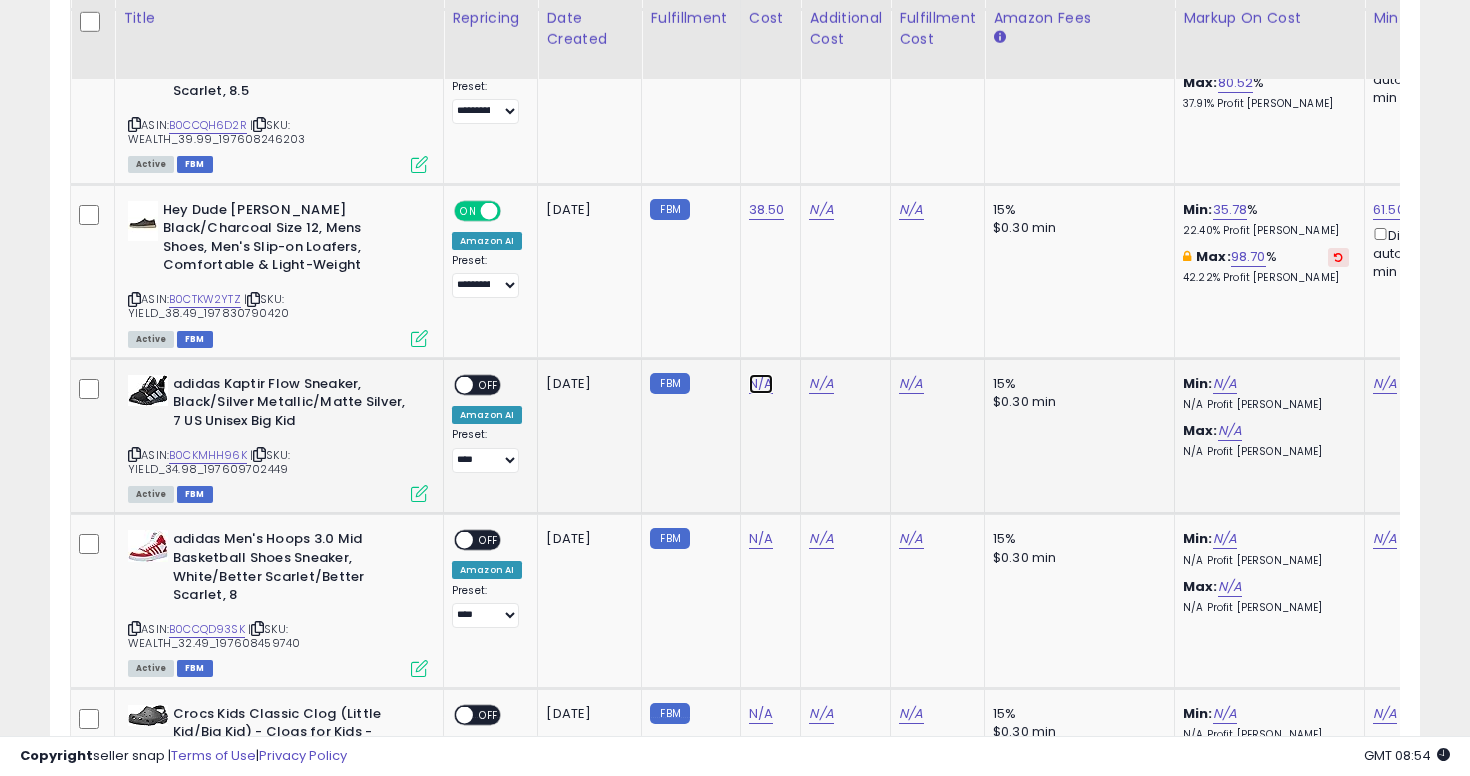 click on "N/A" at bounding box center [761, 384] 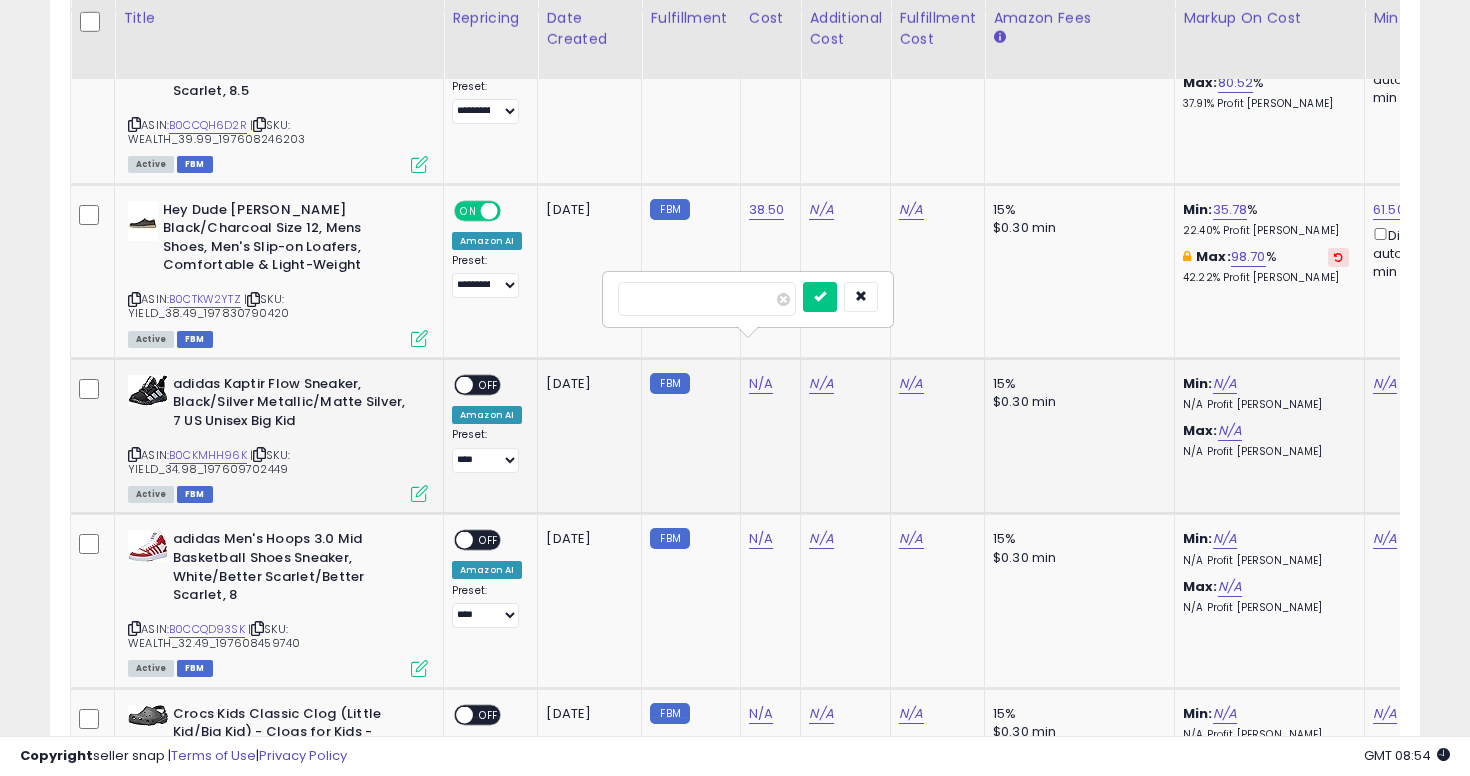 type on "**" 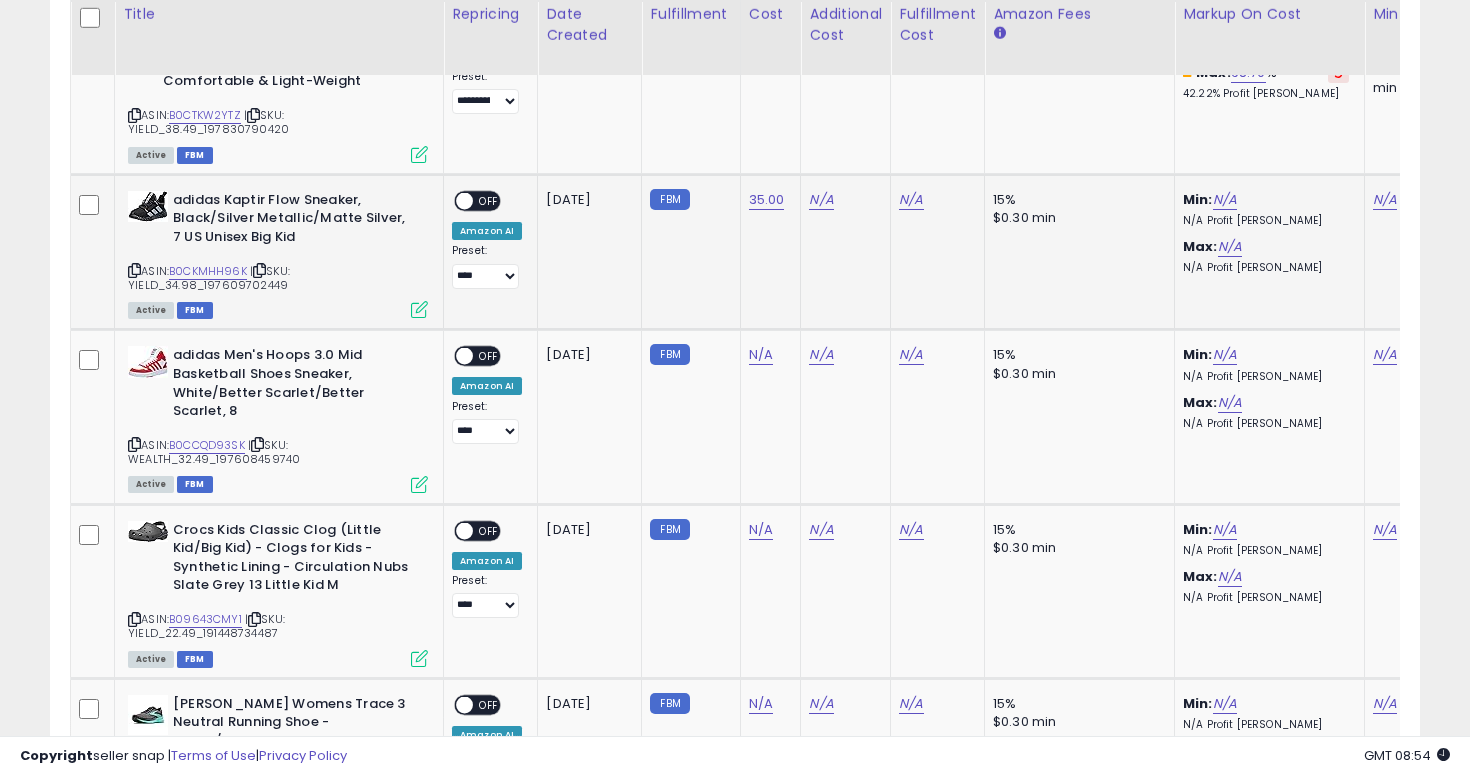 scroll, scrollTop: 3120, scrollLeft: 0, axis: vertical 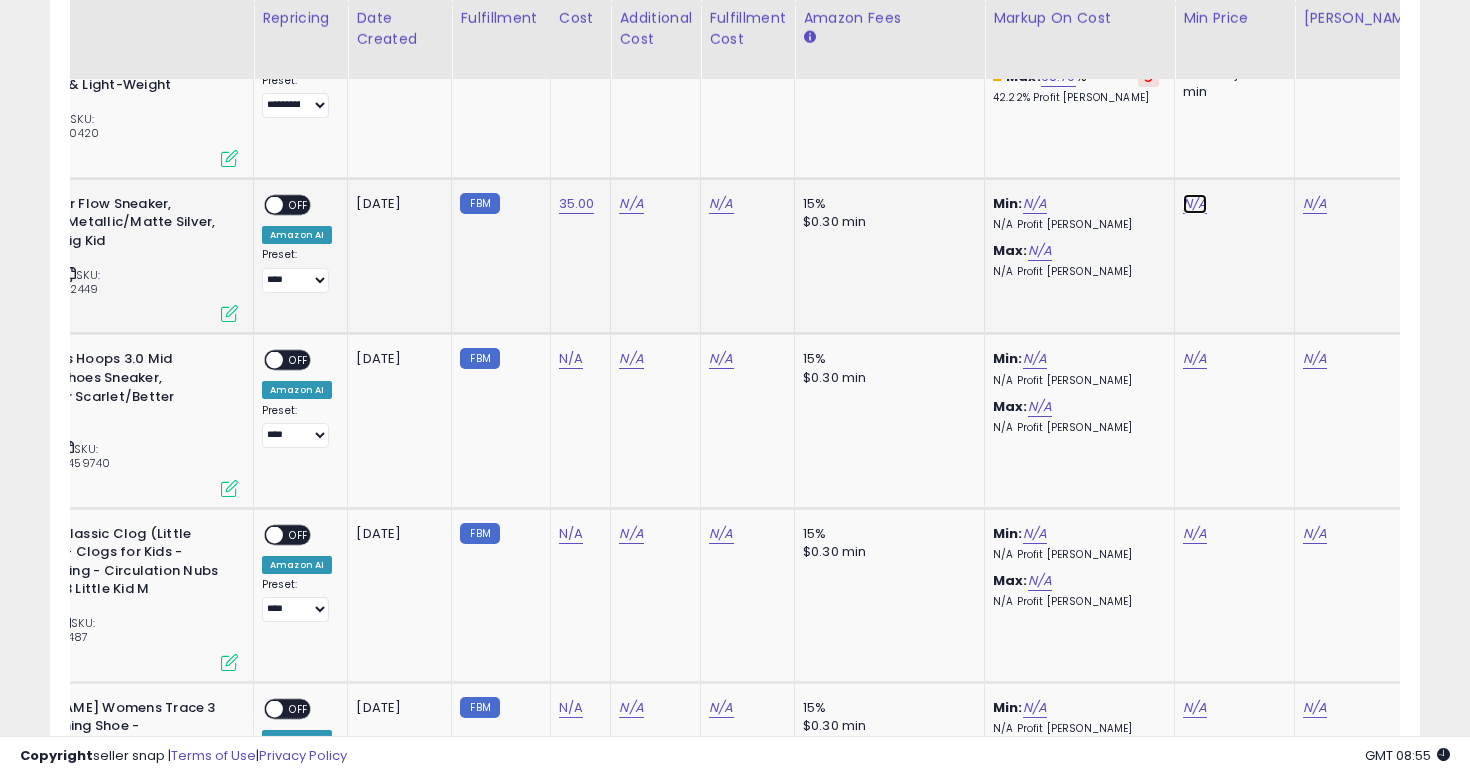 click on "N/A" at bounding box center (1195, 204) 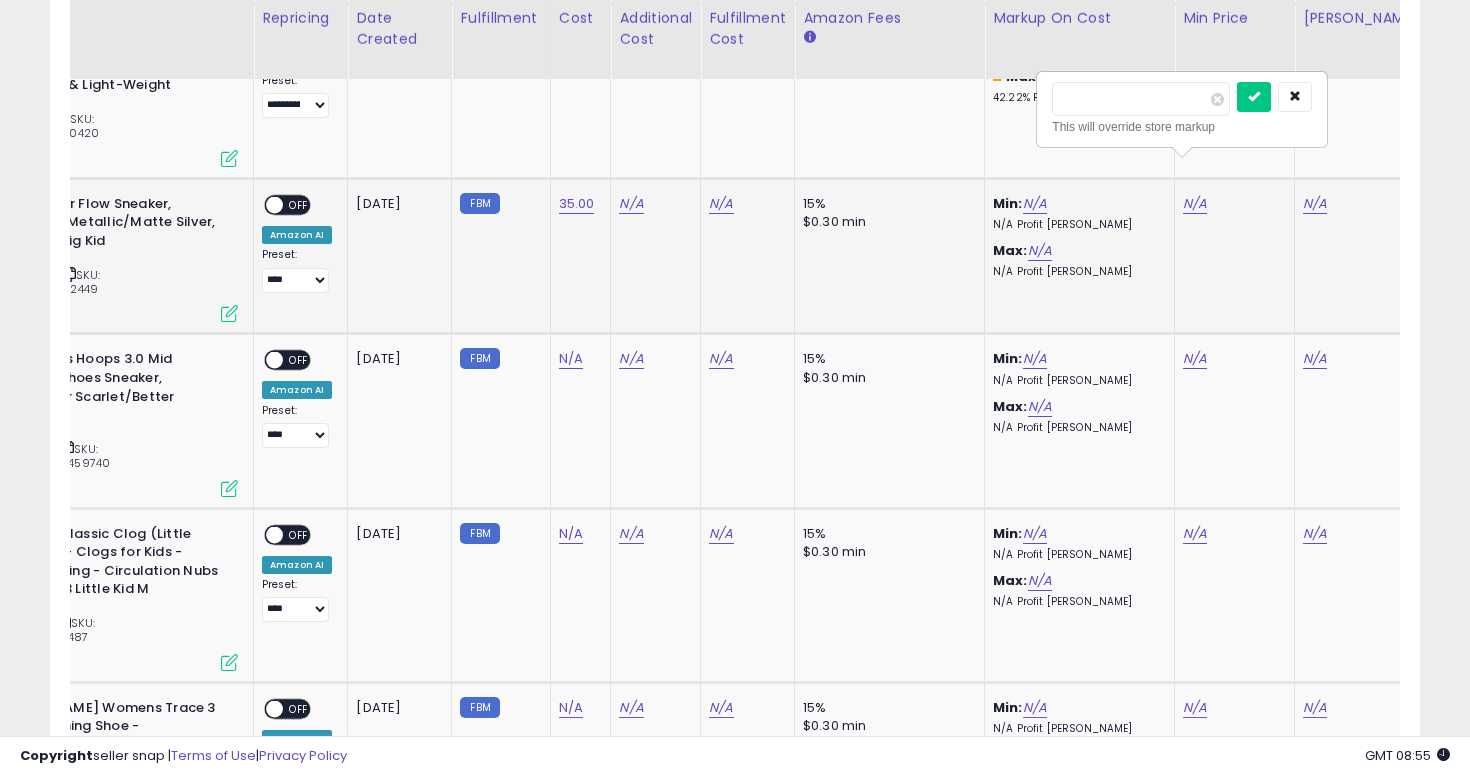 type on "**" 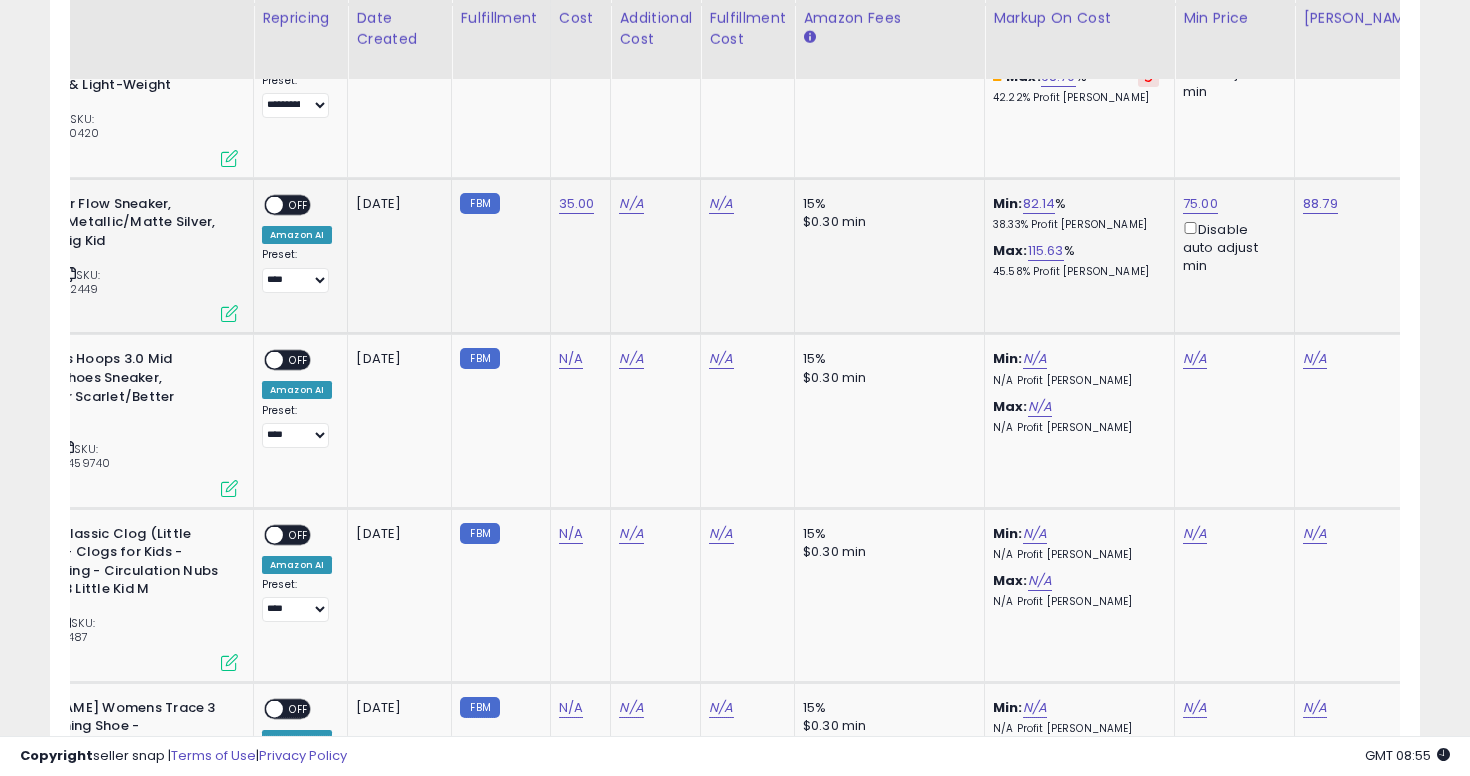 scroll, scrollTop: 0, scrollLeft: 0, axis: both 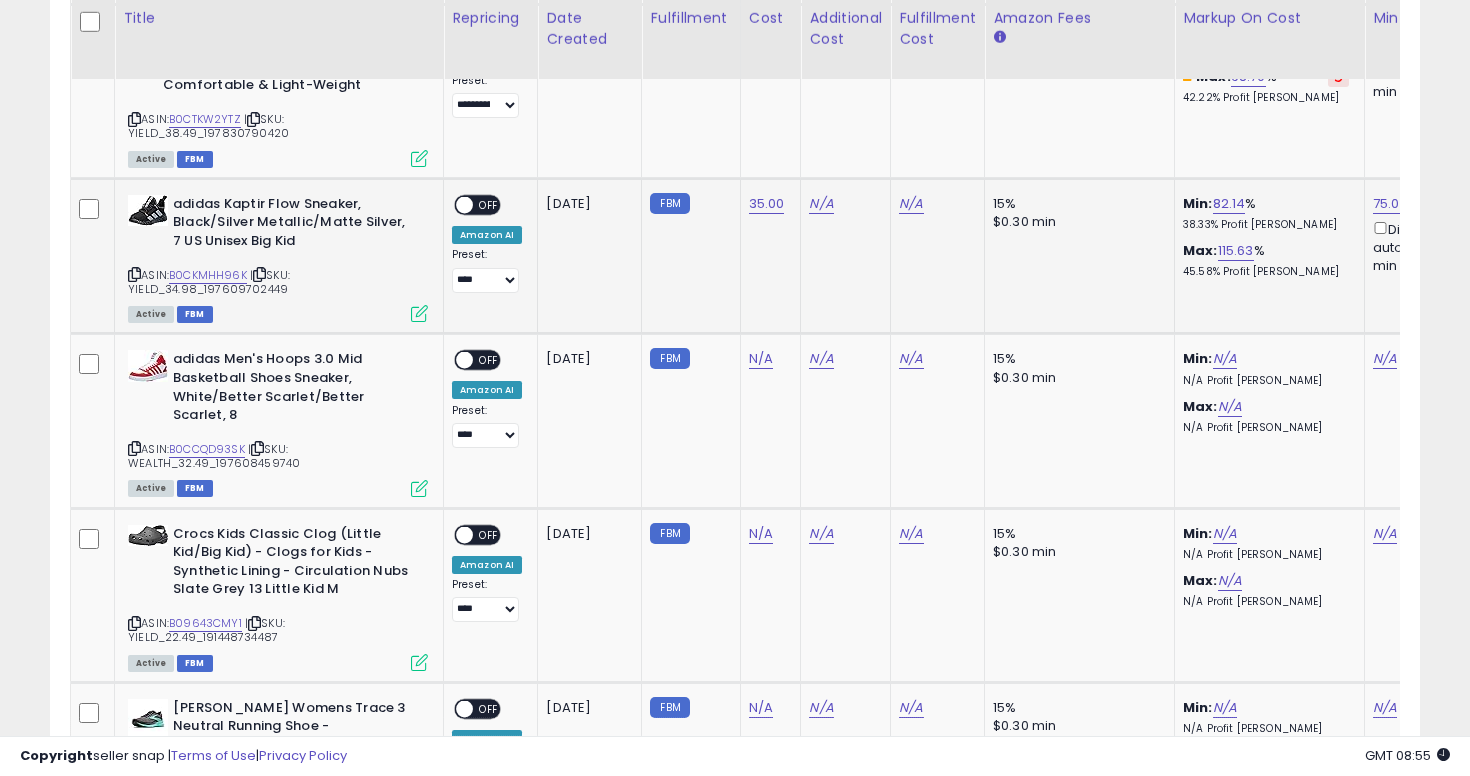 click on "OFF" at bounding box center [489, 204] 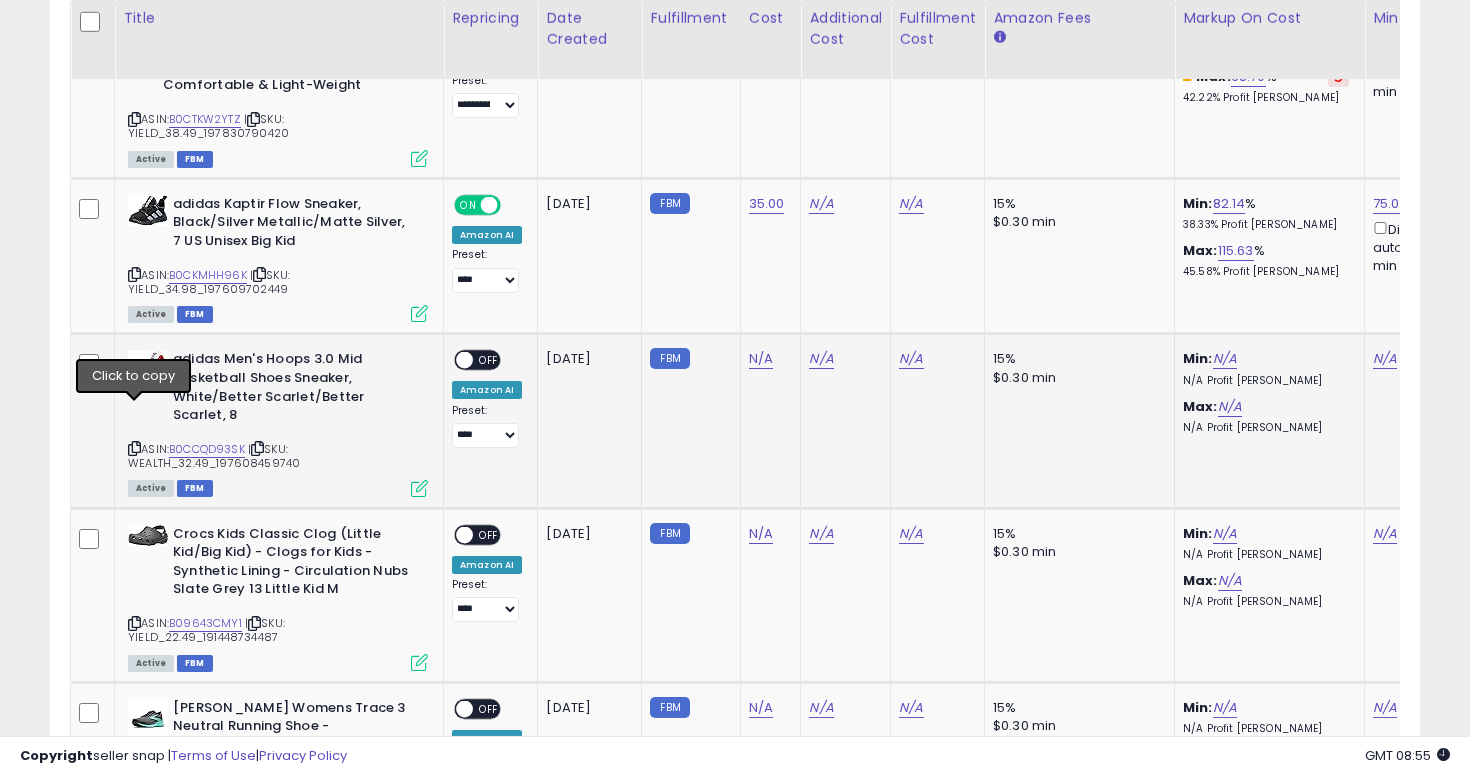 click at bounding box center [134, 448] 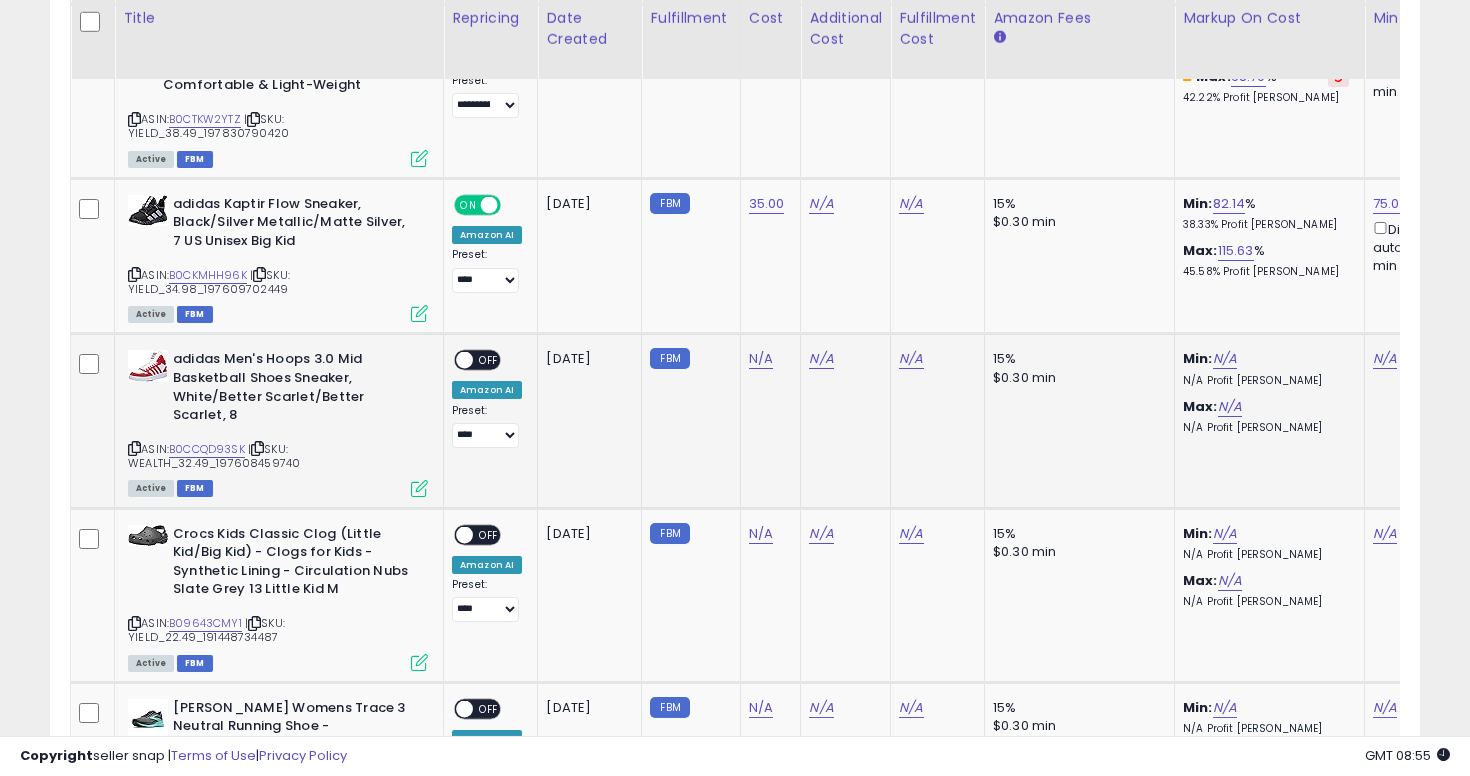 click on "N/A" at bounding box center [767, 359] 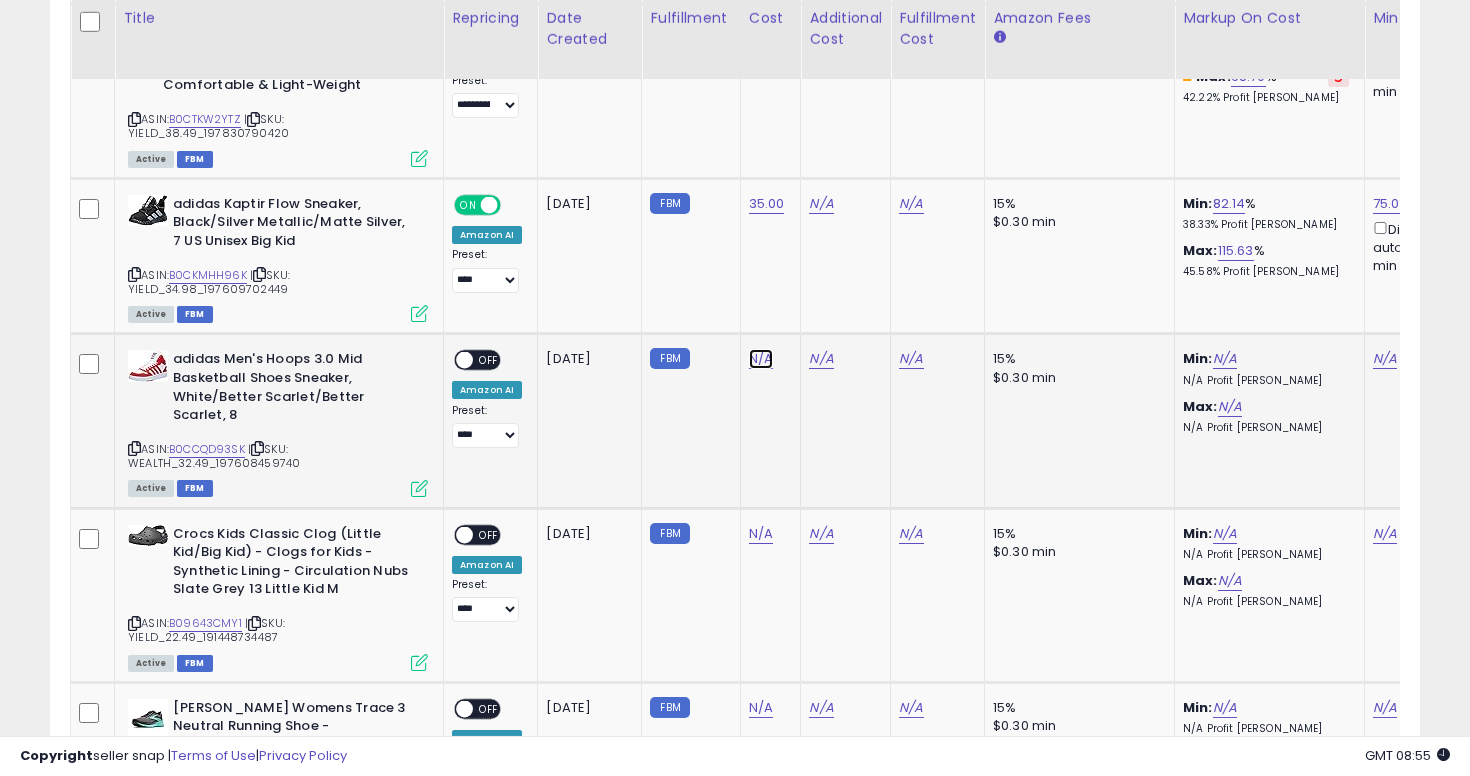 click on "N/A" at bounding box center (761, 359) 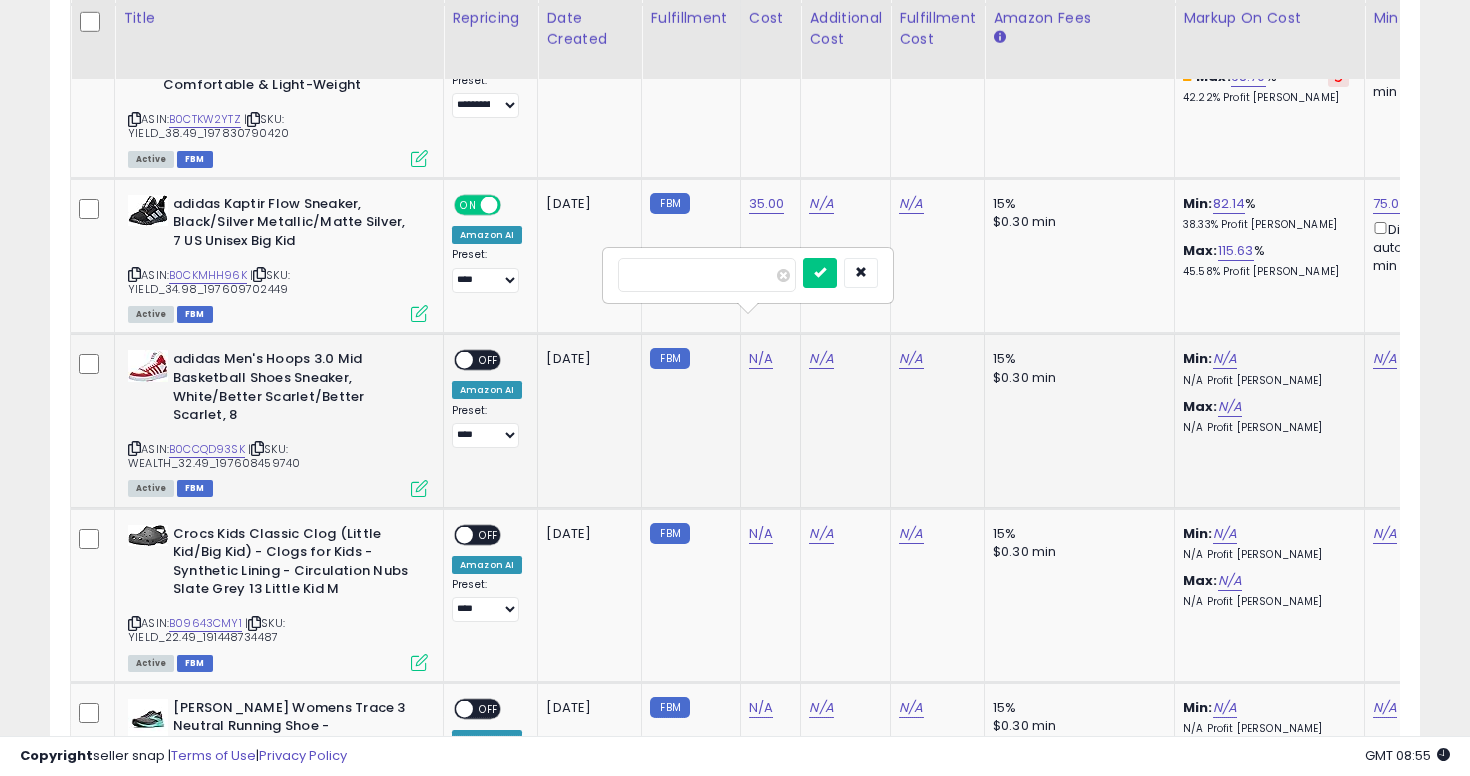 type on "**" 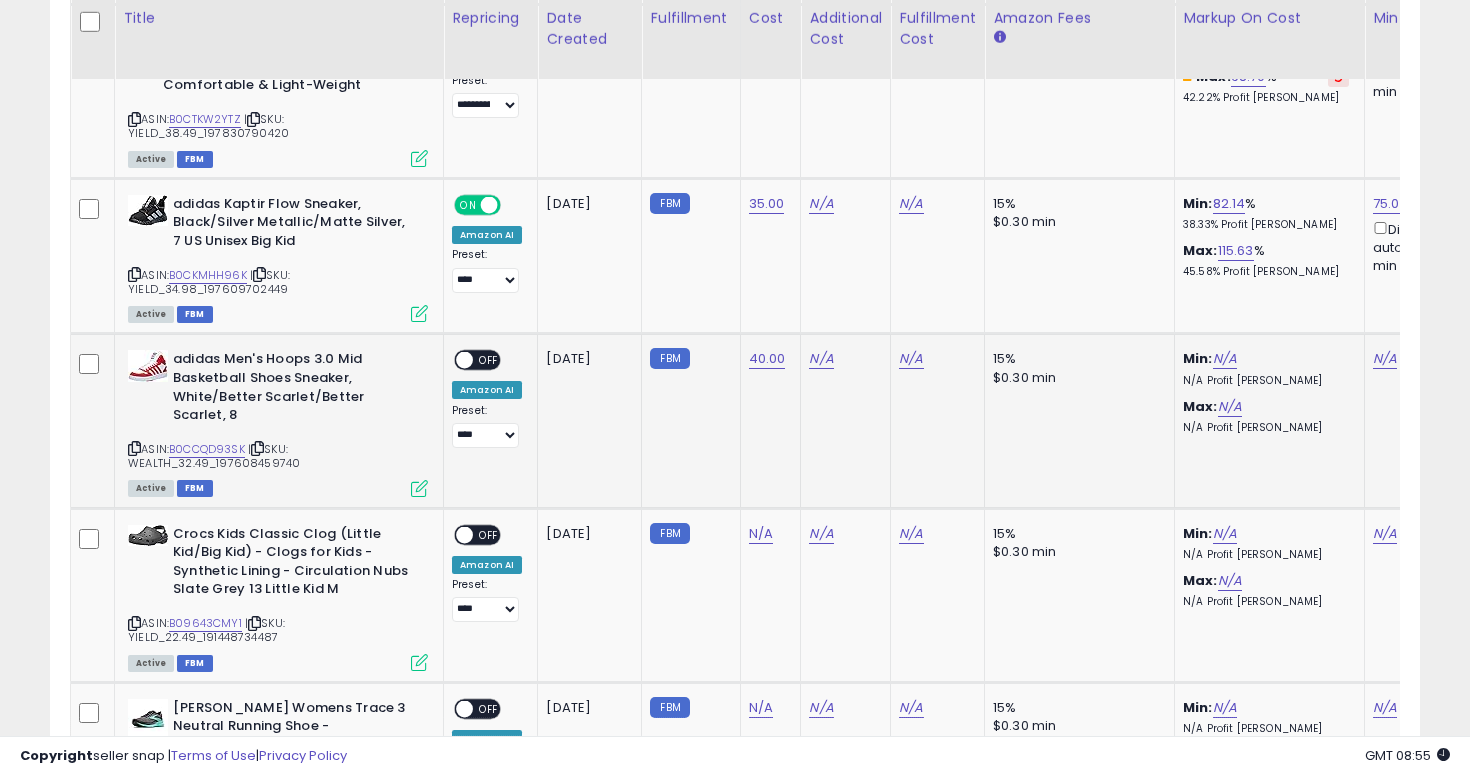 scroll, scrollTop: 0, scrollLeft: 2, axis: horizontal 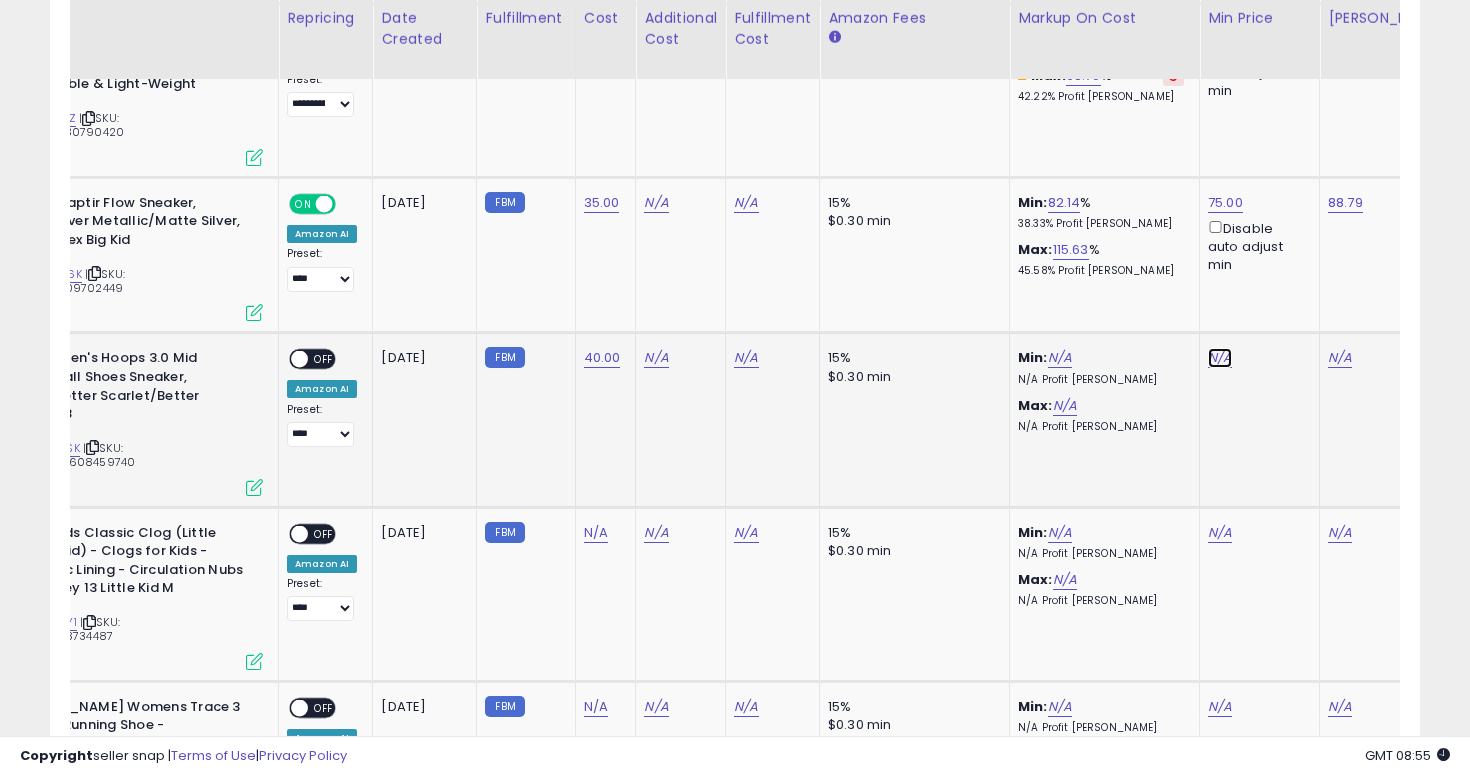 click on "N/A" at bounding box center (1220, 358) 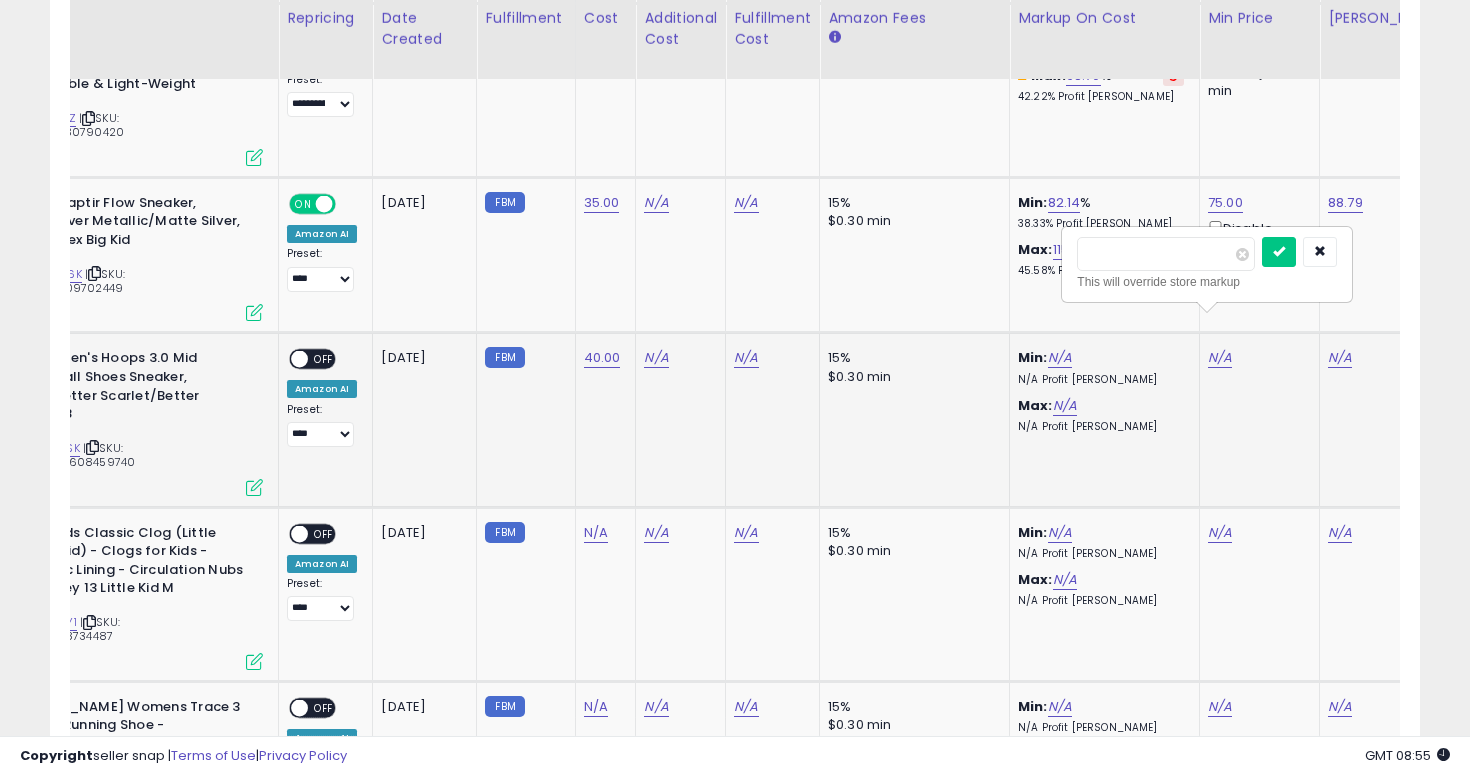 type on "**" 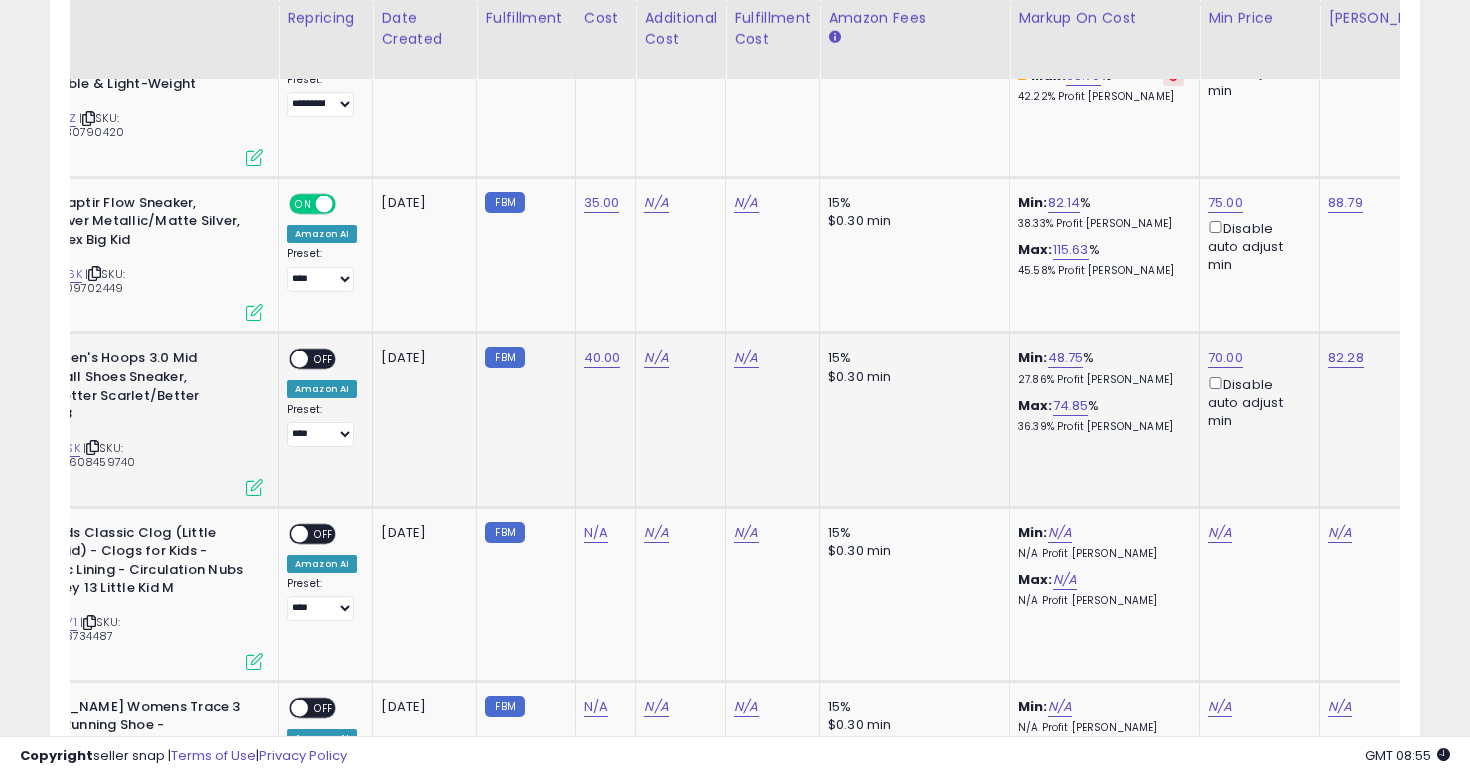 scroll, scrollTop: 0, scrollLeft: 0, axis: both 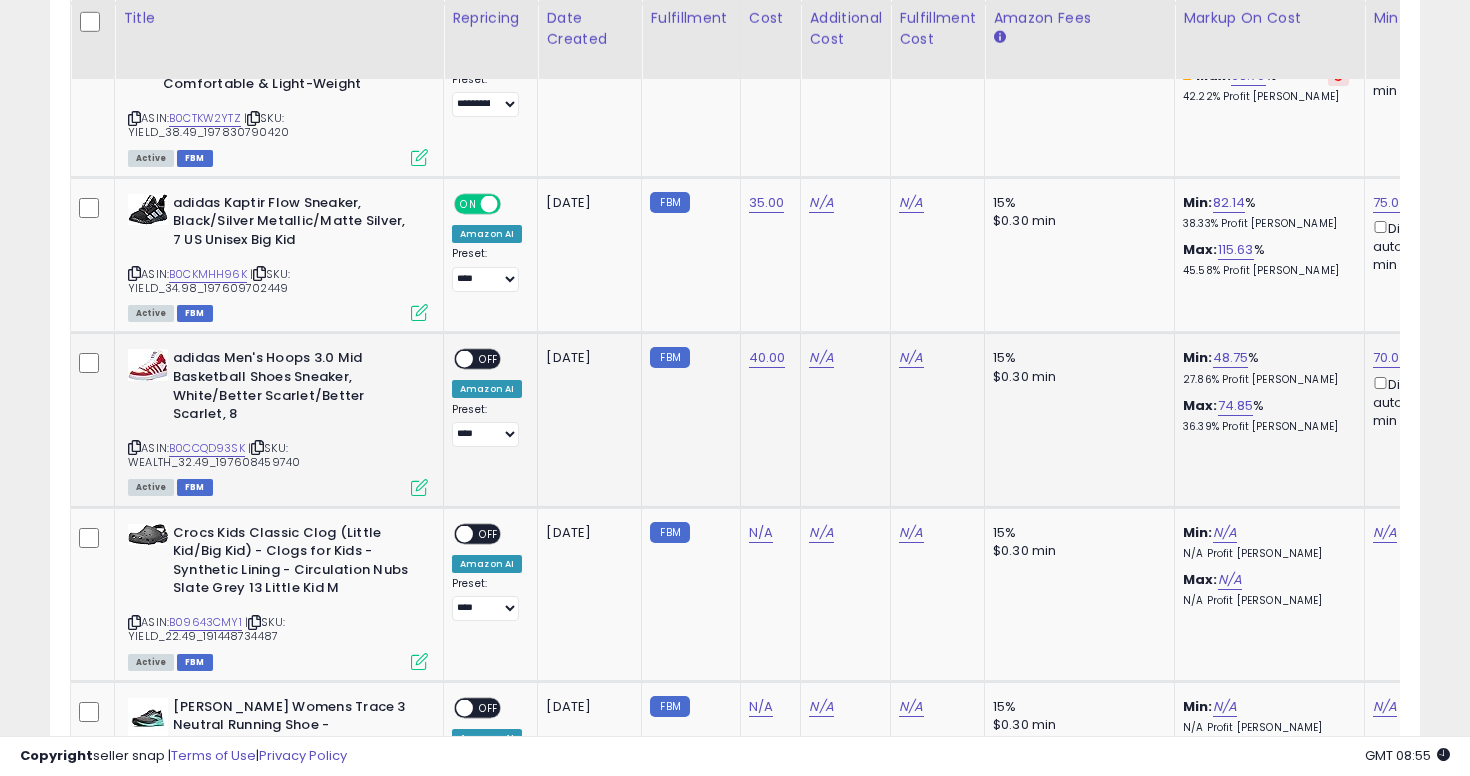 click on "OFF" at bounding box center (489, 359) 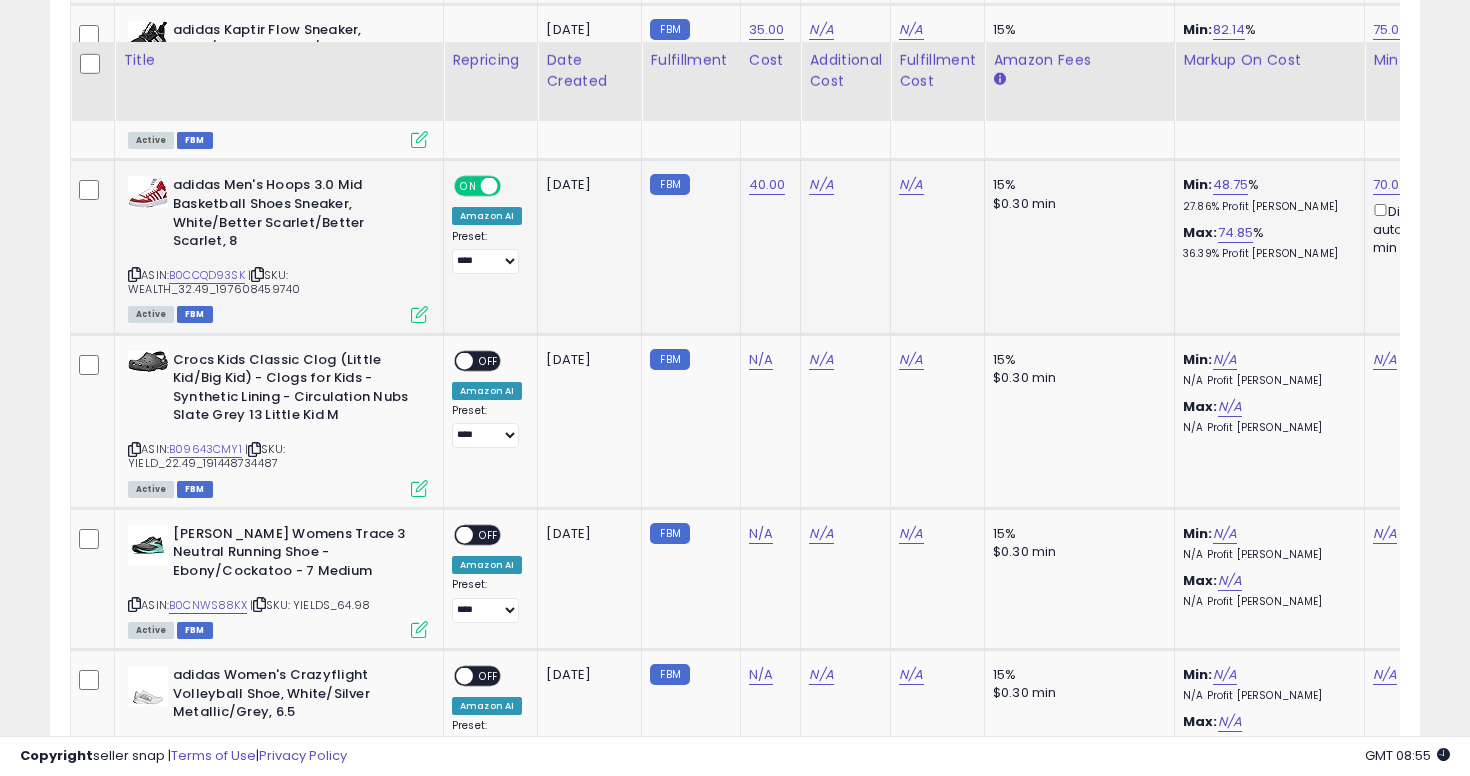 scroll, scrollTop: 3343, scrollLeft: 0, axis: vertical 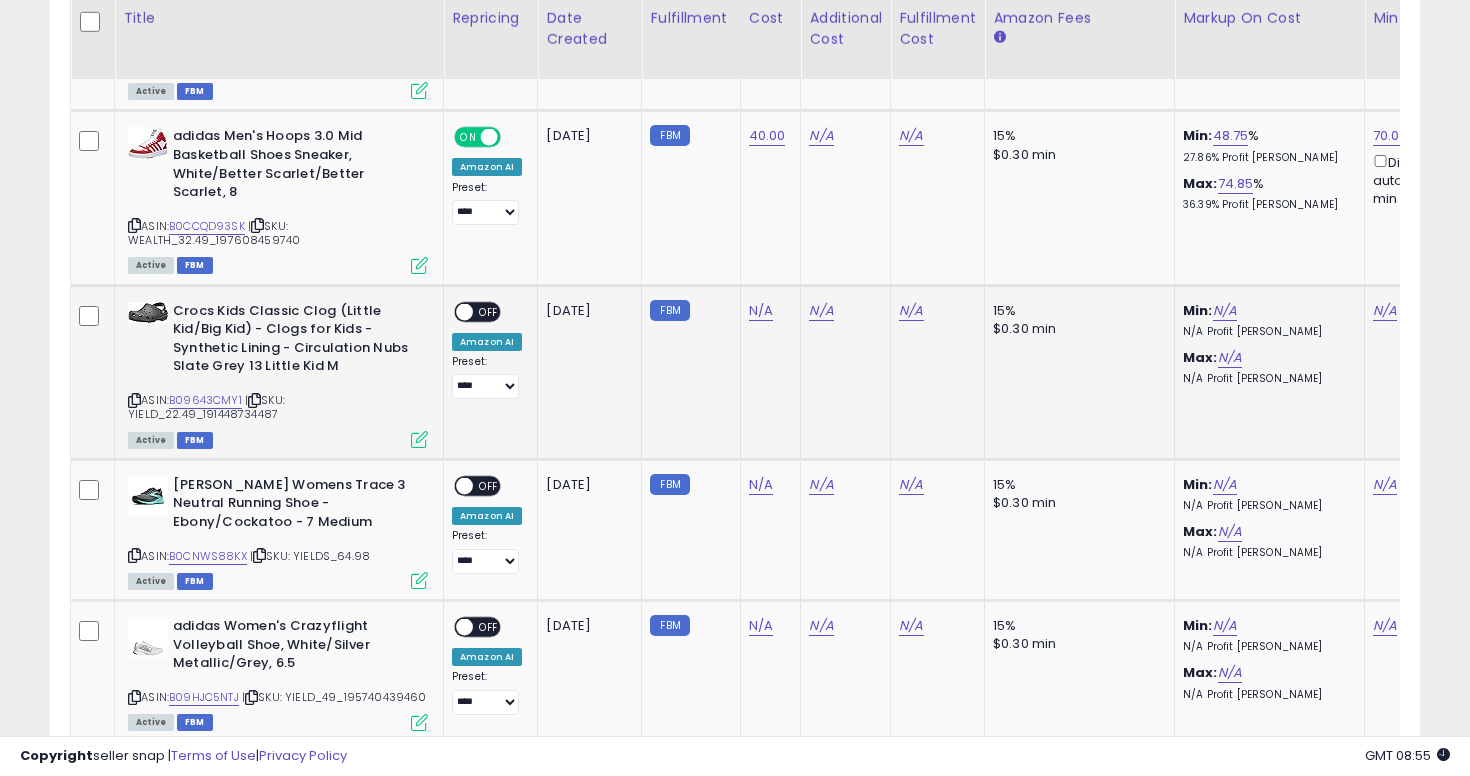 click on "ASIN:  B09643CMY1    |   SKU: YIELD_22.49_191448734487 Active FBM" at bounding box center (278, 374) 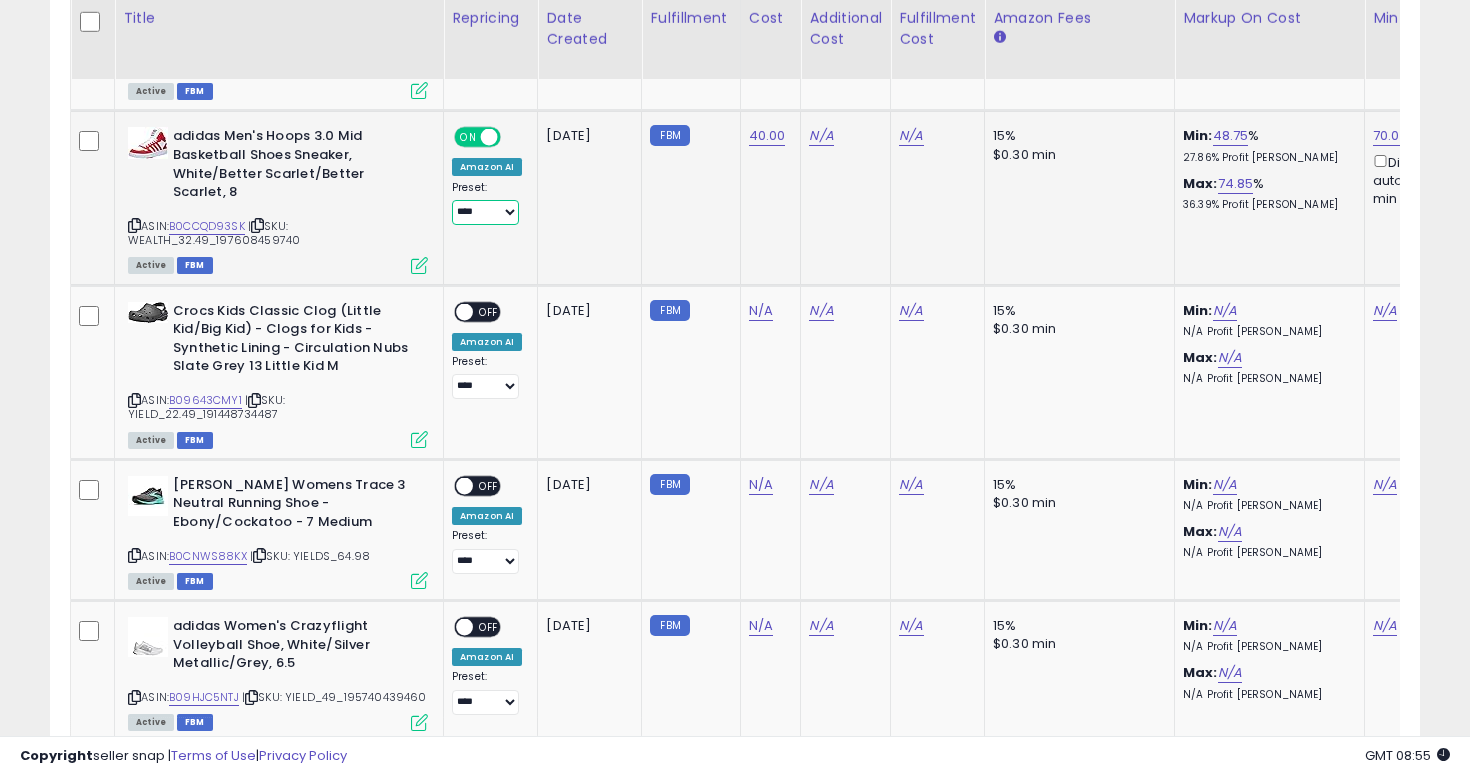 click on "**********" at bounding box center (485, 212) 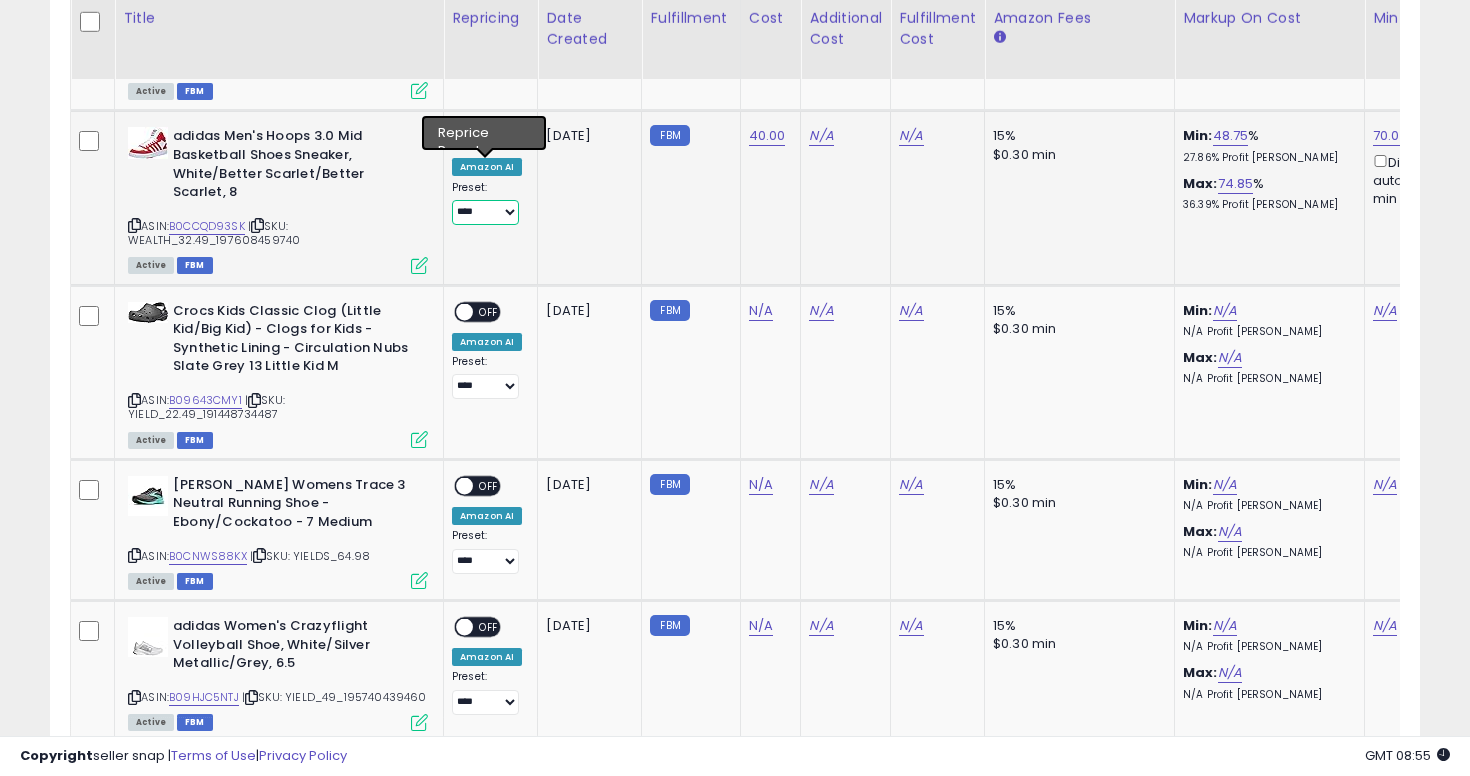 select on "**********" 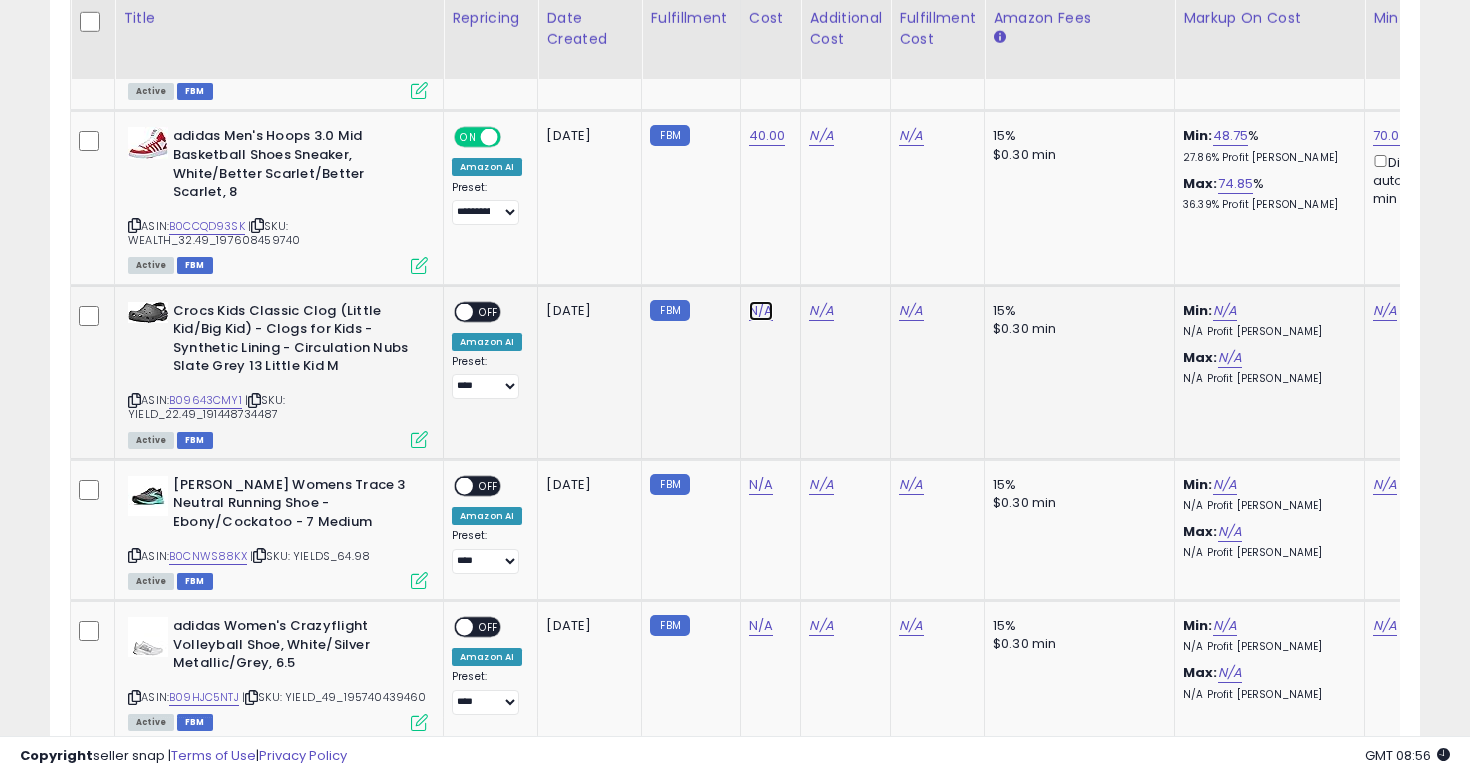 click on "N/A" at bounding box center (761, 311) 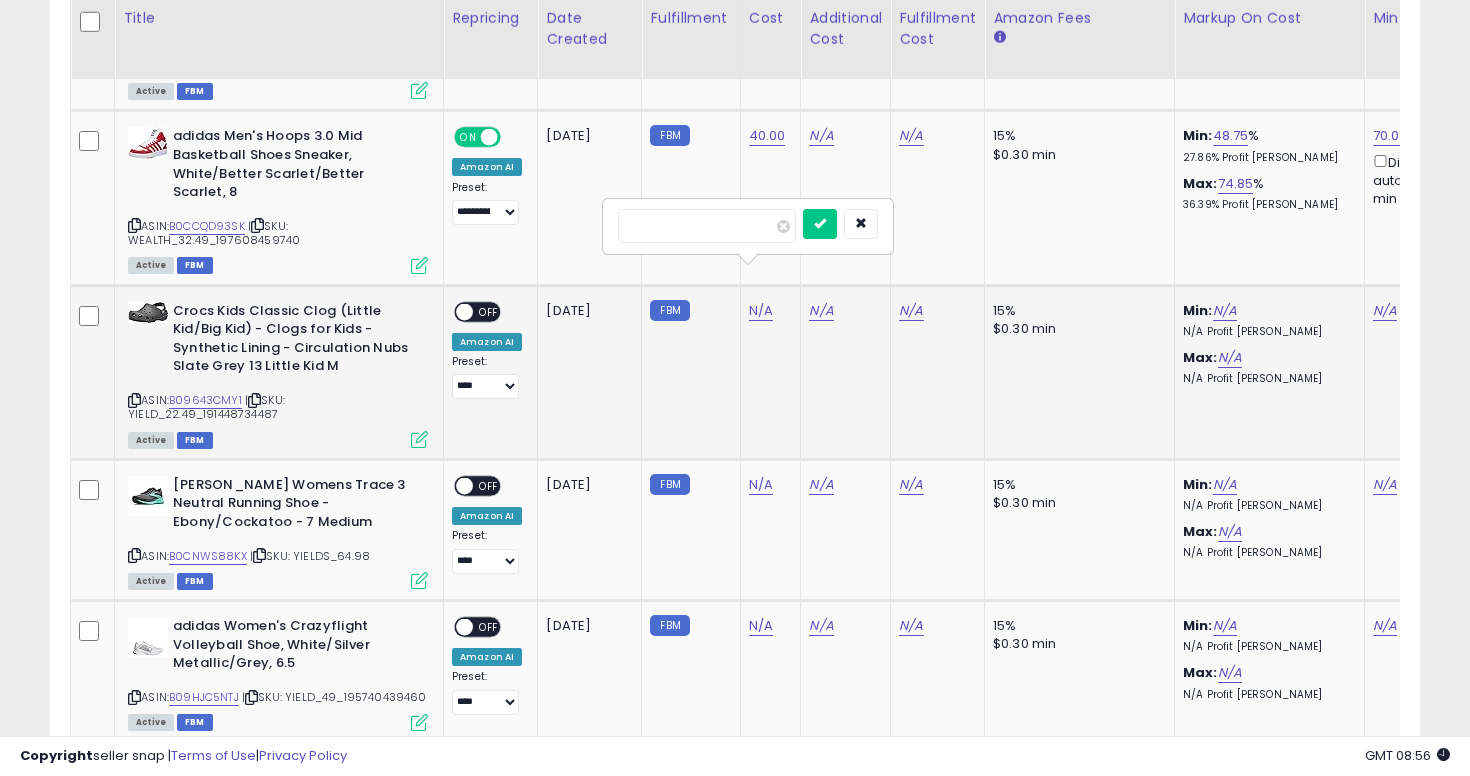 type on "****" 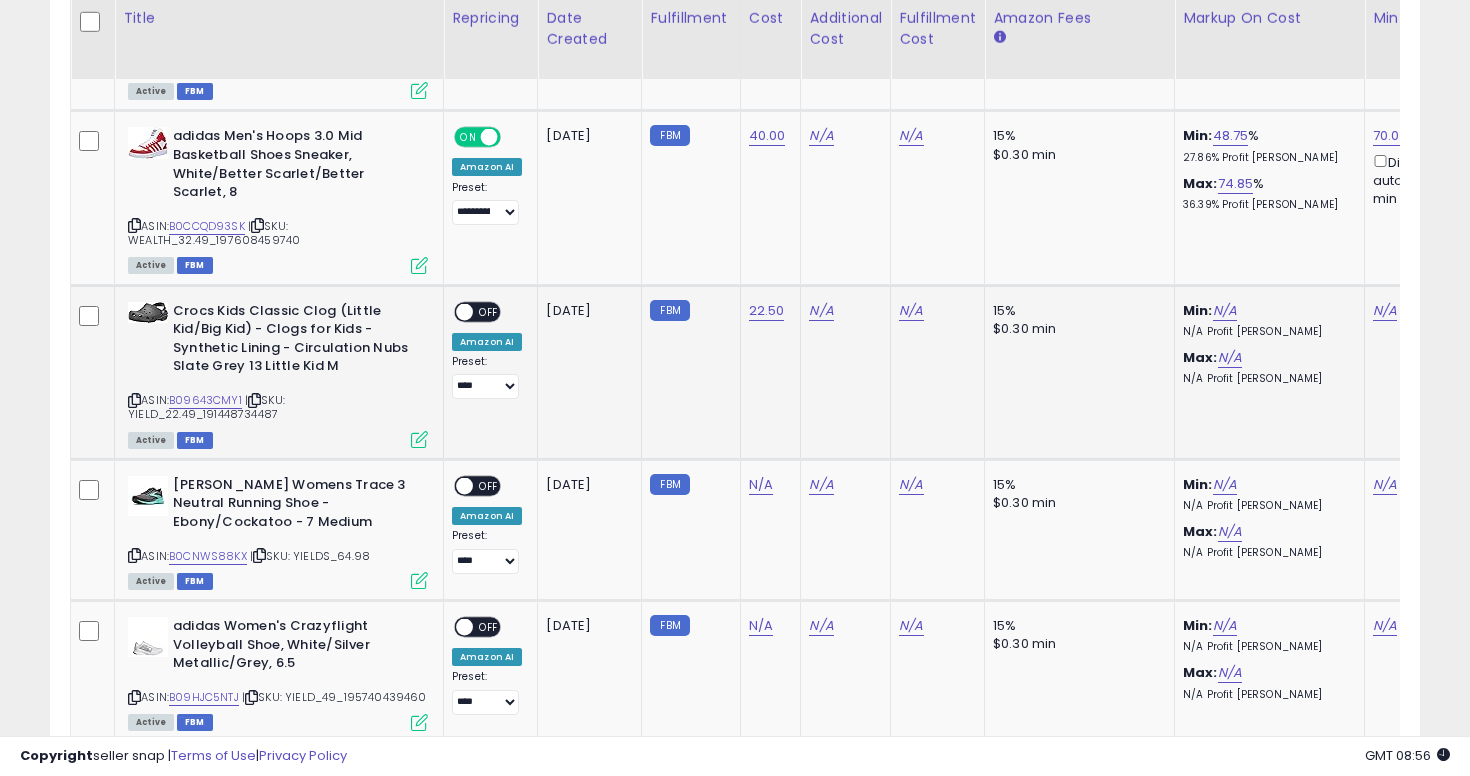 scroll, scrollTop: 0, scrollLeft: 244, axis: horizontal 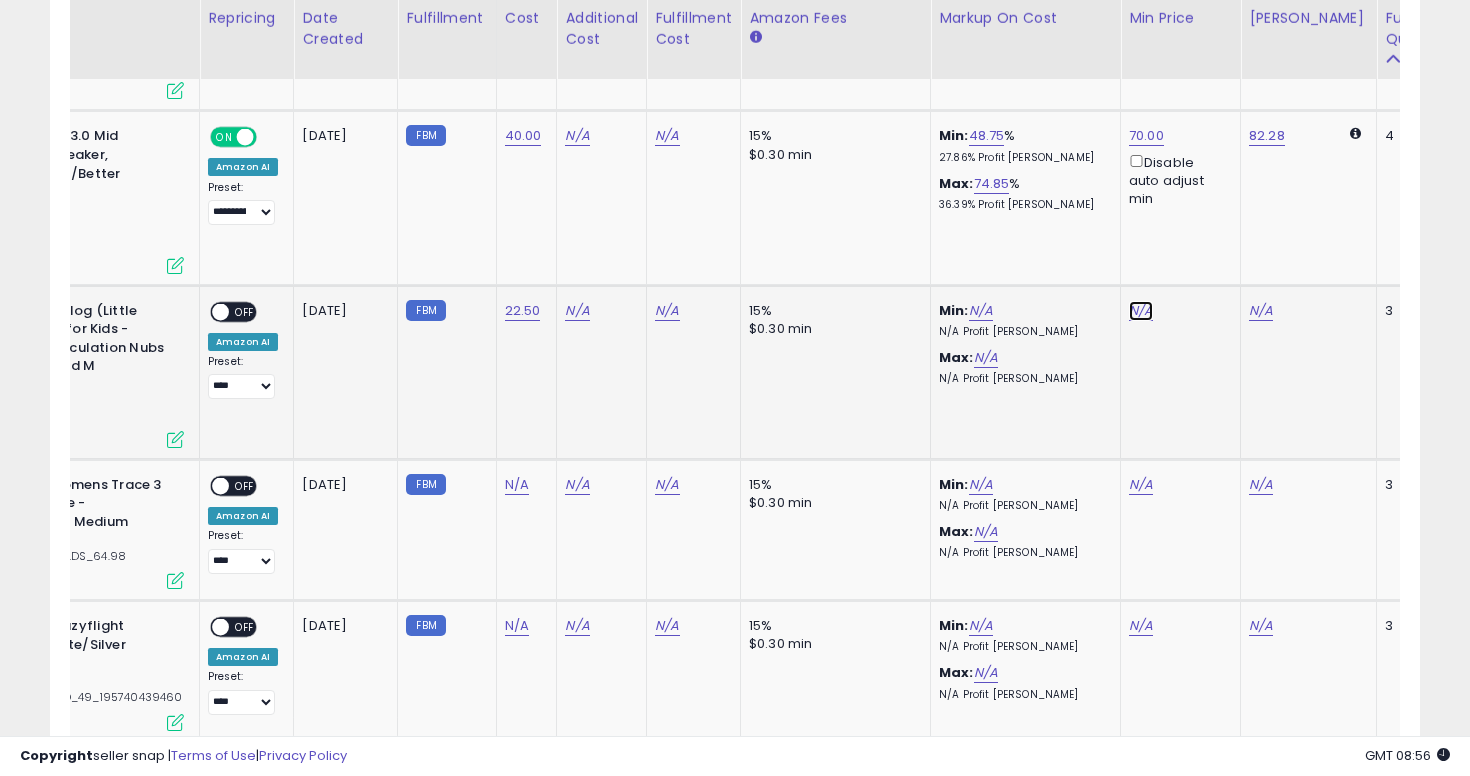 click on "N/A" at bounding box center [1141, 311] 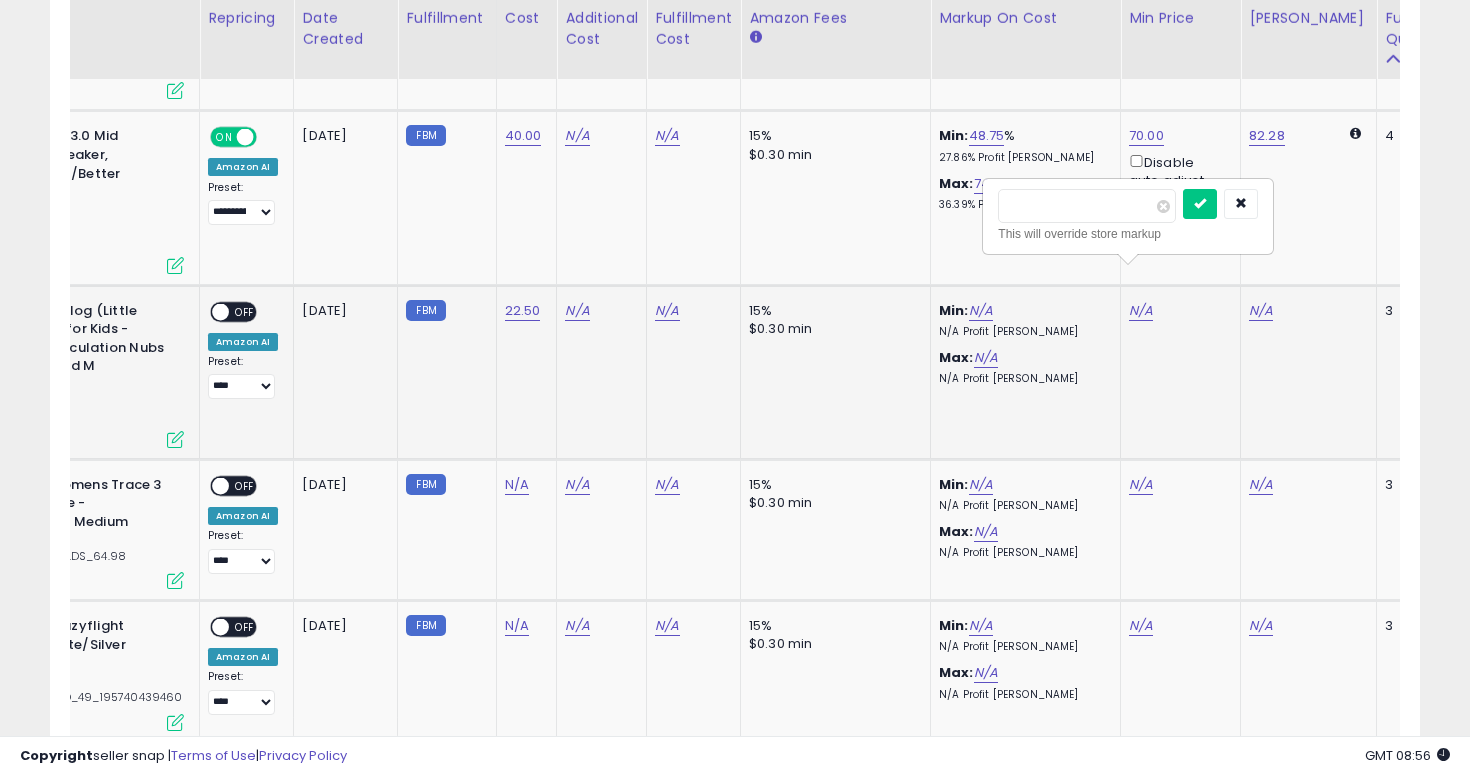 type on "****" 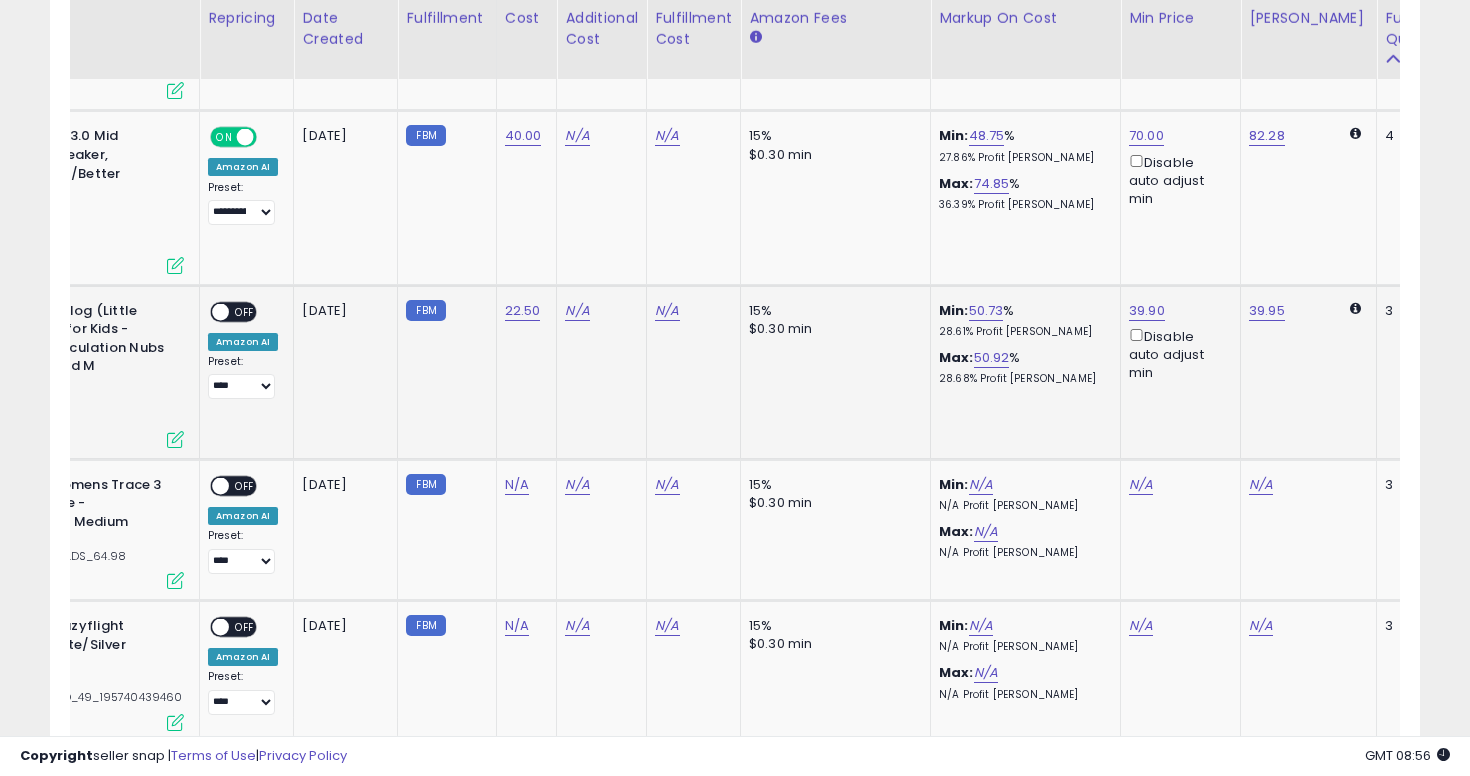 scroll, scrollTop: 0, scrollLeft: 0, axis: both 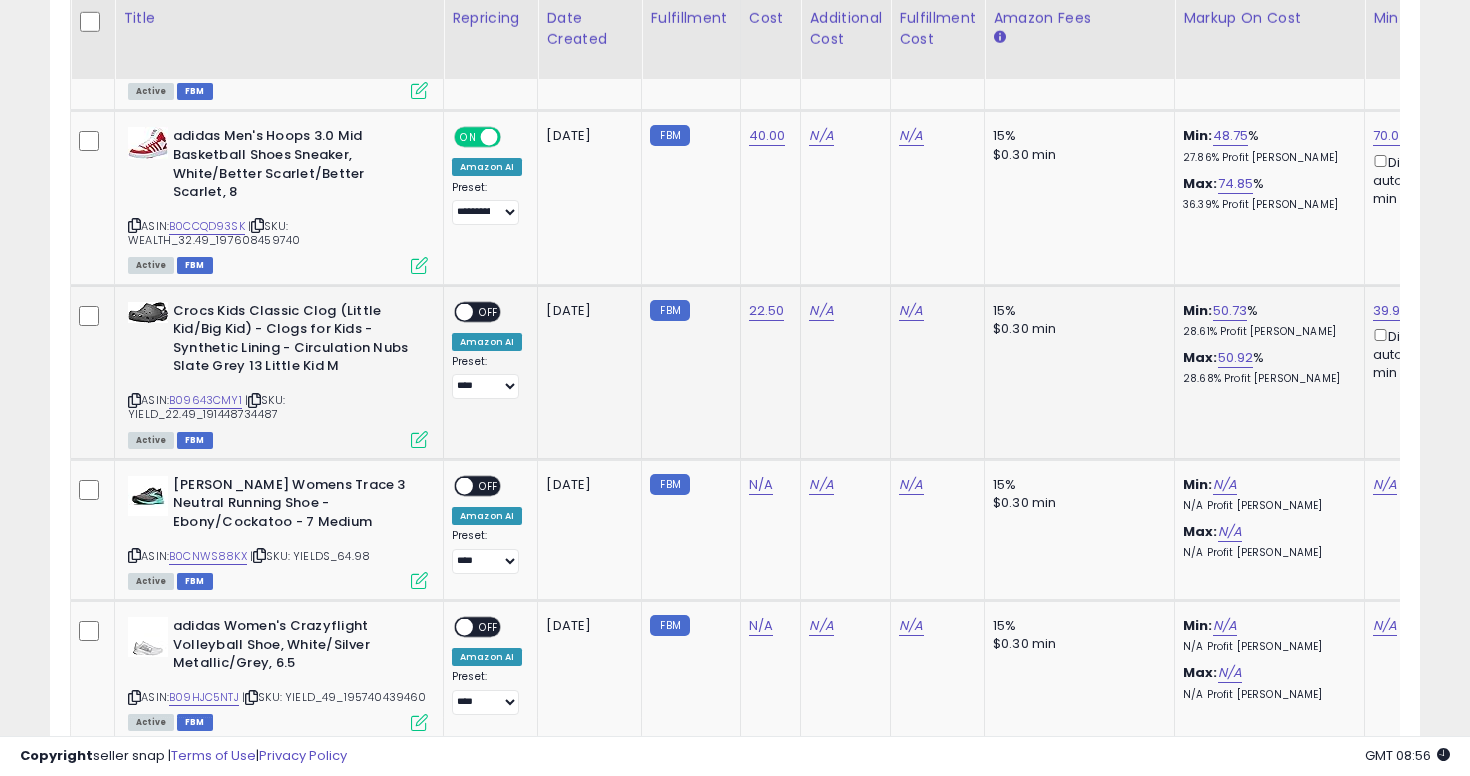 click on "OFF" at bounding box center (489, 311) 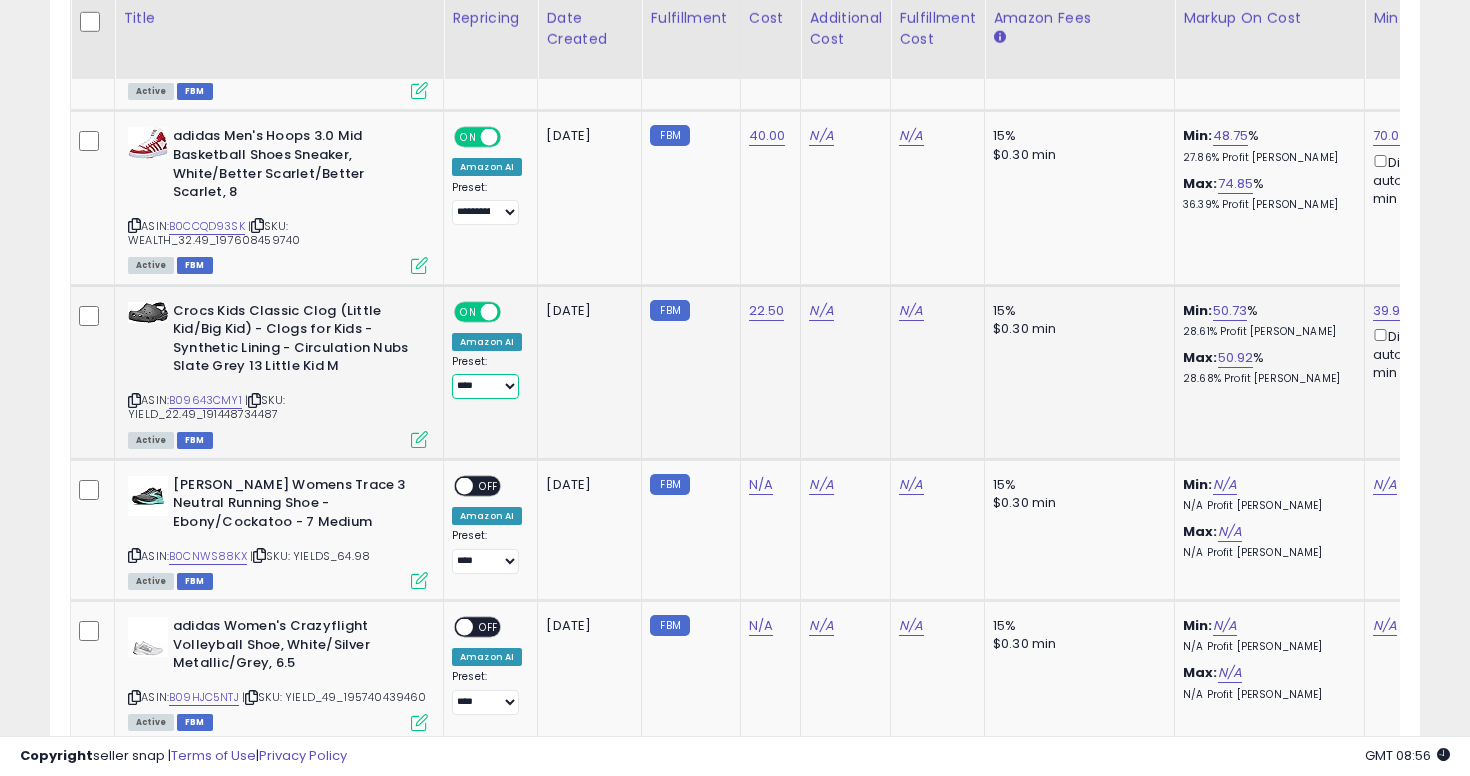 click on "**********" at bounding box center [485, 386] 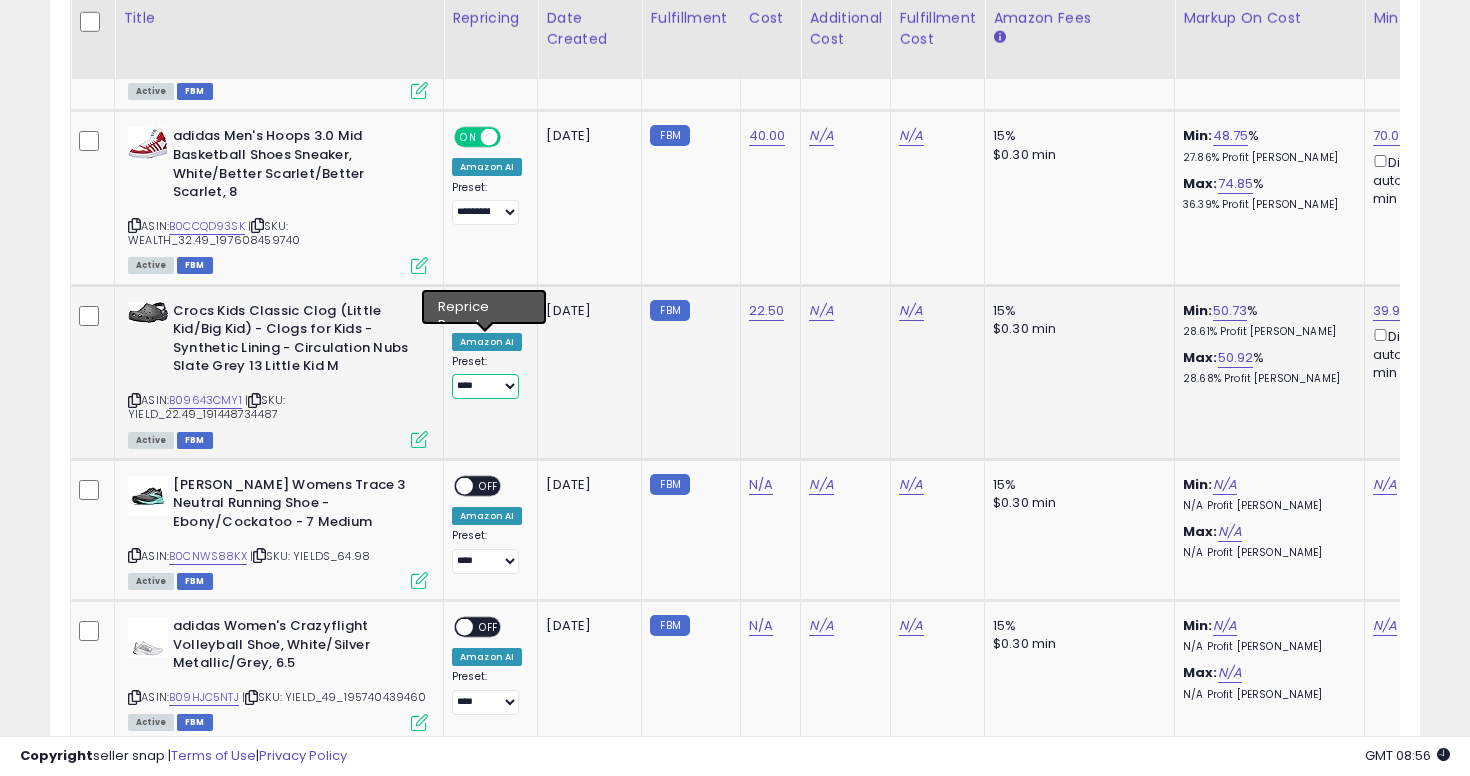 click on "**********" at bounding box center [485, 386] 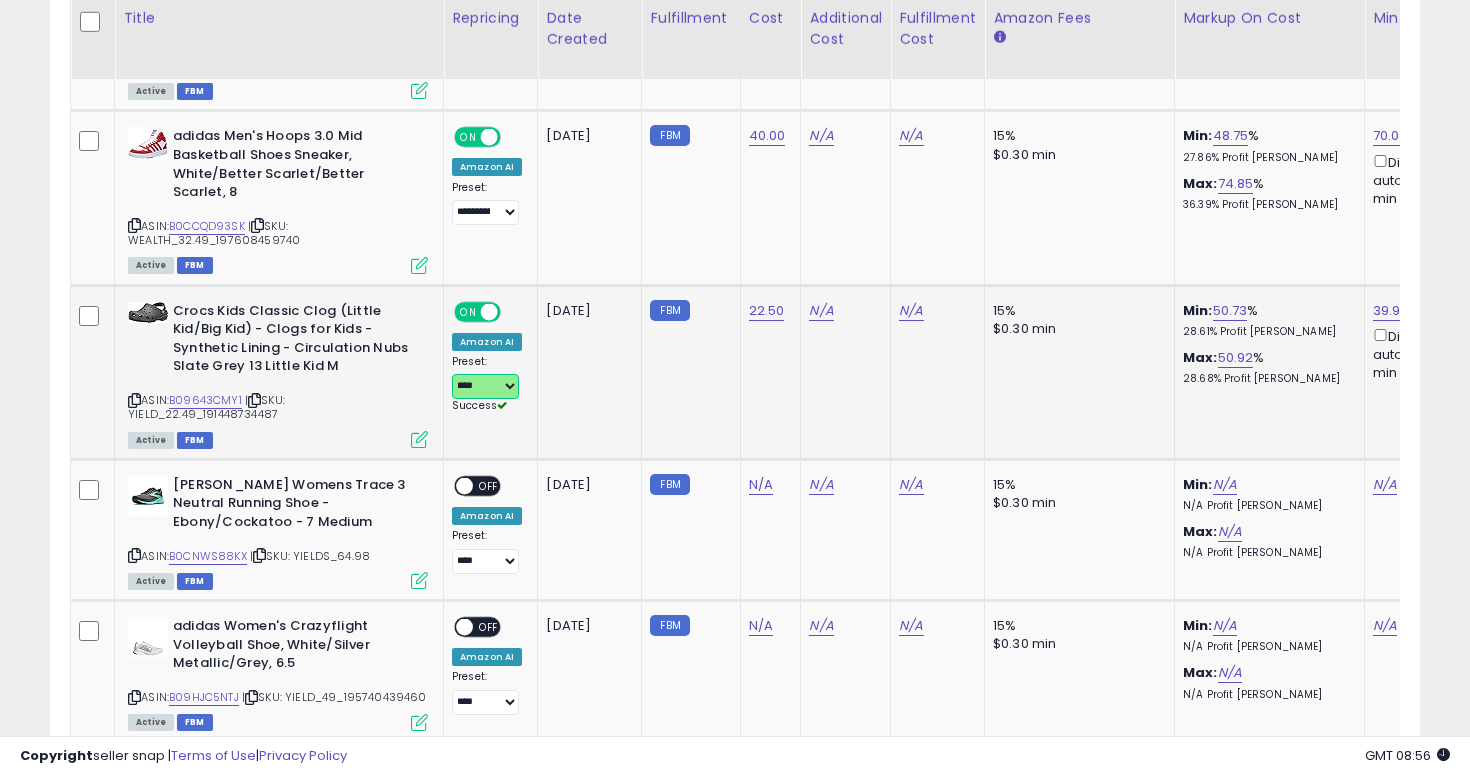 select on "**********" 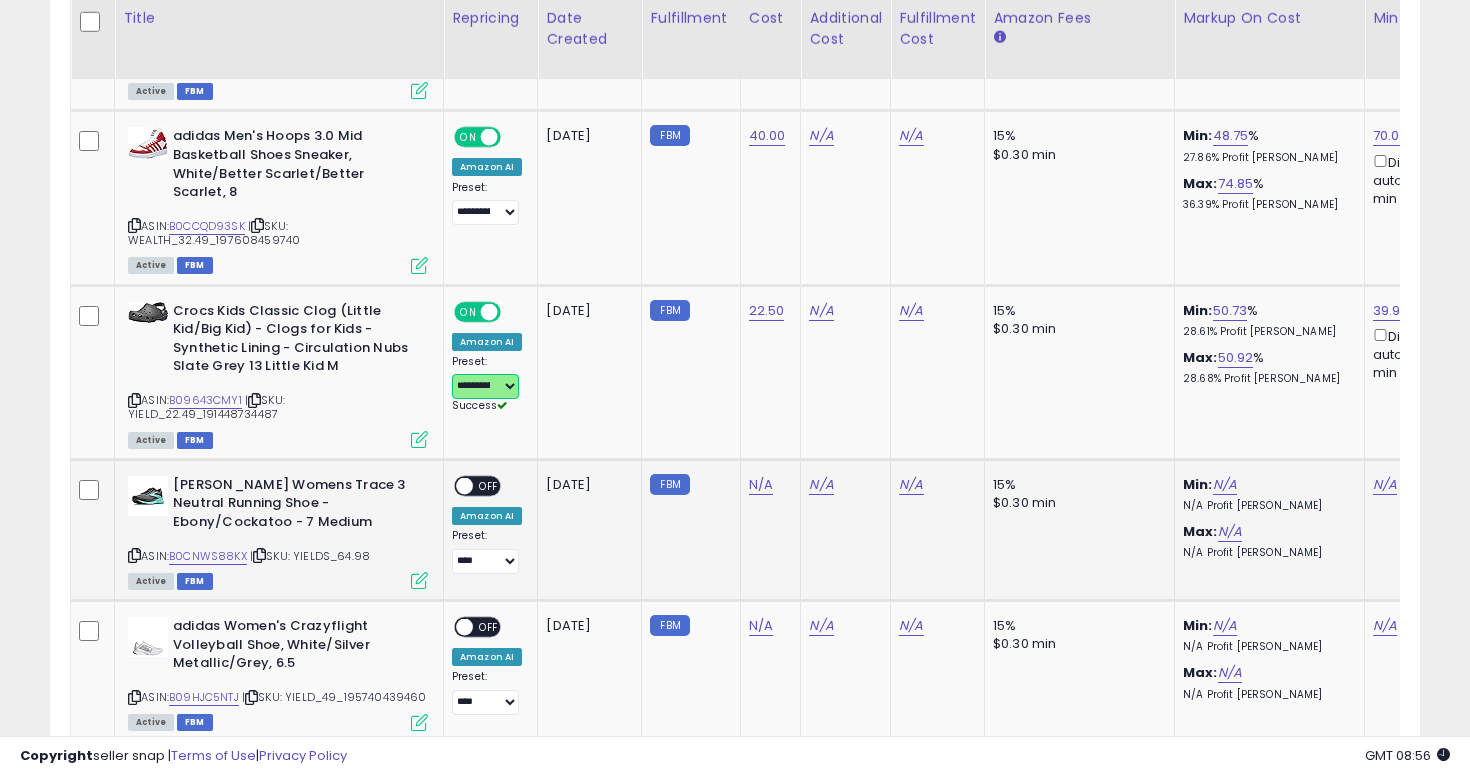 scroll, scrollTop: 0, scrollLeft: 215, axis: horizontal 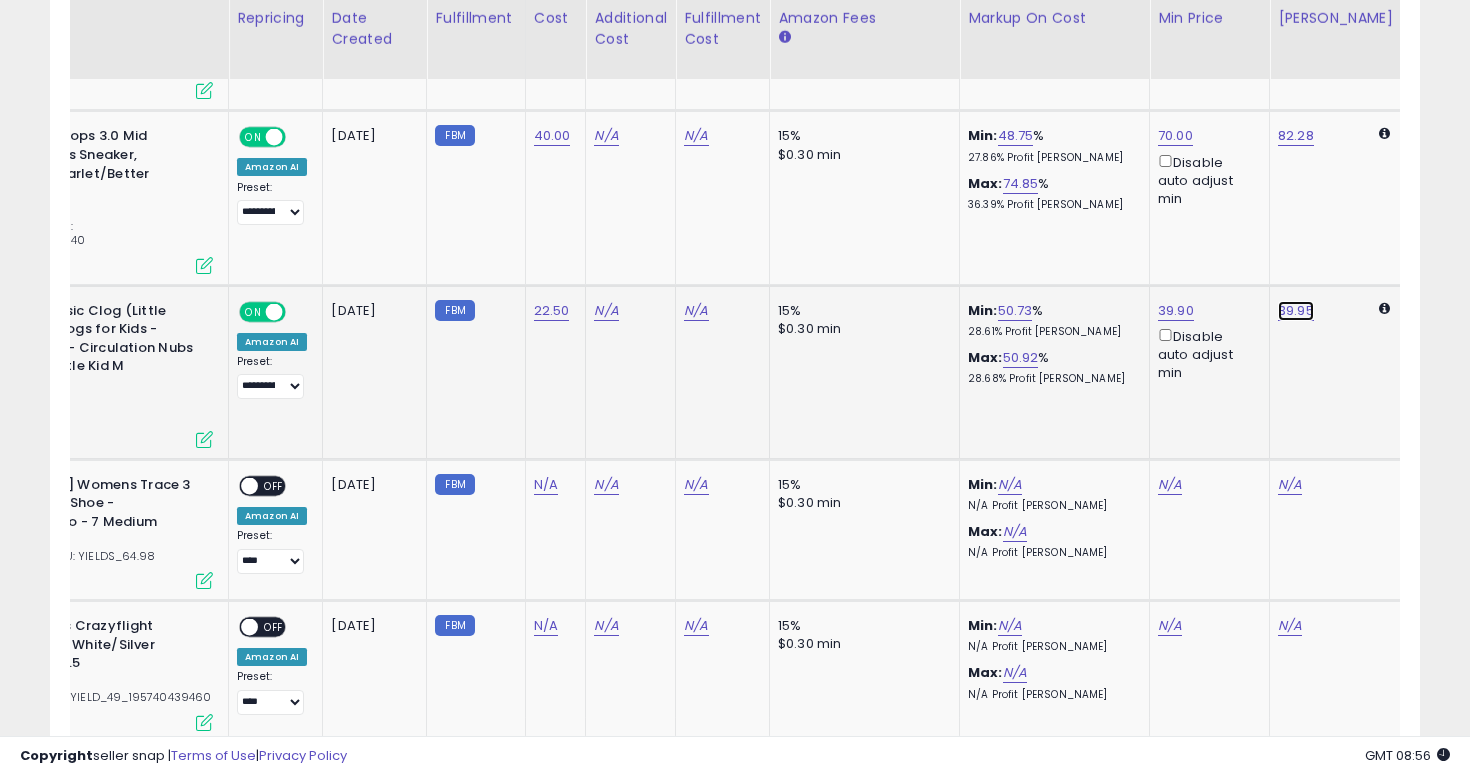 click on "39.95" at bounding box center [1297, -2240] 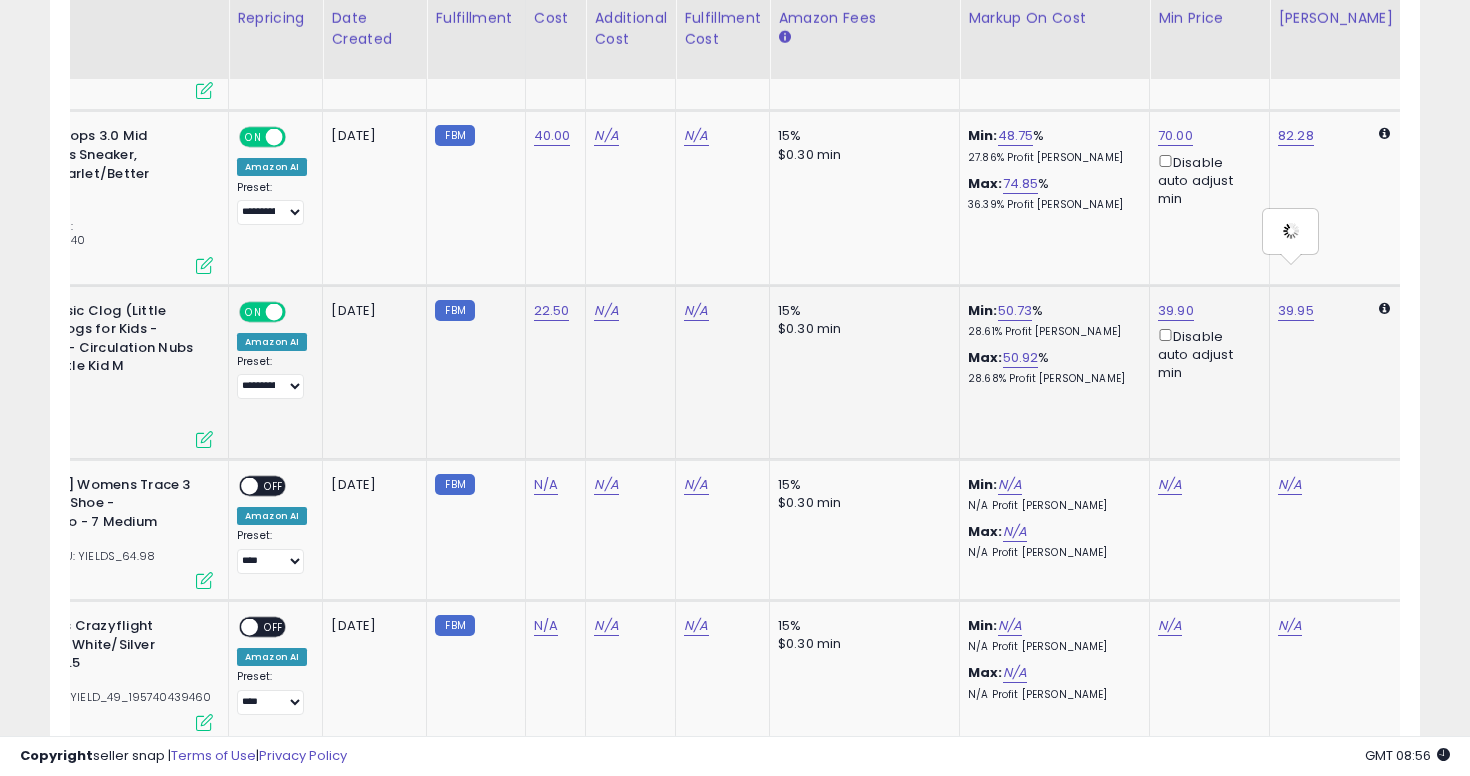 type on "*****" 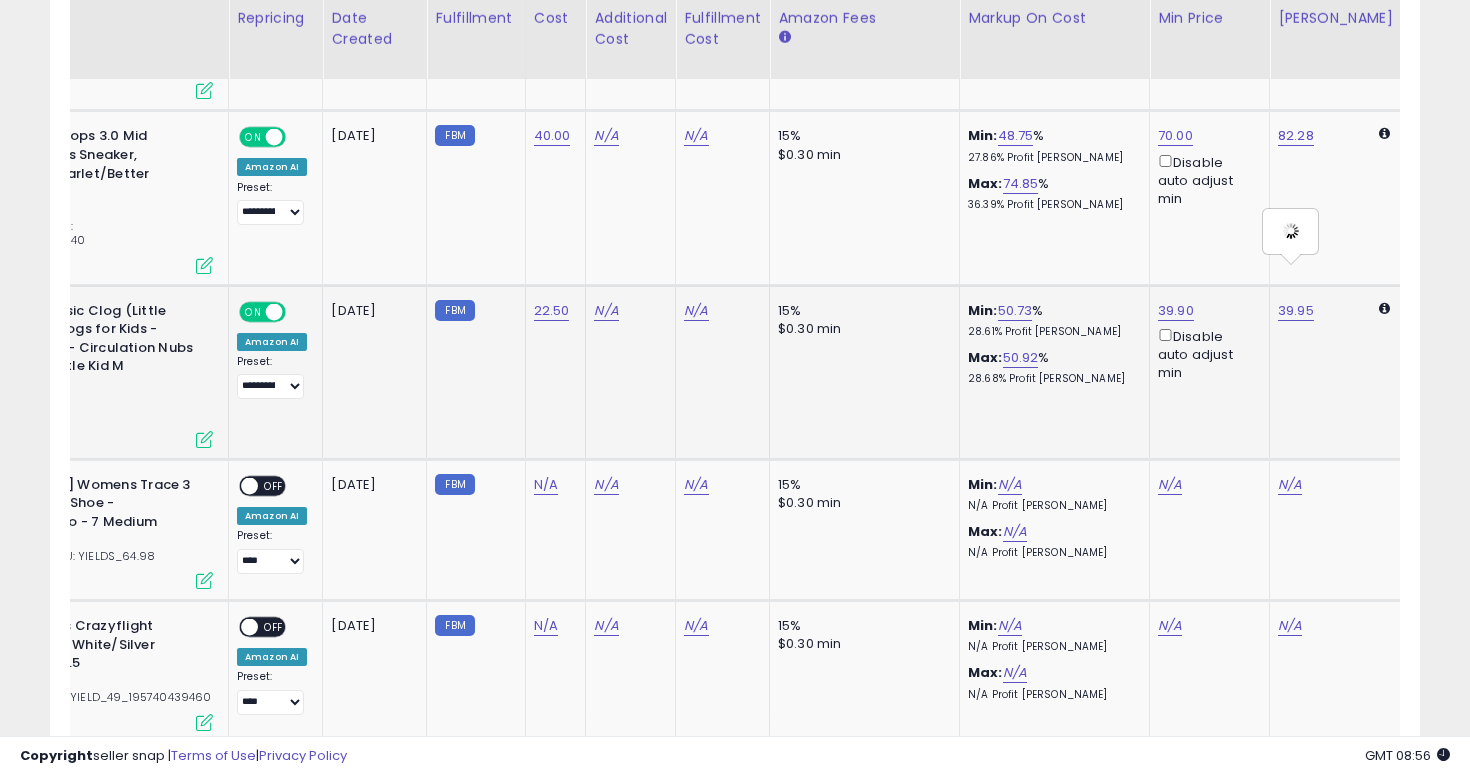 scroll, scrollTop: 0, scrollLeft: 287, axis: horizontal 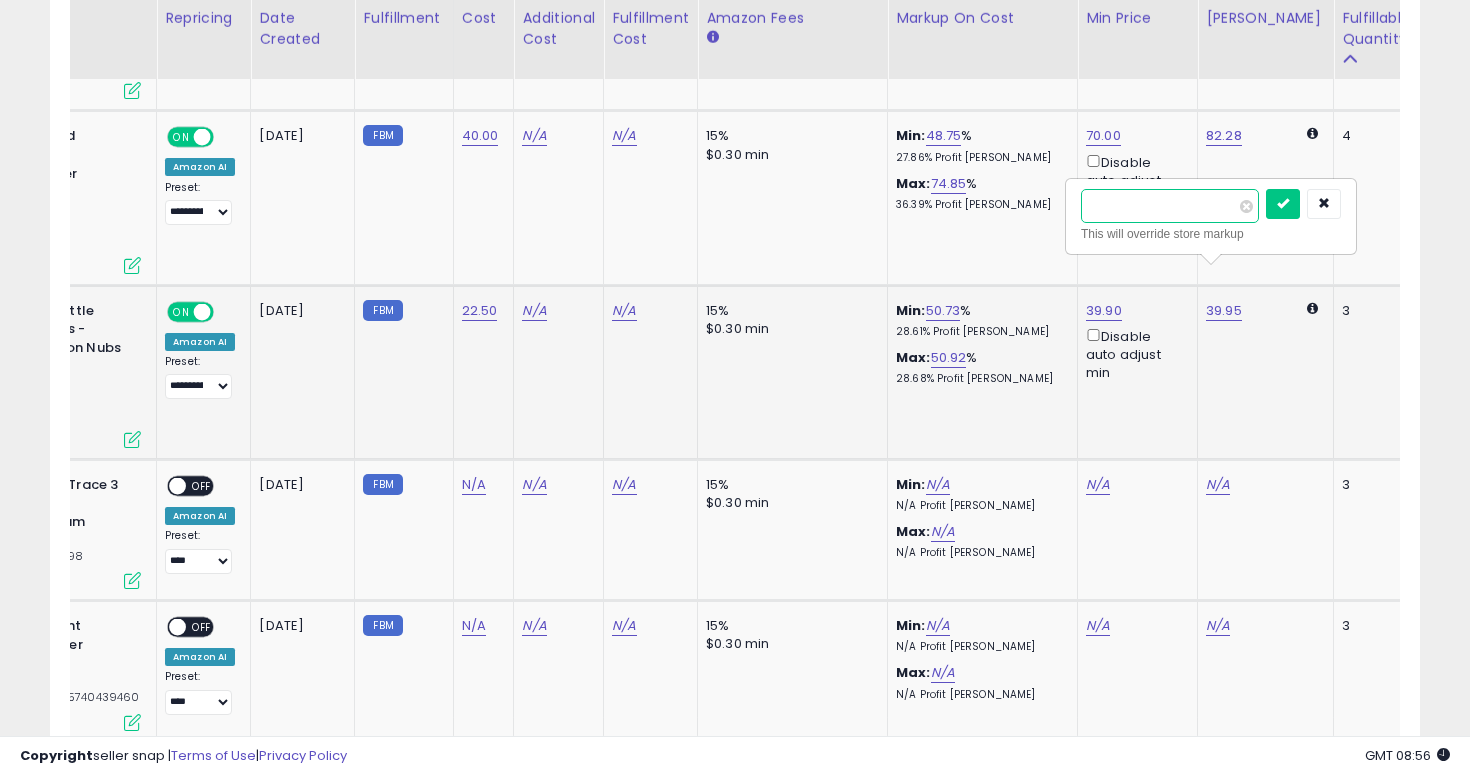 click on "*****" at bounding box center [1170, 206] 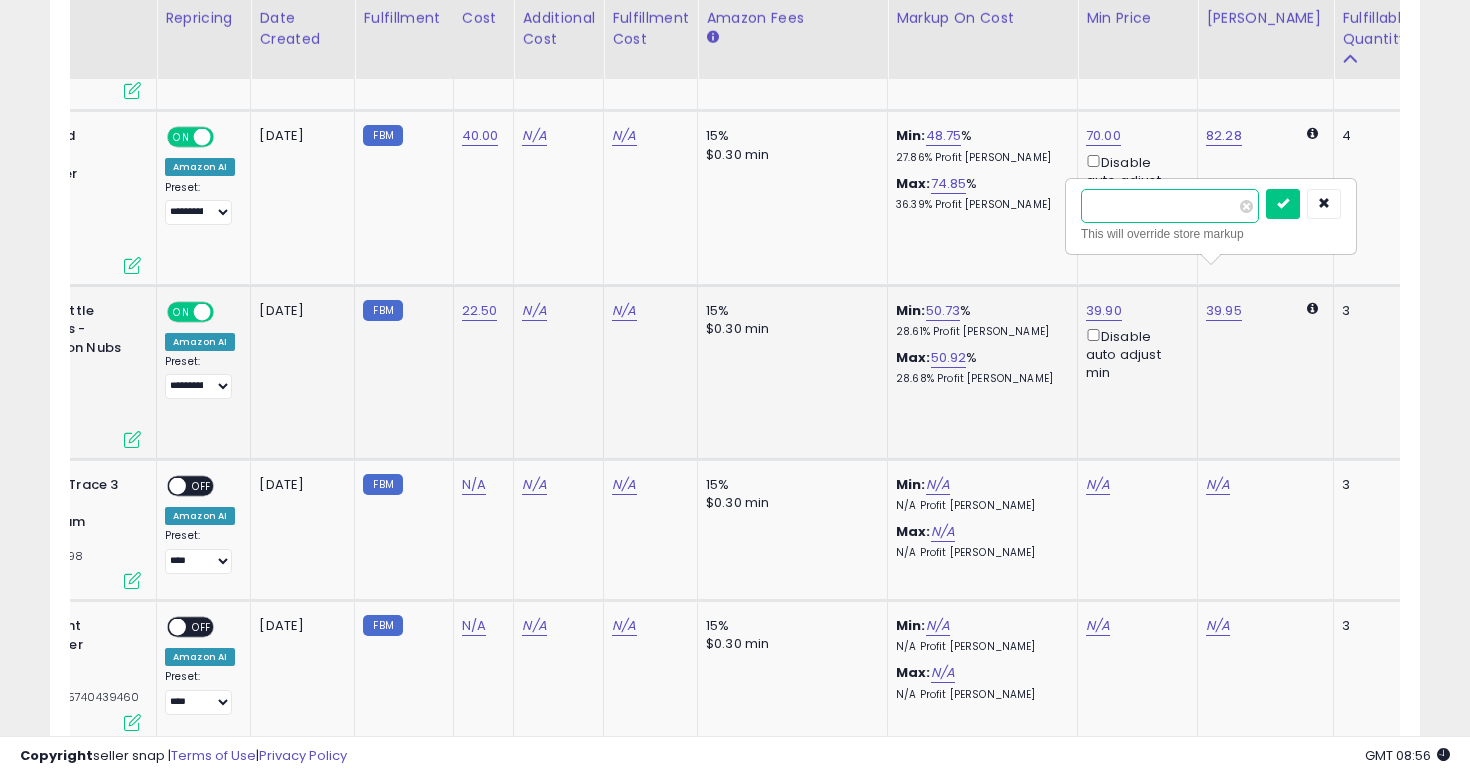 click on "*****" at bounding box center (1170, 206) 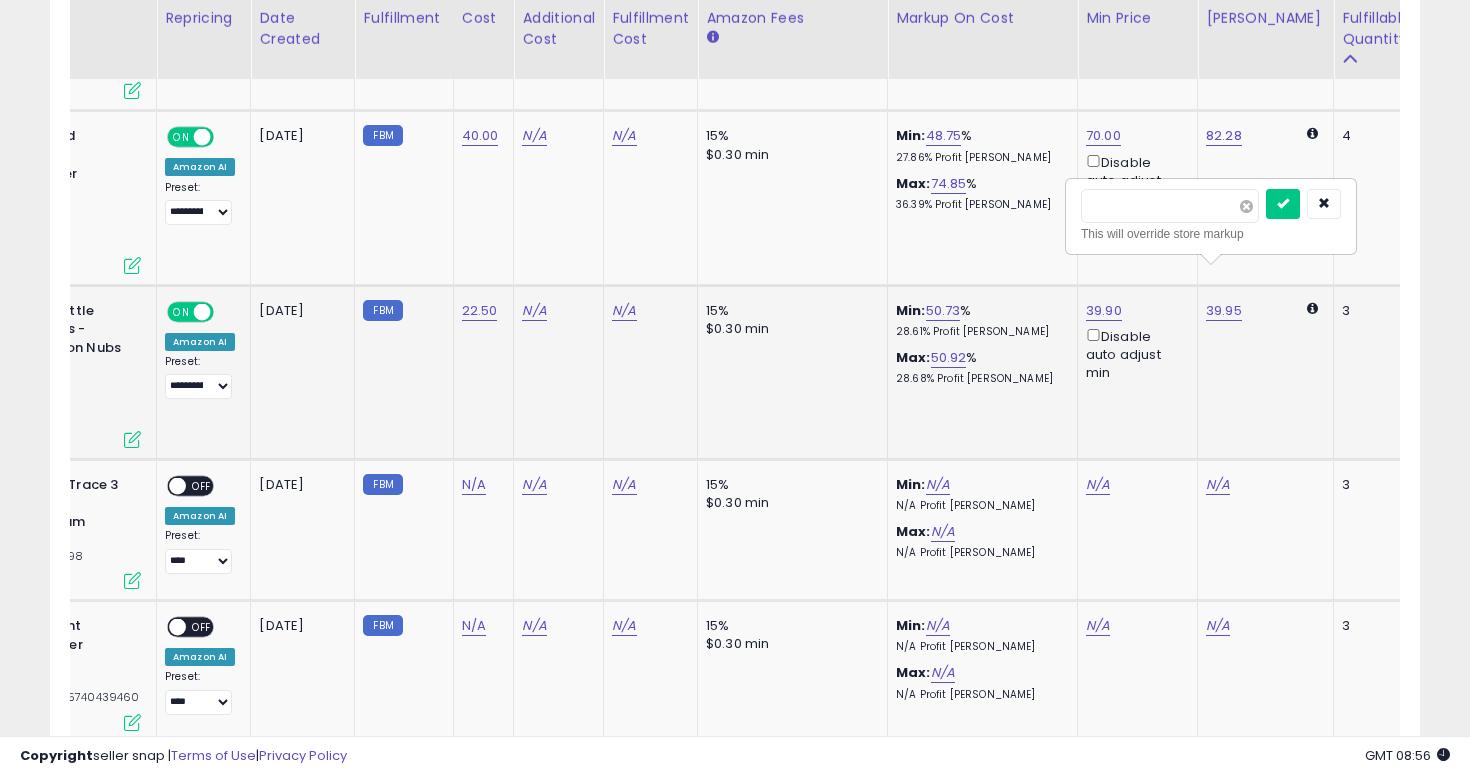 click at bounding box center [1246, 206] 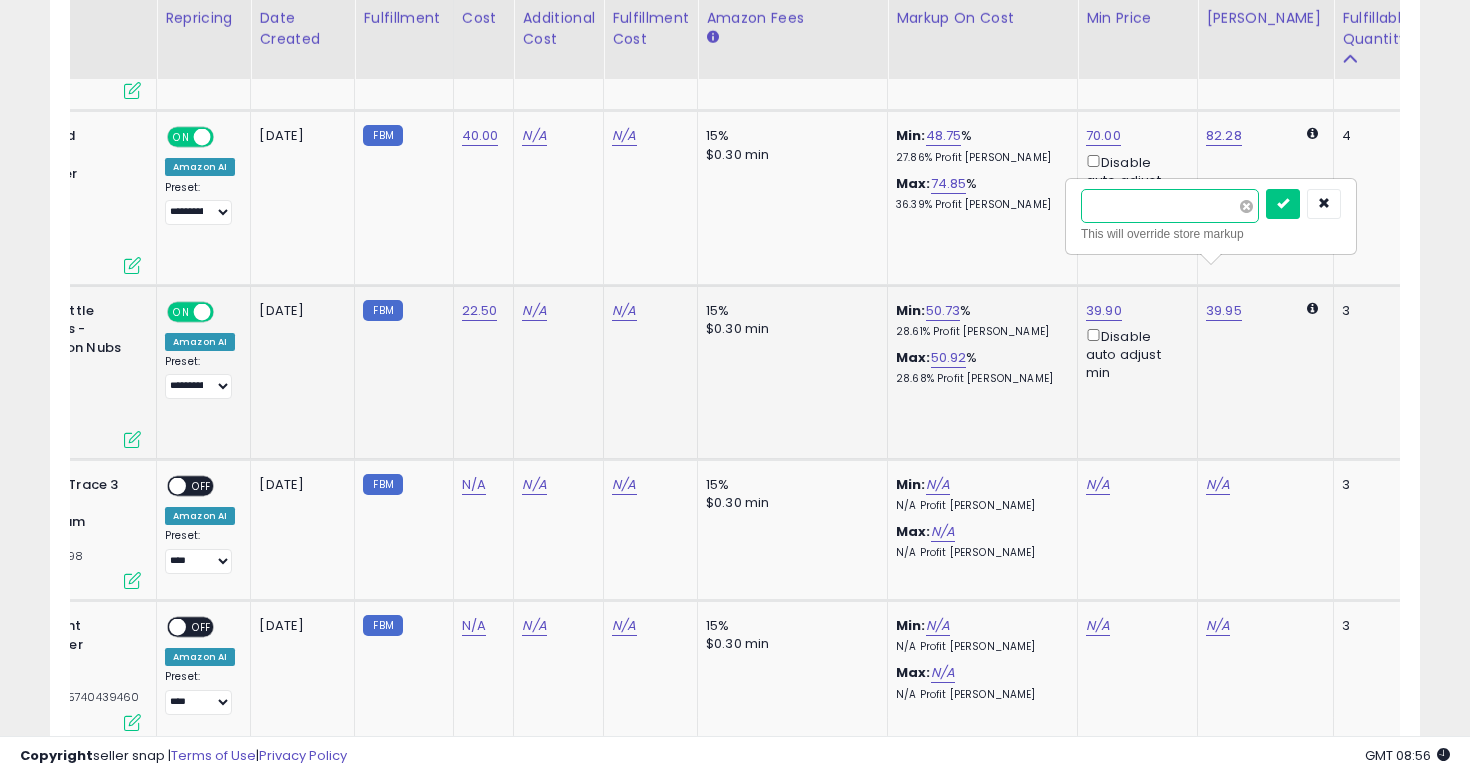 type on "**" 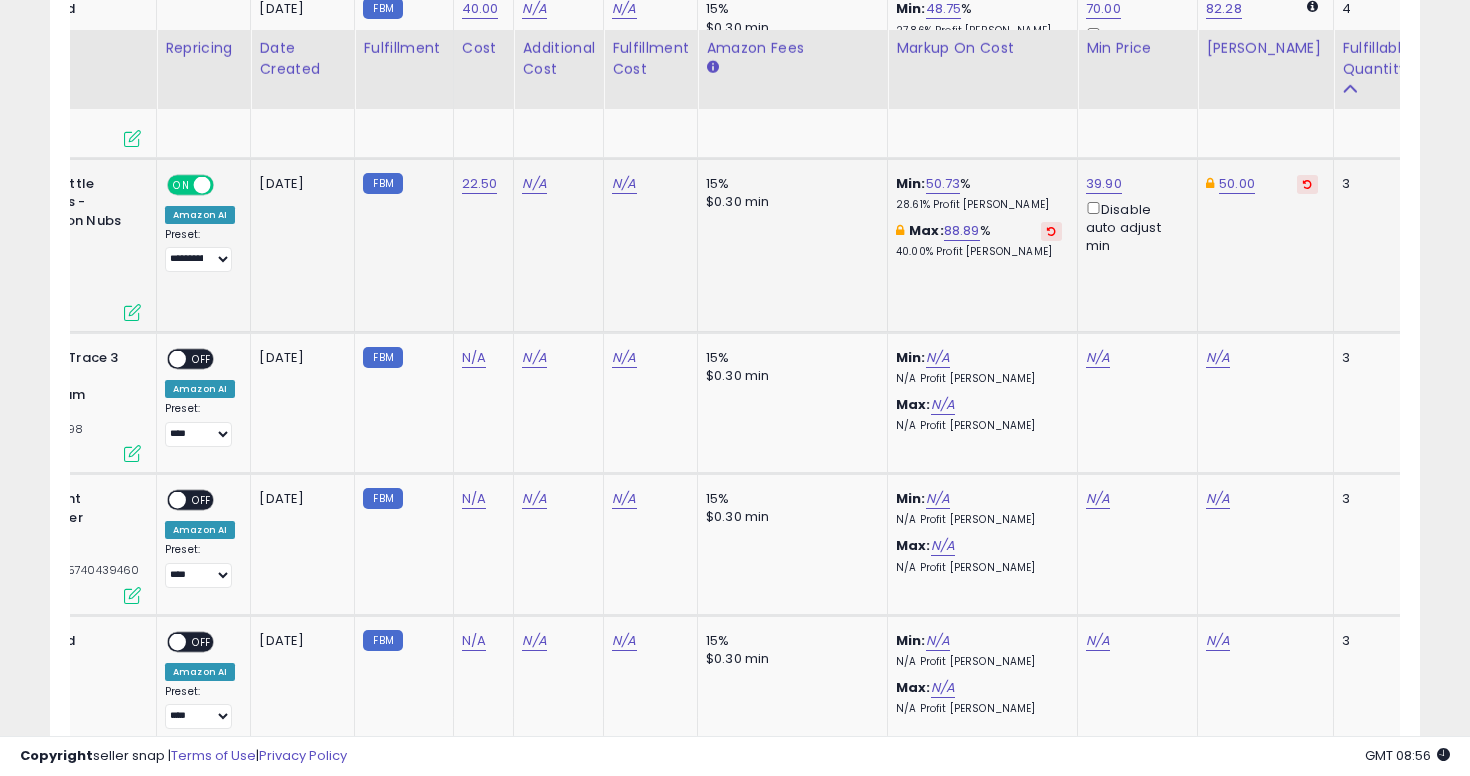 scroll, scrollTop: 3504, scrollLeft: 0, axis: vertical 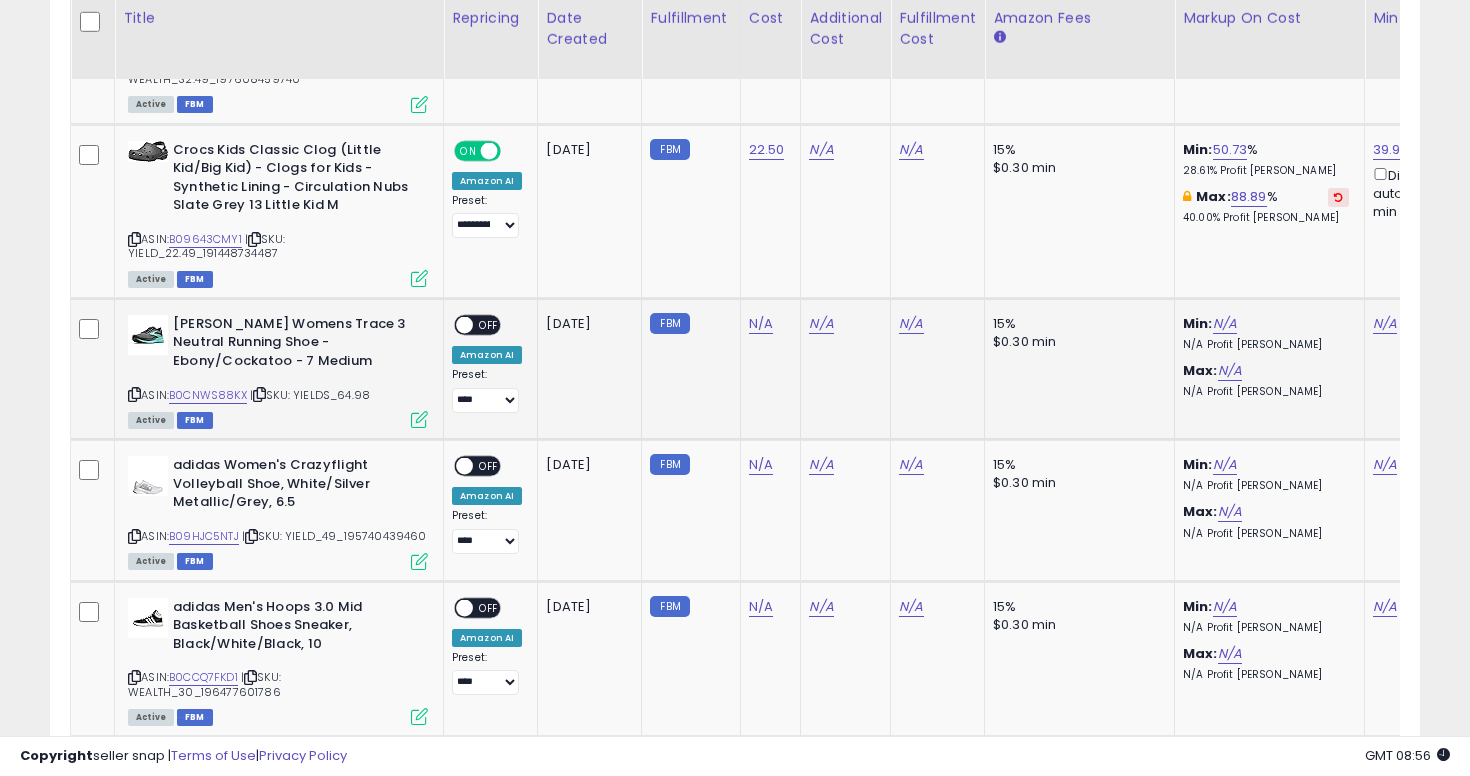click at bounding box center (134, 394) 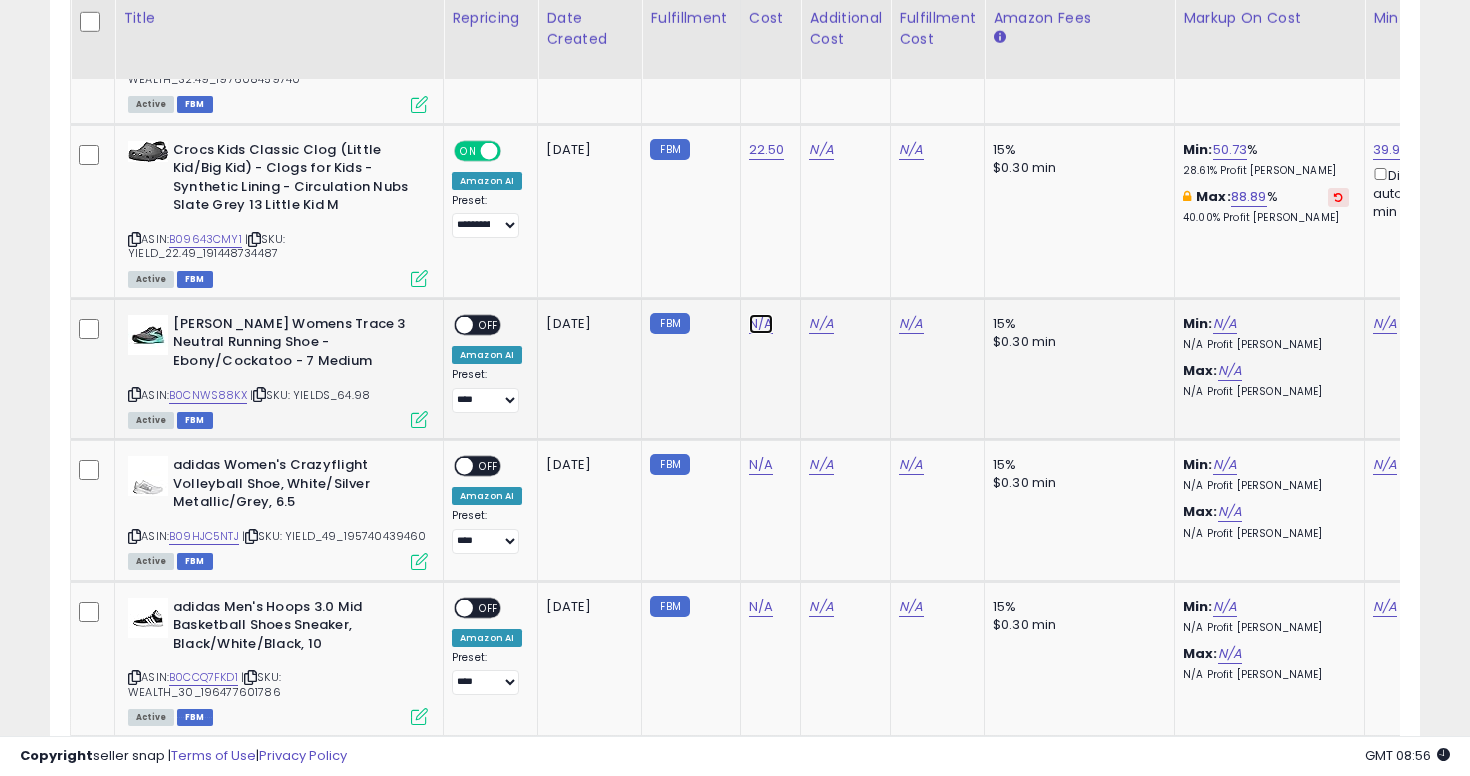 click on "N/A" at bounding box center [761, 324] 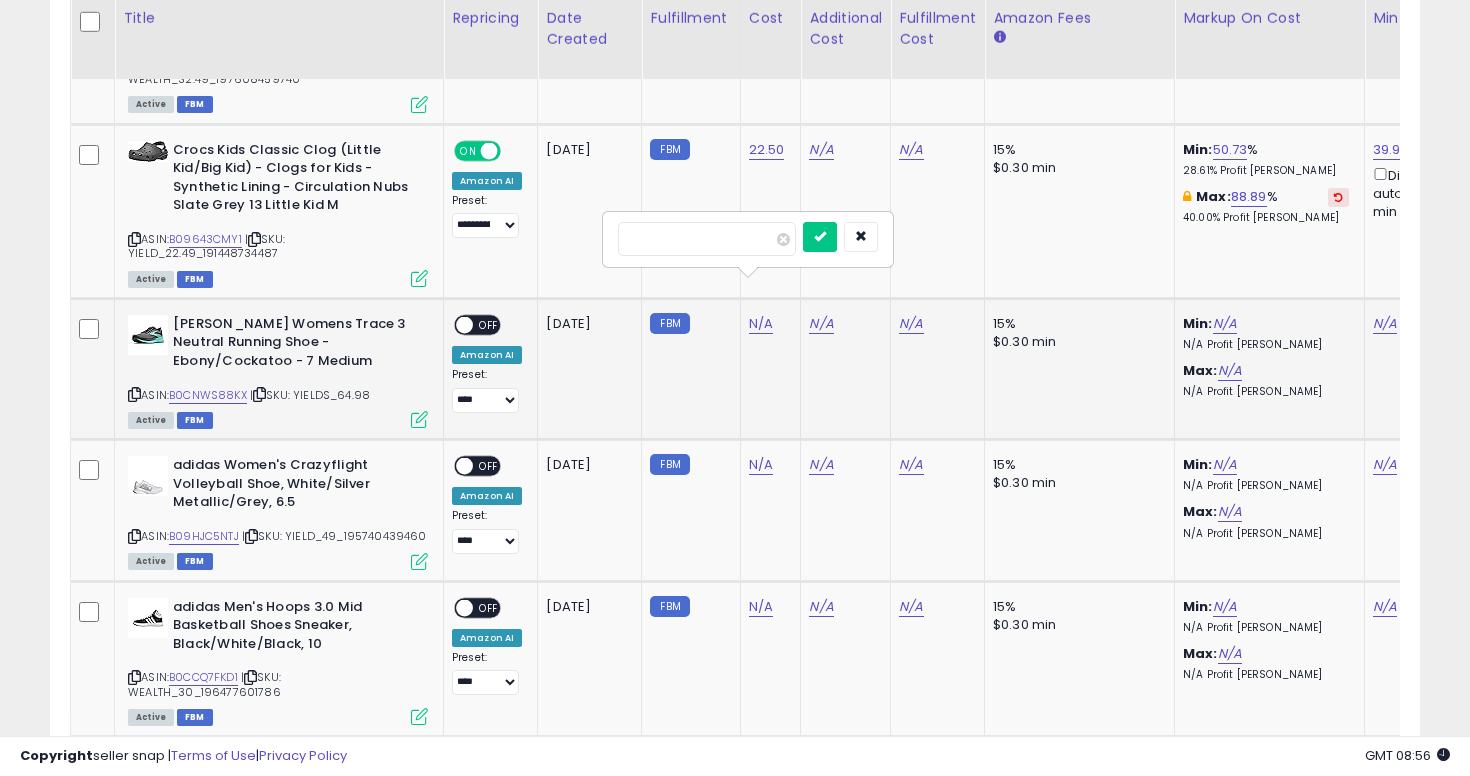 type on "**" 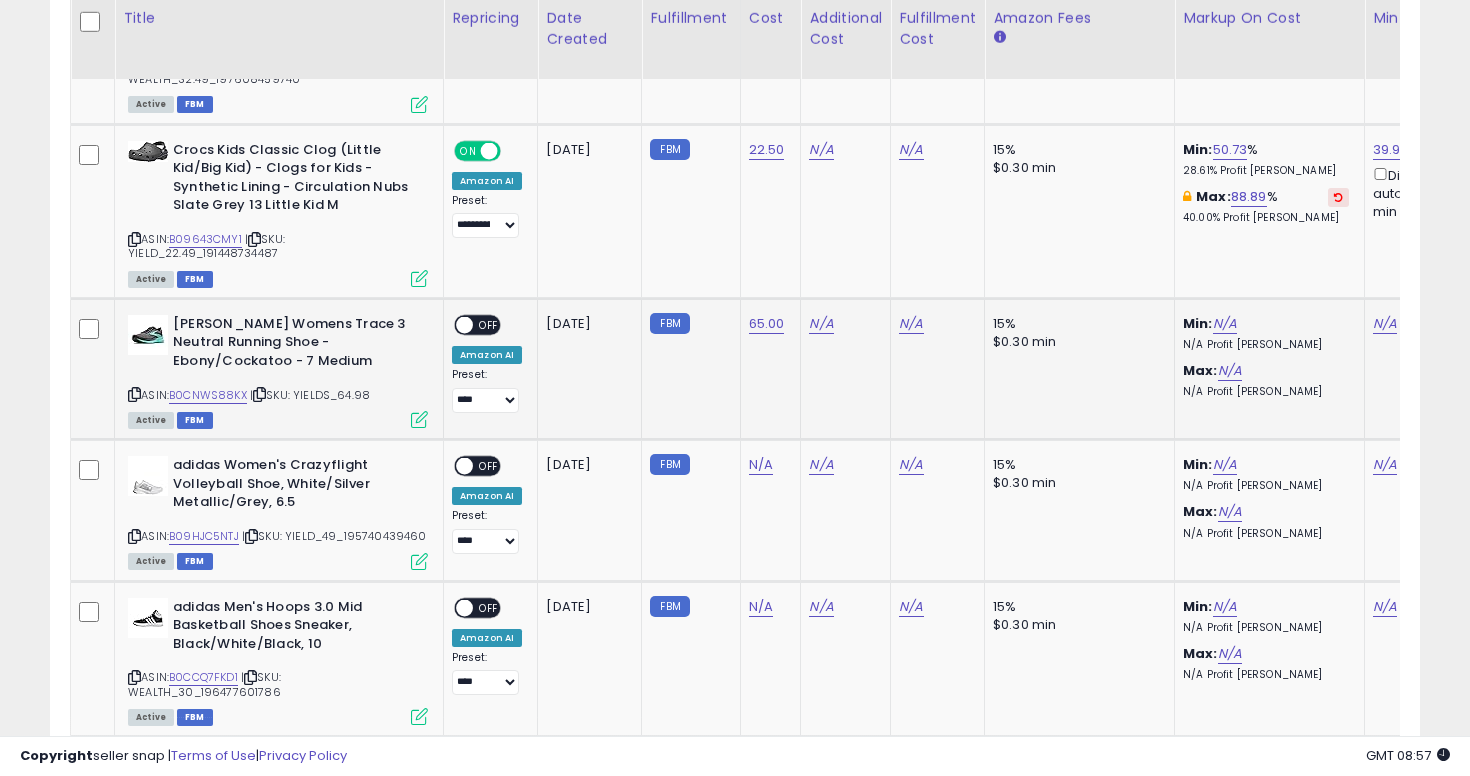 scroll, scrollTop: 0, scrollLeft: 437, axis: horizontal 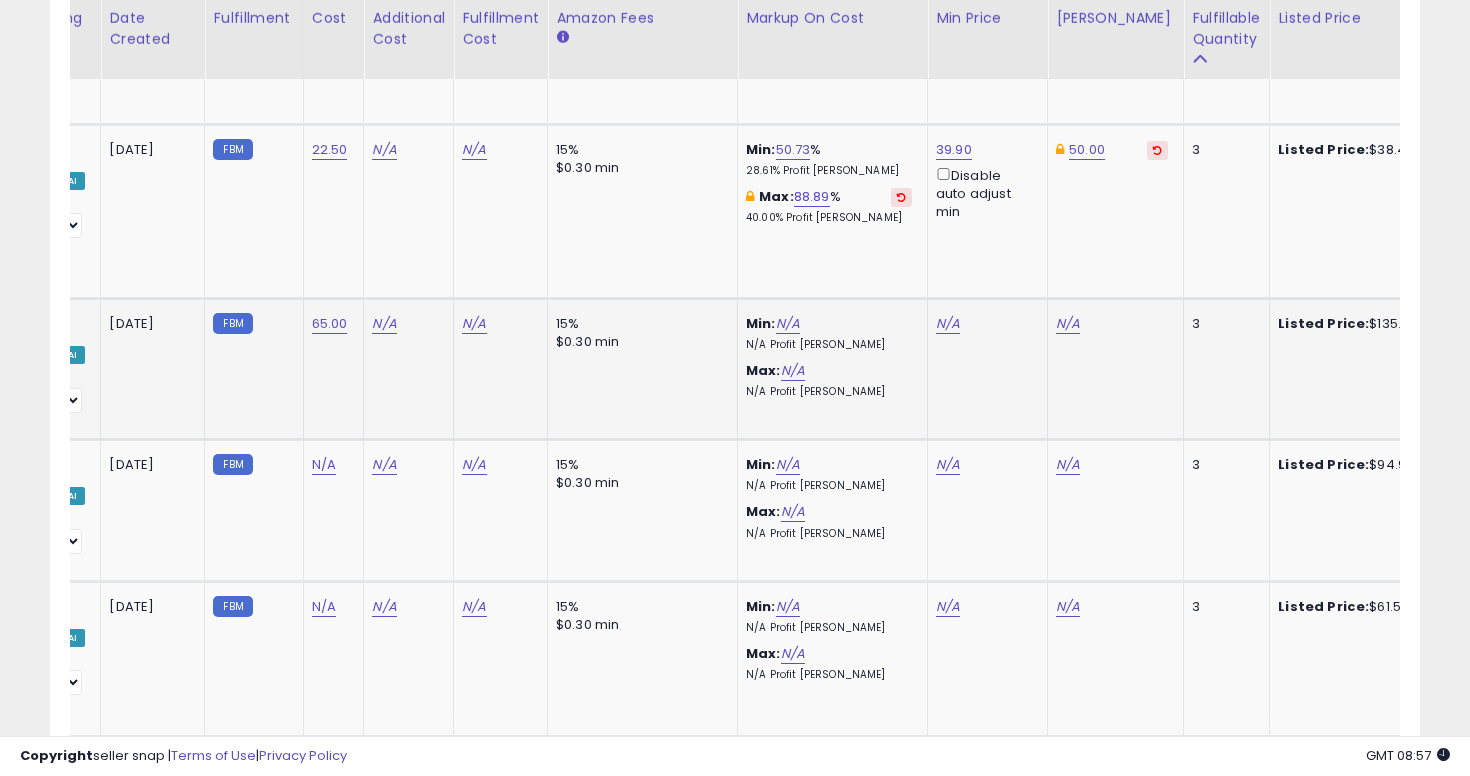 click on "N/A" at bounding box center [984, 324] 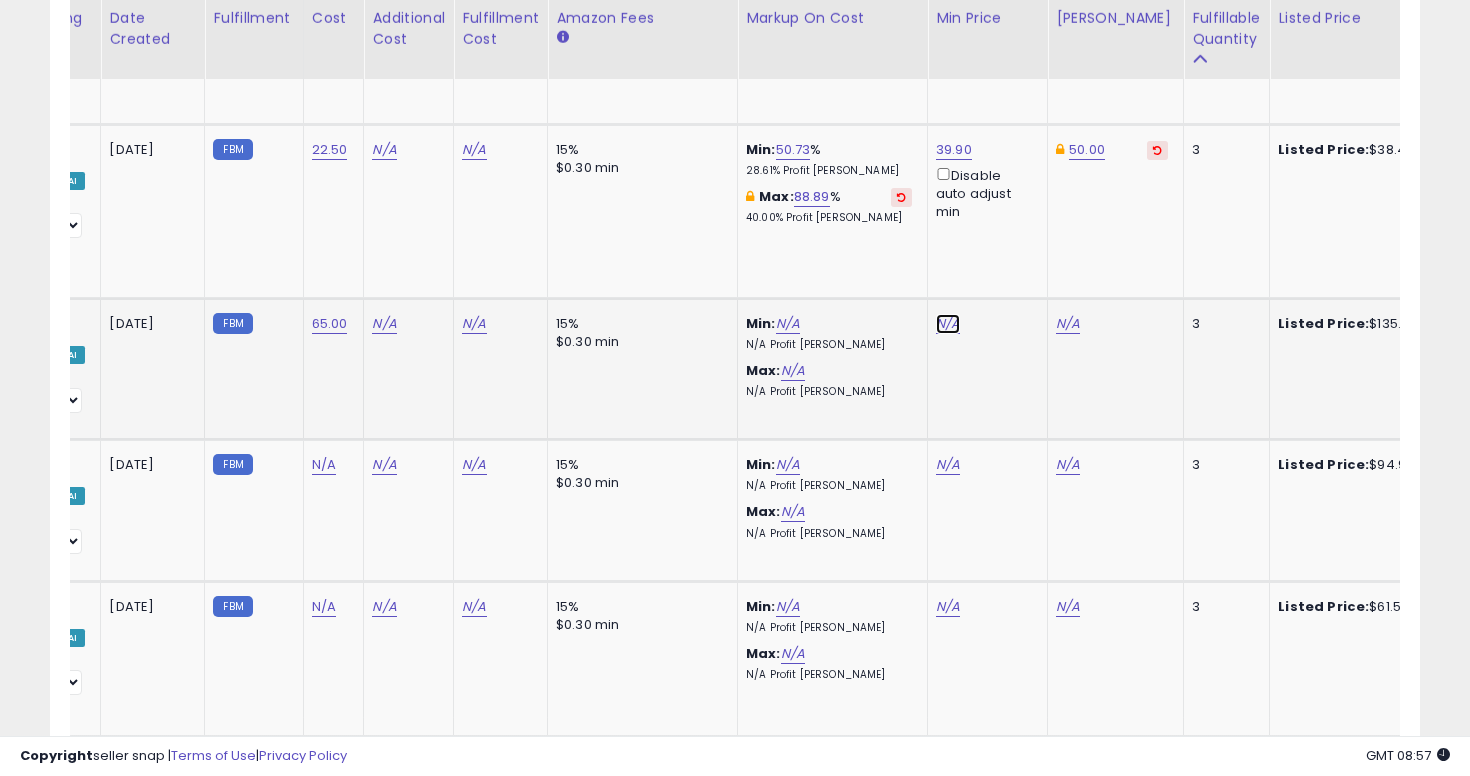 click on "N/A" at bounding box center [948, 324] 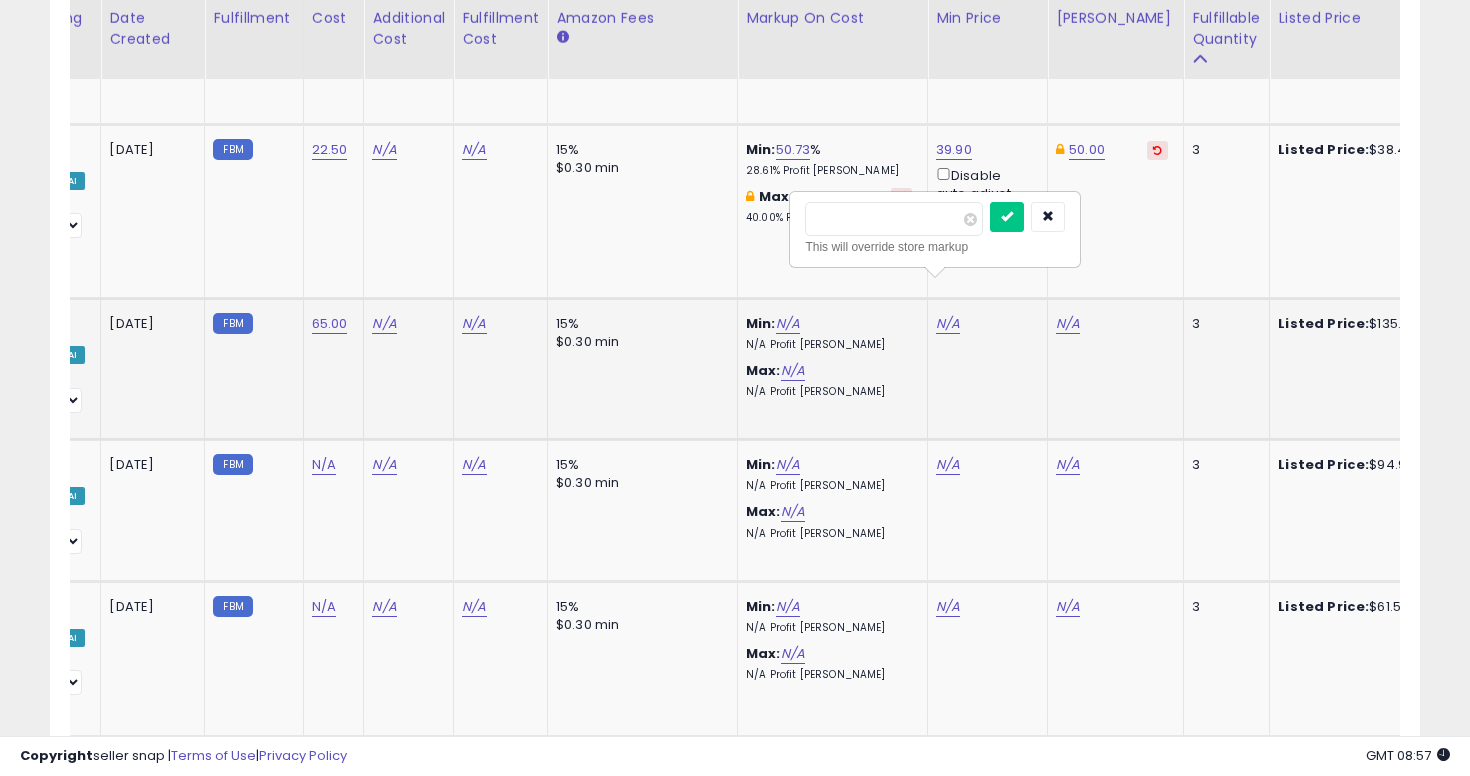 type on "***" 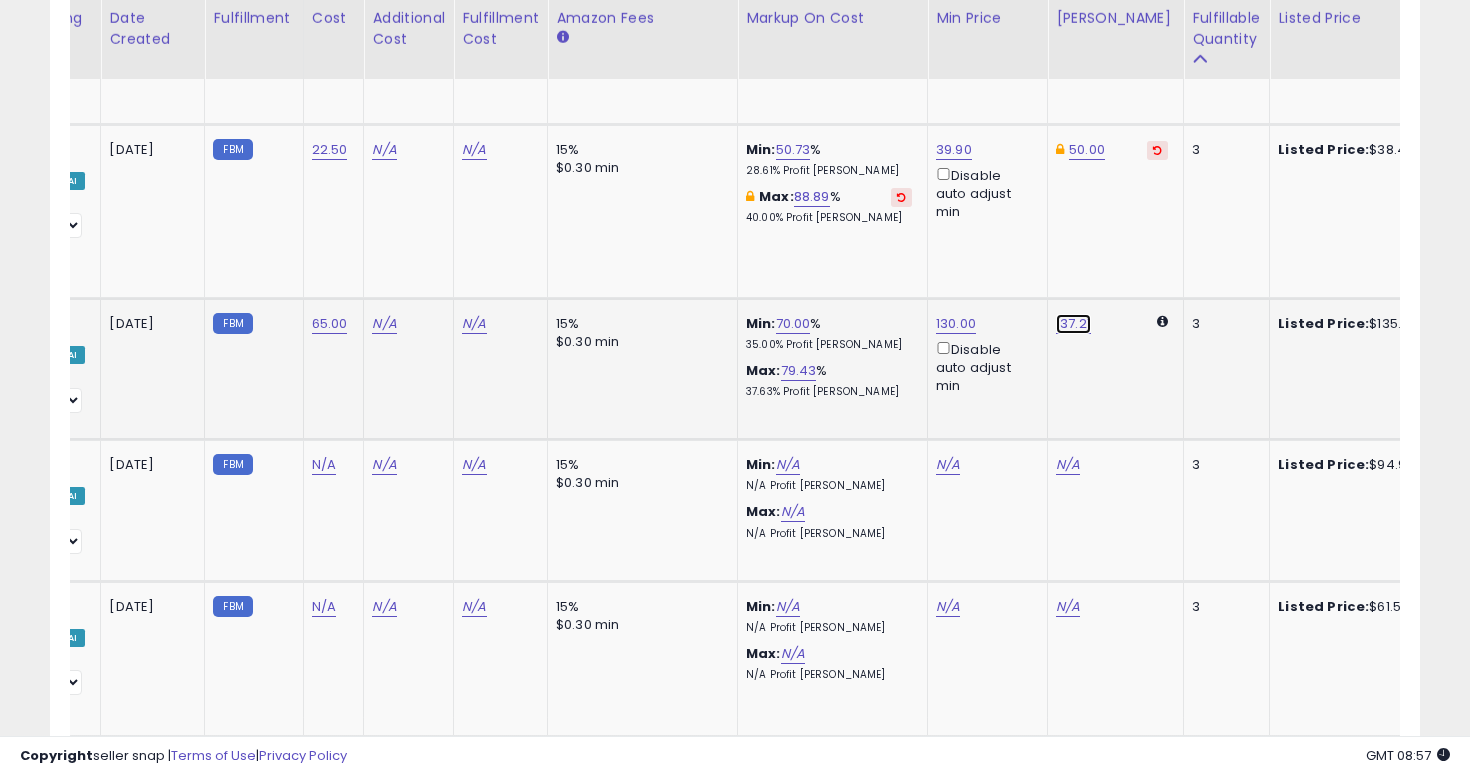 click on "137.21" at bounding box center [1075, -2401] 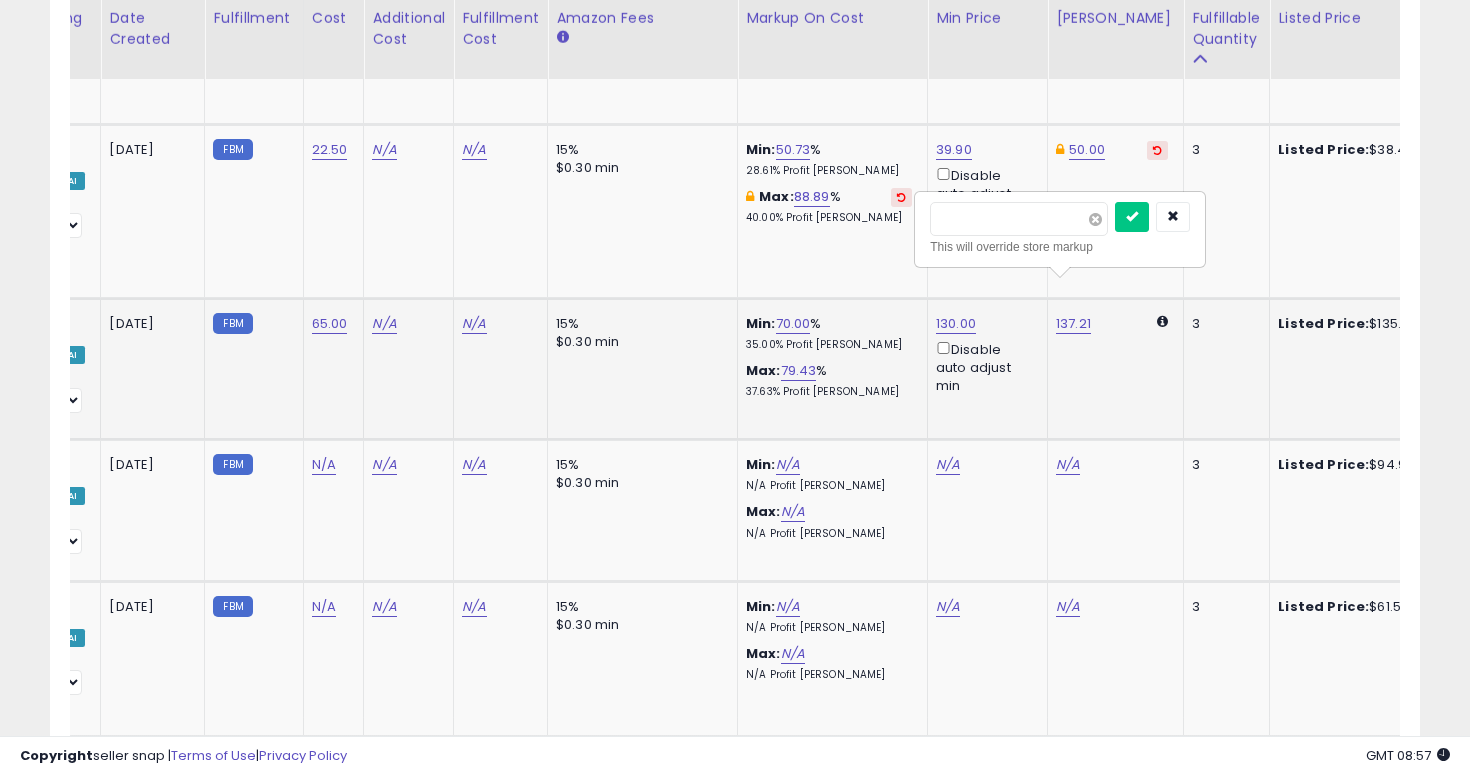click at bounding box center (1095, 219) 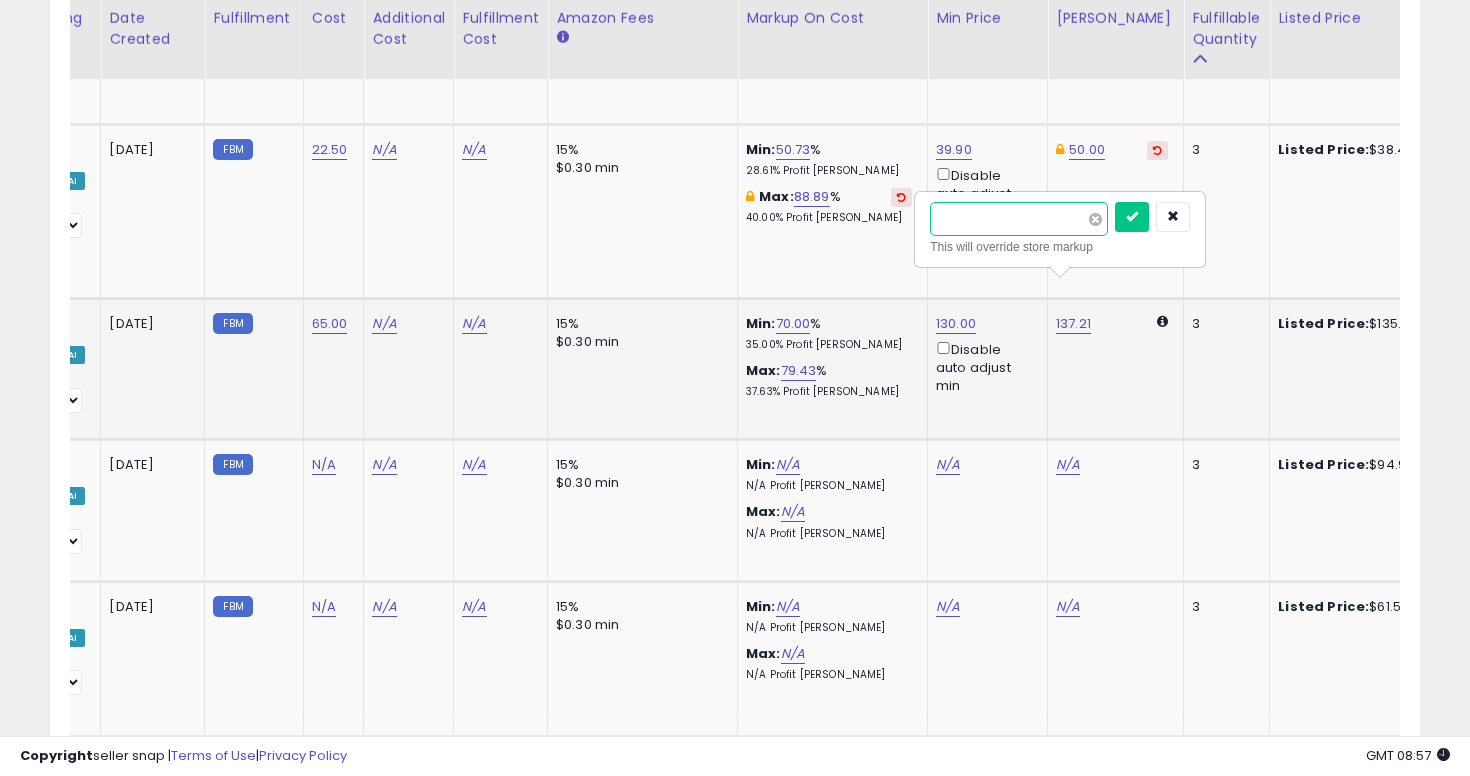 type on "***" 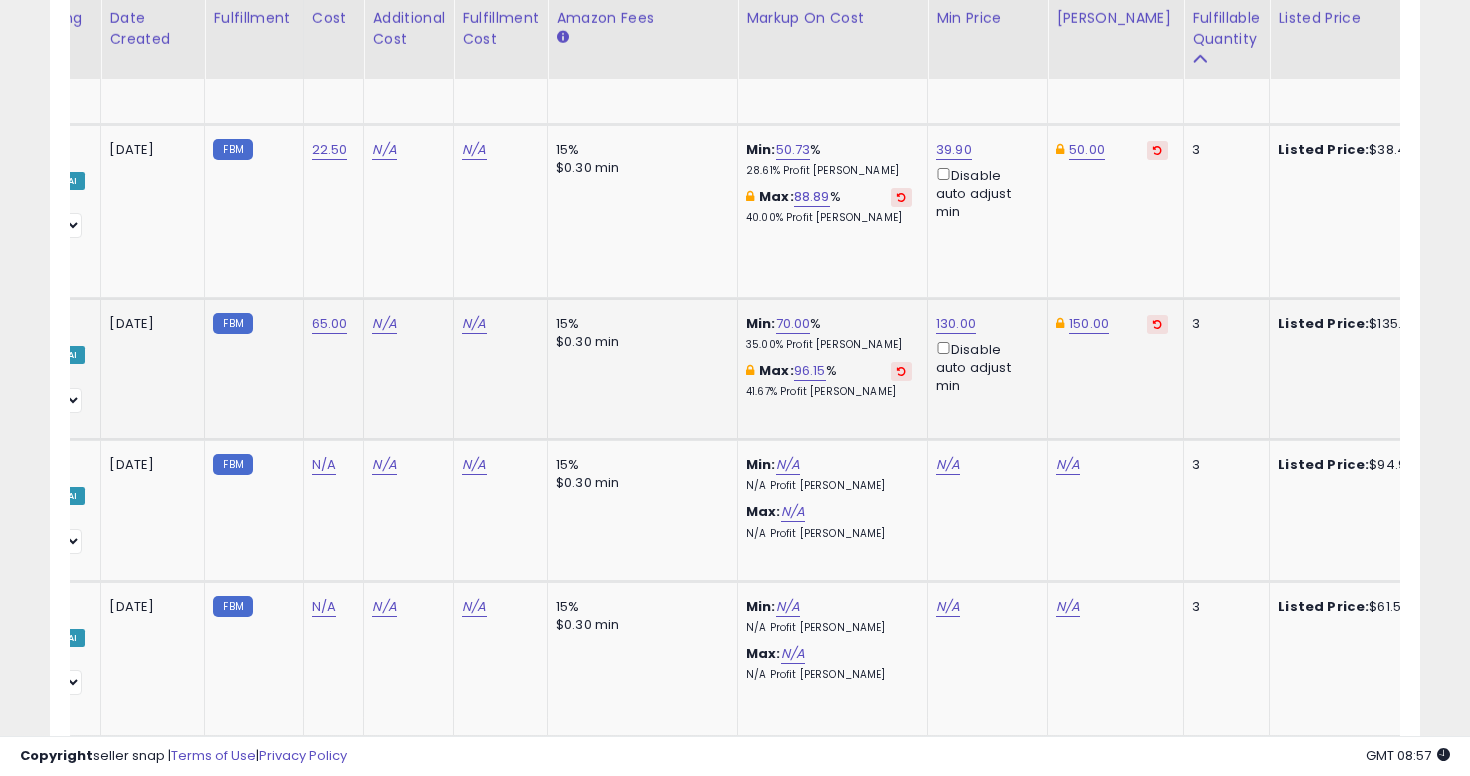 scroll, scrollTop: 0, scrollLeft: 0, axis: both 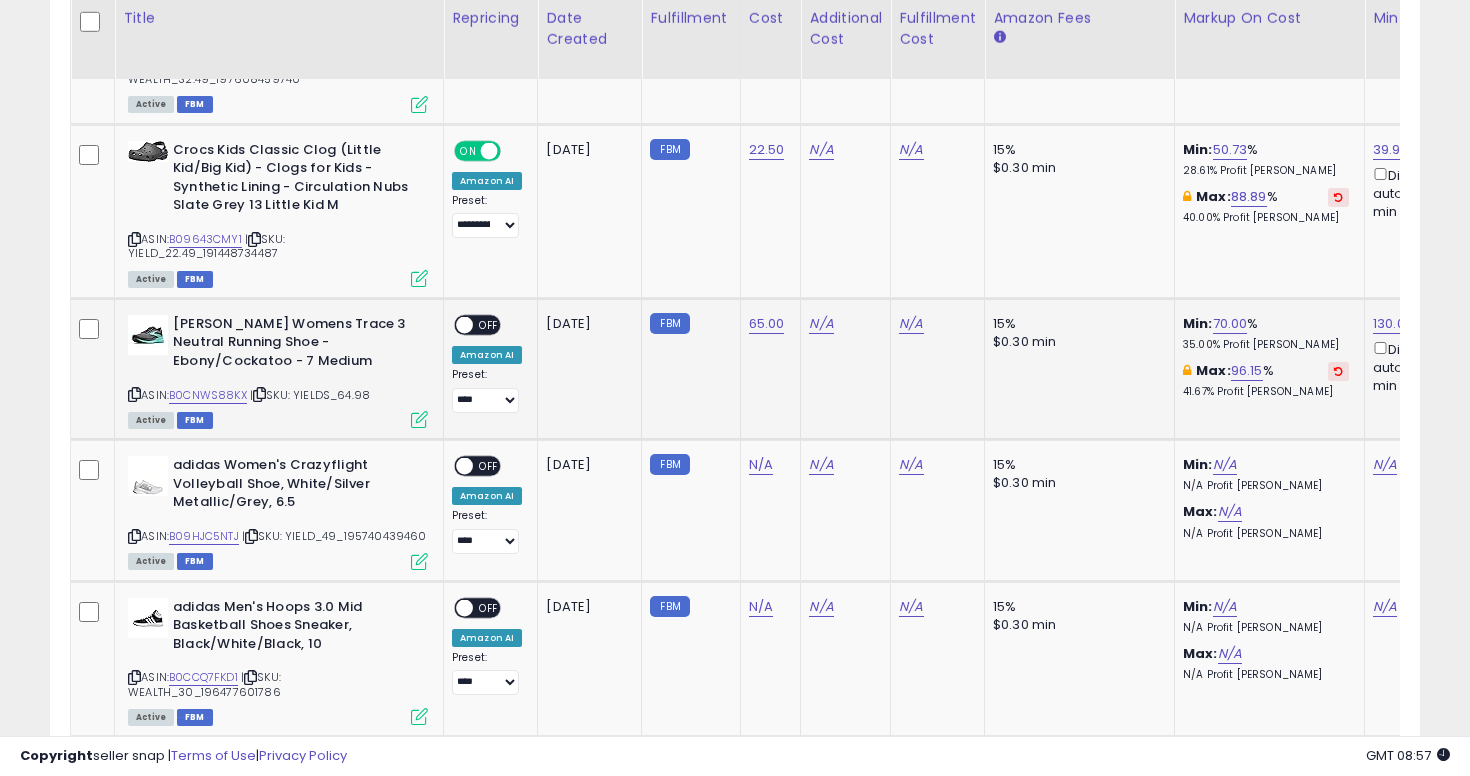 click on "OFF" at bounding box center (489, 324) 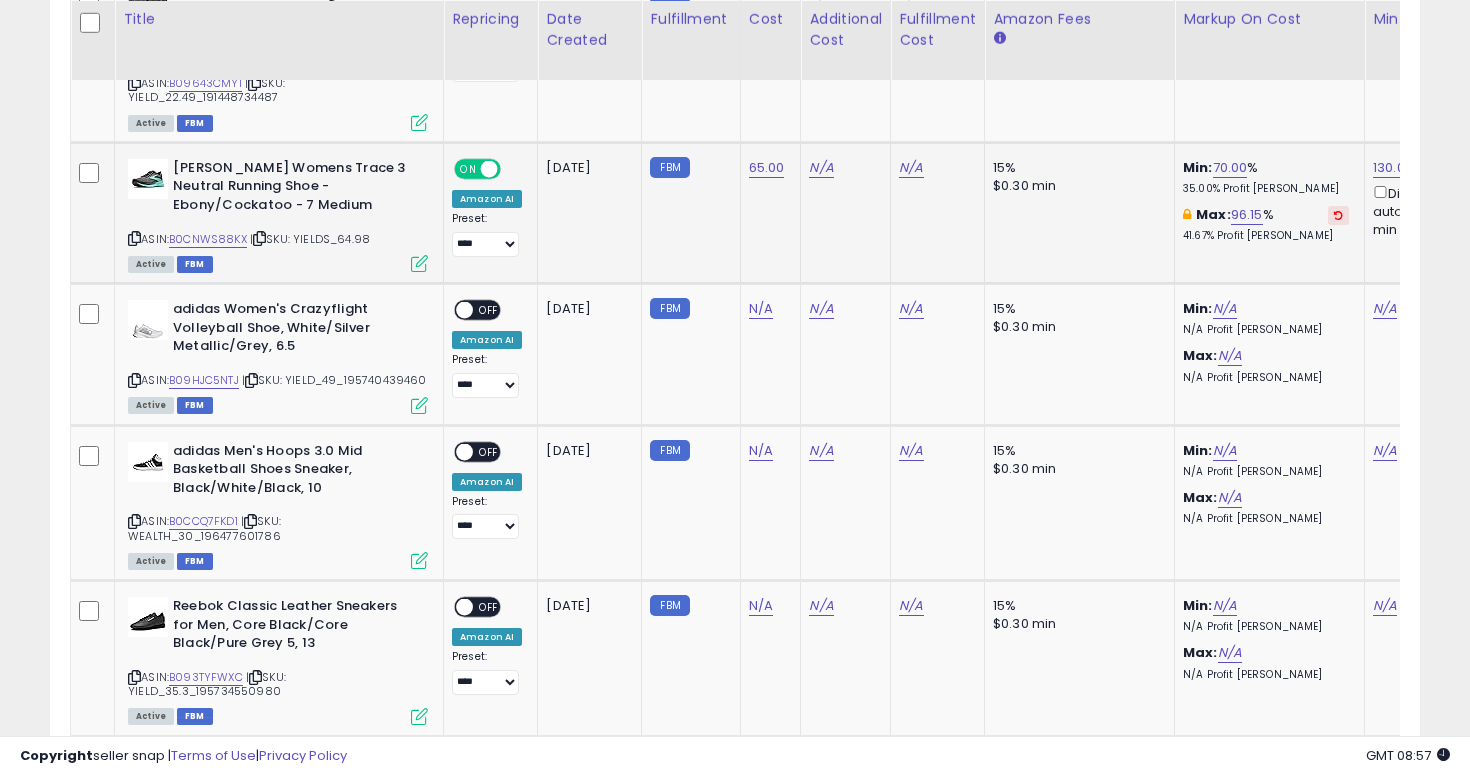 scroll, scrollTop: 3661, scrollLeft: 0, axis: vertical 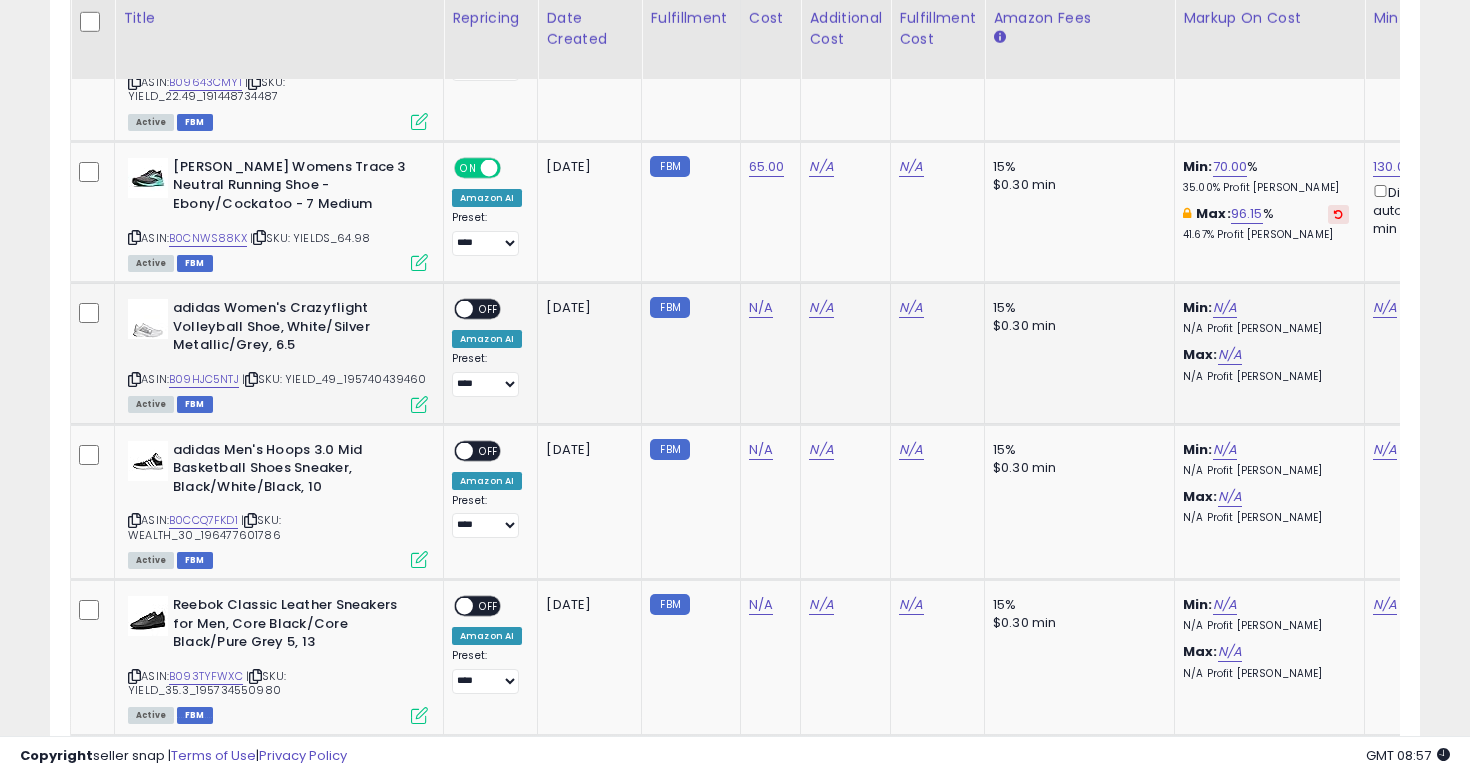 click at bounding box center [134, 379] 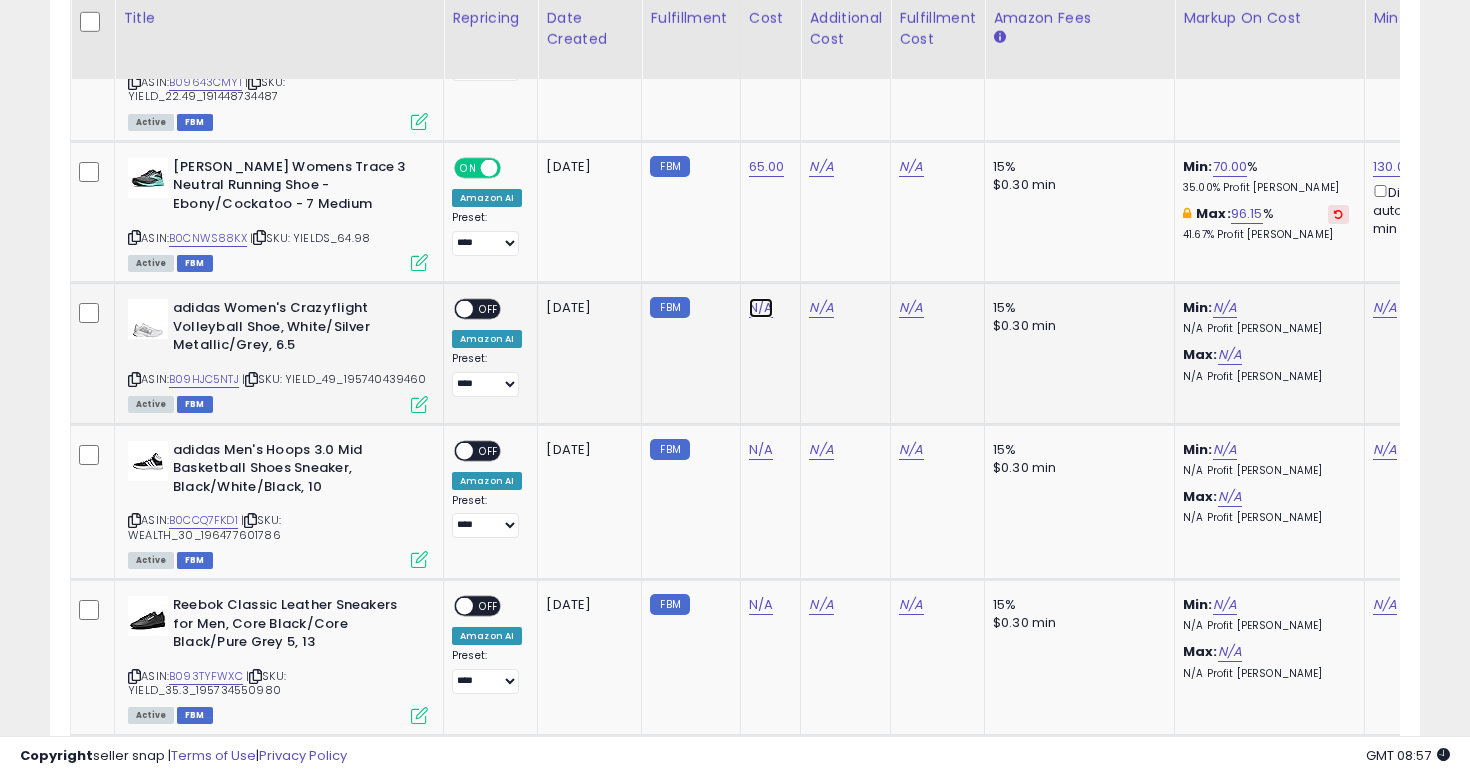 click on "N/A" at bounding box center (761, 308) 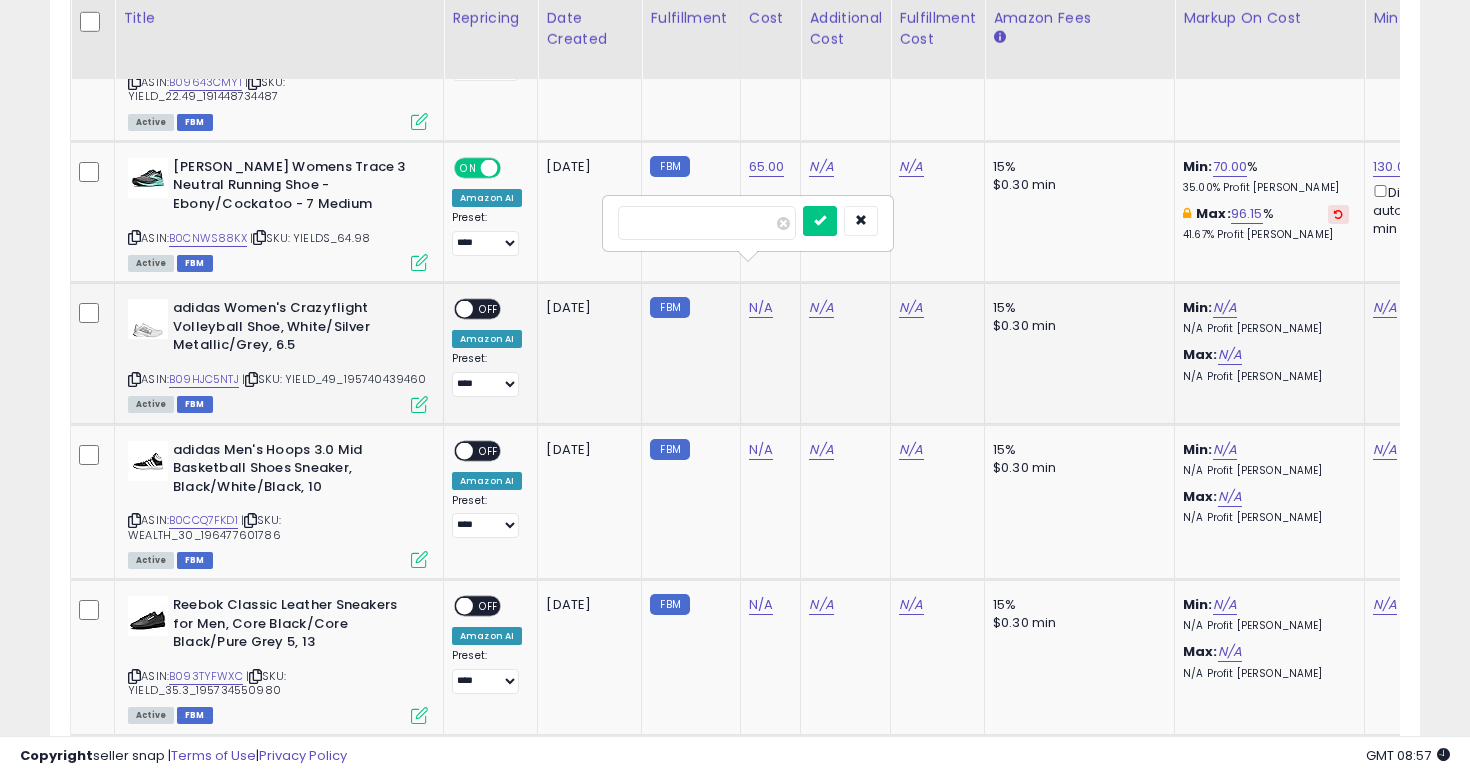 type on "**" 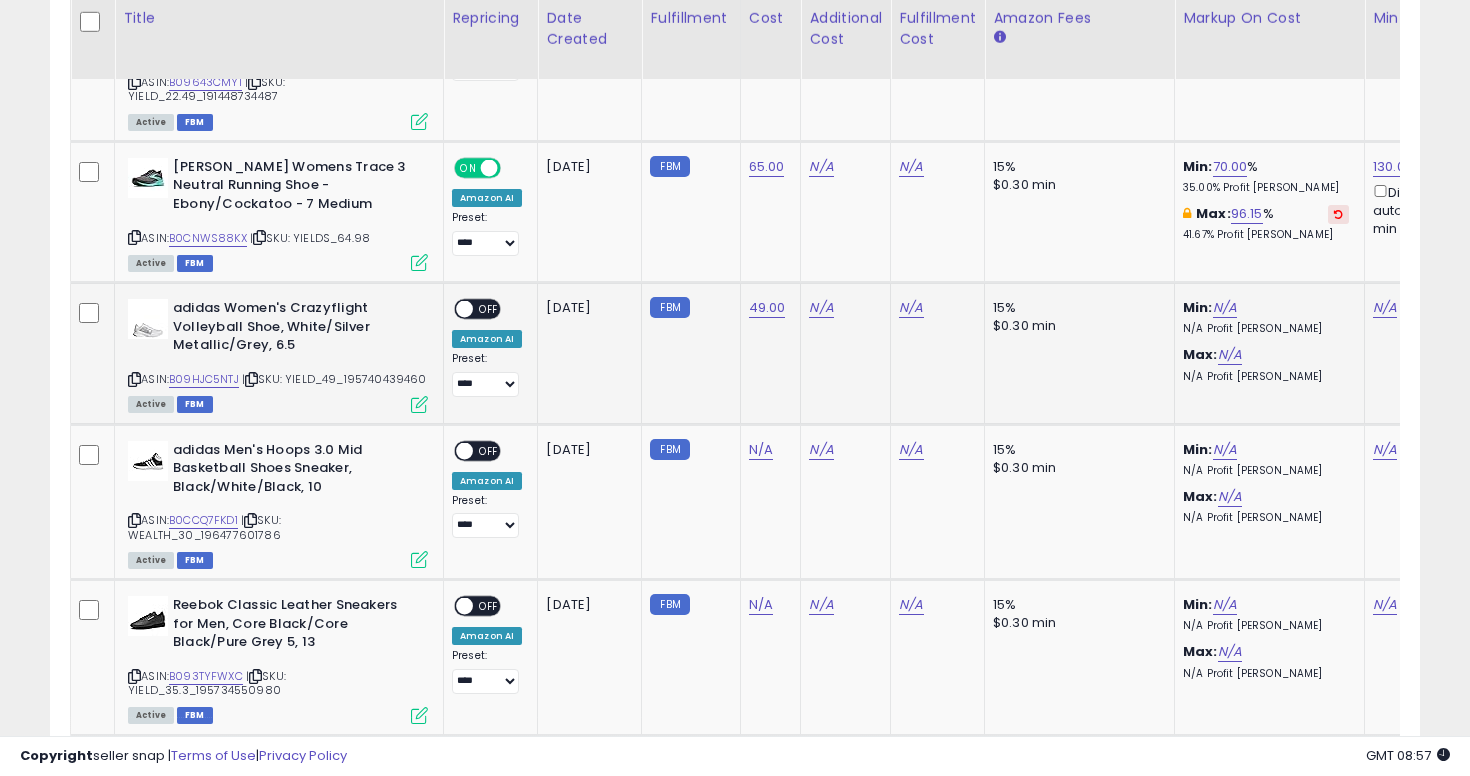 scroll, scrollTop: 0, scrollLeft: 194, axis: horizontal 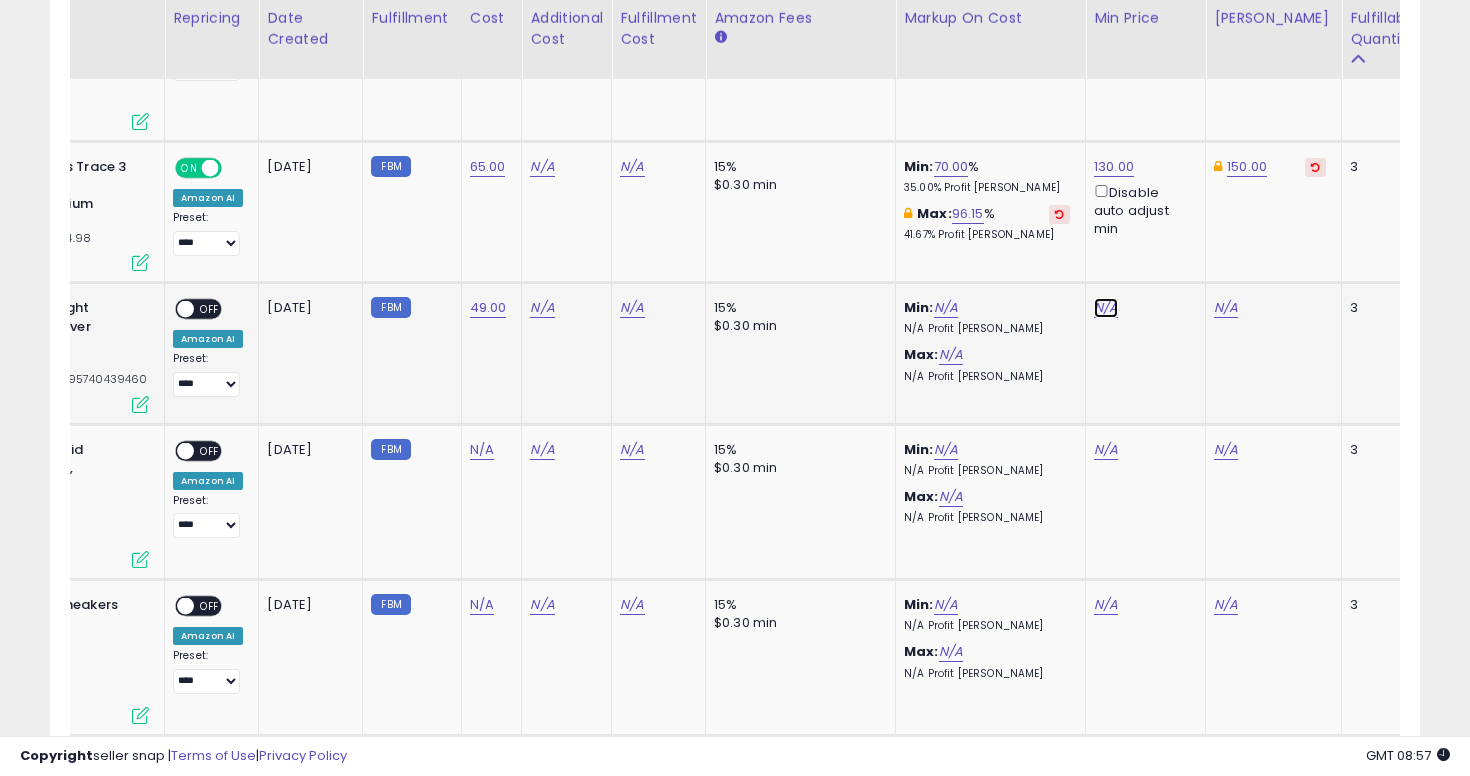 click on "N/A" at bounding box center [1106, 308] 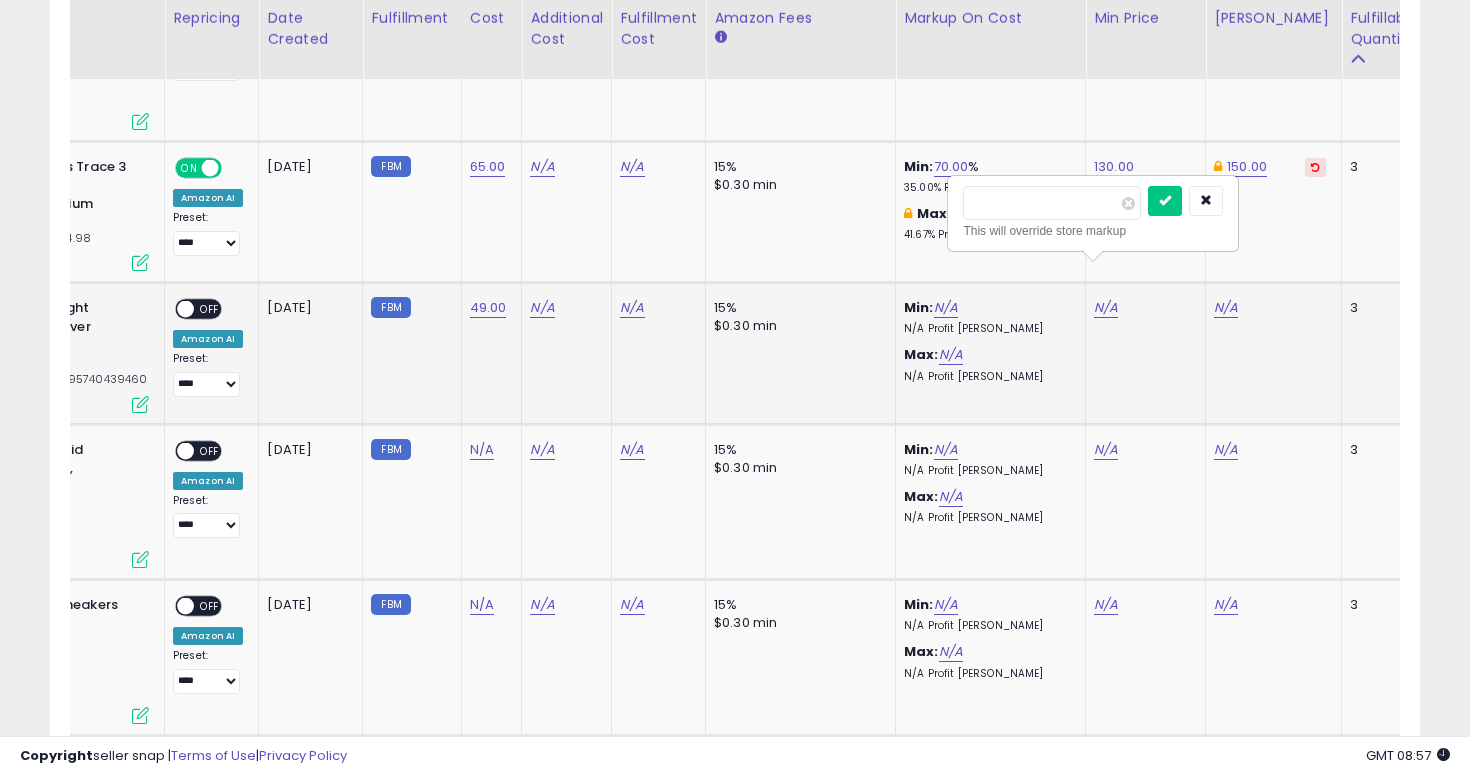 type on "**" 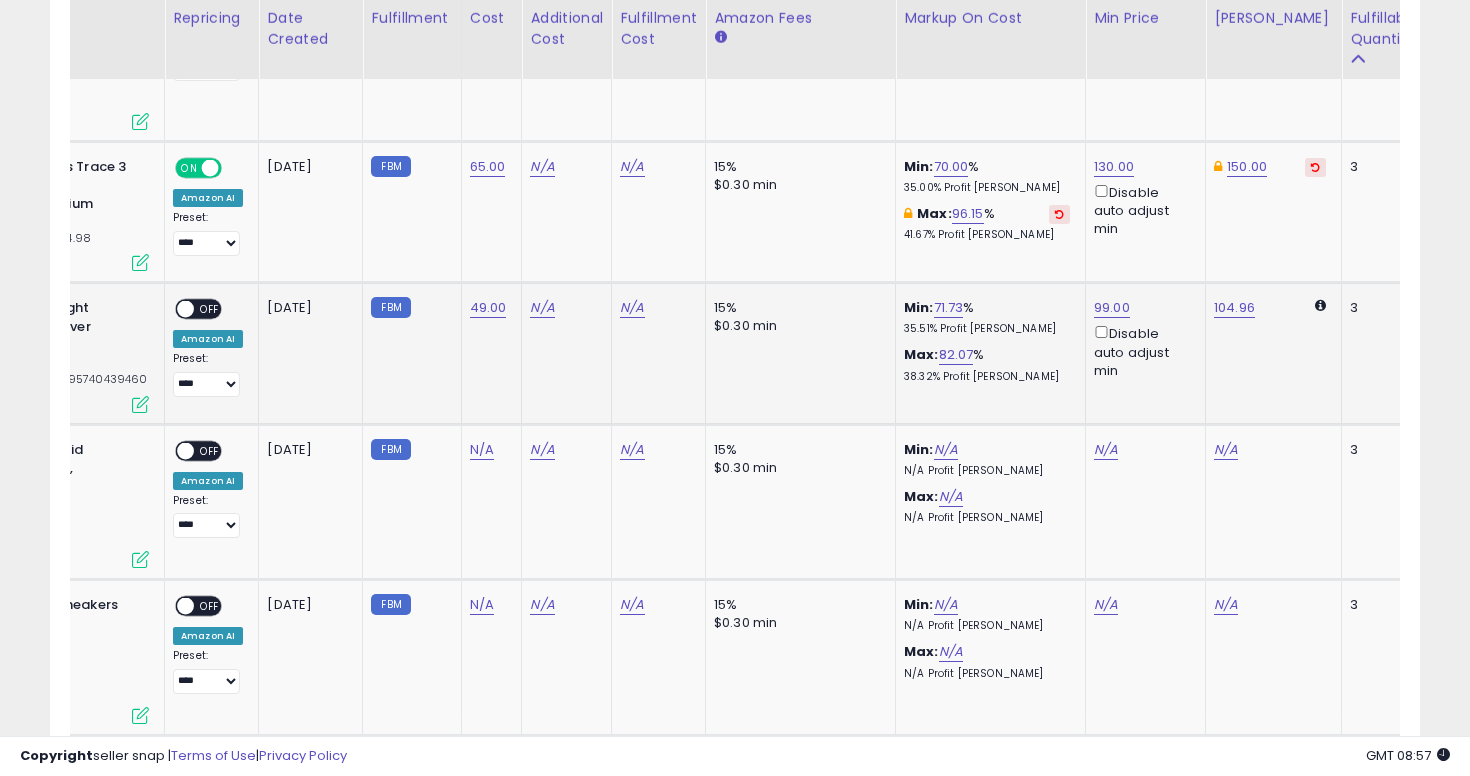 scroll, scrollTop: 0, scrollLeft: 0, axis: both 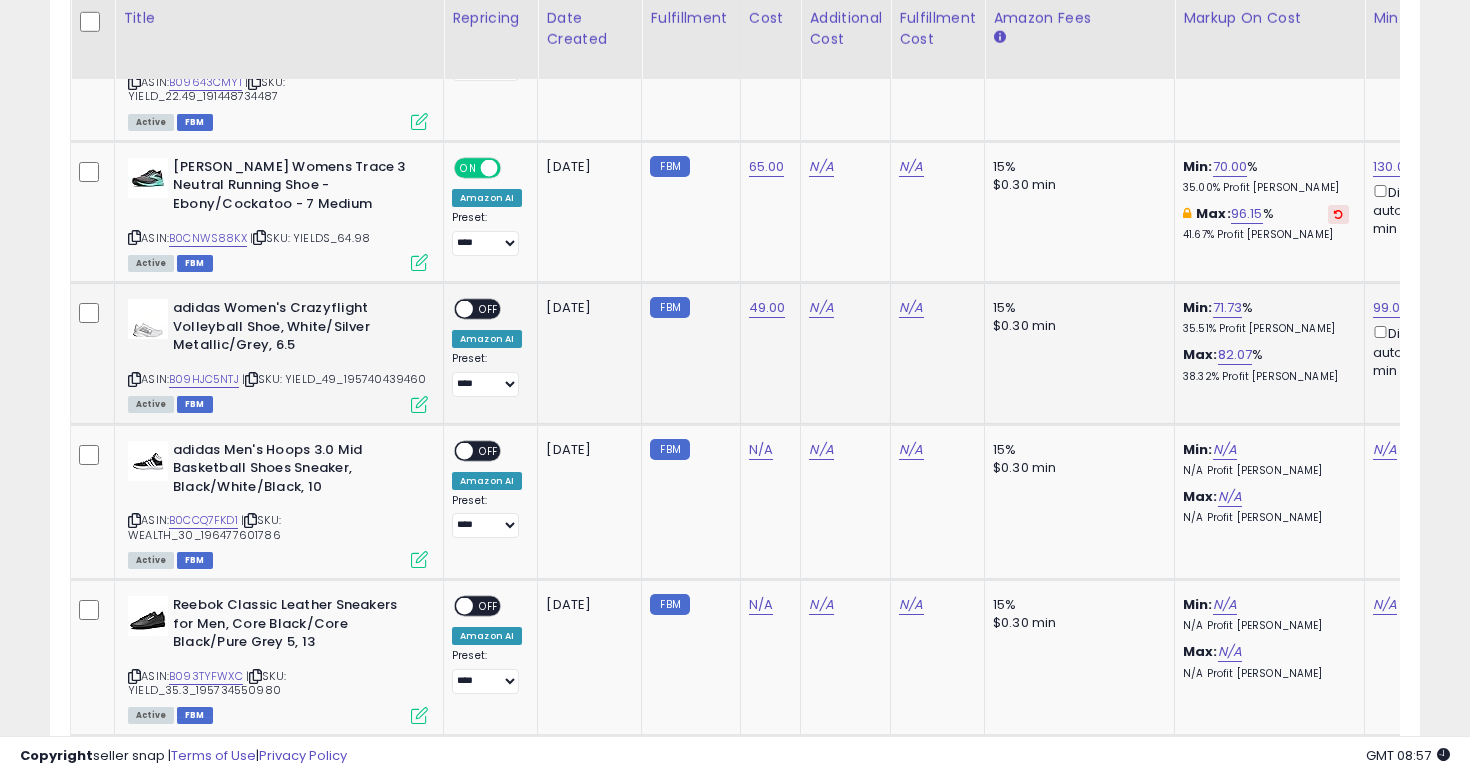 click on "OFF" at bounding box center (489, 309) 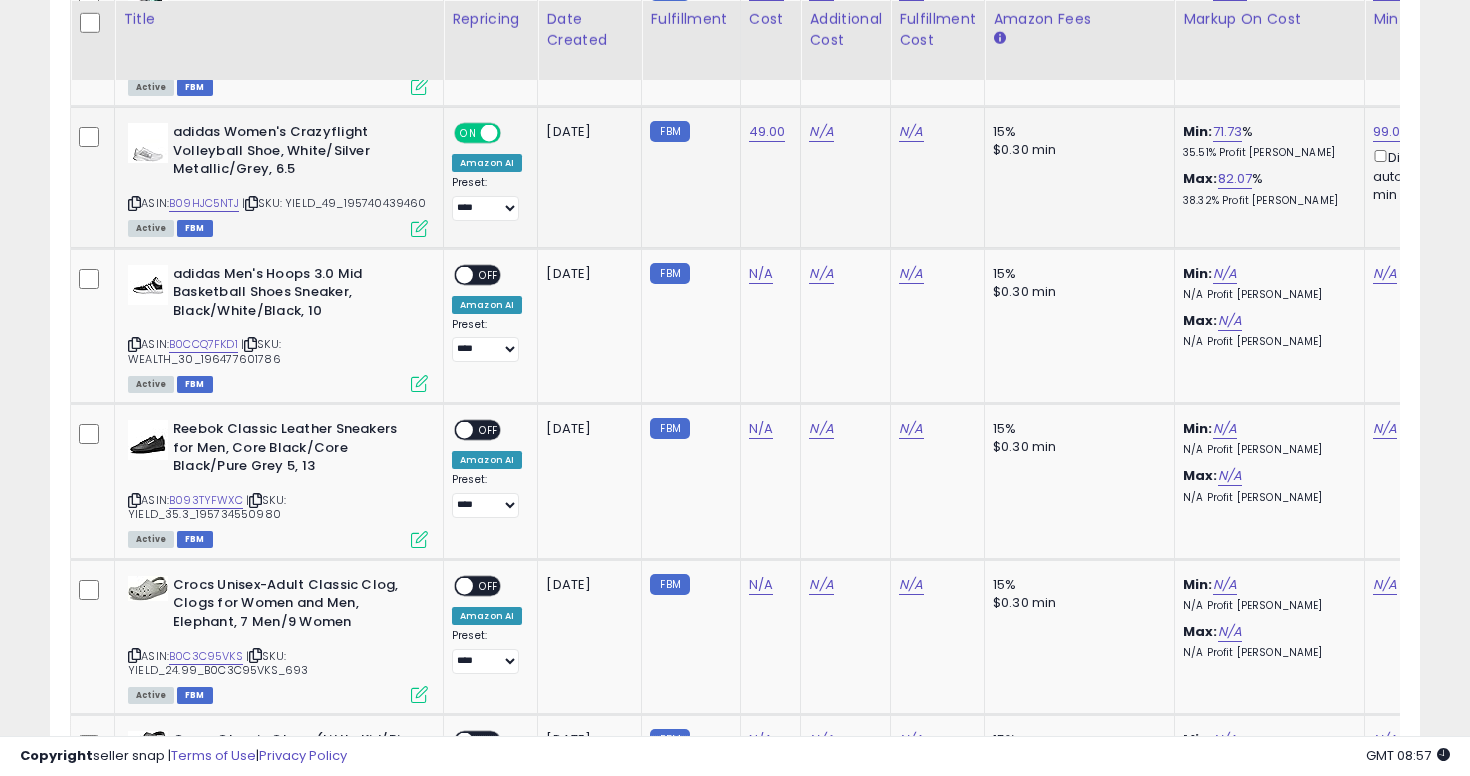 scroll, scrollTop: 3838, scrollLeft: 0, axis: vertical 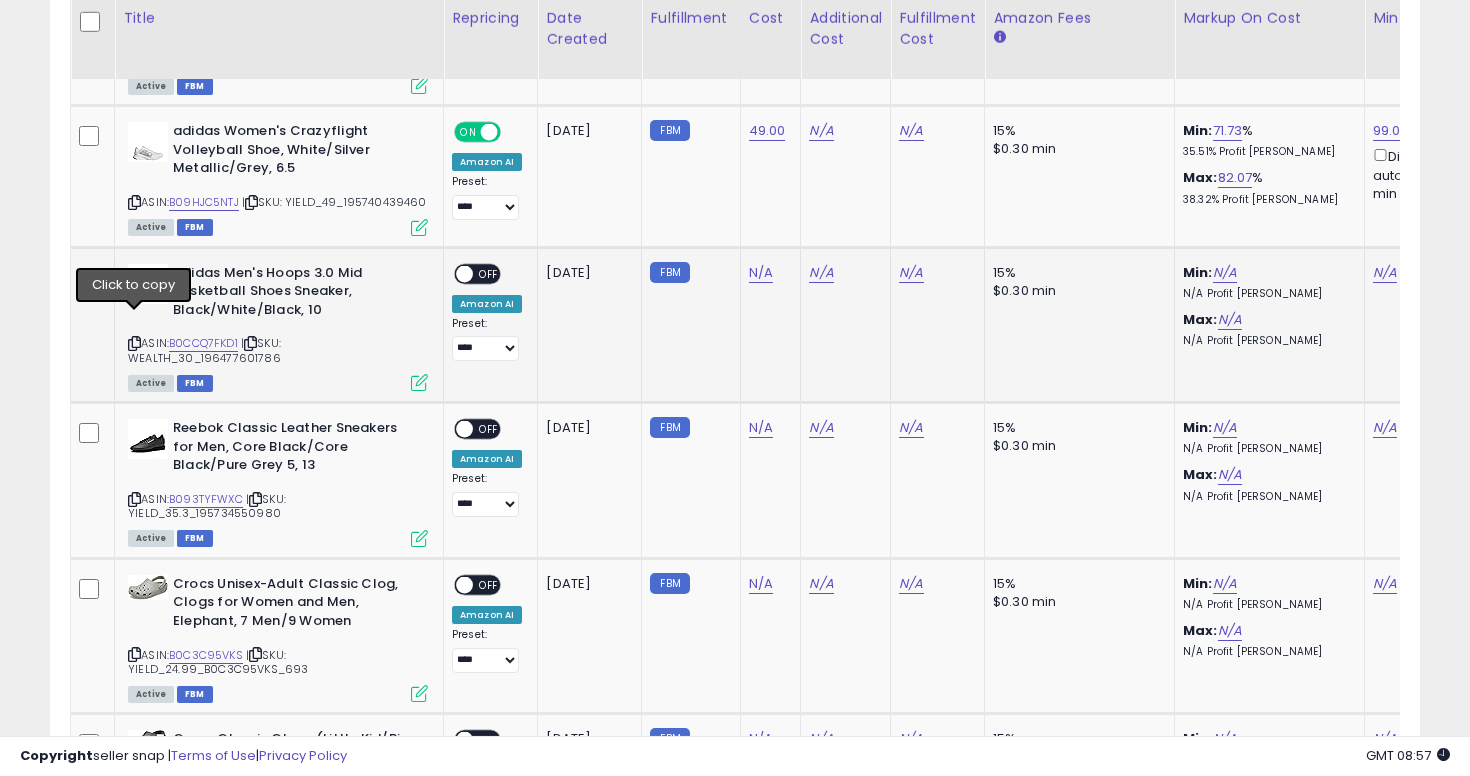 click on "ASIN:  B0CCQ7FKD1    |   SKU: WEALTH_30_196477601786 Active FBM" at bounding box center (278, 327) 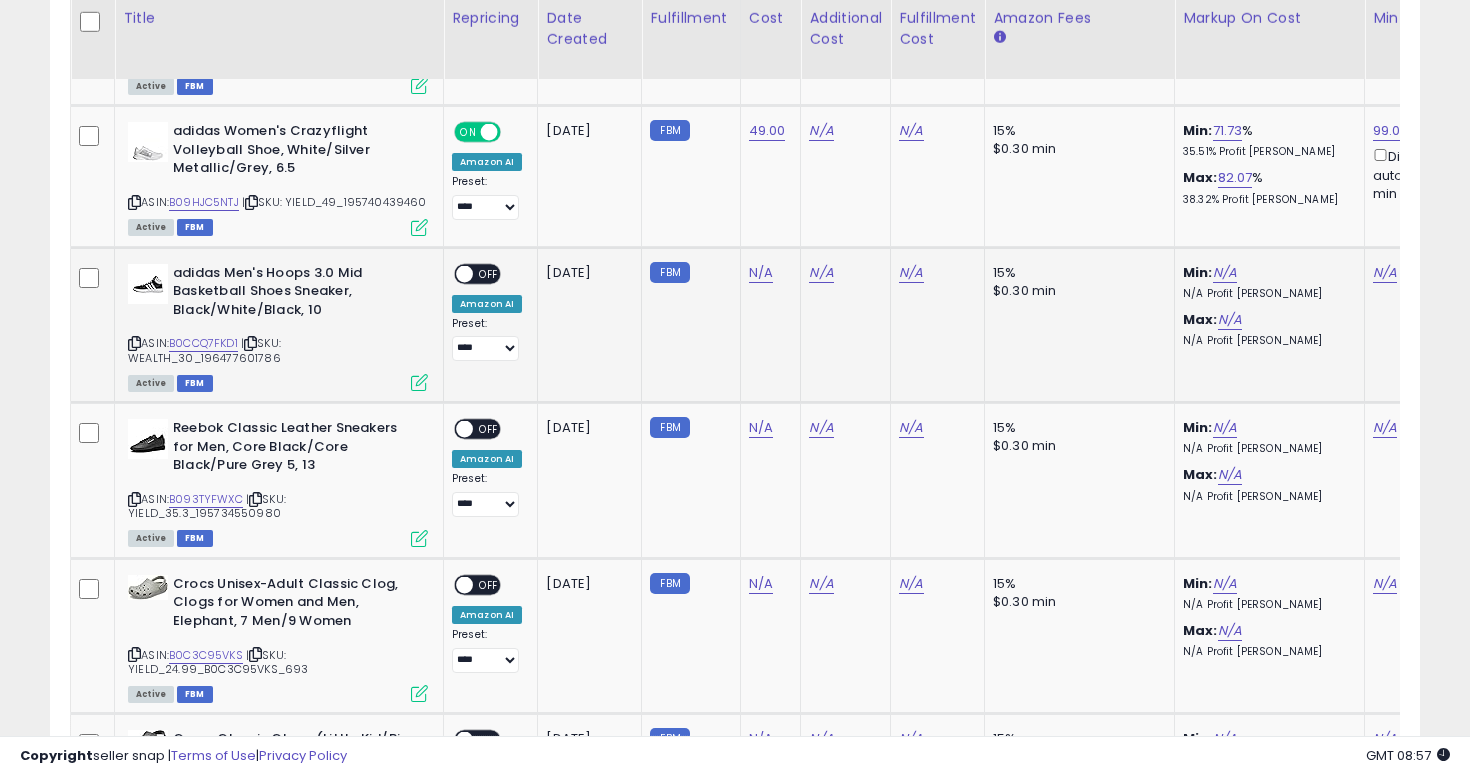 click at bounding box center [134, 343] 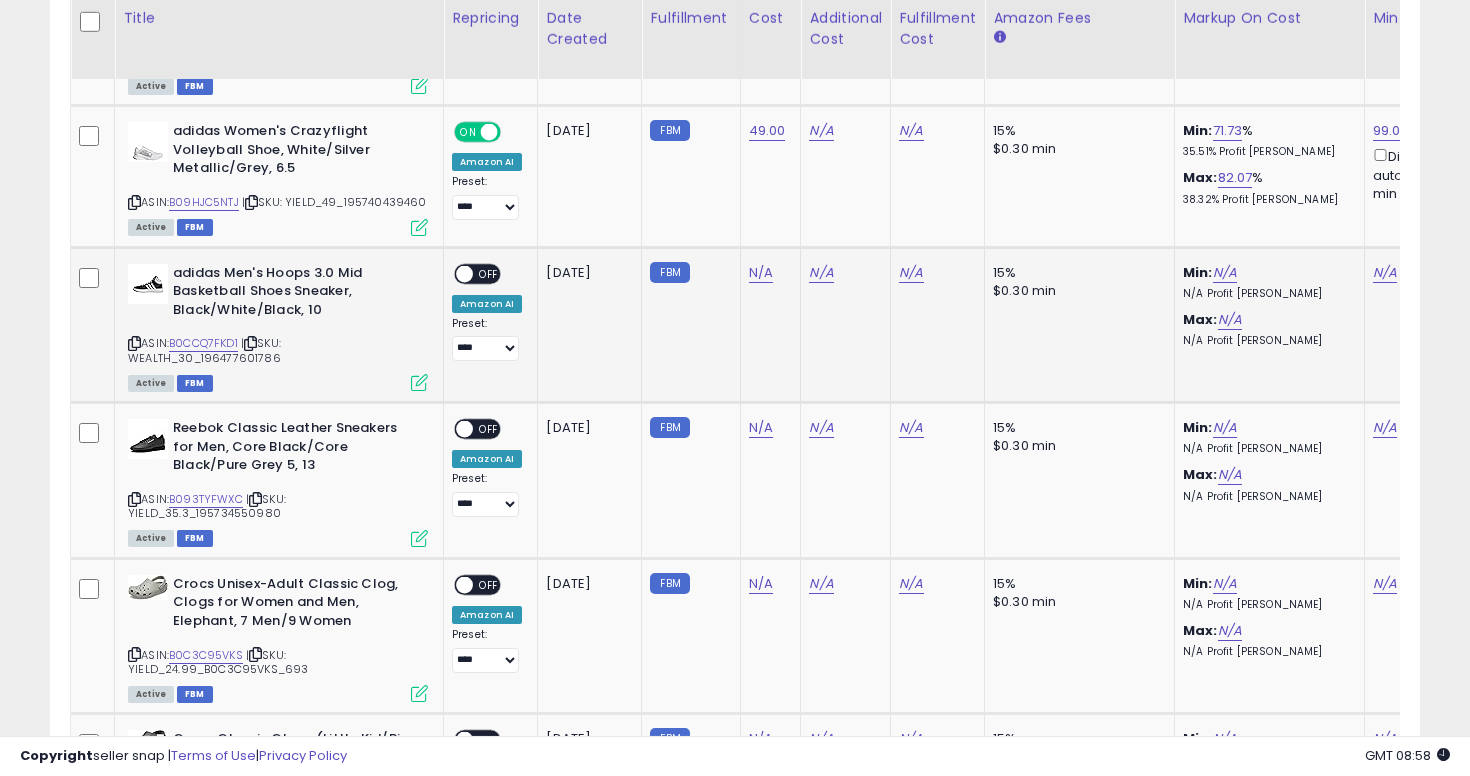 click on "N/A" 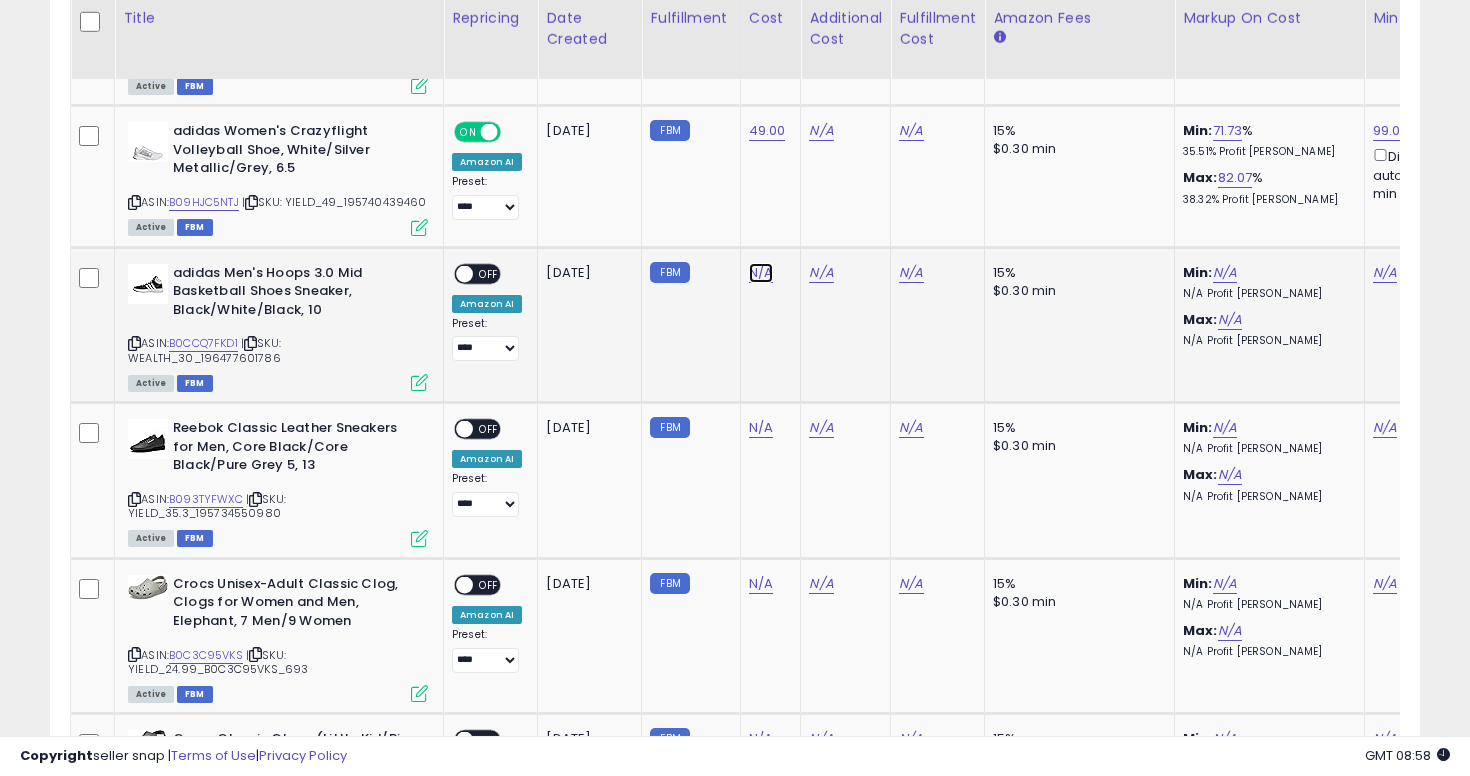 click on "N/A" at bounding box center [761, 273] 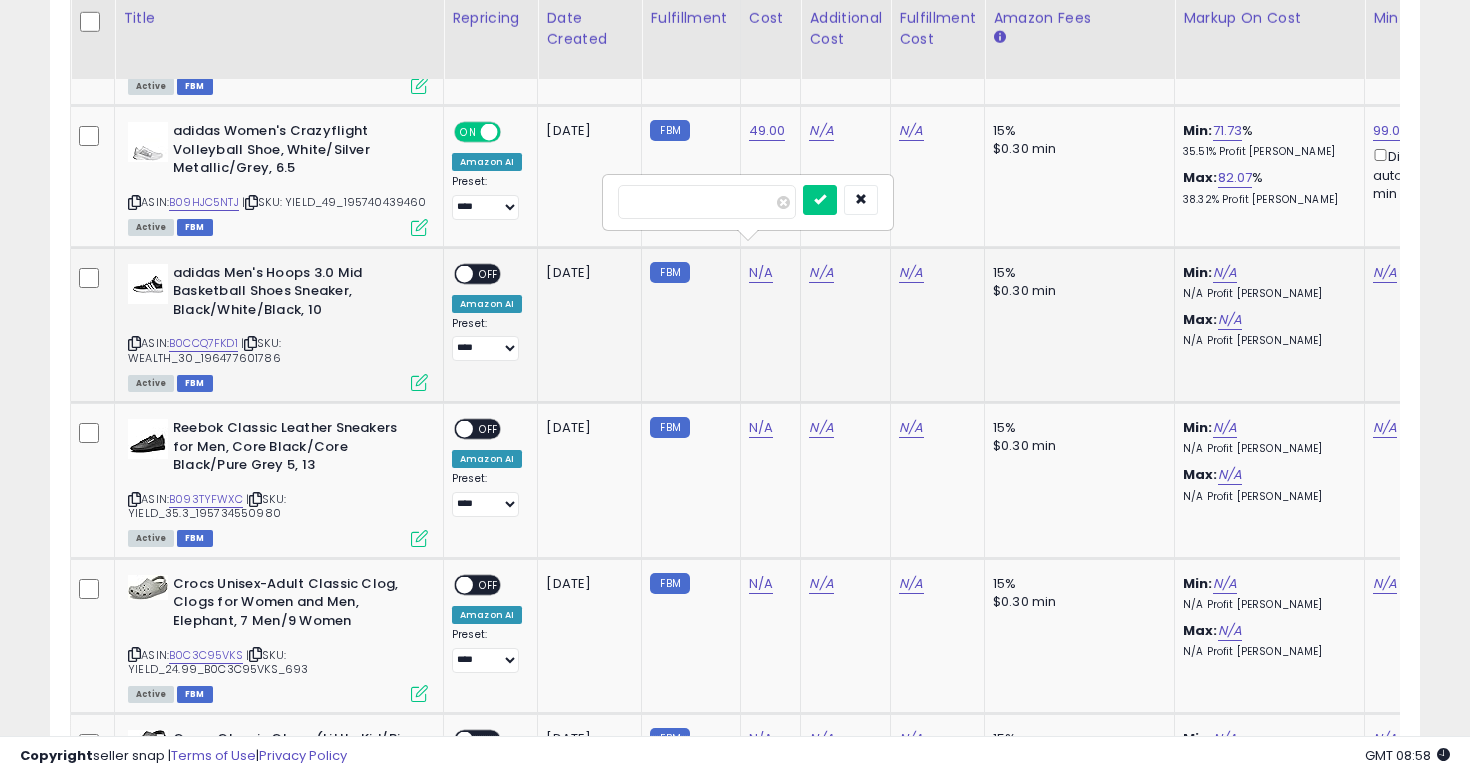 type on "**" 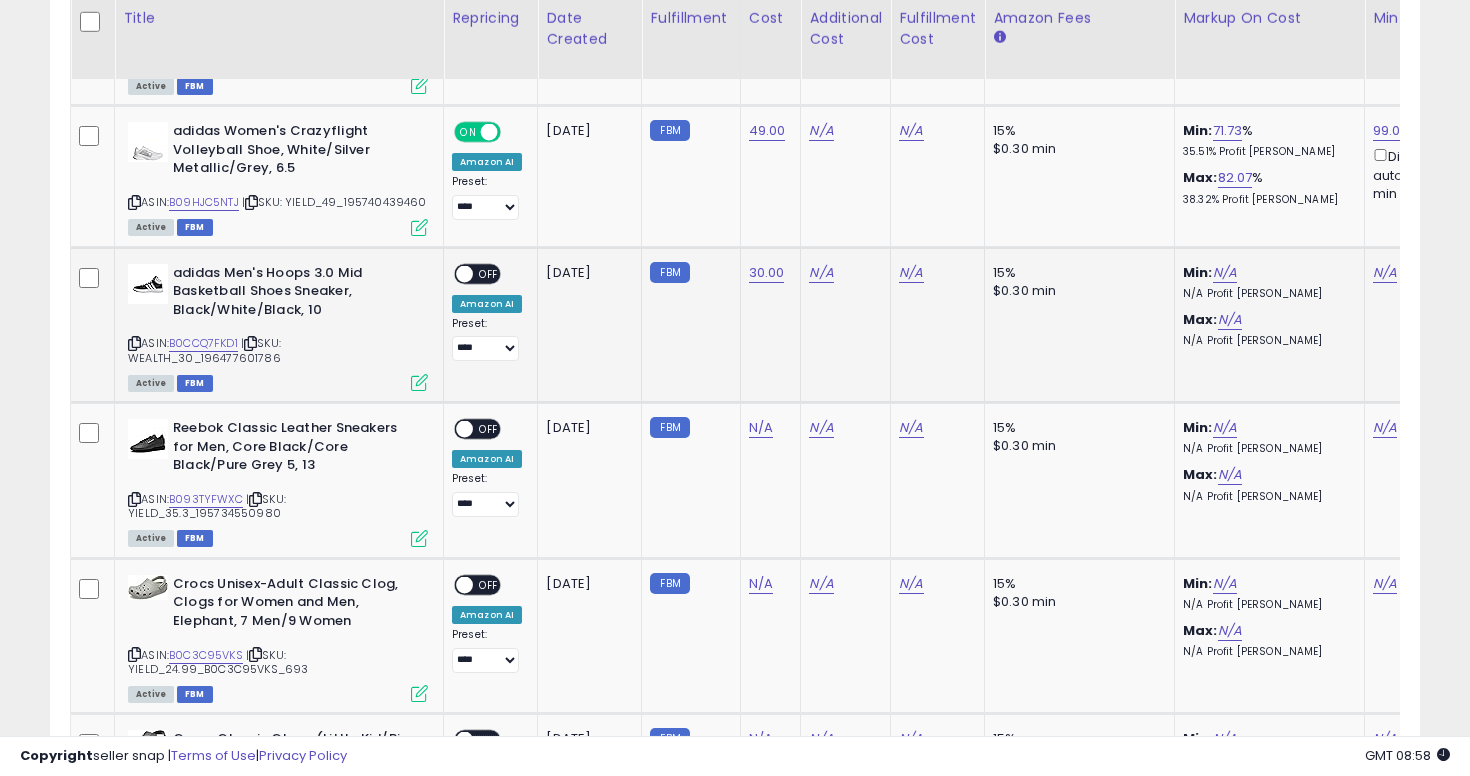 scroll, scrollTop: 3840, scrollLeft: 0, axis: vertical 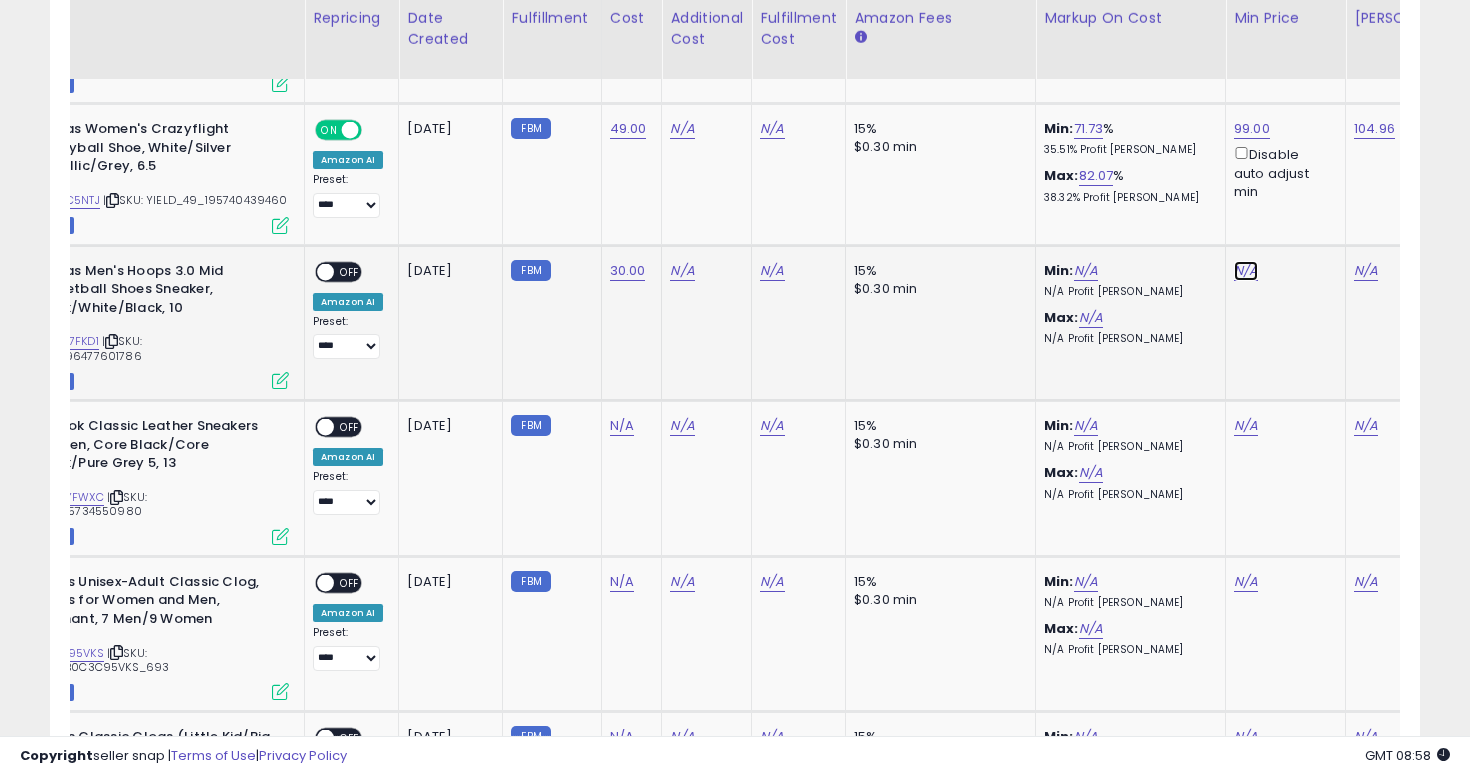click on "N/A" at bounding box center (1246, 271) 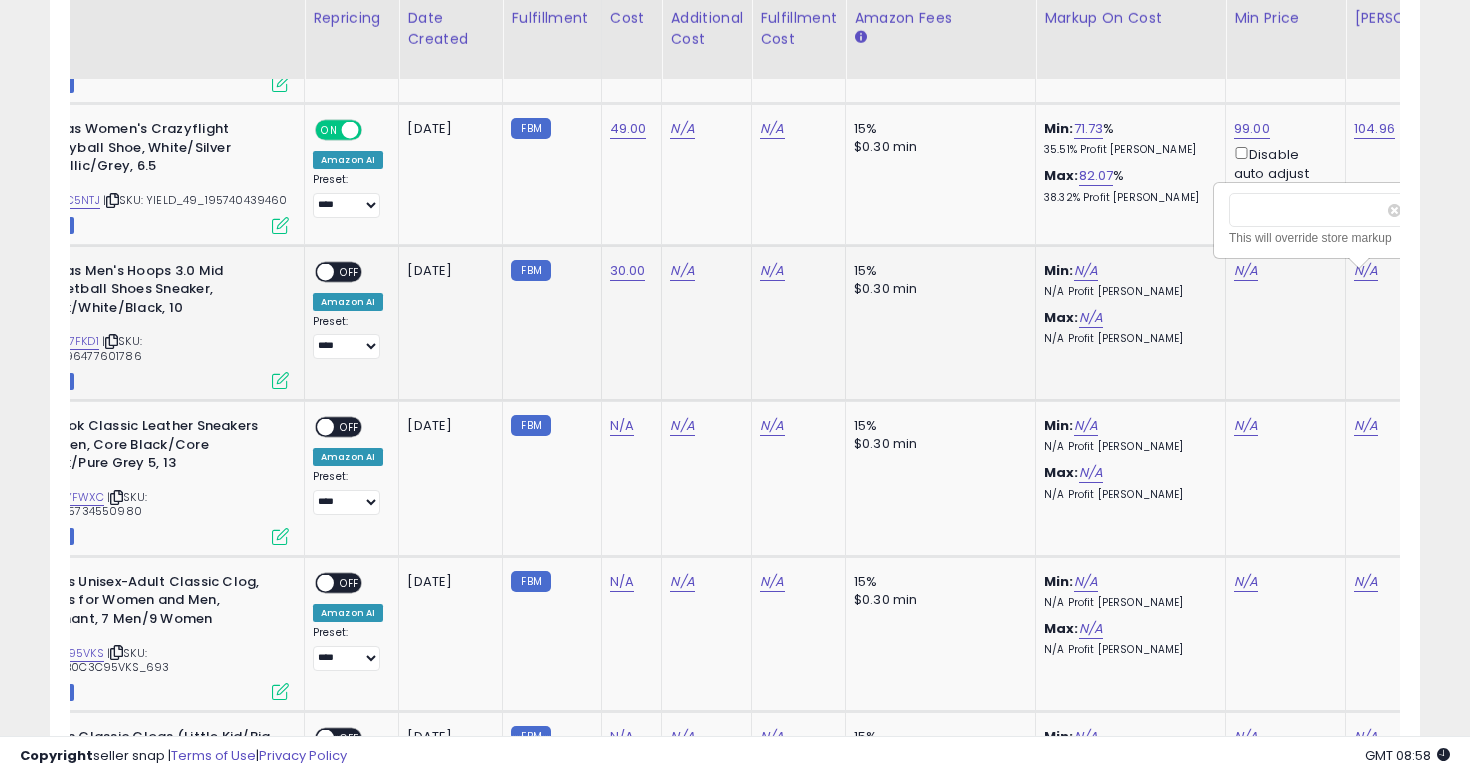 scroll, scrollTop: 0, scrollLeft: 162, axis: horizontal 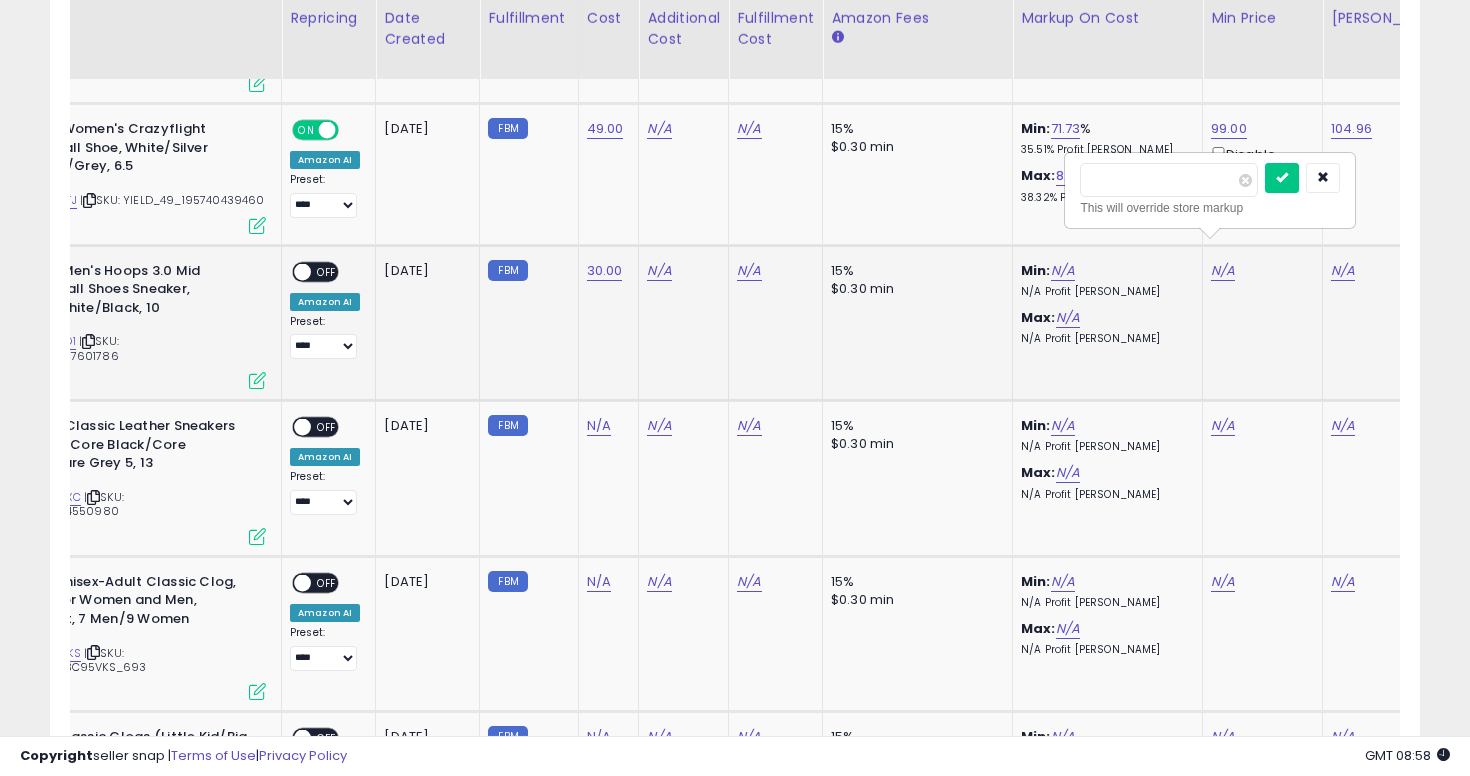 type on "**" 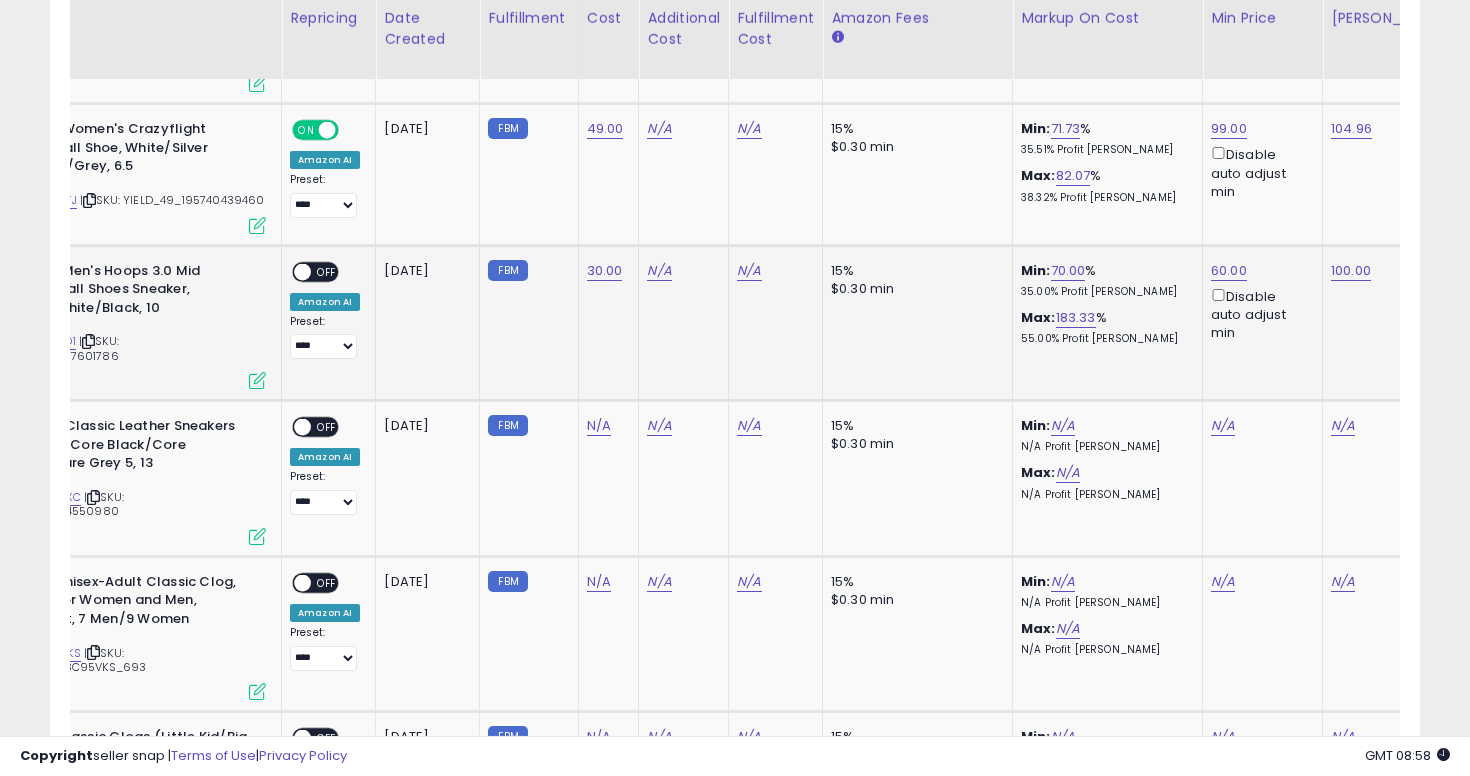 scroll, scrollTop: 0, scrollLeft: 0, axis: both 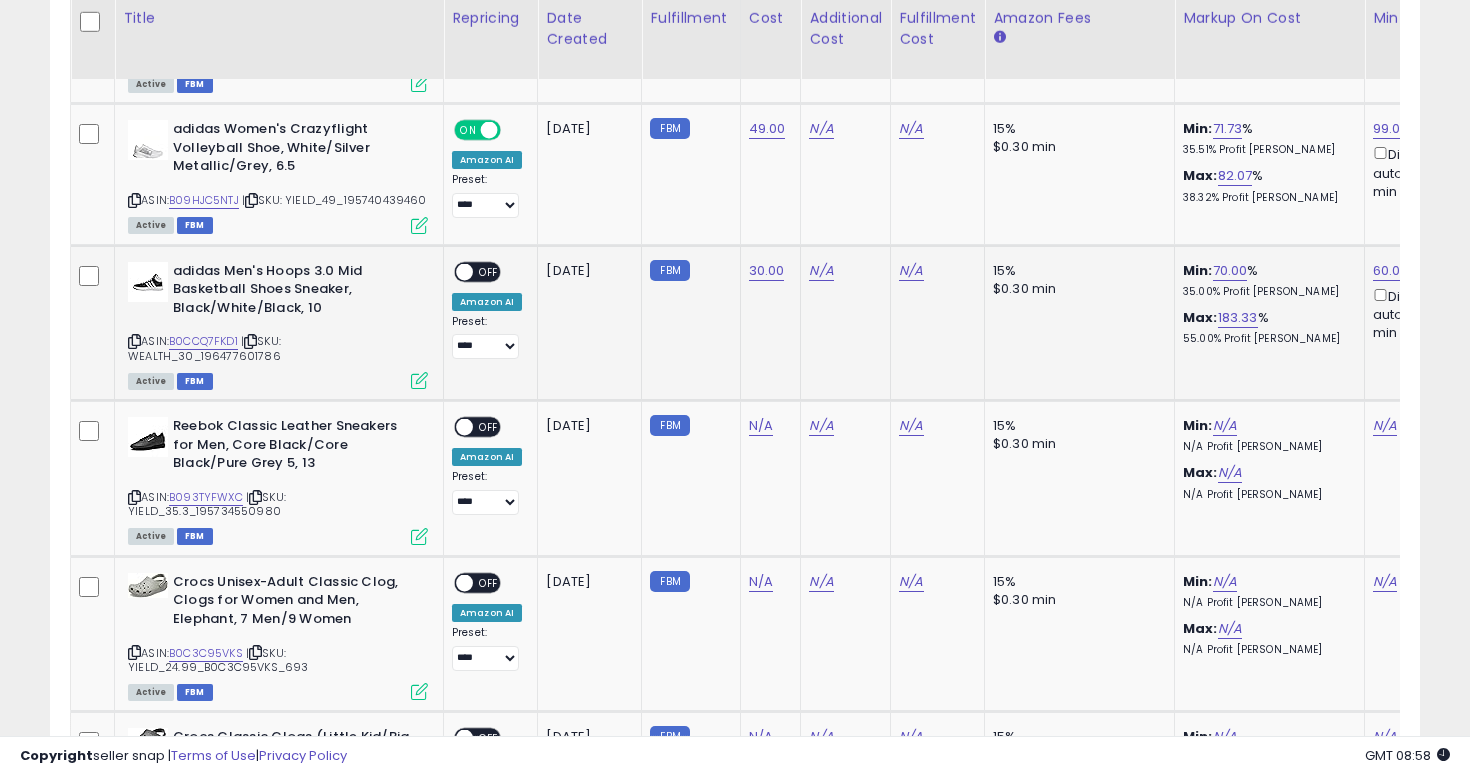 click on "**********" at bounding box center (487, 311) 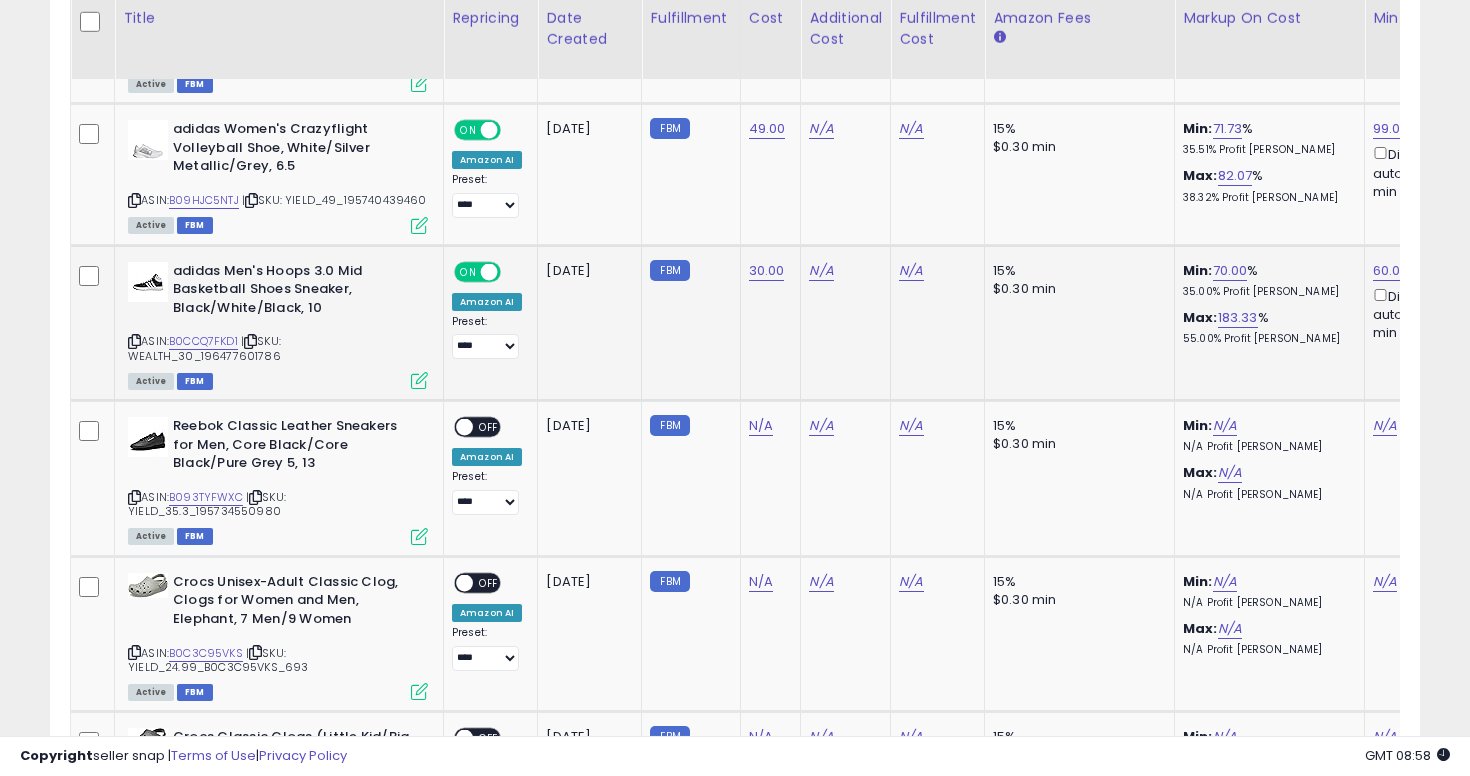click on "**********" at bounding box center (487, 337) 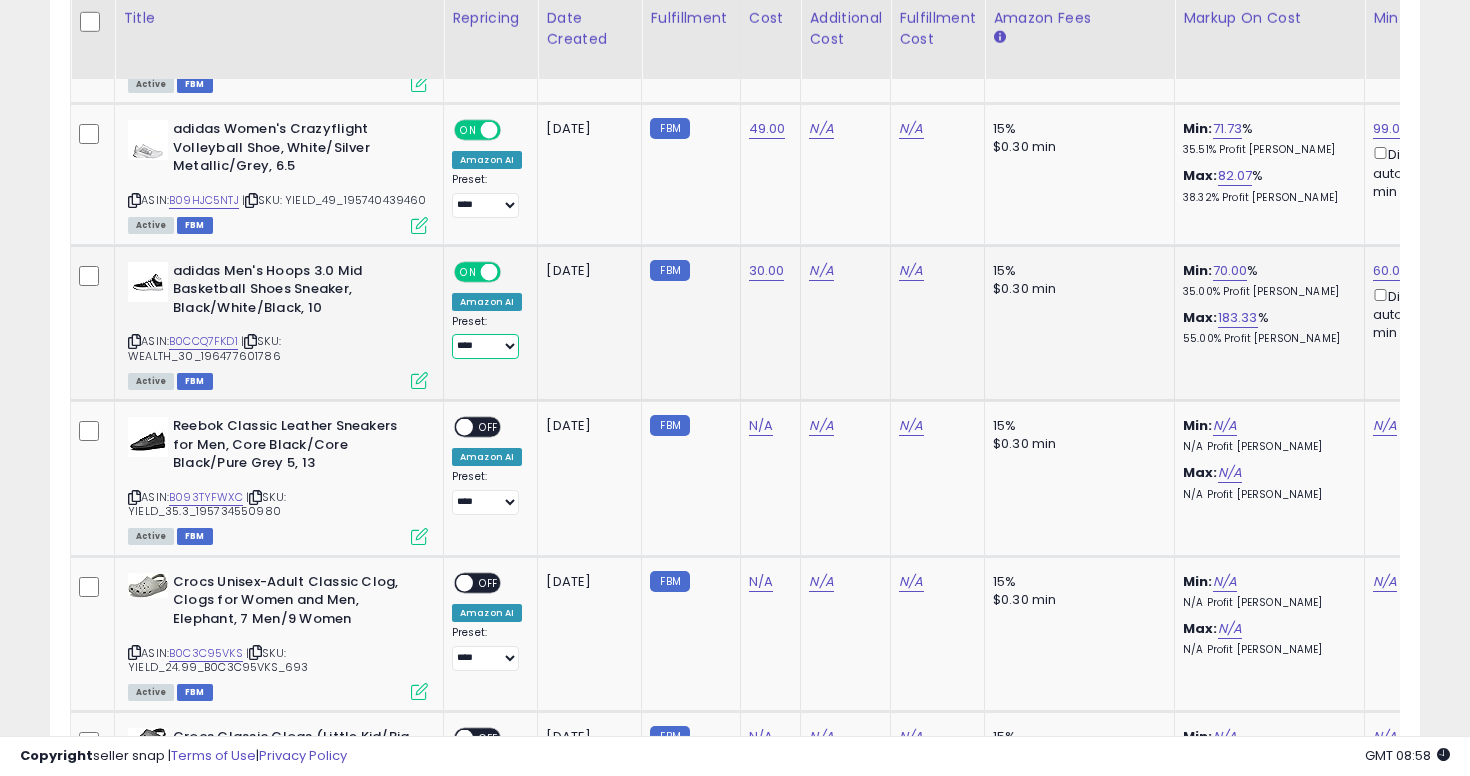 click on "**********" at bounding box center (485, 346) 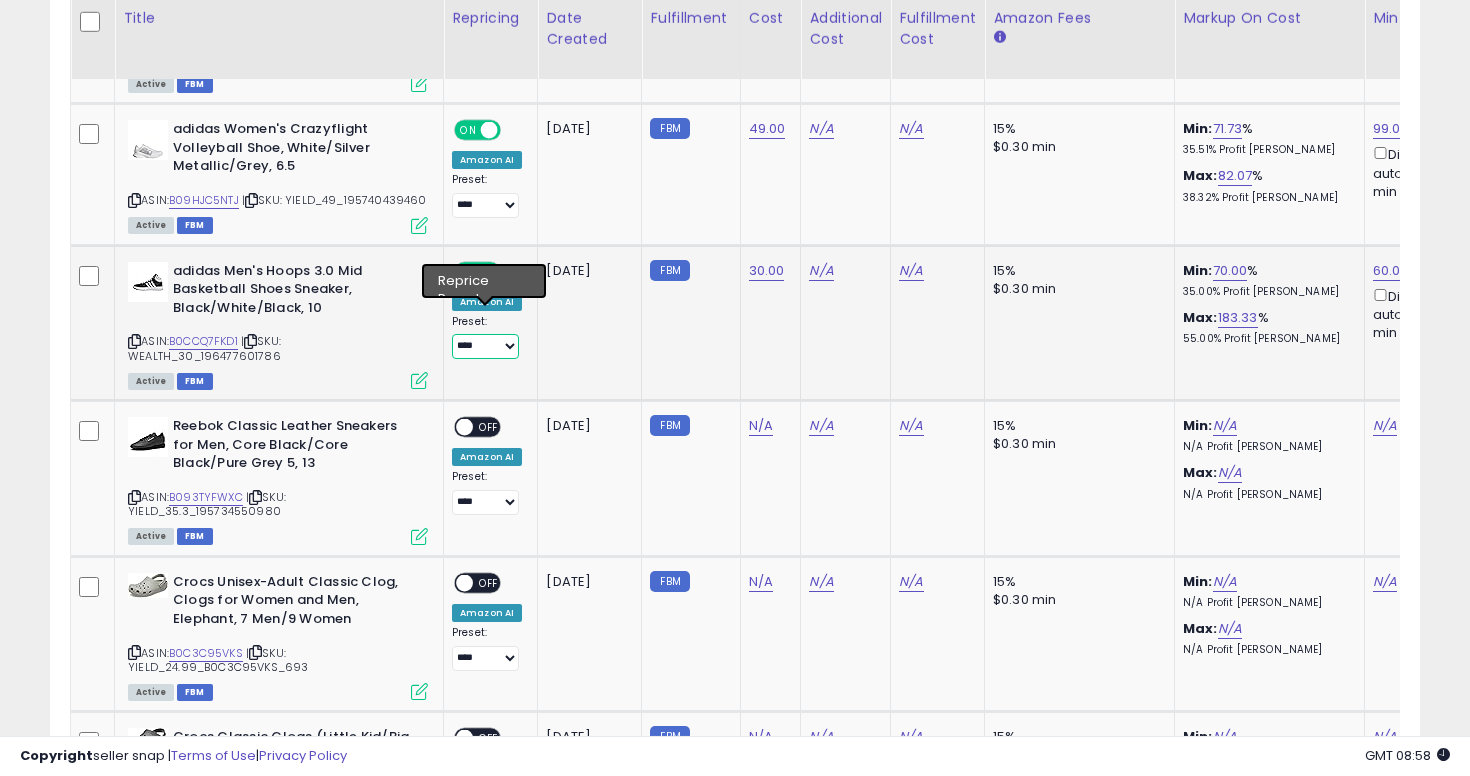 click on "**********" at bounding box center [485, 346] 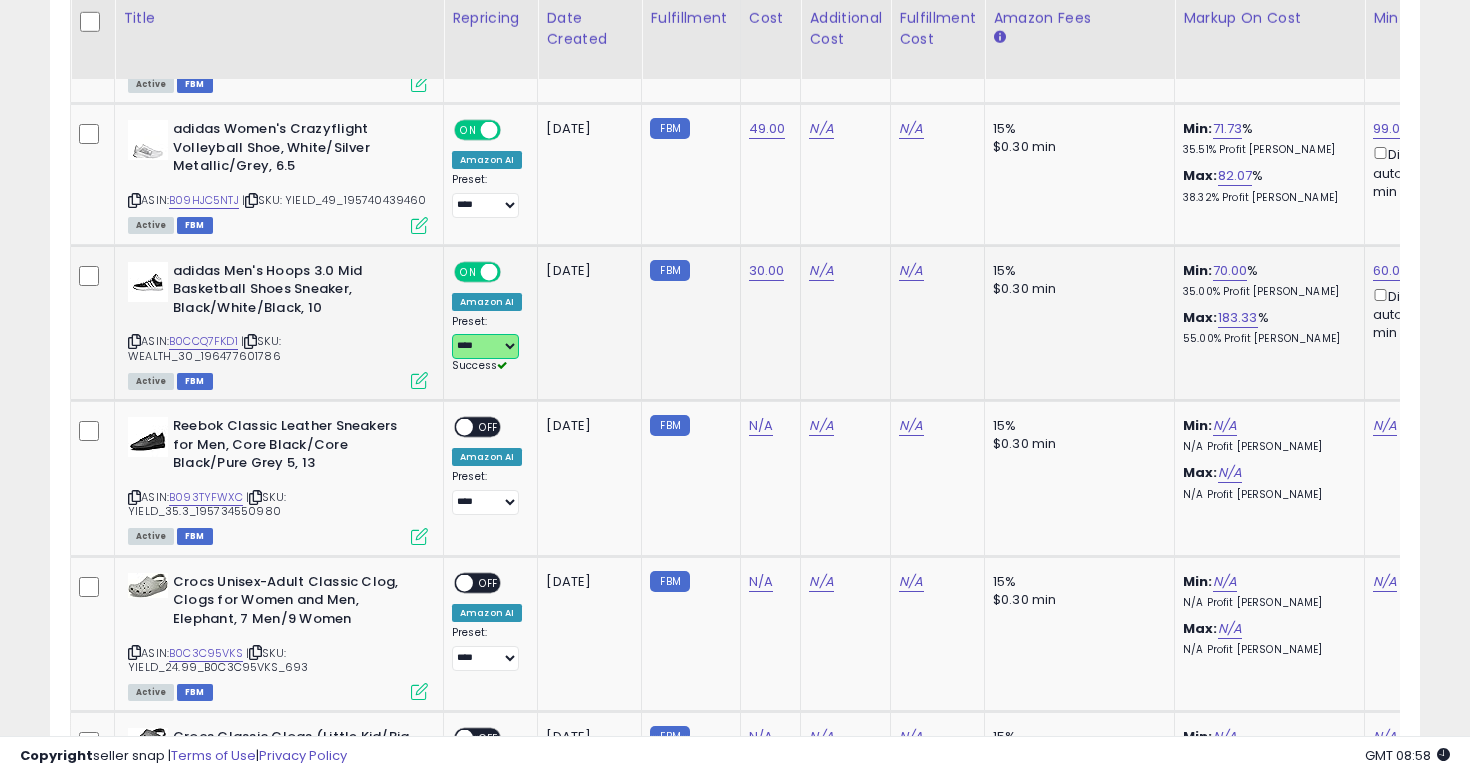 select on "**********" 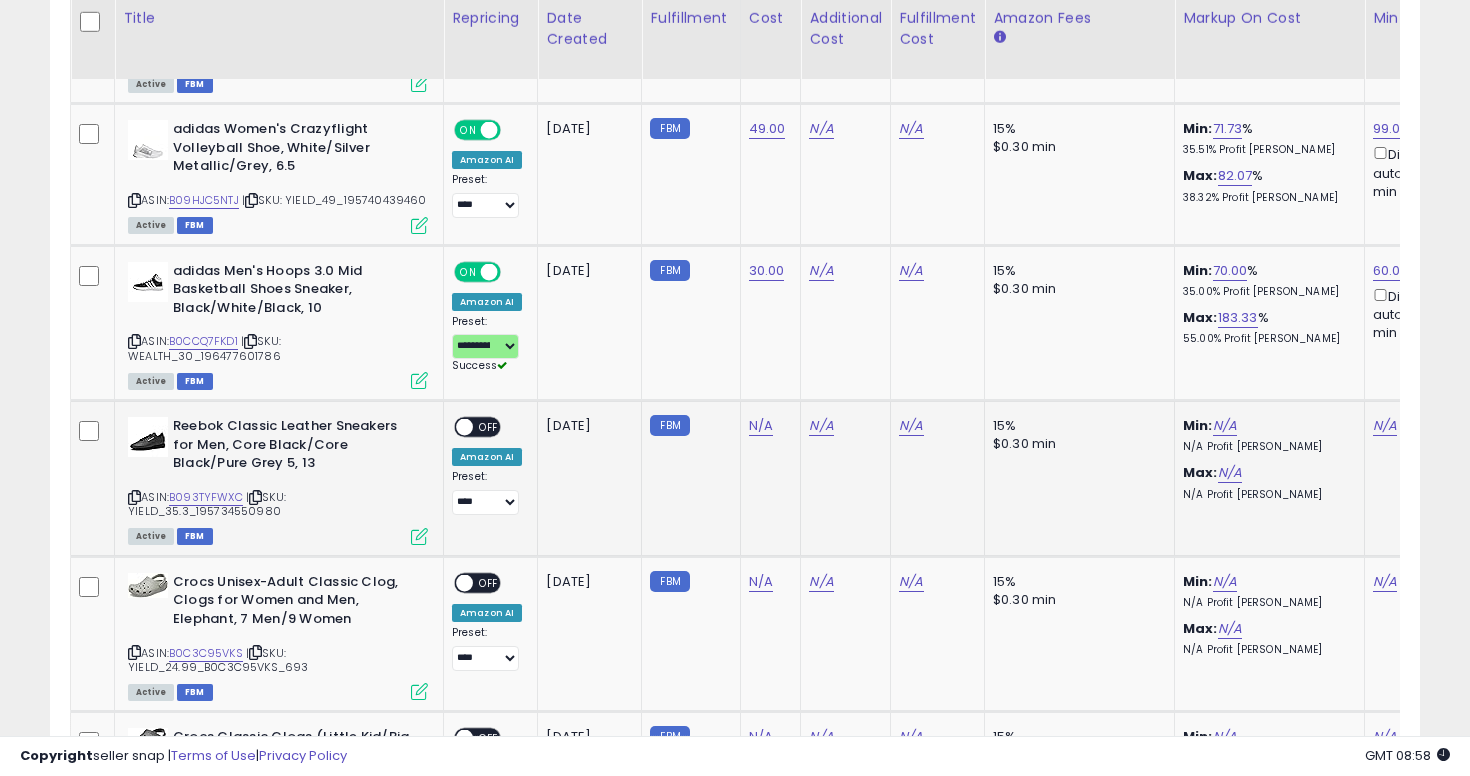 click at bounding box center (134, 497) 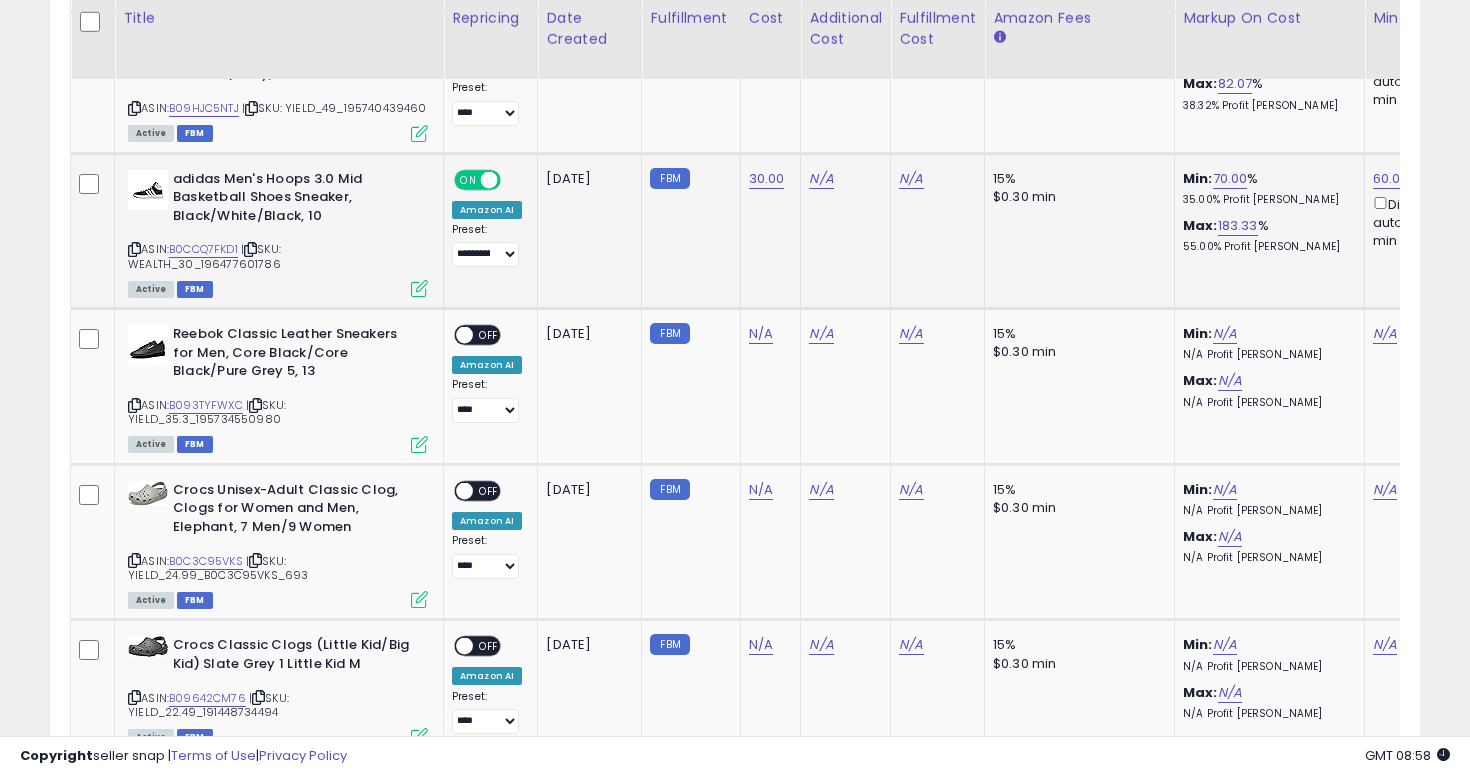 scroll, scrollTop: 3931, scrollLeft: 0, axis: vertical 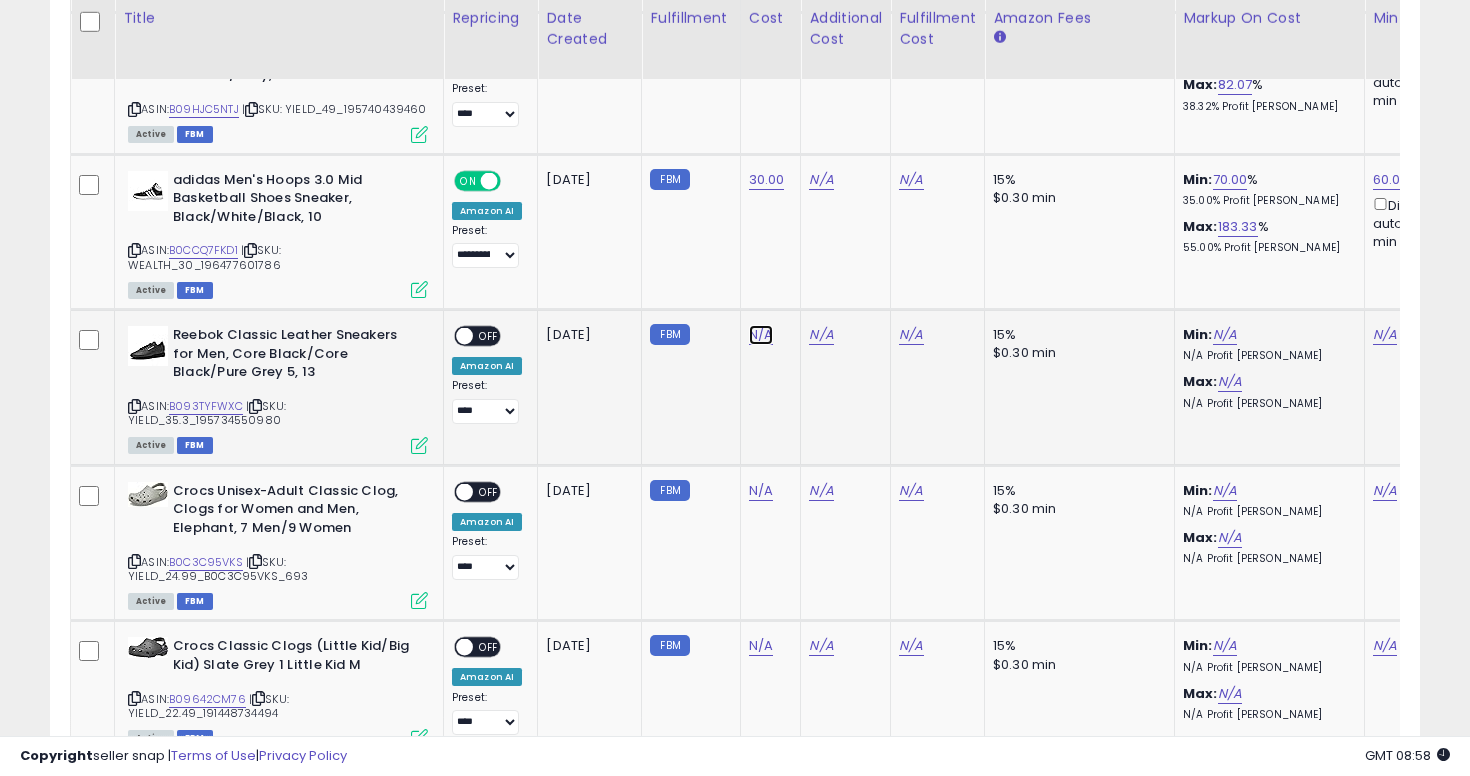 click on "N/A" at bounding box center (761, 335) 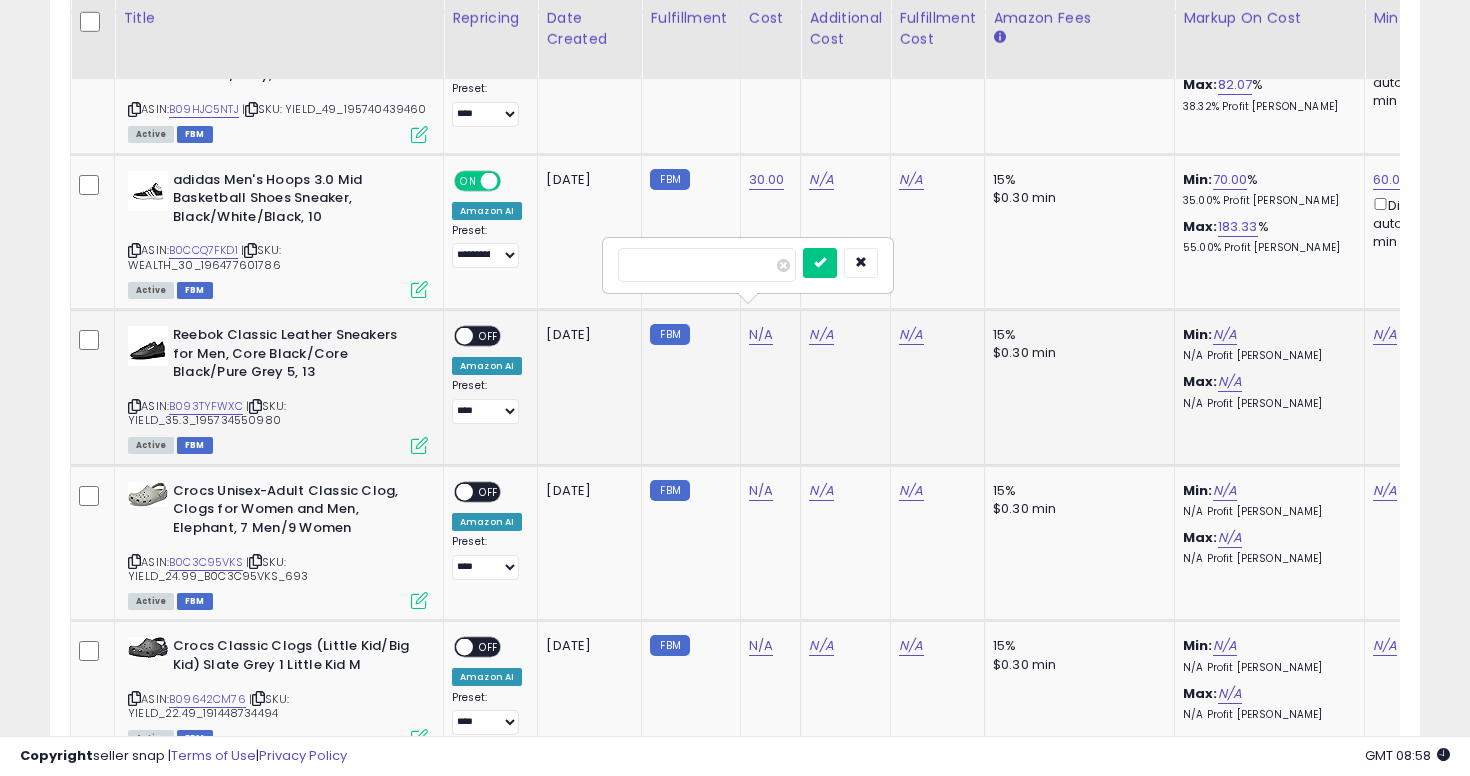 type on "****" 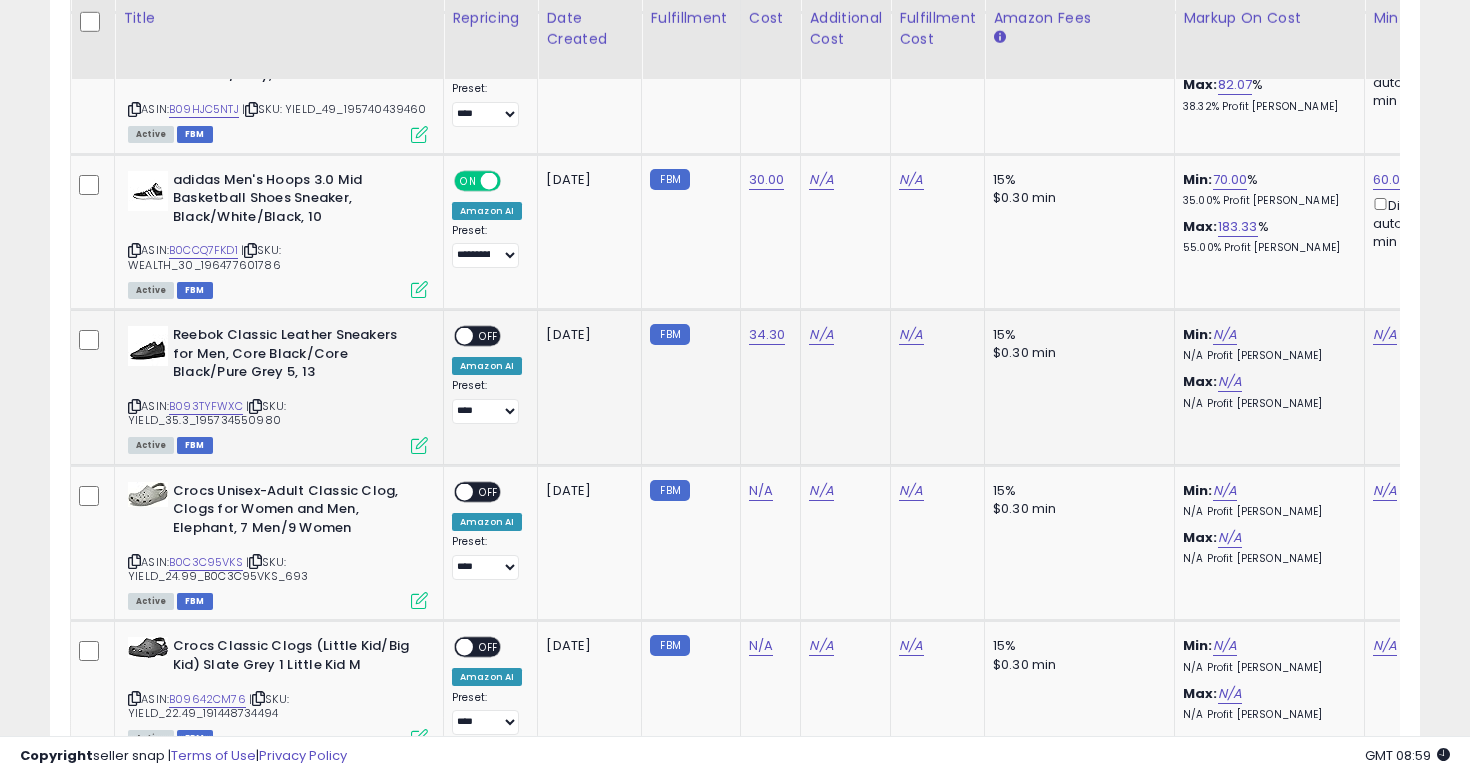 click at bounding box center (134, 406) 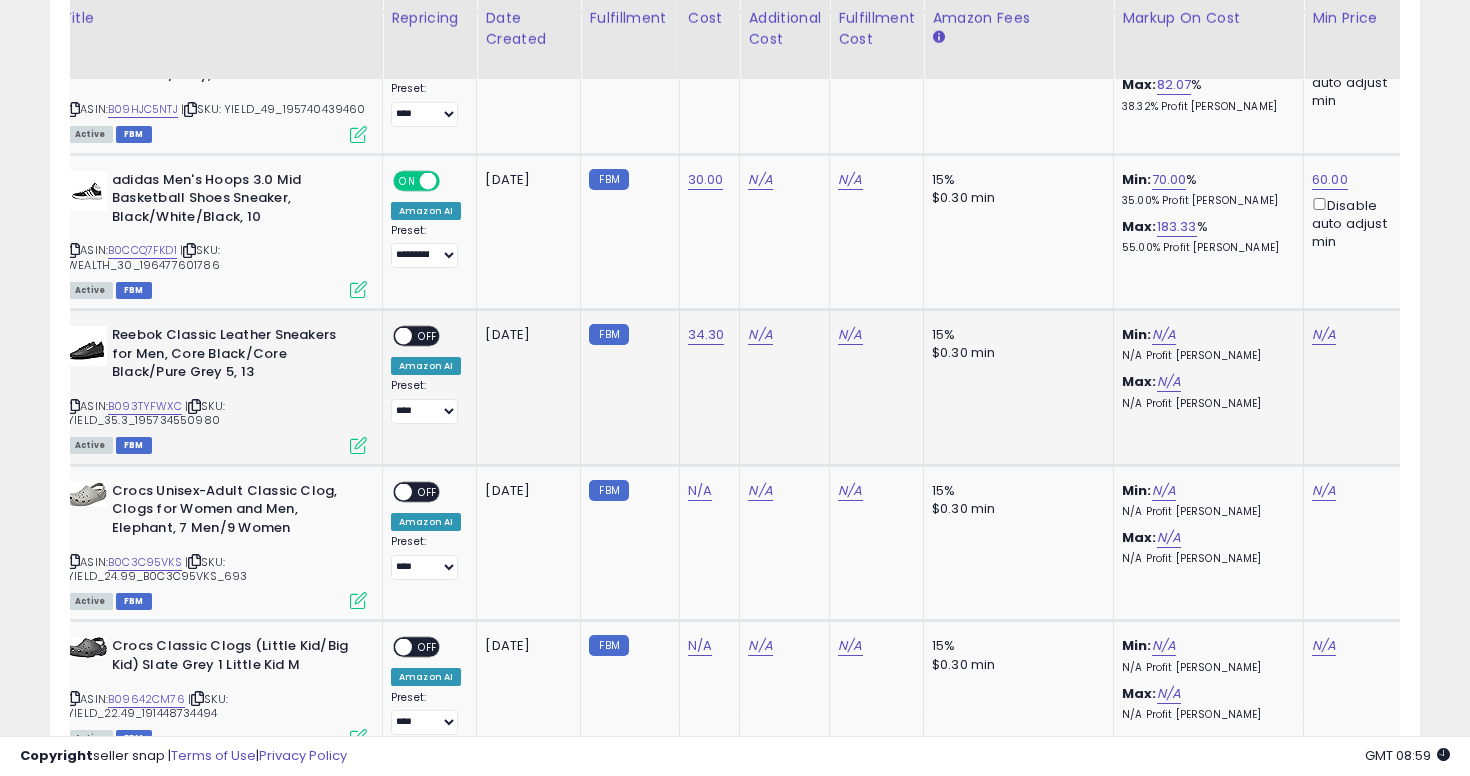 scroll, scrollTop: 0, scrollLeft: 93, axis: horizontal 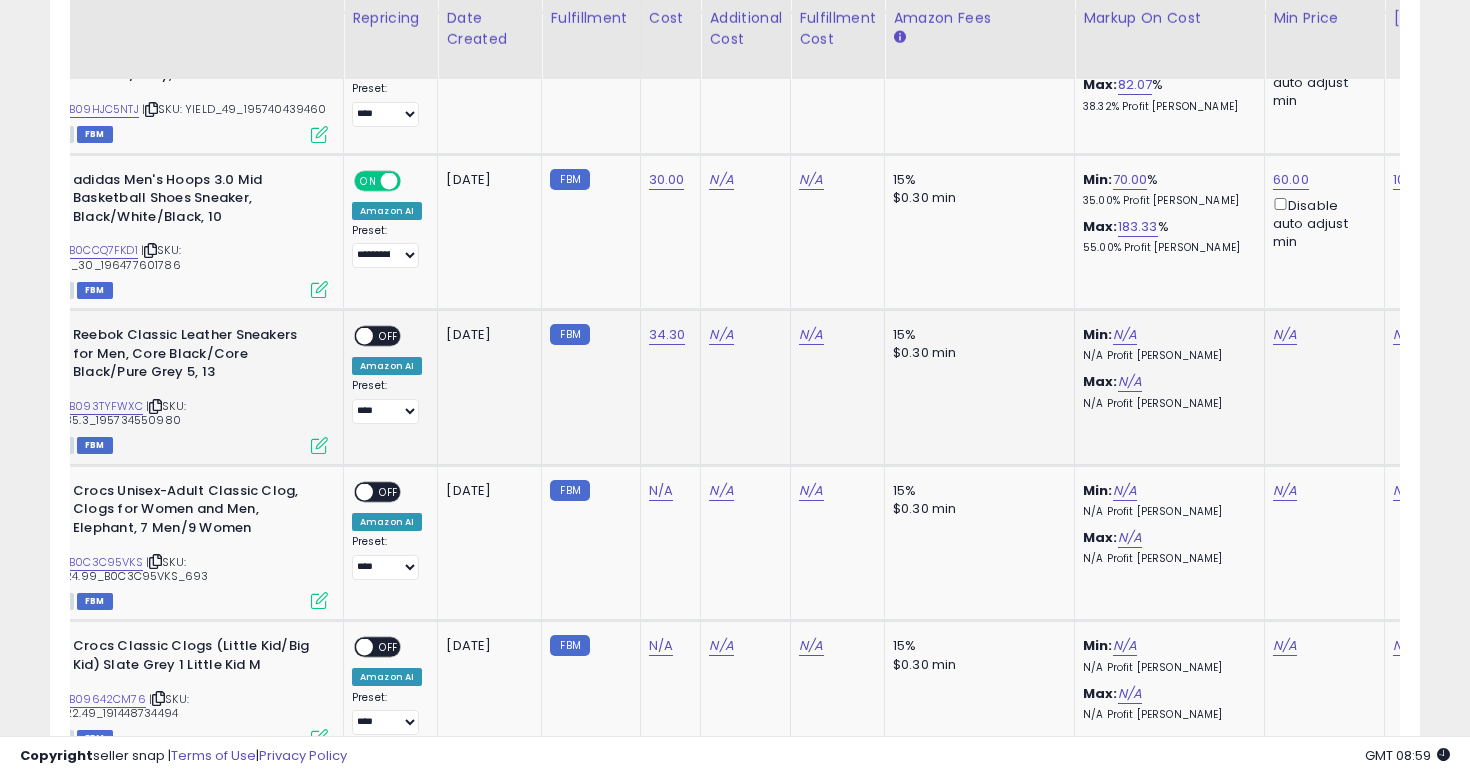 click on "N/A" 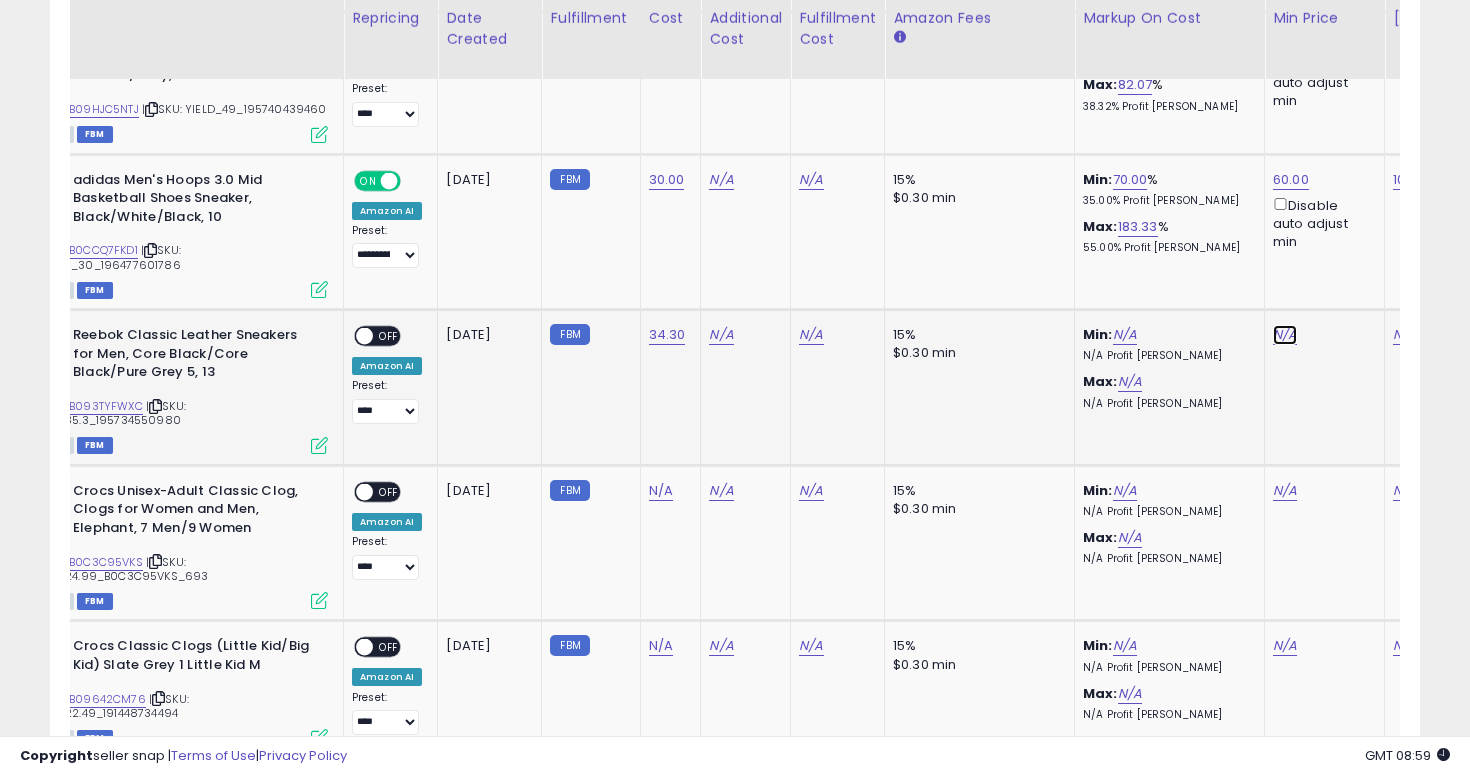 click on "N/A" at bounding box center [1285, 335] 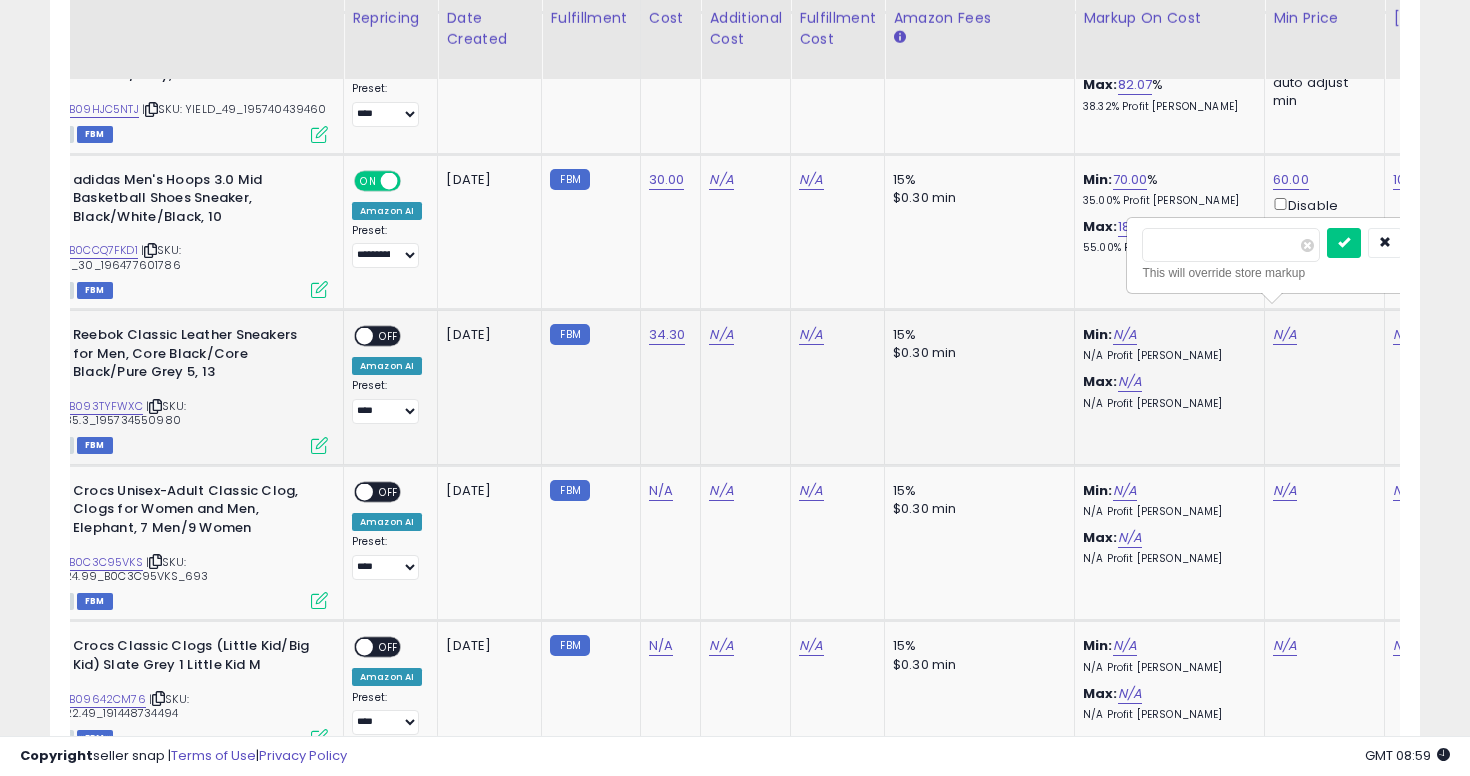 scroll, scrollTop: 0, scrollLeft: 162, axis: horizontal 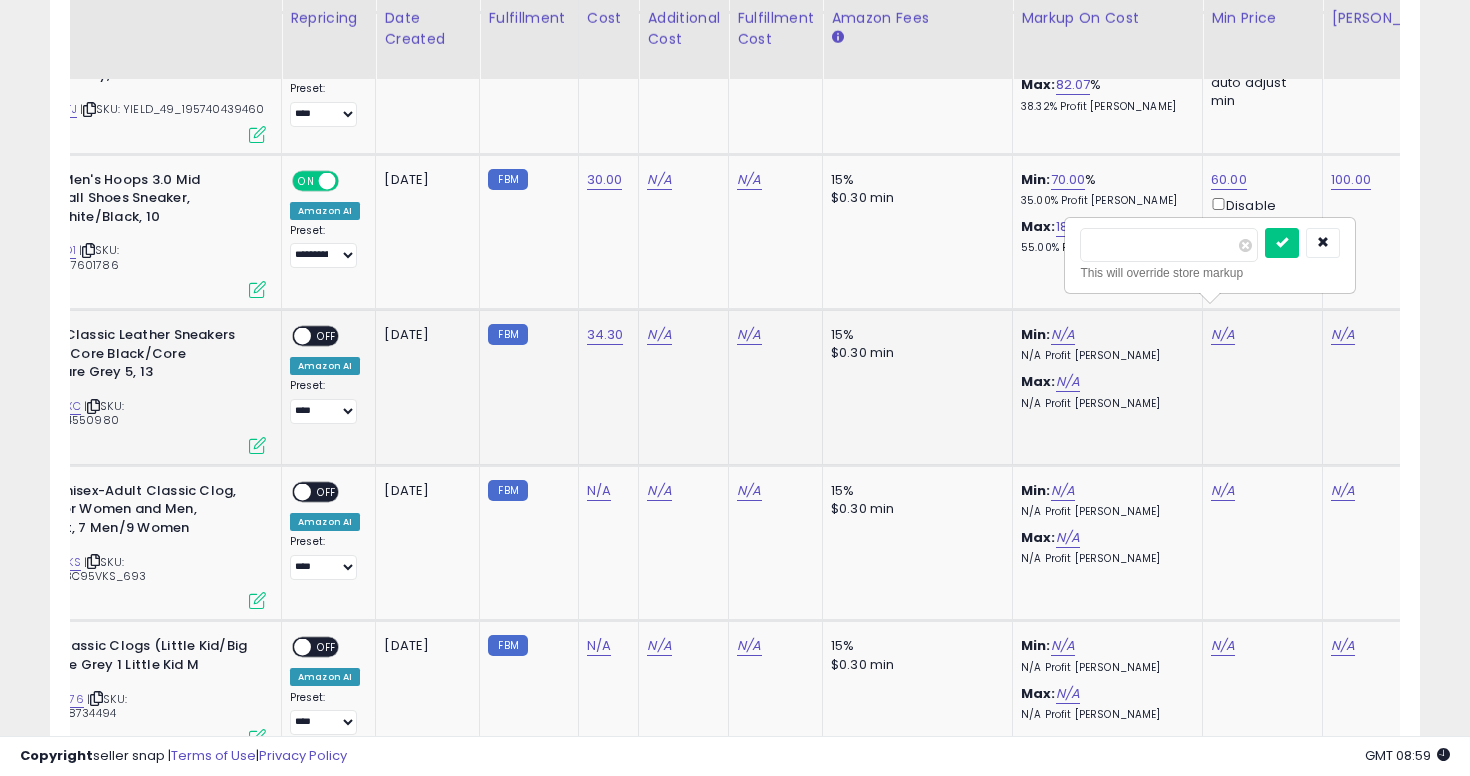 type on "**" 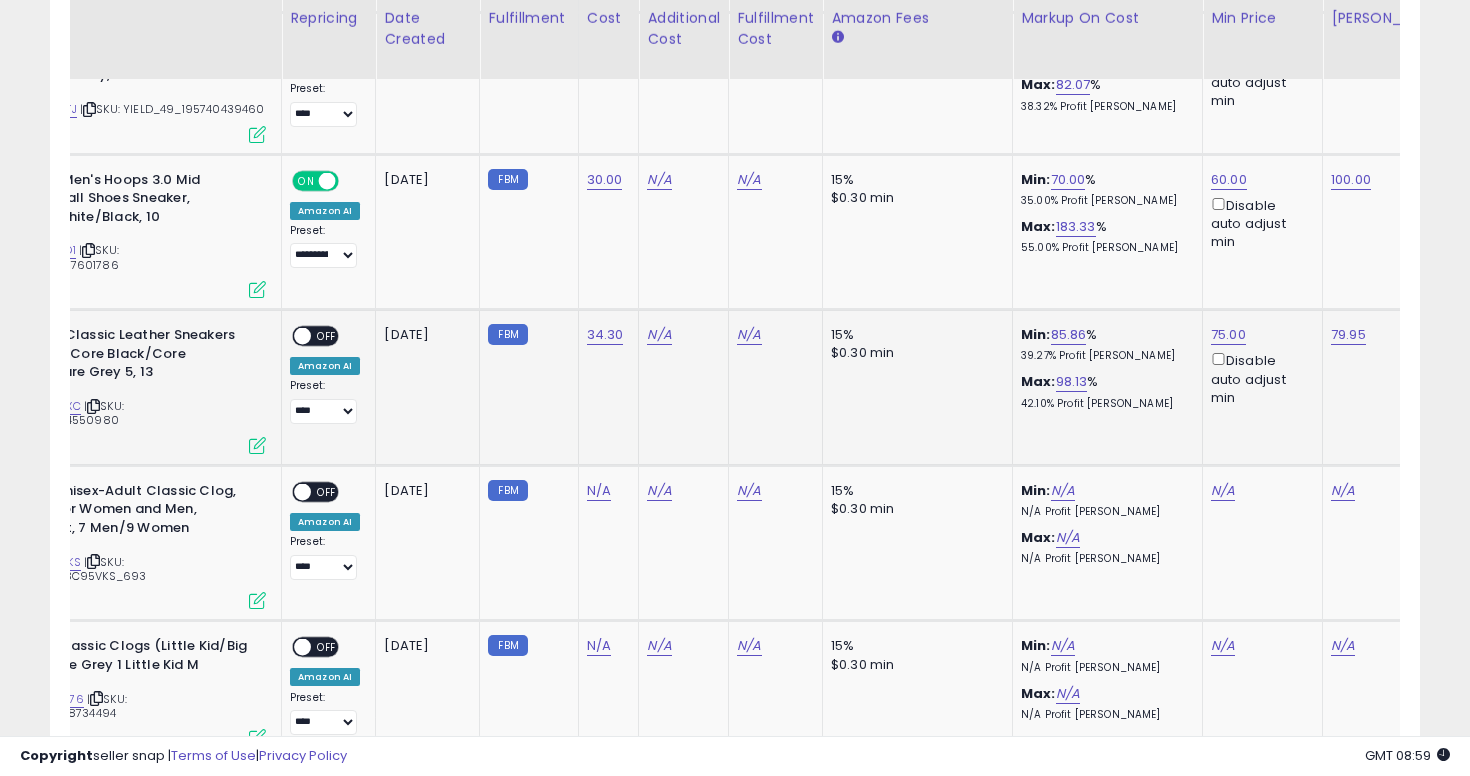scroll, scrollTop: 0, scrollLeft: 0, axis: both 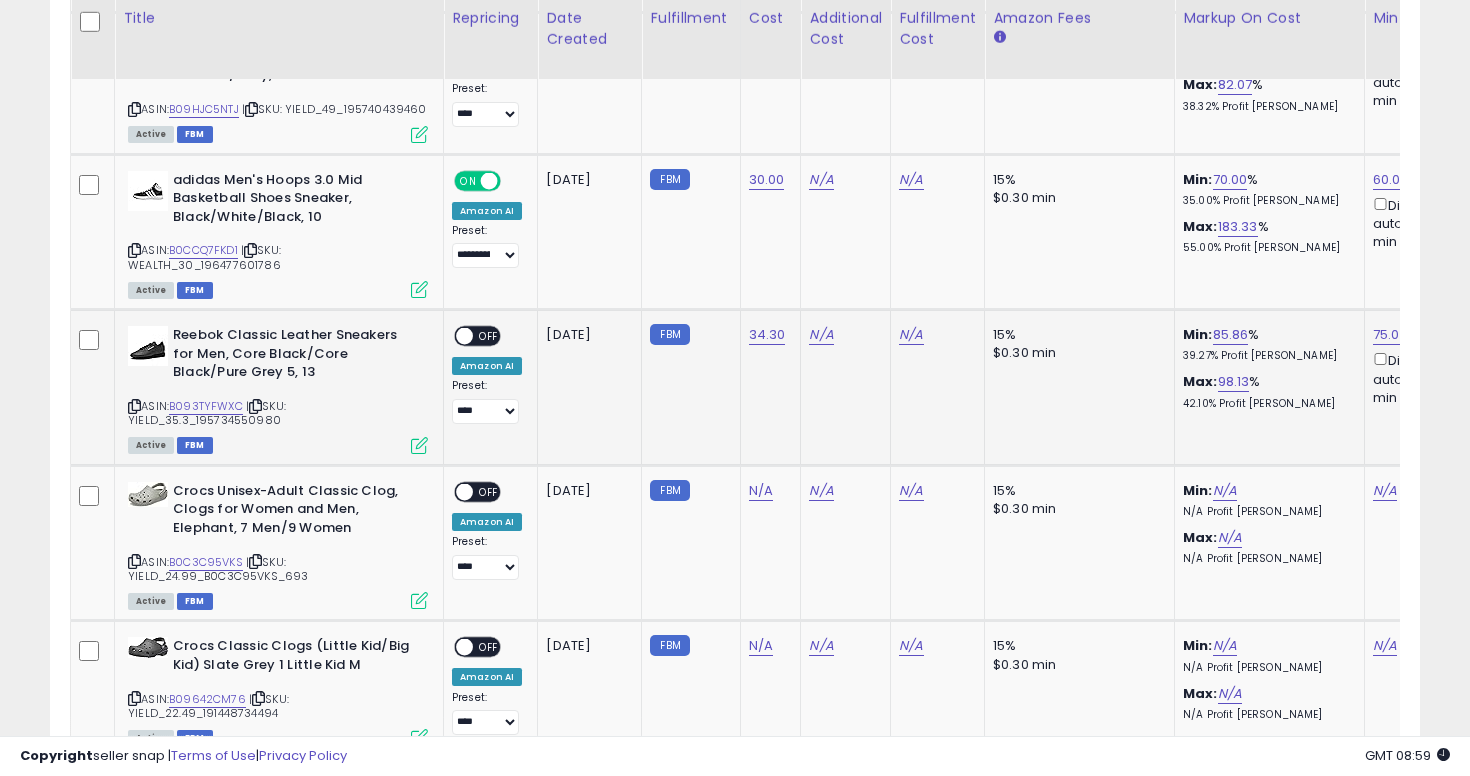 click on "**********" 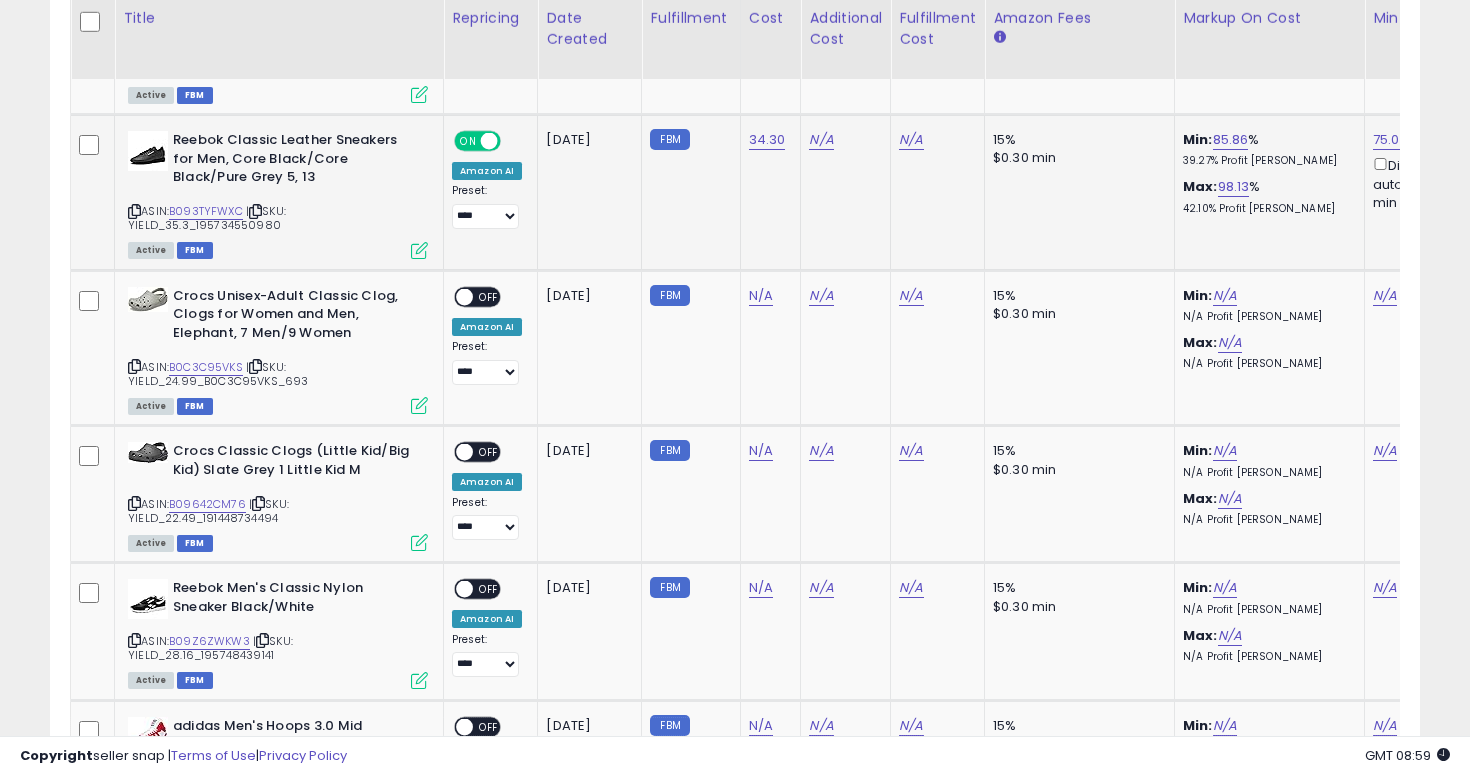 scroll, scrollTop: 4146, scrollLeft: 0, axis: vertical 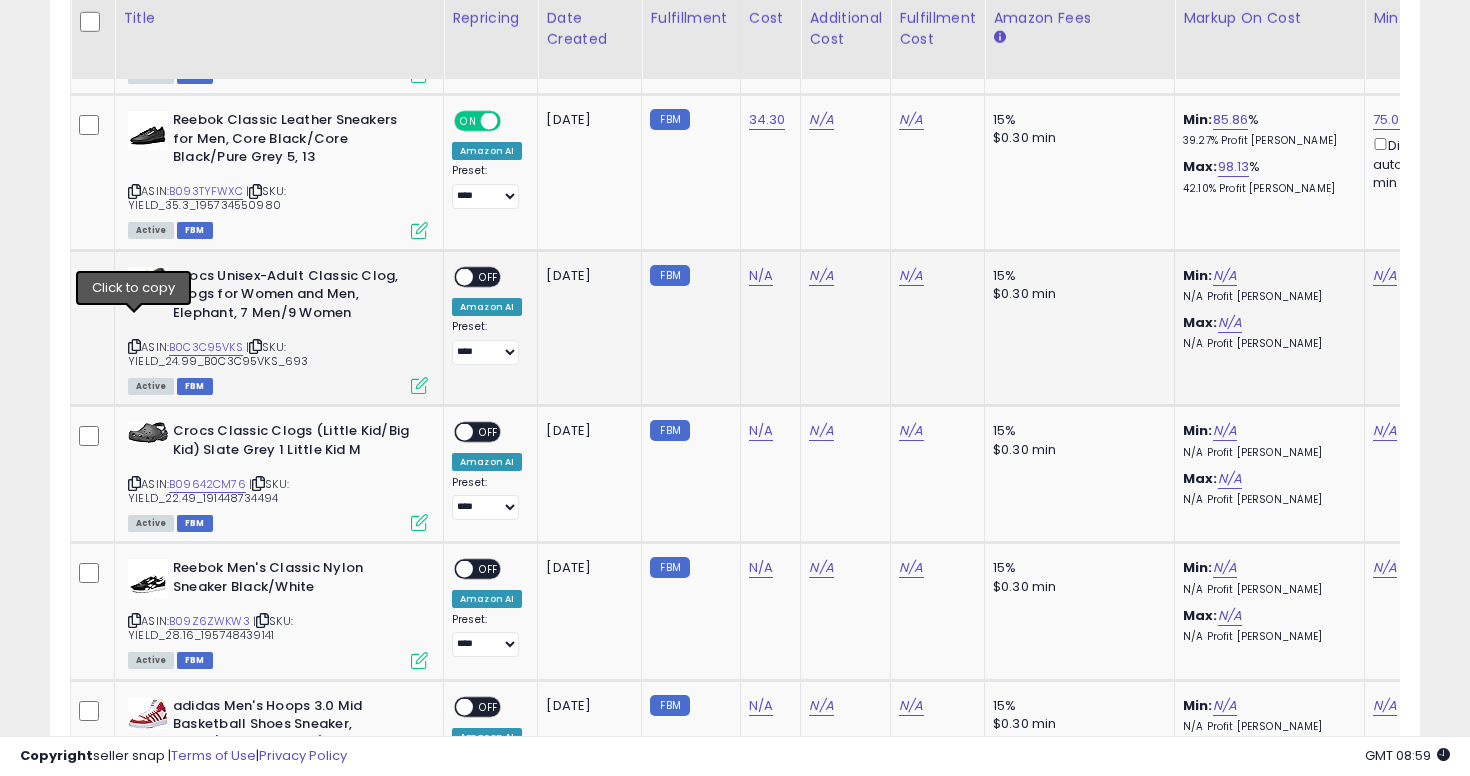 click at bounding box center [134, 346] 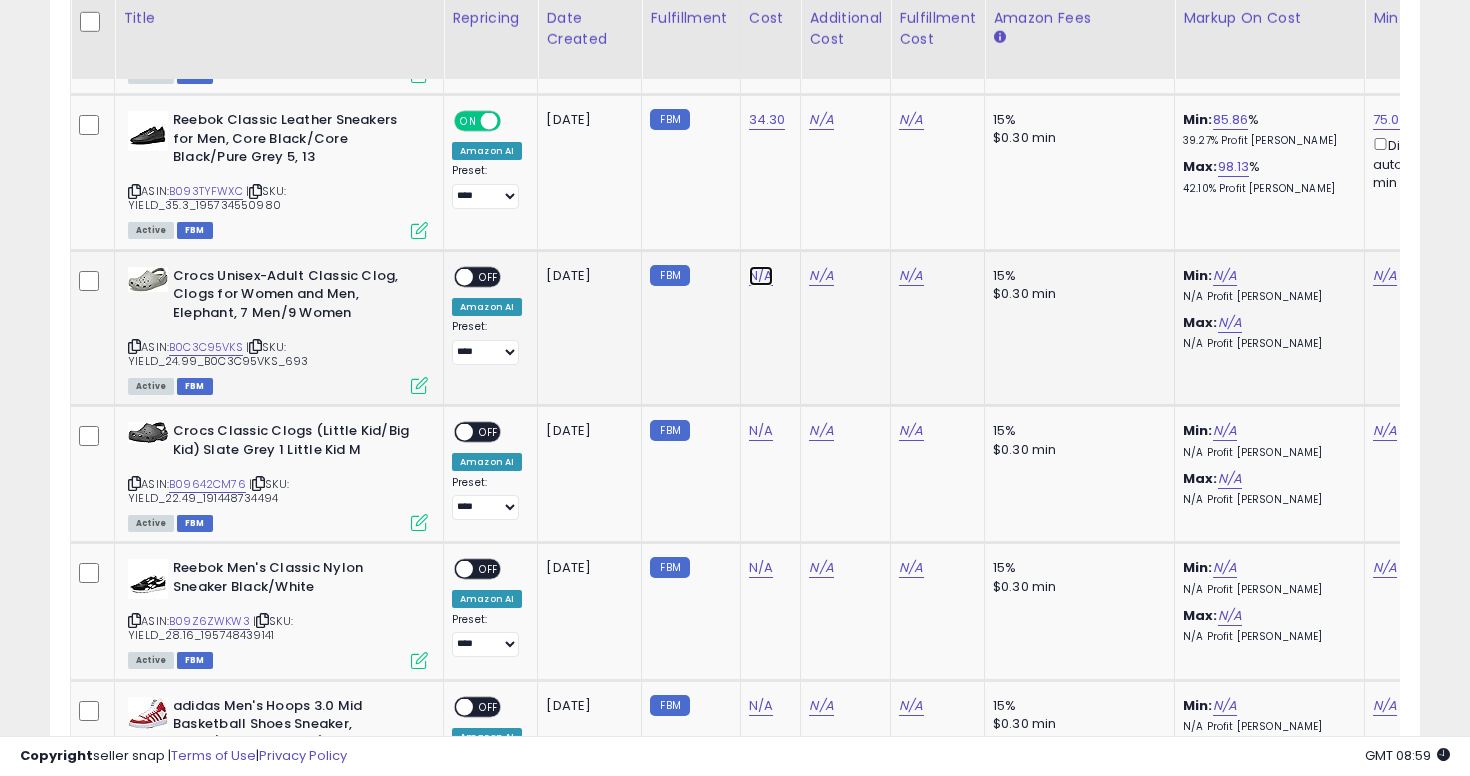 click on "N/A" at bounding box center [761, 276] 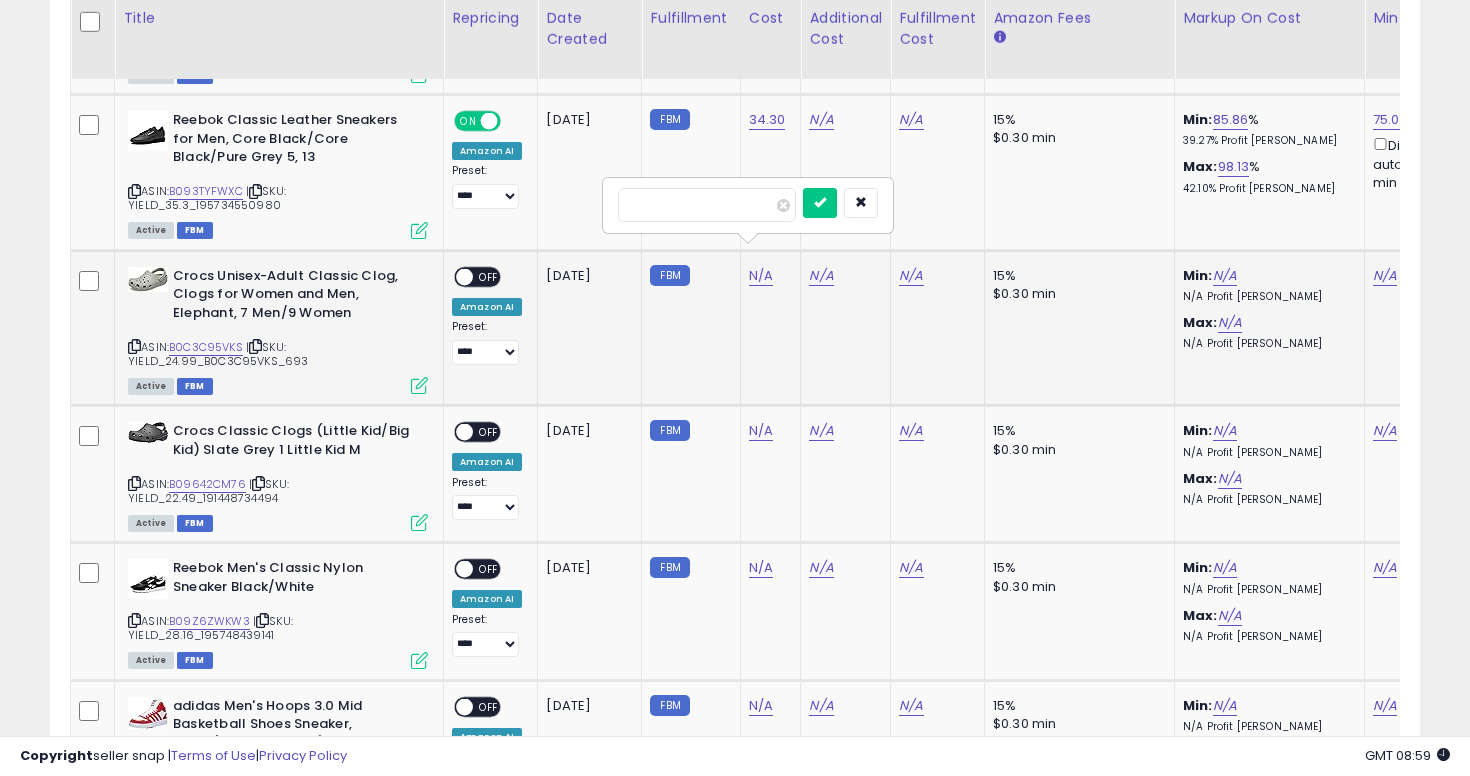 type on "**" 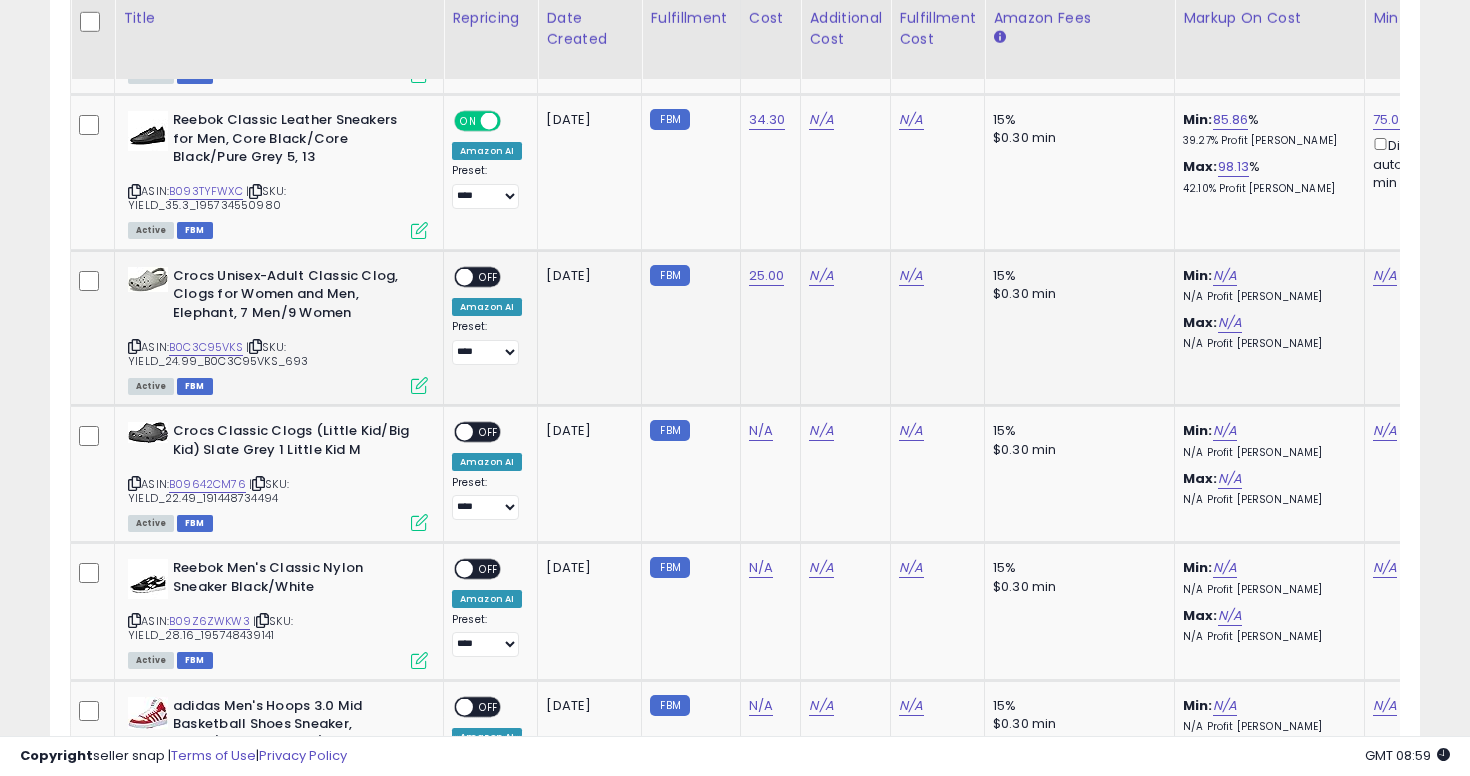 scroll, scrollTop: 0, scrollLeft: 130, axis: horizontal 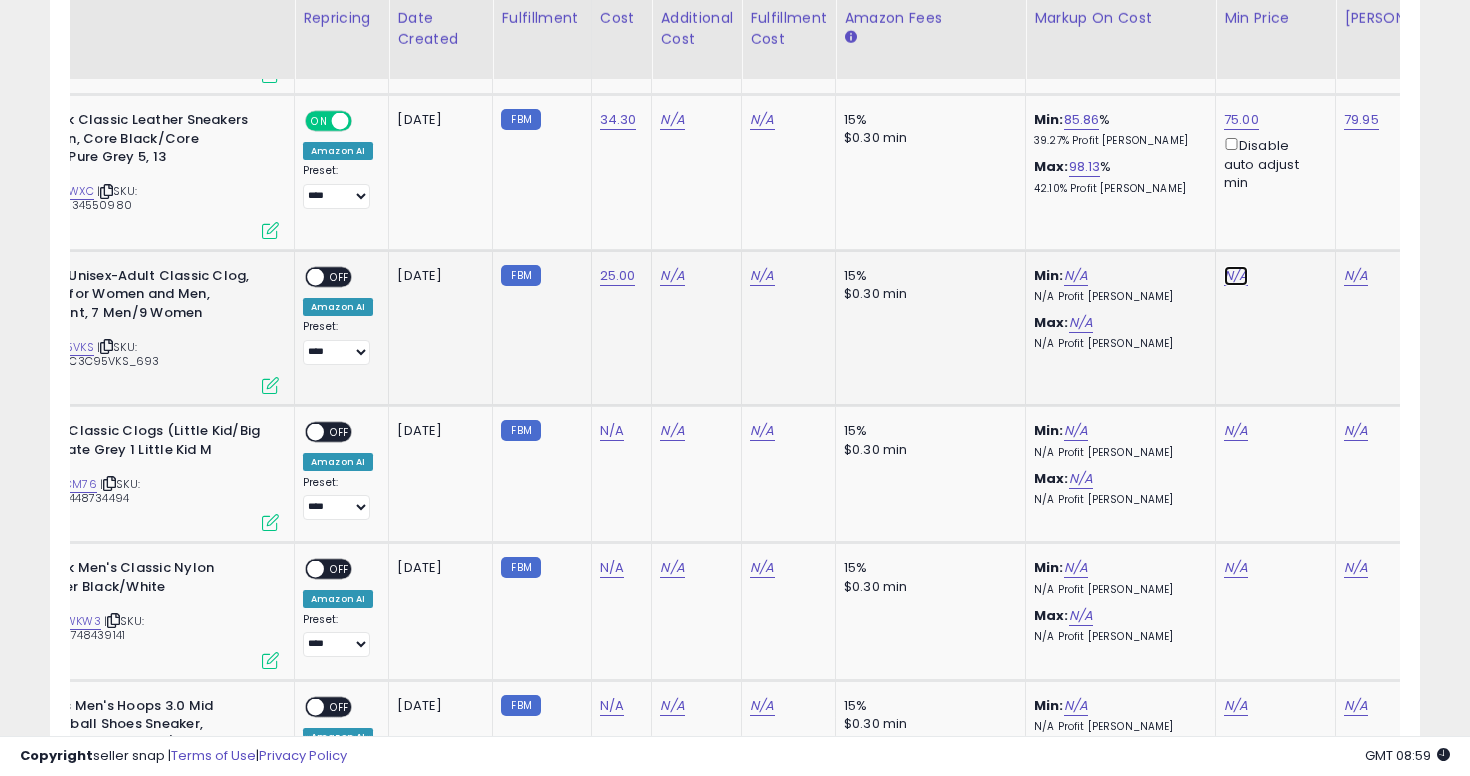 click on "N/A" at bounding box center (1236, 276) 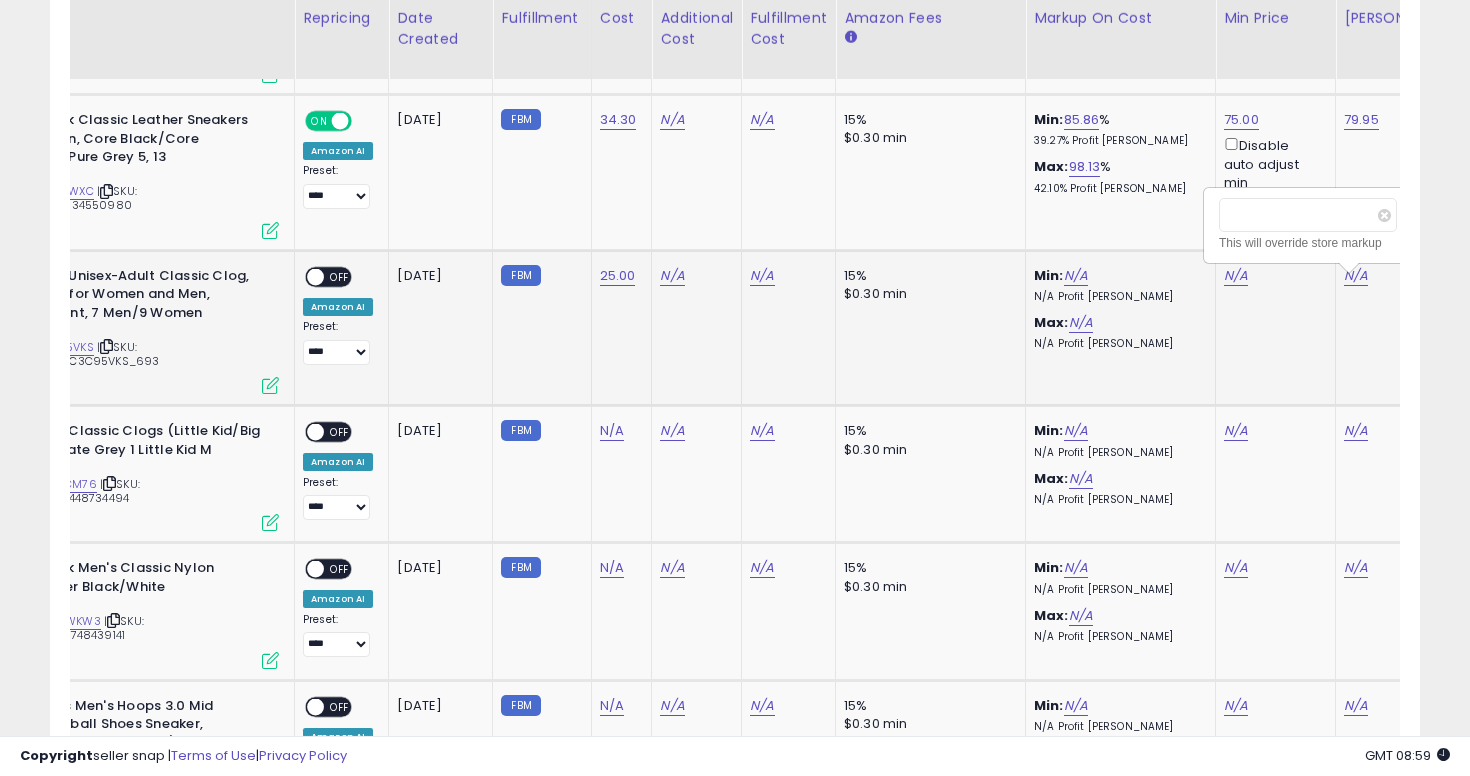 scroll, scrollTop: 0, scrollLeft: 162, axis: horizontal 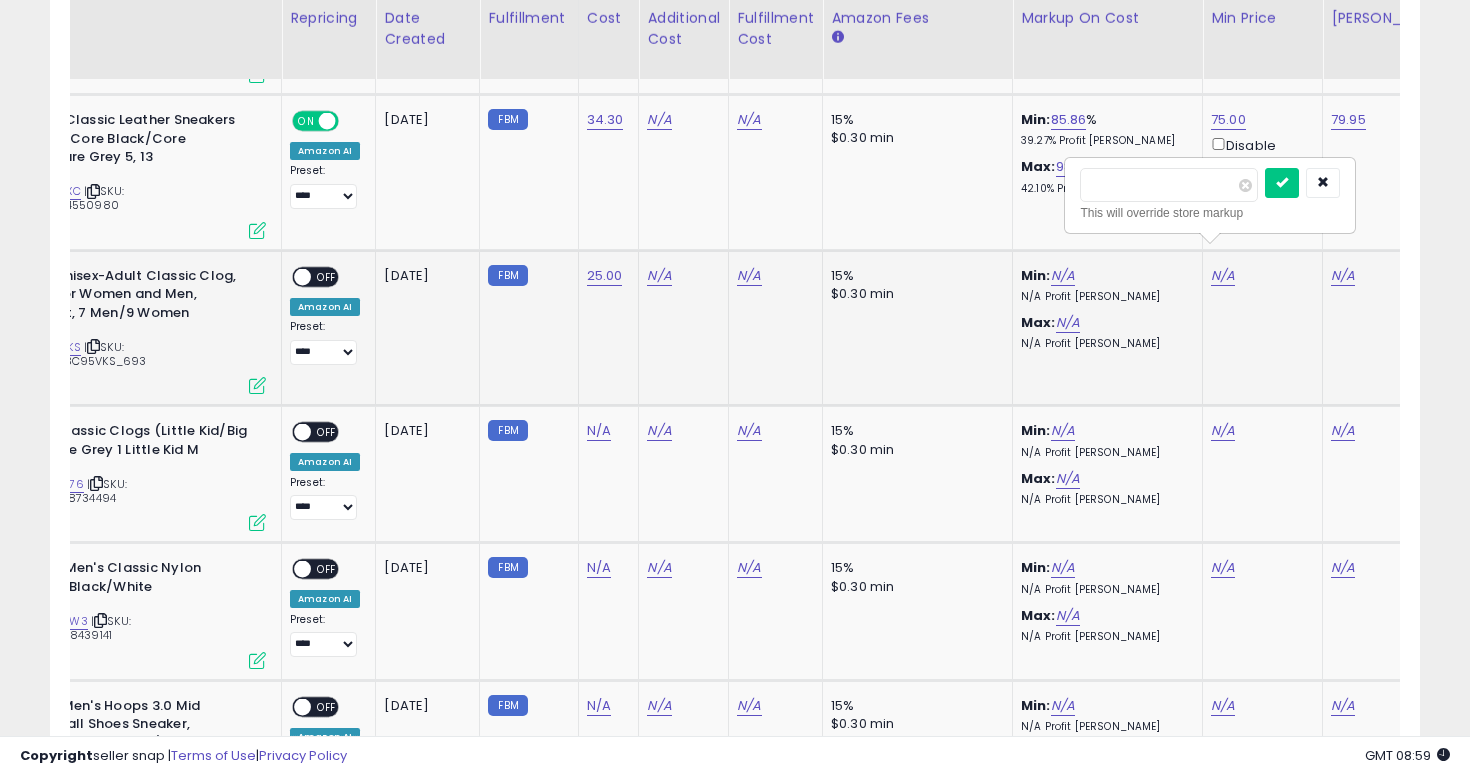 type on "****" 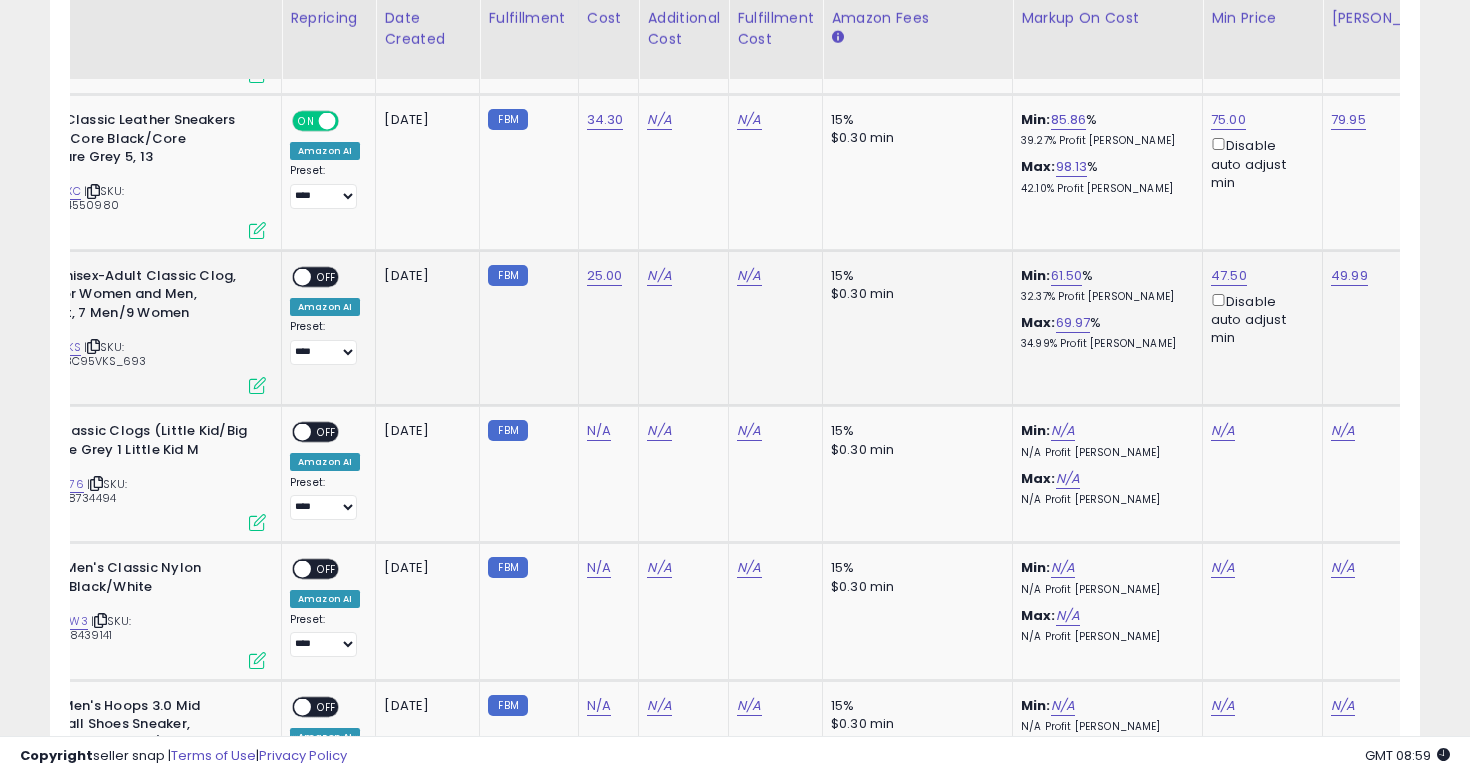 scroll, scrollTop: 0, scrollLeft: 0, axis: both 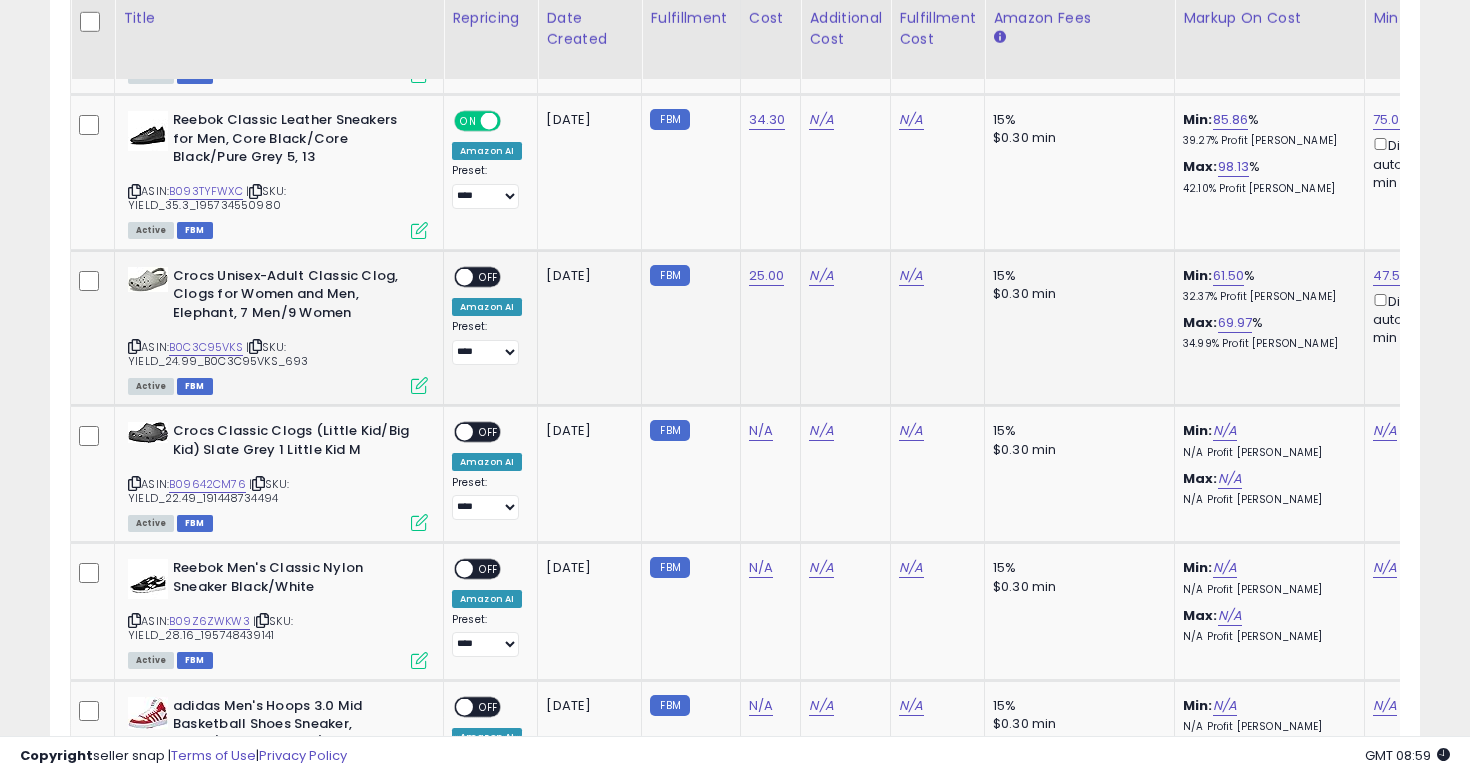 click on "OFF" at bounding box center [489, 276] 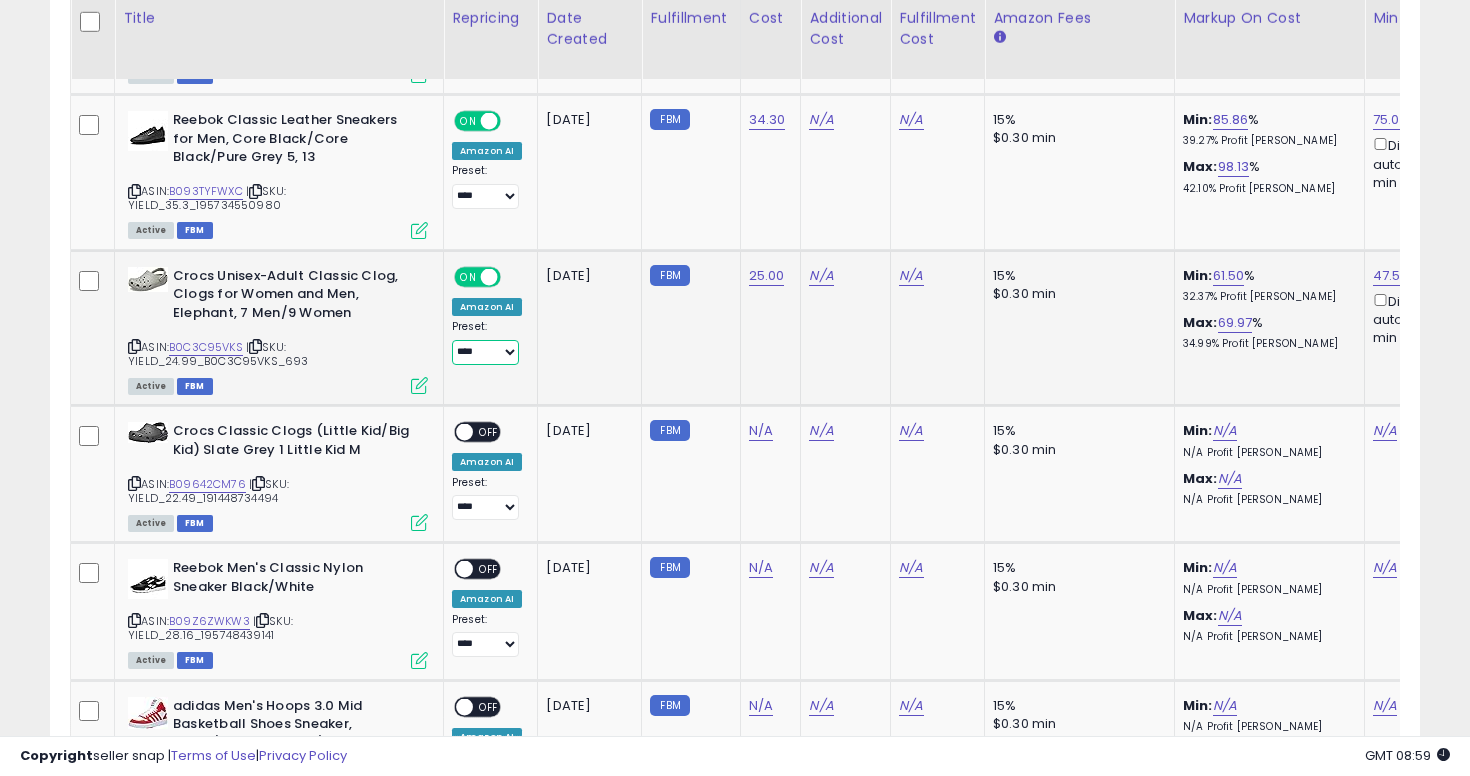 click on "**********" at bounding box center [485, 352] 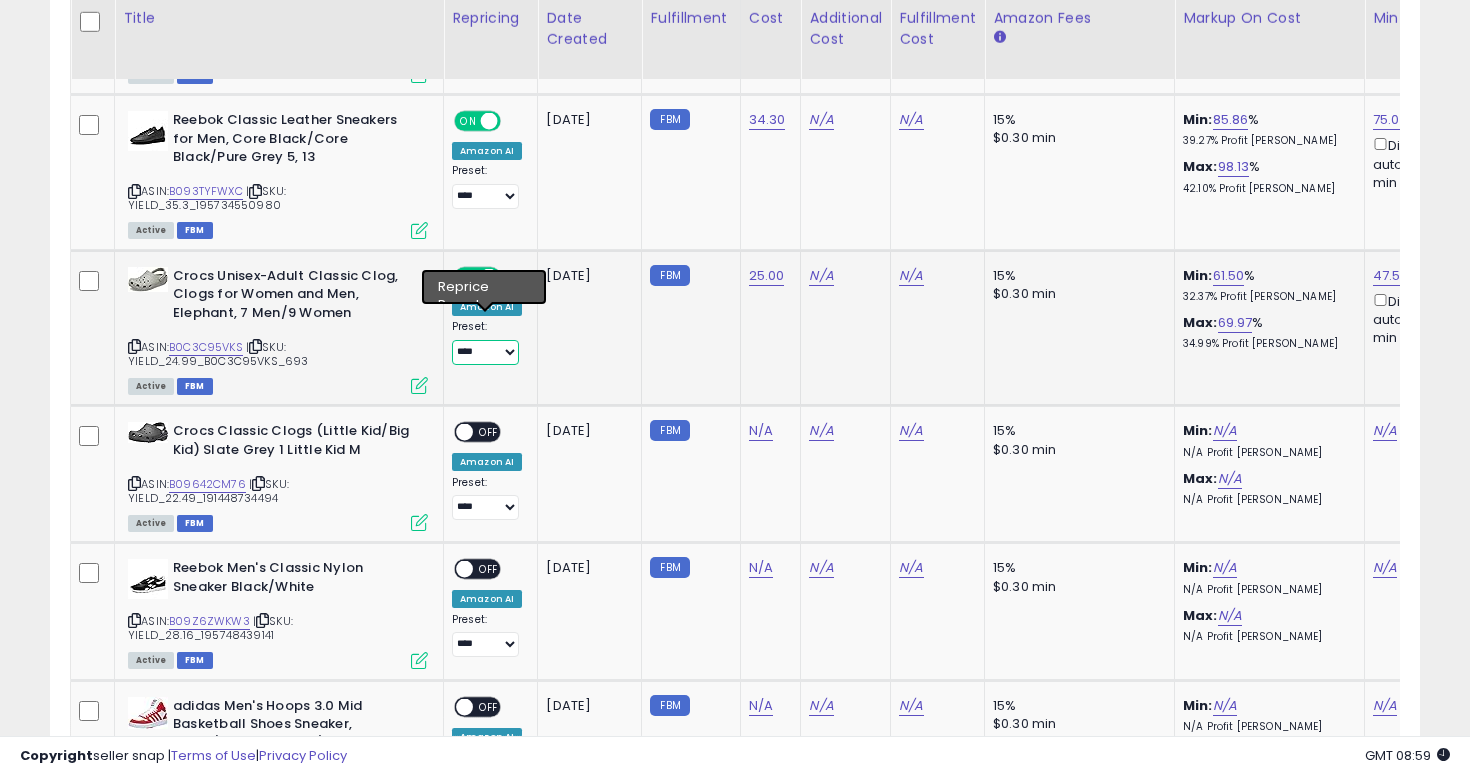 select on "**********" 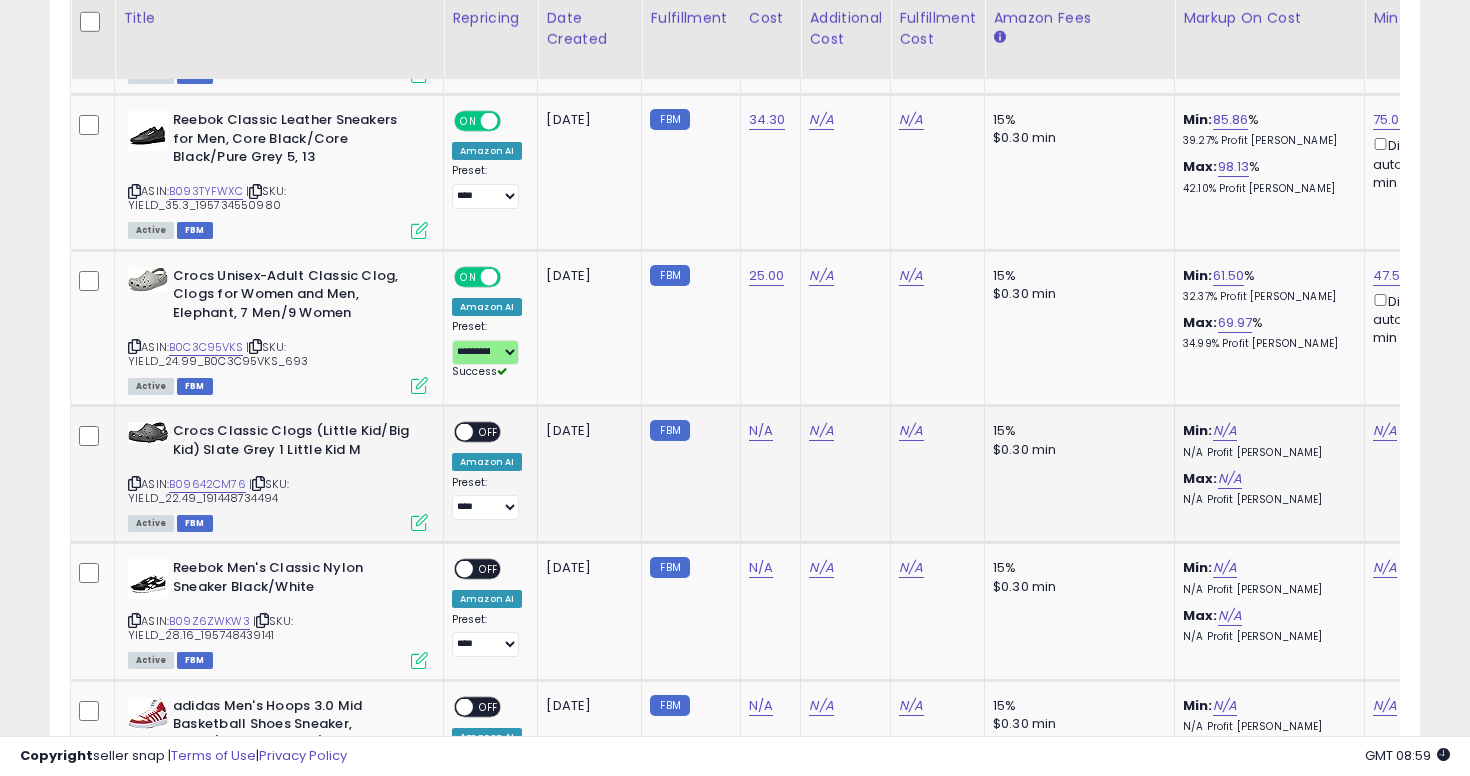 click at bounding box center (134, 483) 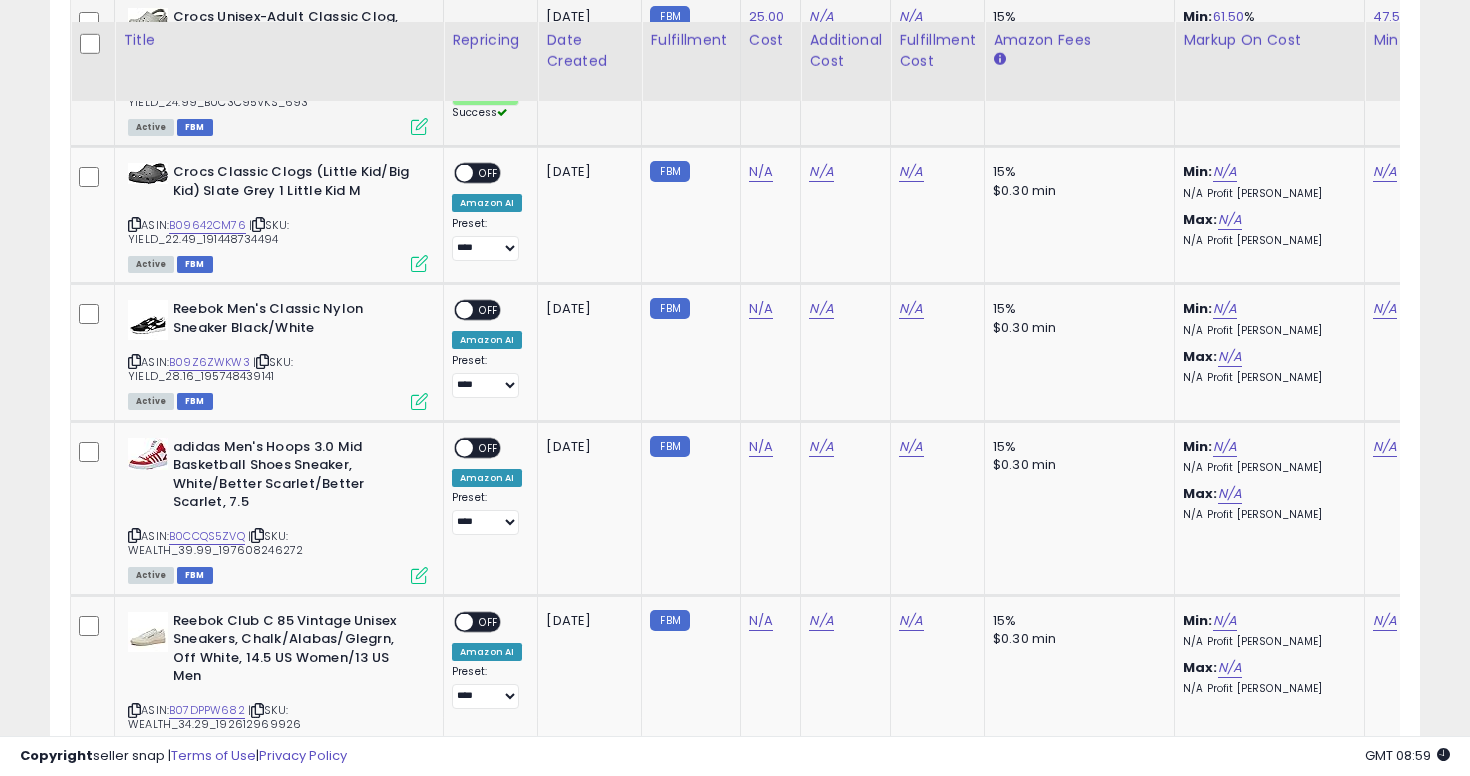 scroll, scrollTop: 4427, scrollLeft: 0, axis: vertical 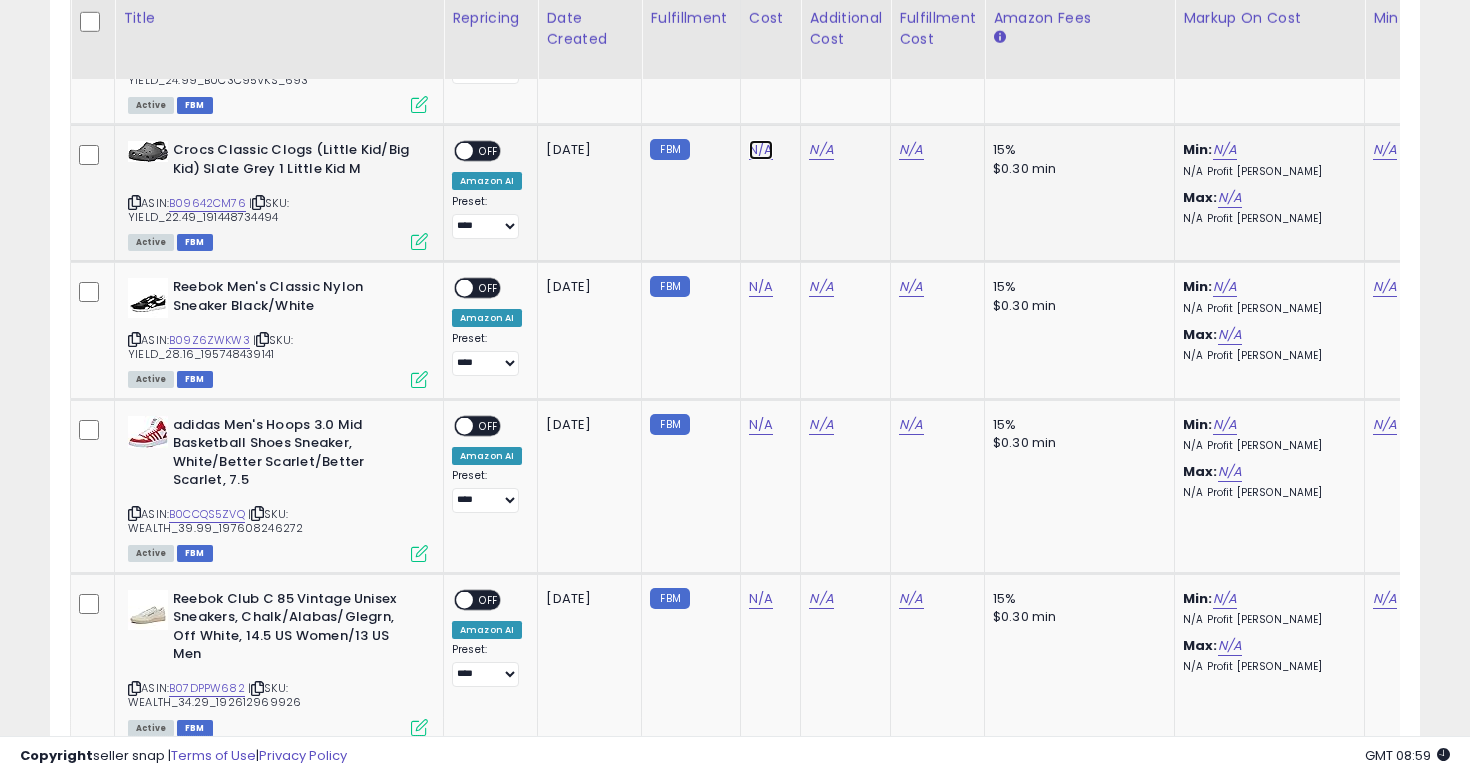 click on "N/A" at bounding box center [761, 150] 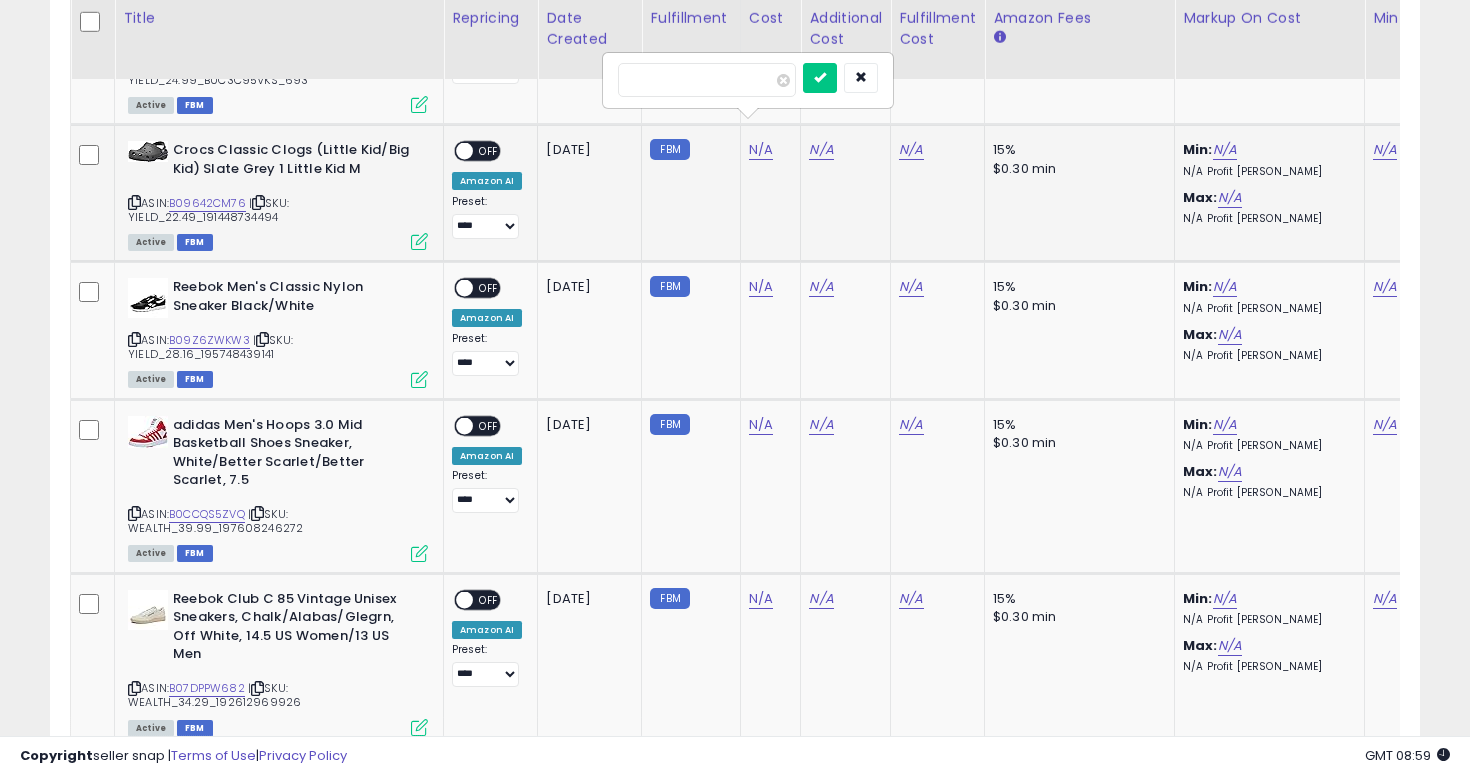 type on "****" 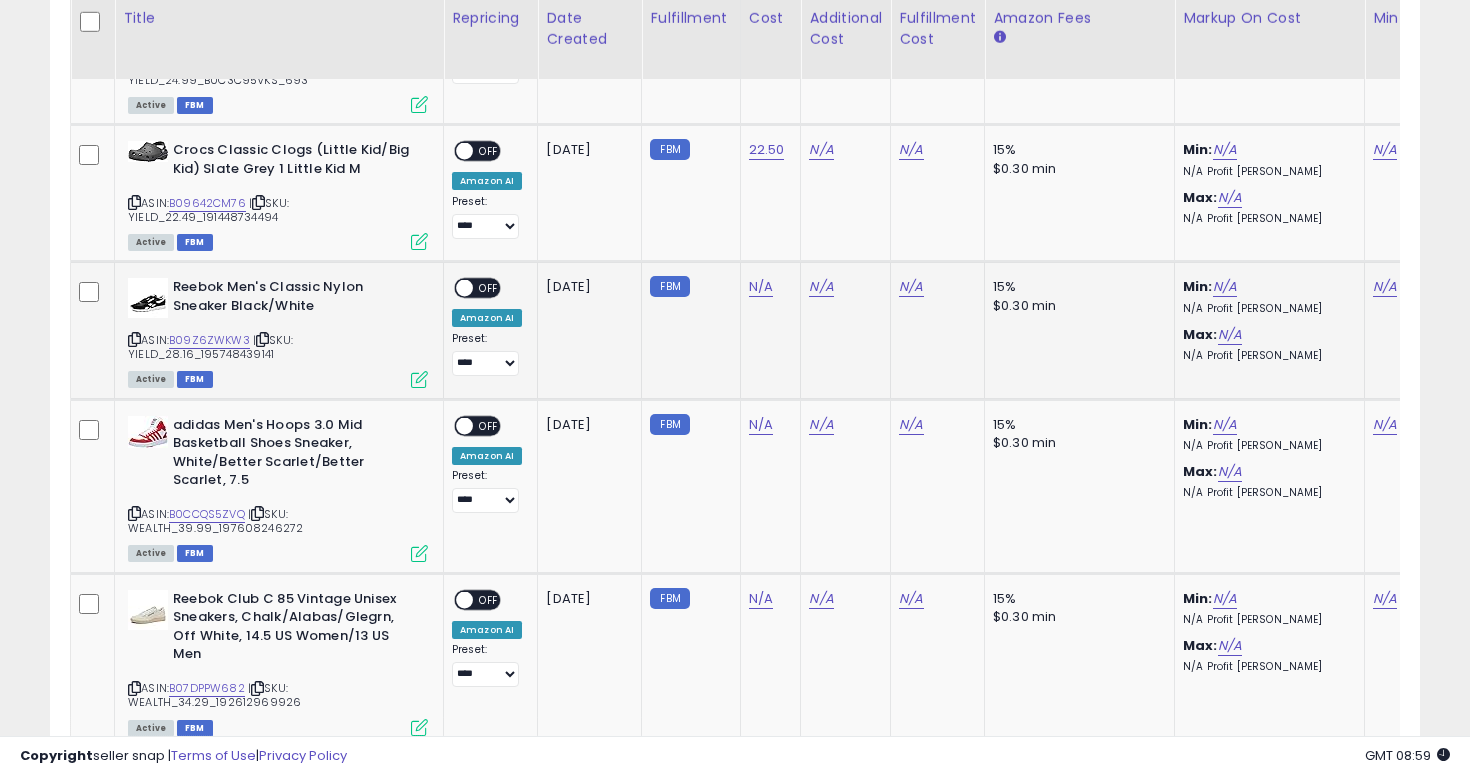 scroll, scrollTop: 0, scrollLeft: 136, axis: horizontal 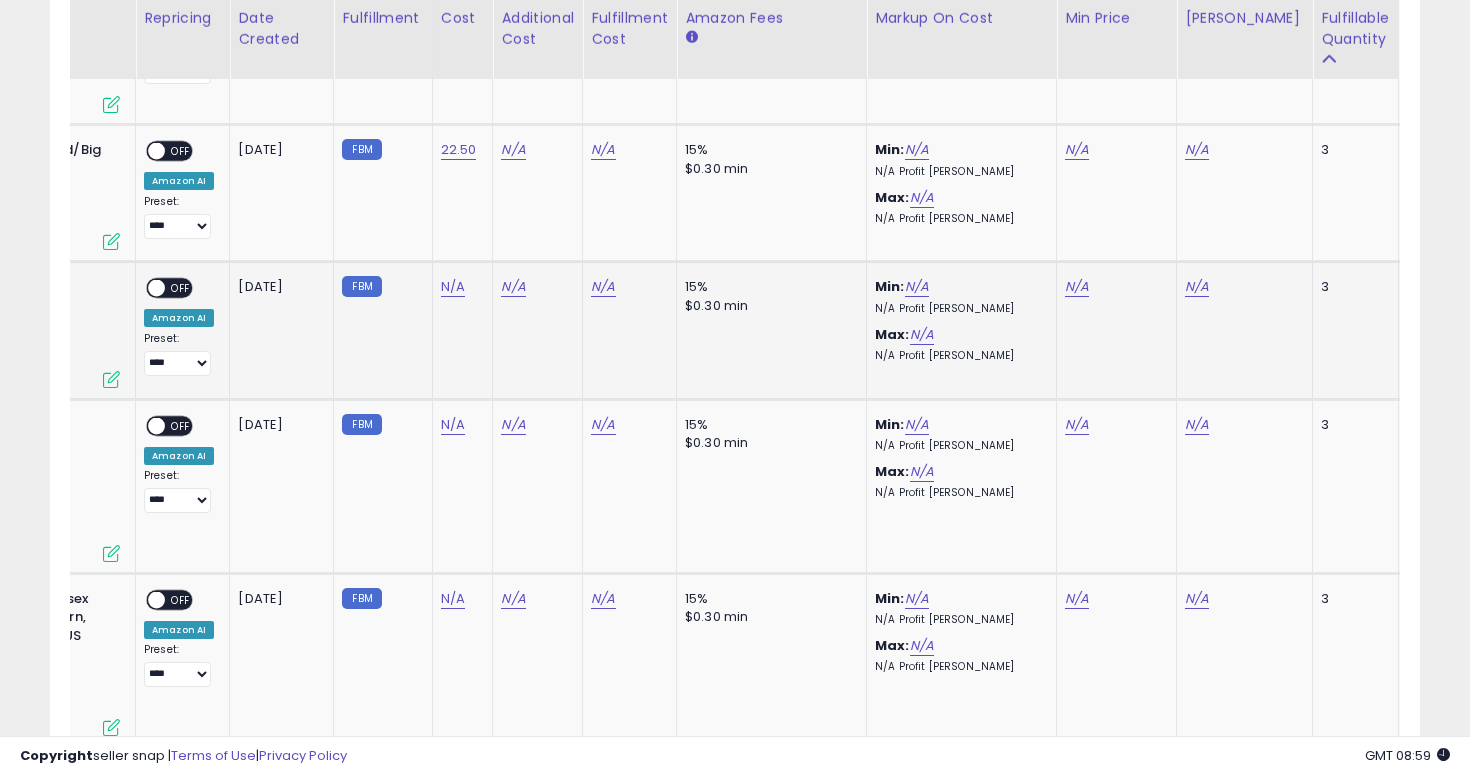 click on "Min:  N/A    N/A  Profit Margin Max:  N/A    N/A  Profit Margin" 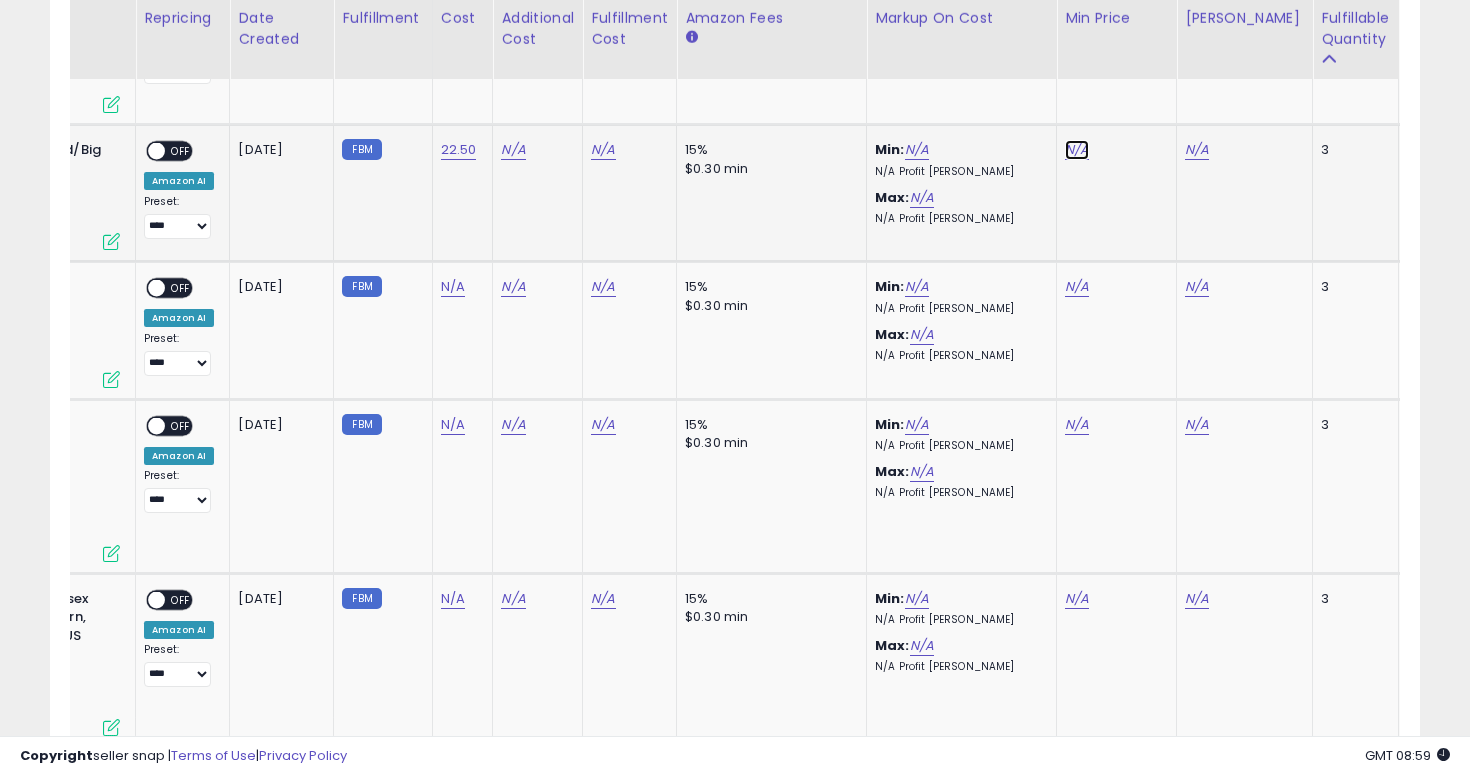 click on "N/A" at bounding box center (1077, 150) 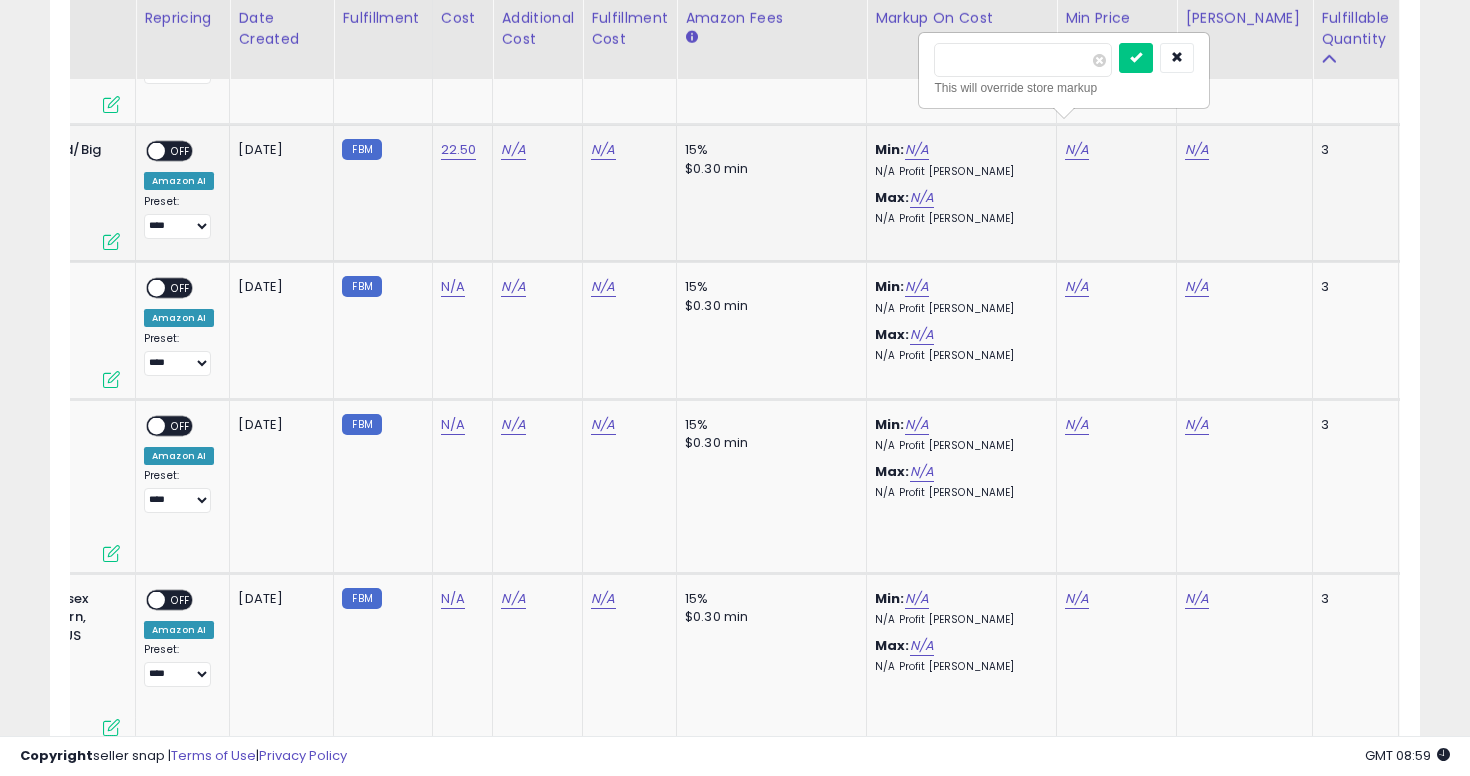 type on "****" 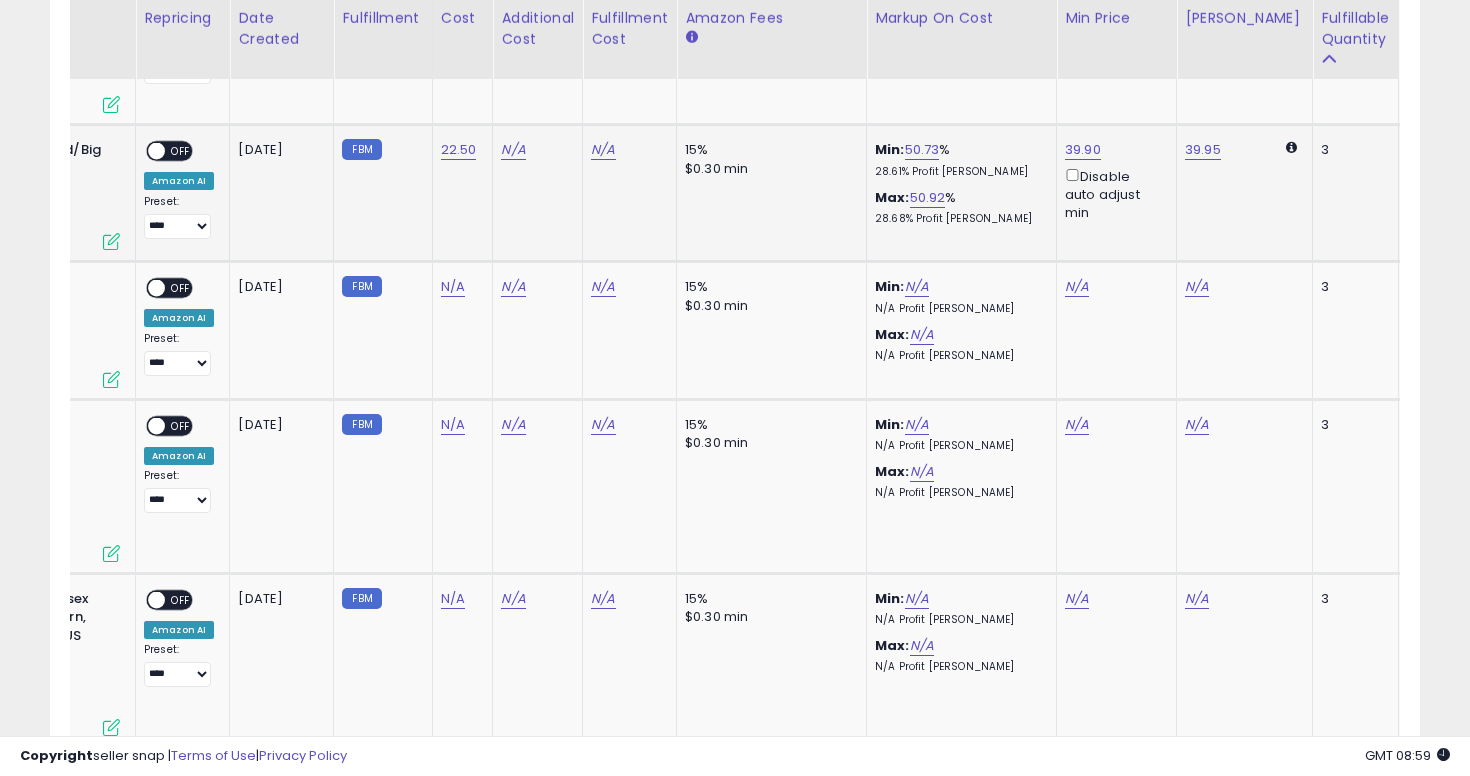 scroll, scrollTop: 0, scrollLeft: 0, axis: both 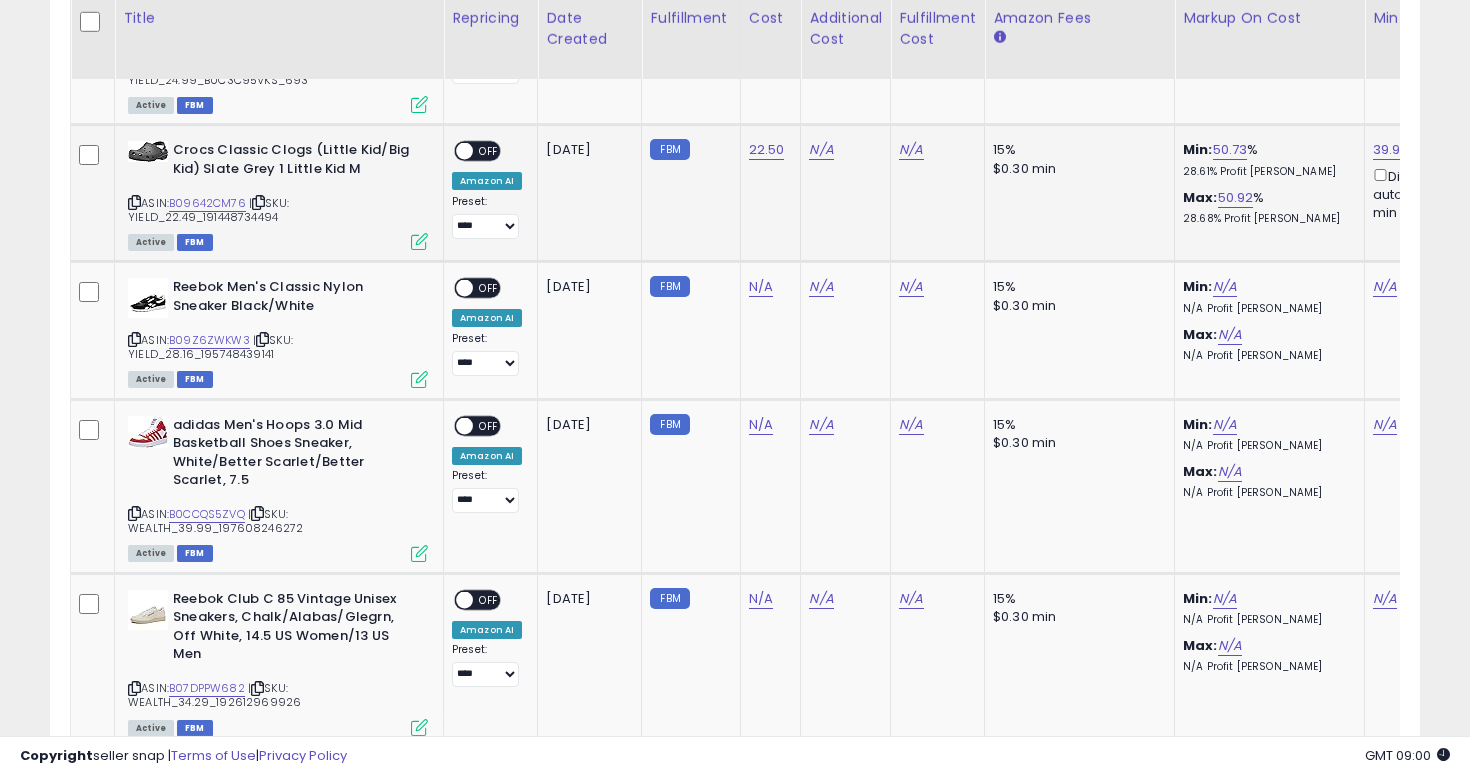 click on "OFF" at bounding box center (489, 151) 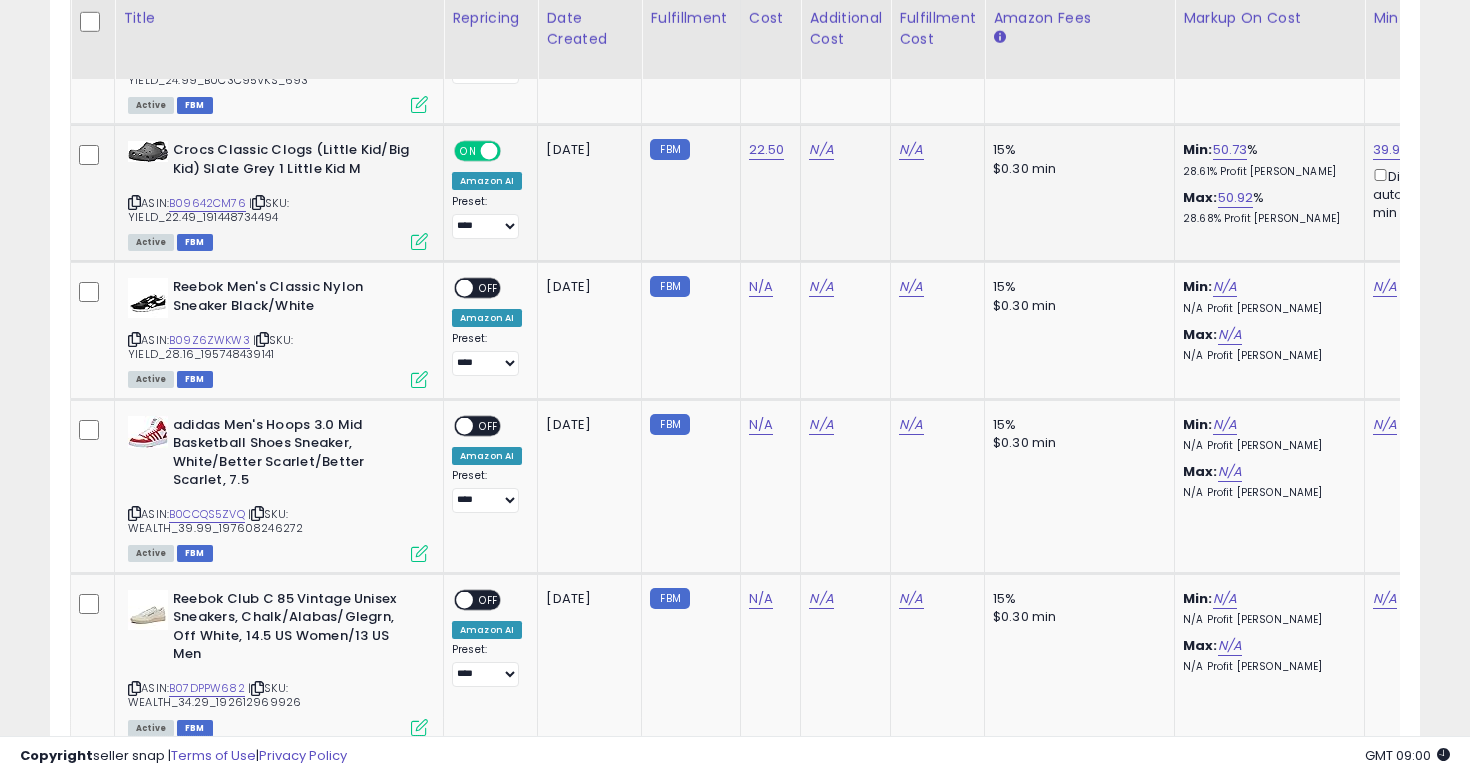 click on "**********" 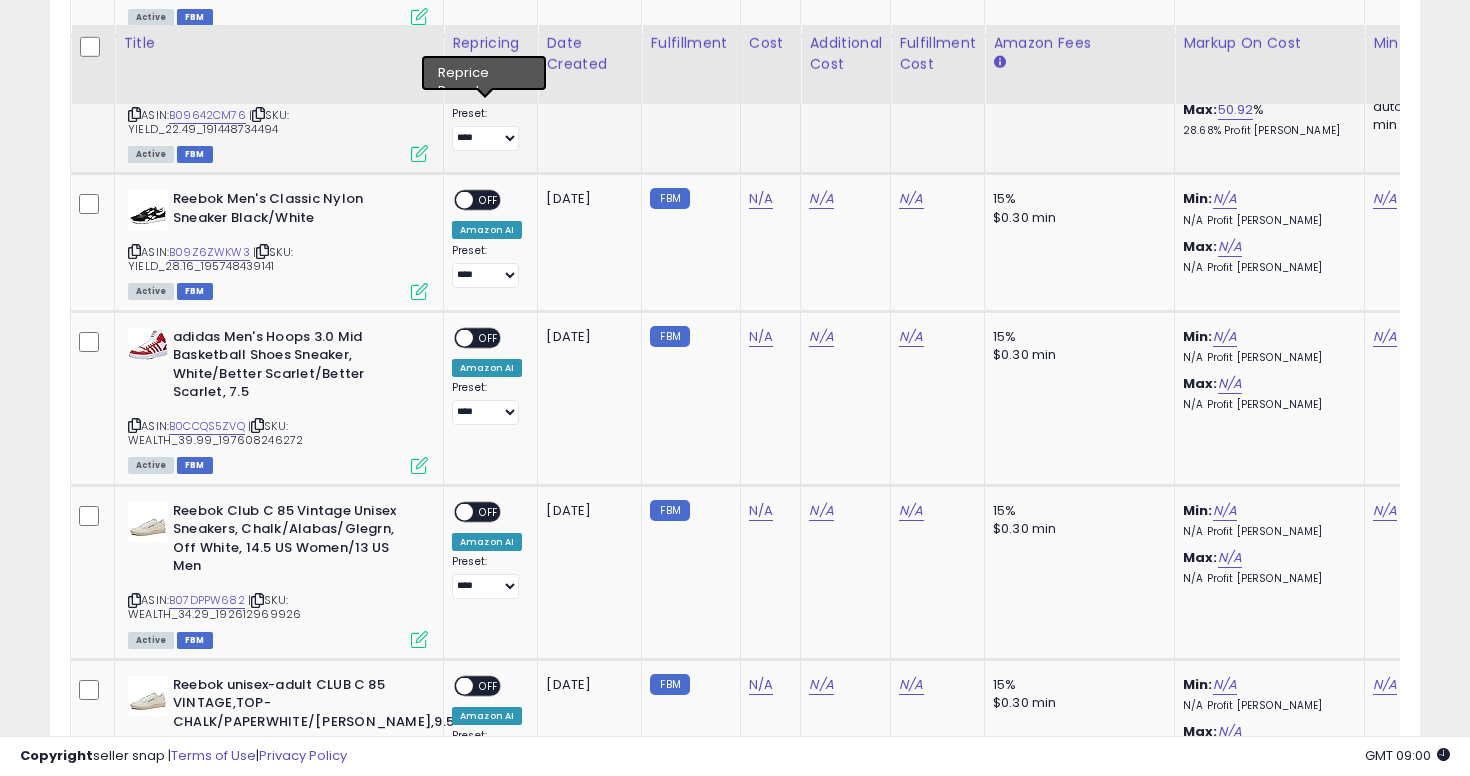 scroll, scrollTop: 4540, scrollLeft: 0, axis: vertical 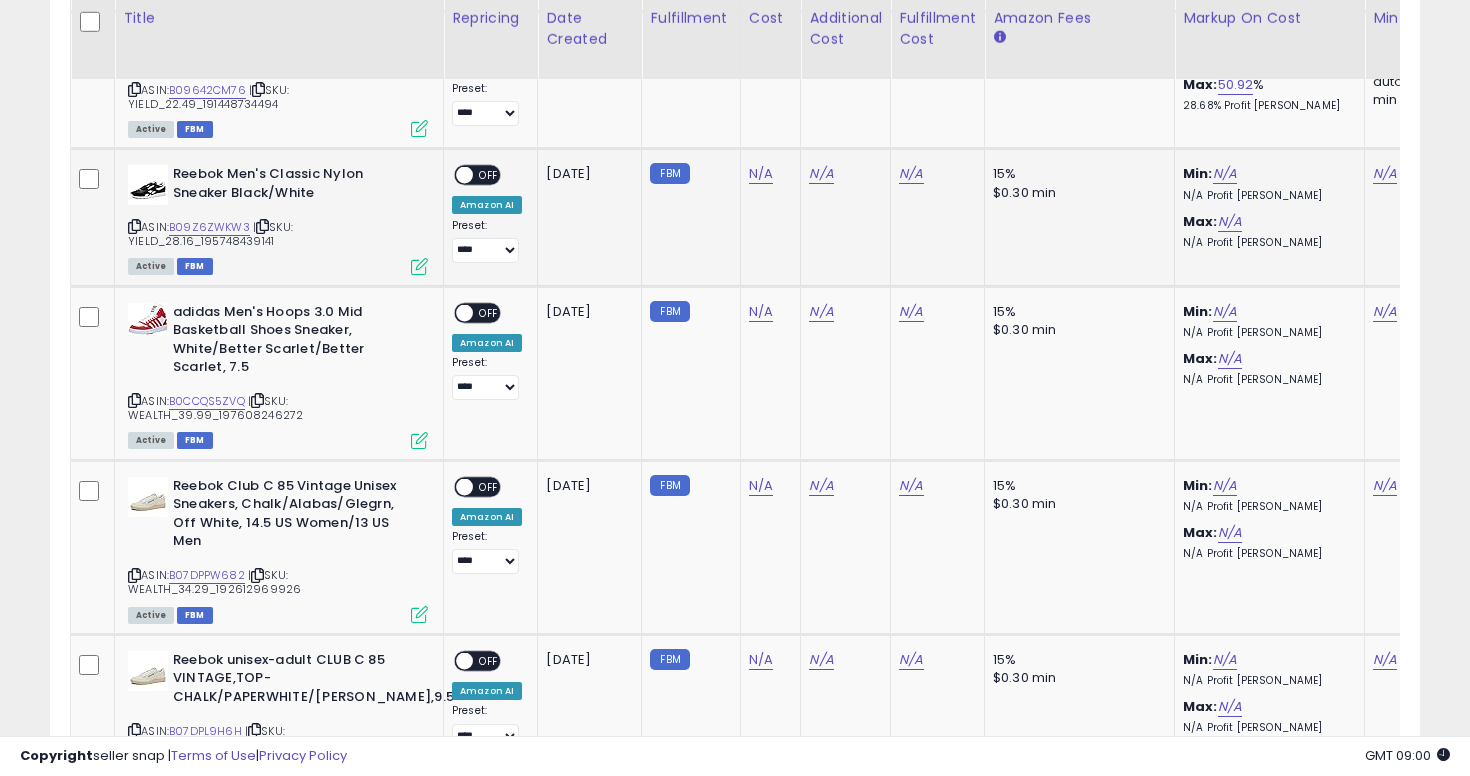 click on "Reebok Men's Classic Nylon Sneaker Black/White  ASIN:  B09Z6ZWKW3    |   SKU: YIELD_28.16_195748439141 Active FBM" at bounding box center [275, 218] 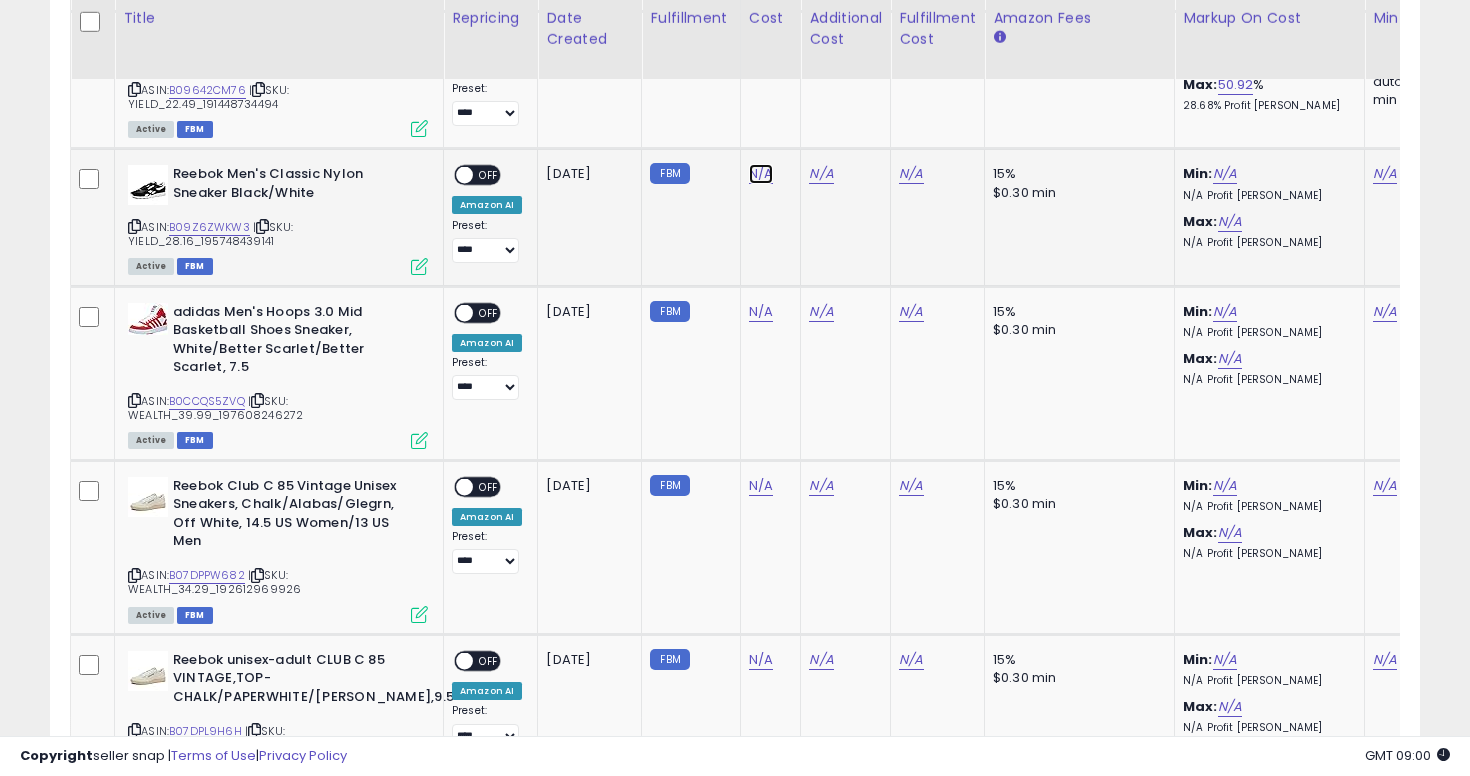 click on "N/A" at bounding box center [761, 174] 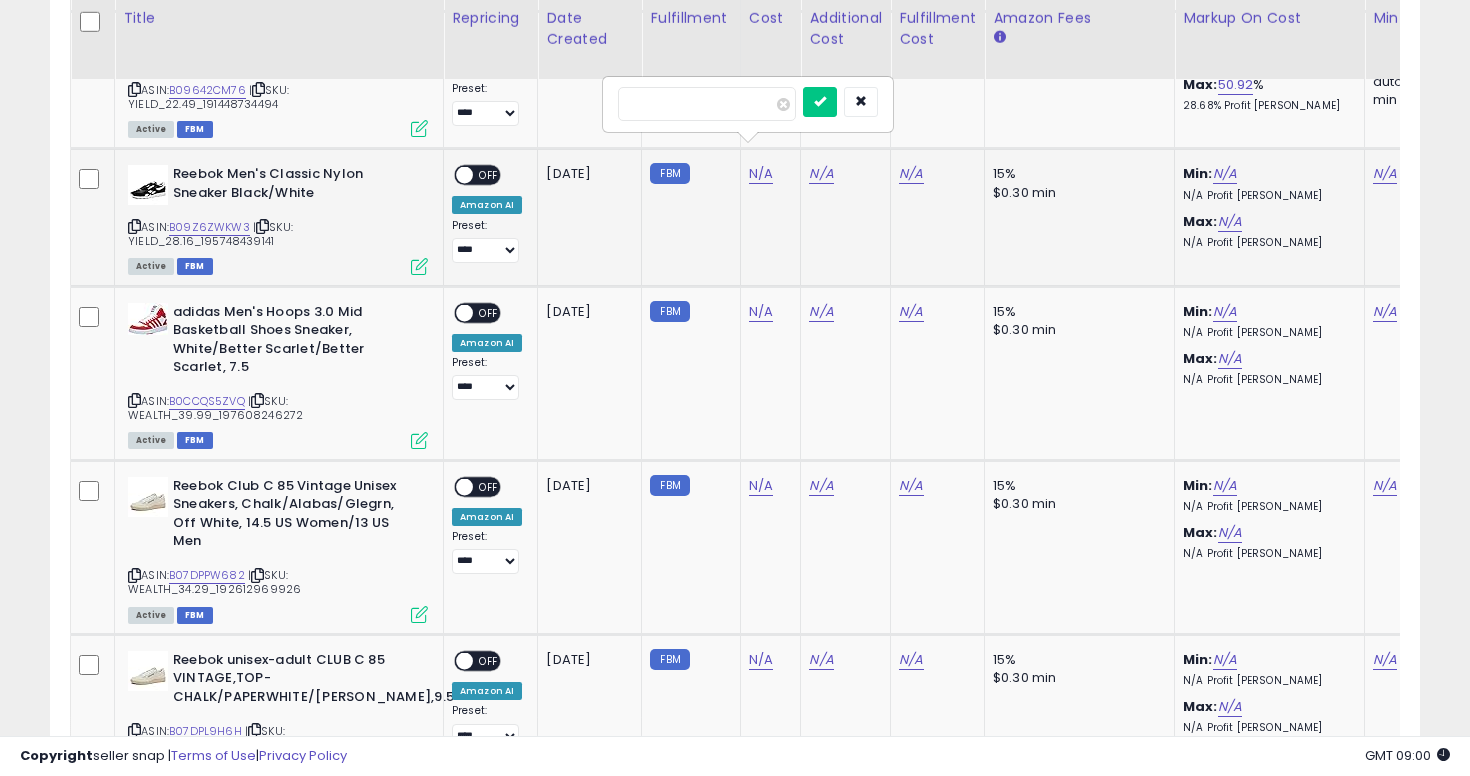 type on "*****" 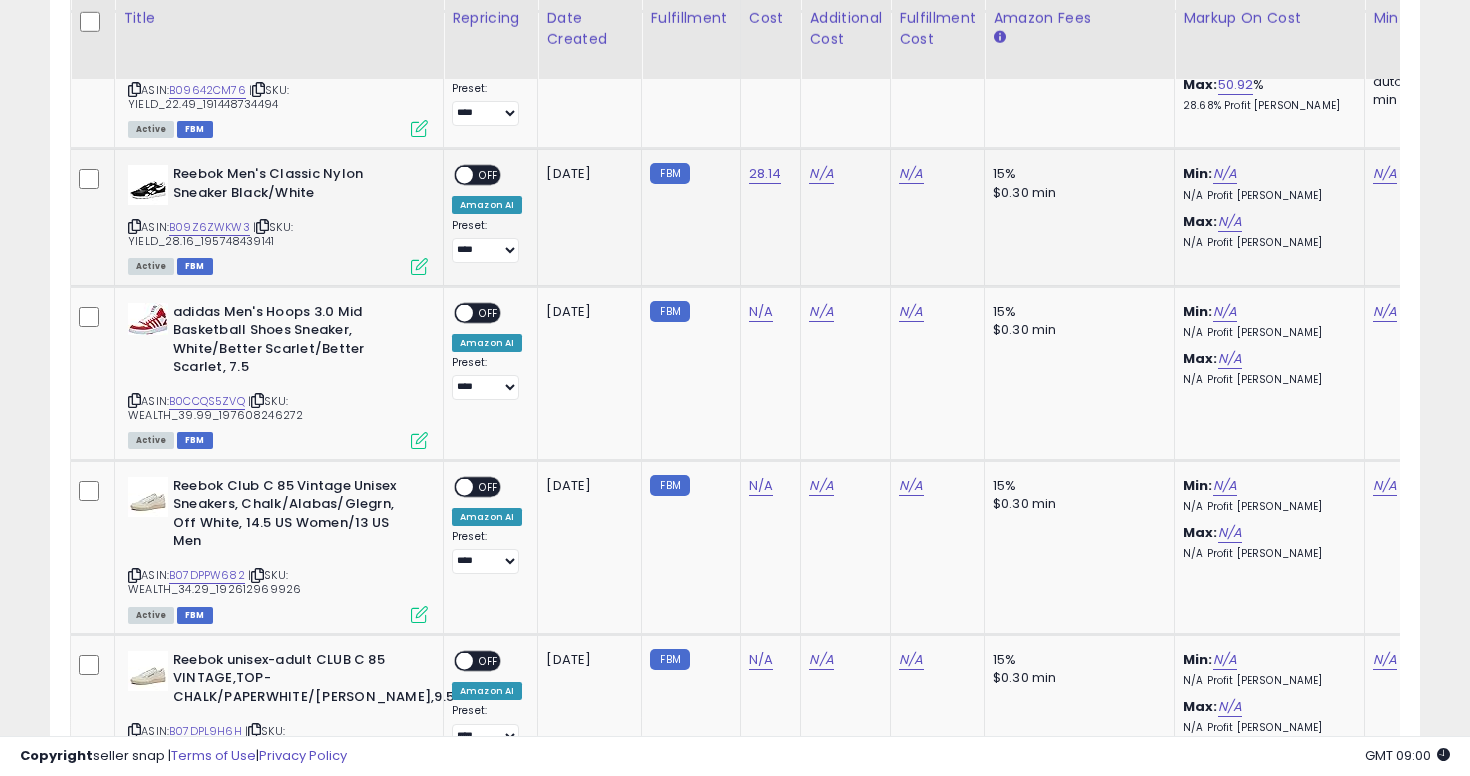 scroll, scrollTop: 0, scrollLeft: 152, axis: horizontal 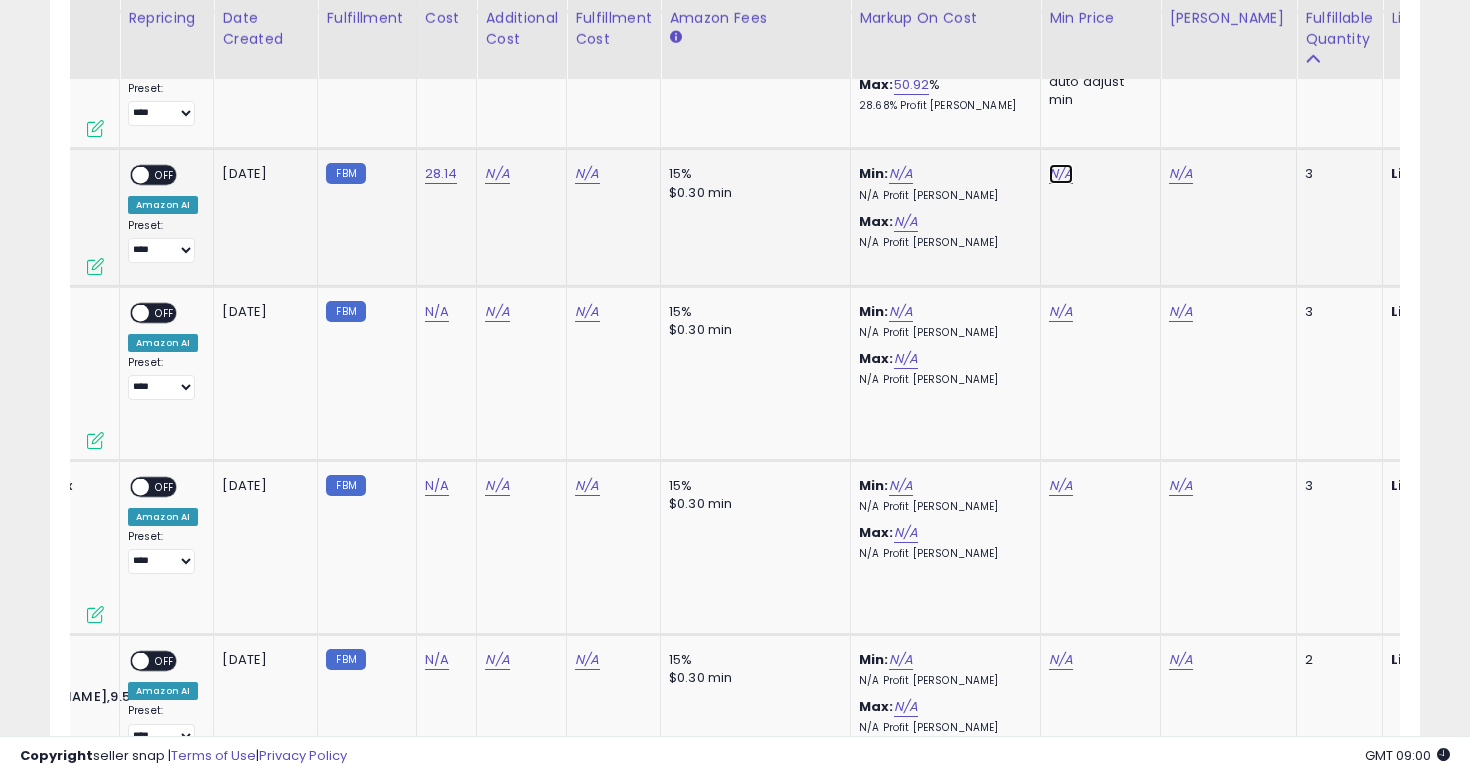 click on "N/A" at bounding box center [1061, 174] 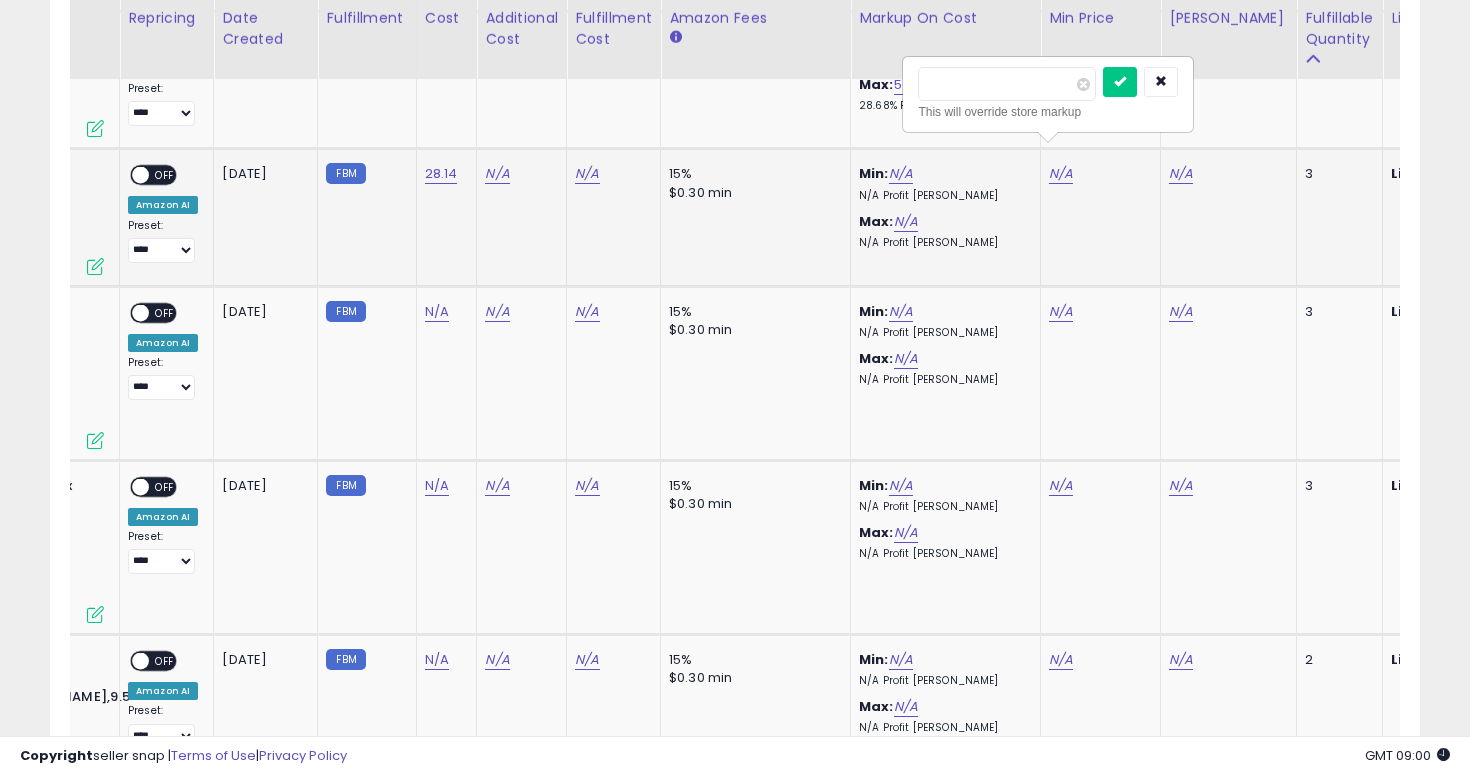 type on "*" 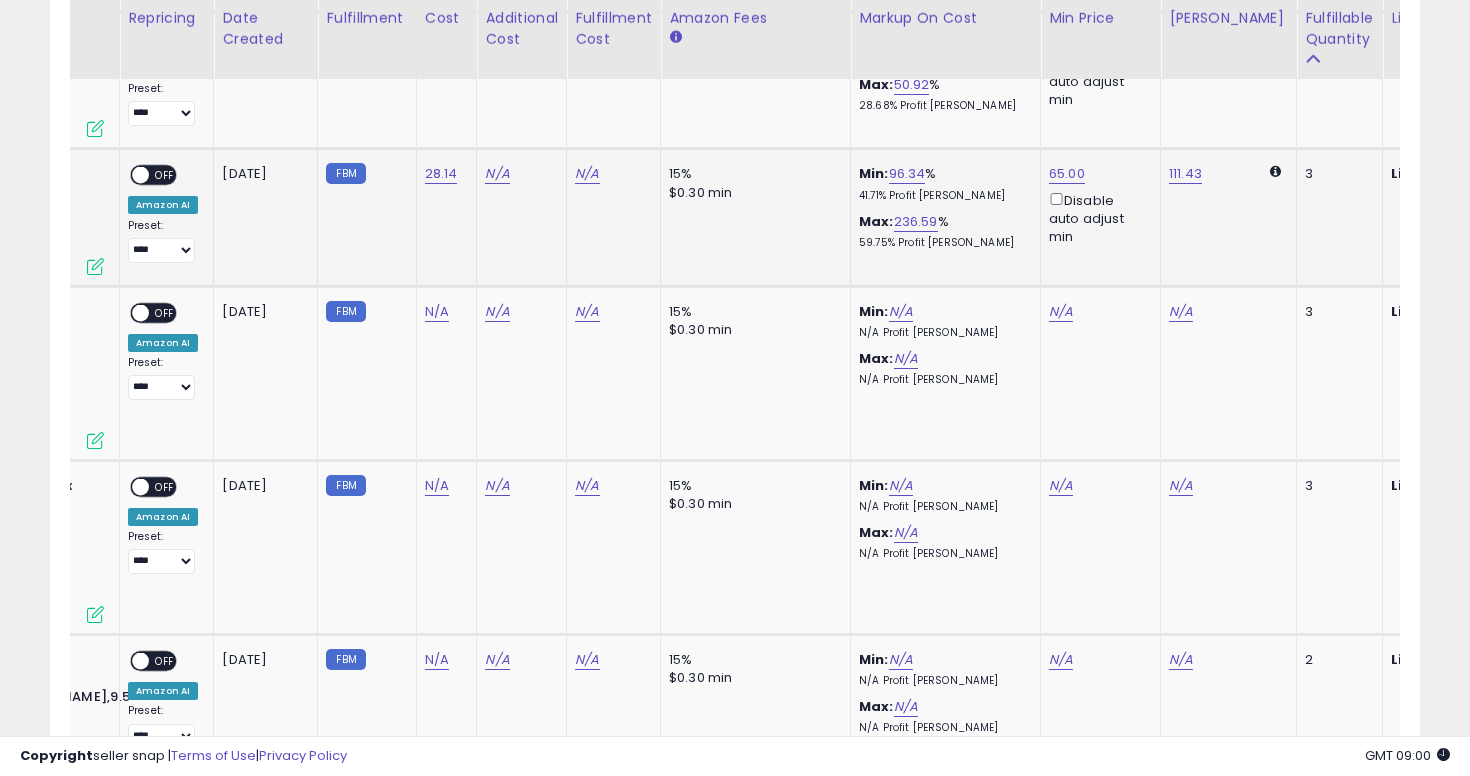 click on "111.43" 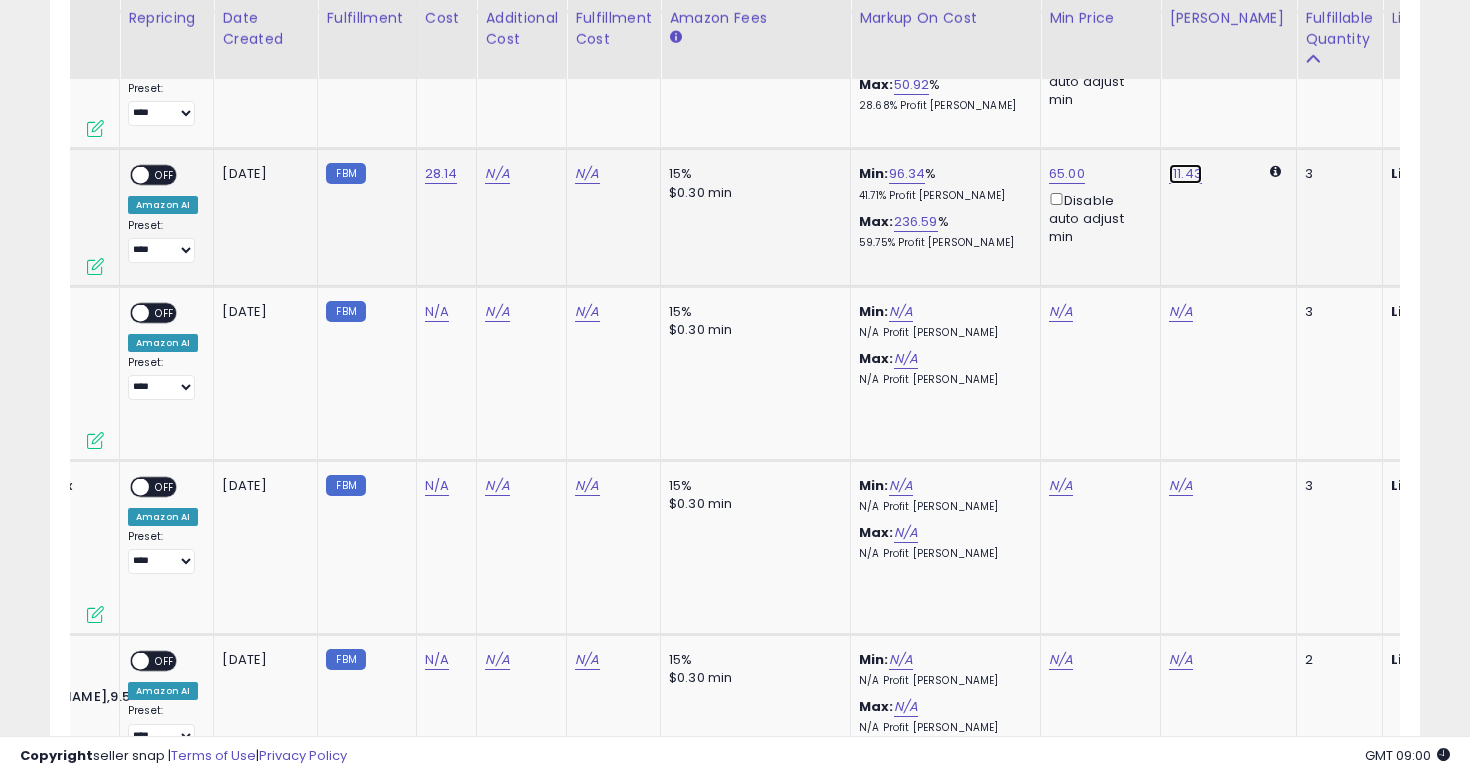 click on "111.43" at bounding box center [1188, -3437] 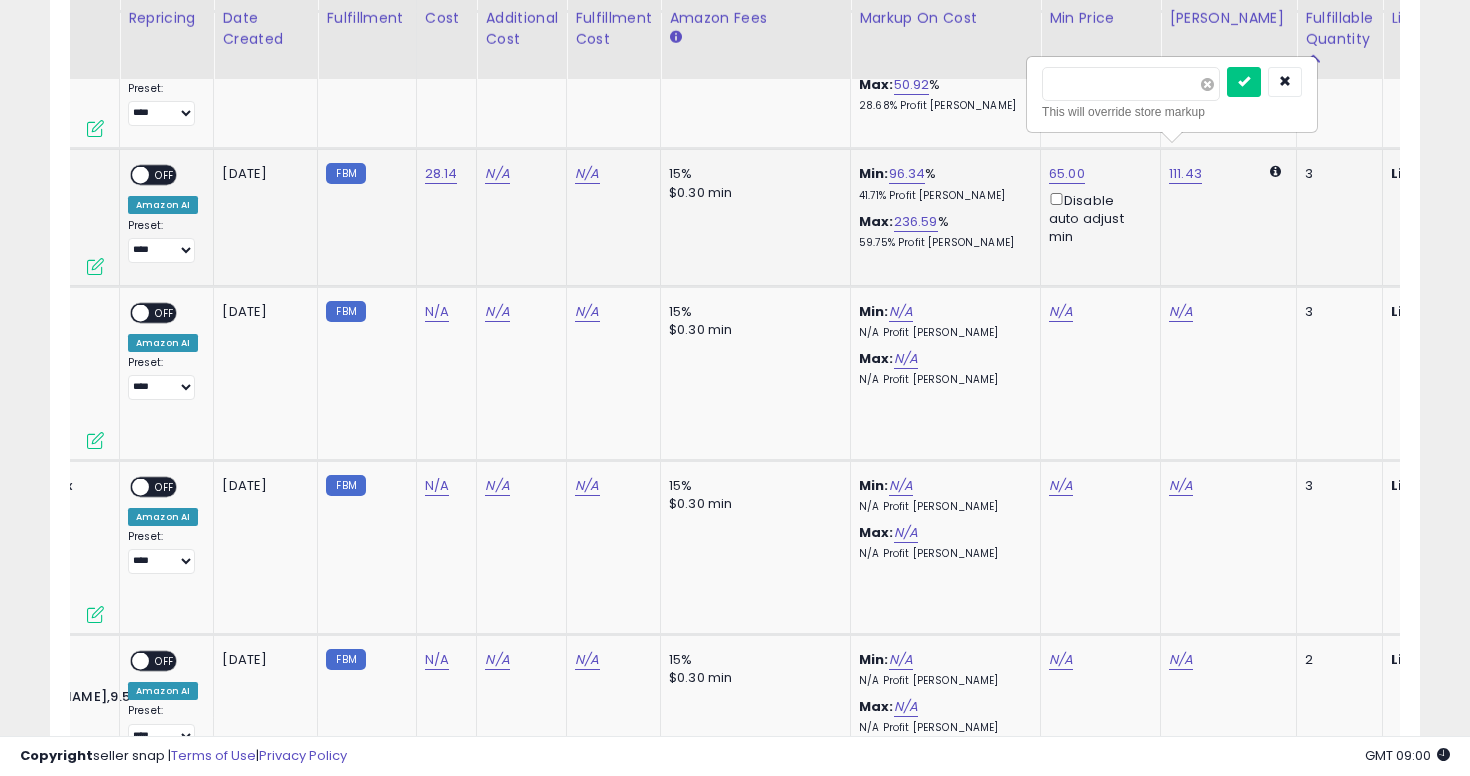 click at bounding box center (1207, 84) 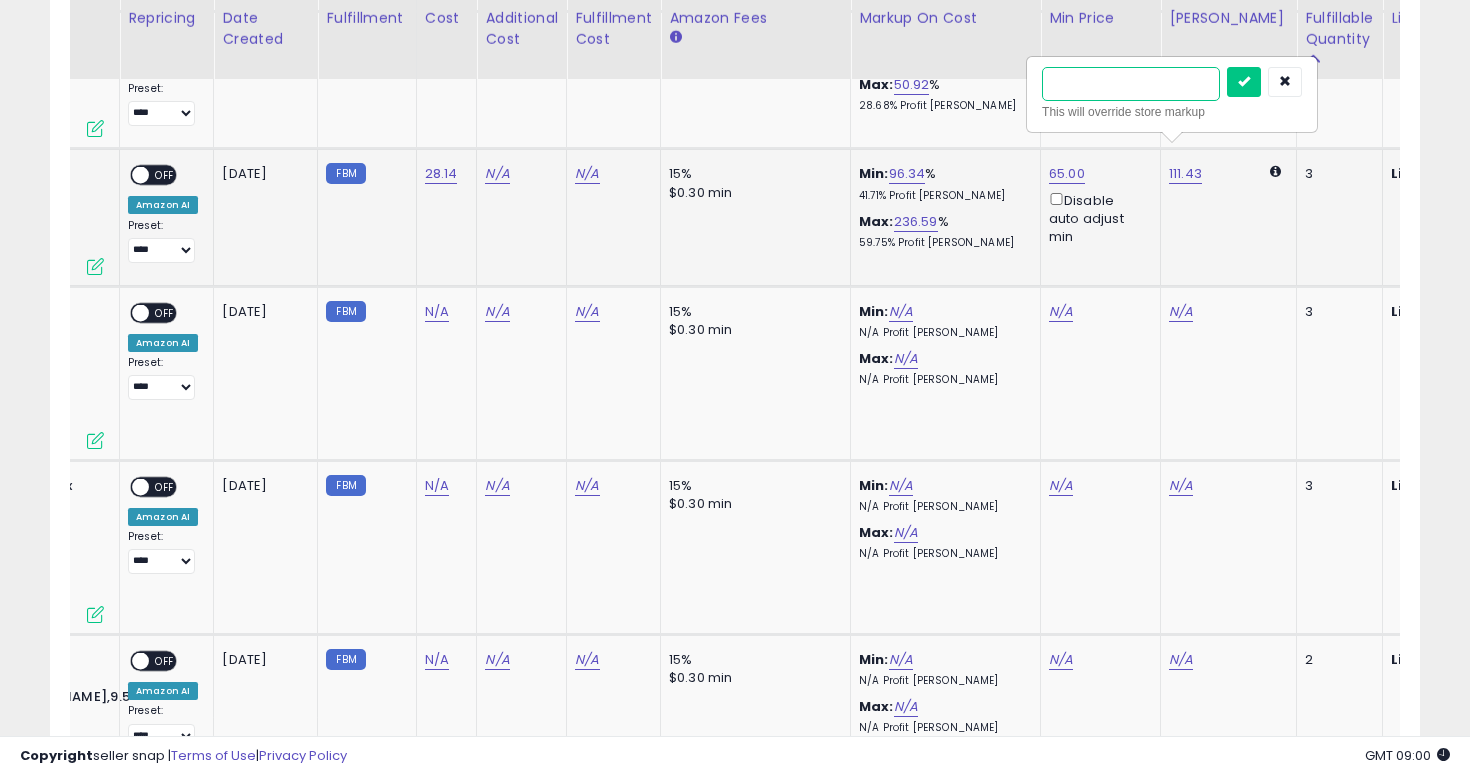 type on "**" 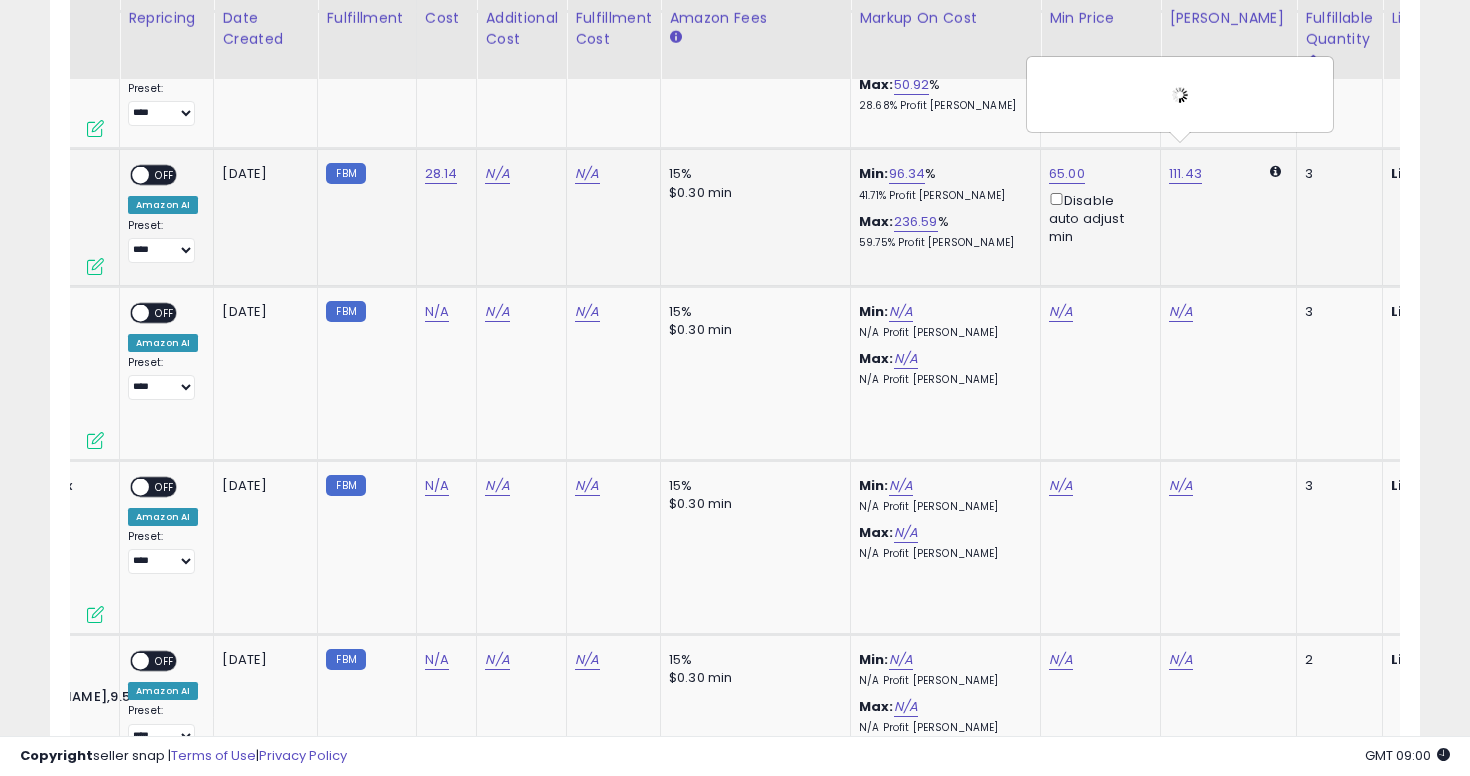 scroll, scrollTop: 0, scrollLeft: 0, axis: both 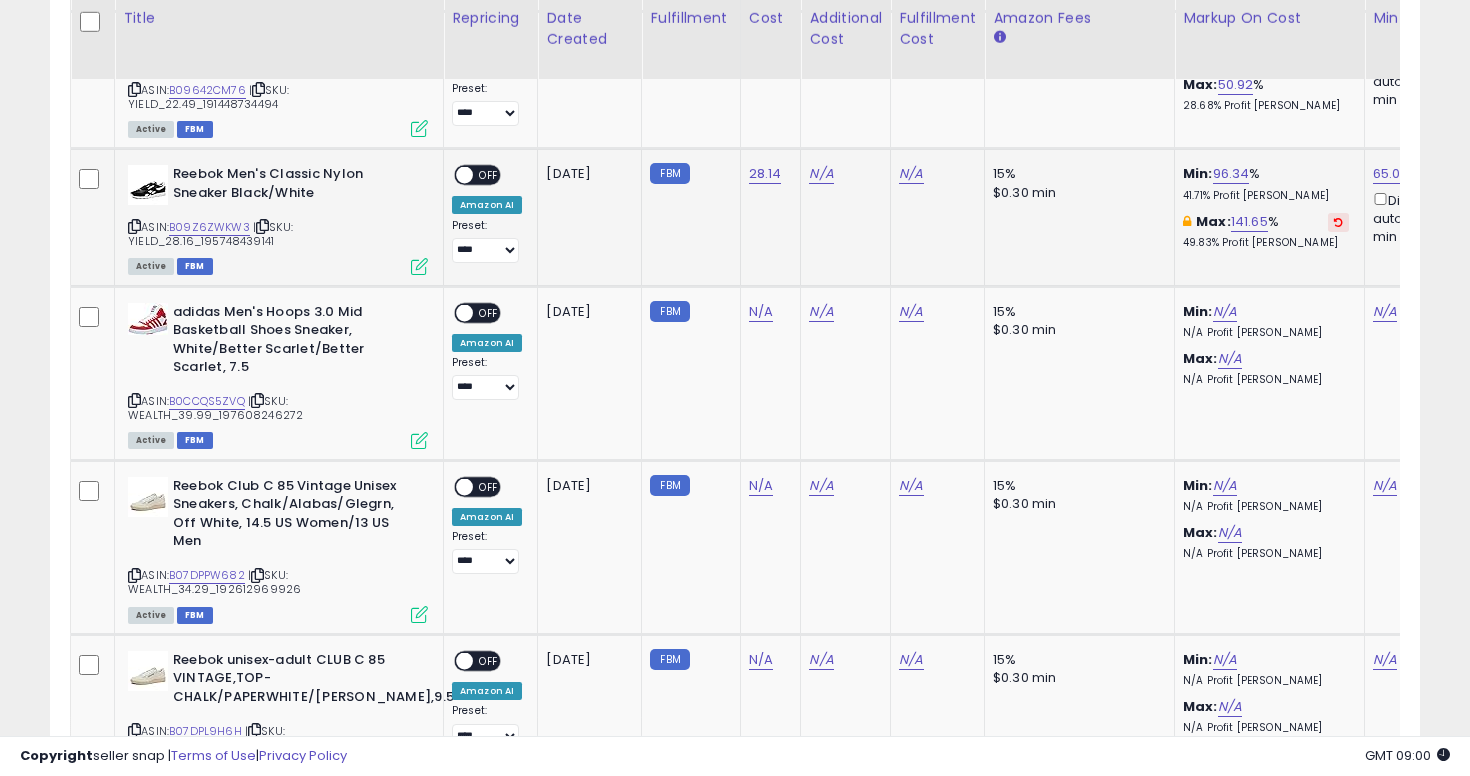 click on "OFF" at bounding box center [489, 175] 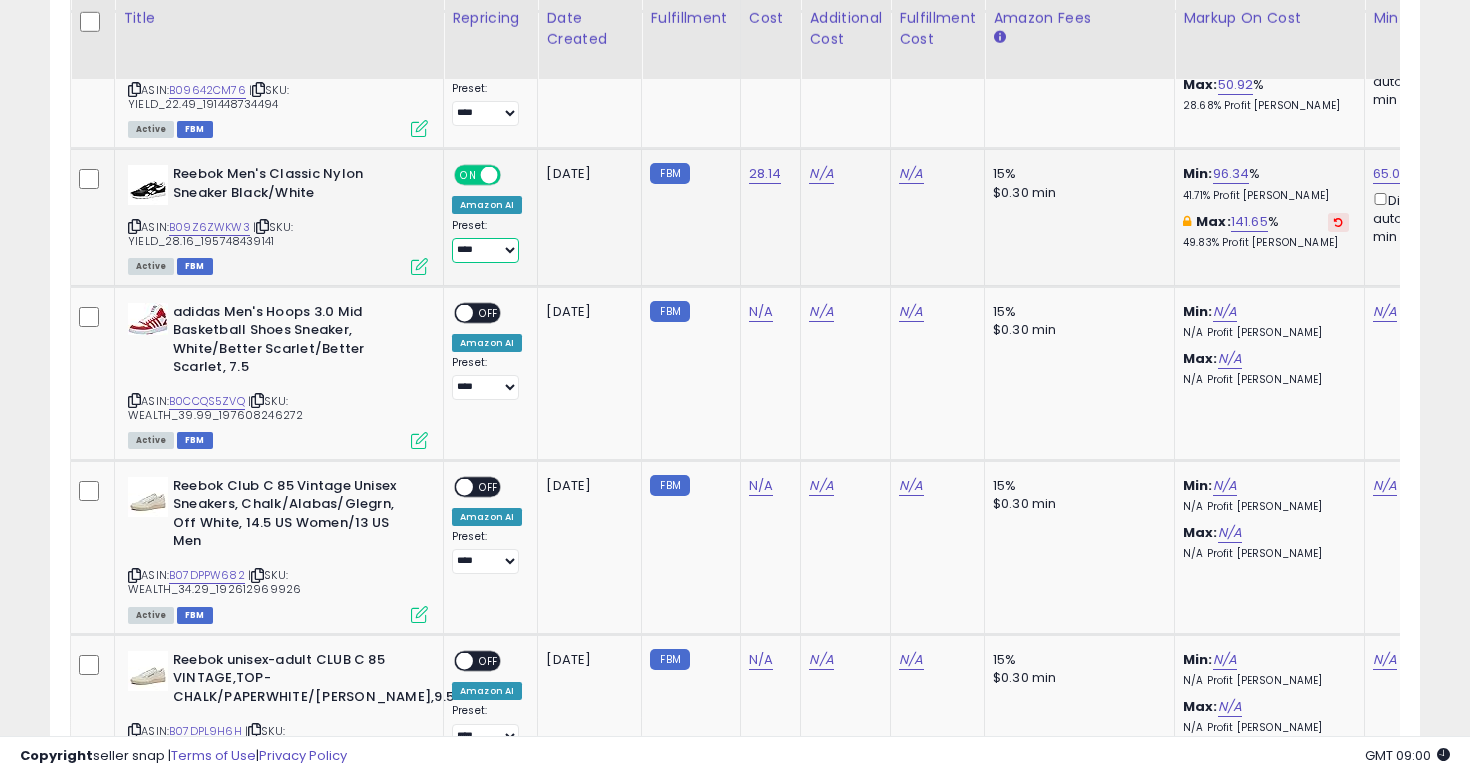 click on "**********" at bounding box center (485, 250) 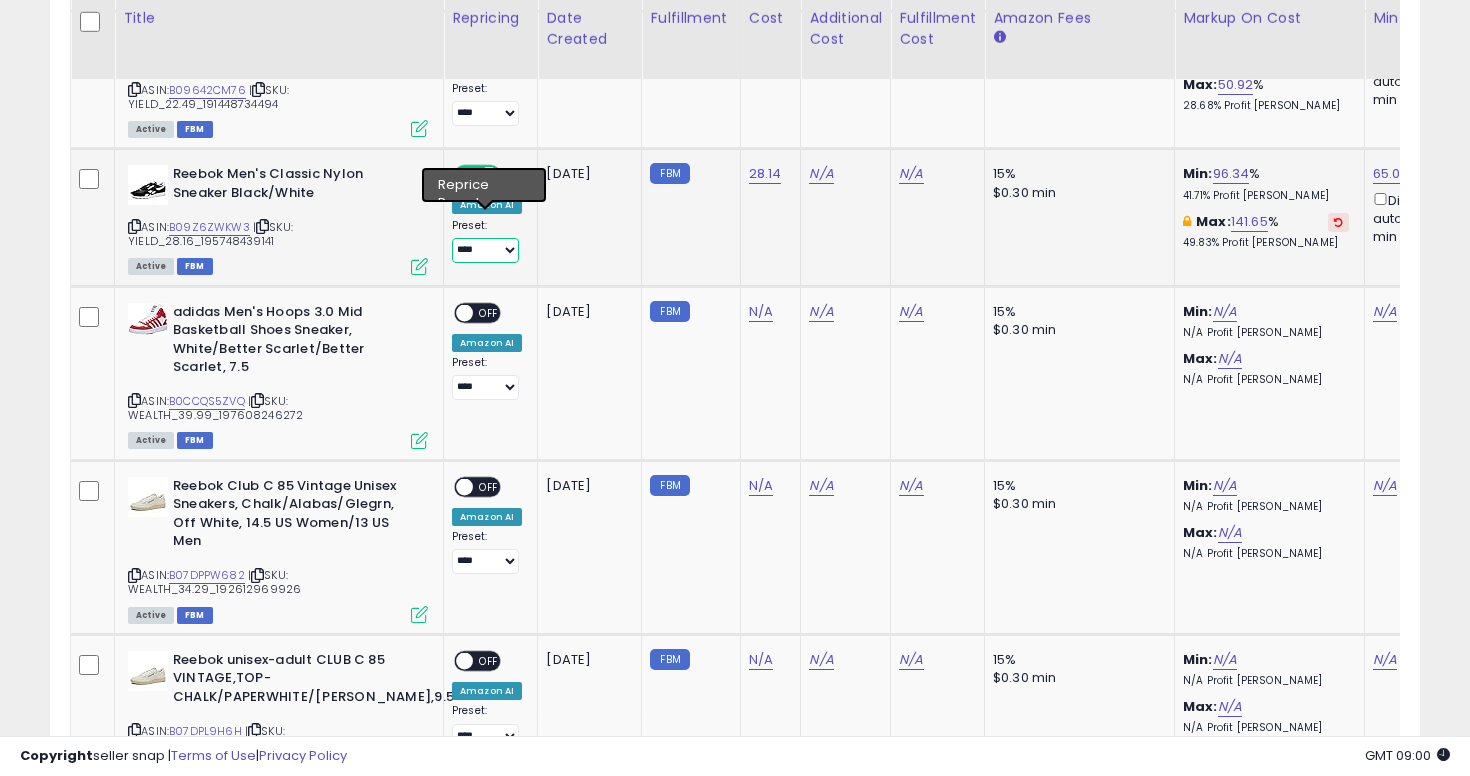 select on "**********" 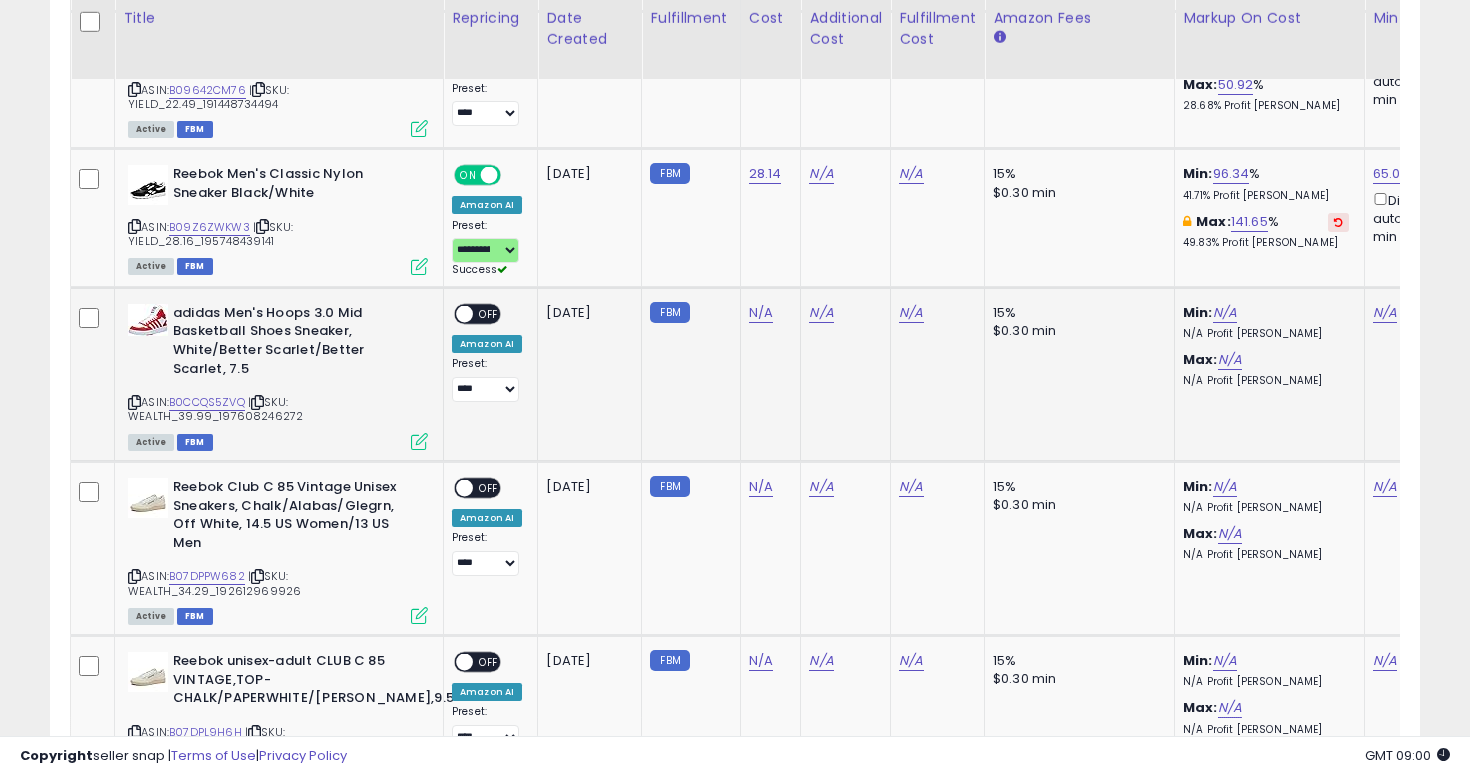 click on "adidas Men's Hoops 3.0 Mid Basketball Shoes Sneaker, White/Better Scarlet/Better Scarlet, 7.5  ASIN:  B0CCQS5ZVQ    |   SKU: WEALTH_39.99_197608246272 Active FBM" at bounding box center (275, 376) 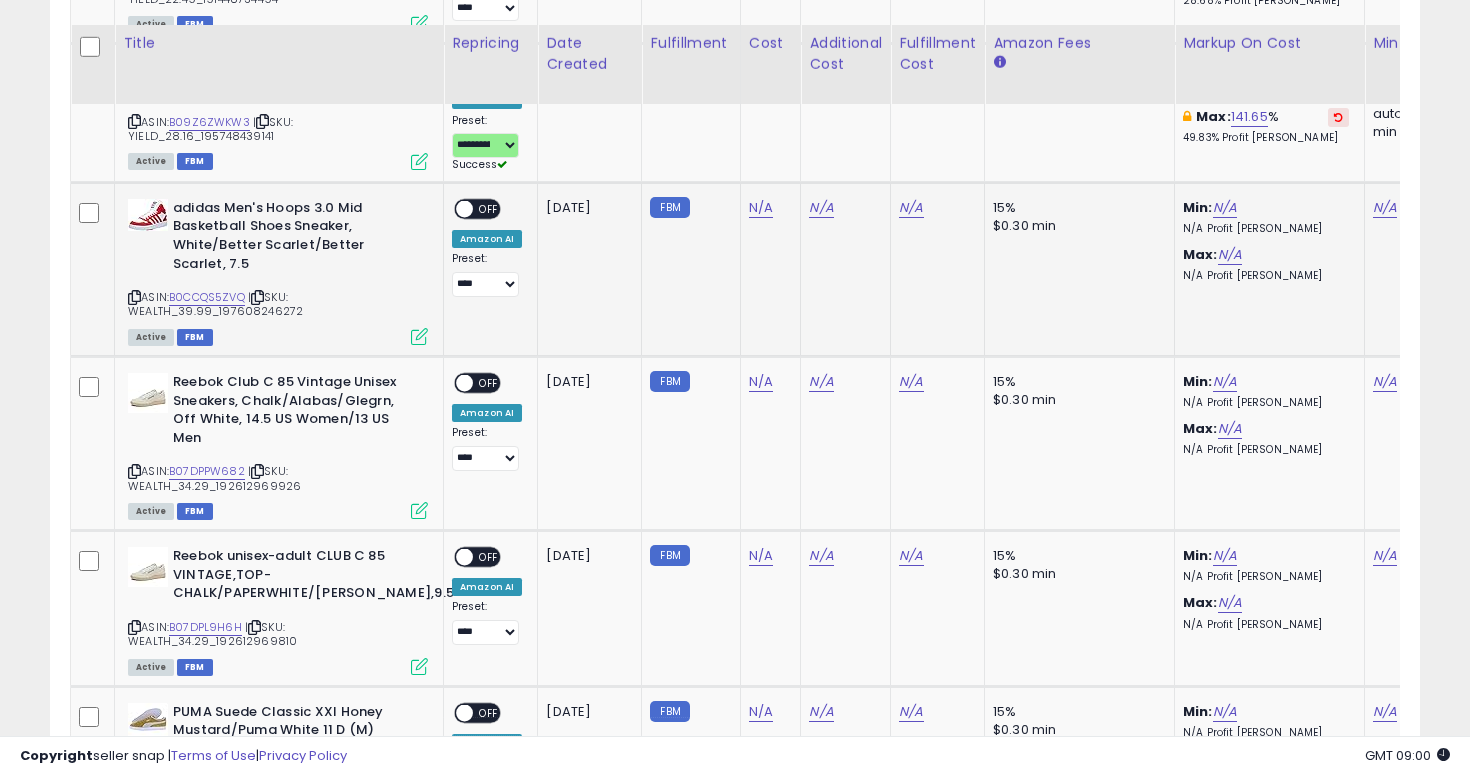 scroll, scrollTop: 4671, scrollLeft: 0, axis: vertical 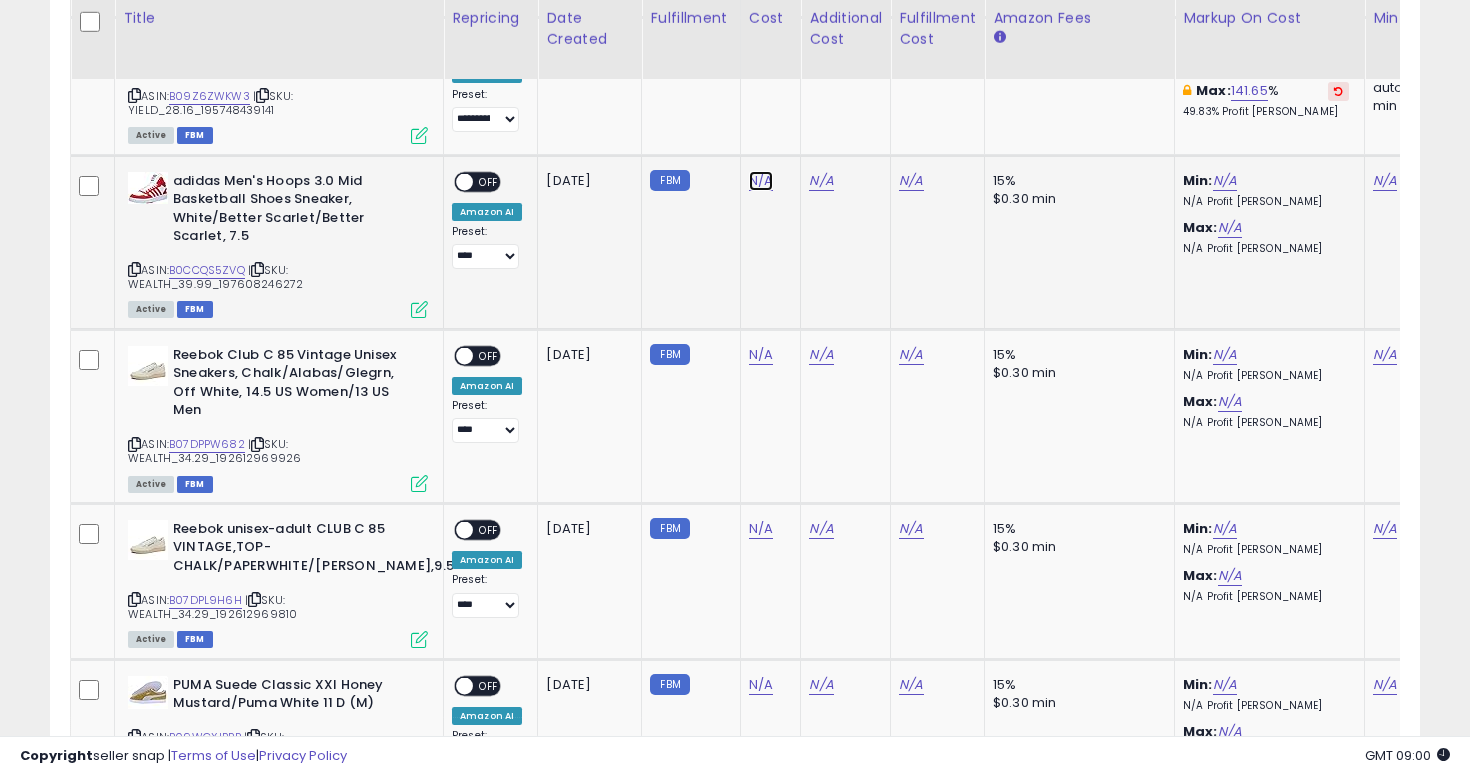 click on "N/A" at bounding box center (761, 181) 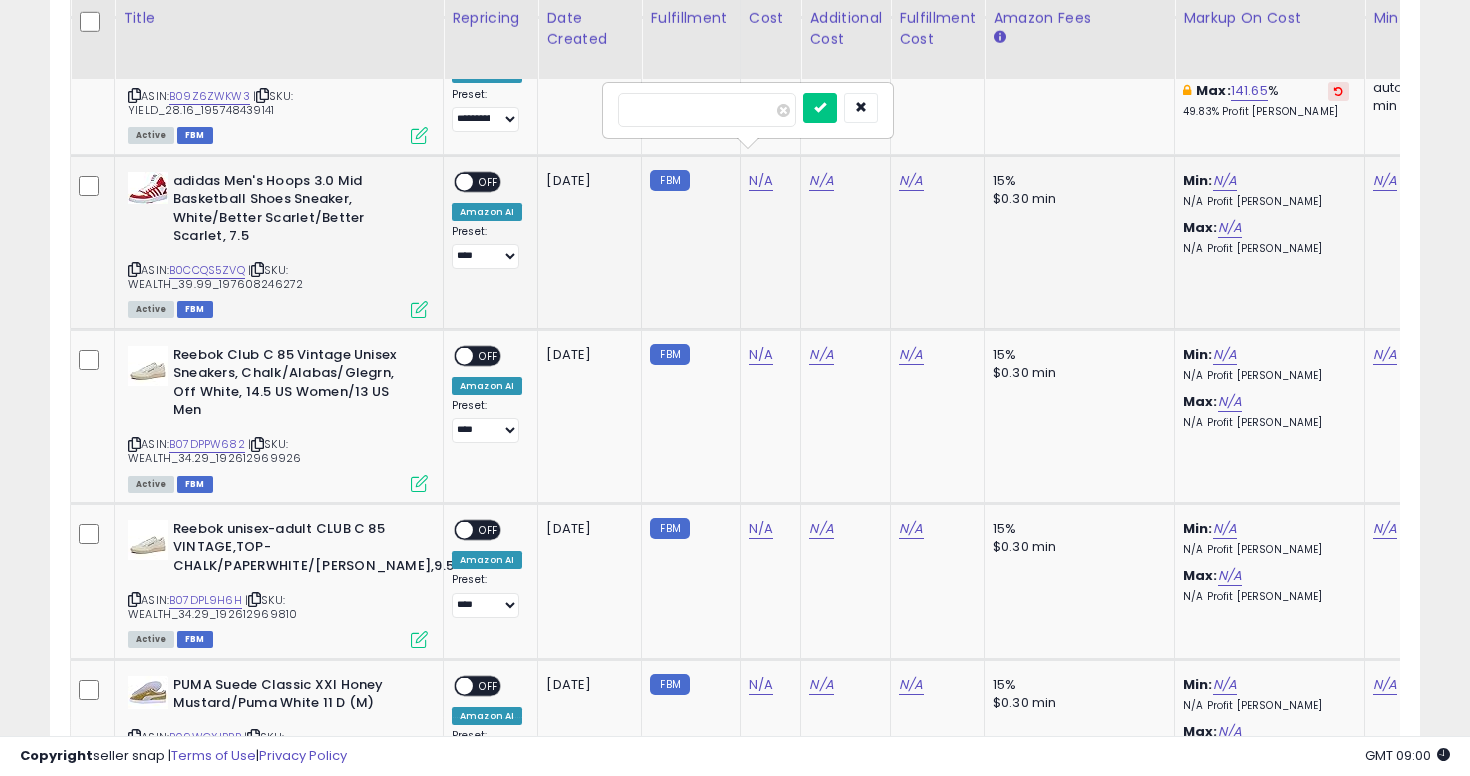type on "**" 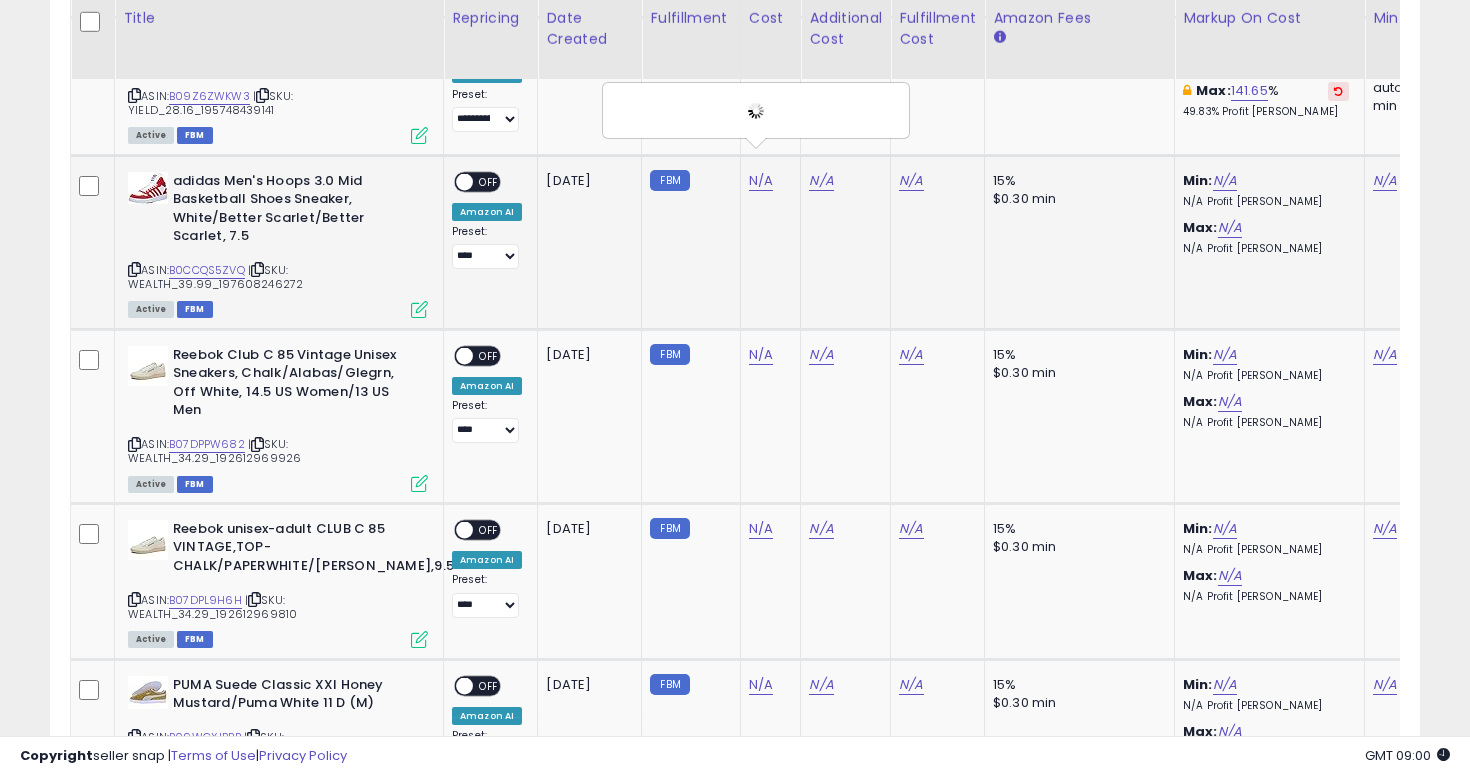 scroll, scrollTop: 0, scrollLeft: 241, axis: horizontal 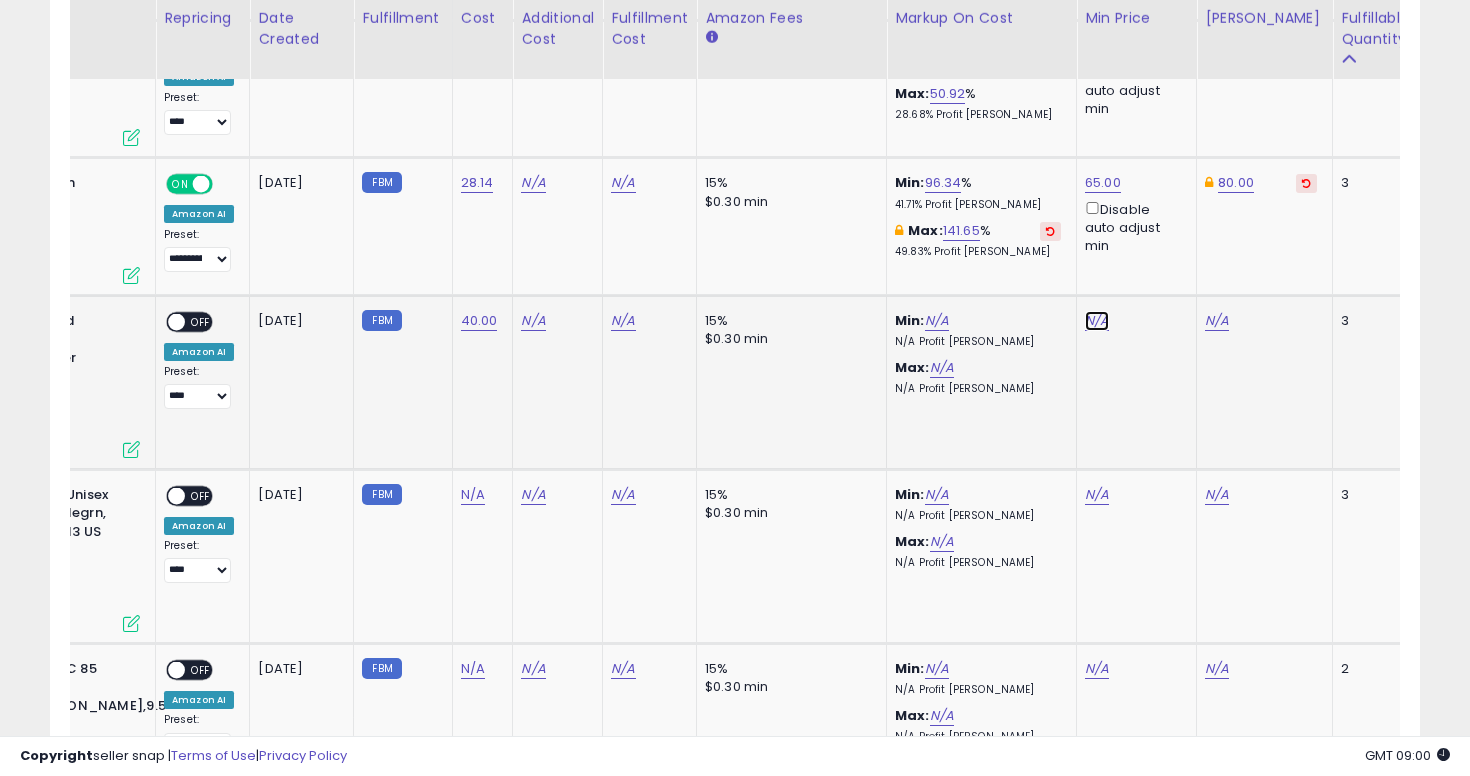 click on "N/A" at bounding box center (1097, 321) 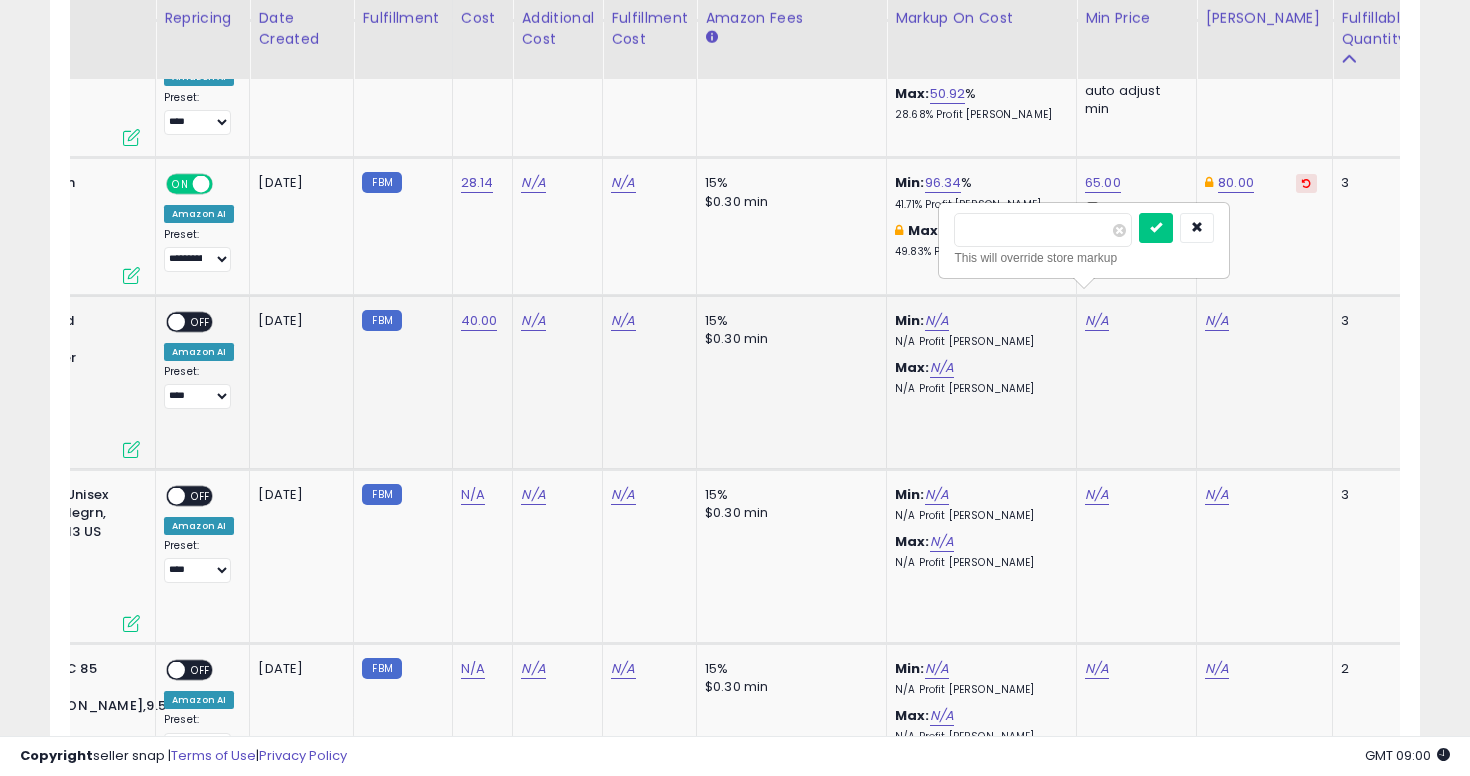 type on "**" 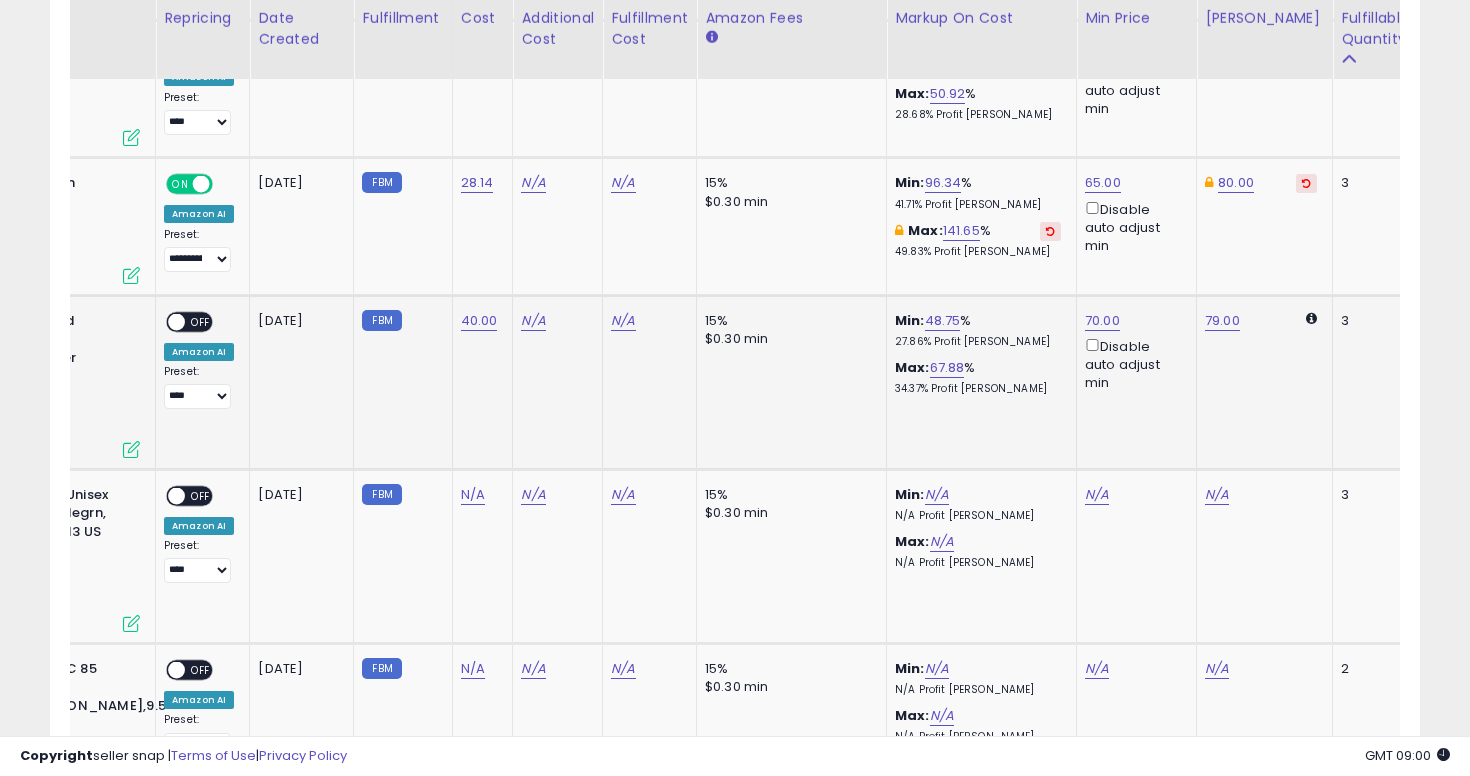scroll, scrollTop: 0, scrollLeft: 0, axis: both 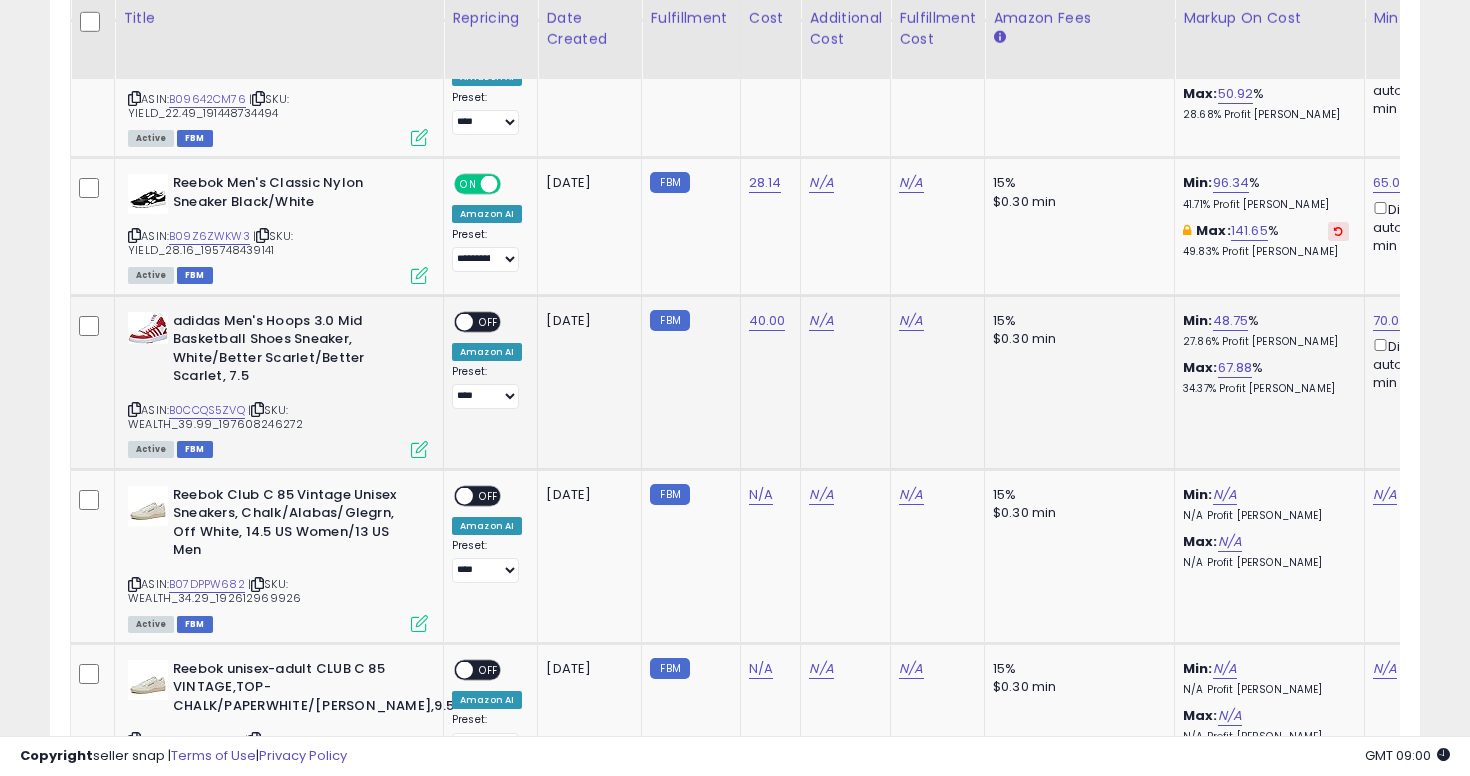 click on "OFF" at bounding box center (489, 321) 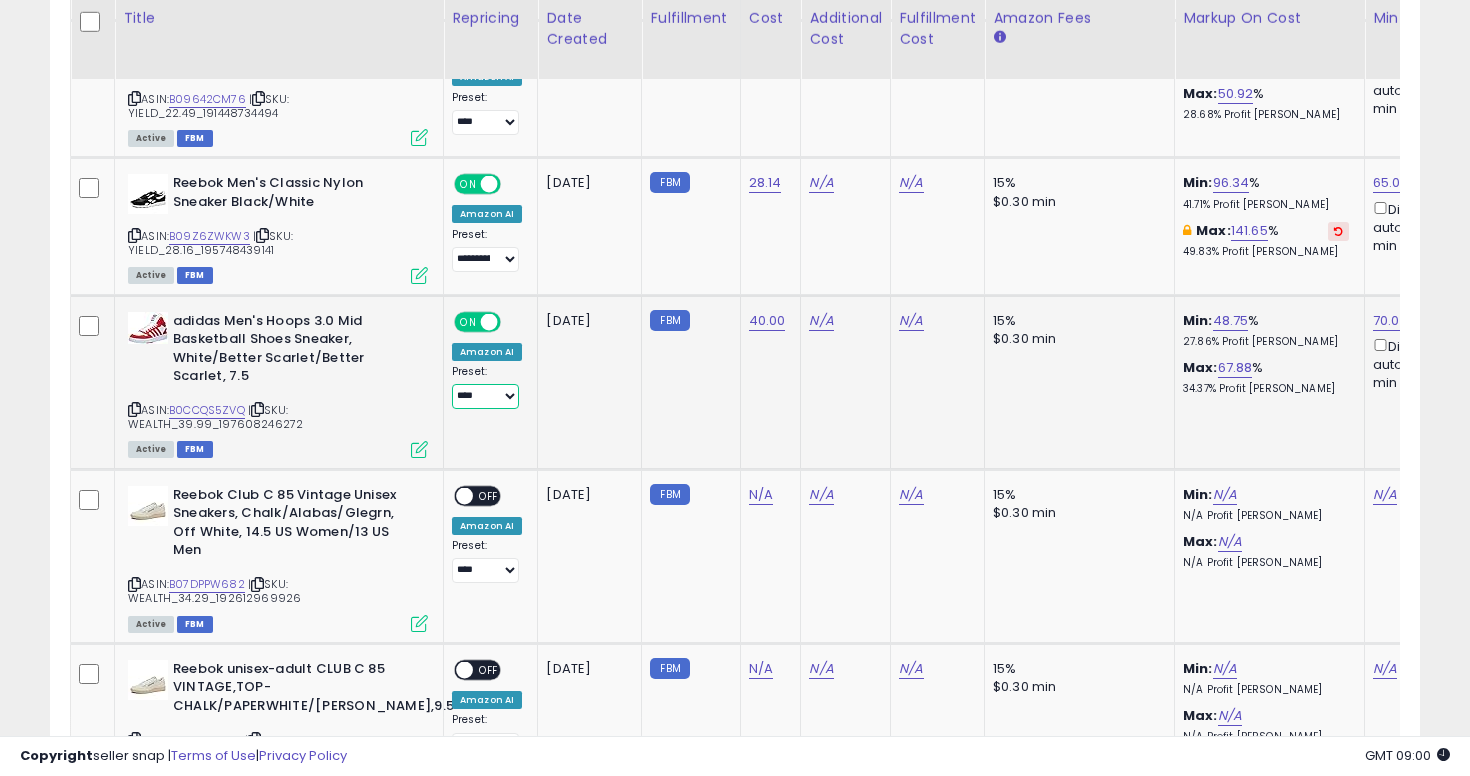 click on "**********" at bounding box center (485, 396) 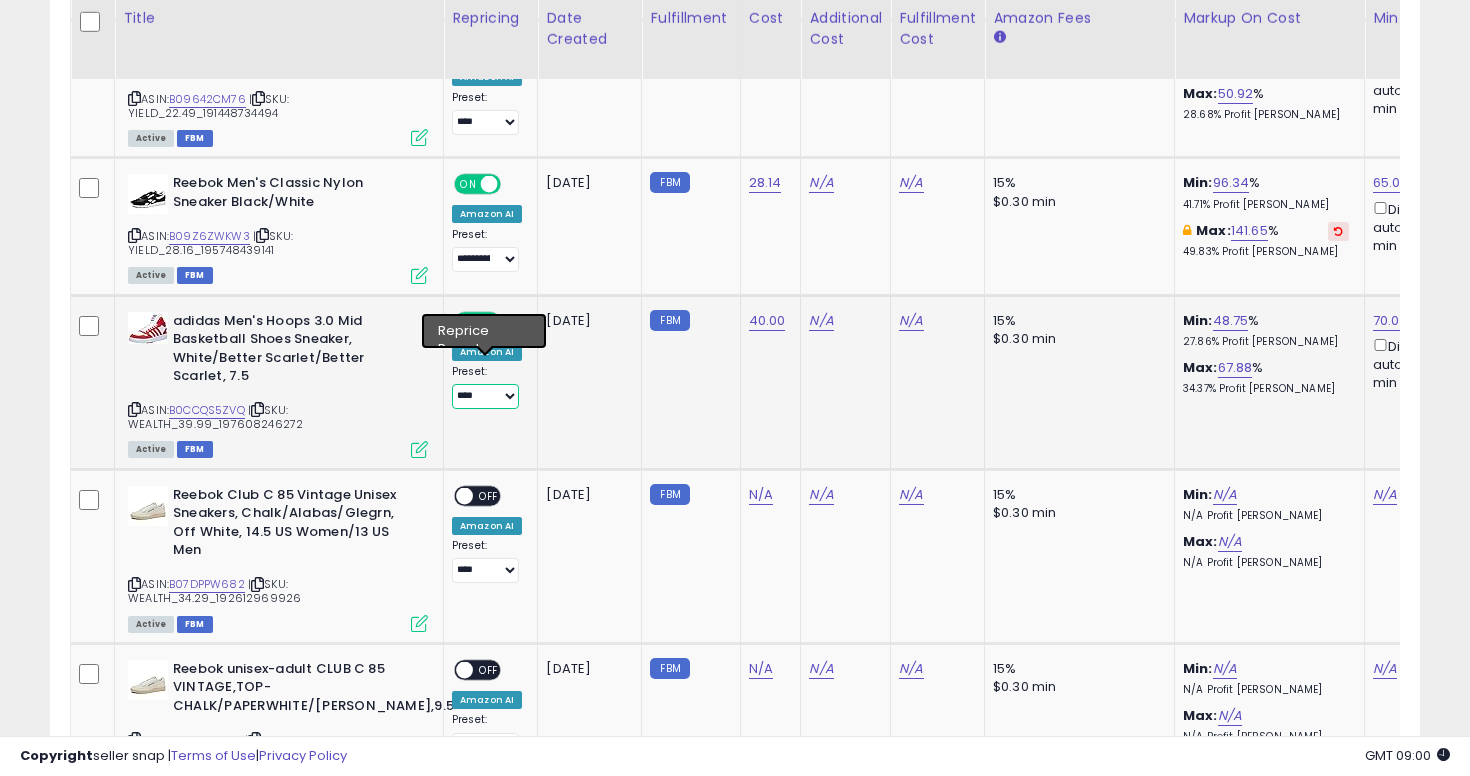 select on "**********" 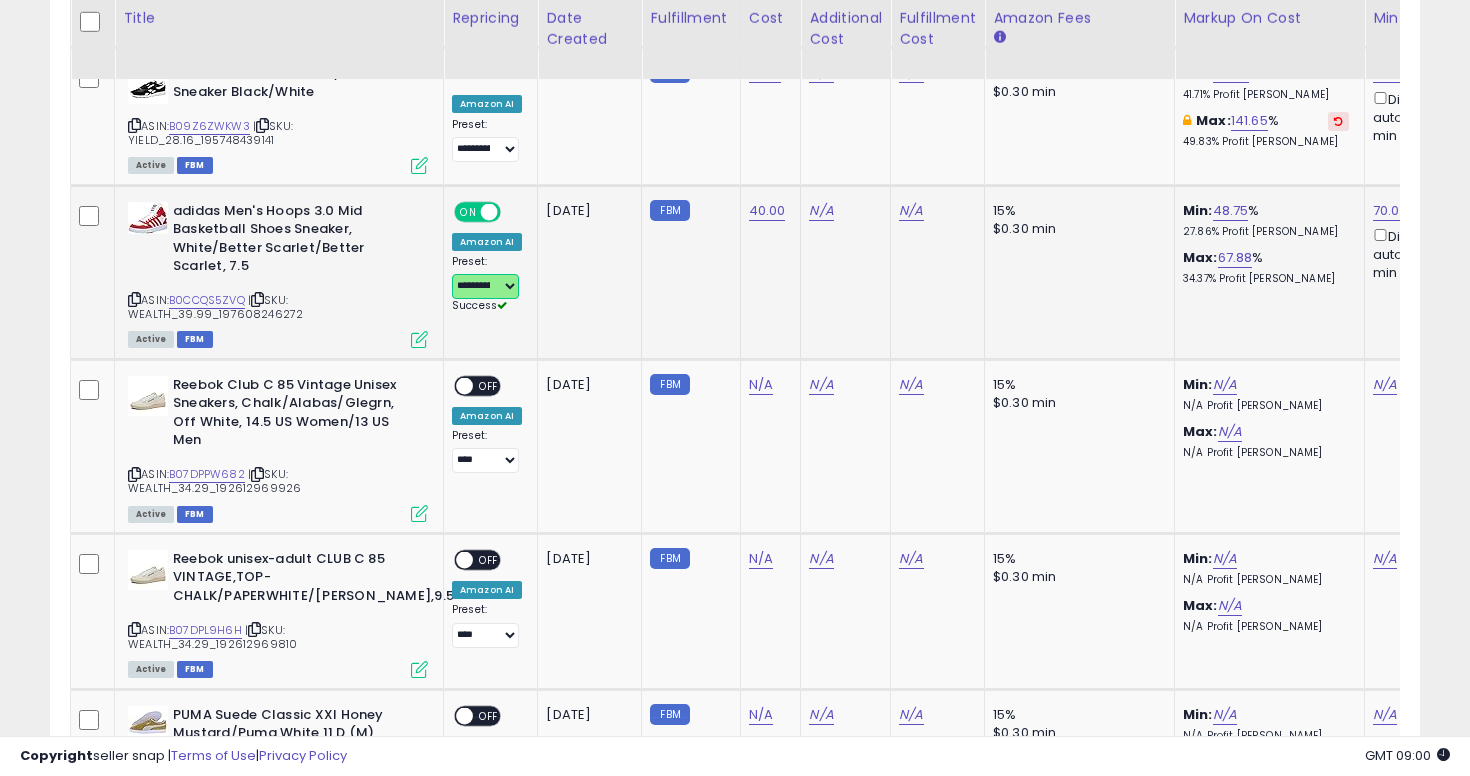 scroll, scrollTop: 4743, scrollLeft: 0, axis: vertical 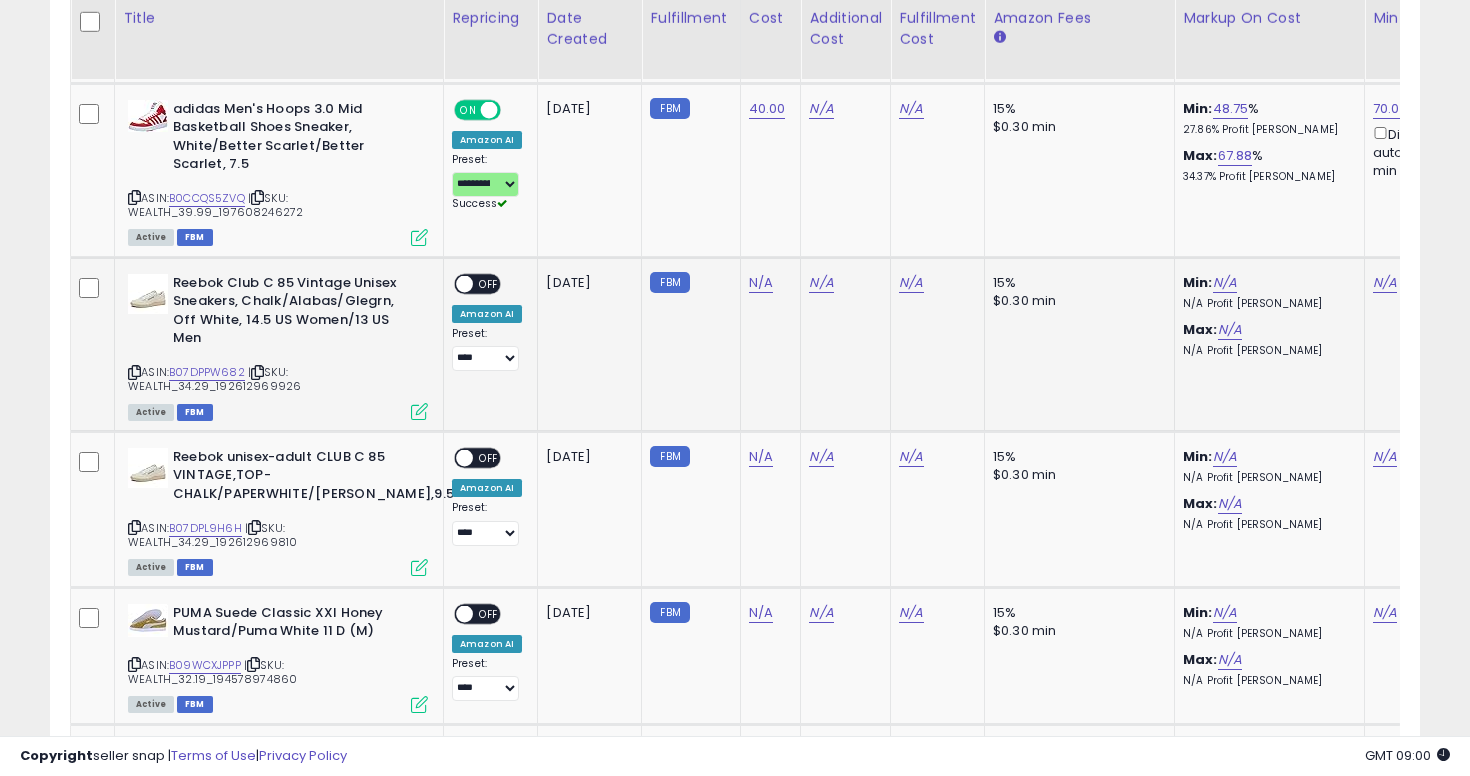 click at bounding box center [134, 372] 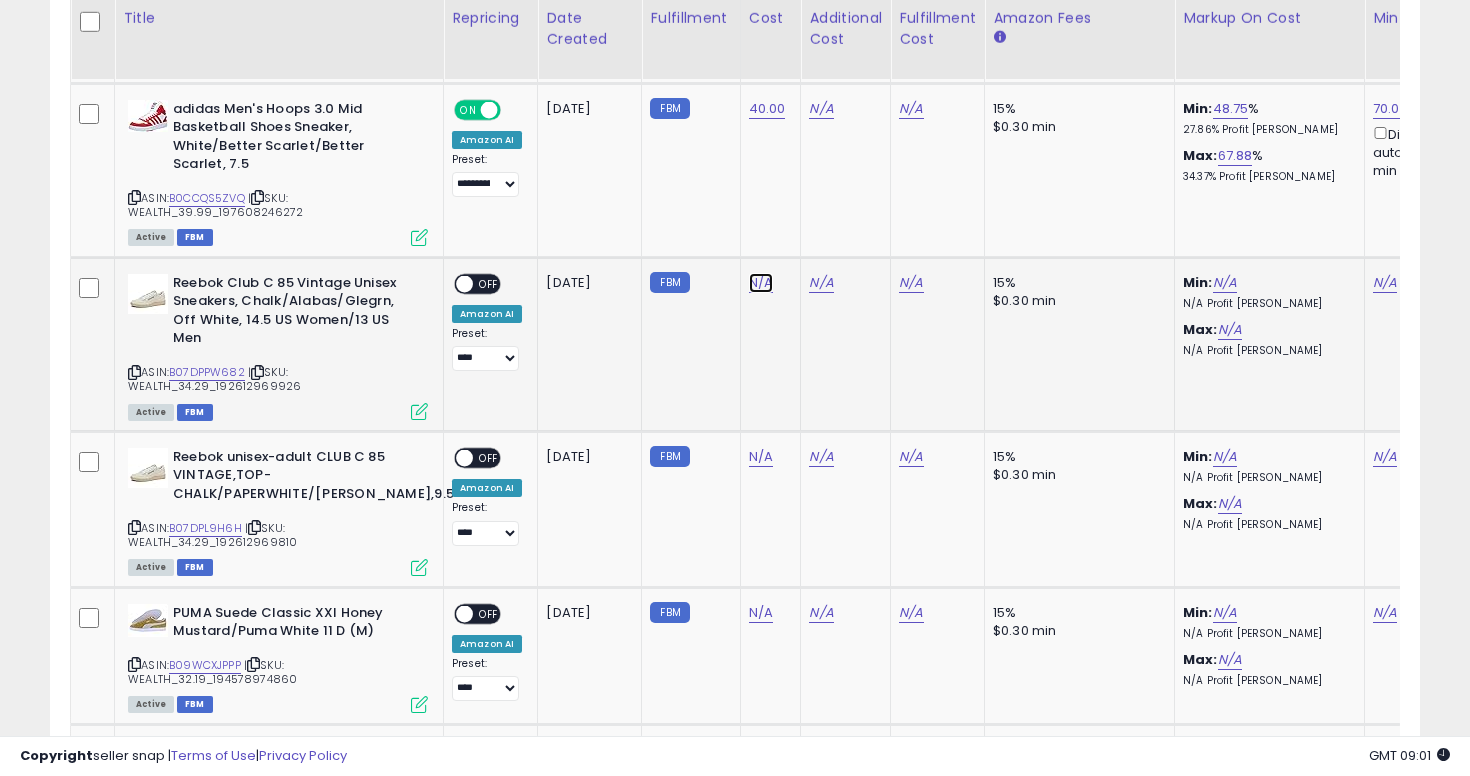 click on "N/A" at bounding box center [761, 283] 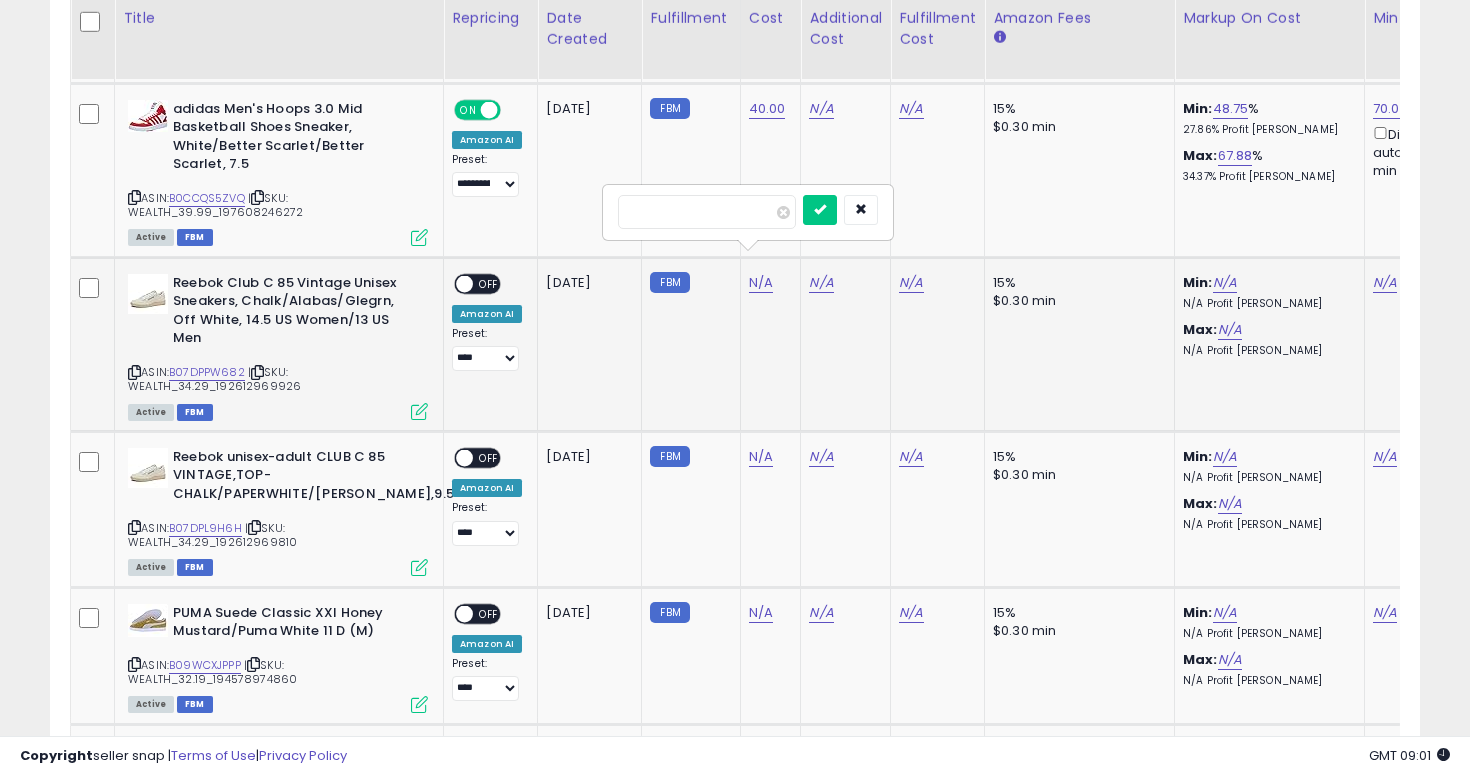 type on "****" 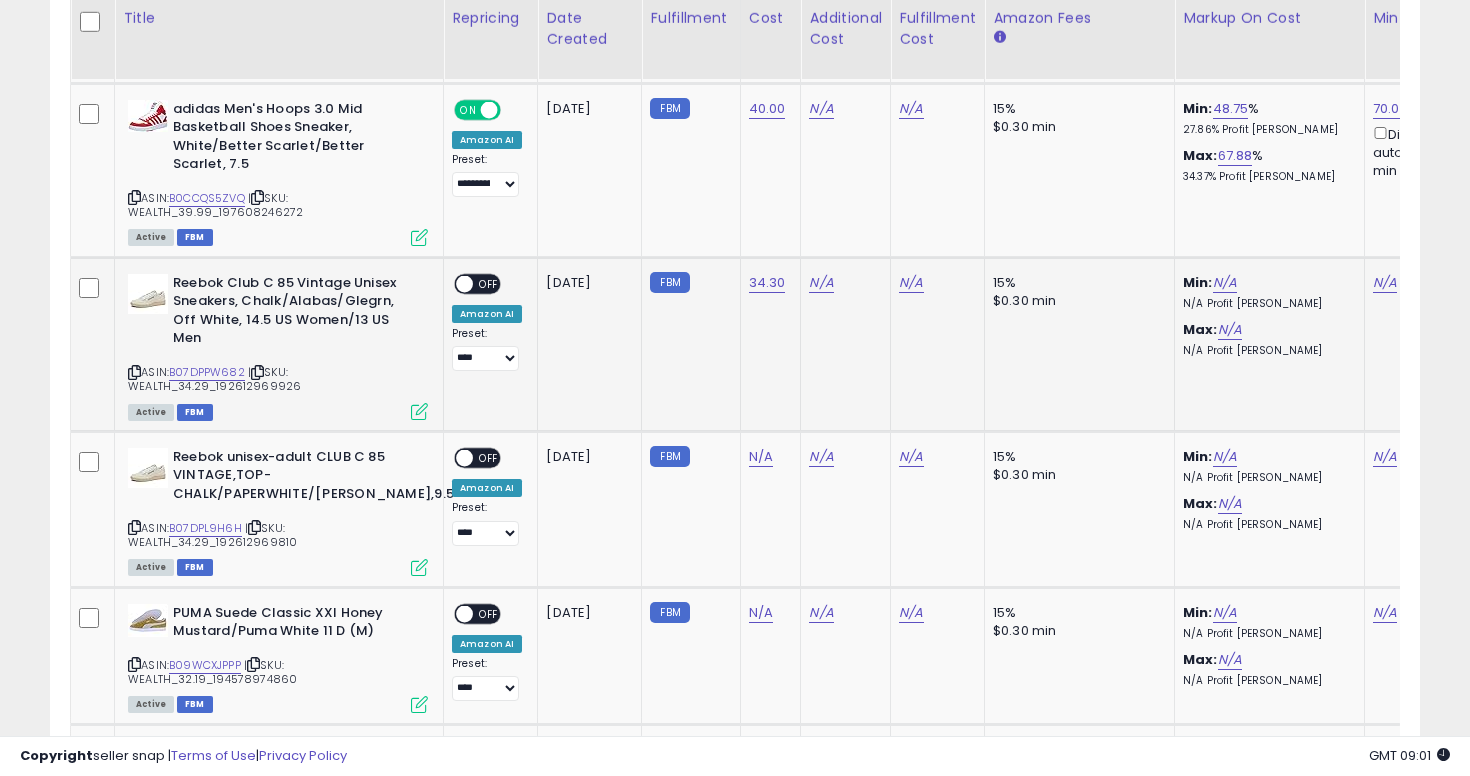 scroll, scrollTop: 0, scrollLeft: 106, axis: horizontal 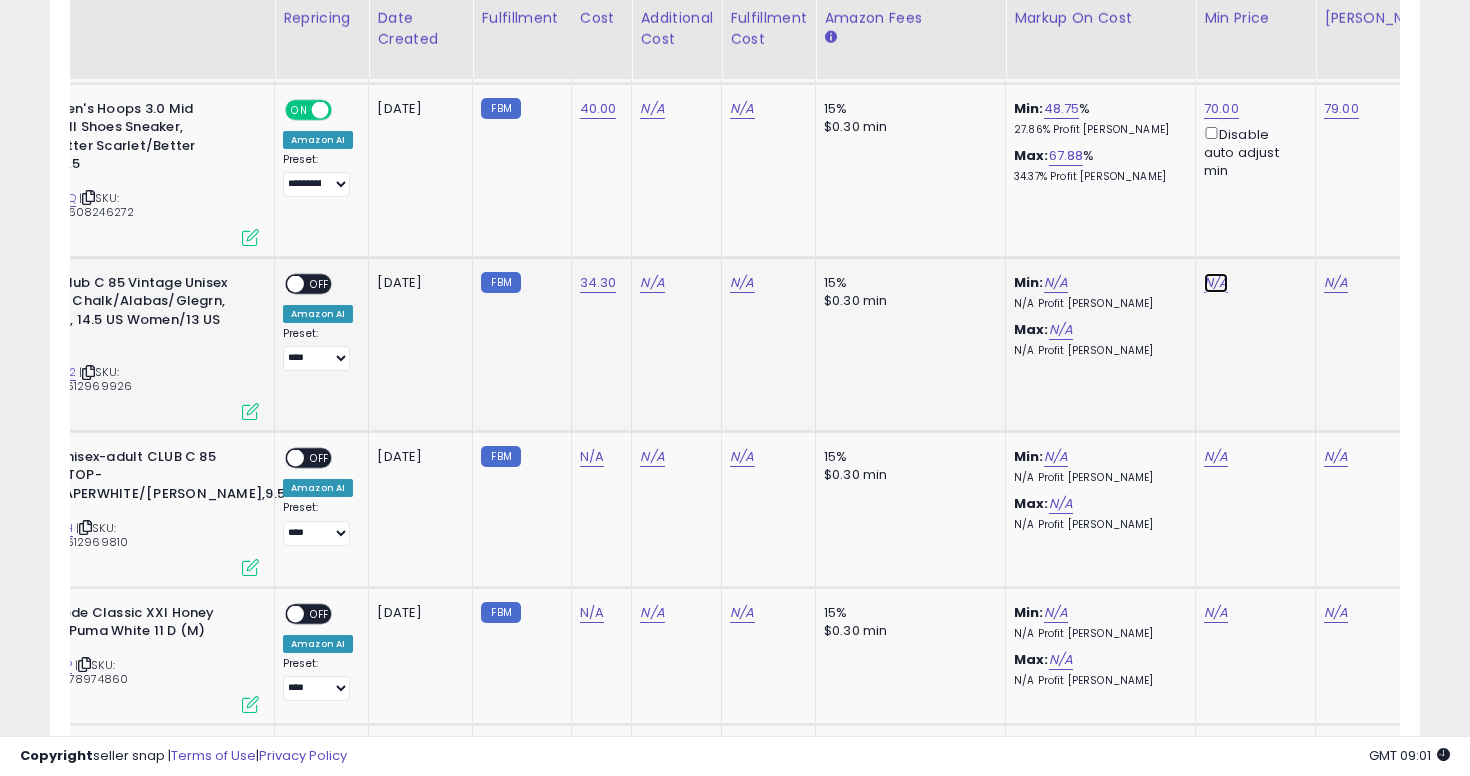 click on "N/A" at bounding box center (1216, 283) 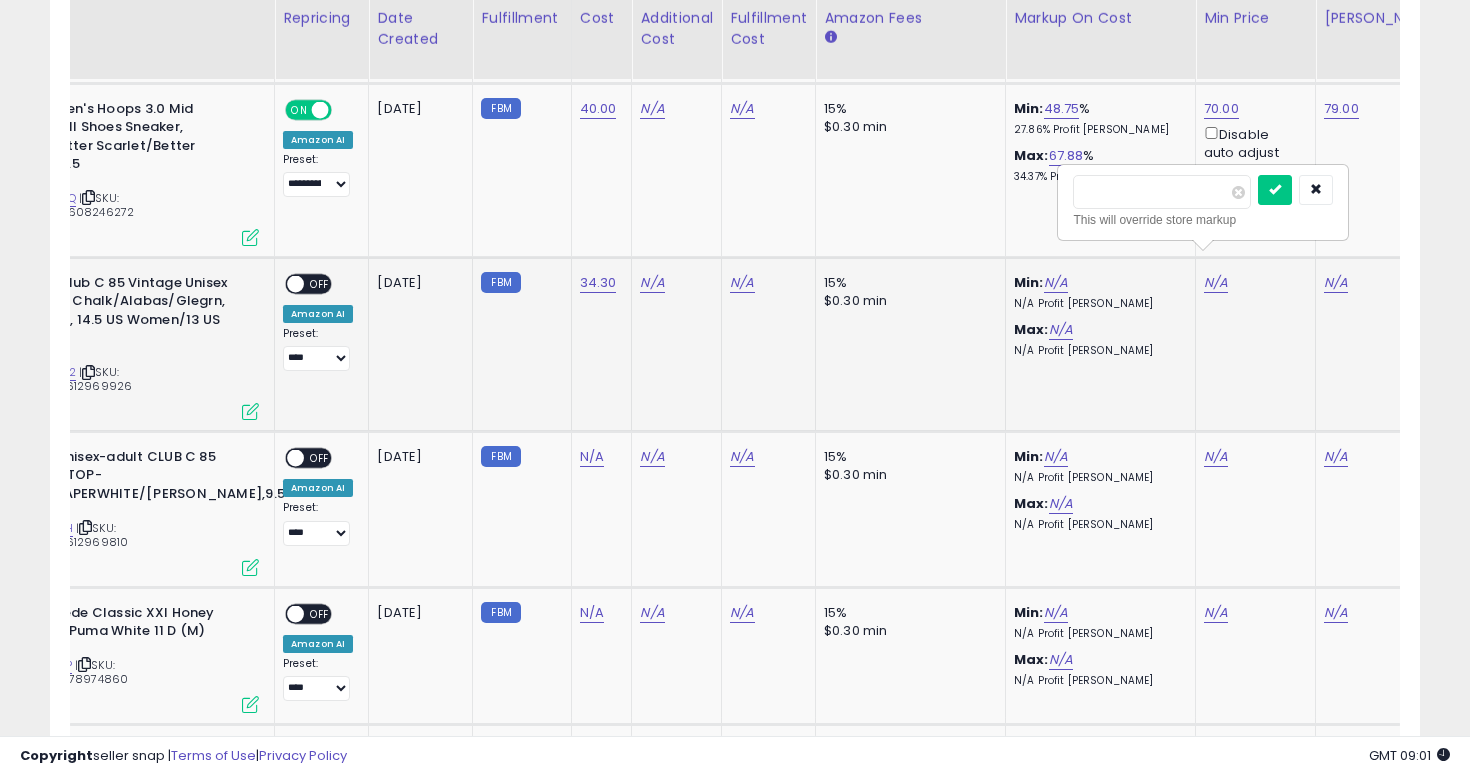 type on "**" 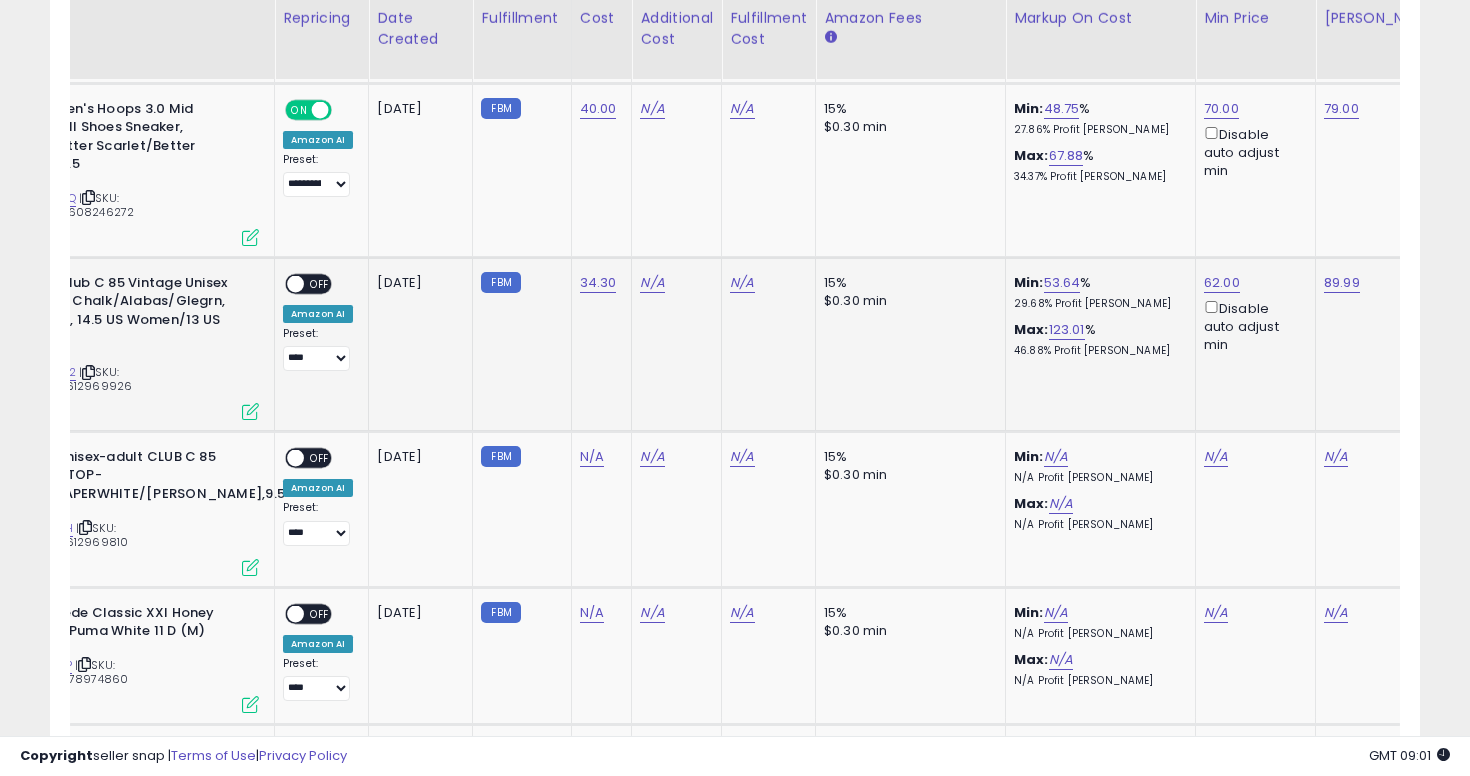 scroll, scrollTop: 0, scrollLeft: 0, axis: both 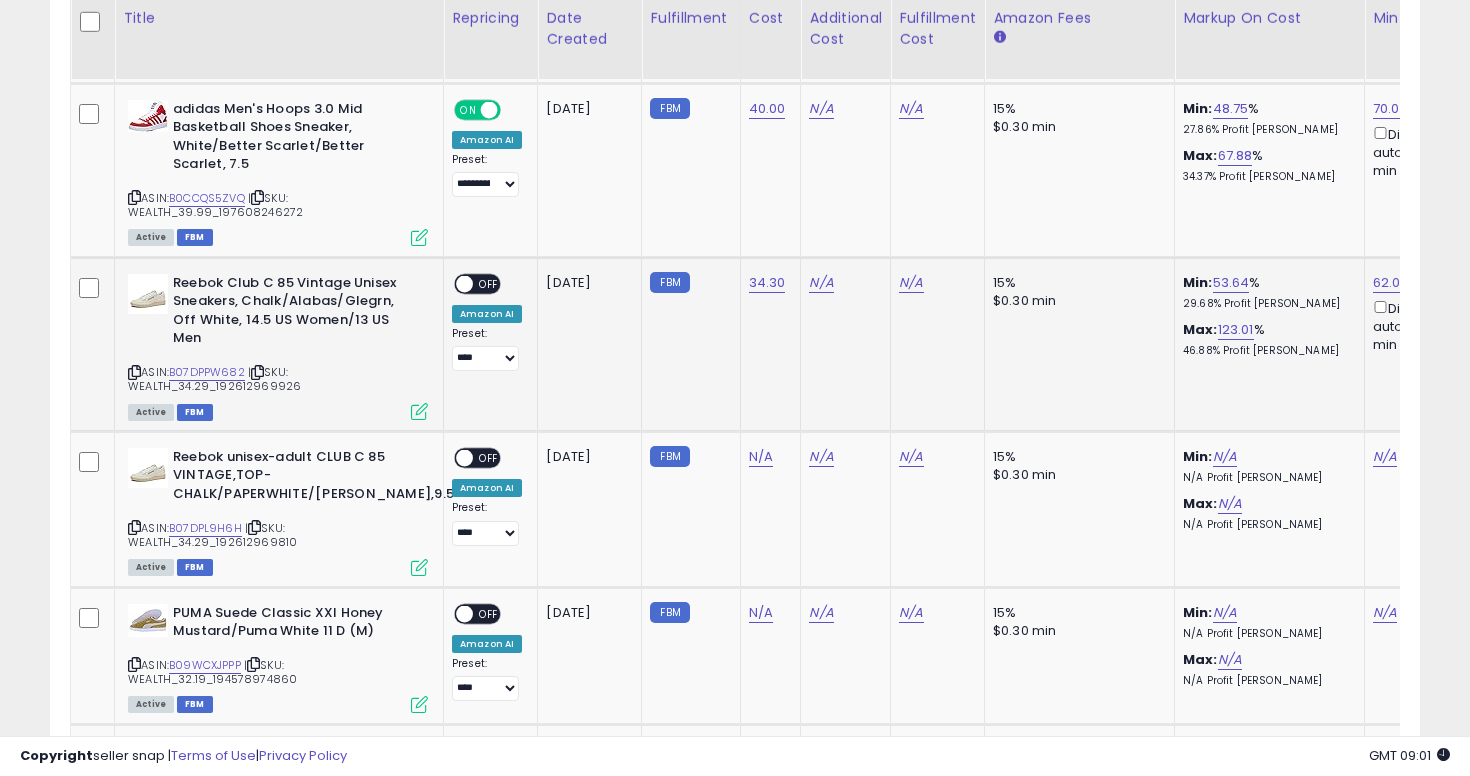 click on "OFF" at bounding box center (489, 283) 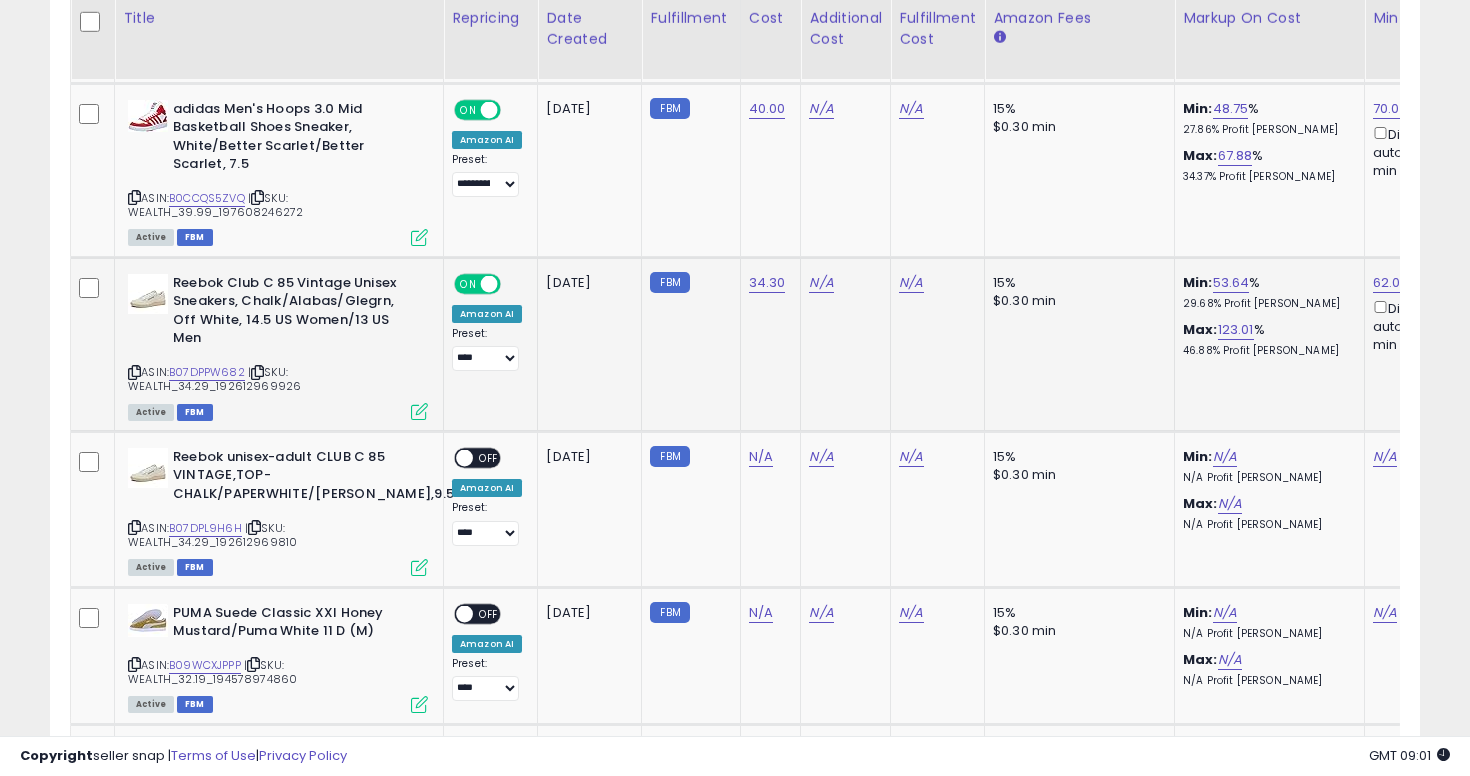 click on "**********" 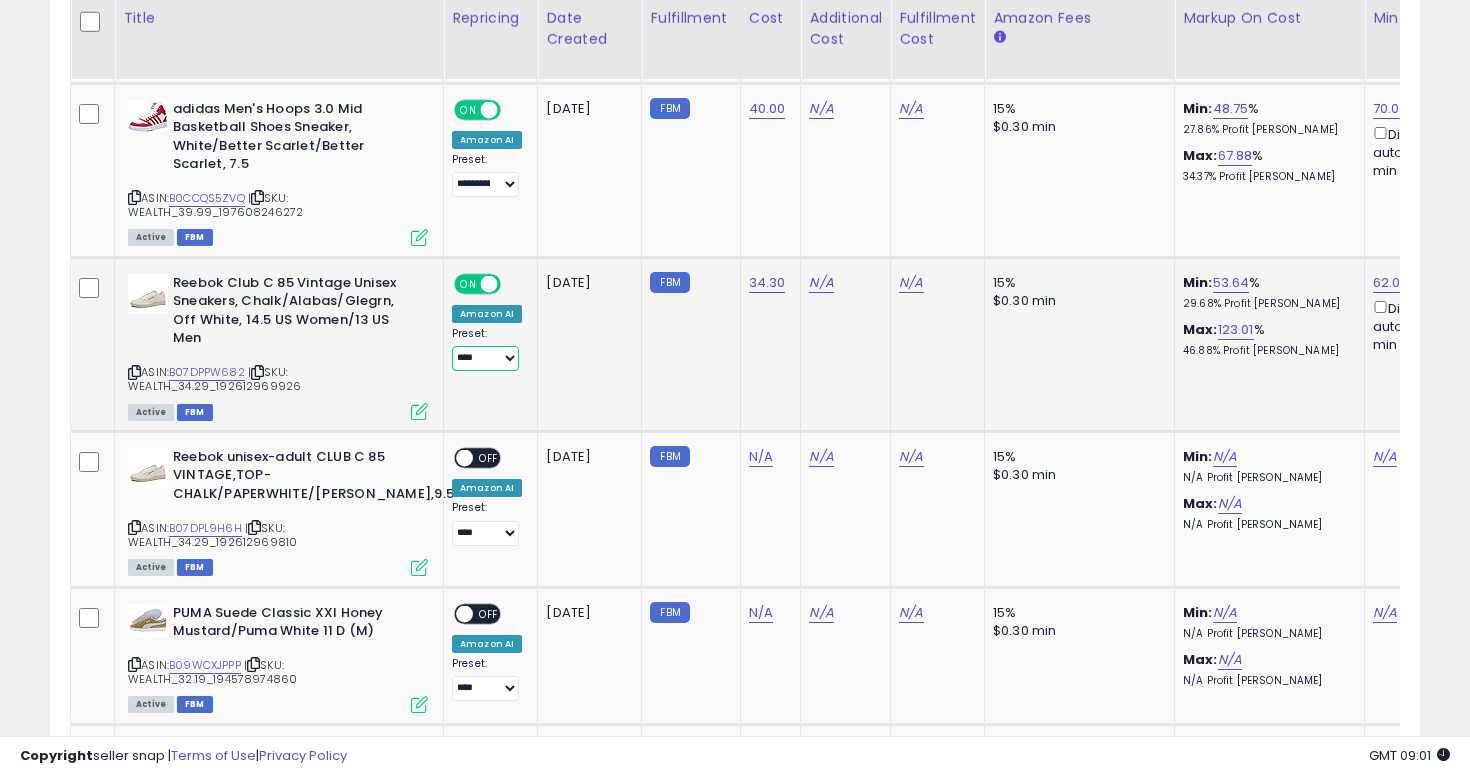click on "**********" at bounding box center (485, 358) 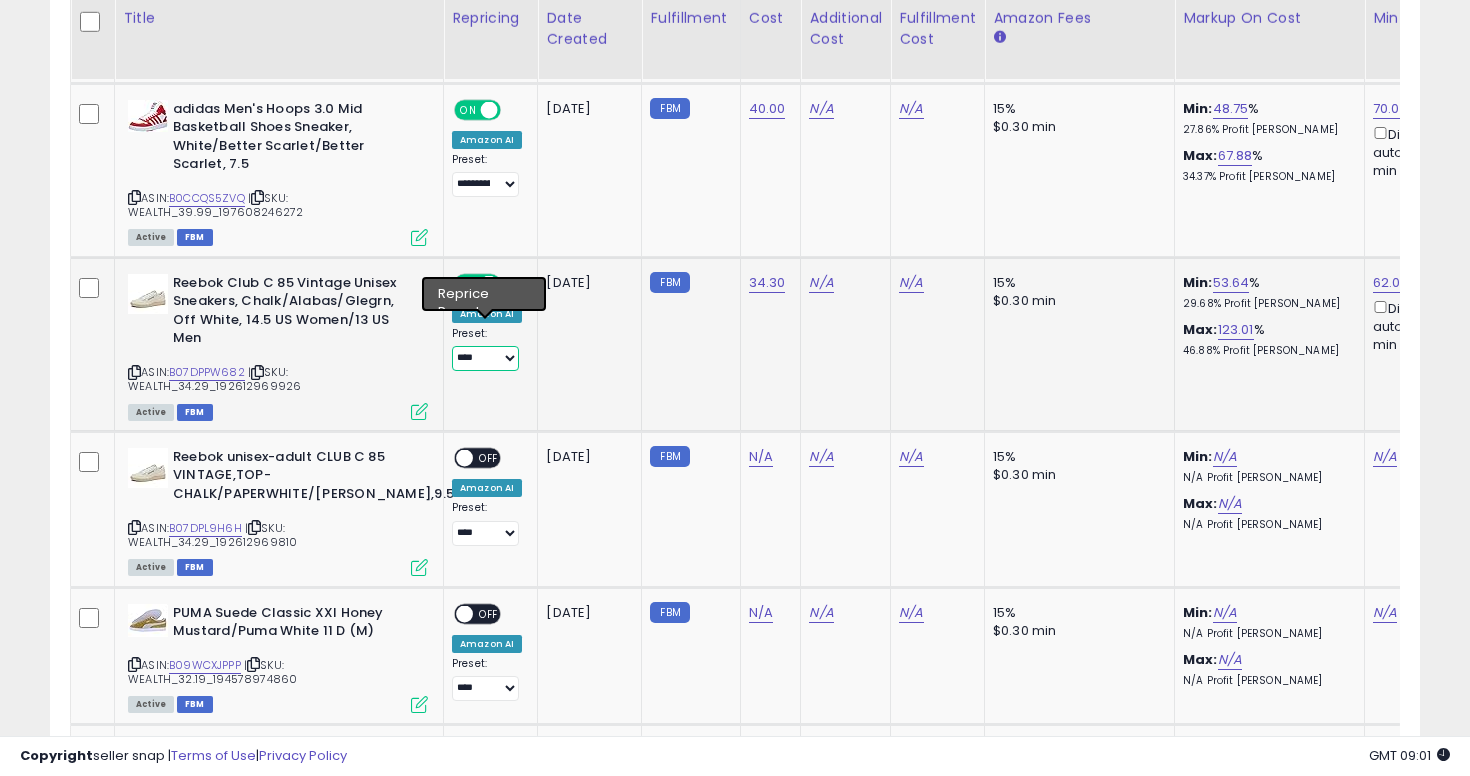 select on "**********" 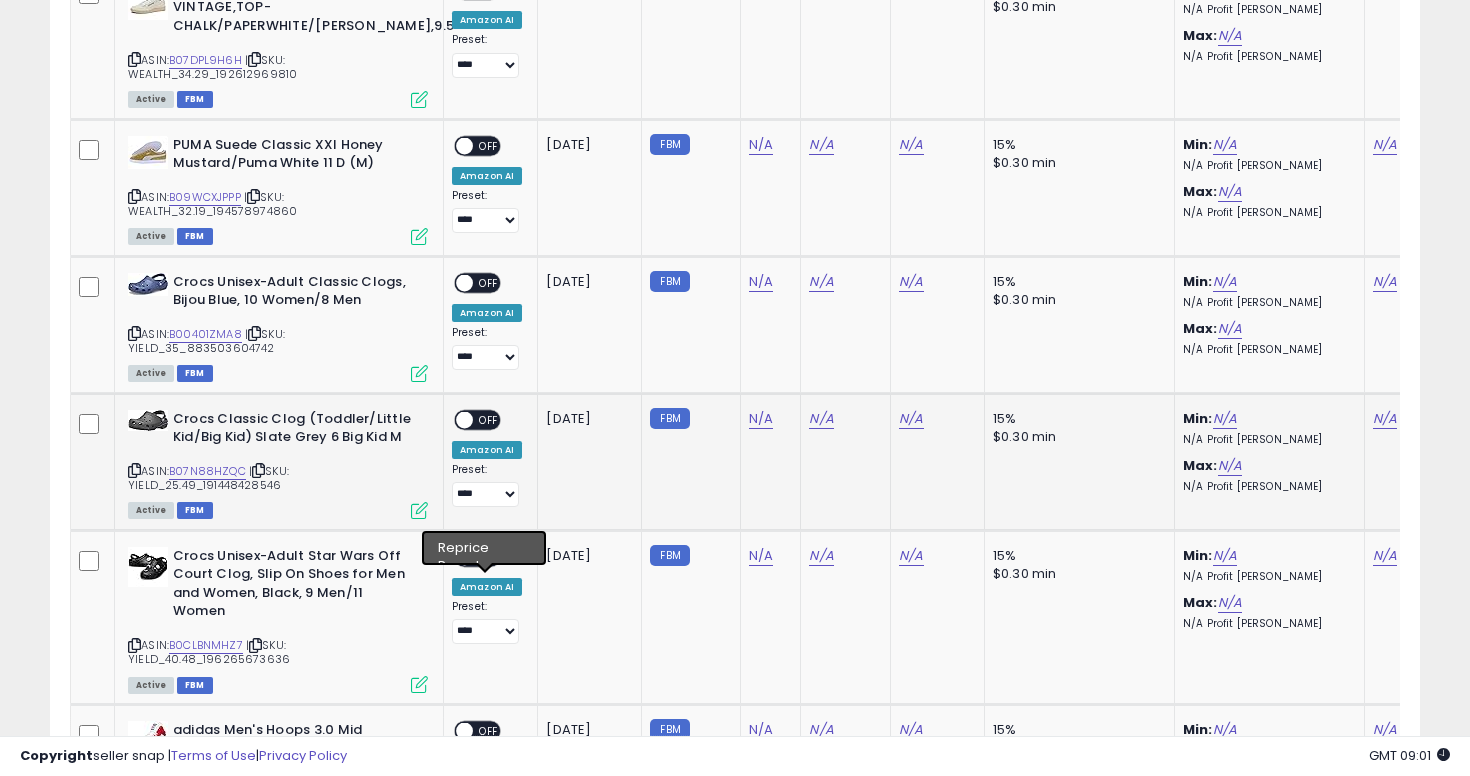 scroll, scrollTop: 4773, scrollLeft: 0, axis: vertical 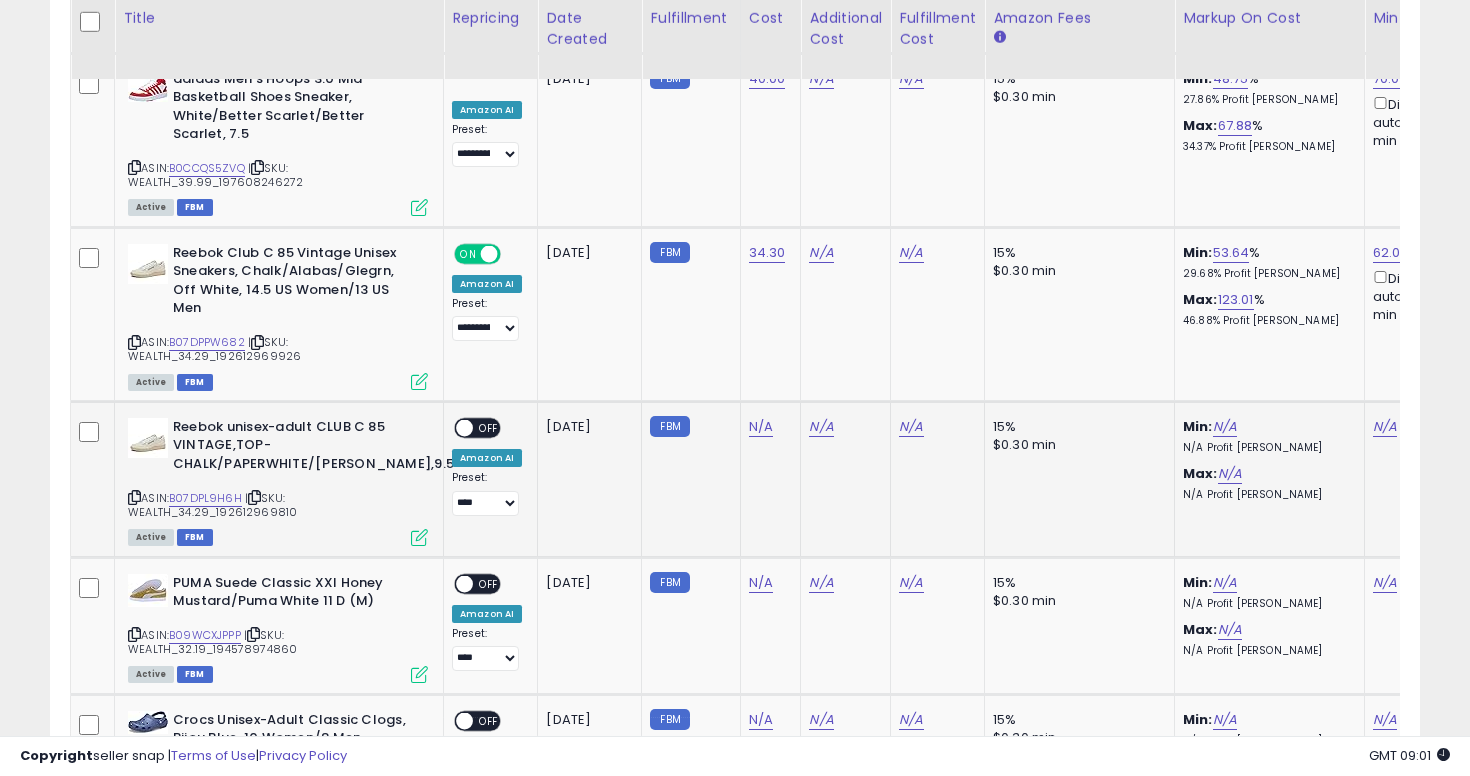 click at bounding box center (134, 497) 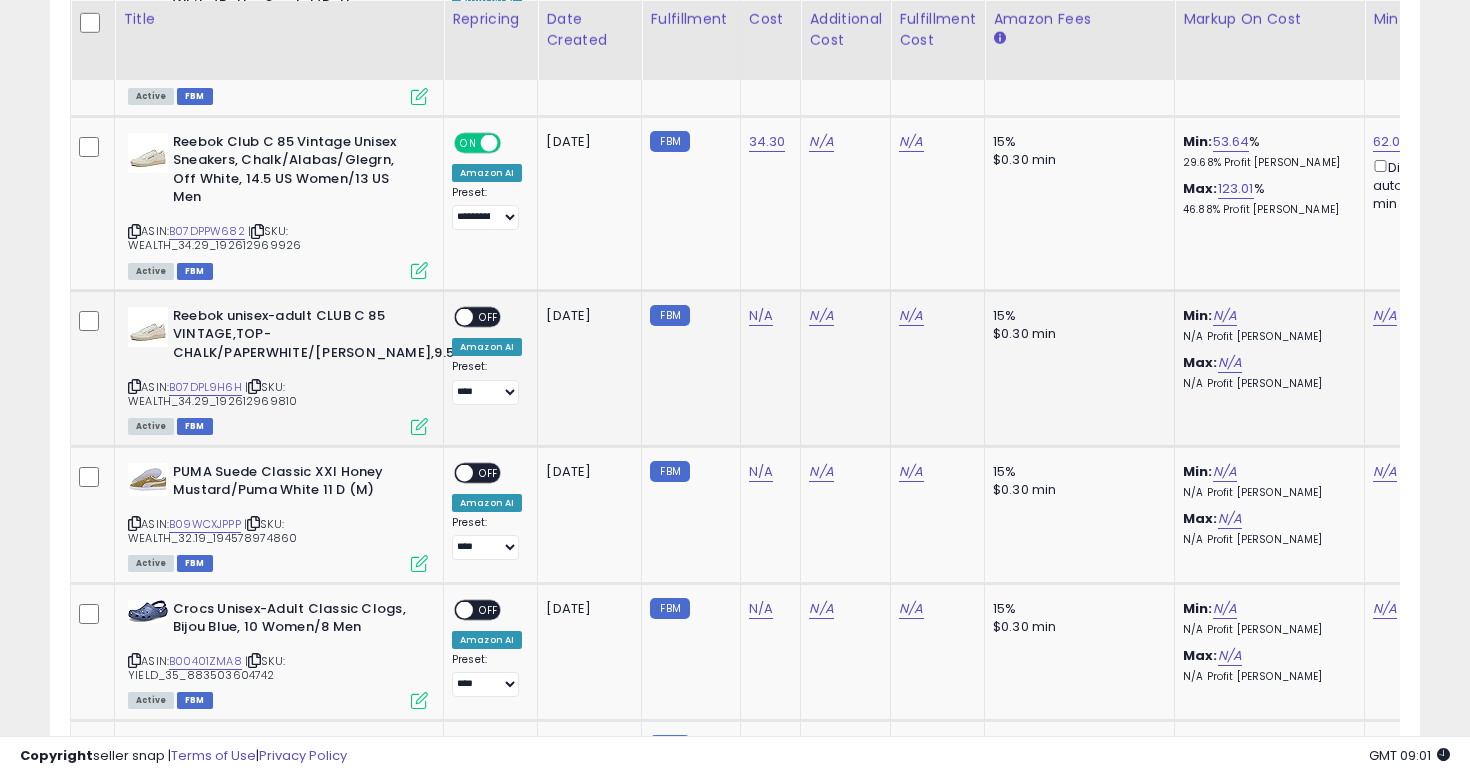 scroll, scrollTop: 4885, scrollLeft: 0, axis: vertical 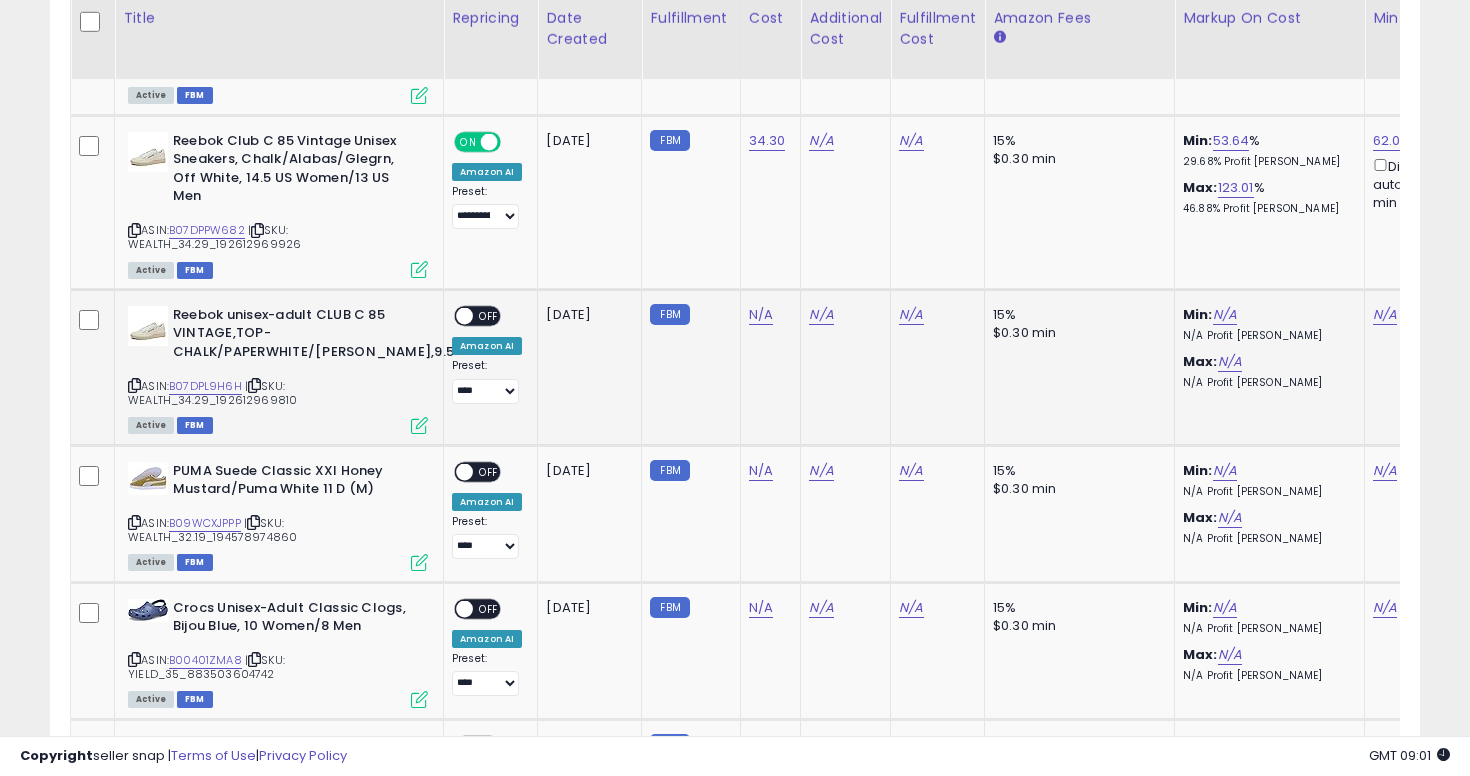 click on "N/A" 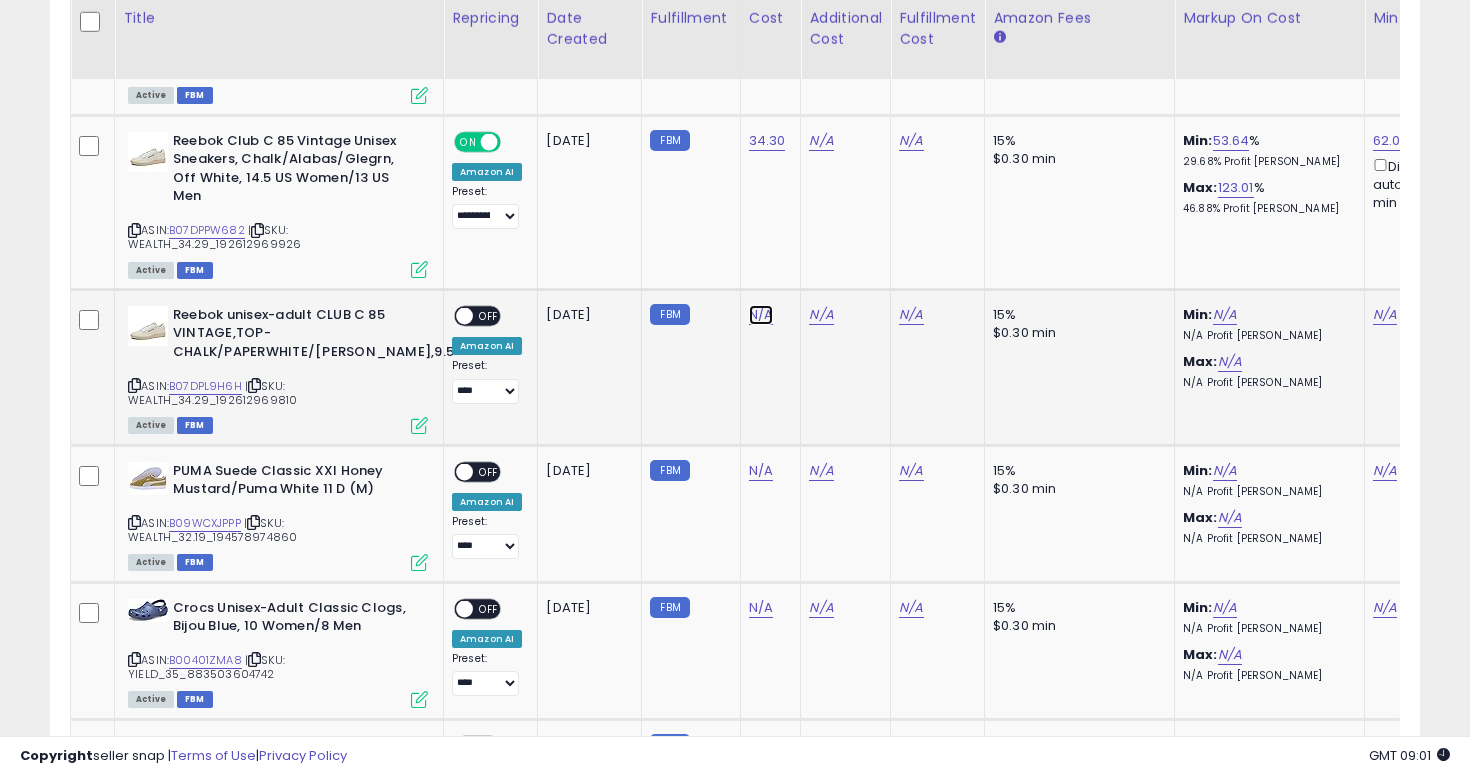click on "N/A" at bounding box center (761, 315) 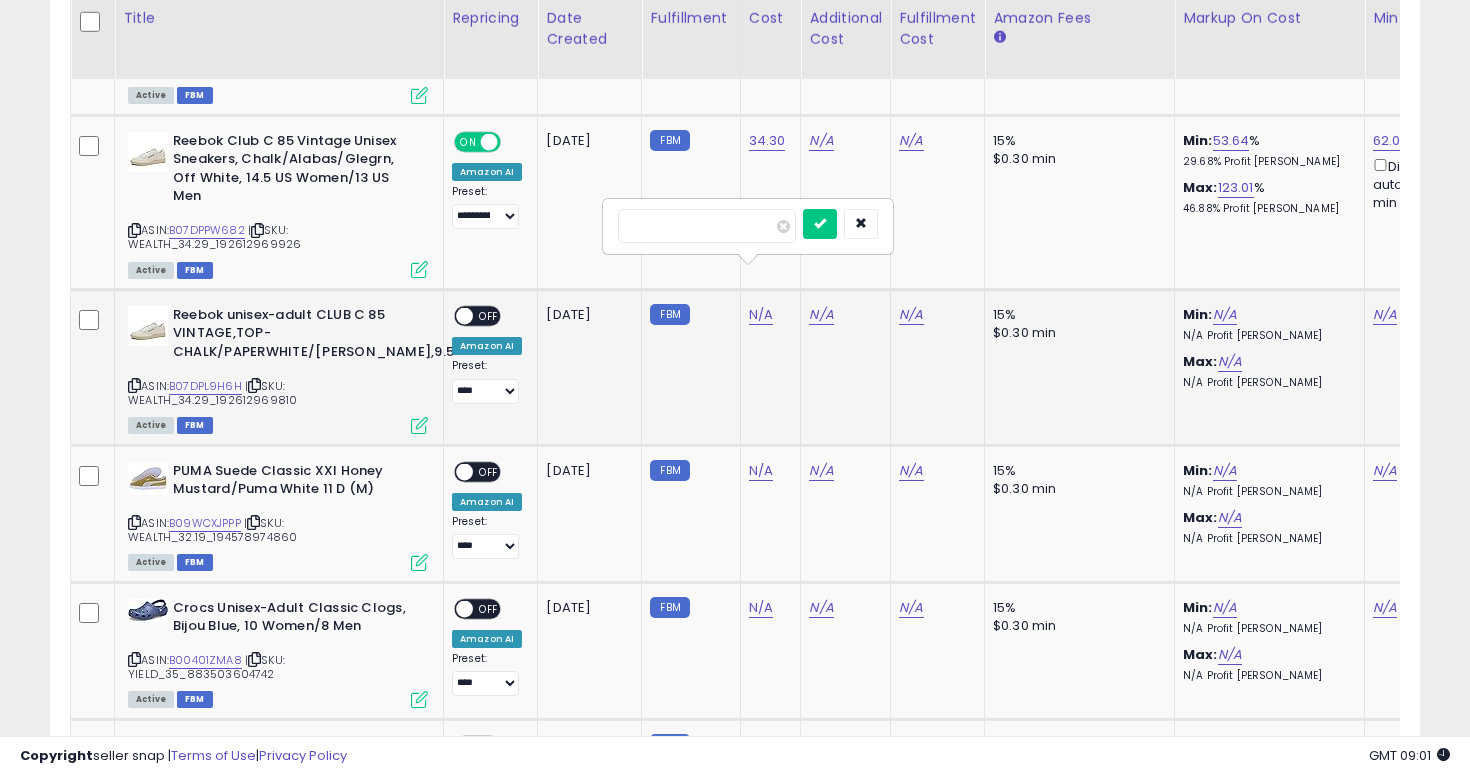 type on "****" 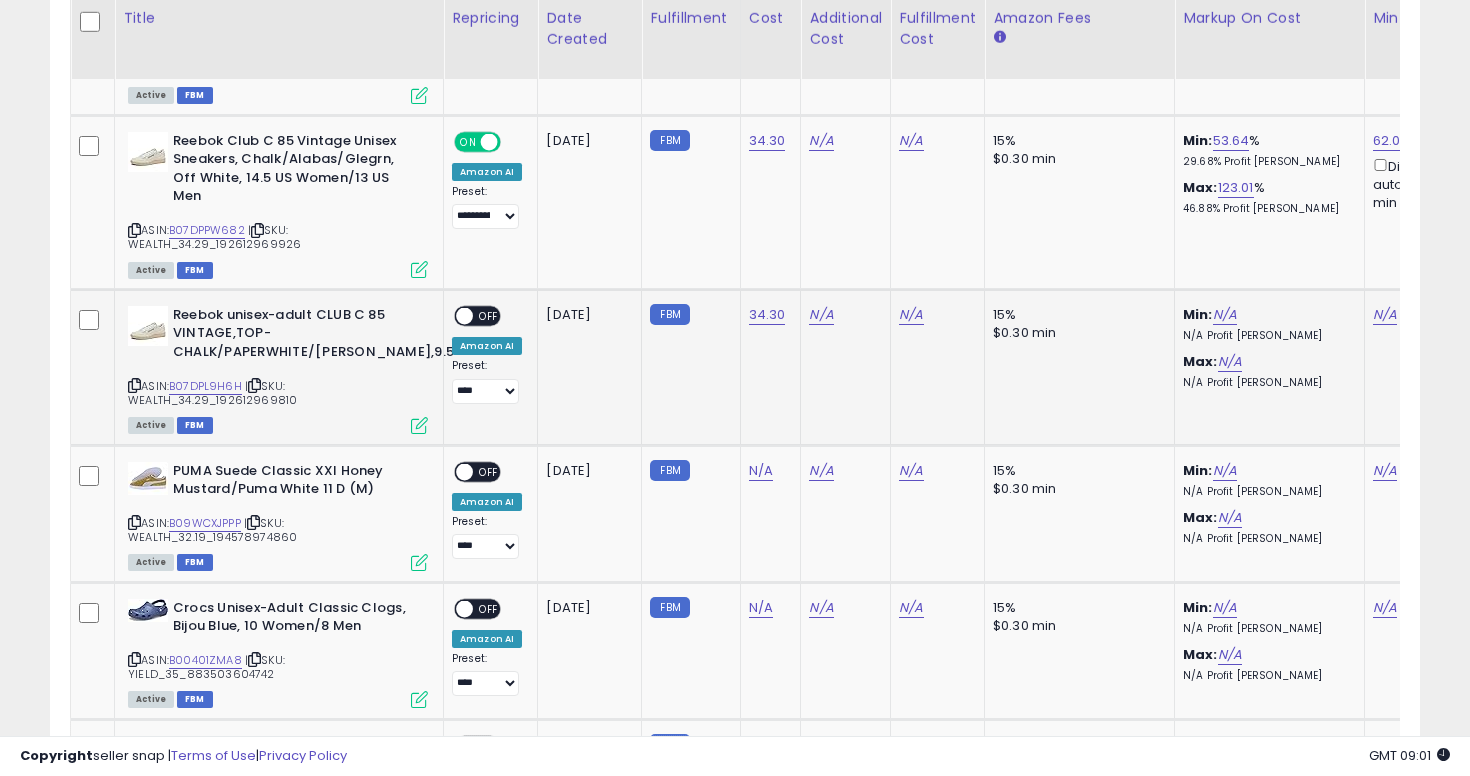 scroll, scrollTop: 0, scrollLeft: 124, axis: horizontal 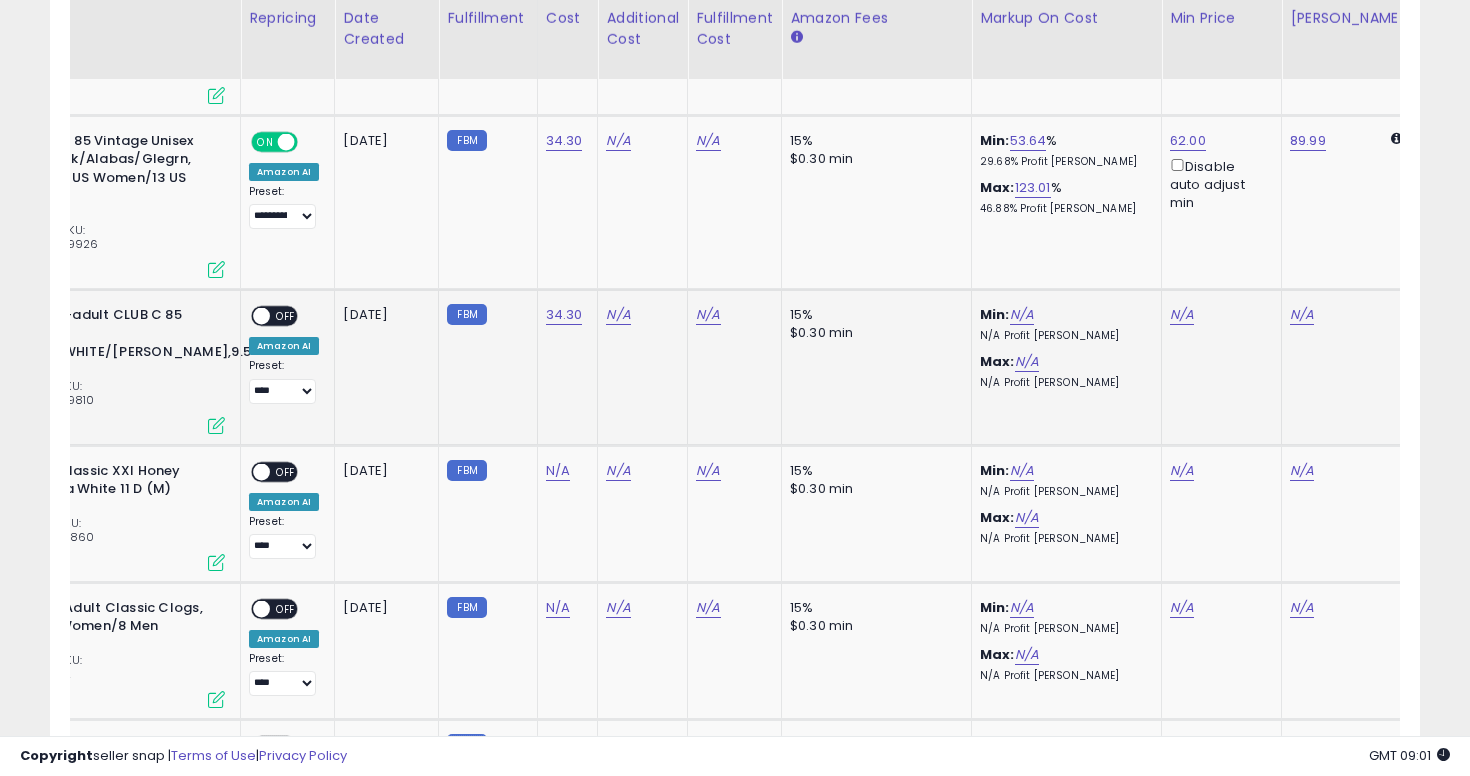 click on "N/A  Profit [PERSON_NAME]" at bounding box center (1063, 336) 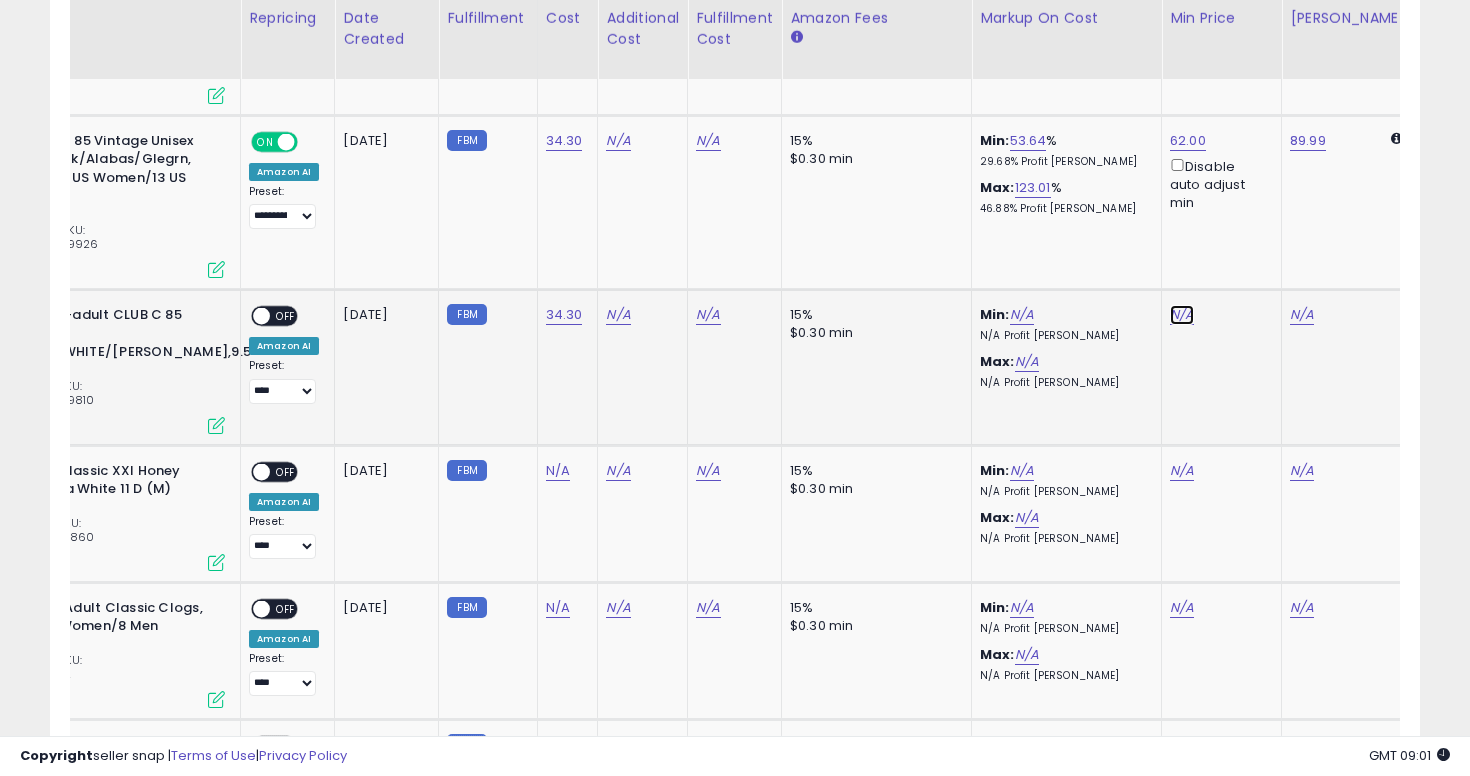 click on "N/A" at bounding box center (1182, 315) 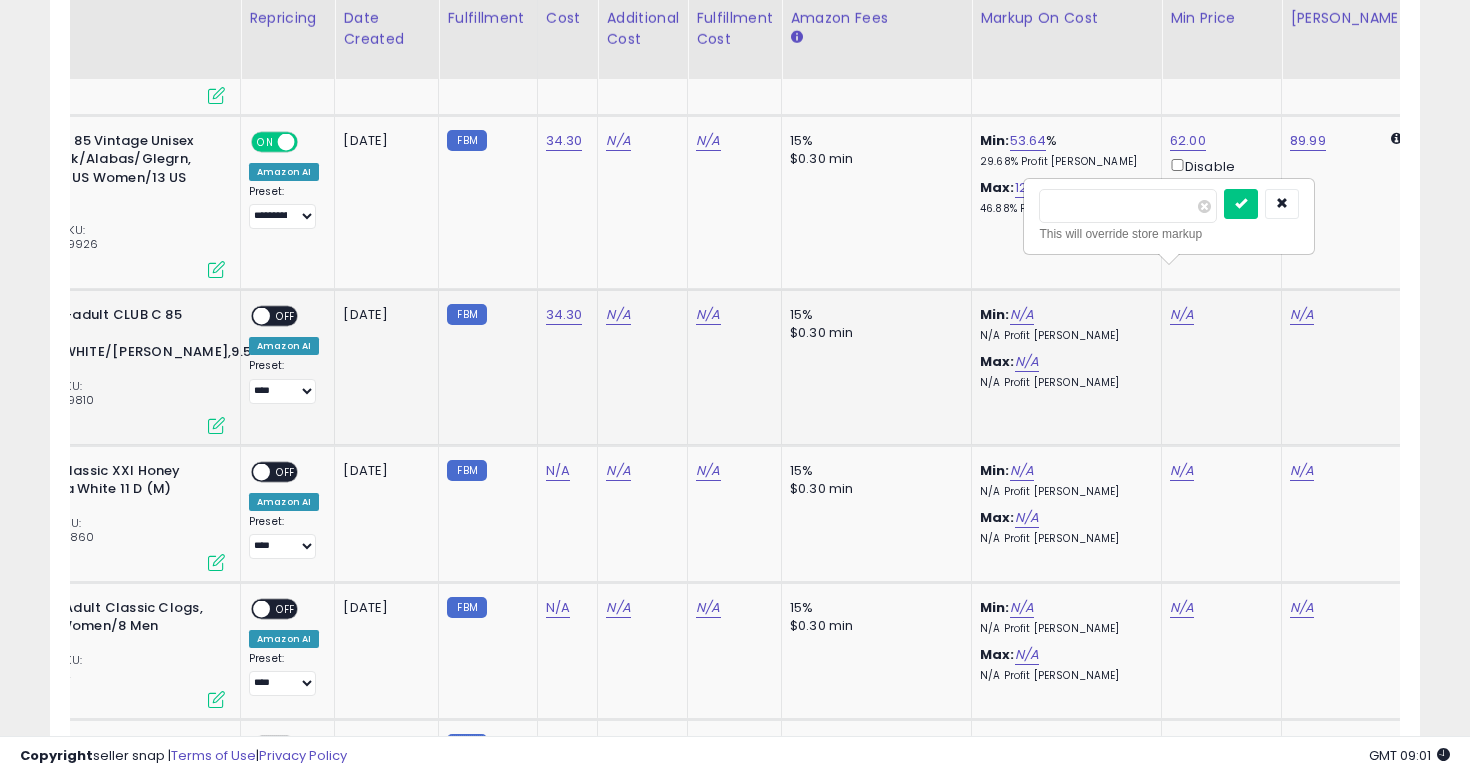 type on "**" 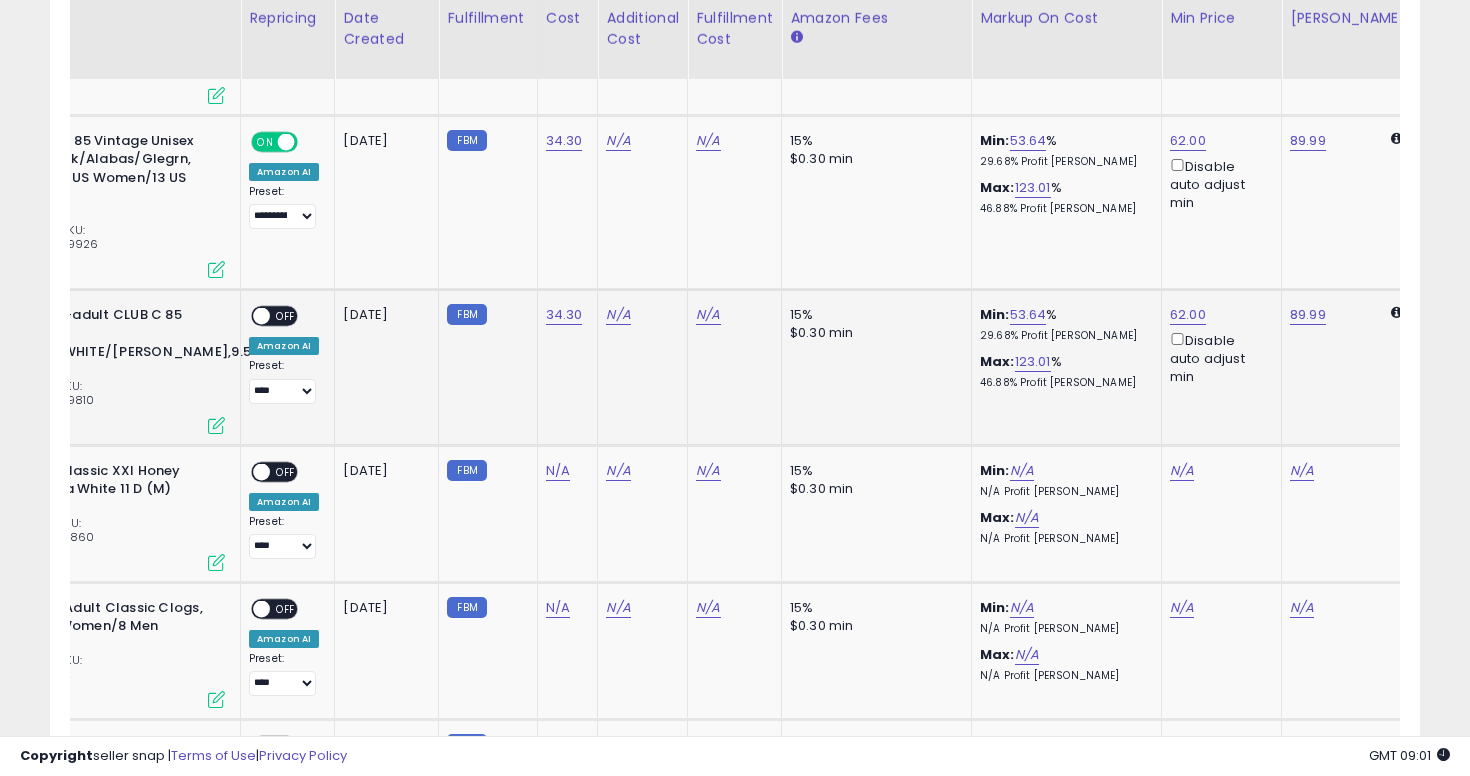 scroll, scrollTop: 0, scrollLeft: 0, axis: both 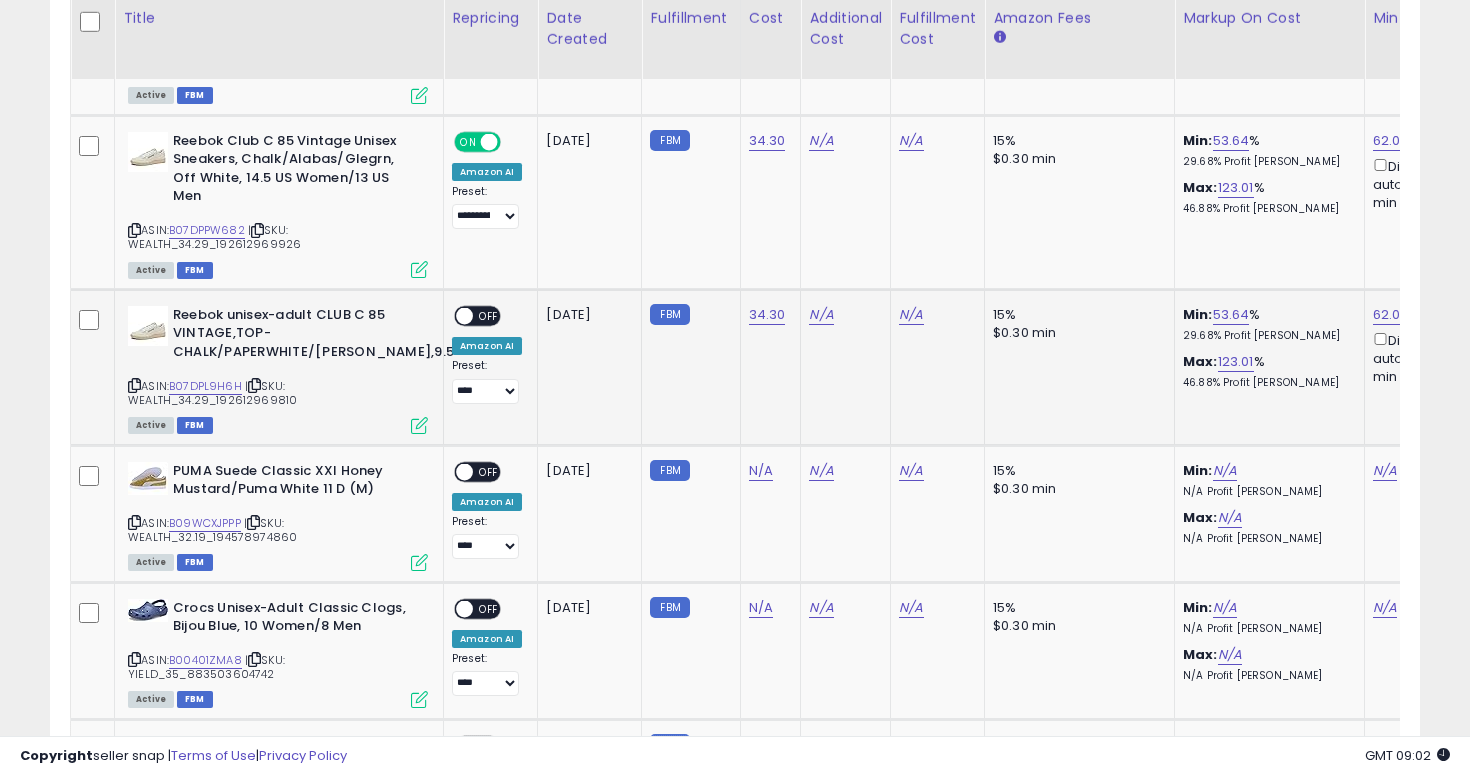 click on "OFF" at bounding box center (489, 316) 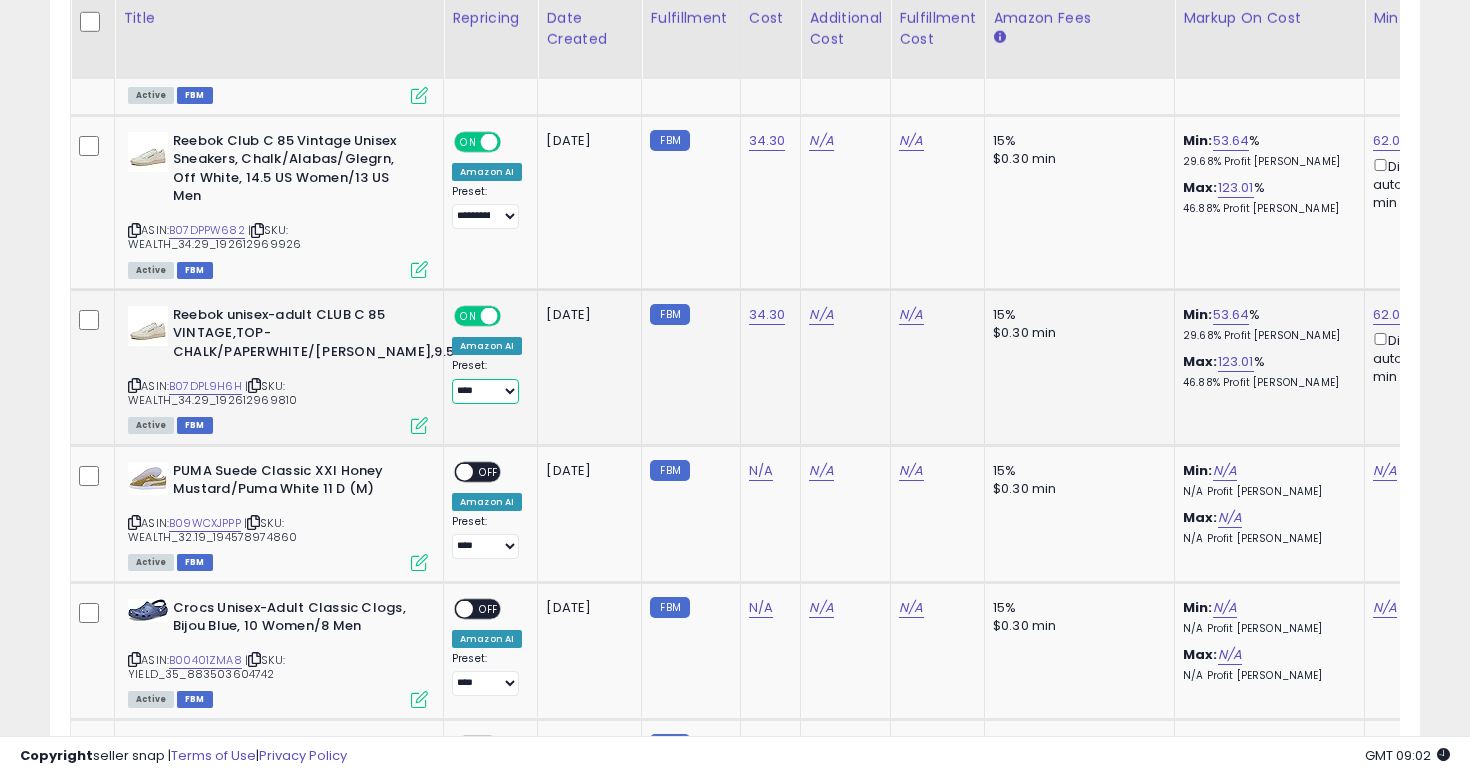 click on "**********" at bounding box center [485, 391] 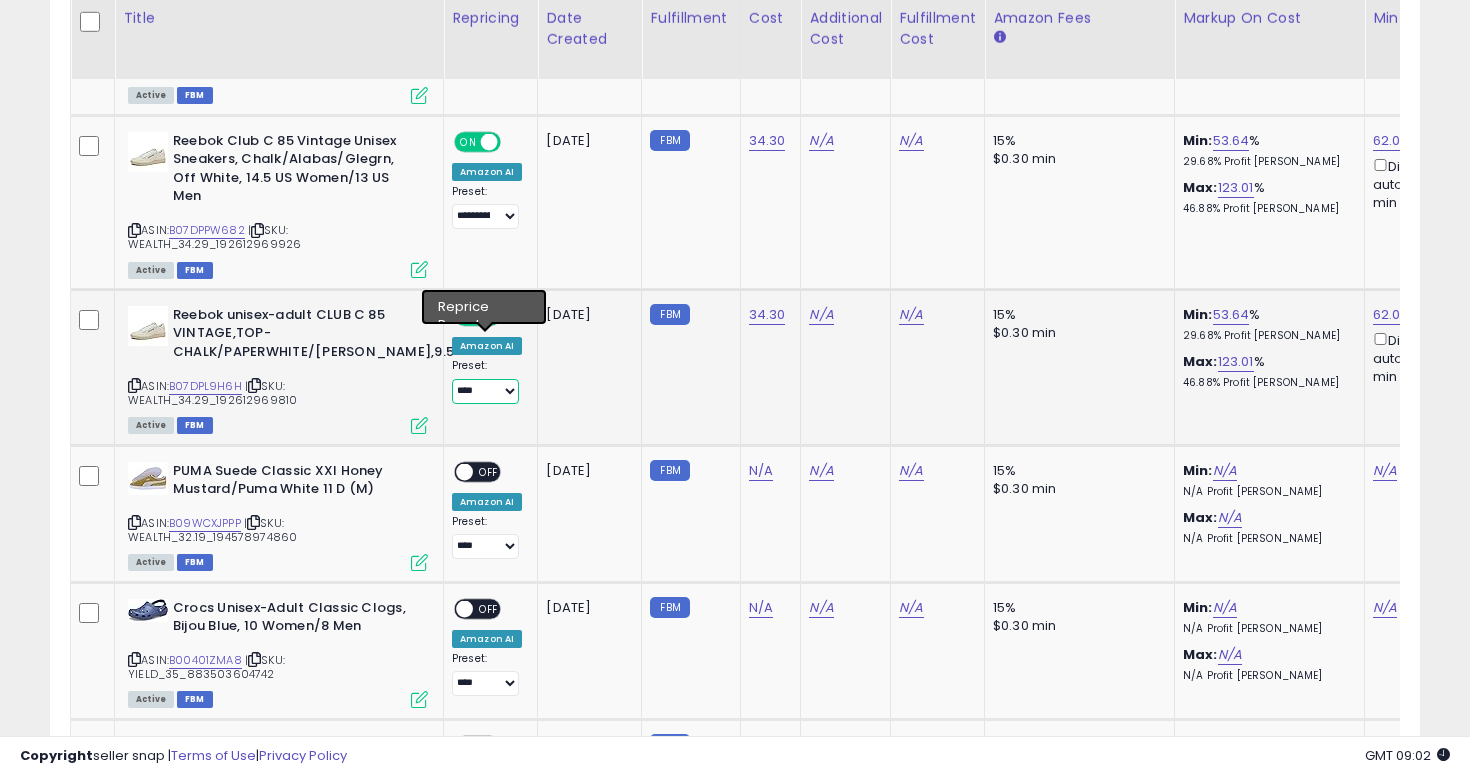 select on "**********" 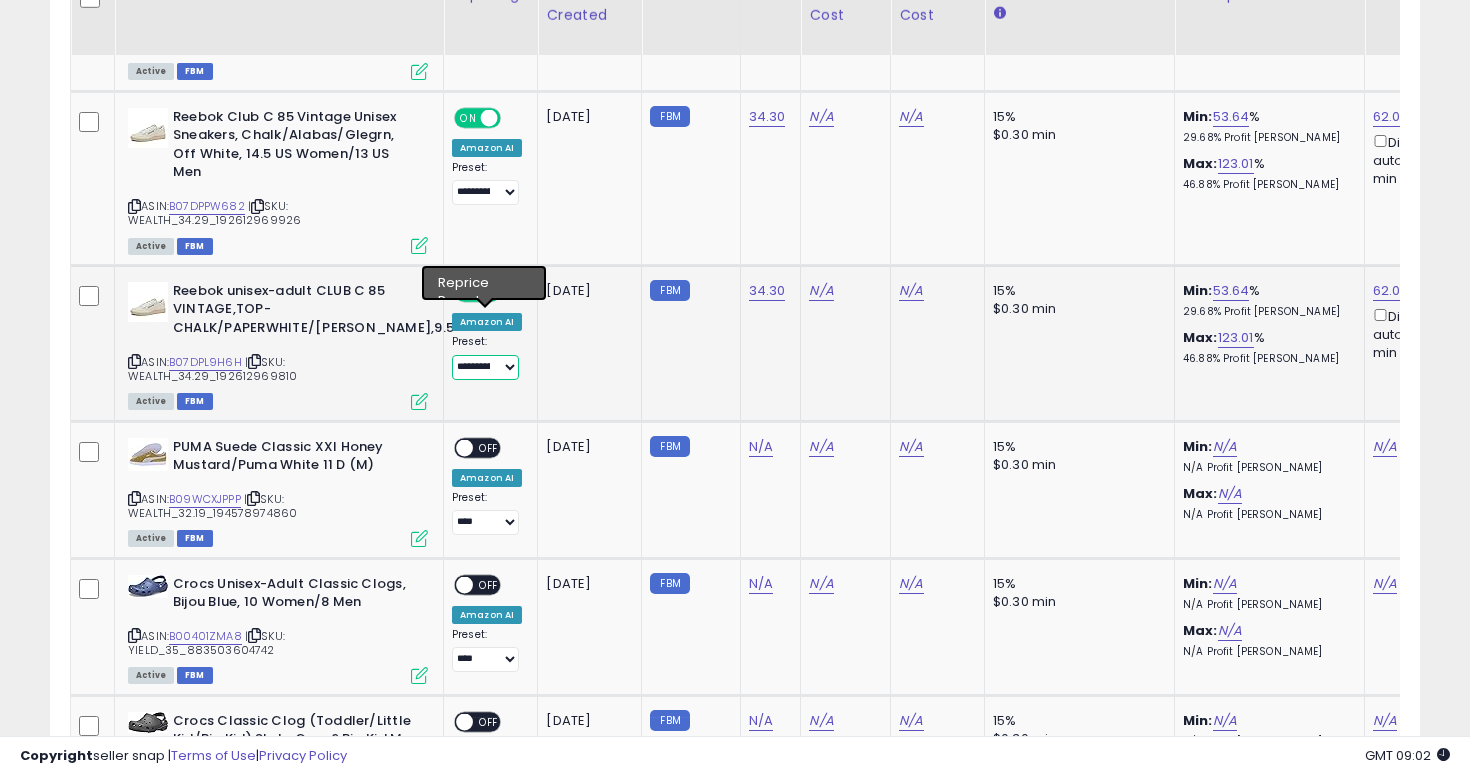 scroll, scrollTop: 5047, scrollLeft: 0, axis: vertical 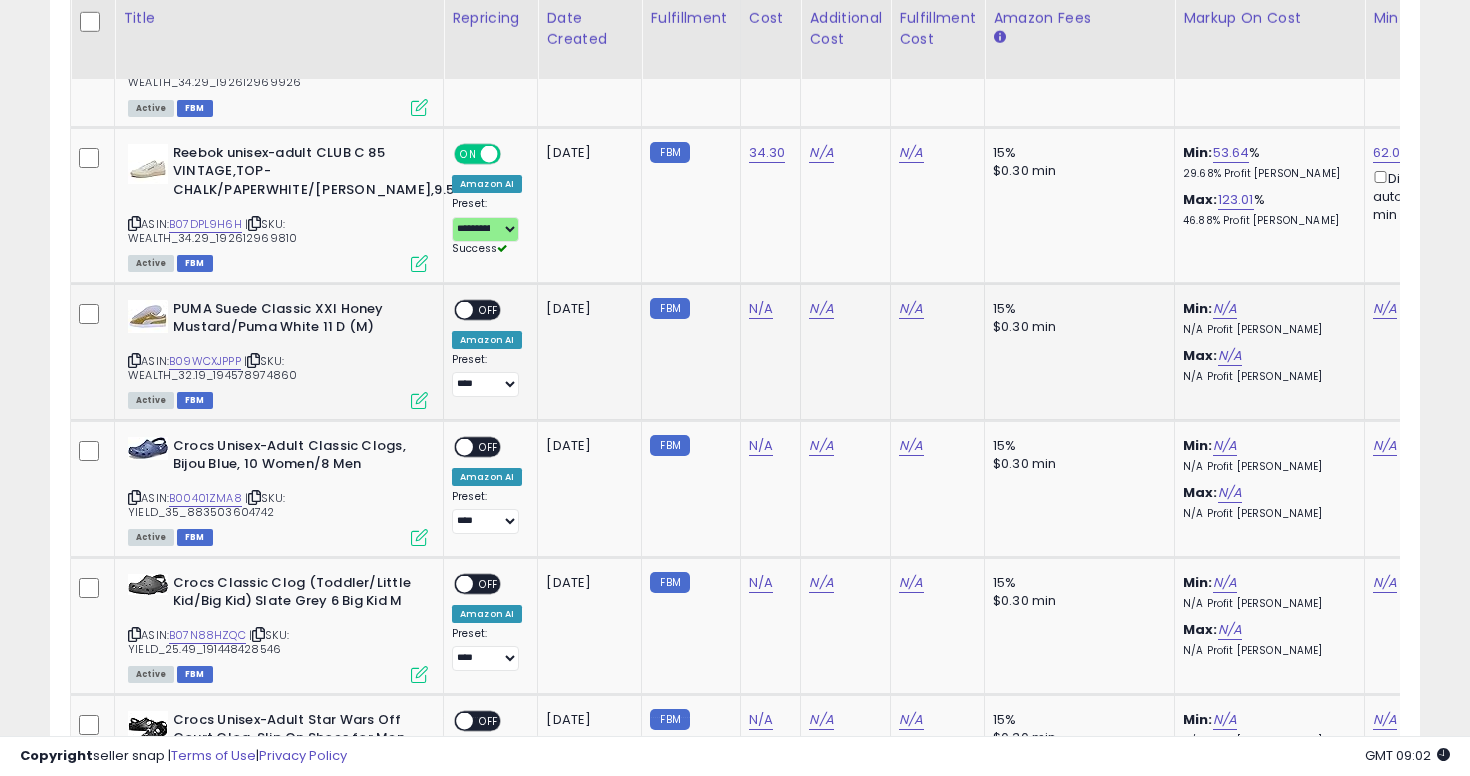 click at bounding box center [134, 360] 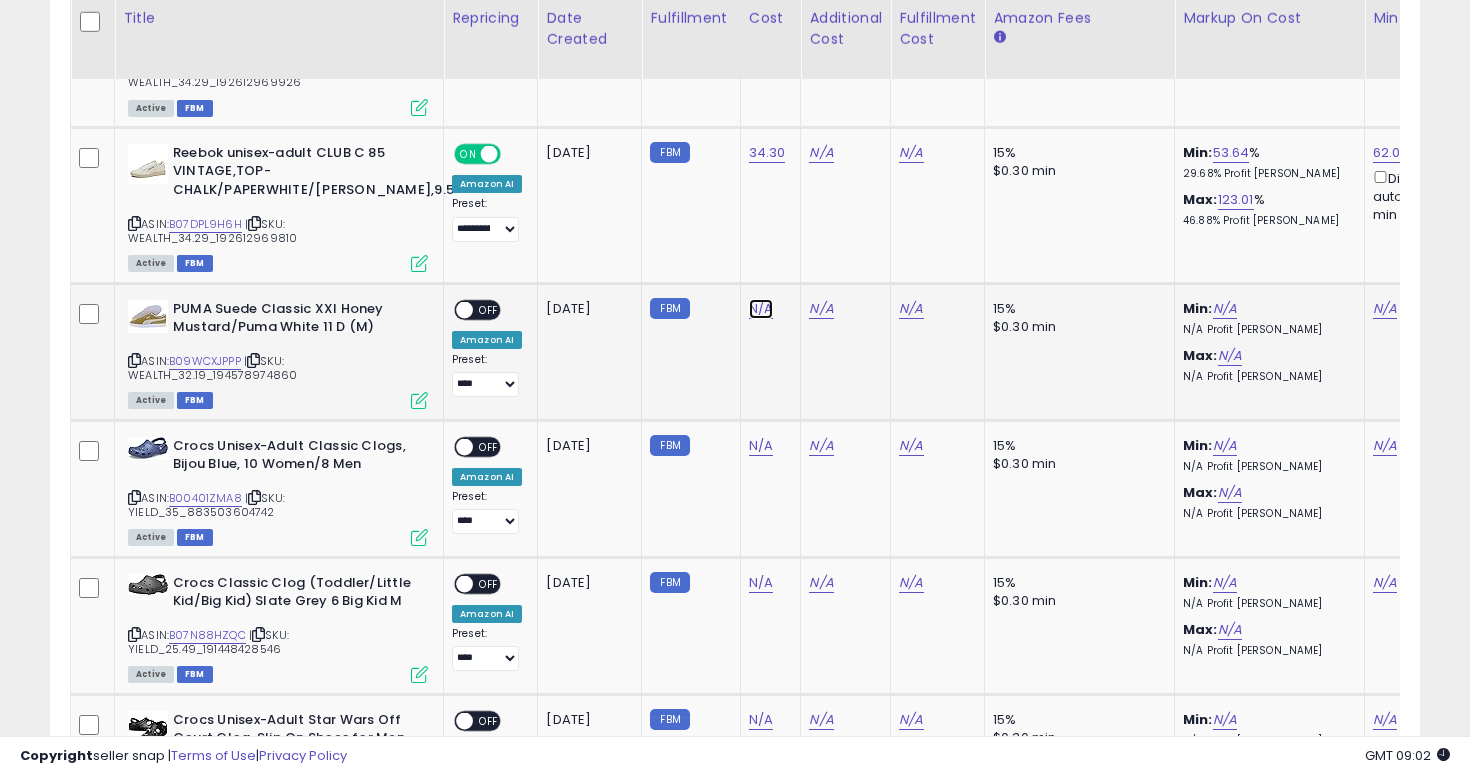 click on "N/A" at bounding box center (761, 309) 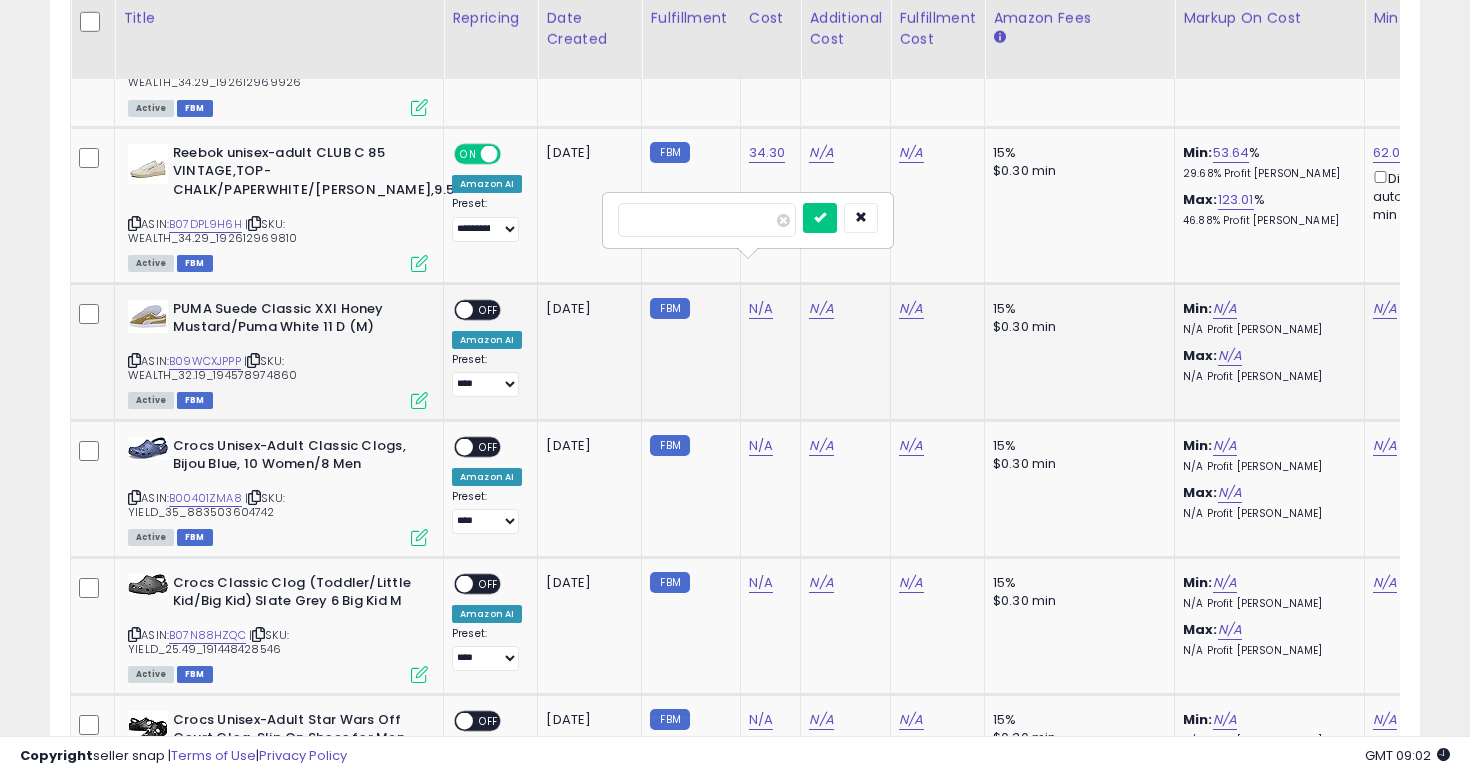type on "****" 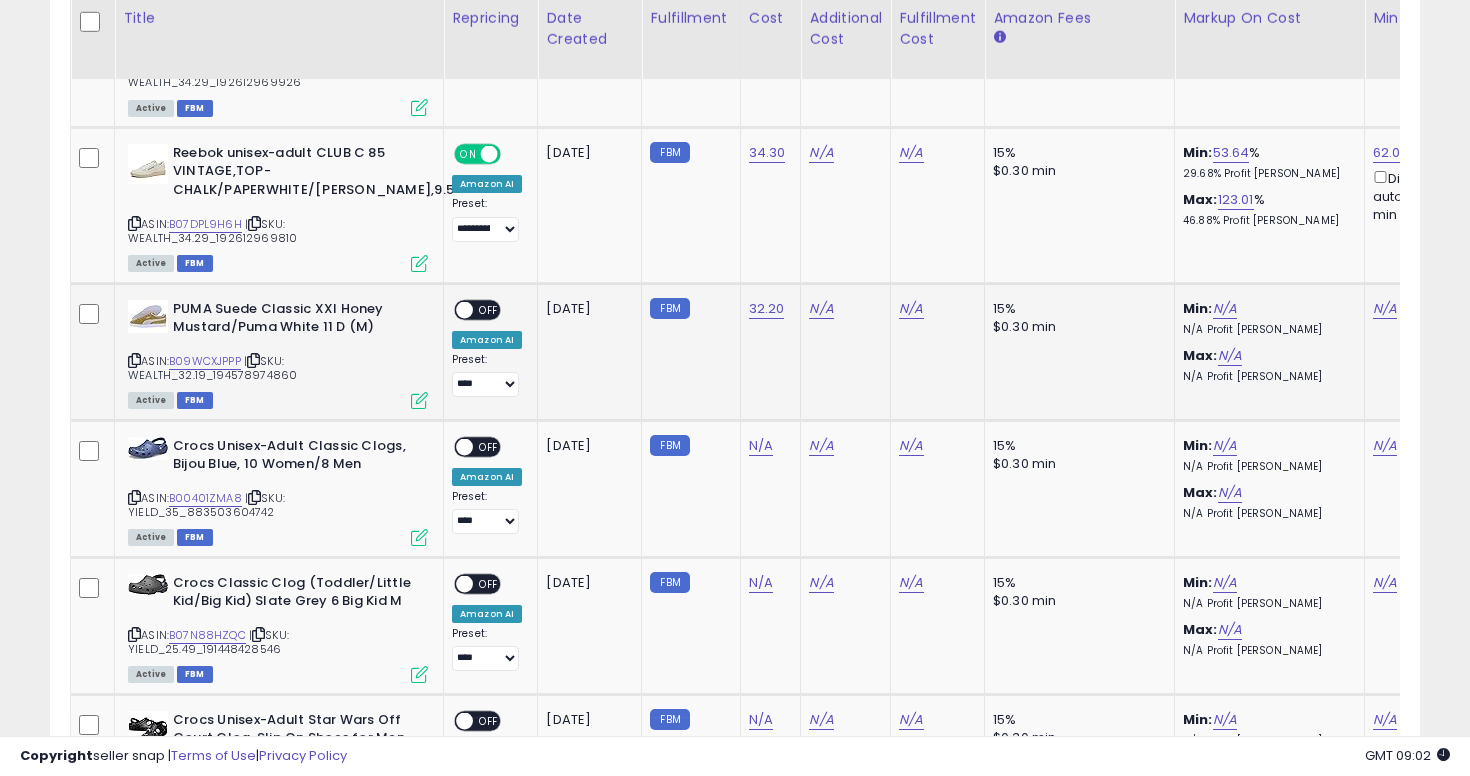 scroll, scrollTop: 0, scrollLeft: 124, axis: horizontal 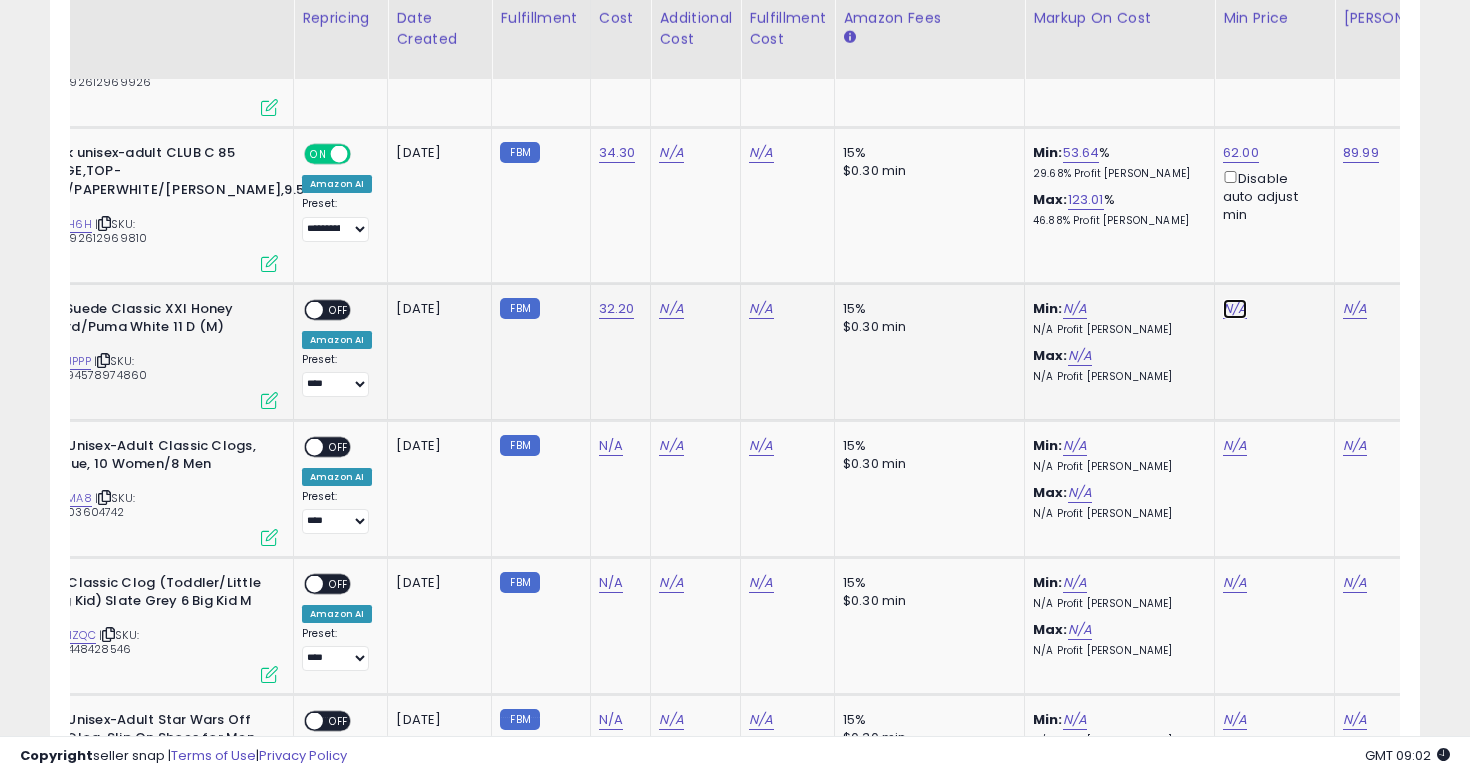 click on "N/A" at bounding box center [1235, 309] 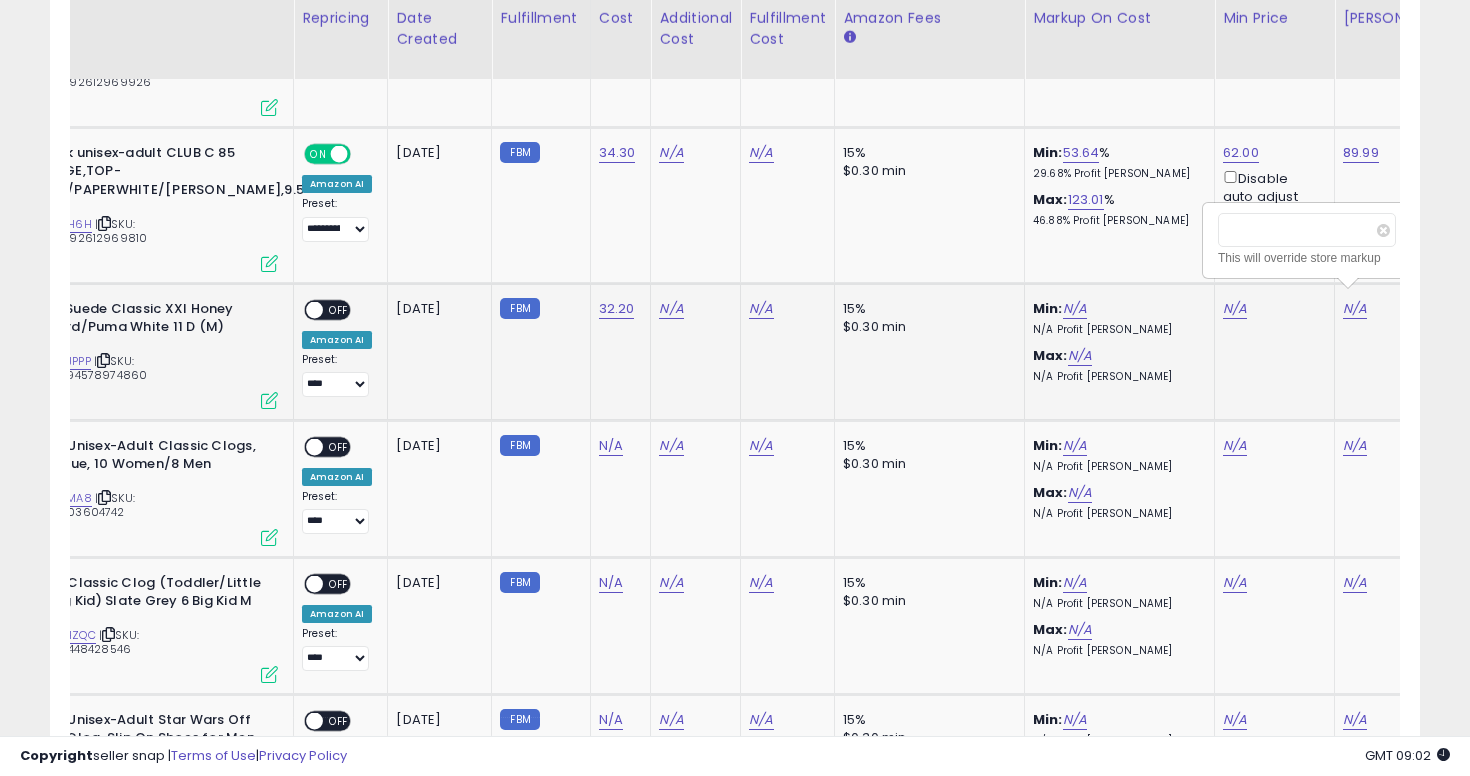 scroll, scrollTop: 0, scrollLeft: 162, axis: horizontal 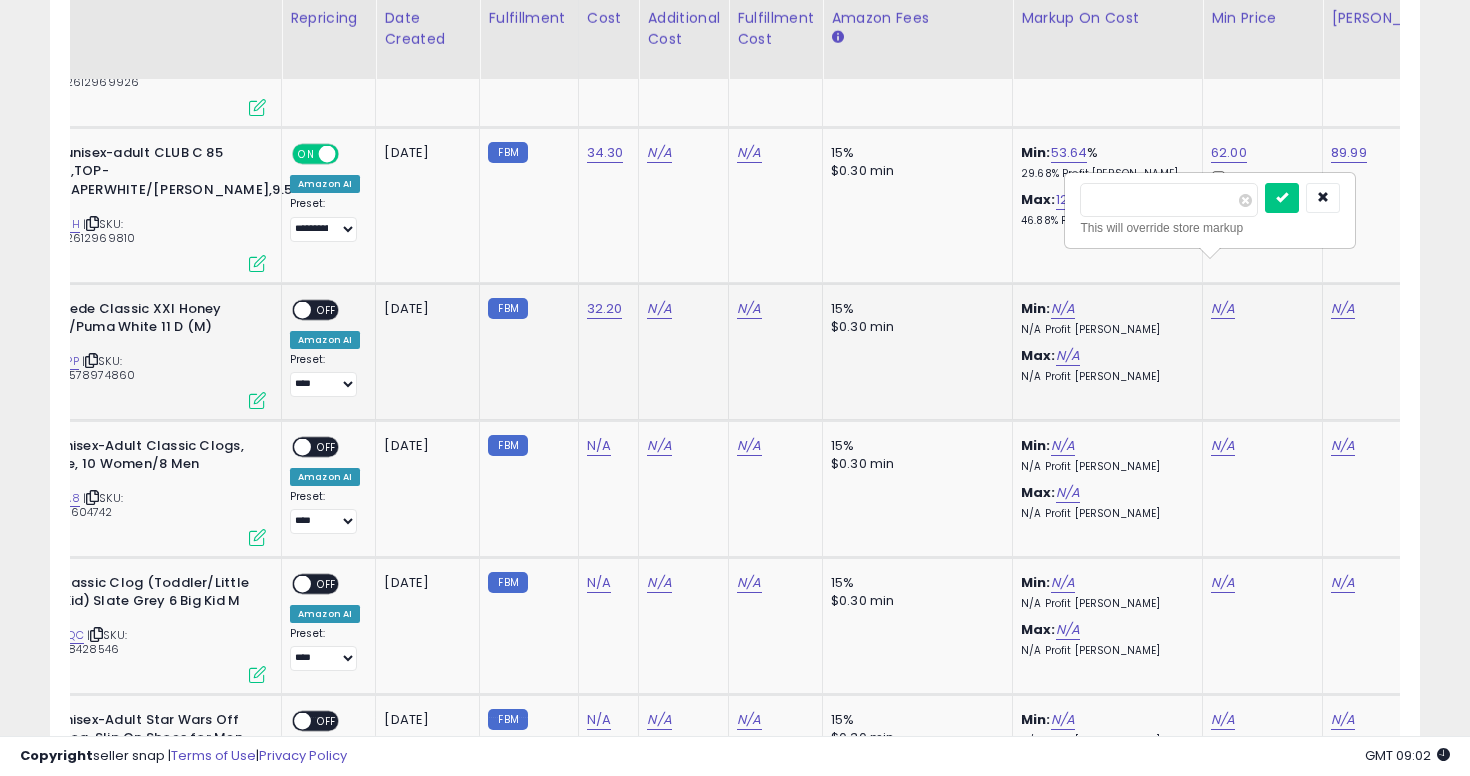type on "*****" 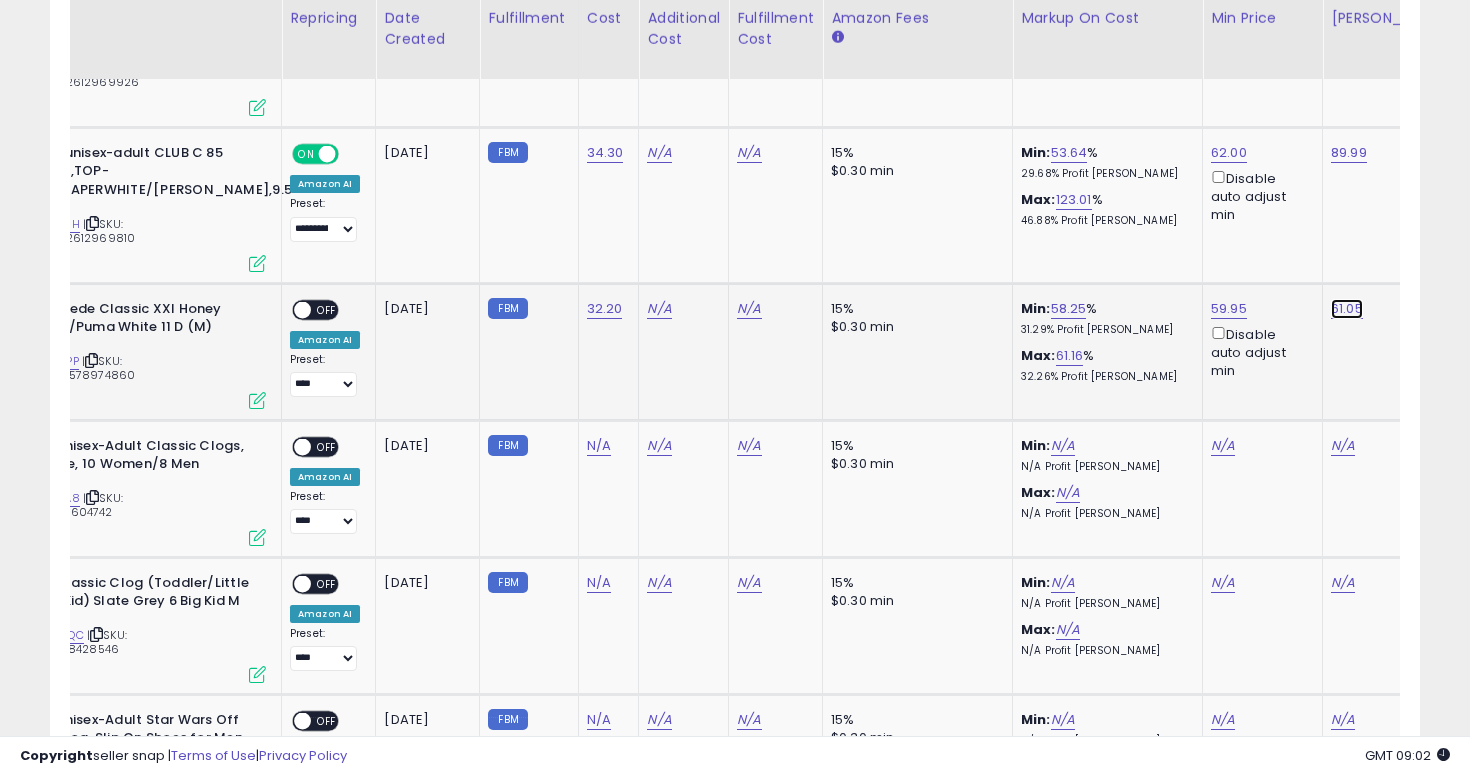 click on "61.05" at bounding box center [1350, -3944] 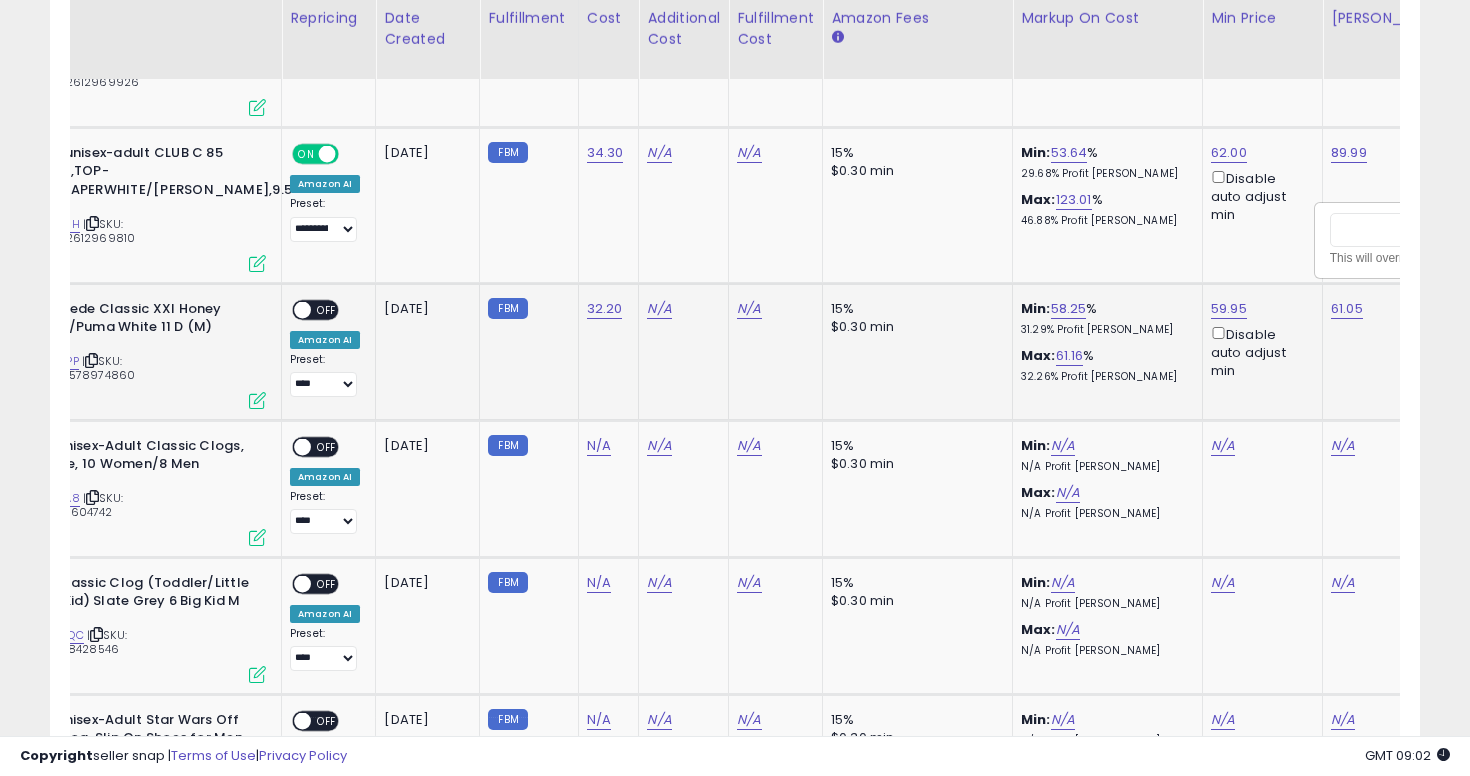 scroll, scrollTop: 0, scrollLeft: 286, axis: horizontal 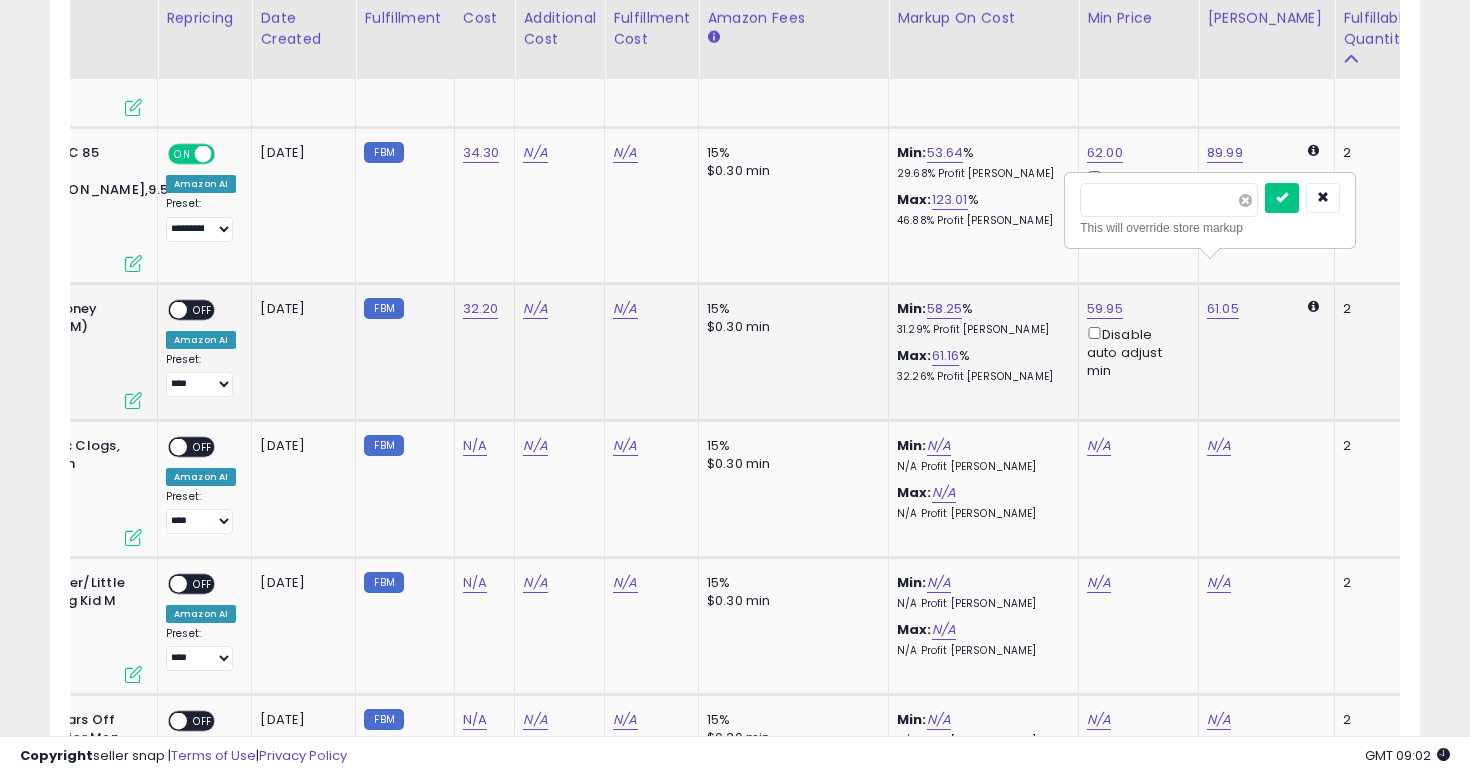 click at bounding box center [1245, 200] 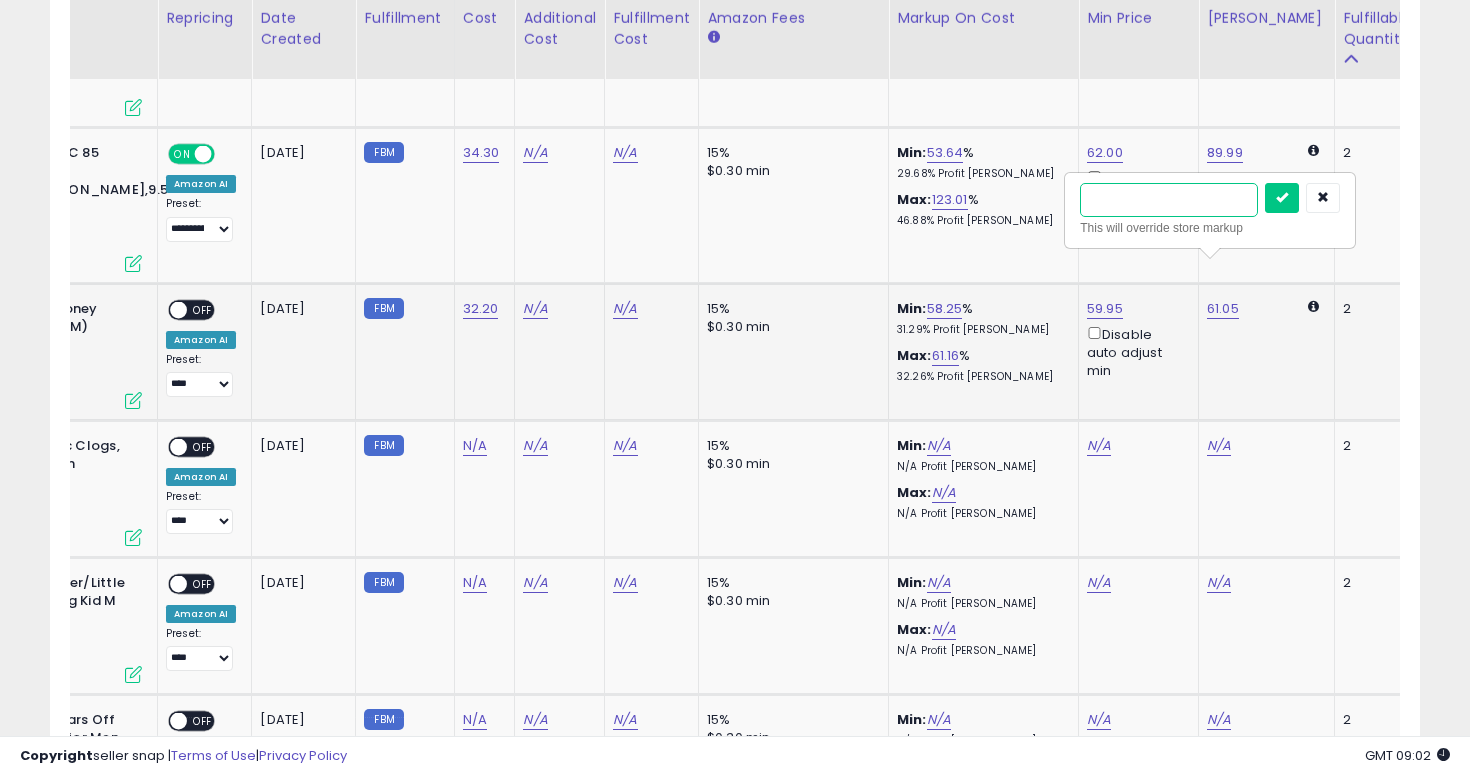 type on "**" 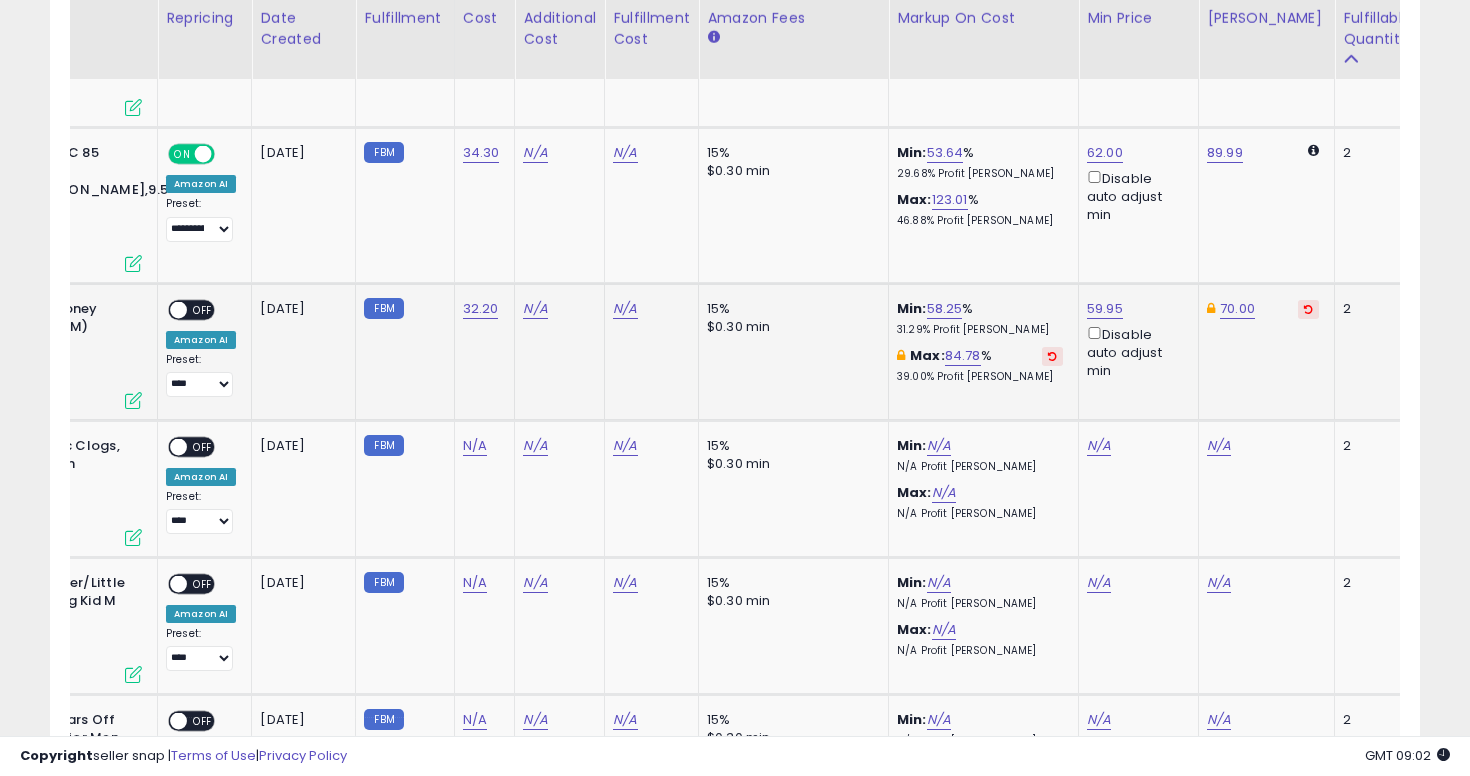 scroll, scrollTop: 0, scrollLeft: 0, axis: both 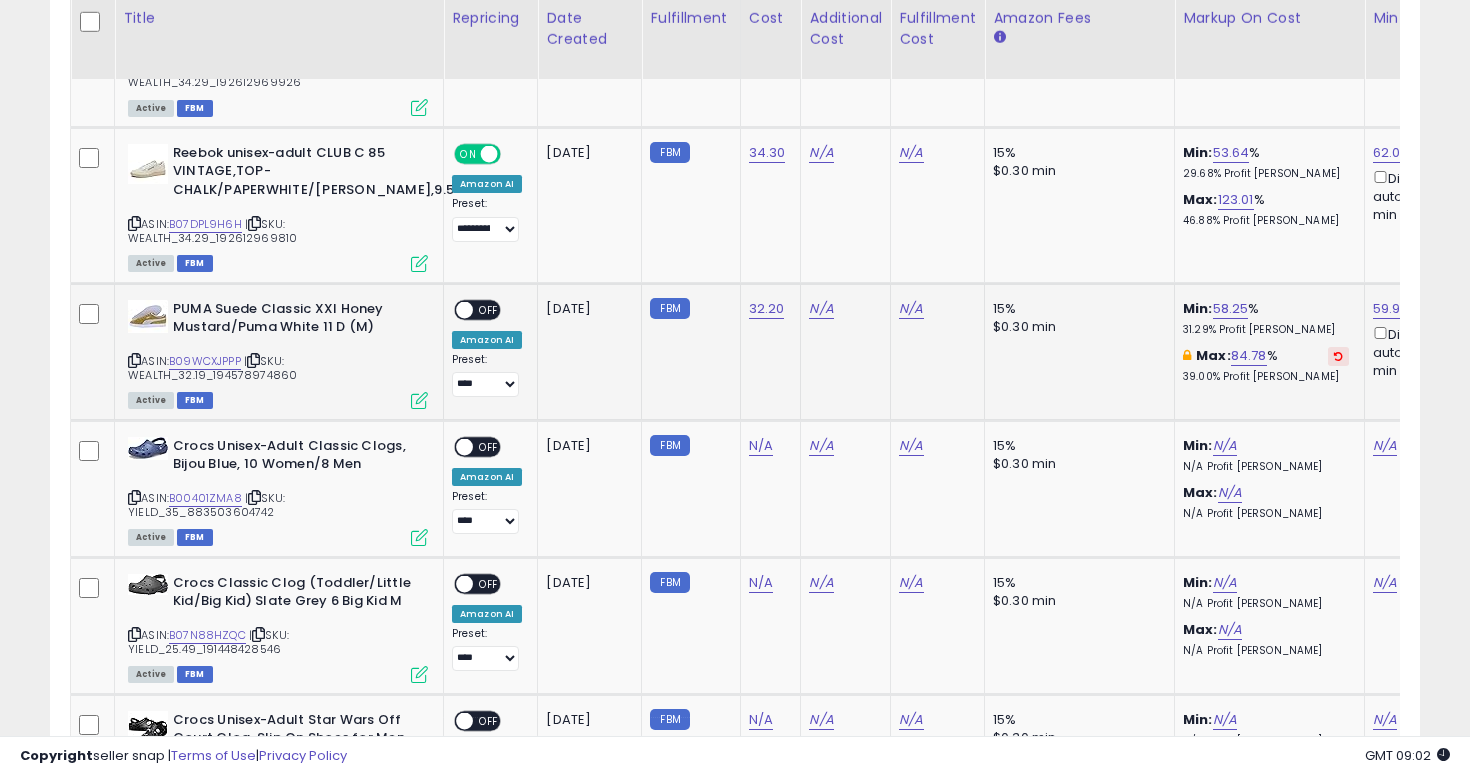 click at bounding box center [464, 309] 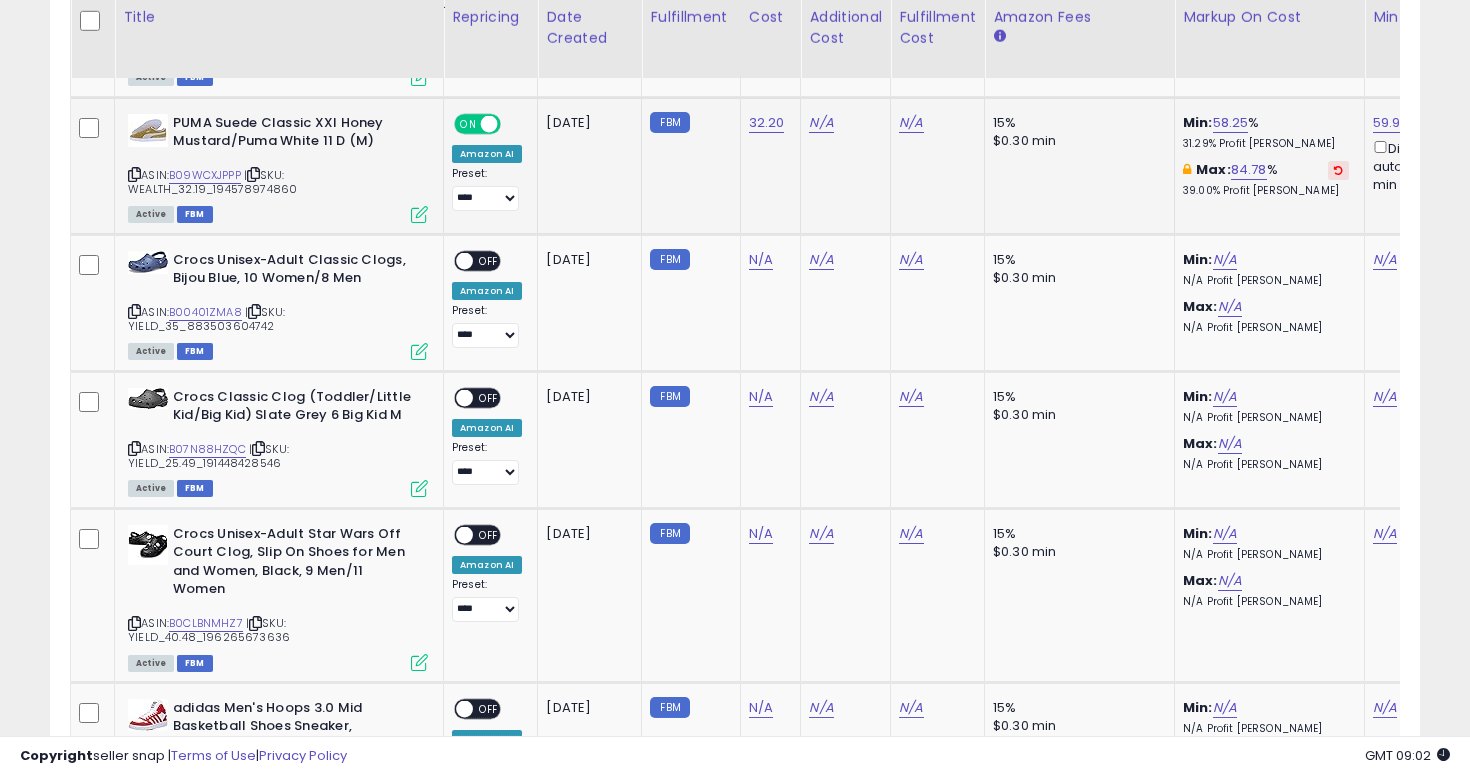 scroll, scrollTop: 5234, scrollLeft: 0, axis: vertical 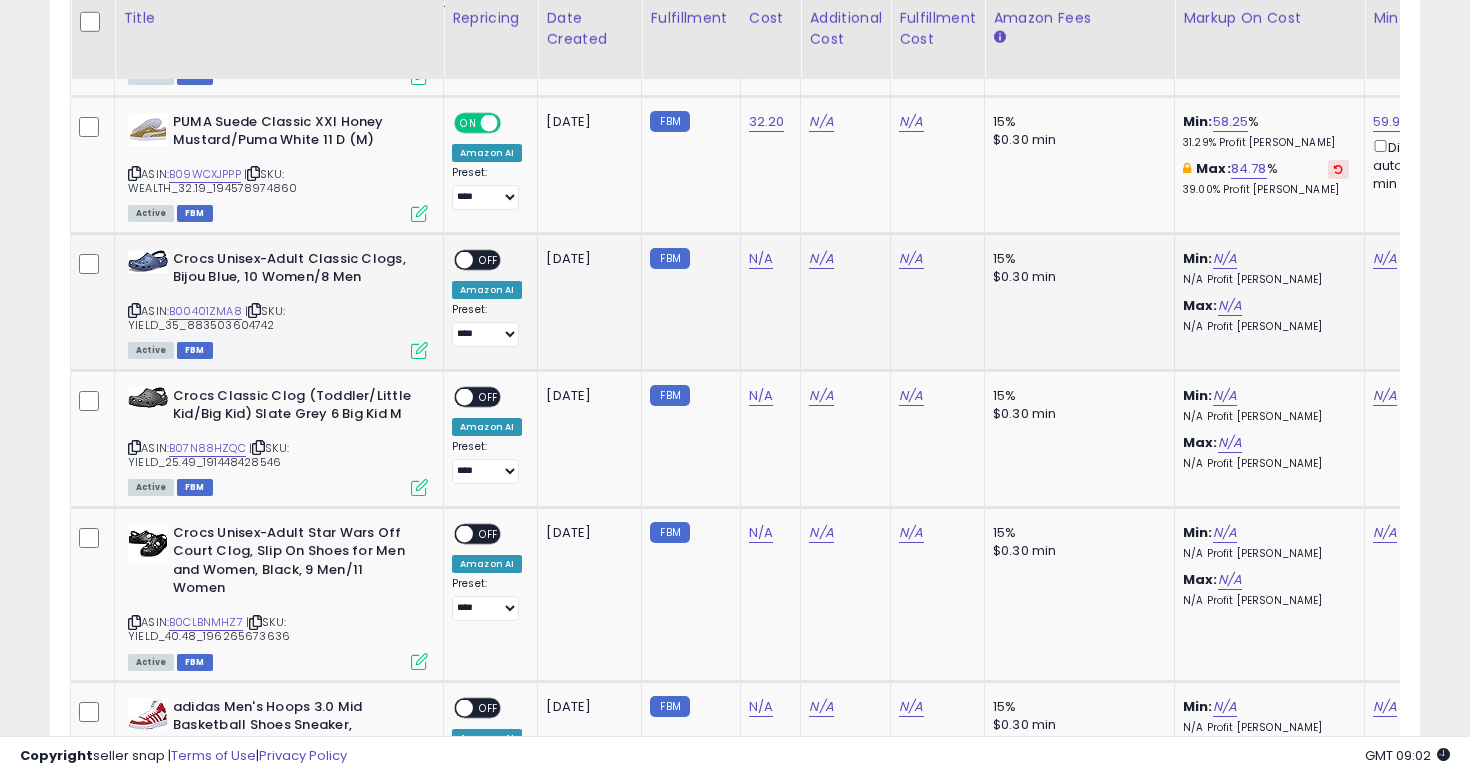 click at bounding box center [134, 310] 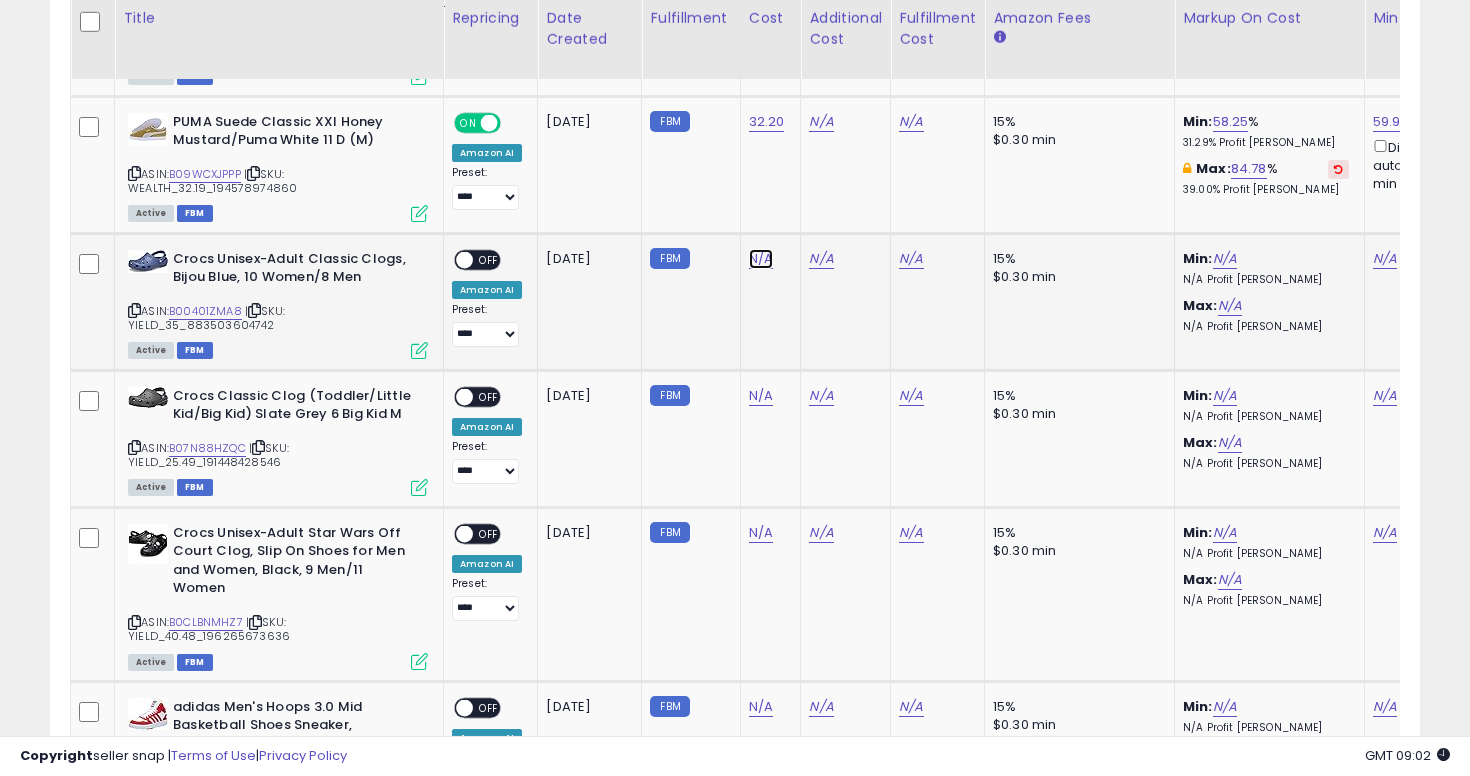 click on "N/A" at bounding box center [761, 259] 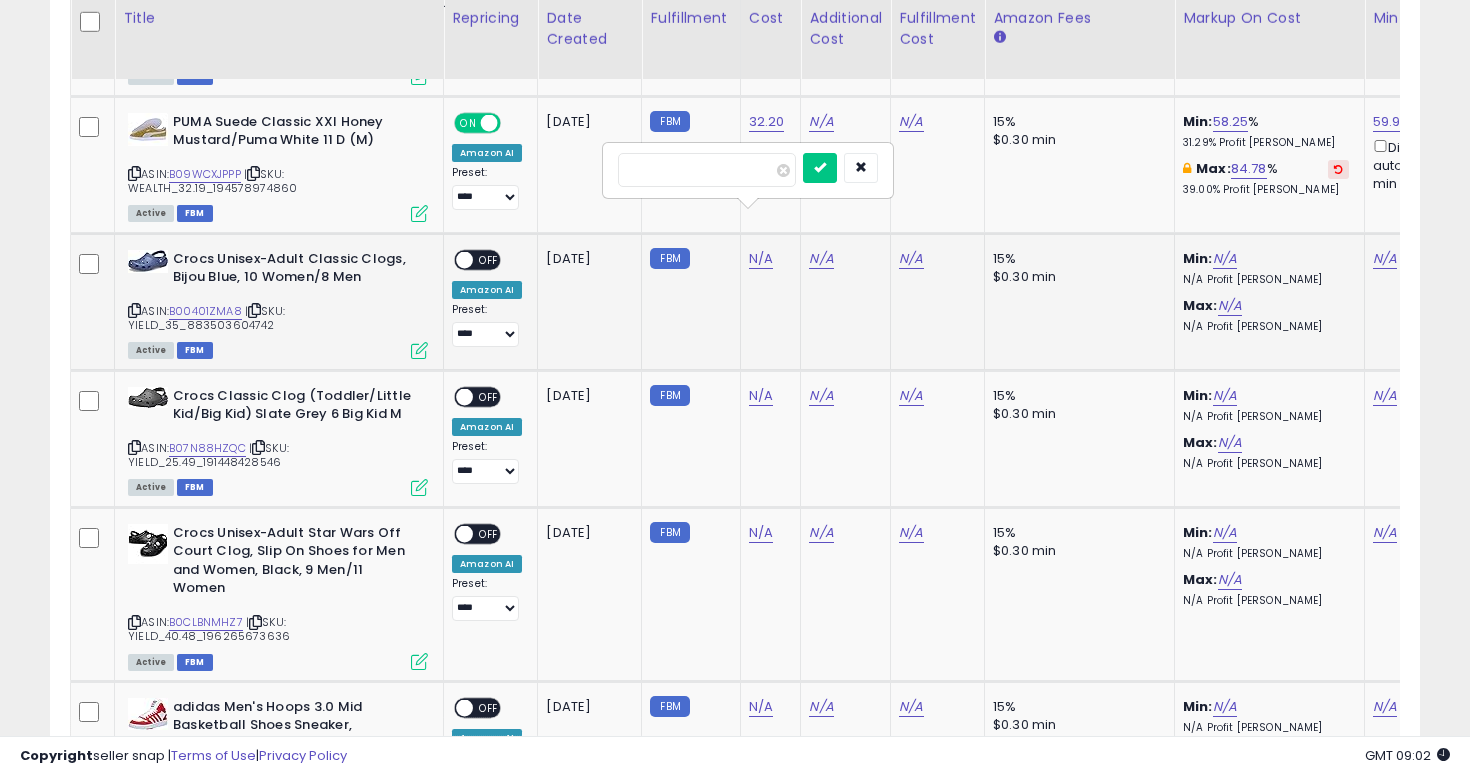 type on "**" 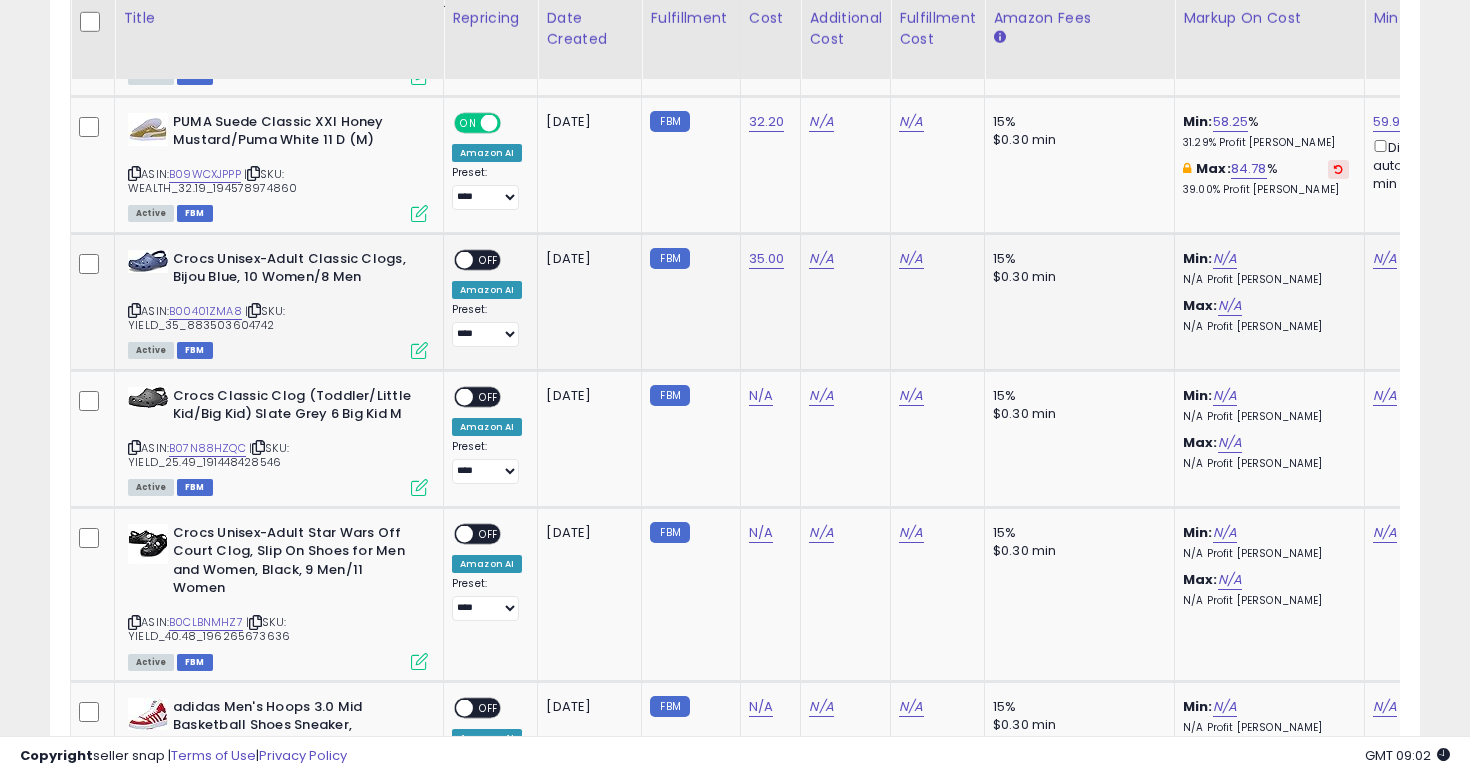 scroll, scrollTop: 5233, scrollLeft: 0, axis: vertical 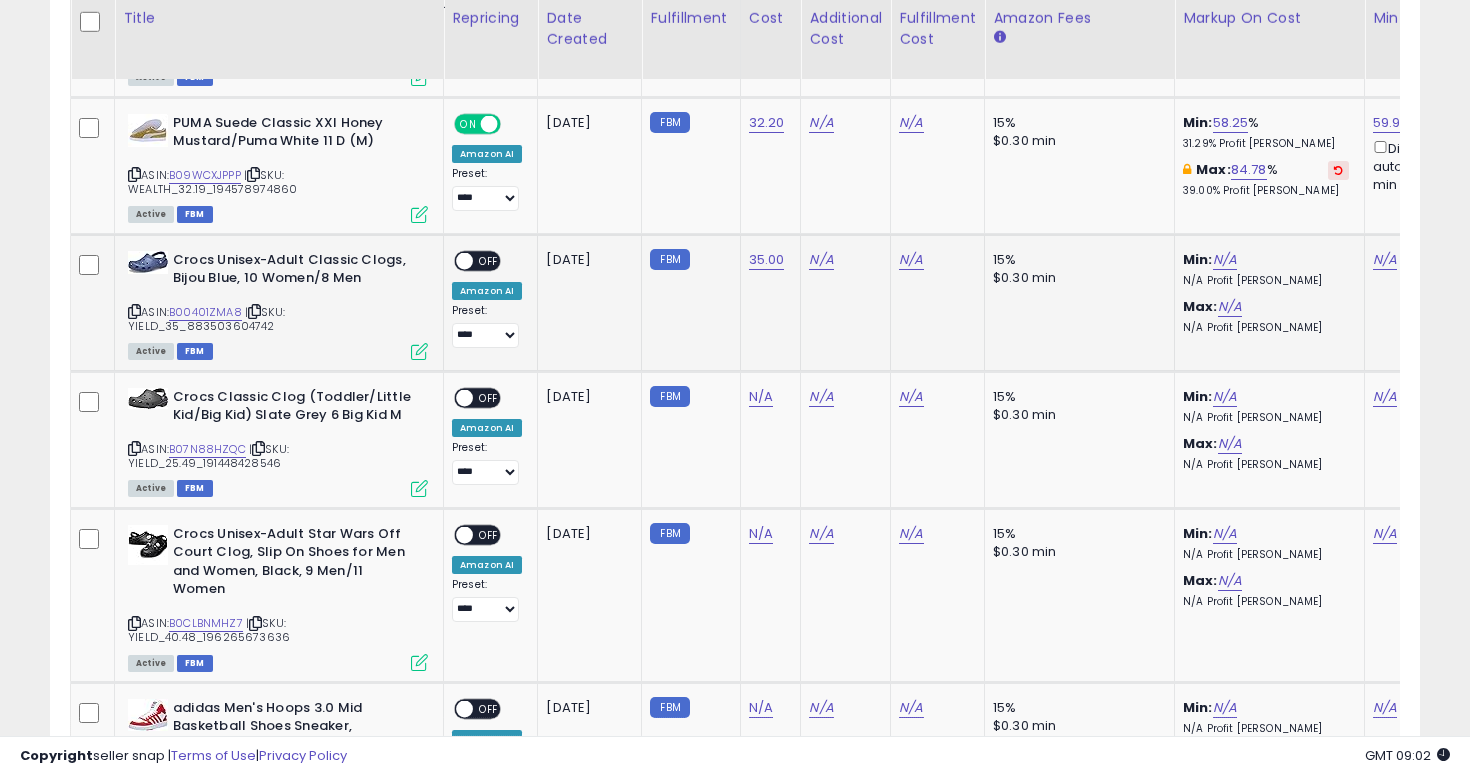click on "N/A" 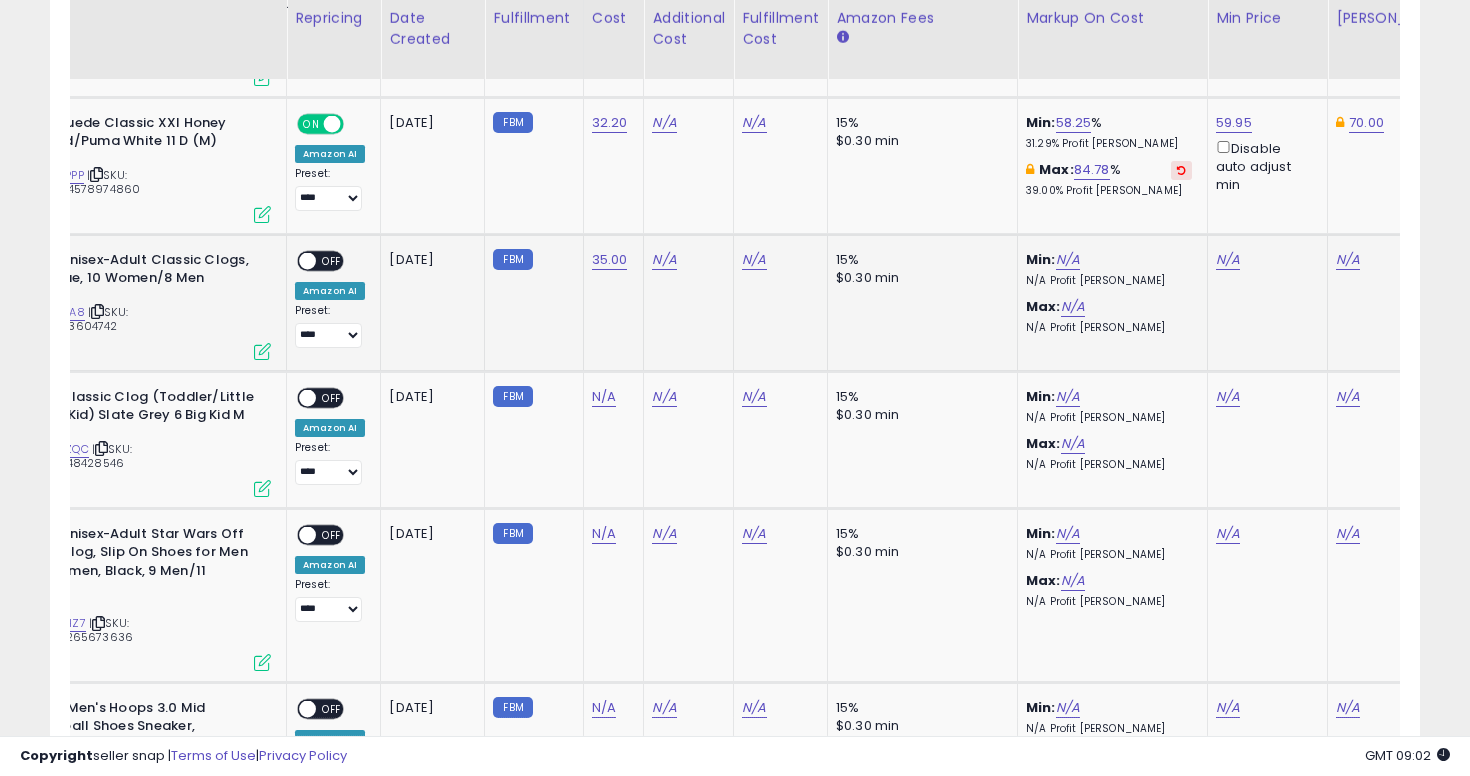 scroll, scrollTop: 0, scrollLeft: 294, axis: horizontal 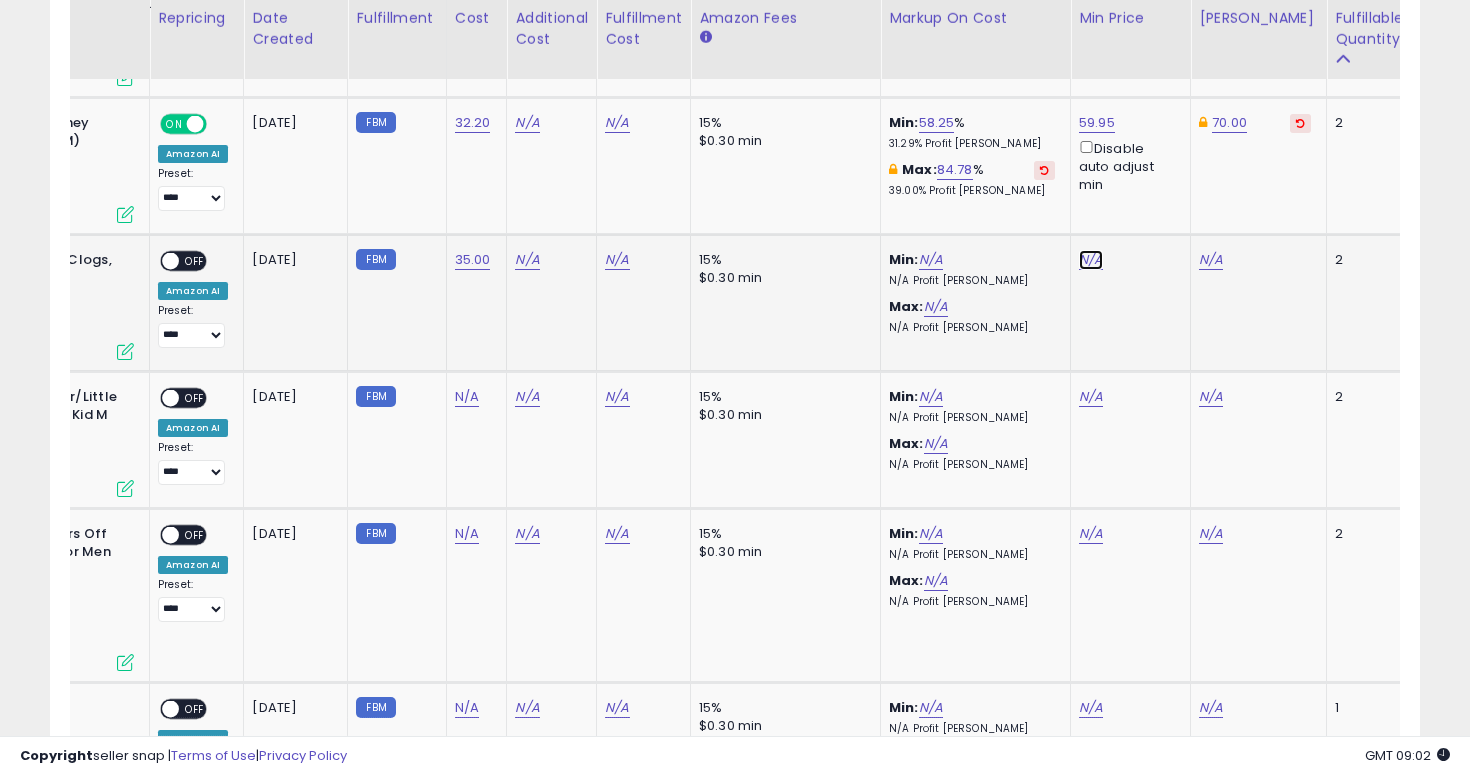 click on "N/A" at bounding box center [1091, 260] 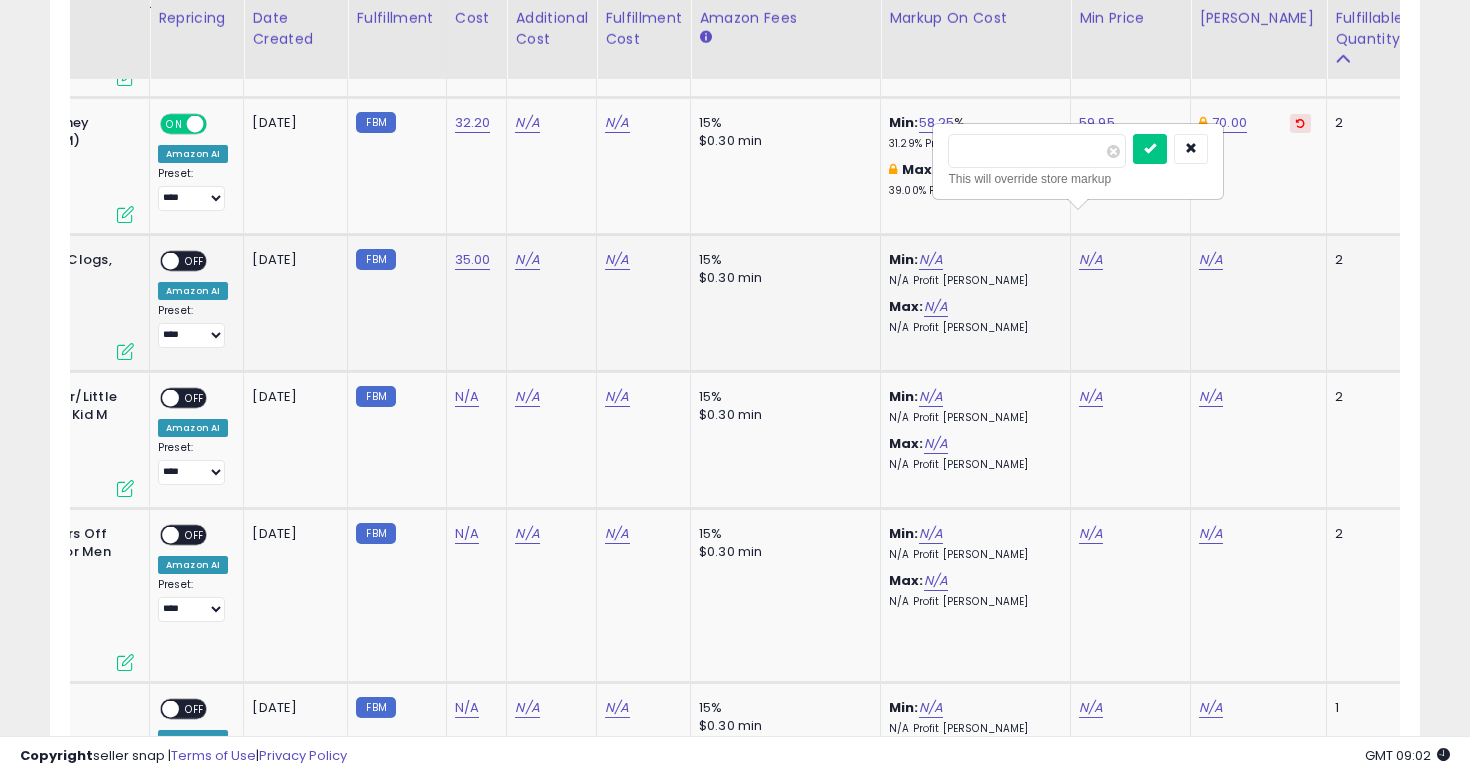 type on "****" 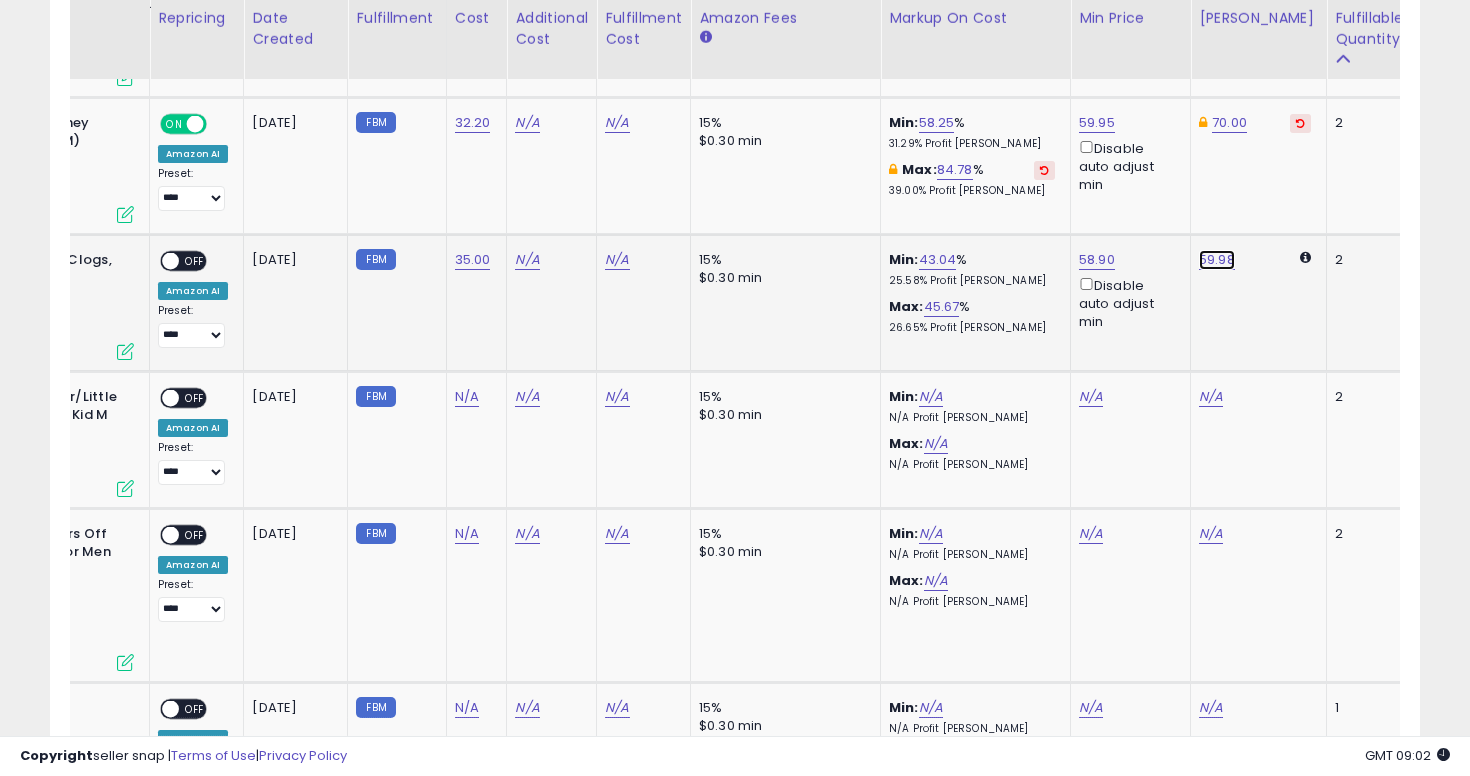 click on "59.98" at bounding box center (1218, -4130) 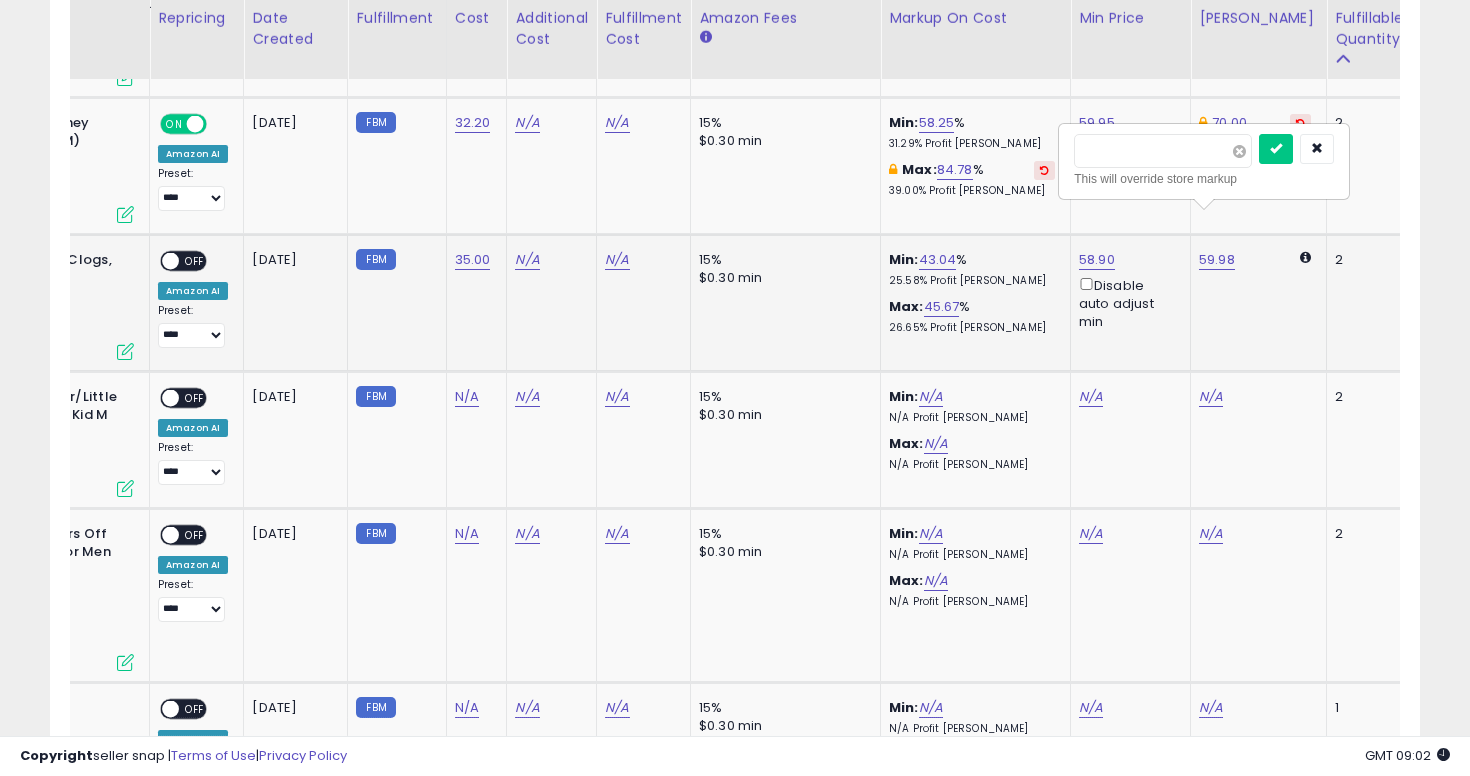 click at bounding box center (1239, 151) 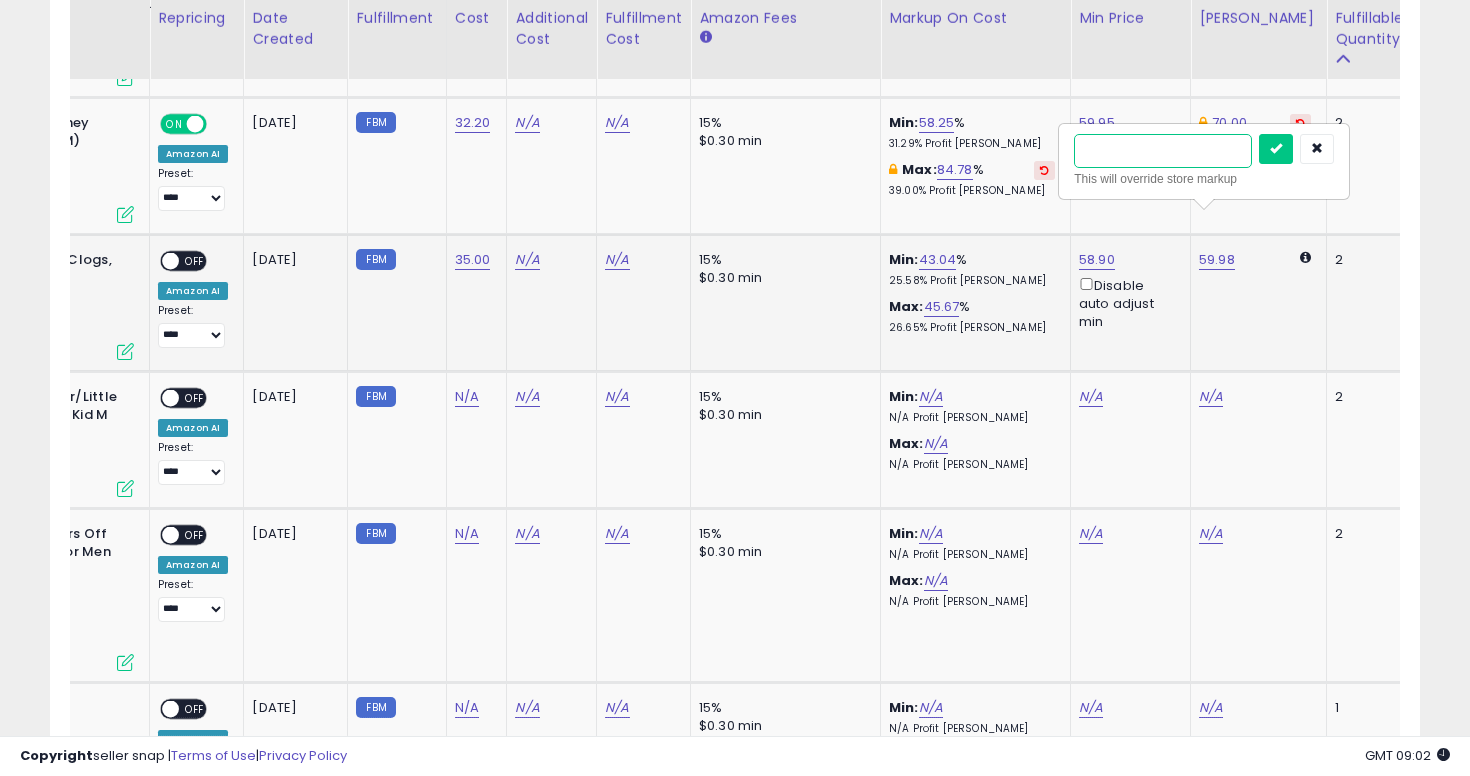 type on "**" 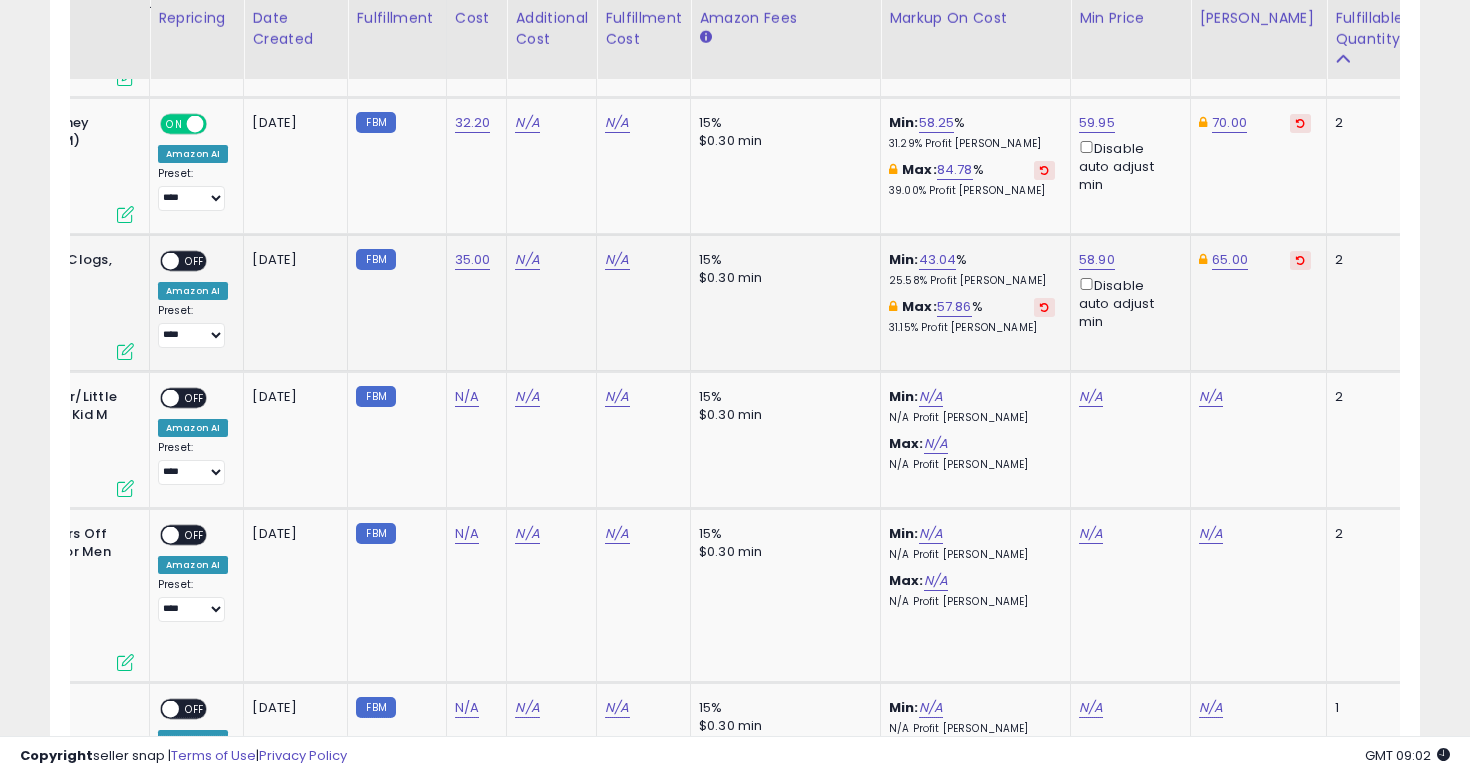 scroll, scrollTop: 0, scrollLeft: 0, axis: both 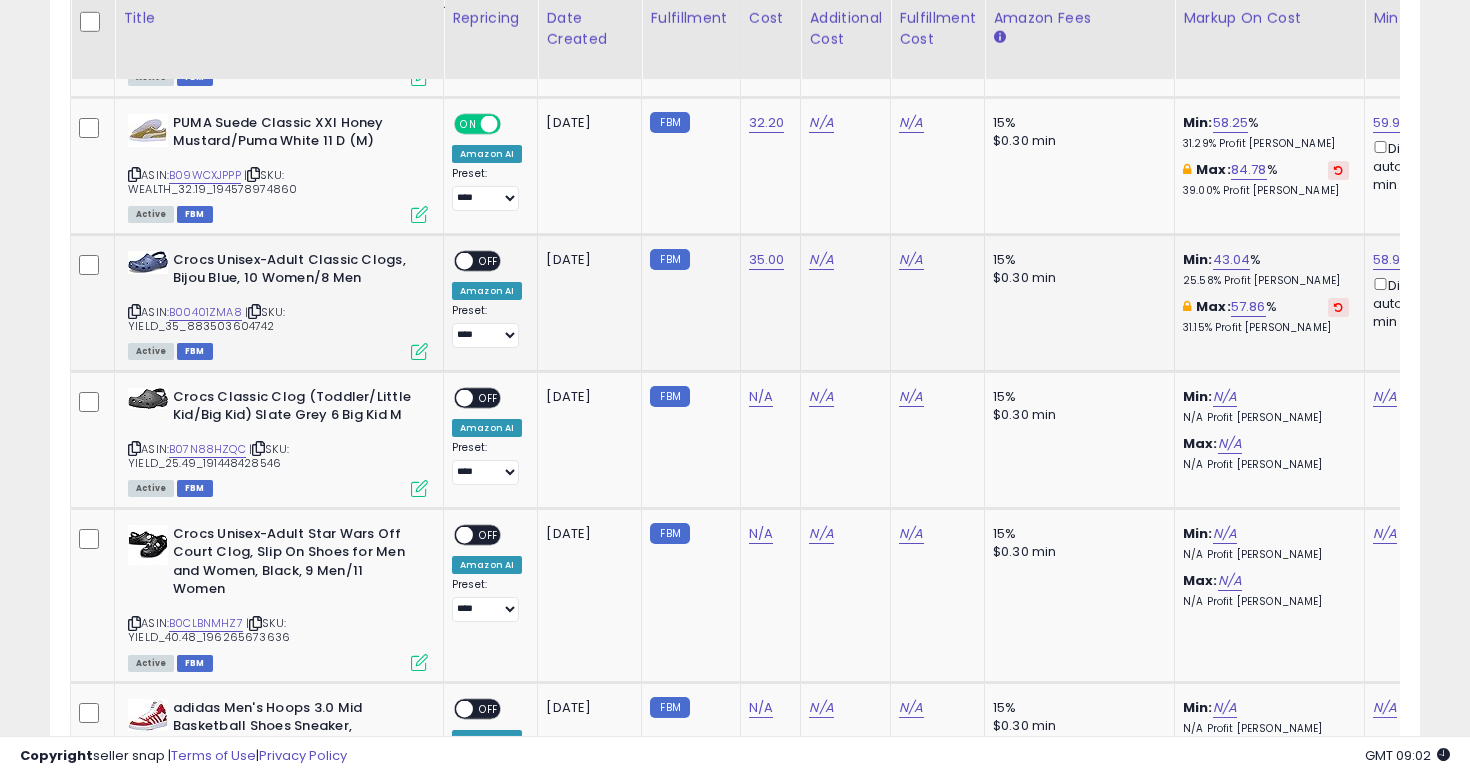 click on "OFF" at bounding box center [489, 260] 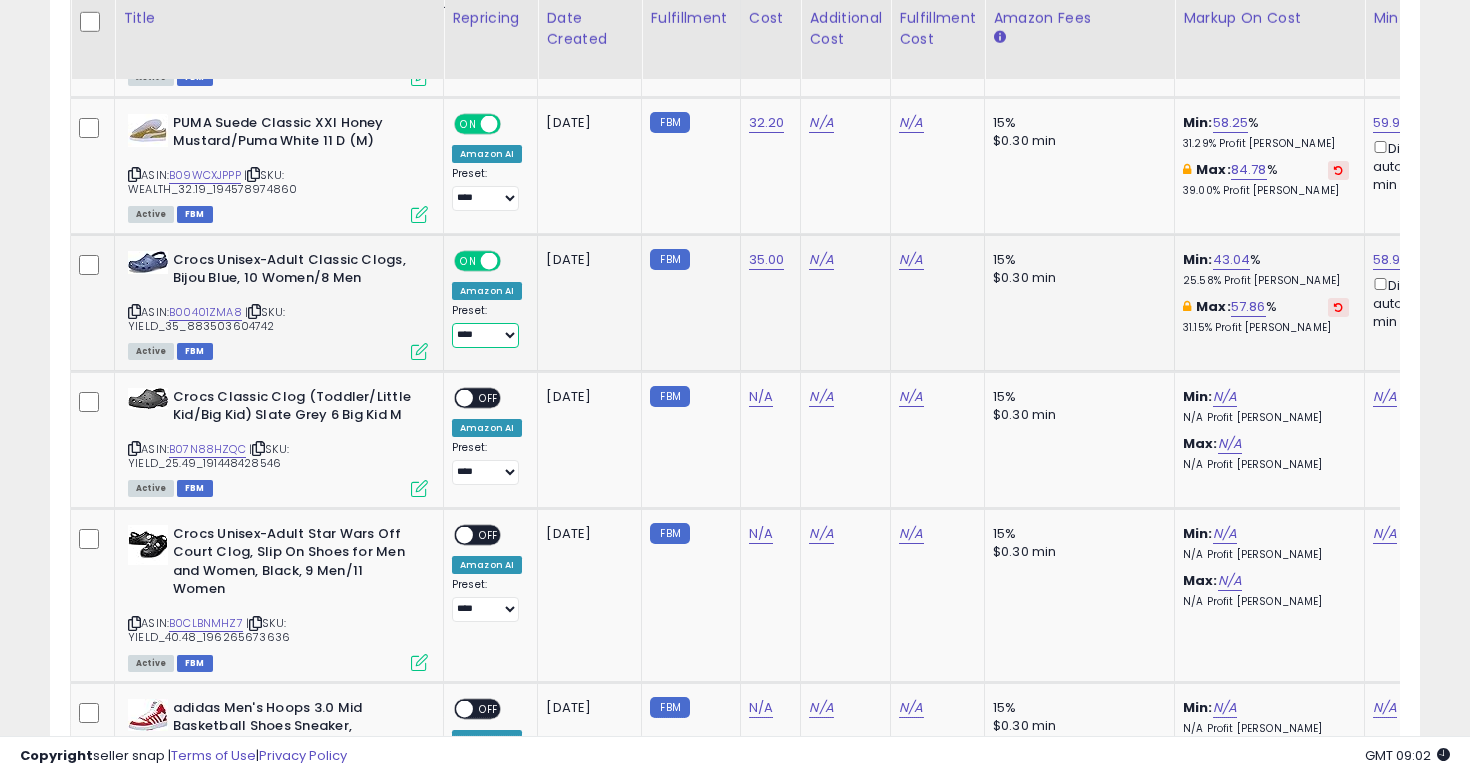 click on "**********" at bounding box center [485, 335] 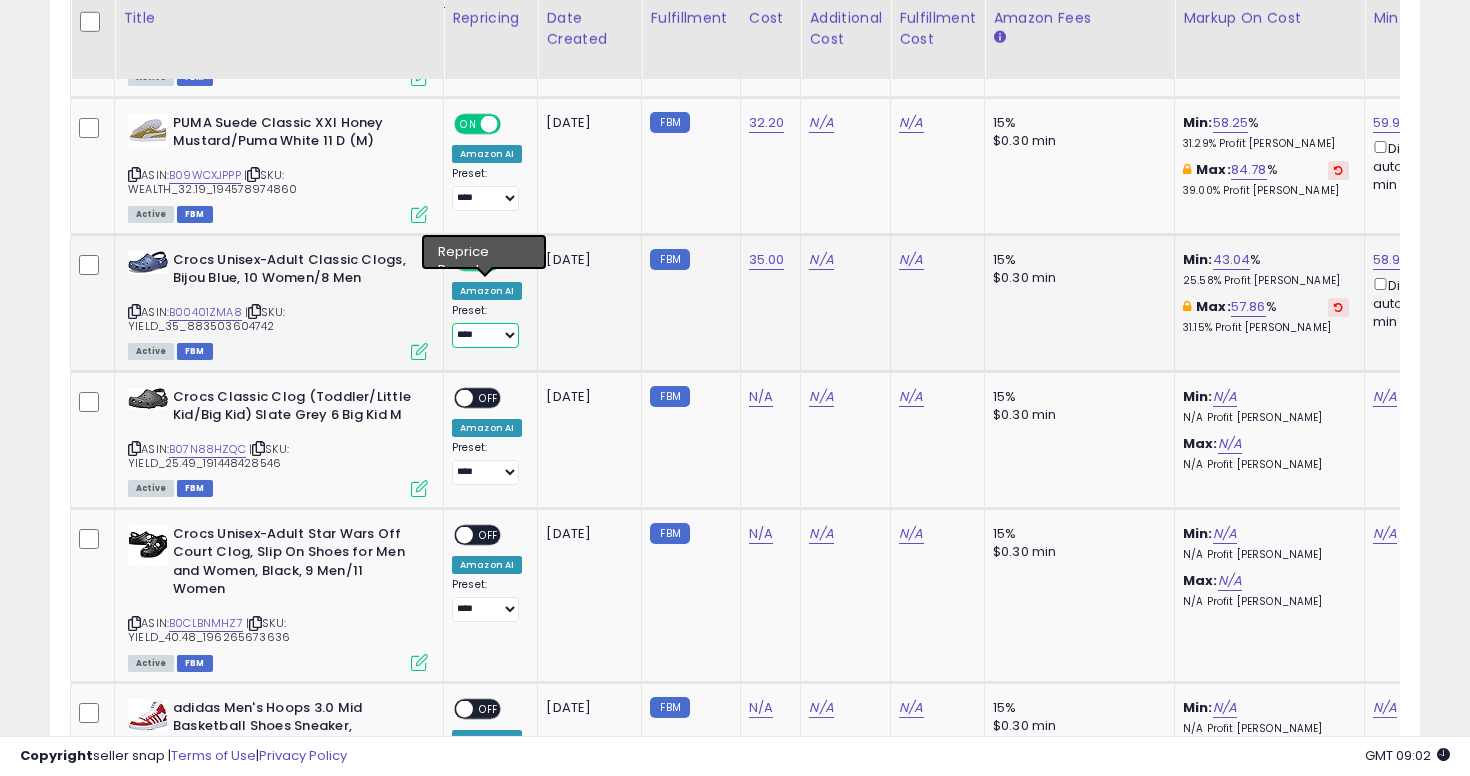 select on "**********" 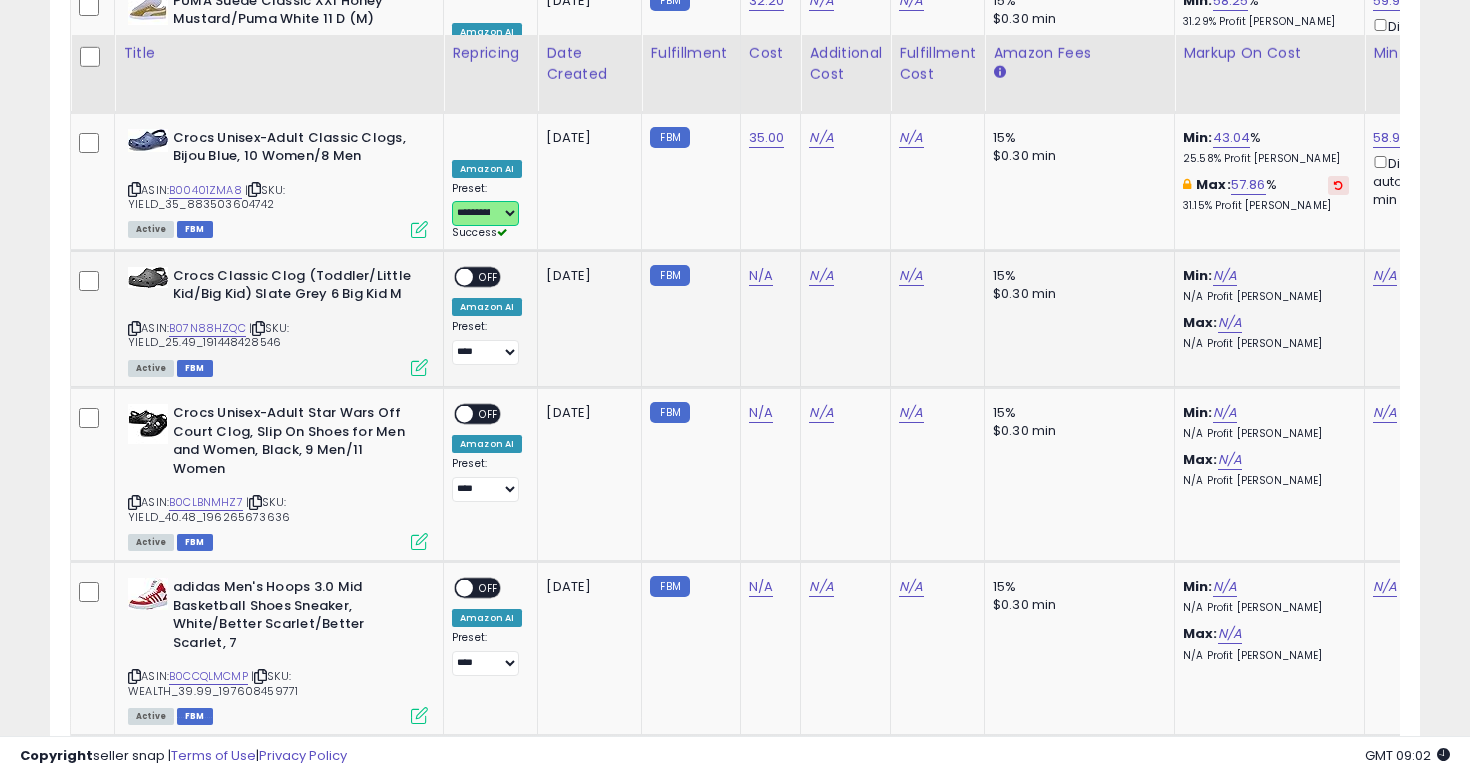 scroll, scrollTop: 5388, scrollLeft: 0, axis: vertical 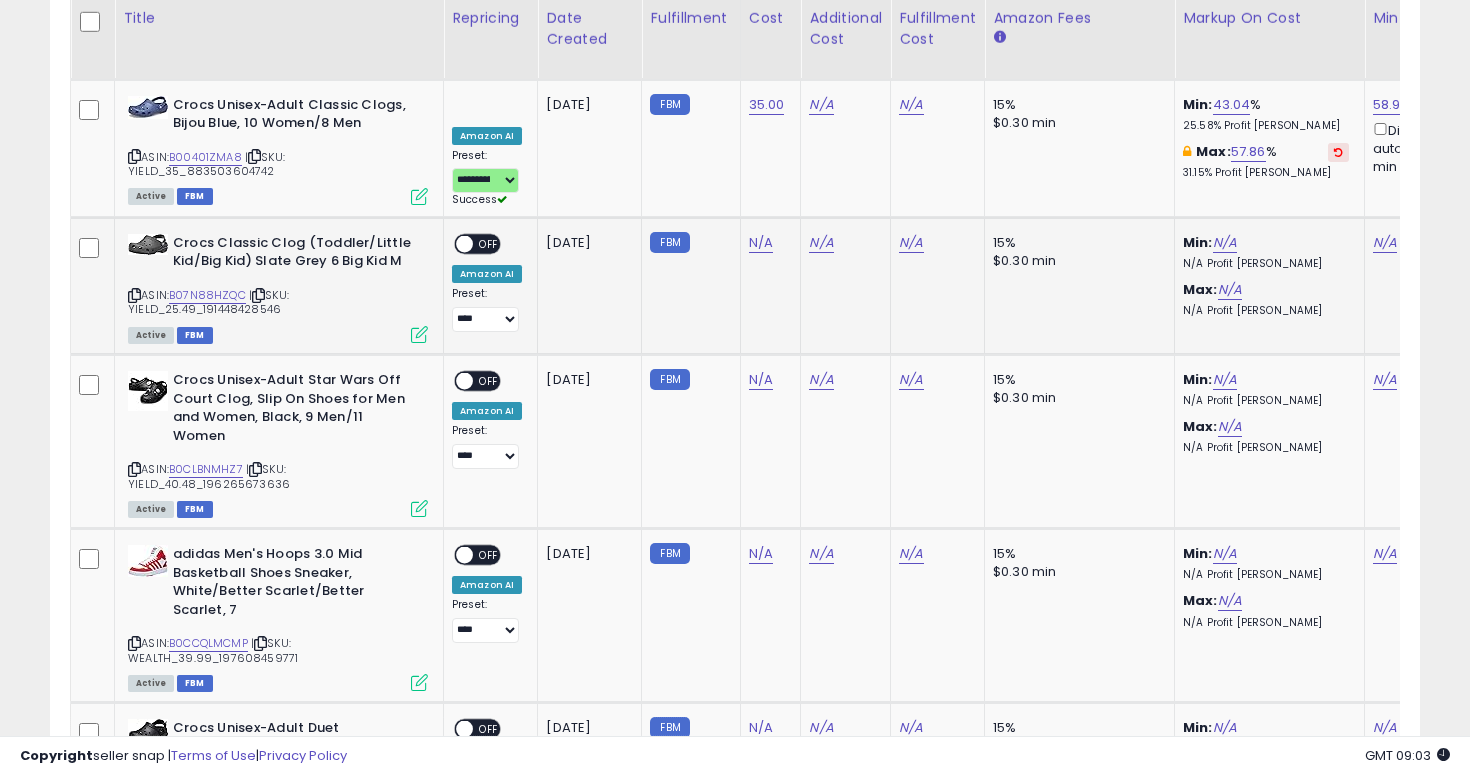 click at bounding box center [134, 295] 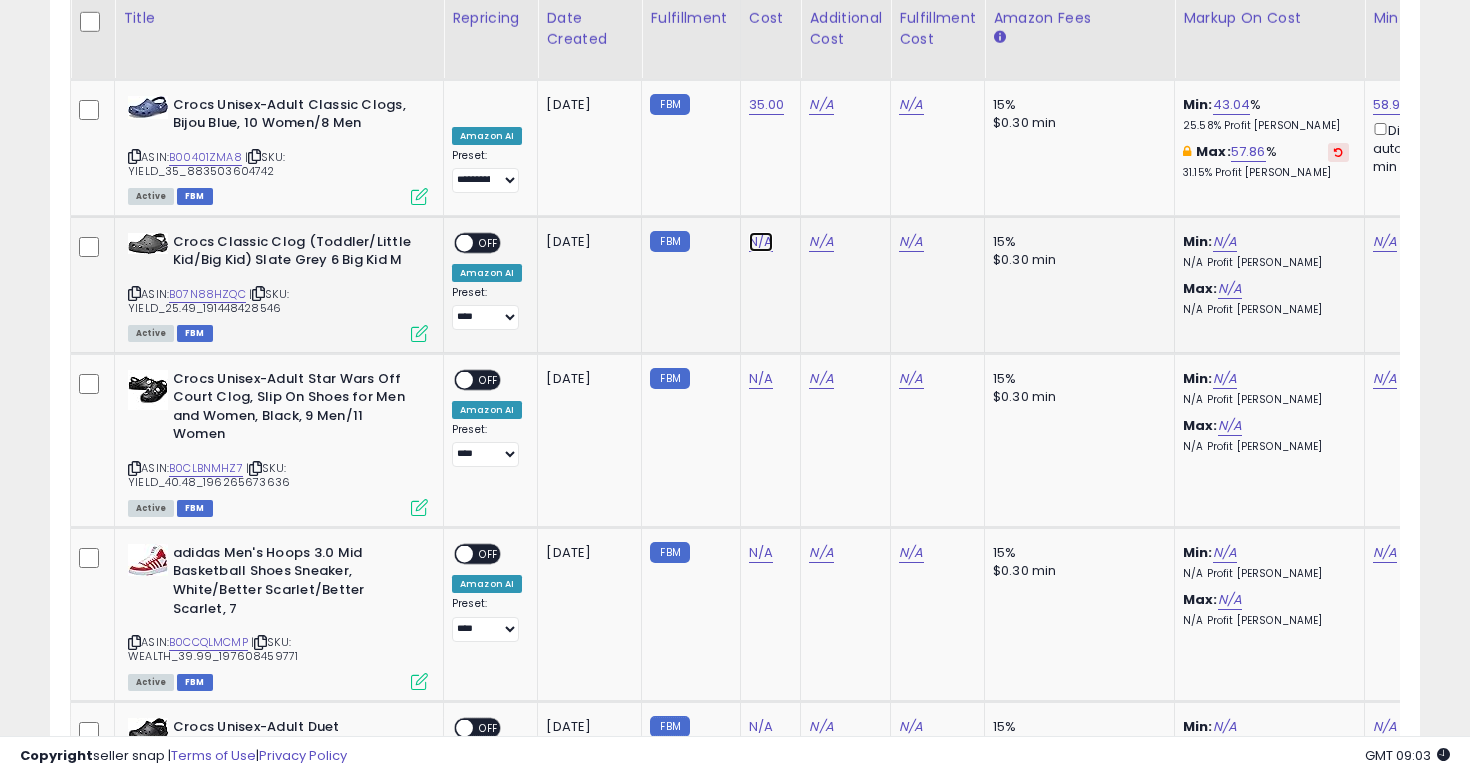 click on "N/A" at bounding box center (761, 242) 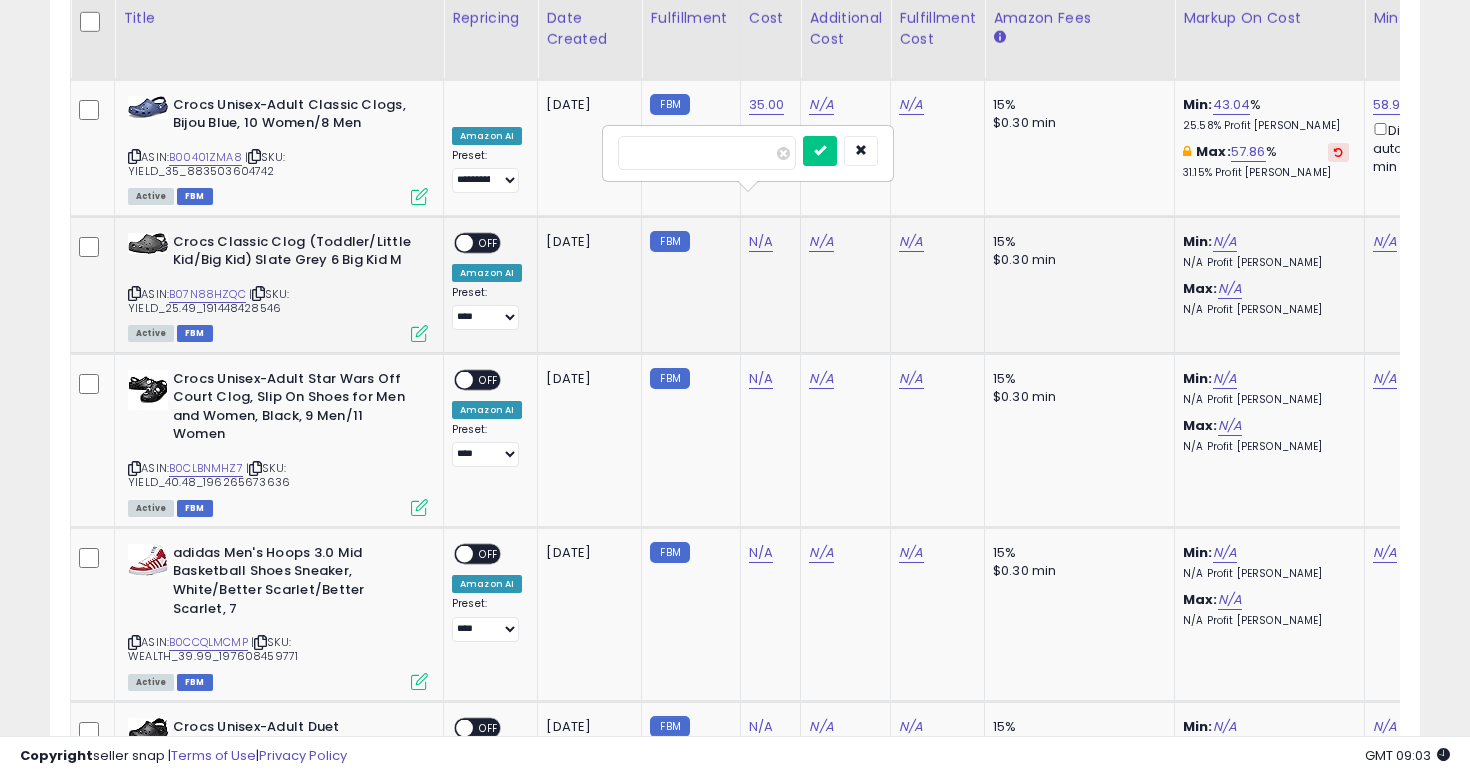 type on "****" 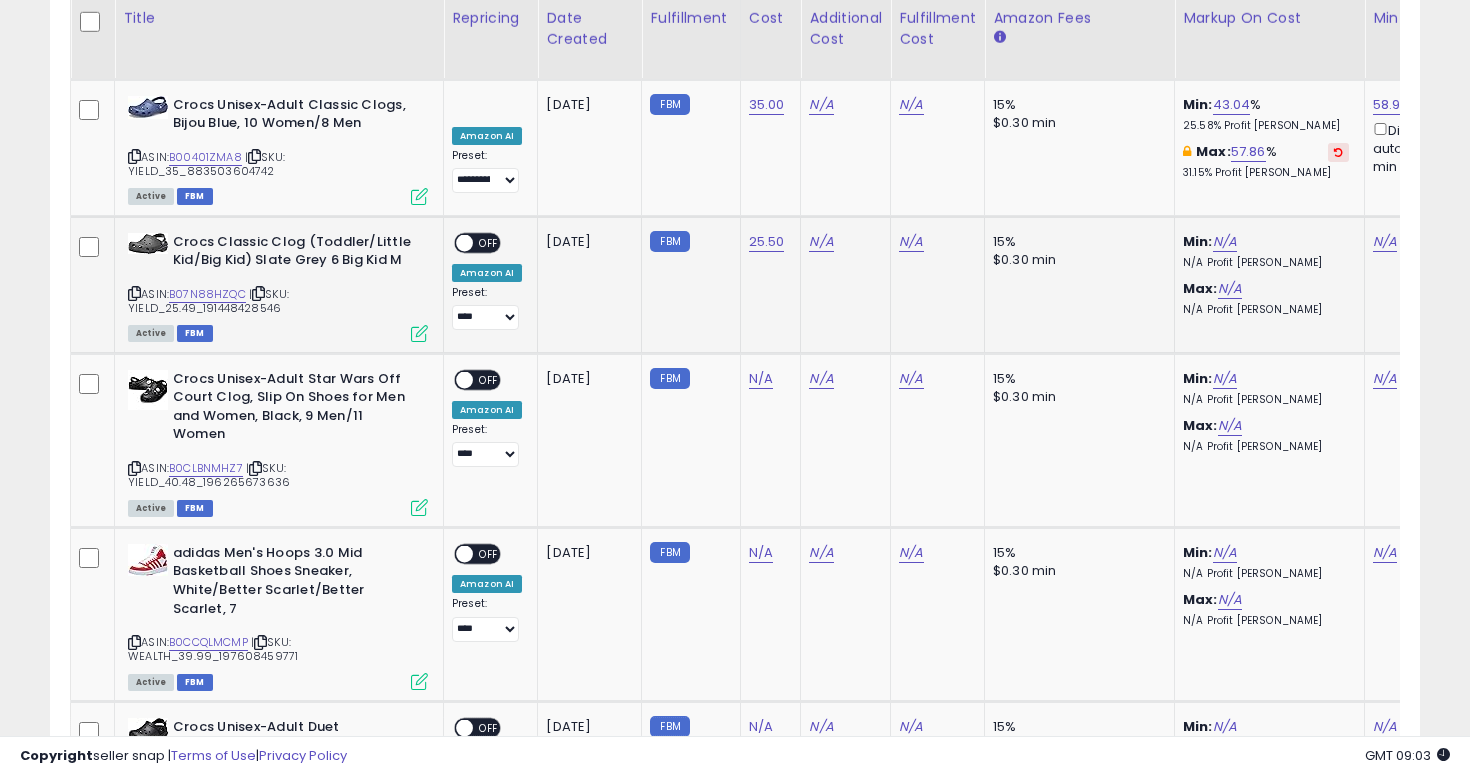 scroll, scrollTop: 0, scrollLeft: 164, axis: horizontal 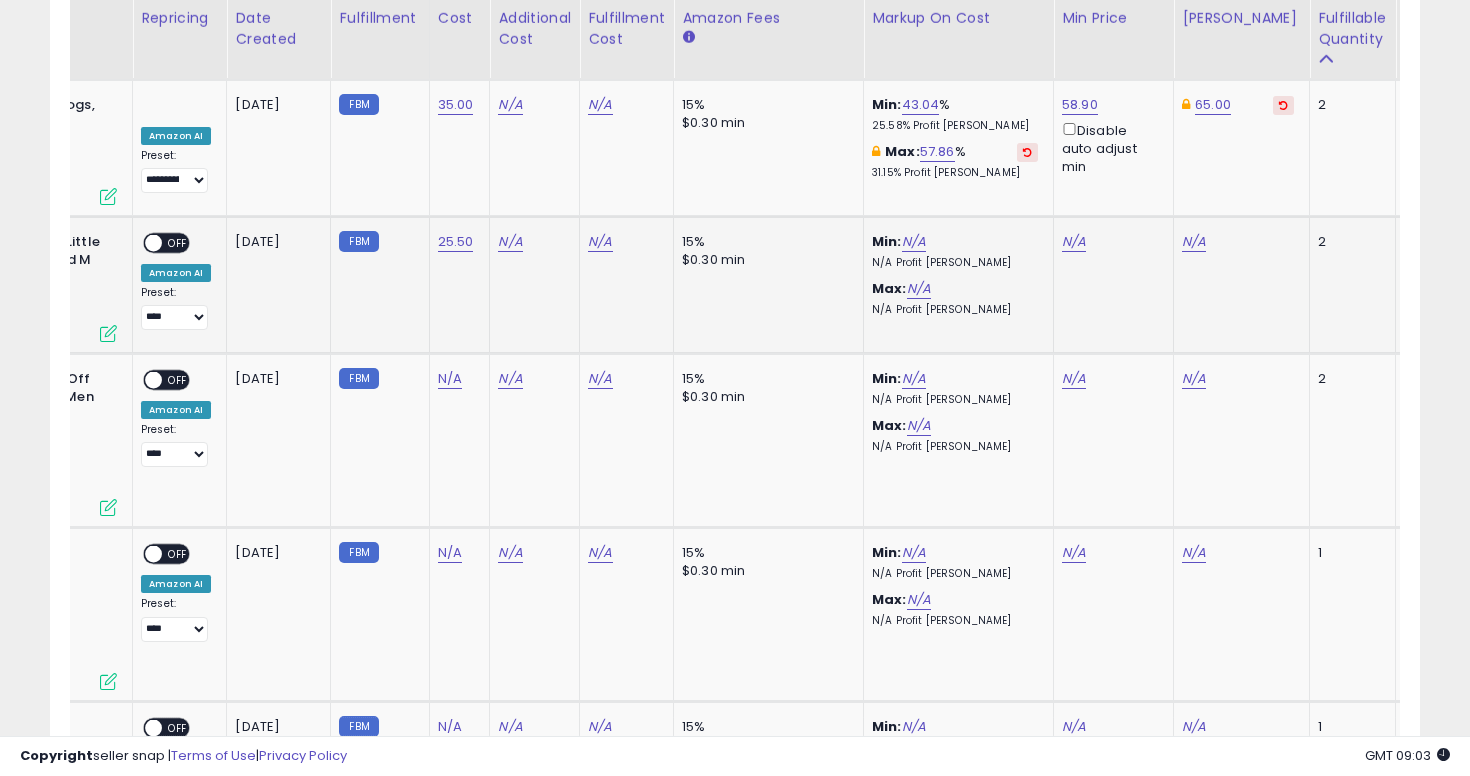 click on "Min:  N/A    N/A  Profit Margin Max:  N/A    N/A  Profit Margin" at bounding box center (955, 275) 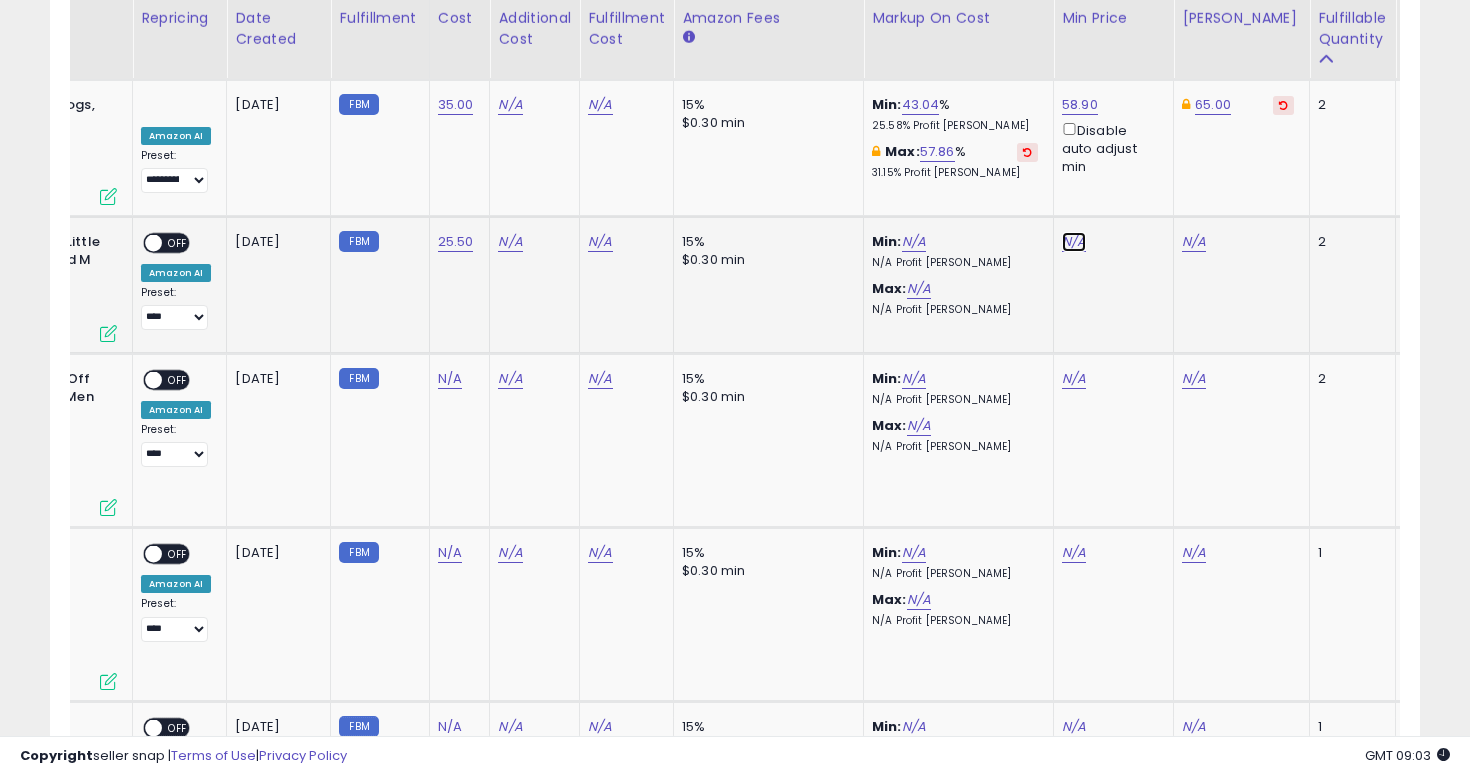 click on "N/A" at bounding box center [1074, 242] 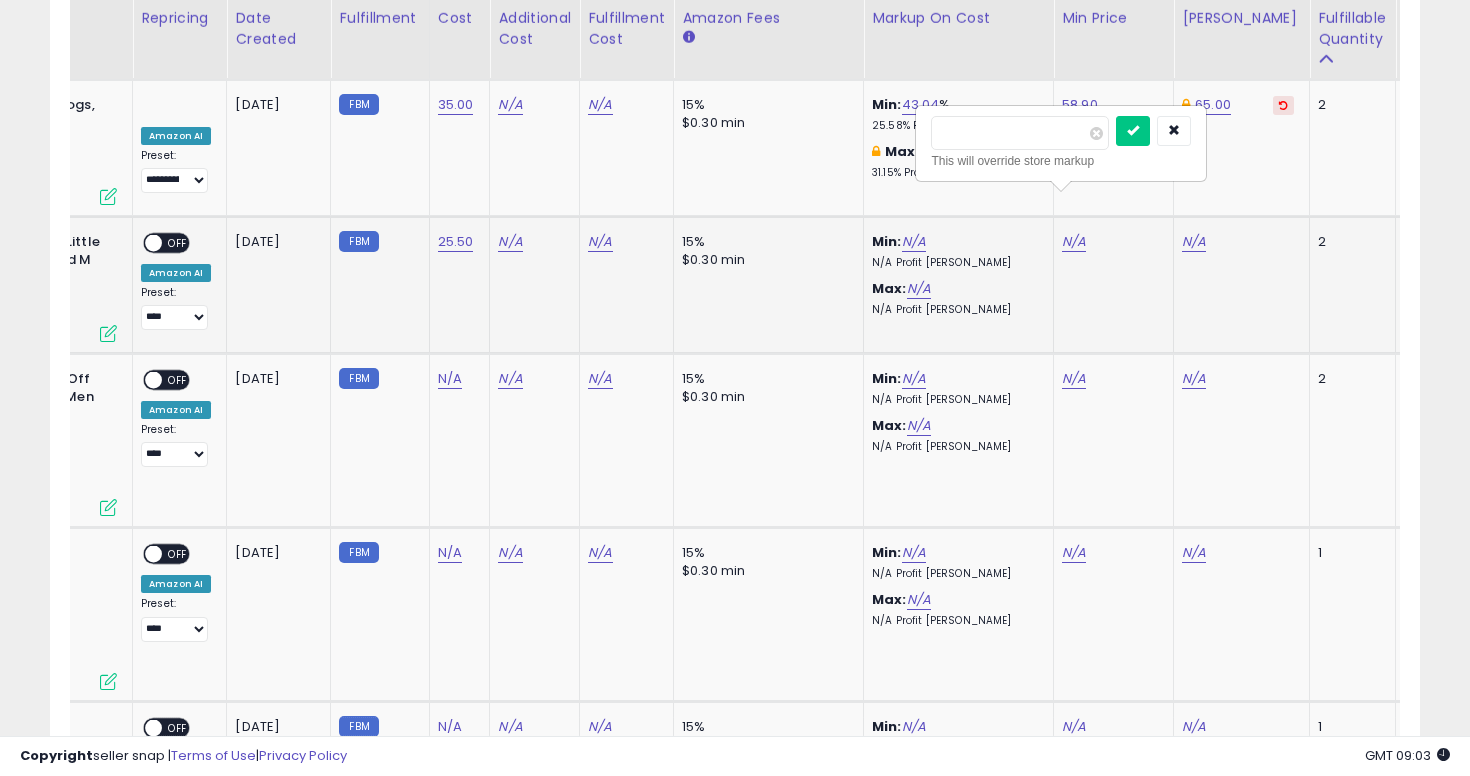 type on "**" 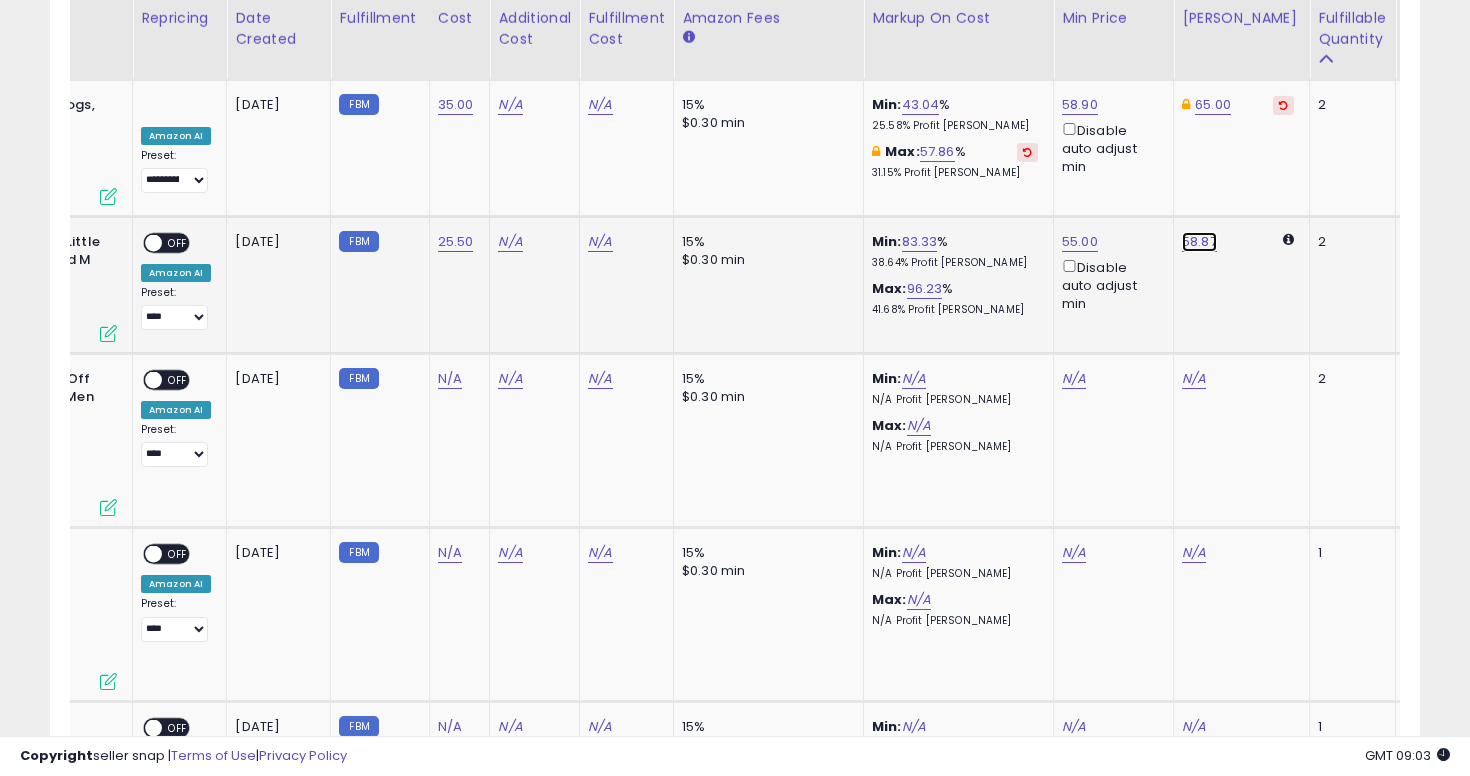 click on "58.87" at bounding box center (1201, -4285) 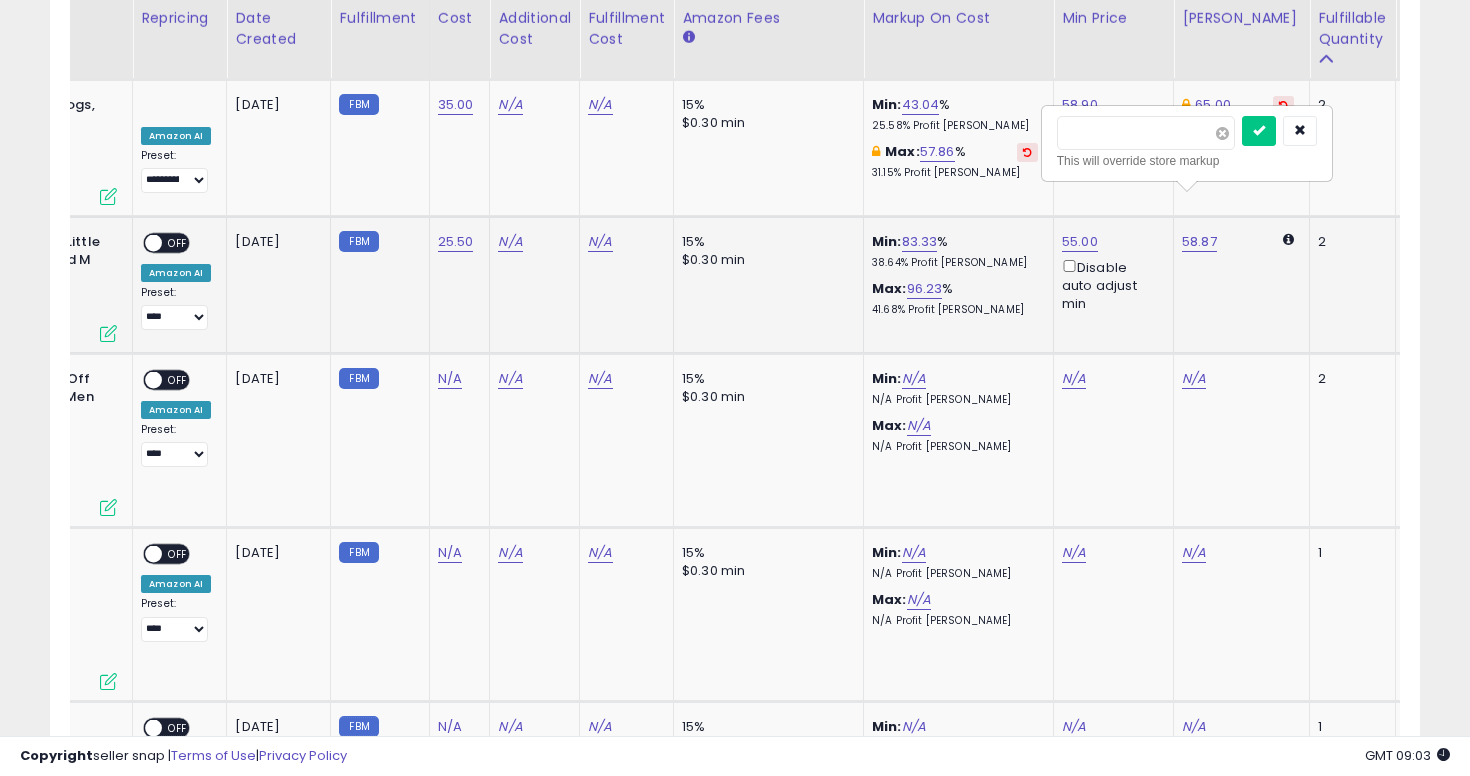 click at bounding box center (1222, 133) 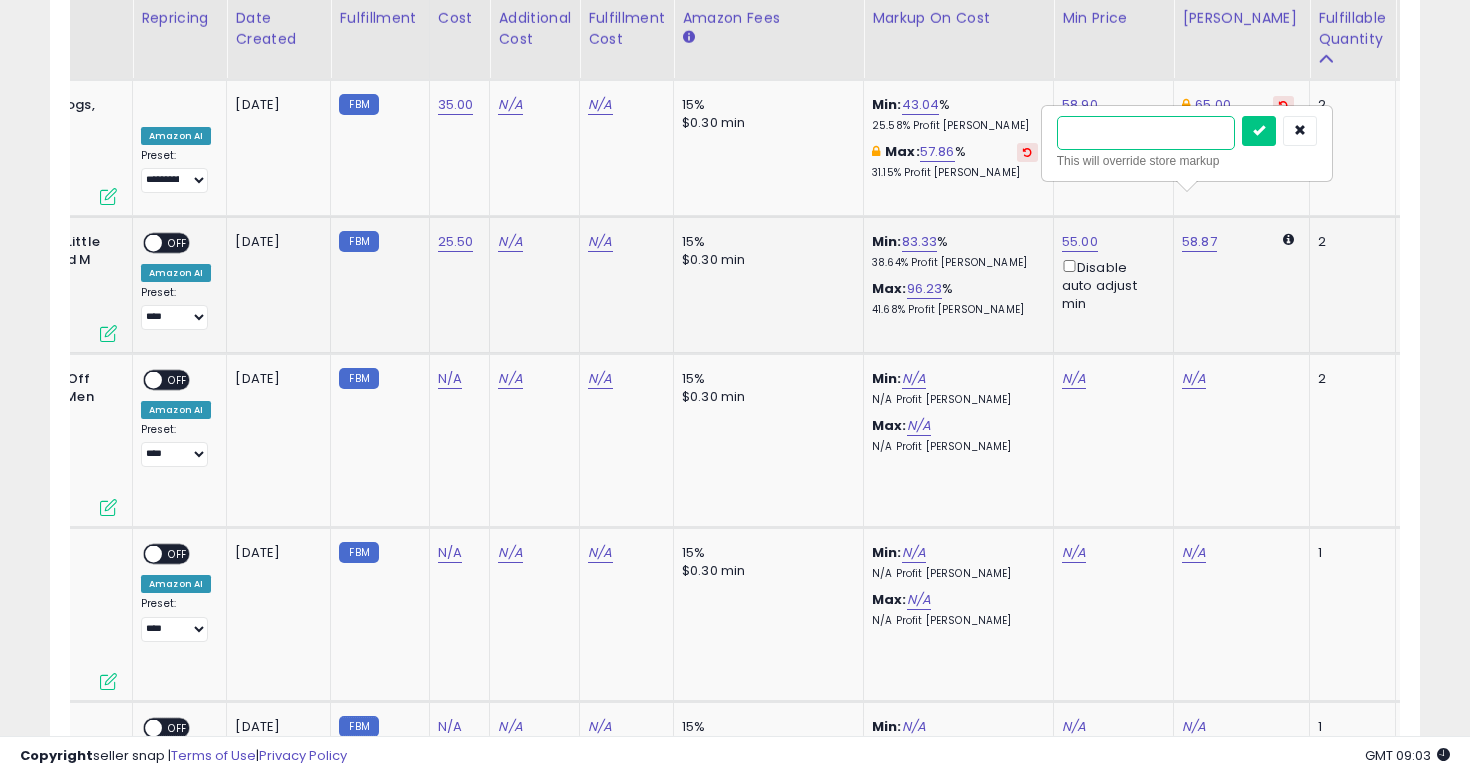 type on "**" 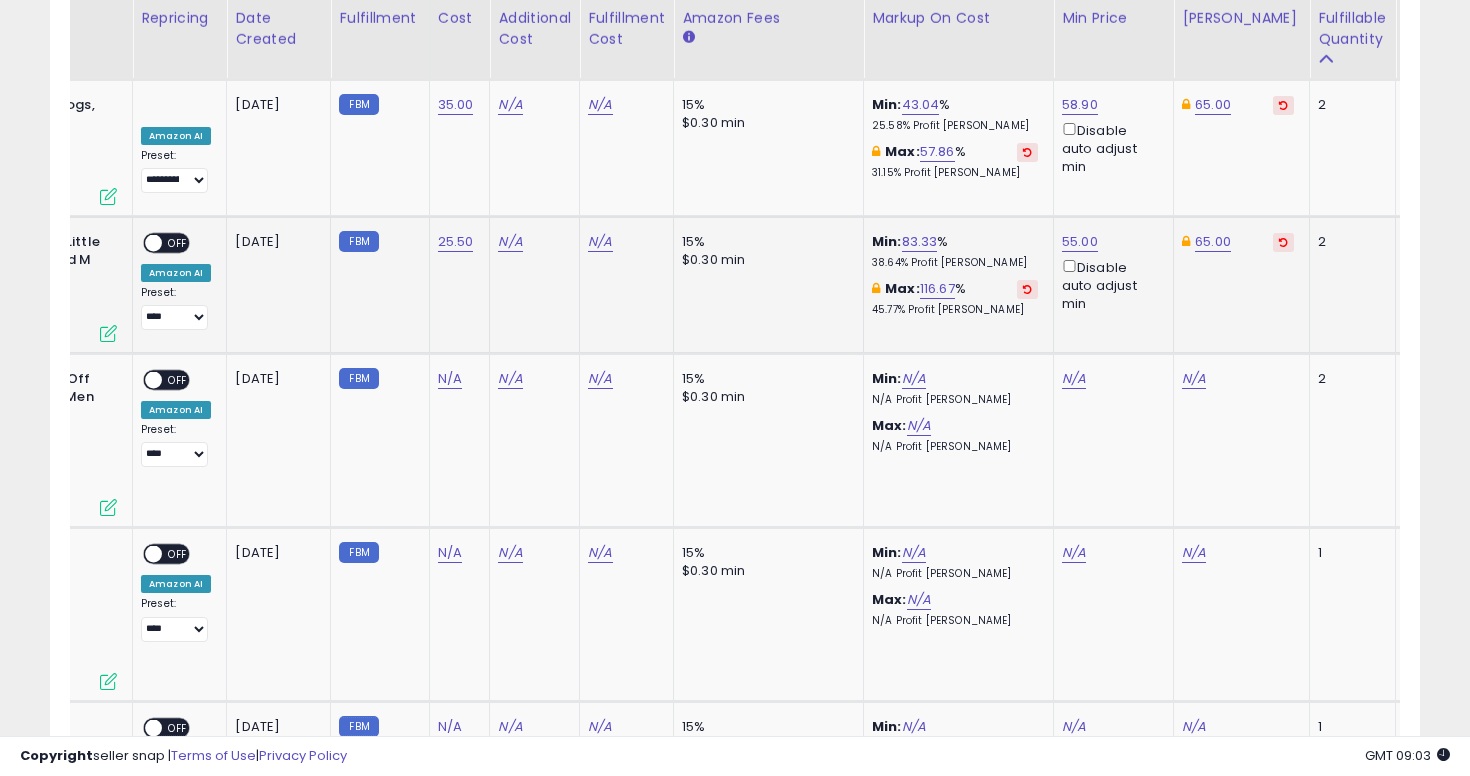 scroll, scrollTop: 0, scrollLeft: 0, axis: both 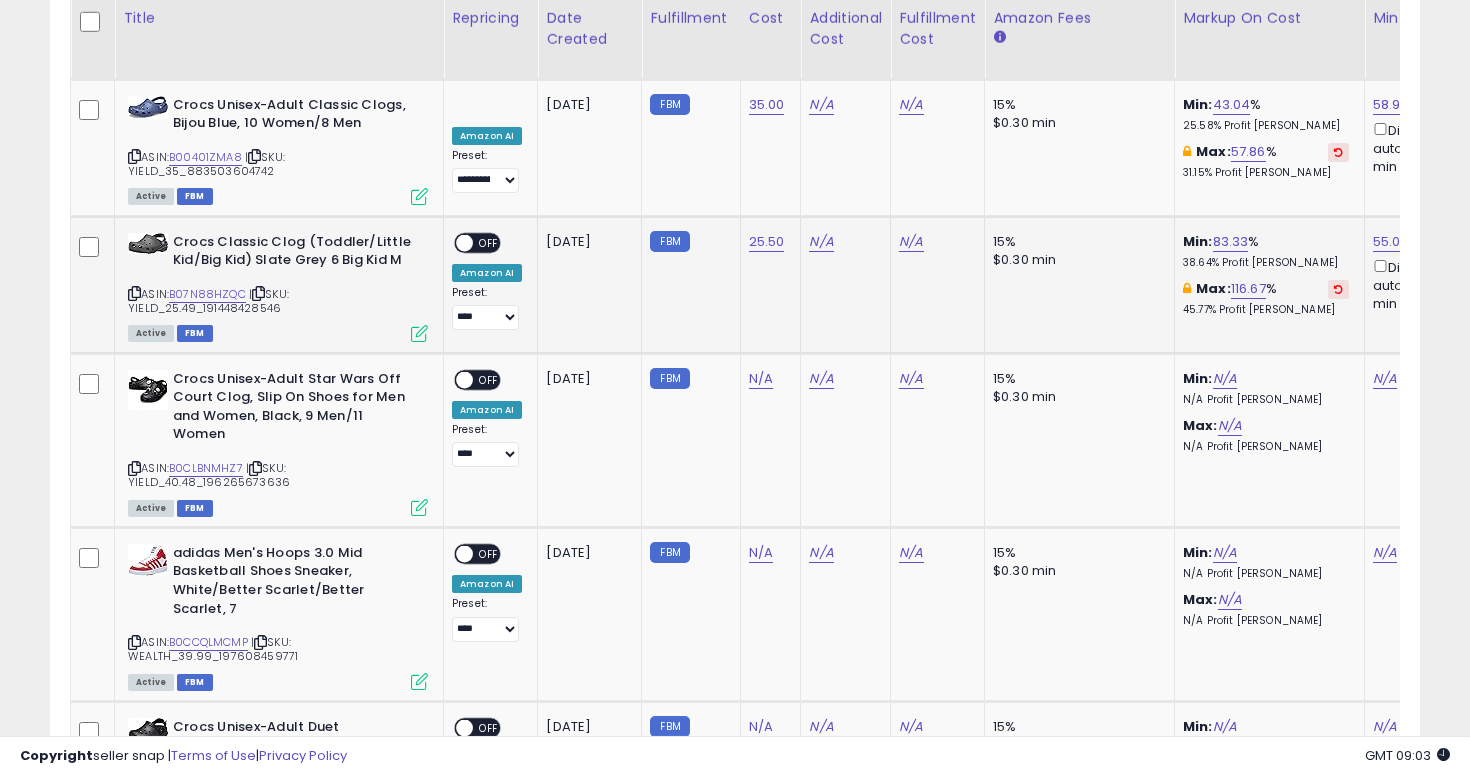 click on "OFF" at bounding box center [489, 242] 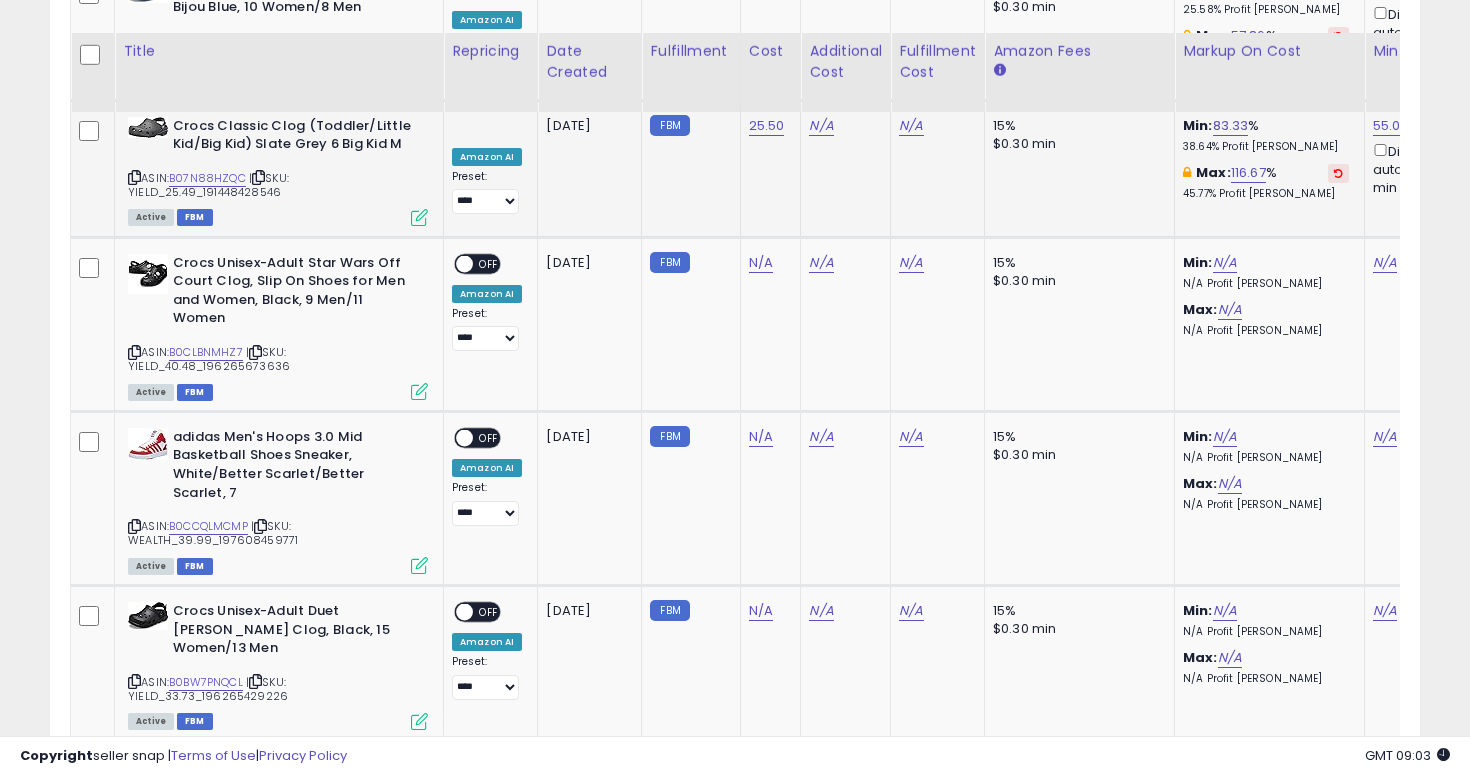 scroll, scrollTop: 5540, scrollLeft: 0, axis: vertical 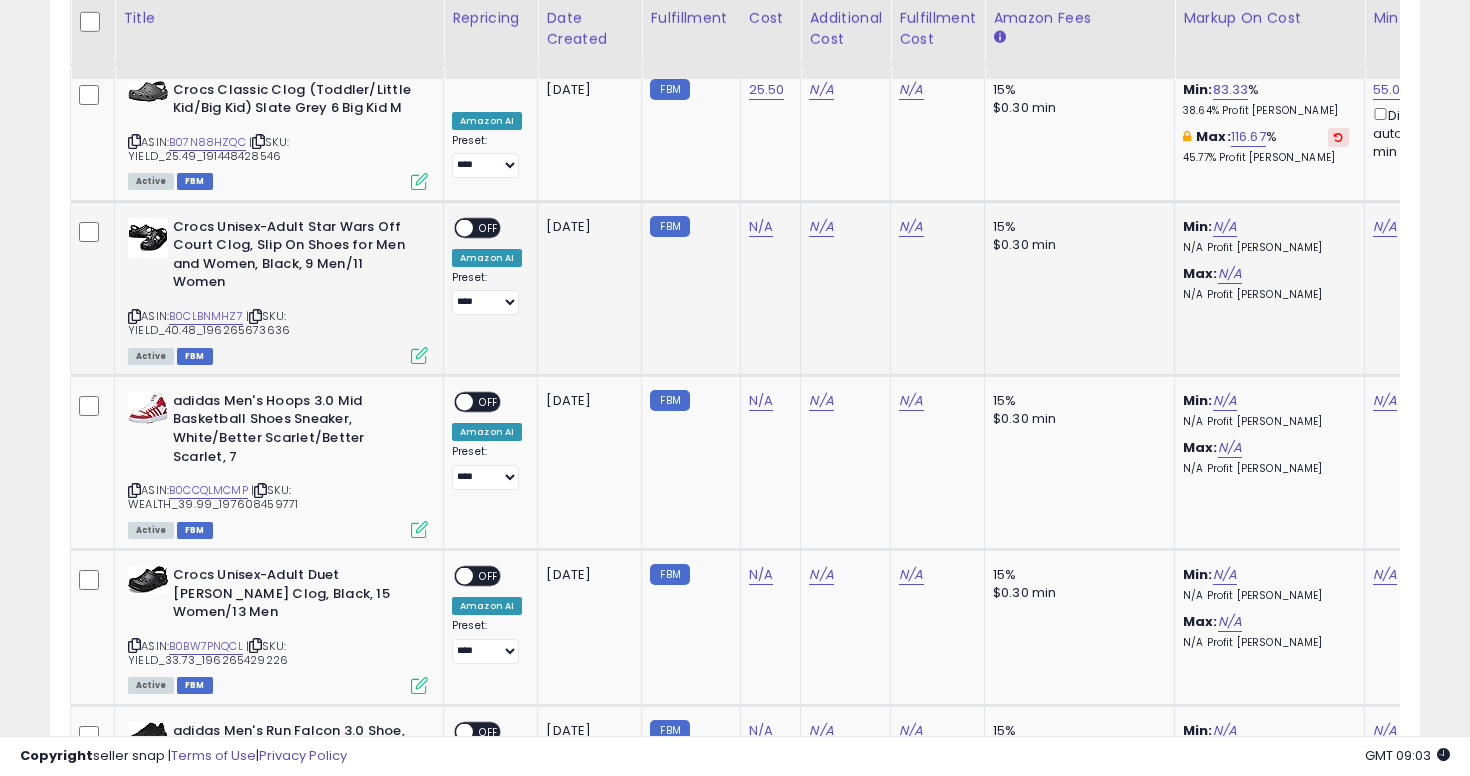 click at bounding box center (134, 316) 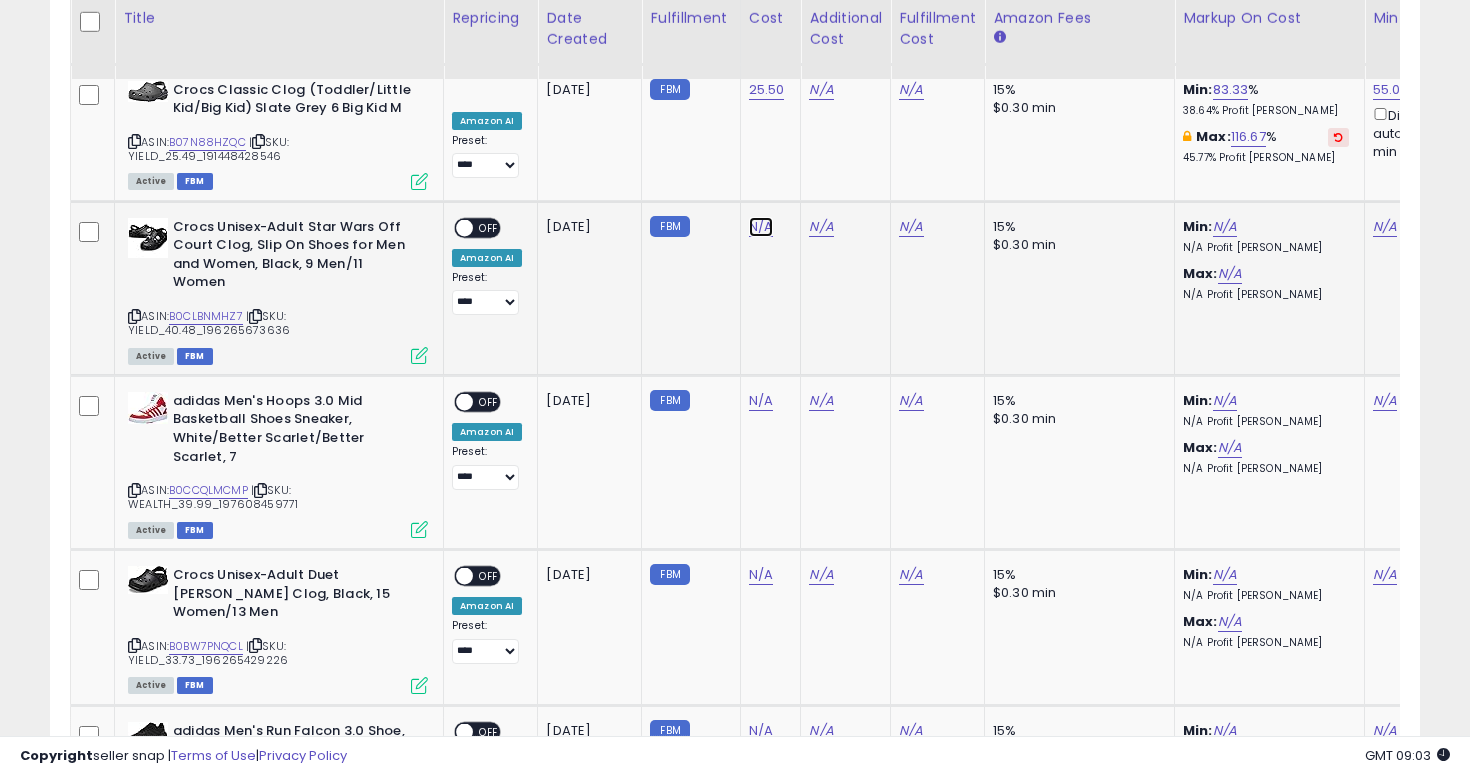 click on "N/A" at bounding box center (761, 227) 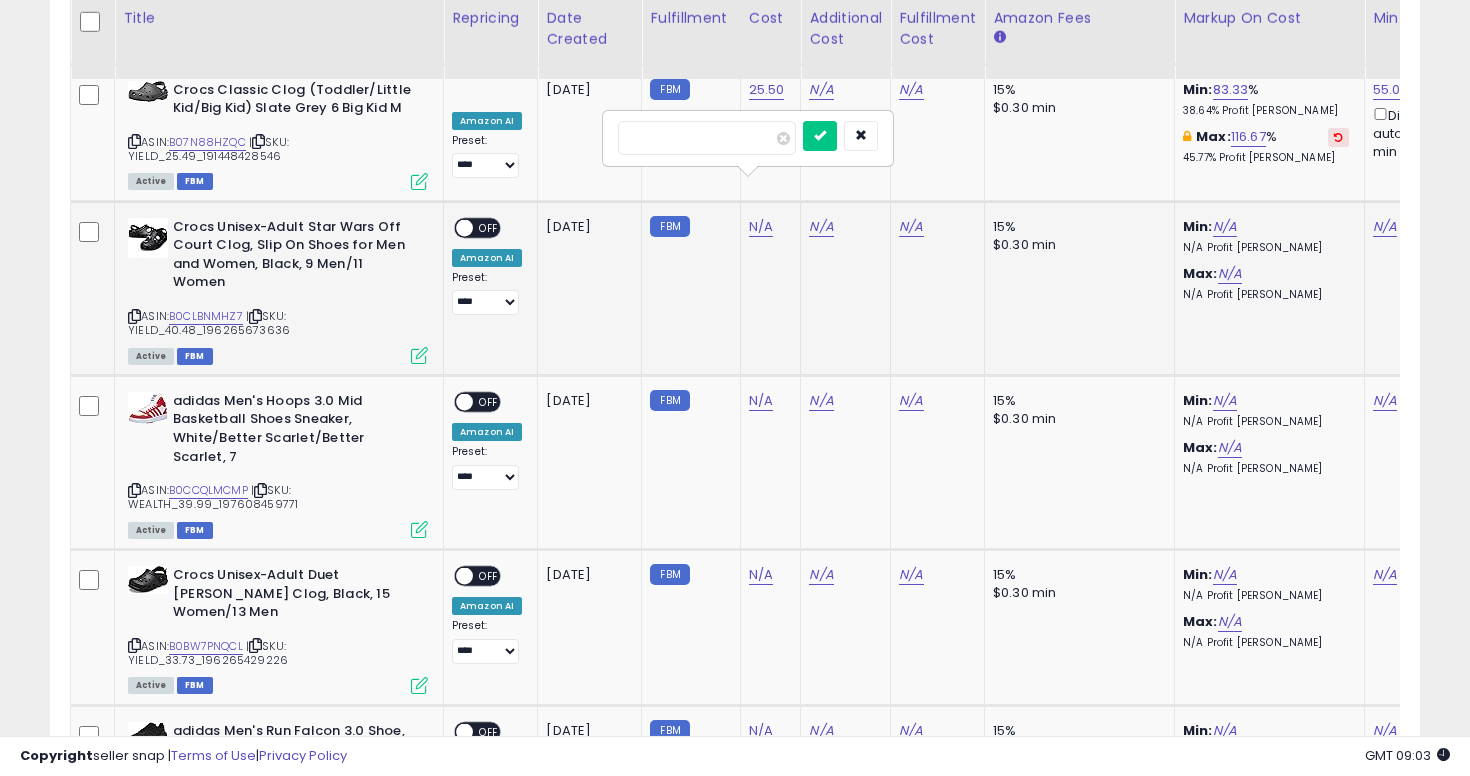 type on "**" 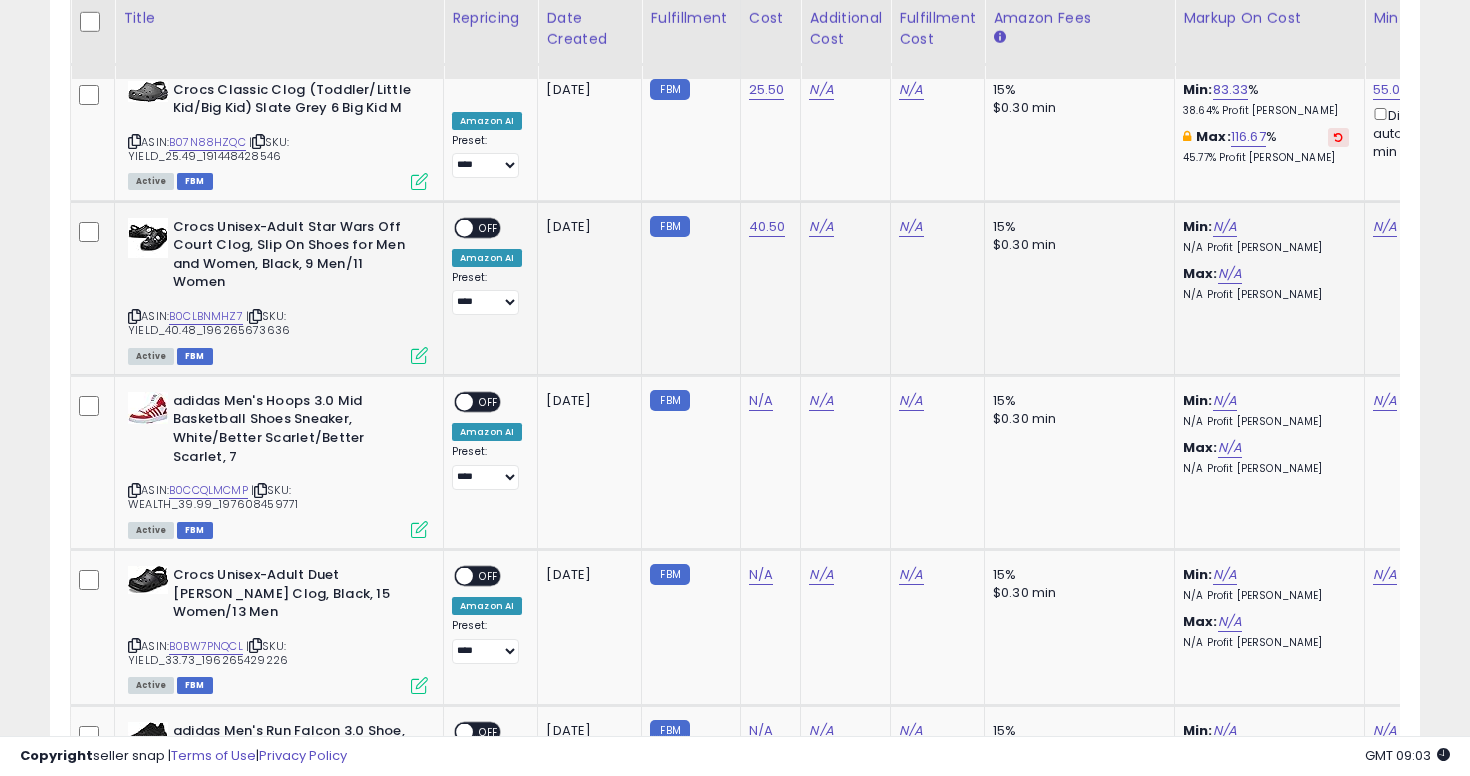 scroll, scrollTop: 0, scrollLeft: 189, axis: horizontal 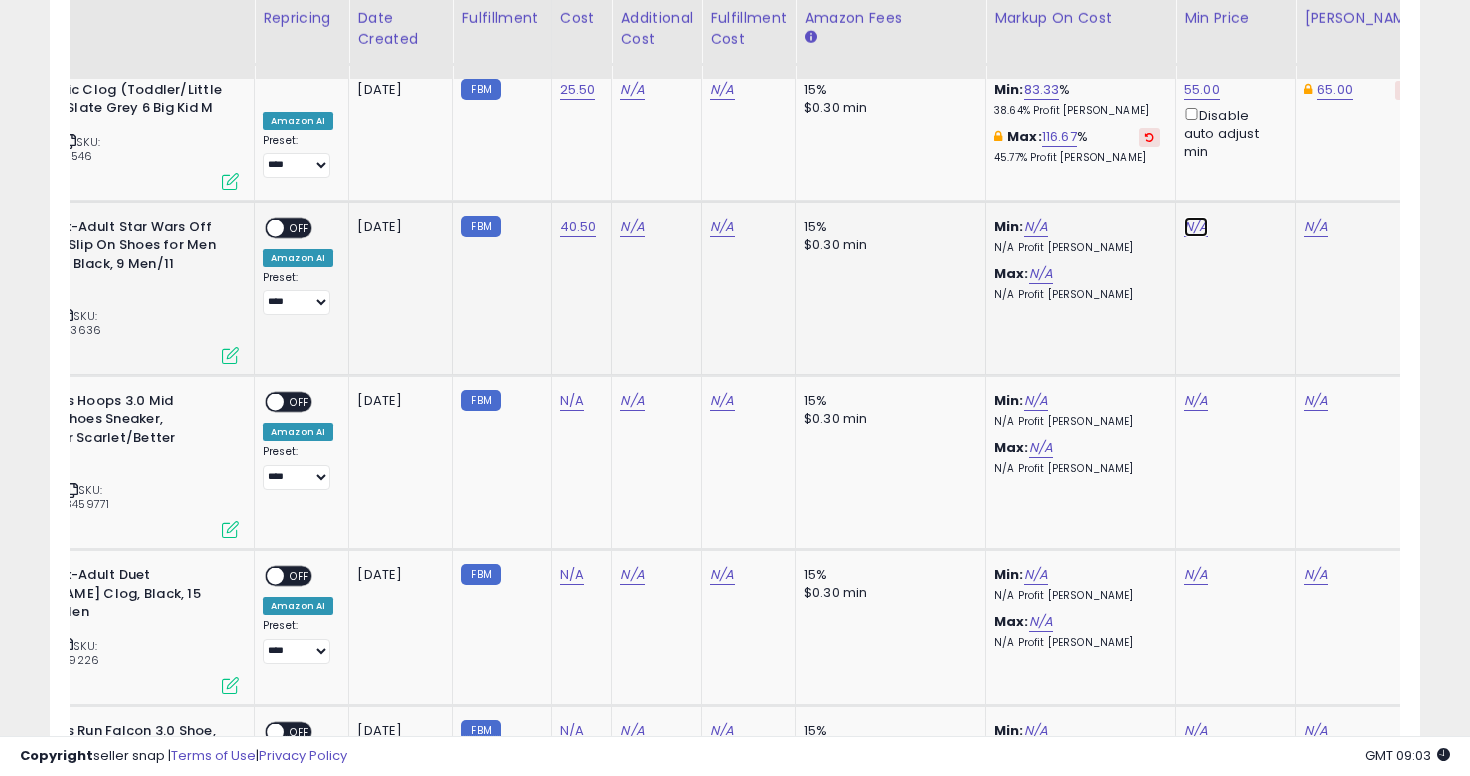 click on "N/A" at bounding box center (1196, 227) 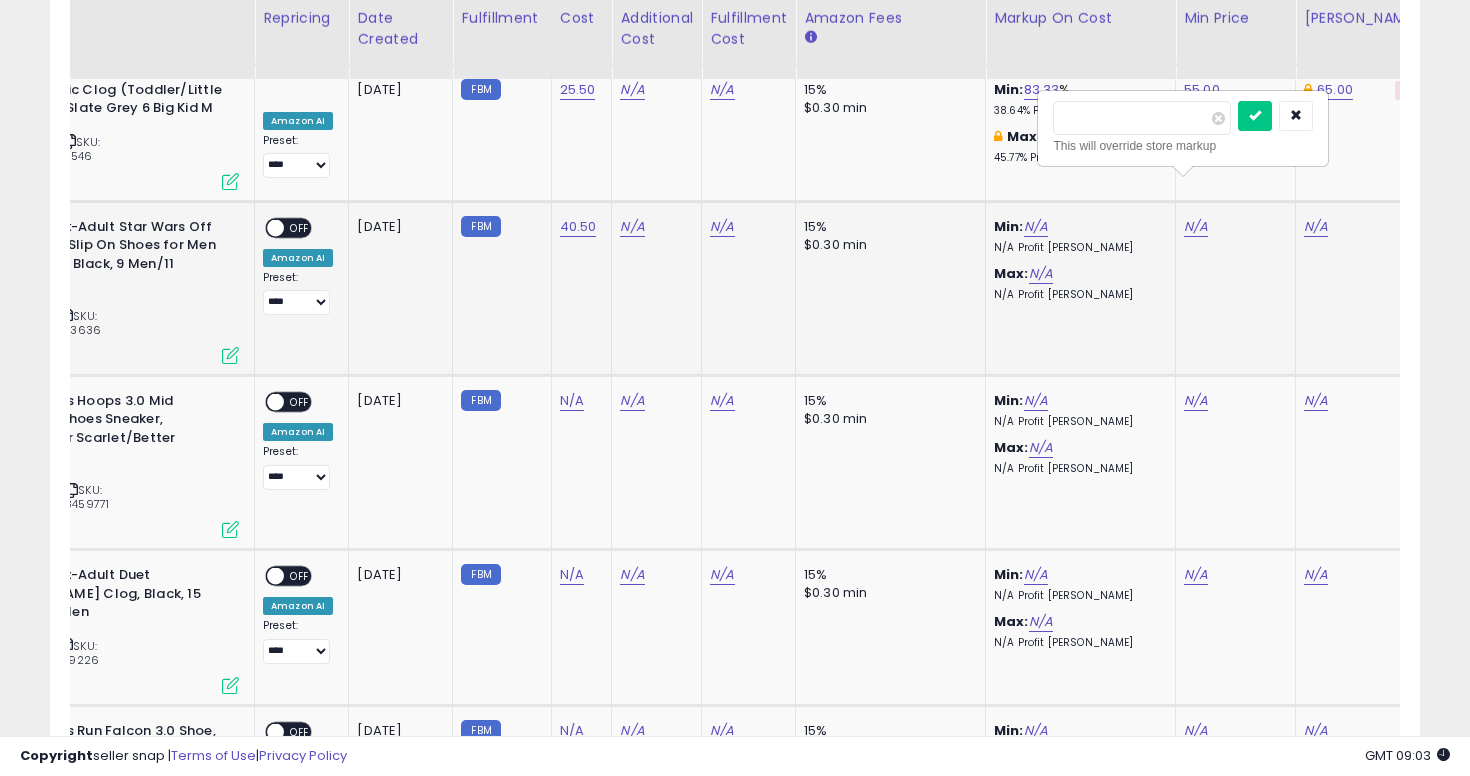 type on "**" 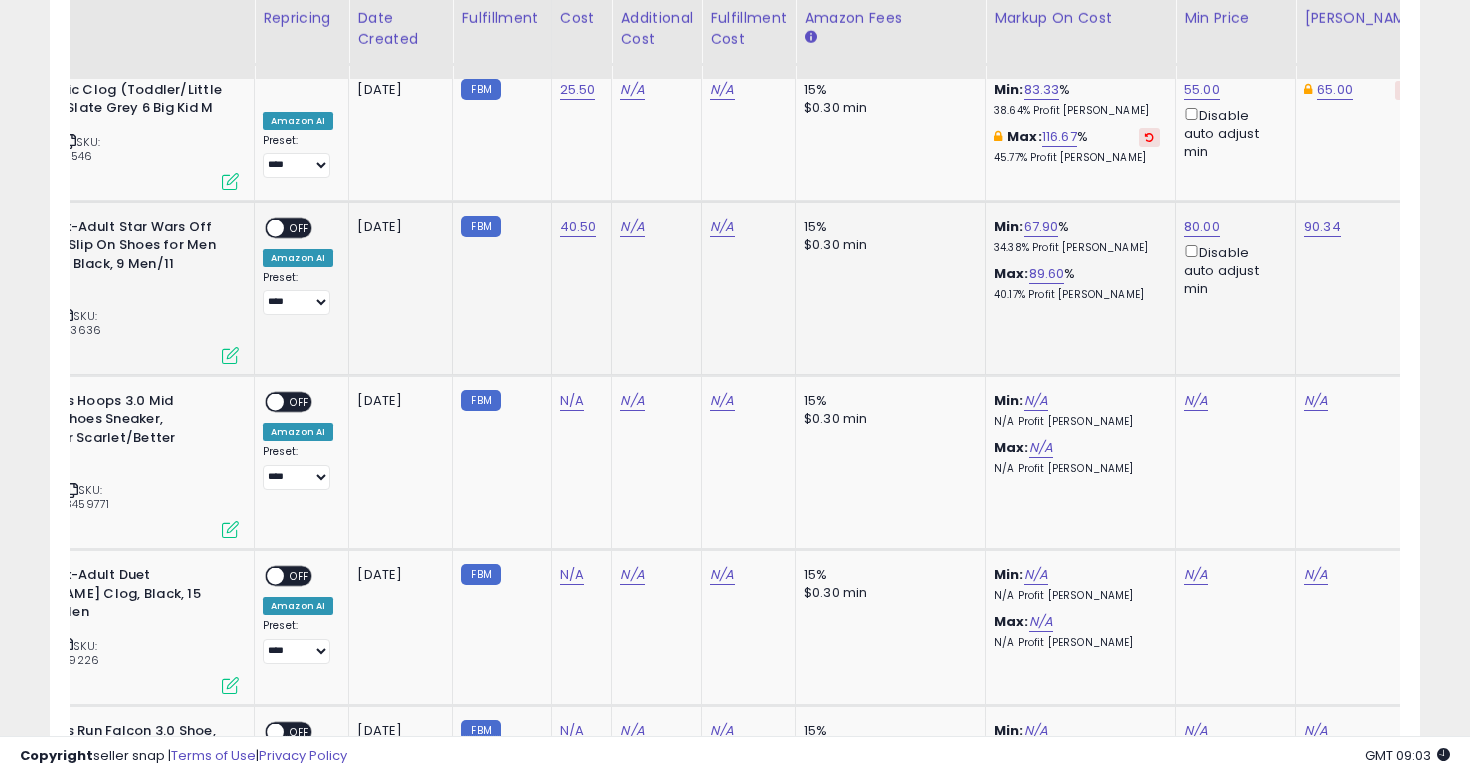 scroll, scrollTop: 0, scrollLeft: 0, axis: both 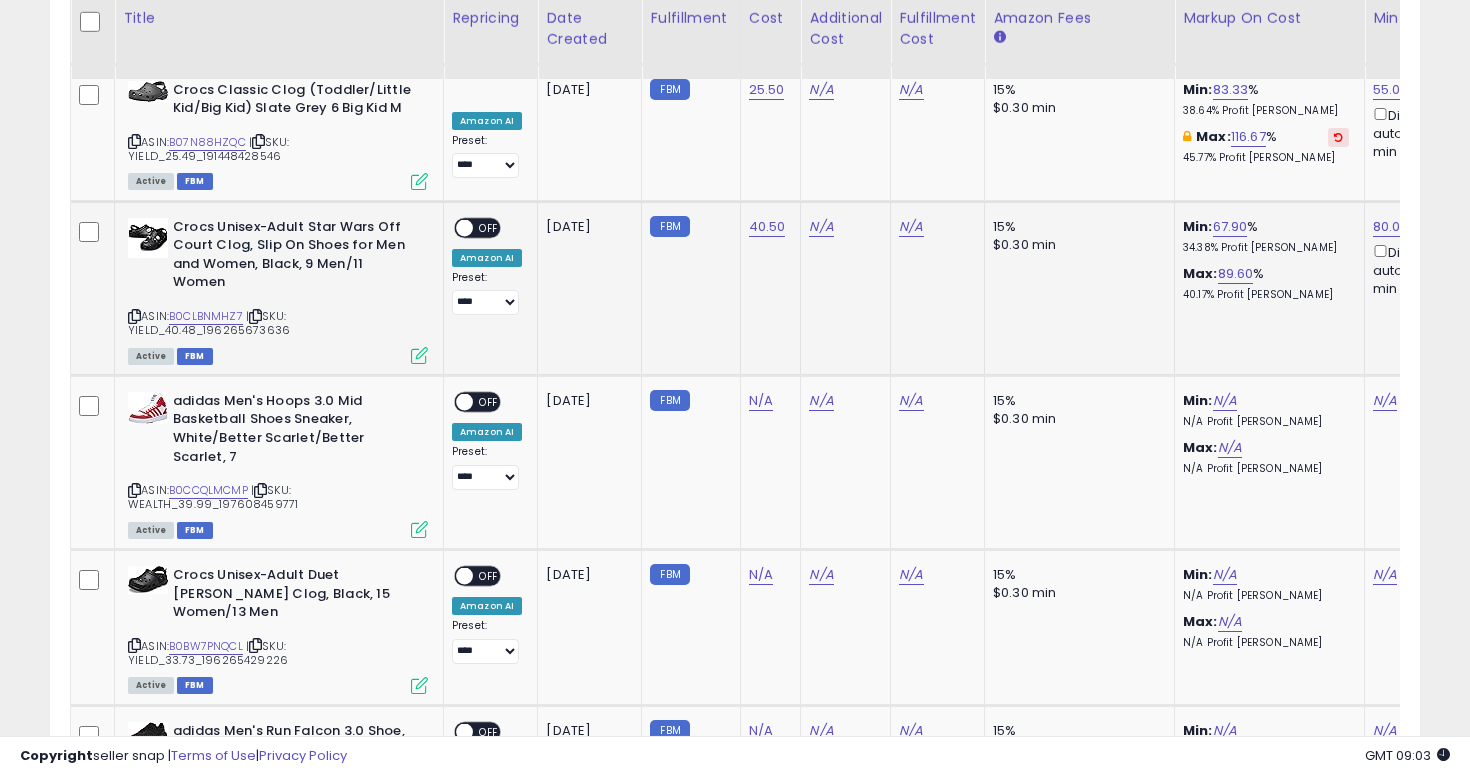 click on "OFF" at bounding box center (489, 227) 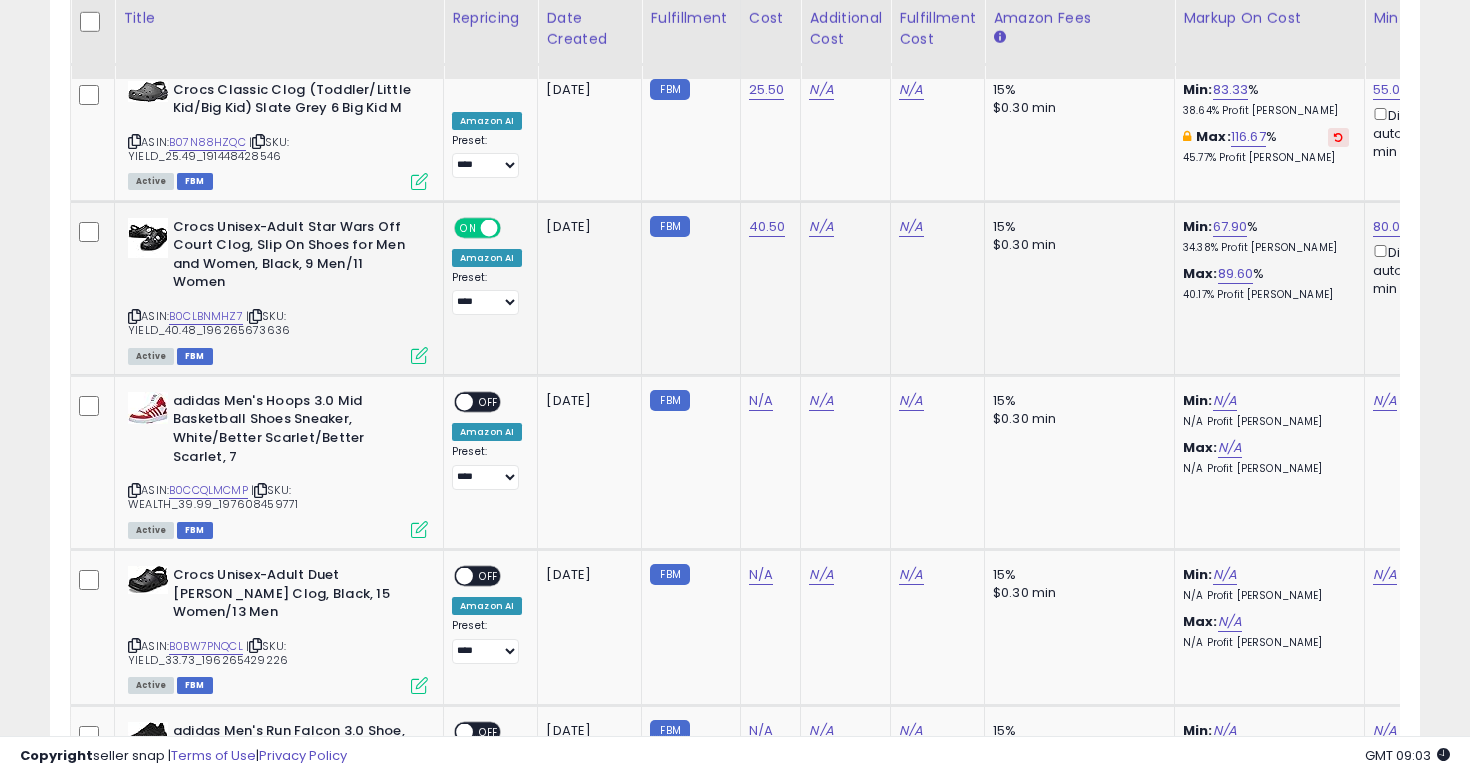 scroll, scrollTop: 0, scrollLeft: 157, axis: horizontal 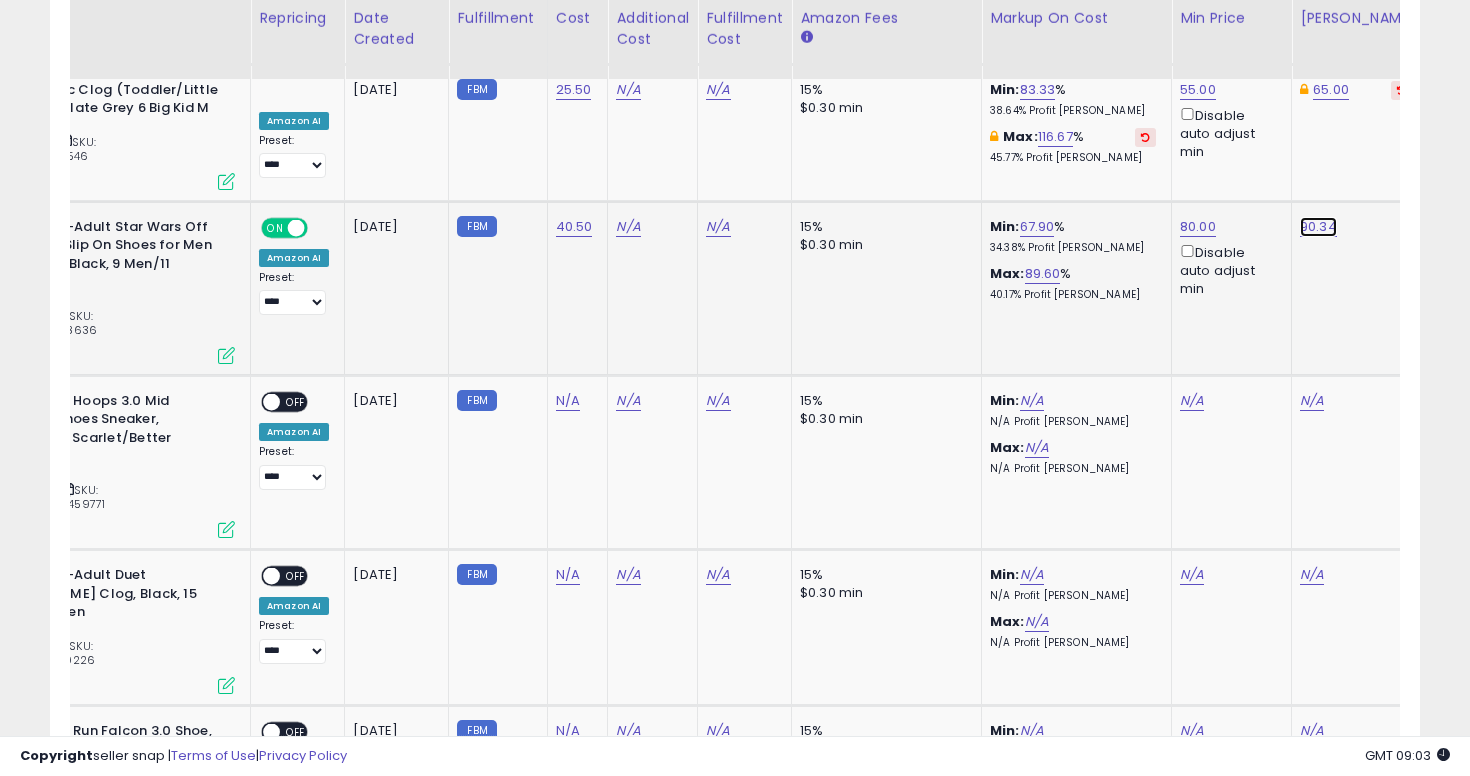 click on "90.34" at bounding box center (1319, -4437) 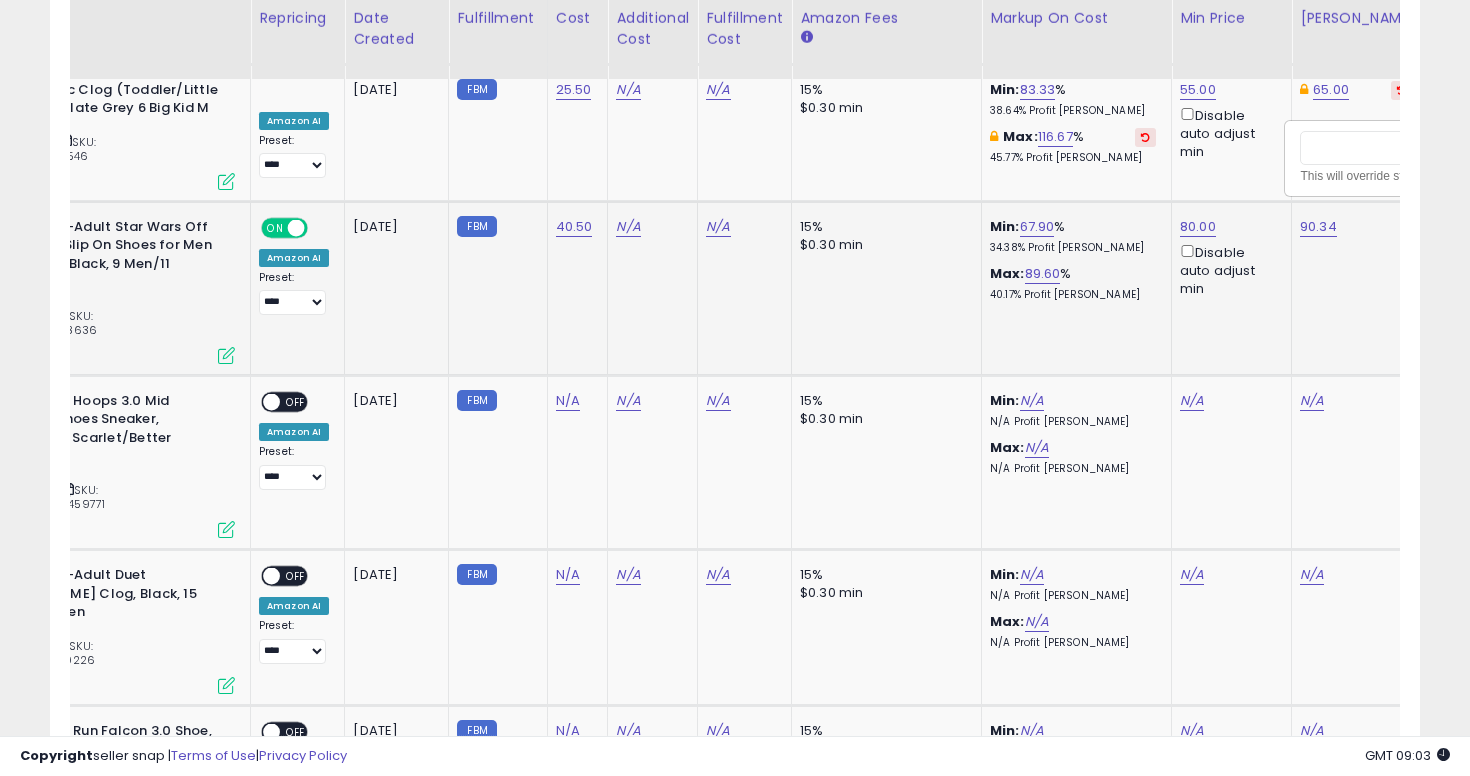 scroll, scrollTop: 0, scrollLeft: 287, axis: horizontal 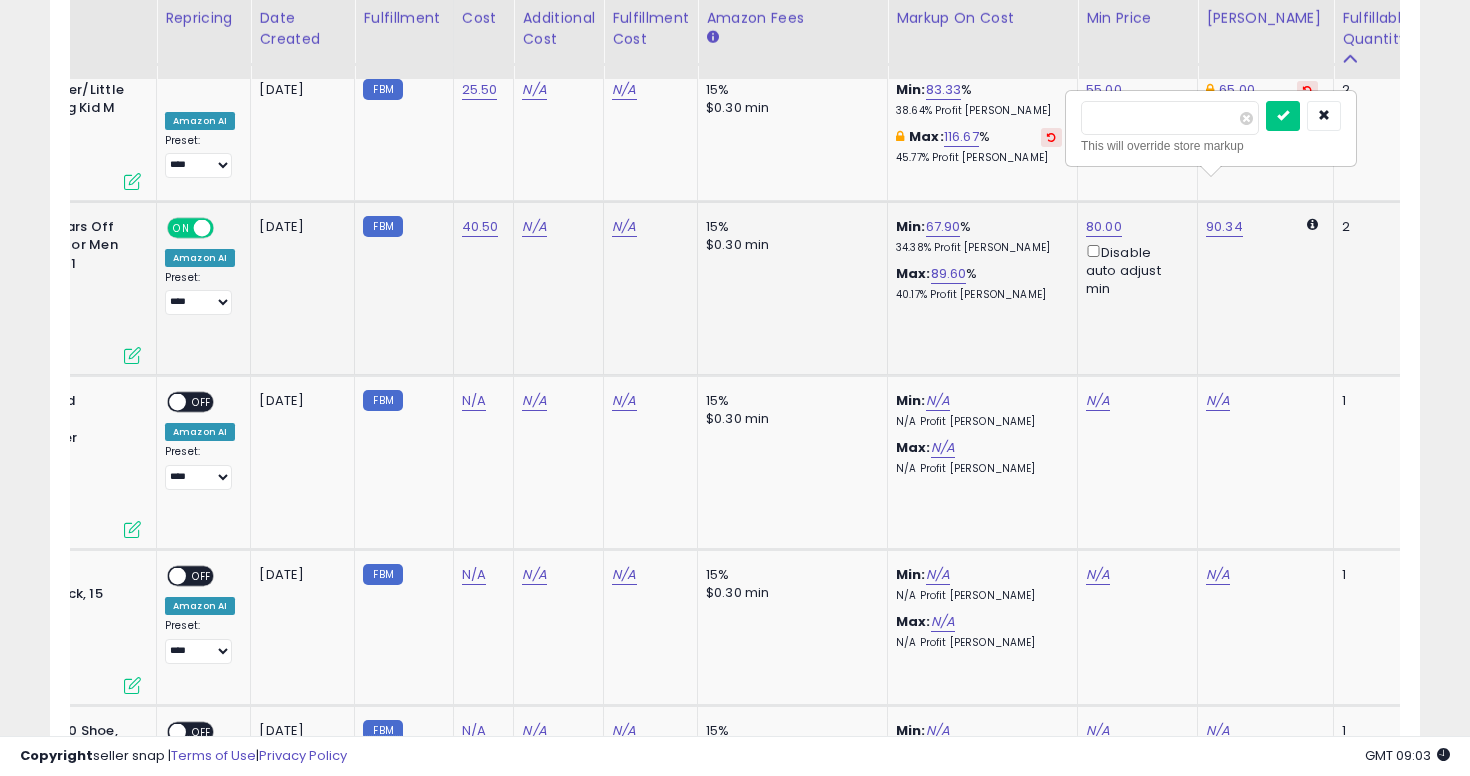 click on "*****" at bounding box center [1170, 118] 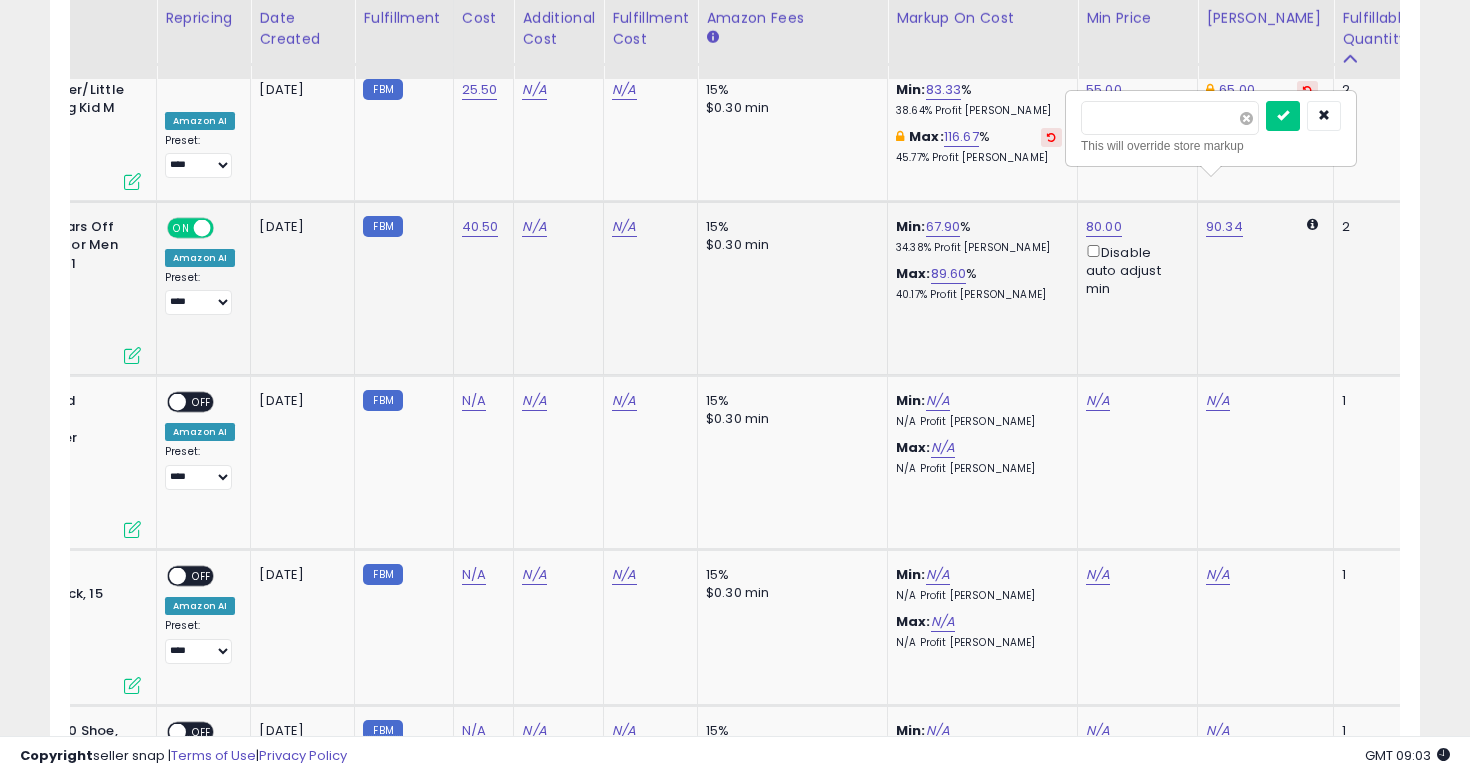 click at bounding box center (1246, 118) 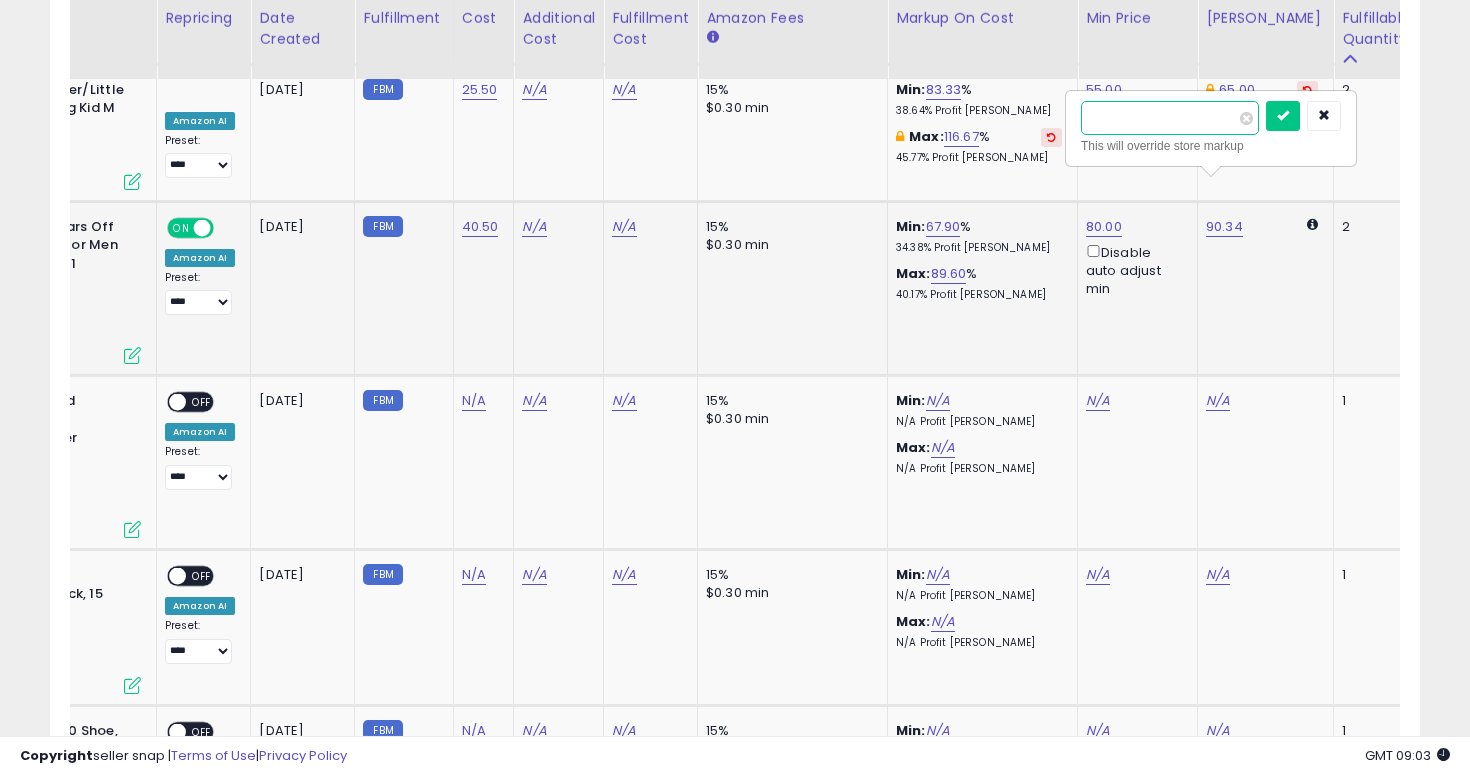 type on "**" 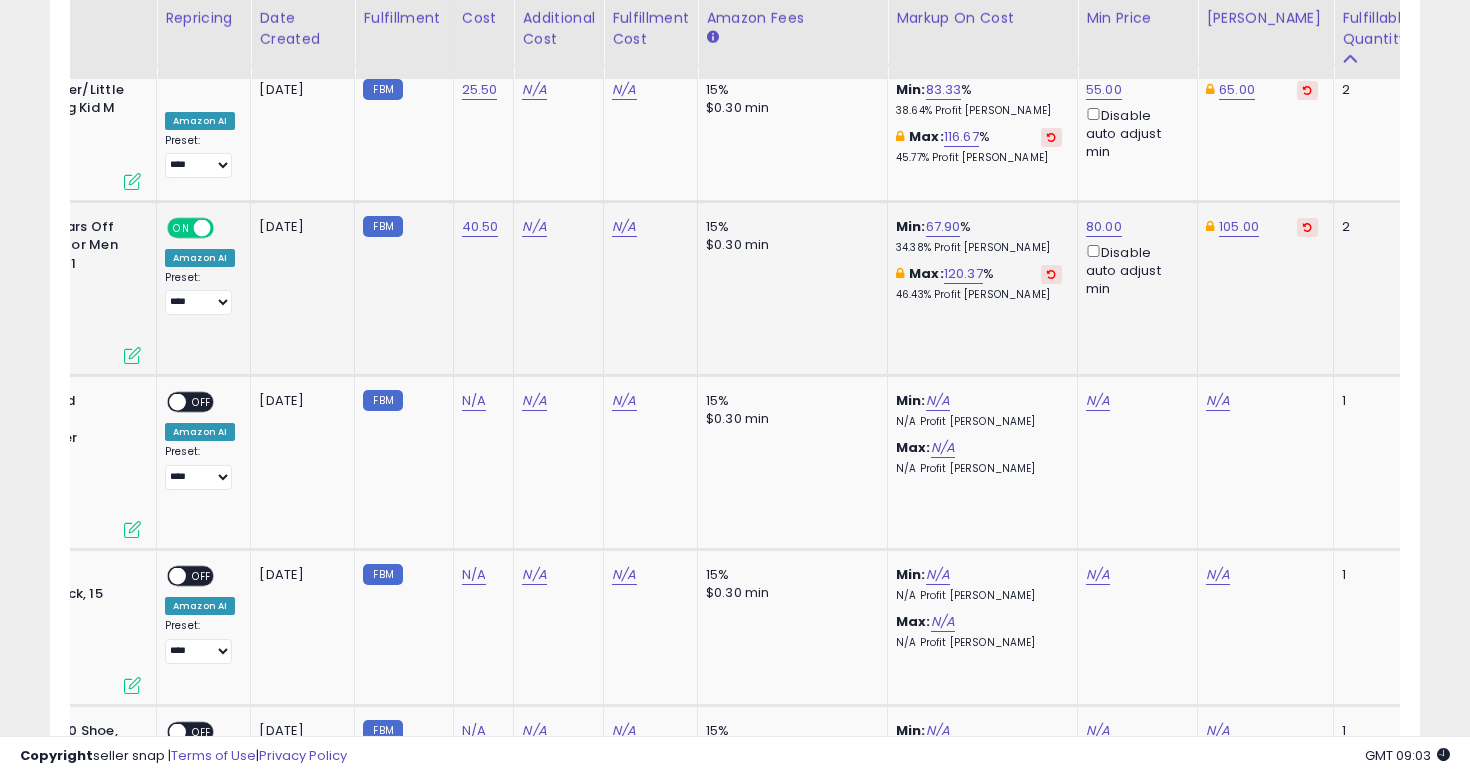 scroll, scrollTop: 0, scrollLeft: 27, axis: horizontal 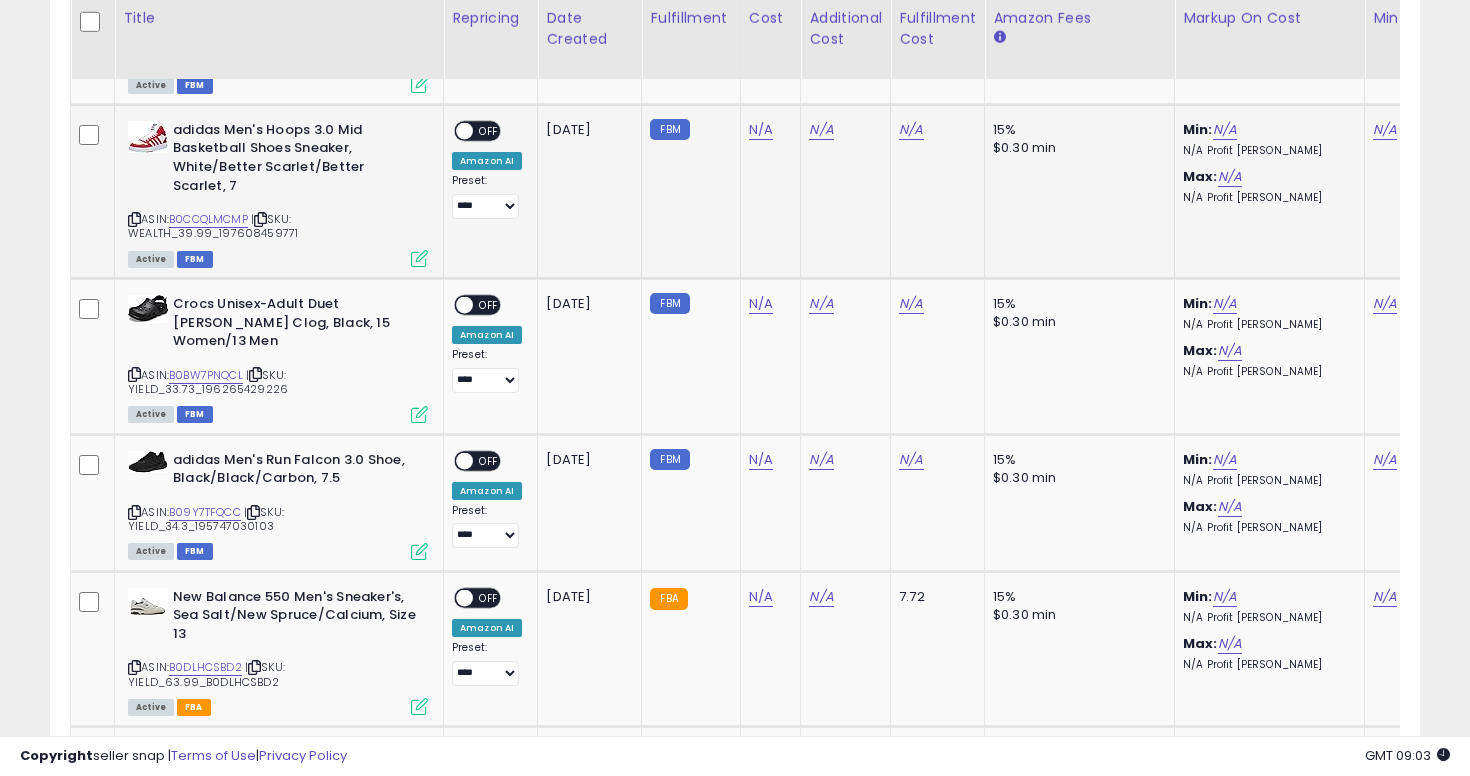 click at bounding box center (134, 219) 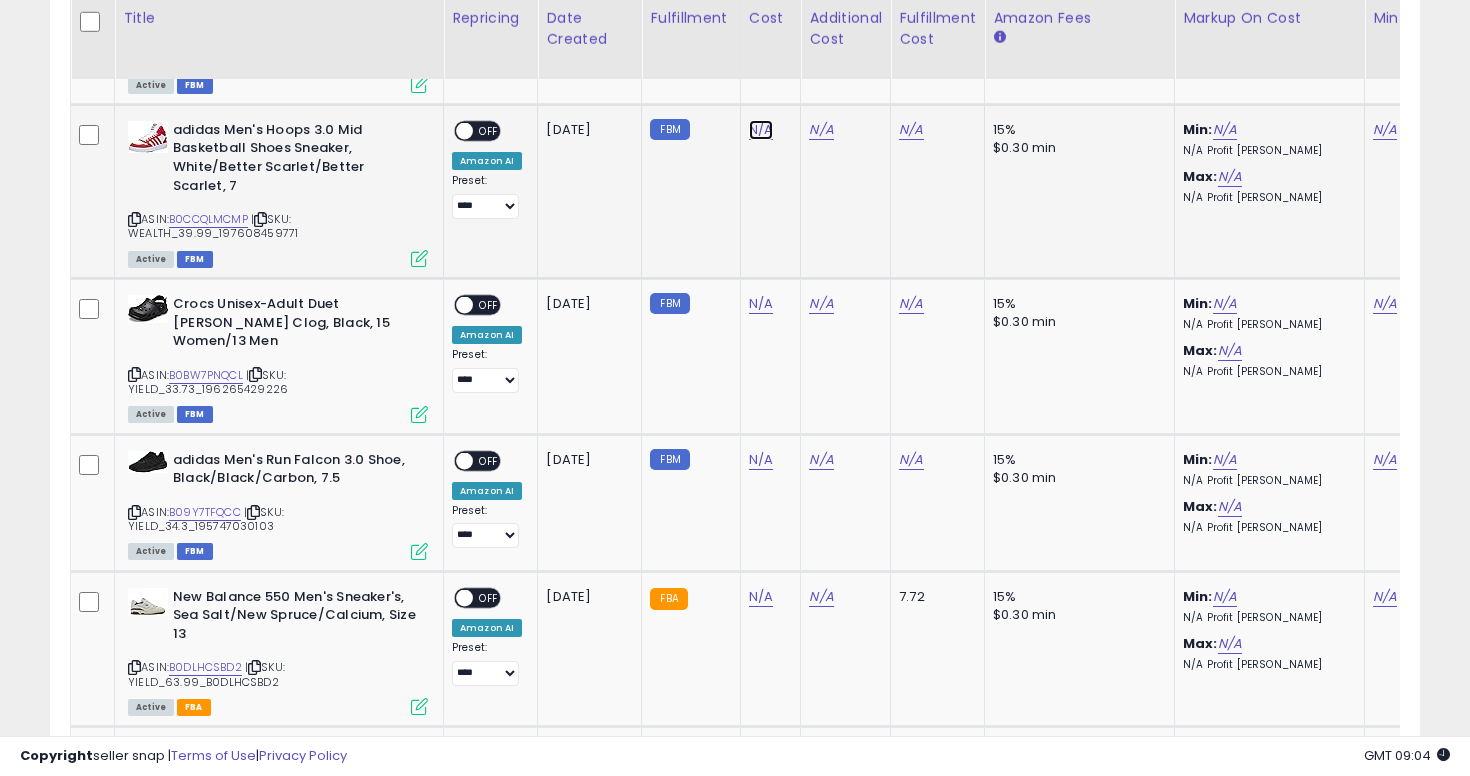 click on "N/A" at bounding box center (761, 130) 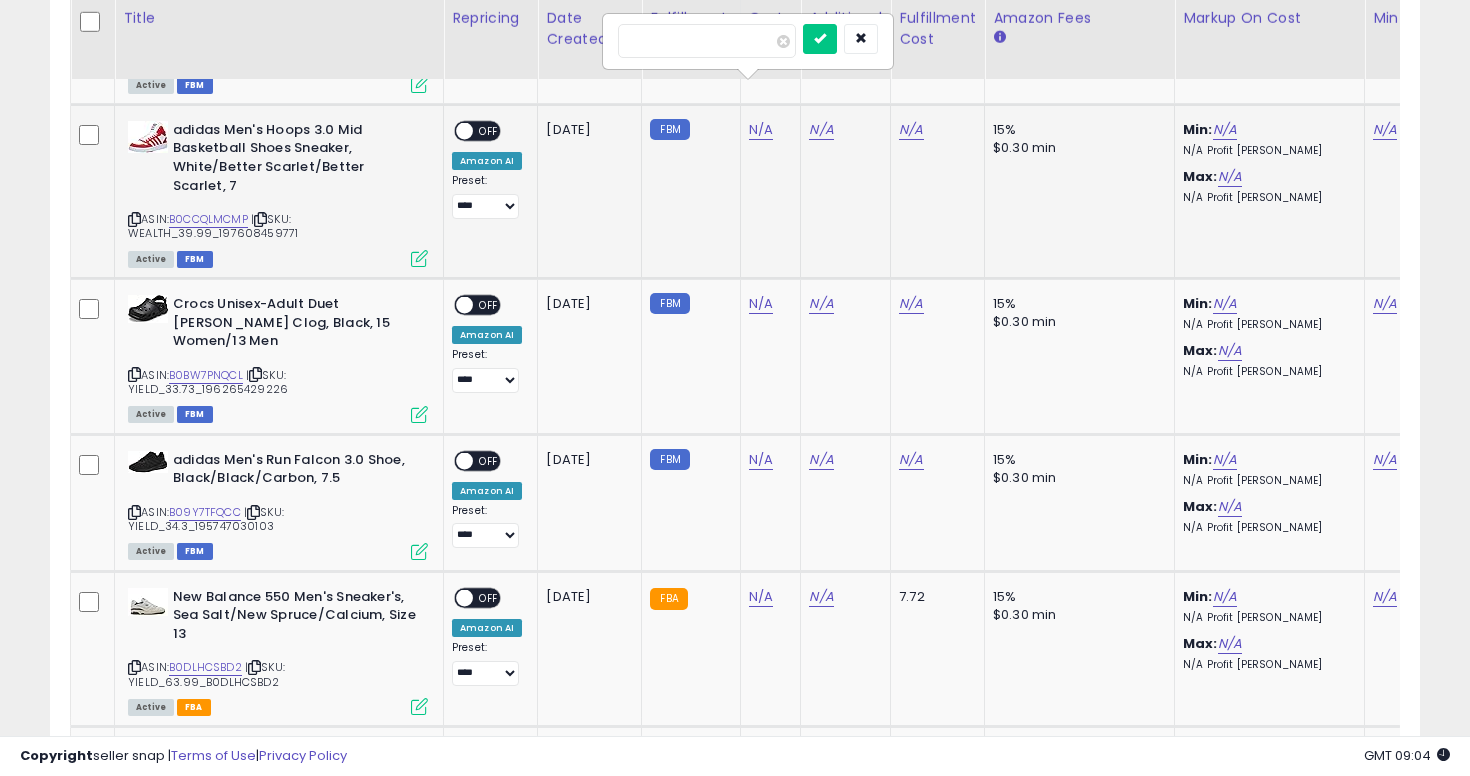 type on "**" 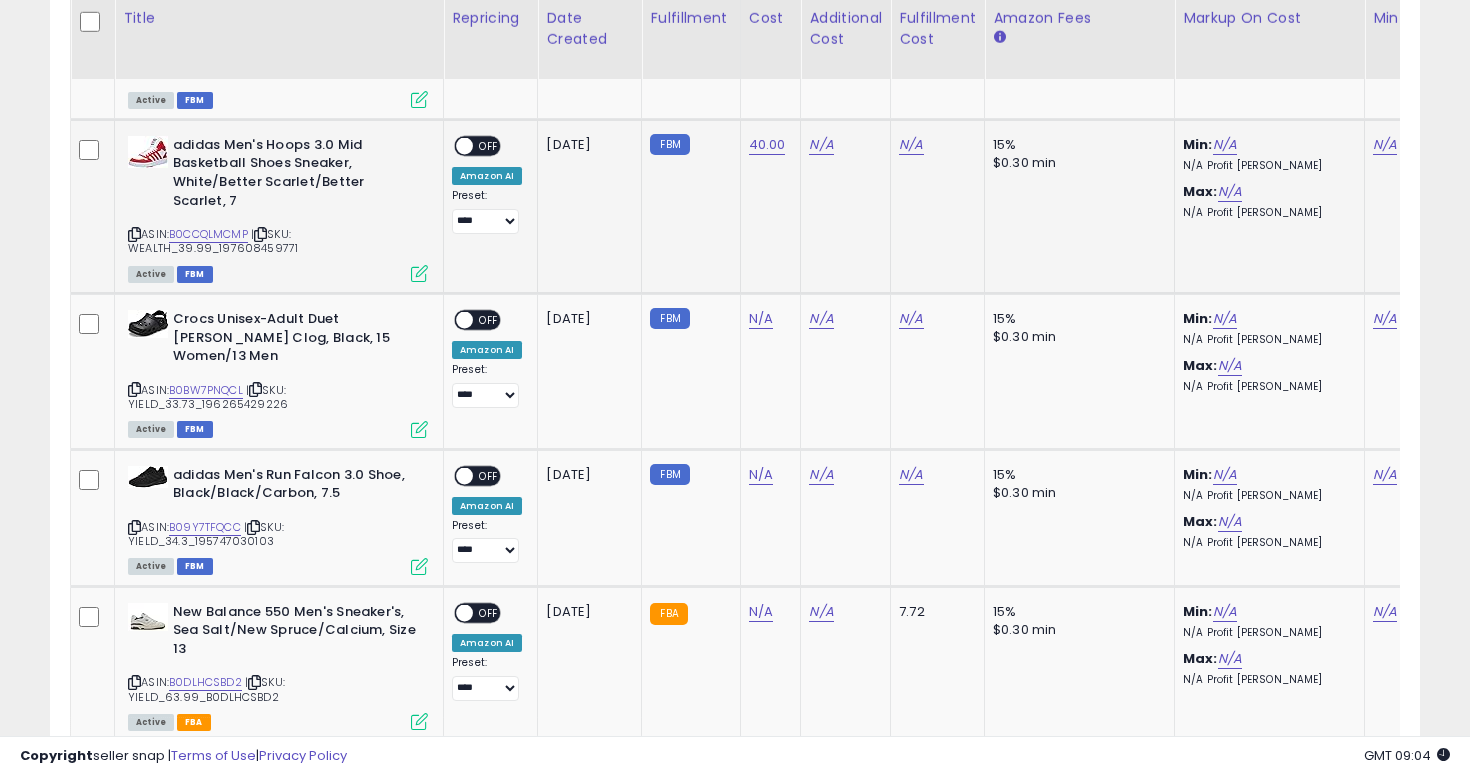 scroll, scrollTop: 5795, scrollLeft: 0, axis: vertical 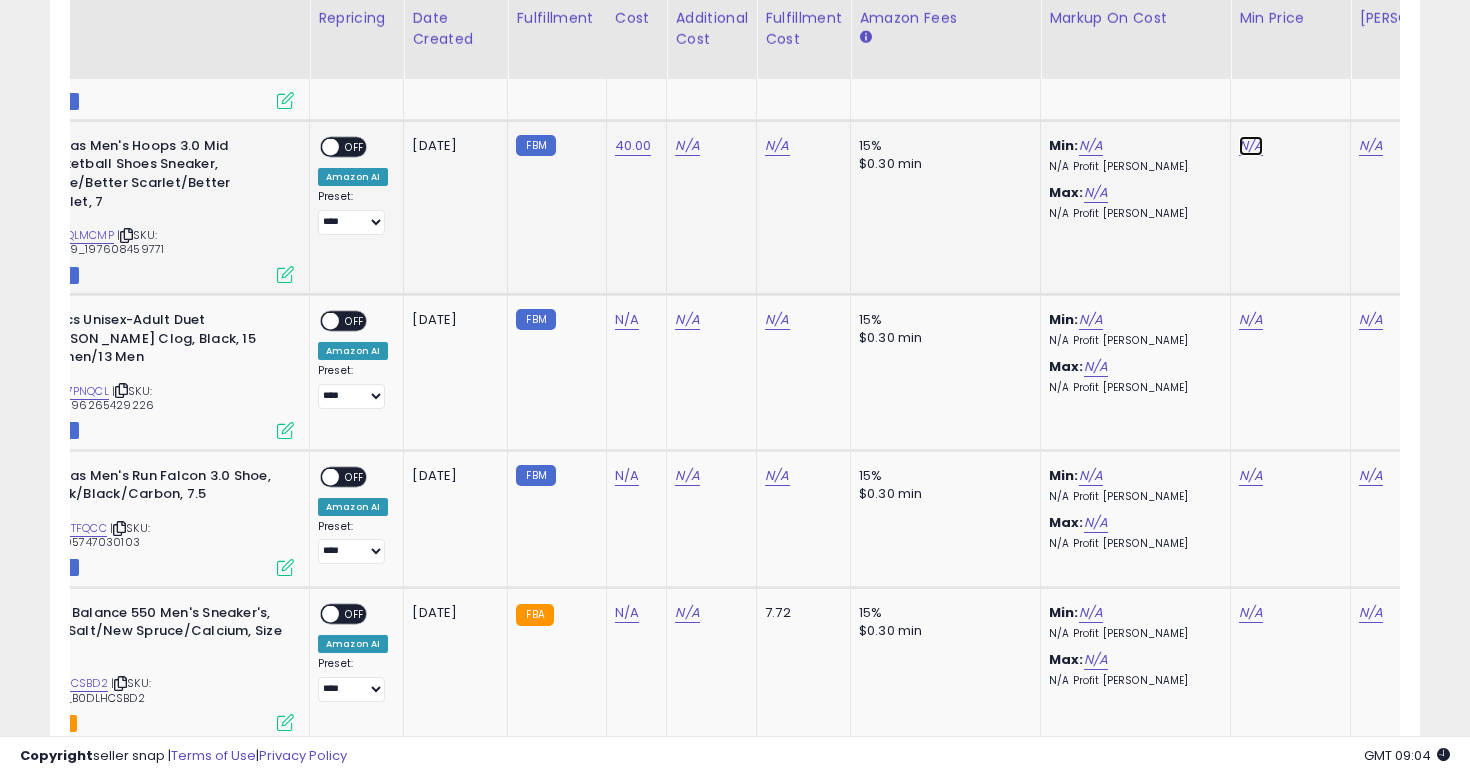 click on "N/A" at bounding box center [1251, 146] 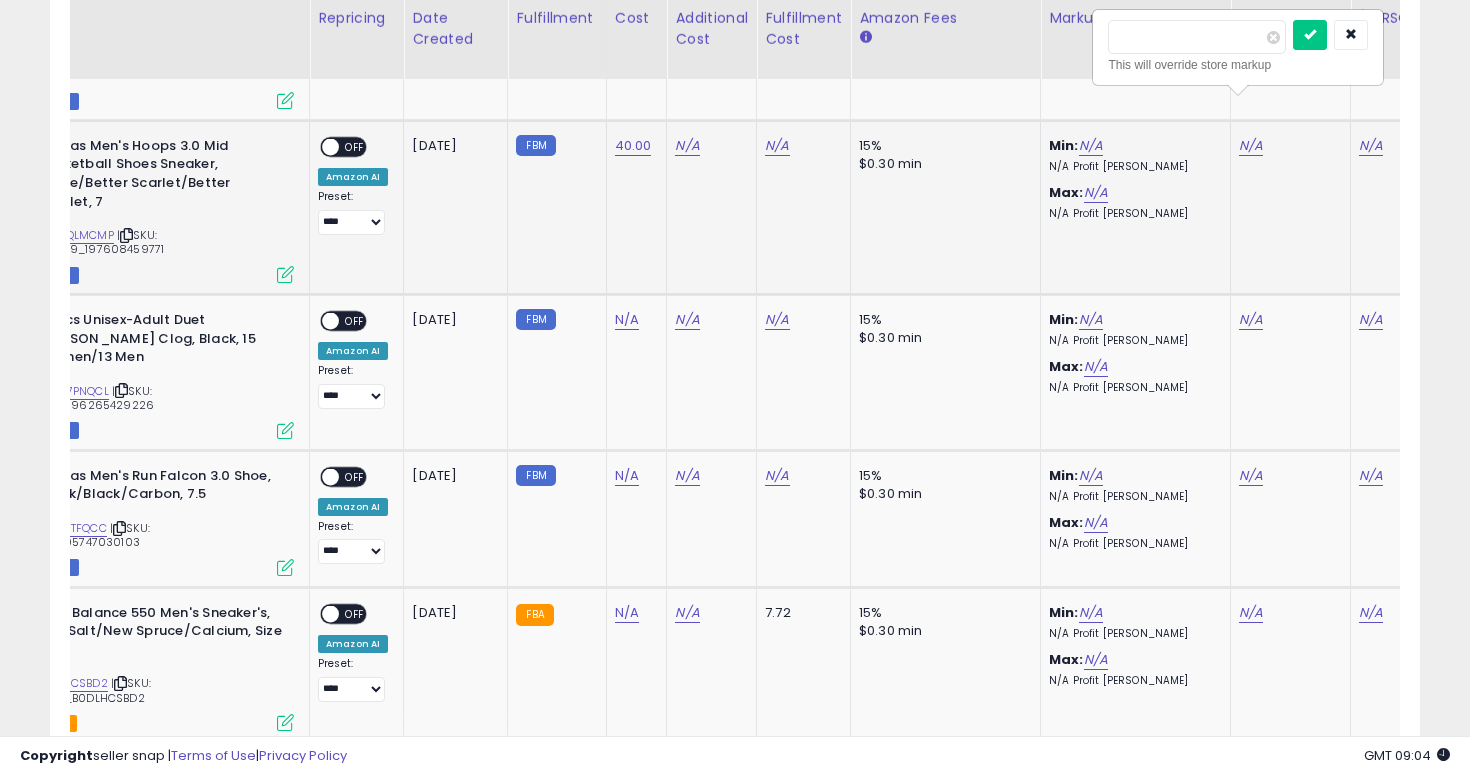 scroll, scrollTop: 0, scrollLeft: 162, axis: horizontal 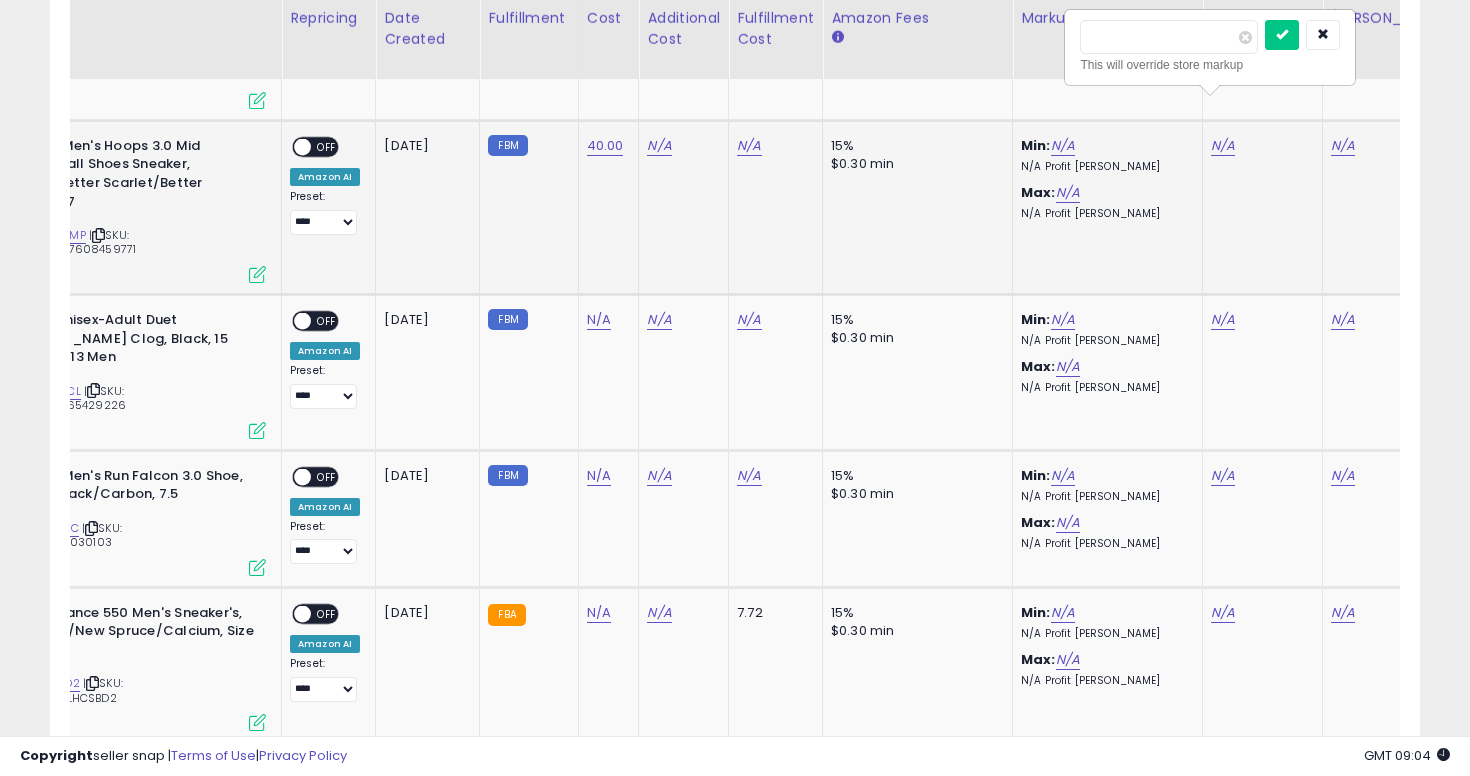 type on "**" 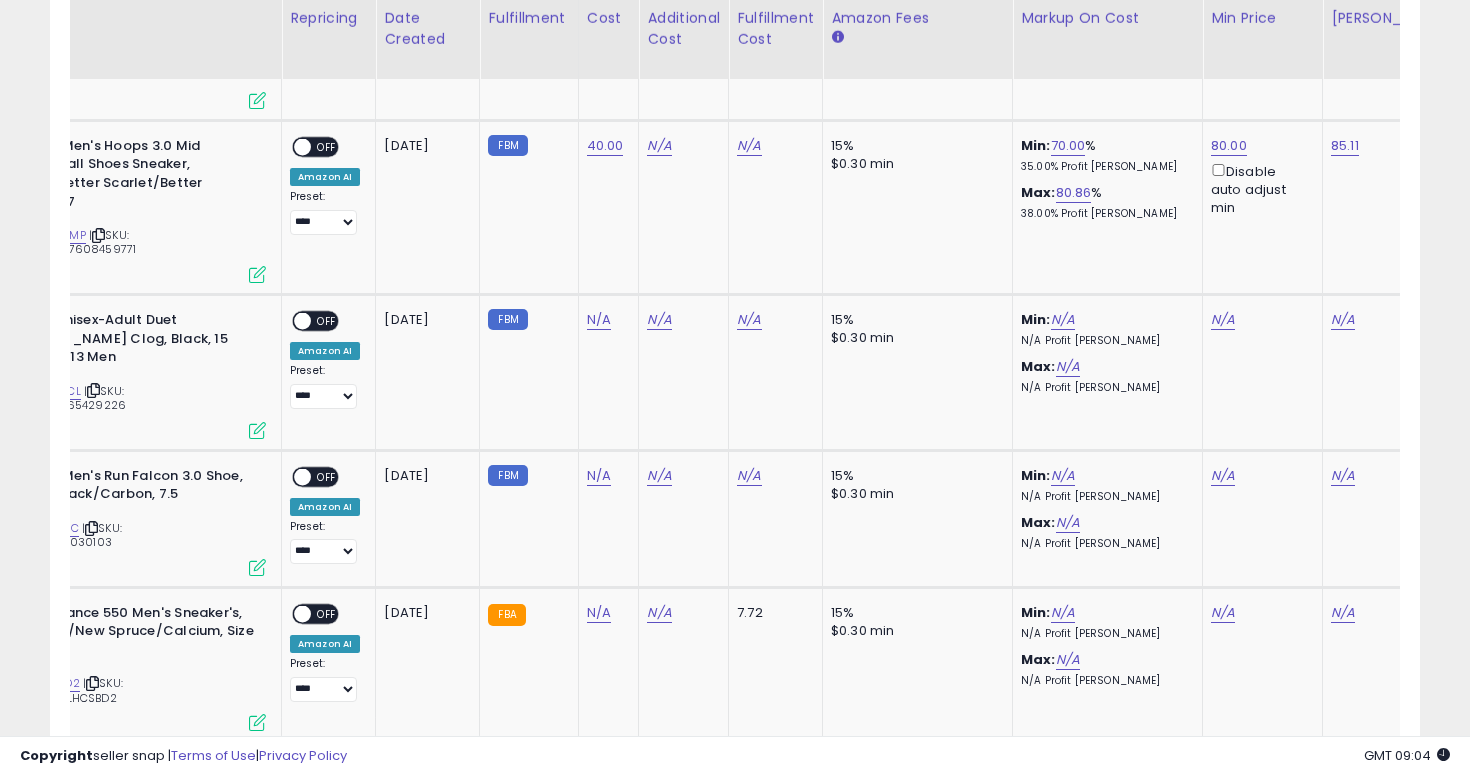 scroll, scrollTop: 0, scrollLeft: 0, axis: both 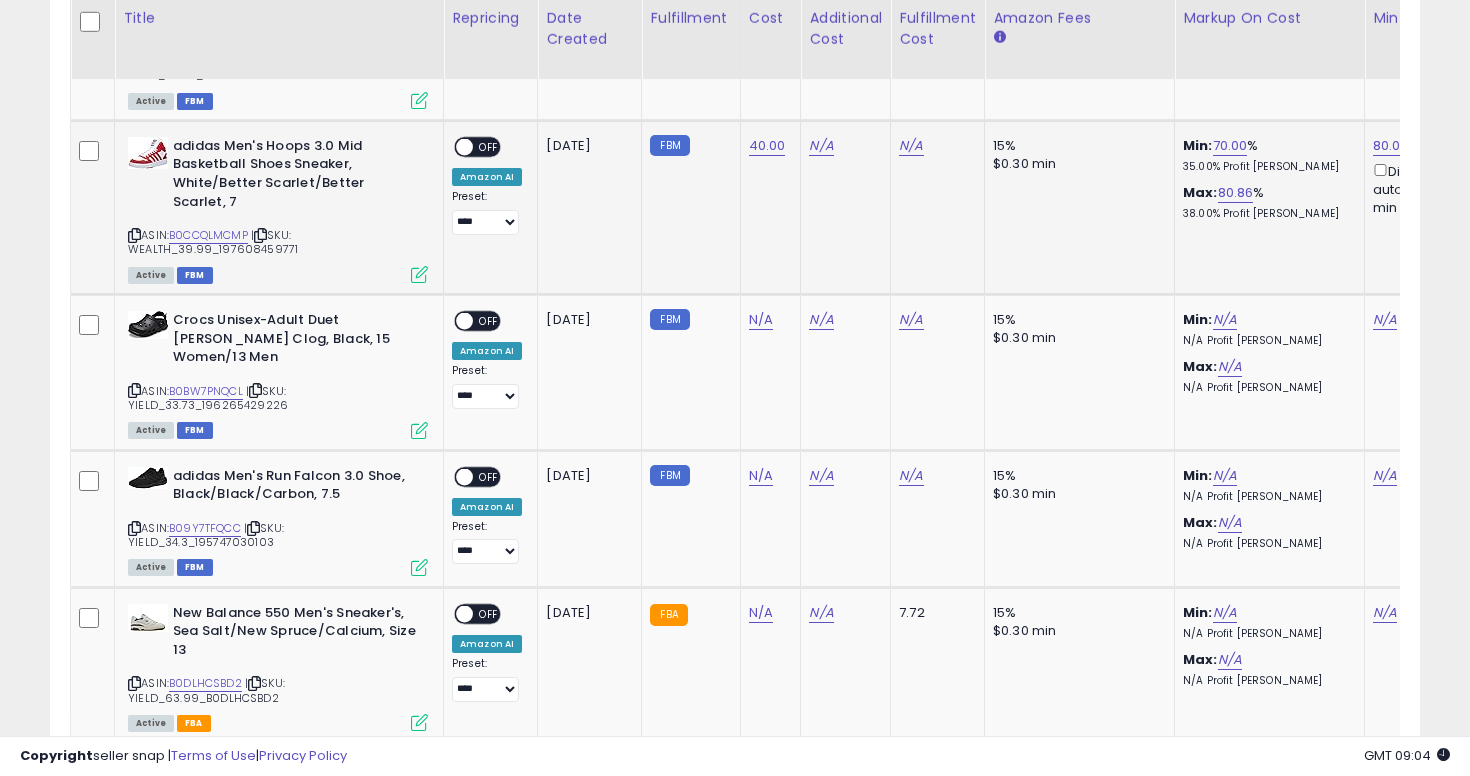 click on "OFF" at bounding box center [489, 146] 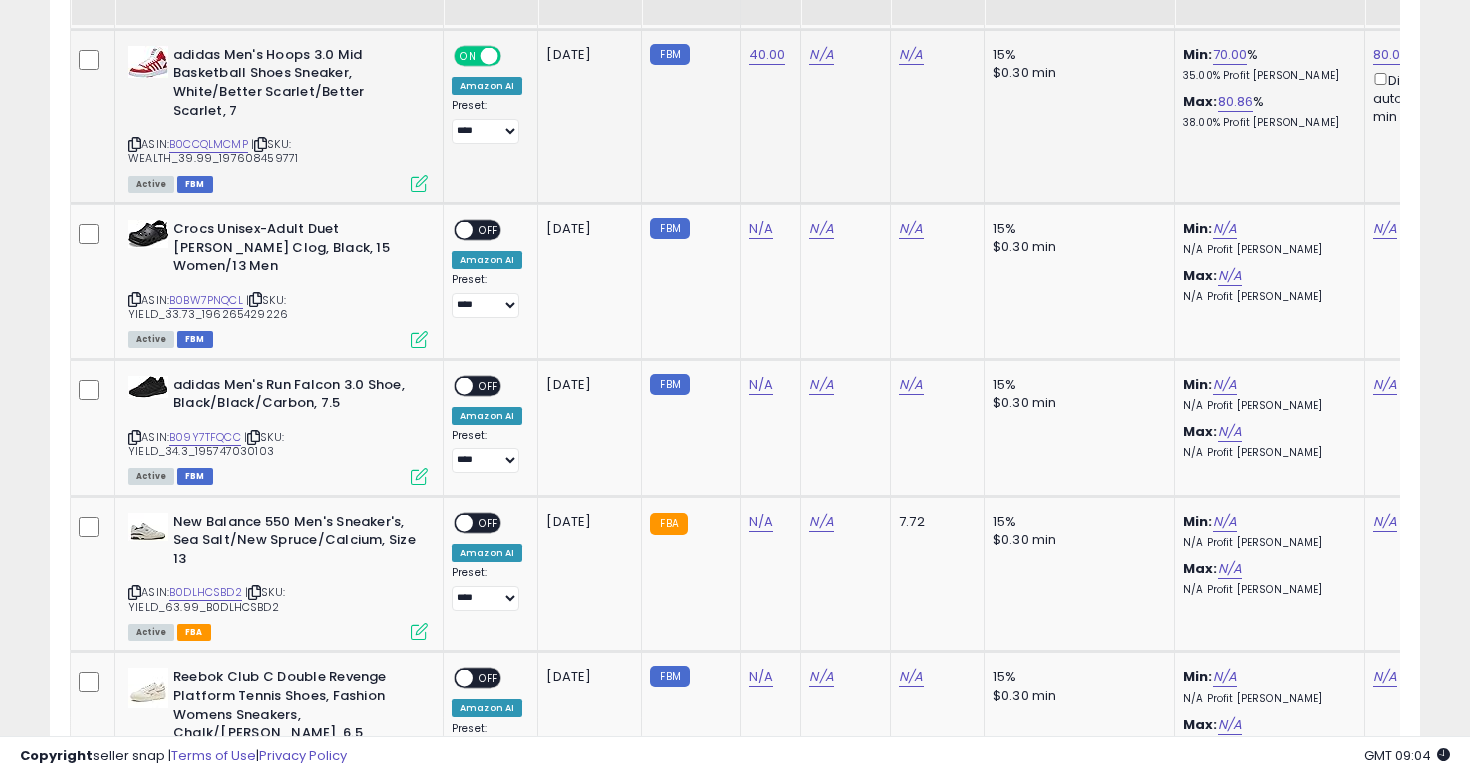 scroll, scrollTop: 5907, scrollLeft: 0, axis: vertical 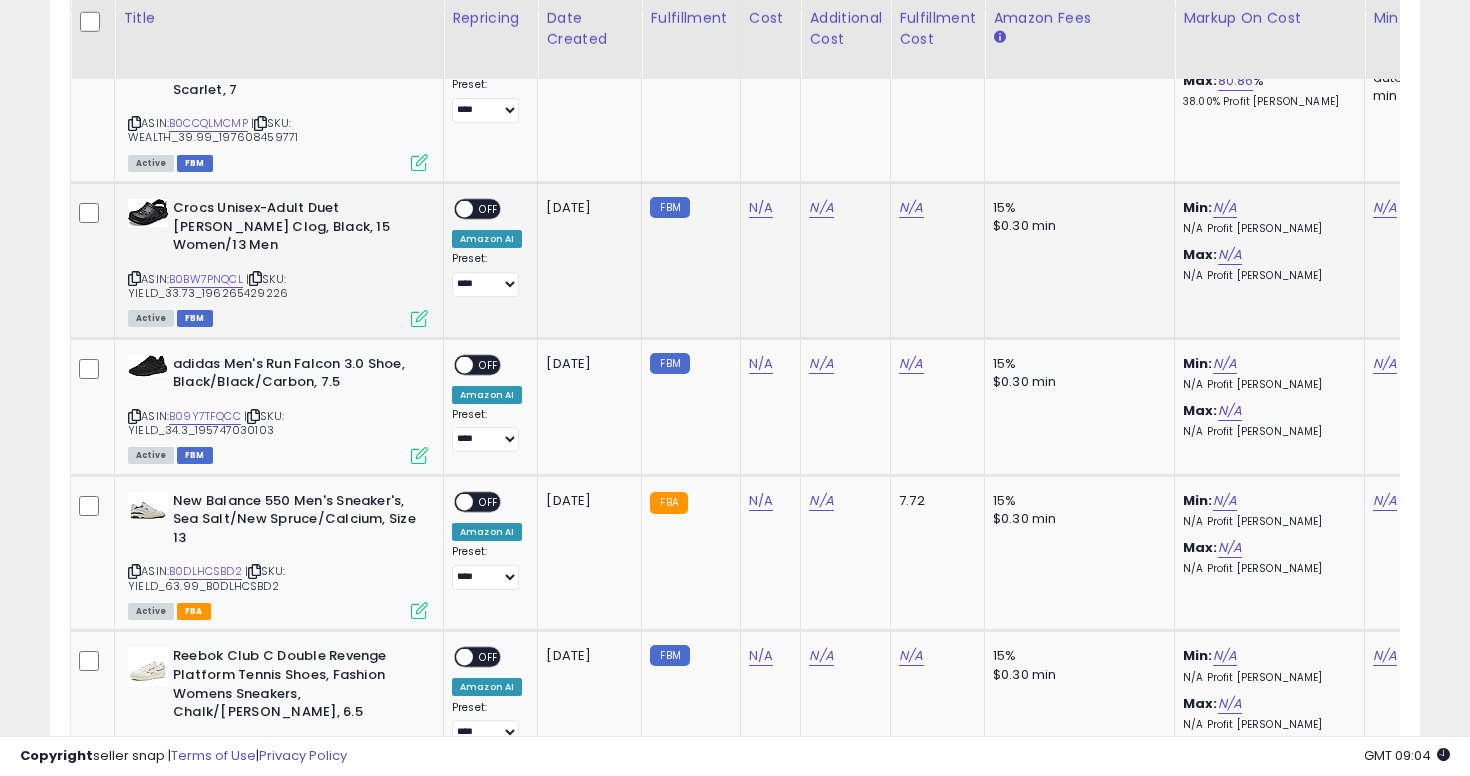 click at bounding box center [134, 278] 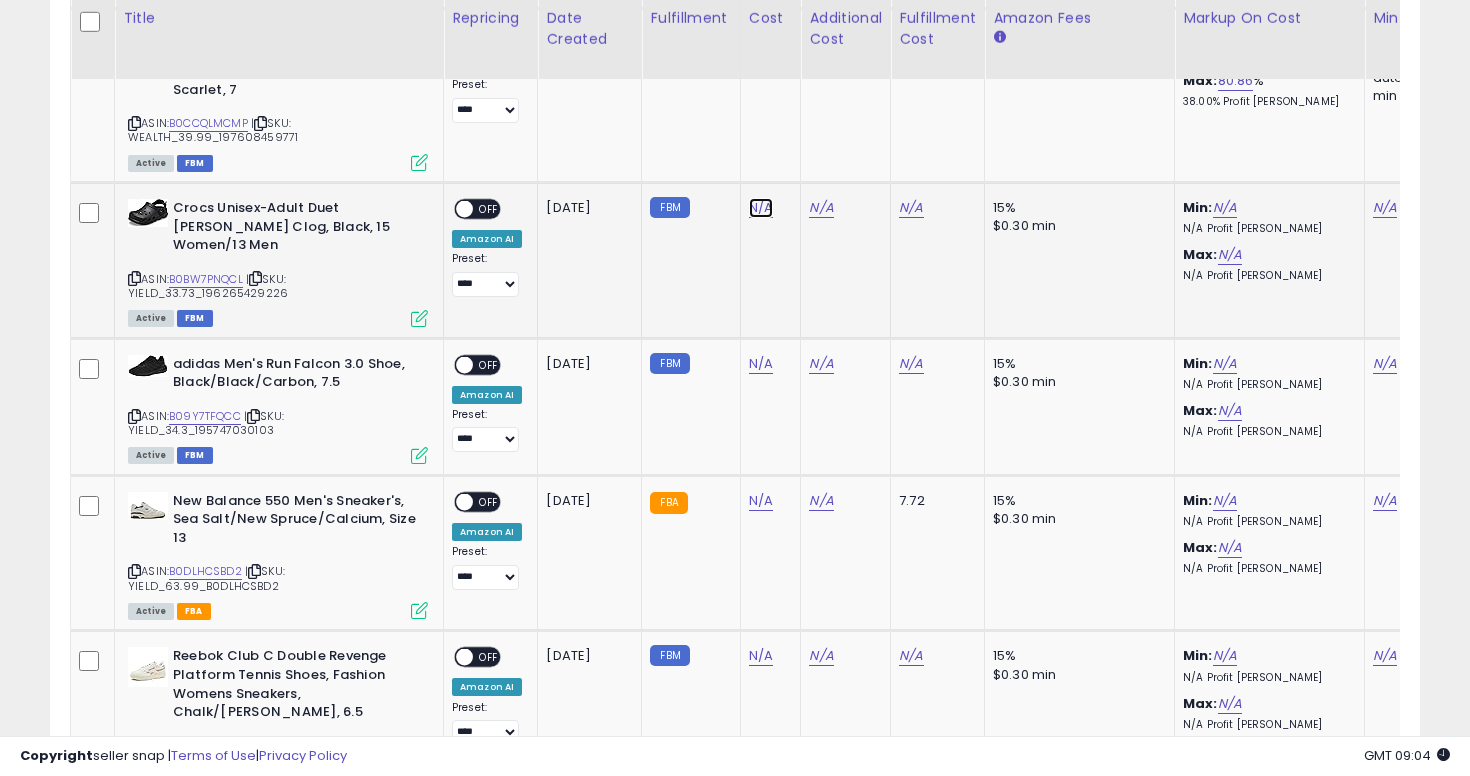 click on "N/A" at bounding box center [761, 208] 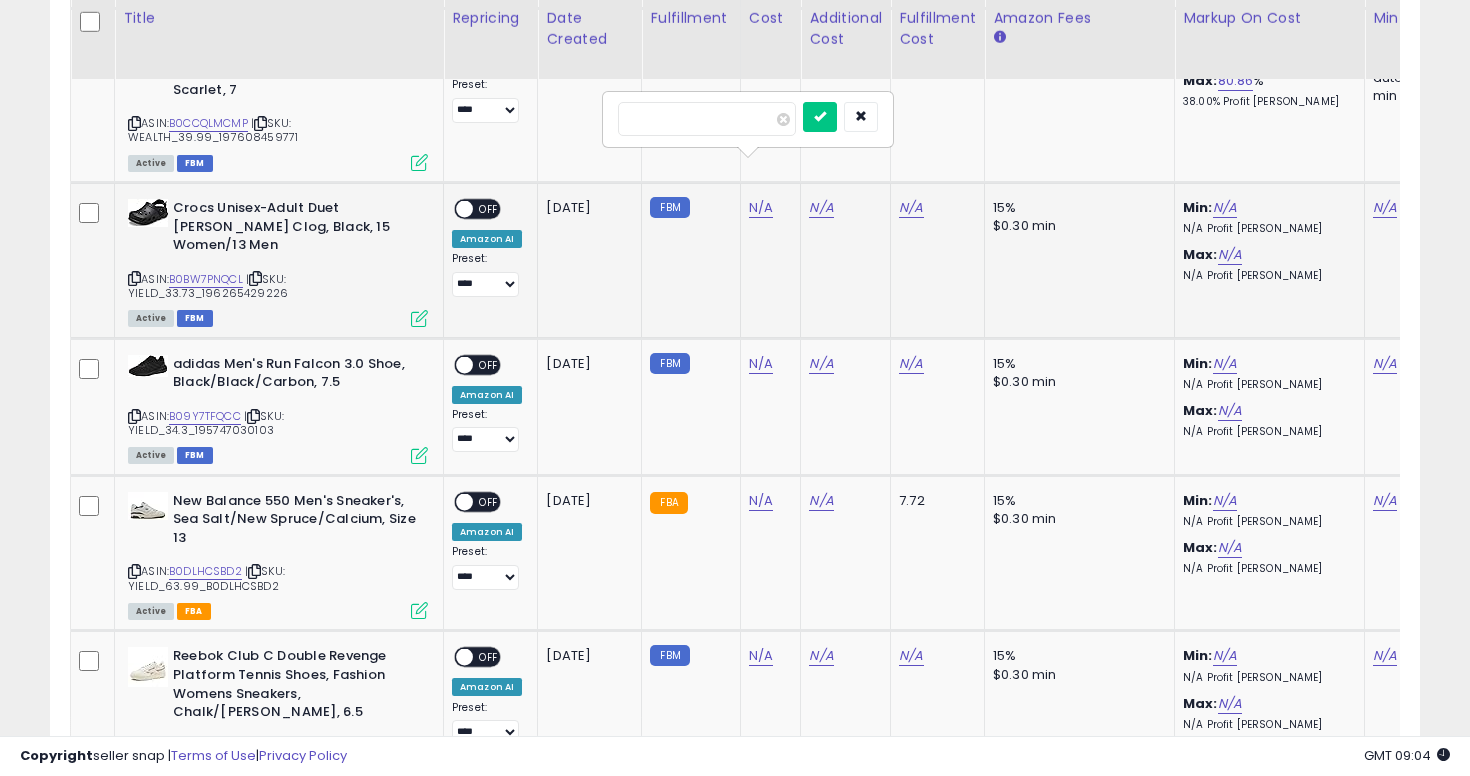 type on "**" 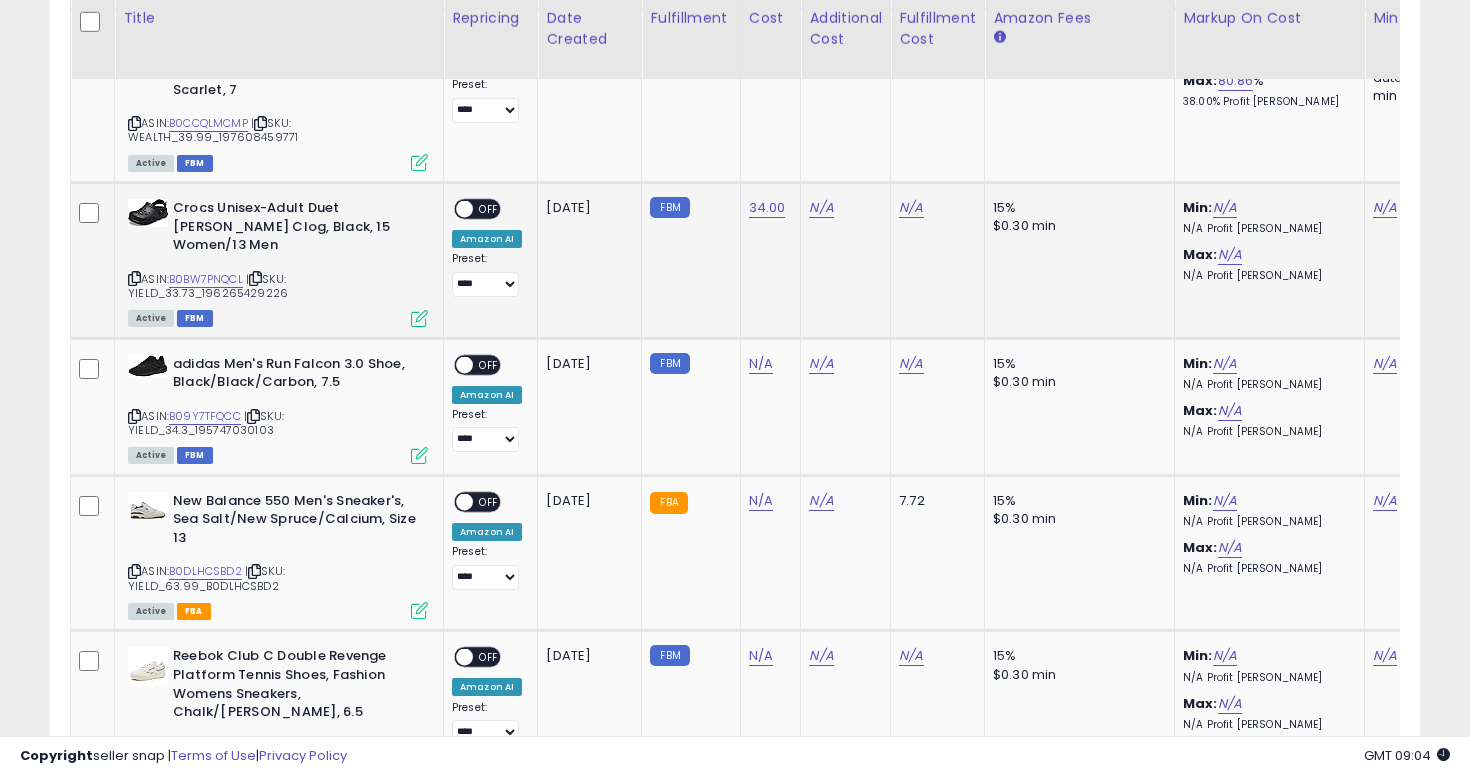 scroll, scrollTop: 0, scrollLeft: 121, axis: horizontal 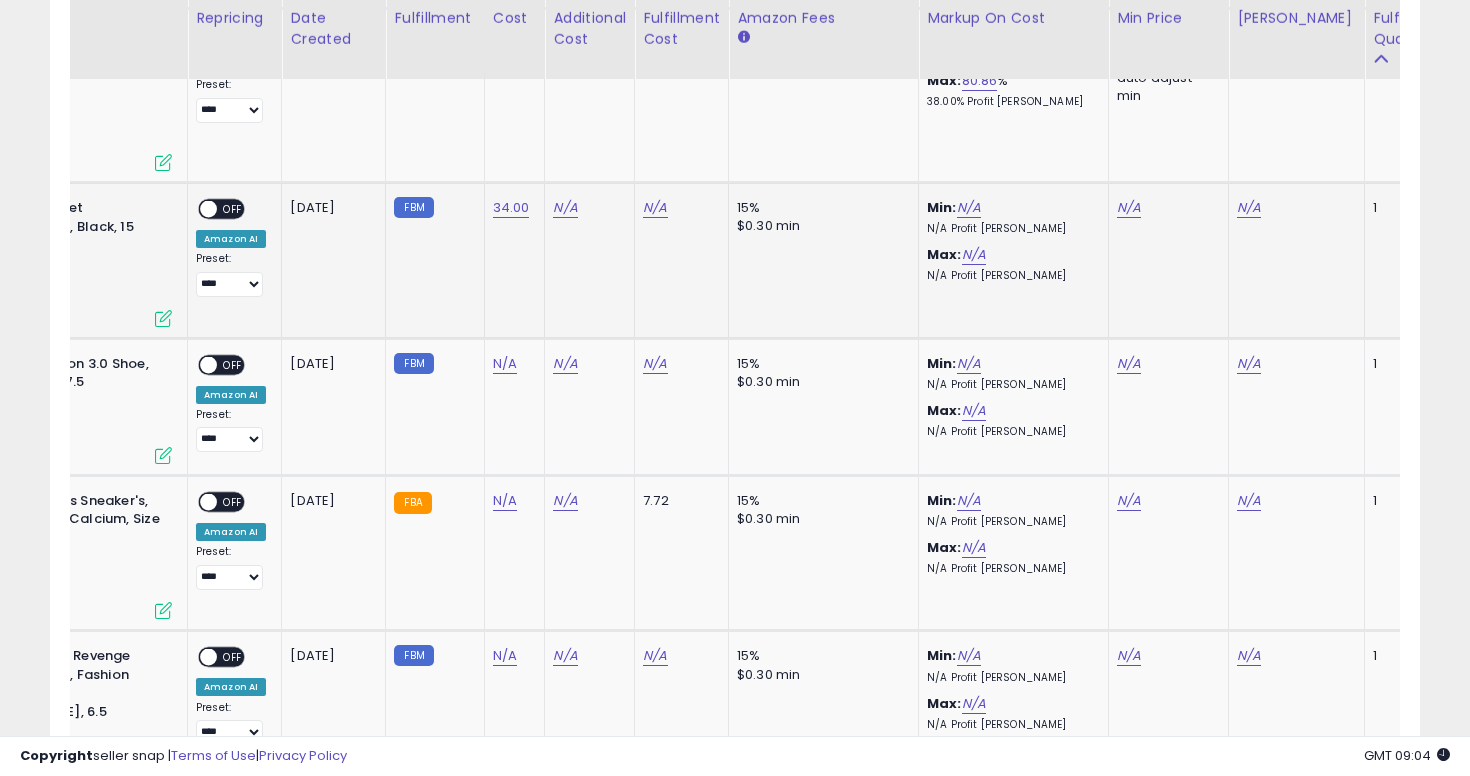 click on "N/A" 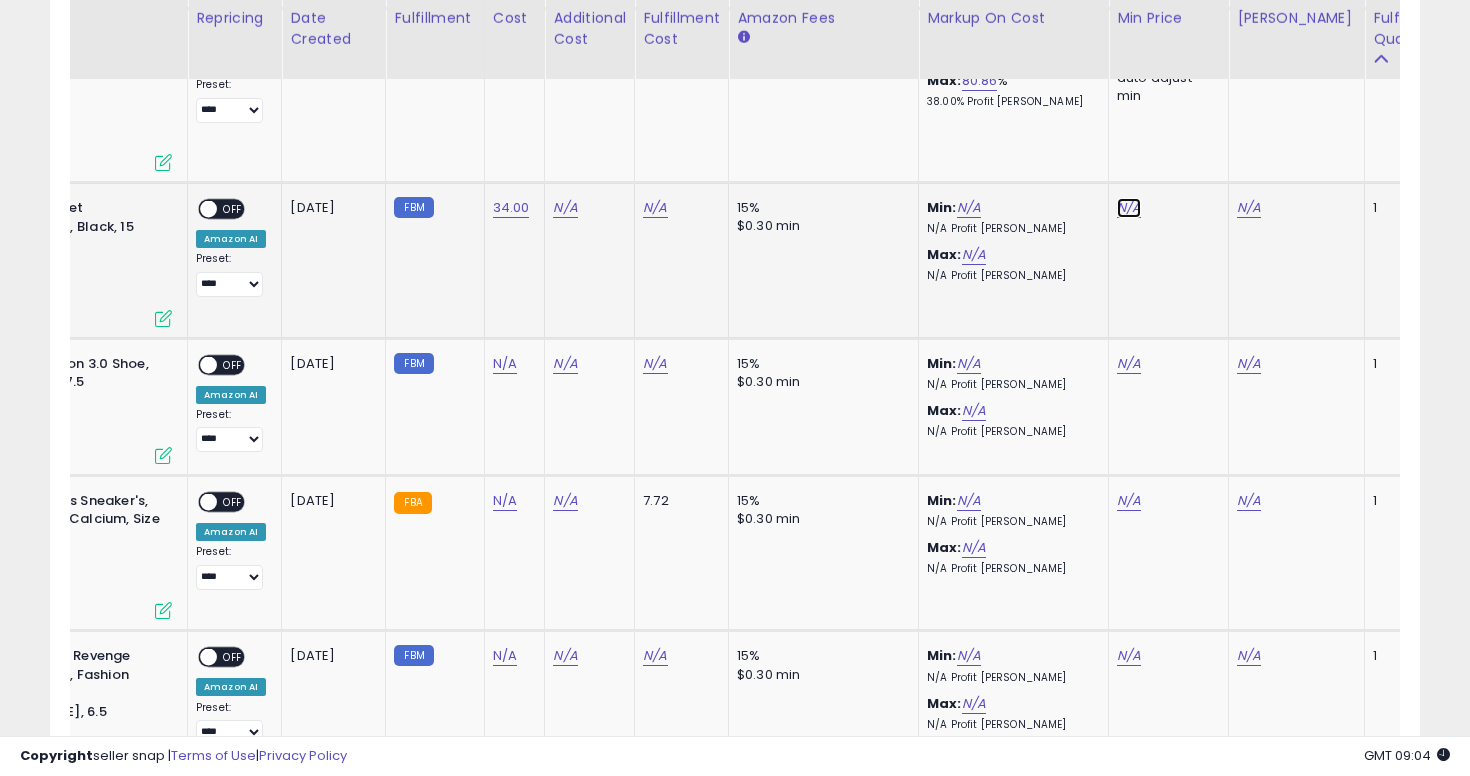 click on "N/A" at bounding box center (1129, 208) 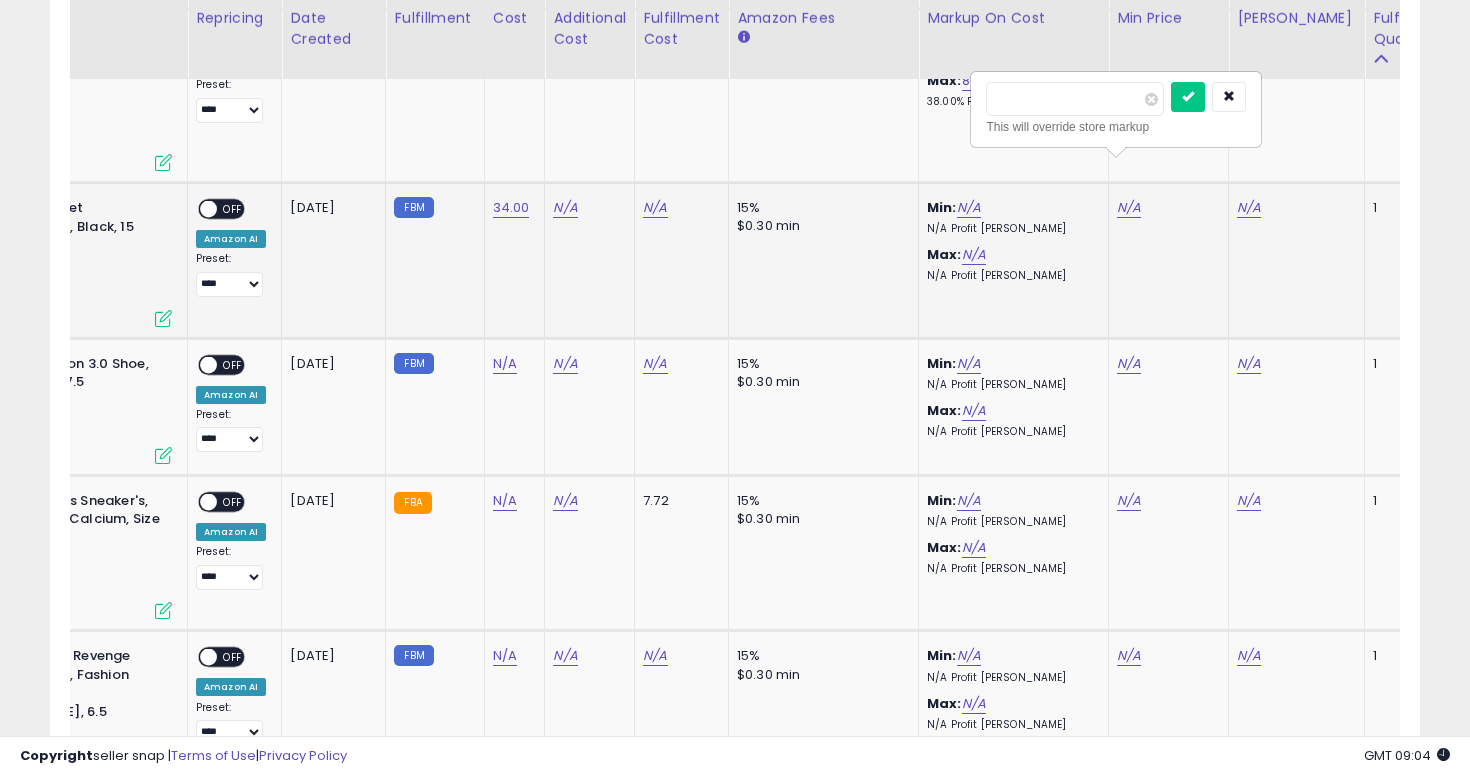 type on "**" 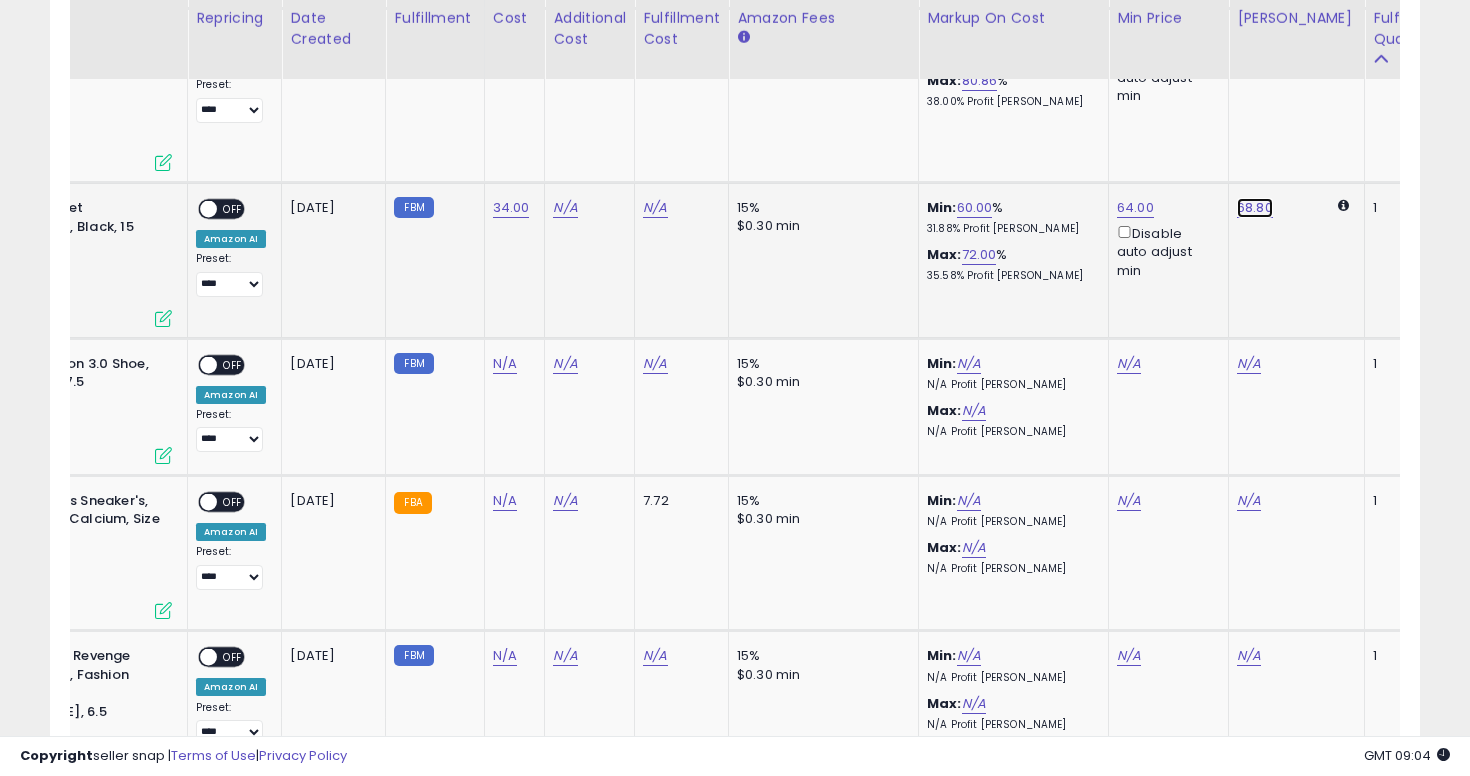 click on "68.80" at bounding box center (1256, -4804) 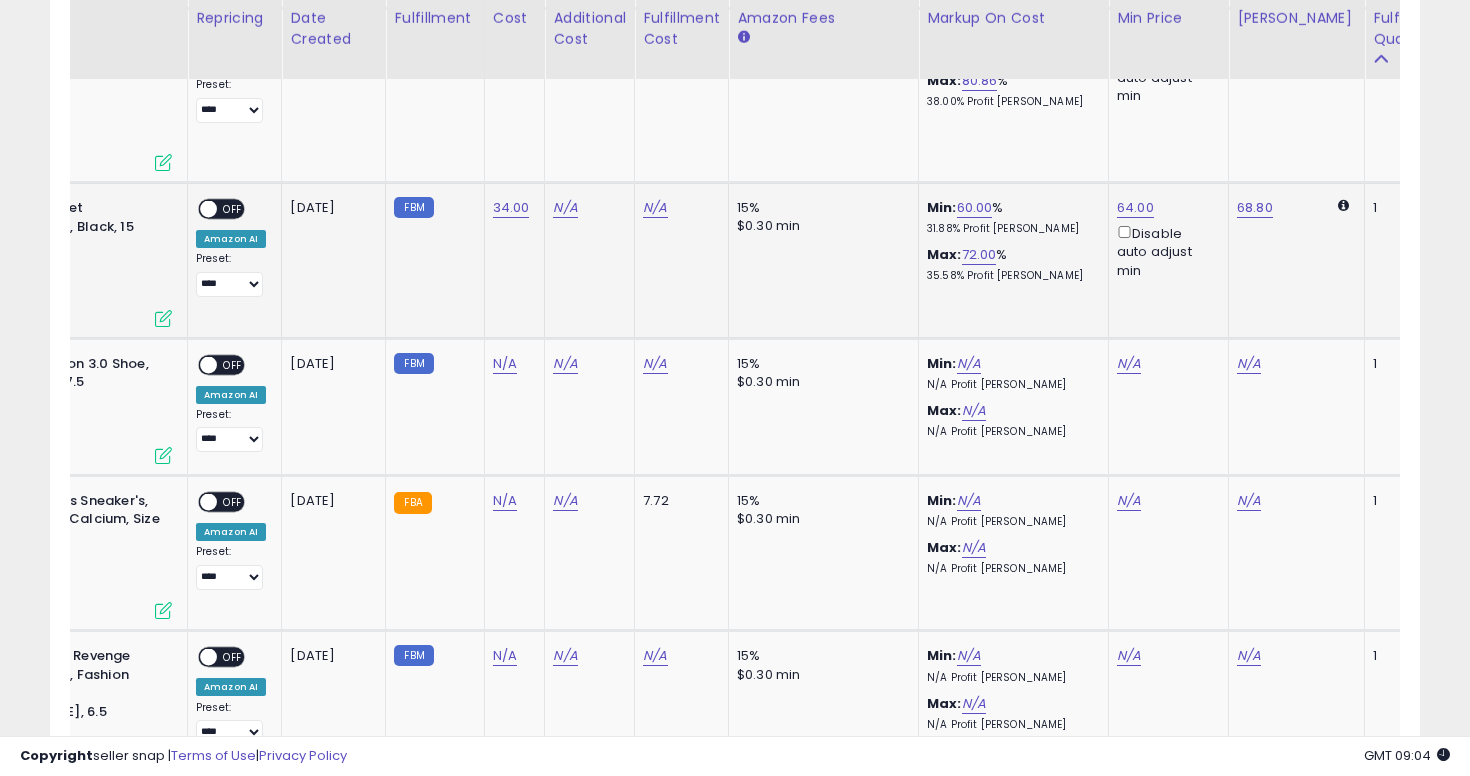 scroll, scrollTop: 0, scrollLeft: 288, axis: horizontal 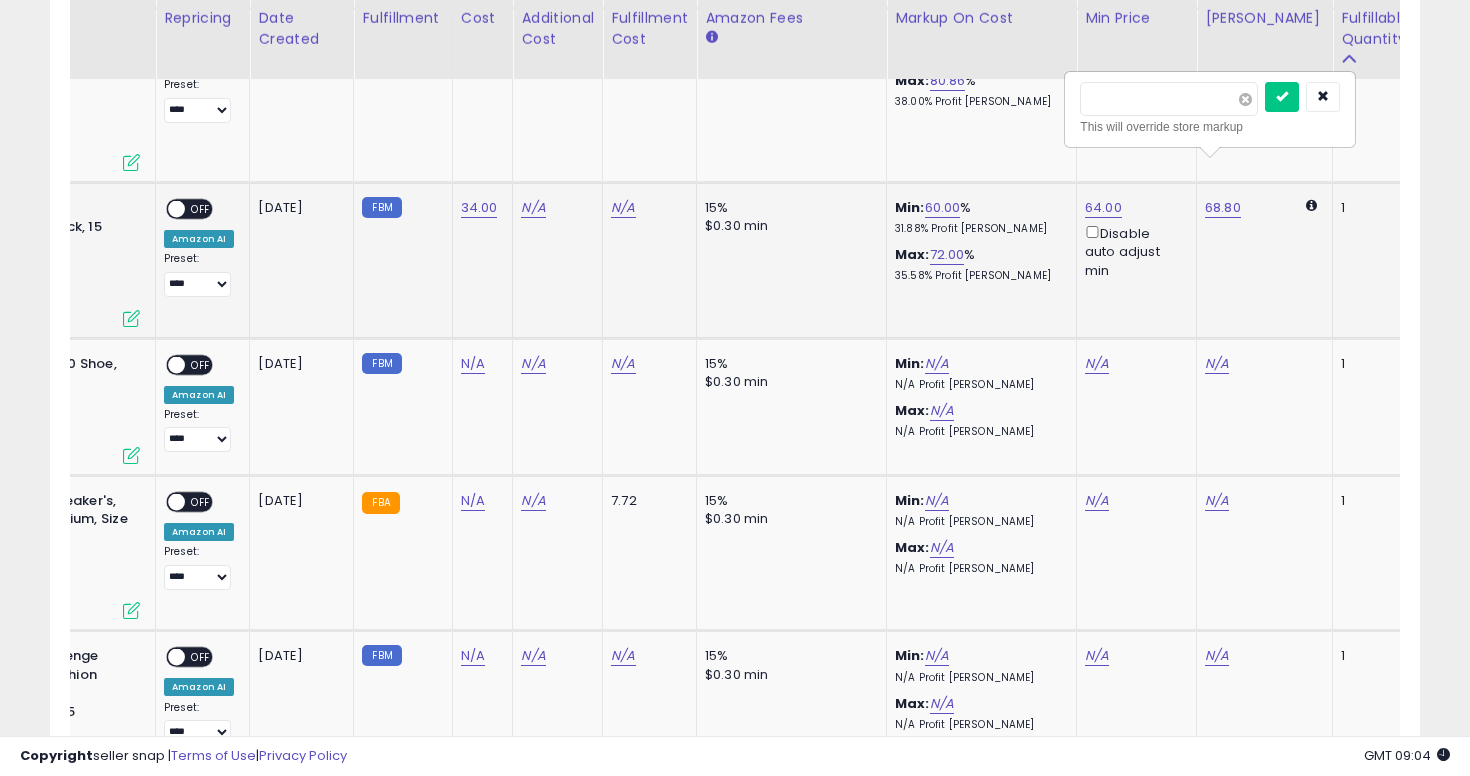 click at bounding box center [1245, 99] 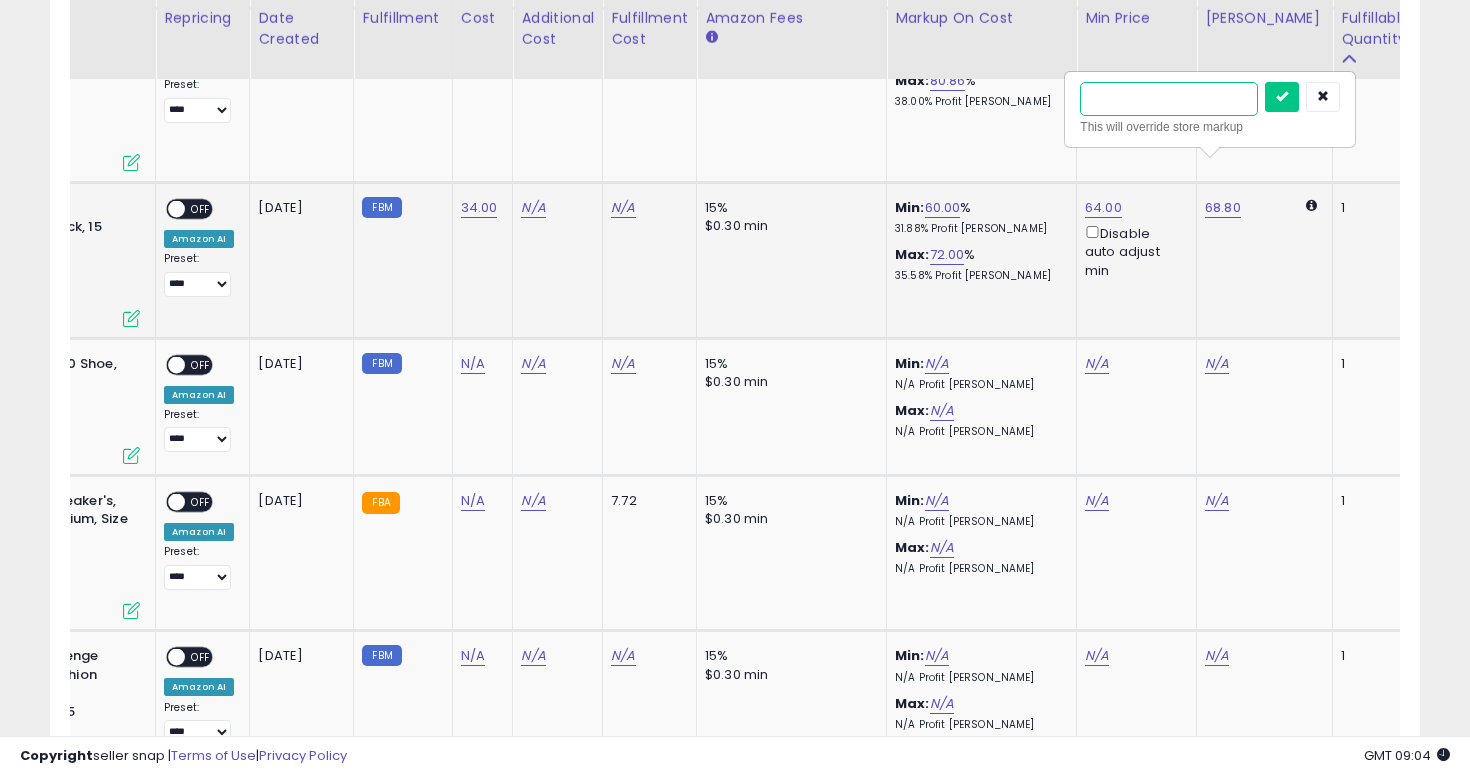 type on "**" 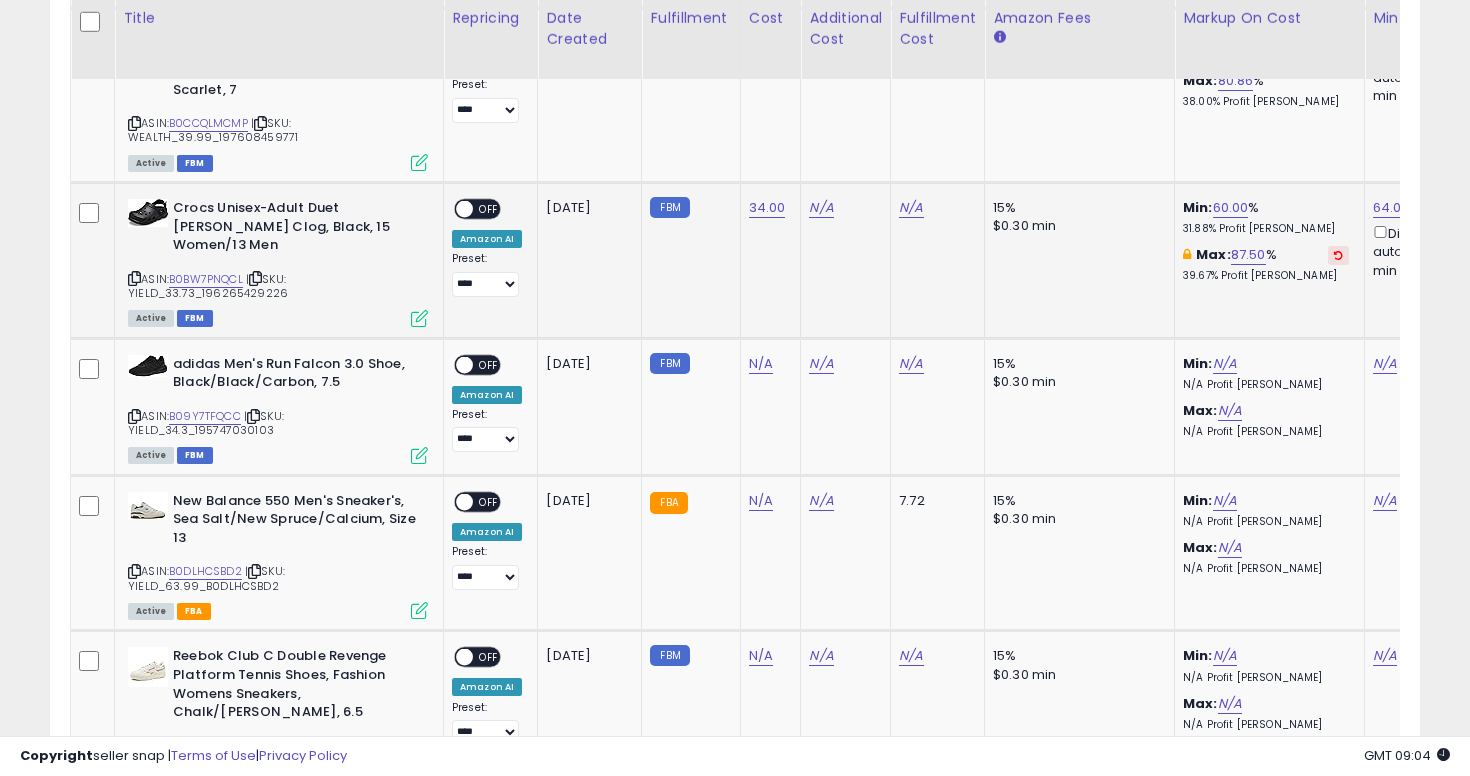 click on "OFF" at bounding box center [489, 209] 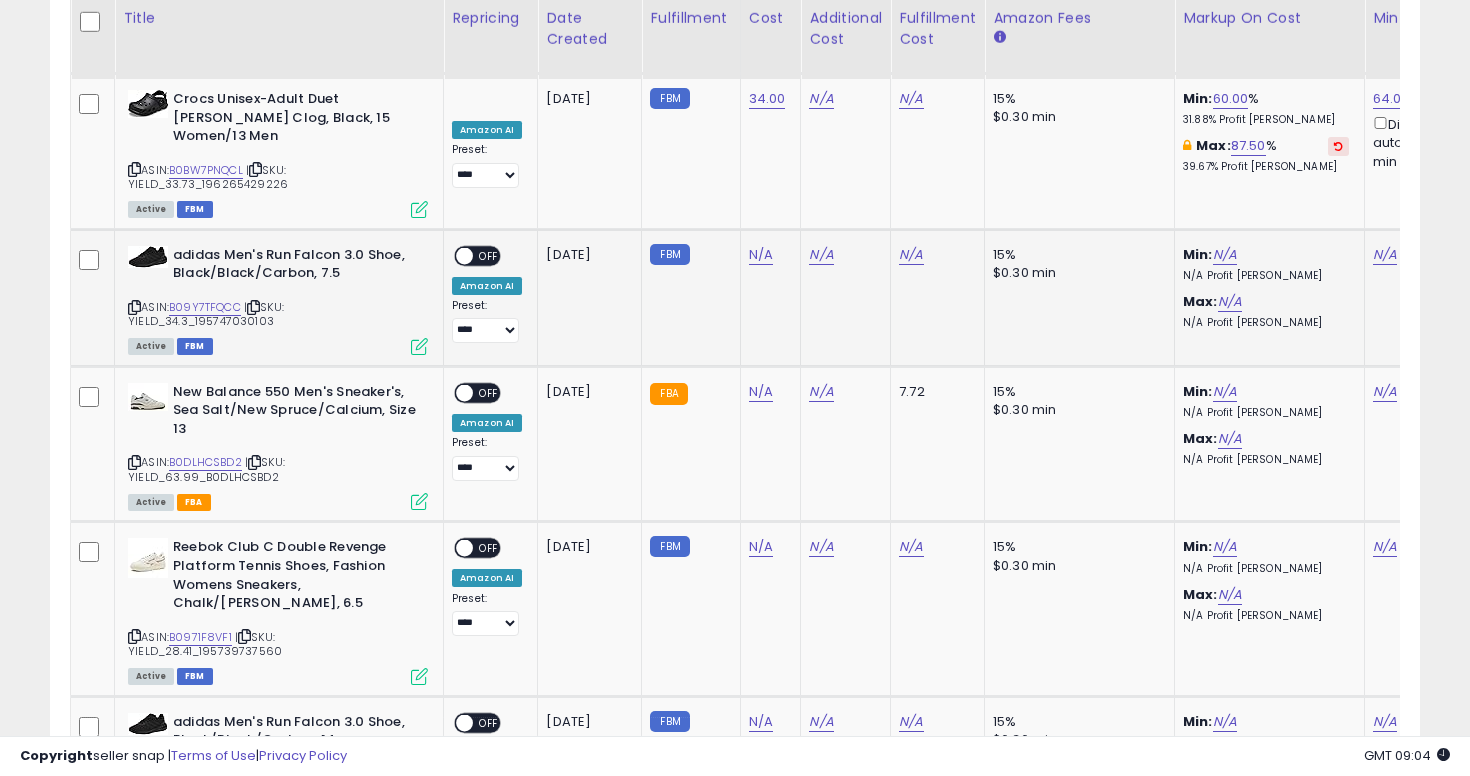 click at bounding box center [134, 307] 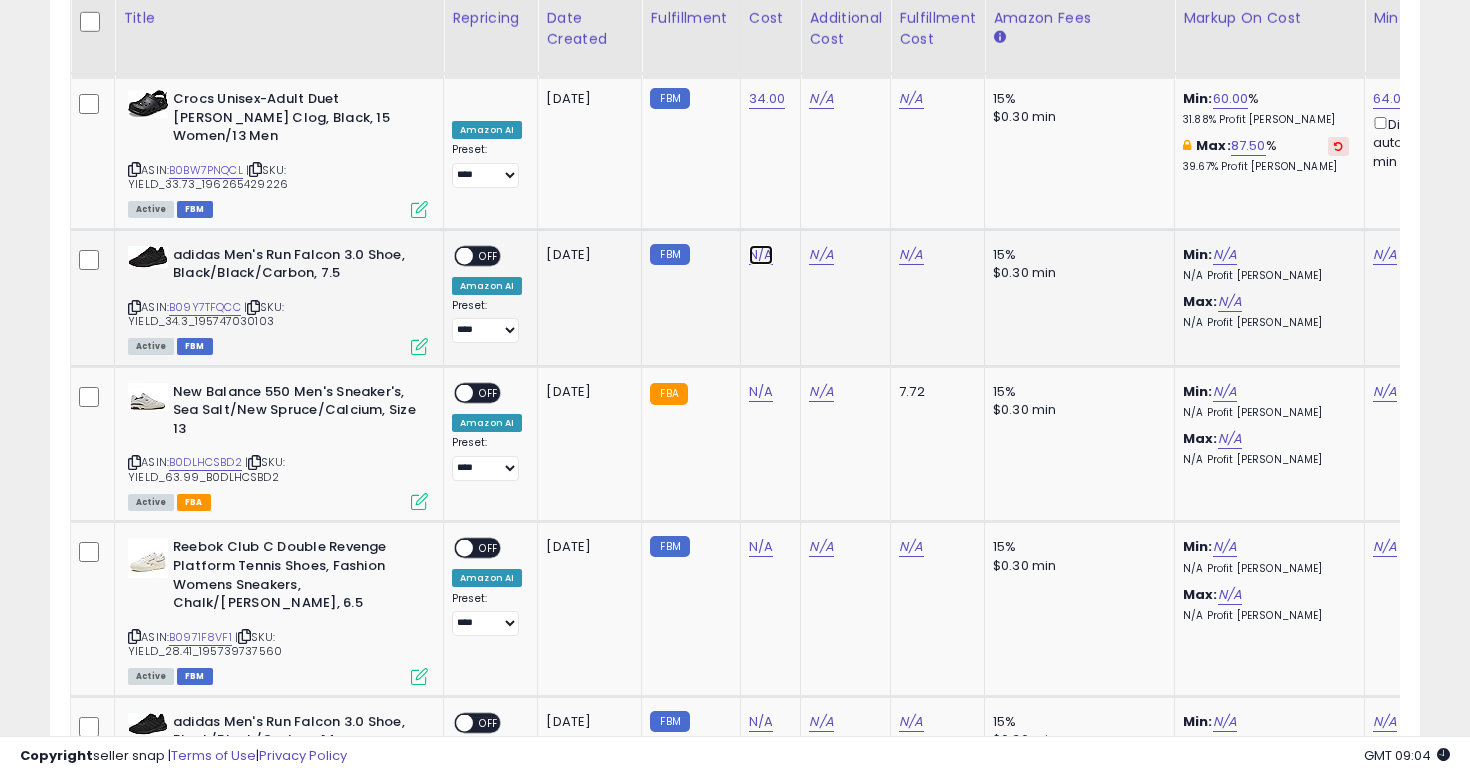 click on "N/A" at bounding box center [761, 255] 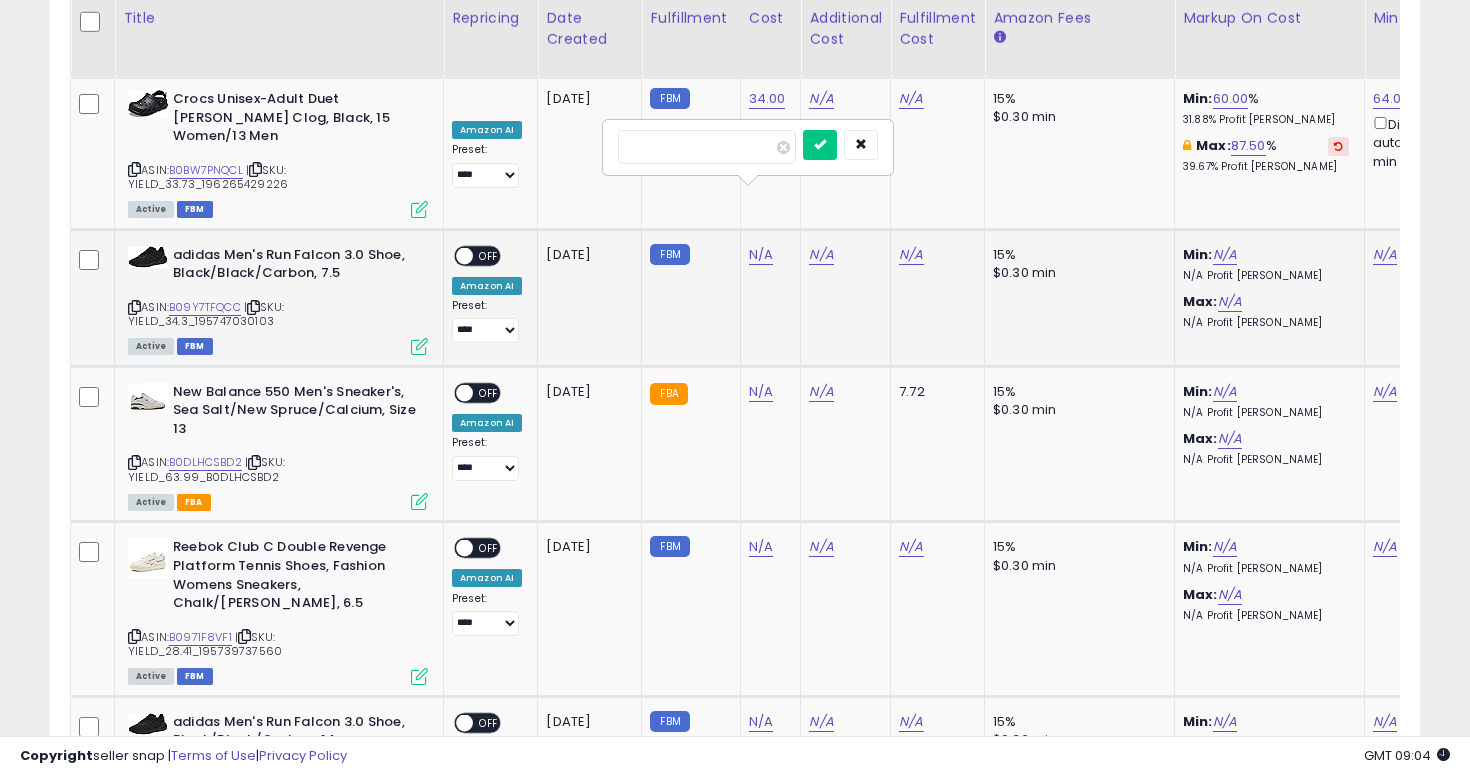 type on "****" 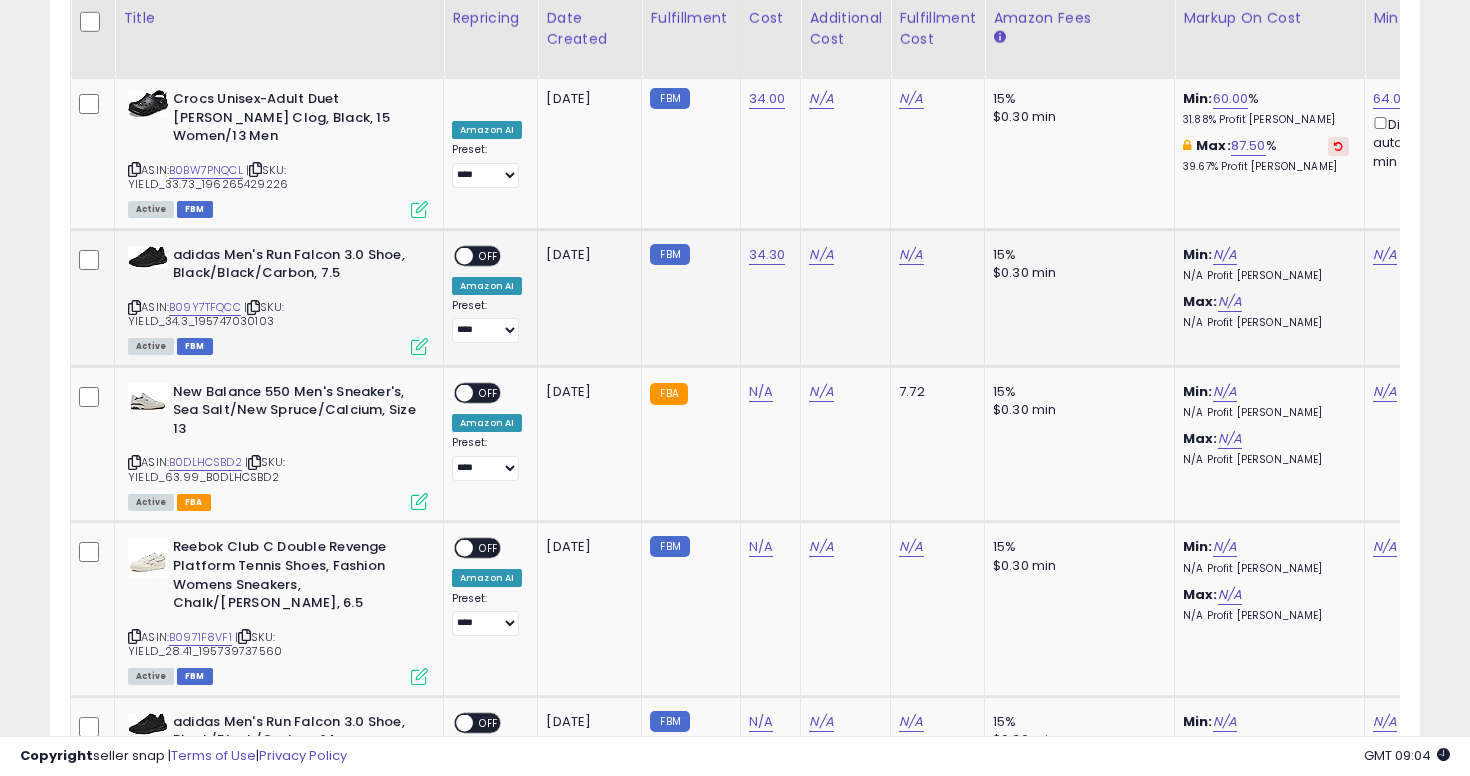 scroll, scrollTop: 0, scrollLeft: 470, axis: horizontal 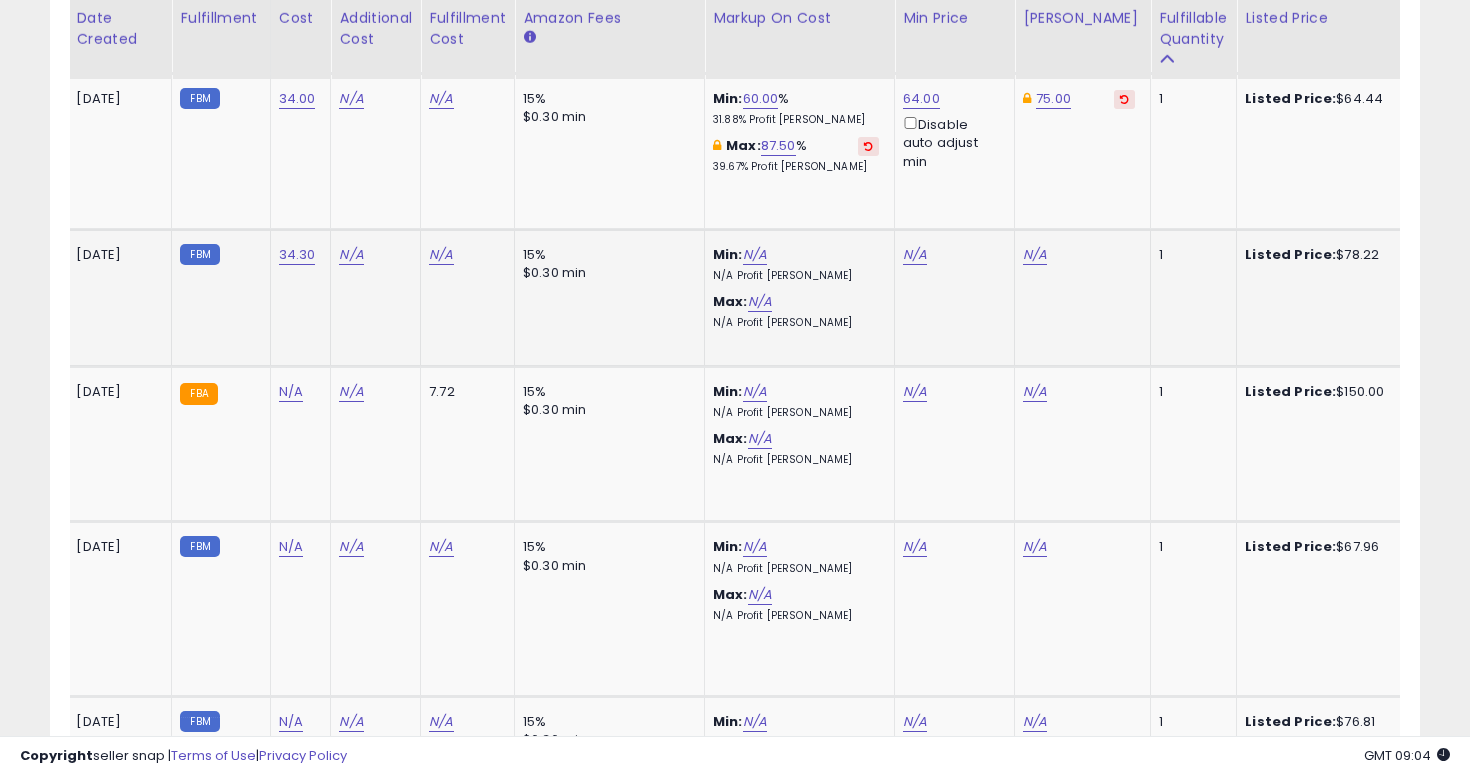 click on "N/A" 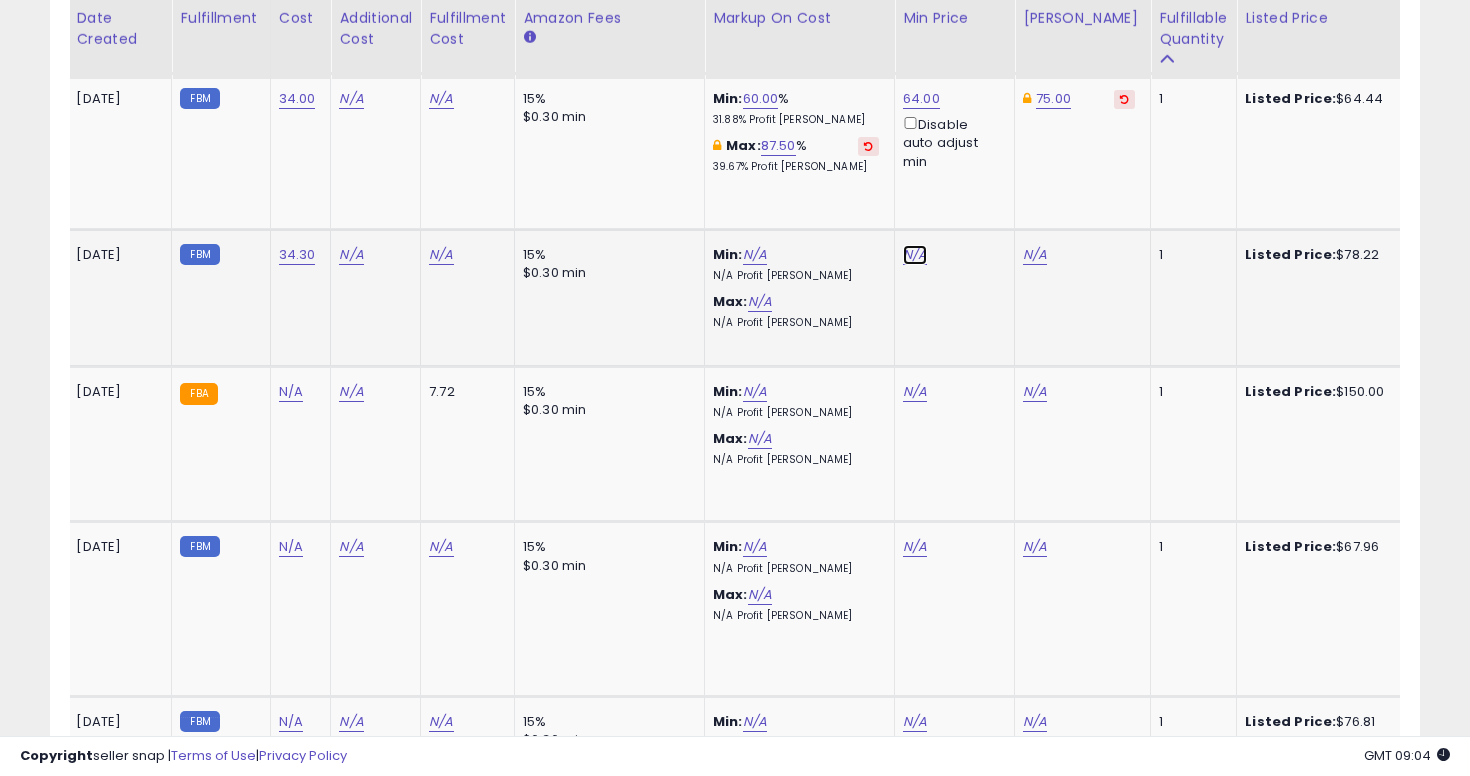 click on "N/A" at bounding box center [915, 255] 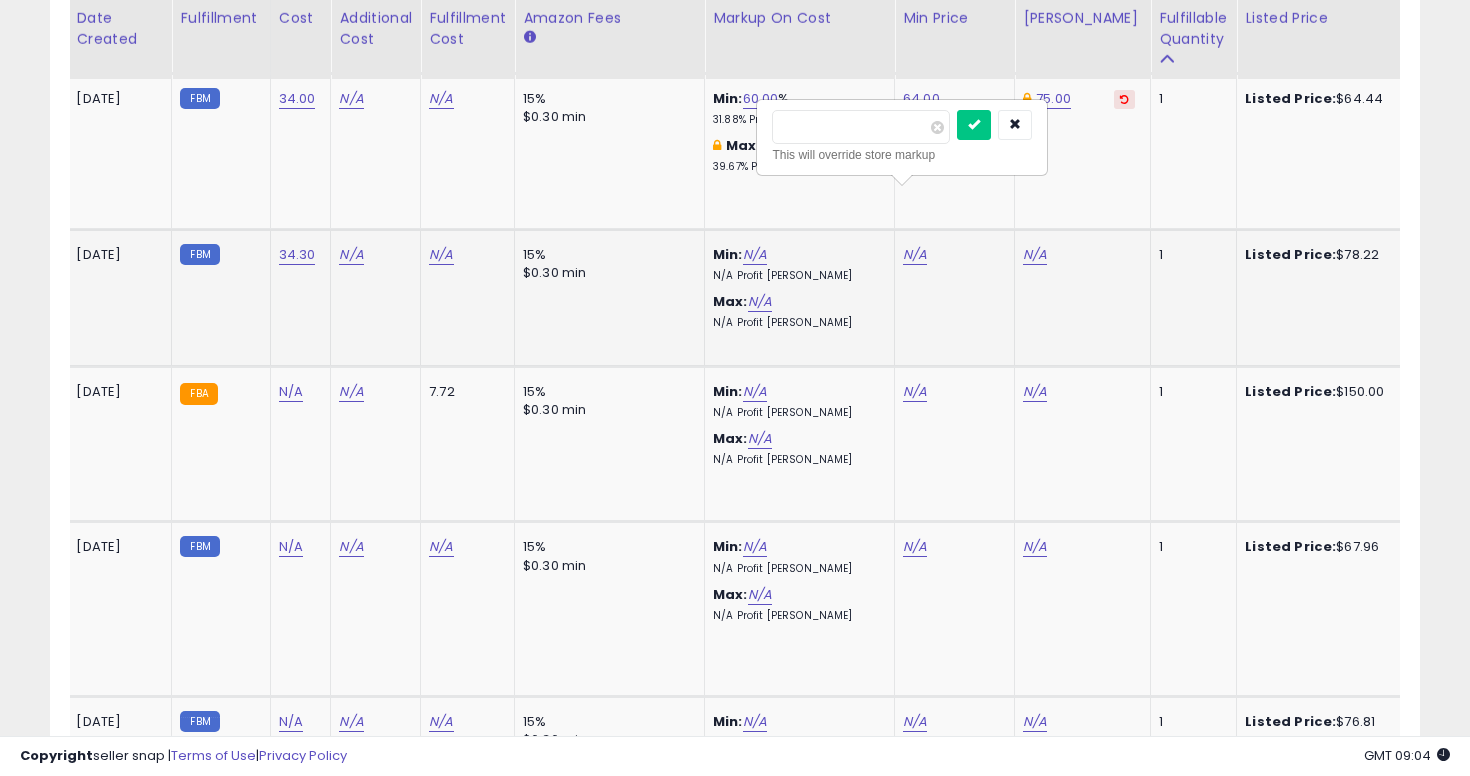 type on "**" 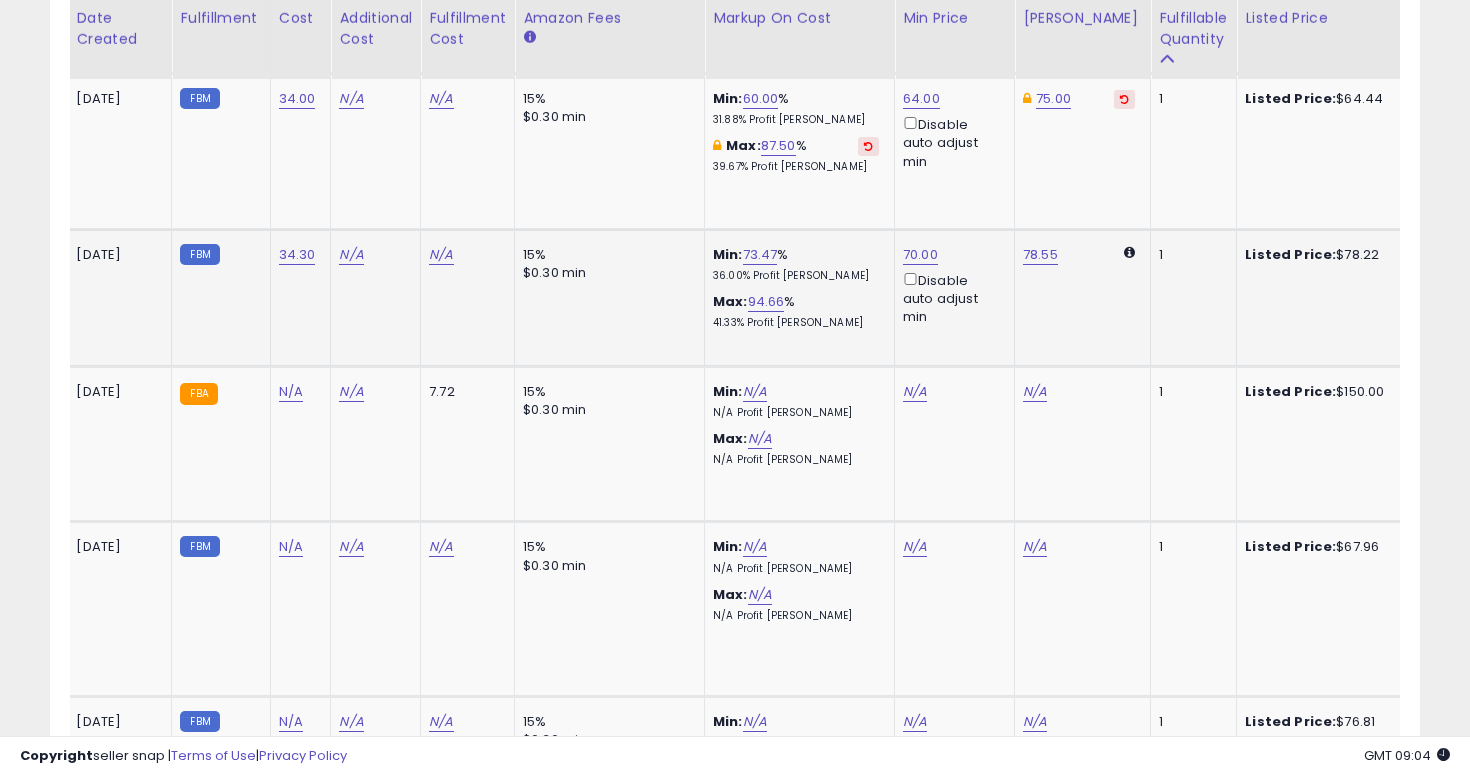 scroll, scrollTop: 0, scrollLeft: 115, axis: horizontal 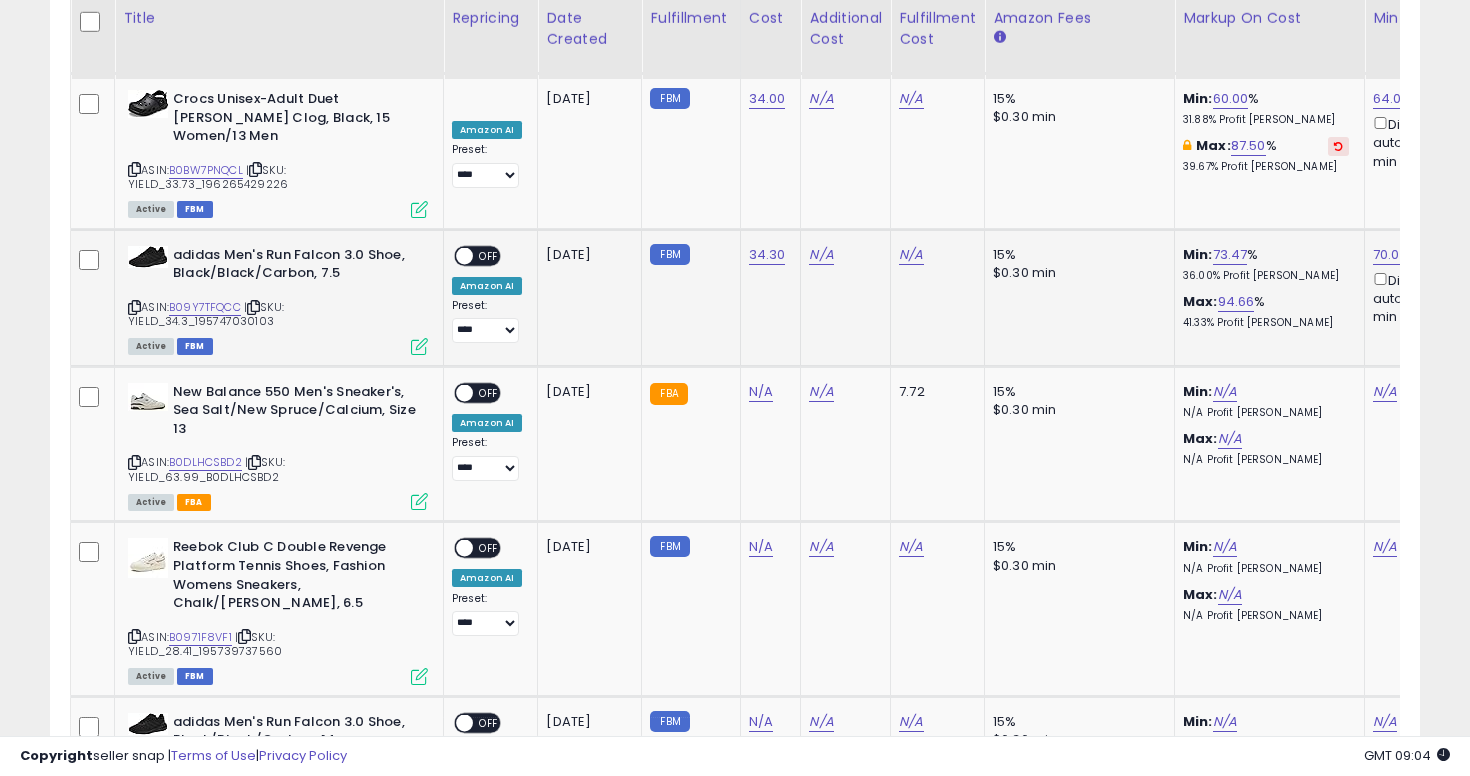 click on "OFF" at bounding box center [489, 255] 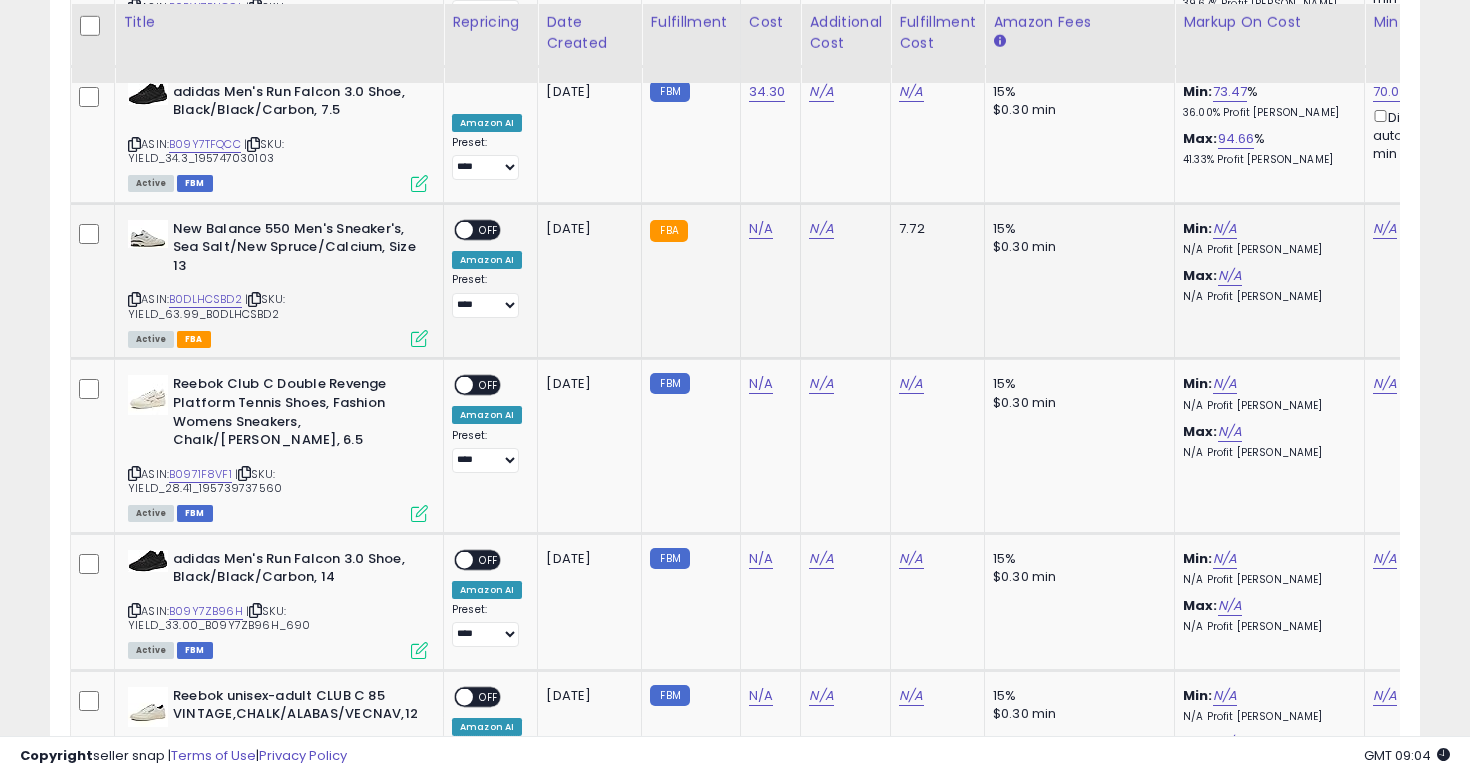scroll, scrollTop: 6183, scrollLeft: 0, axis: vertical 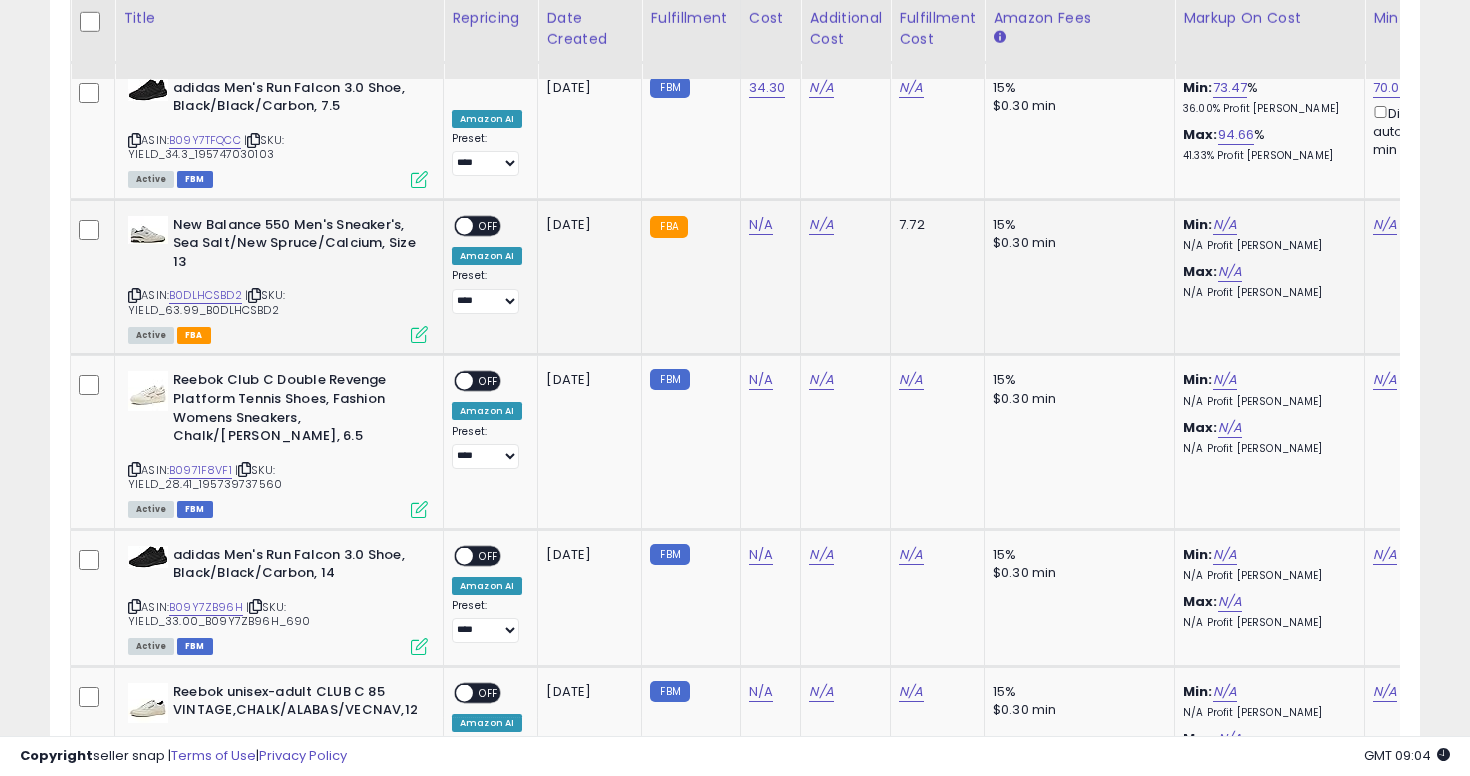 click at bounding box center (134, 295) 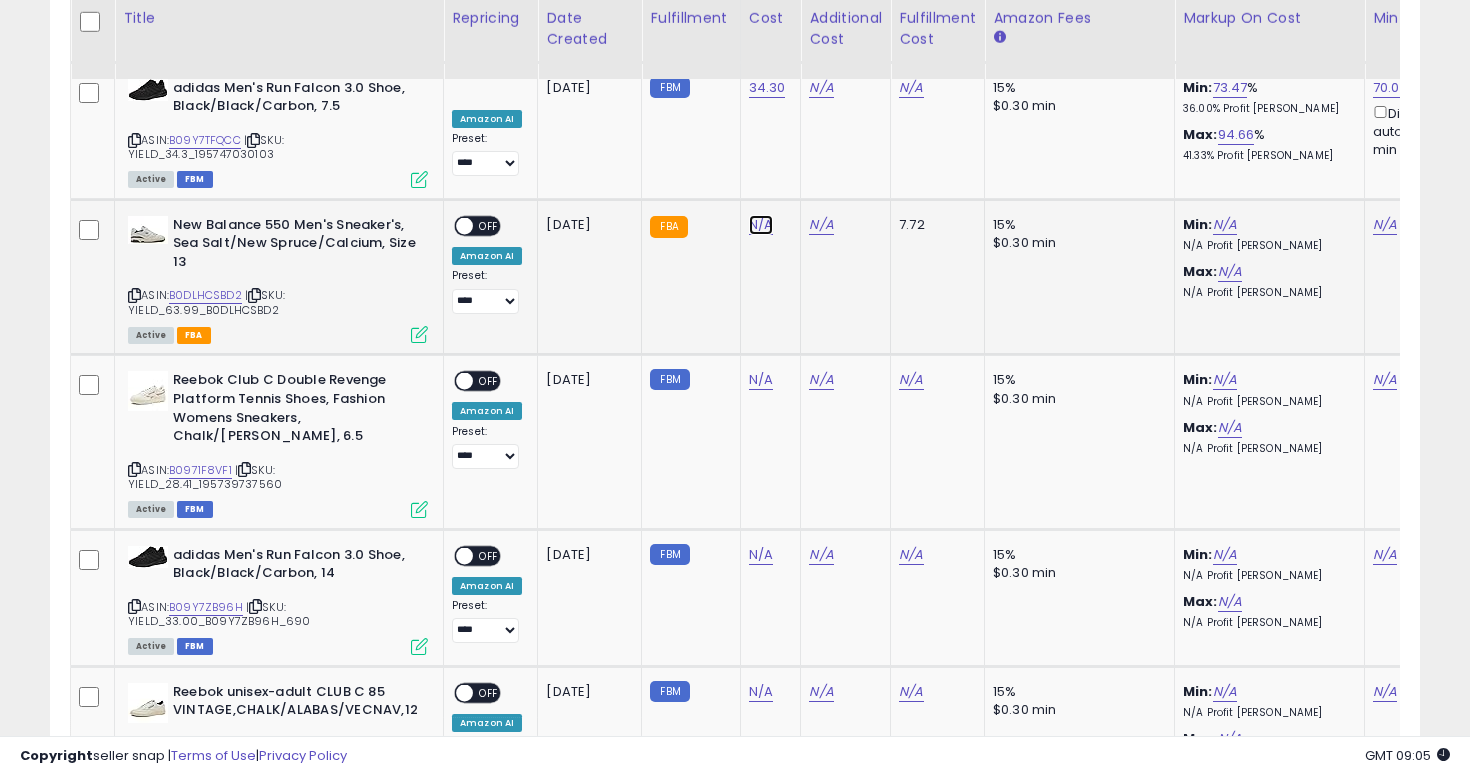 click on "N/A" at bounding box center [761, 225] 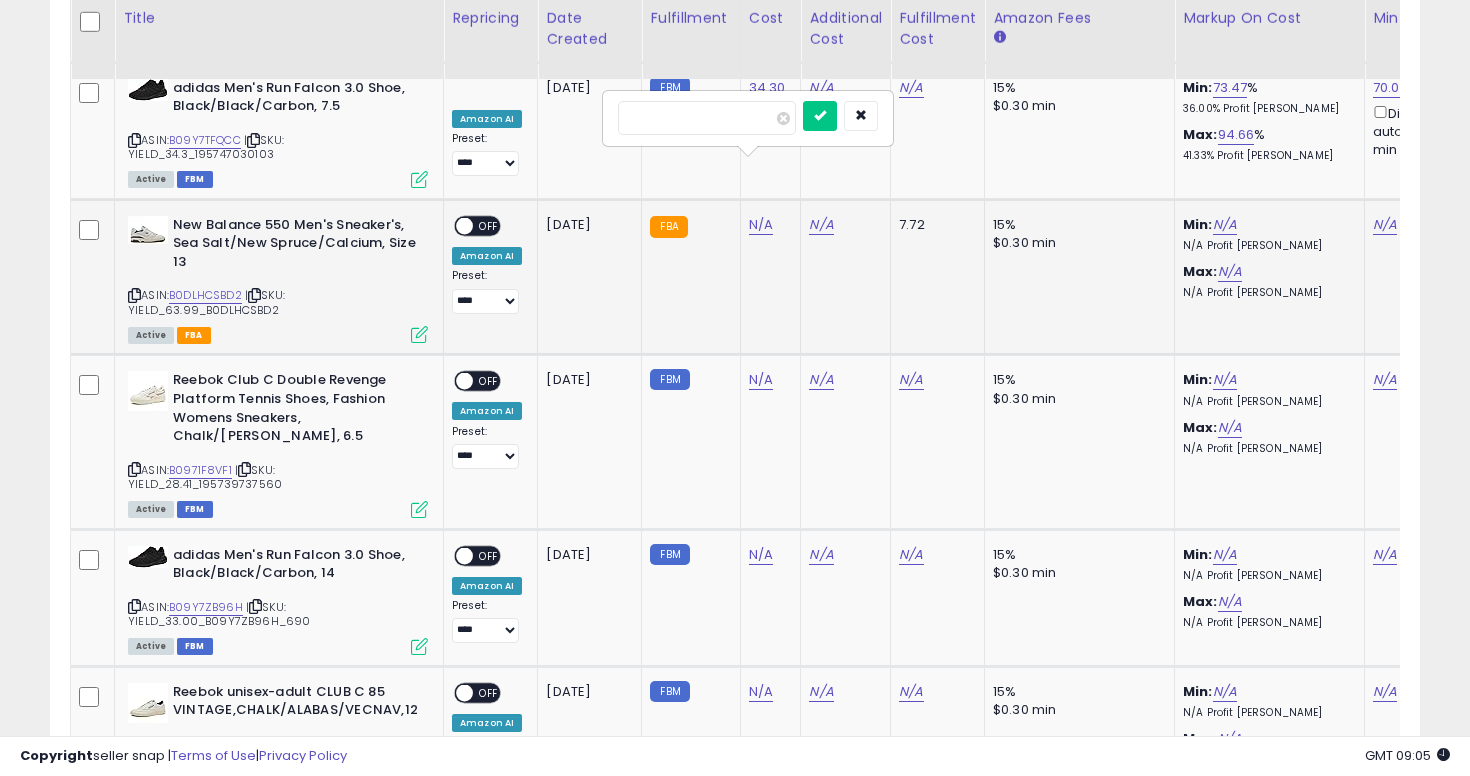 type on "**" 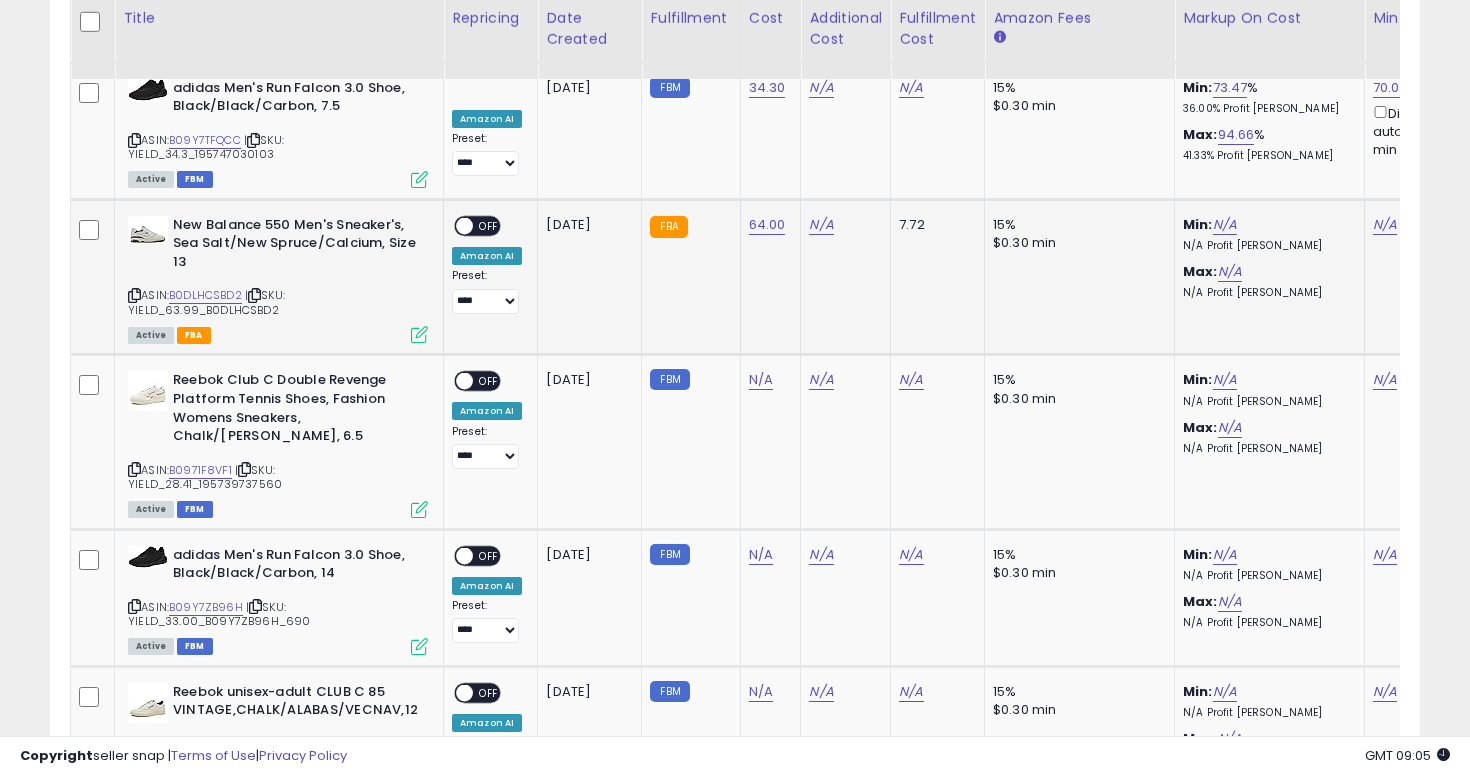 scroll, scrollTop: 0, scrollLeft: 149, axis: horizontal 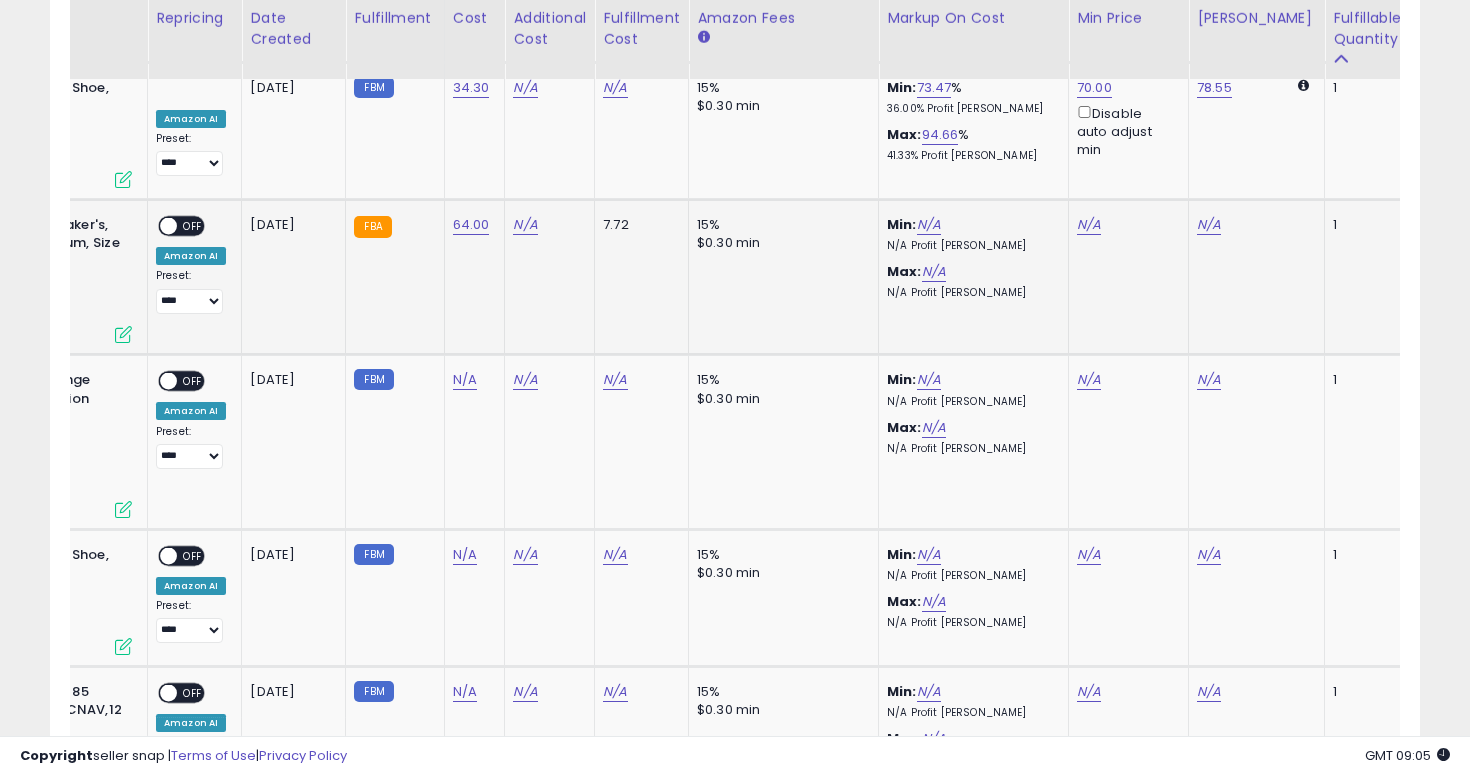 click on "Max:  N/A    N/A  Profit Margin" at bounding box center [970, 281] 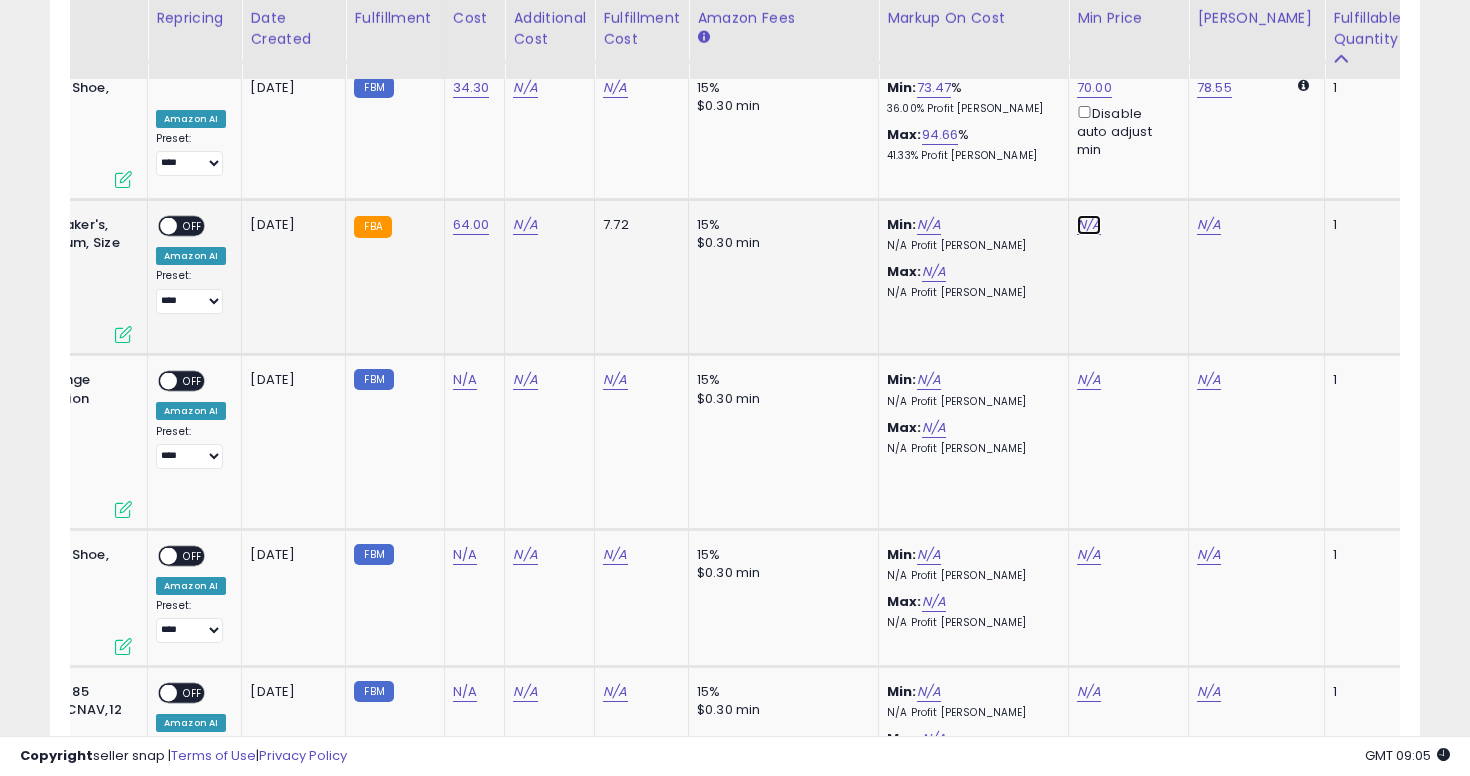 click on "N/A" at bounding box center (1089, 225) 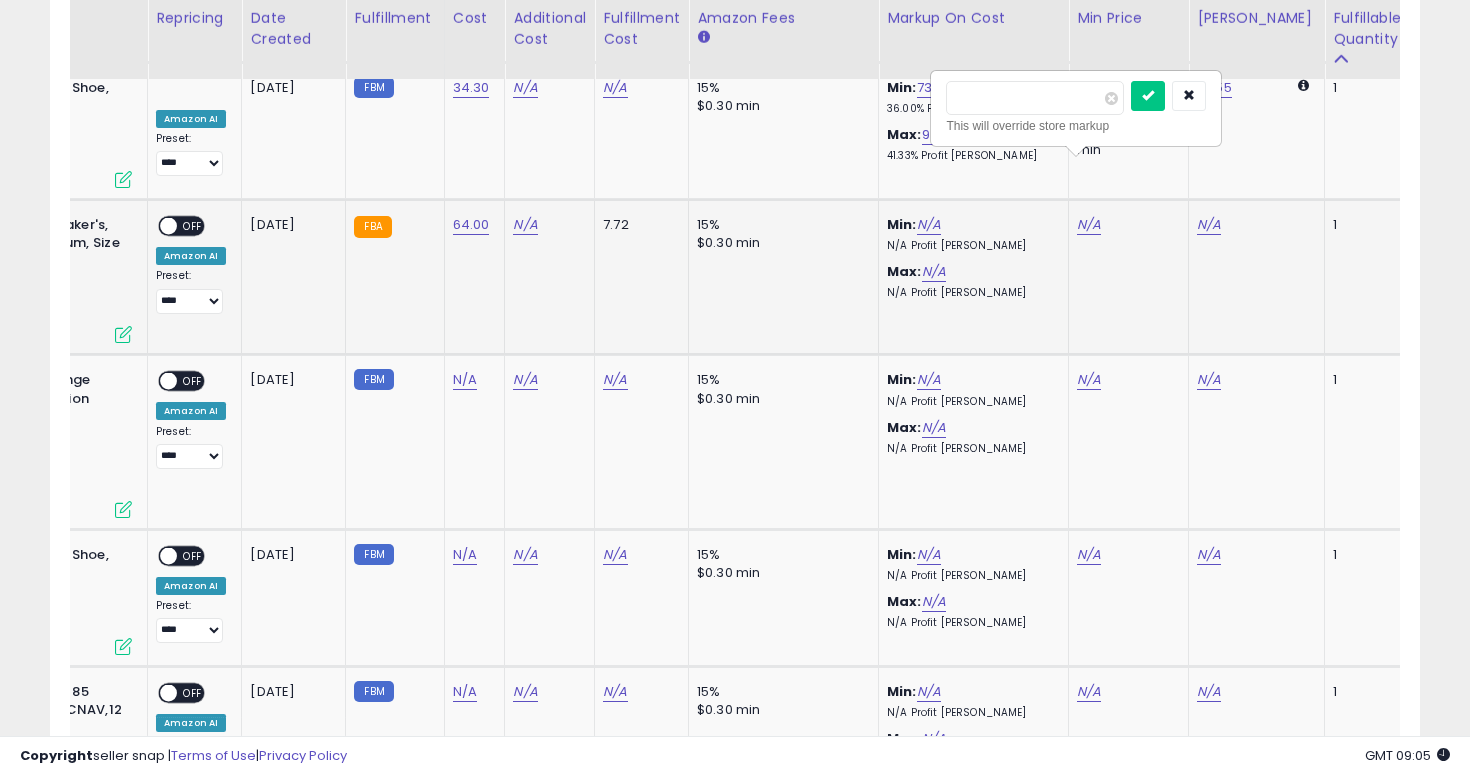 type on "***" 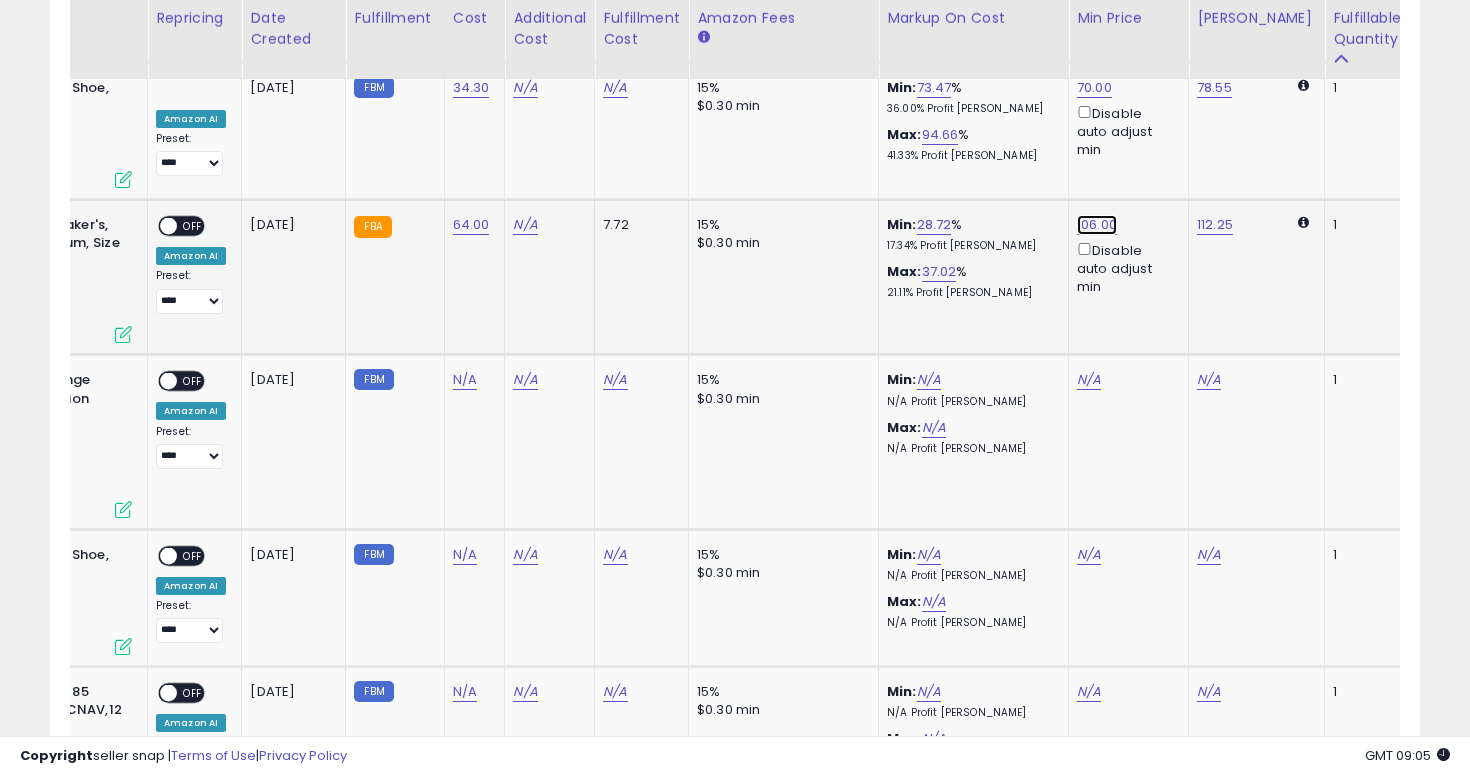 click on "106.00" at bounding box center (1094, -5080) 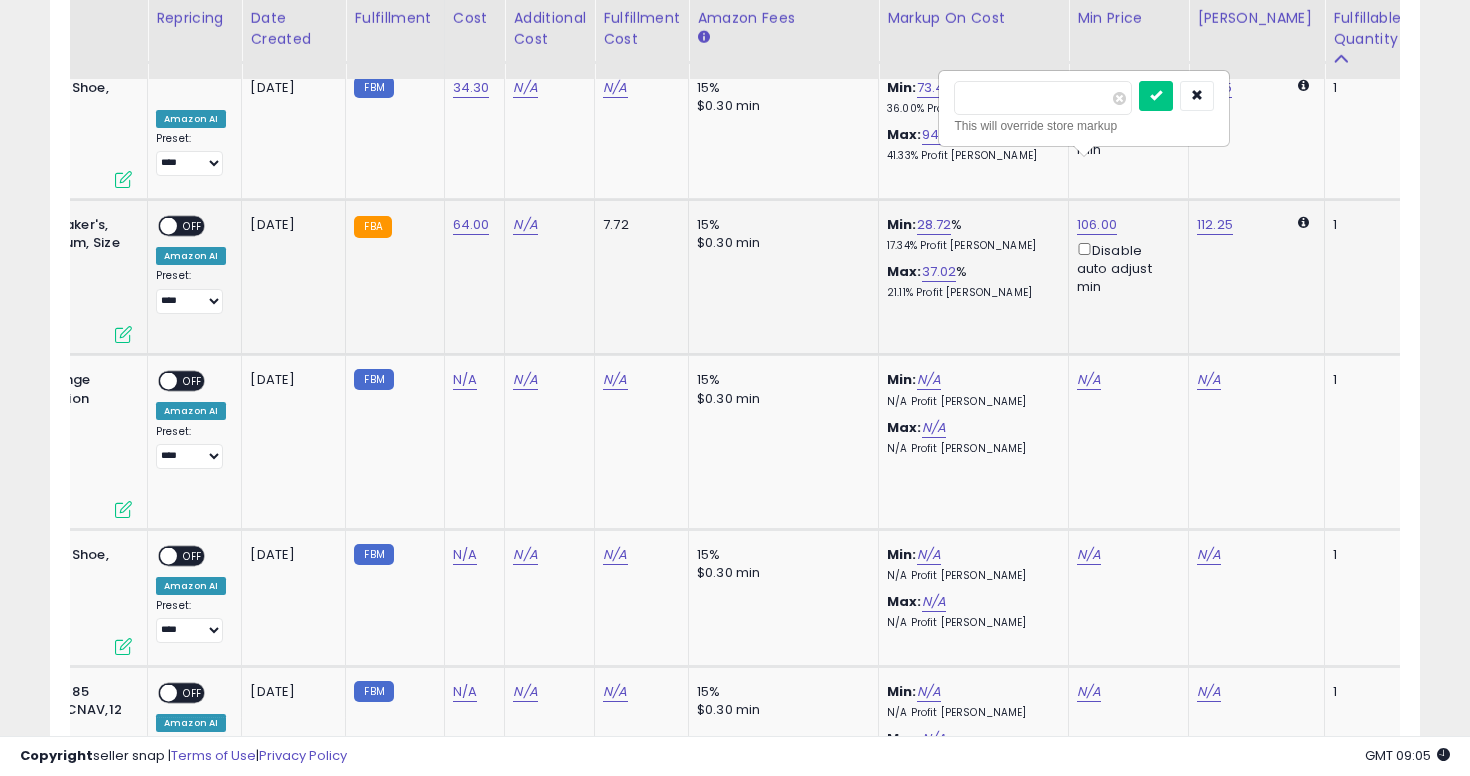 click at bounding box center (1176, 98) 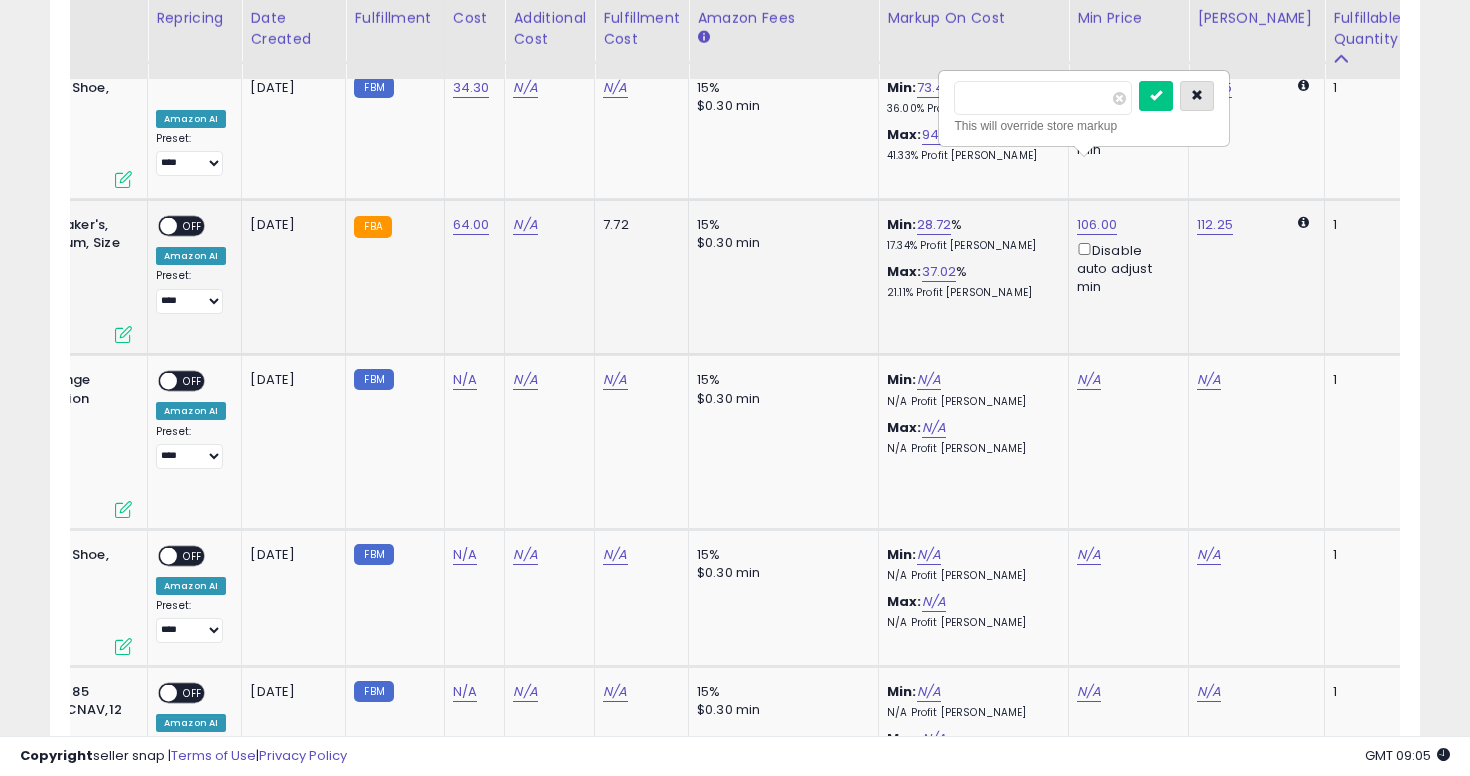 click at bounding box center [1197, 95] 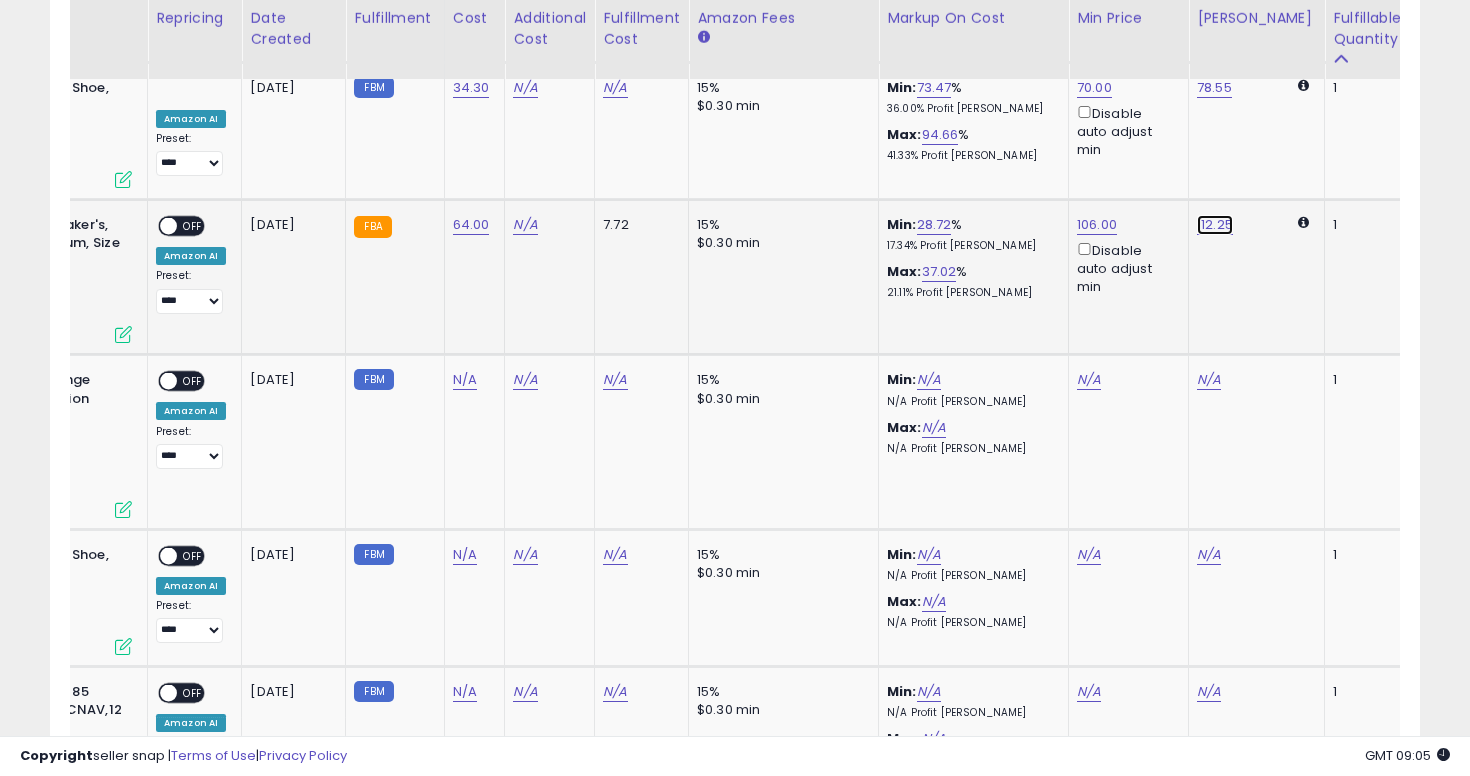 click on "112.25" at bounding box center (1216, -5080) 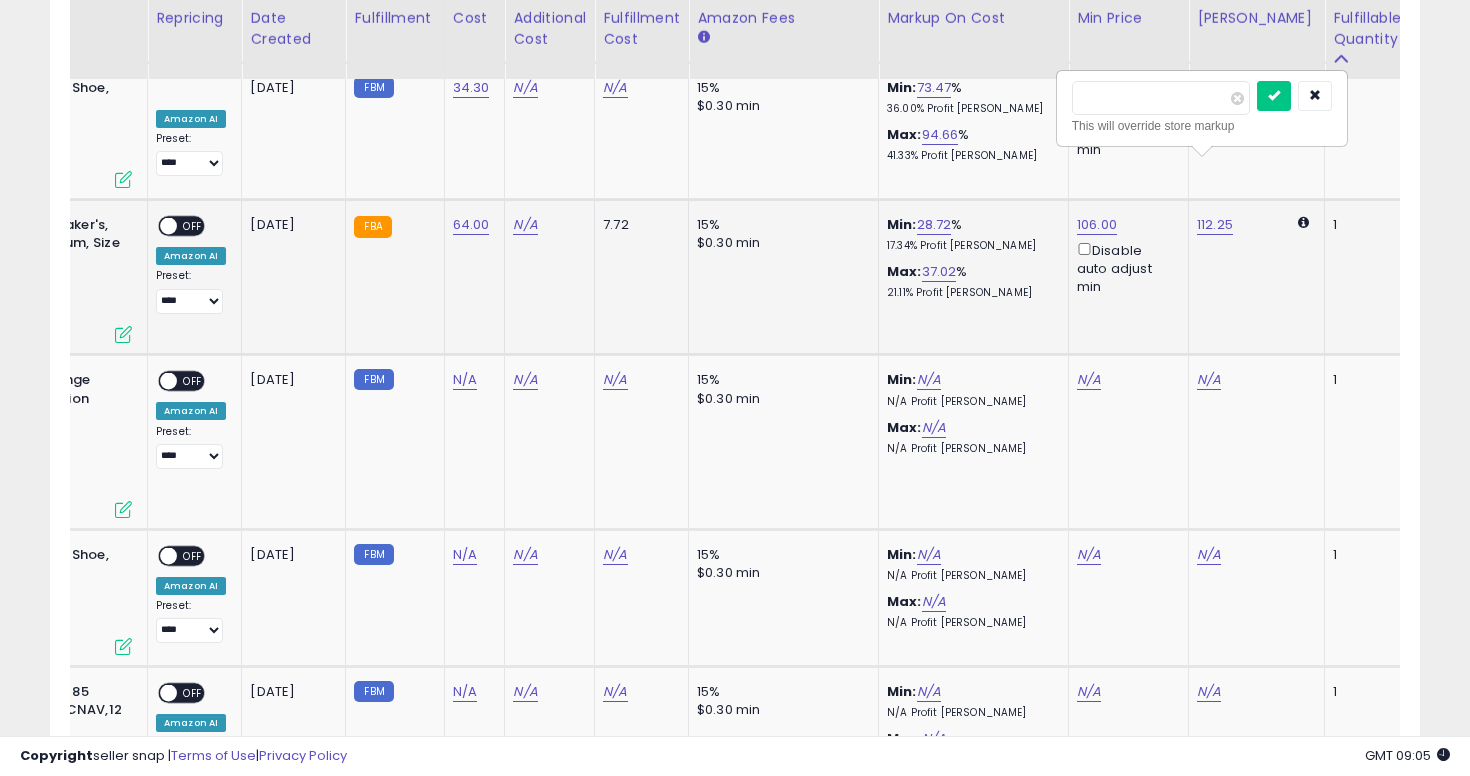 type on "*" 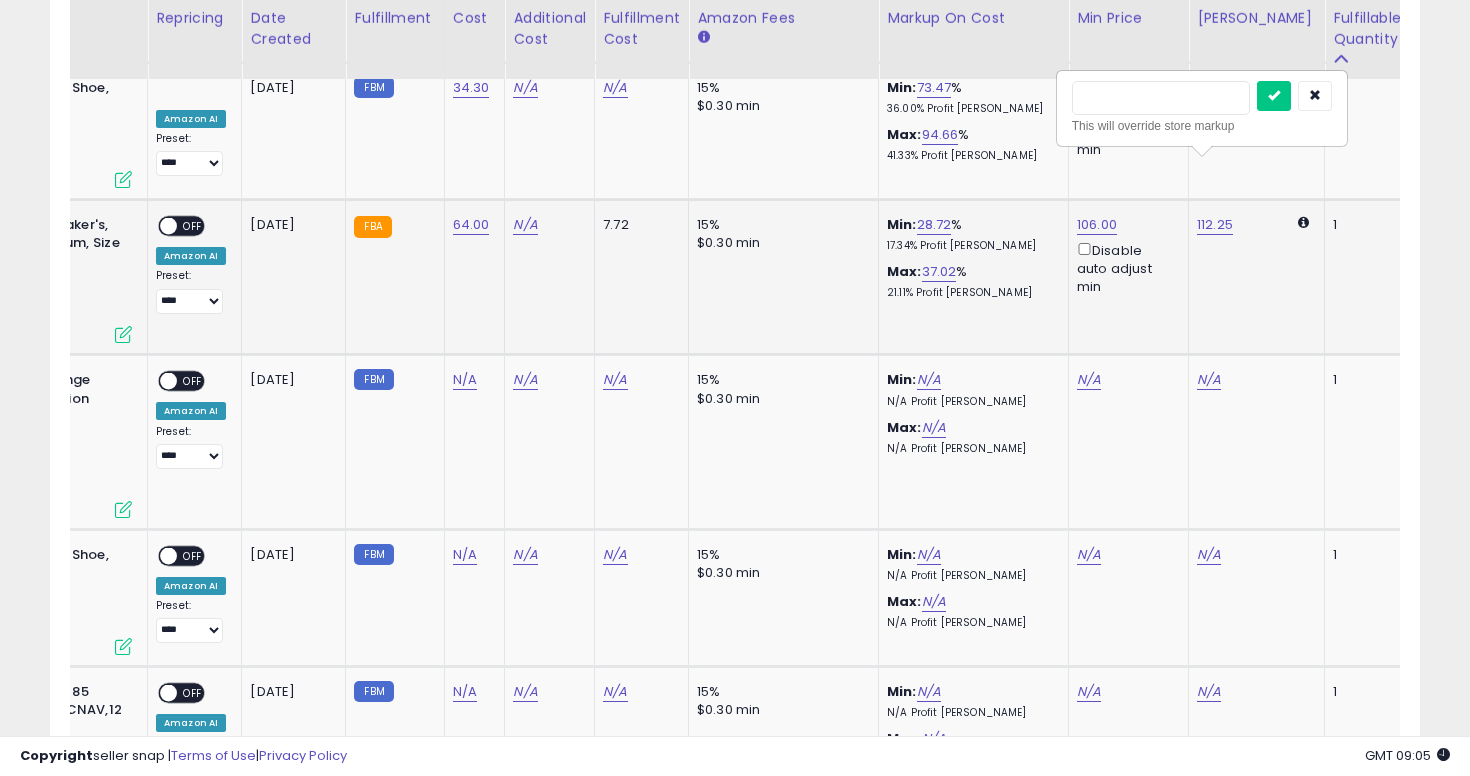 type on "***" 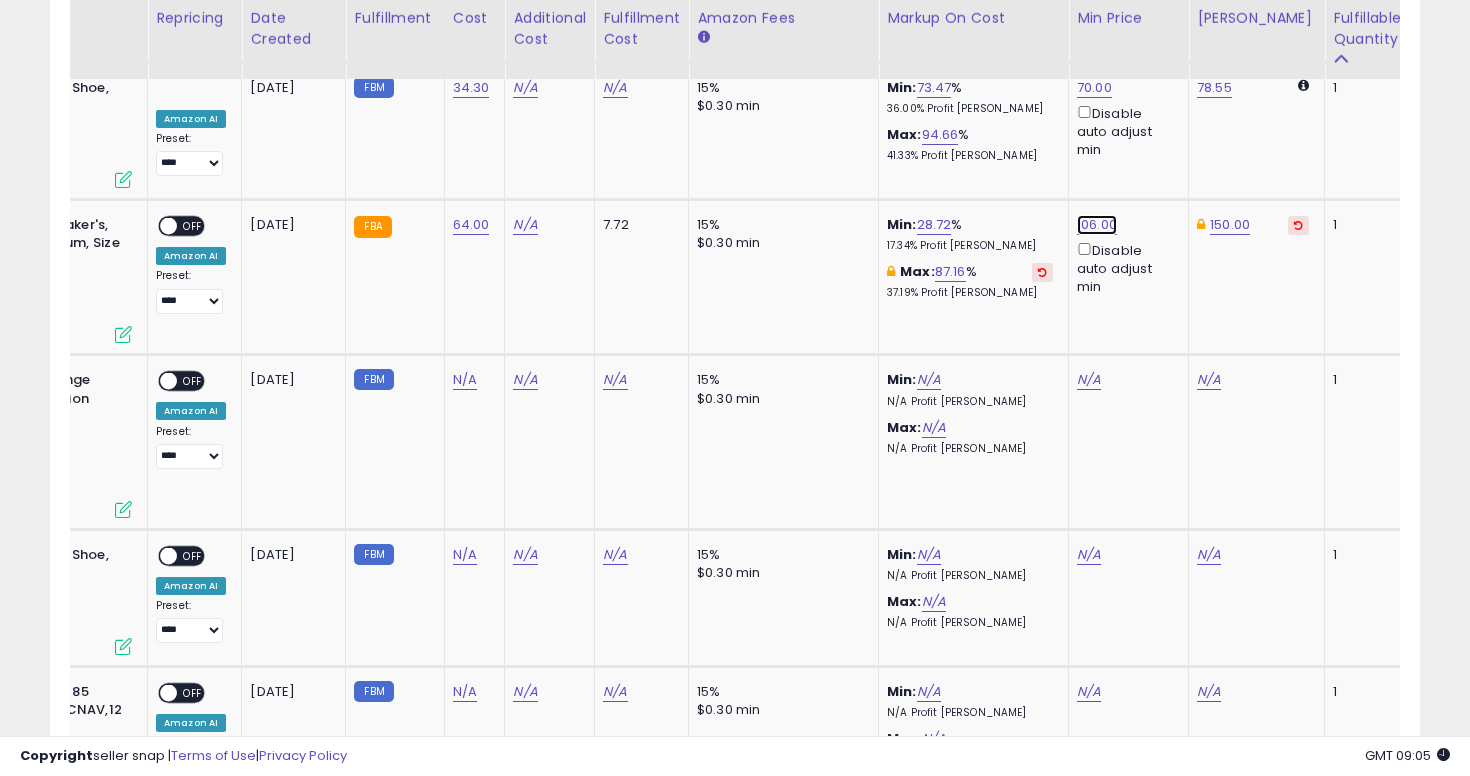 click on "106.00" at bounding box center [1094, -5080] 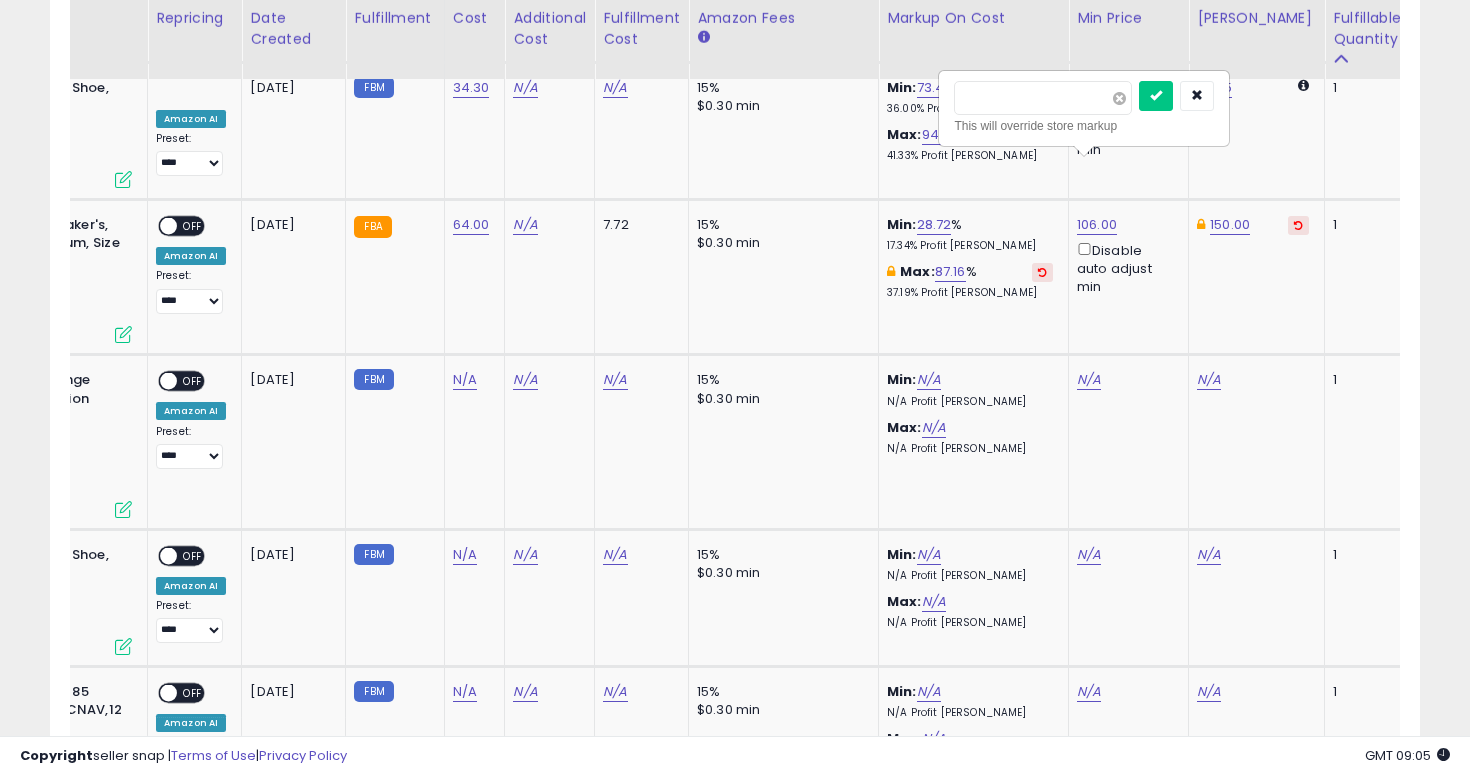 click at bounding box center [1119, 98] 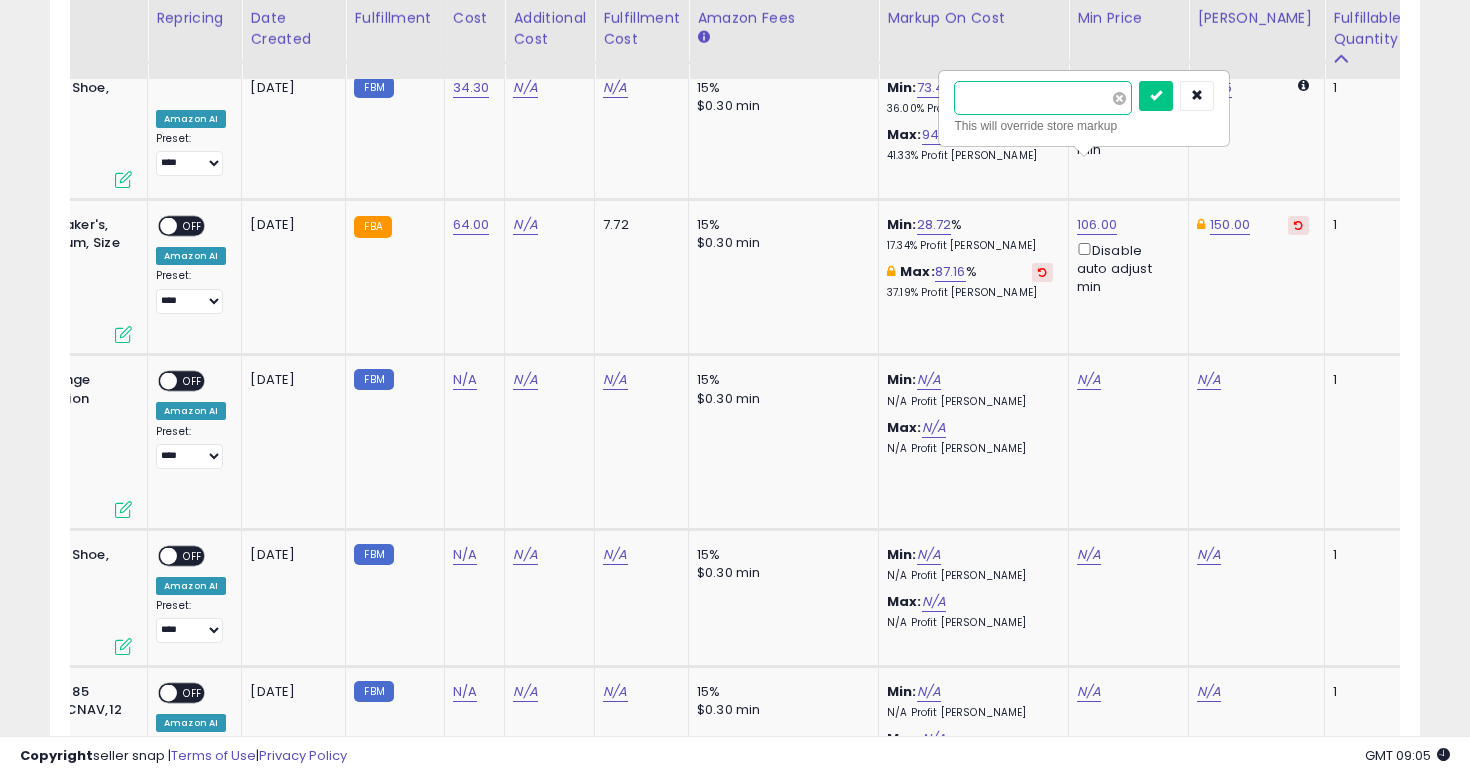 type on "***" 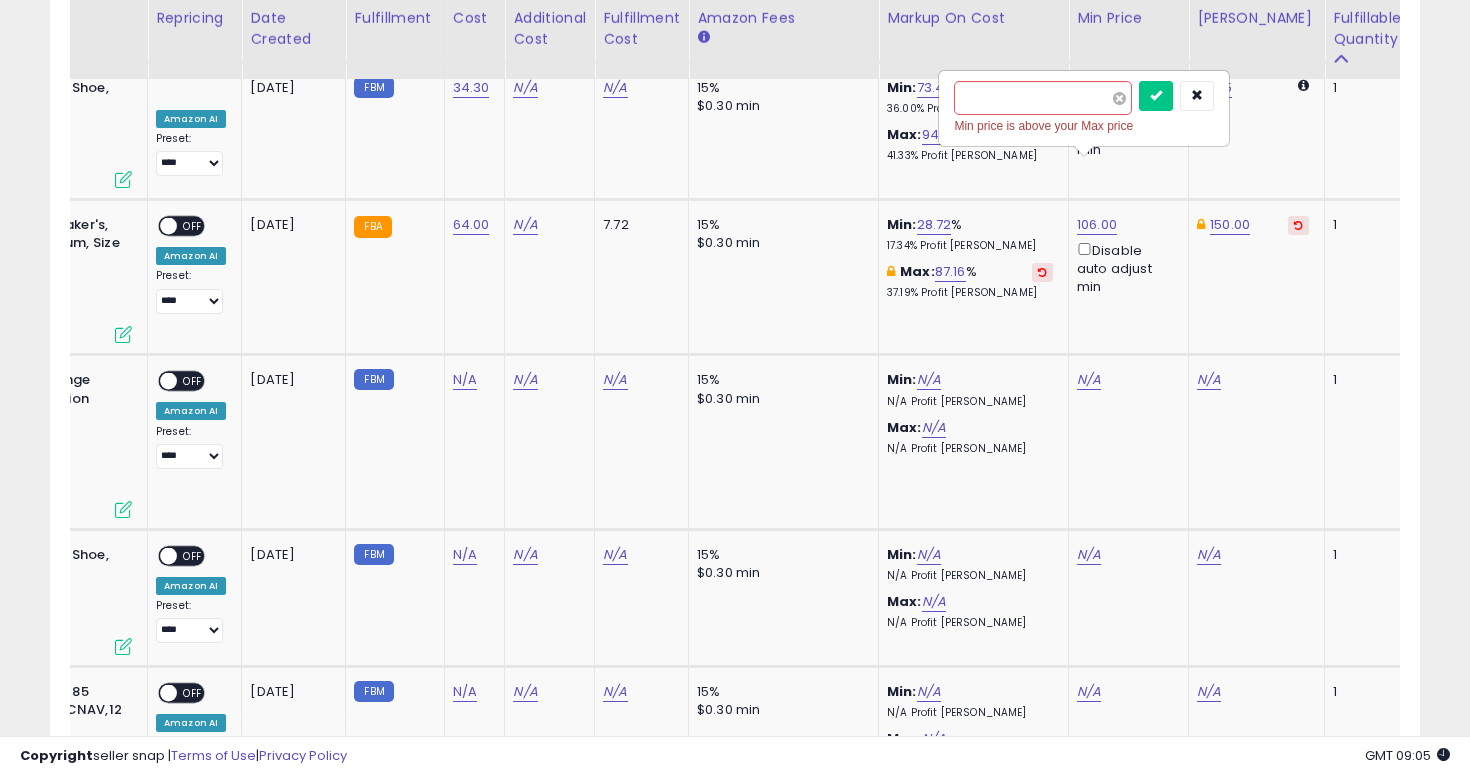 click at bounding box center [1119, 98] 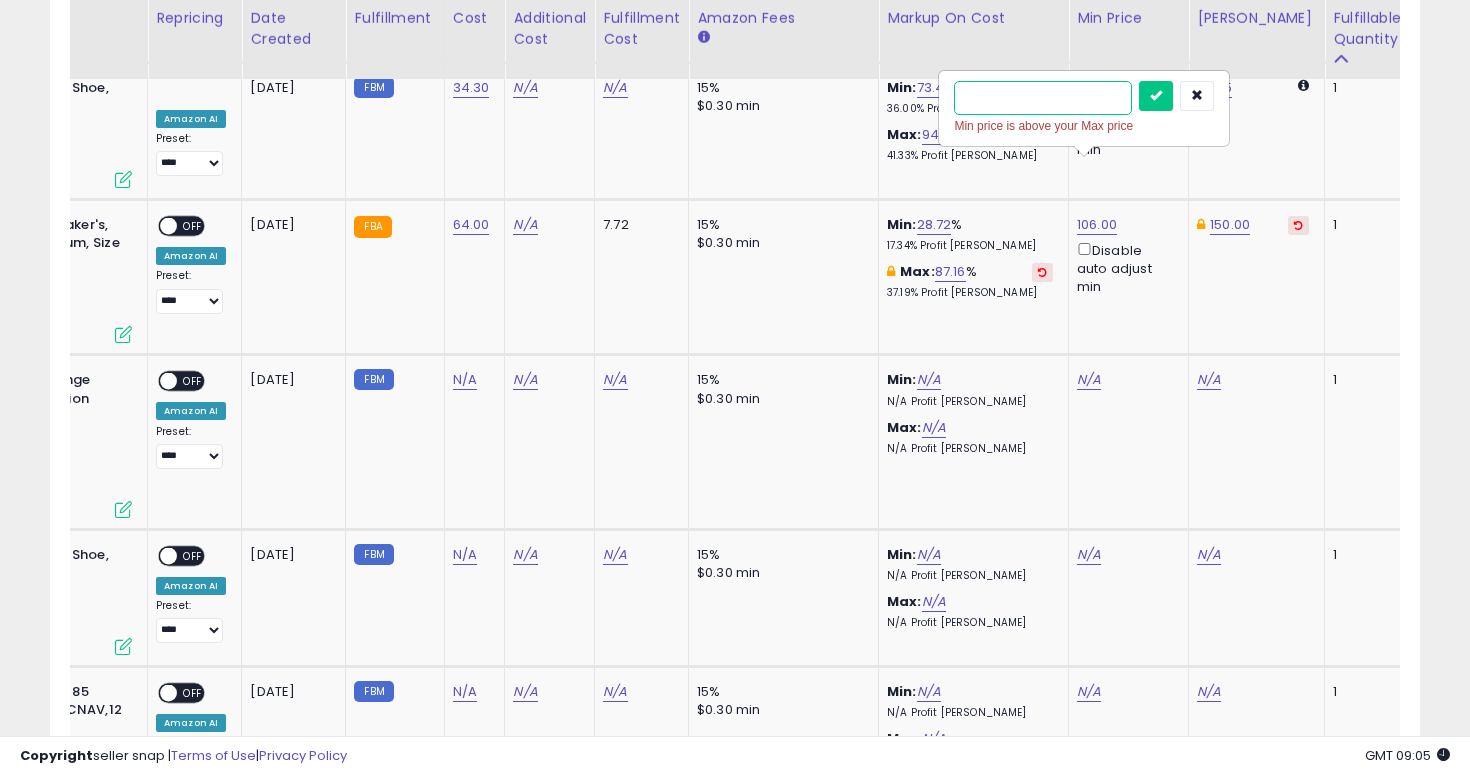 type on "*" 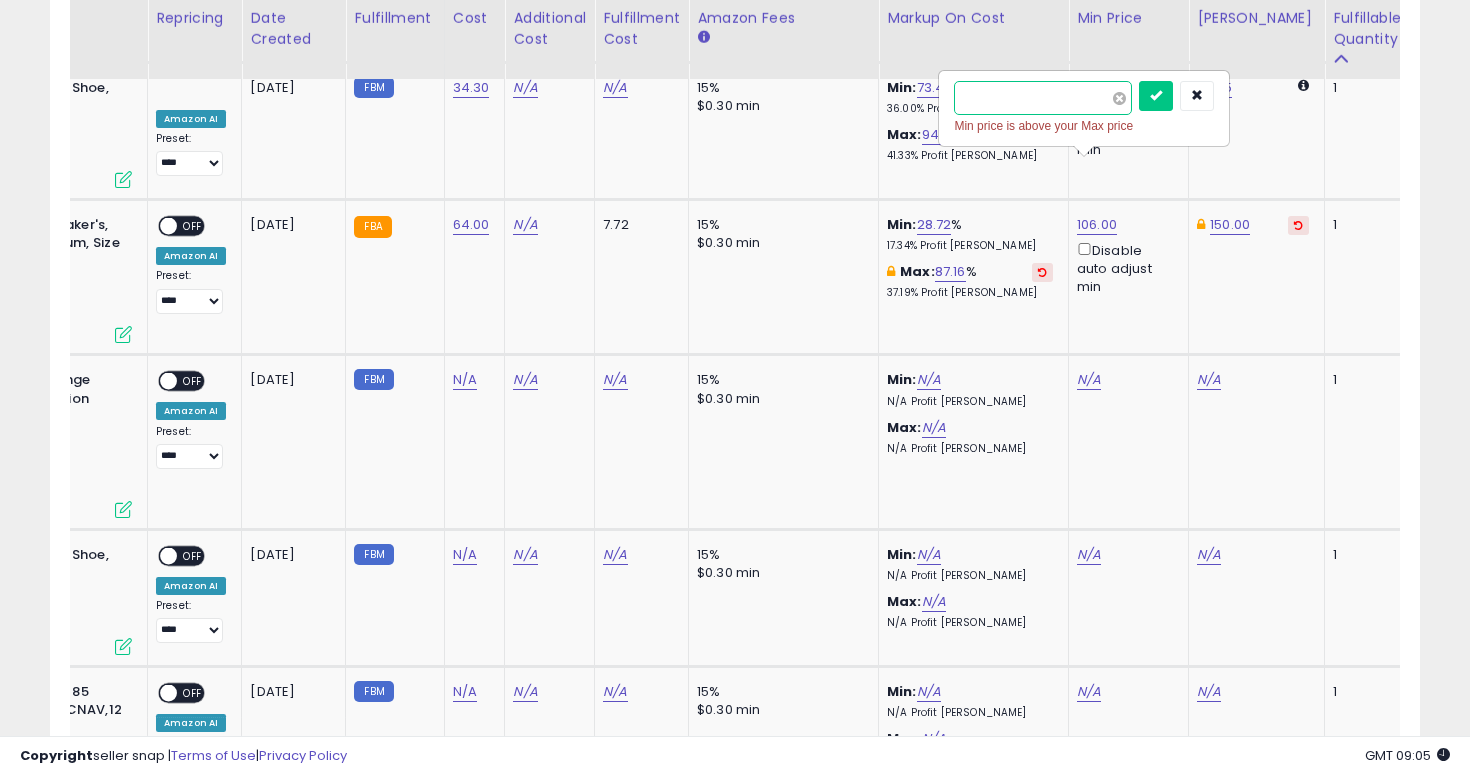type on "***" 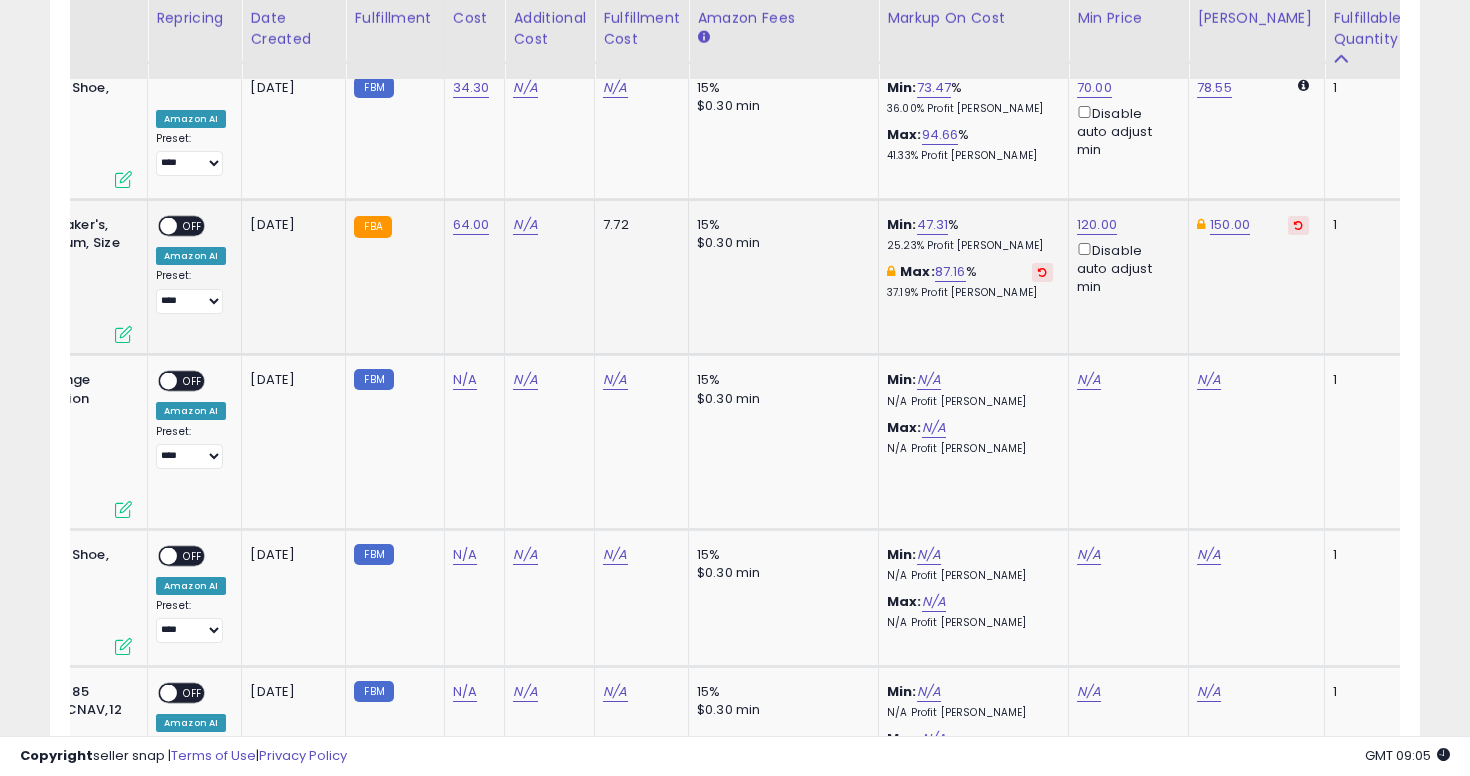 scroll, scrollTop: 0, scrollLeft: 151, axis: horizontal 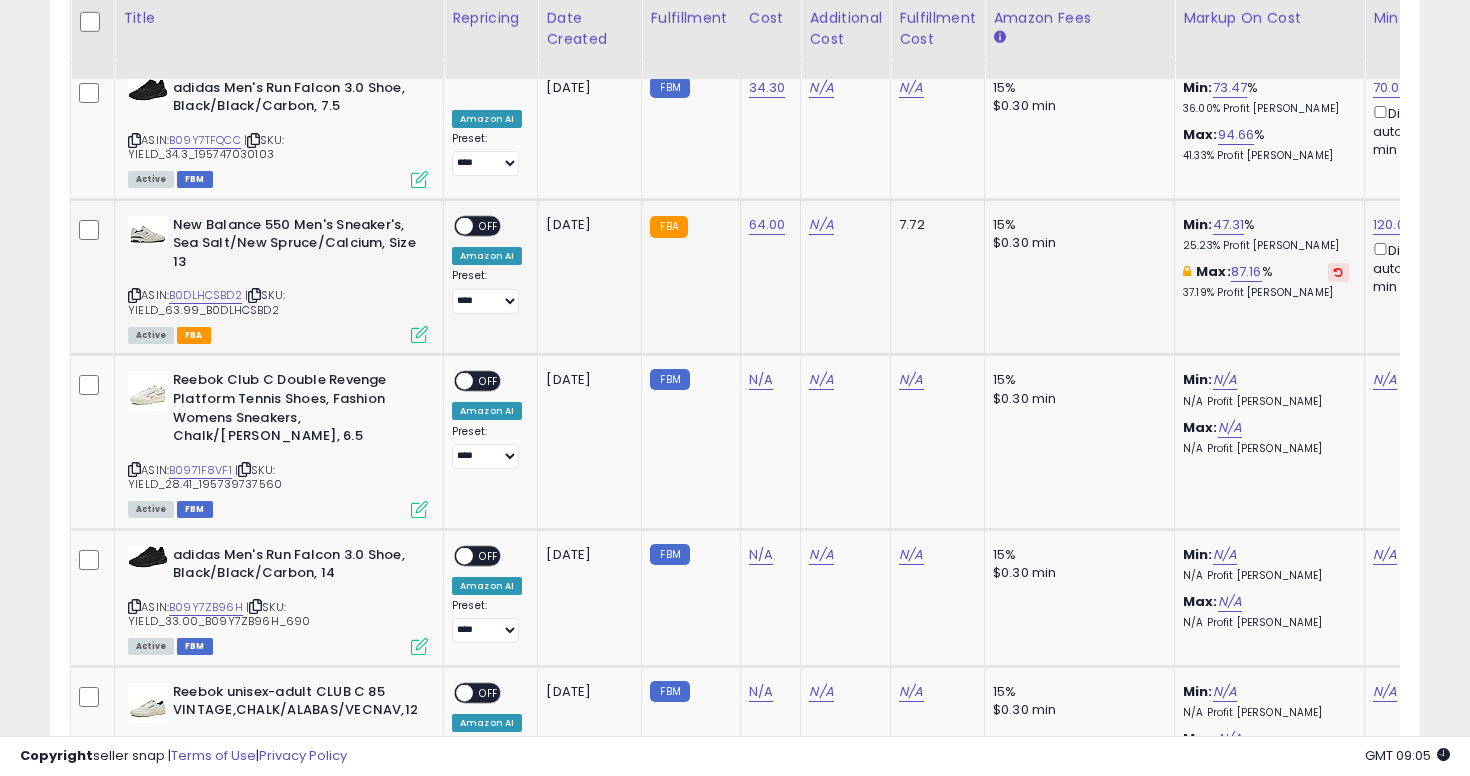 click on "OFF" at bounding box center [489, 225] 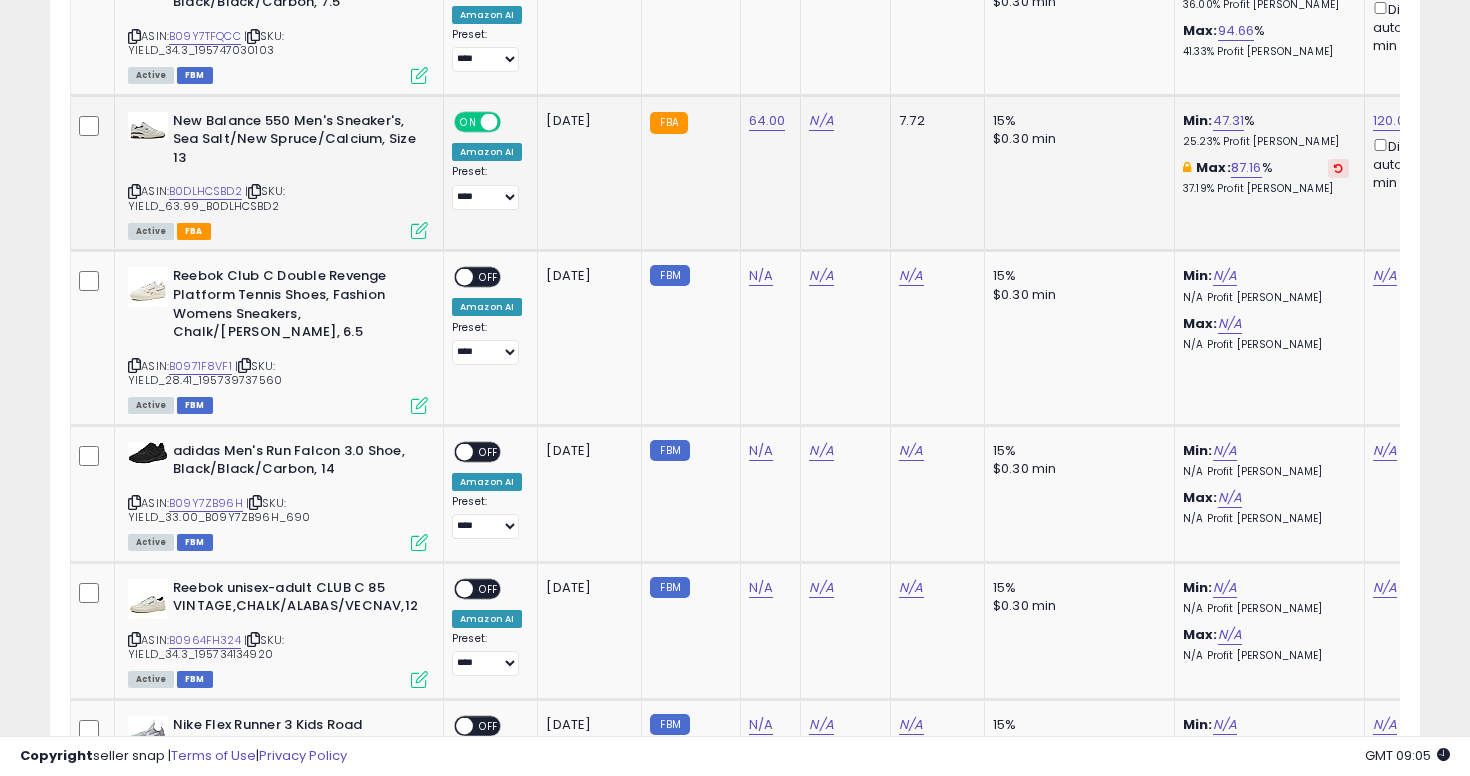scroll, scrollTop: 6326, scrollLeft: 0, axis: vertical 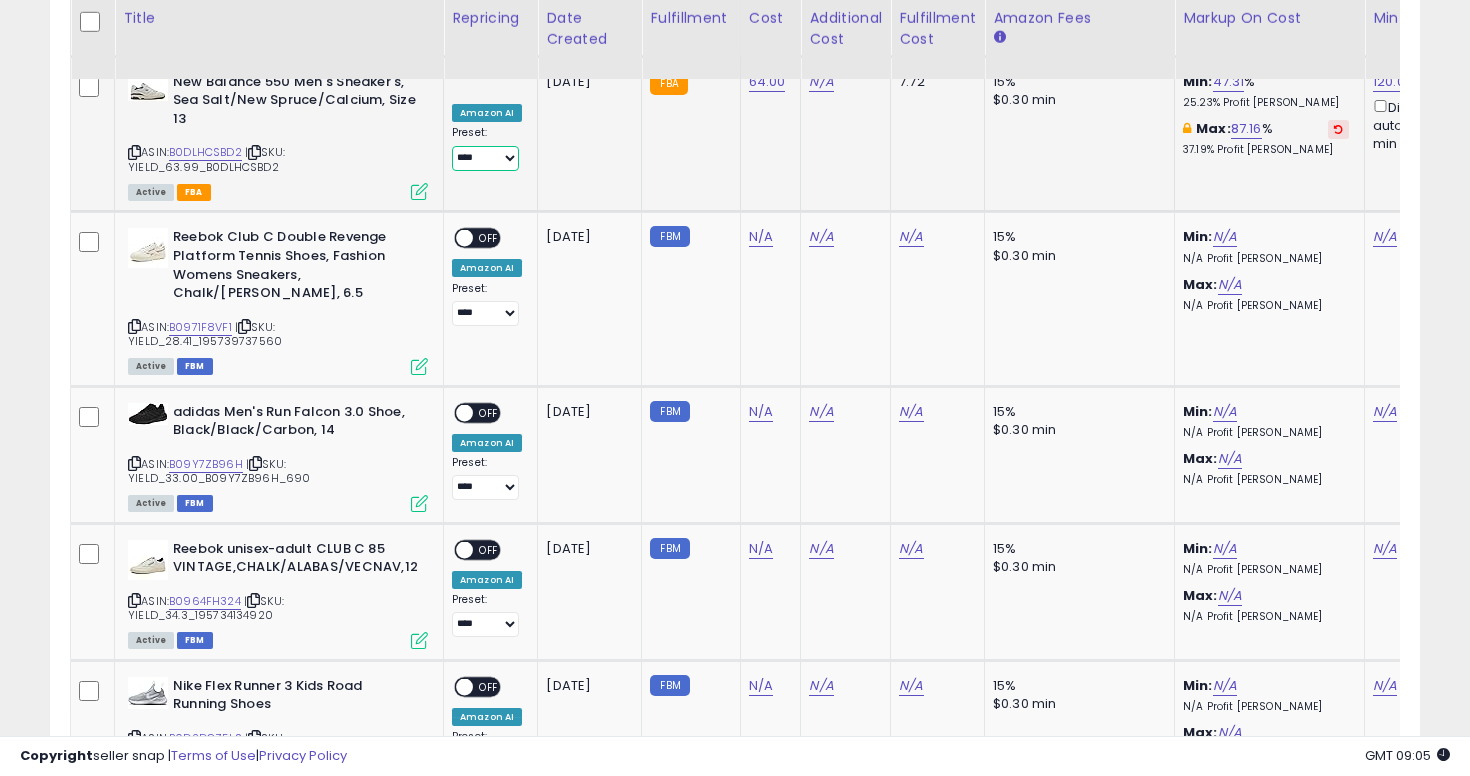 click on "**********" at bounding box center [485, 158] 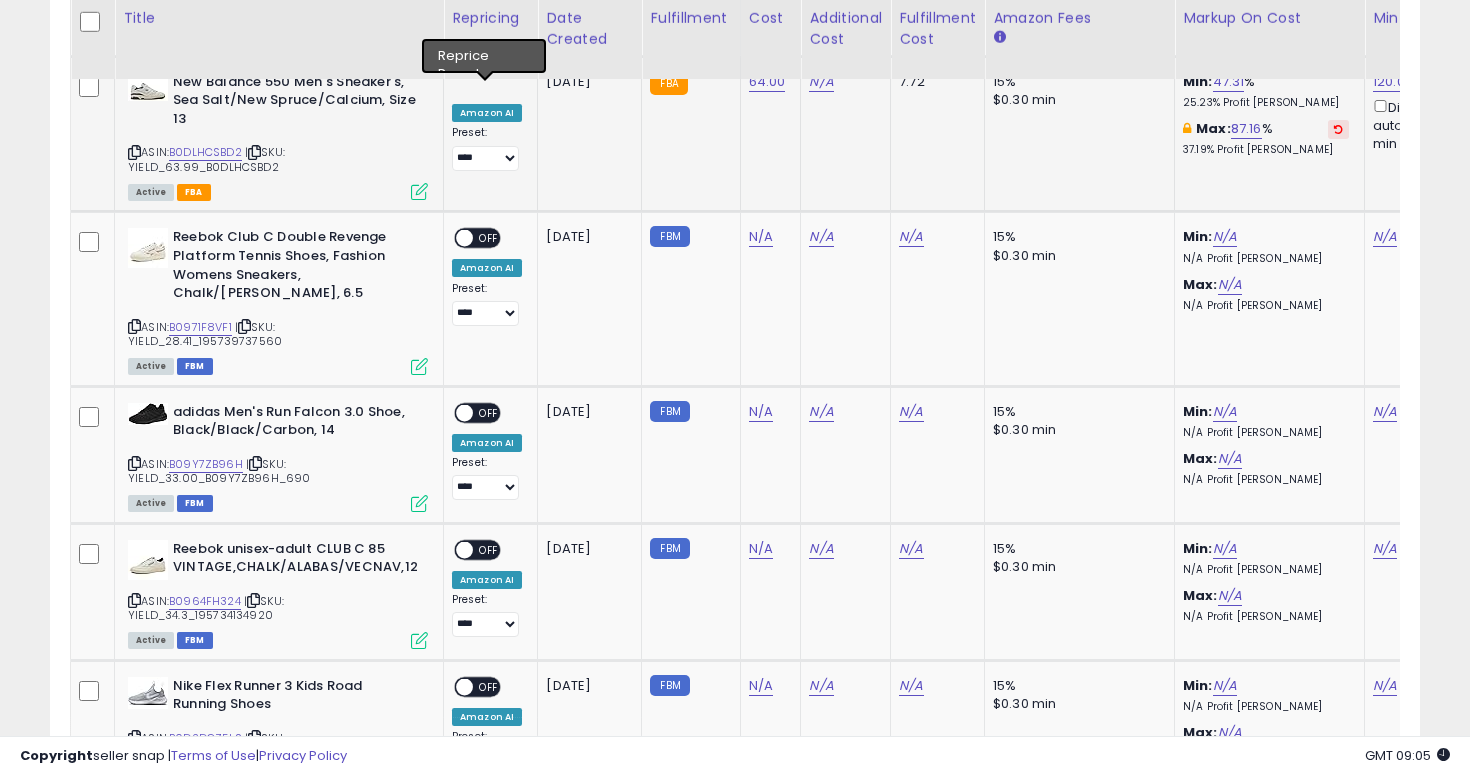 click on "**********" 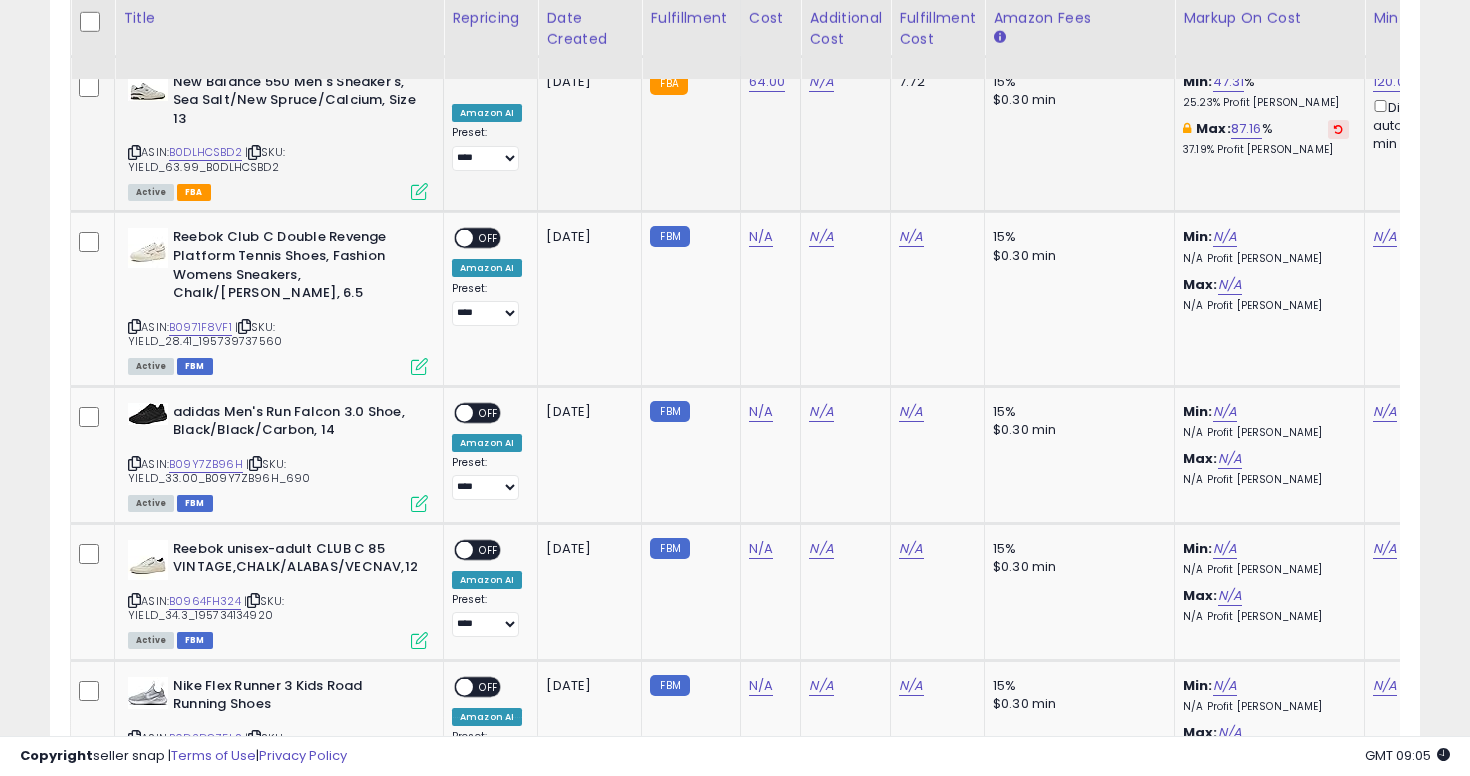 click on "**********" 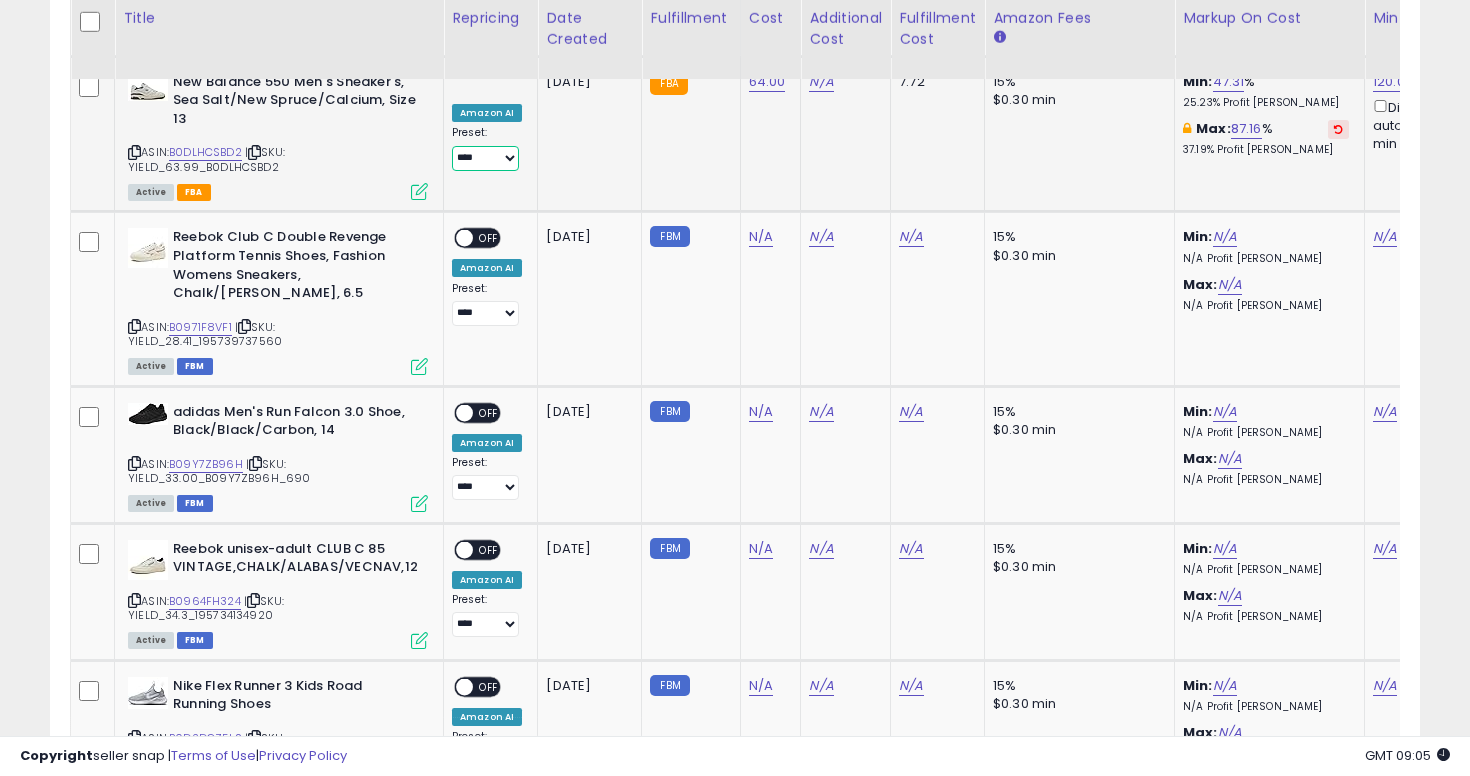 click on "**********" at bounding box center [485, 158] 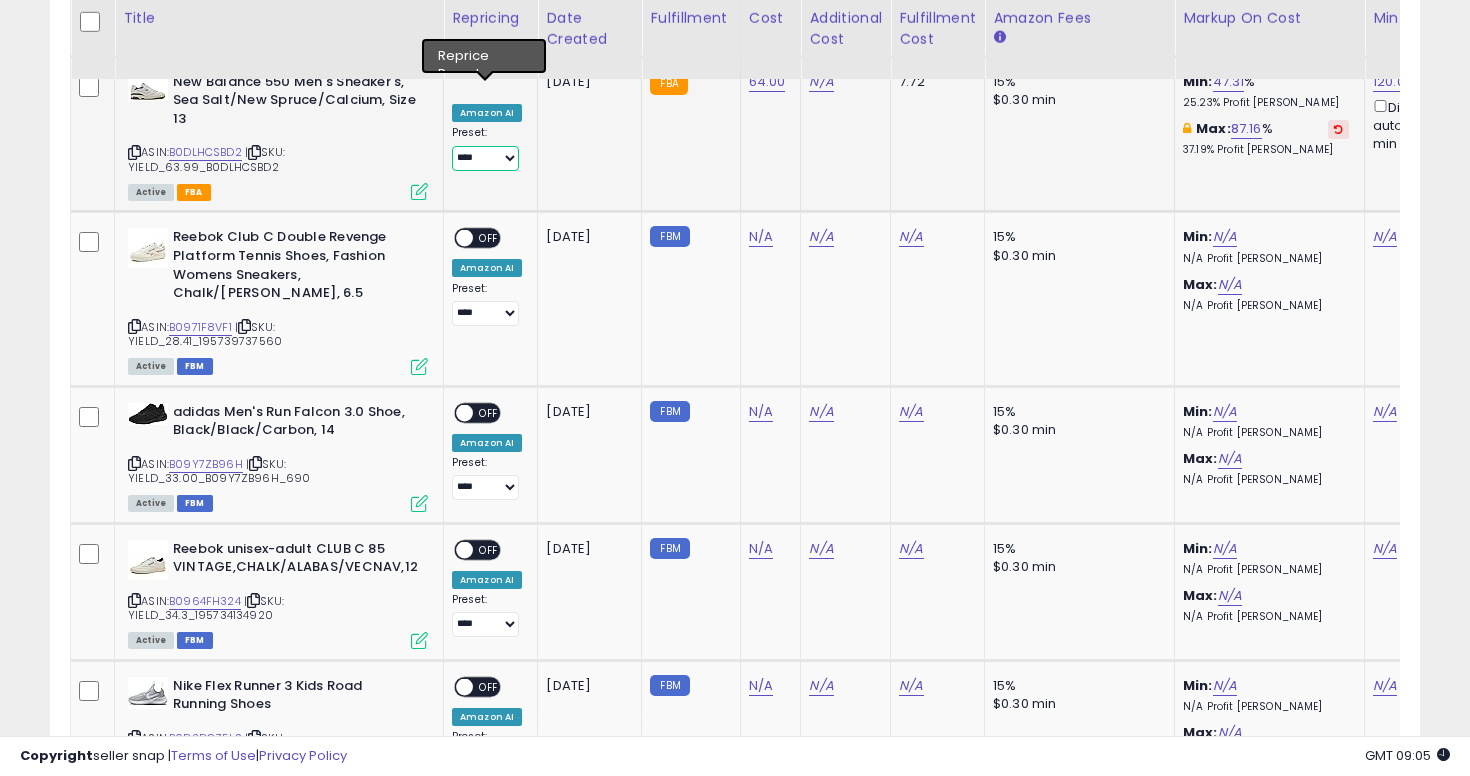 select on "**********" 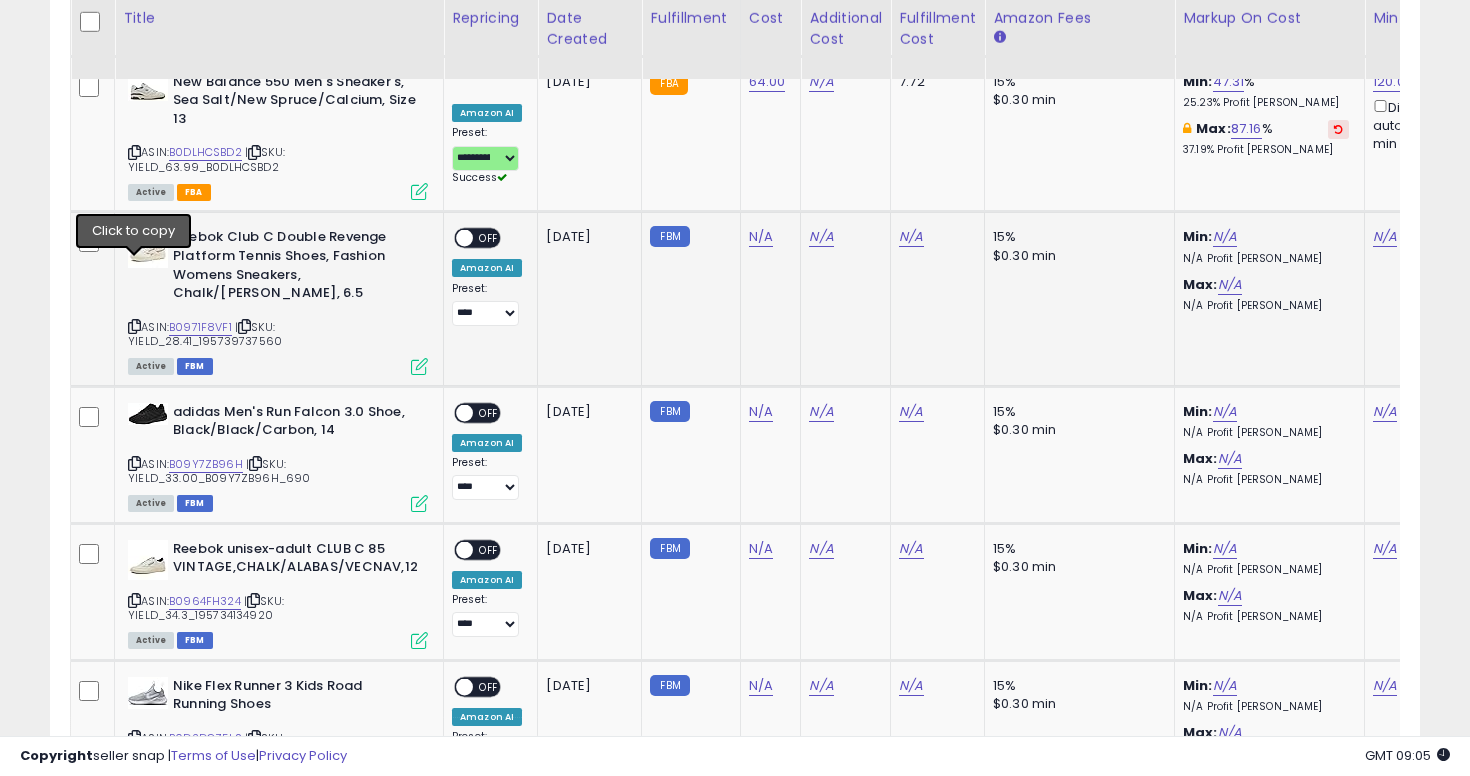 click at bounding box center (134, 326) 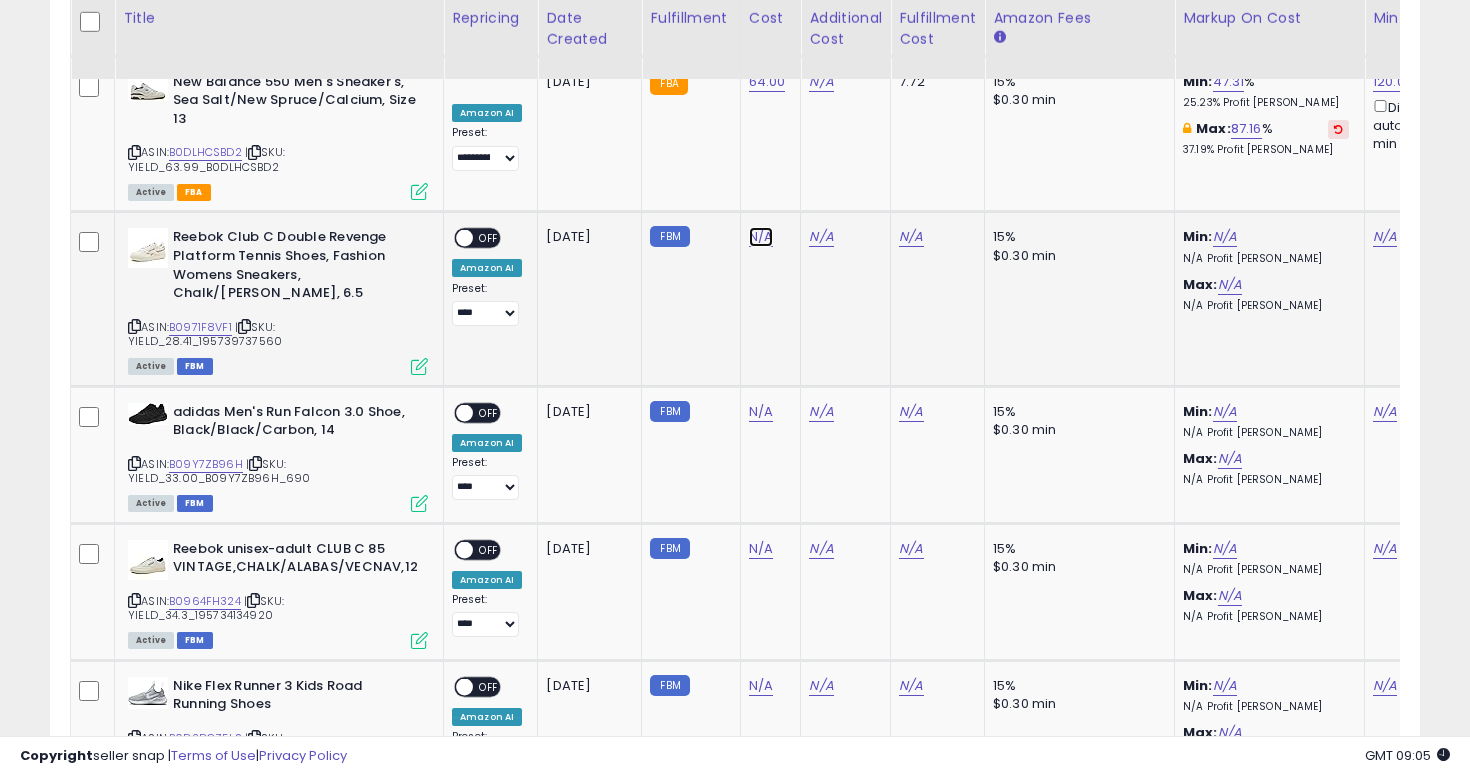 click on "N/A" at bounding box center [761, 237] 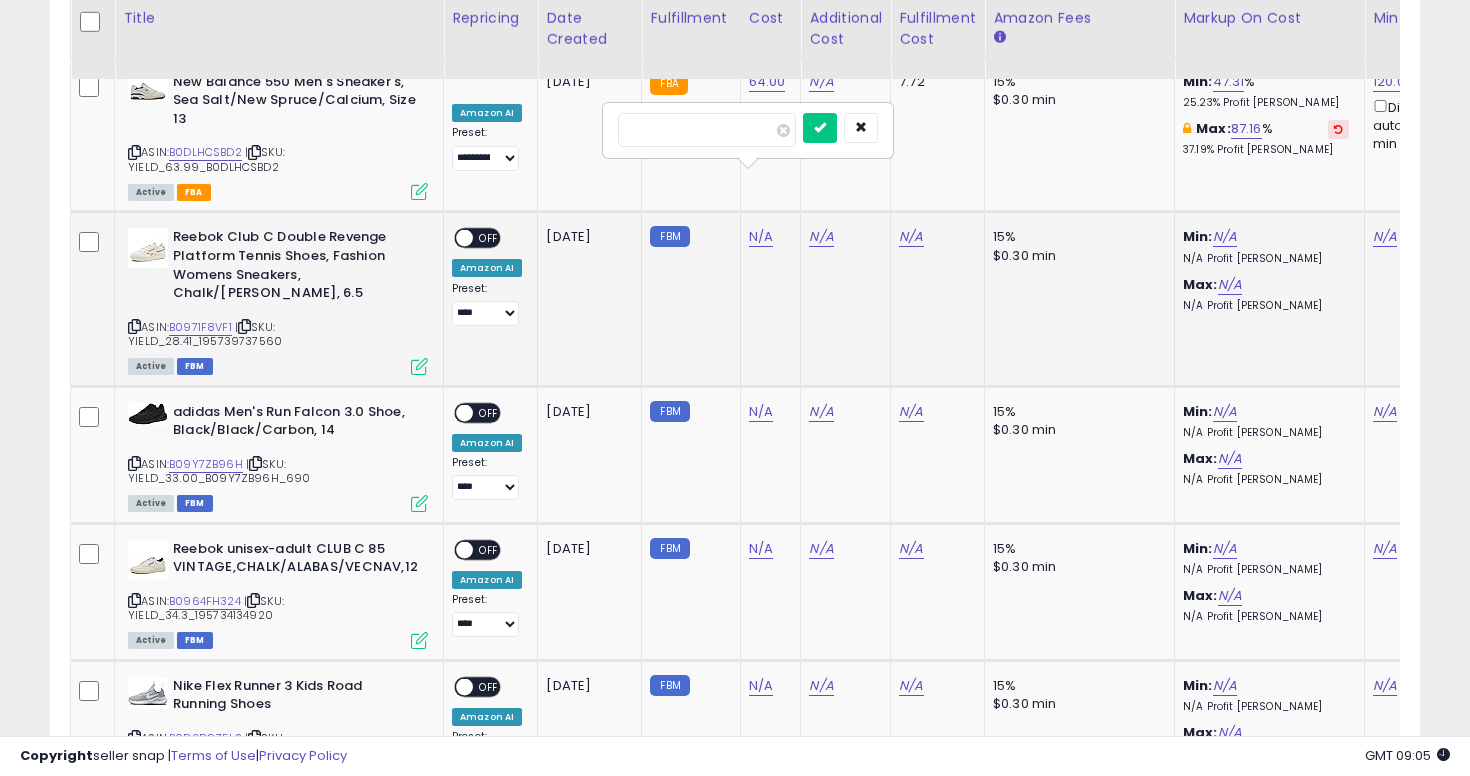 type on "****" 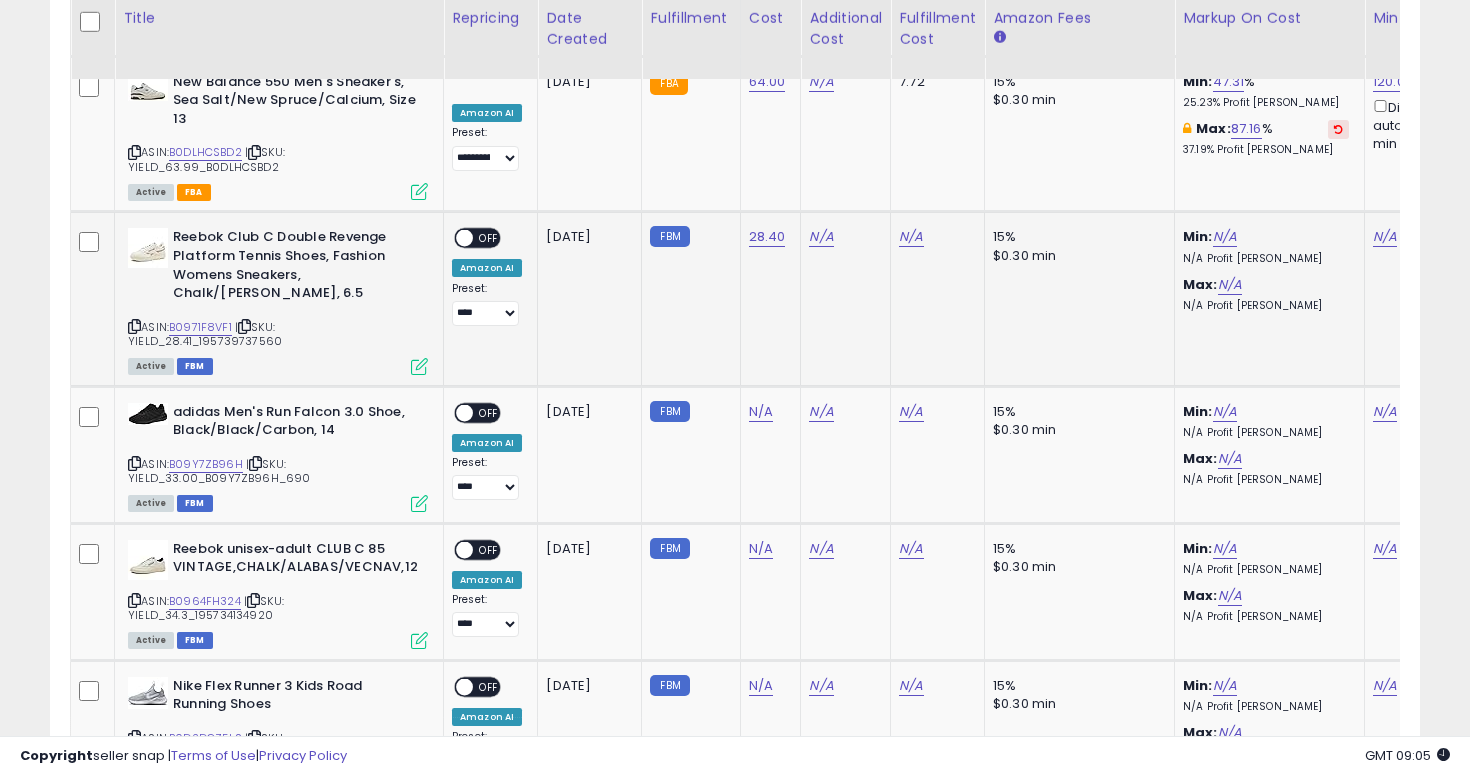 scroll, scrollTop: 0, scrollLeft: 85, axis: horizontal 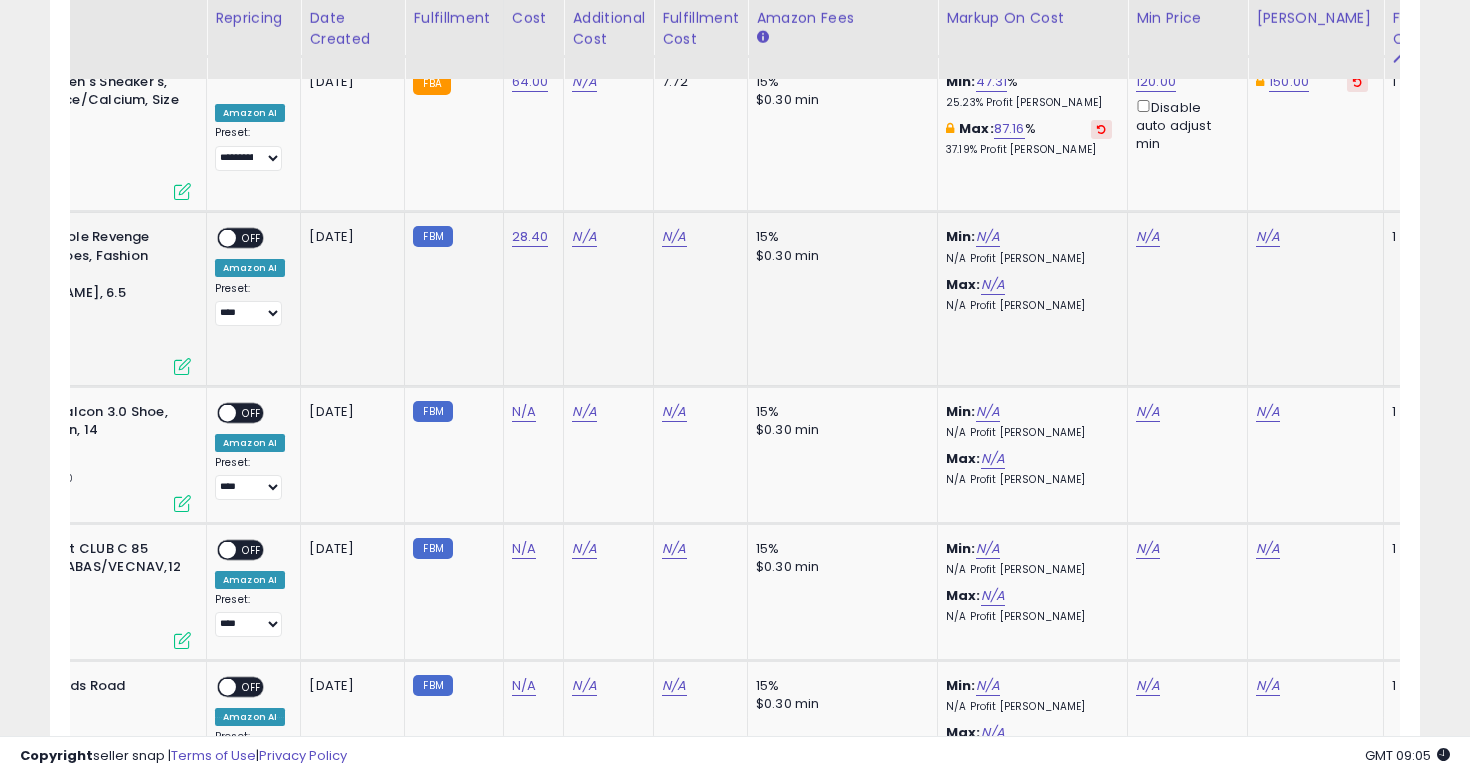 click on "Min:  N/A    N/A  Profit Margin" at bounding box center (1029, 246) 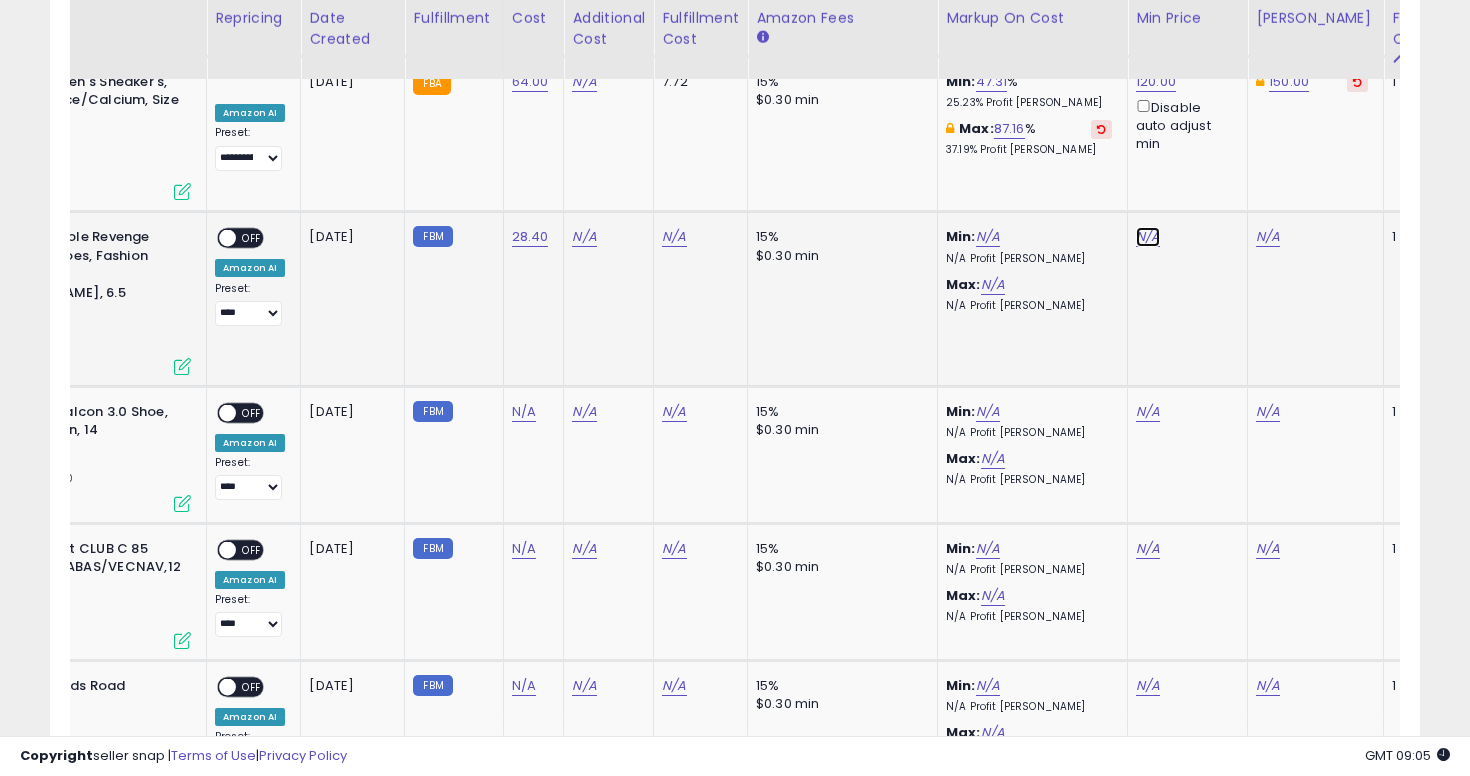 click on "N/A" at bounding box center (1148, 237) 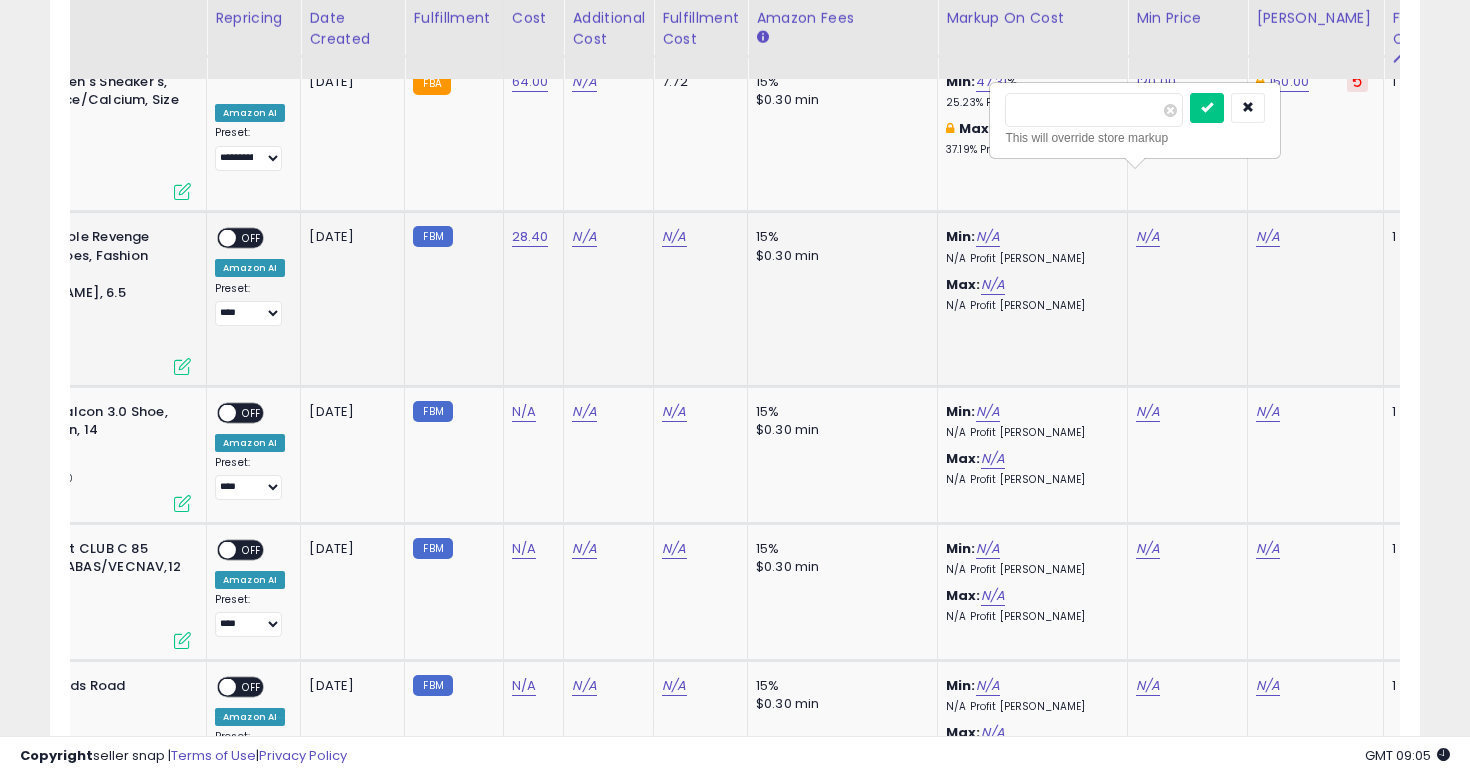 type on "****" 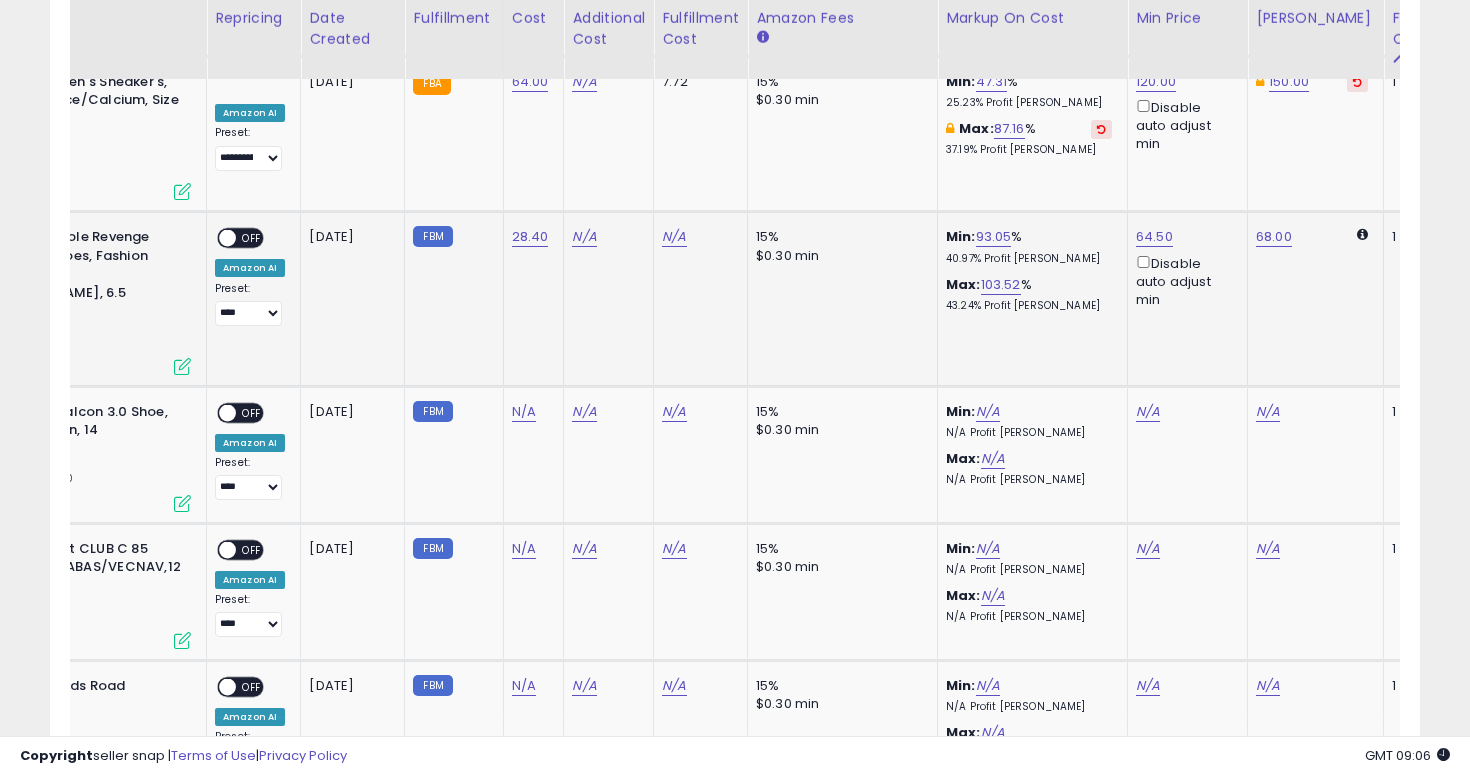 scroll, scrollTop: 0, scrollLeft: 0, axis: both 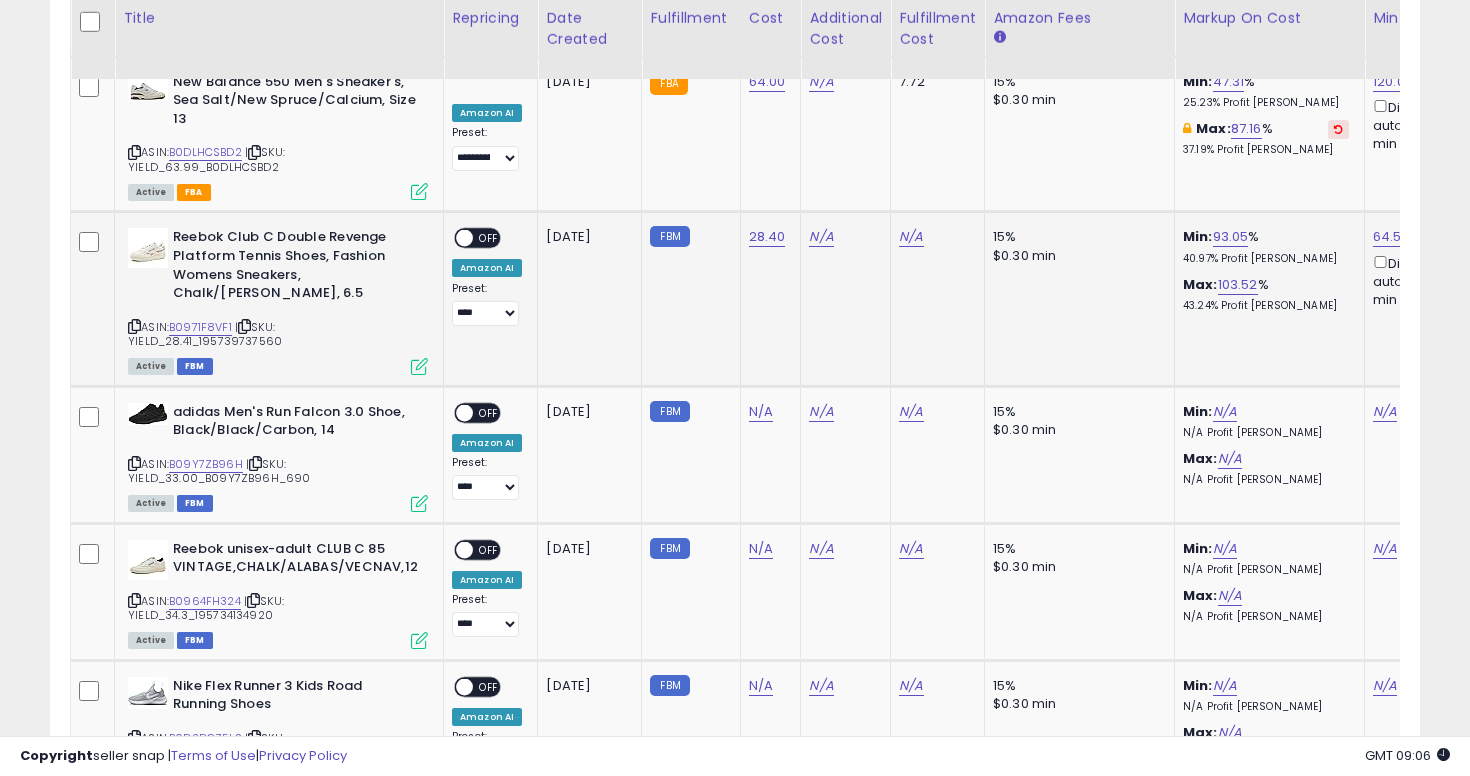 click on "OFF" at bounding box center [489, 238] 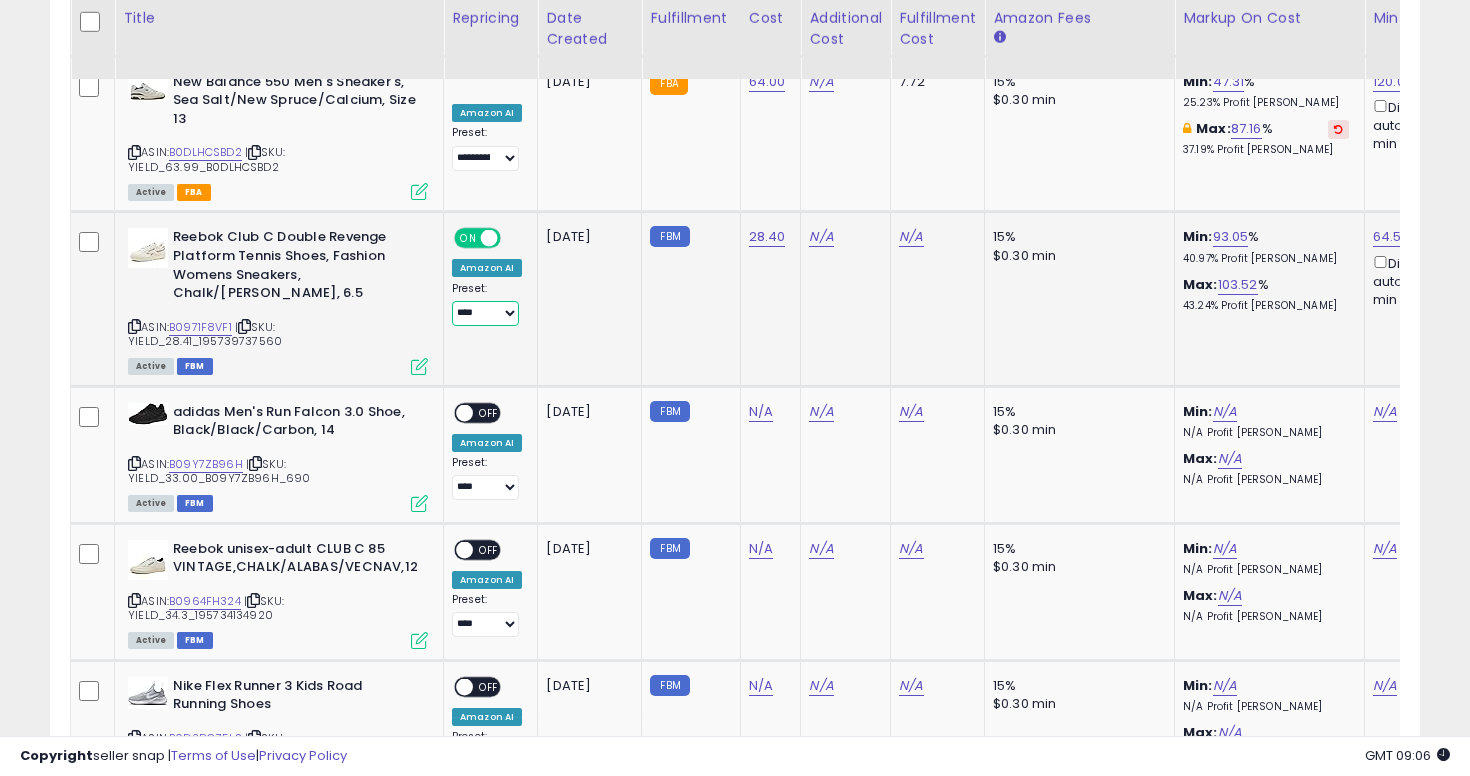 click on "**********" at bounding box center (485, 313) 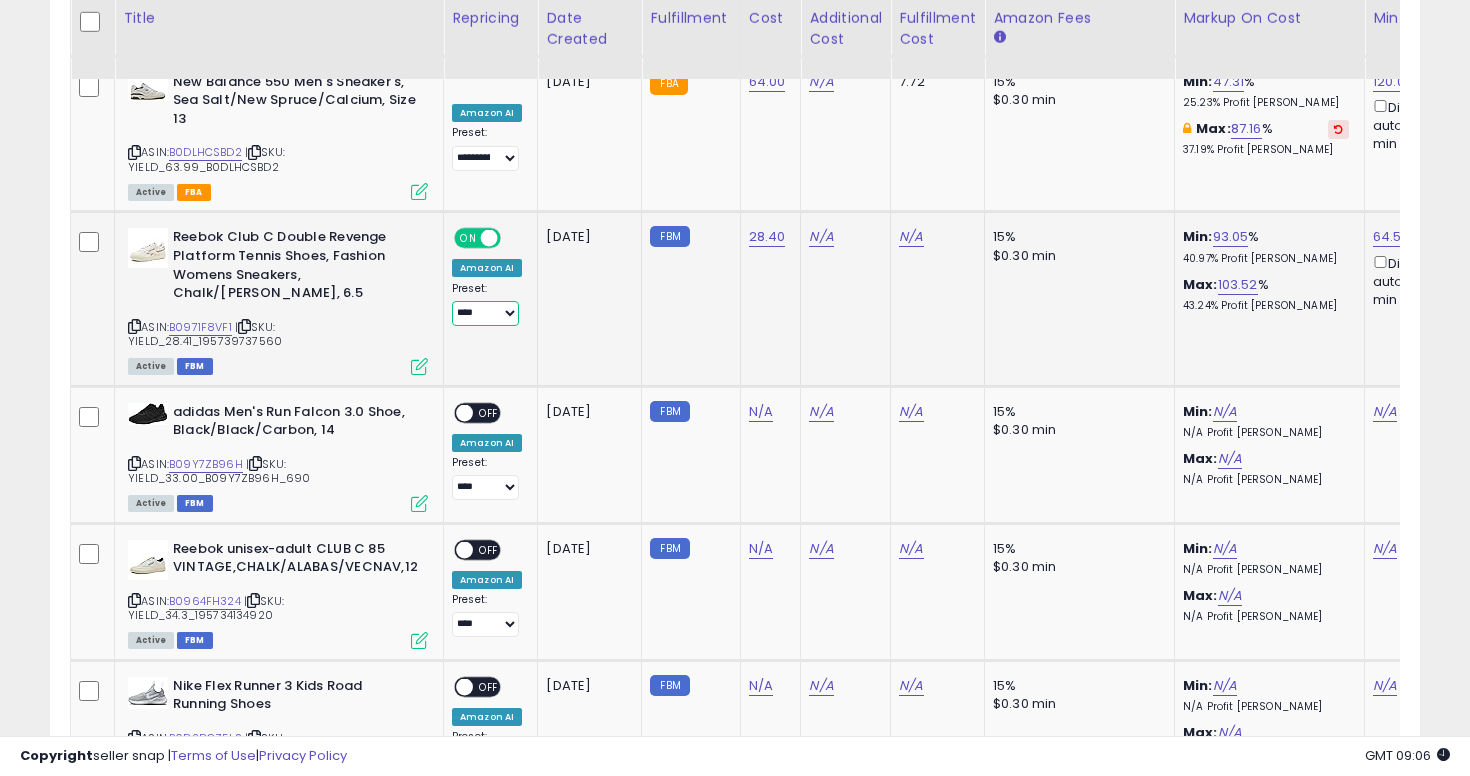 click on "**********" at bounding box center [485, 313] 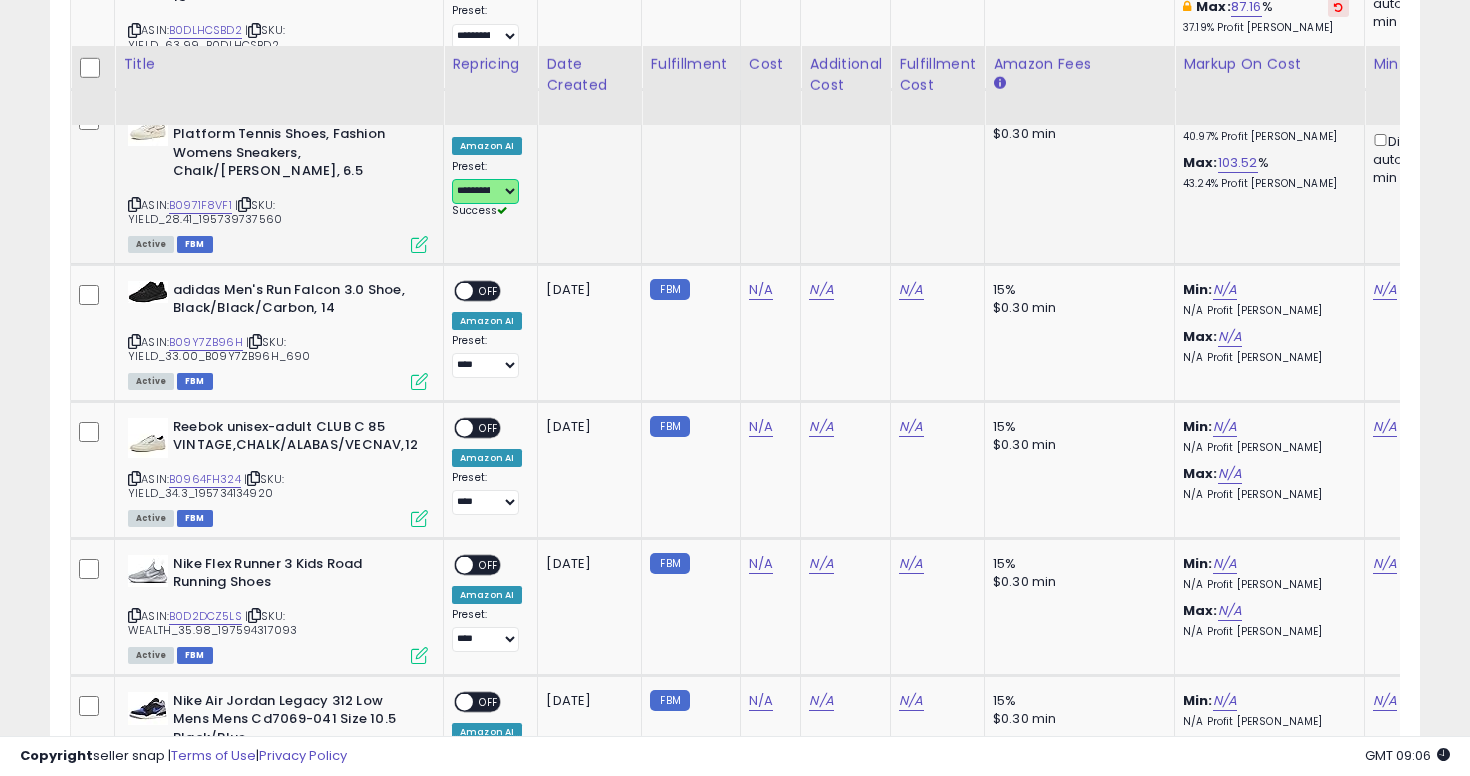 scroll, scrollTop: 6495, scrollLeft: 0, axis: vertical 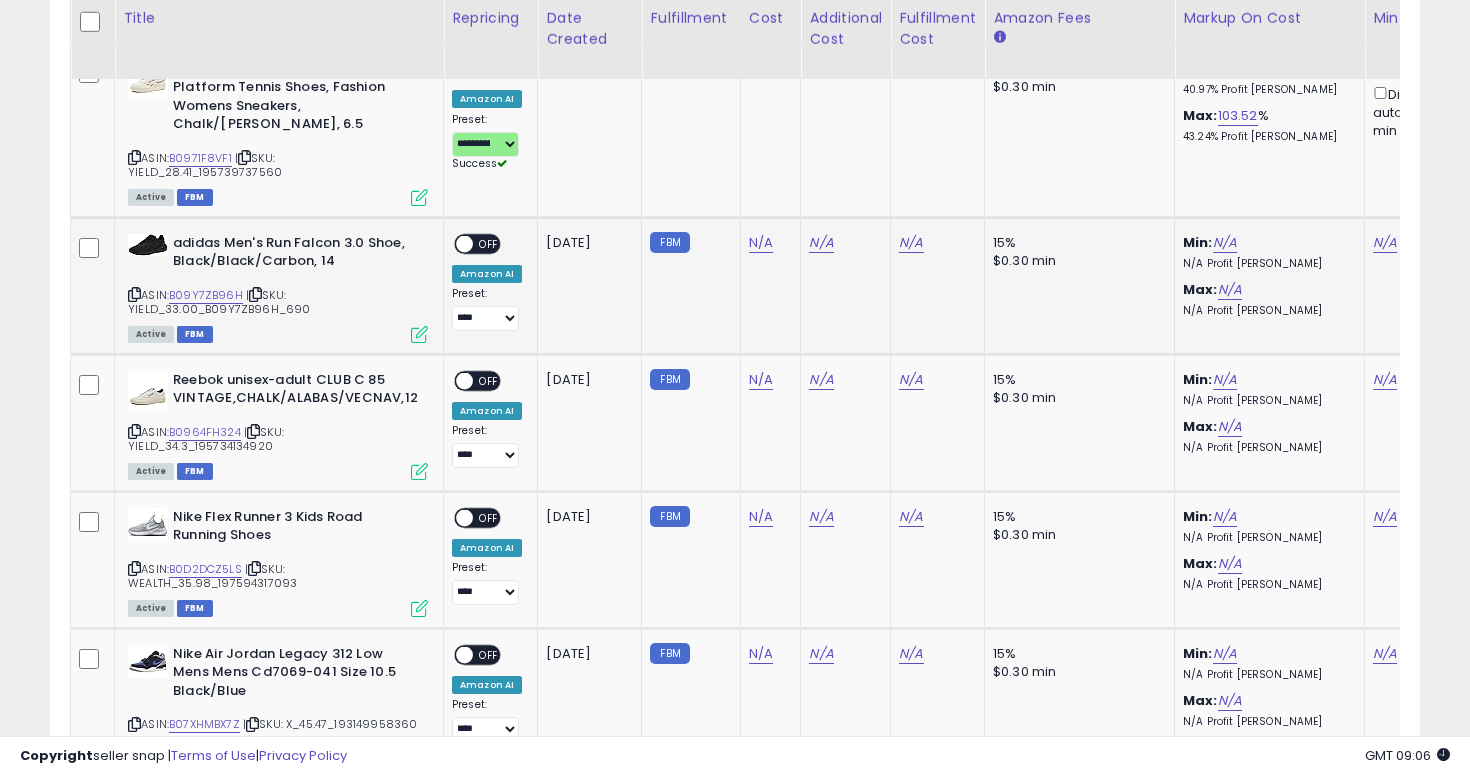 click at bounding box center [134, 294] 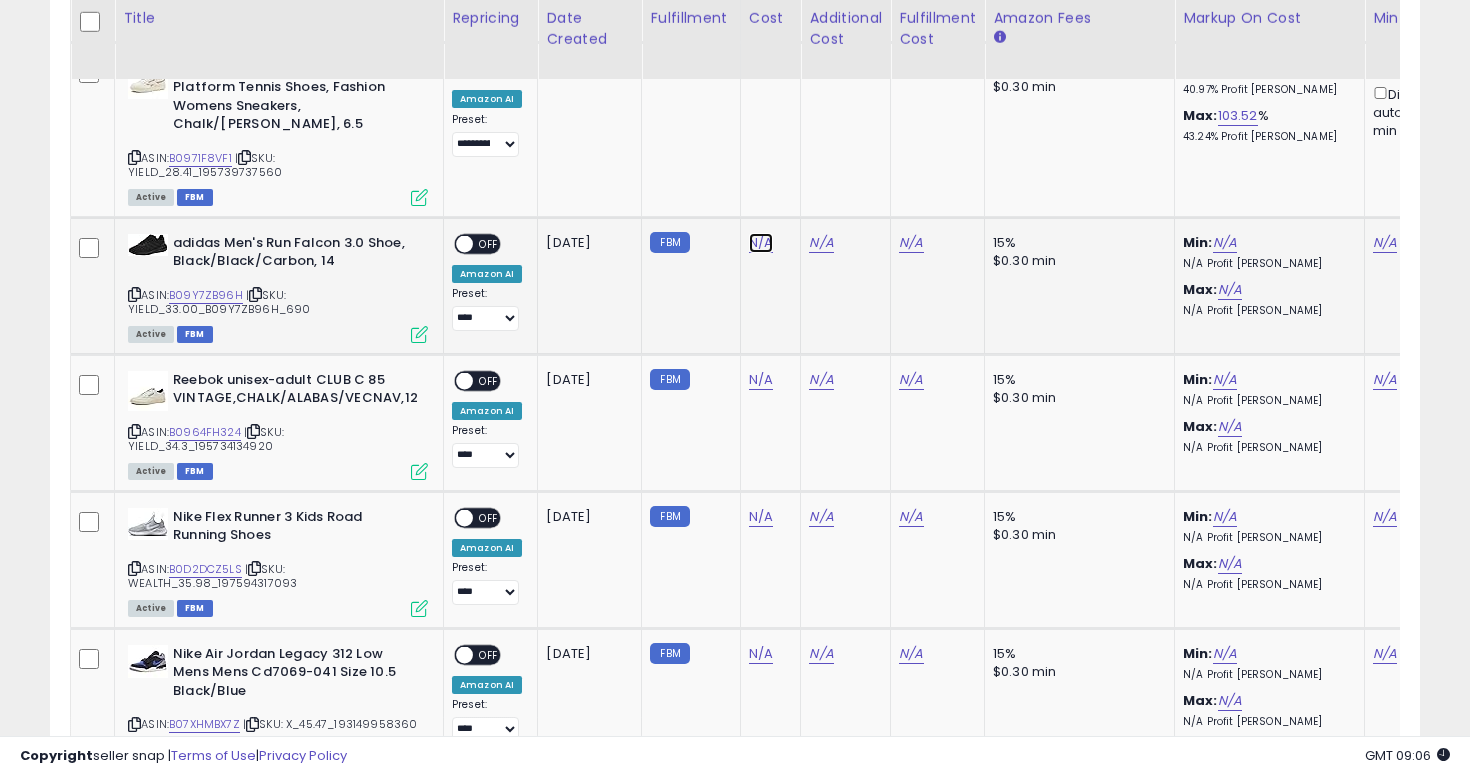 click on "N/A" at bounding box center (761, 243) 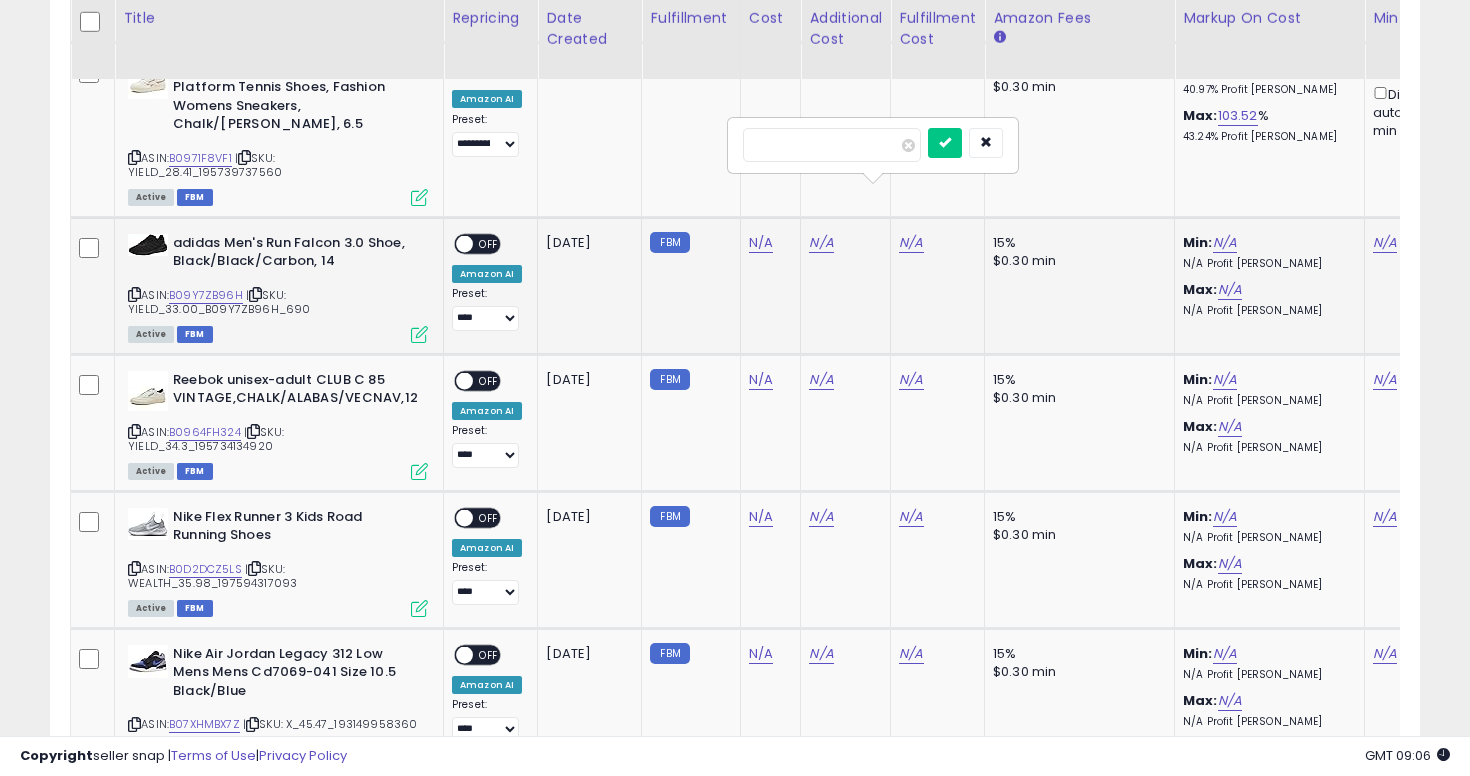type on "**" 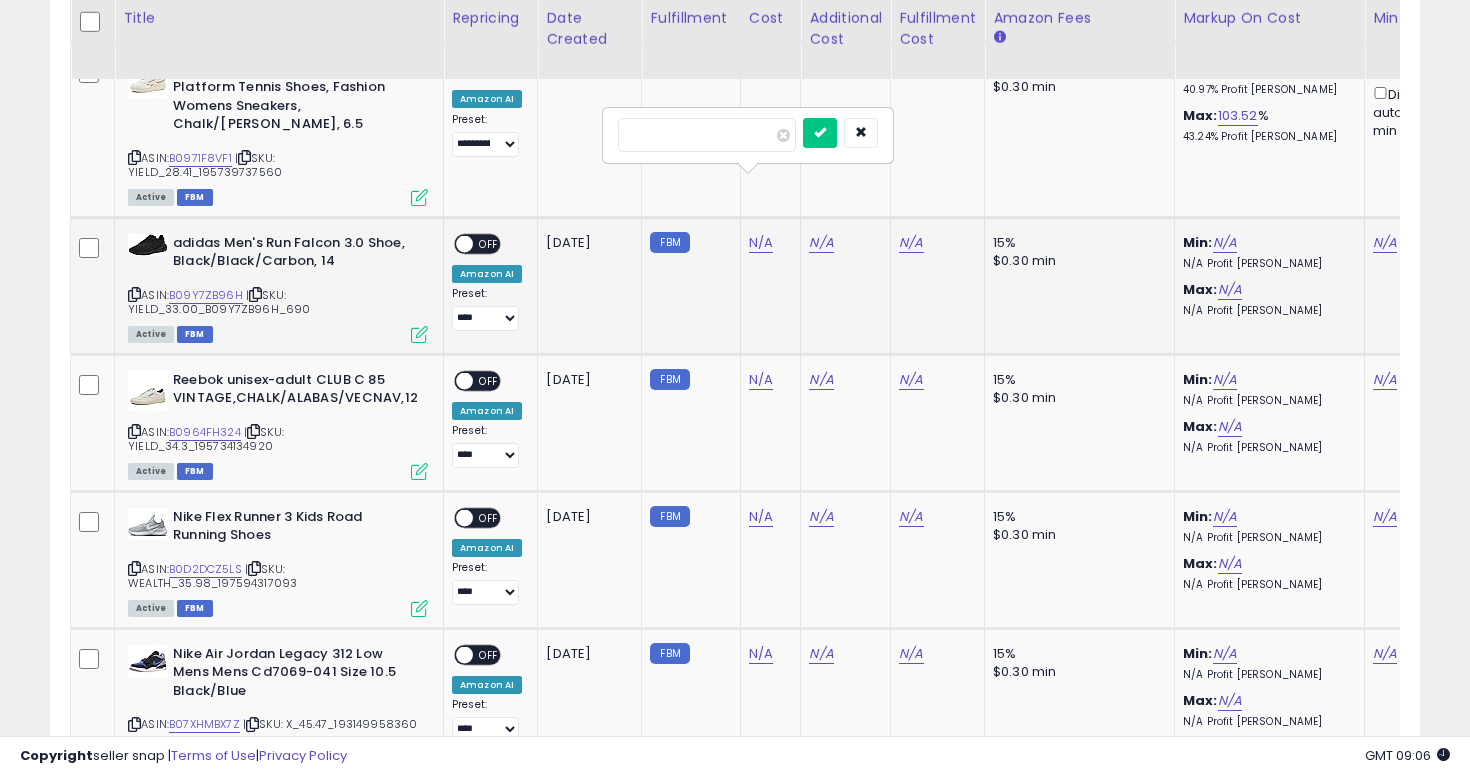 click at bounding box center [820, 133] 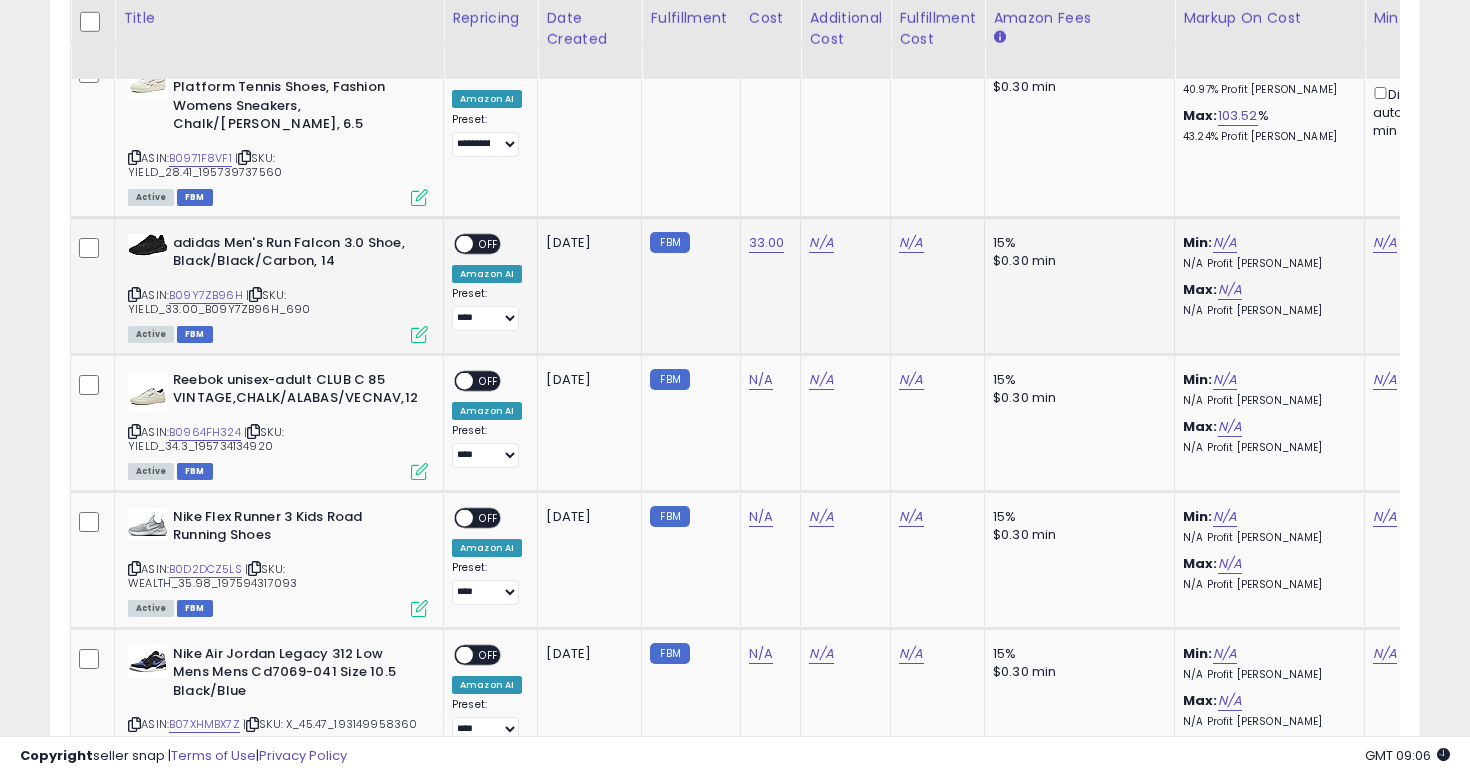 scroll, scrollTop: 0, scrollLeft: 322, axis: horizontal 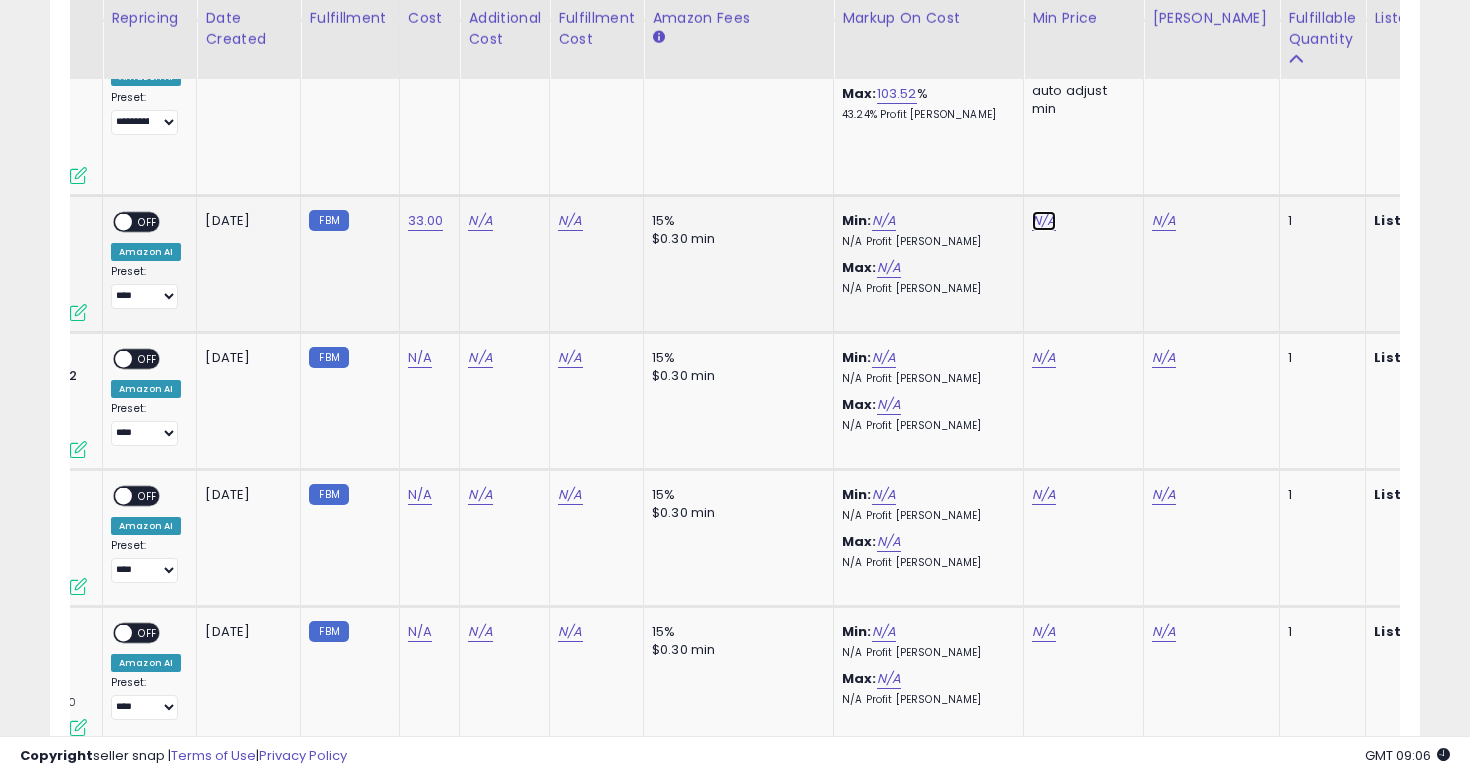 click on "N/A" at bounding box center [1044, 221] 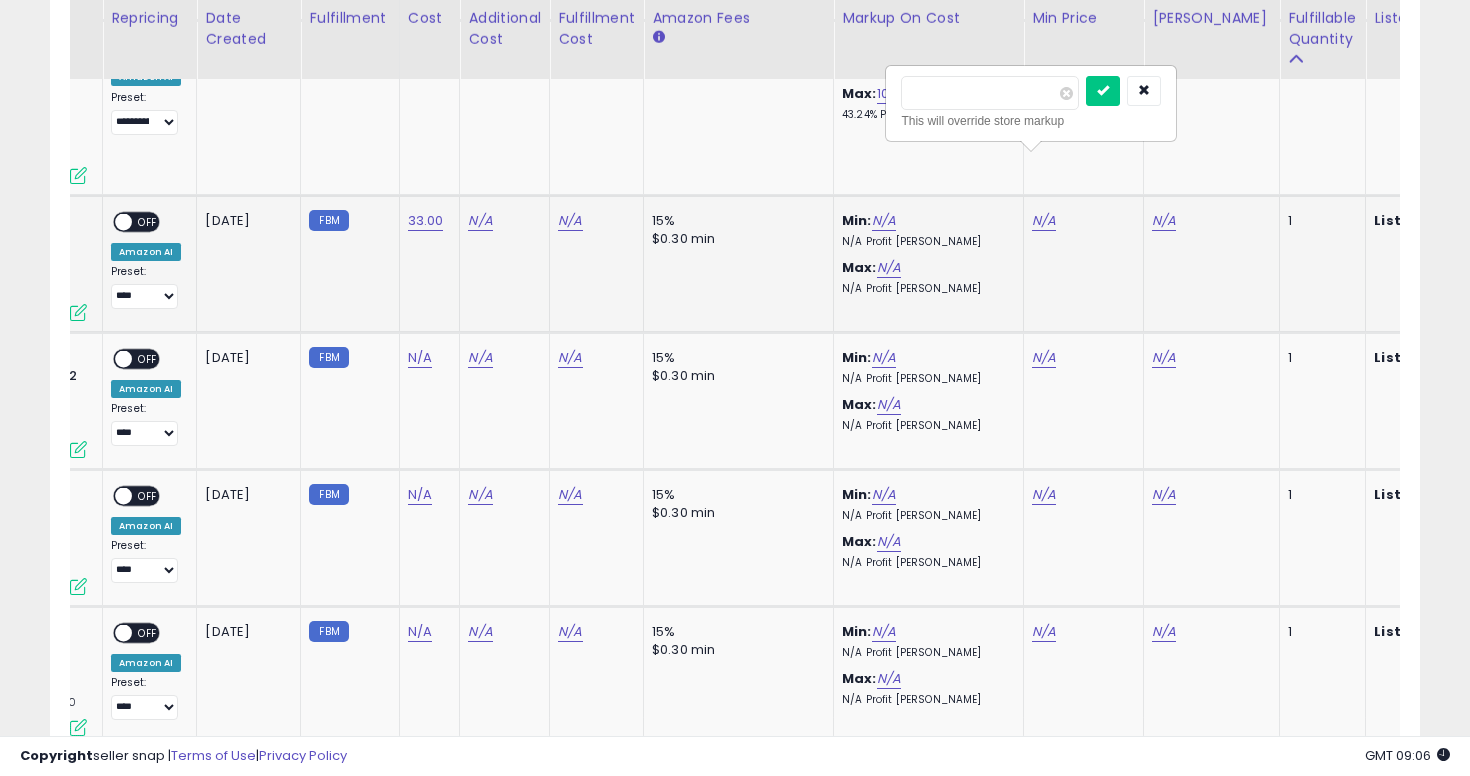 type on "**" 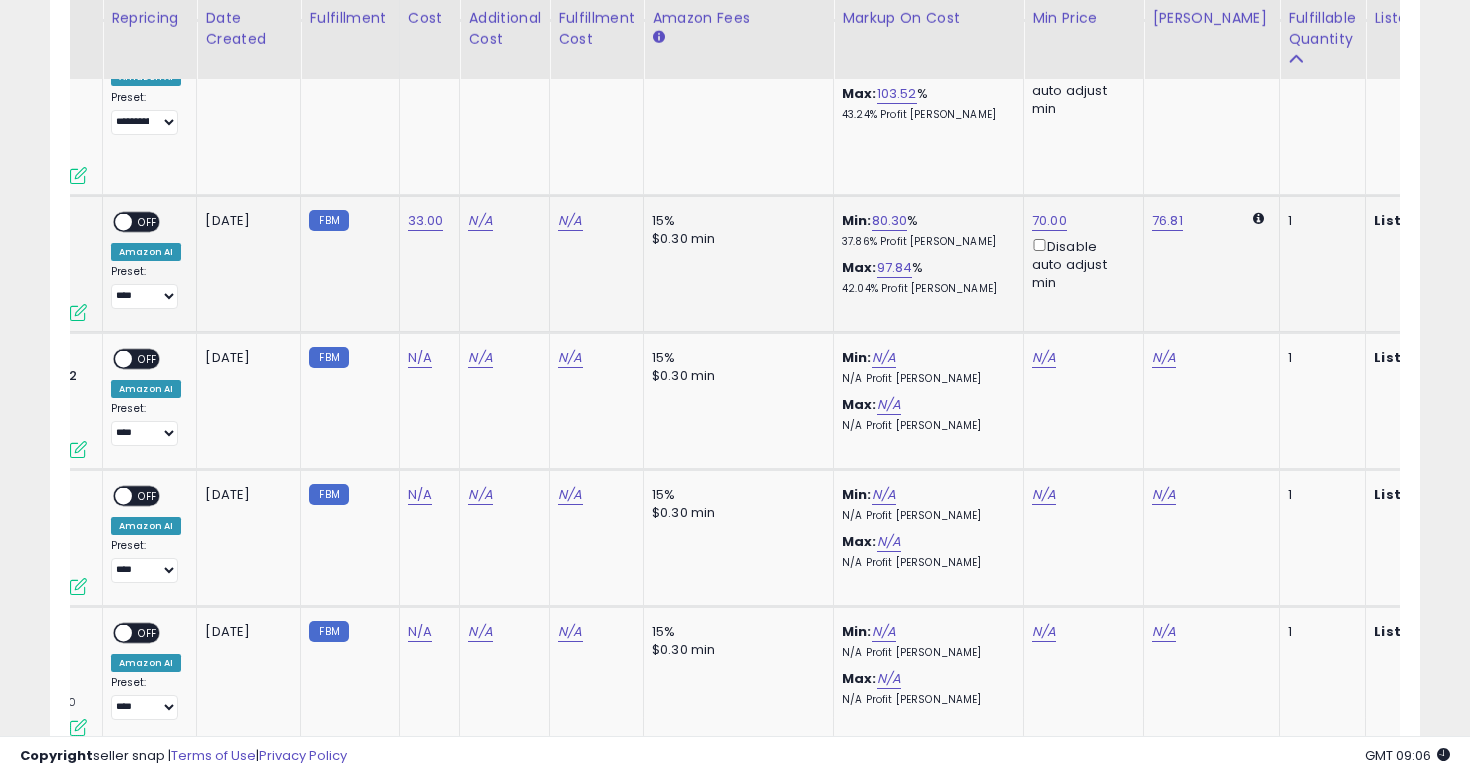 scroll, scrollTop: 0, scrollLeft: 0, axis: both 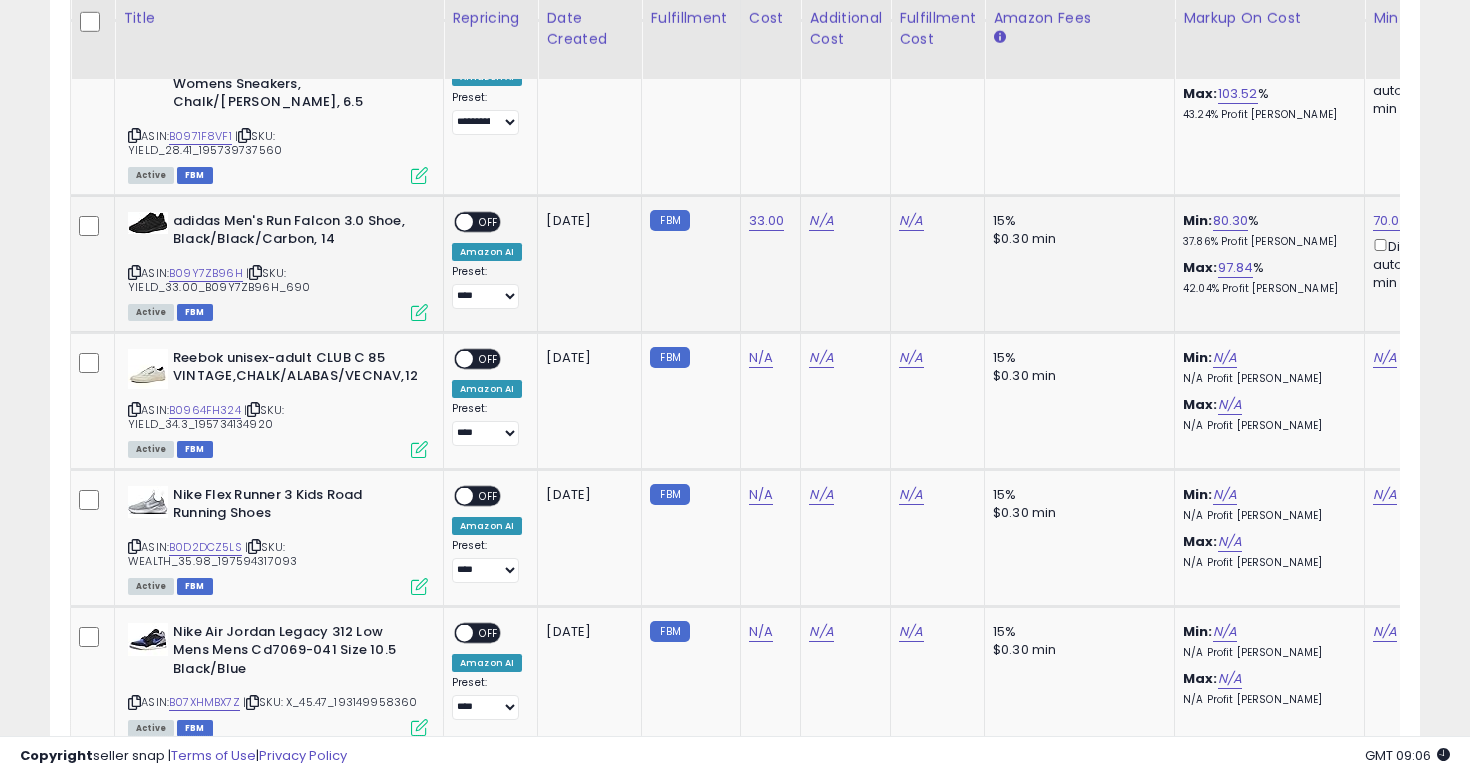 click on "OFF" at bounding box center (489, 221) 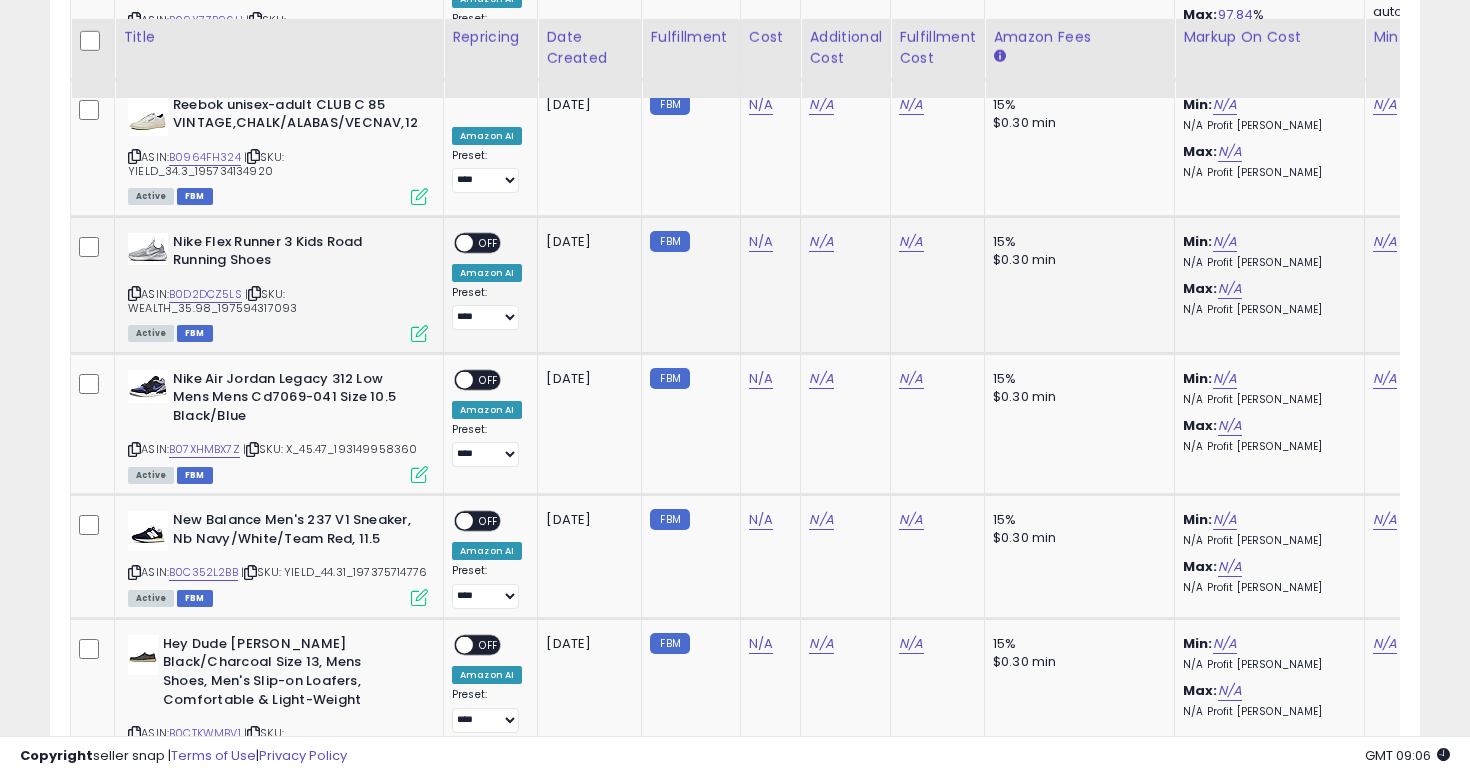 scroll, scrollTop: 6768, scrollLeft: 0, axis: vertical 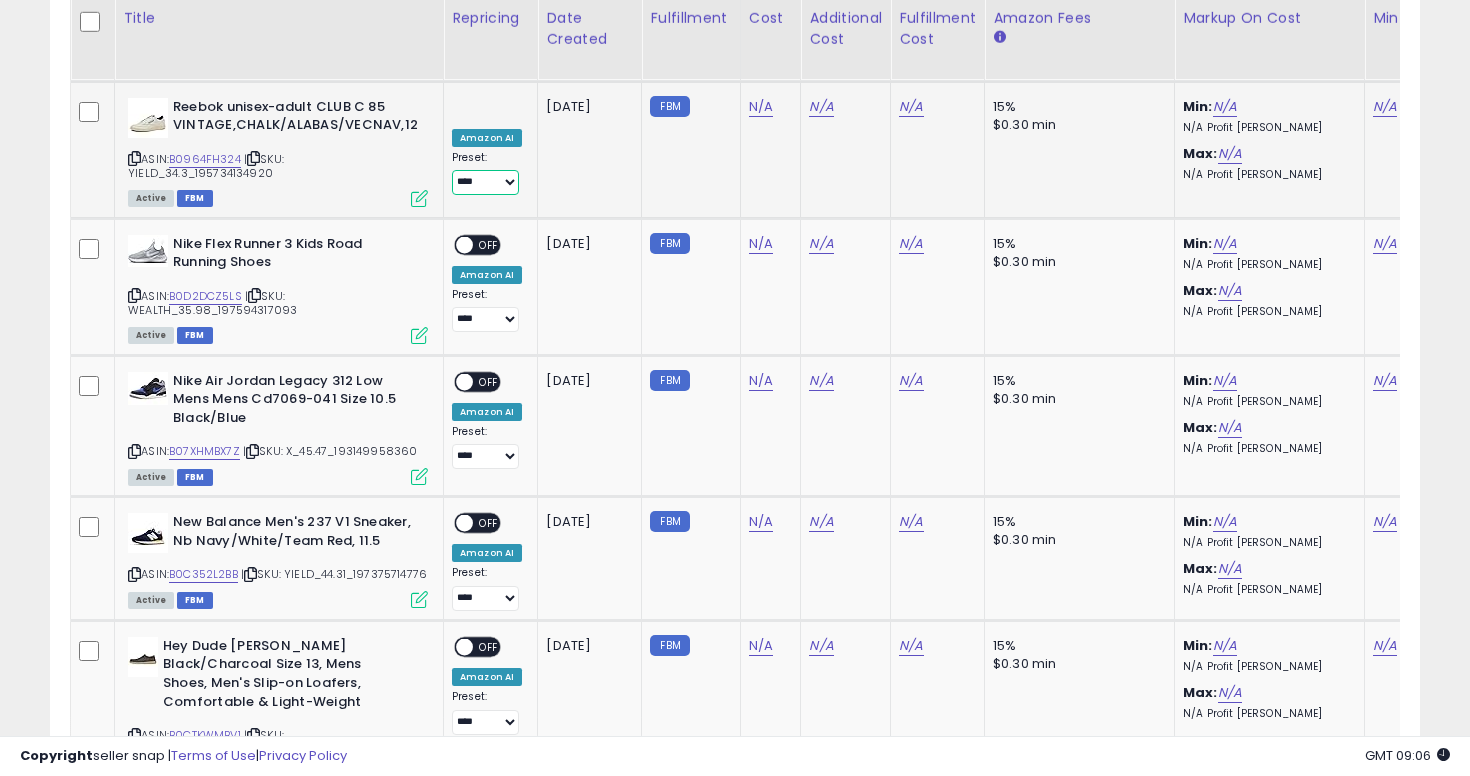 click on "**********" at bounding box center (485, 182) 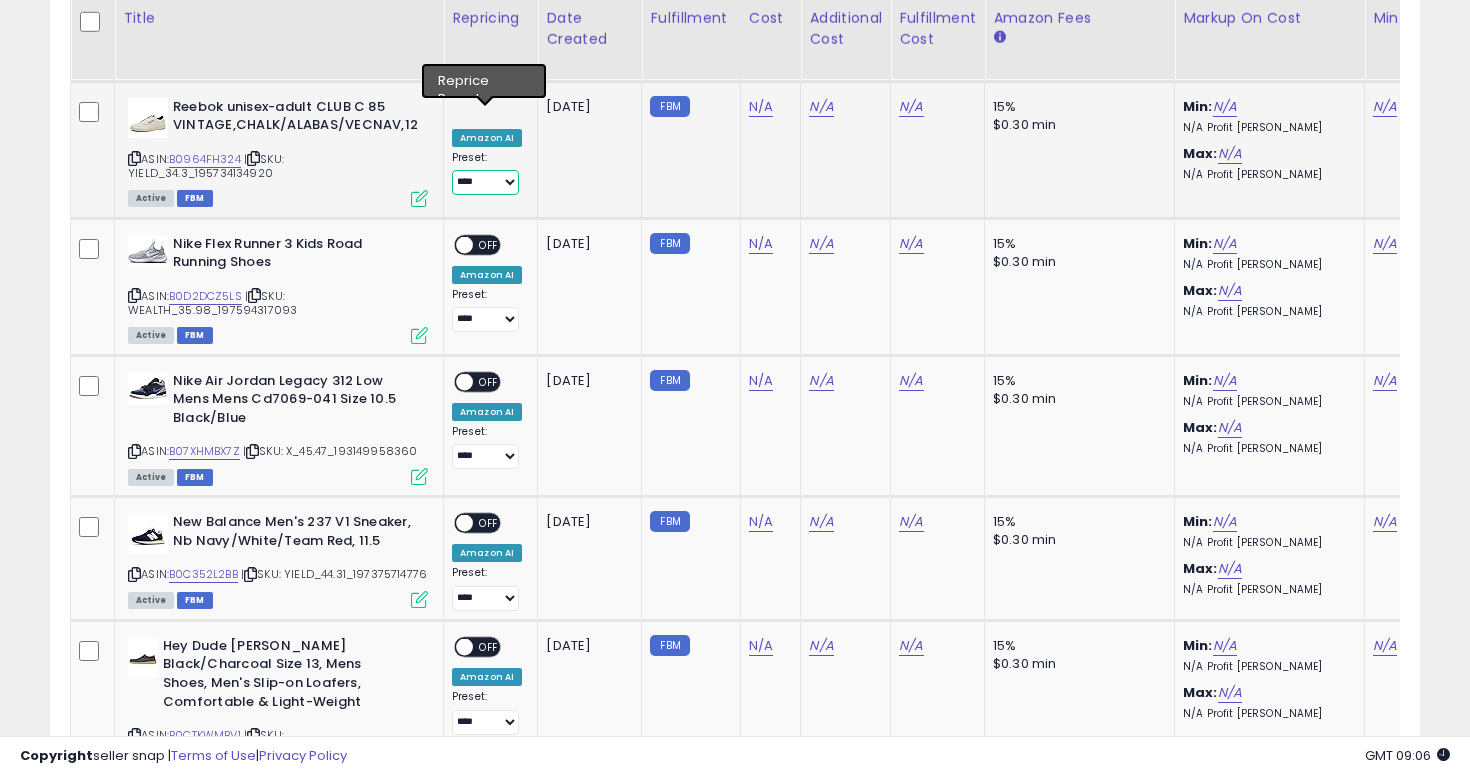 select on "**********" 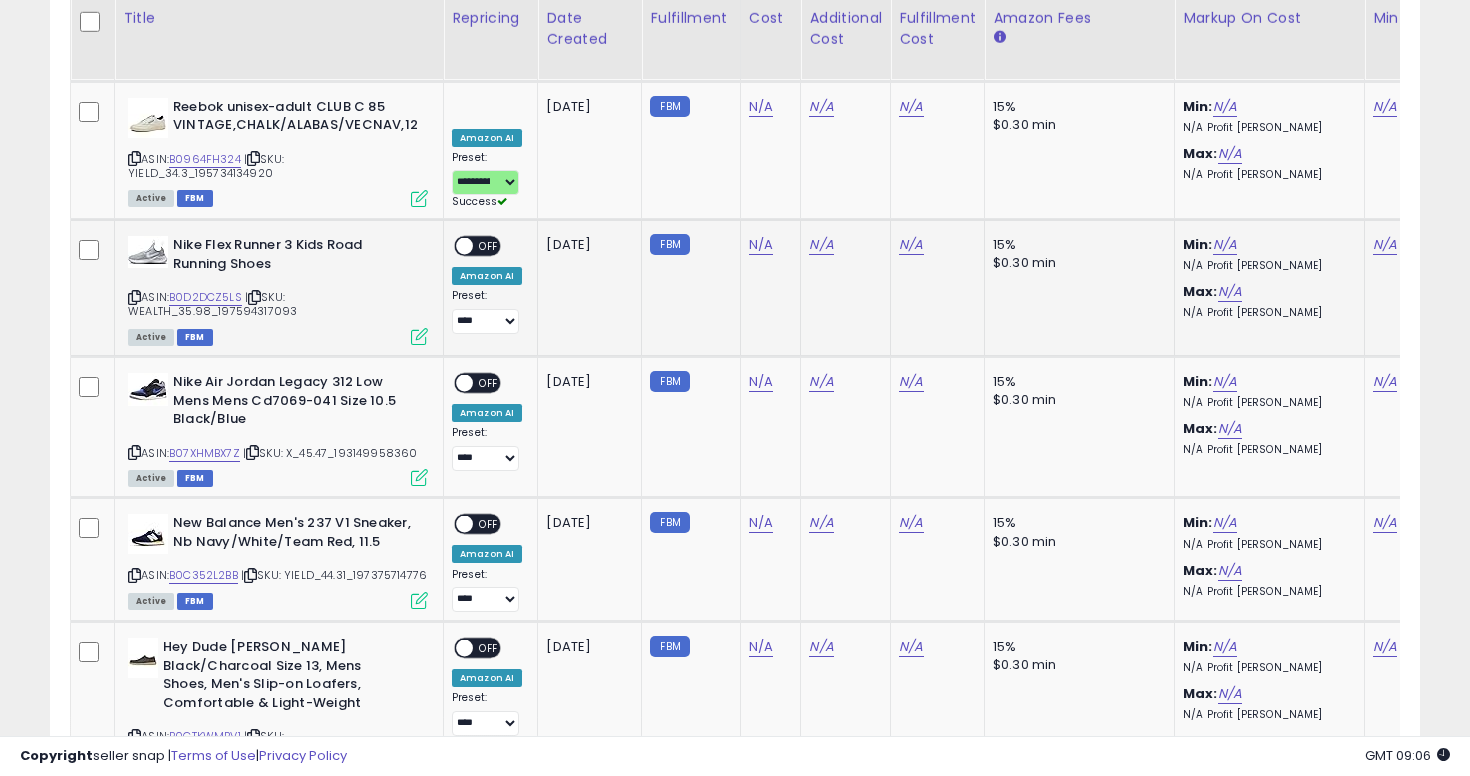 click at bounding box center (134, 297) 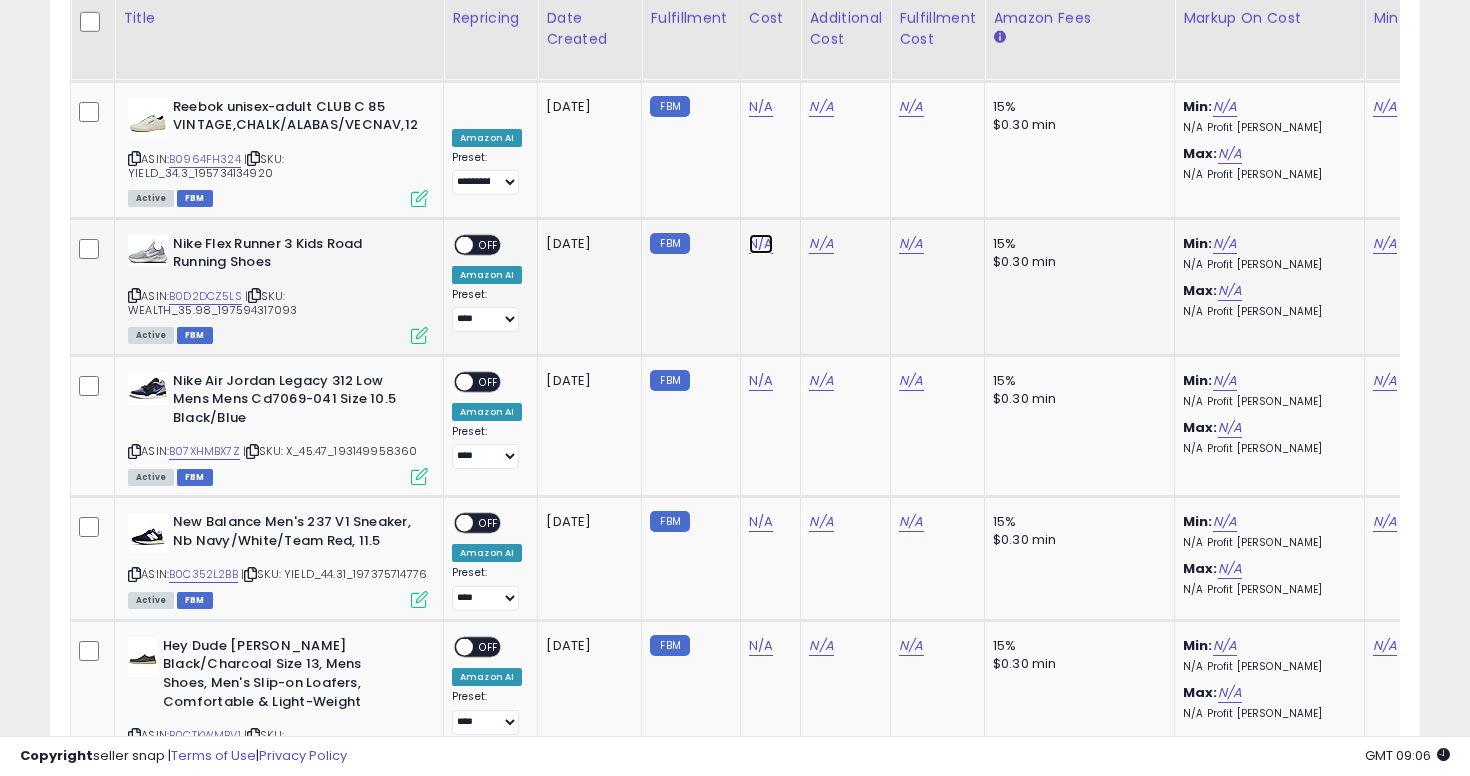 click on "N/A" at bounding box center [761, 107] 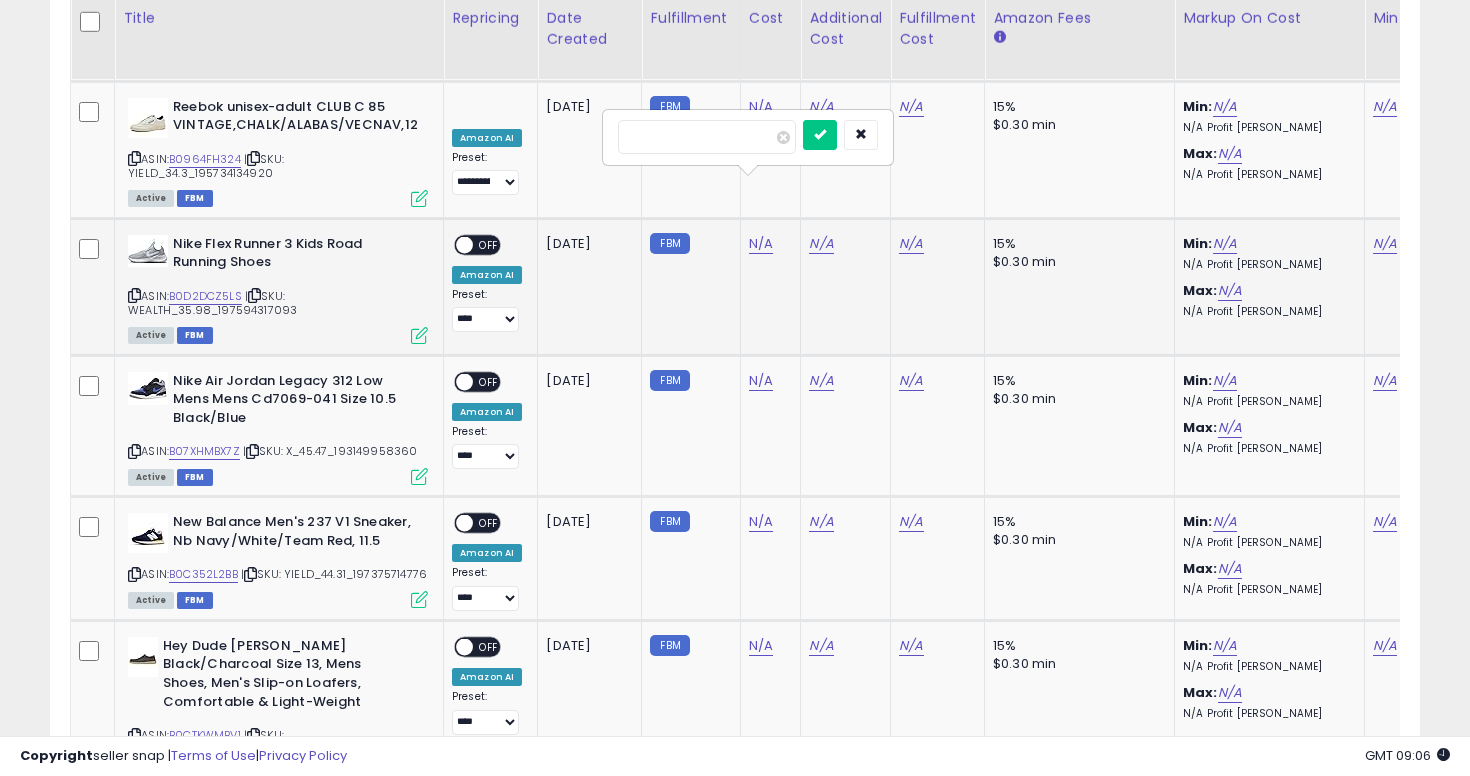 type on "**" 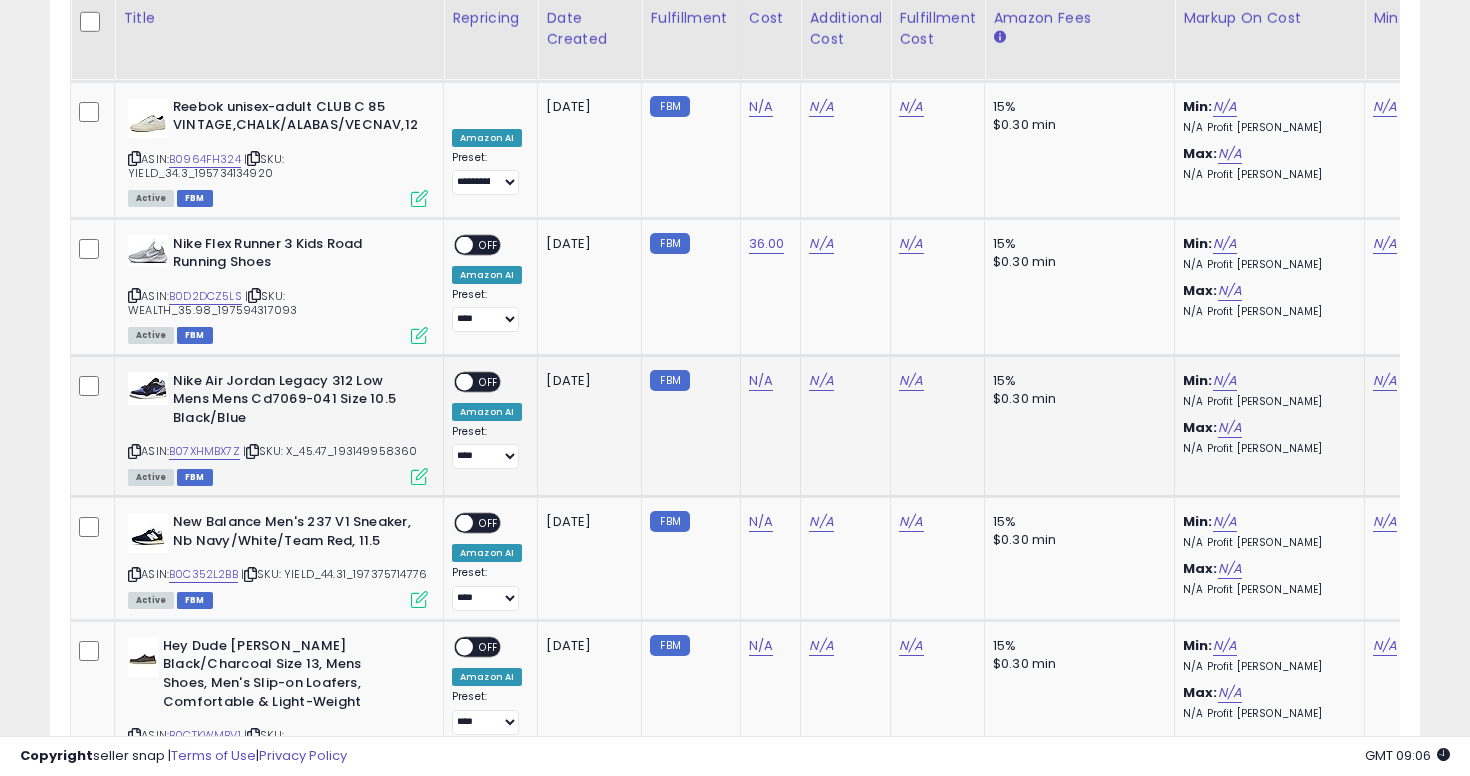 scroll, scrollTop: 0, scrollLeft: 213, axis: horizontal 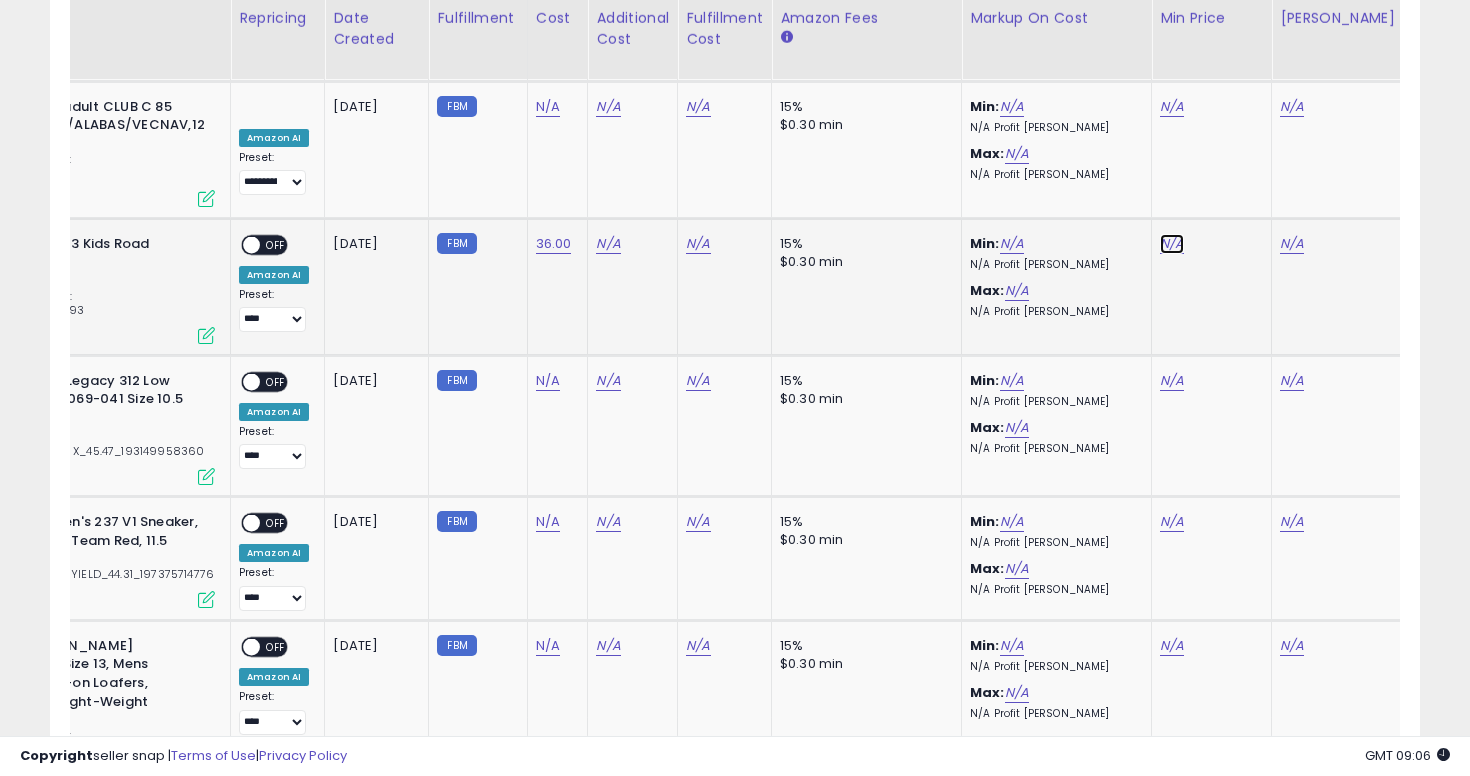 click on "N/A" at bounding box center (1172, 107) 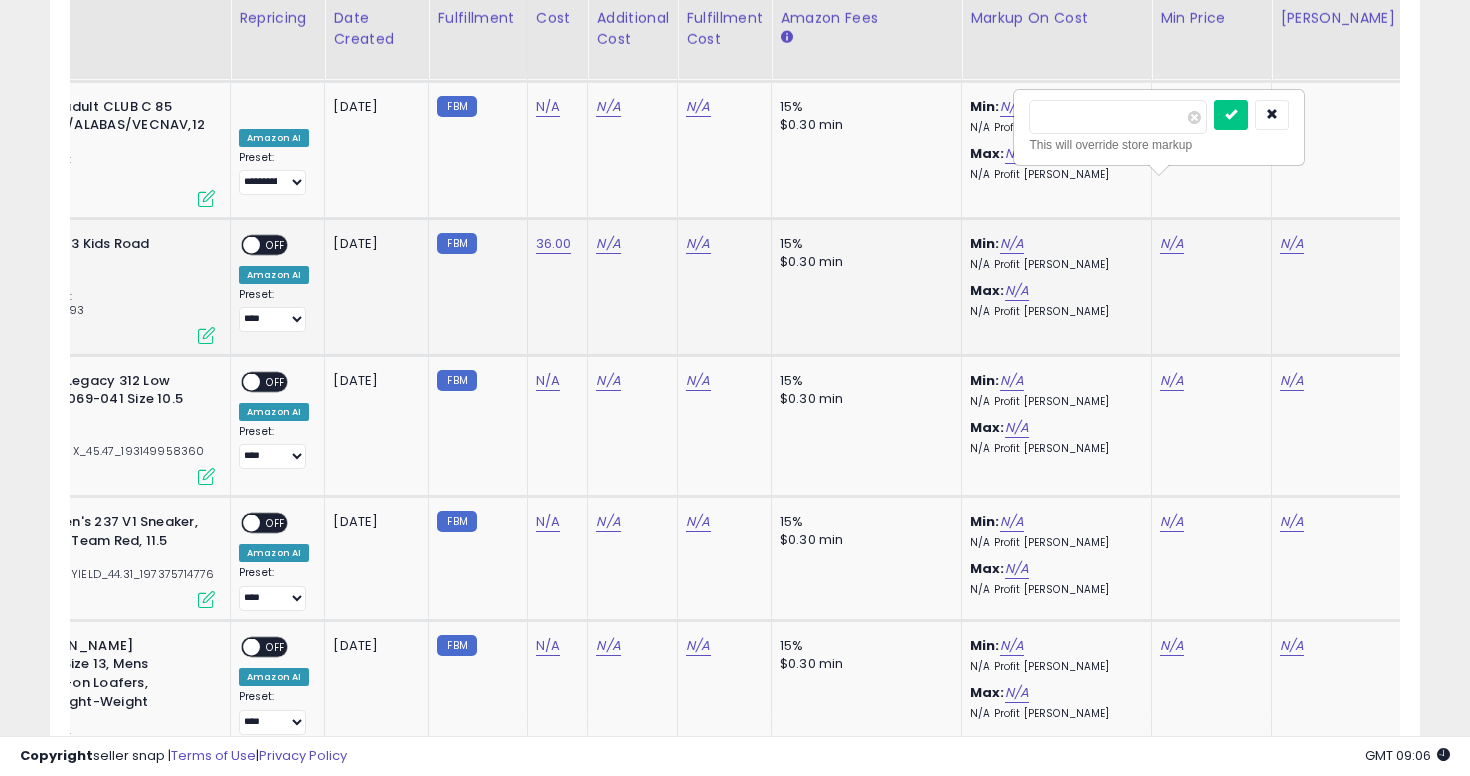 type on "**" 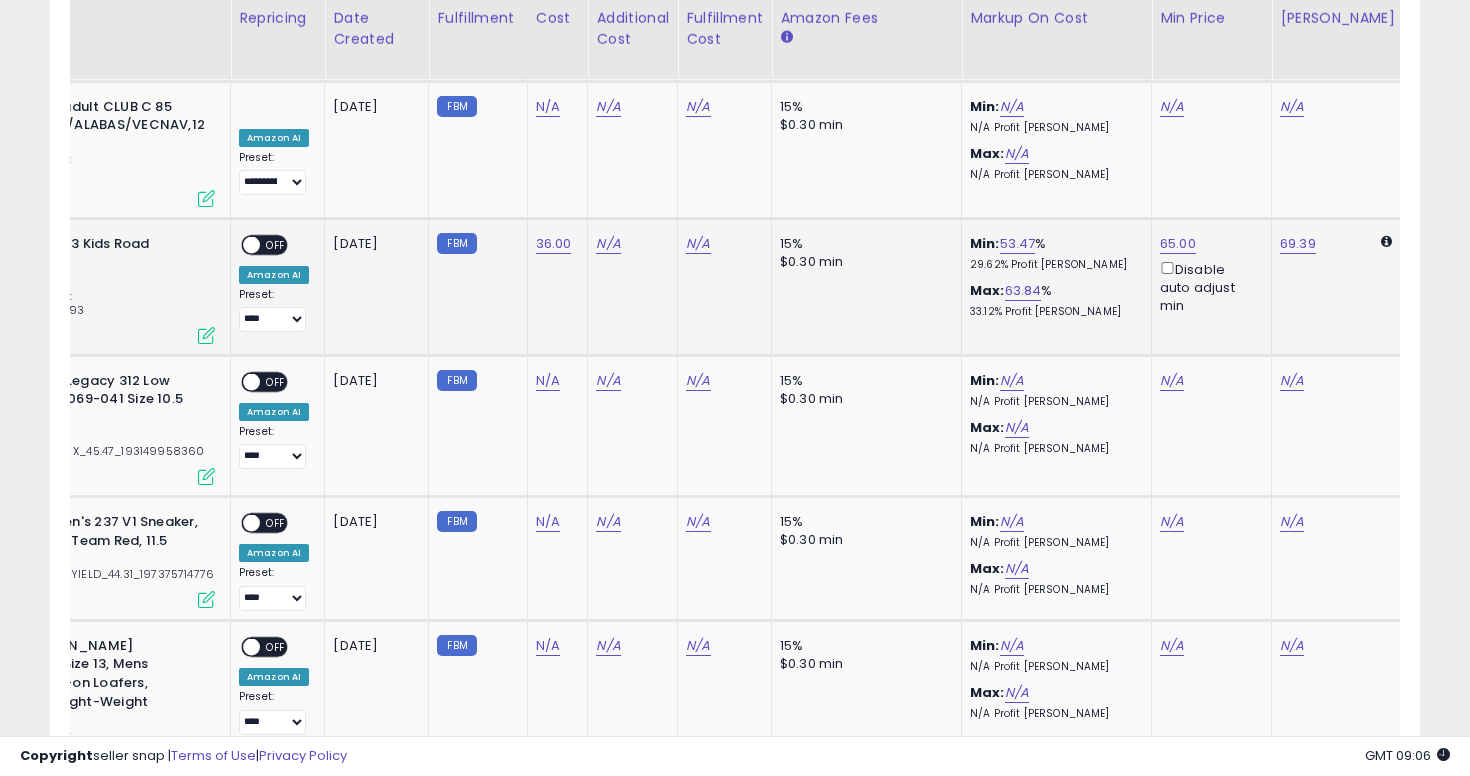 scroll, scrollTop: 0, scrollLeft: 0, axis: both 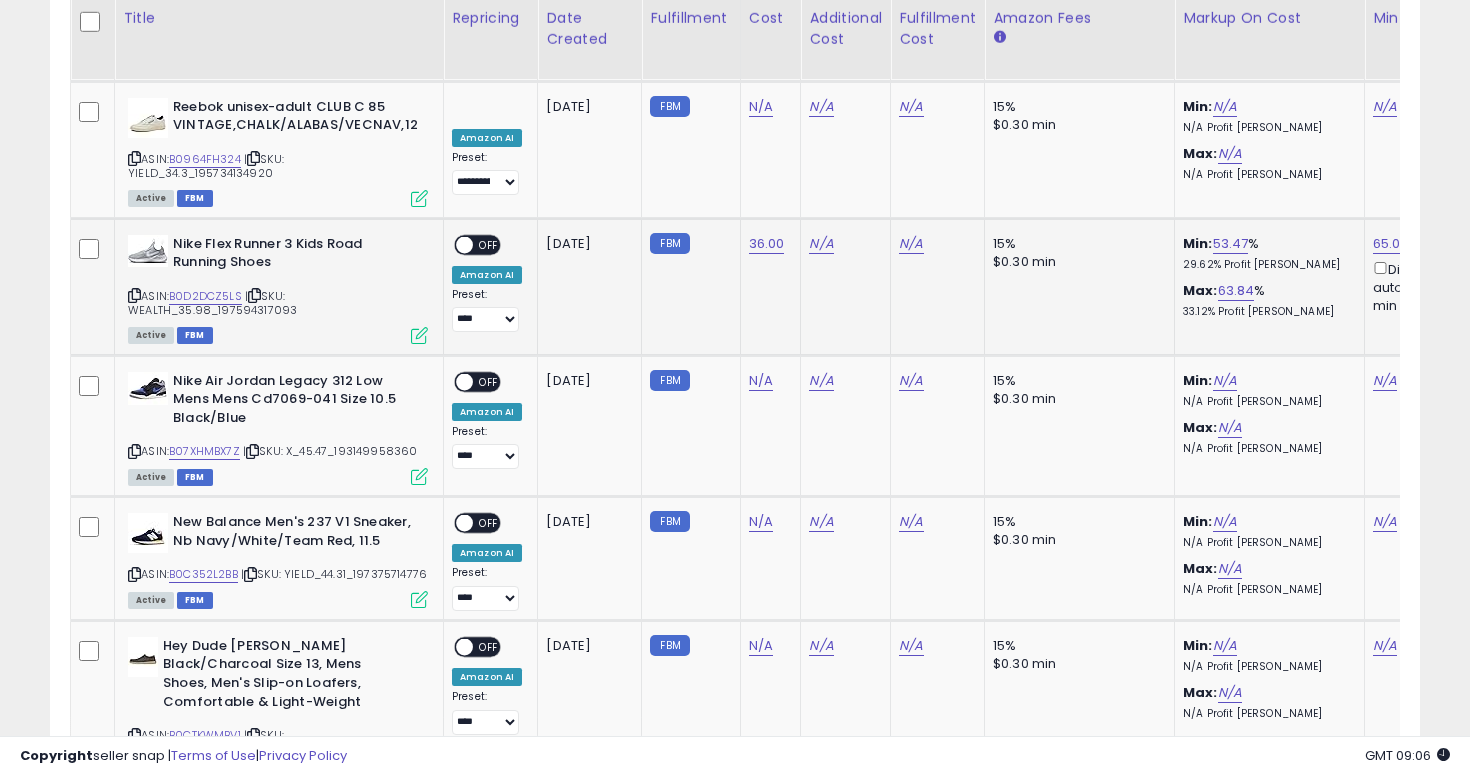 click on "ON   OFF" at bounding box center (455, 244) 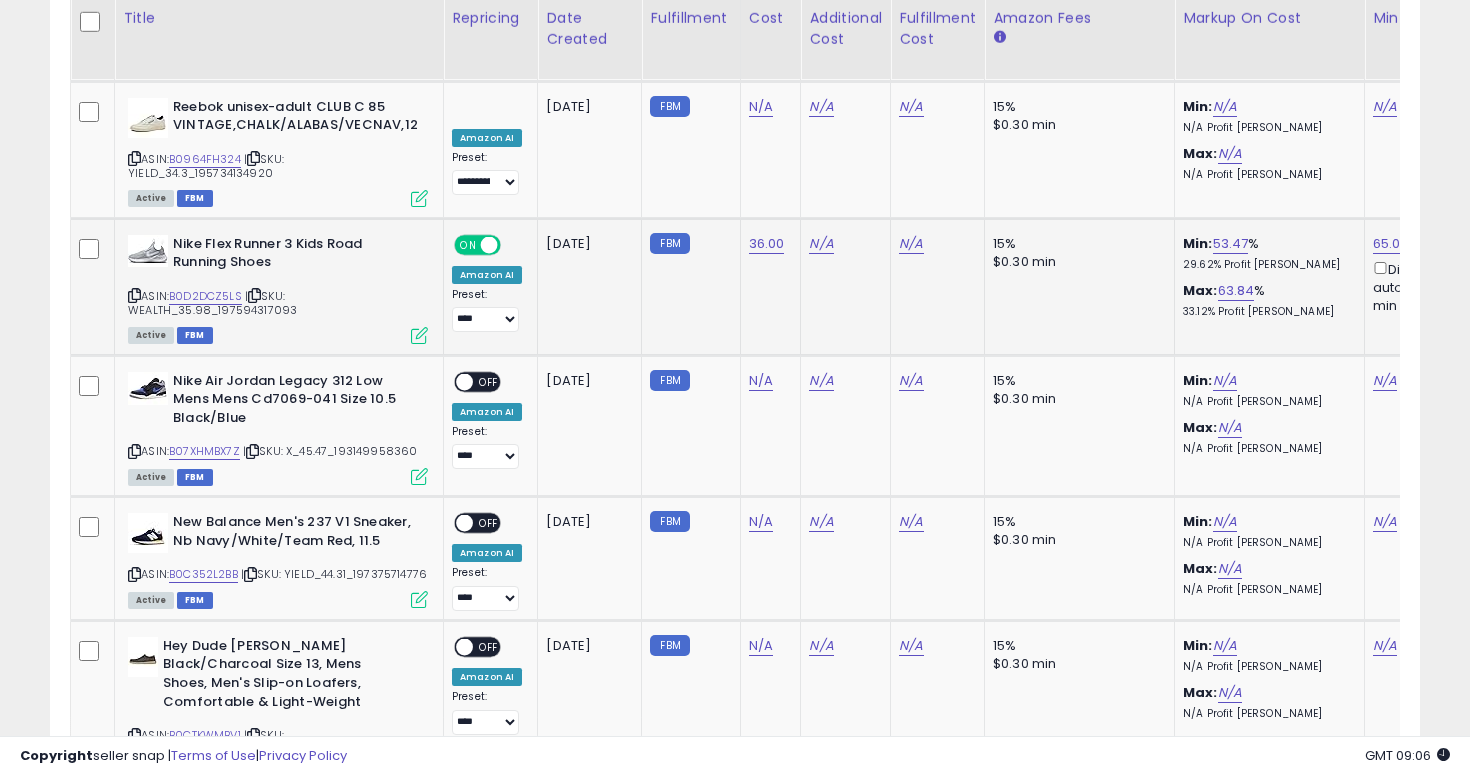 click on "**********" 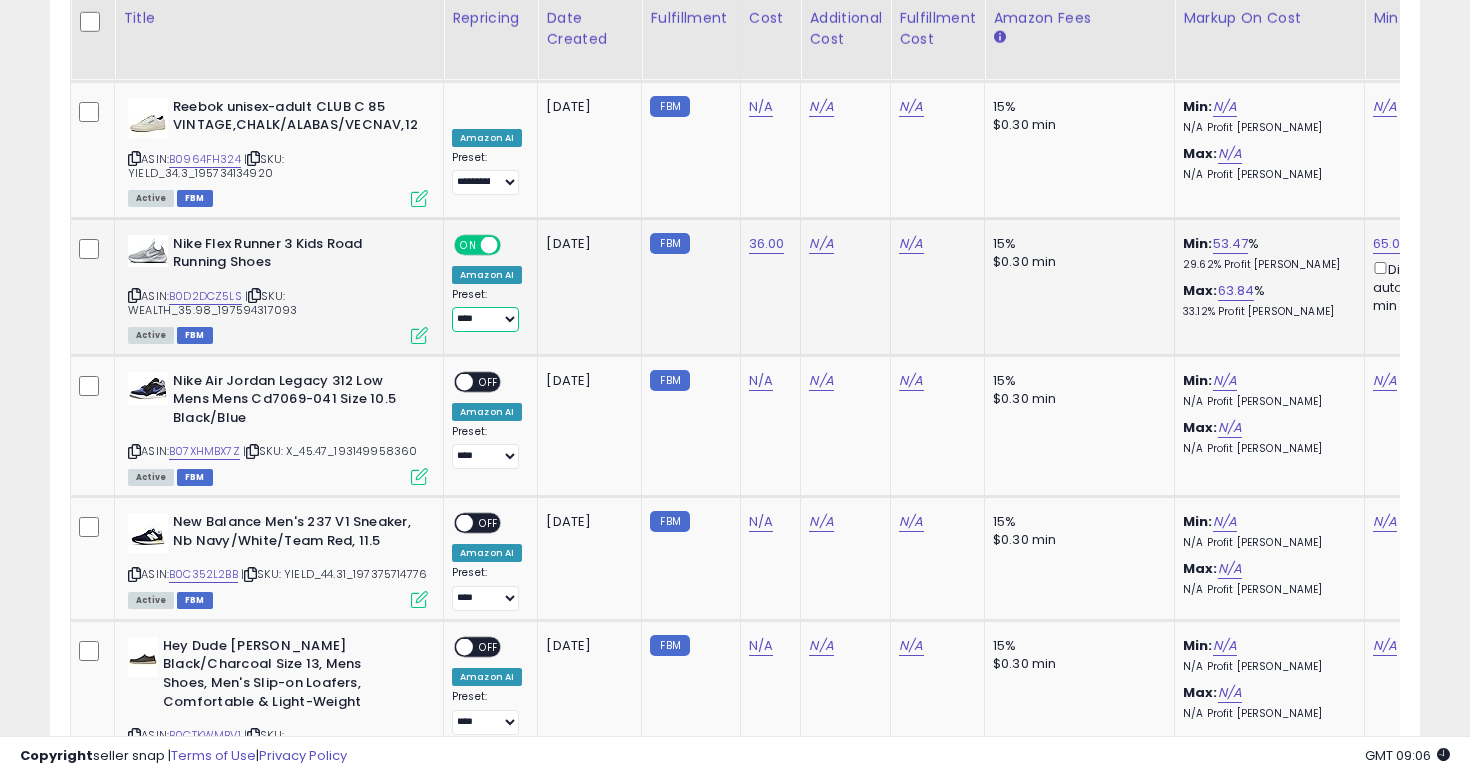 click on "**********" at bounding box center [485, 319] 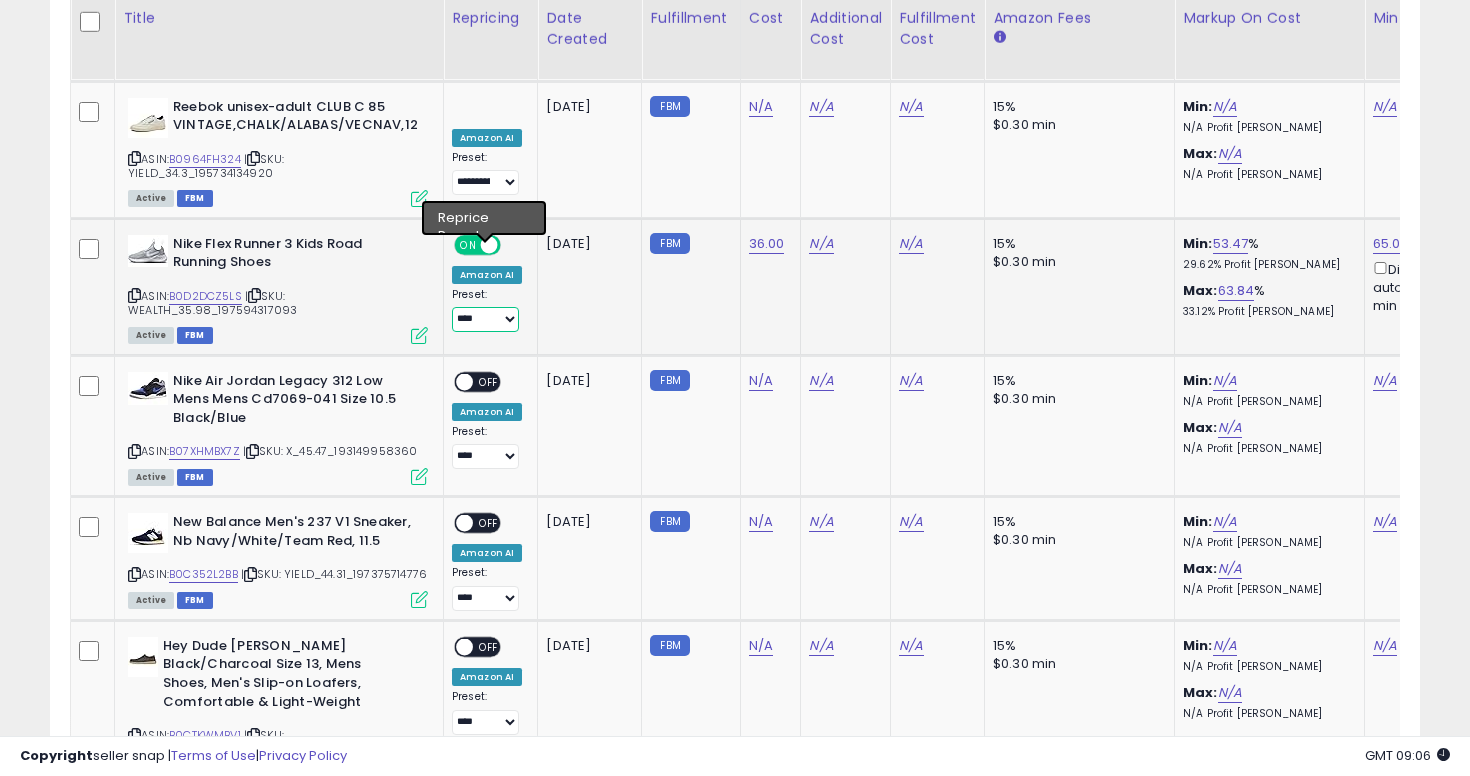 select on "**********" 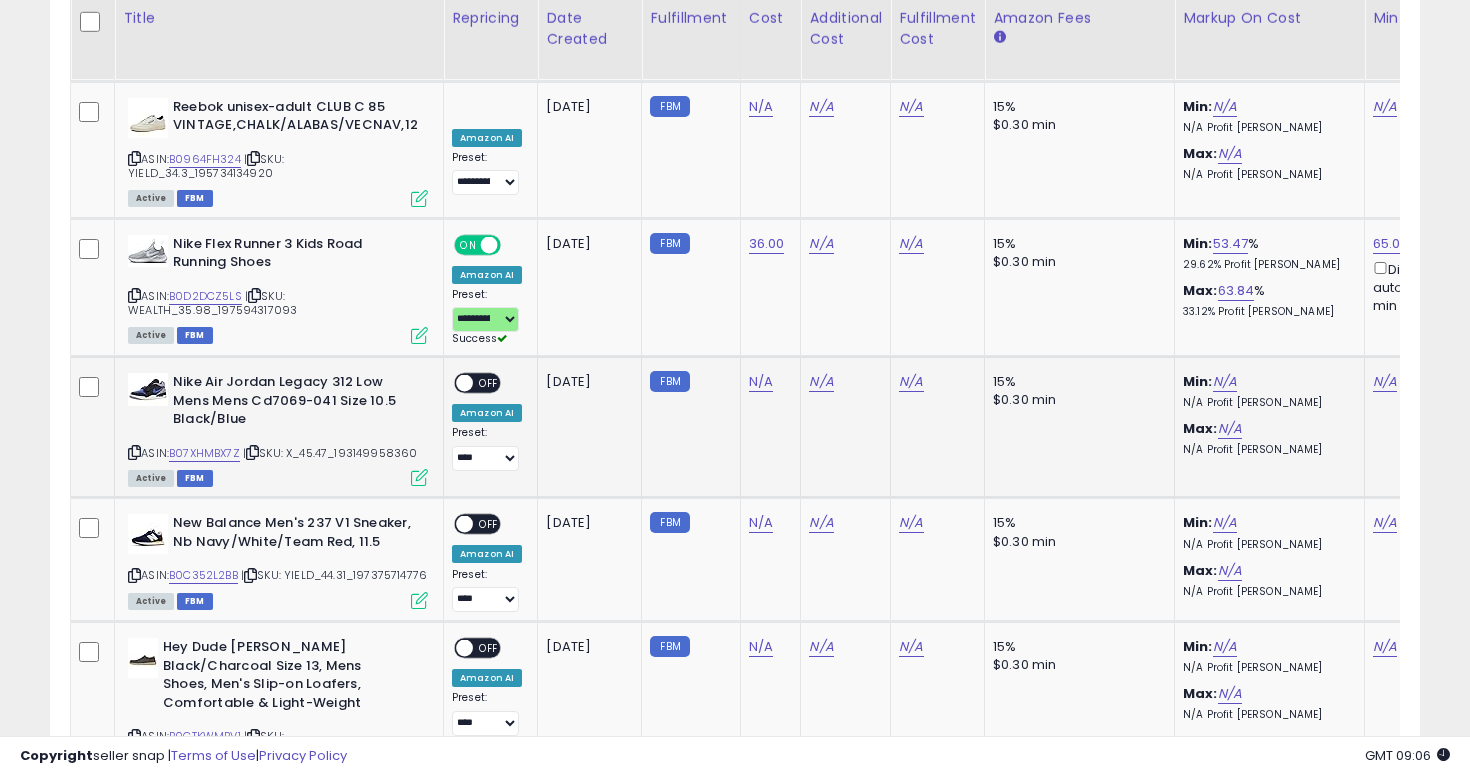 click at bounding box center [134, 452] 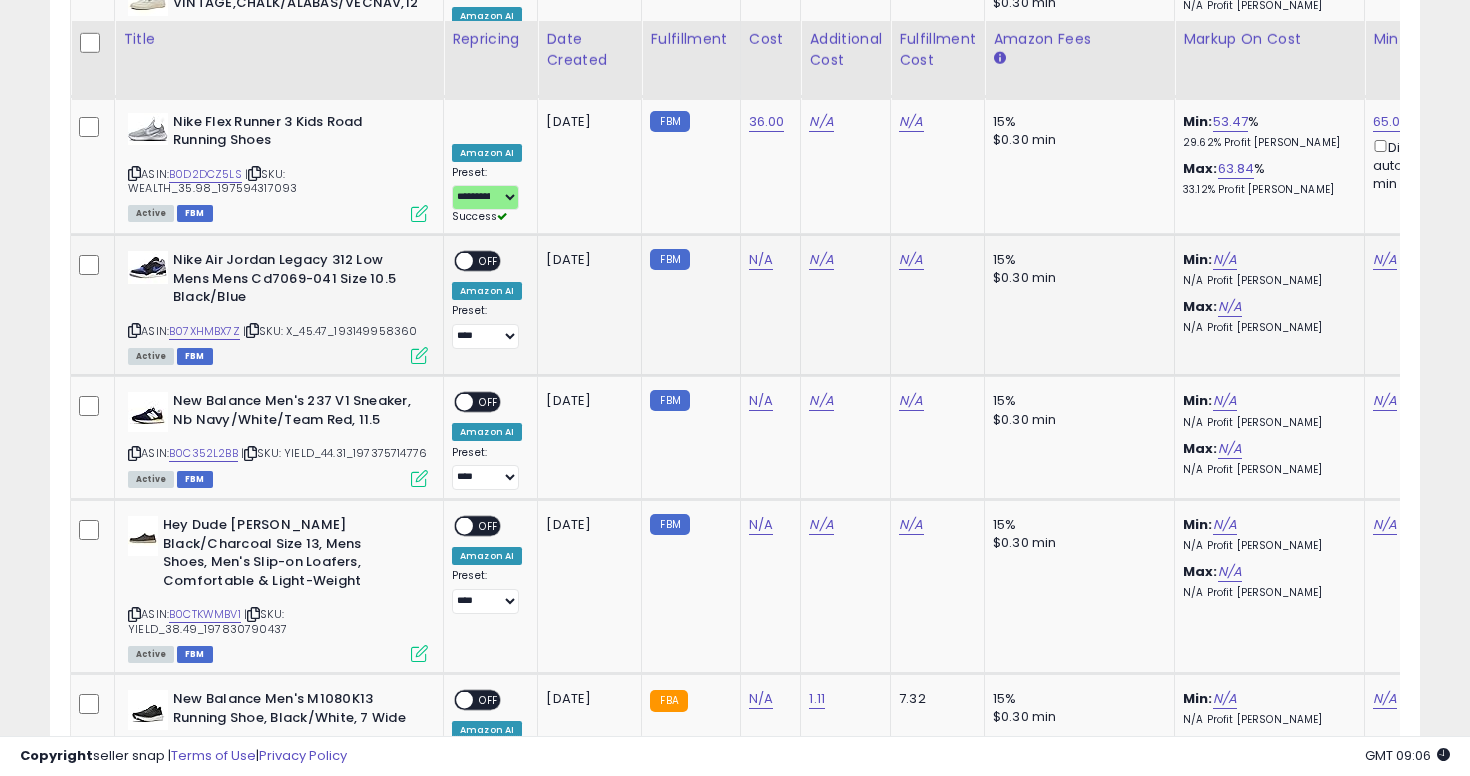 scroll, scrollTop: 6912, scrollLeft: 0, axis: vertical 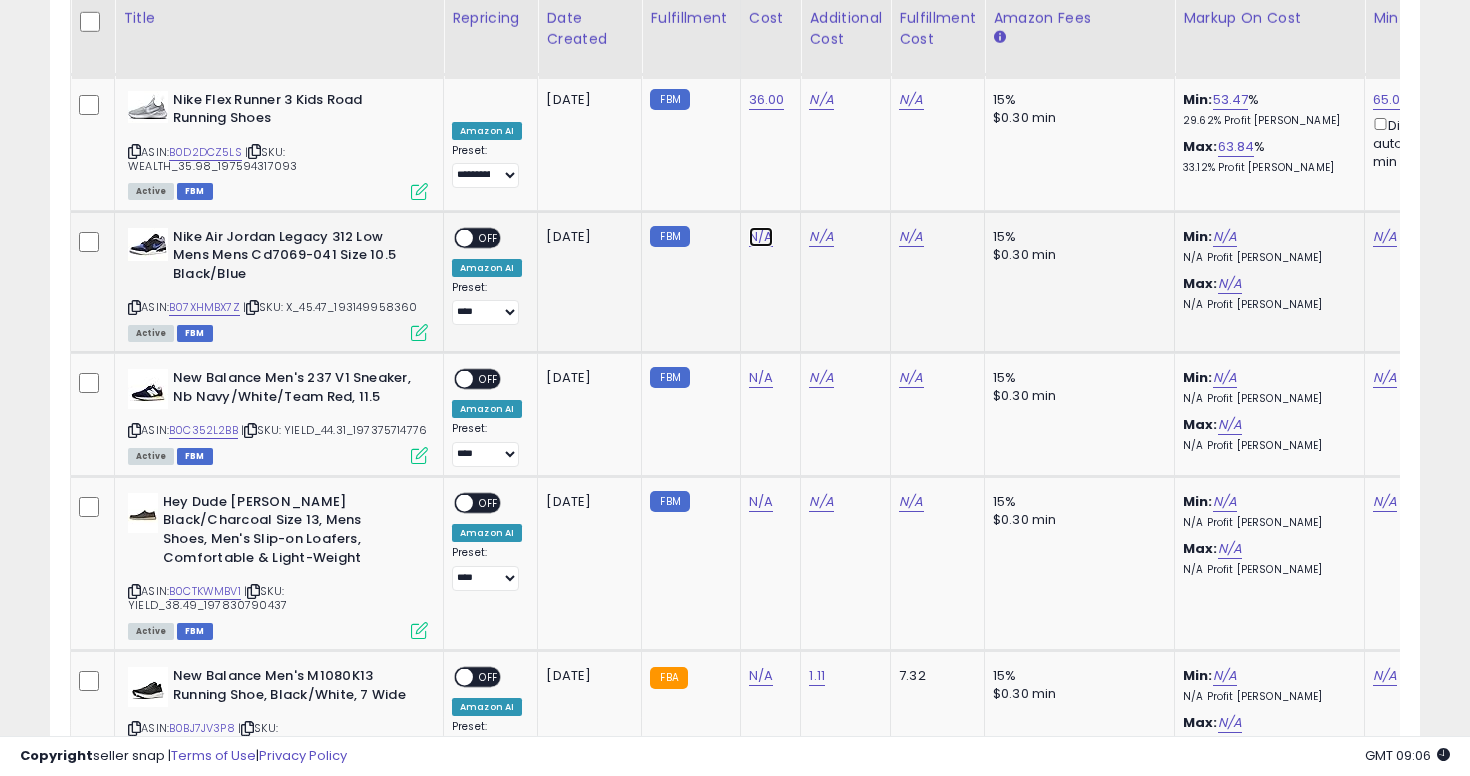 click on "N/A" at bounding box center [761, -37] 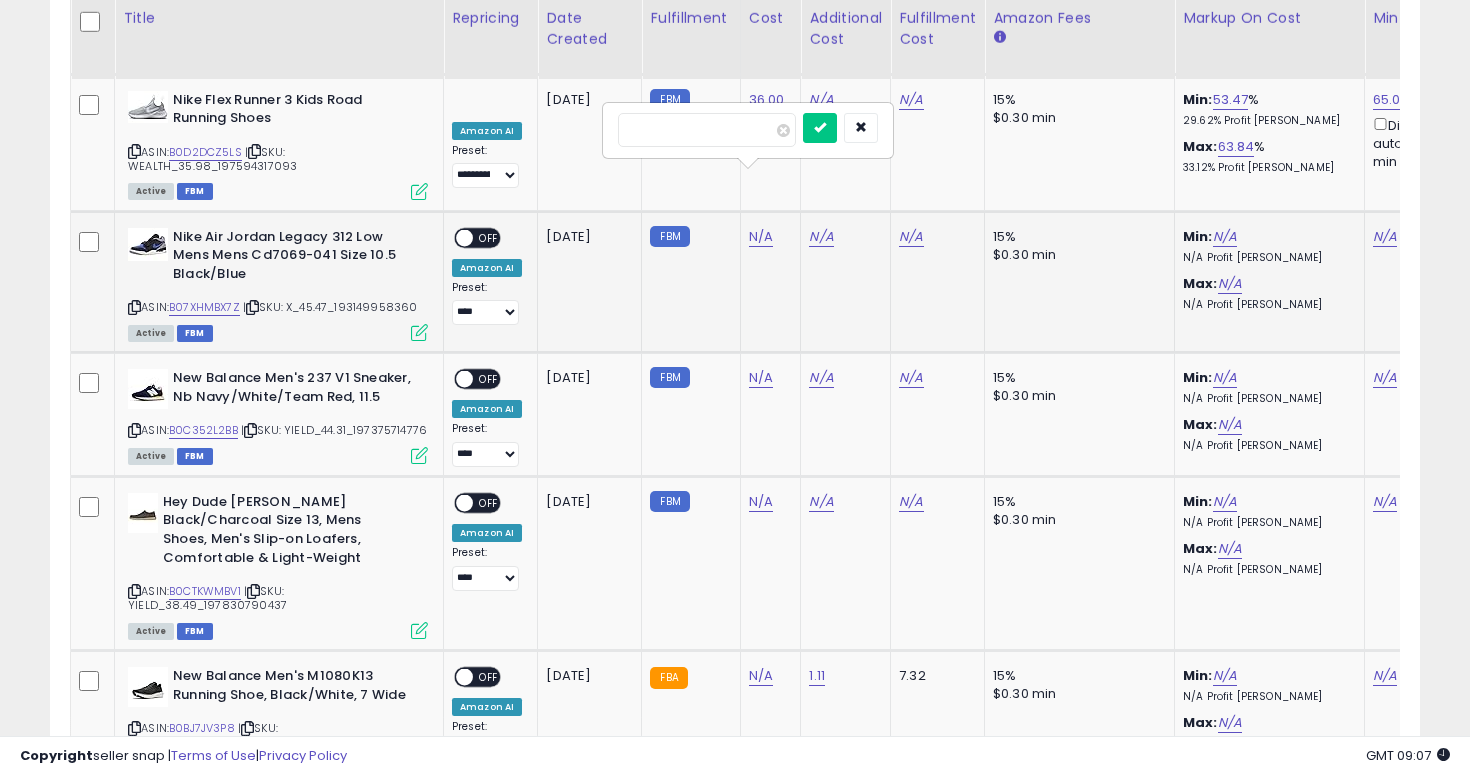 type on "****" 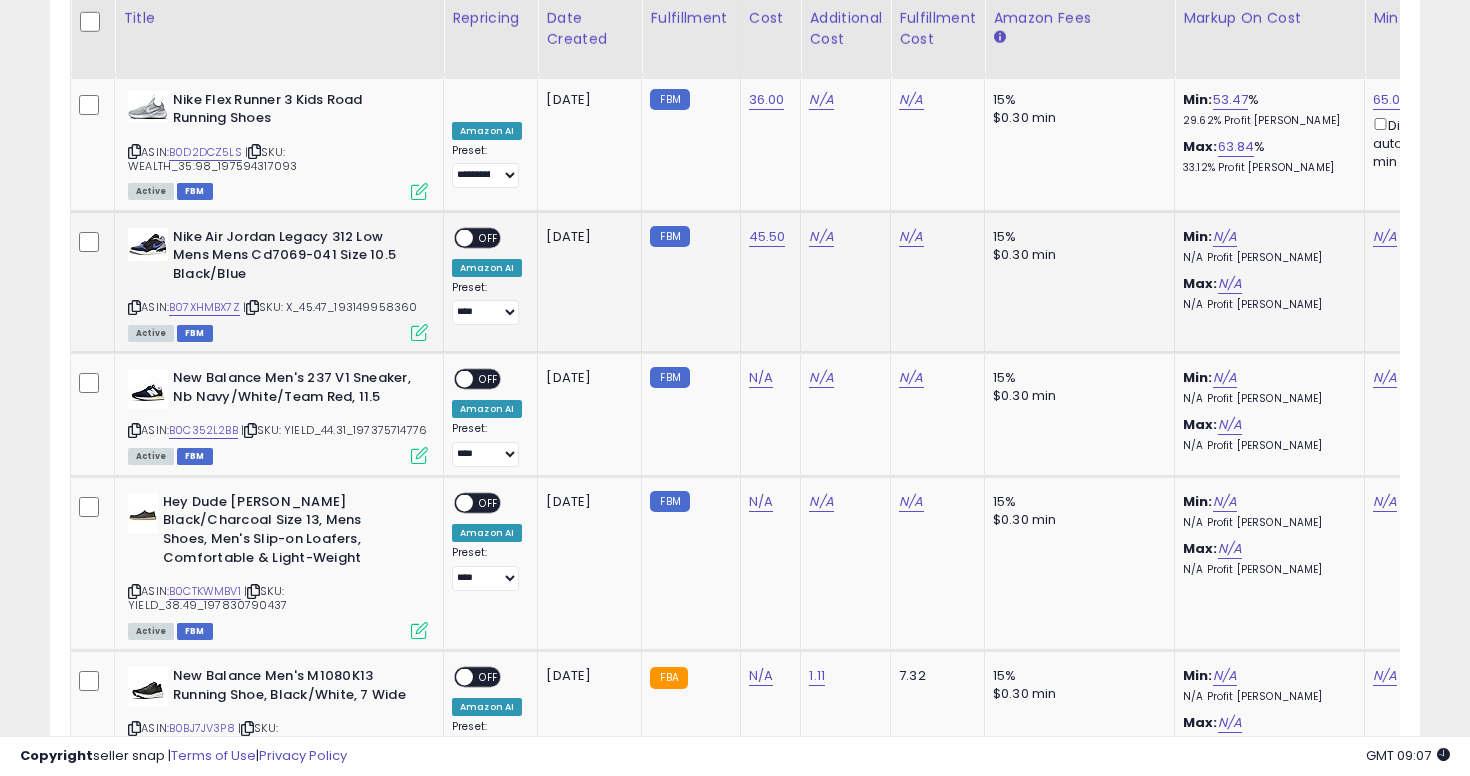 scroll, scrollTop: 0, scrollLeft: 224, axis: horizontal 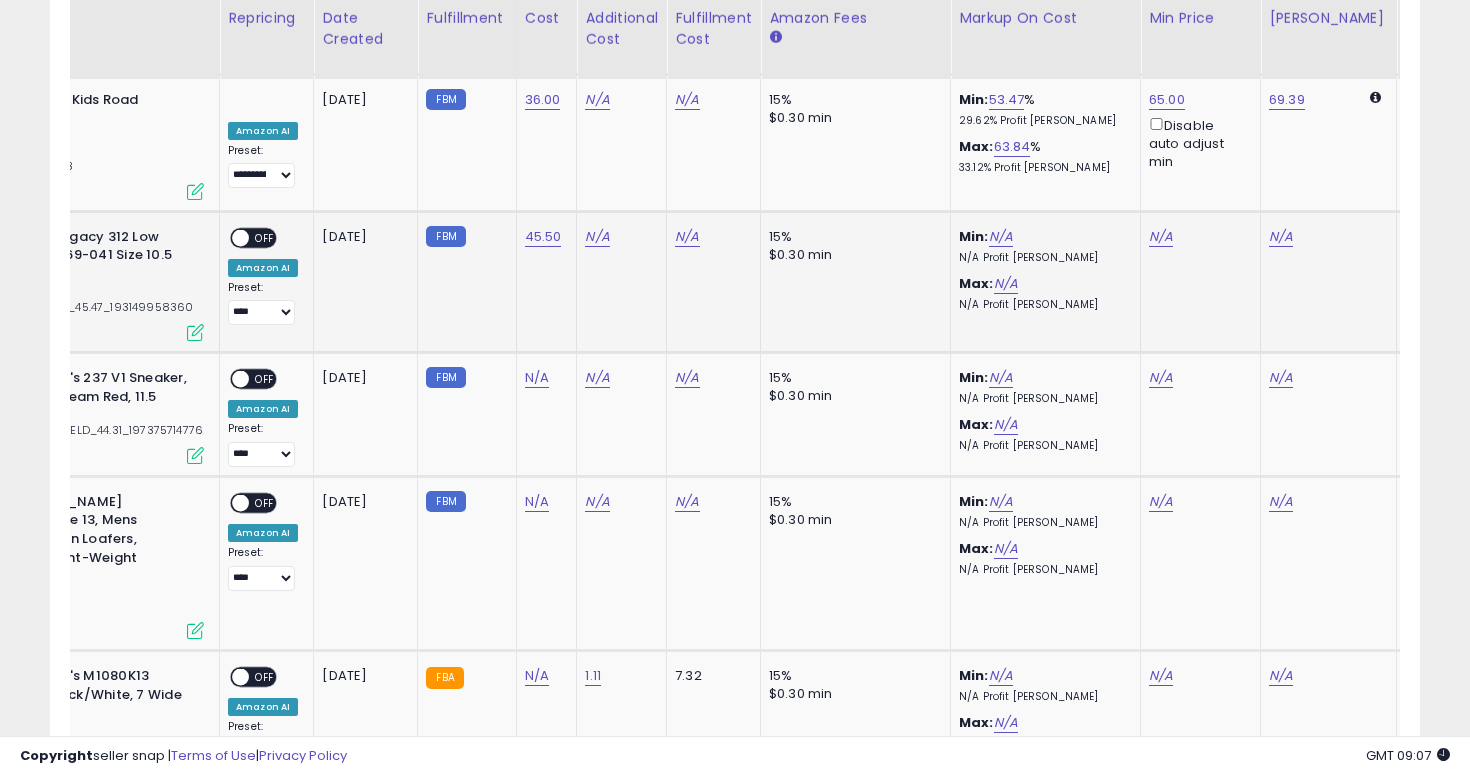 click on "Min:  N/A    N/A  Profit Margin Max:  N/A    N/A  Profit Margin" 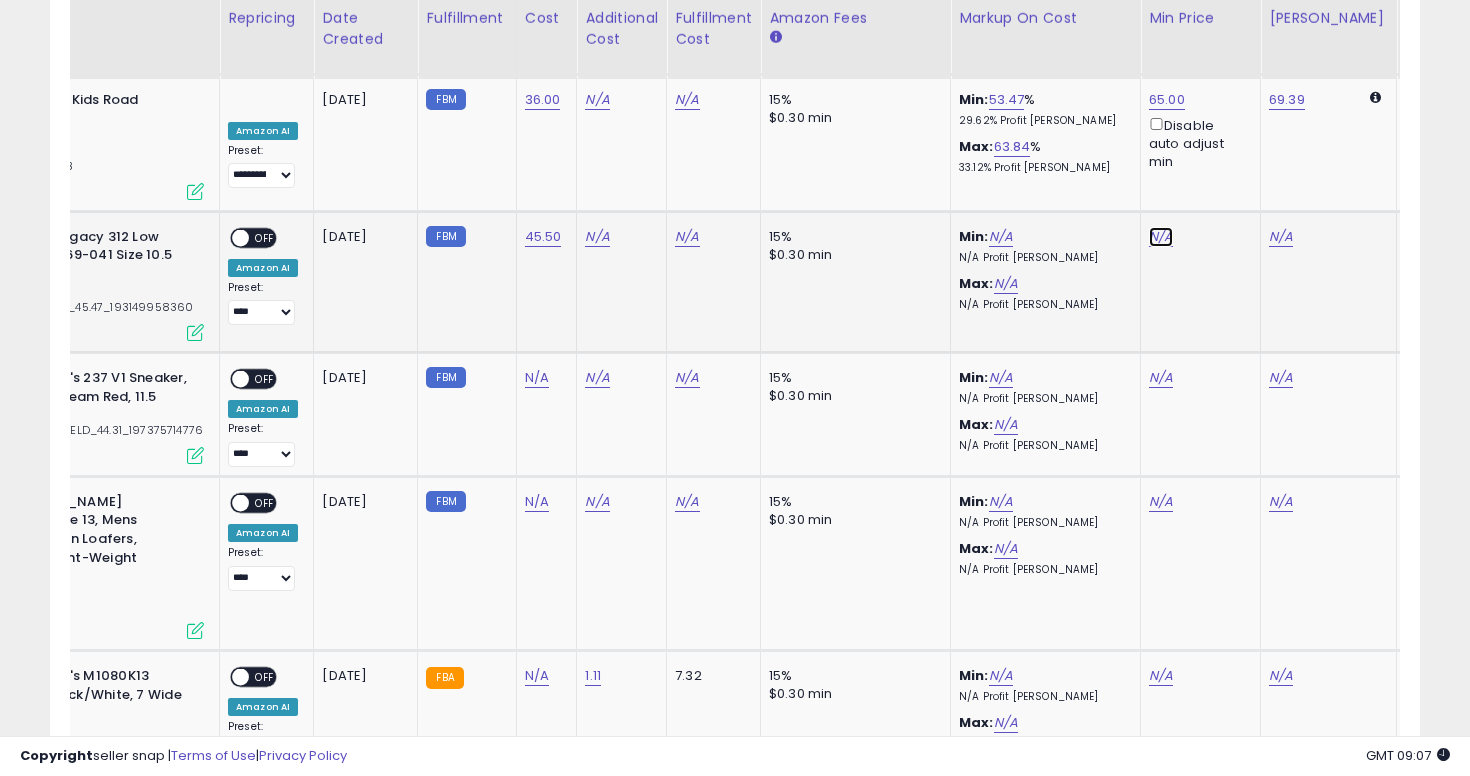 click on "N/A" at bounding box center (1161, -37) 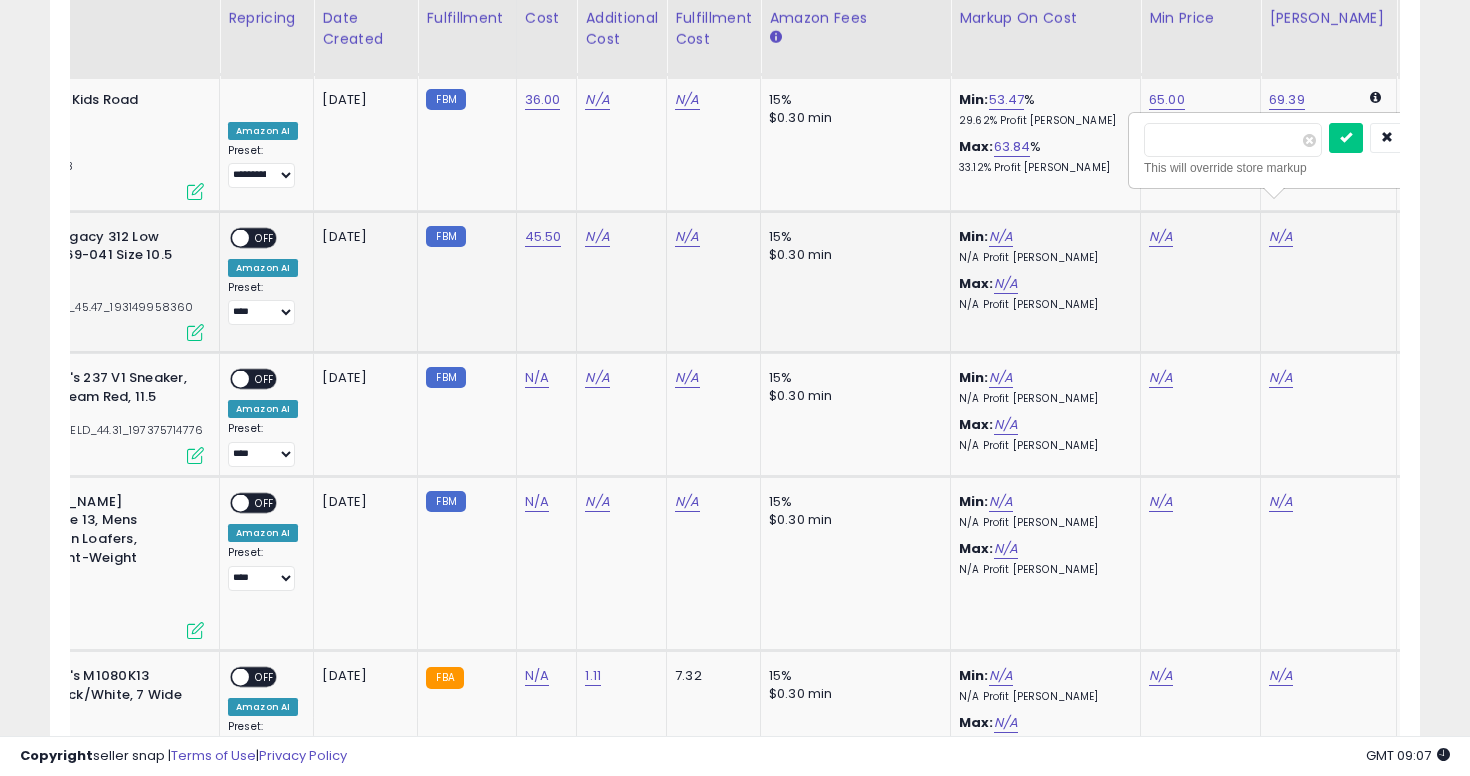 type on "*" 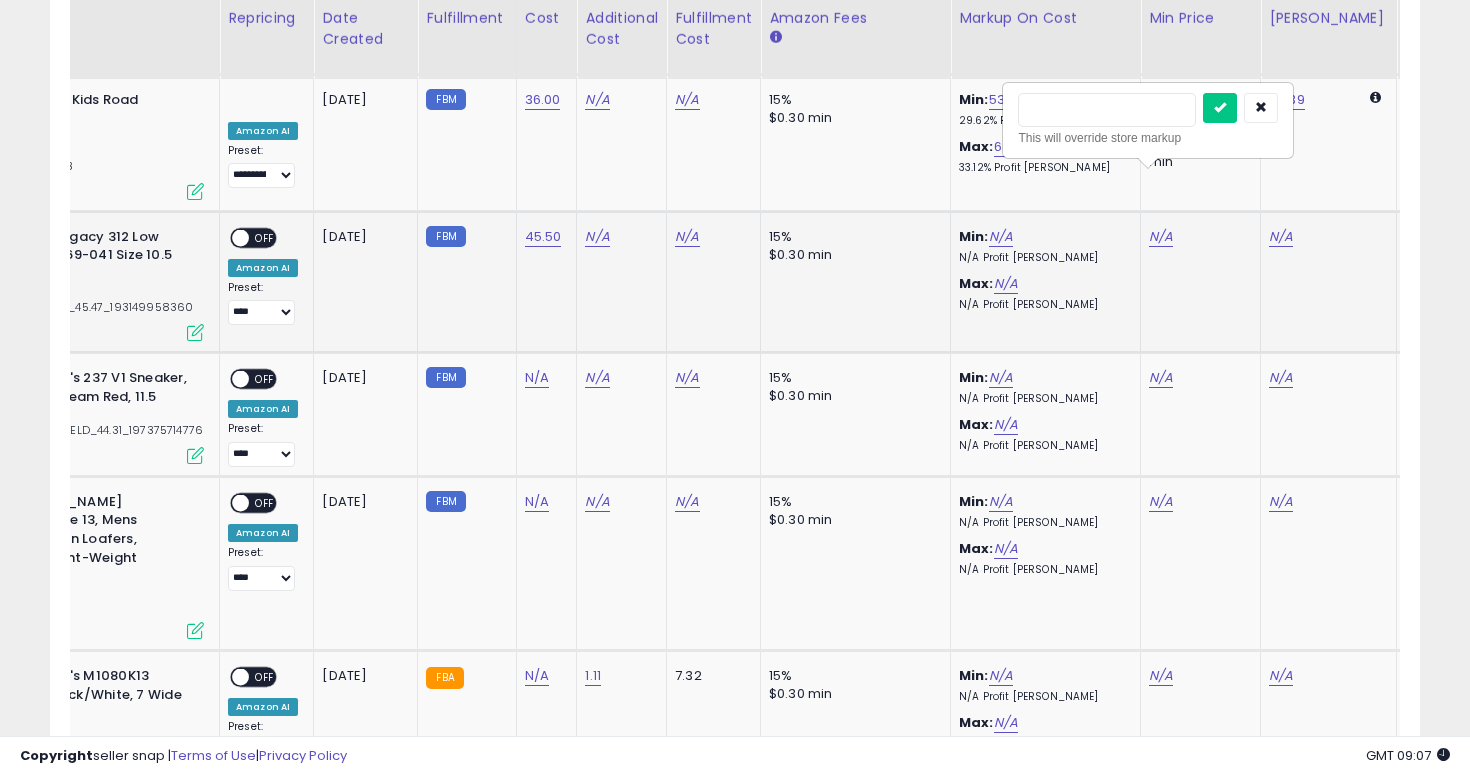 type on "***" 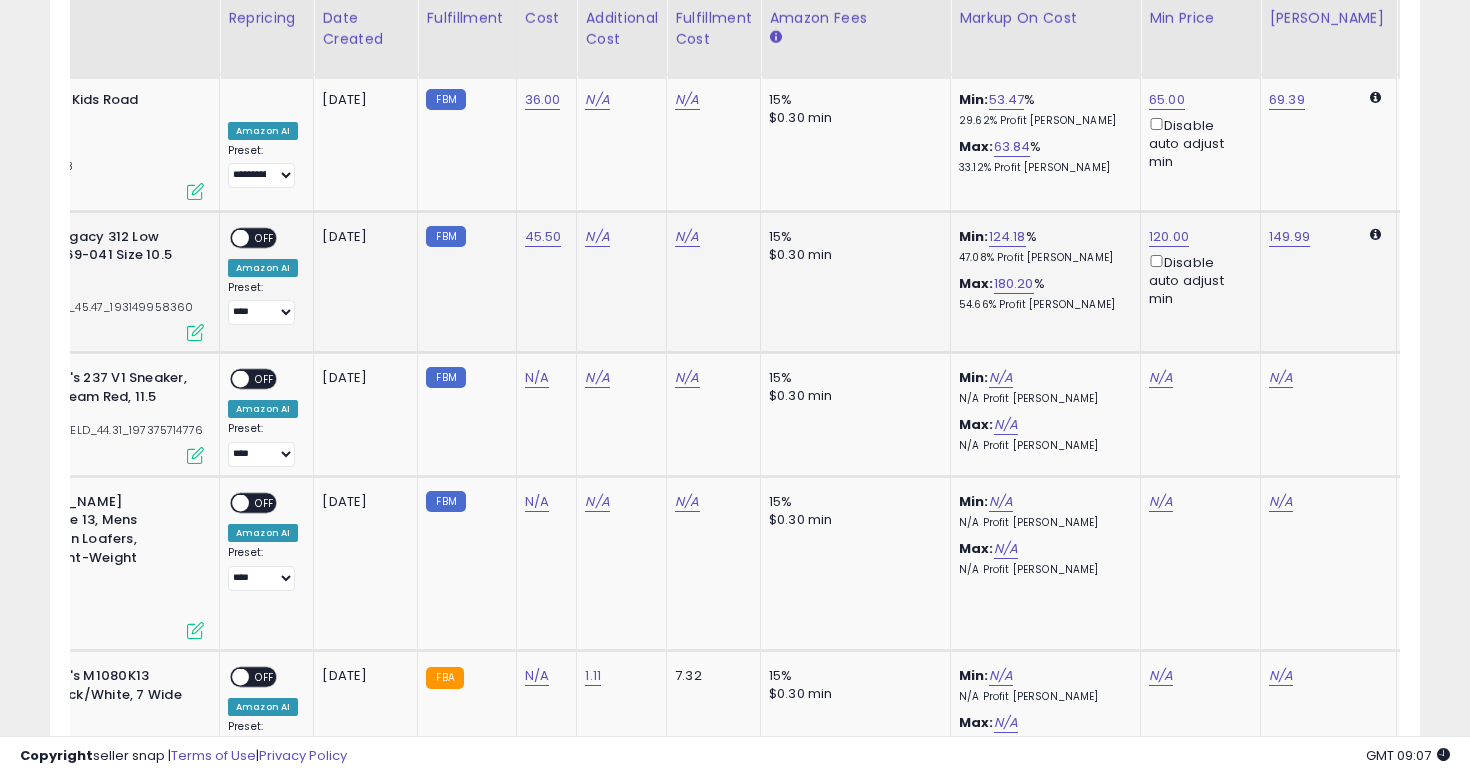 scroll, scrollTop: 0, scrollLeft: 0, axis: both 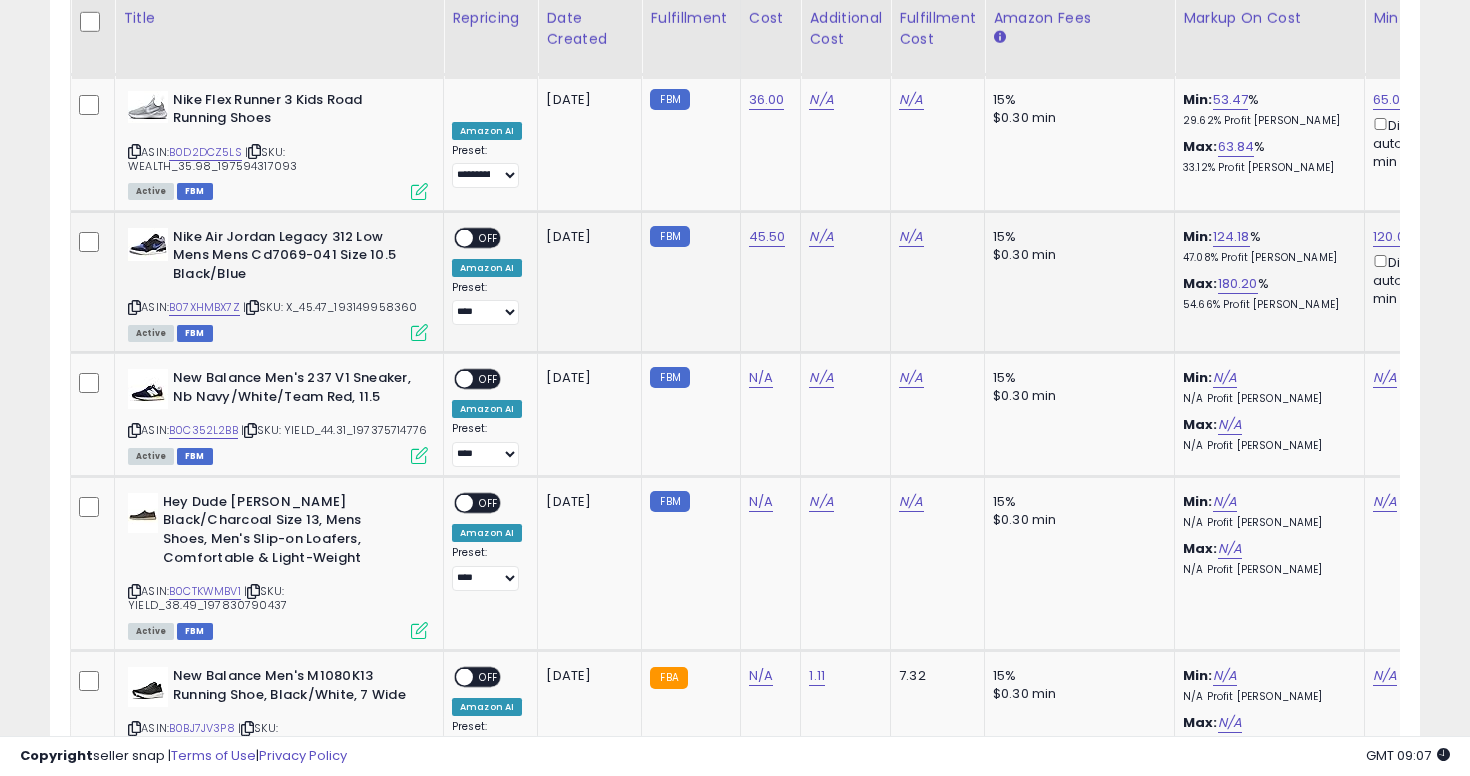 click on "OFF" at bounding box center (489, 237) 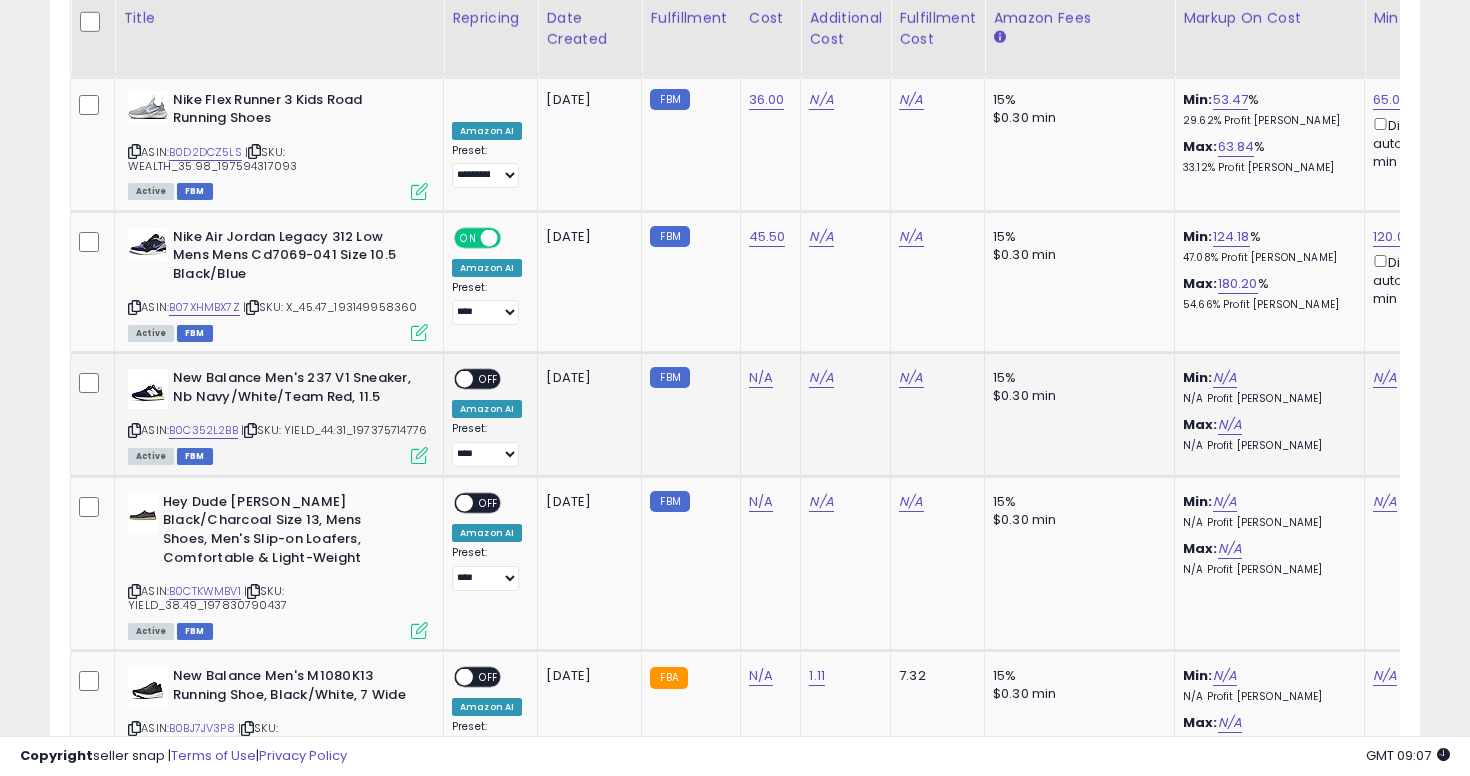 click at bounding box center (134, 430) 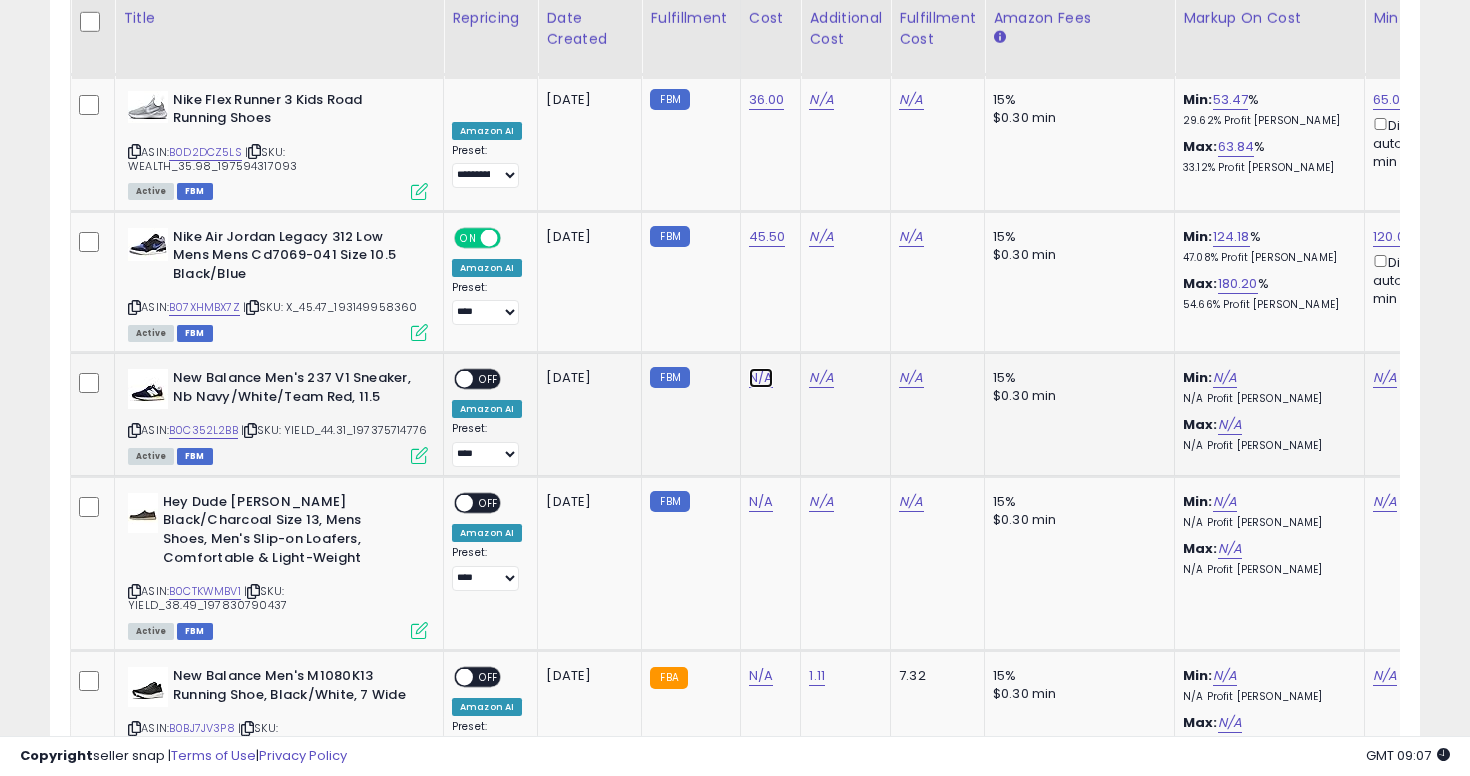 click on "N/A" at bounding box center (761, -37) 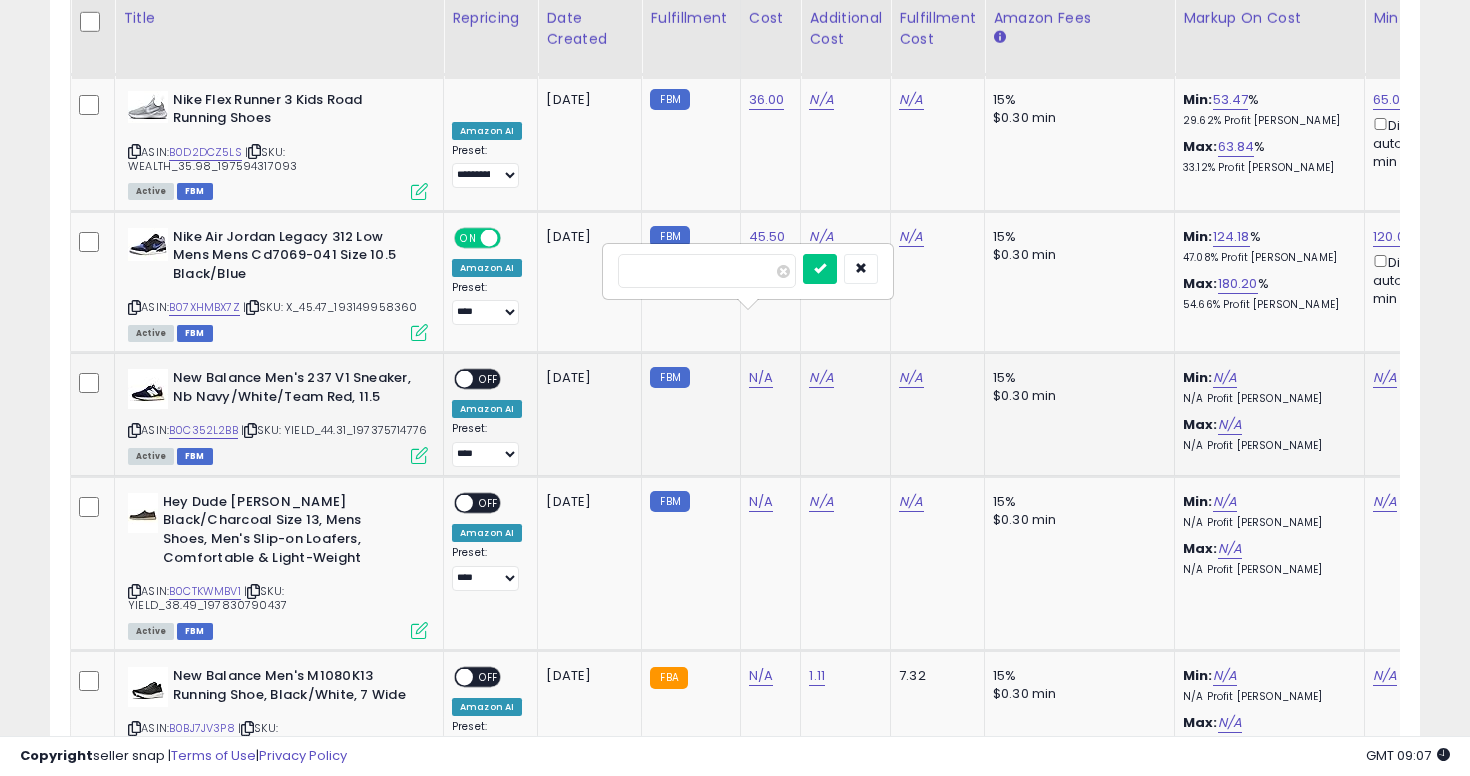type on "****" 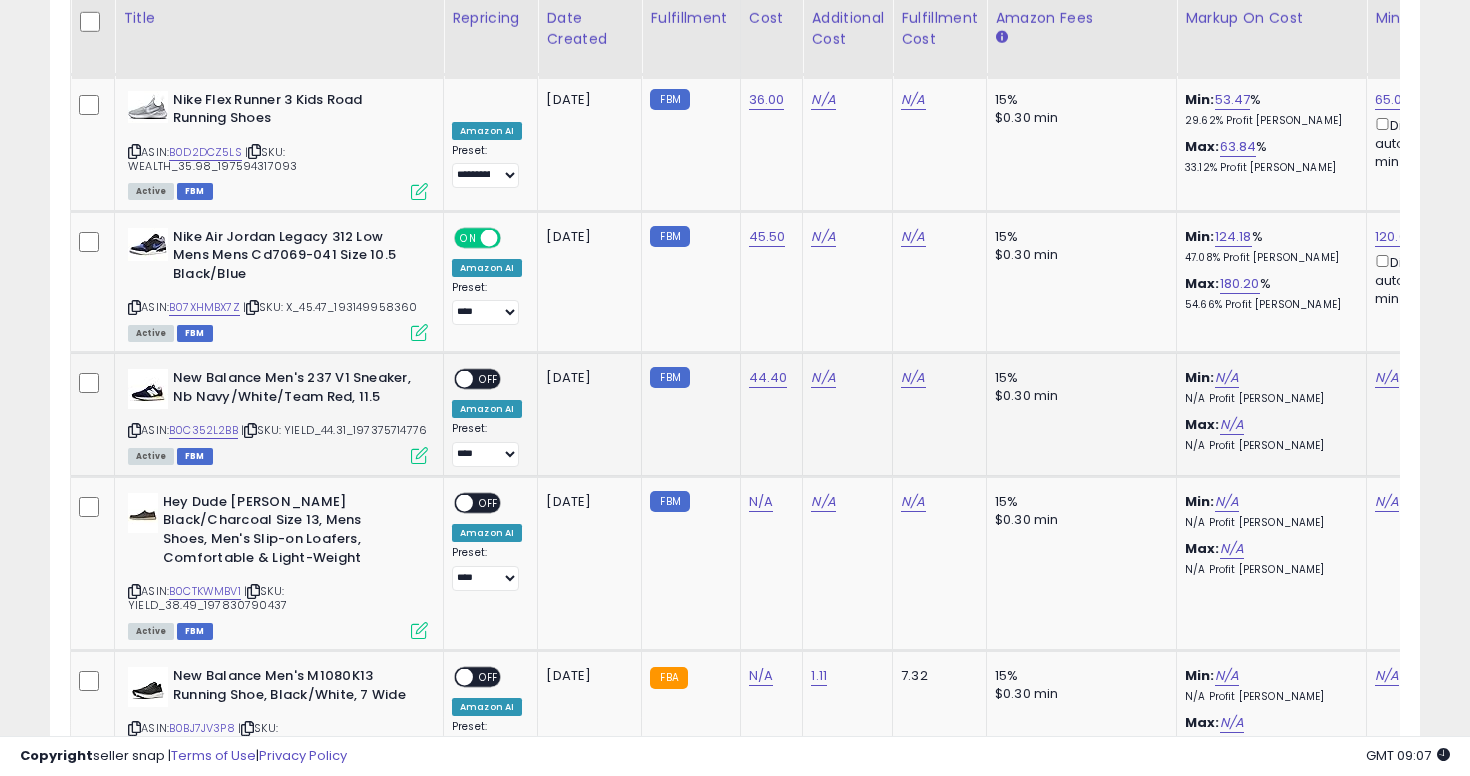 scroll, scrollTop: 0, scrollLeft: 175, axis: horizontal 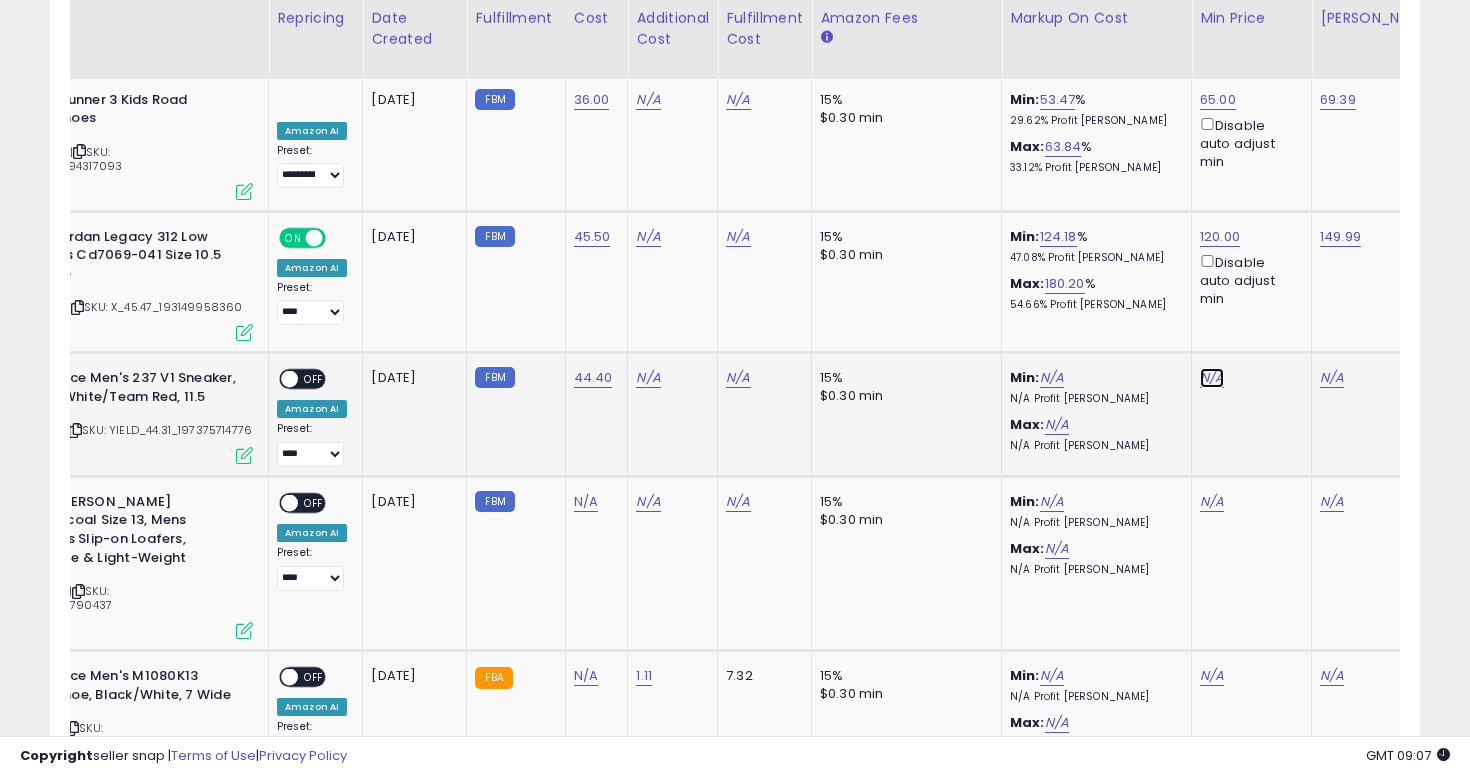 click on "N/A" at bounding box center (1212, -37) 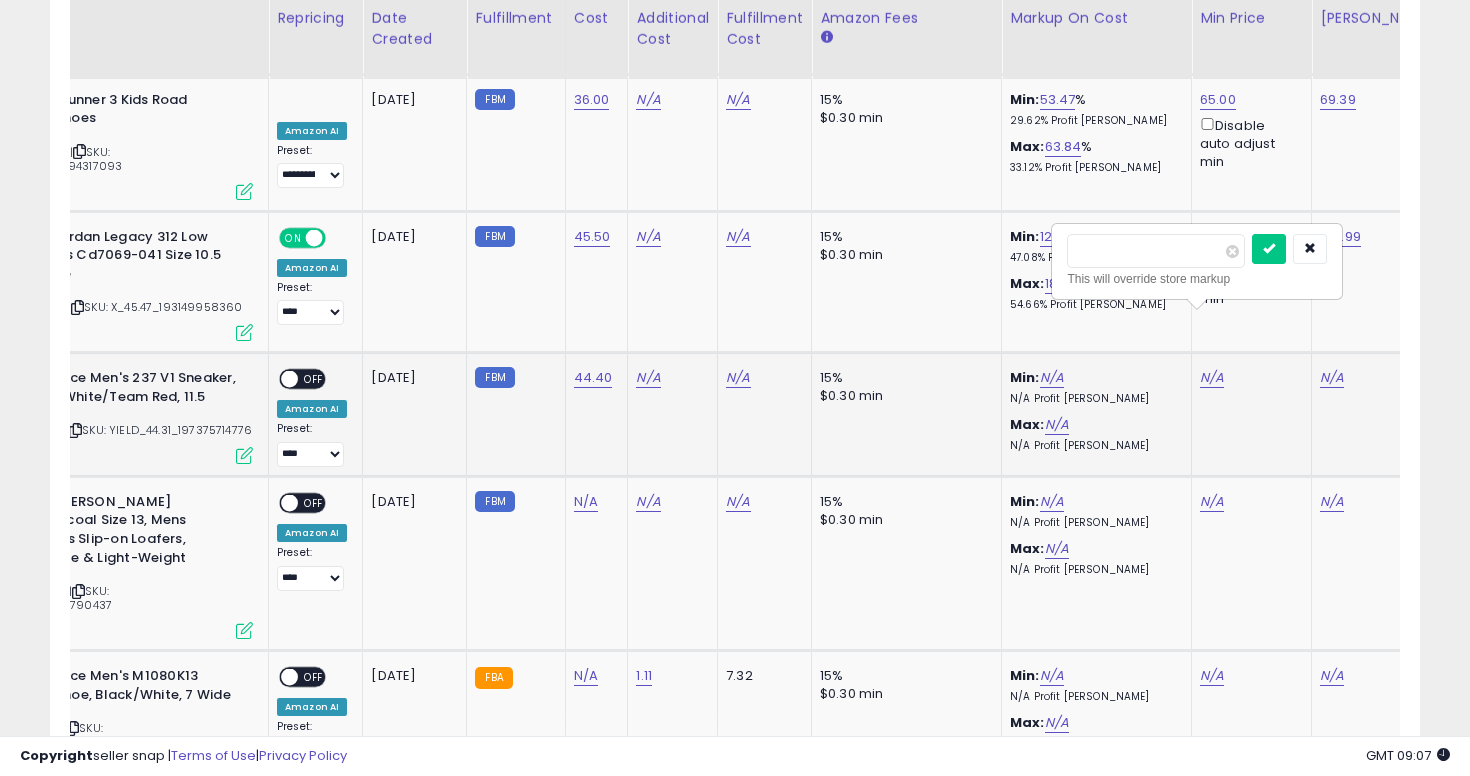 type on "****" 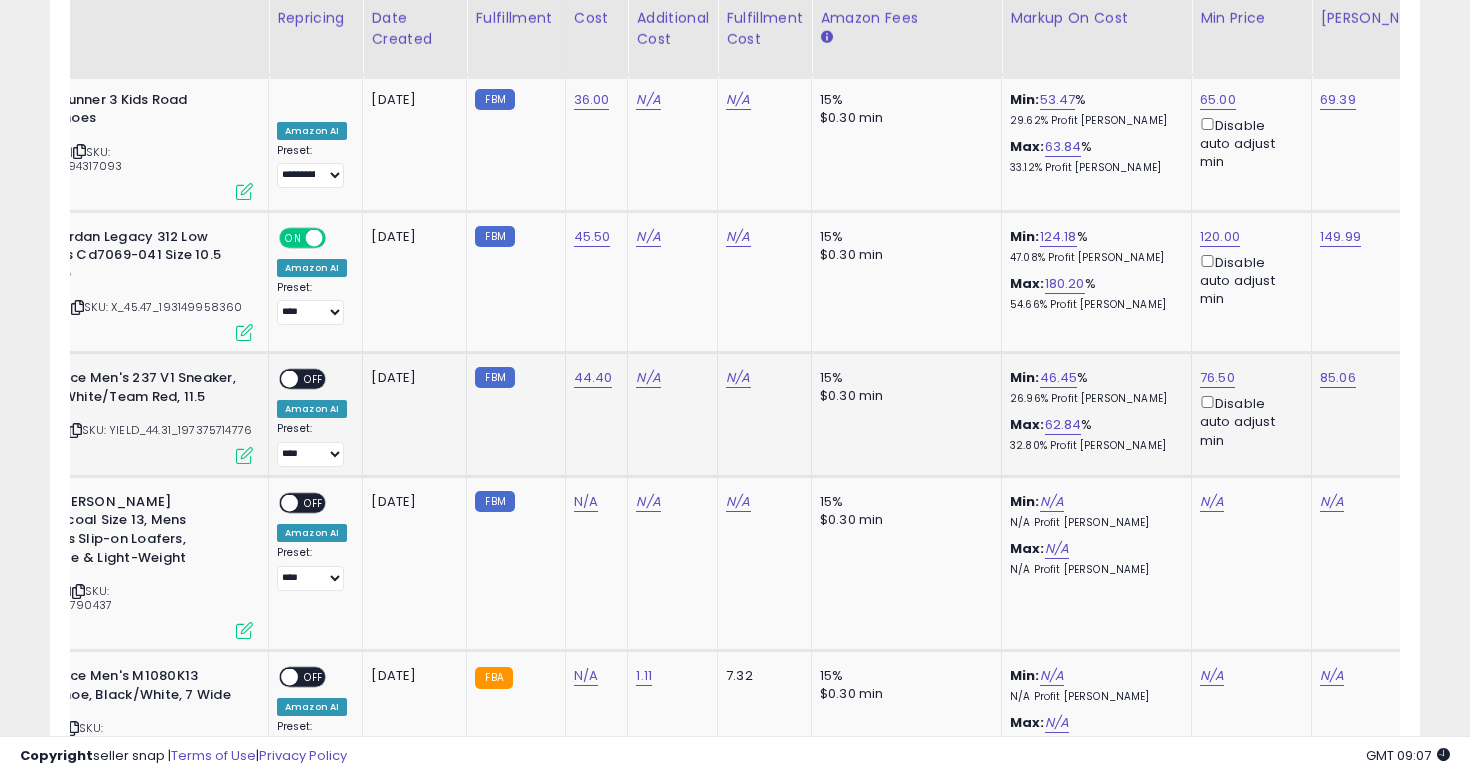 click on "85.06" 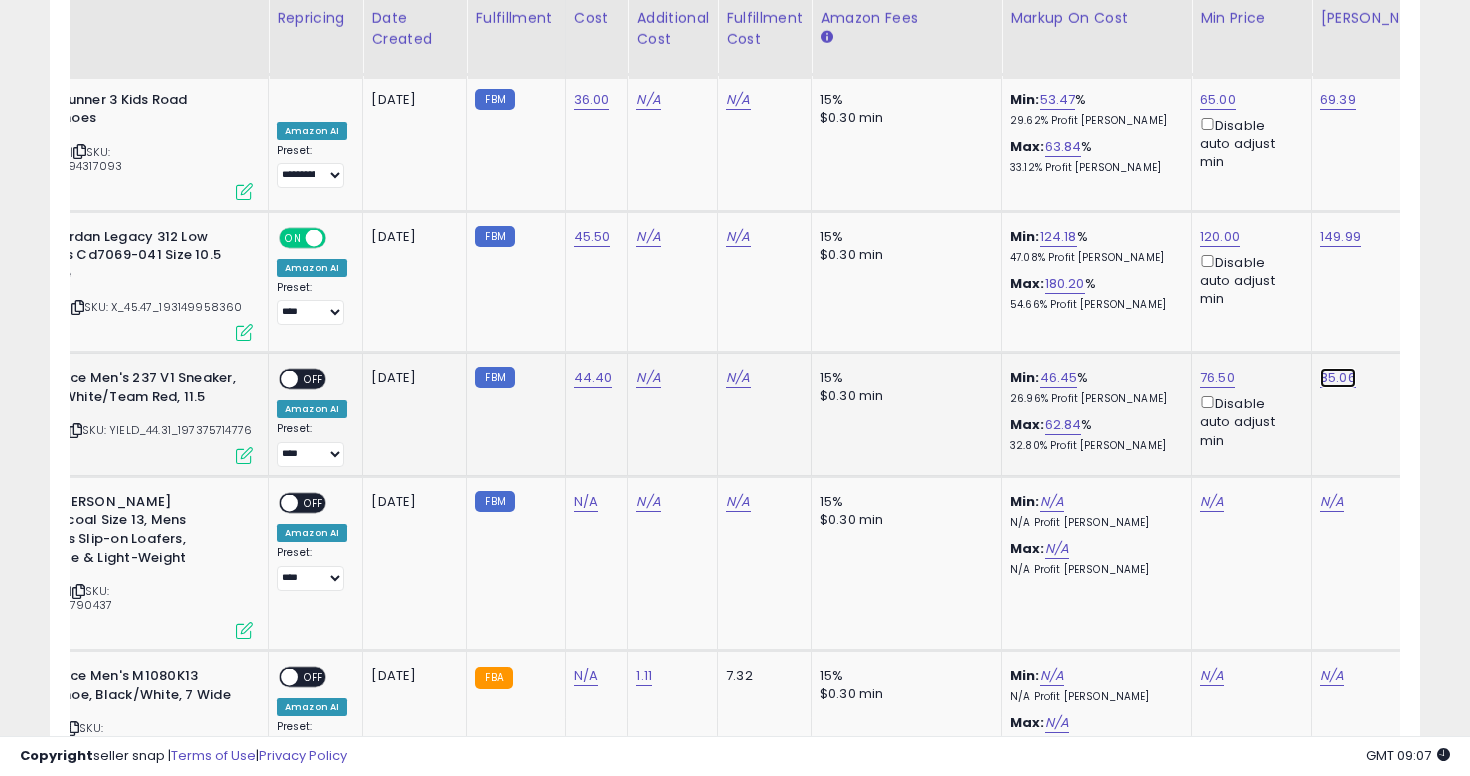 click on "85.06" at bounding box center [1339, -5809] 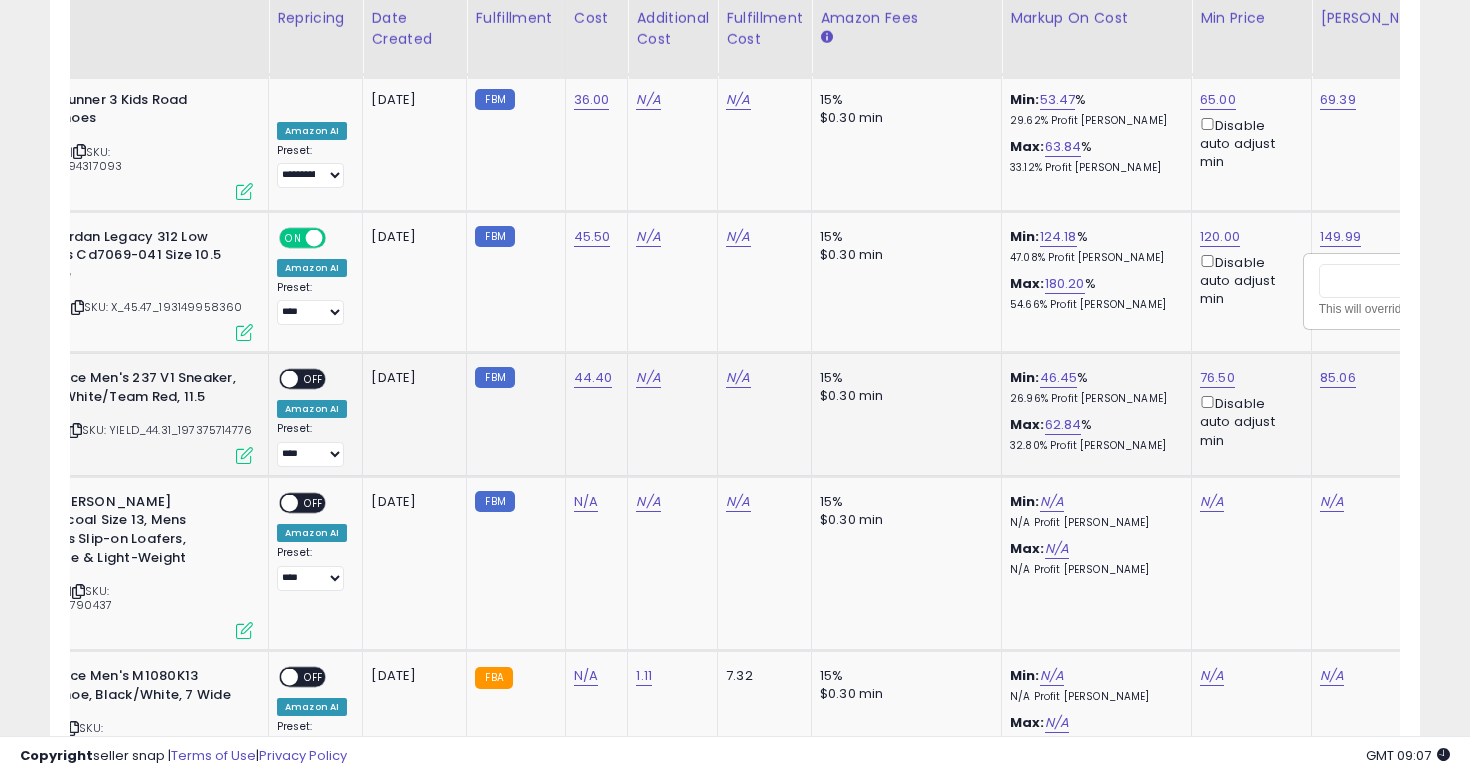 scroll, scrollTop: 0, scrollLeft: 288, axis: horizontal 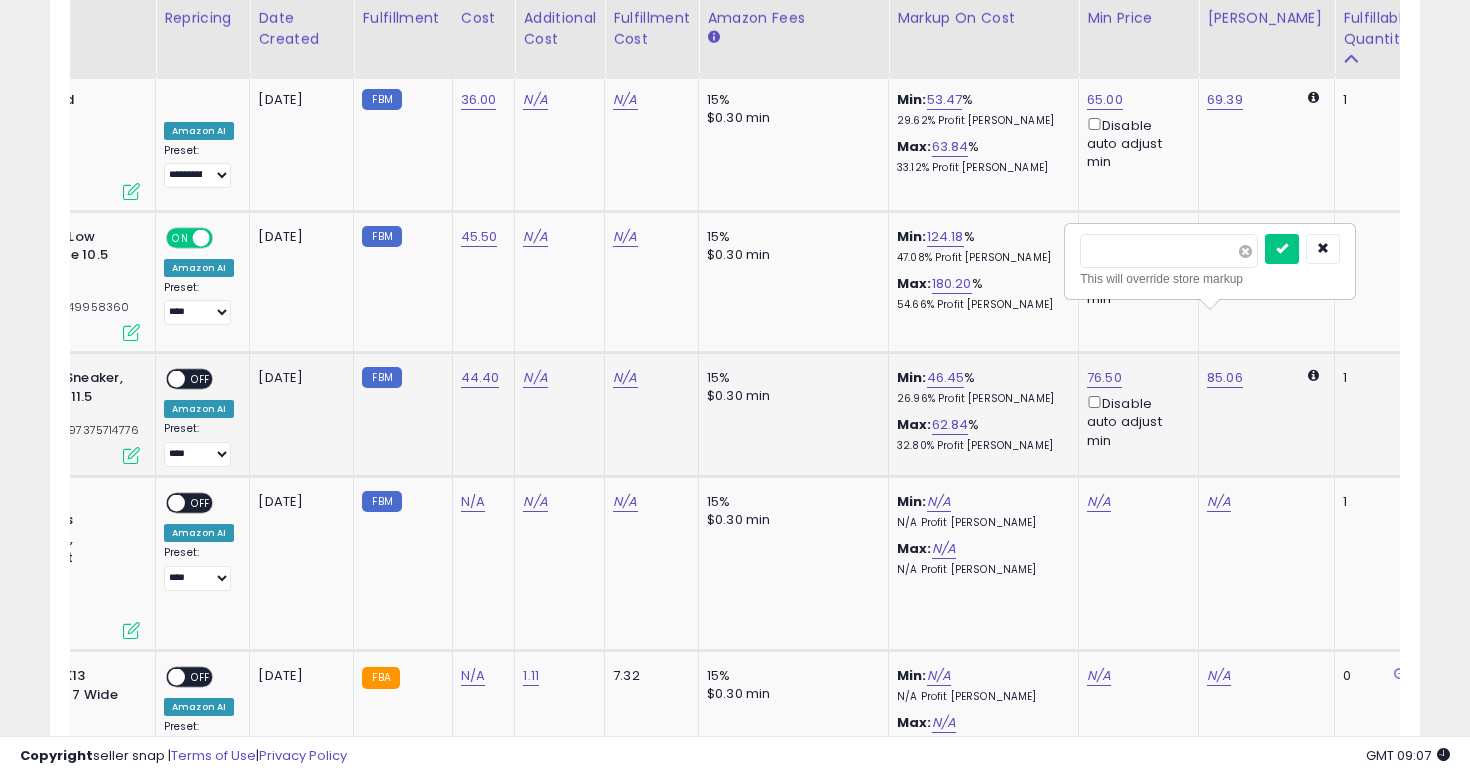 click at bounding box center (1245, 251) 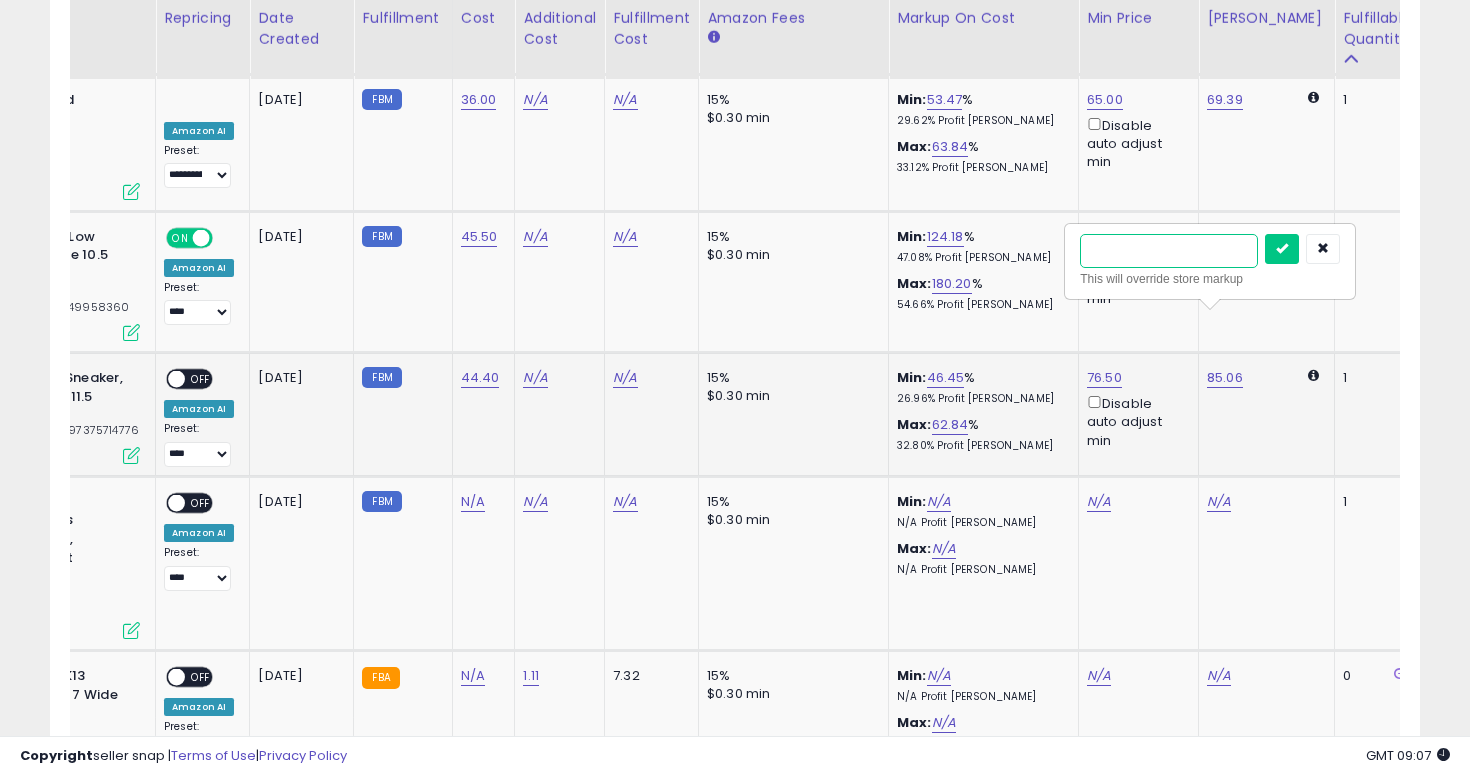 type on "***" 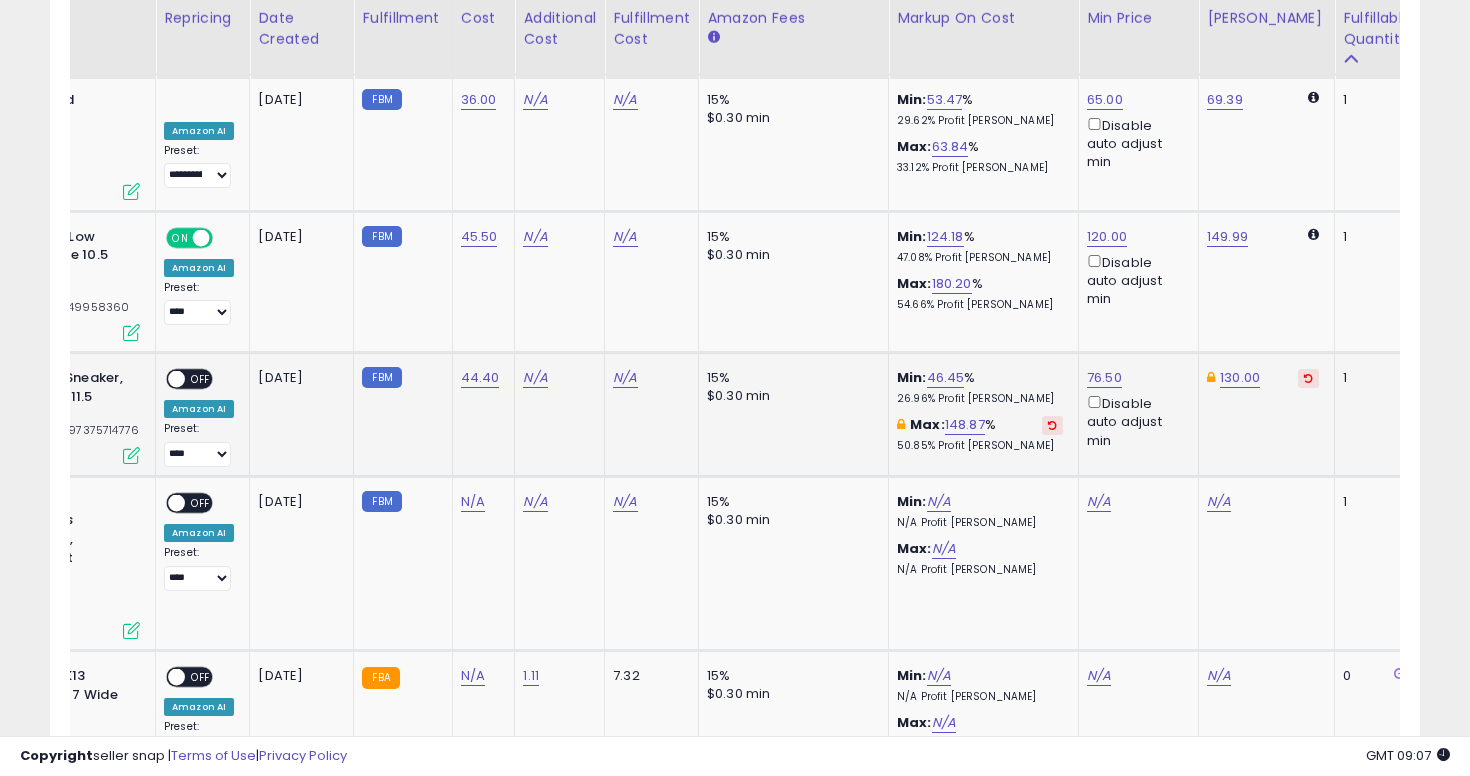 scroll, scrollTop: 0, scrollLeft: 154, axis: horizontal 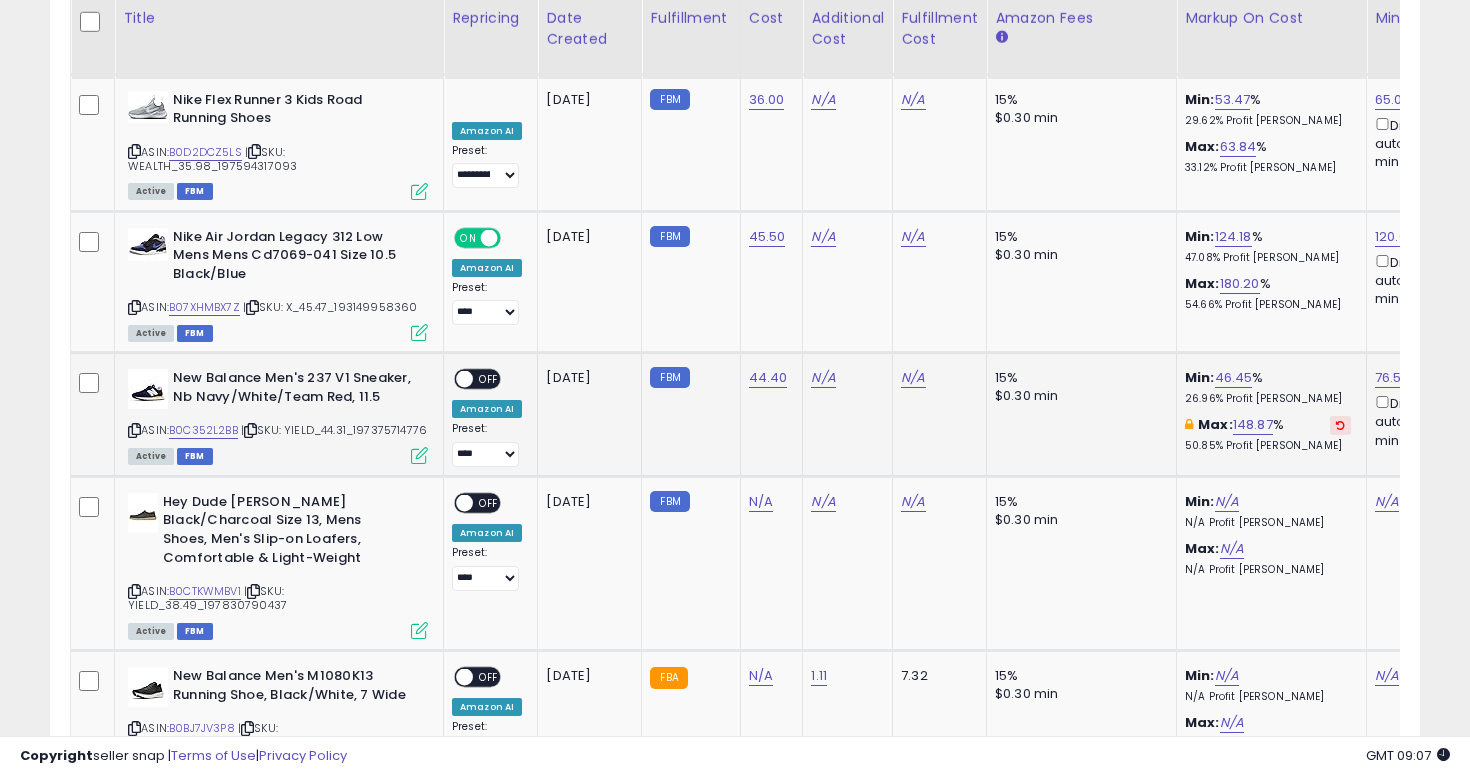 click on "OFF" at bounding box center (489, 379) 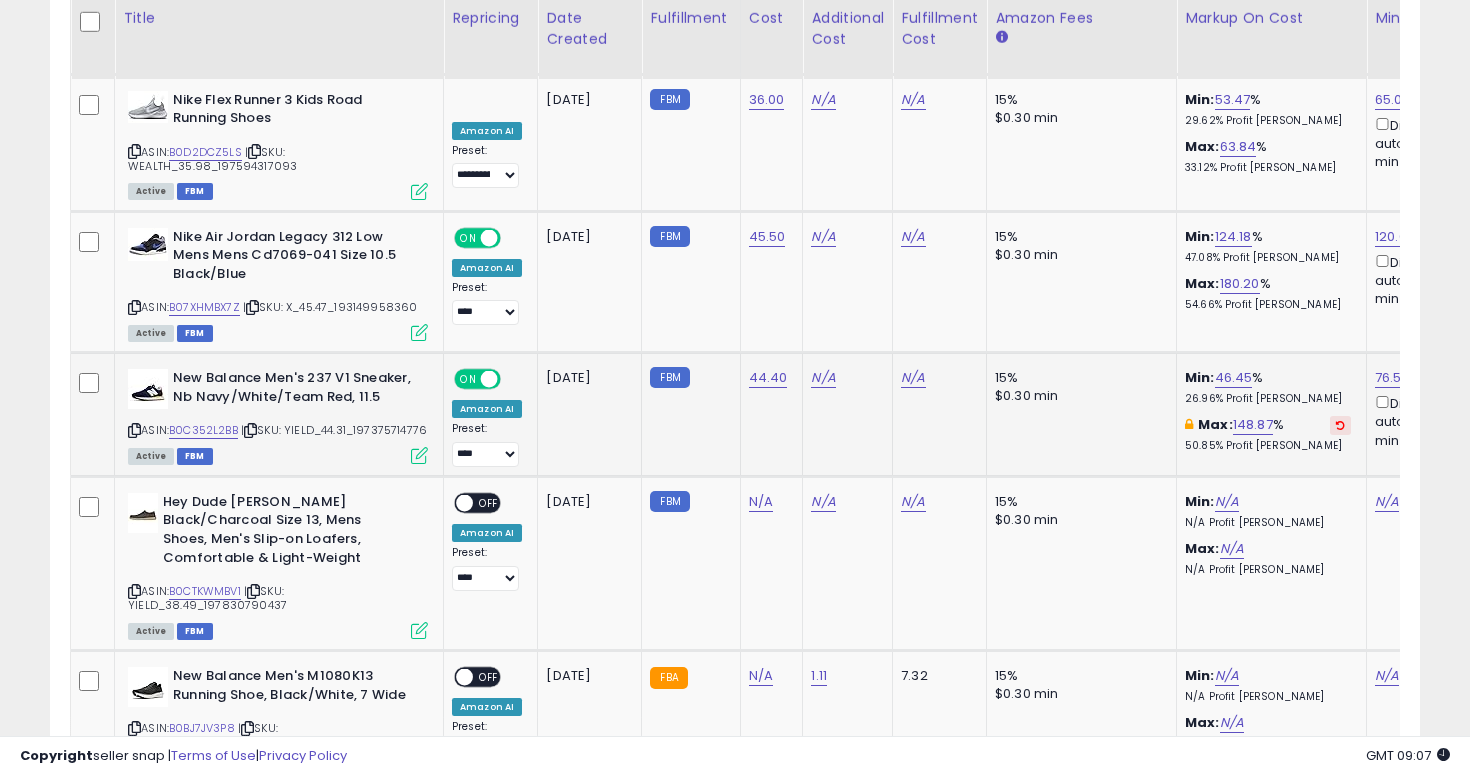 scroll, scrollTop: 0, scrollLeft: 120, axis: horizontal 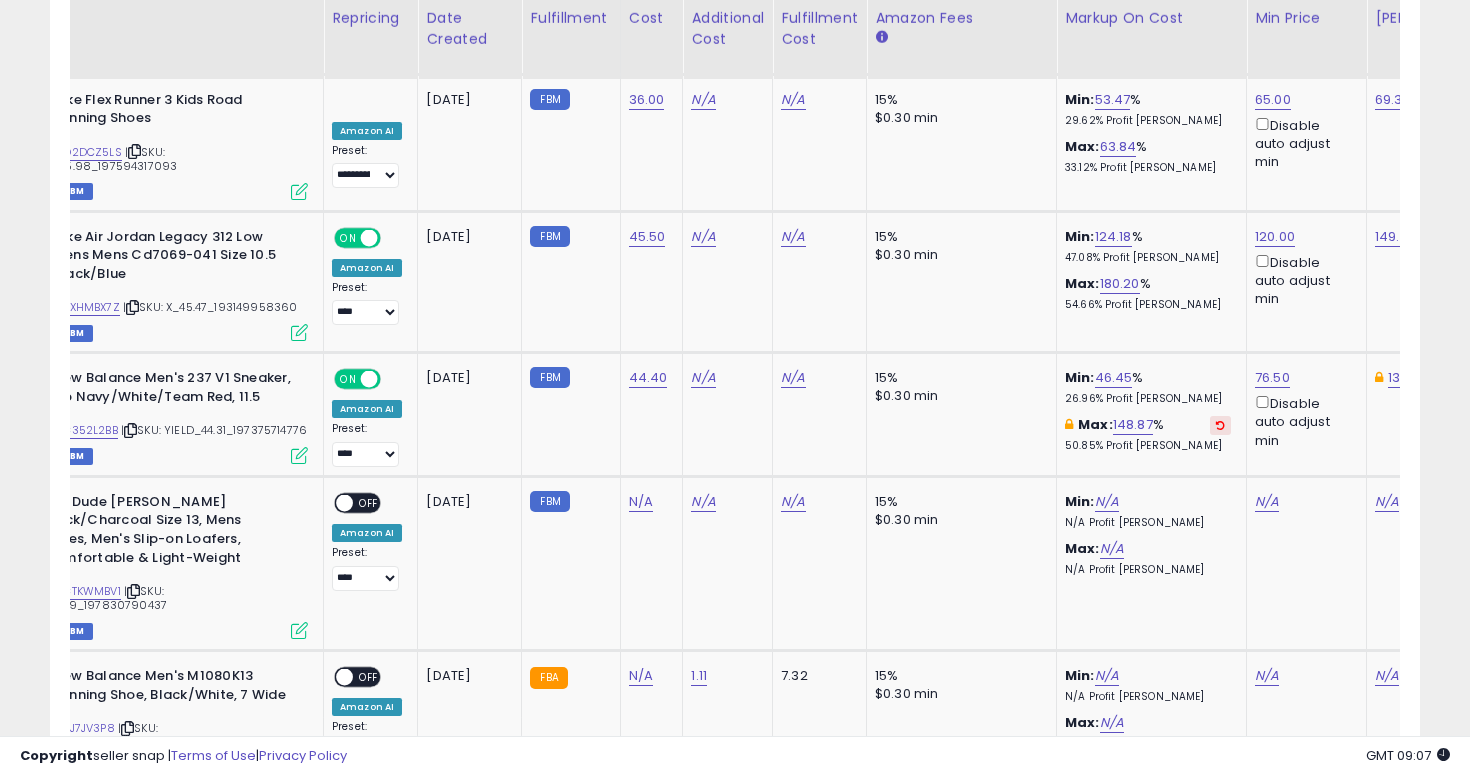 click on "76.50  Disable auto adjust min" at bounding box center [1303, 409] 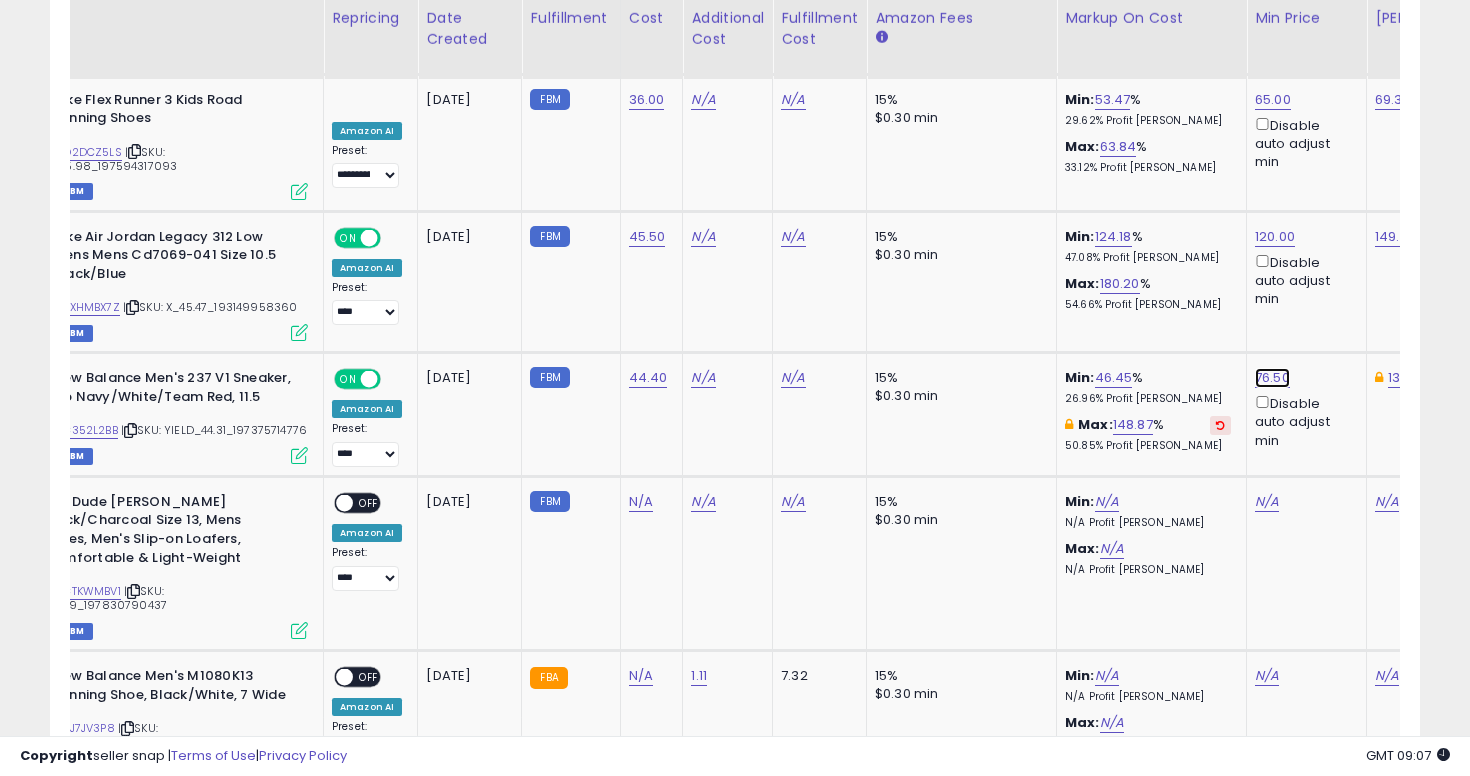 click on "76.50" at bounding box center (1272, -5809) 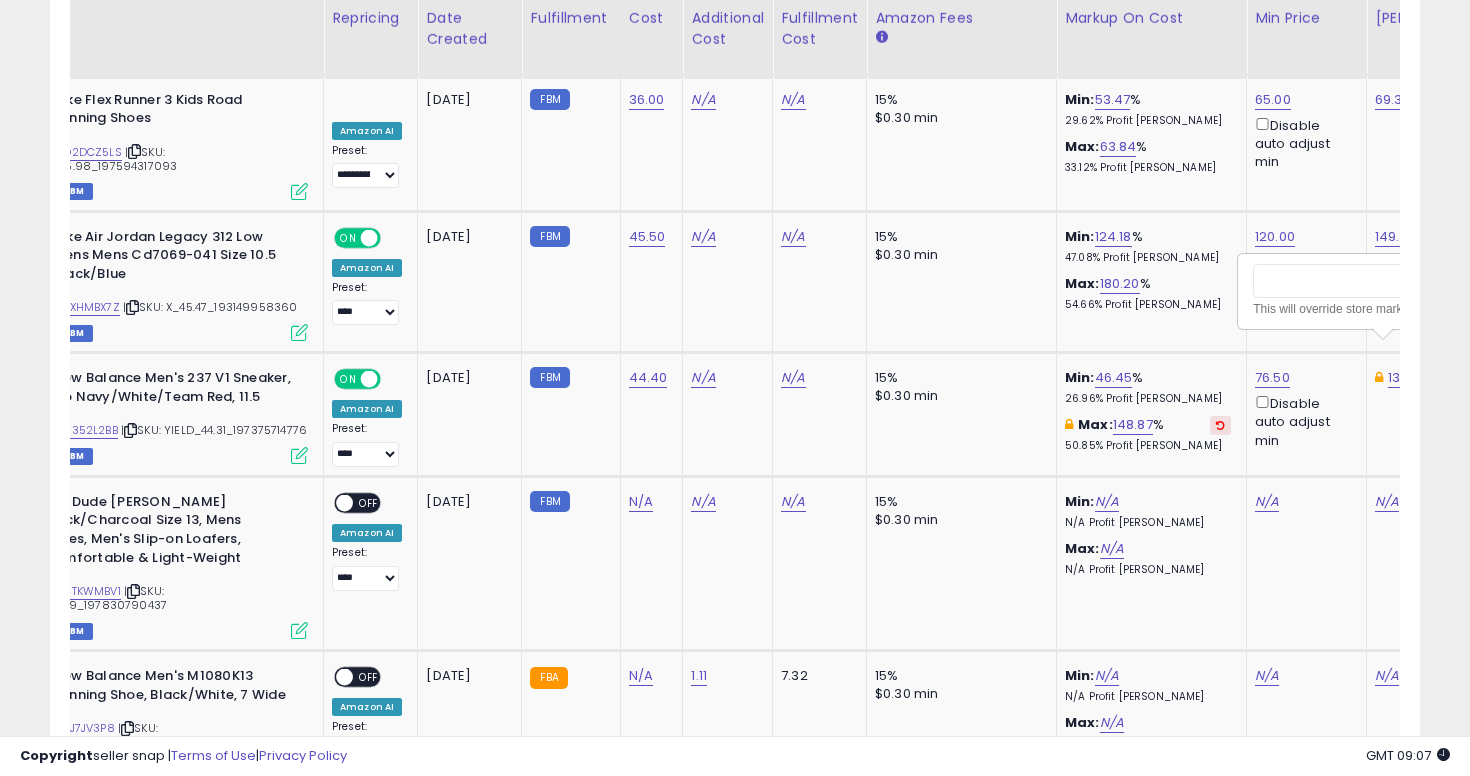 scroll, scrollTop: 0, scrollLeft: 167, axis: horizontal 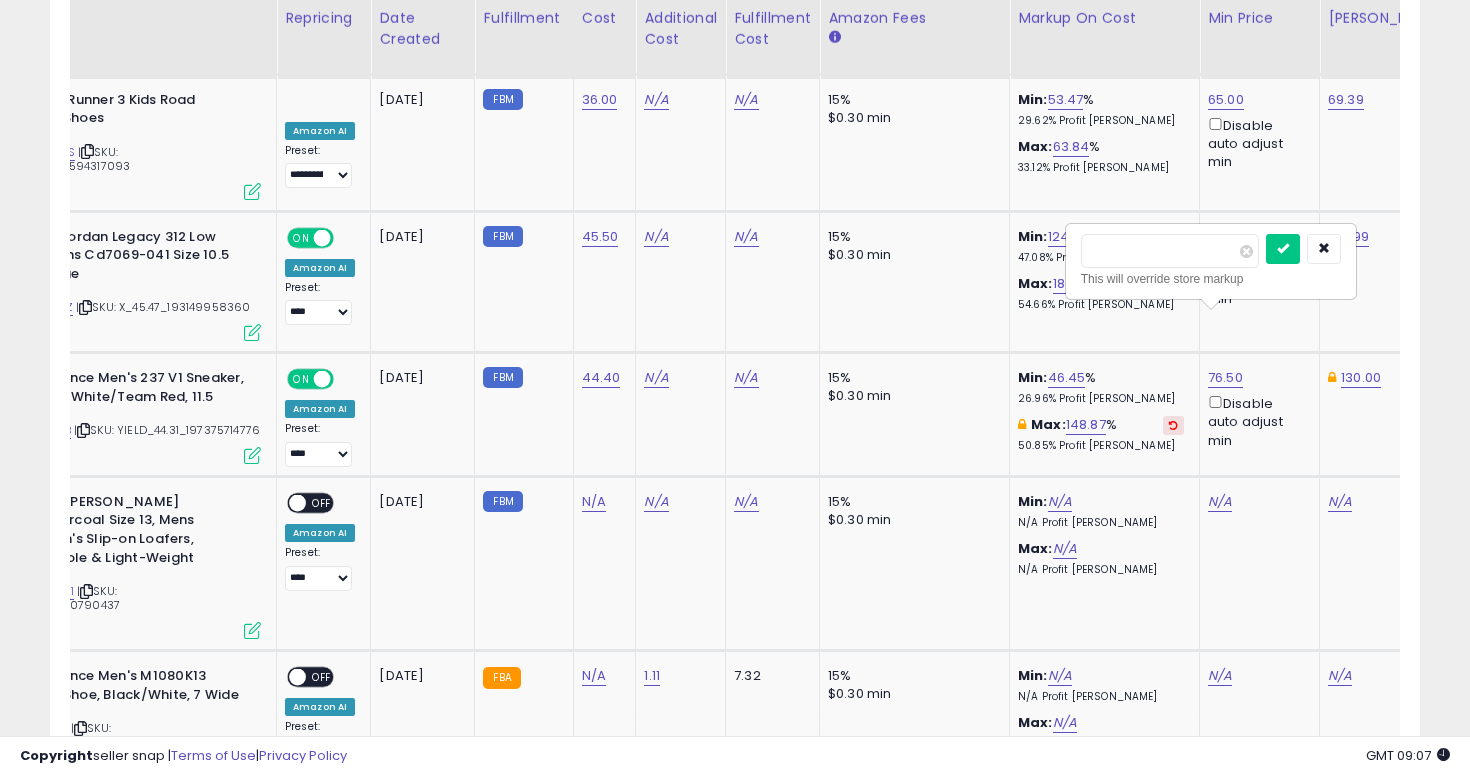 click on "*****" at bounding box center [1170, 251] 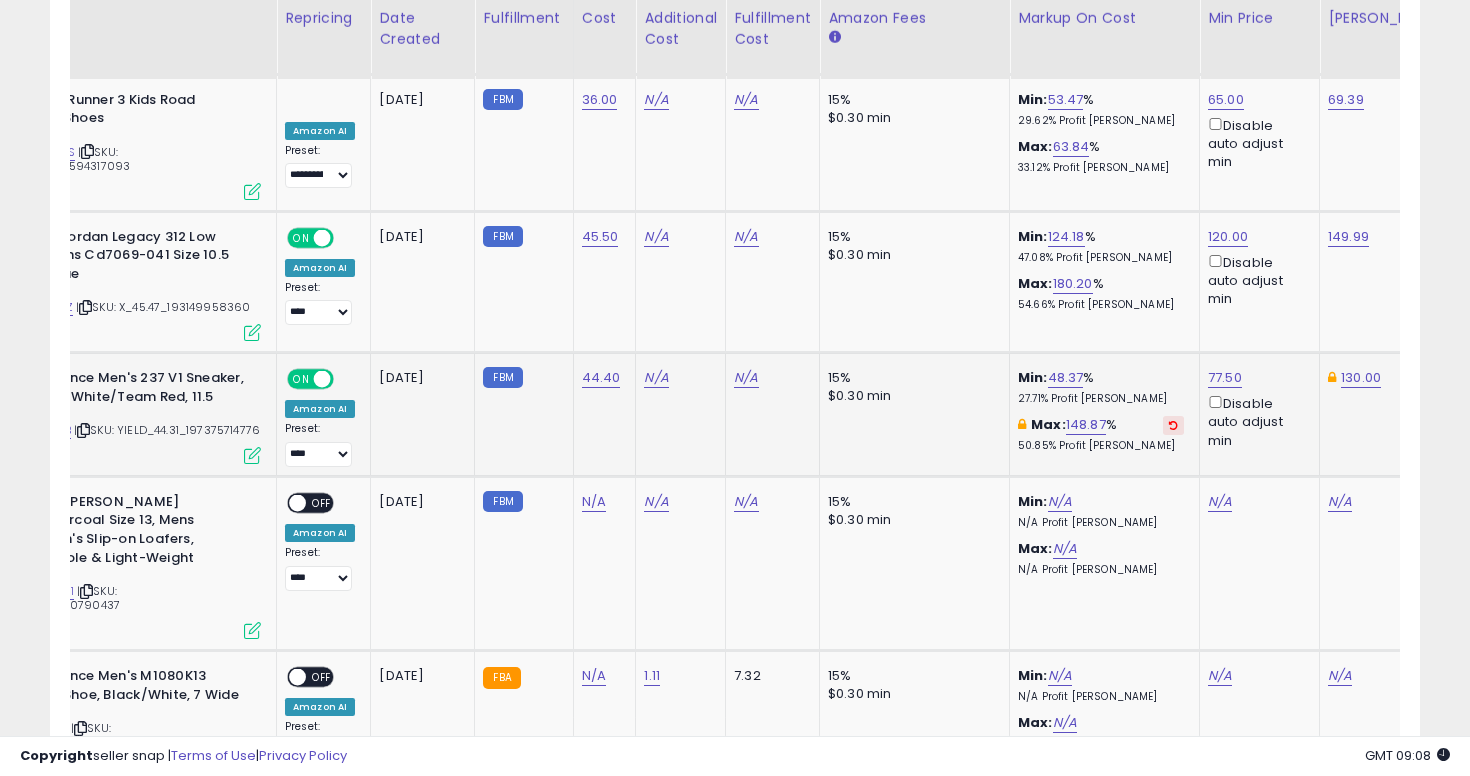 click on "**********" at bounding box center [320, 444] 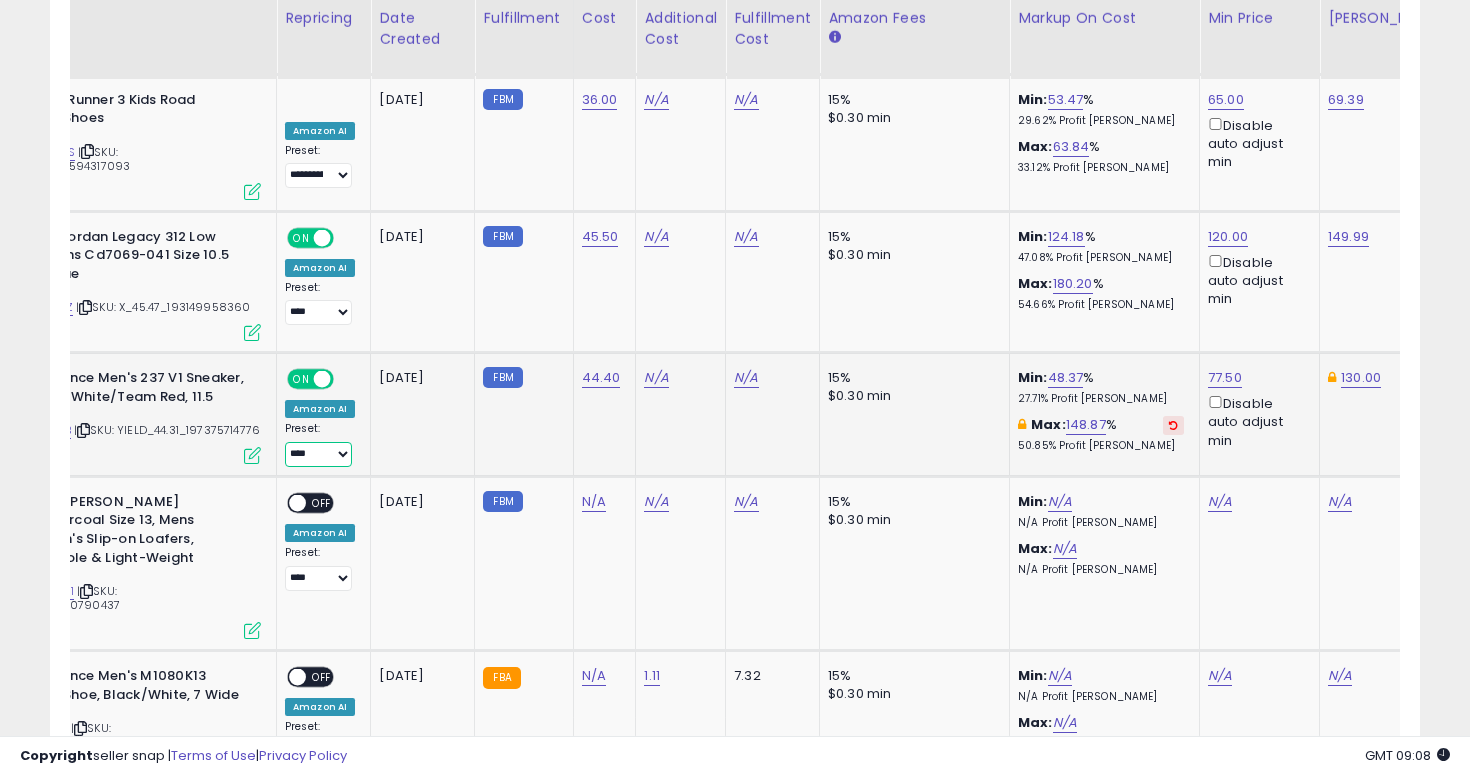 click on "**********" at bounding box center (318, 454) 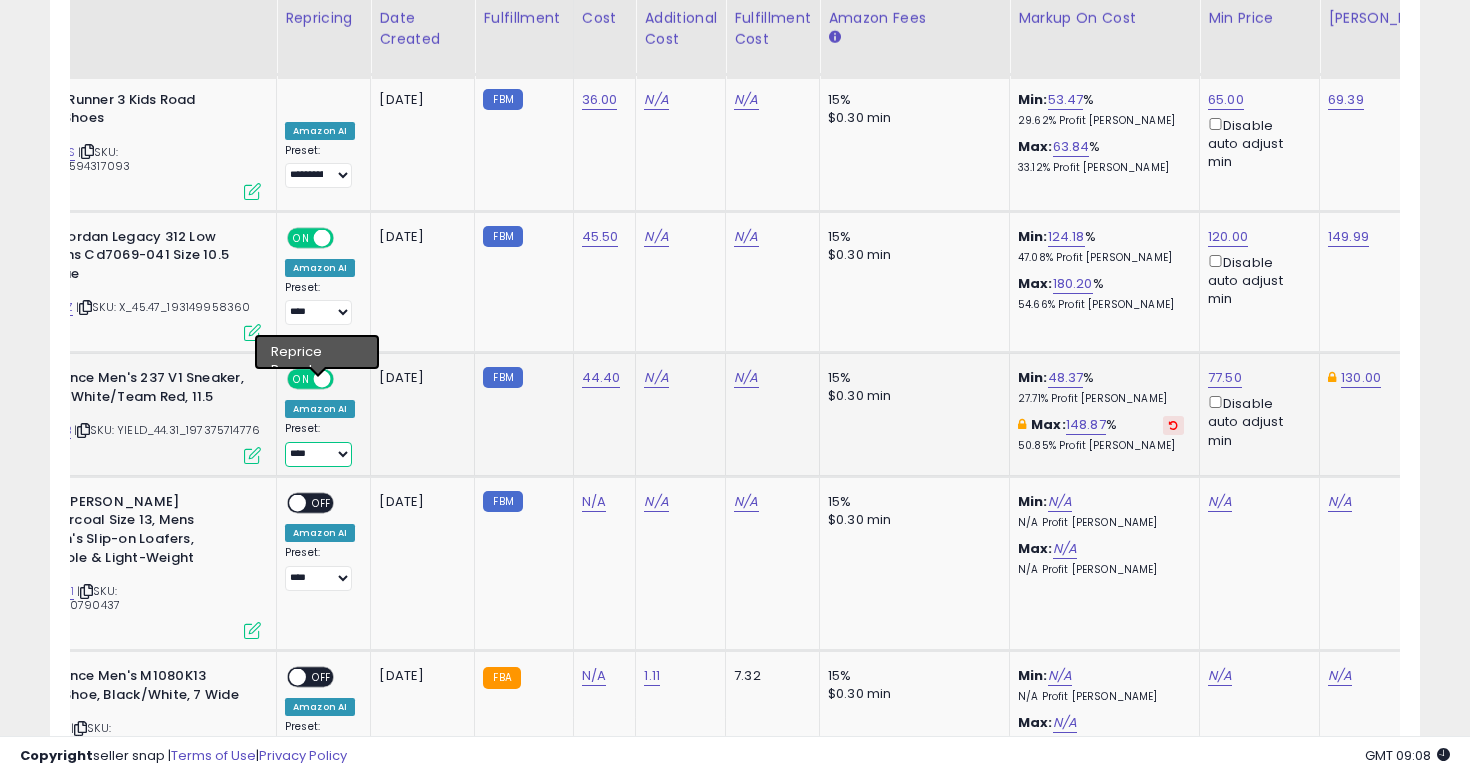 select on "**********" 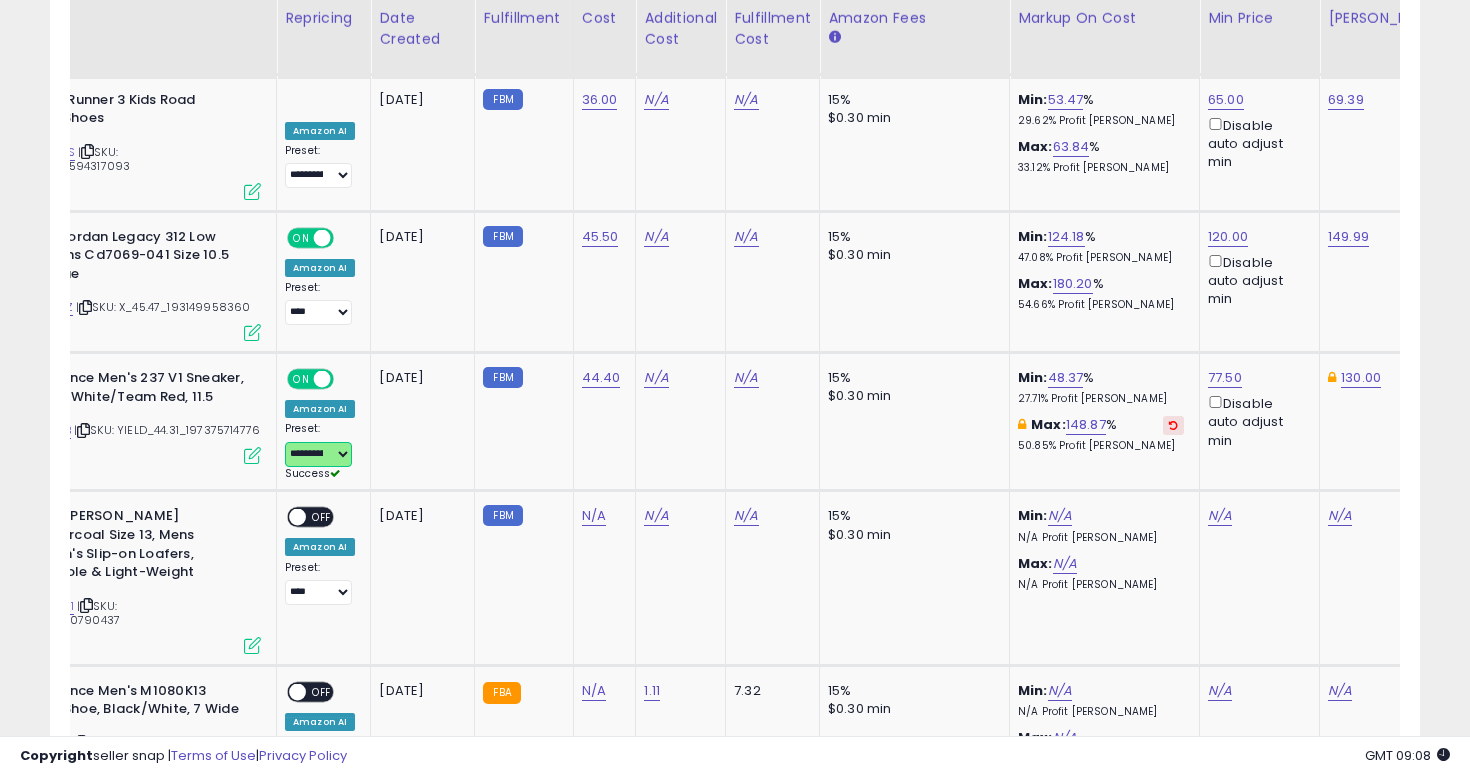 scroll, scrollTop: 410, scrollLeft: 639, axis: both 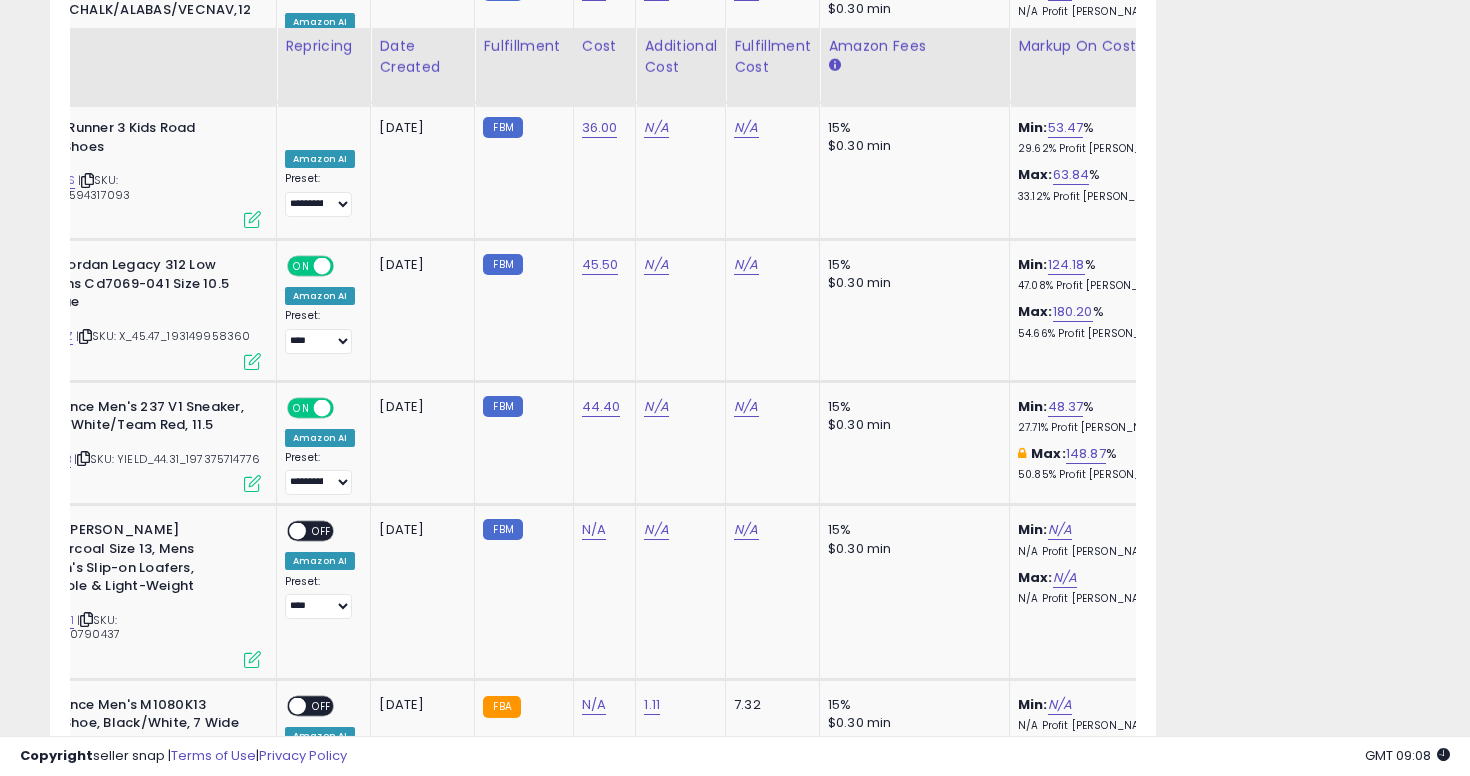 click at bounding box center (264, 2067) 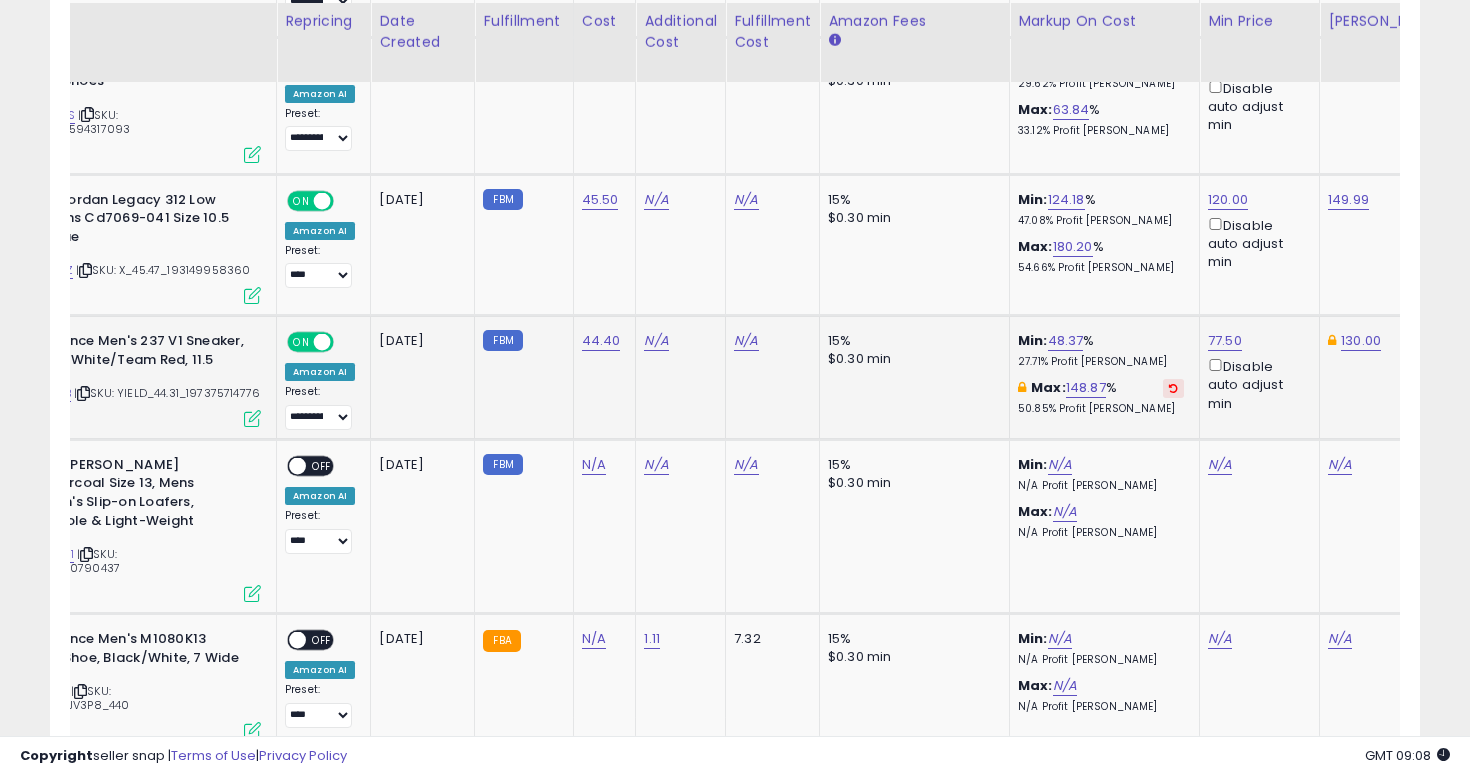 scroll, scrollTop: 7044, scrollLeft: 0, axis: vertical 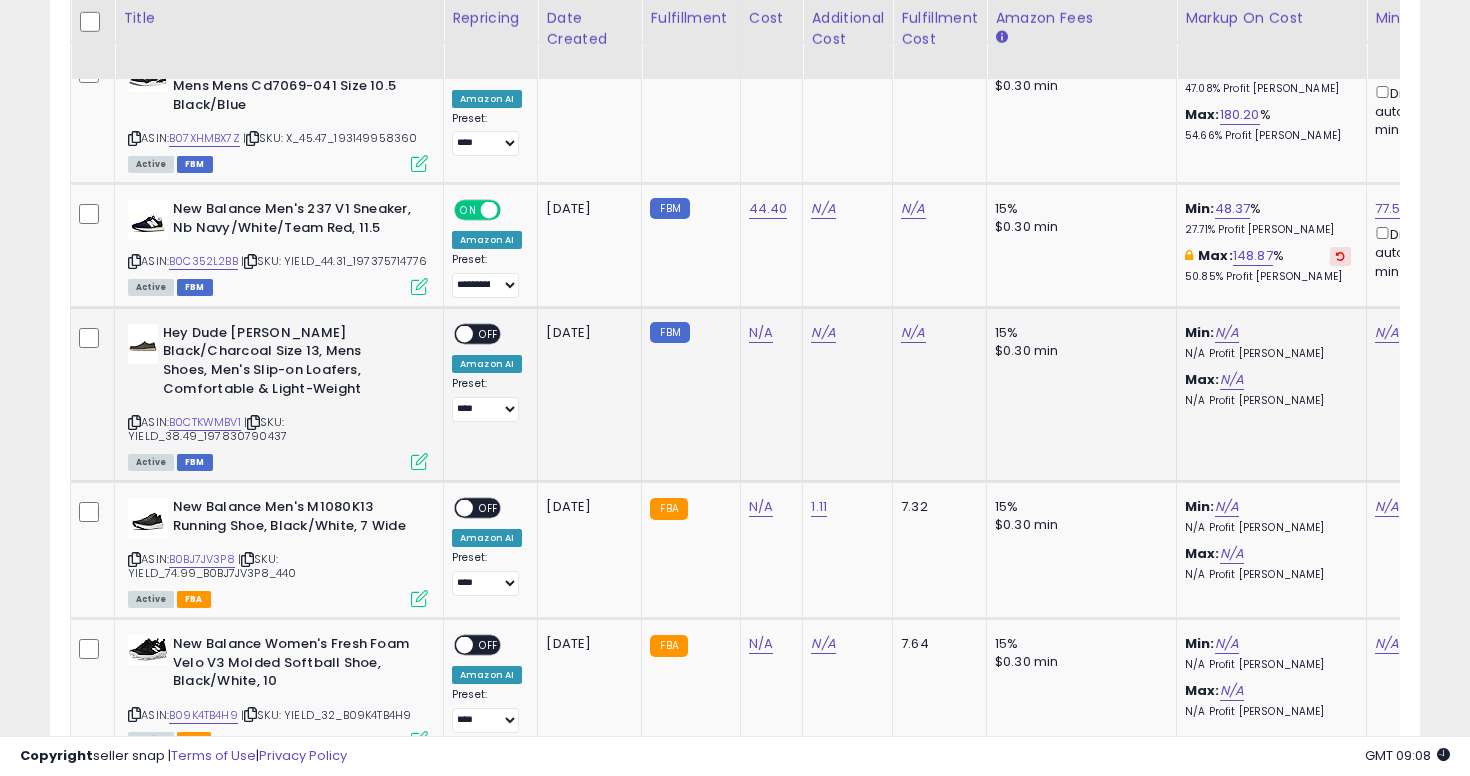 click at bounding box center (134, 422) 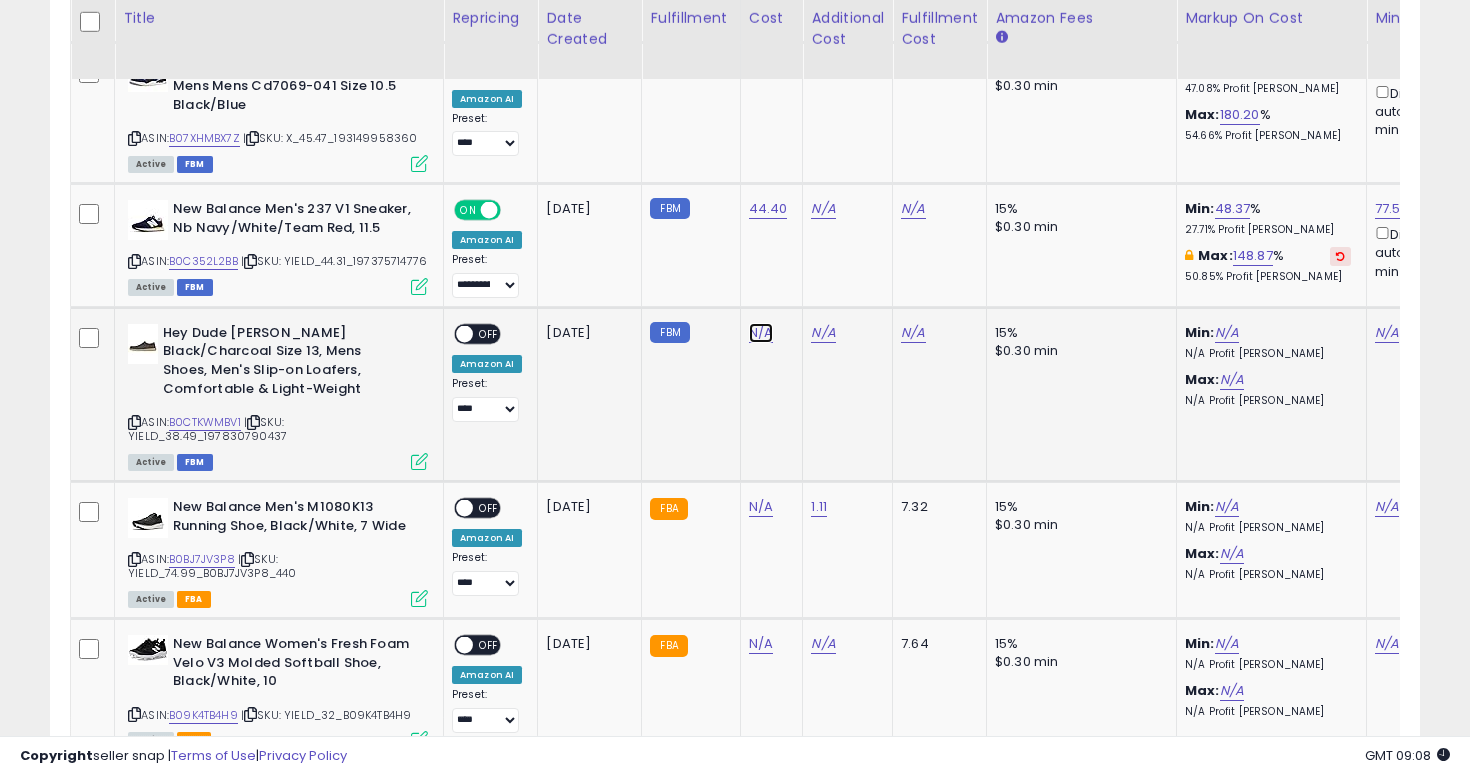click on "N/A" at bounding box center (761, -206) 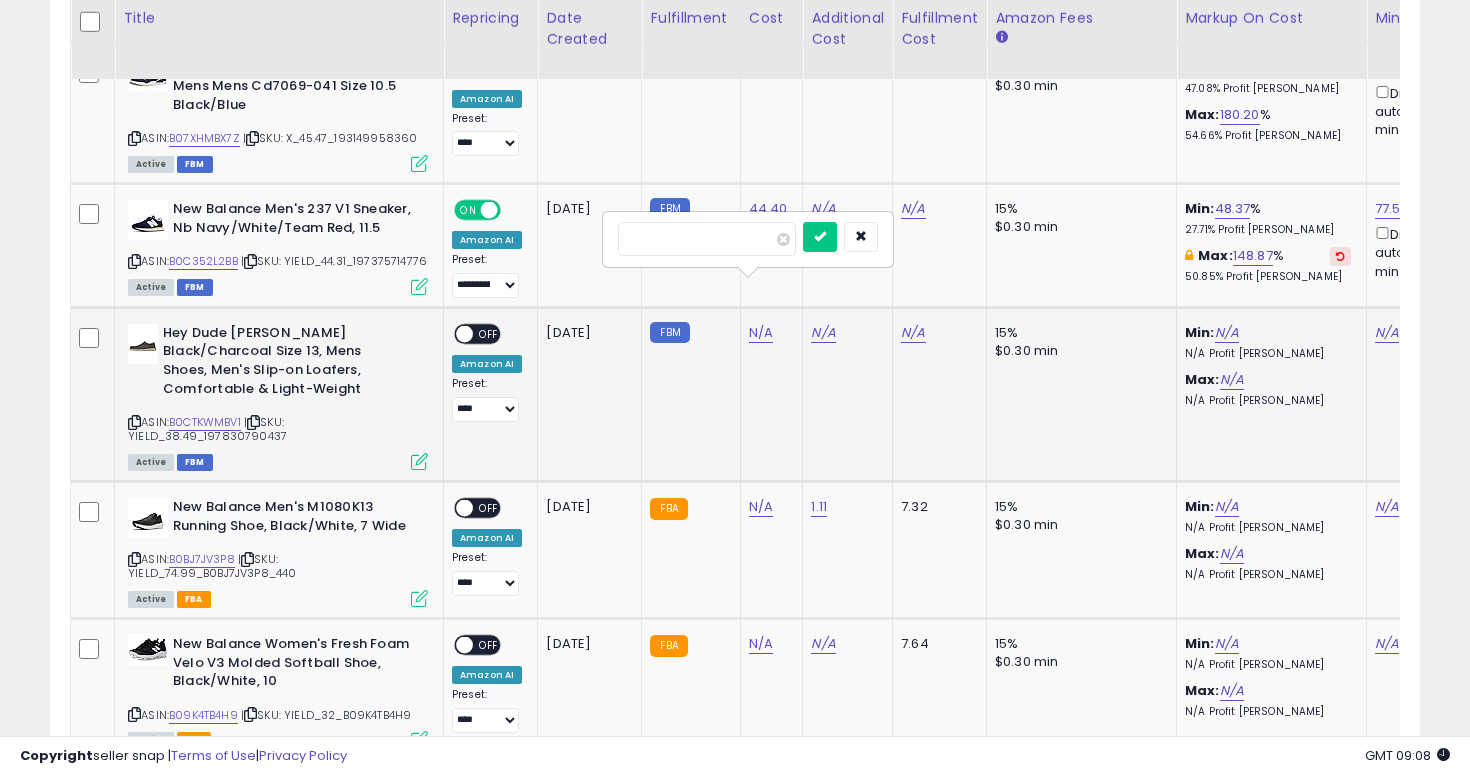 type on "****" 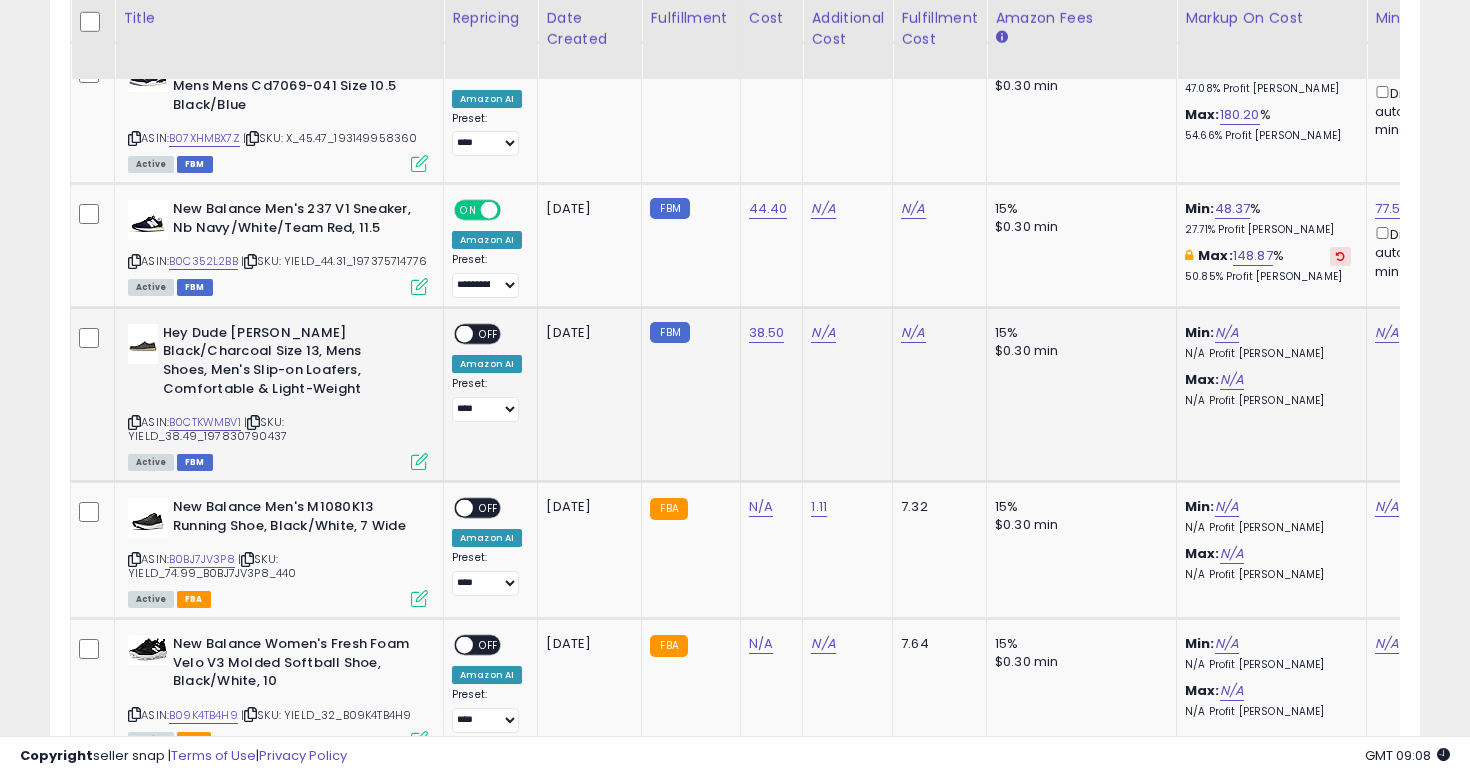 scroll, scrollTop: 0, scrollLeft: 116, axis: horizontal 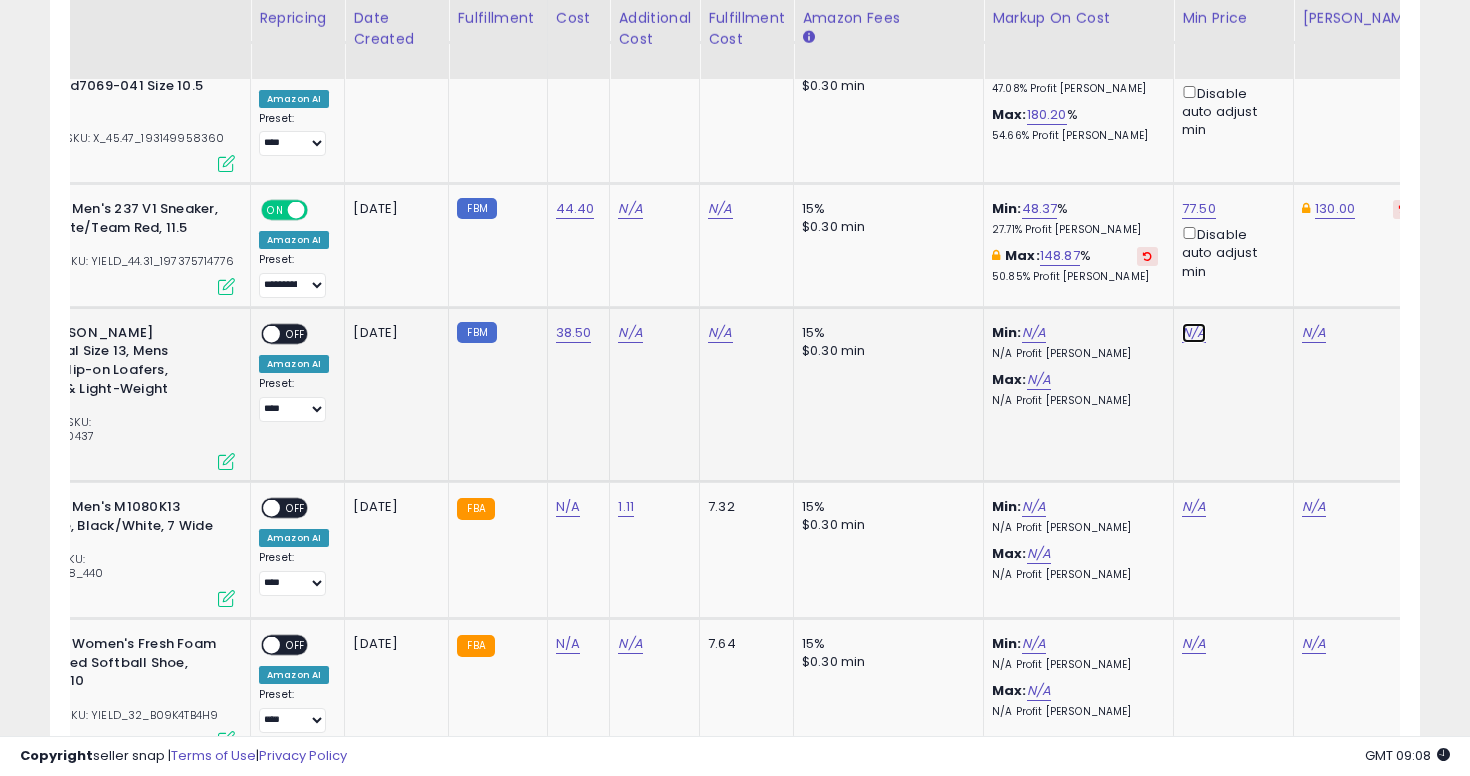 click on "N/A" at bounding box center [1194, -206] 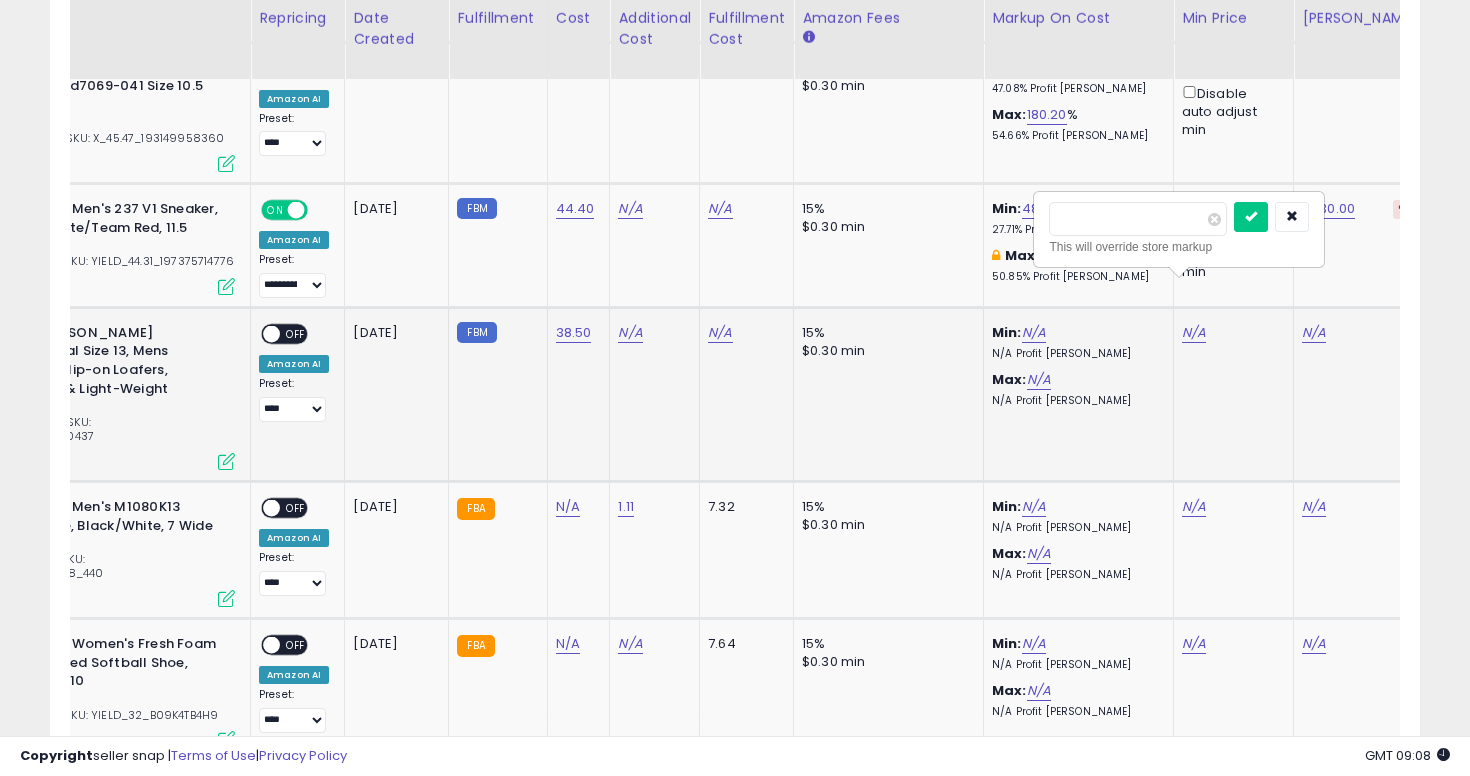 type on "**" 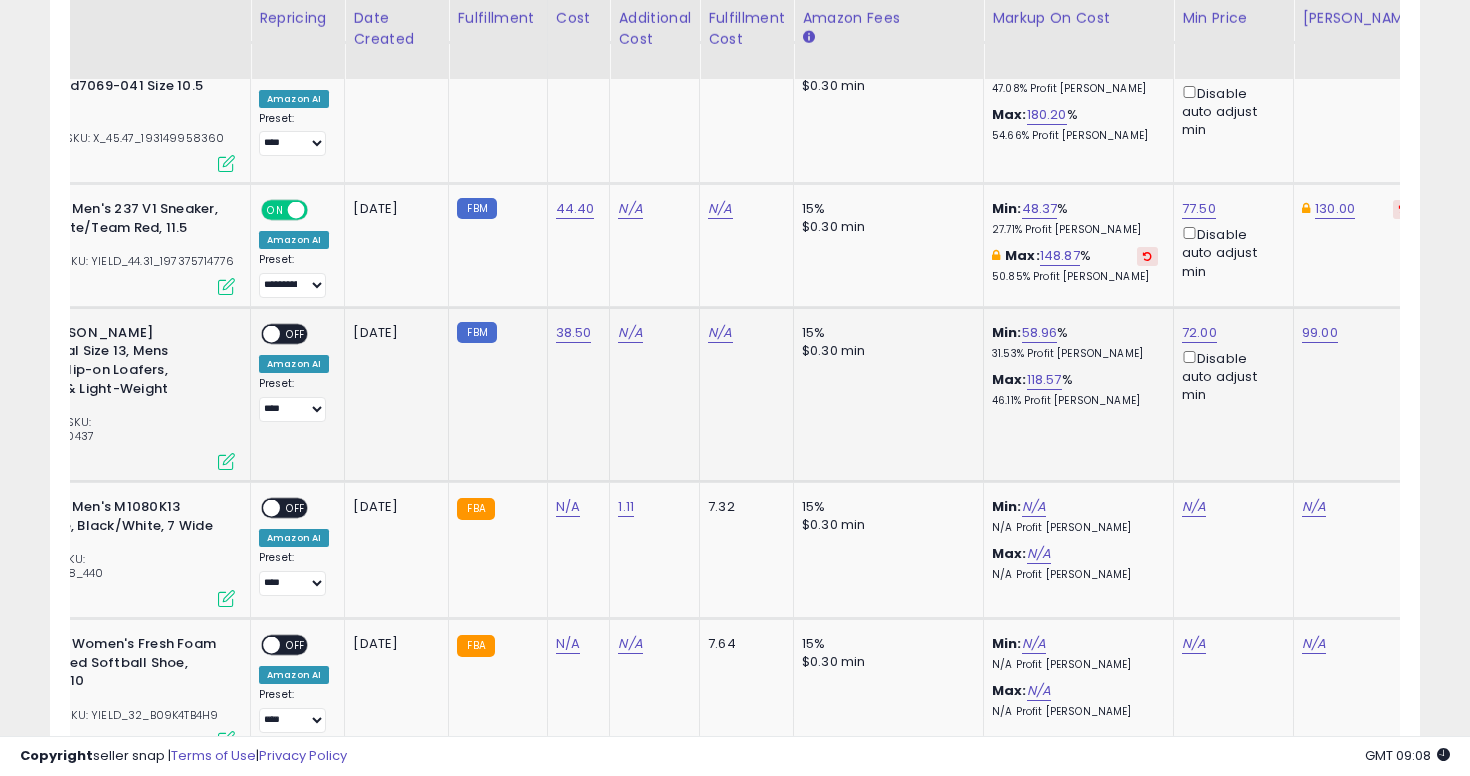 scroll, scrollTop: 7082, scrollLeft: 0, axis: vertical 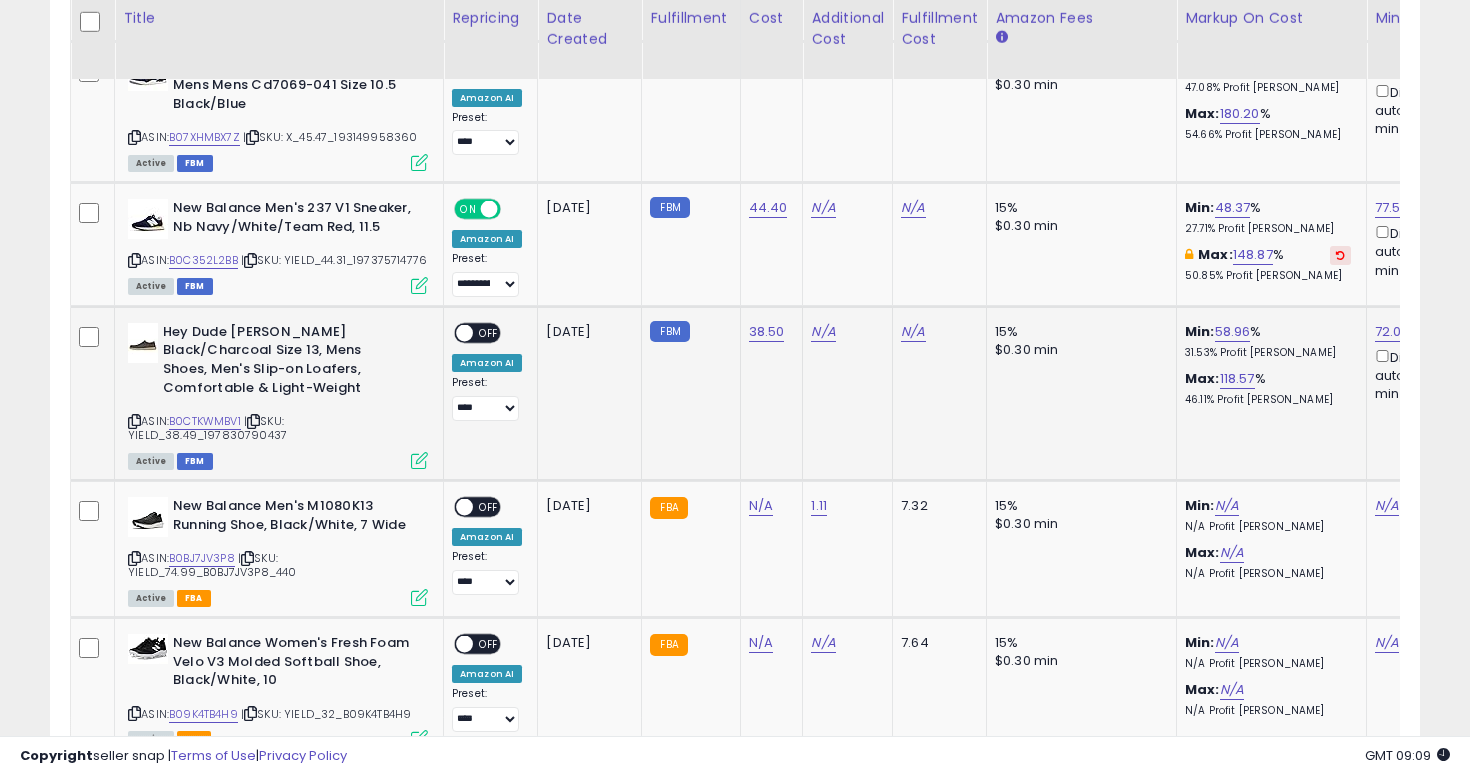 click on "OFF" at bounding box center (489, 332) 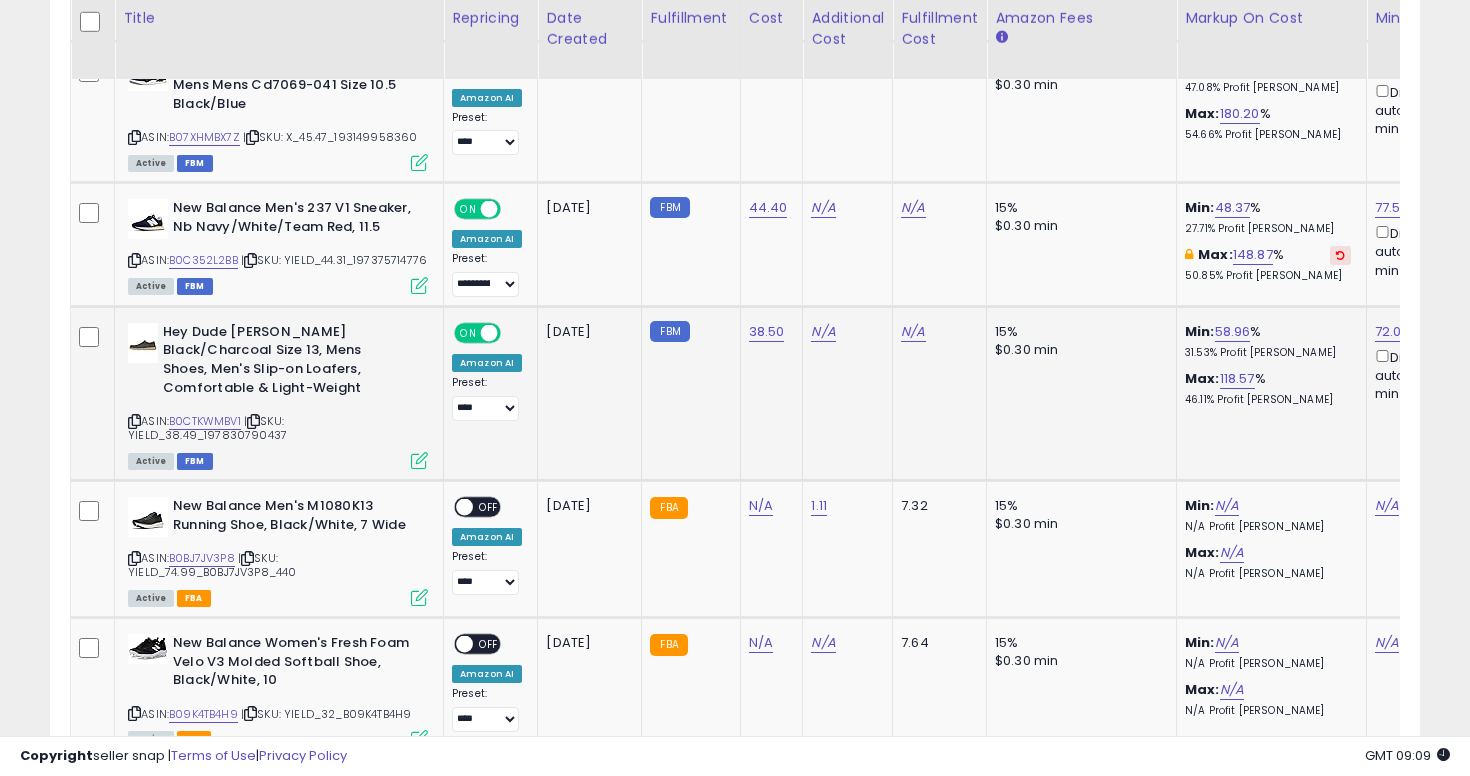 click on "**********" 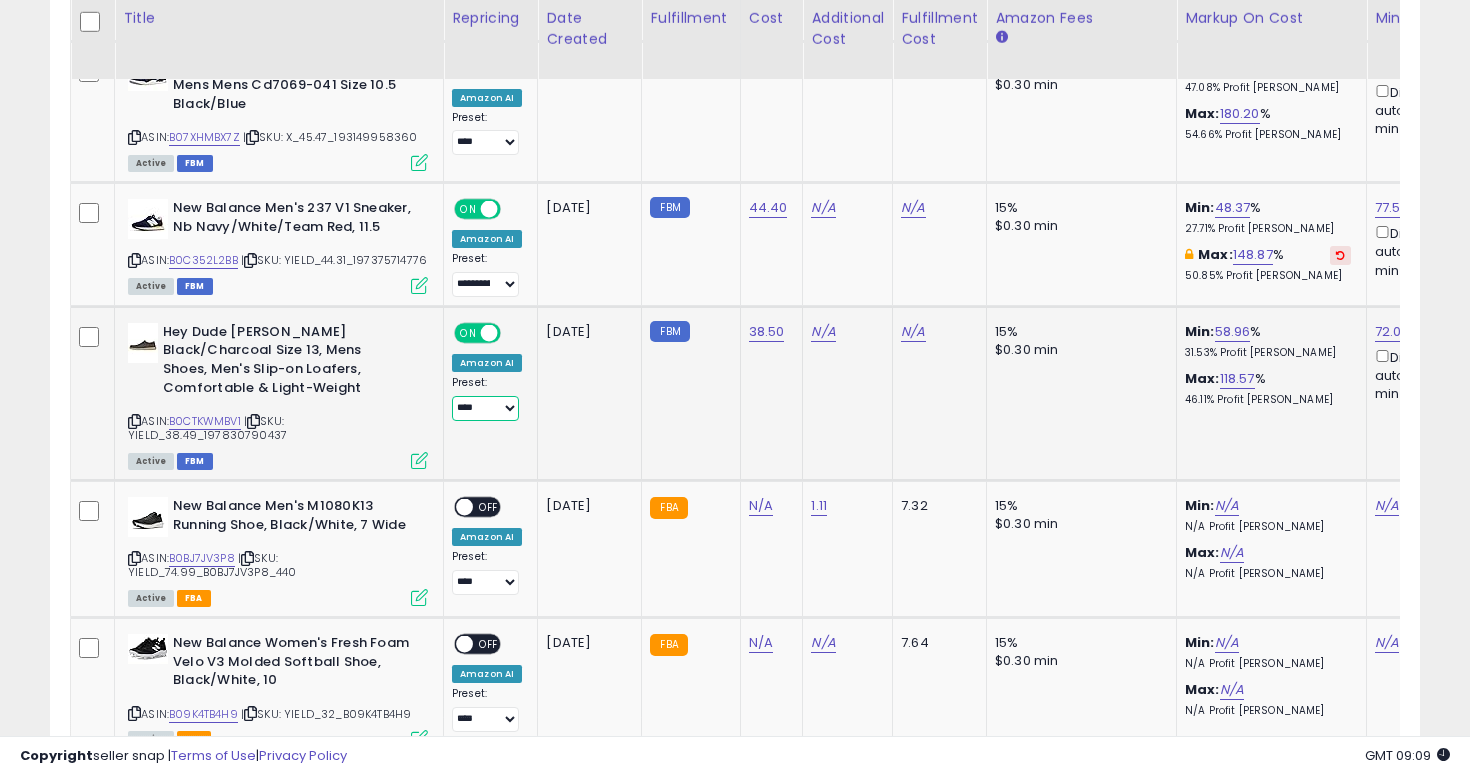 click on "**********" at bounding box center [485, 408] 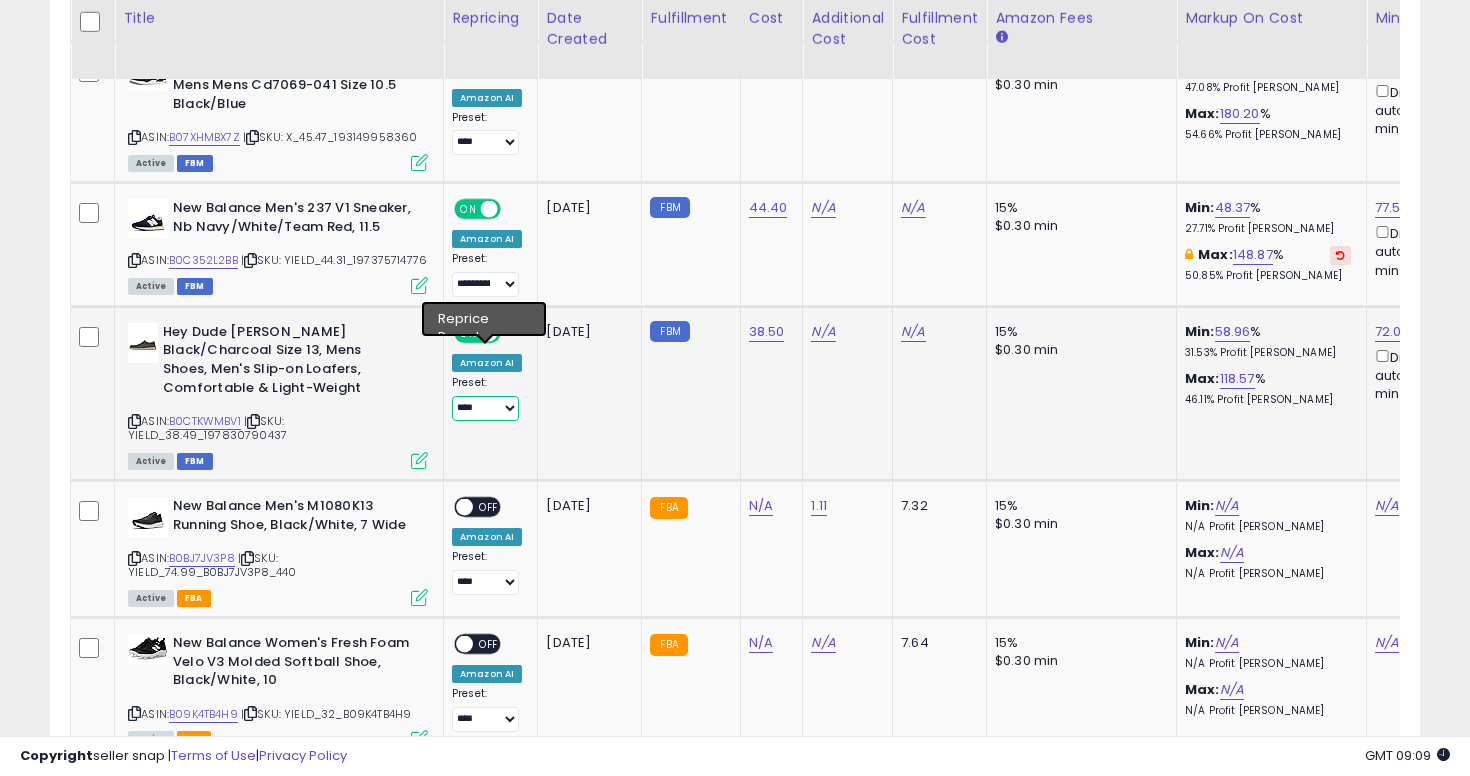 select on "**********" 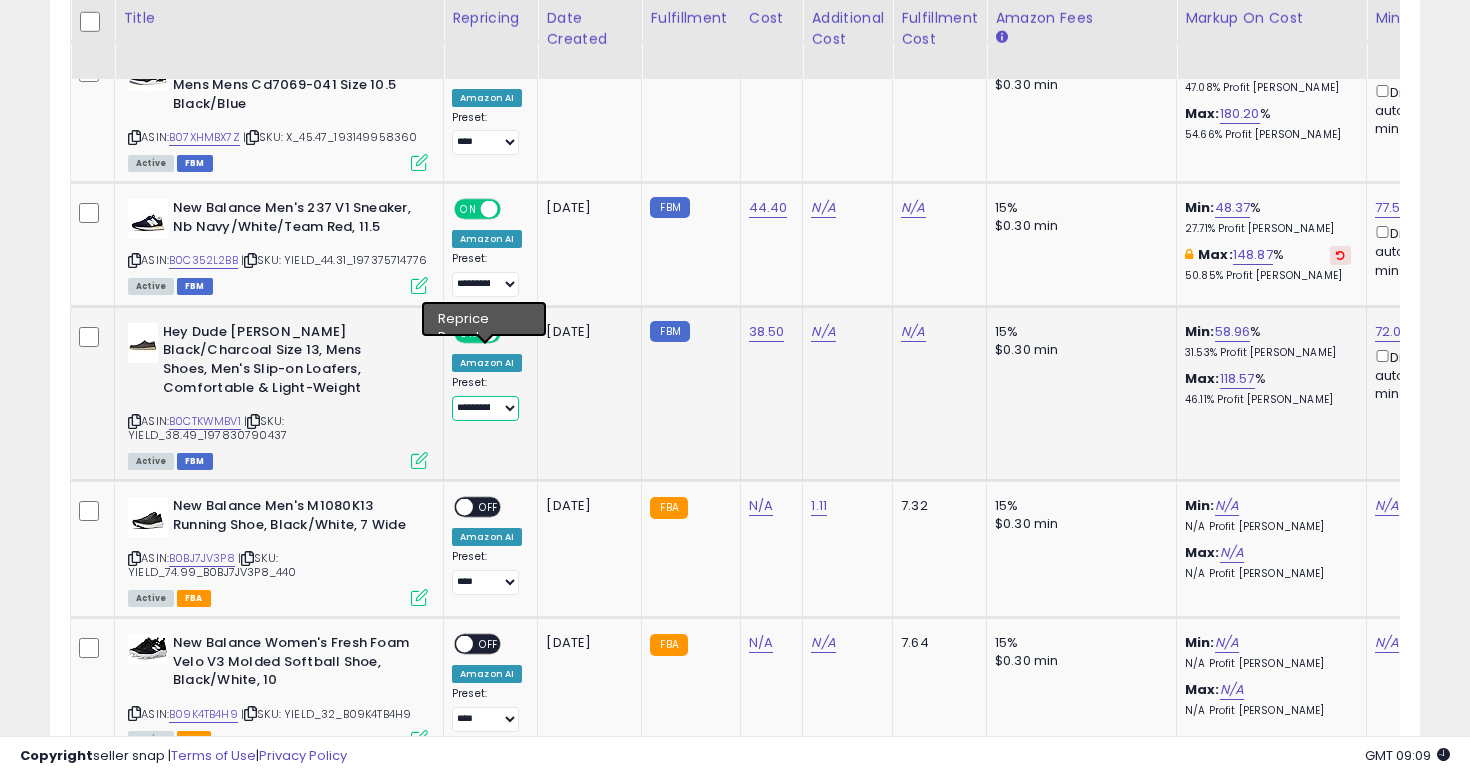 scroll, scrollTop: 0, scrollLeft: 645, axis: horizontal 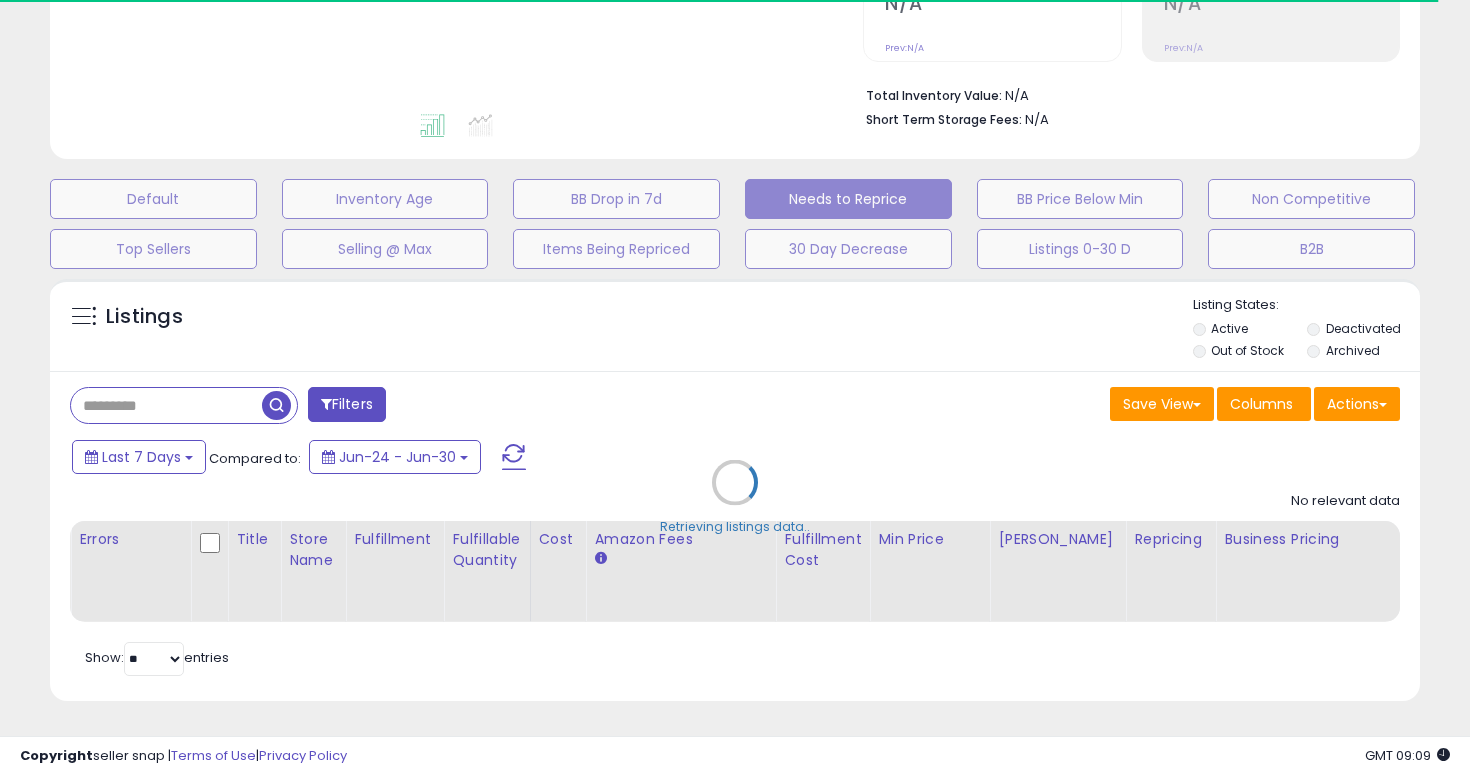 select on "**" 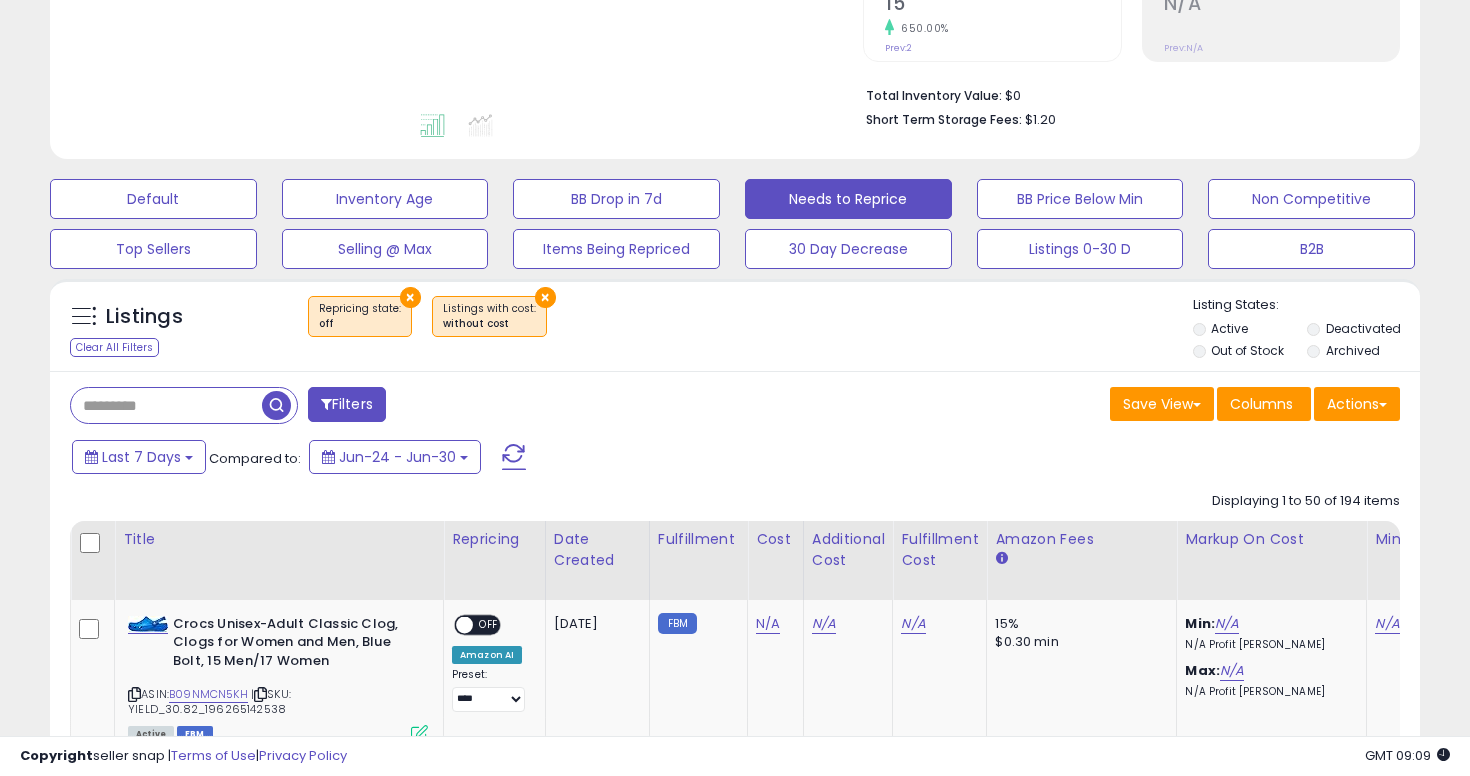 scroll, scrollTop: 899, scrollLeft: 0, axis: vertical 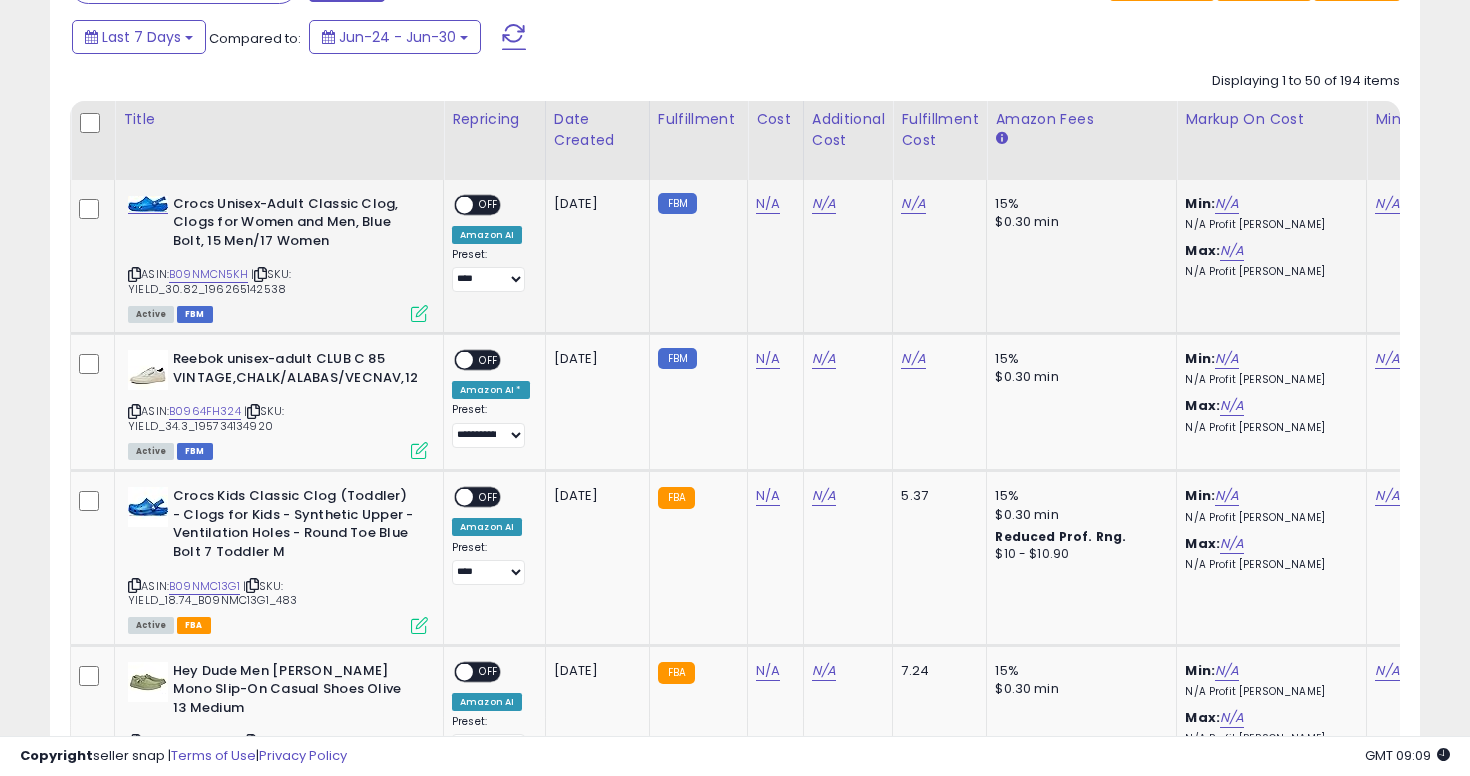 click at bounding box center [134, 274] 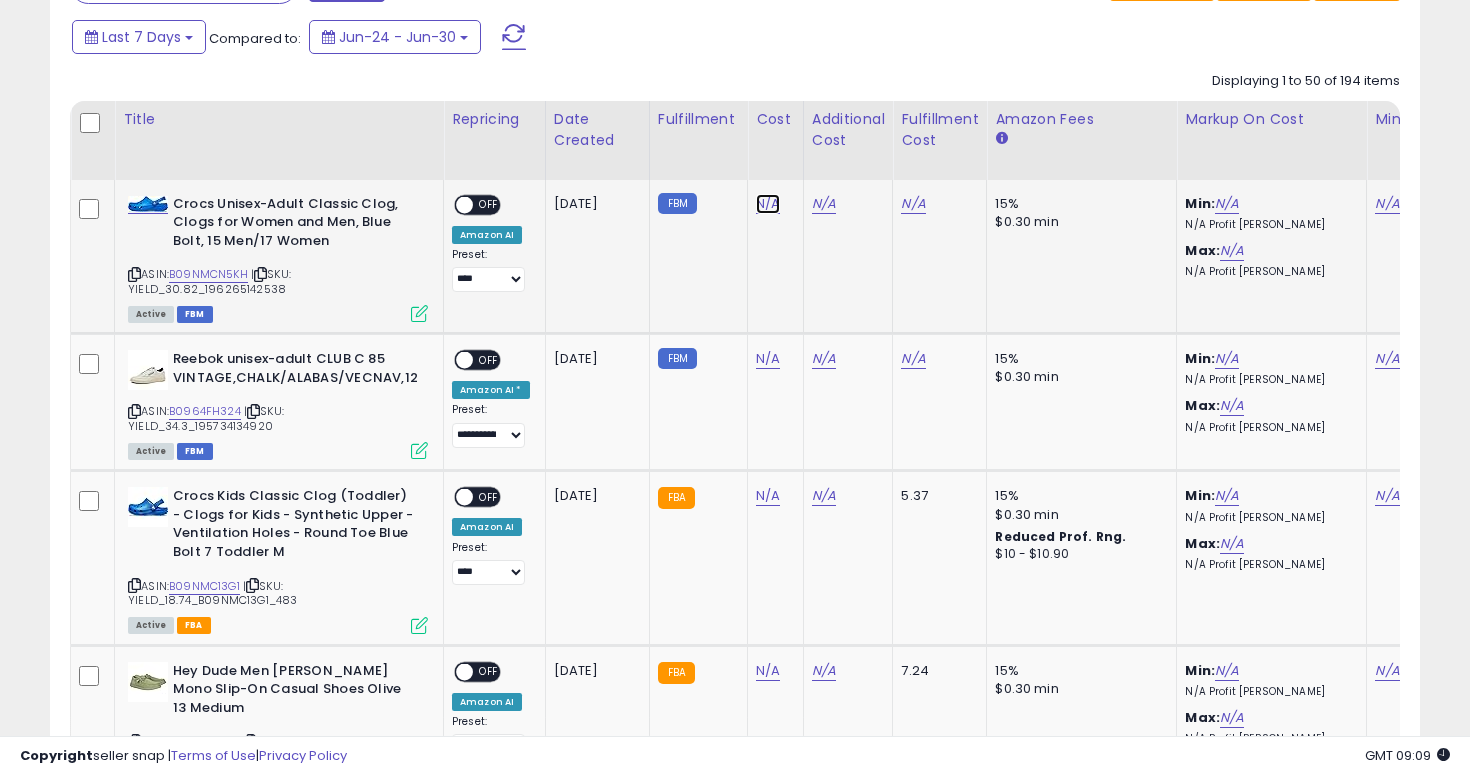 click on "N/A" at bounding box center (768, 204) 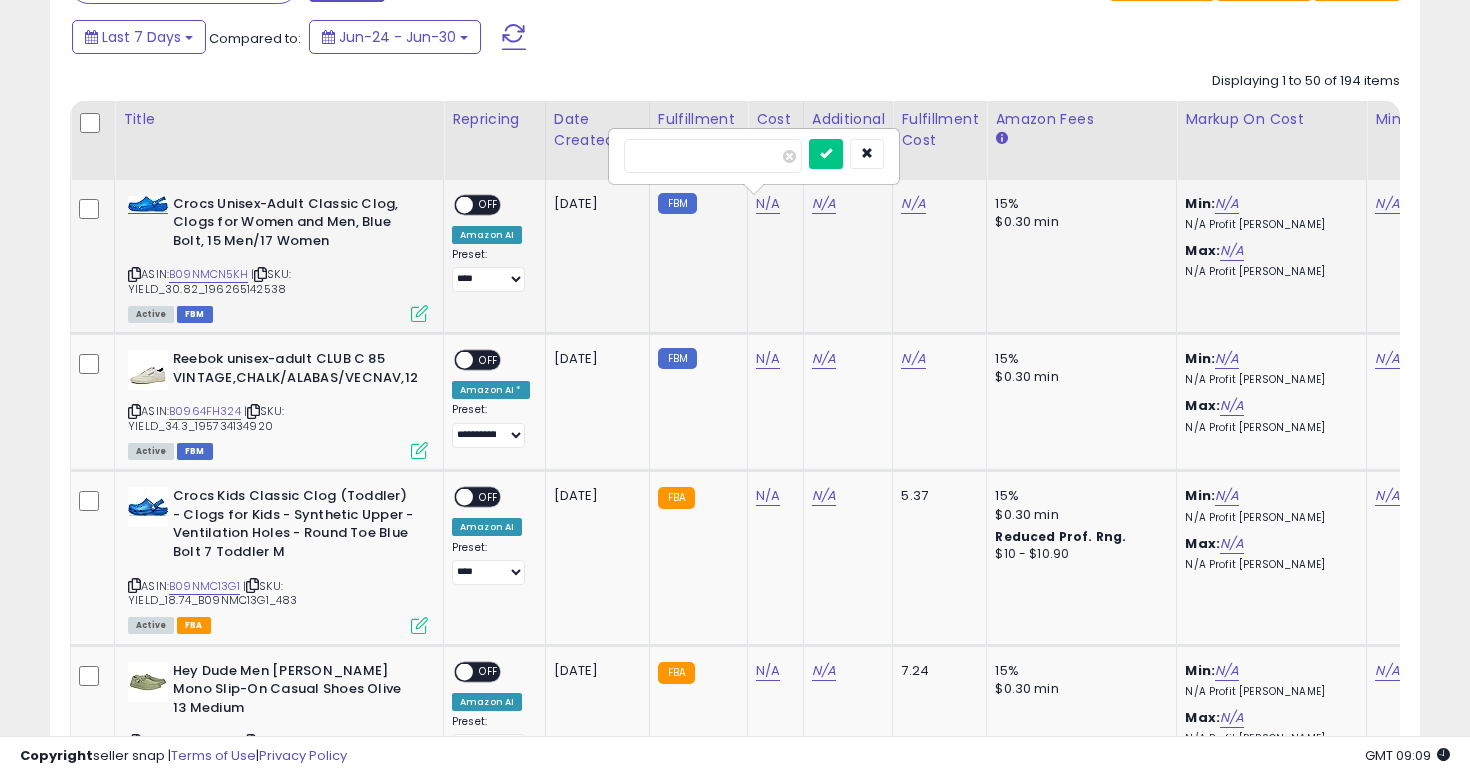 type on "****" 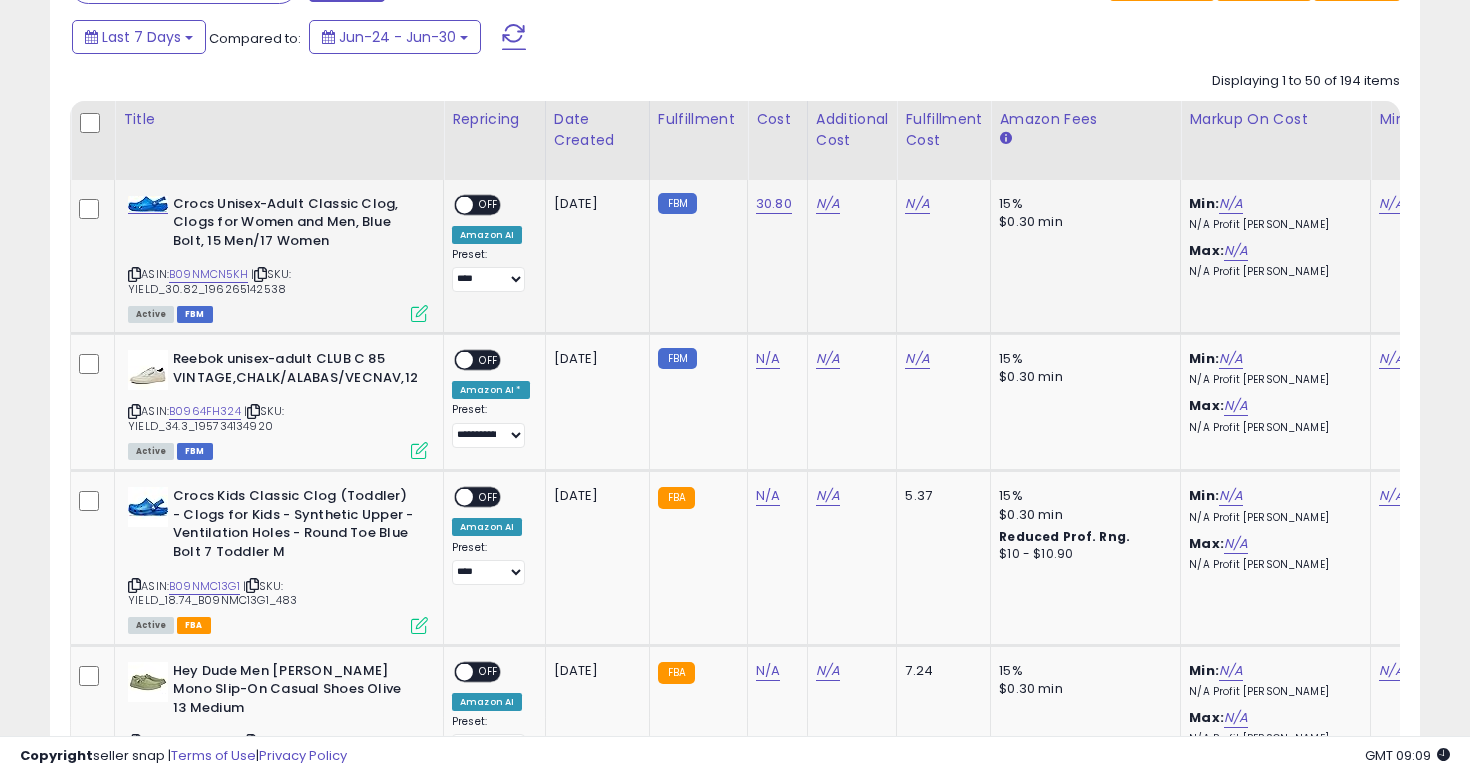scroll, scrollTop: 0, scrollLeft: 34, axis: horizontal 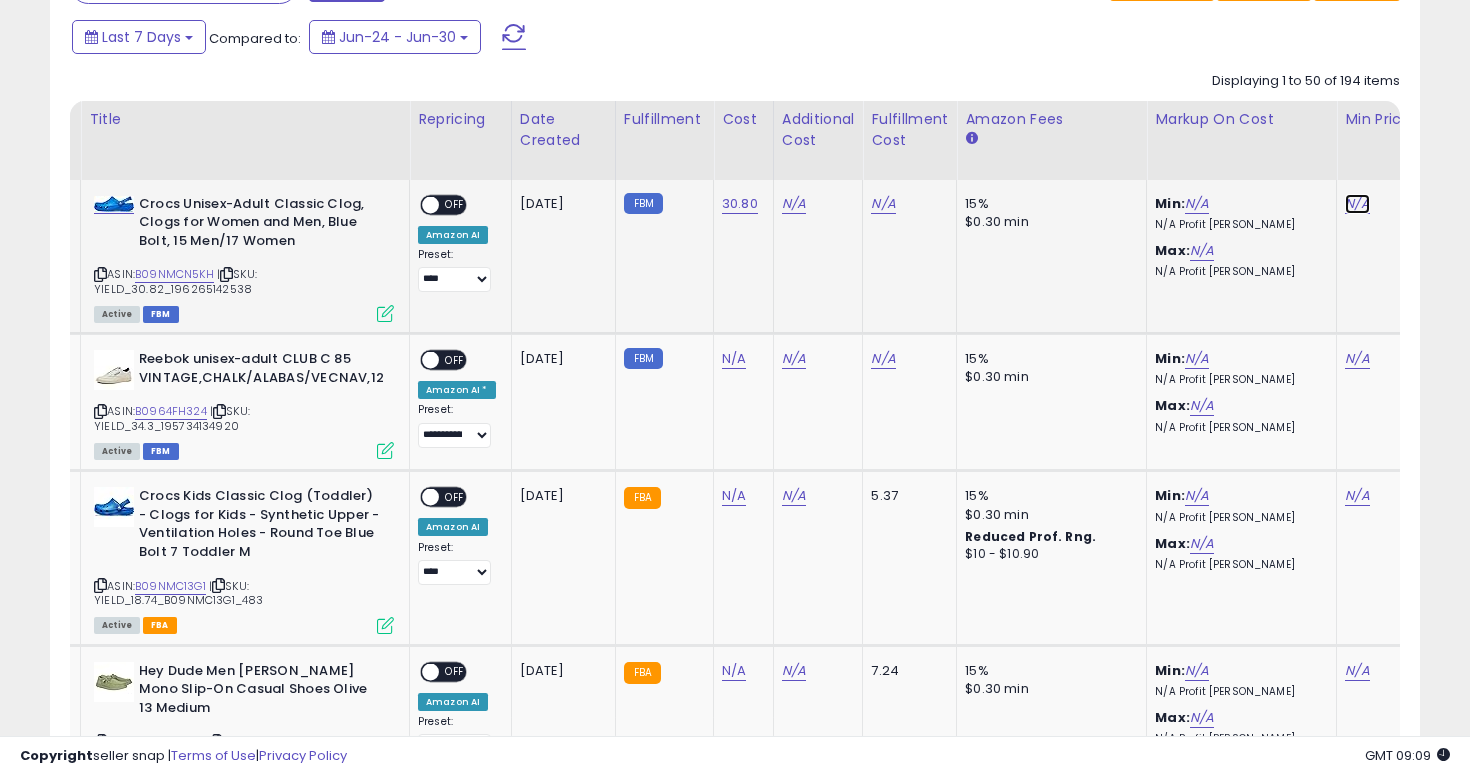 click on "N/A" at bounding box center (1357, 204) 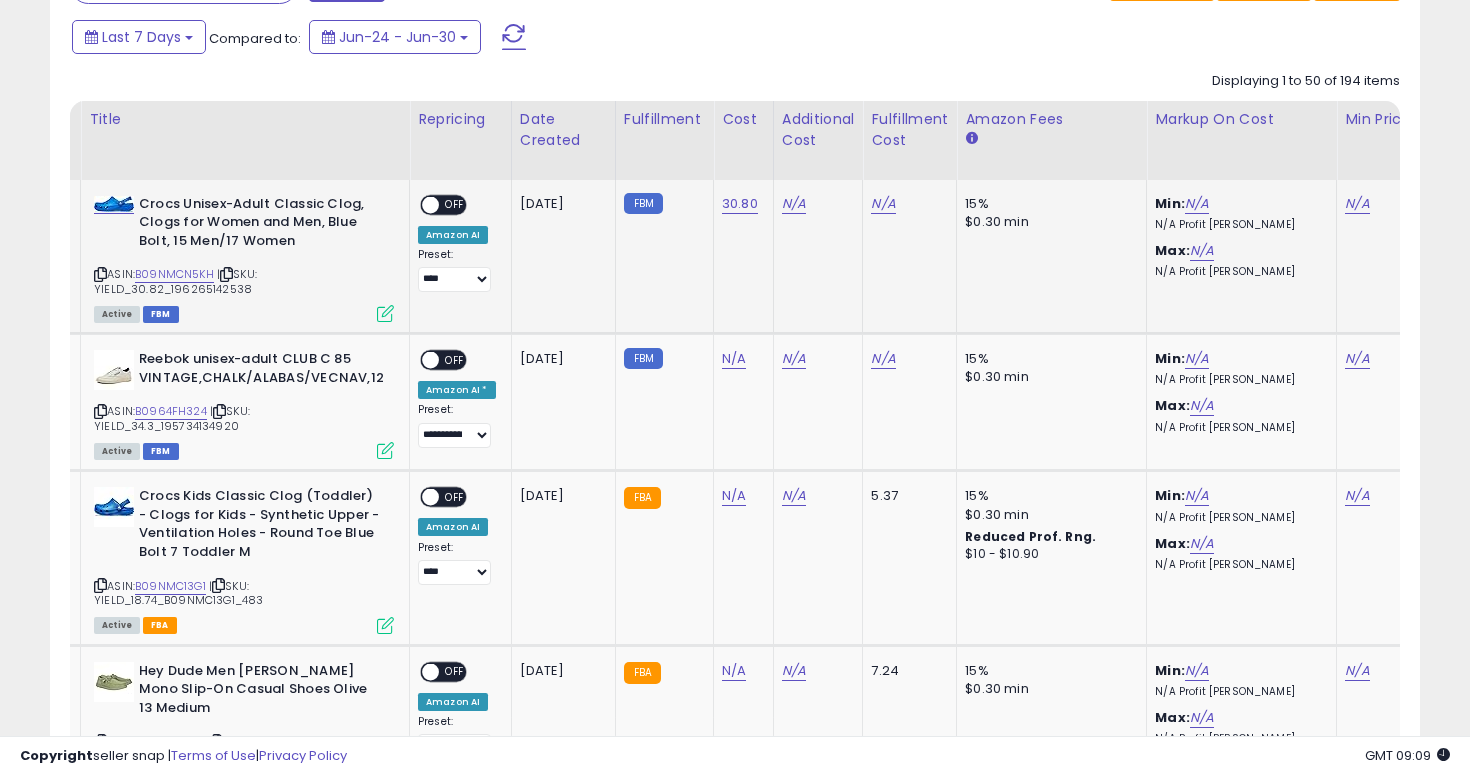 scroll, scrollTop: 0, scrollLeft: 167, axis: horizontal 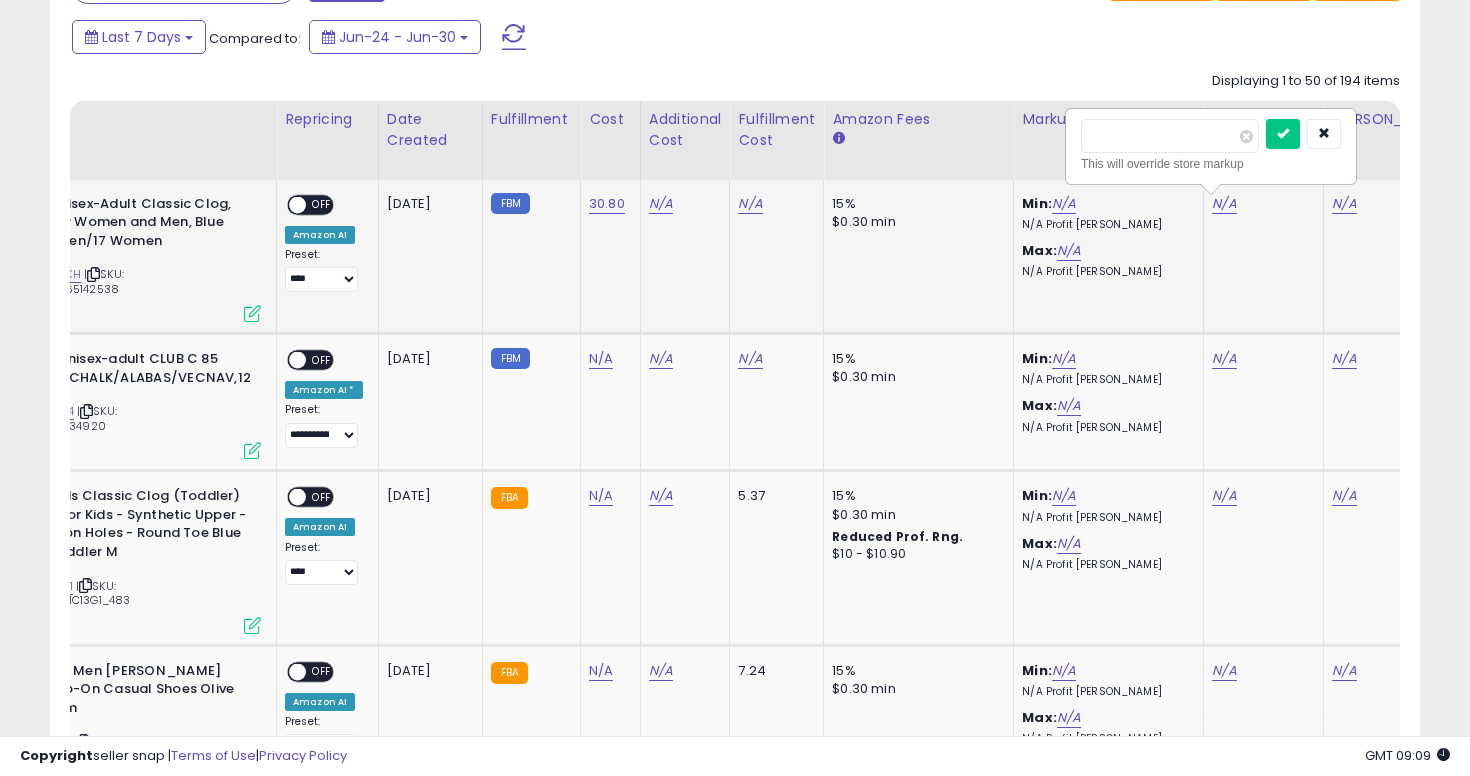 type on "**" 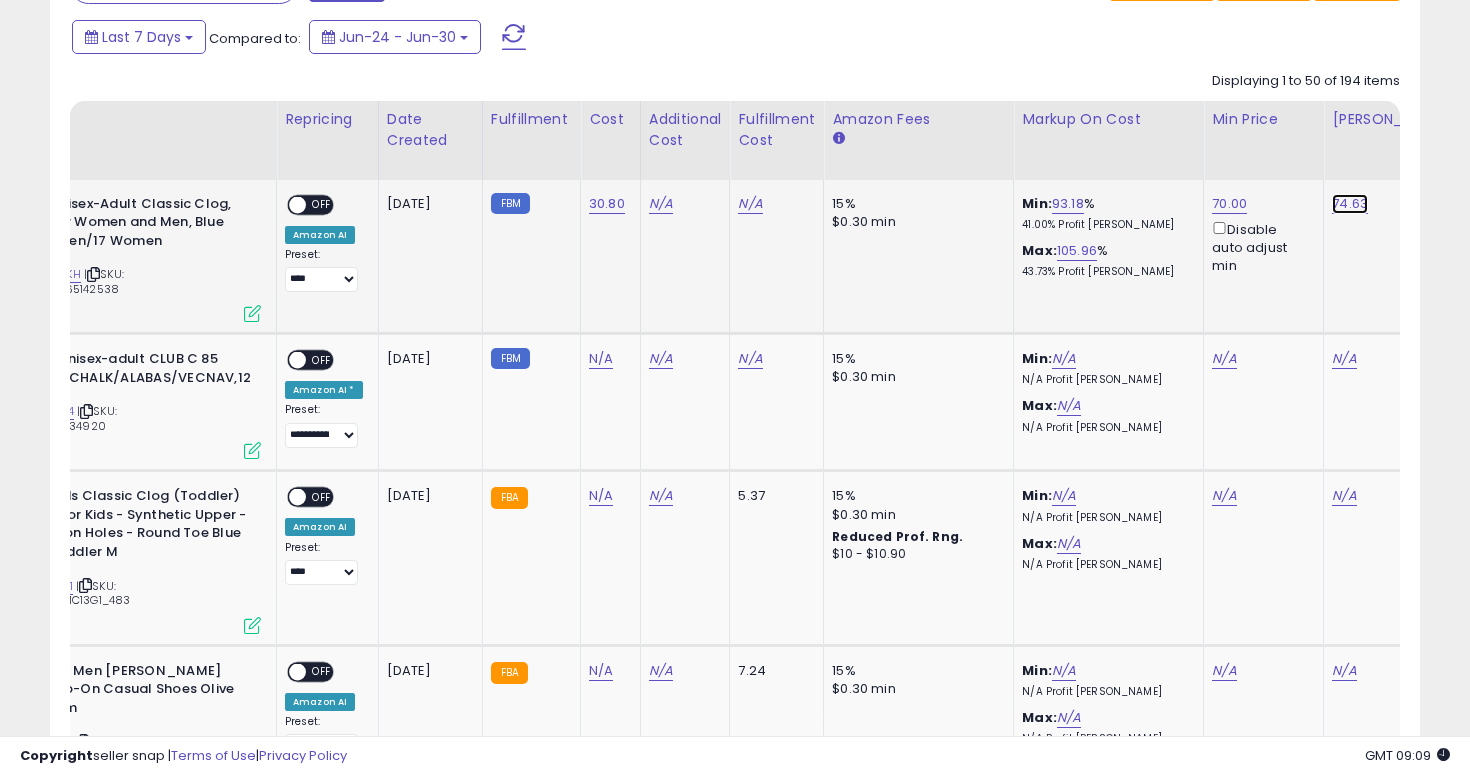 click on "74.63" at bounding box center (1350, 204) 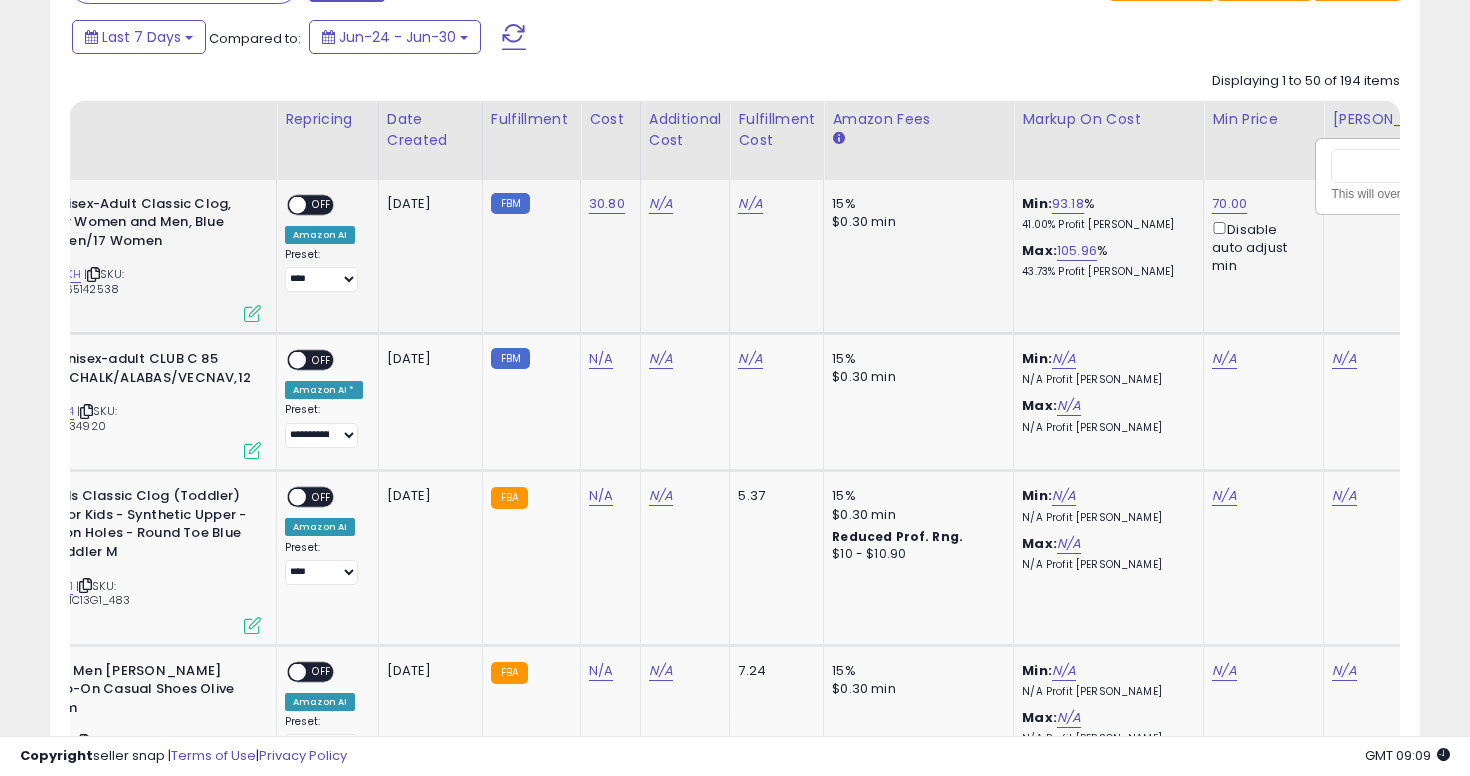 scroll, scrollTop: 0, scrollLeft: 292, axis: horizontal 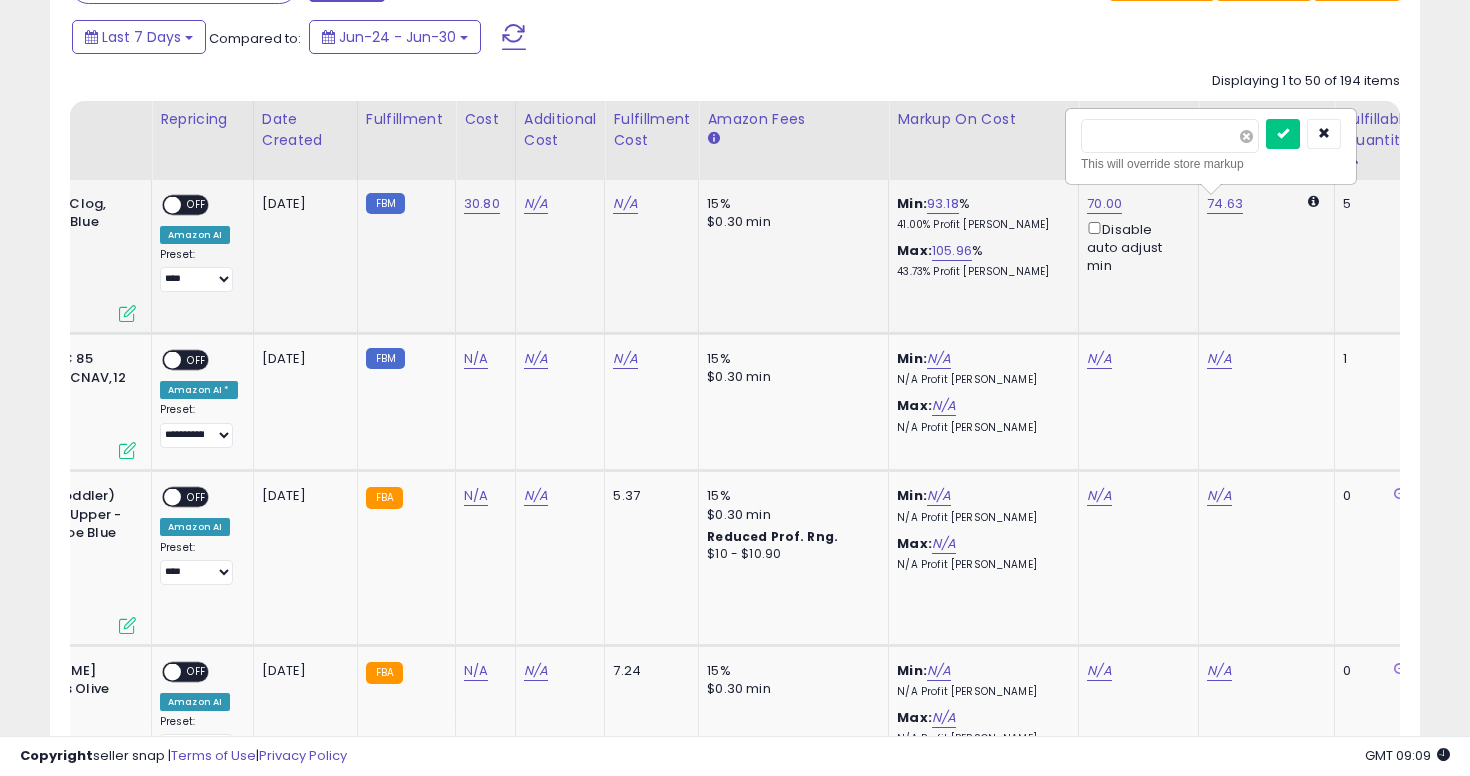 click at bounding box center [1246, 136] 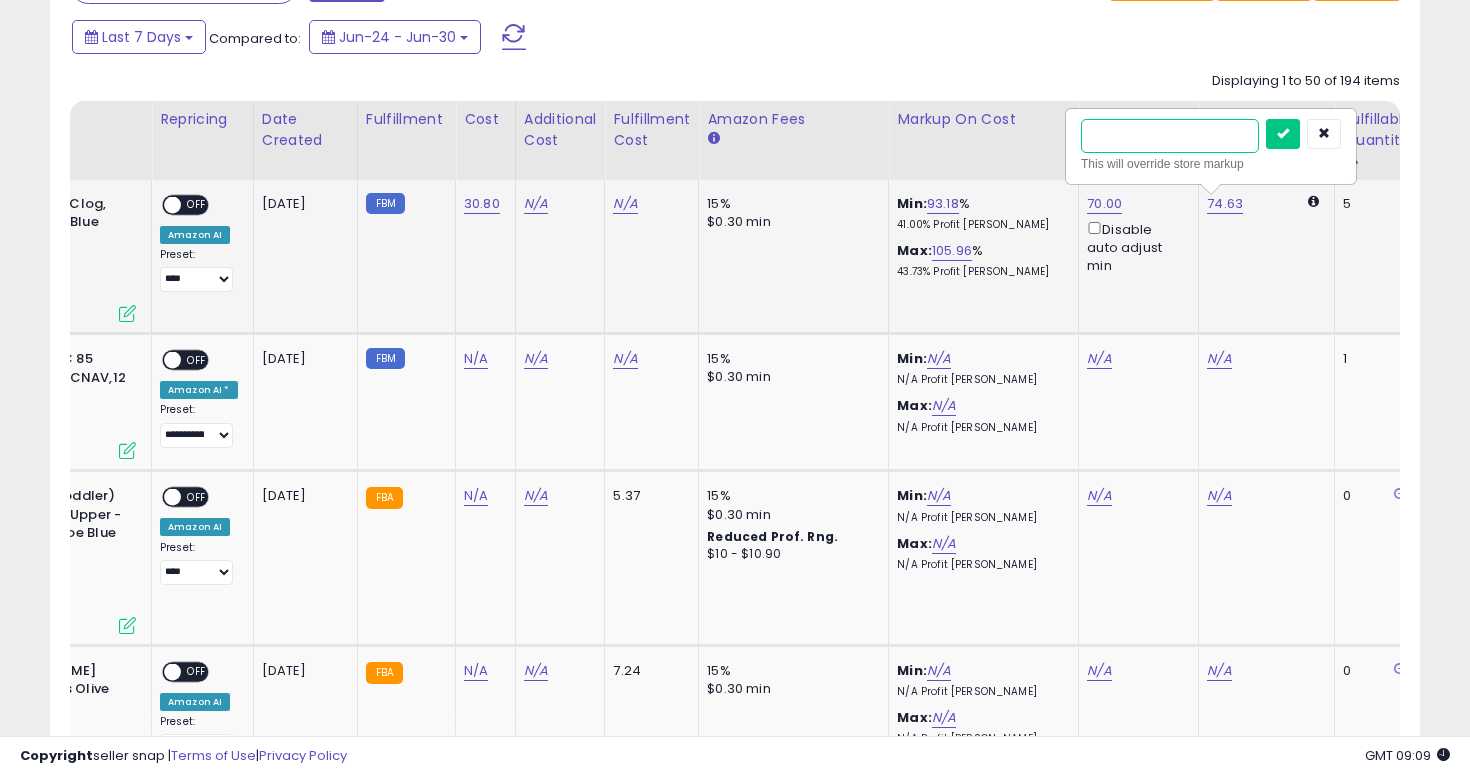 type on "**" 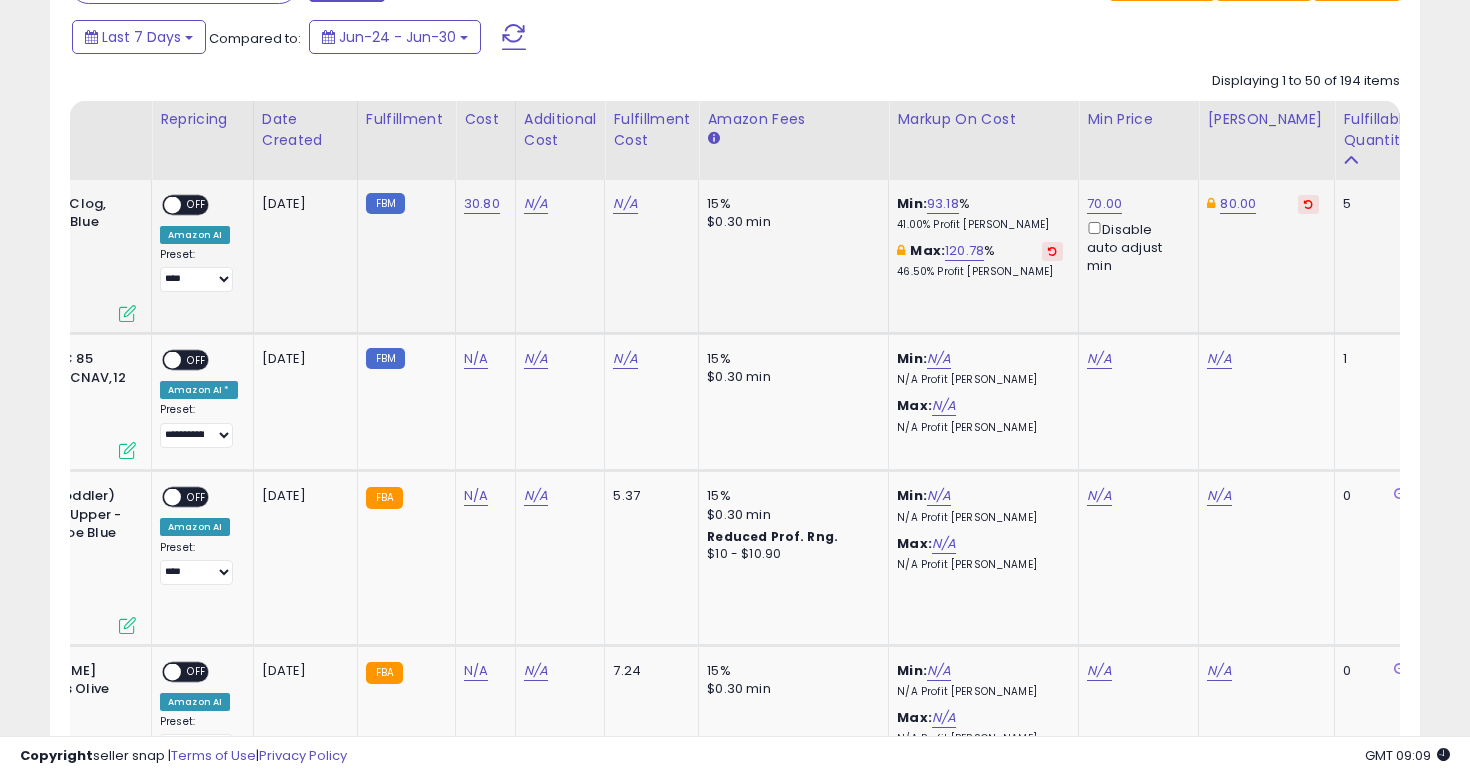 scroll, scrollTop: 0, scrollLeft: 54, axis: horizontal 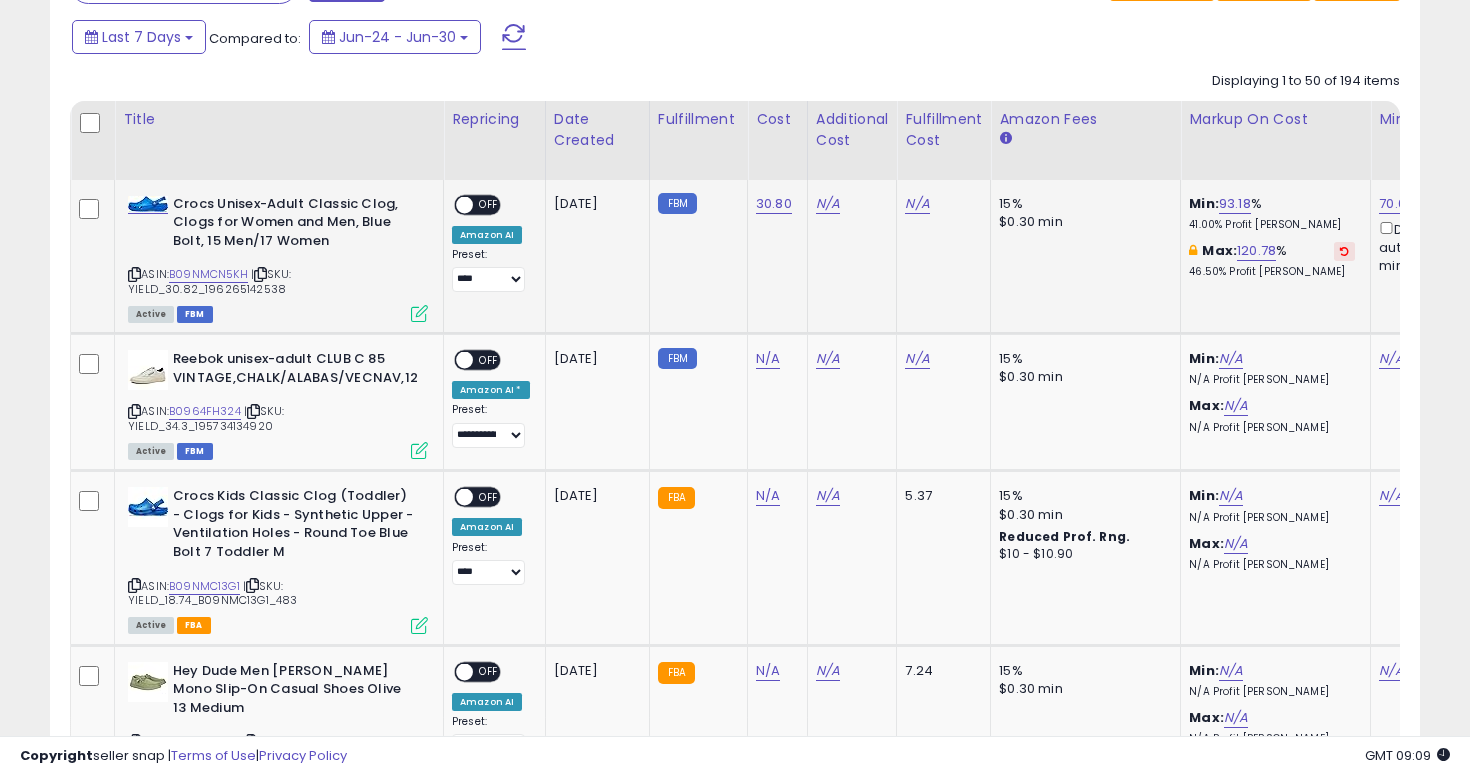click on "OFF" at bounding box center (489, 204) 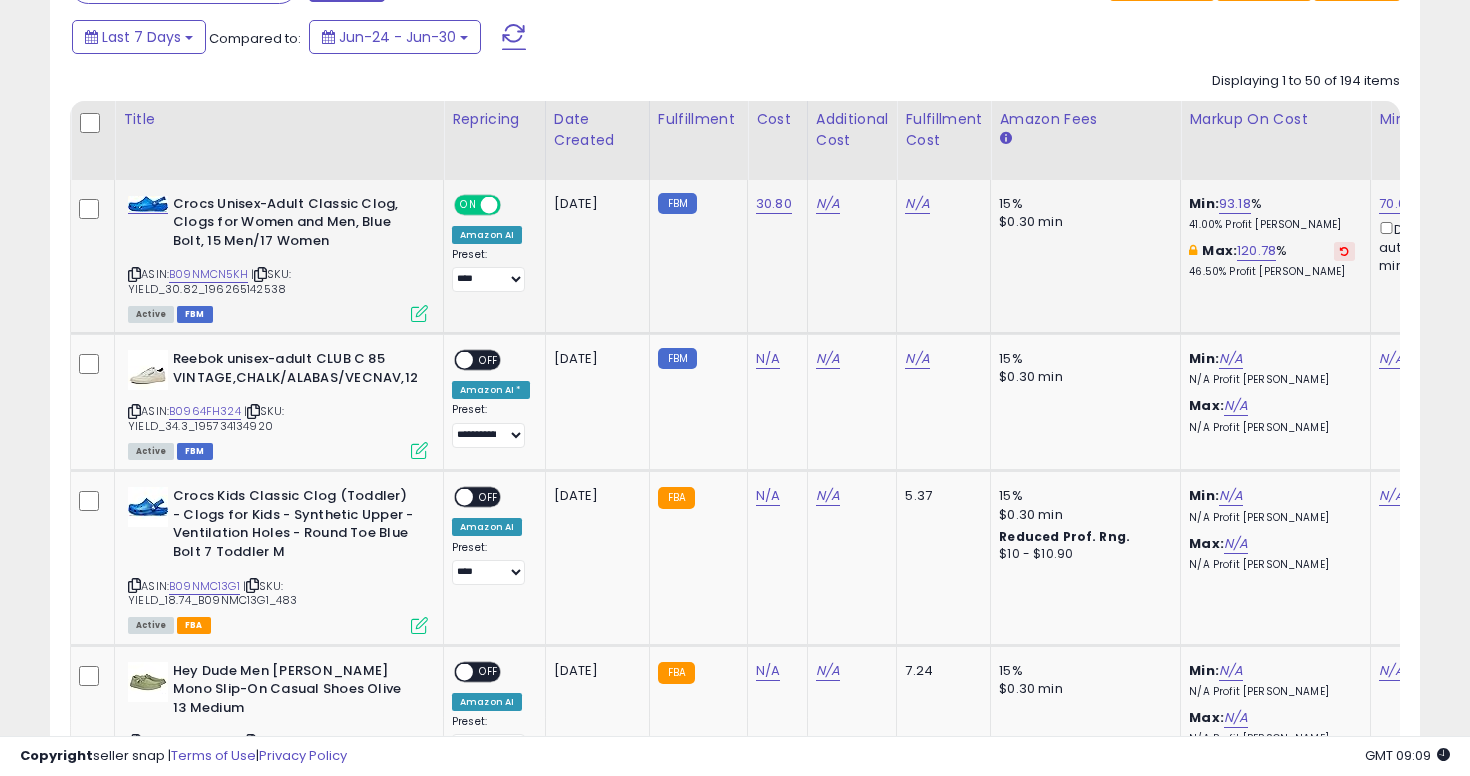 scroll, scrollTop: 1073, scrollLeft: 0, axis: vertical 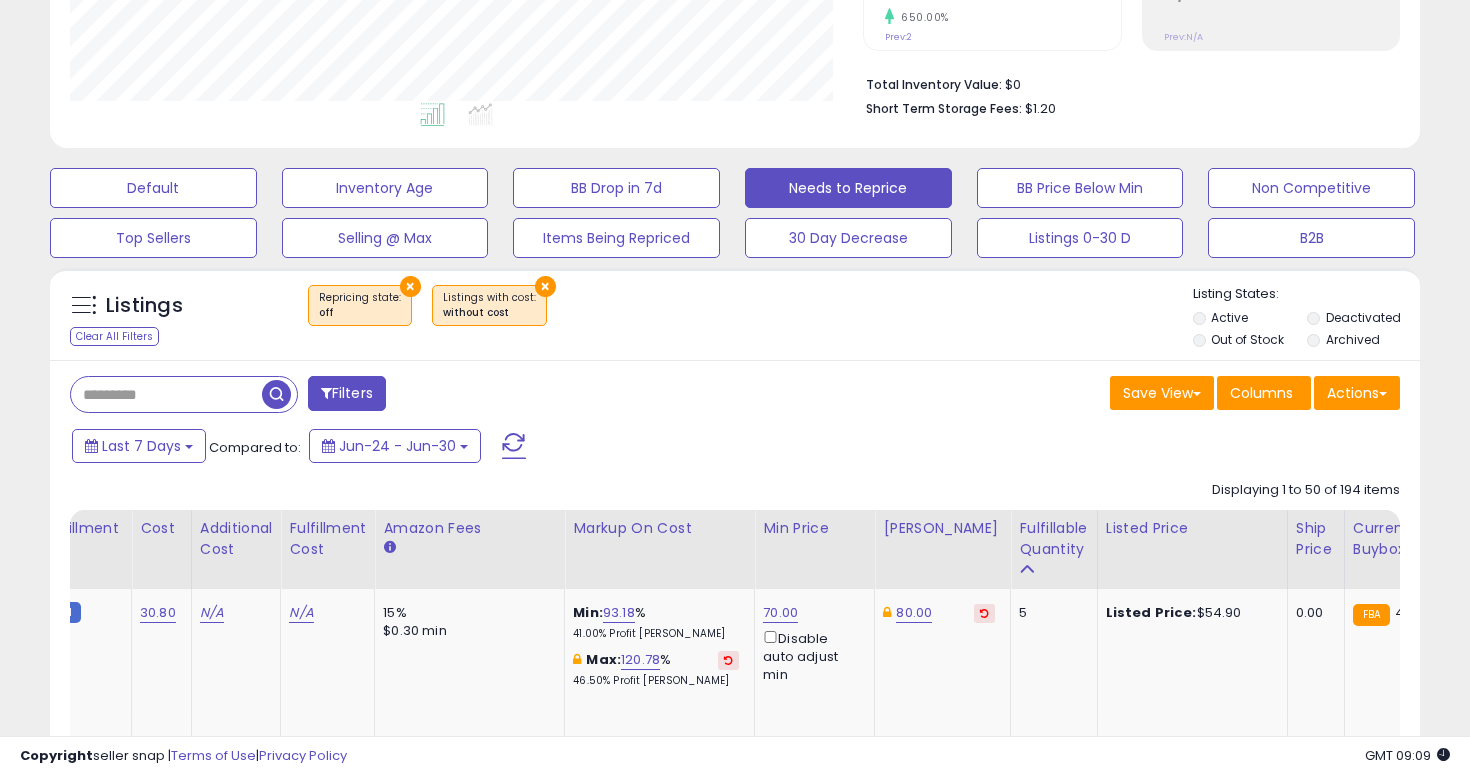 click on "×" at bounding box center (545, 286) 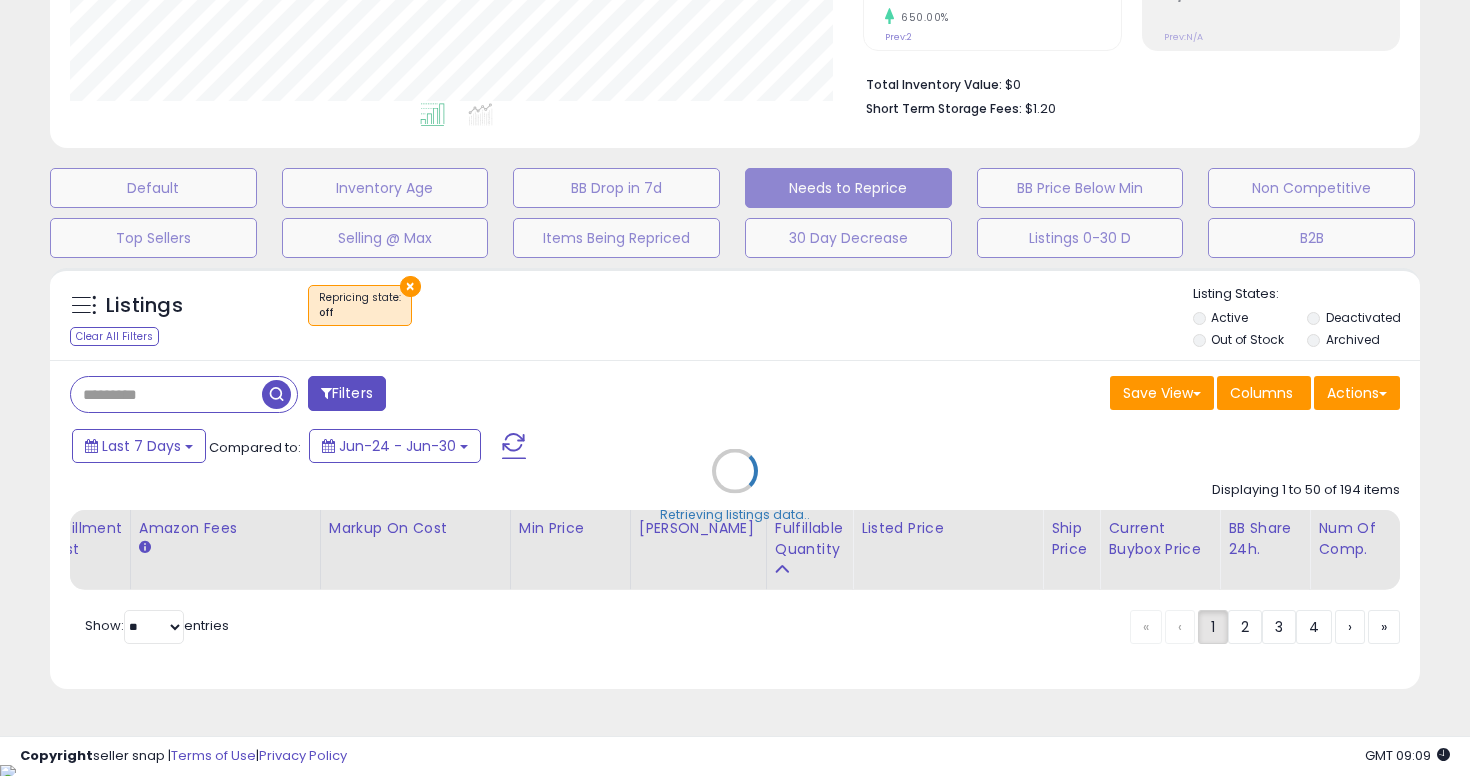 click on "Retrieving listings data.." at bounding box center [735, 485] 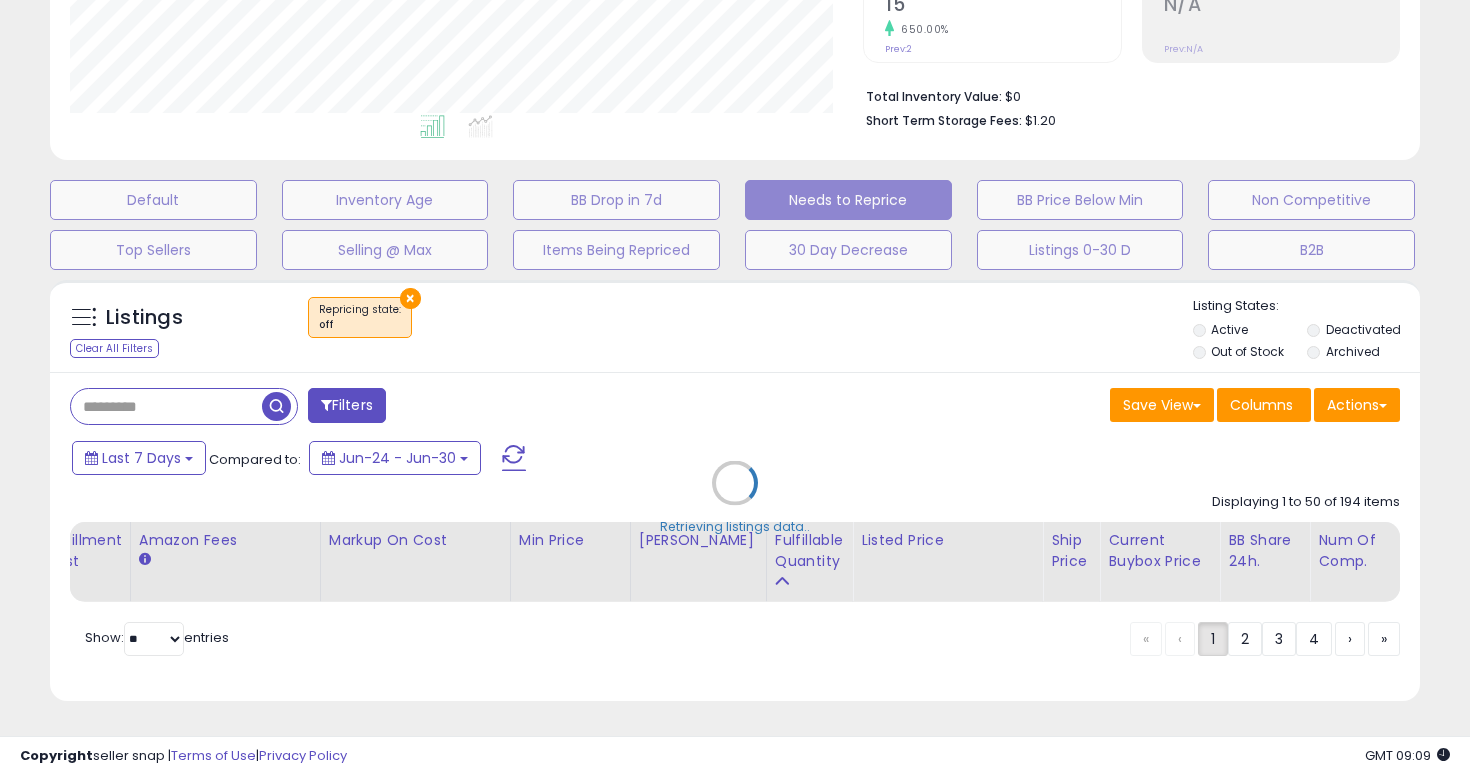 scroll, scrollTop: 0, scrollLeft: 519, axis: horizontal 